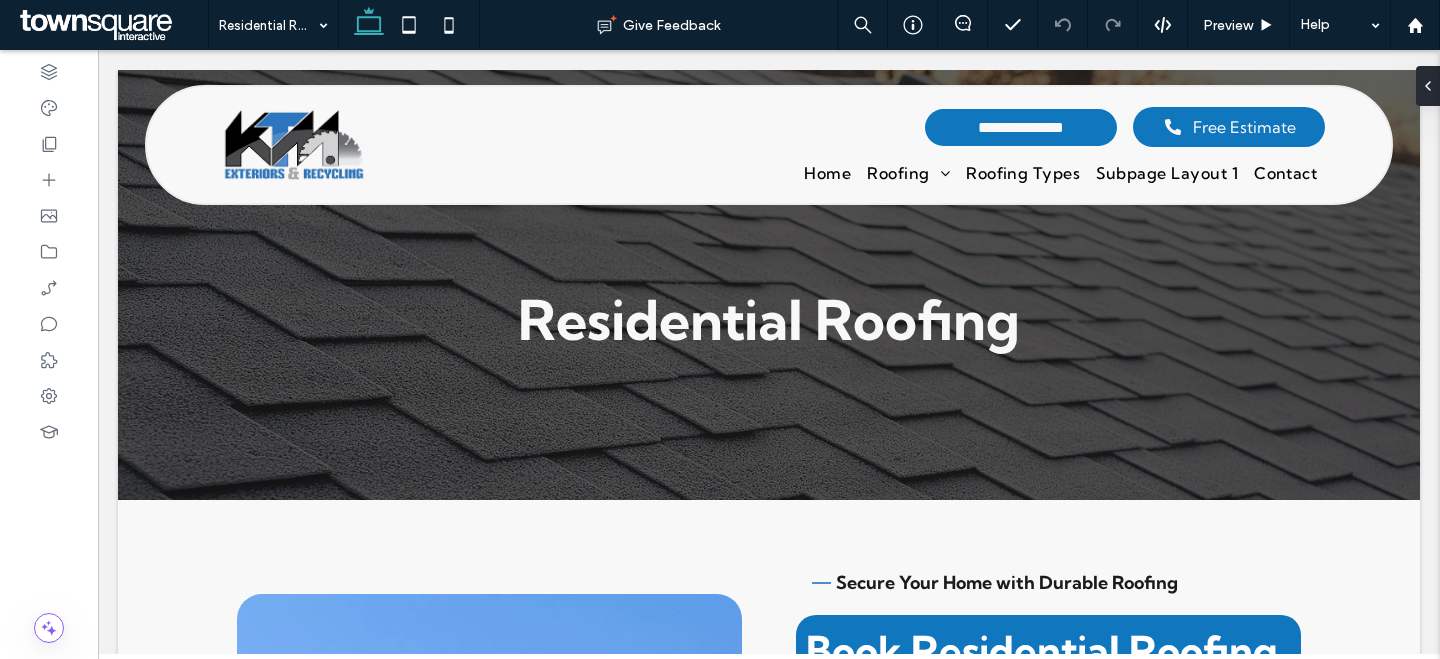 scroll, scrollTop: 0, scrollLeft: 0, axis: both 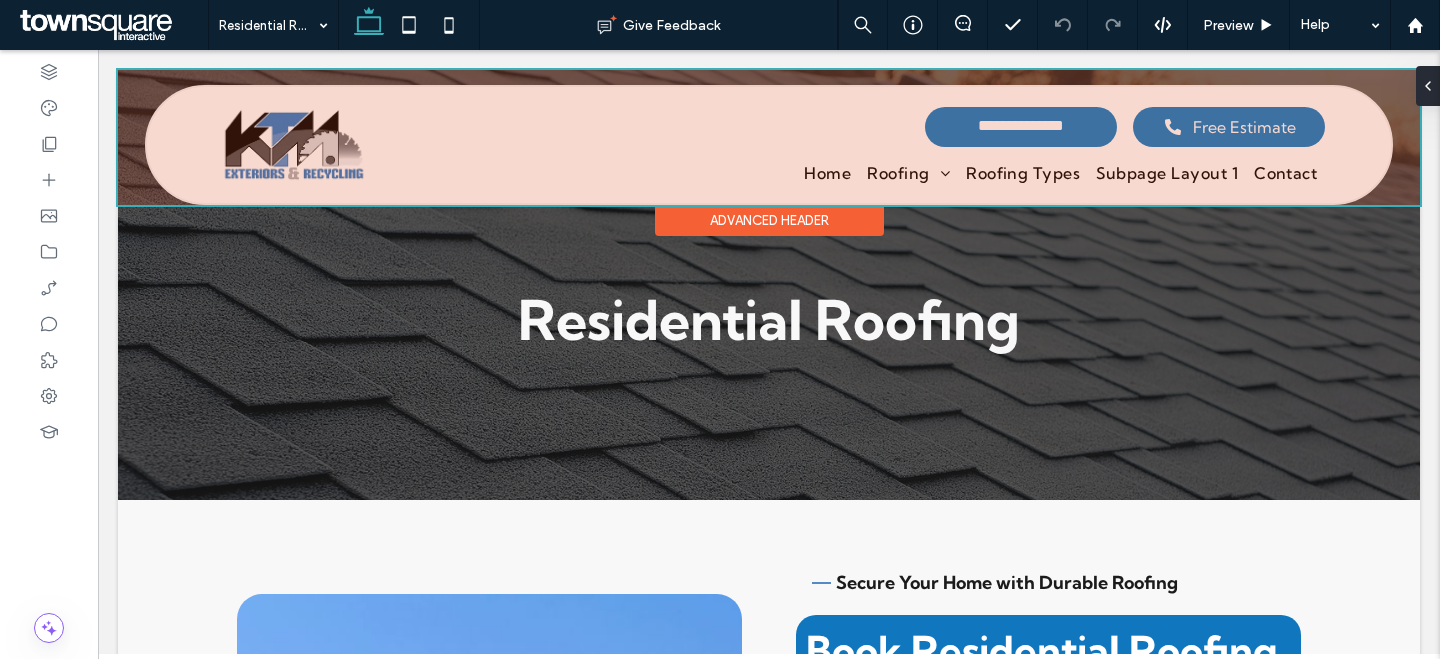click at bounding box center (769, 137) 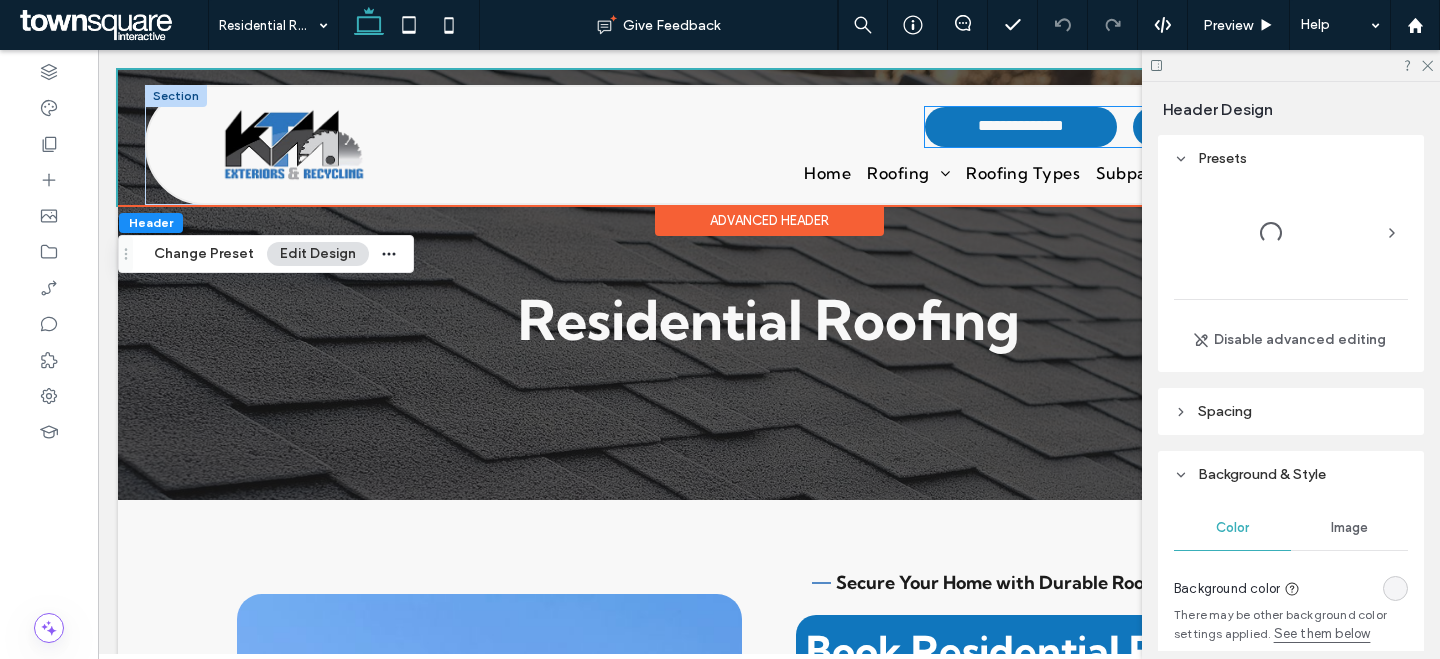 drag, startPoint x: 925, startPoint y: 107, endPoint x: 962, endPoint y: 160, distance: 64.63745 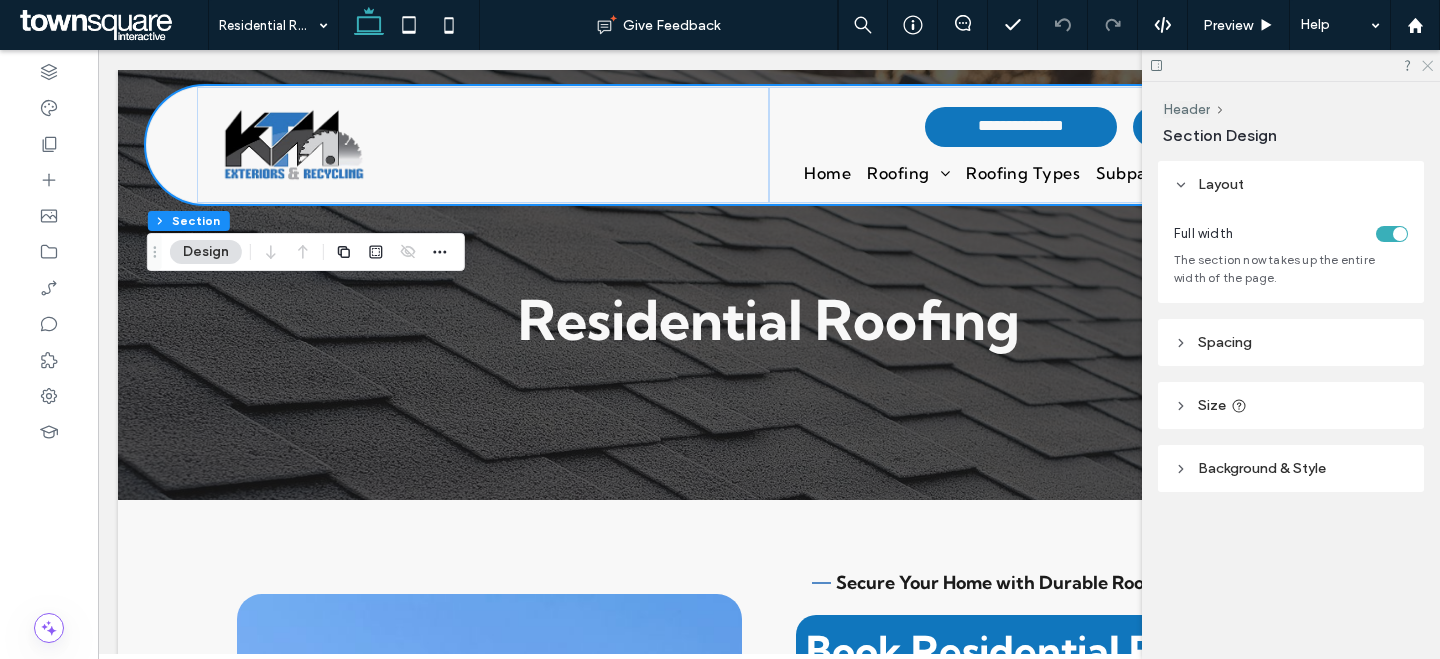 click 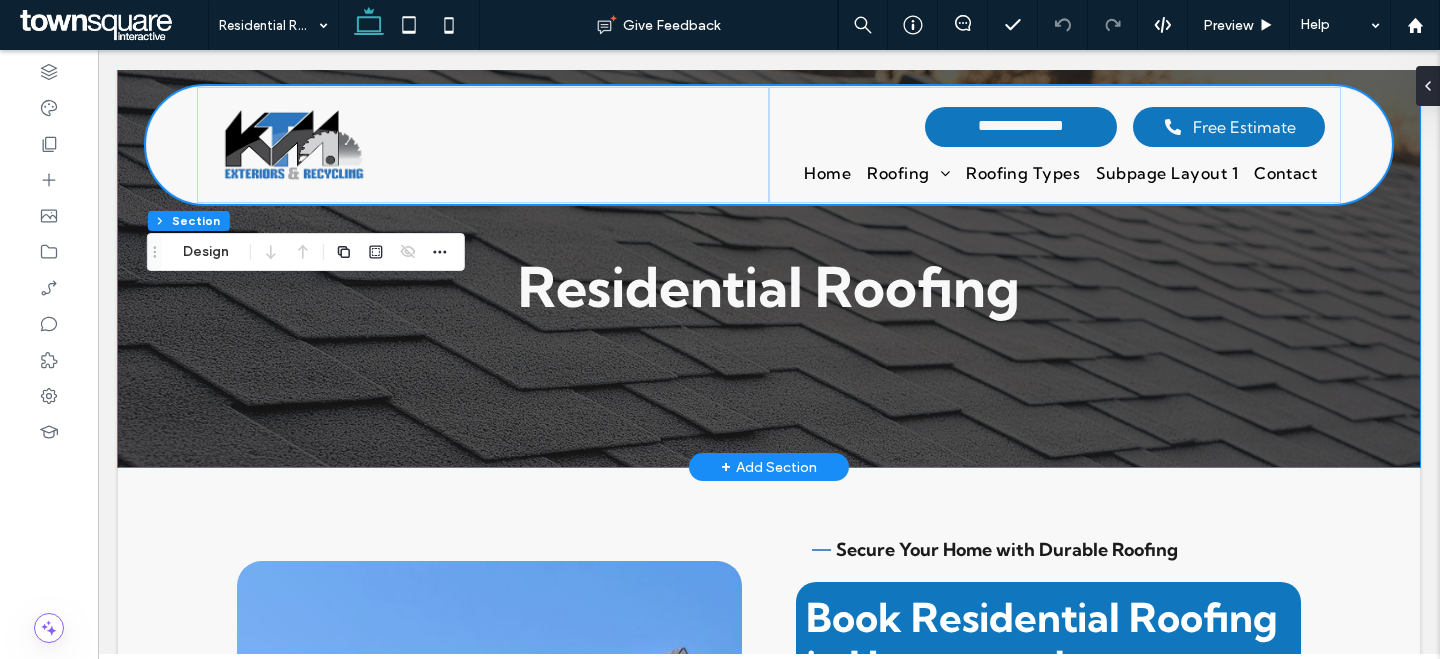 click on "Residential Roofing" at bounding box center (769, 252) 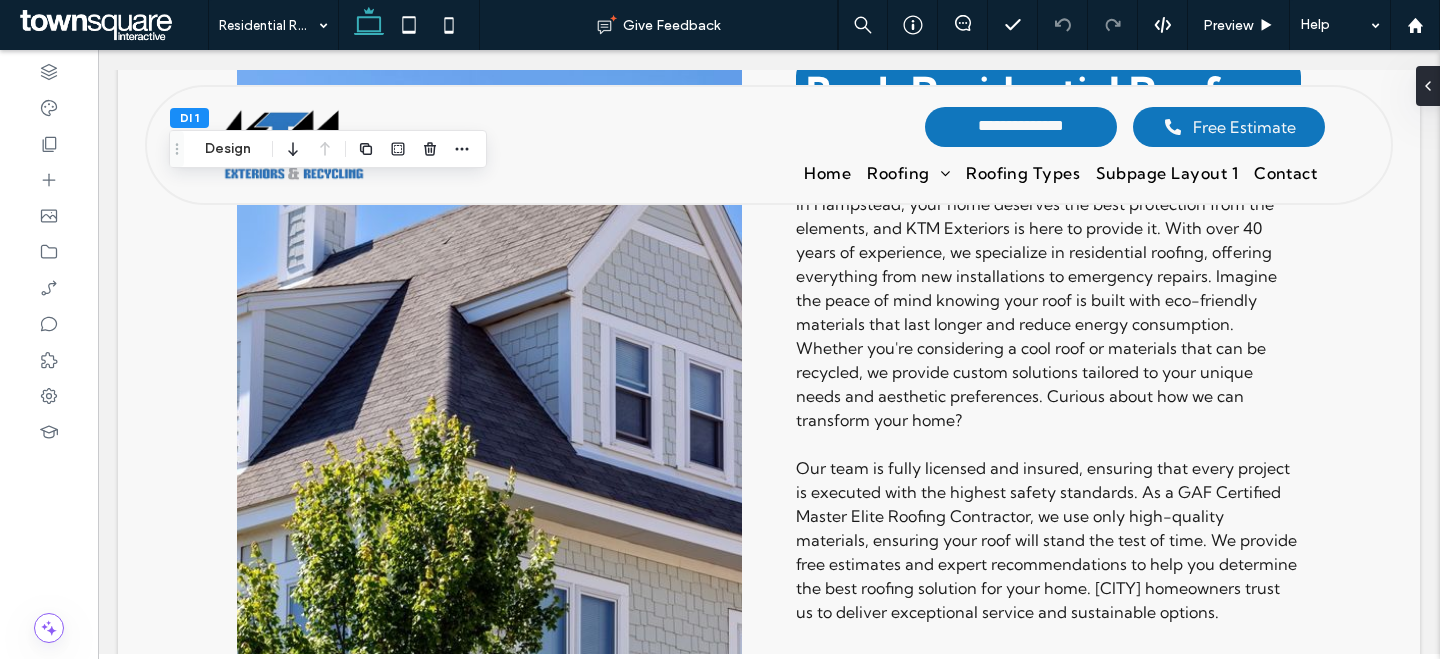 scroll, scrollTop: 604, scrollLeft: 0, axis: vertical 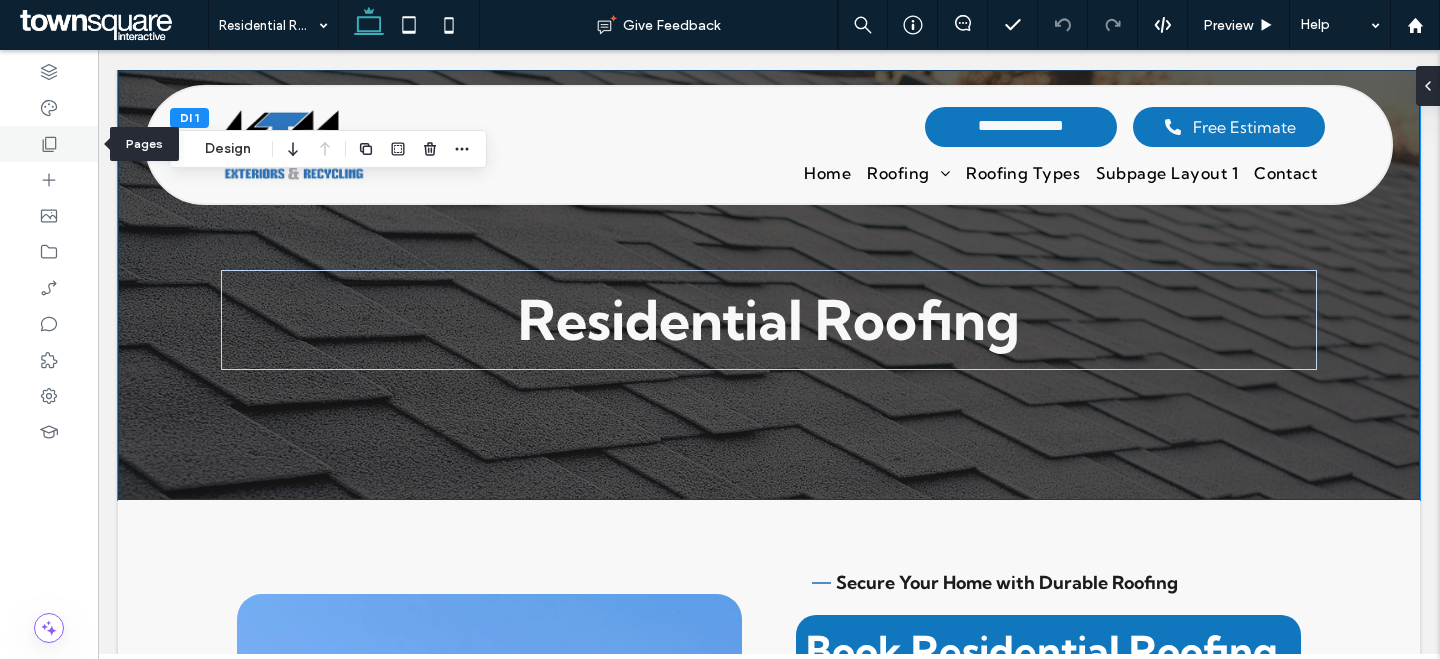 click 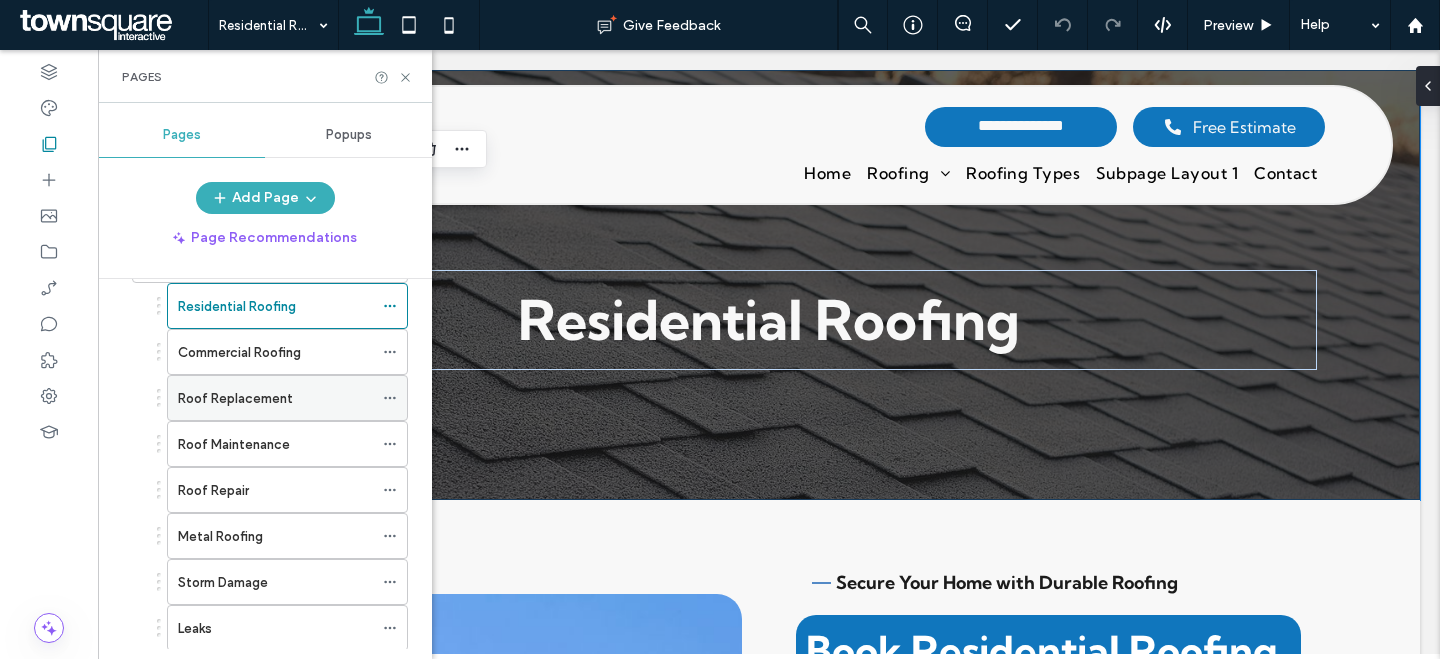 scroll, scrollTop: 176, scrollLeft: 0, axis: vertical 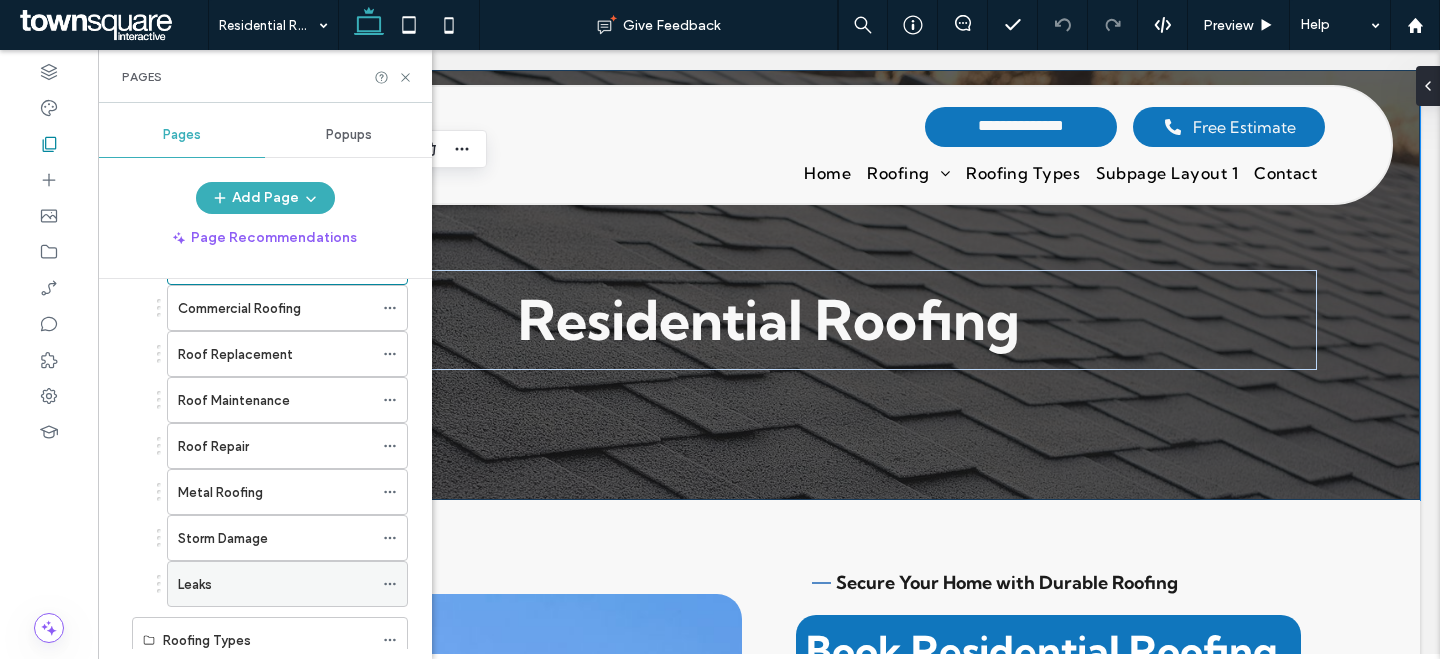 click 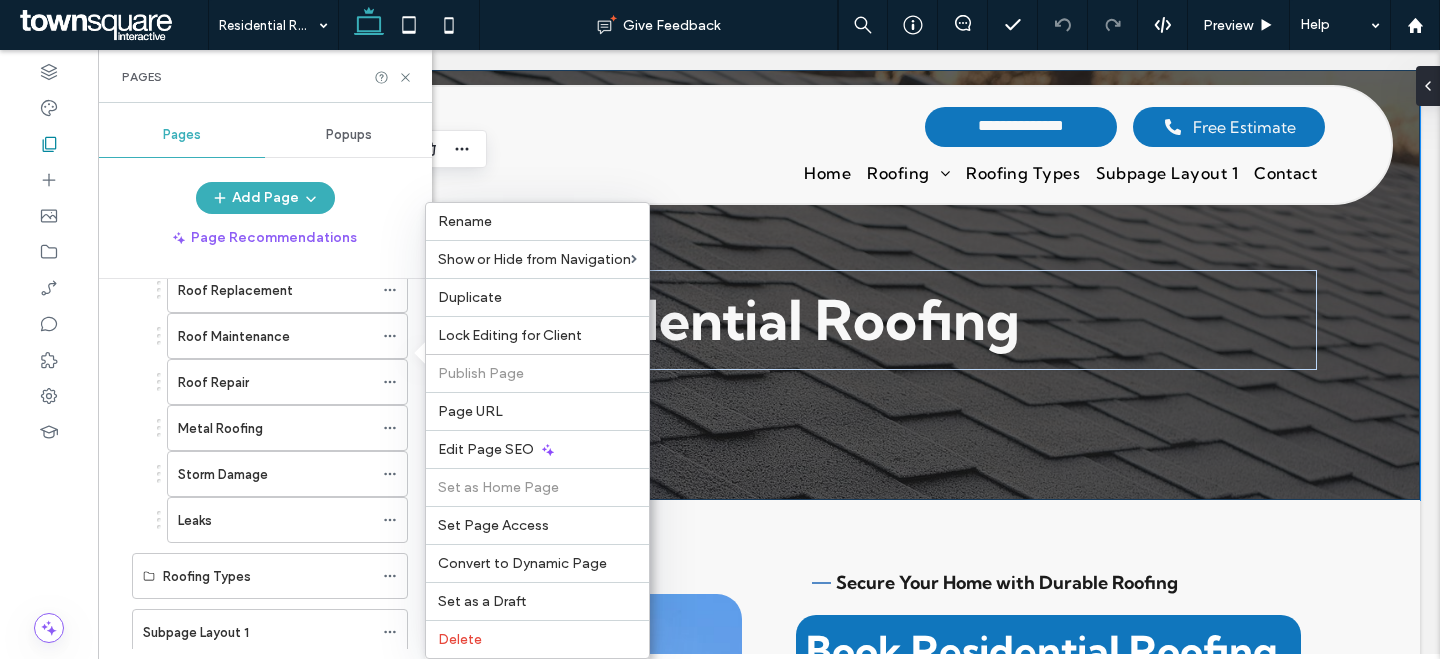 scroll, scrollTop: 408, scrollLeft: 0, axis: vertical 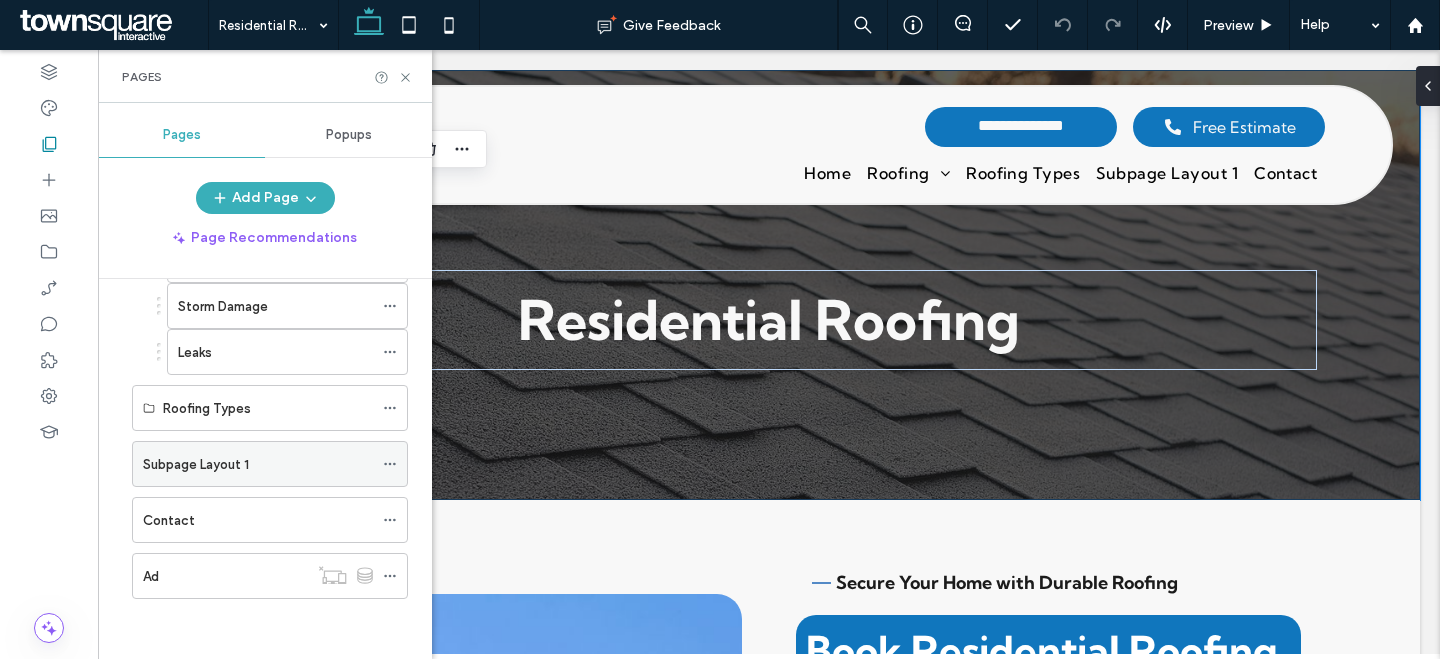 click 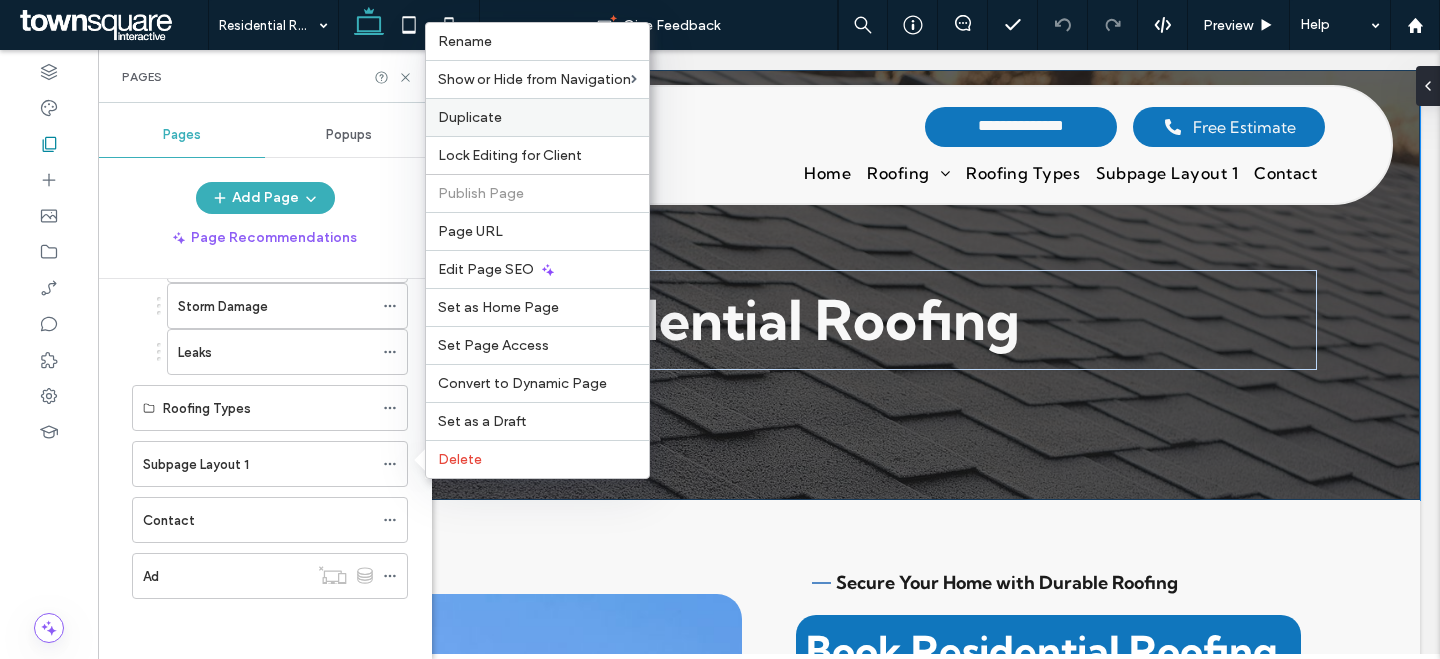 click on "Duplicate" at bounding box center [537, 117] 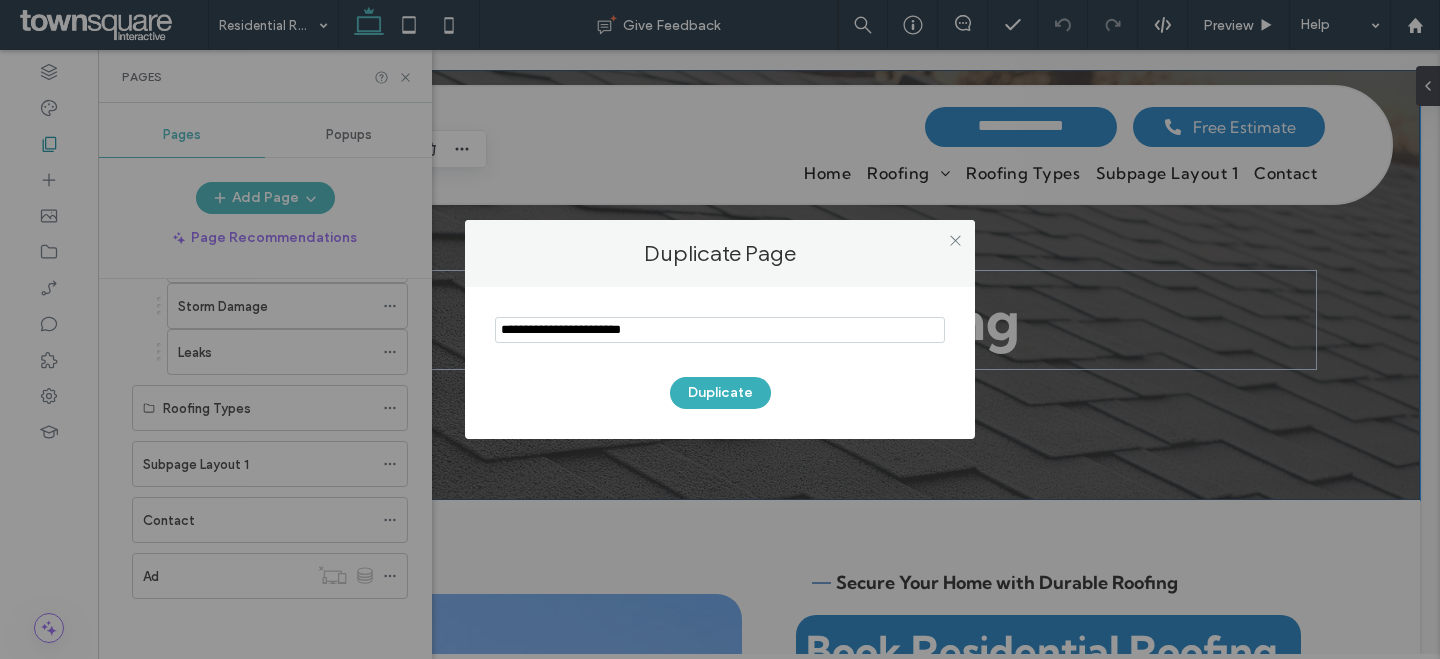 paste on "*******" 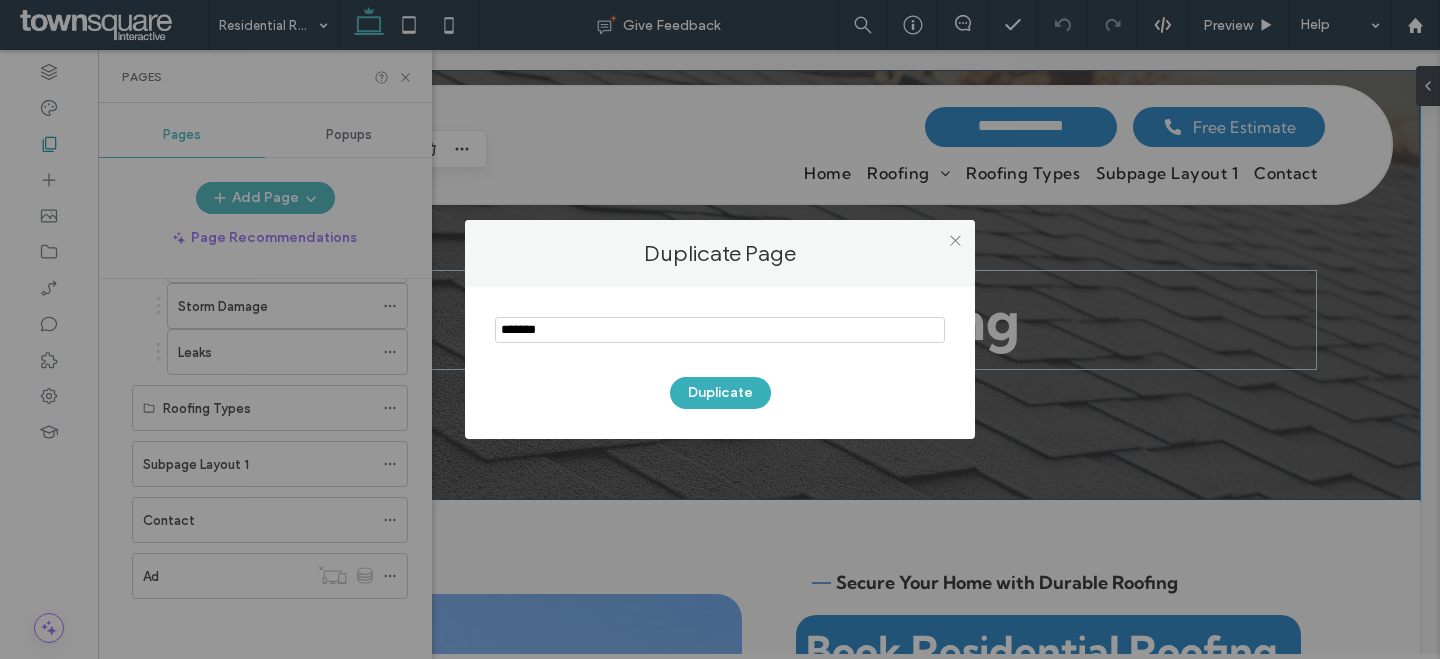 click at bounding box center (720, 330) 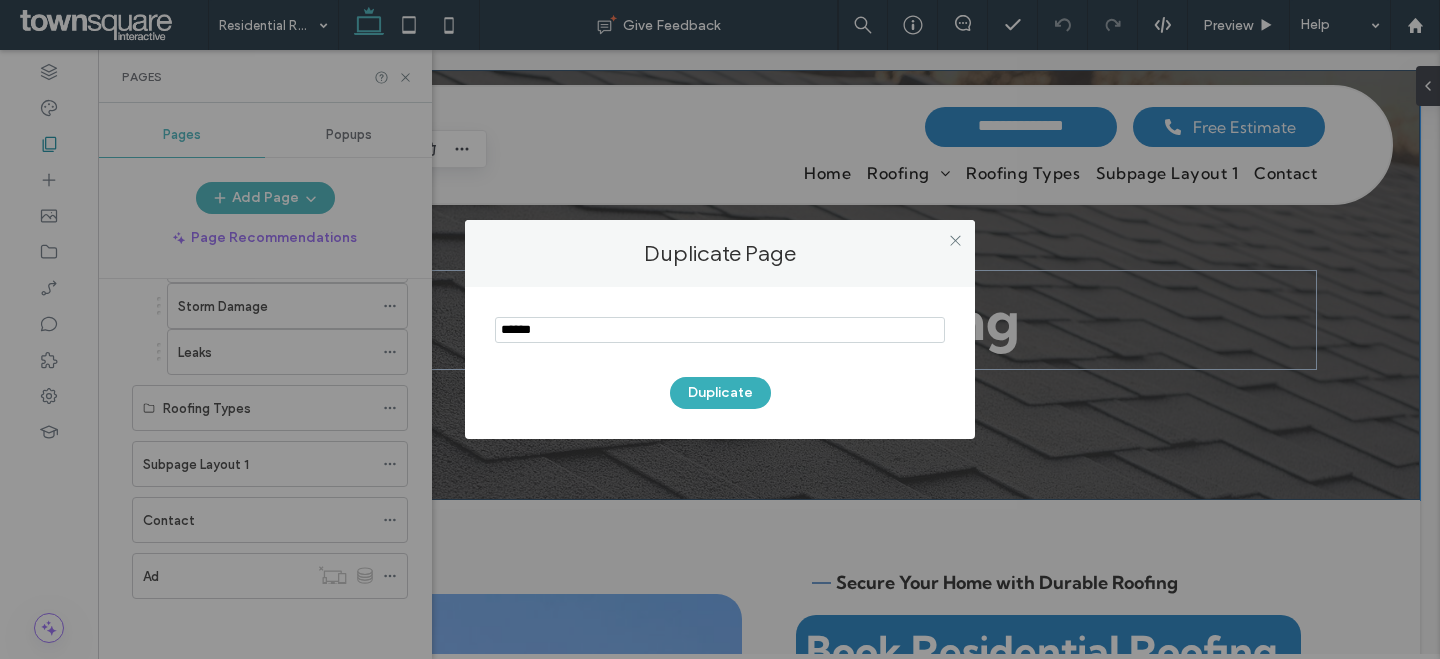 type on "******" 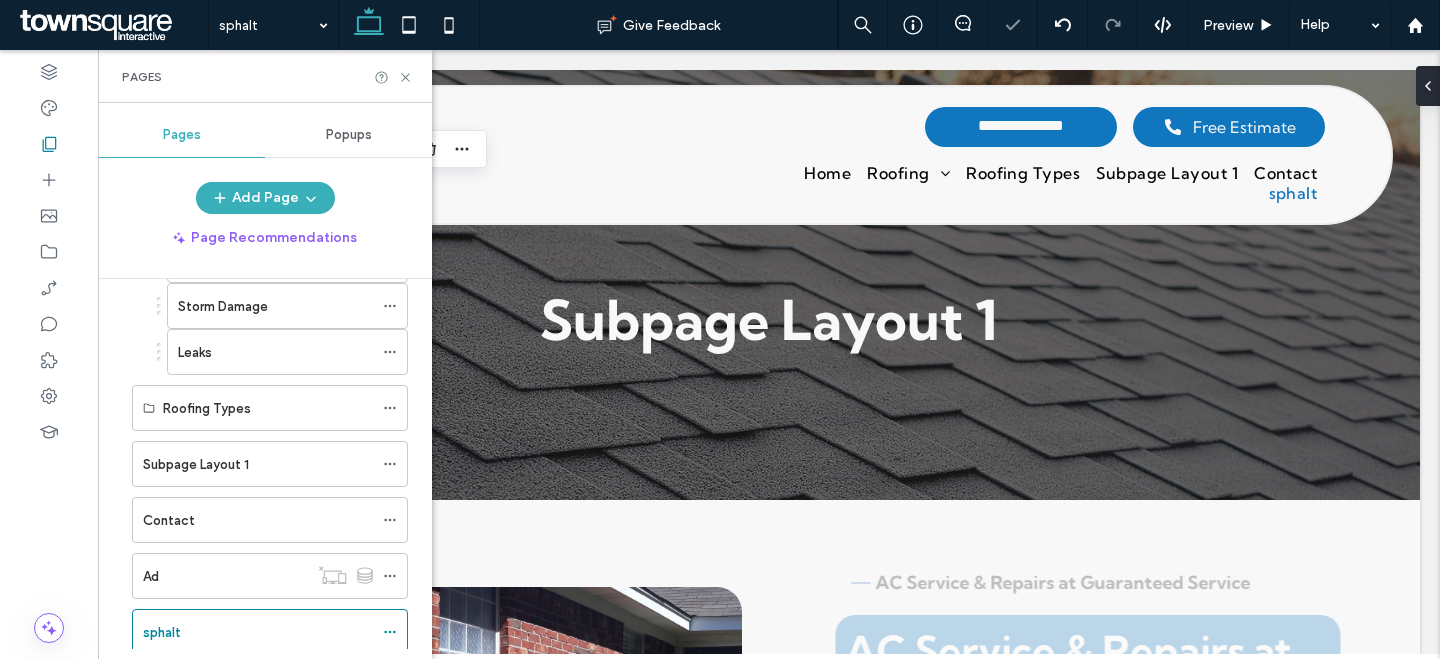 scroll, scrollTop: 0, scrollLeft: 0, axis: both 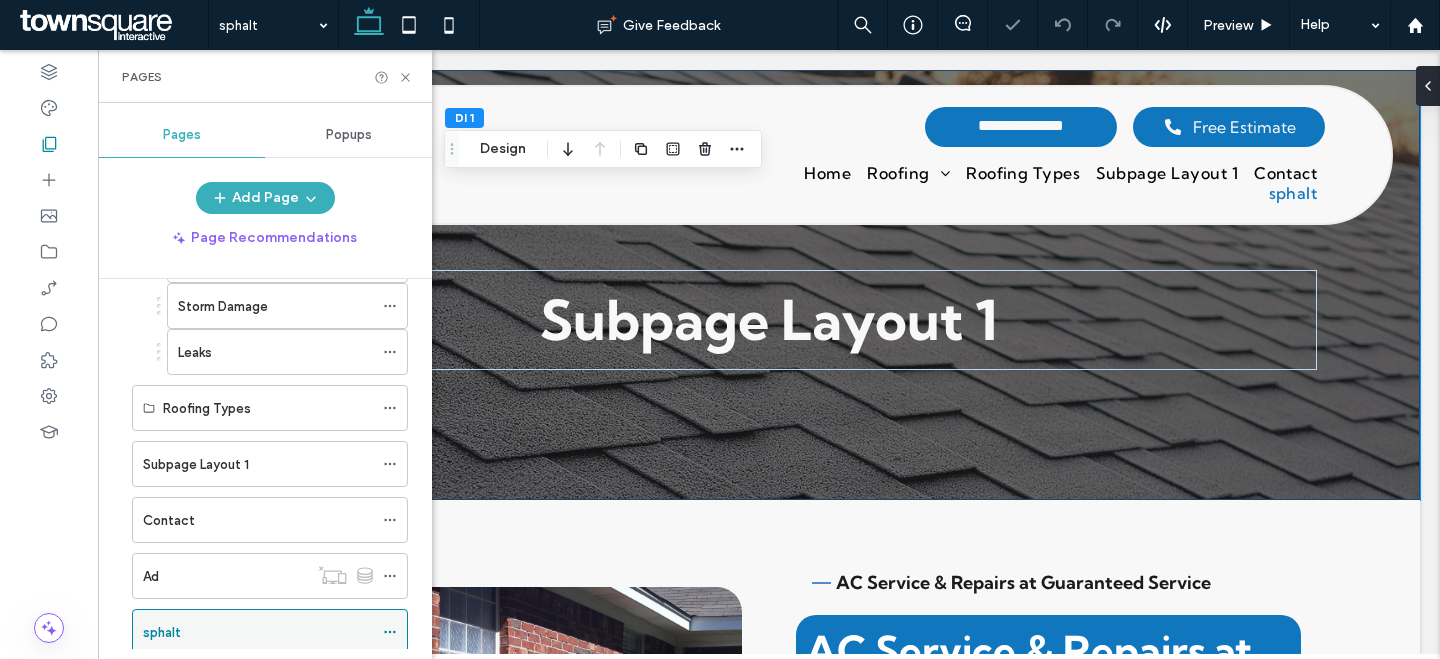 click 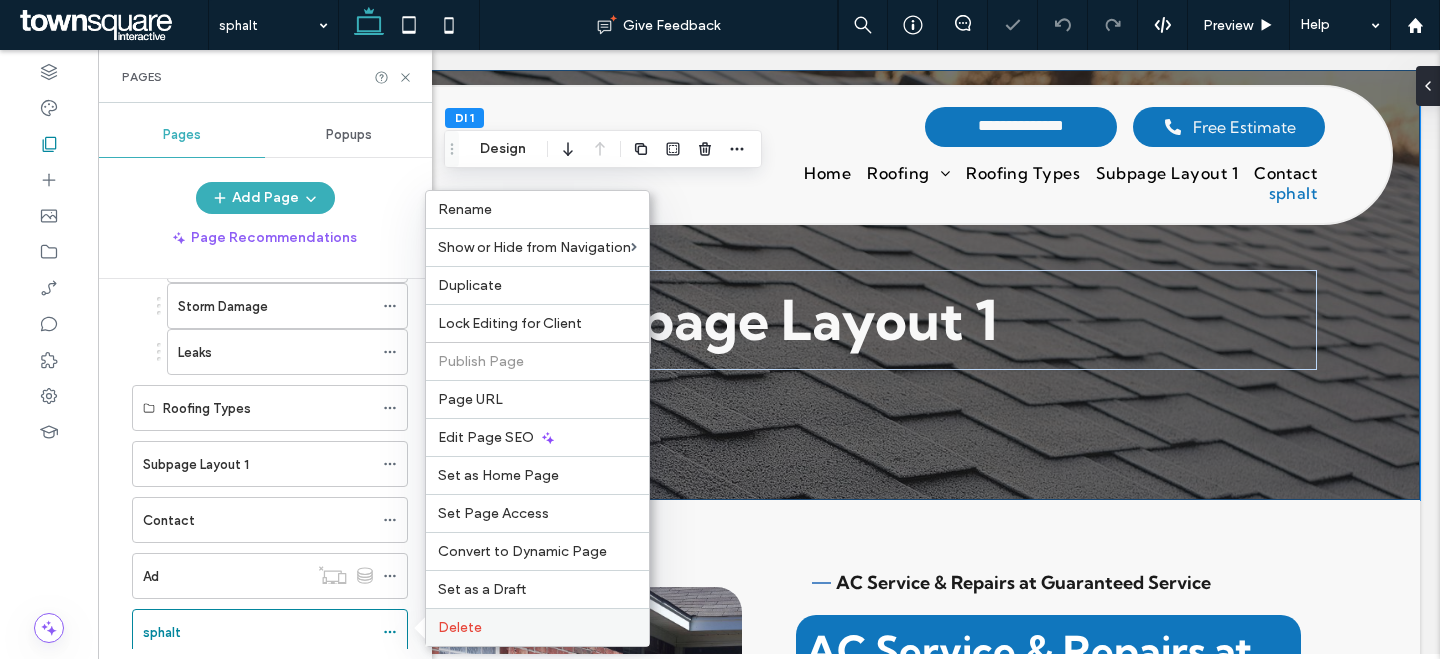 click on "Delete" at bounding box center [537, 627] 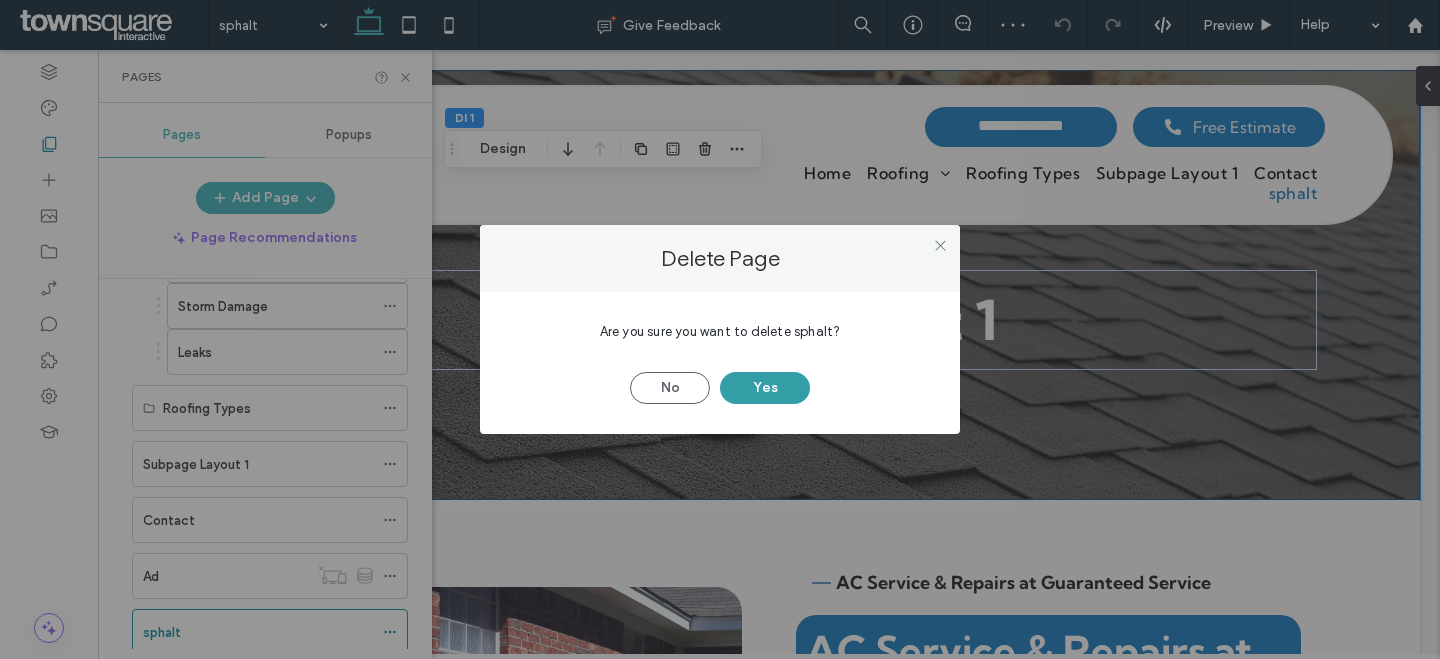 click on "Yes" at bounding box center (765, 388) 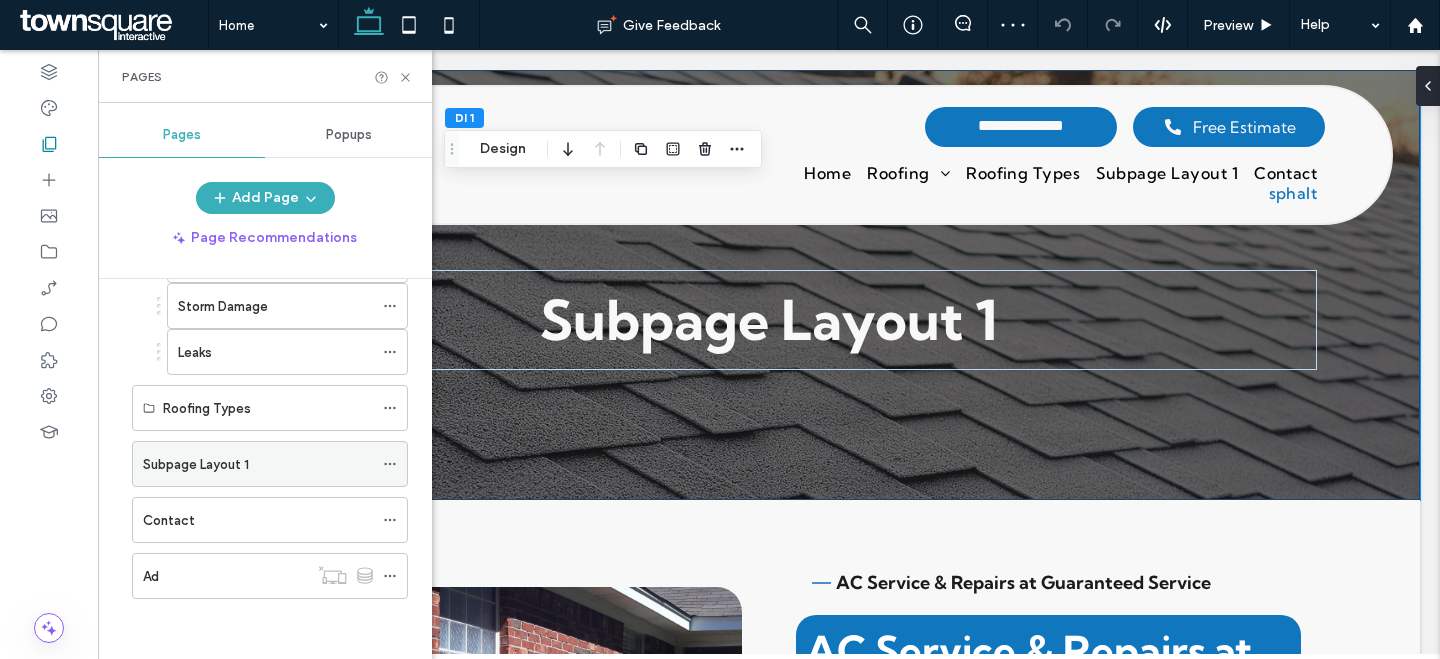 click 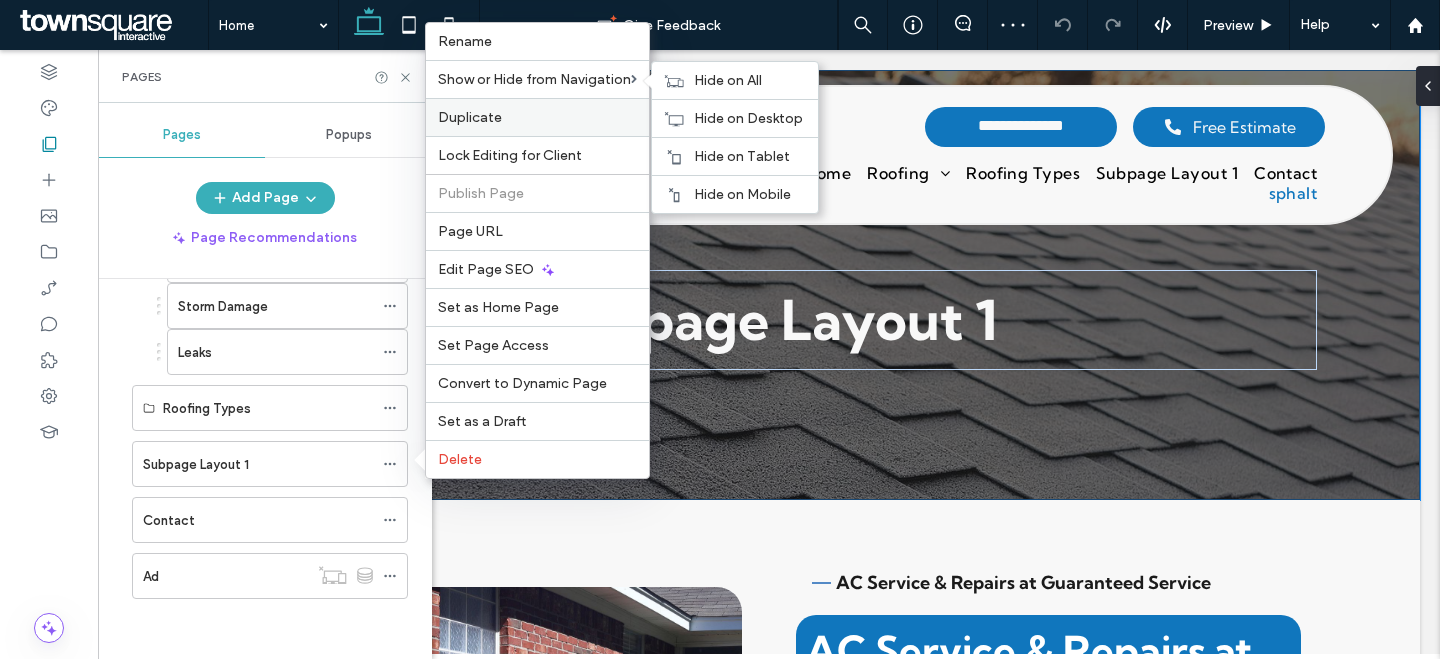 click on "Duplicate" at bounding box center [537, 117] 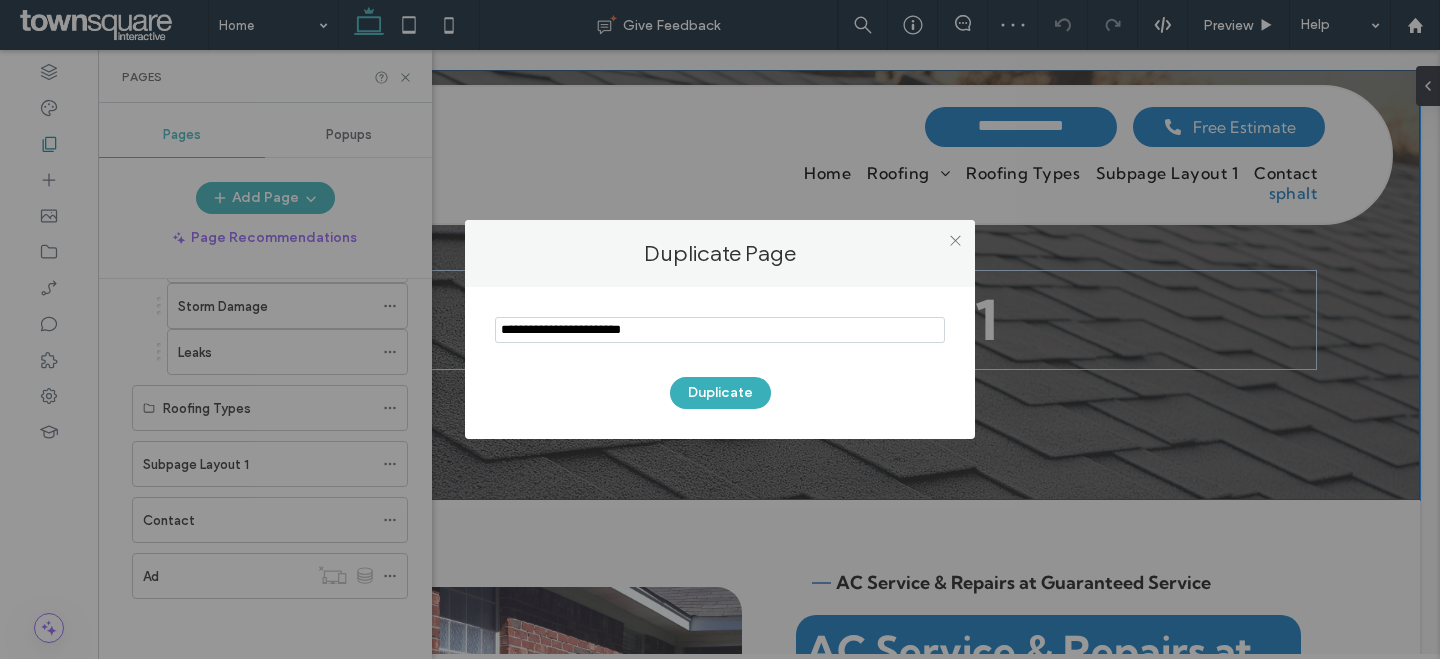 drag, startPoint x: 687, startPoint y: 334, endPoint x: 160, endPoint y: 287, distance: 529.0917 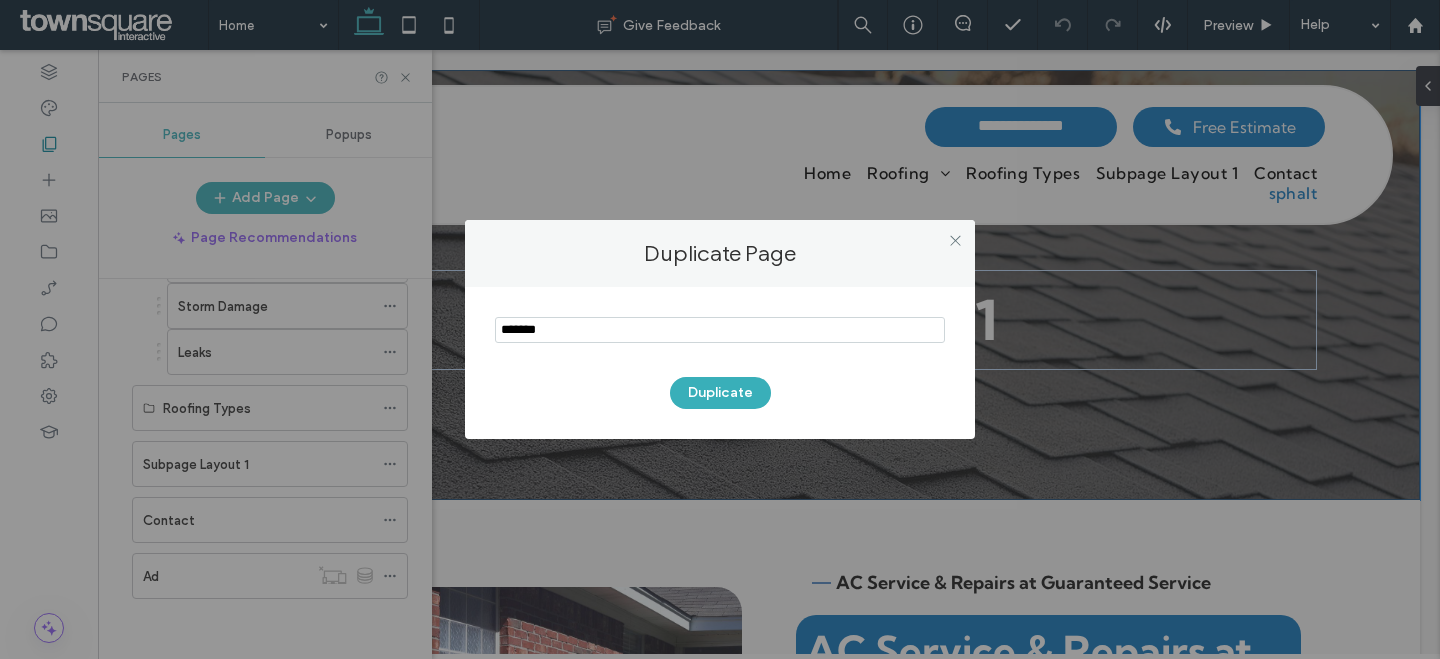 click at bounding box center (720, 330) 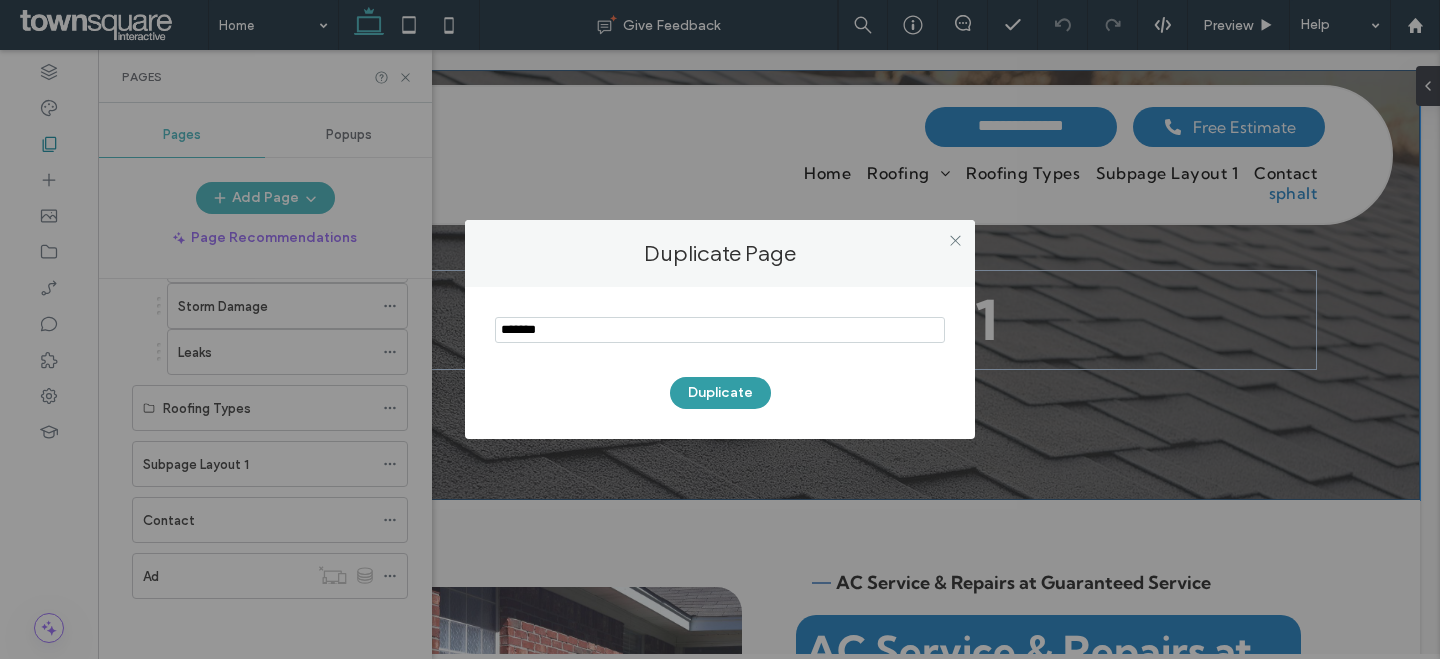 type on "*******" 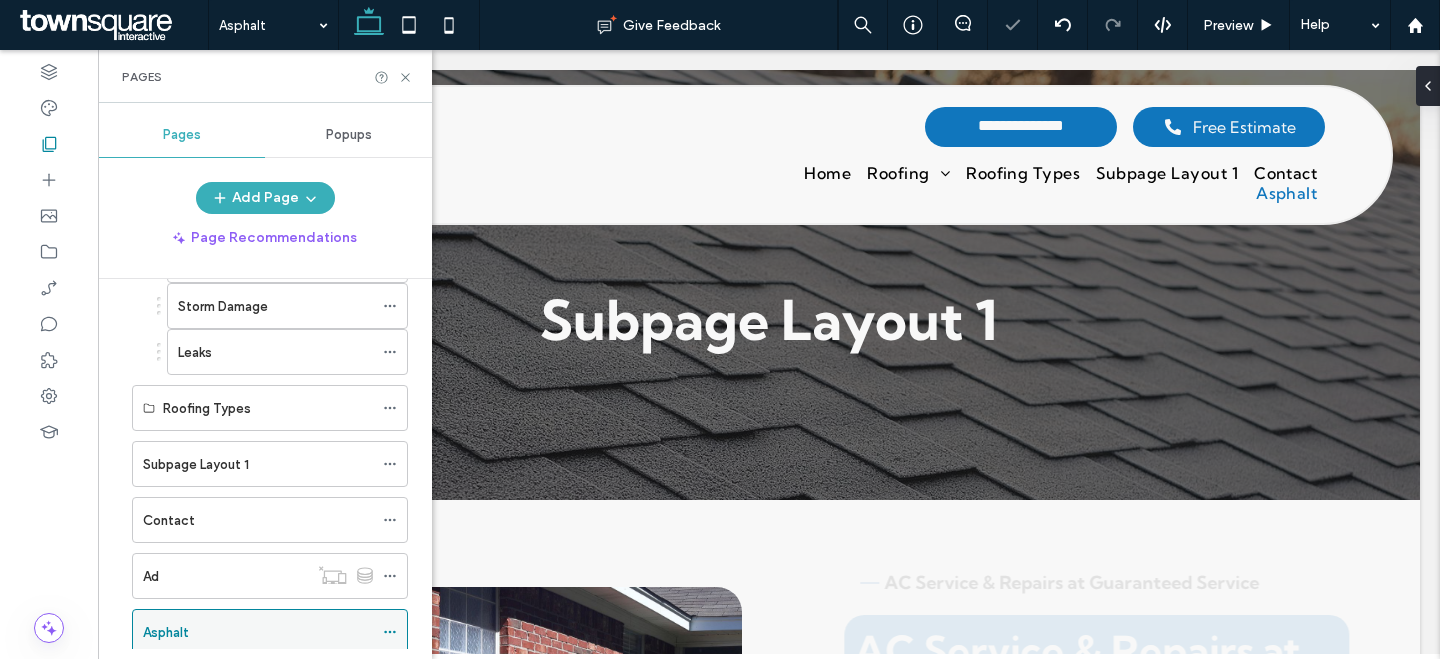 scroll, scrollTop: 0, scrollLeft: 0, axis: both 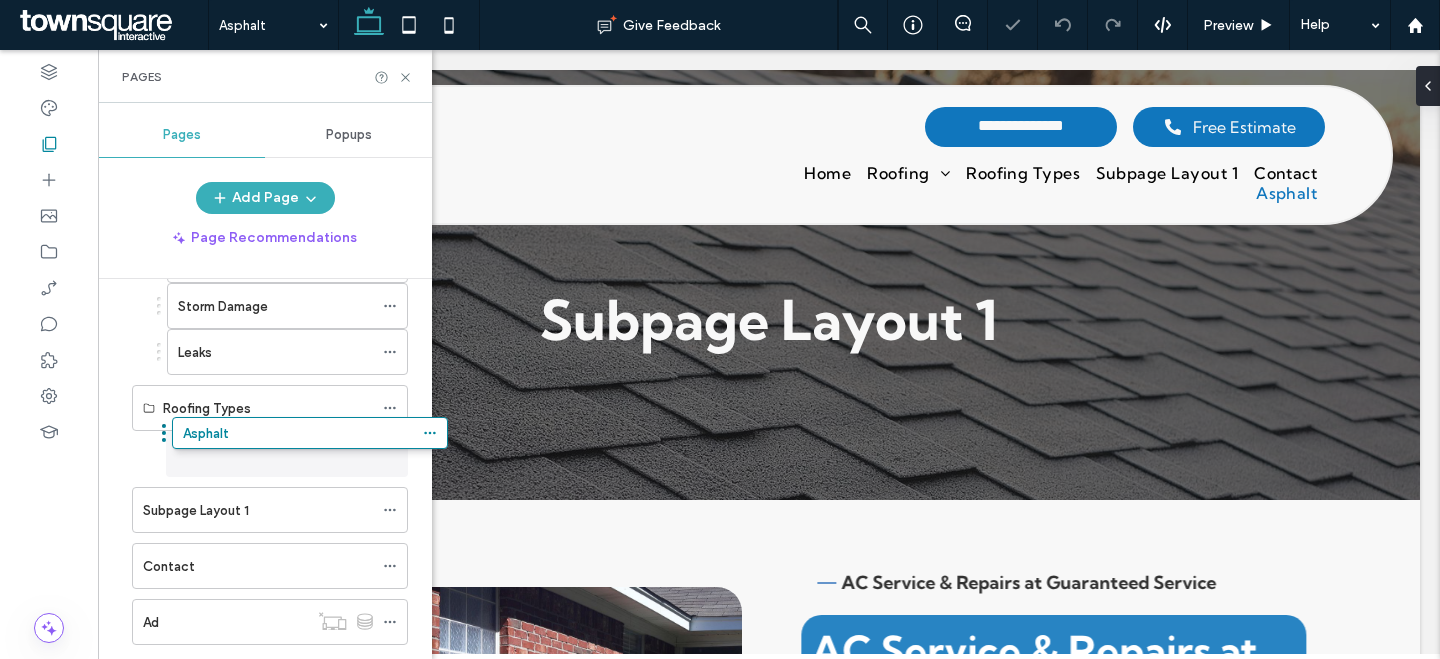 drag, startPoint x: 217, startPoint y: 628, endPoint x: 396, endPoint y: 380, distance: 305.85126 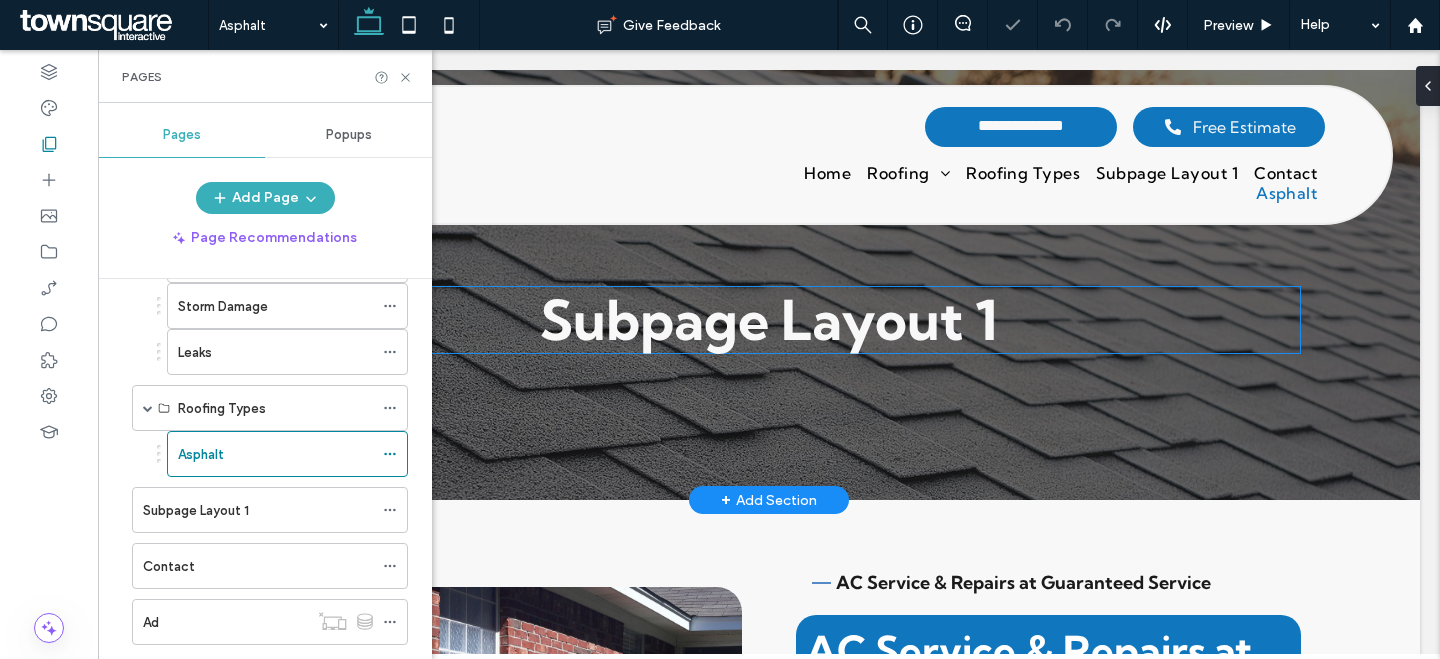click on "Subpage Layout 1" at bounding box center [769, 320] 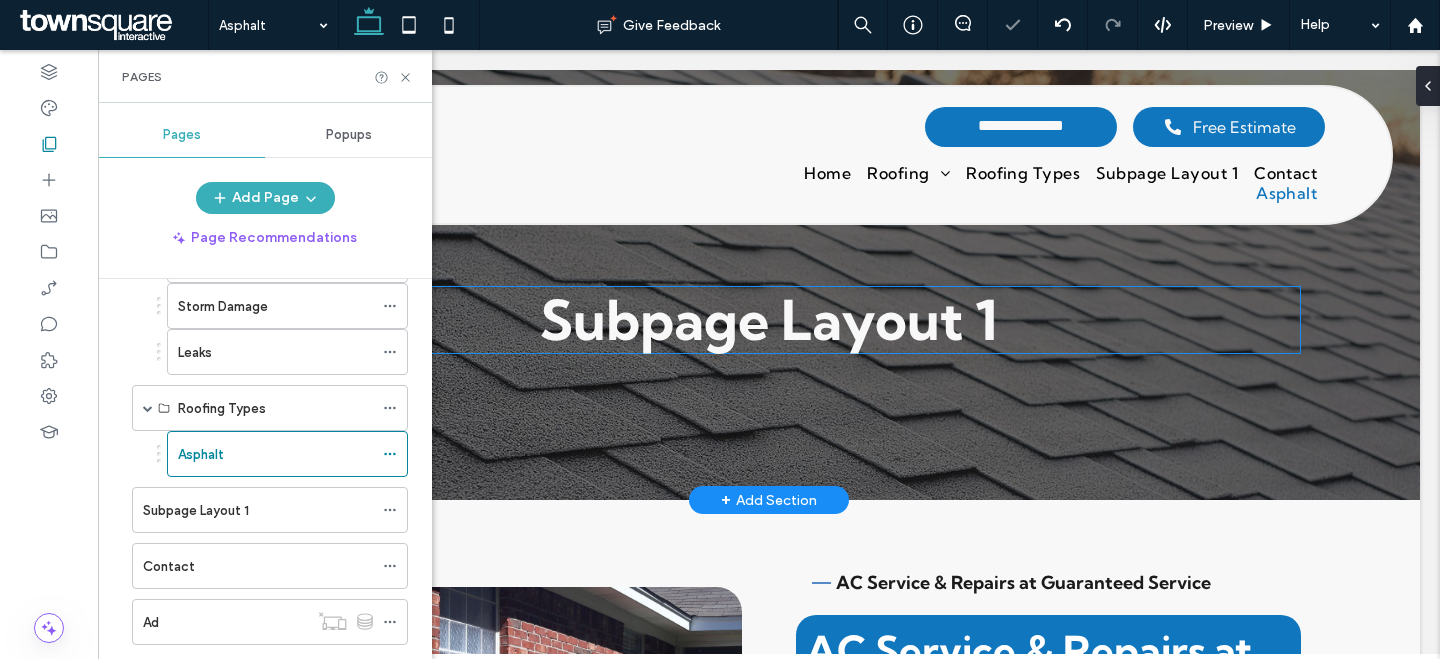 click on "Subpage Layout 1" at bounding box center (769, 320) 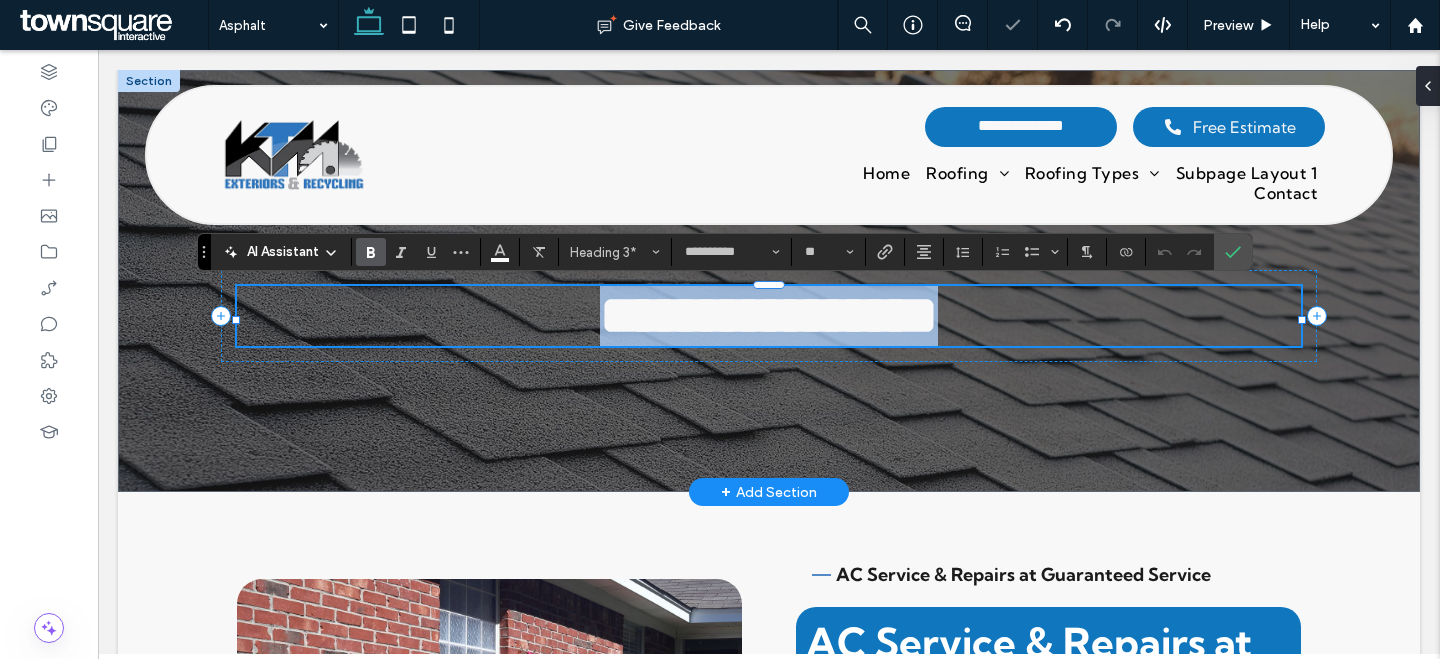 type 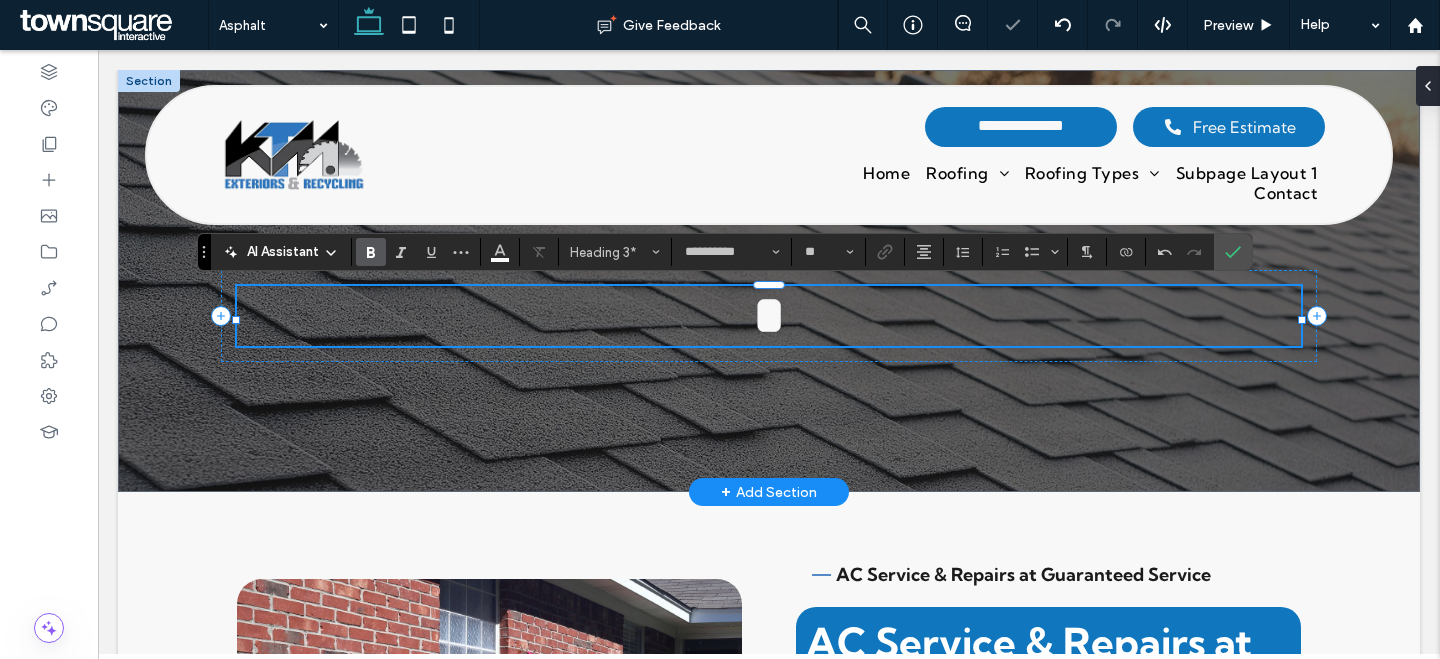type on "**" 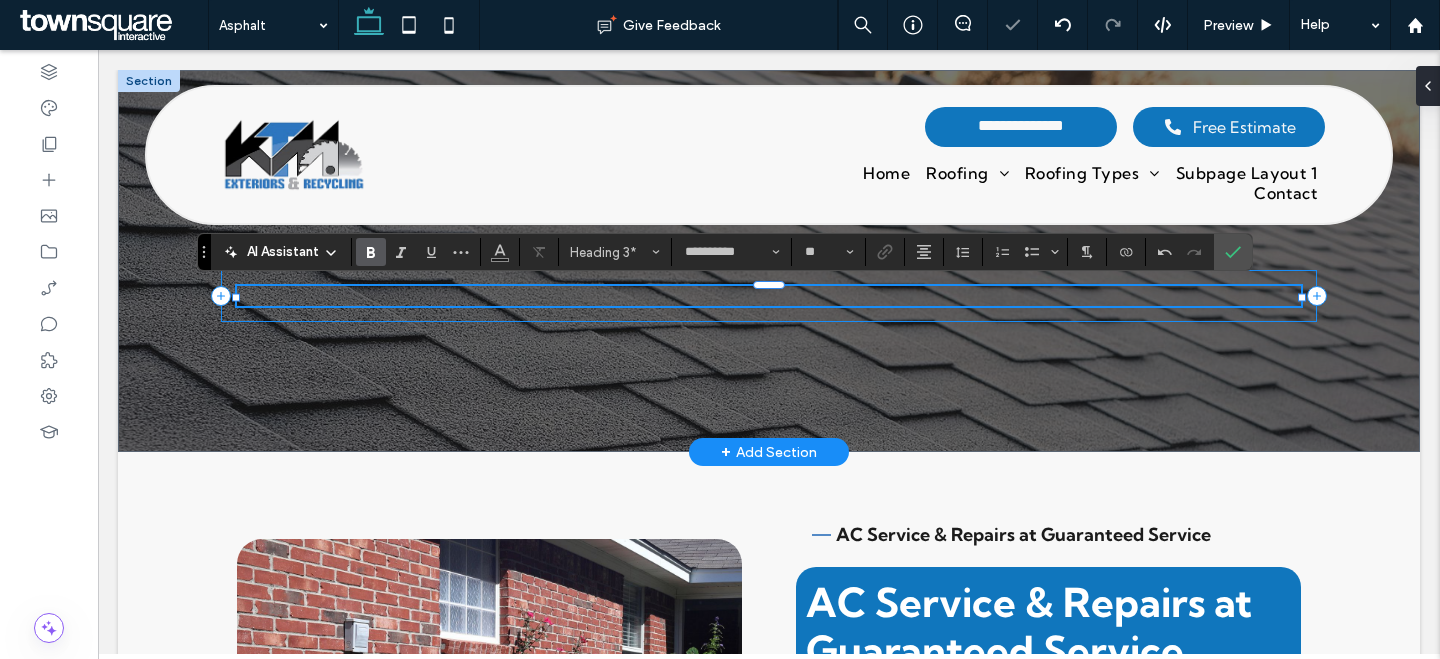 paste 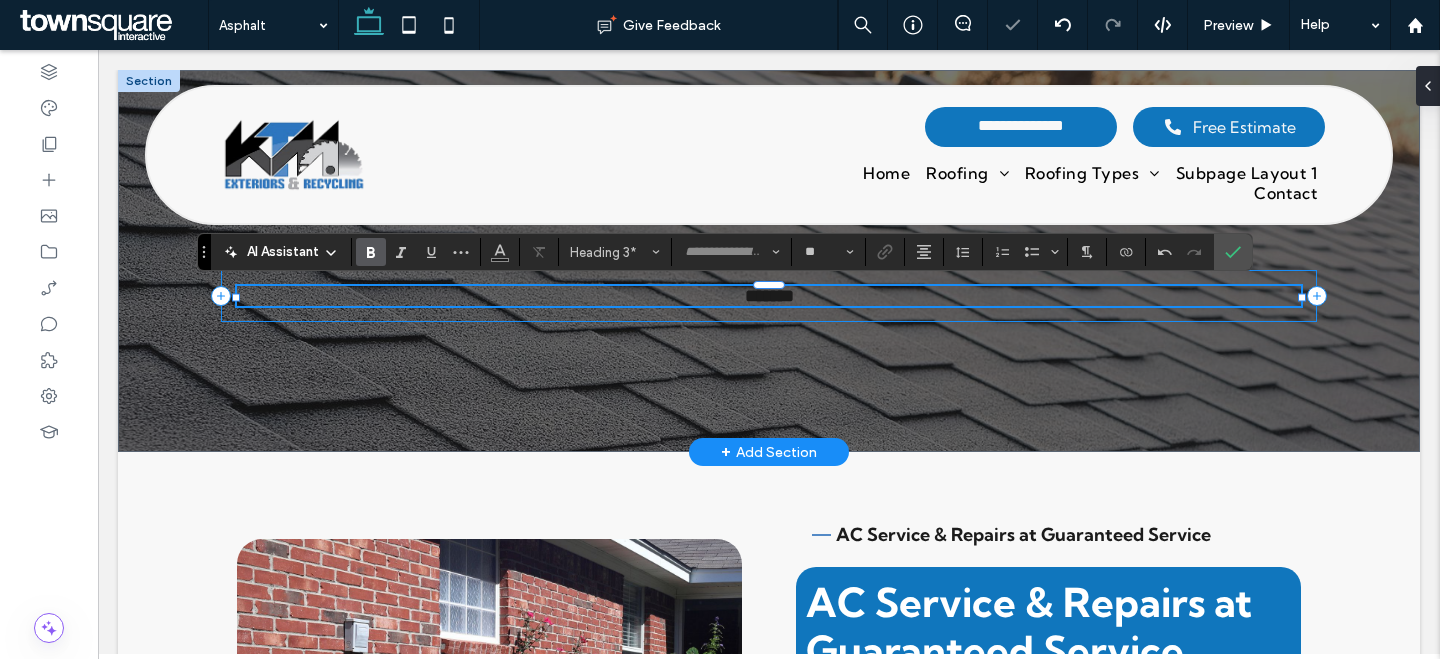 scroll, scrollTop: 14, scrollLeft: 0, axis: vertical 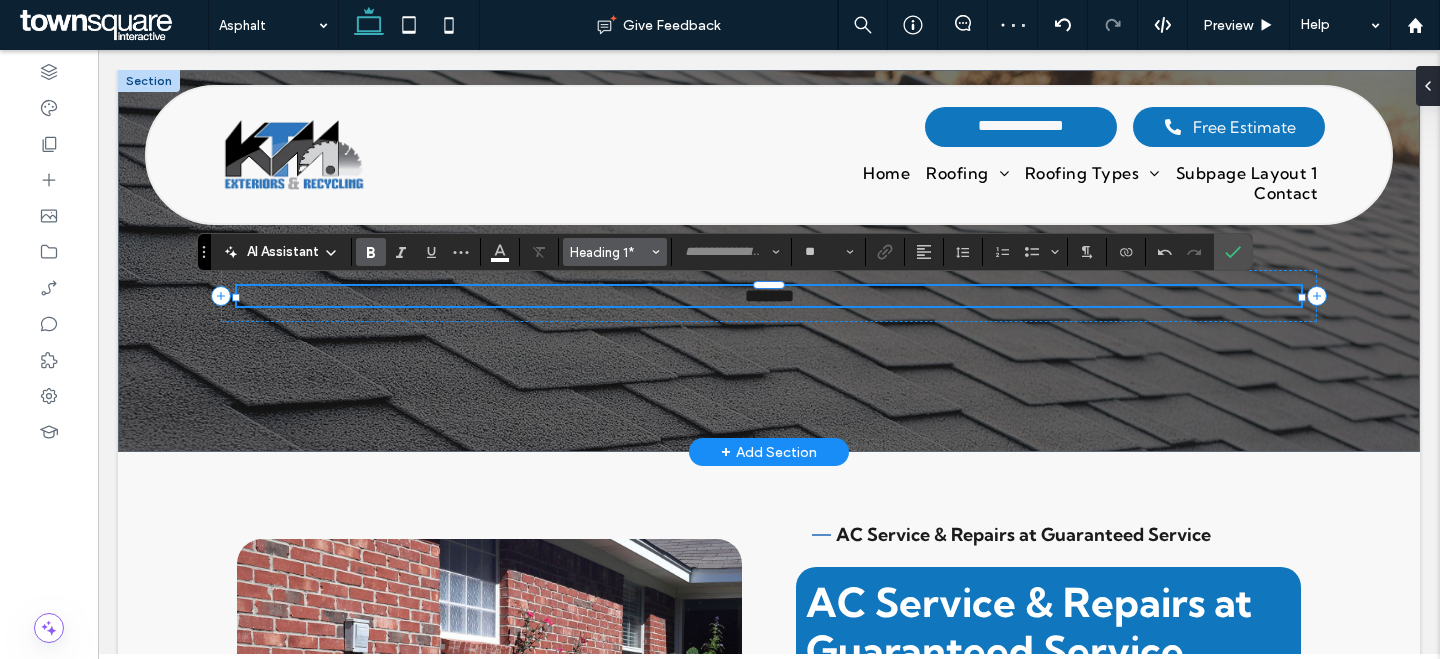 type on "**********" 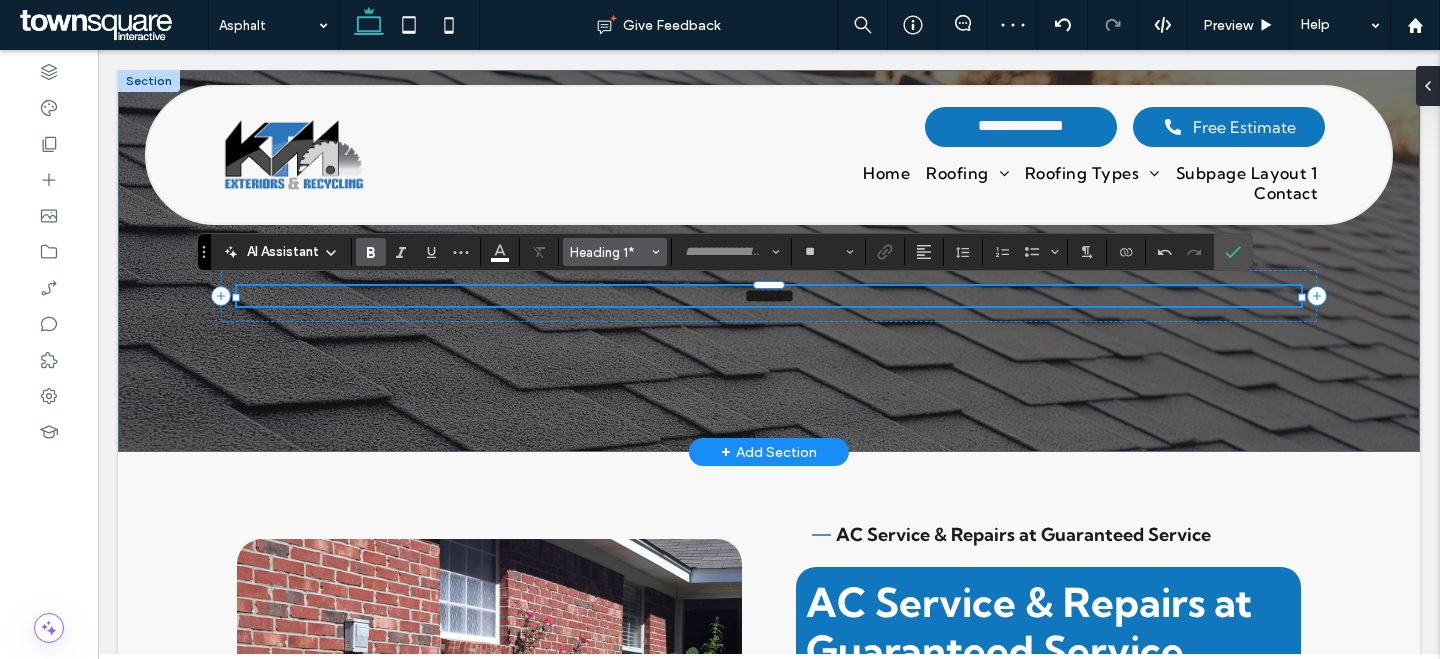 type on "**" 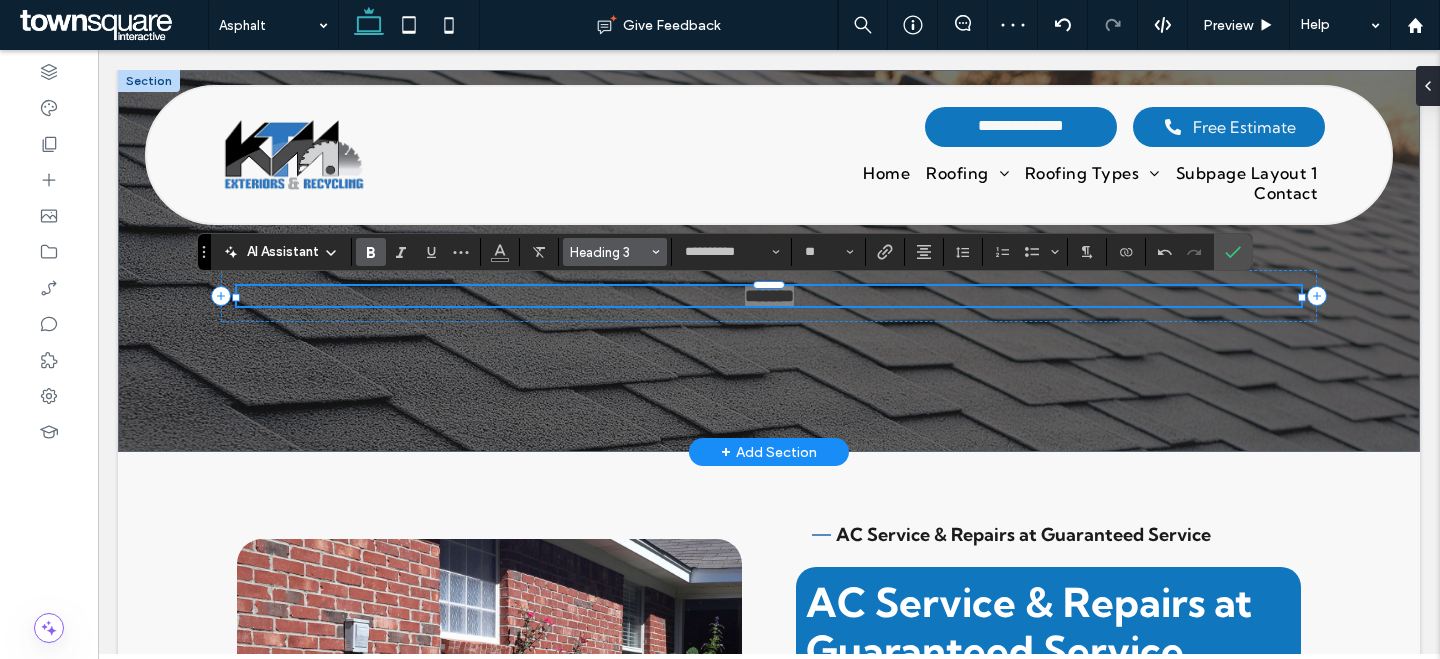 click on "Heading 3" at bounding box center [609, 252] 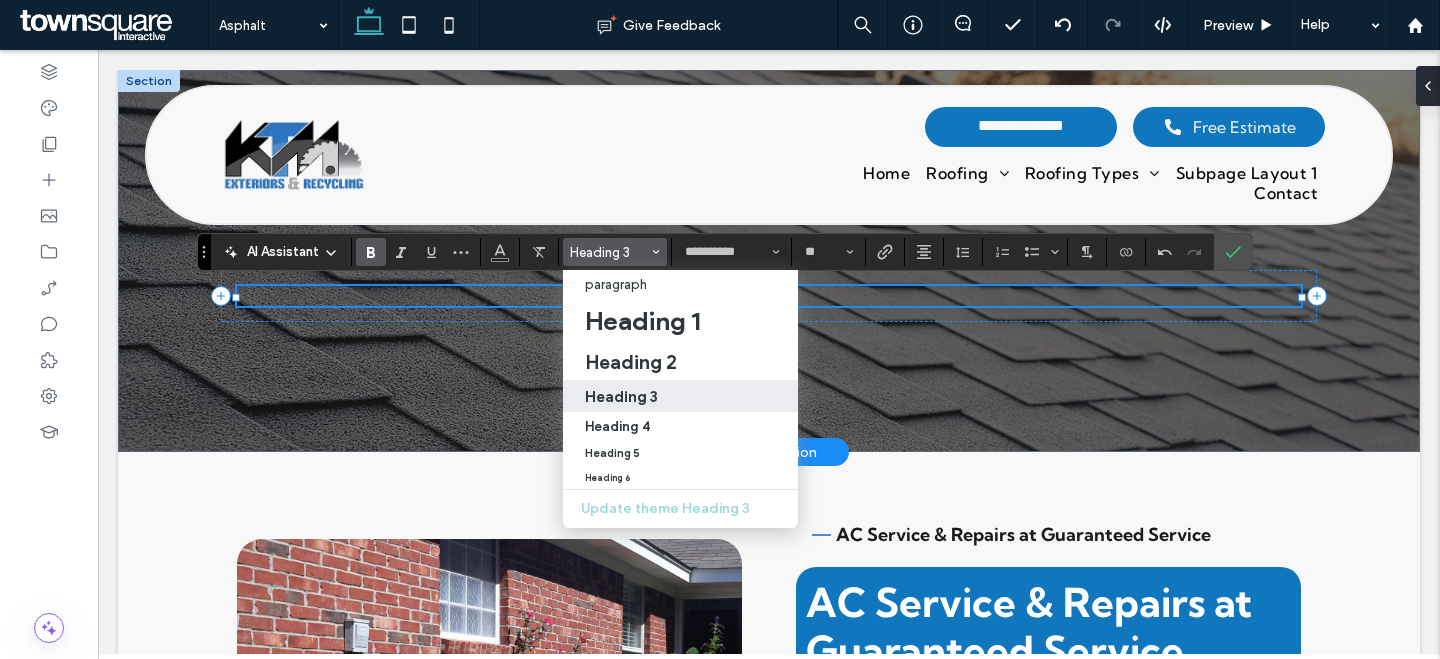 click on "Heading 3" at bounding box center [680, 396] 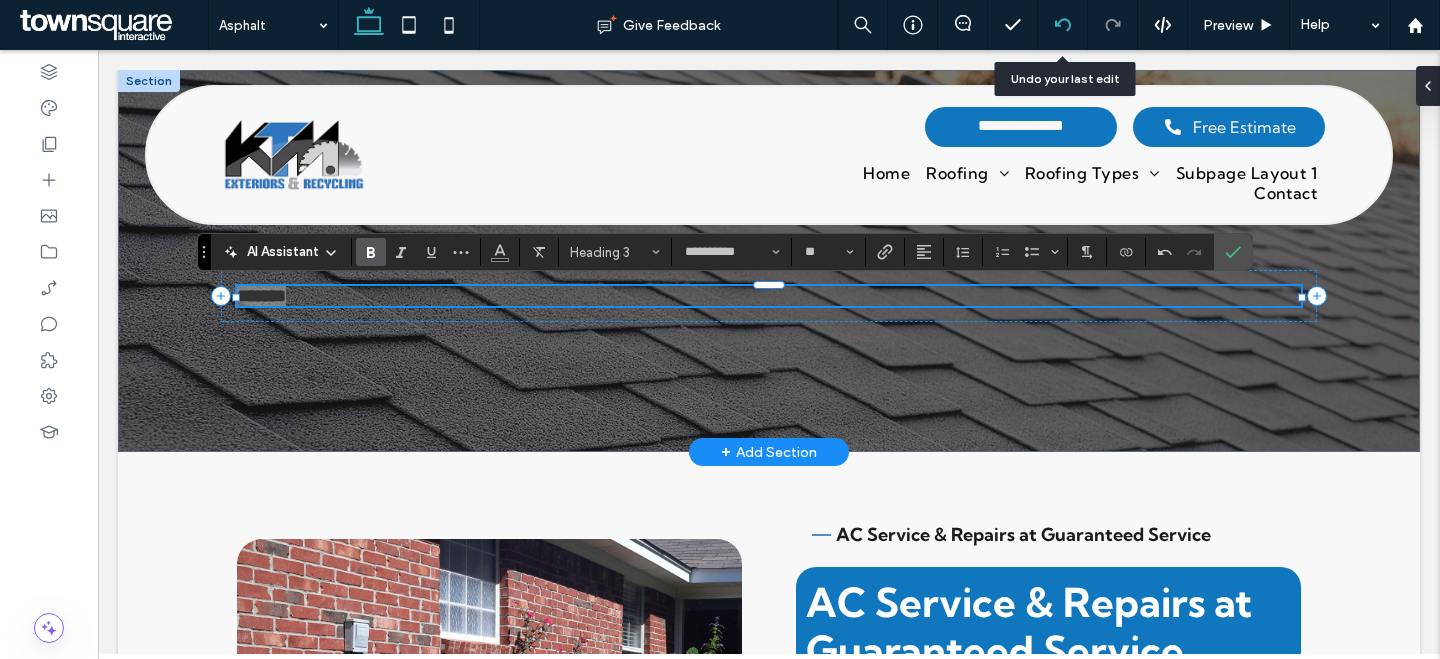 click at bounding box center (1062, 25) 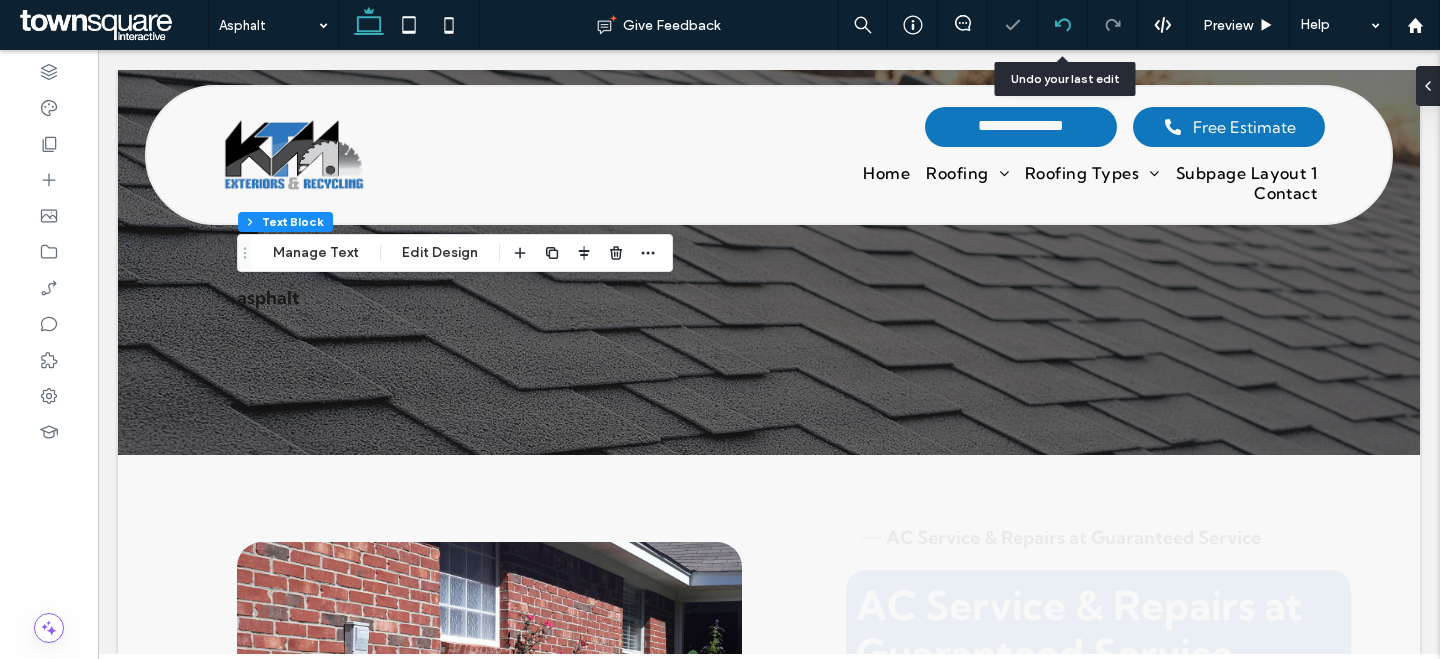 scroll, scrollTop: 0, scrollLeft: 0, axis: both 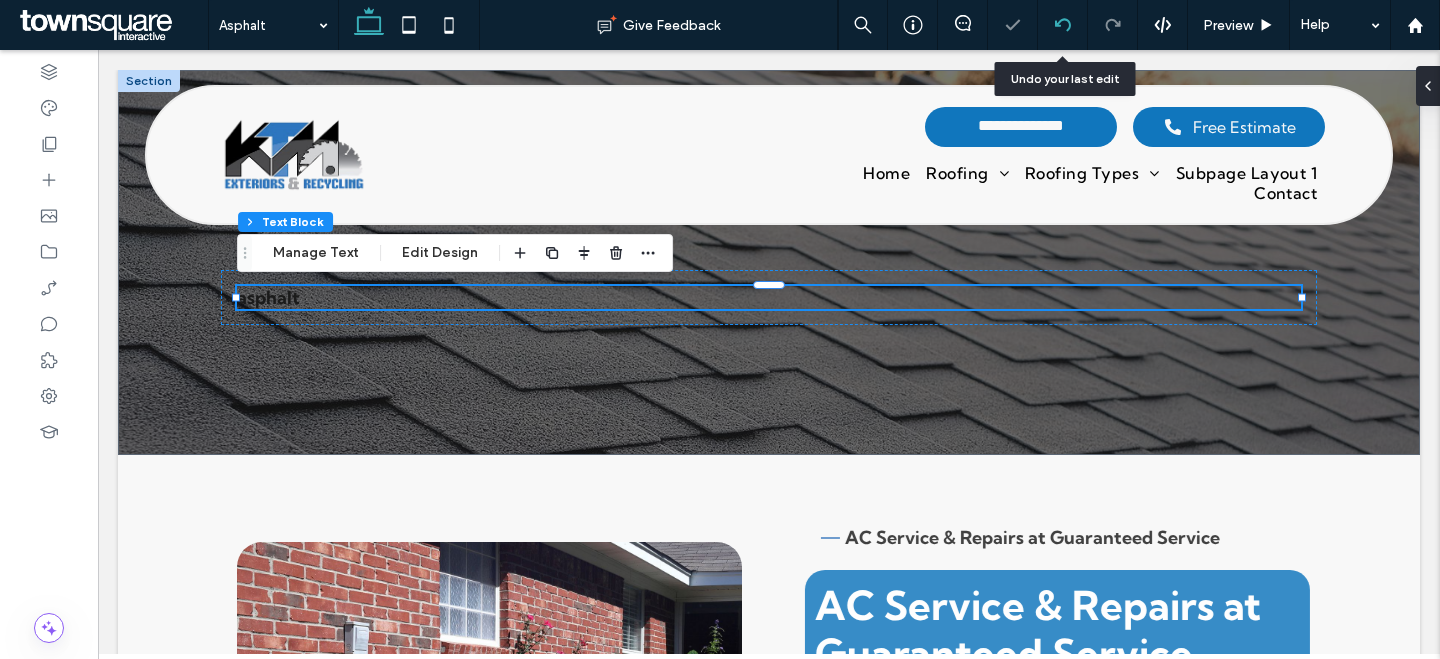 click 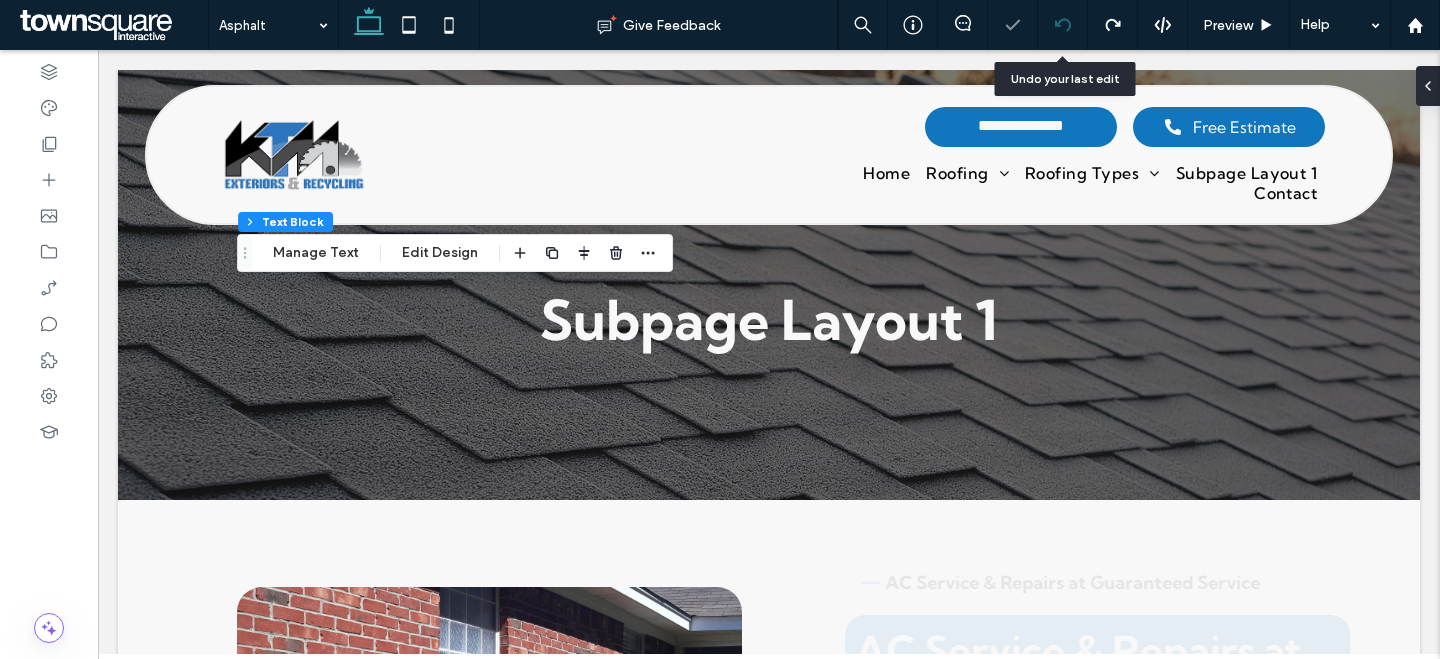 scroll, scrollTop: 0, scrollLeft: 0, axis: both 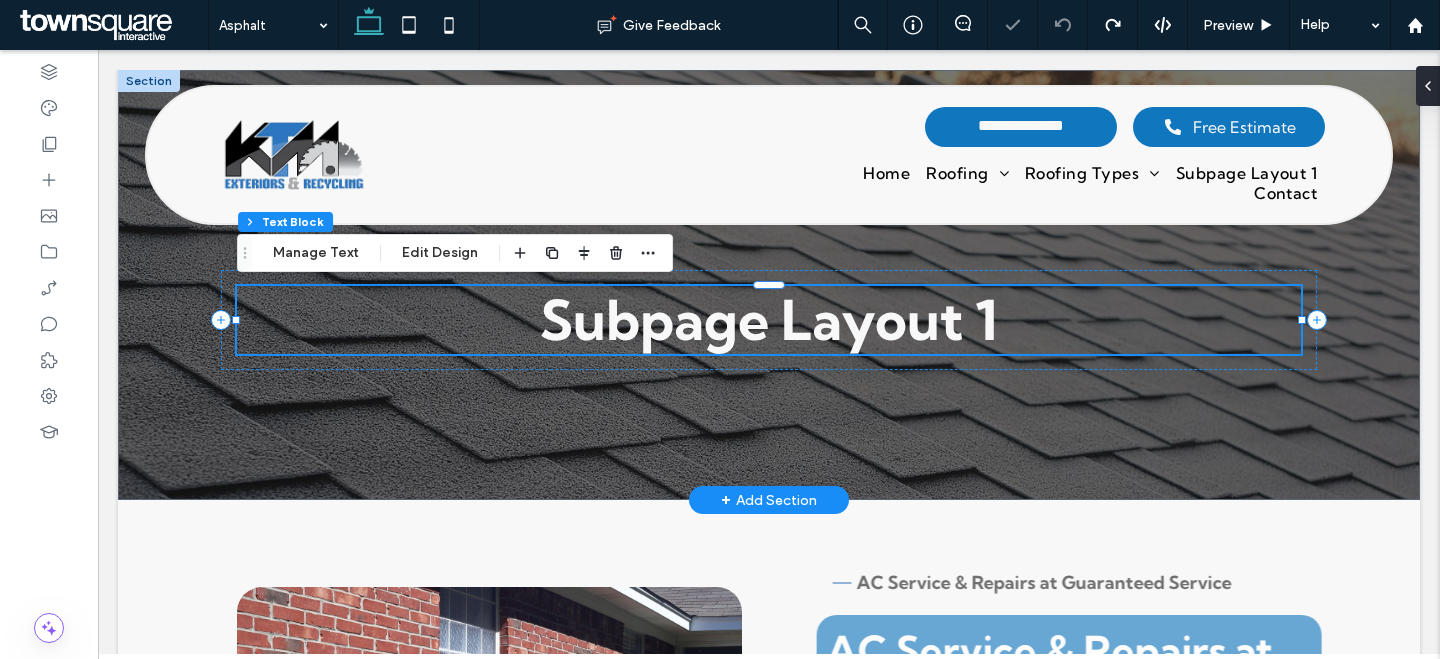 click on "Subpage Layout 1" at bounding box center [769, 320] 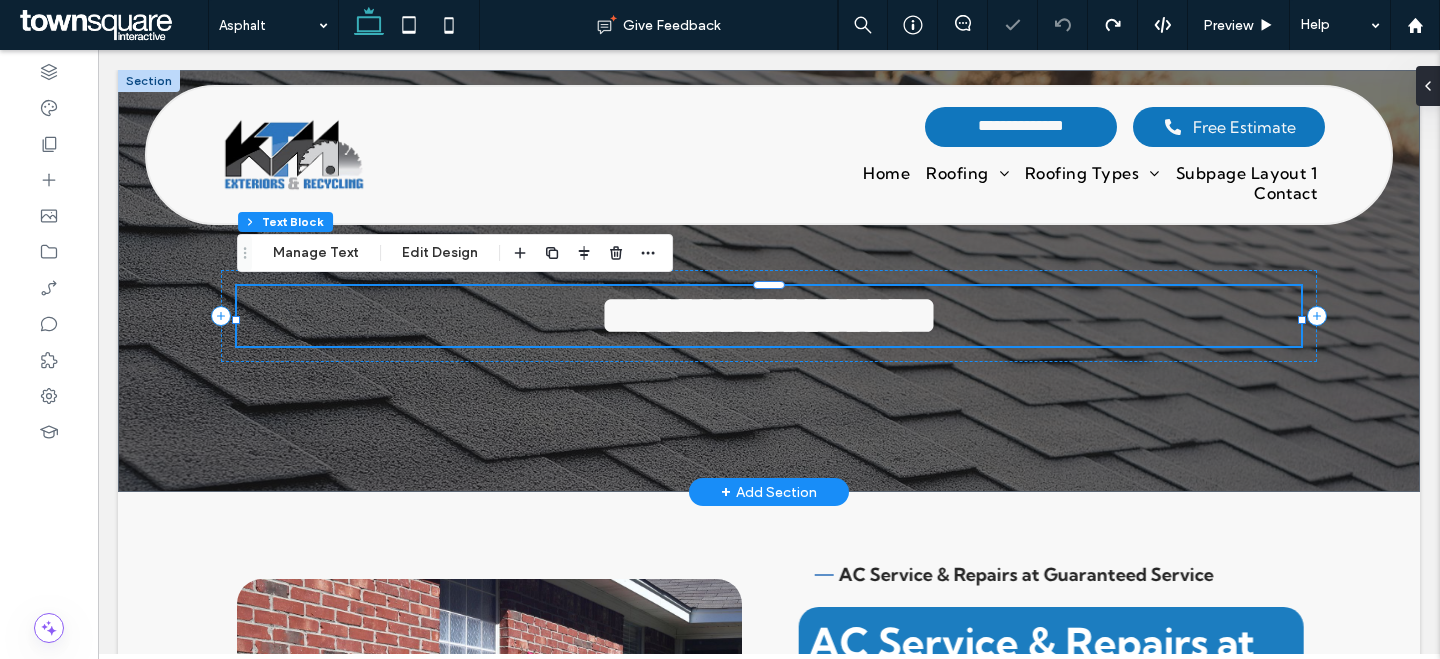 click on "**********" at bounding box center [769, 315] 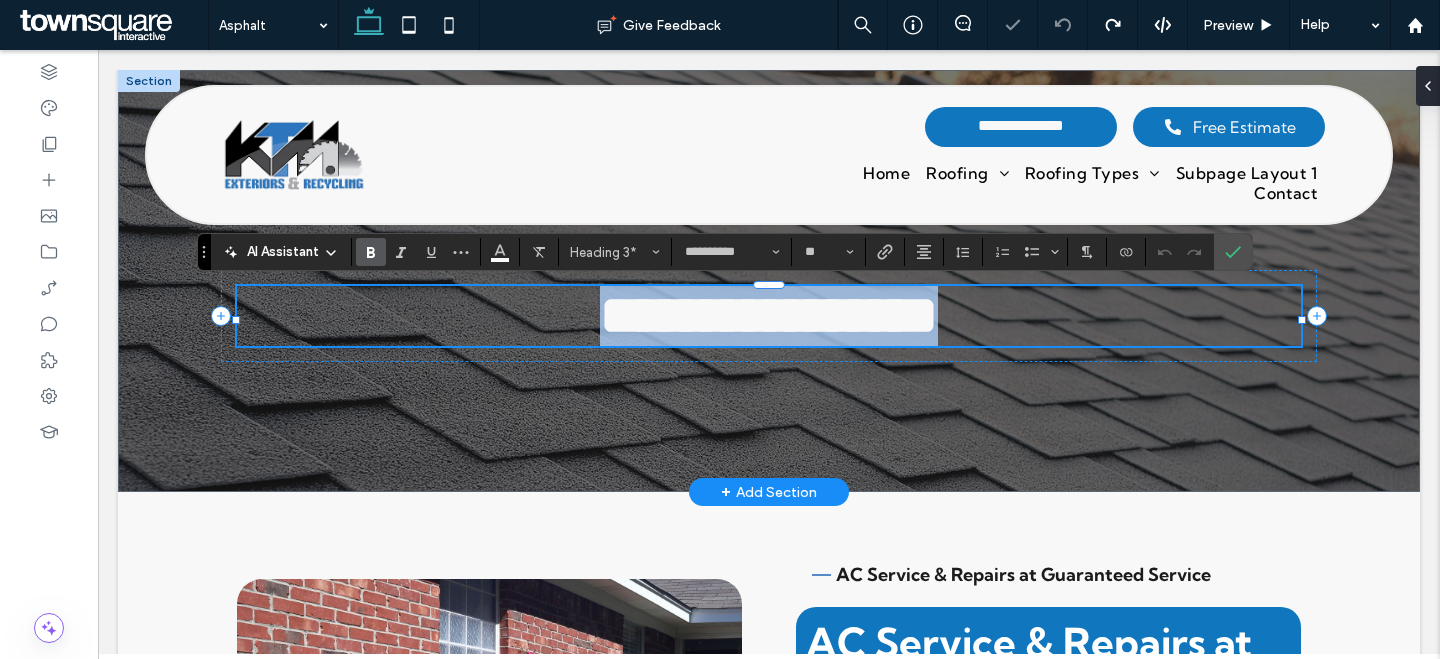paste 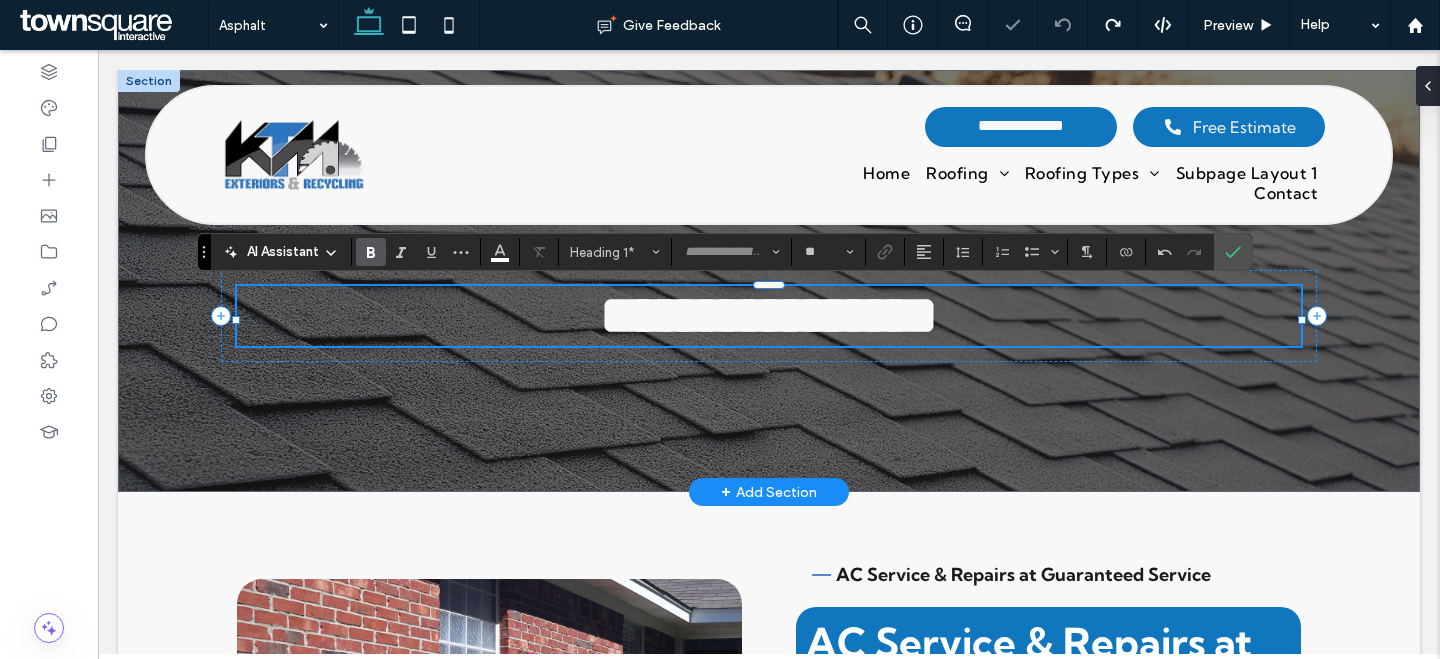 scroll, scrollTop: 14, scrollLeft: 0, axis: vertical 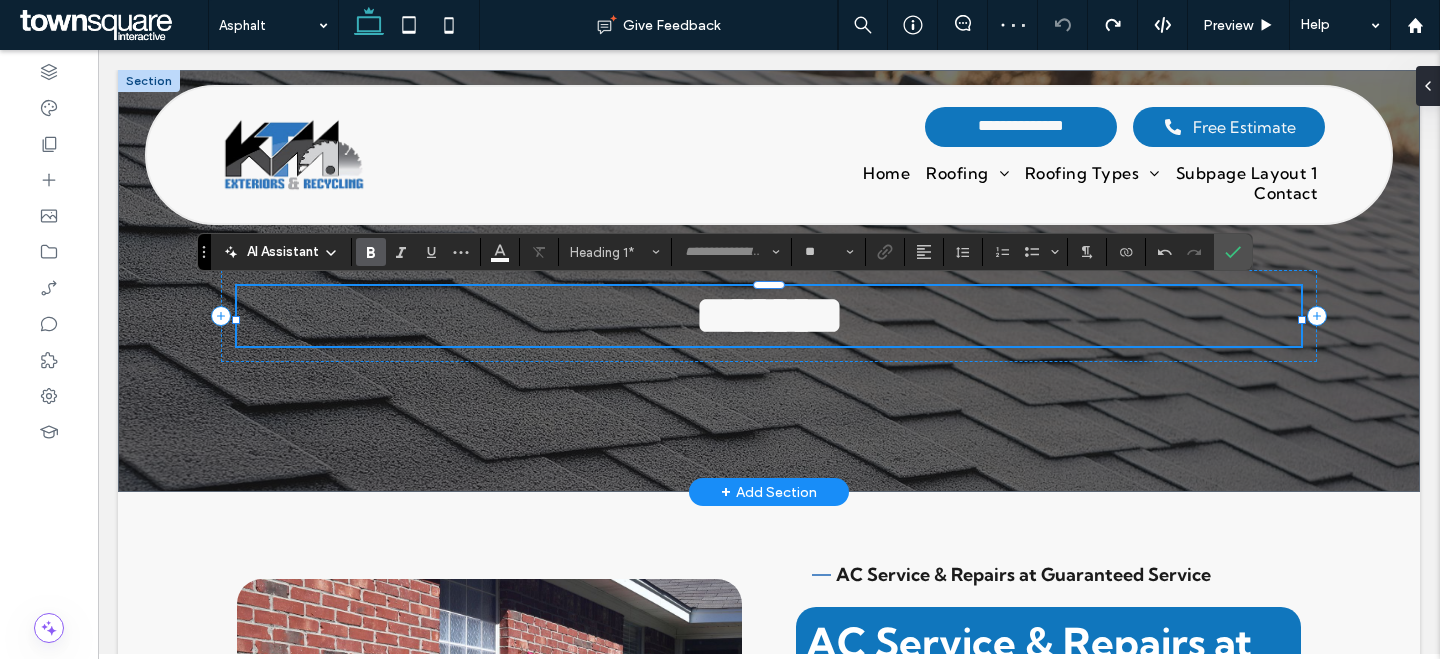 type on "**********" 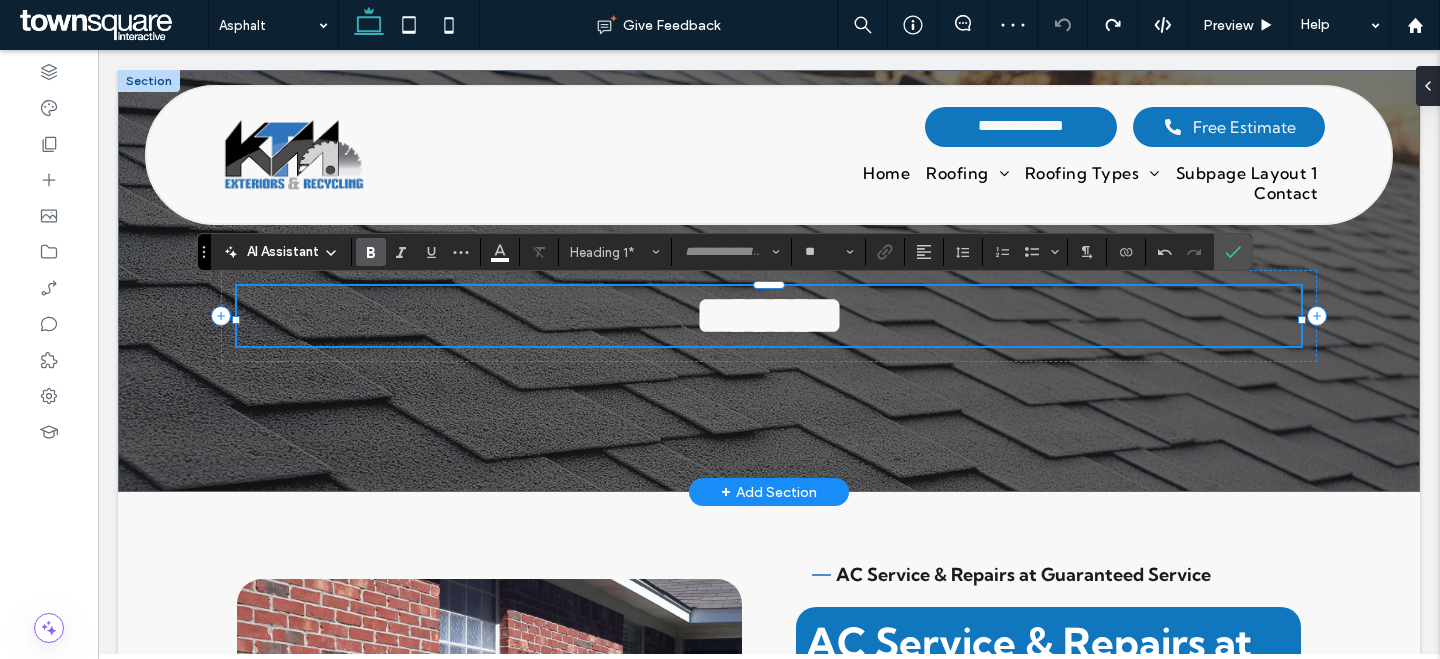 type on "**" 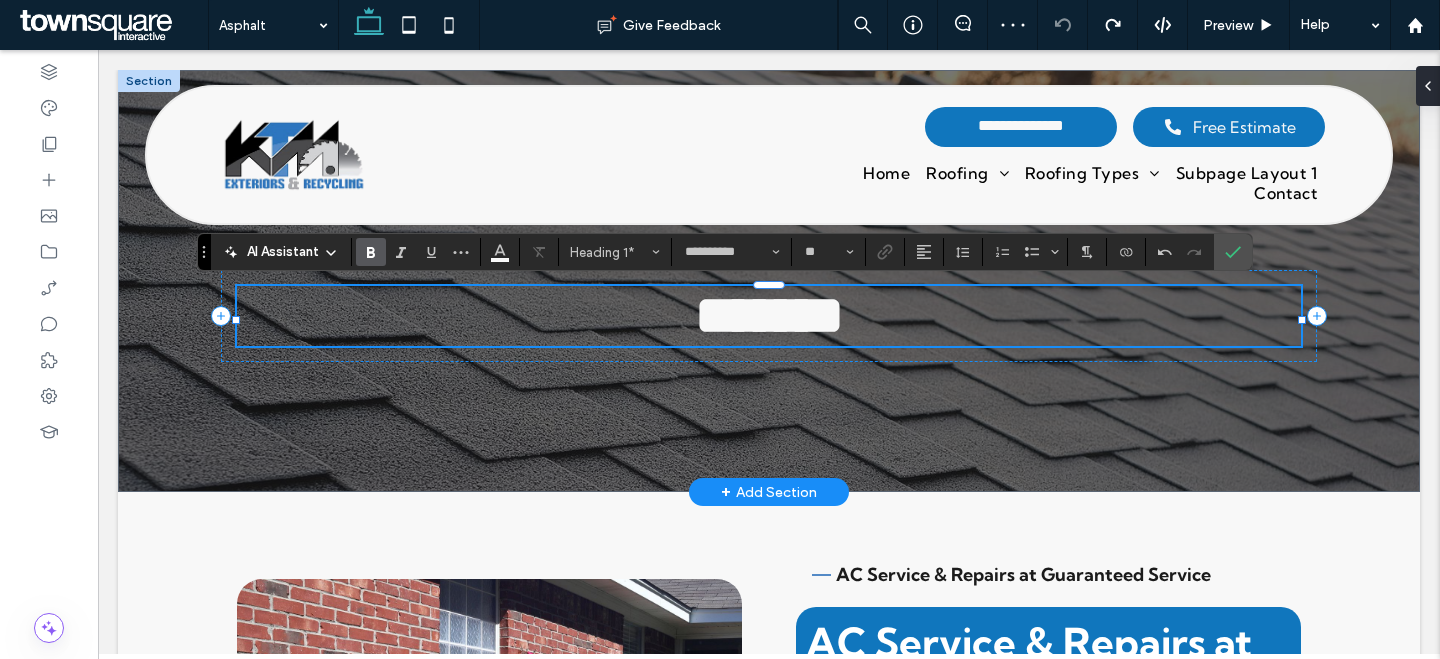 click on "*******" at bounding box center (769, 315) 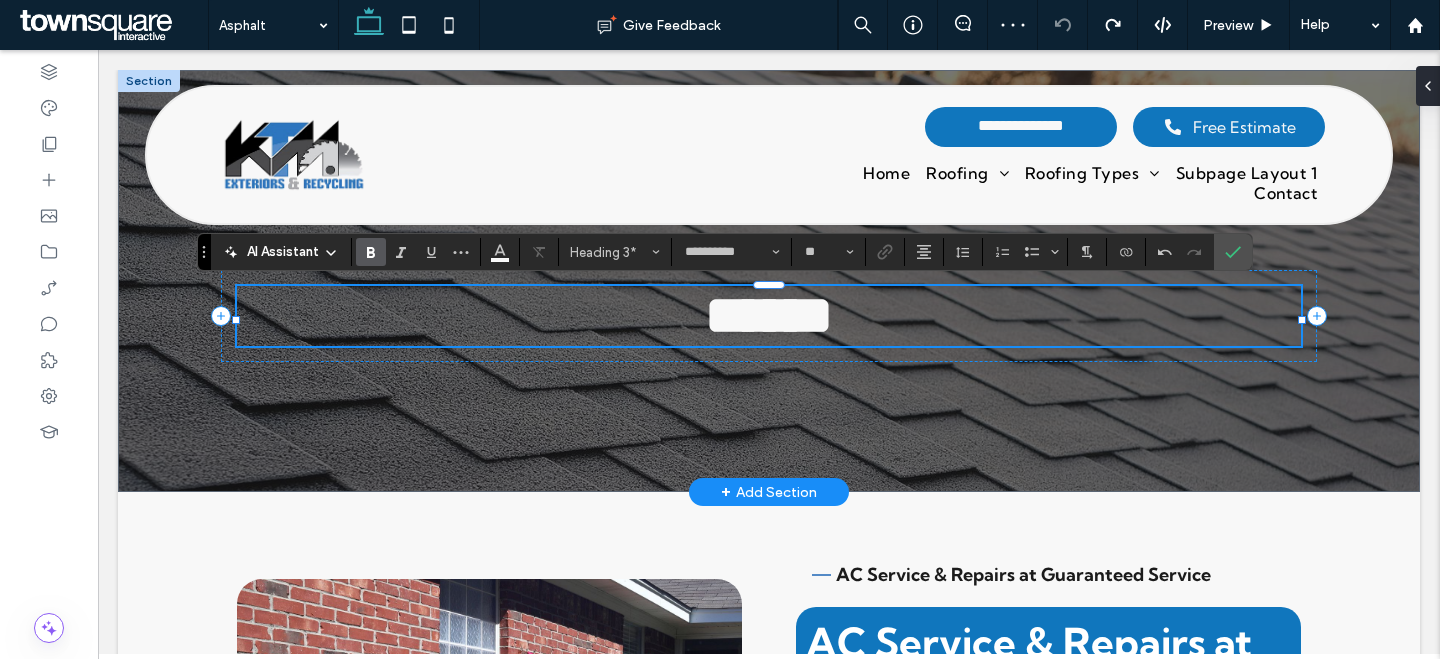 type 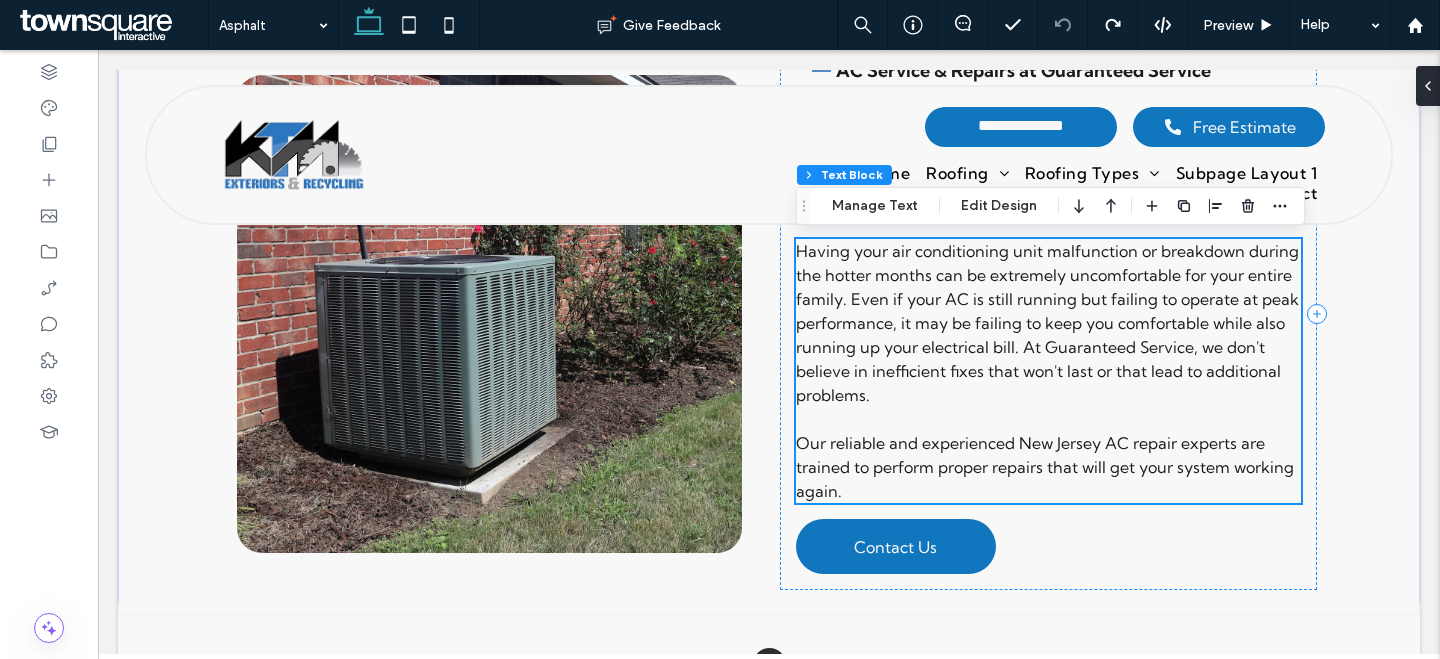 click on "Having your air conditioning unit malfunction or breakdown during the hotter months can be extremely uncomfortable for your entire family. Even if your AC is still running but failing to operate at peak performance, it may be failing to keep you comfortable while also running up your electrical bill. At Guaranteed Service, we don't believe in inefficient fixes that won't last or that lead to additional problems." at bounding box center [1047, 323] 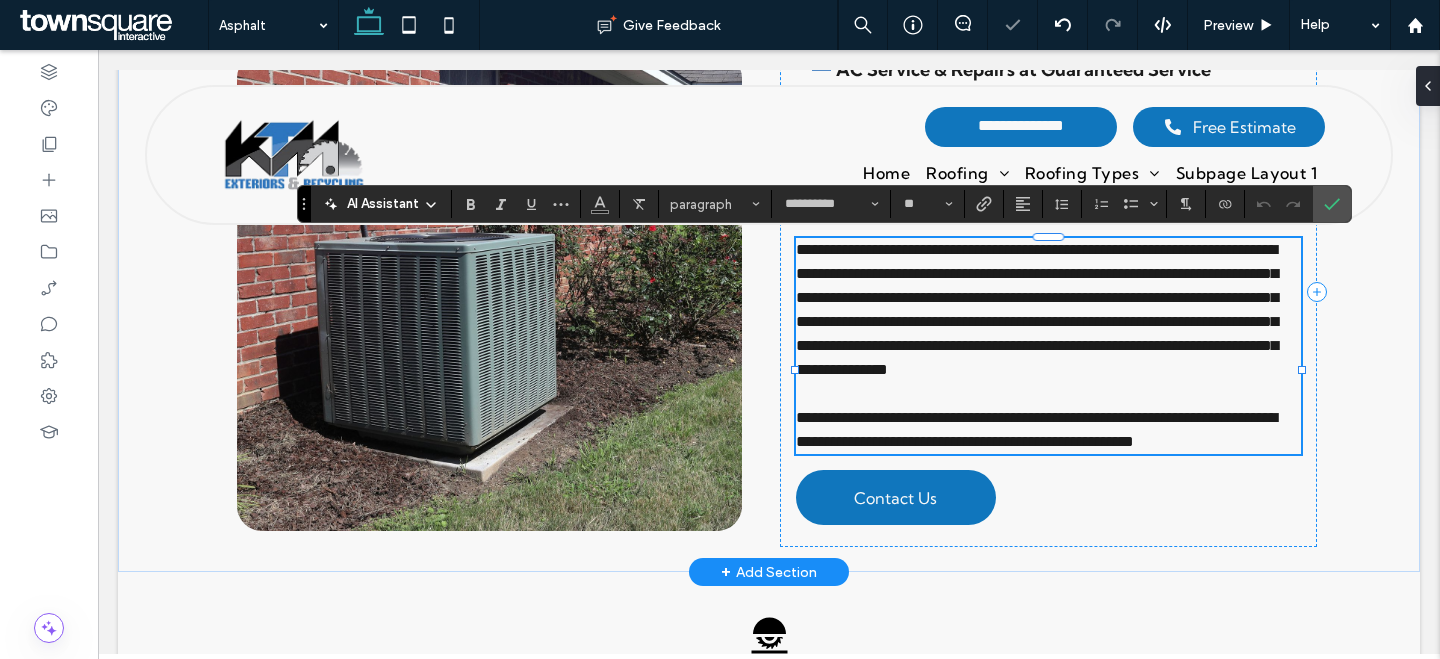 paste 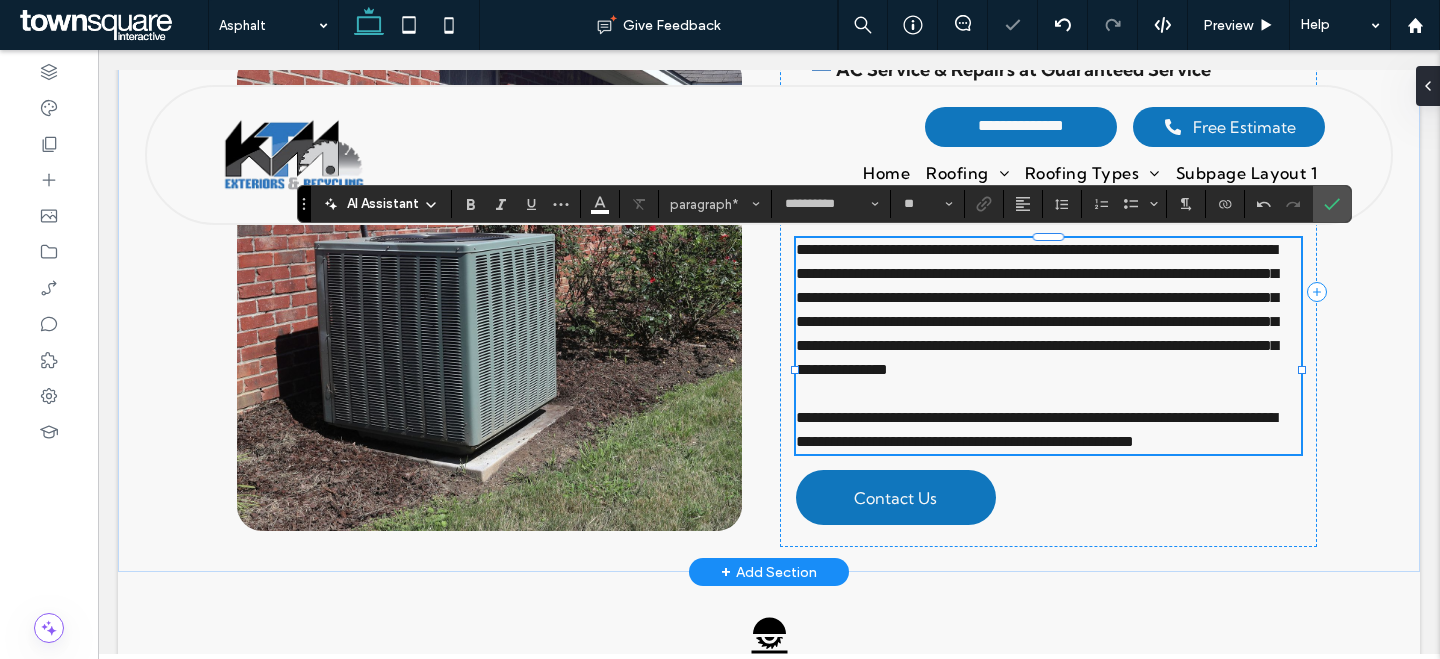 scroll, scrollTop: 121, scrollLeft: 0, axis: vertical 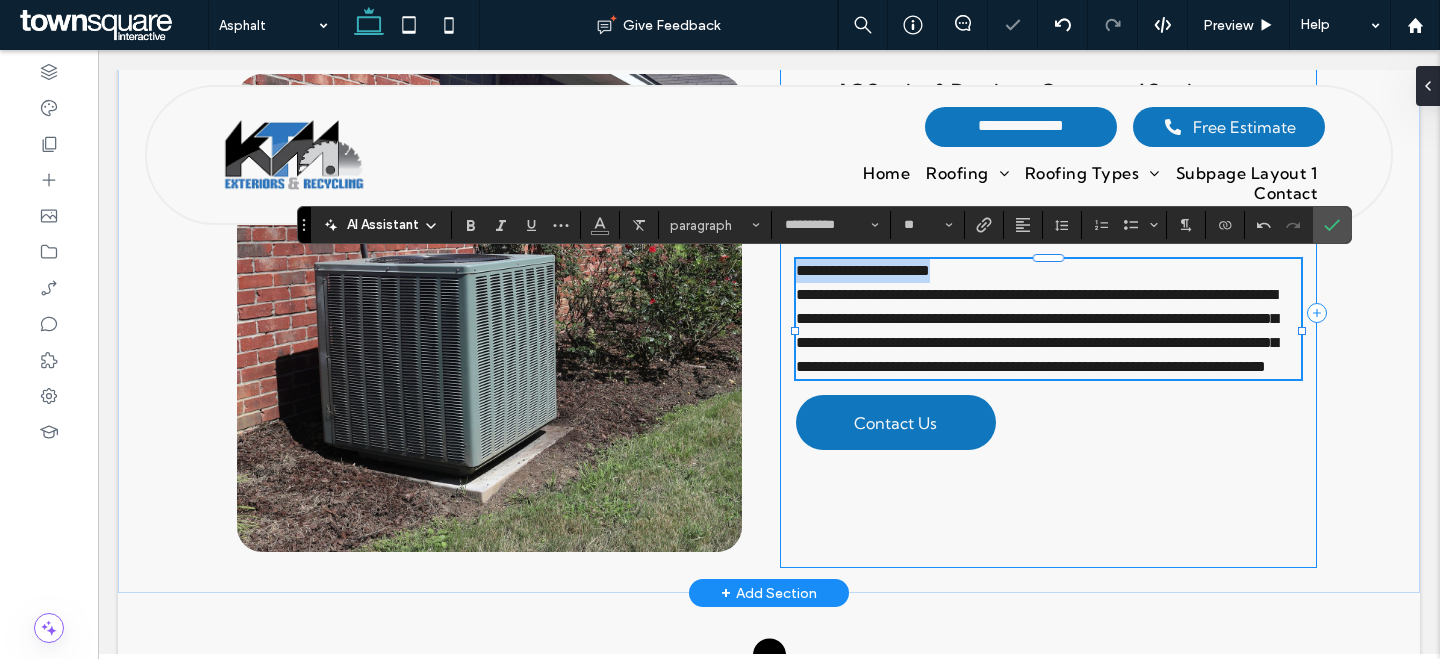 drag, startPoint x: 992, startPoint y: 279, endPoint x: 786, endPoint y: 273, distance: 206.08736 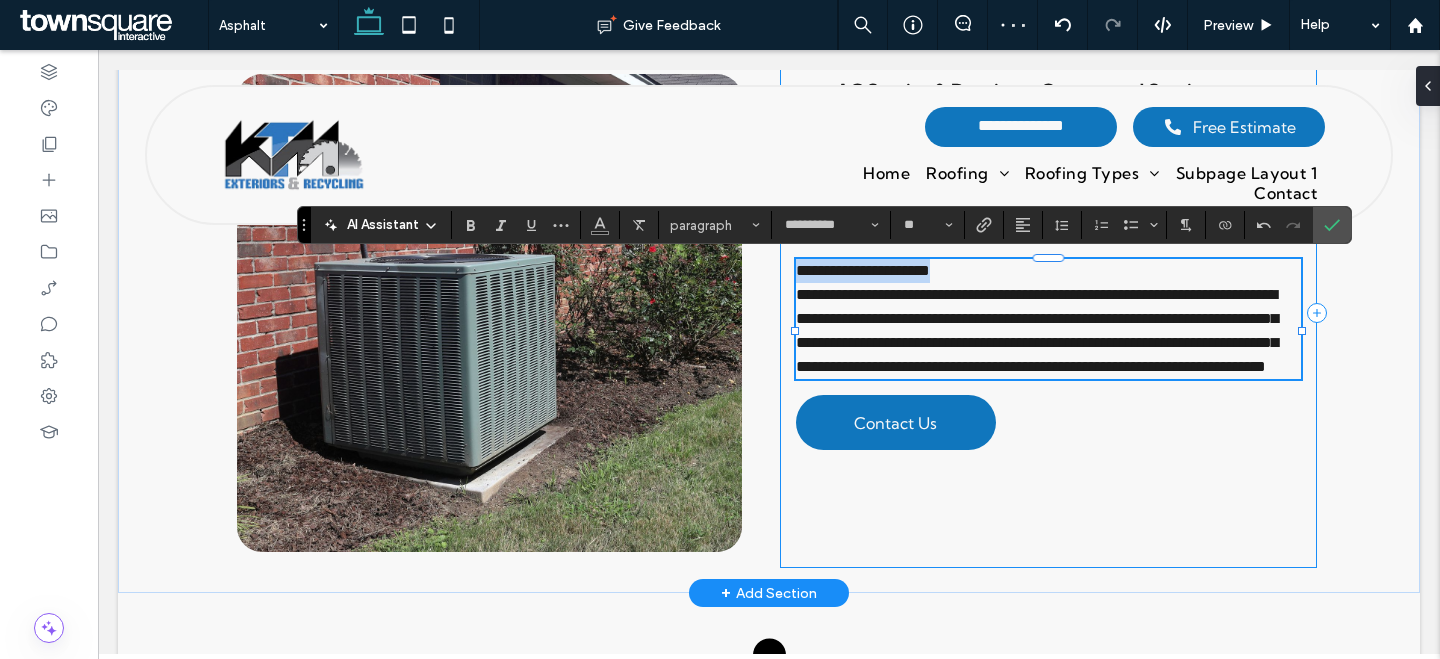 type 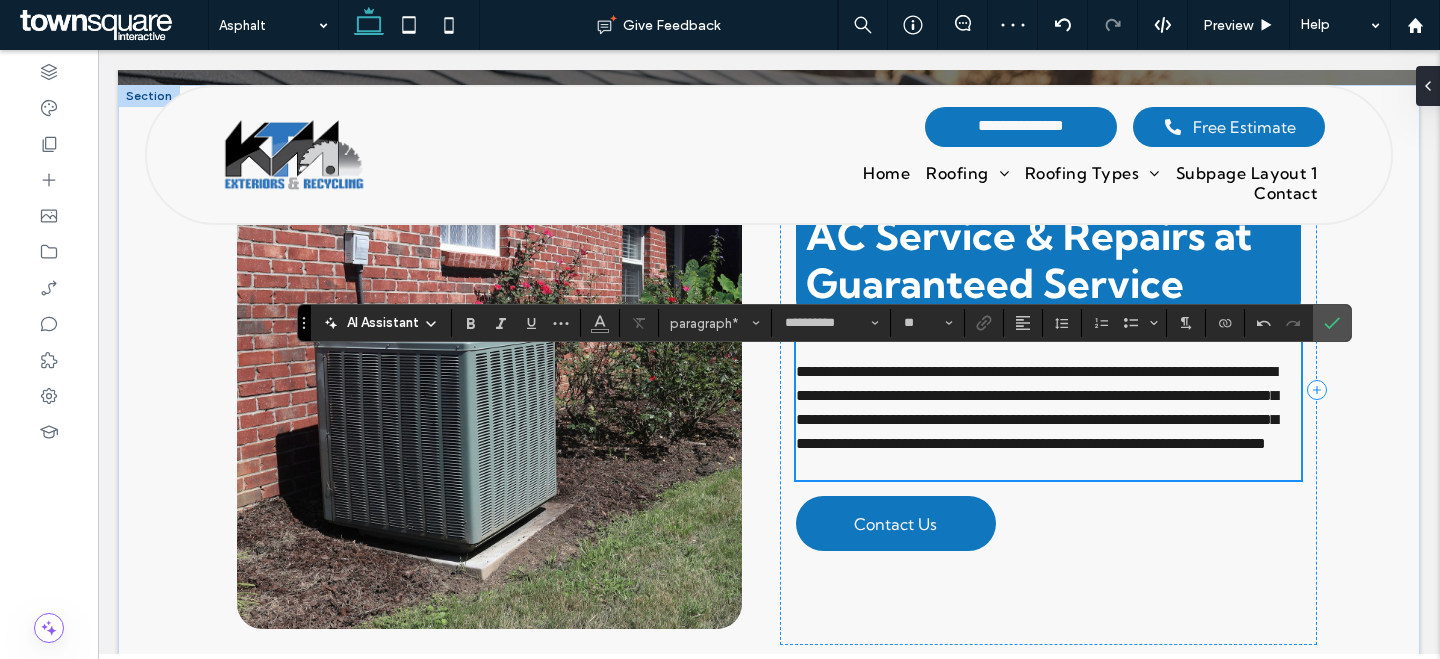 scroll, scrollTop: 393, scrollLeft: 0, axis: vertical 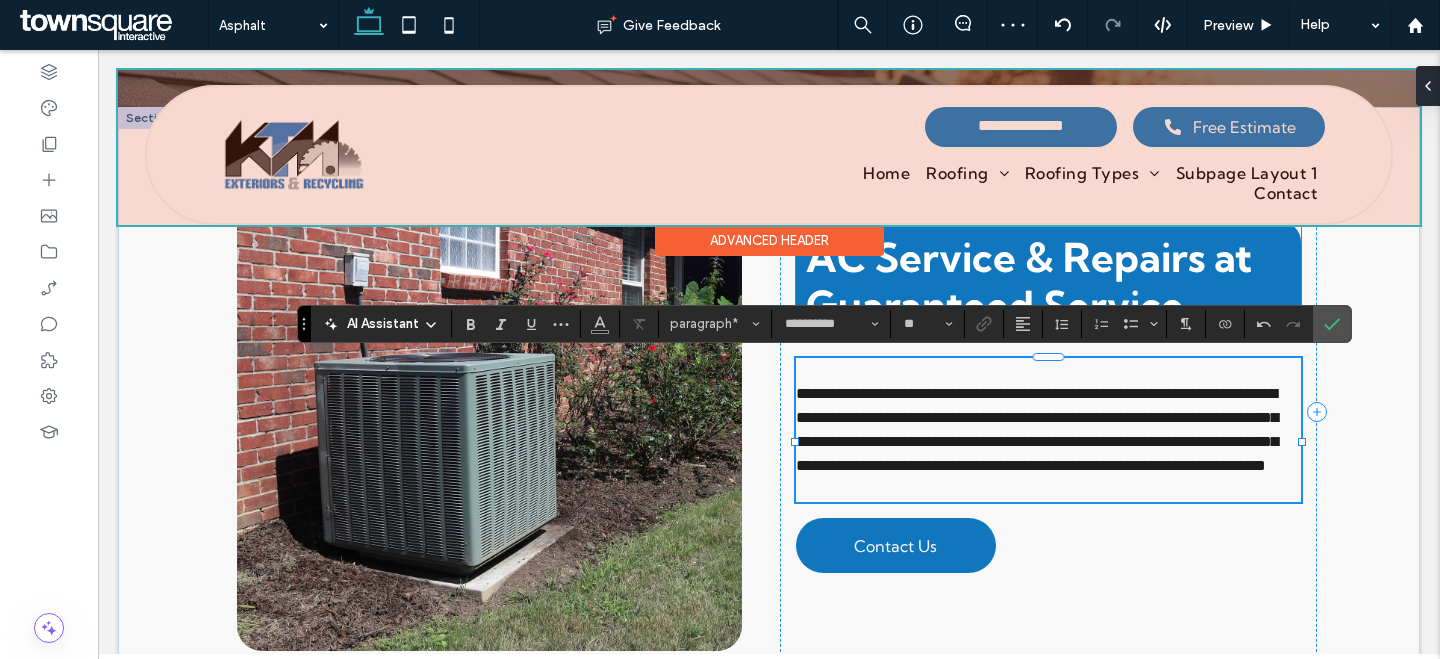 click at bounding box center (769, 147) 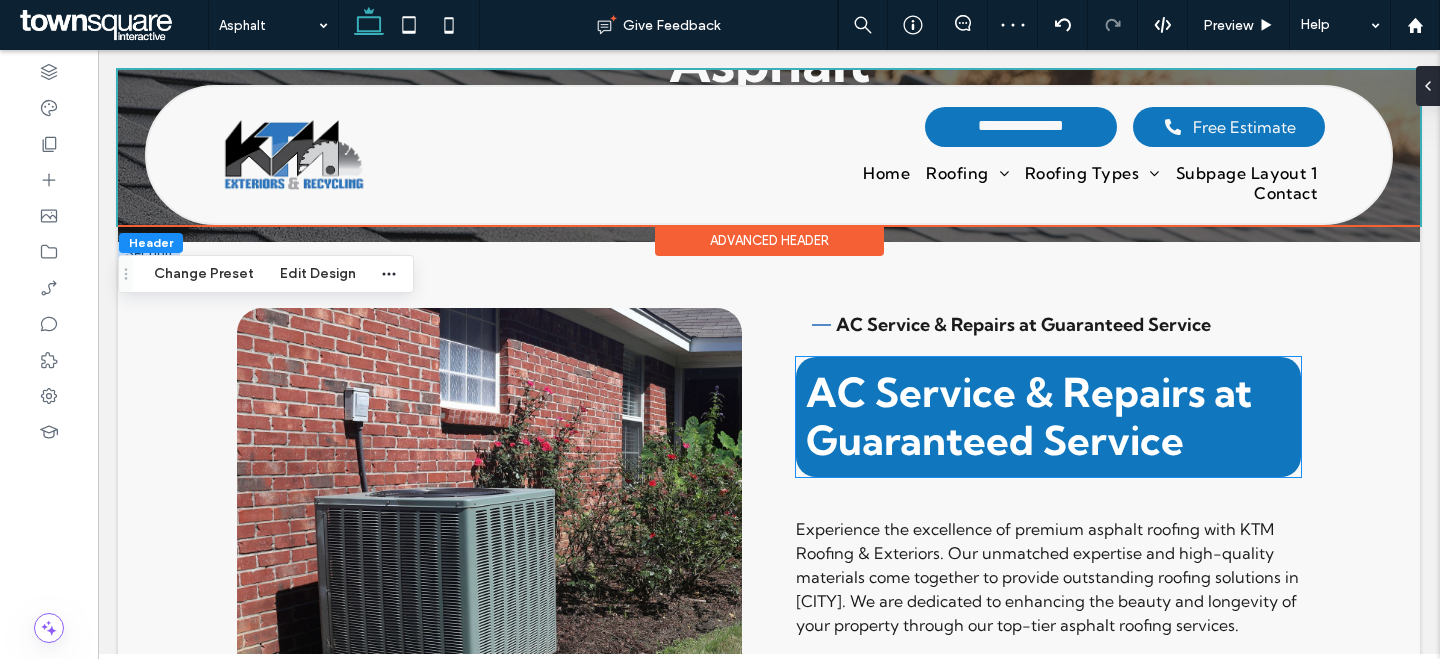 scroll, scrollTop: 258, scrollLeft: 0, axis: vertical 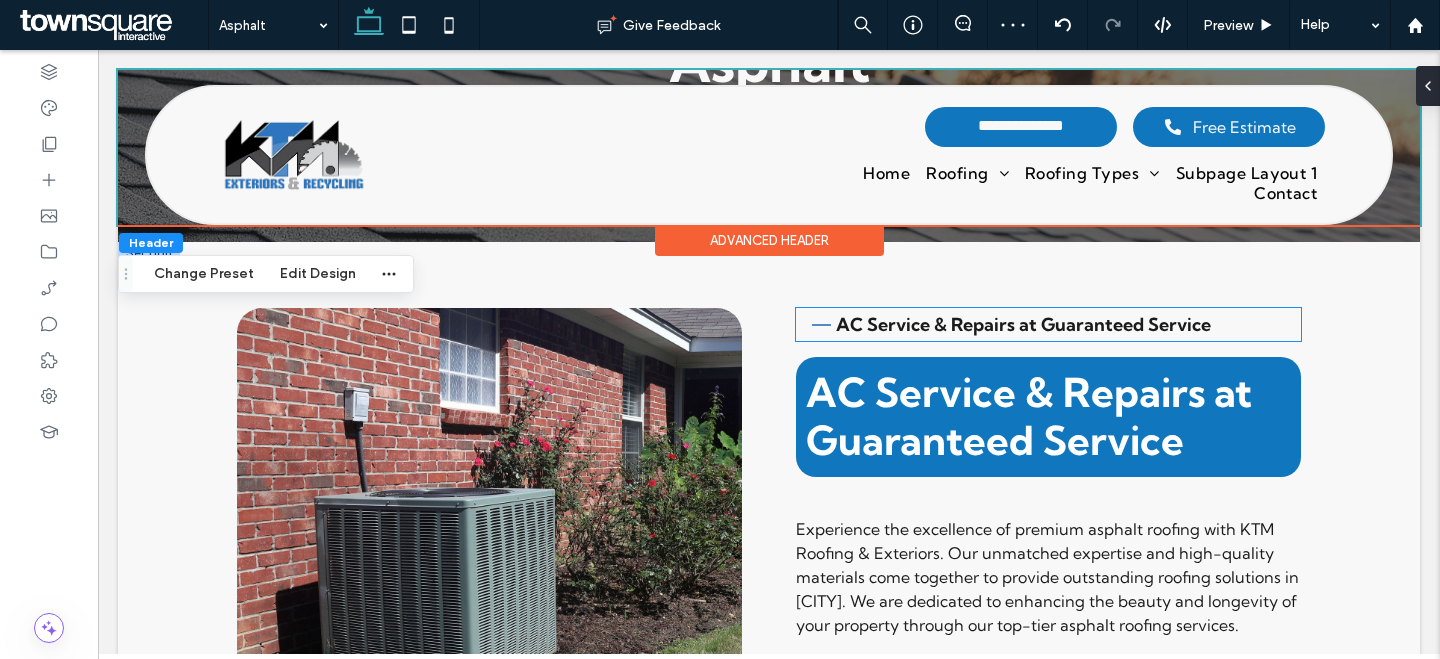 click on "AC Service & Repairs at Guaranteed Service" at bounding box center [1023, 324] 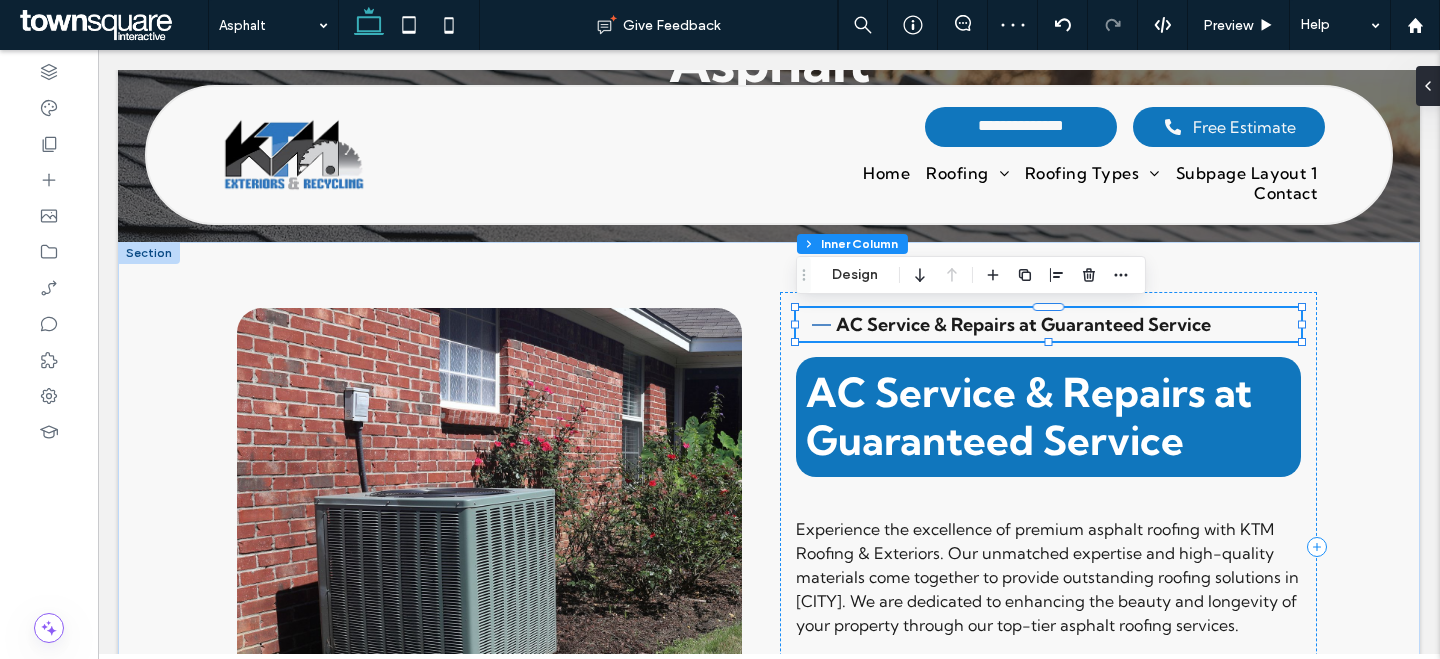 click on "AC Service & Repairs at Guaranteed Service" at bounding box center [1023, 324] 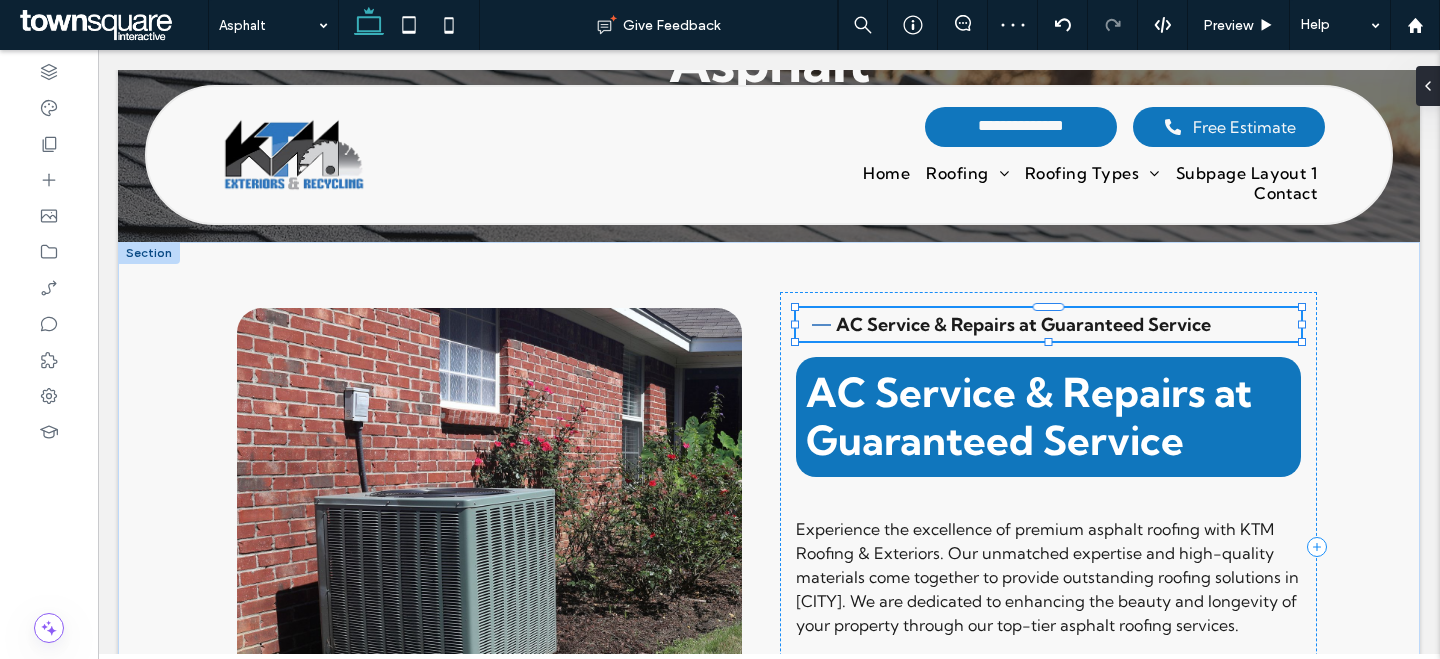 type on "**********" 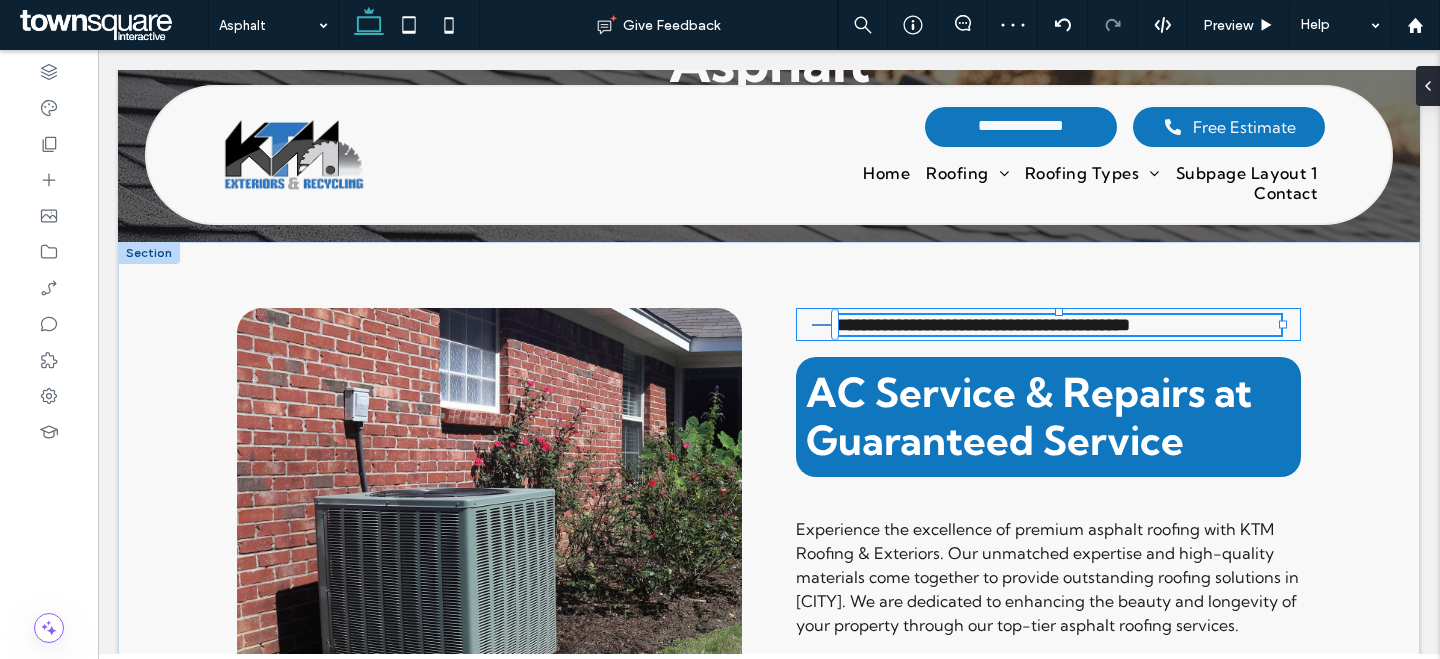 paste 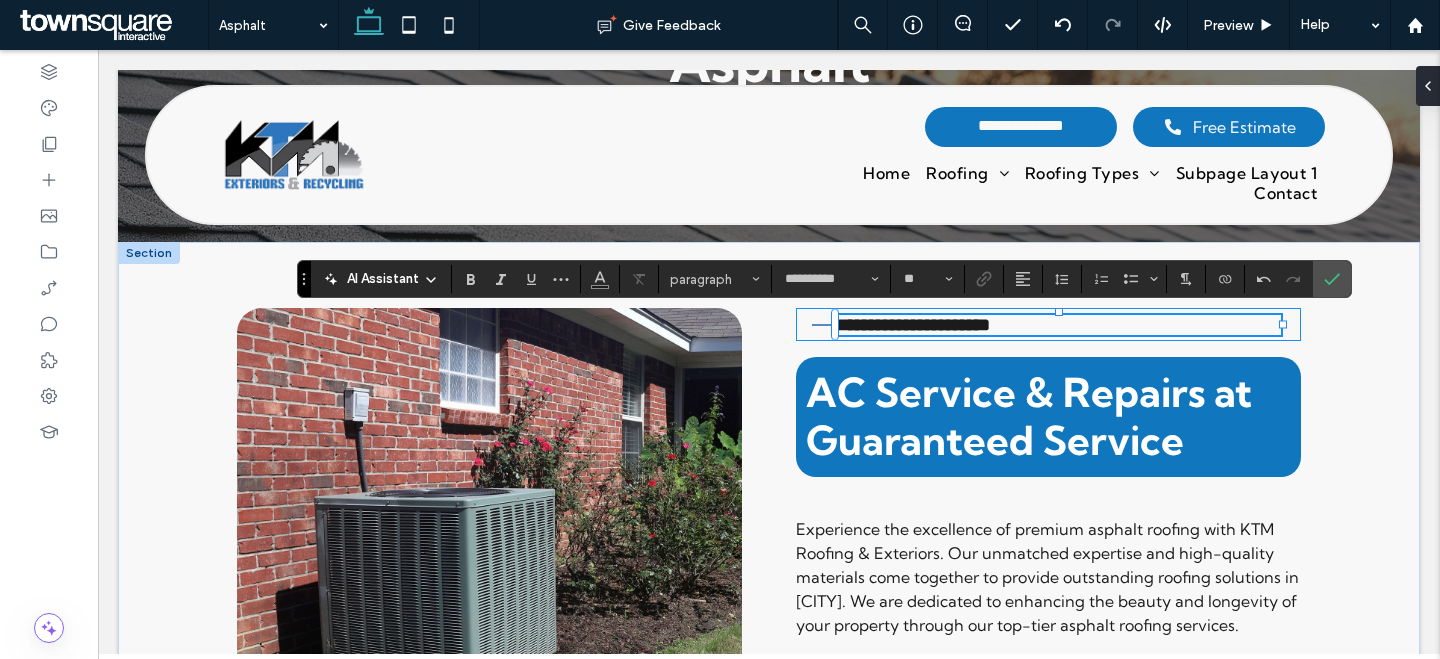 type on "**" 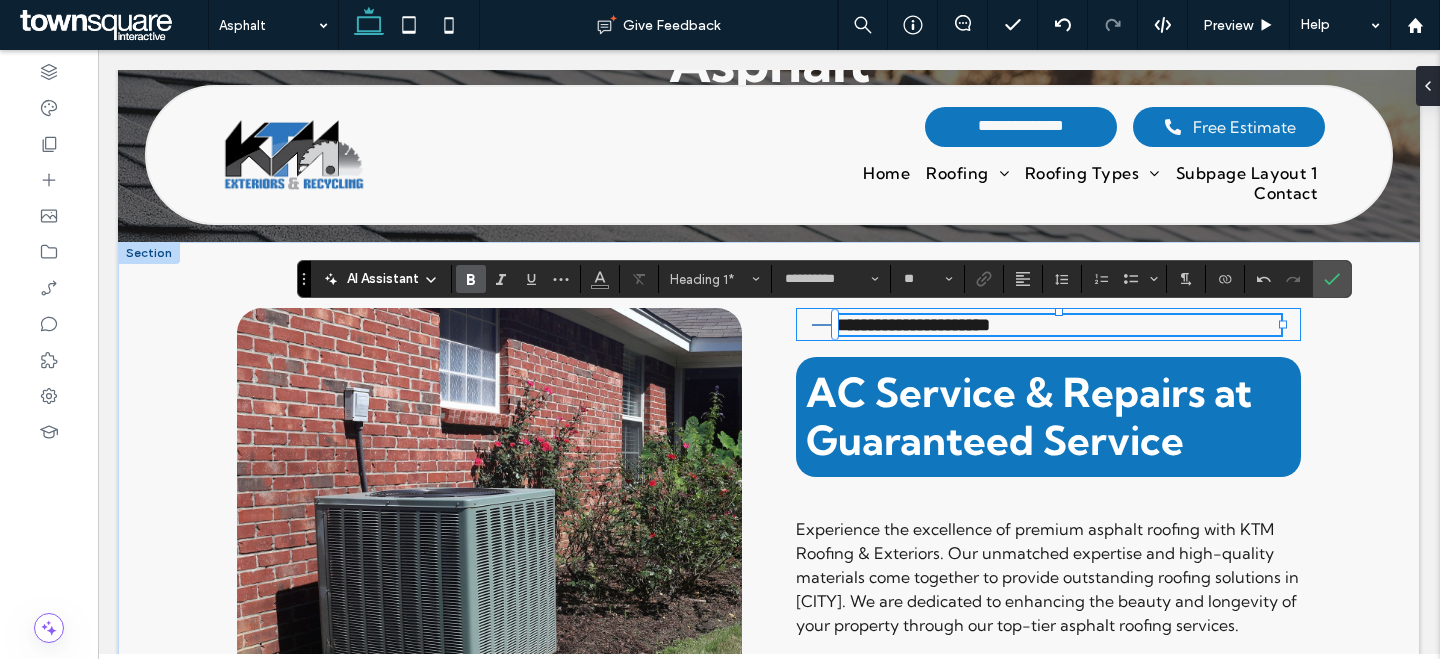 type 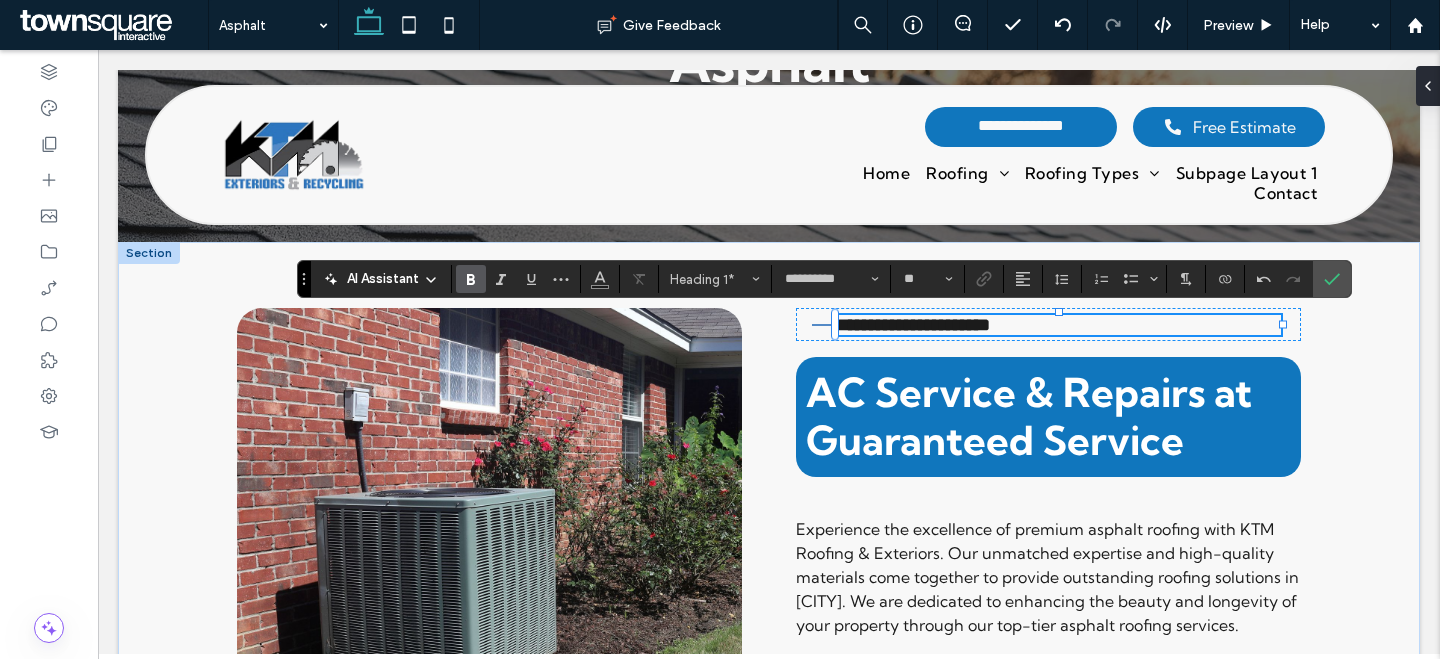 click on "**********" at bounding box center (913, 325) 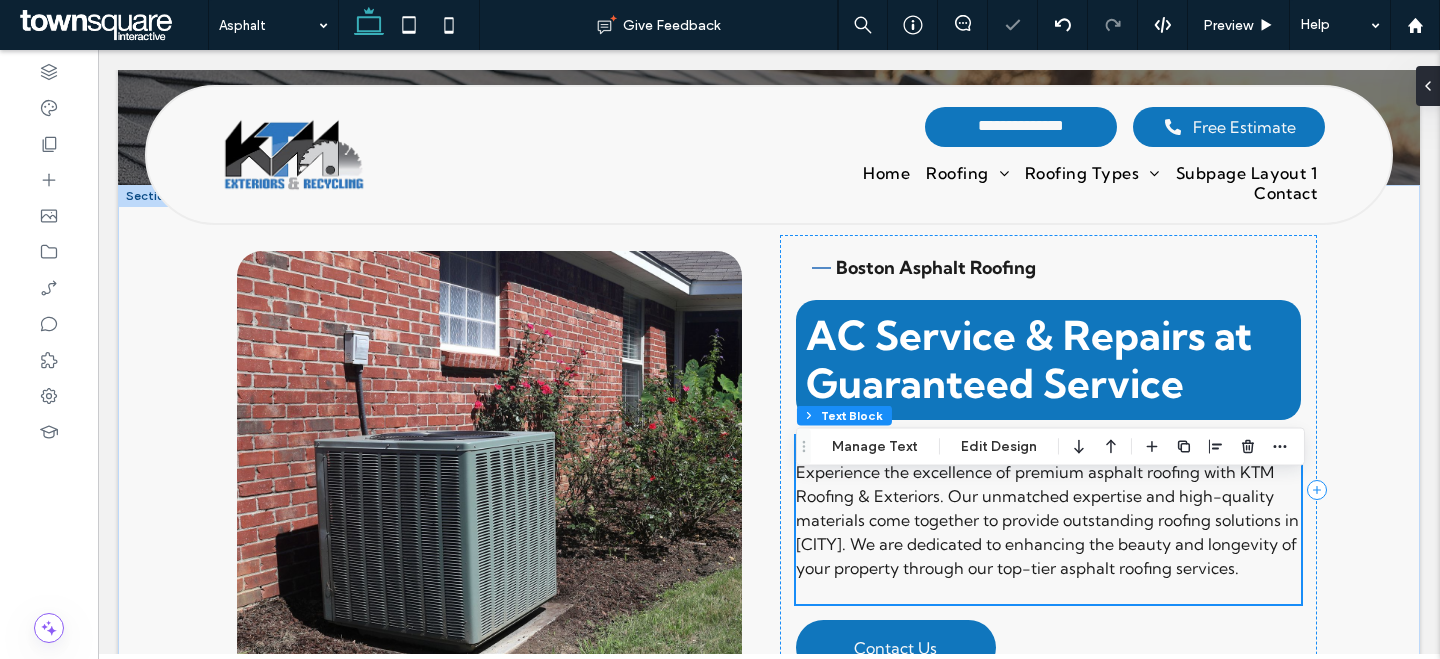 click on "Experience the excellence of premium asphalt roofing with KTM Roofing & Exteriors. Our unmatched expertise and high-quality materials come together to provide outstanding roofing solutions in Boston. We are dedicated to enhancing the beauty and longevity of your property through our top-tier asphalt roofing services." at bounding box center (1048, 520) 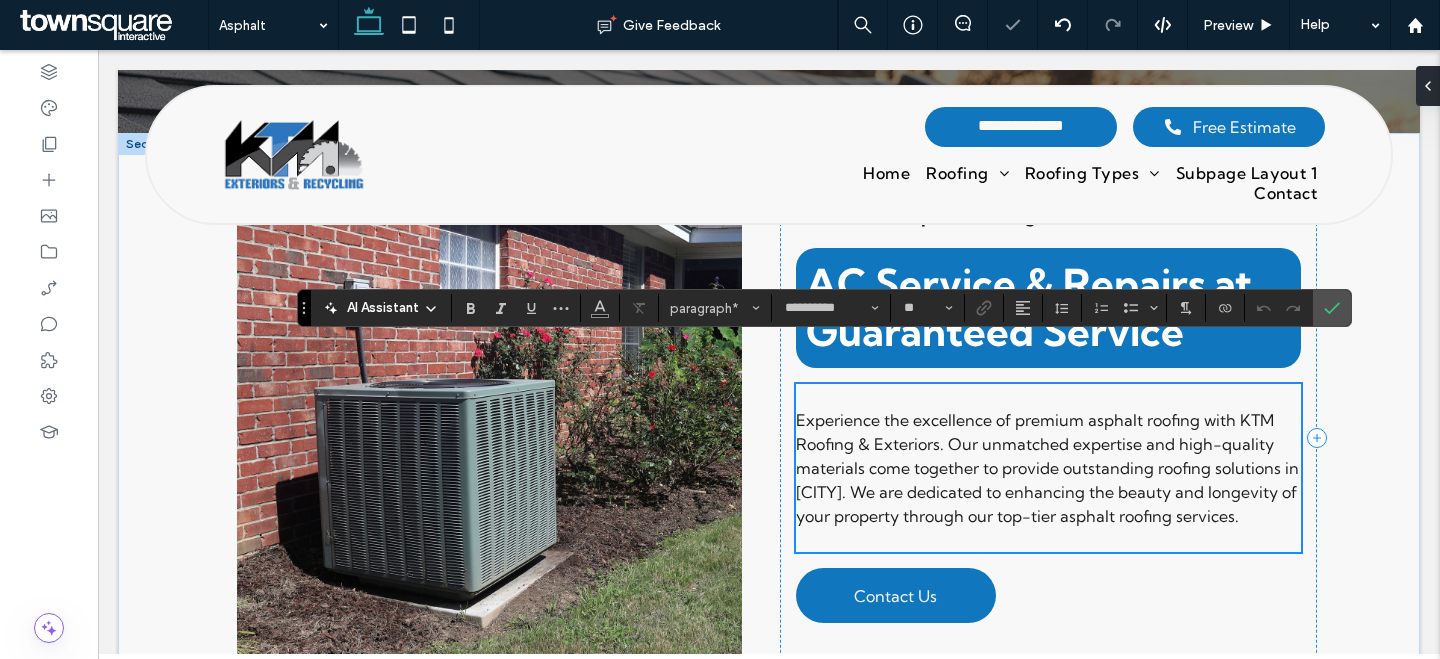 scroll, scrollTop: 409, scrollLeft: 0, axis: vertical 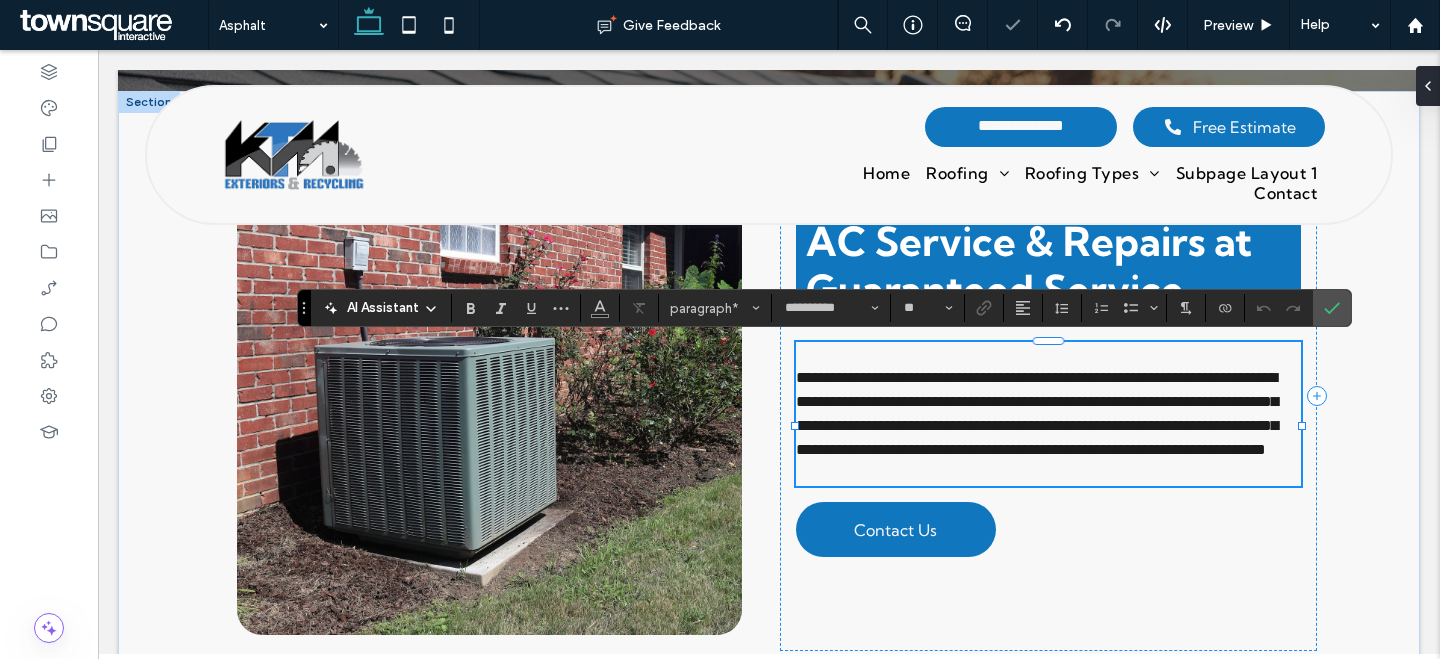 click on "**********" at bounding box center [1037, 413] 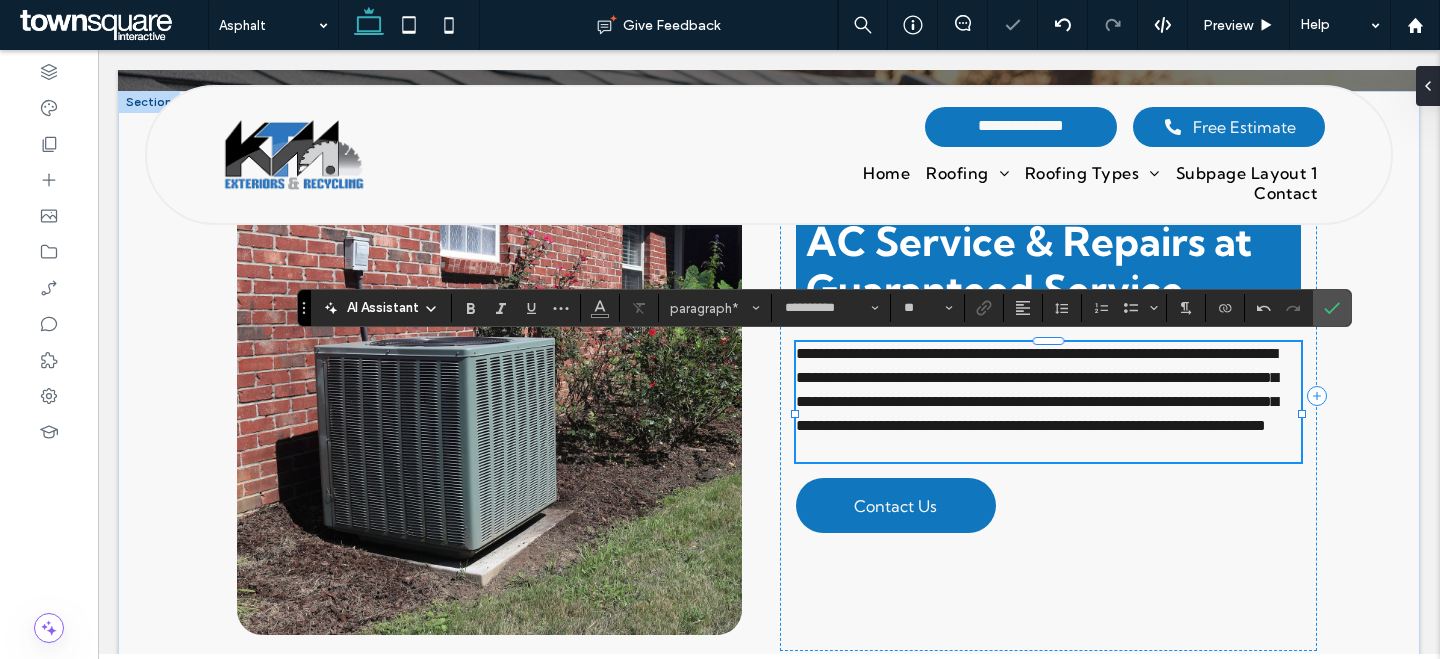 click at bounding box center (1048, 450) 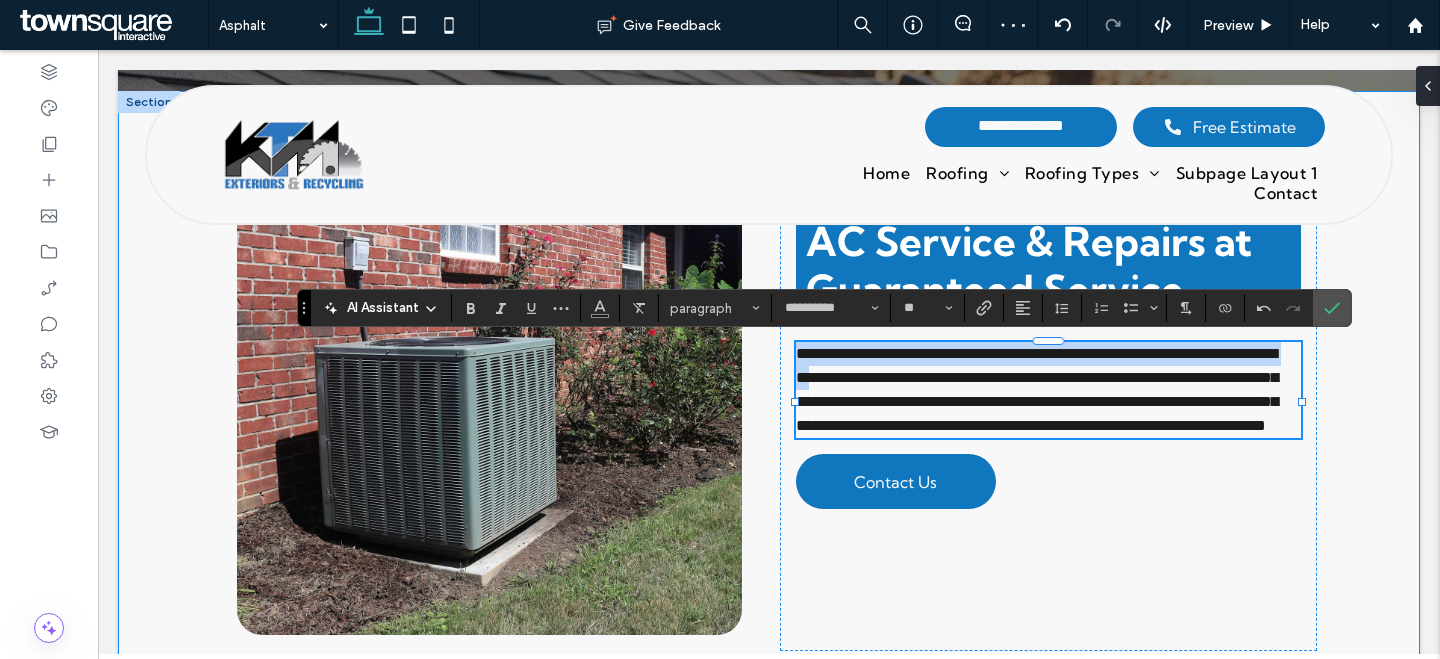 drag, startPoint x: 942, startPoint y: 384, endPoint x: 701, endPoint y: 345, distance: 244.13521 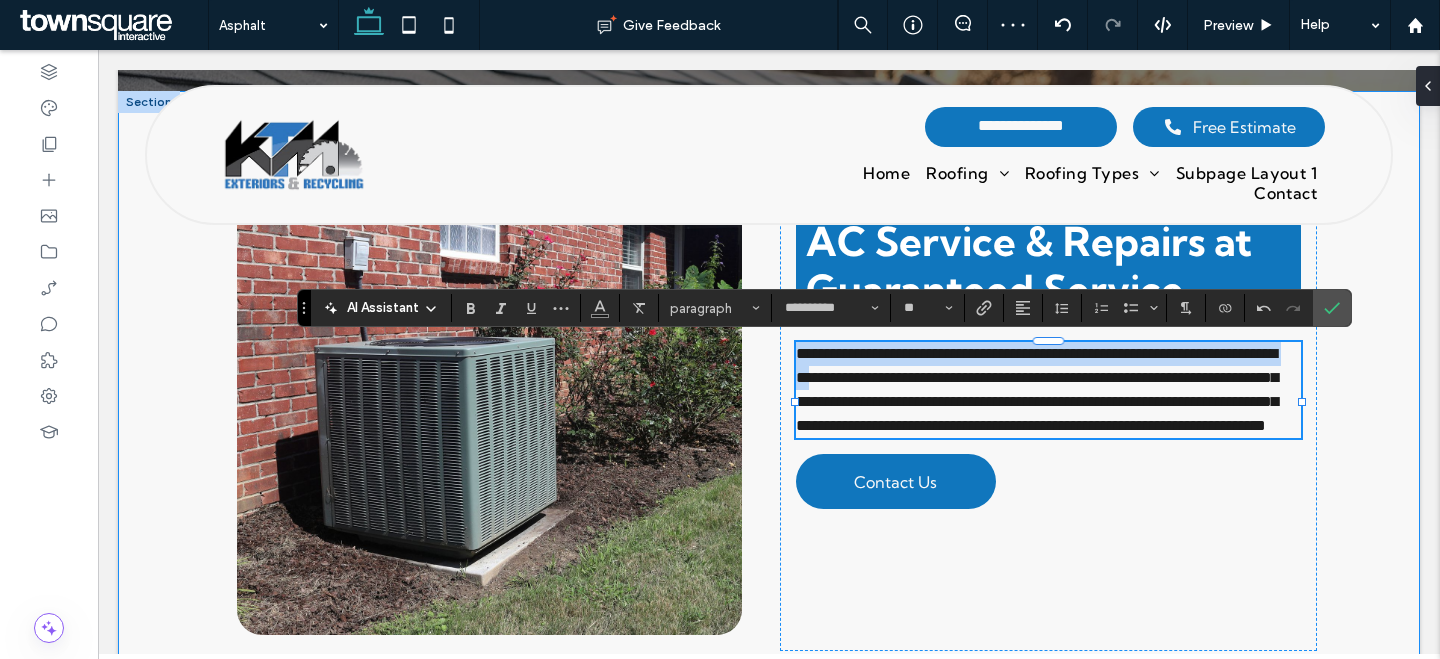 click on "**********" at bounding box center [769, 383] 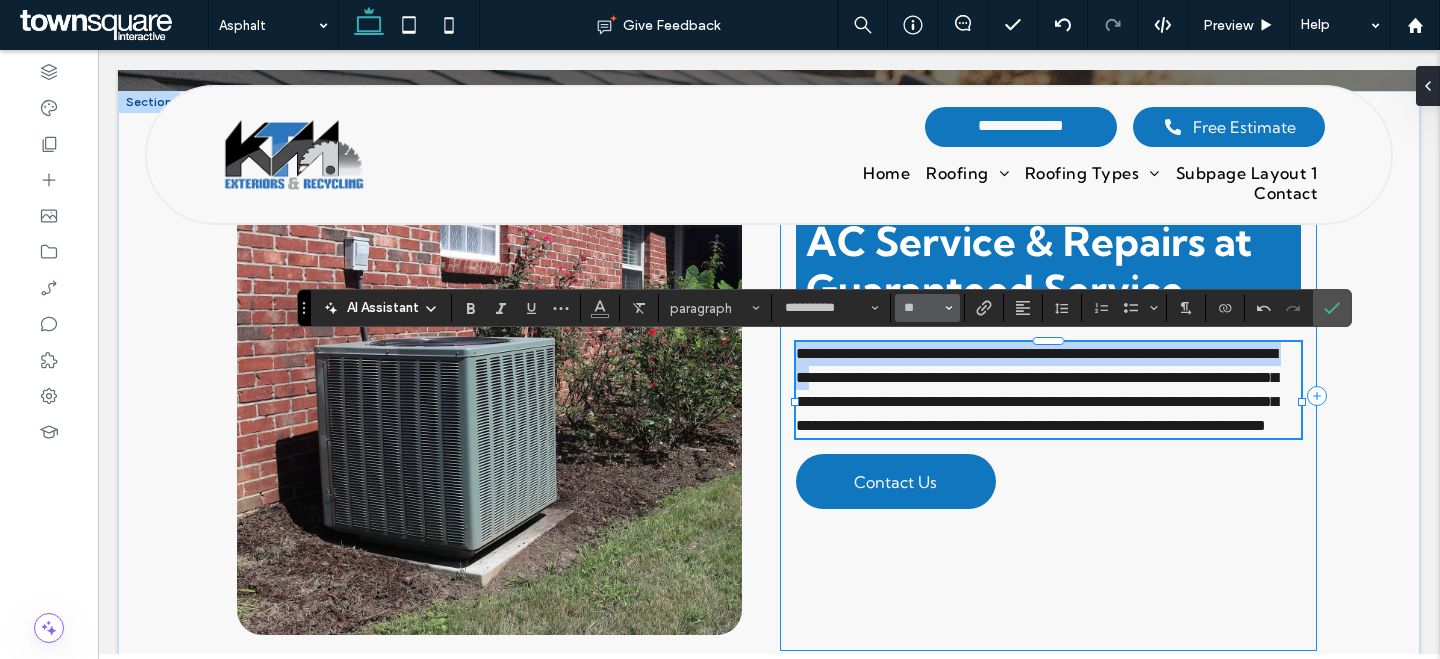 type 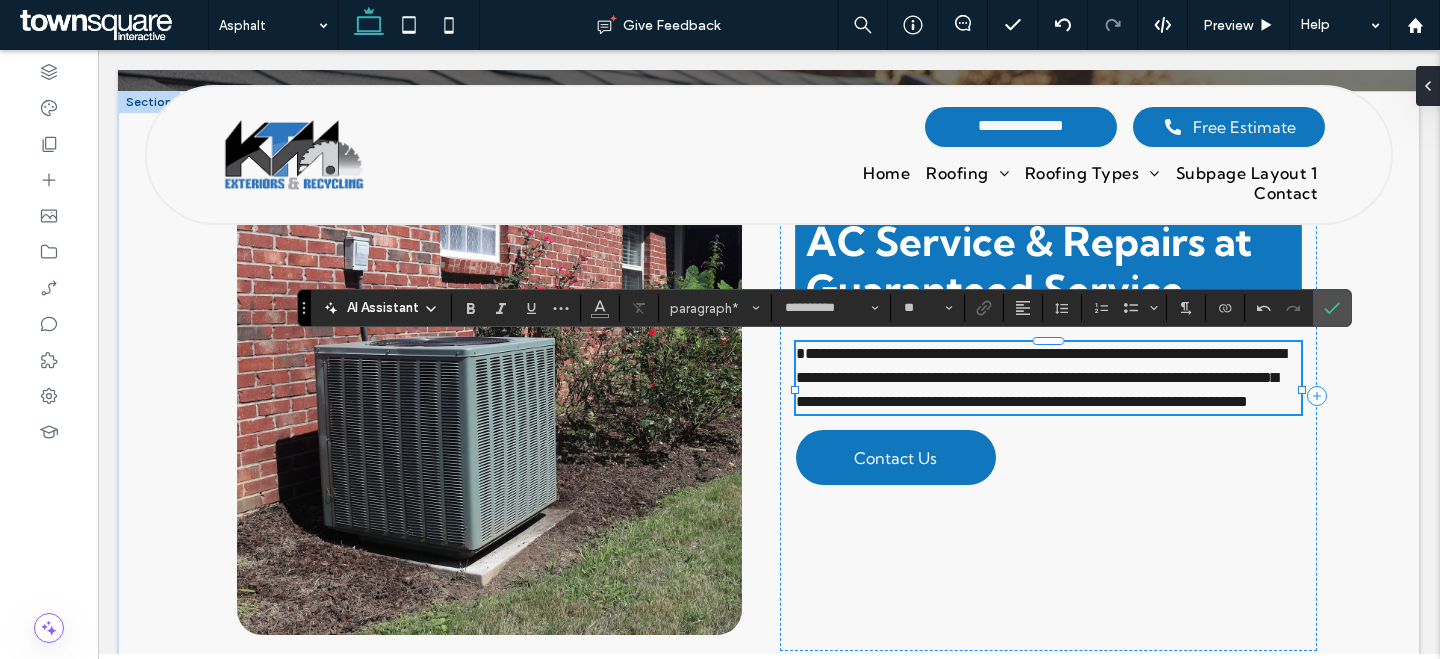 click on "AC Service & Repairs at Guaranteed Service" at bounding box center (1029, 265) 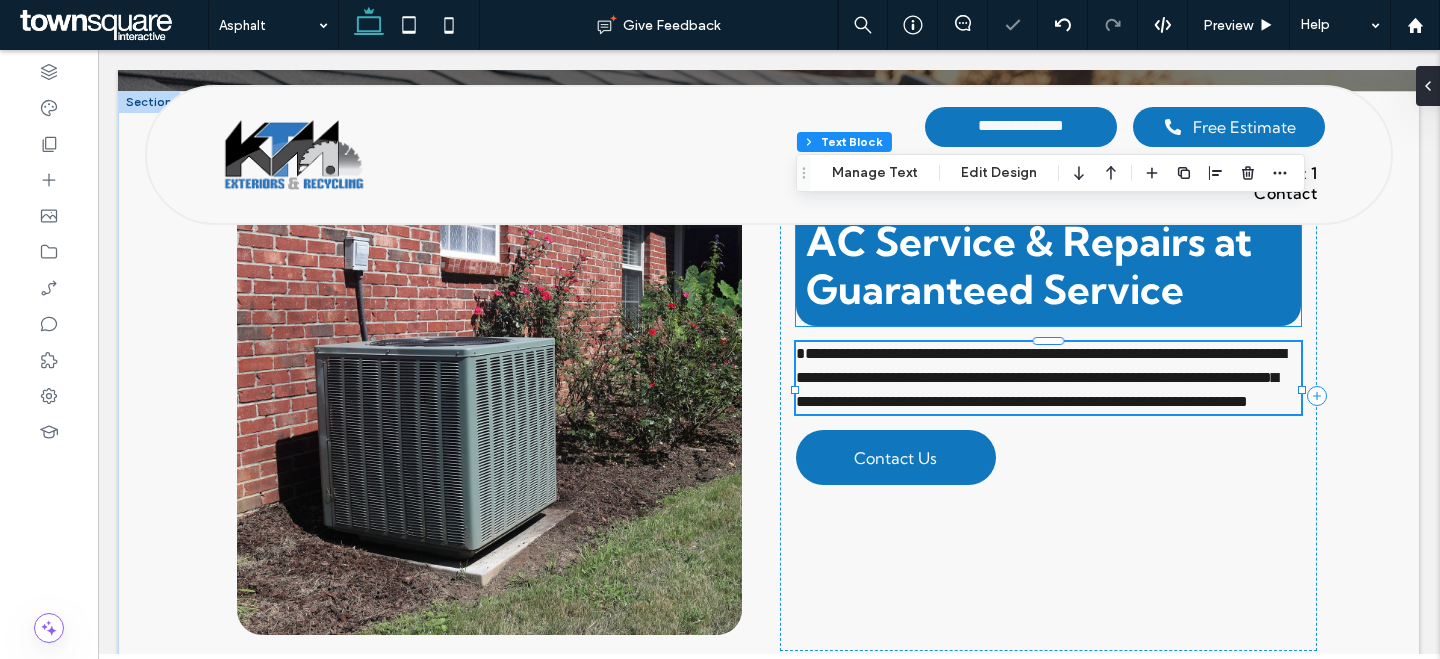 type on "**" 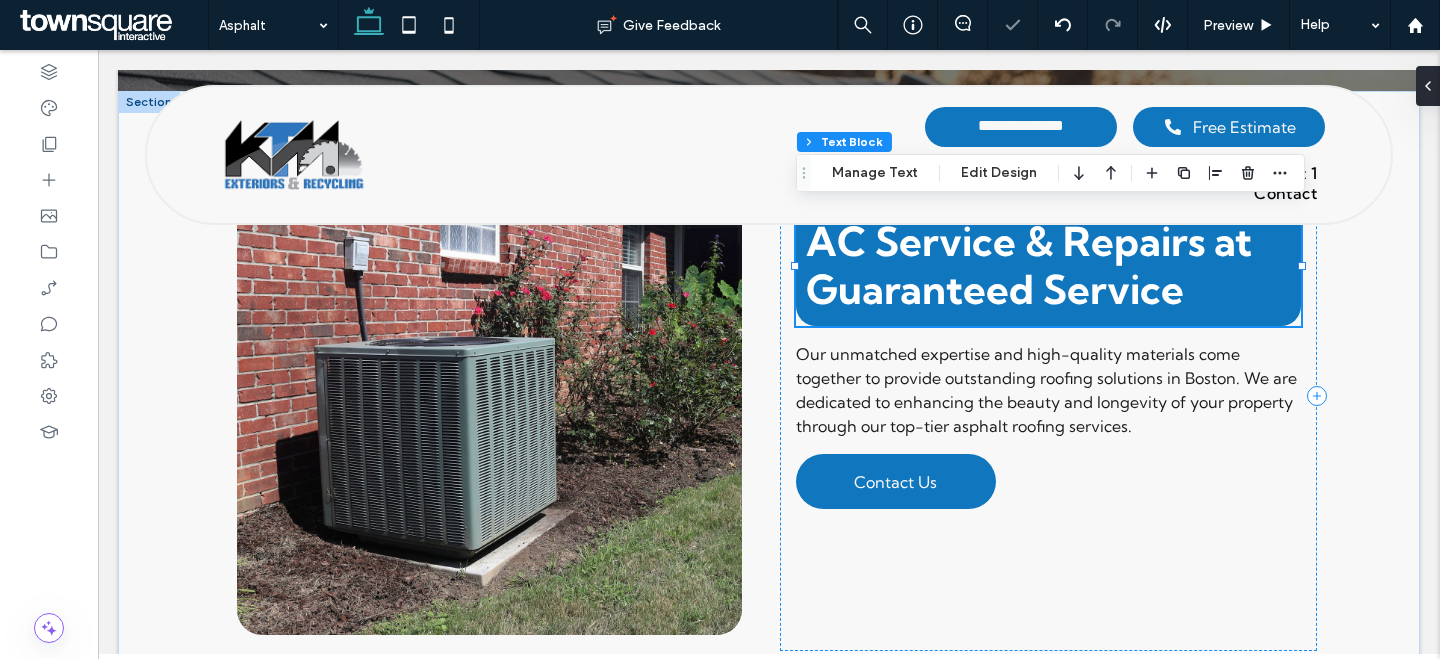 click on "AC Service & Repairs at Guaranteed Service" at bounding box center [1048, 266] 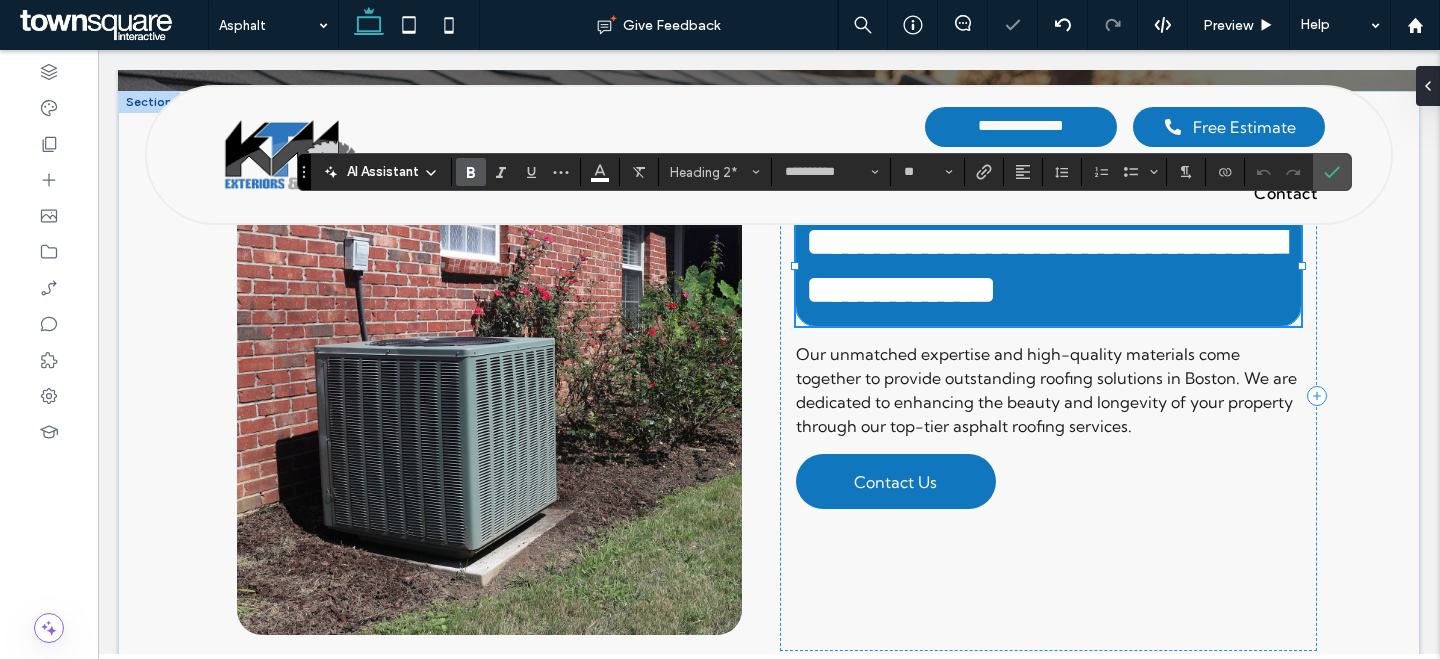 paste 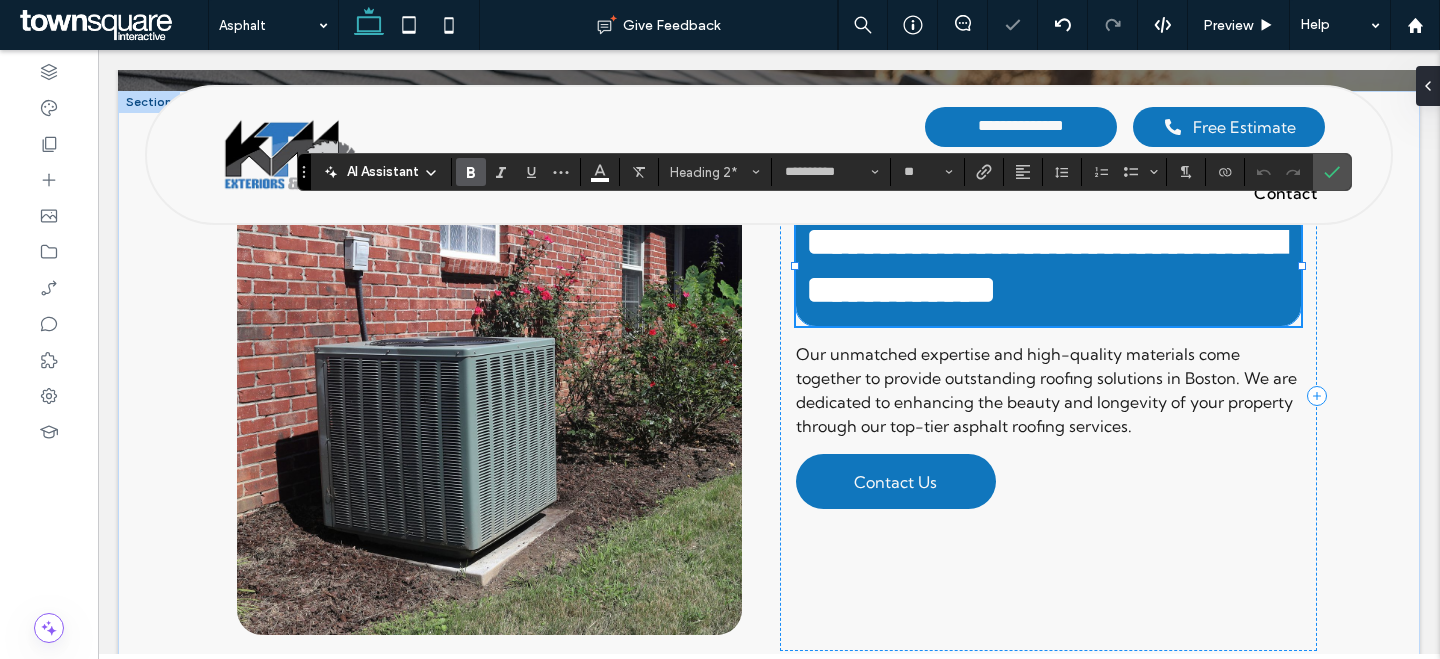type on "**" 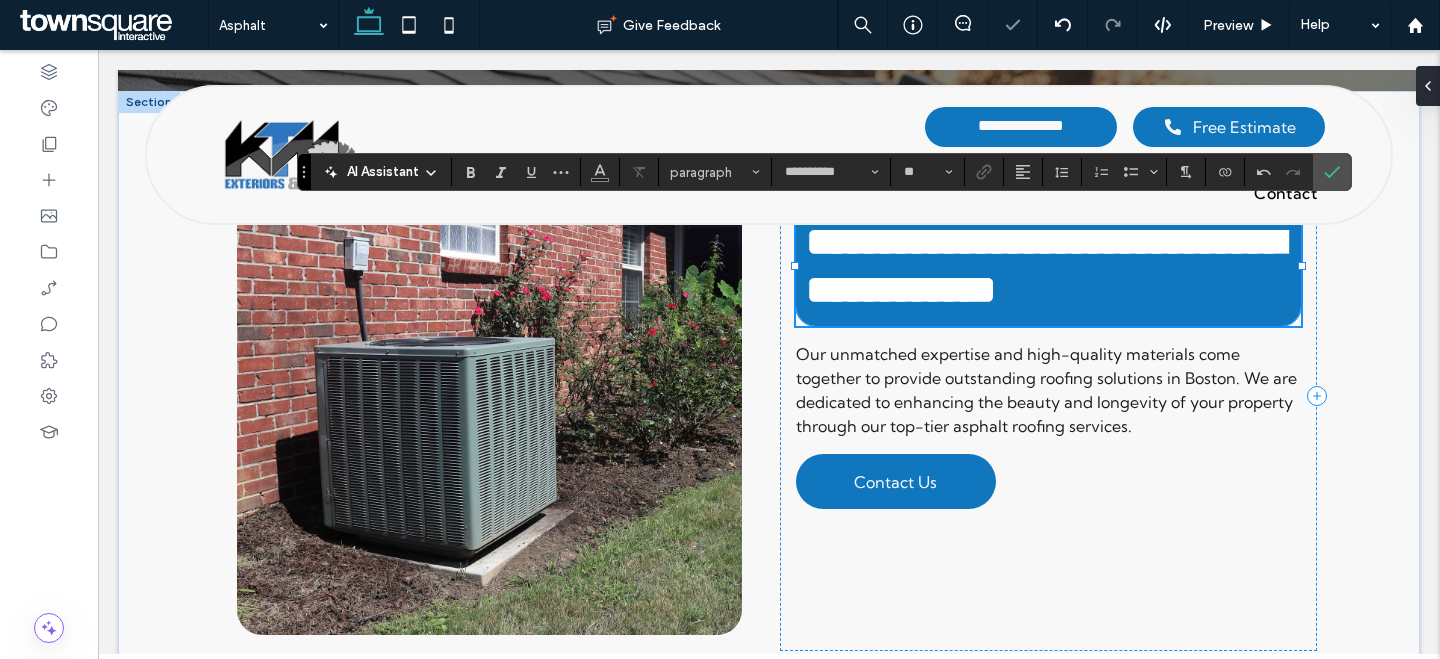 scroll, scrollTop: 0, scrollLeft: 0, axis: both 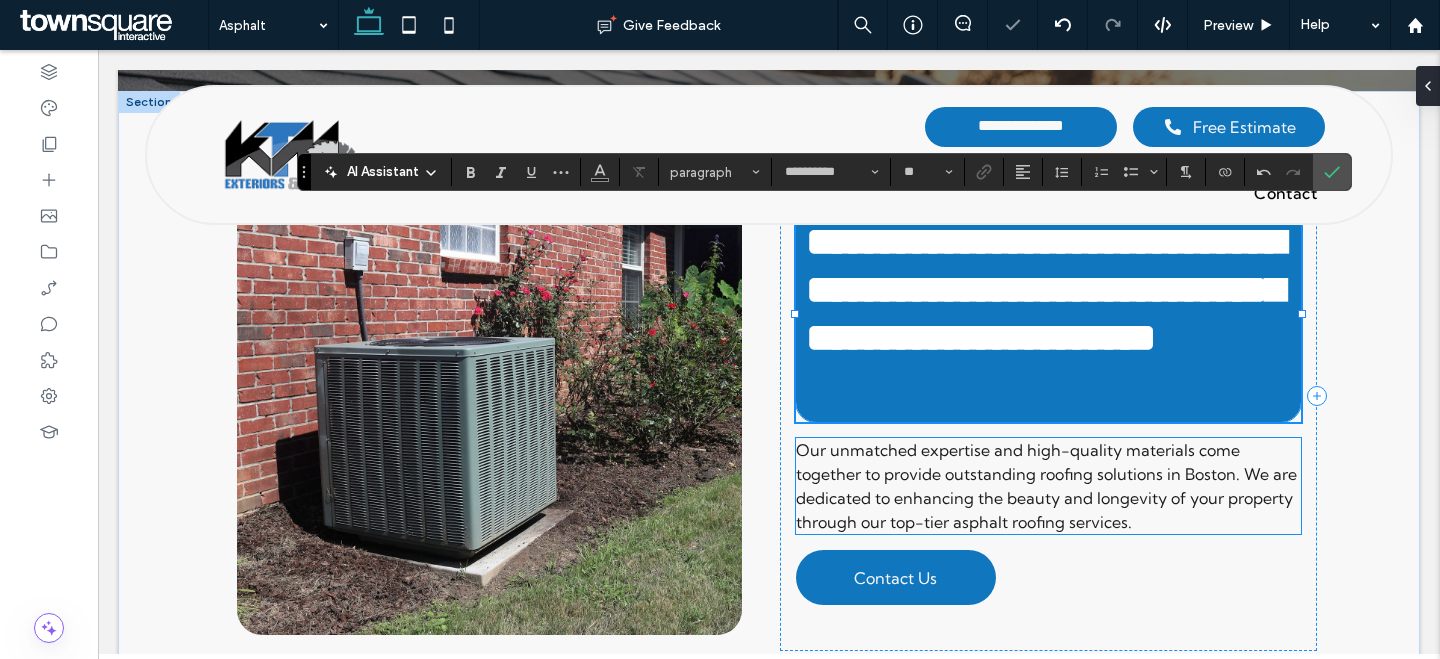 click on "Our unmatched expertise and high-quality materials come together to provide outstanding roofing solutions in Boston. We are dedicated to enhancing the beauty and longevity of your property through our top-tier asphalt roofing services." at bounding box center [1046, 486] 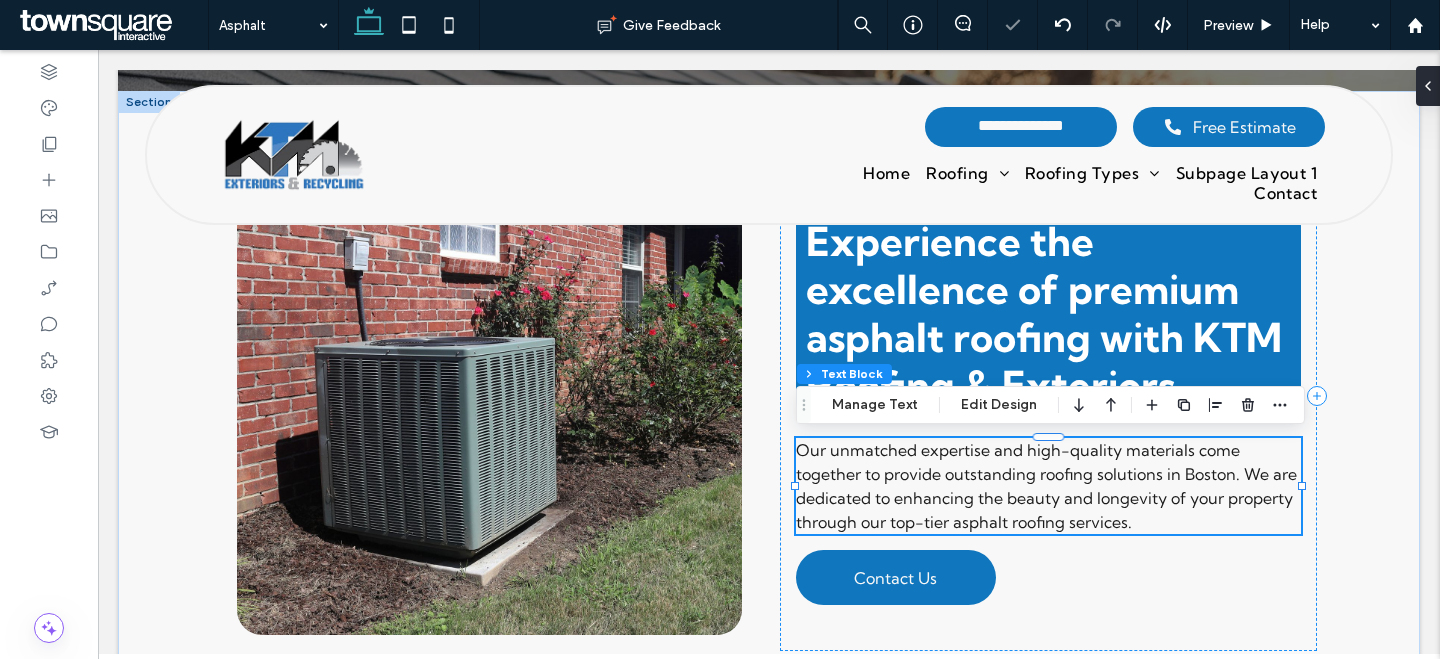 click on "Our unmatched expertise and high-quality materials come together to provide outstanding roofing solutions in Boston. We are dedicated to enhancing the beauty and longevity of your property through our top-tier asphalt roofing services." at bounding box center [1046, 486] 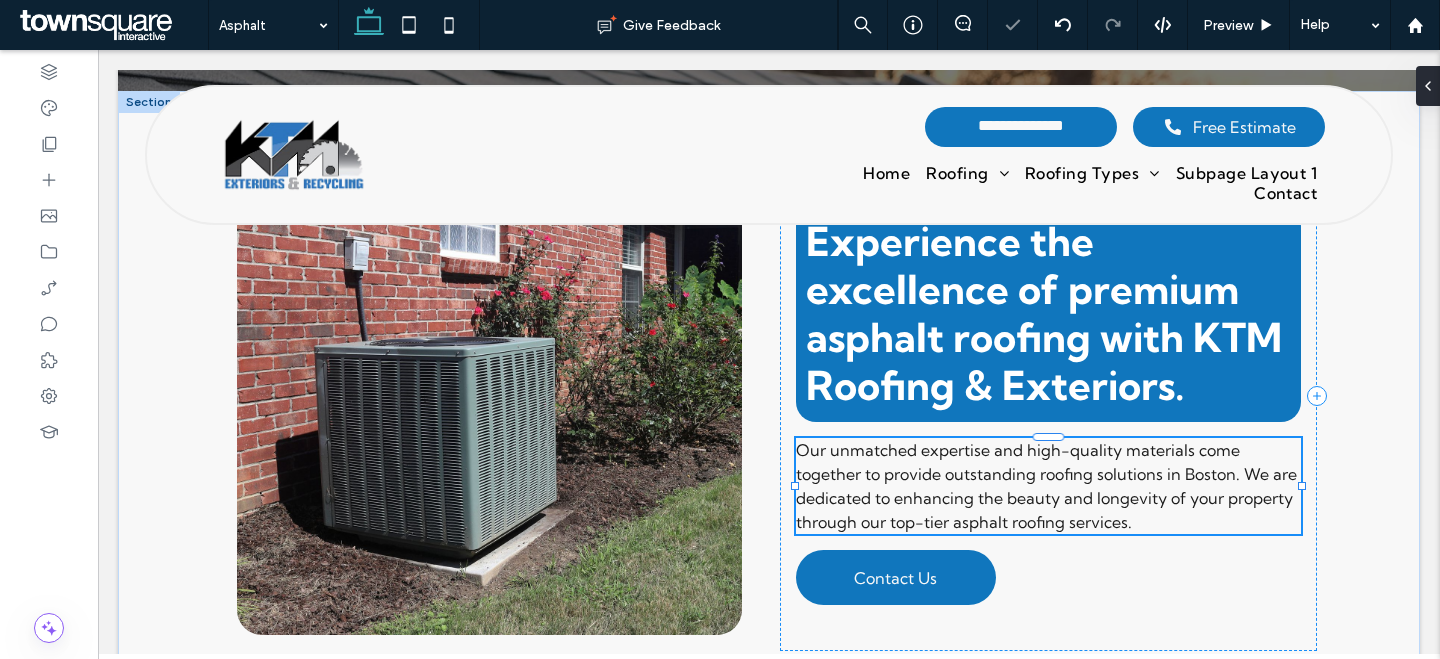 type on "**********" 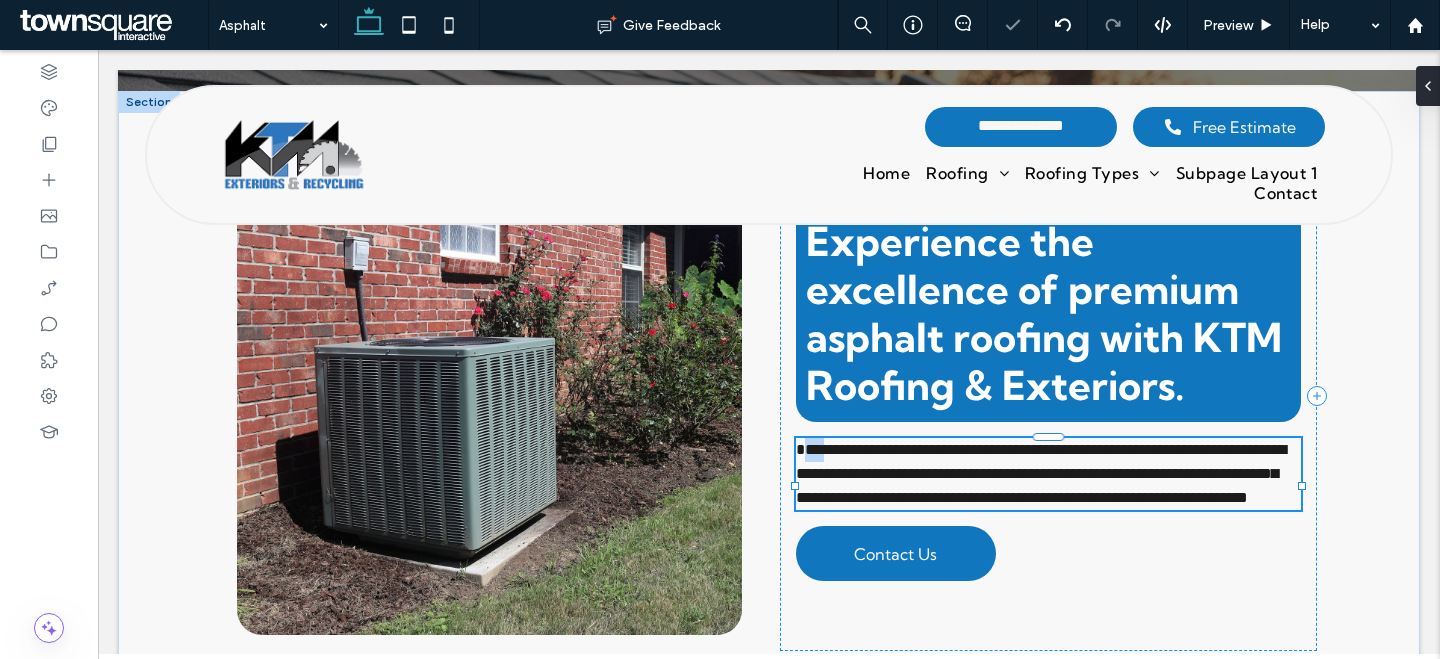 click on "**********" at bounding box center (1041, 473) 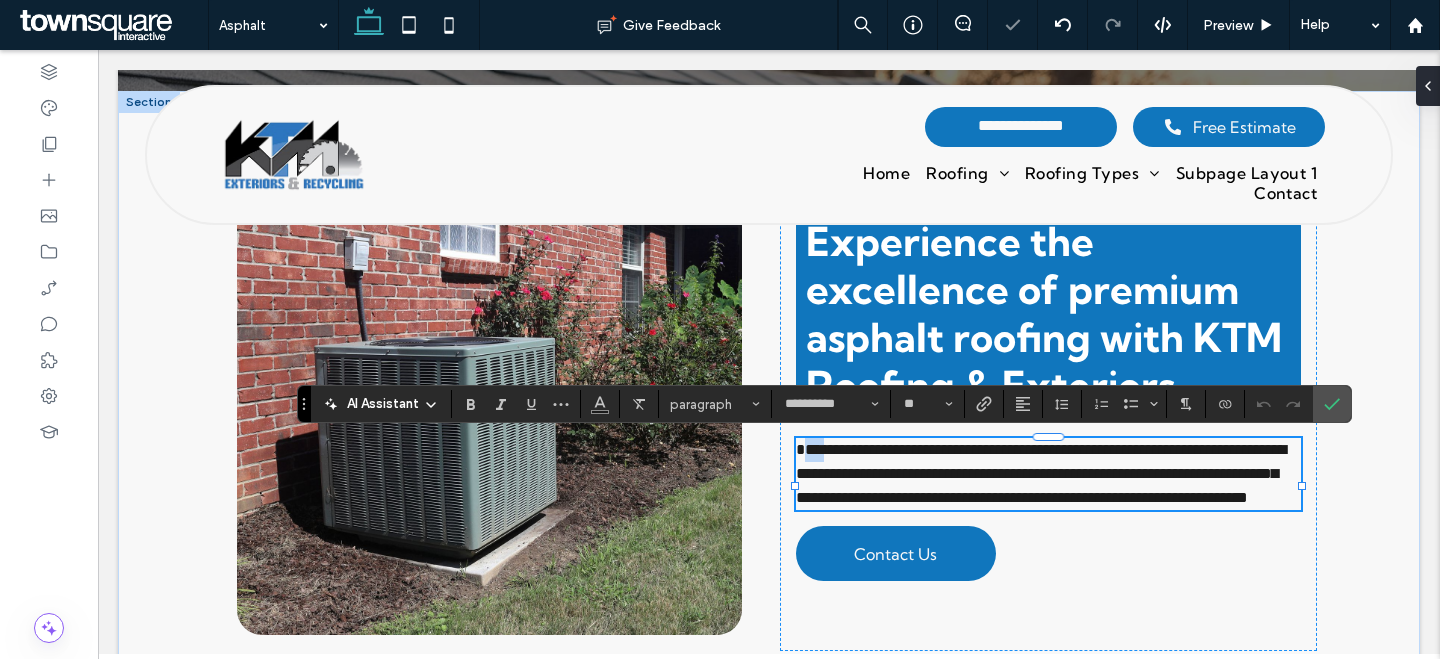 click on "**********" at bounding box center [1041, 473] 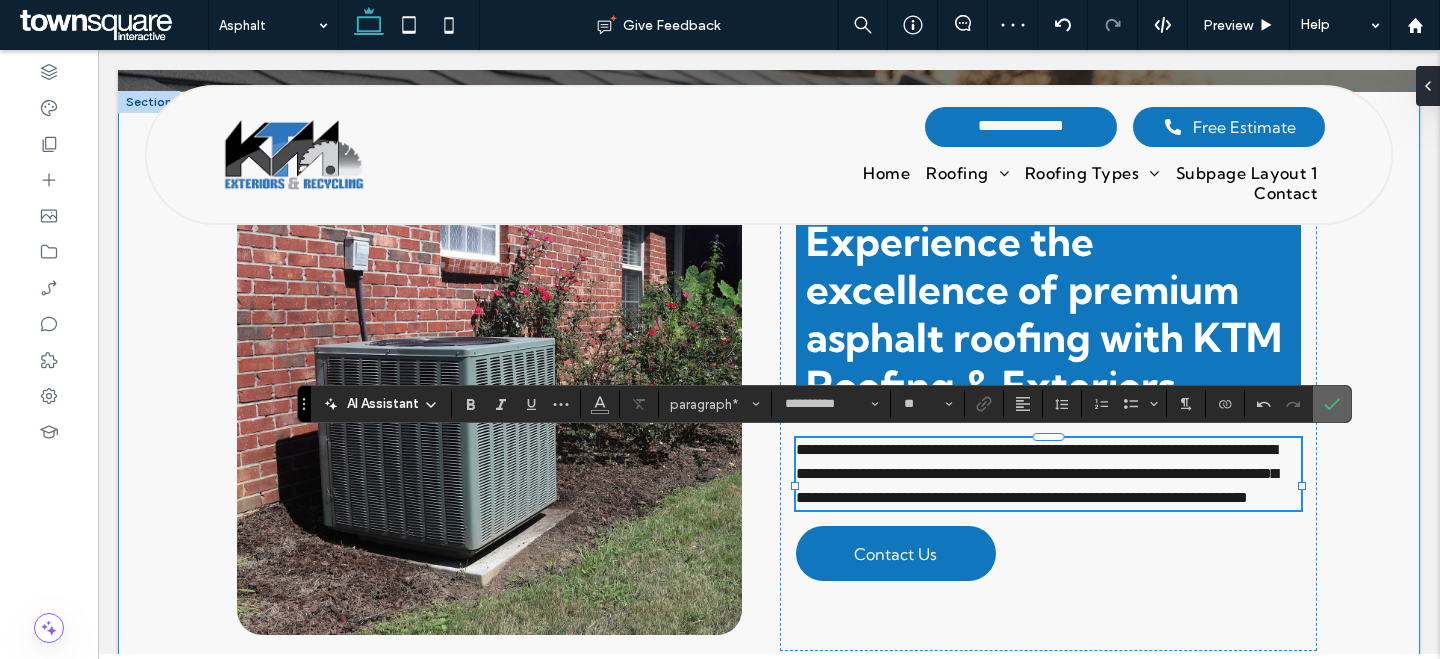 drag, startPoint x: 1331, startPoint y: 407, endPoint x: 430, endPoint y: 541, distance: 910.91 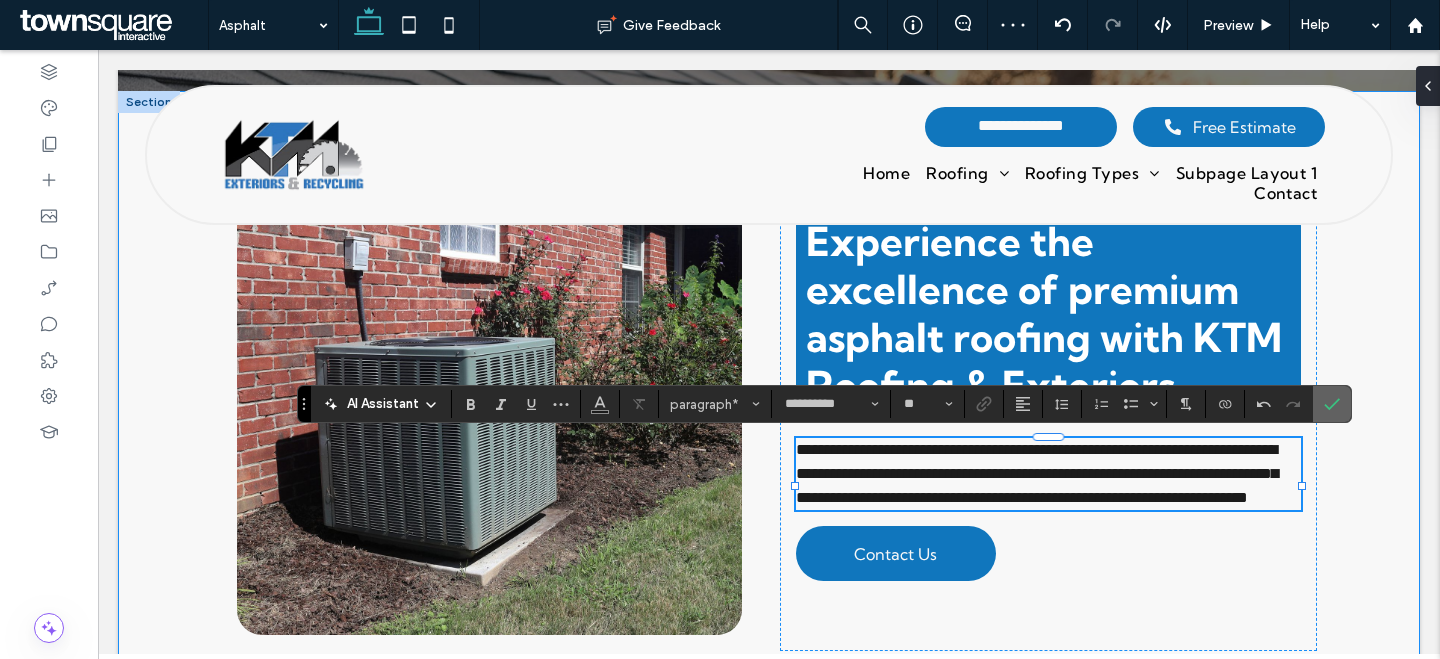 click 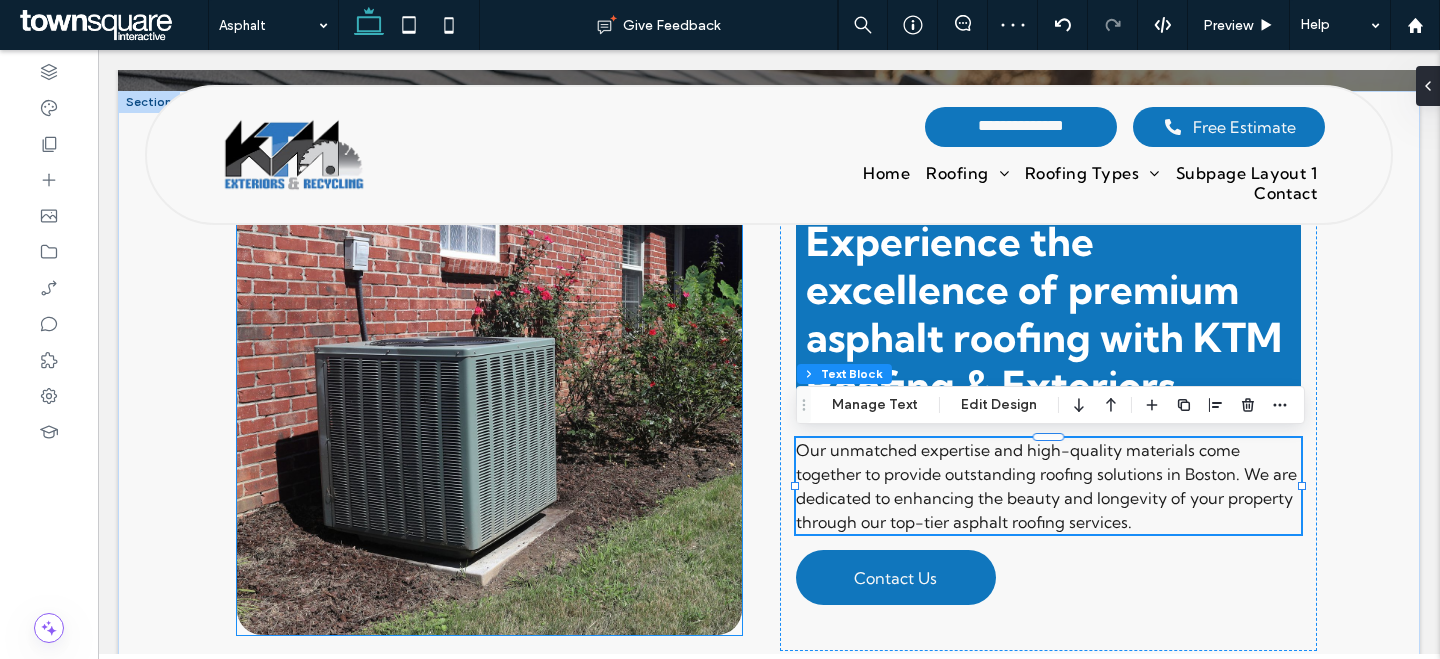 click at bounding box center (489, 396) 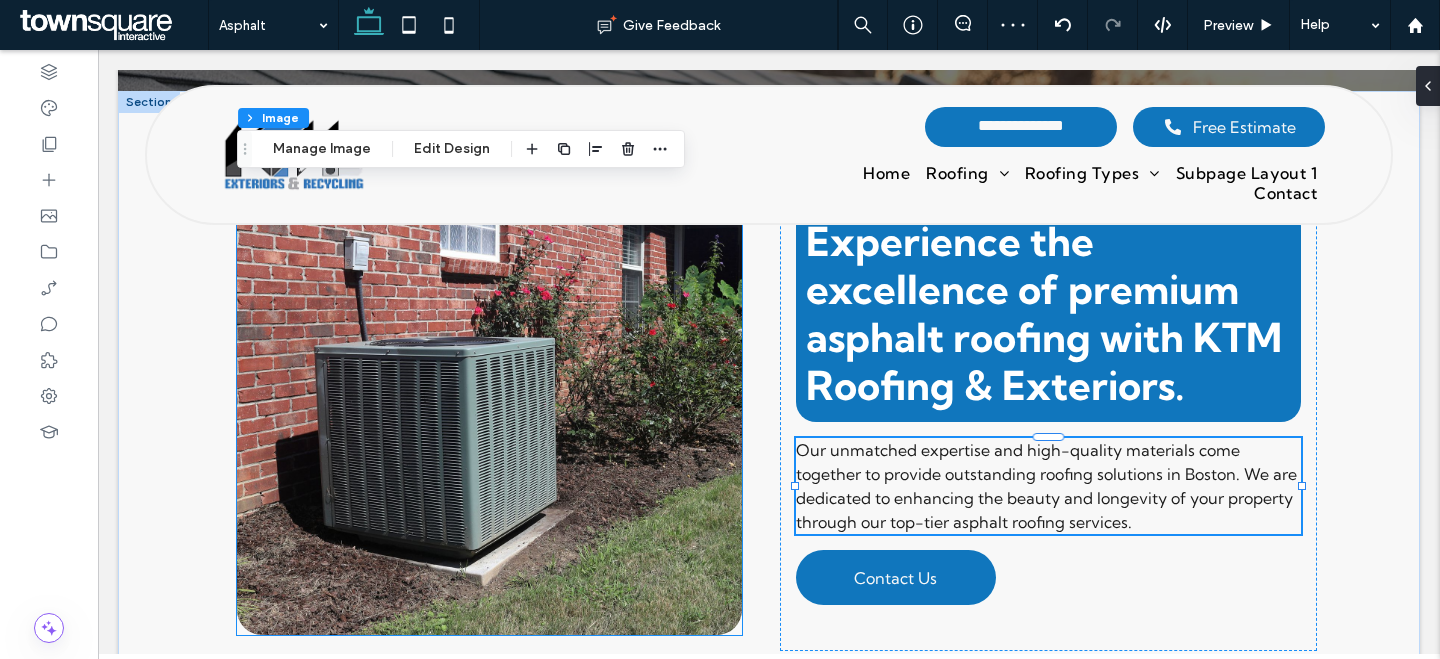 type on "**" 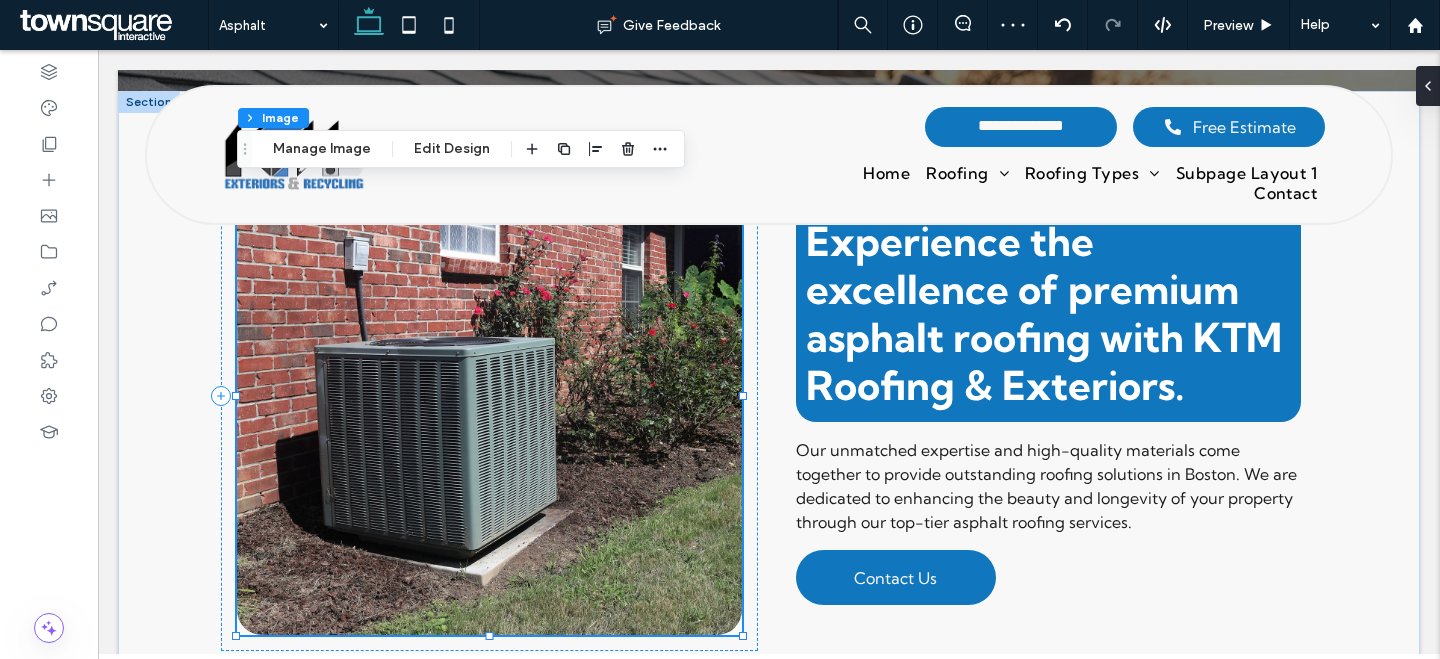 click at bounding box center (489, 396) 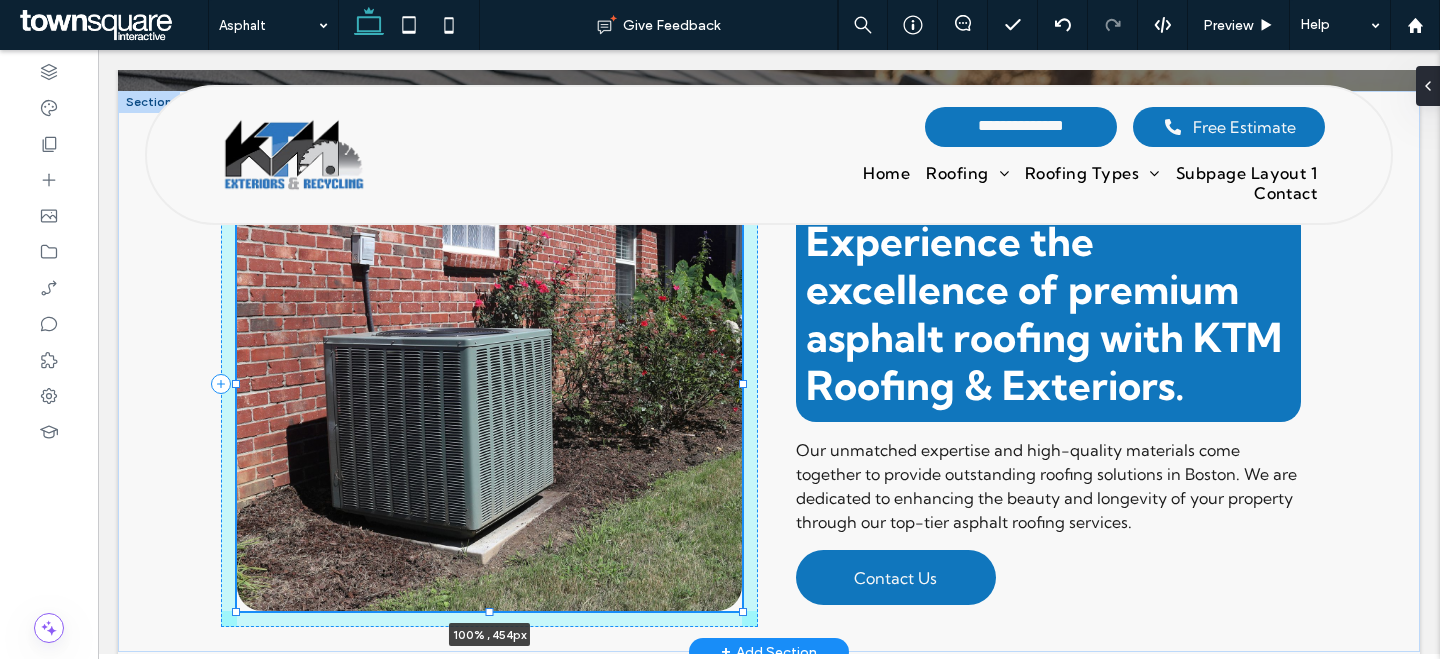 drag, startPoint x: 490, startPoint y: 637, endPoint x: 524, endPoint y: 625, distance: 36.05551 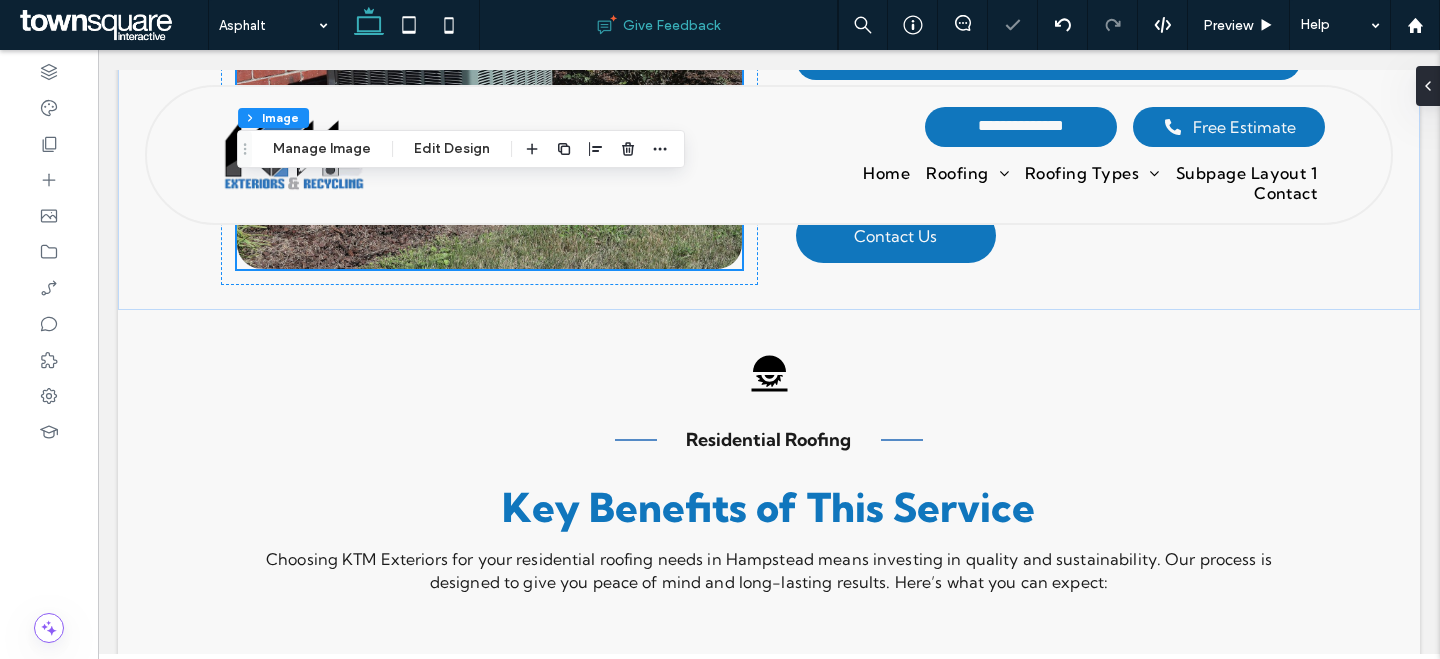 scroll, scrollTop: 752, scrollLeft: 0, axis: vertical 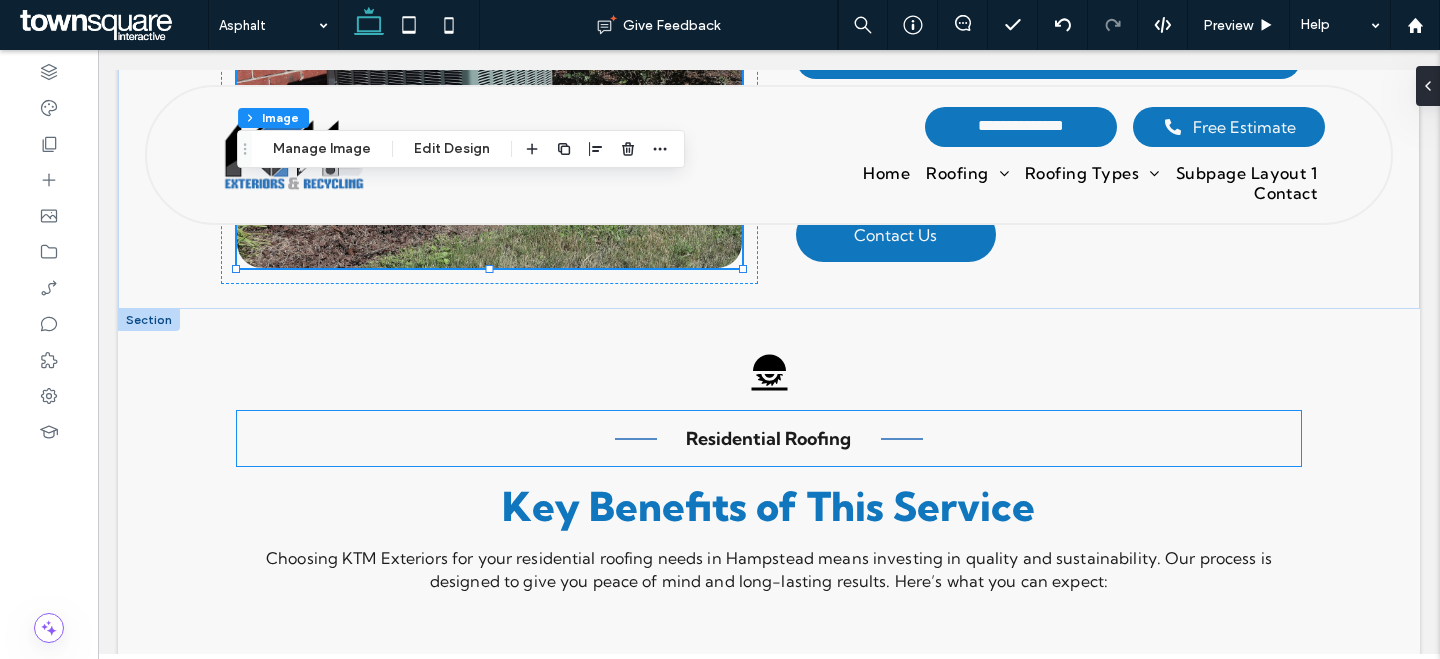 click on "Residential Roofing" at bounding box center [768, 438] 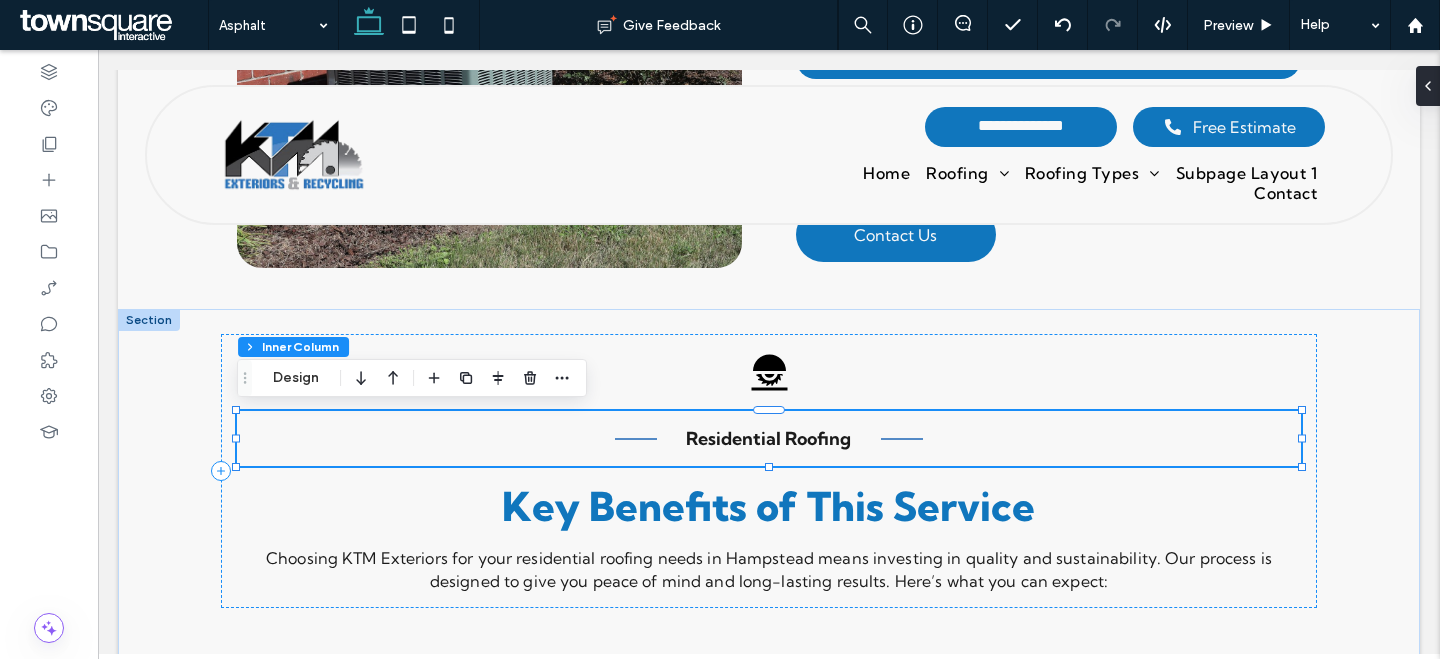 click on "Residential Roofing" at bounding box center [768, 438] 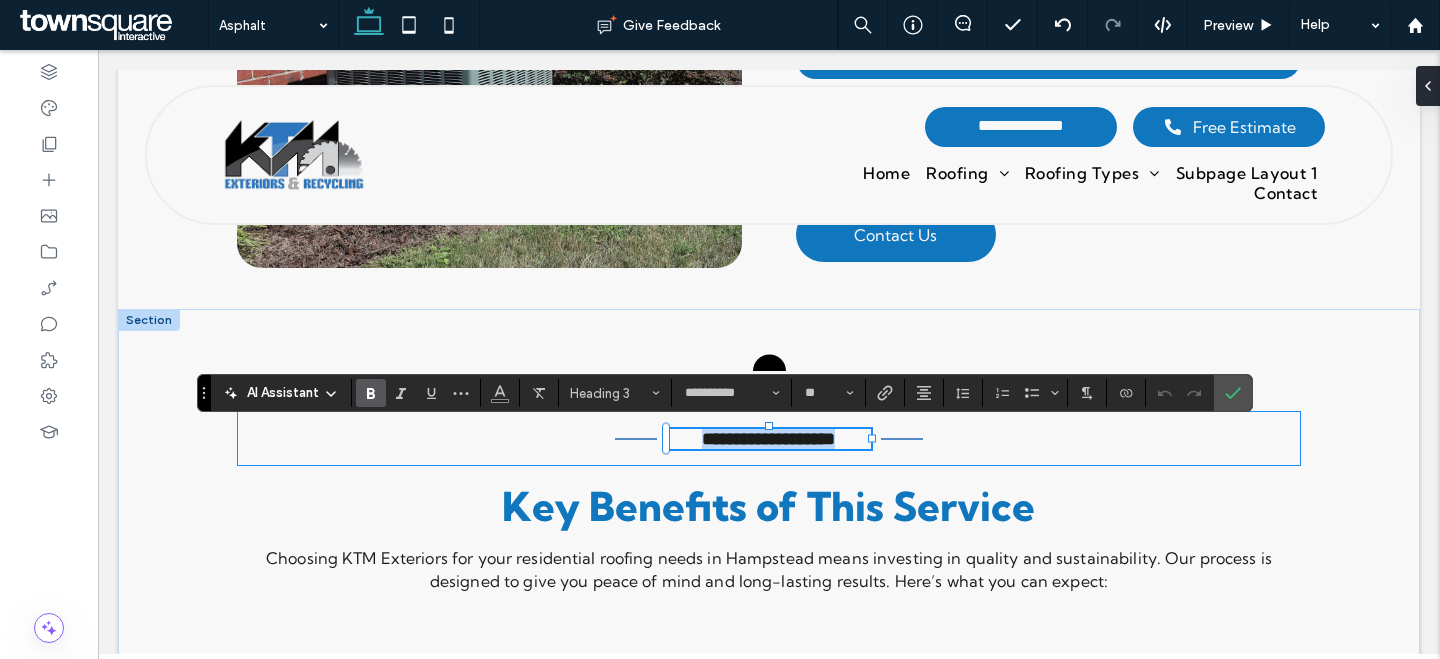 paste 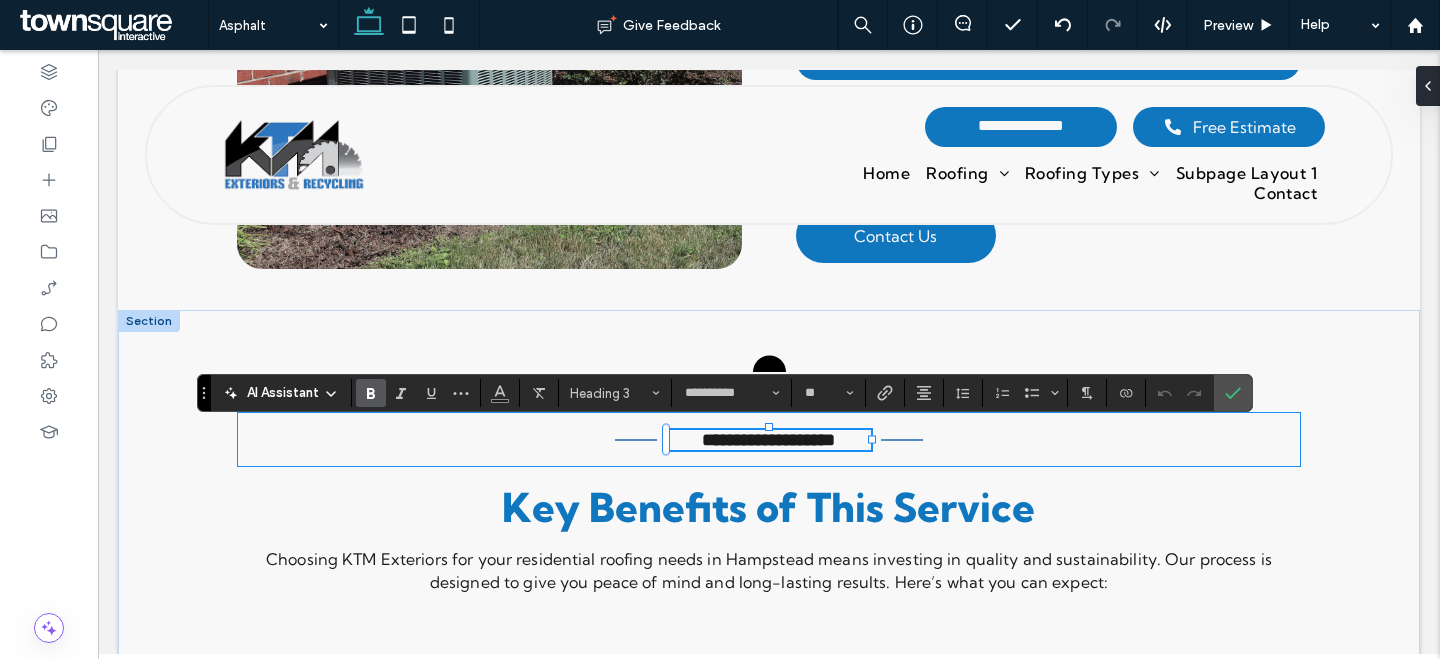 type 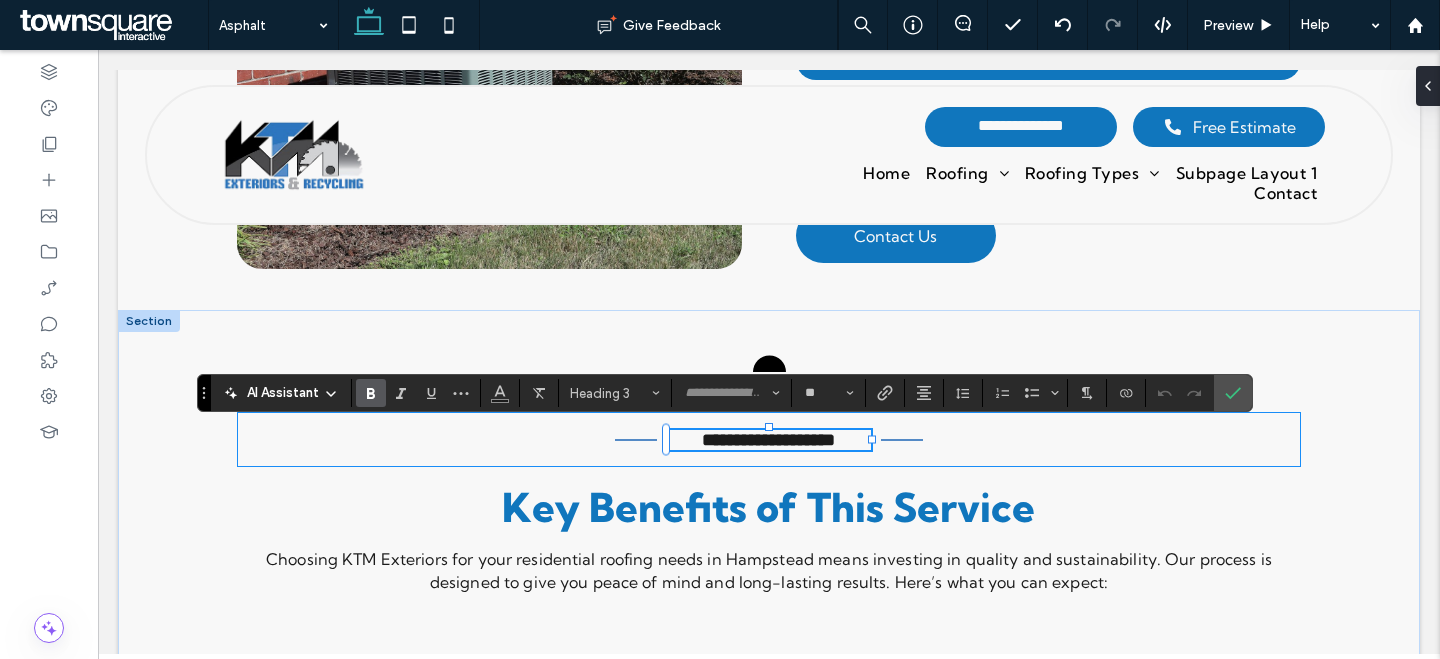 scroll, scrollTop: 18, scrollLeft: 0, axis: vertical 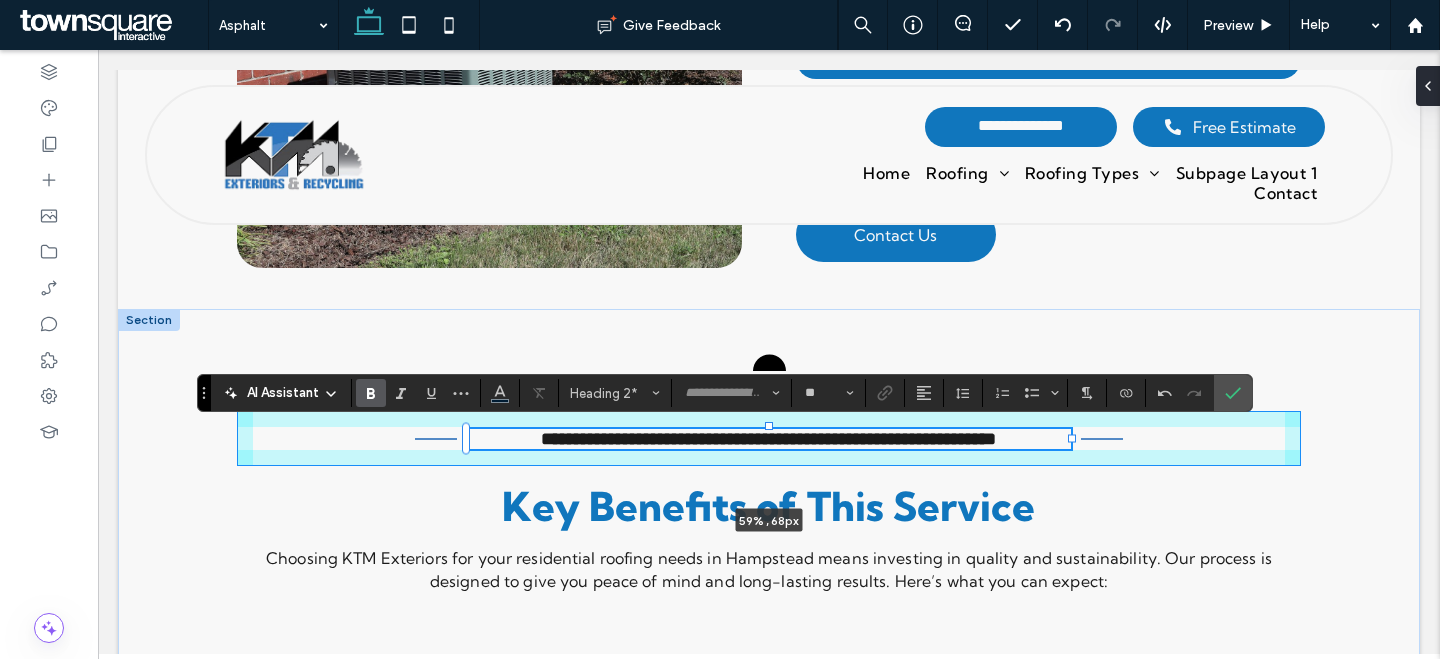 drag, startPoint x: 875, startPoint y: 460, endPoint x: 1075, endPoint y: 458, distance: 200.01 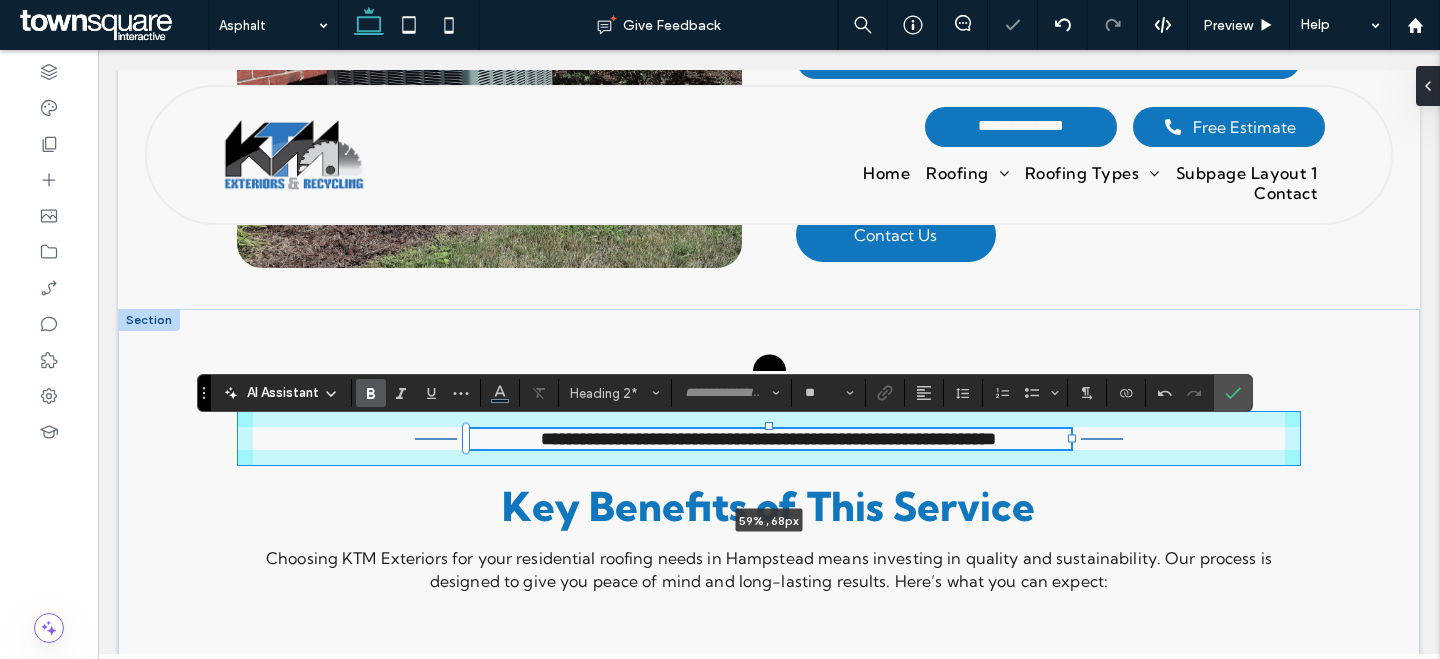type on "**" 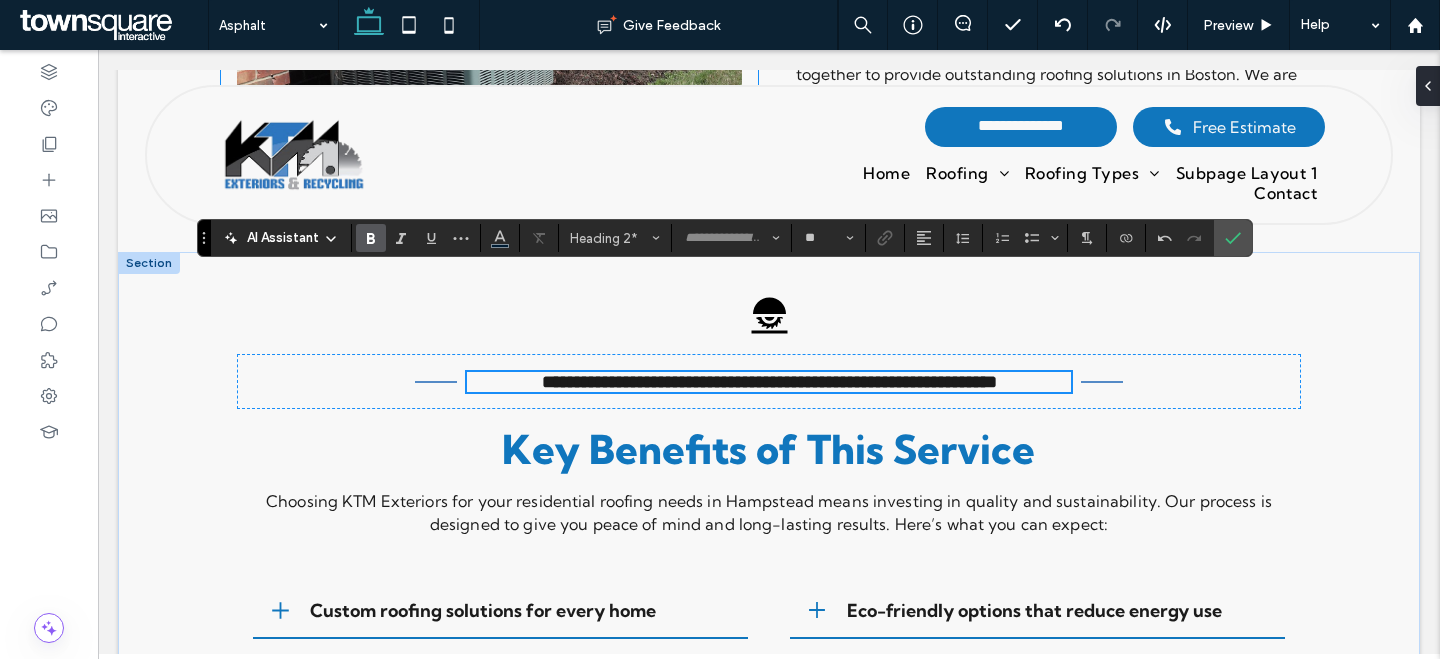 scroll, scrollTop: 913, scrollLeft: 0, axis: vertical 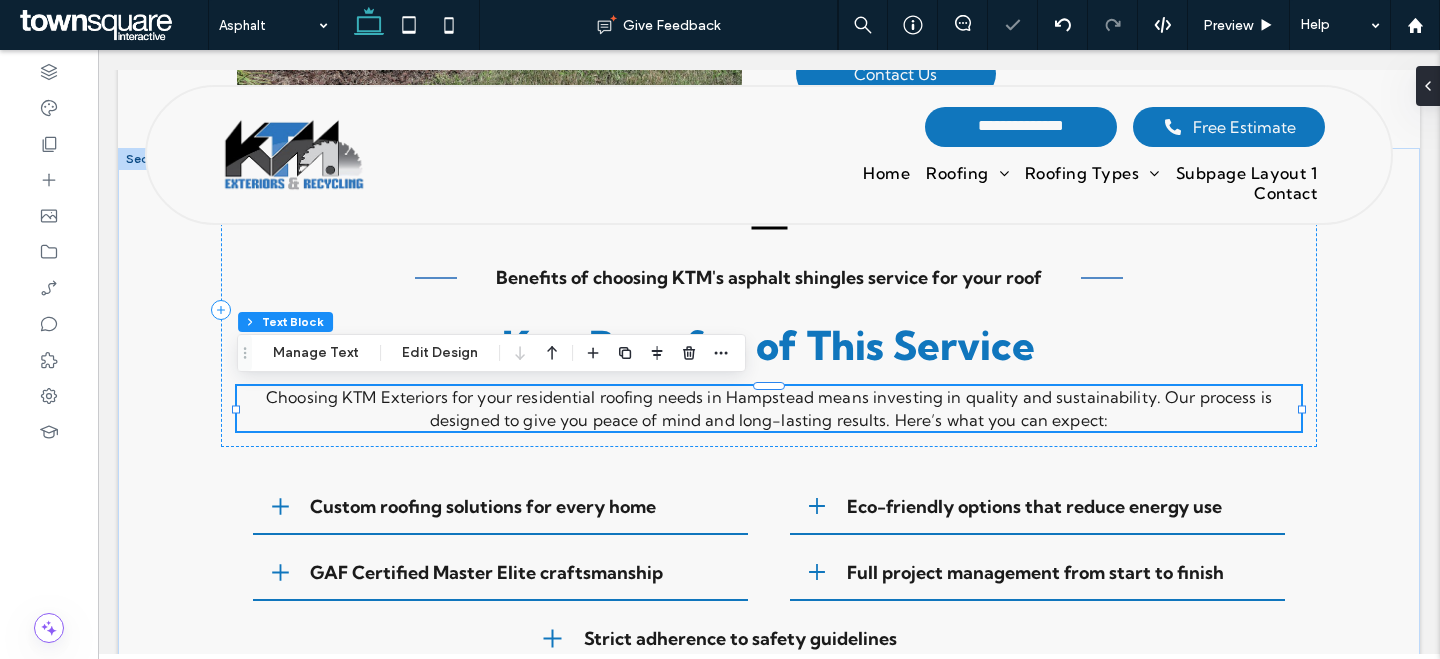 click on "Choosing KTM Exteriors for your residential roofing needs in Hampstead means investing in quality and sustainability. Our process is designed to give you peace of mind and long-lasting results. Here’s what you can expect:" at bounding box center [769, 408] 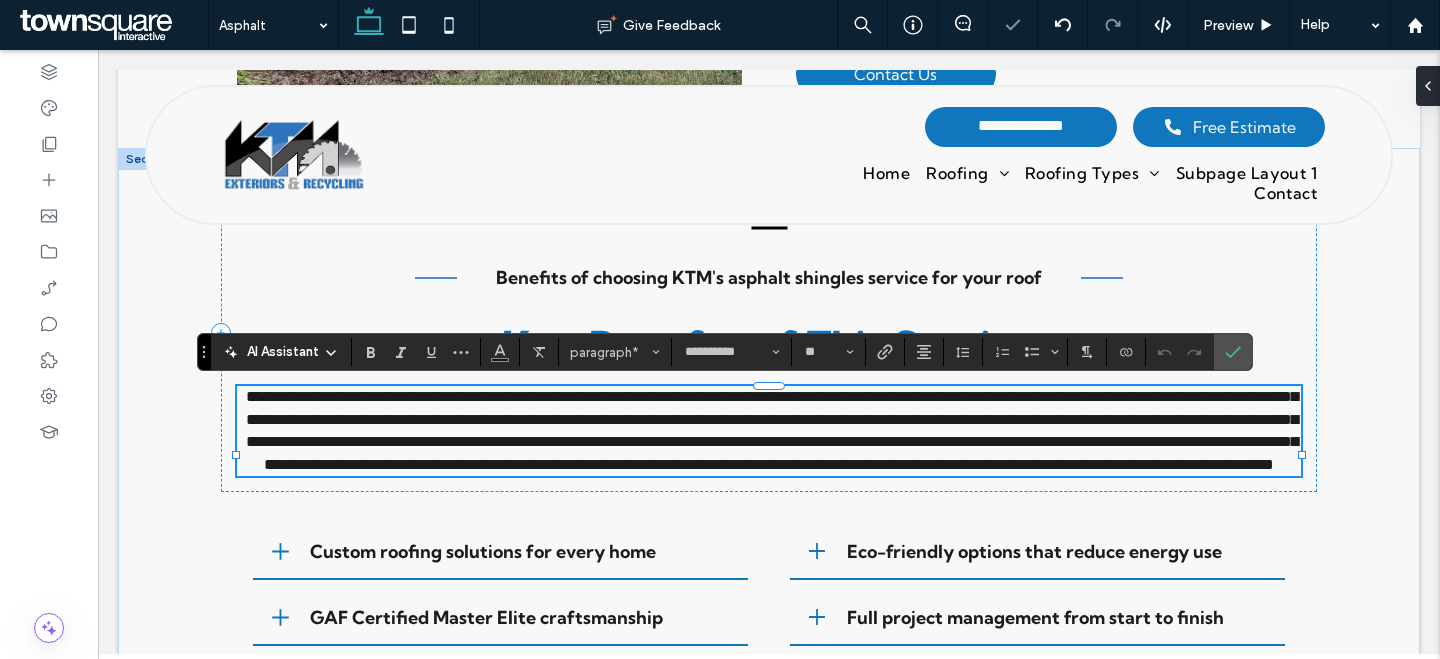 scroll, scrollTop: 0, scrollLeft: 0, axis: both 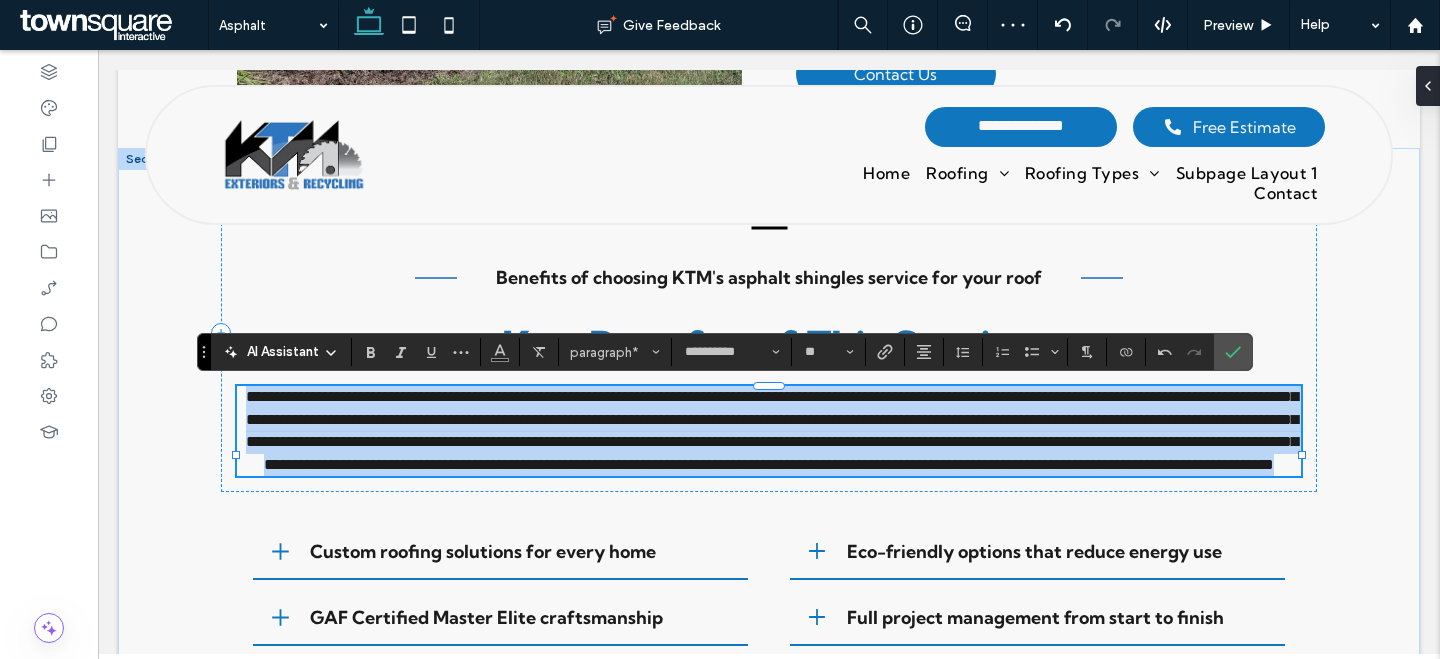 type 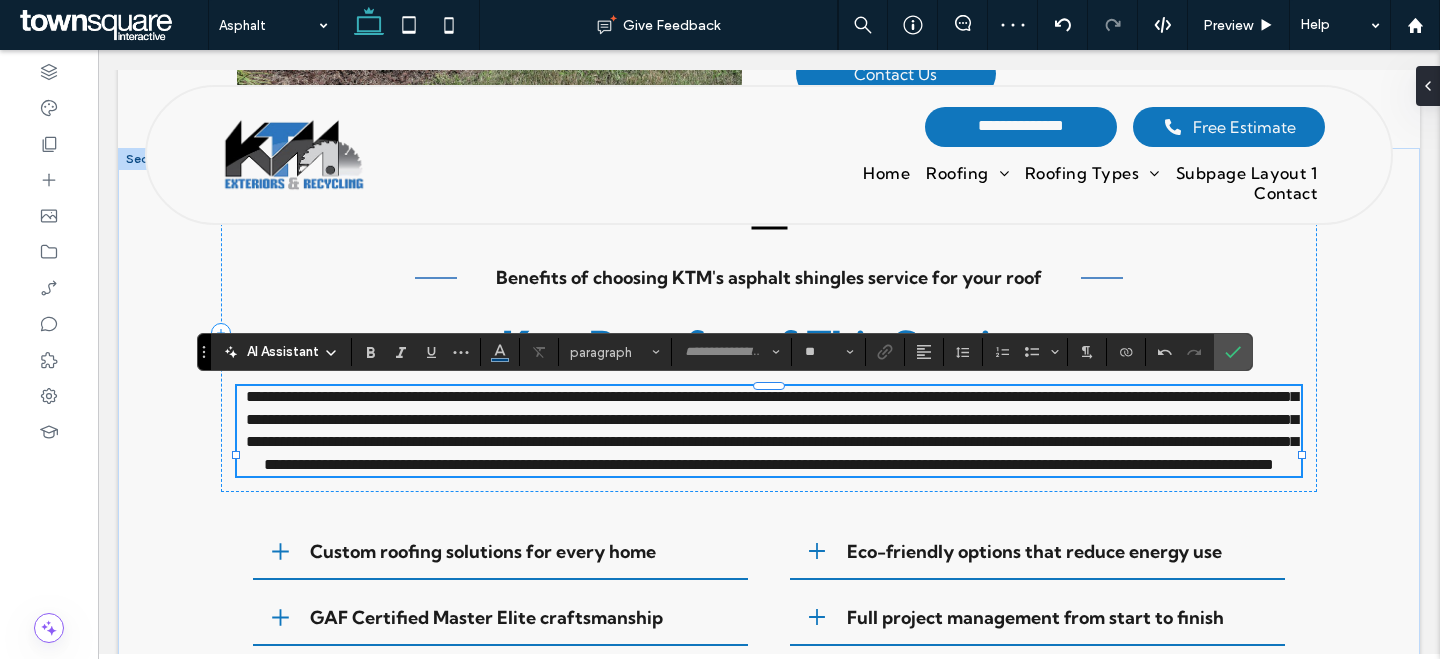 type on "**********" 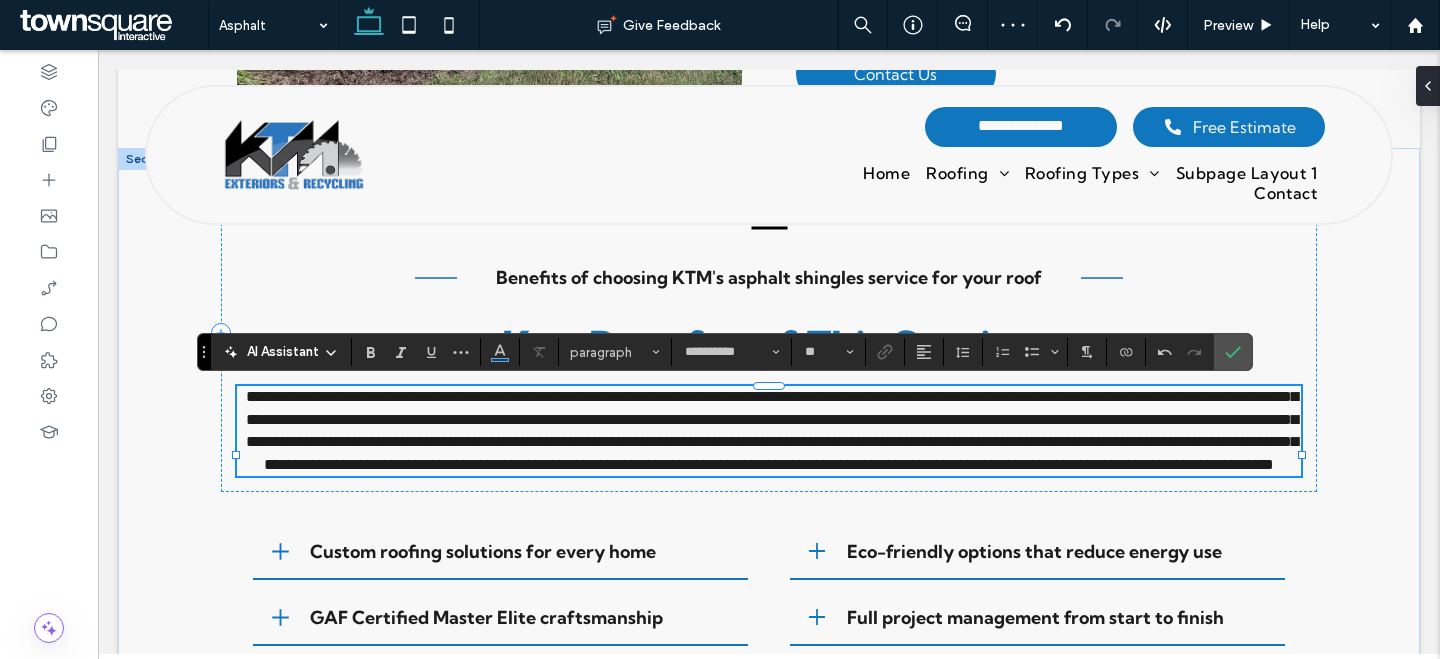 scroll, scrollTop: 2, scrollLeft: 0, axis: vertical 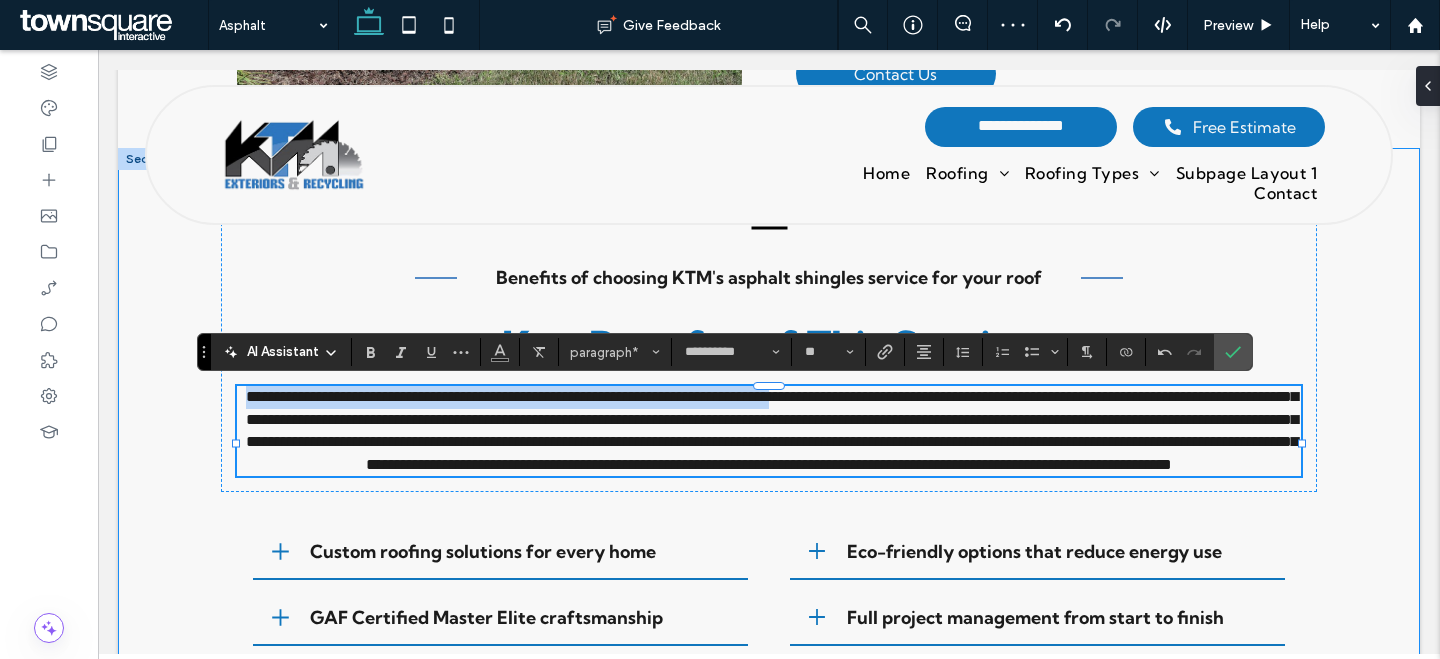 drag, startPoint x: 904, startPoint y: 400, endPoint x: 136, endPoint y: 393, distance: 768.0319 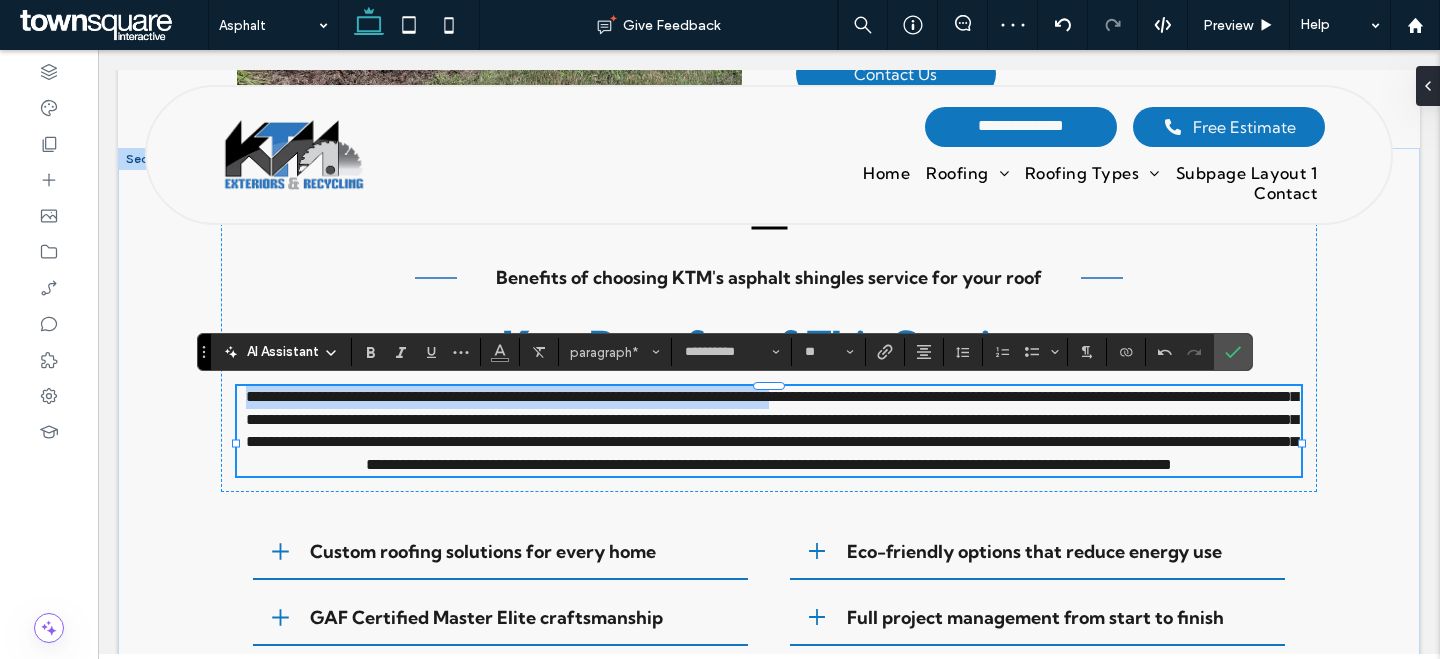 type 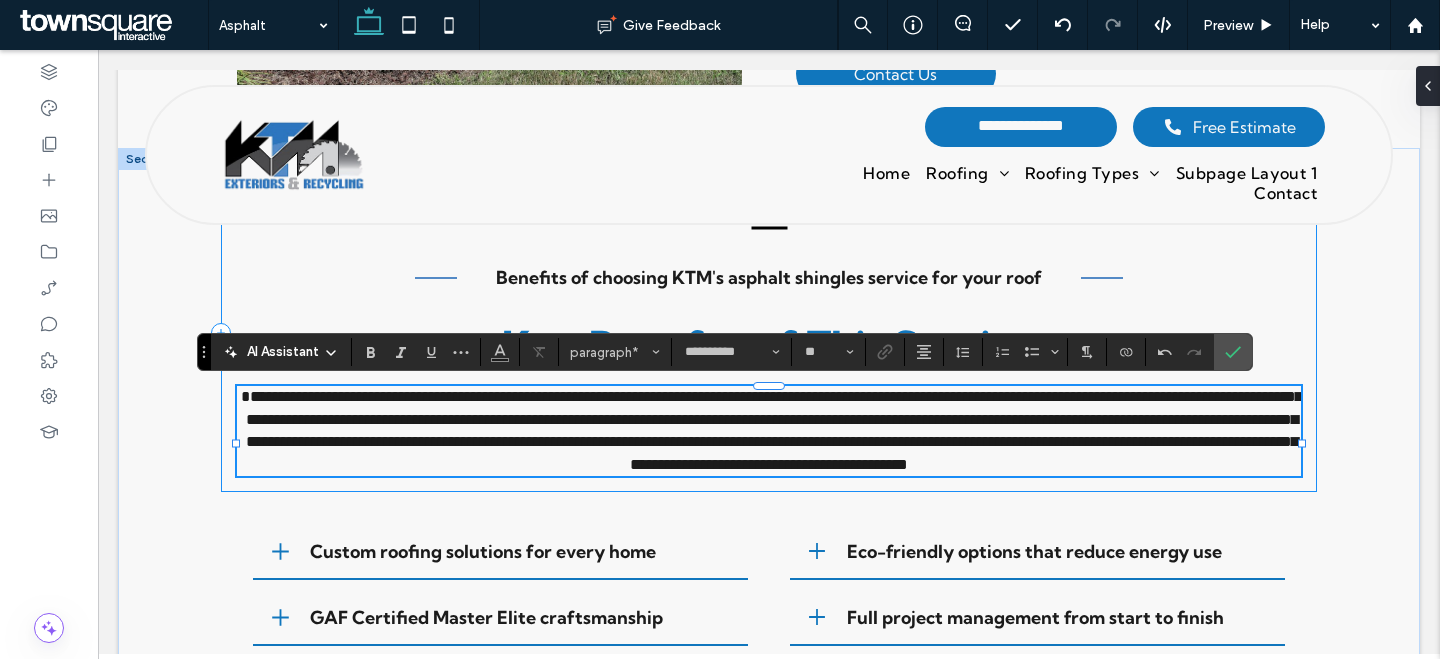 click on "**********" at bounding box center (769, 332) 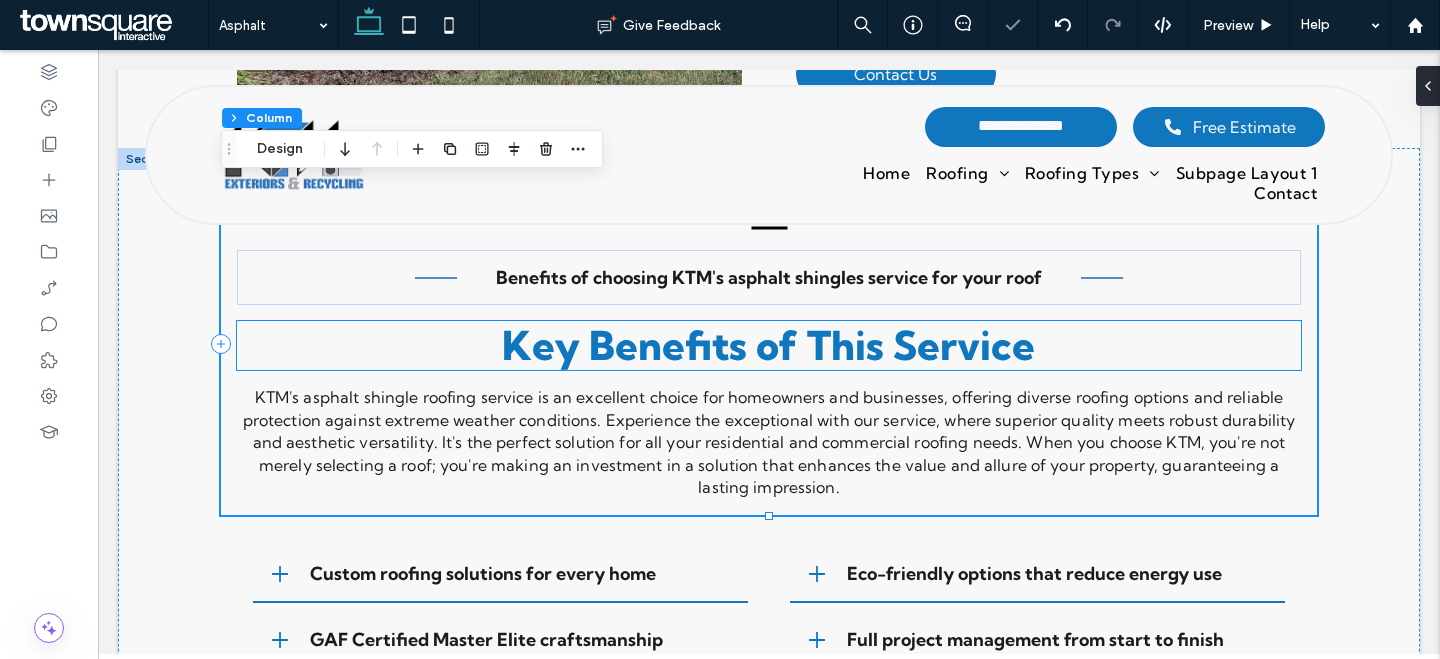 click on "Key Benefits of This Service" at bounding box center (768, 345) 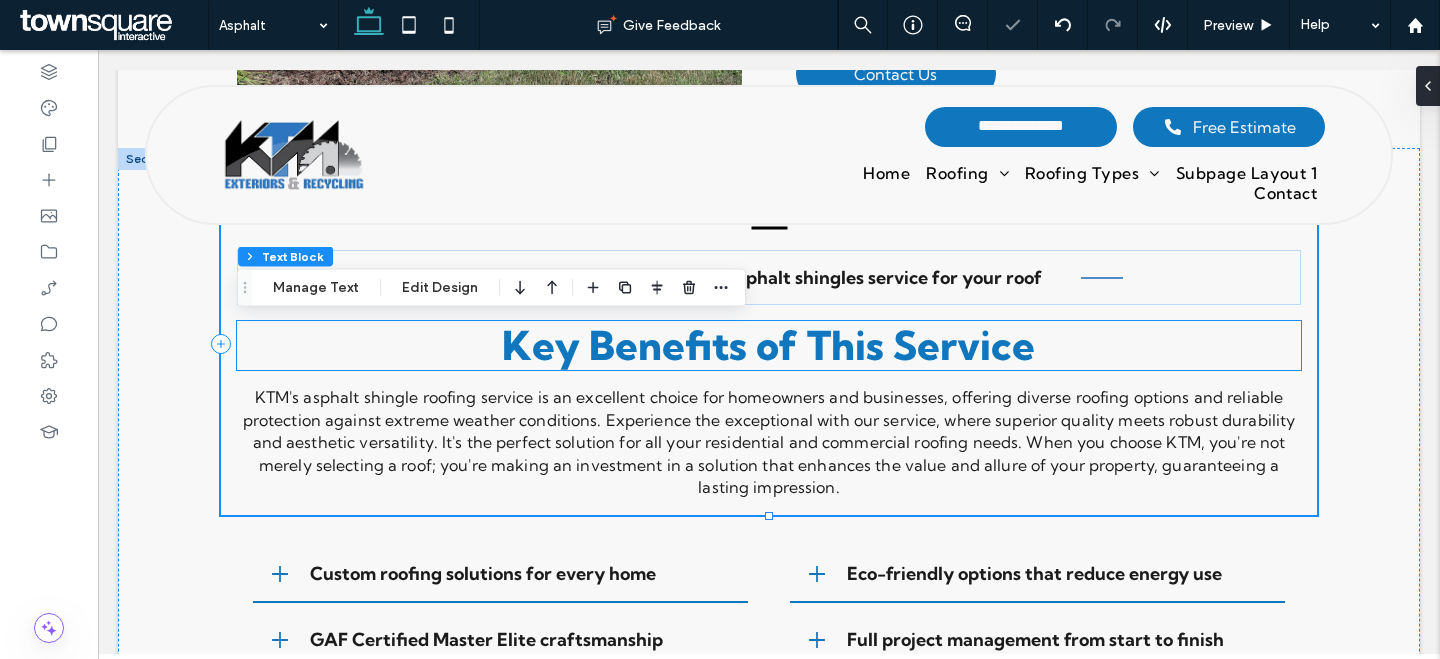 click on "Key Benefits of This Service" at bounding box center (768, 345) 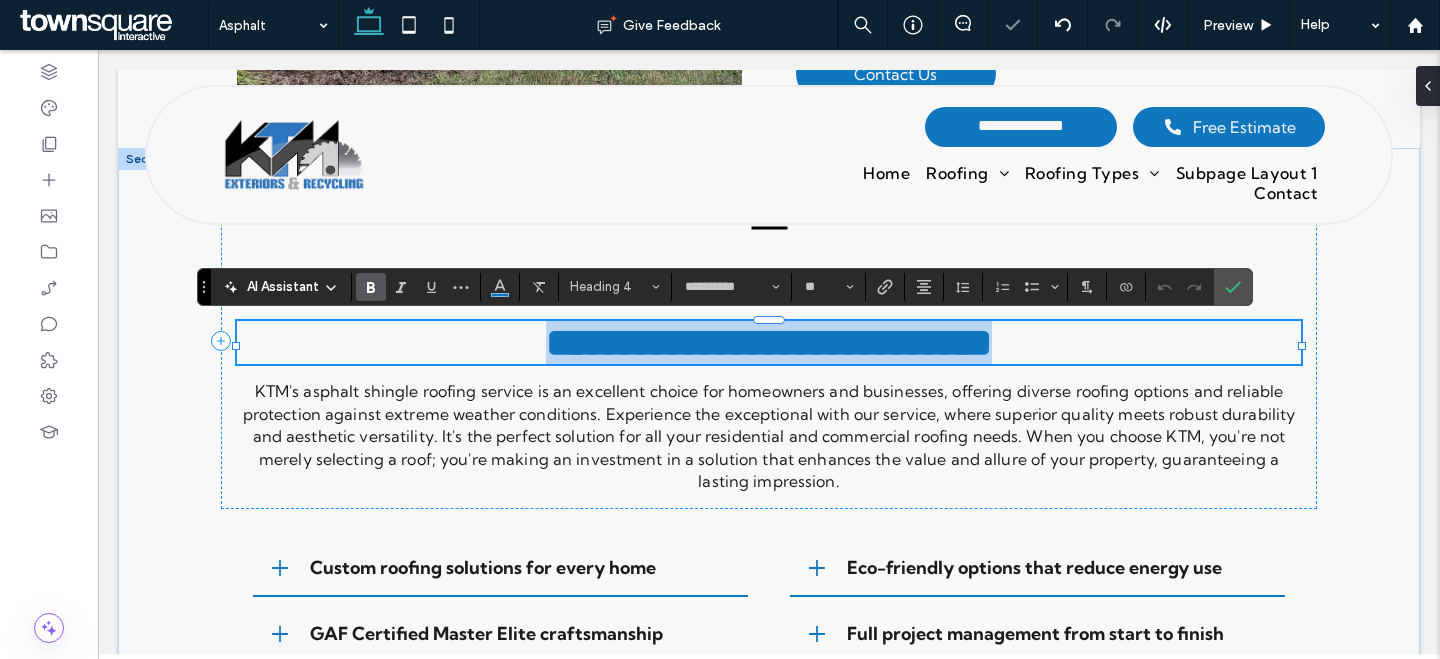 paste 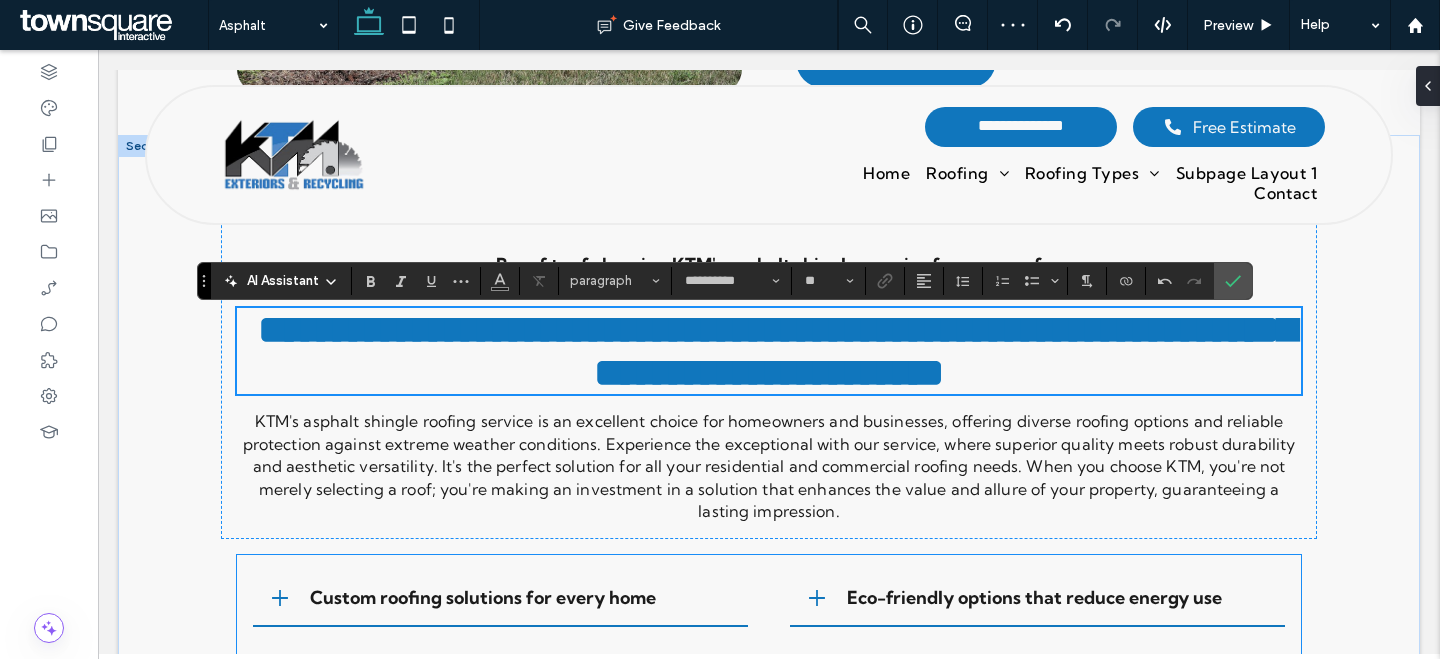 scroll, scrollTop: 1220, scrollLeft: 0, axis: vertical 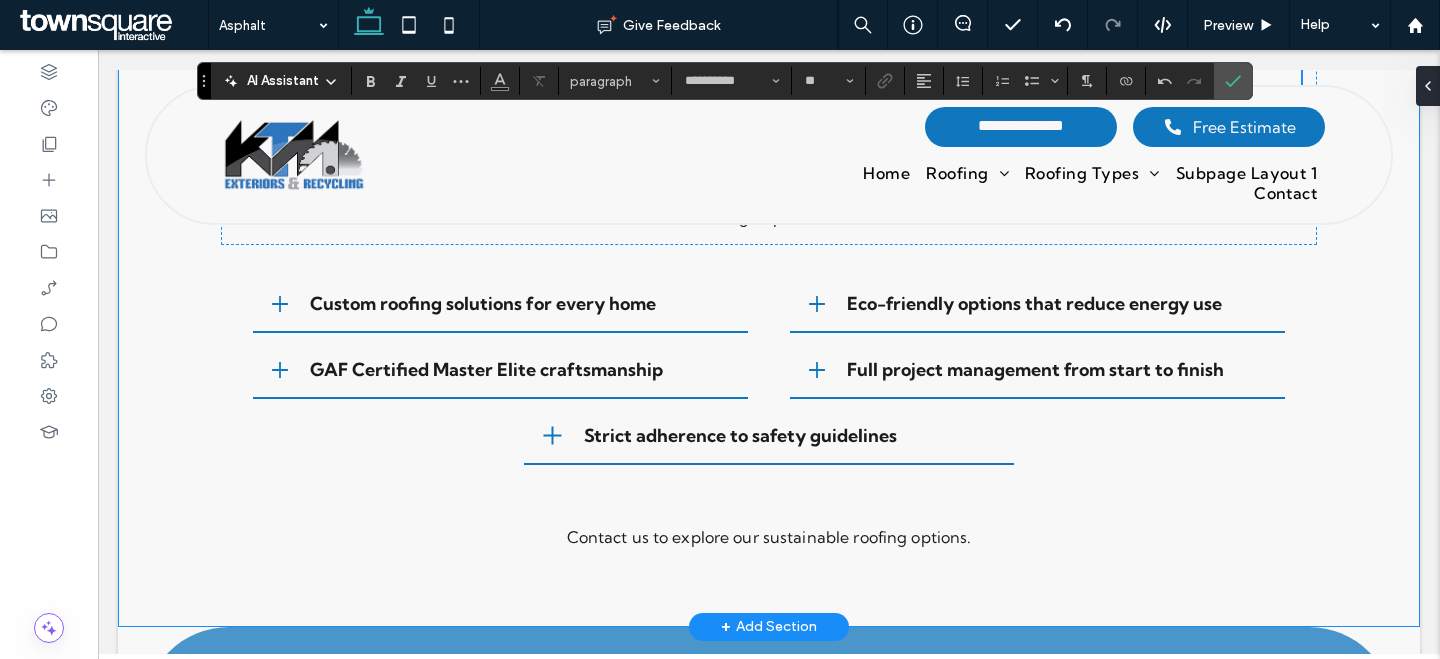 click on "**********" at bounding box center (769, 234) 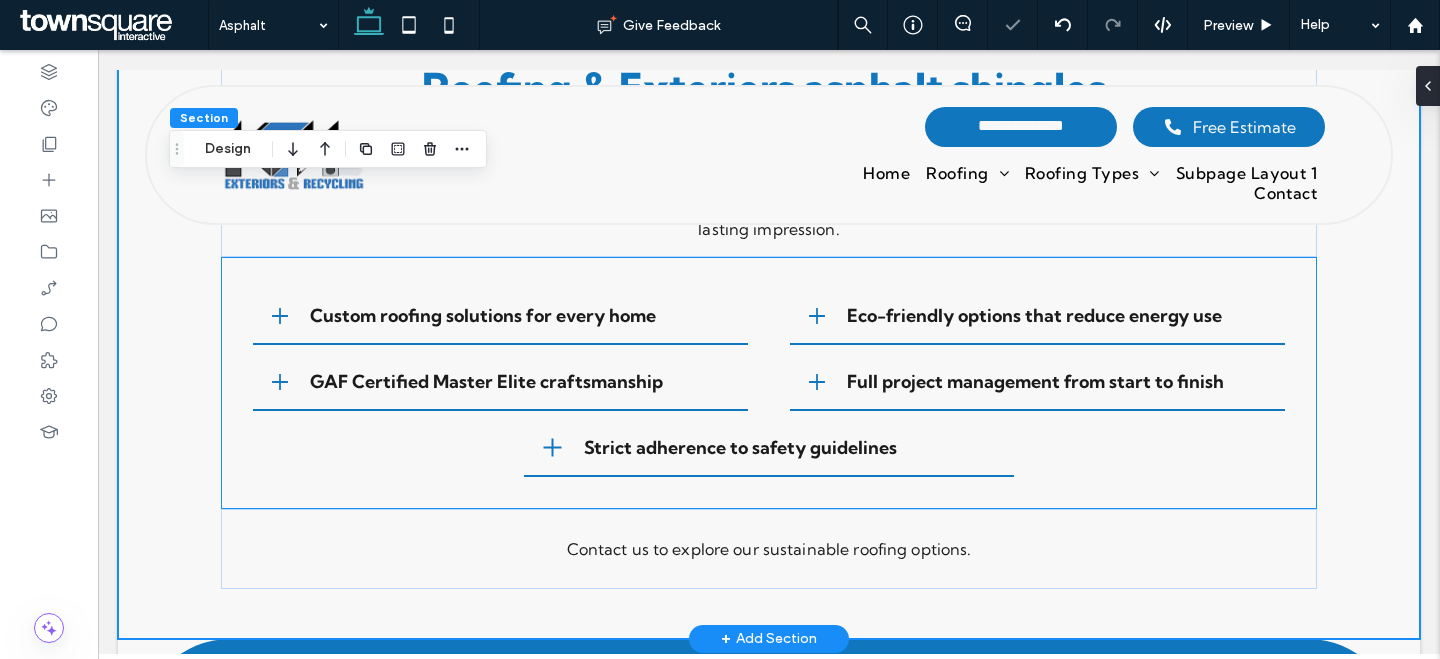 click on "Custom roofing solutions for every home
Eco-friendly options that reduce energy use
GAF Certified Master Elite craftsmanship
Full project management from start to finish
Strict adherence to safety guidelines" at bounding box center (769, 383) 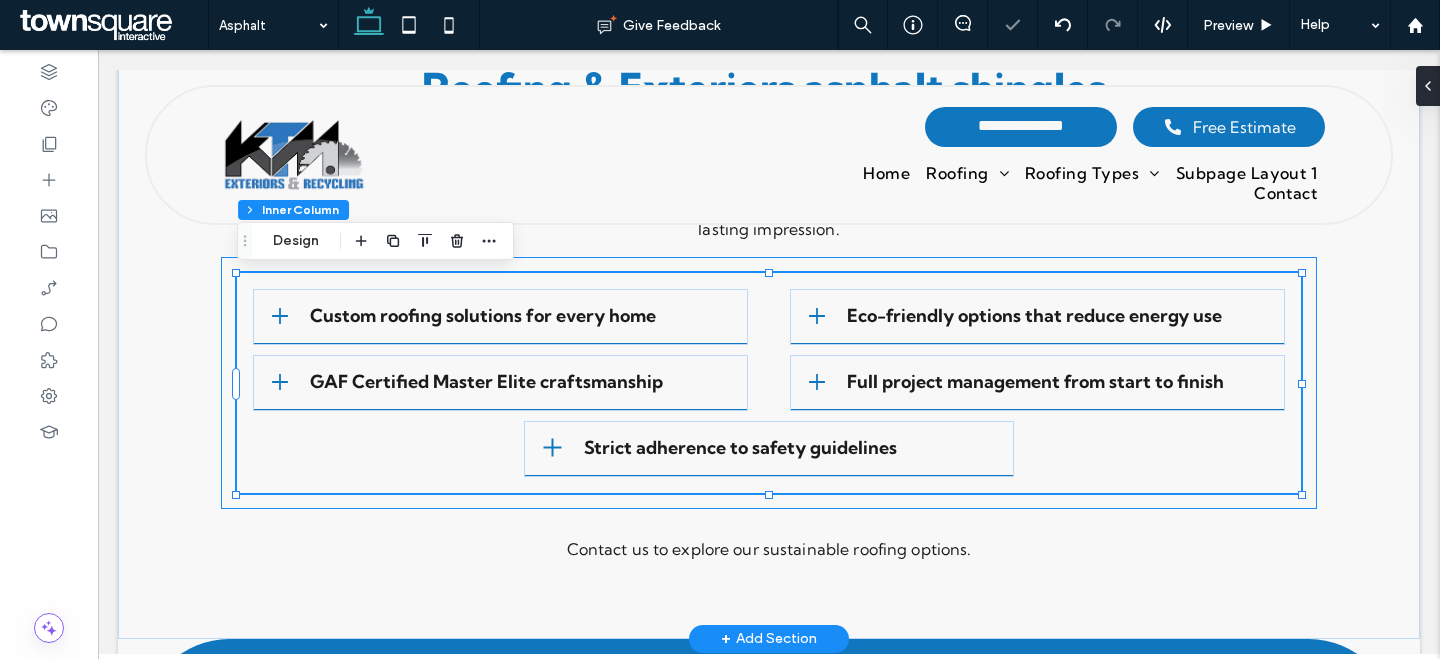 click on "Custom roofing solutions for every home
Eco-friendly options that reduce energy use
GAF Certified Master Elite craftsmanship
Full project management from start to finish
Strict adherence to safety guidelines" at bounding box center [769, 383] 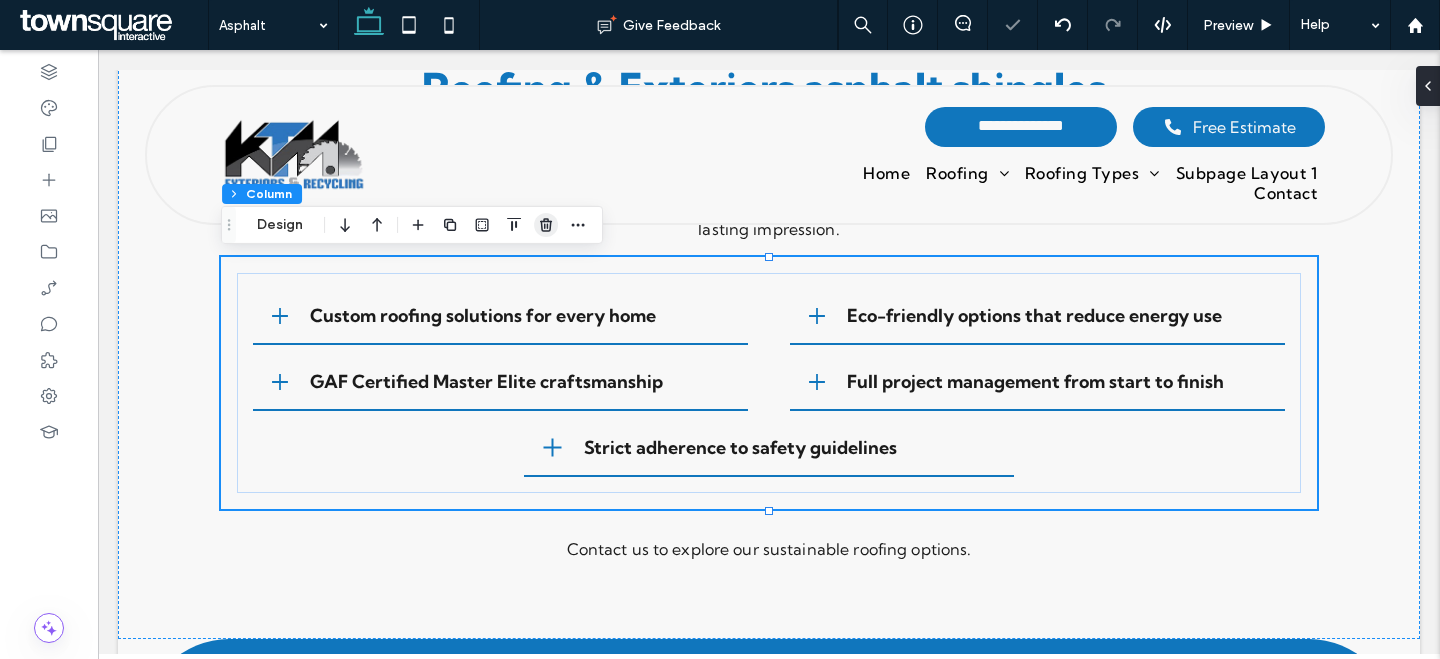 click 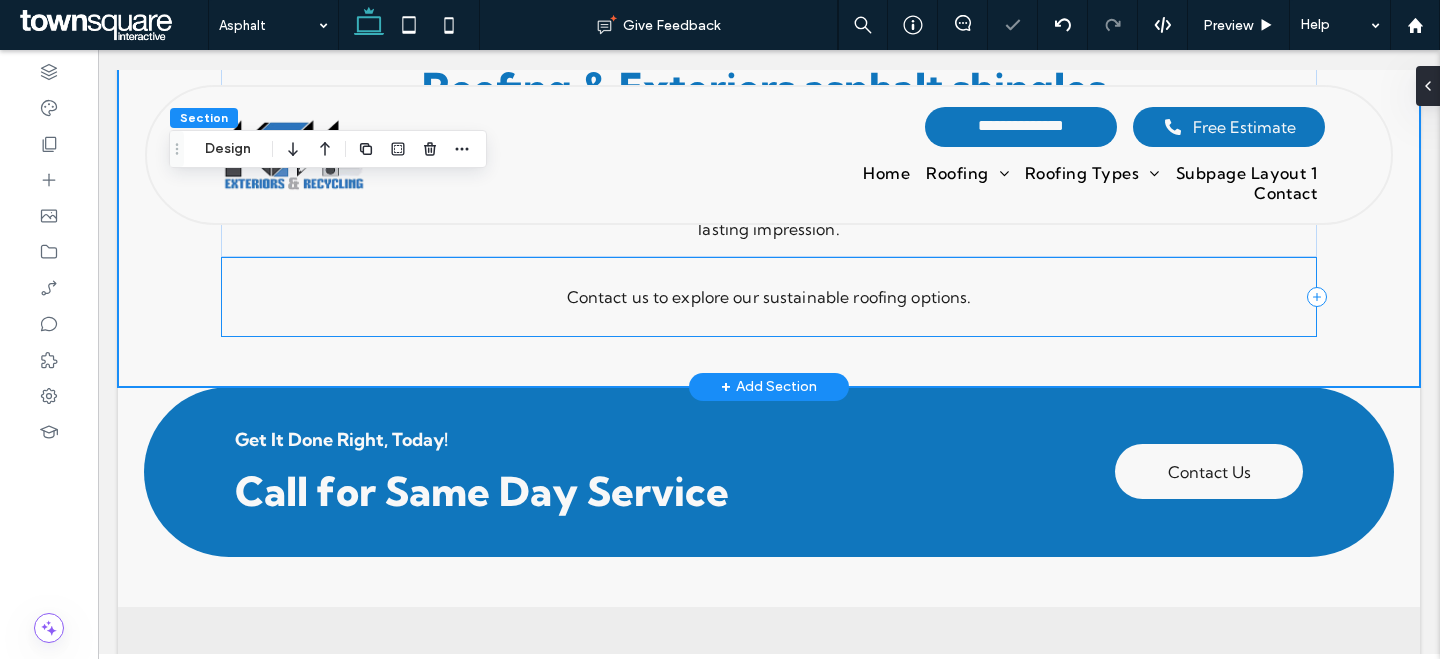 click on "Contact us to explore our sustainable roofing options." at bounding box center (769, 297) 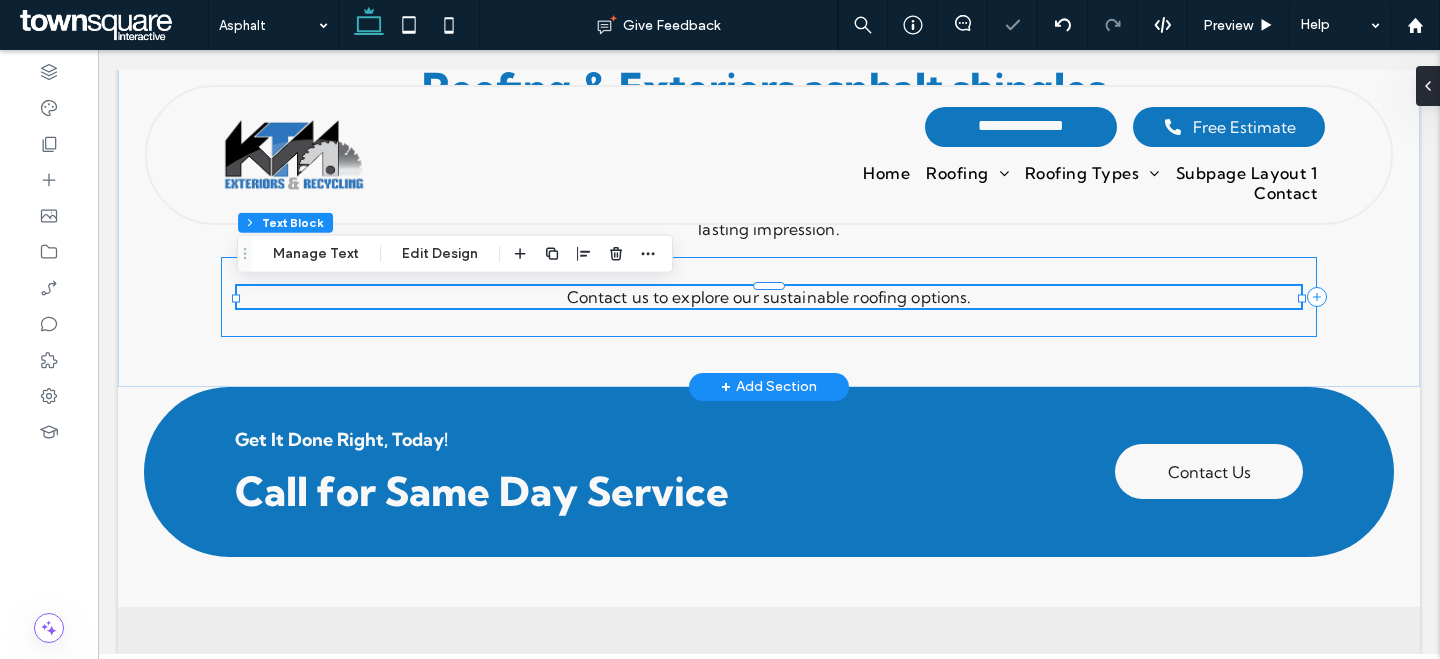 click on "Contact us to explore our sustainable roofing options." at bounding box center (769, 297) 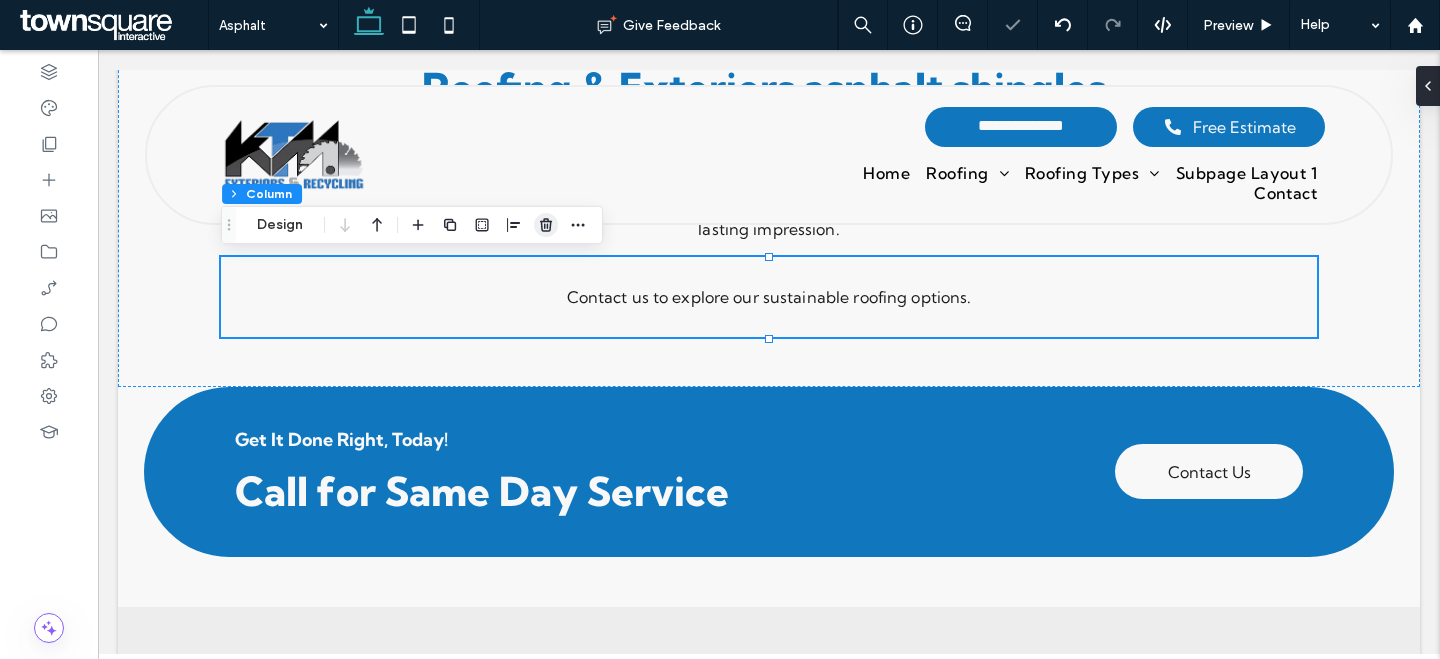 click 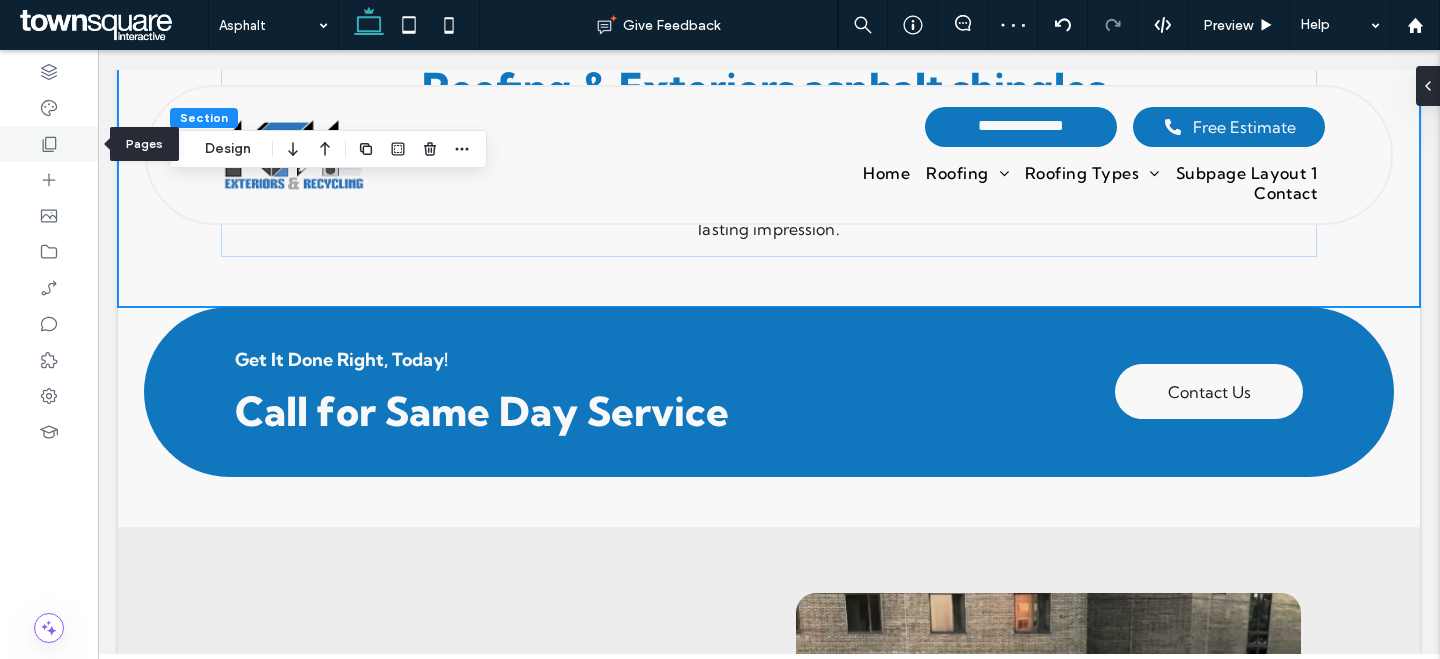 click at bounding box center (49, 144) 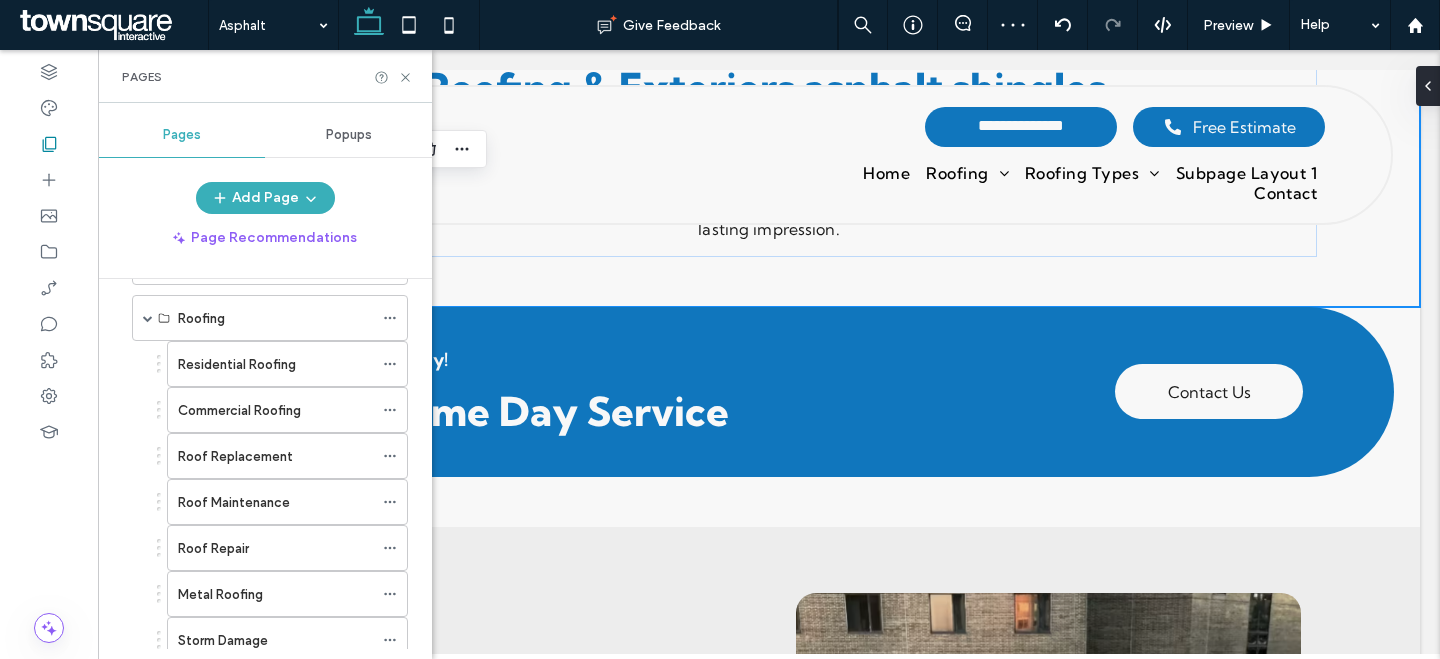 scroll, scrollTop: 375, scrollLeft: 0, axis: vertical 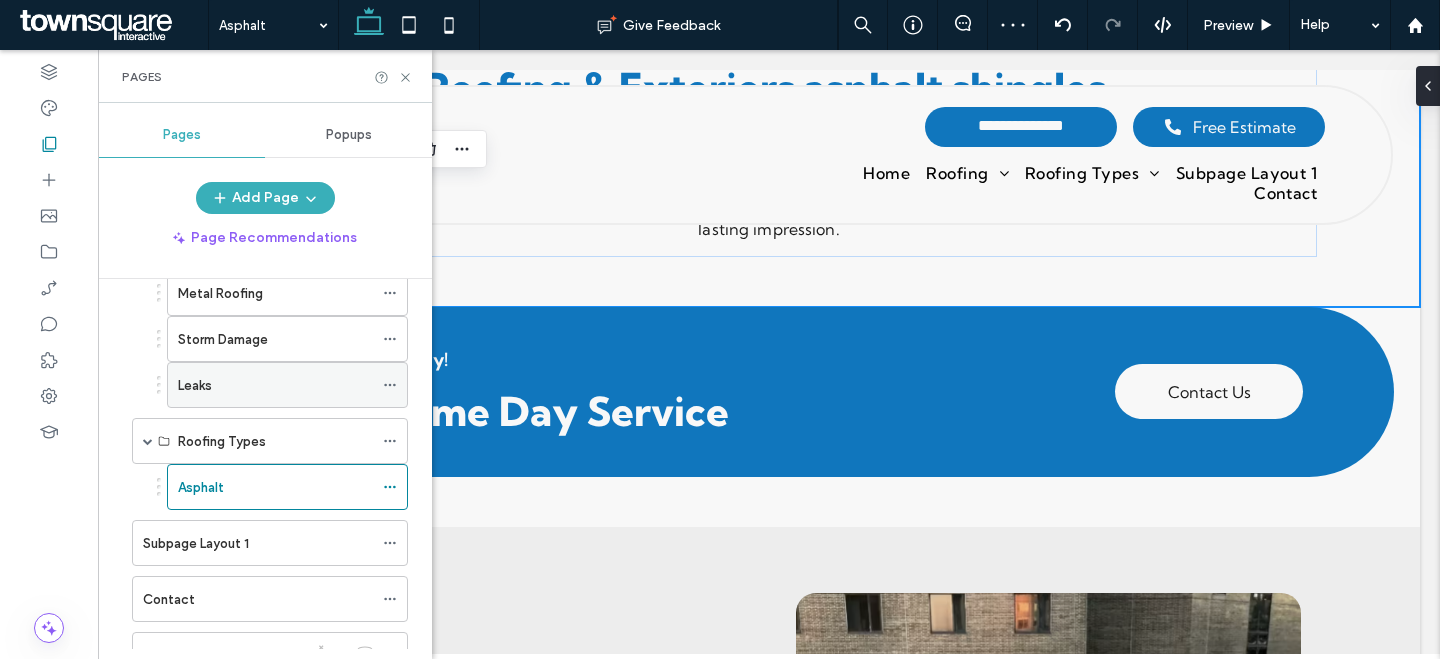 click on "Leaks" at bounding box center [275, 385] 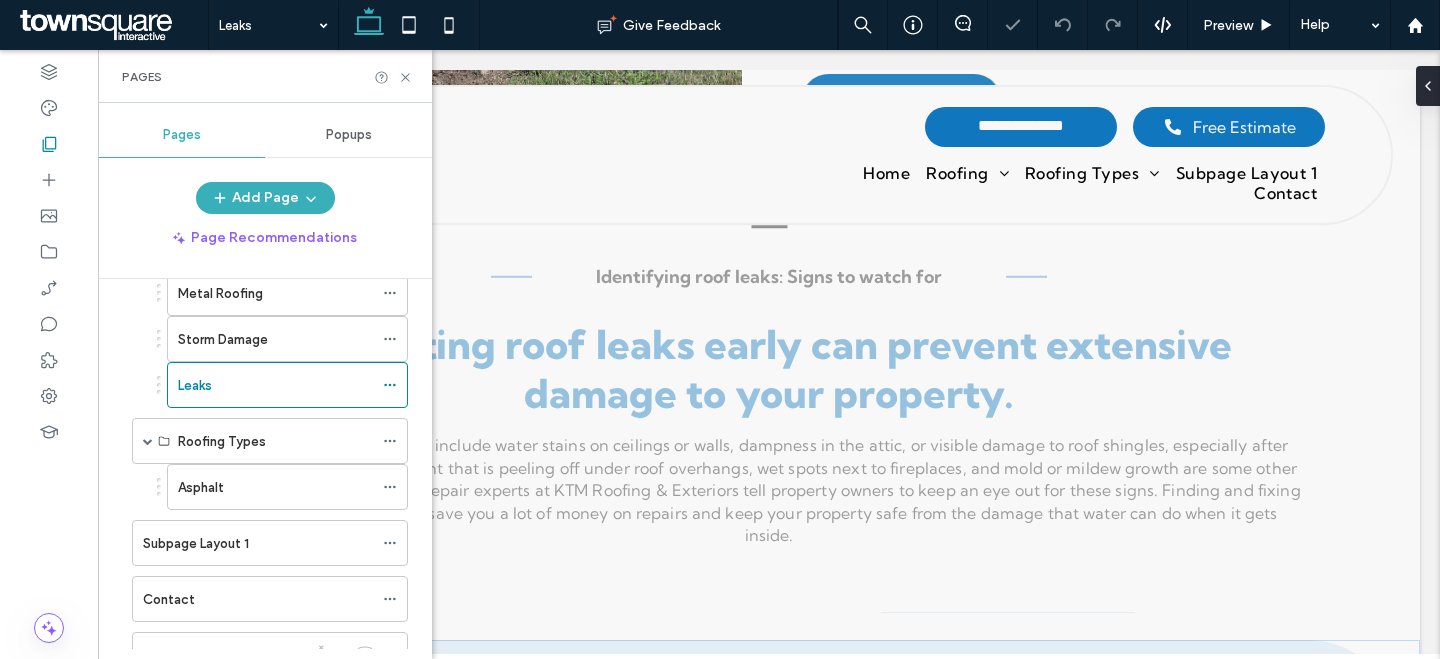 scroll, scrollTop: 1360, scrollLeft: 0, axis: vertical 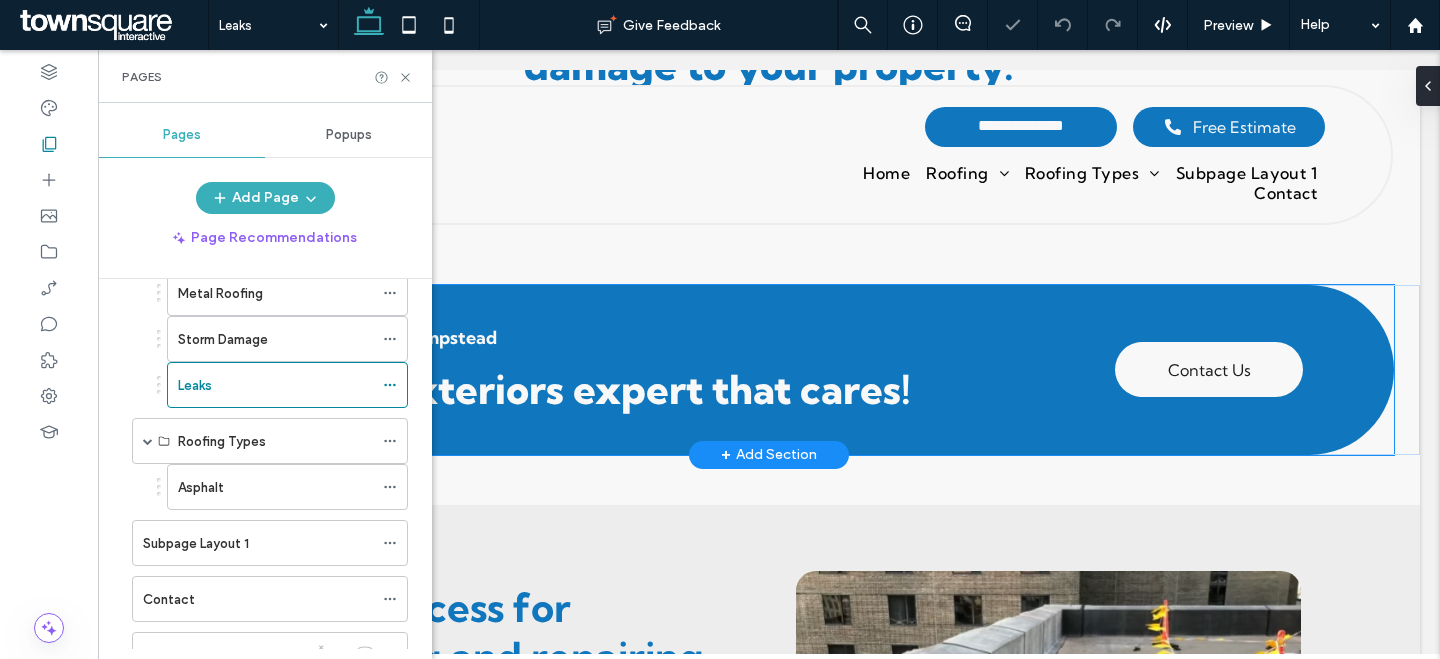 click on "Roofing Services in Hampstead
Call the exteriors expert that cares!
Contact Us" at bounding box center [769, 370] 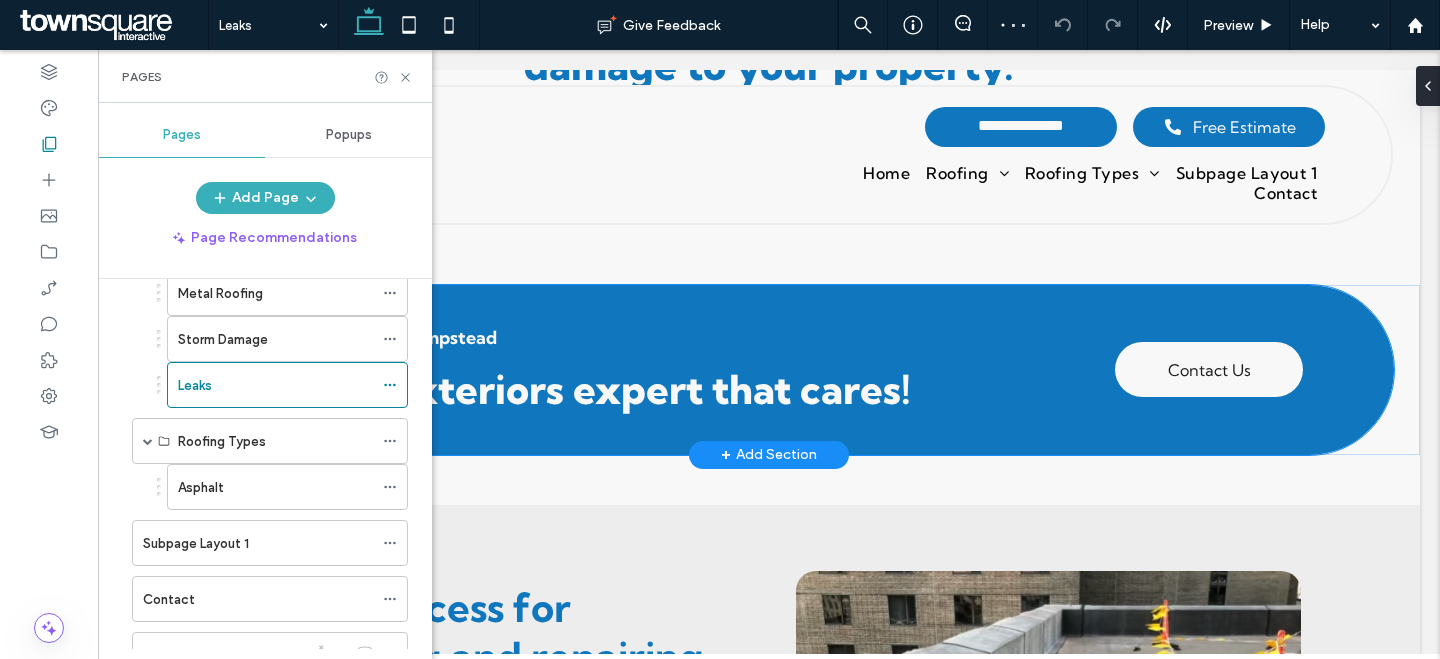 click on "Roofing Services in Hampstead
Call the exteriors expert that cares!
Contact Us" at bounding box center [769, 370] 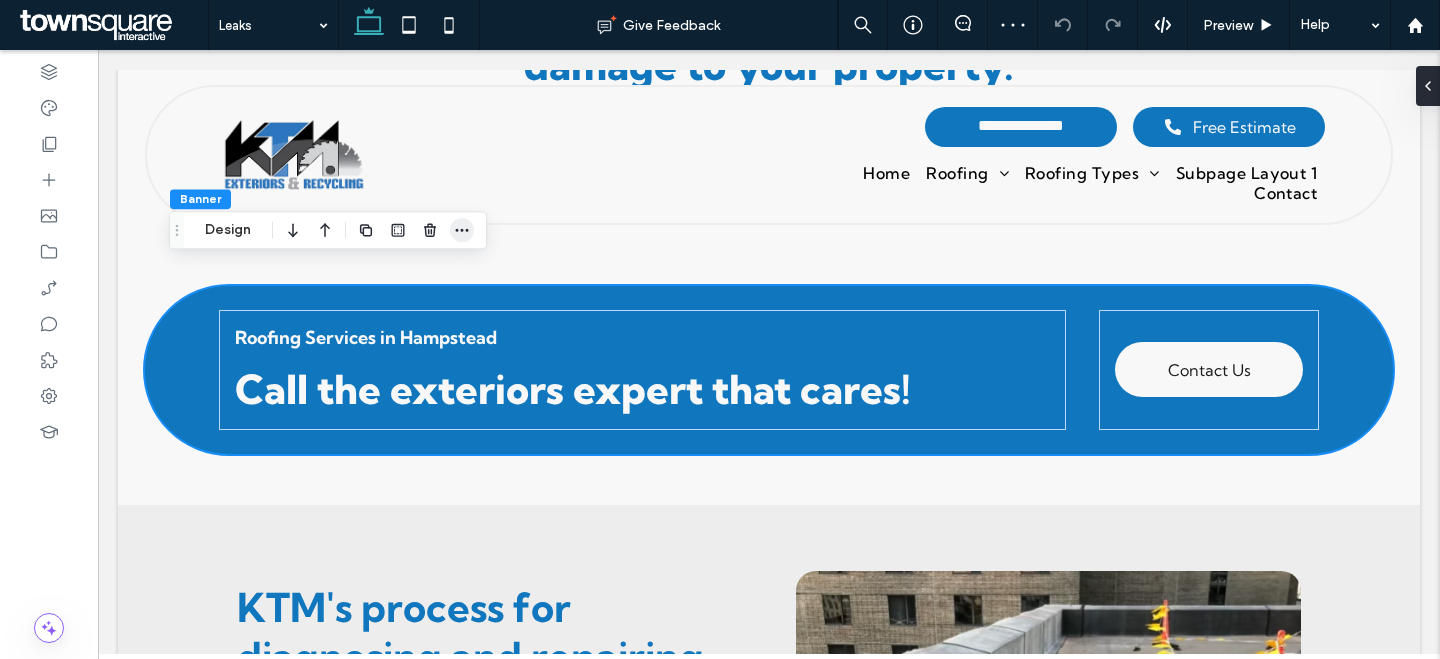 click 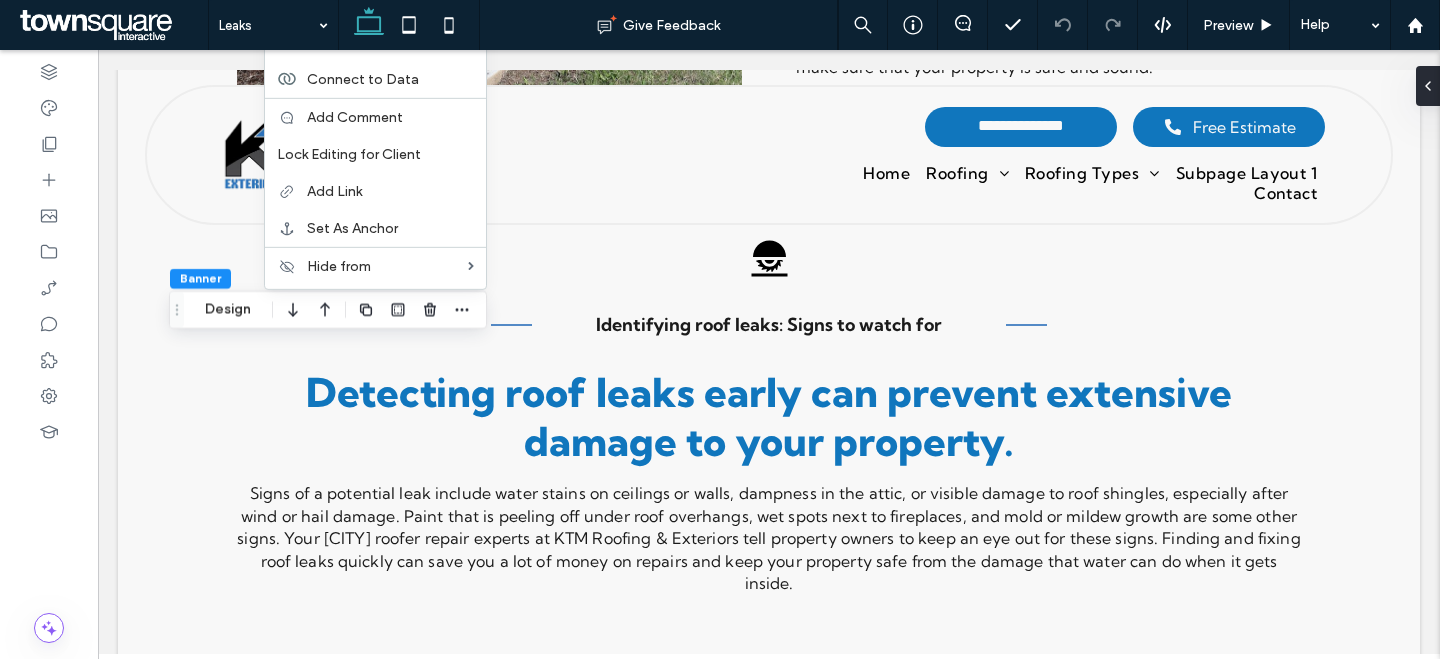 scroll, scrollTop: 752, scrollLeft: 0, axis: vertical 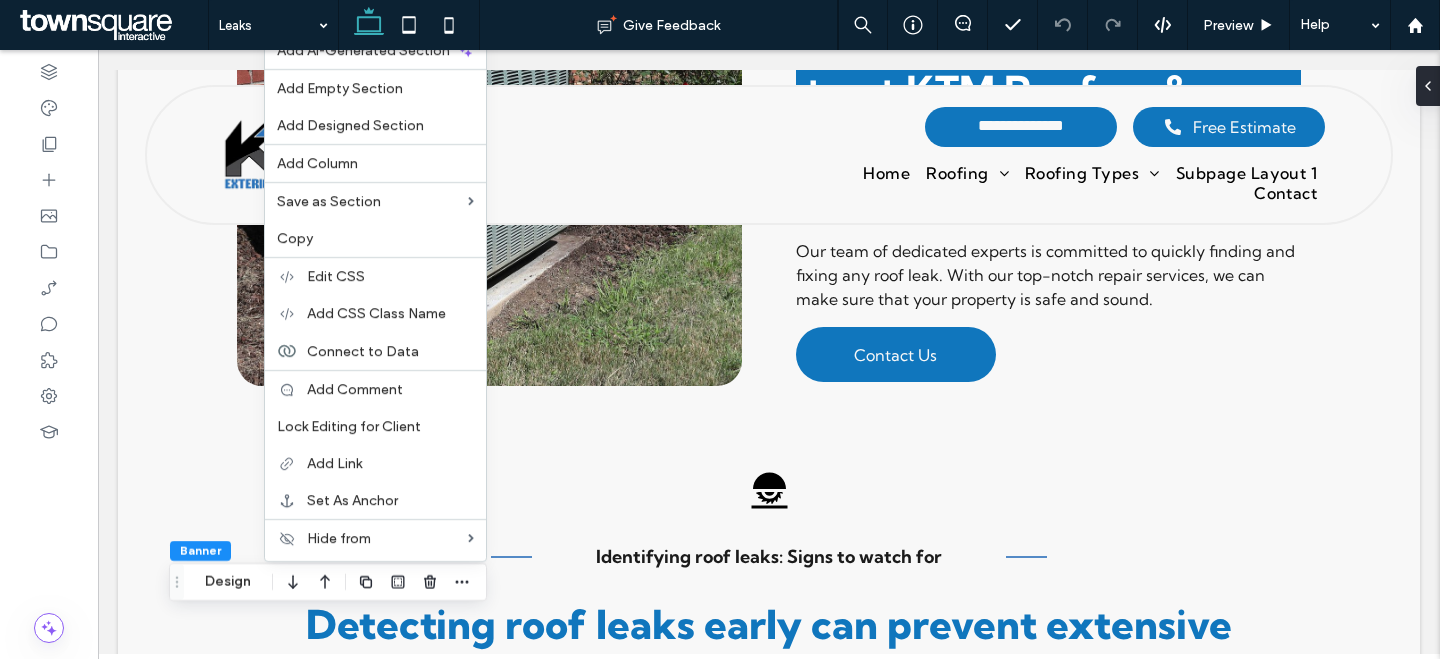 click on "Copy" at bounding box center [375, 238] 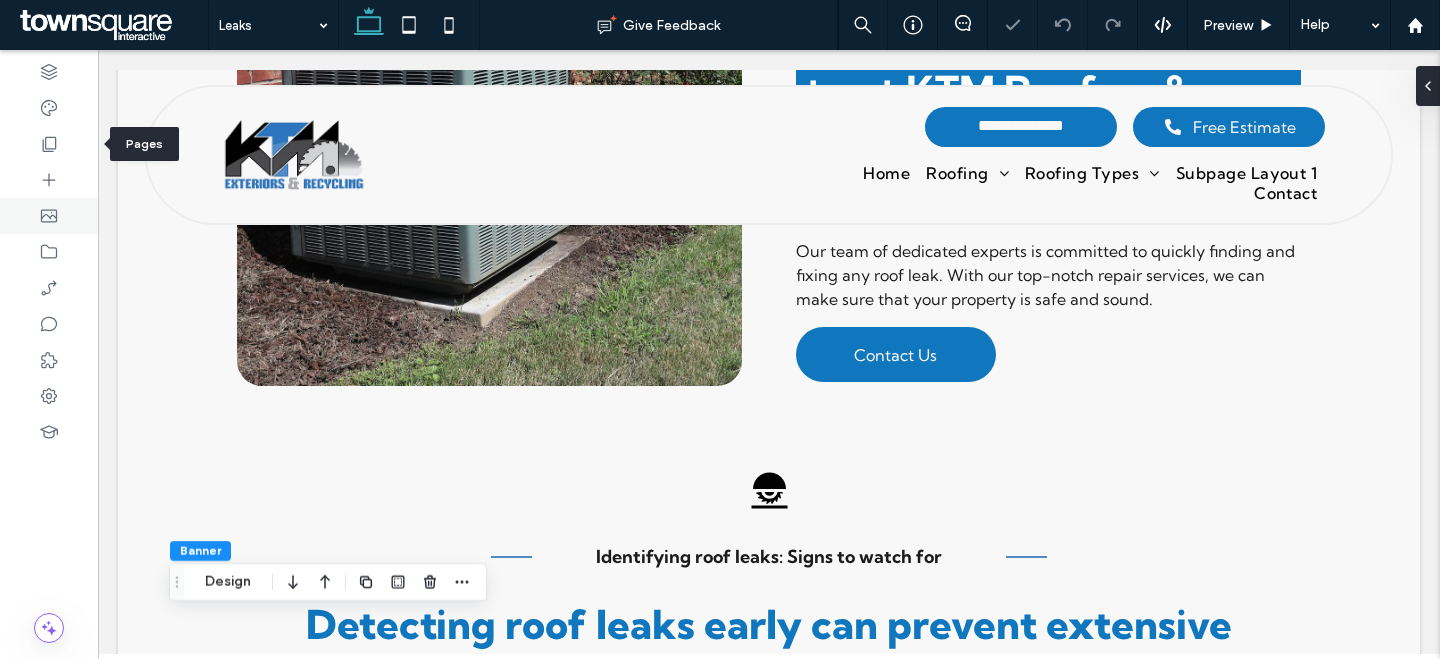 click 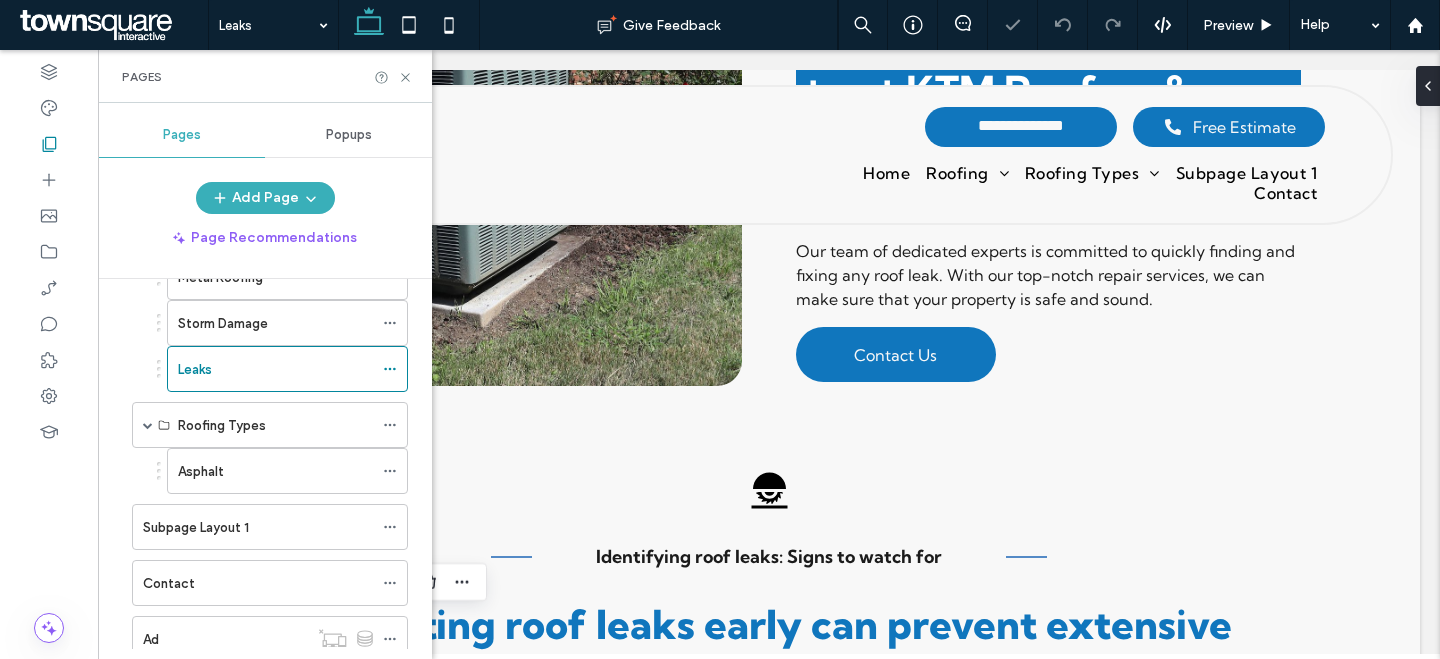 scroll, scrollTop: 428, scrollLeft: 0, axis: vertical 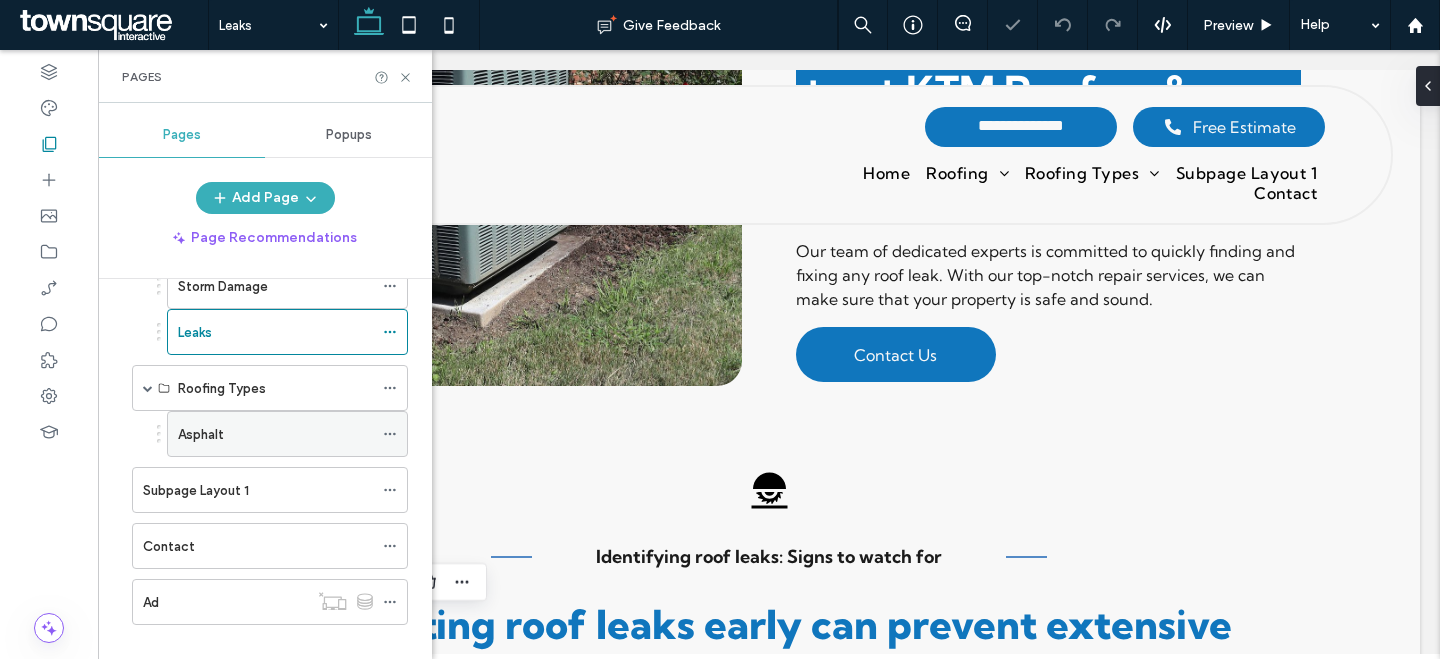 click on "Asphalt" at bounding box center (275, 434) 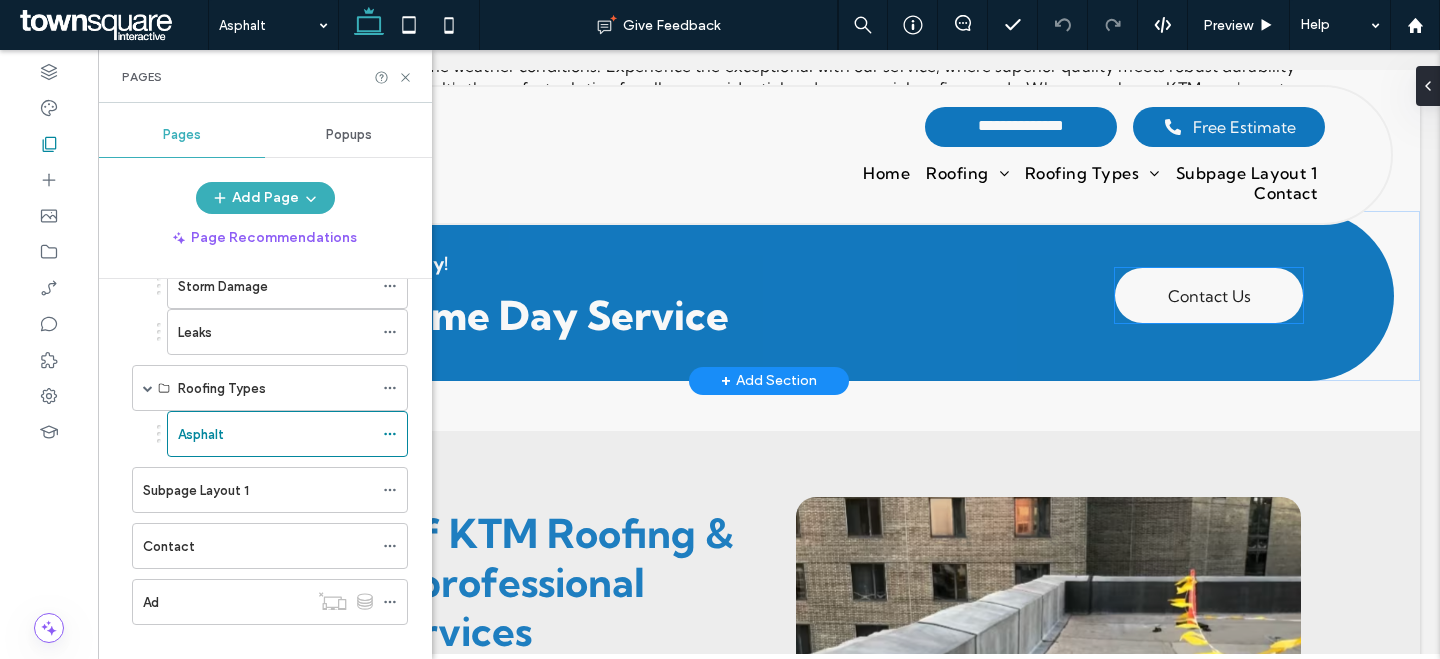 scroll, scrollTop: 1269, scrollLeft: 0, axis: vertical 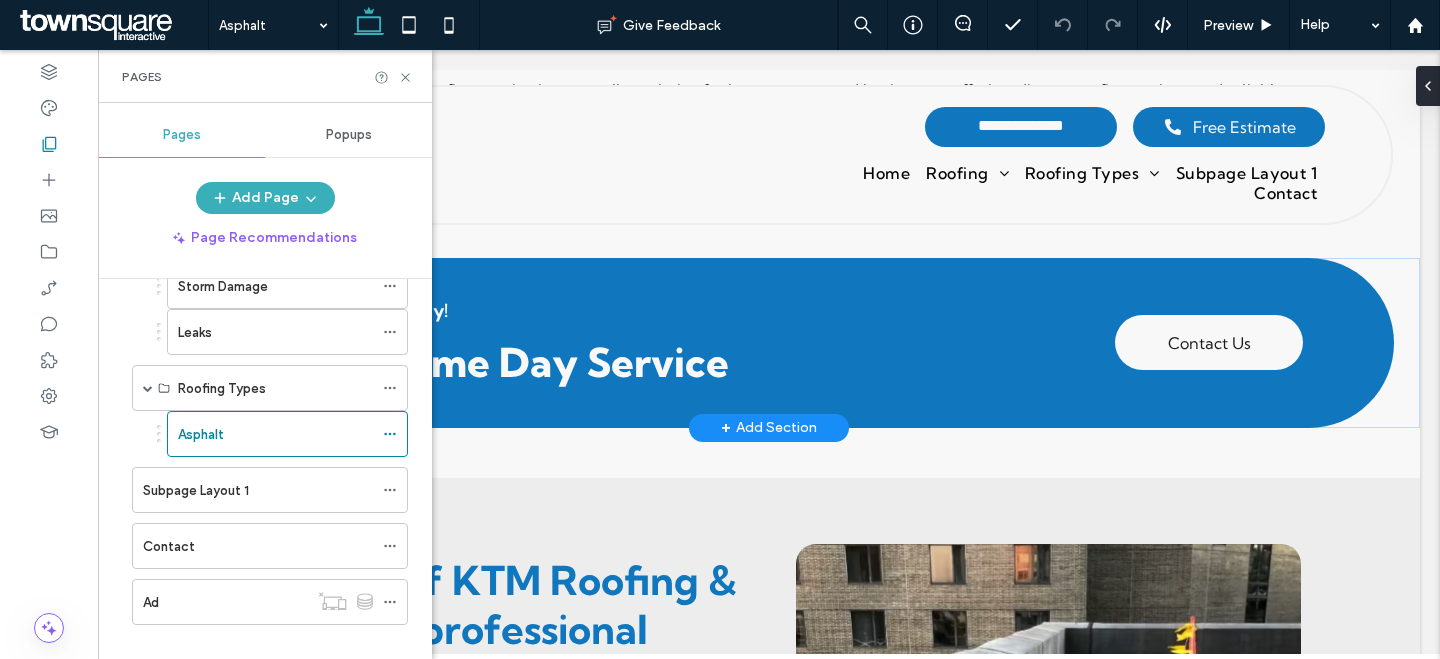 click on "Get It Done Right, Today!
Call for Same Day Service
Contact Us
Section + Add Section" at bounding box center [769, 343] 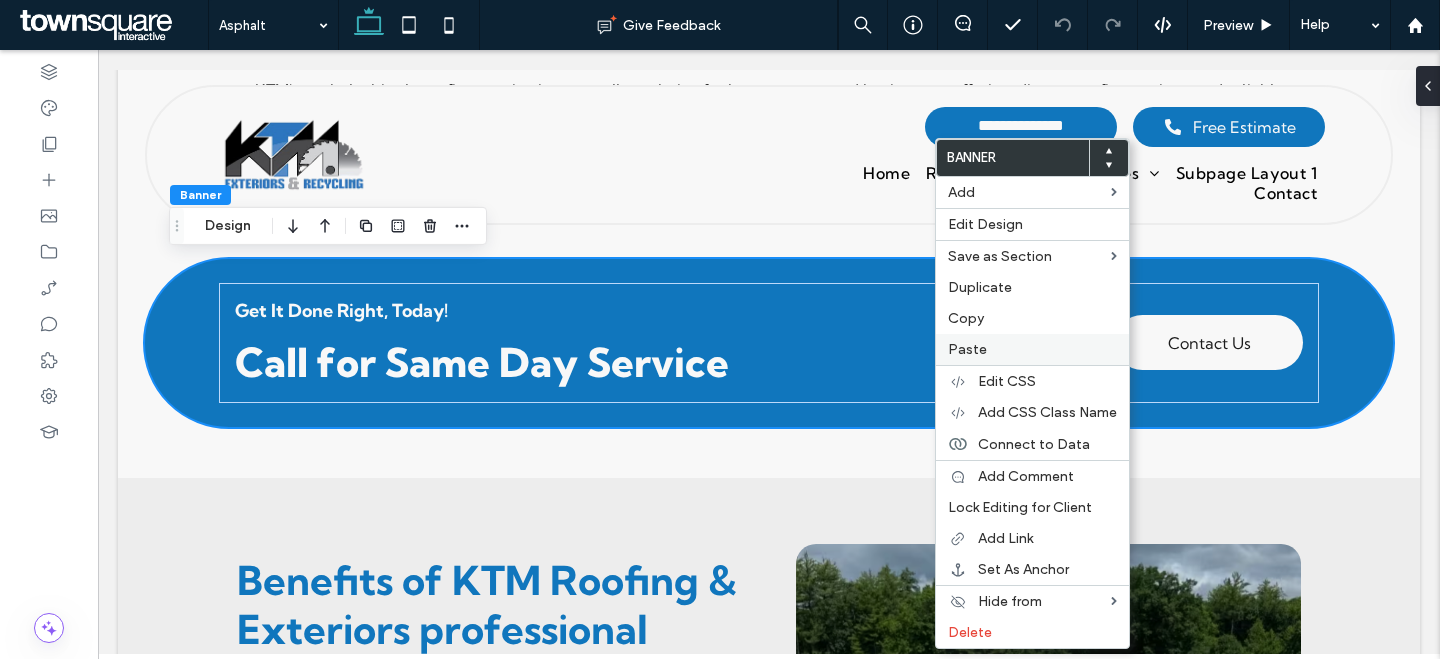 click on "Paste" at bounding box center [1032, 349] 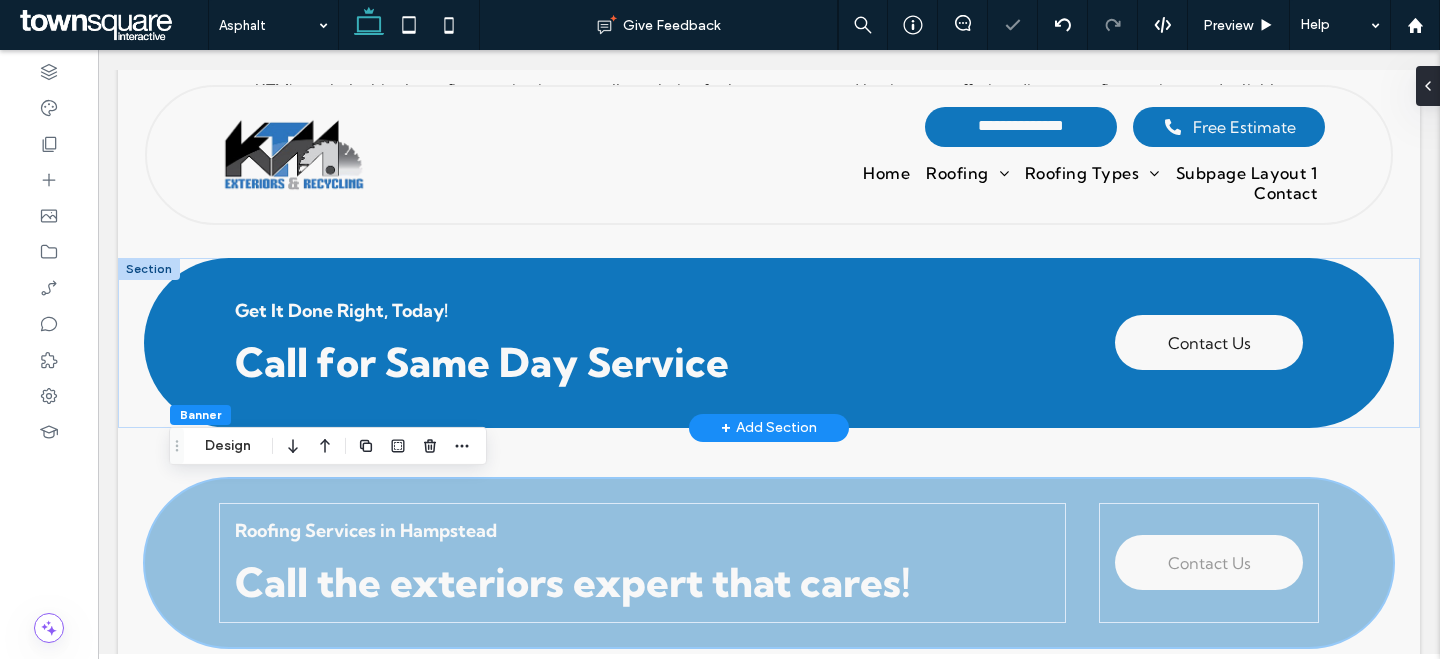 click on "Get It Done Right, Today!
Call for Same Day Service
Contact Us
Section + Add Section" at bounding box center (769, 343) 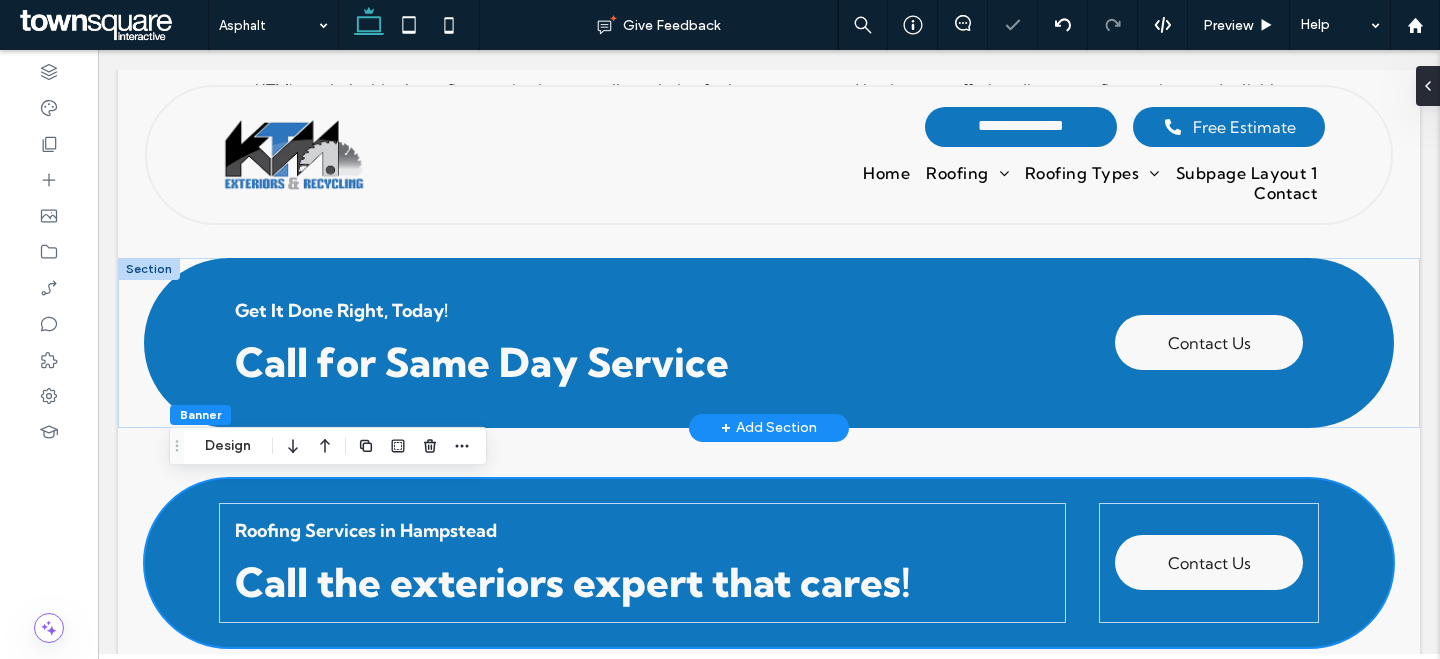 click at bounding box center (149, 269) 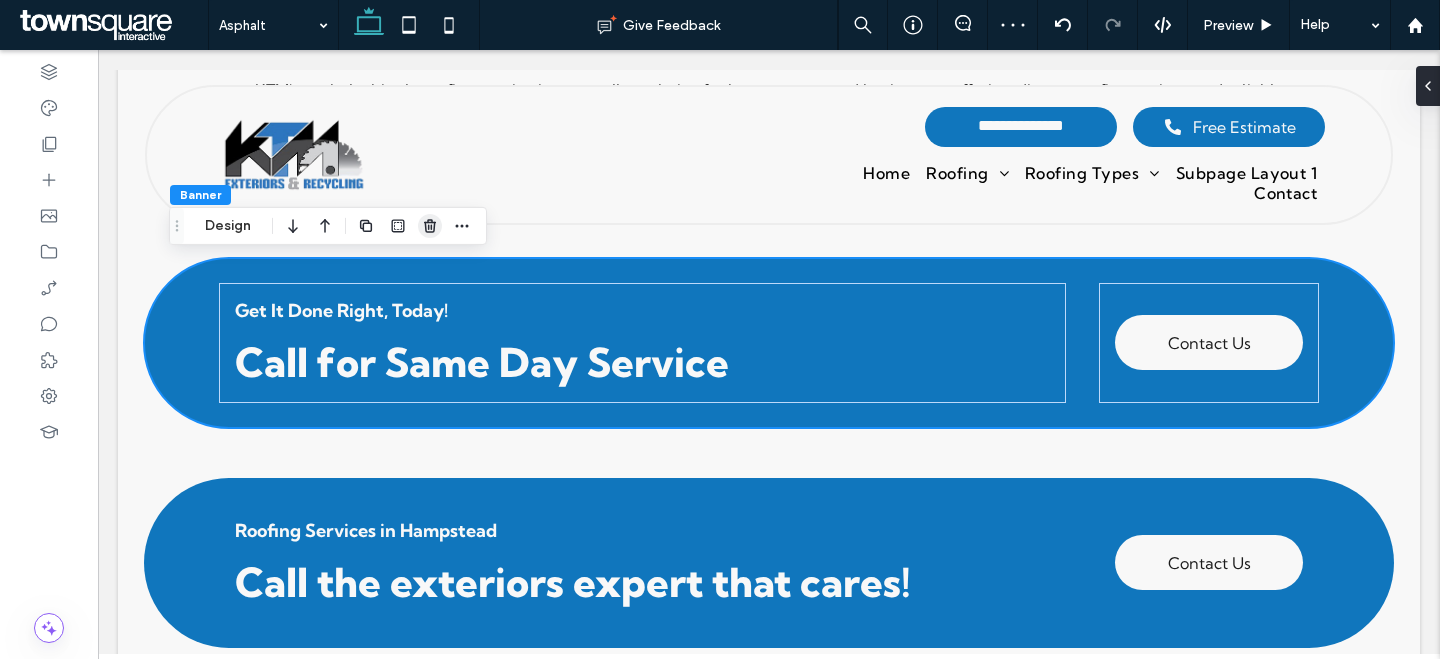 click at bounding box center [430, 226] 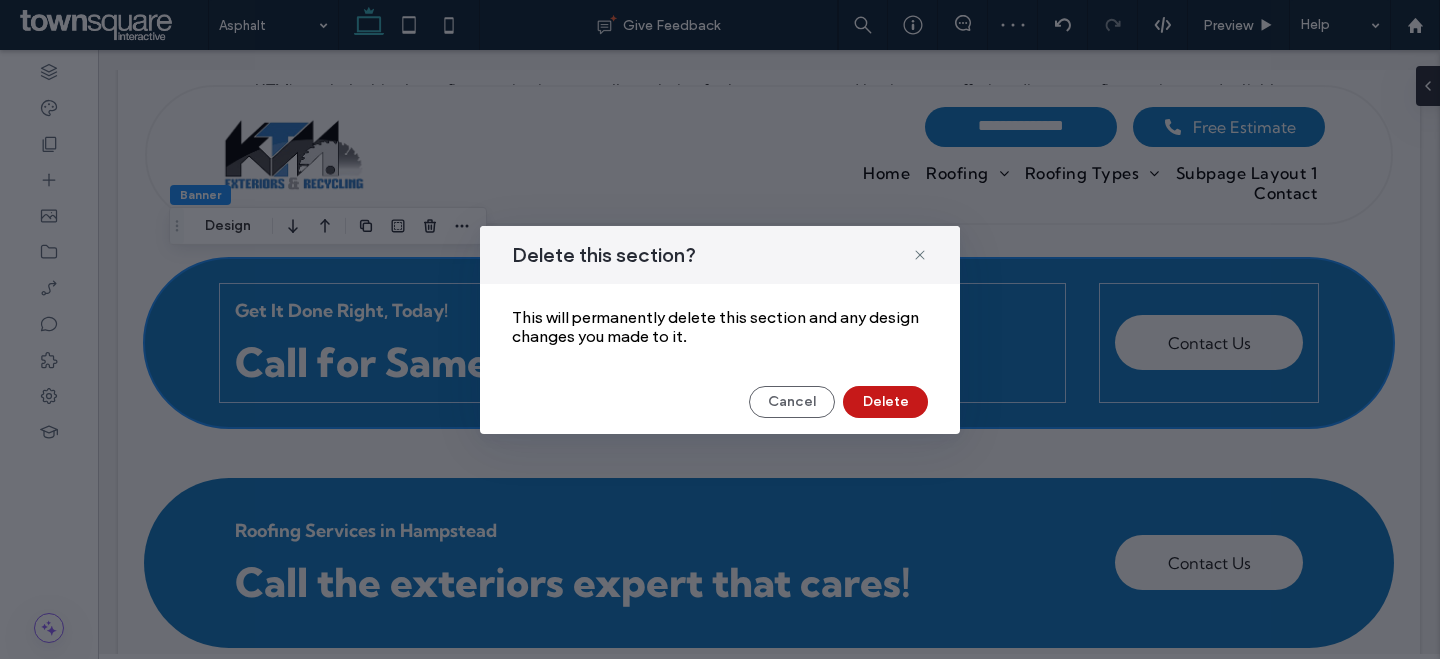 click on "Delete" at bounding box center (885, 402) 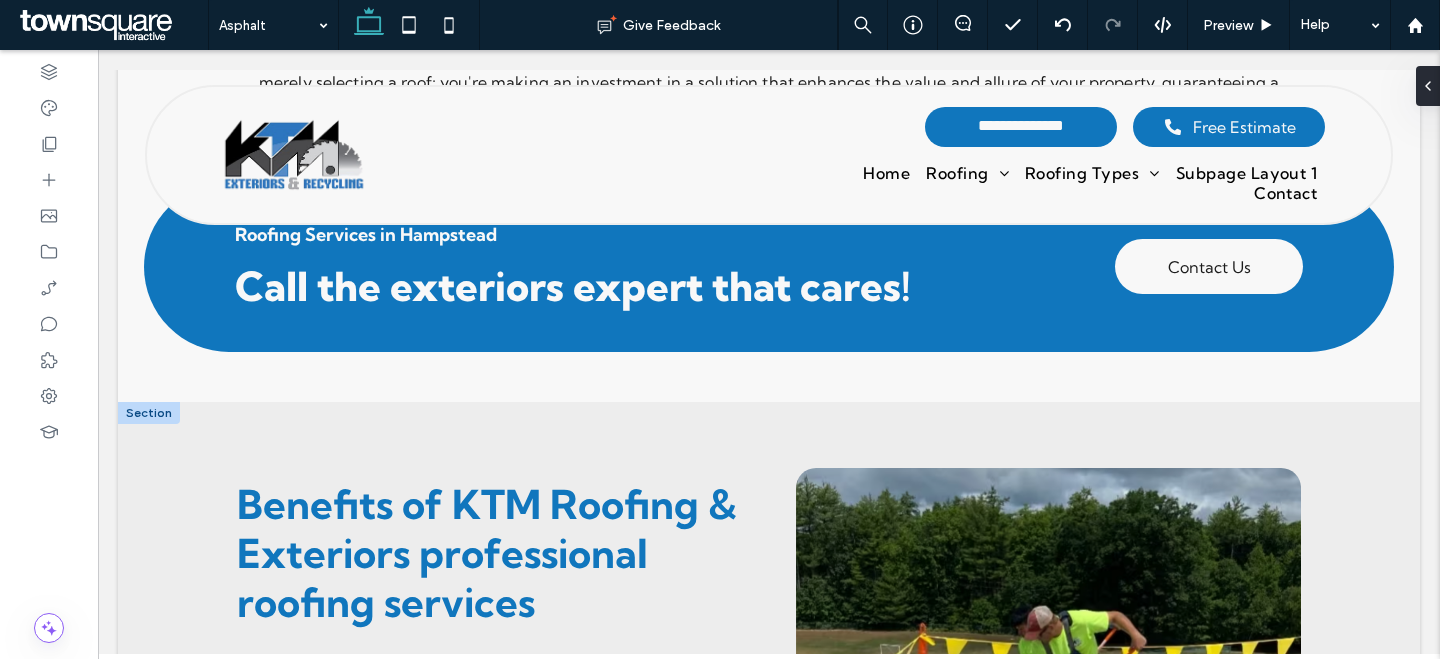 scroll, scrollTop: 1423, scrollLeft: 0, axis: vertical 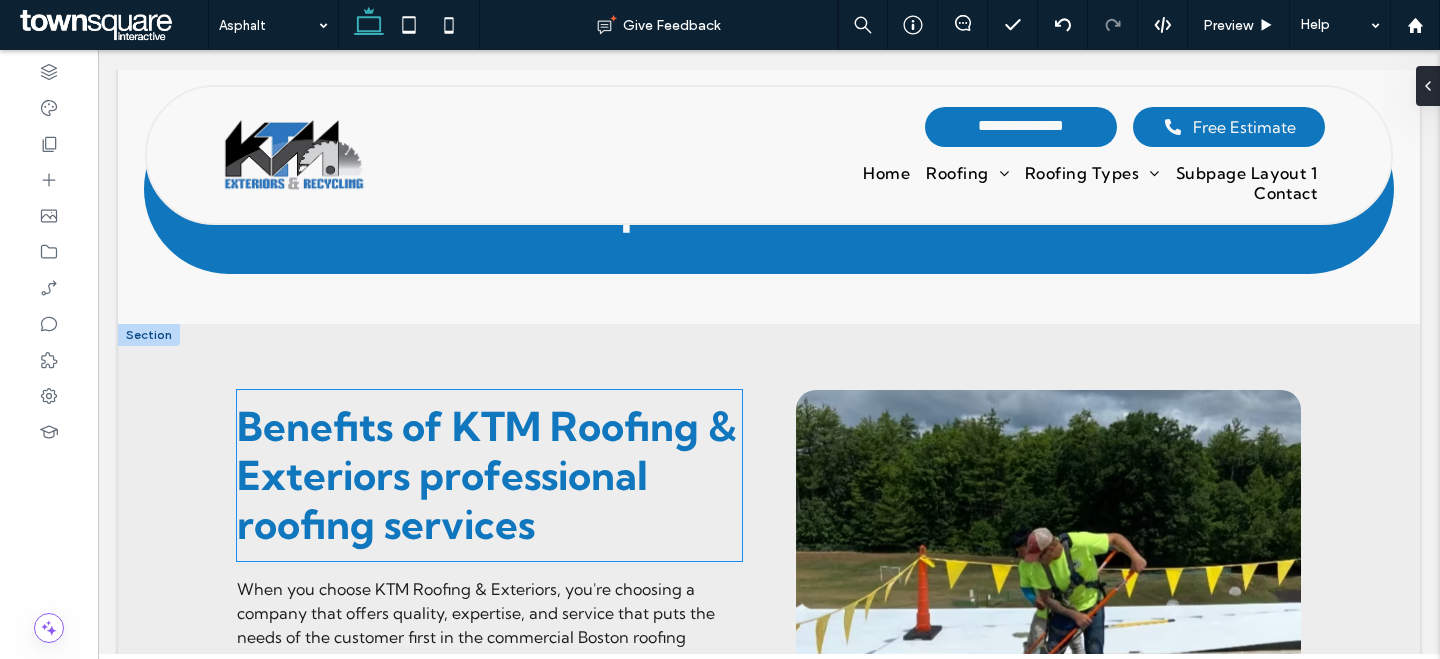 click on "Benefits of KTM Roofing & Exteriors professional roofing services" at bounding box center [487, 475] 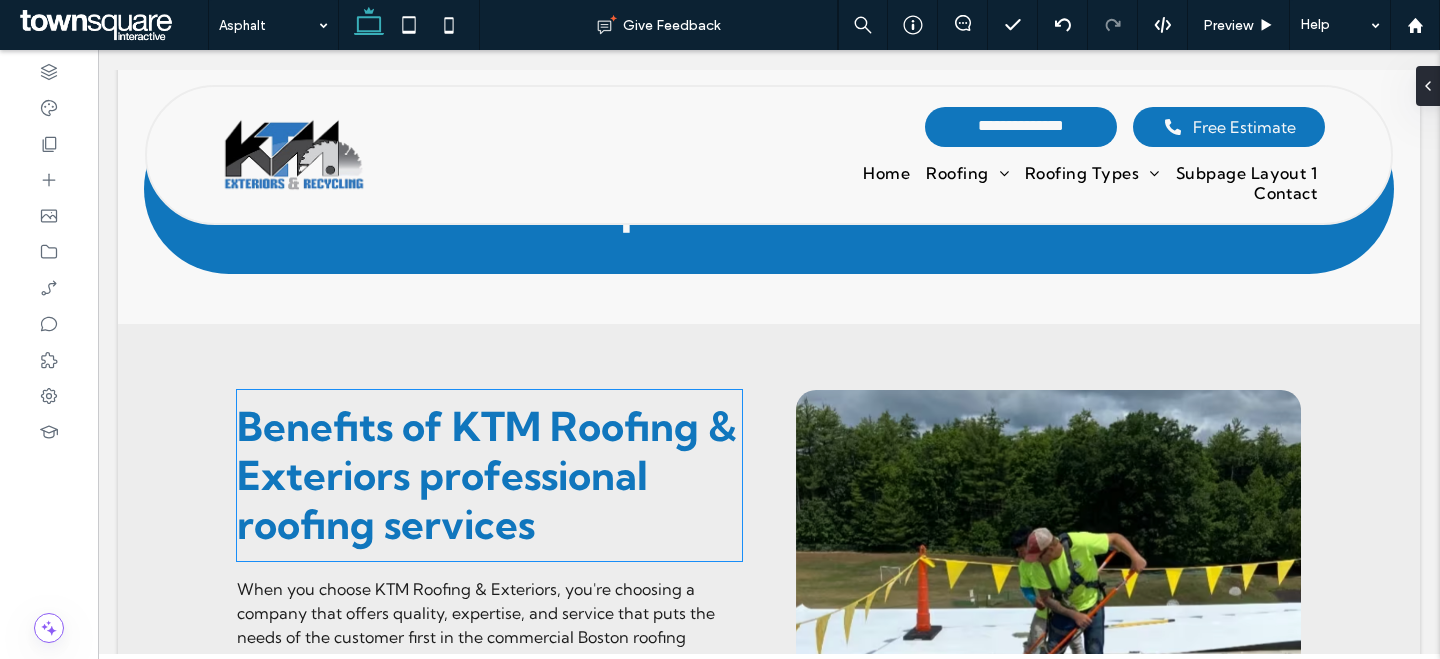drag, startPoint x: 546, startPoint y: 423, endPoint x: 629, endPoint y: 62, distance: 370.41867 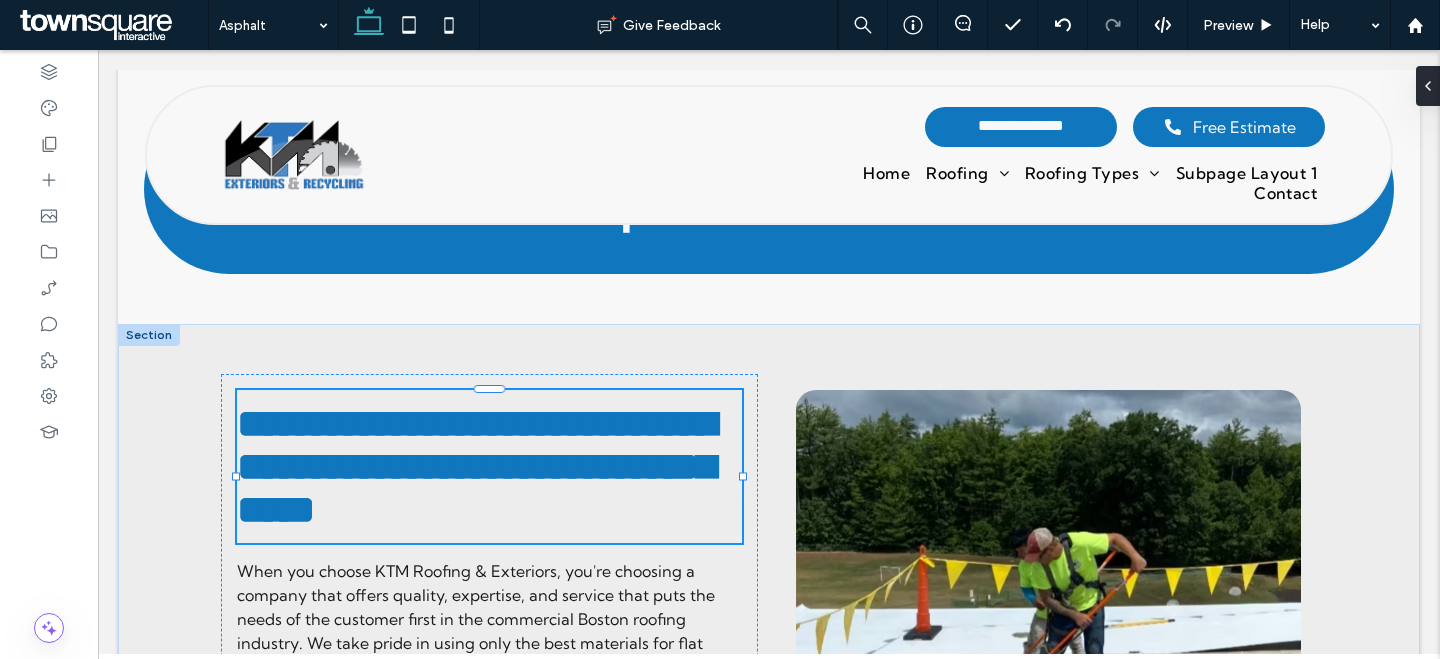 type on "**********" 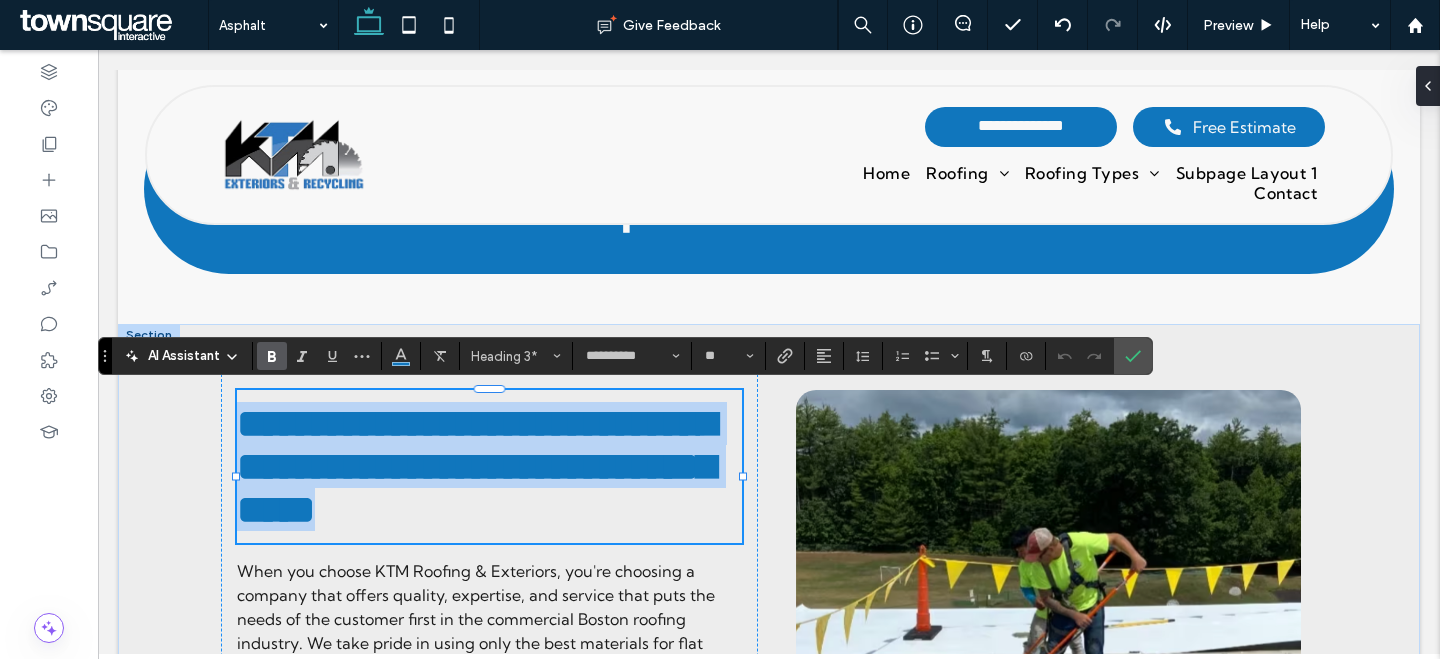 paste 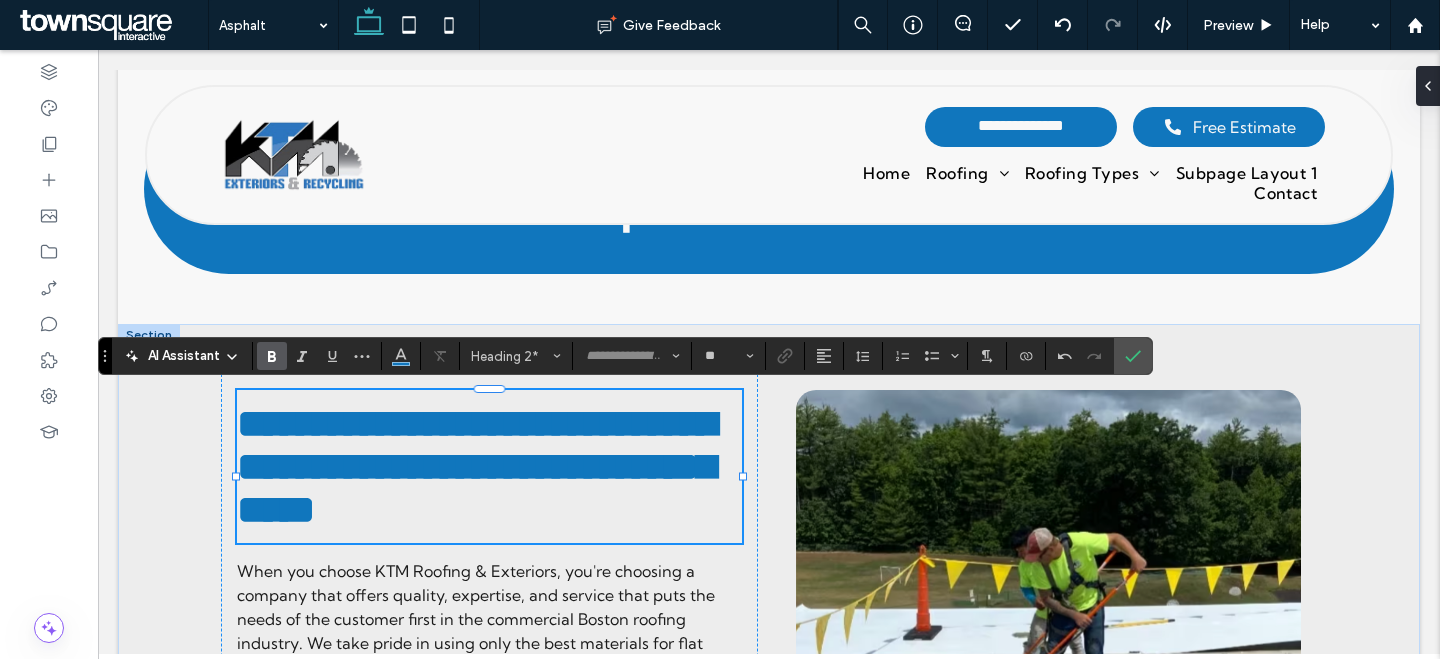 scroll, scrollTop: 18, scrollLeft: 0, axis: vertical 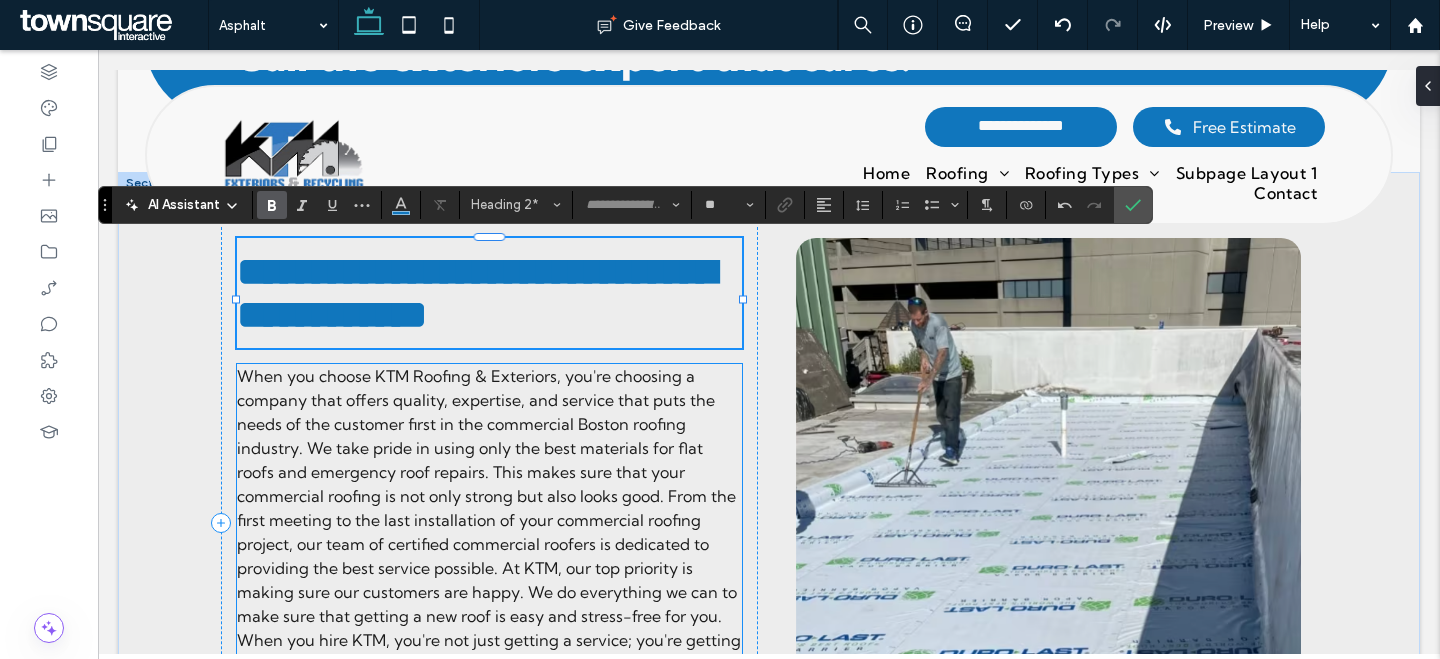 click on "When you choose KTM Roofing & Exteriors, you're choosing a company that offers quality, expertise, and service that puts the needs of the customer first in the commercial Boston roofing industry. We take pride in using only the best materials for flat roofs and emergency roof repairs. This makes sure that your commercial roofing is not only strong but also looks good. From the first meeting to the last installation of your commercial roofing project, our team of certified commercial roofers is dedicated to providing the best service possible. At KTM, our top priority is making sure our customers are happy. We do everything we can to make sure that getting a new roof is easy and stress-free for you. When you hire KTM, you're not just getting a service; you're getting a roofing partner you can count on. KTM is supported by some of the best manufacturers in the business, and the company can offer extended warranties that cover both materials and labor directly from the manufacturer" at bounding box center (489, 556) 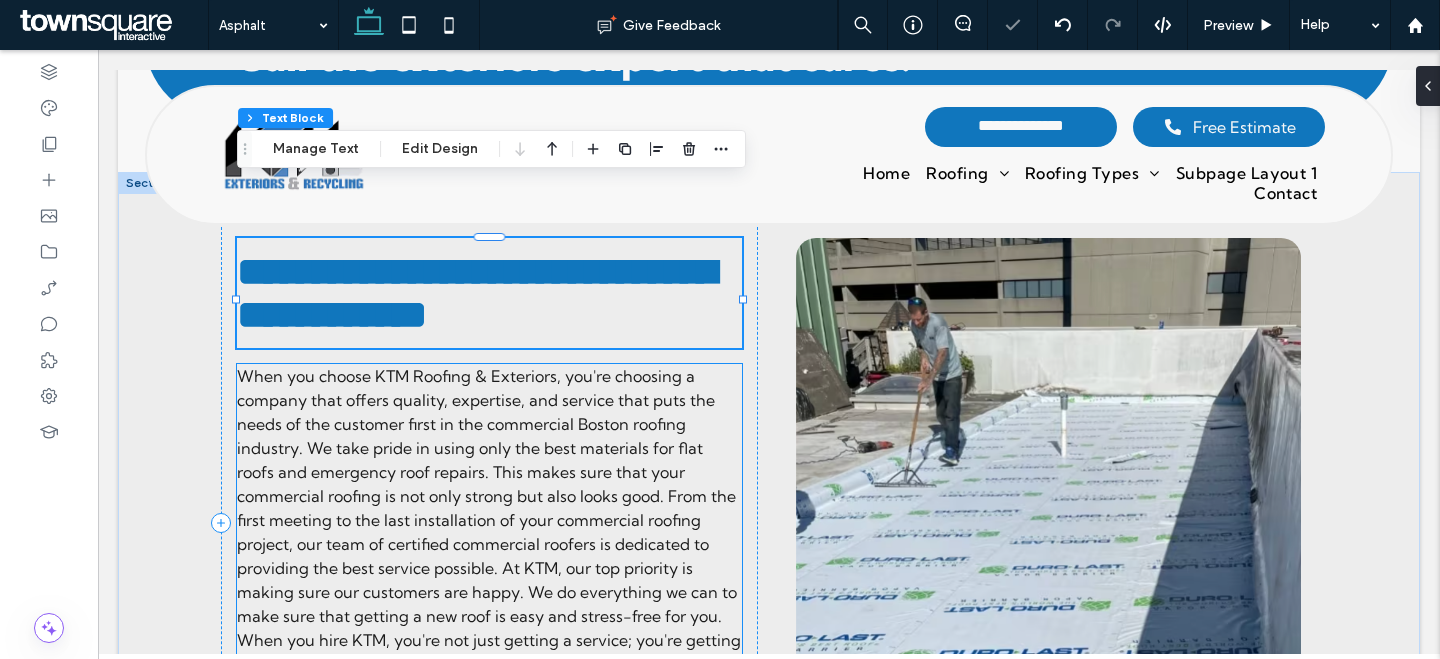 type on "**********" 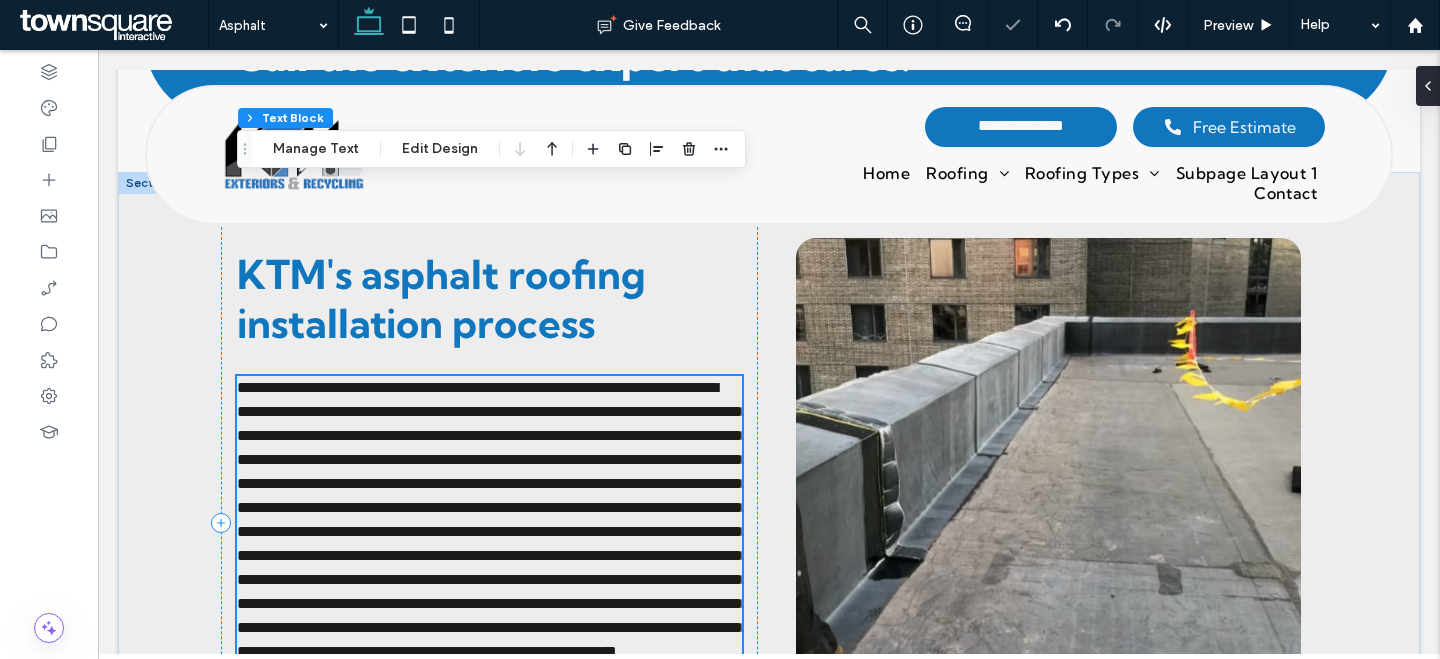 scroll, scrollTop: 1793, scrollLeft: 0, axis: vertical 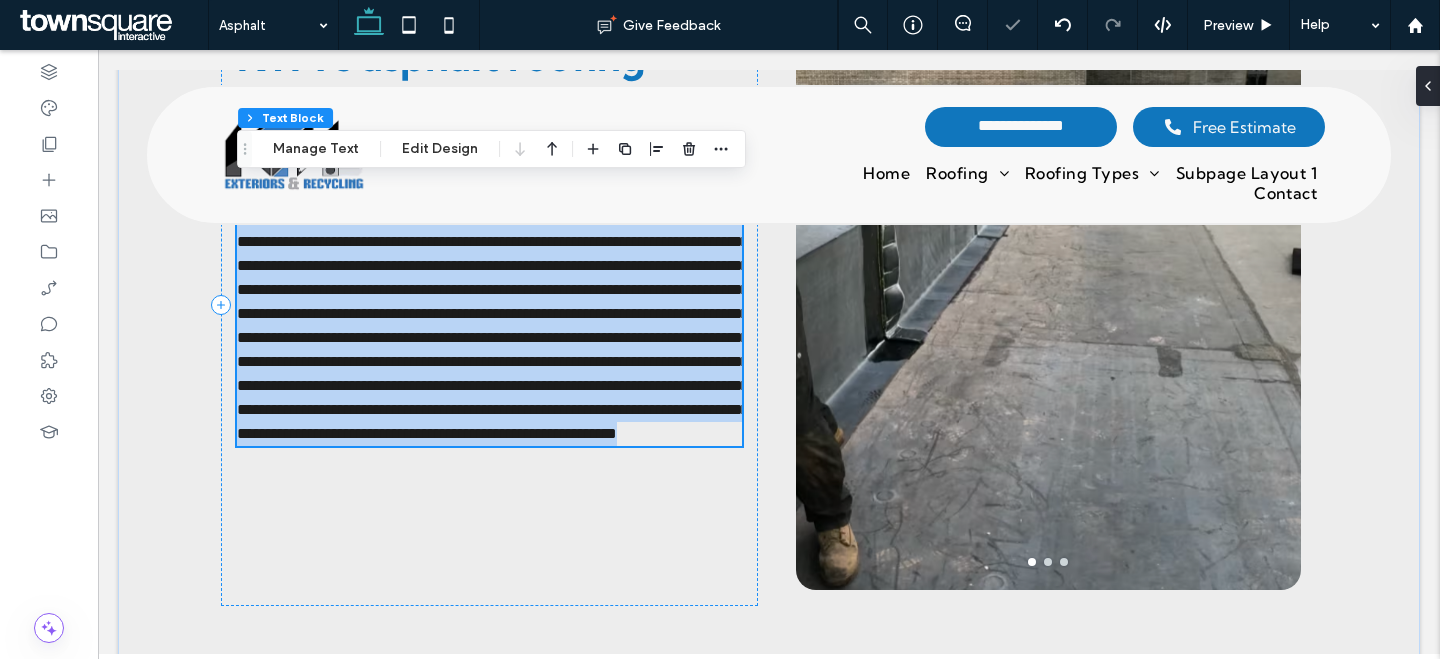 paste 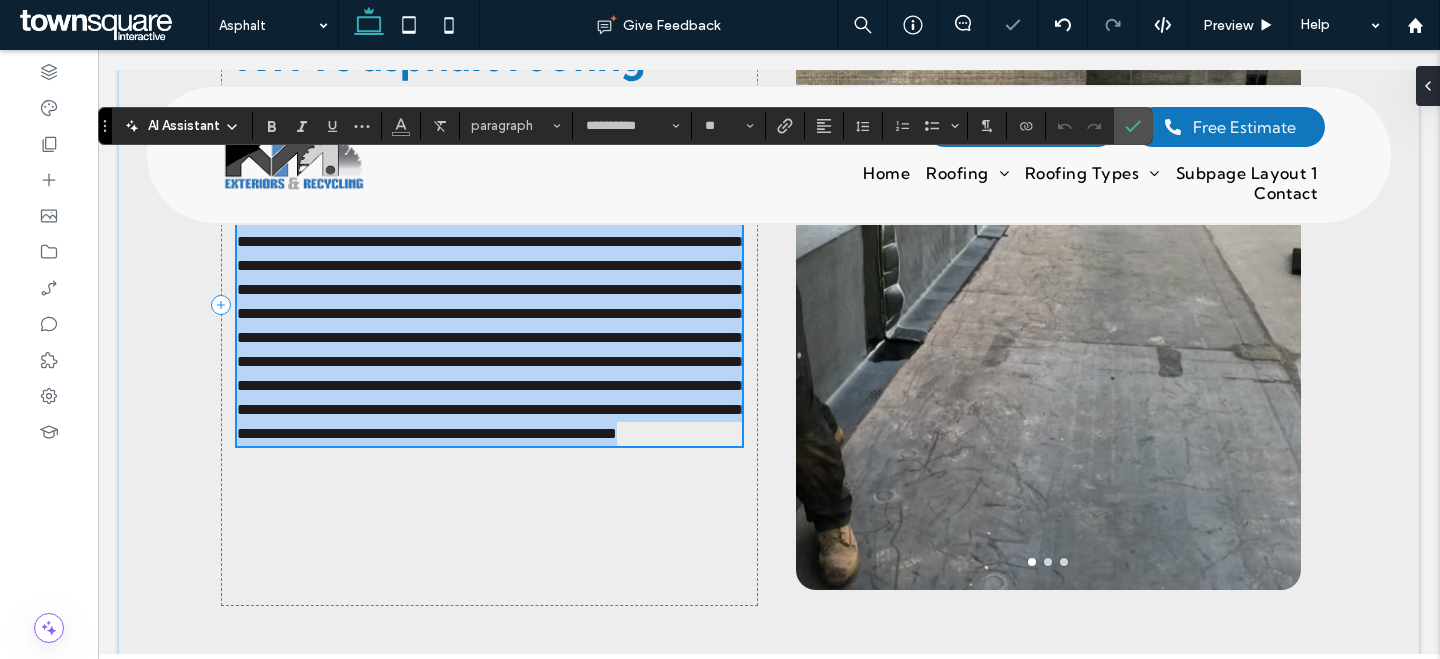 type 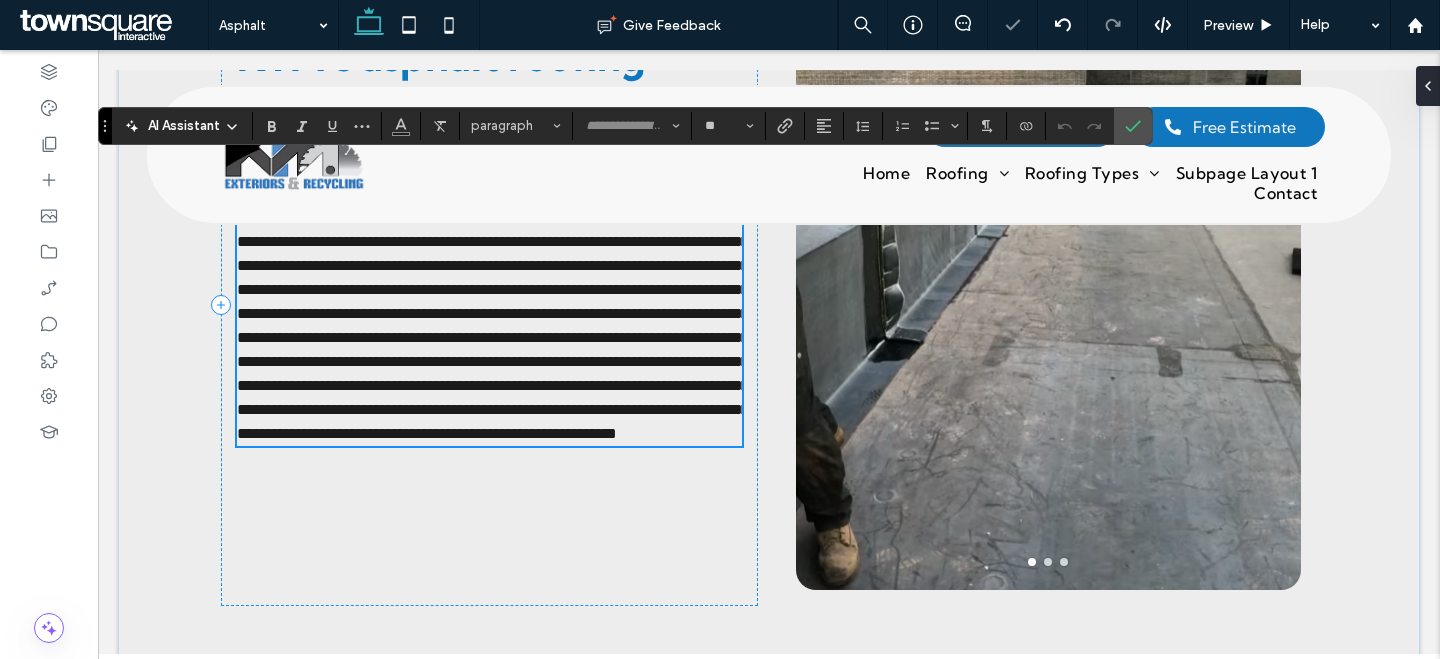scroll, scrollTop: 2, scrollLeft: 0, axis: vertical 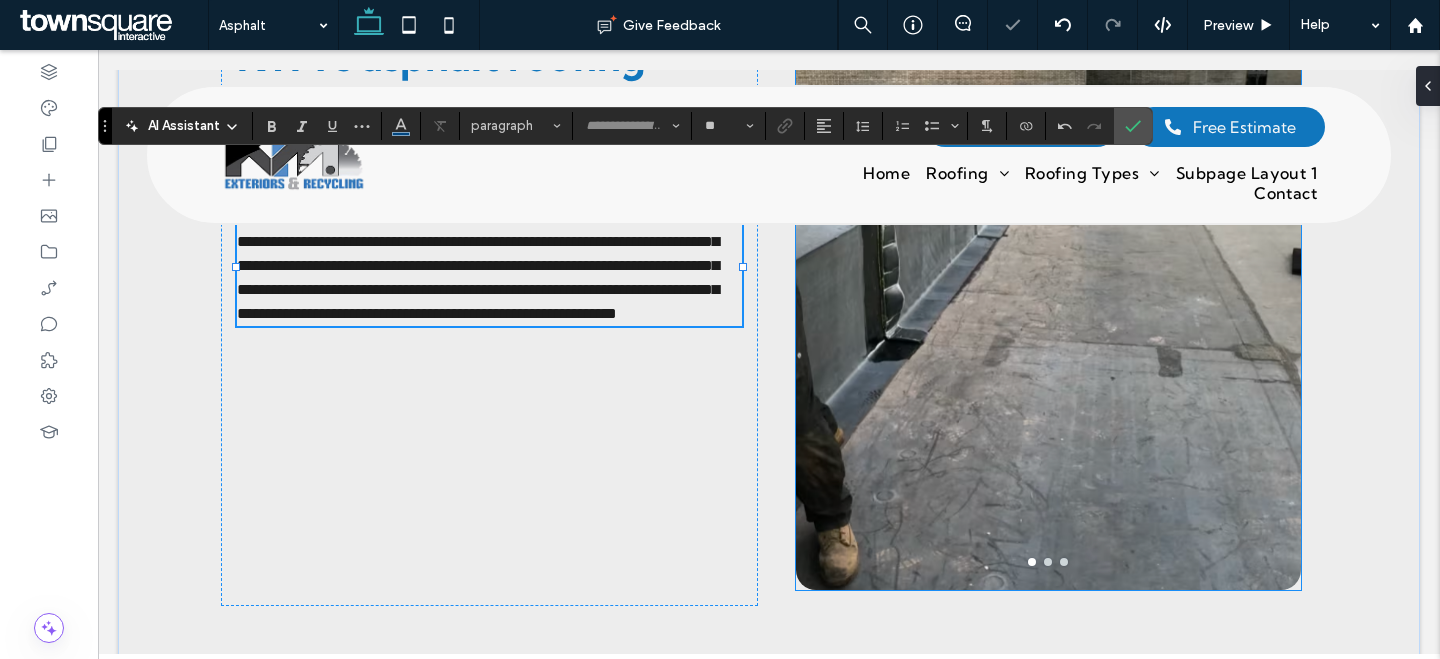 click at bounding box center (1048, 317) 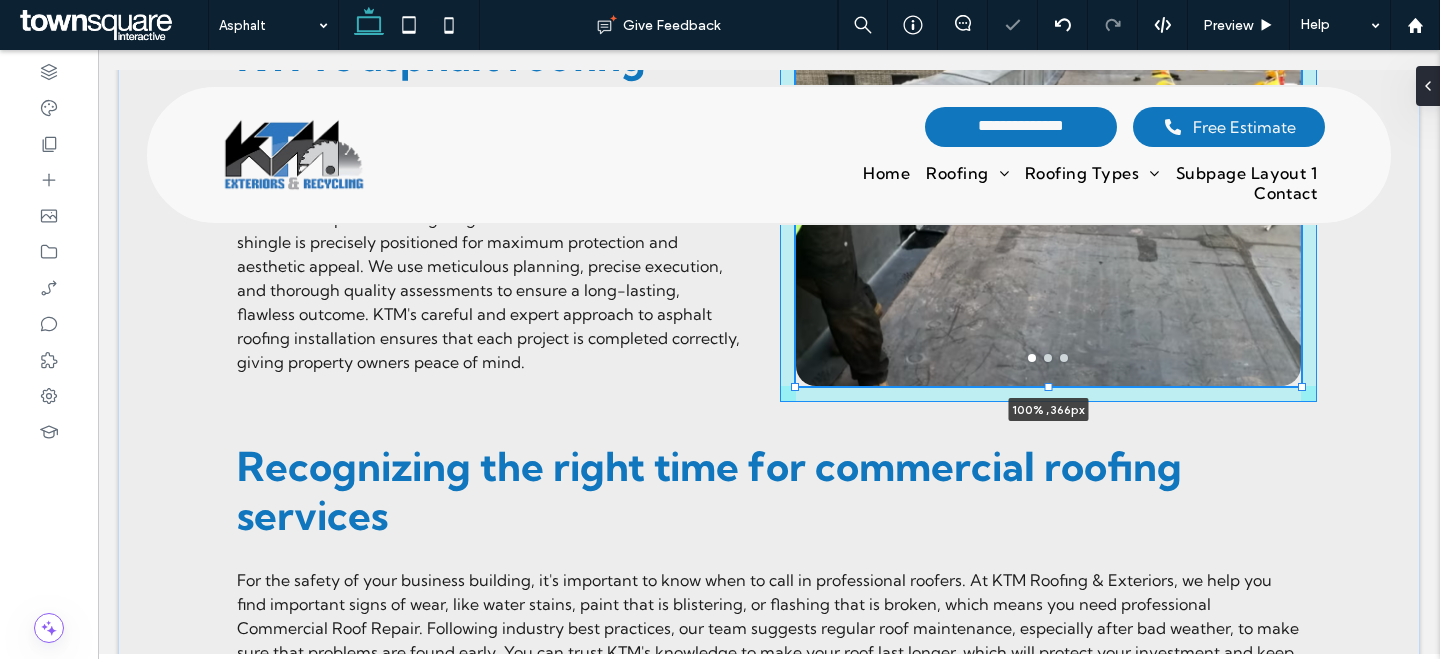 drag, startPoint x: 1051, startPoint y: 591, endPoint x: 1039, endPoint y: 489, distance: 102.70345 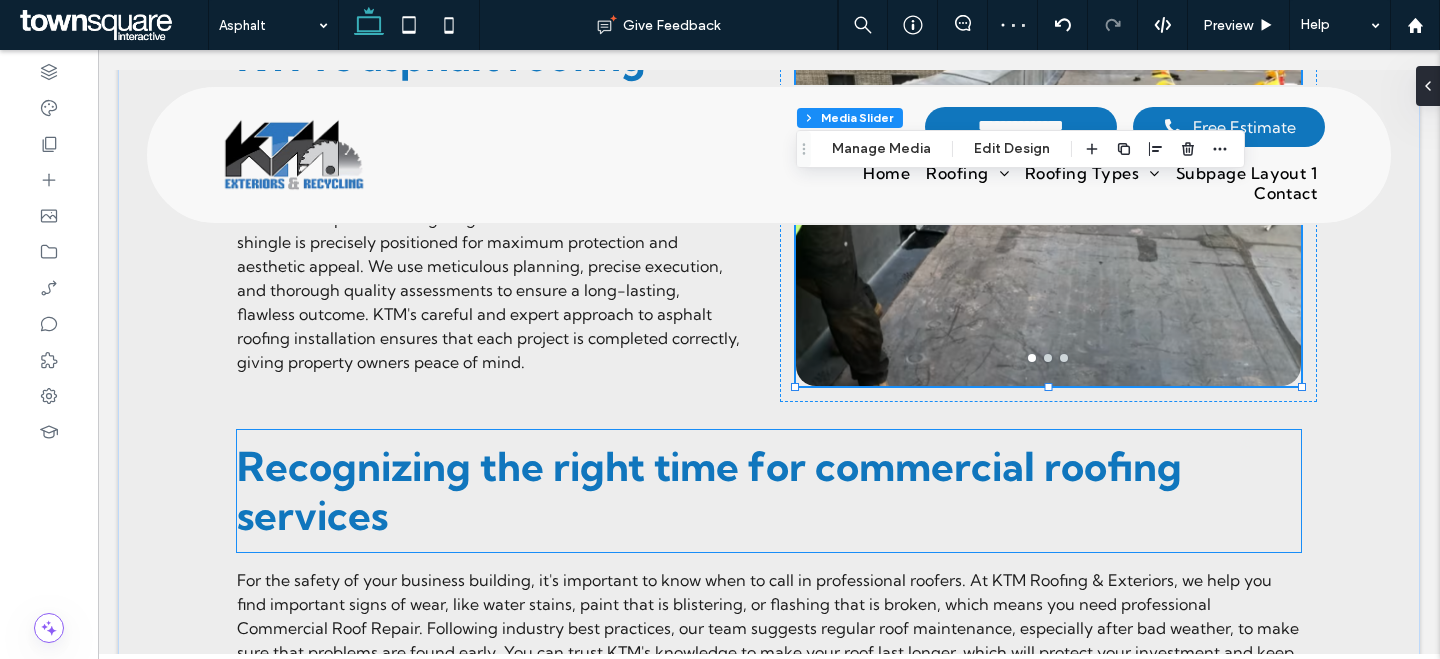 click on "Recognizing the right time for commercial roofing services" at bounding box center (709, 491) 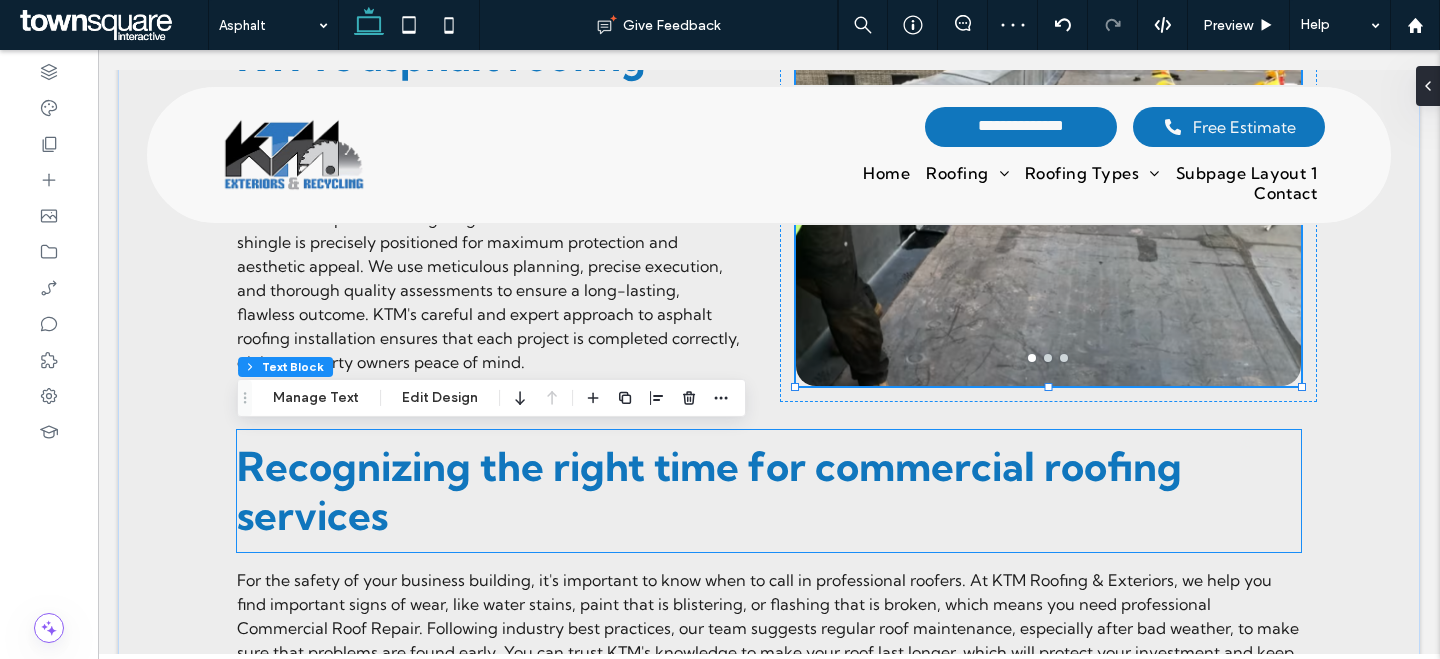 click on "Recognizing the right time for commercial roofing services" at bounding box center (709, 491) 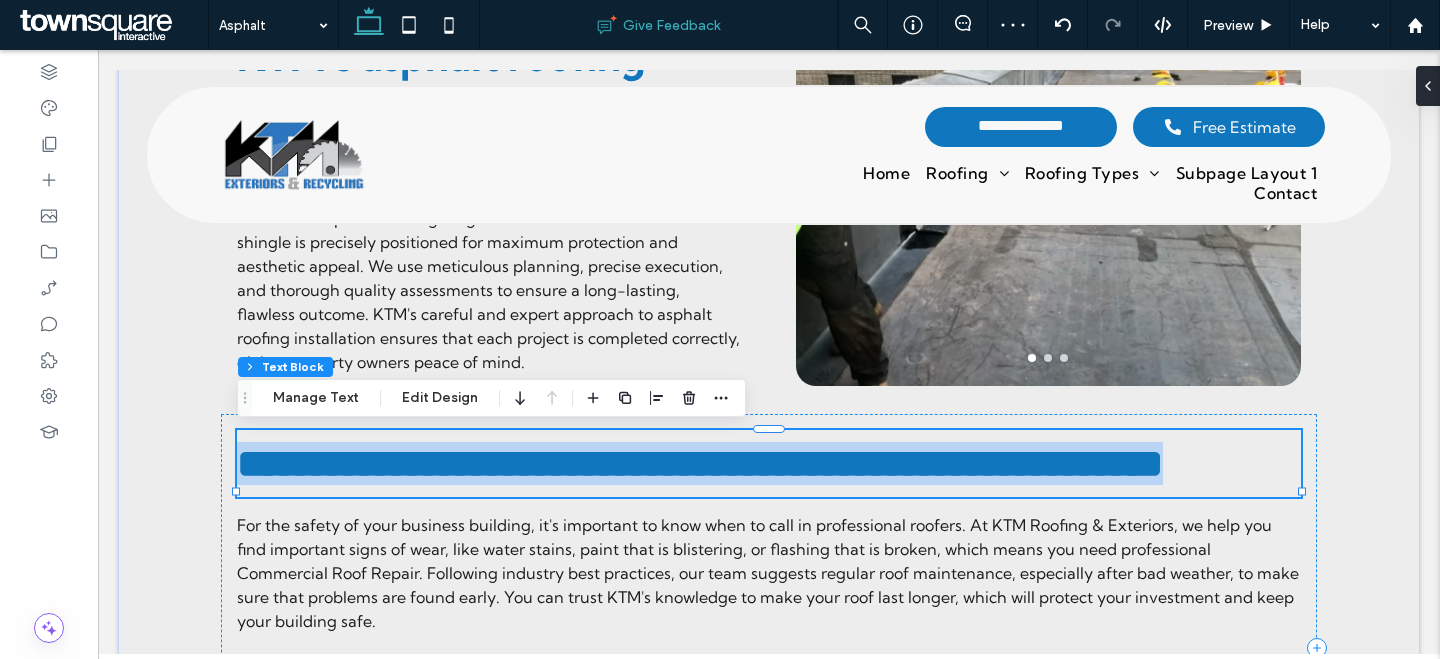 paste 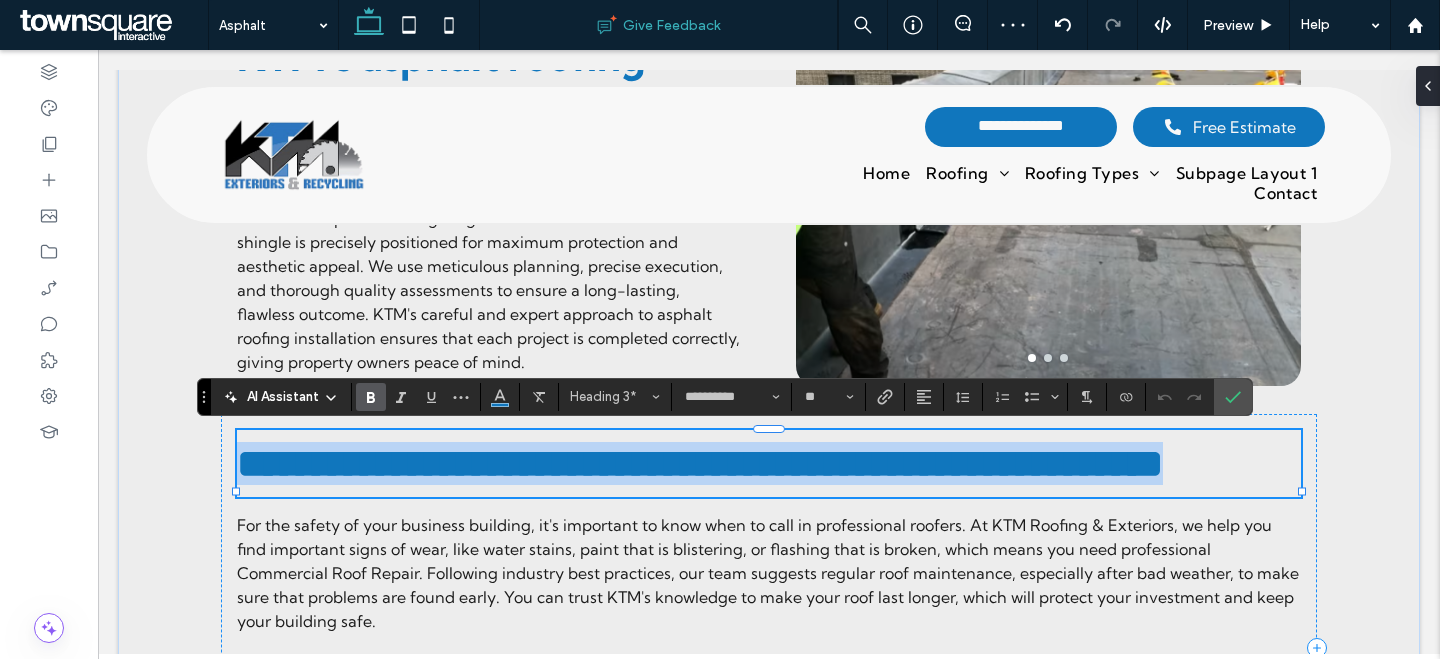 type 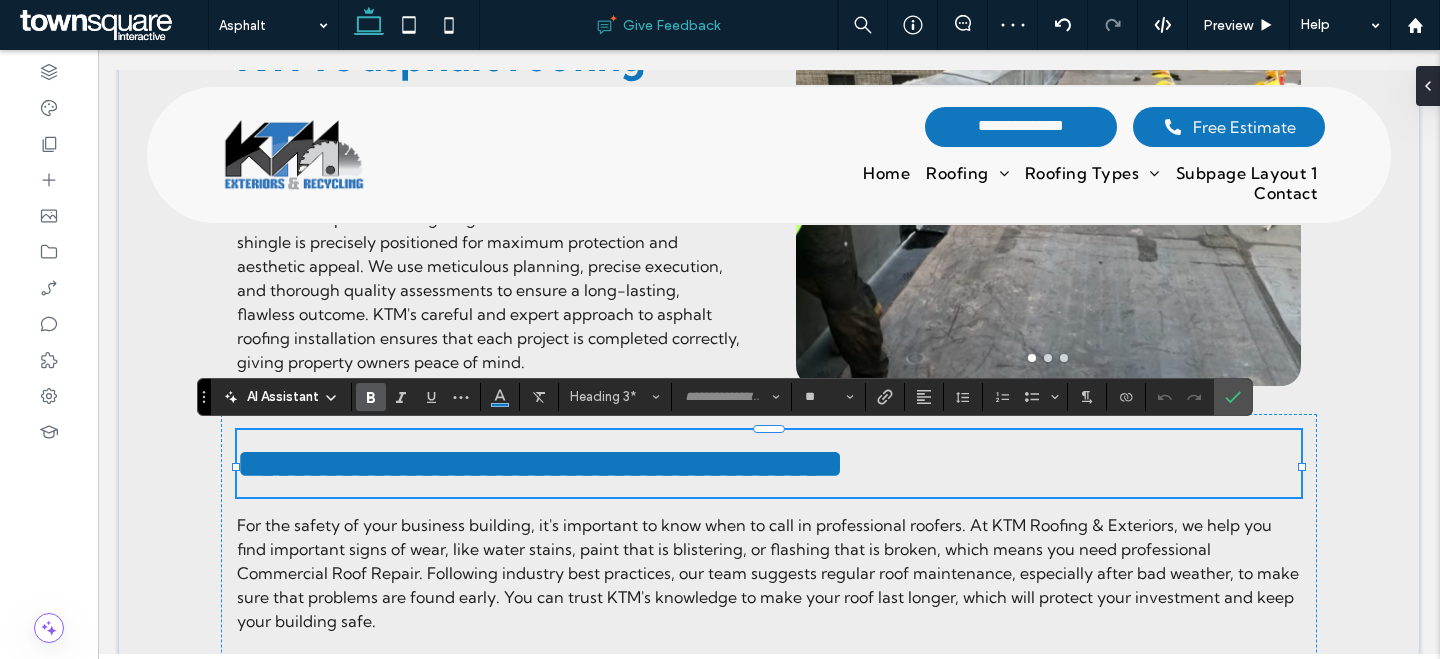 scroll, scrollTop: 18, scrollLeft: 0, axis: vertical 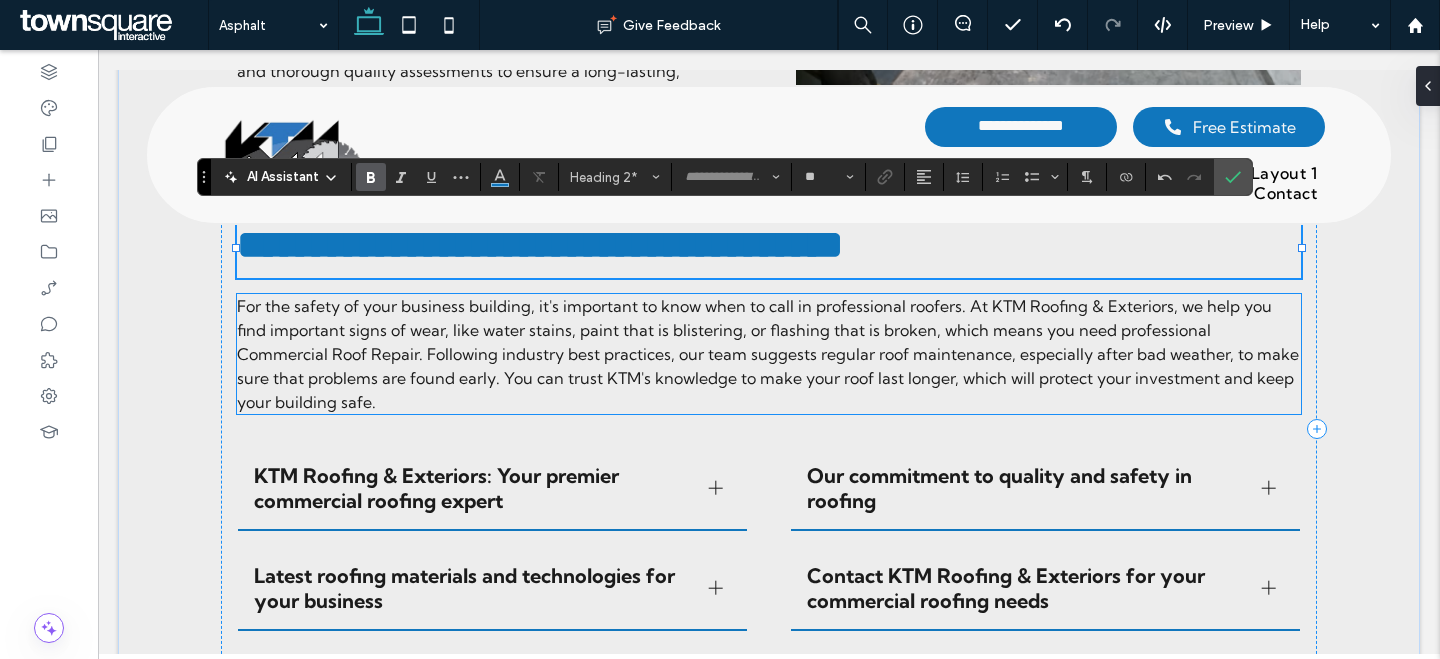 click on "For the safety of your business building, it's important to know when to call in professional roofers. At KTM Roofing & Exteriors, we help you find important signs of wear, like water stains, paint that is blistering, or flashing that is broken, which means you need professional Commercial Roof Repair. Following industry best practices, our team suggests regular roof maintenance, especially after bad weather, to make sure that problems are found early. You can trust KTM's knowledge to make your roof last longer, which will protect your investment and keep your building safe." at bounding box center [768, 354] 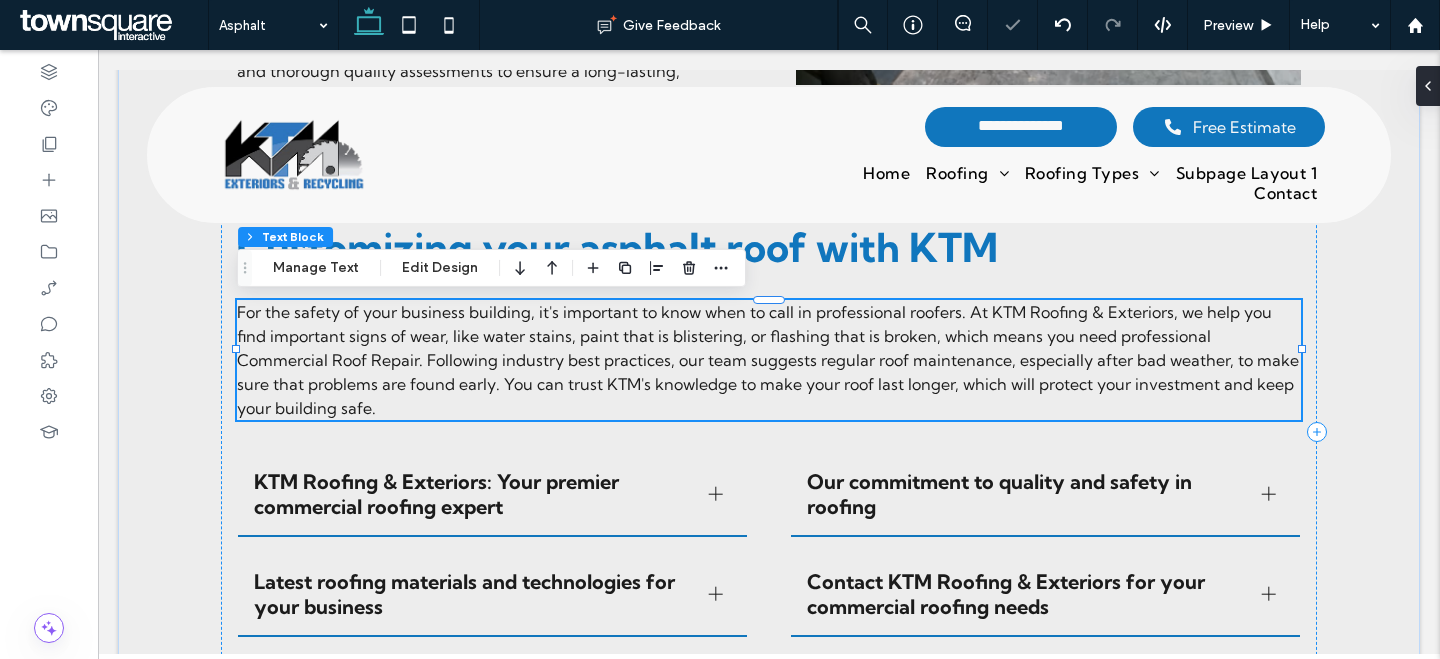 click on "For the safety of your business building, it's important to know when to call in professional roofers. At KTM Roofing & Exteriors, we help you find important signs of wear, like water stains, paint that is blistering, or flashing that is broken, which means you need professional Commercial Roof Repair. Following industry best practices, our team suggests regular roof maintenance, especially after bad weather, to make sure that problems are found early. You can trust KTM's knowledge to make your roof last longer, which will protect your investment and keep your building safe." at bounding box center (768, 360) 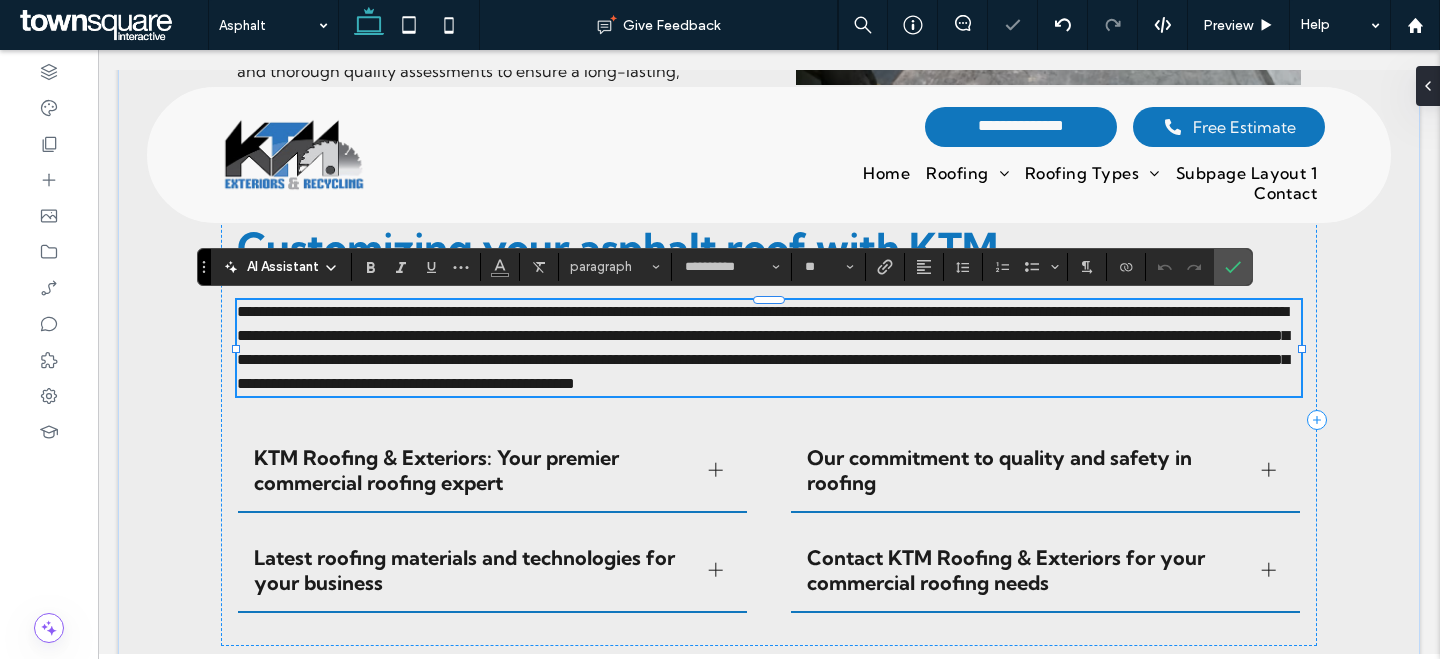 paste 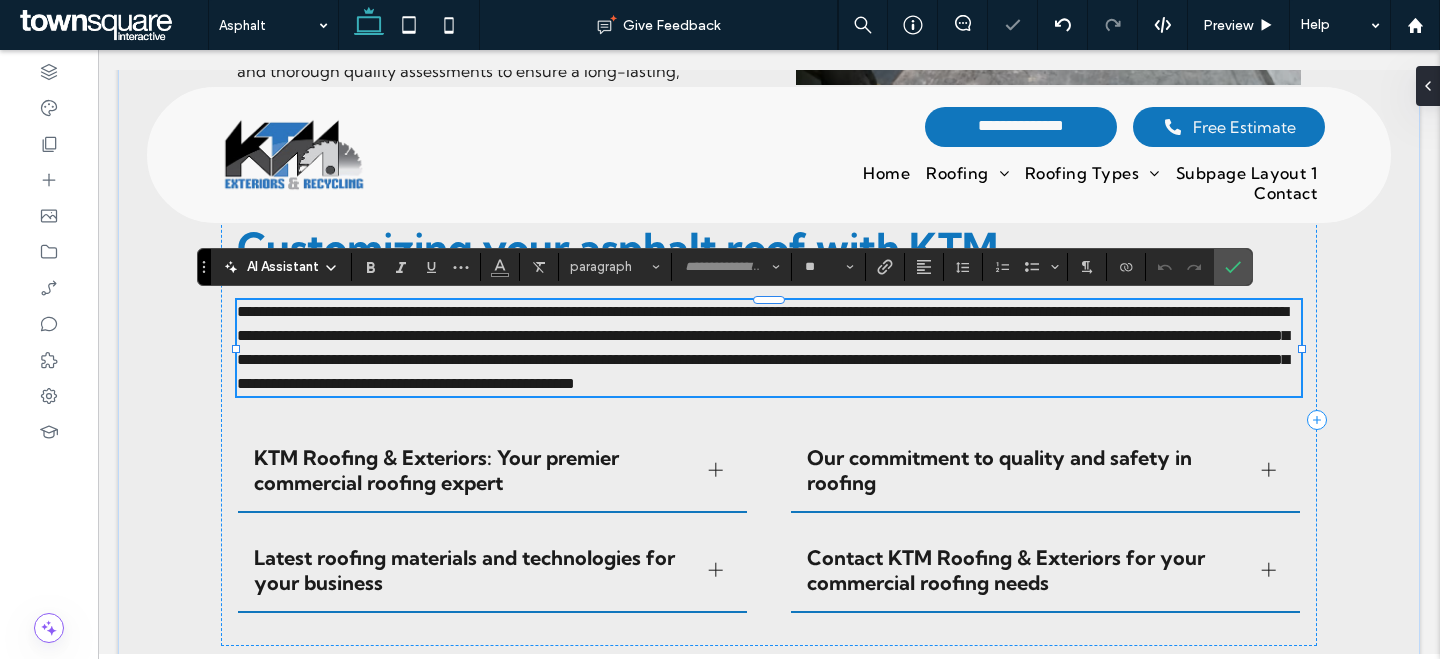 scroll, scrollTop: 2, scrollLeft: 0, axis: vertical 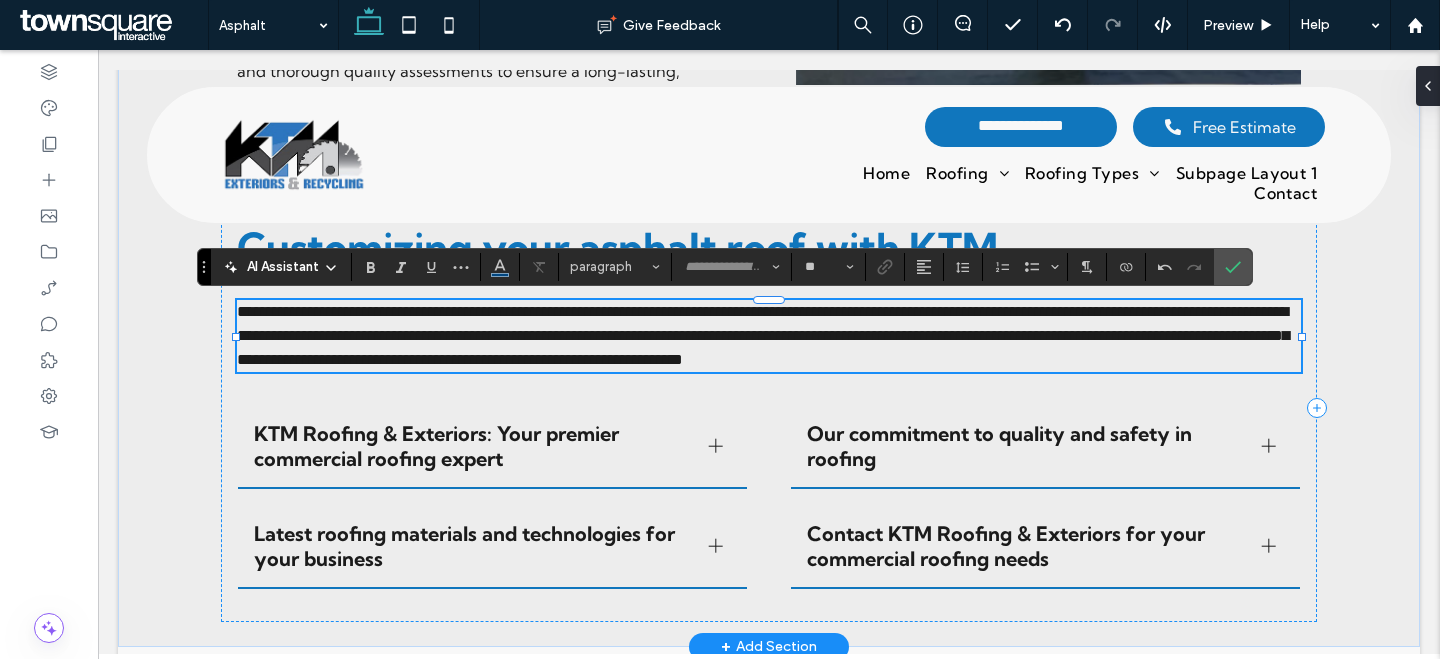 type on "**********" 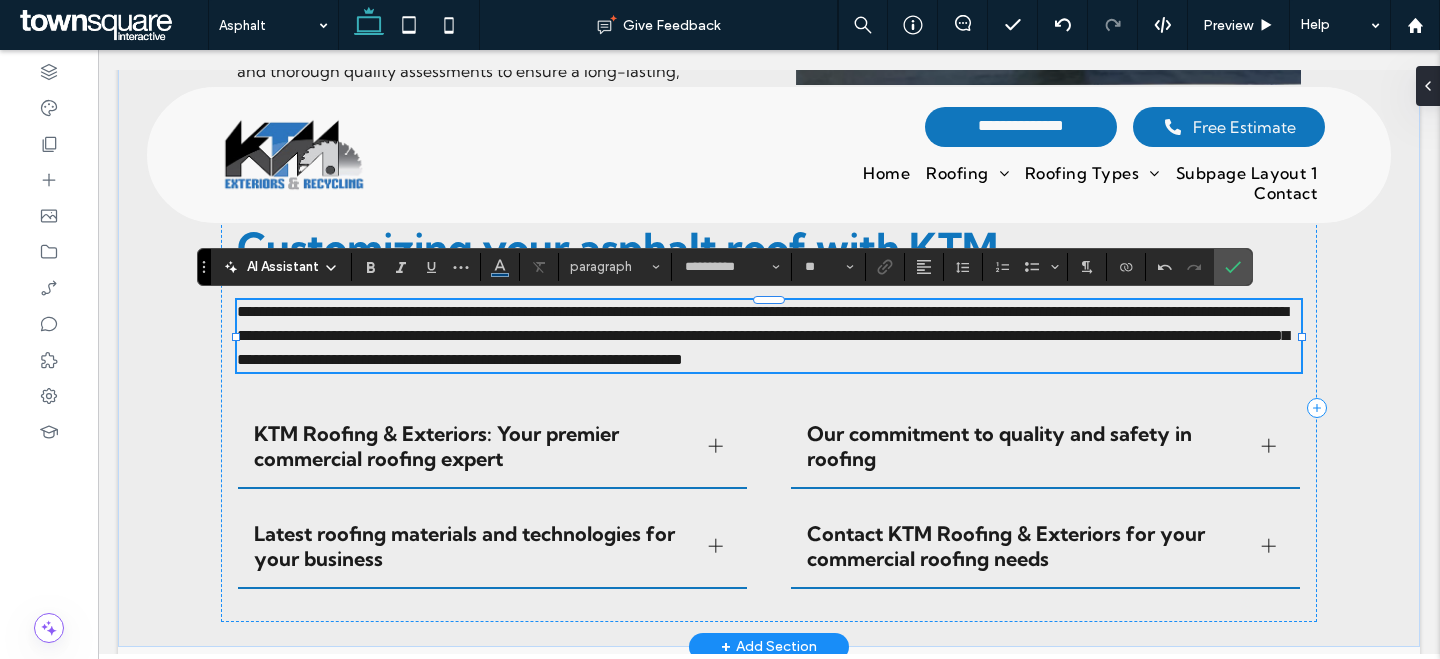 click on "**********" at bounding box center (763, 335) 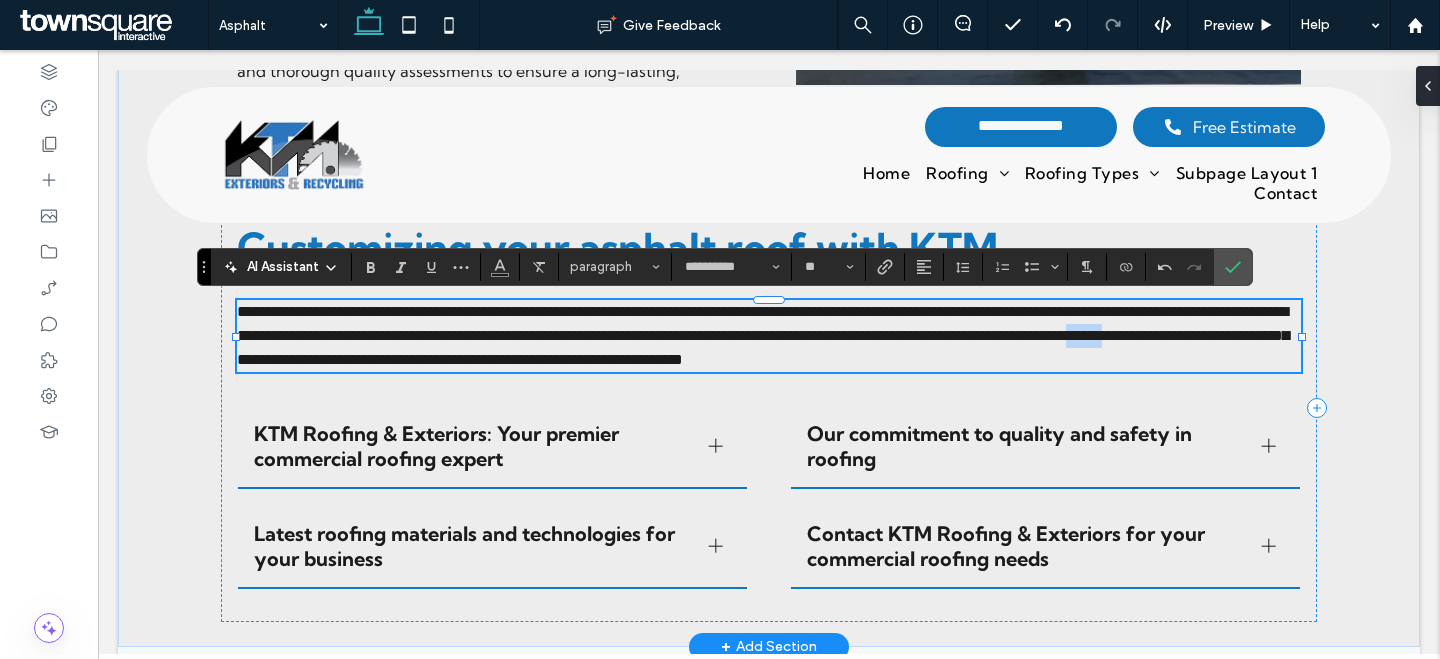 click on "**********" at bounding box center [763, 335] 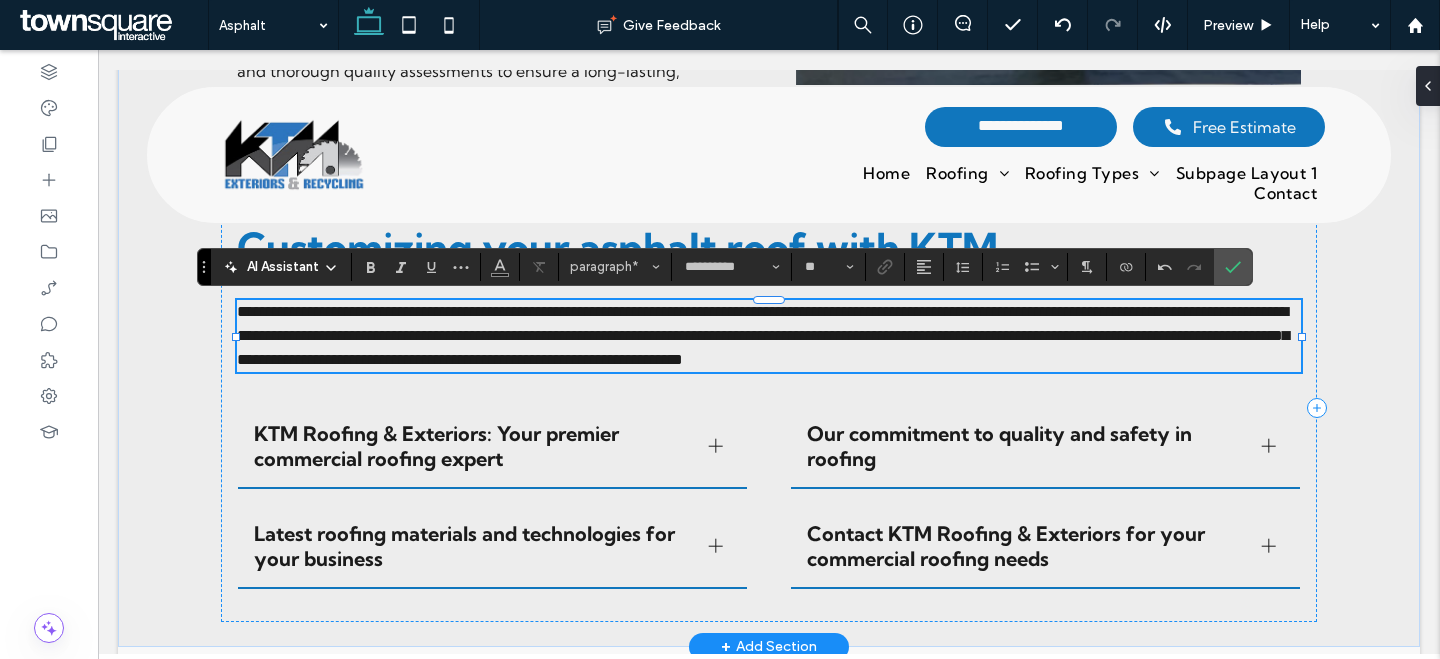 type 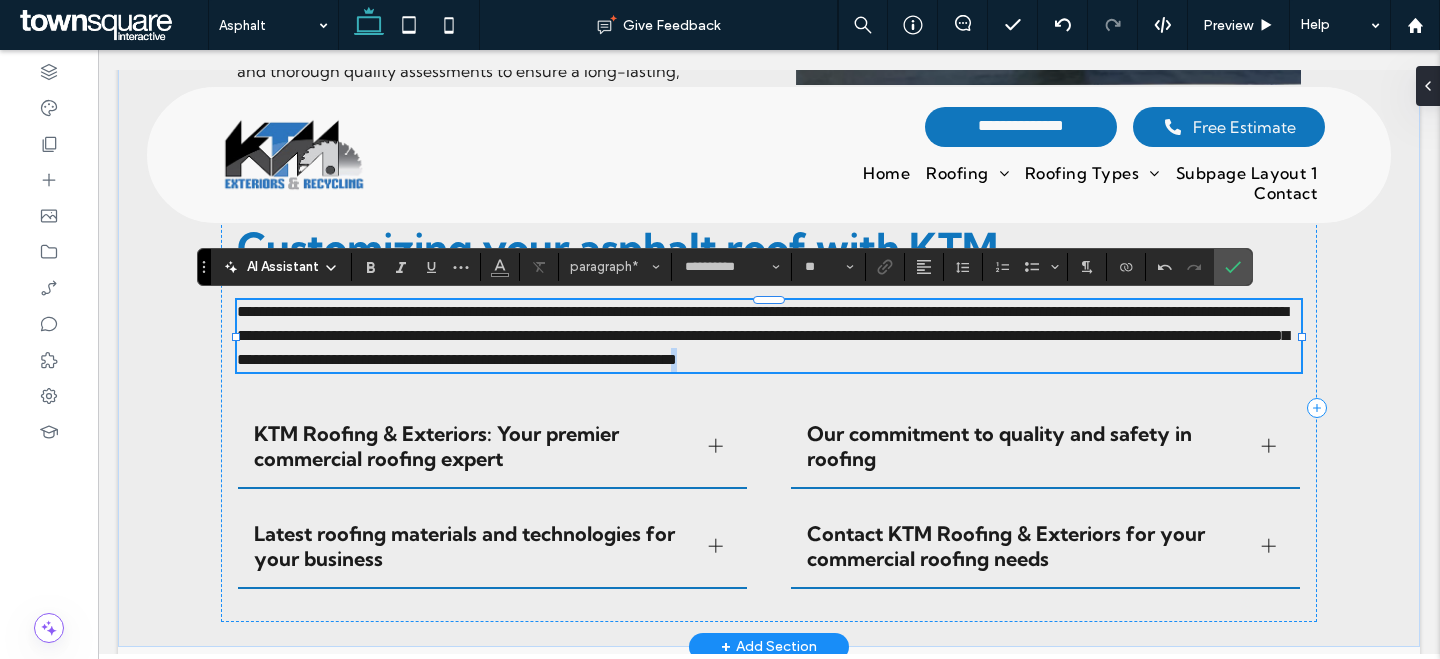 click on "**********" at bounding box center [763, 335] 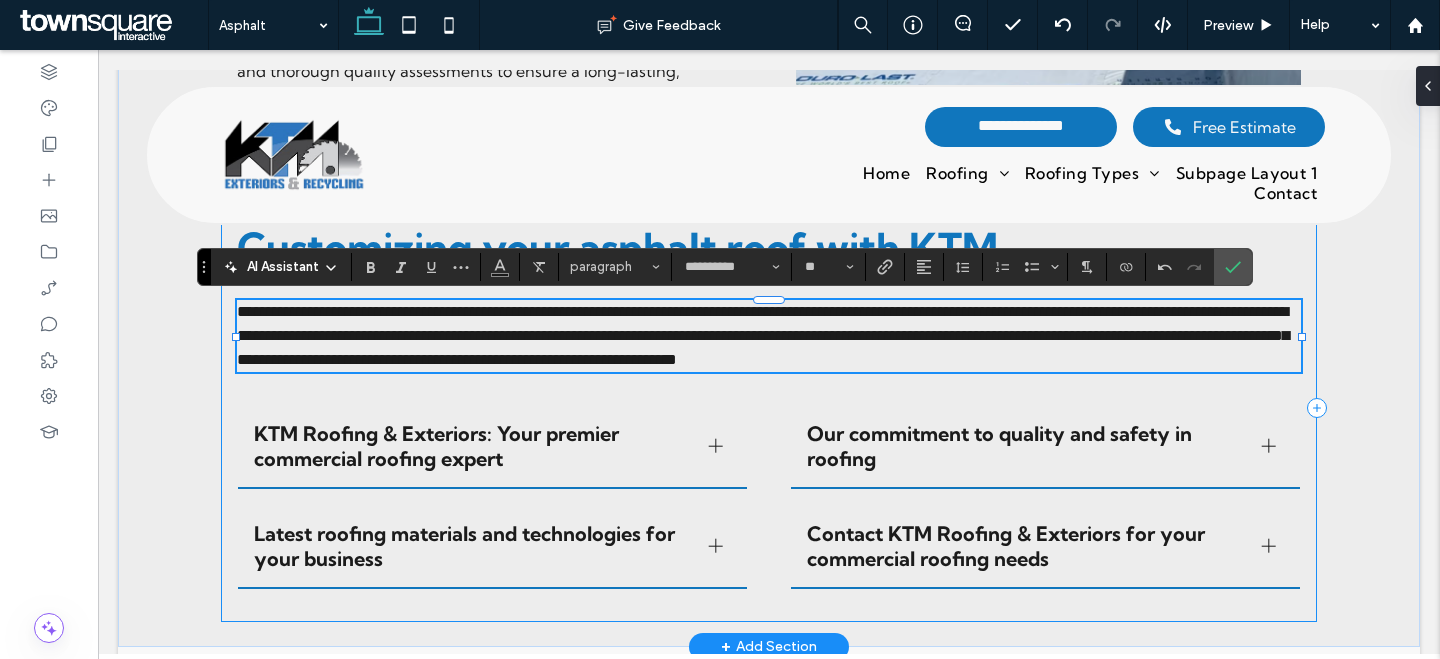 click on "**********" at bounding box center (769, 408) 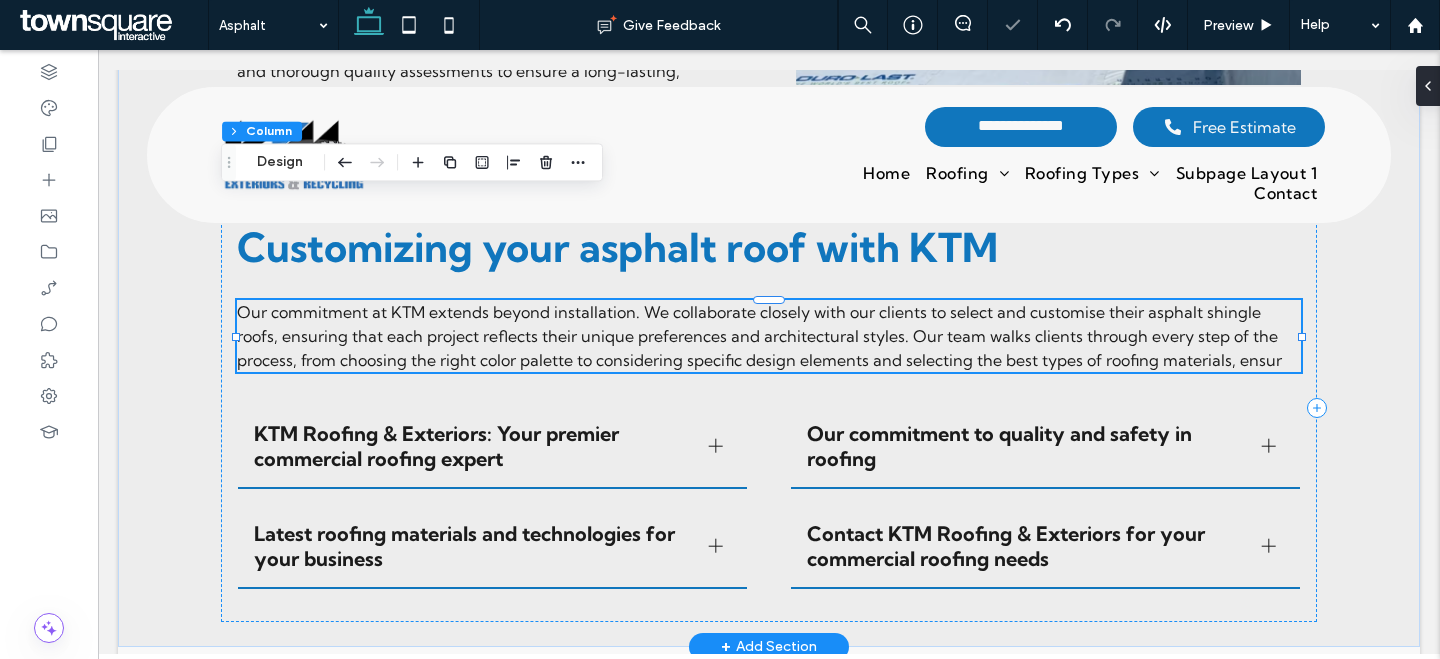 click on "Our commitment at KTM extends beyond installation. We collaborate closely with our clients to select and customise their asphalt shingle roofs, ensuring that each project reflects their unique preferences and architectural styles. Our team walks clients through every step of the process, from choosing the right color palette to considering specific design elements and selecting the best types of roofing materials, ensur" at bounding box center [759, 336] 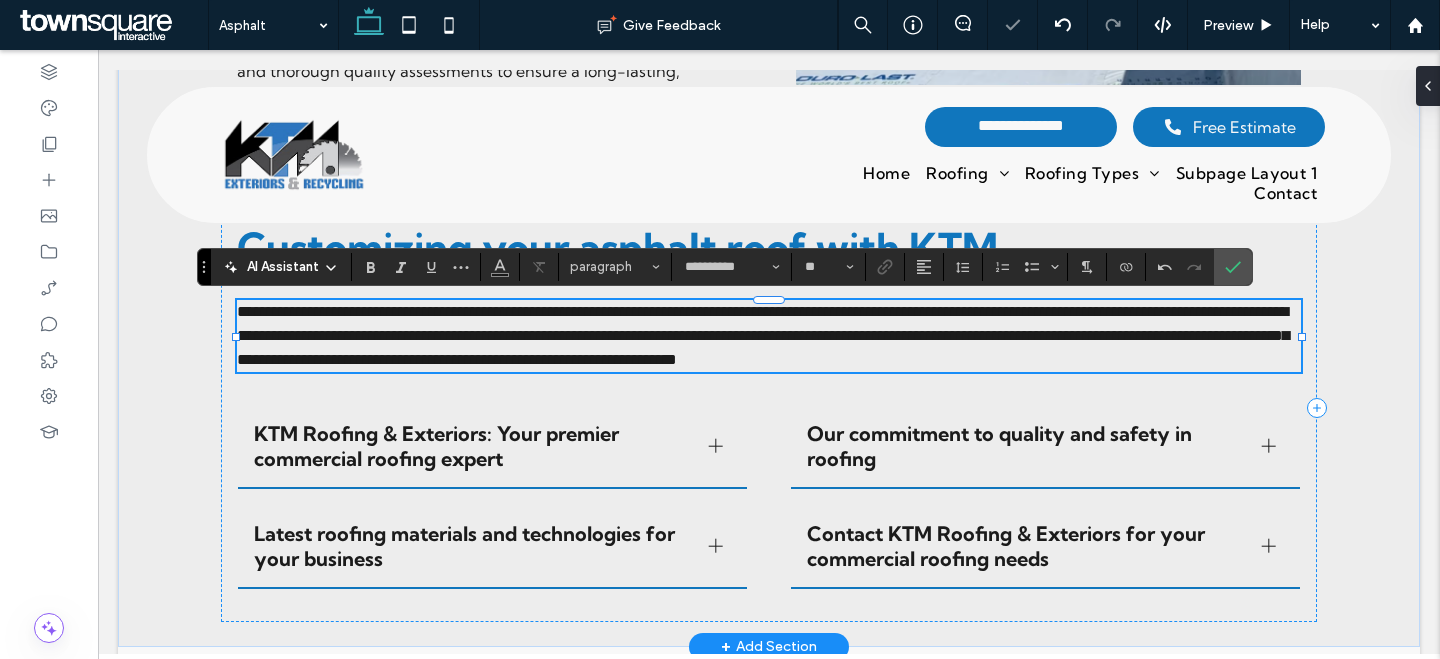 scroll, scrollTop: 0, scrollLeft: 0, axis: both 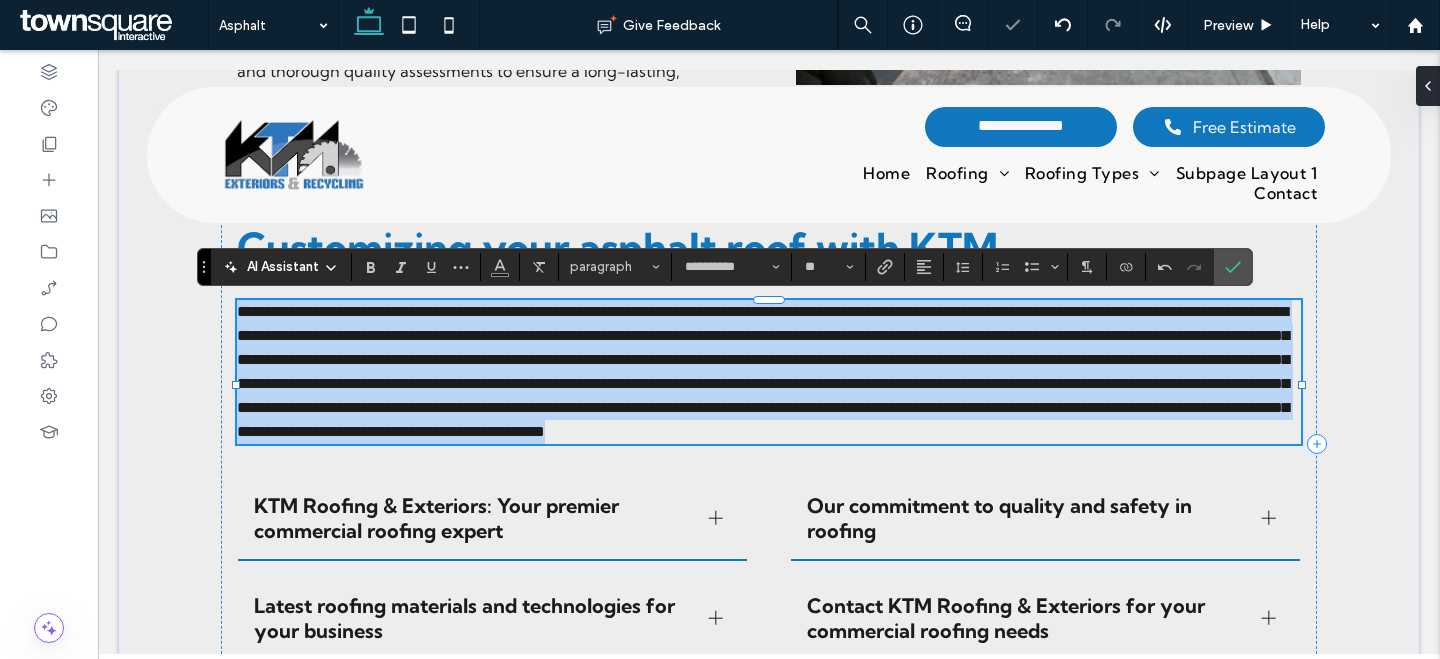 type 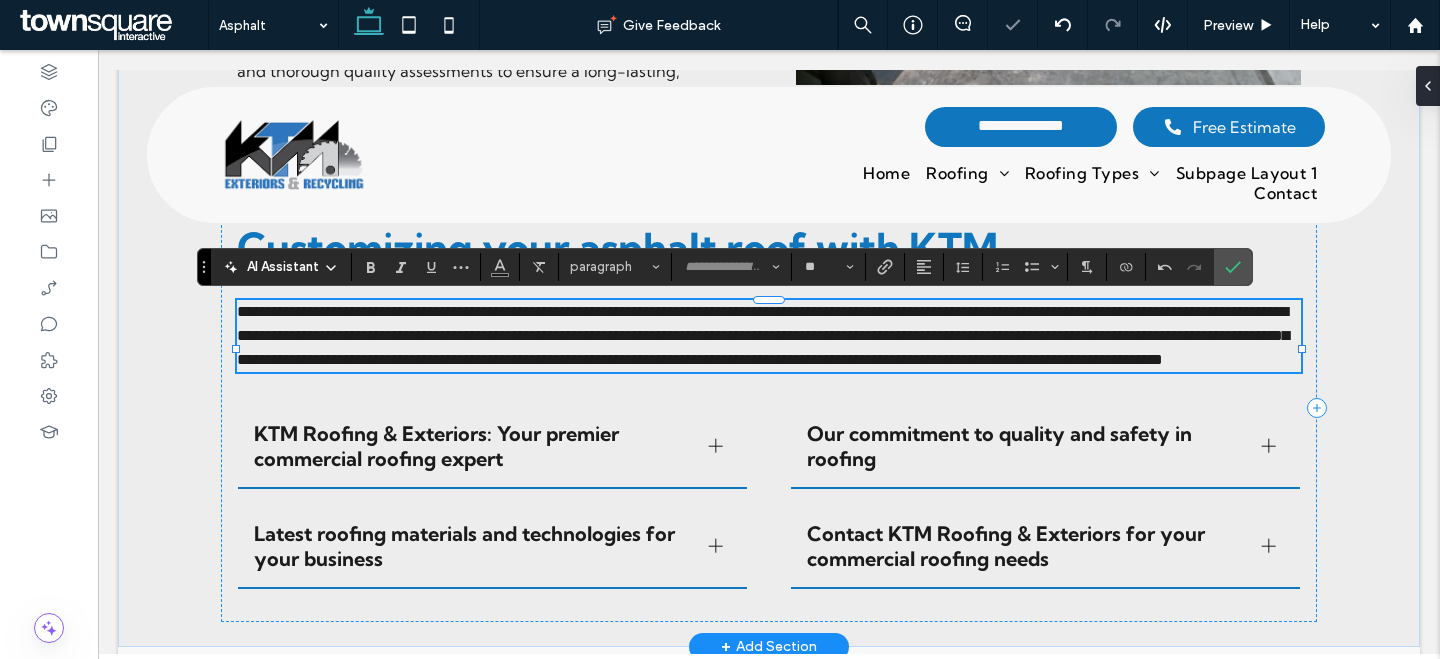 scroll, scrollTop: 2, scrollLeft: 0, axis: vertical 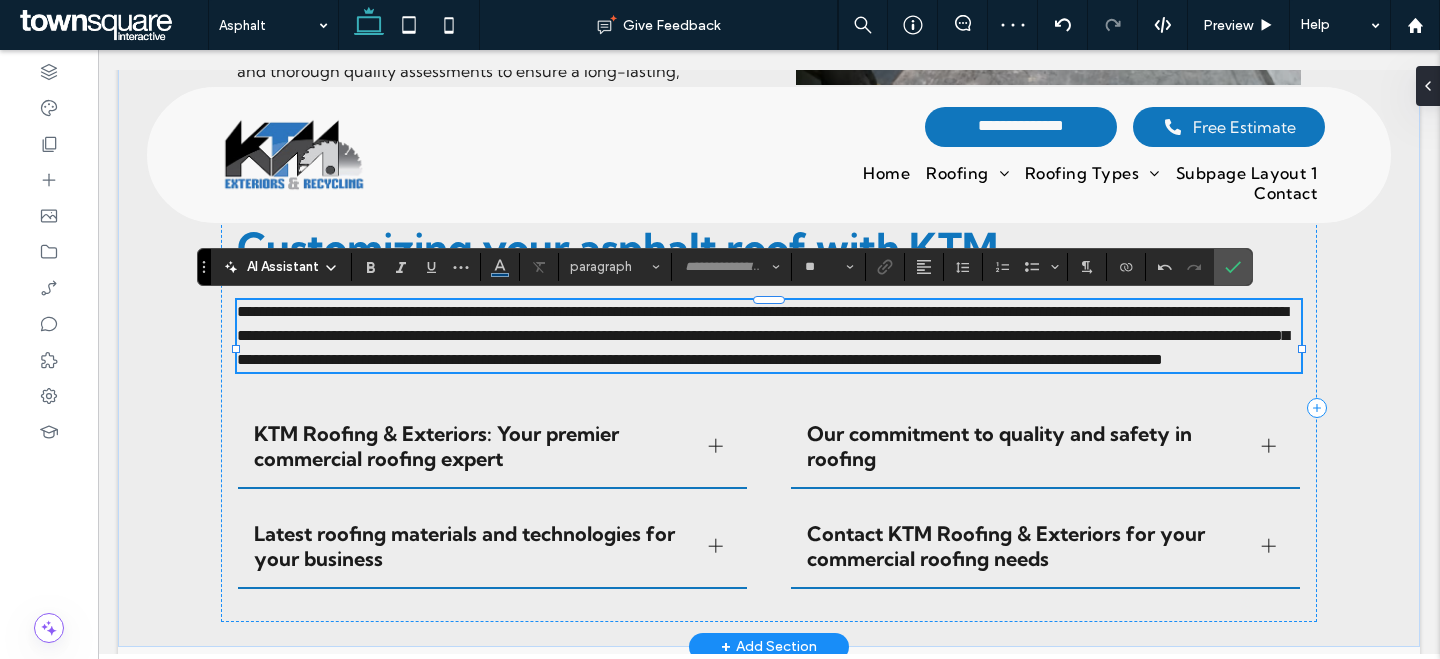 type on "**********" 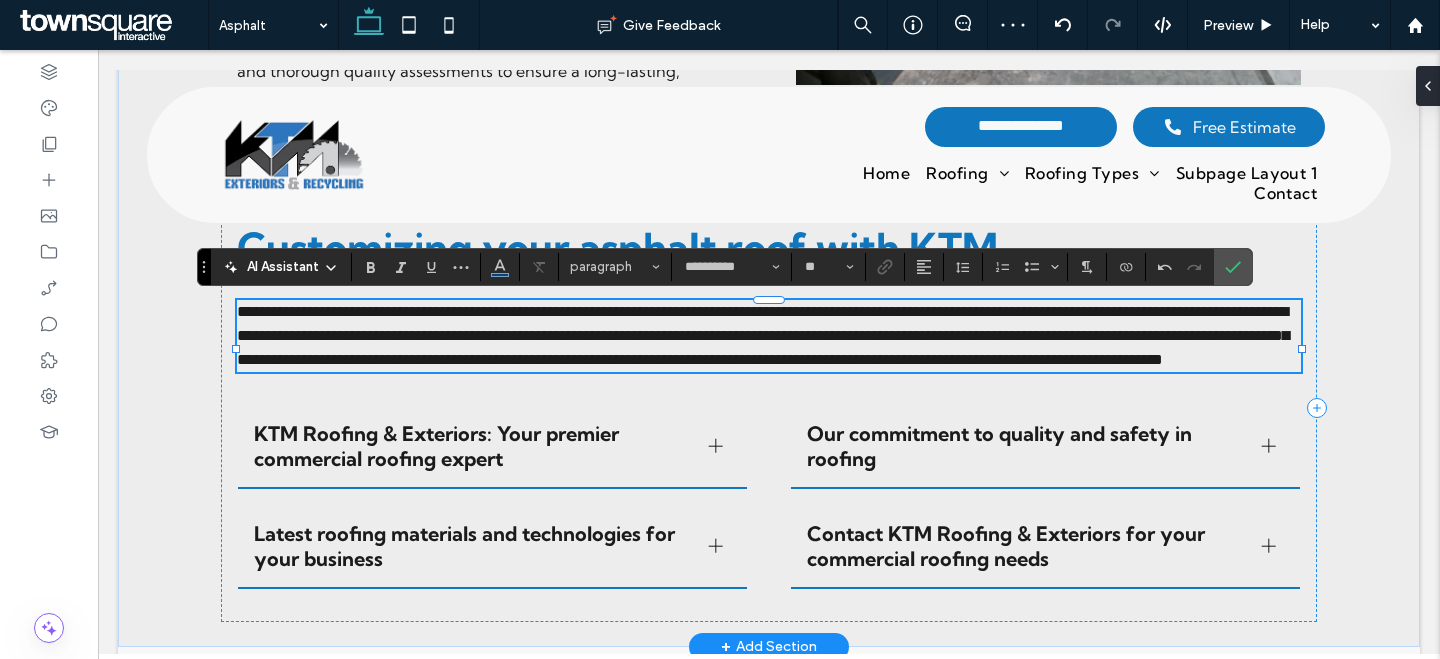 click on "**********" at bounding box center [763, 335] 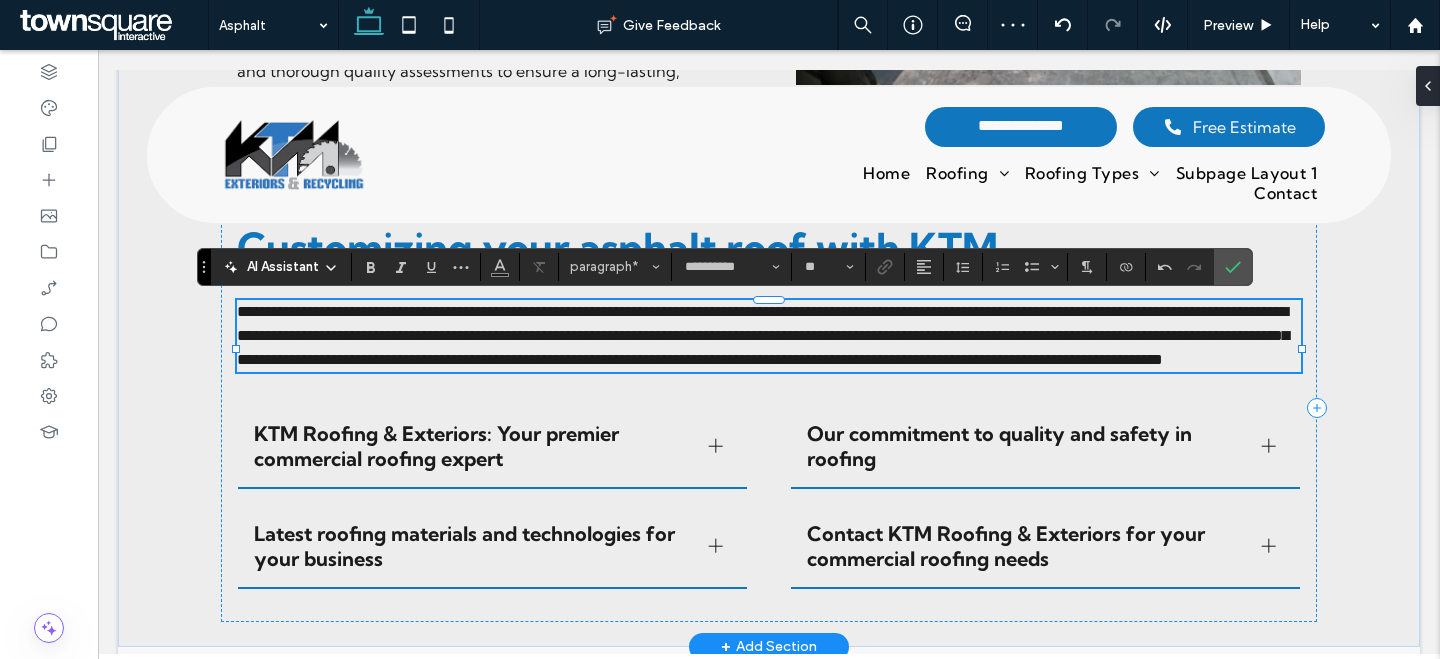 type 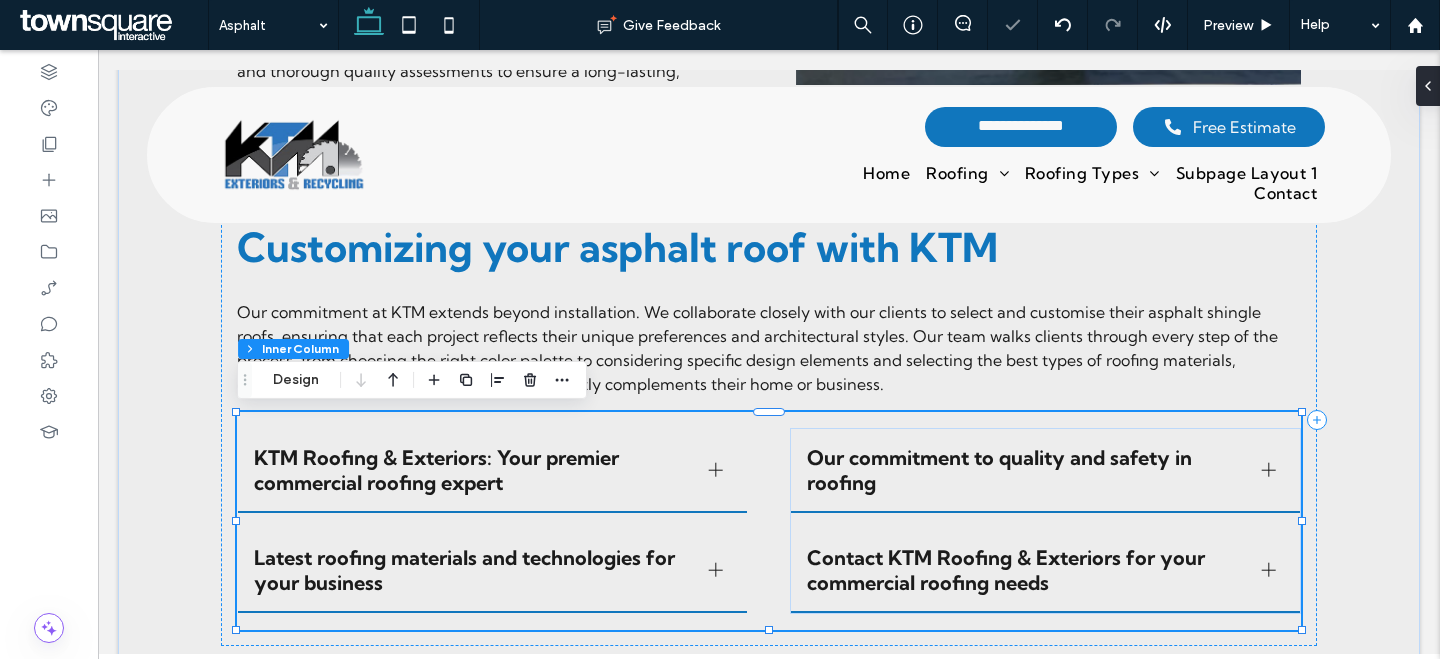 click on "KTM Roofing & Exteriors: Your premier commercial roofing expert" at bounding box center (473, 470) 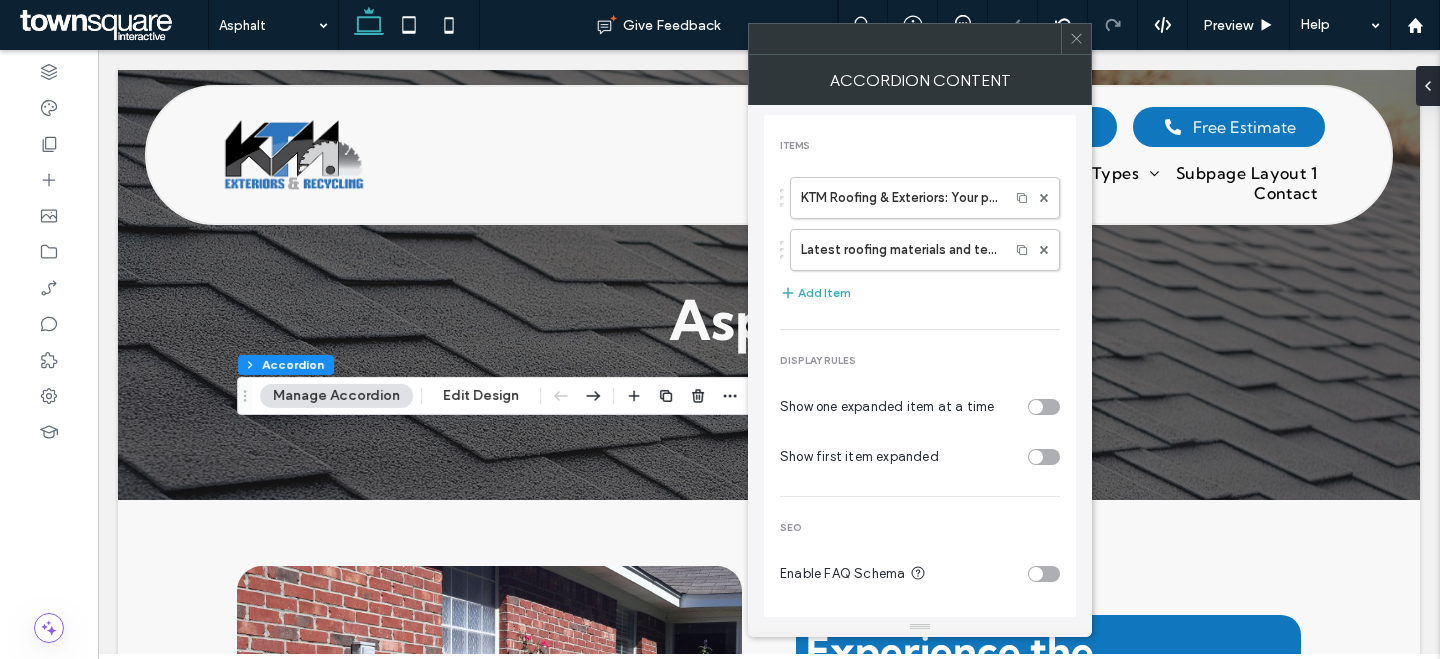 scroll, scrollTop: 2012, scrollLeft: 0, axis: vertical 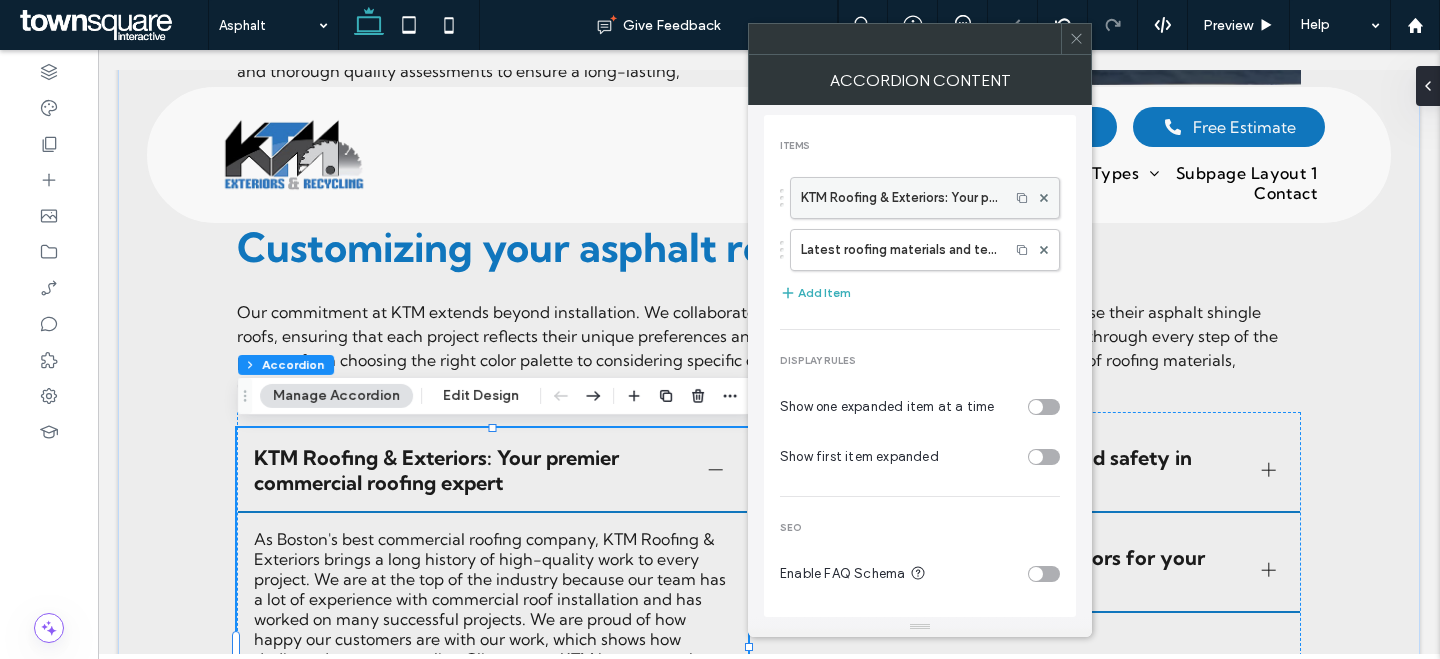 click on "KTM Roofing & Exteriors: Your premier commercial roofing expert" at bounding box center [900, 198] 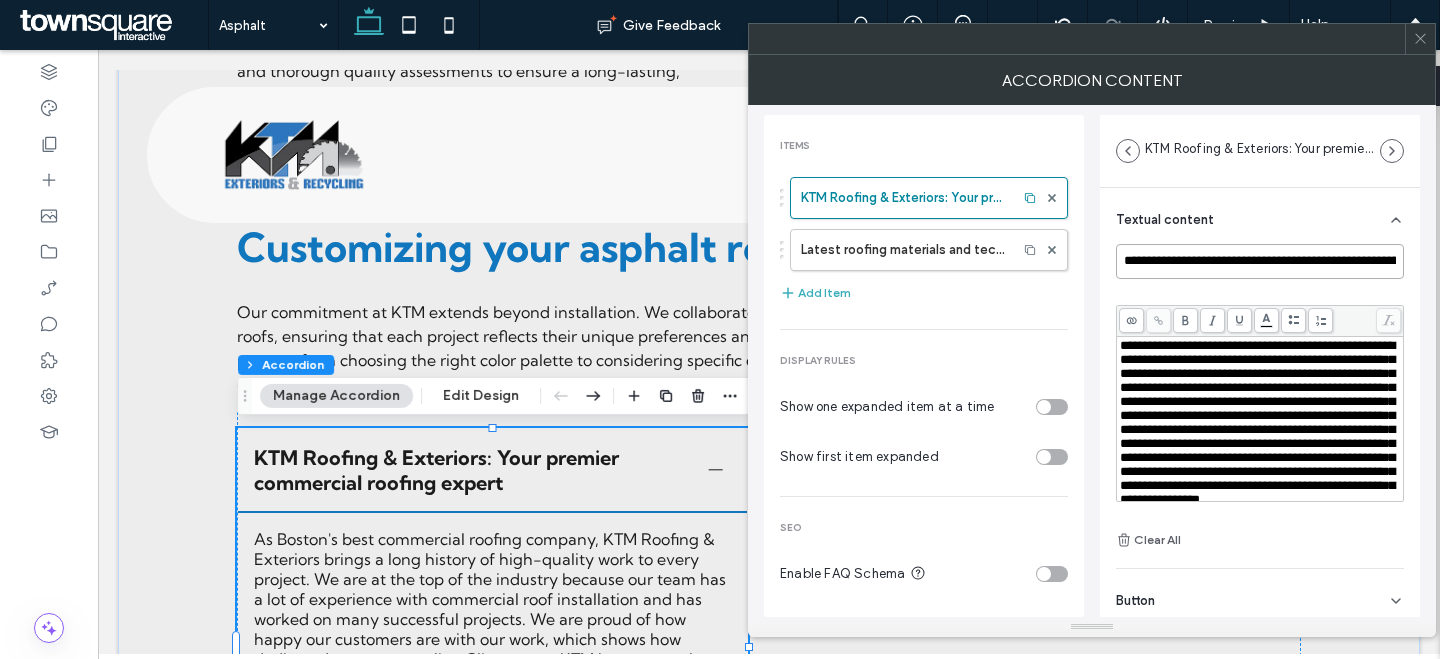 click on "**********" at bounding box center [1260, 261] 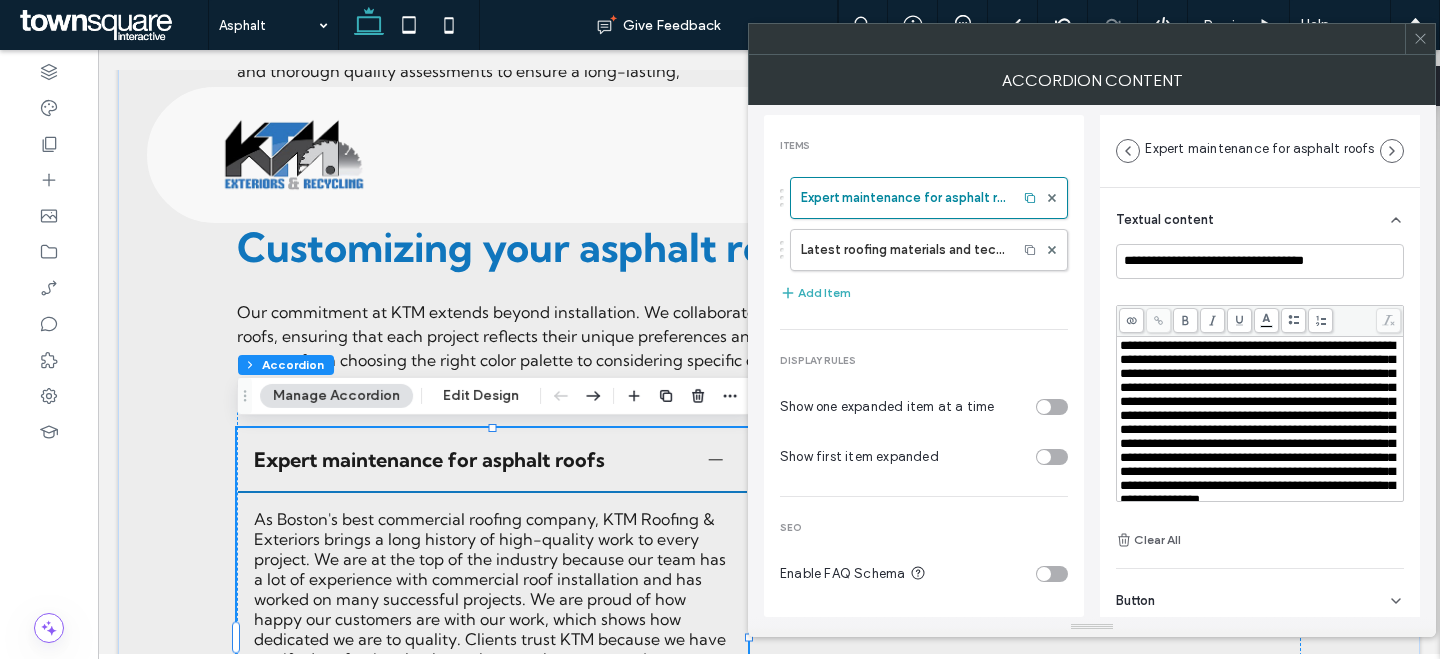 click on "**********" at bounding box center (1257, 422) 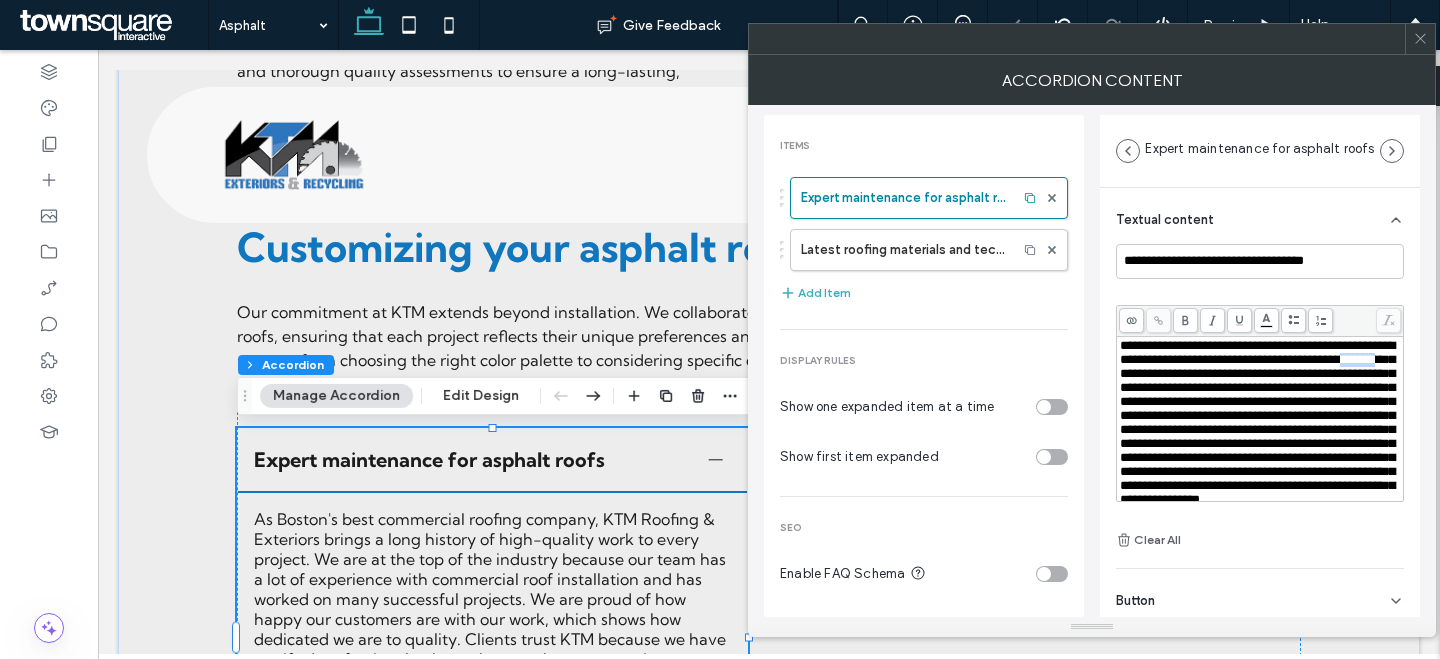 click on "**********" at bounding box center (1257, 422) 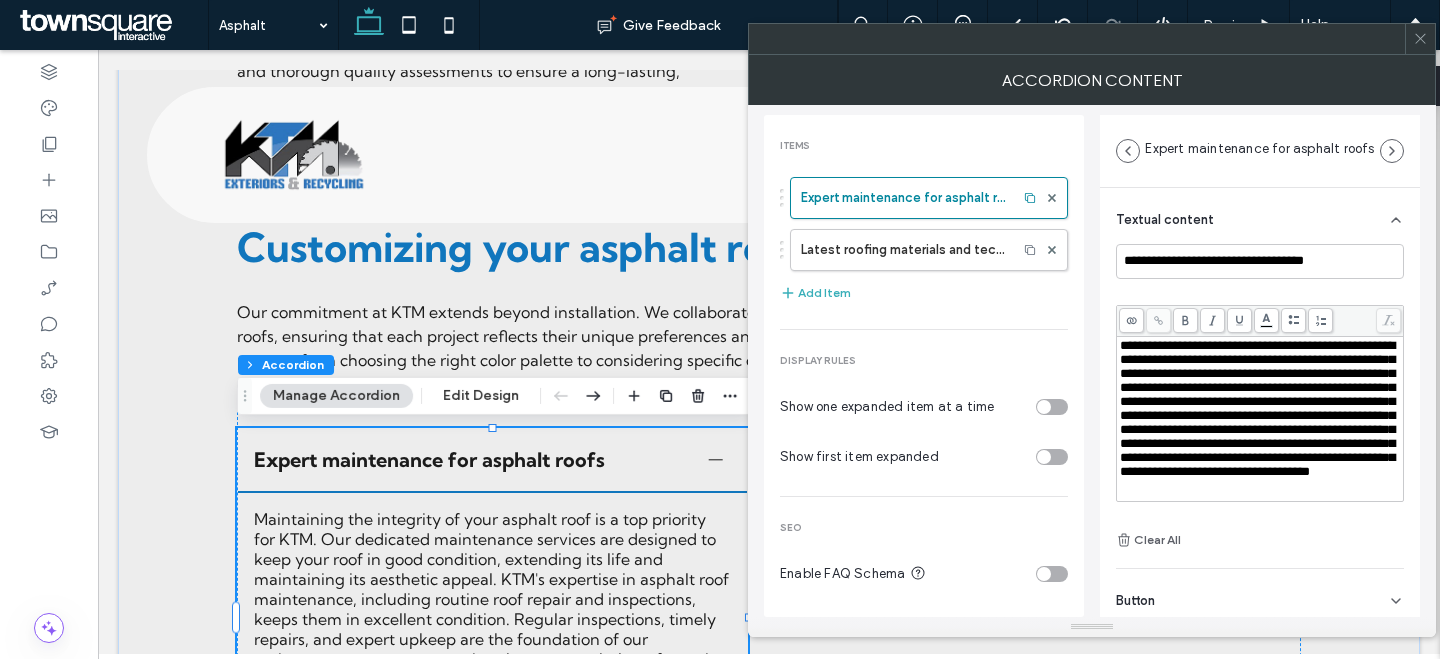 drag, startPoint x: 939, startPoint y: 231, endPoint x: 1229, endPoint y: 263, distance: 291.76016 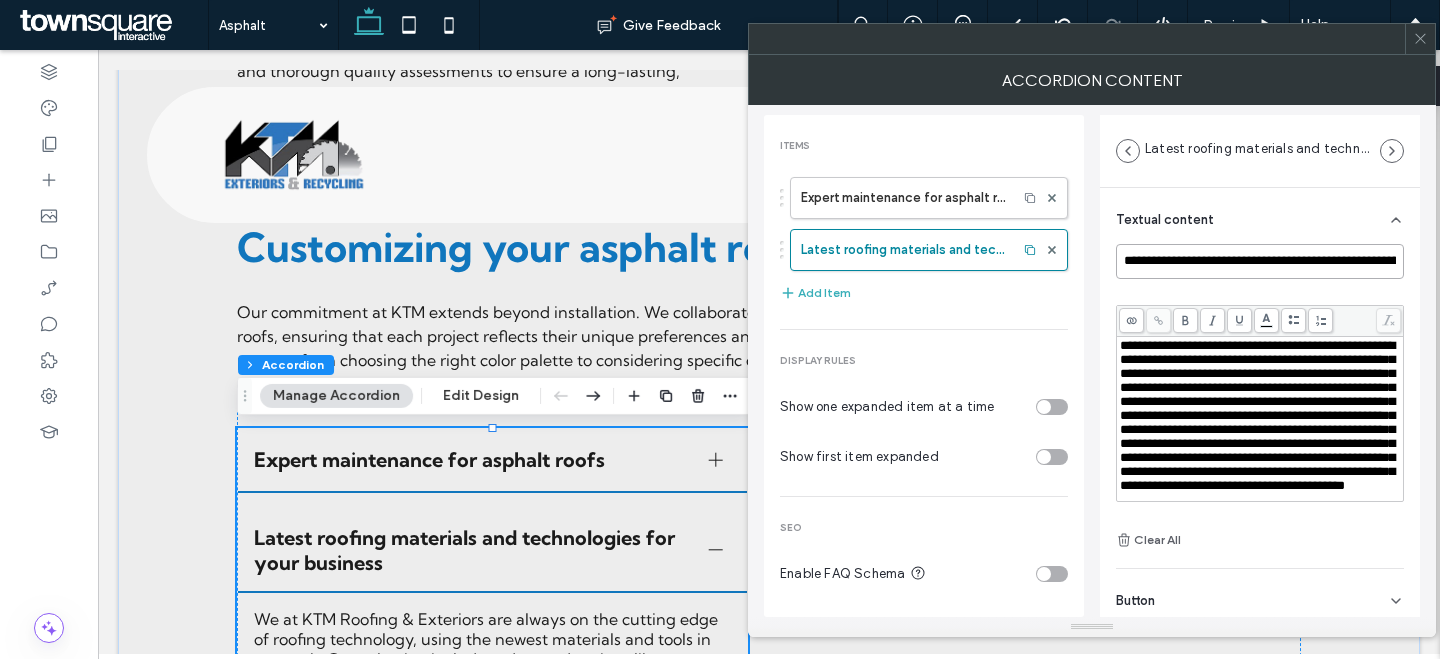 click on "**********" at bounding box center [1260, 261] 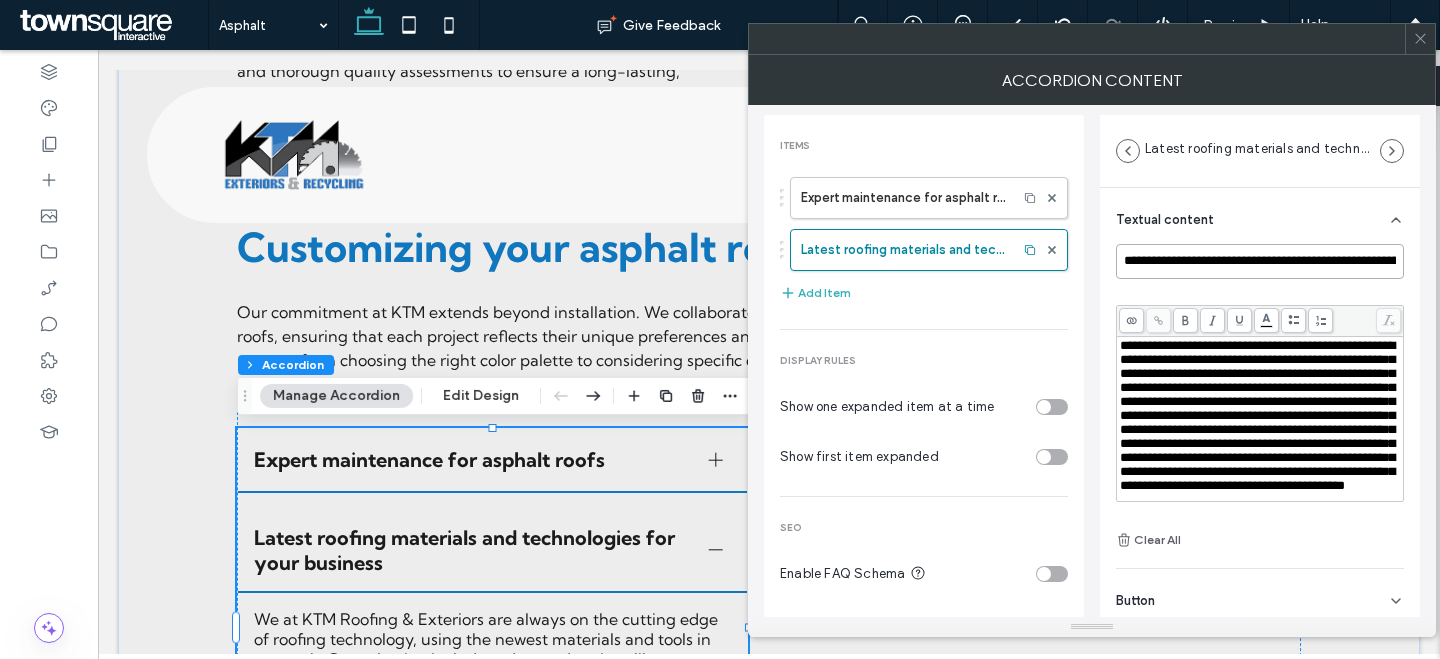 paste 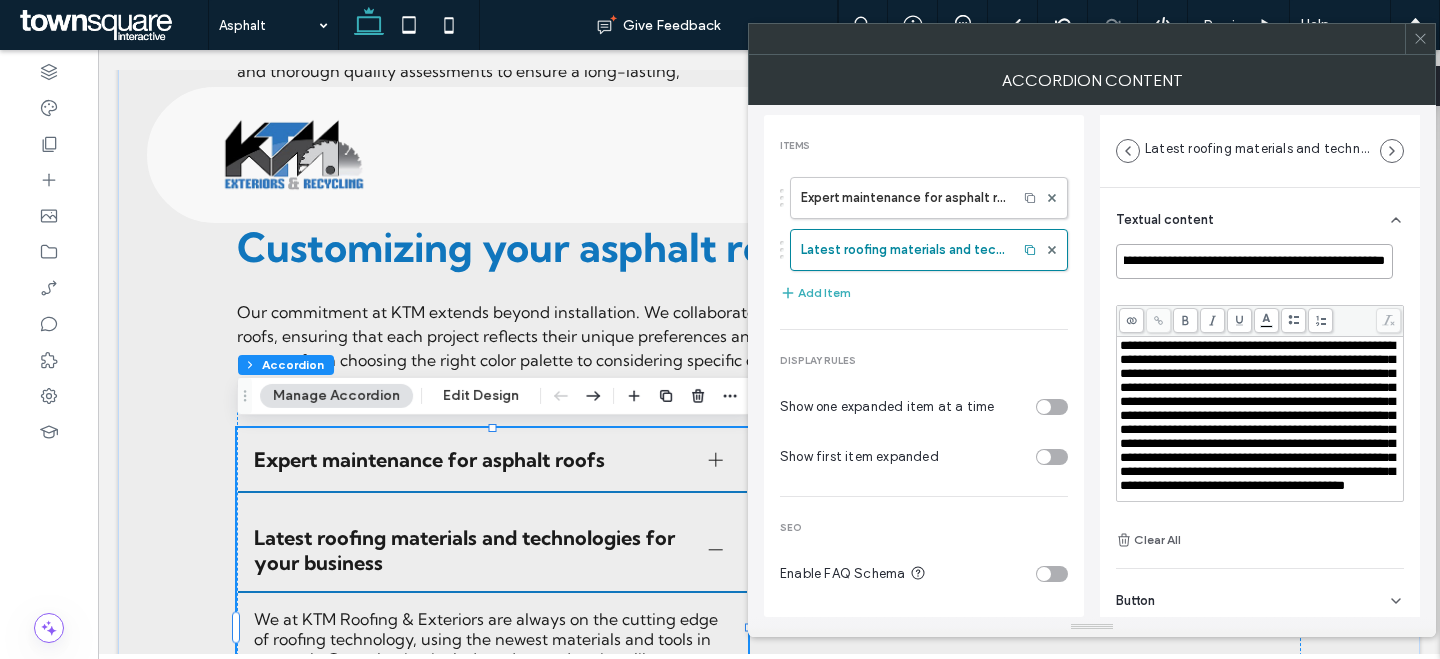 type on "**********" 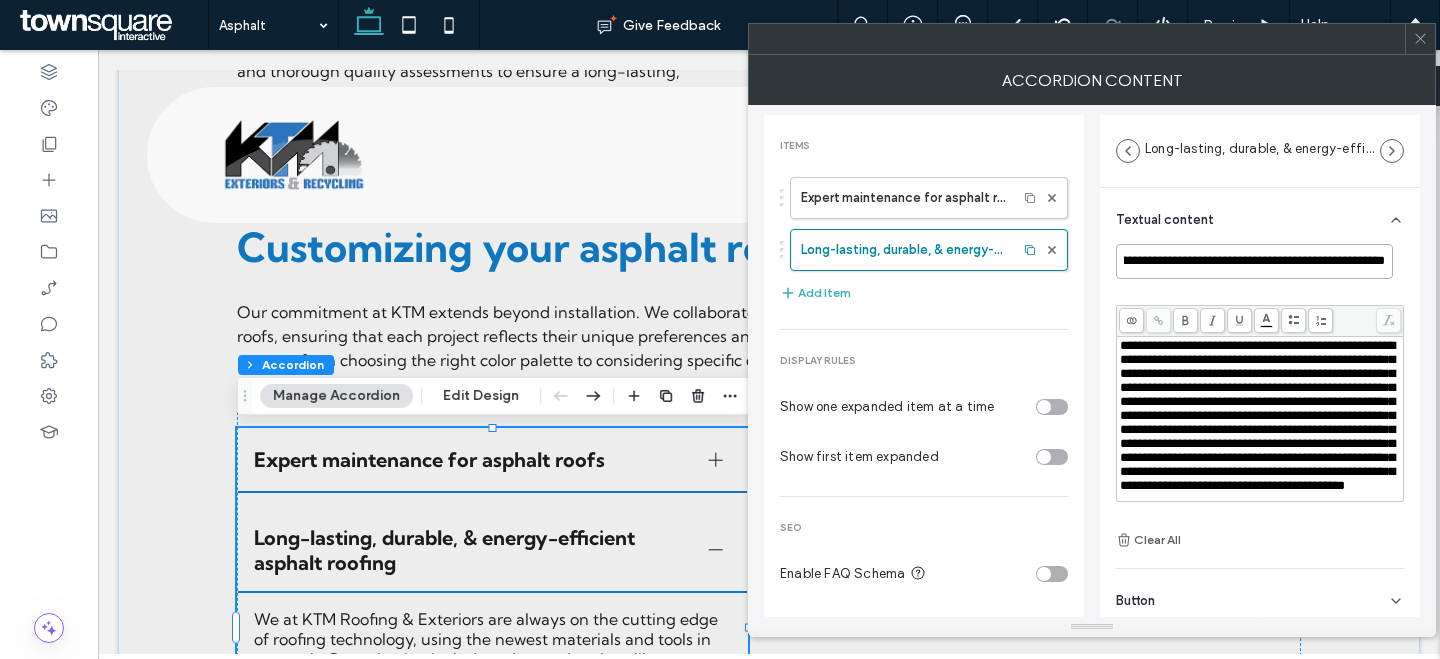 scroll, scrollTop: 0, scrollLeft: 0, axis: both 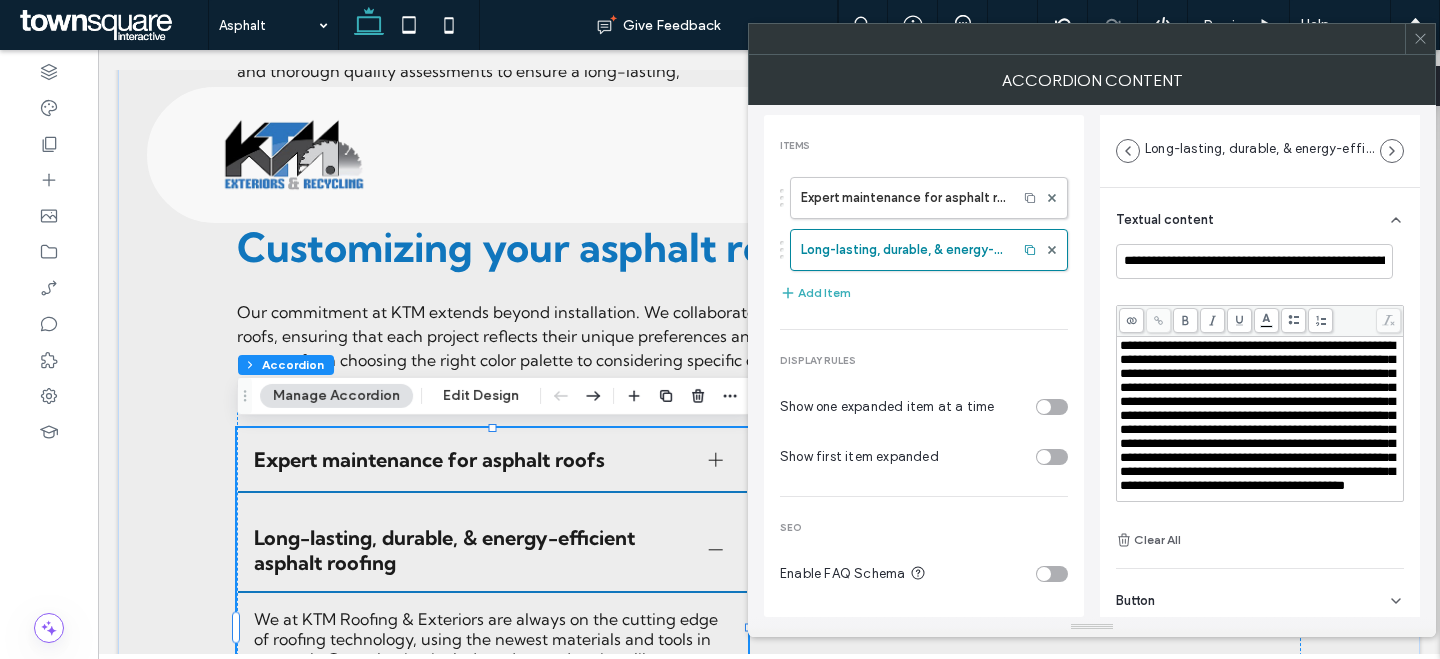 click on "**********" at bounding box center [1257, 415] 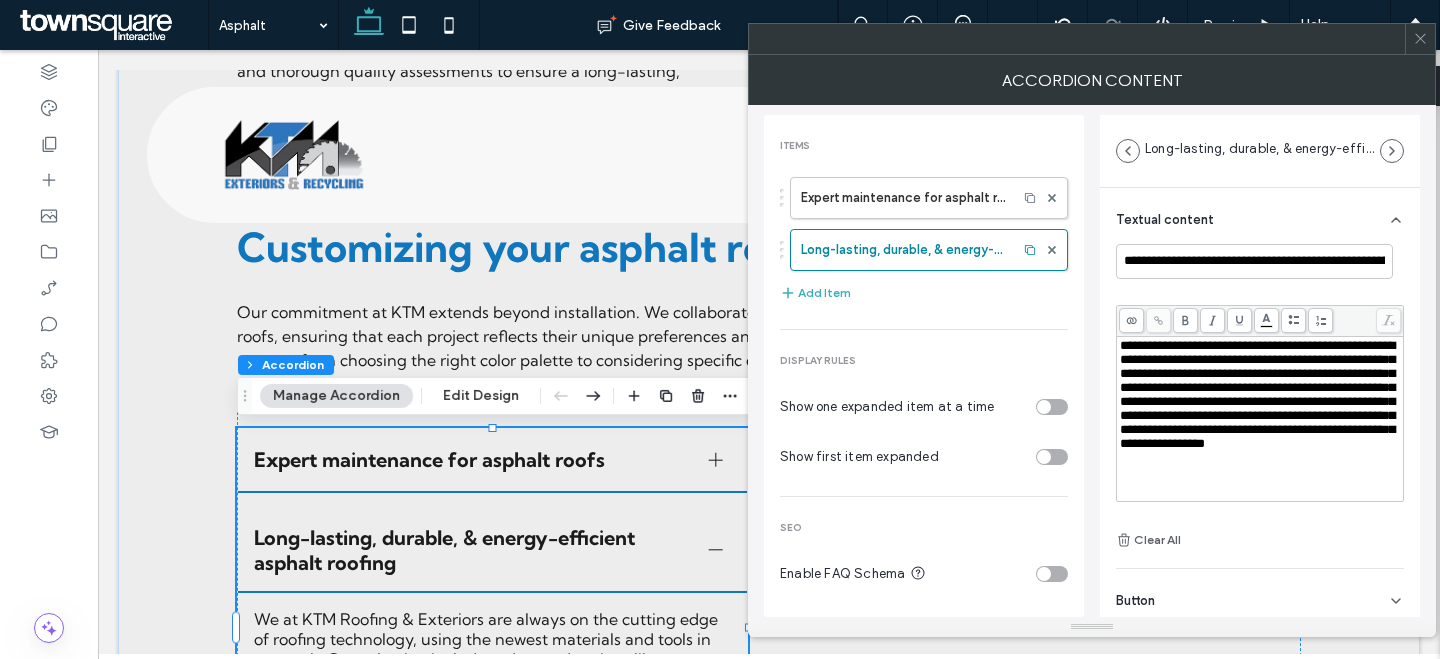 click 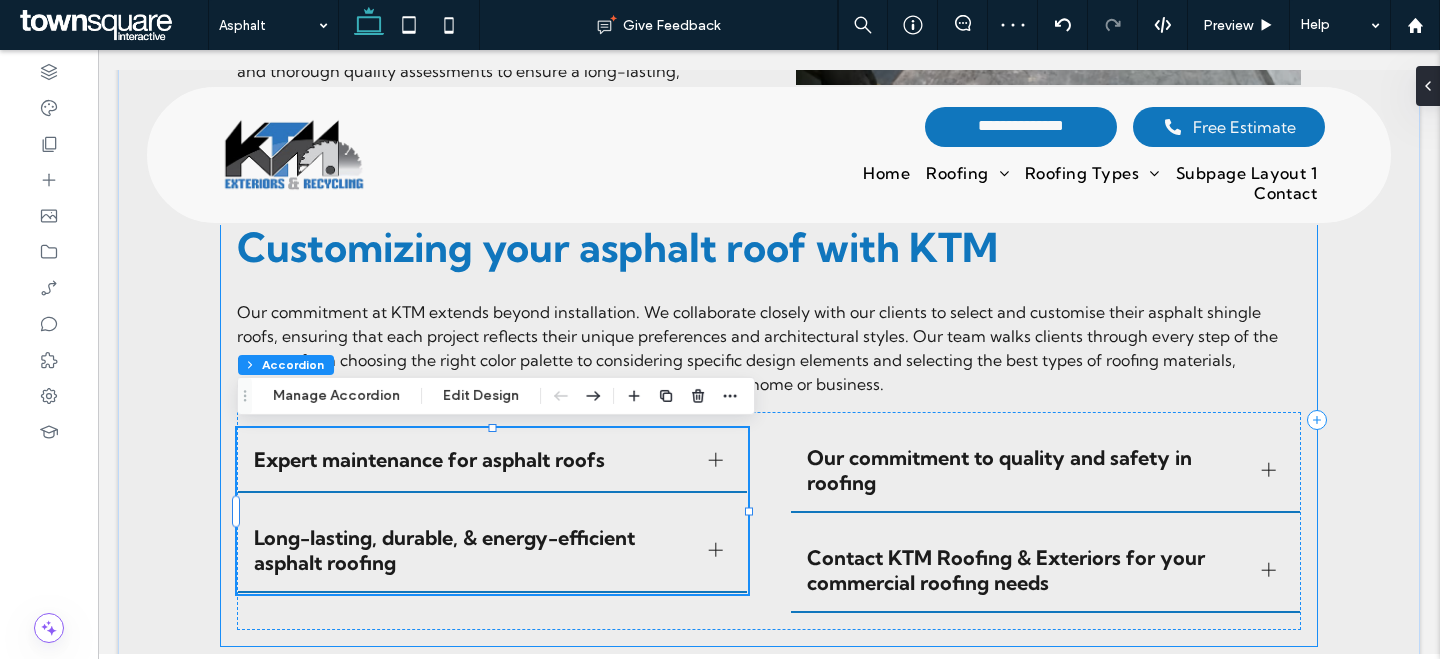 click on "Our commitment to quality and safety in roofing" at bounding box center (1045, 471) 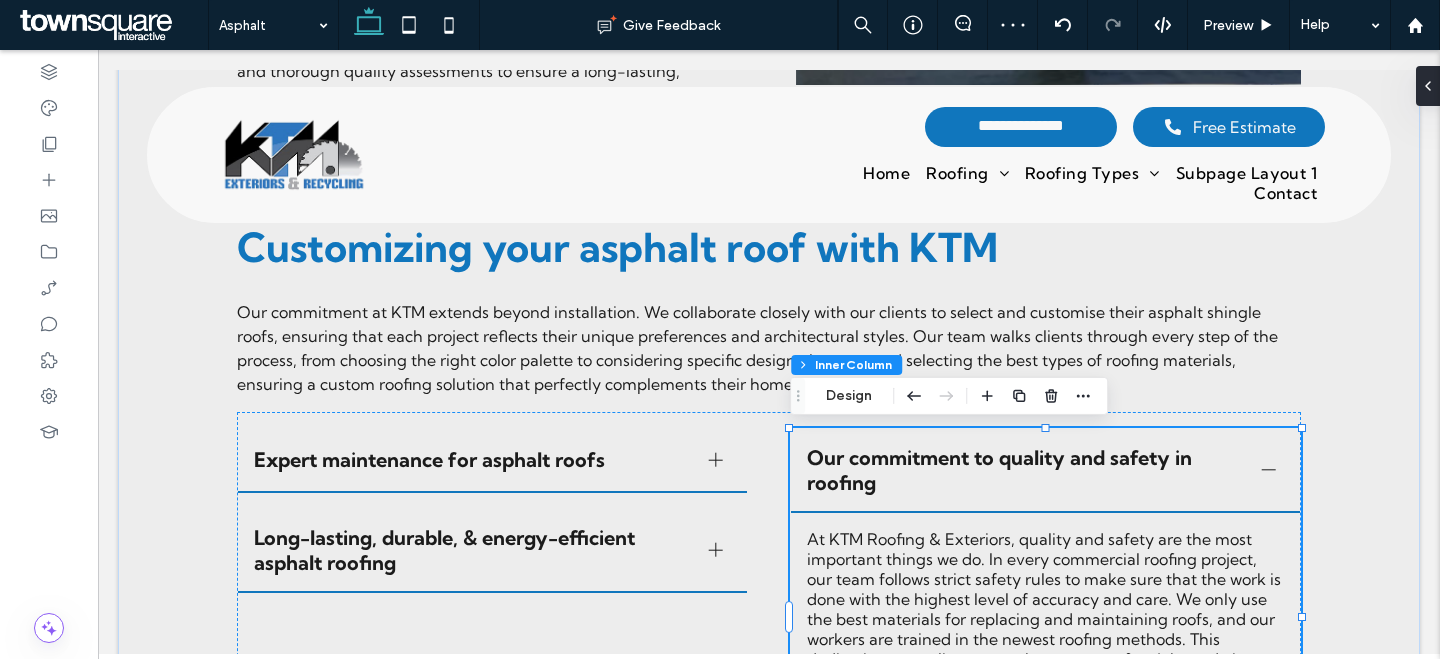 click on "Our commitment to quality and safety in roofing" at bounding box center (1026, 470) 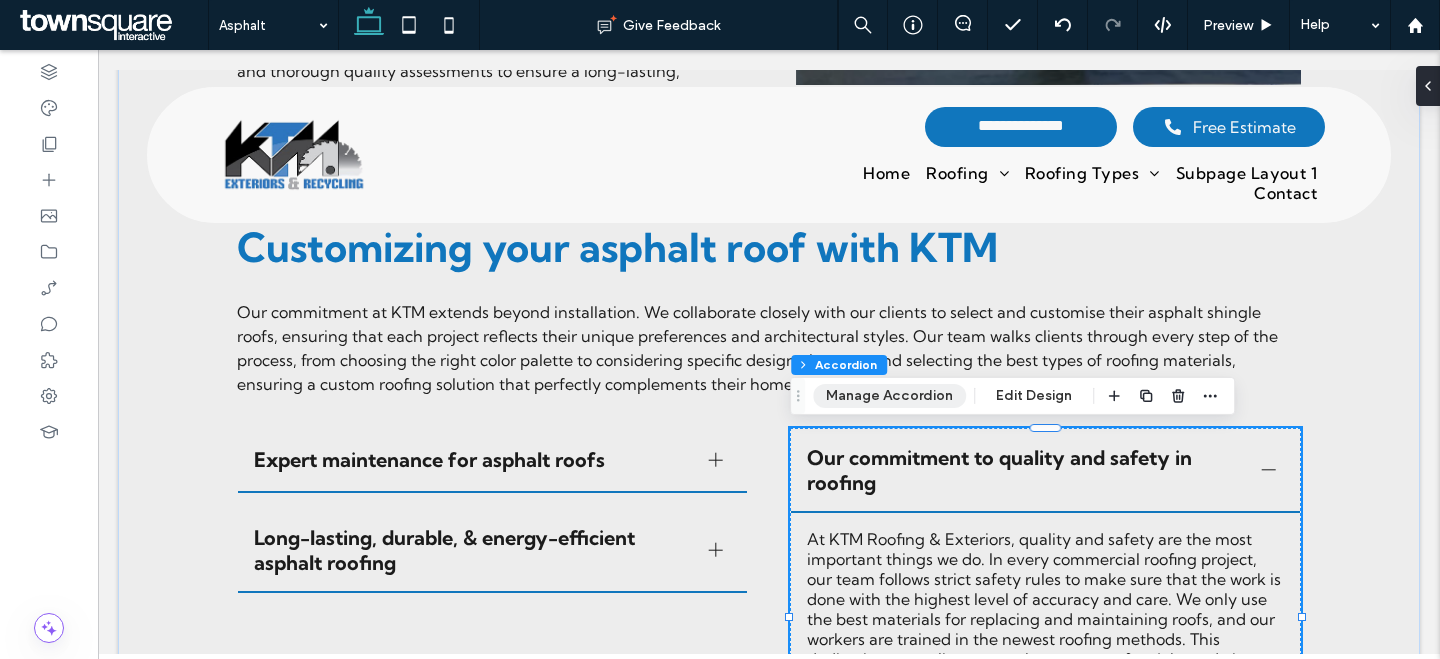 click on "Manage Accordion" at bounding box center (889, 396) 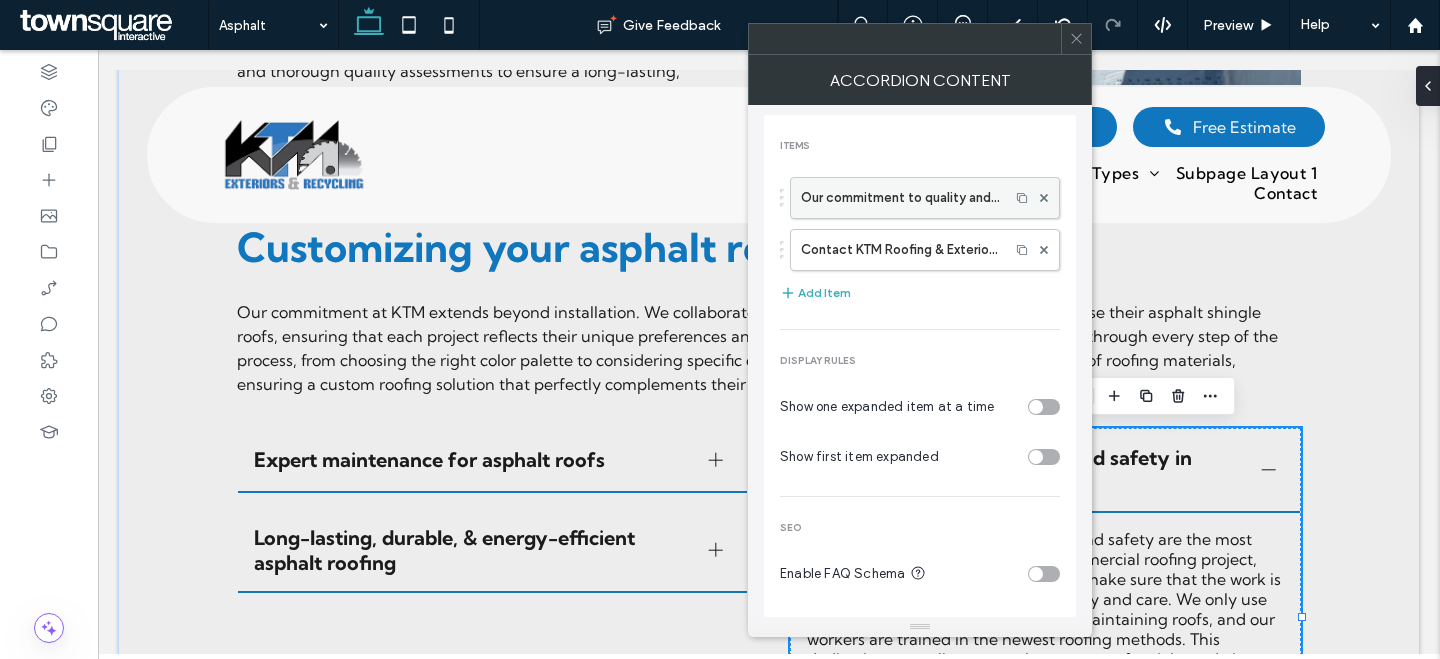 click on "Our commitment to quality and safety in roofing" at bounding box center (900, 198) 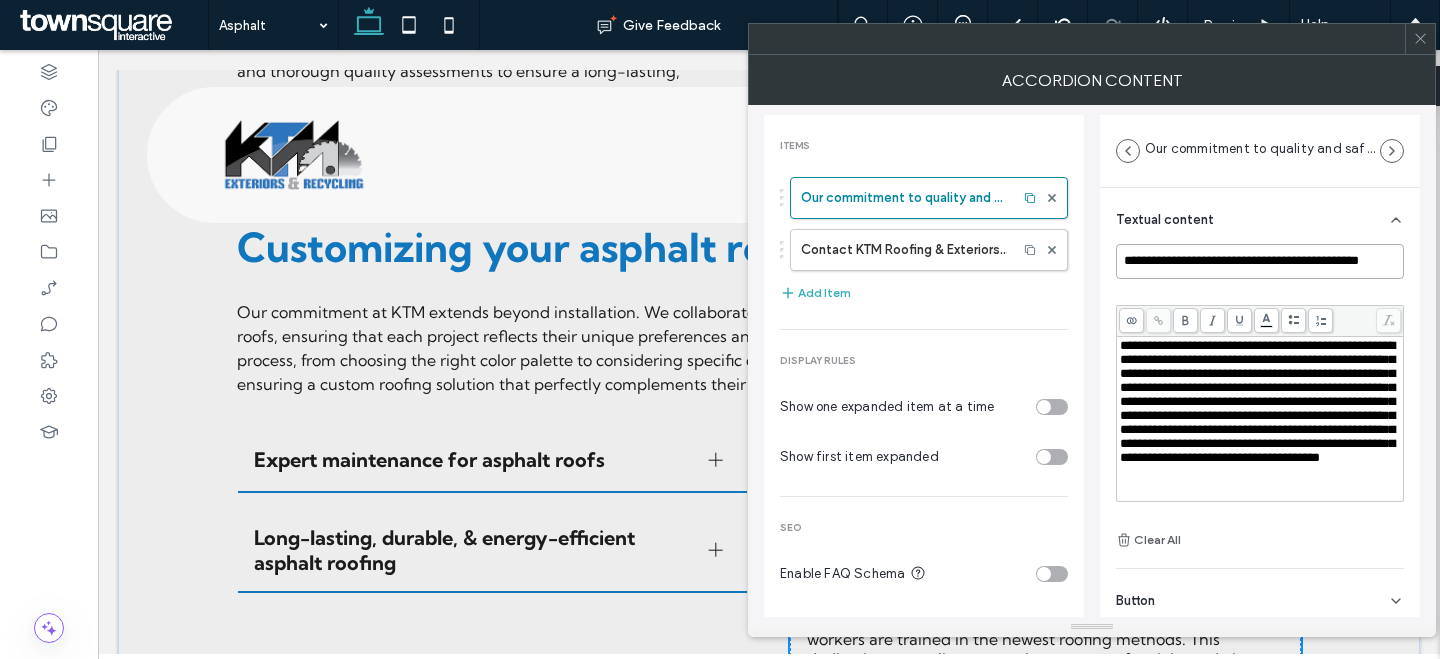 click on "**********" at bounding box center [1260, 261] 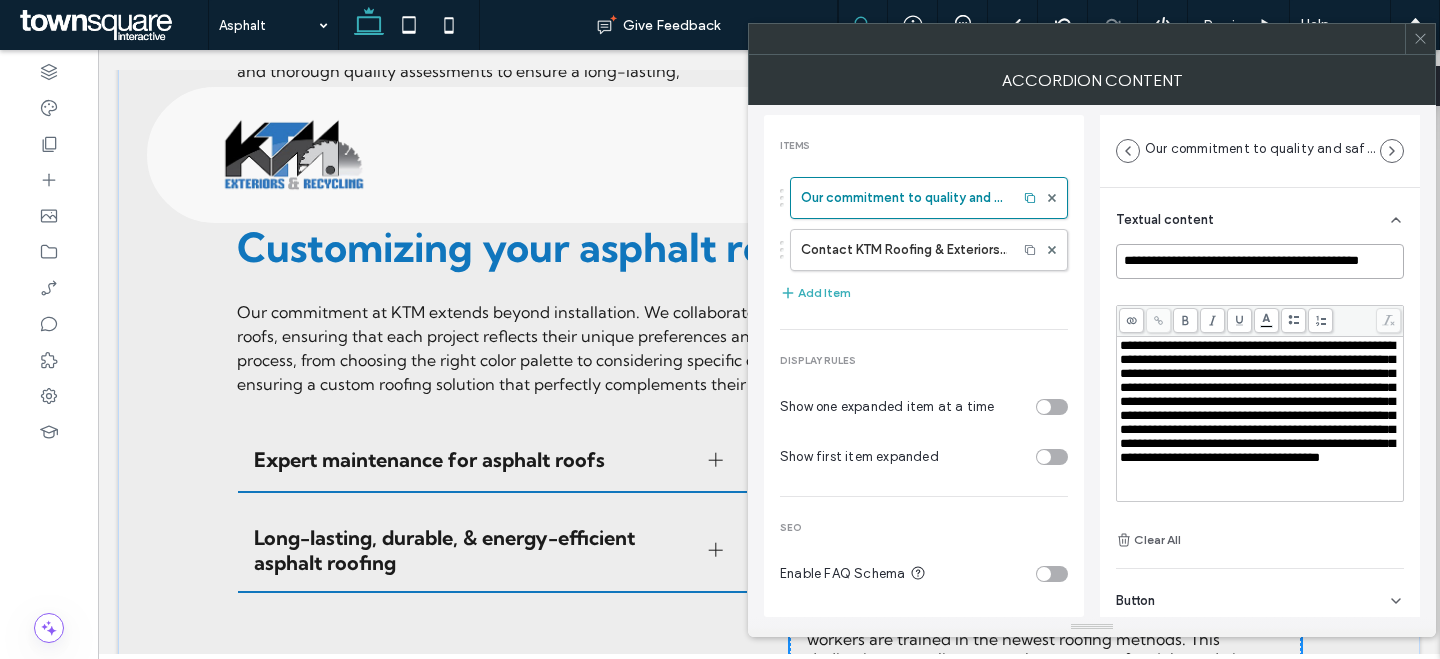 paste 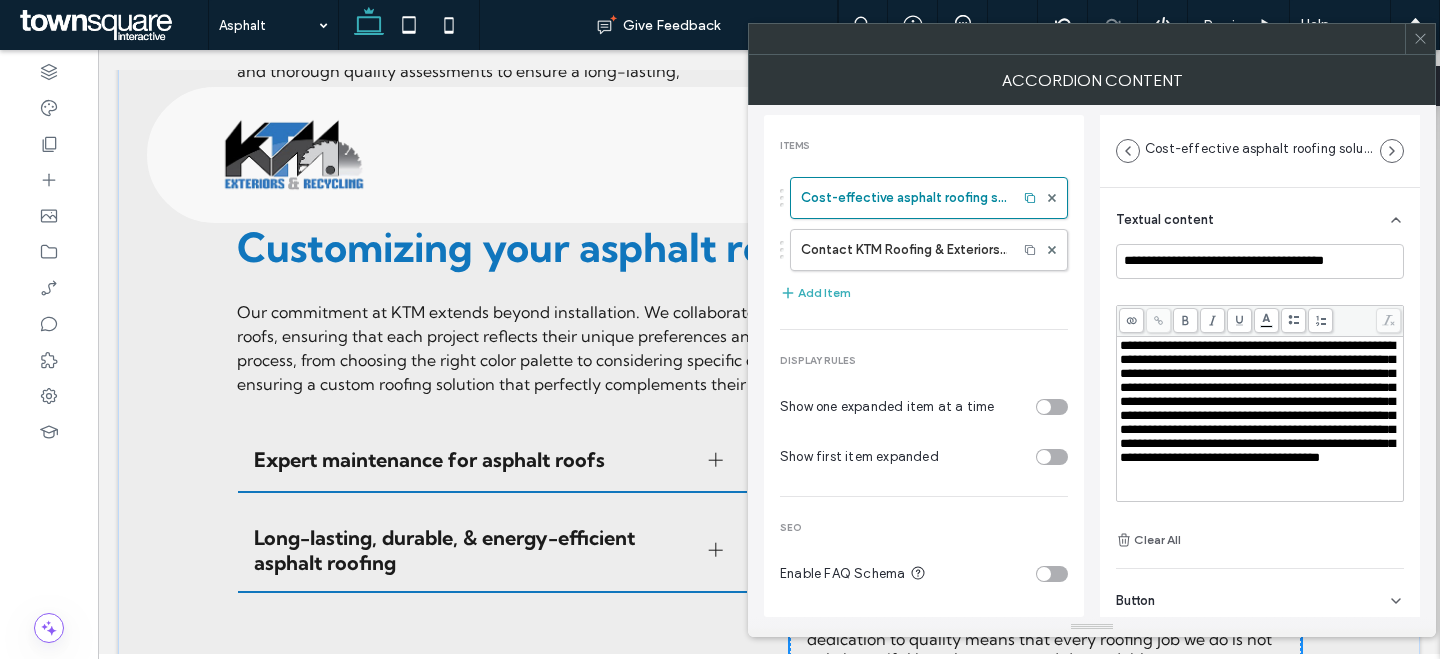 click on "**********" at bounding box center [1257, 401] 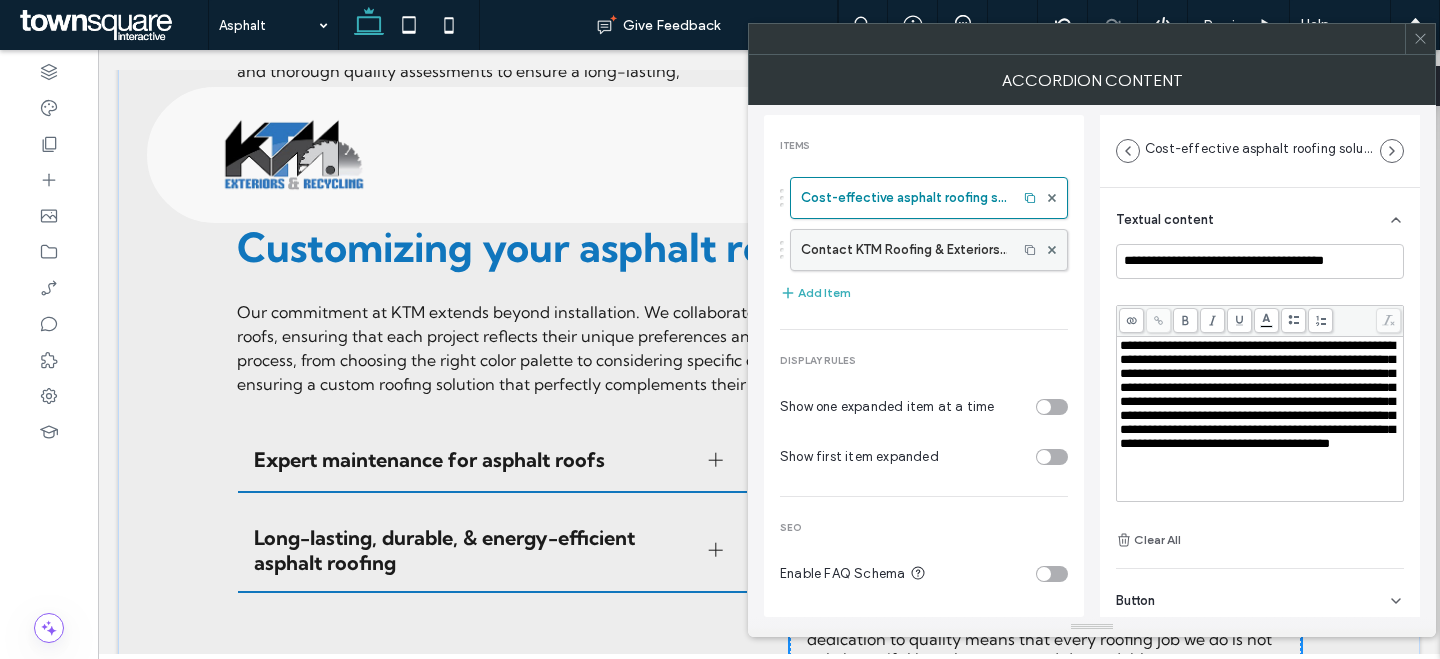 click on "Contact KTM Roofing & Exteriors for your commercial roofing needs" at bounding box center (904, 250) 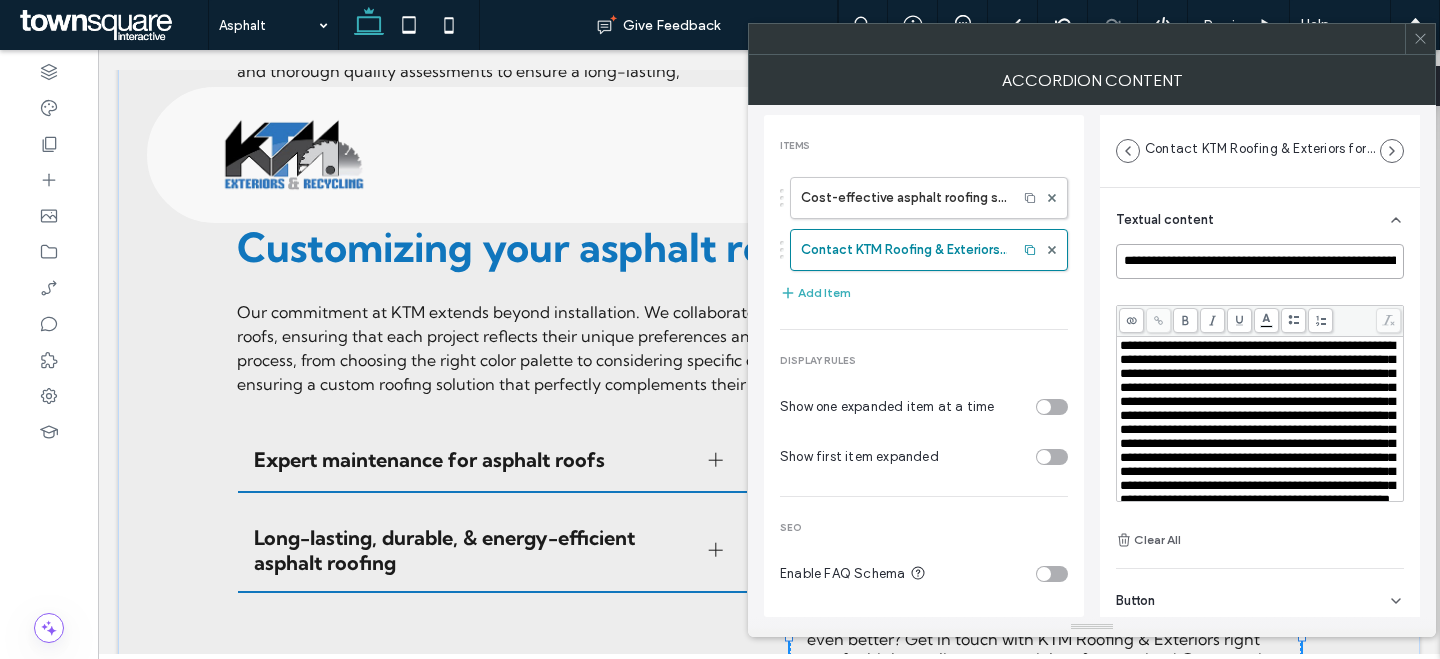 click on "**********" at bounding box center (1260, 261) 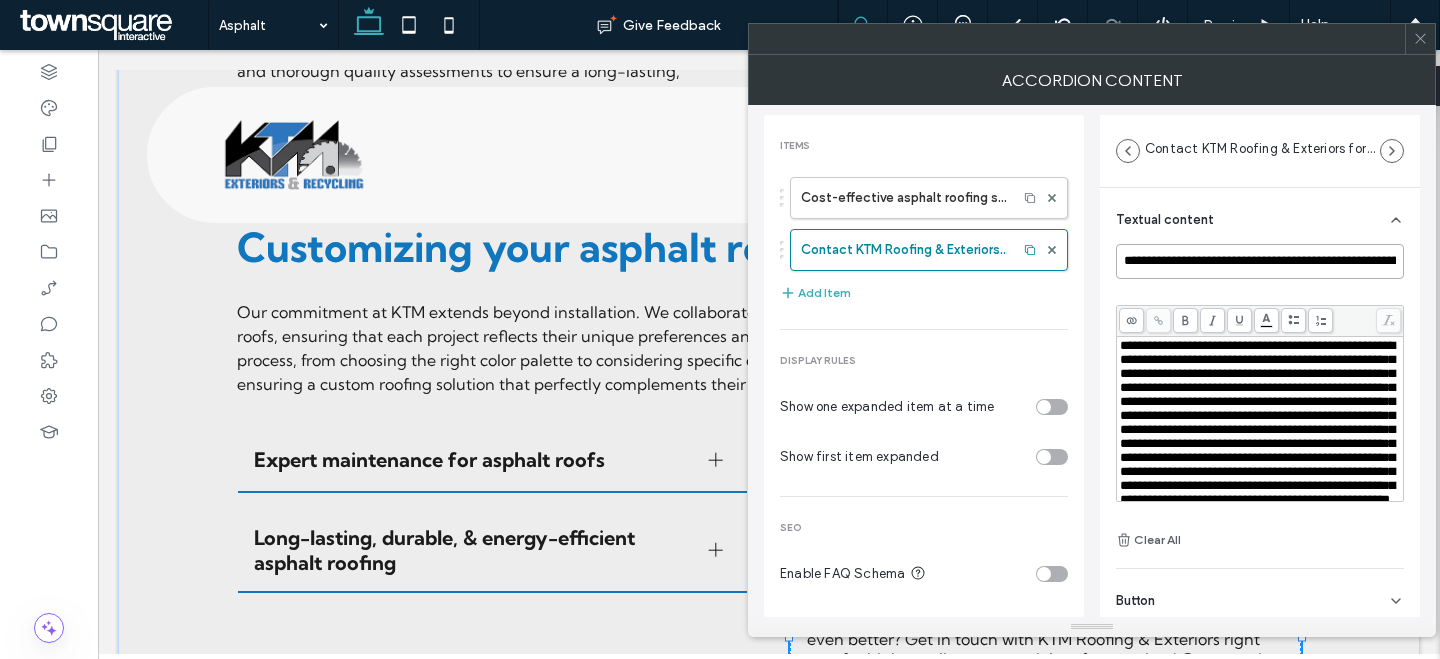 paste 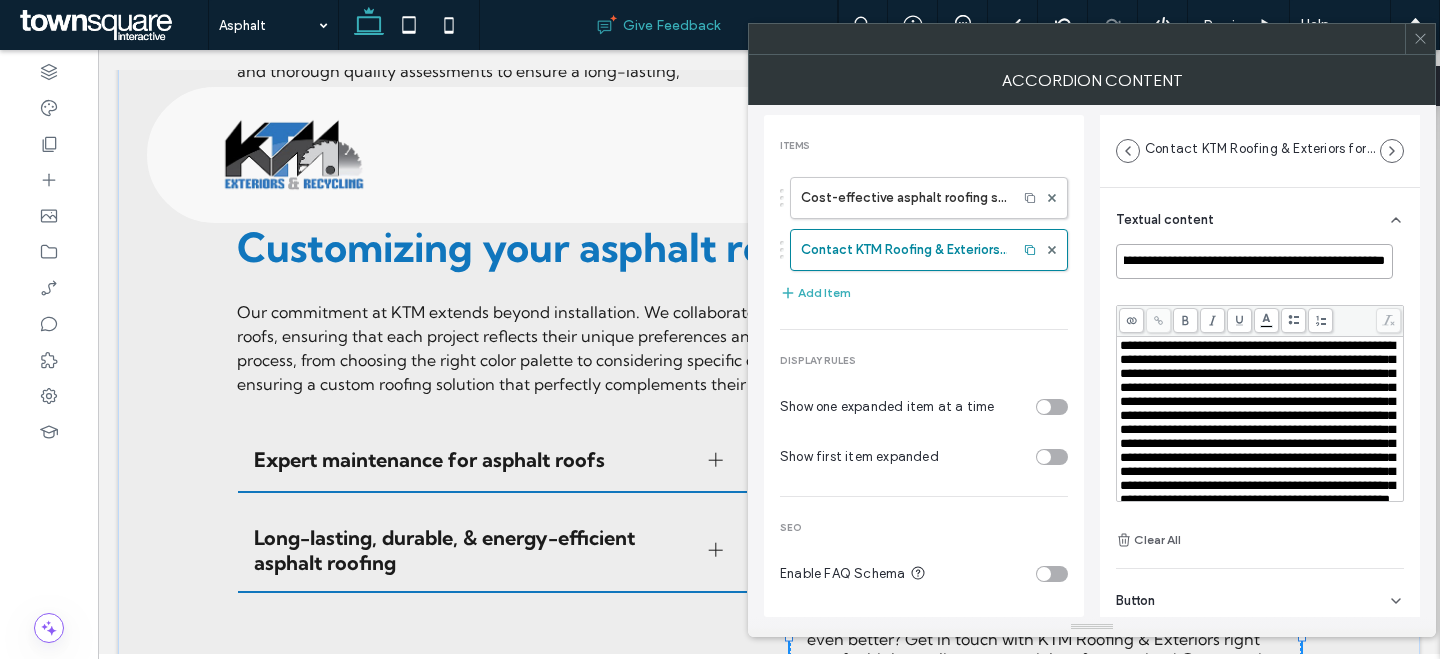 type on "**********" 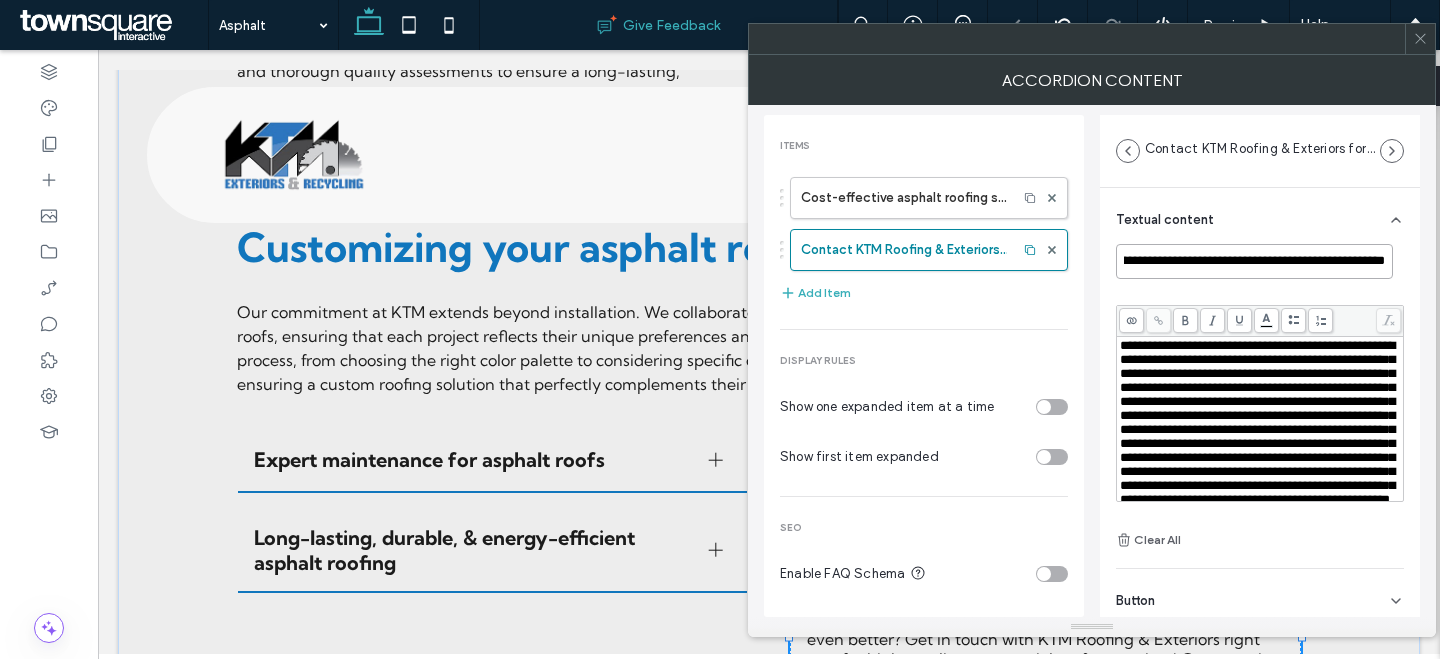 scroll, scrollTop: 0, scrollLeft: 0, axis: both 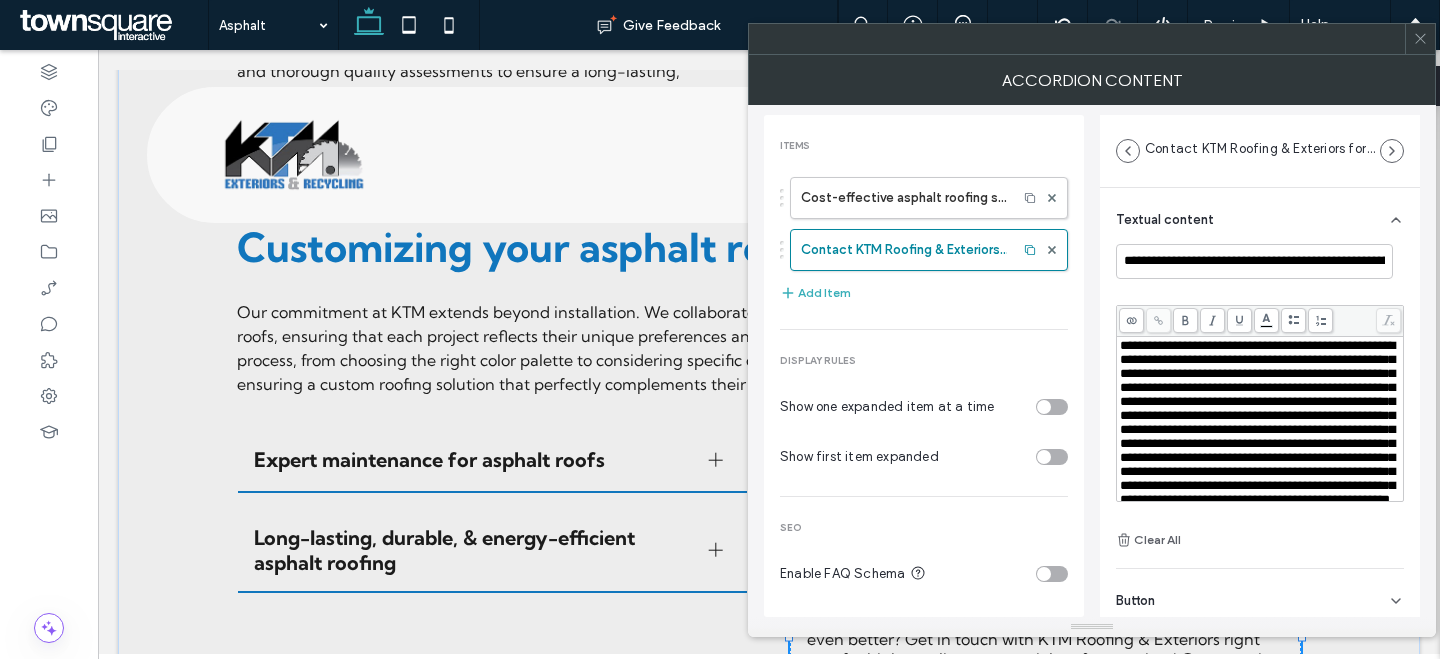 click on "**********" at bounding box center (1257, 422) 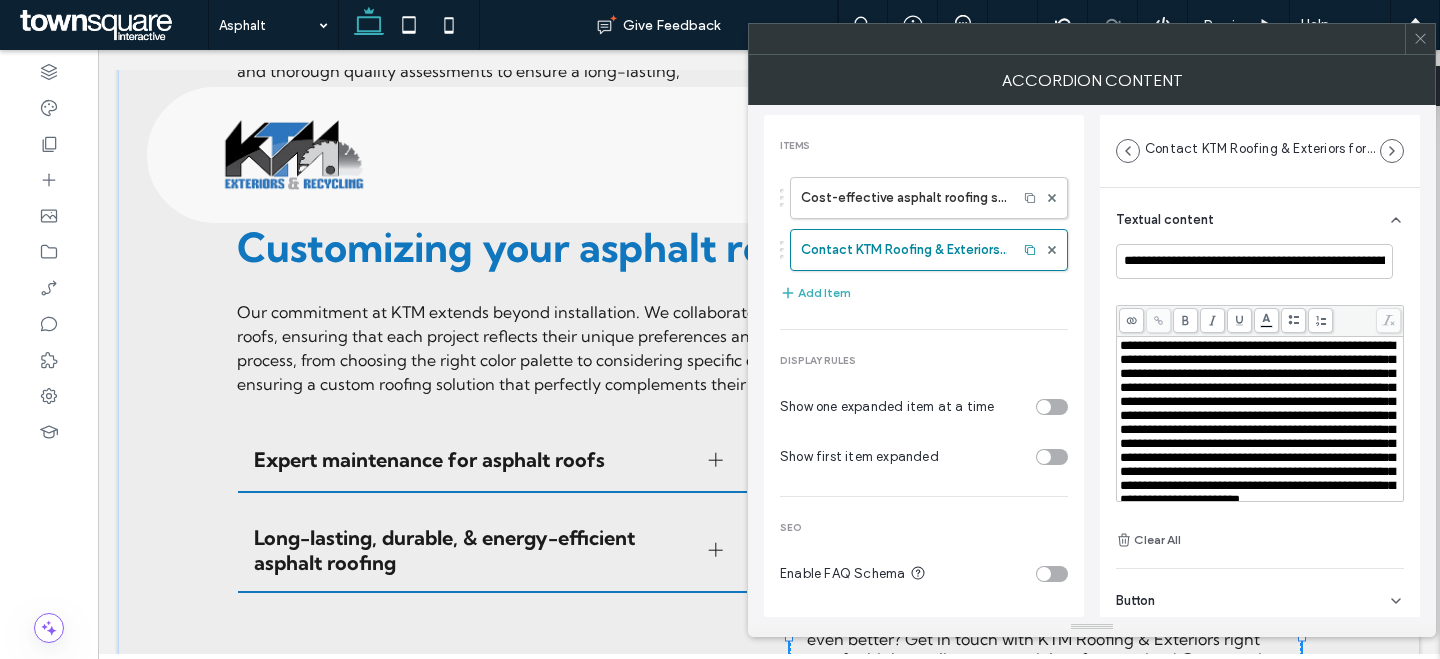 click 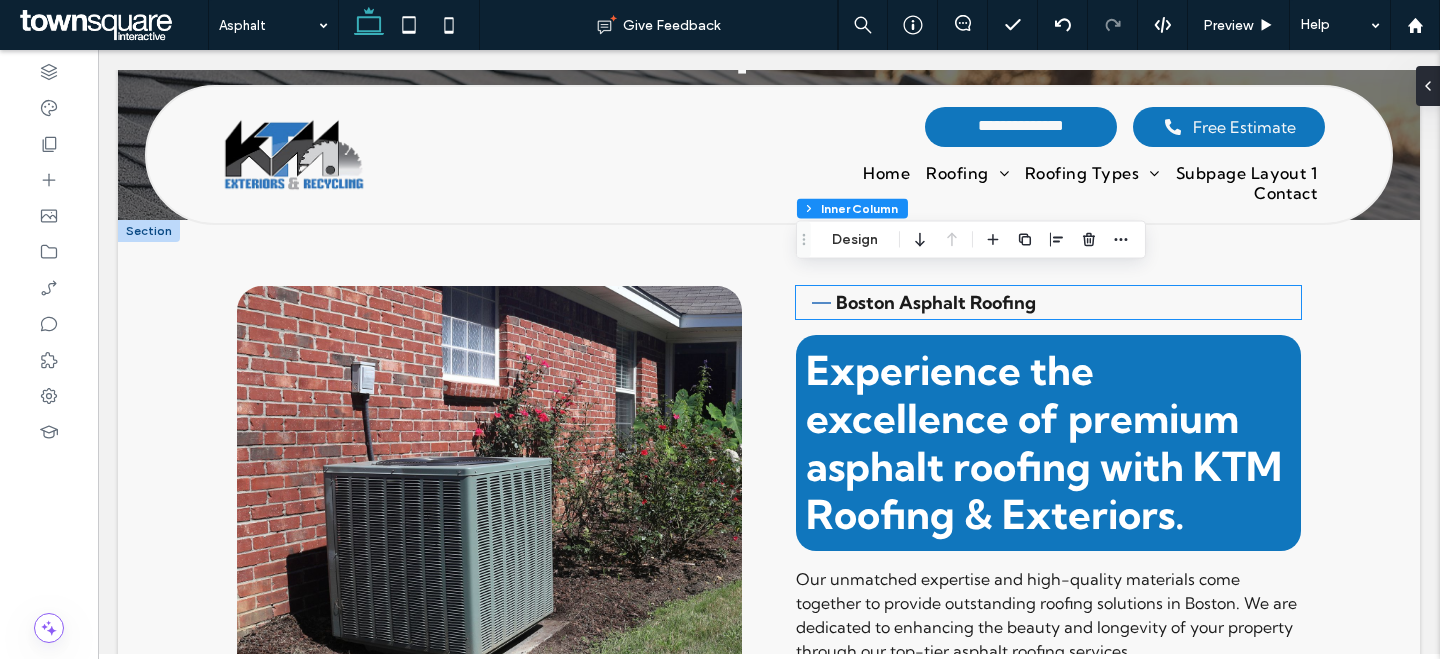 click on "Boston Asphalt Roofing
Experience the excellence of premium asphalt roofing with KTM Roofing & Exteriors.
Our unmatched expertise and high-quality materials come together to provide outstanding roofing solutions in Boston. We are dedicated to enhancing the beauty and longevity of your property through our top-tier asphalt roofing services.
Contact Us" at bounding box center [1048, 513] 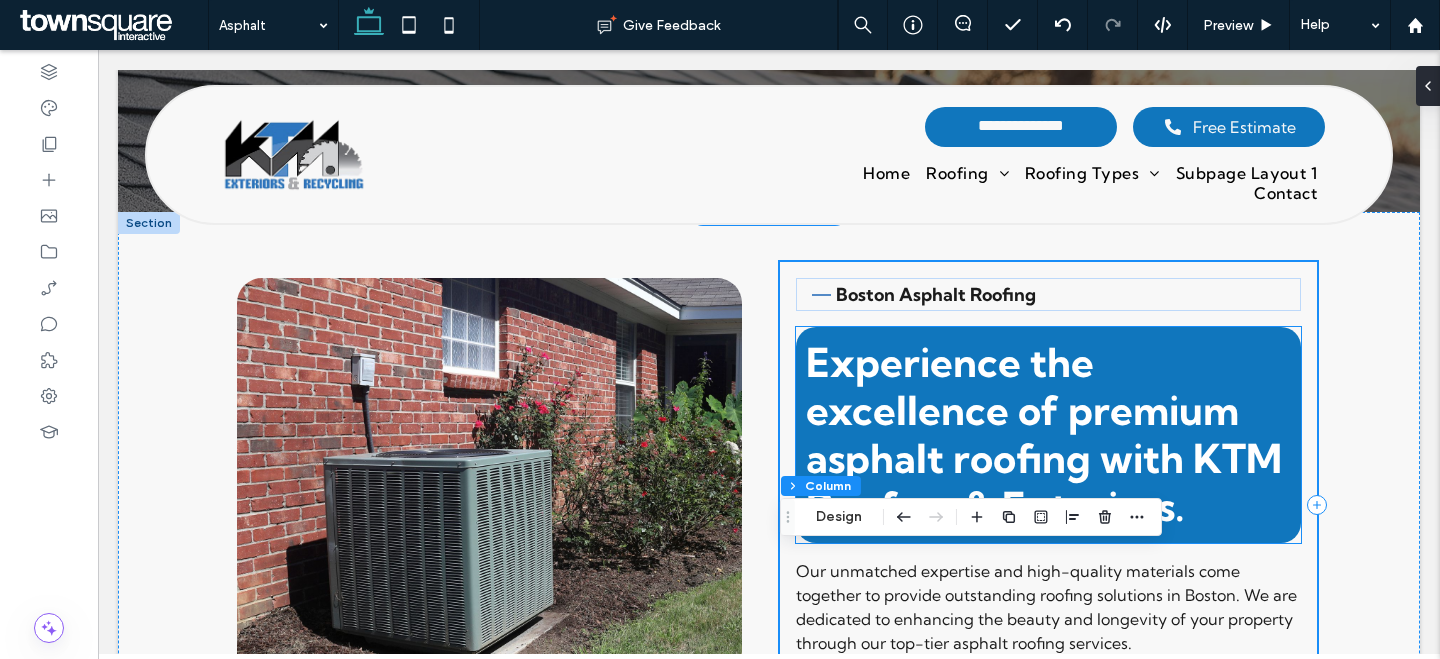 scroll, scrollTop: 0, scrollLeft: 0, axis: both 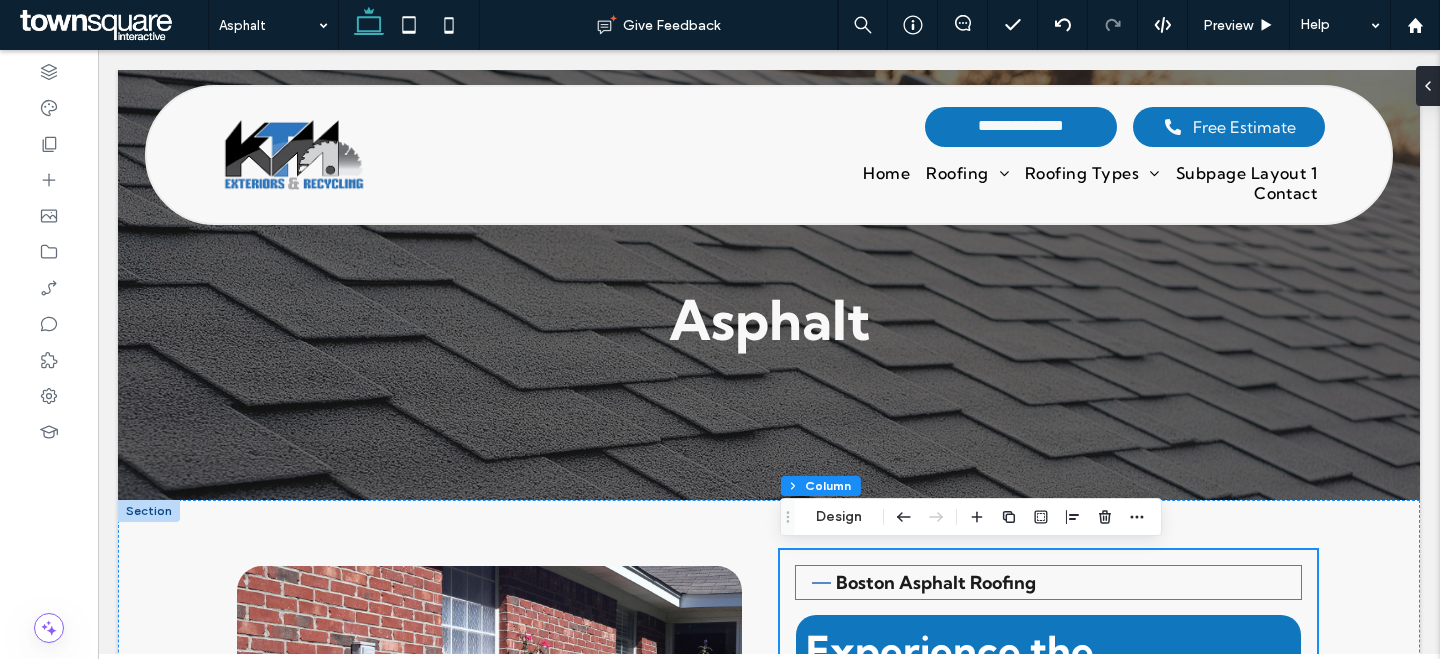 click on "Boston Asphalt Roofing" at bounding box center [936, 582] 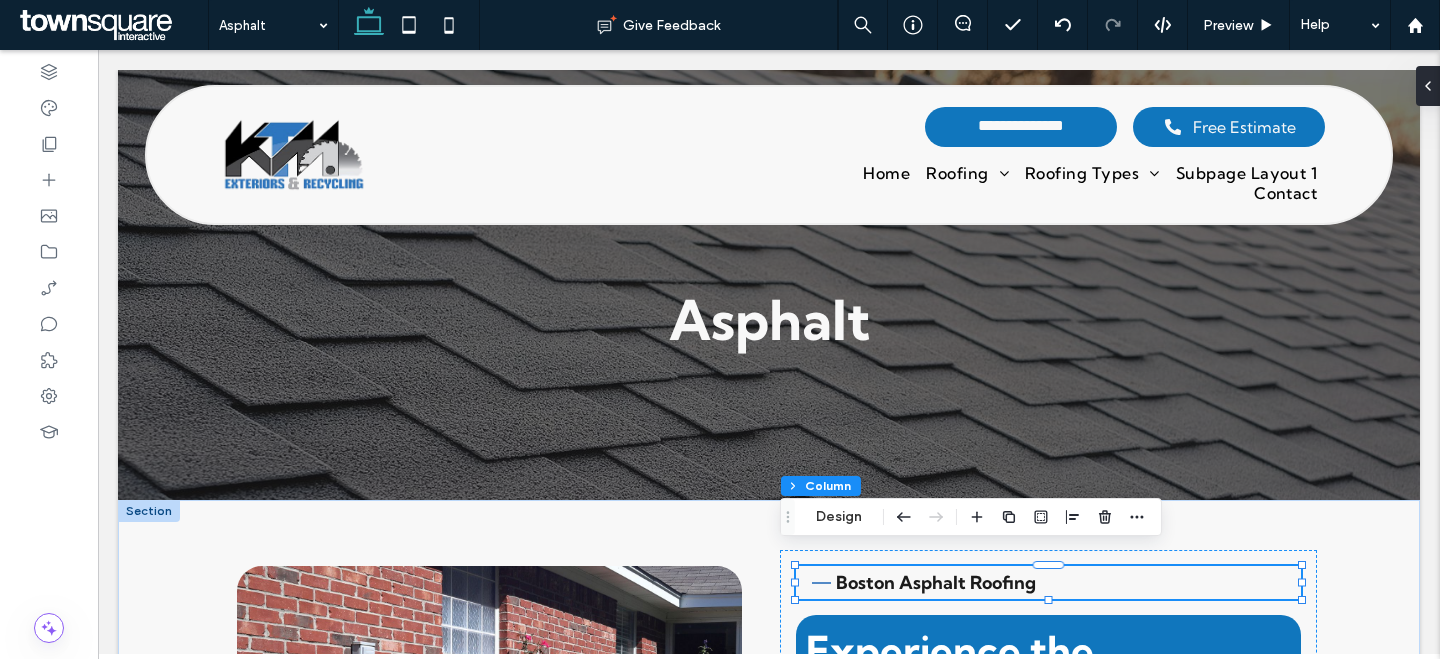 click on "Boston Asphalt Roofing" at bounding box center (936, 582) 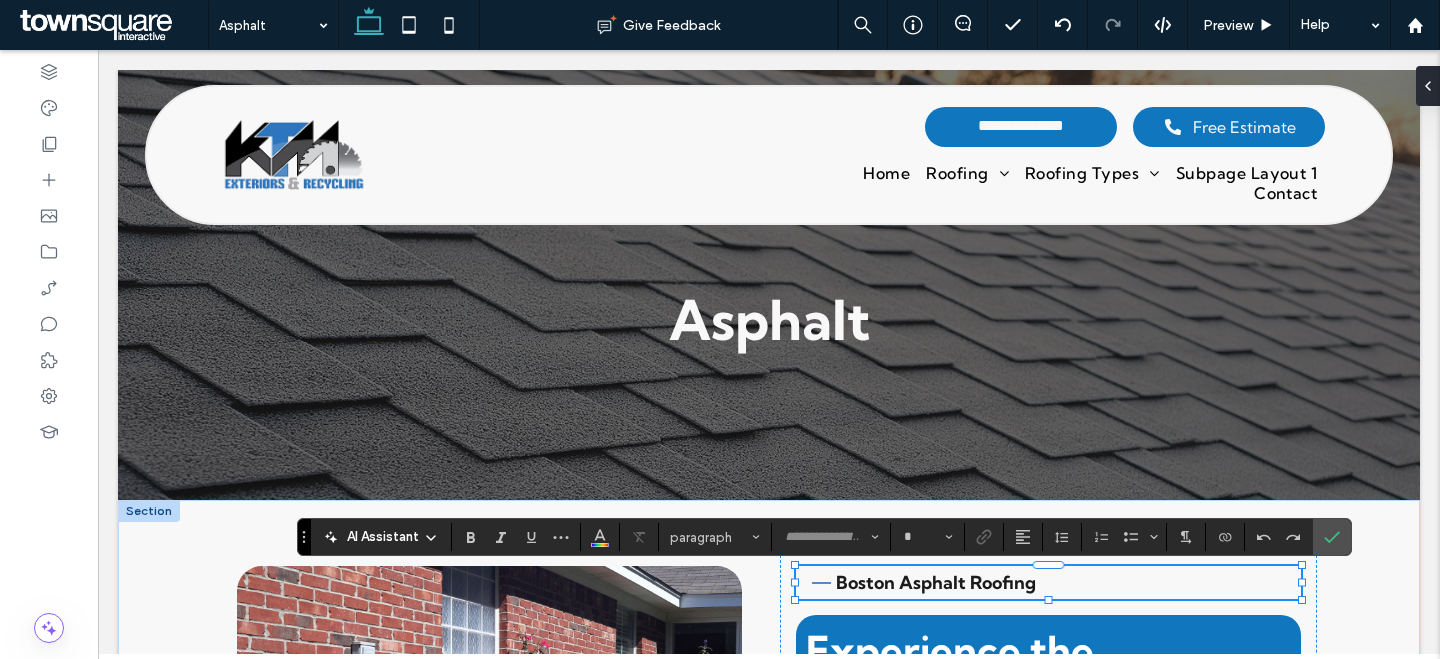 type on "**********" 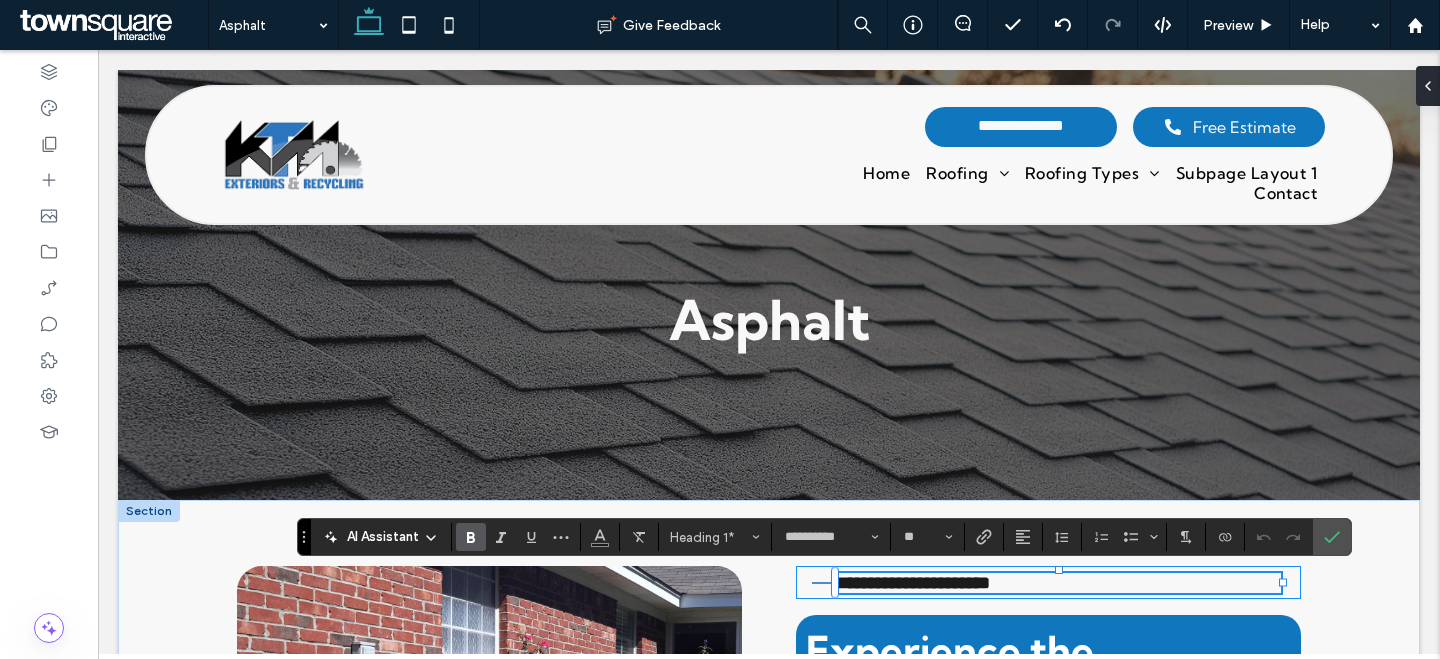 click on "**********" at bounding box center [913, 583] 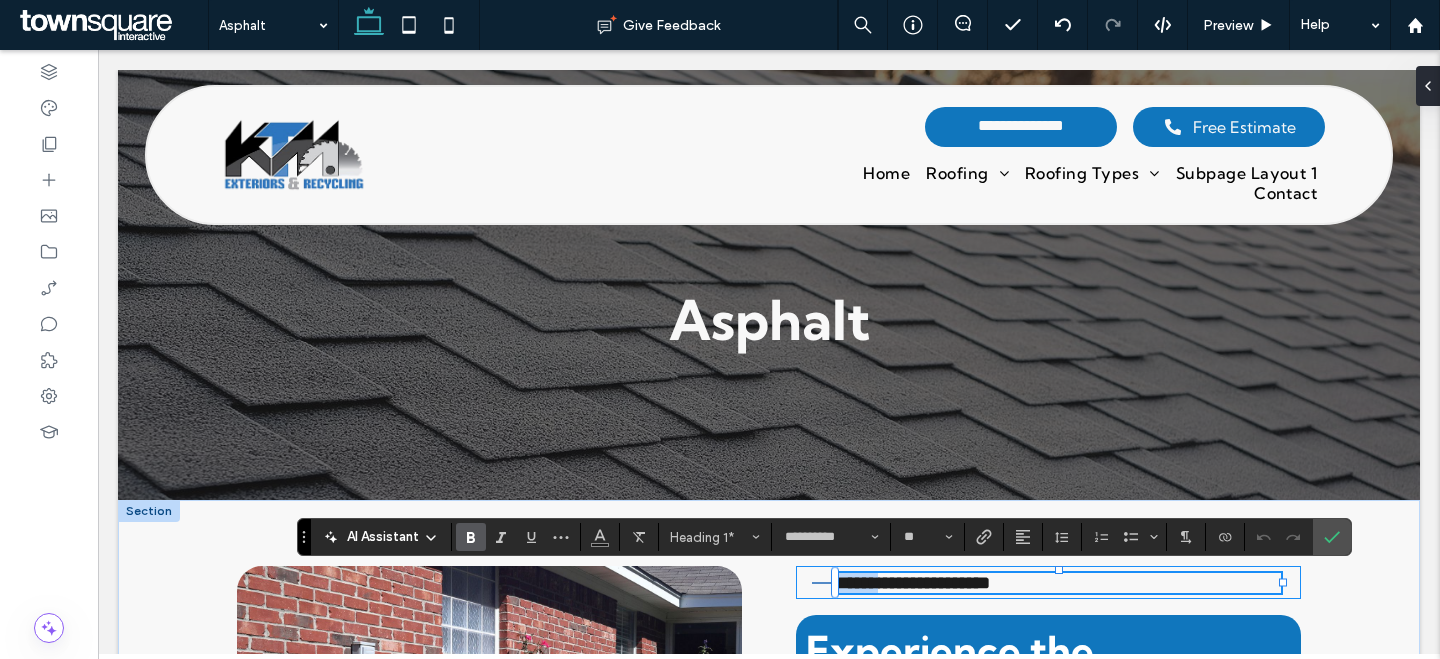 drag, startPoint x: 896, startPoint y: 584, endPoint x: 829, endPoint y: 585, distance: 67.00746 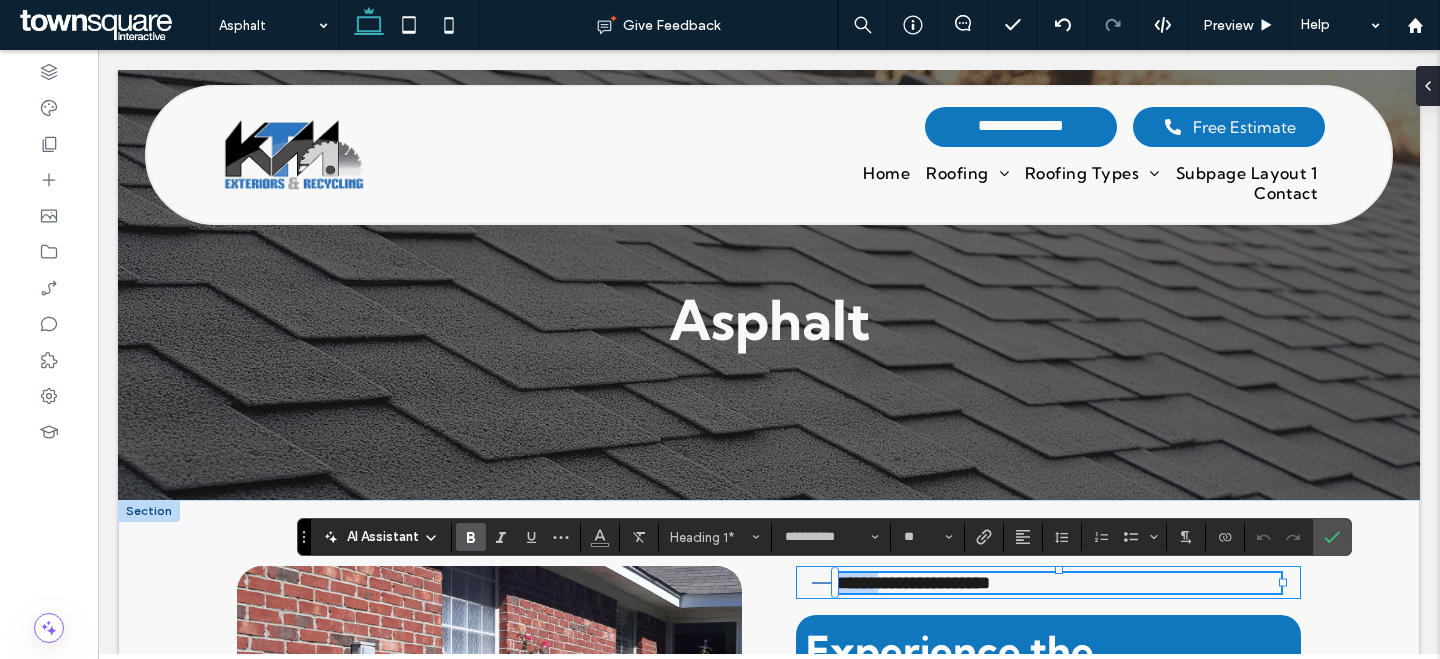 click on "**********" at bounding box center [1048, 582] 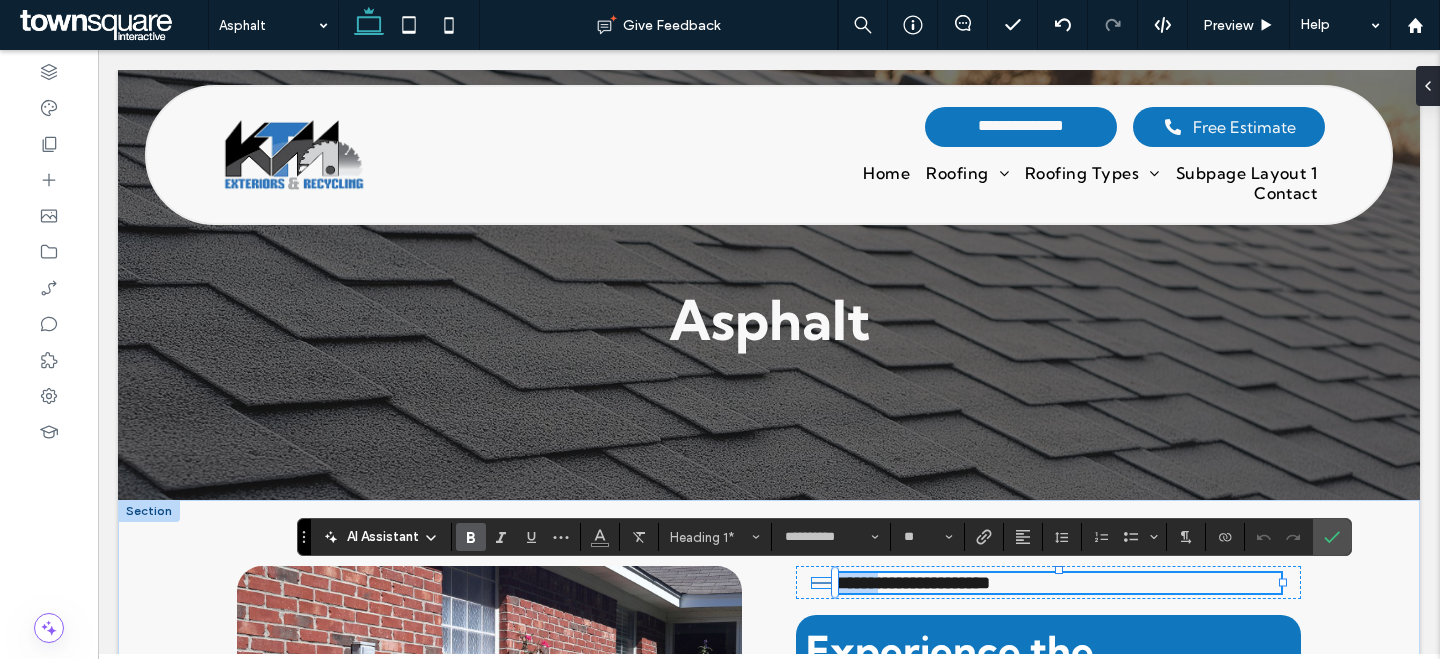 type 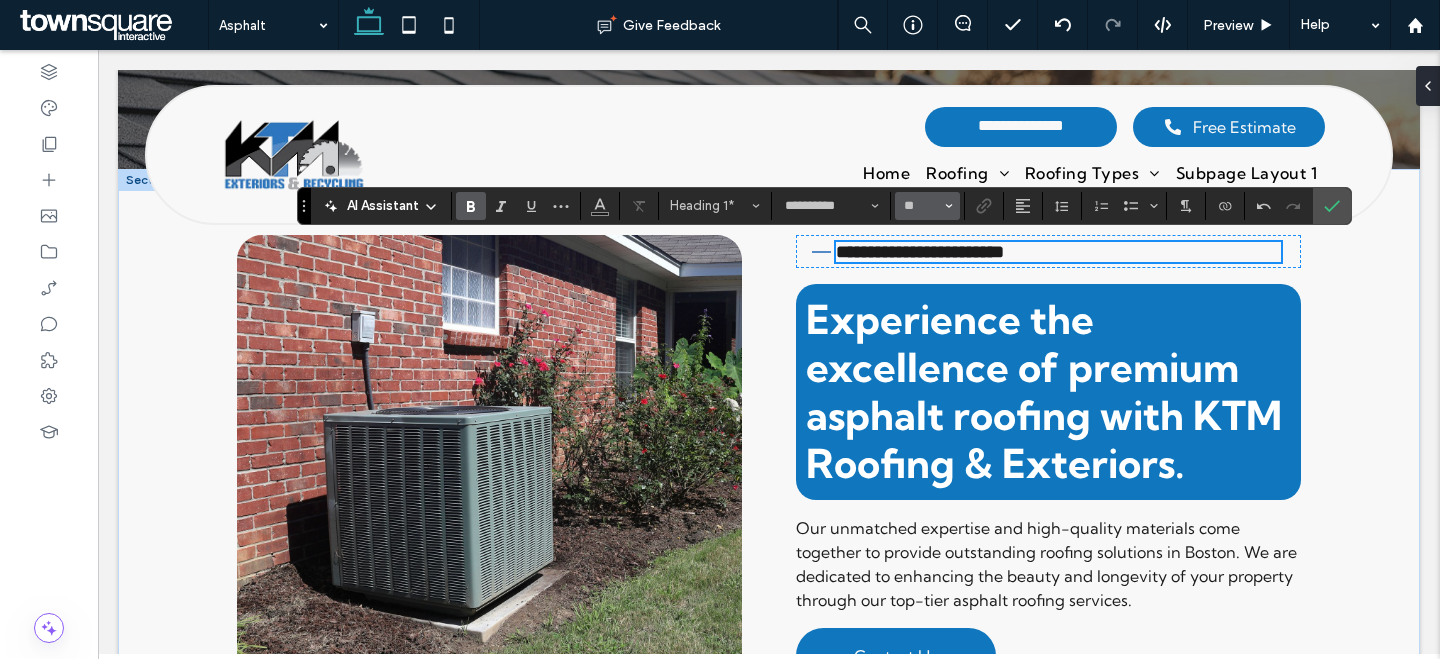 scroll, scrollTop: 250, scrollLeft: 0, axis: vertical 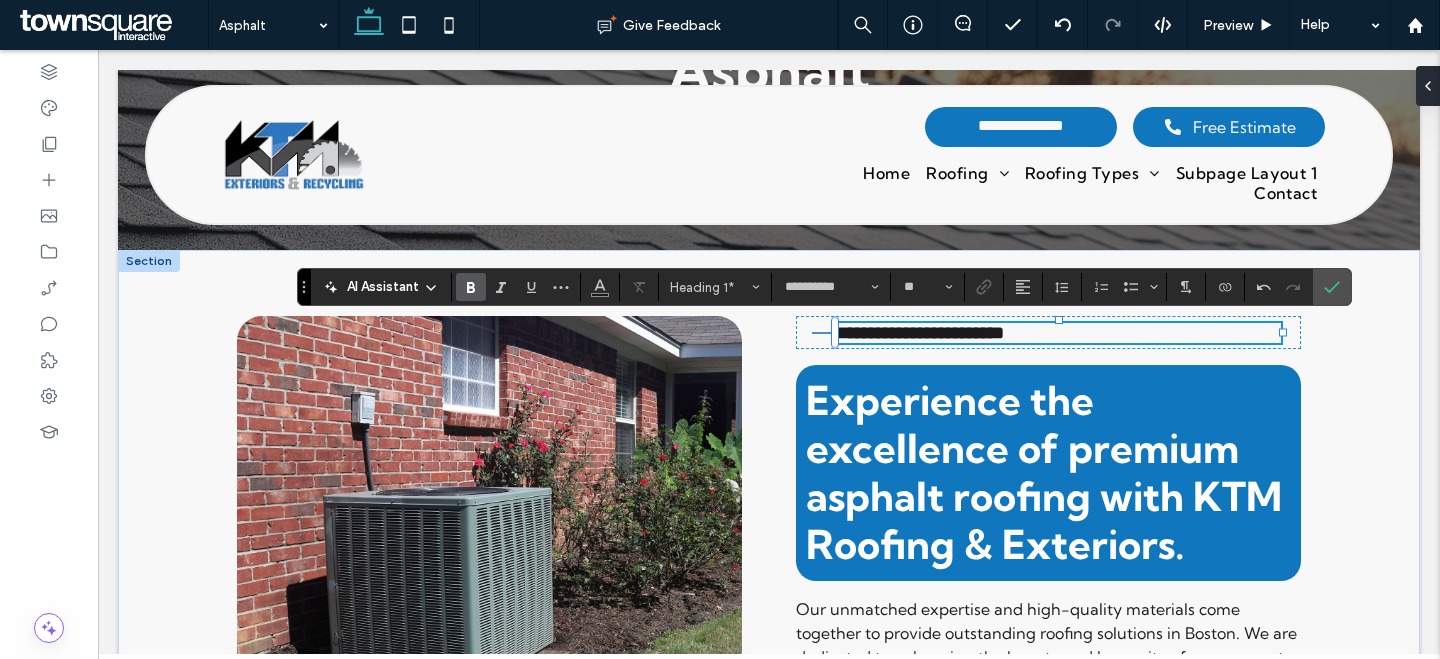 click on "**********" at bounding box center [920, 333] 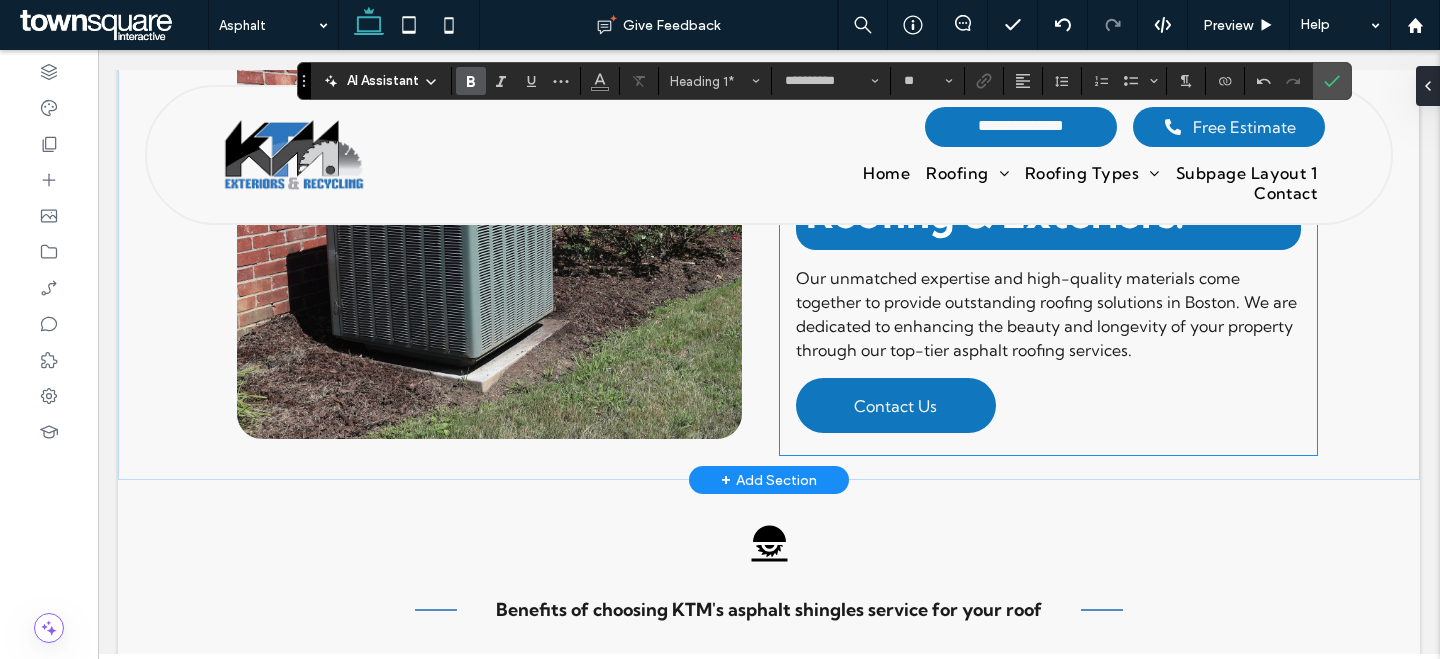 scroll, scrollTop: 582, scrollLeft: 0, axis: vertical 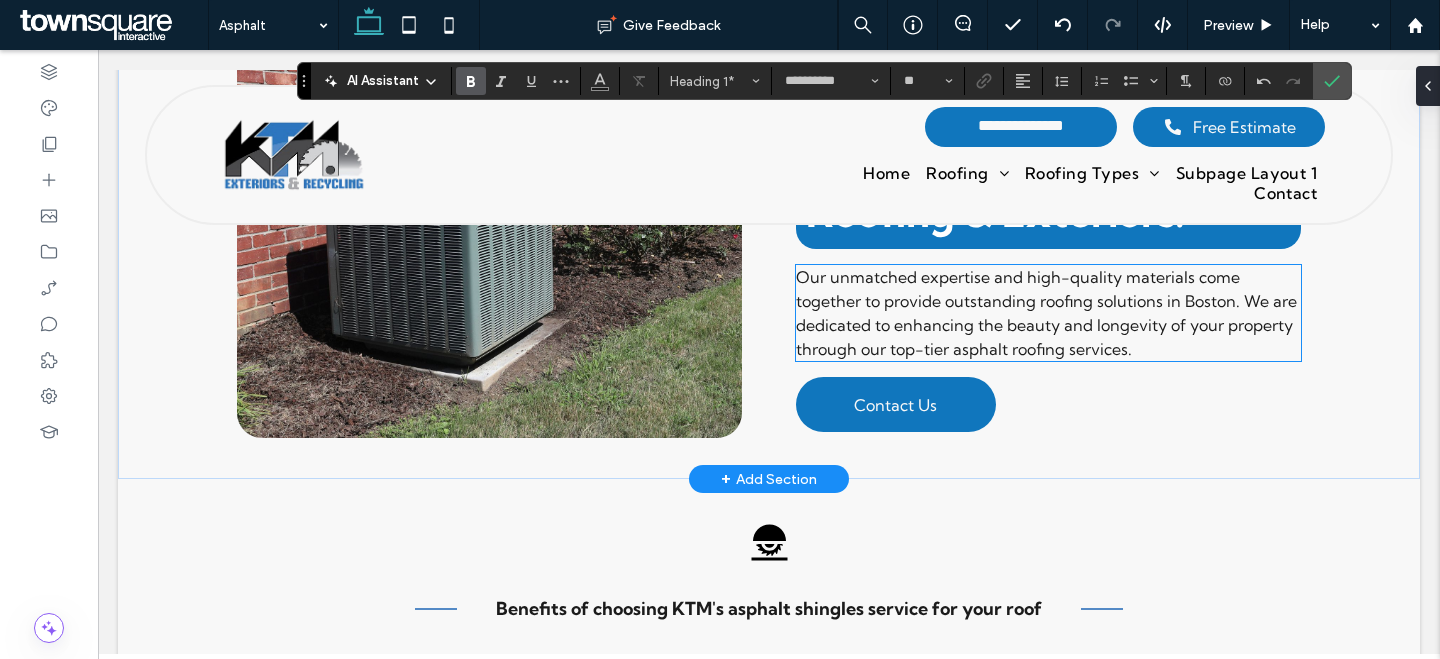 click on "Our unmatched expertise and high-quality materials come together to provide outstanding roofing solutions in Boston. We are dedicated to enhancing the beauty and longevity of your property through our top-tier asphalt roofing services." at bounding box center [1048, 313] 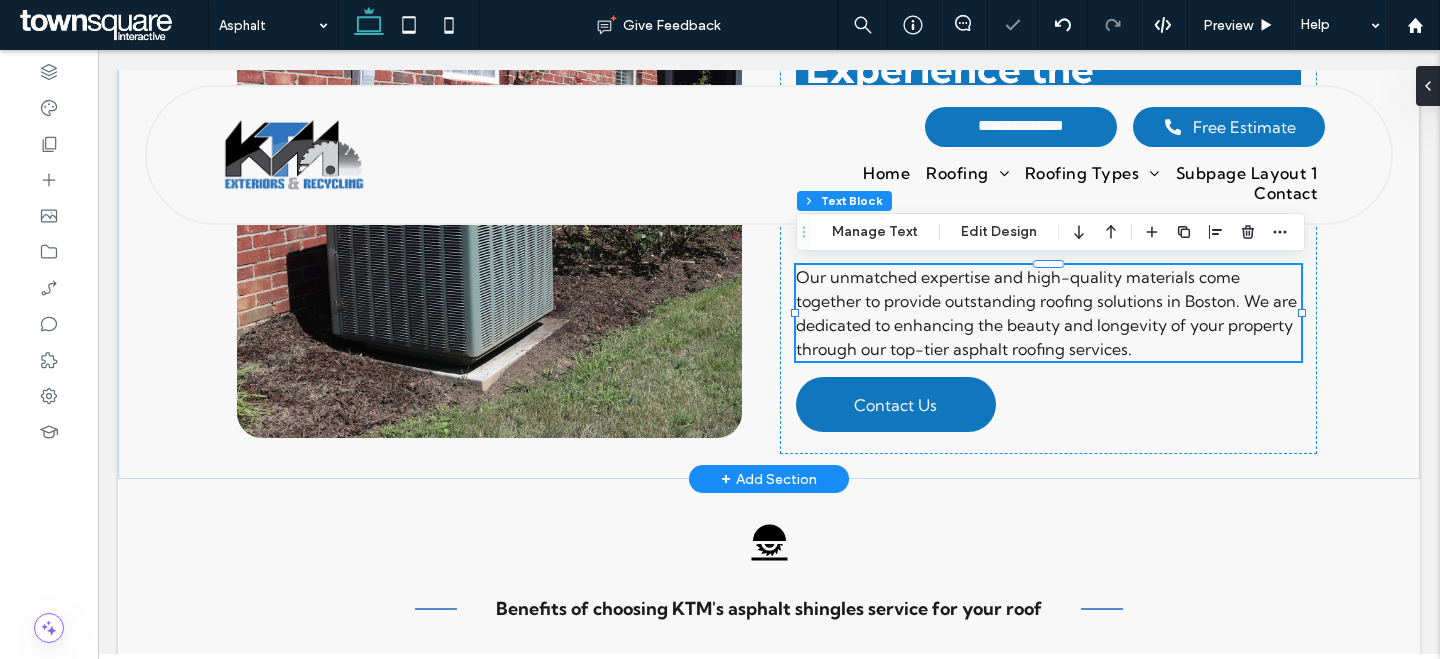 click on "Our unmatched expertise and high-quality materials come together to provide outstanding roofing solutions in Boston. We are dedicated to enhancing the beauty and longevity of your property through our top-tier asphalt roofing services." at bounding box center (1048, 313) 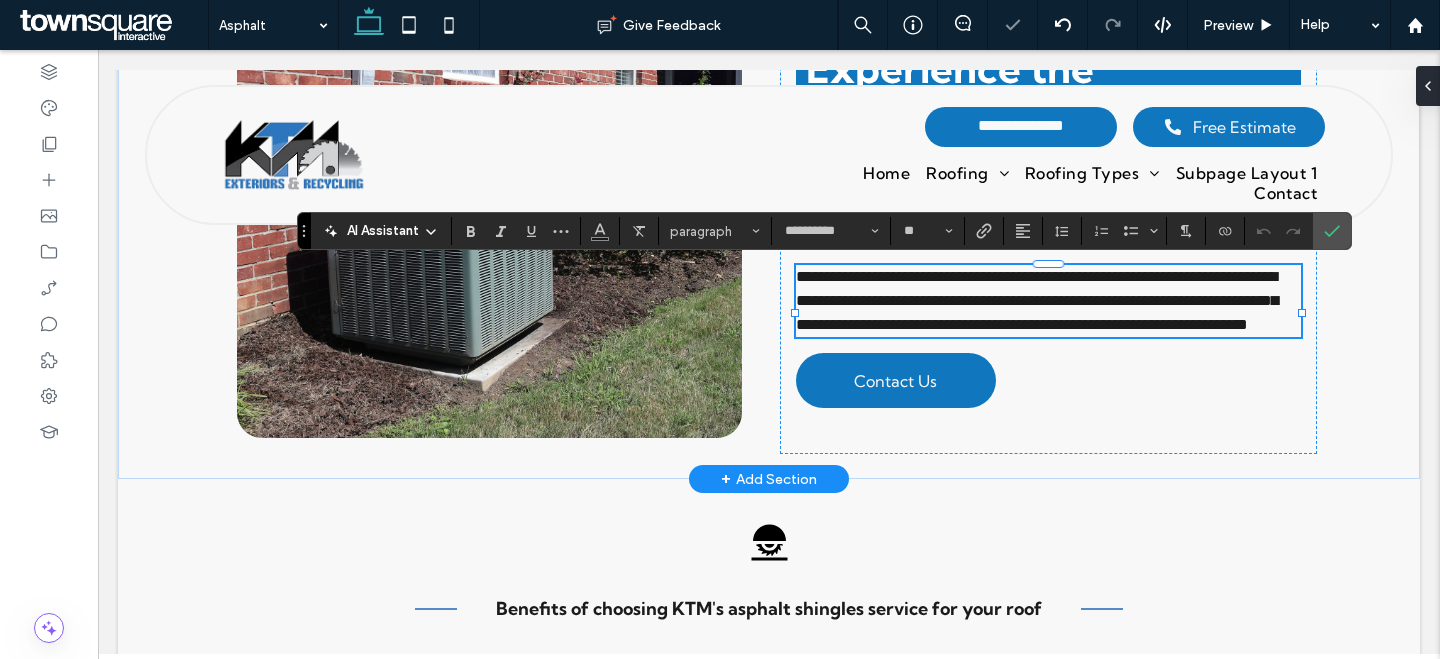 click on "**********" at bounding box center (1037, 300) 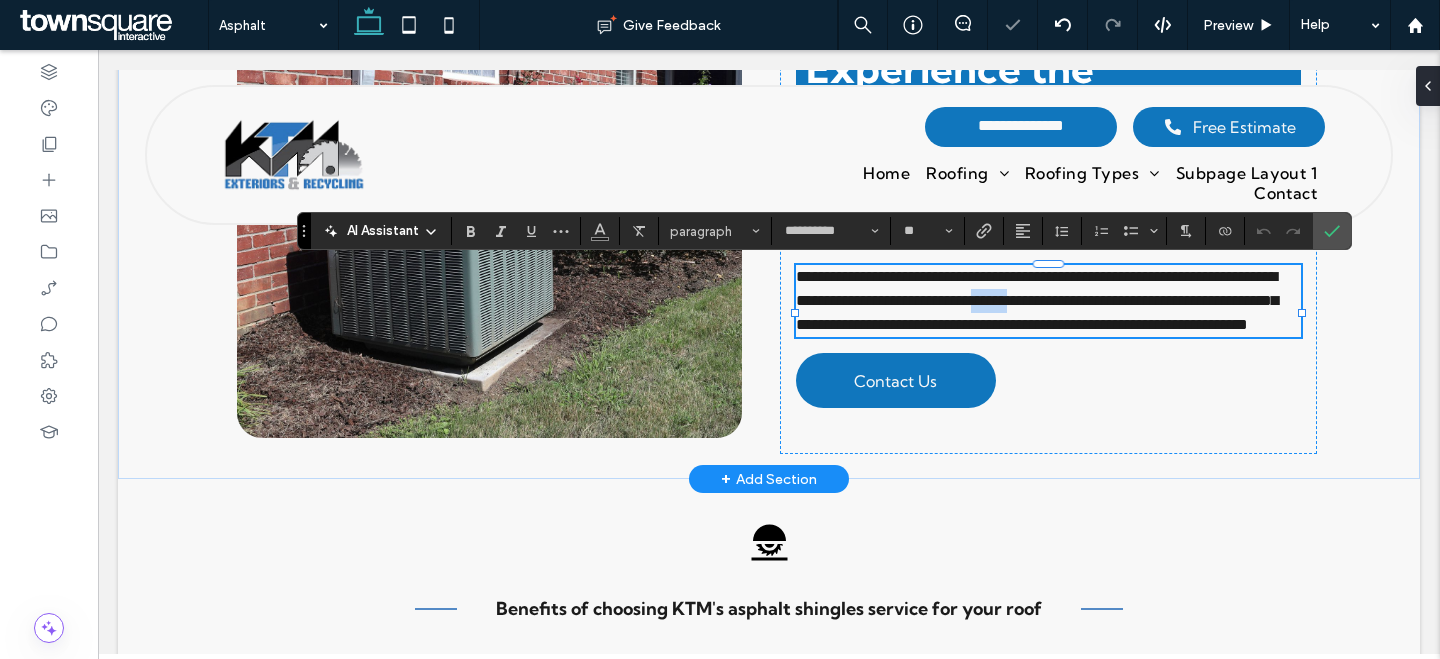 drag, startPoint x: 1230, startPoint y: 305, endPoint x: 1183, endPoint y: 306, distance: 47.010635 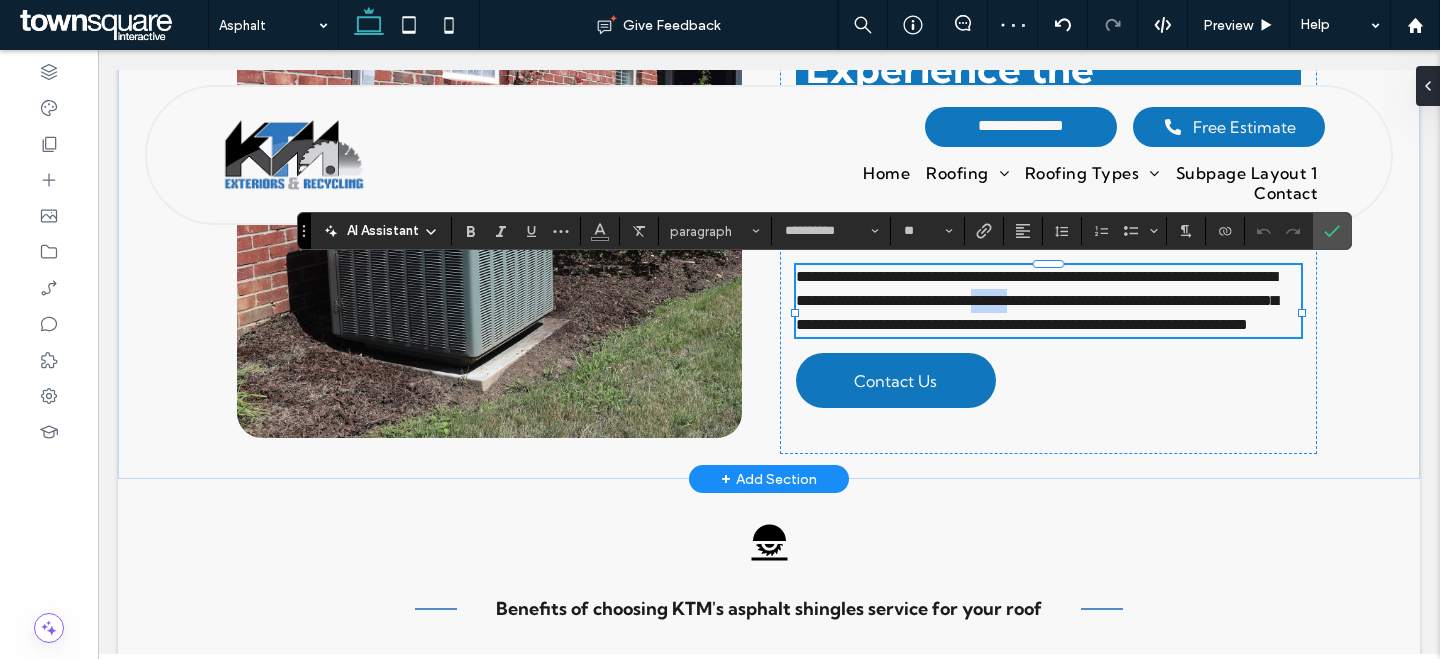 type 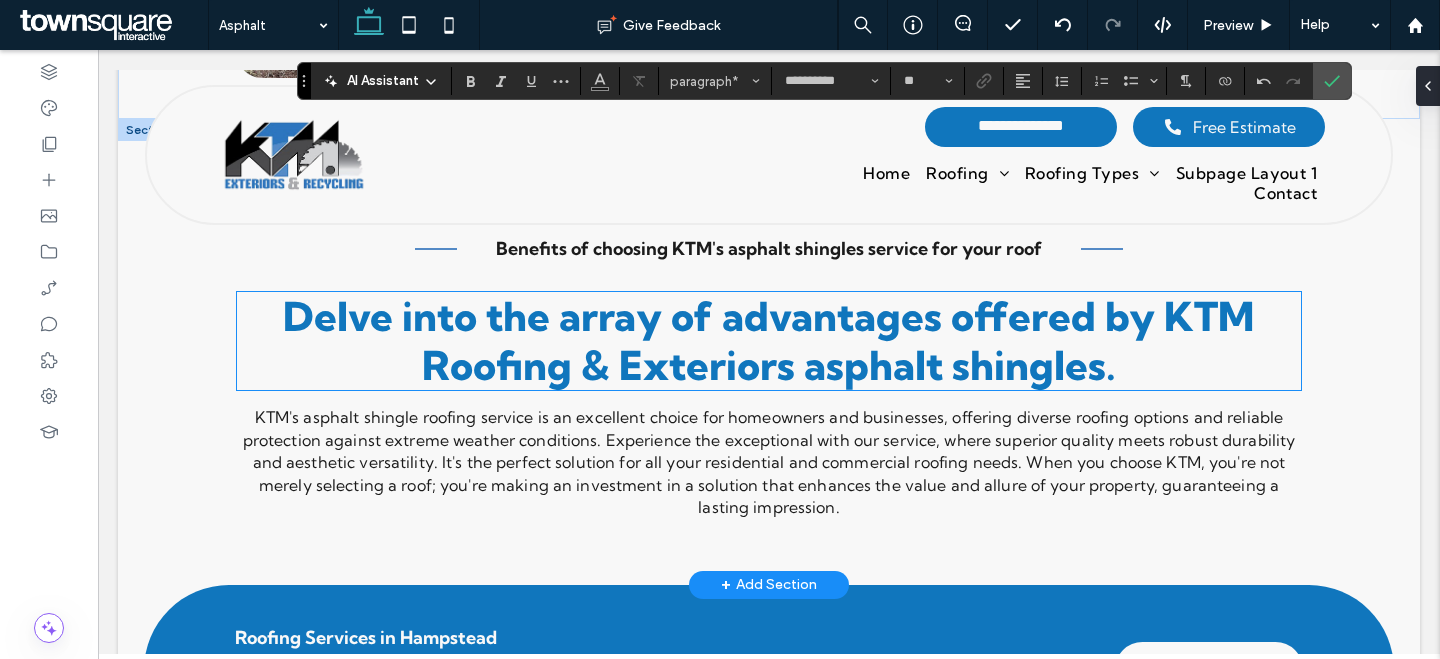 scroll, scrollTop: 944, scrollLeft: 0, axis: vertical 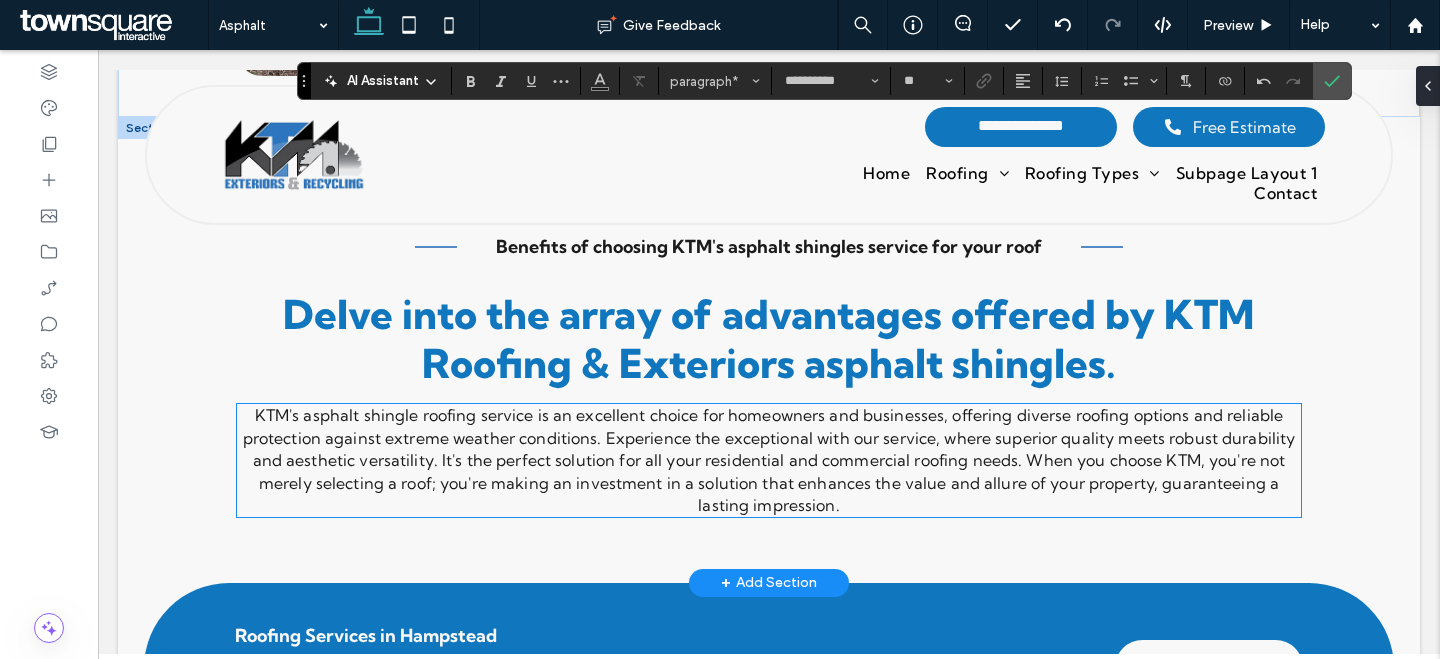 click on "KTM's asphalt shingle roofing service is an excellent choice for homeowners and businesses, offering diverse roofing options and reliable protection against extreme weather conditions. Experience the exceptional with our service, where superior quality meets robust durability and aesthetic versatility. It's the perfect solution for all your residential and commercial roofing needs. When you choose KTM, you're not merely selecting a roof; you're making an investment in a solution that enhances the value and allure of your property, guaranteeing a lasting impression." at bounding box center [769, 460] 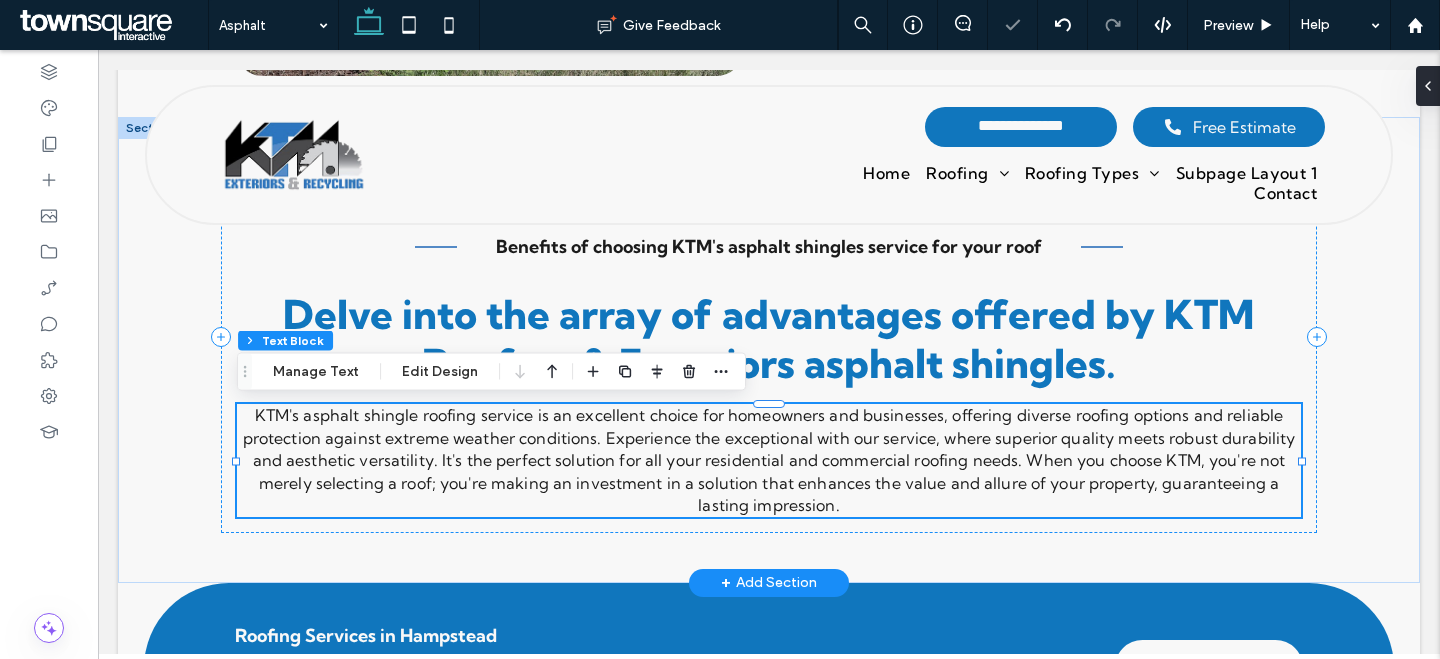 click on "KTM's asphalt shingle roofing service is an excellent choice for homeowners and businesses, offering diverse roofing options and reliable protection against extreme weather conditions. Experience the exceptional with our service, where superior quality meets robust durability and aesthetic versatility. It's the perfect solution for all your residential and commercial roofing needs. When you choose KTM, you're not merely selecting a roof; you're making an investment in a solution that enhances the value and allure of your property, guaranteeing a lasting impression." at bounding box center (769, 460) 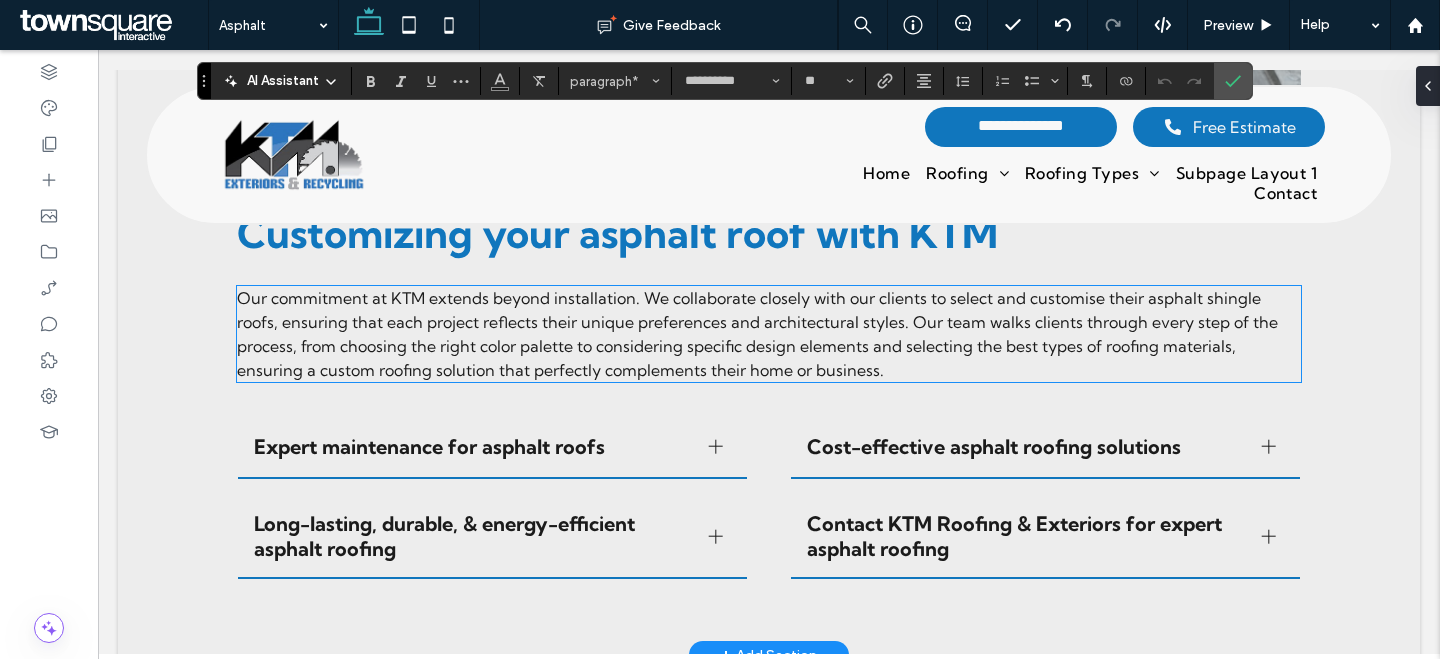 scroll, scrollTop: 2031, scrollLeft: 0, axis: vertical 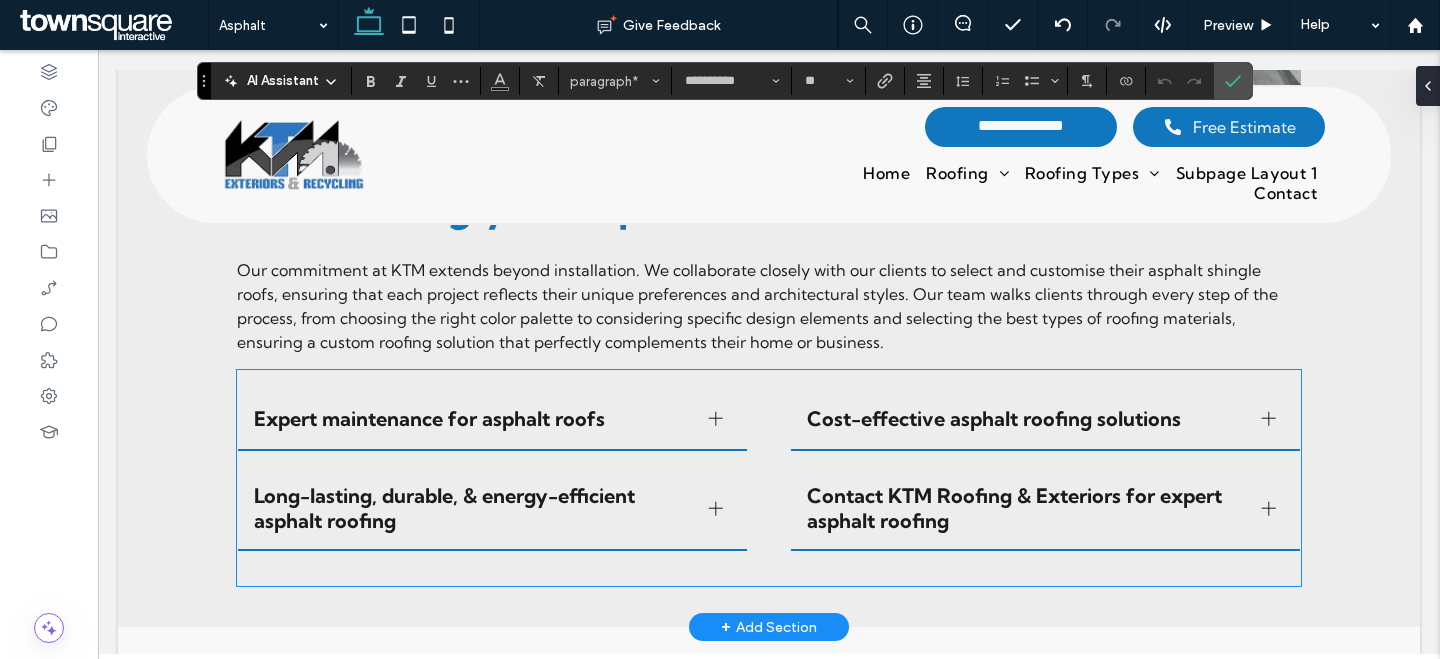 click on "Expert maintenance for asphalt roofs" at bounding box center [492, 419] 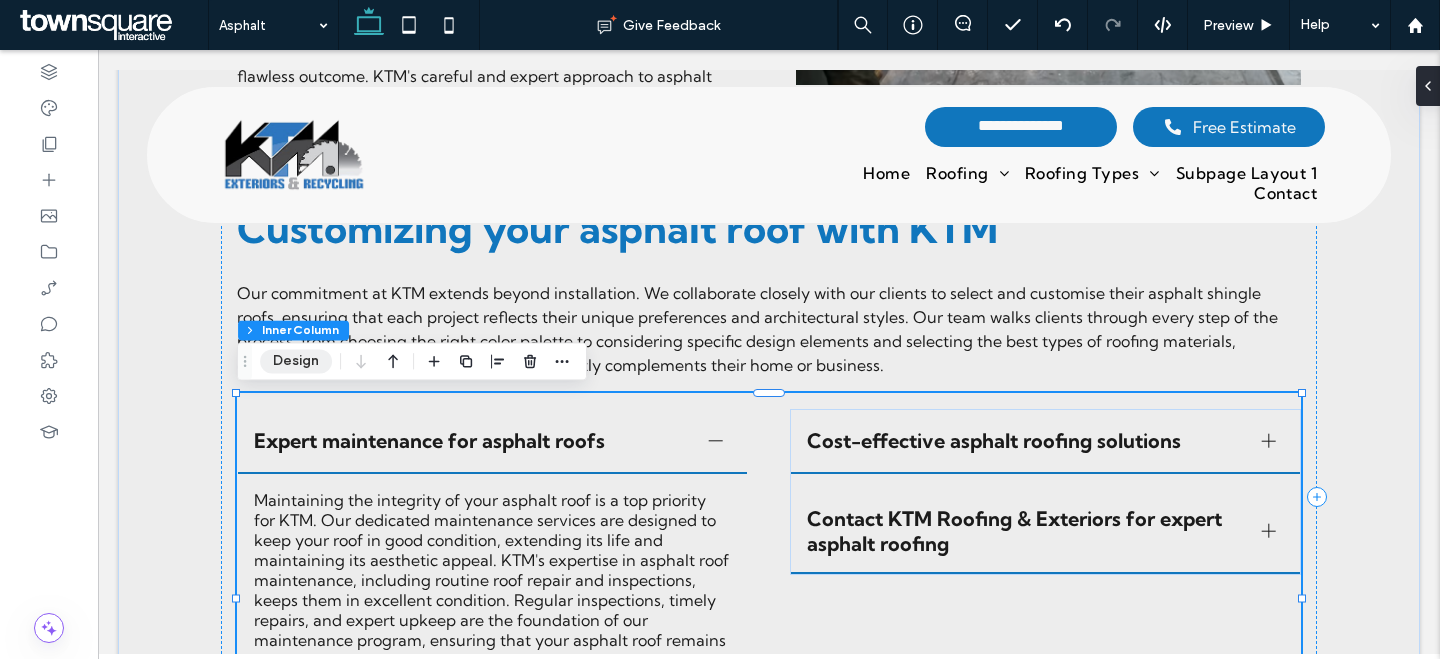 click on "Design" at bounding box center [296, 361] 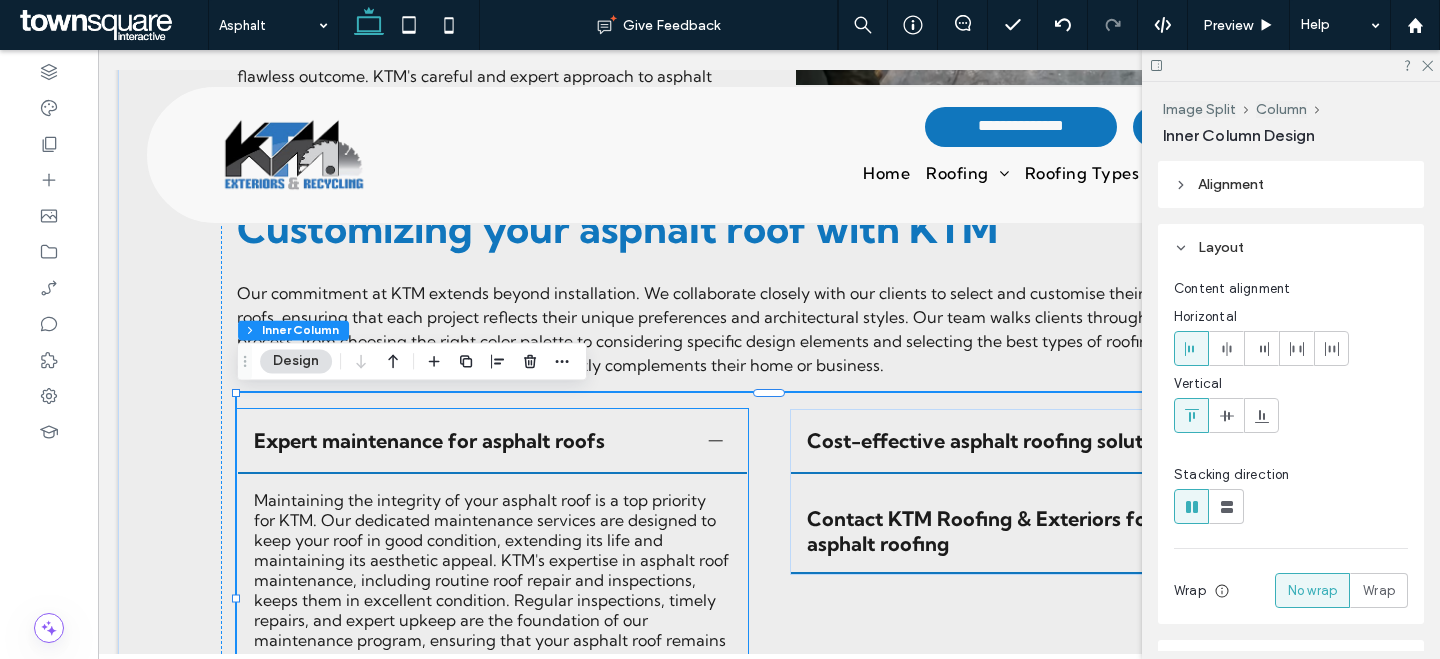 click on "Maintaining the integrity of your asphalt roof is a top priority for KTM. Our dedicated maintenance services are designed to keep your roof in good condition, extending its life and maintaining its aesthetic appeal. KTM's expertise in asphalt roof maintenance, including routine roof repair and inspections, keeps them in excellent condition. Regular inspections, timely repairs, and expert upkeep are the foundation of our maintenance program, ensuring that your asphalt roof remains a dependable and appealing feature of your home." at bounding box center (492, 580) 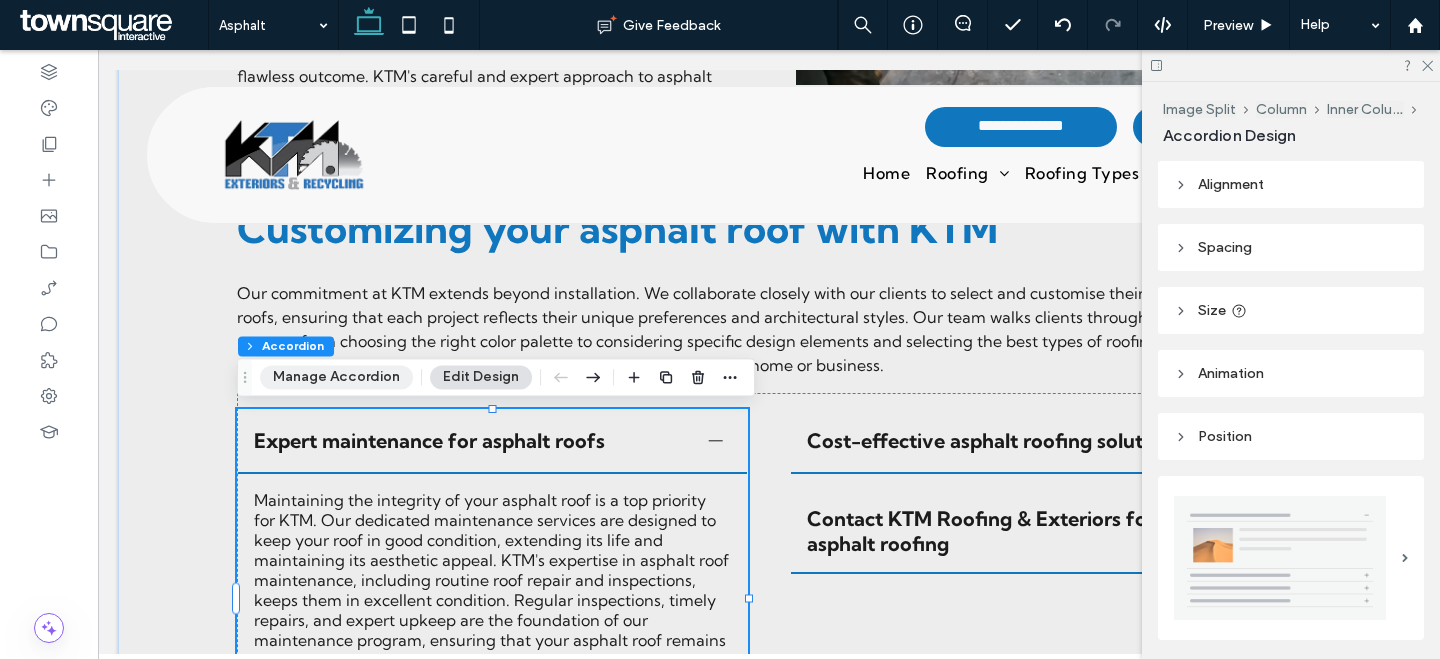 click on "Manage Accordion" at bounding box center (336, 377) 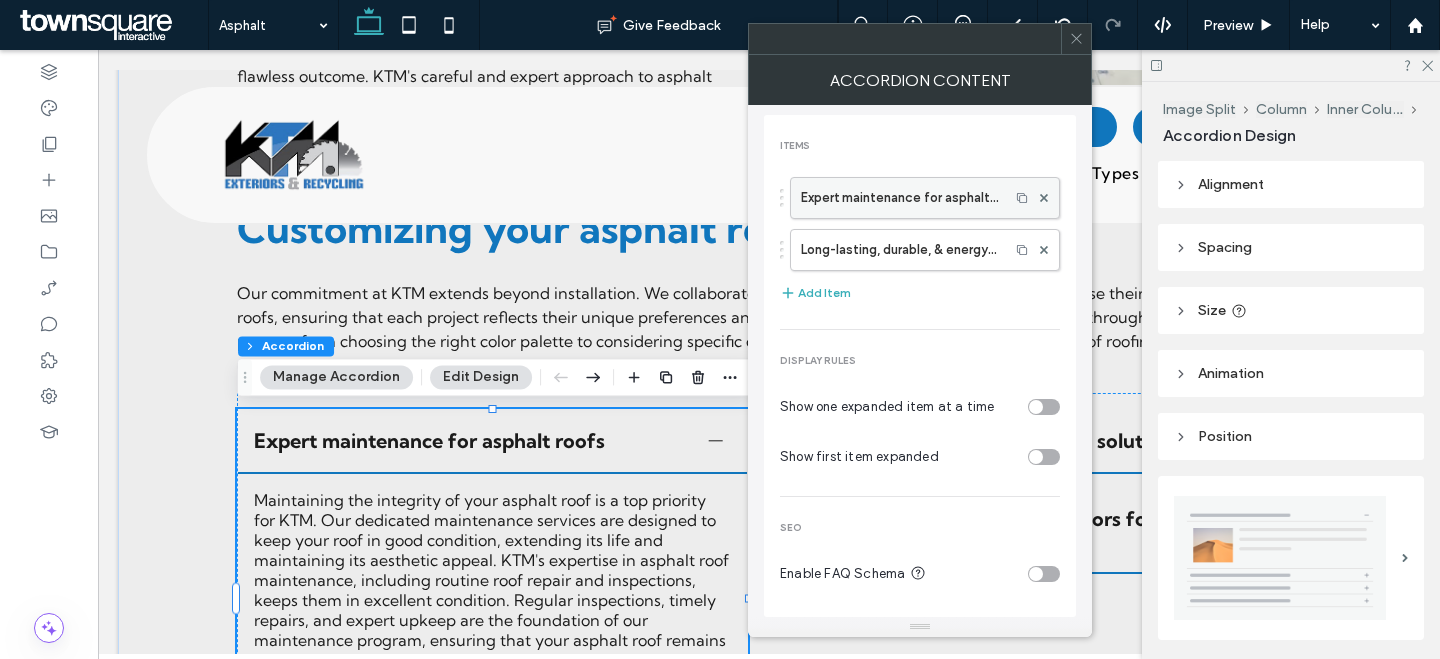 click on "Expert maintenance for asphalt roofs" at bounding box center [900, 198] 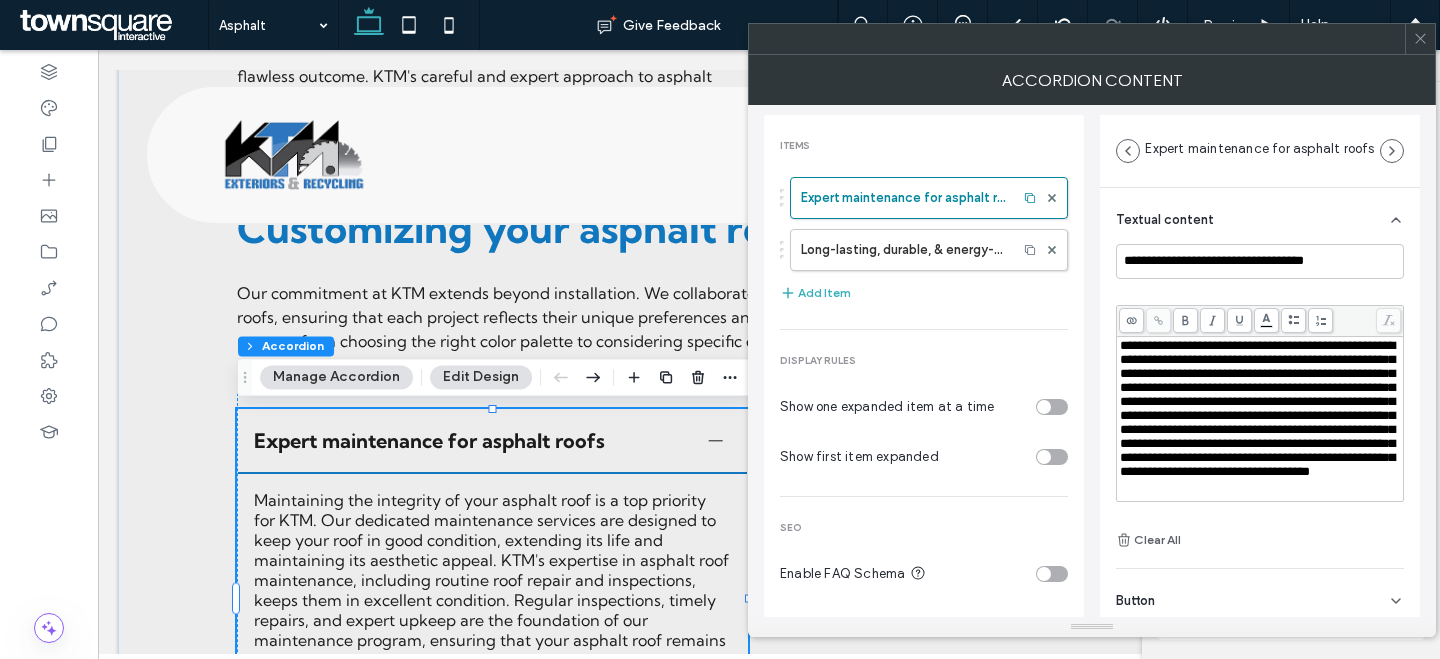 scroll, scrollTop: 46, scrollLeft: 0, axis: vertical 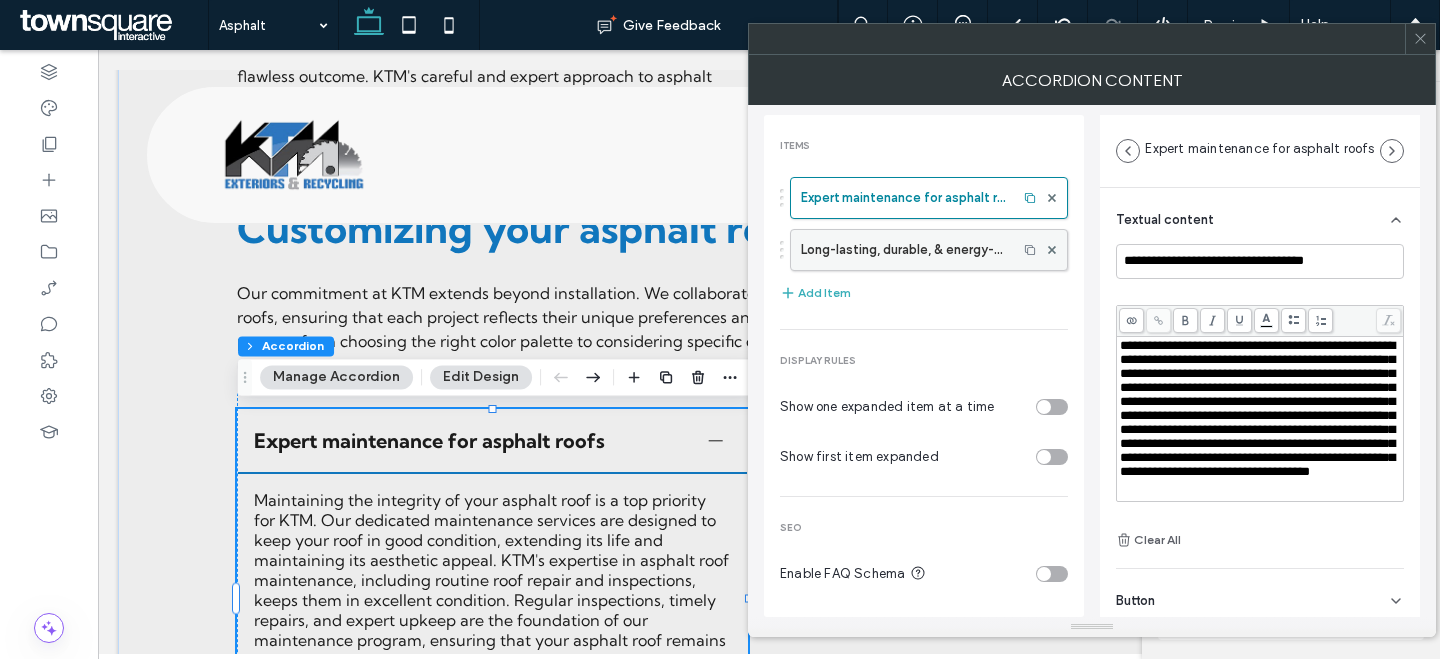 click on "Long-lasting, durable, & energy-efficient asphalt roofing" at bounding box center [904, 250] 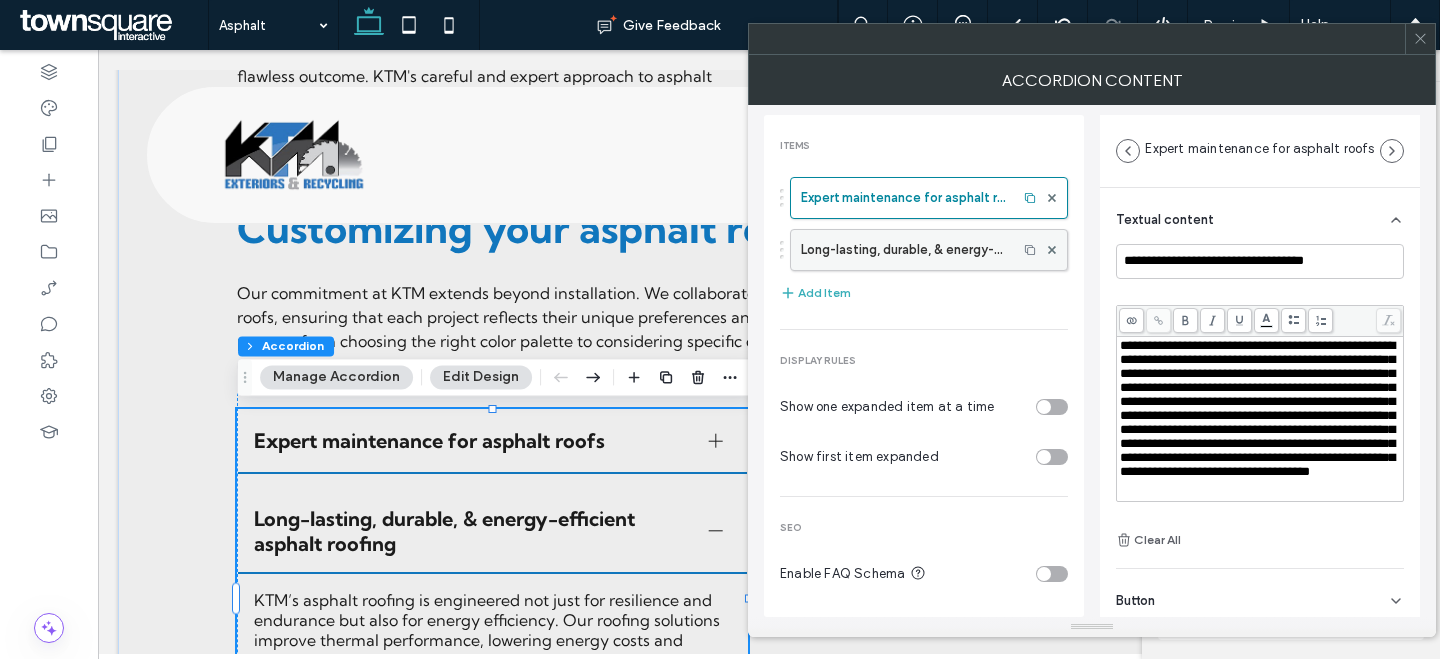 type on "**********" 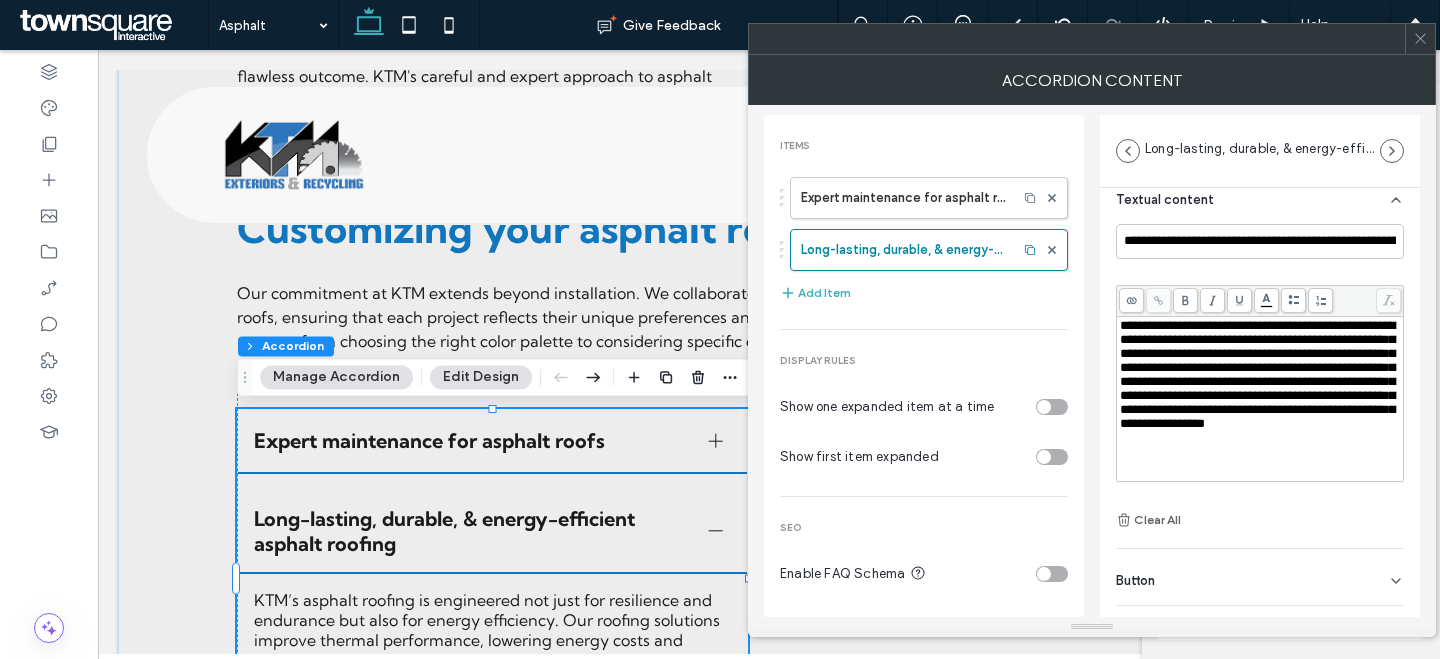 scroll, scrollTop: 66, scrollLeft: 0, axis: vertical 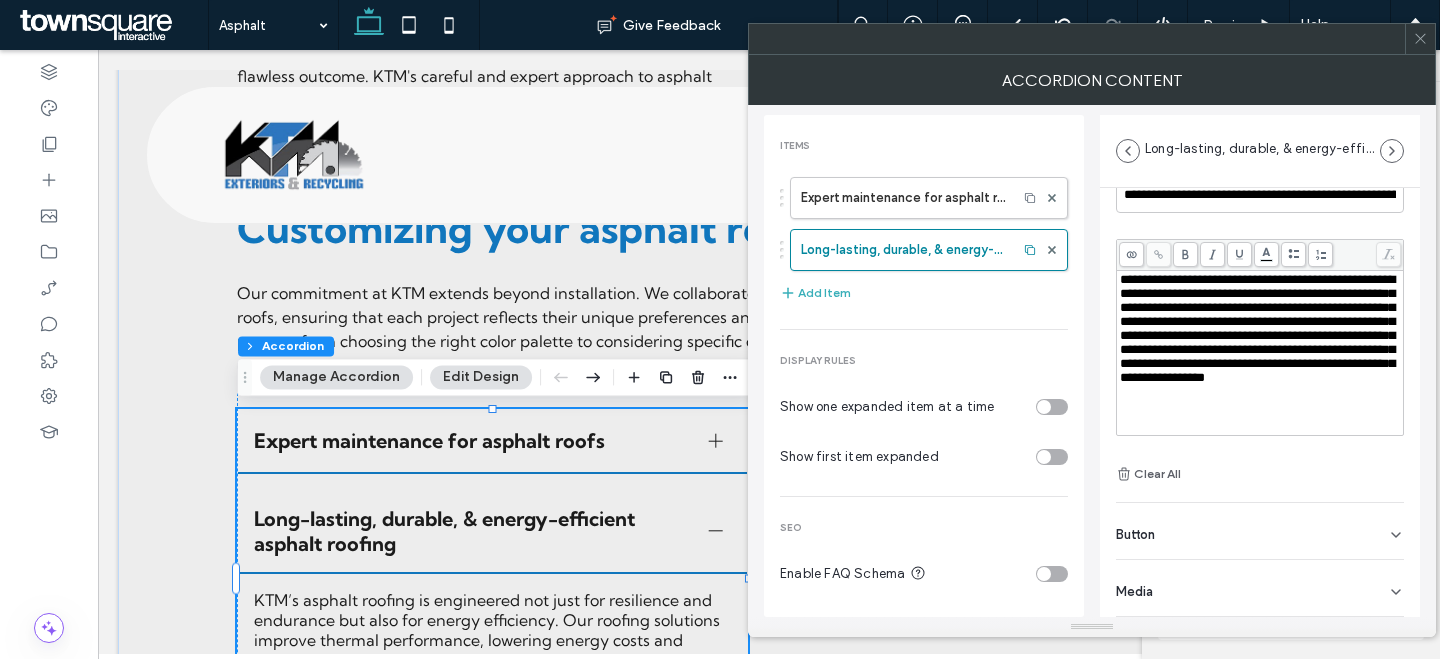 click at bounding box center [1420, 39] 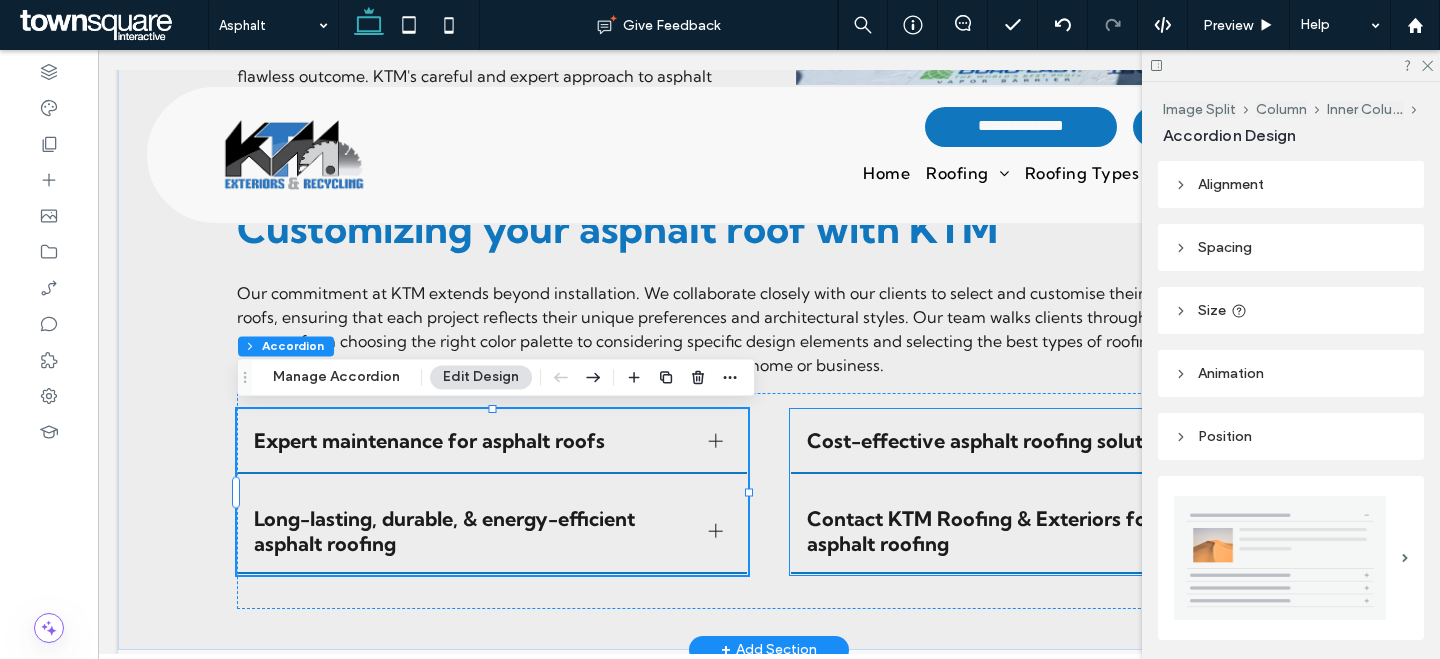 click on "Cost-effective asphalt roofing solutions" at bounding box center (1045, 442) 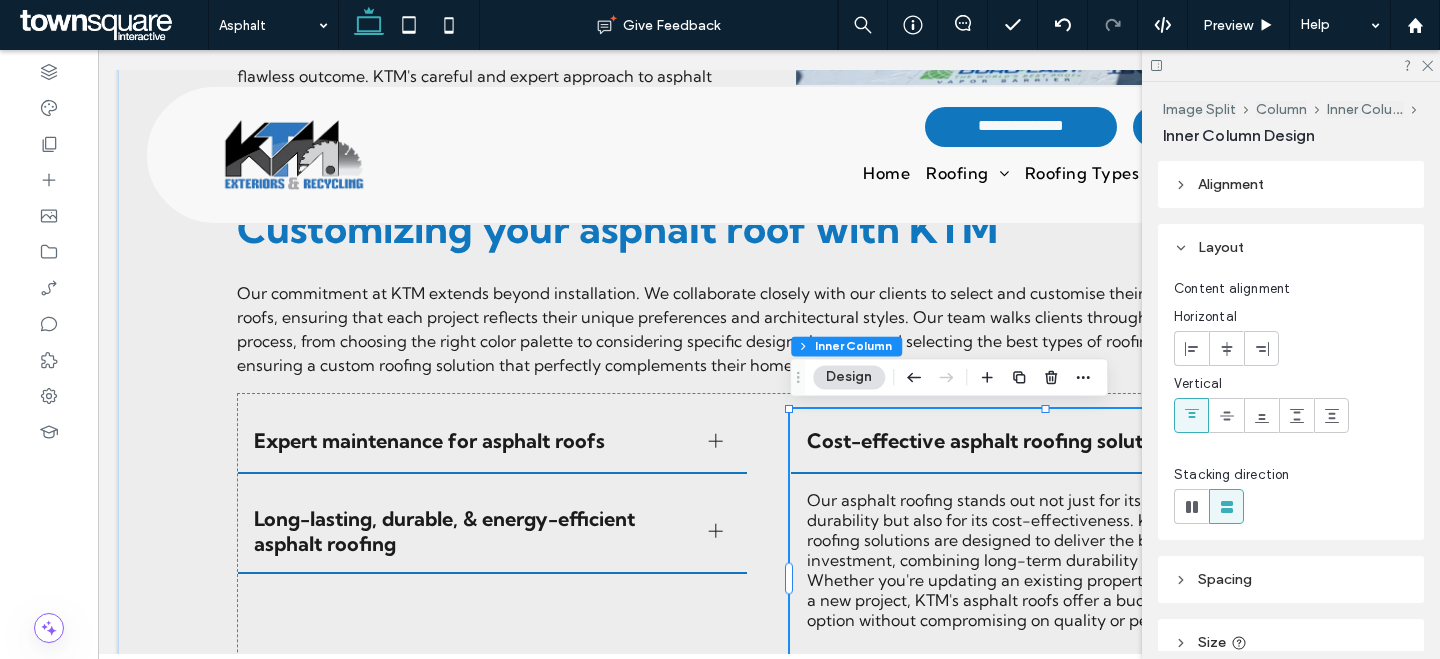 click on "Design" at bounding box center [849, 377] 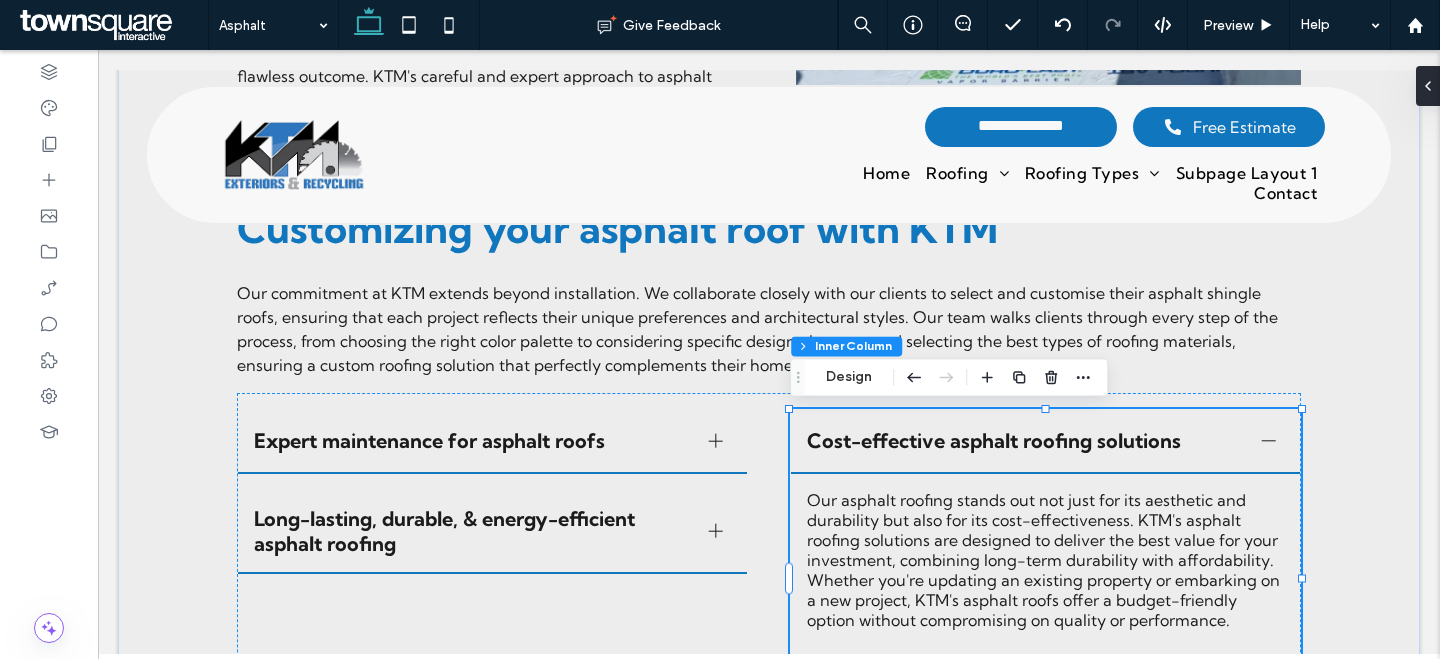 click on "Our asphalt roofing stands out not just for its aesthetic and durability but also for its cost-effectiveness. KTM's asphalt roofing solutions are designed to deliver the best value for your investment, combining long-term durability with affordability. Whether you're updating an existing property or embarking on a new project, KTM's asphalt roofs offer a budget-friendly option without compromising on quality or performance." at bounding box center [1045, 560] 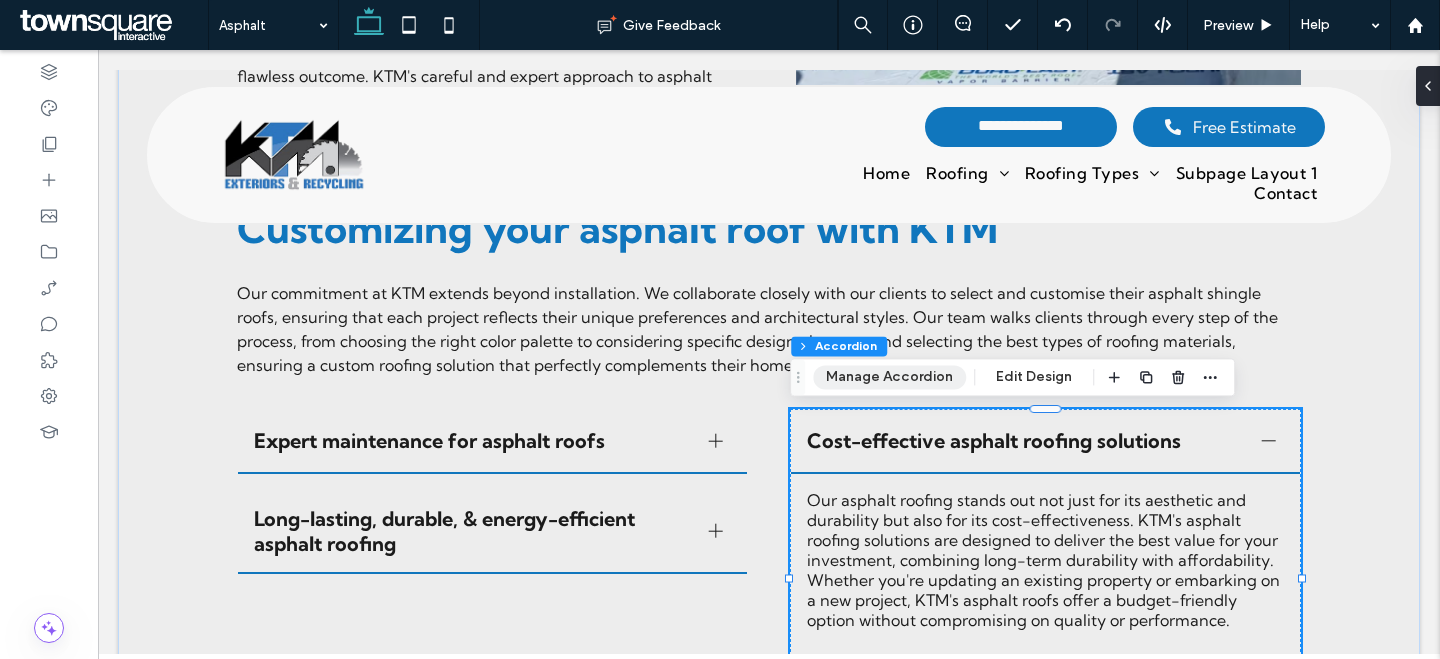 click on "Manage Accordion" at bounding box center (889, 377) 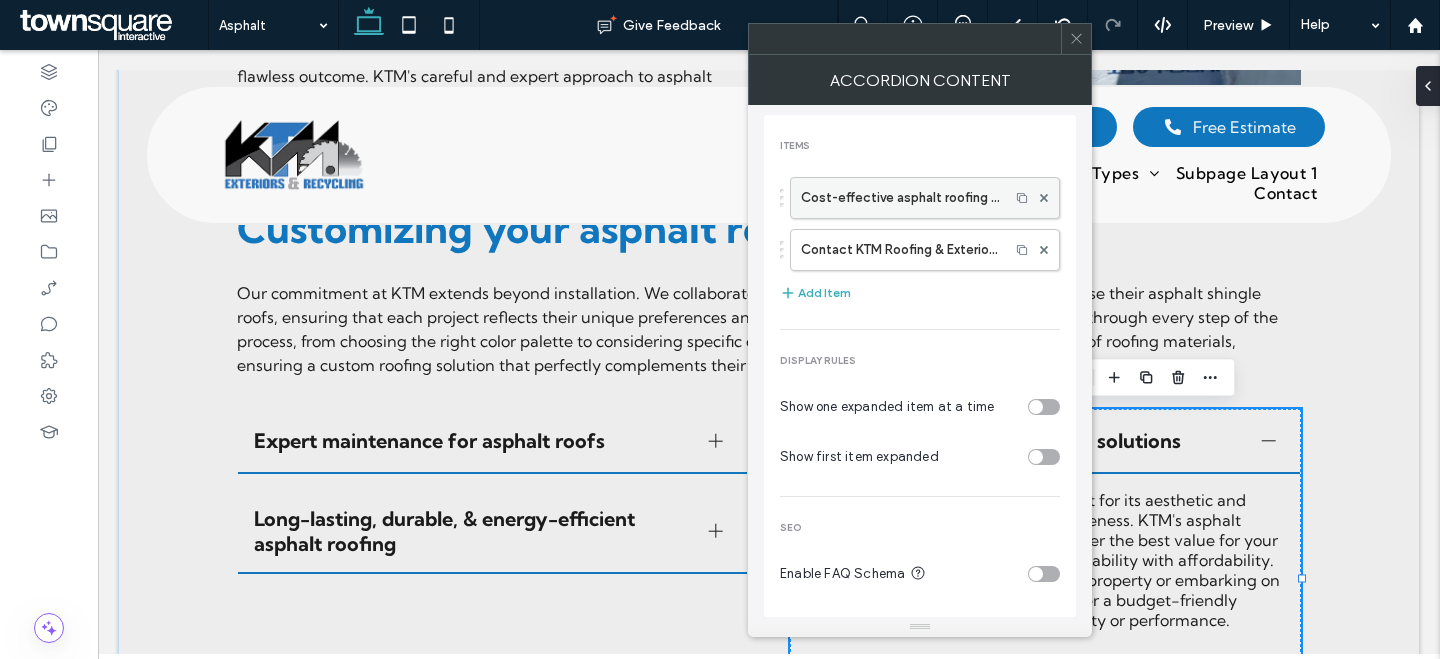 click on "Cost-effective asphalt roofing solutions" at bounding box center [900, 198] 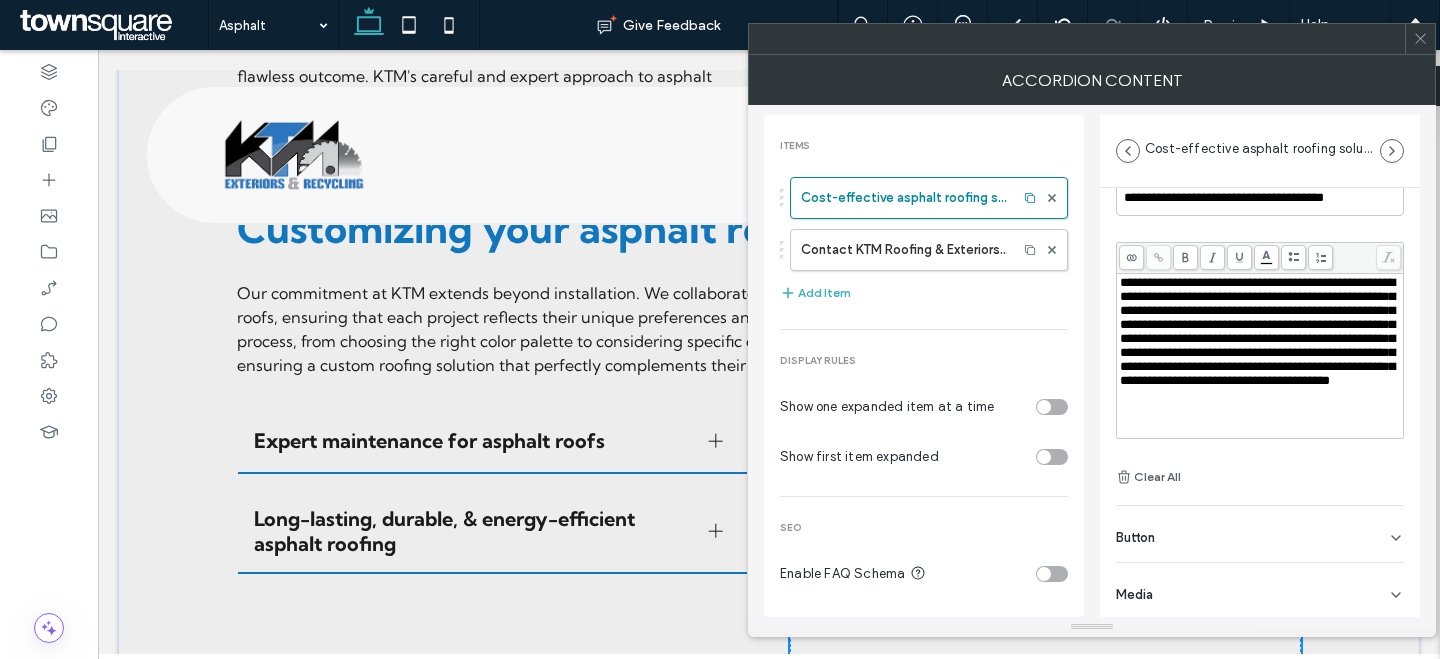 scroll, scrollTop: 66, scrollLeft: 0, axis: vertical 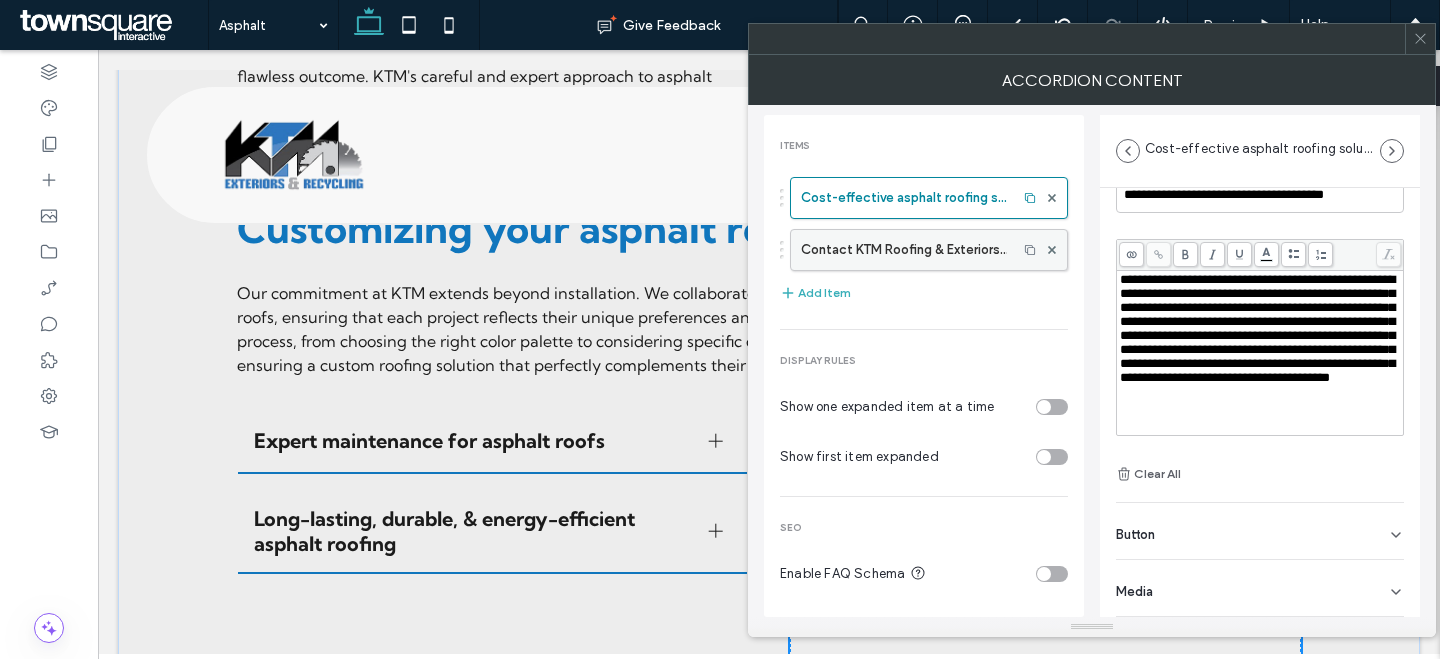 drag, startPoint x: 961, startPoint y: 253, endPoint x: 986, endPoint y: 258, distance: 25.495098 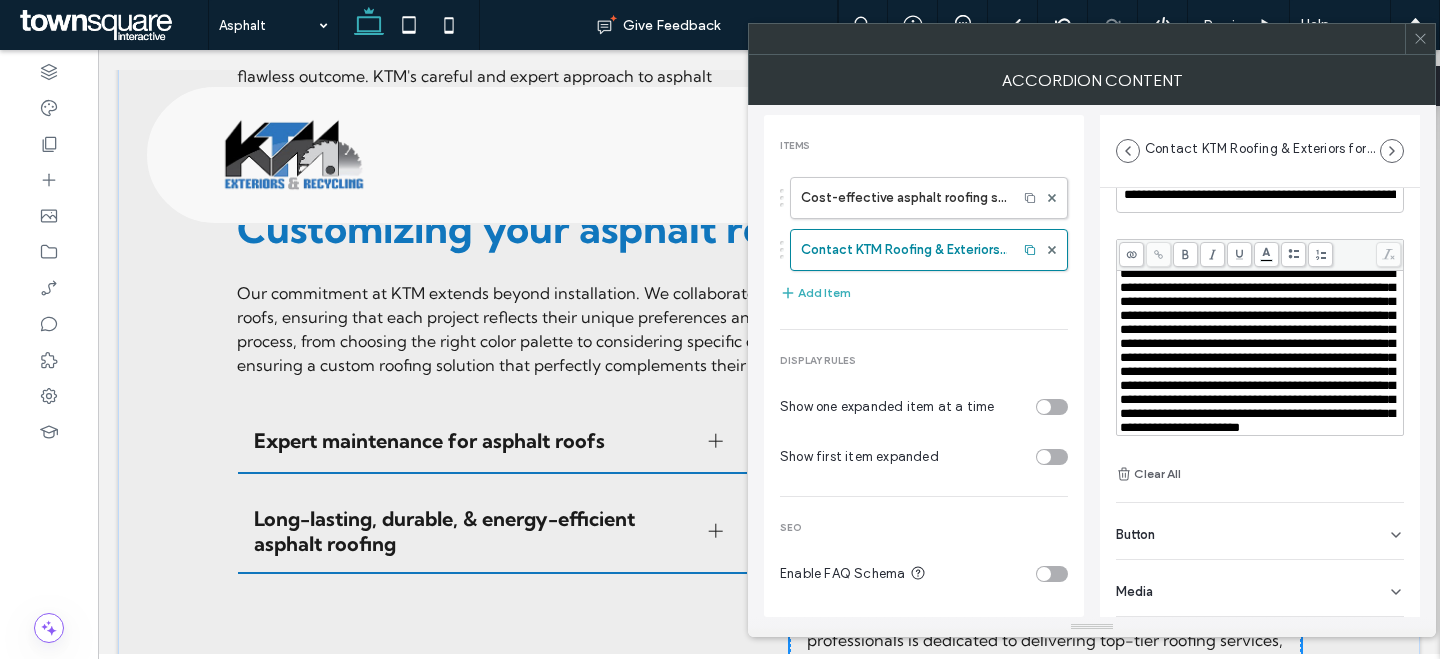 scroll, scrollTop: 94, scrollLeft: 0, axis: vertical 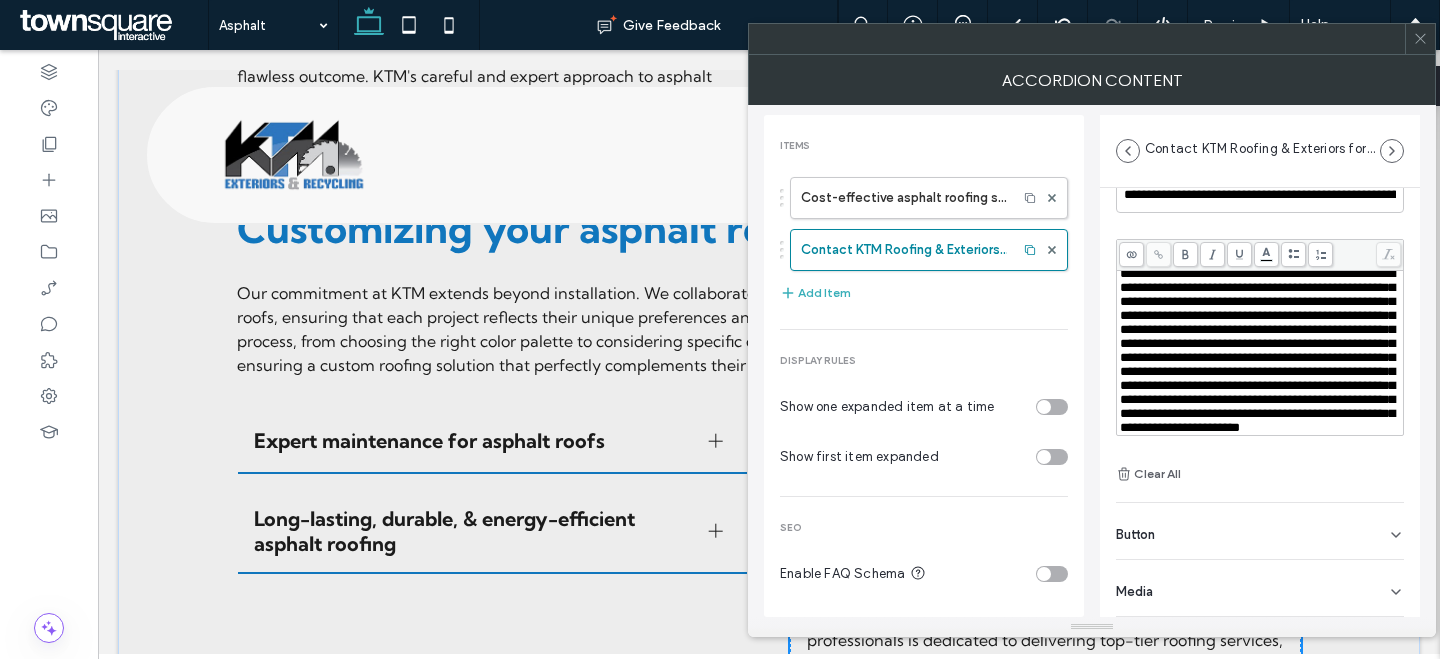 click at bounding box center (1420, 39) 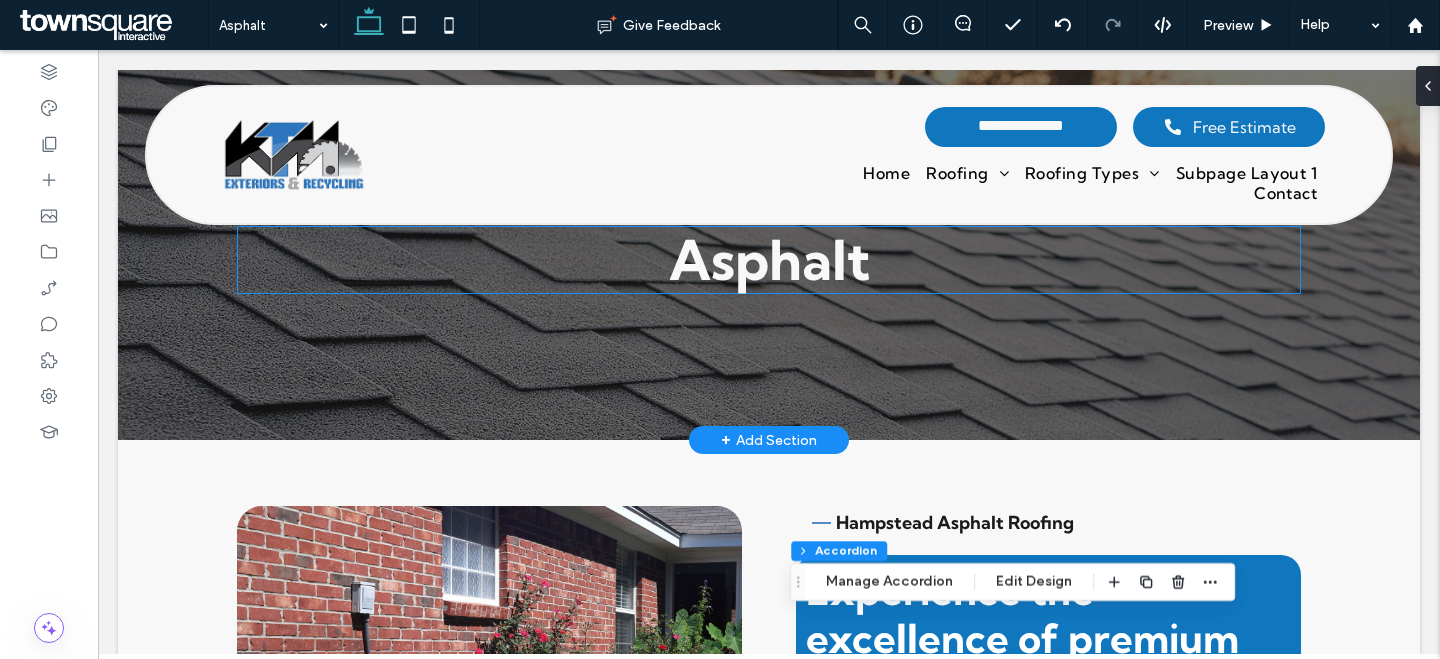 scroll, scrollTop: 75, scrollLeft: 0, axis: vertical 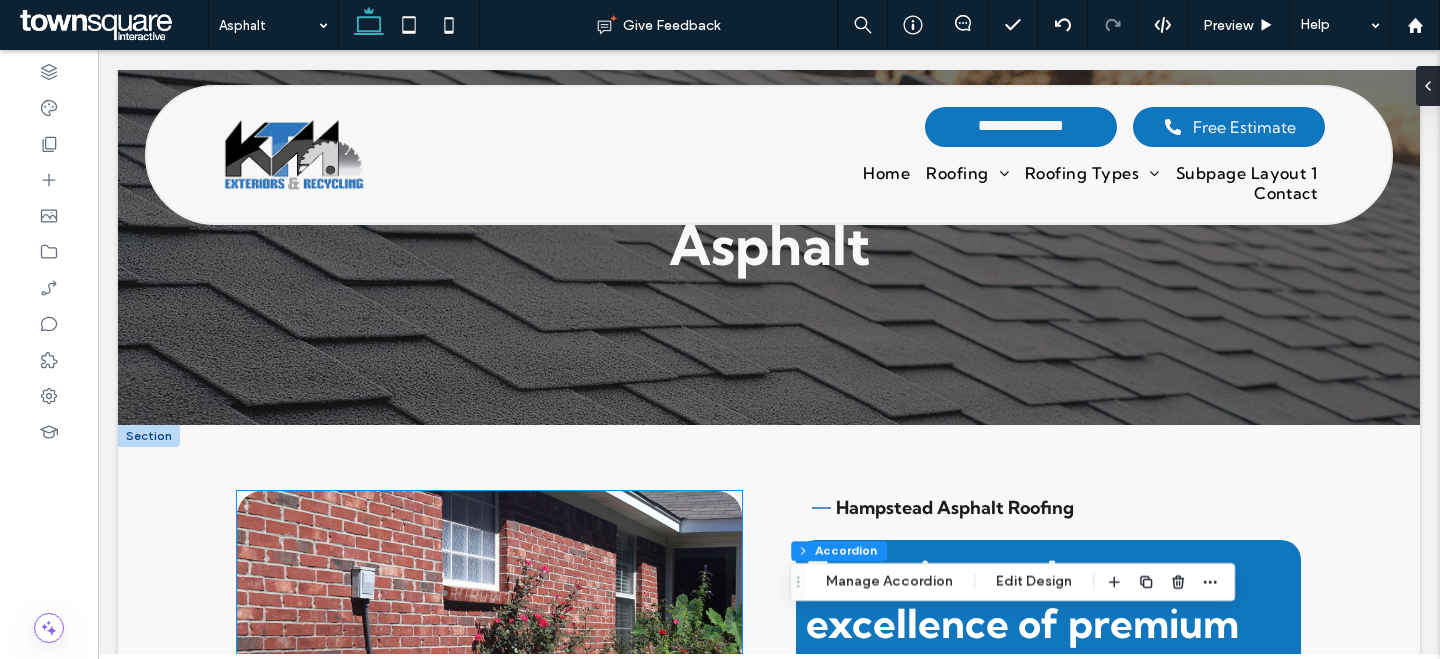 click at bounding box center [489, 718] 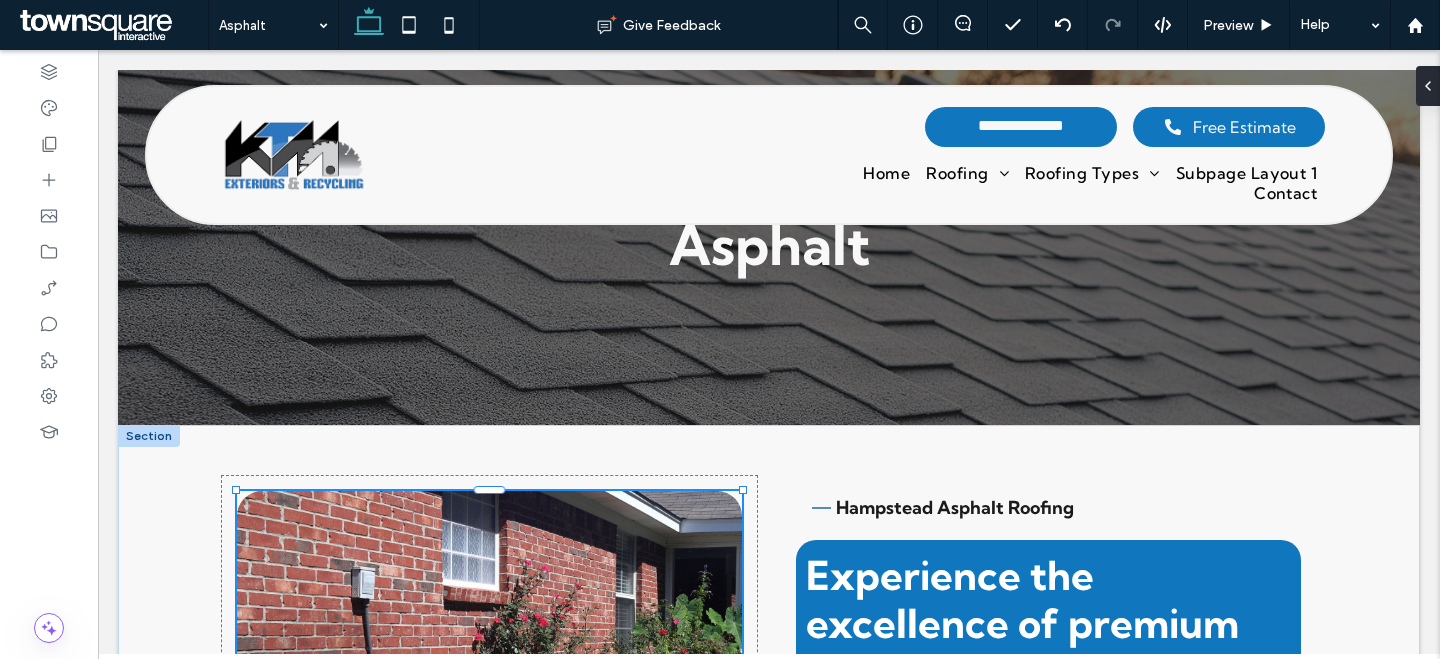 type on "**" 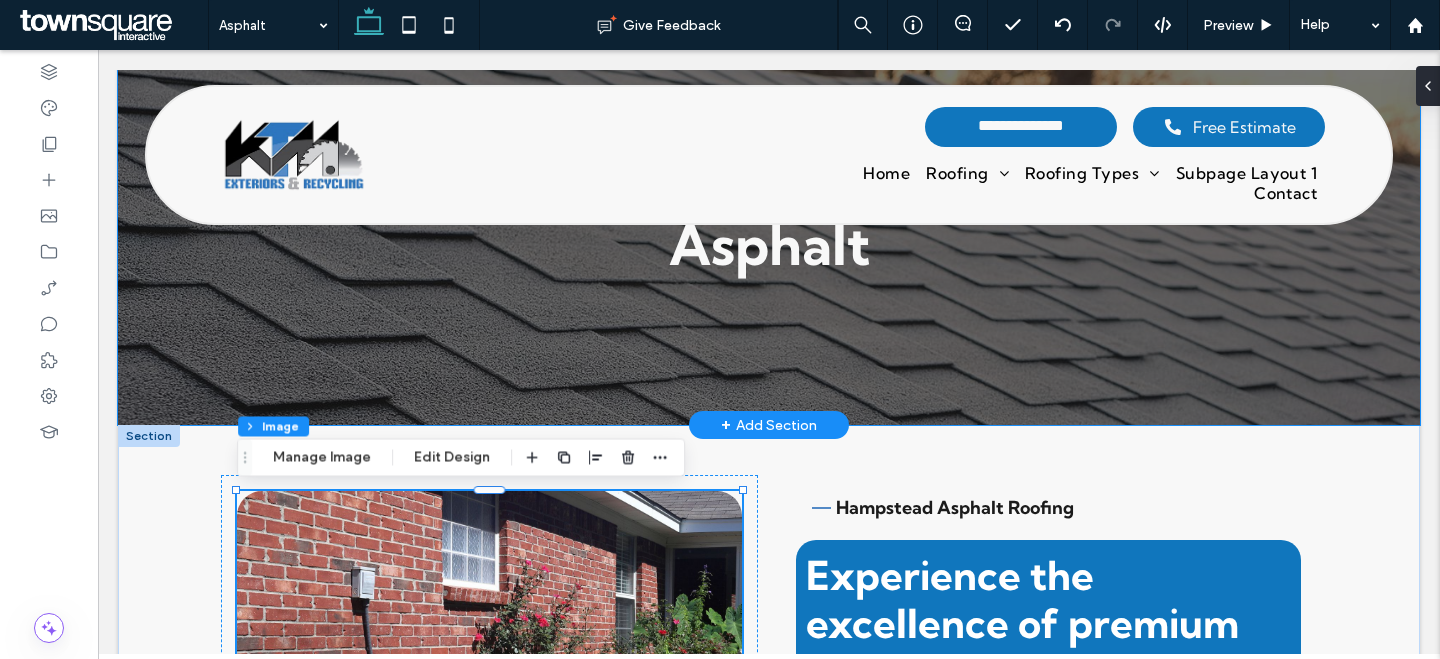 click on "Asphalt" at bounding box center [769, 210] 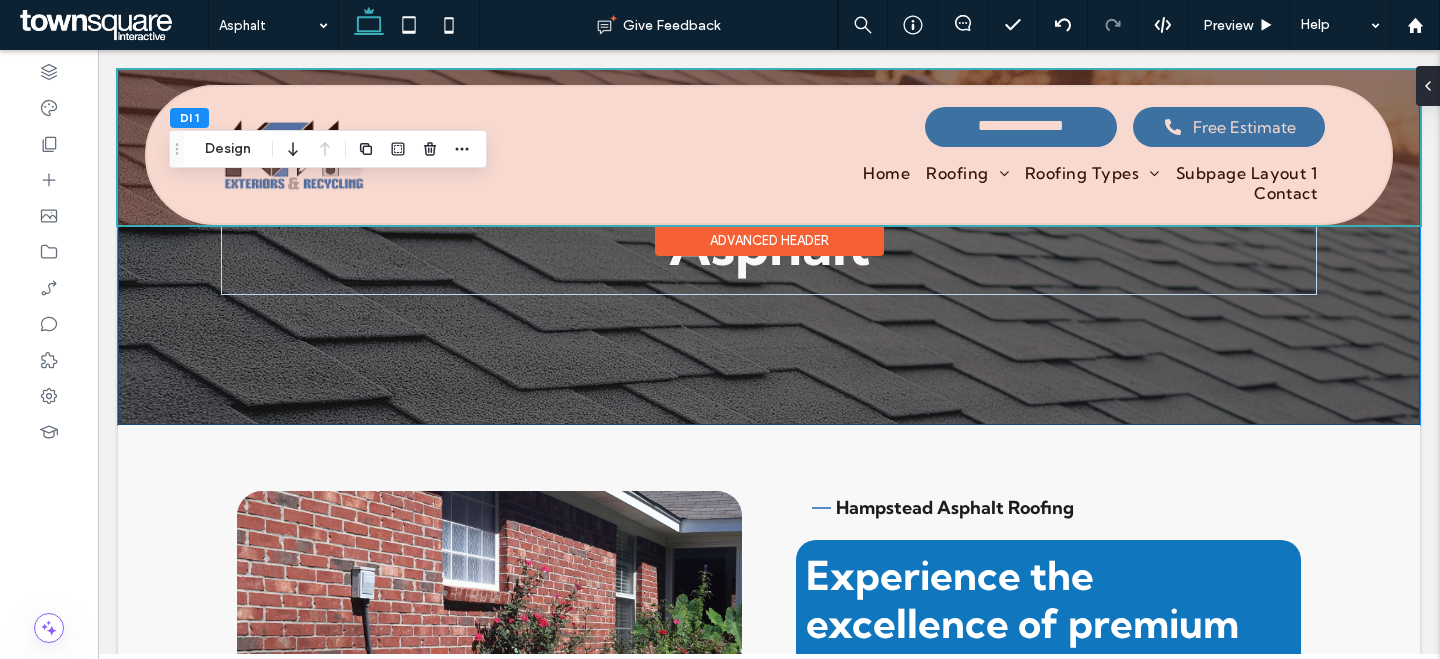 scroll, scrollTop: 273, scrollLeft: 0, axis: vertical 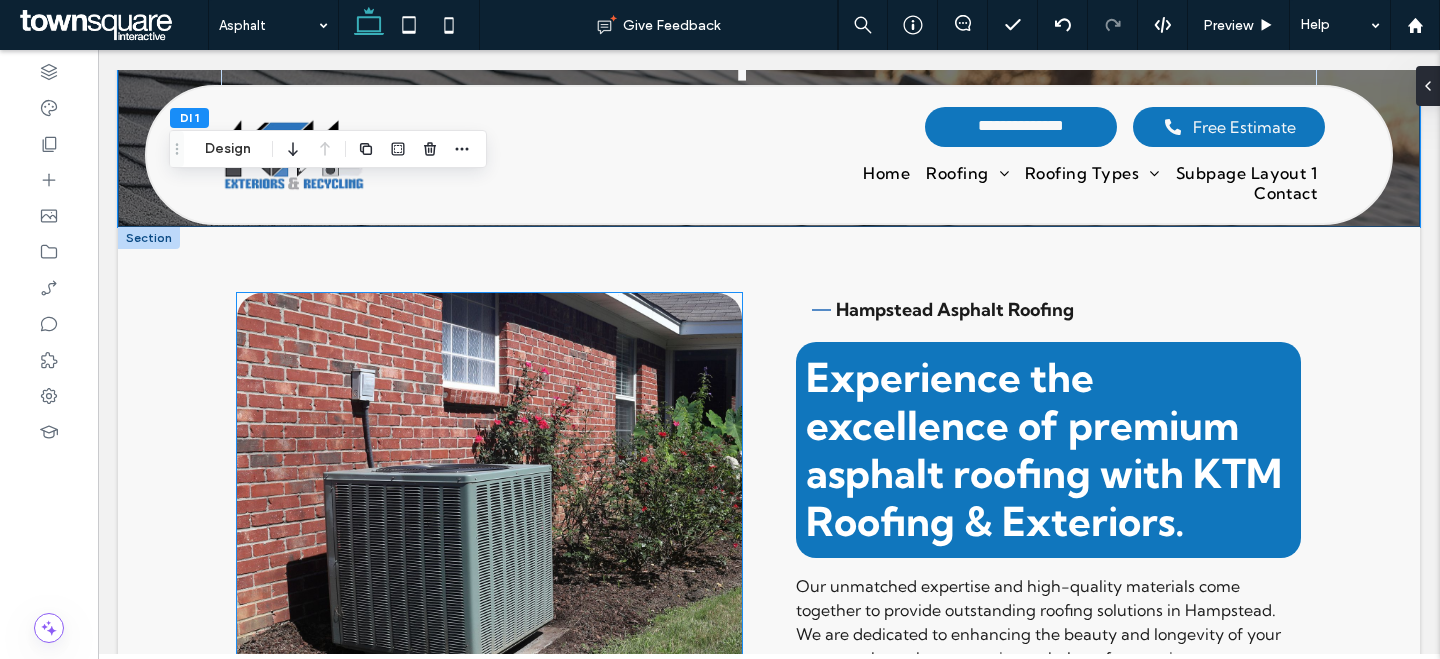 click at bounding box center (489, 520) 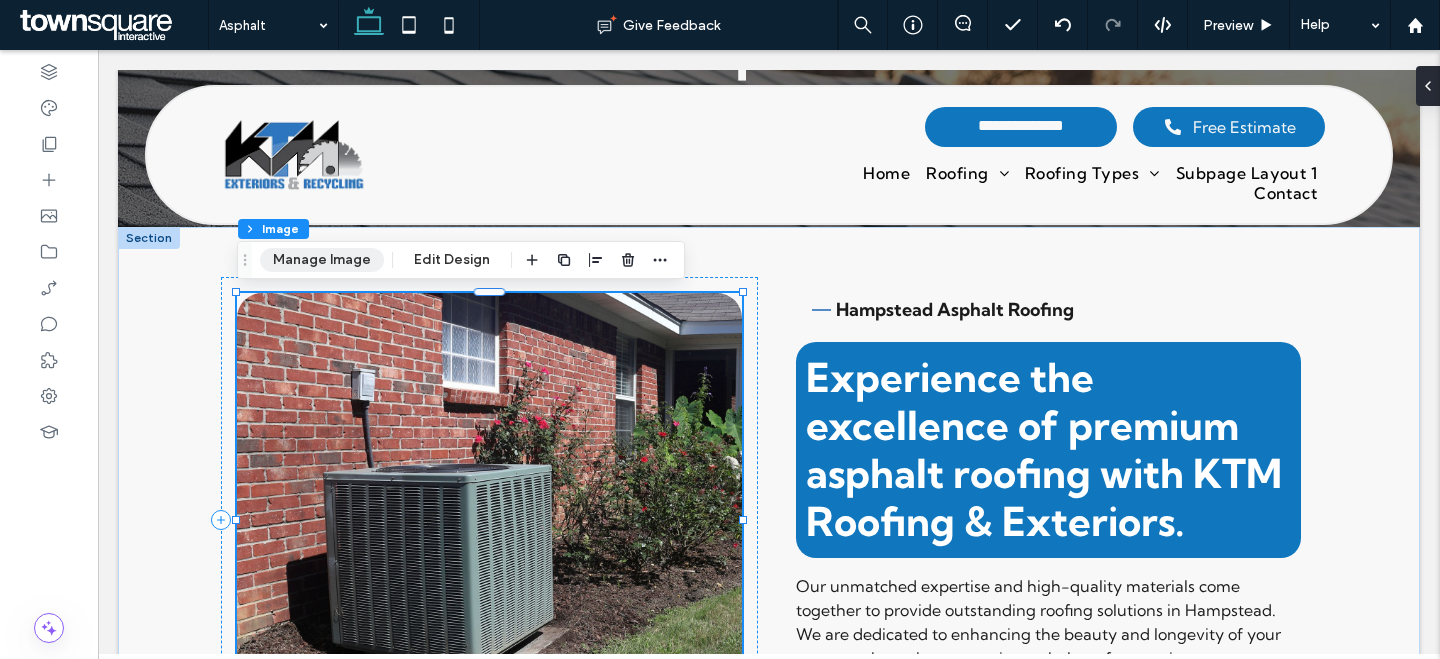 click on "Manage Image" at bounding box center (322, 260) 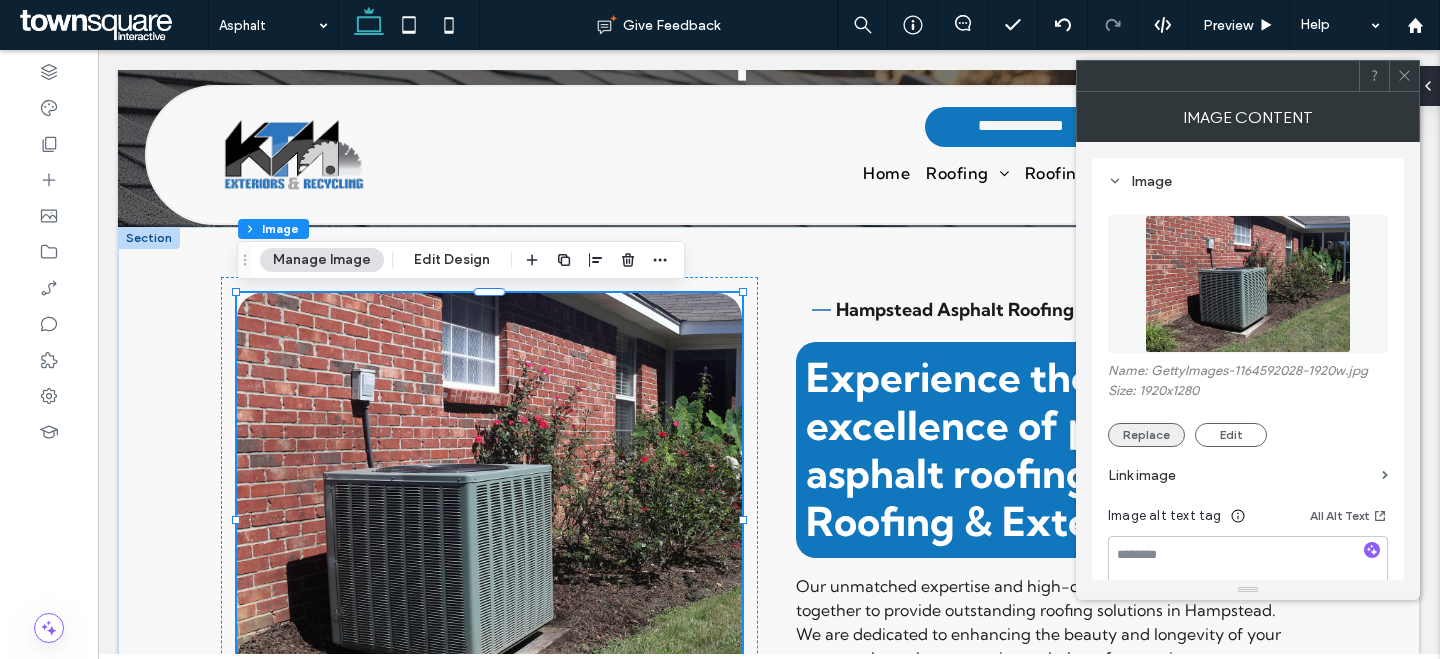 click on "Replace" at bounding box center (1146, 435) 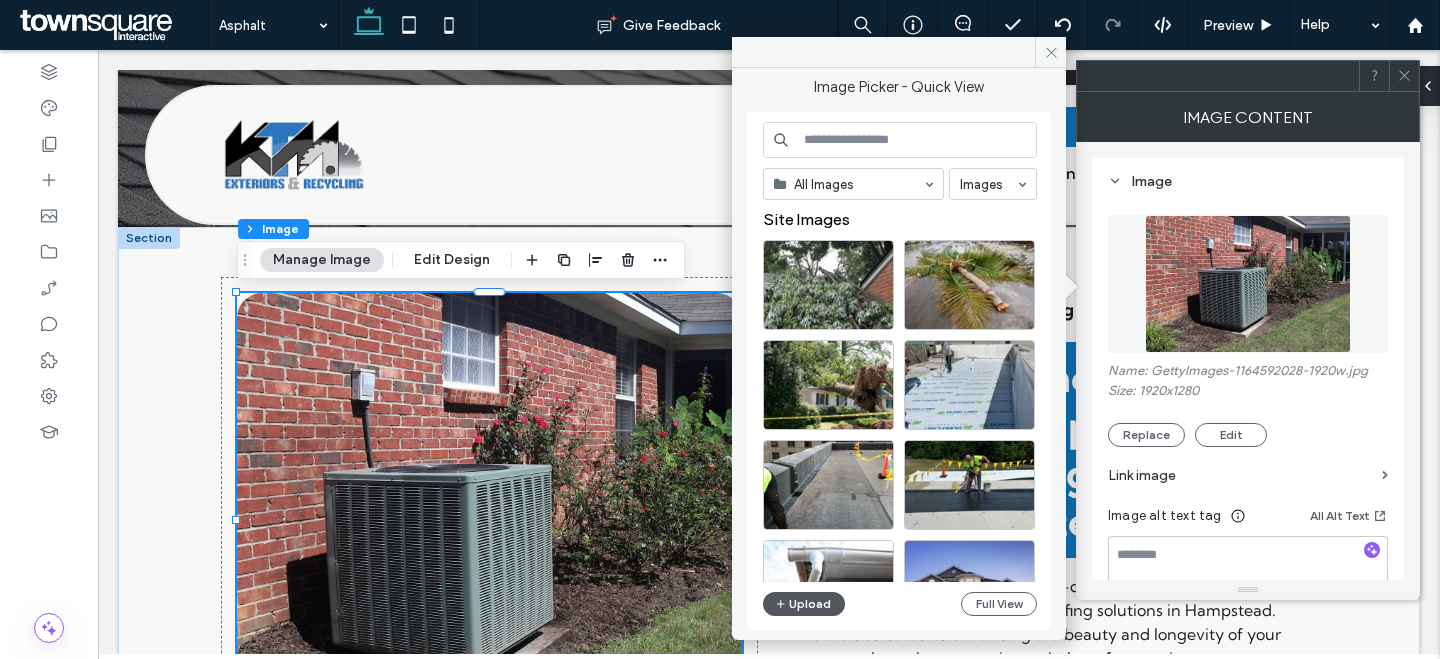 click 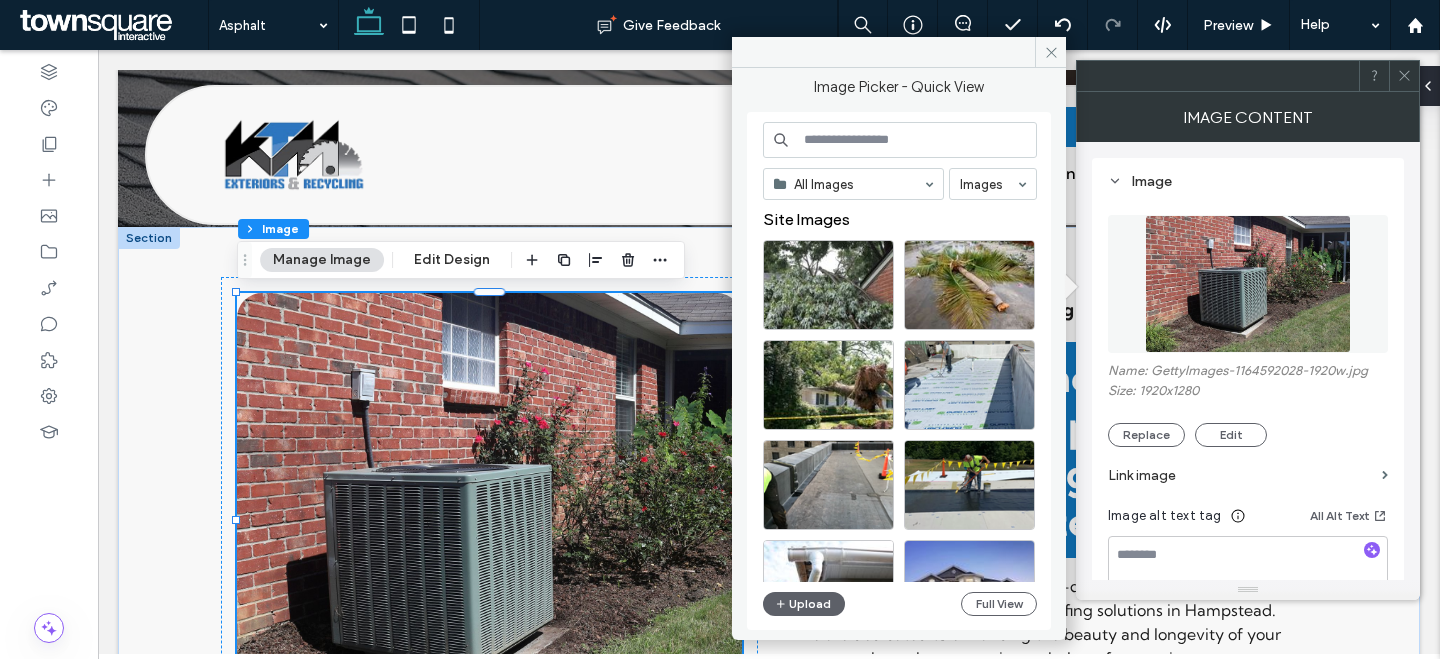 click on "All Images Images Site Images Upload Full View" at bounding box center [900, 371] 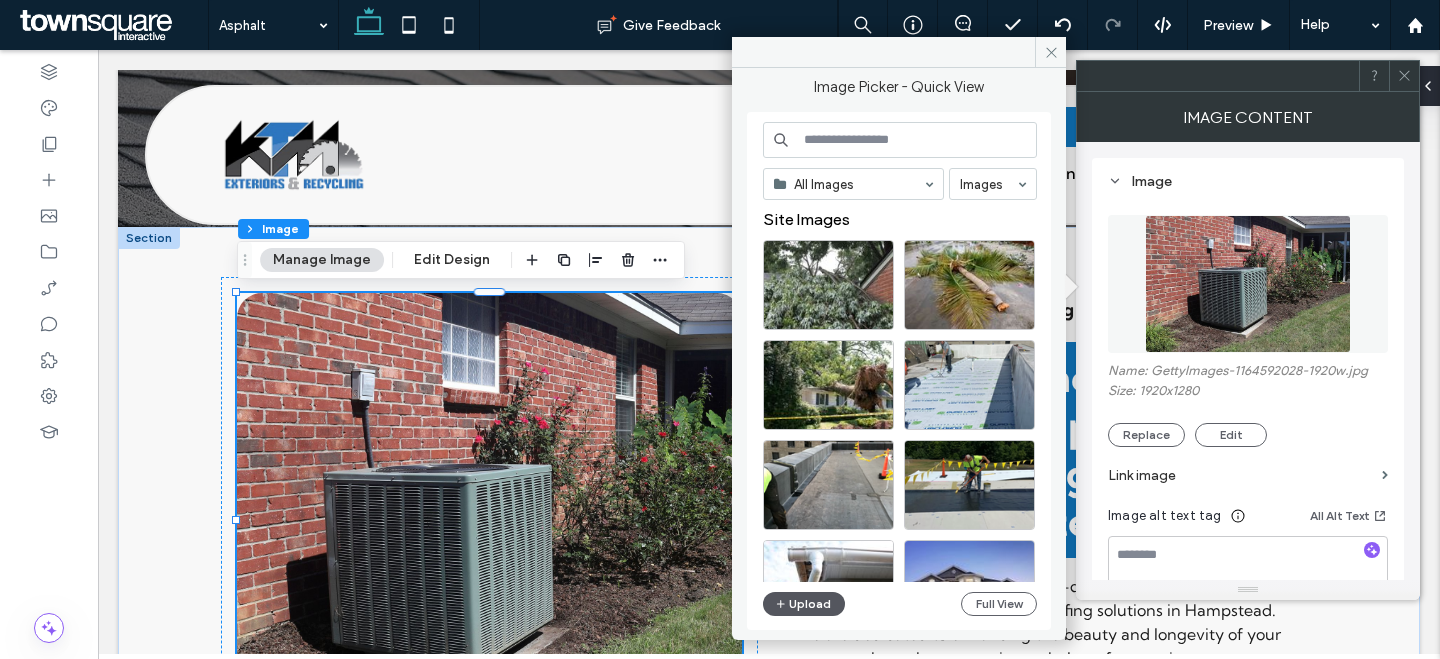 click on "Upload" at bounding box center (804, 604) 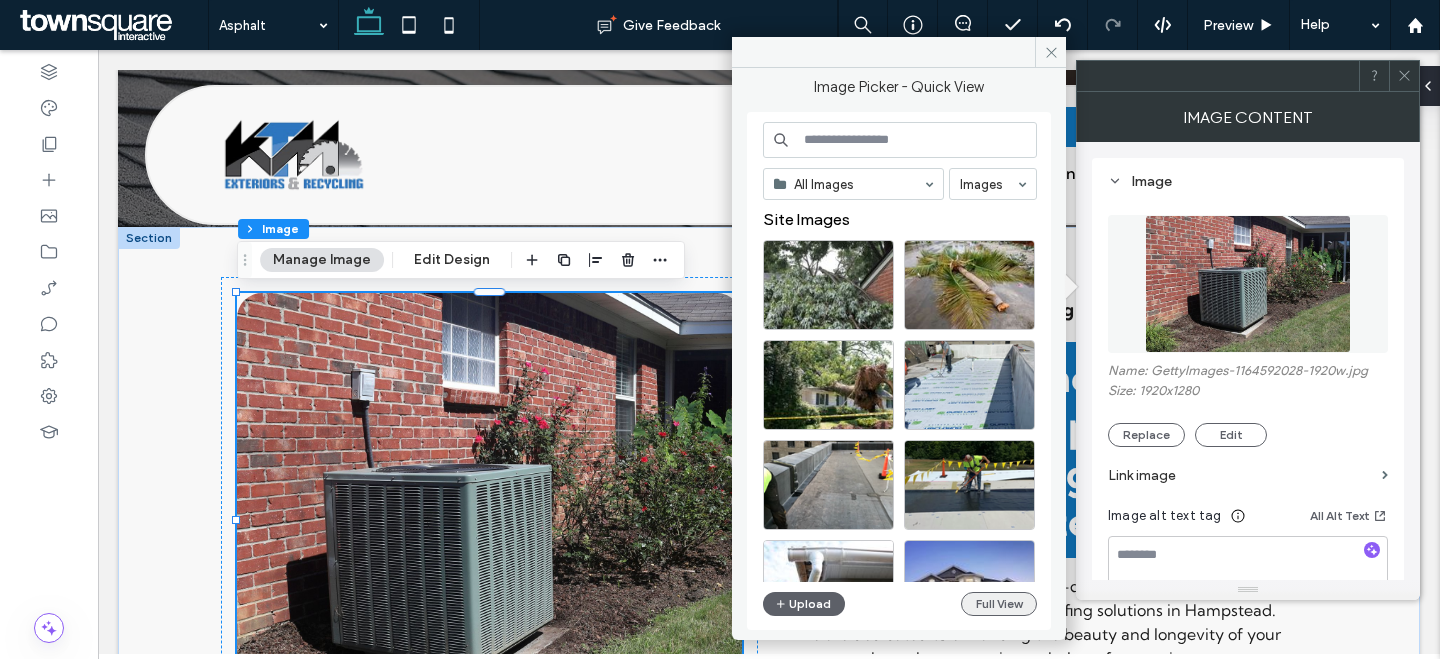 click on "Full View" at bounding box center (999, 604) 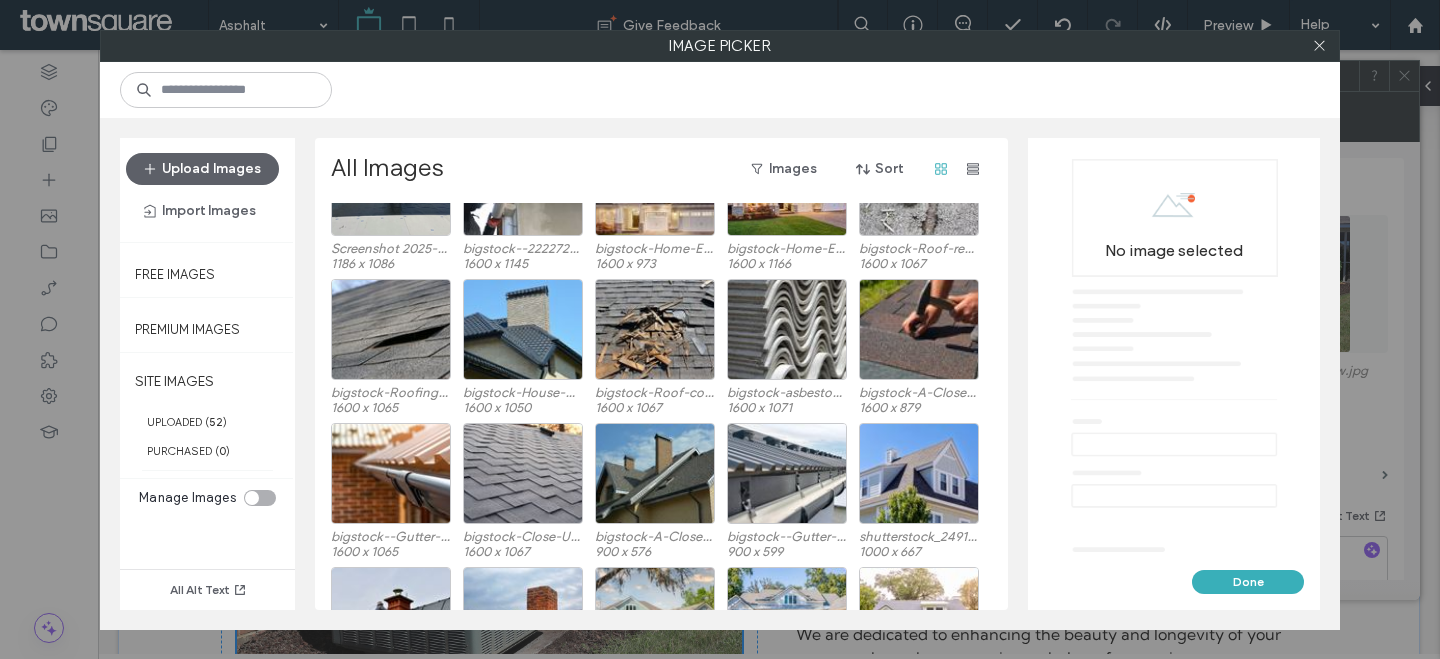 scroll, scrollTop: 364, scrollLeft: 0, axis: vertical 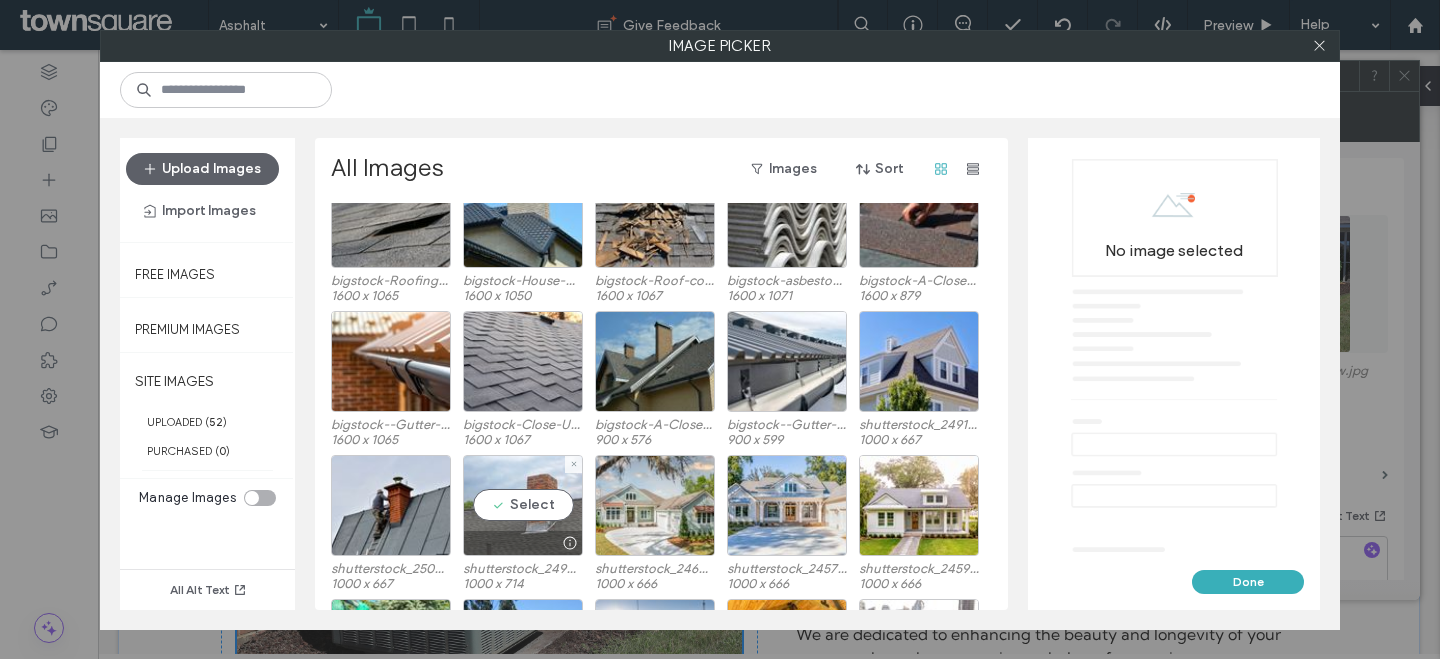 click on "Select" at bounding box center [523, 505] 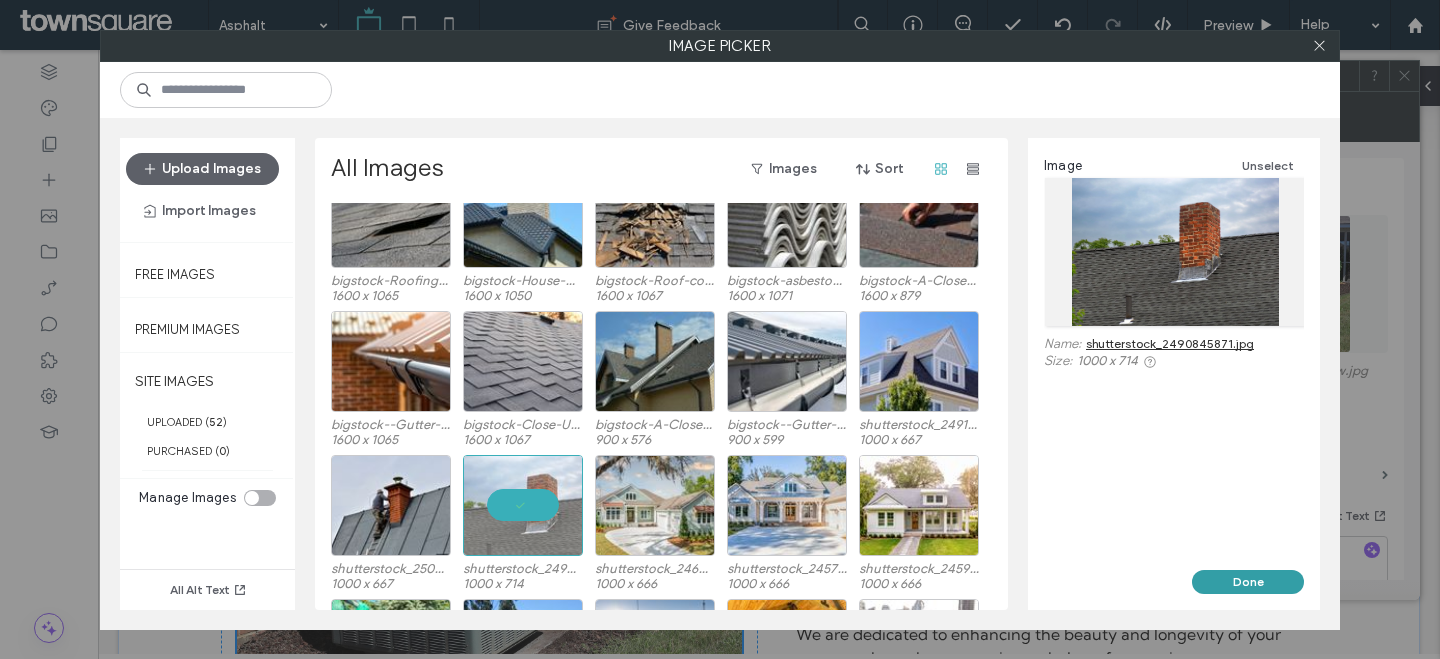 click on "Done" at bounding box center [1248, 582] 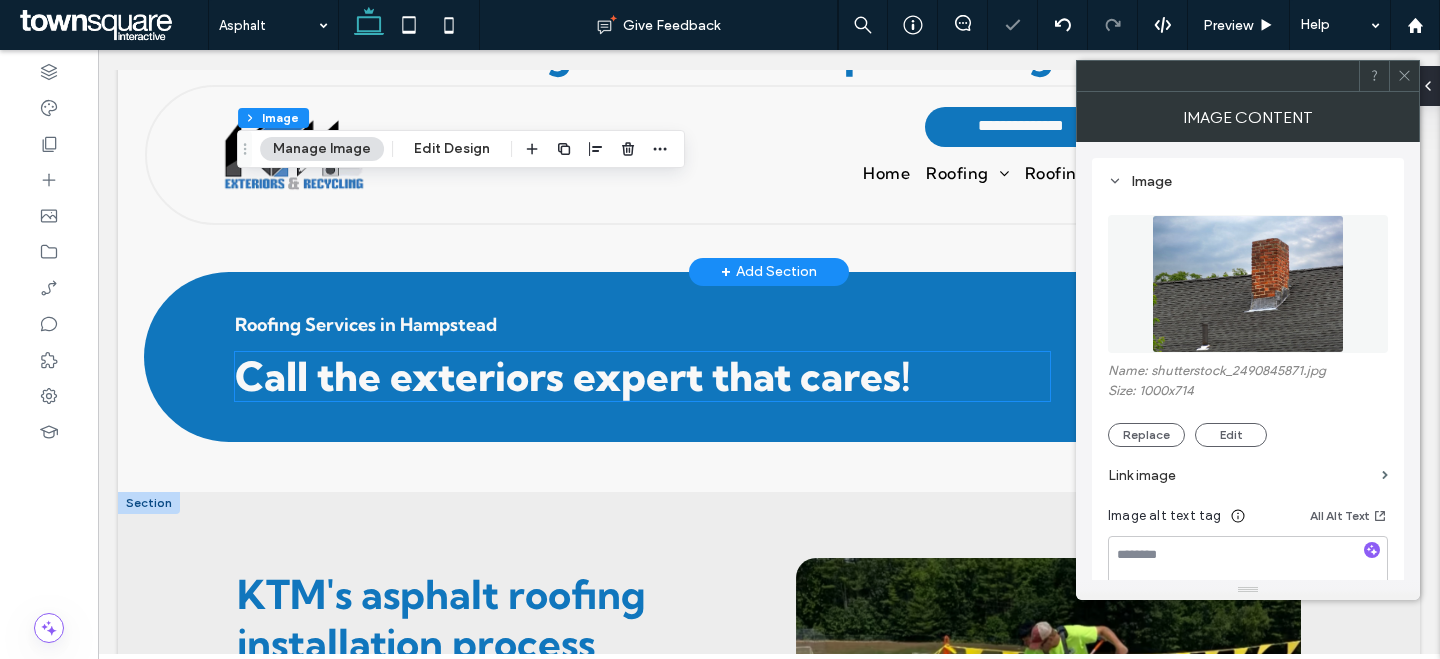 scroll, scrollTop: 1626, scrollLeft: 0, axis: vertical 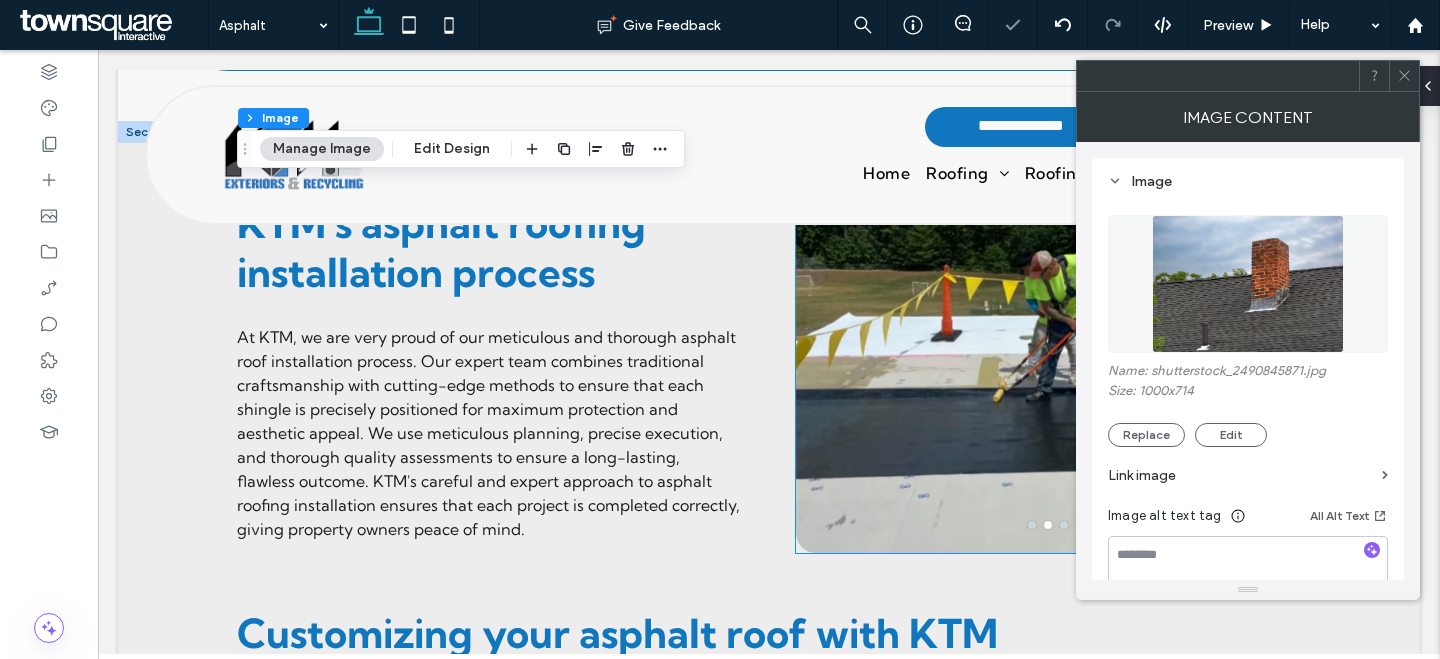 click at bounding box center (1048, 382) 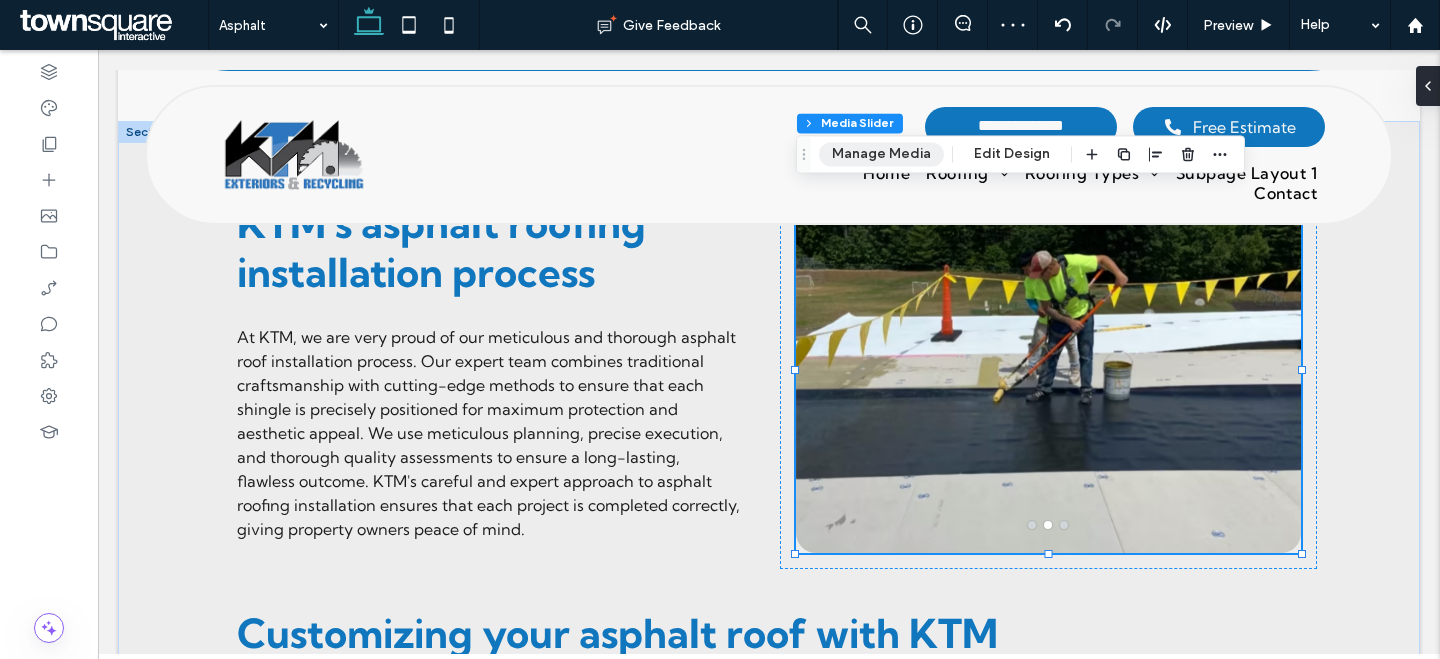 click on "Manage Media" at bounding box center [881, 154] 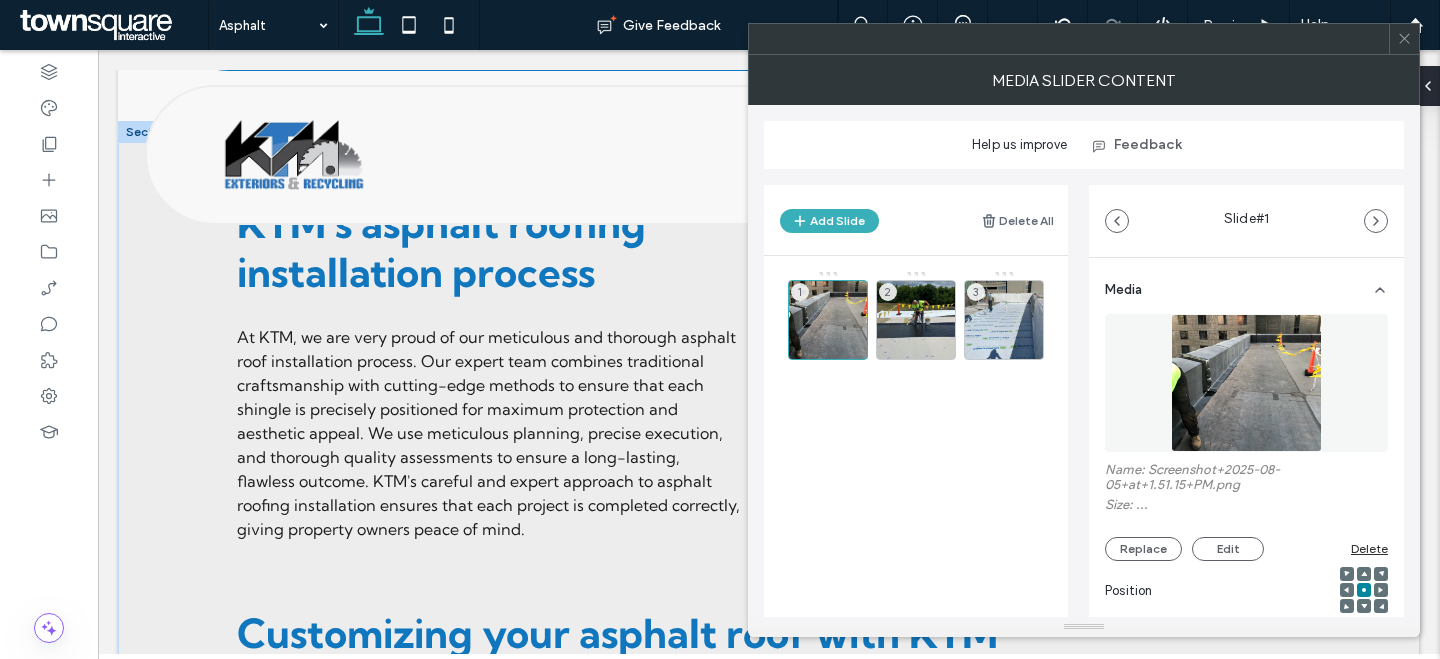click on "Delete All" at bounding box center (1017, 221) 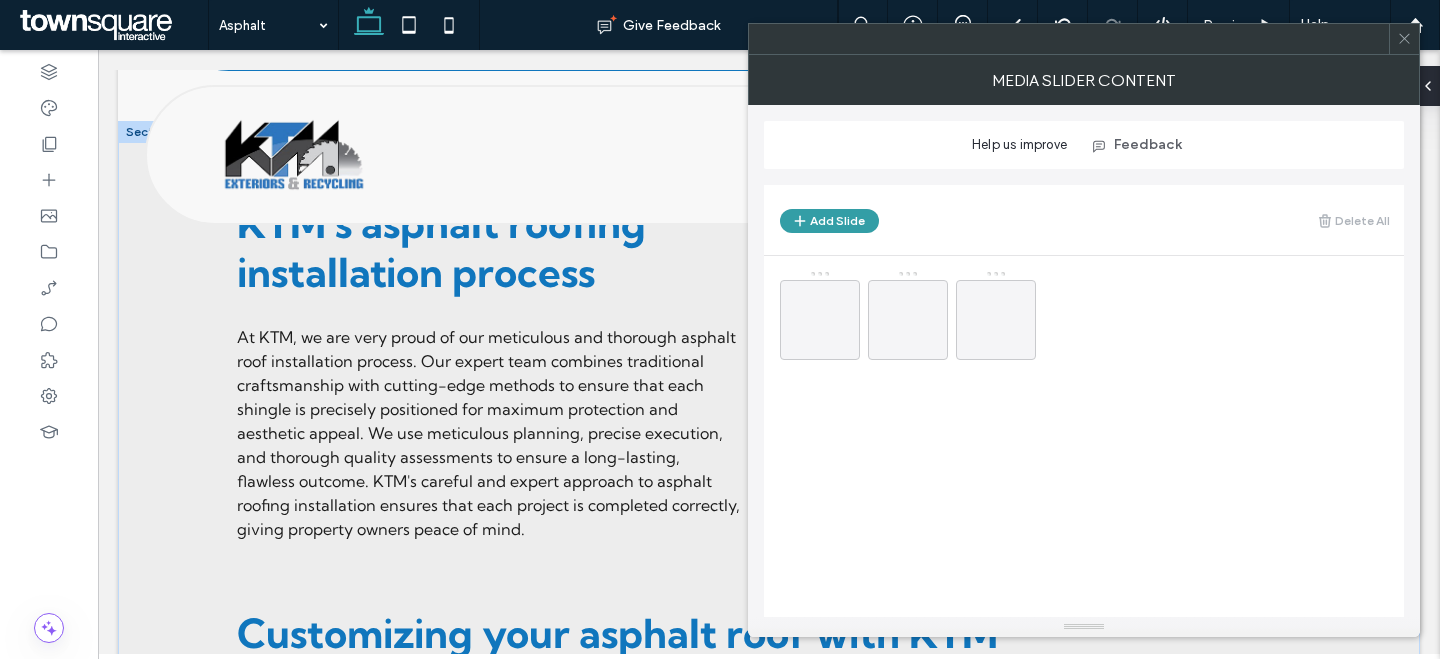 click on "Add Slide" at bounding box center (829, 221) 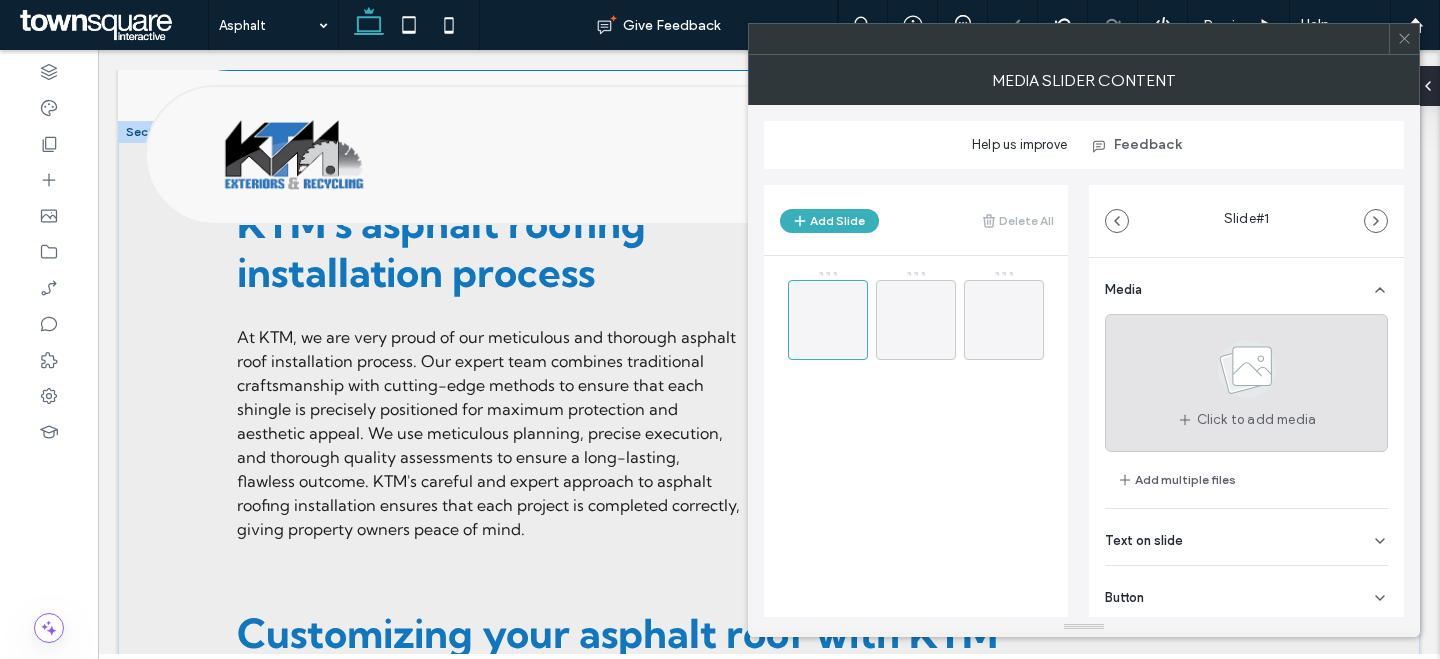 click 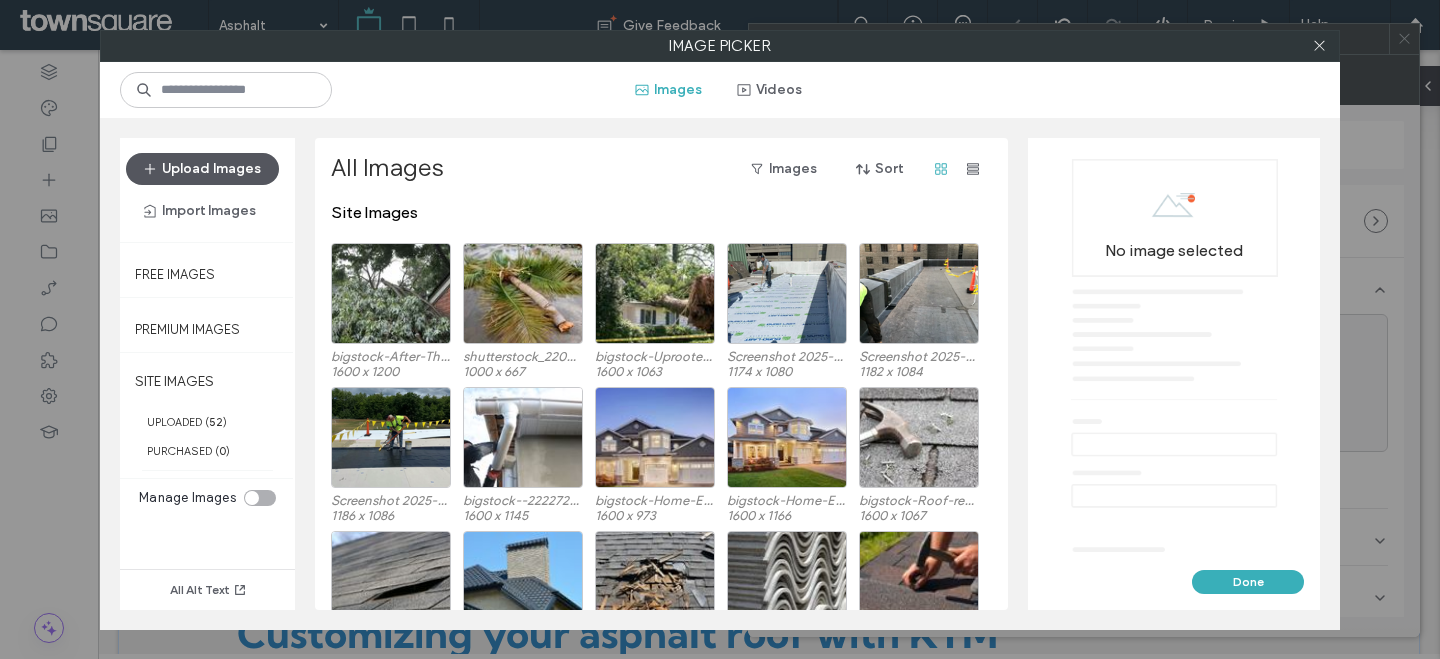 click on "Upload Images" at bounding box center (202, 169) 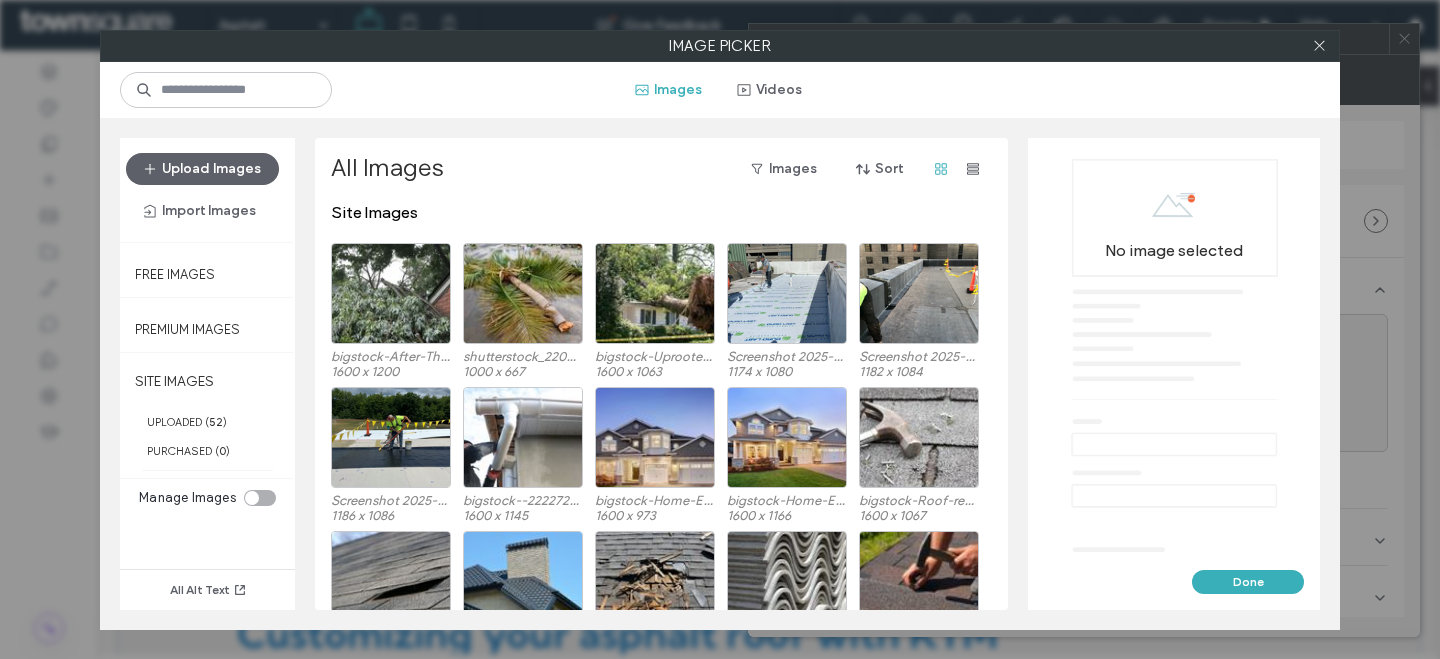 click on "Upload Images Import Images" at bounding box center [207, 190] 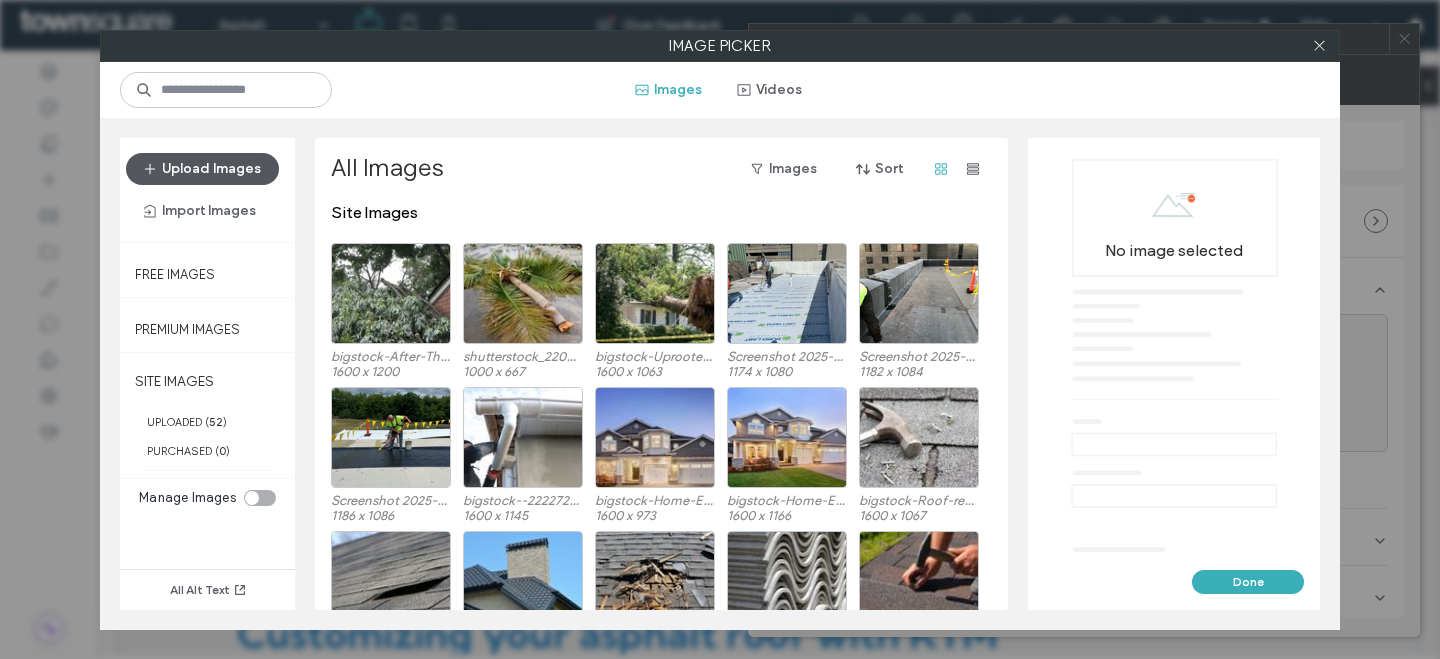 click on "Upload Images" at bounding box center [202, 169] 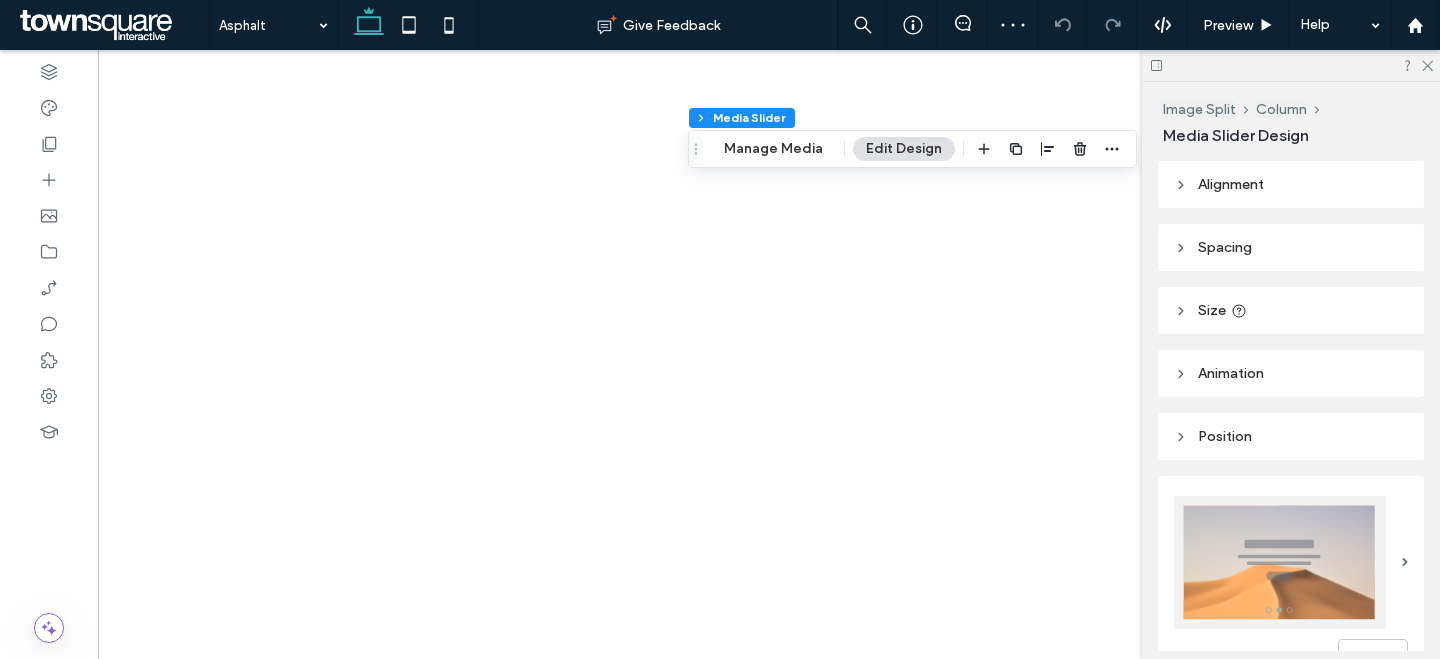 click on "Image Split Column Media Slider Manage Media Edit Design" at bounding box center (912, 149) 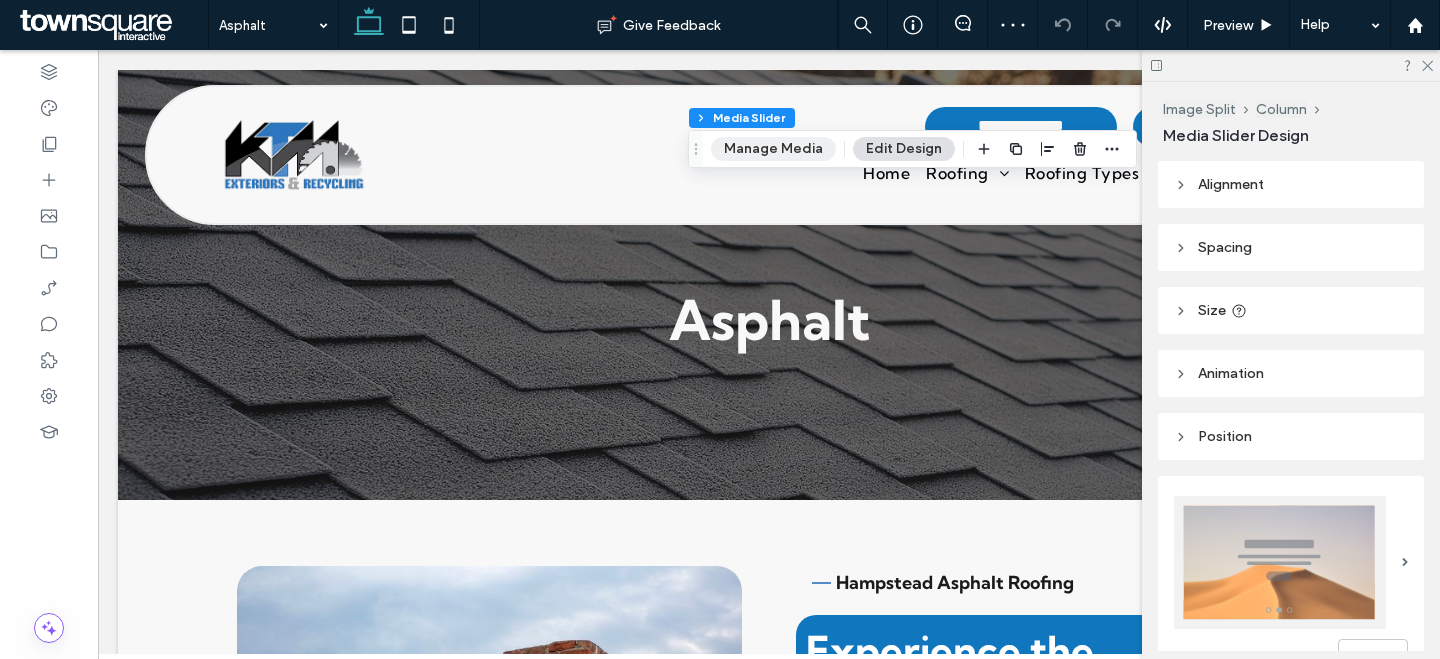 scroll, scrollTop: 1797, scrollLeft: 0, axis: vertical 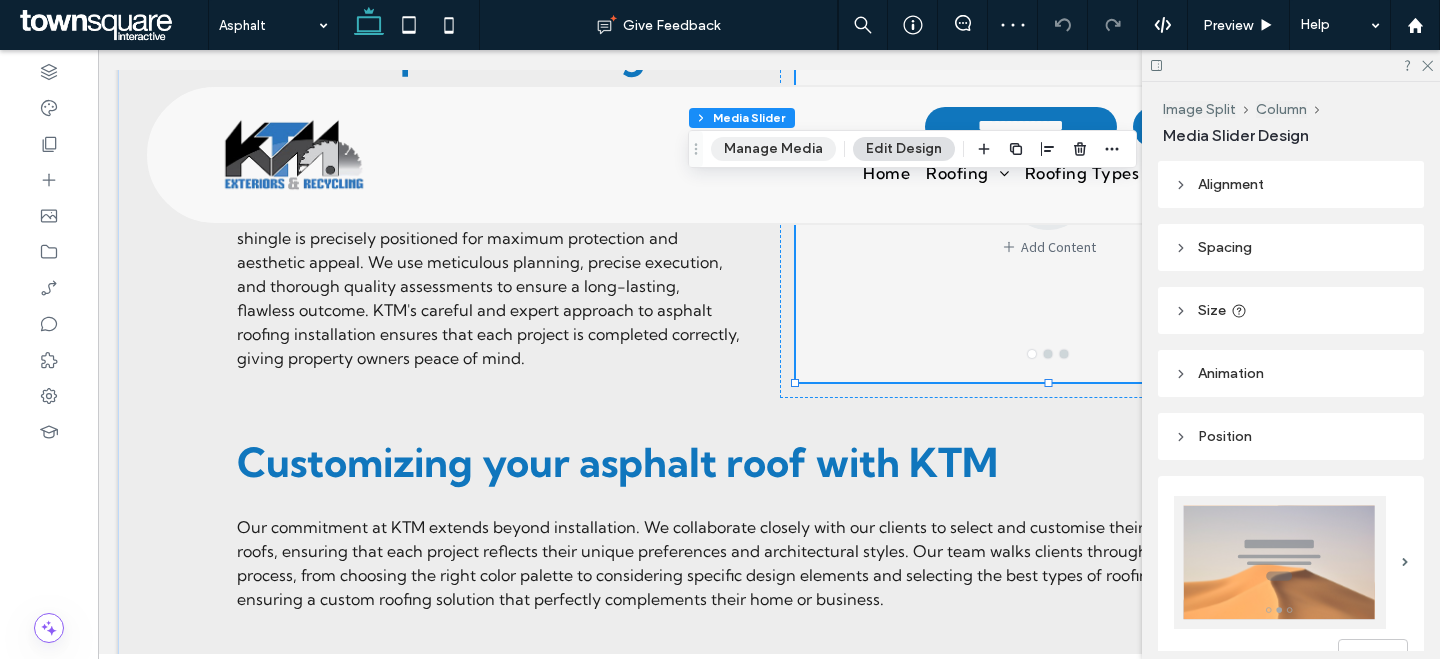 click on "Manage Media" at bounding box center [773, 149] 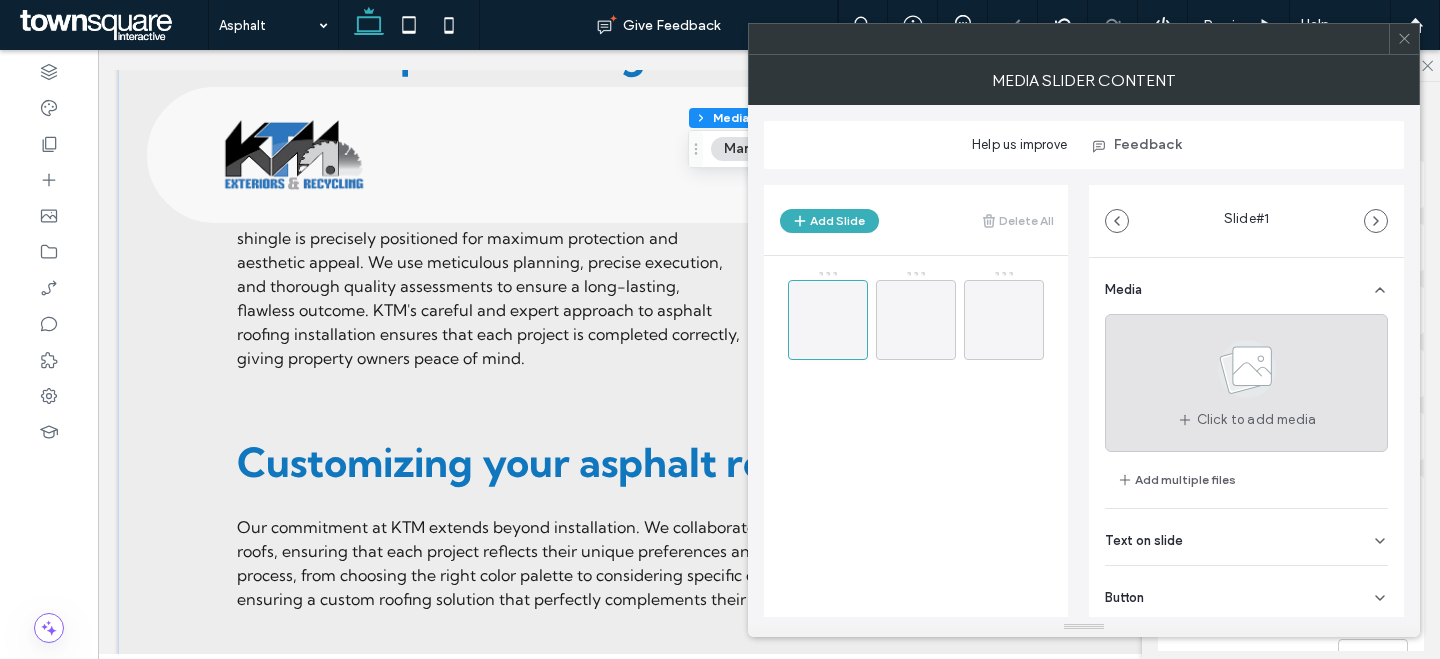 click 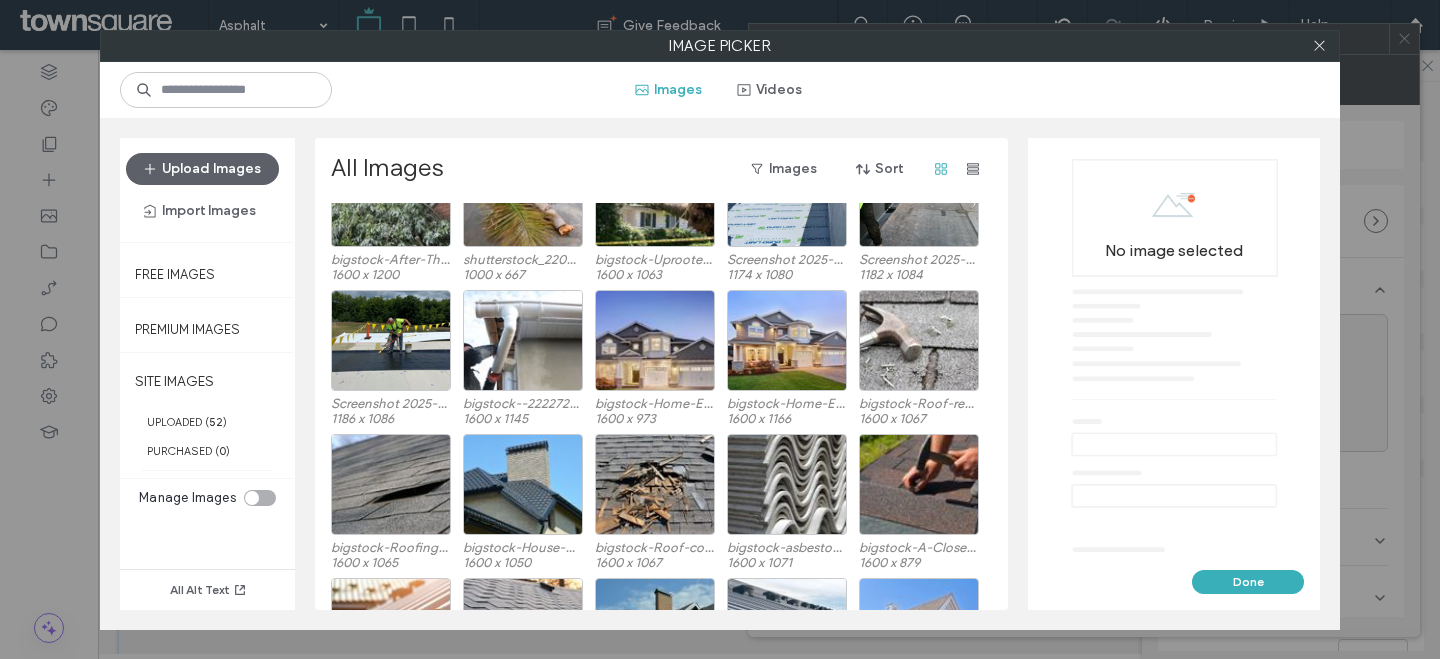 scroll, scrollTop: 209, scrollLeft: 0, axis: vertical 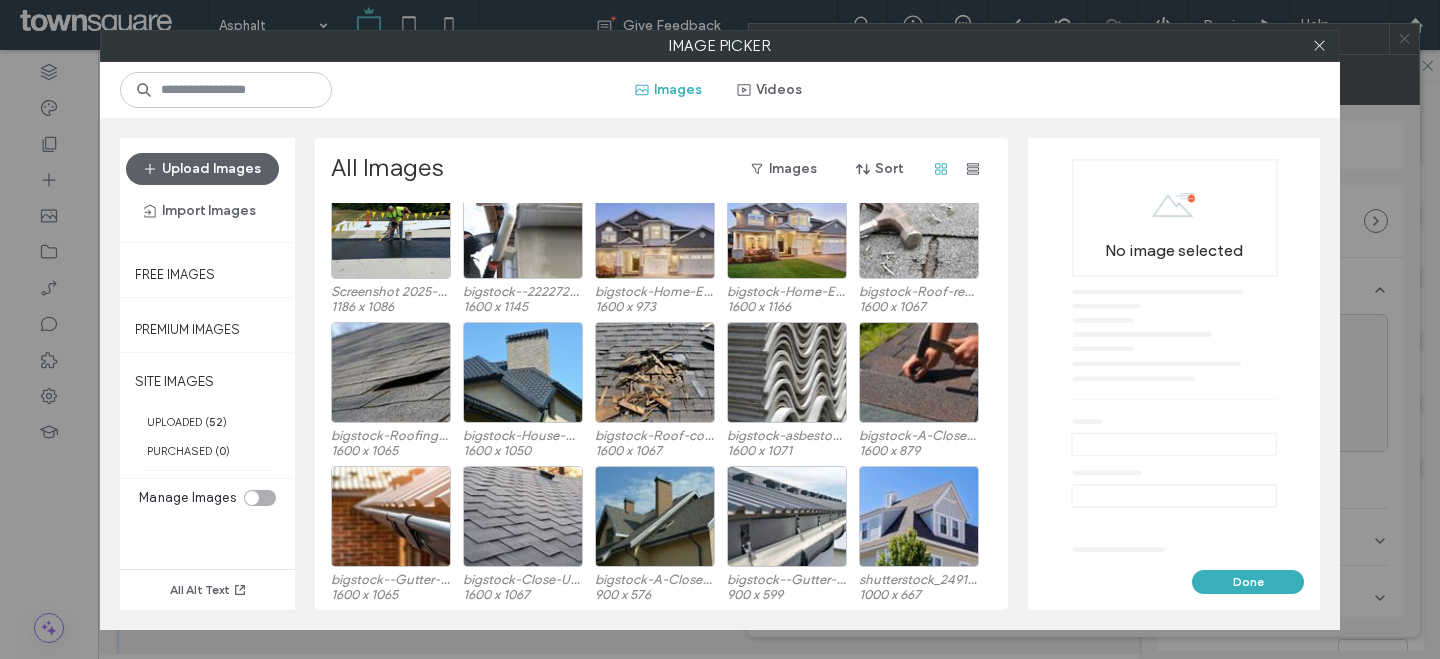 click on "Upload Images Import Images" at bounding box center (207, 190) 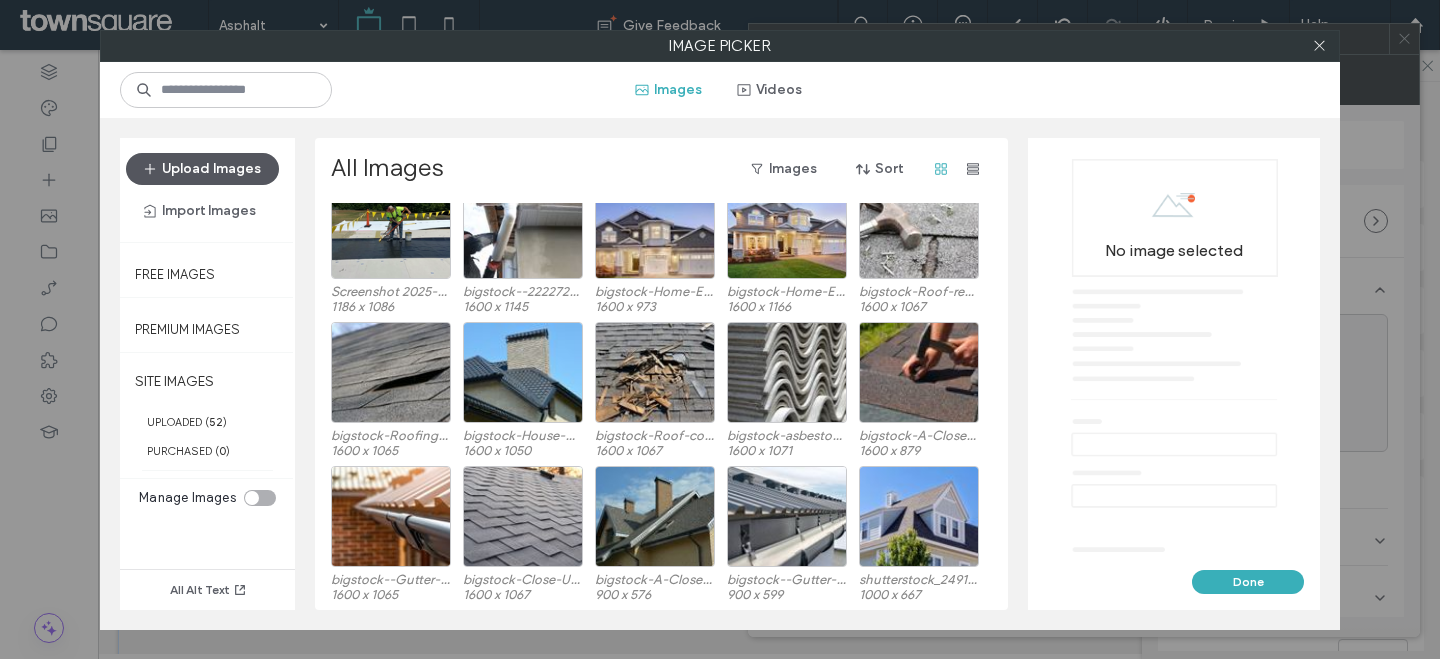 click on "Upload Images" at bounding box center (202, 169) 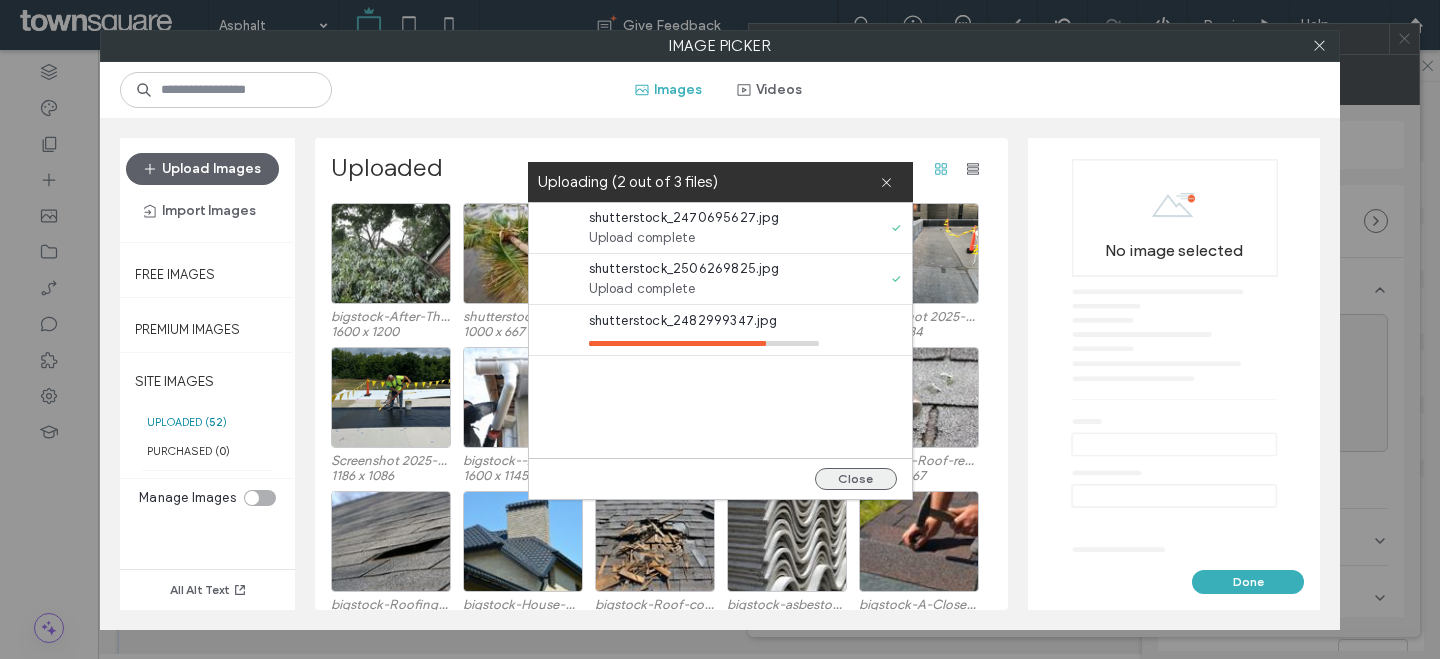 click on "Close" at bounding box center (856, 479) 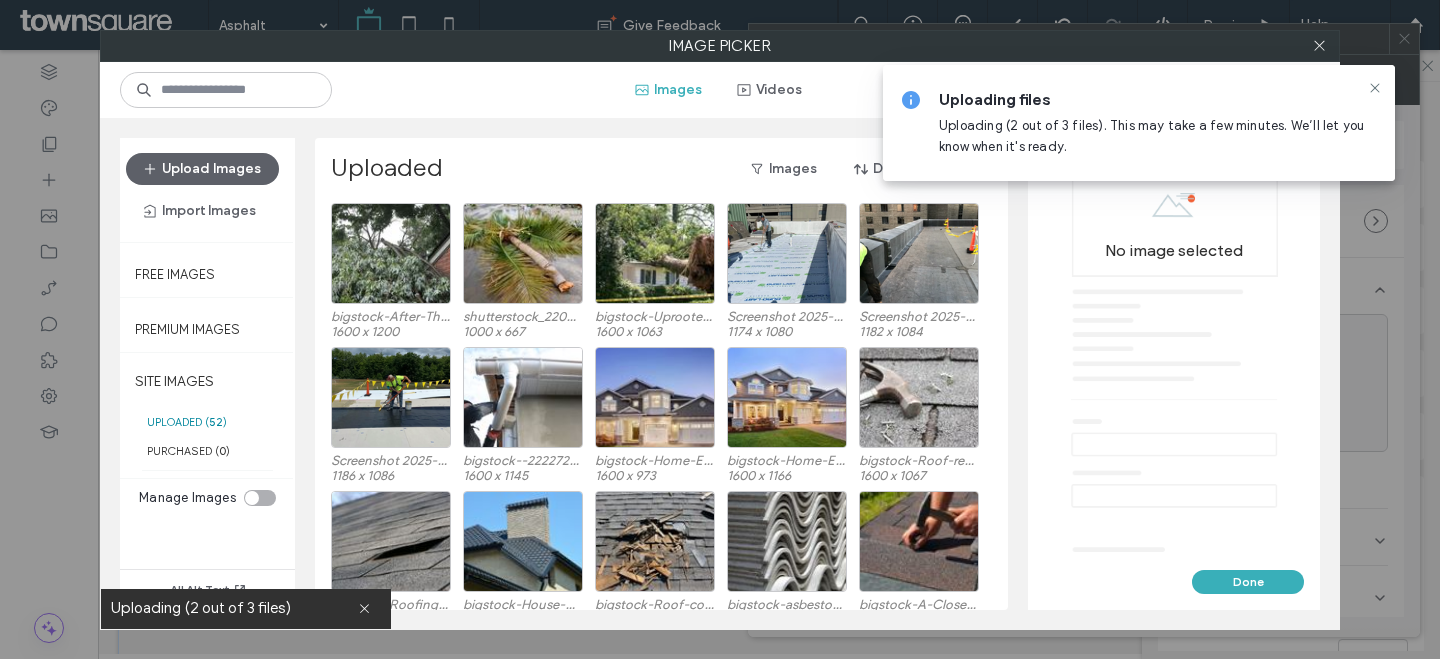 click 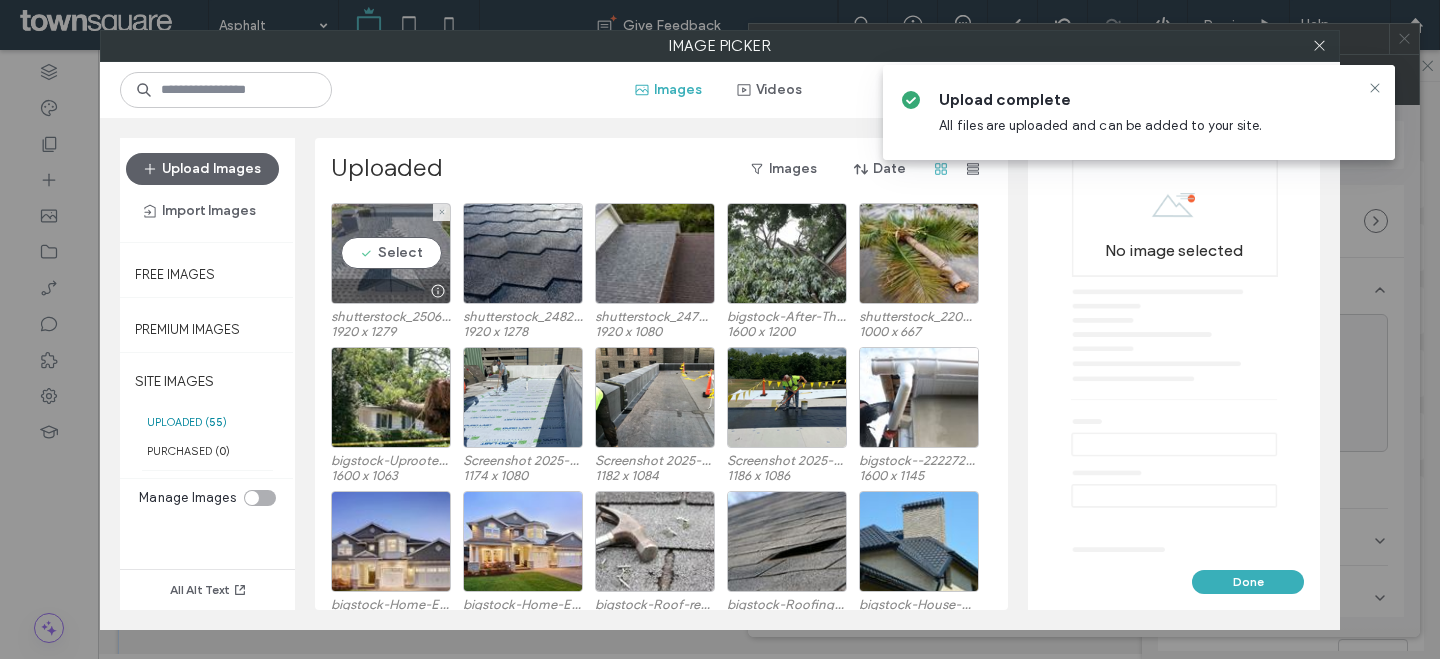 click on "Select" at bounding box center (391, 253) 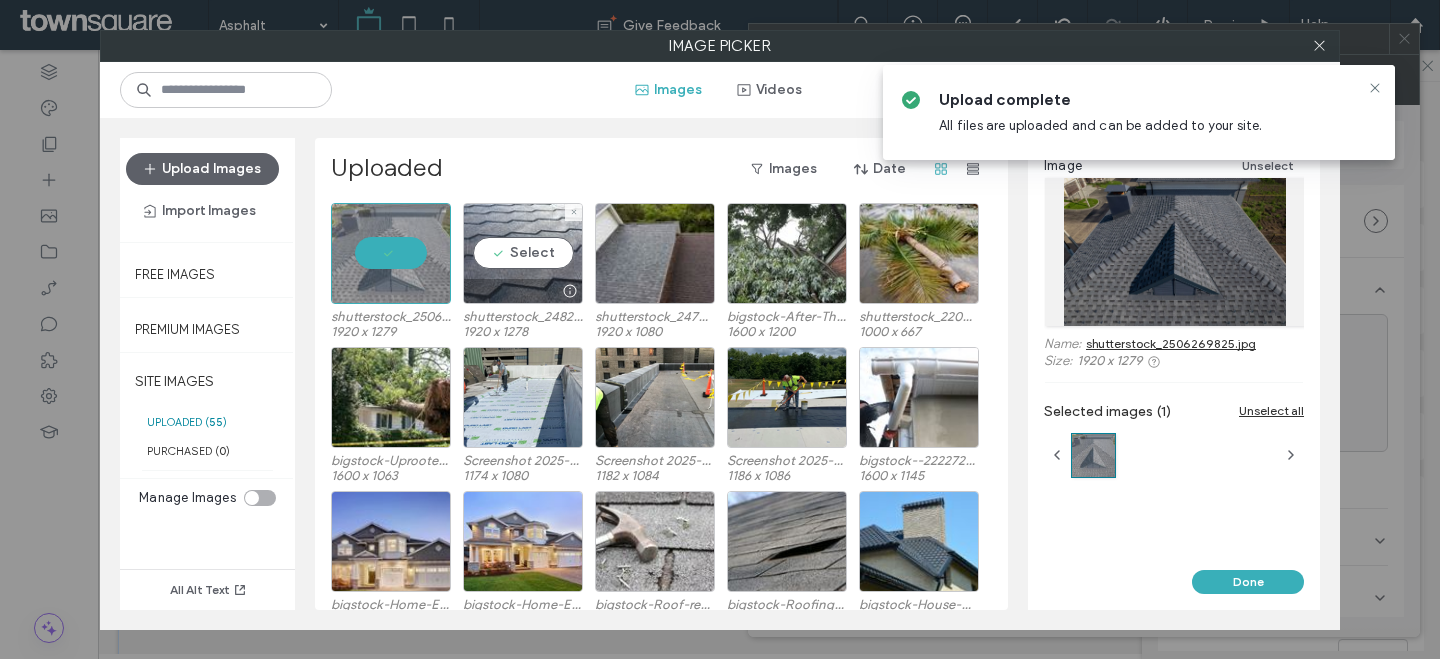 click on "Select" at bounding box center [523, 253] 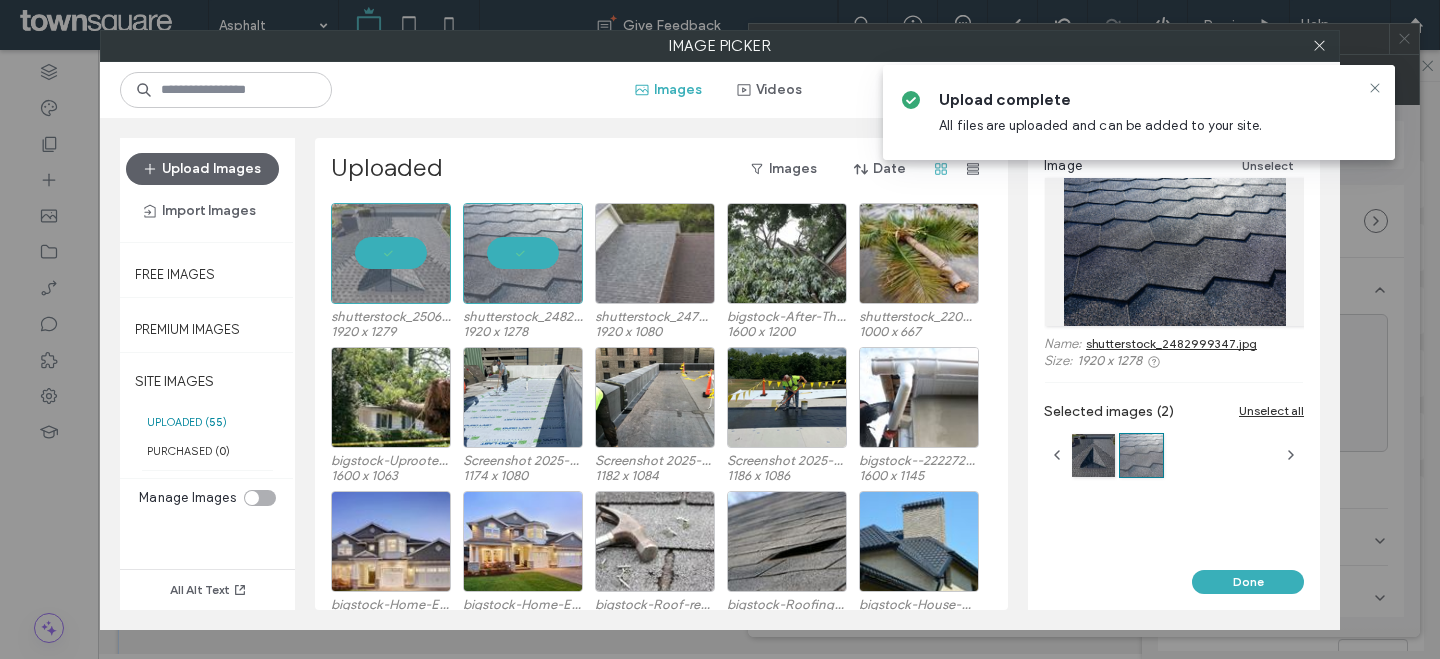 click at bounding box center [655, 253] 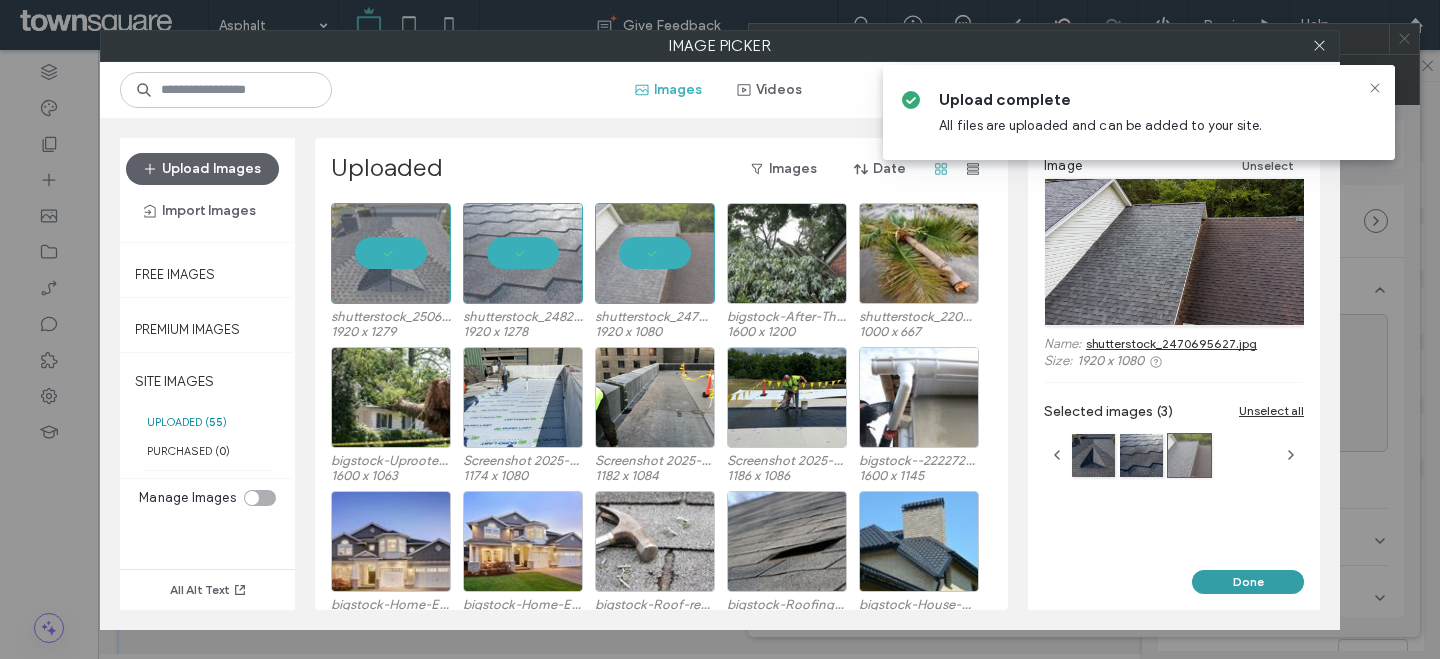 click on "Done" at bounding box center [1248, 582] 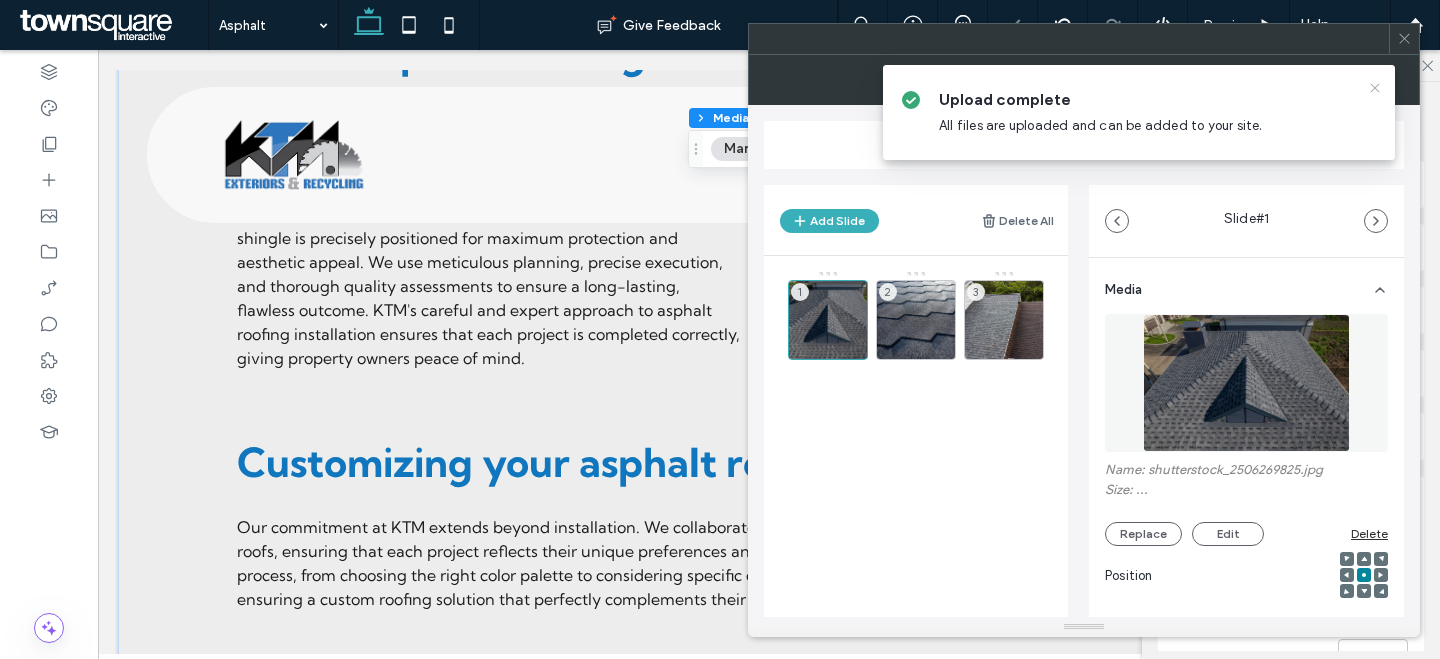click 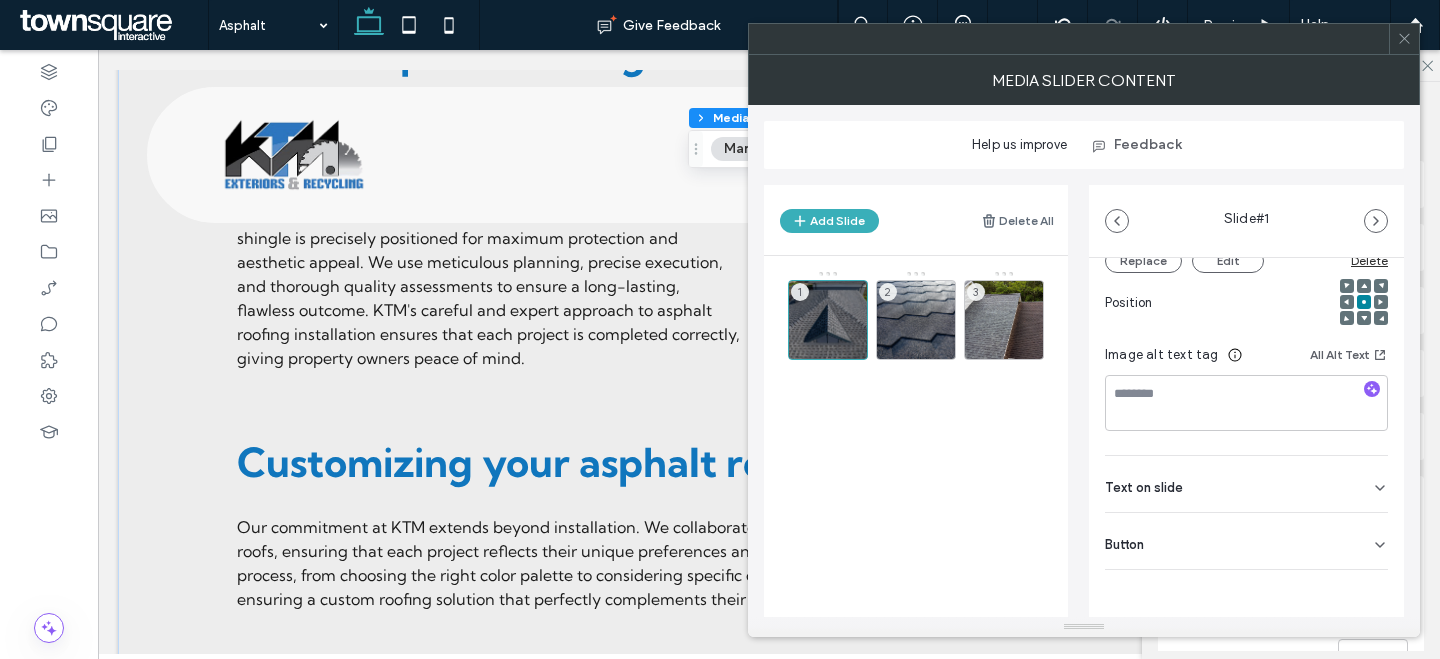 click on "Button" at bounding box center (1246, 541) 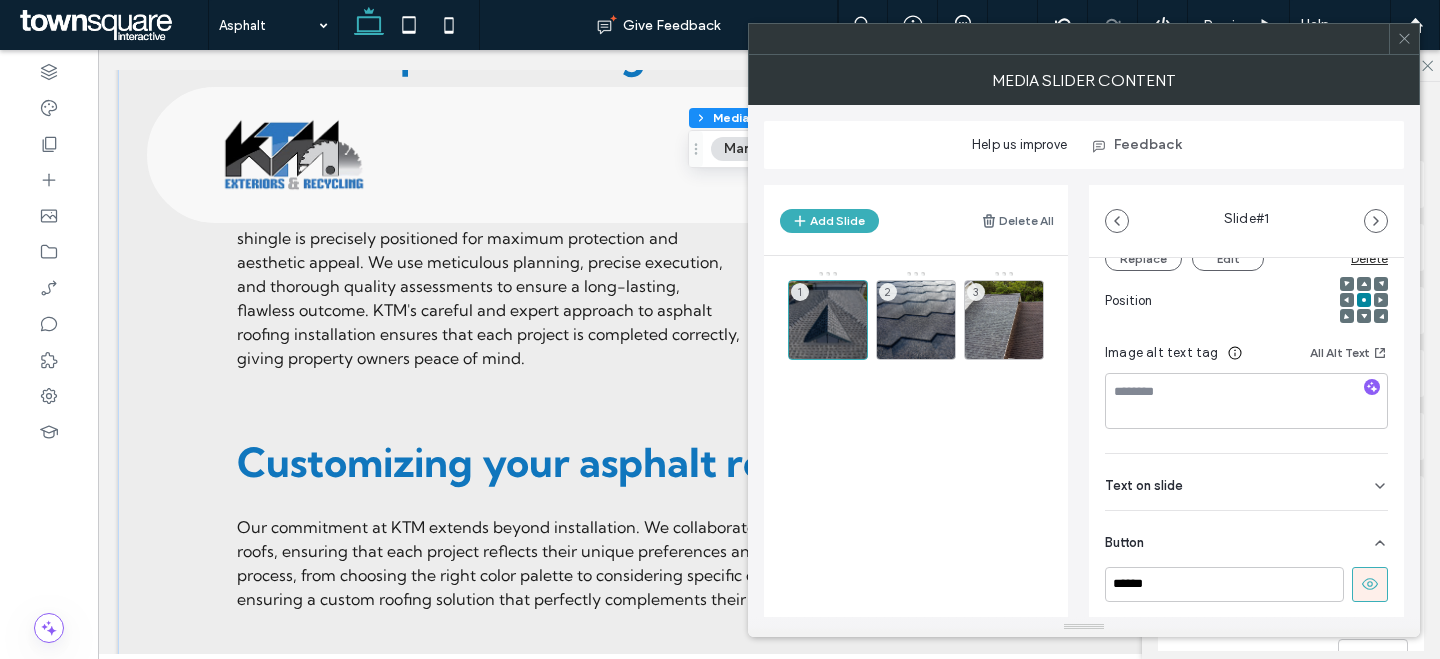 scroll, scrollTop: 275, scrollLeft: 0, axis: vertical 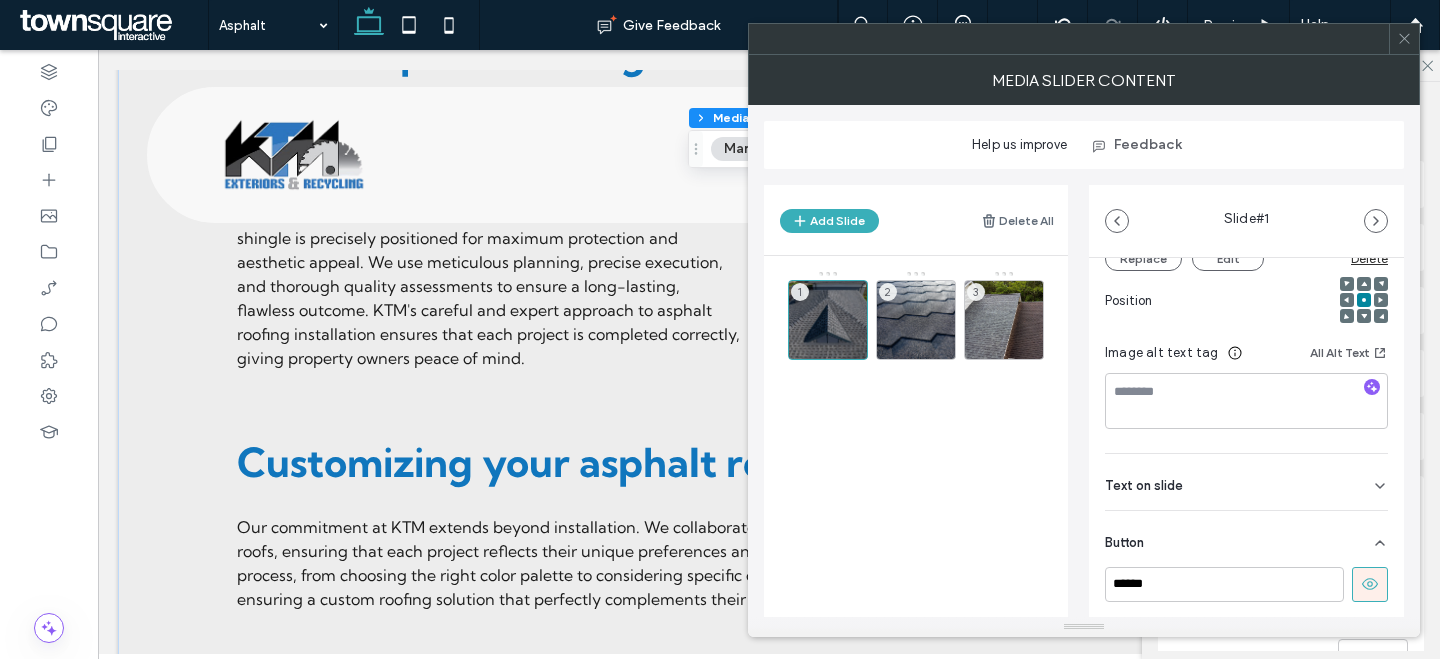 drag, startPoint x: 1353, startPoint y: 592, endPoint x: 1083, endPoint y: 451, distance: 304.59973 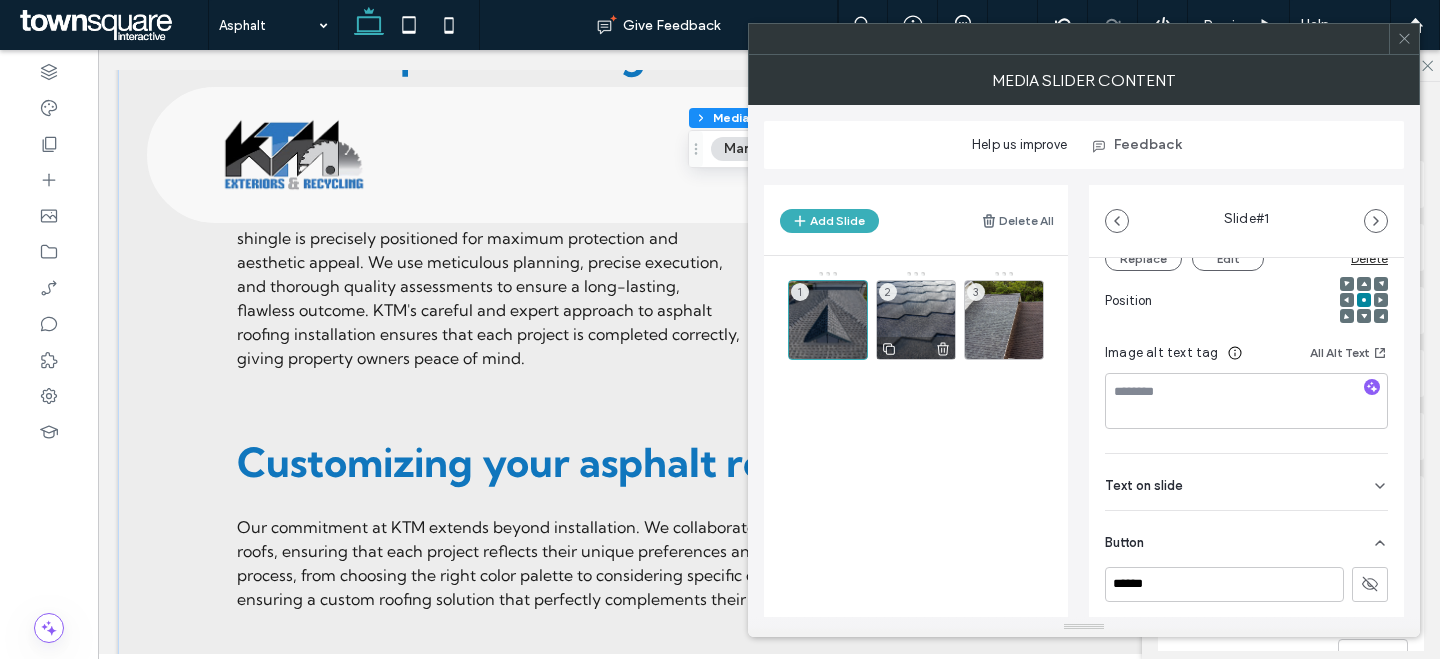 click on "2" at bounding box center (916, 320) 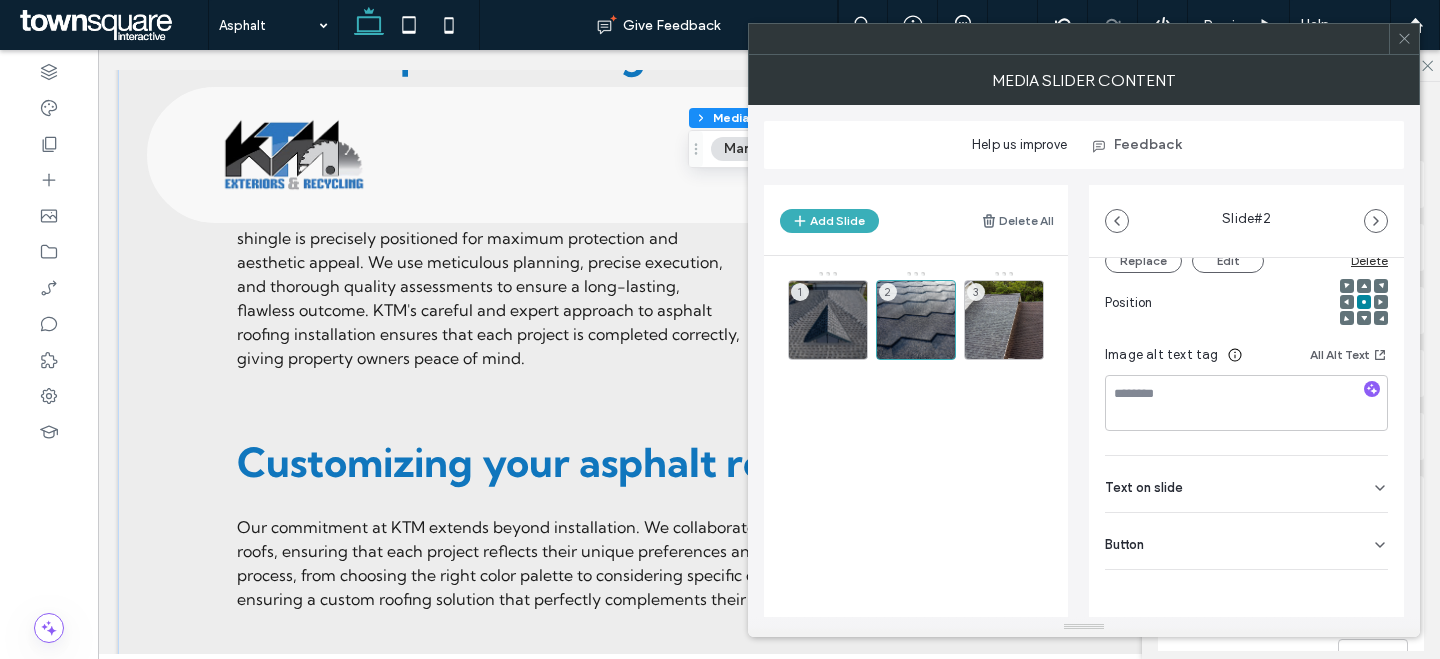click on "Button" at bounding box center (1246, 541) 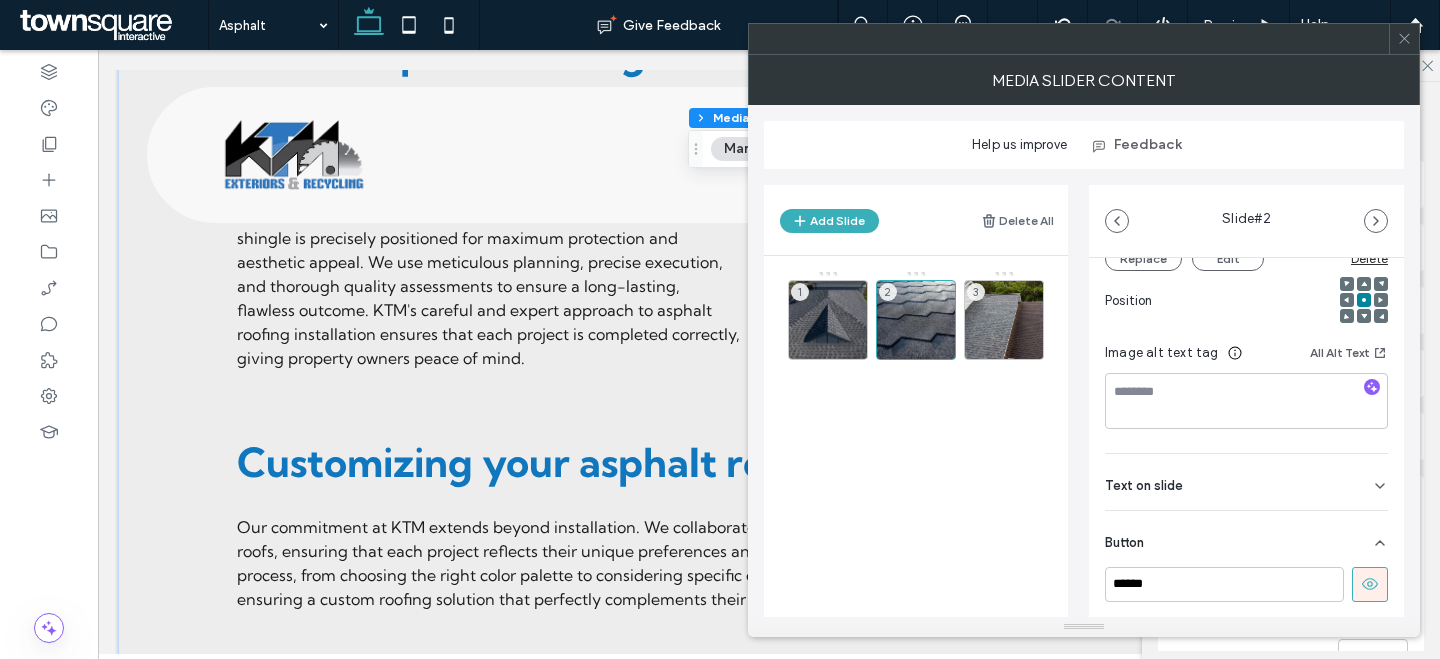 click 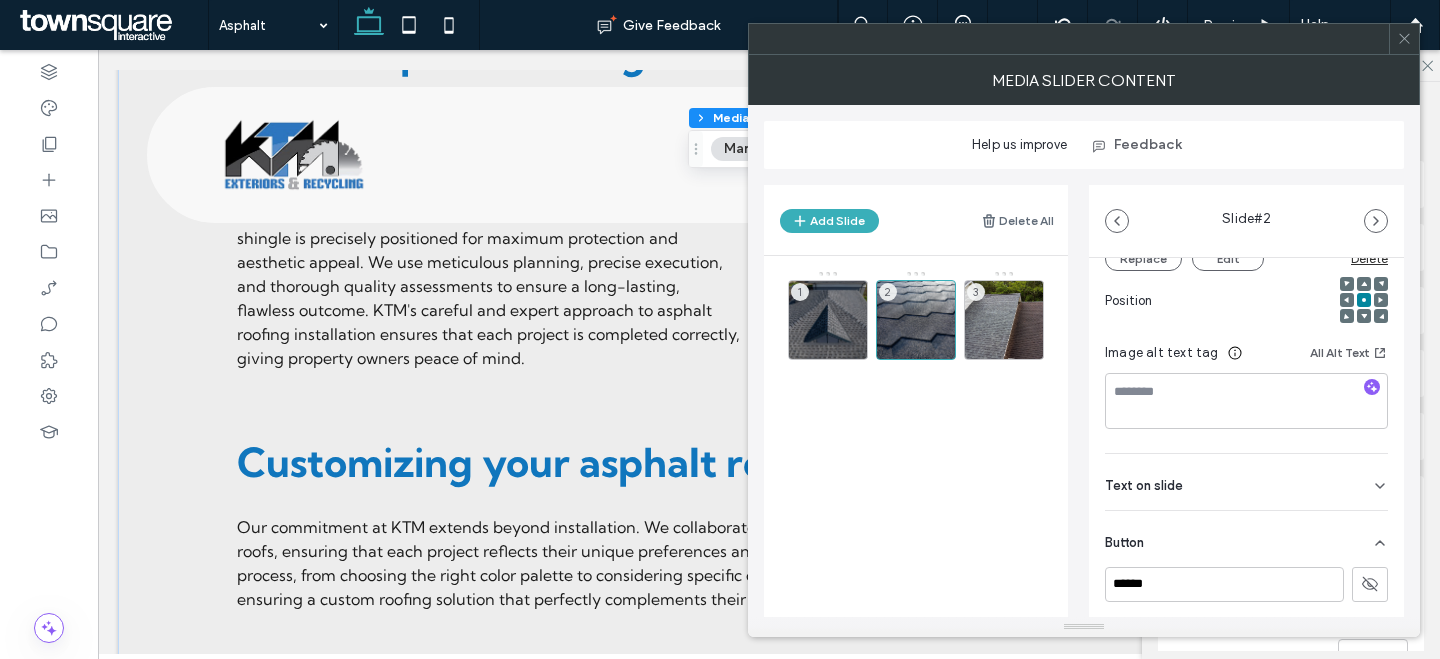 click on "3" at bounding box center [1004, 320] 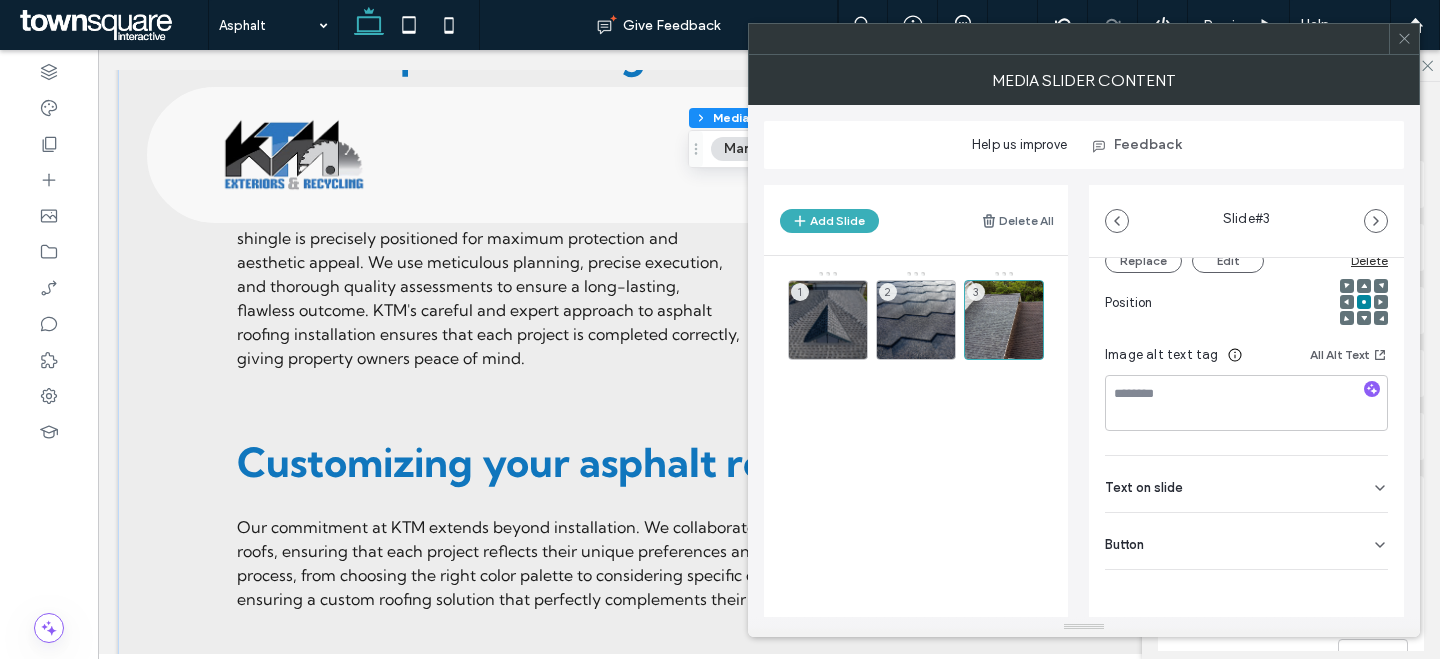 click on "Button" at bounding box center (1246, 541) 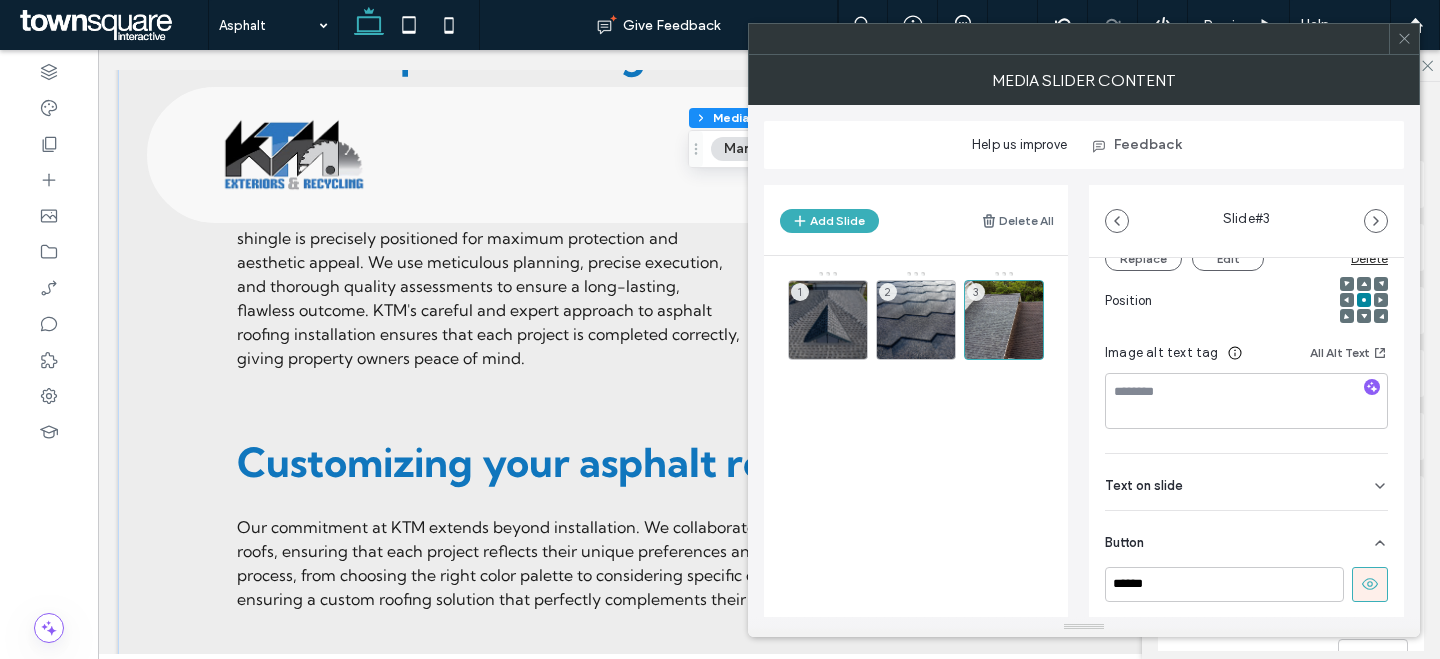 click 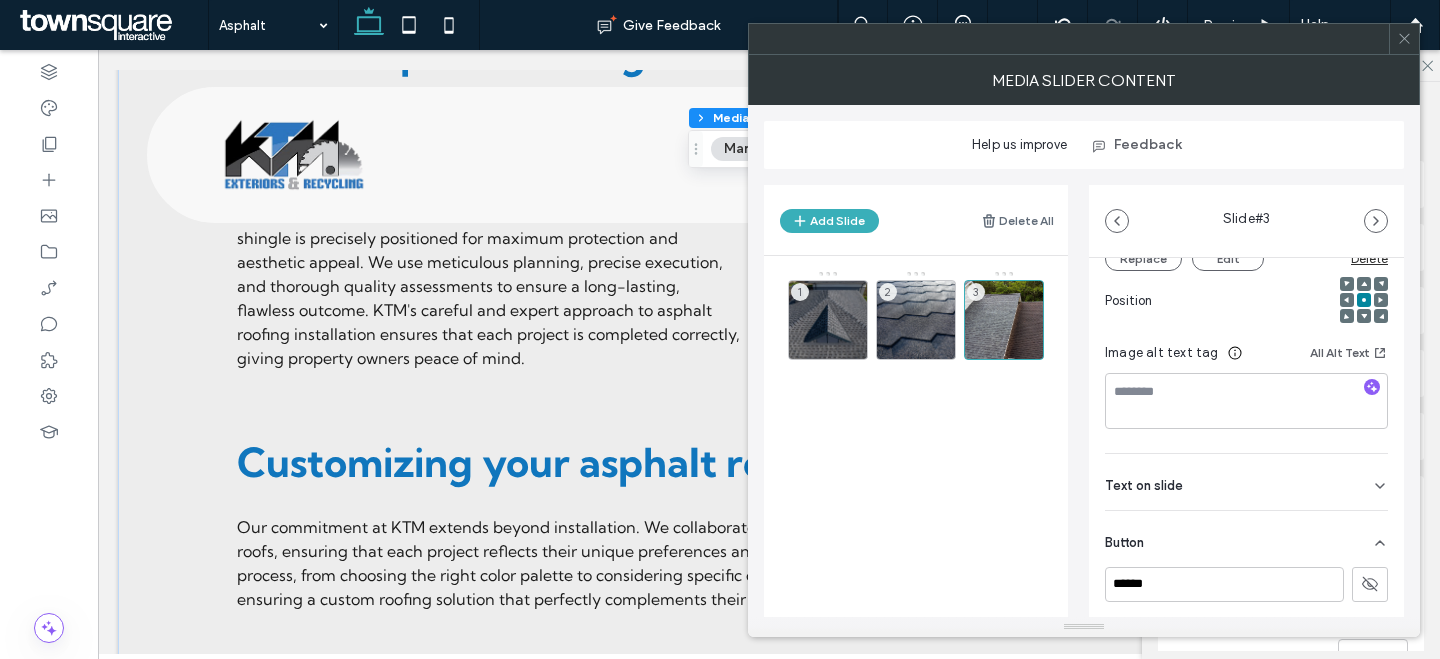 drag, startPoint x: 1415, startPoint y: 189, endPoint x: 1386, endPoint y: 90, distance: 103.16007 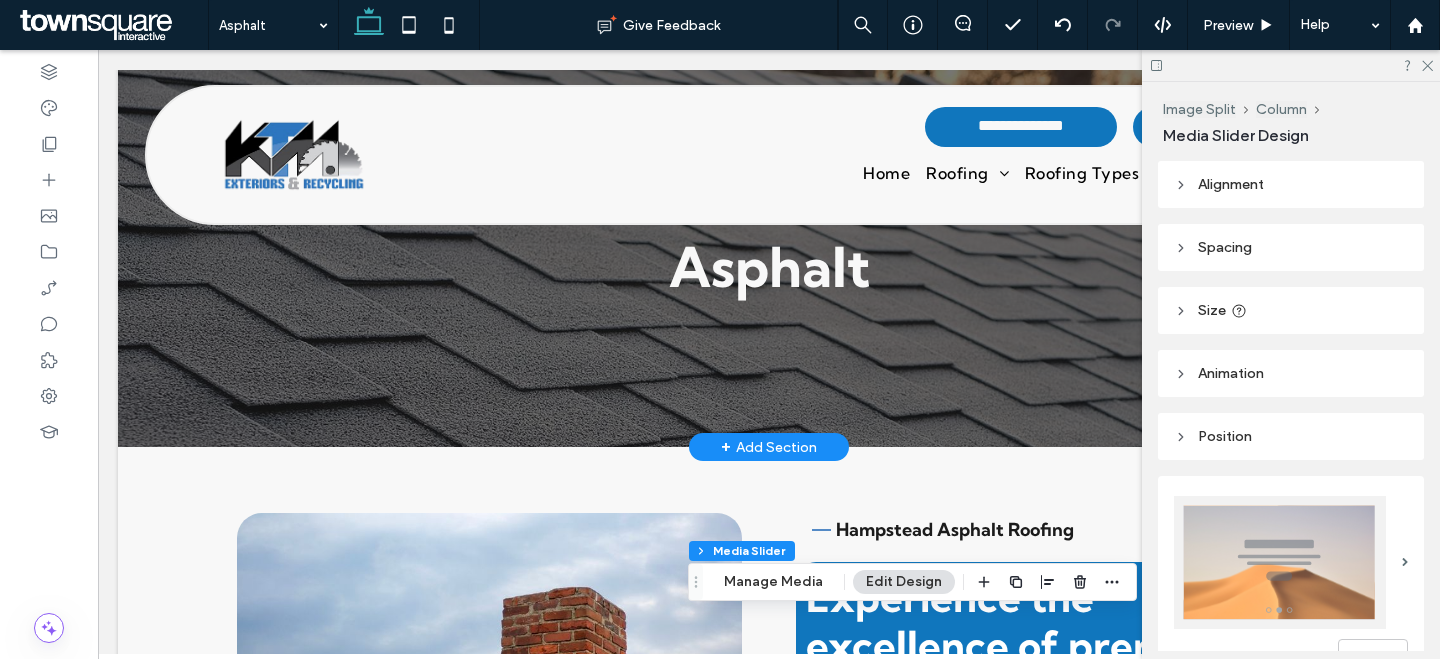 scroll, scrollTop: 0, scrollLeft: 0, axis: both 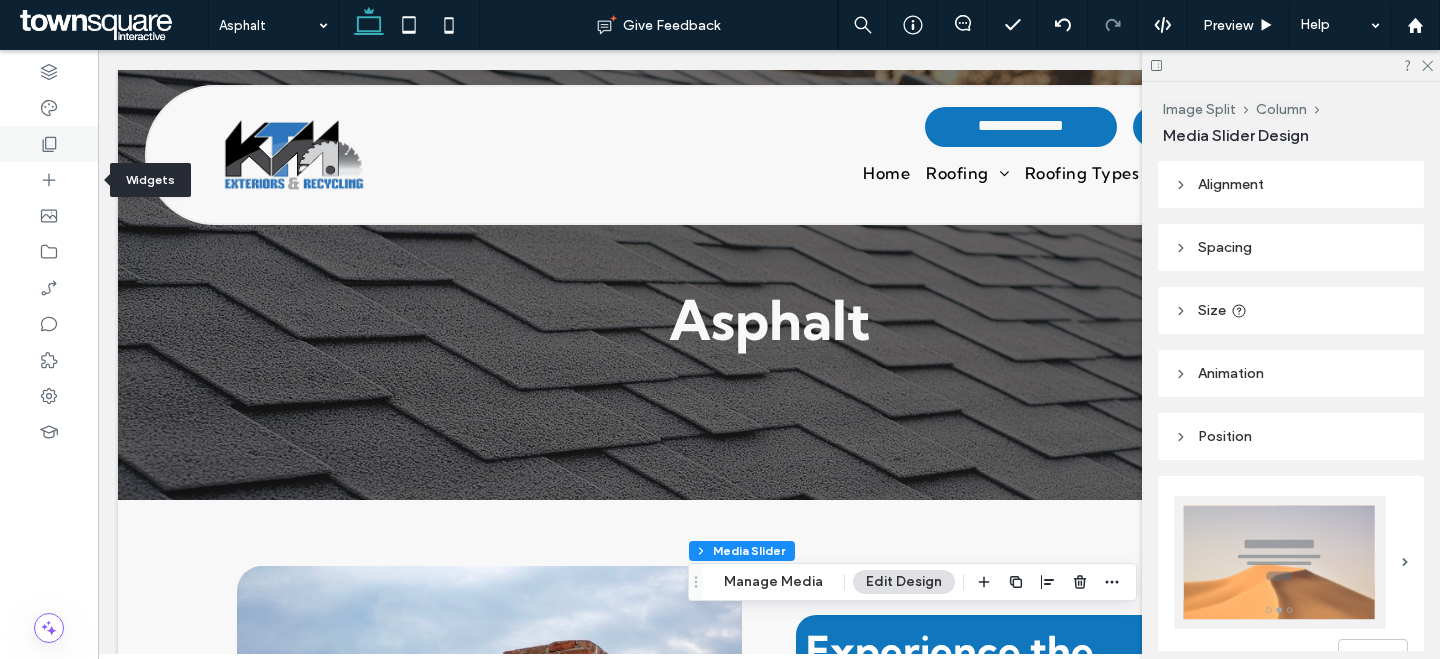 click 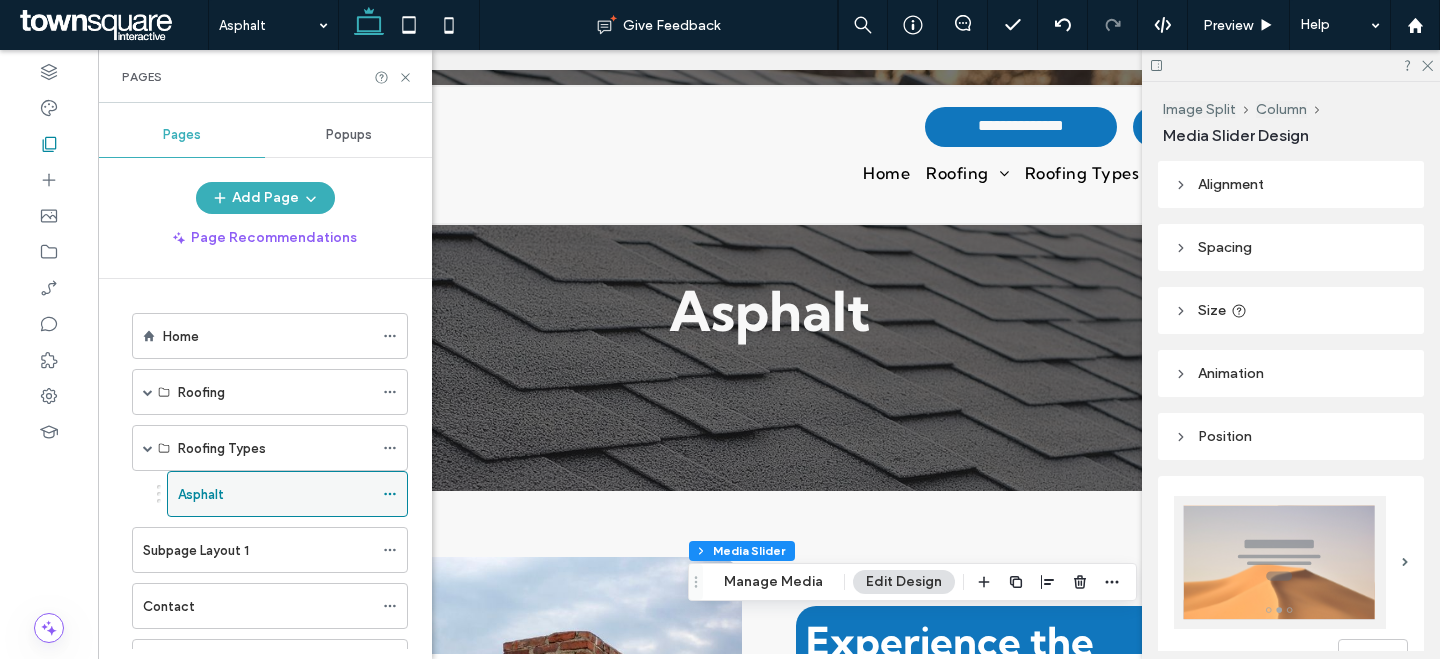 scroll, scrollTop: 246, scrollLeft: 0, axis: vertical 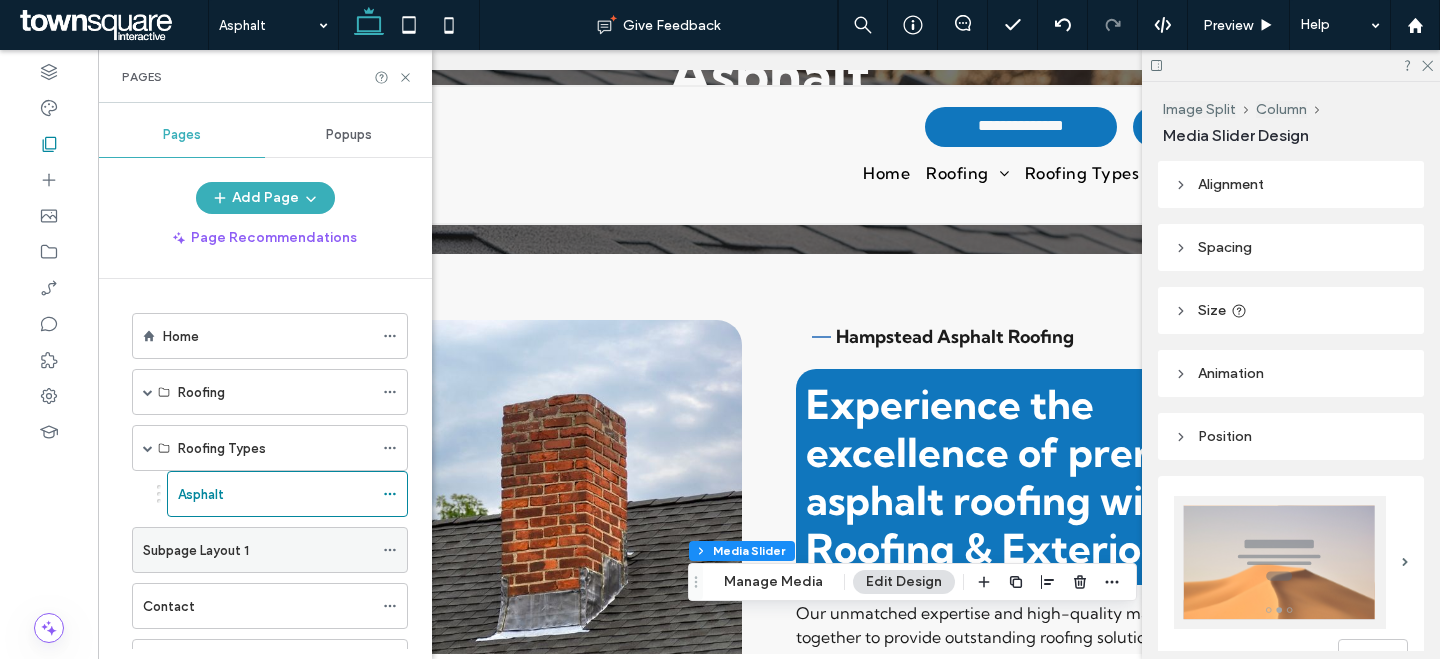 click 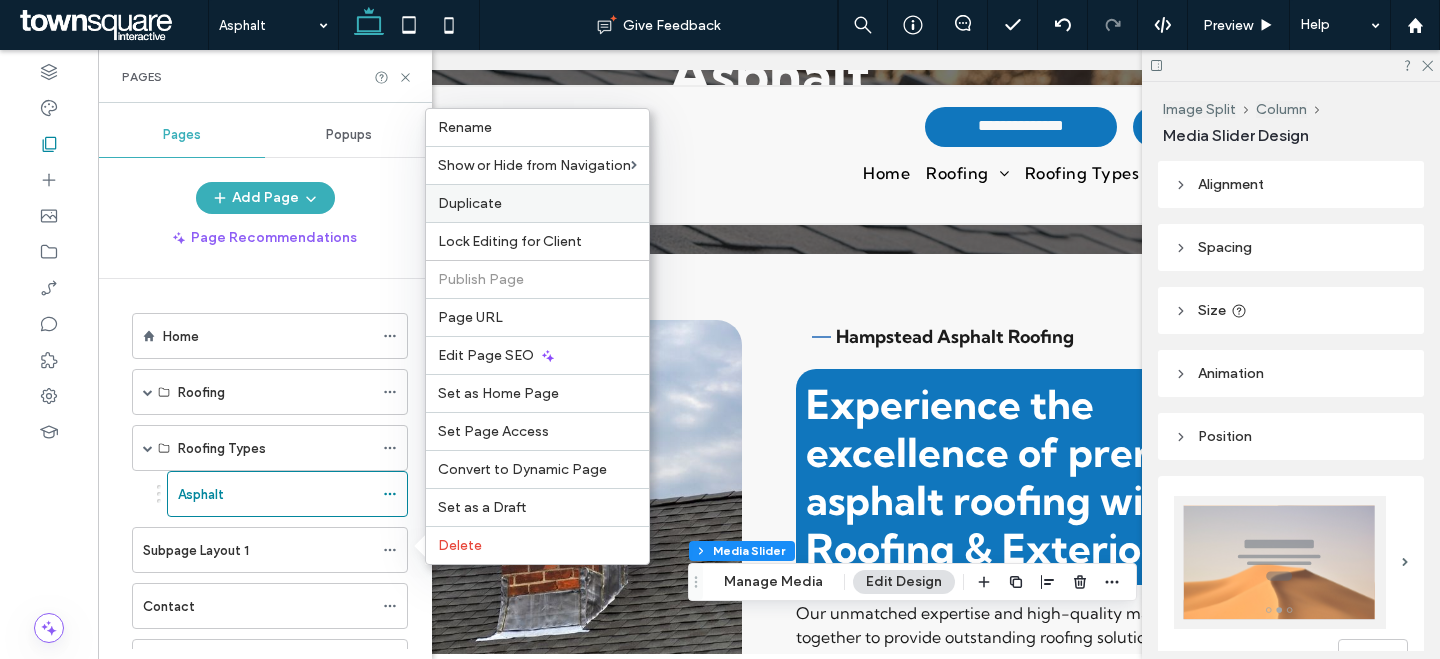 click on "Duplicate" at bounding box center (470, 203) 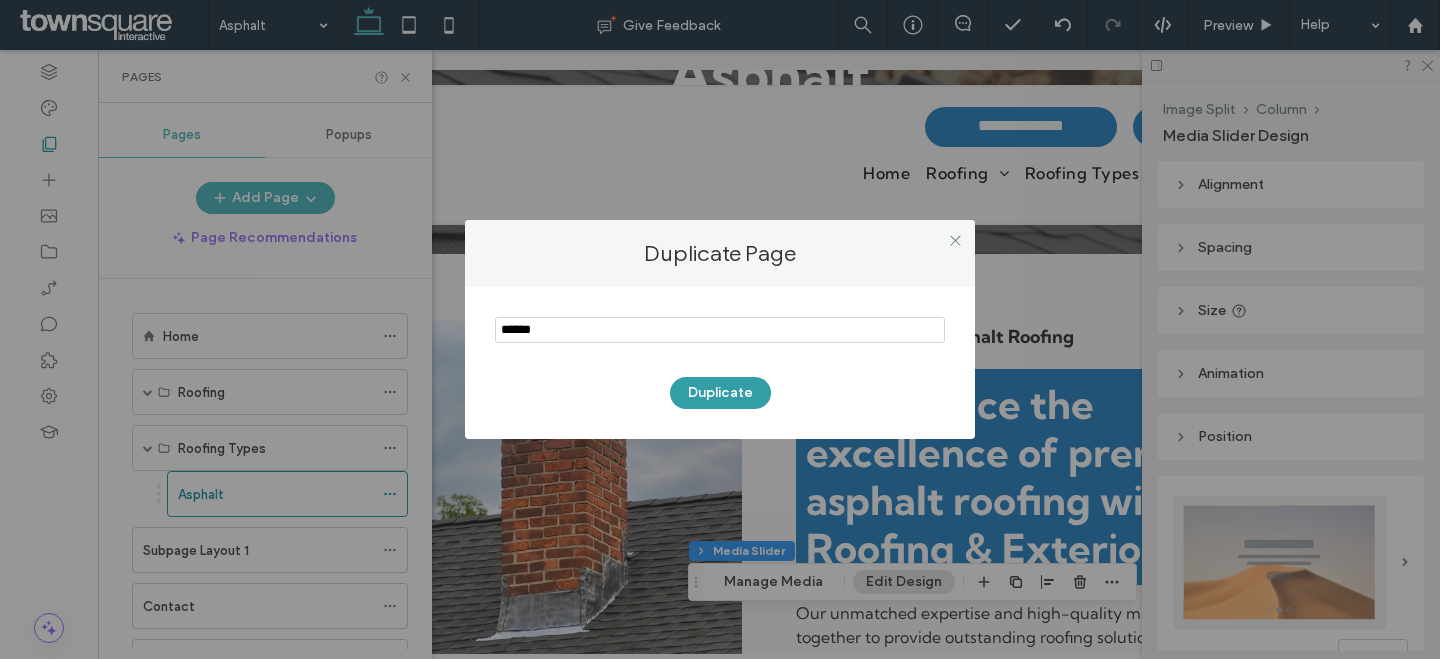 type on "******" 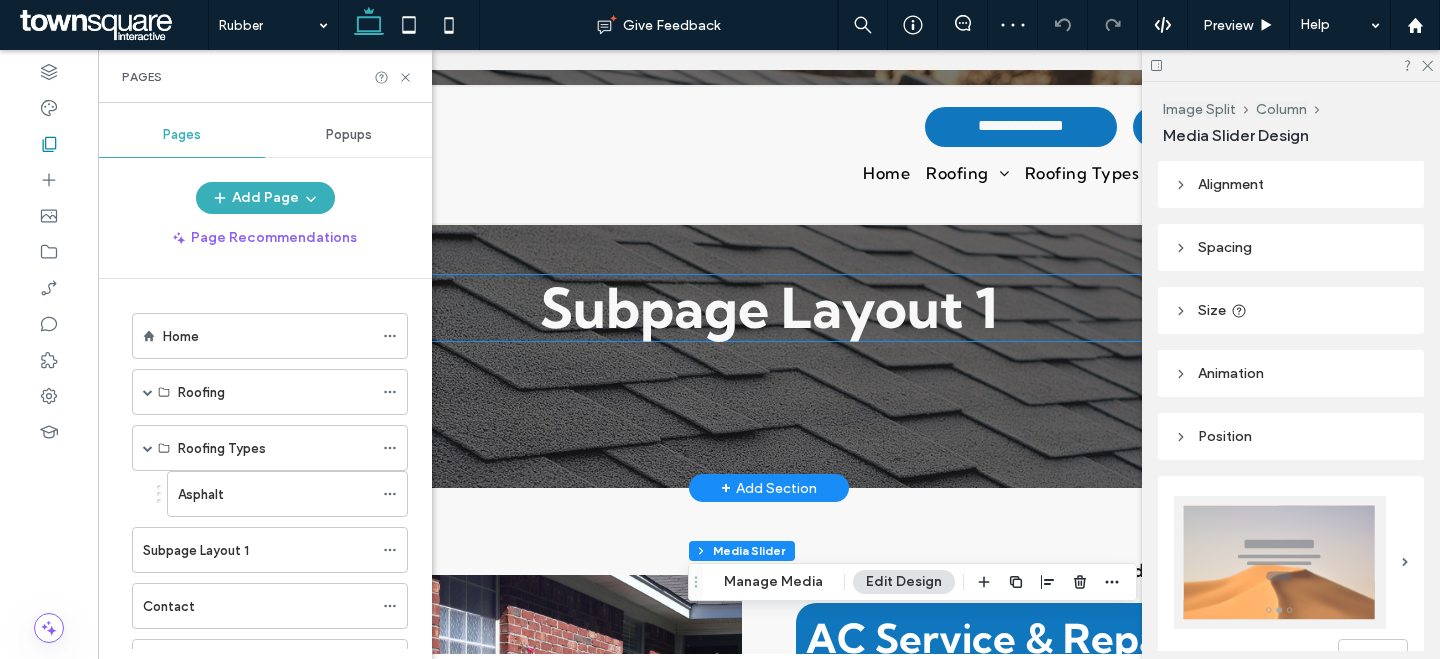 scroll, scrollTop: 0, scrollLeft: 0, axis: both 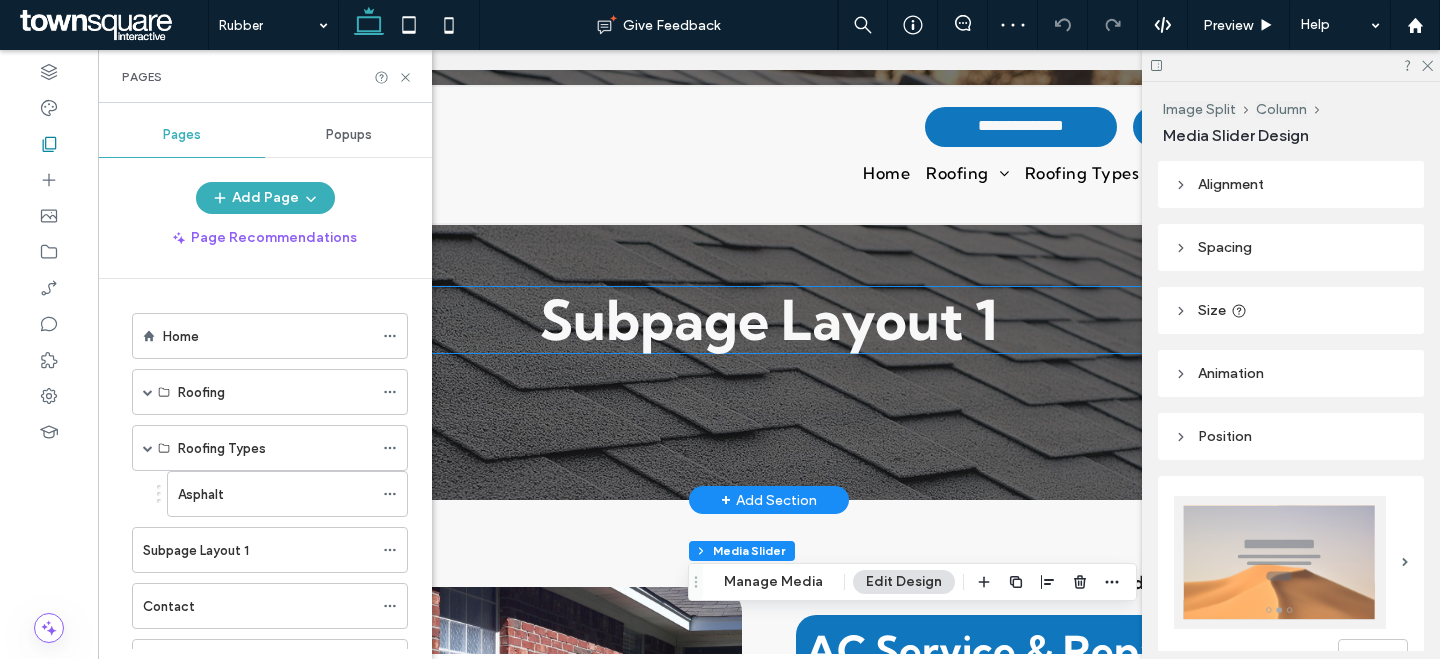 click on "Subpage Layout 1" at bounding box center (769, 320) 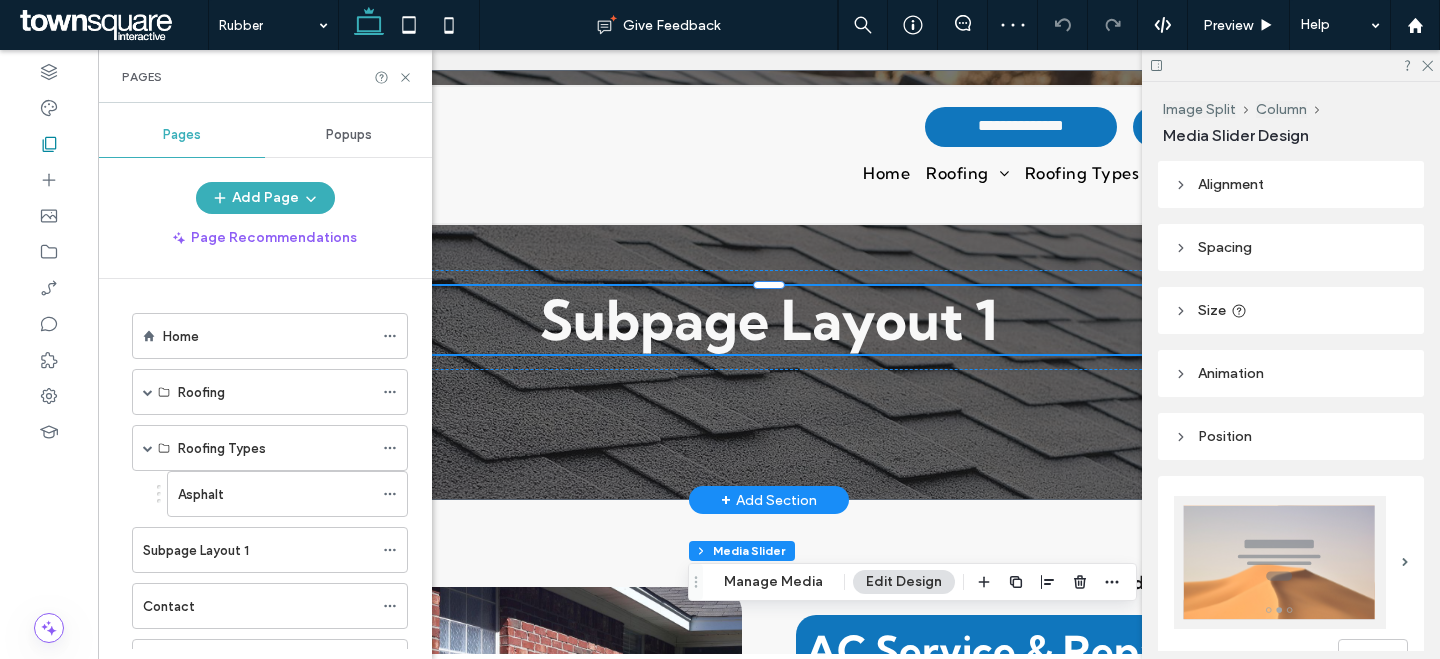 click on "Subpage Layout 1" at bounding box center [769, 320] 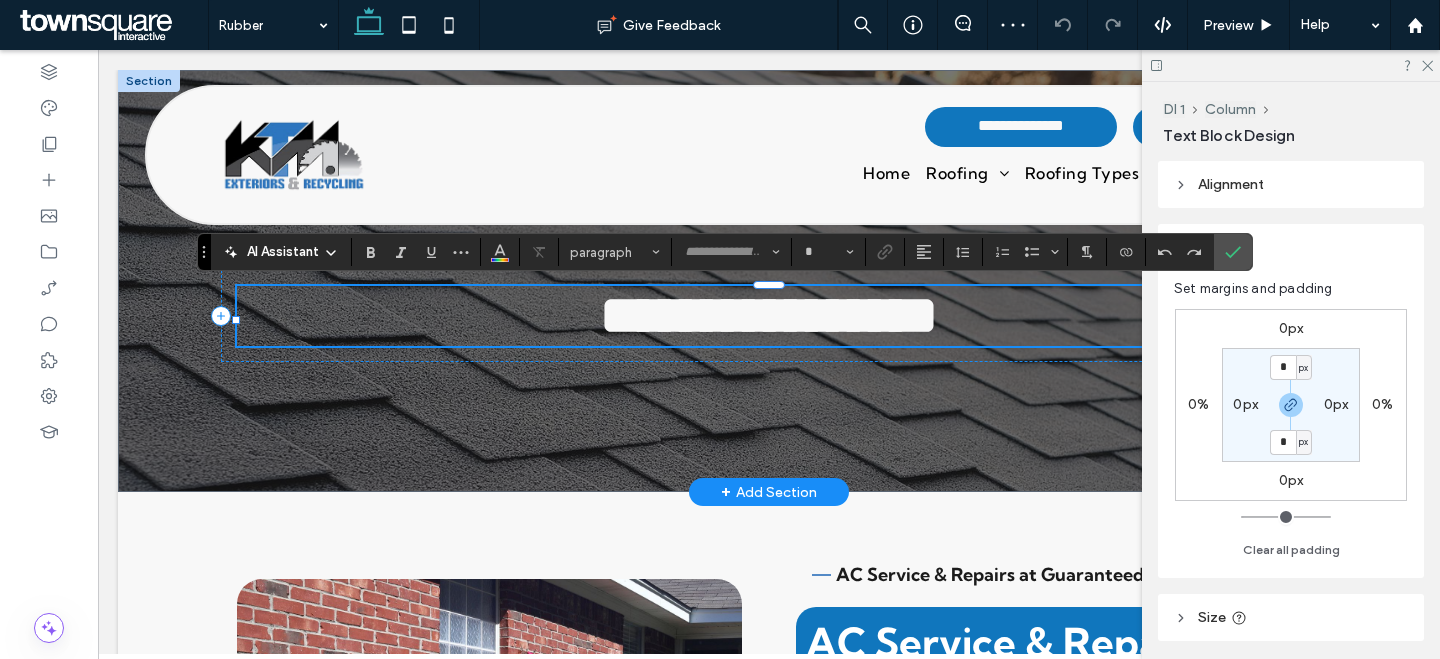 type on "**********" 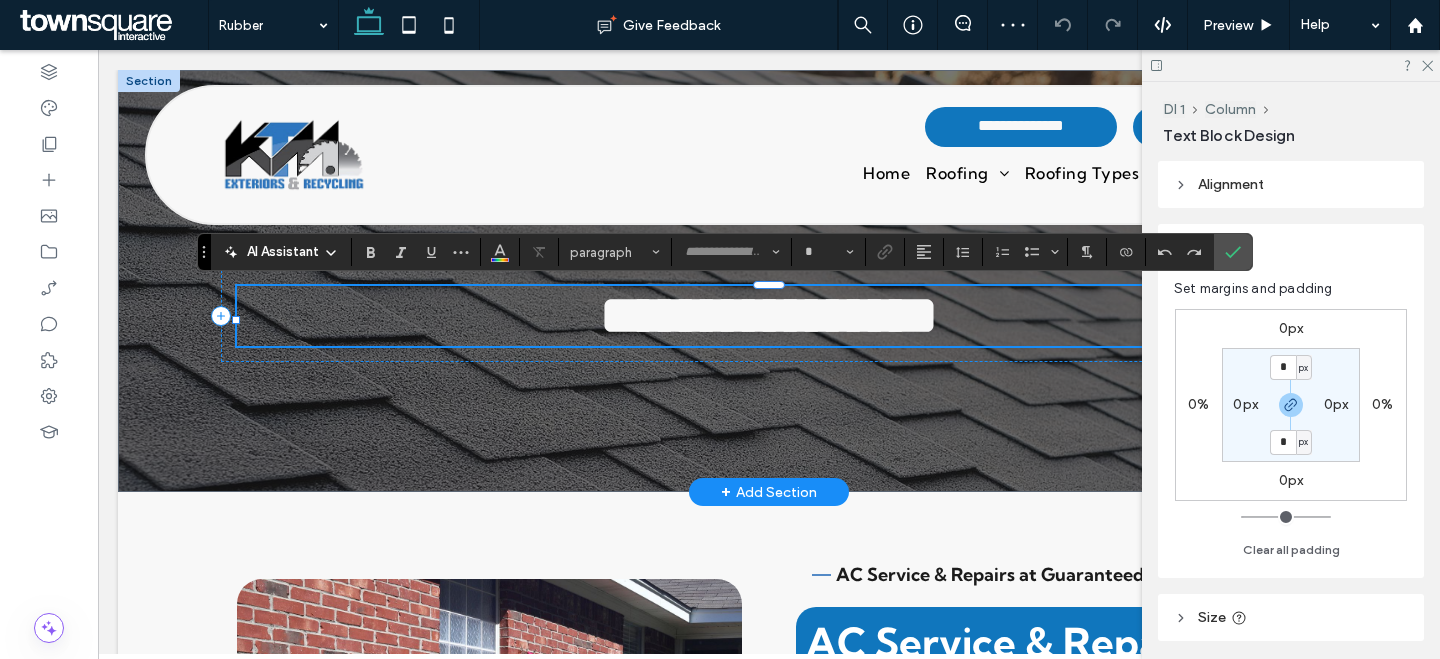 type on "**" 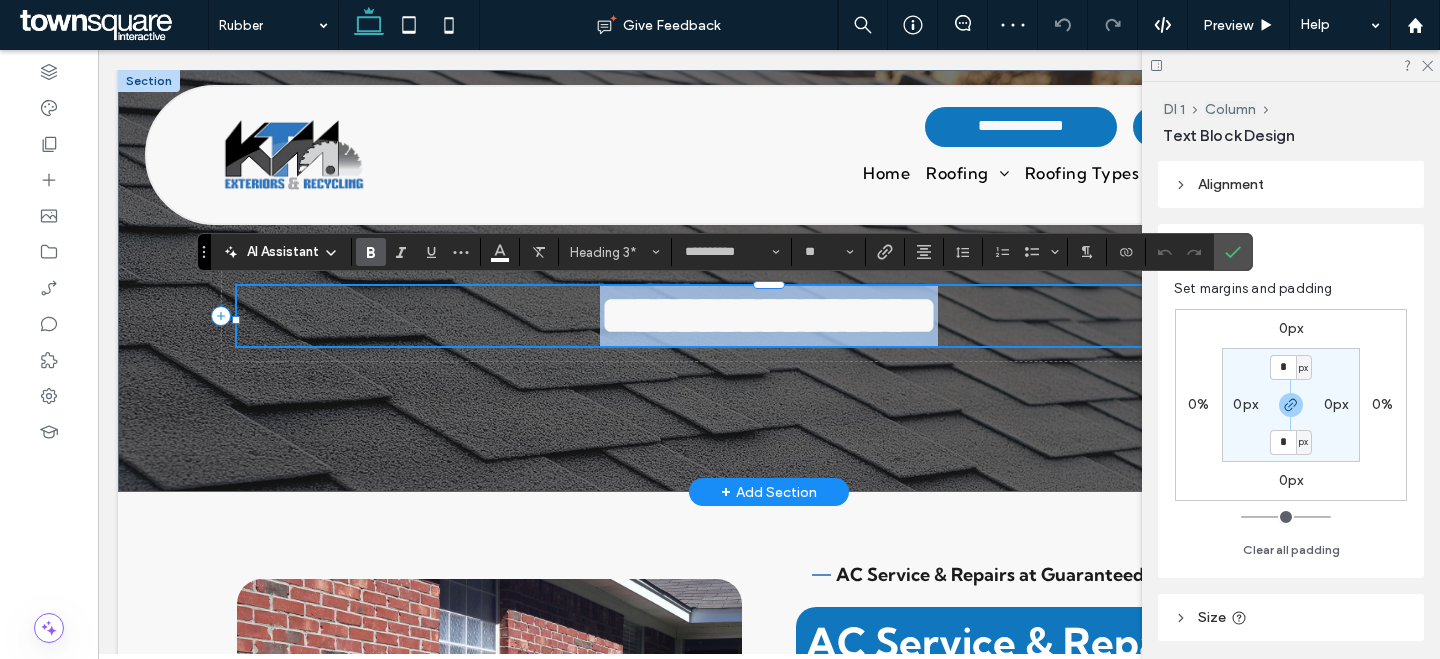 type 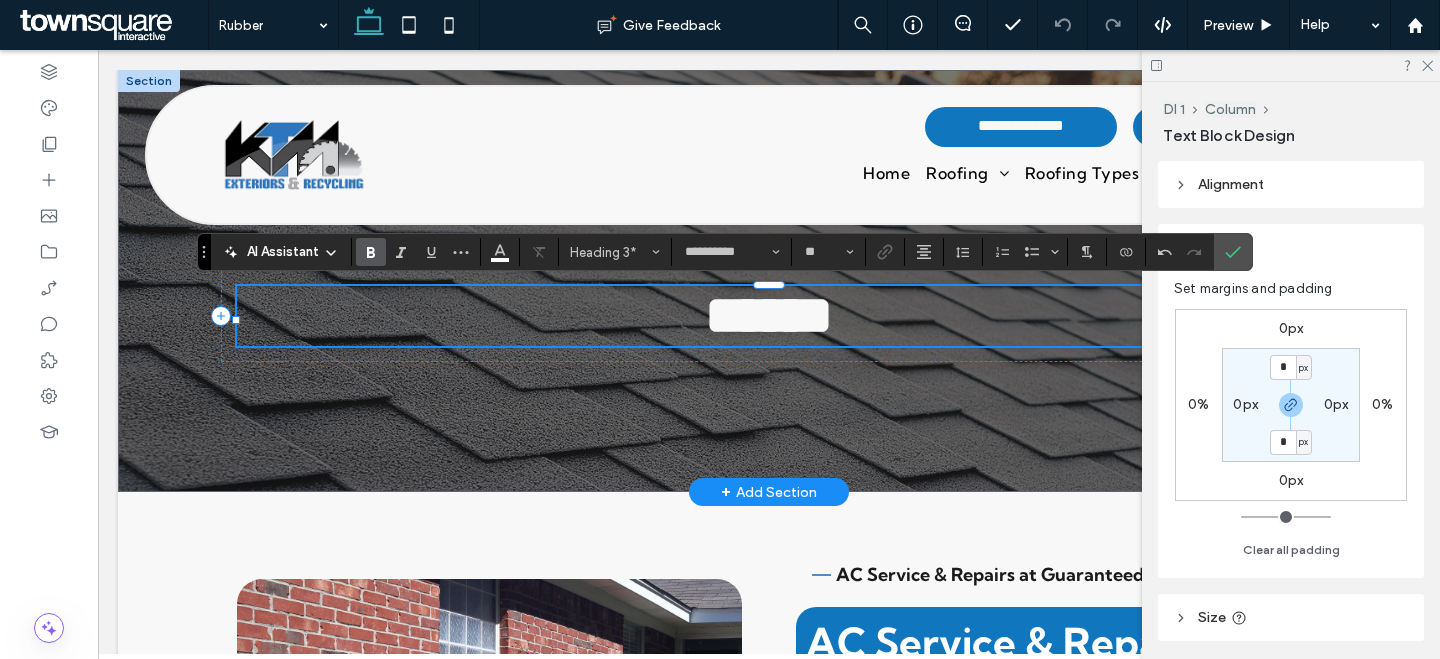 click at bounding box center (1233, 252) 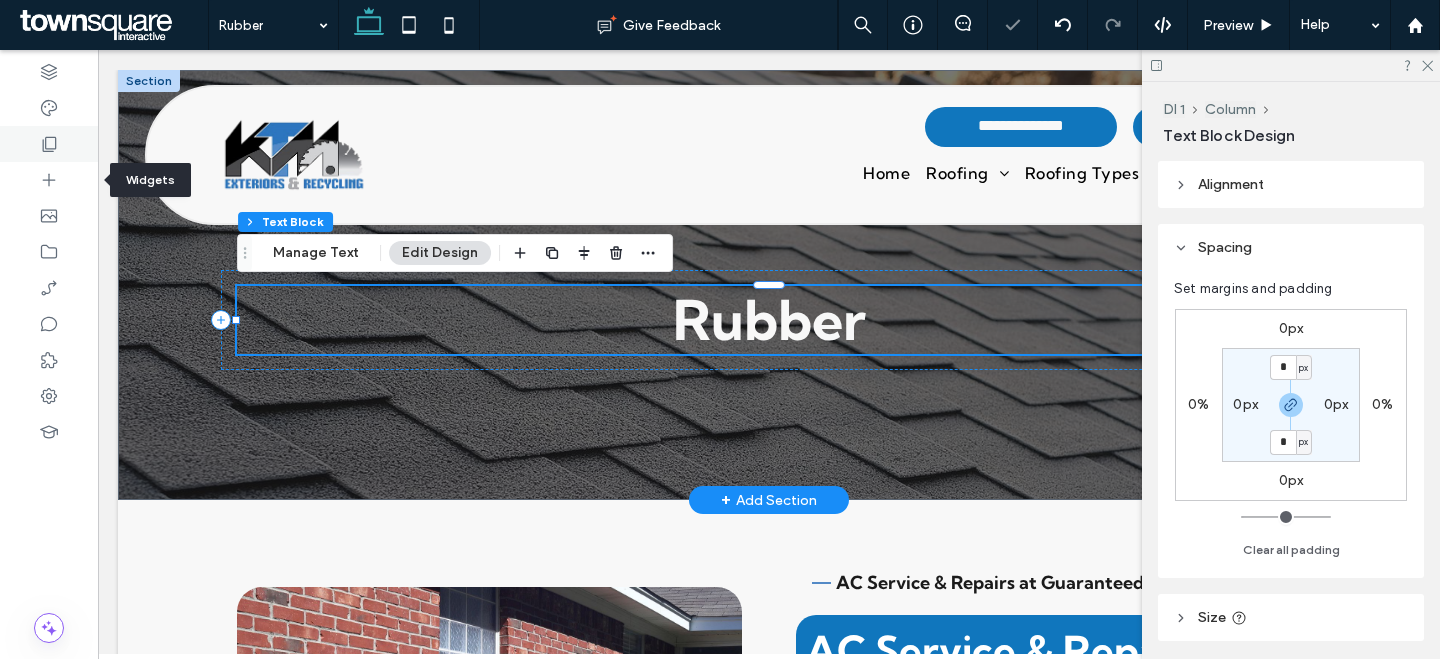 click 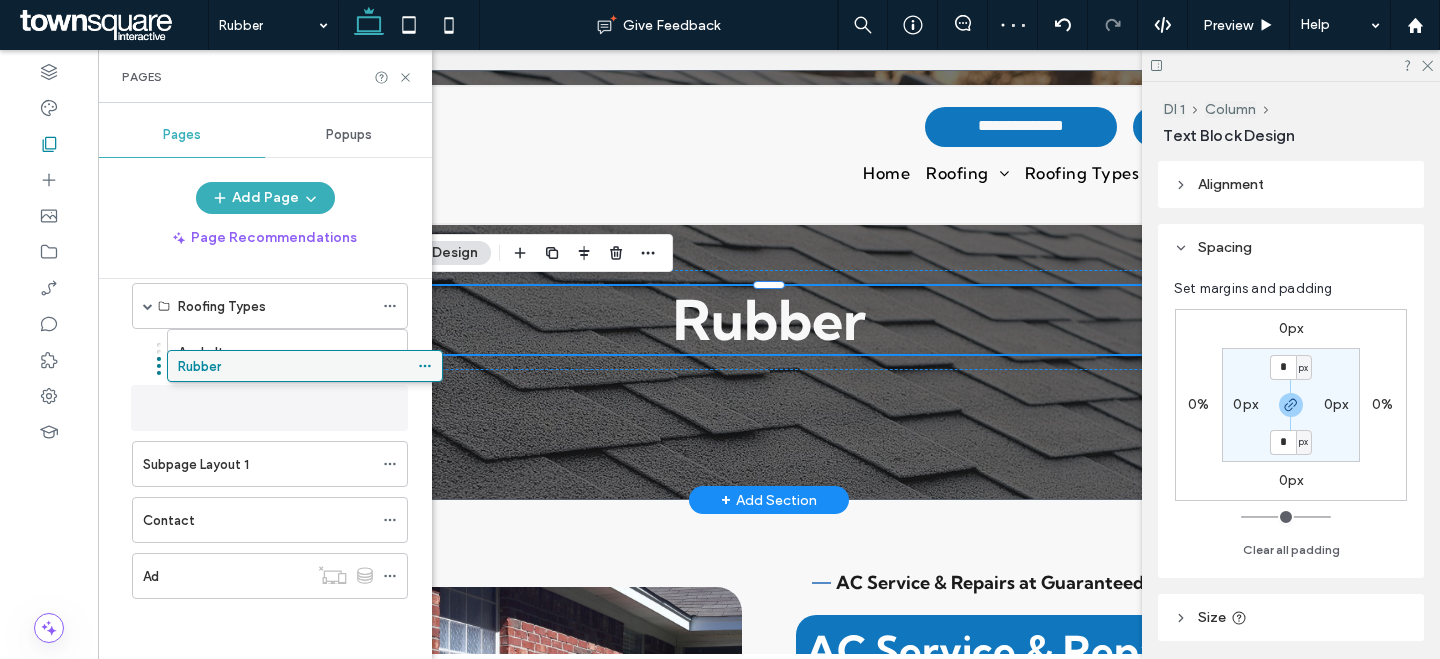 scroll, scrollTop: 132, scrollLeft: 0, axis: vertical 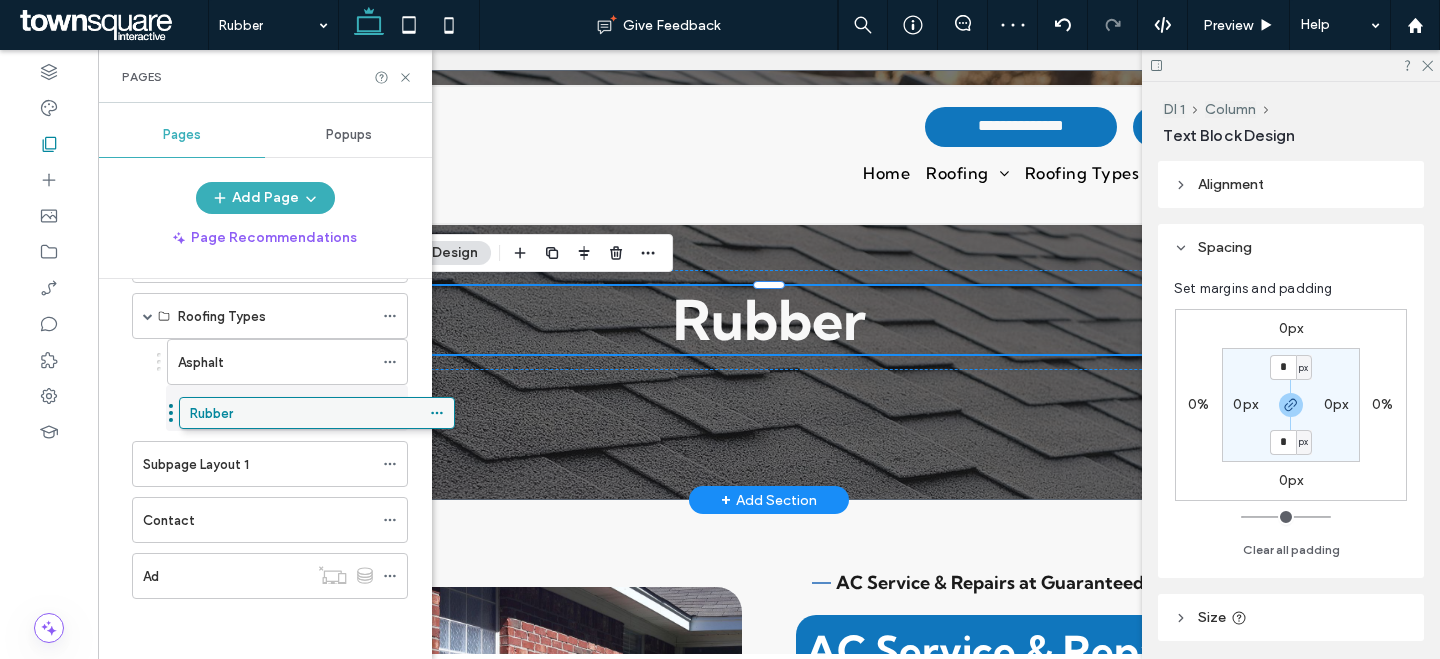 drag, startPoint x: 247, startPoint y: 571, endPoint x: 292, endPoint y: 405, distance: 171.99127 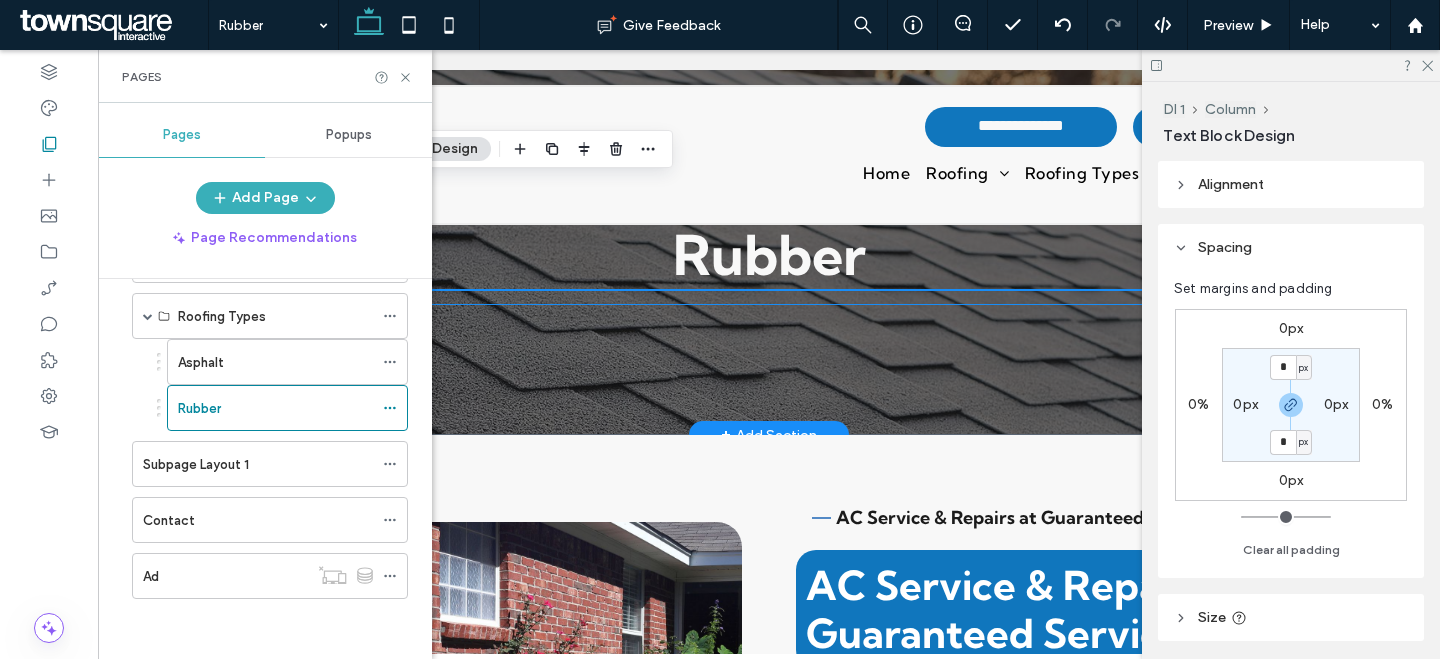 scroll, scrollTop: 169, scrollLeft: 0, axis: vertical 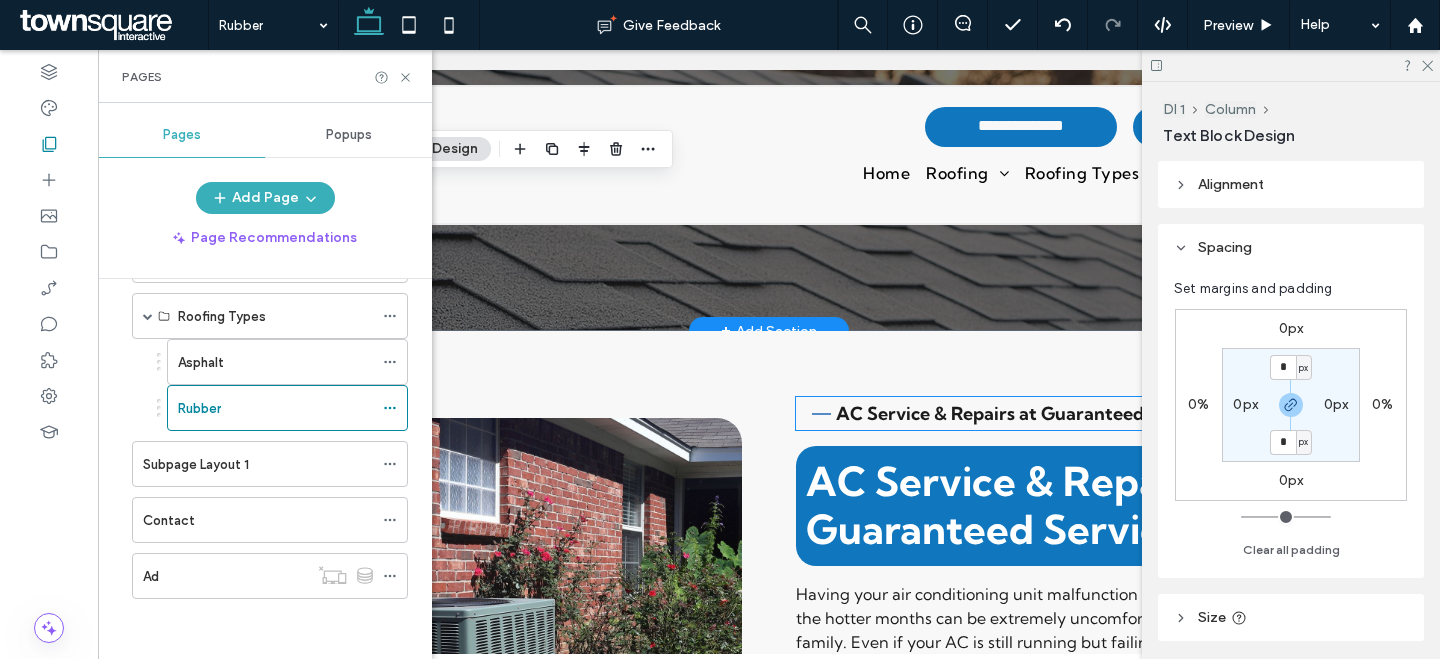 click on "AC Service & Repairs at Guaranteed Service" at bounding box center (1023, 413) 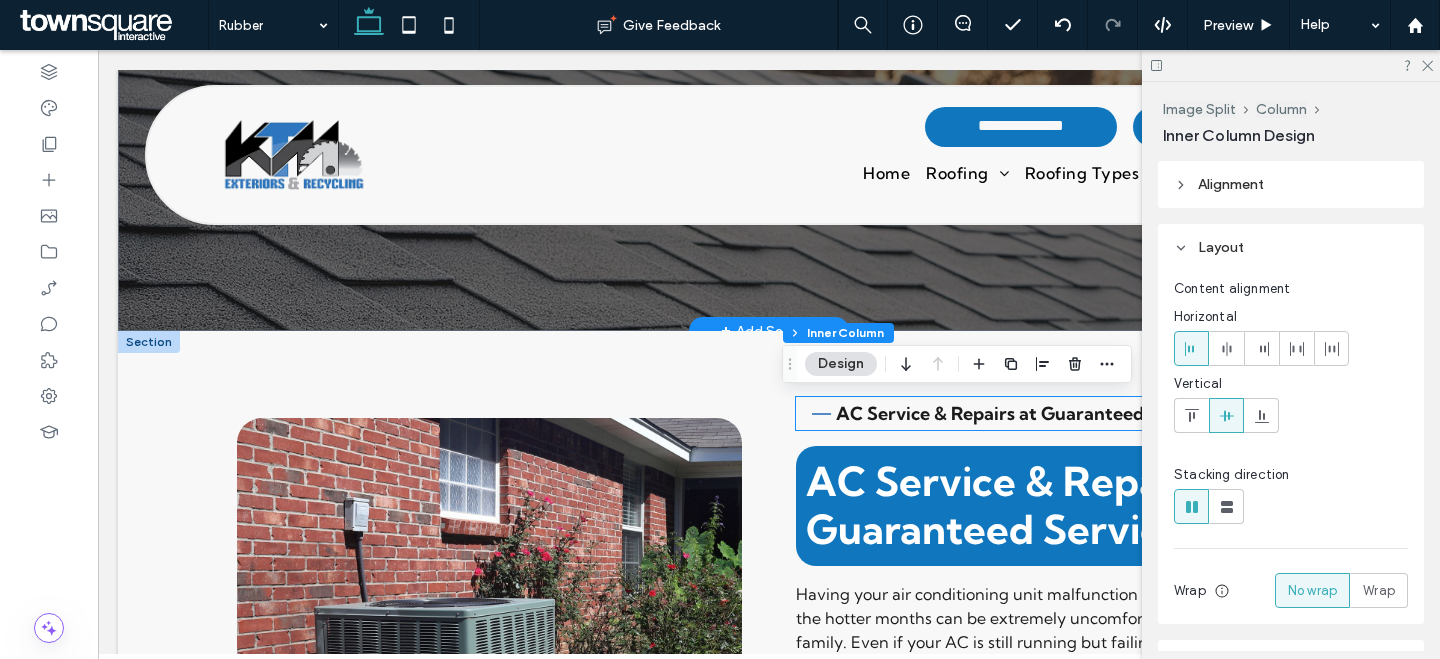 click on "AC Service & Repairs at Guaranteed Service" at bounding box center [1023, 413] 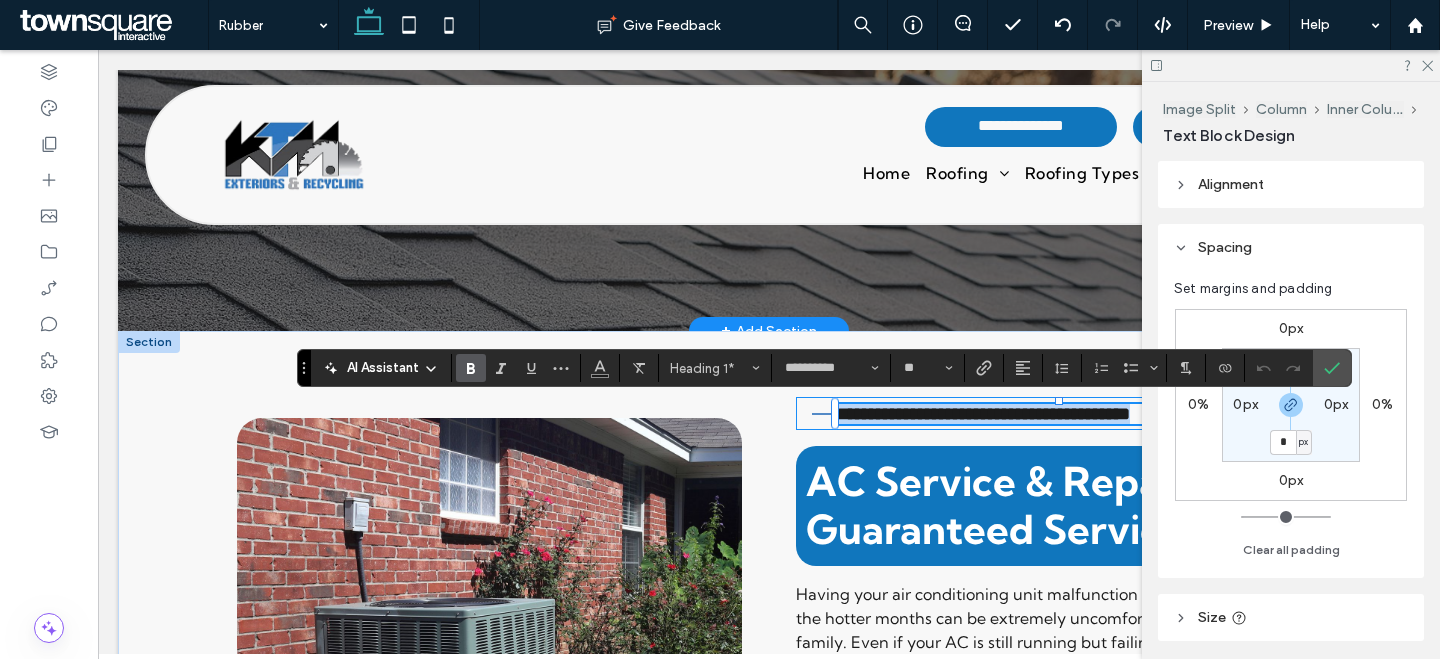 paste 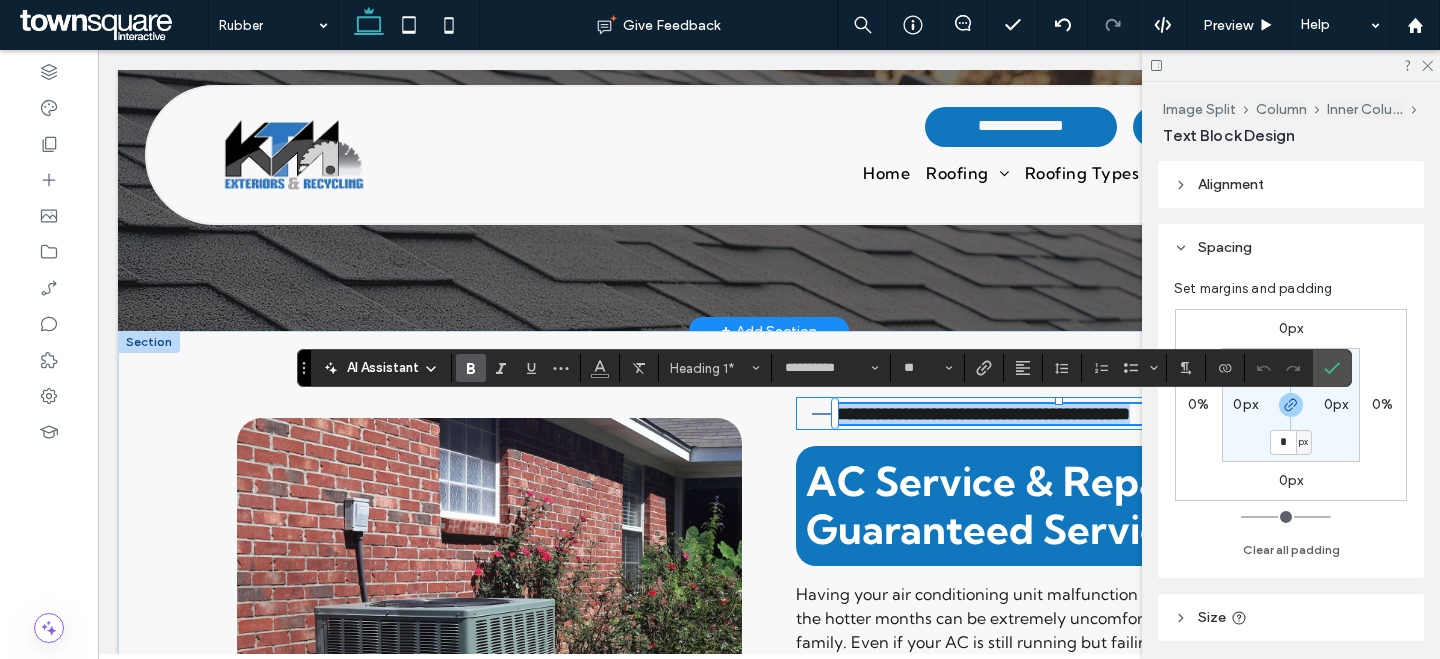 type 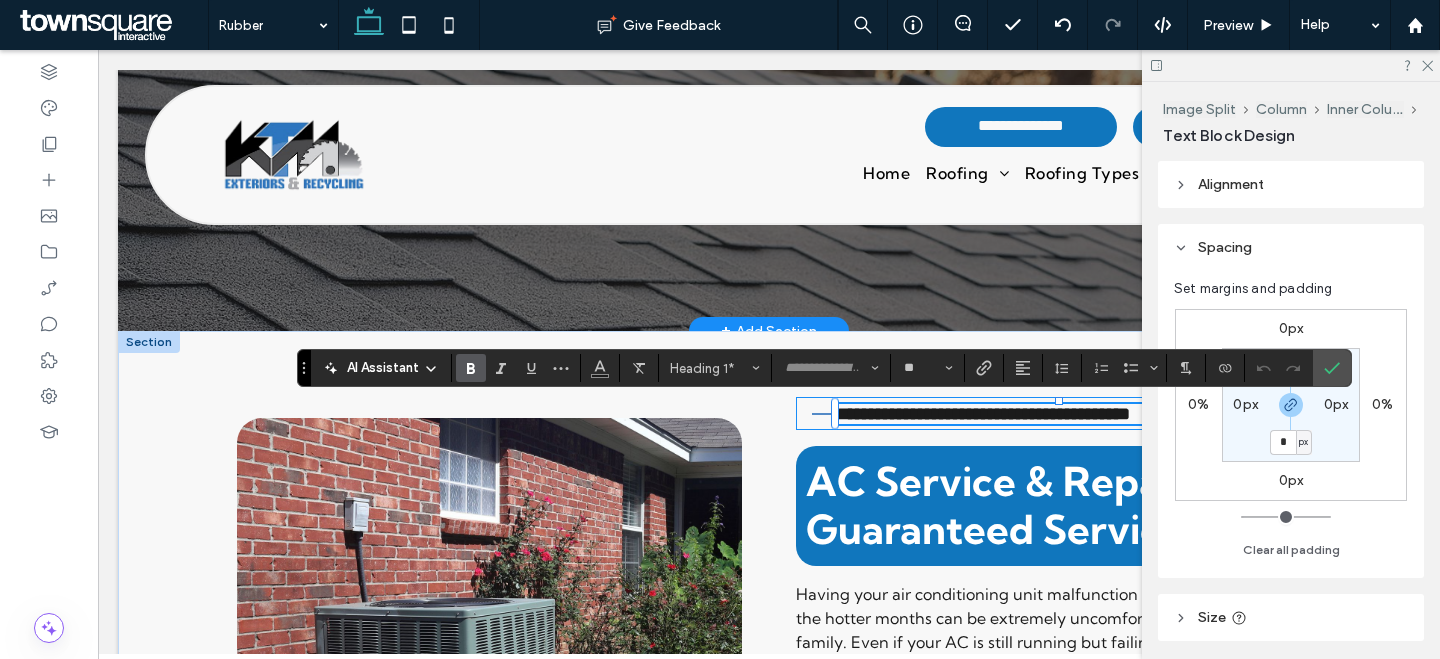 scroll, scrollTop: 14, scrollLeft: 0, axis: vertical 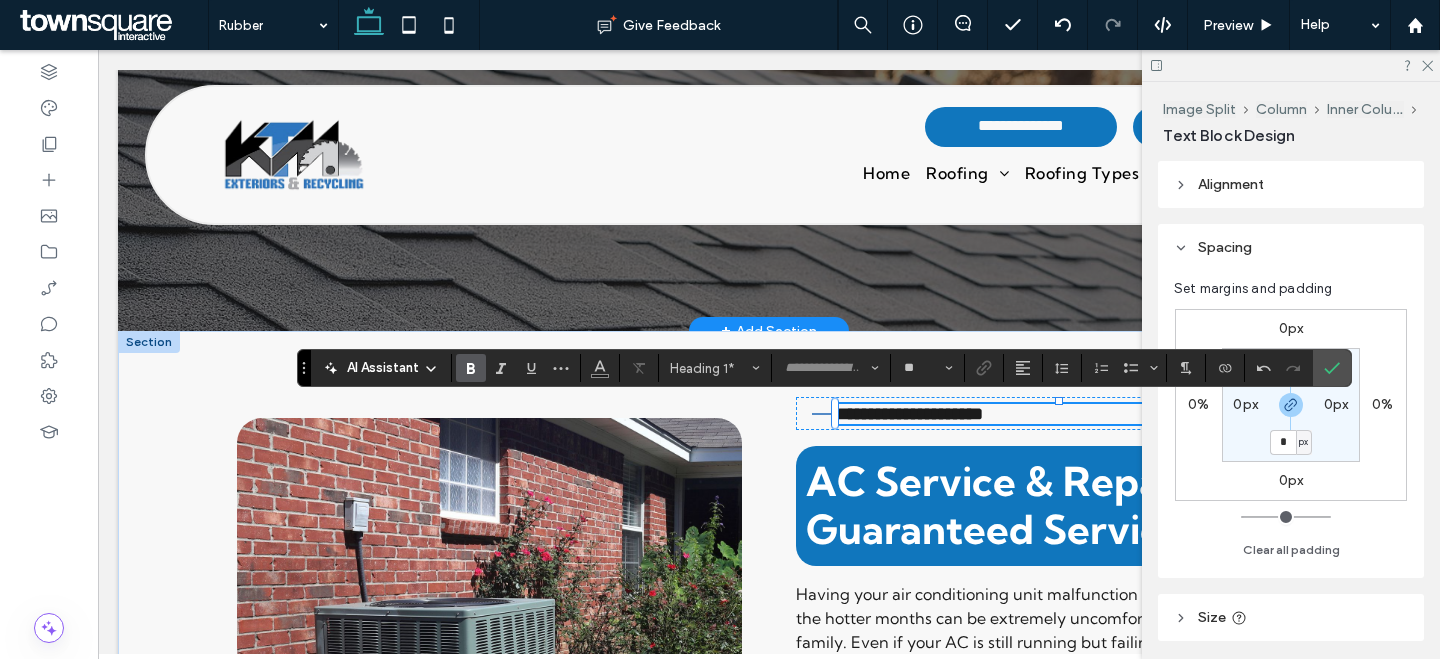 type on "**********" 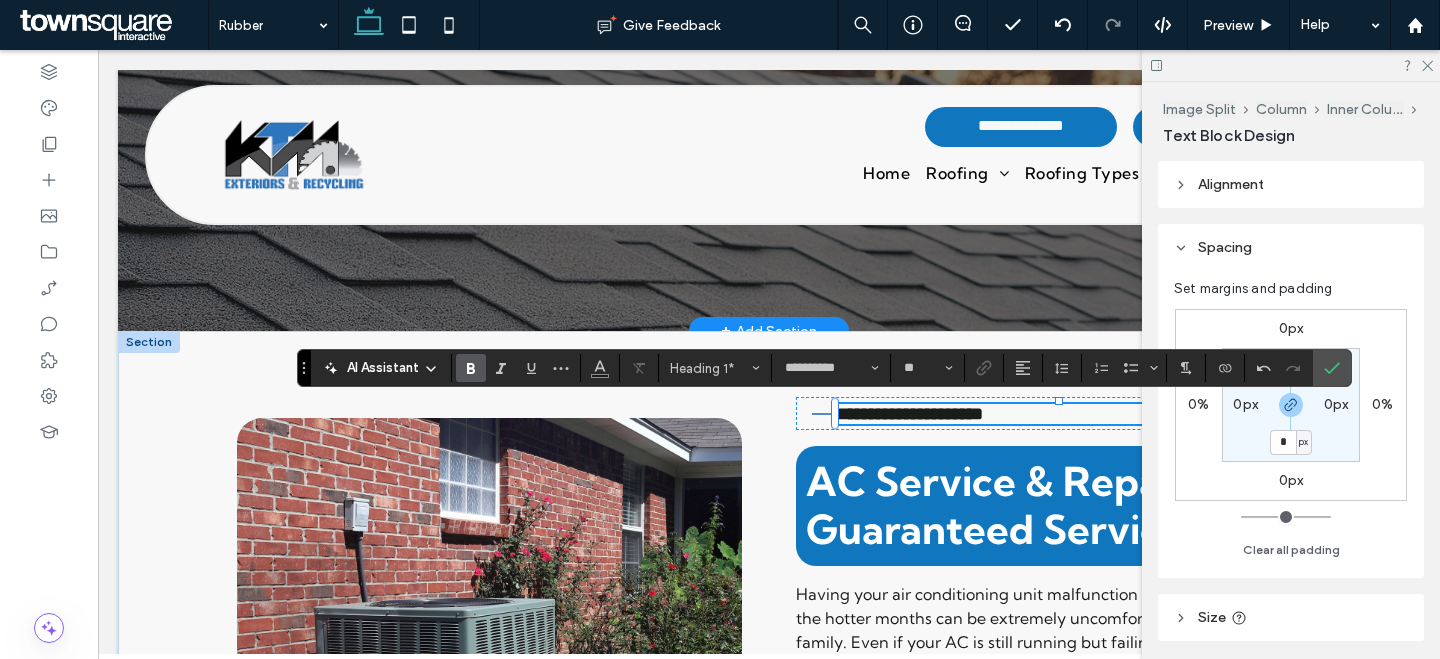 click on "**********" at bounding box center (909, 414) 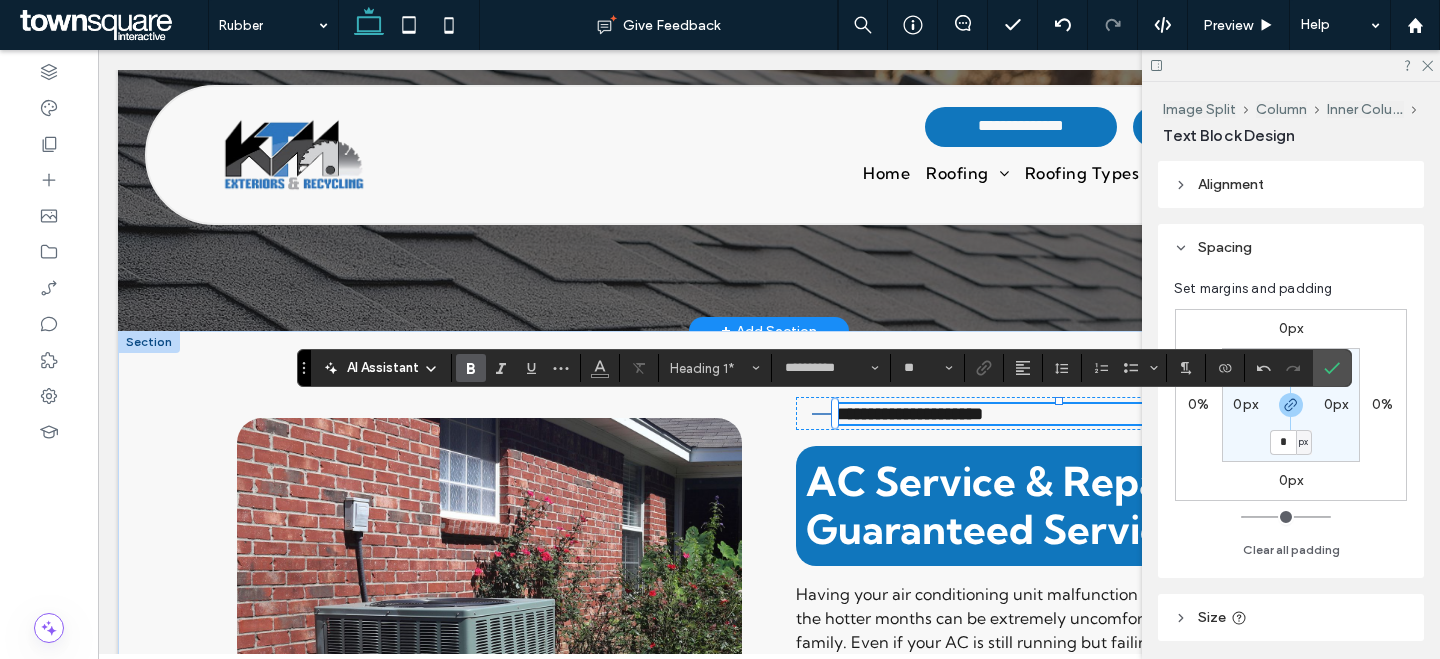 type 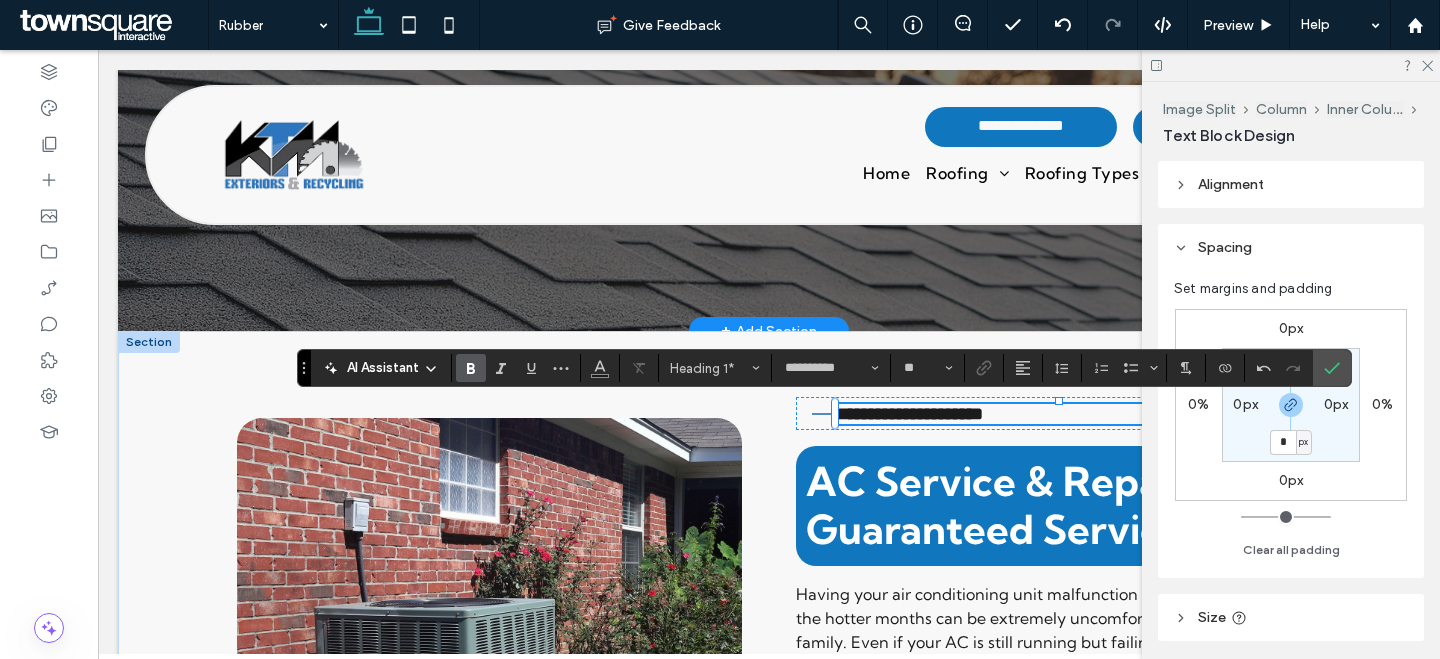 click on "**********" at bounding box center [909, 414] 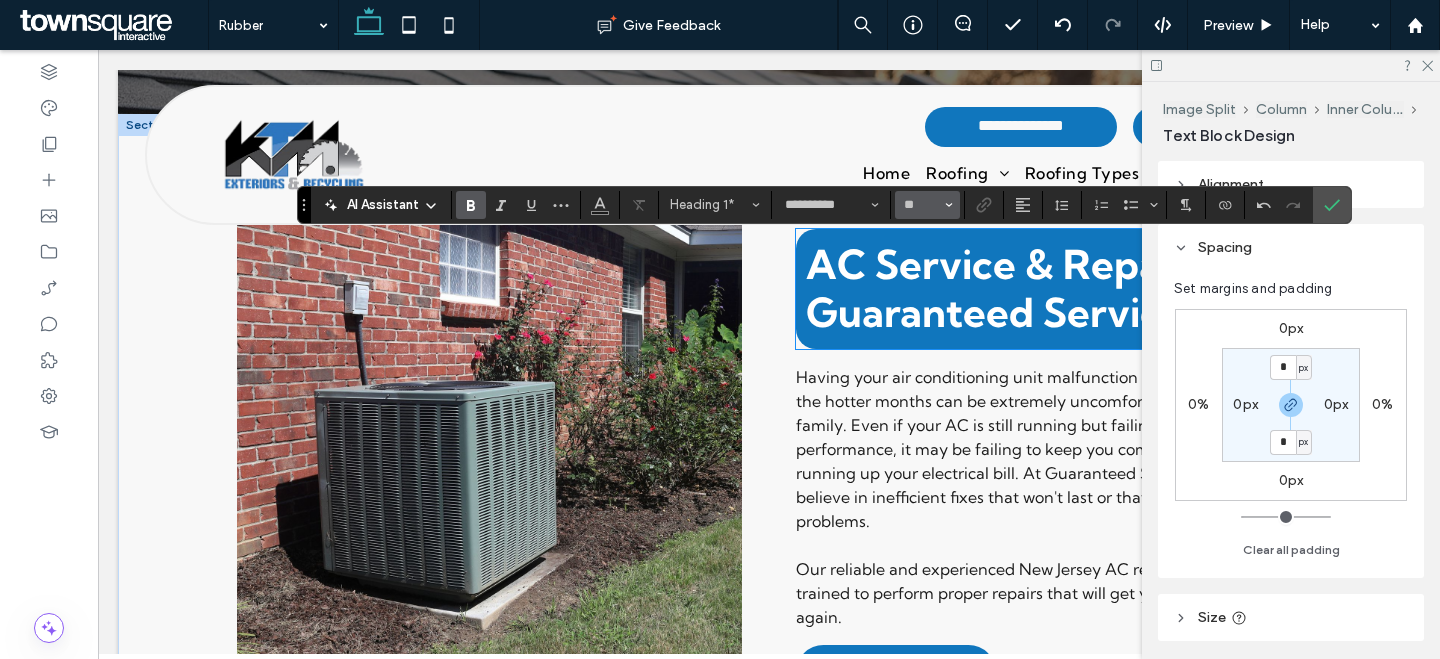 scroll, scrollTop: 332, scrollLeft: 0, axis: vertical 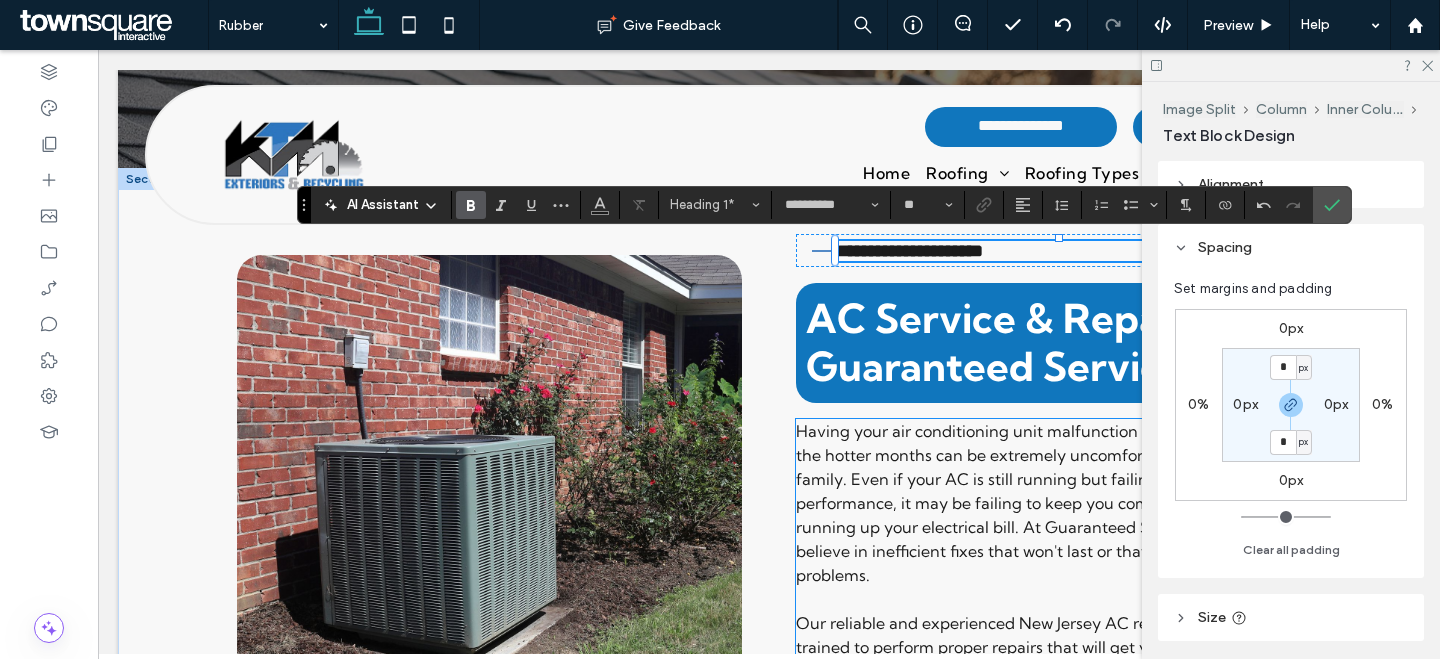click on "Having your air conditioning unit malfunction or breakdown during the hotter months can be extremely uncomfortable for your entire family. Even if your AC is still running but failing to operate at peak performance, it may be failing to keep you comfortable while also running up your electrical bill. At Guaranteed Service, we don't believe in inefficient fixes that won't last or that lead to additional problems." at bounding box center [1048, 503] 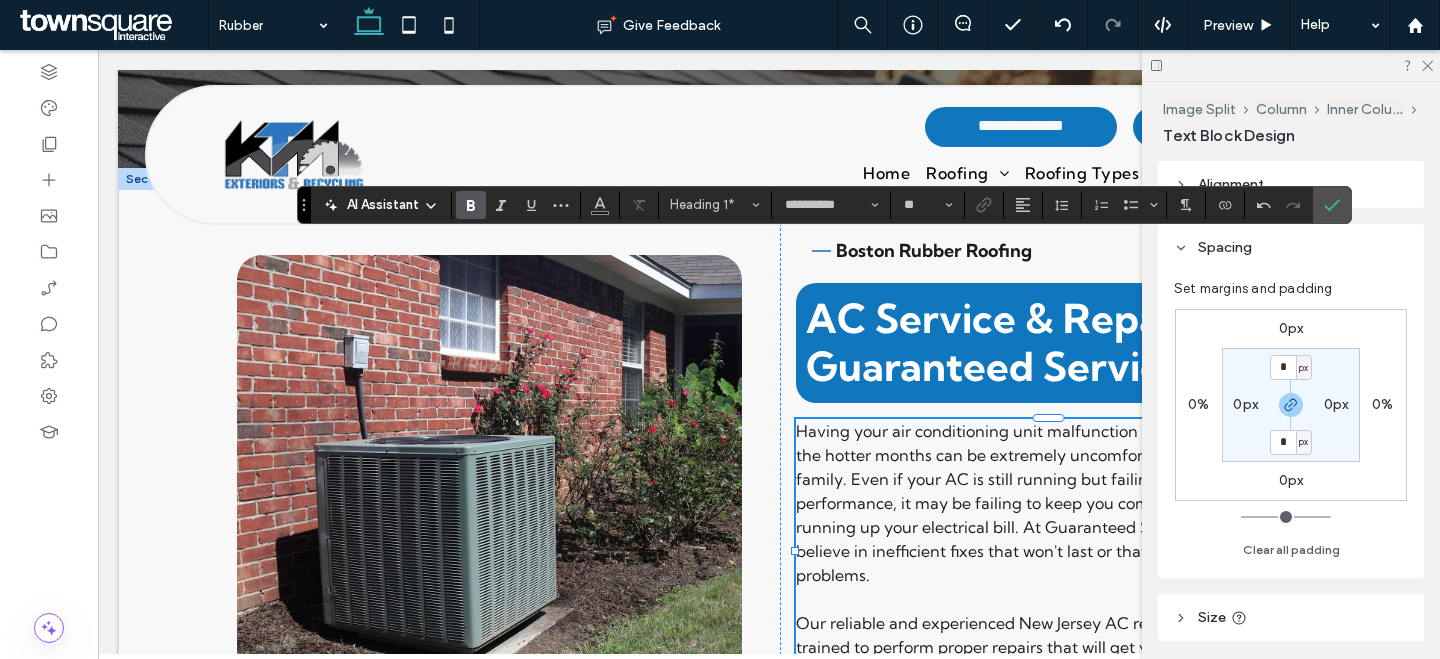 click on "Having your air conditioning unit malfunction or breakdown during the hotter months can be extremely uncomfortable for your entire family. Even if your AC is still running but failing to operate at peak performance, it may be failing to keep you comfortable while also running up your electrical bill. At Guaranteed Service, we don't believe in inefficient fixes that won't last or that lead to additional problems. ﻿ Our reliable and experienced New Jersey AC repair experts are trained to perform proper repairs that will get your system working again." at bounding box center (1048, 551) 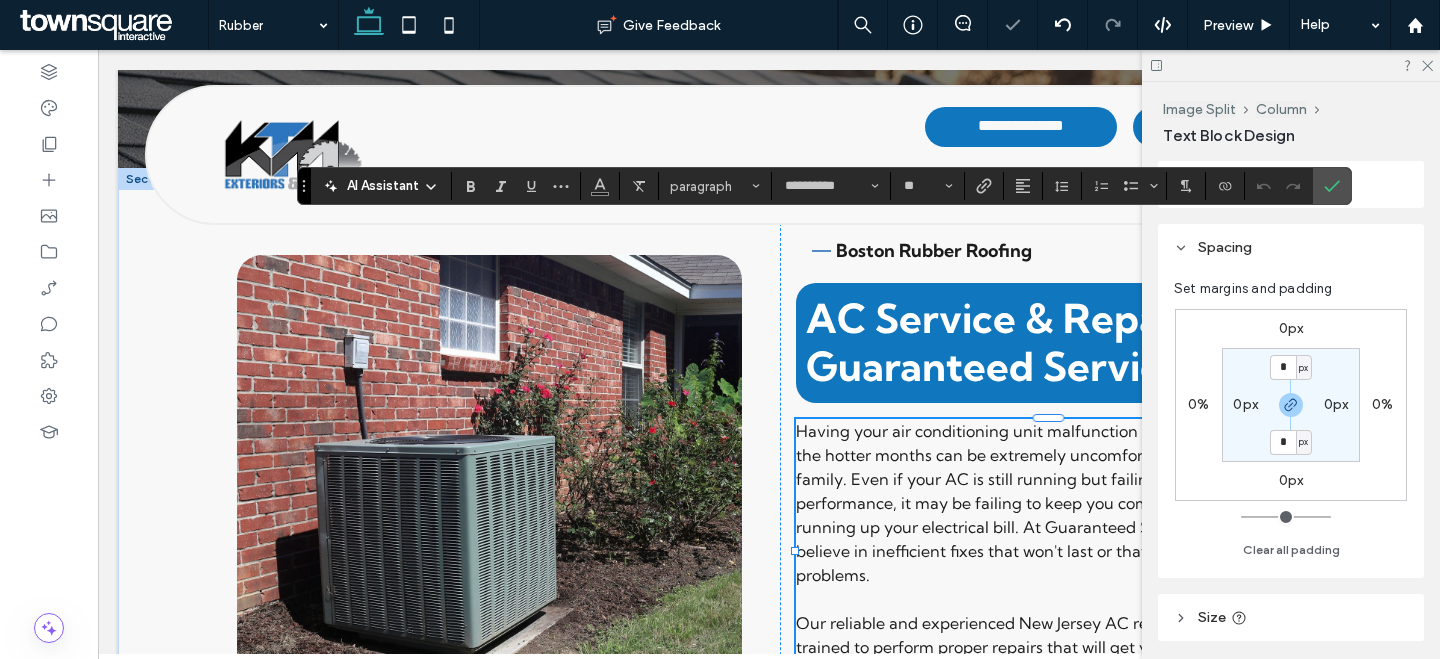 scroll, scrollTop: 531, scrollLeft: 0, axis: vertical 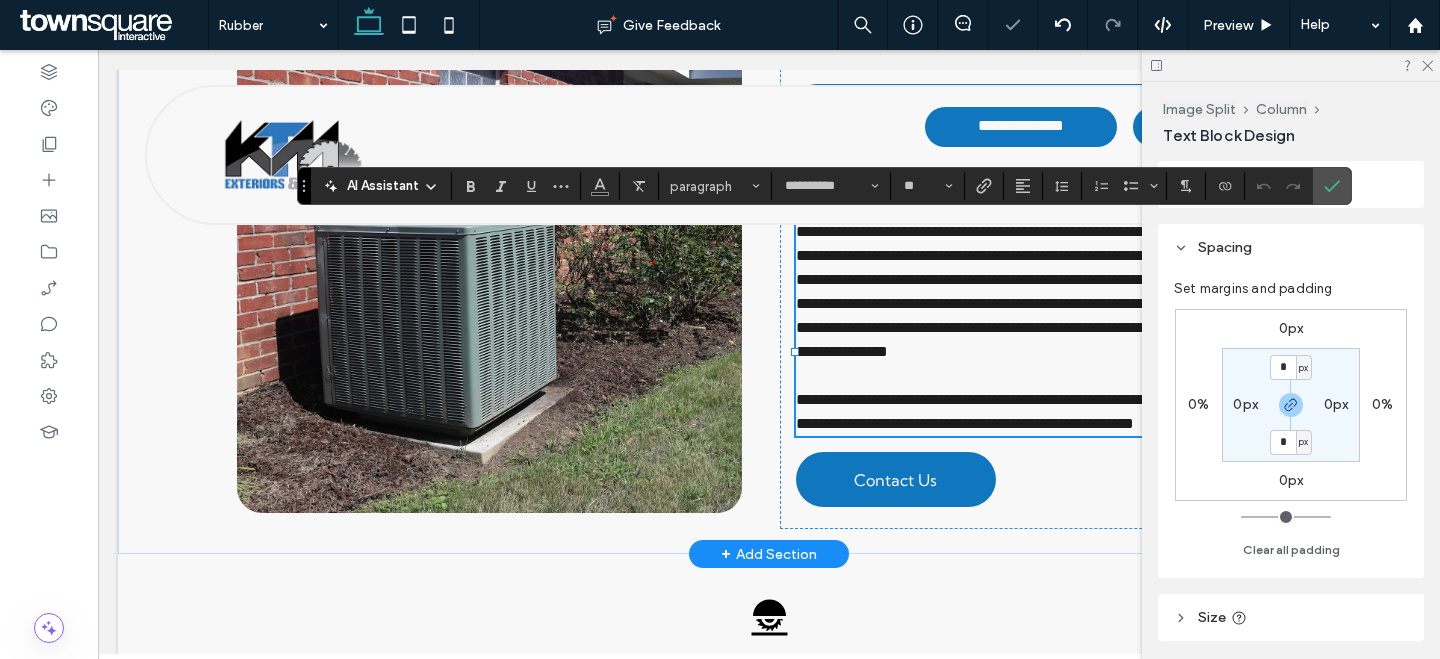 paste 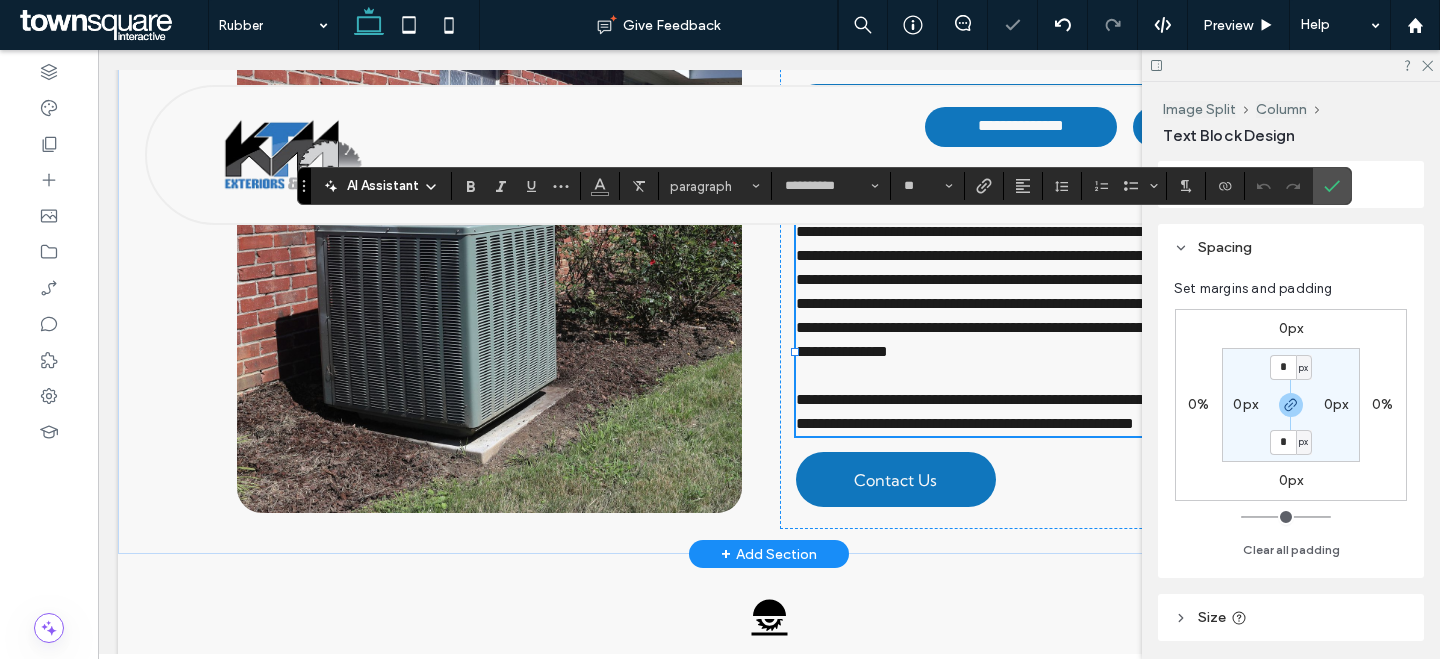 type 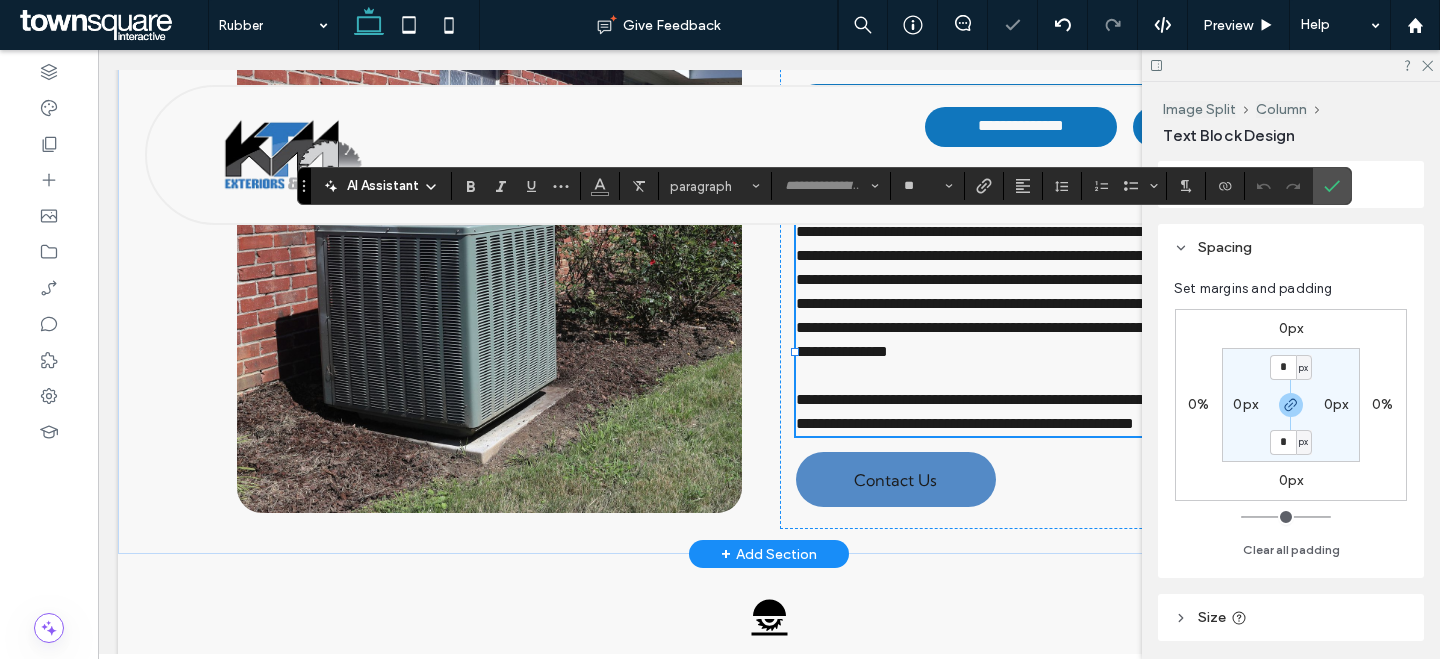 scroll, scrollTop: 3, scrollLeft: 0, axis: vertical 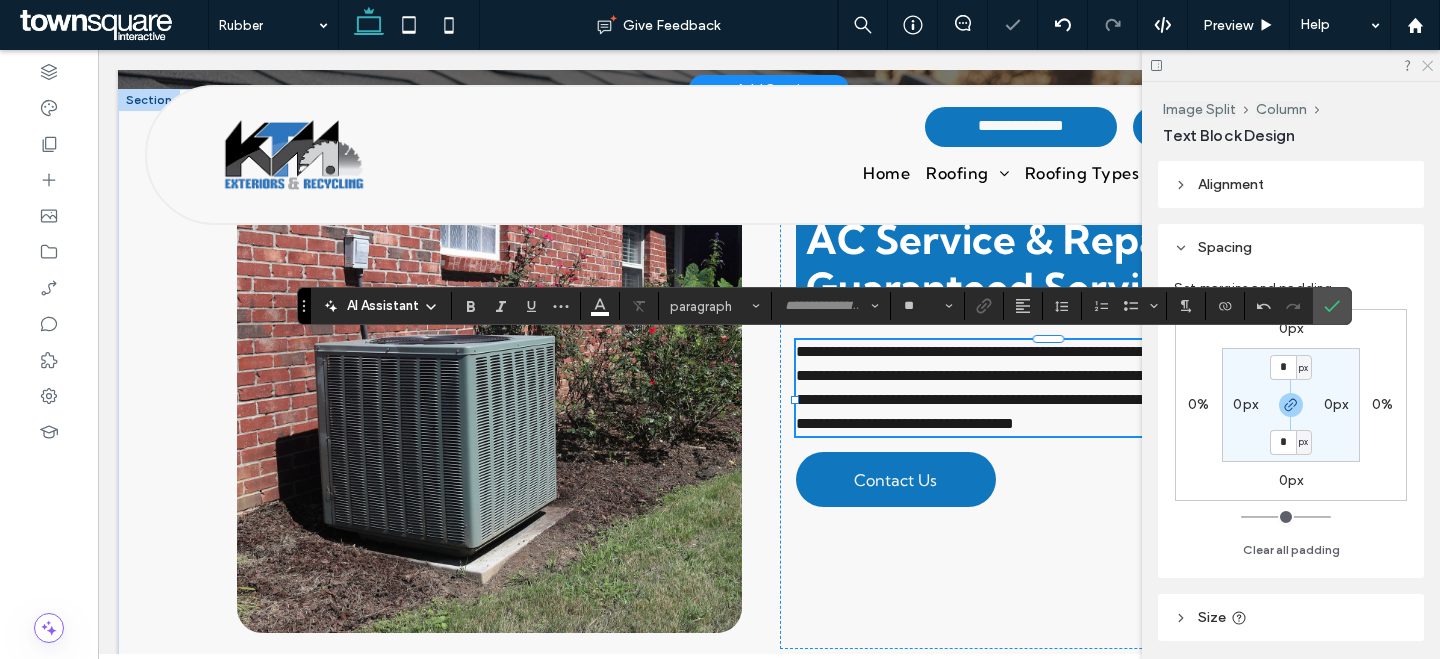click 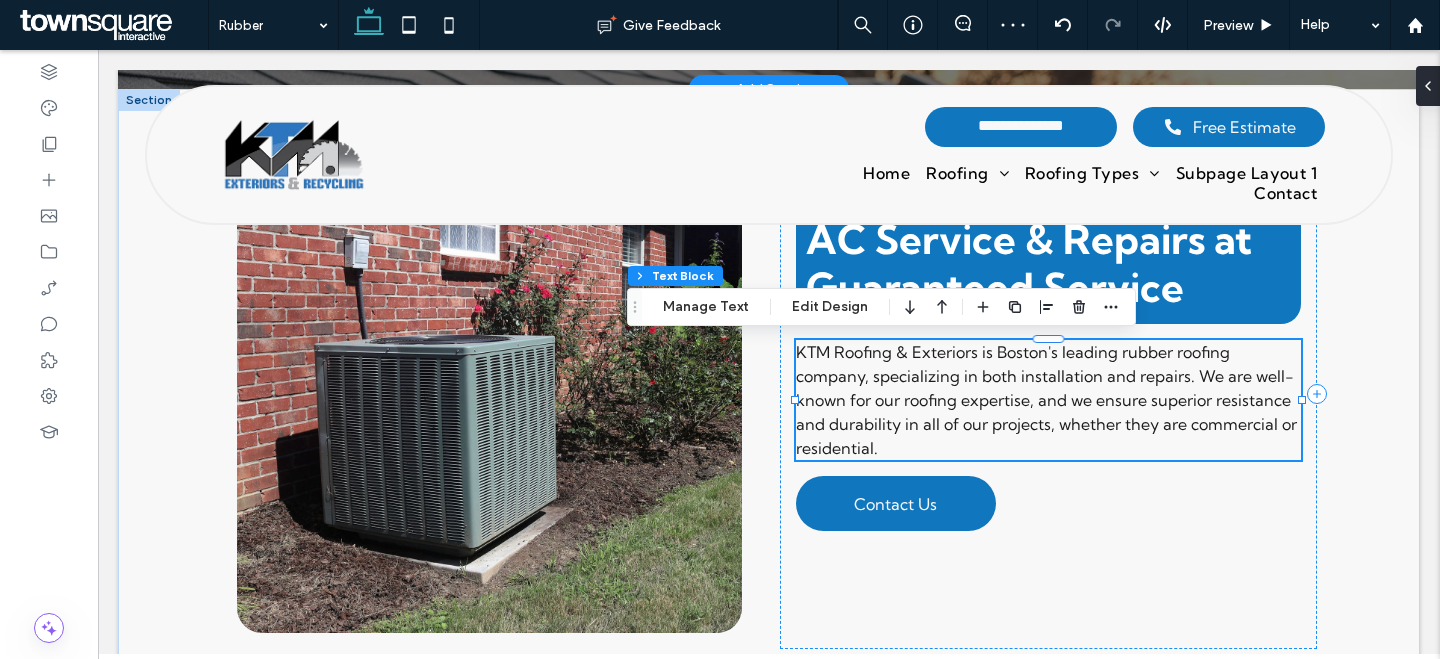 click on "KTM Roofing & Exteriors is Boston's leading rubber roofing company, specializing in both installation and repairs. We are well-known for our roofing expertise, and we ensure superior resistance and durability in all of our projects, whether they are commercial or residential." at bounding box center (1046, 400) 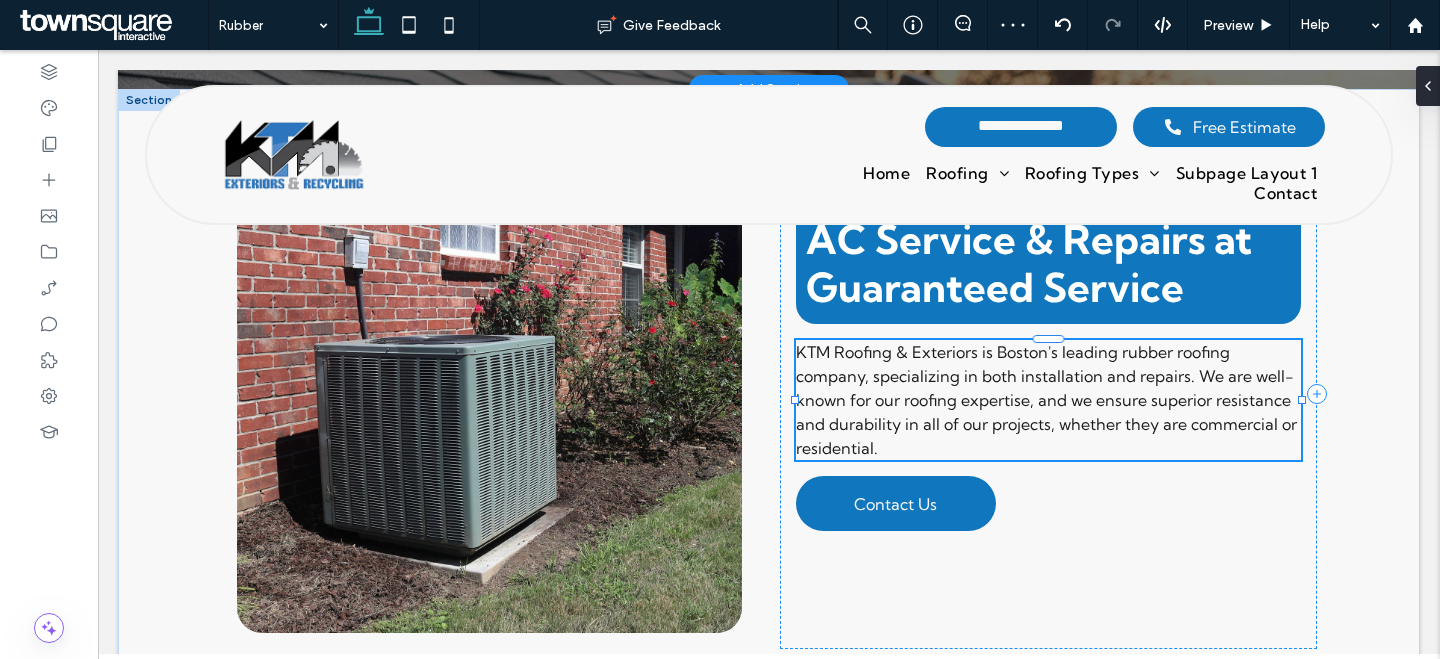 type on "**********" 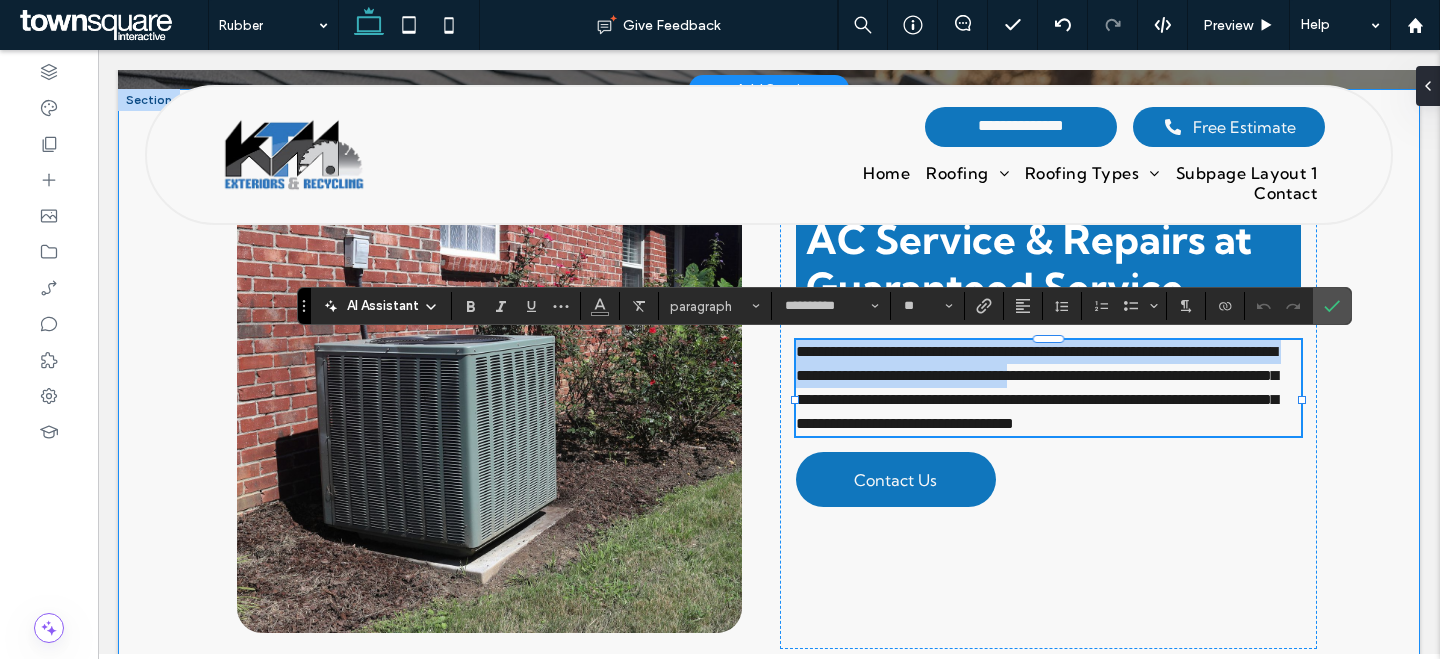 drag, startPoint x: 1190, startPoint y: 379, endPoint x: 936, endPoint y: 238, distance: 290.51163 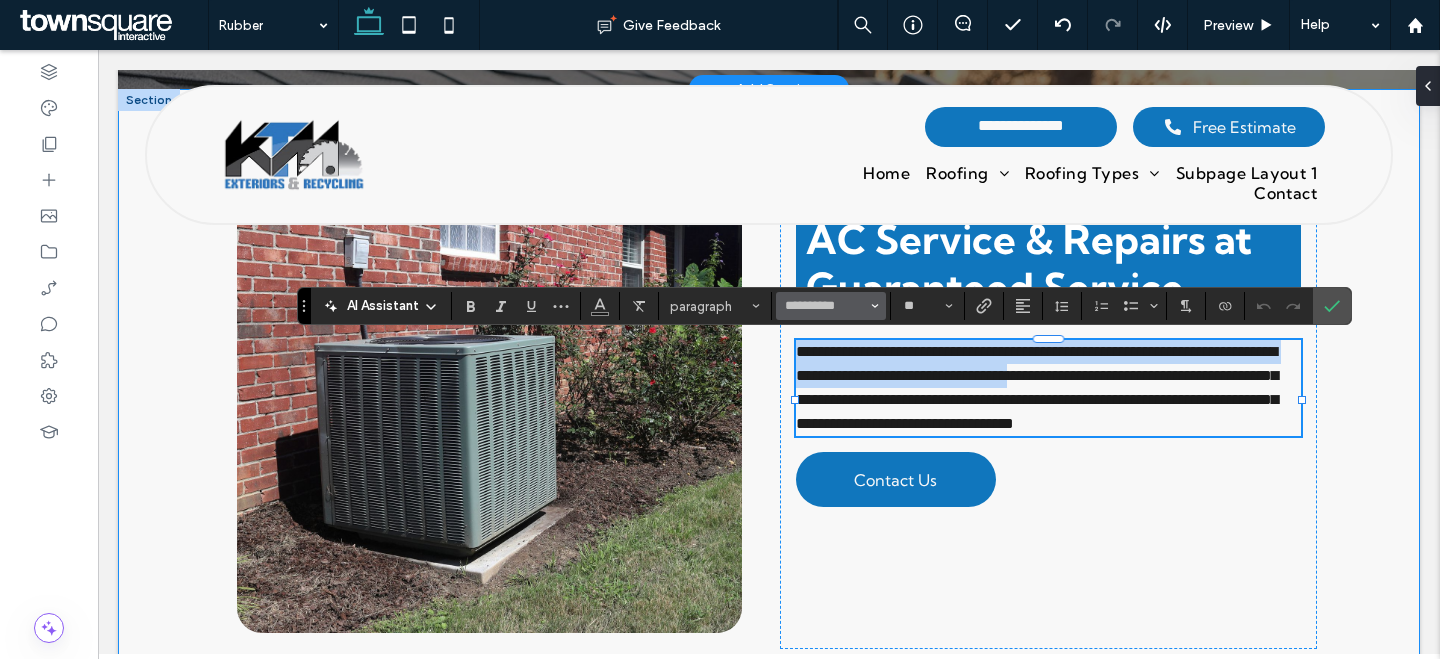 type 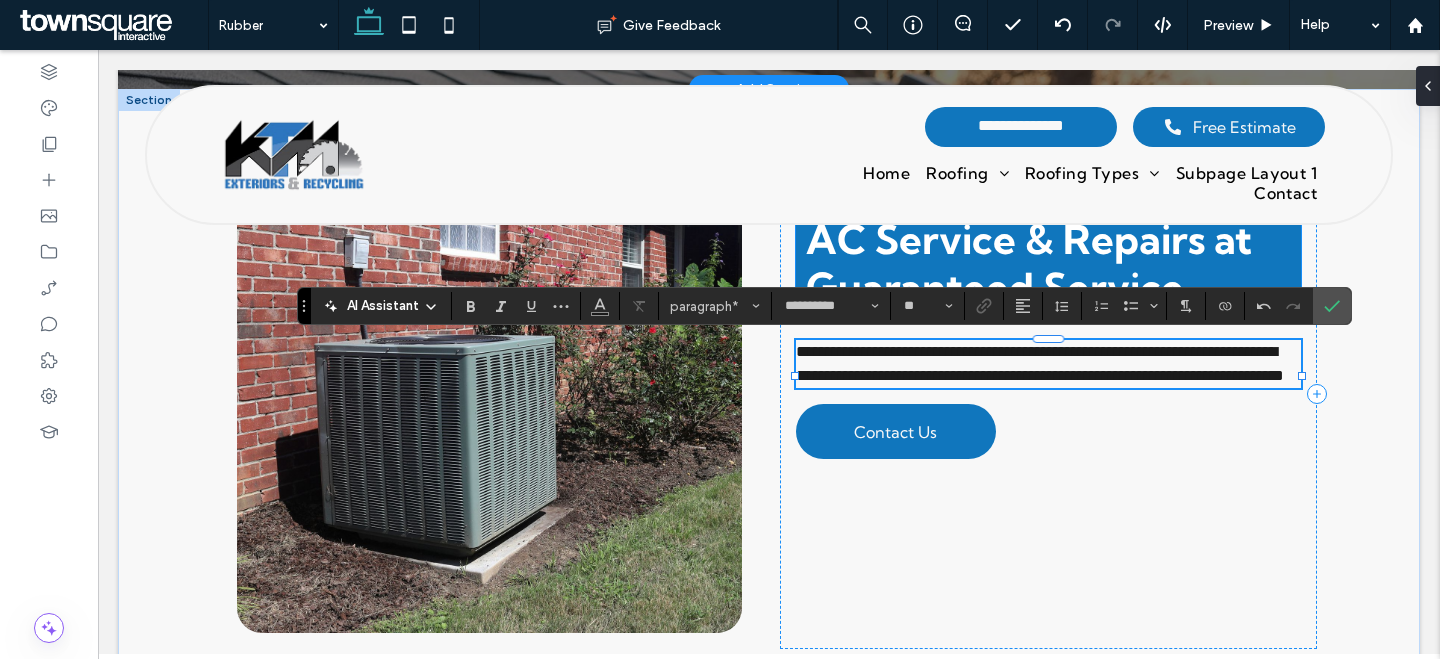 click on "AC Service & Repairs at Guaranteed Service" at bounding box center [1029, 263] 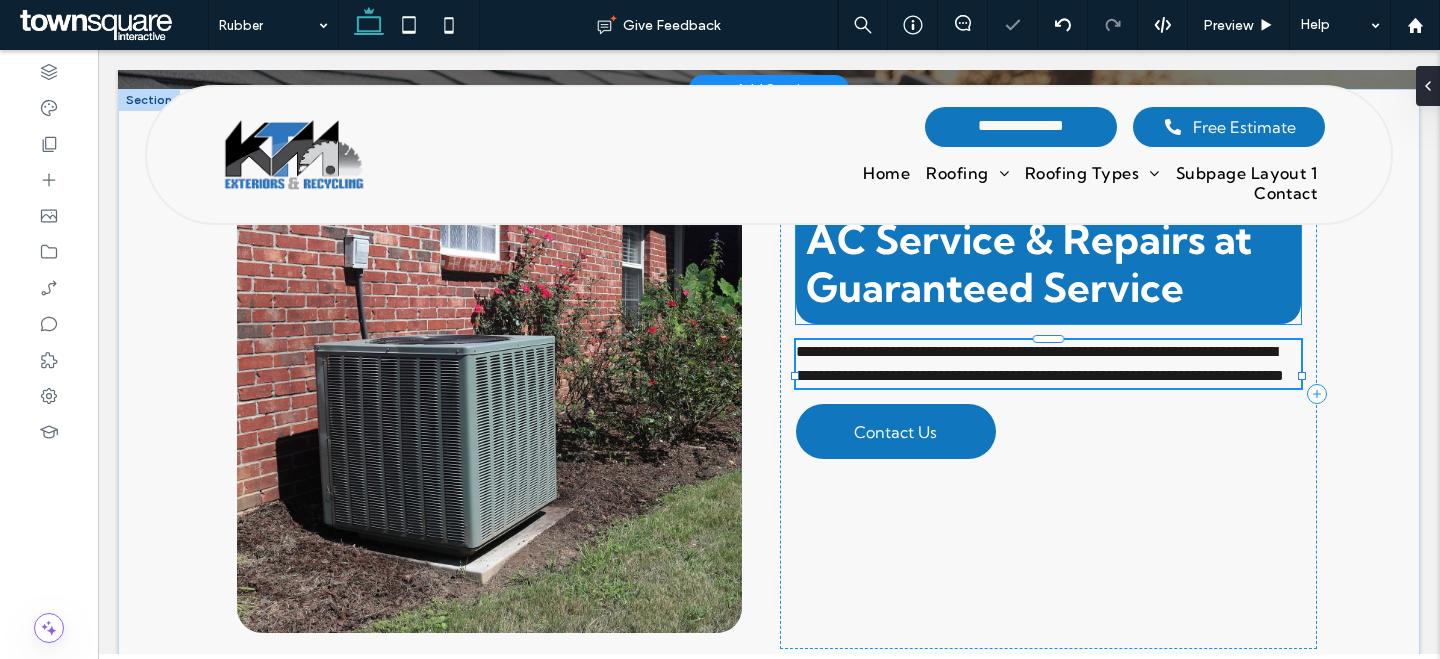 type on "**" 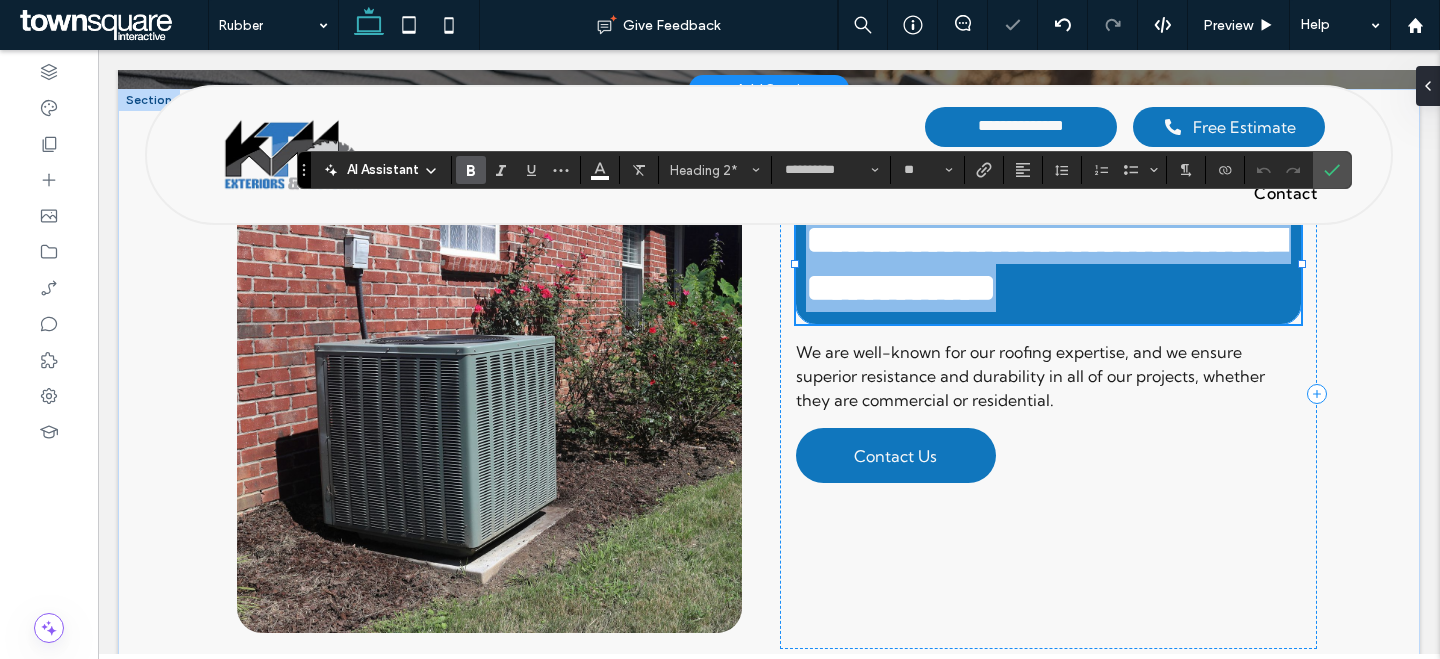 paste 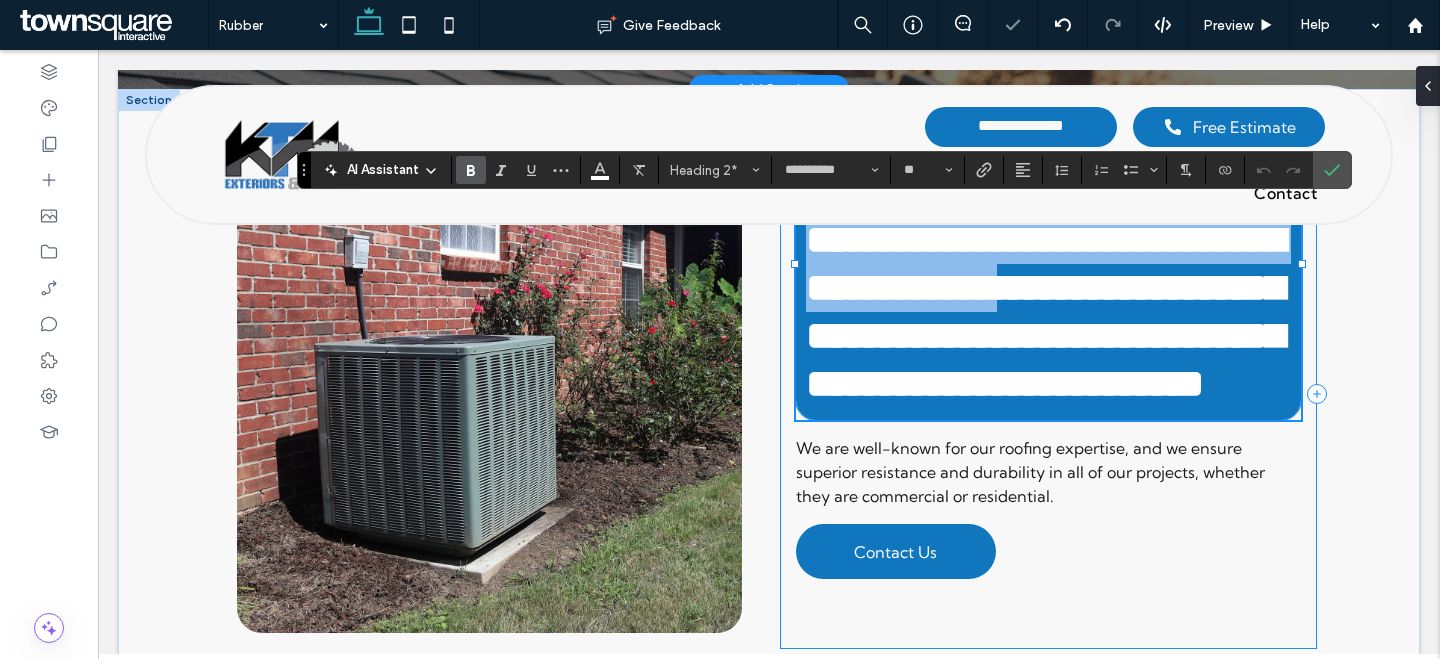 type on "**" 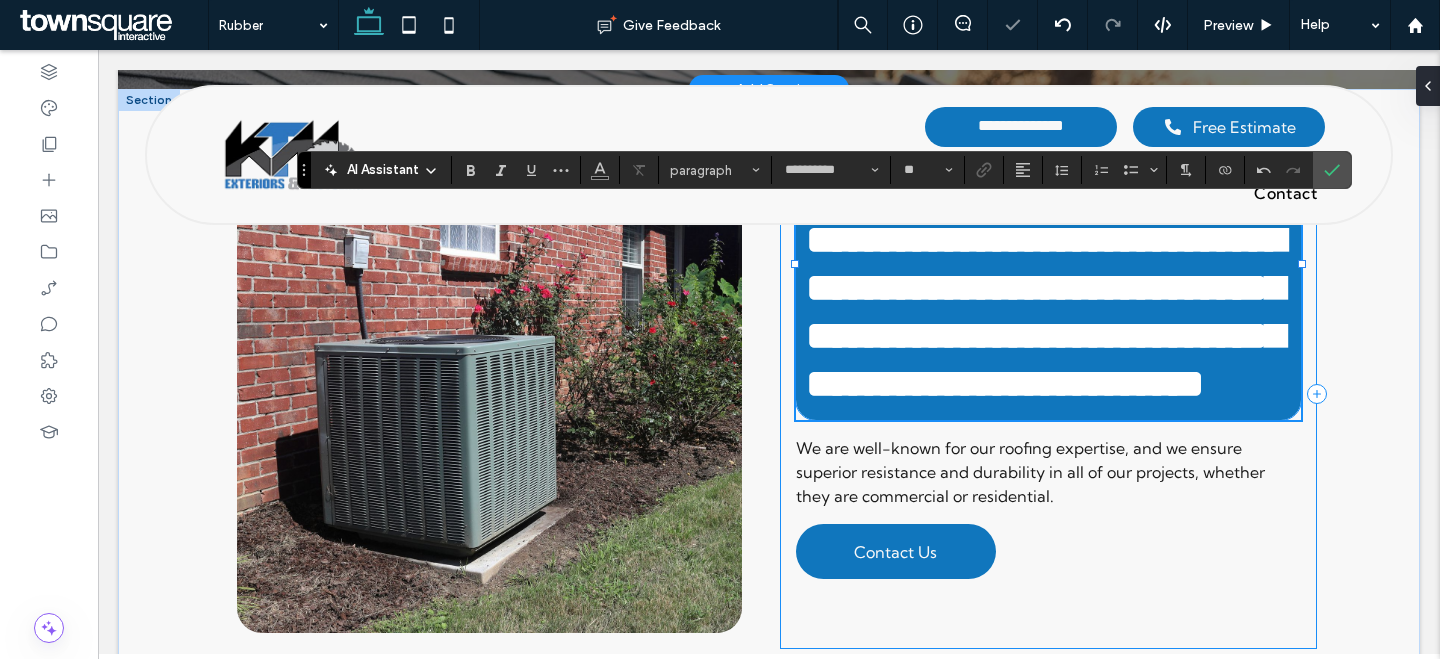 scroll, scrollTop: 0, scrollLeft: 0, axis: both 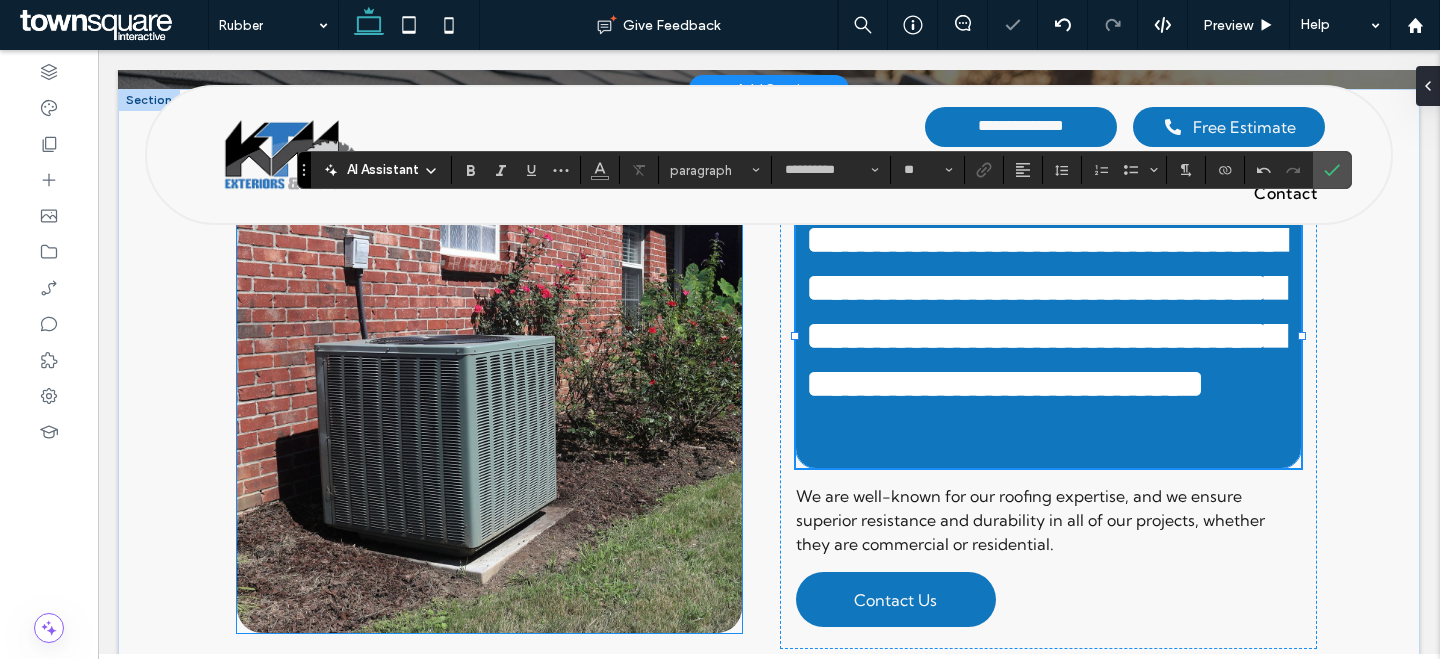 click at bounding box center (489, 394) 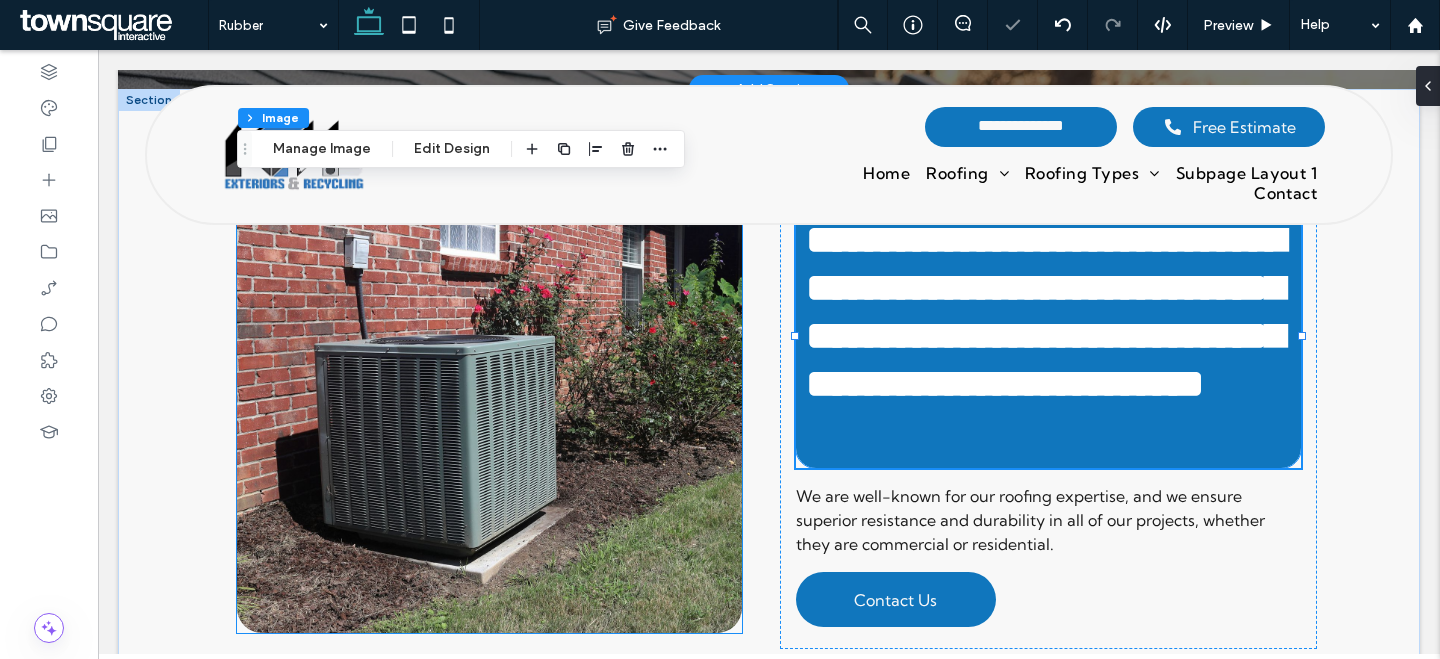 type on "**" 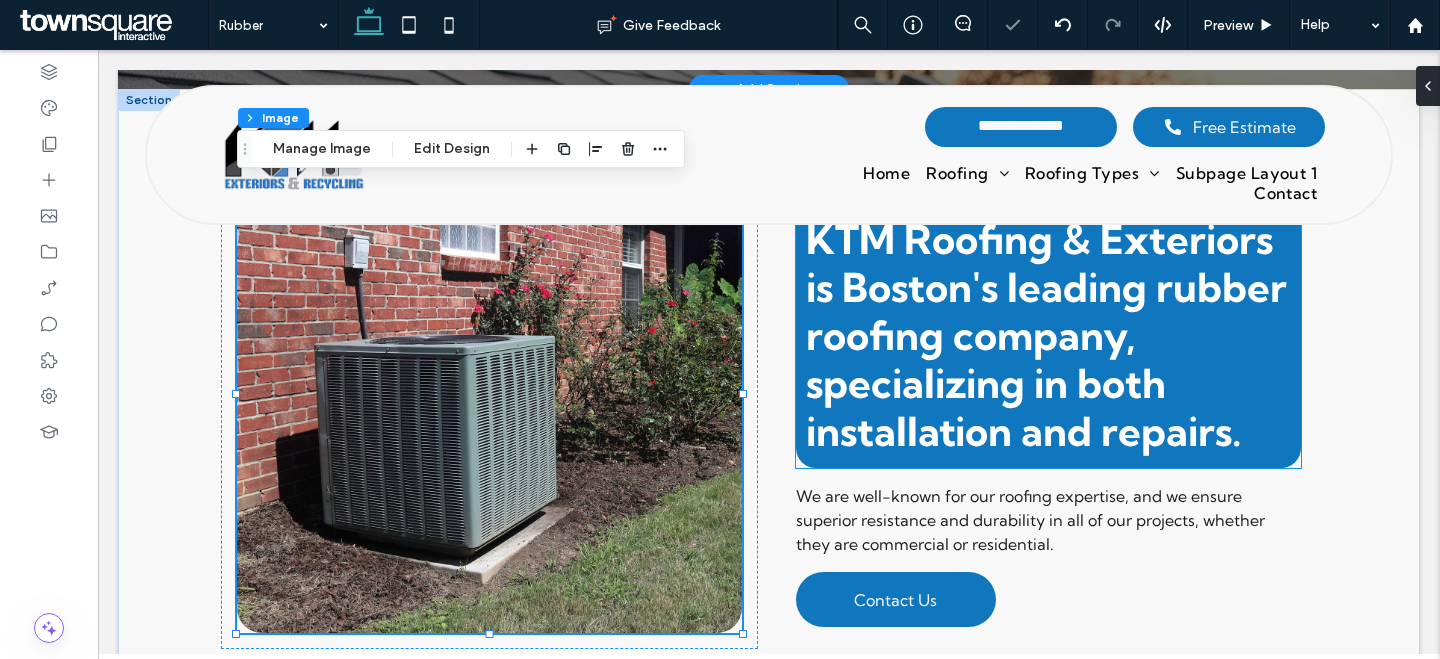 click on "KTM Roofing & Exteriors is Boston's leading rubber roofing company, specializing in both installation and repairs." at bounding box center (1046, 335) 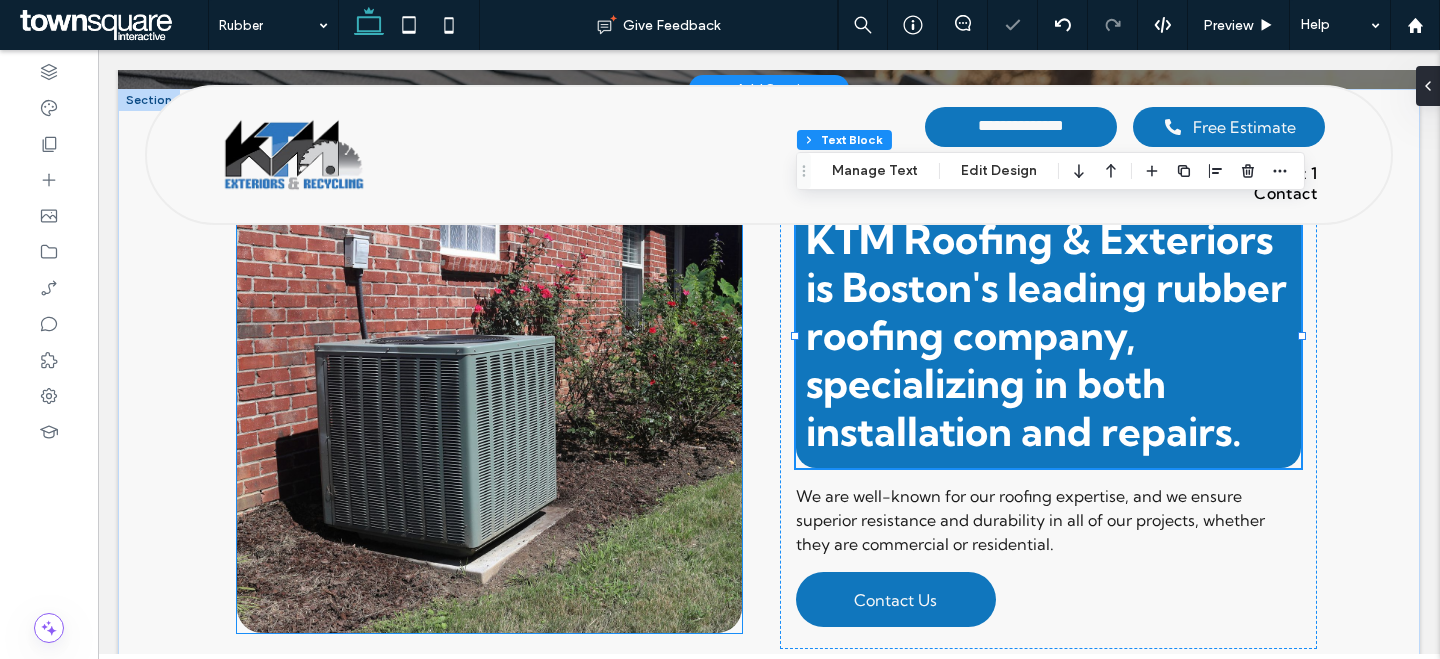 click at bounding box center (489, 394) 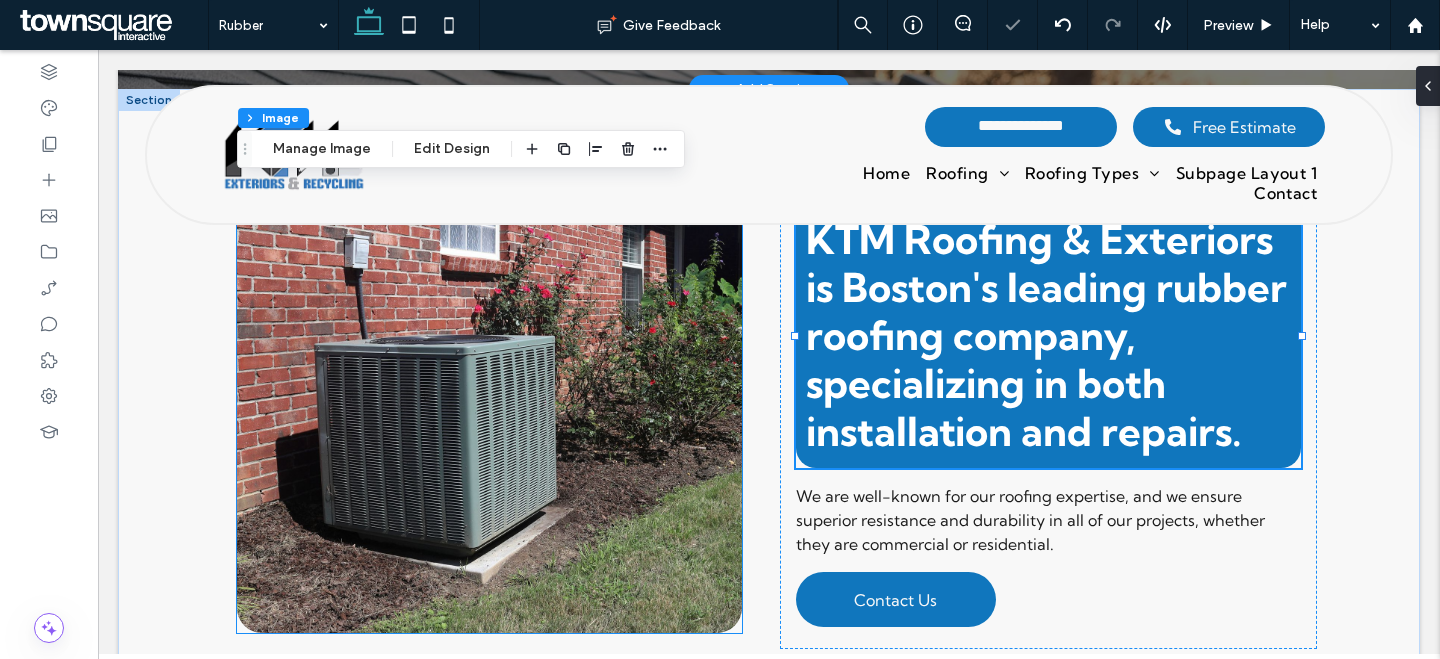 type on "**" 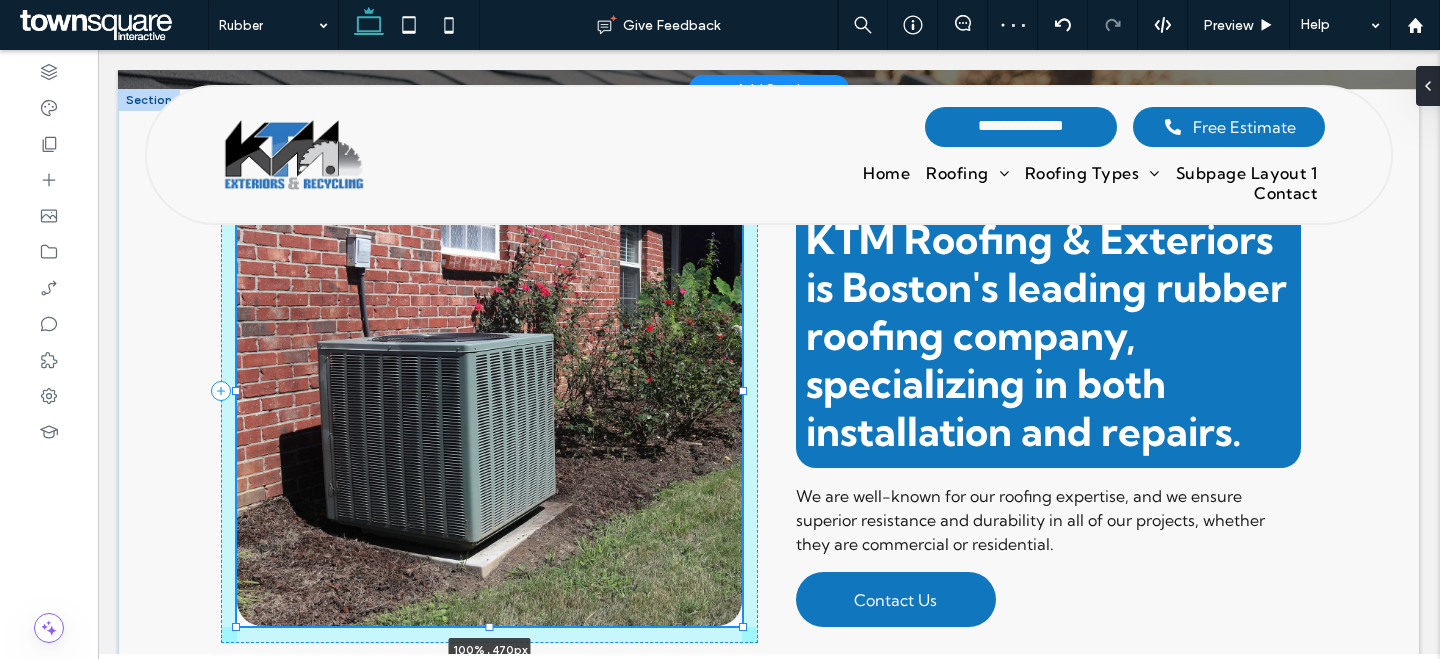 drag, startPoint x: 491, startPoint y: 633, endPoint x: 507, endPoint y: 629, distance: 16.492422 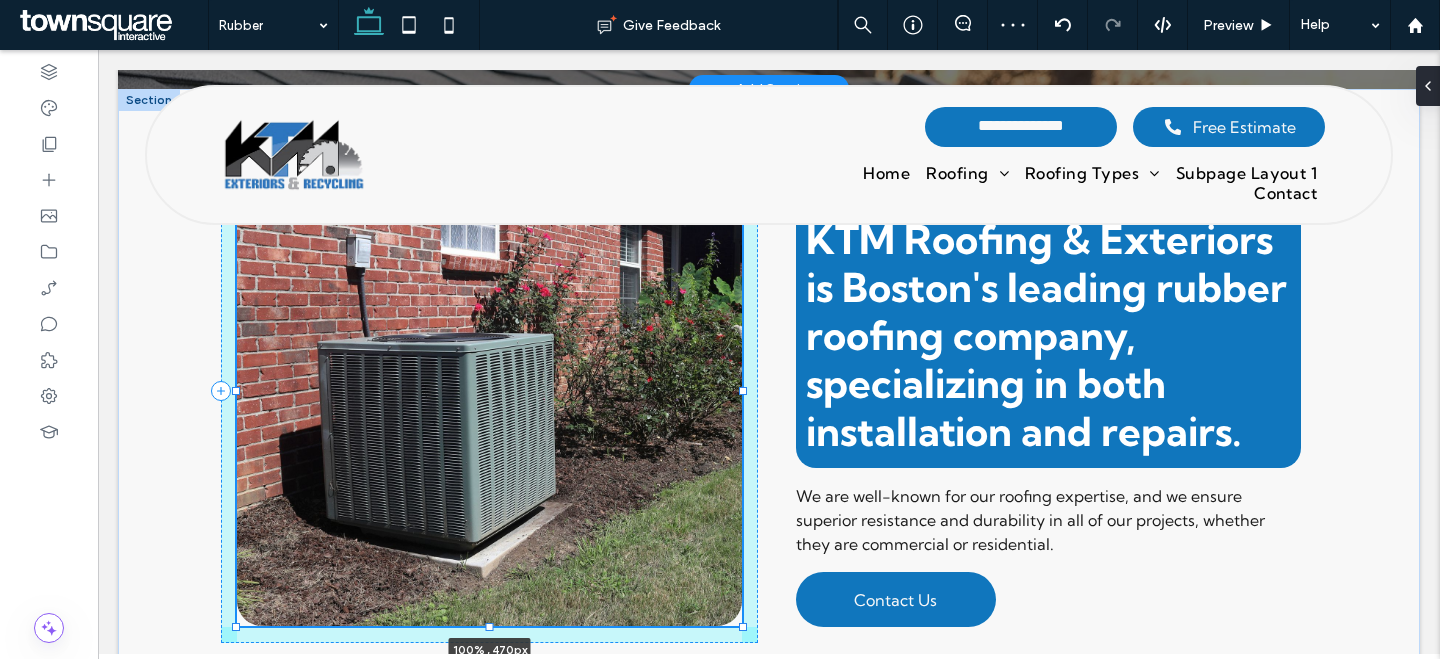 click on "100% , 470px
Boston Rubber Roofing
KTM Roofing & Exteriors is Boston's leading rubber roofing company, specializing in both installation and repairs.
We are well-known for our roofing expertise, and we ensure superior resistance and durability in all of our projects, whether they are commercial or residential.
Contact Us" at bounding box center [769, 378] 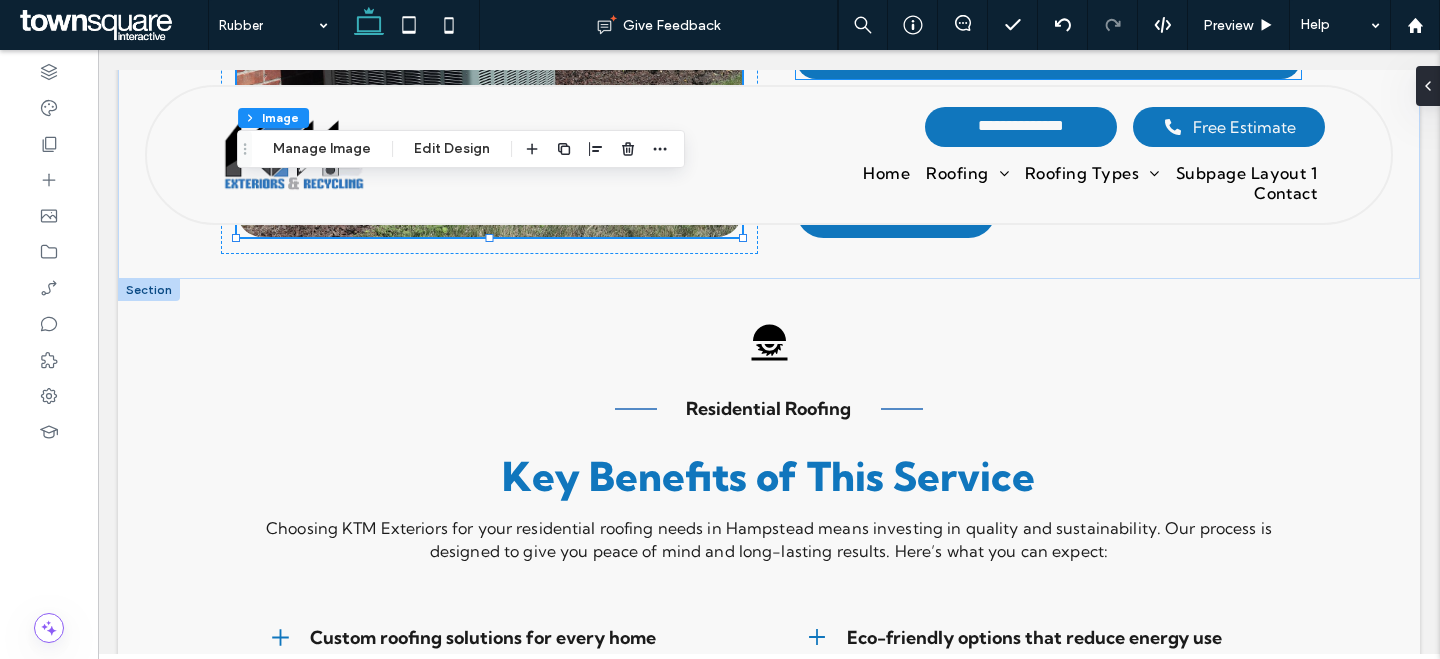 scroll, scrollTop: 937, scrollLeft: 0, axis: vertical 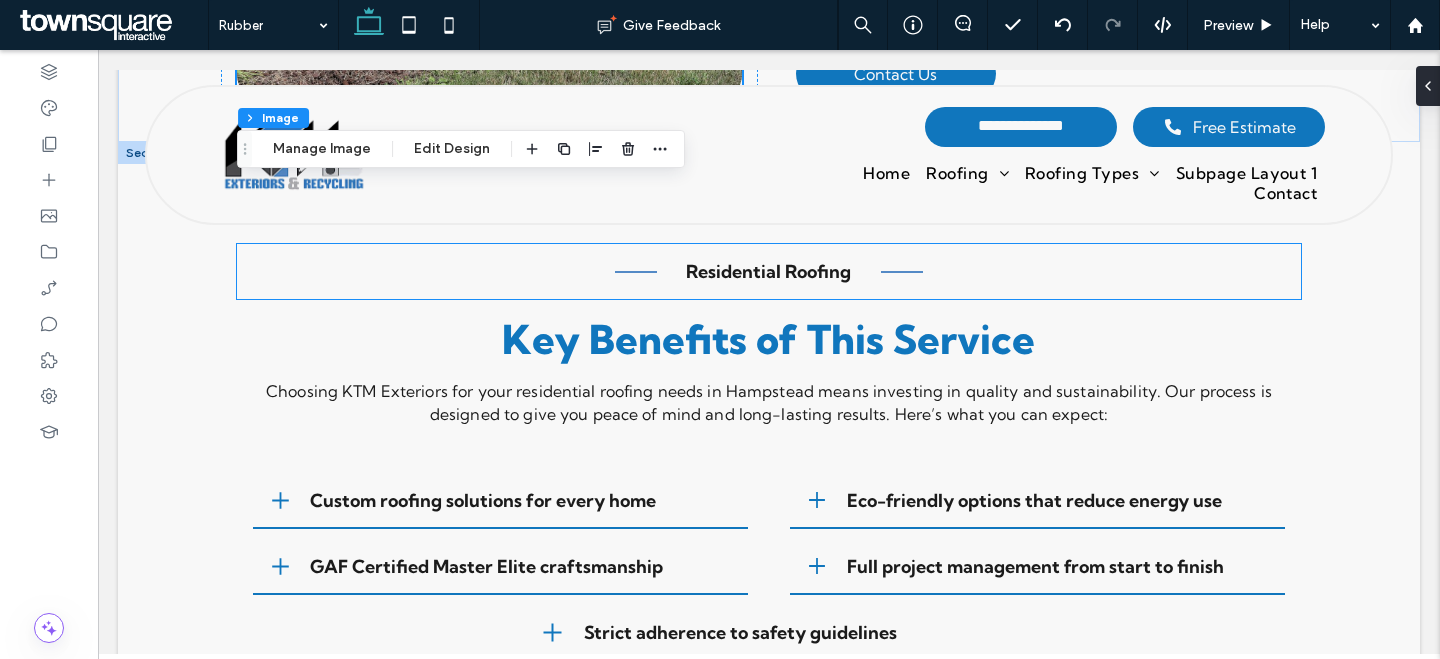 click on "Residential Roofing" at bounding box center (768, 271) 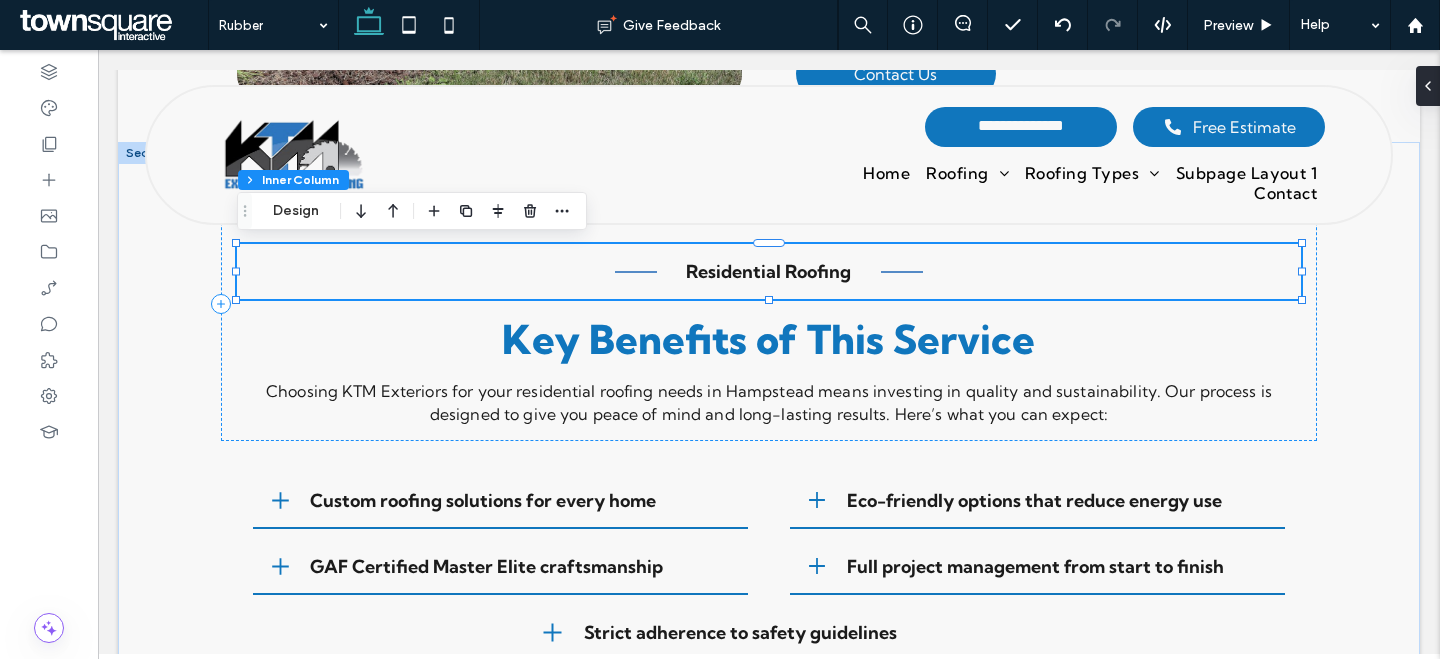 click on "Residential Roofing" at bounding box center (768, 271) 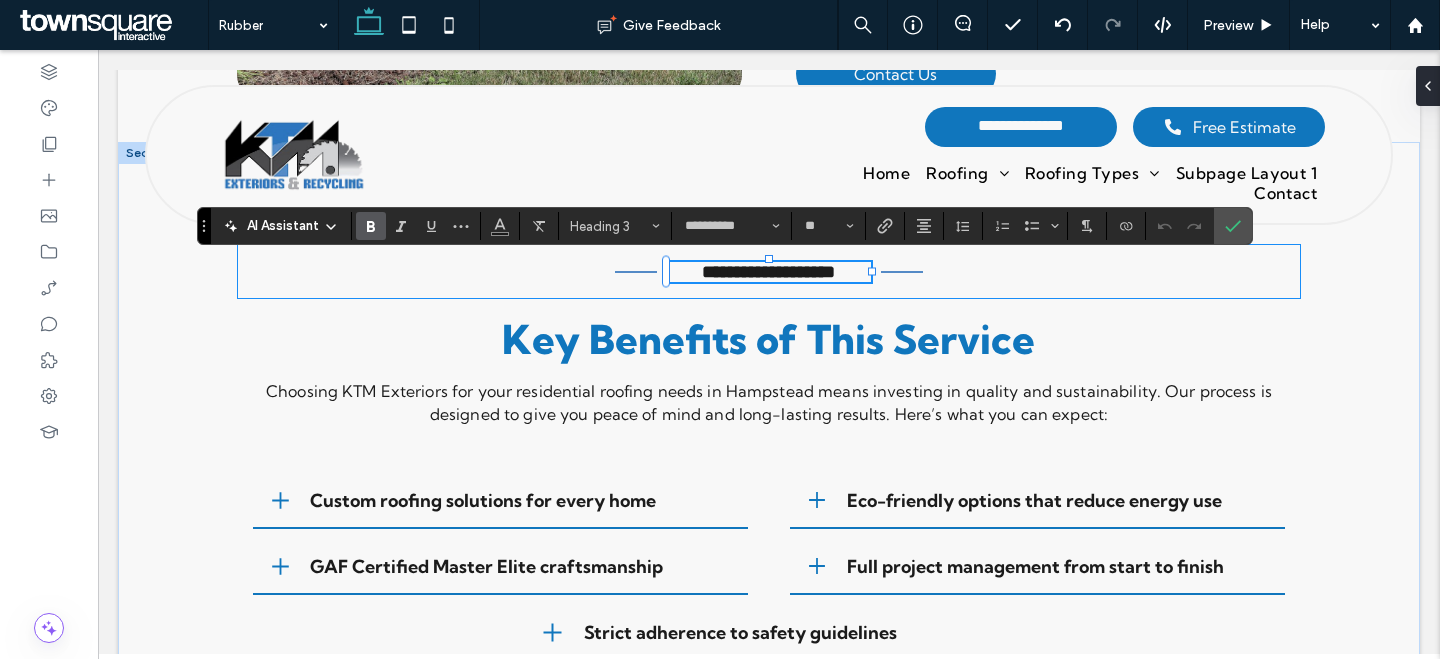 paste 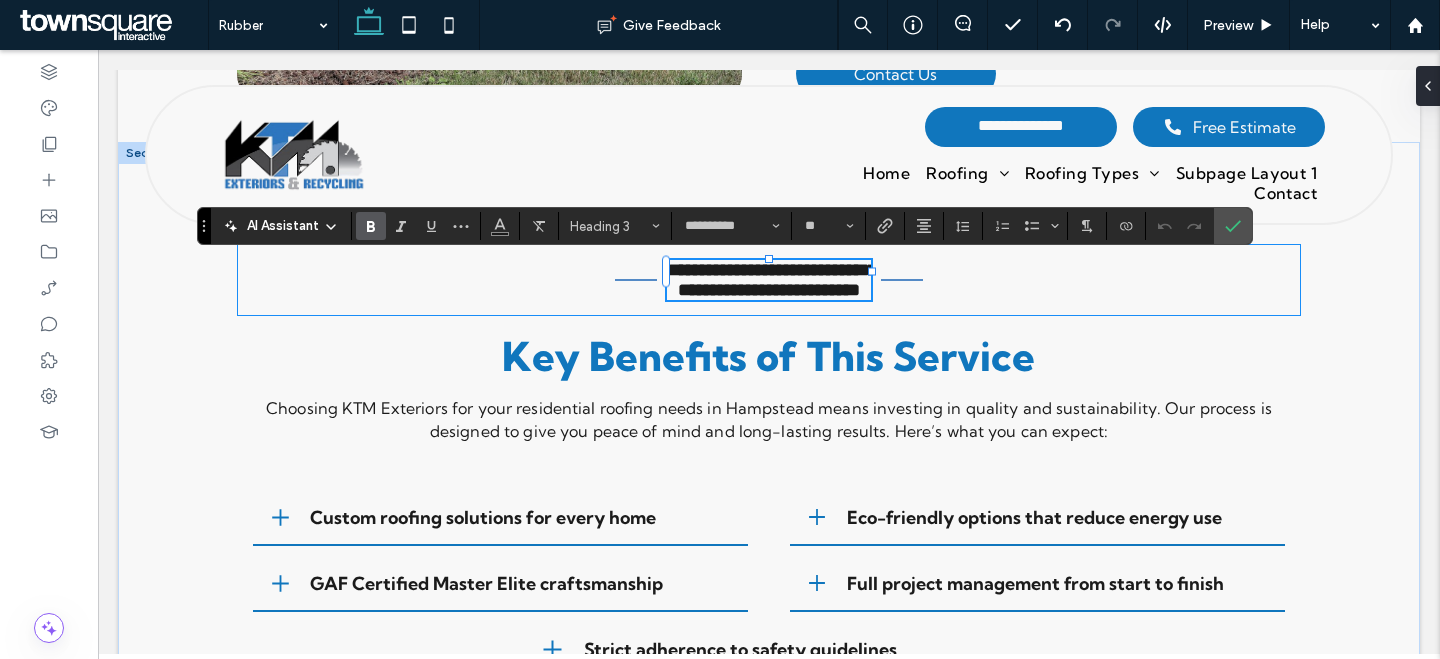 type 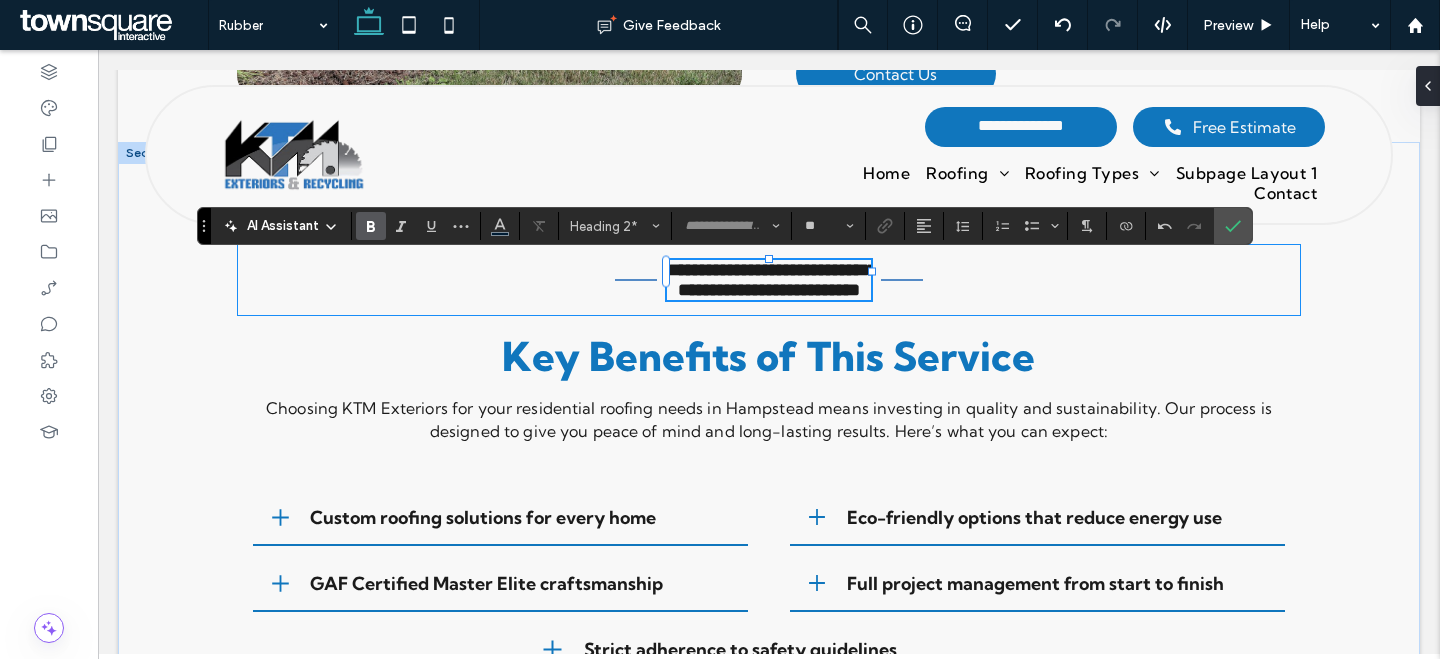 scroll, scrollTop: 18, scrollLeft: 0, axis: vertical 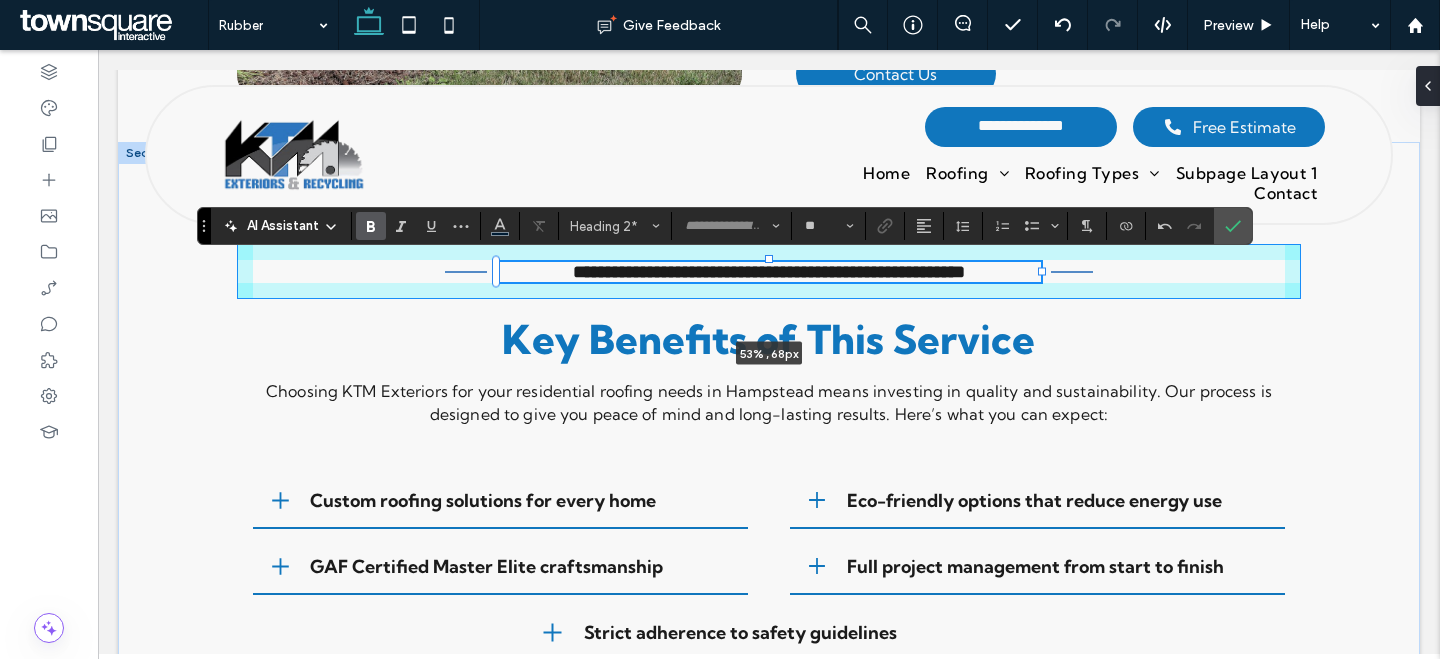 drag, startPoint x: 875, startPoint y: 293, endPoint x: 1045, endPoint y: 287, distance: 170.10585 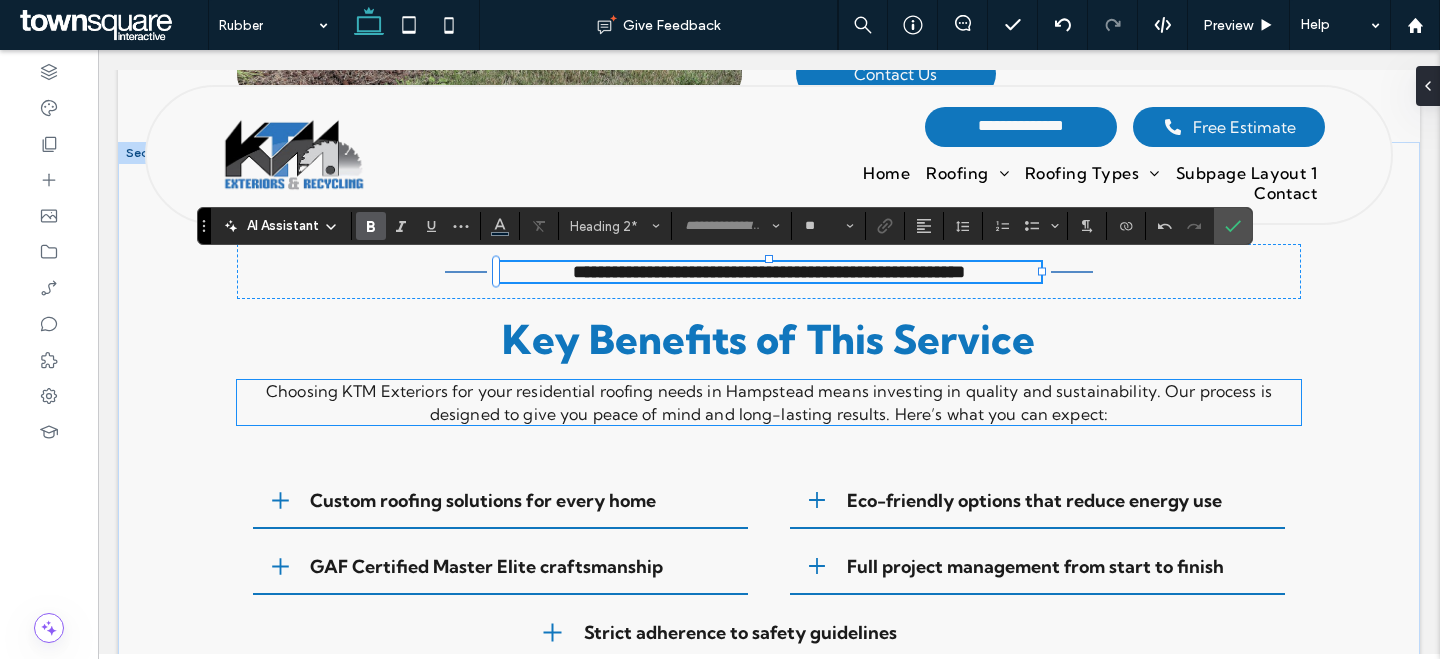 click on "Choosing KTM Exteriors for your residential roofing needs in Hampstead means investing in quality and sustainability. Our process is designed to give you peace of mind and long-lasting results. Here’s what you can expect:" at bounding box center [769, 402] 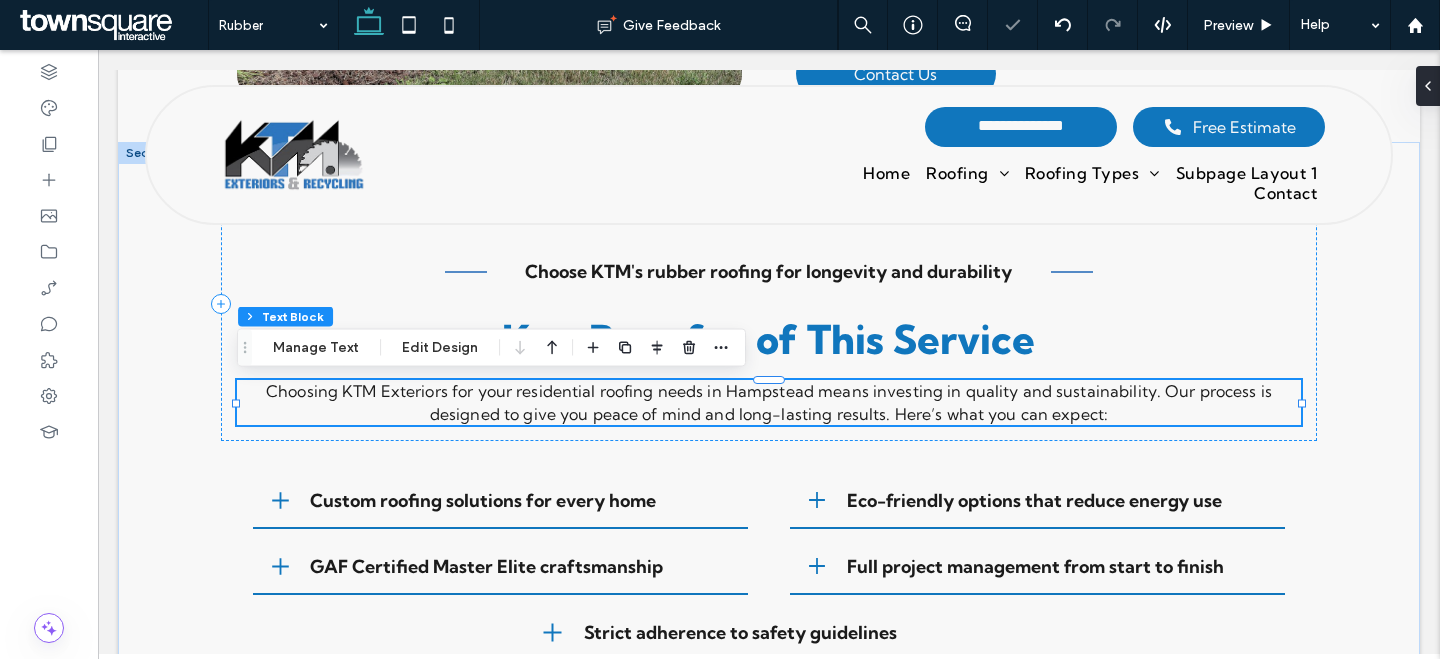 click on "Choosing KTM Exteriors for your residential roofing needs in Hampstead means investing in quality and sustainability. Our process is designed to give you peace of mind and long-lasting results. Here’s what you can expect:" at bounding box center (769, 402) 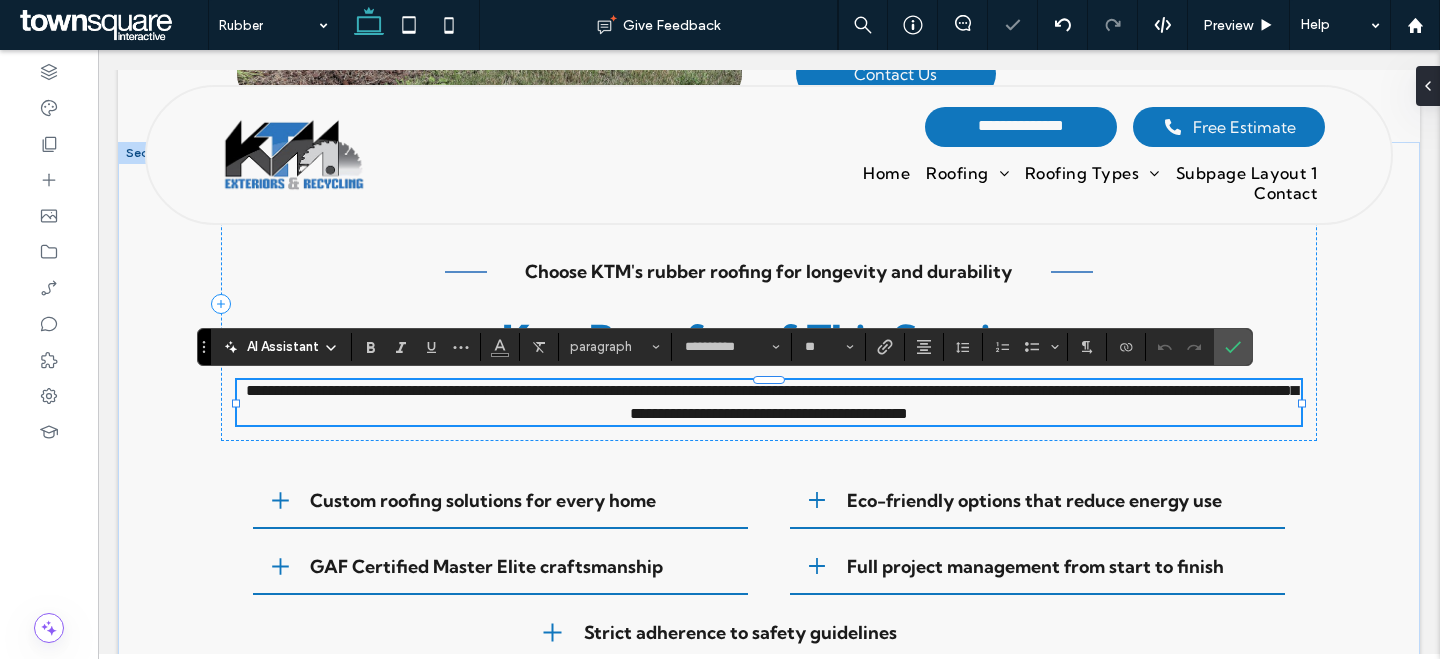 click on "**********" at bounding box center [772, 402] 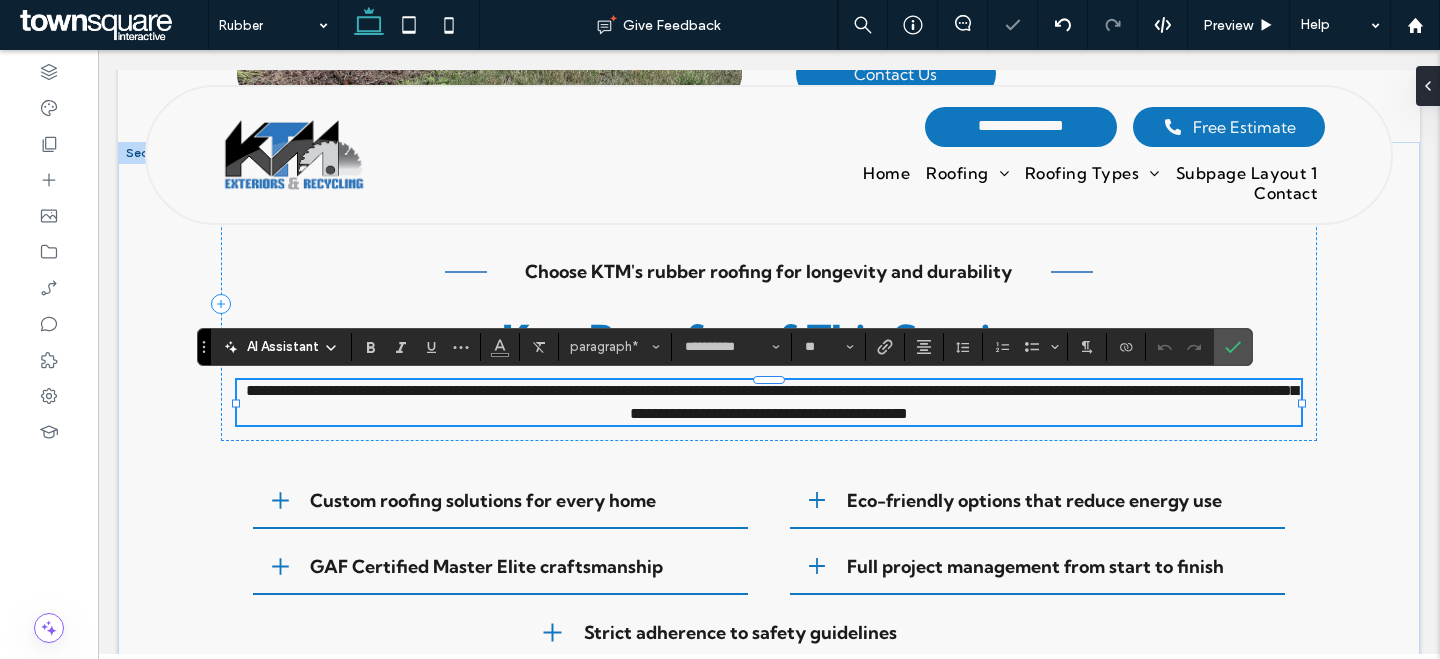 paste 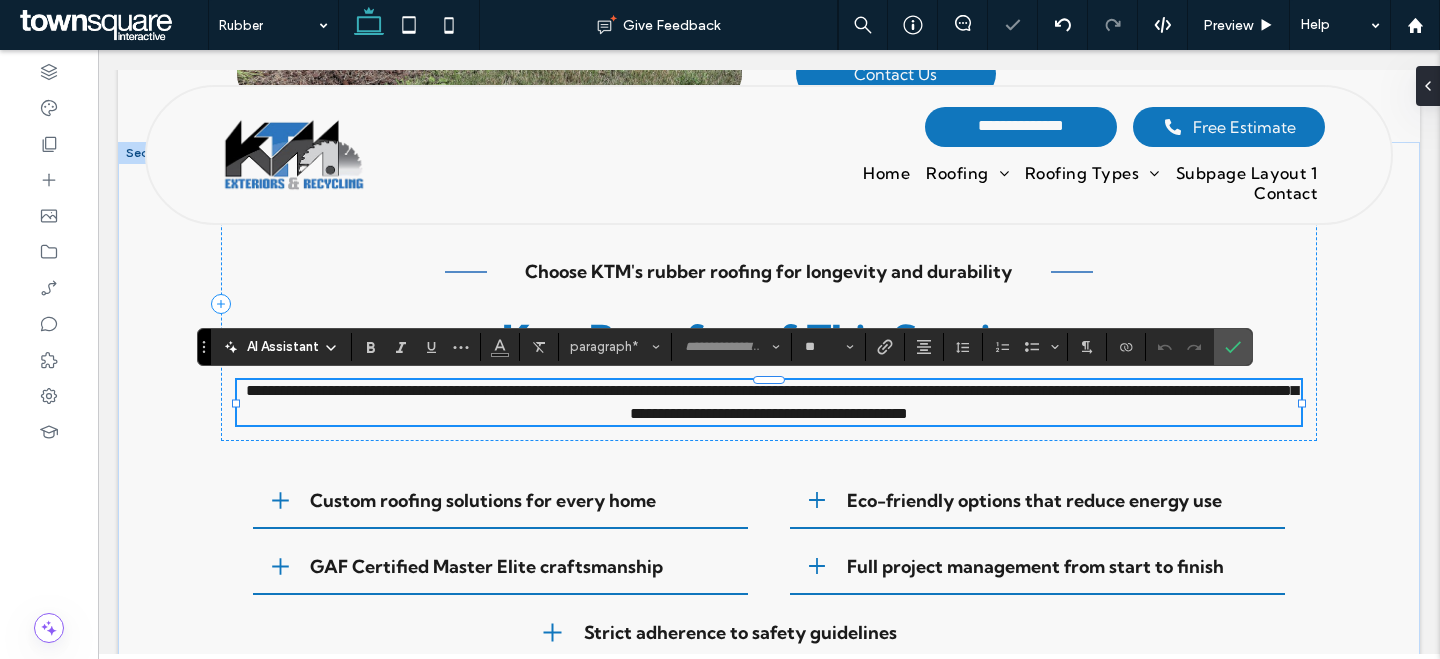 type on "**********" 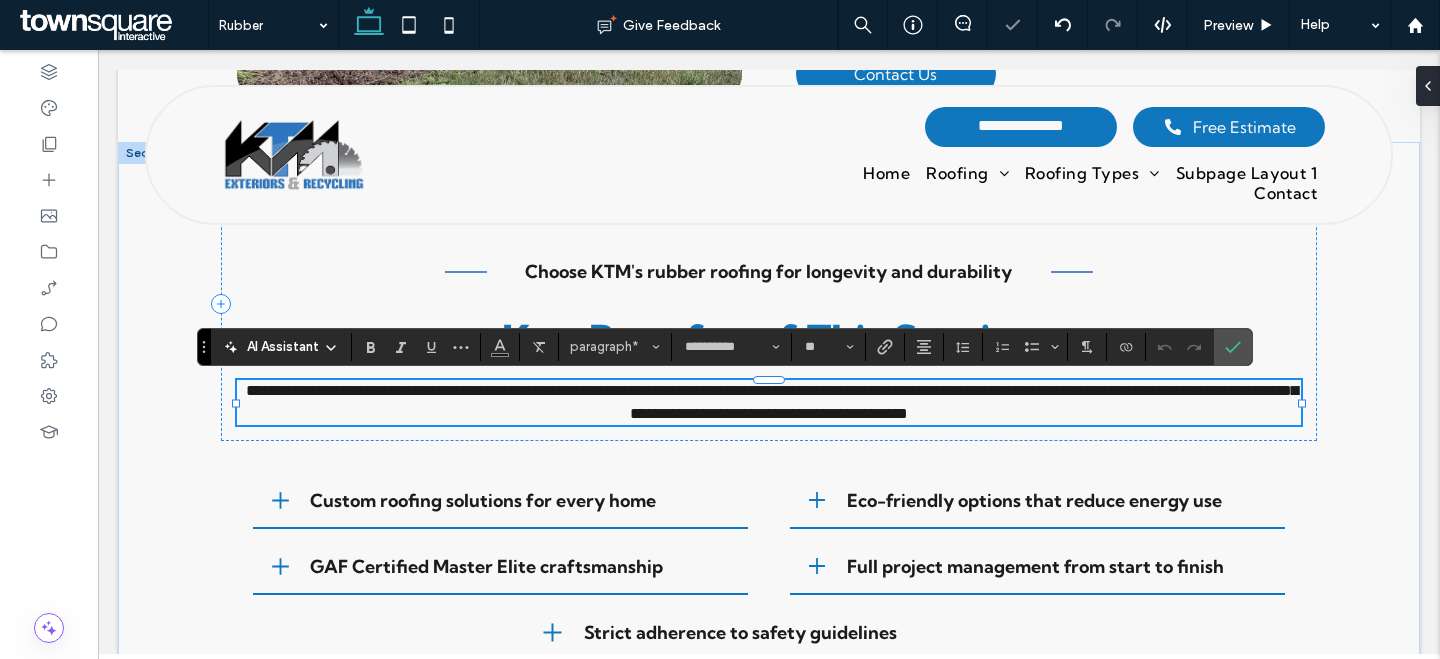 scroll, scrollTop: 3, scrollLeft: 0, axis: vertical 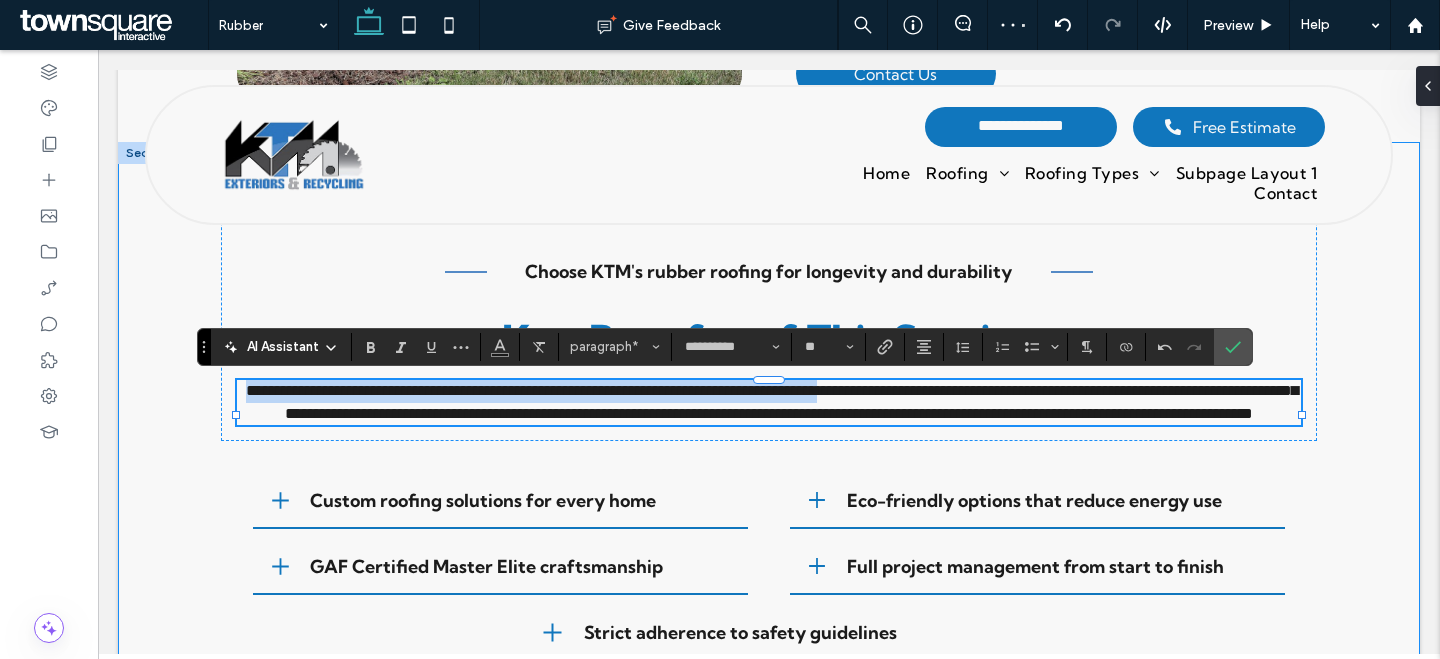 drag, startPoint x: 976, startPoint y: 393, endPoint x: 191, endPoint y: 397, distance: 785.0102 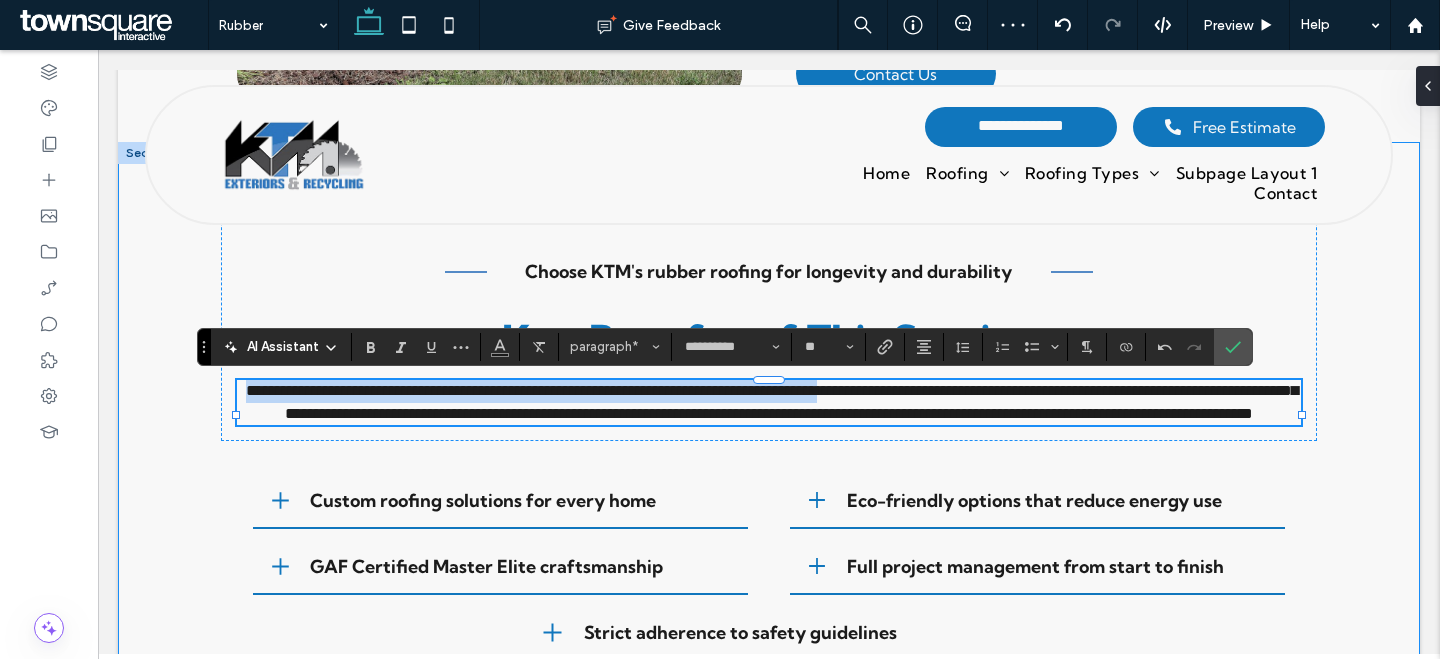 click on "**********" at bounding box center (769, 482) 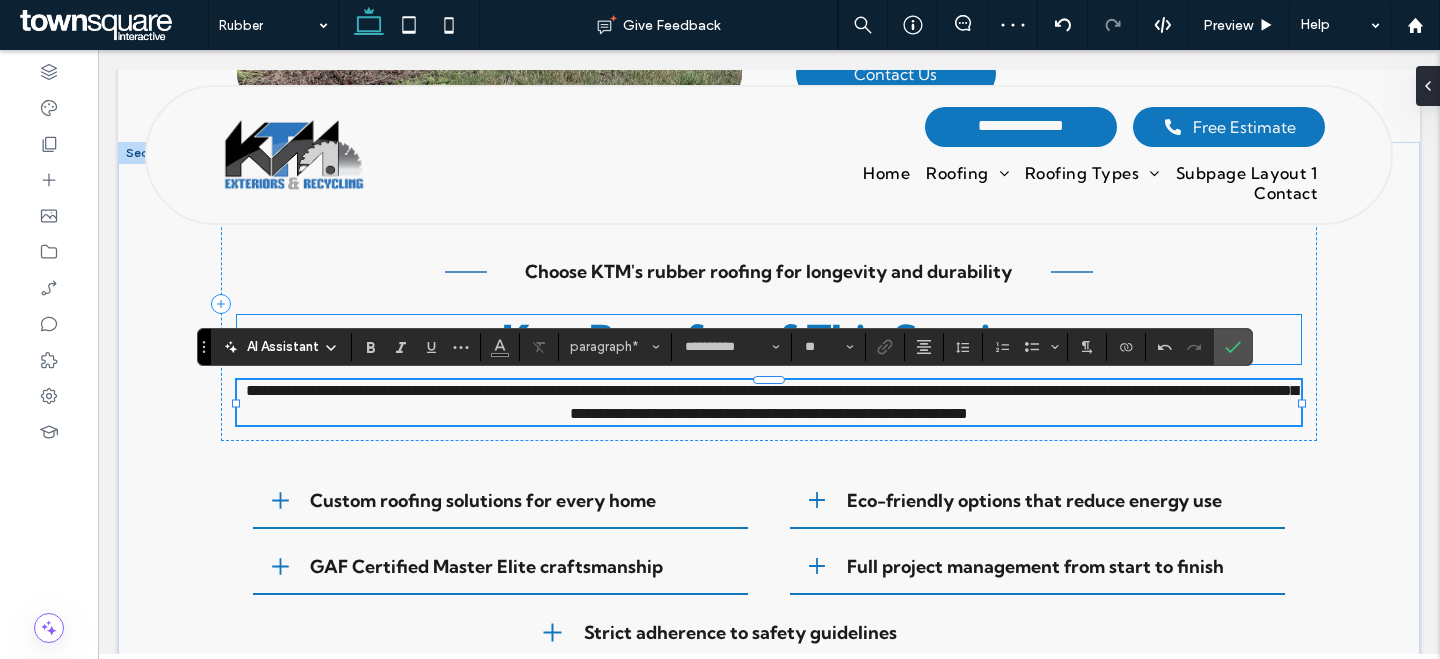 click on "Key Benefits of This Service" at bounding box center [768, 339] 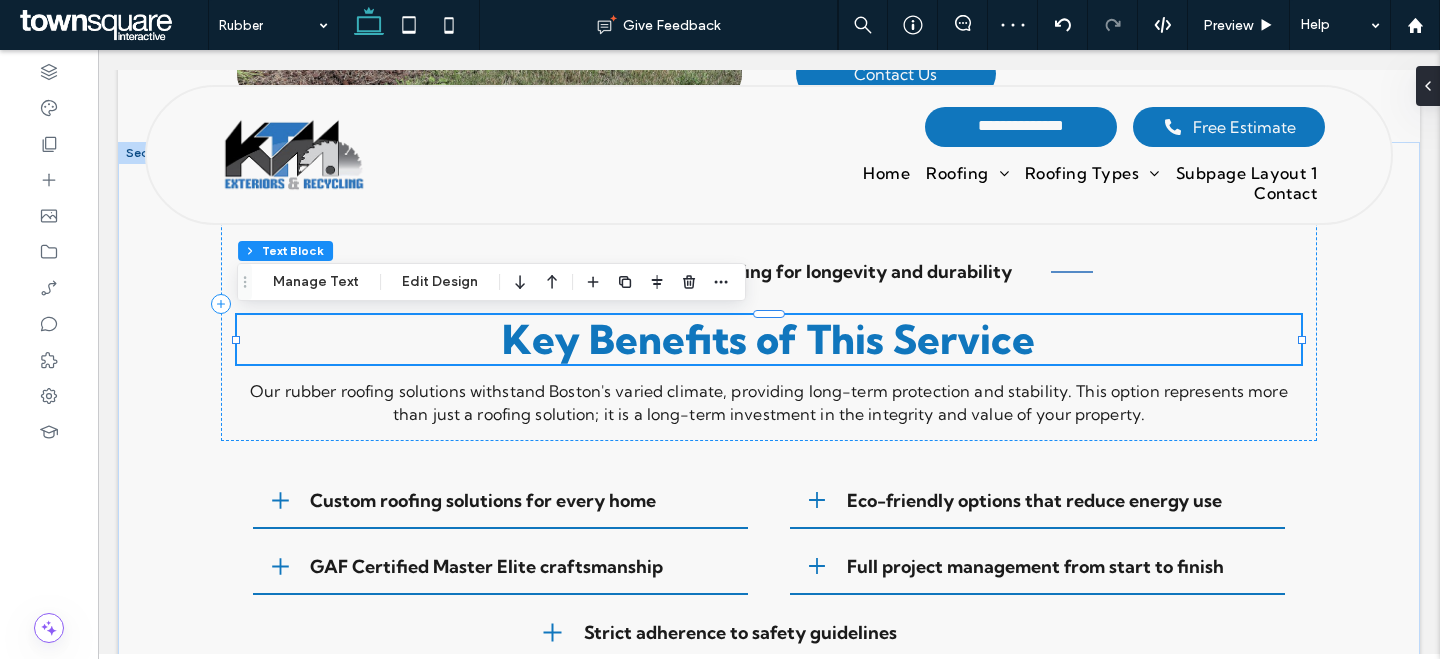 click on "Key Benefits of This Service" at bounding box center (768, 339) 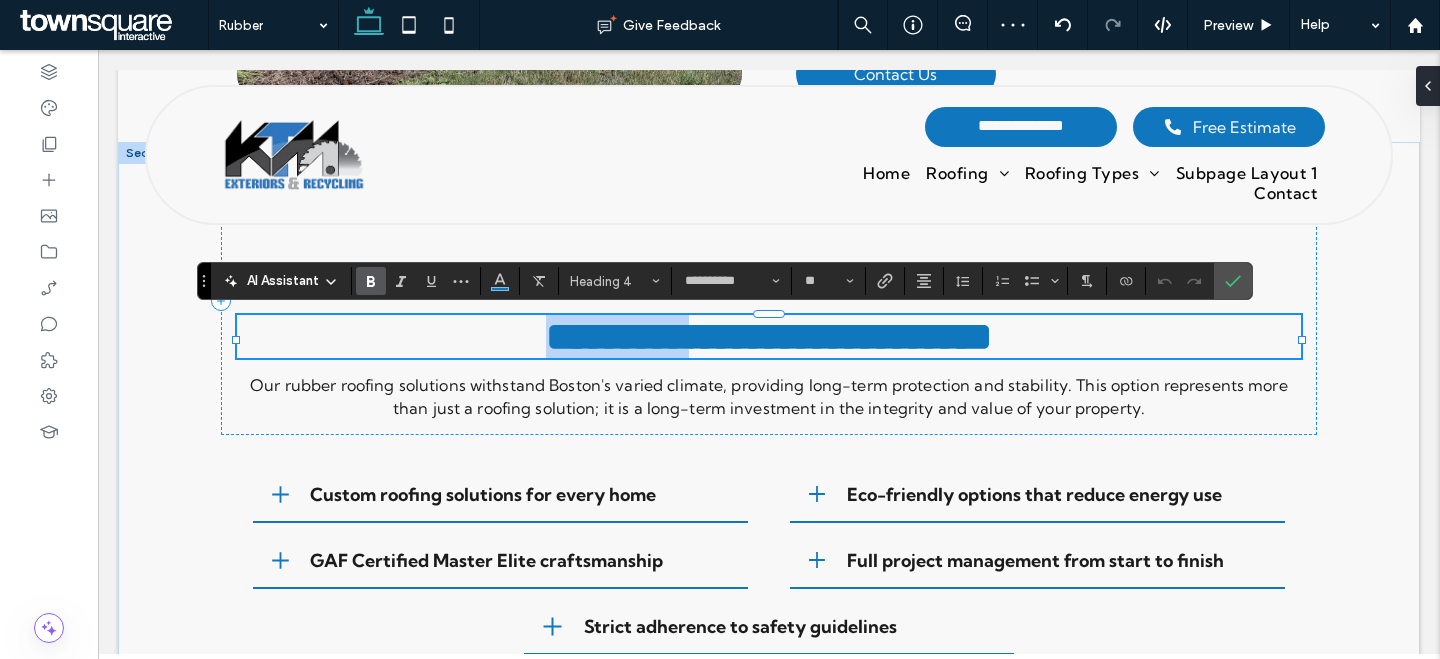 click on "**********" at bounding box center (769, 336) 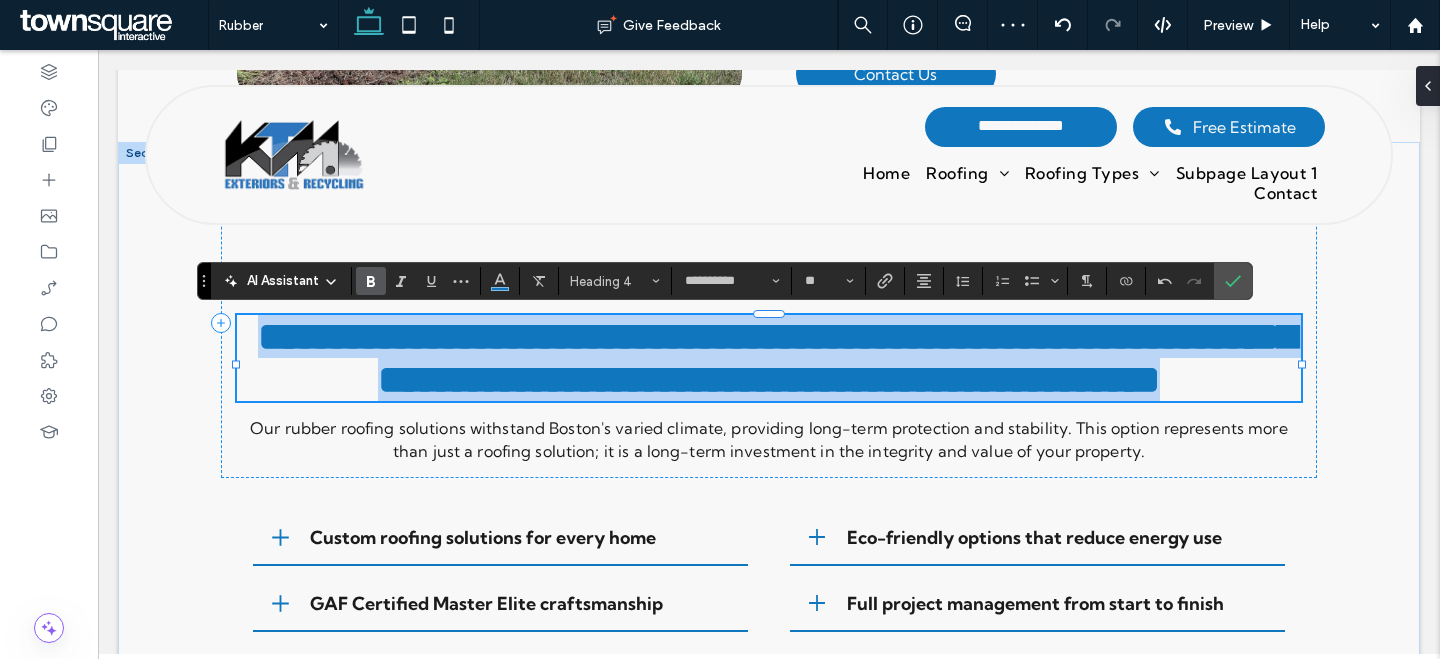 type on "**" 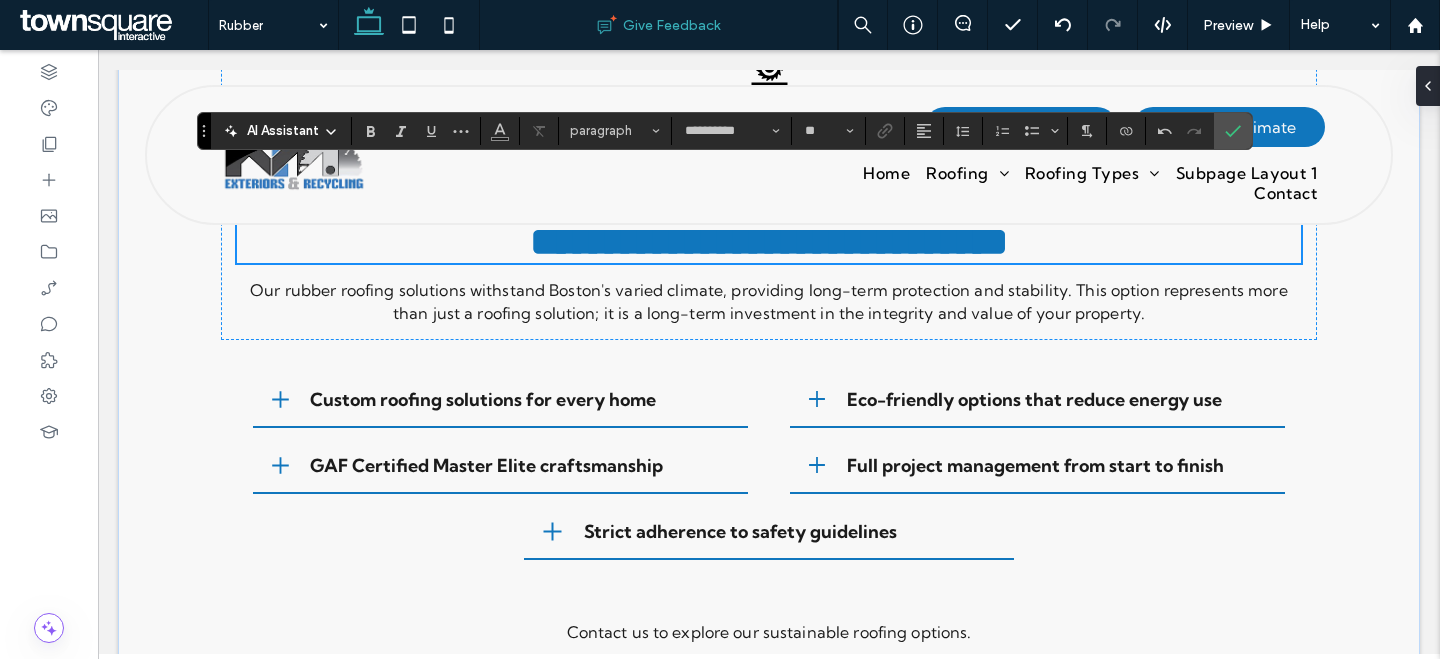 scroll, scrollTop: 1074, scrollLeft: 0, axis: vertical 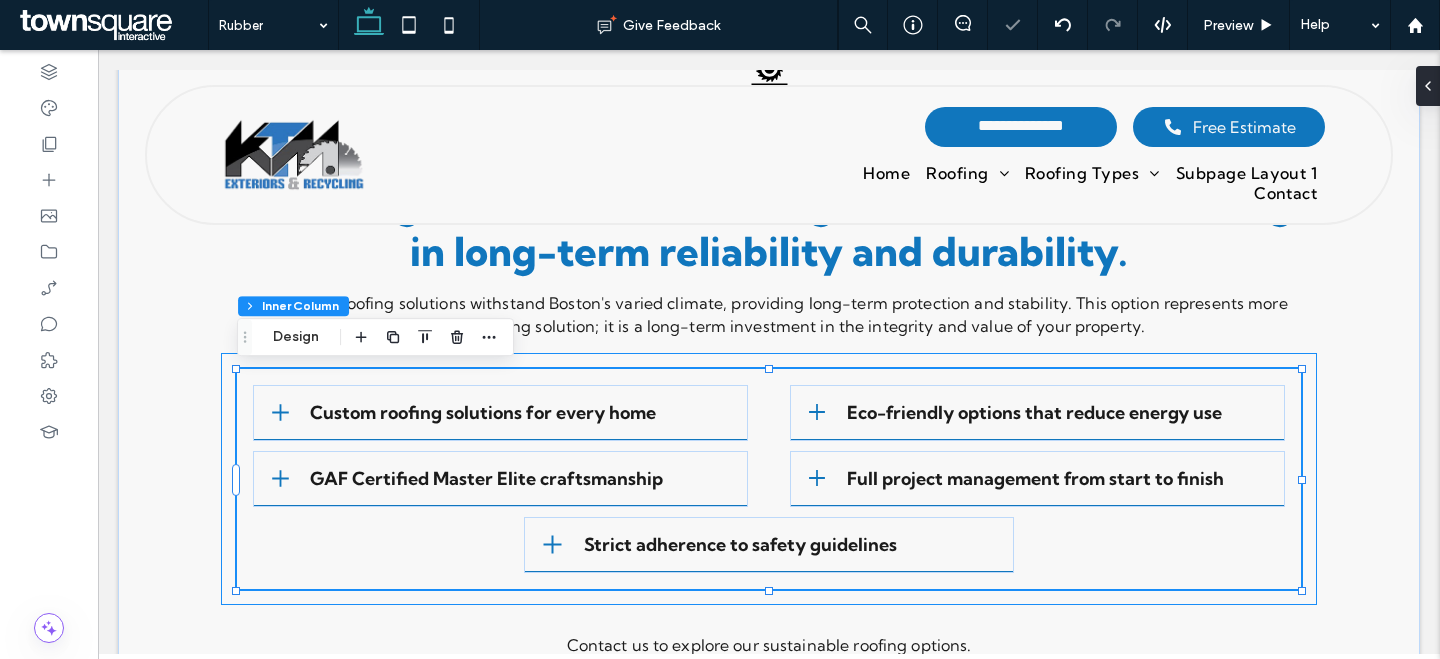 click on "Custom roofing solutions for every home
Eco-friendly options that reduce energy use
GAF Certified Master Elite craftsmanship
Full project management from start to finish
Strict adherence to safety guidelines" at bounding box center (769, 479) 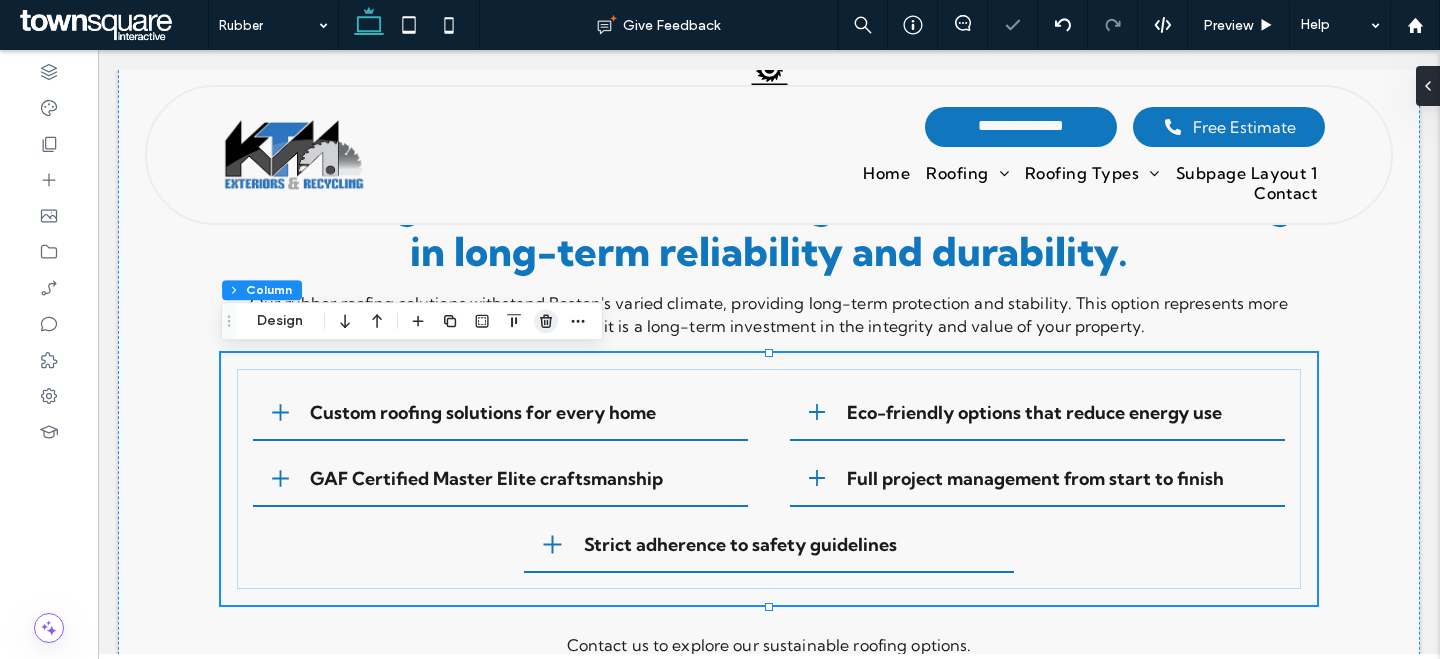 click 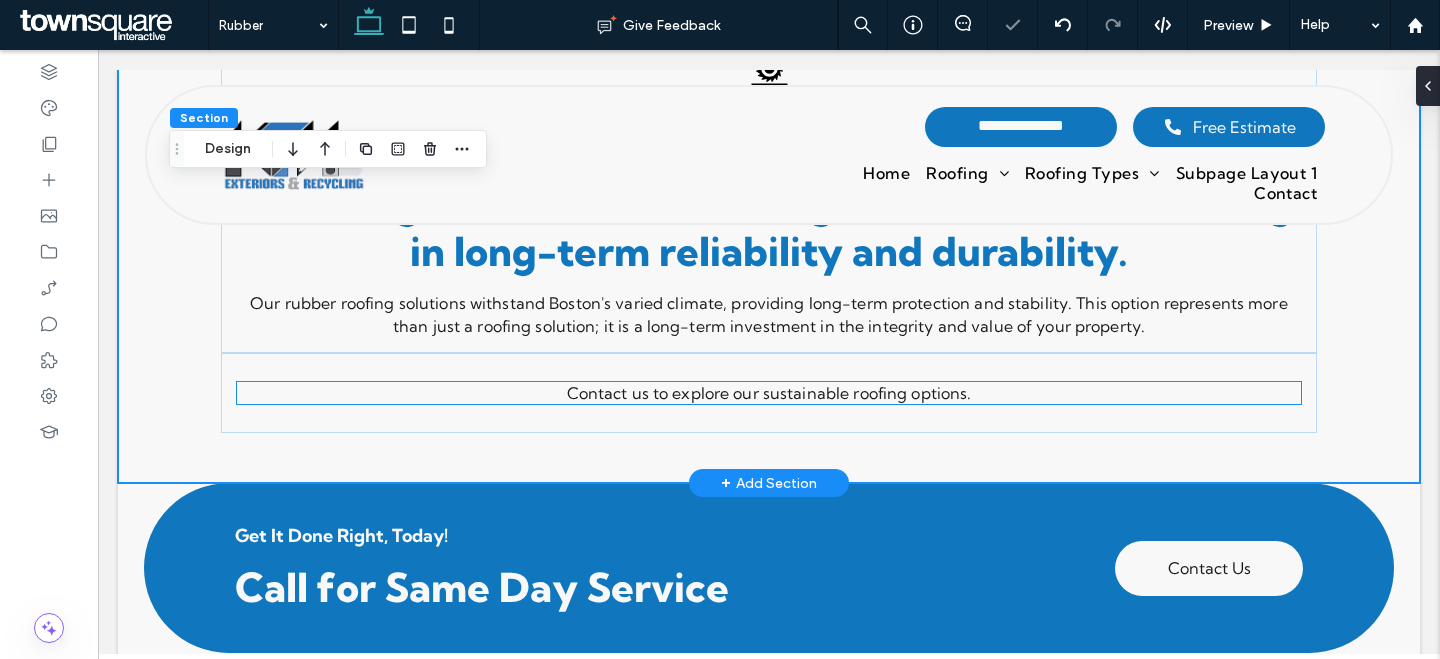 click on "Contact us to explore our sustainable roofing options." at bounding box center (769, 393) 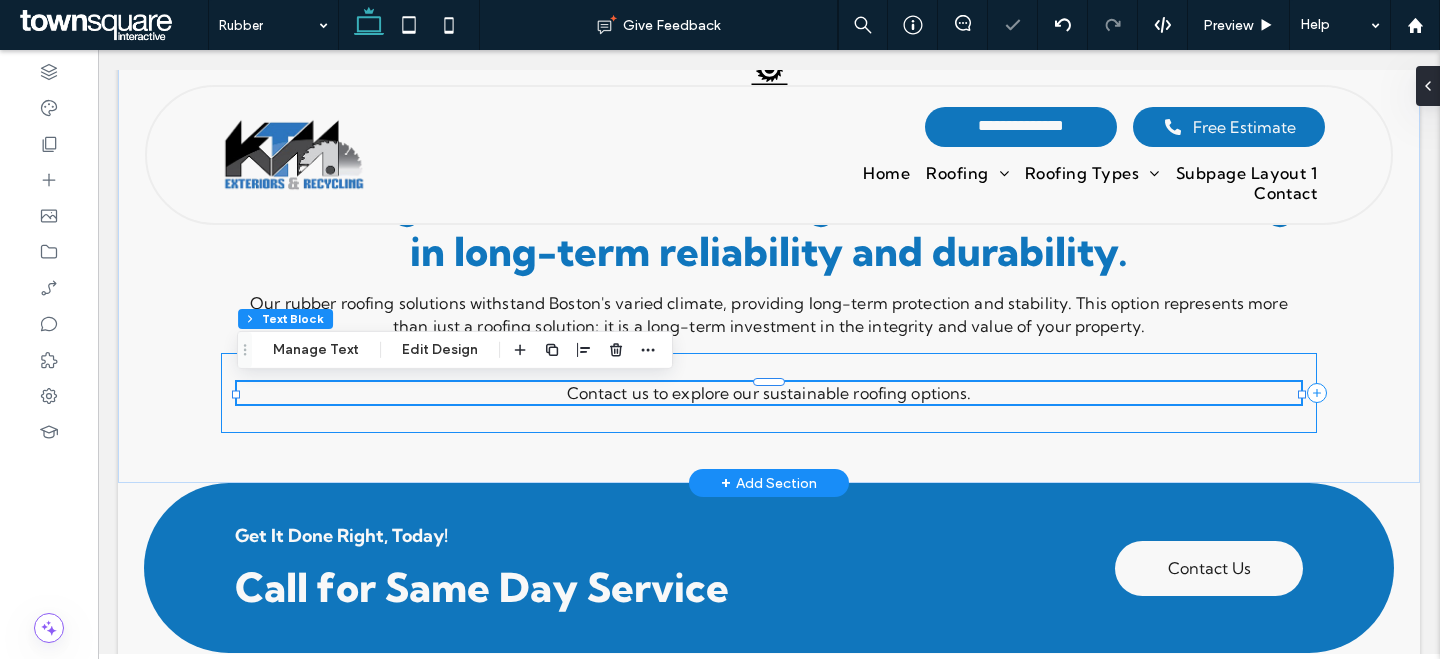 click on "Contact us to explore our sustainable roofing options." at bounding box center (769, 393) 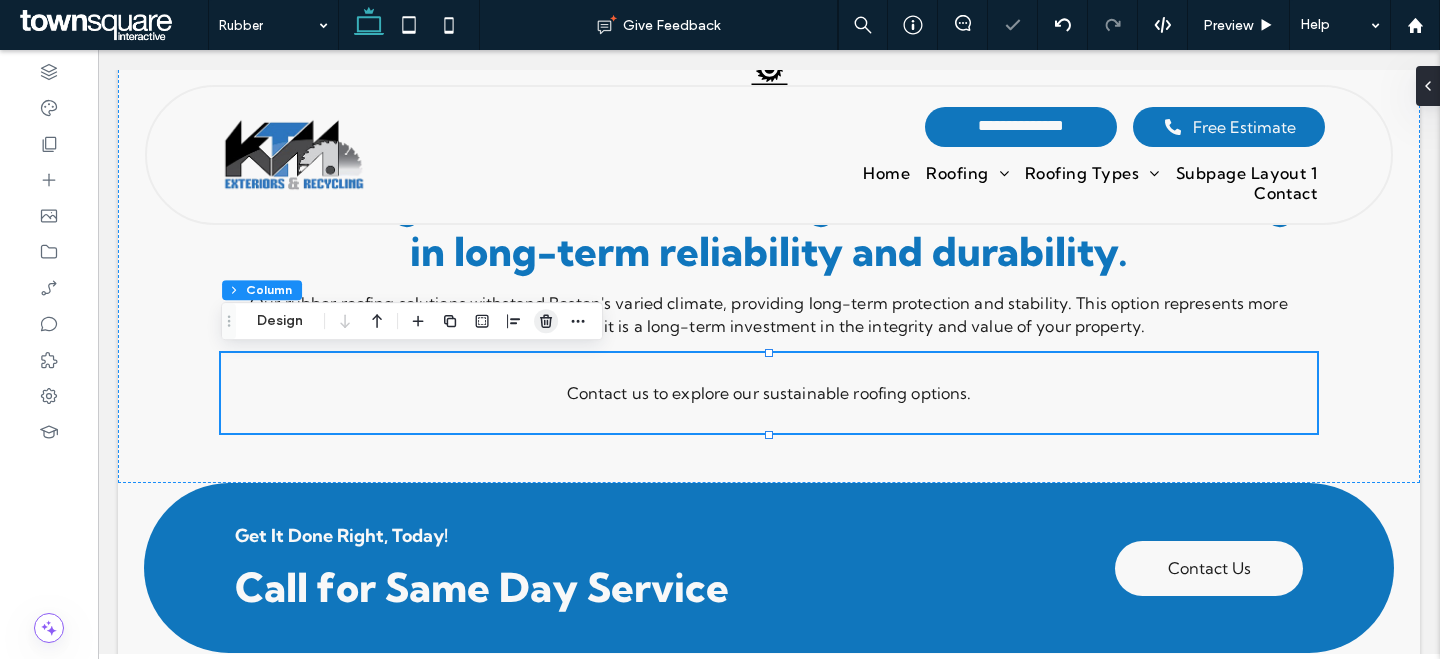 drag, startPoint x: 552, startPoint y: 322, endPoint x: 454, endPoint y: 272, distance: 110.01818 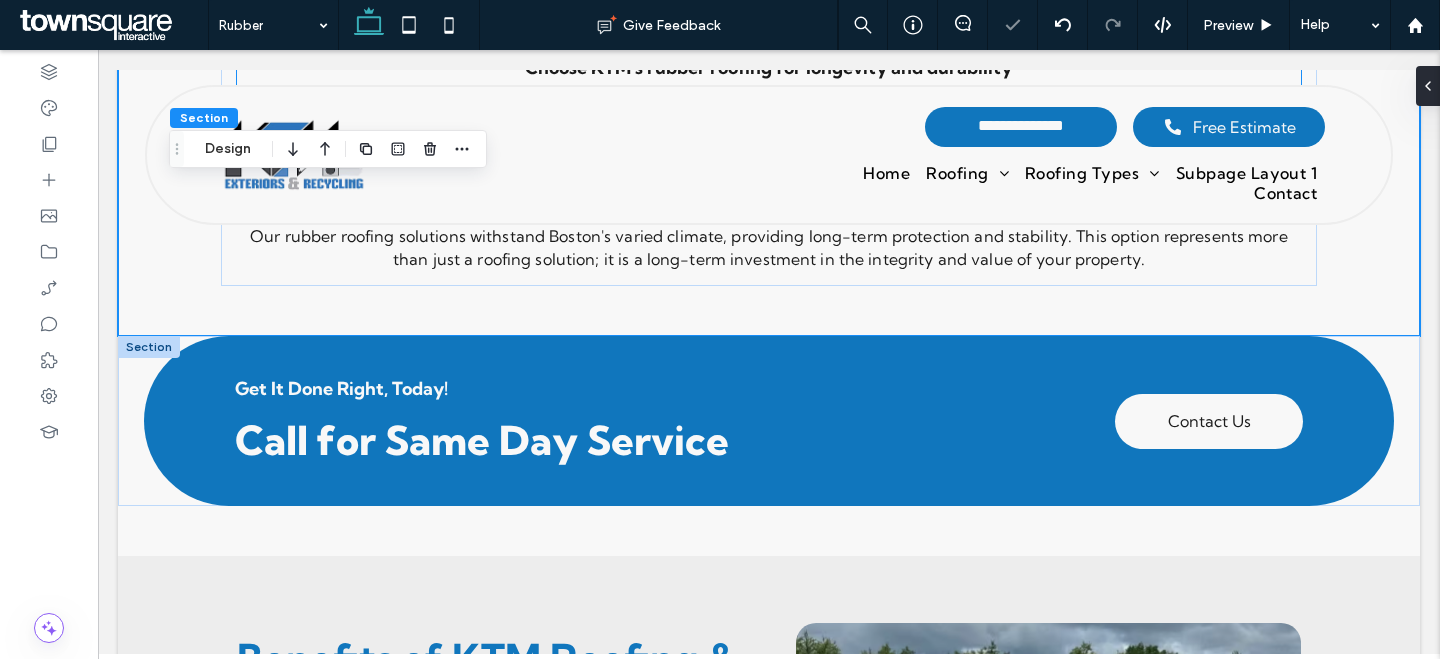 scroll, scrollTop: 1287, scrollLeft: 0, axis: vertical 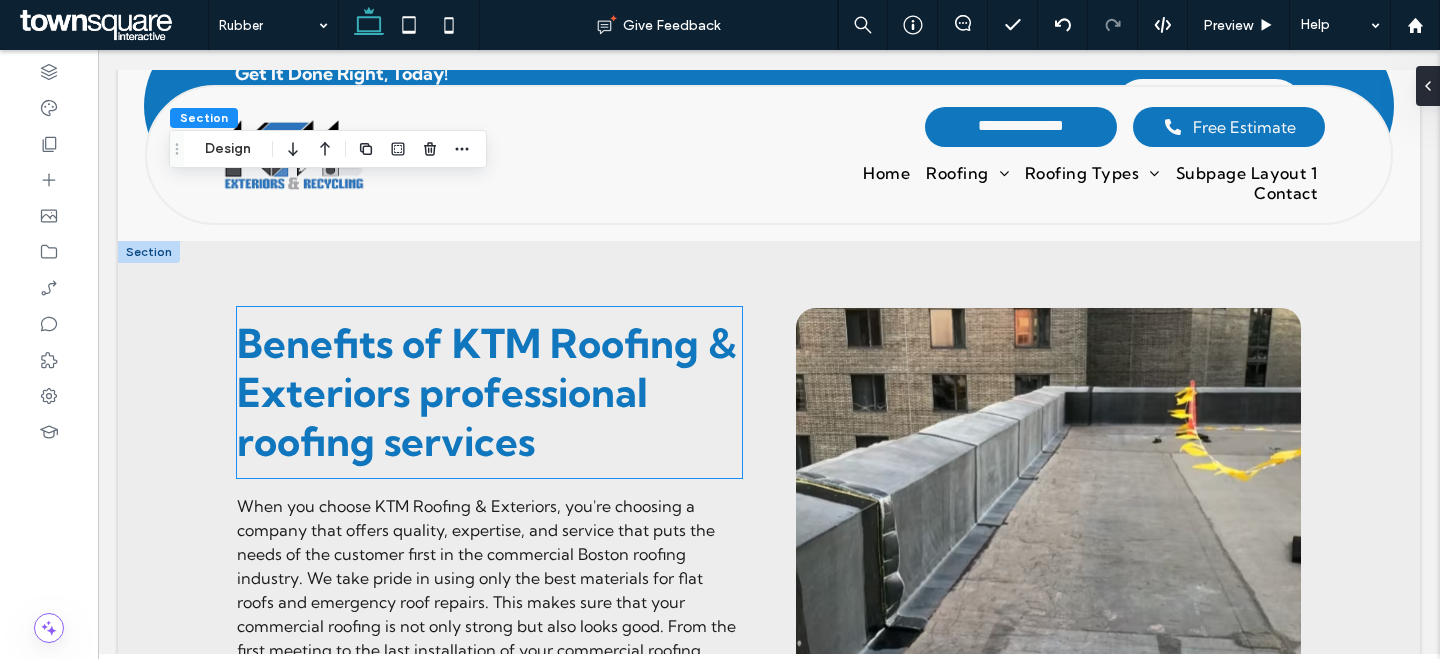 click on "Benefits of KTM Roofing & Exteriors professional roofing services" at bounding box center (487, 392) 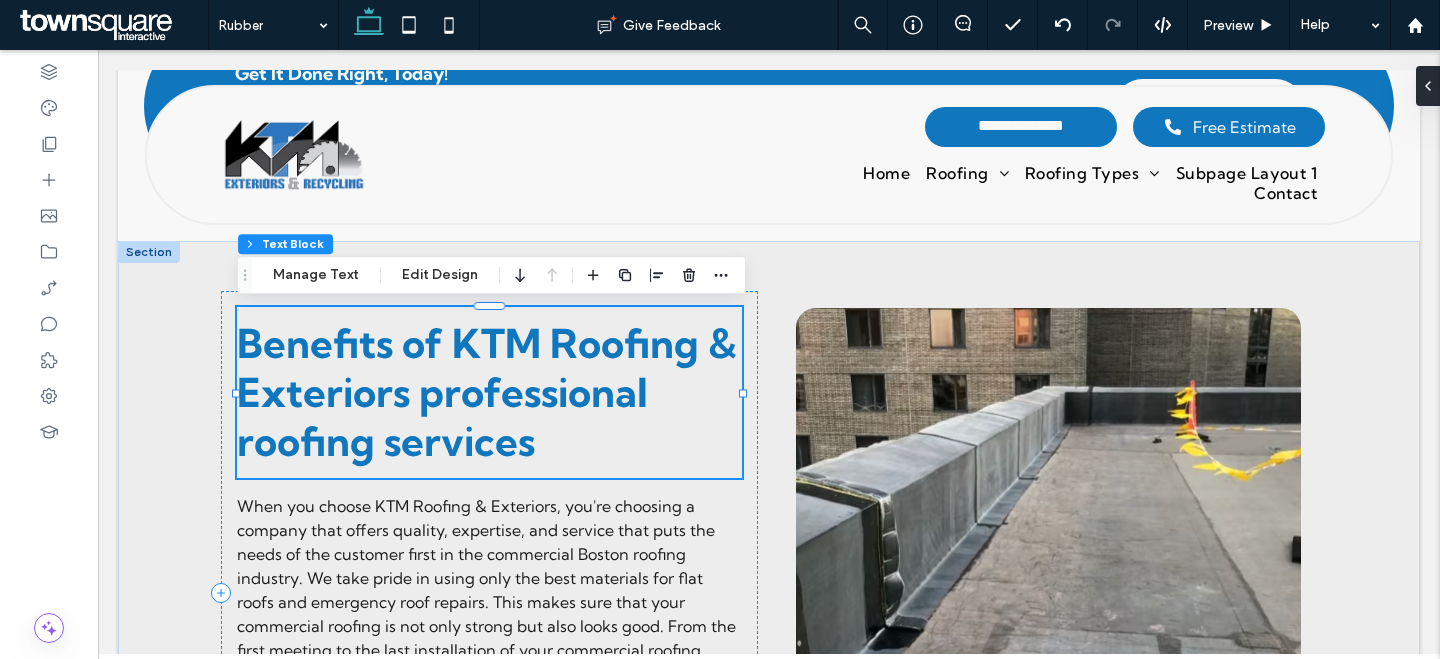 click on "Benefits of KTM Roofing & Exteriors professional roofing services" at bounding box center [487, 392] 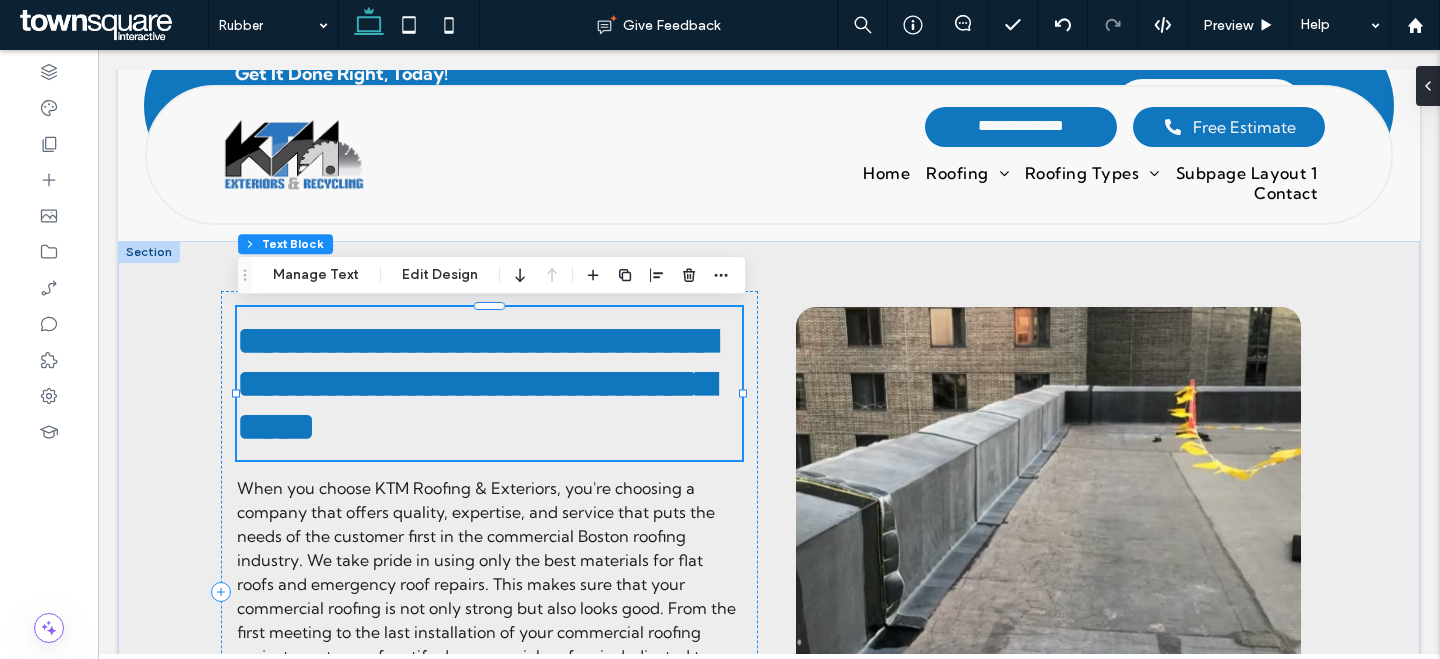 click on "**********" at bounding box center (476, 383) 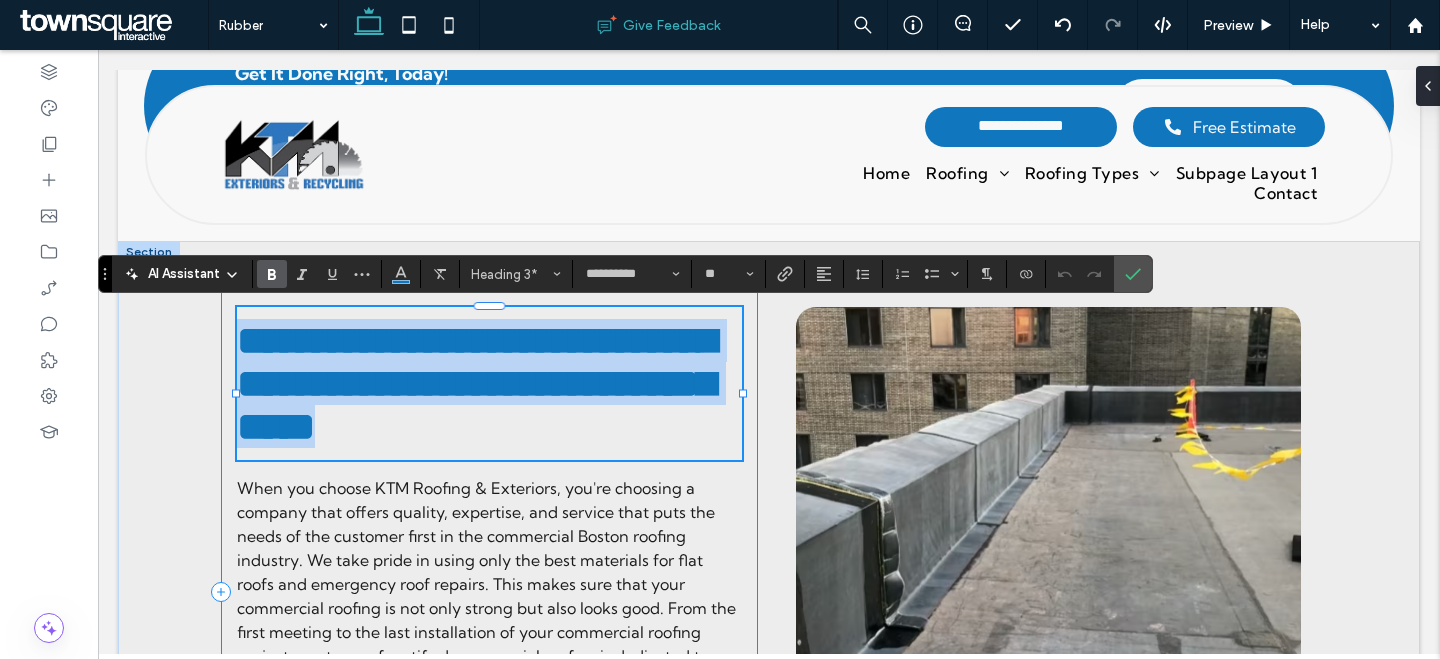 paste 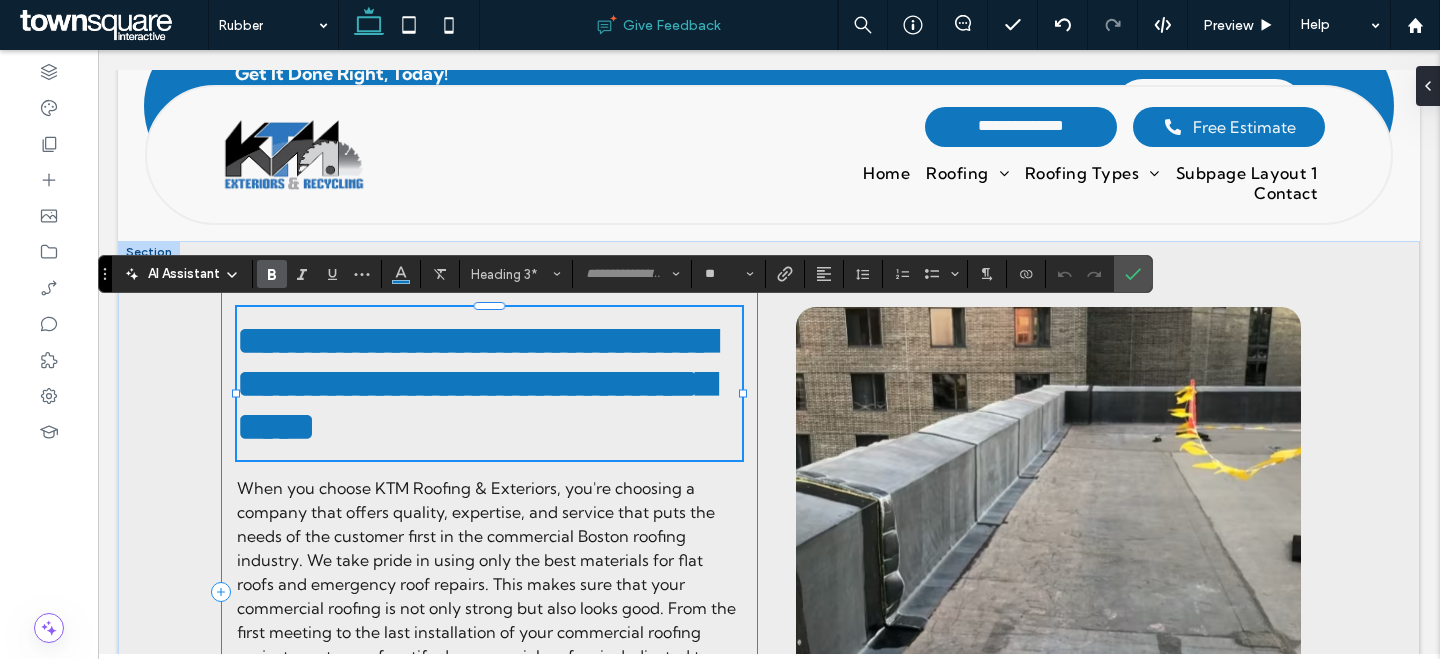 scroll, scrollTop: 18, scrollLeft: 0, axis: vertical 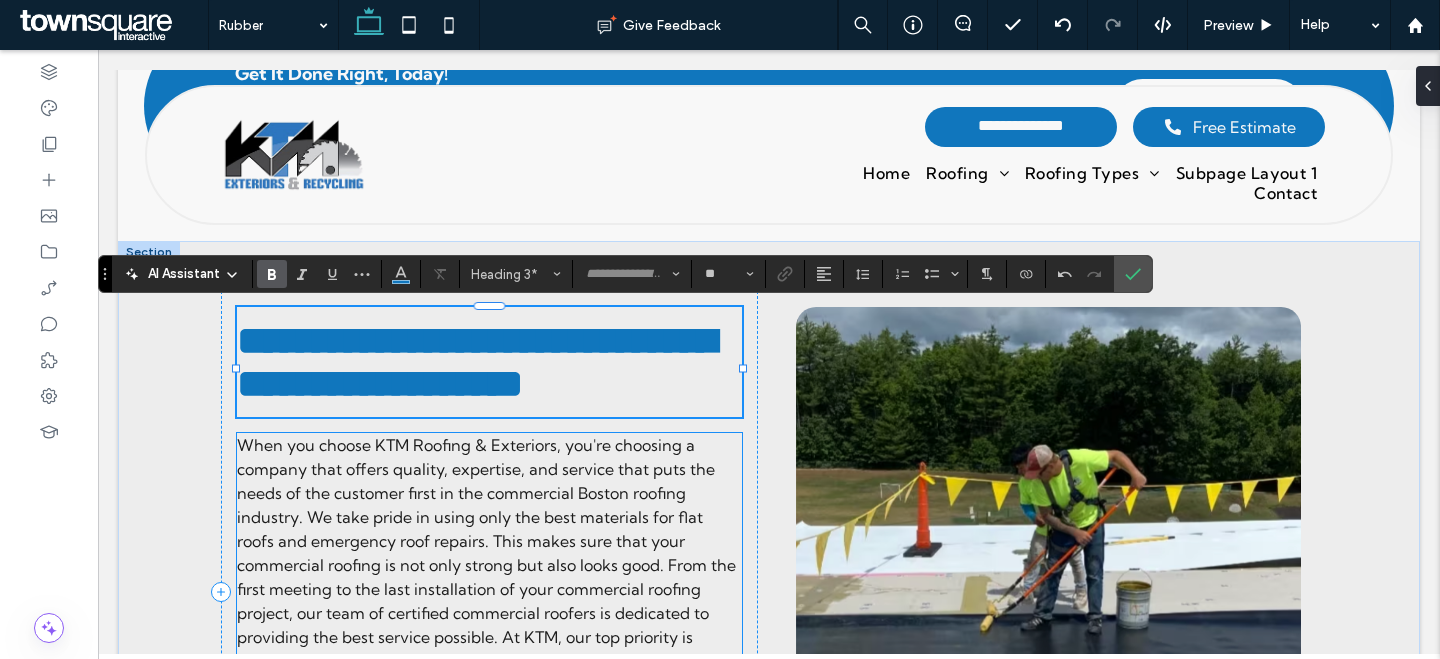 click on "When you choose KTM Roofing & Exteriors, you're choosing a company that offers quality, expertise, and service that puts the needs of the customer first in the commercial Boston roofing industry. We take pride in using only the best materials for flat roofs and emergency roof repairs. This makes sure that your commercial roofing is not only strong but also looks good. From the first meeting to the last installation of your commercial roofing project, our team of certified commercial roofers is dedicated to providing the best service possible. At KTM, our top priority is making sure our customers are happy. We do everything we can to make sure that getting a new roof is easy and stress-free for you. When you hire KTM, you're not just getting a service; you're getting a roofing partner you can count on. KTM is supported by some of the best manufacturers in the business, and the company can offer extended warranties that cover both materials and labor directly from the manufacturer" at bounding box center [489, 625] 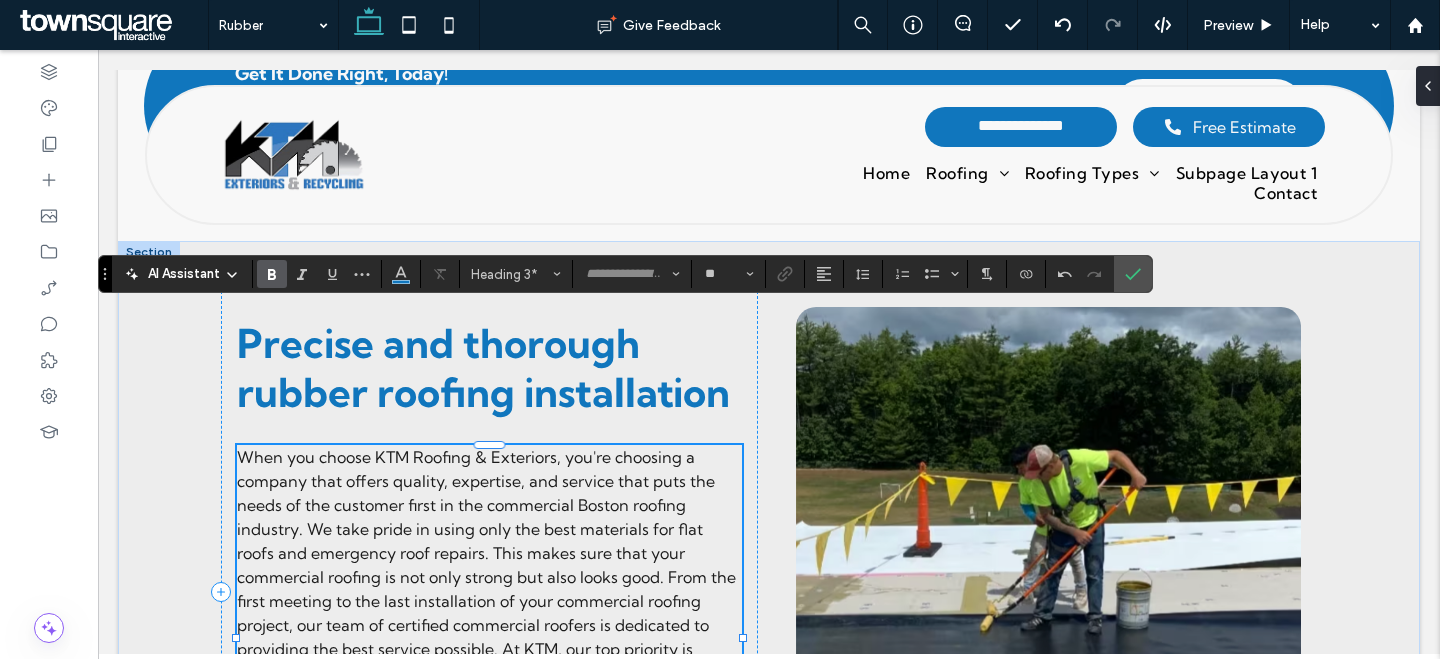 click on "When you choose KTM Roofing & Exteriors, you're choosing a company that offers quality, expertise, and service that puts the needs of the customer first in the commercial Boston roofing industry. We take pride in using only the best materials for flat roofs and emergency roof repairs. This makes sure that your commercial roofing is not only strong but also looks good. From the first meeting to the last installation of your commercial roofing project, our team of certified commercial roofers is dedicated to providing the best service possible. At KTM, our top priority is making sure our customers are happy. We do everything we can to make sure that getting a new roof is easy and stress-free for you. When you hire KTM, you're not just getting a service; you're getting a roofing partner you can count on. KTM is supported by some of the best manufacturers in the business, and the company can offer extended warranties that cover both materials and labor directly from the manufacturer ." at bounding box center [489, 637] 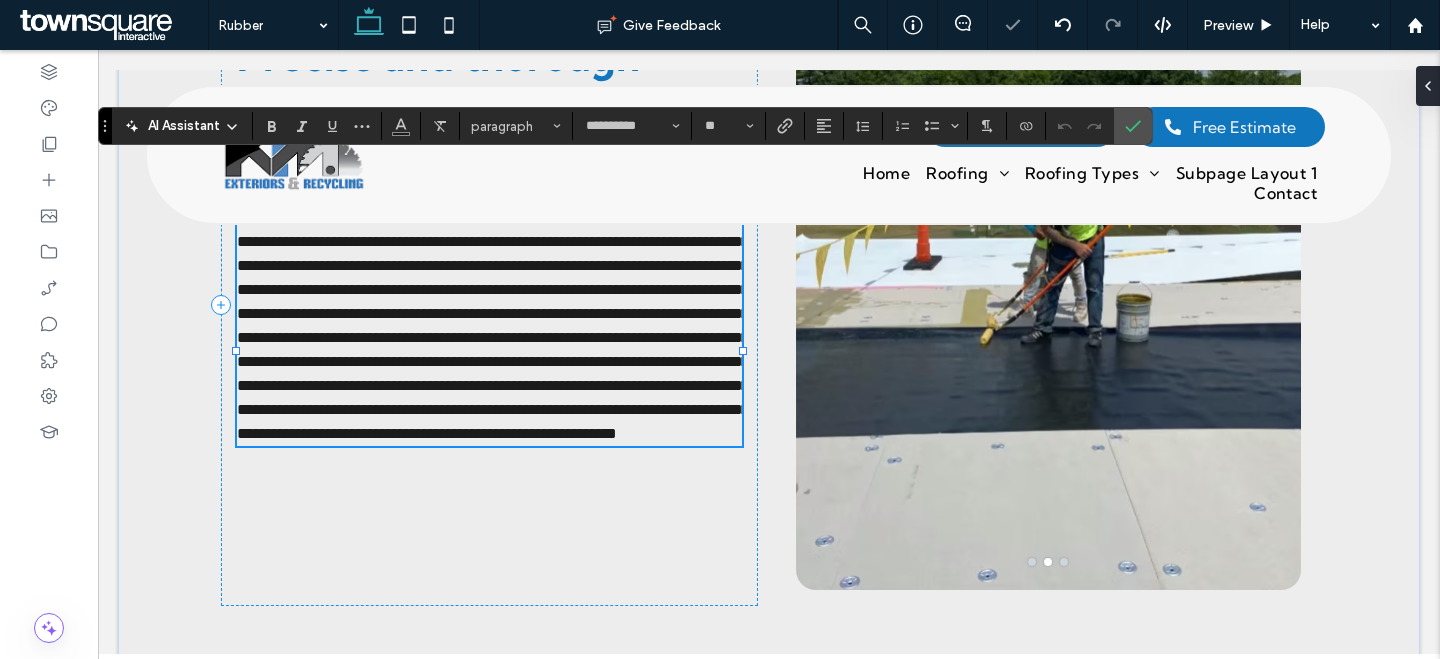 paste 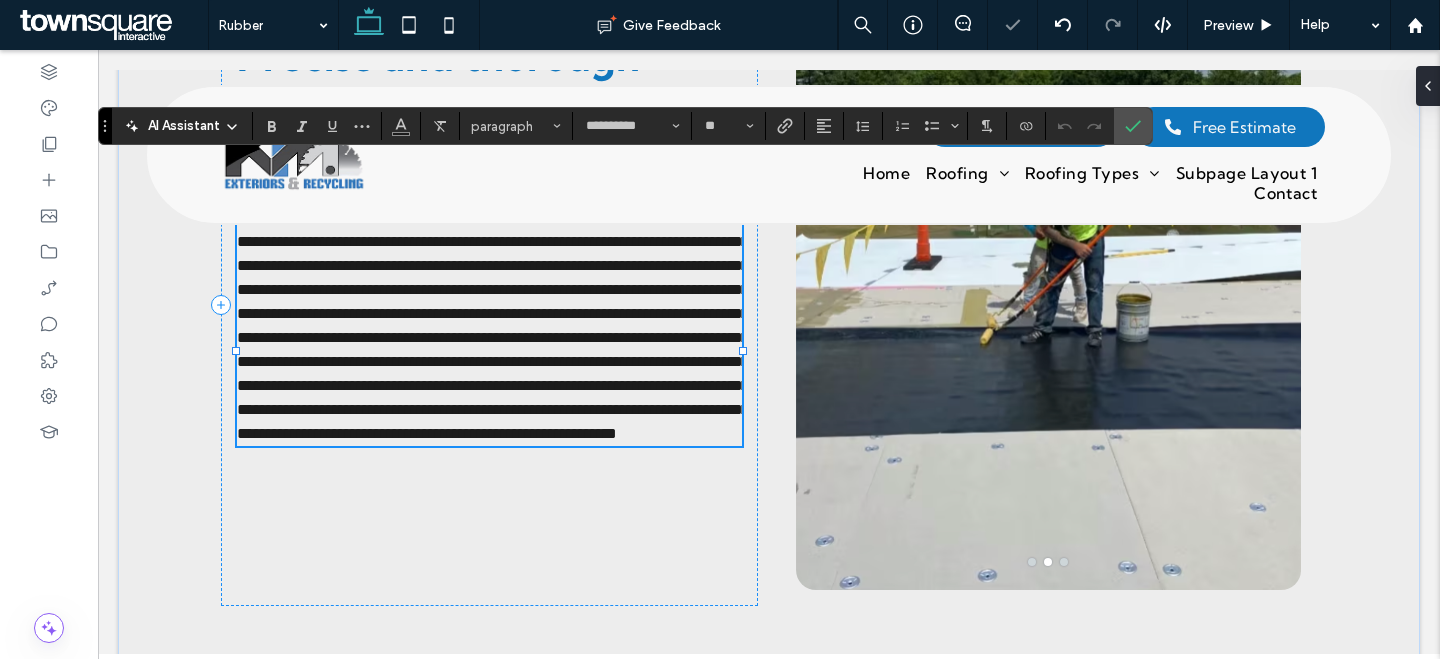 type 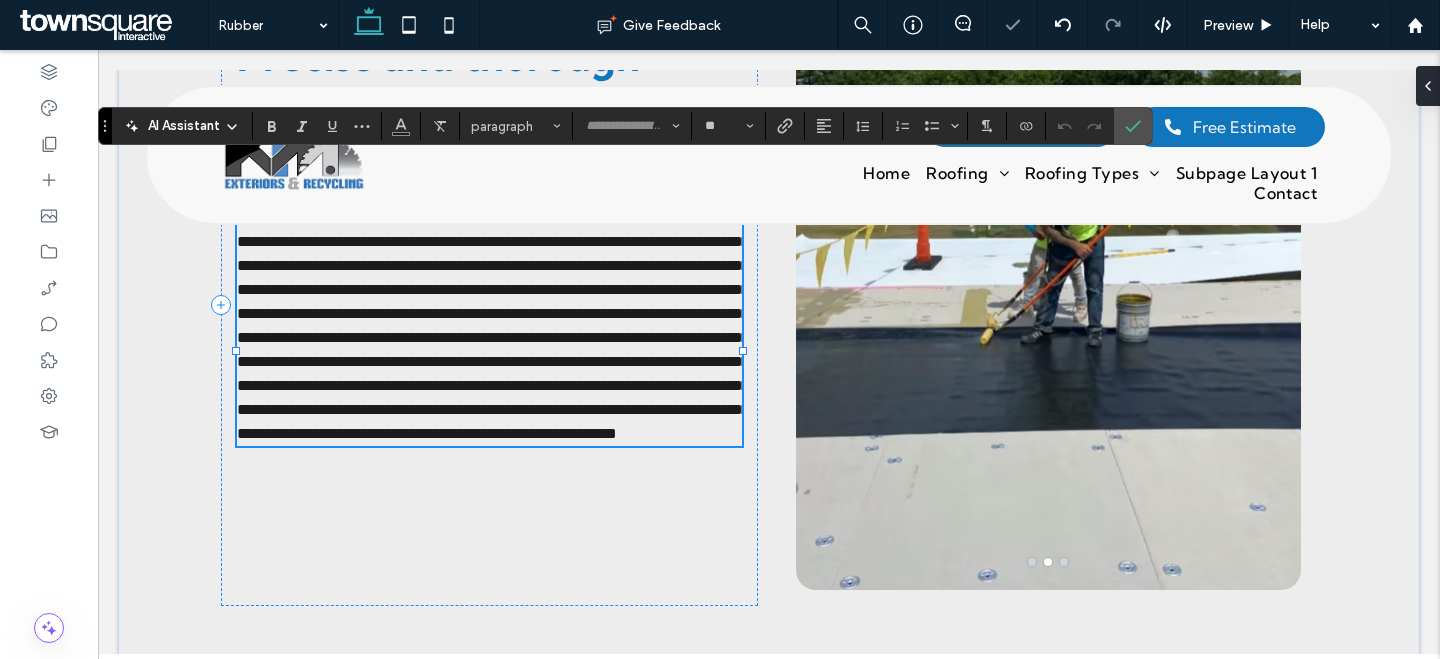 scroll, scrollTop: 3, scrollLeft: 0, axis: vertical 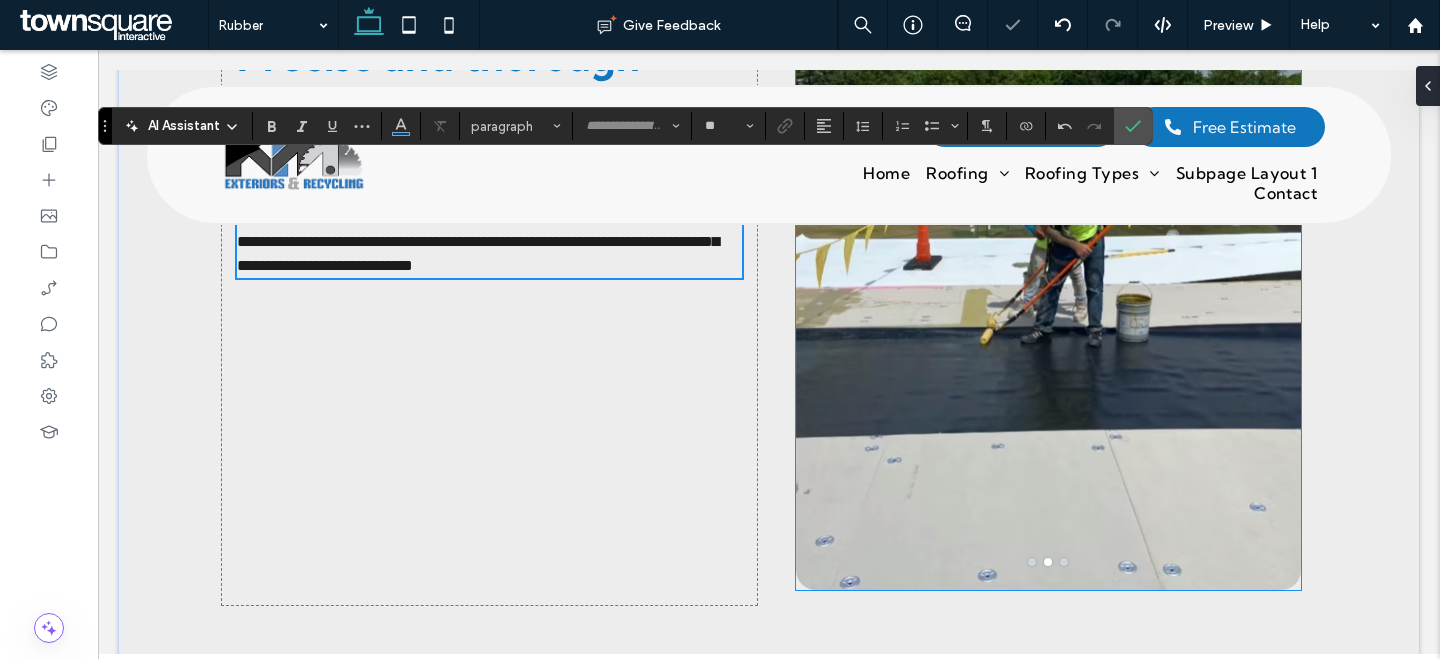 click at bounding box center (1048, 317) 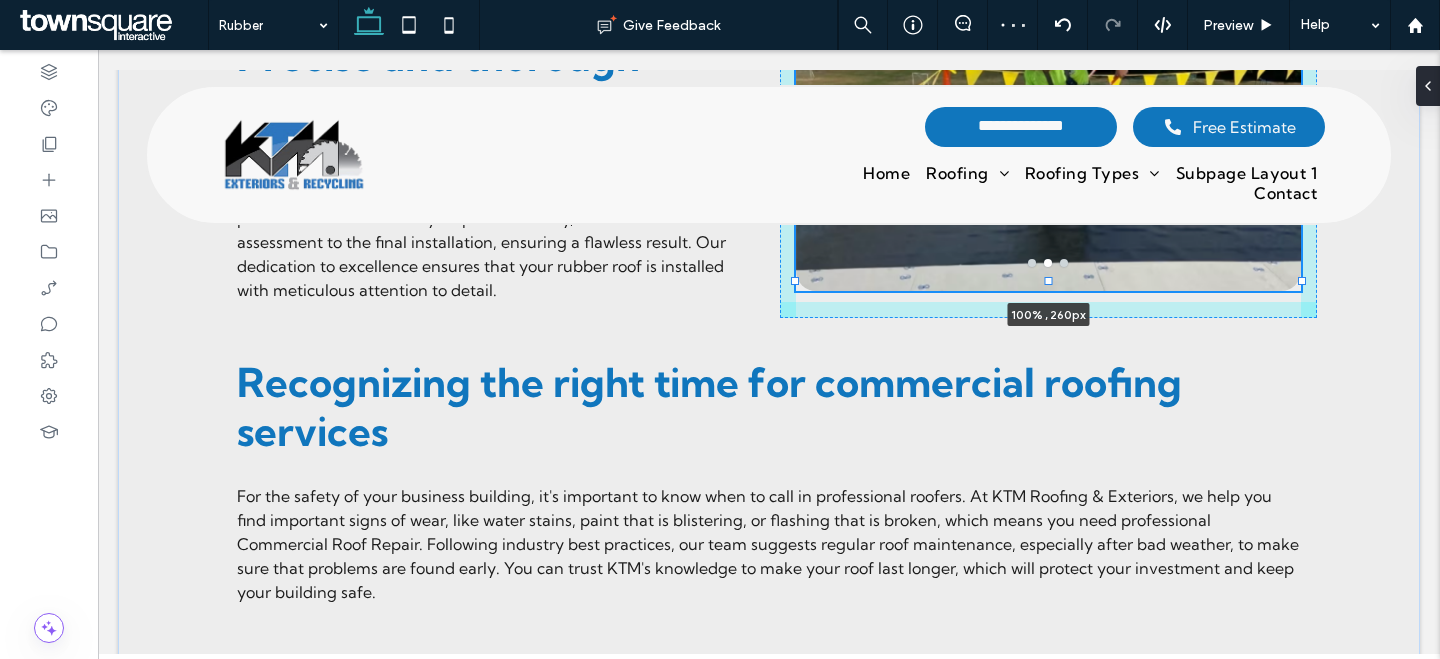 drag, startPoint x: 1048, startPoint y: 594, endPoint x: 1038, endPoint y: 442, distance: 152.3286 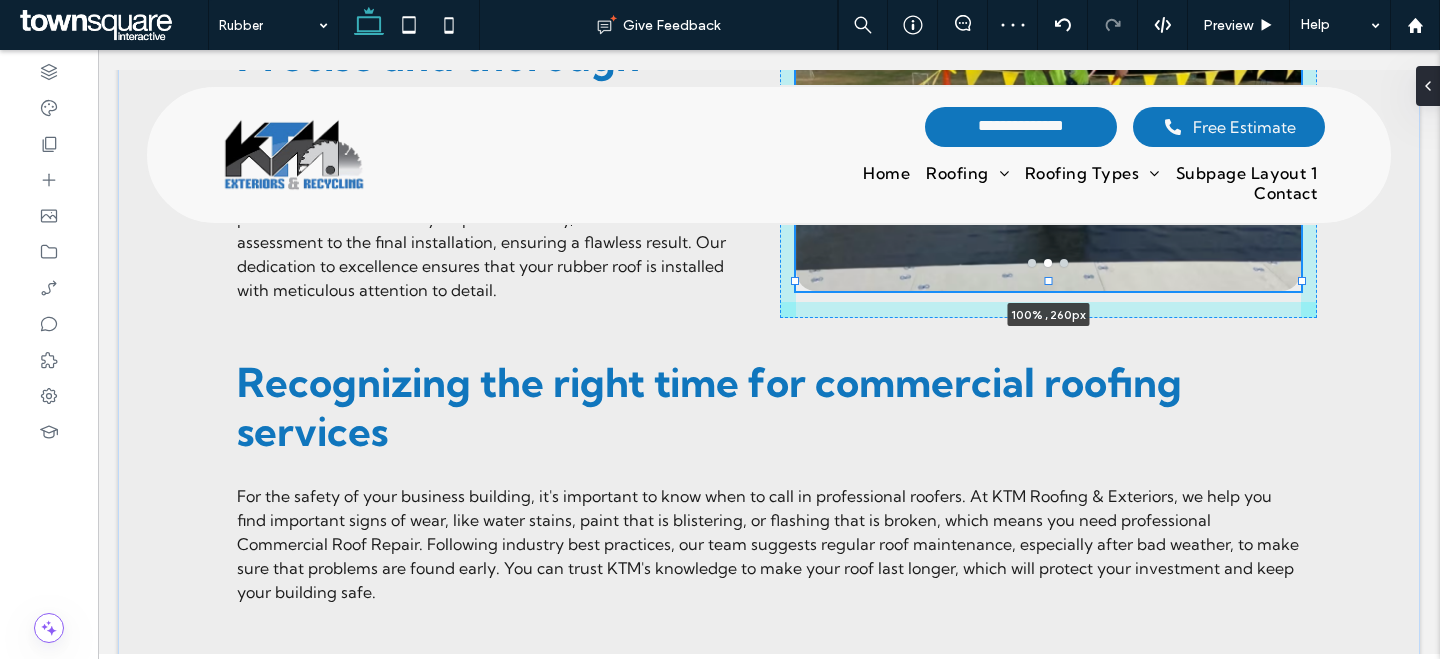 click on "Precise and thorough rubber roofing installation
KTM Roofing & Exteriors prides itself on precision and thoroughness in rubber roofing installation. Our skilled professionals handle every step meticulously, from the initial assessment to the final installation, ensuring a flawless result. Our dedication to excellence ensures that your rubber roof is installed with meticulous attention to detail.
a a a a
100% , 260px
Recognizing the right time for commercial roofing services
KTM Roofing & Exteriors: Your premier commercial roofing expert Latest roofing materials and technologies for your business Title or Question Describe the item or answer the question so that site visitors who are interested get more information. You can emphasize this text with bullets, italics or bold, and add links. Button Button
Our commitment to quality and safety in roofing Contact KTM Roofing & Exteriors for your commercial roofing needs Title or Question" at bounding box center [769, 416] 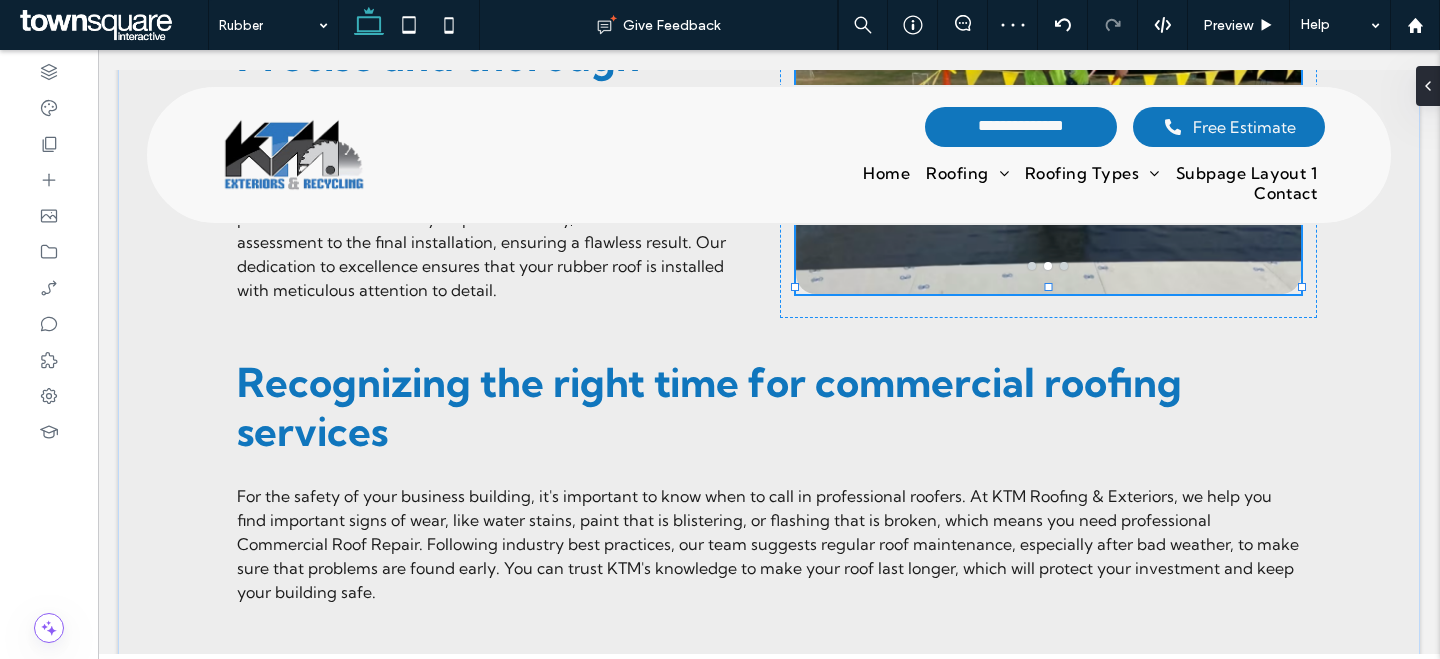 type on "***" 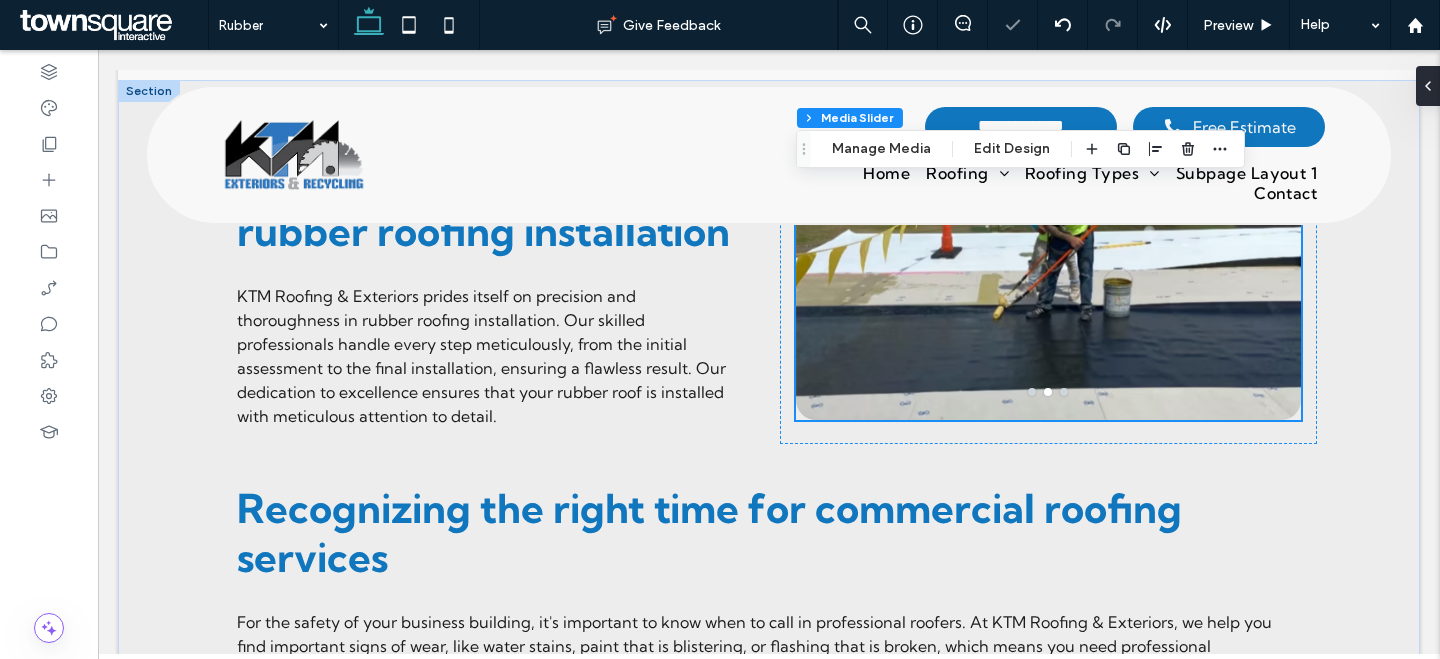 scroll, scrollTop: 1471, scrollLeft: 0, axis: vertical 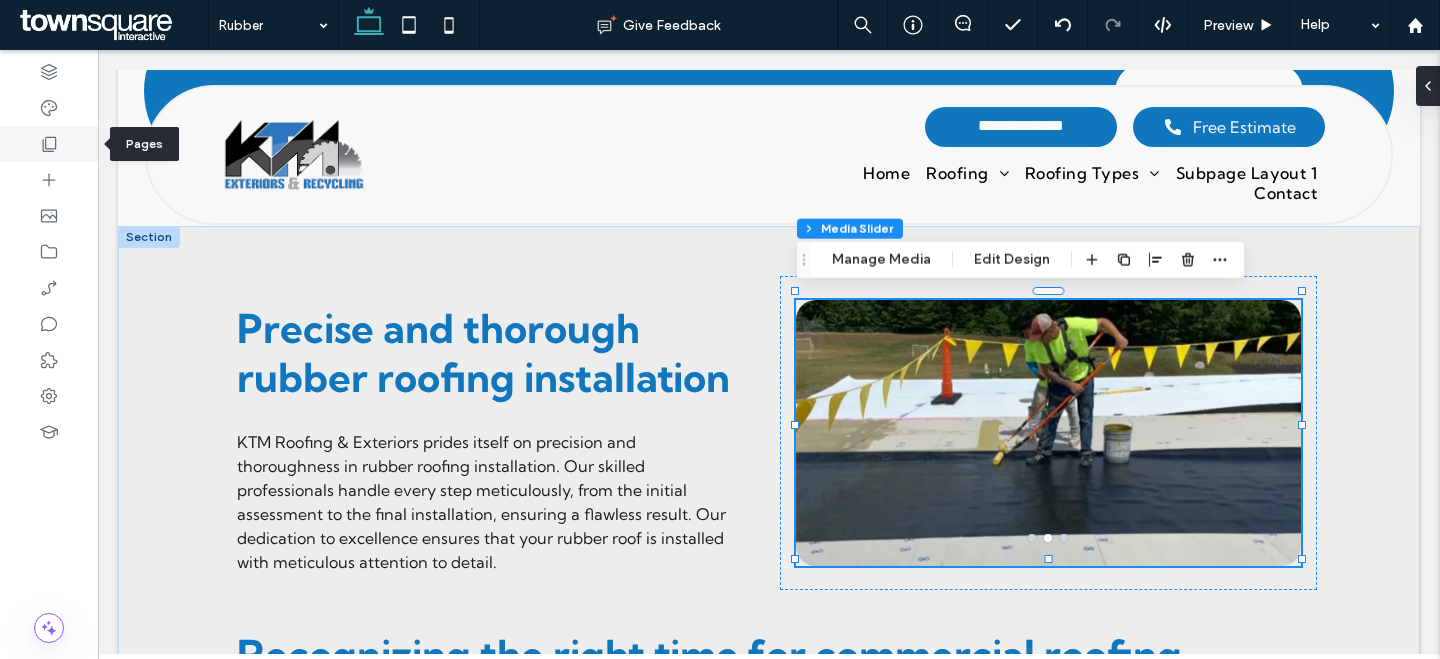 click at bounding box center [49, 144] 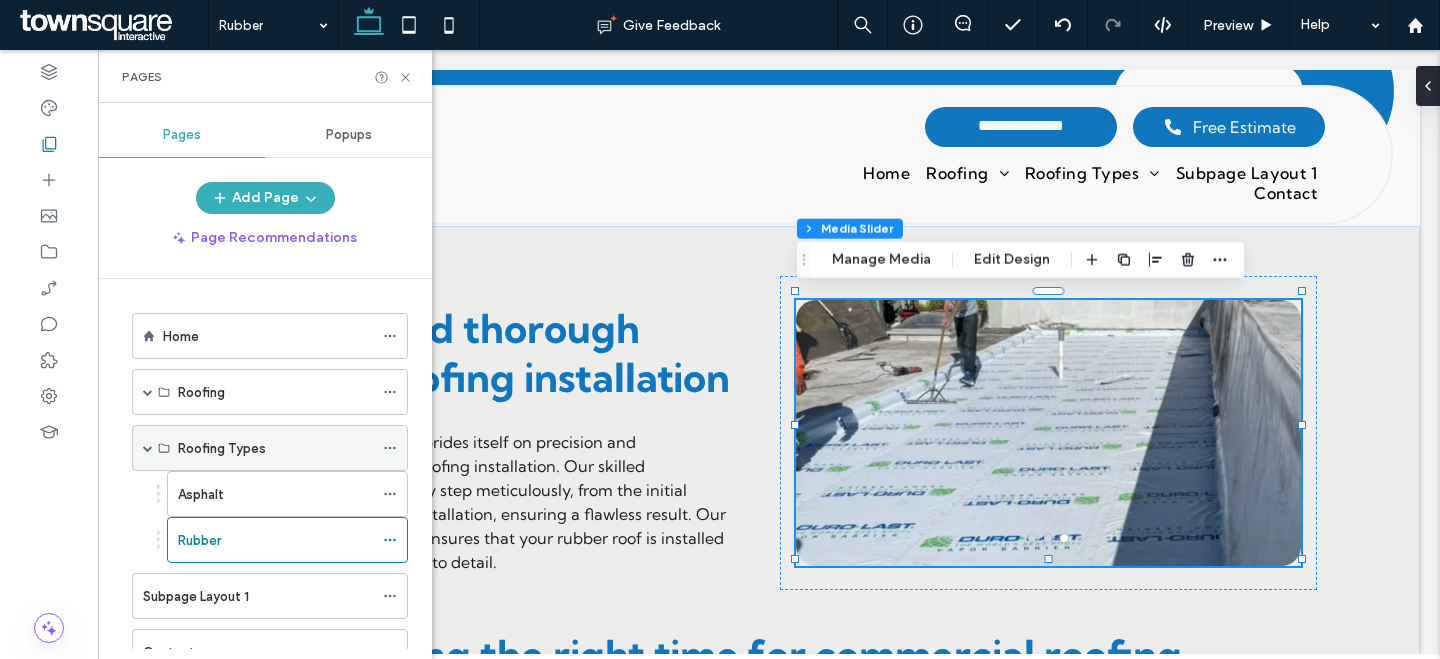 scroll, scrollTop: 0, scrollLeft: 0, axis: both 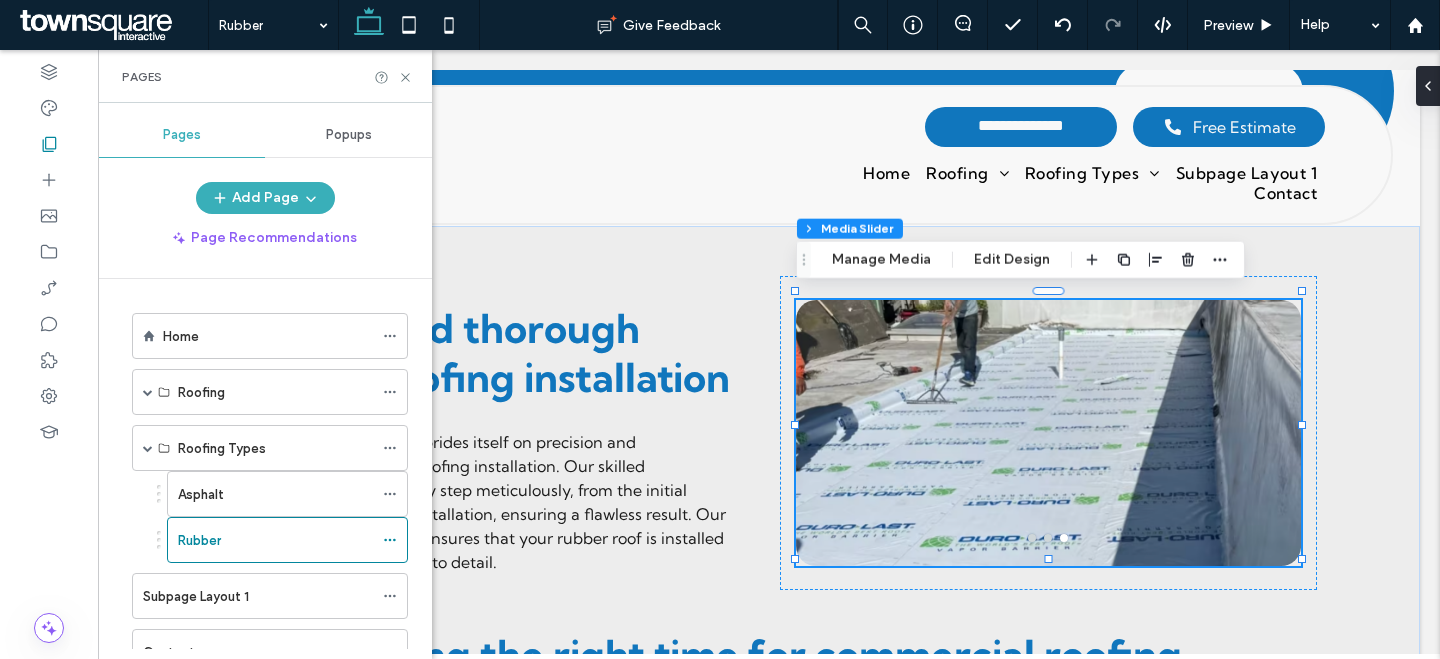 click on "Asphalt" at bounding box center [275, 494] 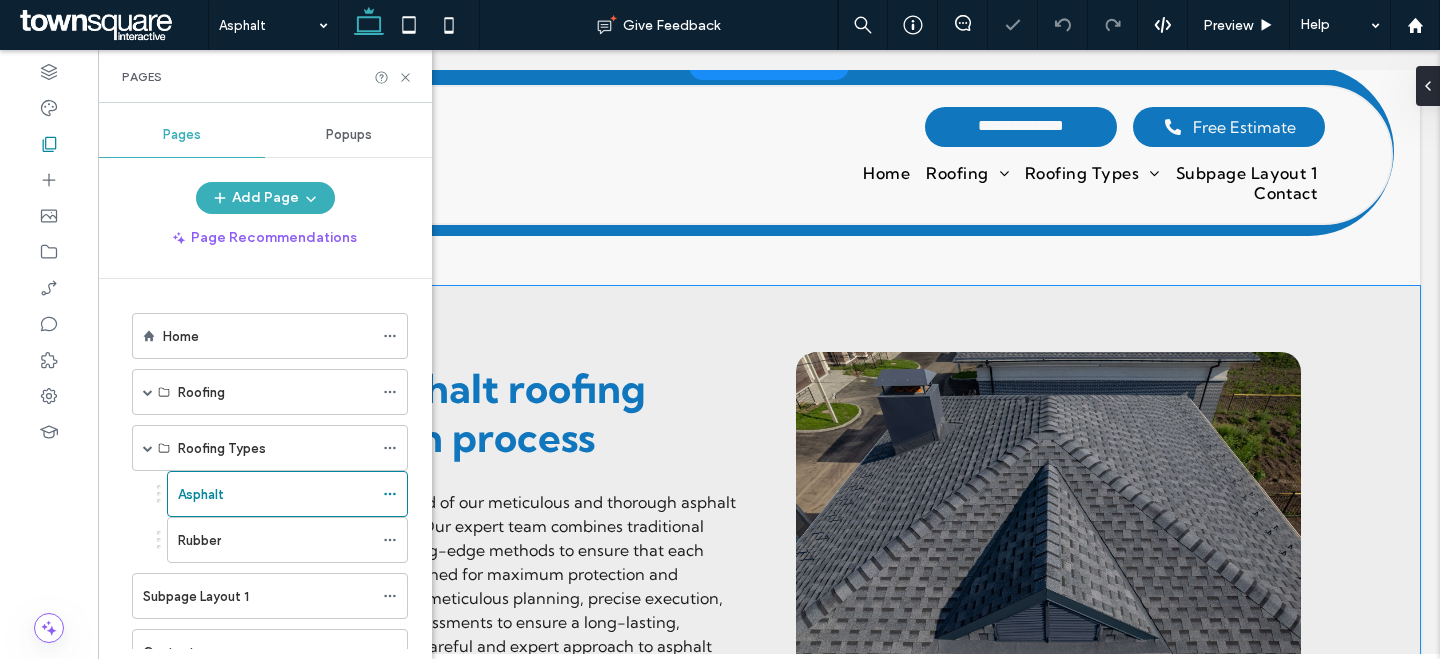 scroll, scrollTop: 1131, scrollLeft: 0, axis: vertical 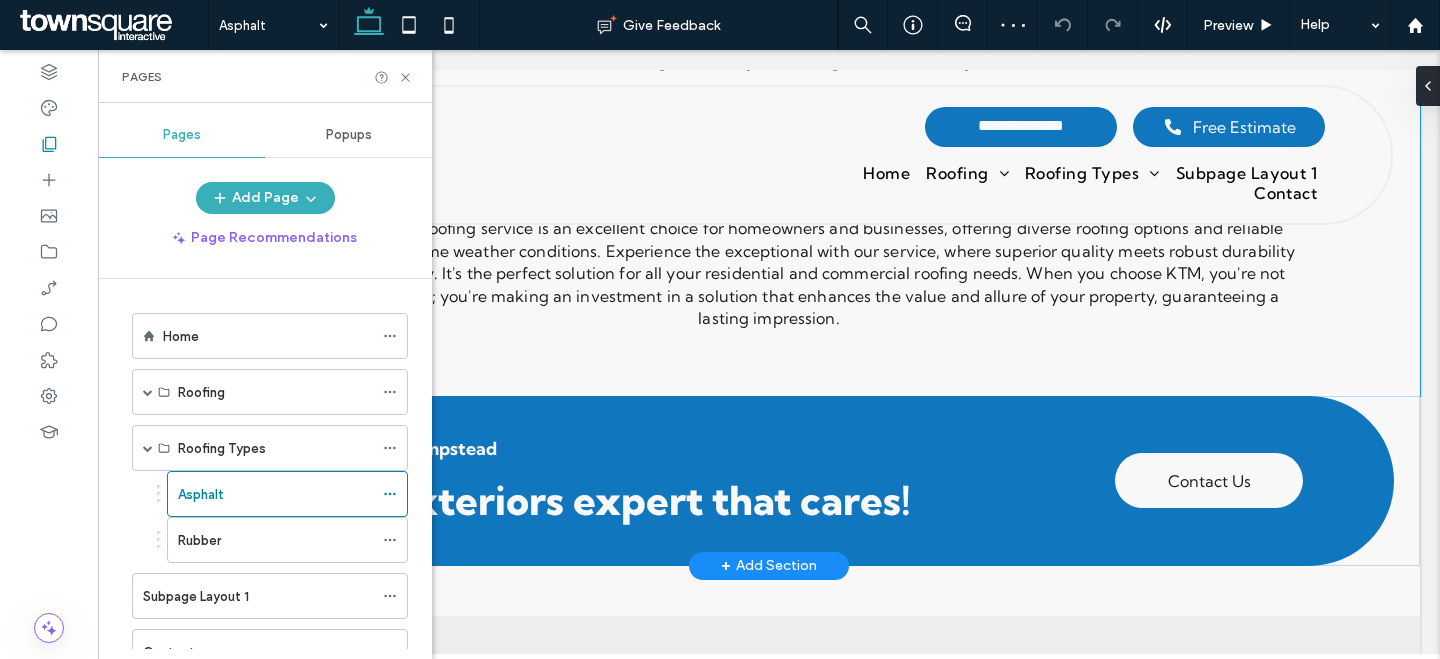 click on "Roofing Services in Hampstead
Call the exteriors expert that cares!
Contact Us" at bounding box center (769, 481) 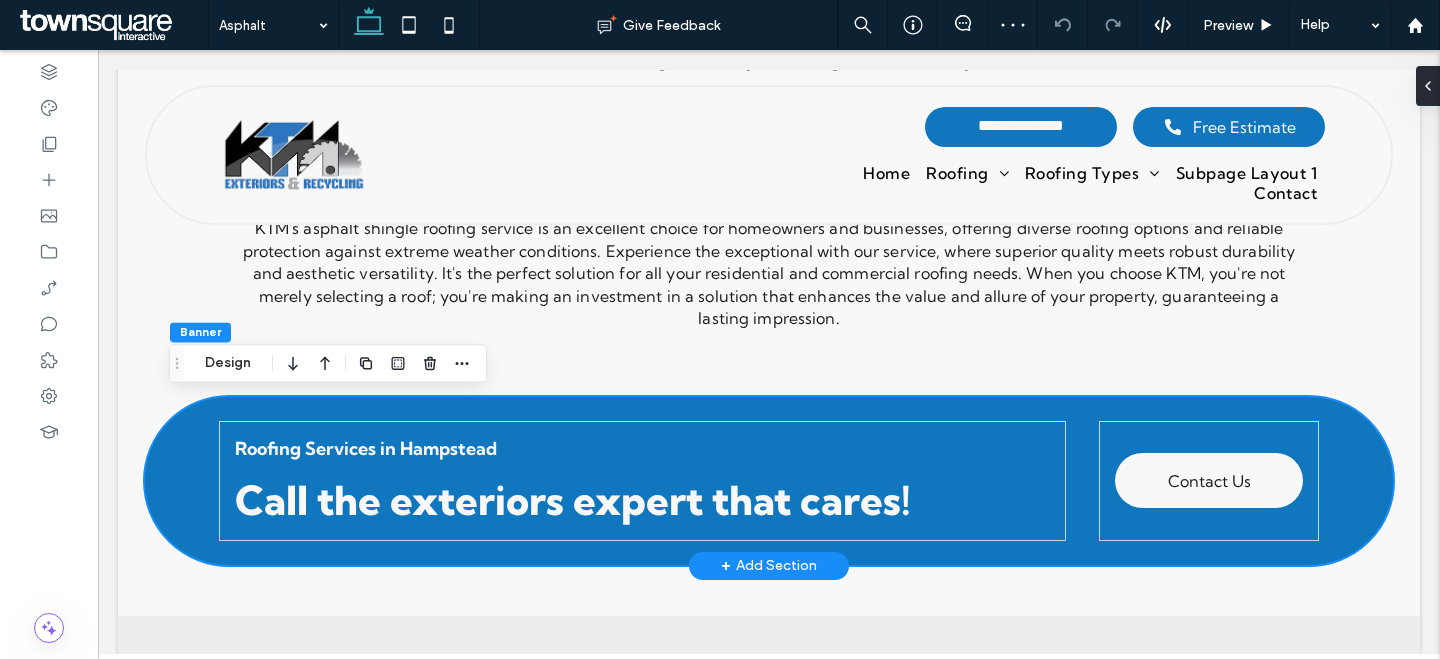 click on "Roofing Services in Hampstead
Call the exteriors expert that cares!
Contact Us" at bounding box center (769, 481) 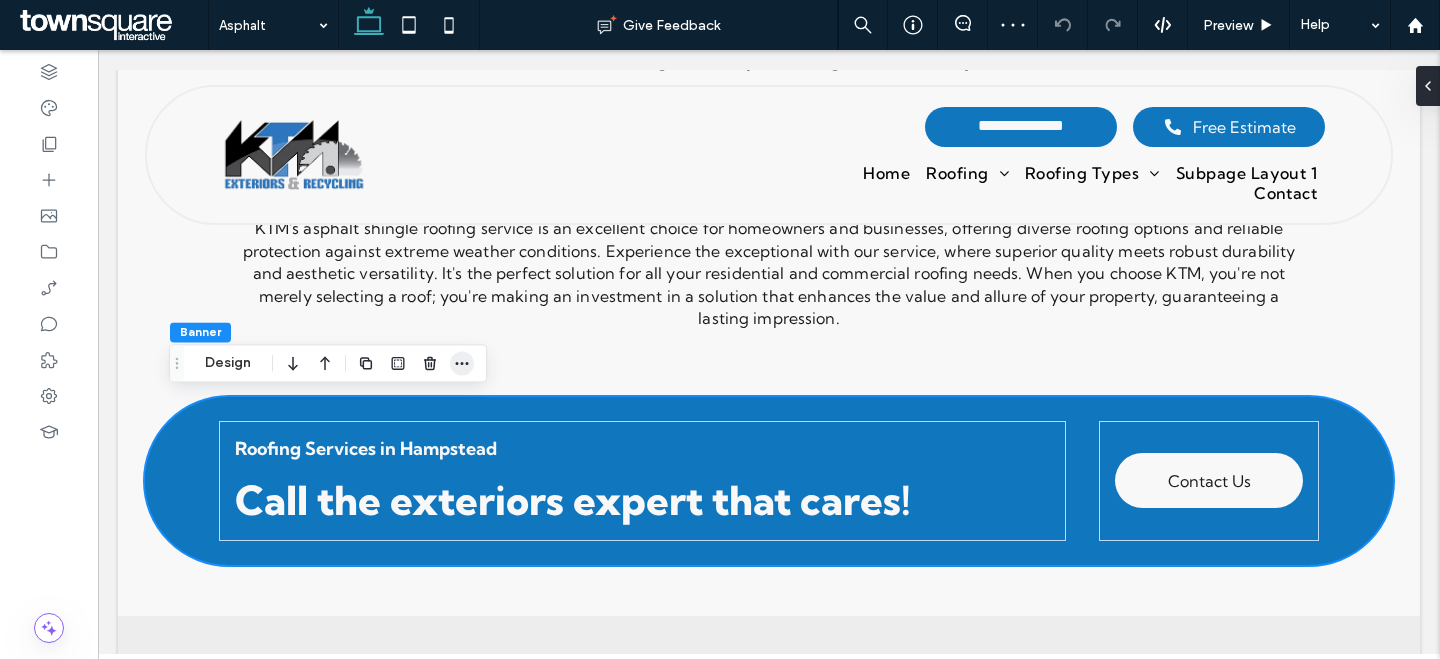 click 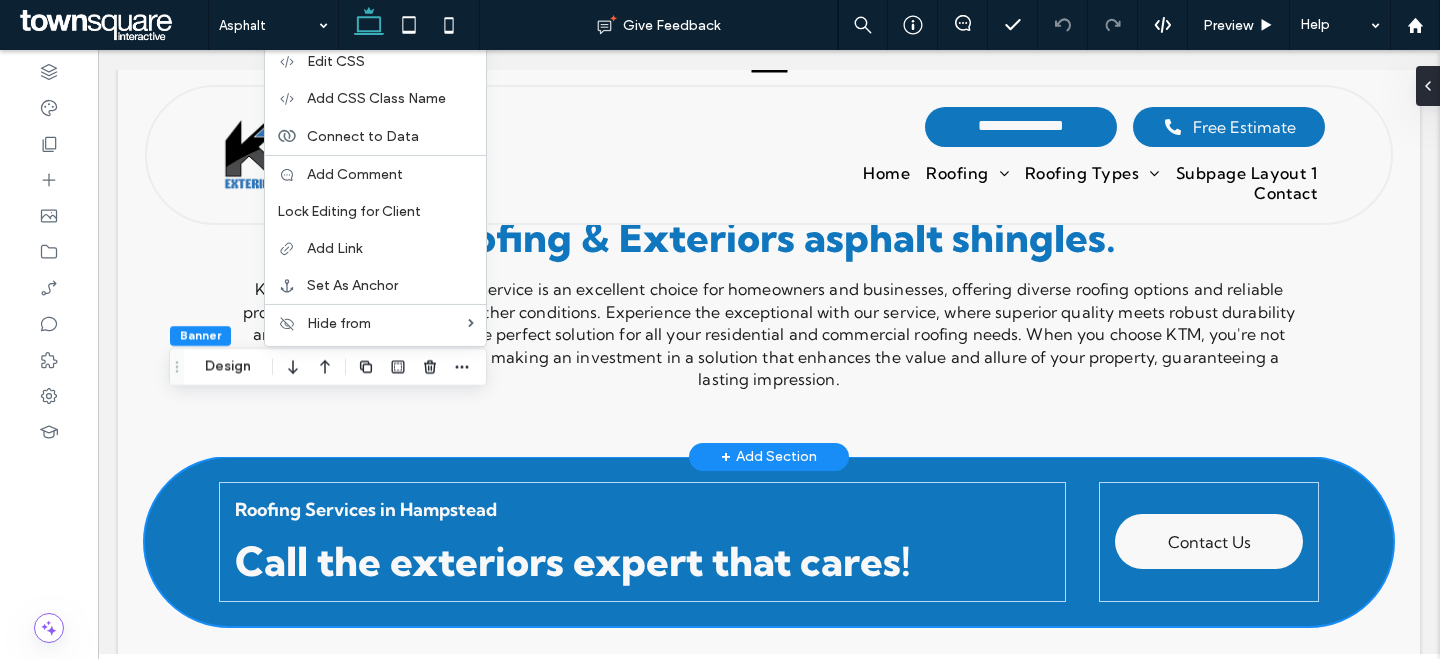 scroll, scrollTop: 955, scrollLeft: 0, axis: vertical 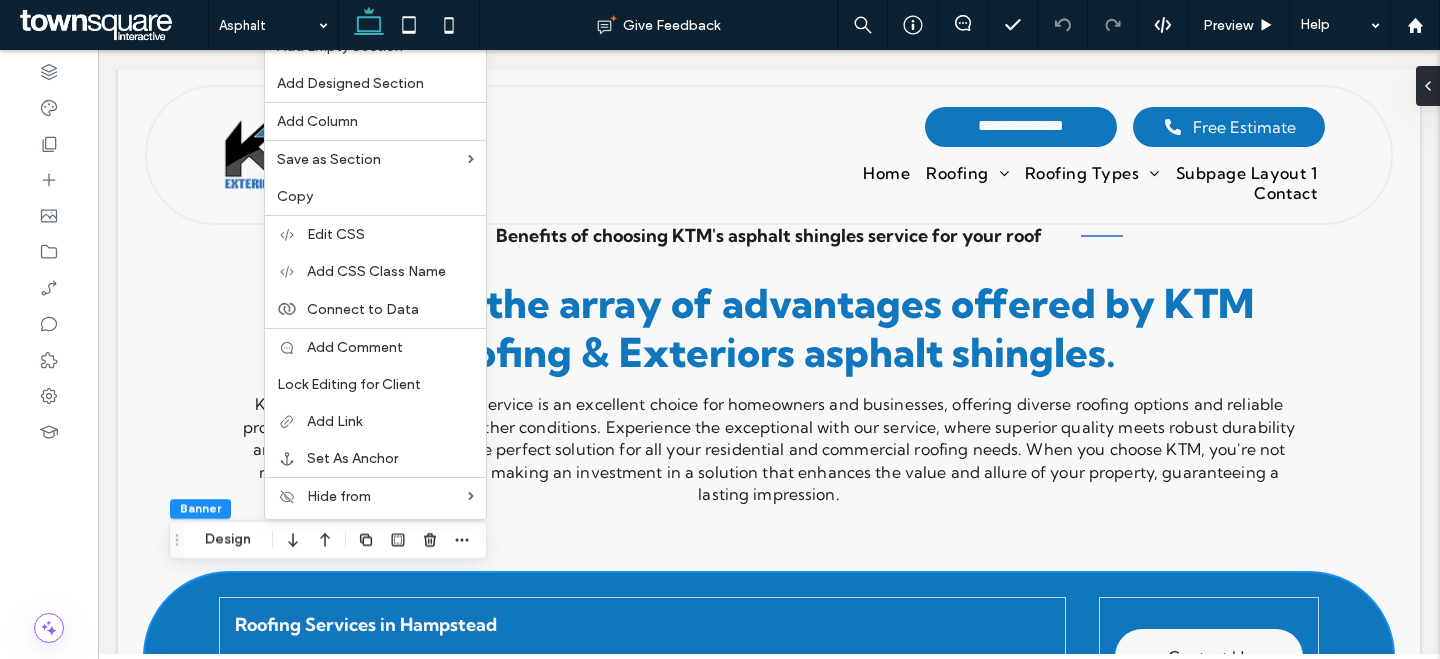 click on "Copy" at bounding box center (375, 196) 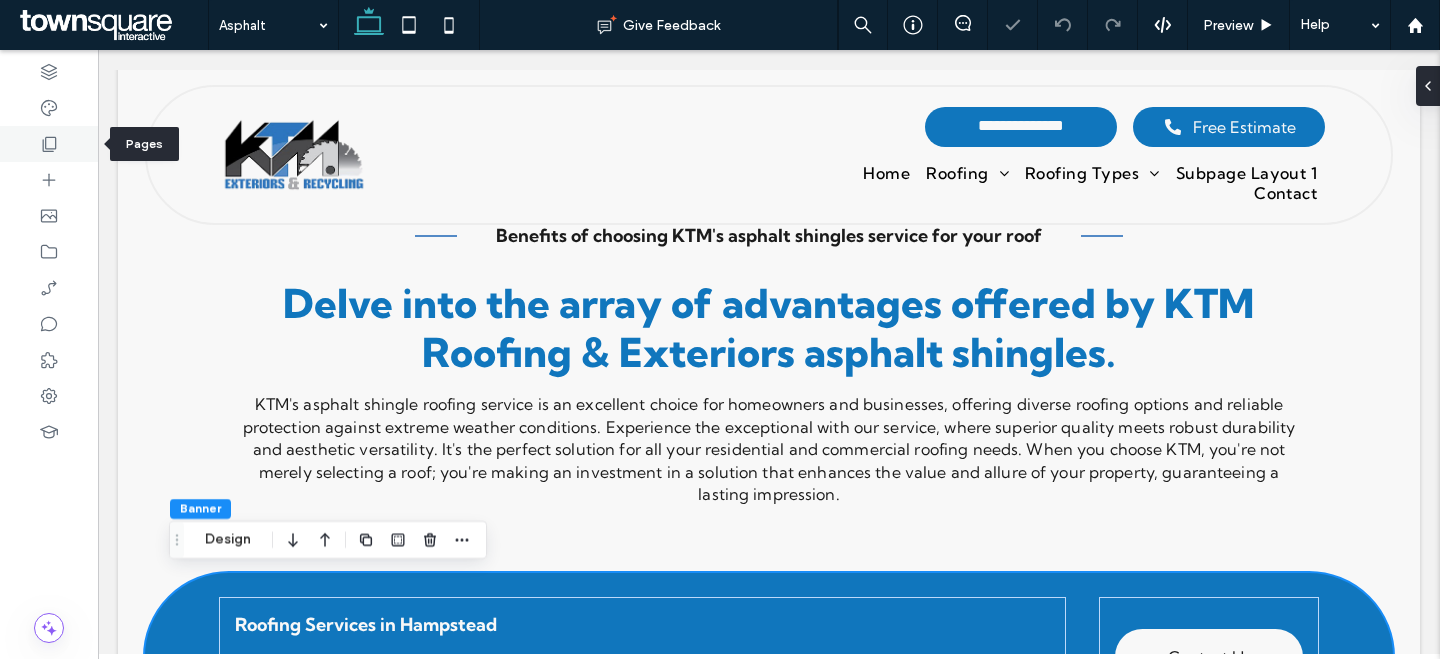 click at bounding box center [49, 144] 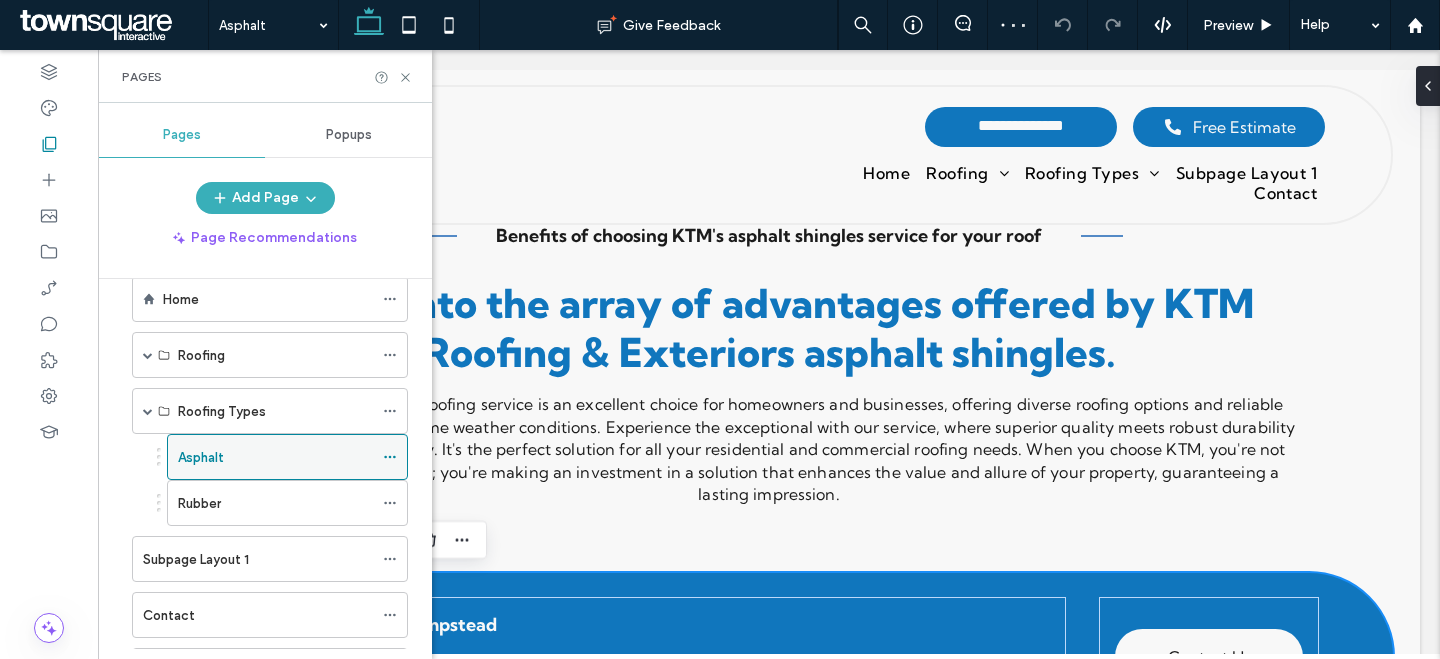 scroll, scrollTop: 132, scrollLeft: 0, axis: vertical 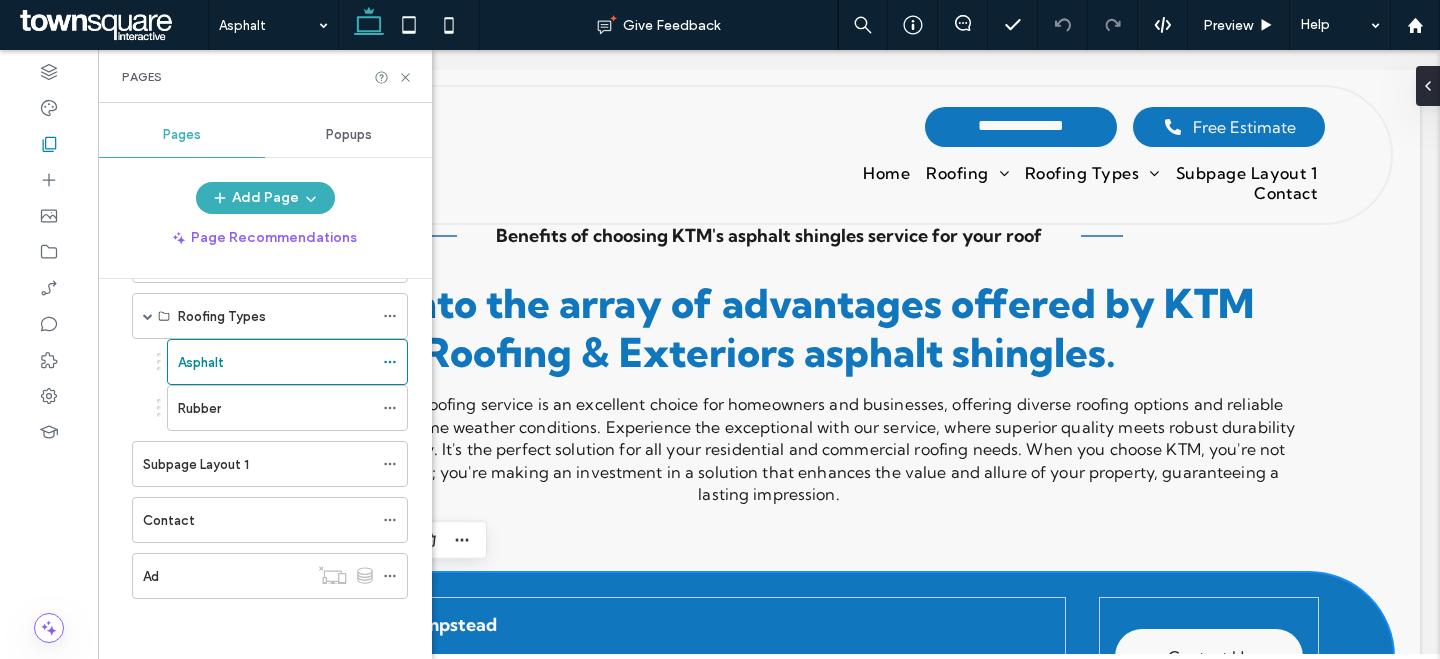click on "Home Roofing Residential Roofing Commercial Roofing Roof Replacement Roof Maintenance Roof Repair Metal Roofing Storm Damage Leaks Roofing Types Asphalt Rubber Subpage Layout 1 Contact Ad" at bounding box center [257, 390] 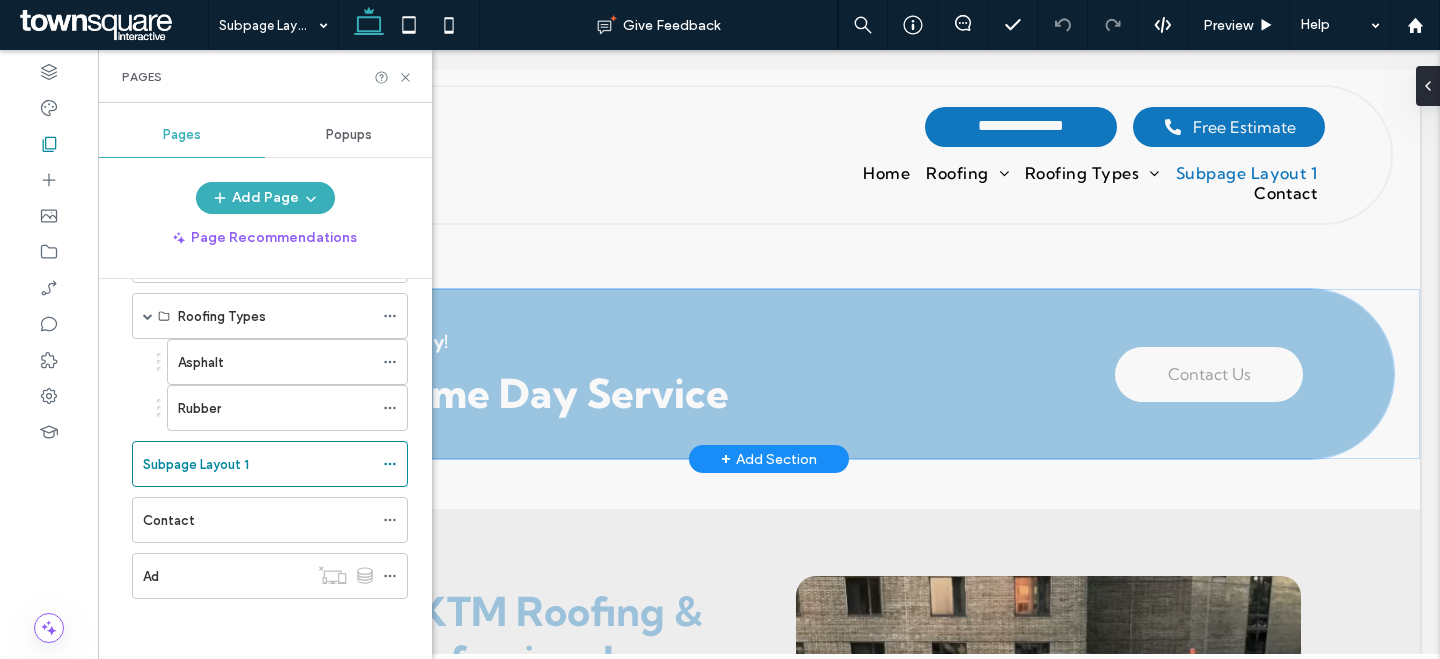 scroll, scrollTop: 1535, scrollLeft: 0, axis: vertical 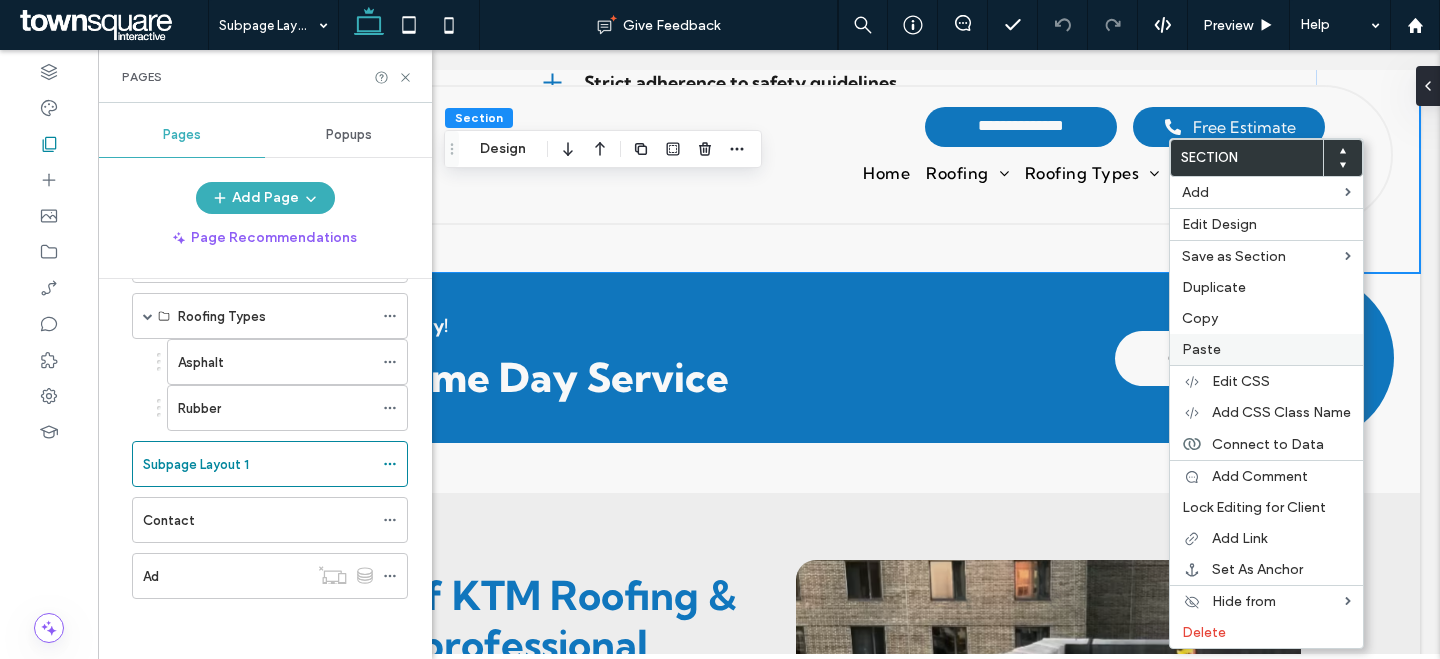 click on "Paste" at bounding box center [1266, 349] 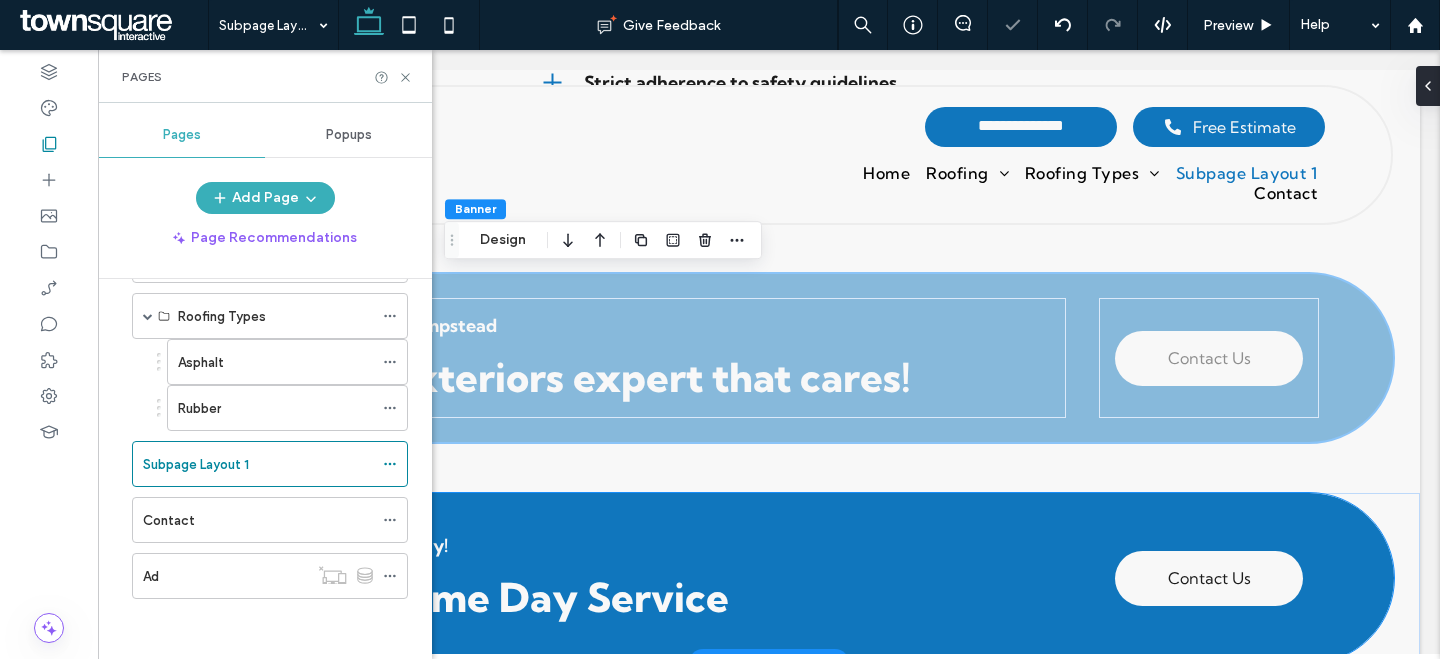 click on "Get It Done Right, Today!
Call for Same Day Service
Contact Us" at bounding box center (769, 578) 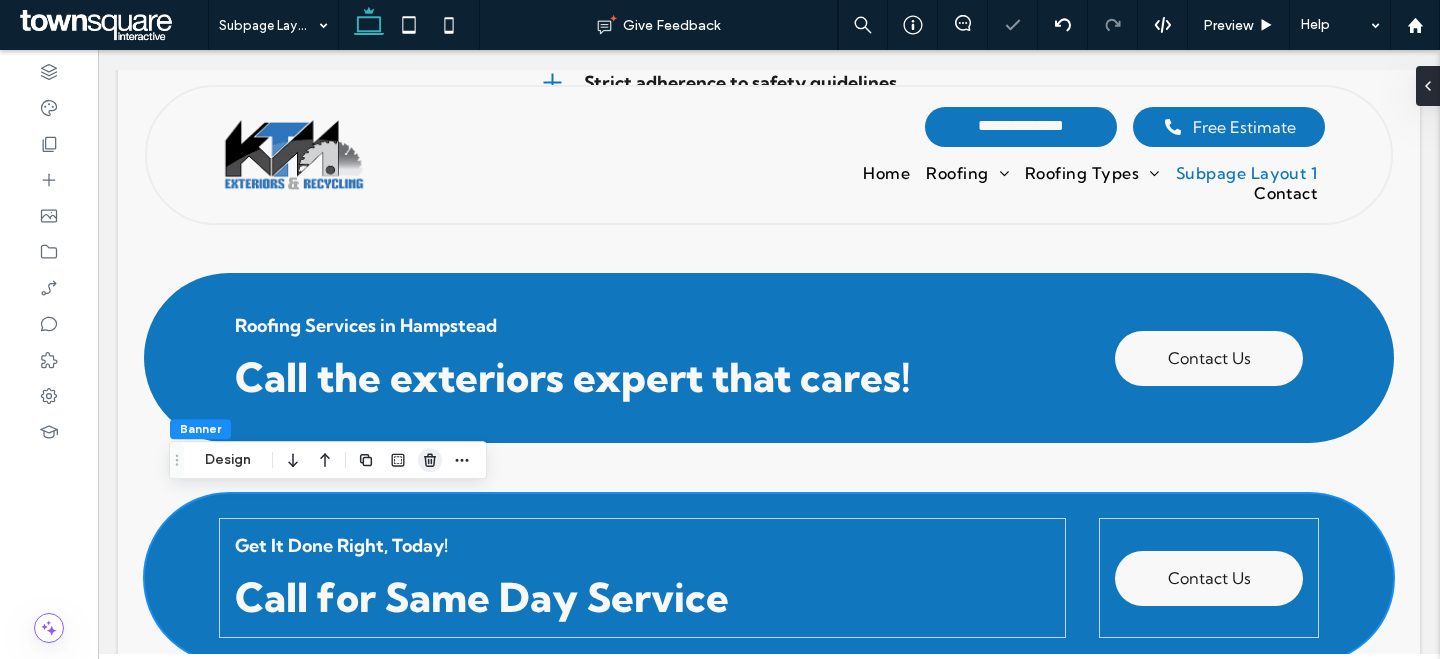 click at bounding box center [430, 460] 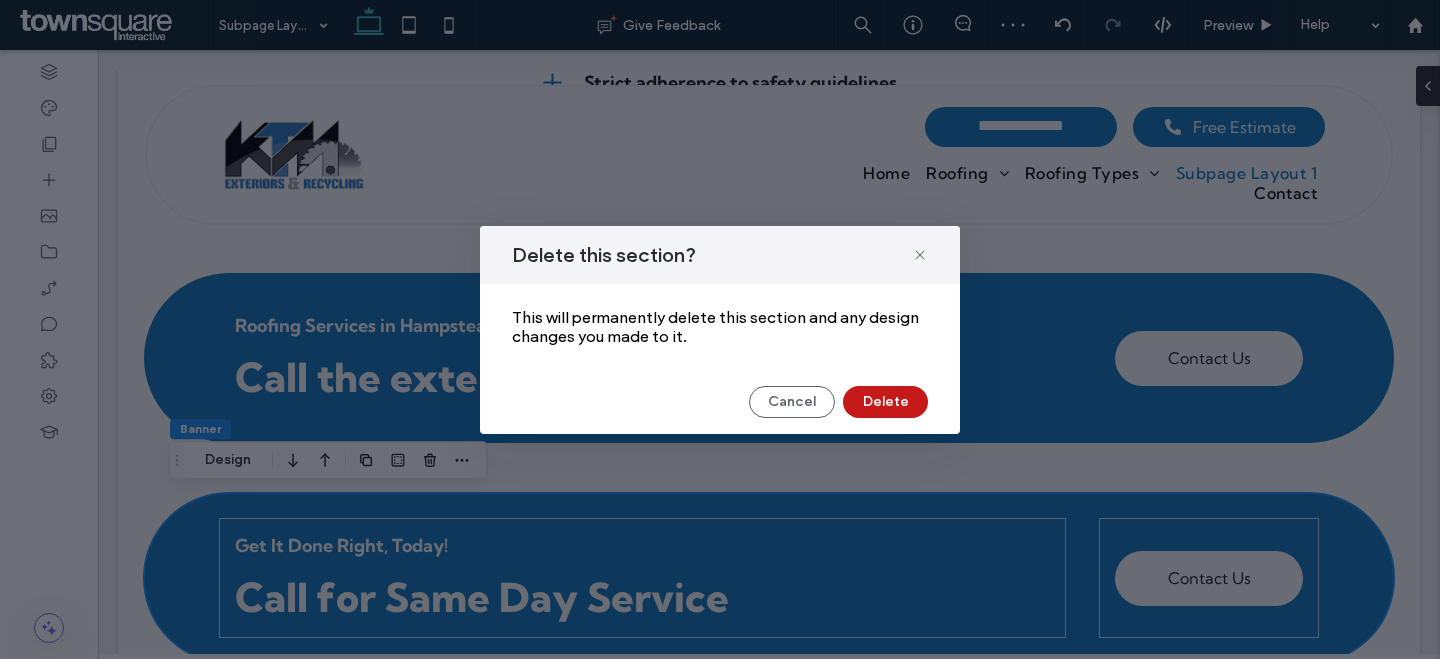 click on "Delete" at bounding box center [885, 402] 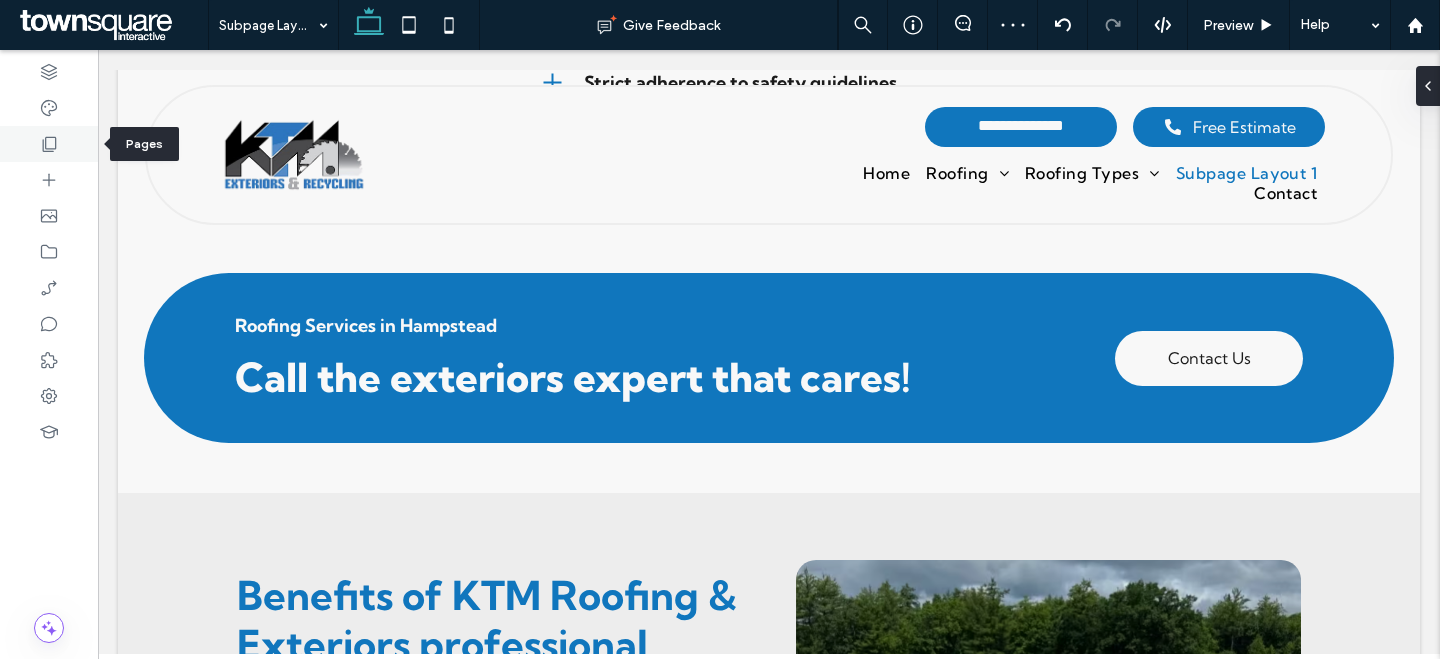 click 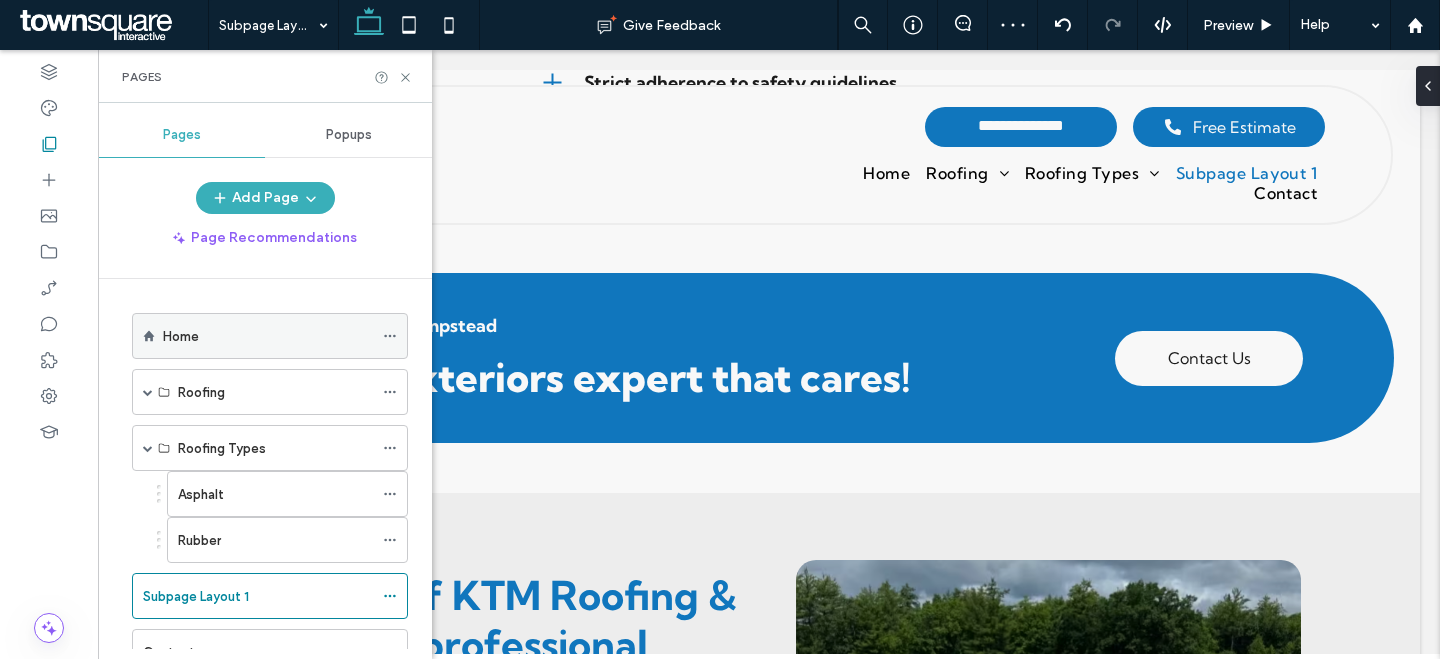 scroll, scrollTop: 132, scrollLeft: 0, axis: vertical 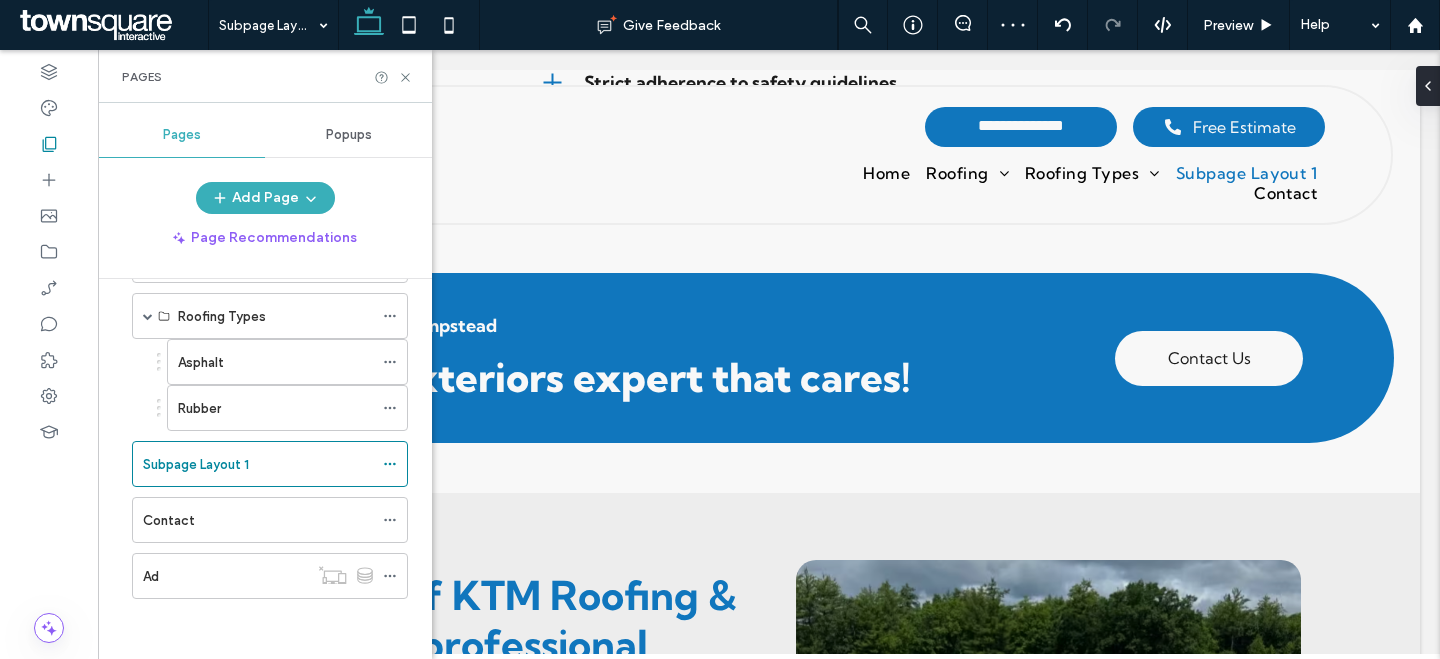 click on "Rubber" at bounding box center [275, 408] 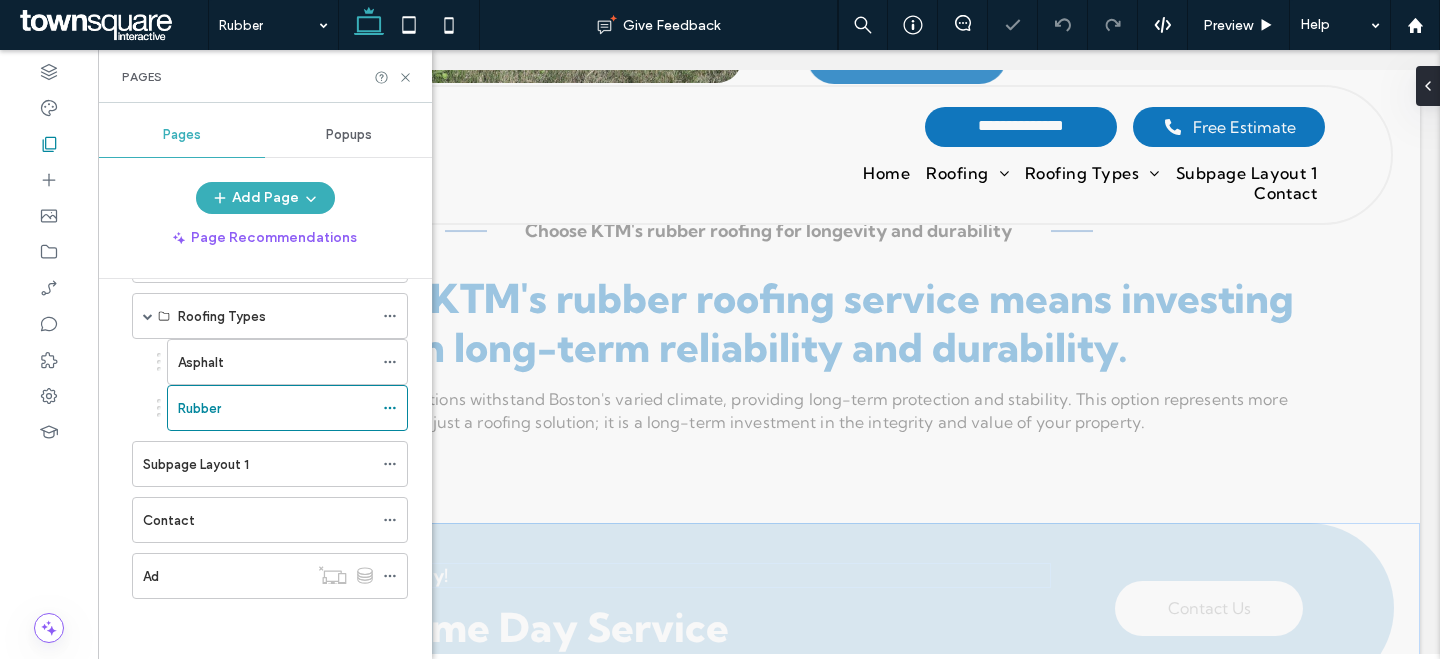 scroll, scrollTop: 1195, scrollLeft: 0, axis: vertical 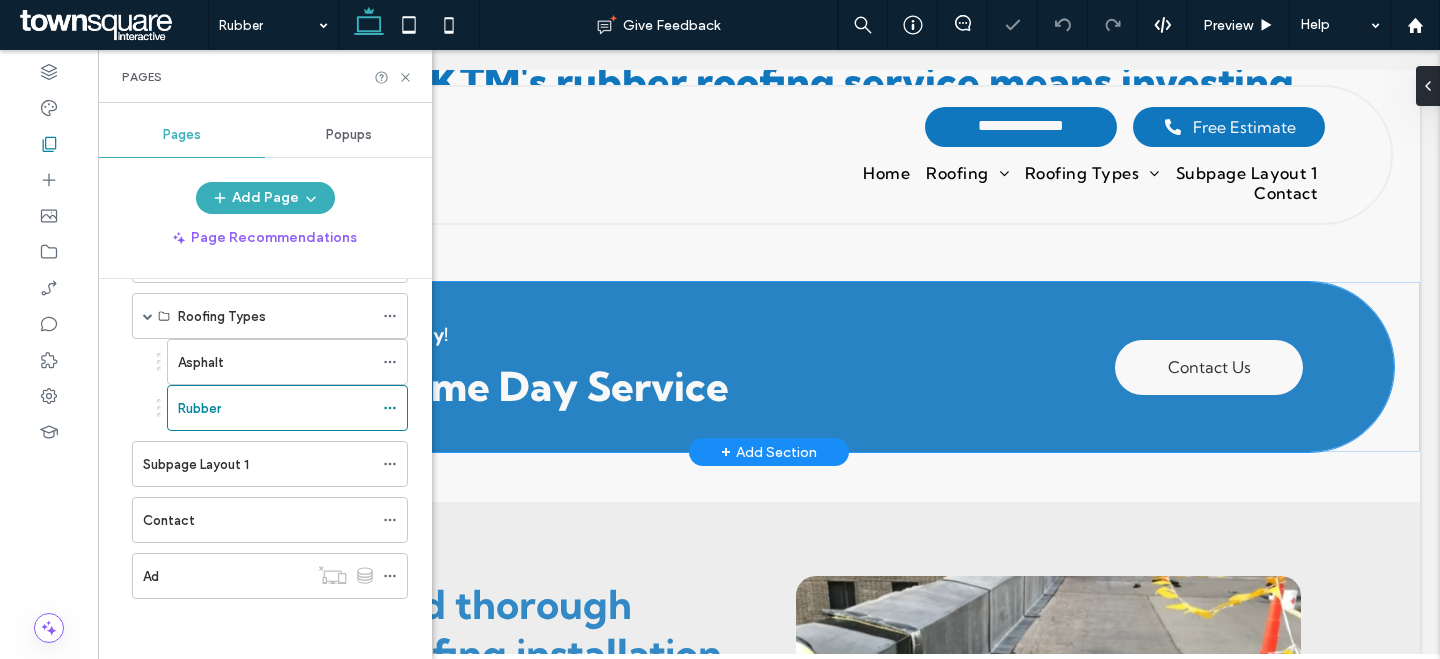 click on "Get It Done Right, Today!
Call for Same Day Service
Contact Us" at bounding box center [769, 367] 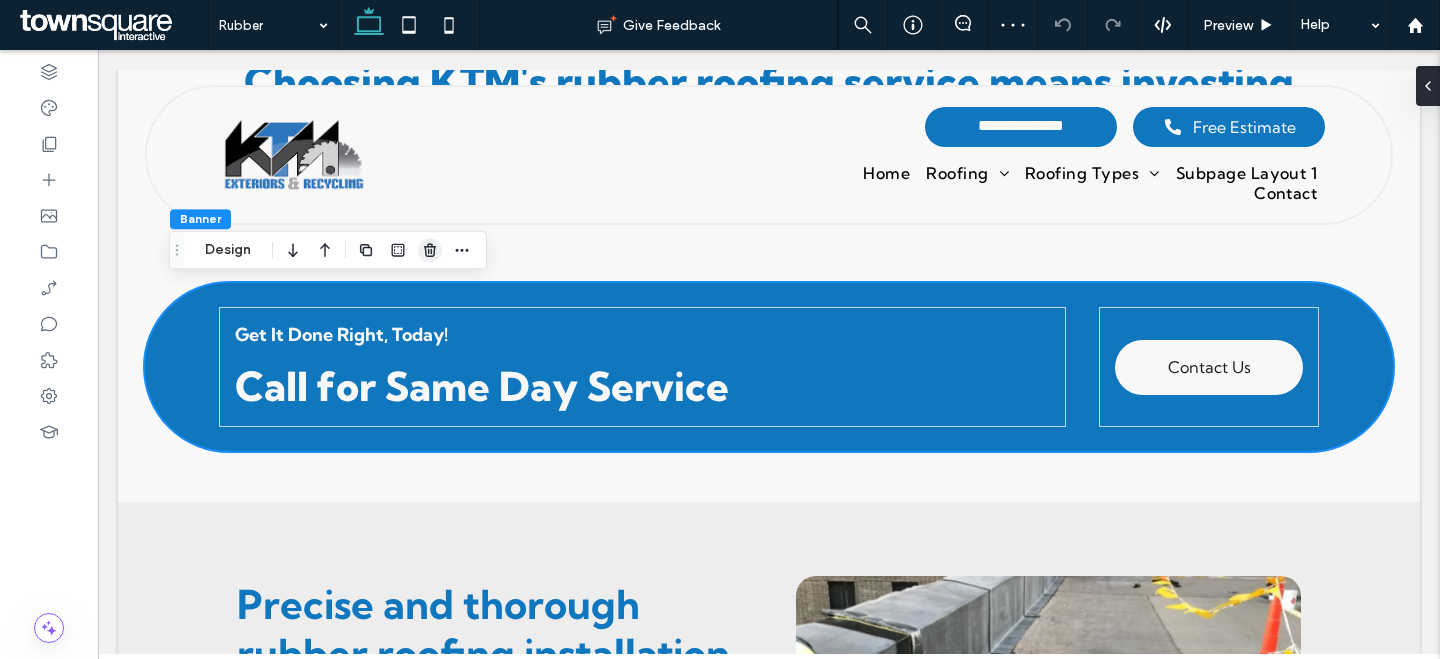 click at bounding box center [430, 250] 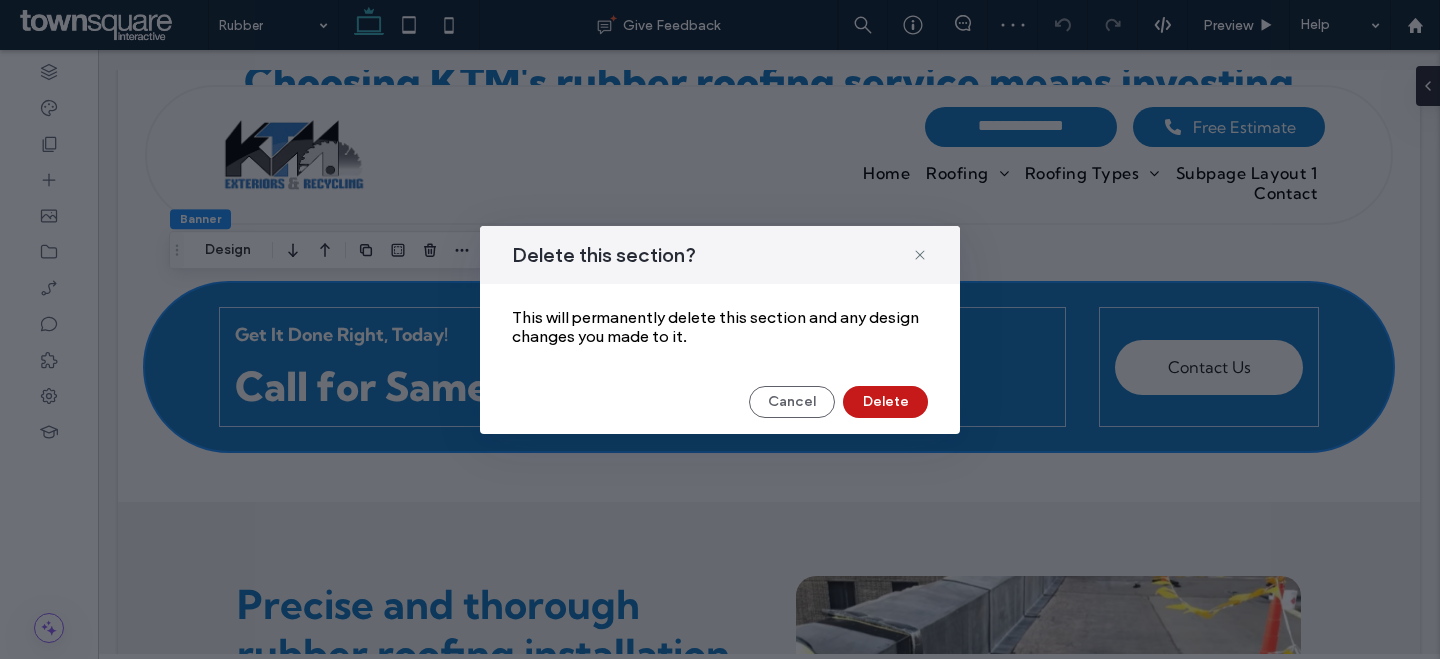 click on "Delete" at bounding box center [885, 402] 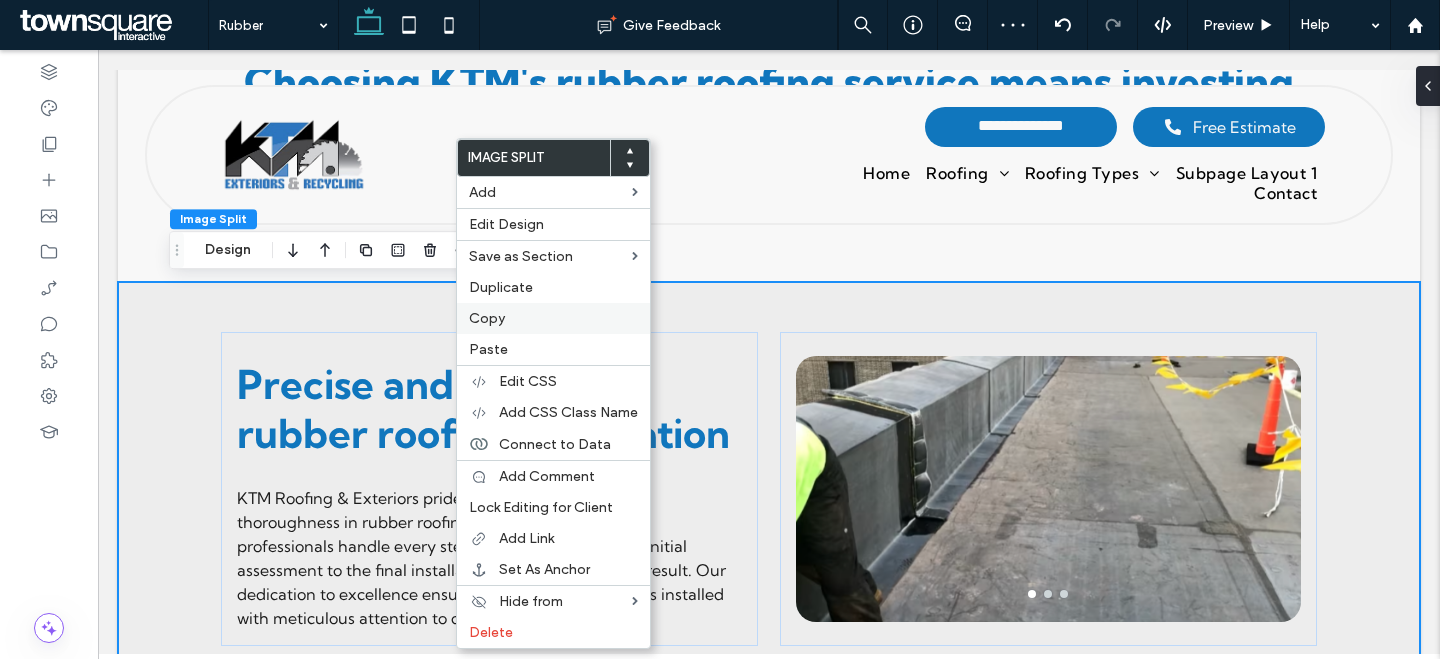 click on "Copy" at bounding box center [553, 318] 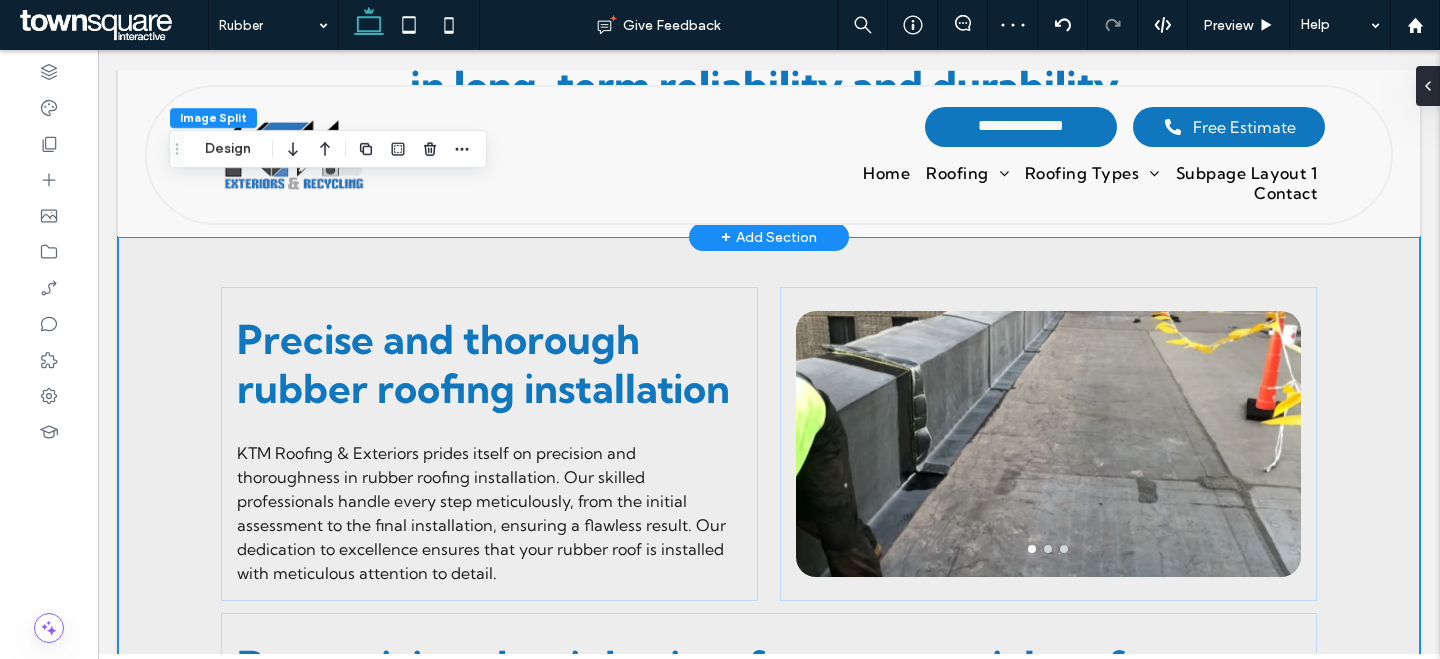 scroll, scrollTop: 1107, scrollLeft: 0, axis: vertical 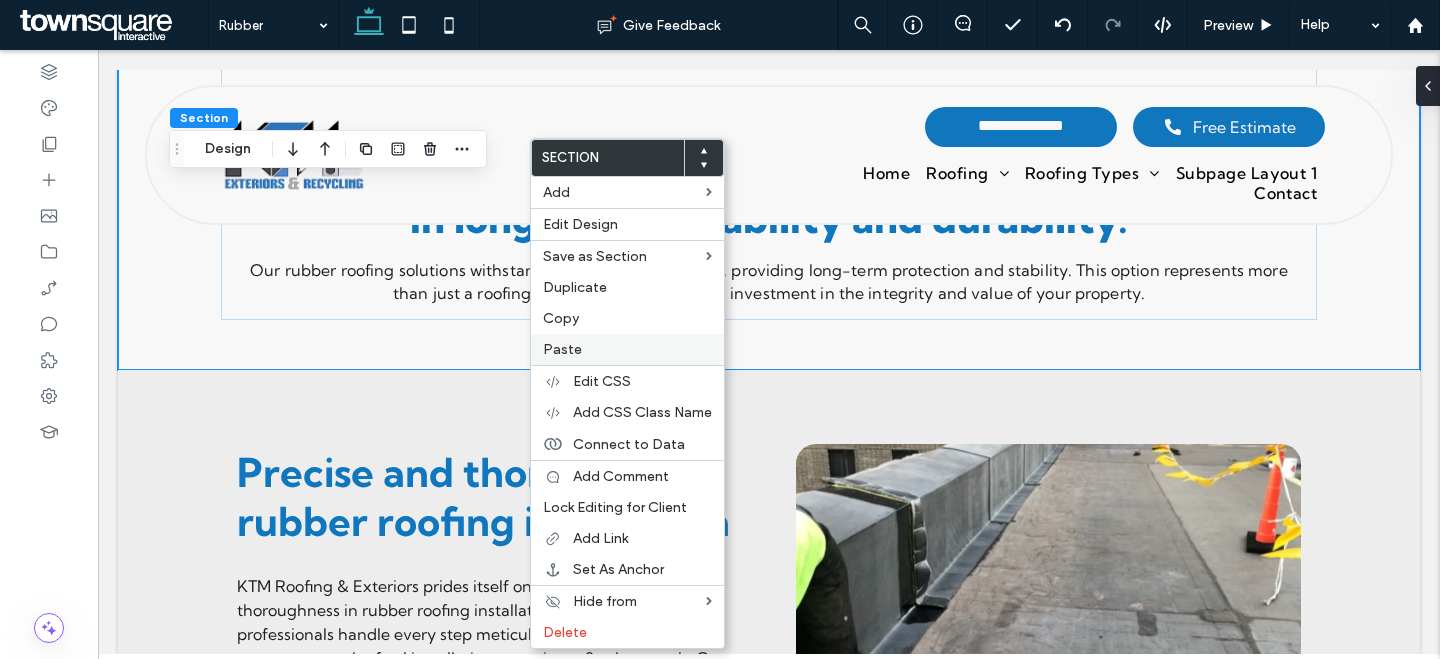 click on "Paste" at bounding box center (627, 349) 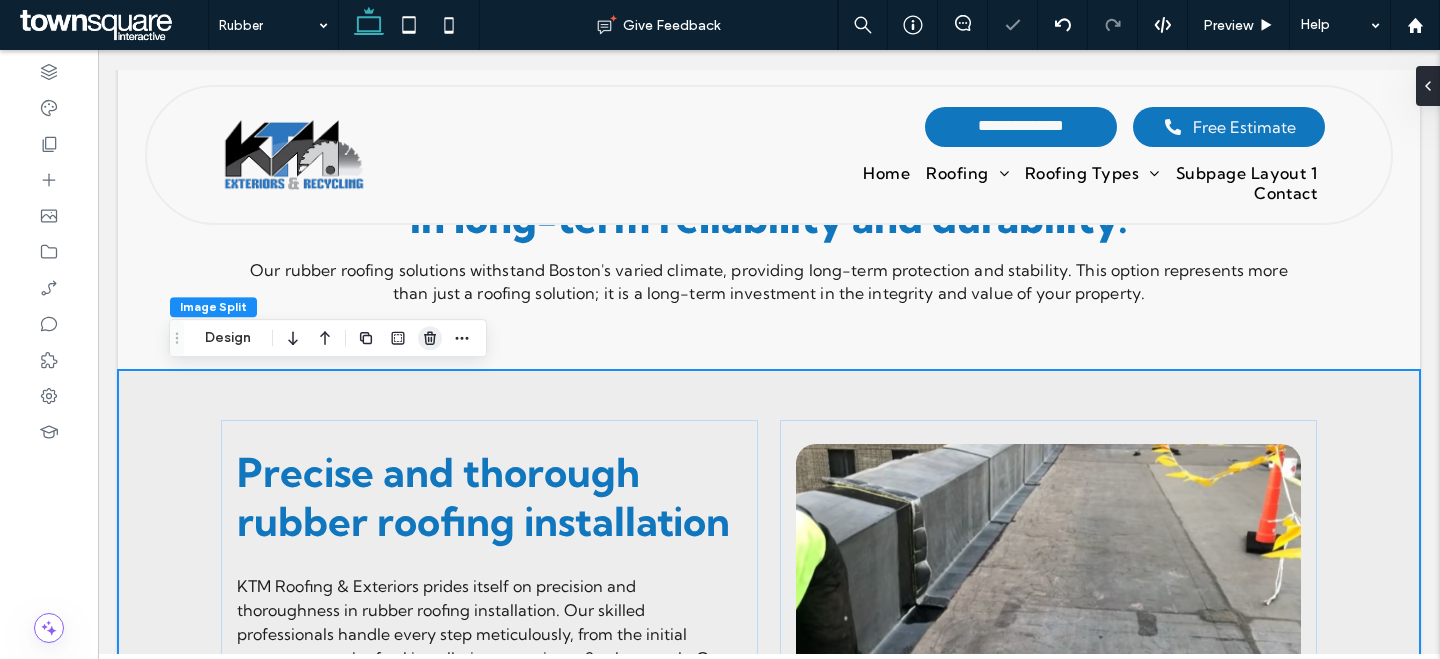 click 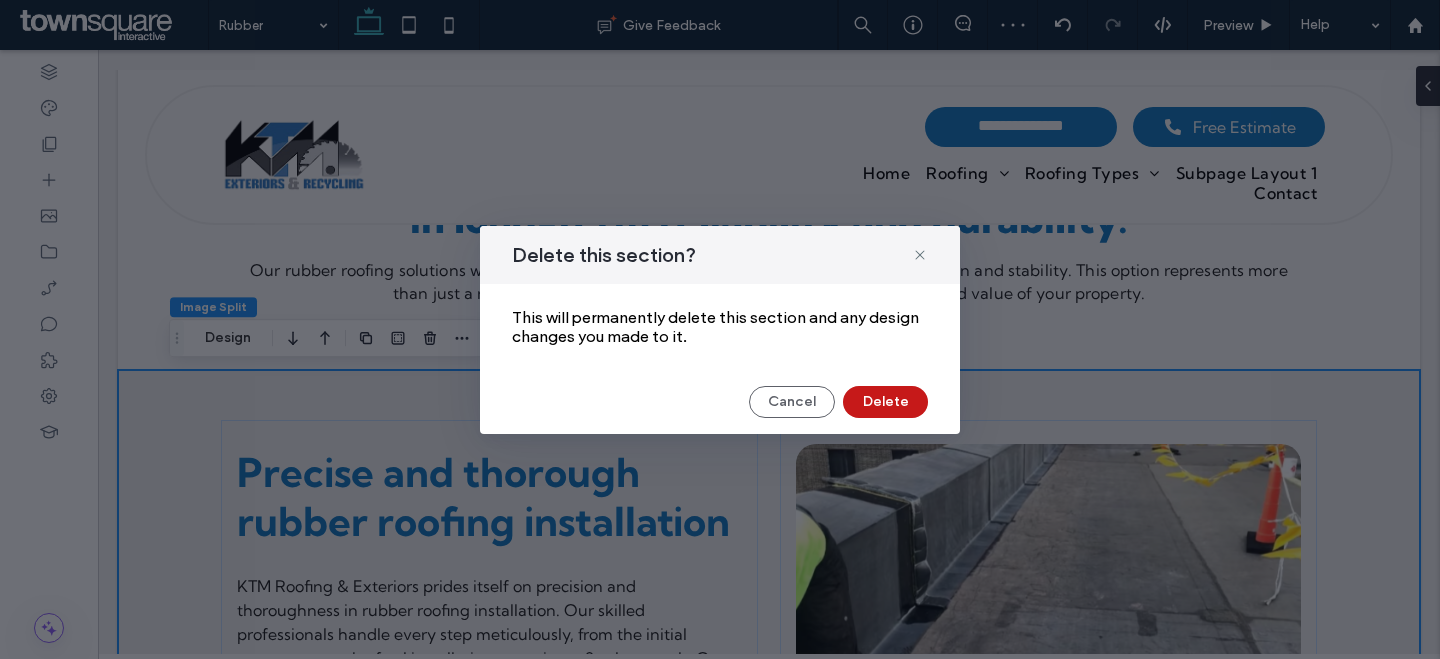 click on "Delete" at bounding box center [885, 402] 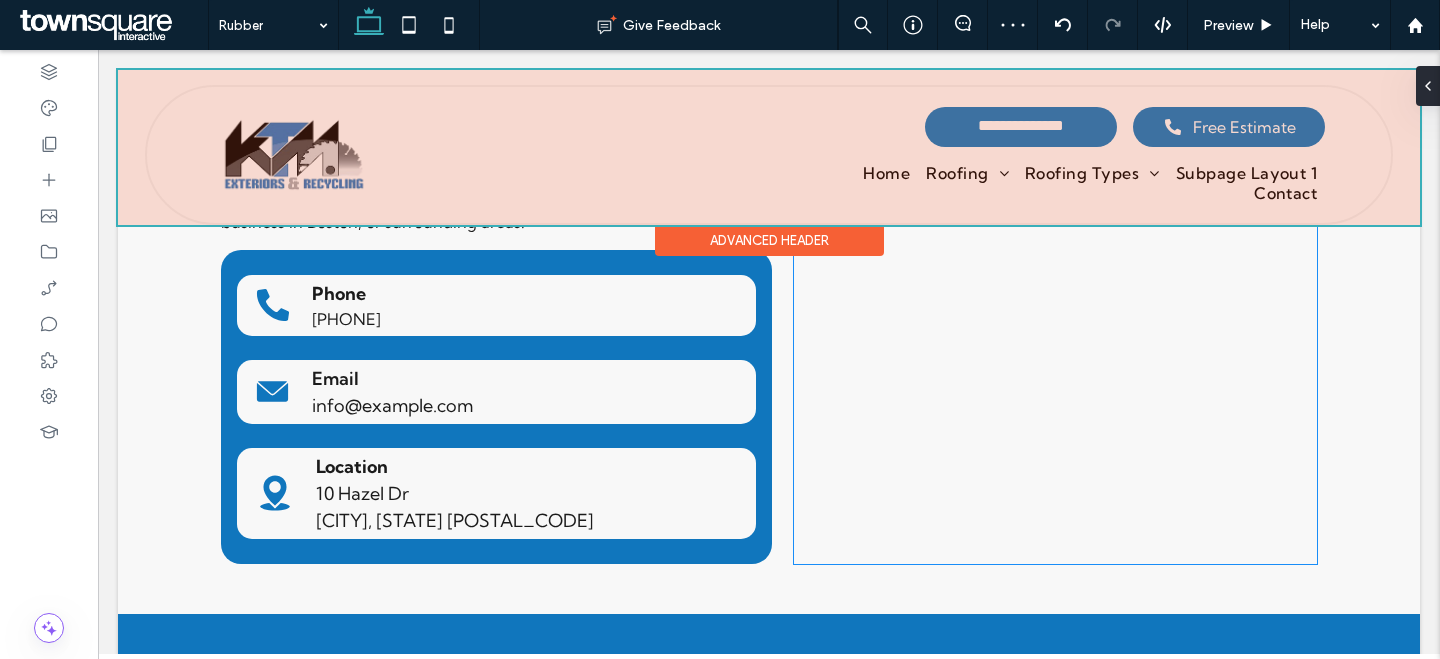 scroll, scrollTop: 1083, scrollLeft: 0, axis: vertical 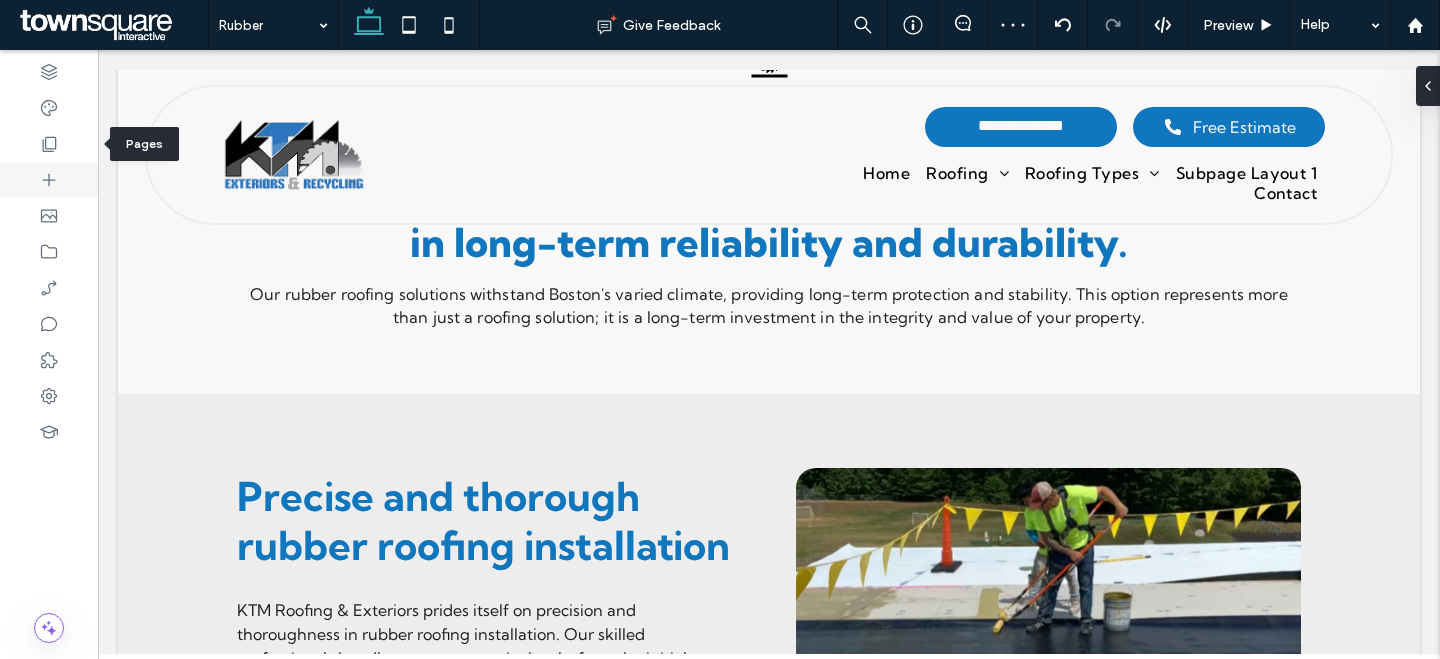 drag, startPoint x: 46, startPoint y: 139, endPoint x: 56, endPoint y: 167, distance: 29.732138 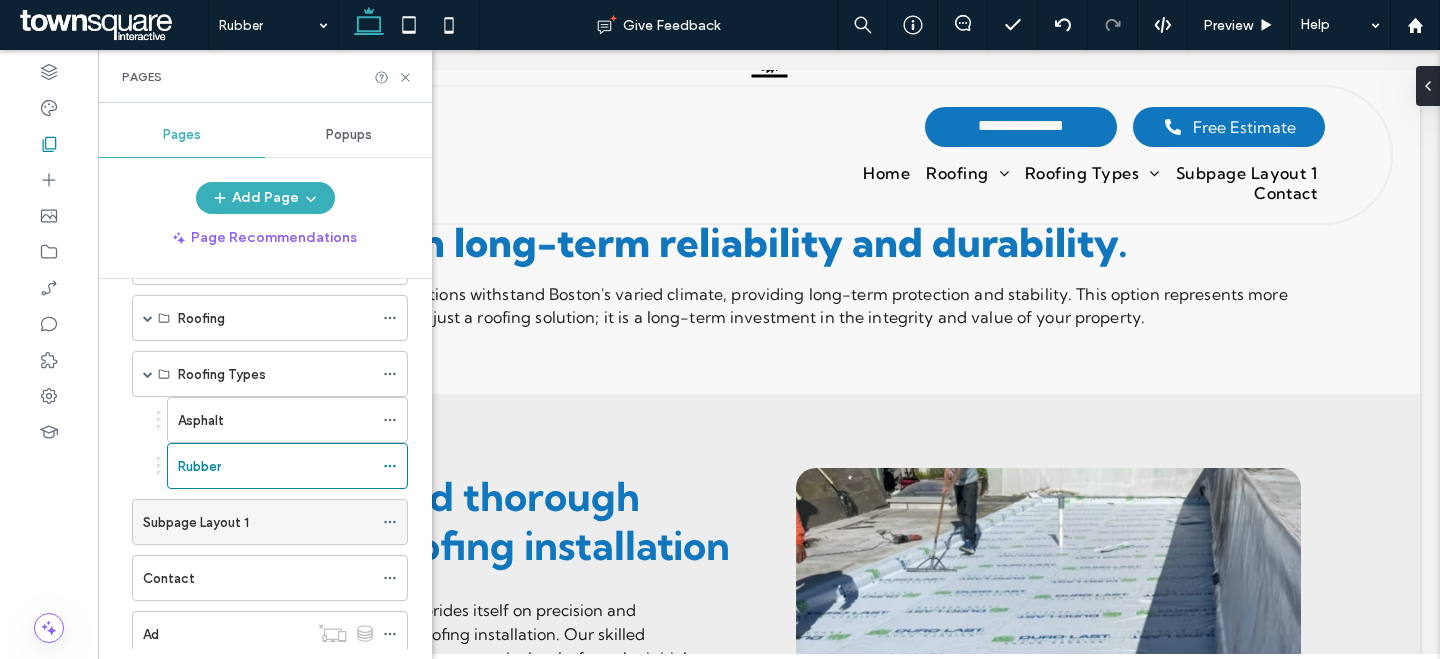 scroll, scrollTop: 132, scrollLeft: 0, axis: vertical 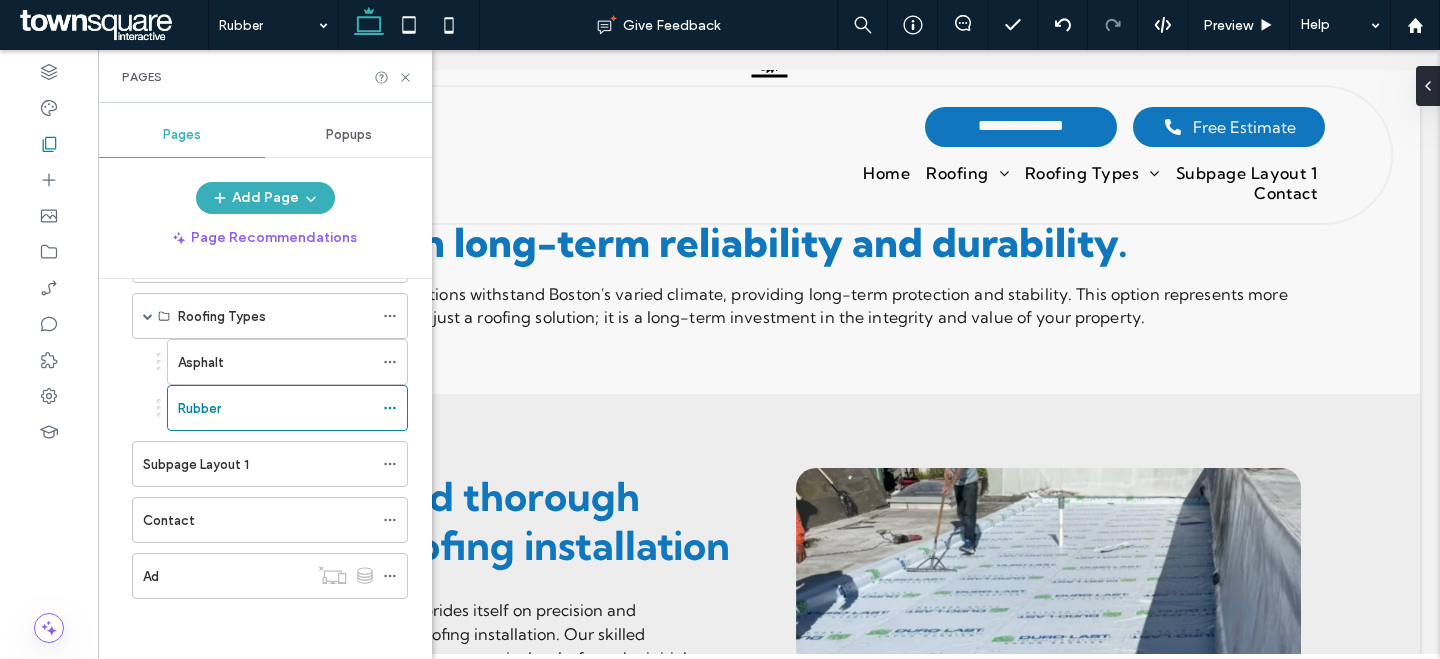 click on "Subpage Layout 1" at bounding box center [196, 464] 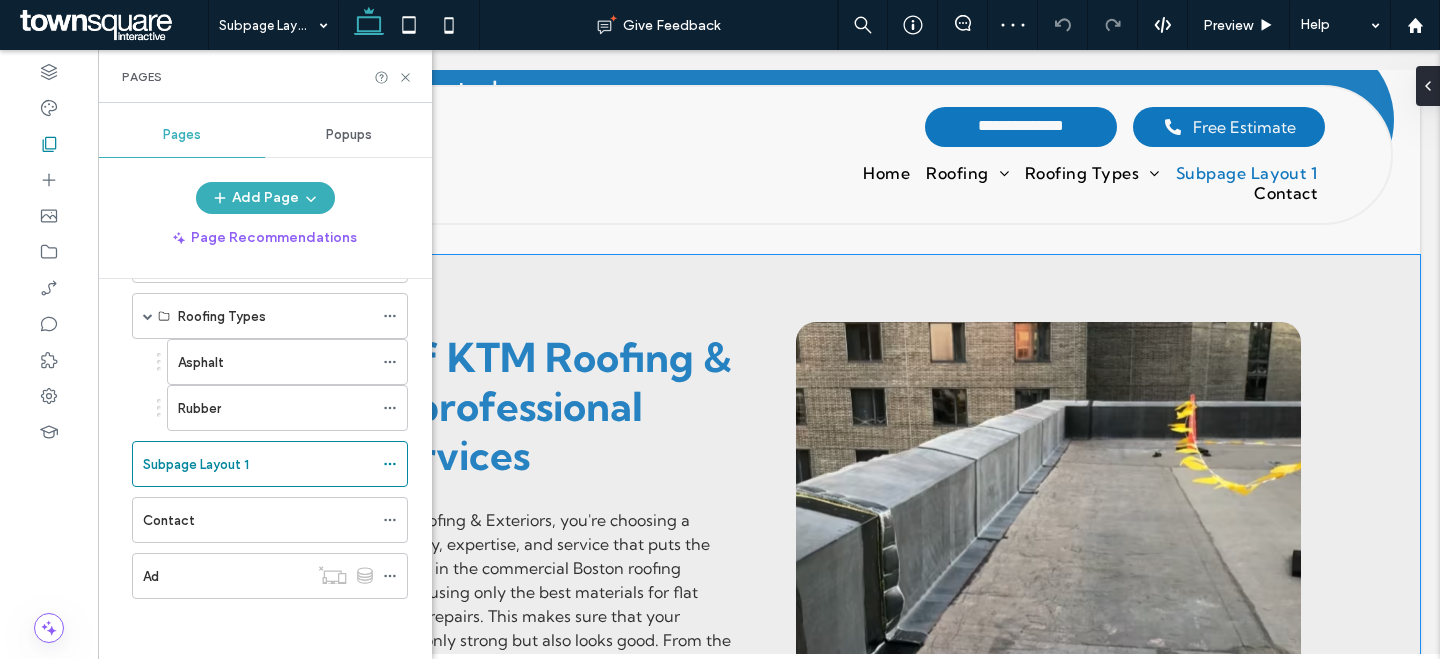 scroll, scrollTop: 1691, scrollLeft: 0, axis: vertical 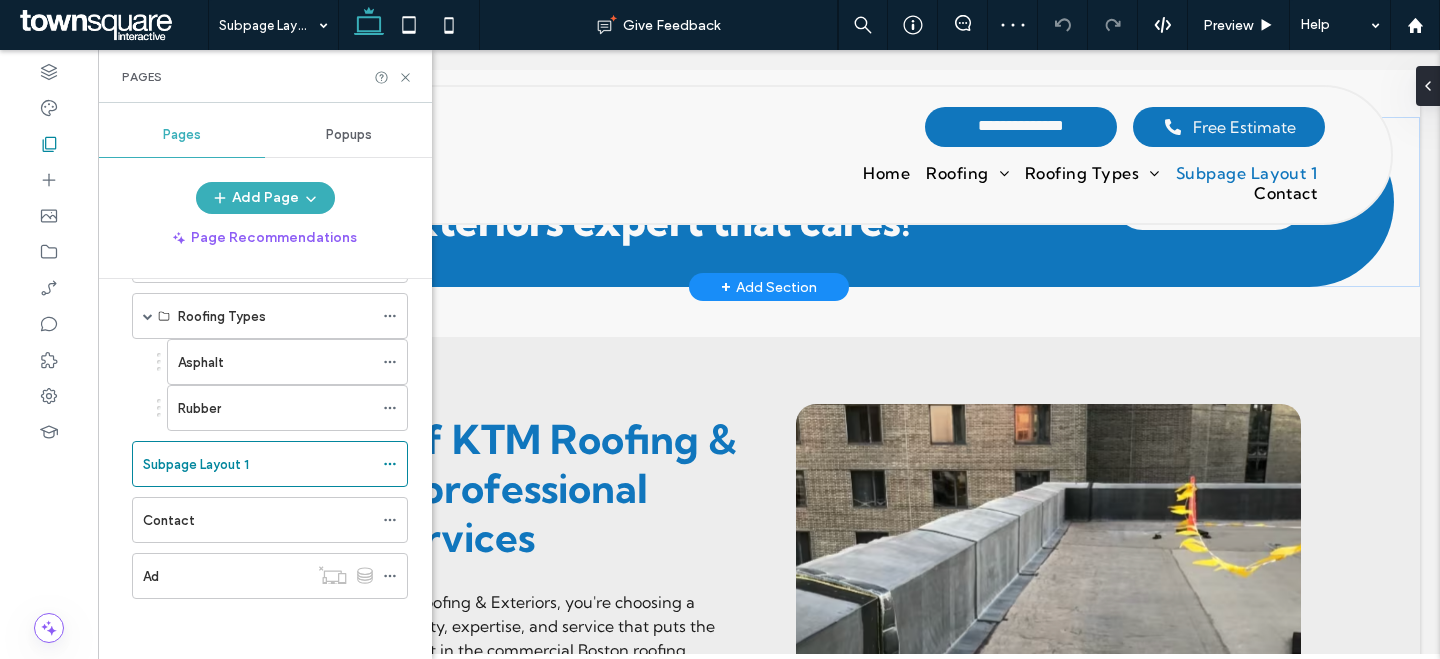 click on "Roofing Services in Hampstead
Call the exteriors expert that cares!
Contact Us" at bounding box center [769, 202] 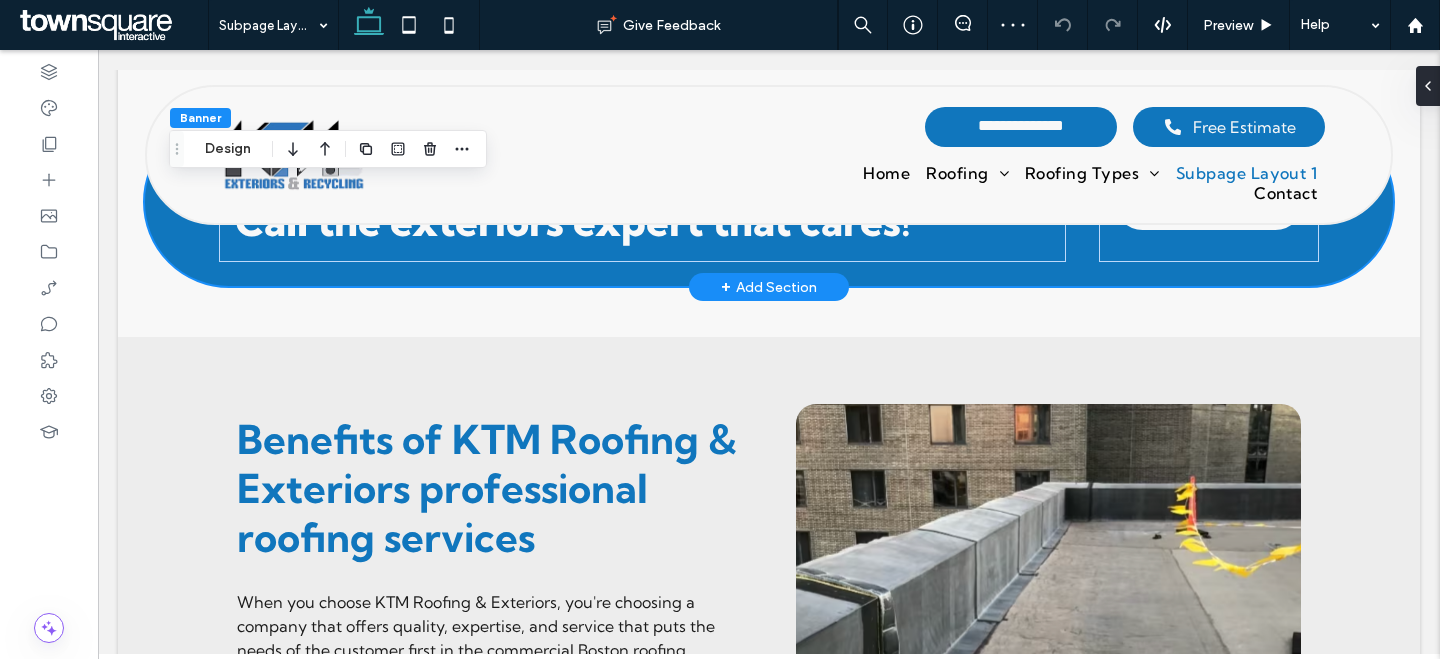 click on "Roofing Services in Hampstead
Call the exteriors expert that cares!
Contact Us" at bounding box center [769, 202] 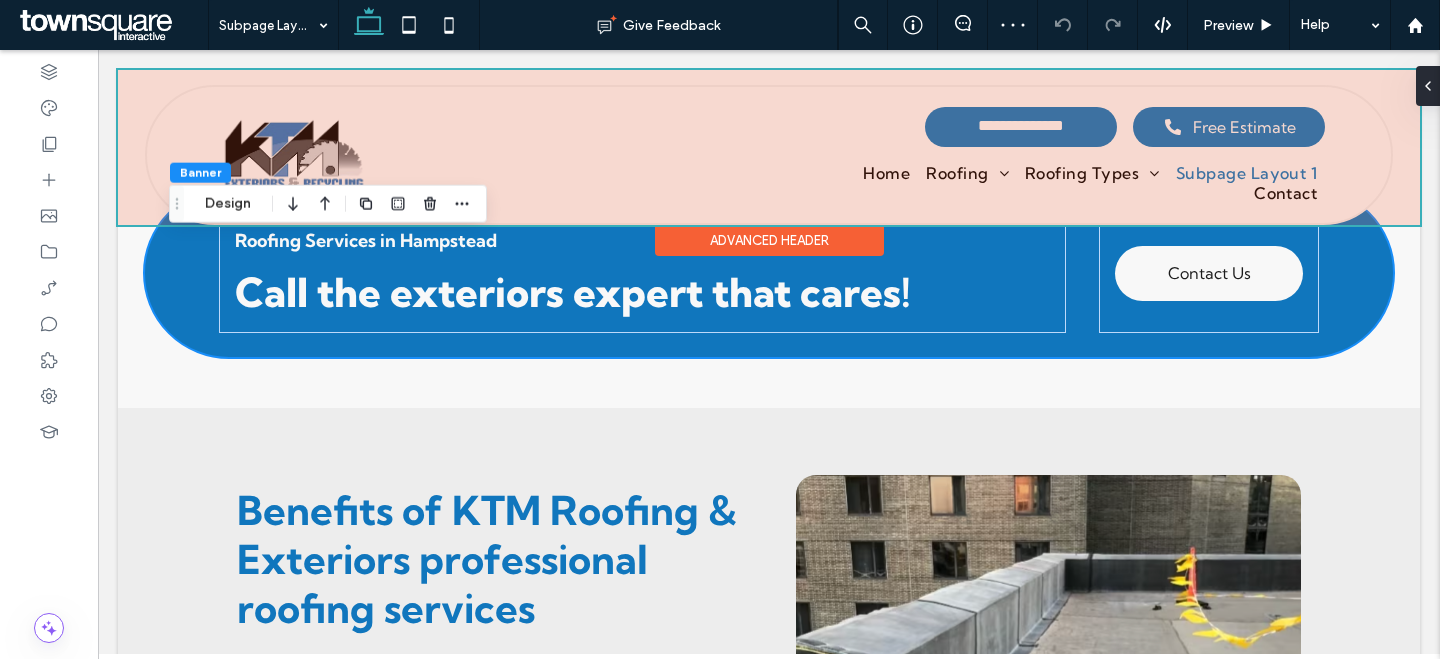 scroll, scrollTop: 1542, scrollLeft: 0, axis: vertical 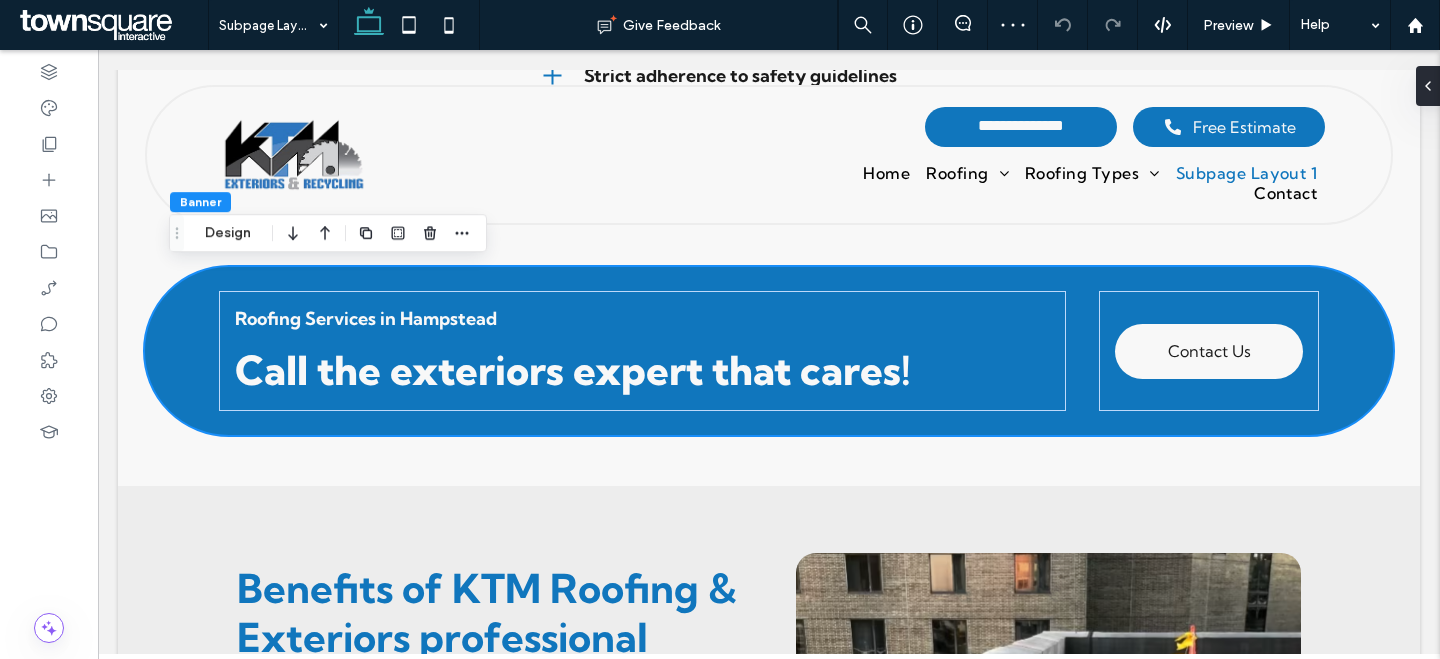 click at bounding box center [462, 233] 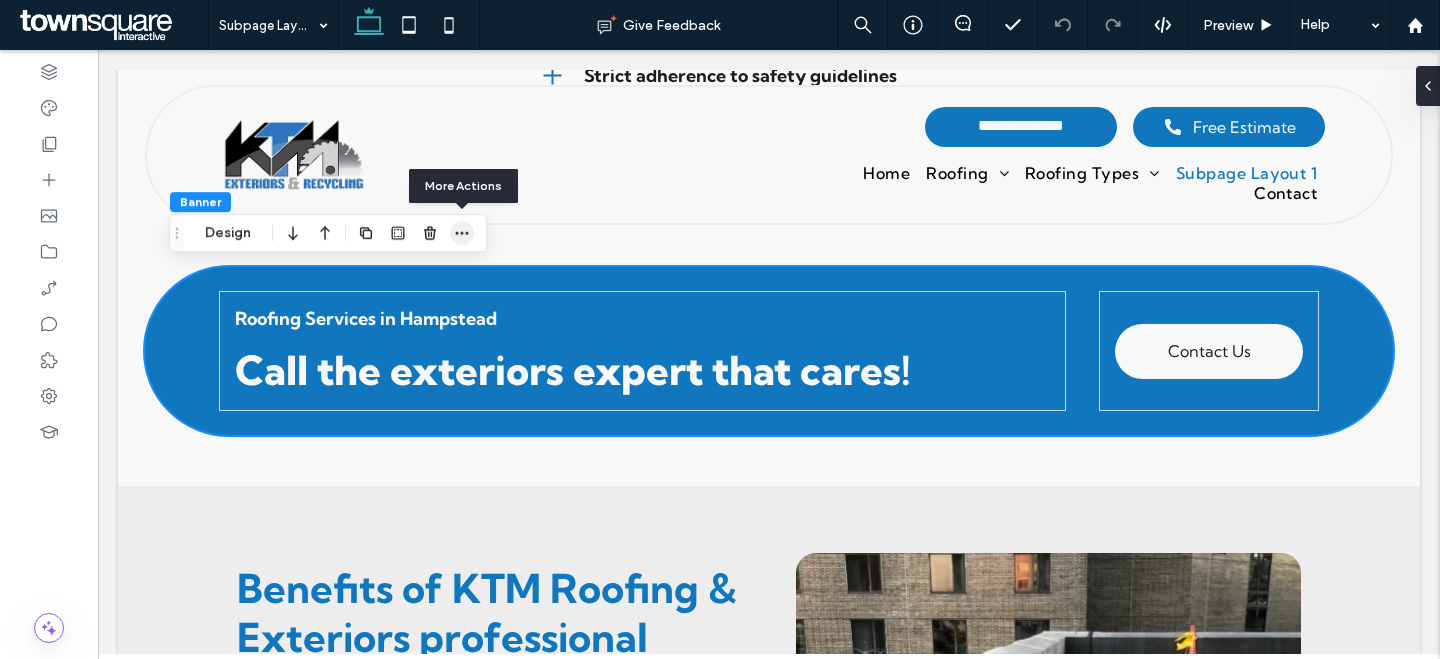 click 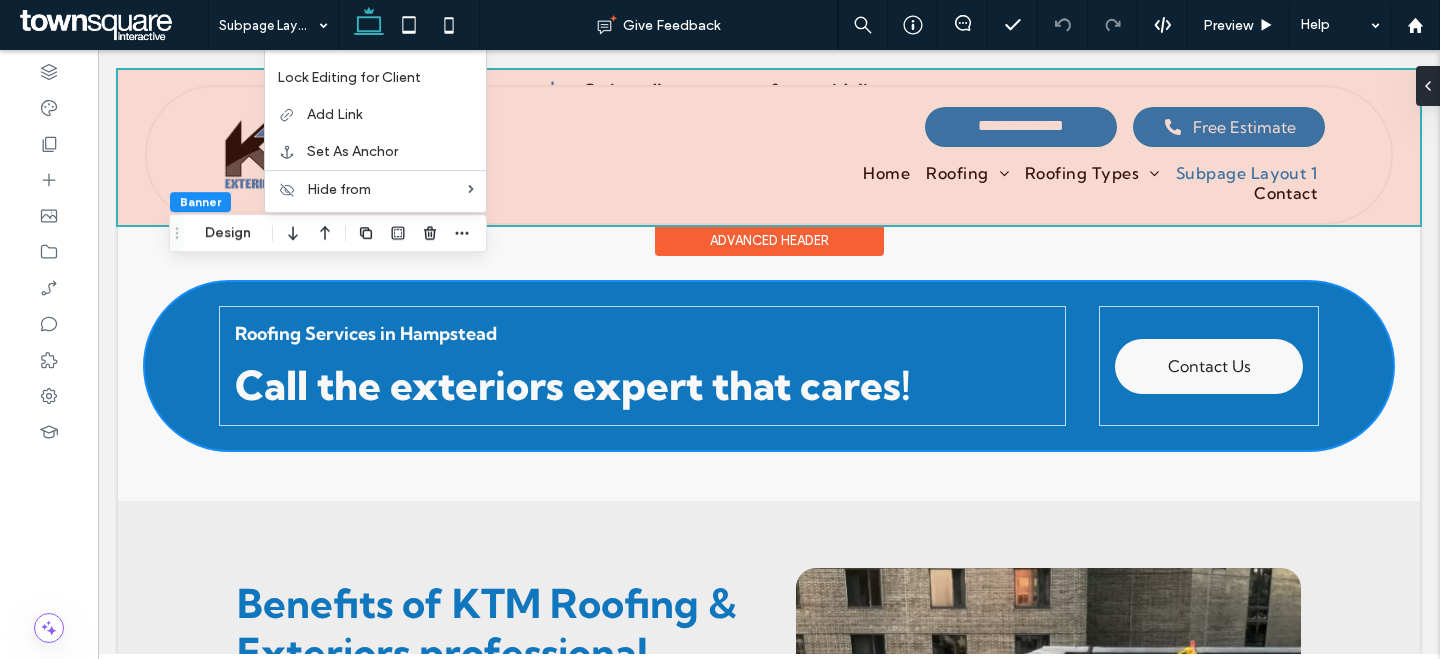 scroll, scrollTop: 1280, scrollLeft: 0, axis: vertical 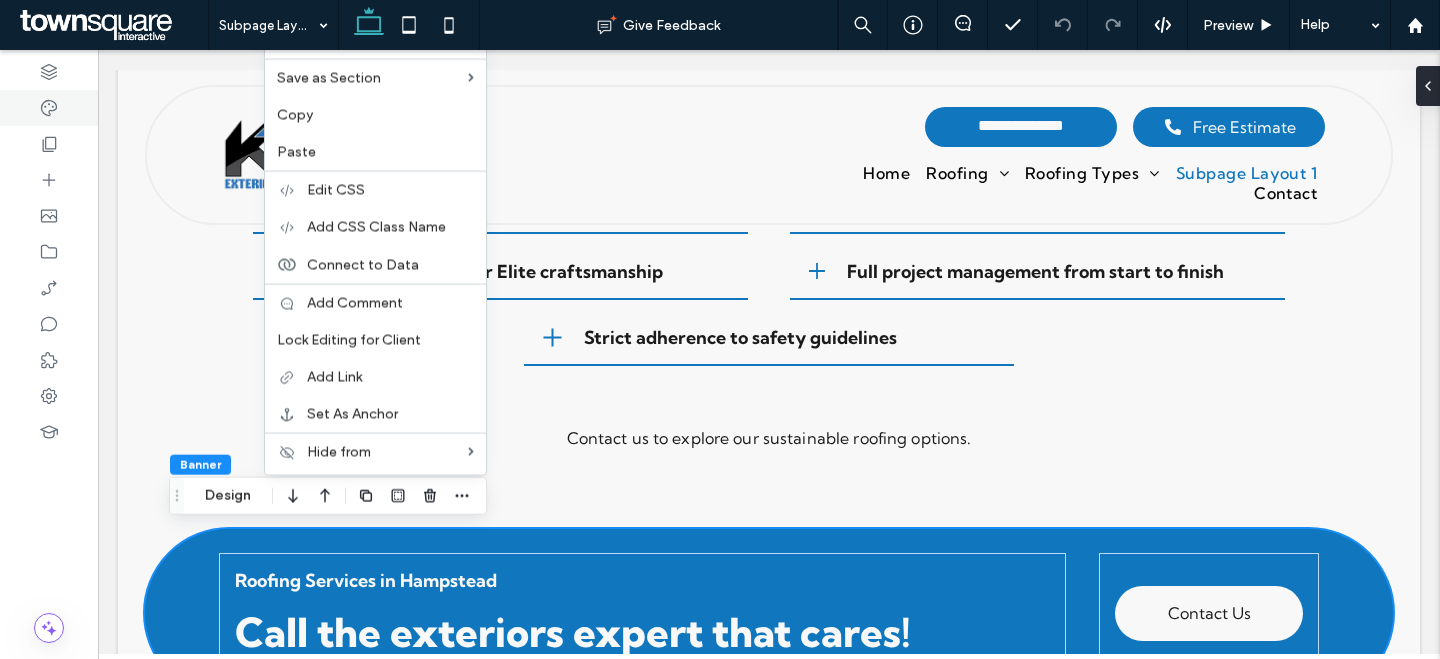drag, startPoint x: 323, startPoint y: 118, endPoint x: 14, endPoint y: 124, distance: 309.05826 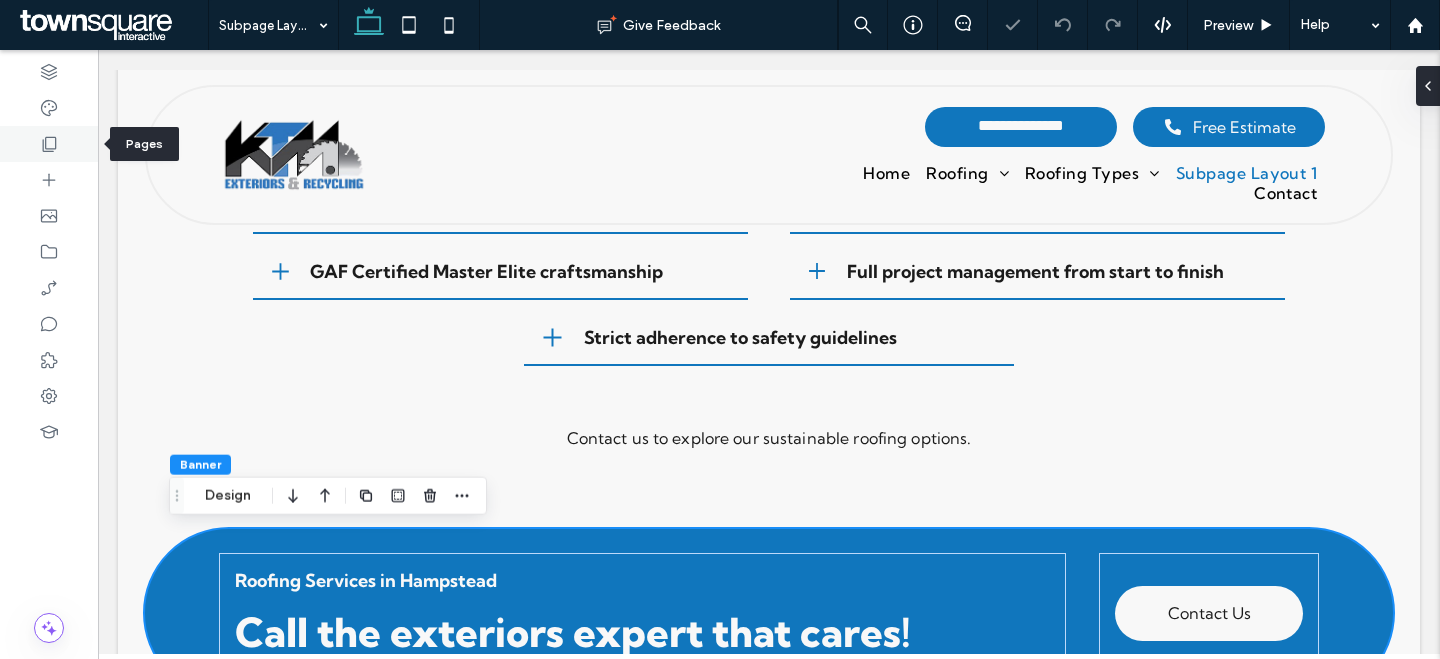 click 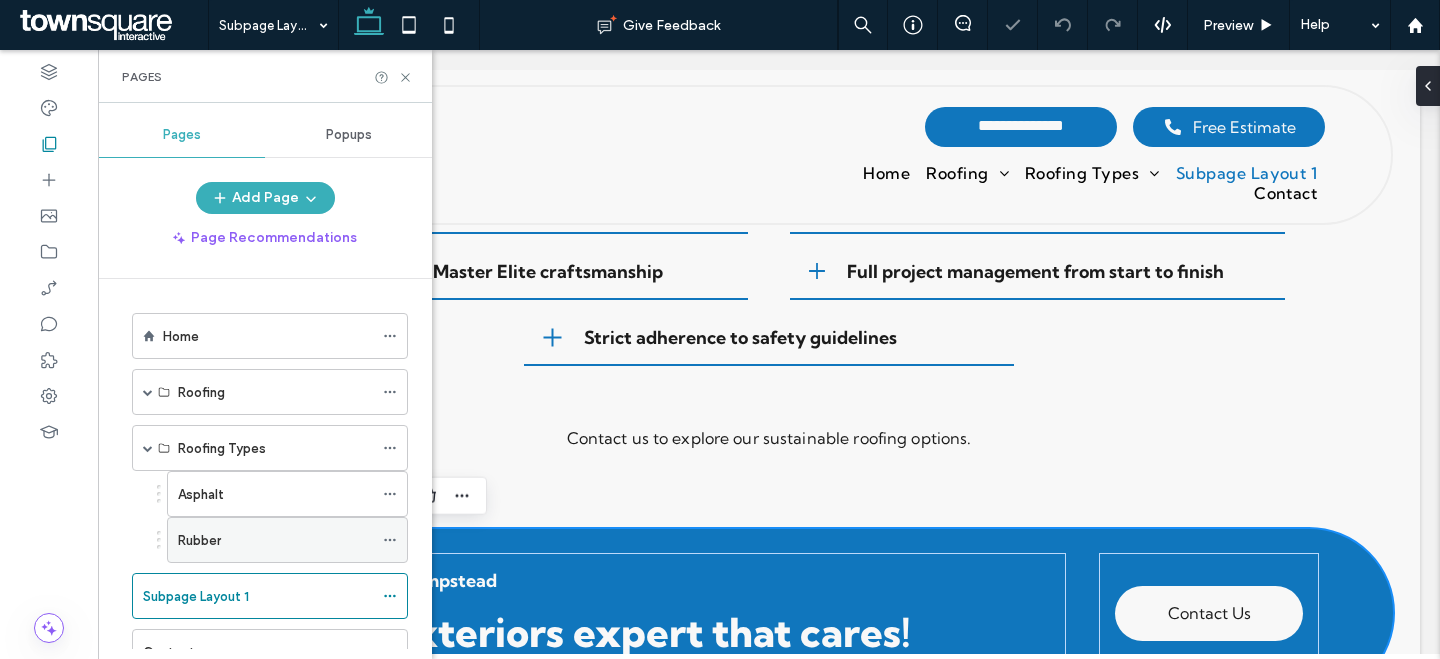 click on "Rubber" at bounding box center [275, 540] 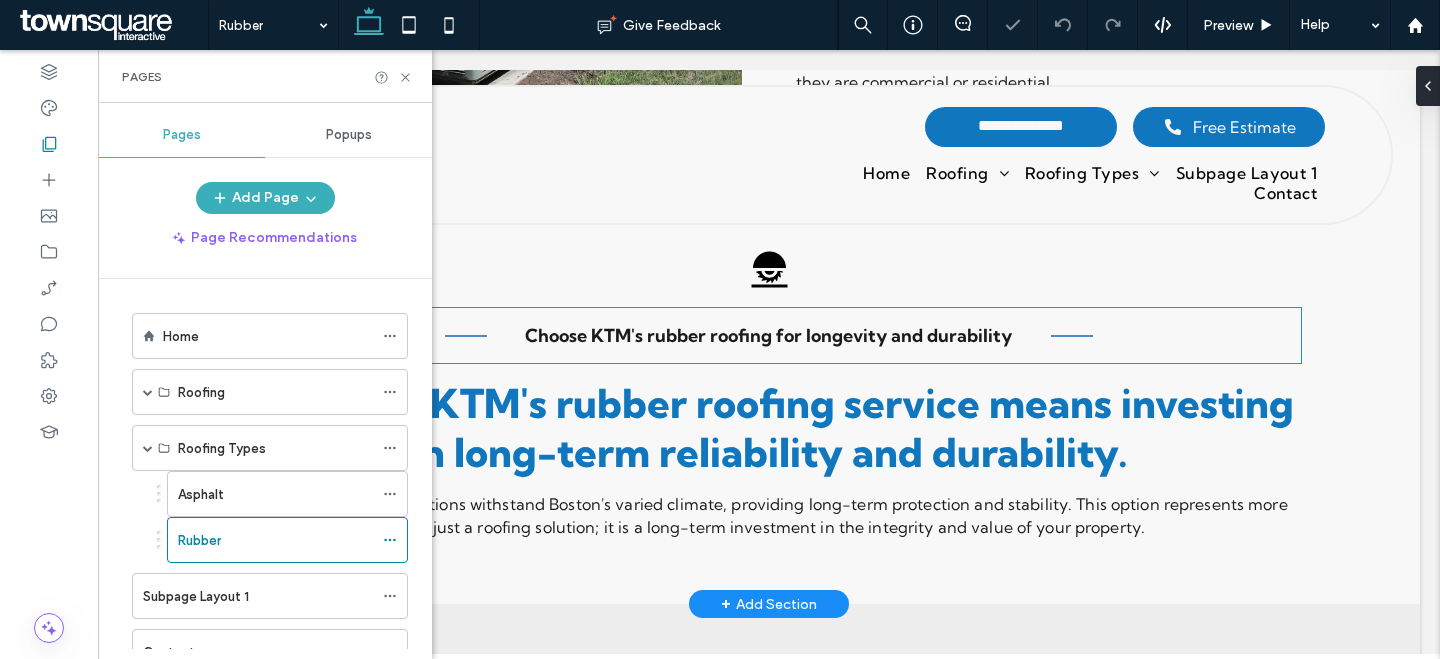 scroll, scrollTop: 855, scrollLeft: 0, axis: vertical 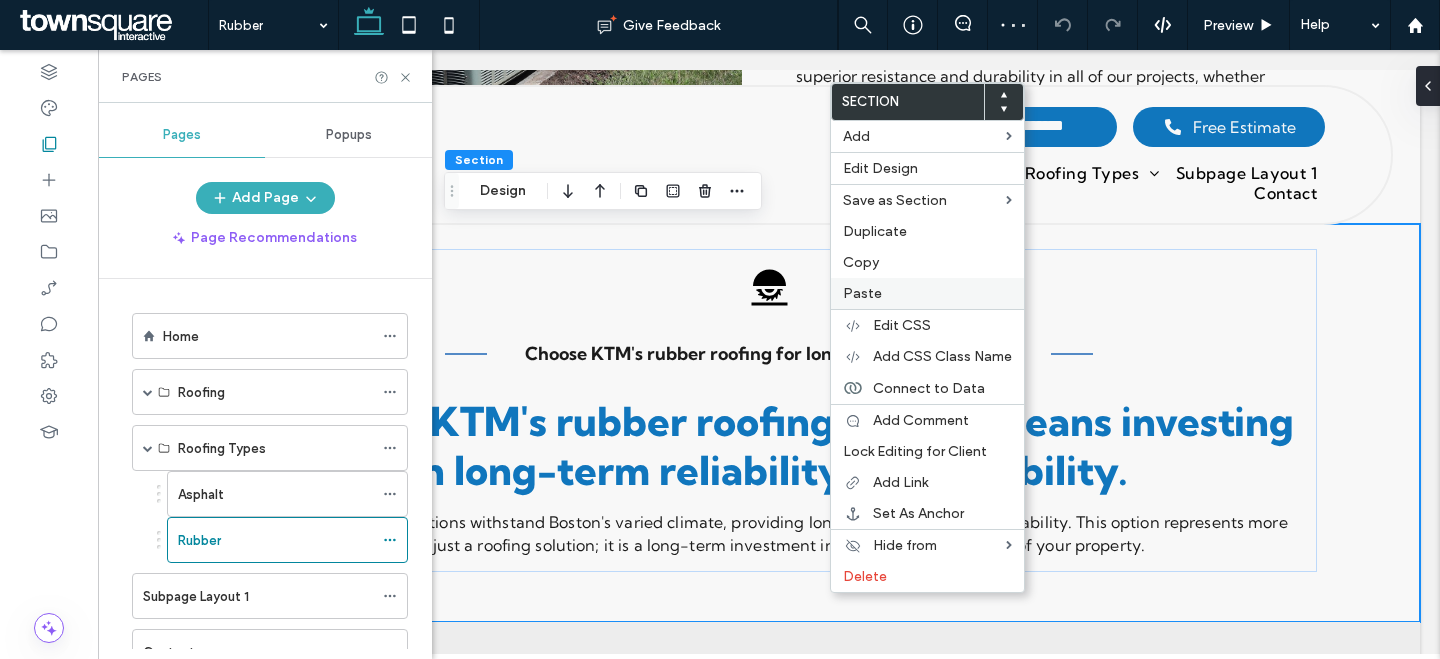click on "Paste" at bounding box center [927, 293] 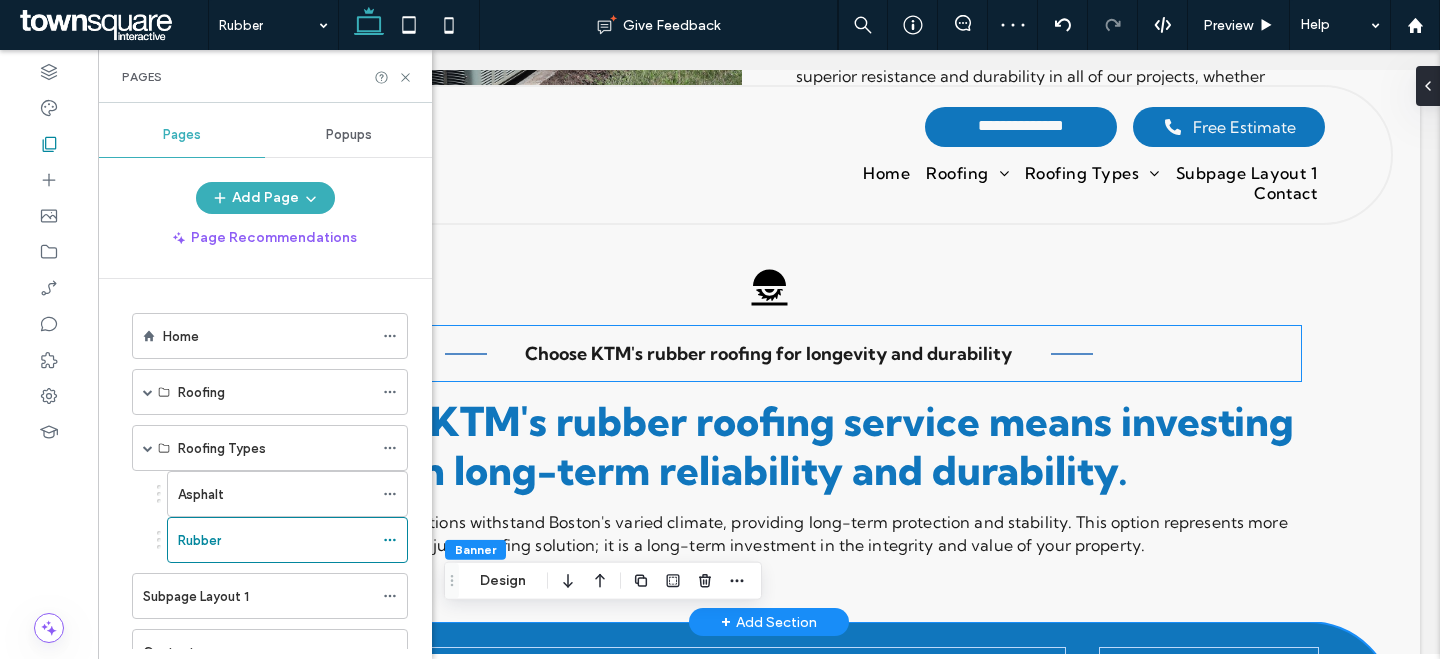 scroll, scrollTop: 975, scrollLeft: 0, axis: vertical 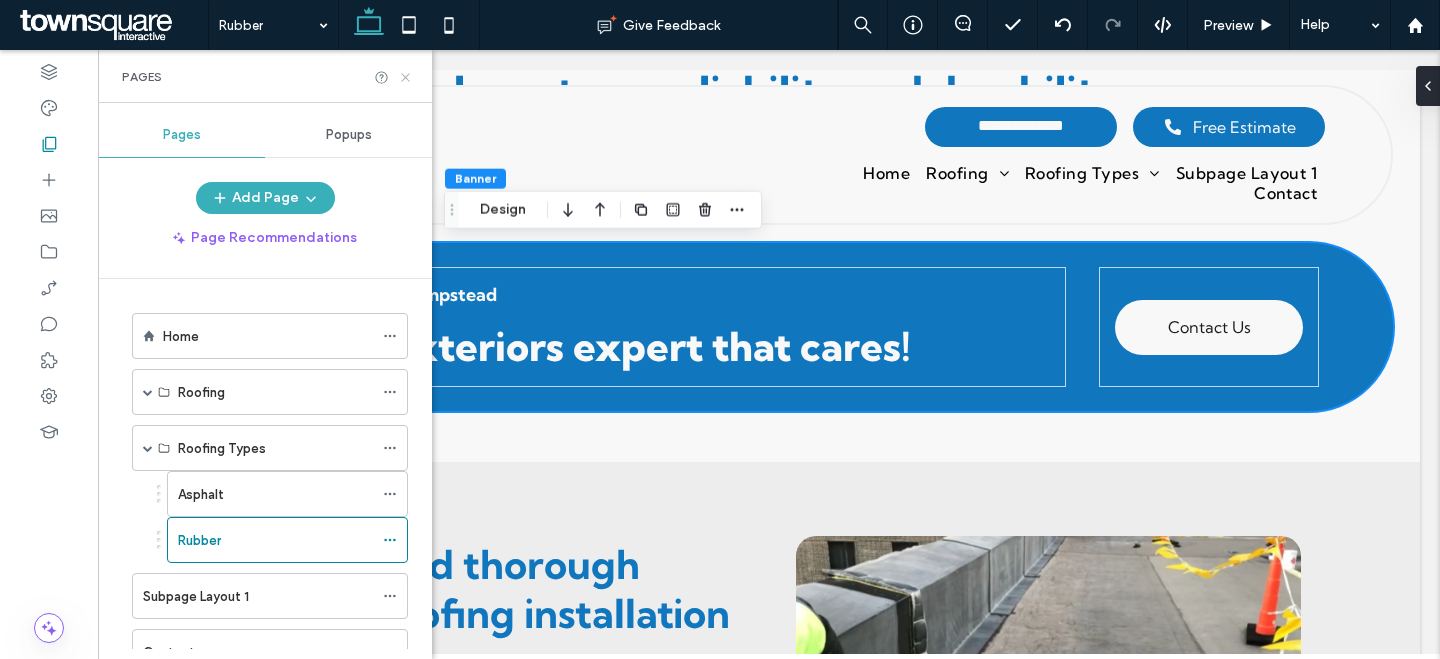 drag, startPoint x: 404, startPoint y: 75, endPoint x: 333, endPoint y: 4, distance: 100.409164 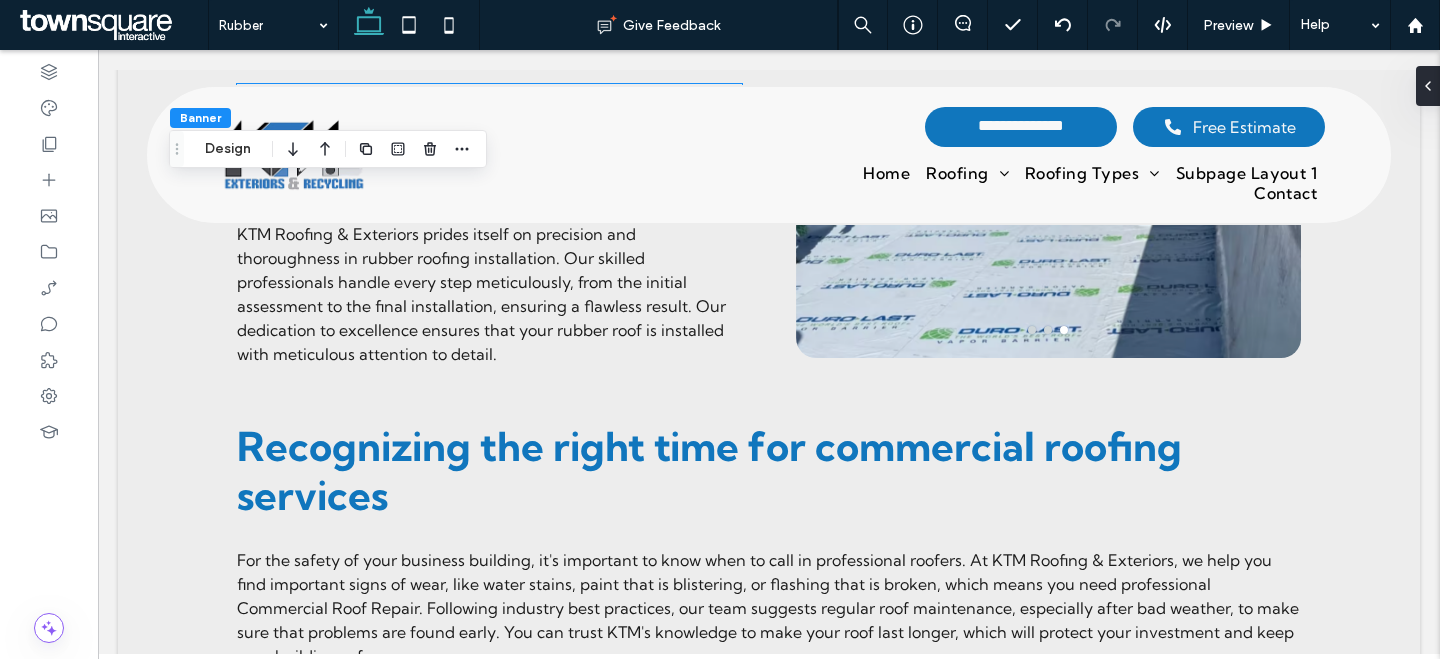 scroll, scrollTop: 1583, scrollLeft: 0, axis: vertical 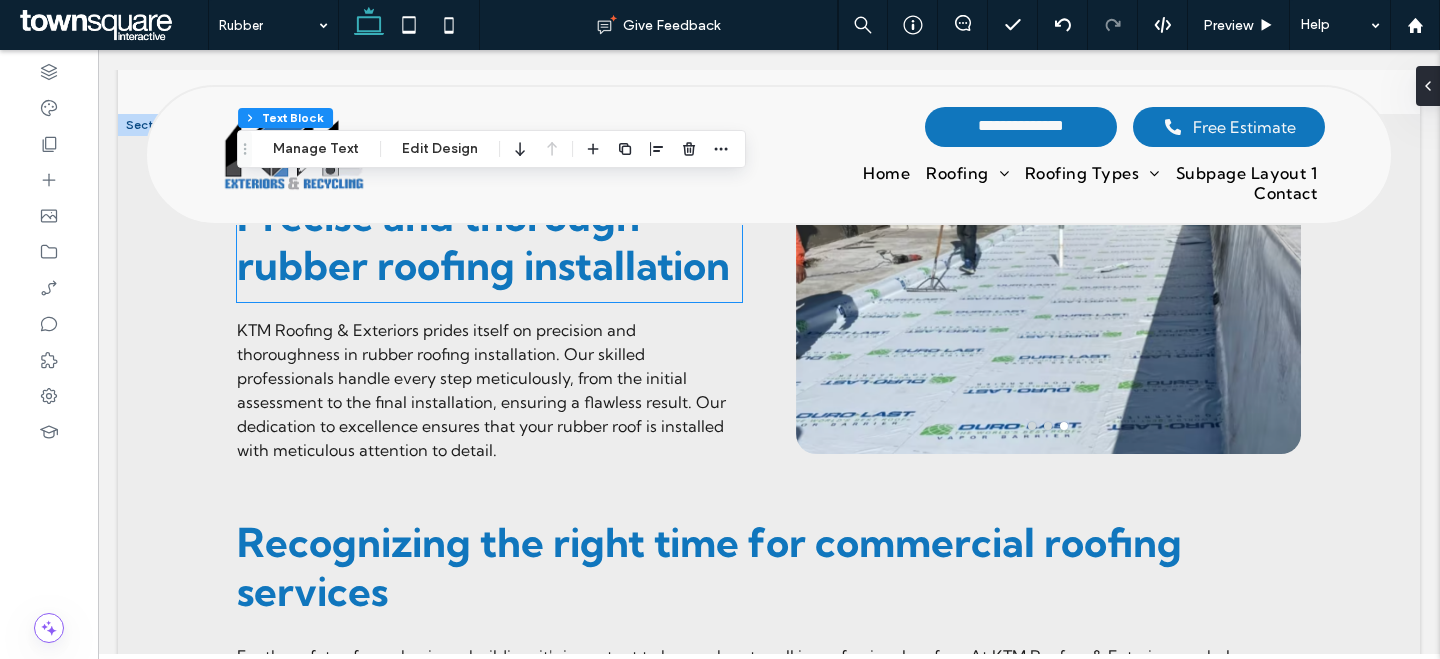 click on "Precise and thorough rubber roofing installation" at bounding box center (483, 241) 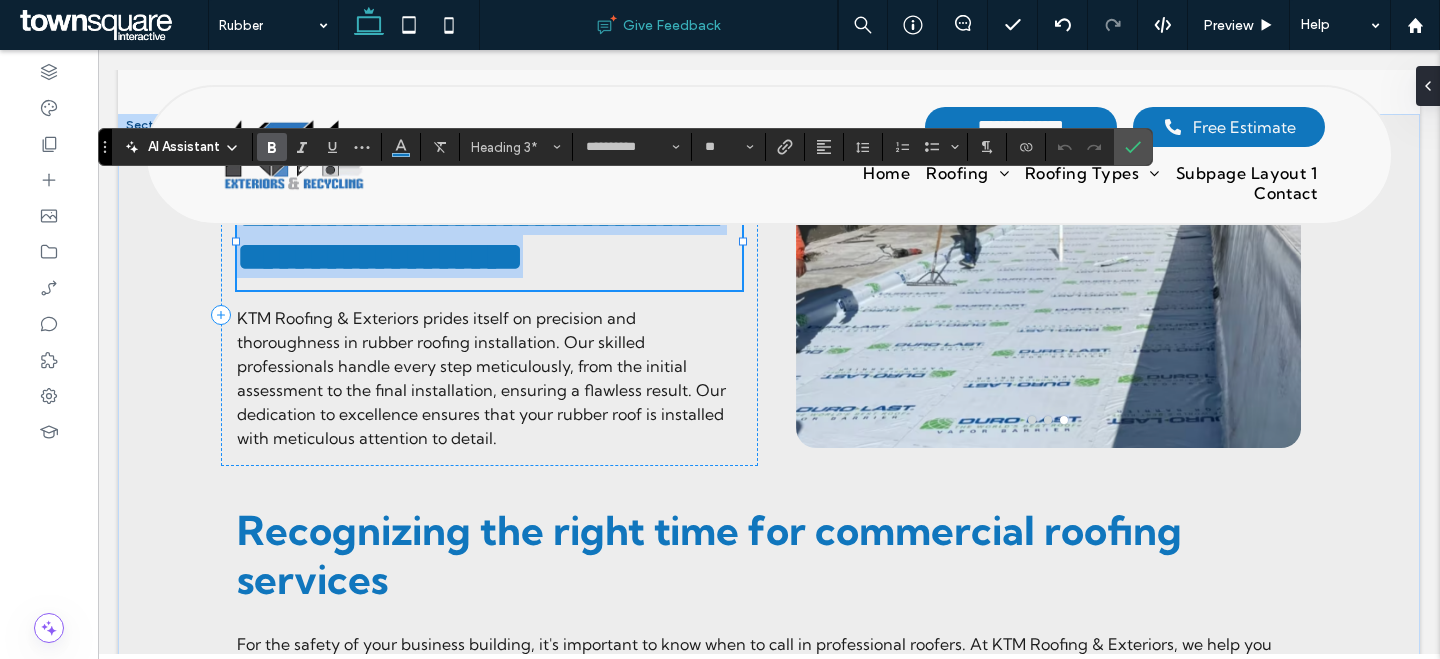 paste 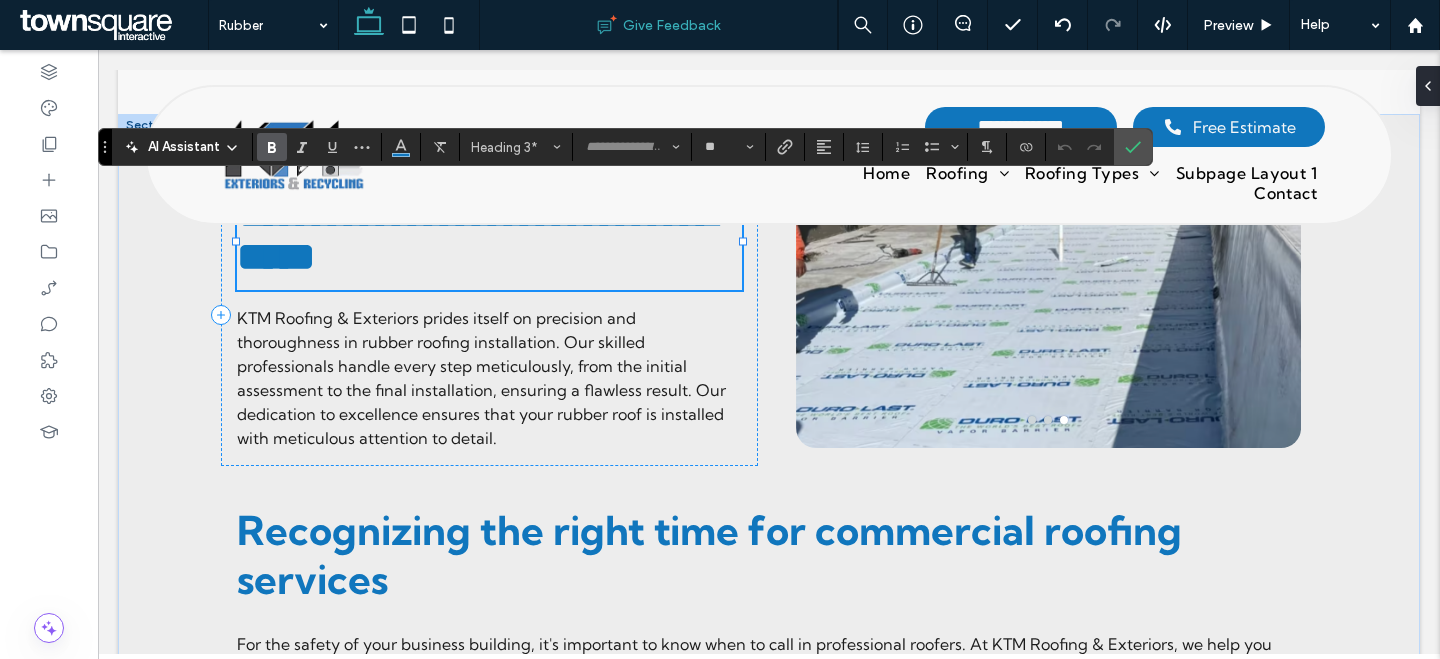 scroll, scrollTop: 18, scrollLeft: 0, axis: vertical 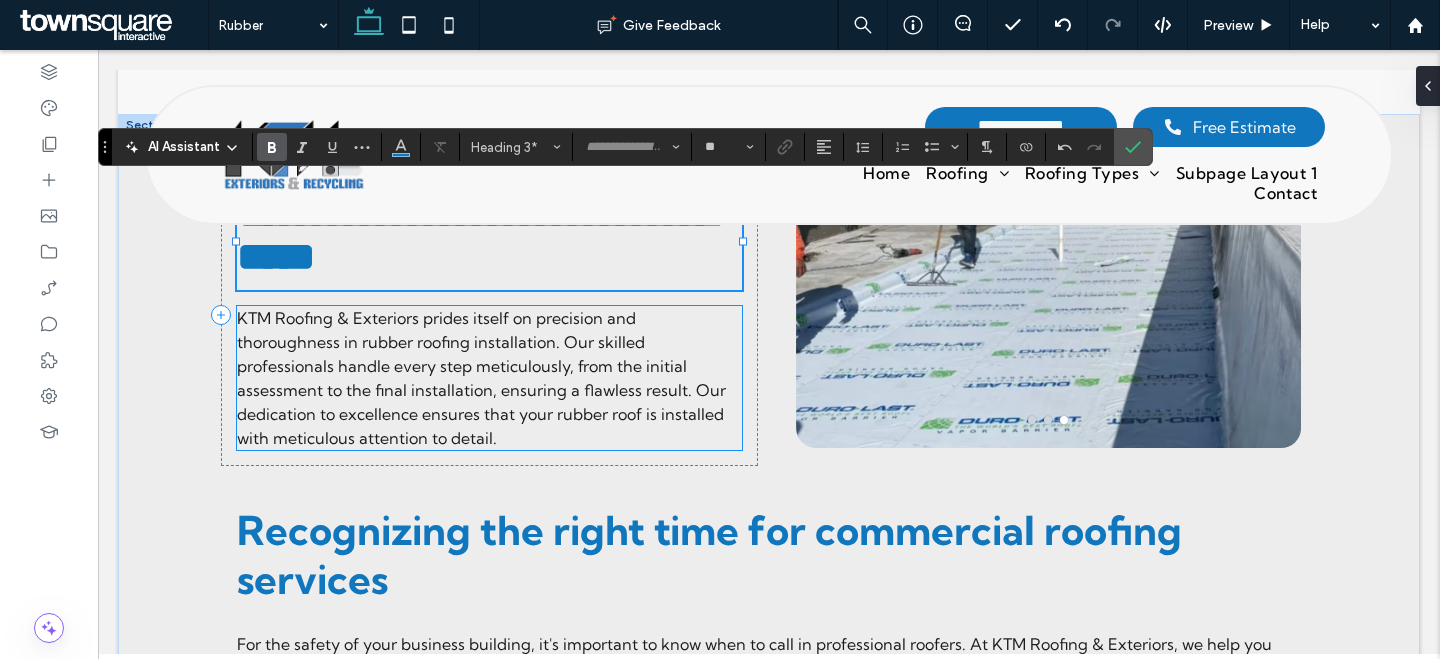 click on "KTM Roofing & Exteriors prides itself on precision and thoroughness in rubber roofing installation. Our skilled professionals handle every step meticulously, from the initial assessment to the final installation, ensuring a flawless result. Our dedication to excellence ensures that your rubber roof is installed with meticulous attention to detail." at bounding box center (489, 378) 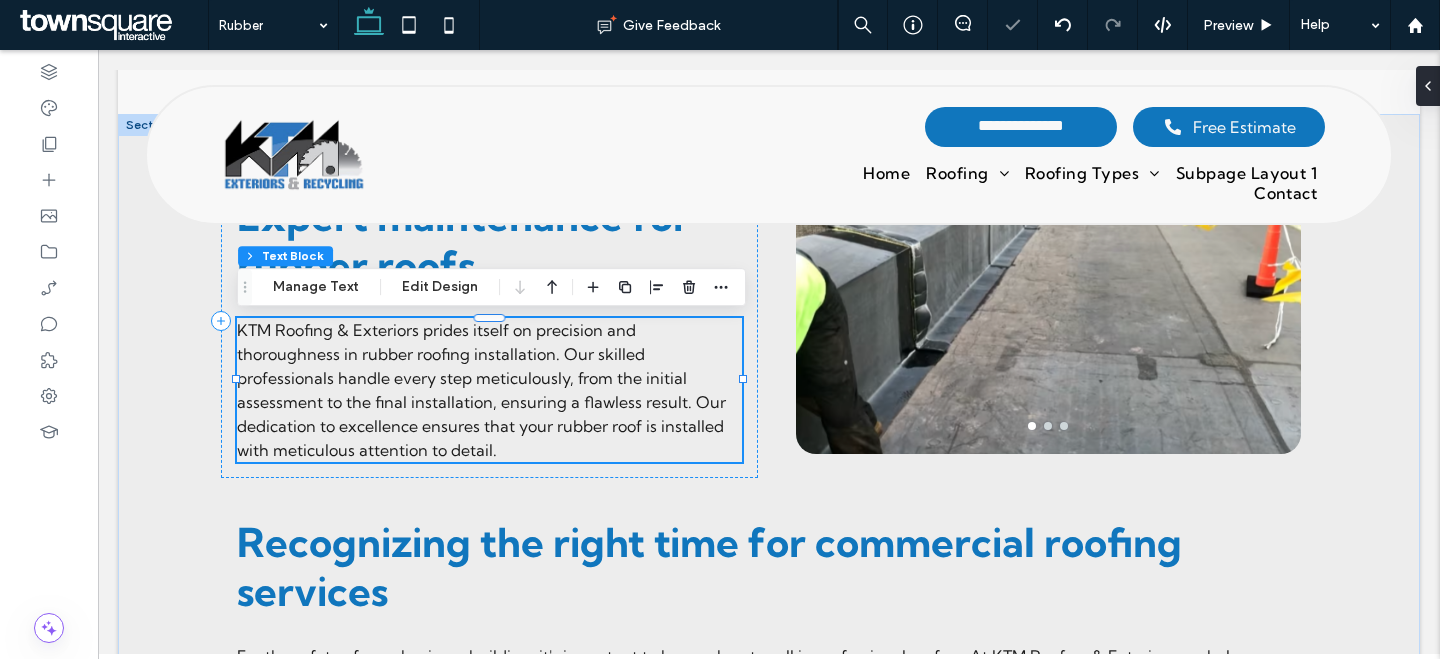 click on "KTM Roofing & Exteriors prides itself on precision and thoroughness in rubber roofing installation. Our skilled professionals handle every step meticulously, from the initial assessment to the final installation, ensuring a flawless result. Our dedication to excellence ensures that your rubber roof is installed with meticulous attention to detail." at bounding box center (489, 390) 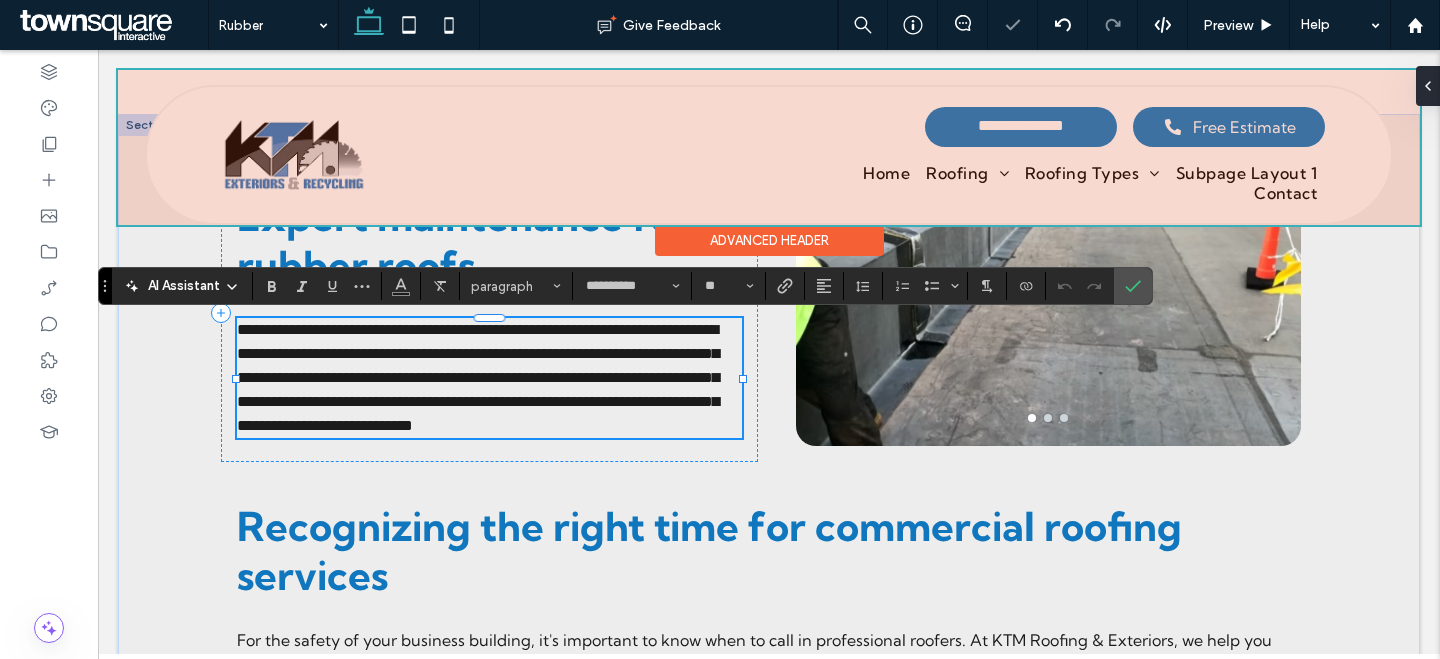 paste 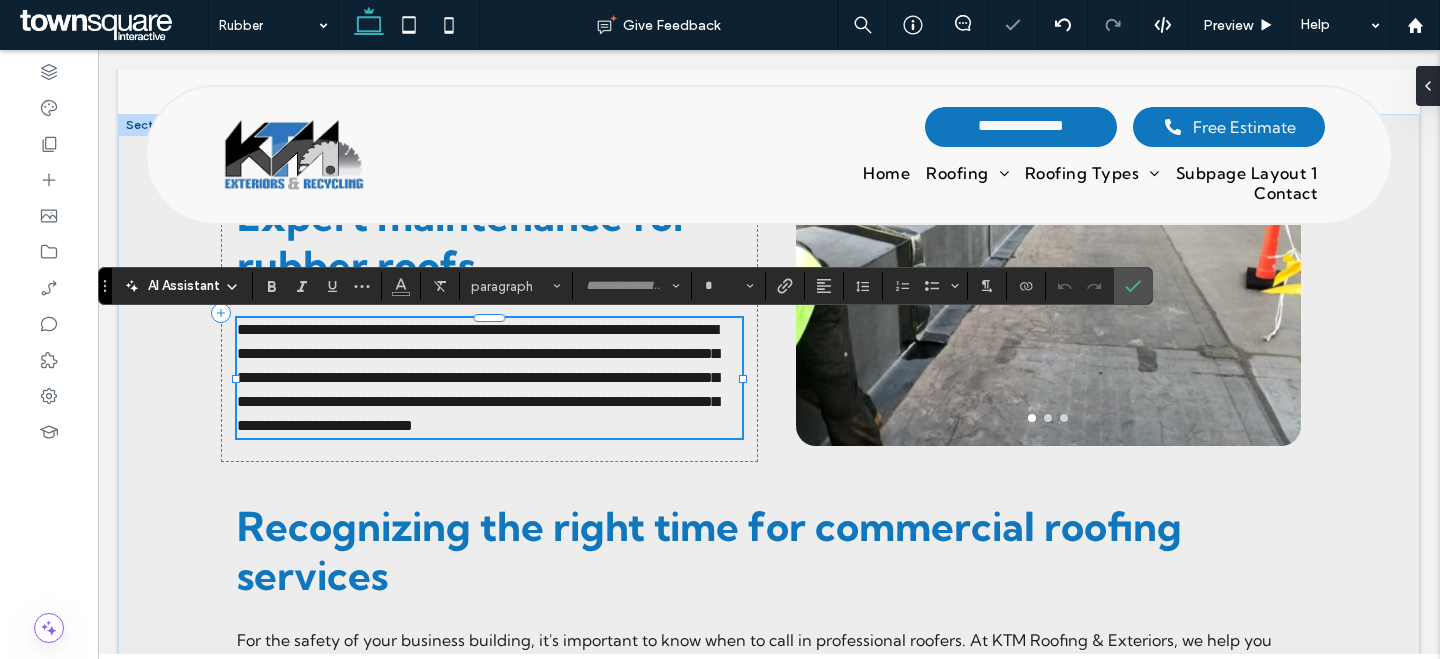 scroll, scrollTop: 30, scrollLeft: 0, axis: vertical 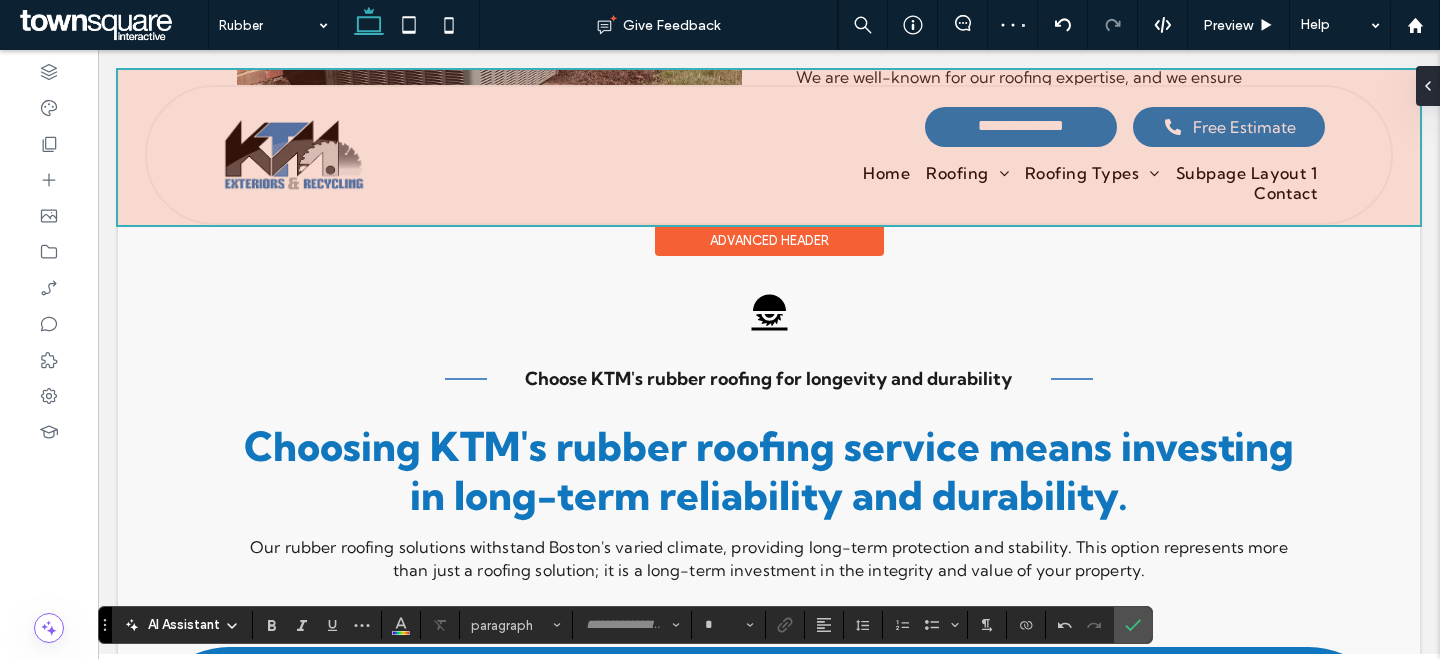 type on "**********" 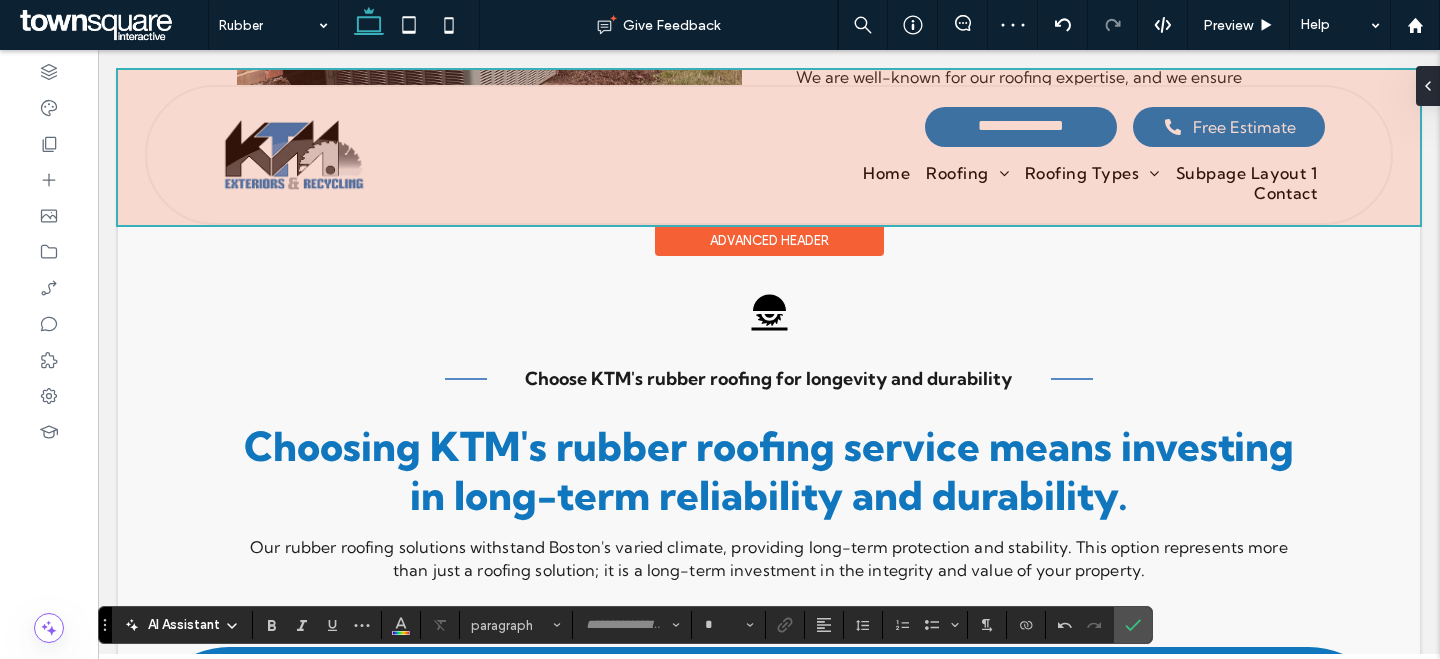 type on "**" 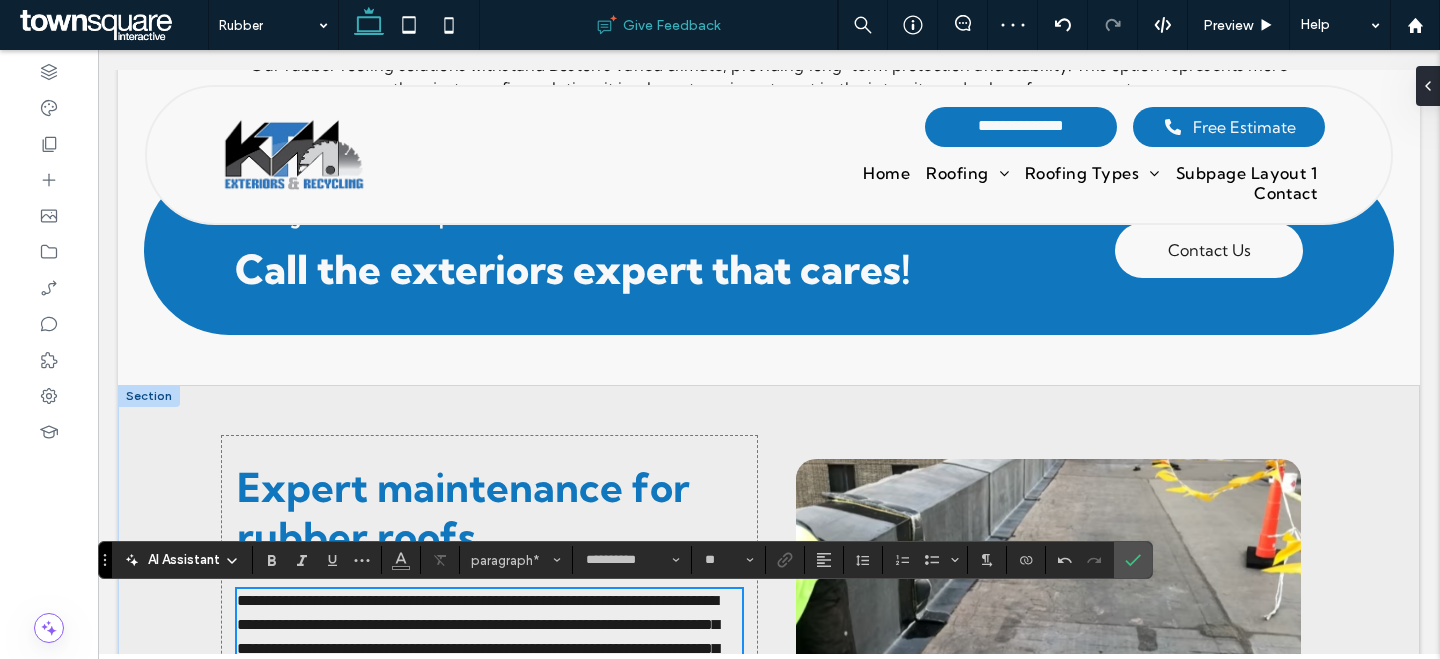 scroll, scrollTop: 1312, scrollLeft: 0, axis: vertical 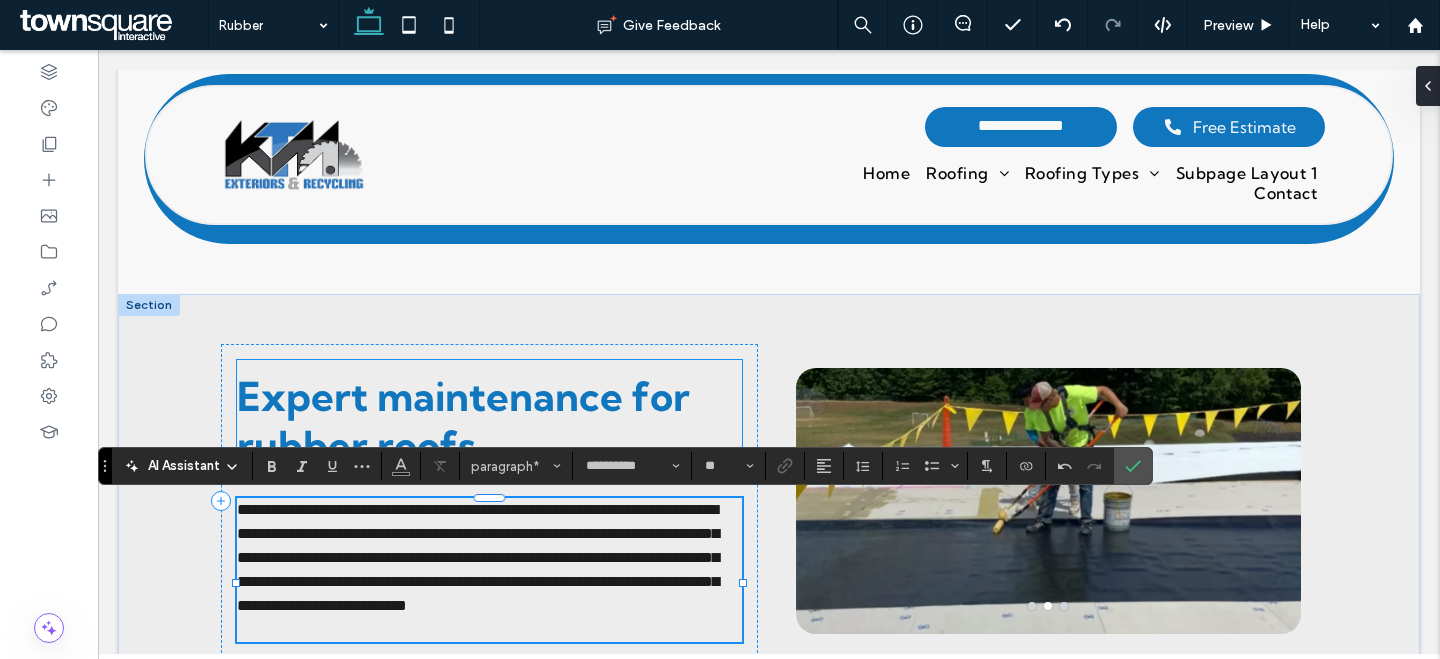 click on "Expert maintenance for rubber roofs" at bounding box center [489, 421] 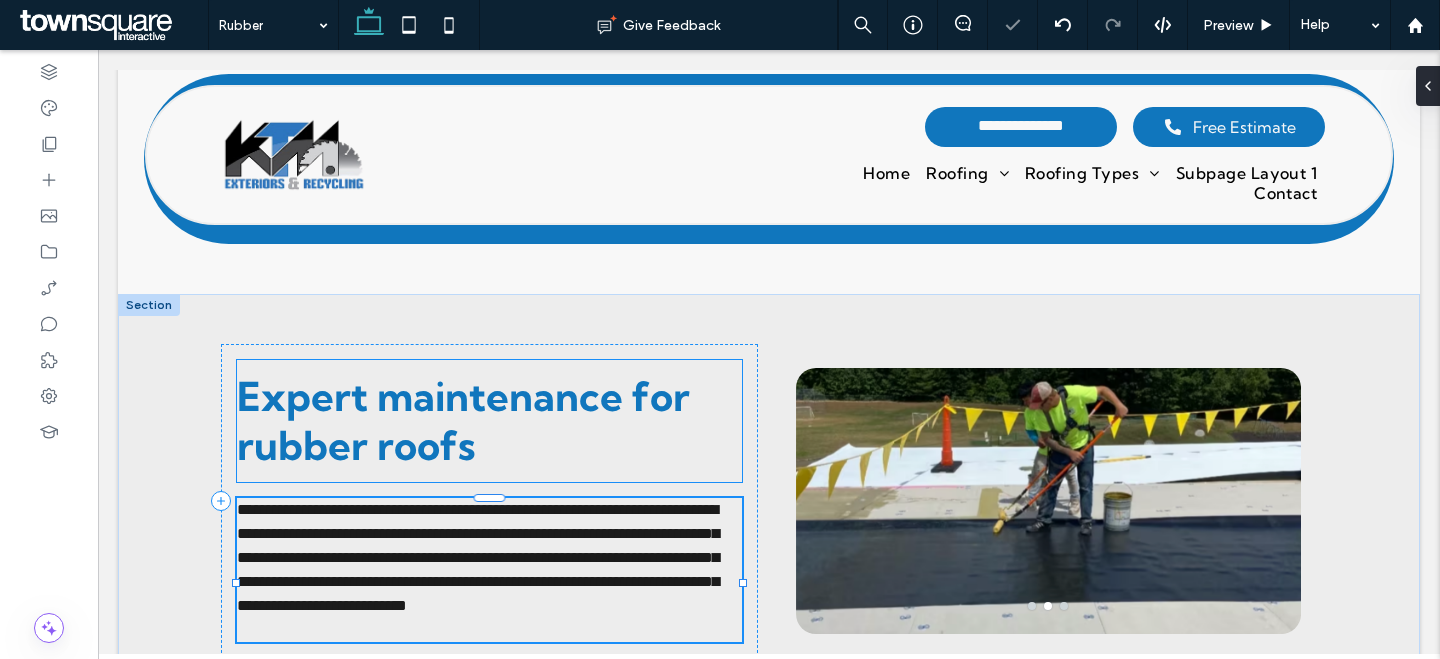 type on "**********" 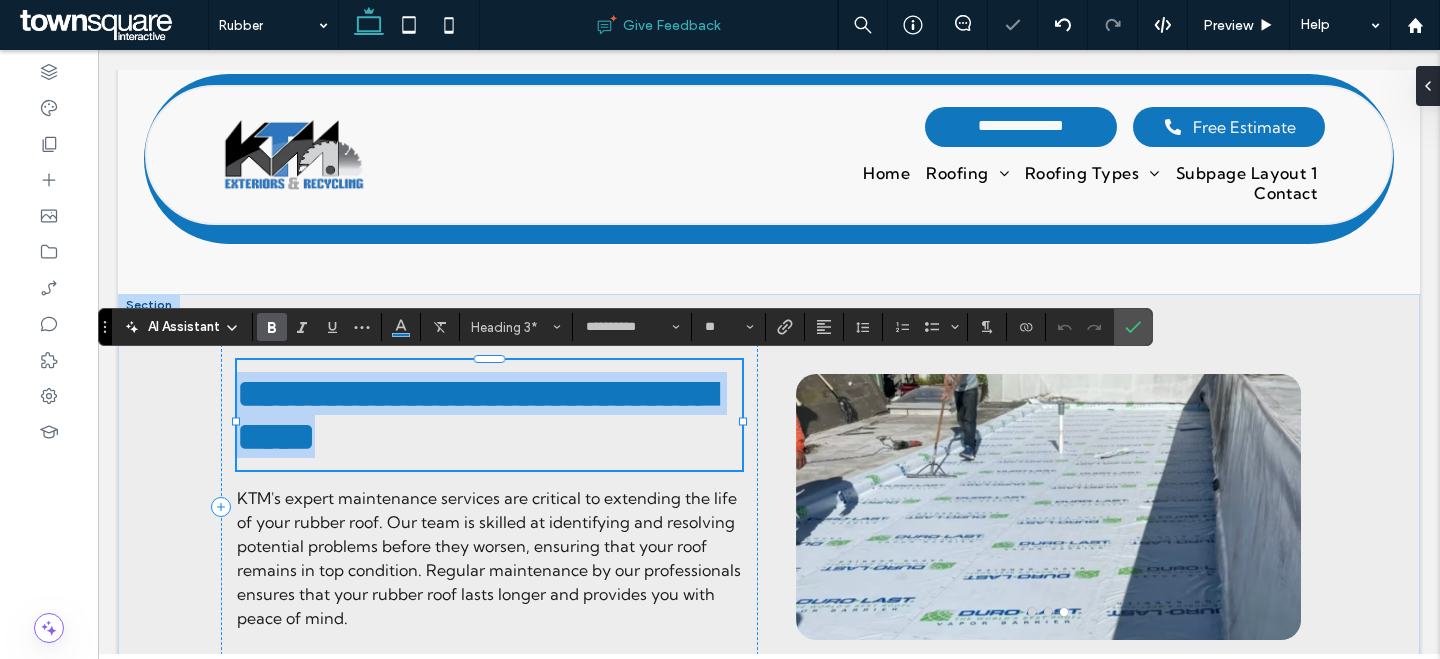 paste 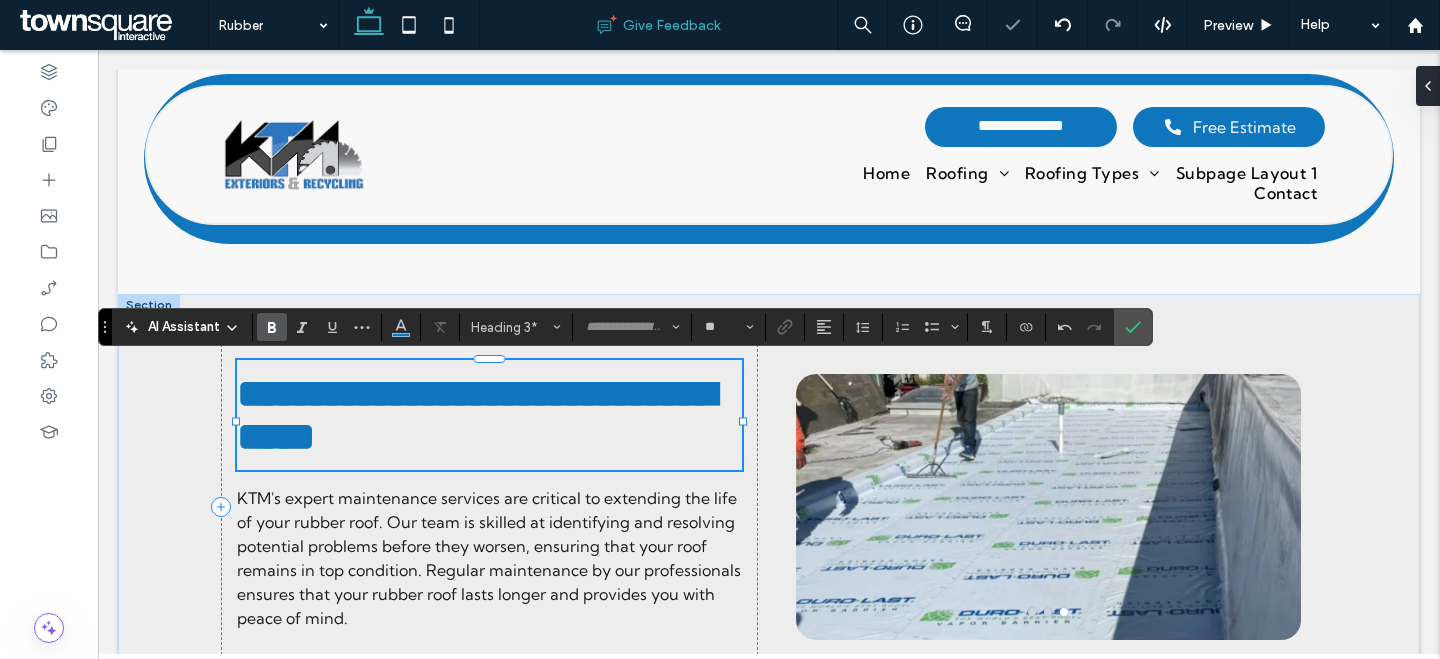 scroll, scrollTop: 18, scrollLeft: 0, axis: vertical 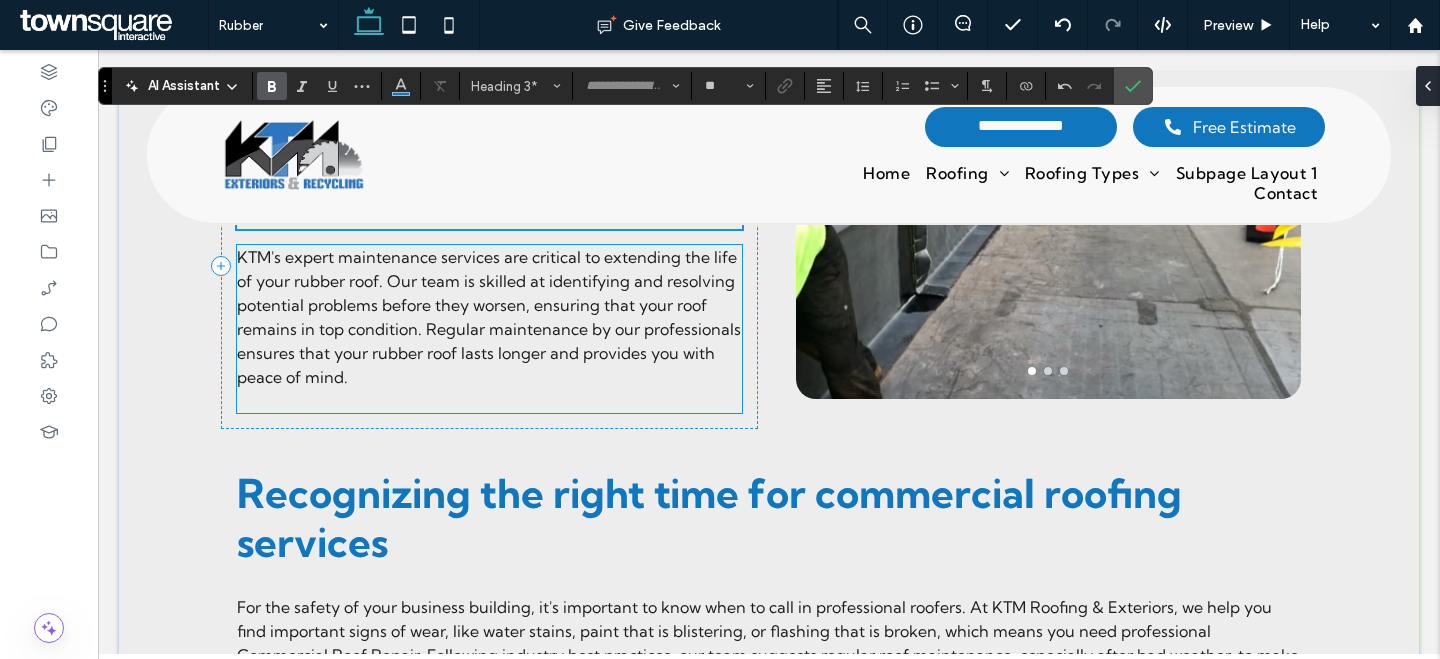 click on "KTM's expert maintenance services are critical to extending the life of your rubber roof. Our team is skilled at identifying and resolving potential problems before they worsen, ensuring that your roof remains in top condition. Regular maintenance by our professionals ensures that your rubber roof lasts longer and provides you with peace of mind." at bounding box center [489, 317] 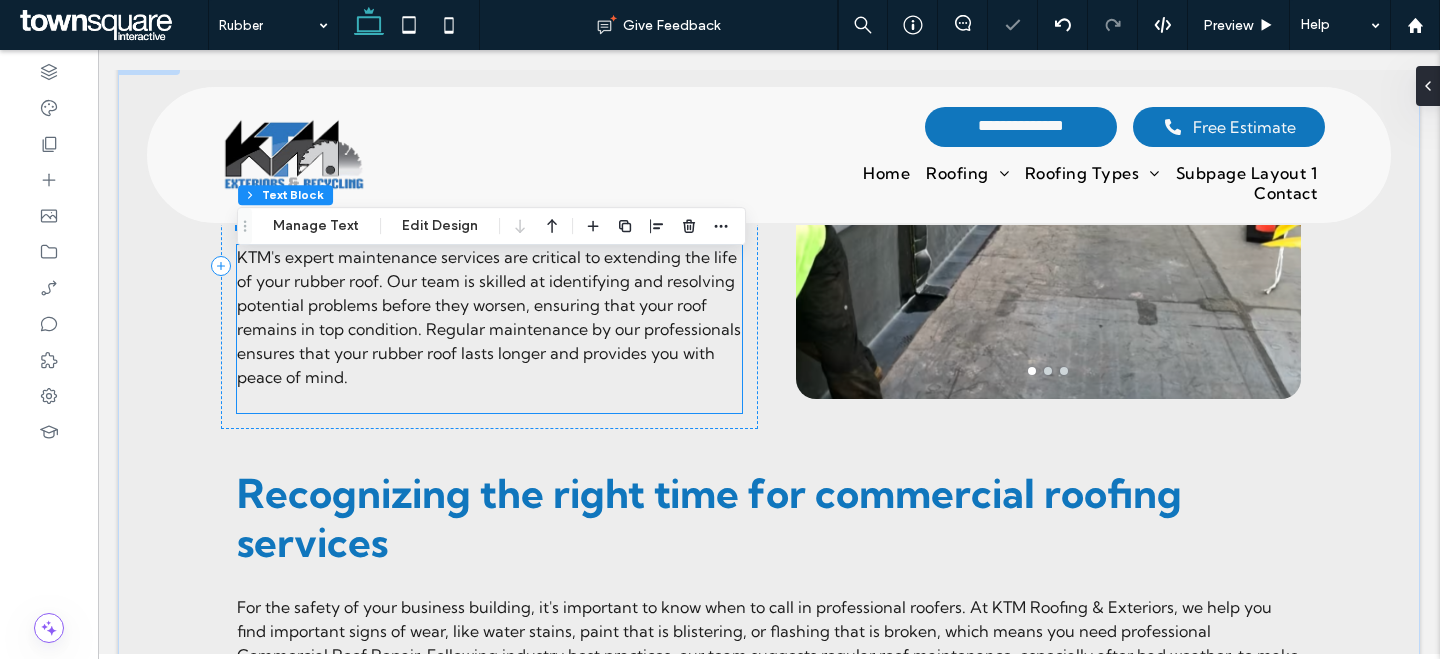 click on "KTM's expert maintenance services are critical to extending the life of your rubber roof. Our team is skilled at identifying and resolving potential problems before they worsen, ensuring that your roof remains in top condition. Regular maintenance by our professionals ensures that your rubber roof lasts longer and provides you with peace of mind." at bounding box center [489, 317] 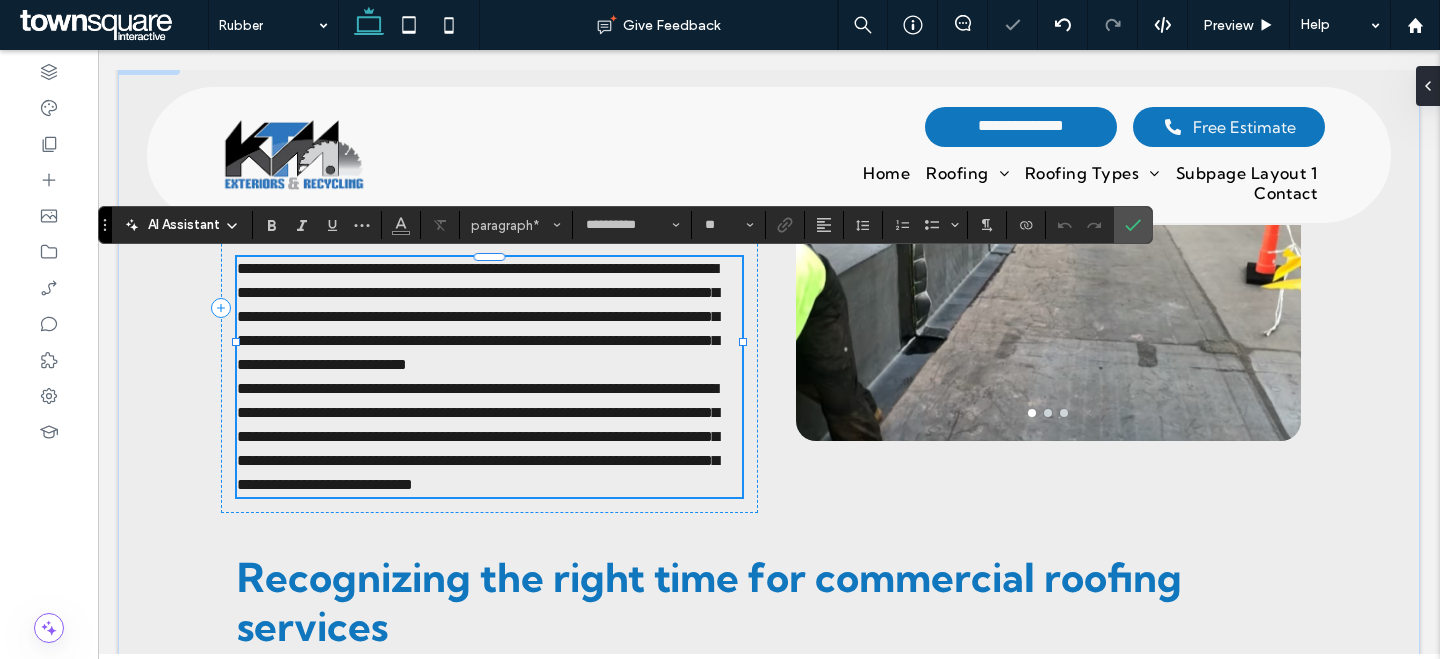 scroll, scrollTop: 0, scrollLeft: 0, axis: both 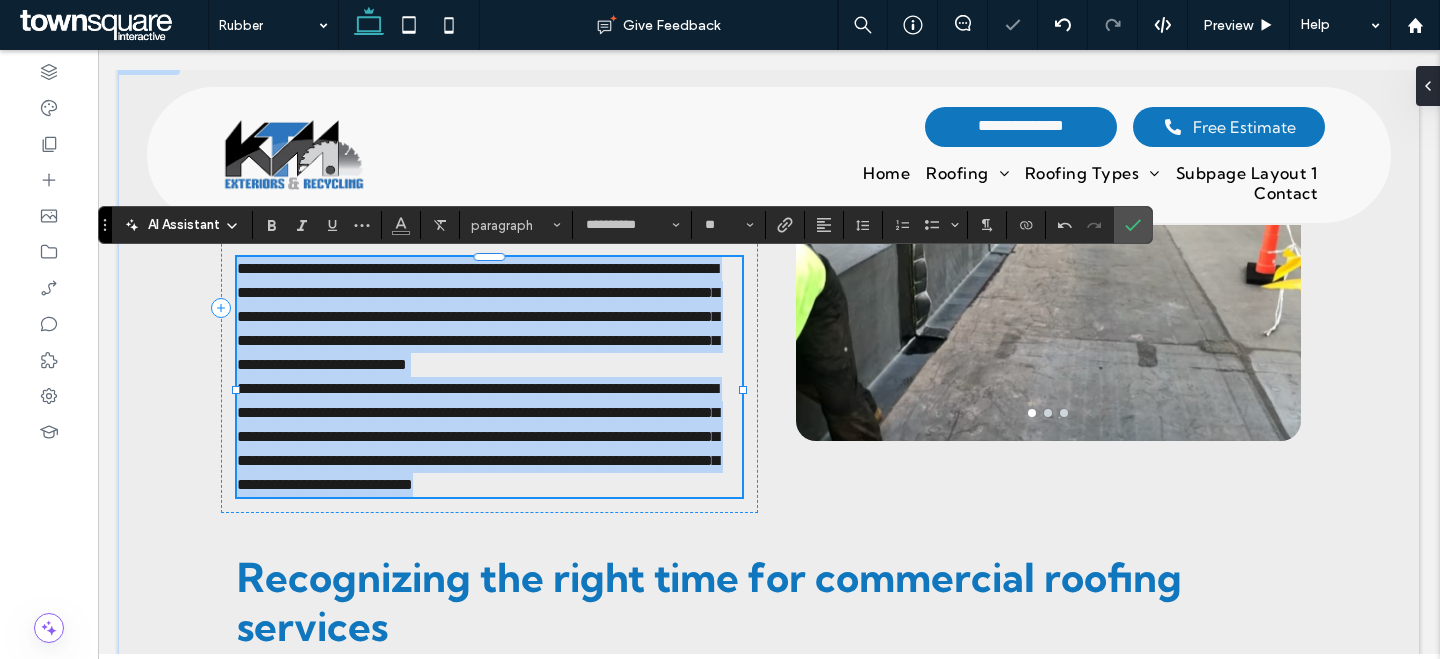 type 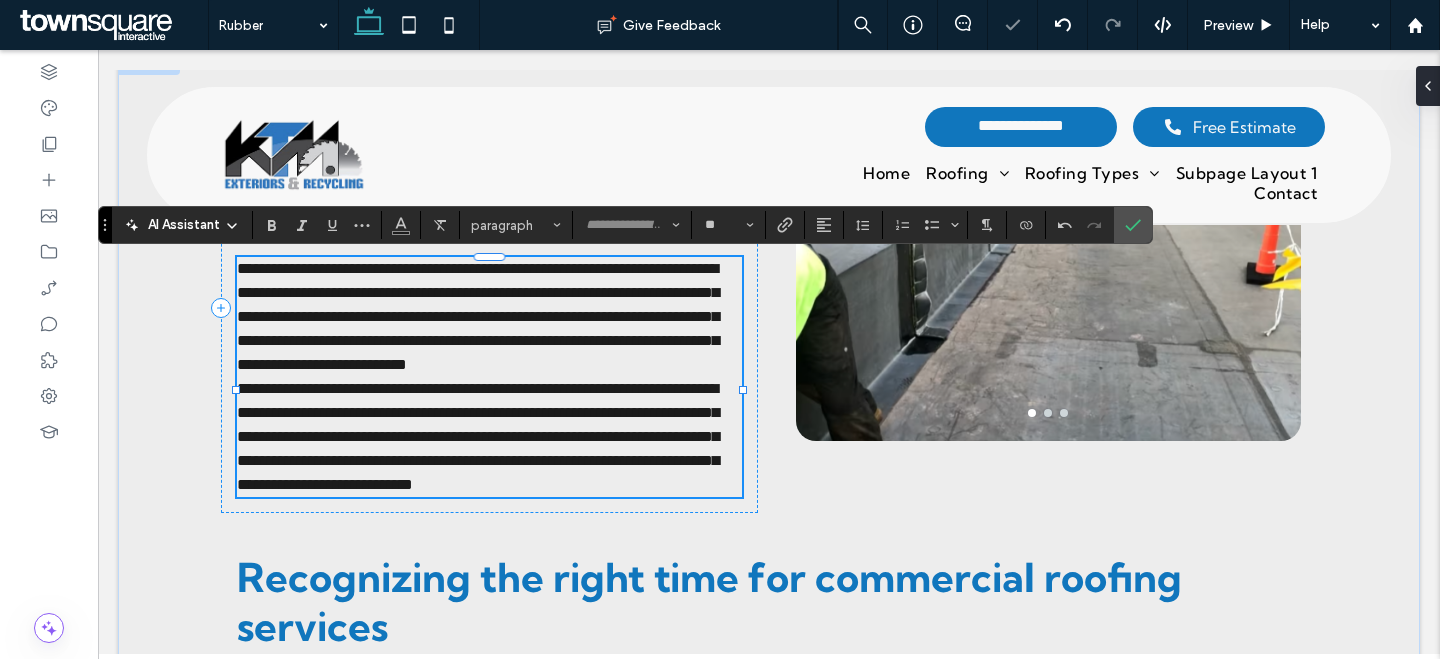 scroll, scrollTop: 3, scrollLeft: 0, axis: vertical 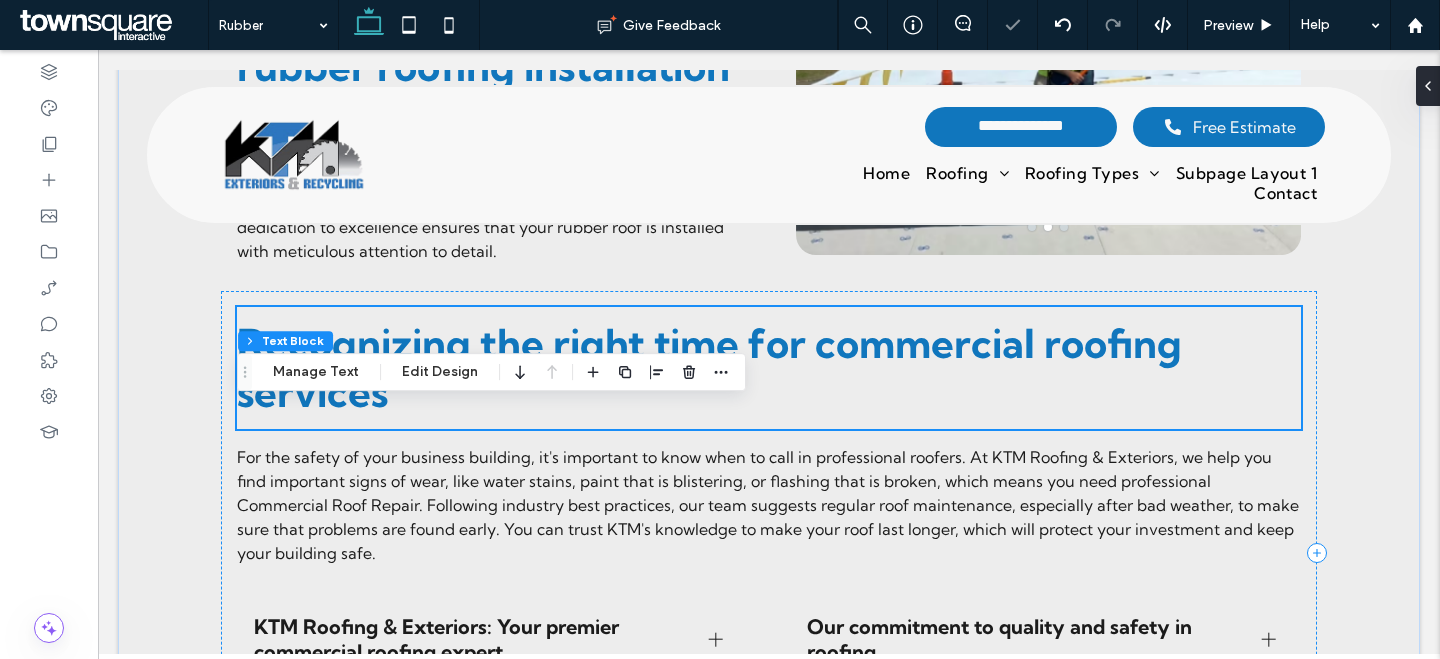 click on "Recognizing the right time for commercial roofing services
For the safety of your business building, it's important to know when to call in professional roofers. At KTM Roofing & Exteriors, we help you find important signs of wear, like water stains, paint that is blistering, or flashing that is broken, which means you need professional Commercial Roof Repair. Following industry best practices, our team suggests regular roof maintenance, especially after bad weather, to make sure that problems are found early. You can trust KTM's knowledge to make your roof last longer, which will protect your investment and keep your building safe.
KTM Roofing & Exteriors: Your premier commercial roofing expert Latest roofing materials and technologies for your business Title or Question Describe the item or answer the question so that site visitors who are interested get more information. You can emphasize this text with bullets, italics or bold, and add links. Button Button" at bounding box center [769, 553] 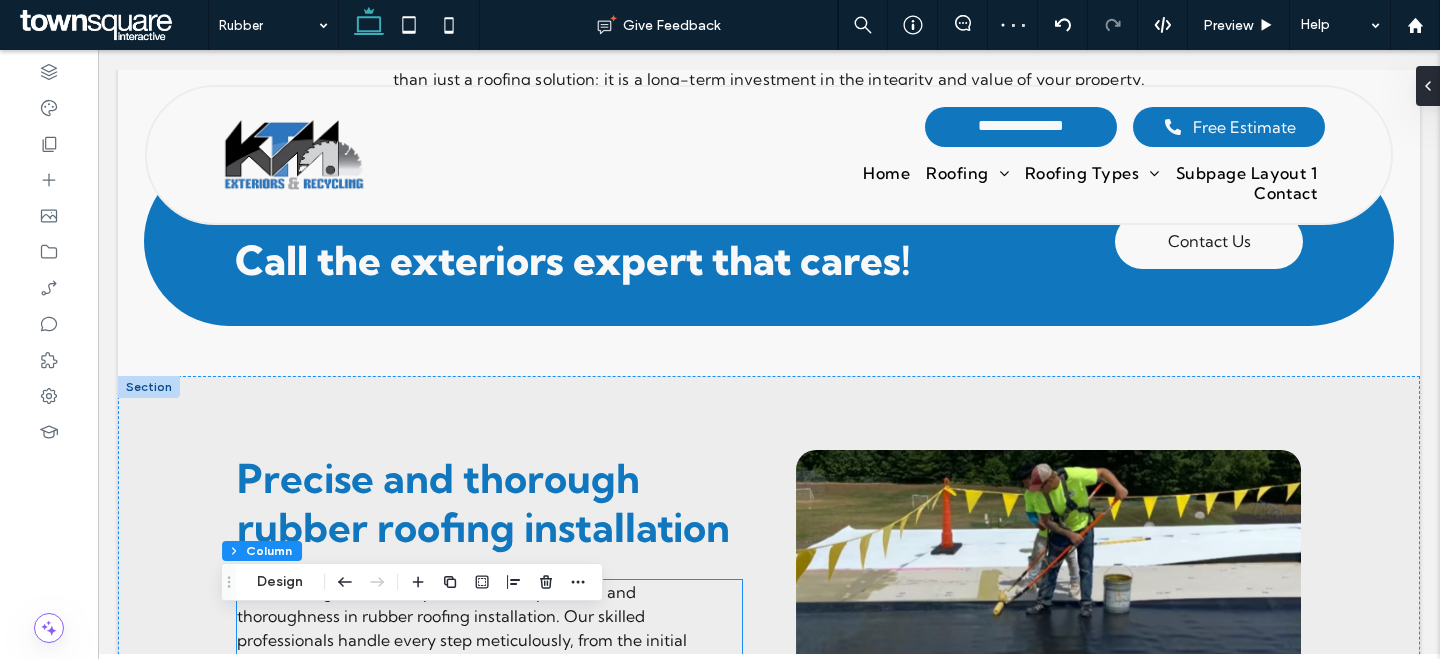 scroll, scrollTop: 1675, scrollLeft: 0, axis: vertical 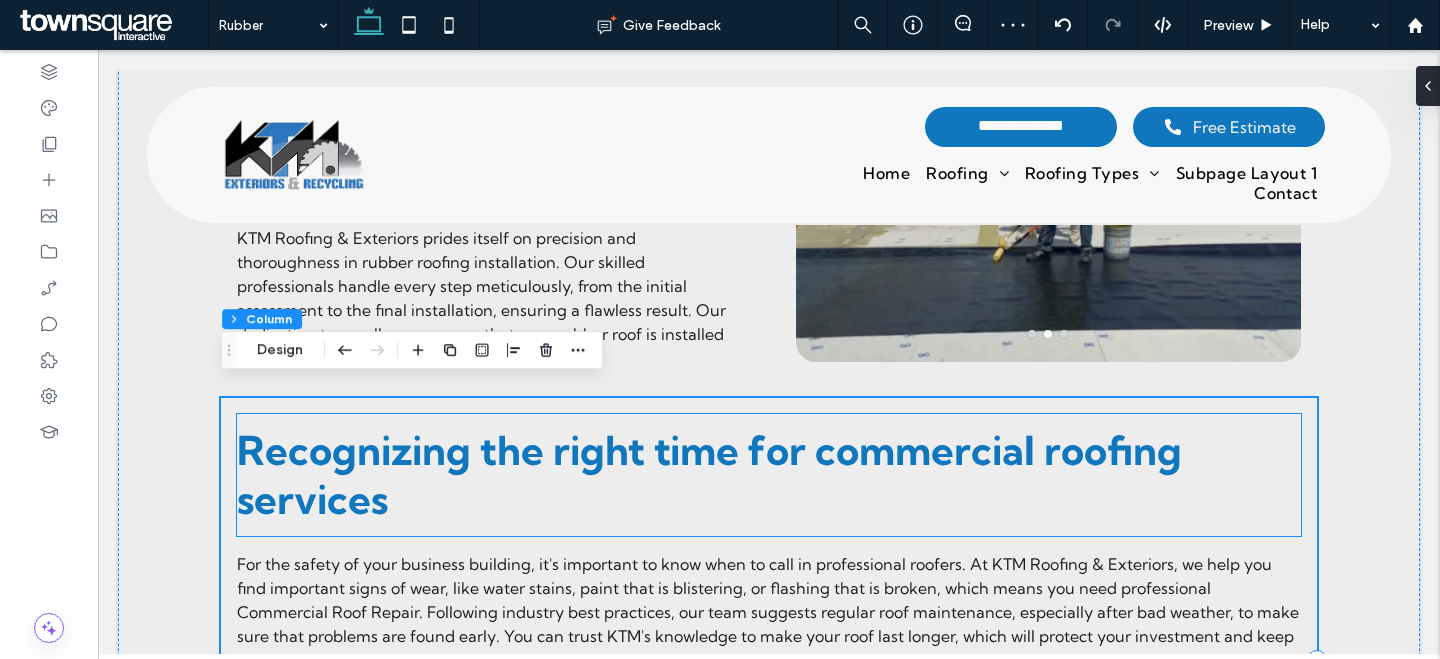 click on "Recognizing the right time for commercial roofing services" at bounding box center [709, 475] 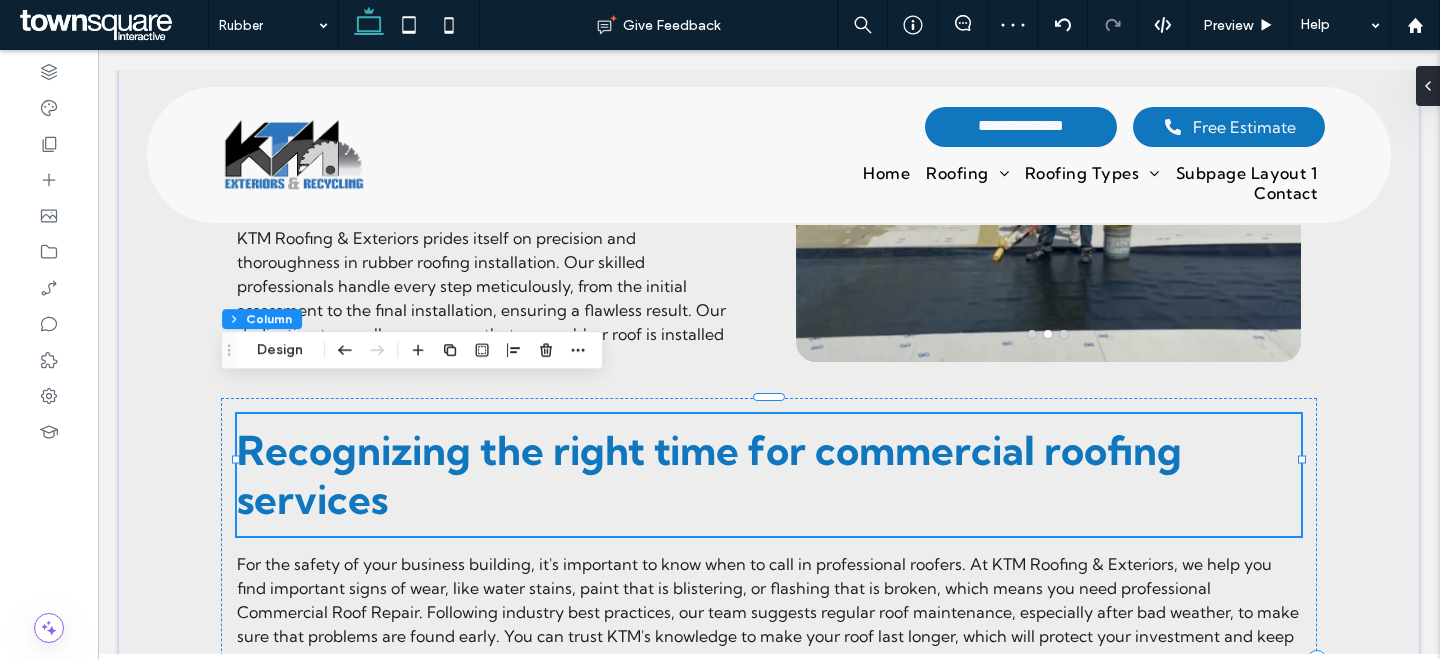 click on "Recognizing the right time for commercial roofing services" at bounding box center [769, 475] 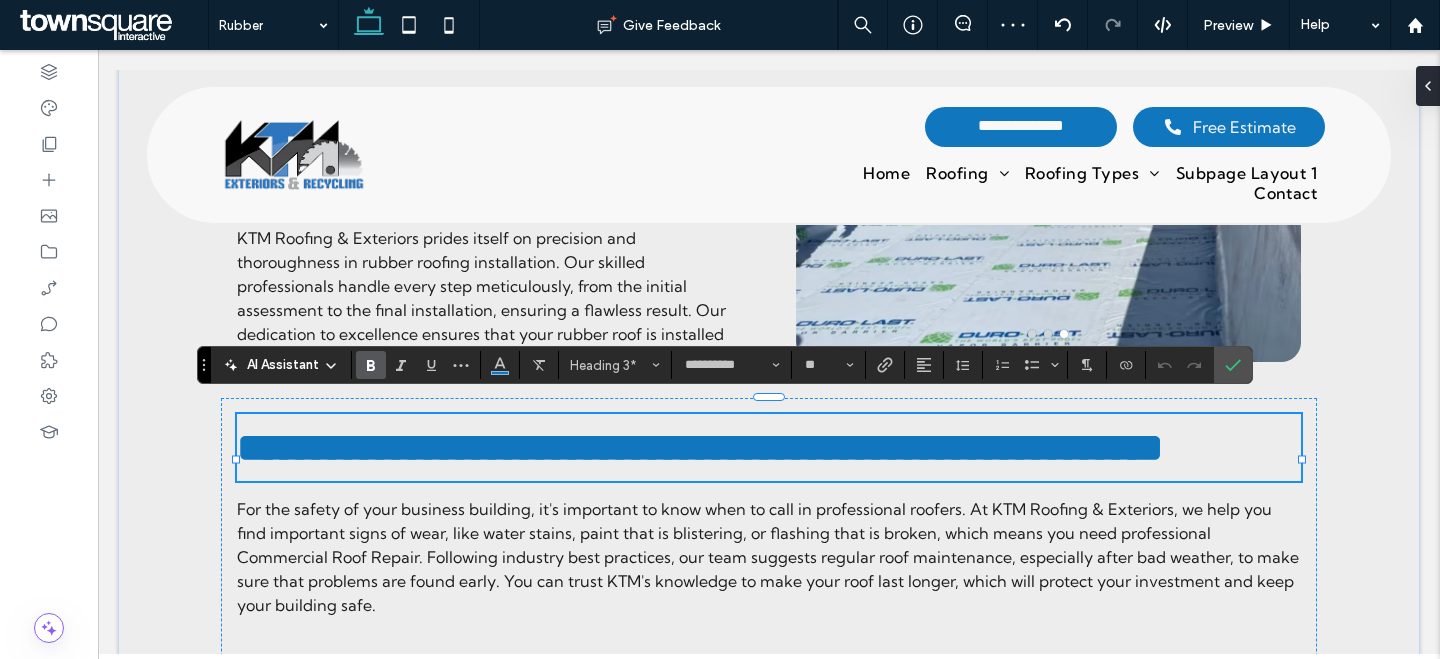 paste 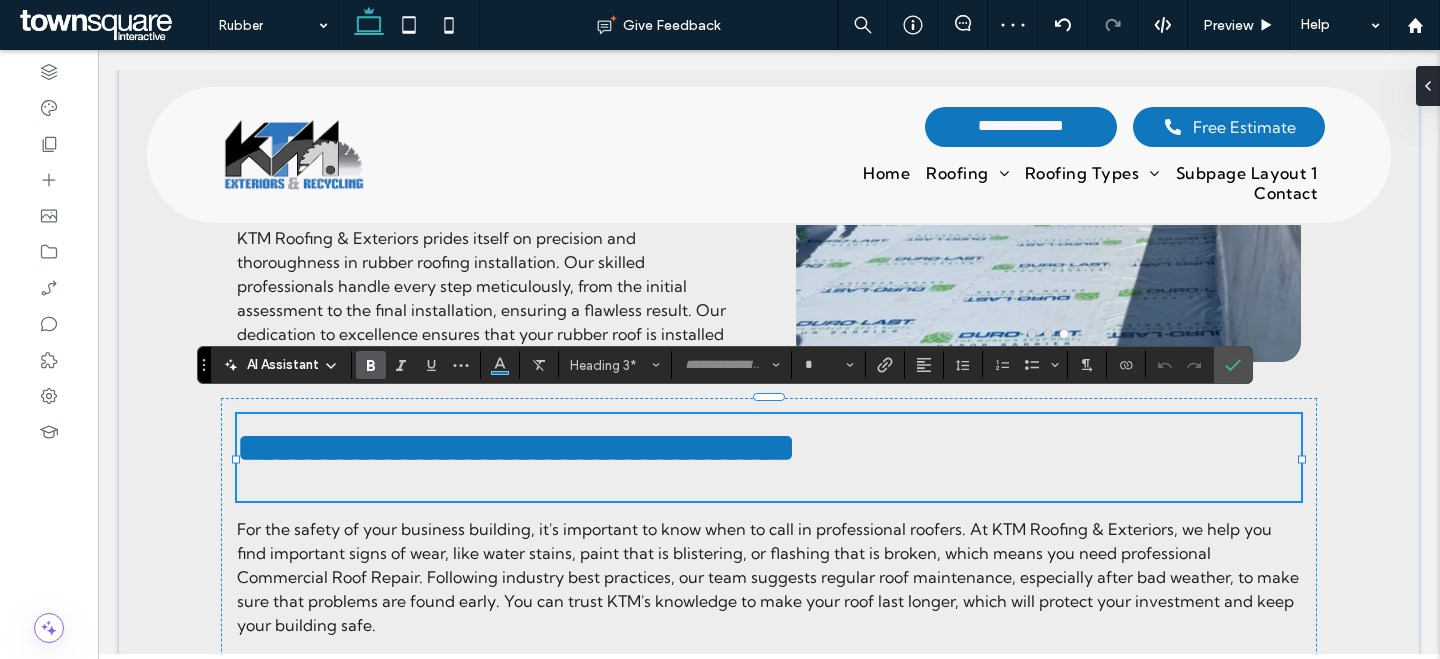scroll, scrollTop: 70, scrollLeft: 0, axis: vertical 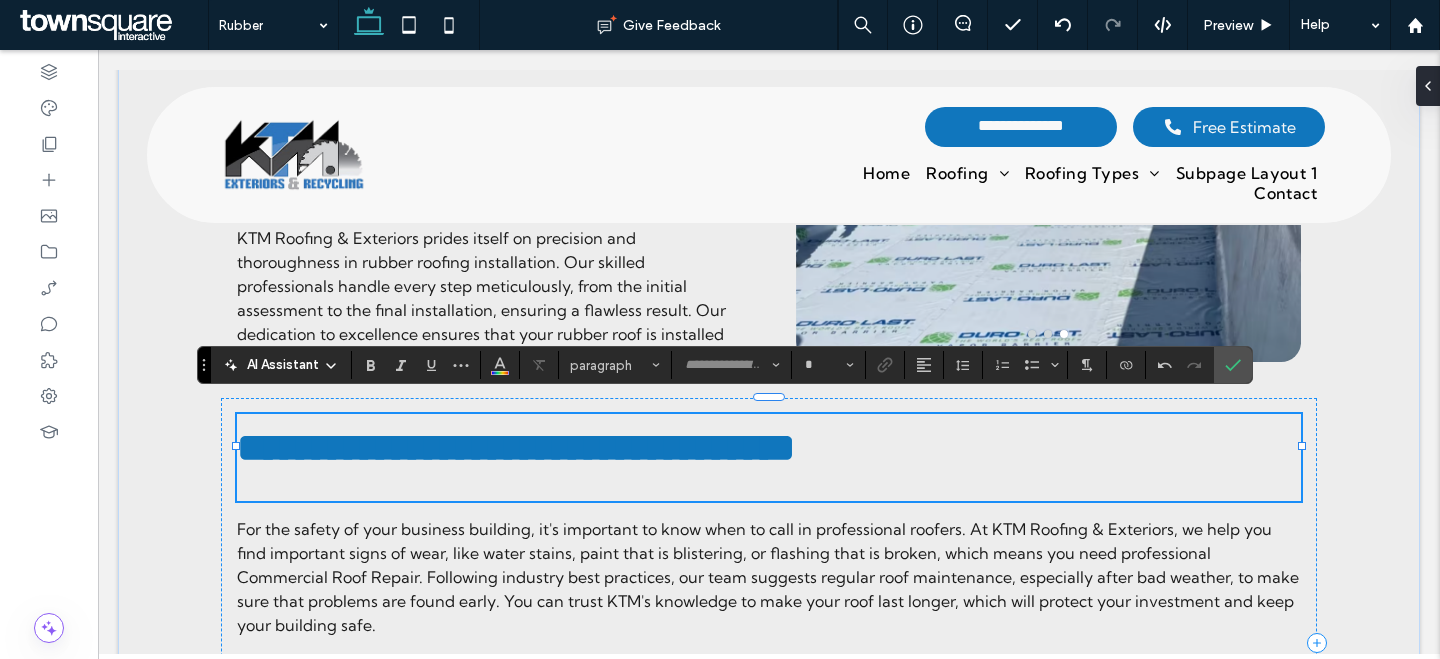 click on "**********" at bounding box center (769, 457) 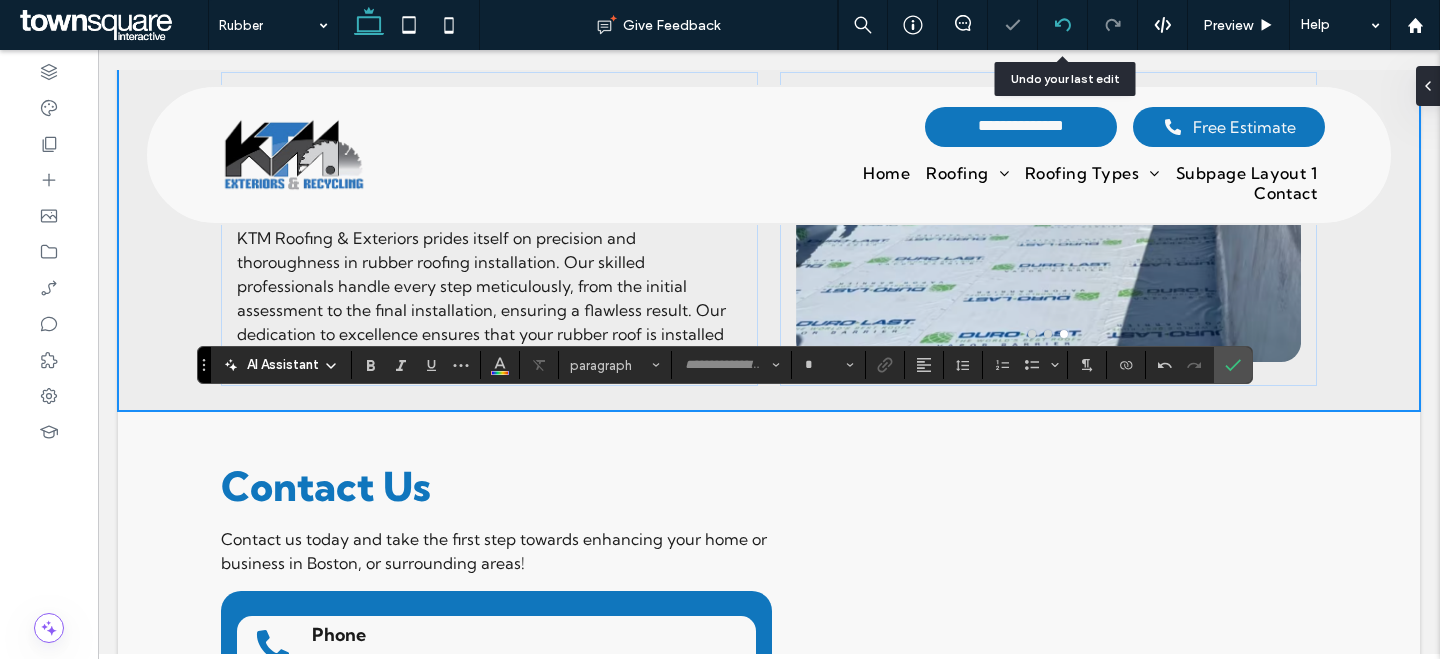 click 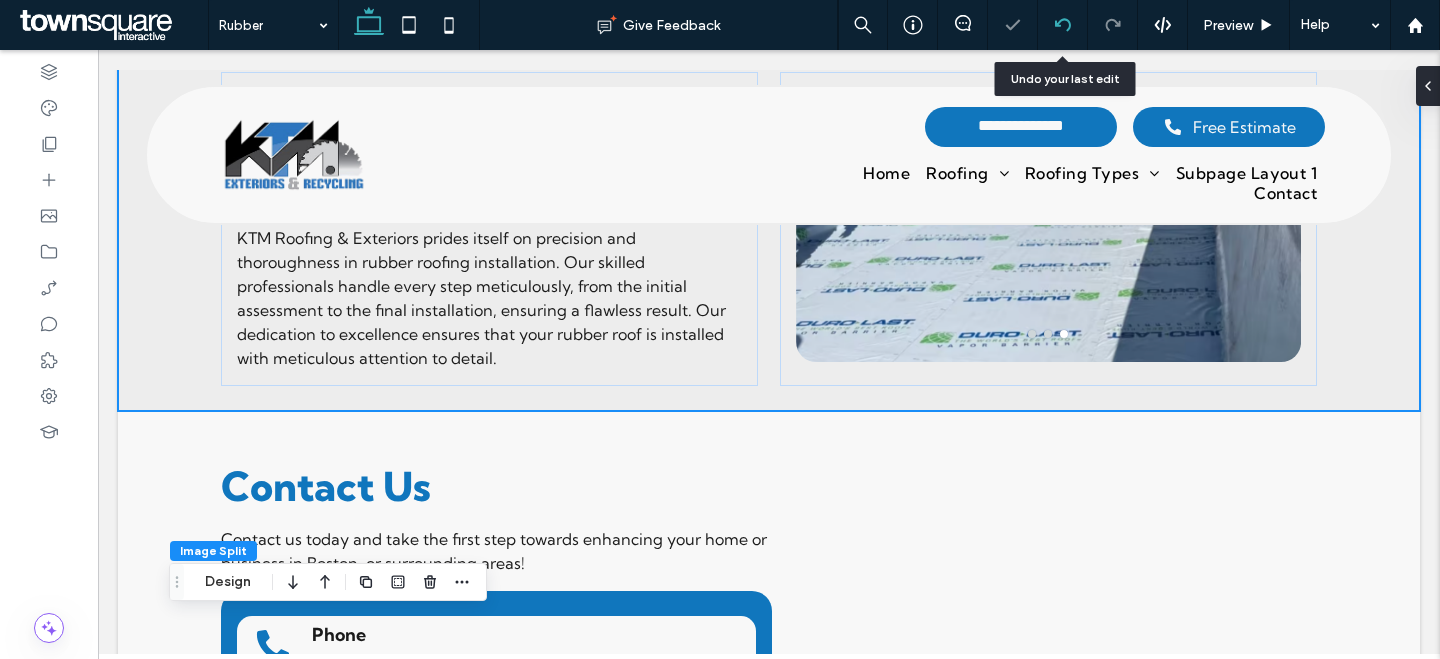 click 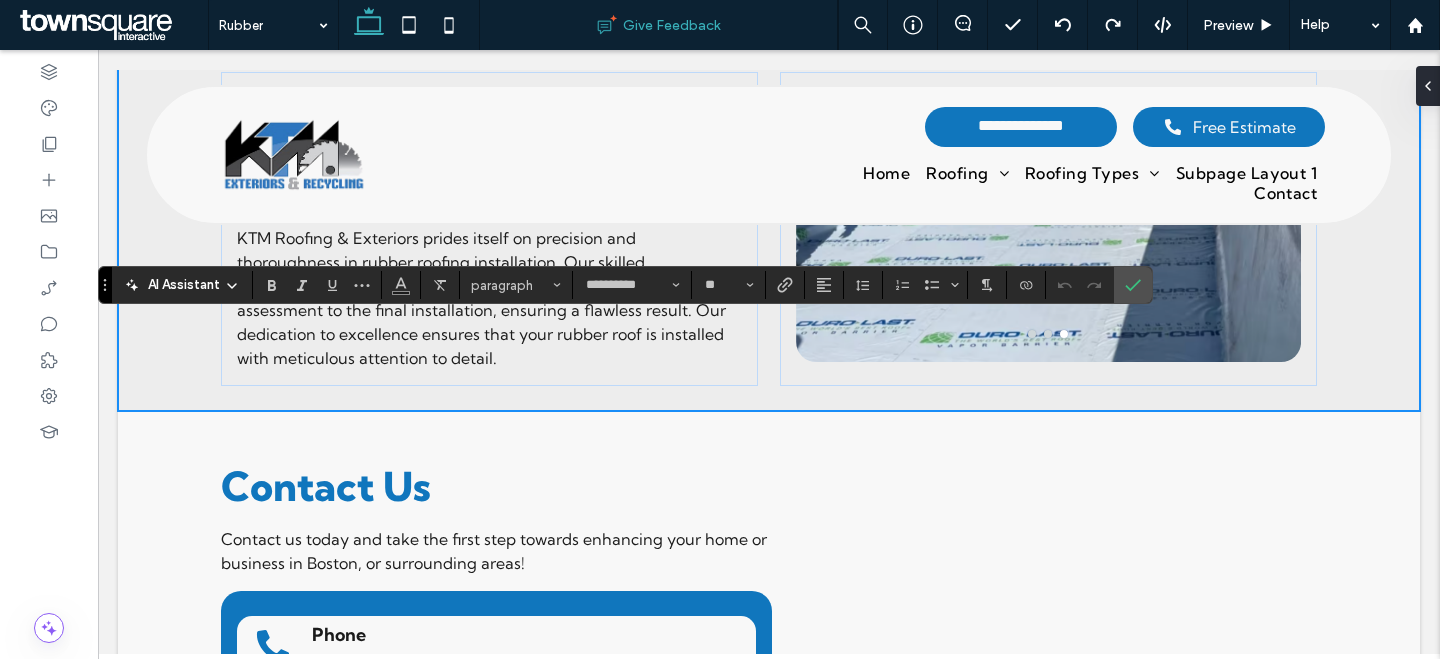 type 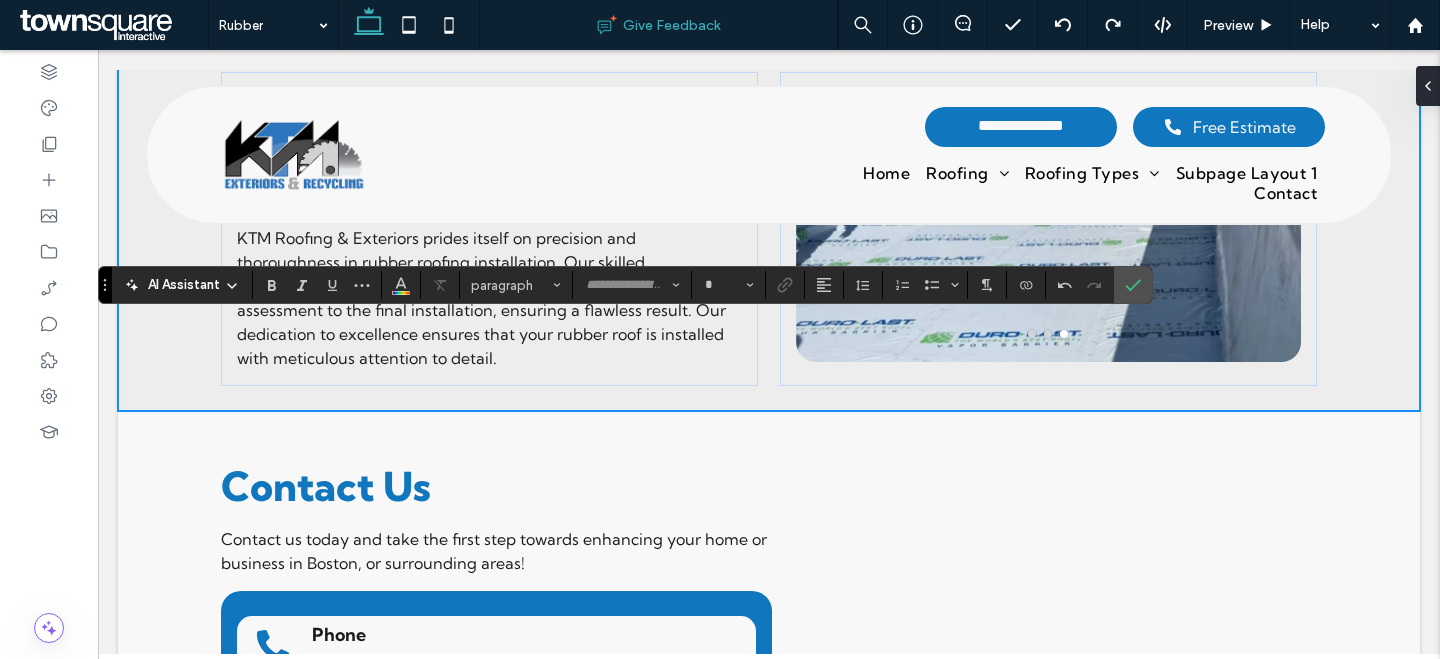 type on "**********" 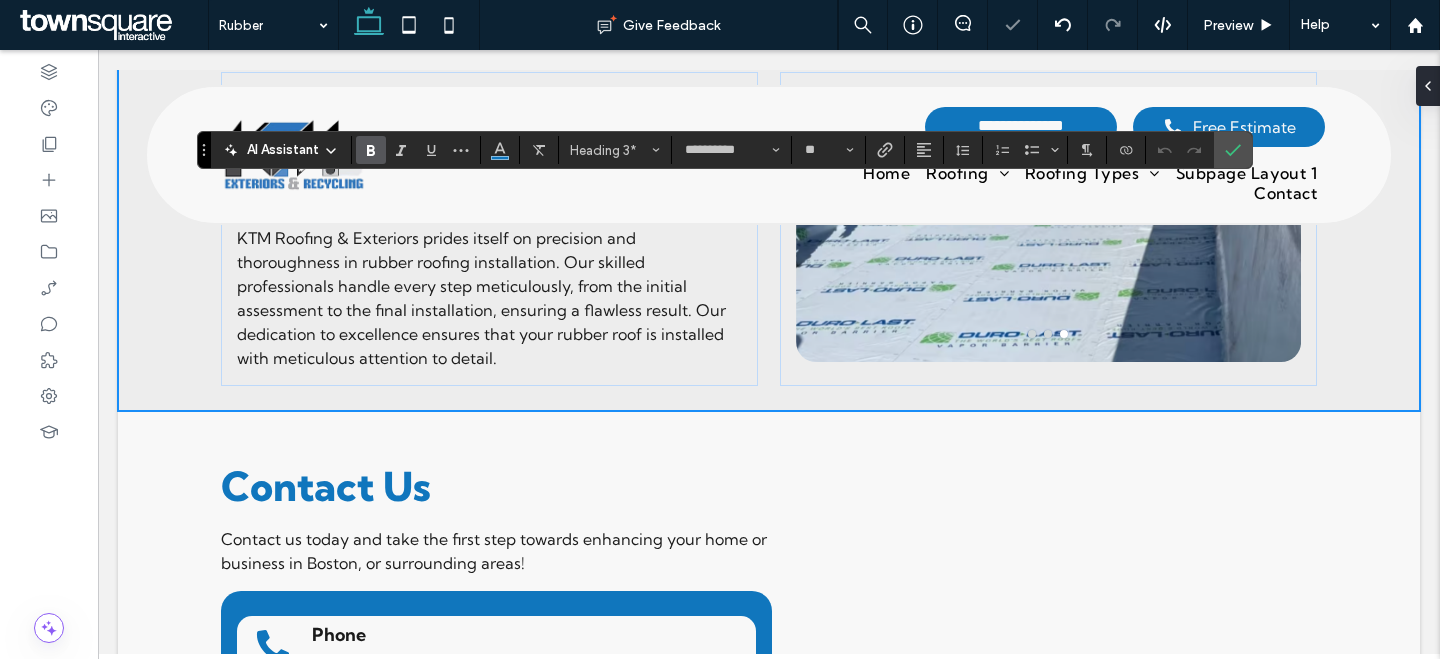 type 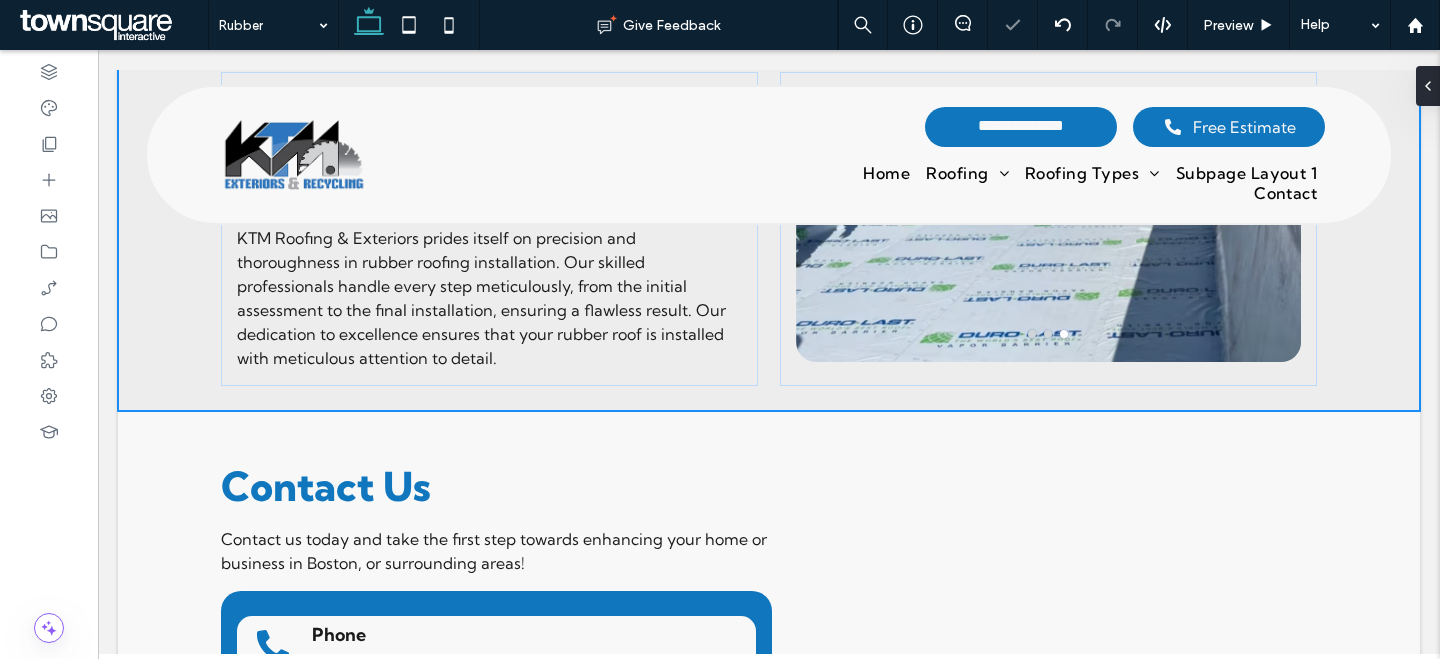 type on "**********" 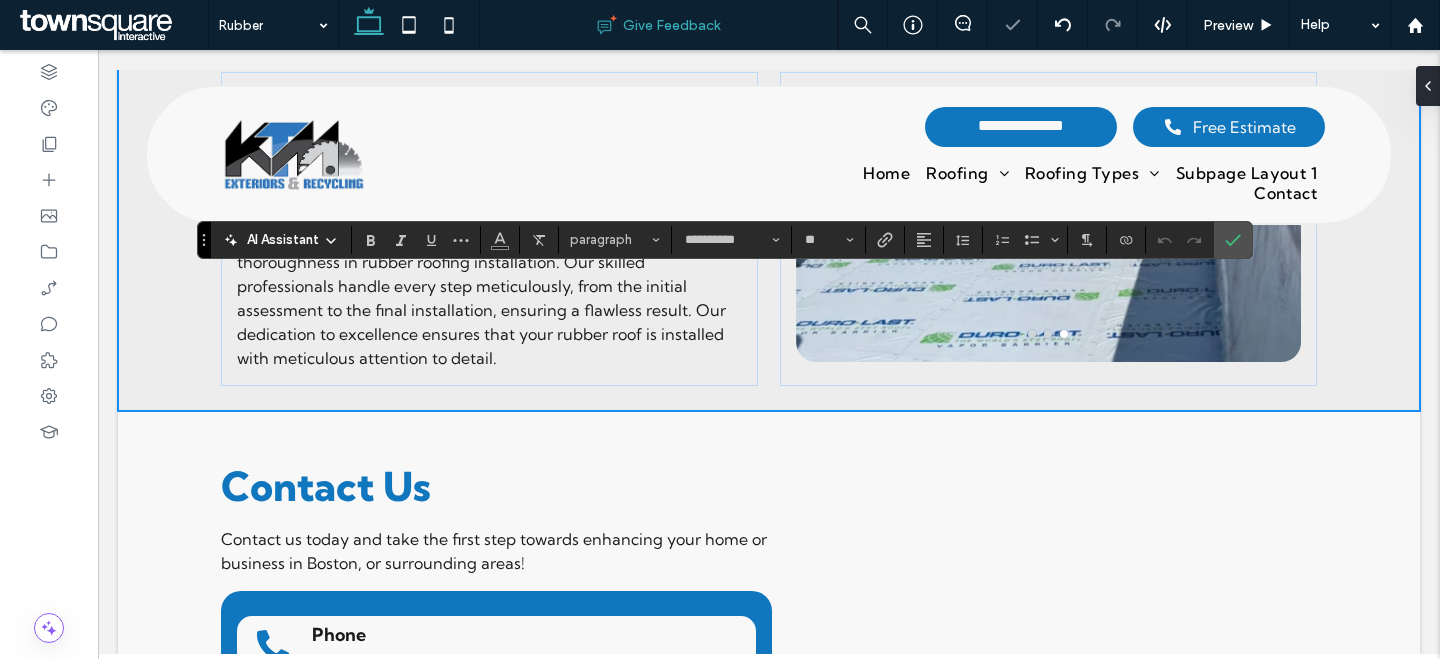 type 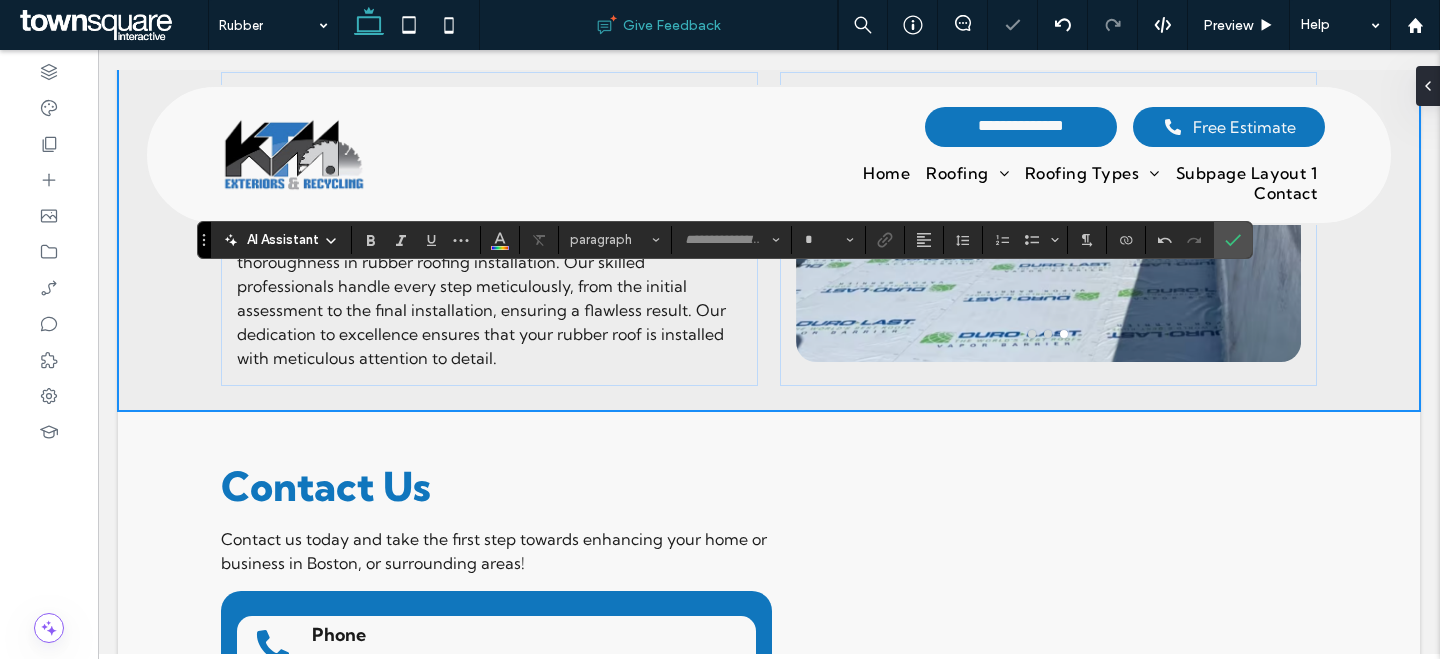 type on "**********" 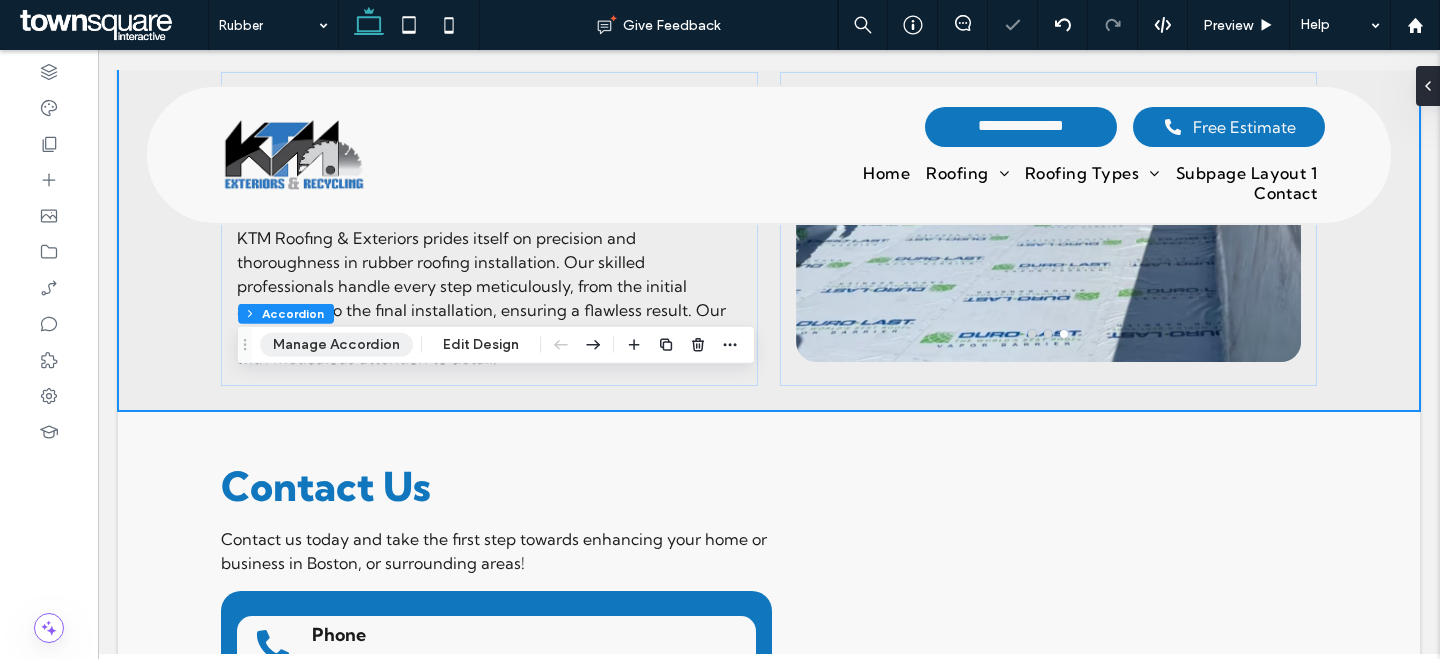 click on "Manage Accordion" at bounding box center (336, 345) 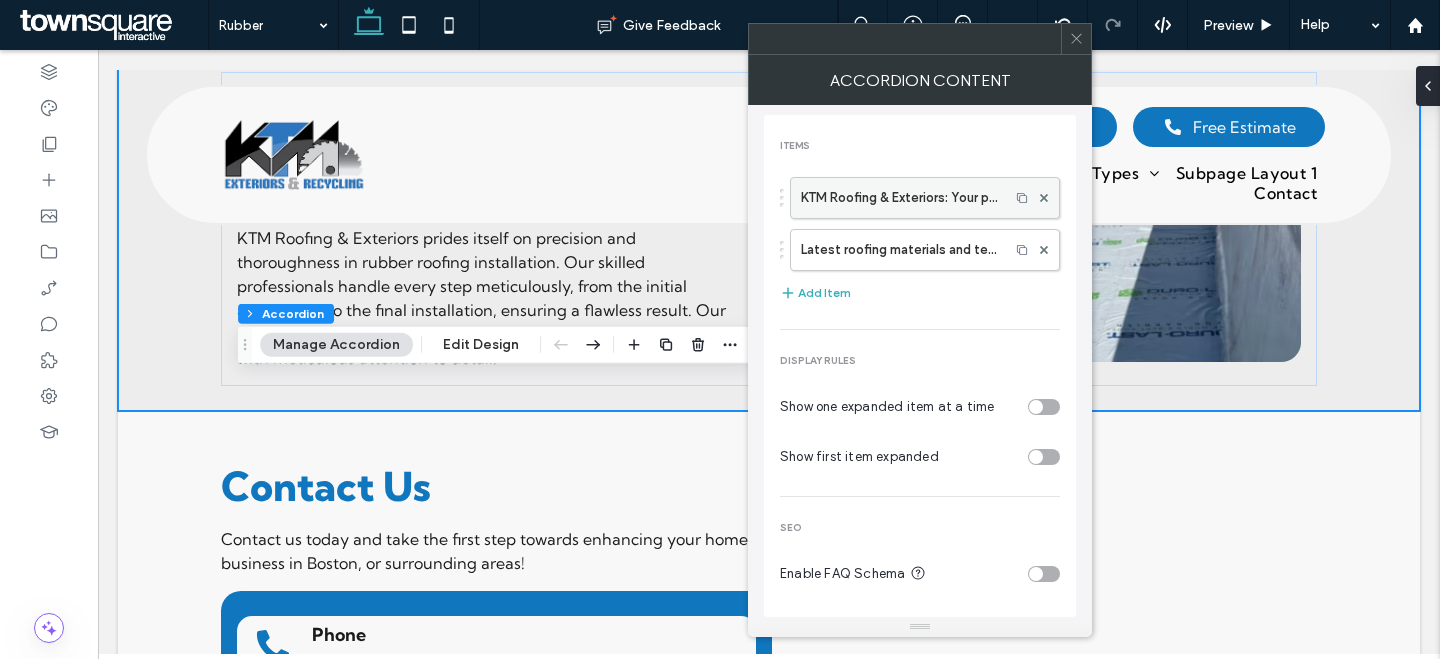 click on "KTM Roofing & Exteriors: Your premier commercial roofing expert" at bounding box center (900, 198) 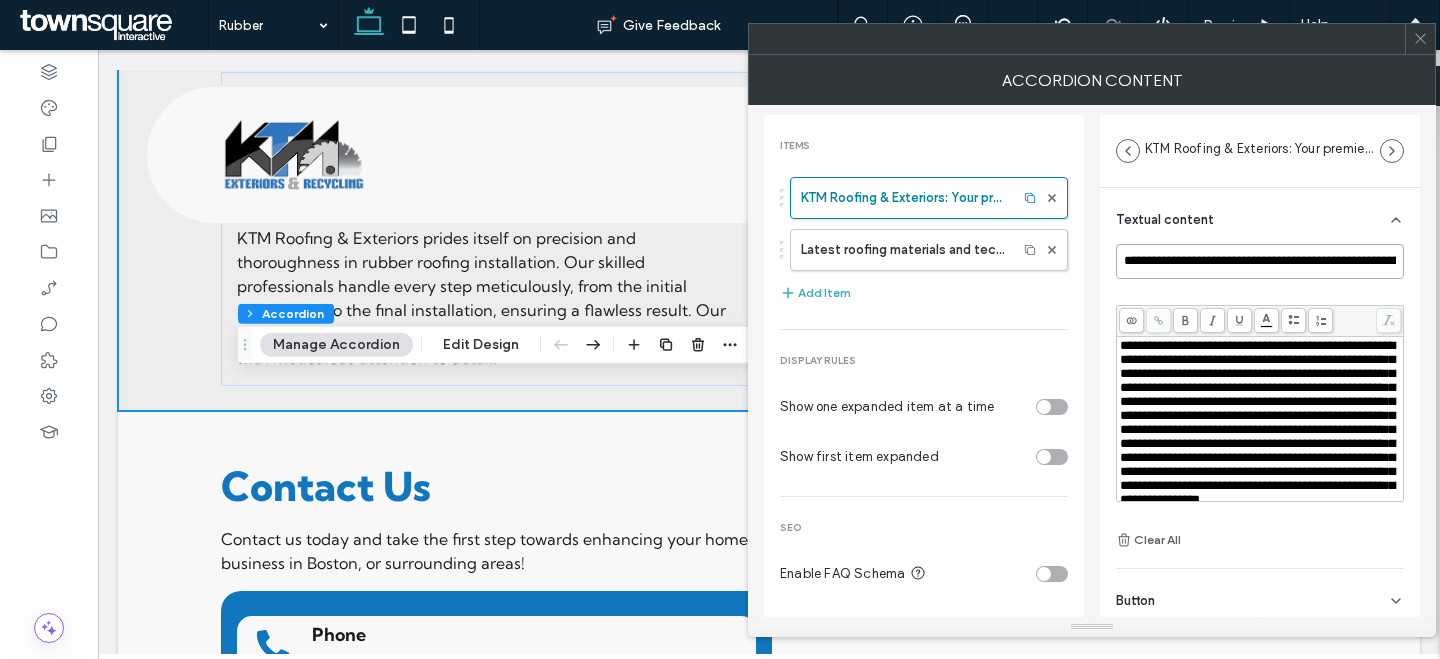 click on "**********" at bounding box center (1260, 261) 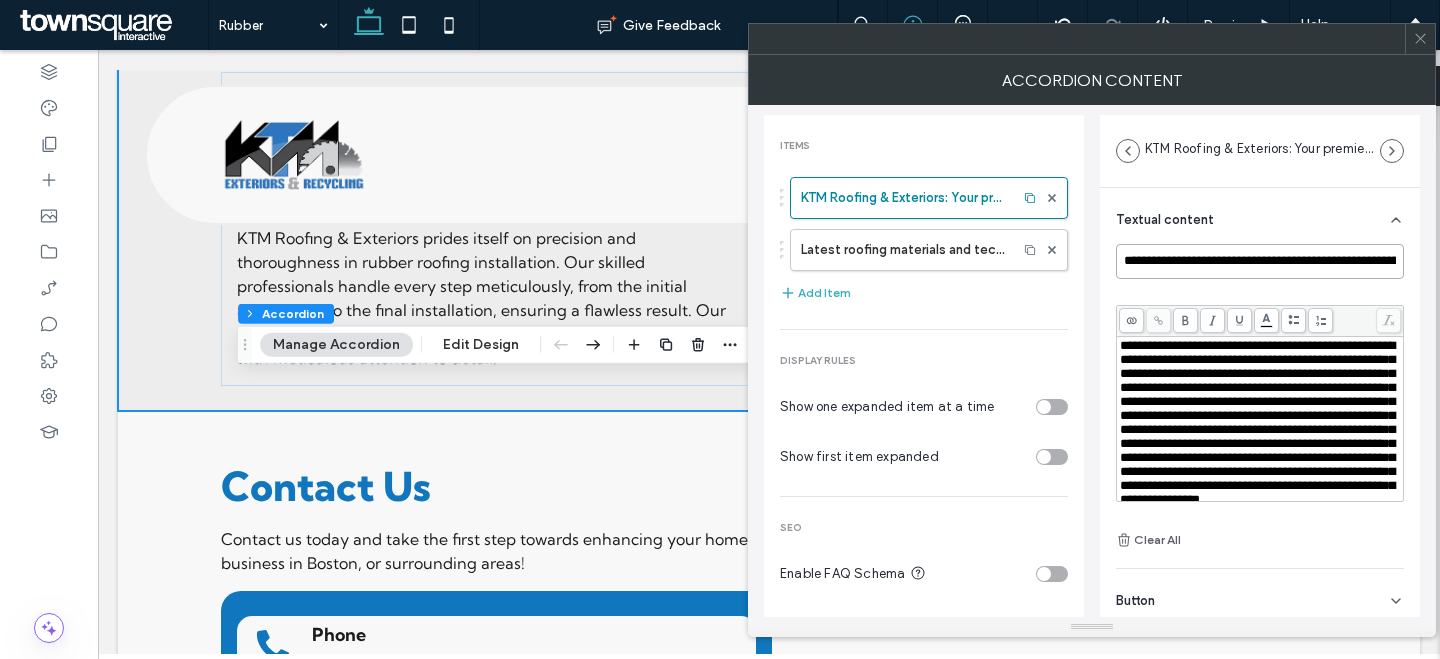 paste 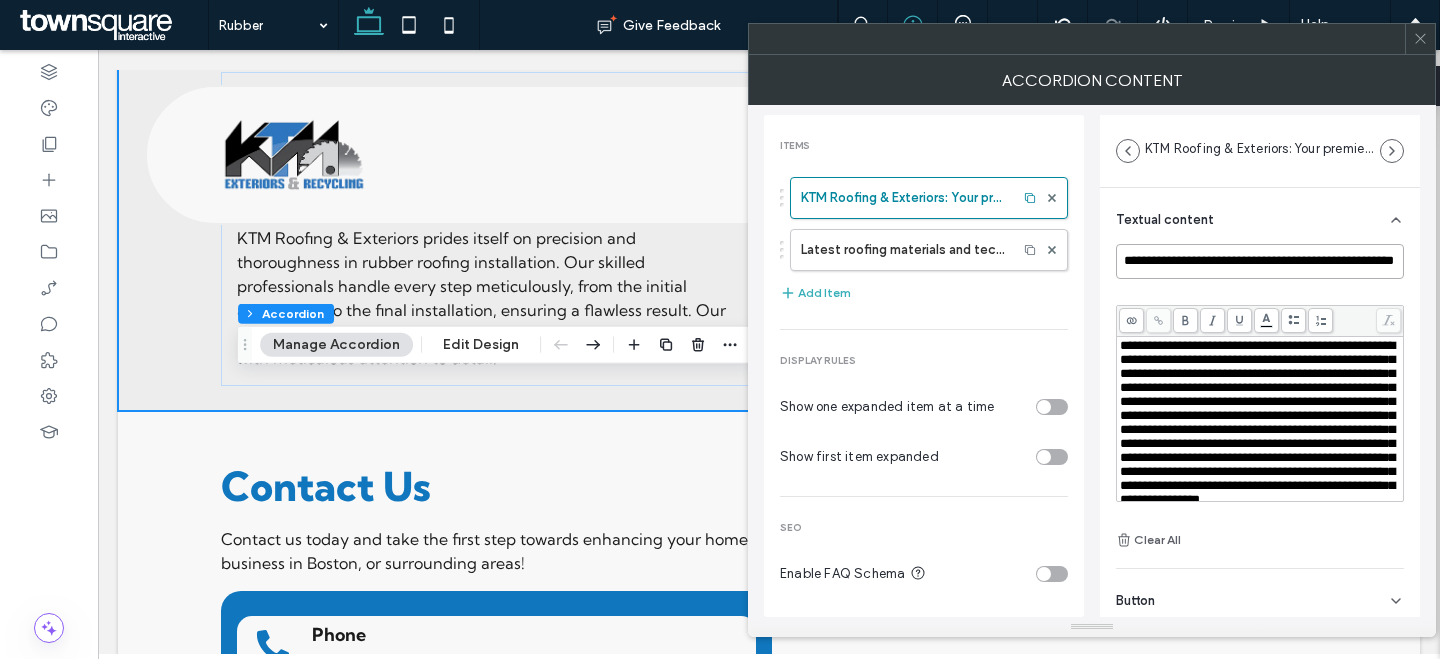 scroll, scrollTop: 0, scrollLeft: 67, axis: horizontal 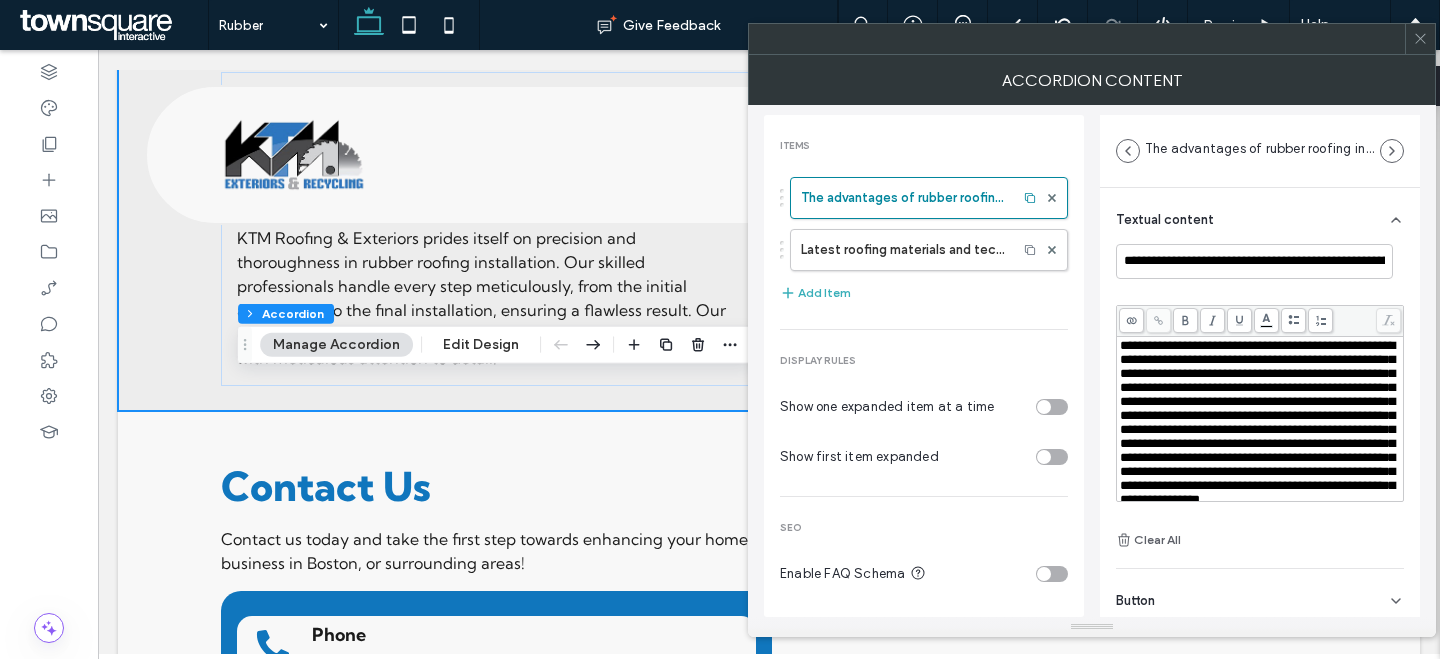 click on "**********" at bounding box center [1257, 422] 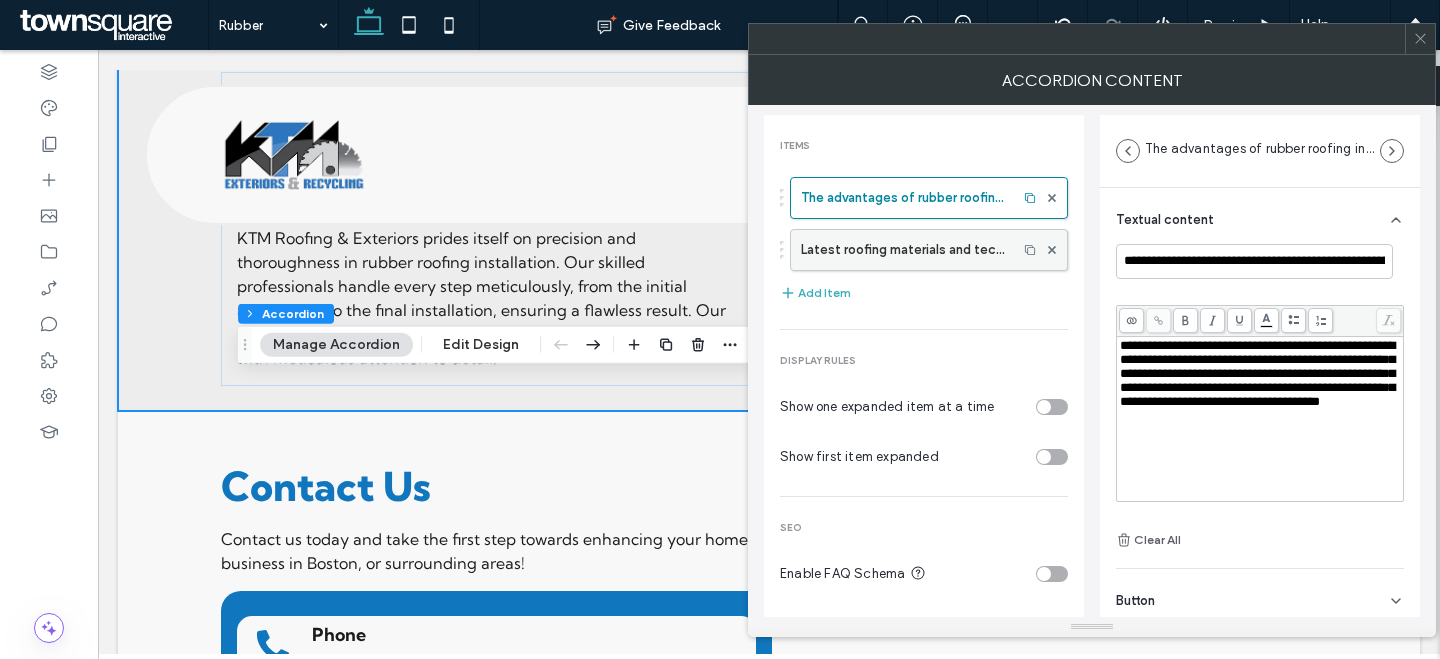click on "Latest roofing materials and technologies for your business" at bounding box center [904, 250] 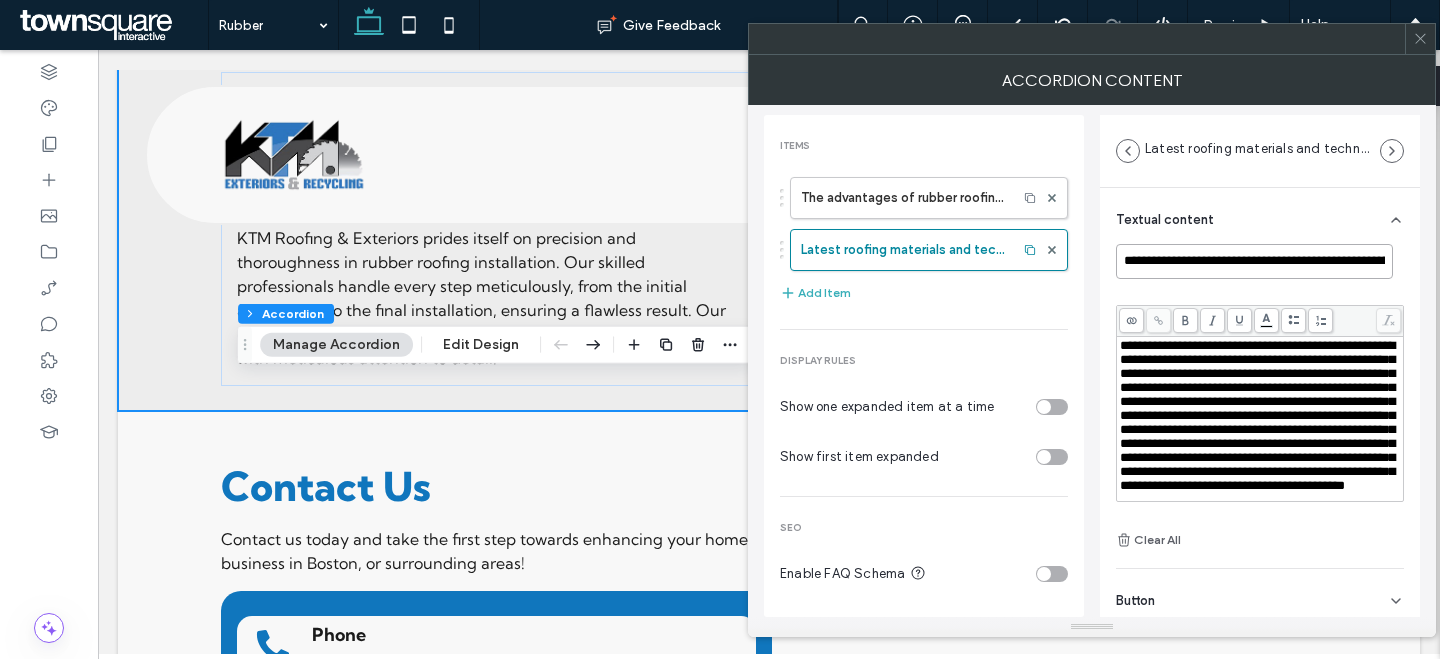 click on "**********" at bounding box center [1254, 261] 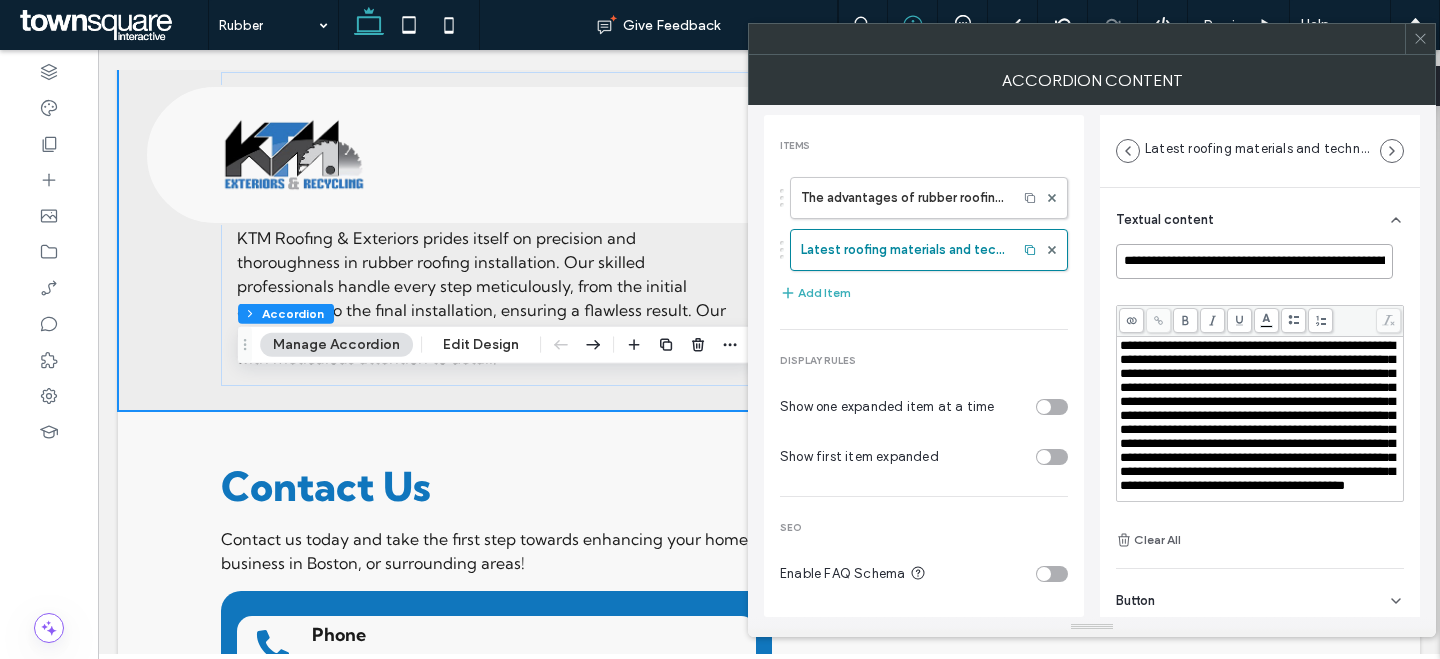 paste 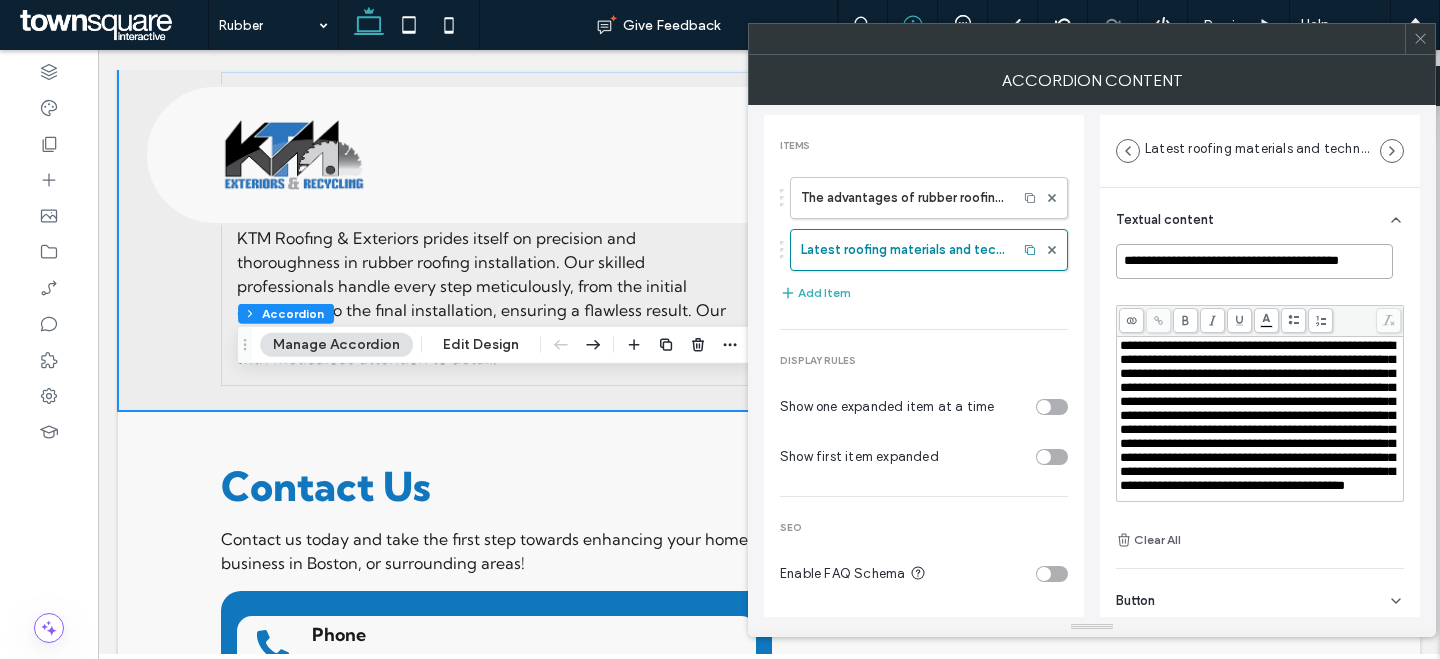 type on "**********" 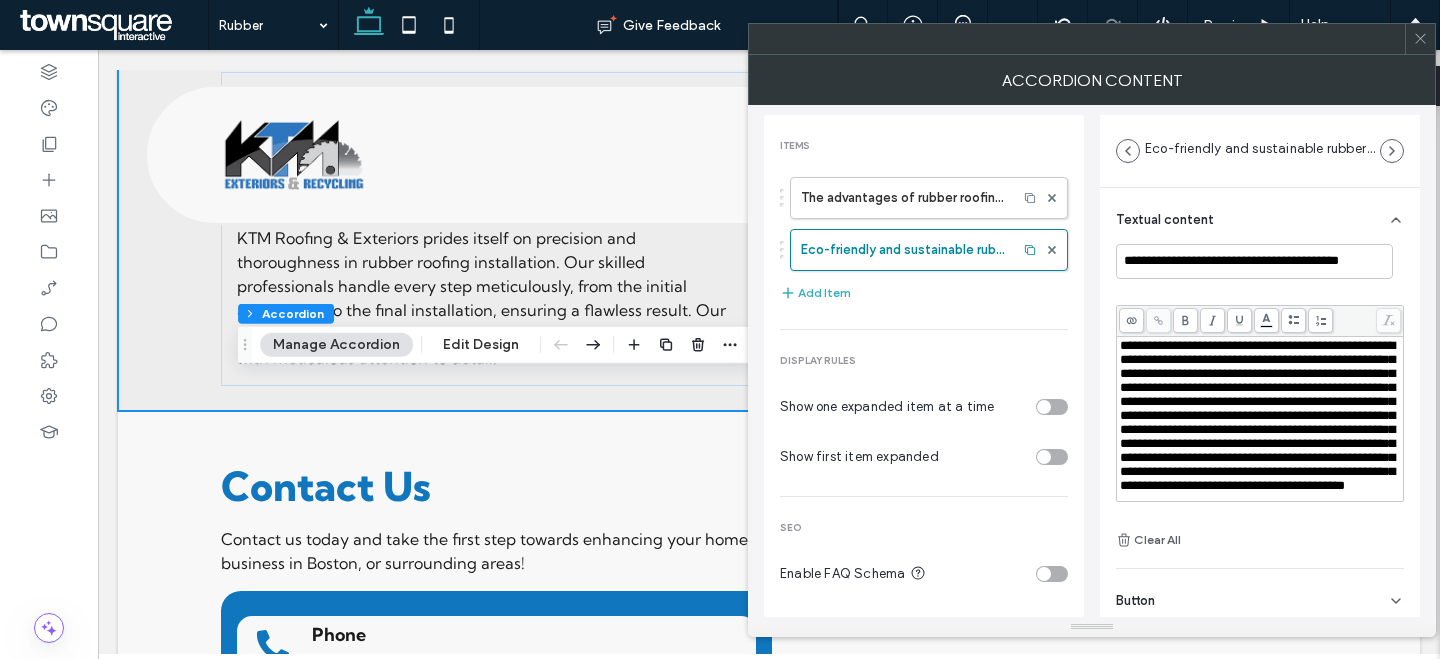 click on "**********" at bounding box center (1257, 415) 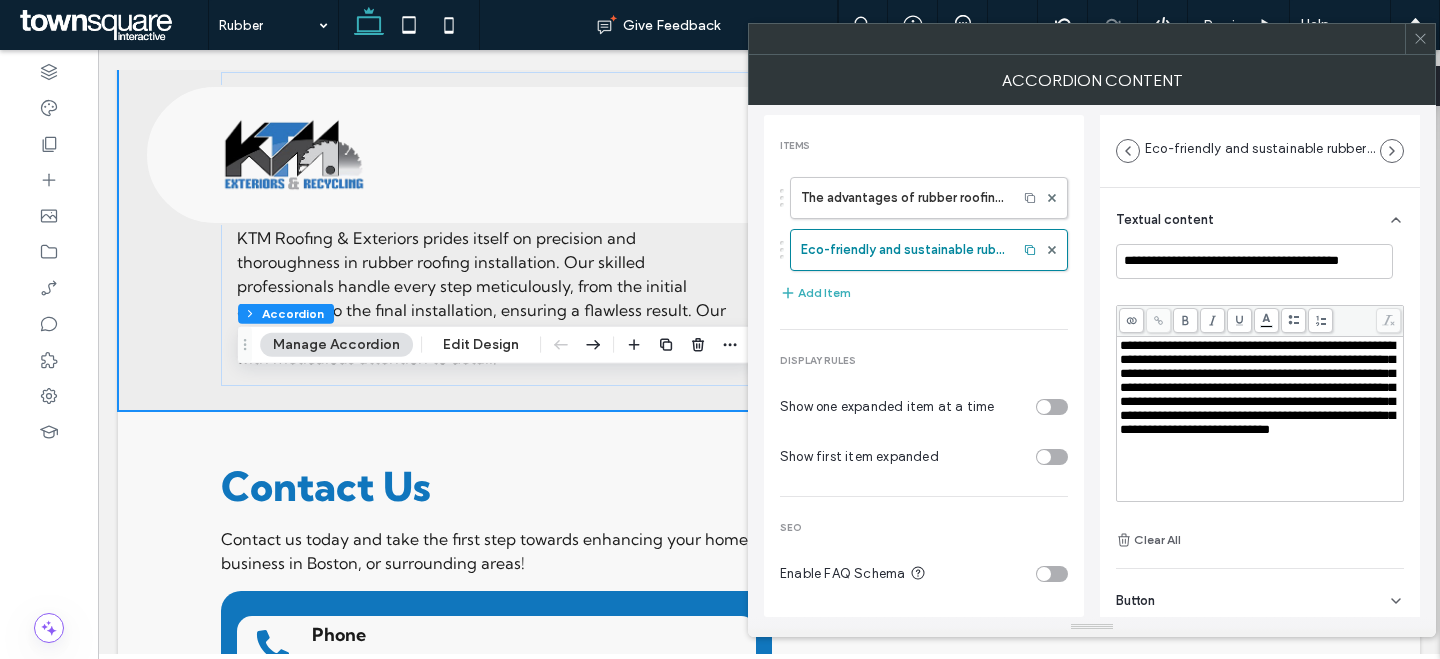 click 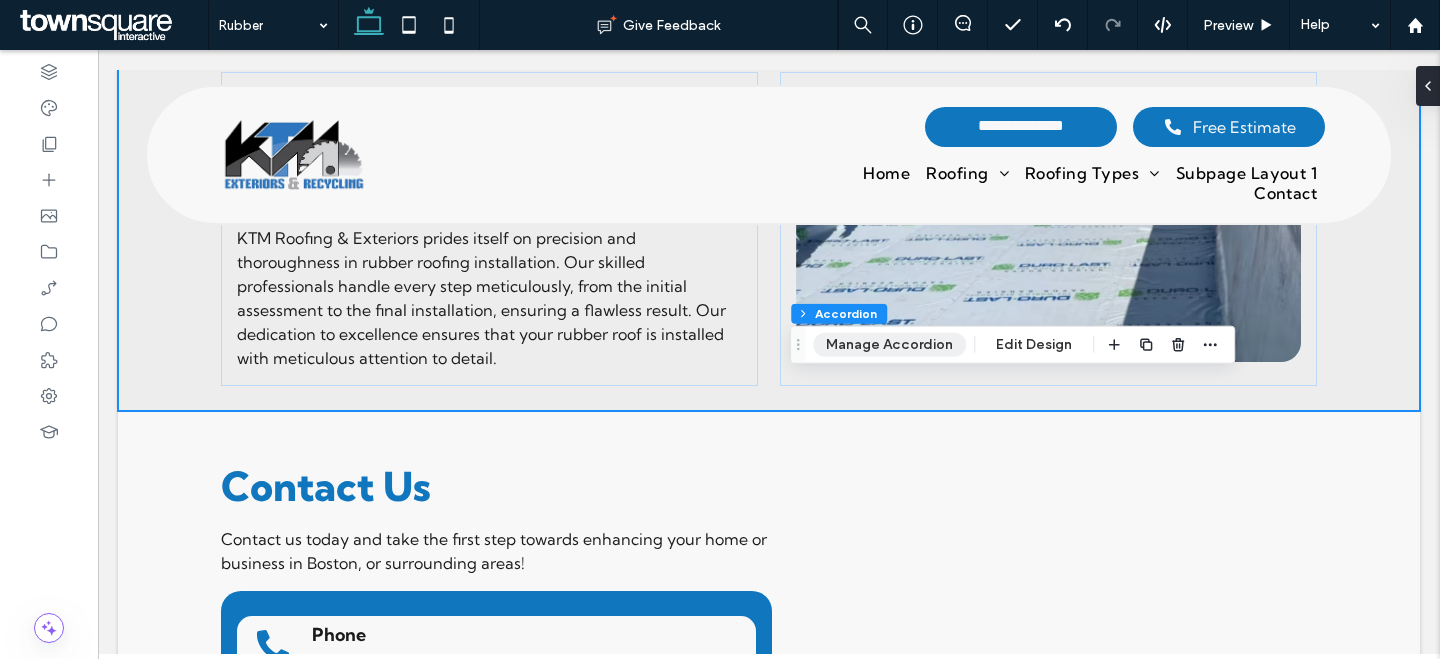 click on "Manage Accordion" at bounding box center [889, 345] 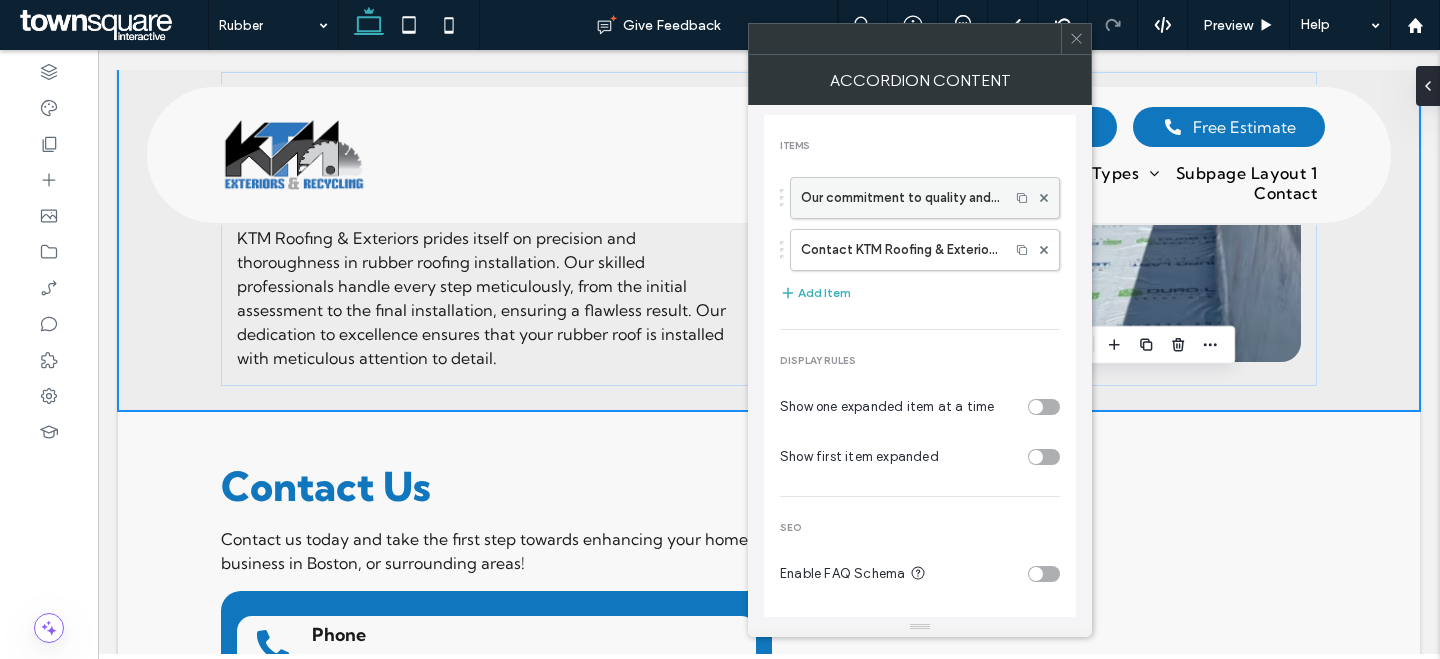 click on "Our commitment to quality and safety in roofing" at bounding box center [900, 198] 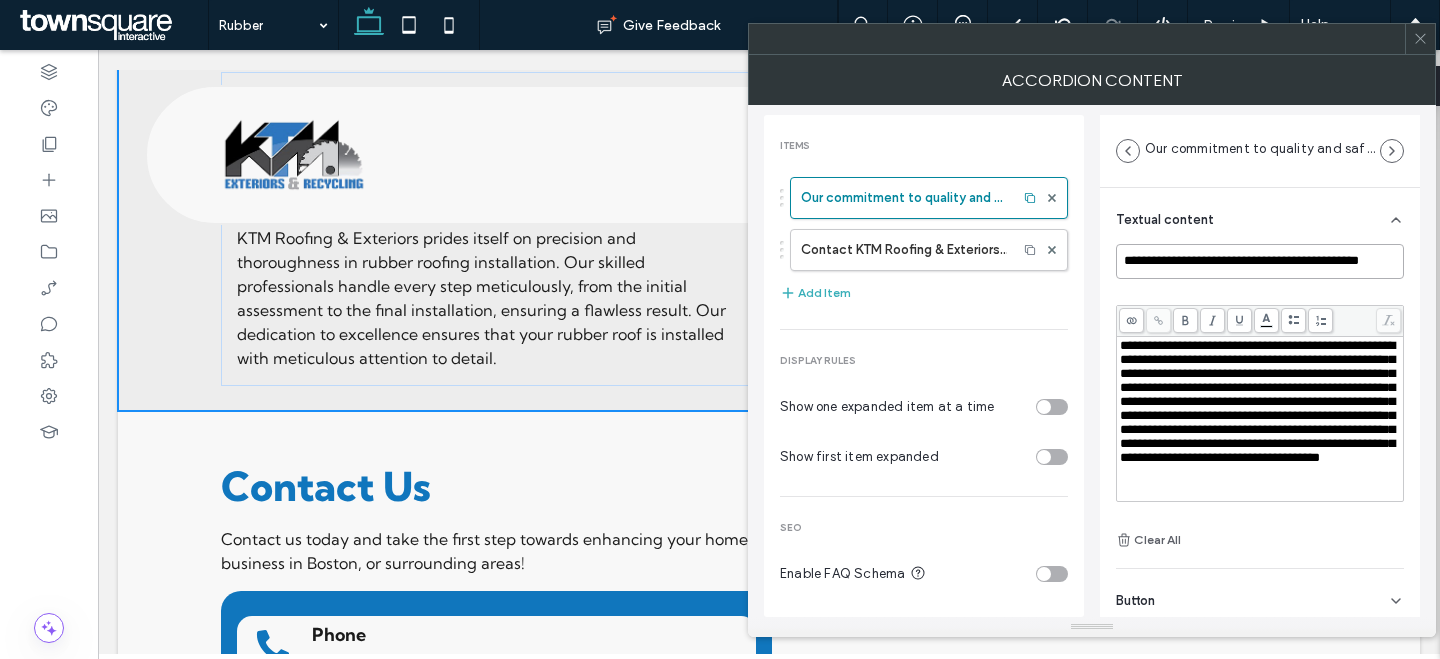 click on "**********" at bounding box center [1260, 261] 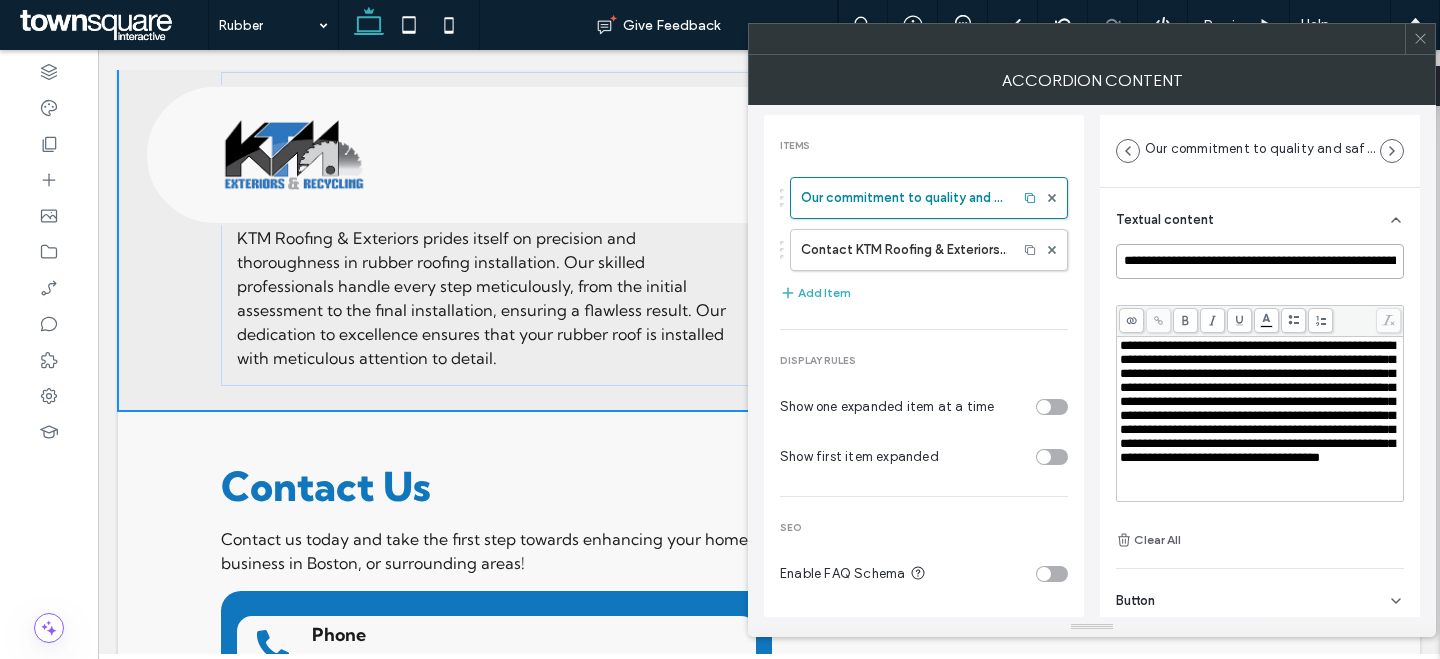 scroll, scrollTop: 0, scrollLeft: 73, axis: horizontal 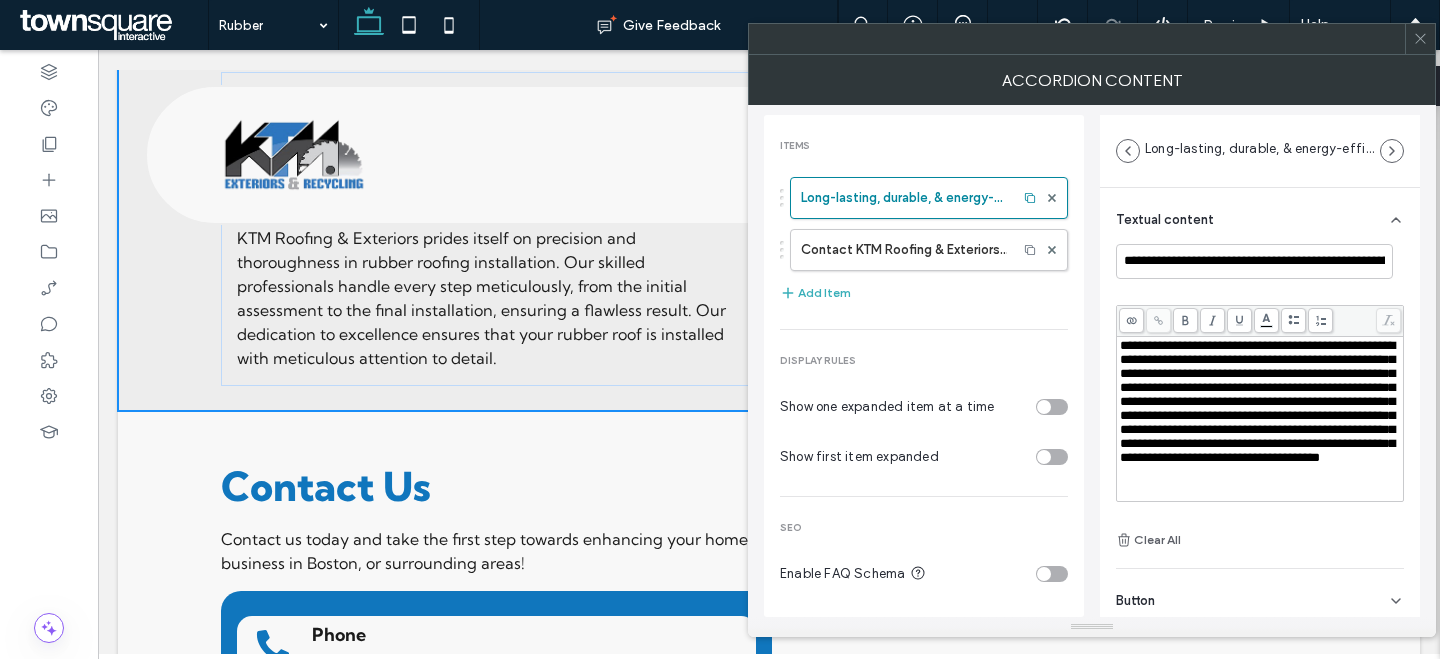 click on "**********" at bounding box center [1257, 401] 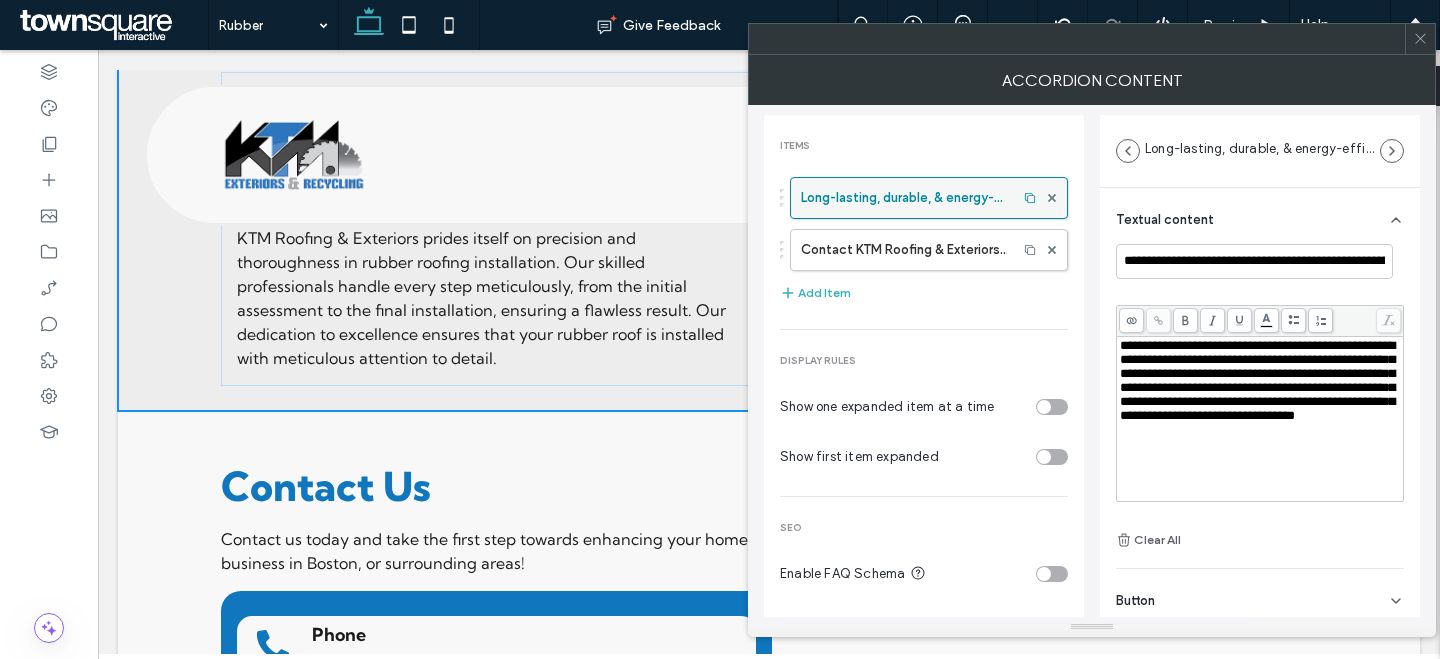 drag, startPoint x: 896, startPoint y: 240, endPoint x: 886, endPoint y: 201, distance: 40.261642 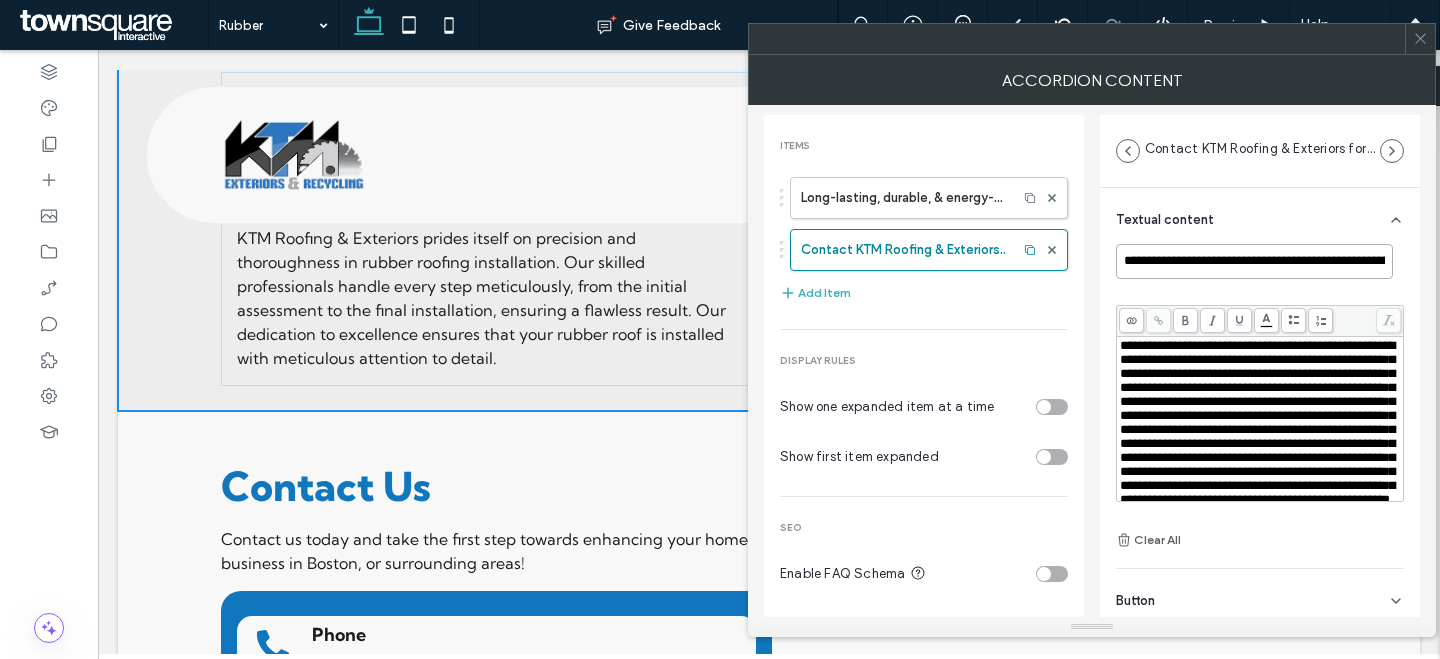 click on "**********" at bounding box center (1254, 261) 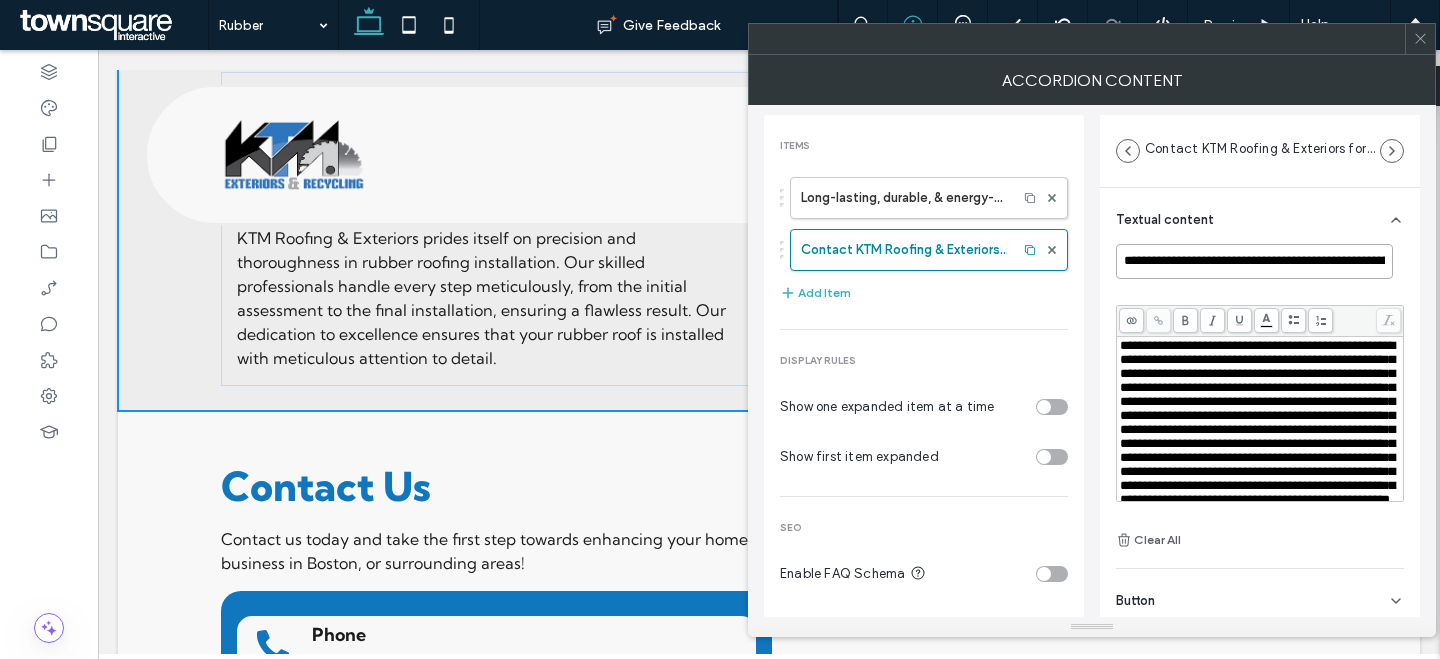 paste 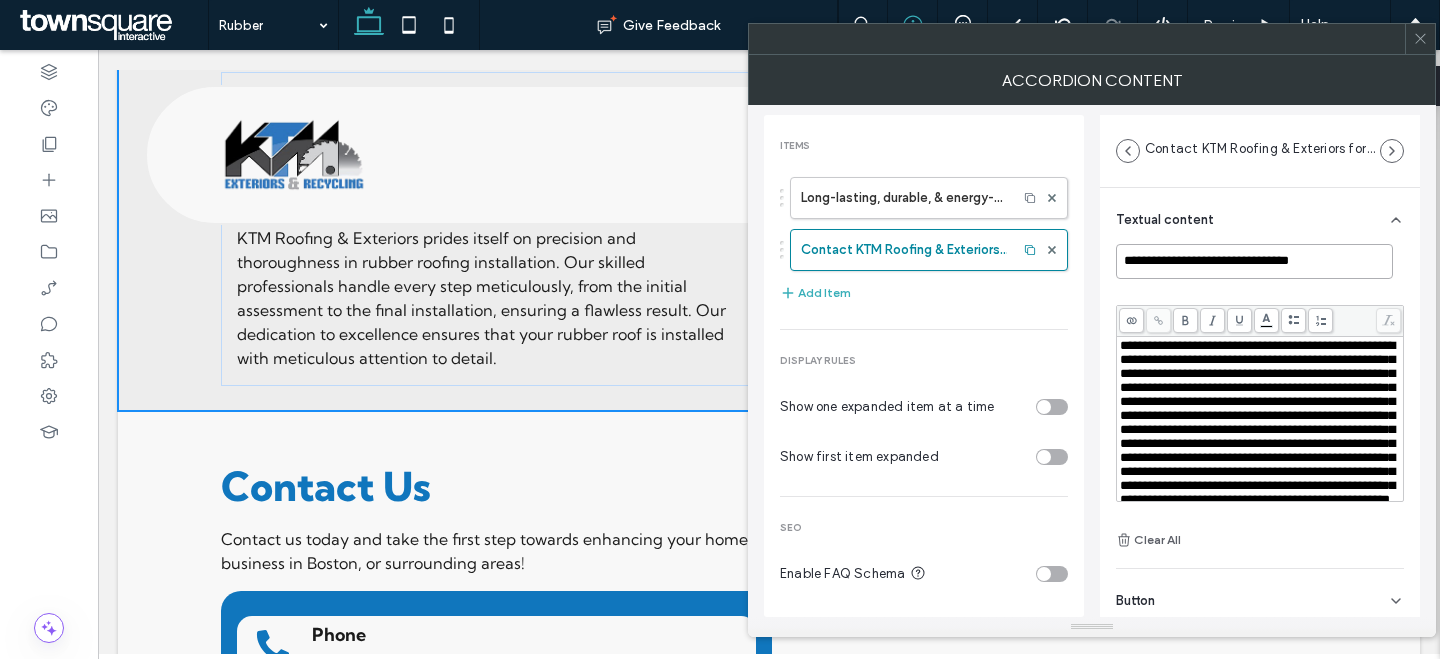 type on "**********" 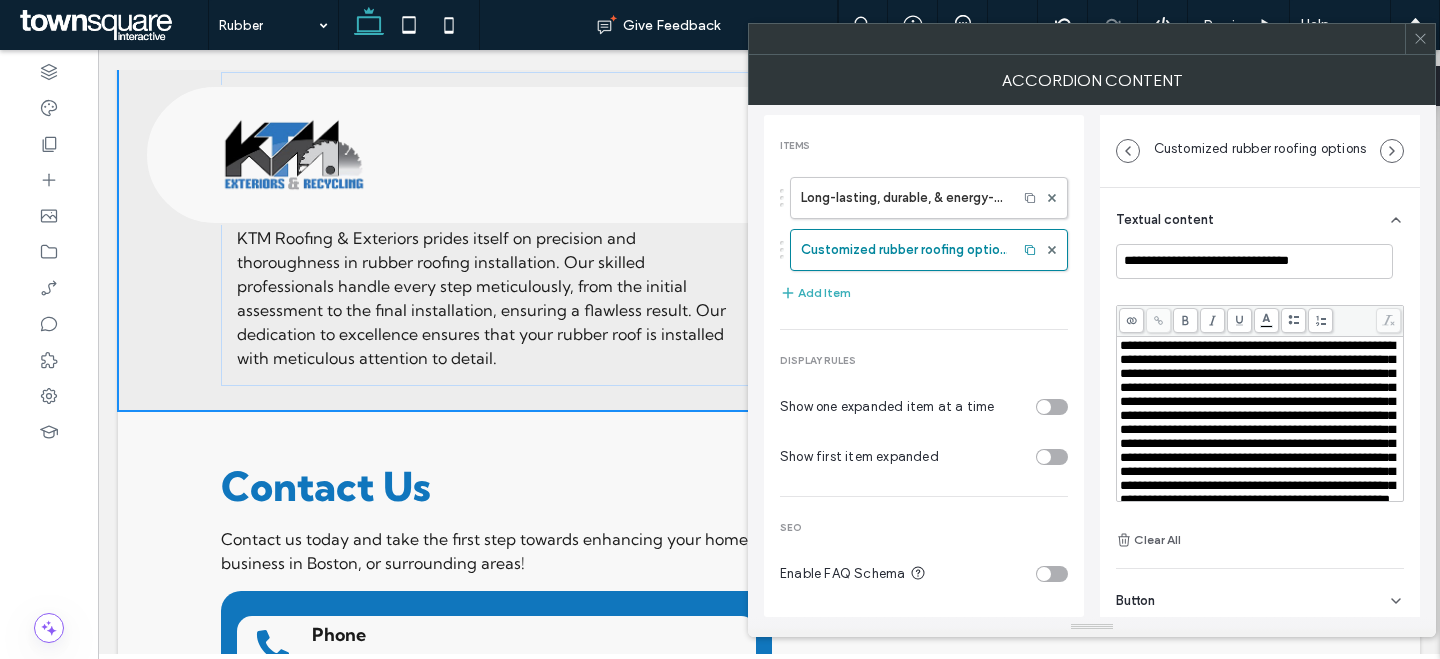 click on "**********" at bounding box center [1257, 422] 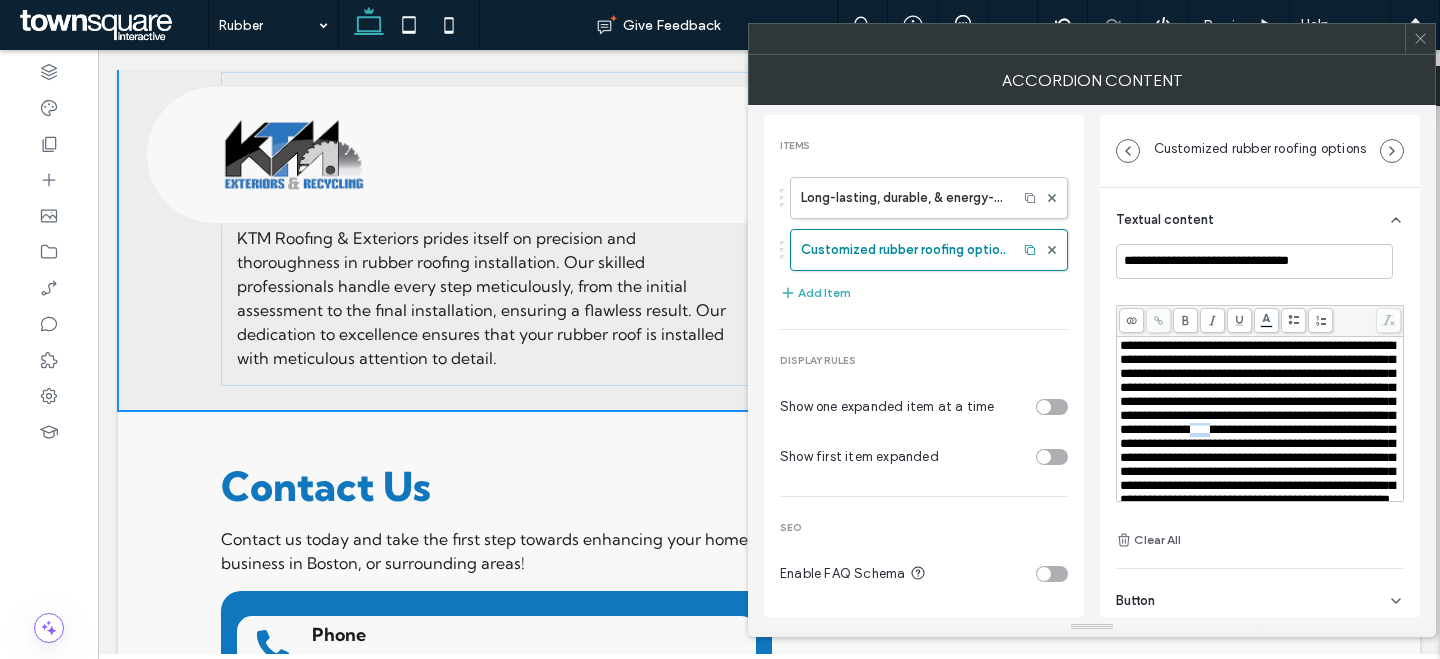 click on "**********" at bounding box center (1257, 422) 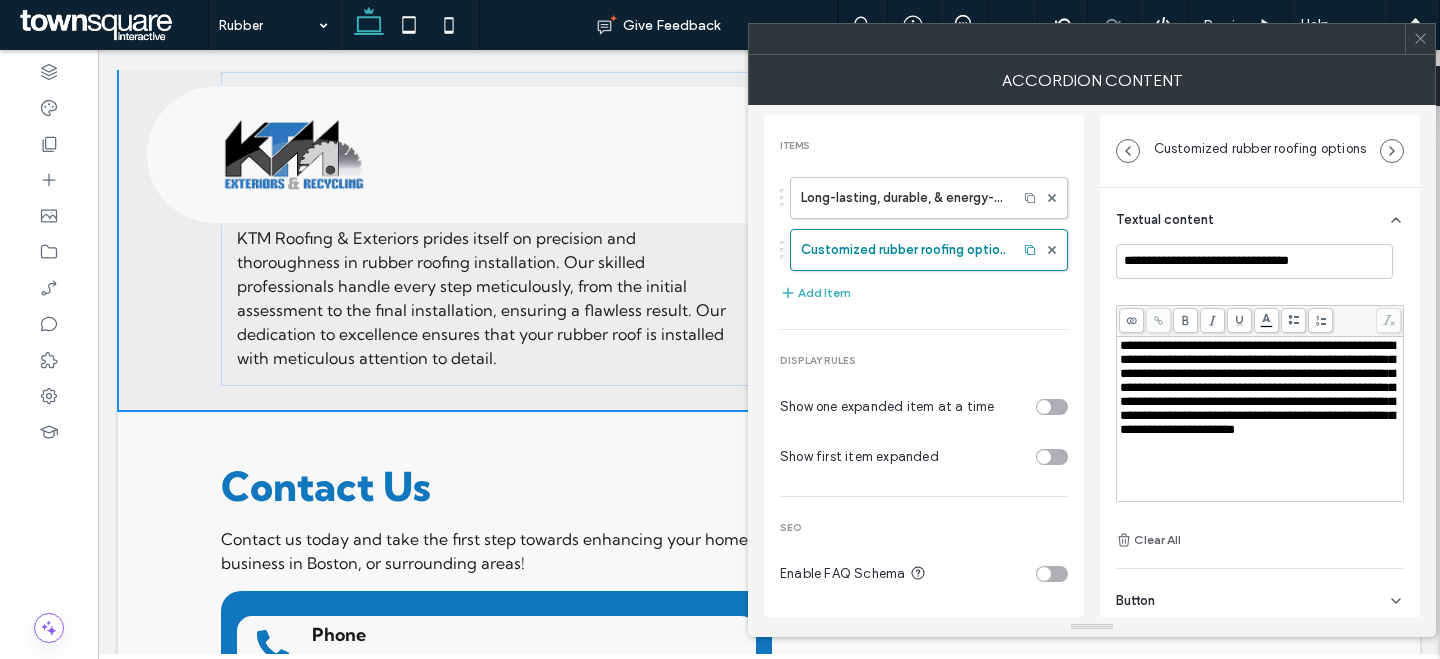 click 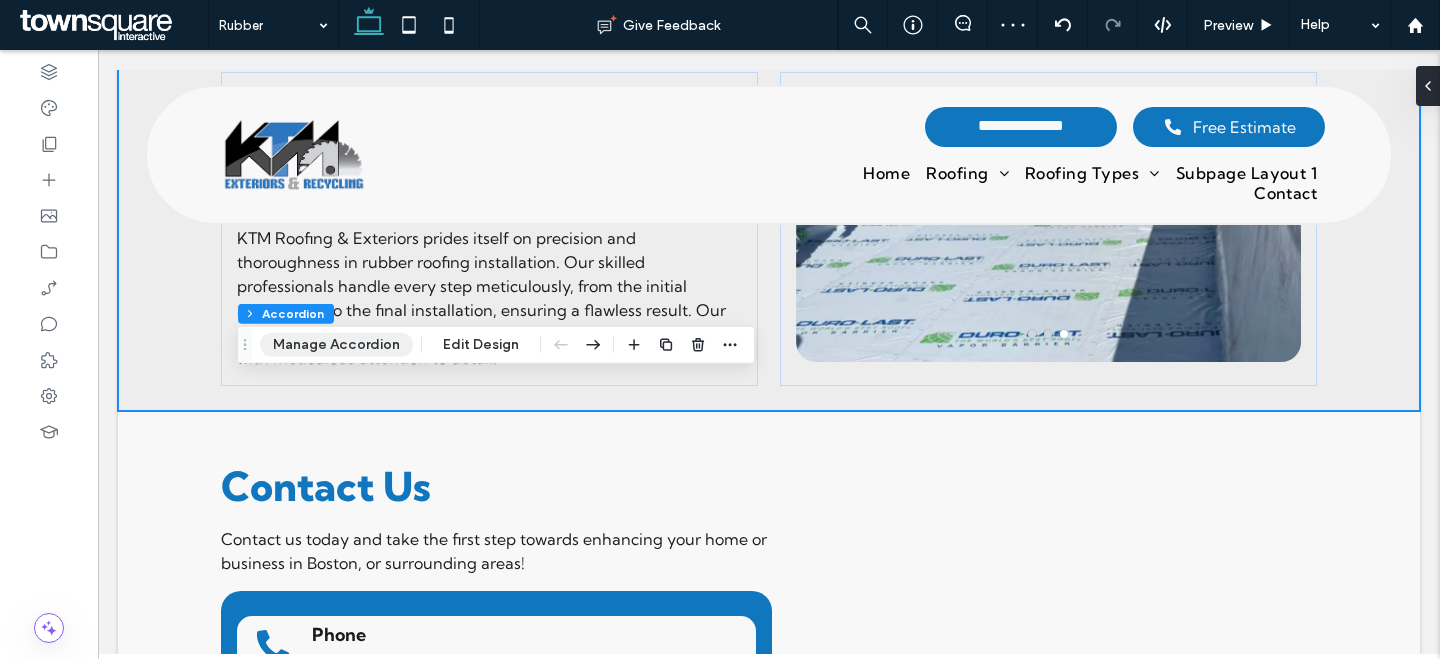 click on "Manage Accordion" at bounding box center (336, 345) 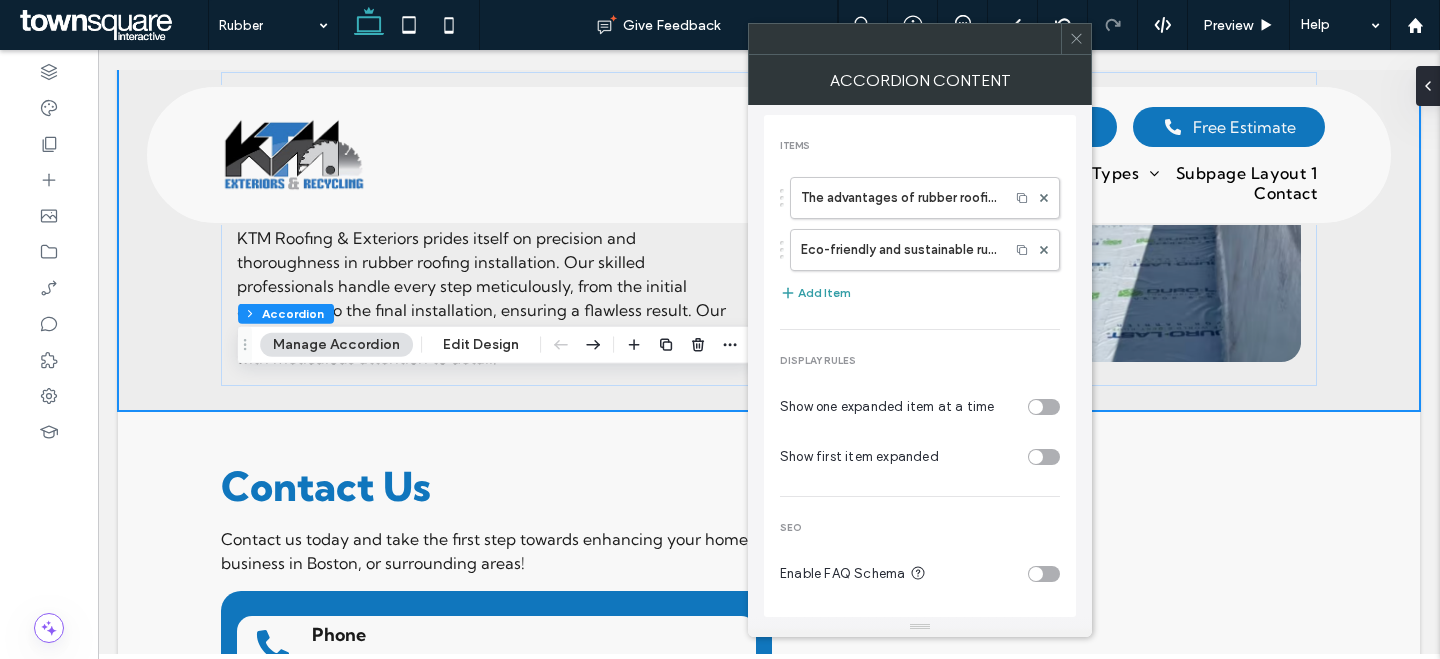 click on "Add Item" at bounding box center [815, 293] 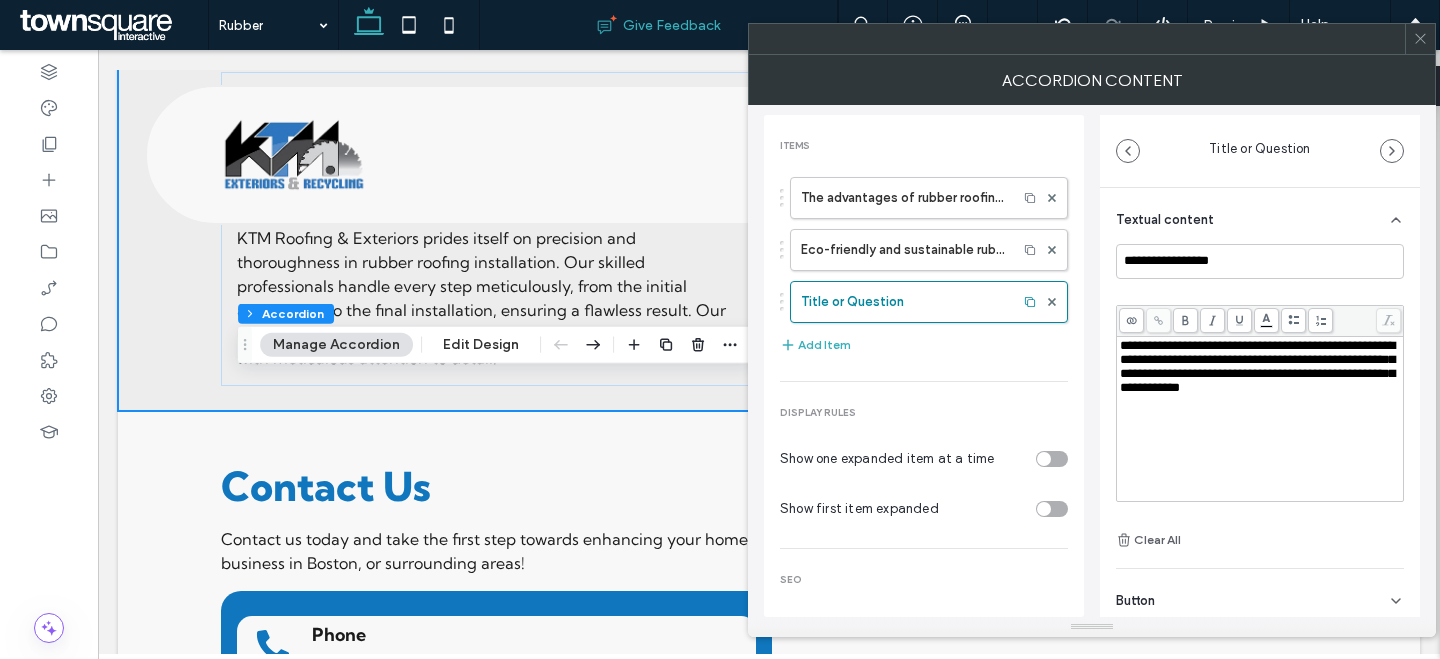 type 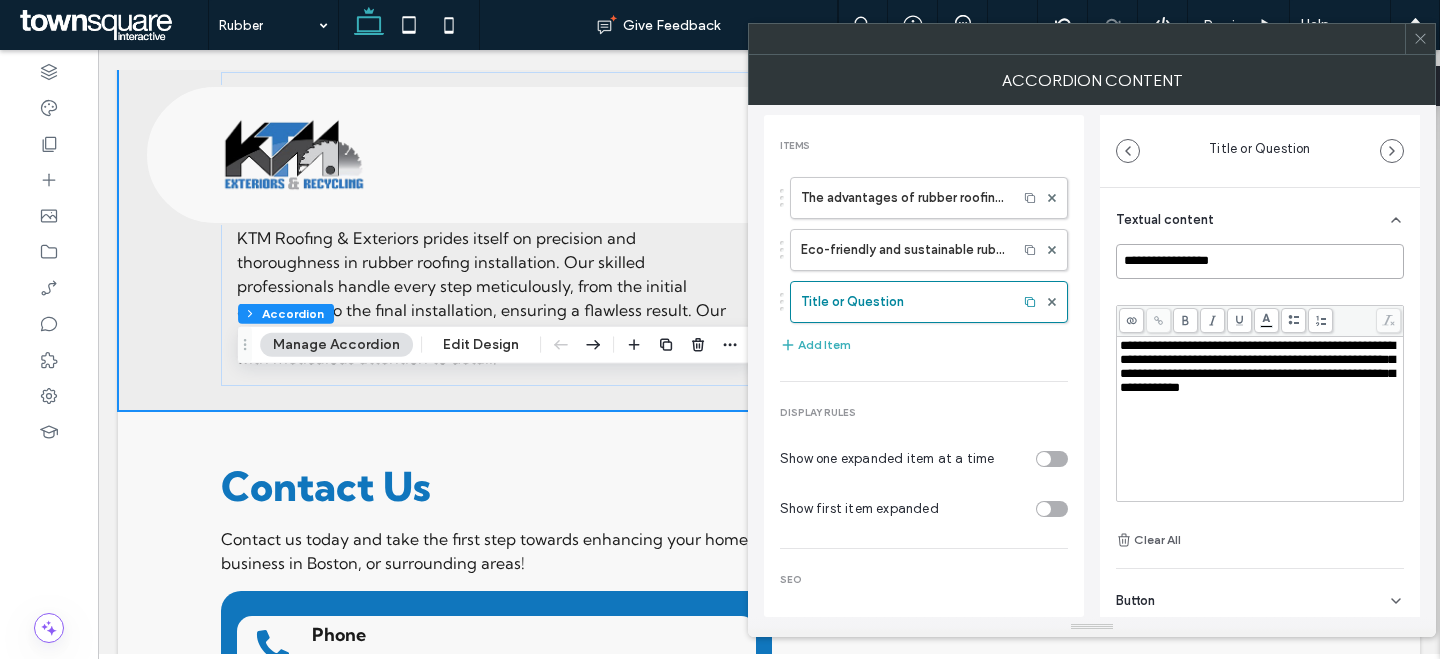 click on "**********" at bounding box center [1260, 261] 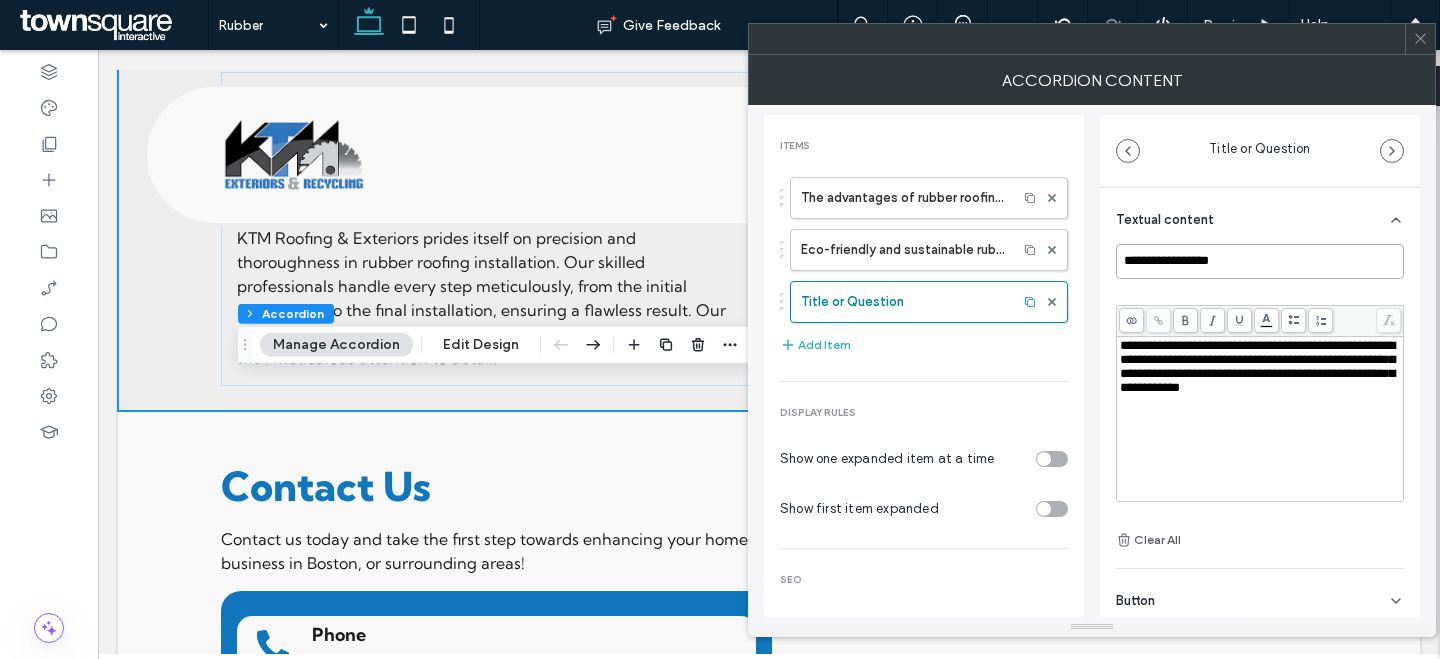 paste on "**********" 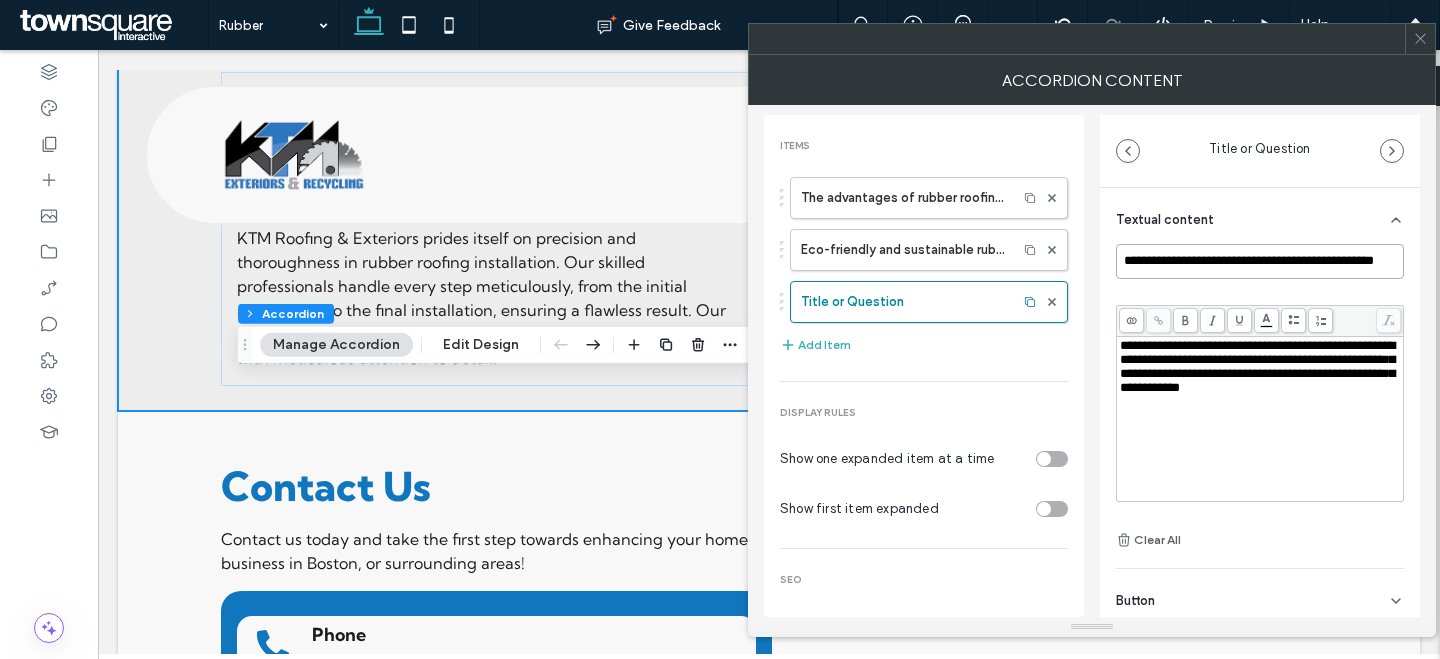 scroll, scrollTop: 0, scrollLeft: 34, axis: horizontal 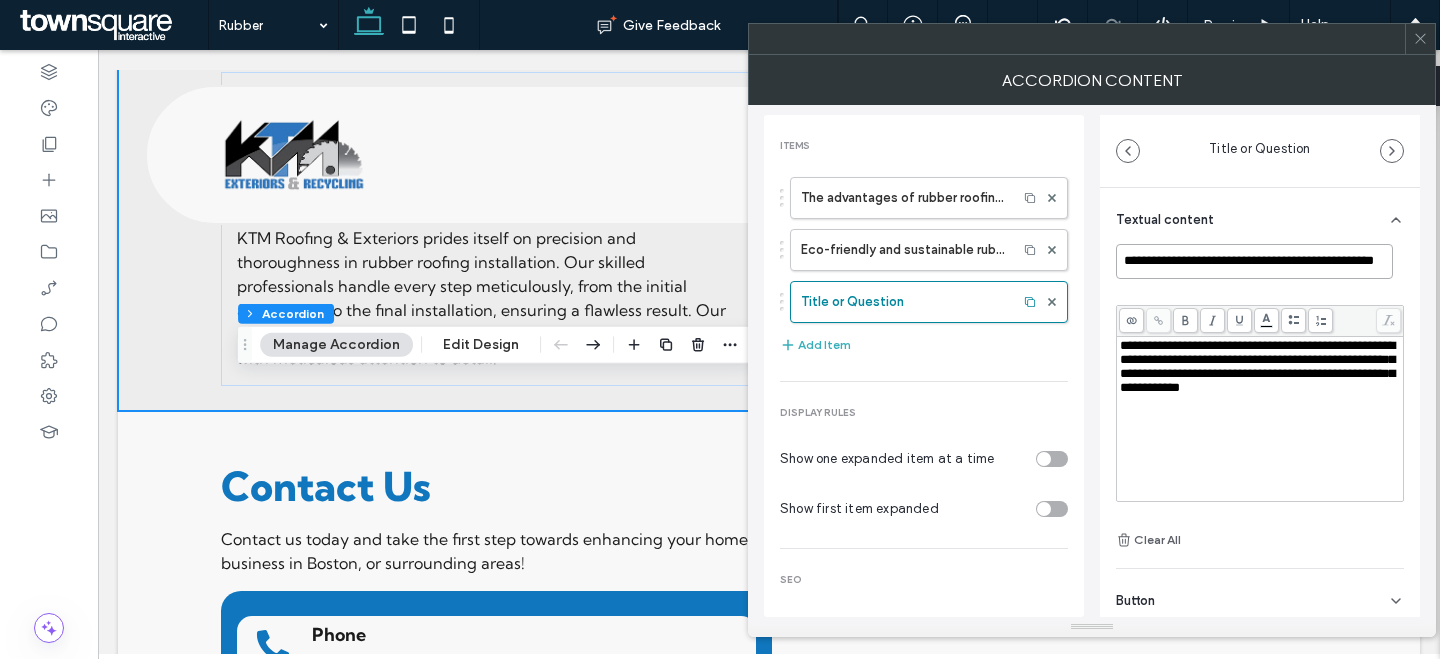 type on "**********" 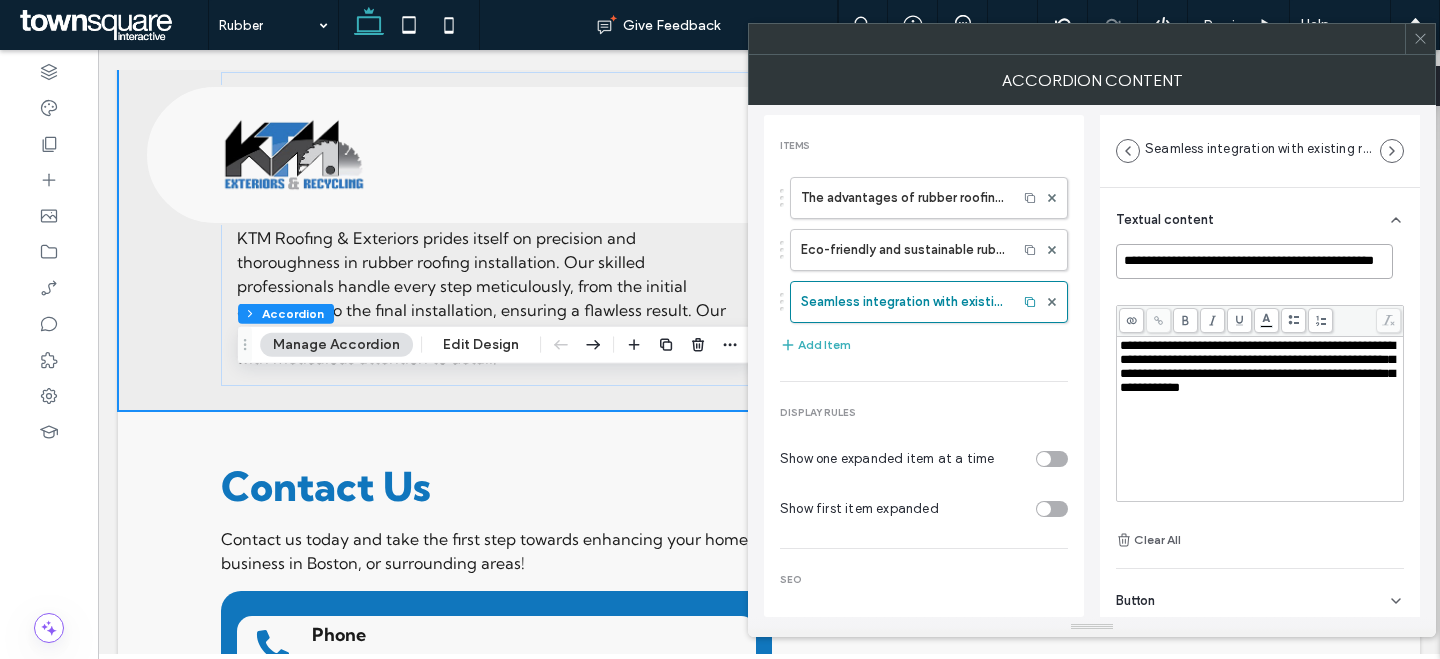scroll, scrollTop: 0, scrollLeft: 0, axis: both 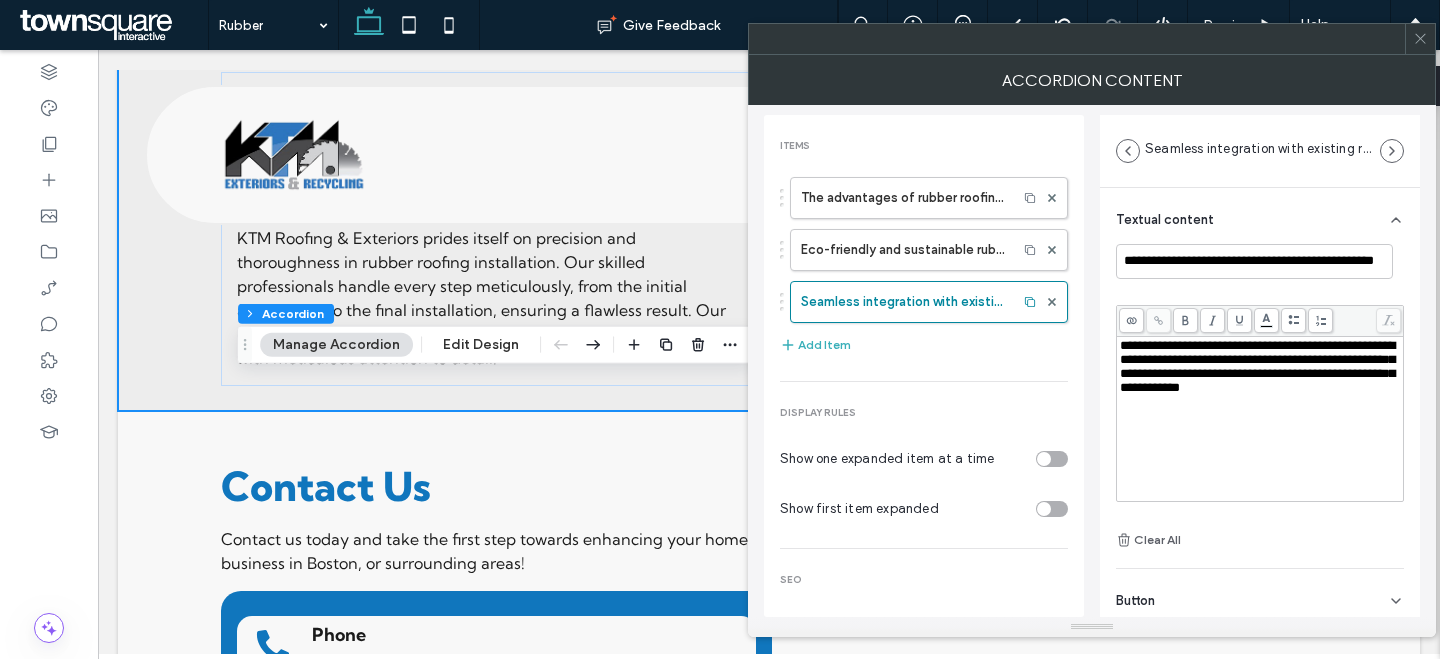 click on "**********" at bounding box center [1260, 419] 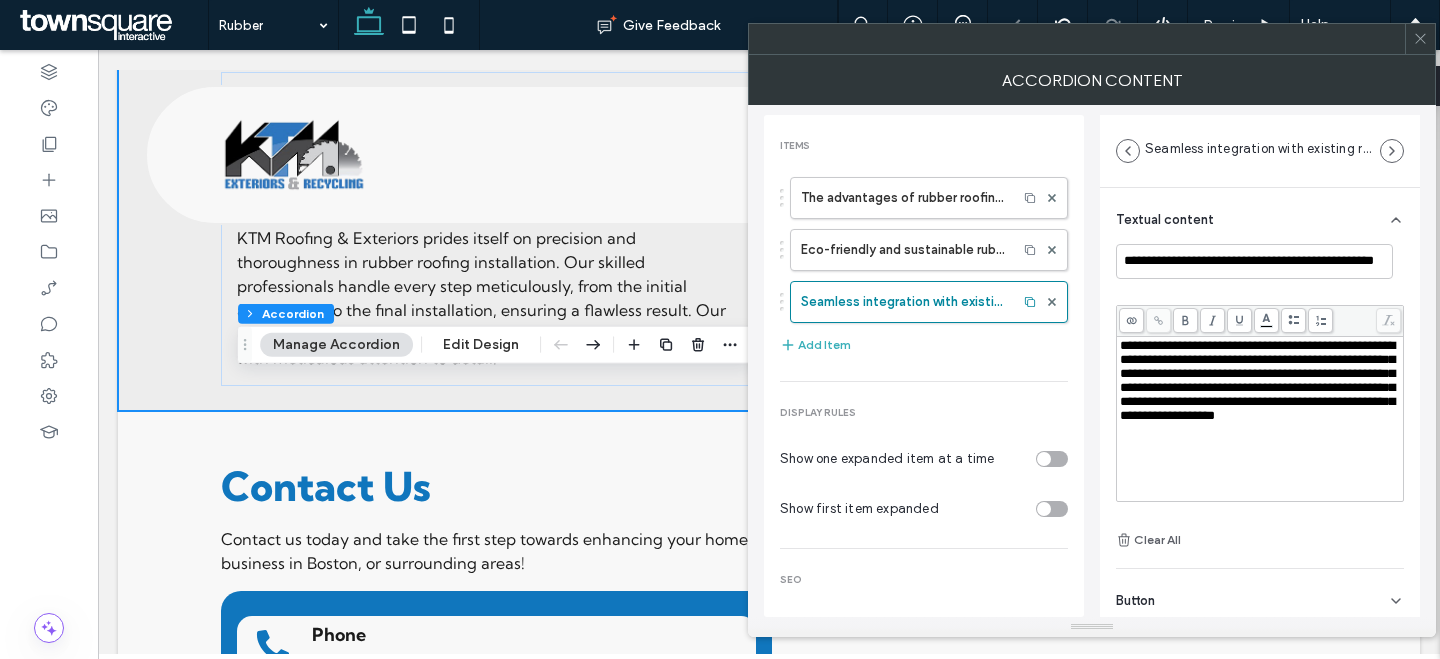 click at bounding box center (1420, 39) 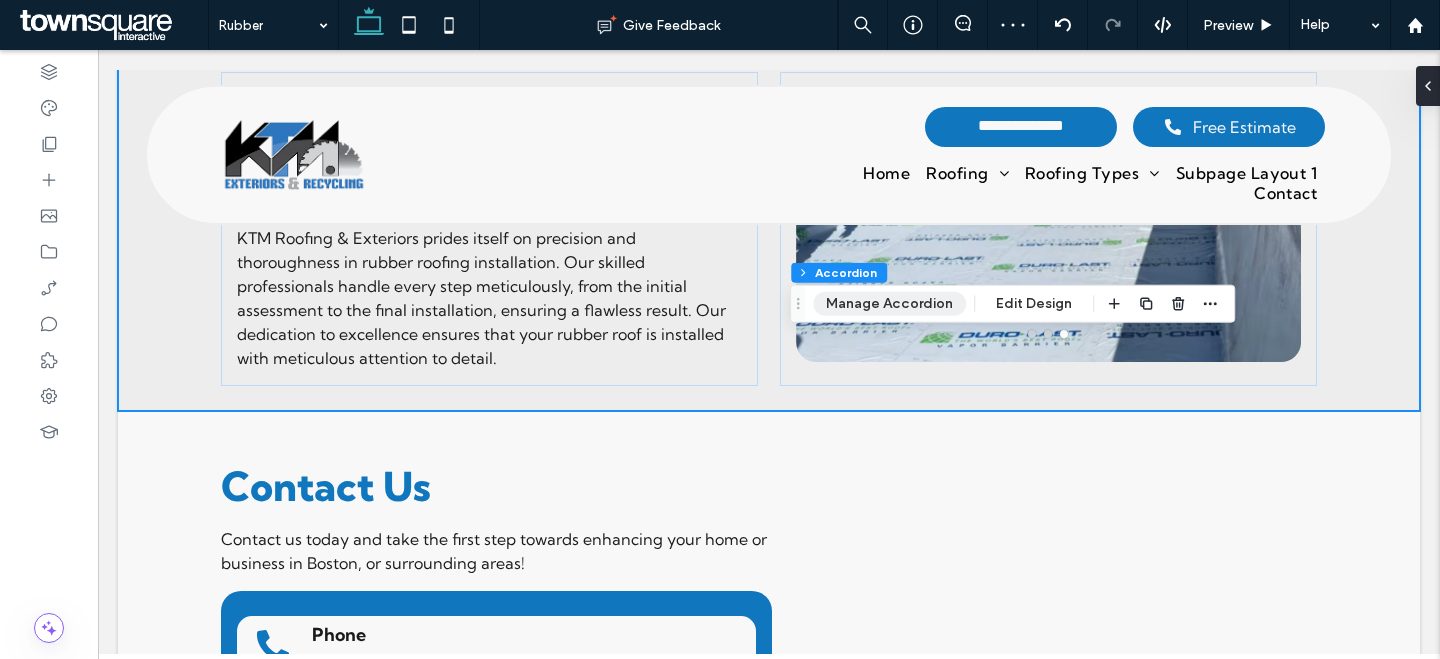 click on "Manage Accordion" at bounding box center [889, 304] 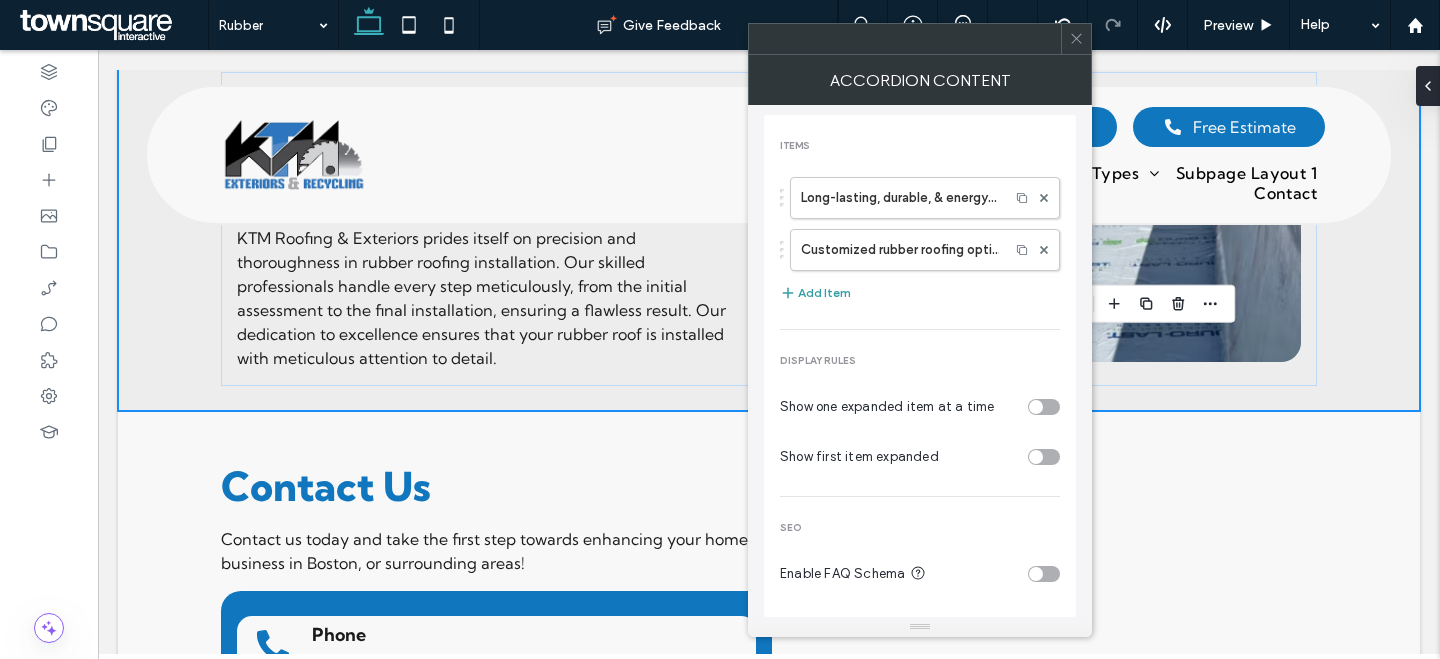 click on "Add Item" at bounding box center (815, 293) 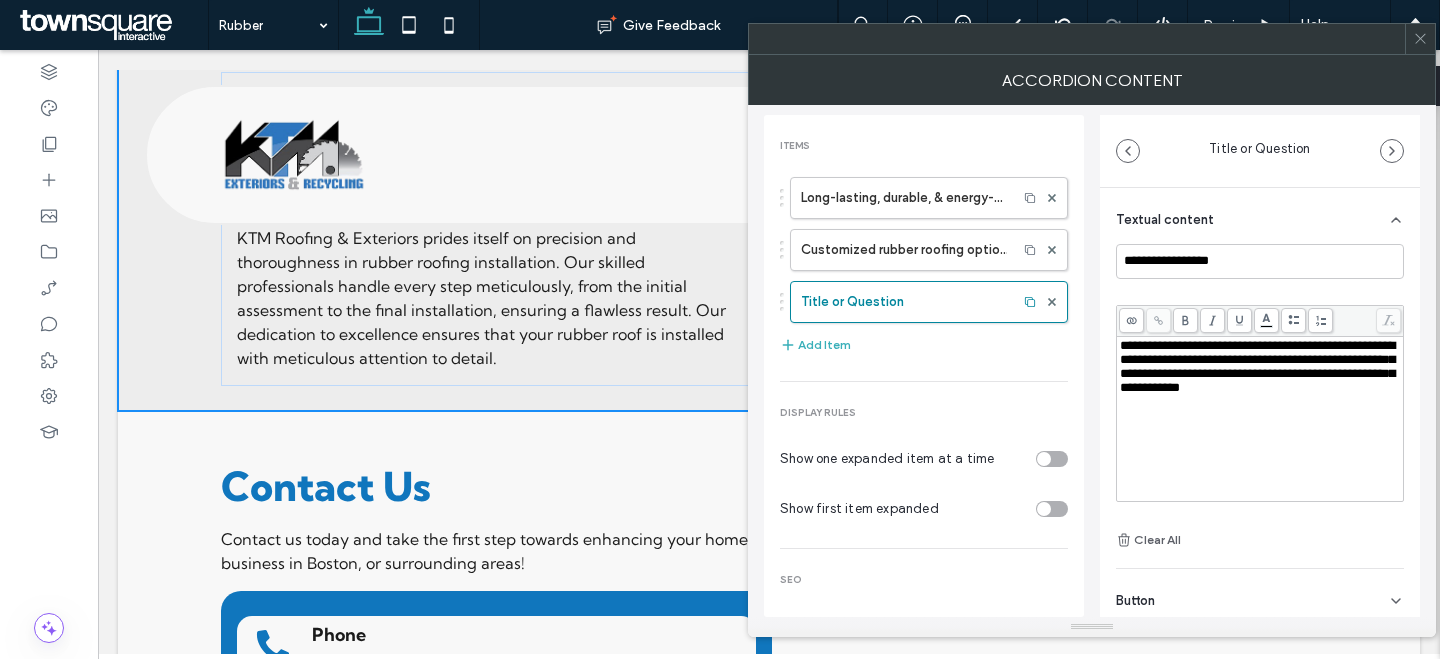 type 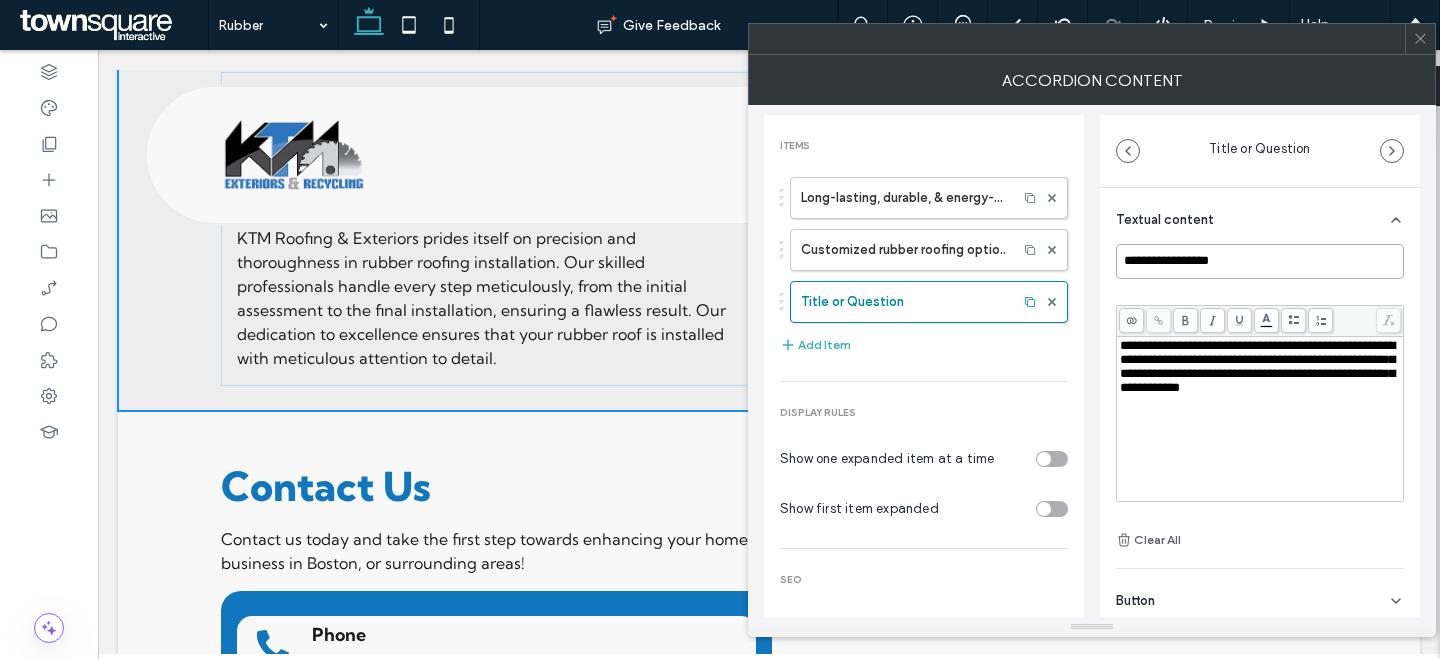click on "**********" at bounding box center [1260, 261] 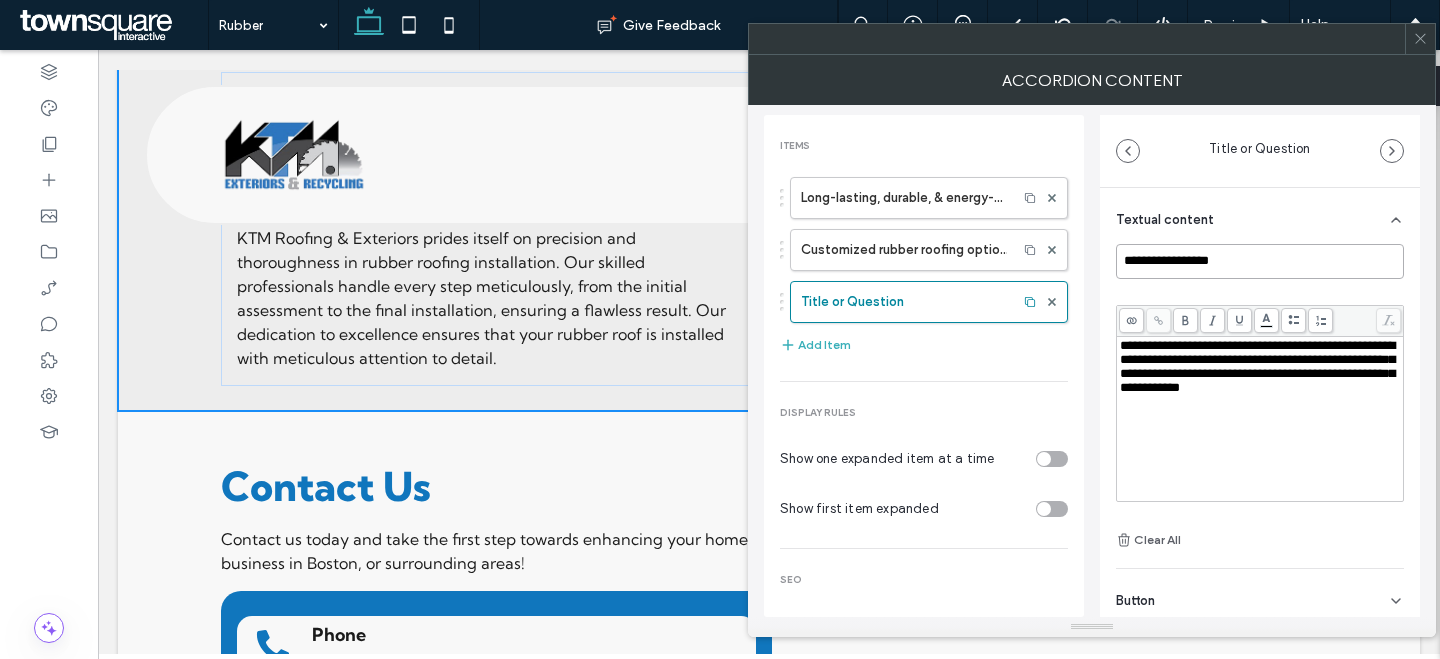 paste on "**********" 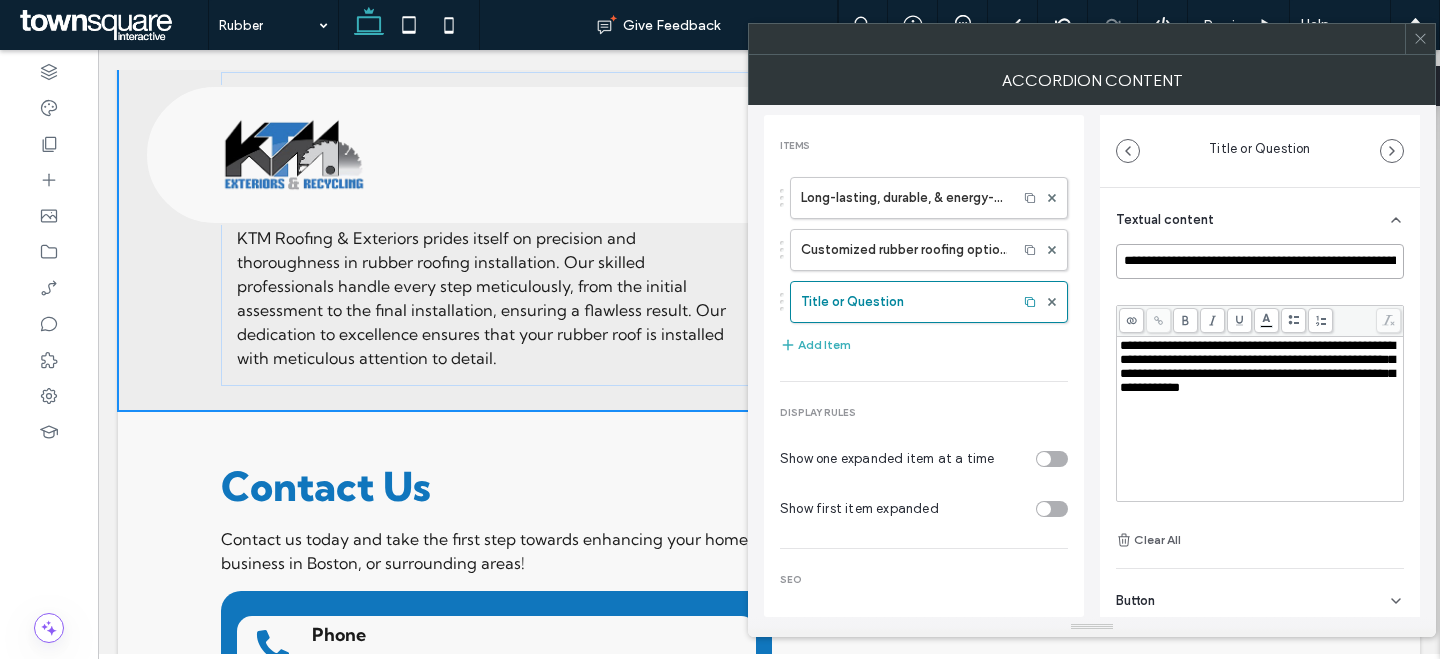 scroll, scrollTop: 0, scrollLeft: 172, axis: horizontal 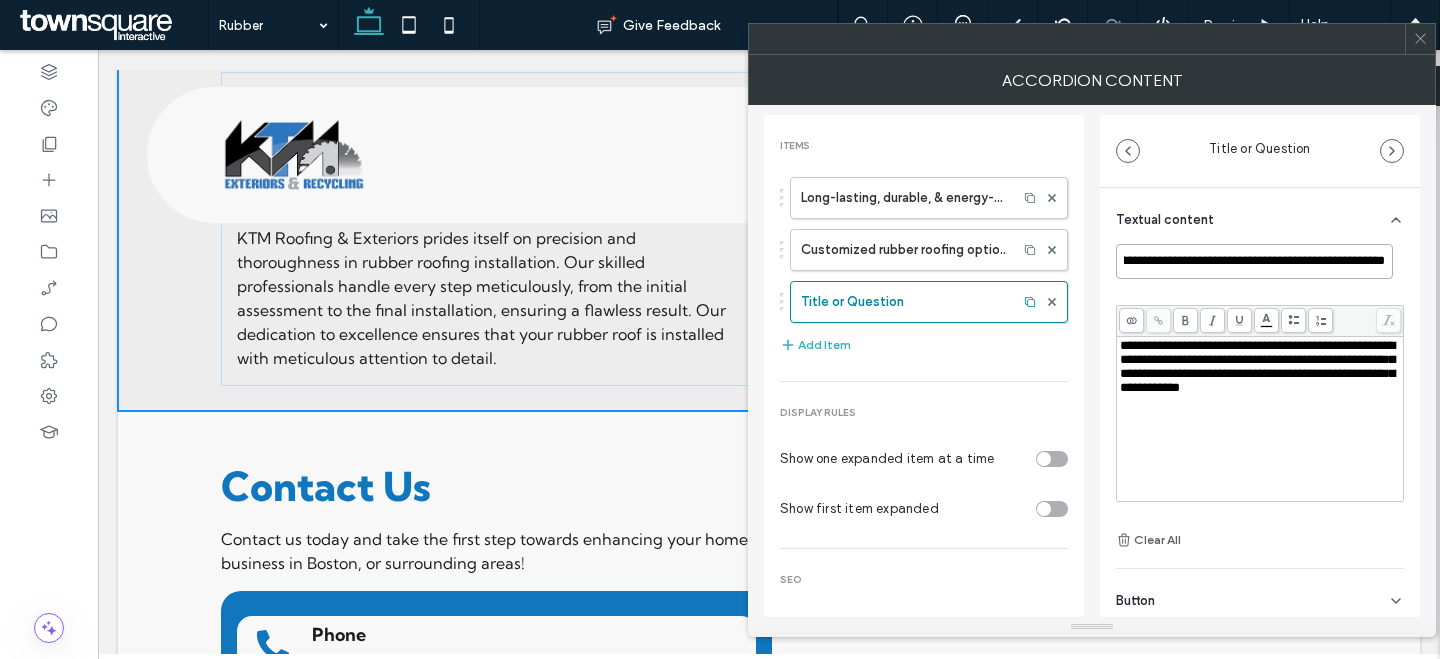 click on "**********" at bounding box center [1254, 261] 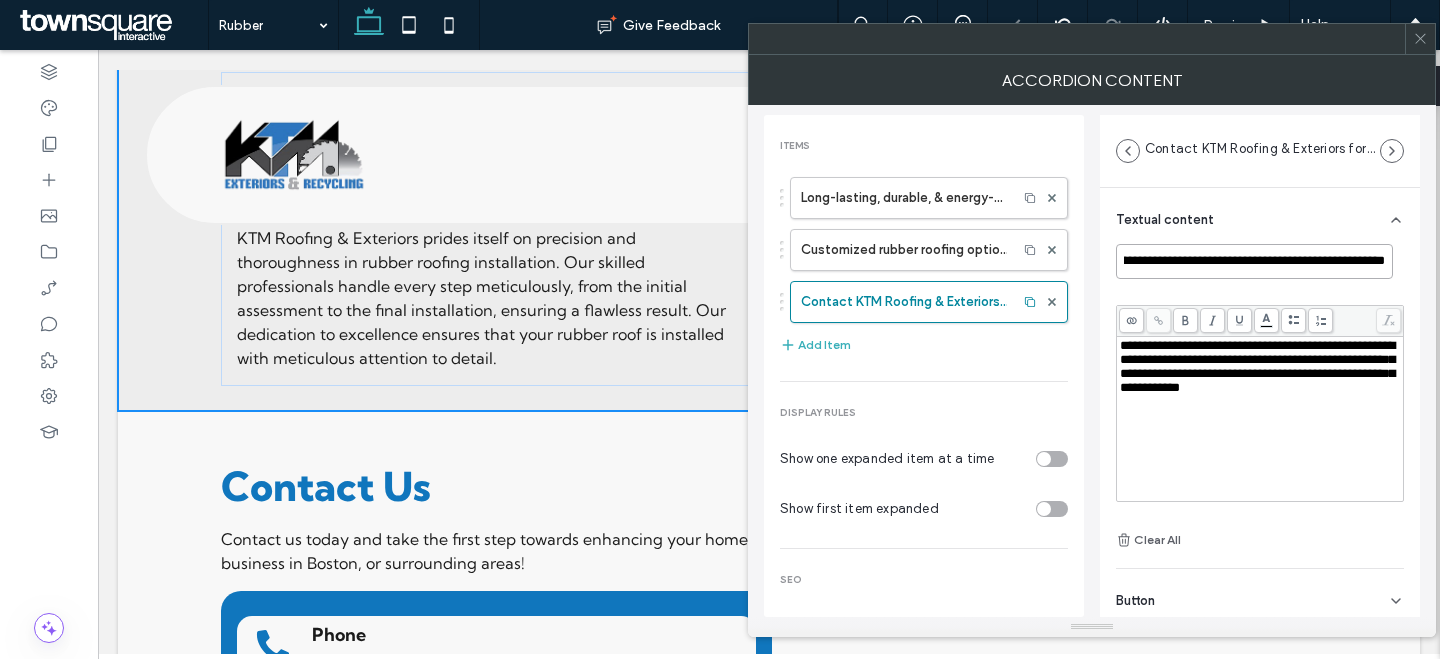 scroll, scrollTop: 0, scrollLeft: 0, axis: both 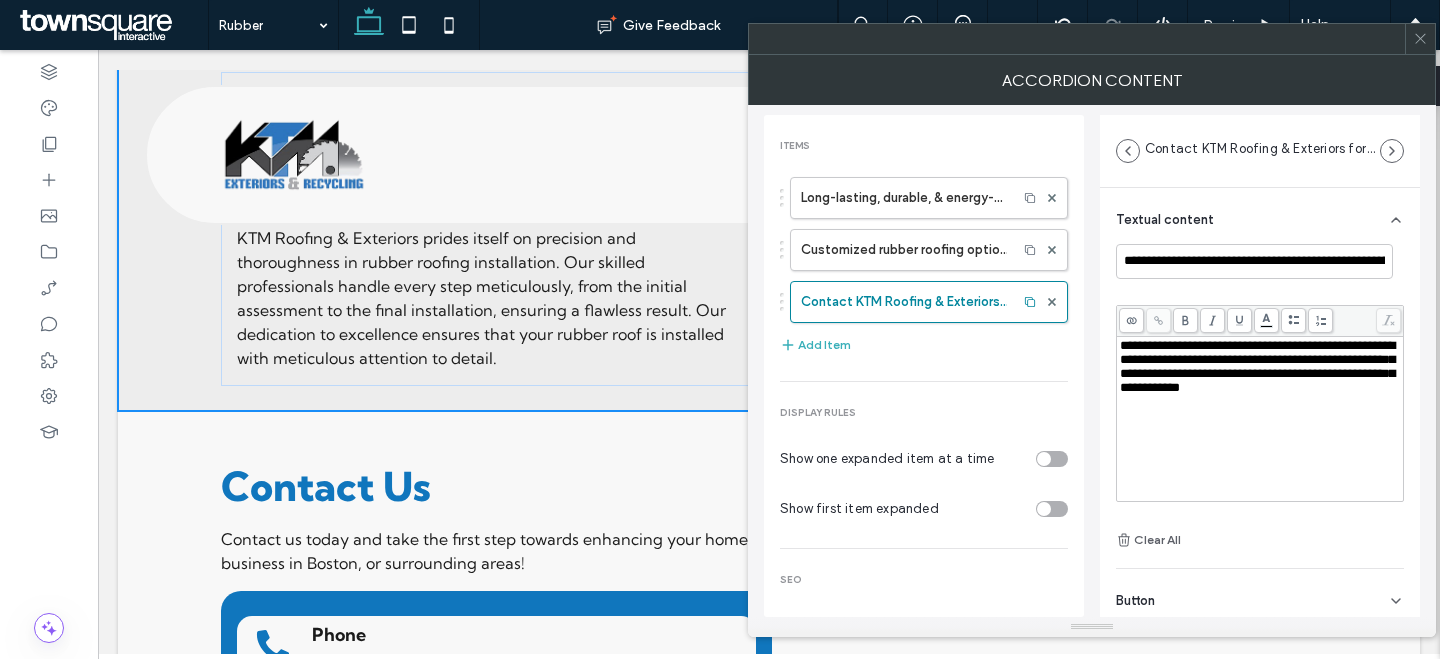 click on "**********" at bounding box center (1260, 419) 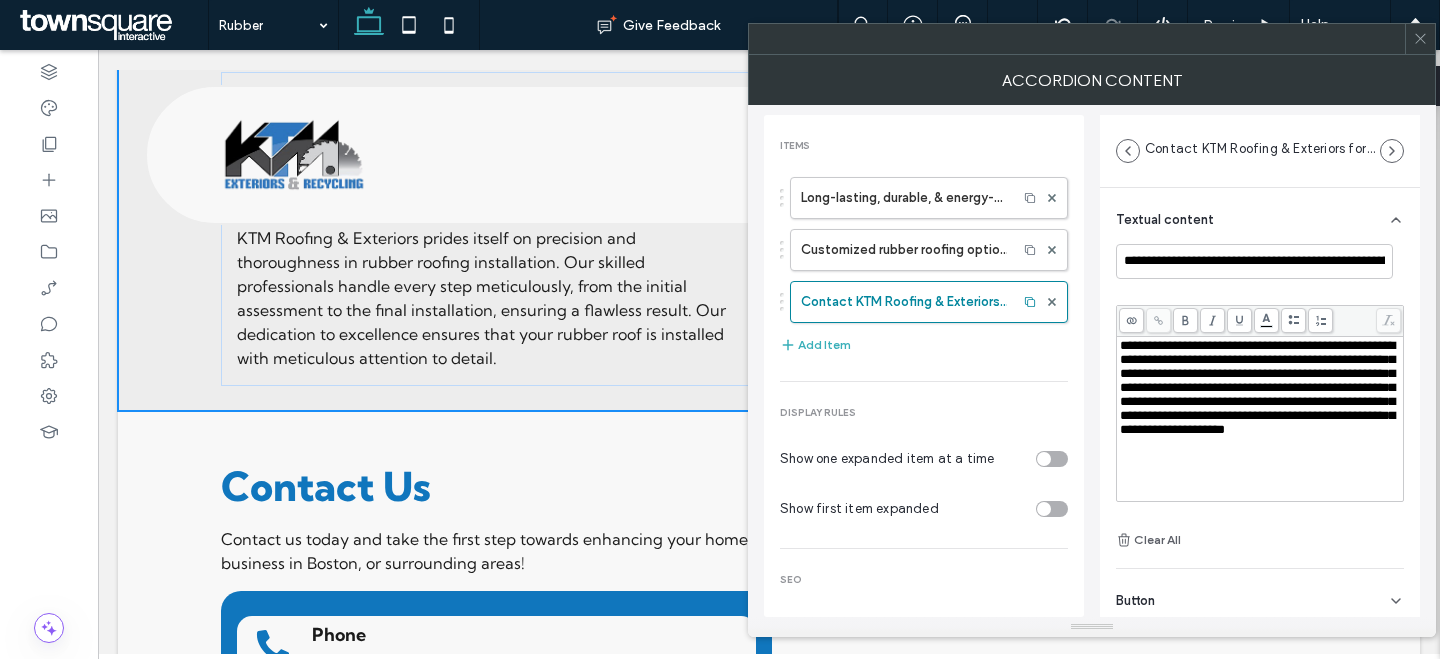 click at bounding box center [1420, 39] 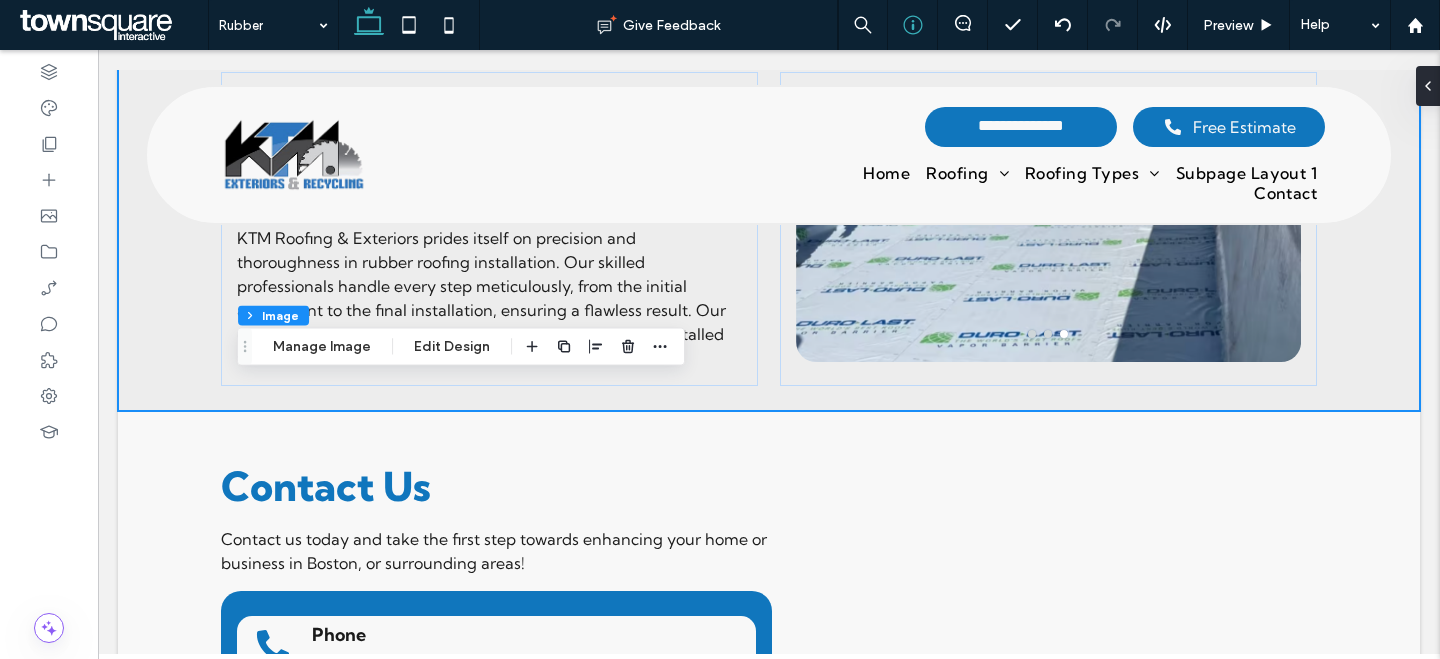 type on "**" 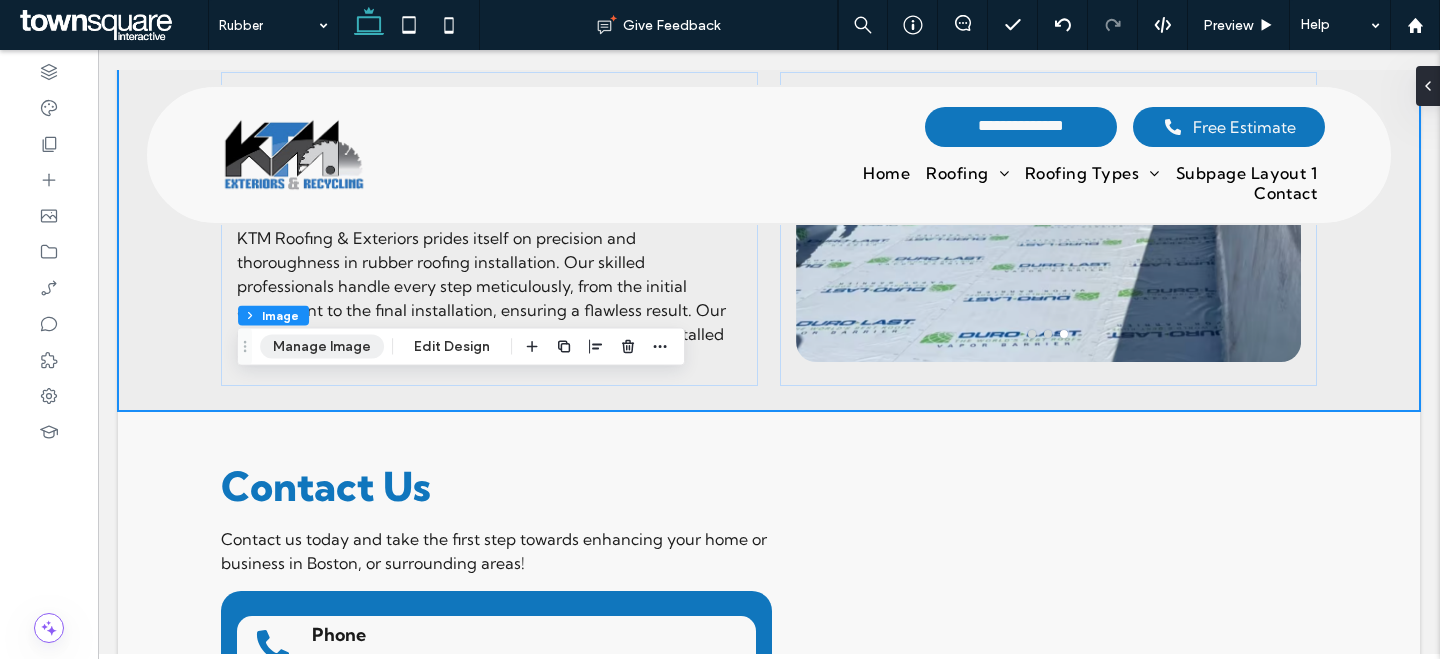click on "Manage Image" at bounding box center [322, 347] 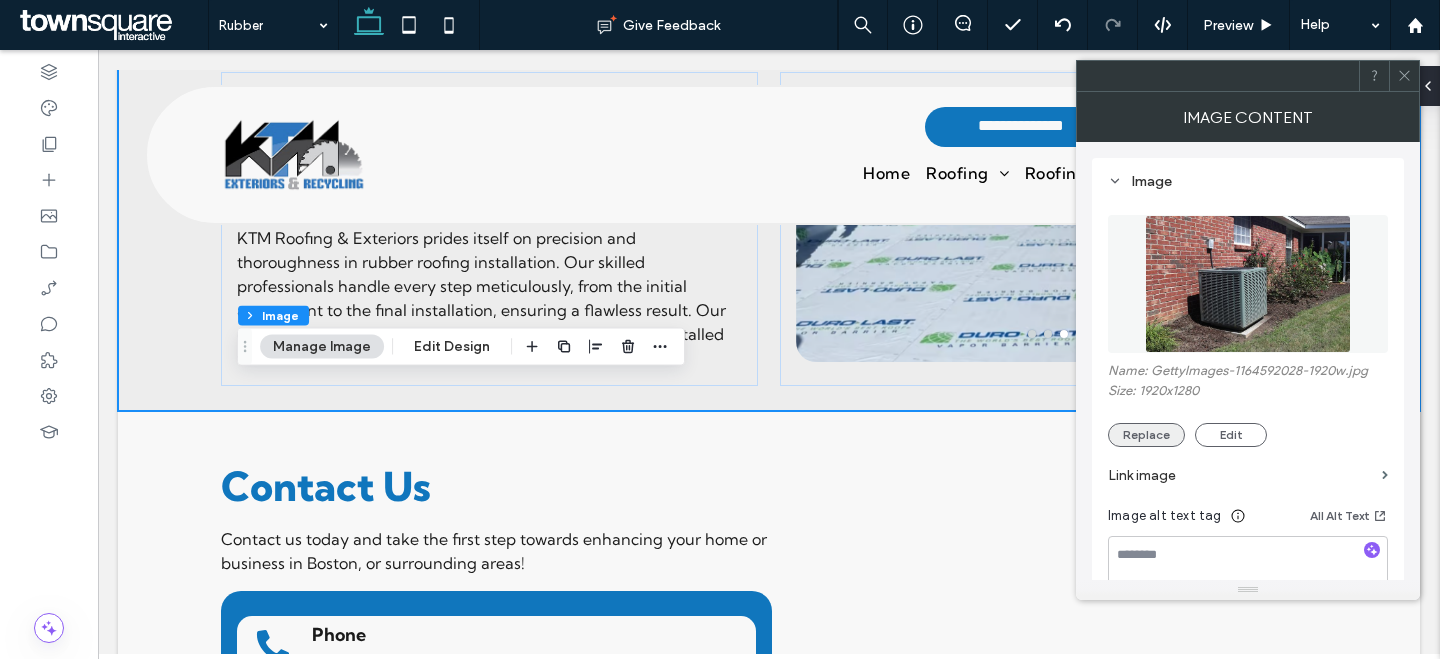 click on "Replace" at bounding box center (1146, 435) 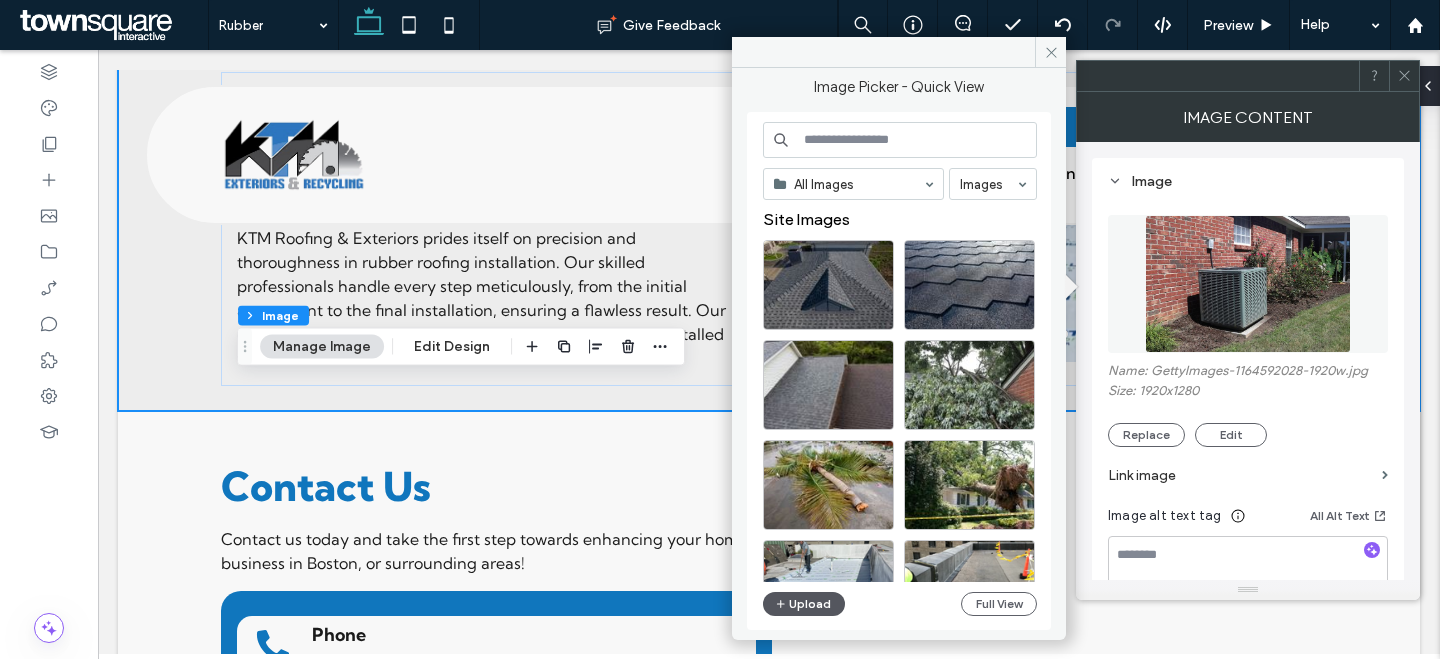 click on "Upload" at bounding box center (804, 604) 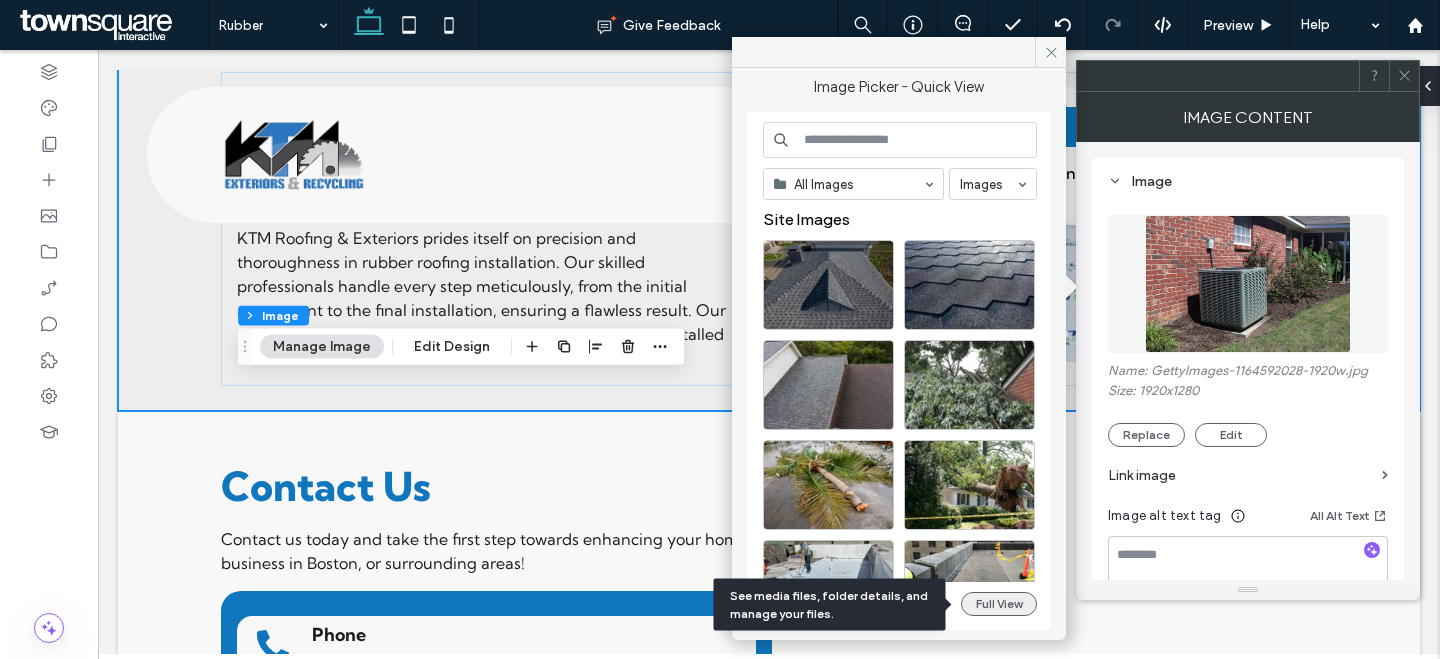 click on "Full View" at bounding box center (999, 604) 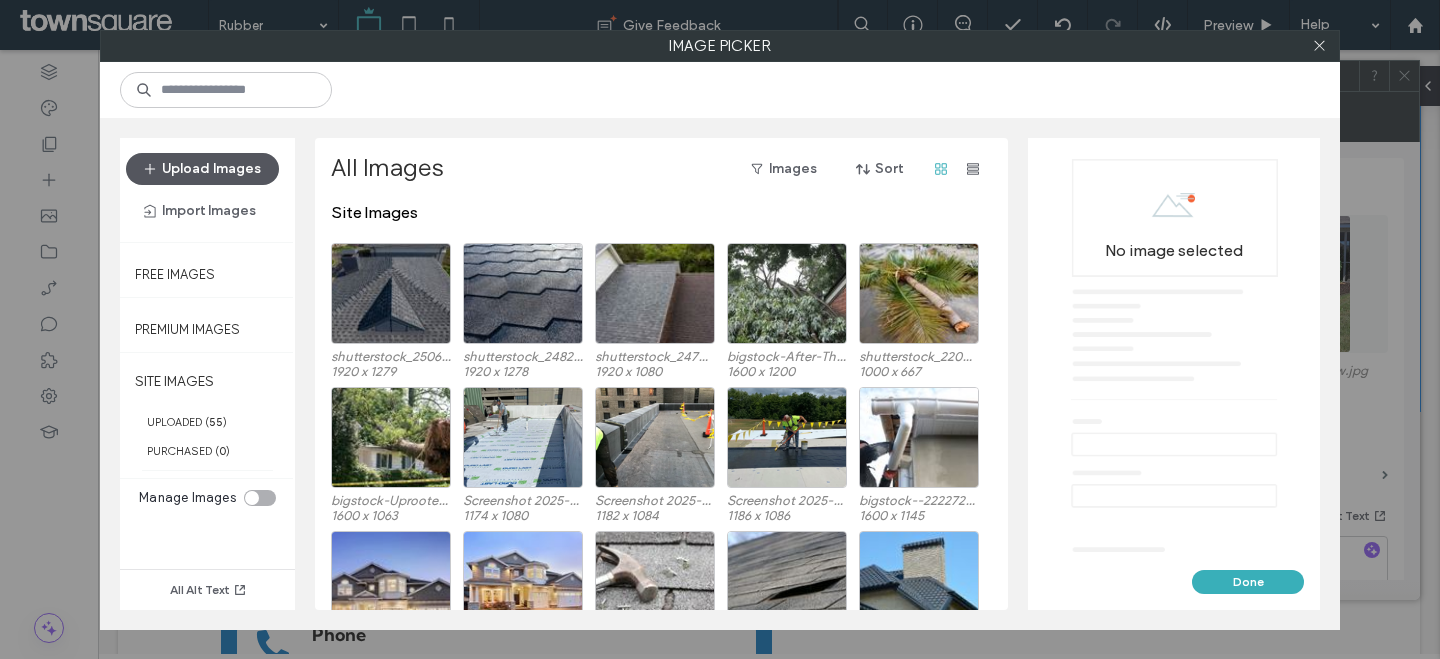 click on "Upload Images" at bounding box center [202, 169] 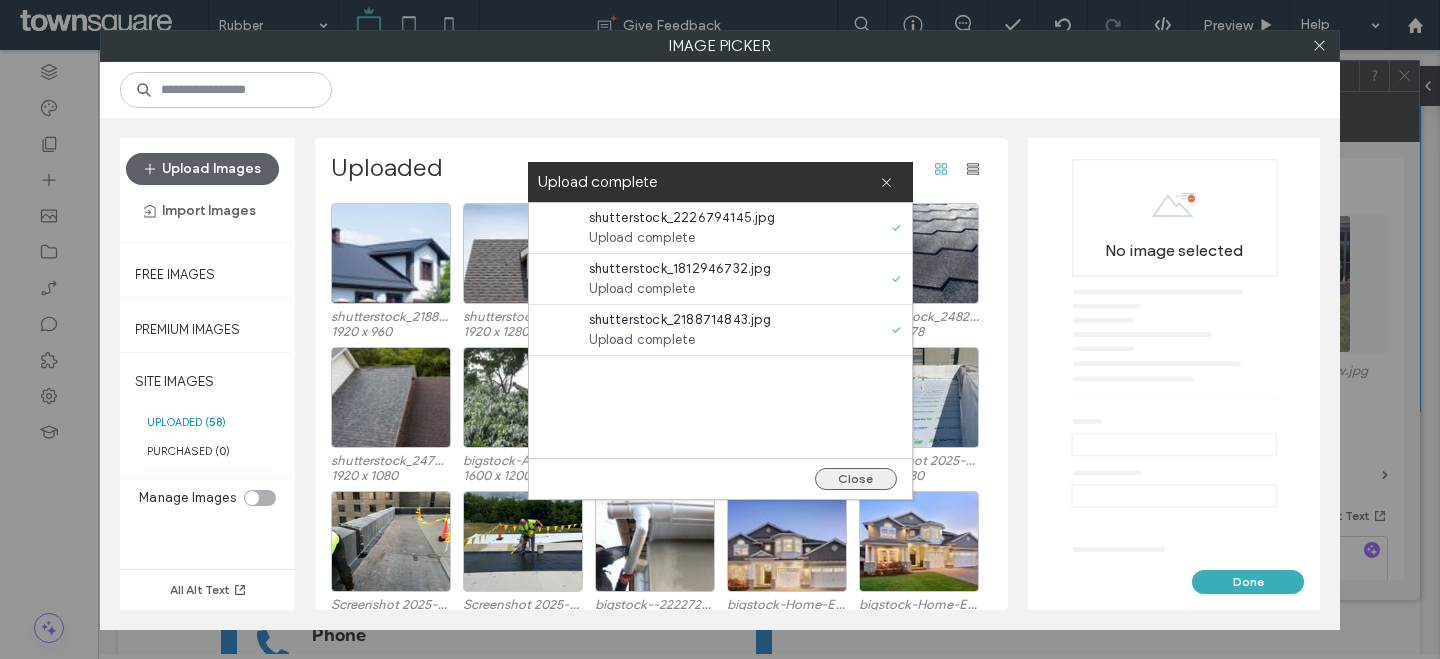 click on "Close" at bounding box center [856, 479] 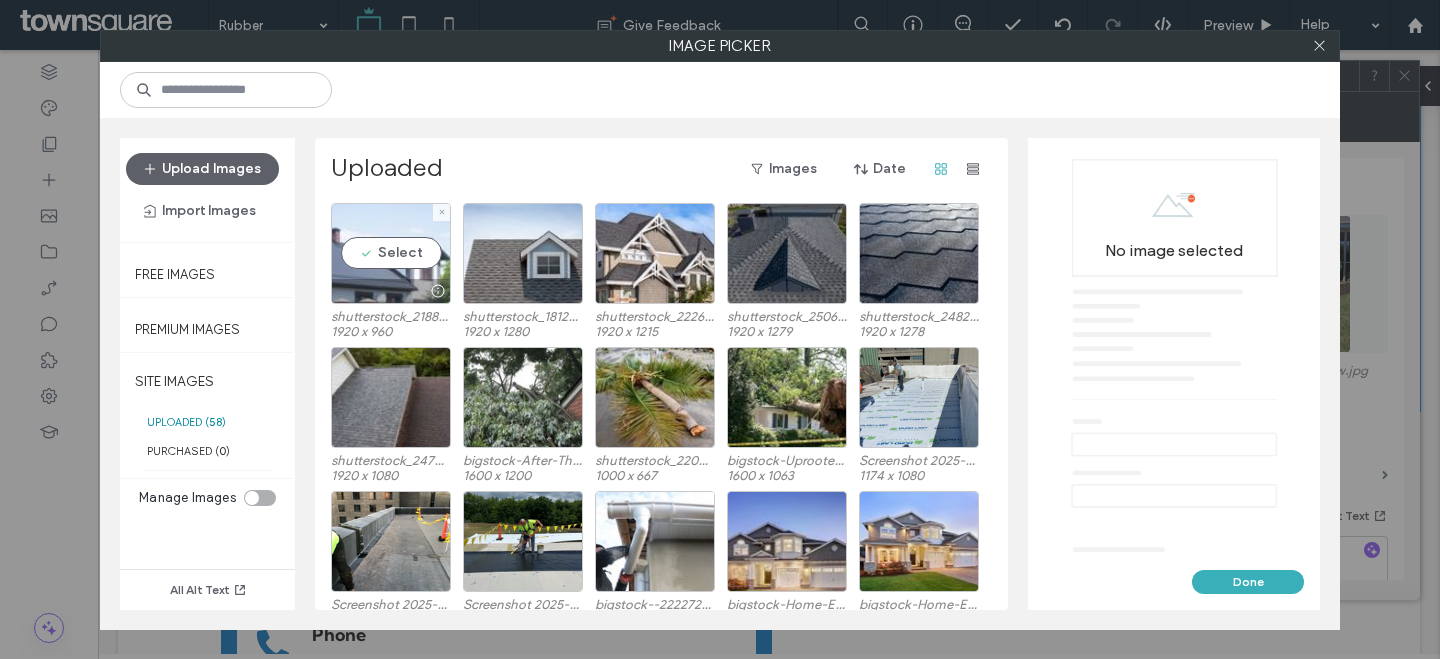 click on "Select" at bounding box center [391, 253] 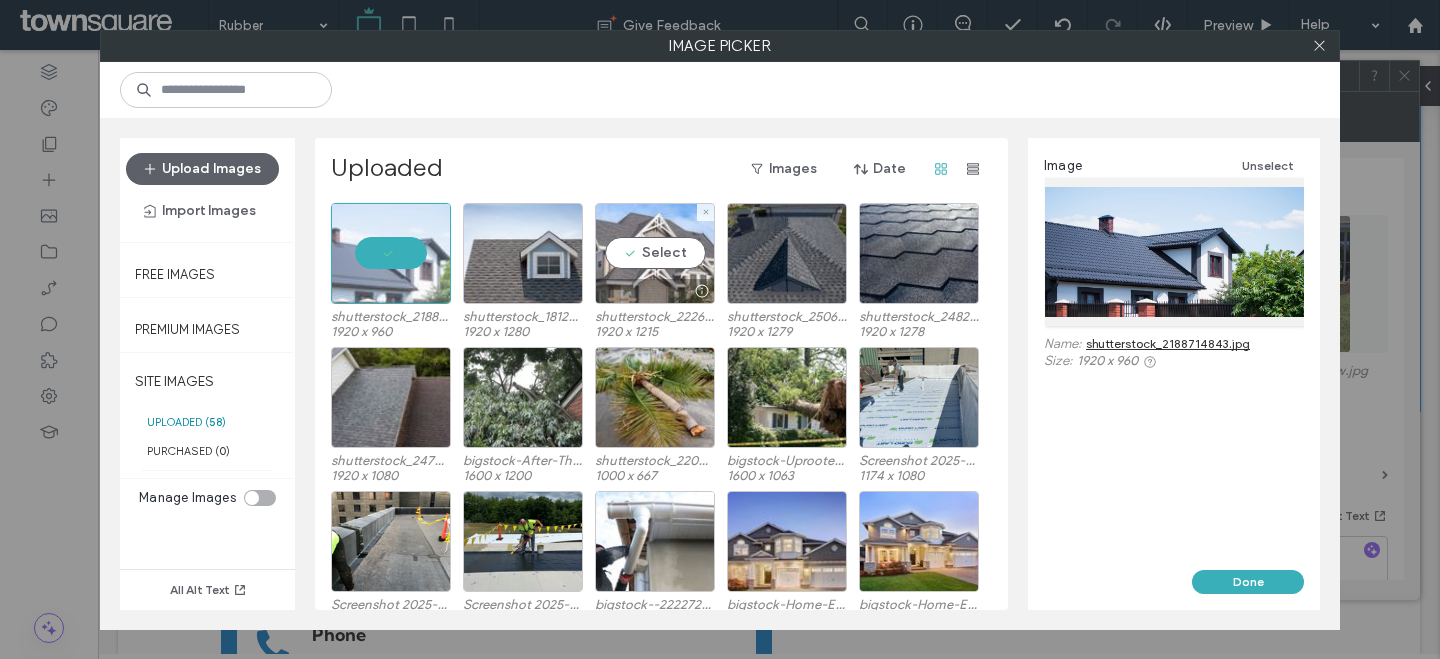click on "Select" at bounding box center [655, 253] 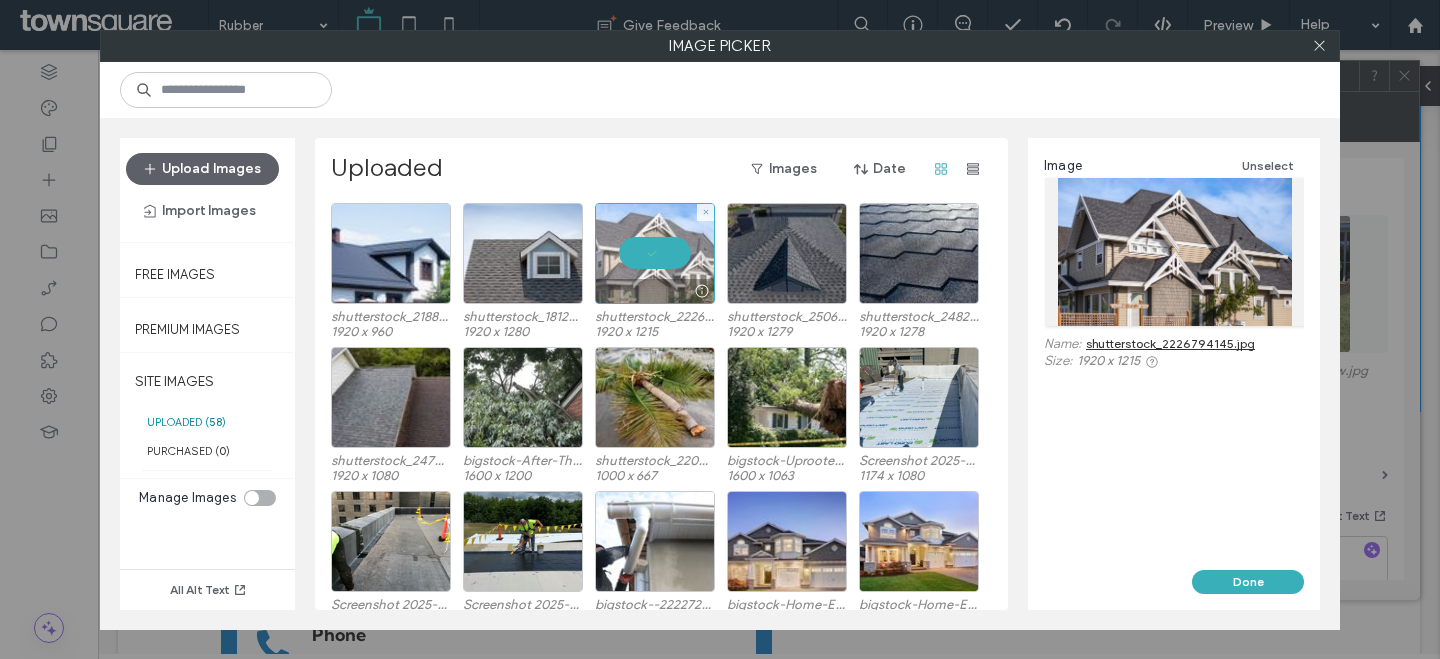 click at bounding box center (655, 253) 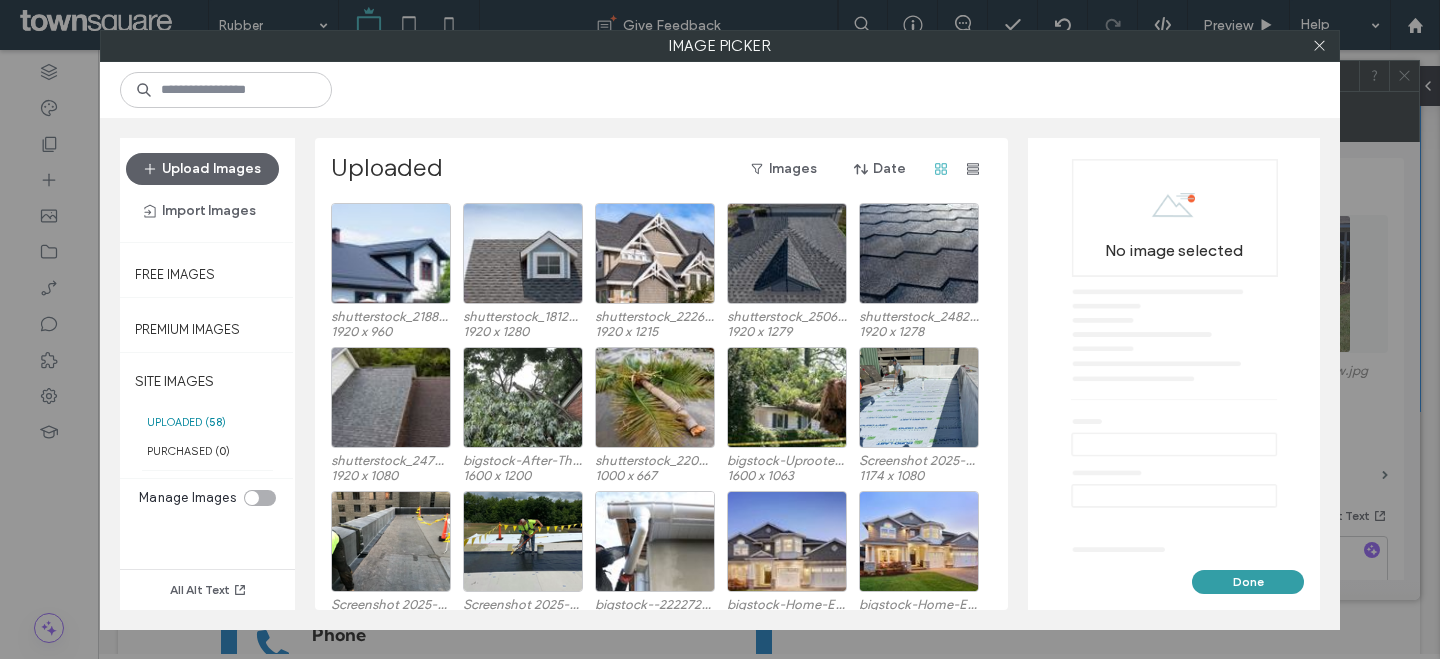 click on "Done" at bounding box center (1248, 582) 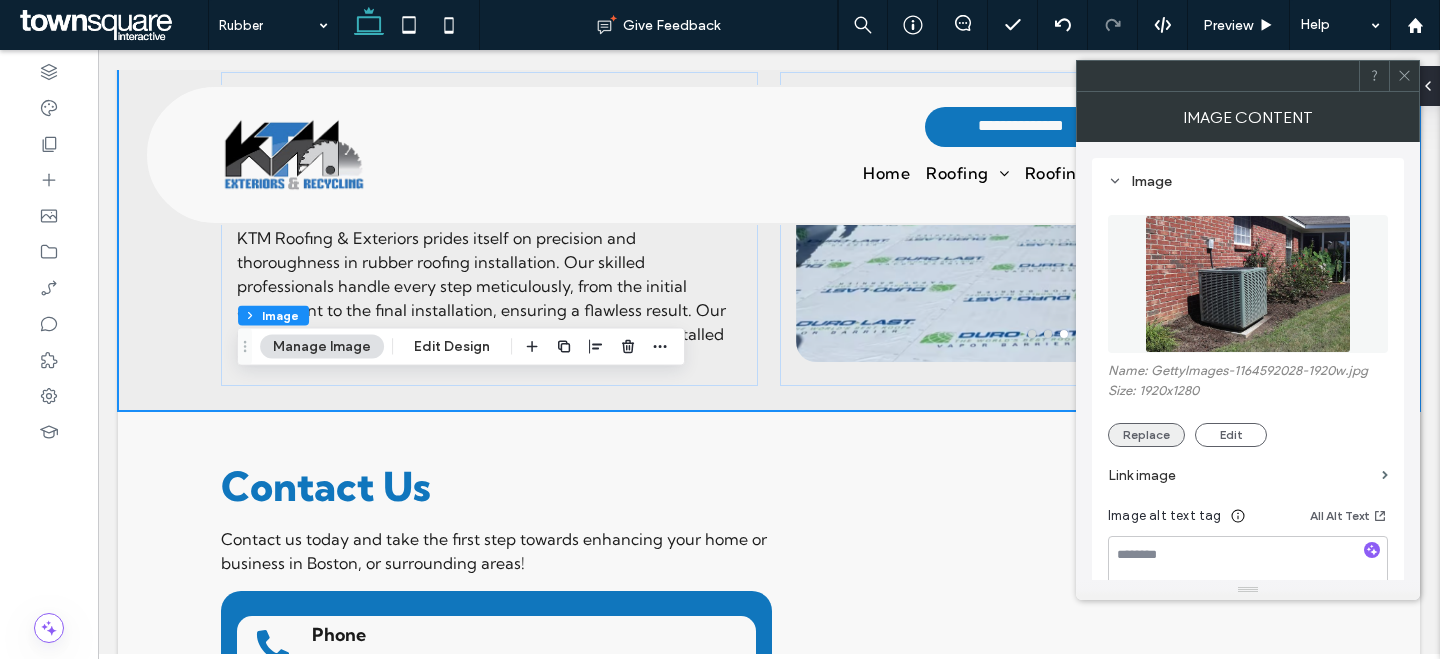 click on "Replace" at bounding box center [1146, 435] 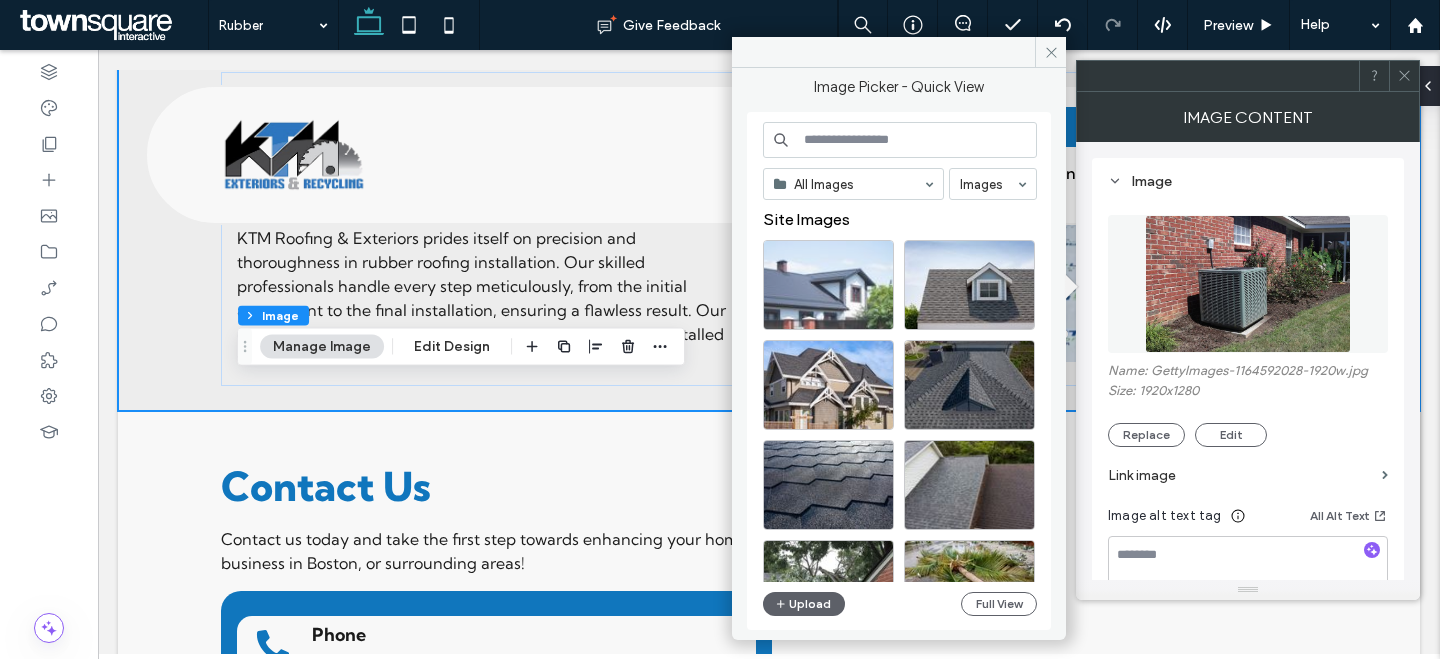 click at bounding box center (828, 285) 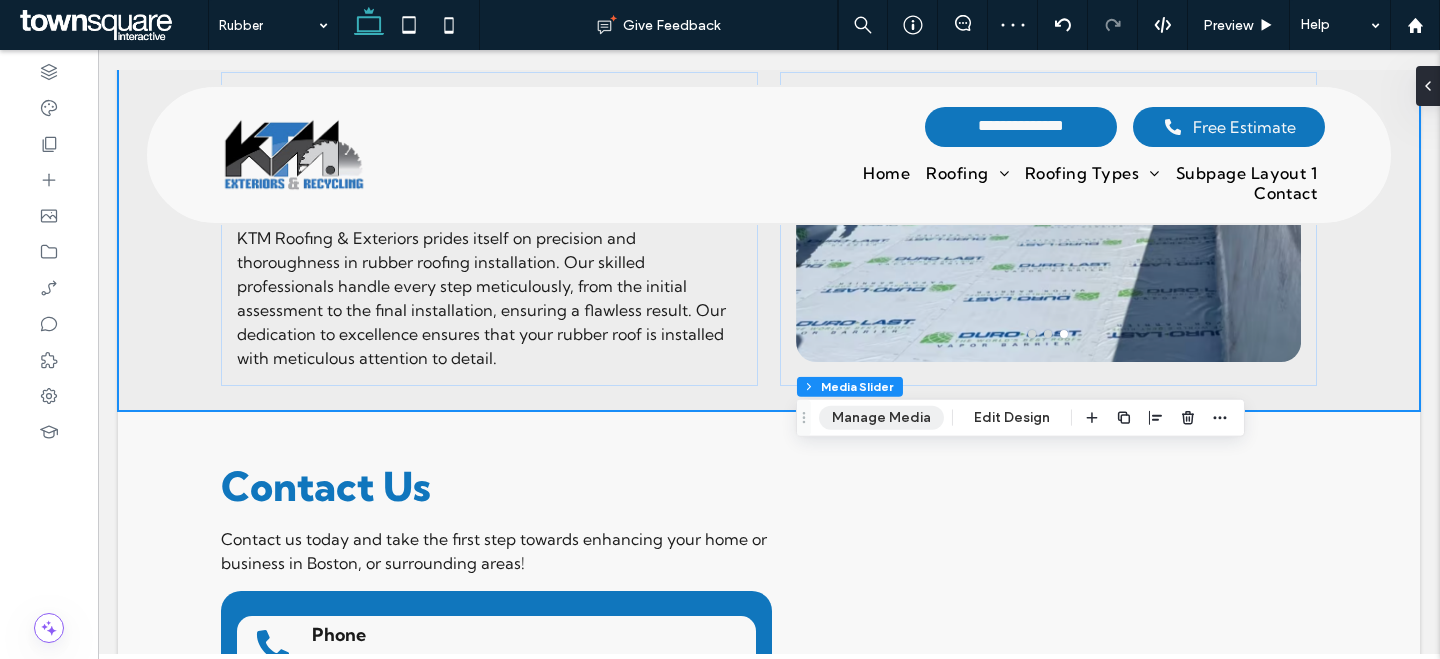 click on "Manage Media" at bounding box center [881, 418] 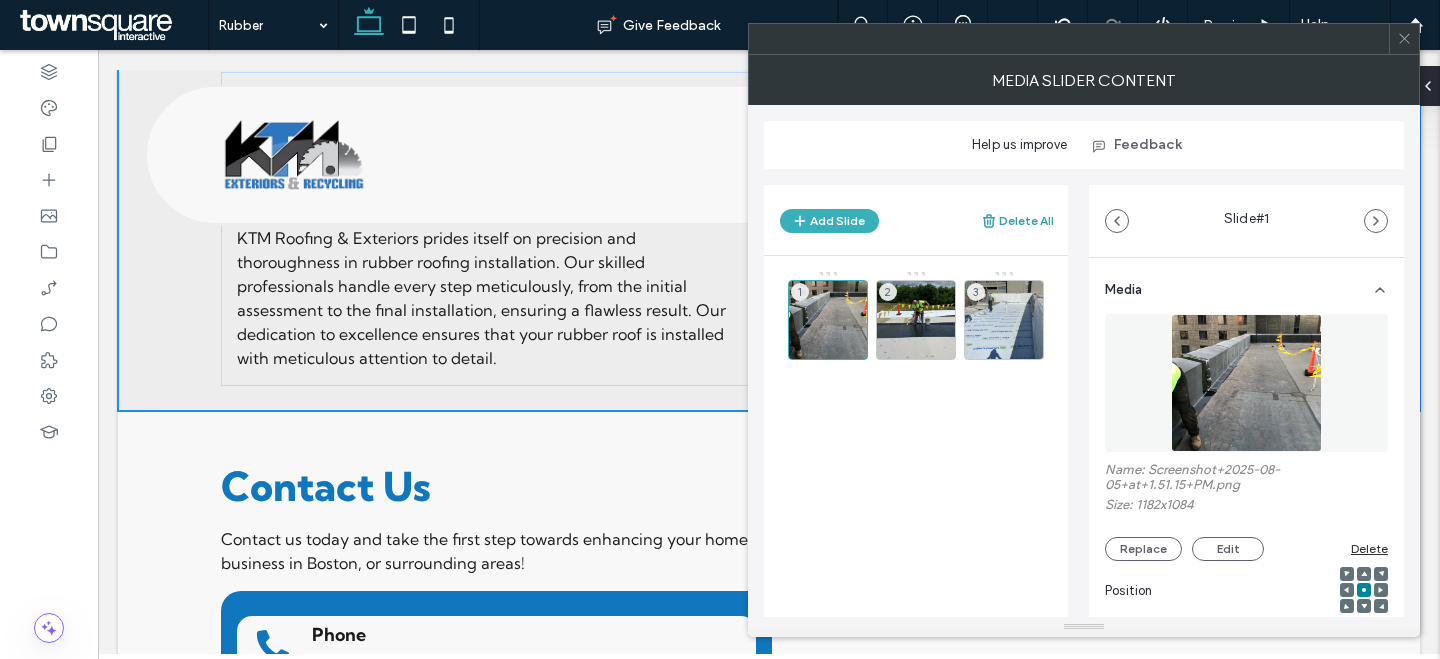 click on "Delete All" at bounding box center (1017, 221) 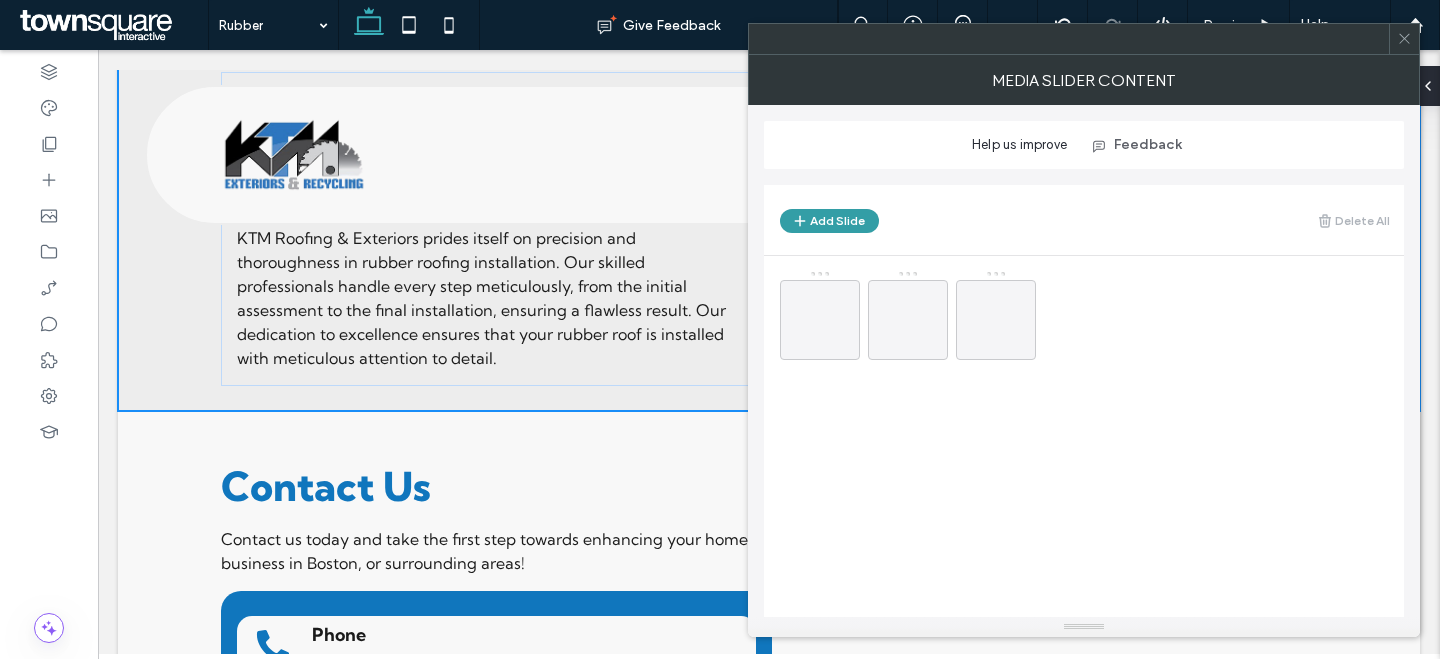 click 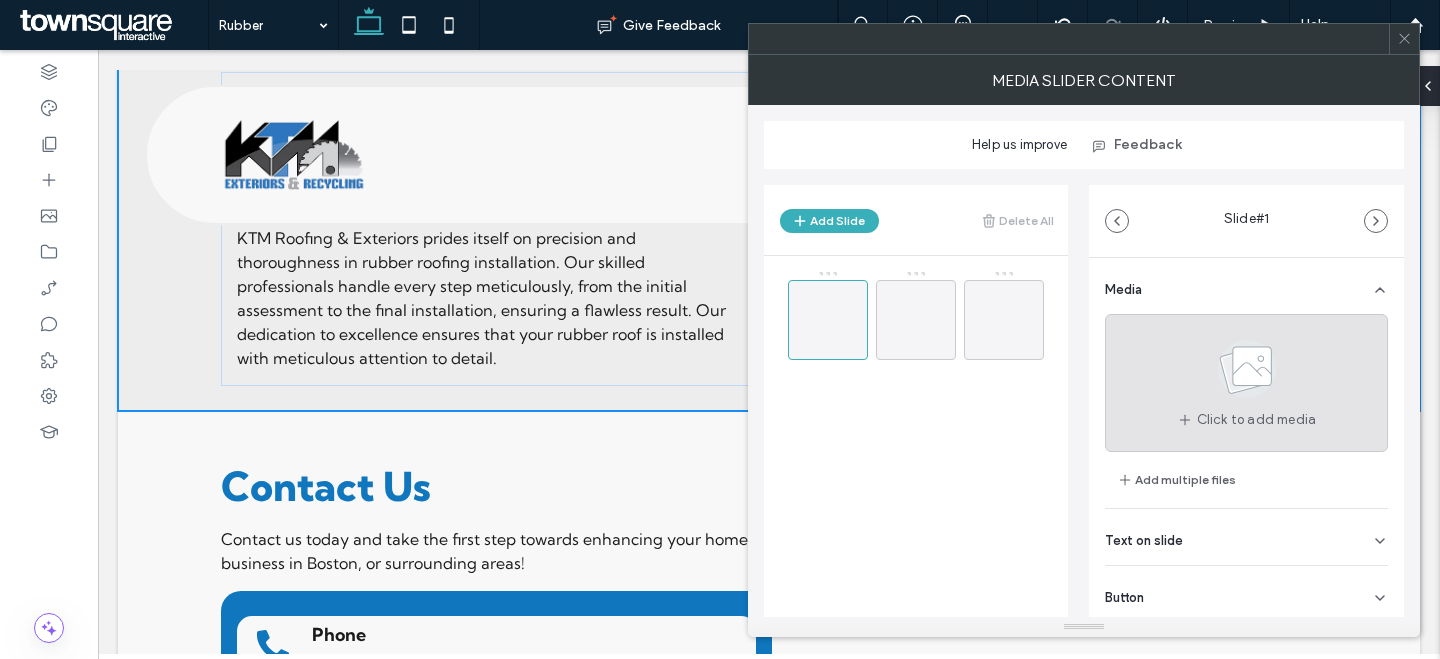 click on "Click to add media" at bounding box center [1246, 383] 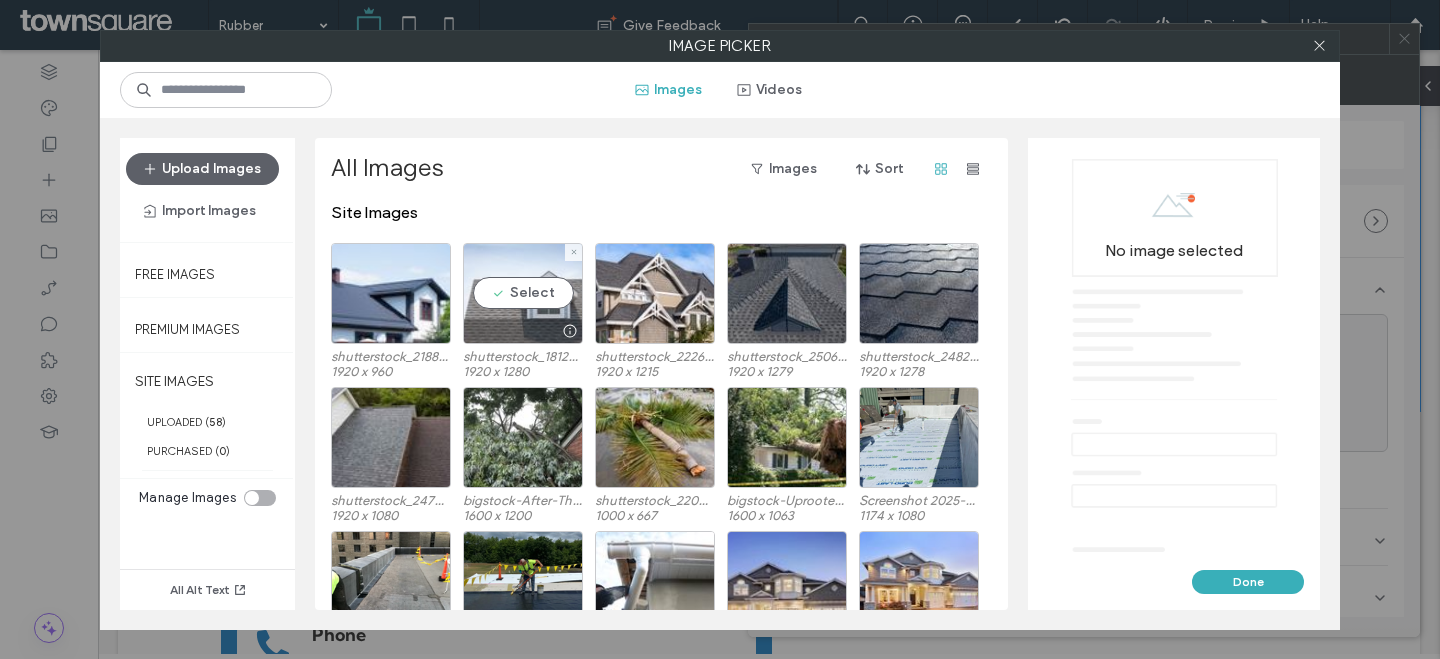 click on "Select" at bounding box center (523, 293) 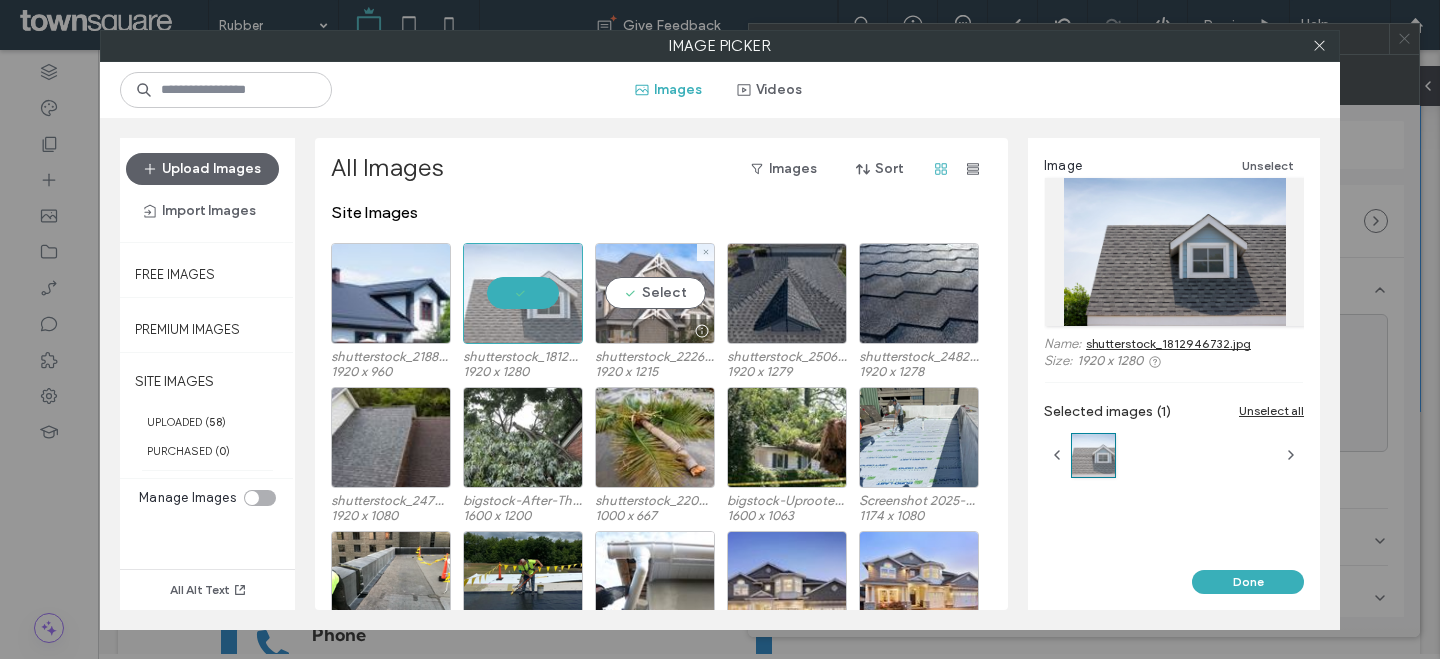 click on "Select" at bounding box center [655, 293] 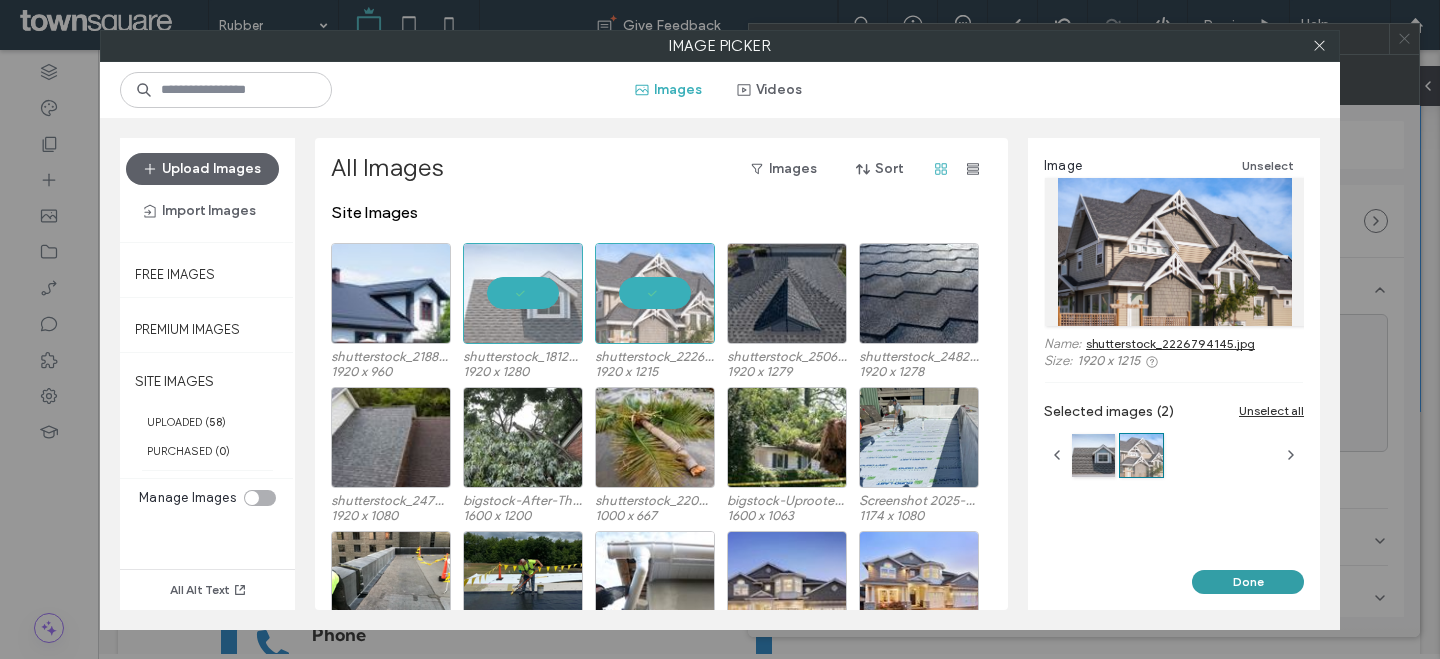 click on "Done" at bounding box center (1248, 582) 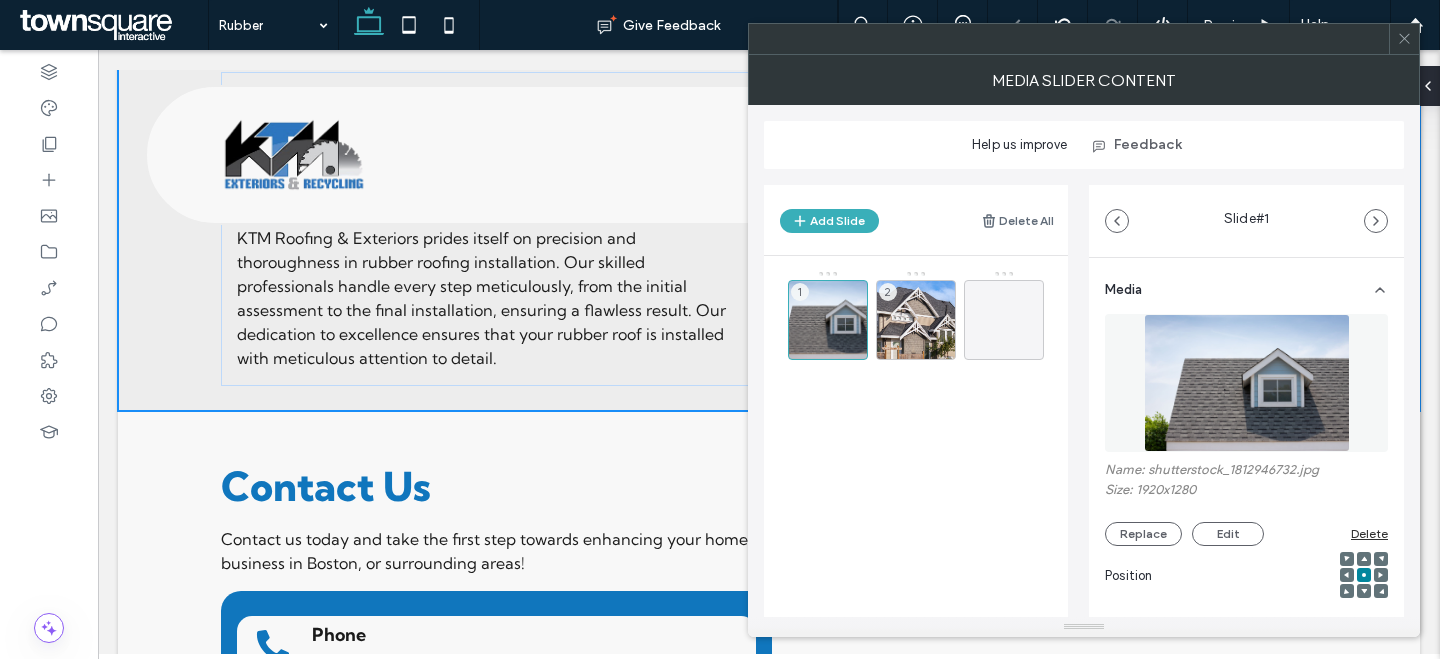 click 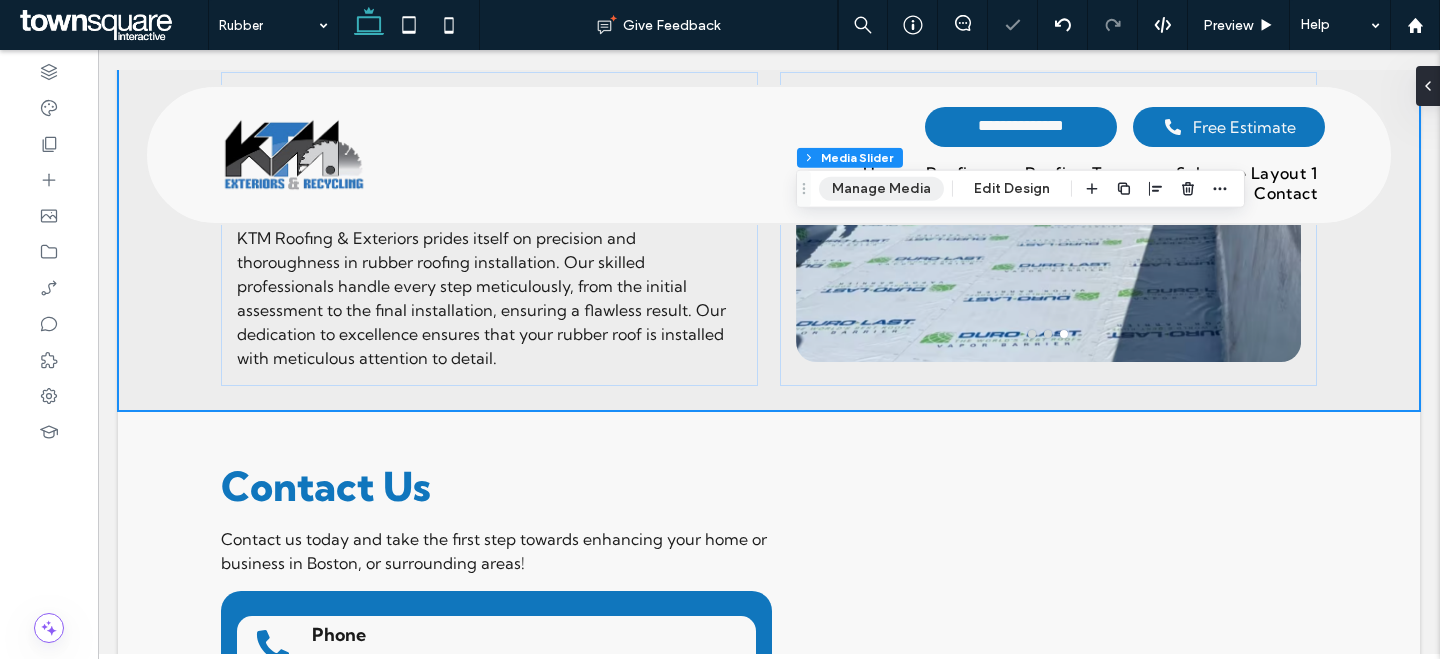 click on "Manage Media" at bounding box center [881, 189] 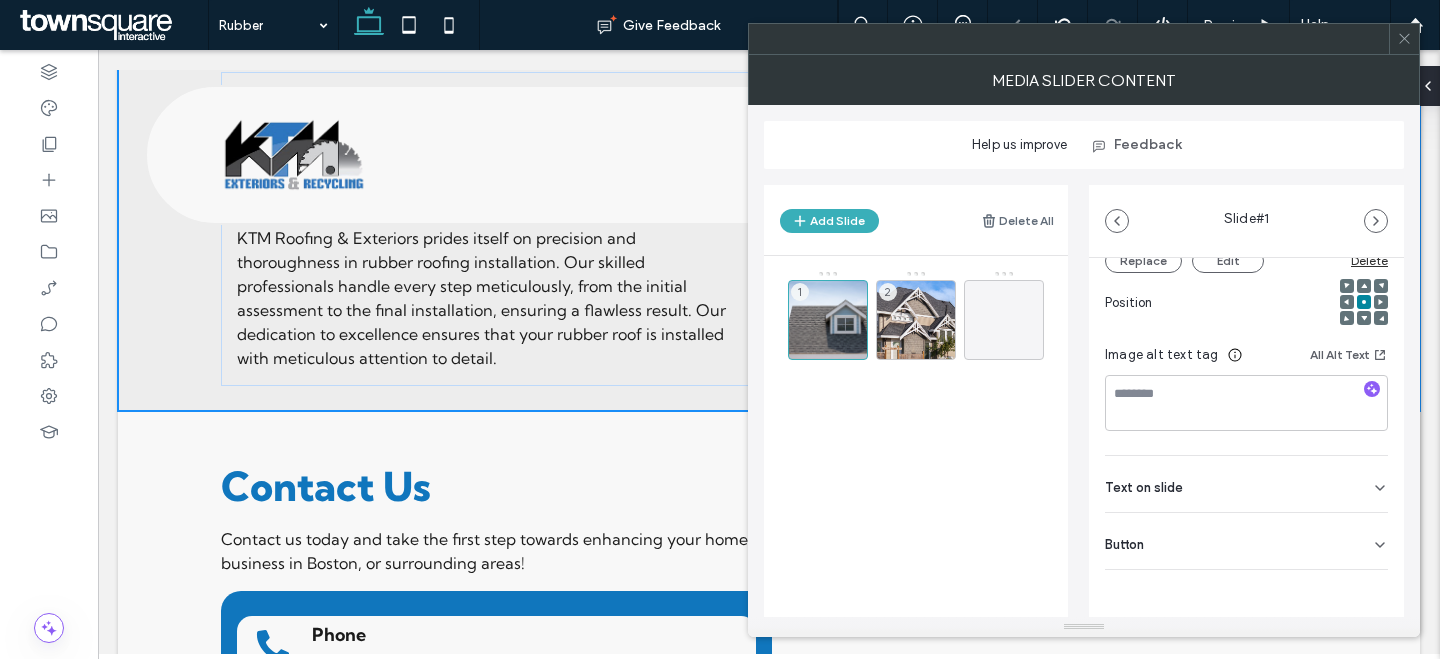 click on "Media Name: shutterstock_1812946732.jpg Size: 1920x1280 Replace Edit Delete Position Image alt text tag All Alt Text Text on slide Clear All Button ****** Add a link" at bounding box center [1246, 337] 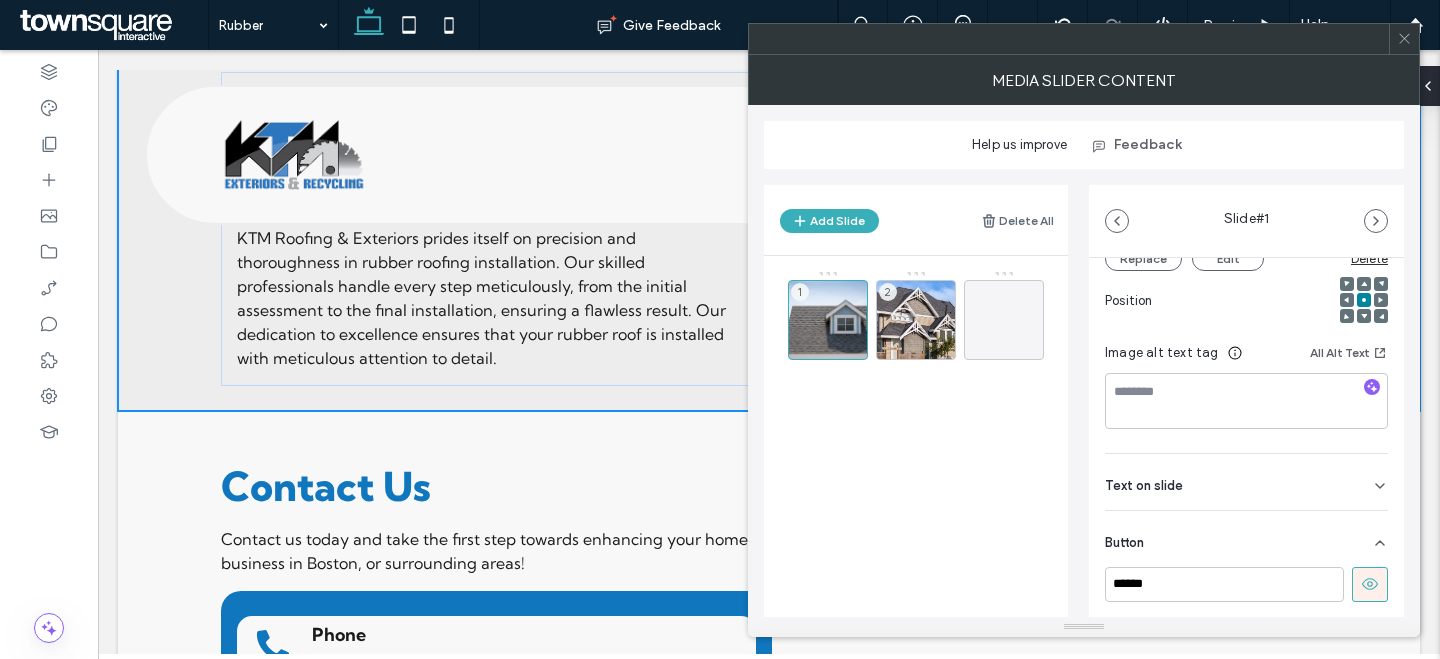 click 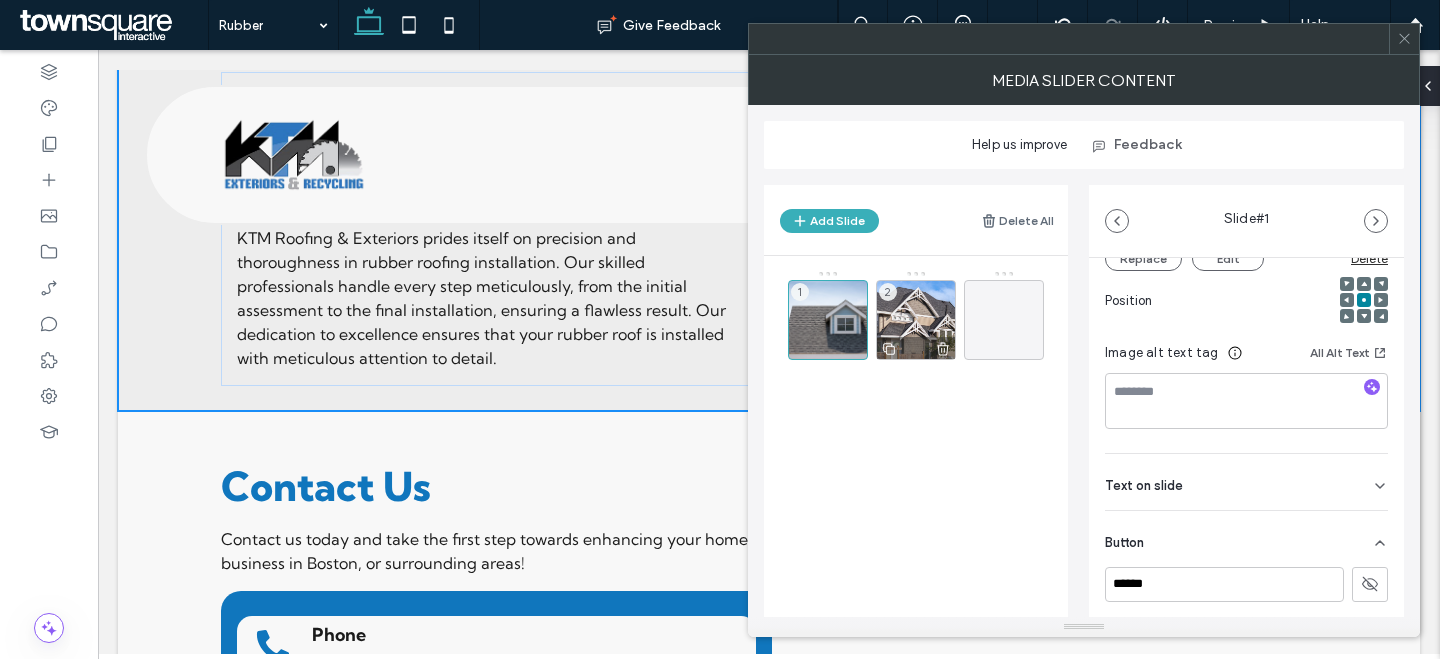 click on "2" at bounding box center [888, 292] 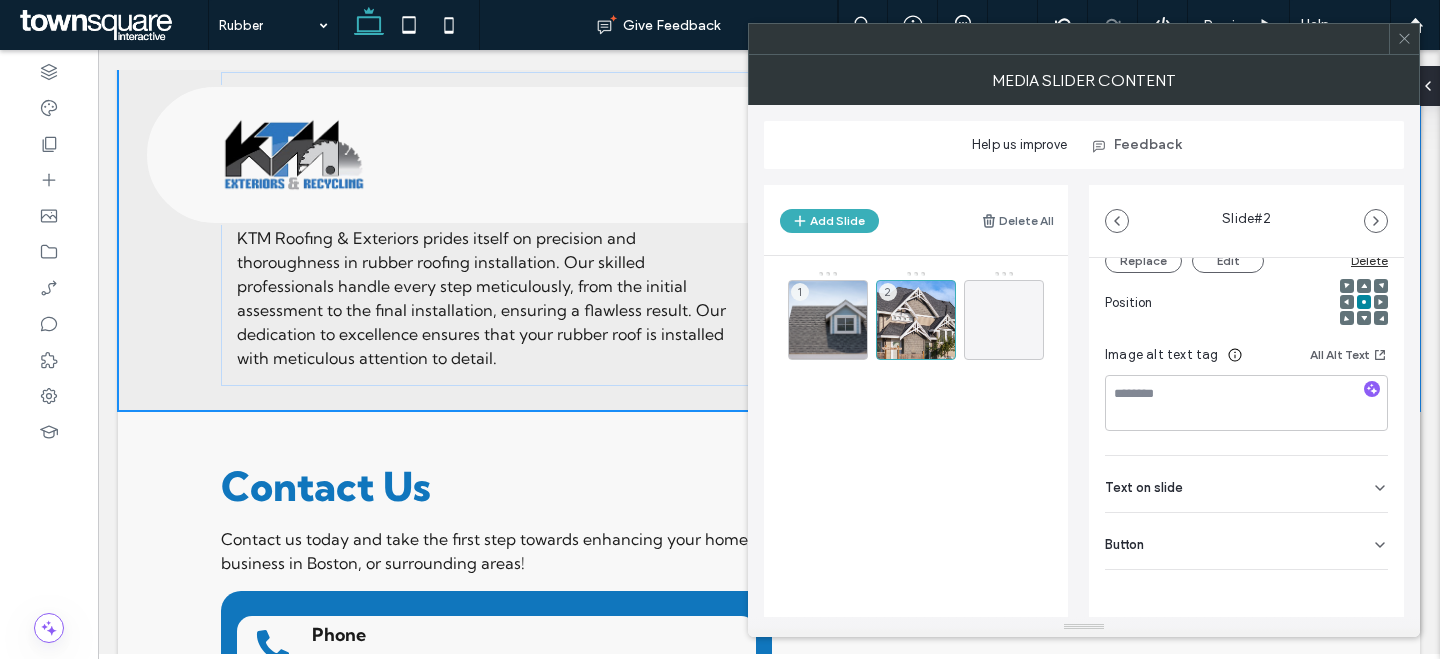 click on "Button" at bounding box center [1246, 541] 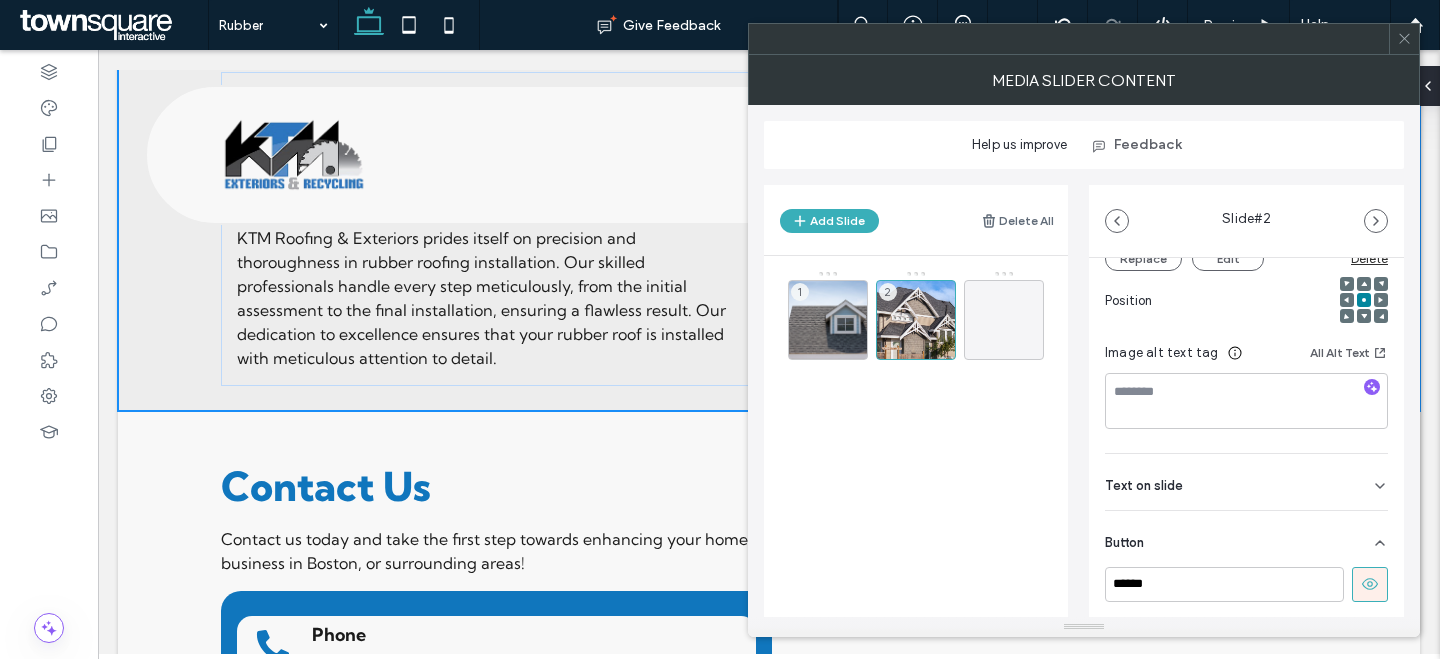 drag, startPoint x: 1358, startPoint y: 591, endPoint x: 1368, endPoint y: 329, distance: 262.19077 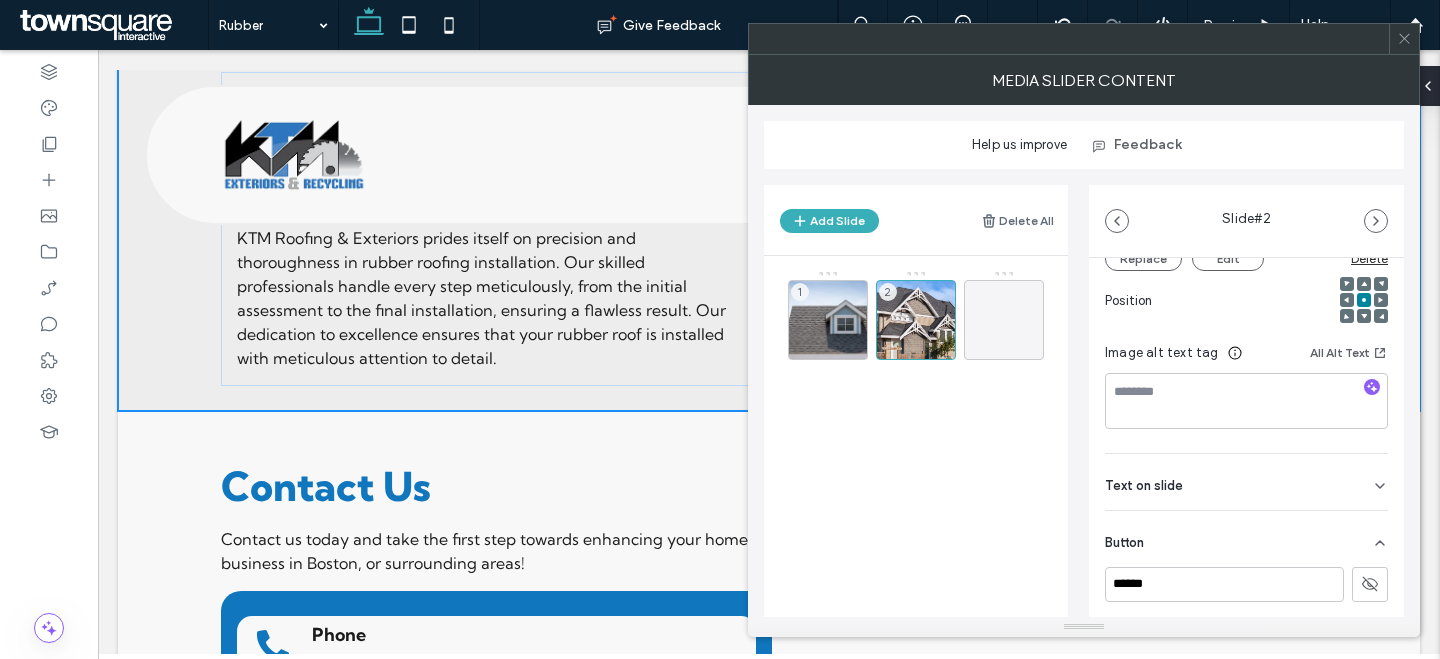 drag, startPoint x: 1399, startPoint y: 45, endPoint x: 1341, endPoint y: 122, distance: 96.40021 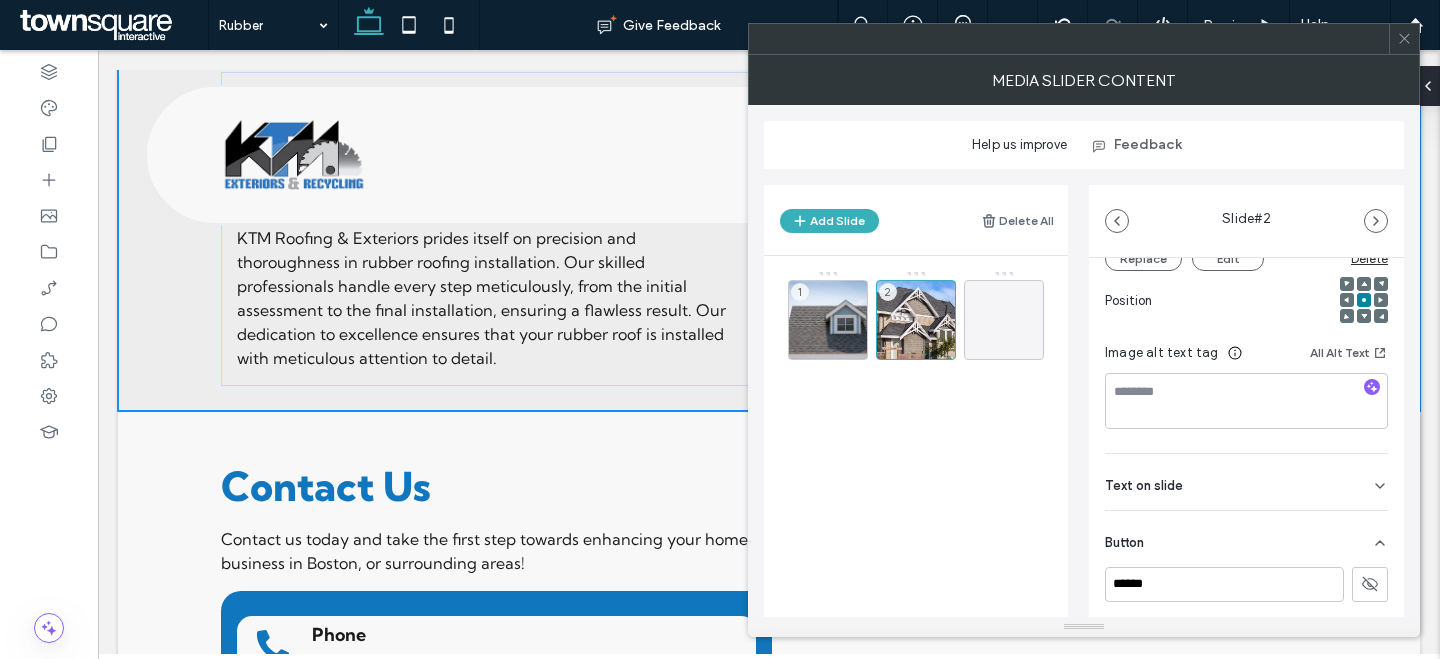 click 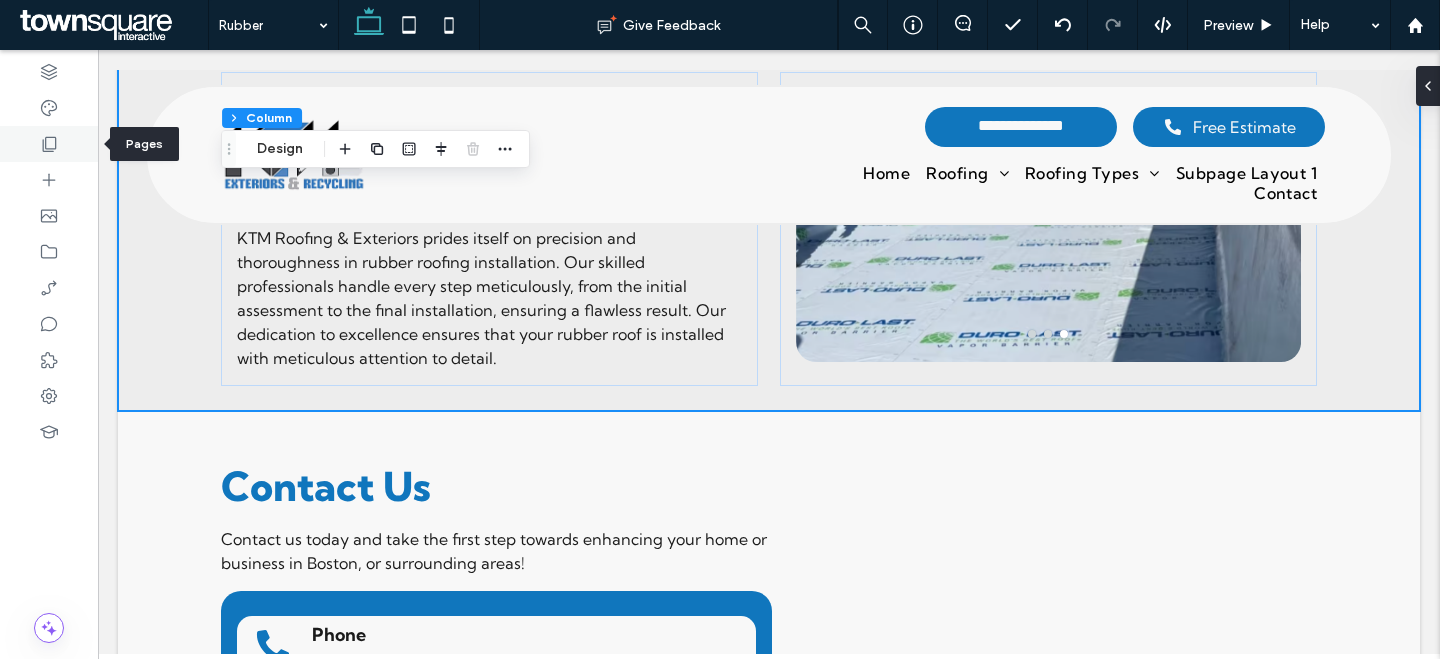 drag, startPoint x: 23, startPoint y: 138, endPoint x: 37, endPoint y: 143, distance: 14.866069 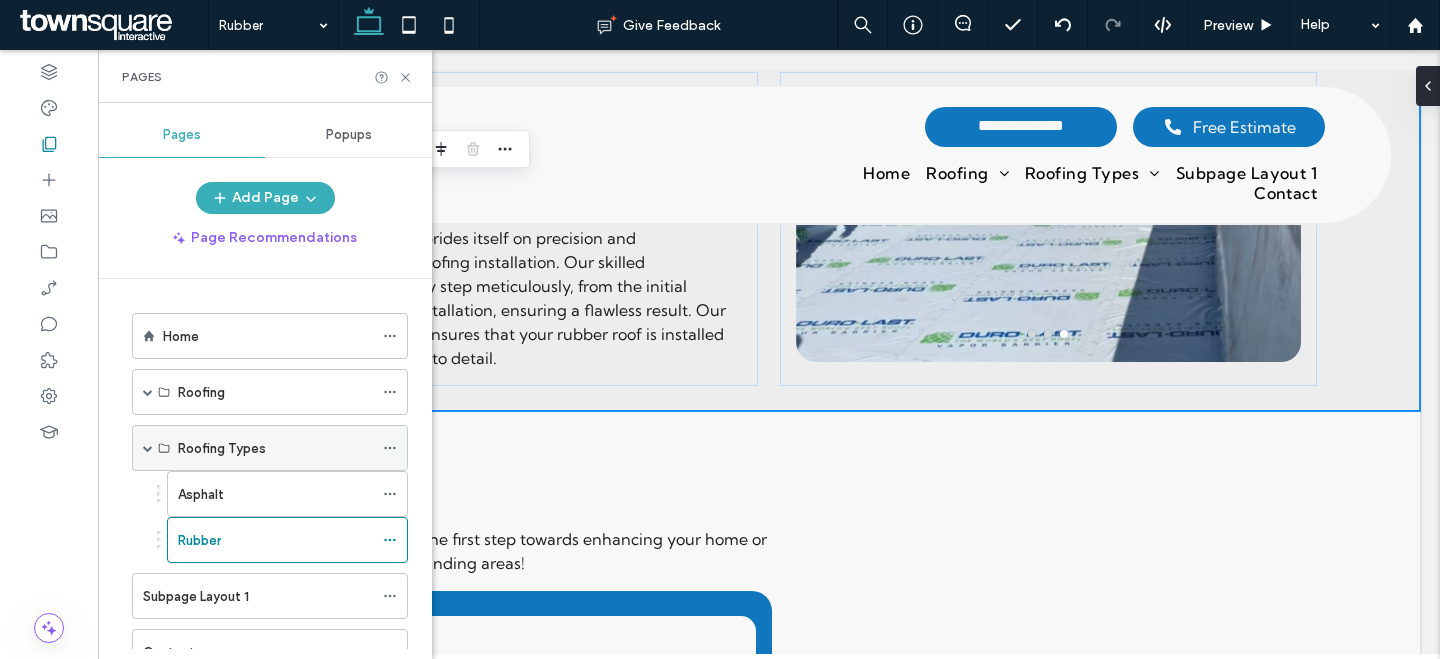 scroll, scrollTop: 132, scrollLeft: 0, axis: vertical 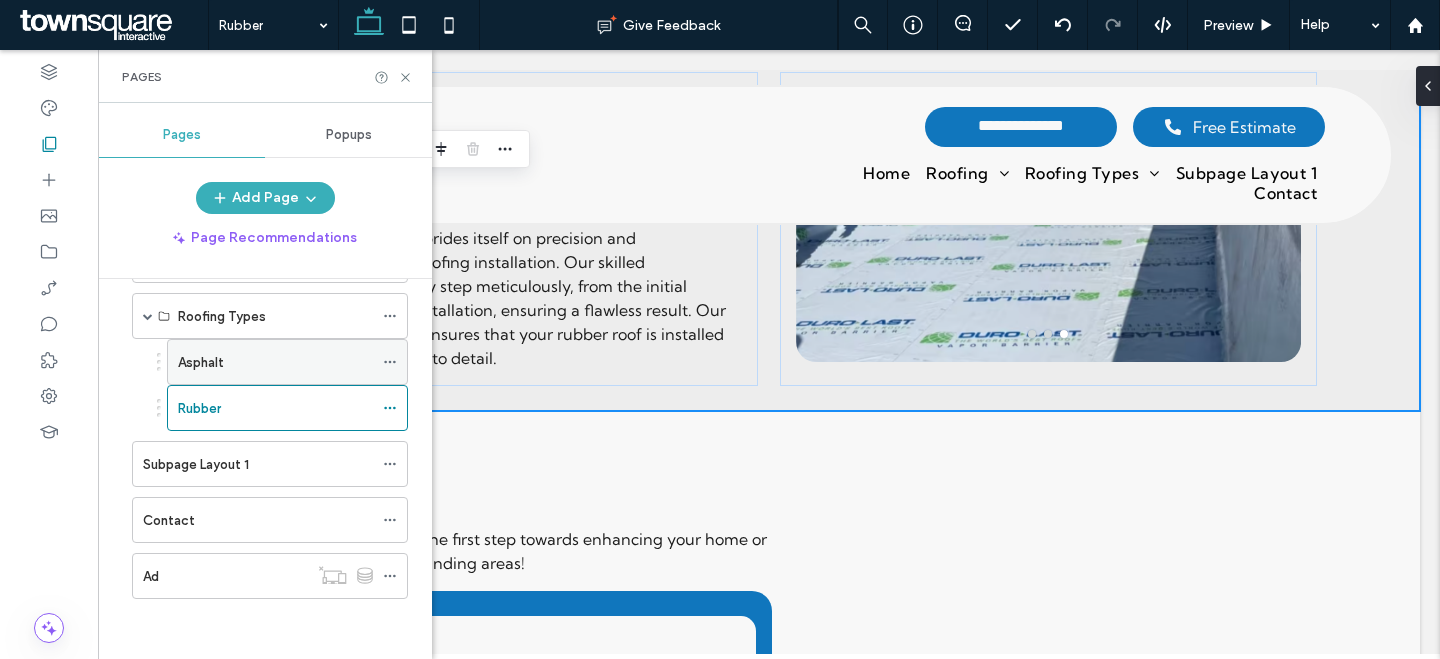 click on "Asphalt" at bounding box center [275, 362] 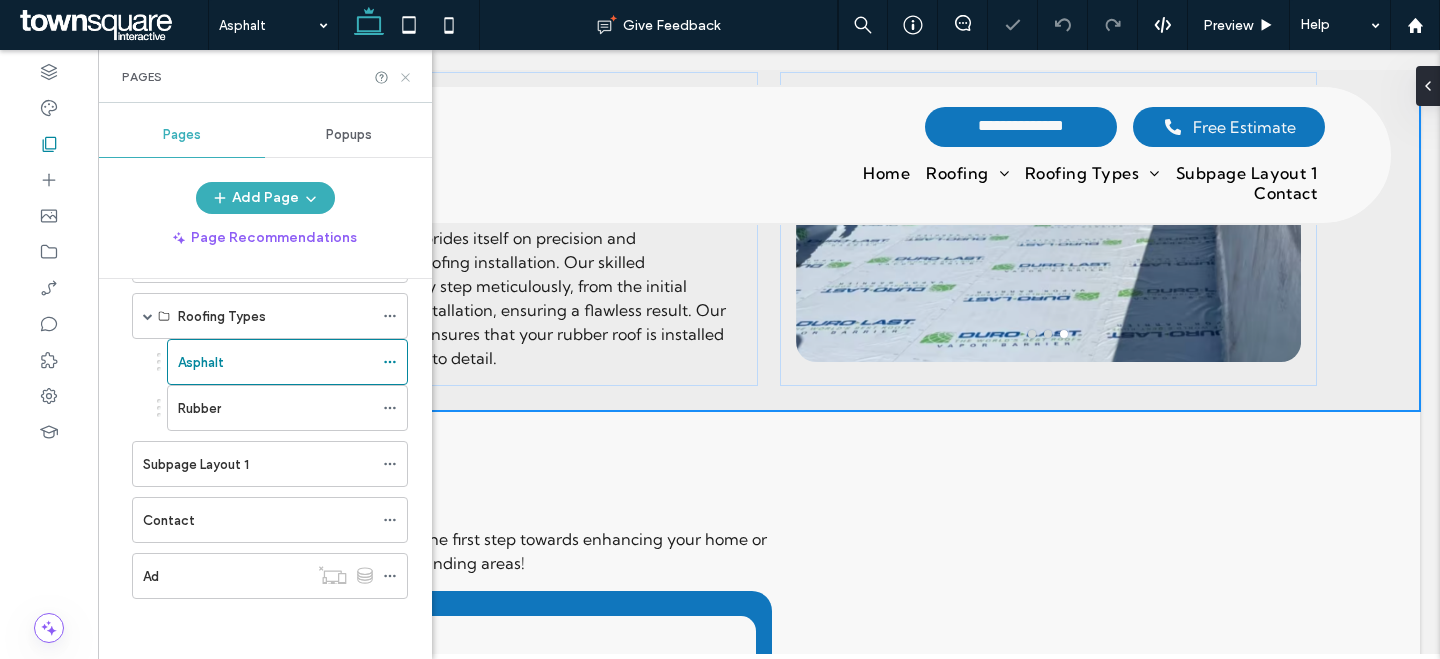 click 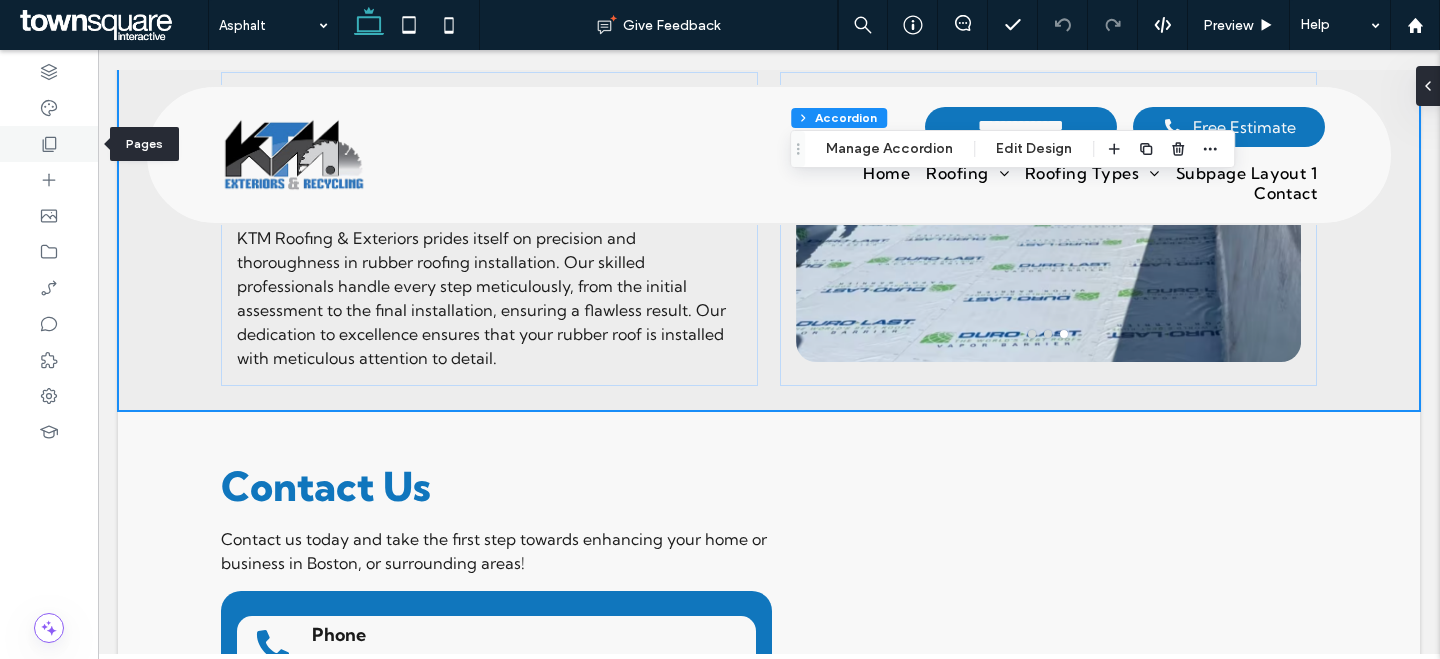 click at bounding box center (49, 144) 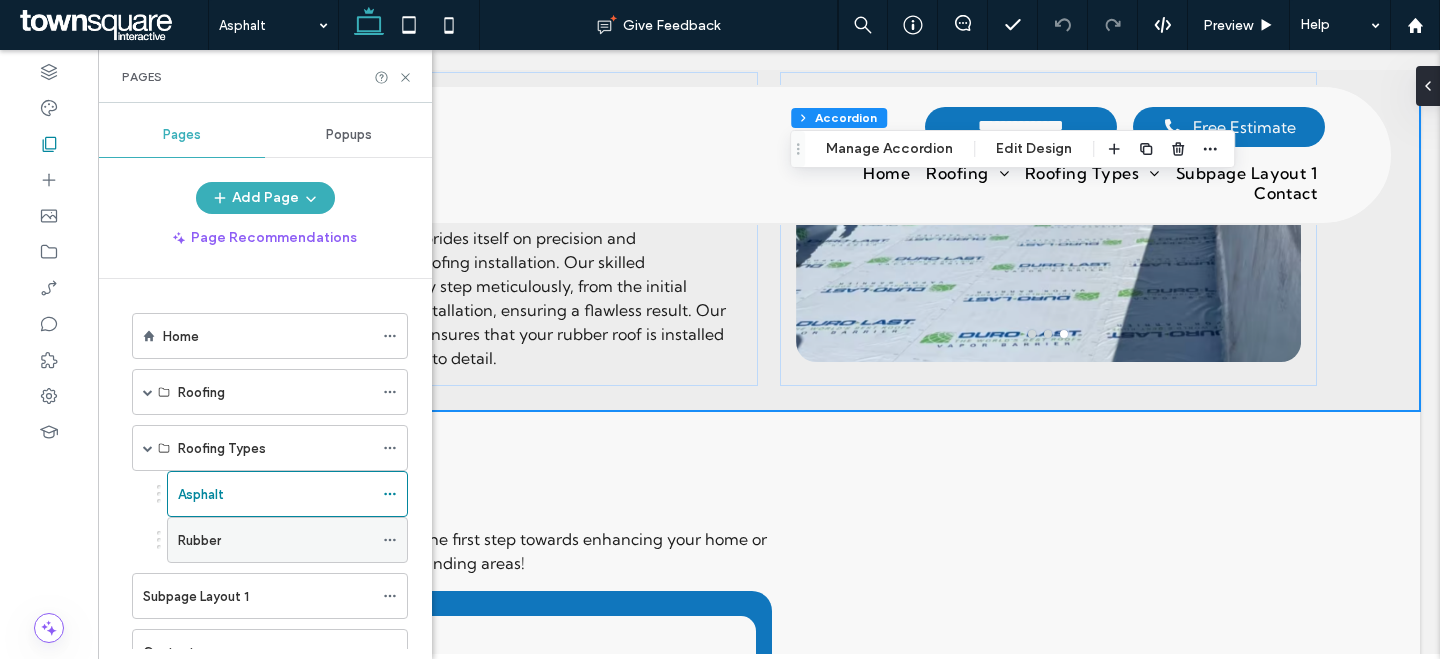 click on "Rubber" at bounding box center [275, 540] 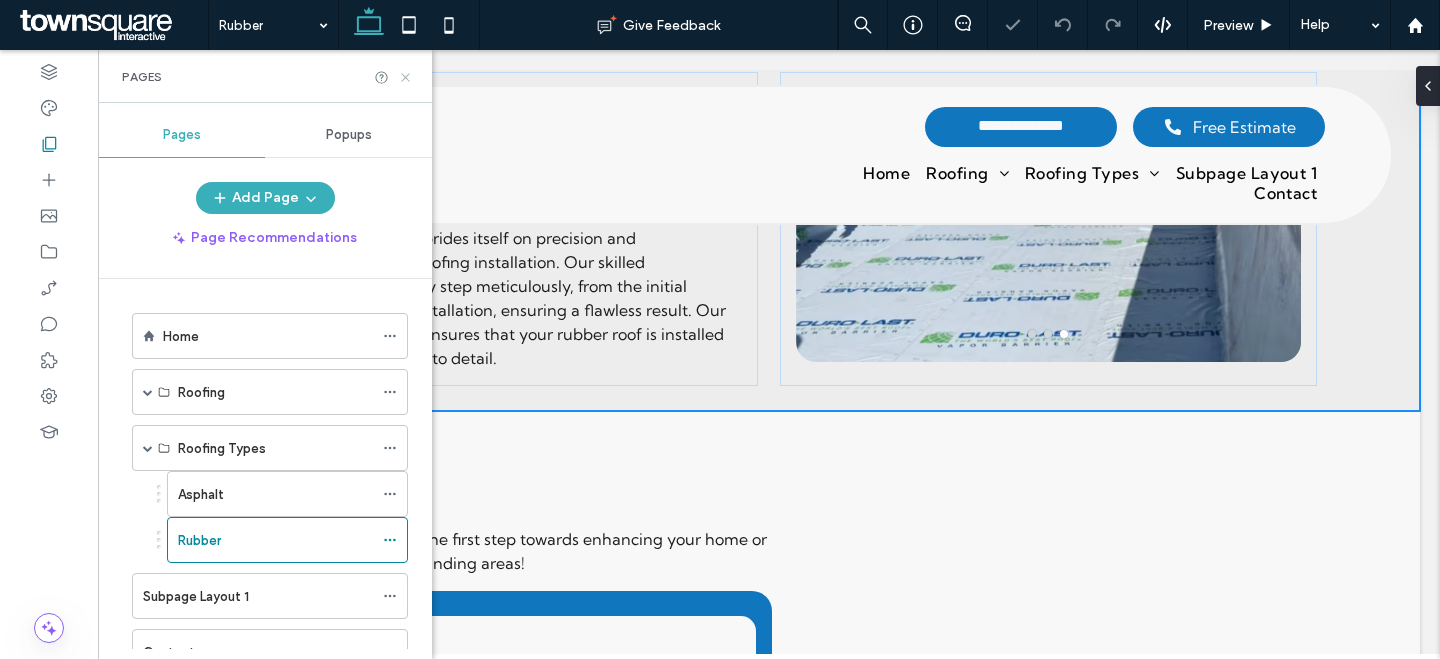 click 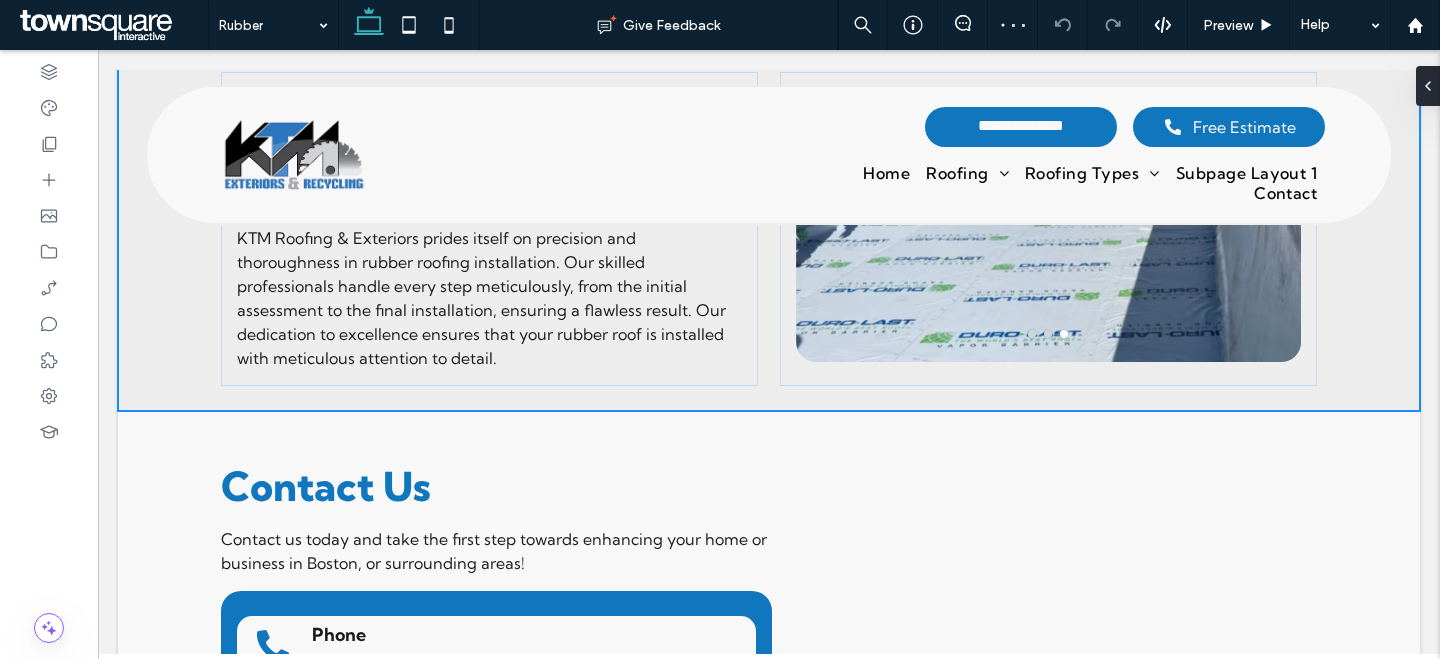 type on "**********" 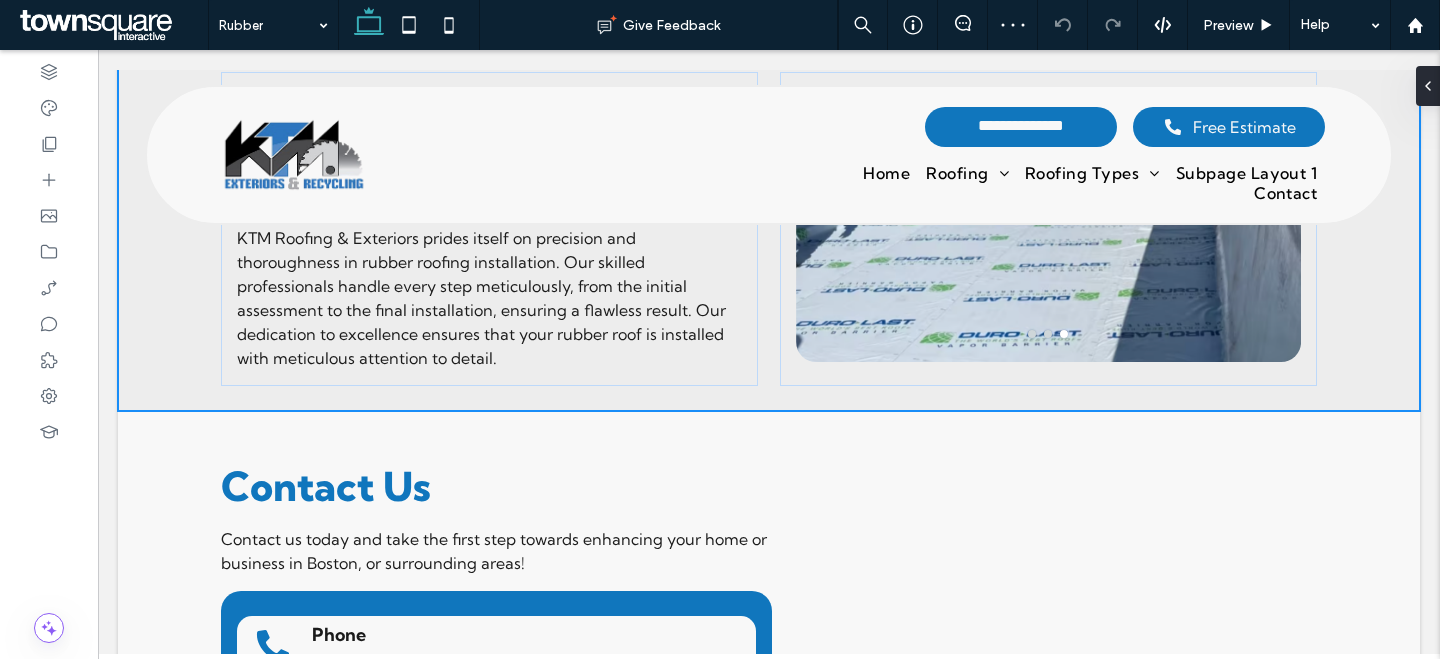 type on "**" 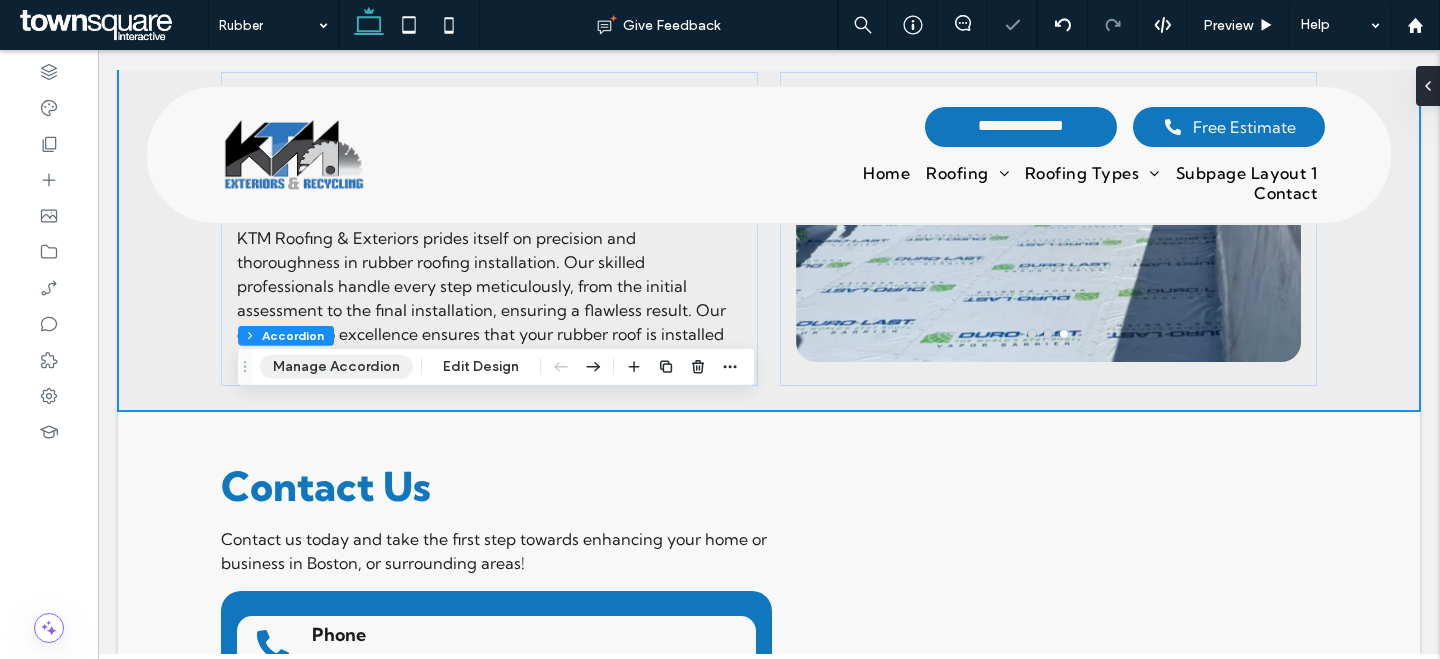 click on "Manage Accordion" at bounding box center (336, 367) 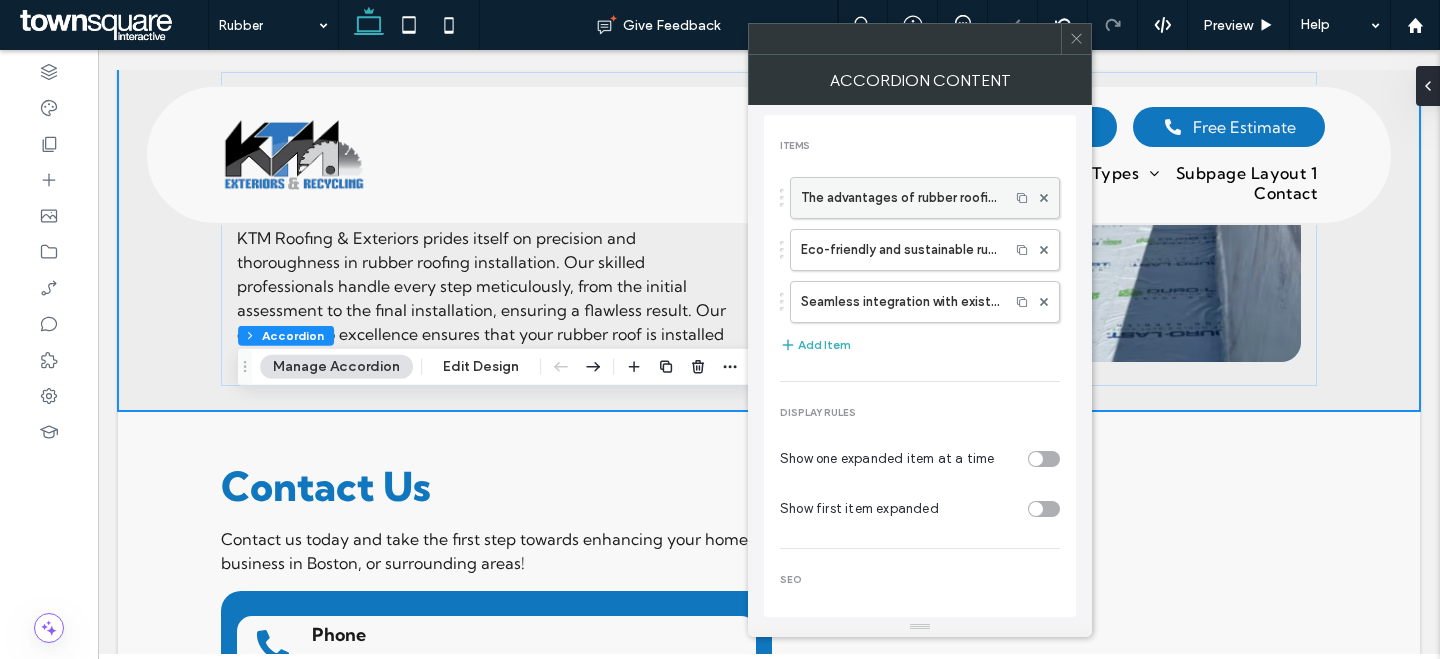 click on "The advantages of rubber roofing in weather resistance" at bounding box center (900, 198) 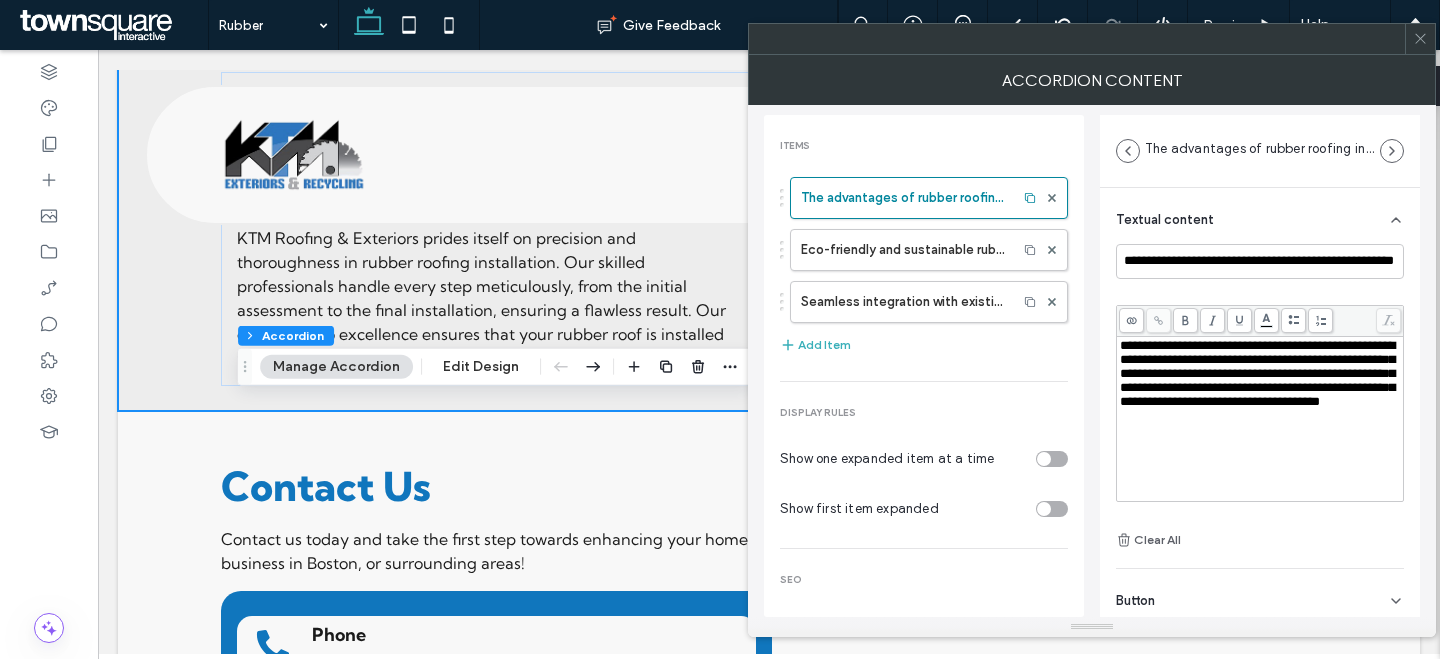 click on "**********" at bounding box center [1257, 373] 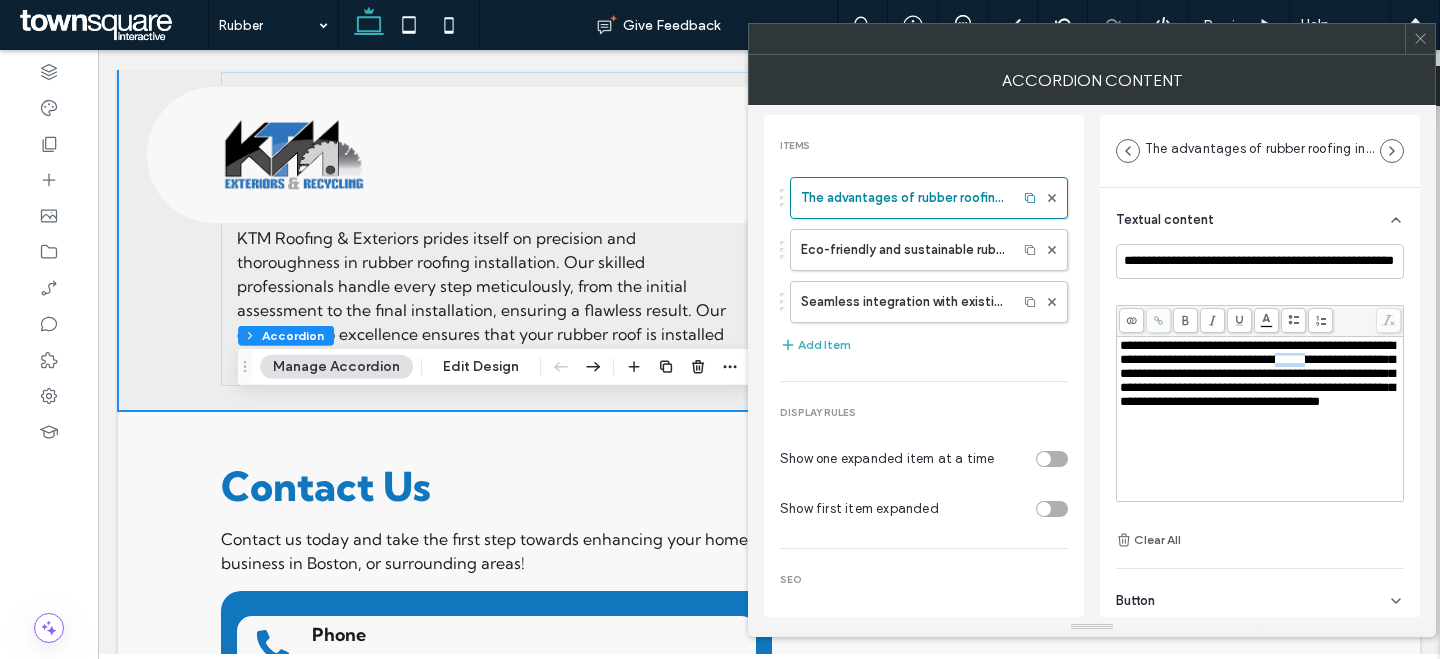 drag, startPoint x: 1157, startPoint y: 379, endPoint x: 1102, endPoint y: 376, distance: 55.081757 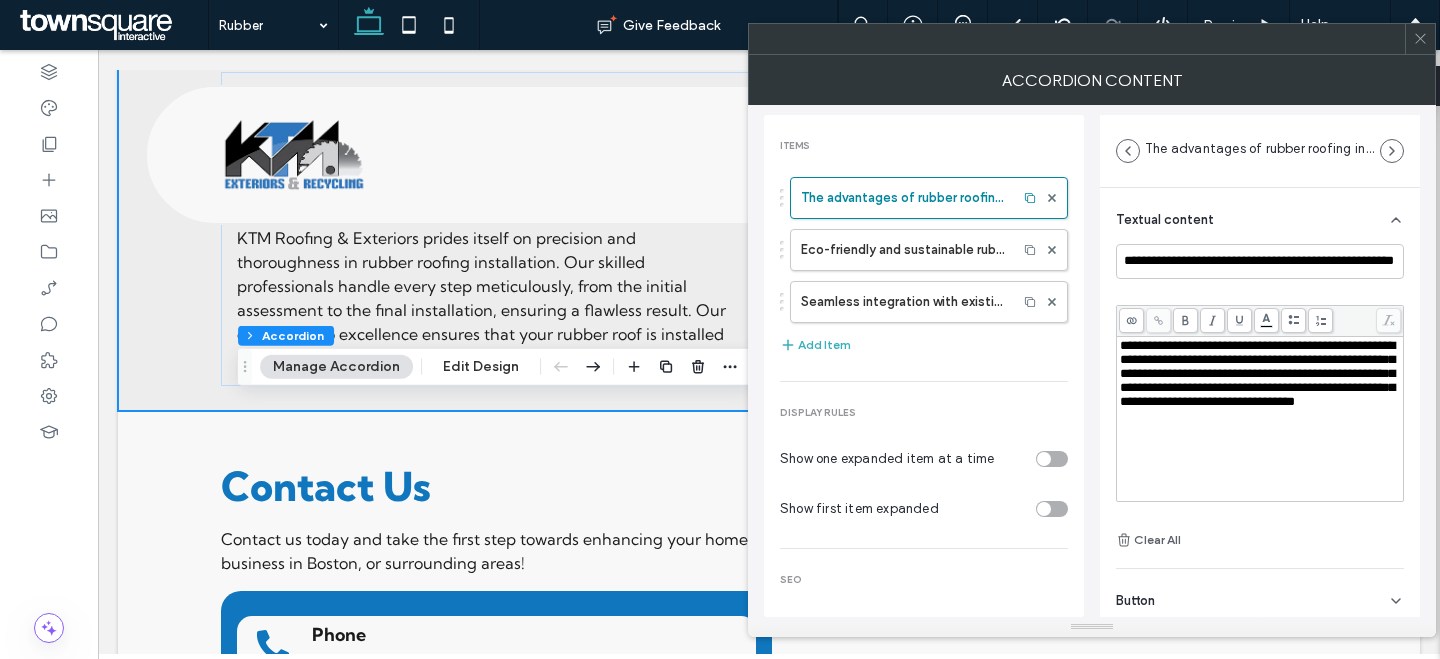 type 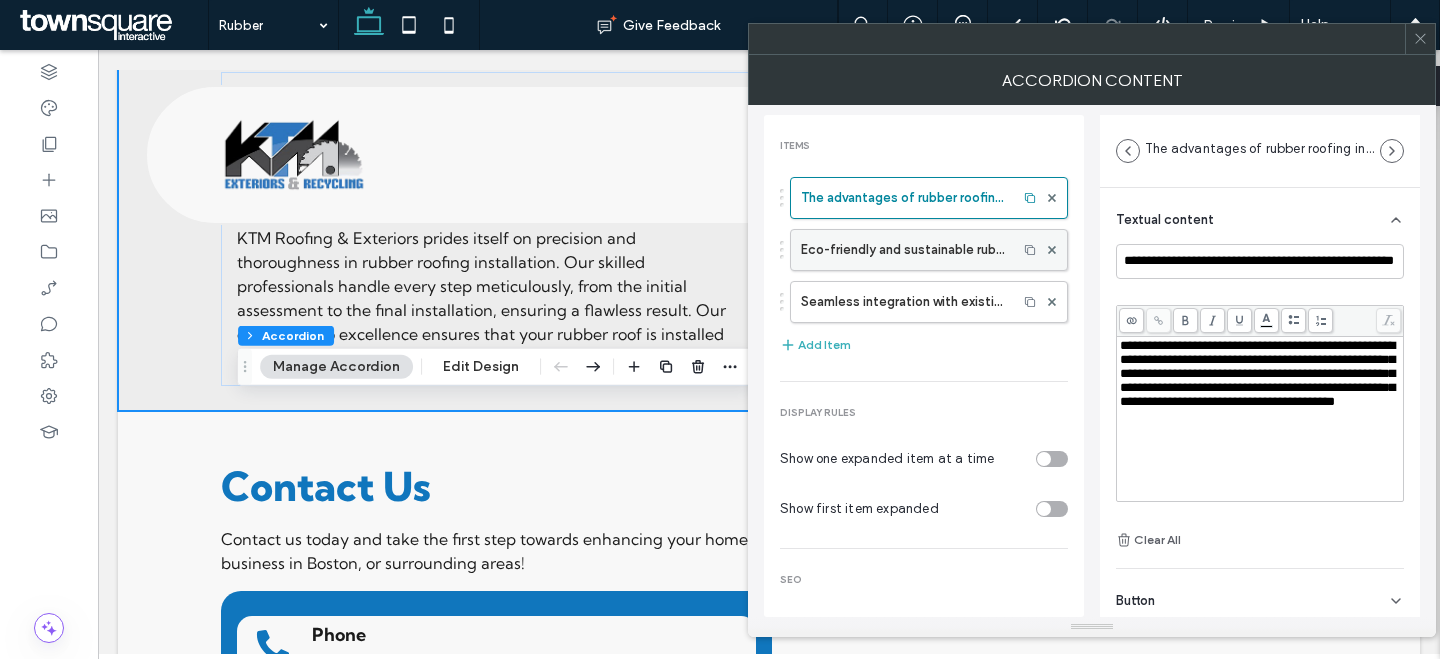 click on "Eco-friendly and sustainable rubber roofing" at bounding box center (904, 250) 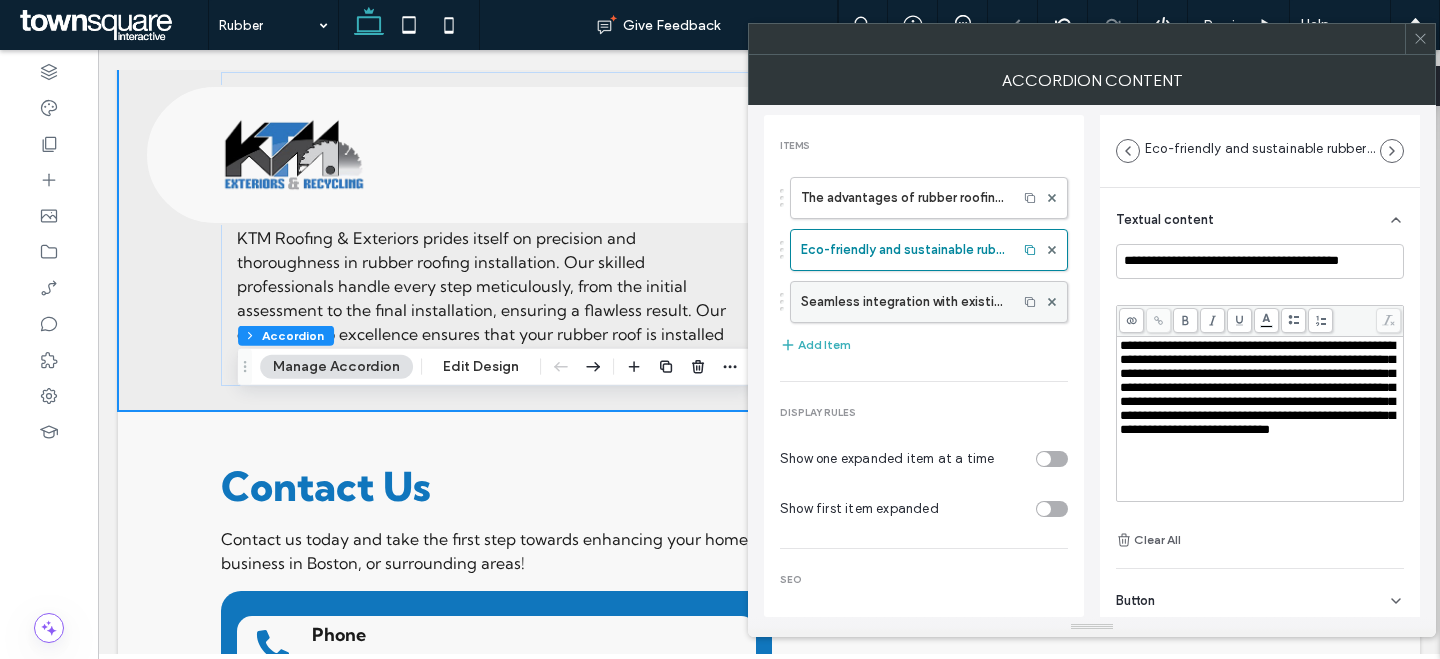 drag, startPoint x: 834, startPoint y: 294, endPoint x: 844, endPoint y: 297, distance: 10.440307 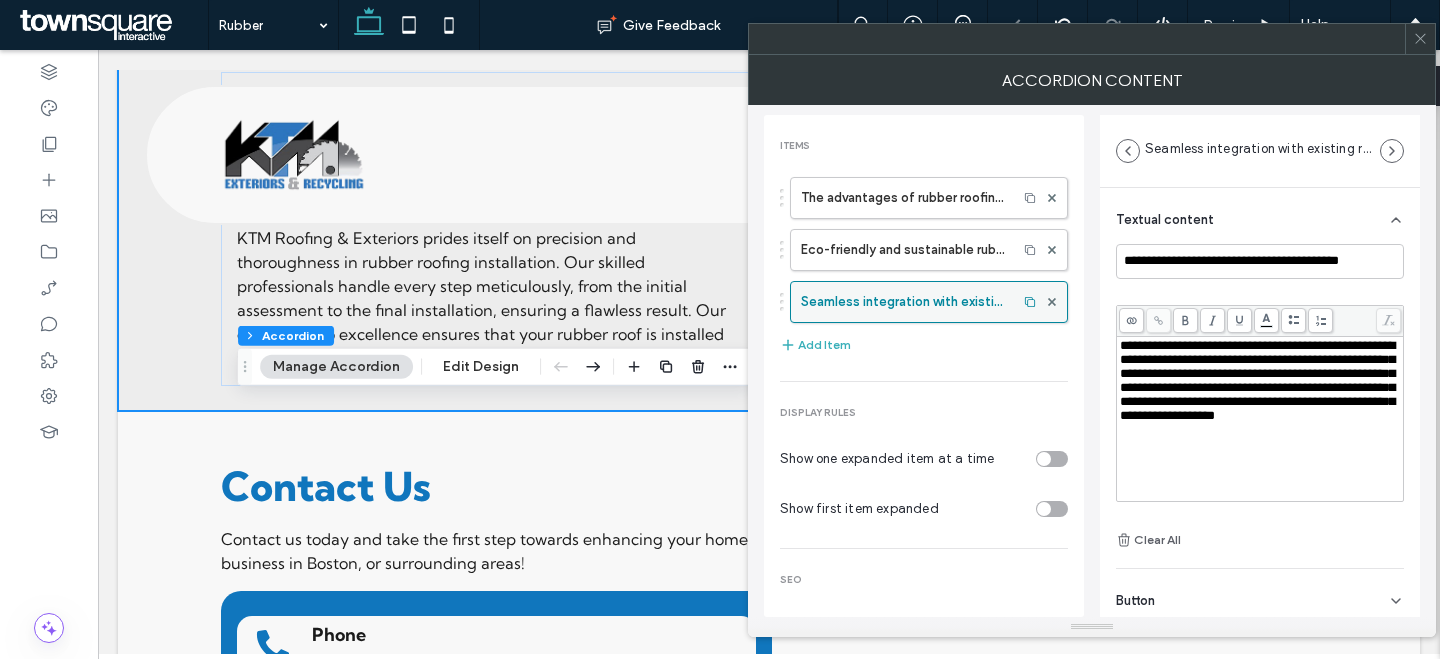 type on "**********" 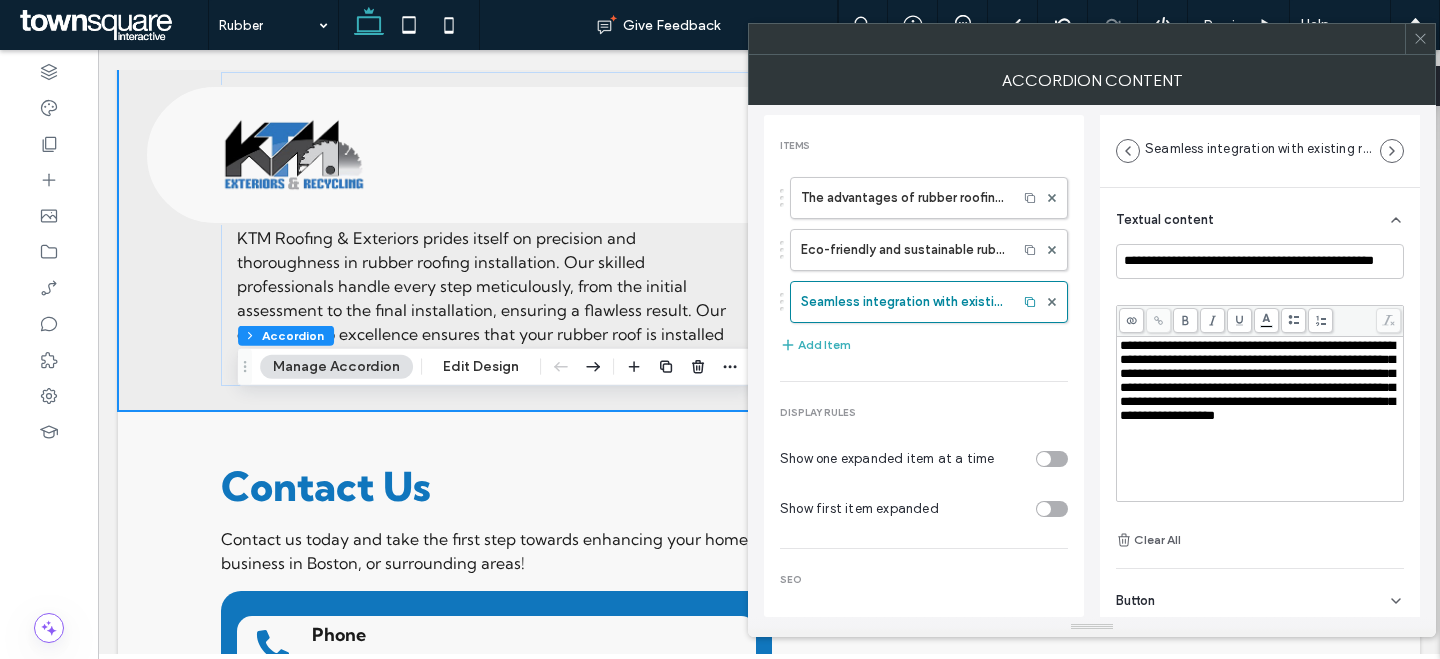 drag, startPoint x: 1423, startPoint y: 39, endPoint x: 1225, endPoint y: 228, distance: 273.7243 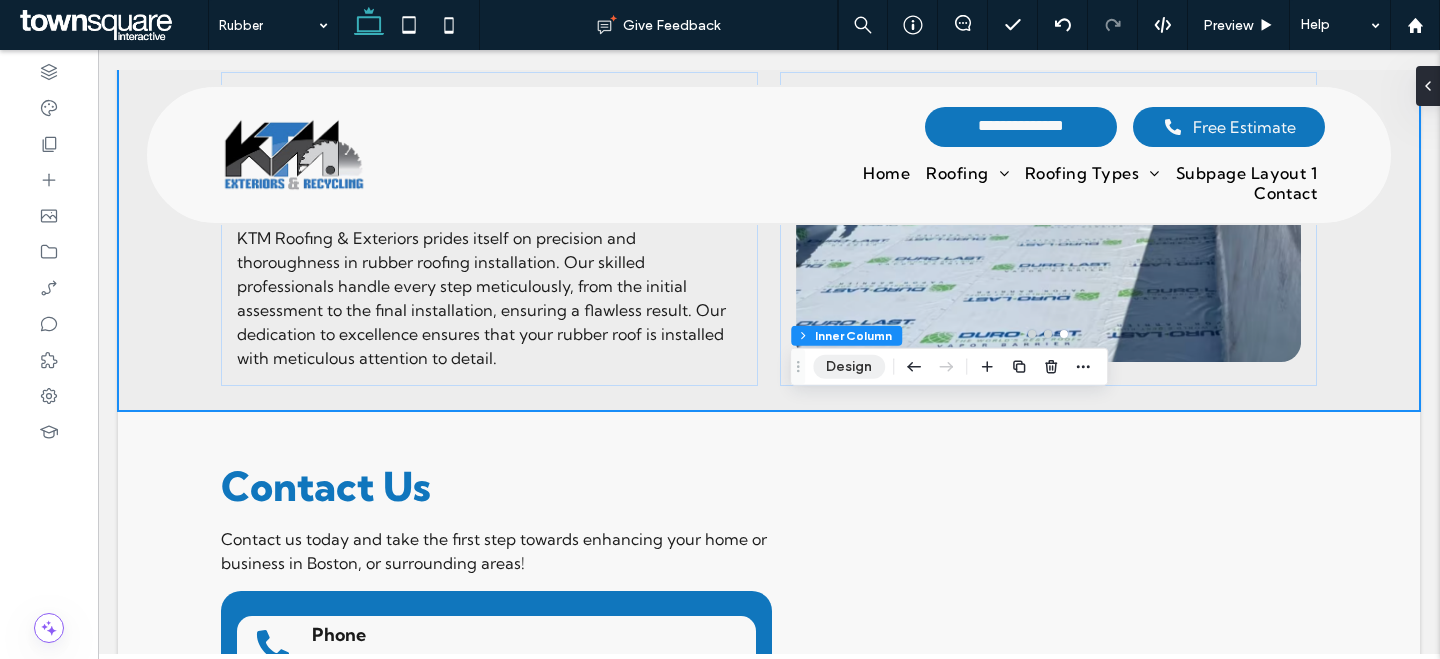 click on "Design" at bounding box center [849, 367] 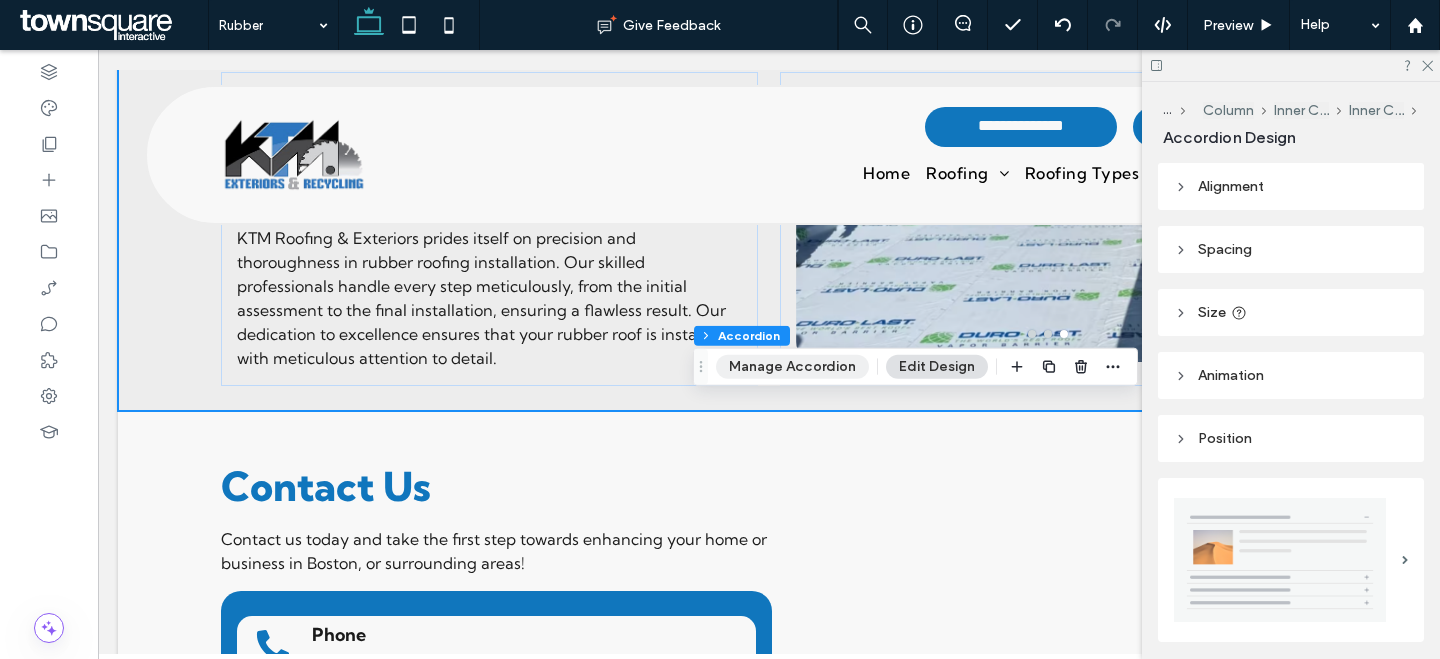 click on "Manage Accordion" at bounding box center [792, 367] 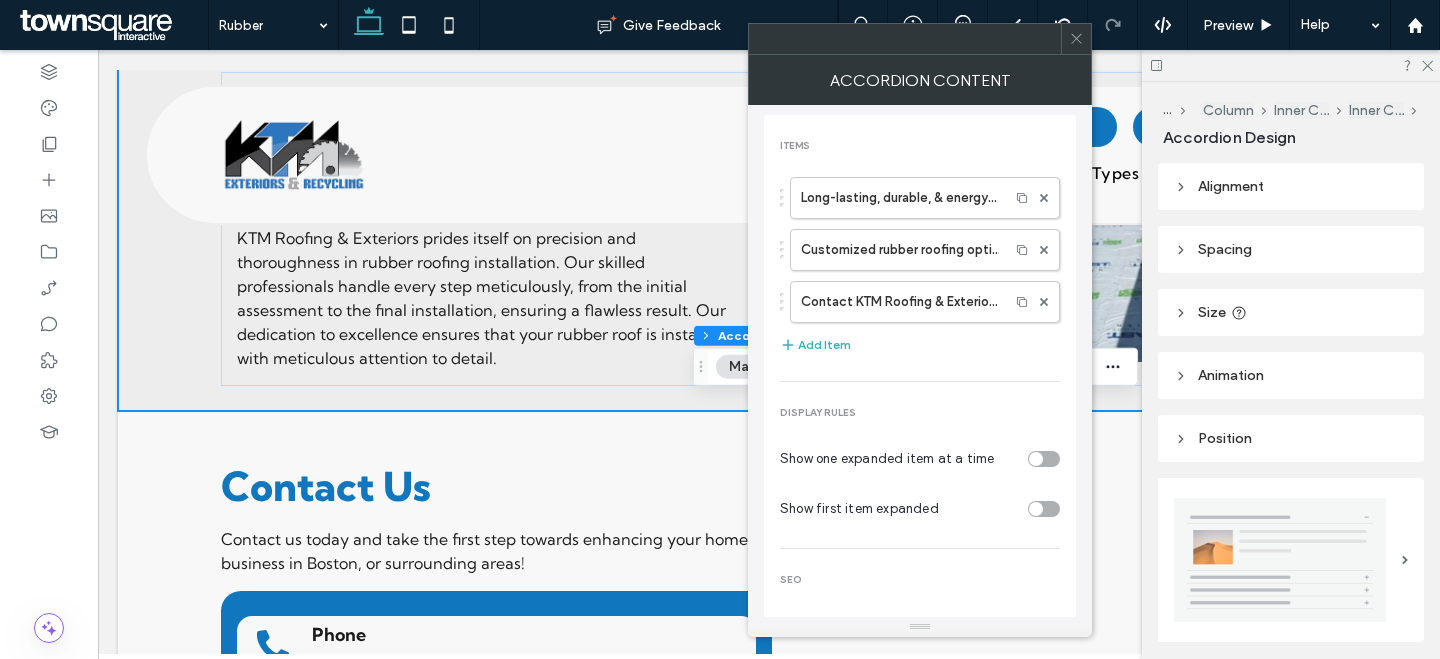 click on "Long-lasting, durable, & energy-efficient rubber roofing Customized rubber roofing options Contact KTM Roofing & Exteriors for professional rubber roofing services" at bounding box center (920, 245) 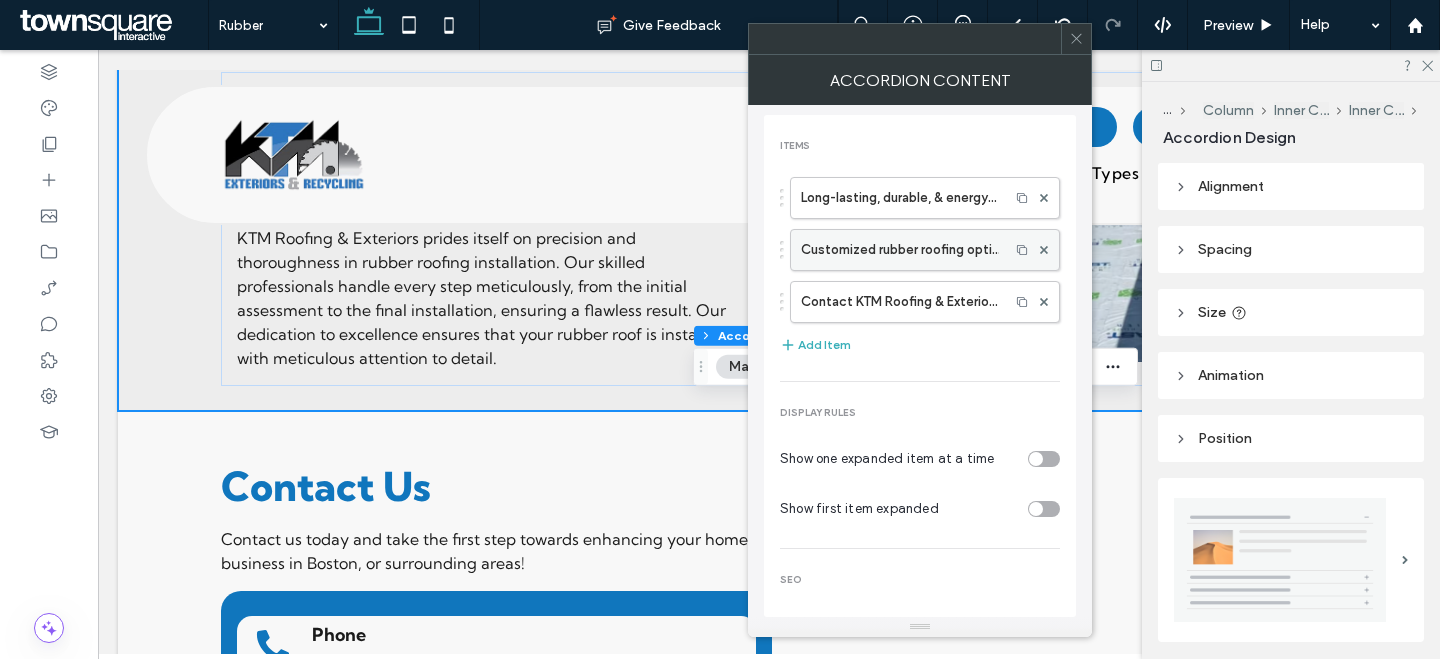 drag, startPoint x: 892, startPoint y: 194, endPoint x: 957, endPoint y: 241, distance: 80.21222 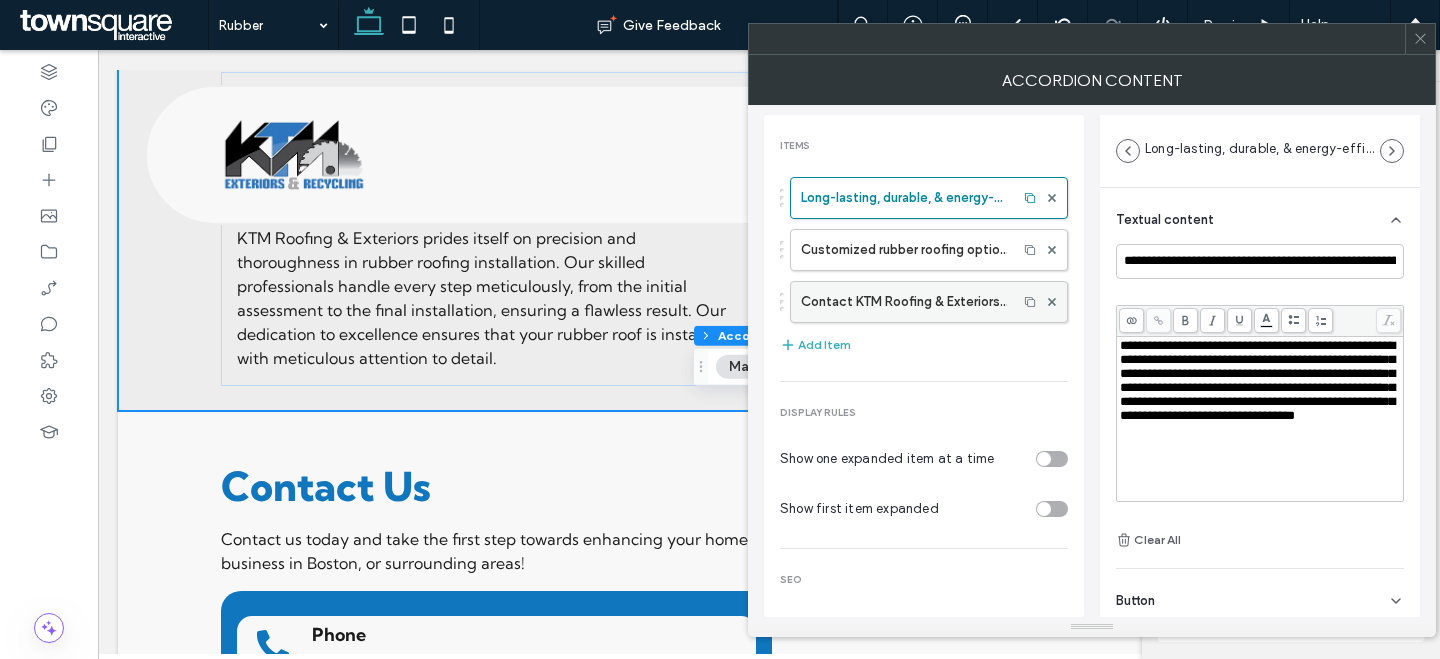 drag, startPoint x: 856, startPoint y: 249, endPoint x: 953, endPoint y: 296, distance: 107.78683 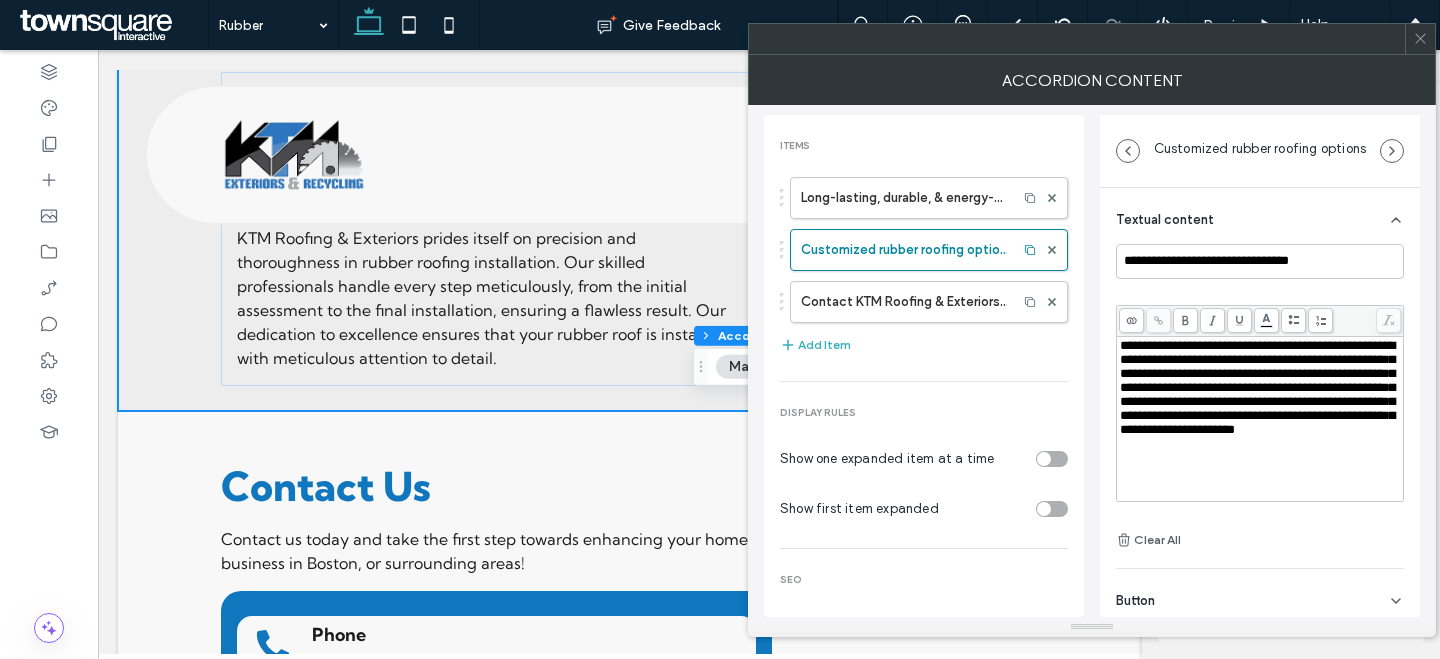 click on "Long-lasting, durable, & energy-efficient rubber roofing Customized rubber roofing options Contact KTM Roofing & Exteriors for professional rubber roofing services" at bounding box center [924, 245] 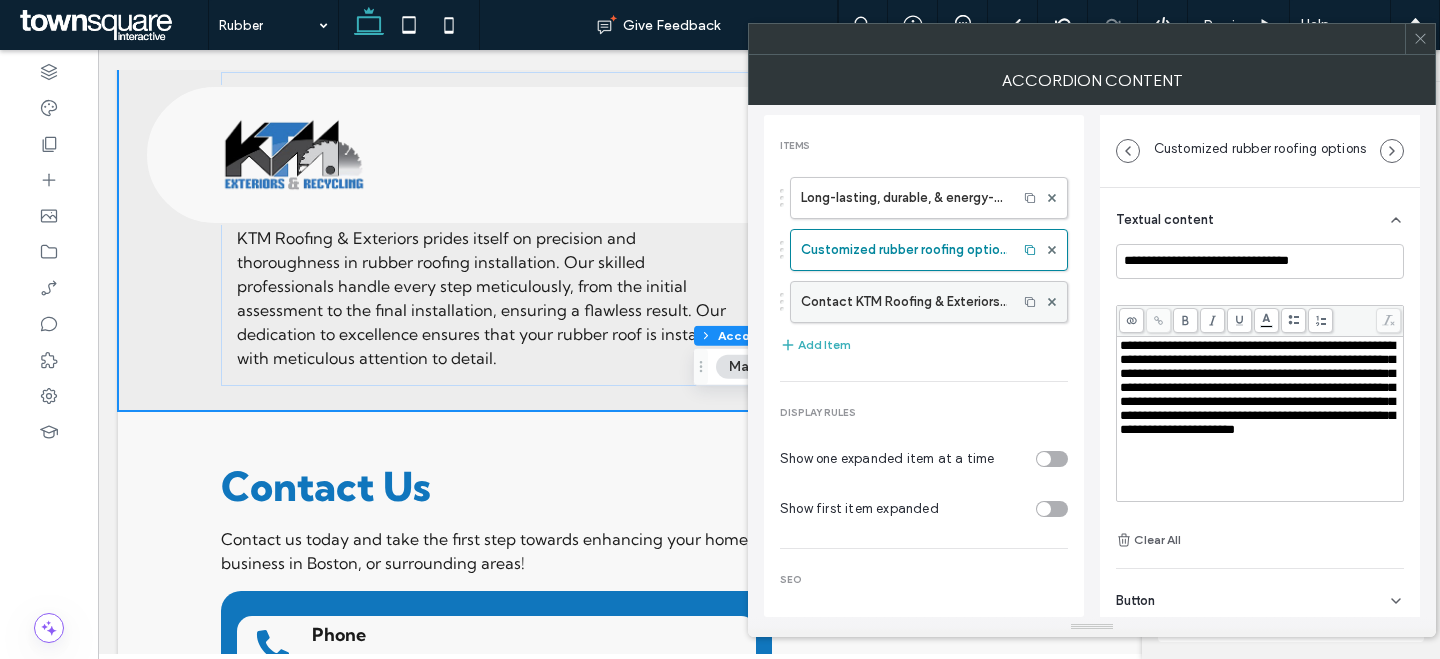 click on "Contact KTM Roofing & Exteriors for professional rubber roofing services" at bounding box center [904, 302] 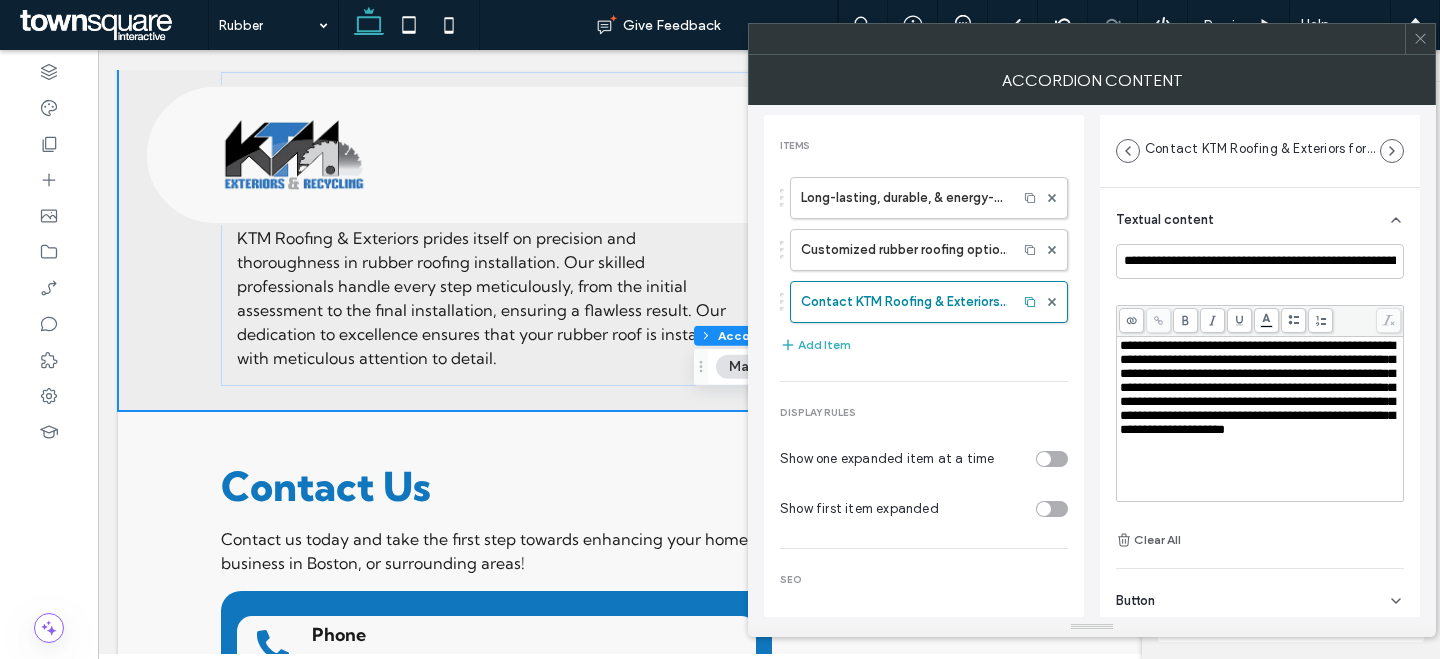 click on "**********" at bounding box center [1257, 387] 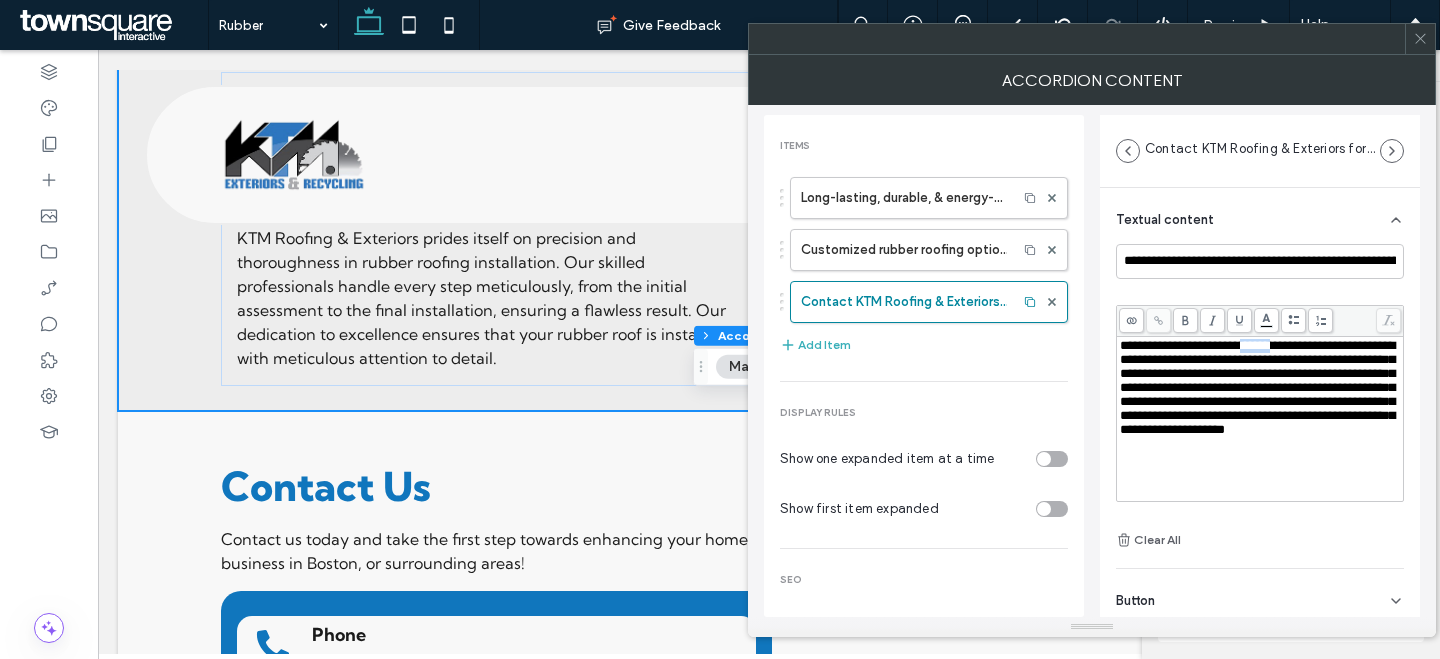 drag, startPoint x: 1296, startPoint y: 347, endPoint x: 1262, endPoint y: 345, distance: 34.058773 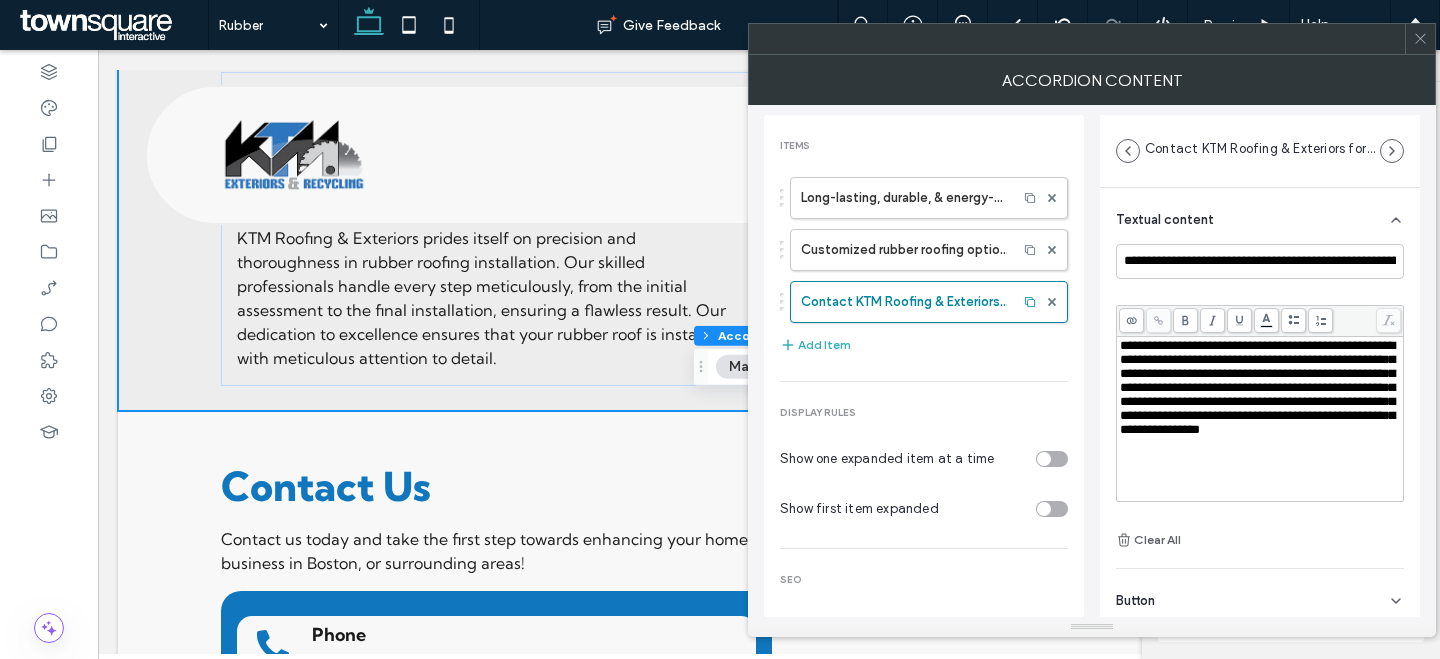 type 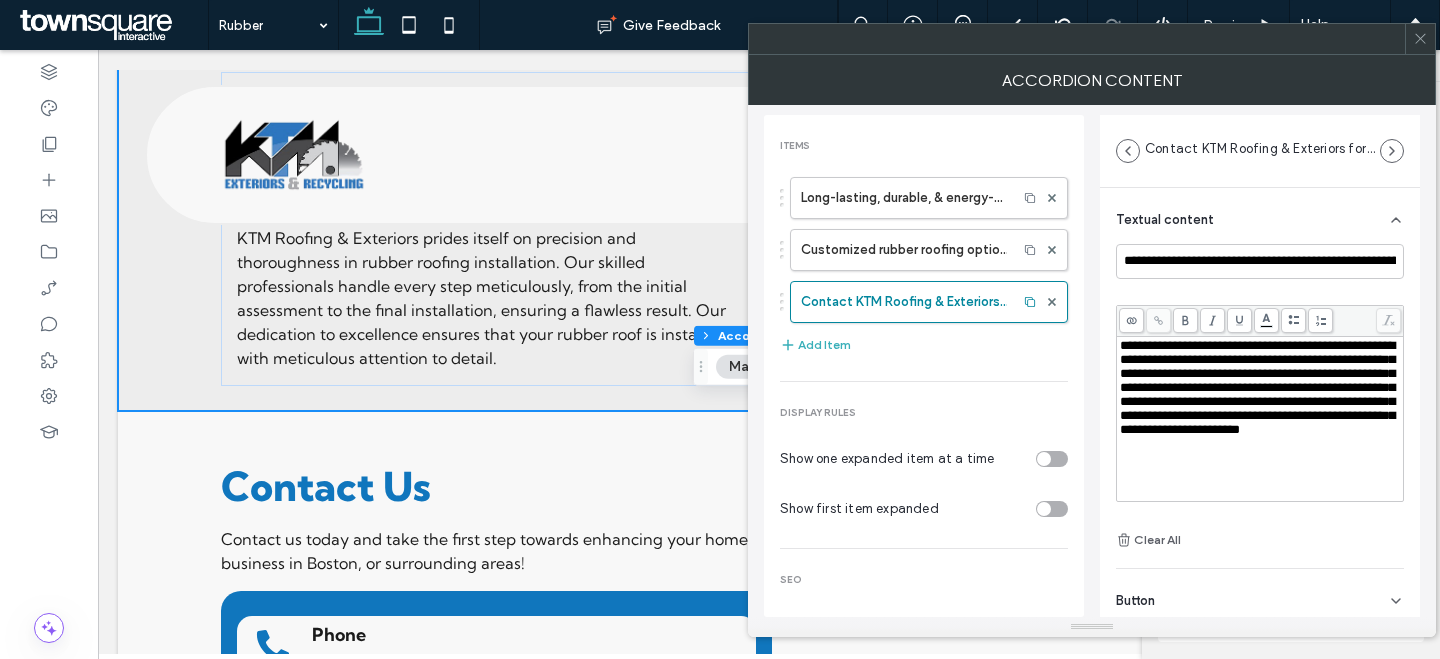 click 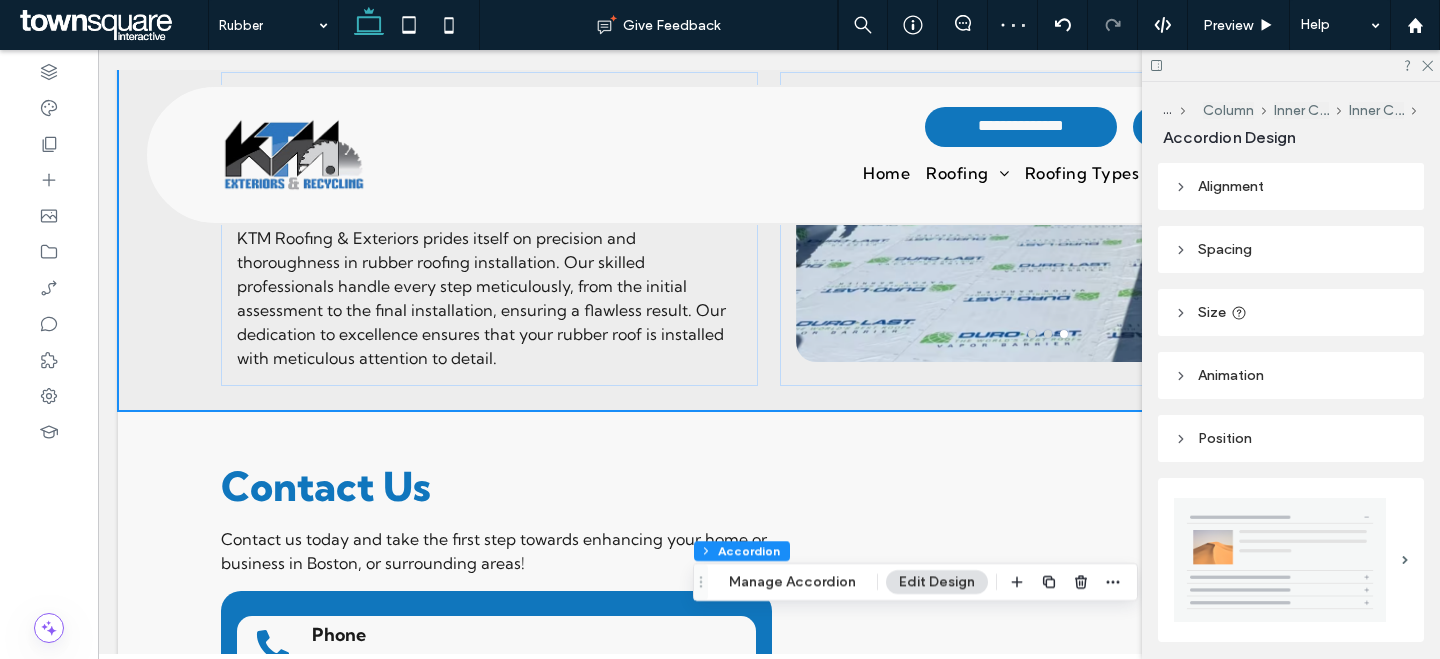 click at bounding box center (1291, 65) 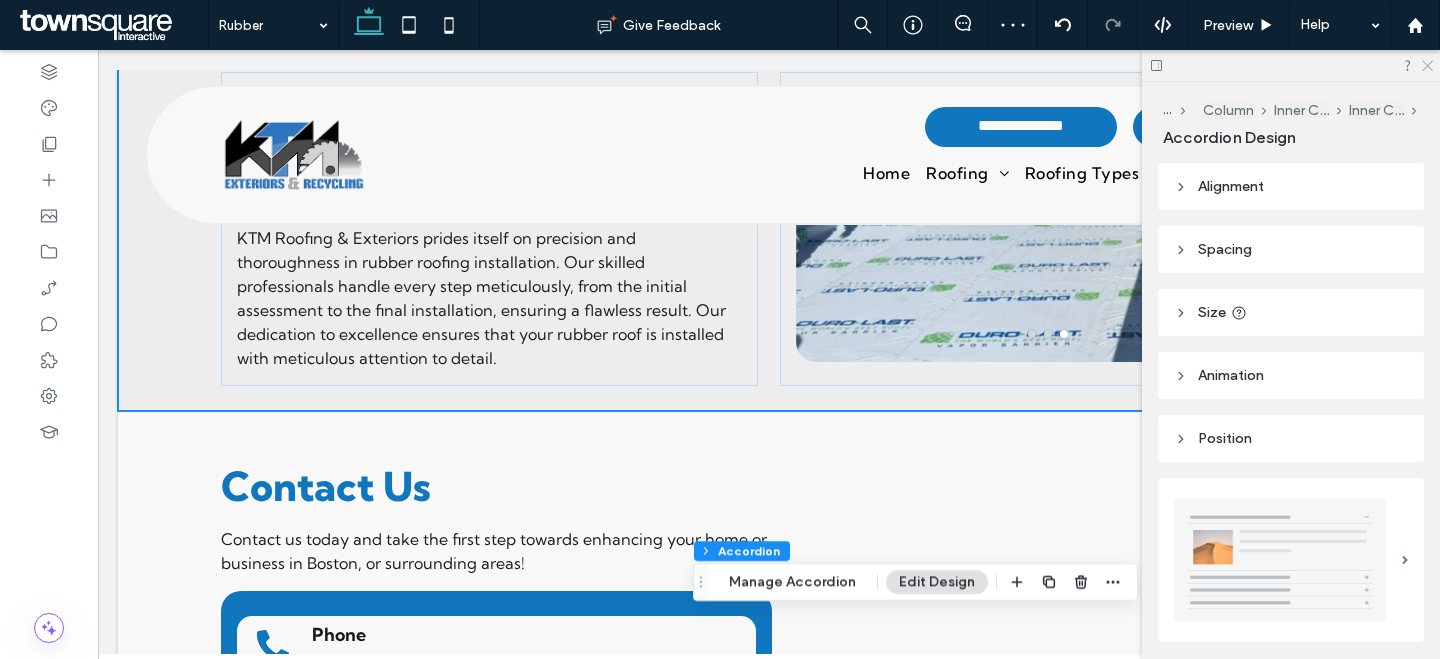 click 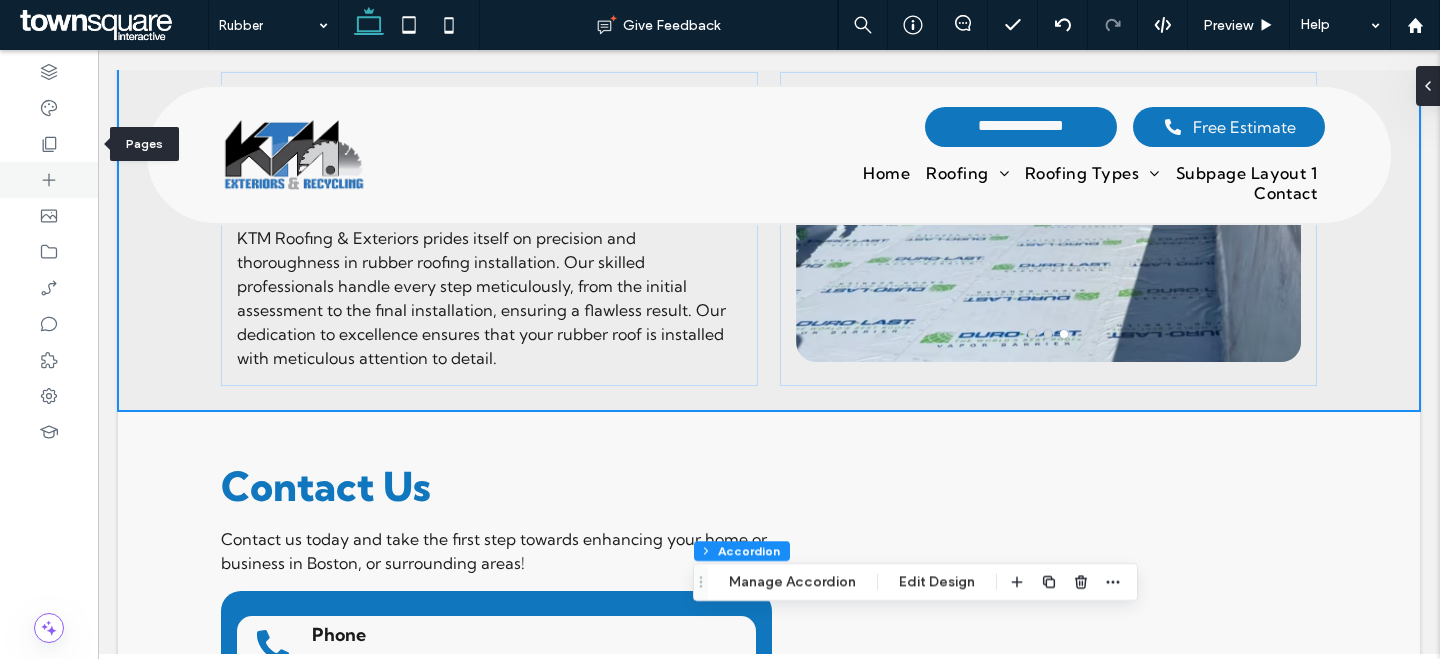 click at bounding box center [49, 144] 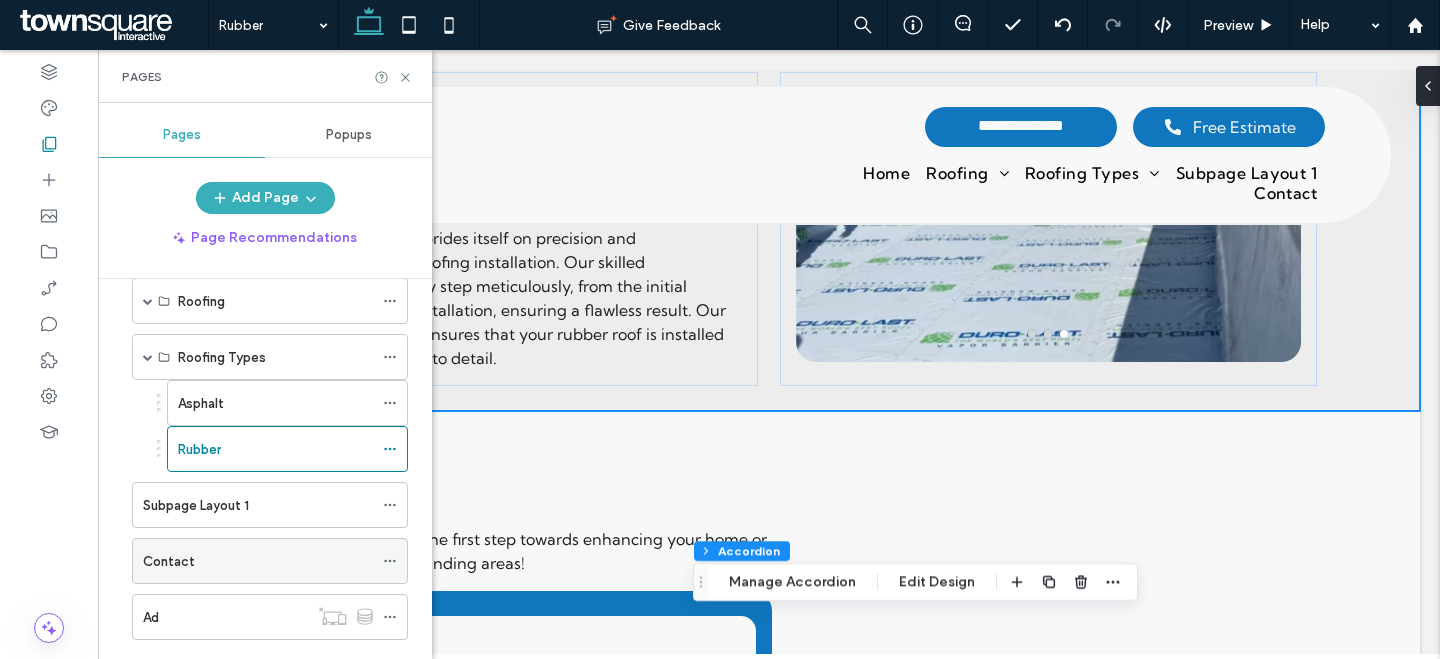 scroll, scrollTop: 132, scrollLeft: 0, axis: vertical 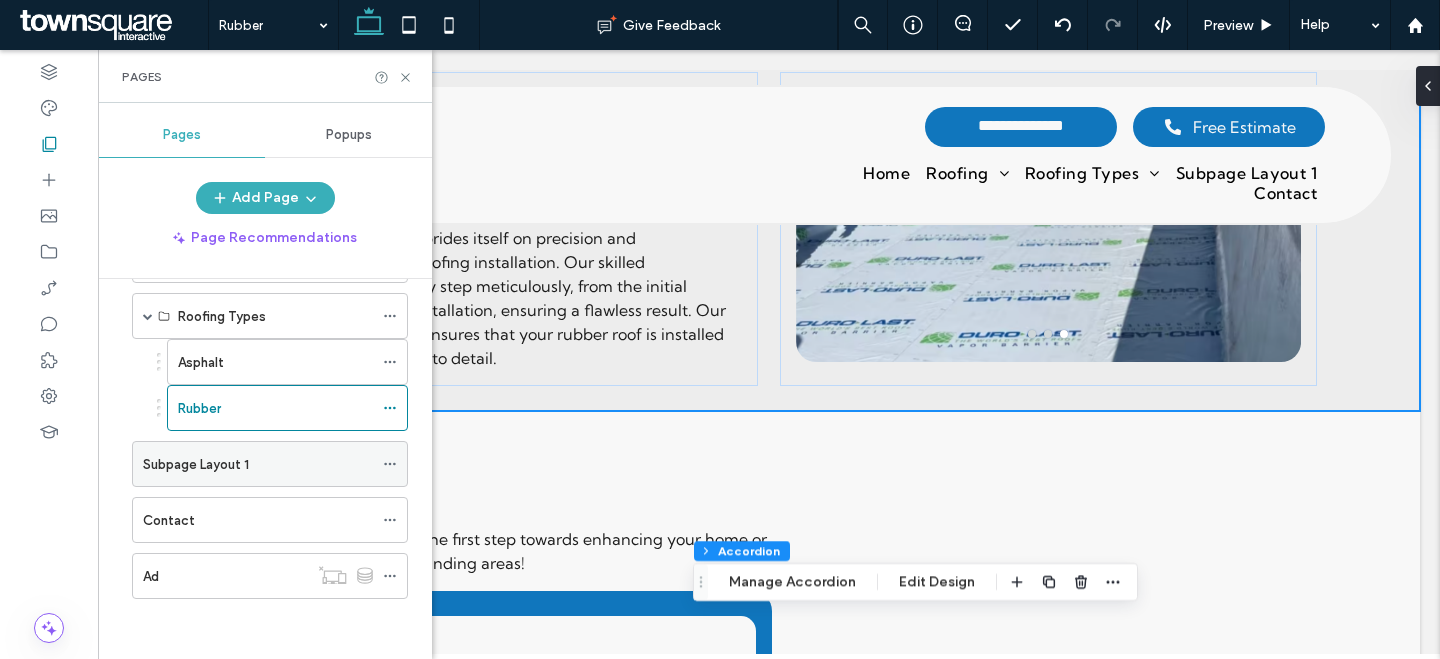 click 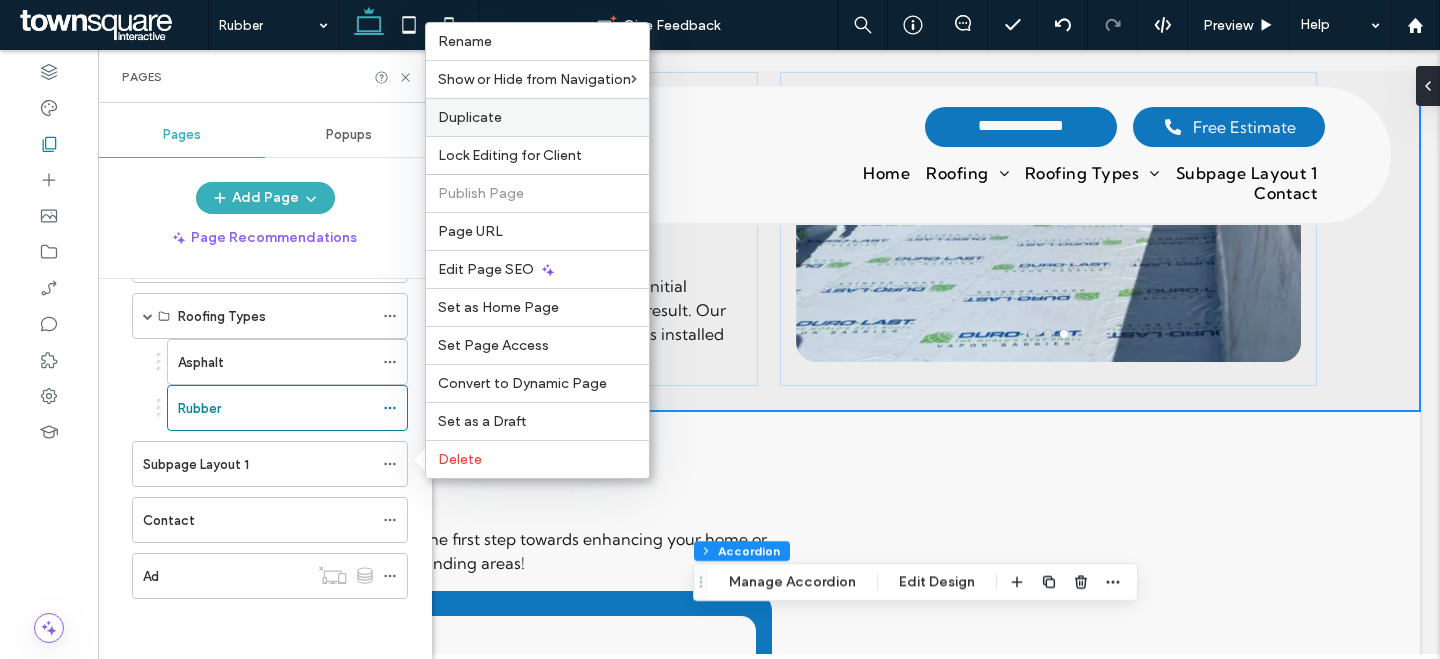 click on "Duplicate" at bounding box center [470, 117] 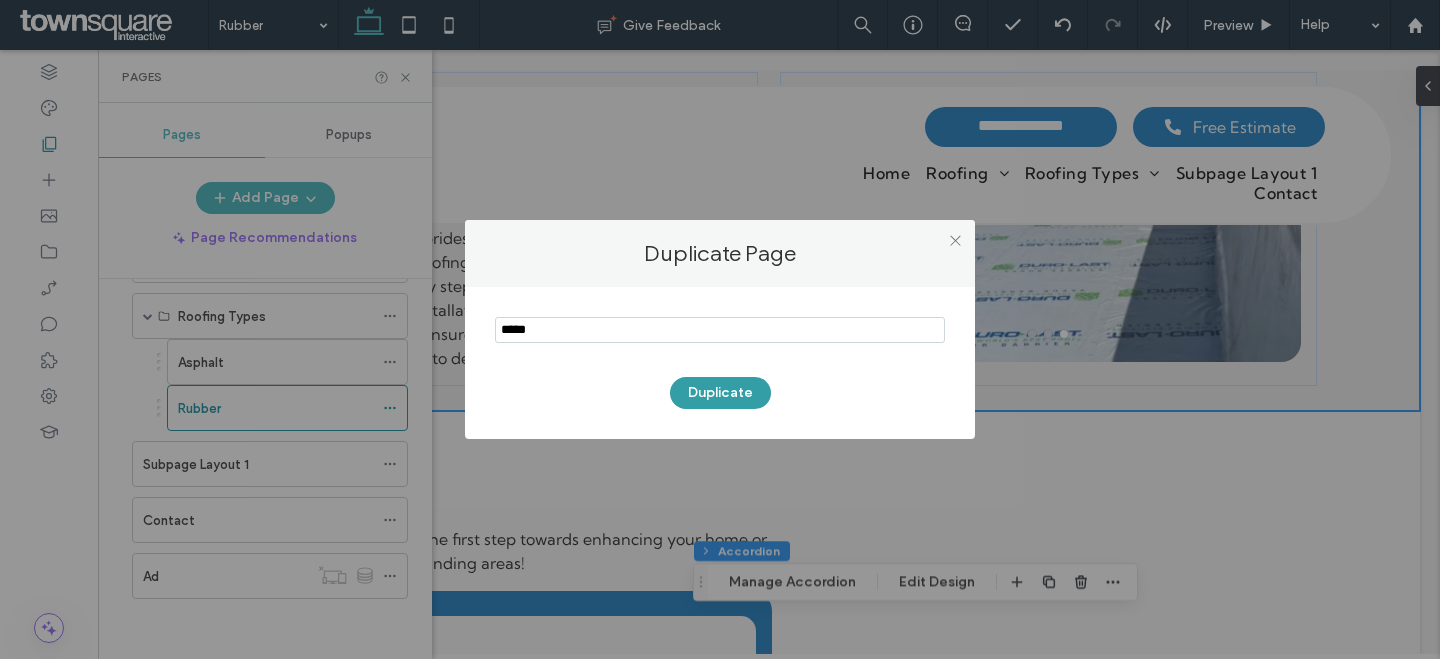 type on "****" 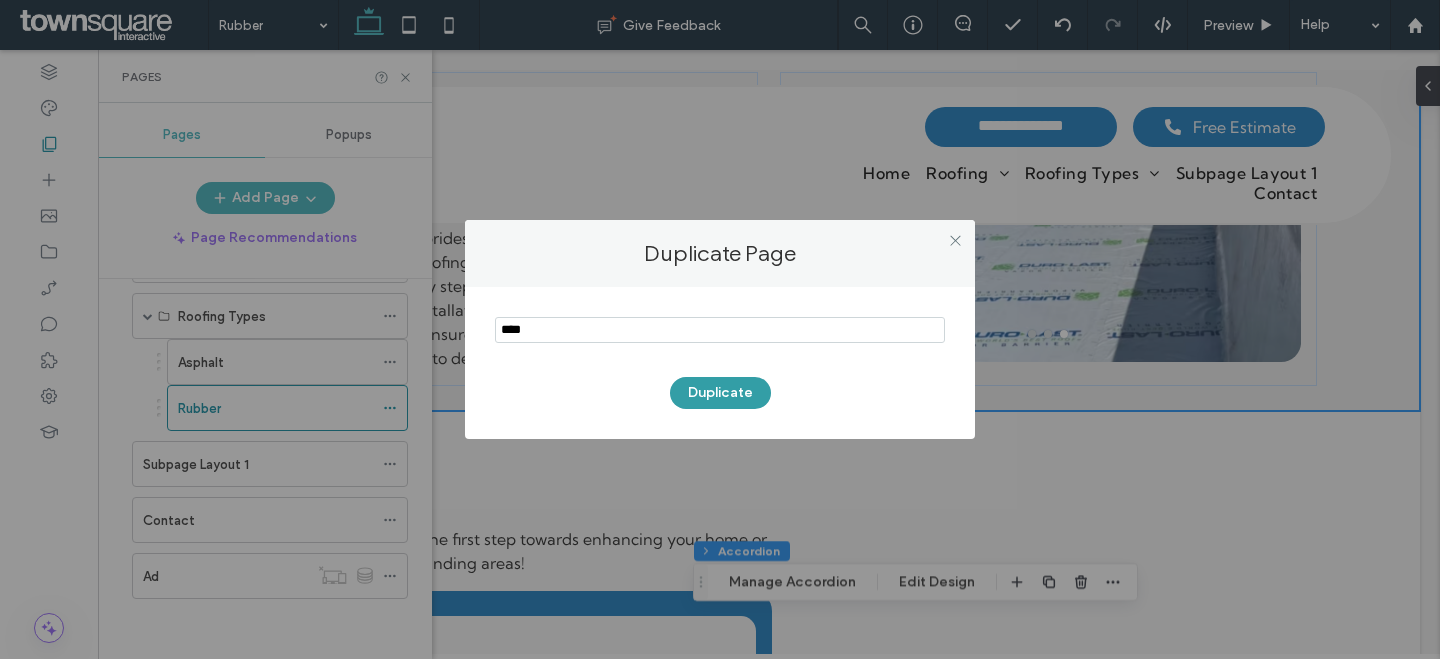 click on "Duplicate" at bounding box center [720, 393] 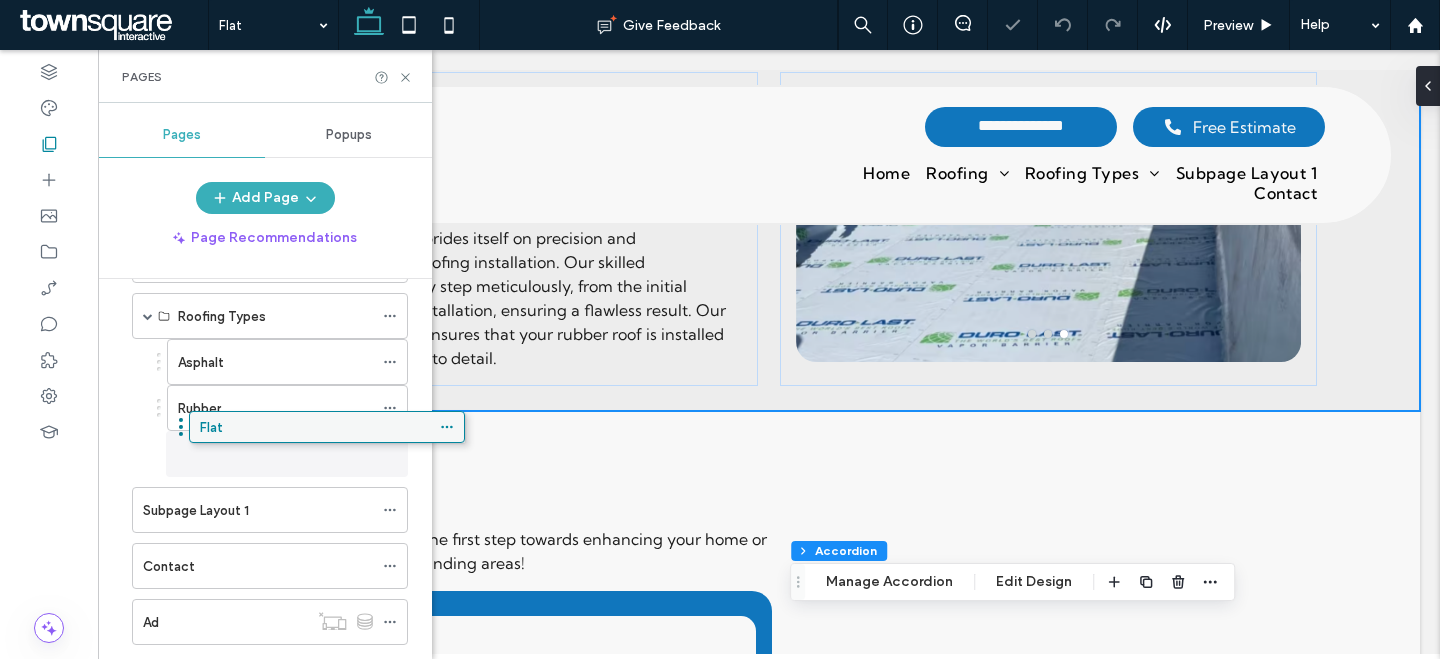 scroll, scrollTop: 152, scrollLeft: 0, axis: vertical 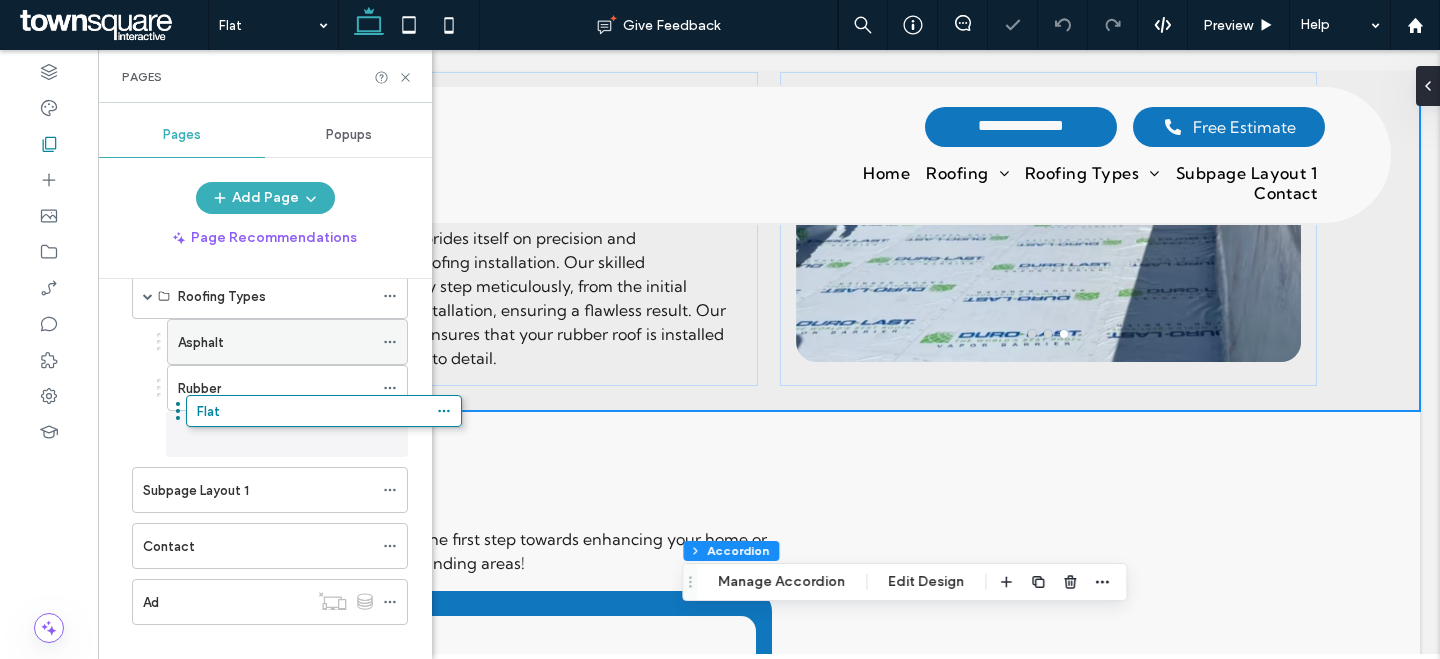 drag, startPoint x: 263, startPoint y: 512, endPoint x: 377, endPoint y: 332, distance: 213.06337 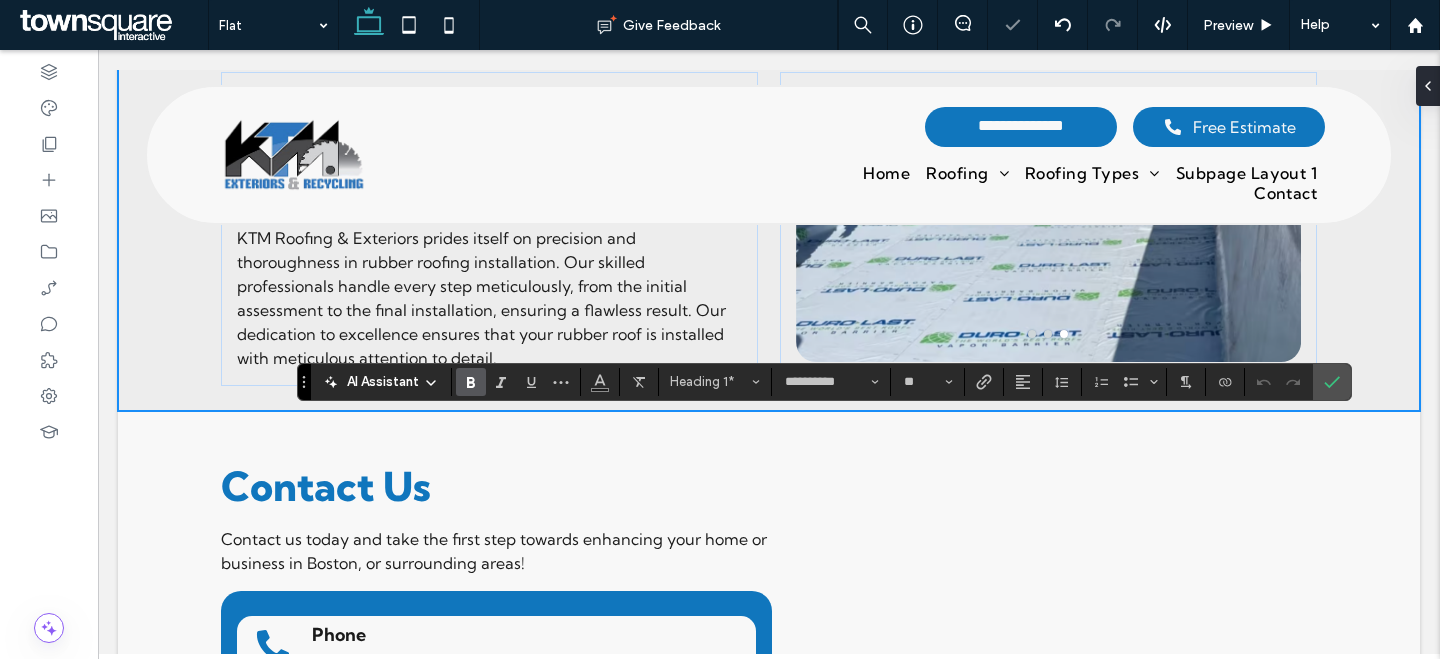 type 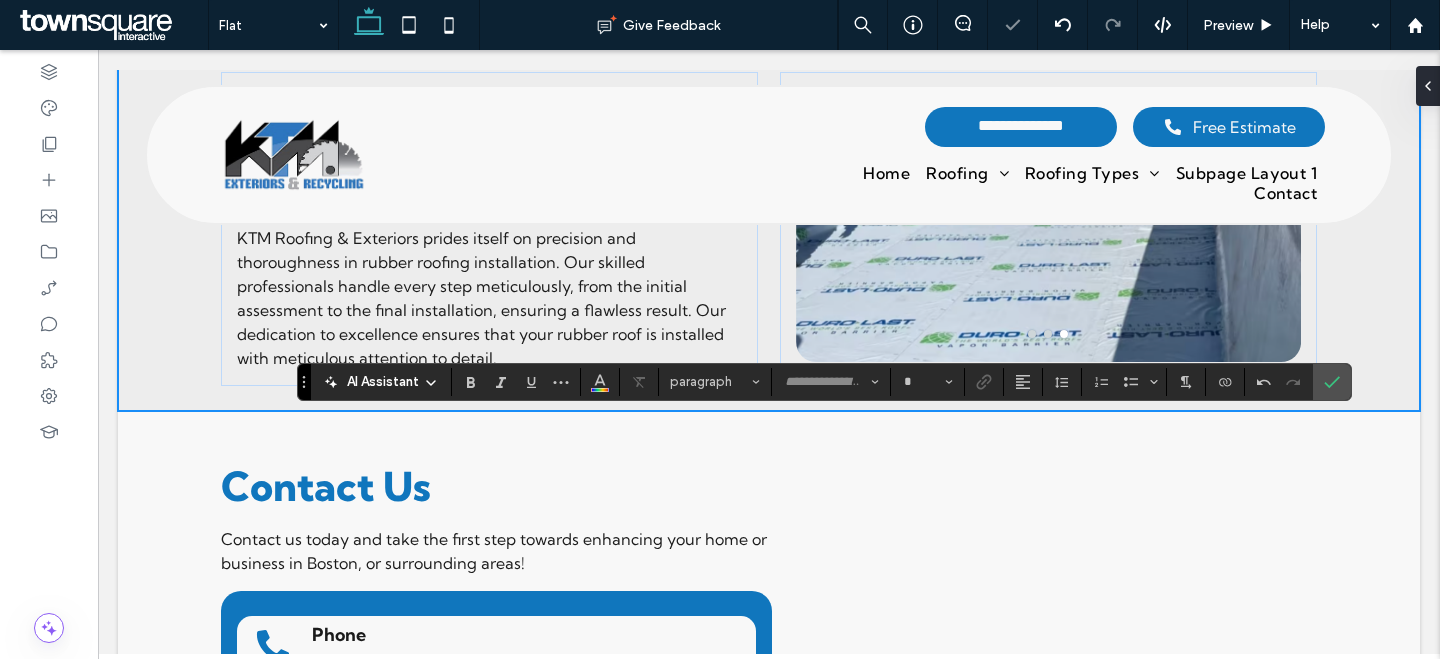 type on "**********" 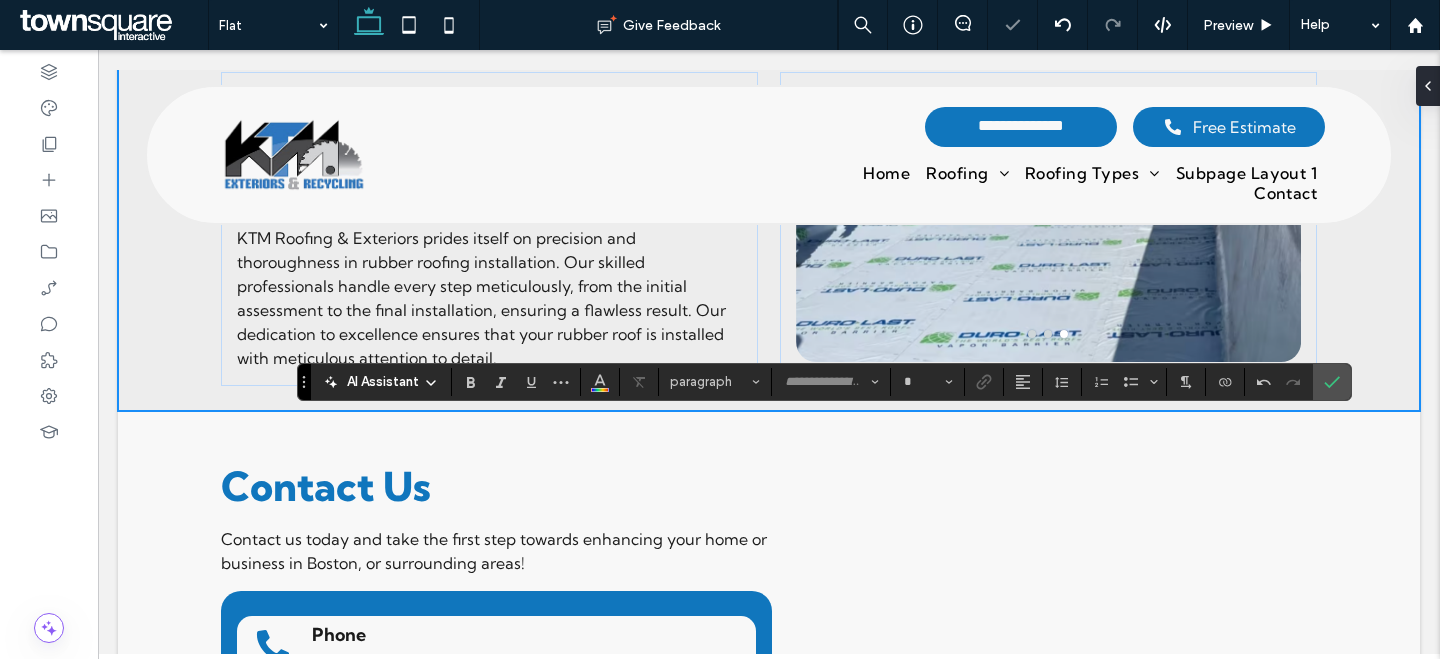 type on "**" 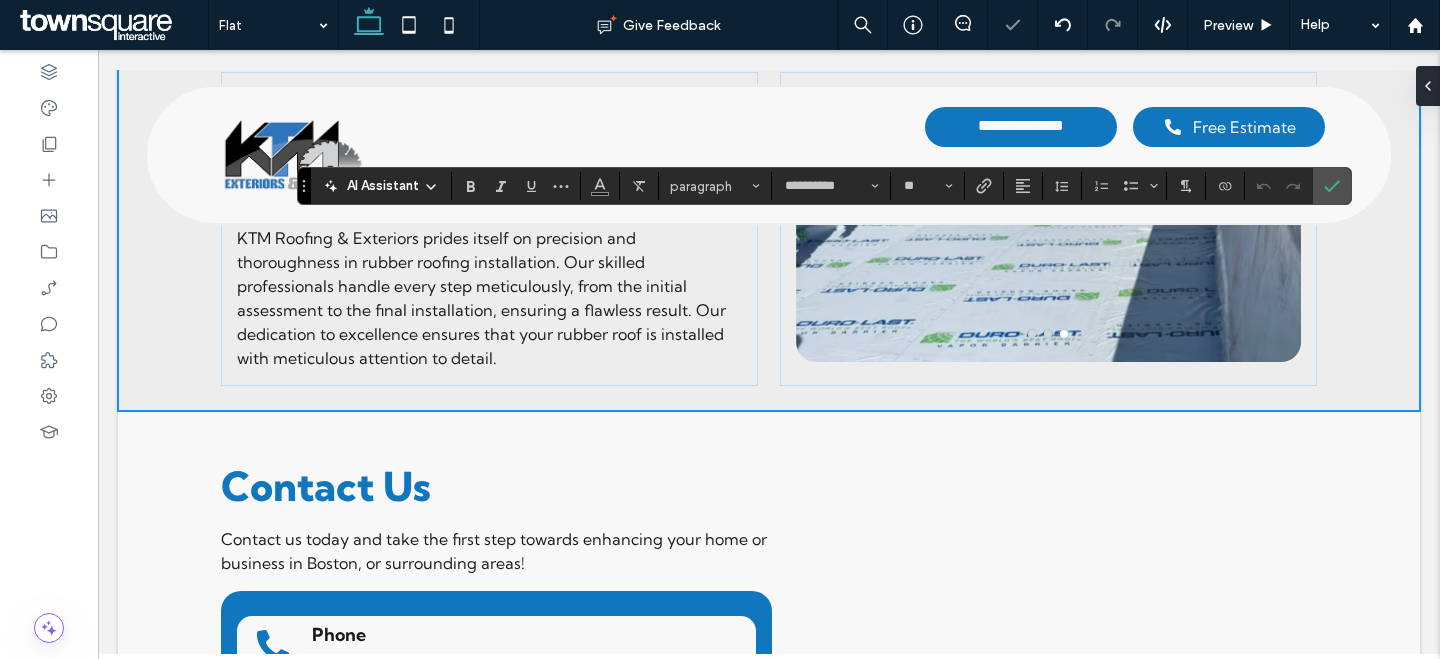 type 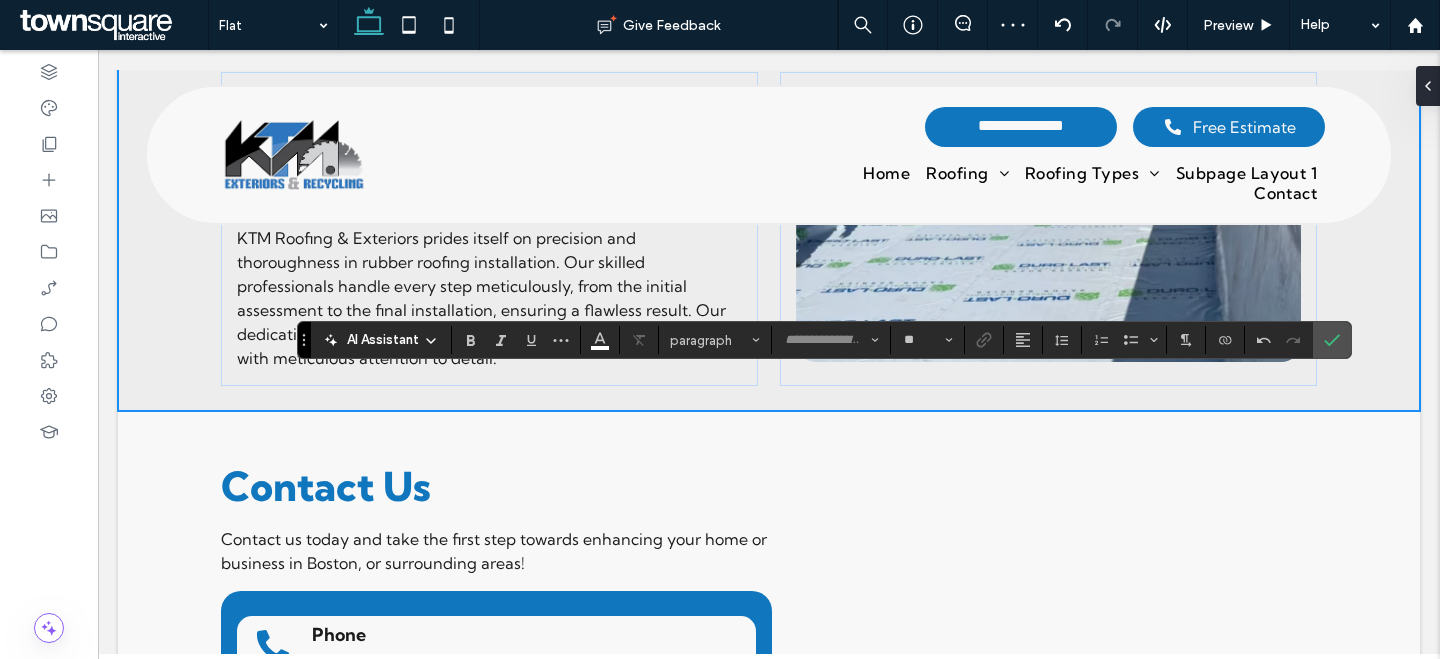 type on "**********" 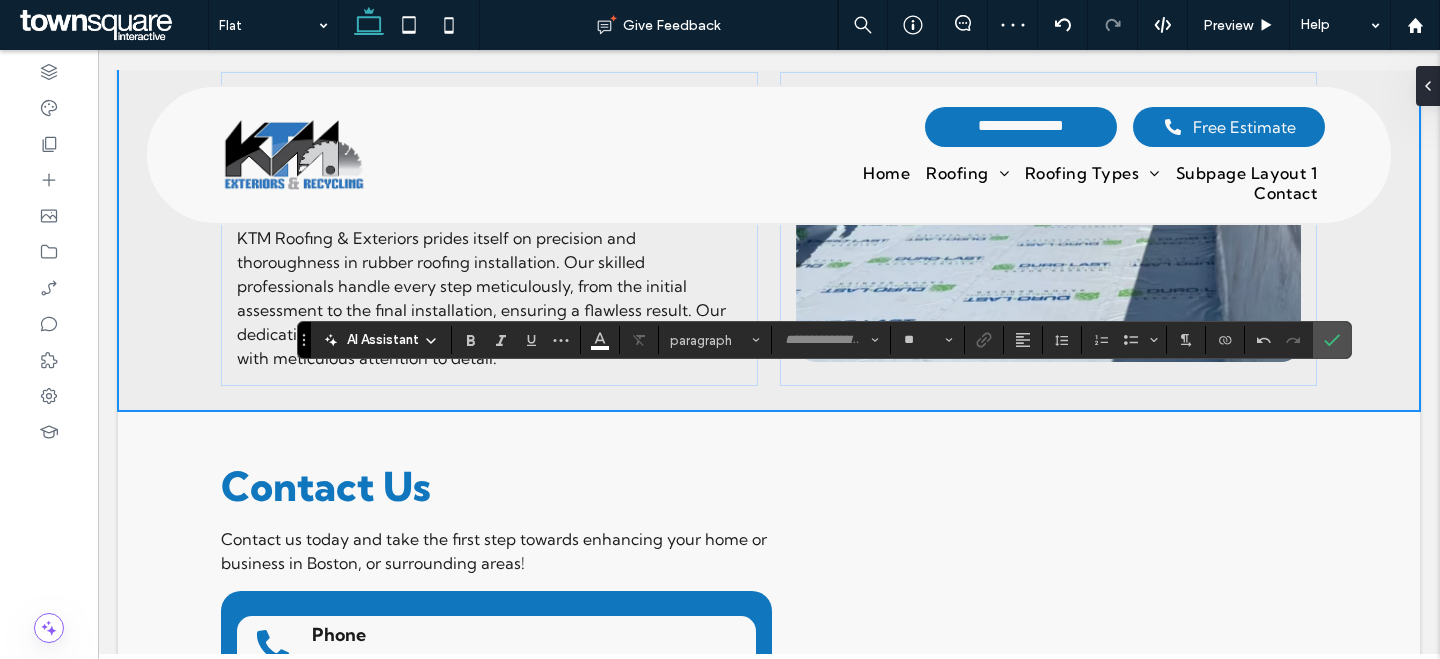 type on "**" 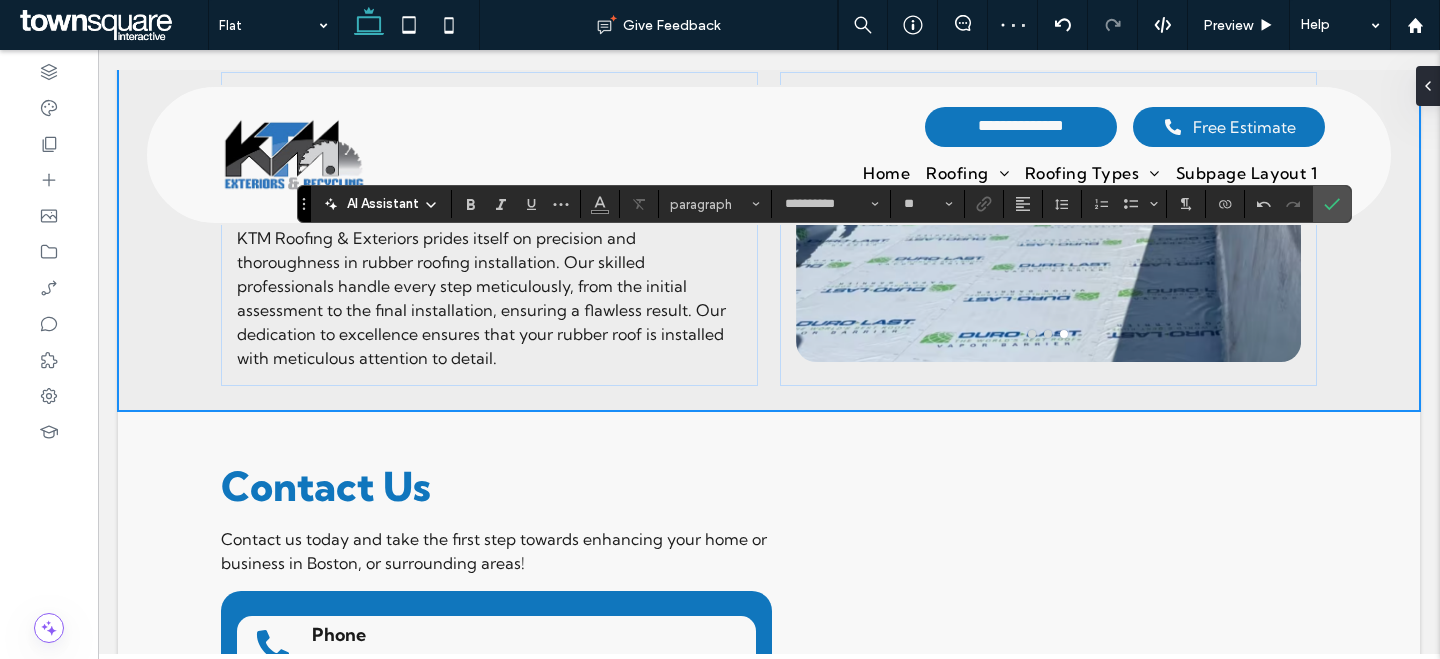 type on "**" 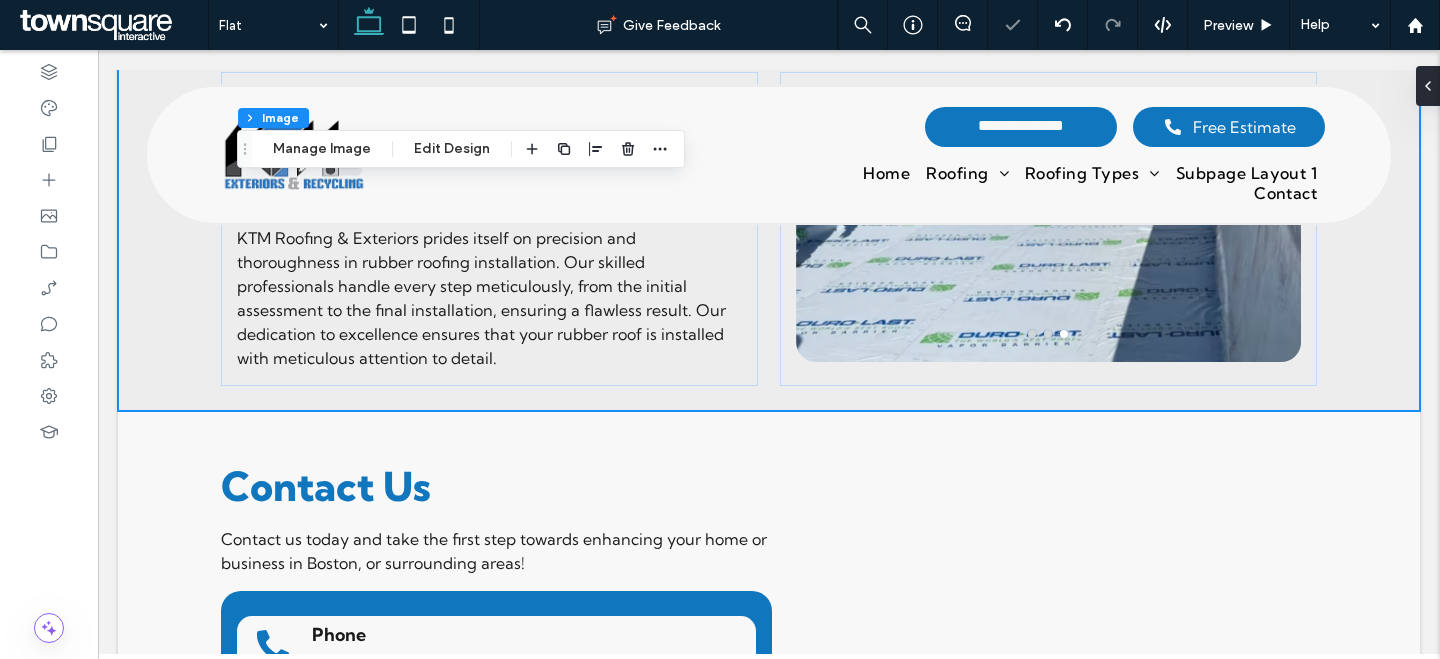 type on "**" 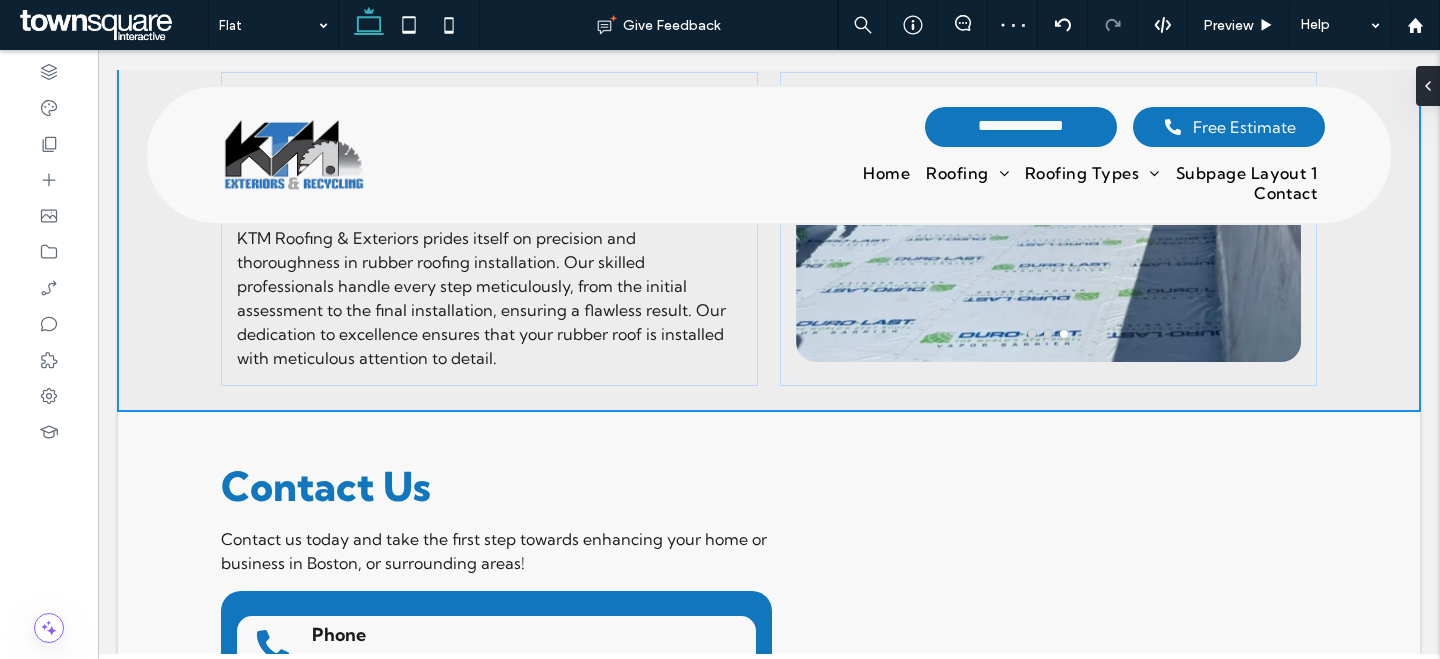 type on "***" 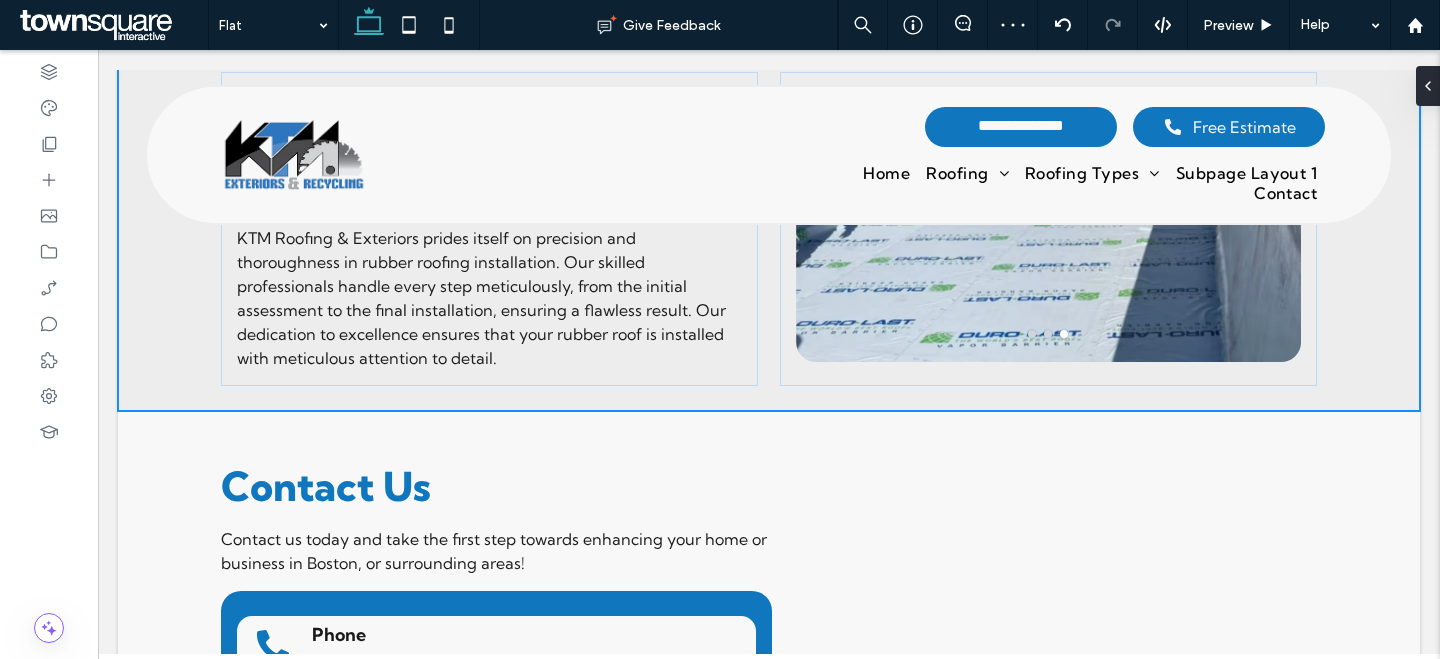 type on "***" 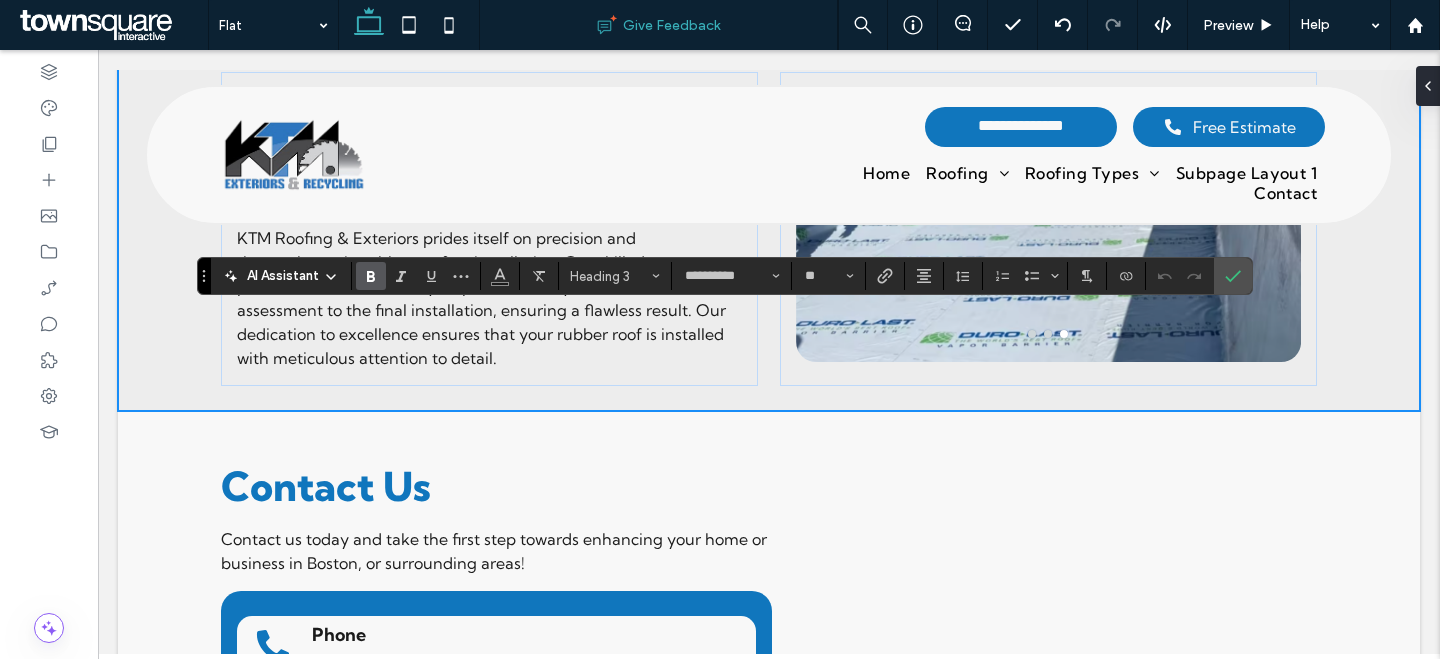 type 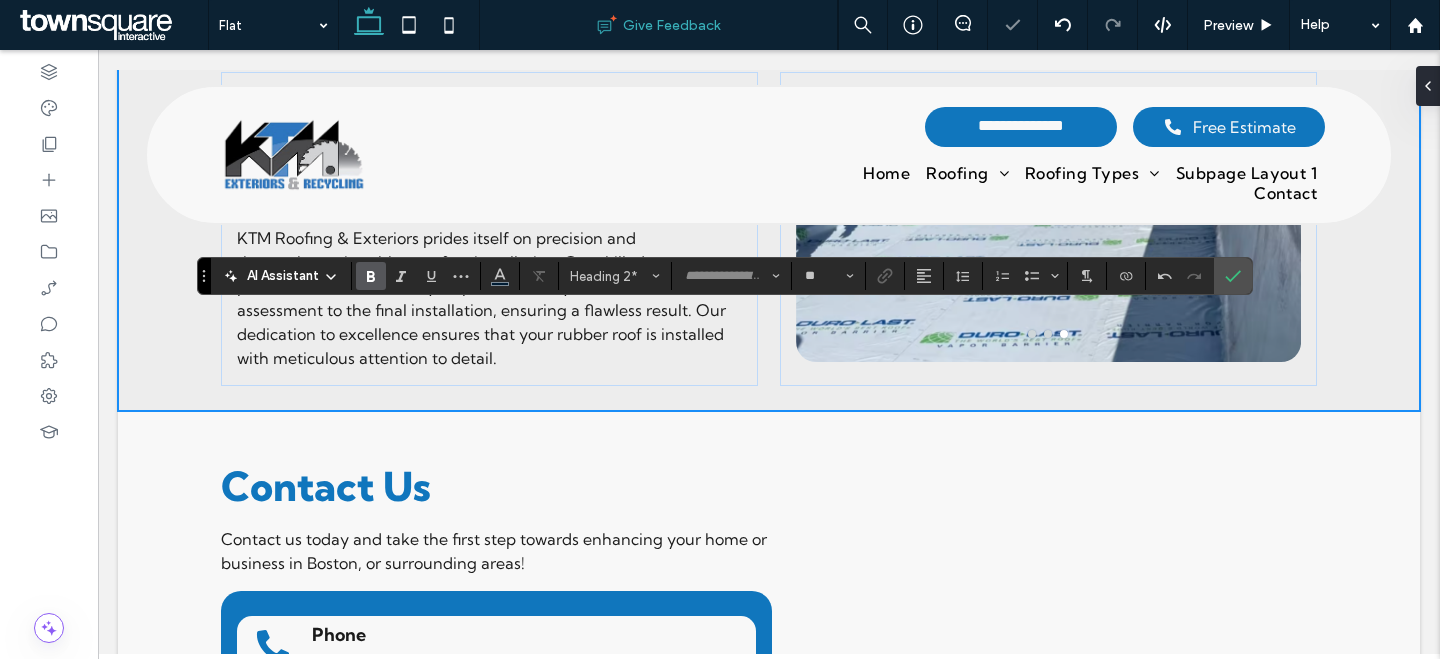 type on "**" 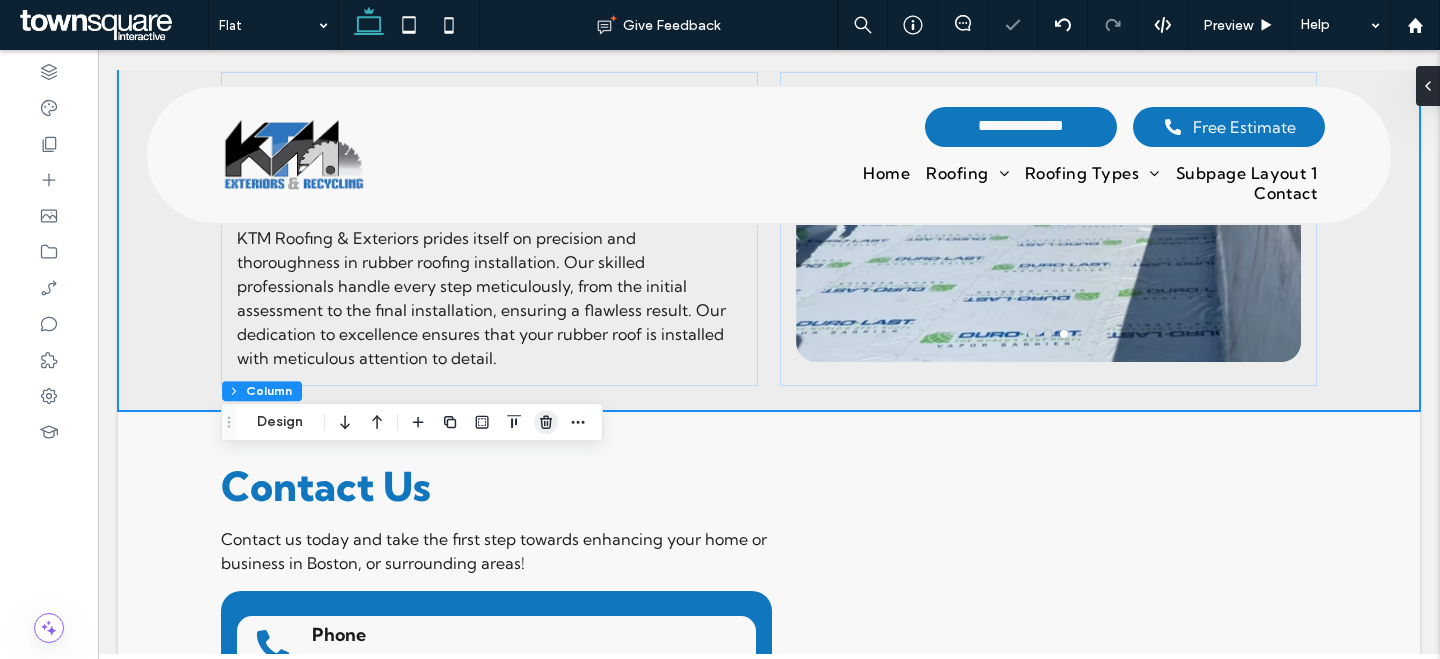 click 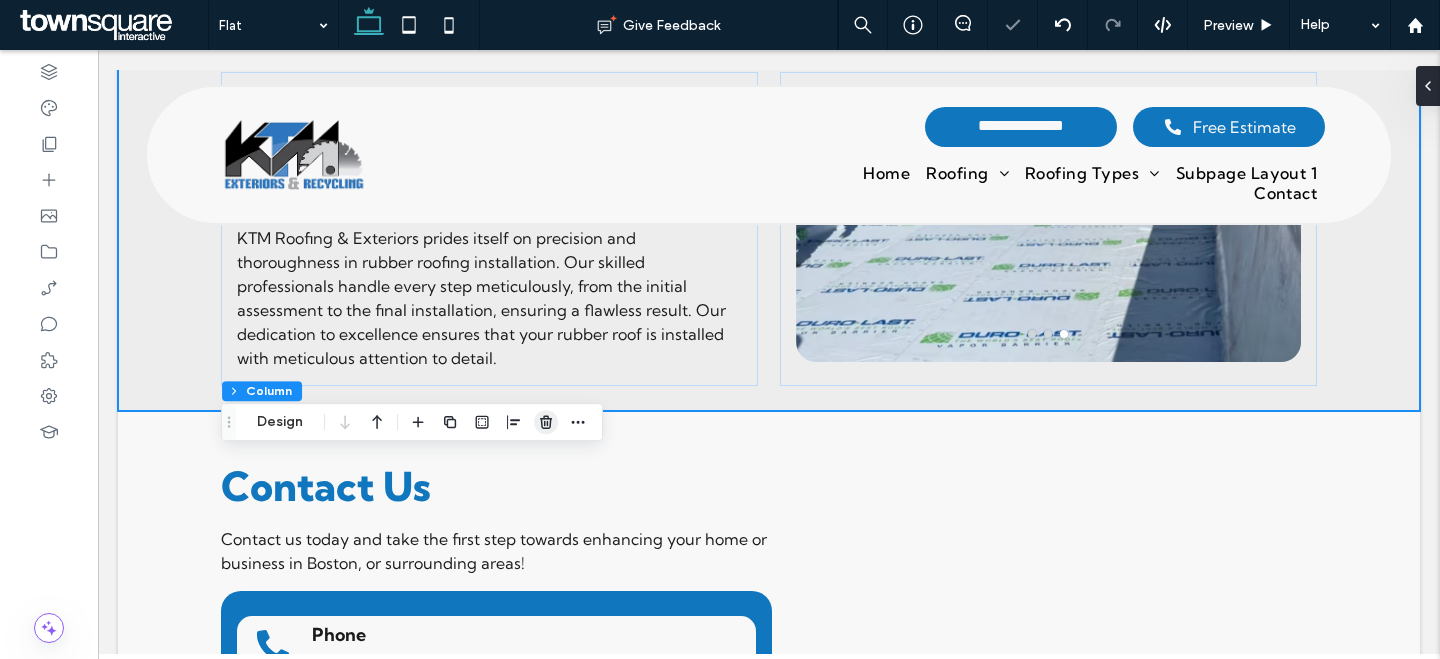 click 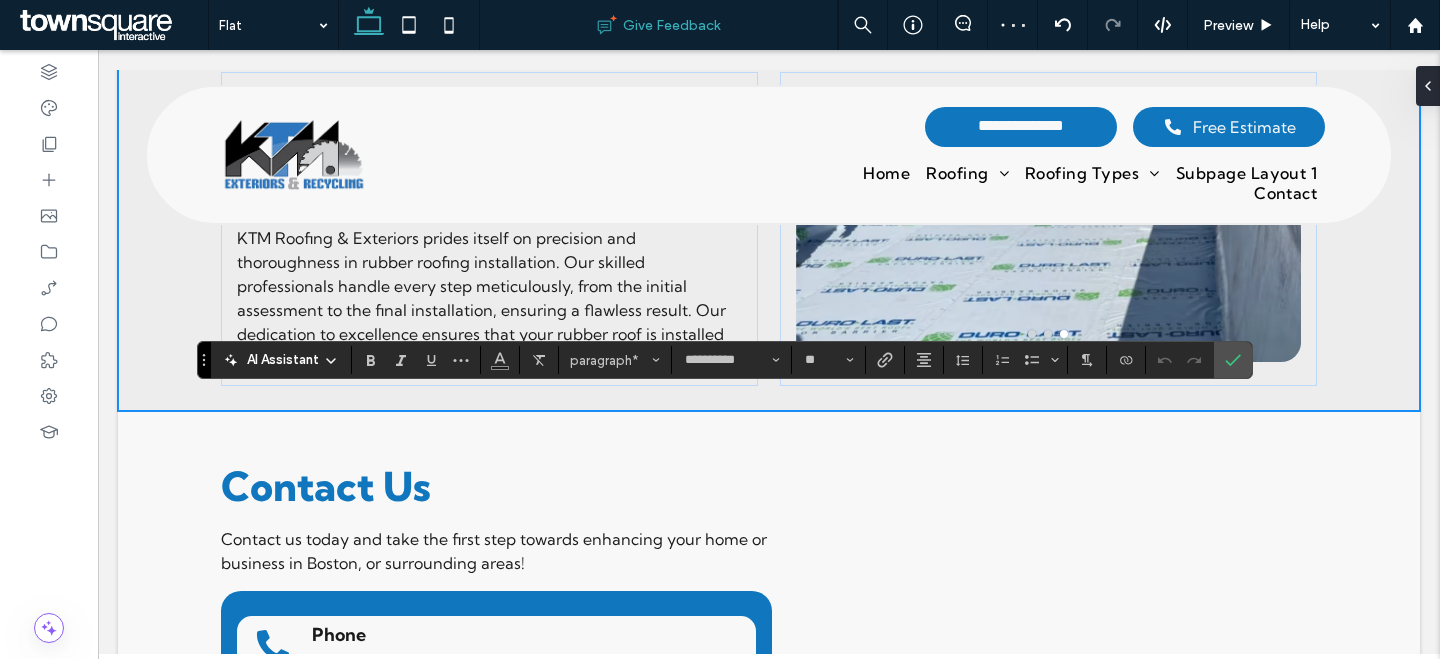 type 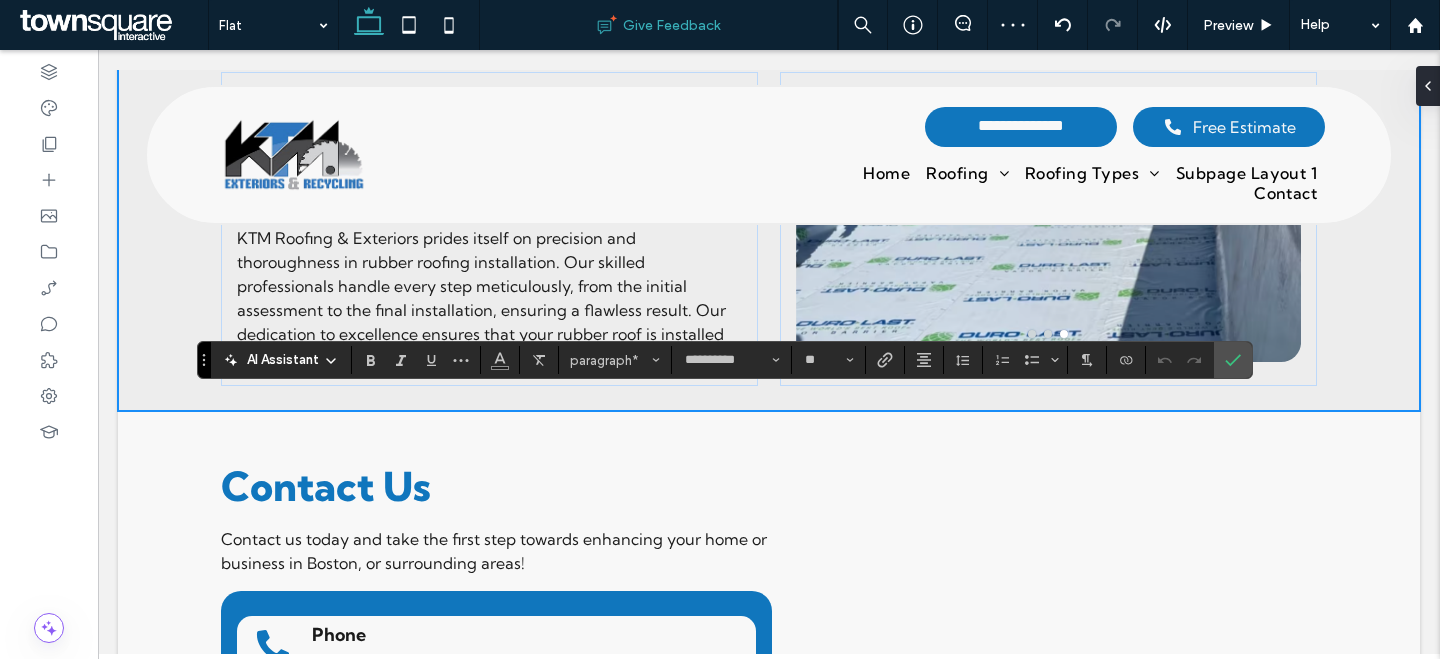 type on "**" 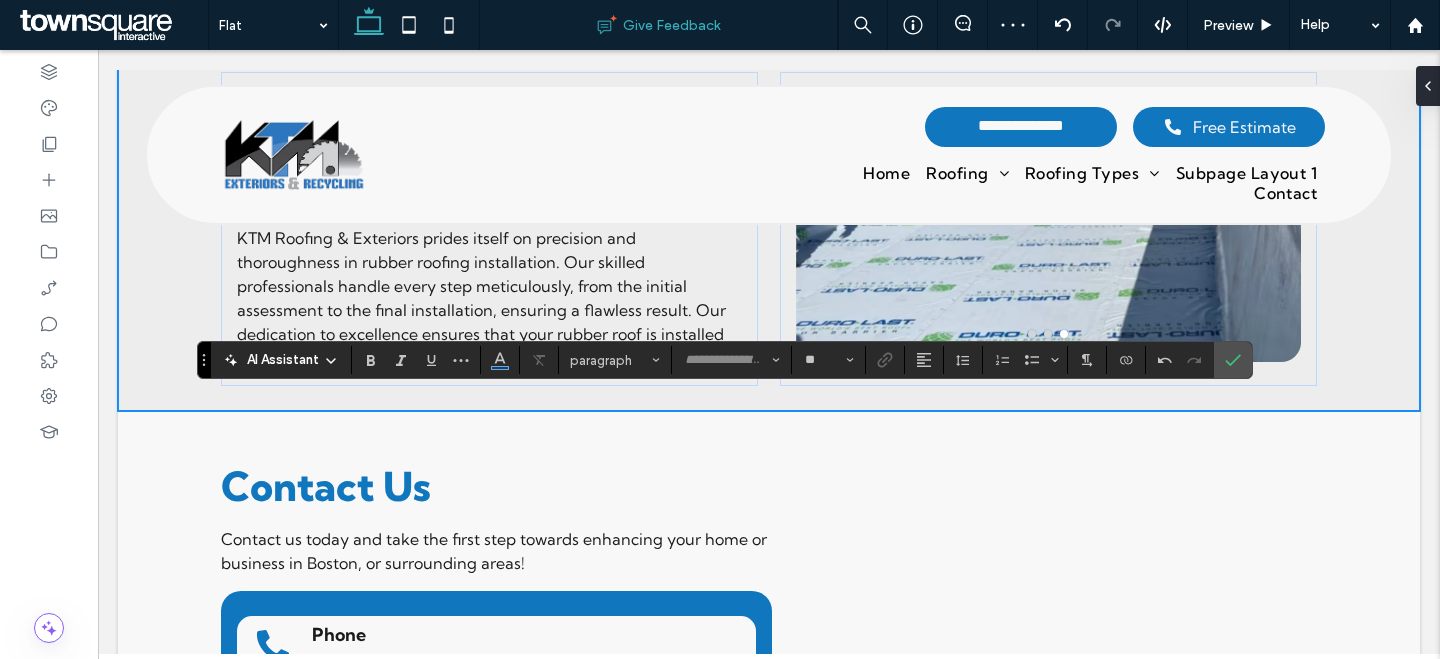 type on "**********" 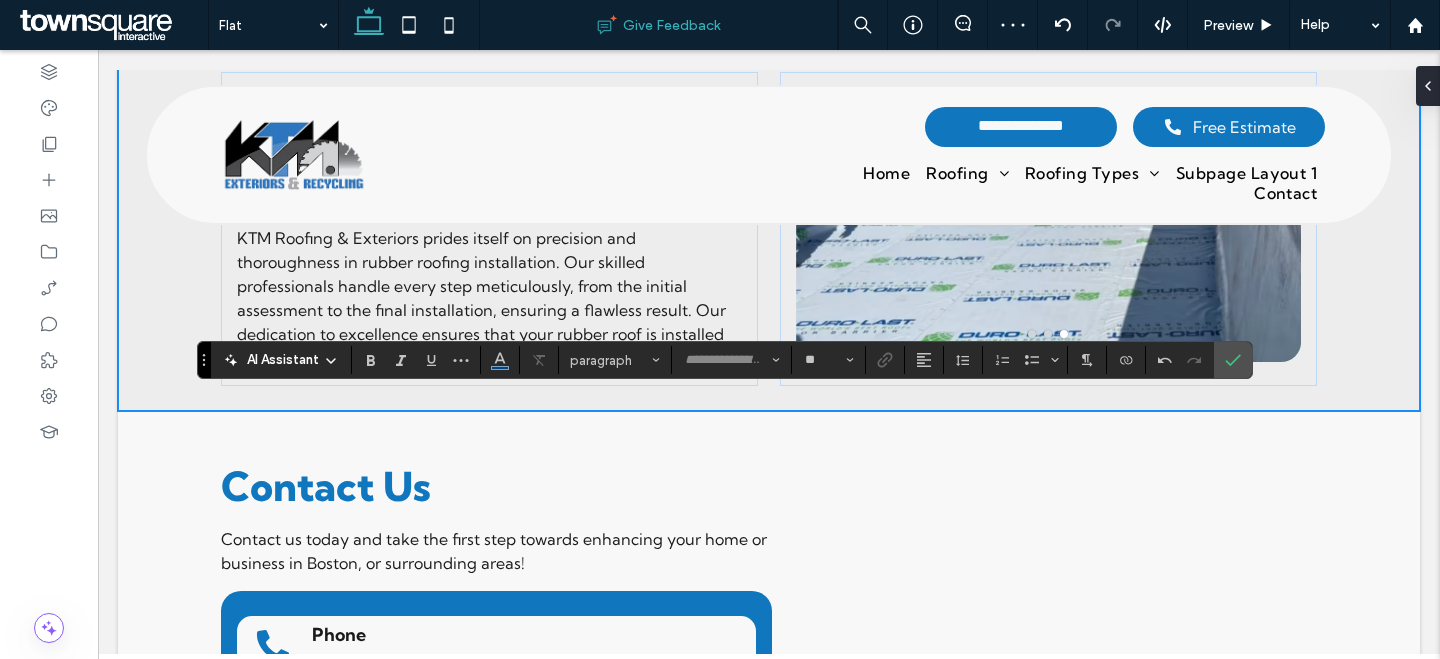 type on "**" 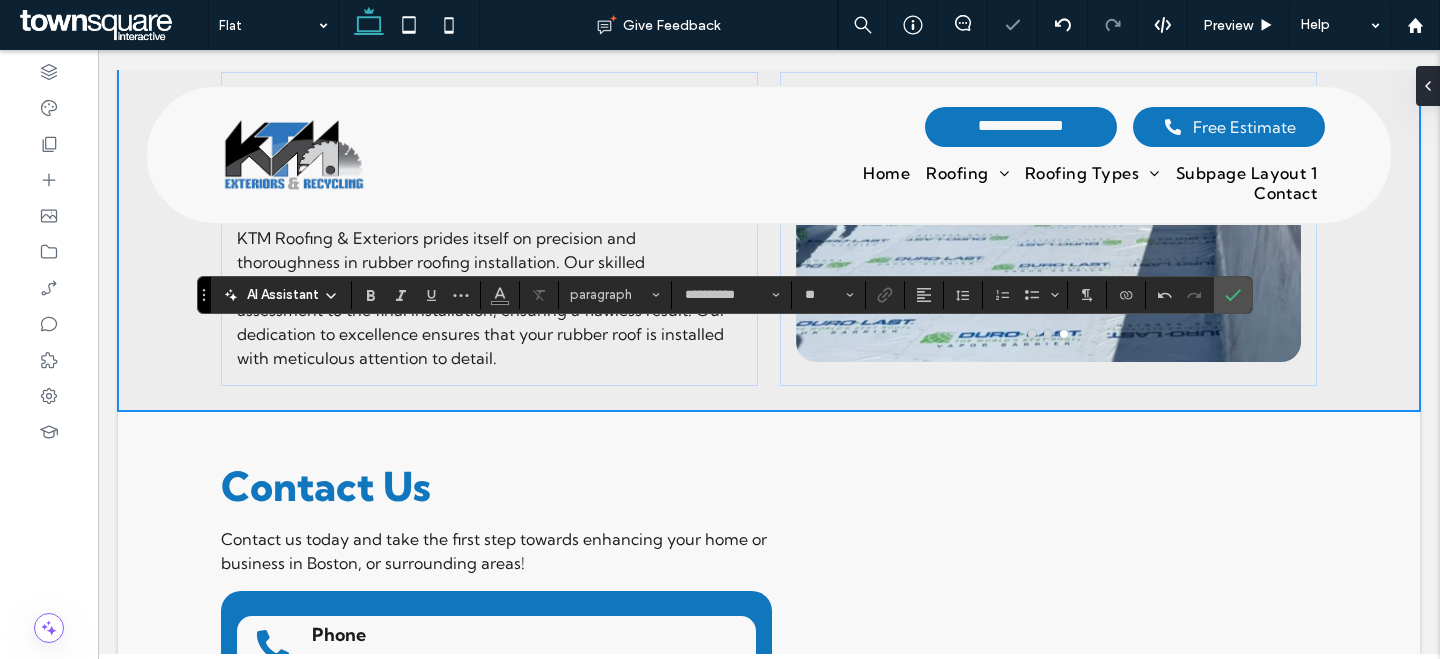 type on "**" 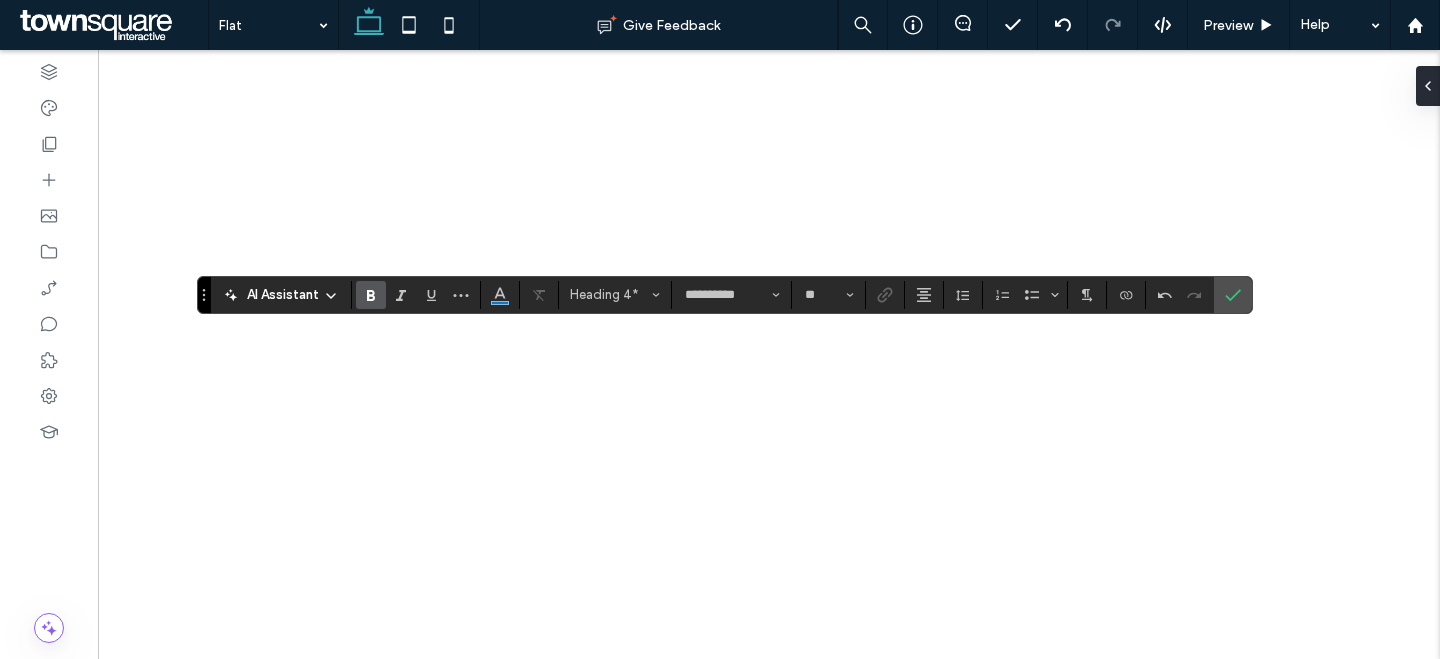 scroll, scrollTop: 0, scrollLeft: 0, axis: both 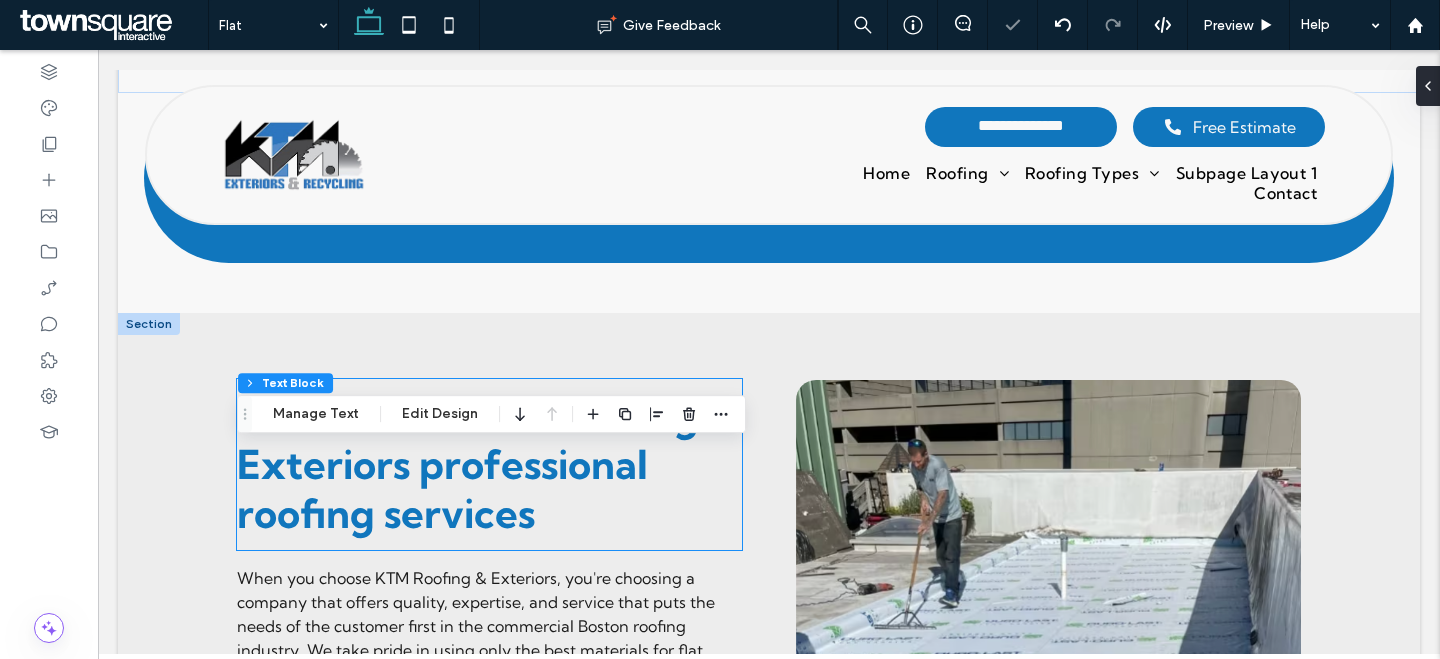 click on "Benefits of KTM Roofing & Exteriors professional roofing services" at bounding box center [487, 464] 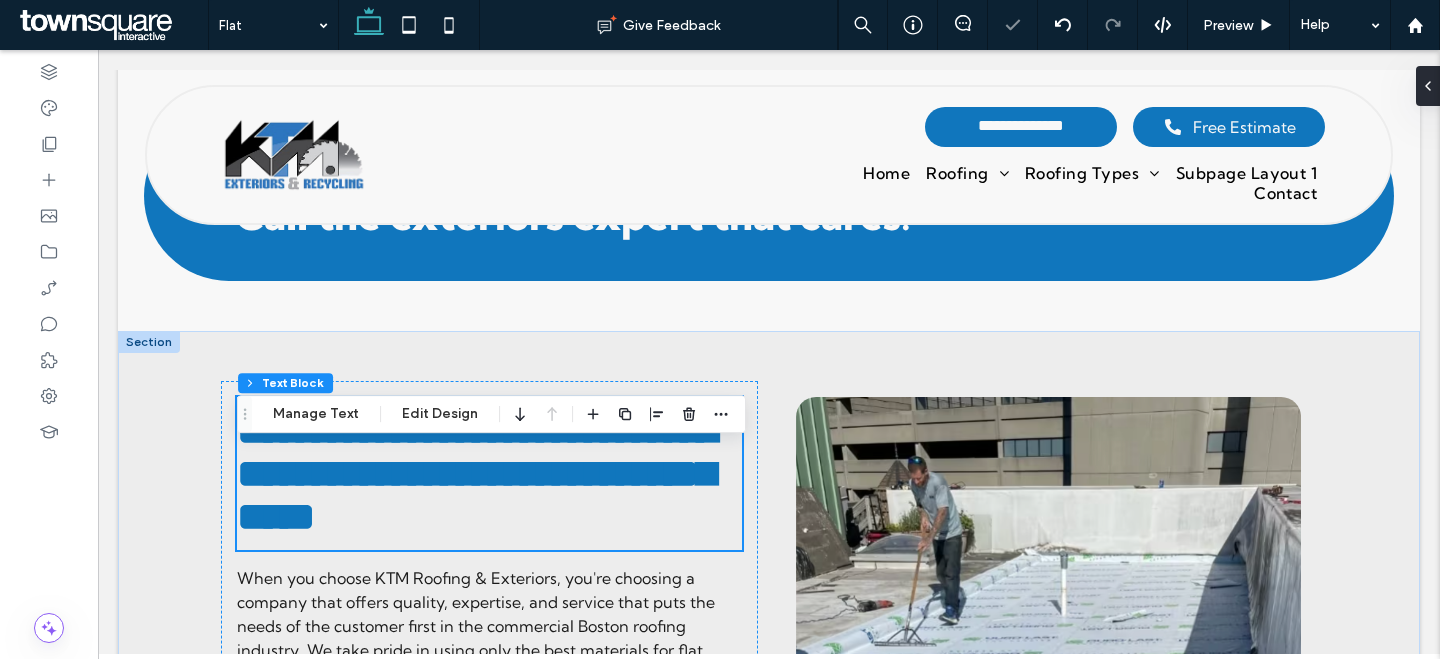 scroll, scrollTop: 1621, scrollLeft: 0, axis: vertical 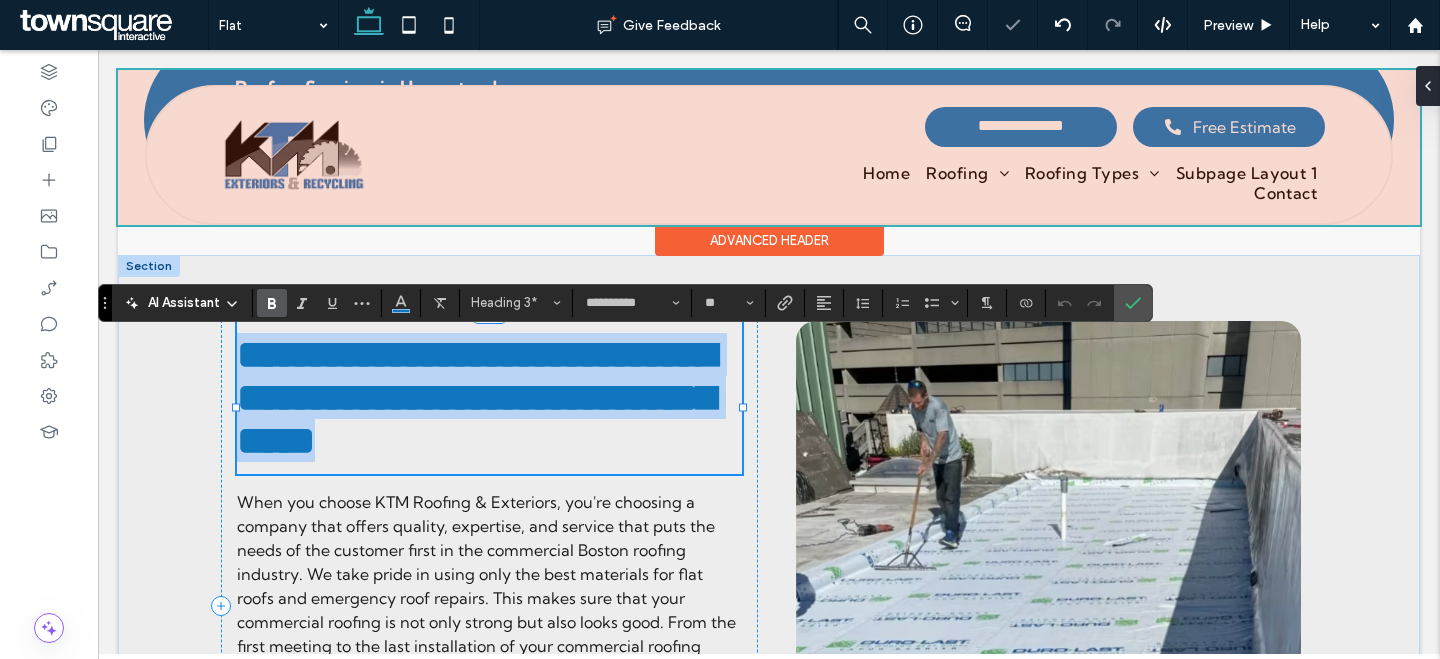 paste 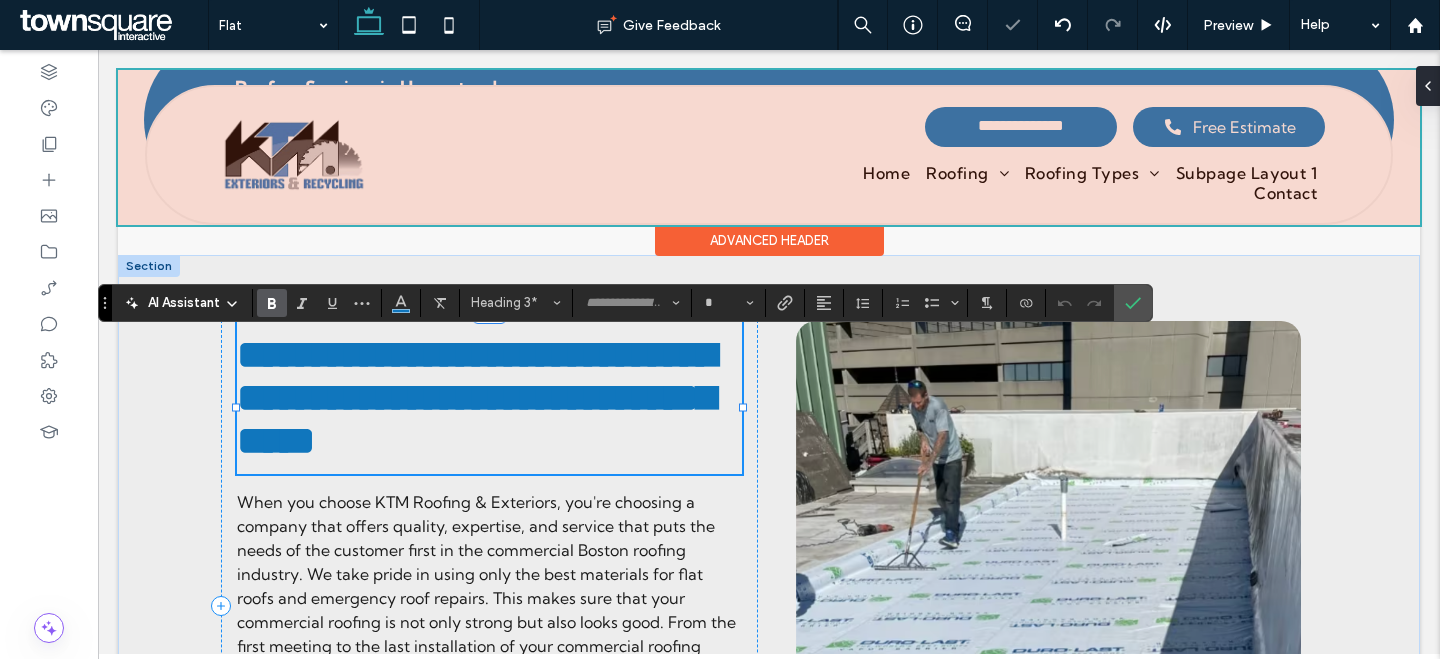 scroll, scrollTop: 79, scrollLeft: 0, axis: vertical 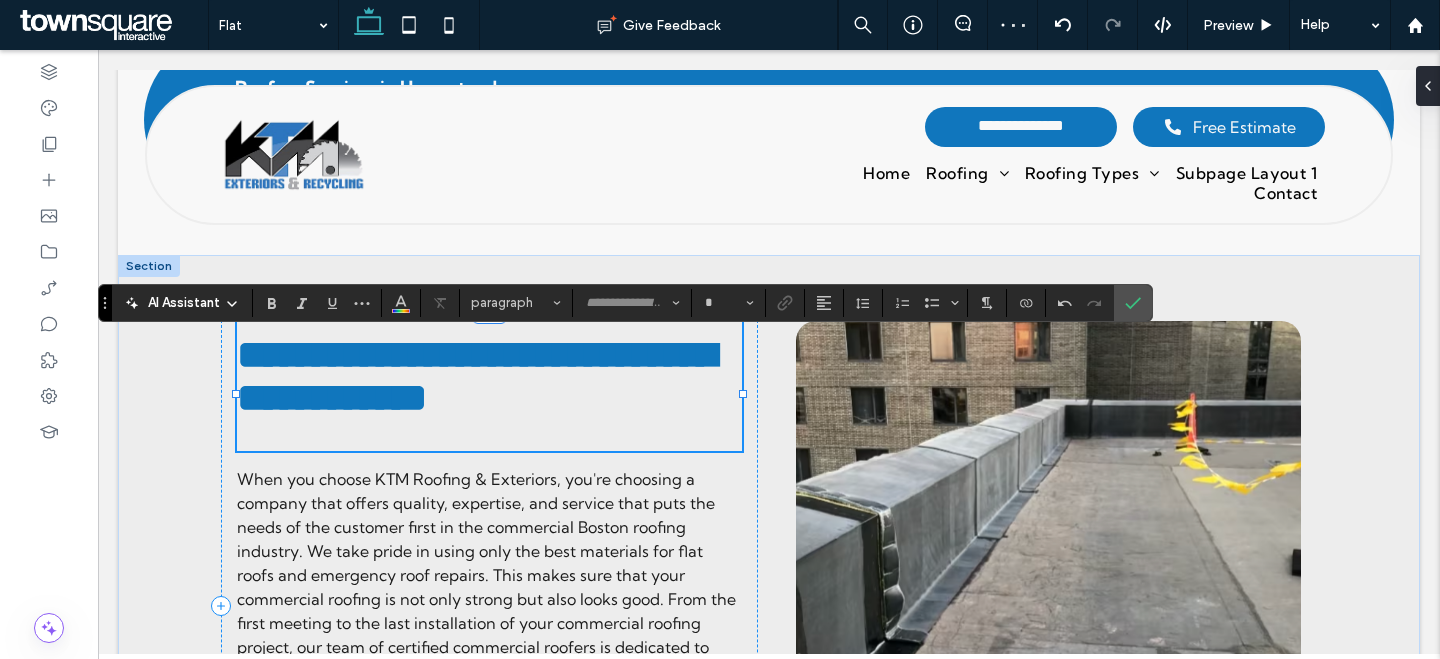 type on "**********" 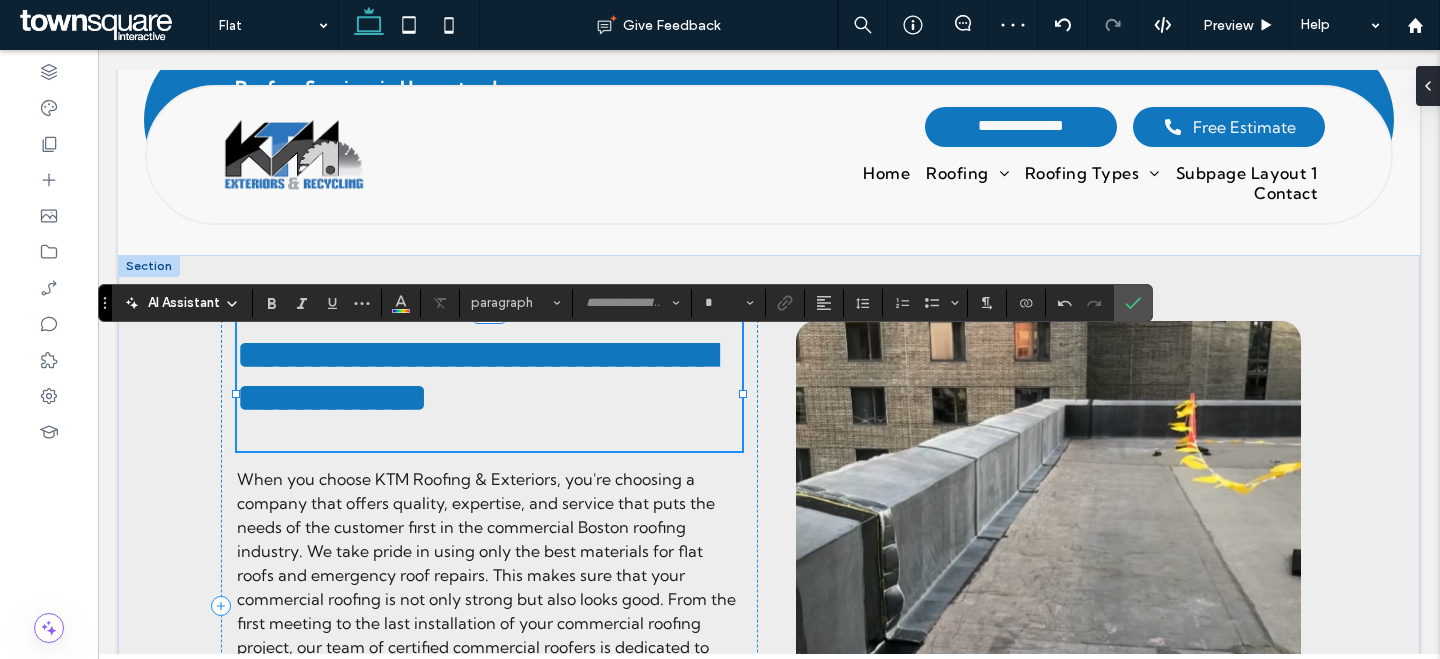 type on "**" 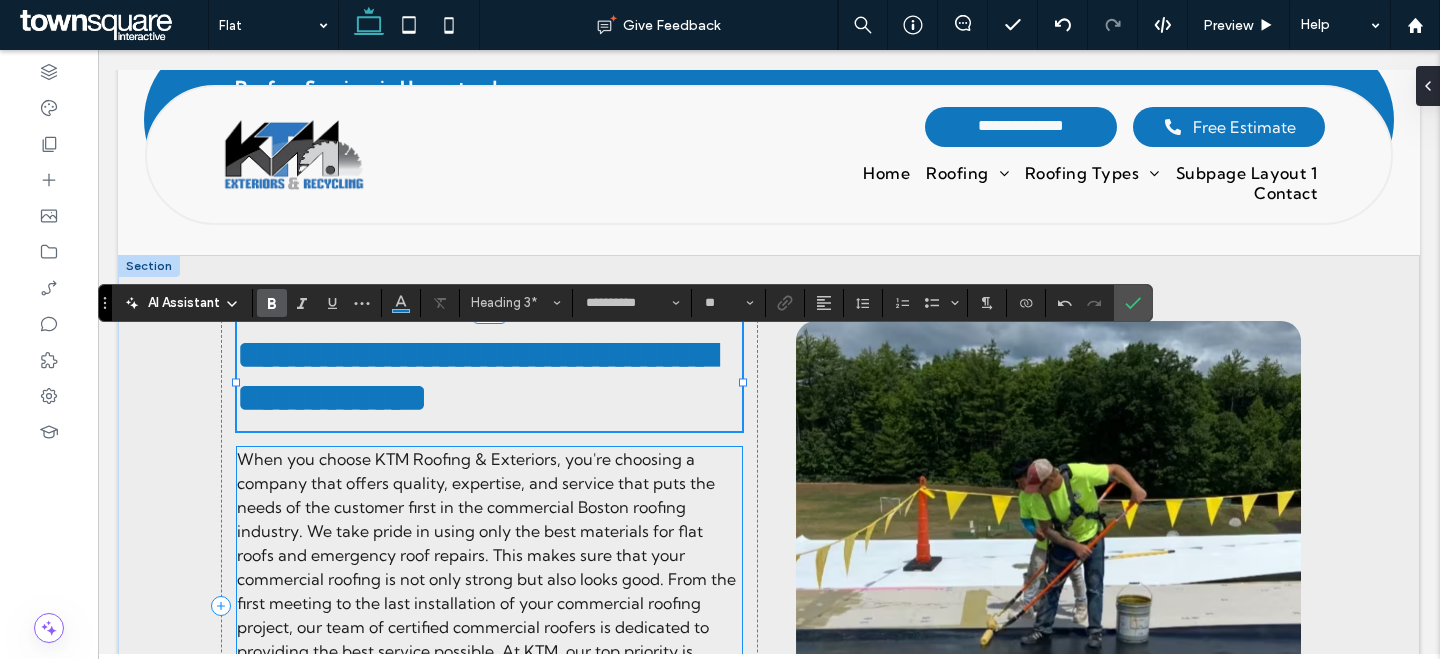 click on "When you choose KTM Roofing & Exteriors, you're choosing a company that offers quality, expertise, and service that puts the needs of the customer first in the commercial Boston roofing industry. We take pride in using only the best materials for flat roofs and emergency roof repairs. This makes sure that your commercial roofing is not only strong but also looks good. From the first meeting to the last installation of your commercial roofing project, our team of certified commercial roofers is dedicated to providing the best service possible. At KTM, our top priority is making sure our customers are happy. We do everything we can to make sure that getting a new roof is easy and stress-free for you. When you hire KTM, you're not just getting a service; you're getting a roofing partner you can count on. KTM is supported by some of the best manufacturers in the business, and the company can offer extended warranties that cover both materials and labor directly from the manufacturer ." at bounding box center (489, 639) 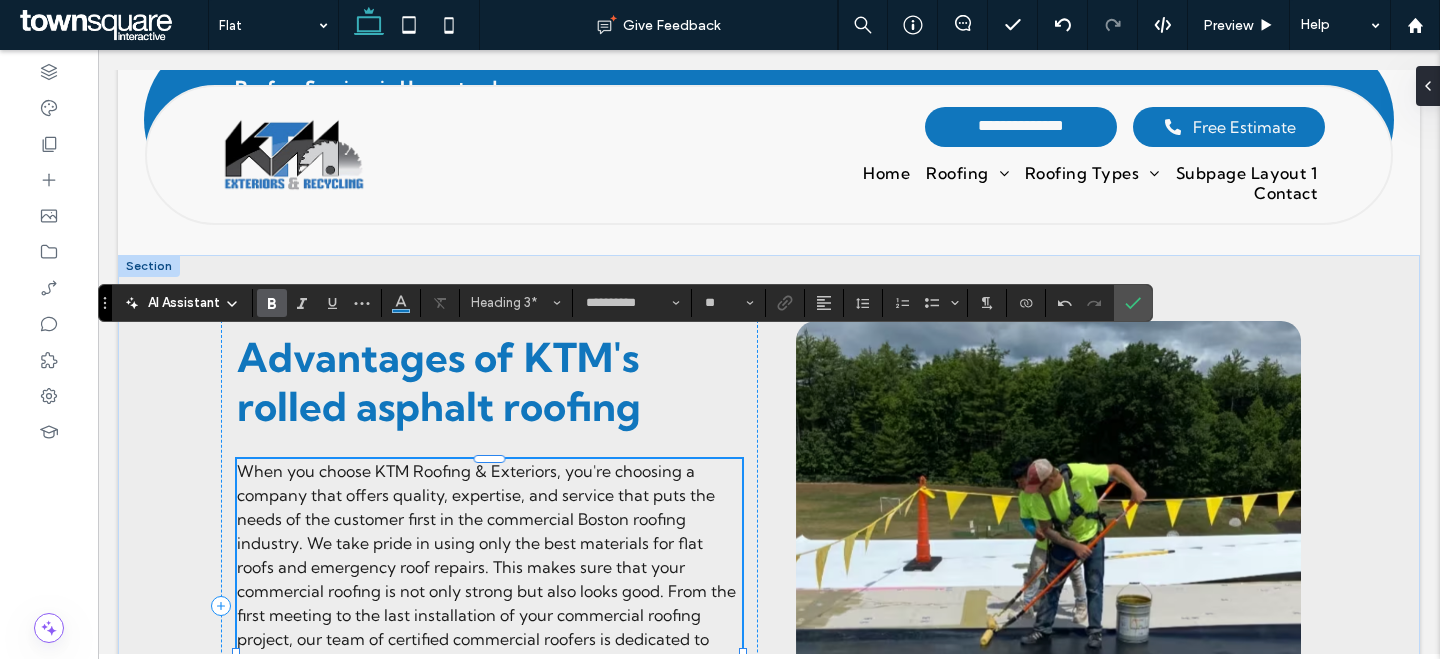click on "When you choose KTM Roofing & Exteriors, you're choosing a company that offers quality, expertise, and service that puts the needs of the customer first in the commercial Boston roofing industry. We take pride in using only the best materials for flat roofs and emergency roof repairs. This makes sure that your commercial roofing is not only strong but also looks good. From the first meeting to the last installation of your commercial roofing project, our team of certified commercial roofers is dedicated to providing the best service possible. At KTM, our top priority is making sure our customers are happy. We do everything we can to make sure that getting a new roof is easy and stress-free for you. When you hire KTM, you're not just getting a service; you're getting a roofing partner you can count on. KTM is supported by some of the best manufacturers in the business, and the company can offer extended warranties that cover both materials and labor directly from the manufacturer ." at bounding box center (489, 651) 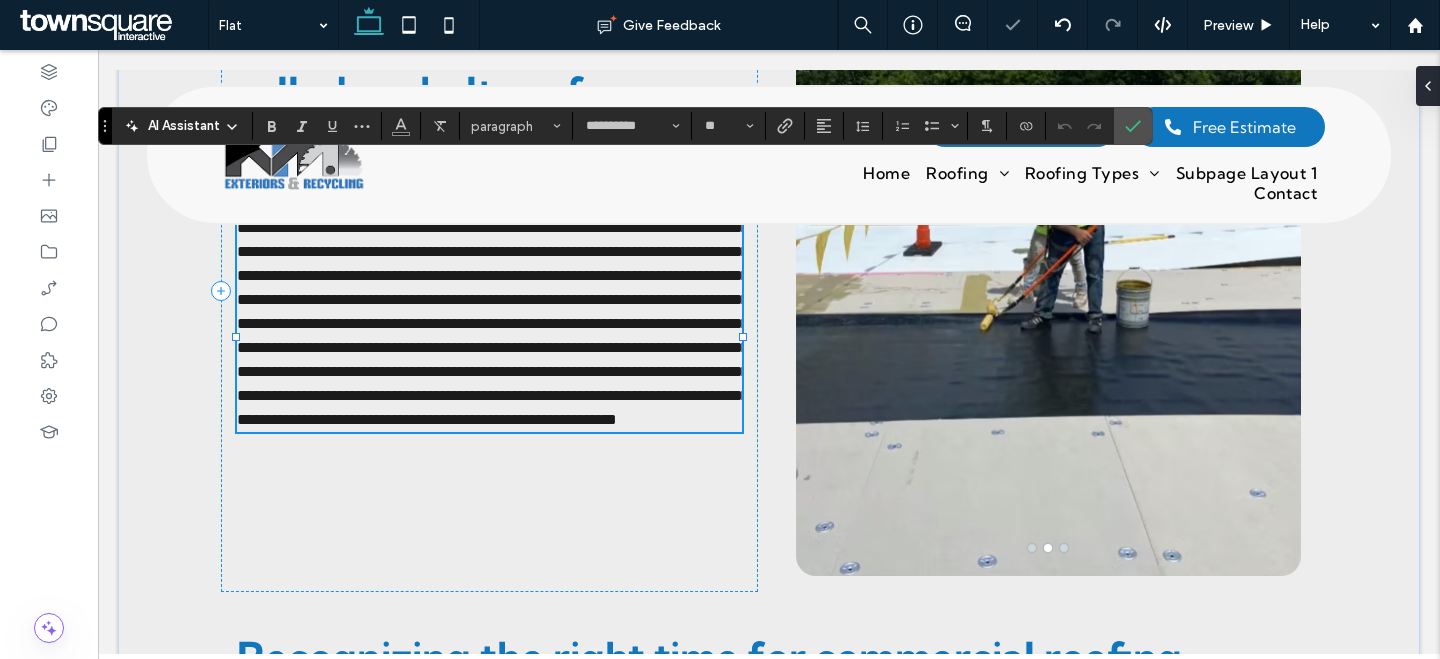 paste 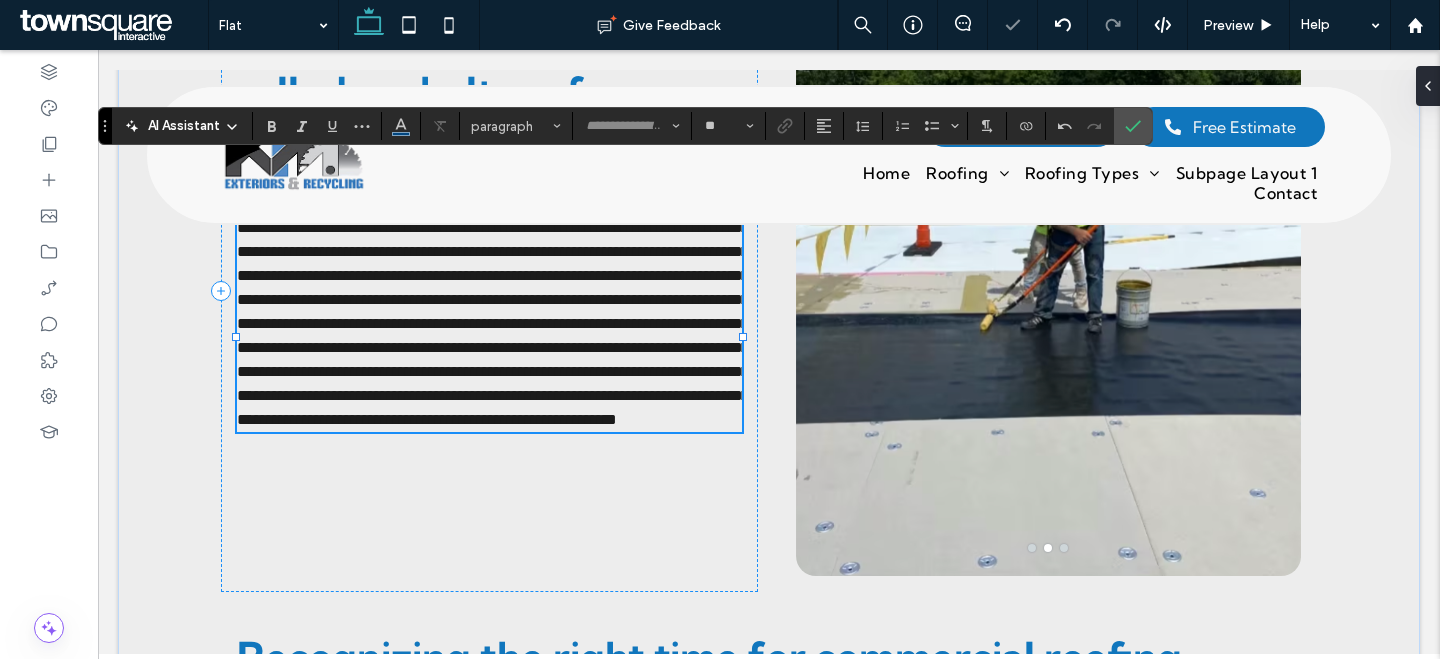scroll, scrollTop: 3, scrollLeft: 0, axis: vertical 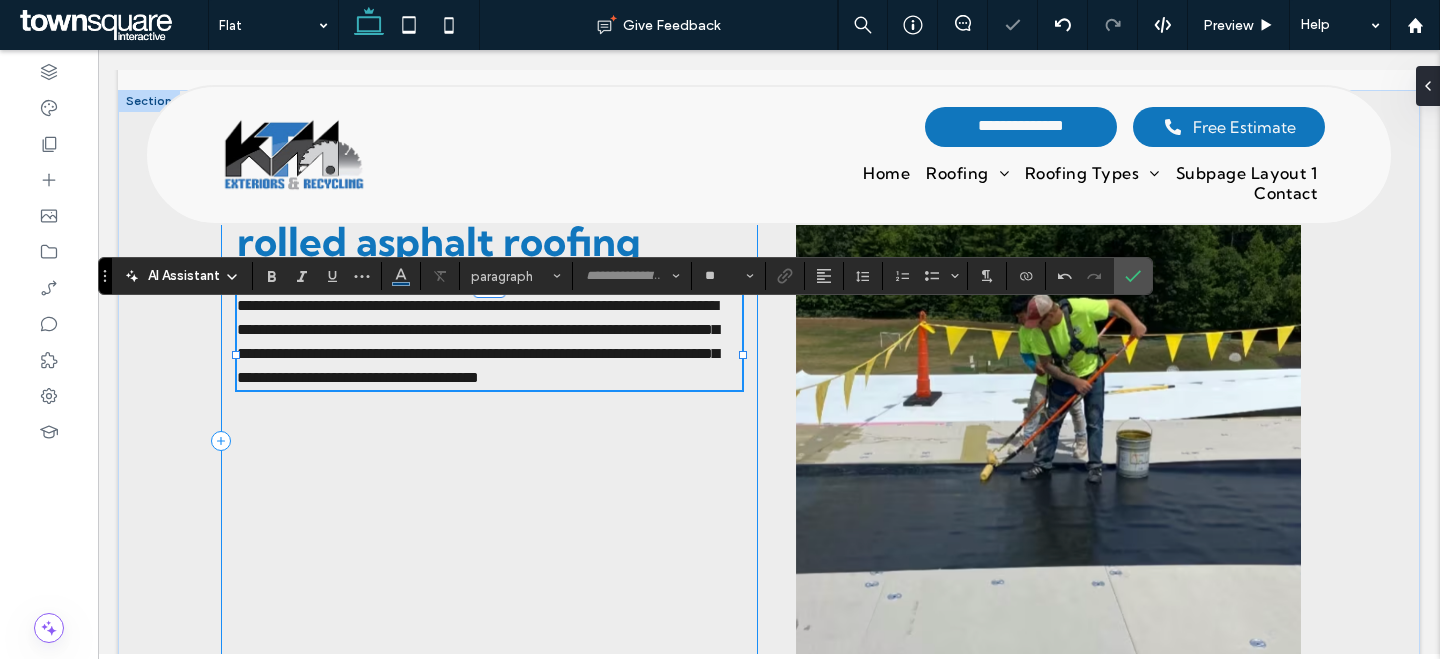 click at bounding box center [1048, 453] 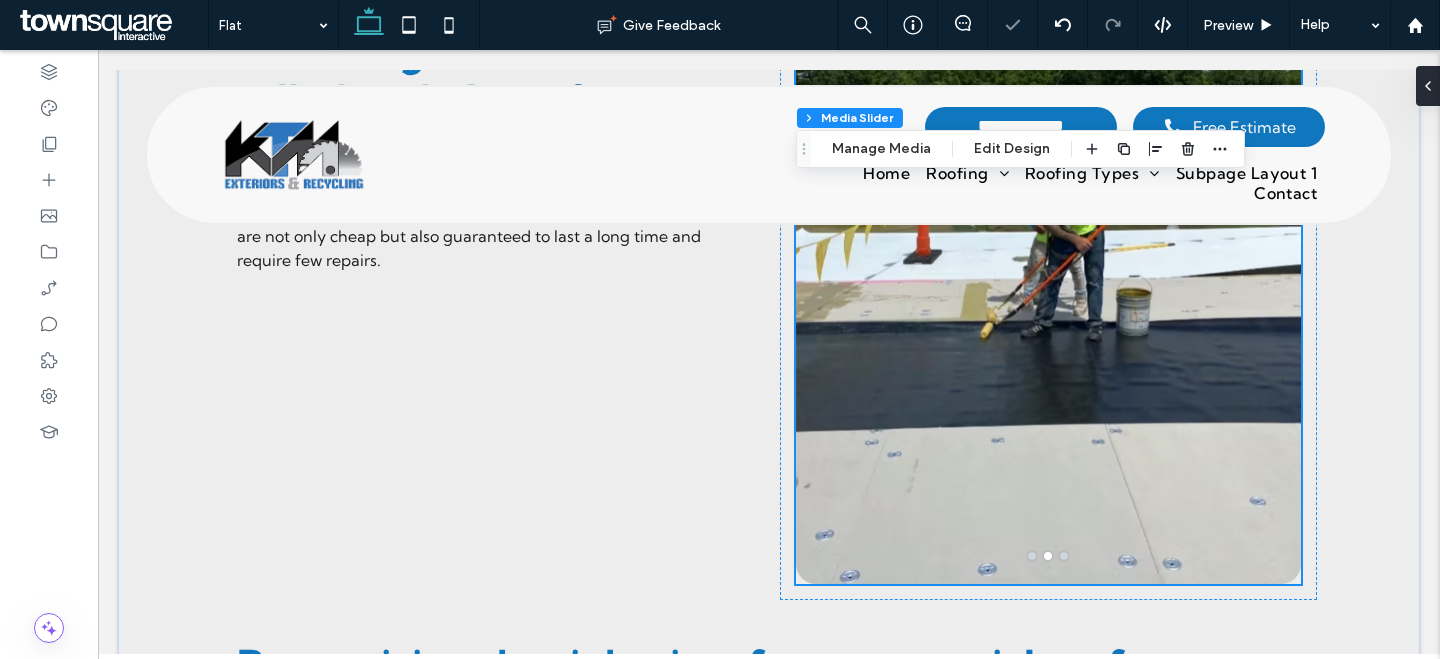 scroll, scrollTop: 1932, scrollLeft: 0, axis: vertical 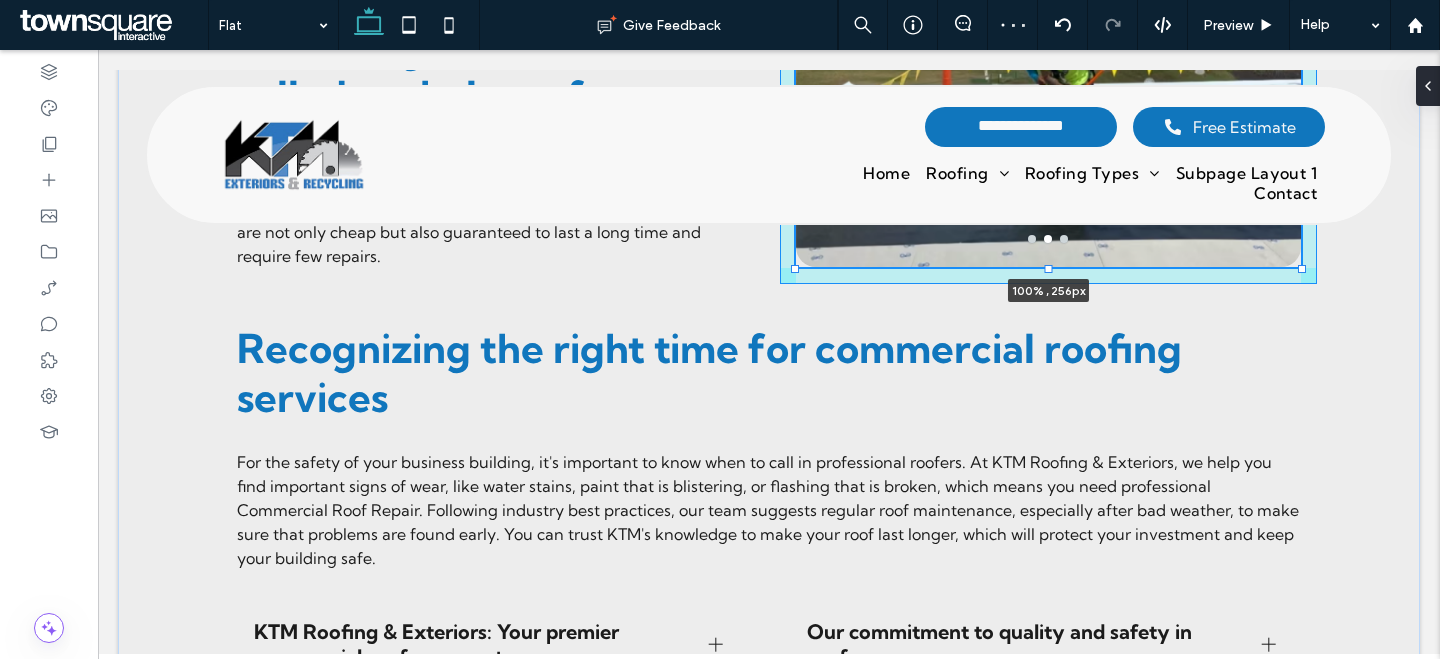 drag, startPoint x: 1046, startPoint y: 598, endPoint x: 1044, endPoint y: 448, distance: 150.01334 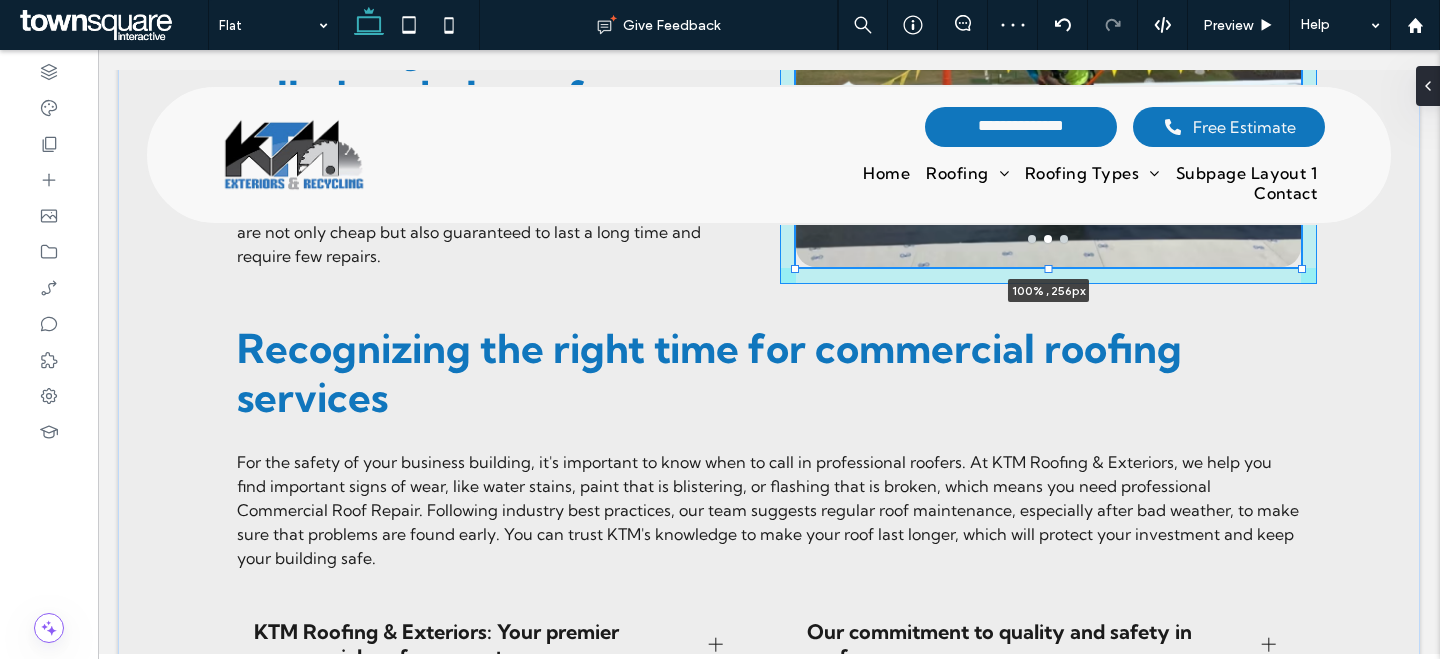 click on "Advantages of KTM's rolled asphalt roofing
Our rolled asphalt roofing is great because it lasts a long time, works well, and is right for the weather in [CITY]. As a top flat asphalt roofing company, we make sure that our roofing materials are not only cheap but also guaranteed to last a long time and require few repairs.
a a a a
100% , 256px
Recognizing the right time for commercial roofing services
KTM Roofing & Exteriors: Your premier commercial roofing expert Latest roofing materials and technologies for your business Title or Question Describe the item or answer the question so that site visitors who are interested get more information. You can emphasize this text with bullets, italics or bold, and add links. Button Button
Our commitment to quality and safety in roofing Contact KTM Roofing & Exteriors for your commercial roofing needs Title or Question Button Button" at bounding box center [769, 394] 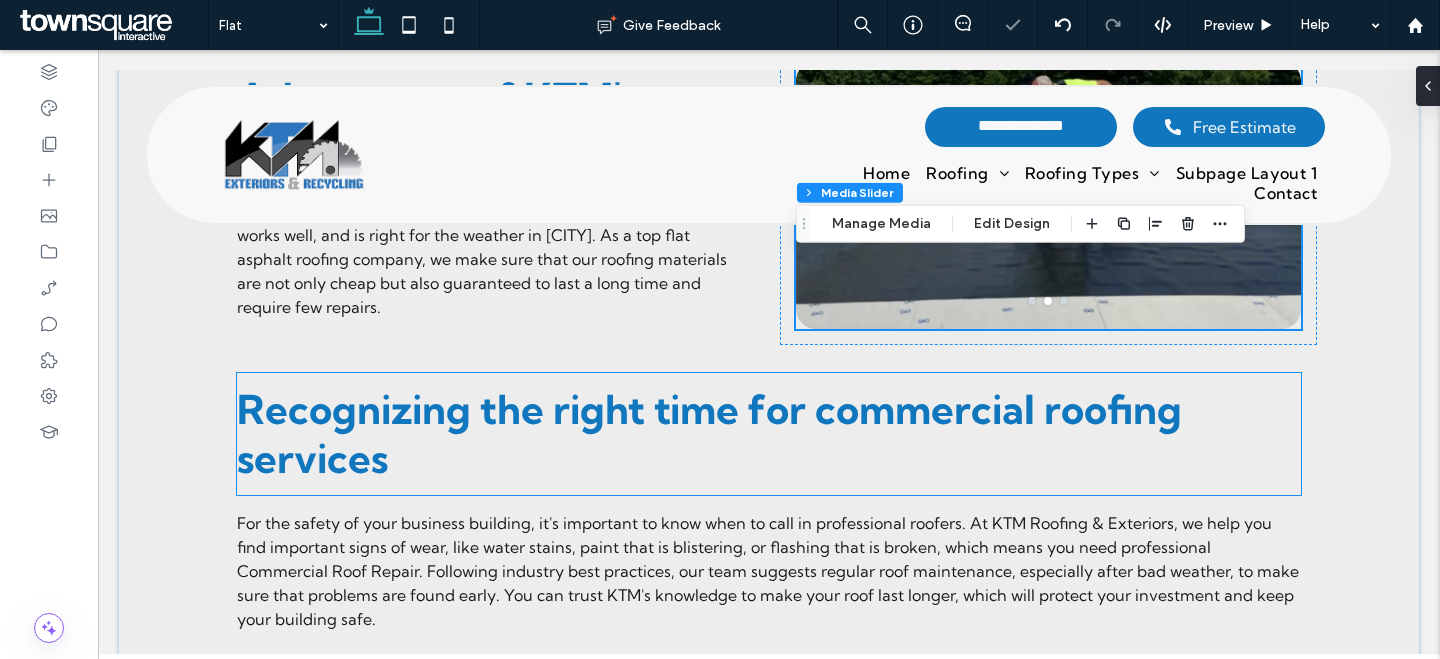 scroll, scrollTop: 1594, scrollLeft: 0, axis: vertical 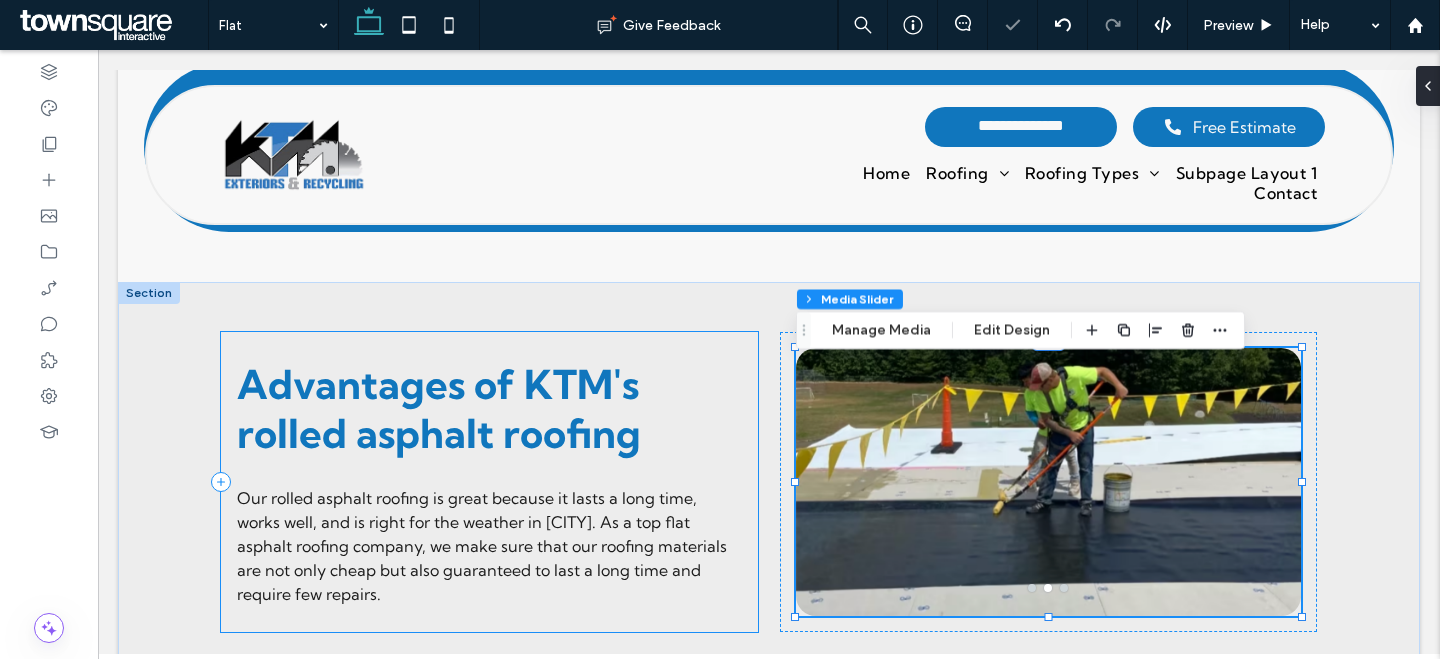 click on "Advantages of KTM's rolled asphalt roofing
Our rolled asphalt roofing is great because it lasts a long time, works well, and is right for the weather in [CITY]. As a top flat asphalt roofing company, we make sure that our roofing materials are not only cheap but also guaranteed to last a long time and require few repairs." at bounding box center (489, 482) 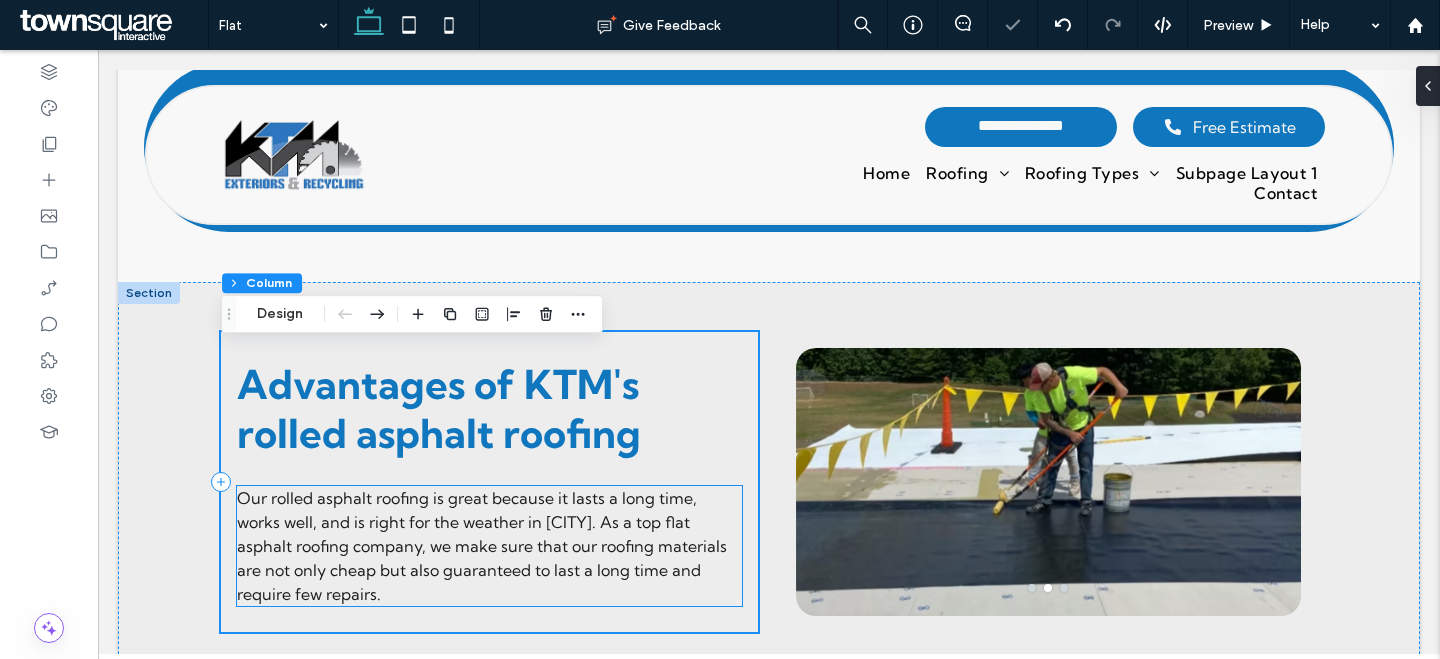 click on "Our rolled asphalt roofing is great because it lasts a long time, works well, and is right for the weather in [CITY]. As a top flat asphalt roofing company, we make sure that our roofing materials are not only cheap but also guaranteed to last a long time and require few repairs." at bounding box center [482, 546] 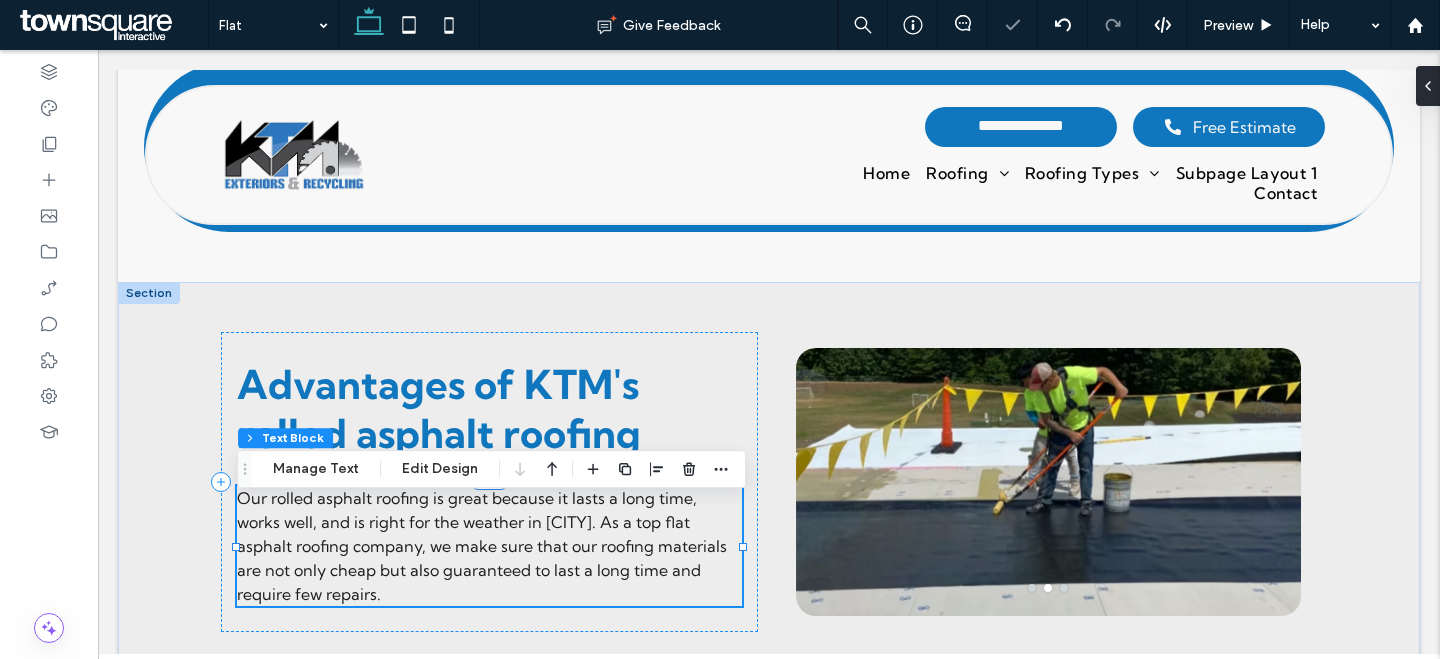 click on "Our rolled asphalt roofing is great because it lasts a long time, works well, and is right for the weather in Boston. As a top flat asphalt roofing company, we make sure that our roofing materials are not only cheap but also guaranteed to last a long time and require few repairs." at bounding box center [482, 546] 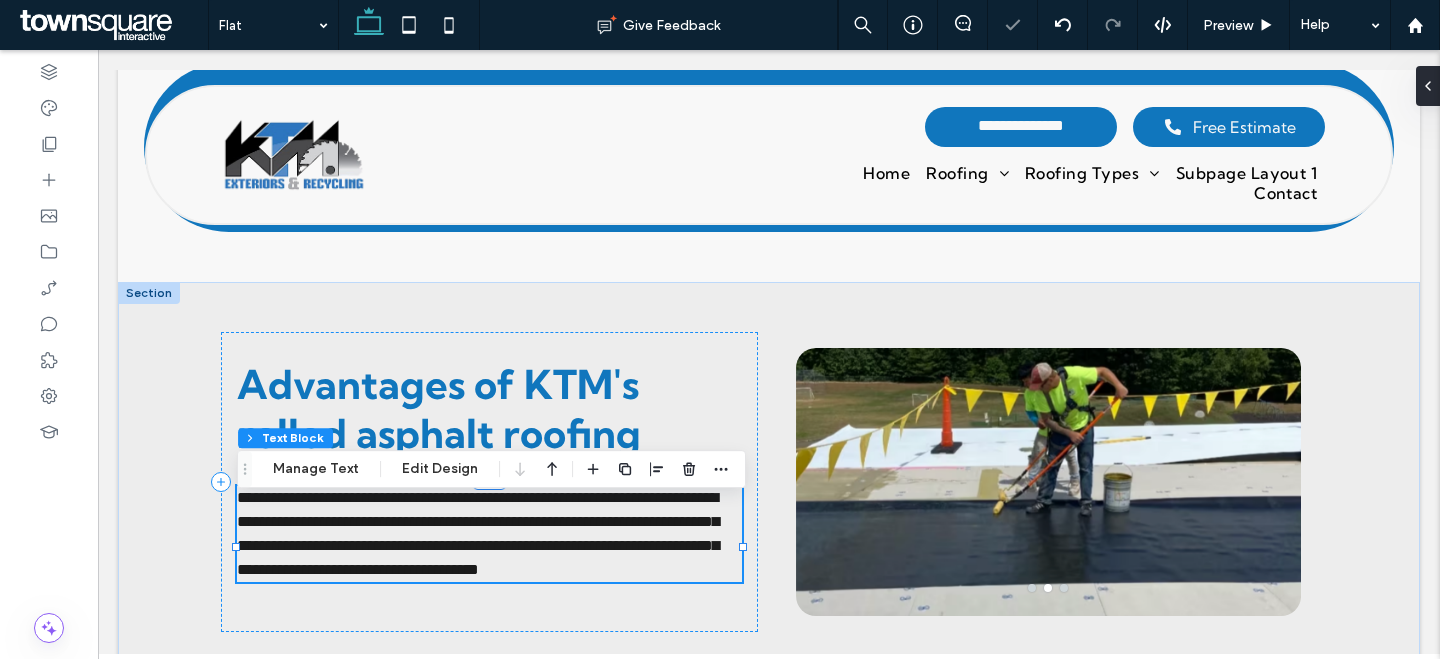 click on "**********" at bounding box center (478, 533) 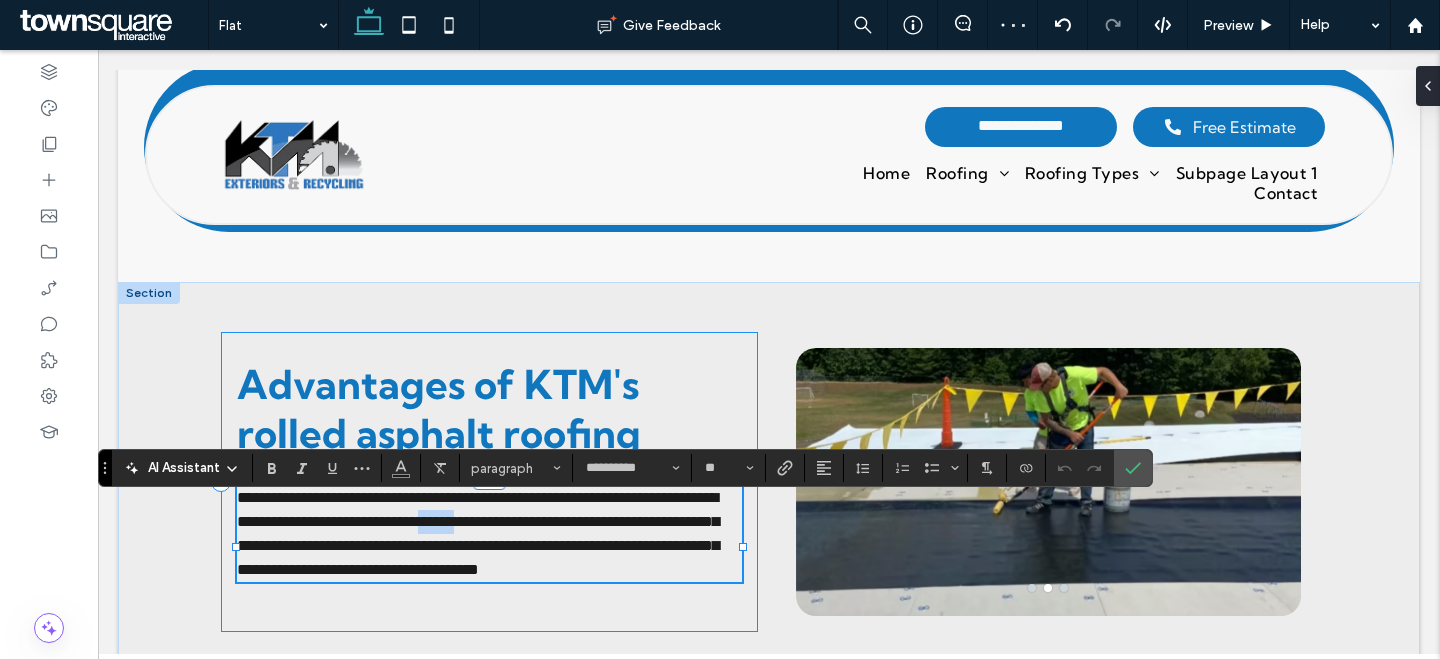 type 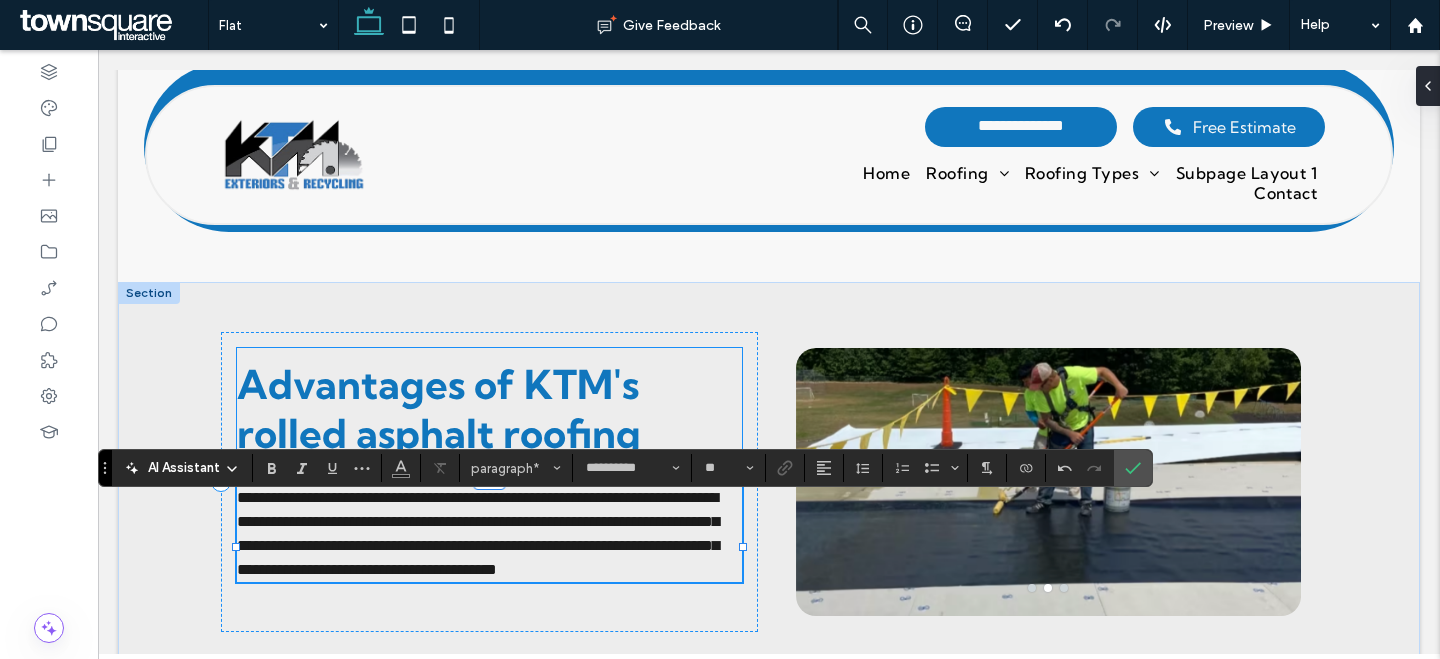 click on "**********" at bounding box center (769, 737) 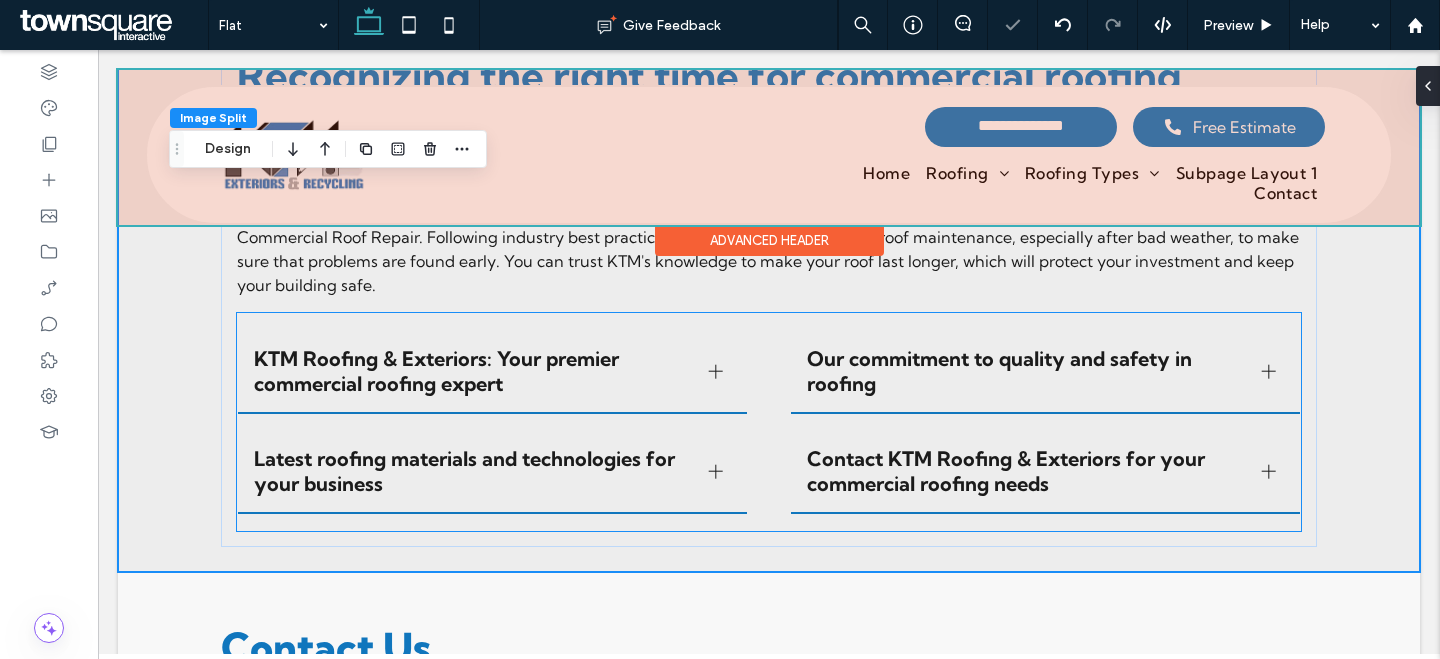 scroll, scrollTop: 2194, scrollLeft: 0, axis: vertical 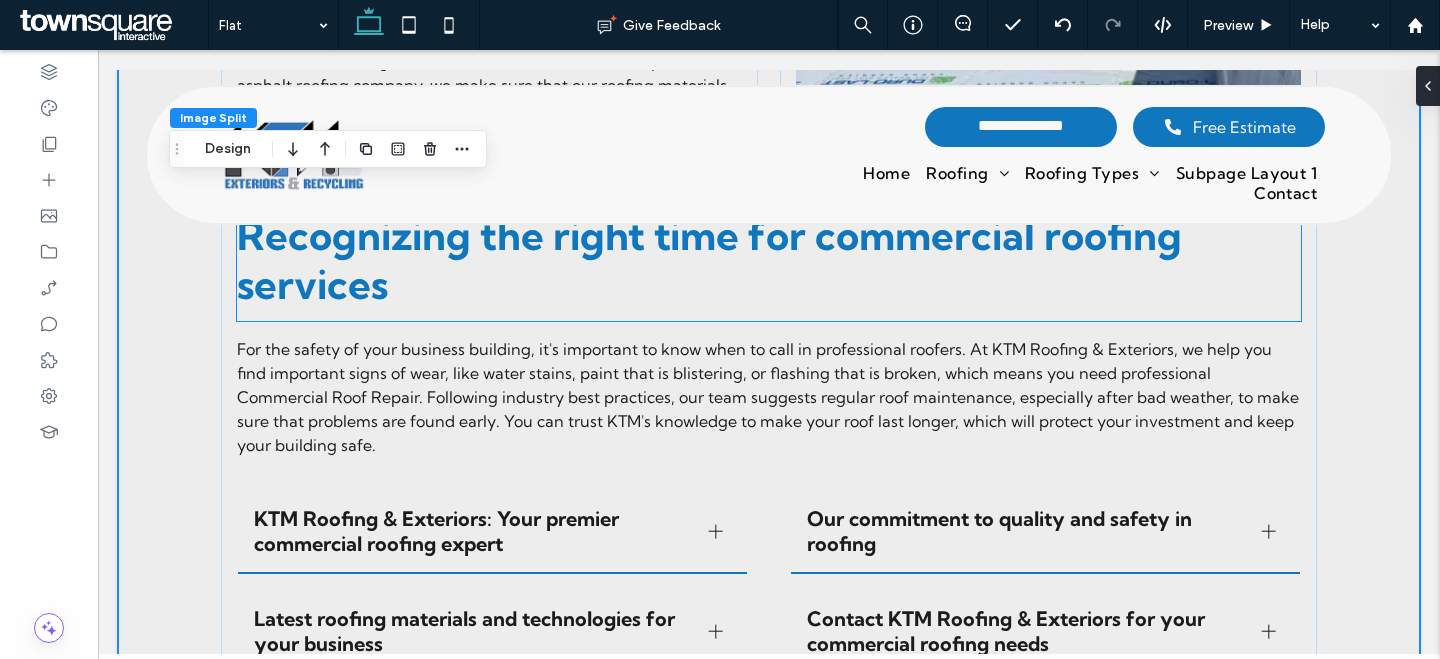 click on "Recognizing the right time for commercial roofing services" at bounding box center [709, 260] 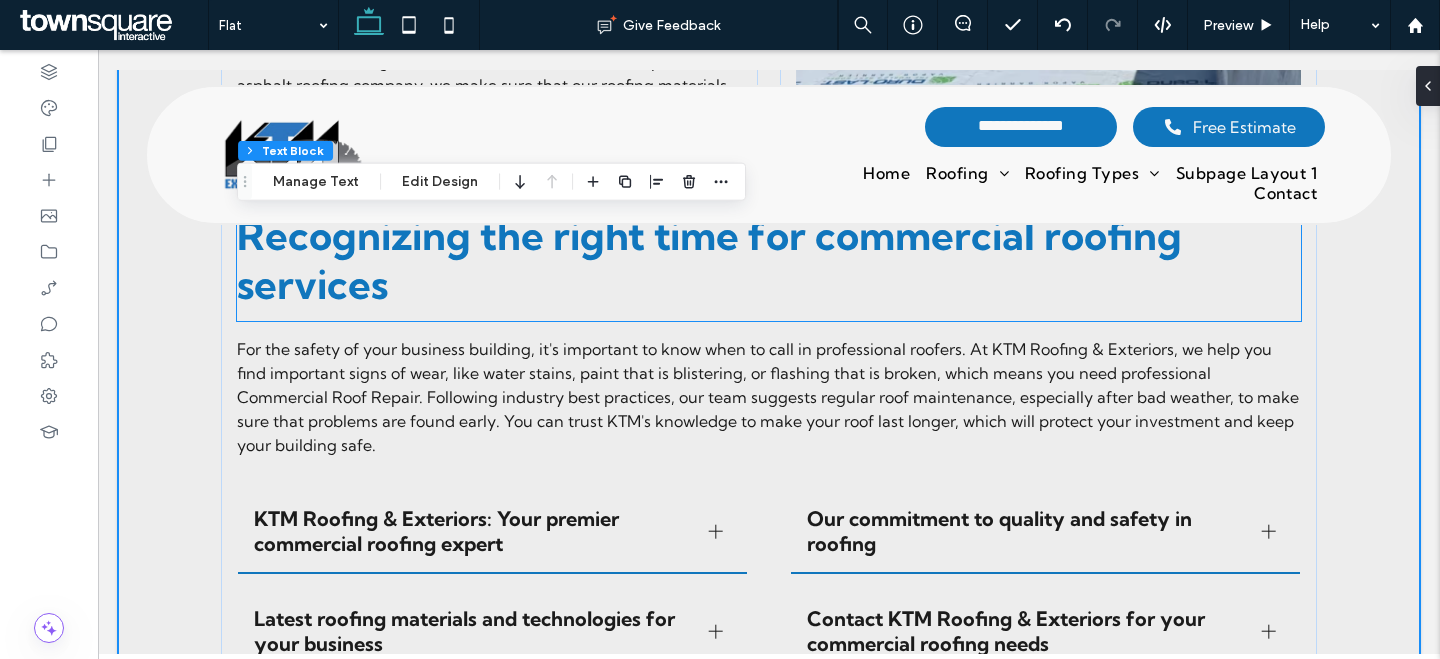 click on "Recognizing the right time for commercial roofing services" at bounding box center (709, 260) 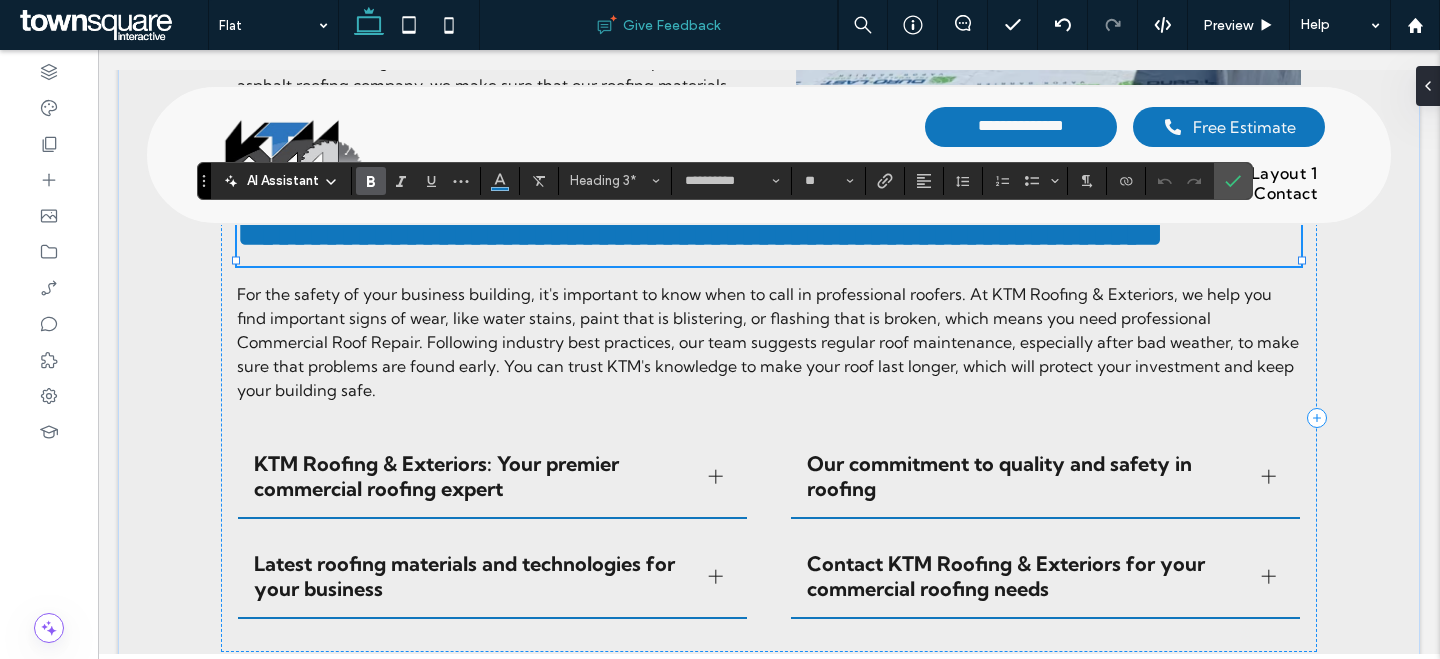 paste 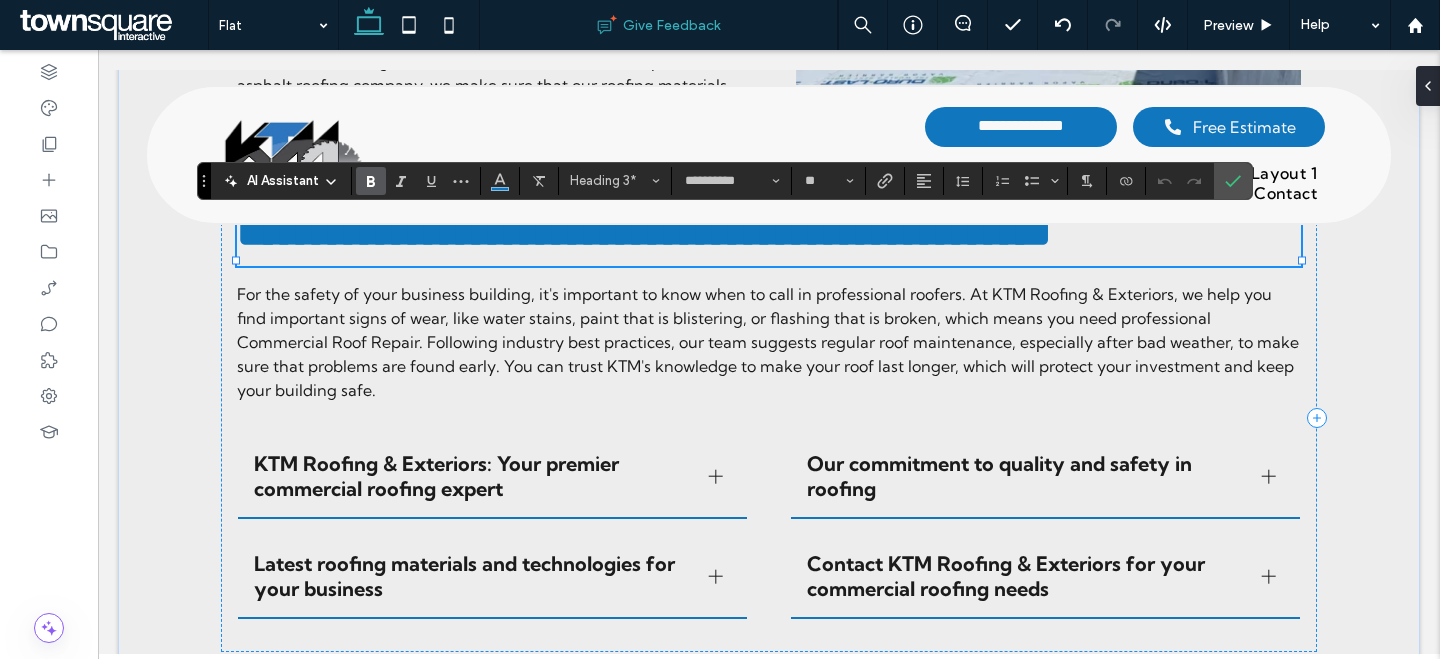type 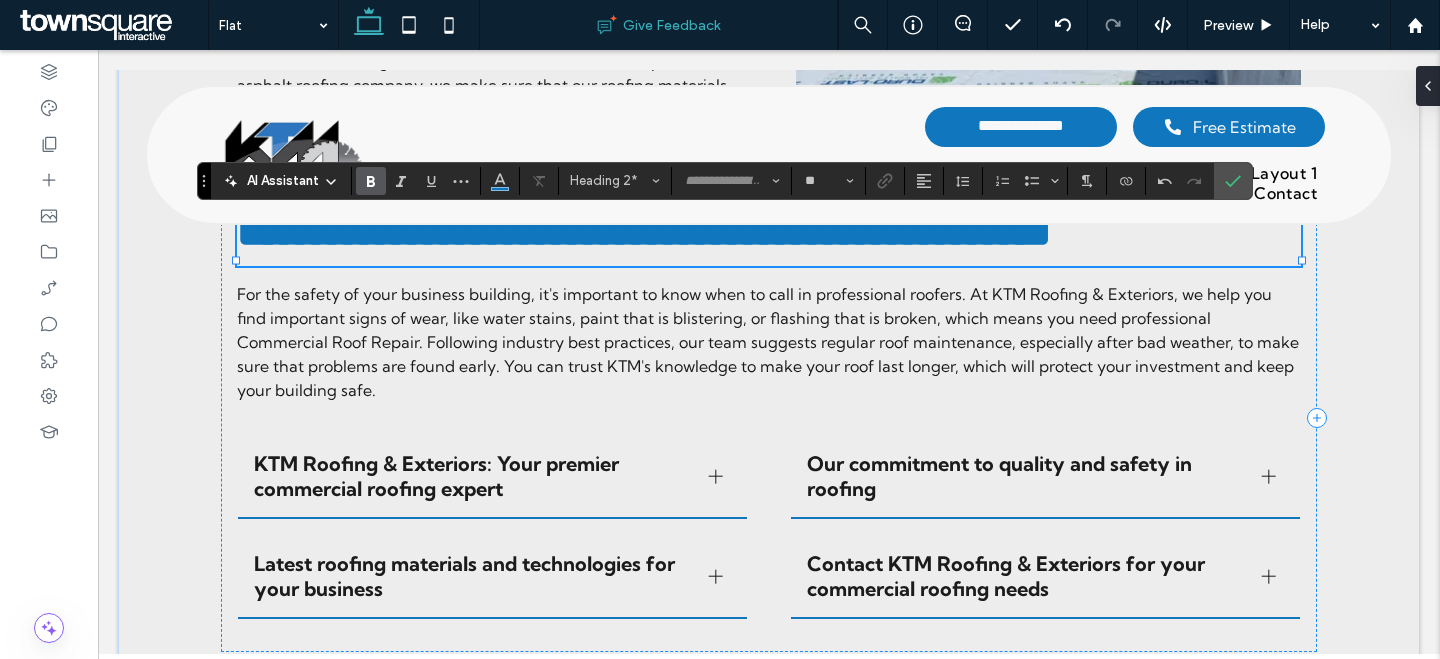 scroll, scrollTop: 18, scrollLeft: 0, axis: vertical 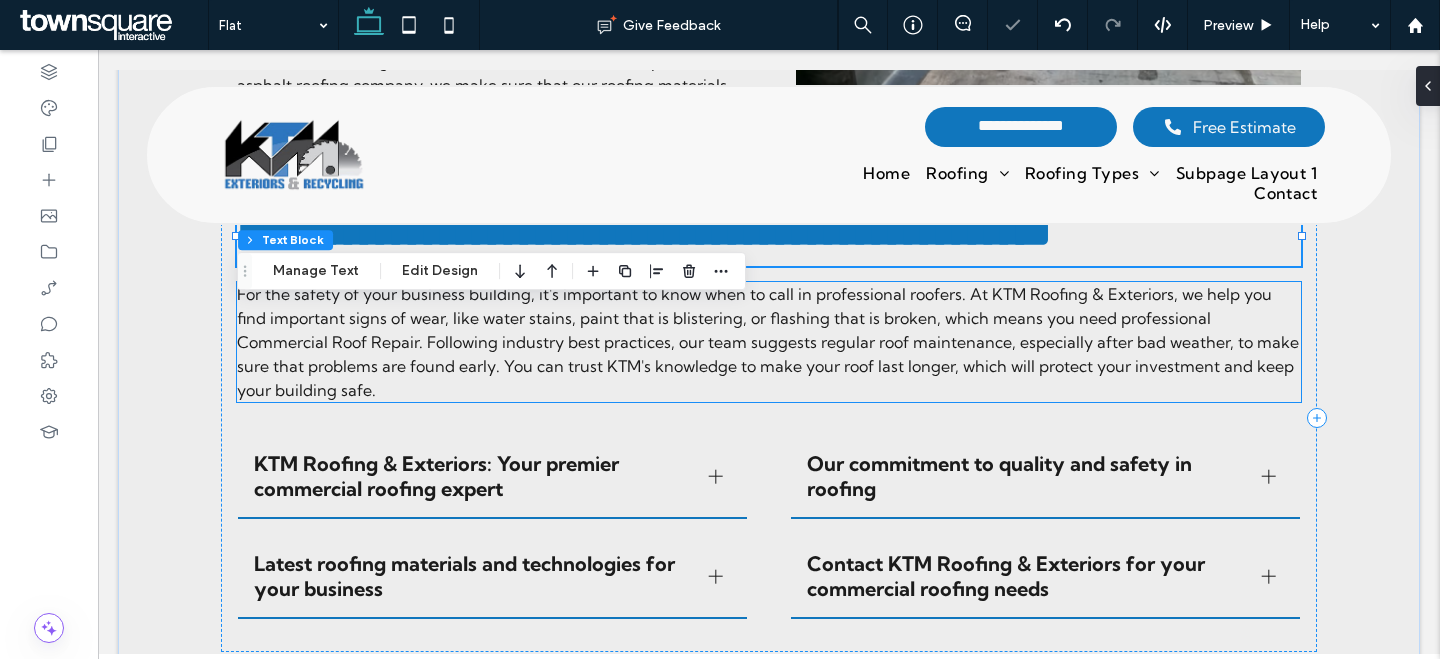 click on "For the safety of your business building, it's important to know when to call in professional roofers. At KTM Roofing & Exteriors, we help you find important signs of wear, like water stains, paint that is blistering, or flashing that is broken, which means you need professional Commercial Roof Repair. Following industry best practices, our team suggests regular roof maintenance, especially after bad weather, to make sure that problems are found early. You can trust KTM's knowledge to make your roof last longer, which will protect your investment and keep your building safe." at bounding box center [768, 342] 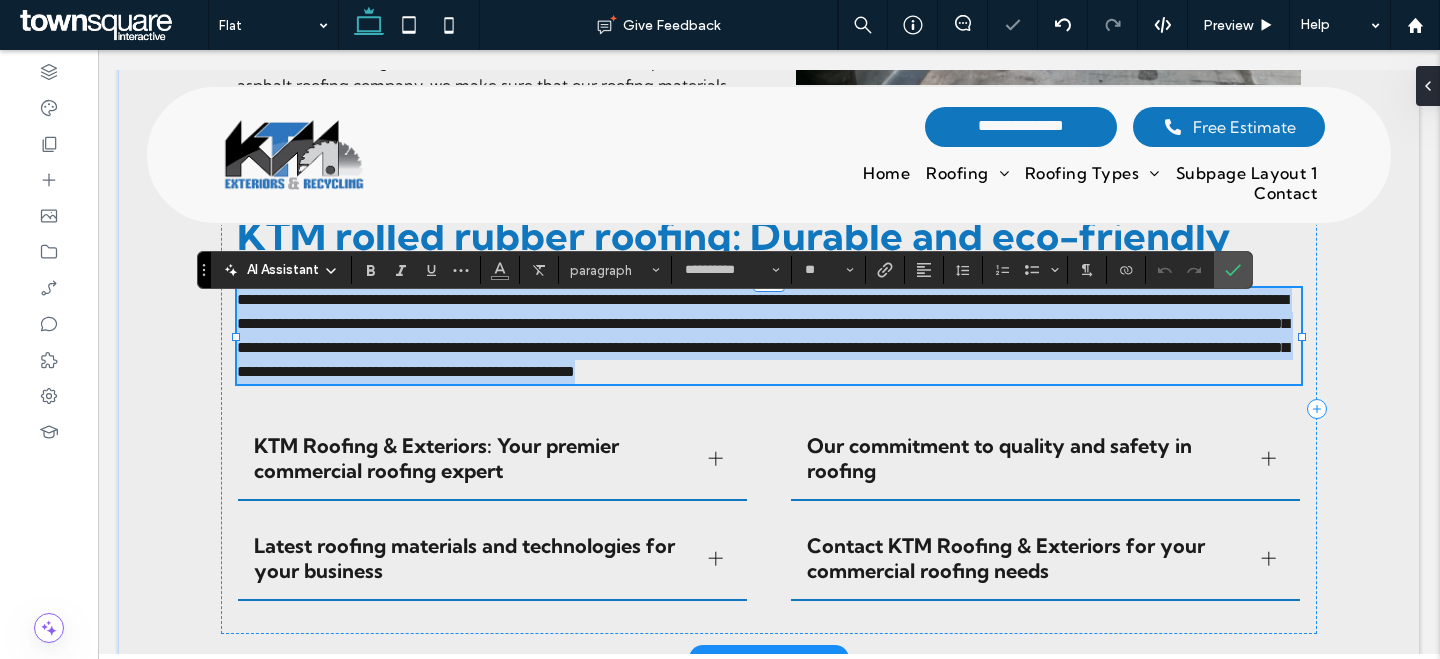 paste 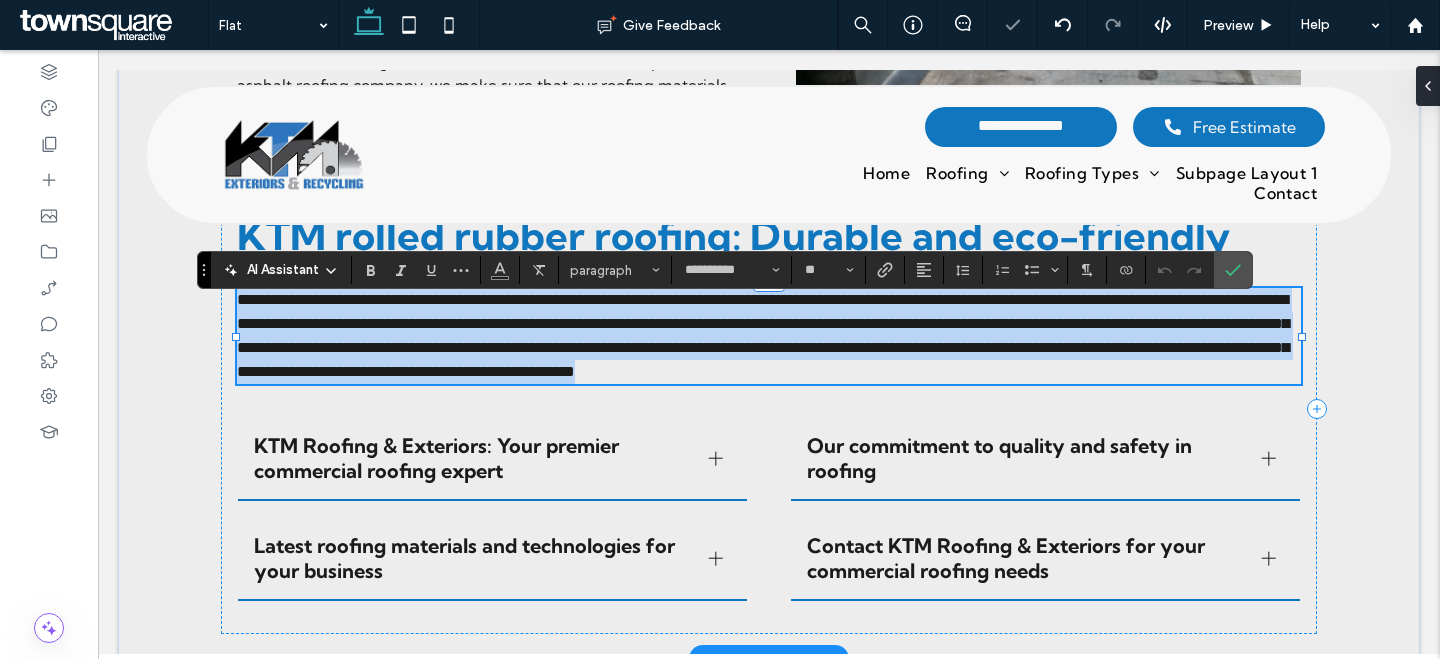 type 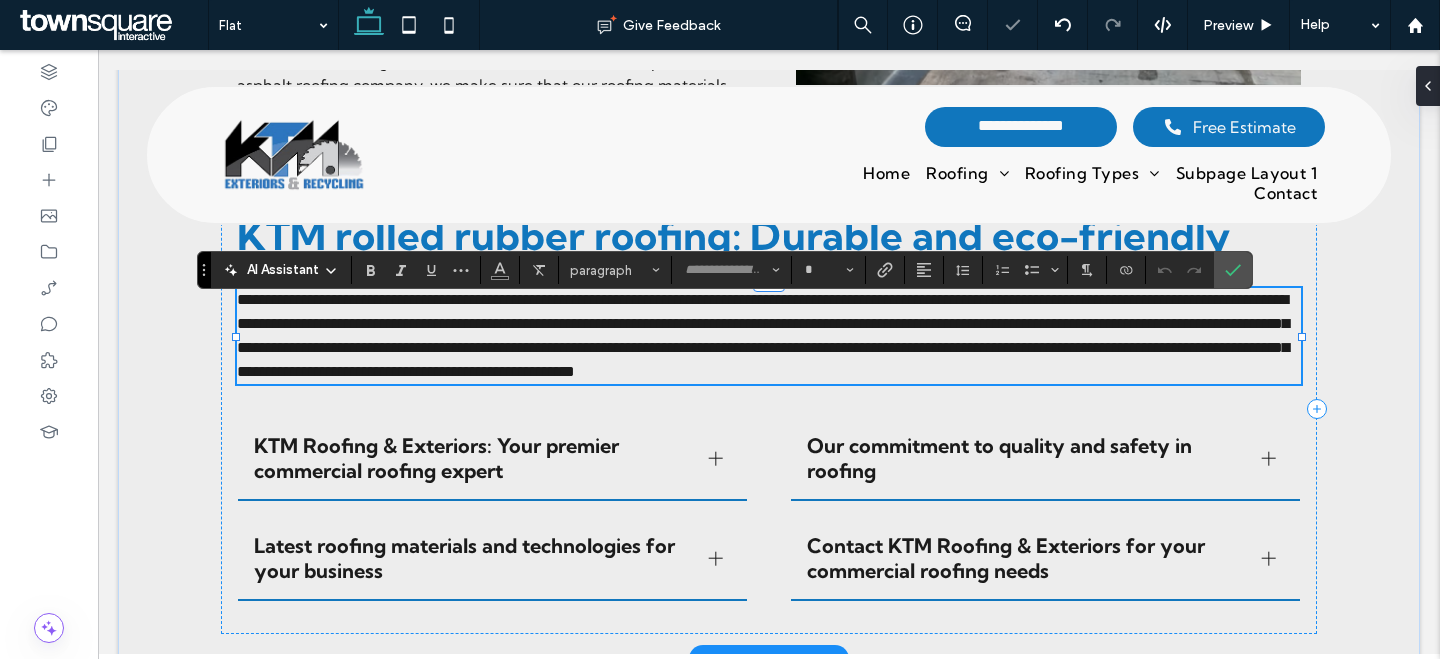 scroll, scrollTop: 30, scrollLeft: 0, axis: vertical 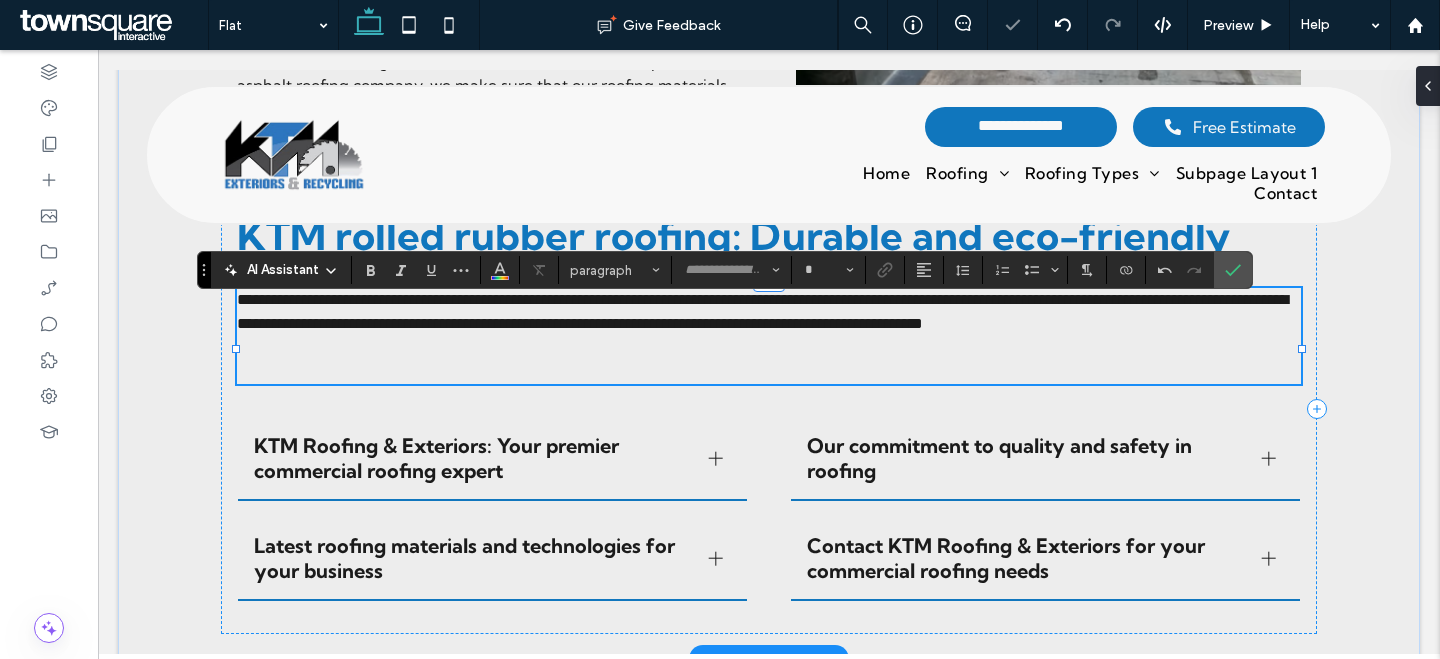 type on "**********" 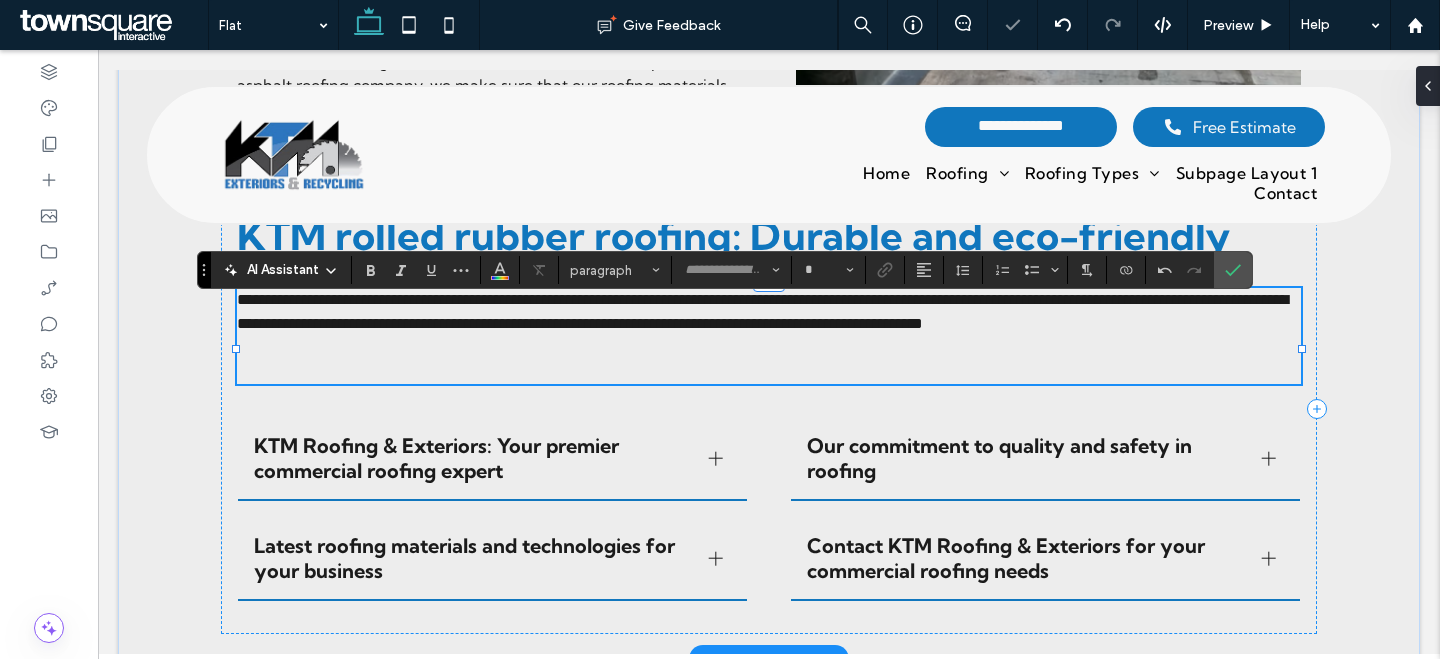 type on "**" 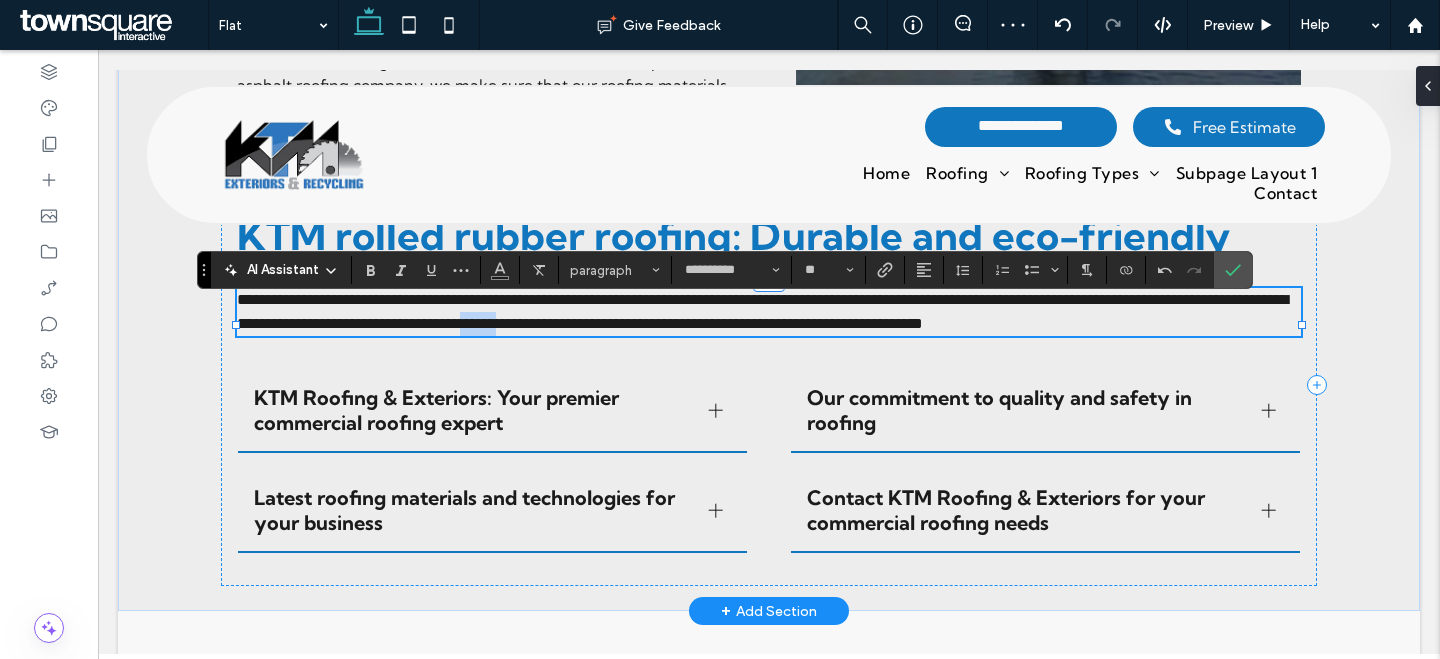 drag, startPoint x: 797, startPoint y: 343, endPoint x: 756, endPoint y: 342, distance: 41.01219 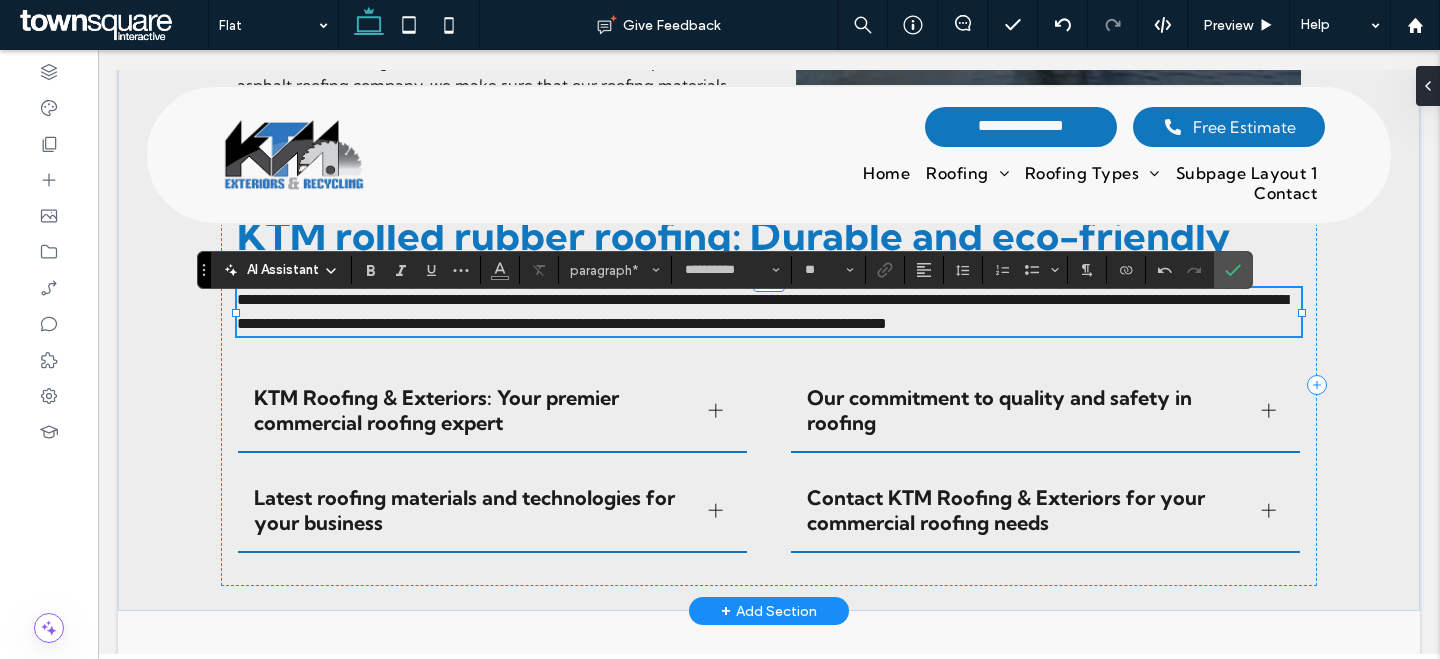 type 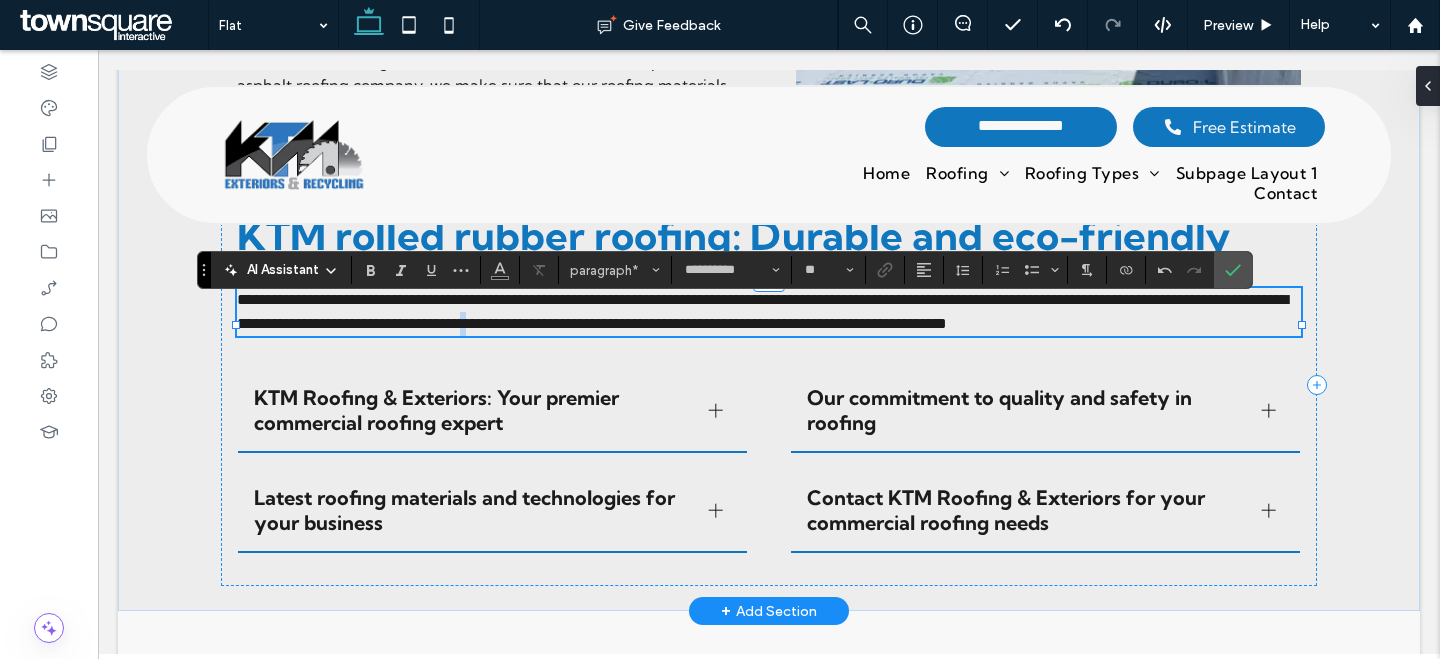 click on "**********" at bounding box center [762, 311] 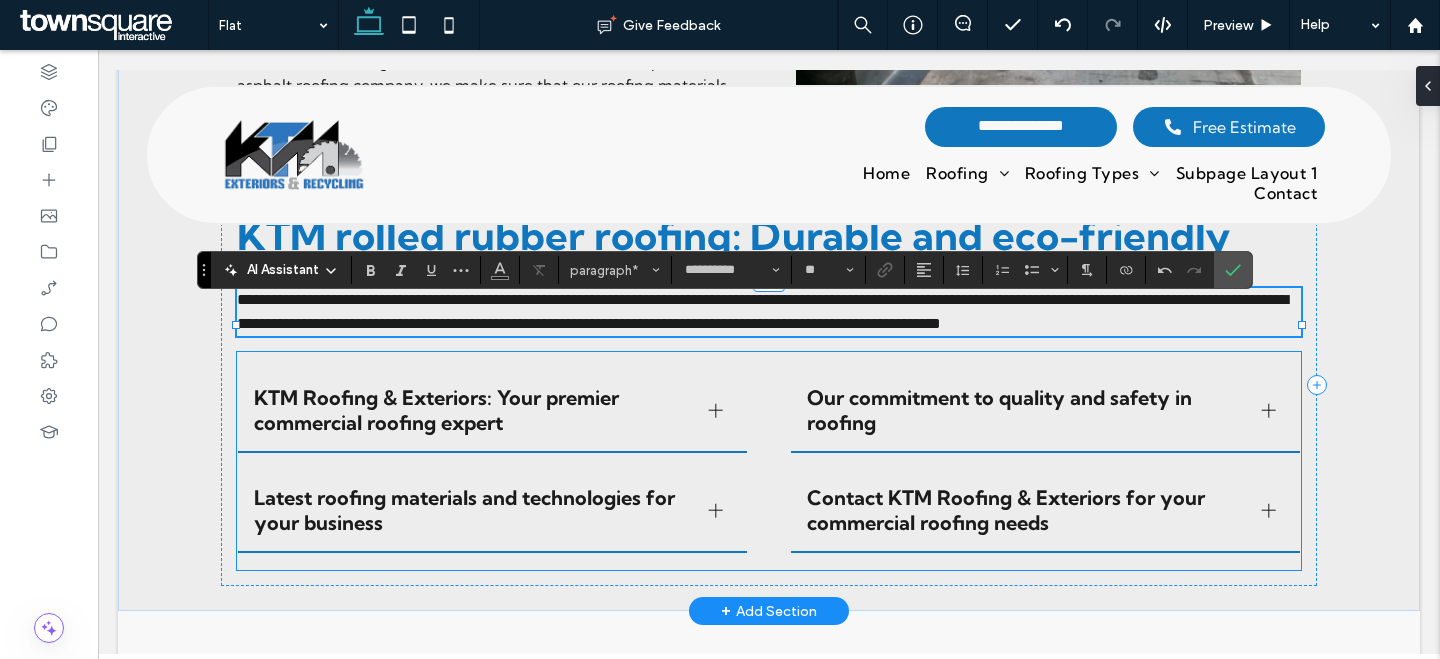click on "Latest roofing materials and technologies for your business" at bounding box center (473, 510) 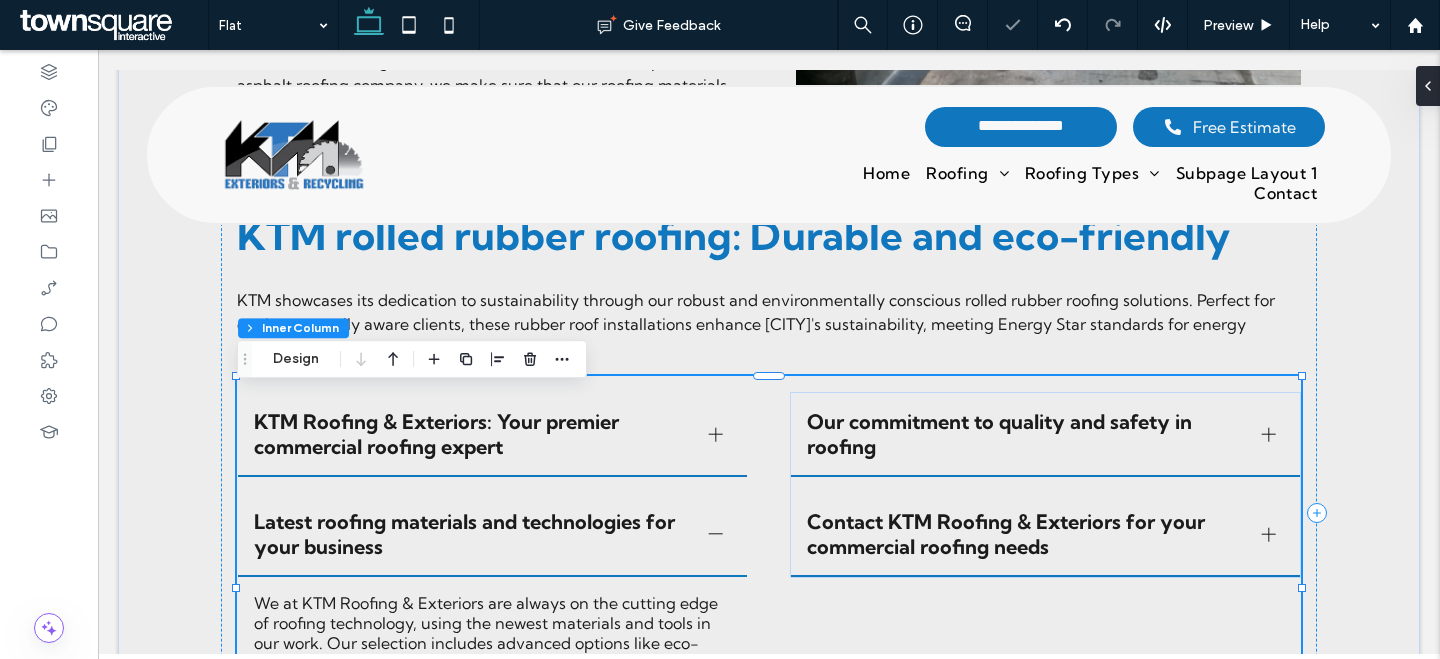 click on "Latest roofing materials and technologies for your business" at bounding box center [473, 534] 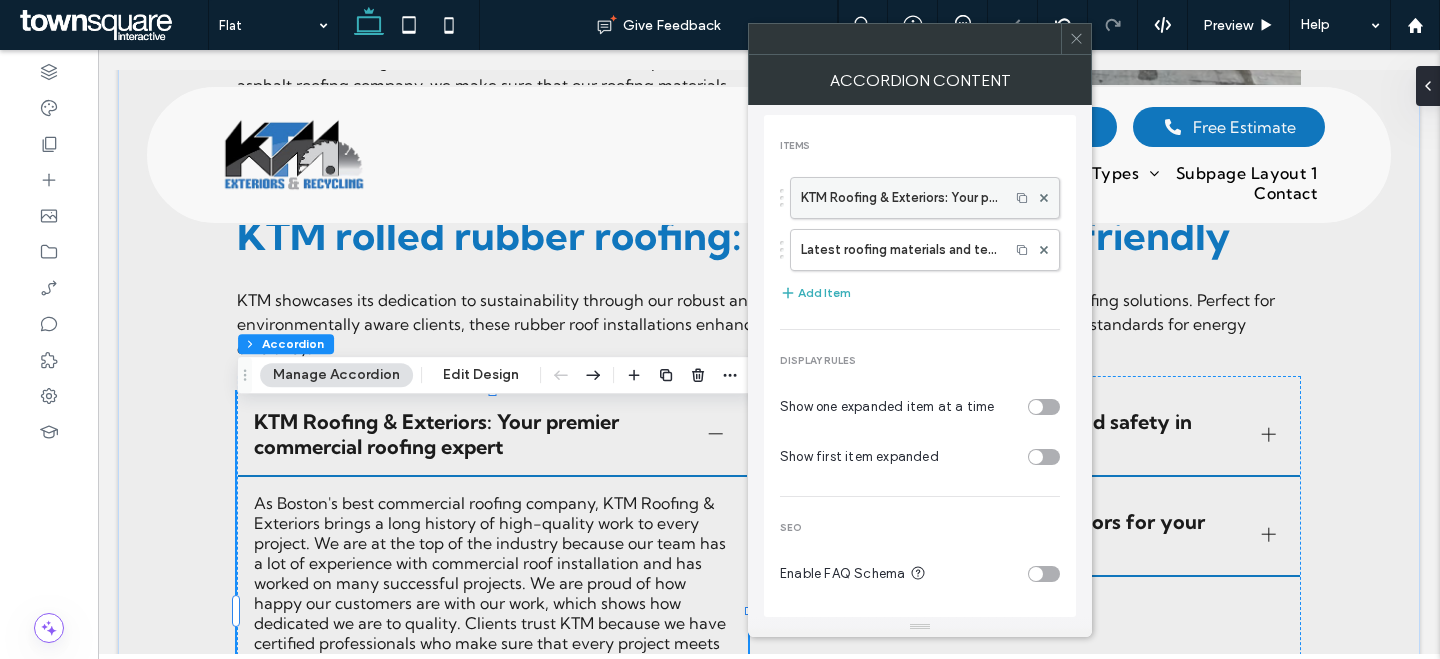 click on "KTM Roofing & Exteriors: Your premier commercial roofing expert" at bounding box center (900, 198) 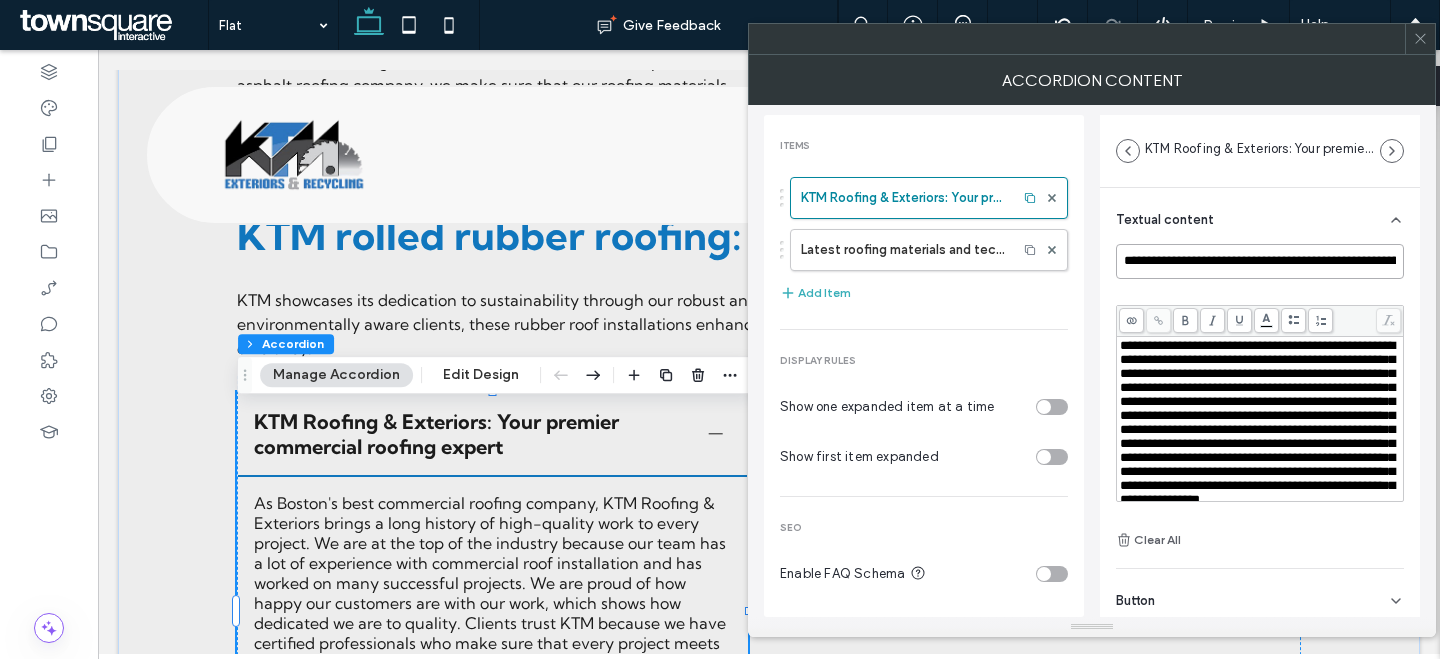click on "**********" at bounding box center (1260, 261) 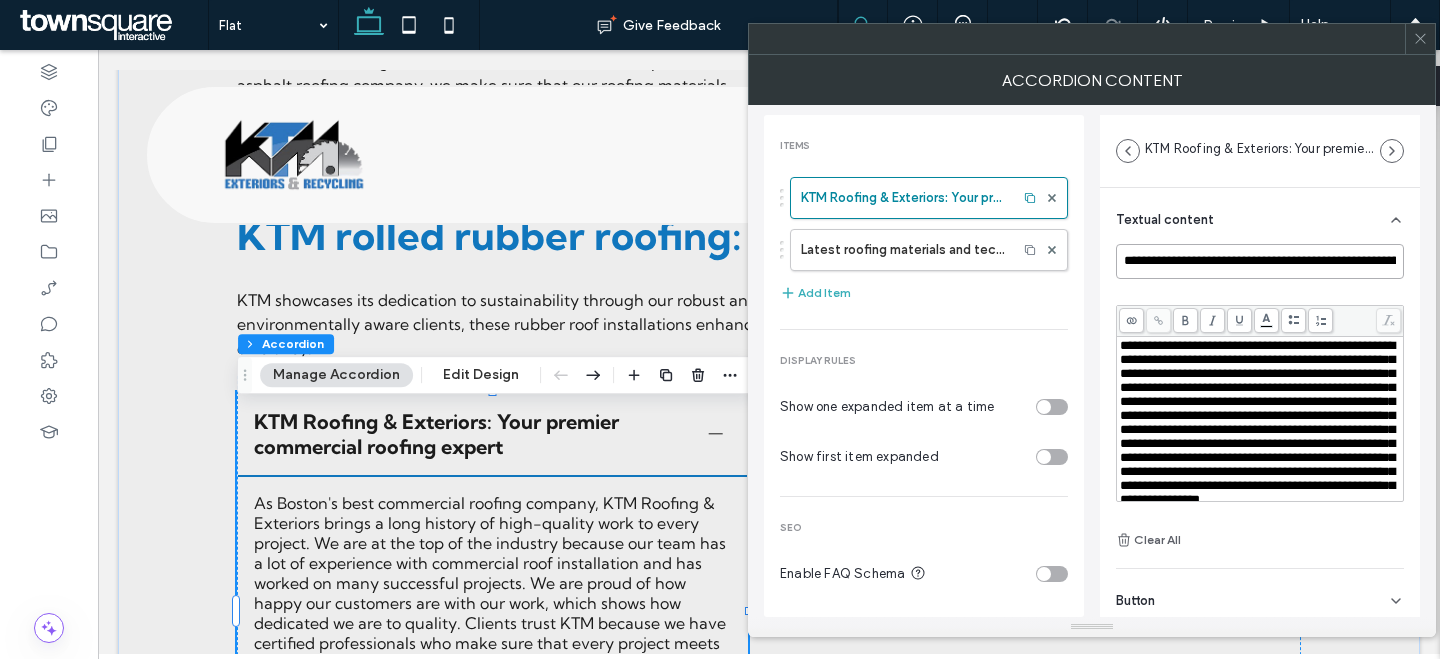 paste 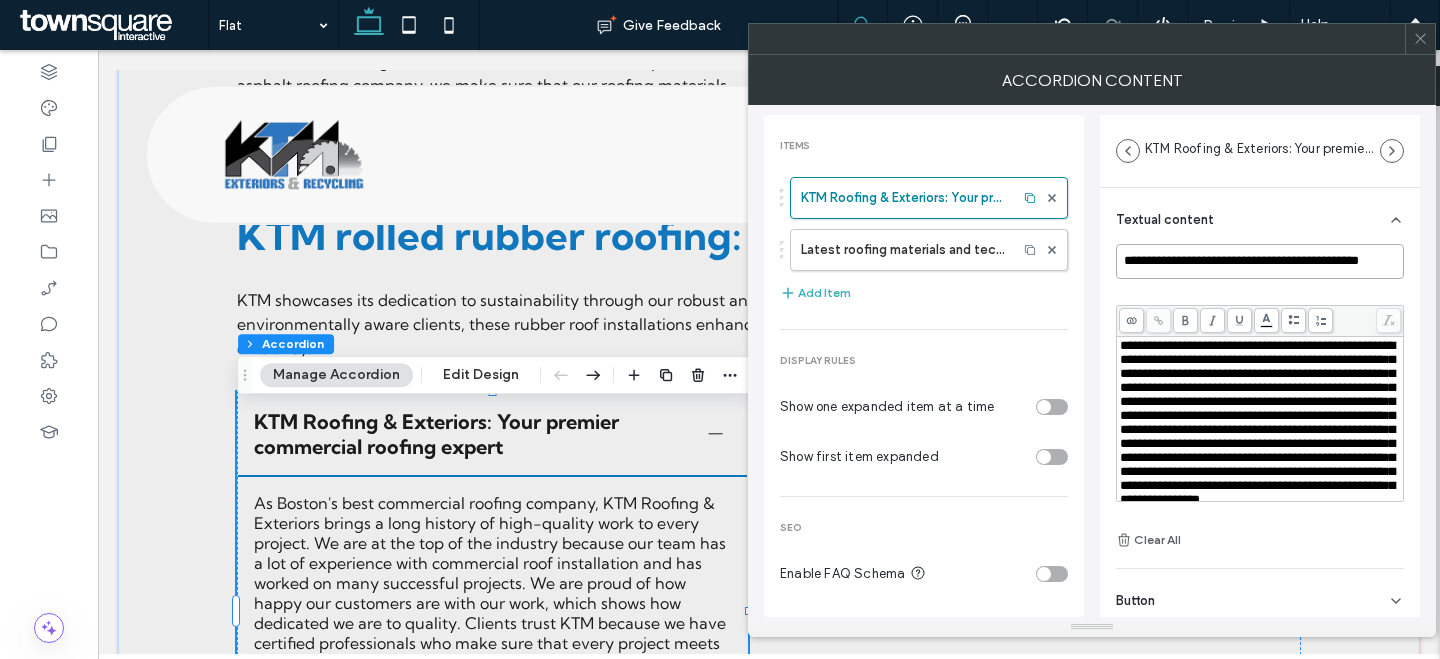 scroll, scrollTop: 0, scrollLeft: 29, axis: horizontal 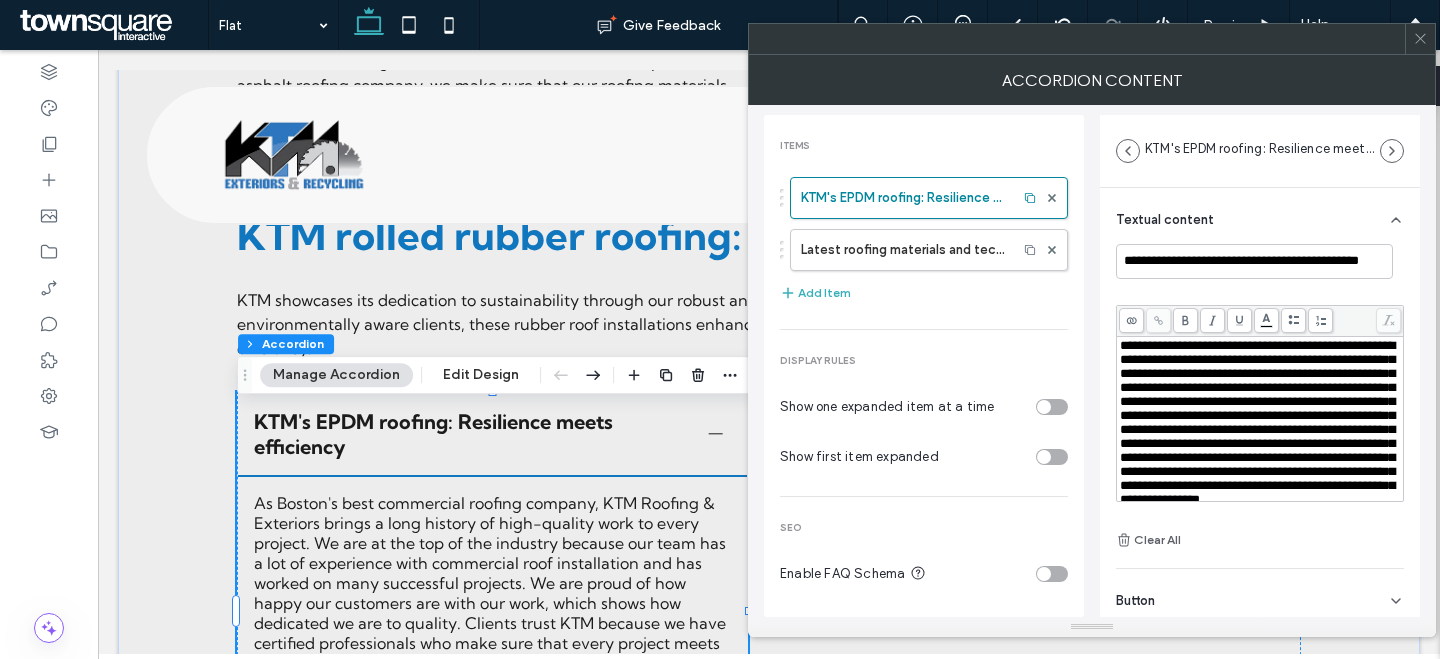 click on "**********" at bounding box center [1257, 422] 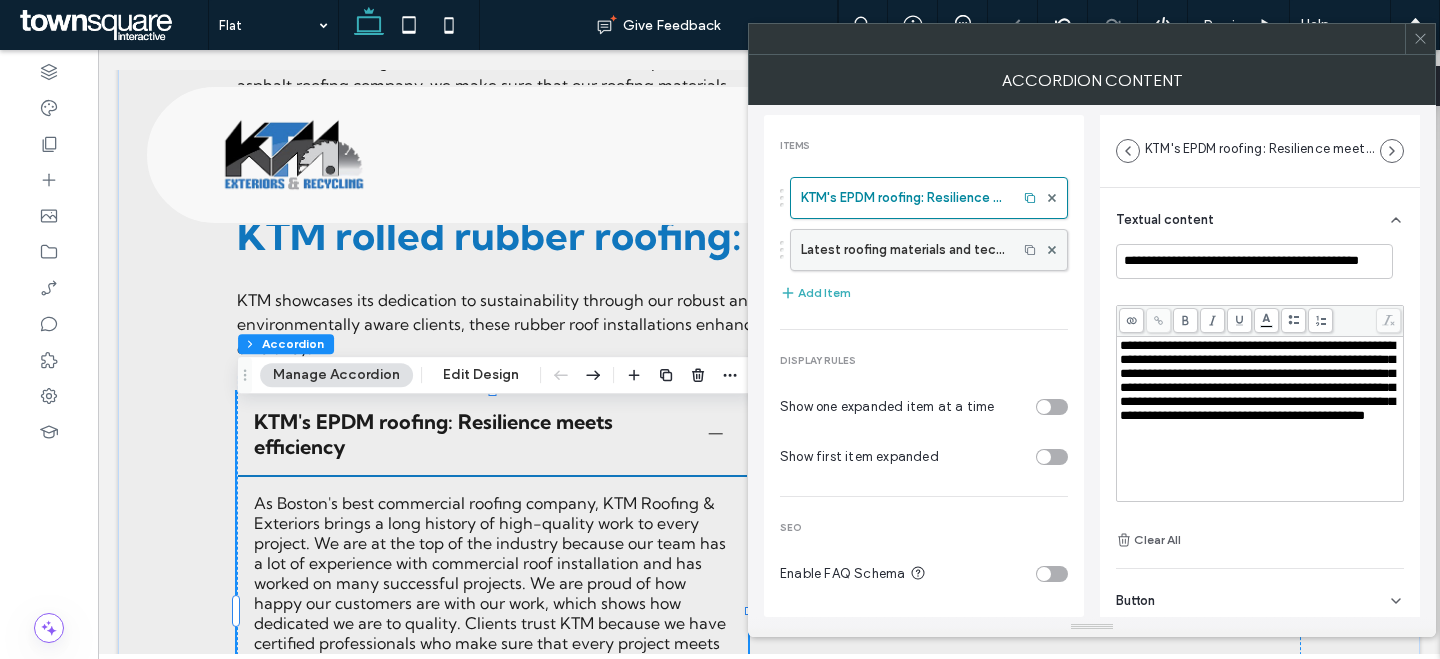 click on "Latest roofing materials and technologies for your business" at bounding box center (904, 250) 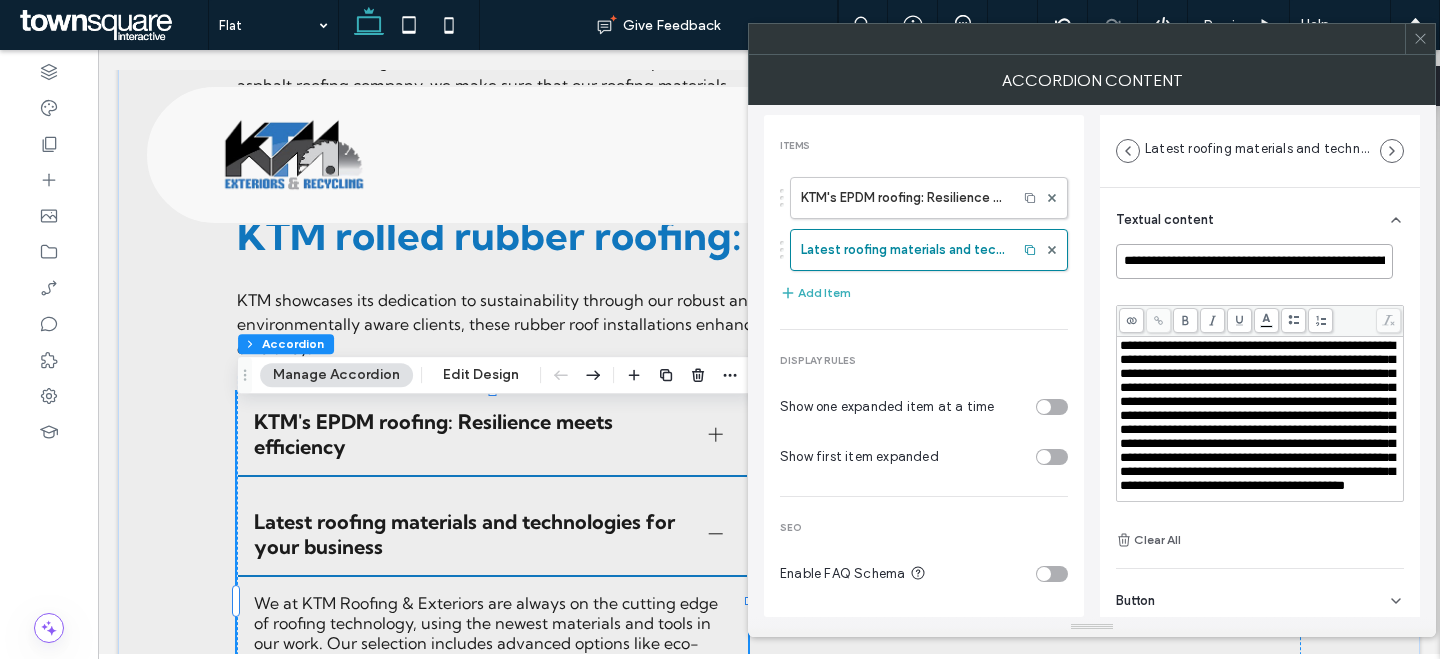 click on "**********" at bounding box center (1254, 261) 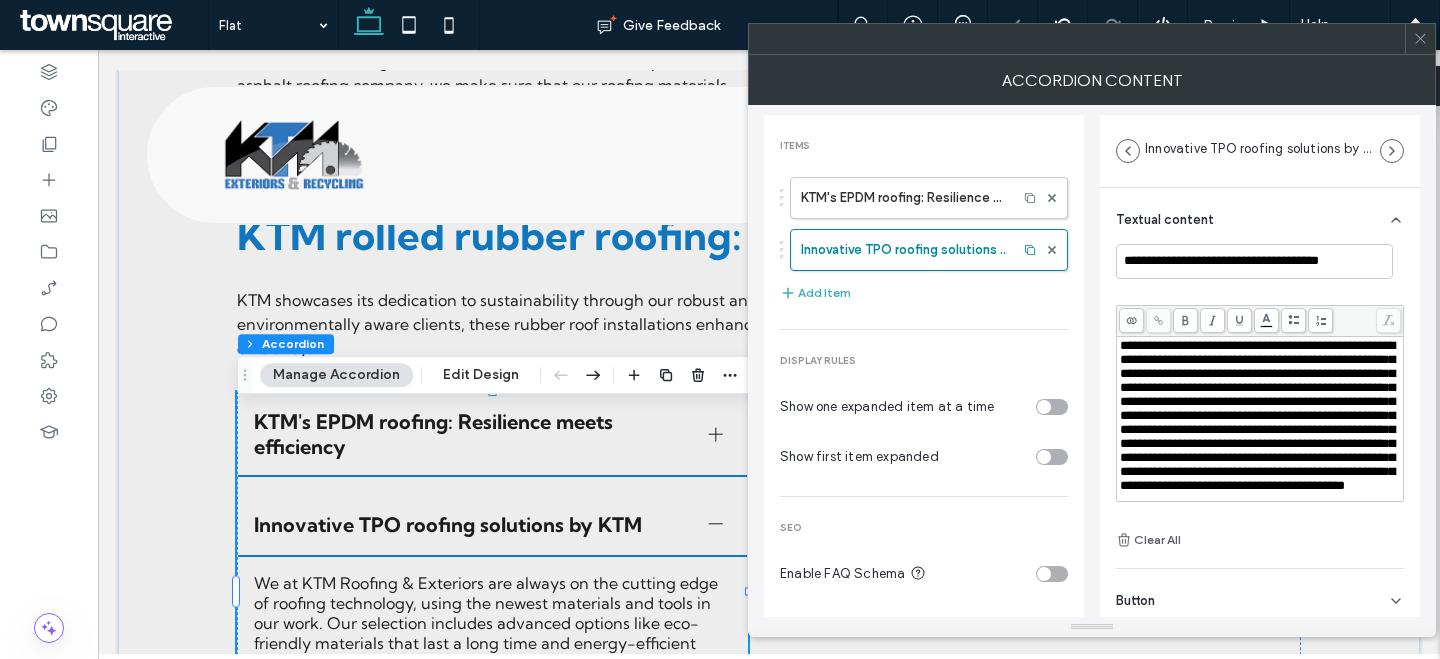 click on "**********" at bounding box center (1257, 415) 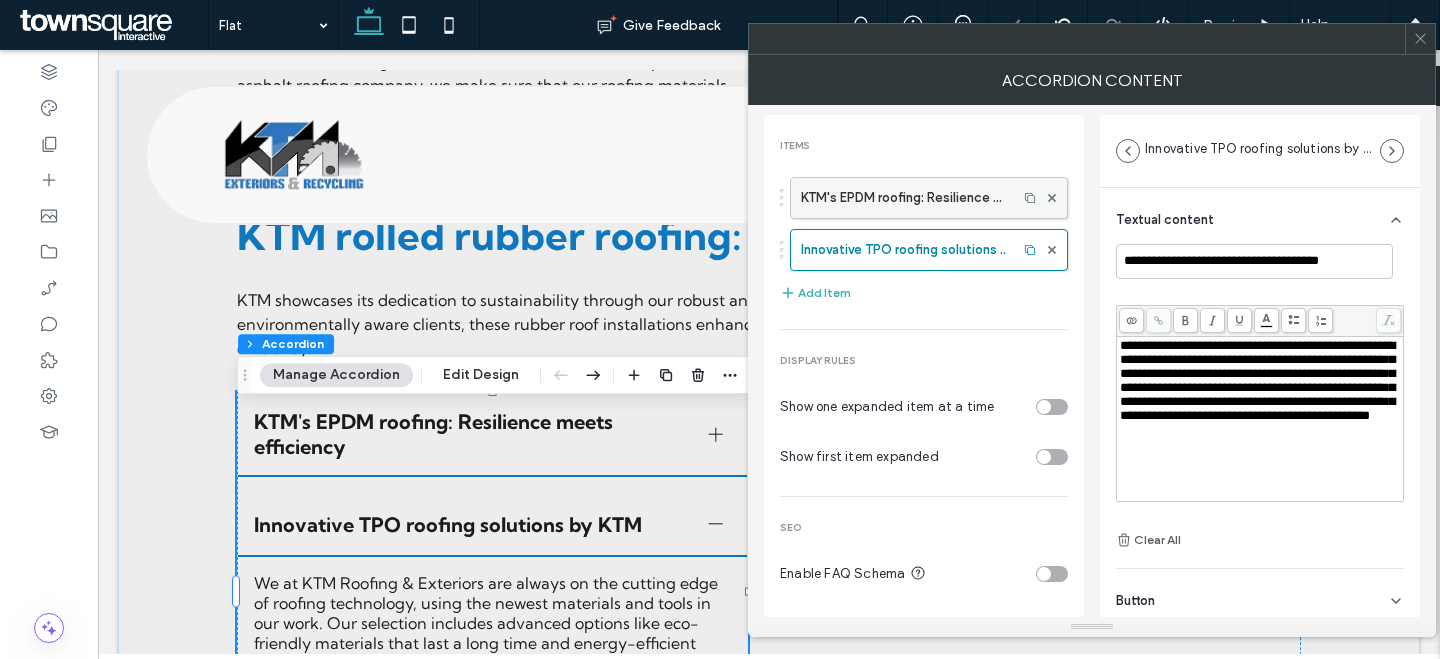 click on "KTM's EPDM roofing: Resilience meets efficiency" at bounding box center (904, 198) 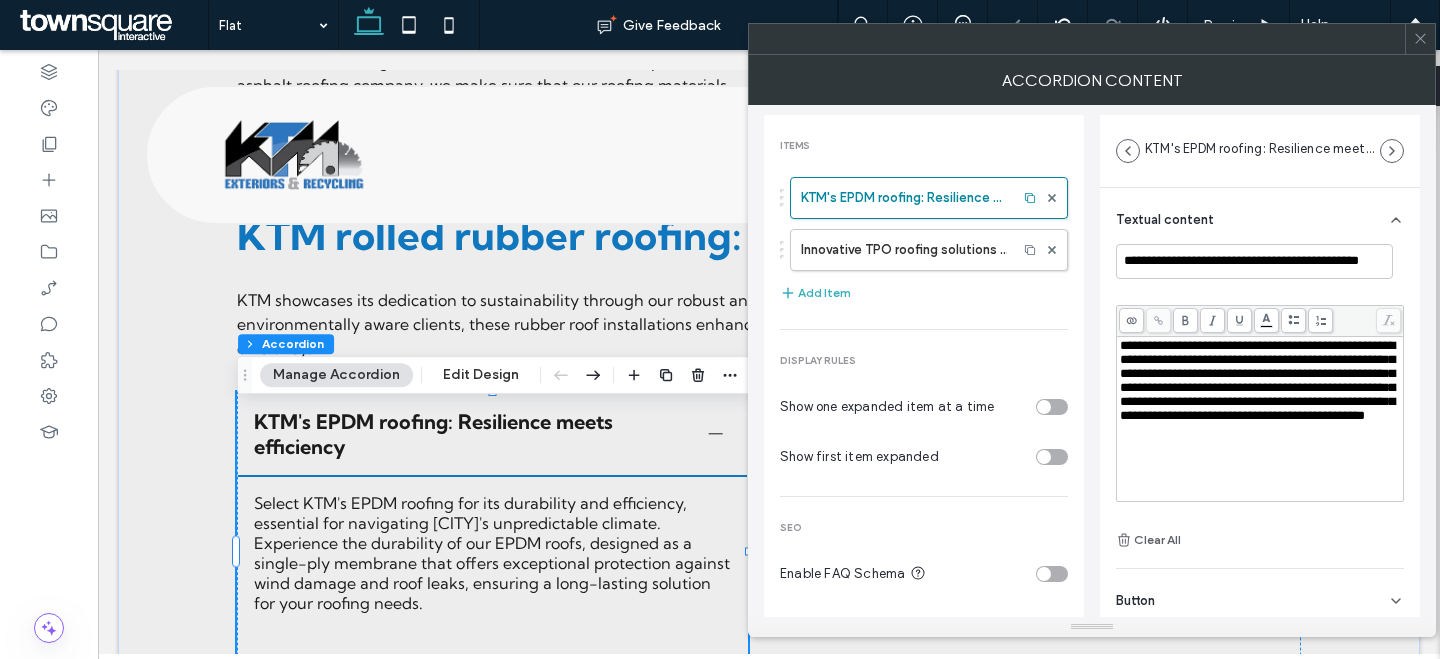 click on "**********" at bounding box center (1257, 380) 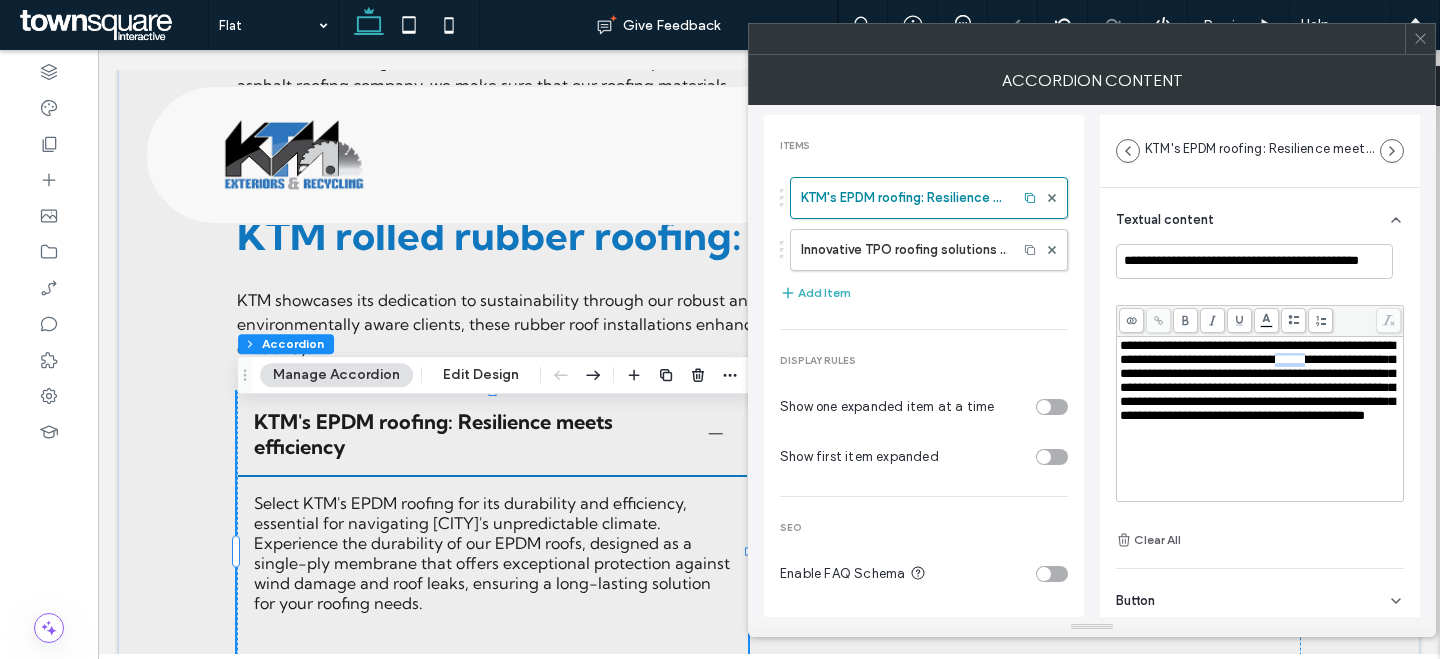 drag, startPoint x: 1159, startPoint y: 381, endPoint x: 1087, endPoint y: 373, distance: 72.443085 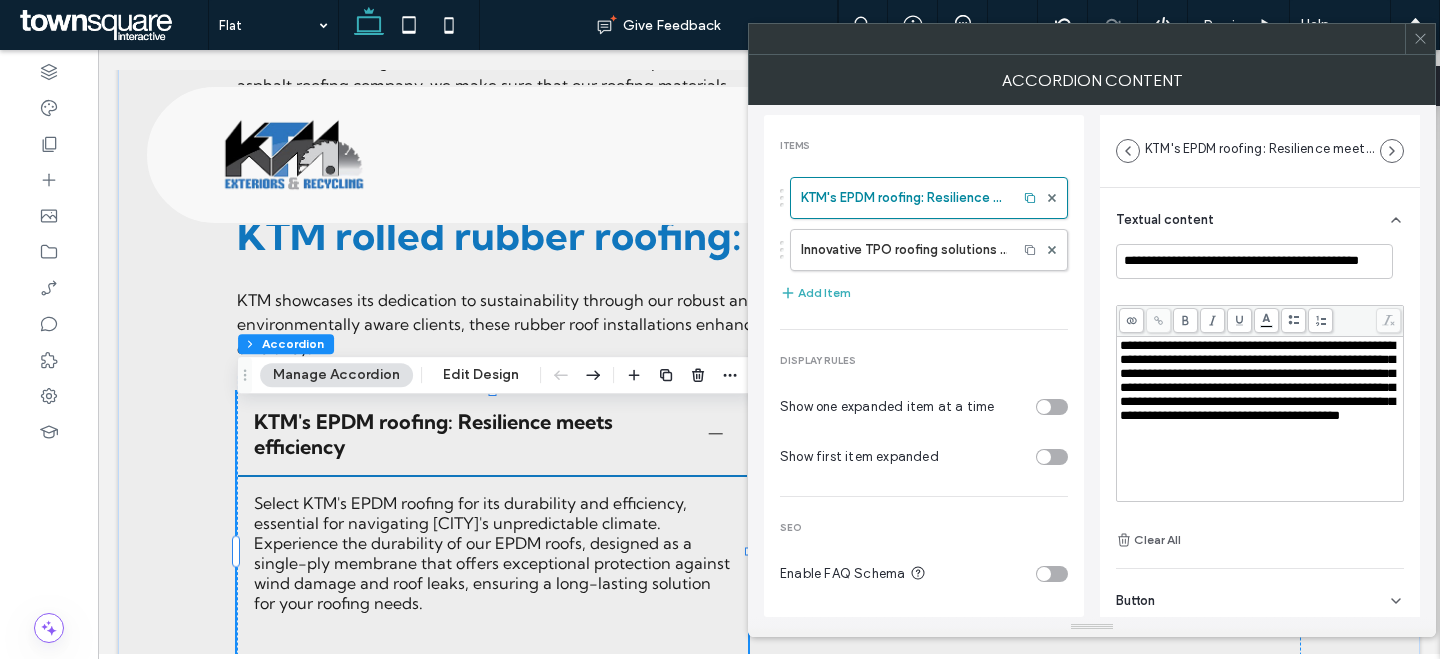 type 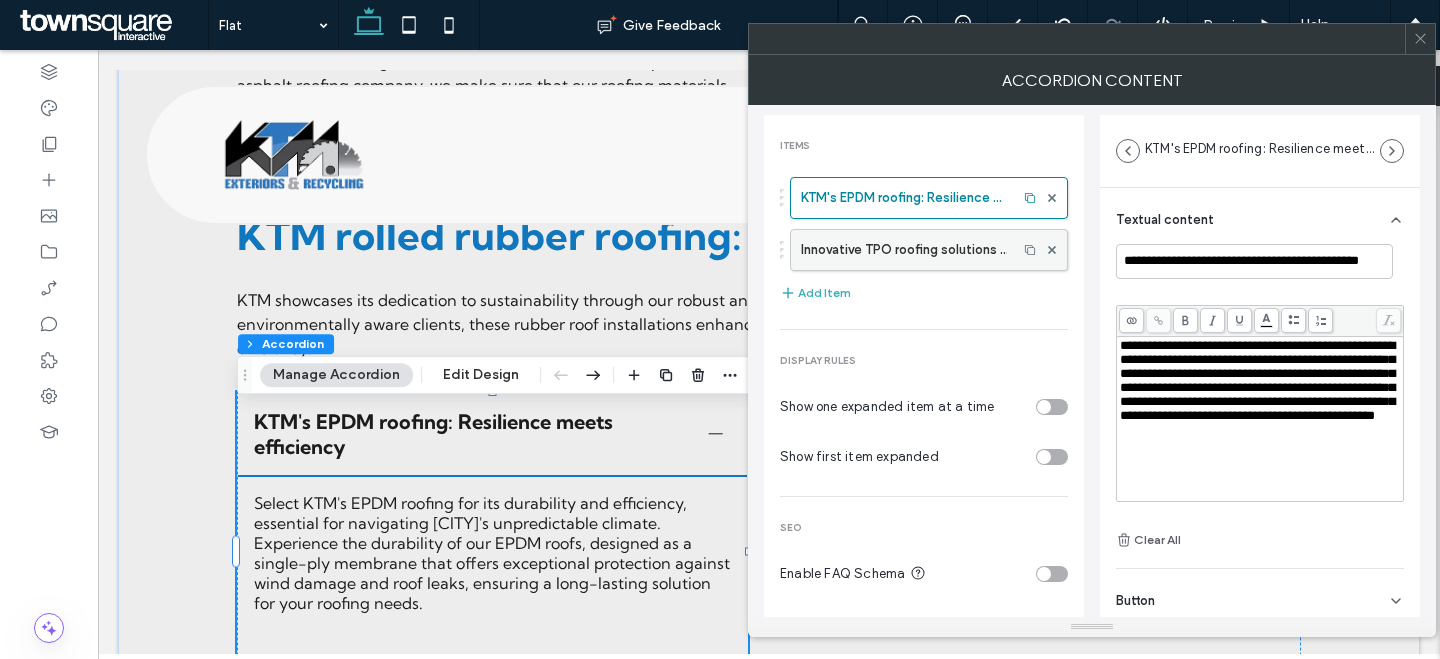 click on "Innovative TPO roofing solutions by KTM" at bounding box center (904, 250) 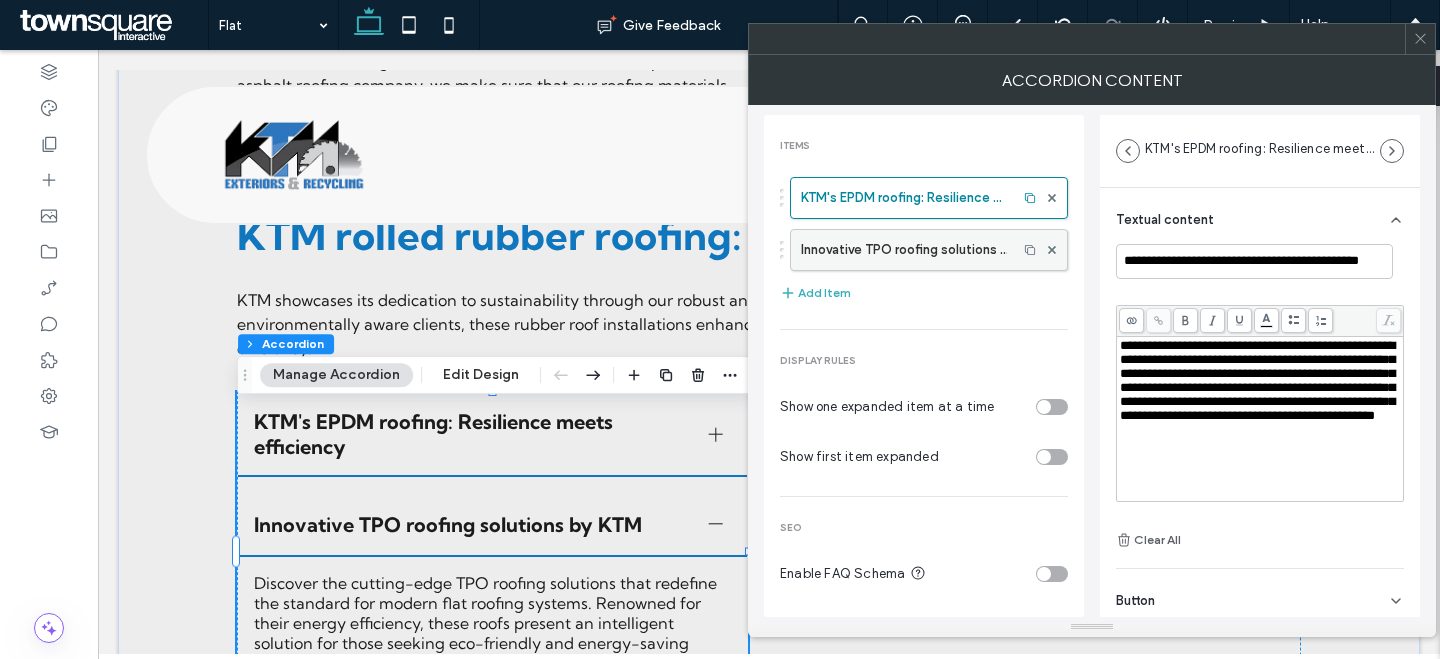 type on "**********" 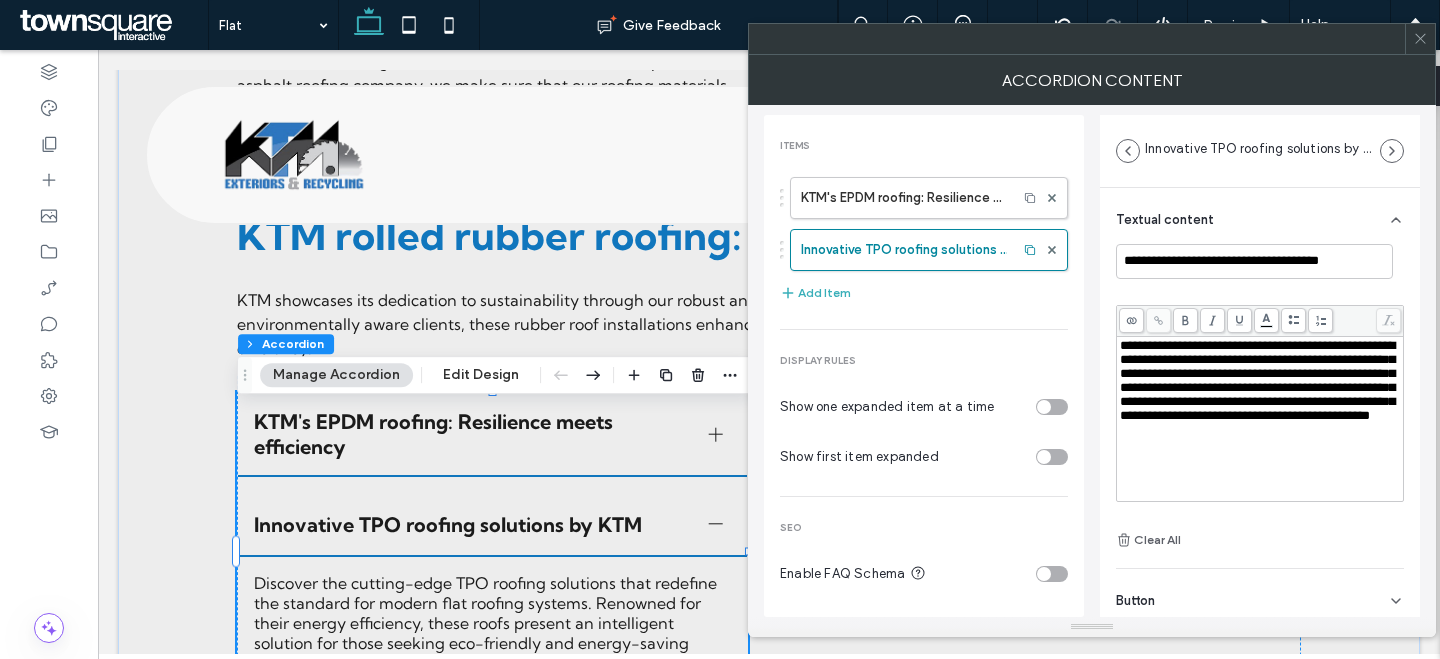 click at bounding box center [1420, 39] 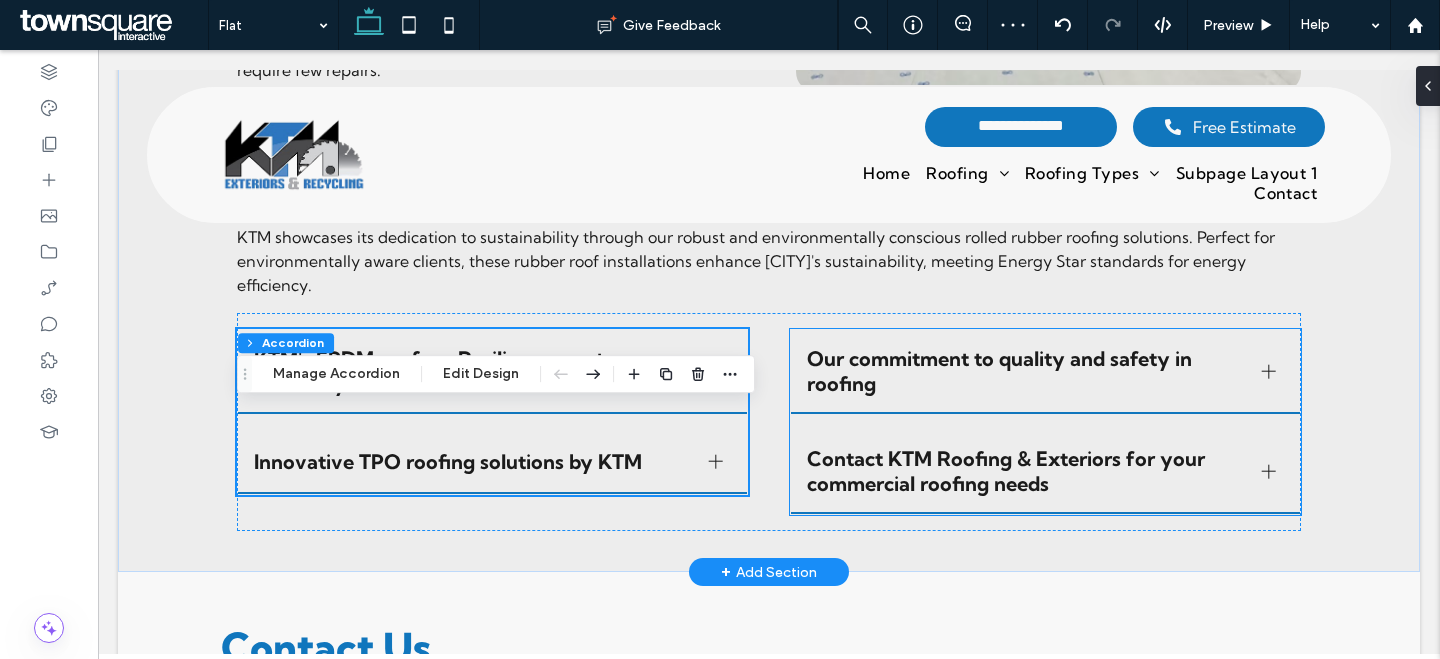 scroll, scrollTop: 2214, scrollLeft: 0, axis: vertical 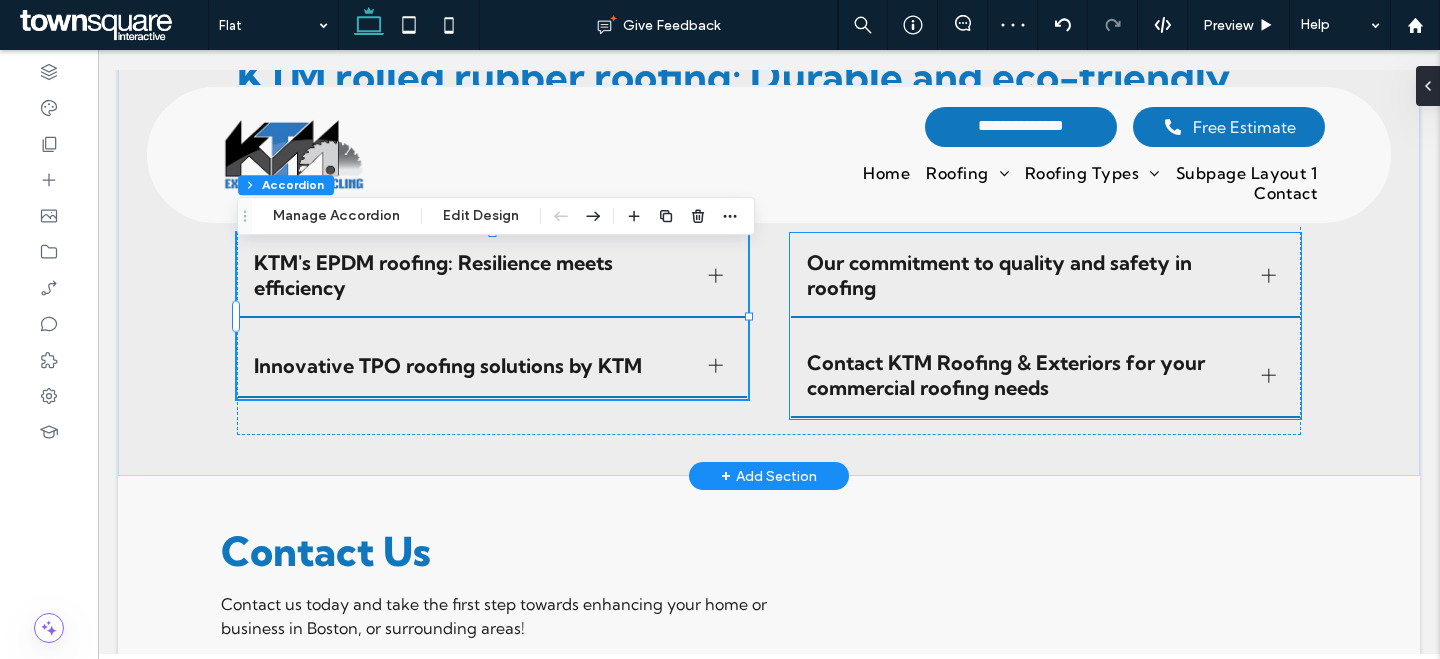 click on "Contact KTM Roofing & Exteriors for your commercial roofing needs" at bounding box center (1045, 376) 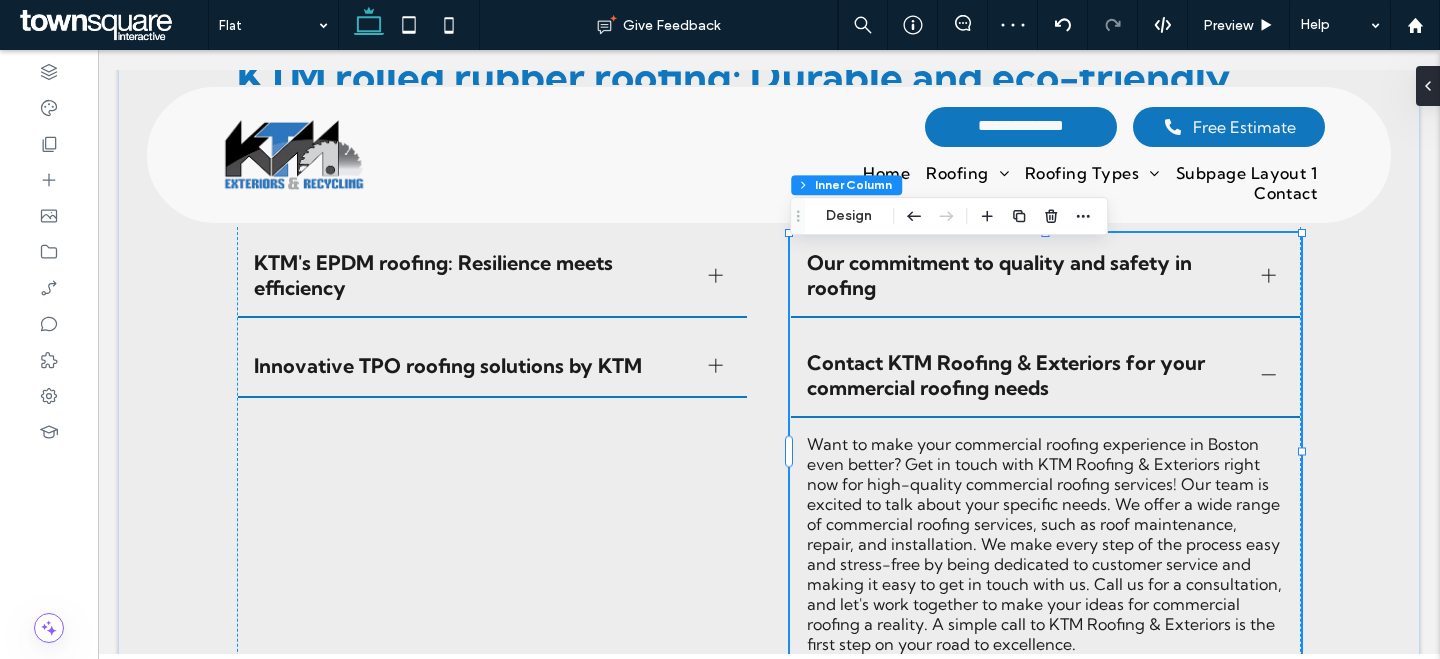 click on "Our commitment to quality and safety in roofing At KTM Roofing & Exteriors, quality and safety are the most important things we do. In every commercial roofing project, our team follows strict safety rules to make sure that the work is done with the highest level of accuracy and care. We only use the best materials for replacing and maintaining roofs, and our workers are trained in the newest roofing methods. This dedication to quality means that every roofing job we do is not only beautiful but also strong and dependable. Contact KTM Roofing & Exteriors for your commercial roofing needs" at bounding box center (1045, 452) 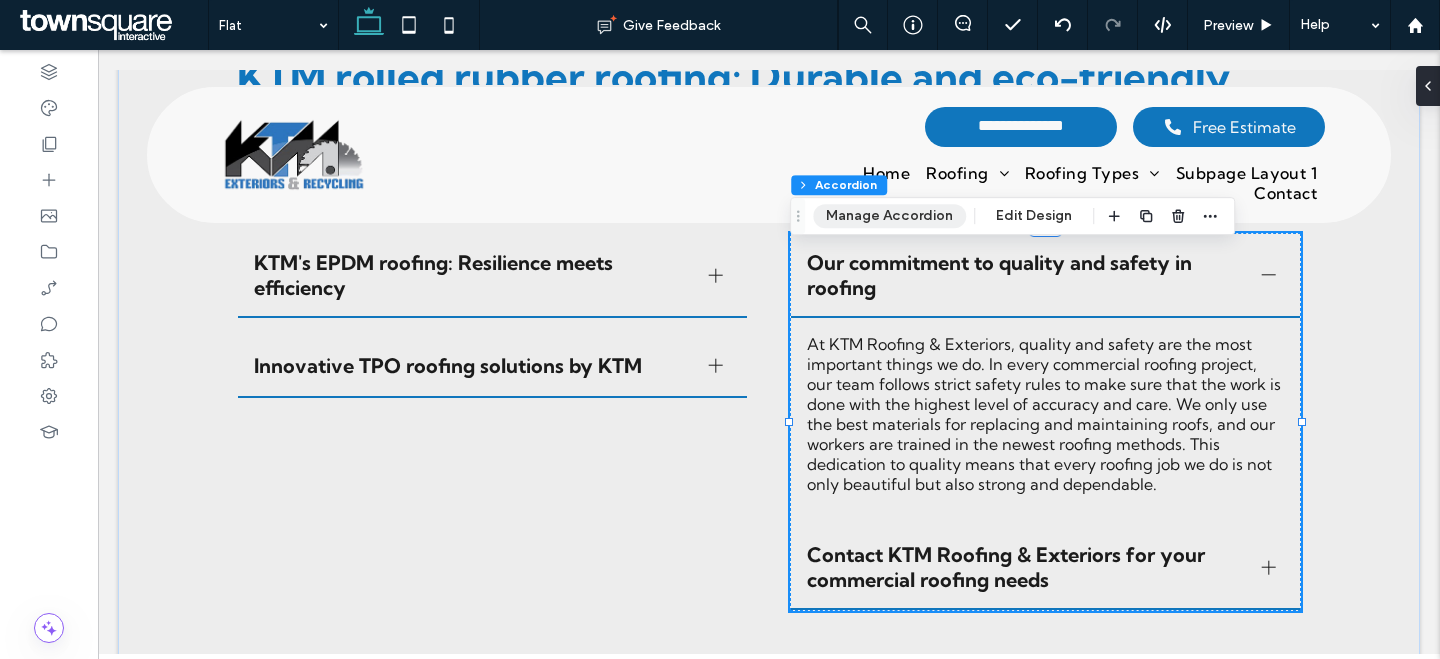 click on "Manage Accordion" at bounding box center [889, 216] 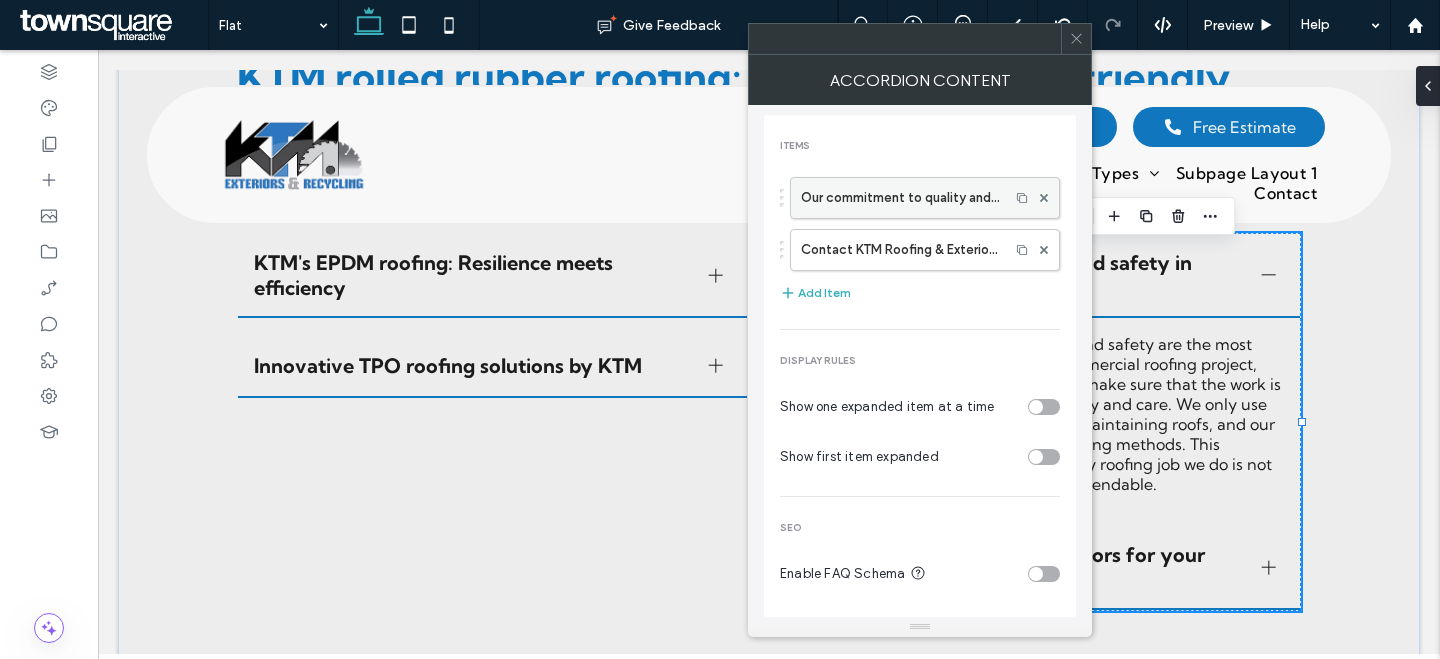 click on "Our commitment to quality and safety in roofing" at bounding box center [900, 198] 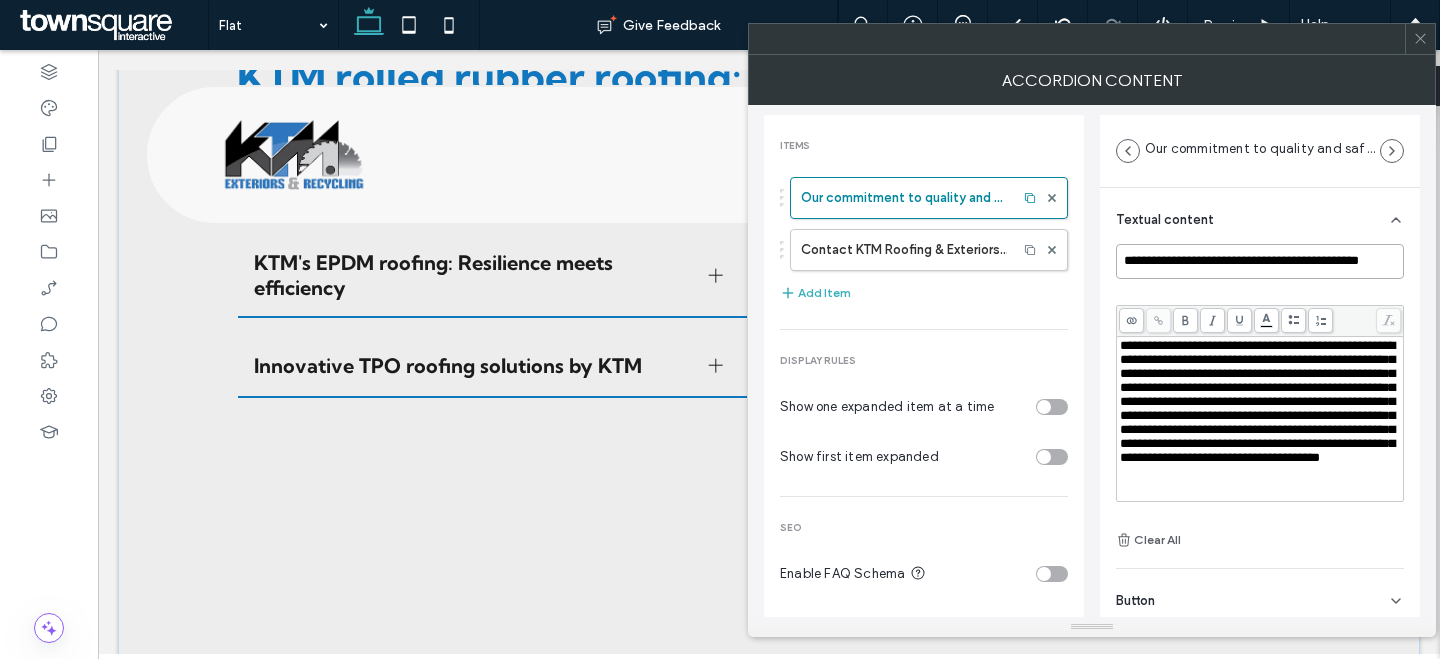 click on "**********" at bounding box center [1260, 261] 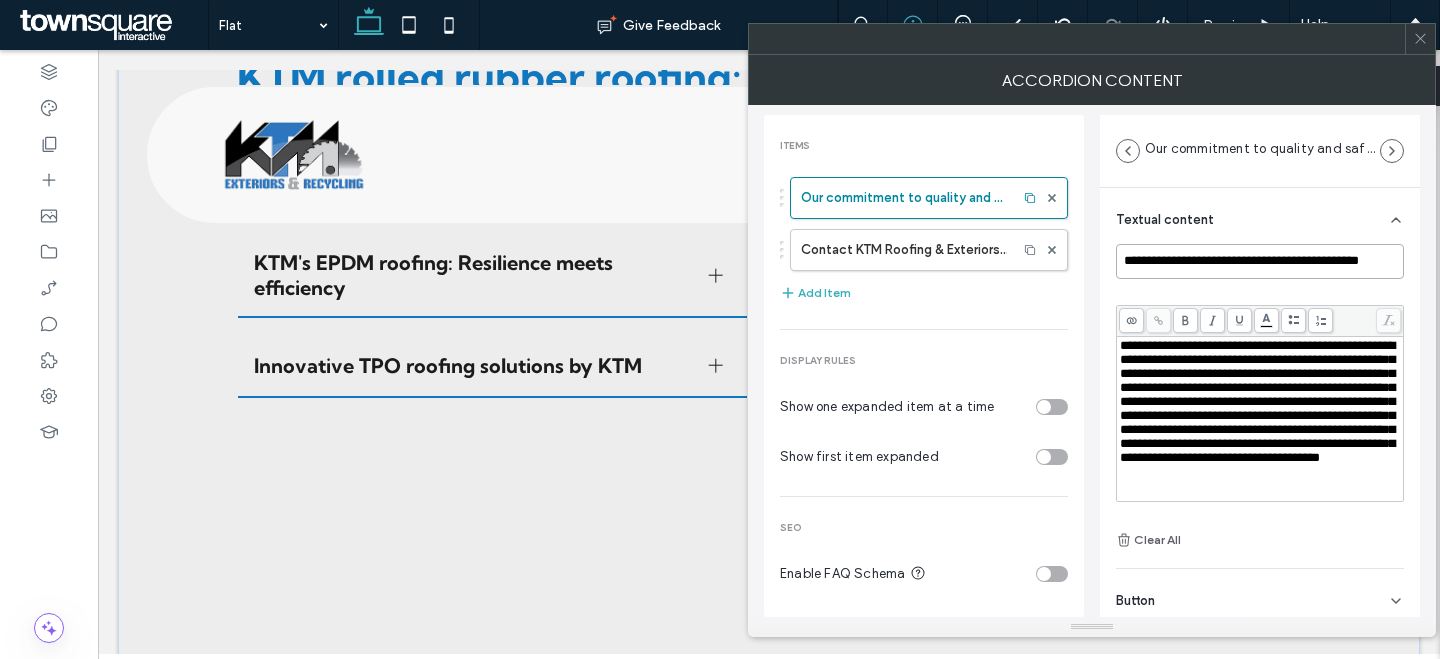paste on "***" 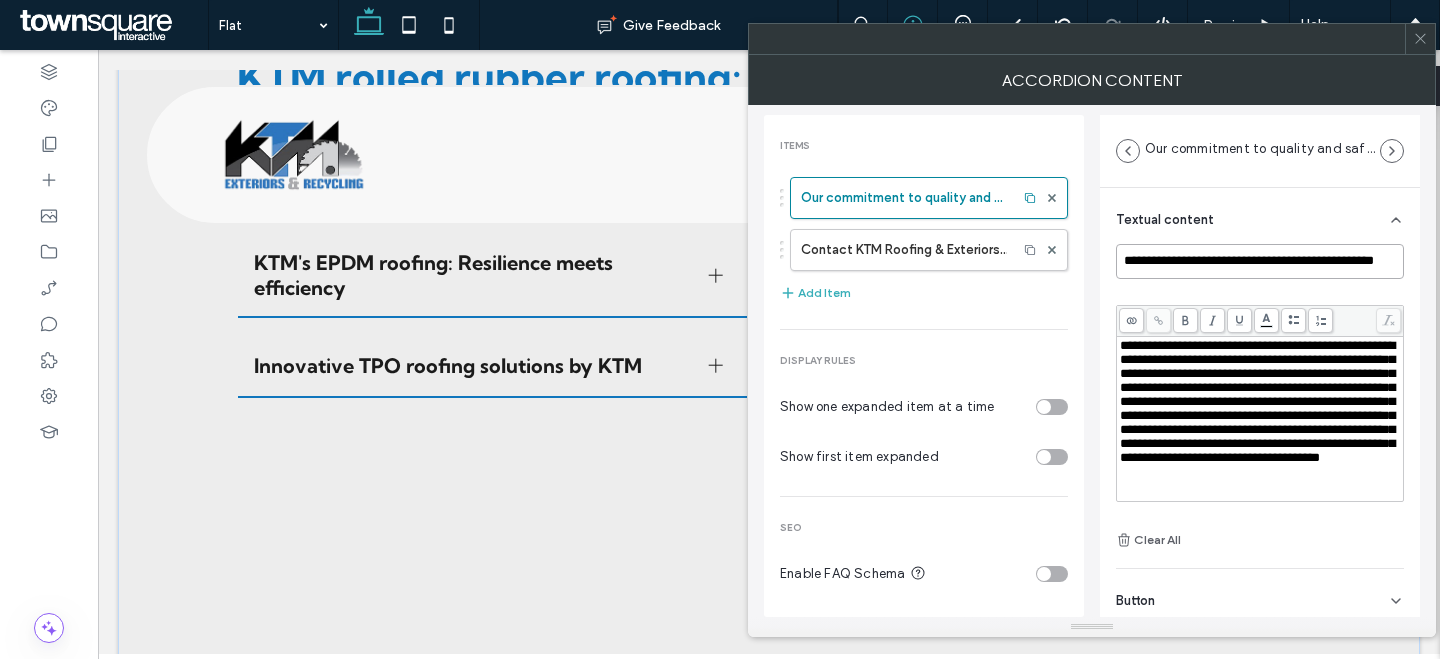 scroll, scrollTop: 0, scrollLeft: 36, axis: horizontal 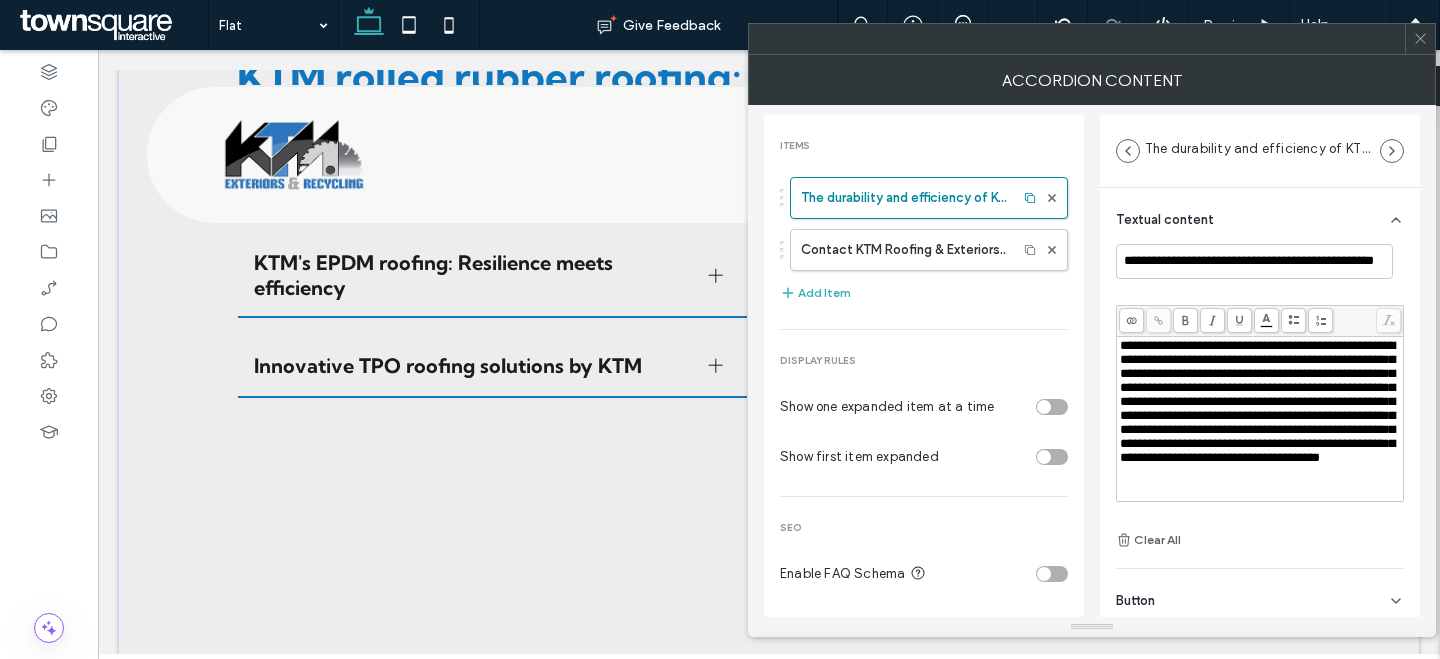 click on "**********" at bounding box center [1257, 401] 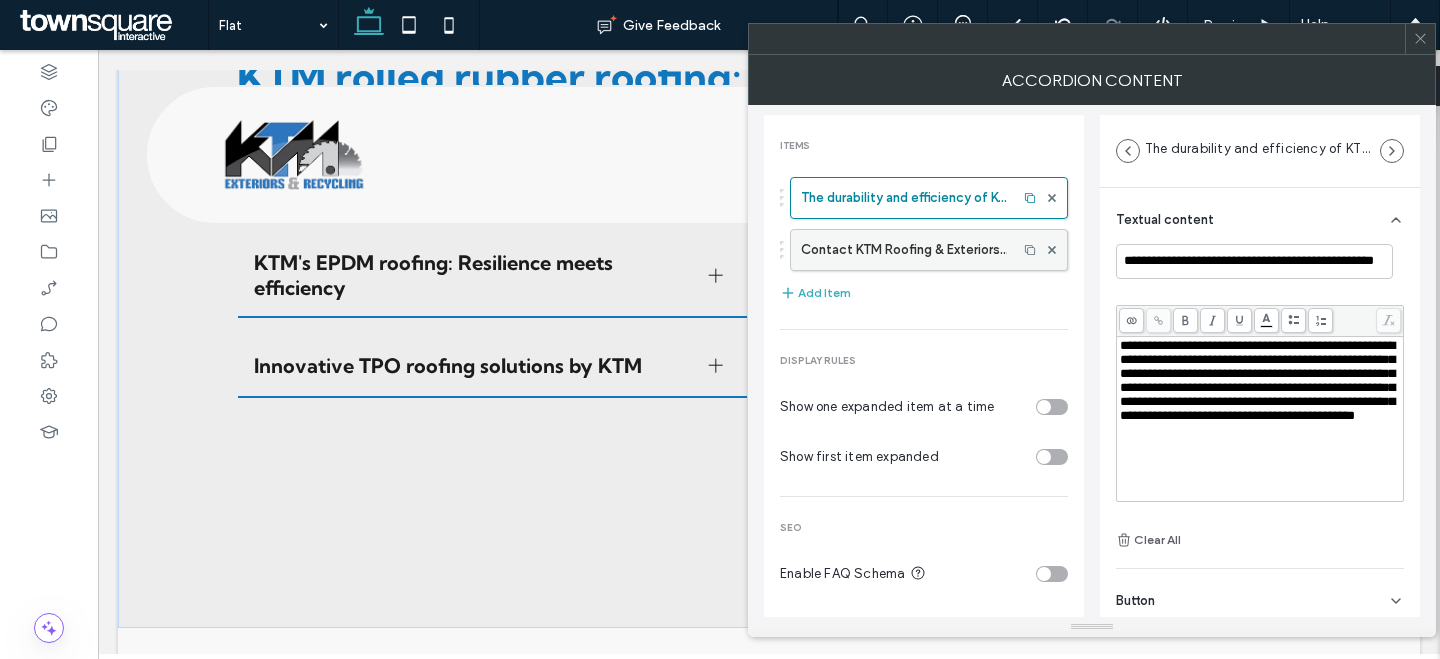 click on "Contact KTM Roofing & Exteriors for your commercial roofing needs" at bounding box center (904, 250) 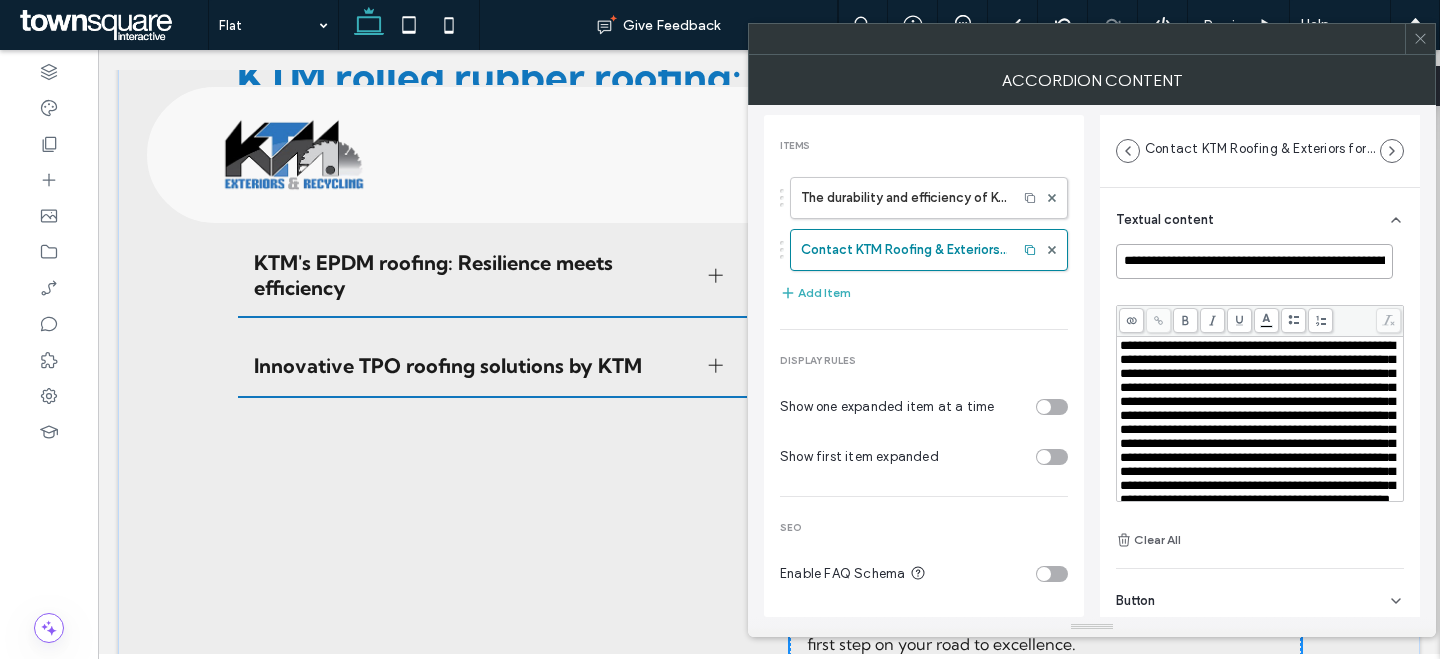 click on "**********" at bounding box center (1254, 261) 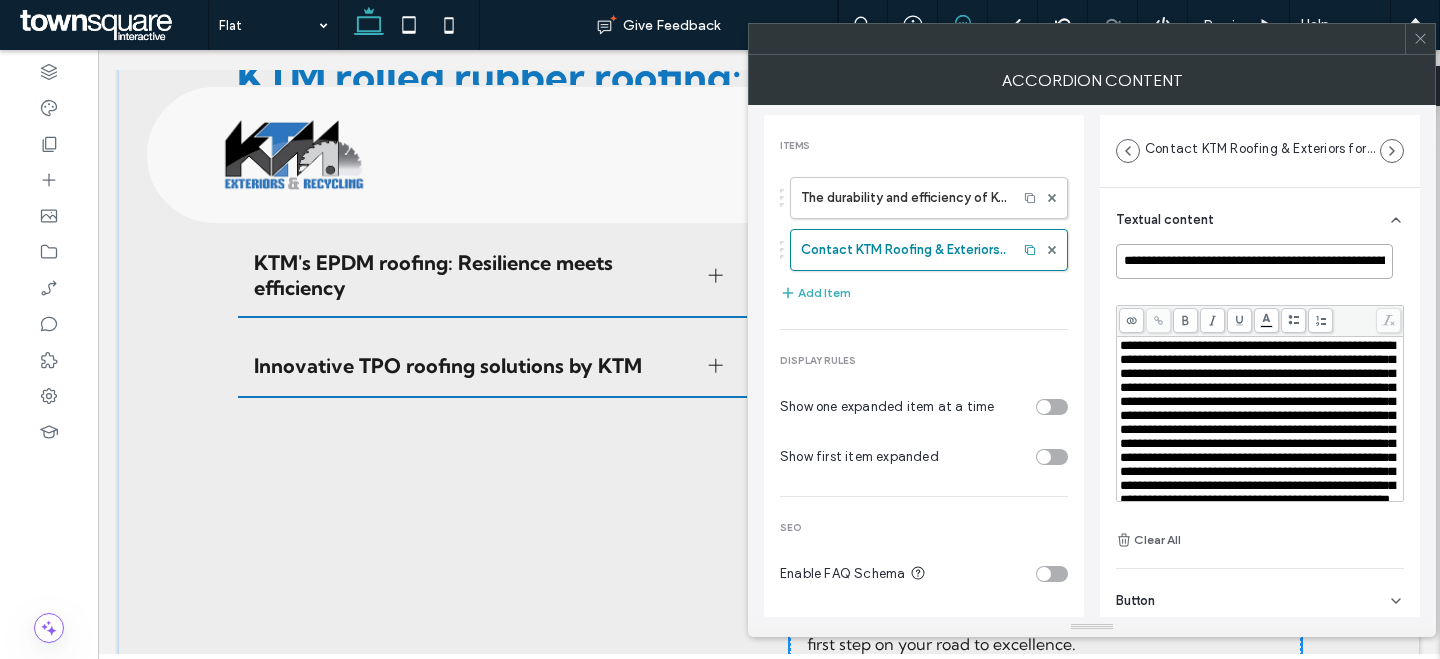 paste 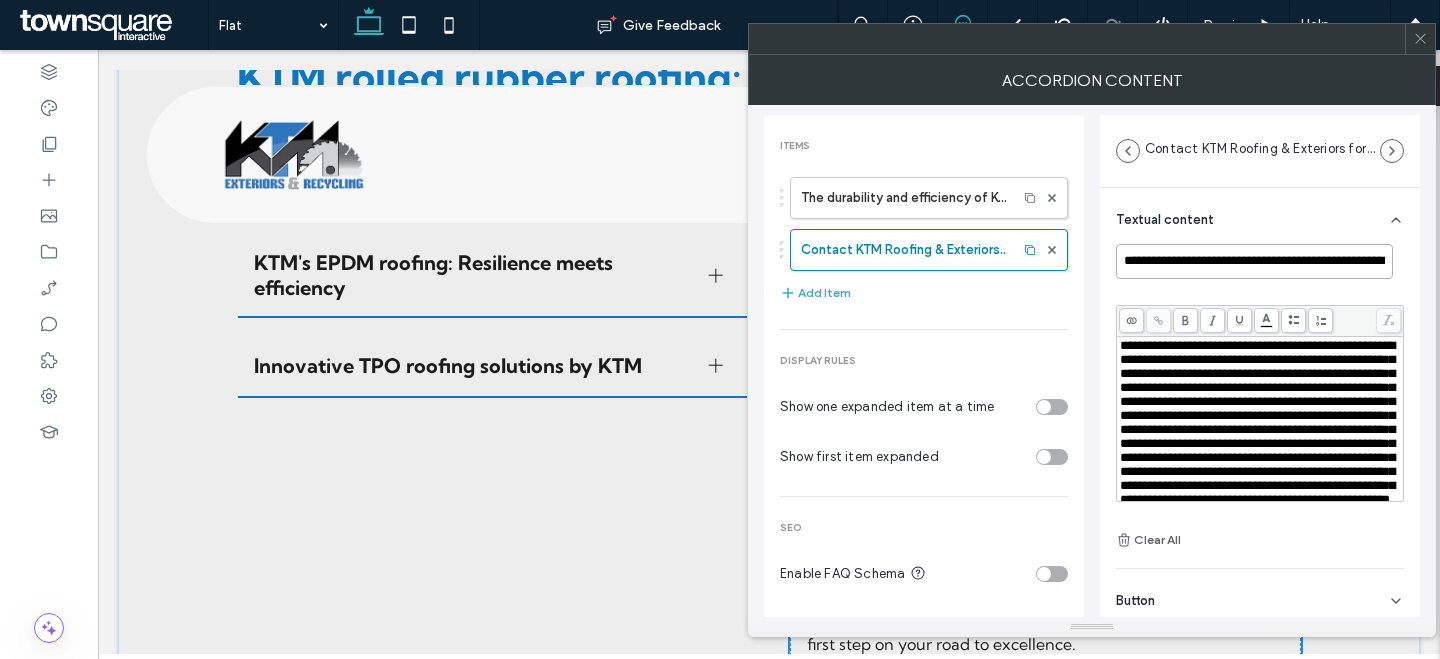 scroll, scrollTop: 0, scrollLeft: 61, axis: horizontal 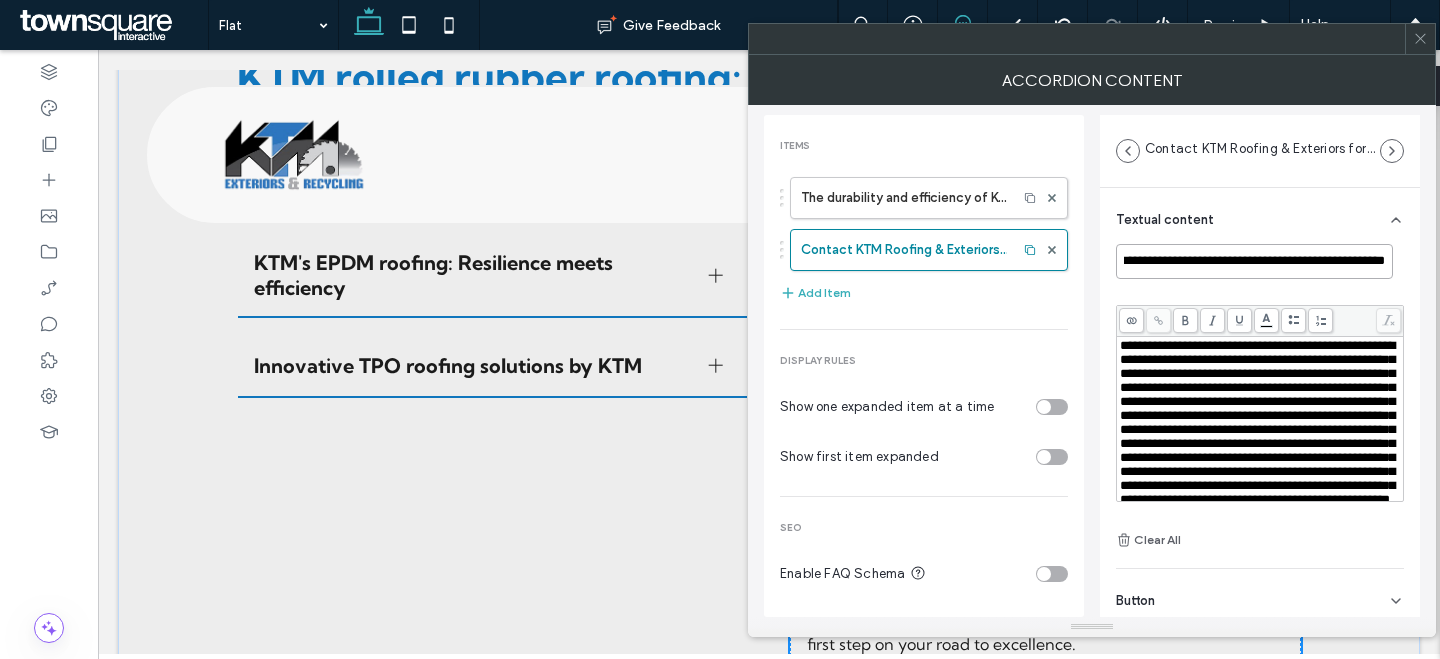 type on "**********" 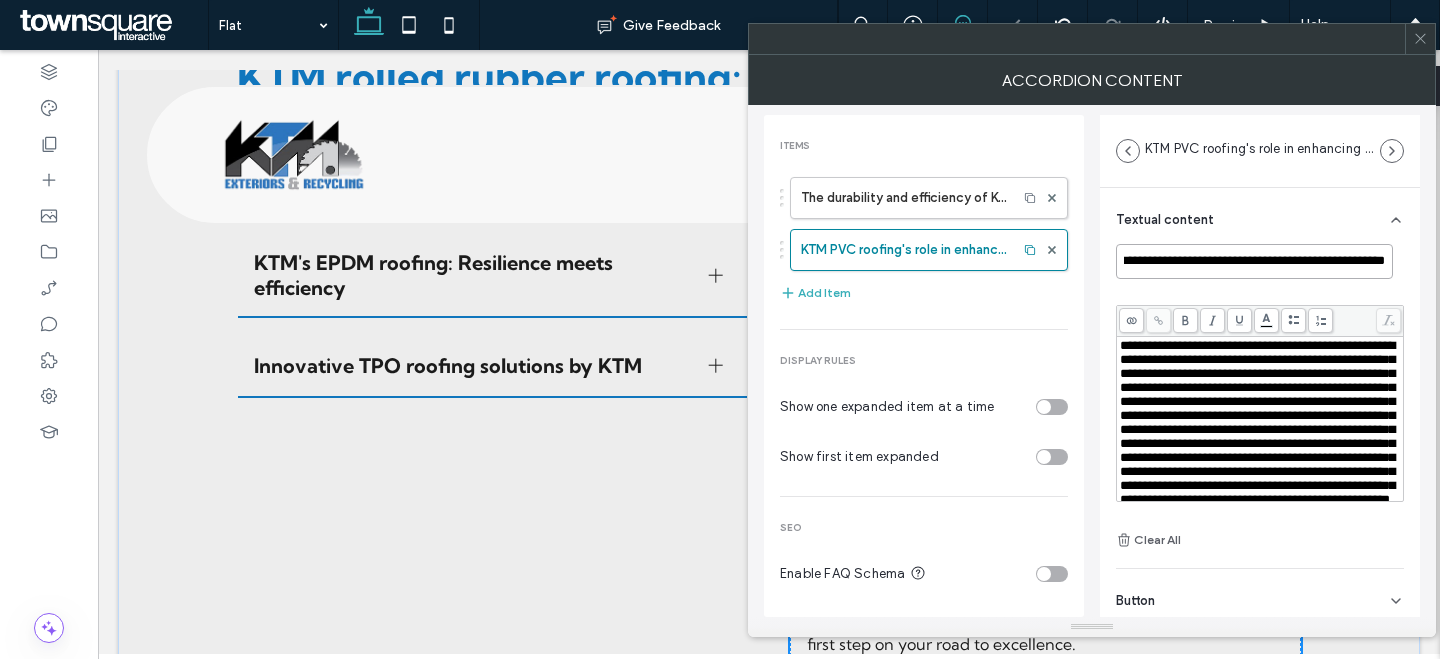 scroll, scrollTop: 0, scrollLeft: 0, axis: both 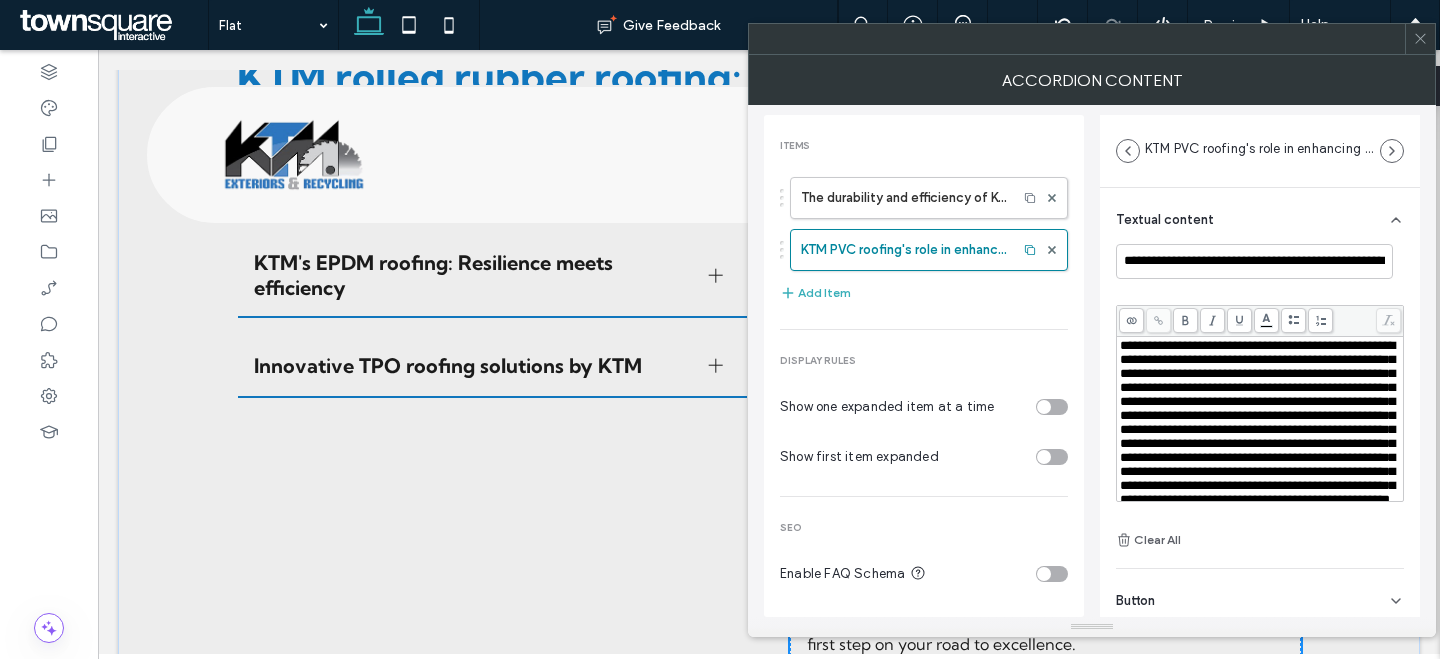 click on "**********" at bounding box center [1257, 422] 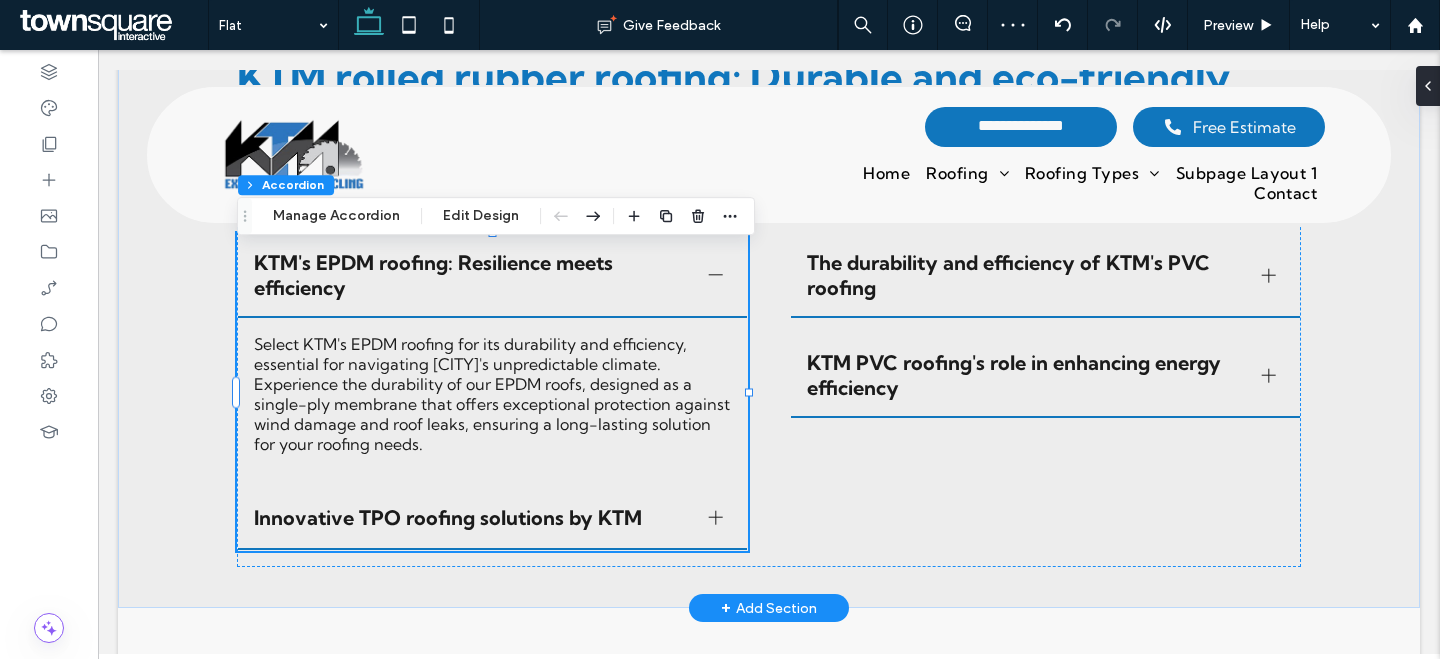 click on "Select KTM's EPDM roofing for its durability and efficiency, essential for navigating Hamstead's unpredictable climate. Experience the durability of our EPDM roofs, designed as a single-ply membrane that offers exceptional protection against wind damage and roof leaks, ensuring a long-lasting solution for your roofing needs." at bounding box center (492, 394) 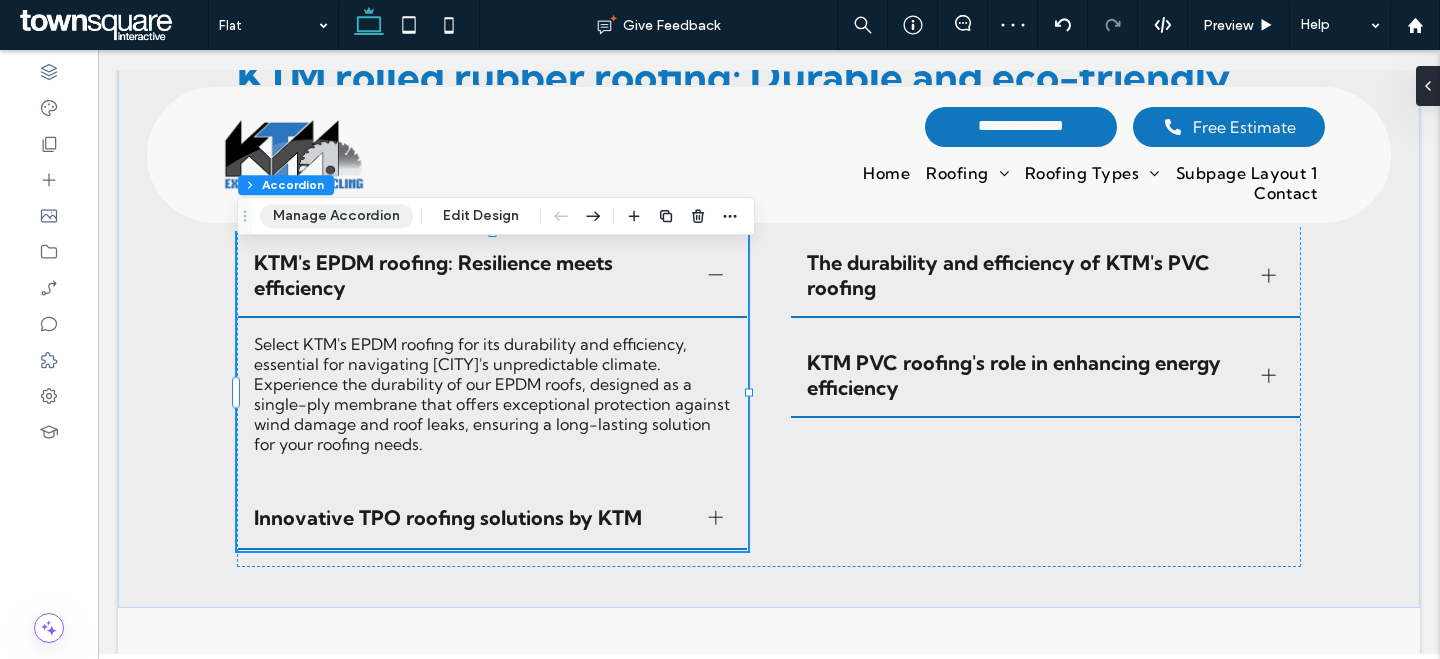 drag, startPoint x: 332, startPoint y: 219, endPoint x: 637, endPoint y: 270, distance: 309.23453 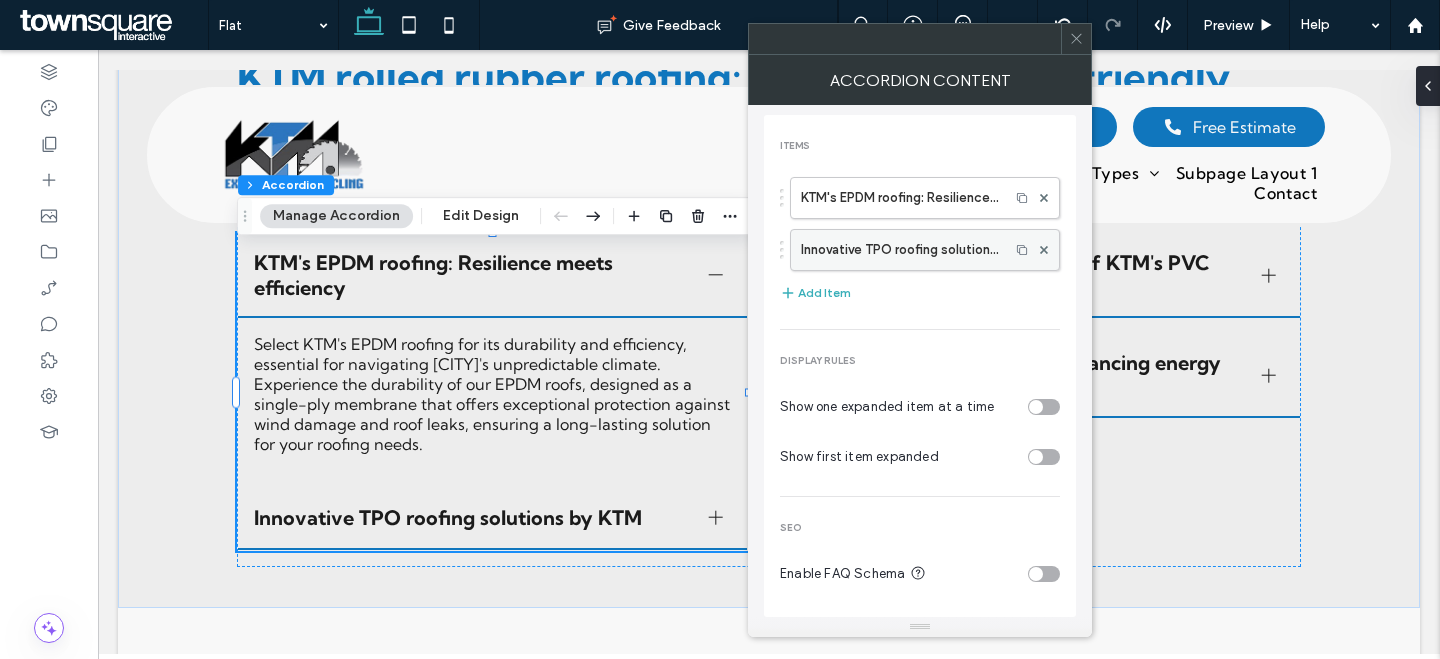 click 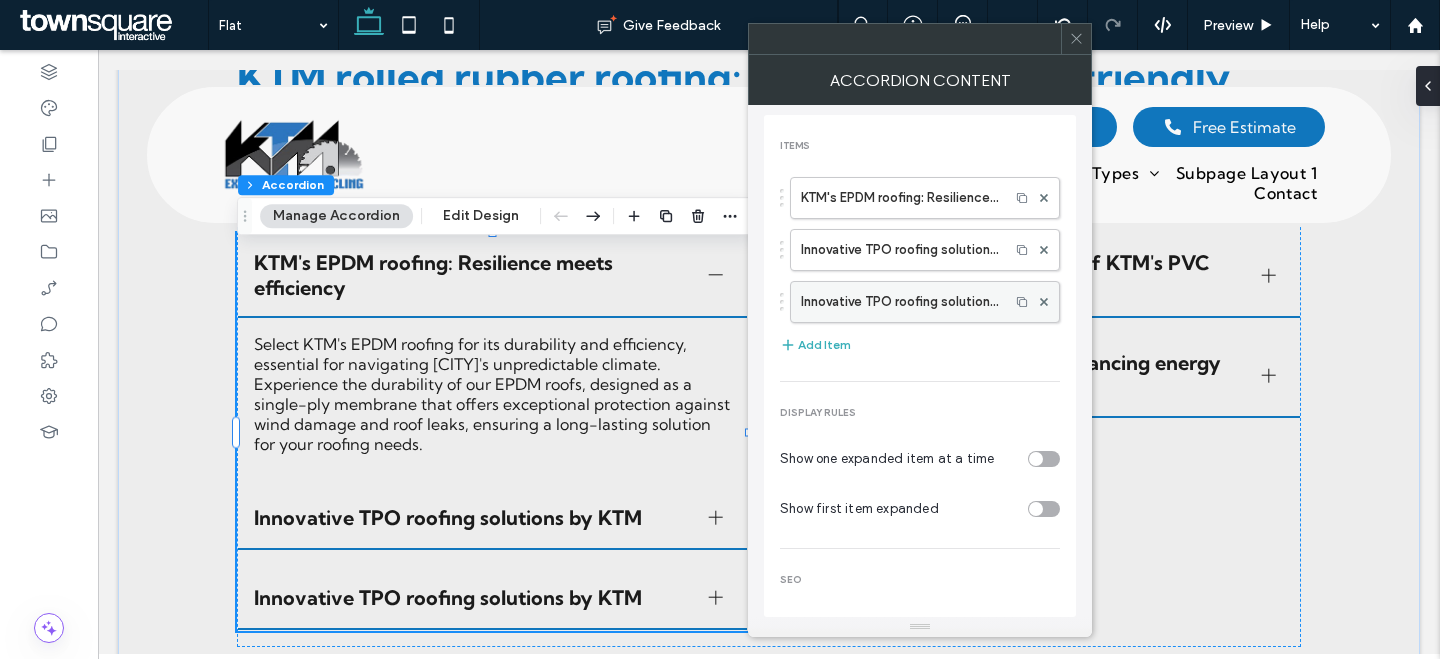 click on "Innovative TPO roofing solutions by KTM" at bounding box center [900, 302] 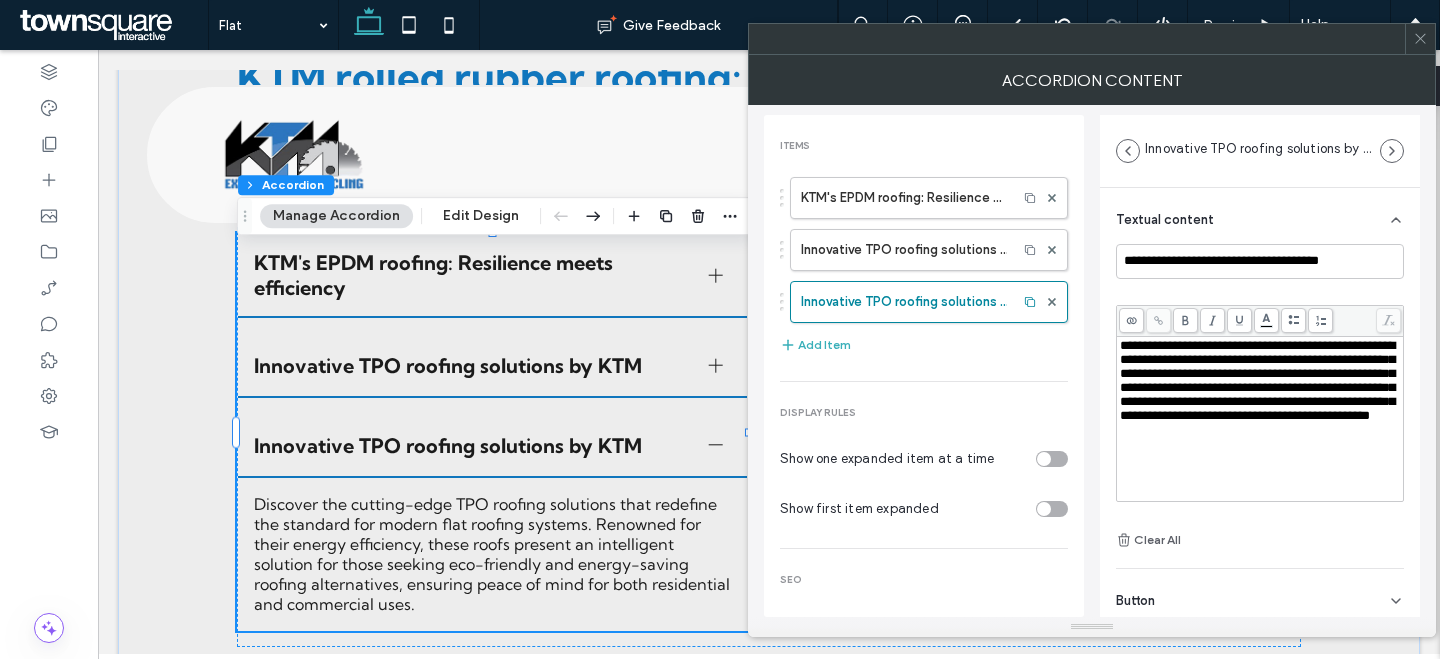 click on "Textual content" at bounding box center [1260, 216] 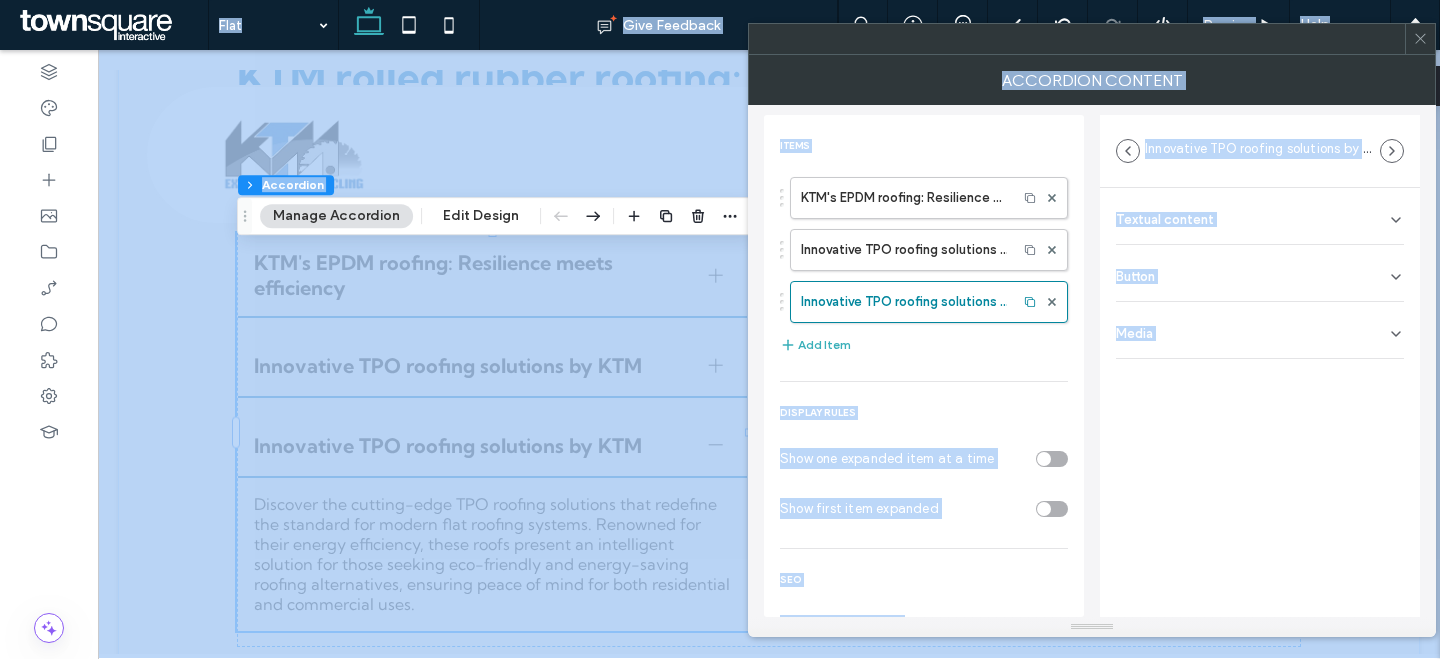 click on "**********" at bounding box center (1260, 273) 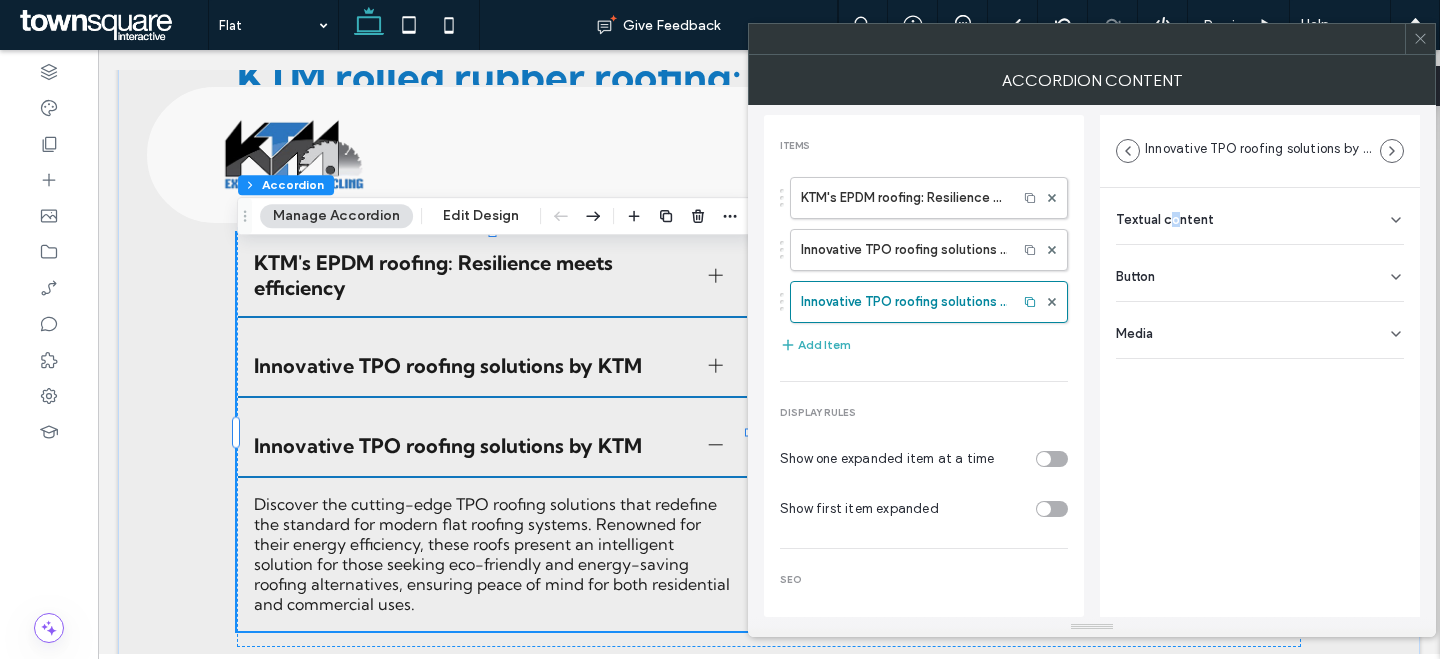 drag, startPoint x: 1175, startPoint y: 216, endPoint x: 1163, endPoint y: 300, distance: 84.85281 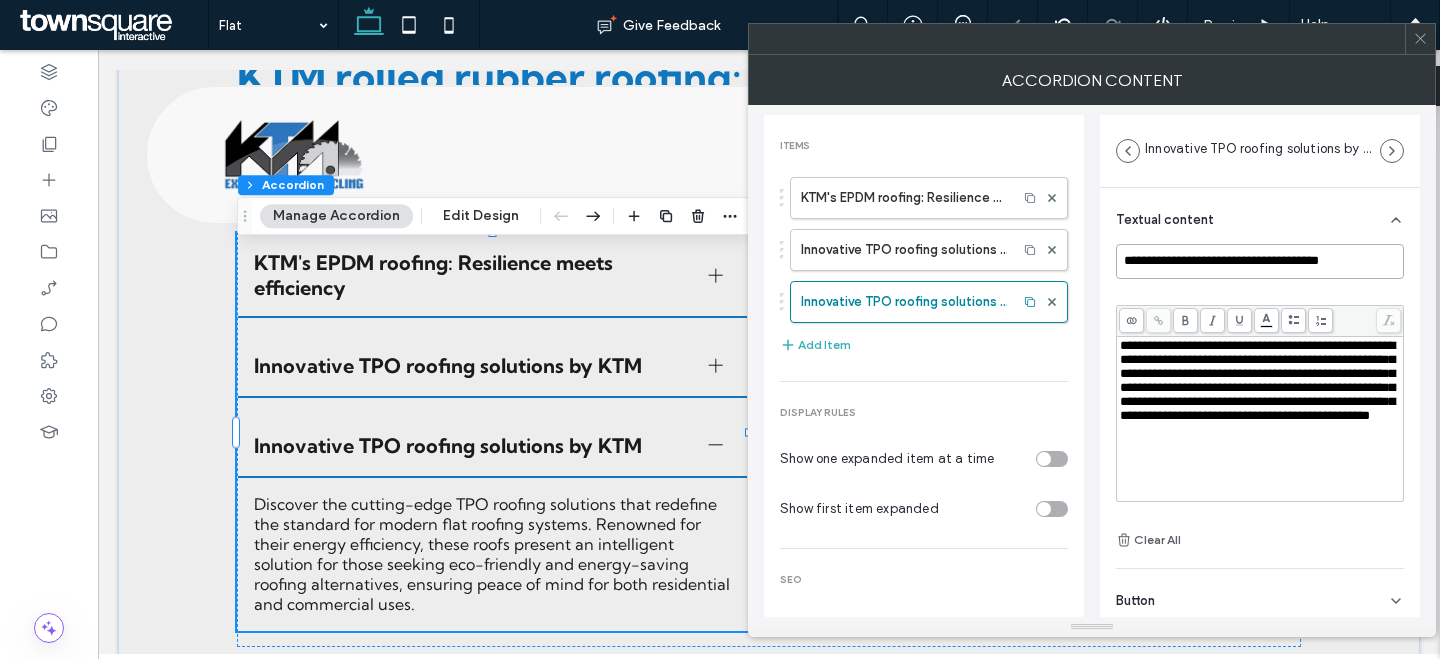 click on "**********" at bounding box center (1260, 261) 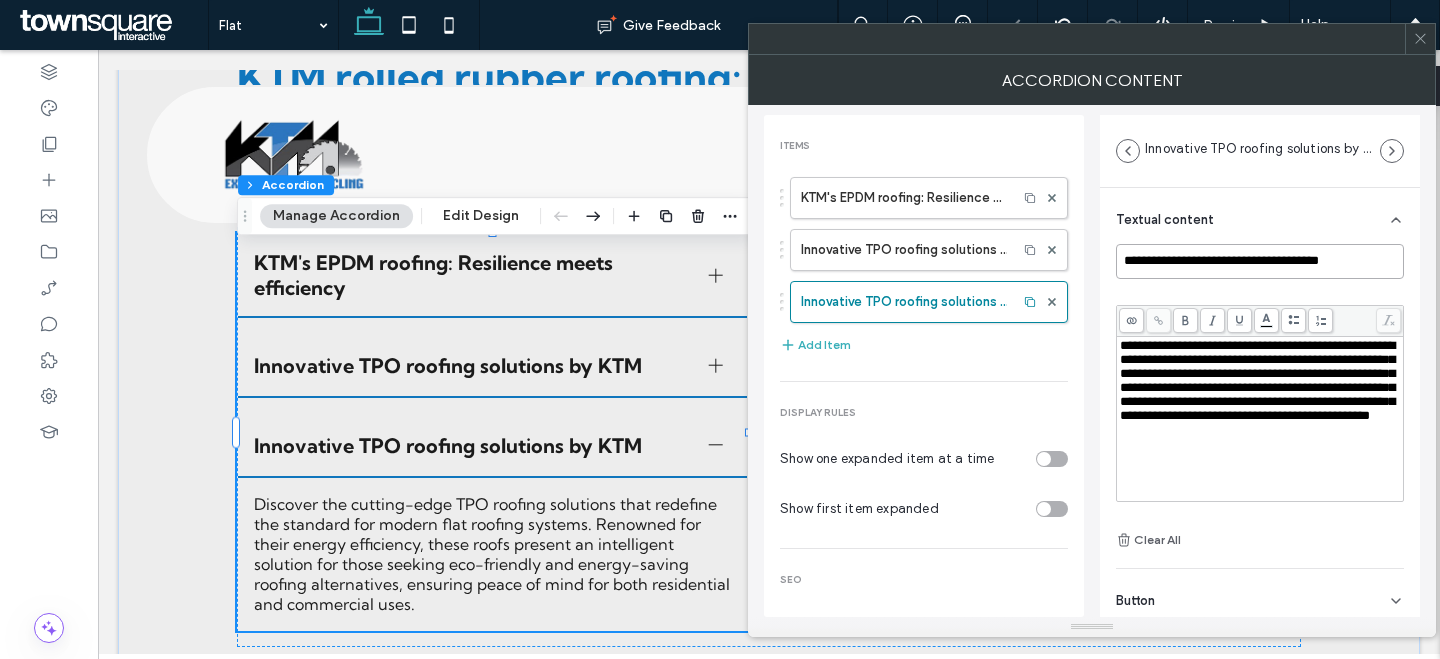paste on "**********" 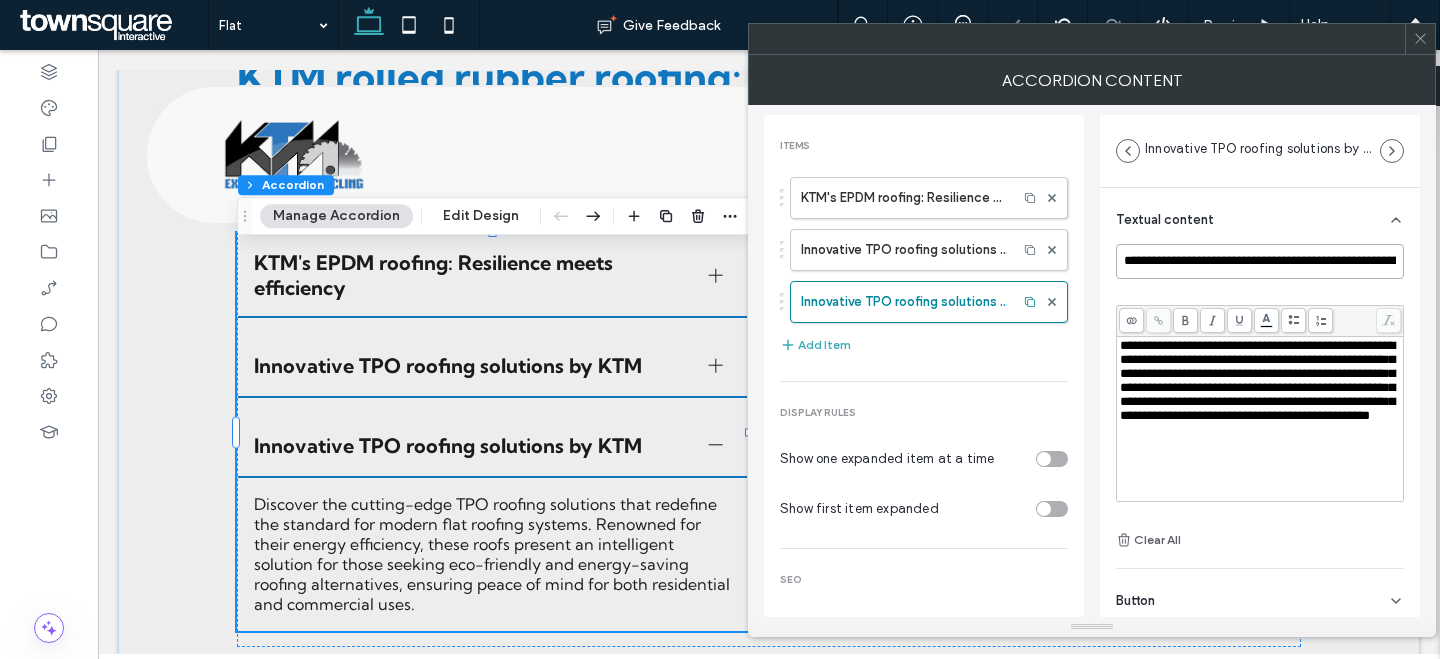 scroll, scrollTop: 0, scrollLeft: 53, axis: horizontal 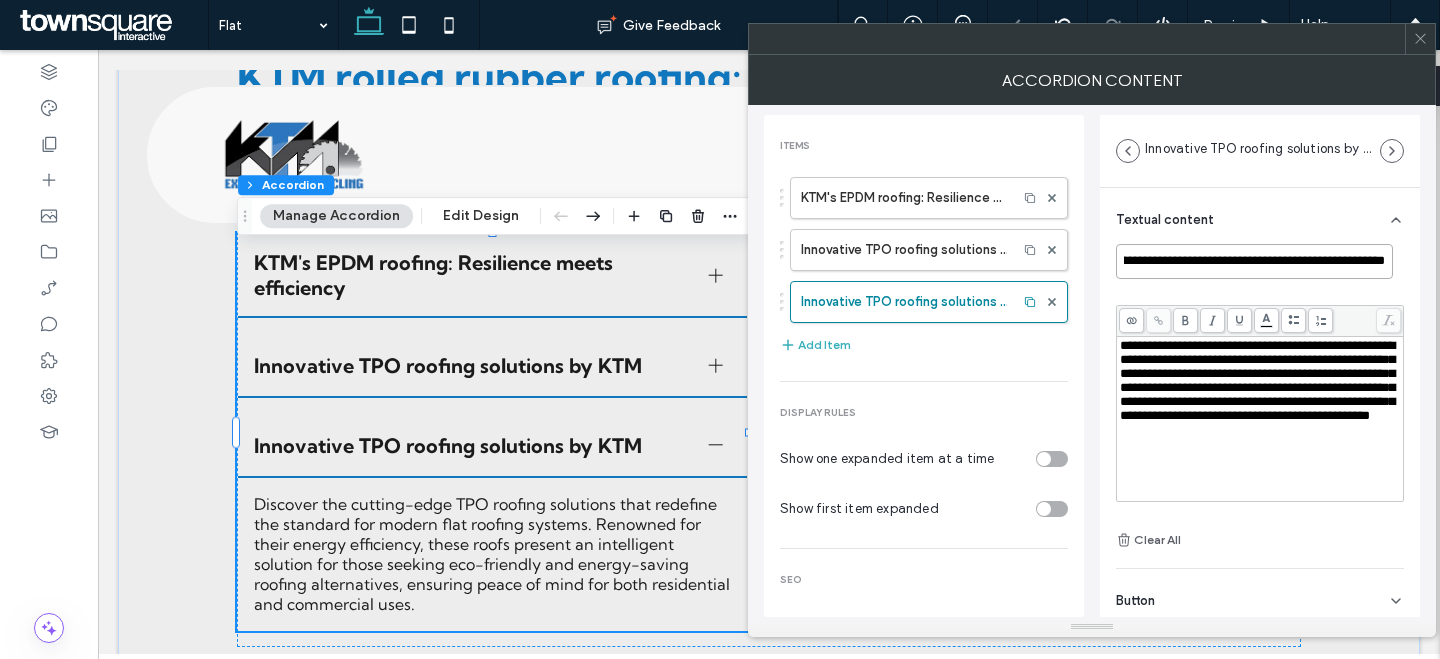 type on "**********" 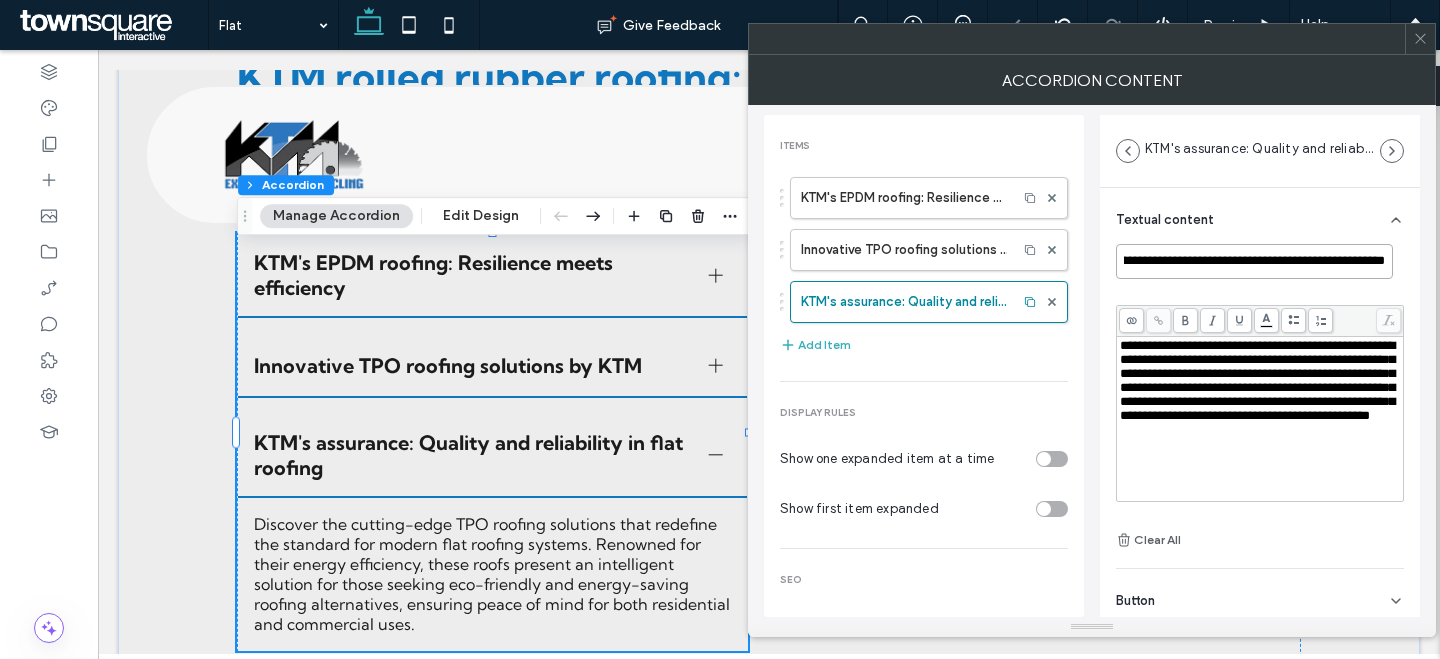 scroll, scrollTop: 0, scrollLeft: 0, axis: both 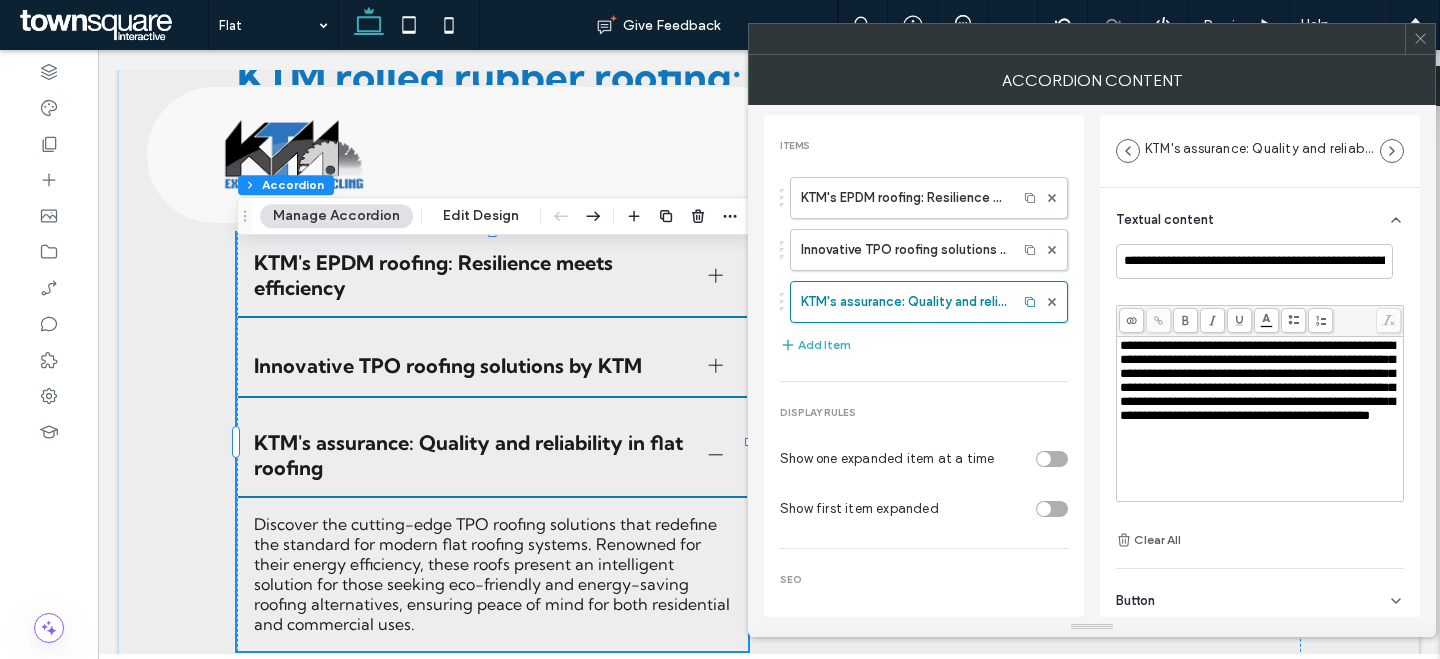 click on "**********" at bounding box center (1257, 380) 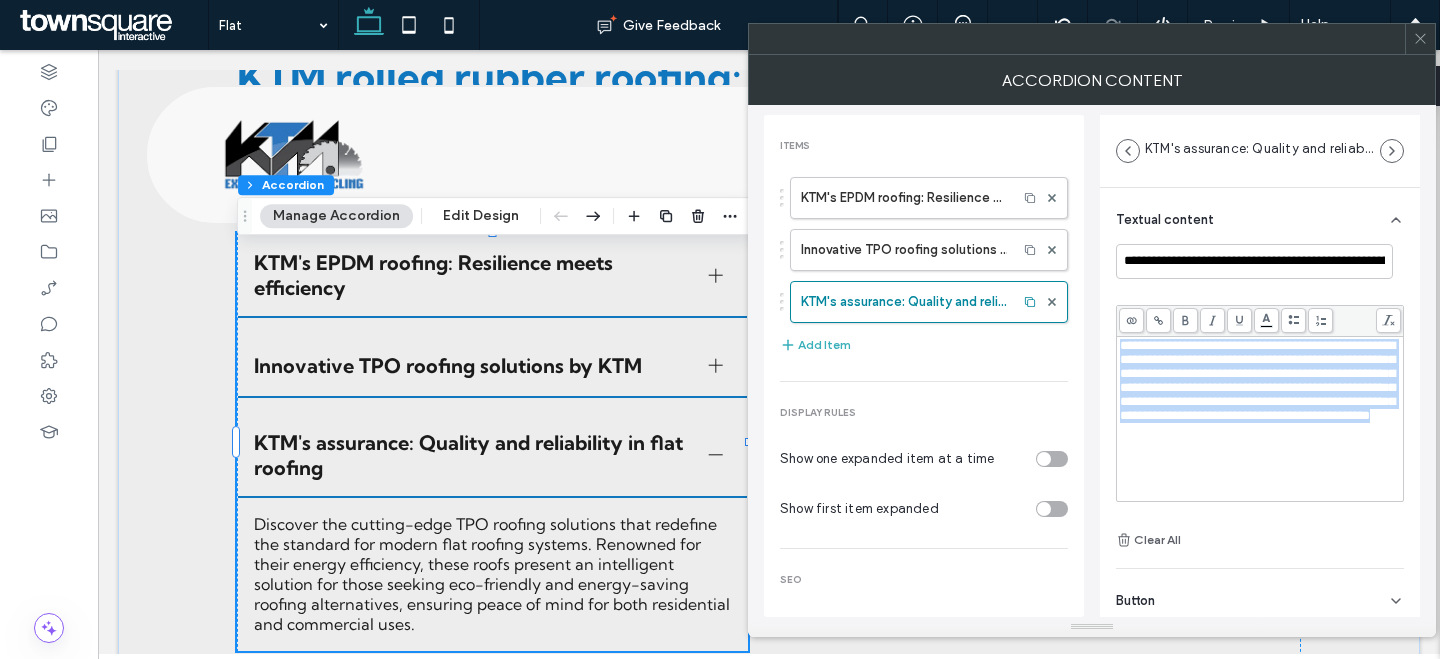 paste 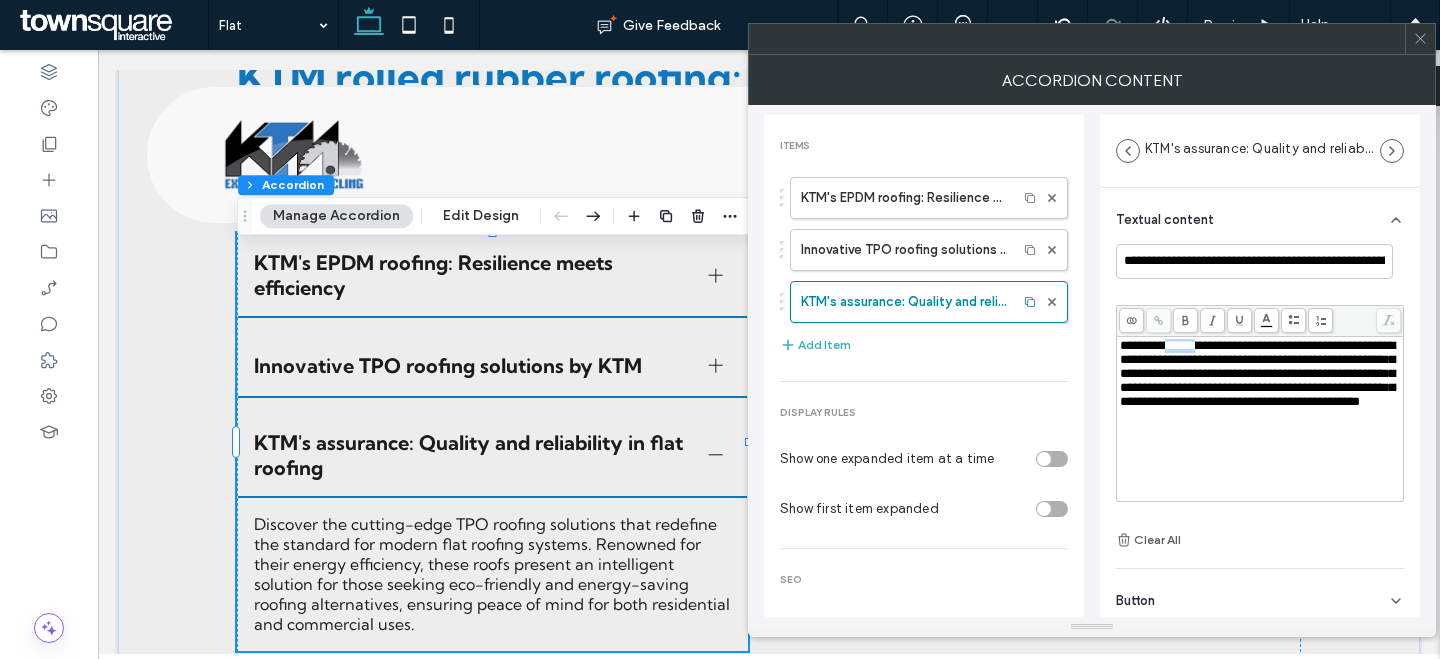 drag, startPoint x: 1213, startPoint y: 347, endPoint x: 1174, endPoint y: 346, distance: 39.012817 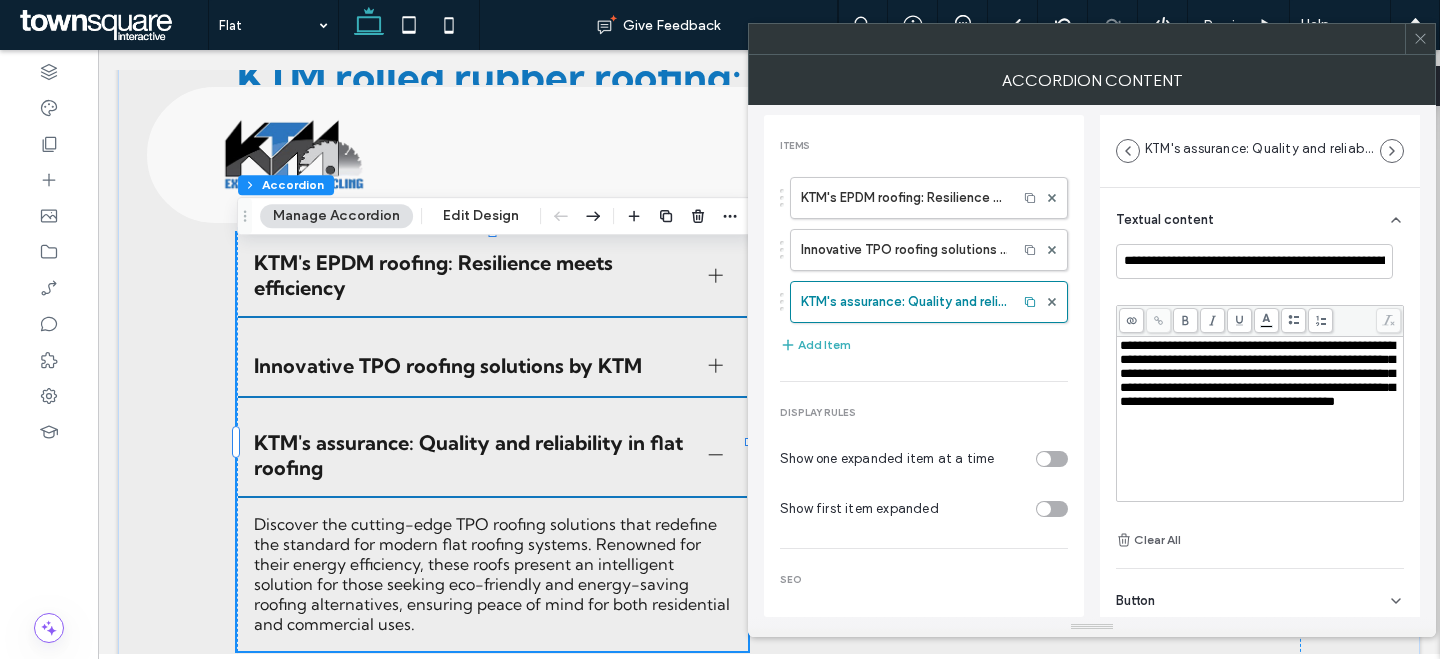 type 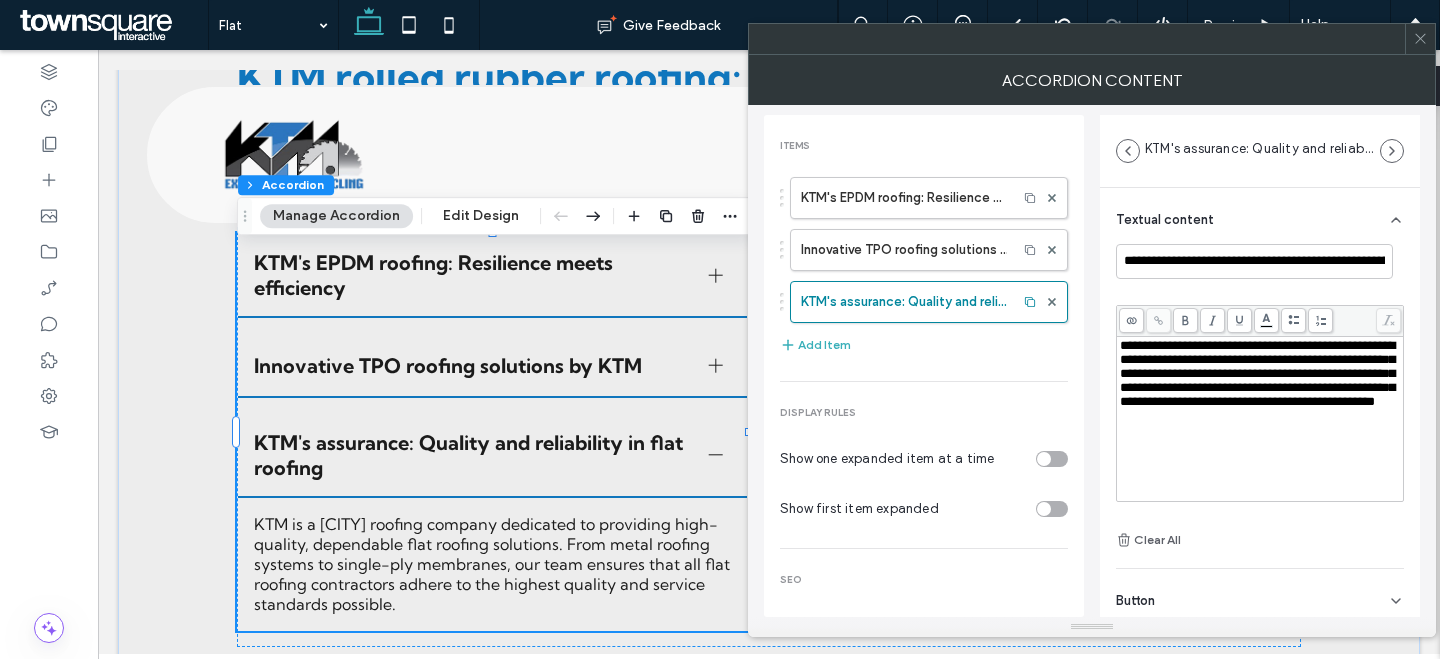 click 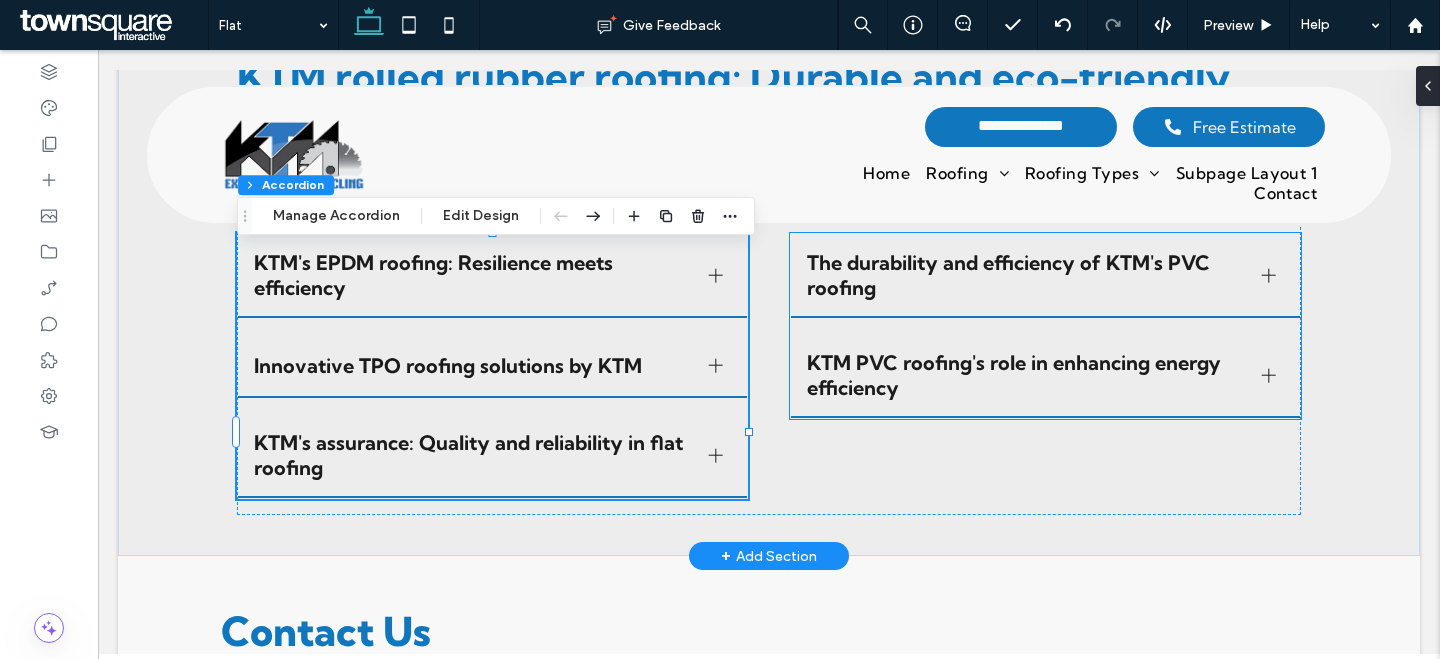 click on "The durability and efficiency of KTM's PVC roofing" at bounding box center (1026, 275) 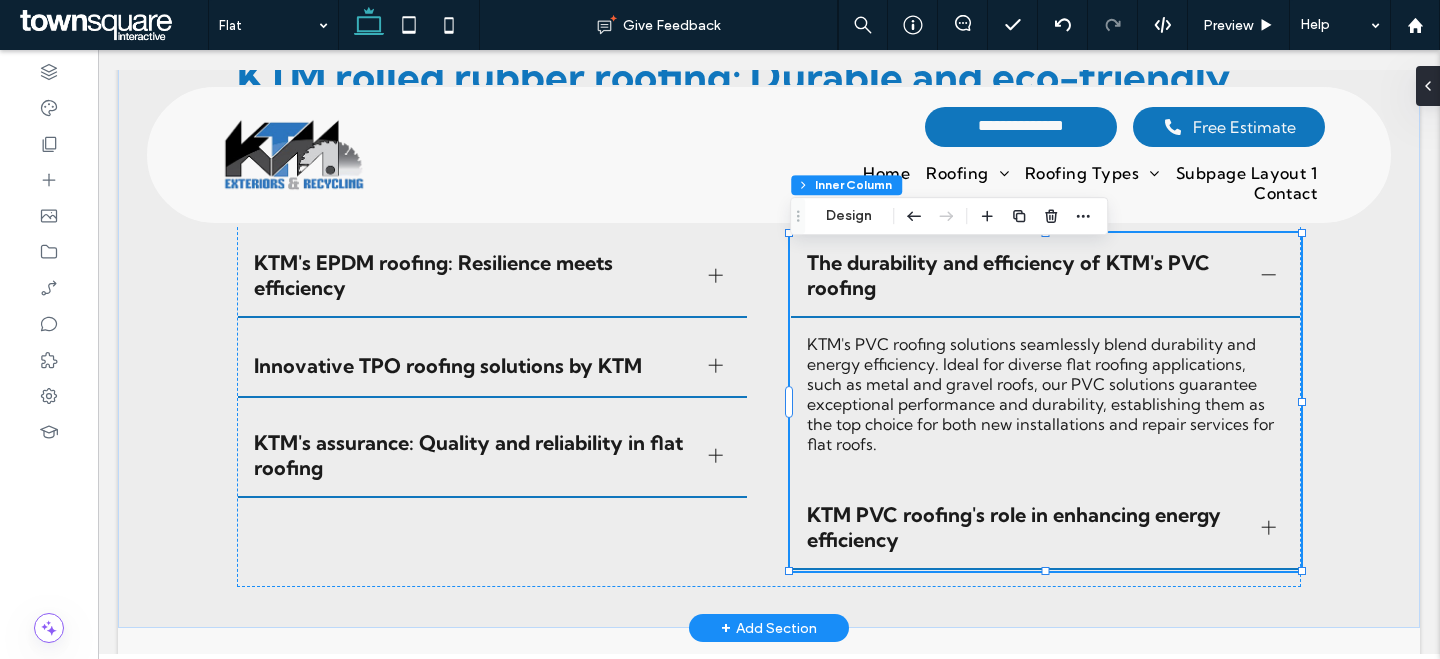 click on "KTM's PVC roofing solutions seamlessly blend durability and energy efficiency. Ideal for diverse flat roofing applications, such as metal and gravel roofs, our PVC solutions guarantee exceptional performance and durability, establishing them as the top choice for both new installations and repair services for flat roofs." at bounding box center [1045, 394] 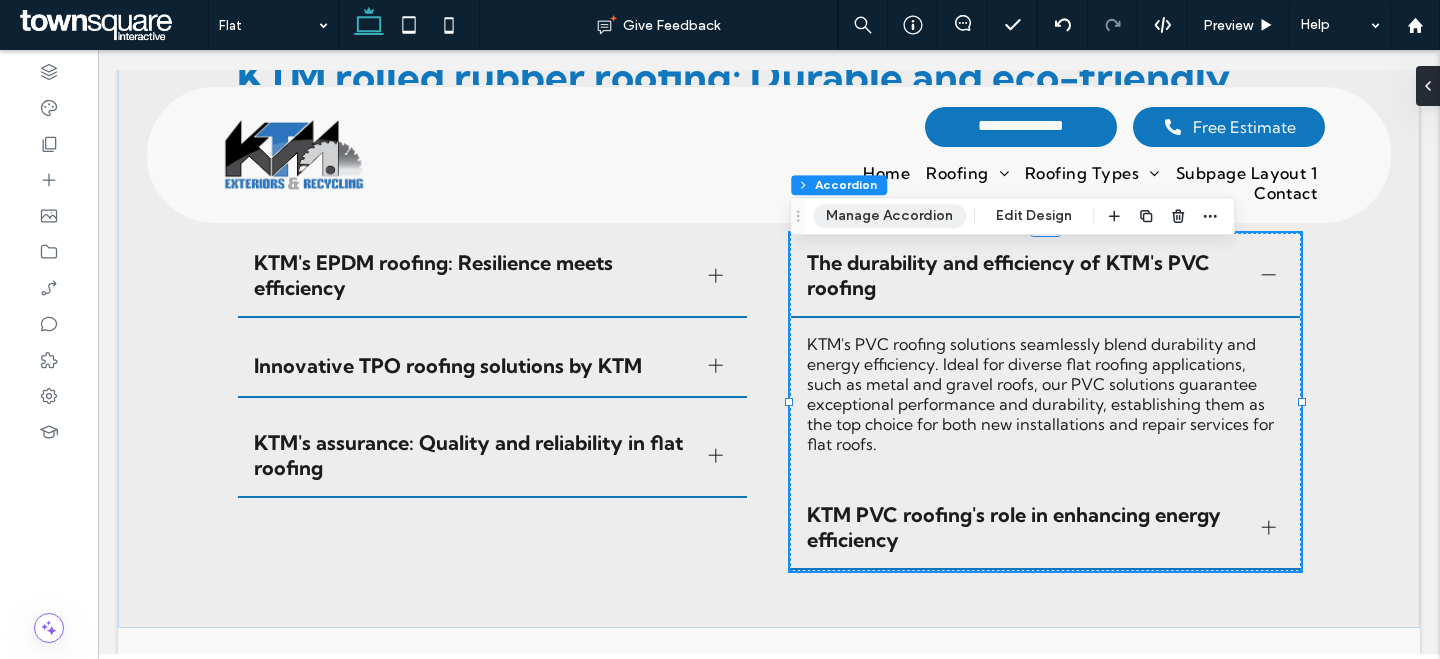 click on "Manage Accordion" at bounding box center [889, 216] 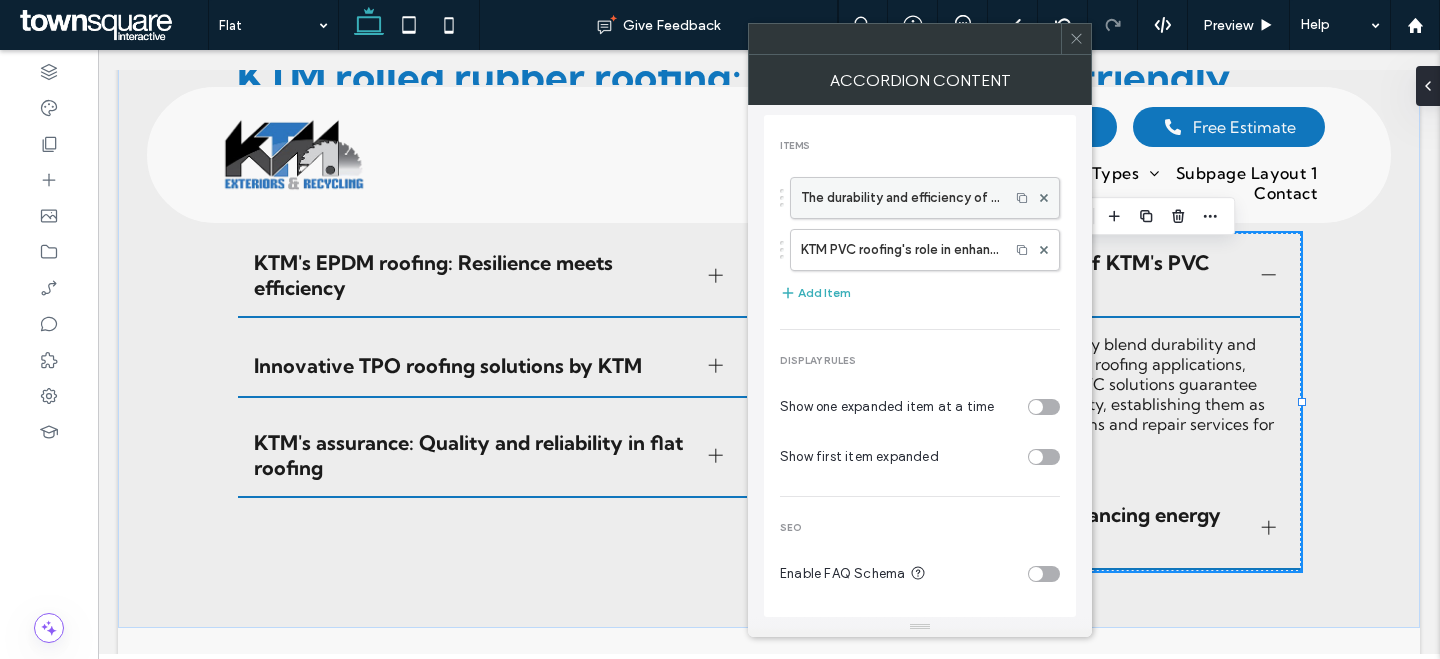 click on "The durability and efficiency of KTM's PVC roofing" at bounding box center [900, 198] 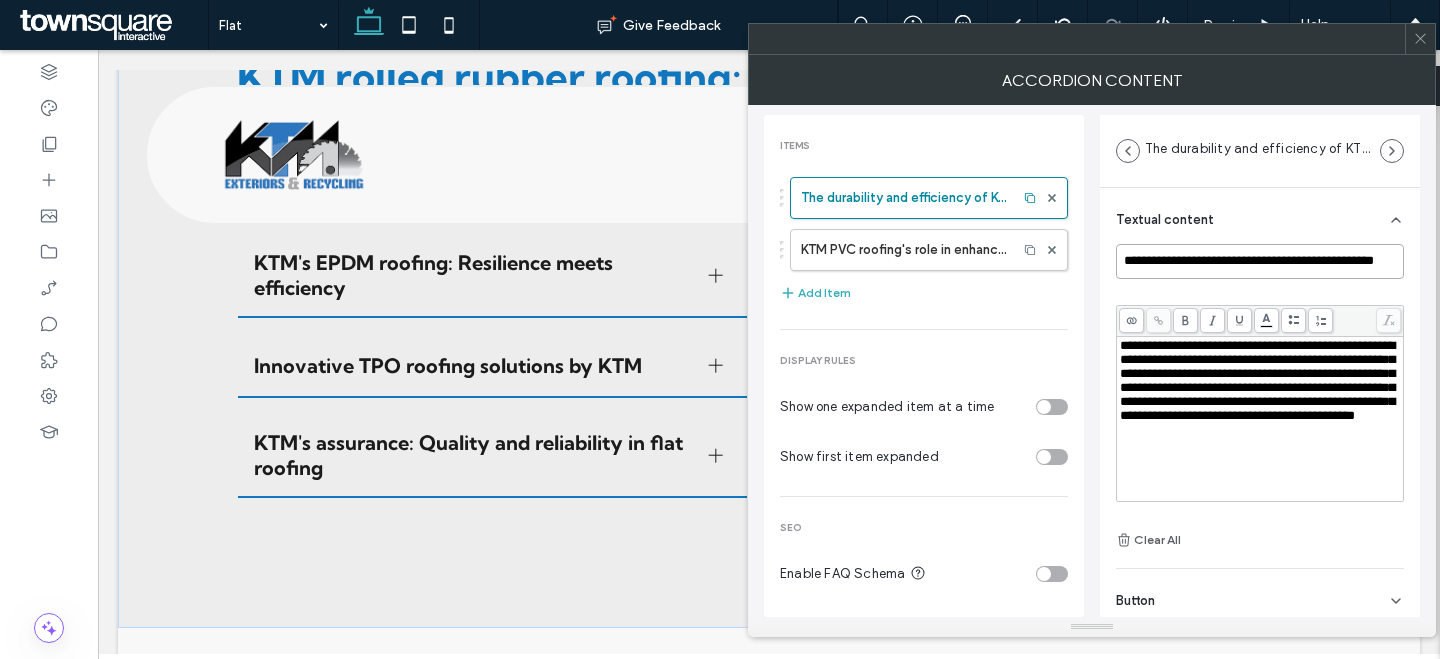 click on "**********" at bounding box center (1260, 261) 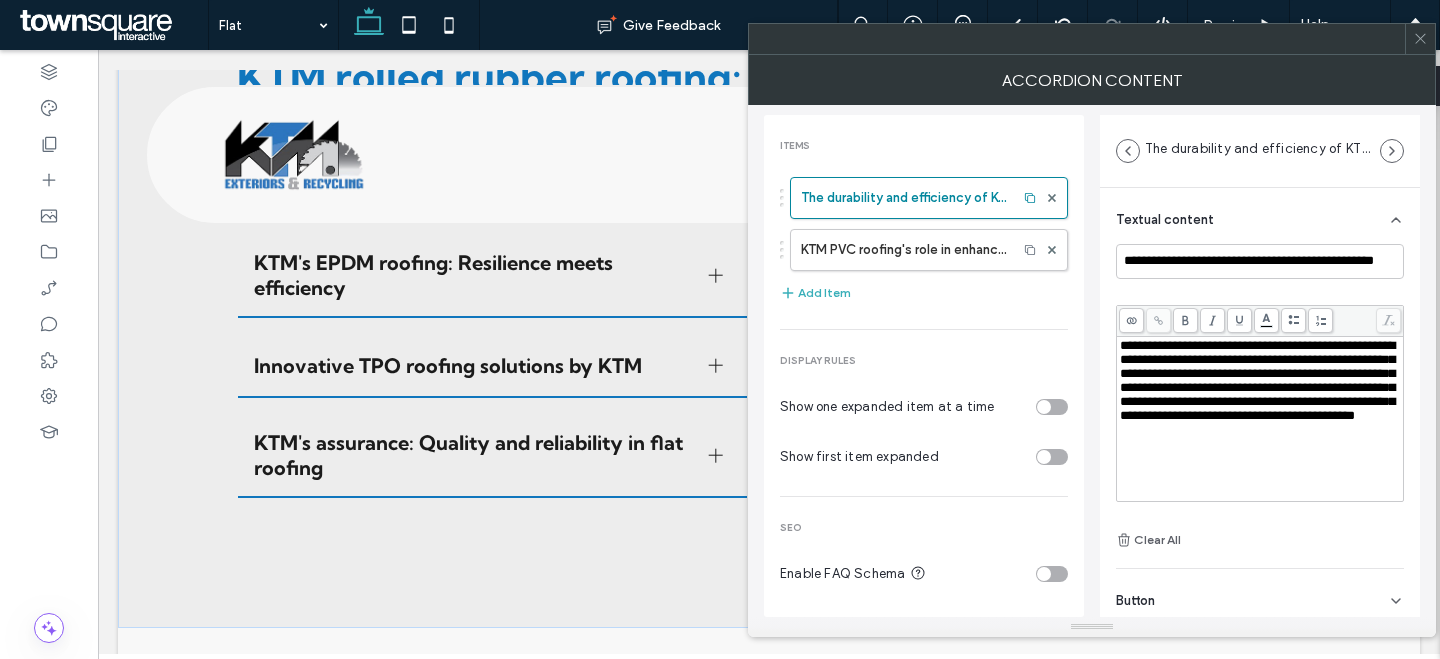 click on "**********" at bounding box center [1257, 380] 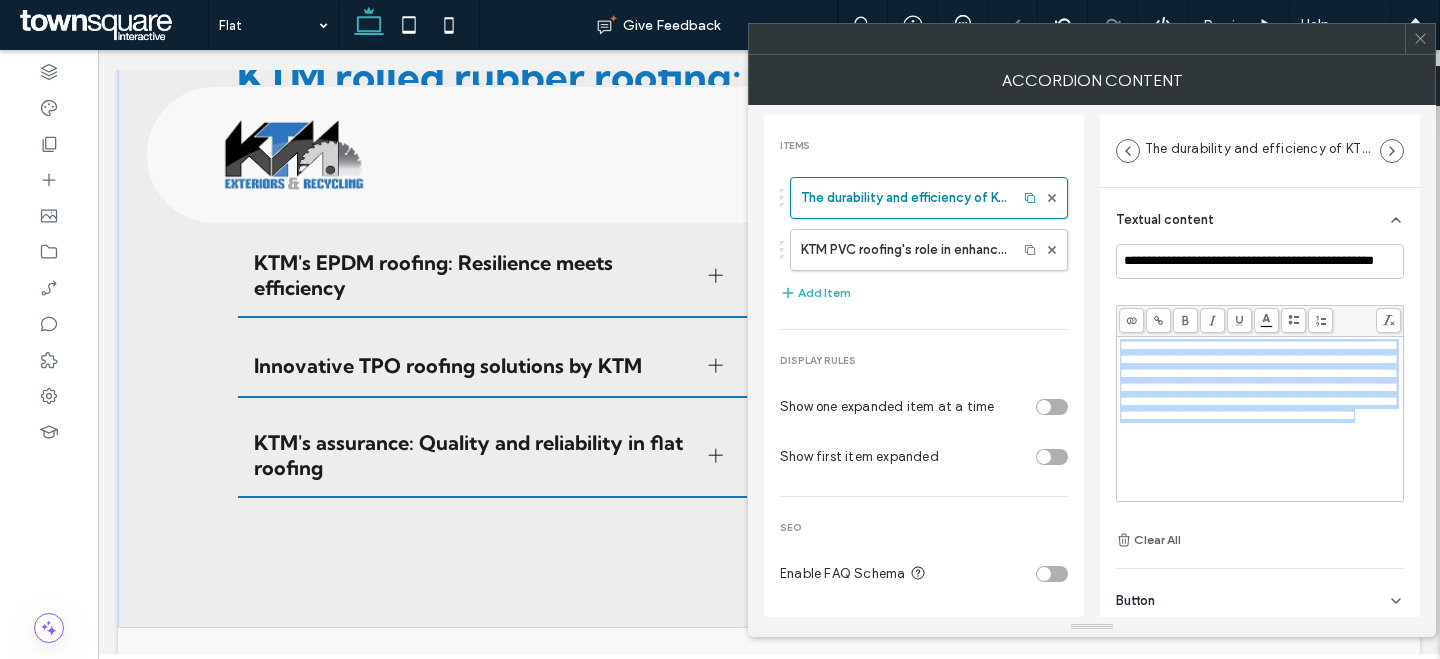 paste 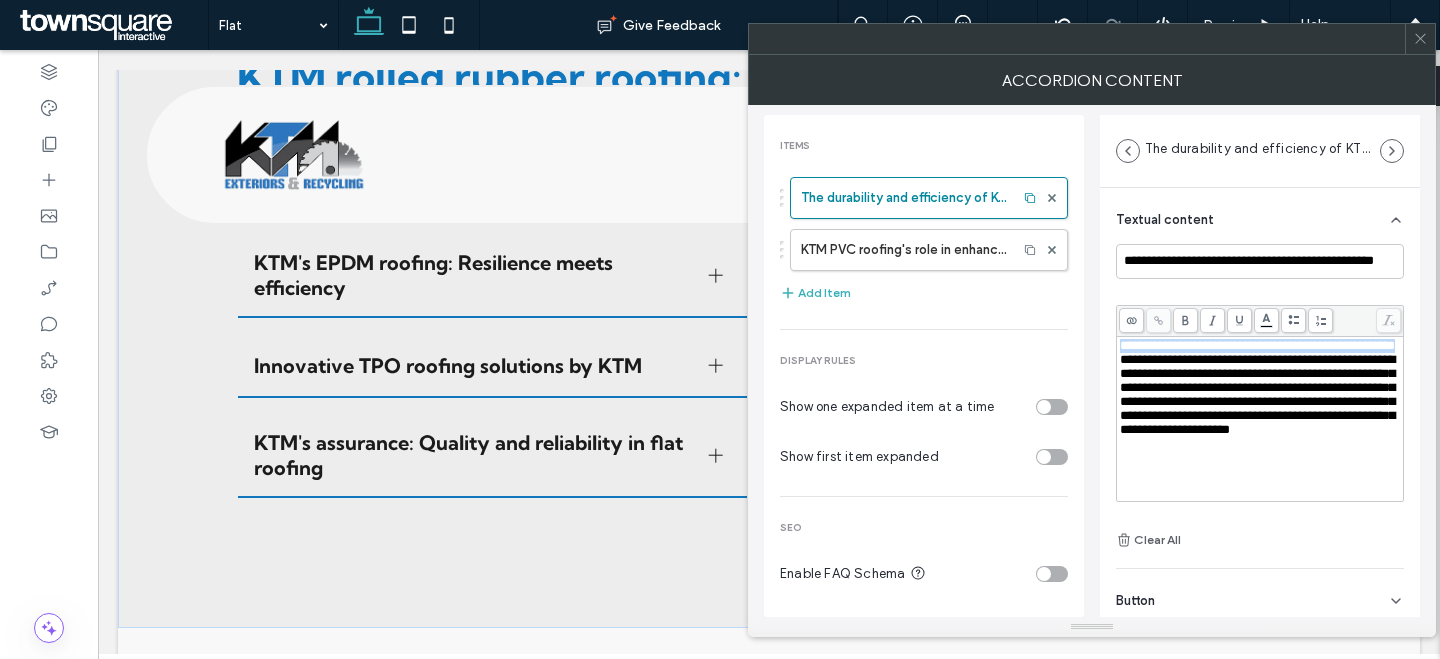 drag, startPoint x: 1197, startPoint y: 363, endPoint x: 1022, endPoint y: 310, distance: 182.84967 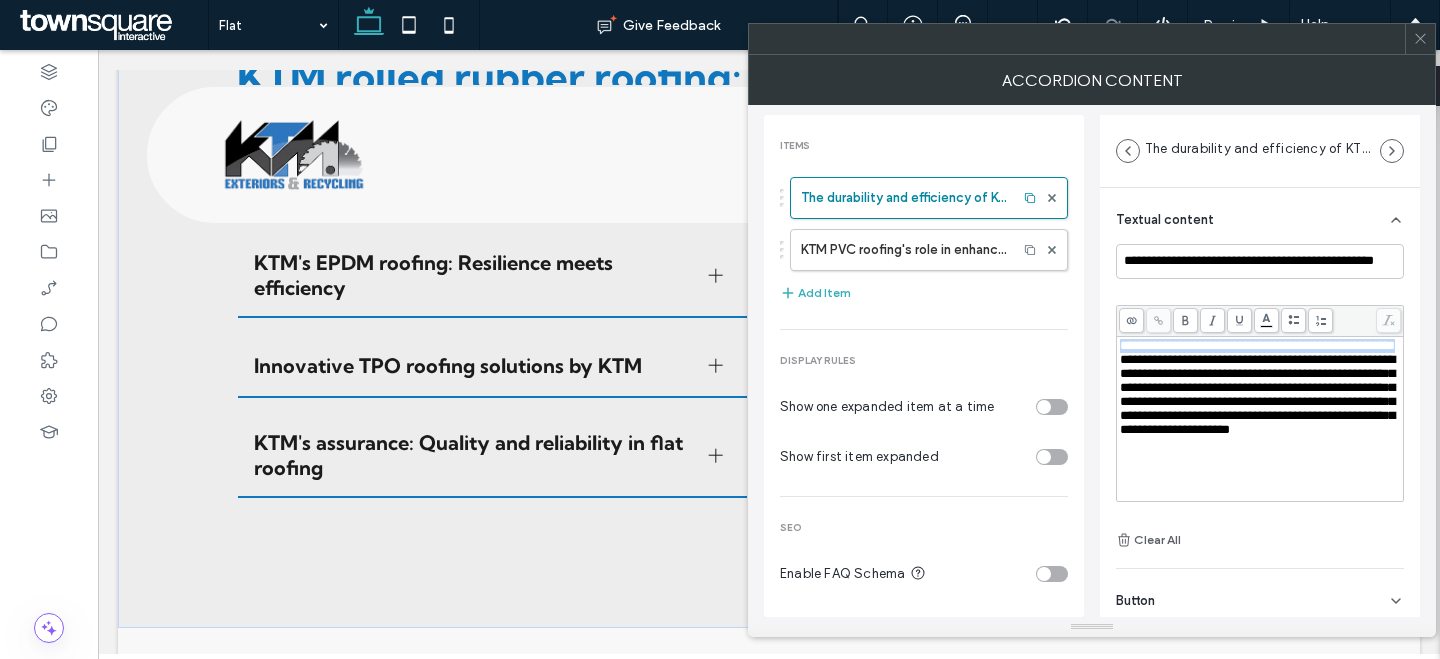 click on "**********" at bounding box center (1092, 361) 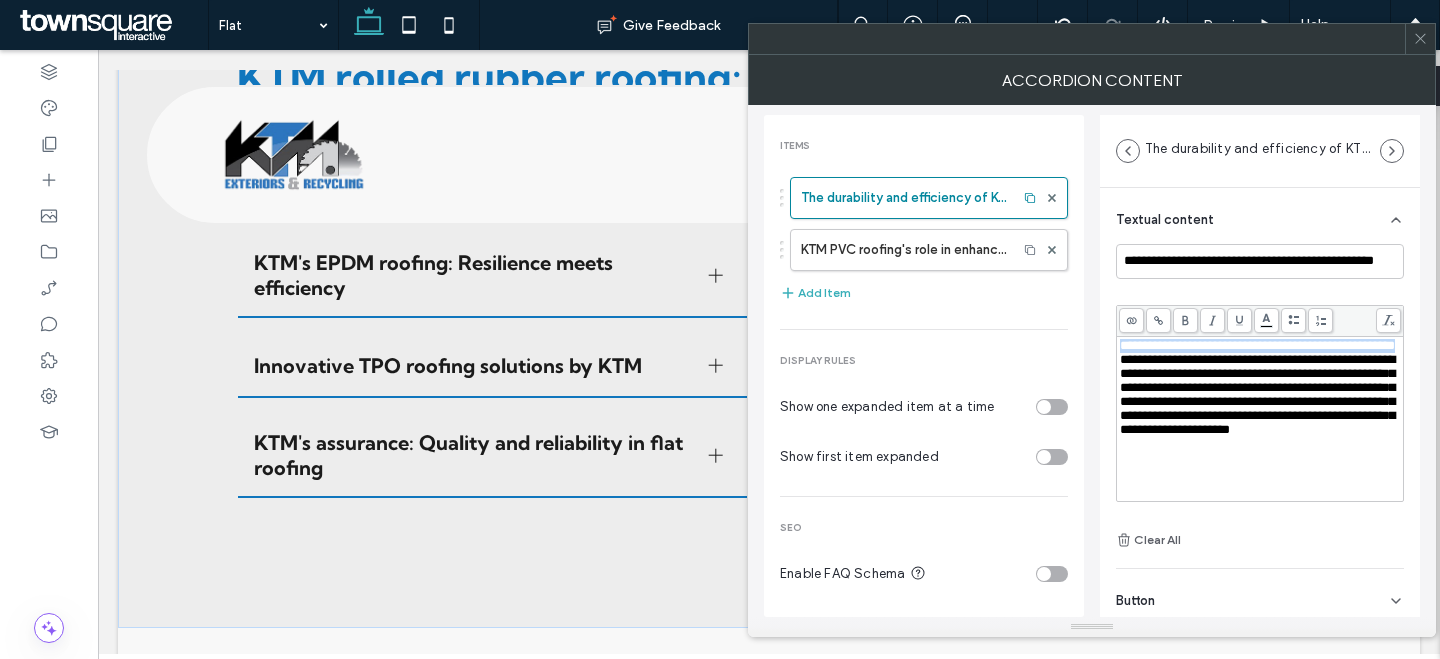 type 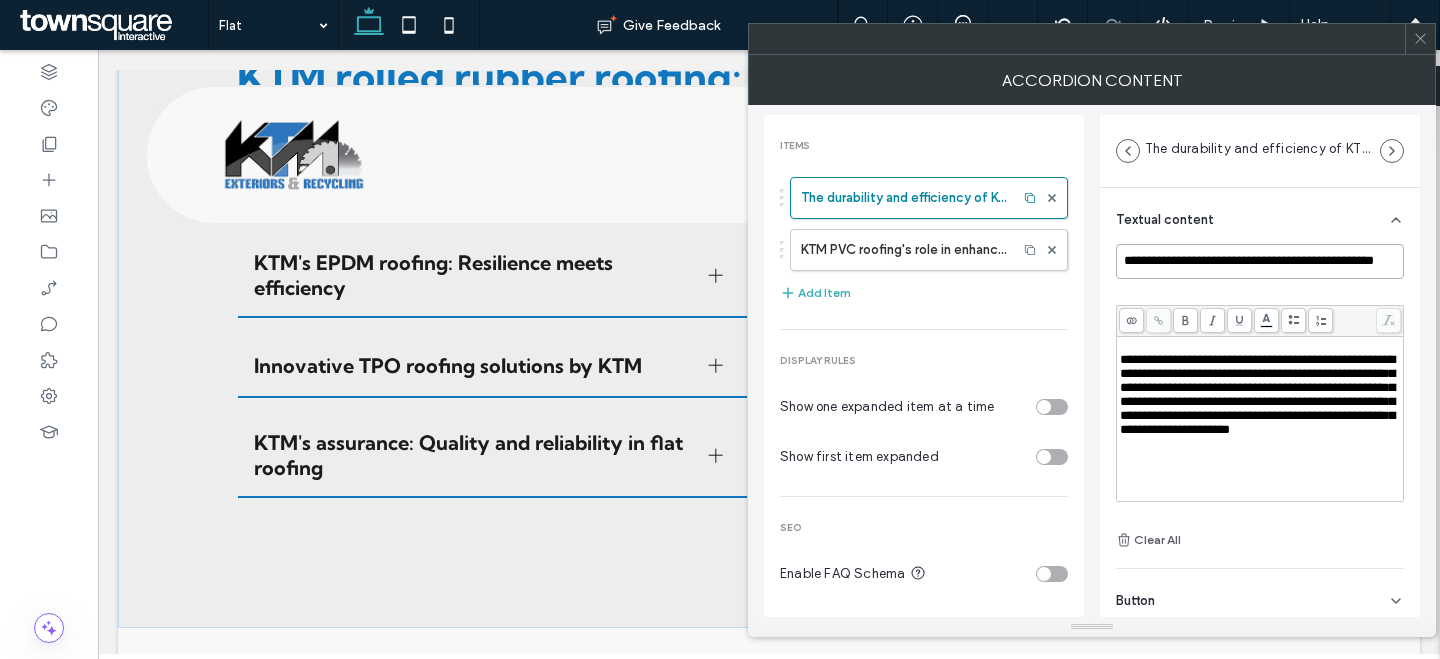 click on "**********" at bounding box center [1260, 261] 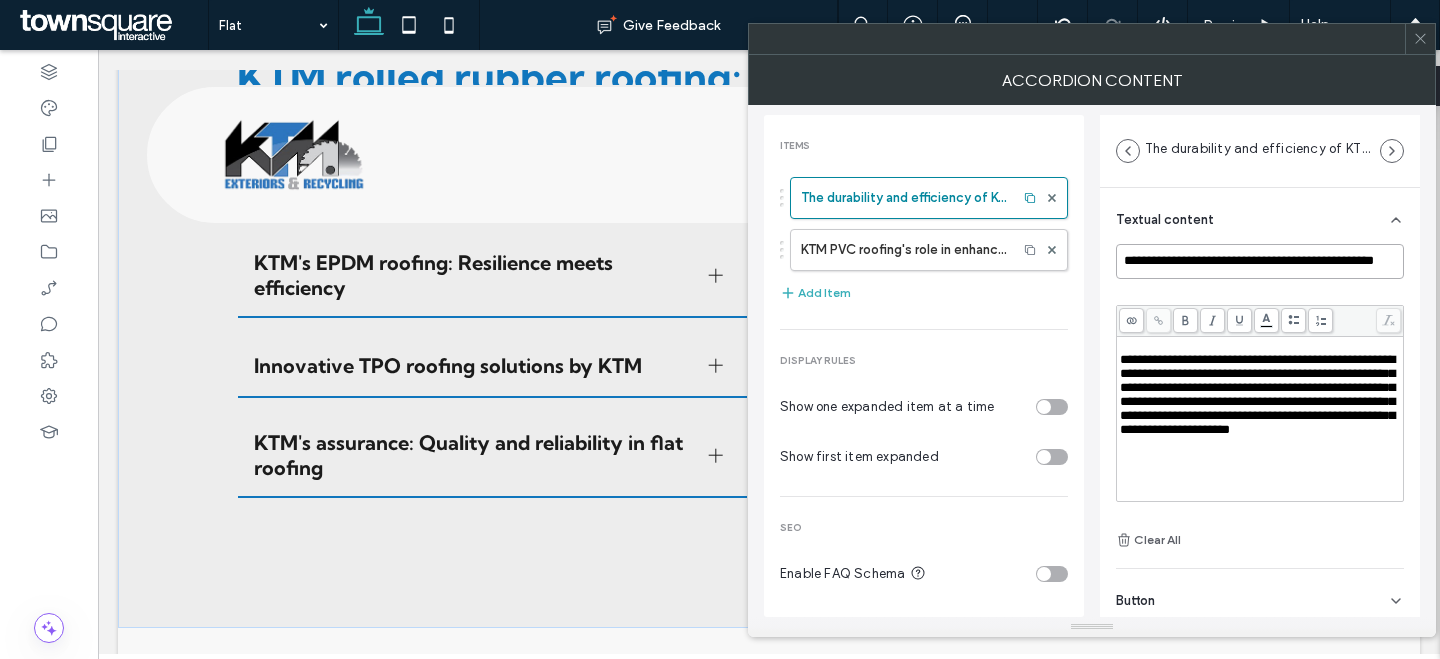 paste on "*****" 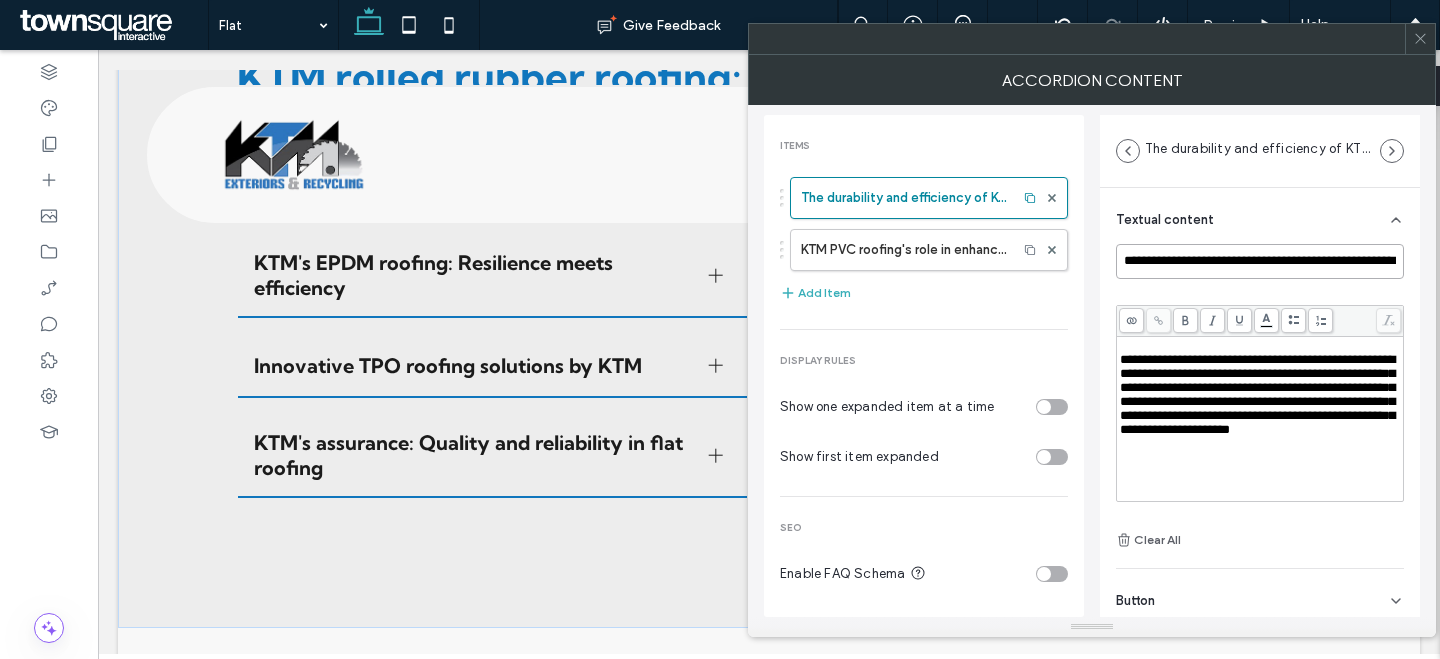 scroll, scrollTop: 0, scrollLeft: 72, axis: horizontal 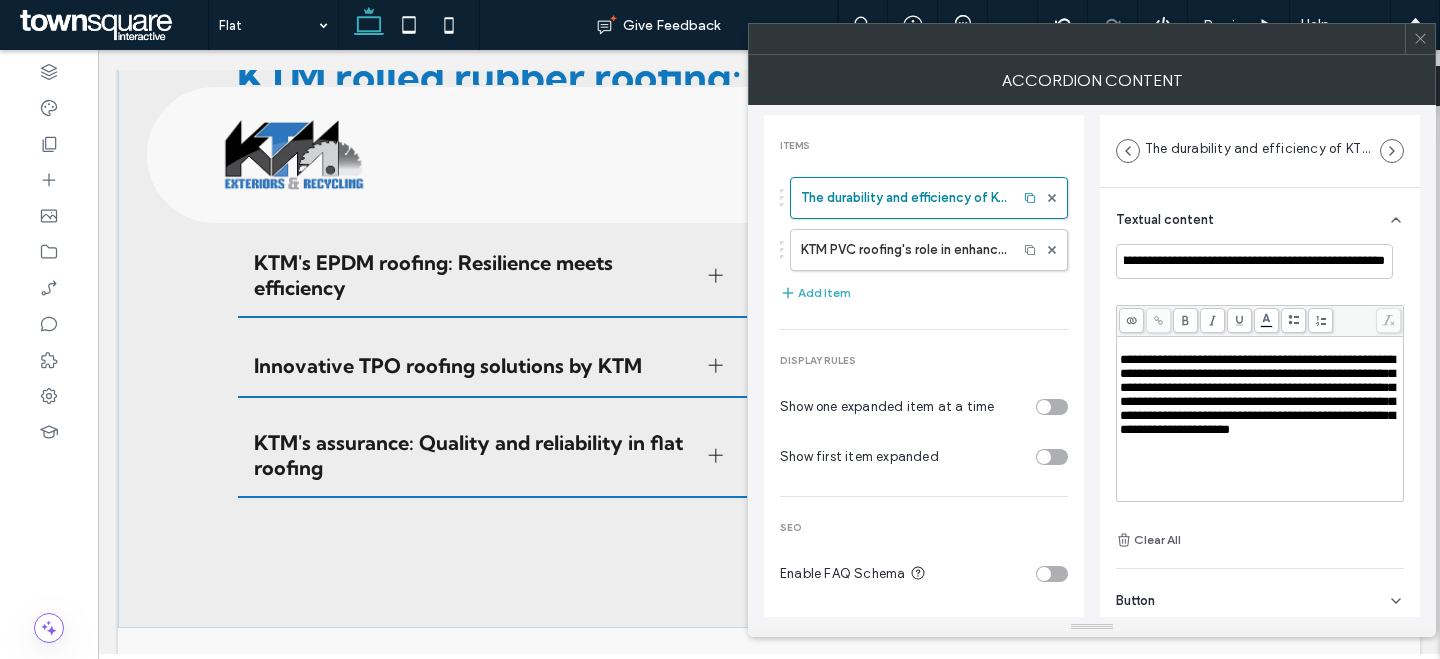 click on "**********" at bounding box center [1257, 394] 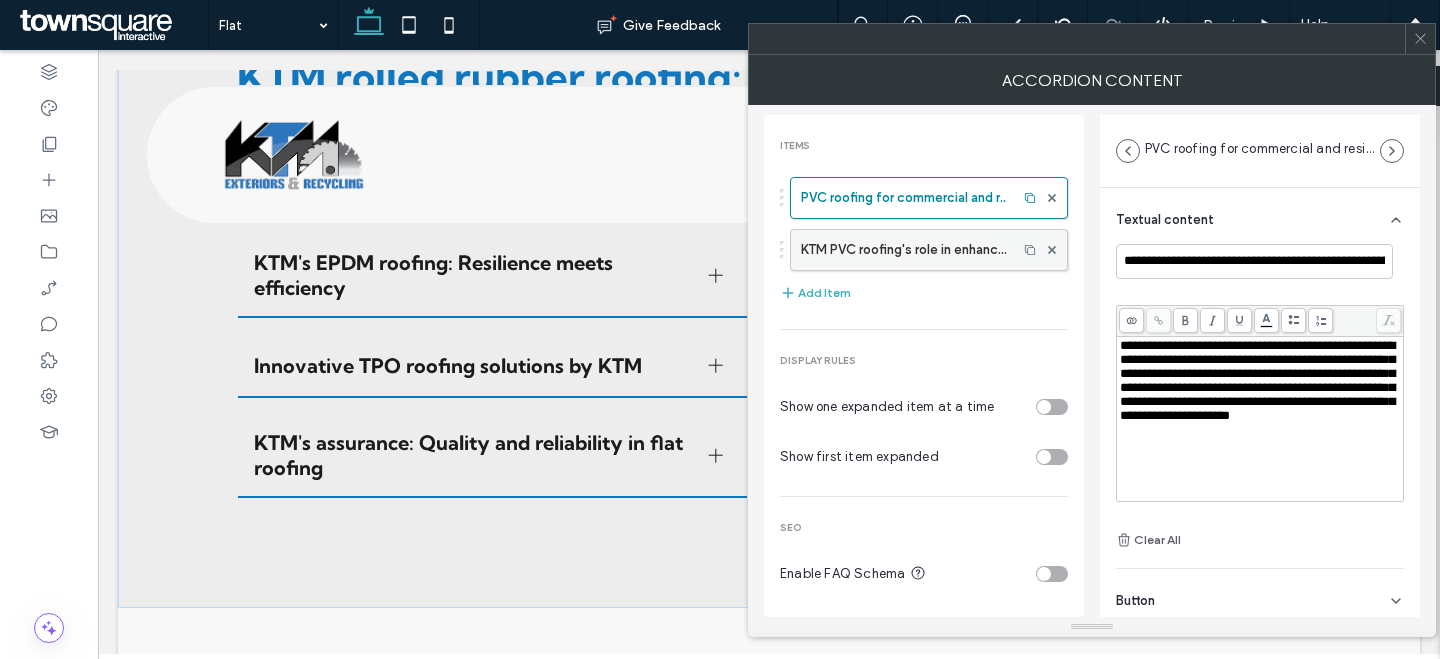 click on "KTM PVC roofing's role in enhancing energy efficiency" at bounding box center (904, 250) 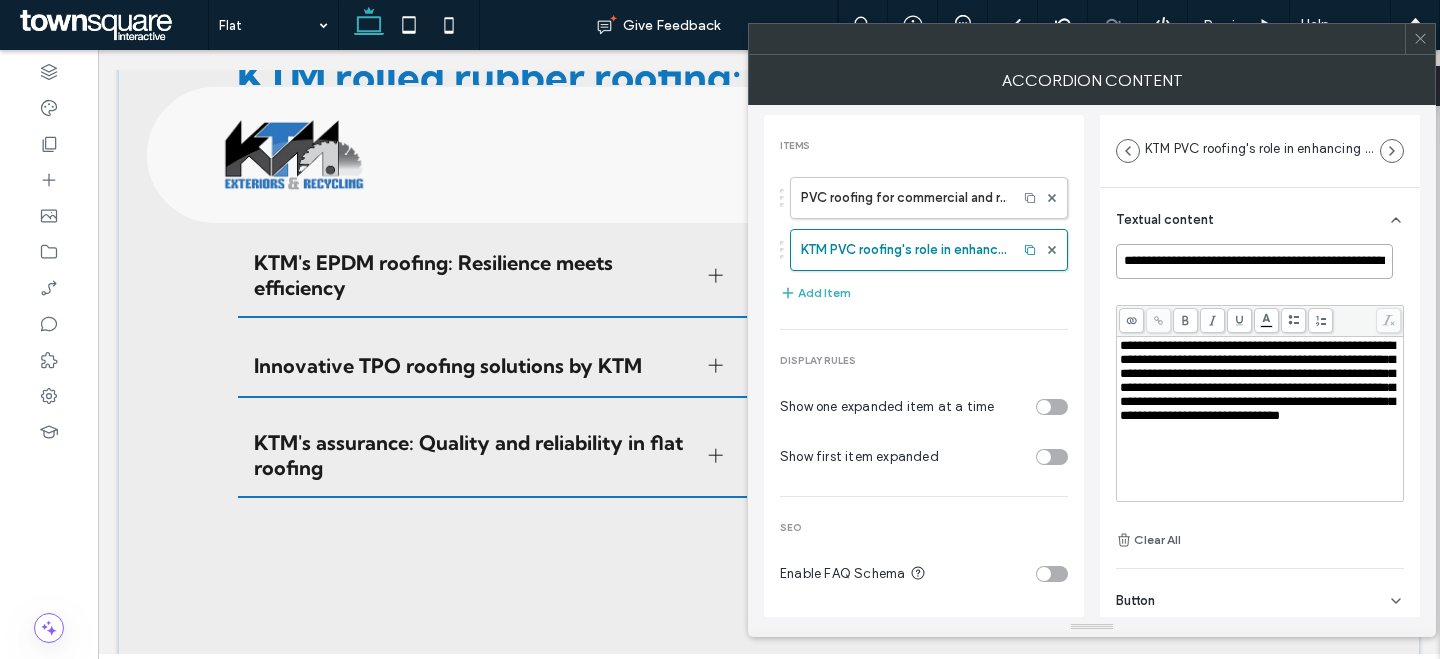 click on "**********" at bounding box center [1254, 261] 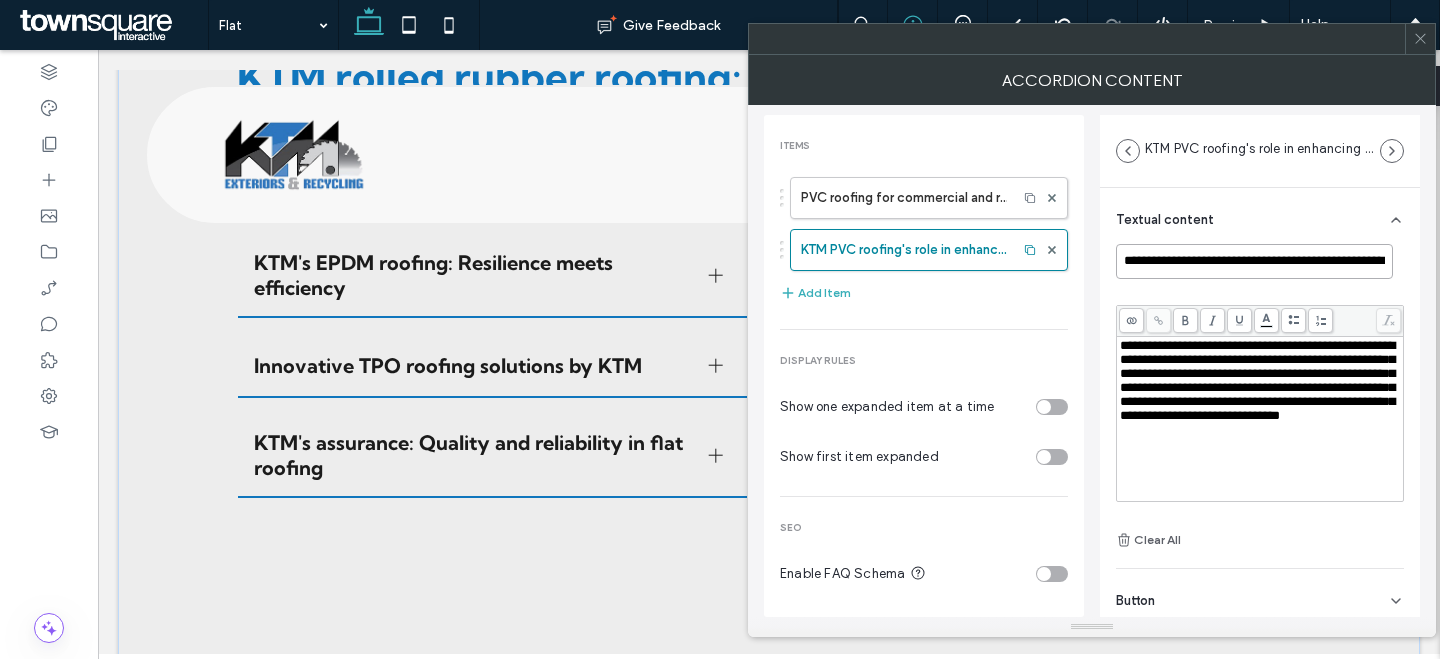 paste on "**" 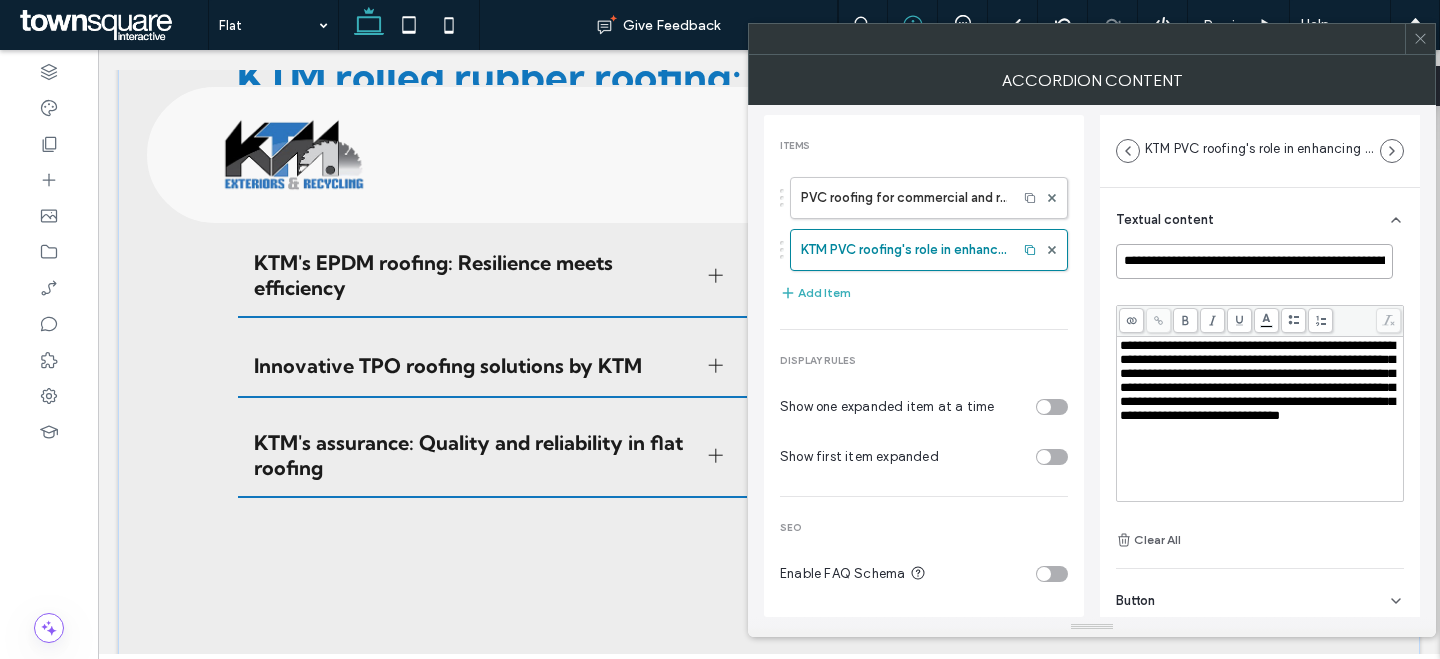 scroll, scrollTop: 0, scrollLeft: 67, axis: horizontal 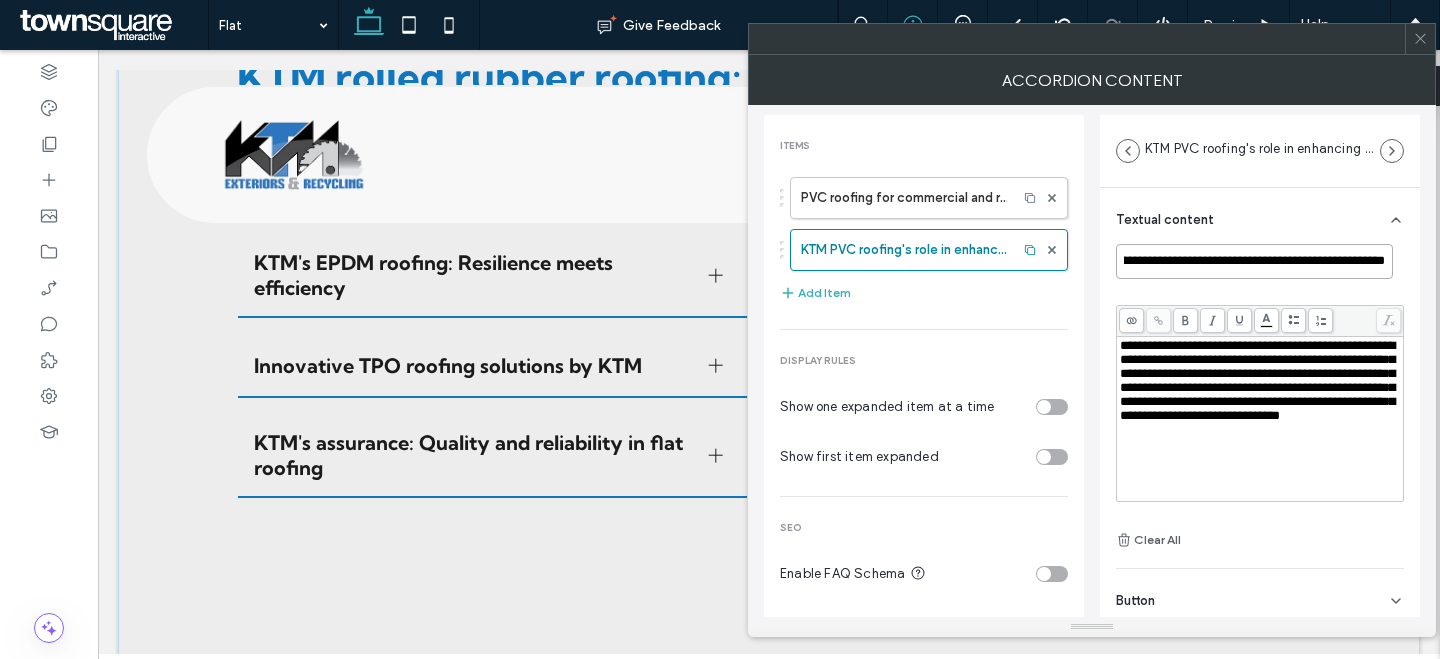 type on "**********" 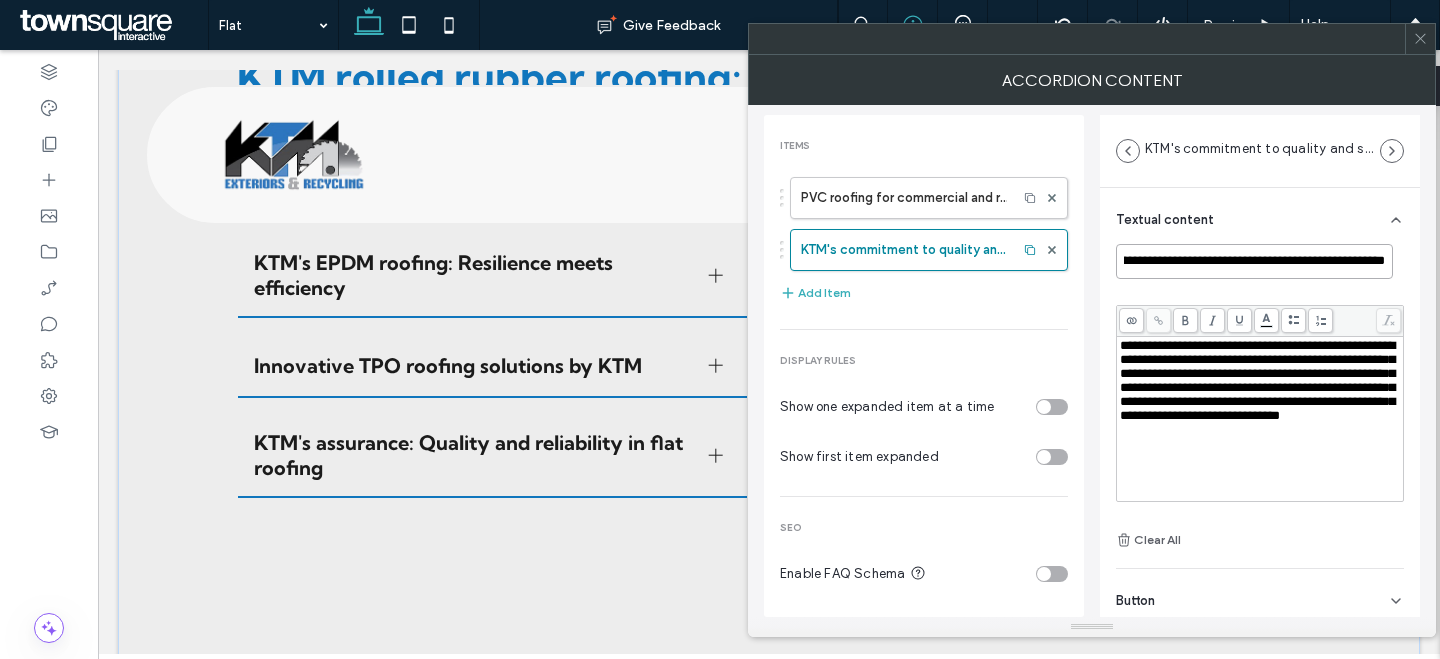 scroll, scrollTop: 0, scrollLeft: 0, axis: both 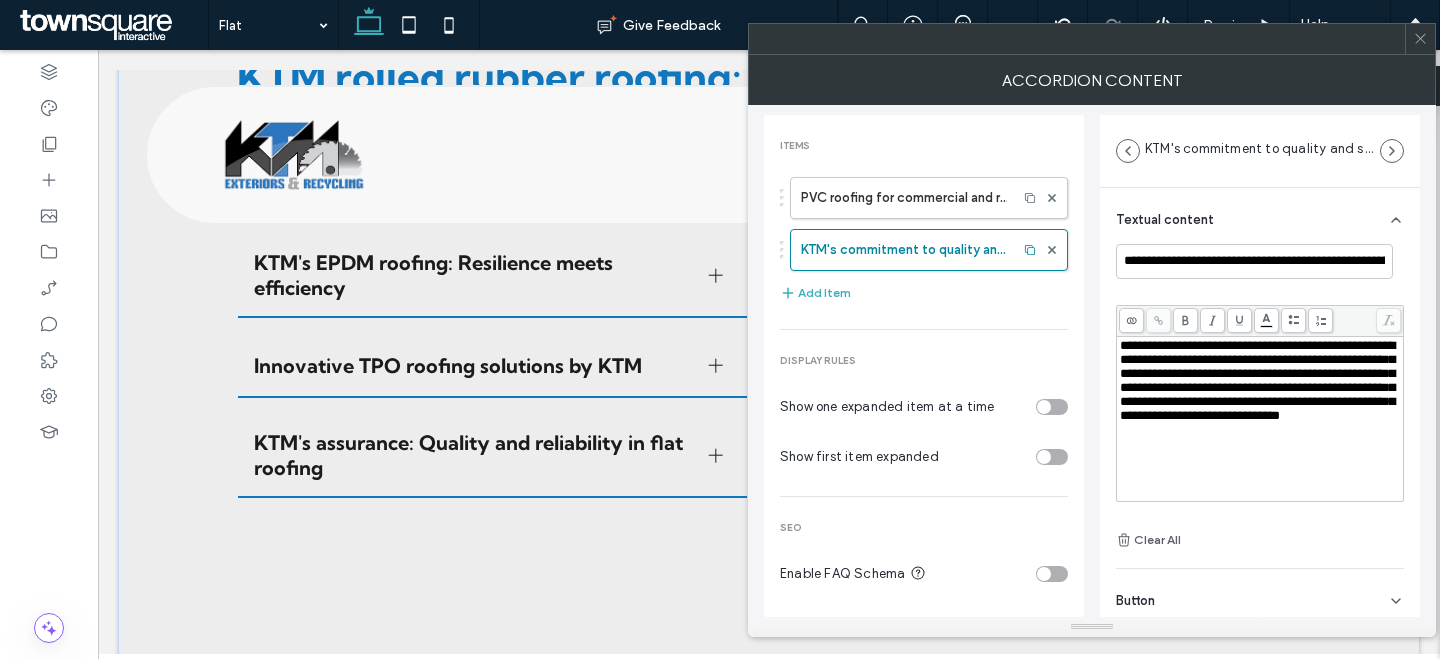 click on "**********" at bounding box center (1257, 380) 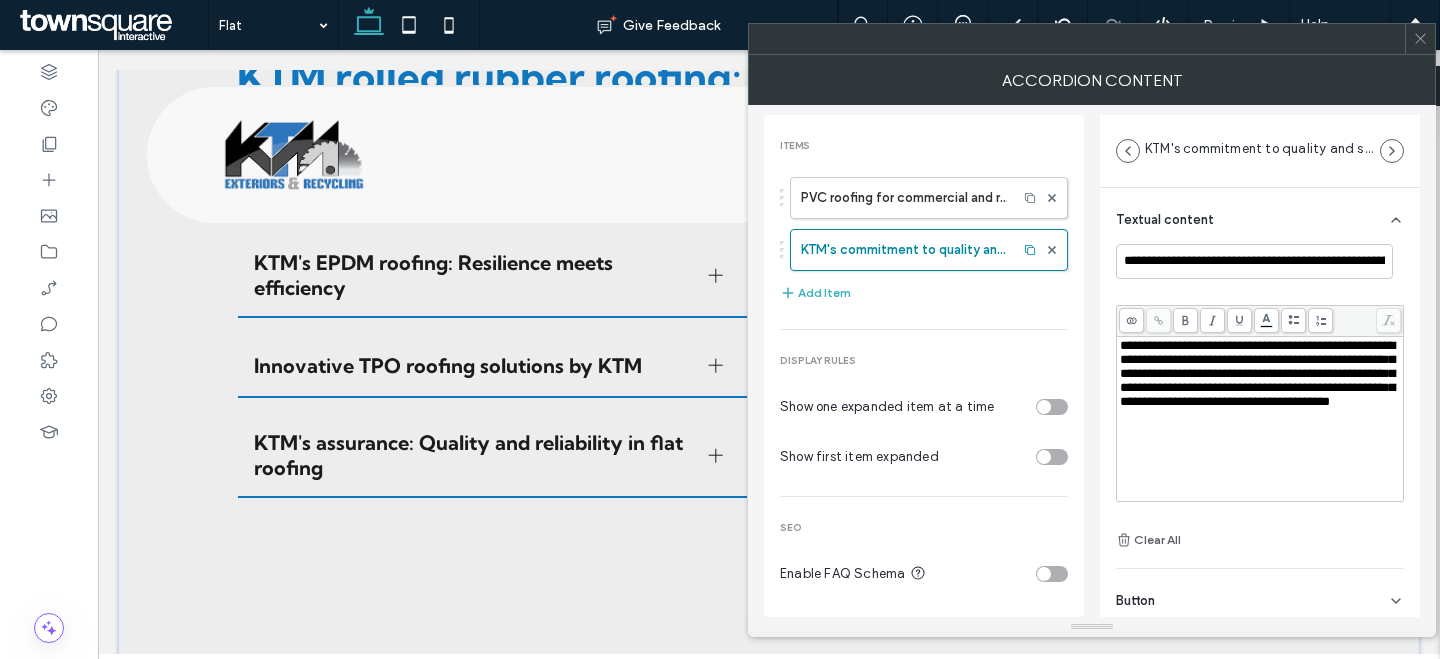 click on "**********" at bounding box center [1260, 419] 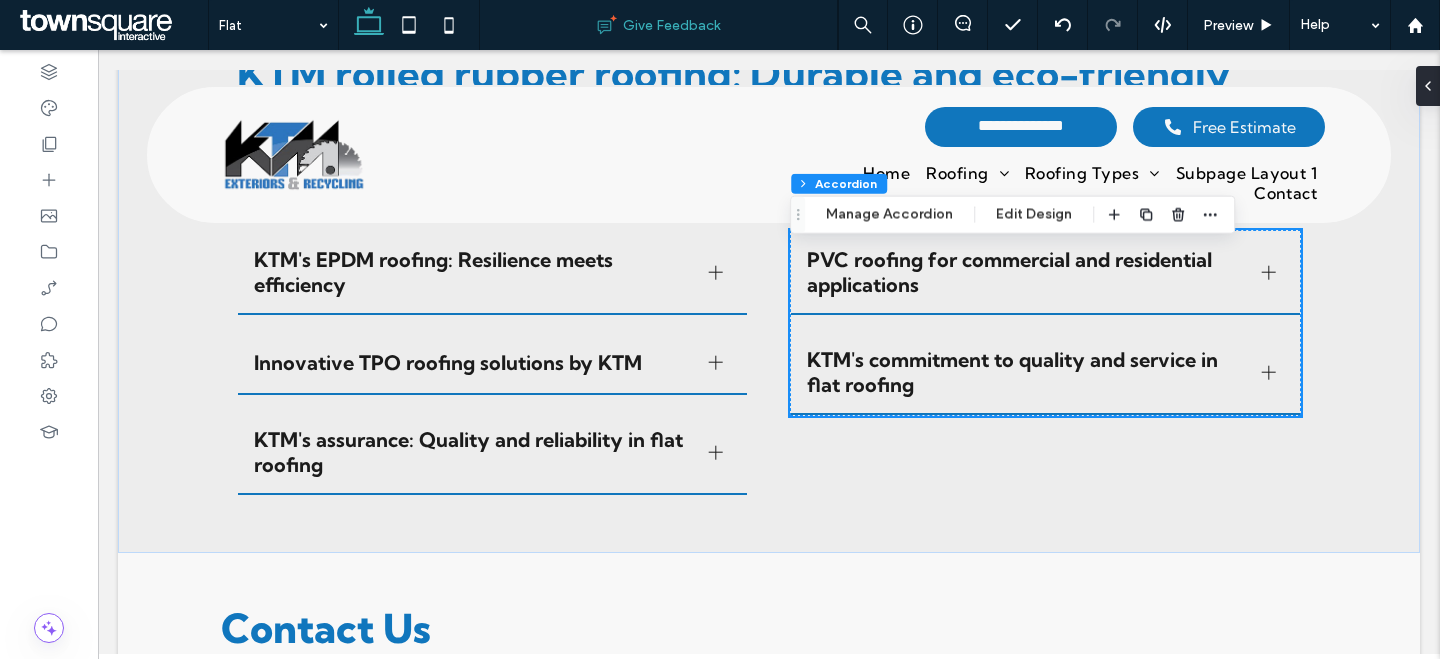 scroll, scrollTop: 2214, scrollLeft: 0, axis: vertical 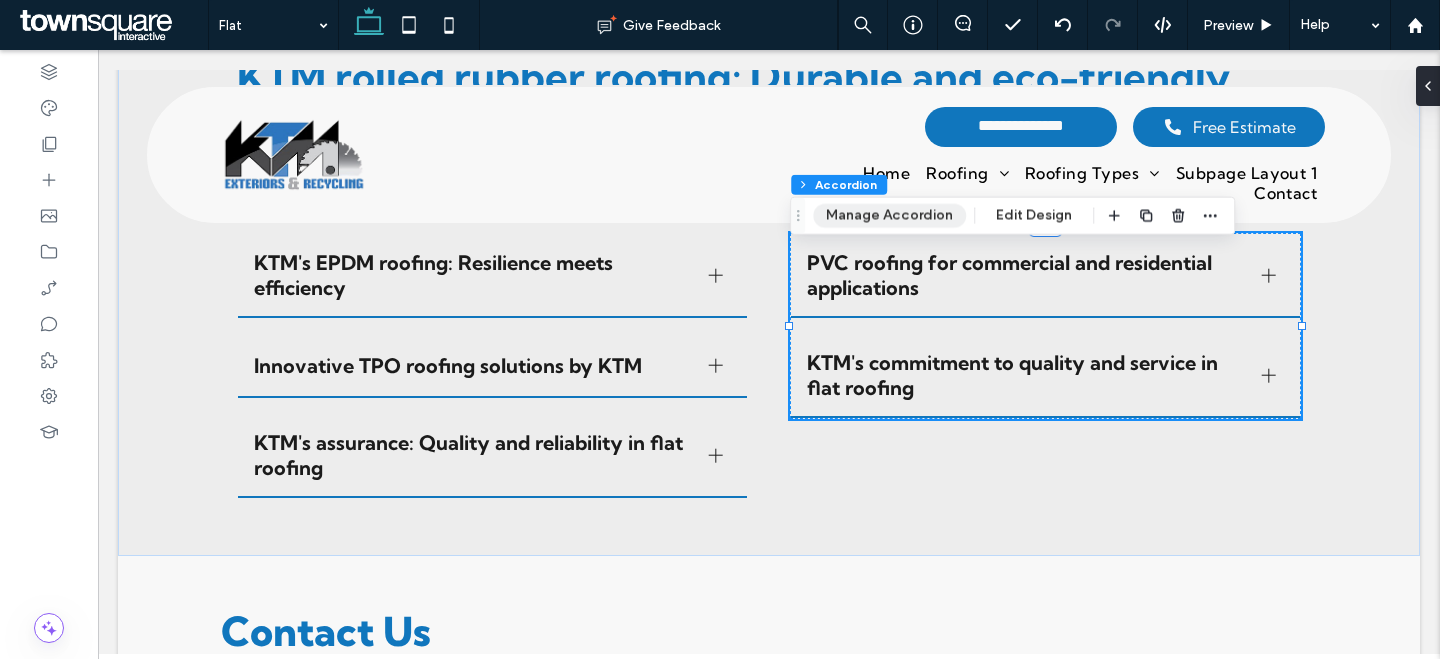 click on "Manage Accordion" at bounding box center [889, 216] 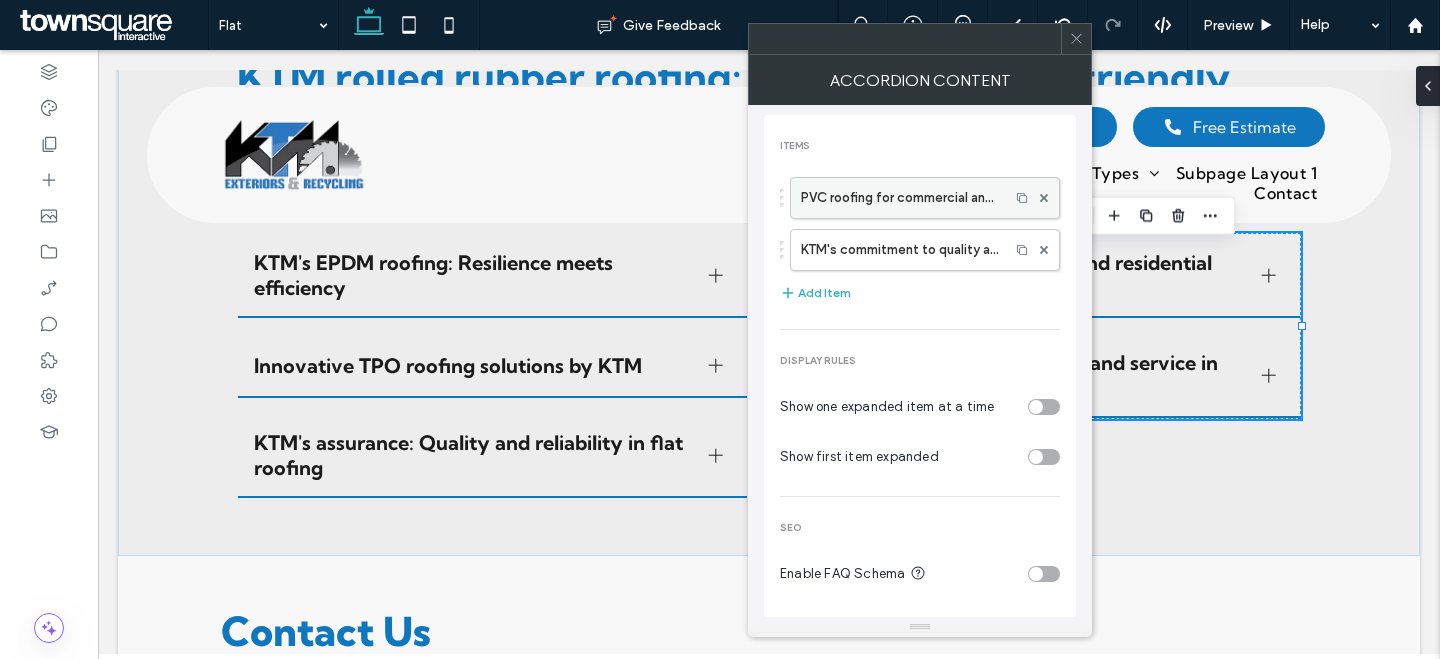 click on "PVC roofing for commercial and residential applications" at bounding box center [900, 198] 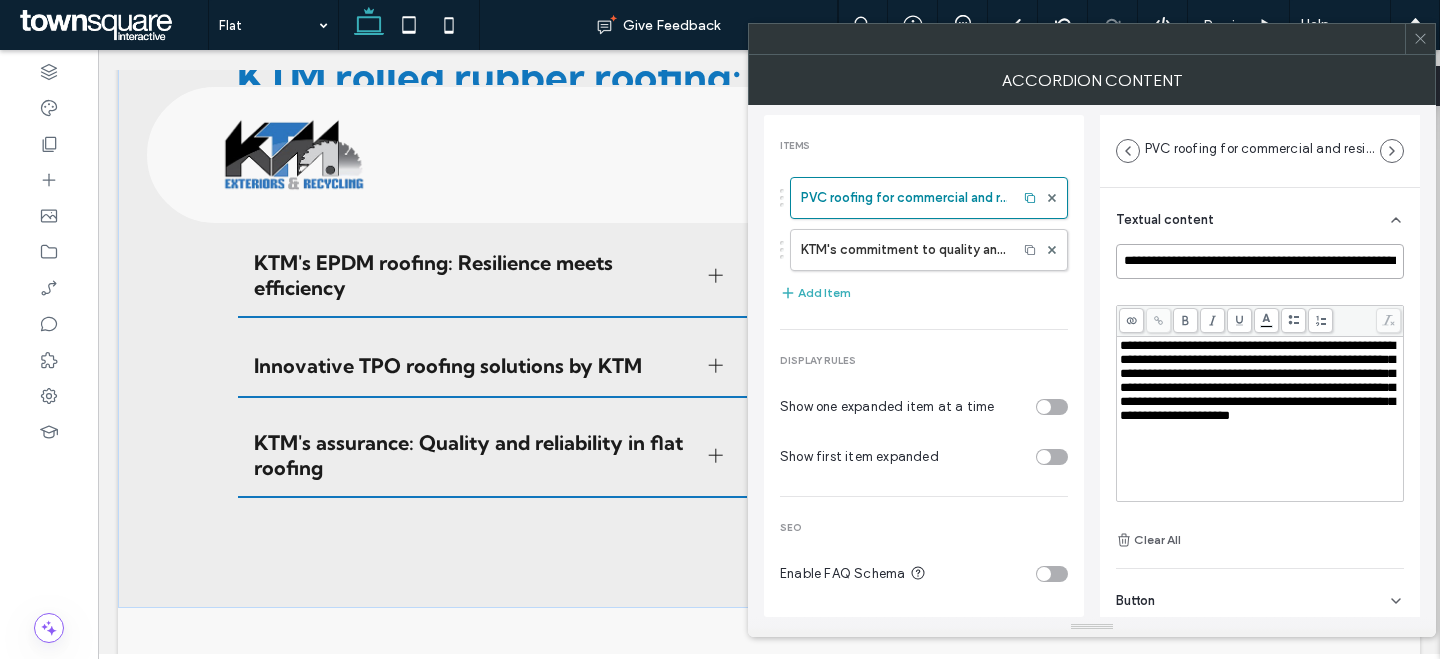 click on "**********" at bounding box center [1260, 261] 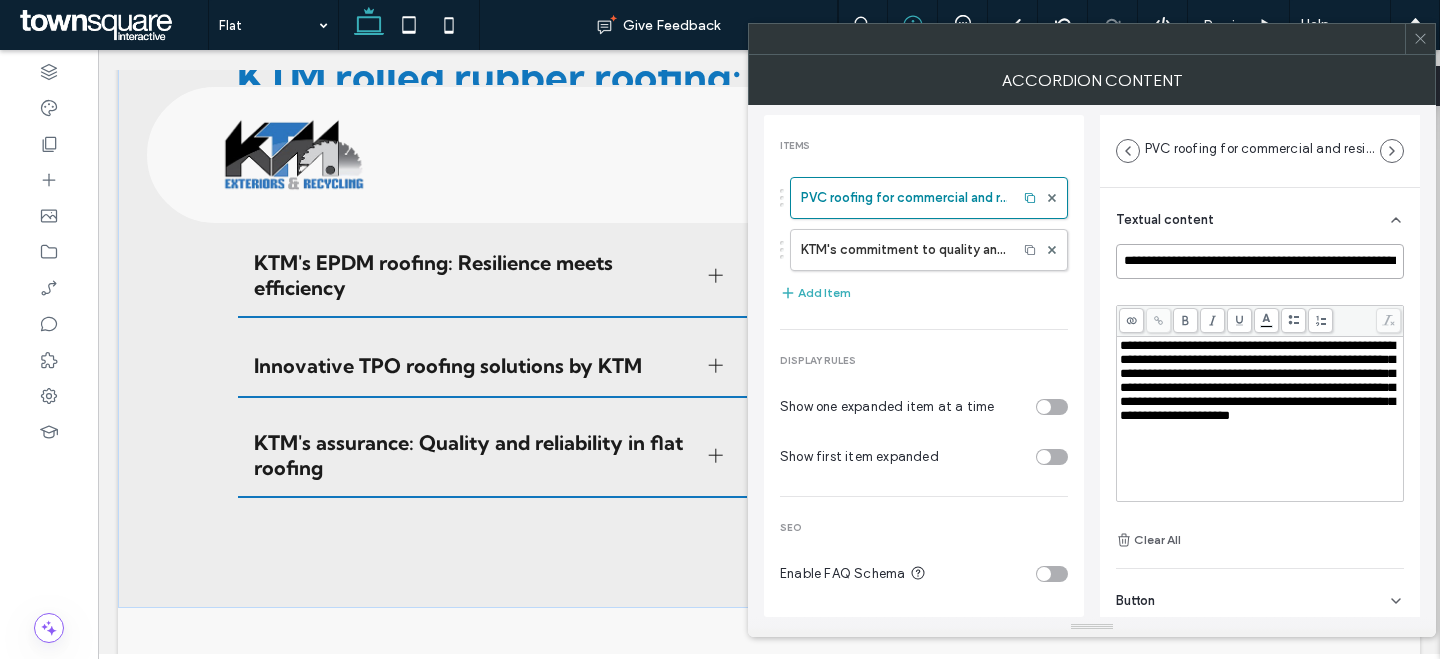 paste 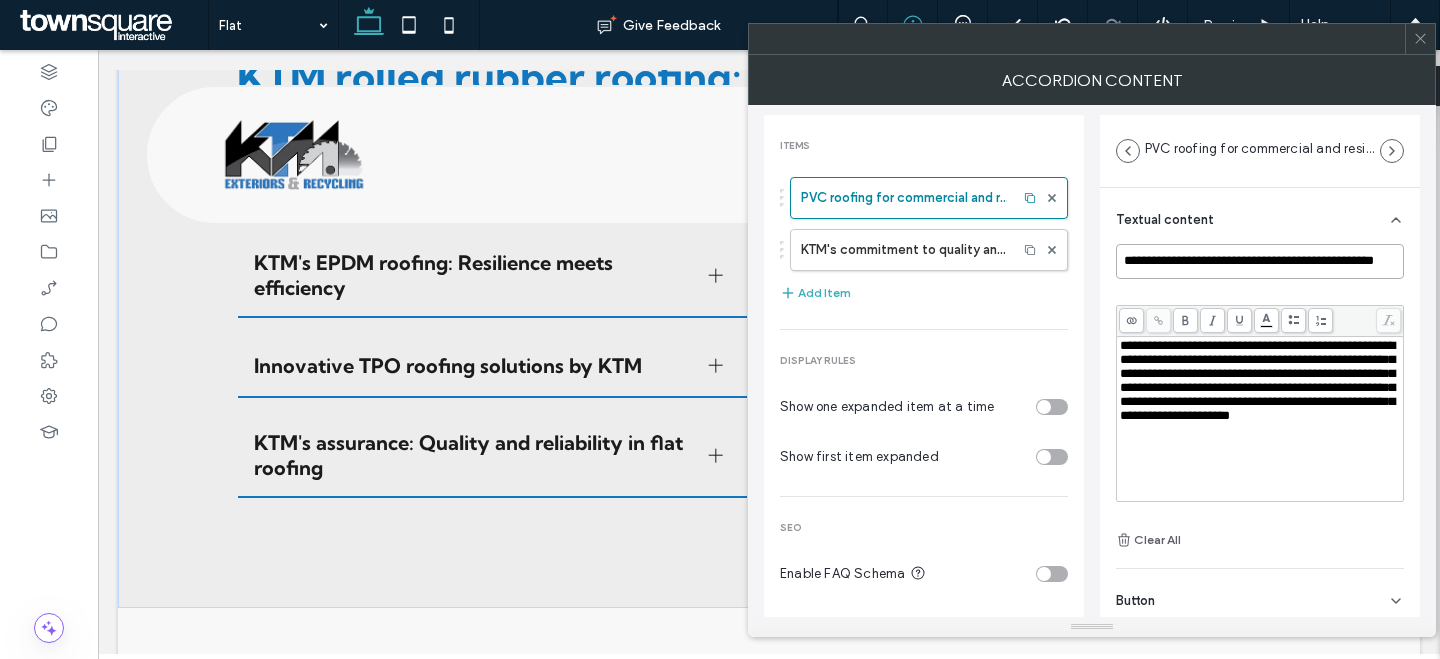 scroll, scrollTop: 0, scrollLeft: 36, axis: horizontal 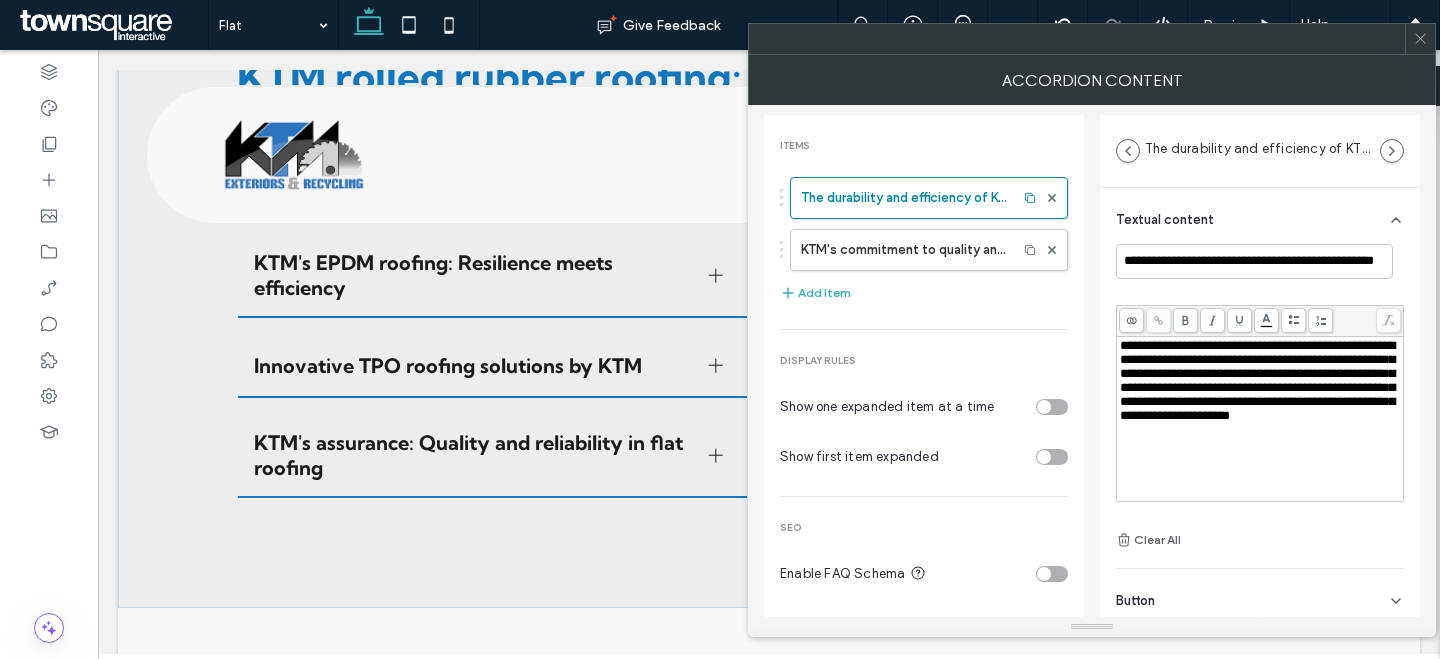 click on "**********" at bounding box center (1257, 380) 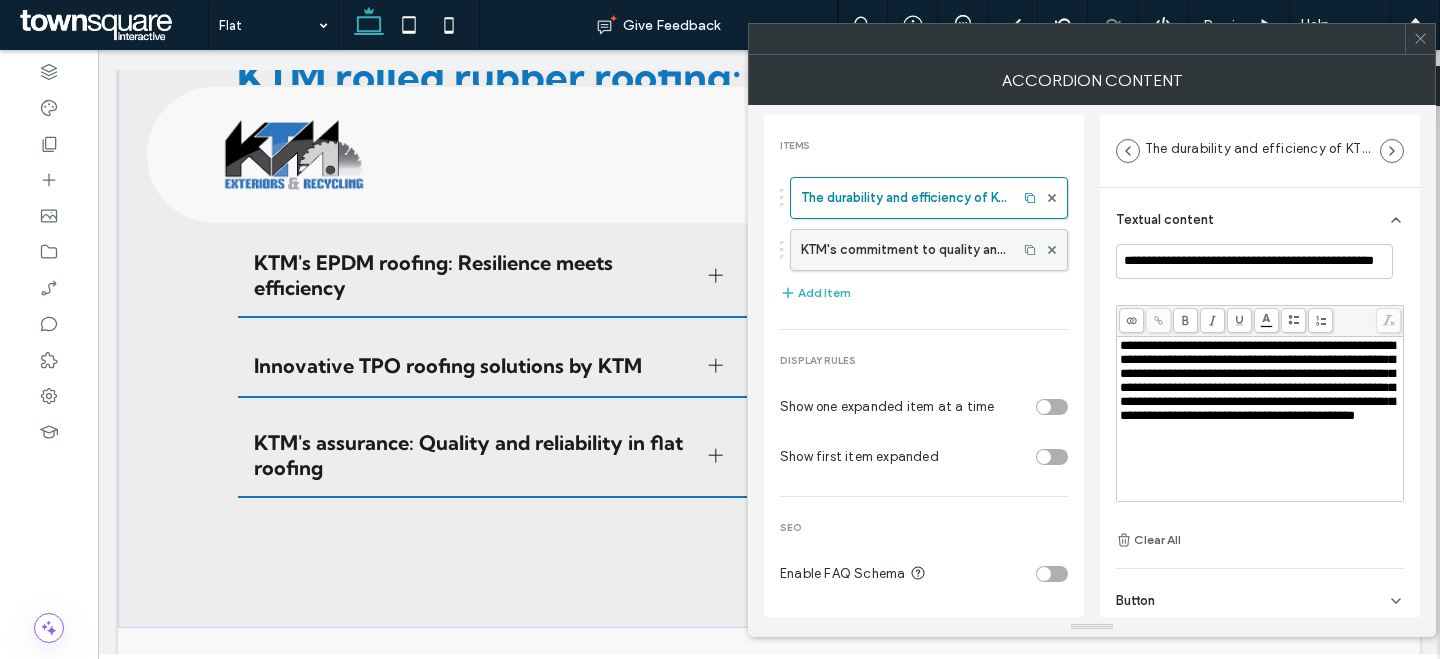 click on "KTM's commitment to quality and service in flat roofing" at bounding box center [904, 250] 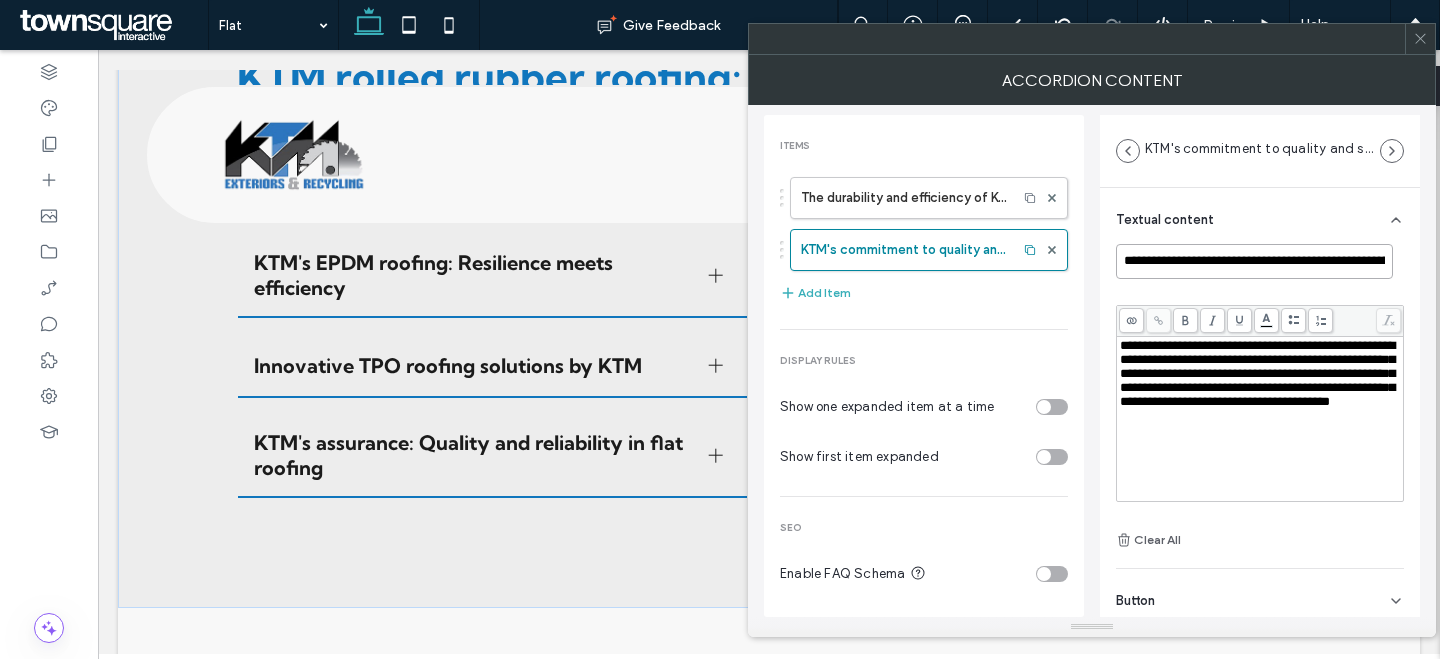 click on "**********" at bounding box center [1254, 261] 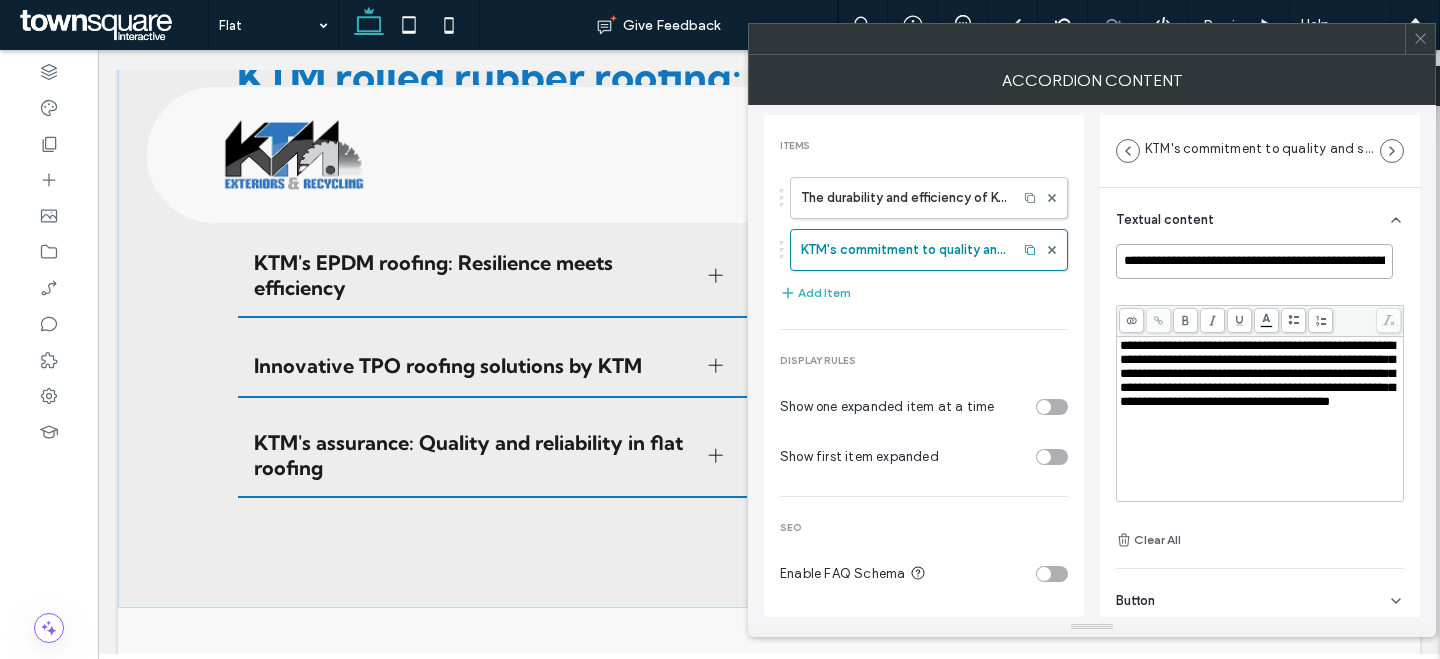 paste 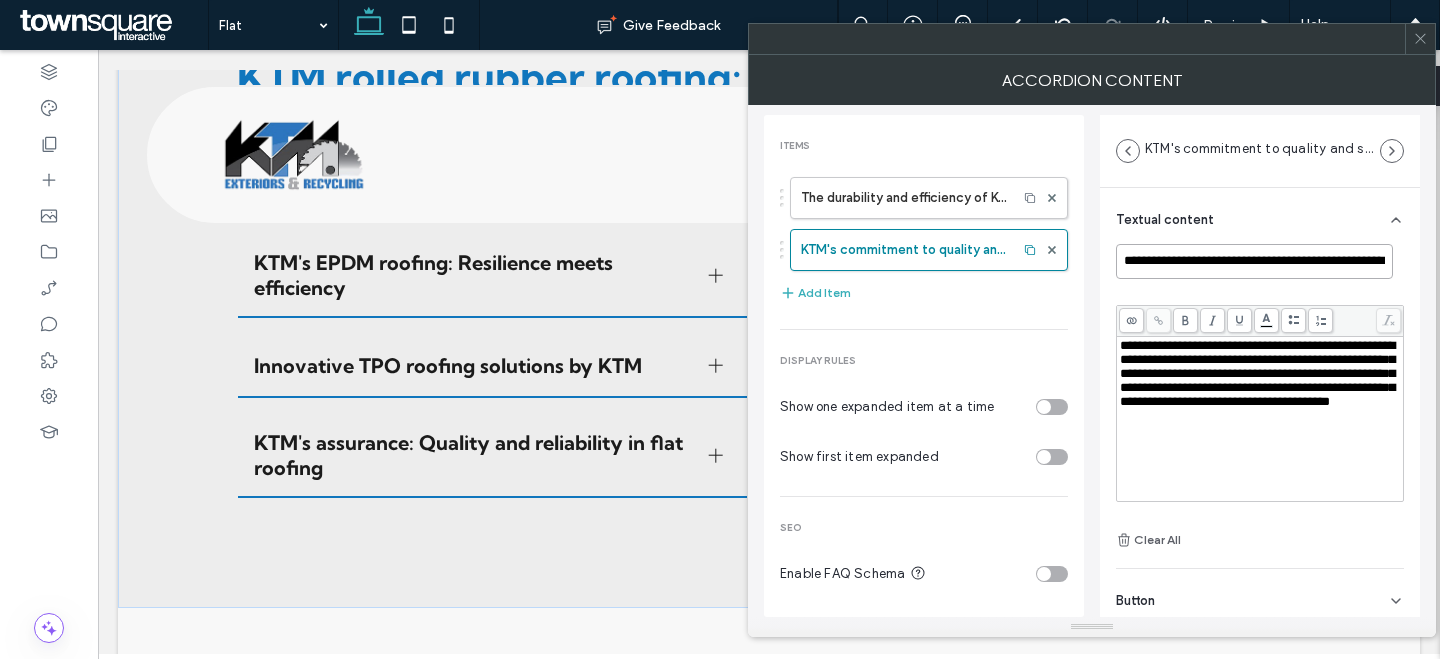 scroll, scrollTop: 0, scrollLeft: 61, axis: horizontal 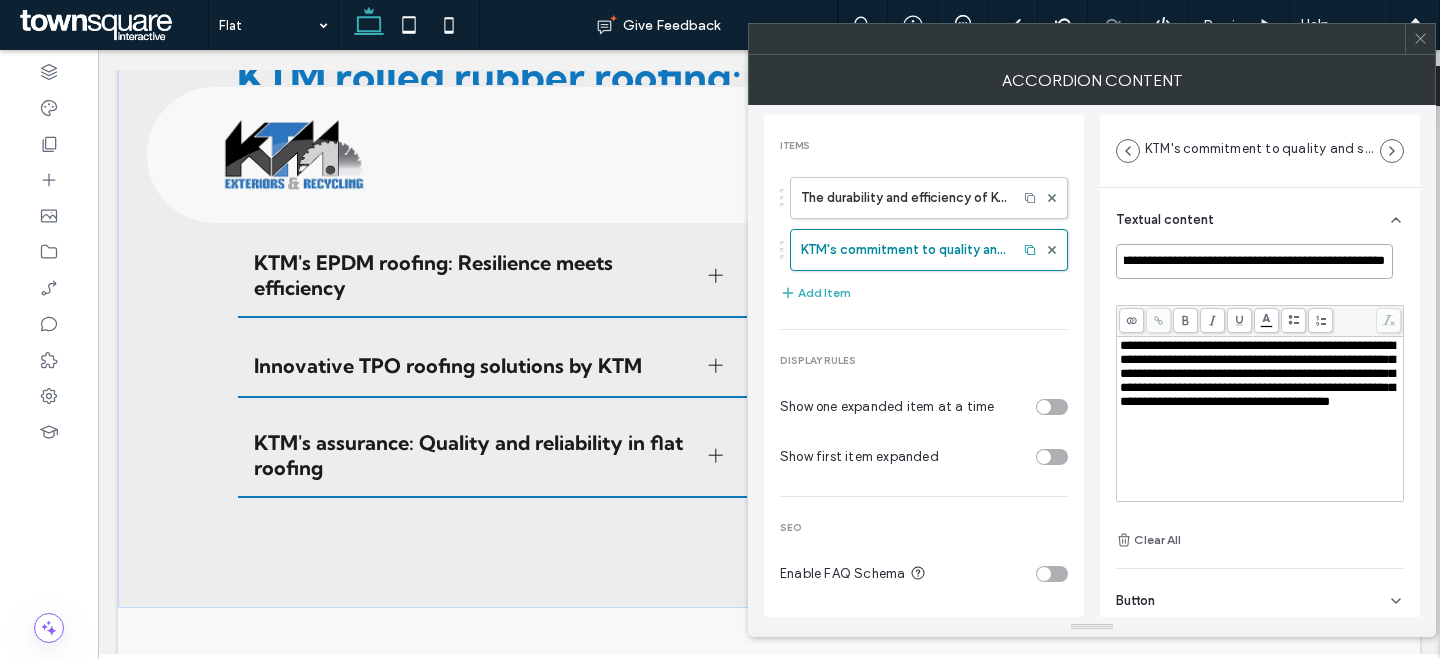 type on "**********" 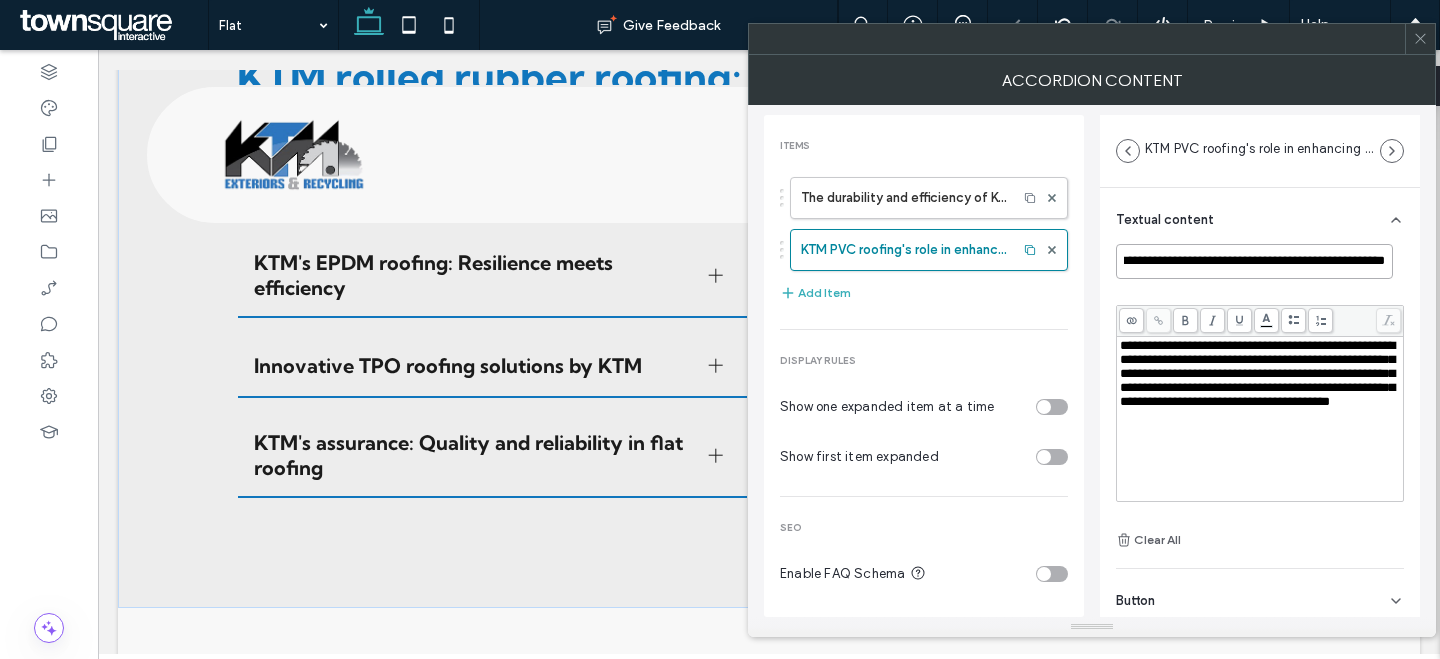 scroll, scrollTop: 0, scrollLeft: 0, axis: both 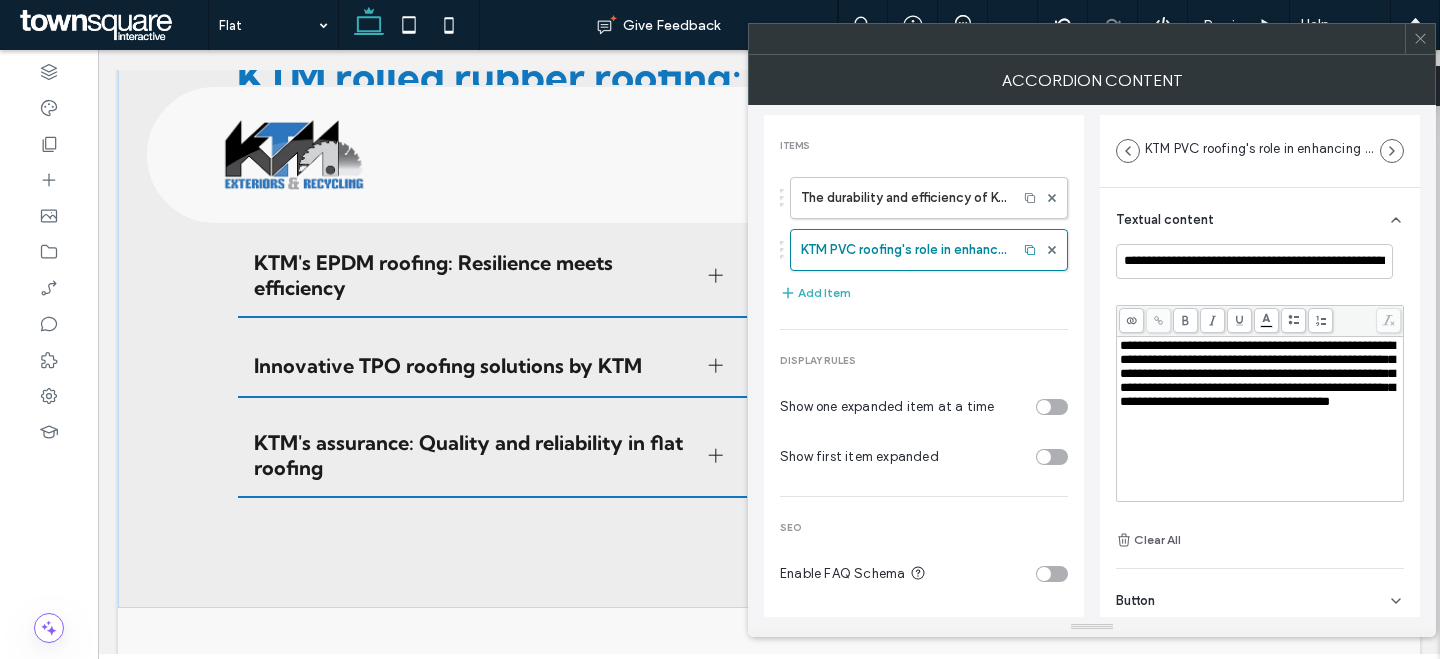 click on "**********" at bounding box center (1257, 373) 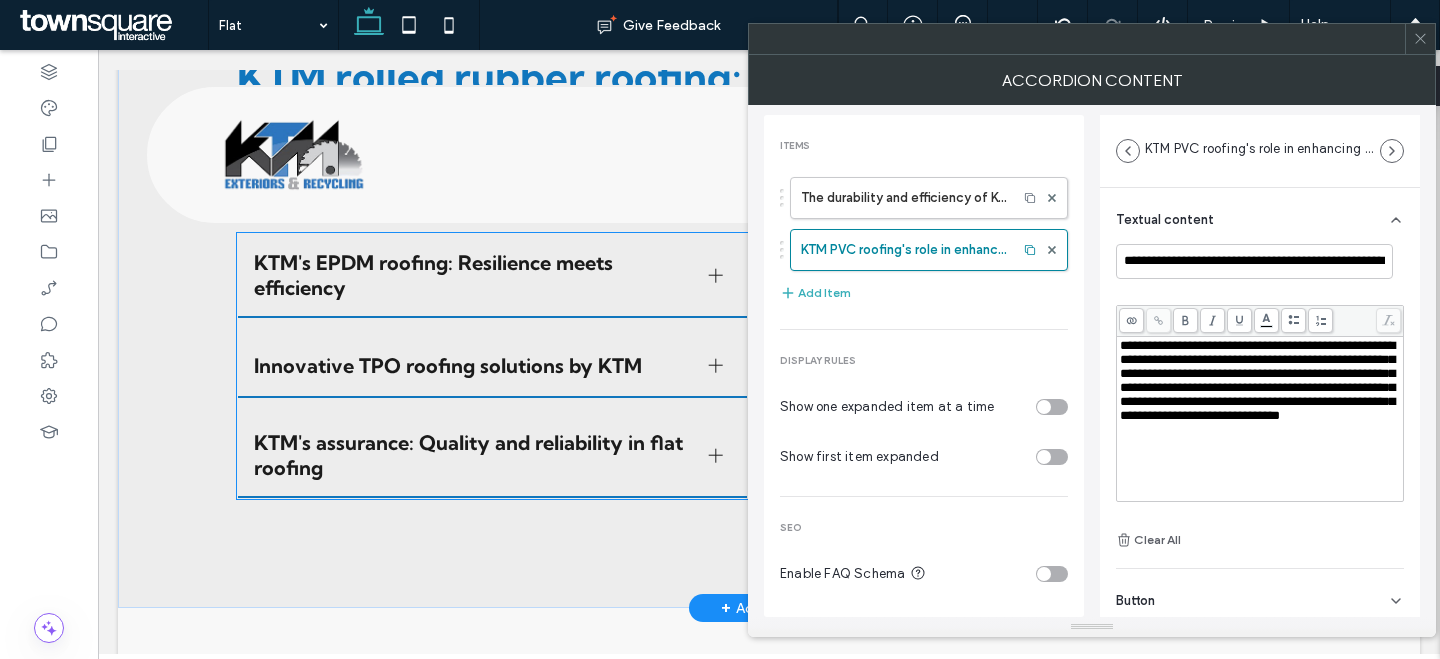 click on "Innovative TPO roofing solutions by KTM" at bounding box center (473, 365) 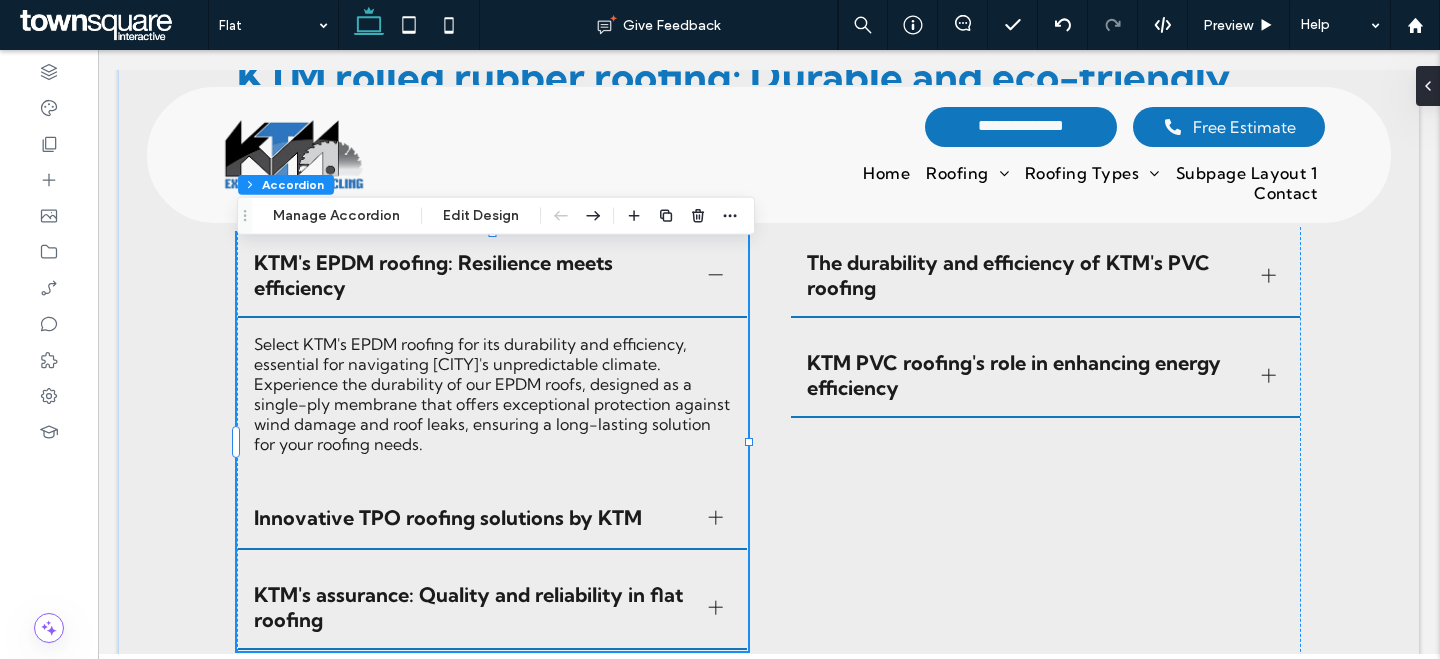 click on "Select KTM's EPDM roofing for its durability and efficiency, essential for navigating Hamstead's unpredictable climate. Experience the durability of our EPDM roofs, designed as a single-ply membrane that offers exceptional protection against wind damage and roof leaks, ensuring a long-lasting solution for your roofing needs." at bounding box center [492, 394] 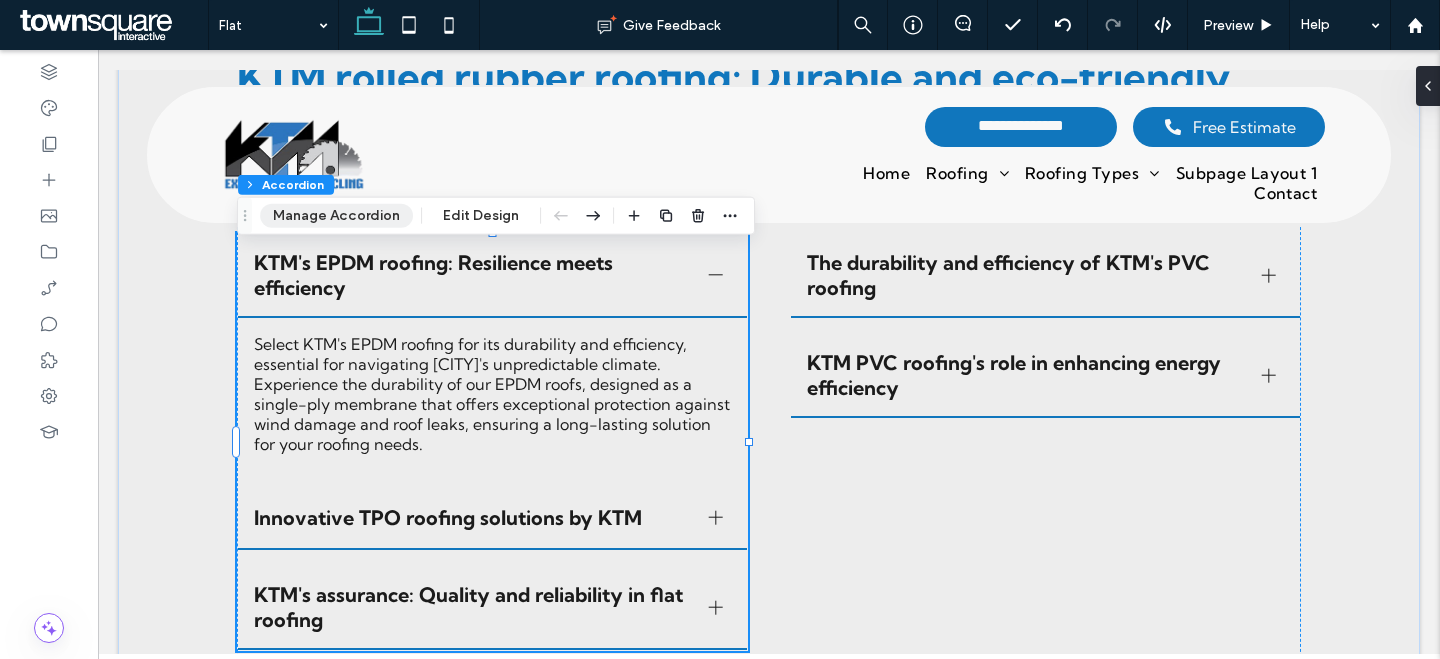 click on "Manage Accordion" at bounding box center (336, 216) 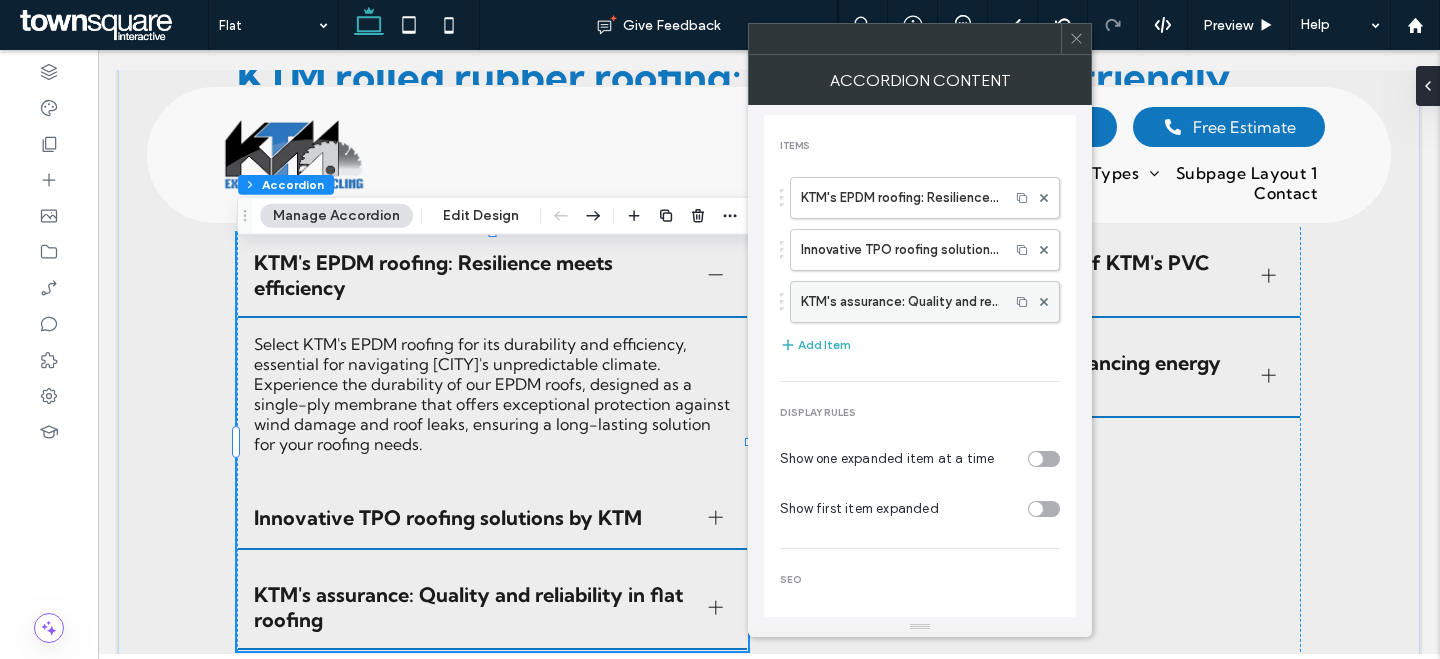 drag, startPoint x: 915, startPoint y: 305, endPoint x: 1089, endPoint y: 341, distance: 177.68512 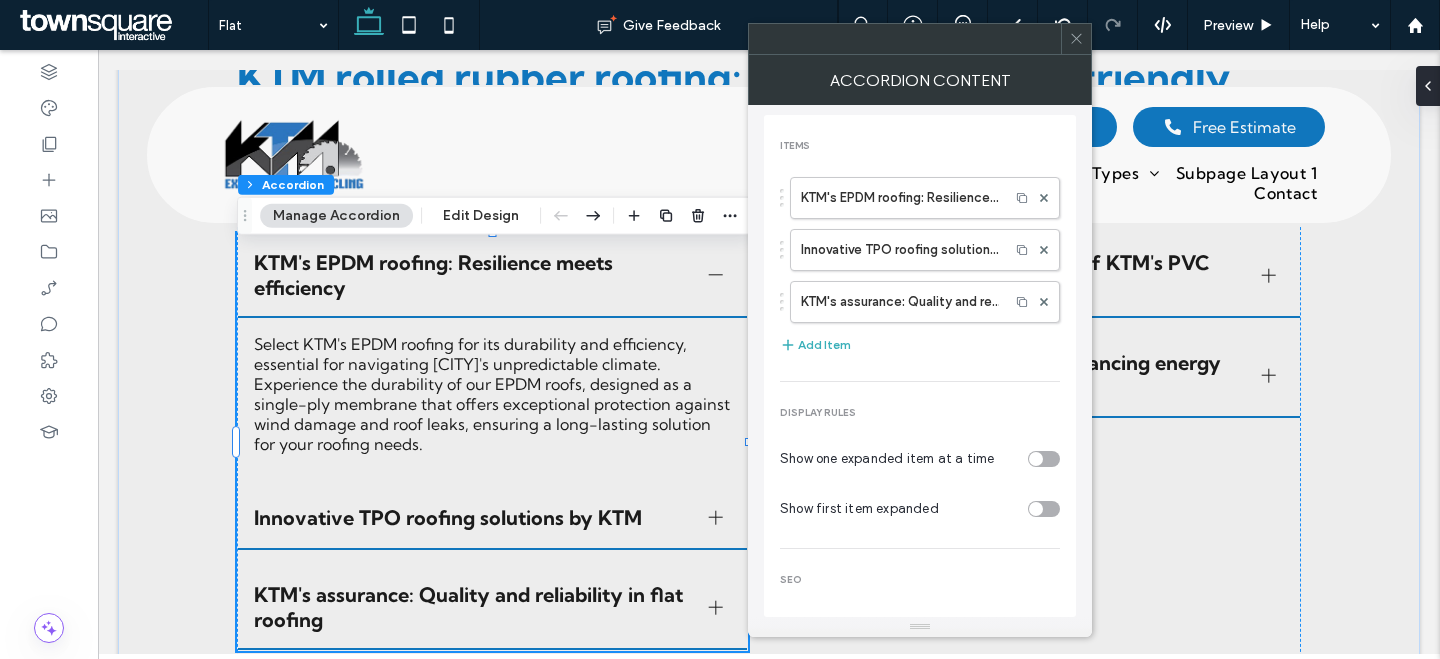 click on "KTM's assurance: Quality and reliability in flat roofing" at bounding box center [900, 302] 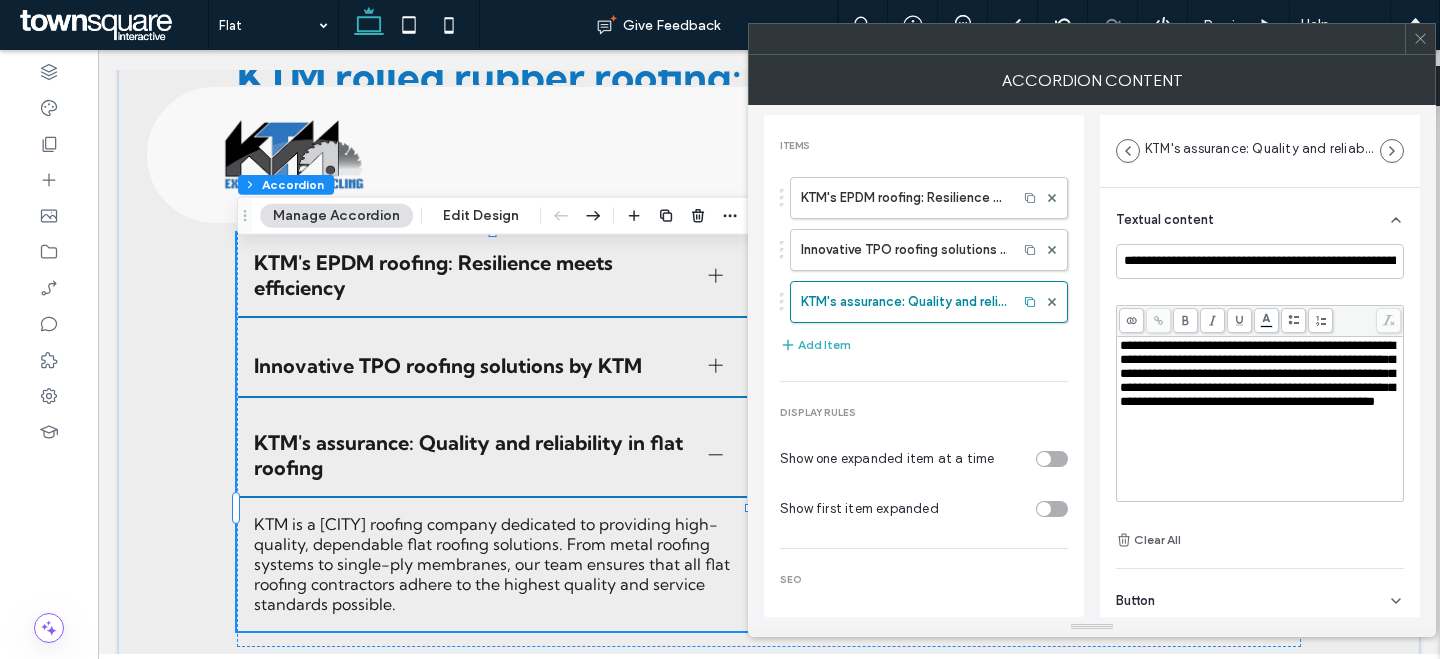 click on "**********" at bounding box center [1257, 373] 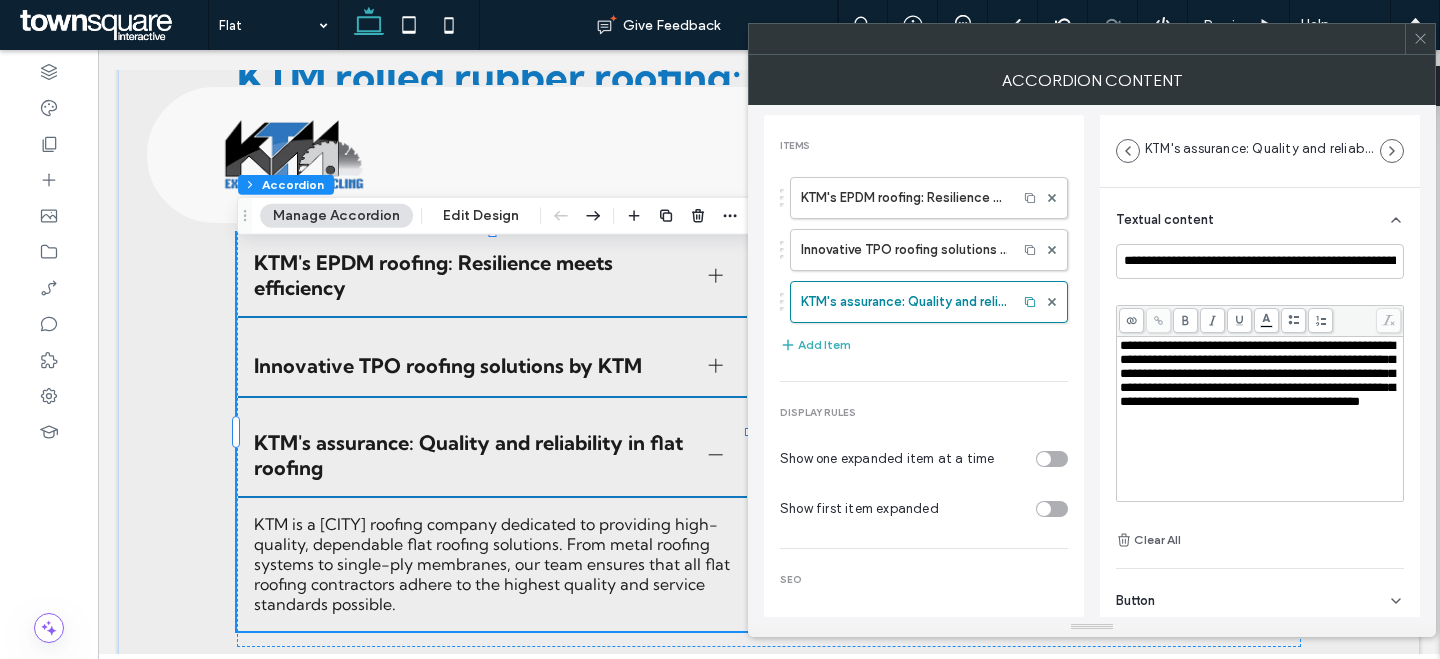 click 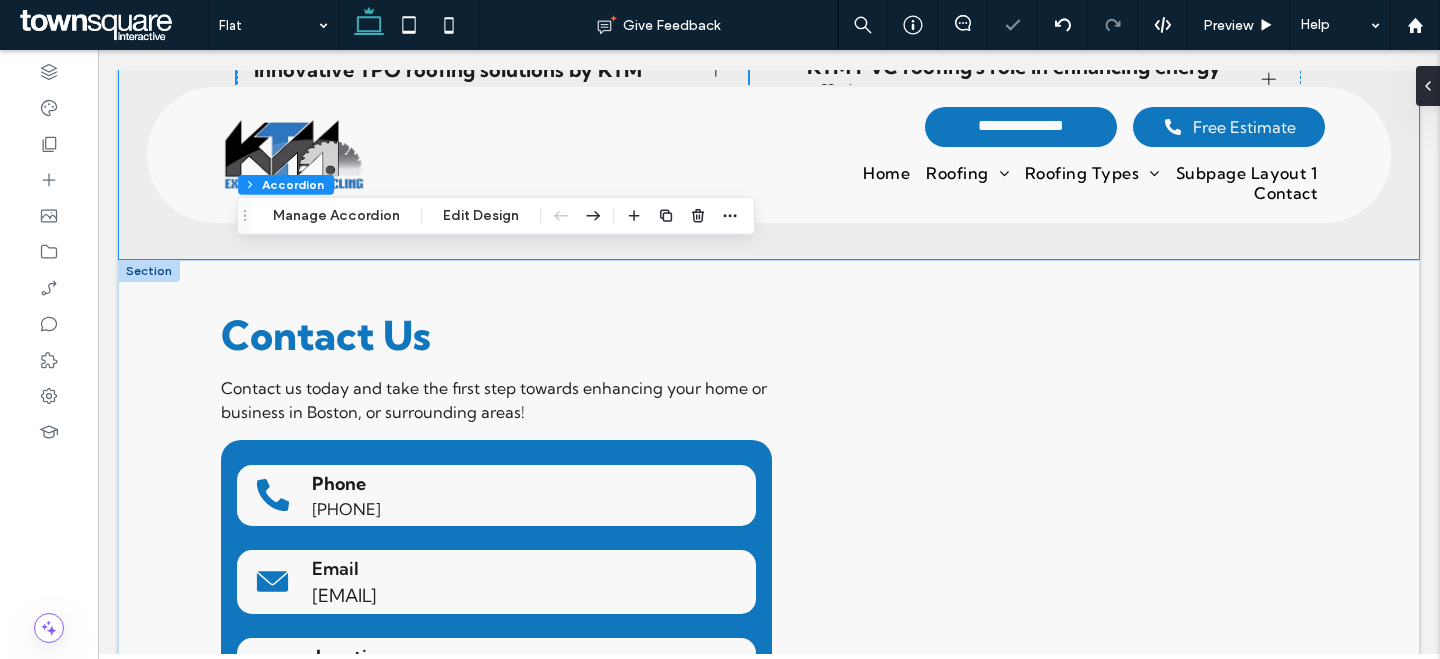 scroll, scrollTop: 2608, scrollLeft: 0, axis: vertical 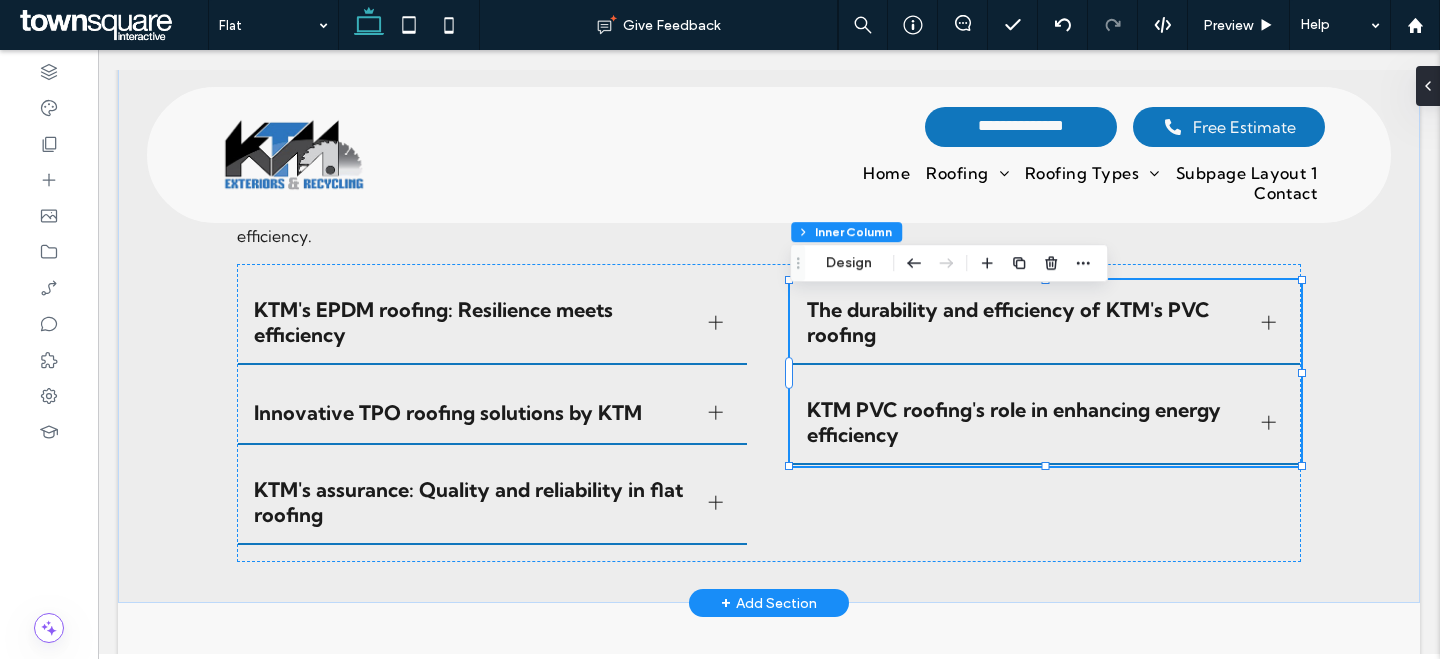 click on "The durability and efficiency of KTM's PVC roofing" at bounding box center (1026, 322) 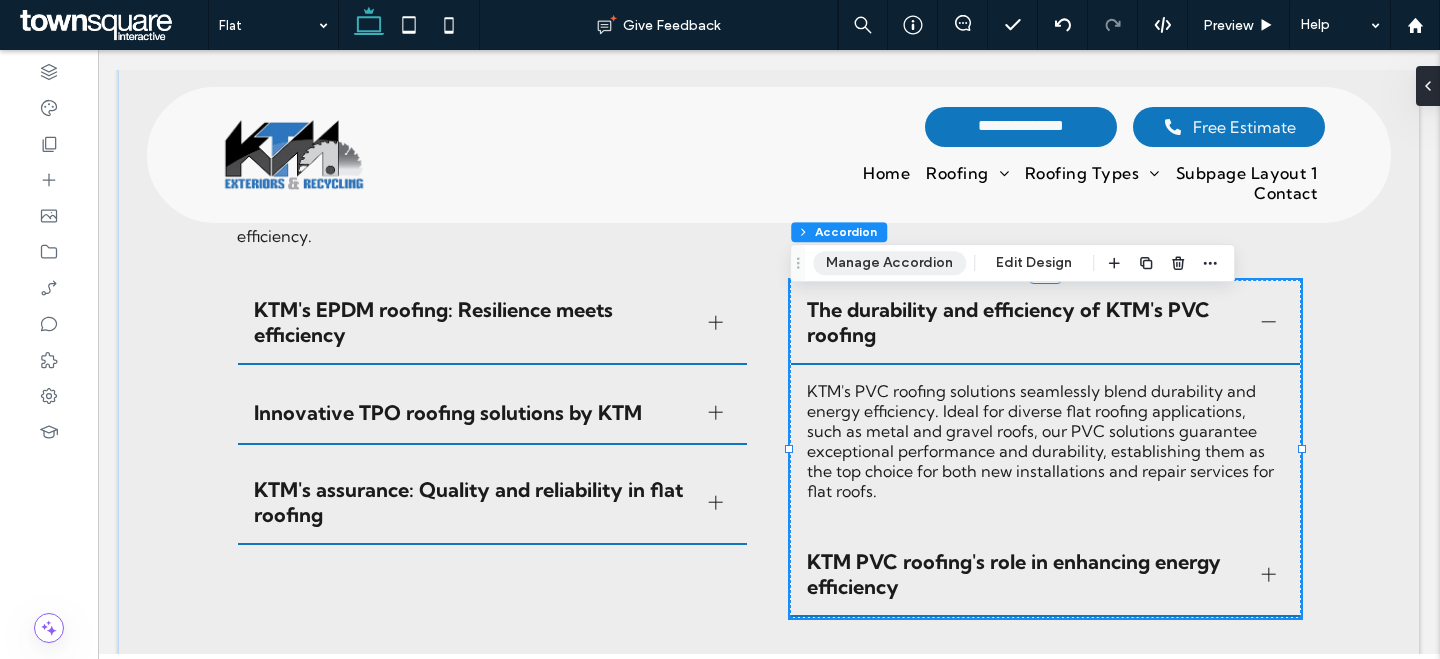 click on "Manage Accordion" at bounding box center [889, 263] 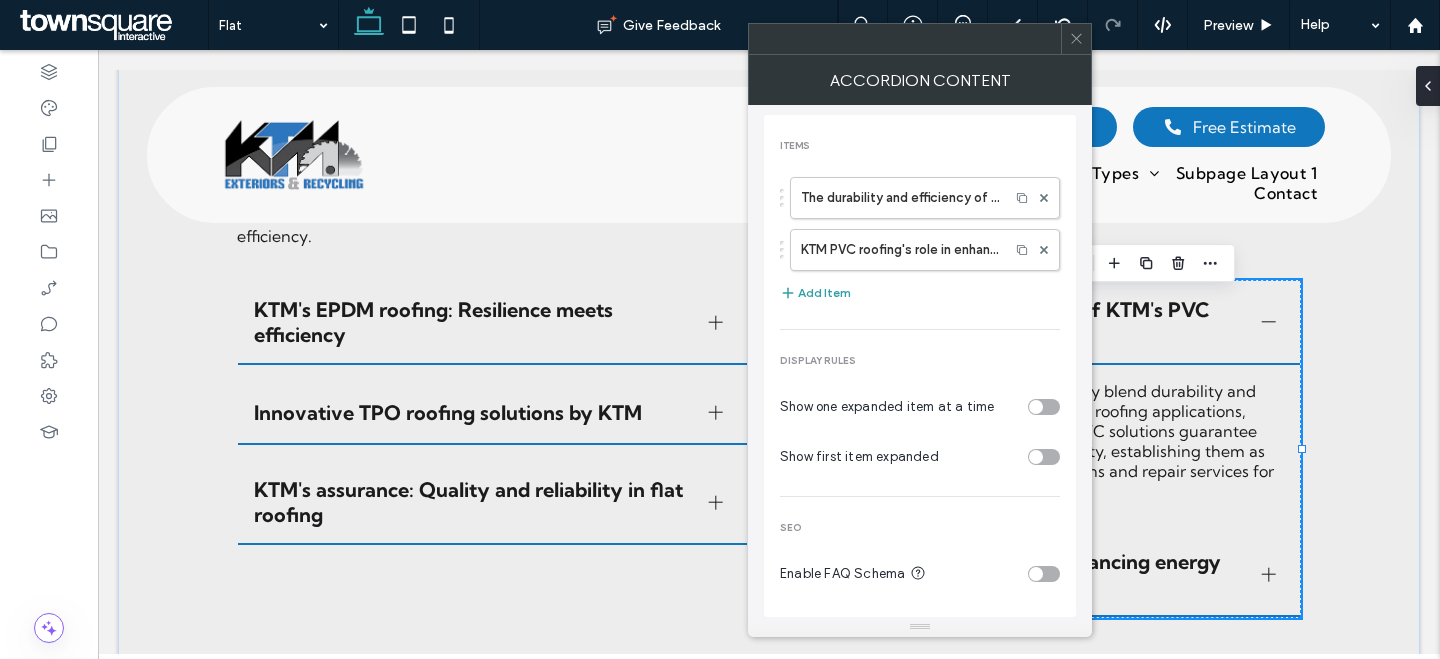 click on "Add Item" at bounding box center [815, 293] 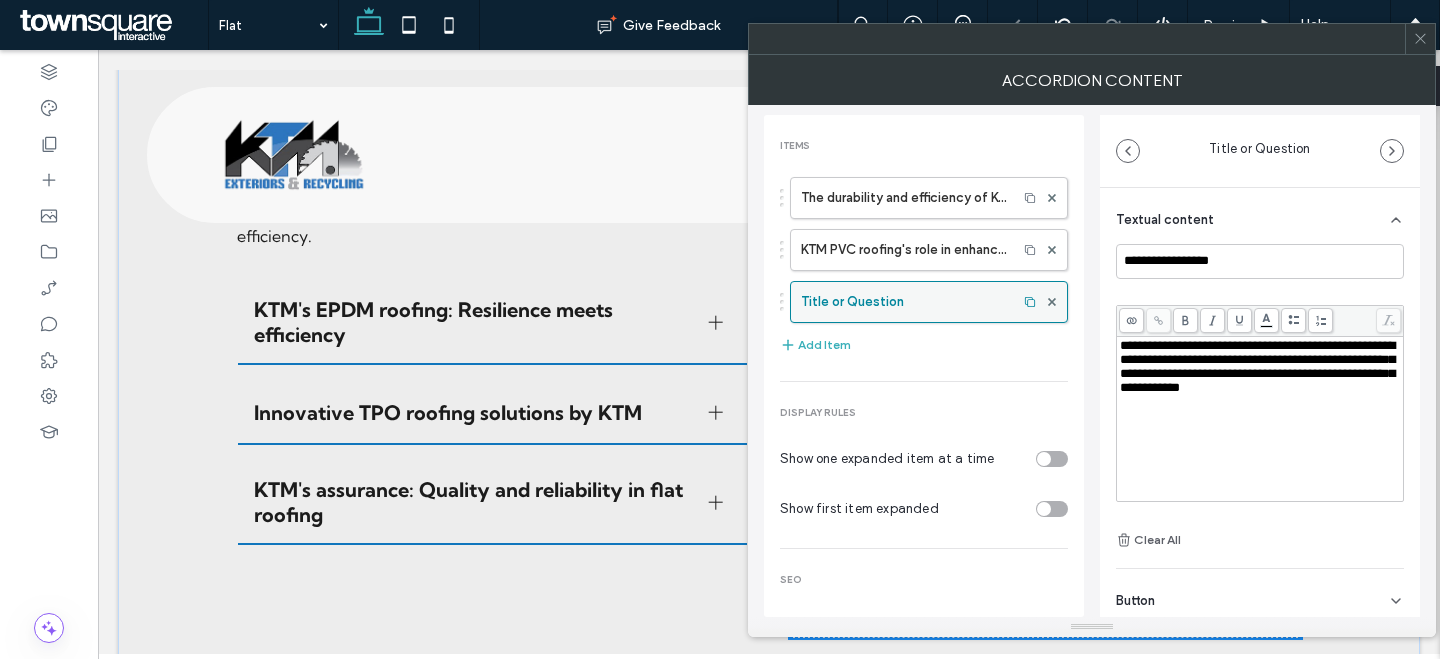click on "Title or Question" at bounding box center [904, 302] 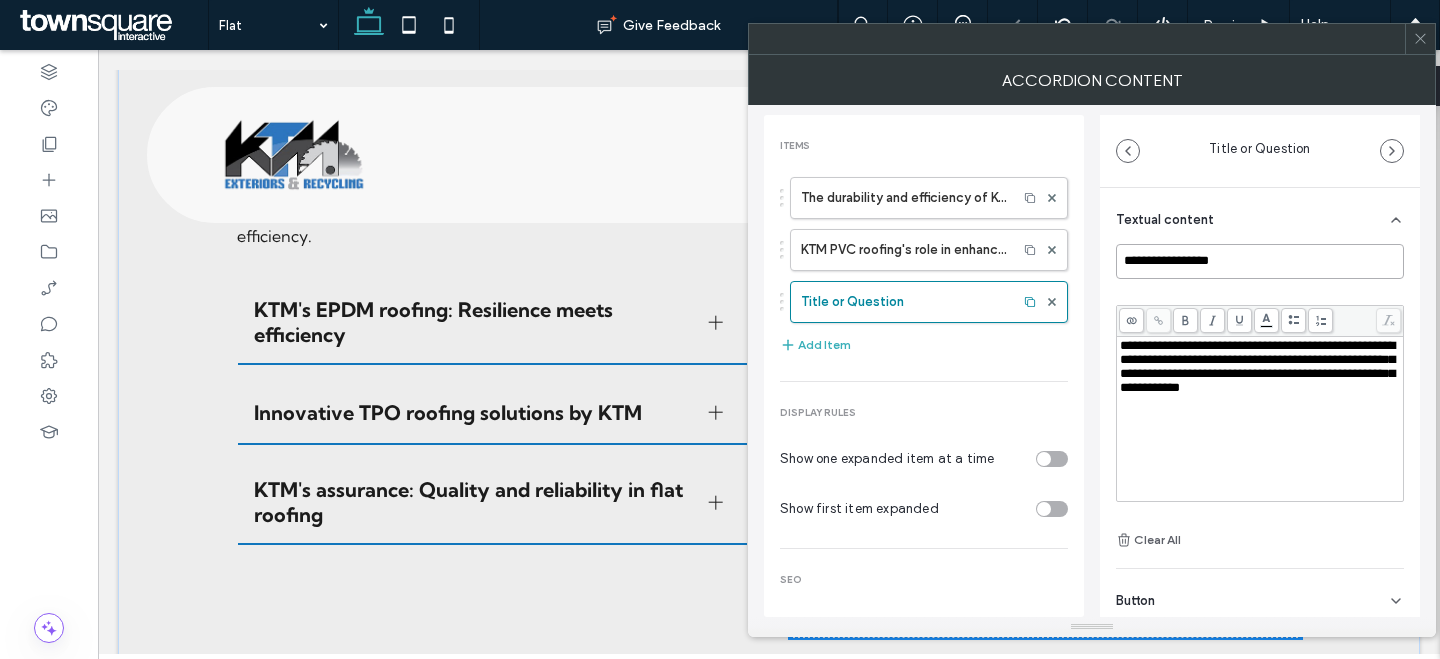 click on "**********" at bounding box center [1260, 261] 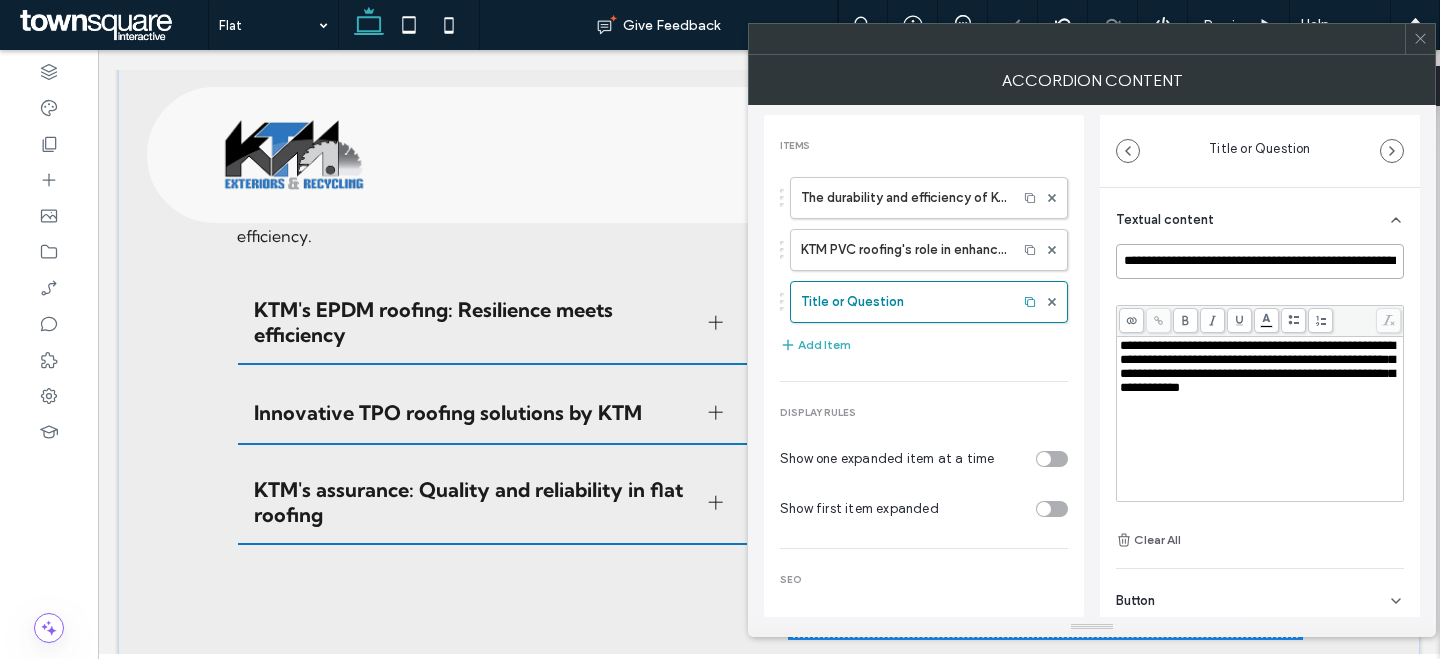 scroll, scrollTop: 0, scrollLeft: 72, axis: horizontal 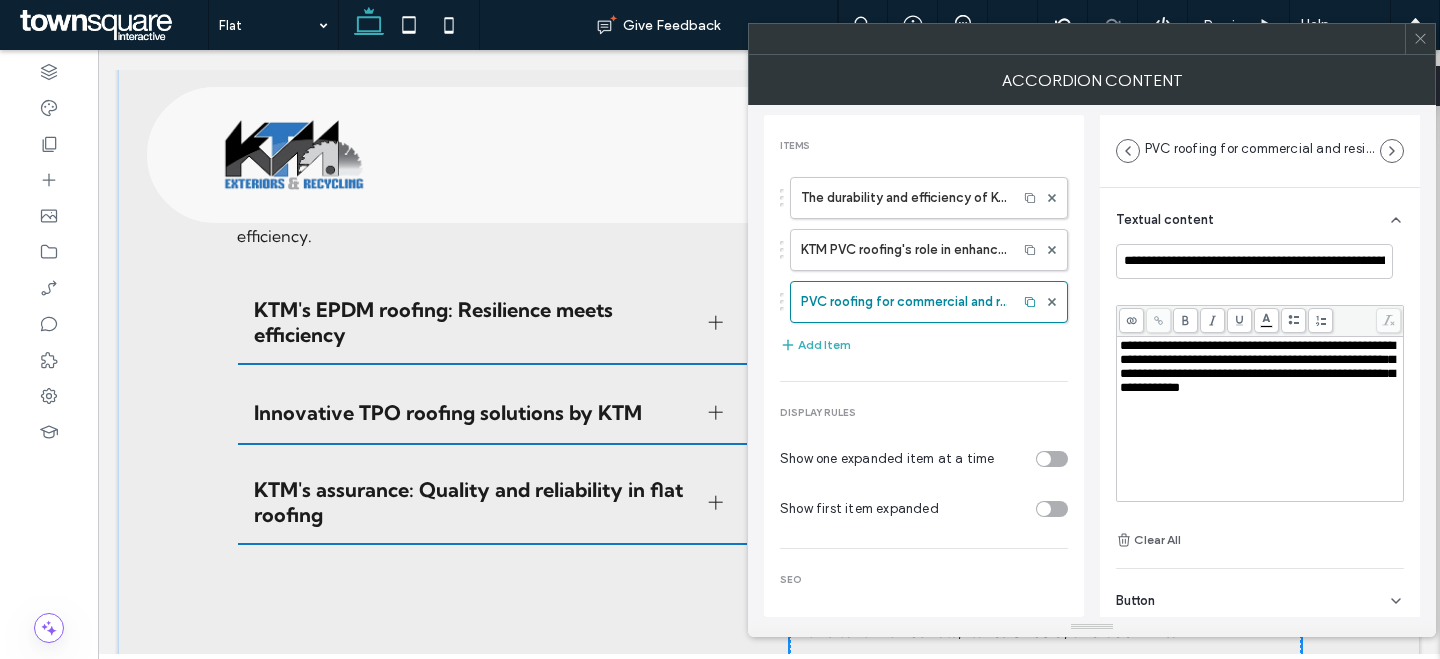 click on "**********" at bounding box center (1260, 419) 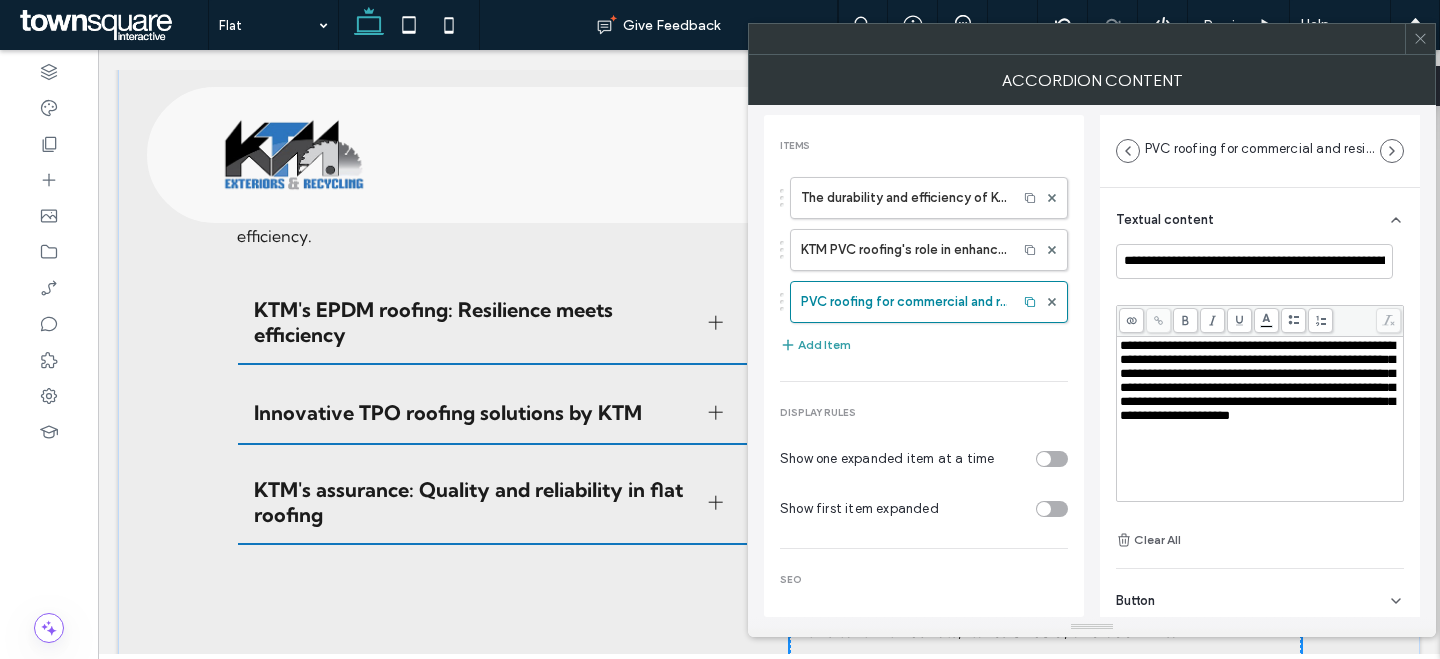 click on "The durability and efficiency of KTM's PVC roofing KTM PVC roofing's role in enhancing energy efficiency PVC roofing for commercial and residential applications Add Item" at bounding box center (924, 267) 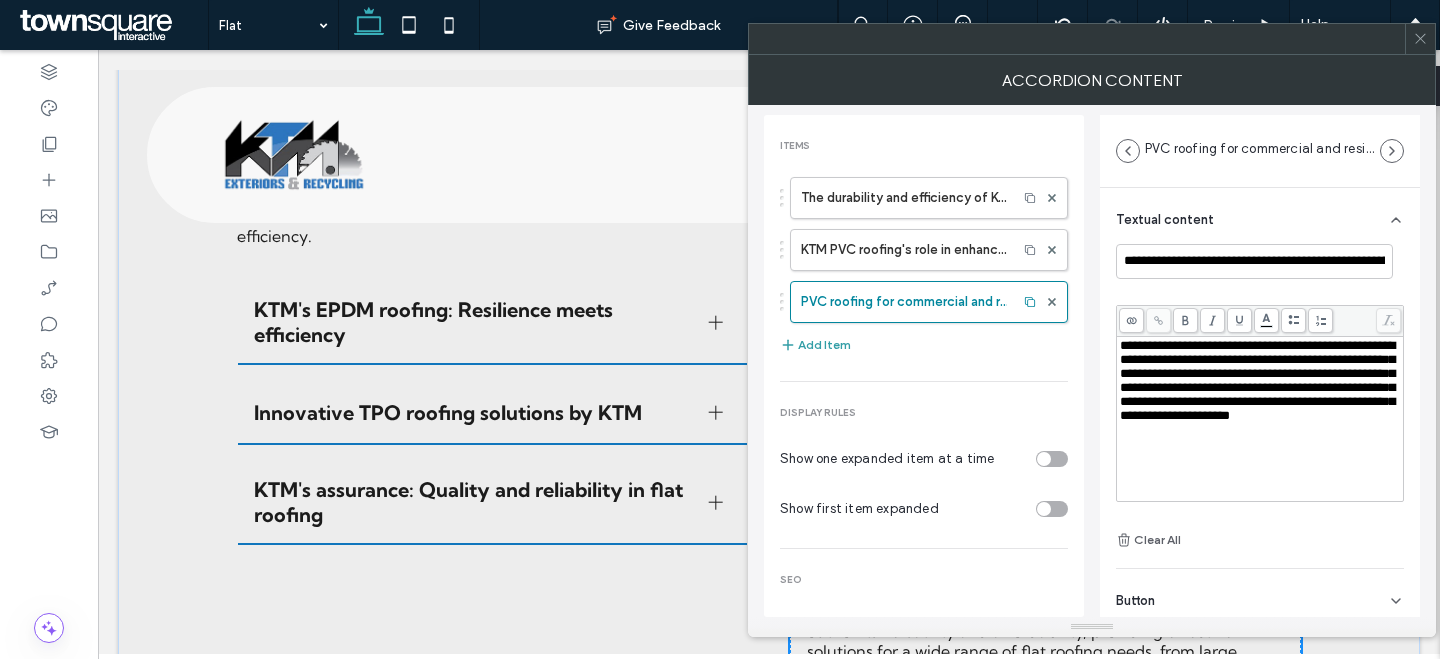click on "Add Item" at bounding box center (815, 345) 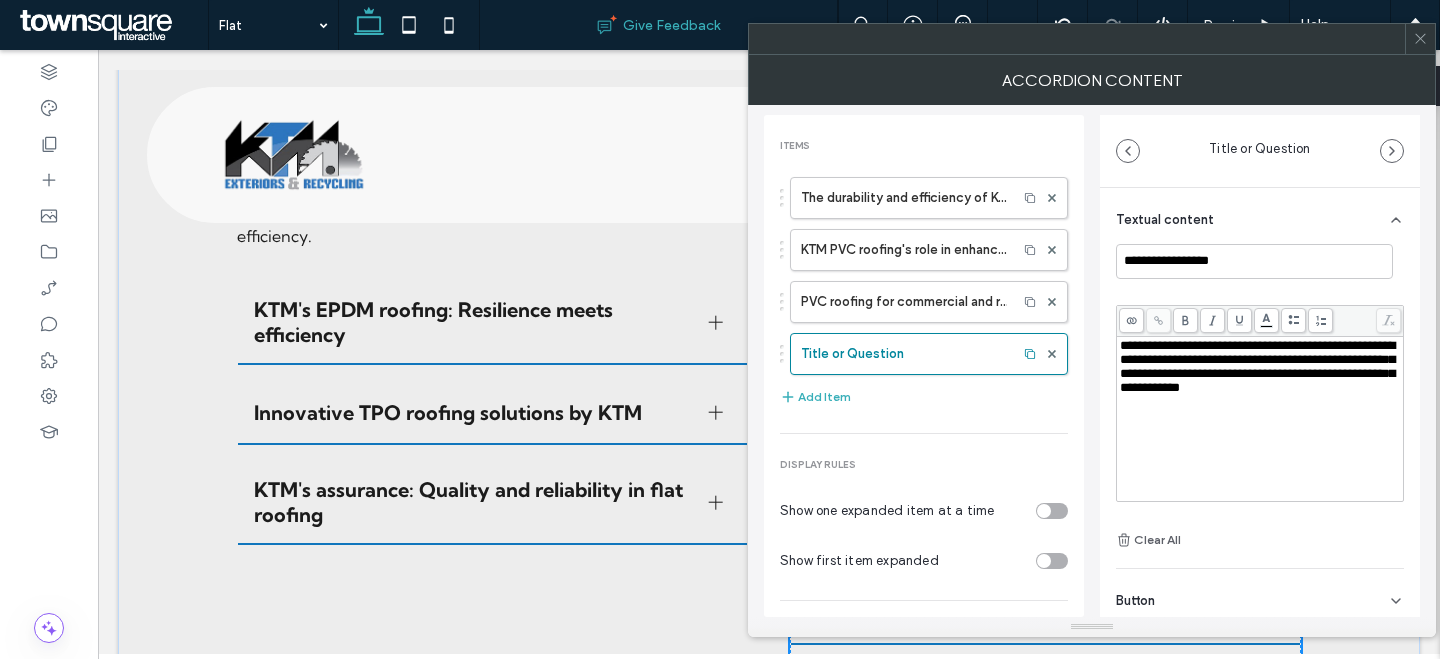 type 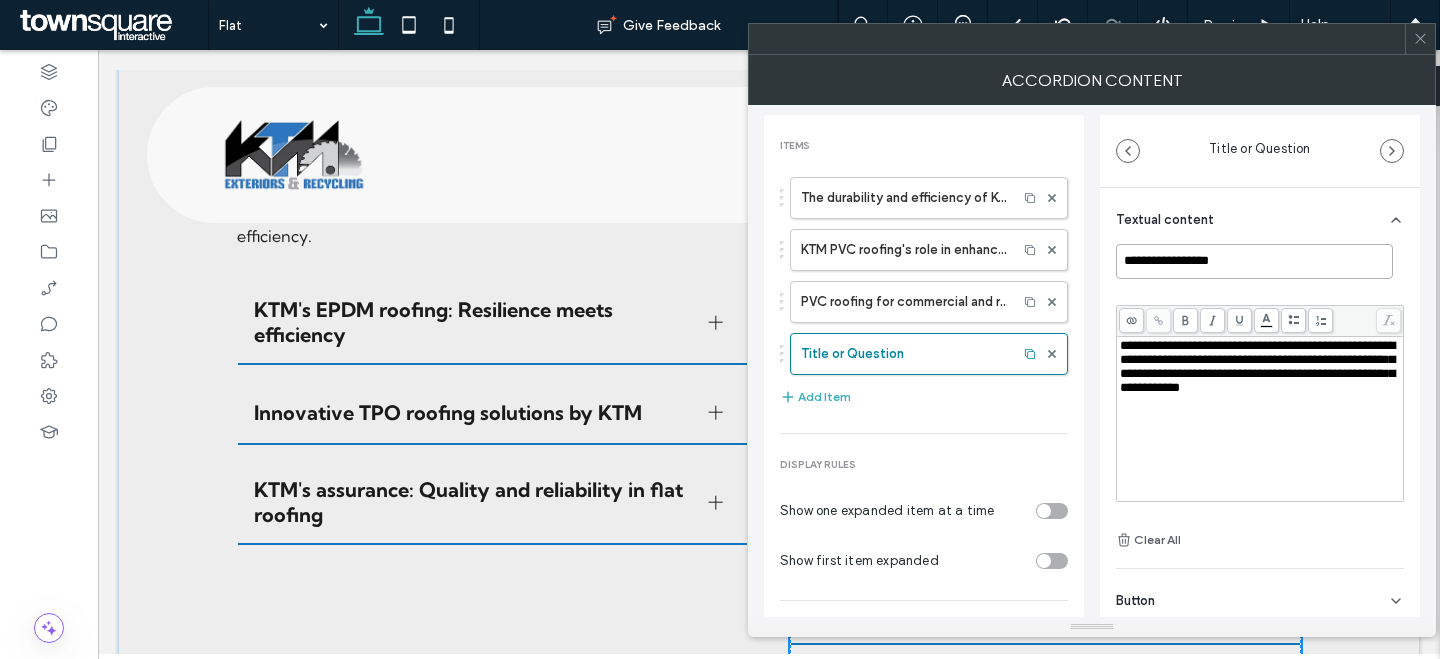 drag, startPoint x: 1203, startPoint y: 271, endPoint x: 972, endPoint y: 37, distance: 328.8115 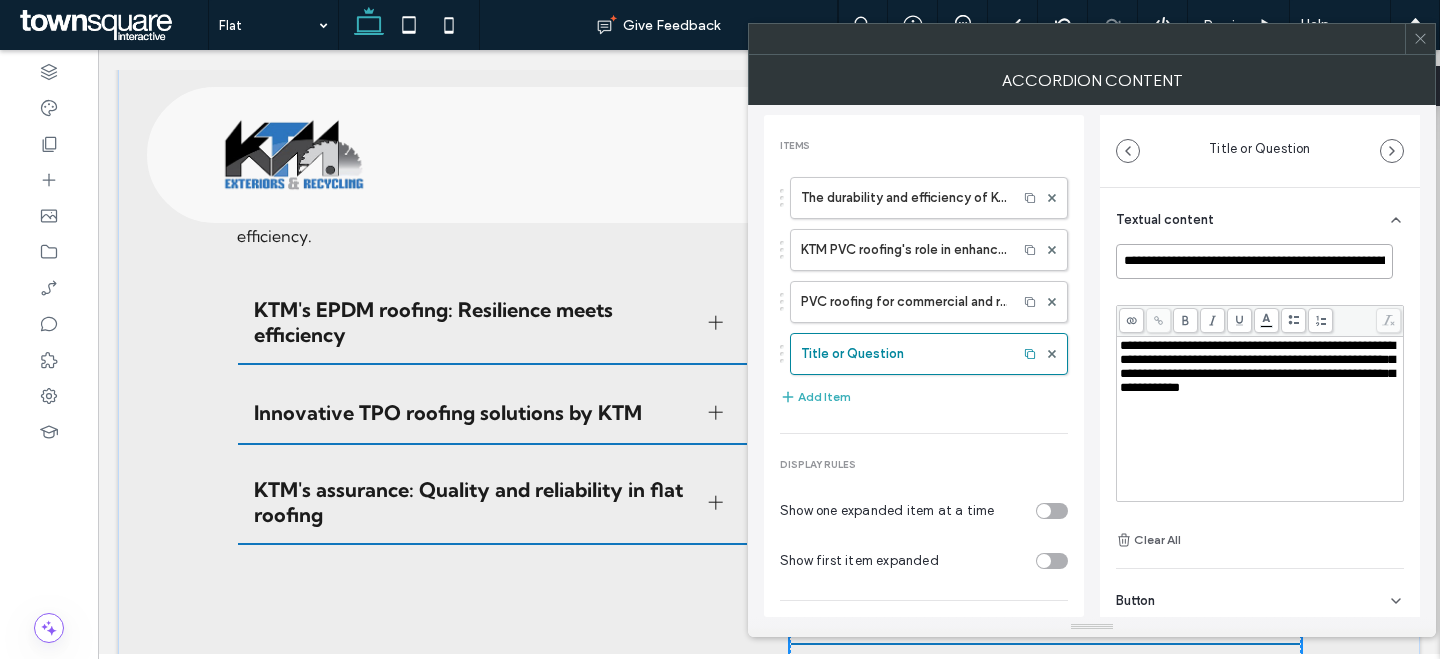 scroll, scrollTop: 0, scrollLeft: 67, axis: horizontal 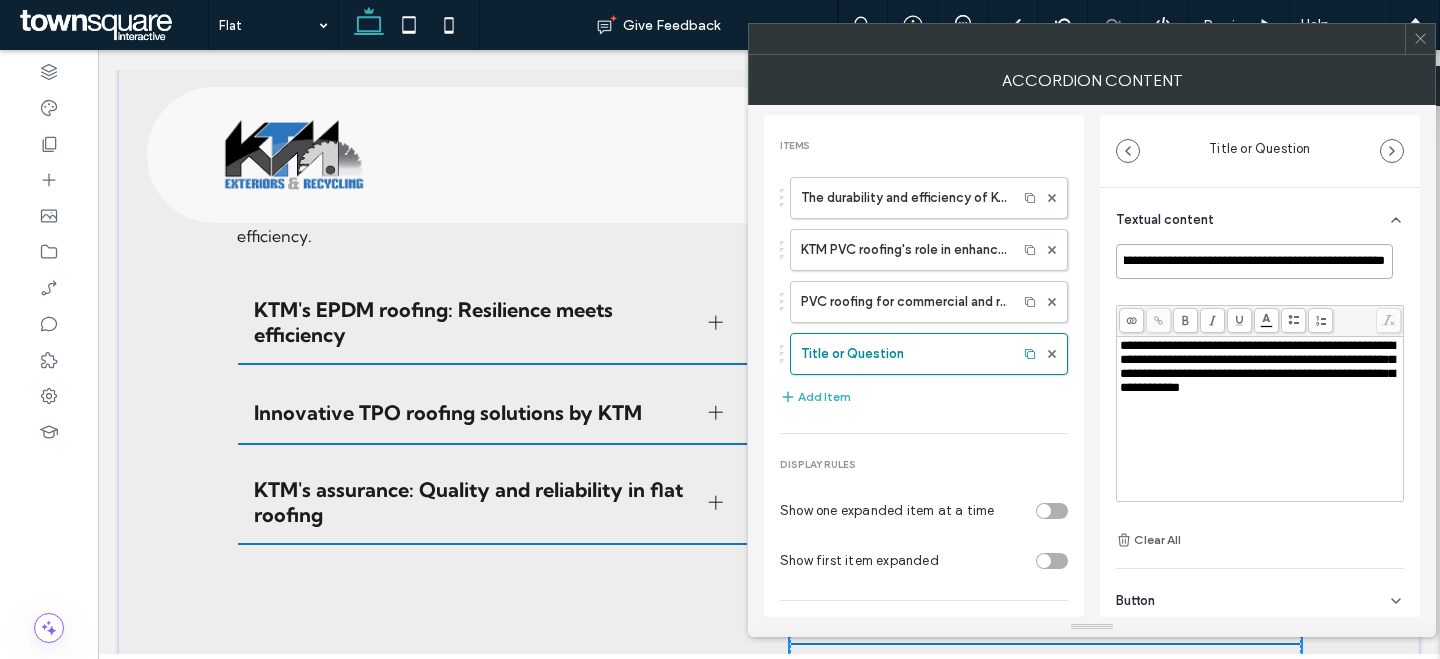 type on "**********" 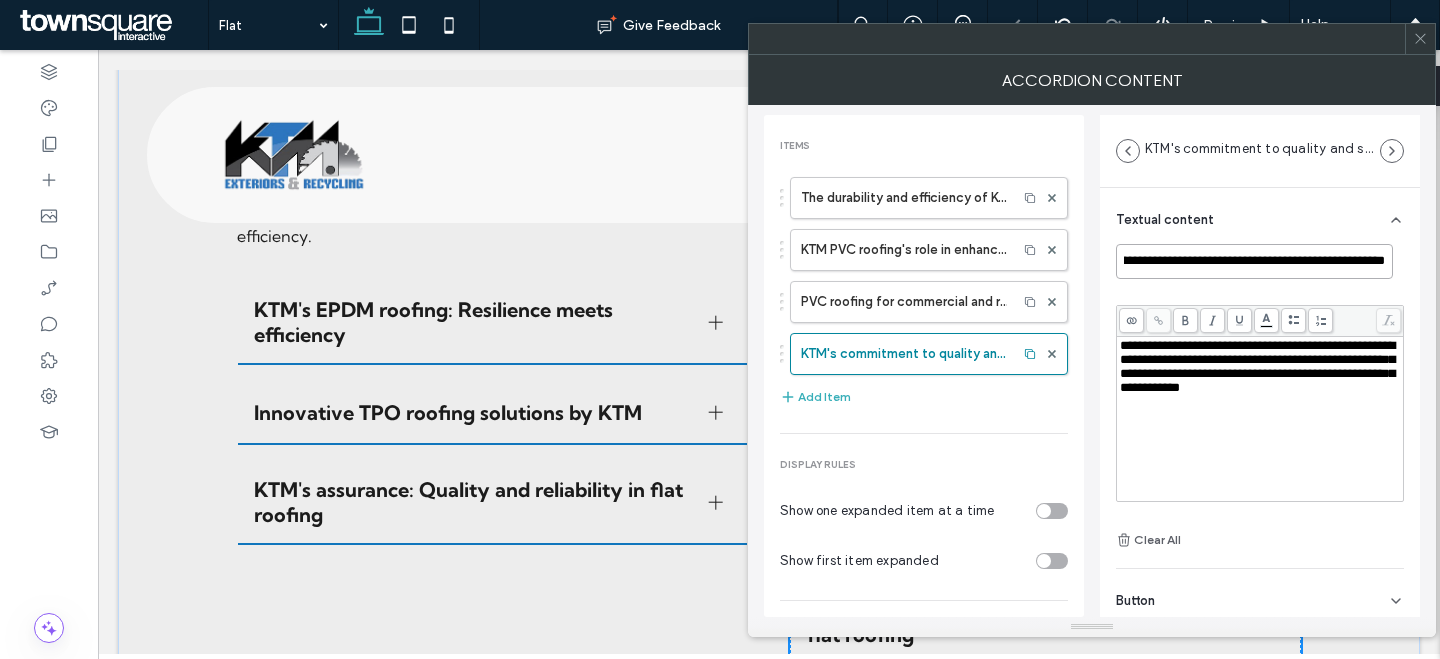 scroll, scrollTop: 0, scrollLeft: 0, axis: both 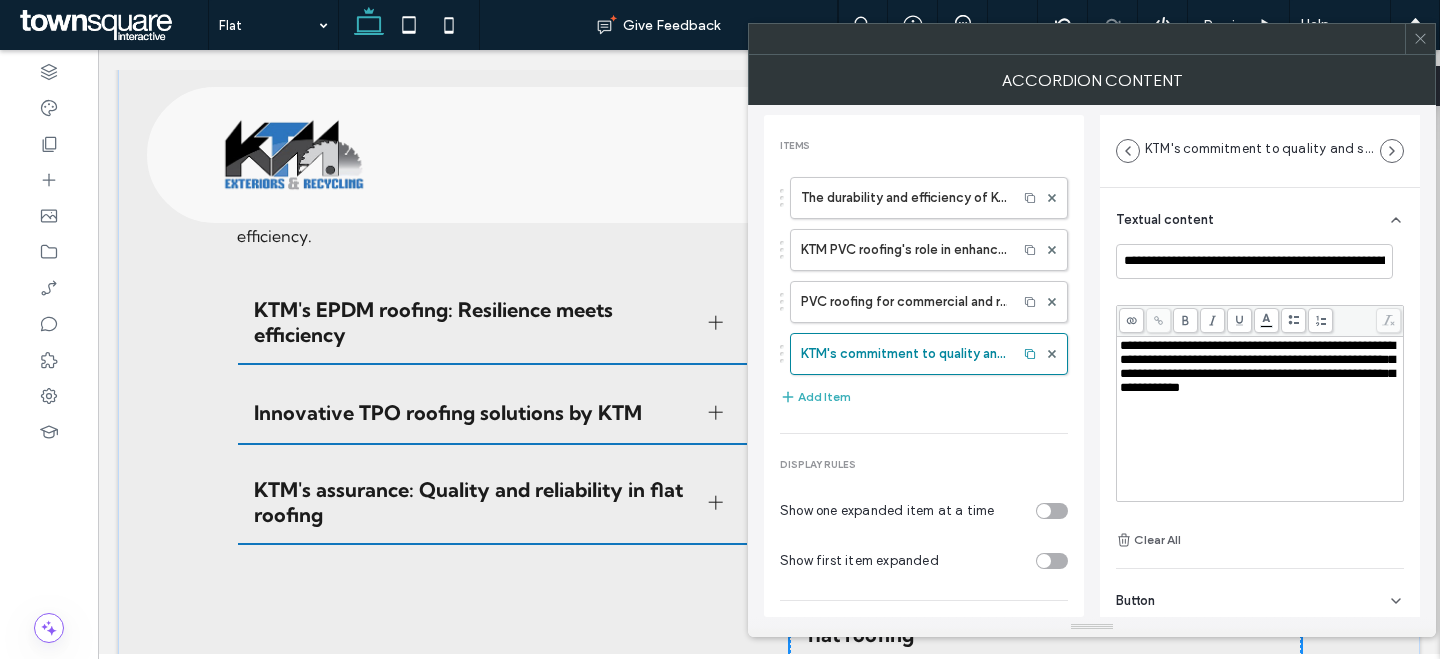 click on "**********" at bounding box center (1257, 366) 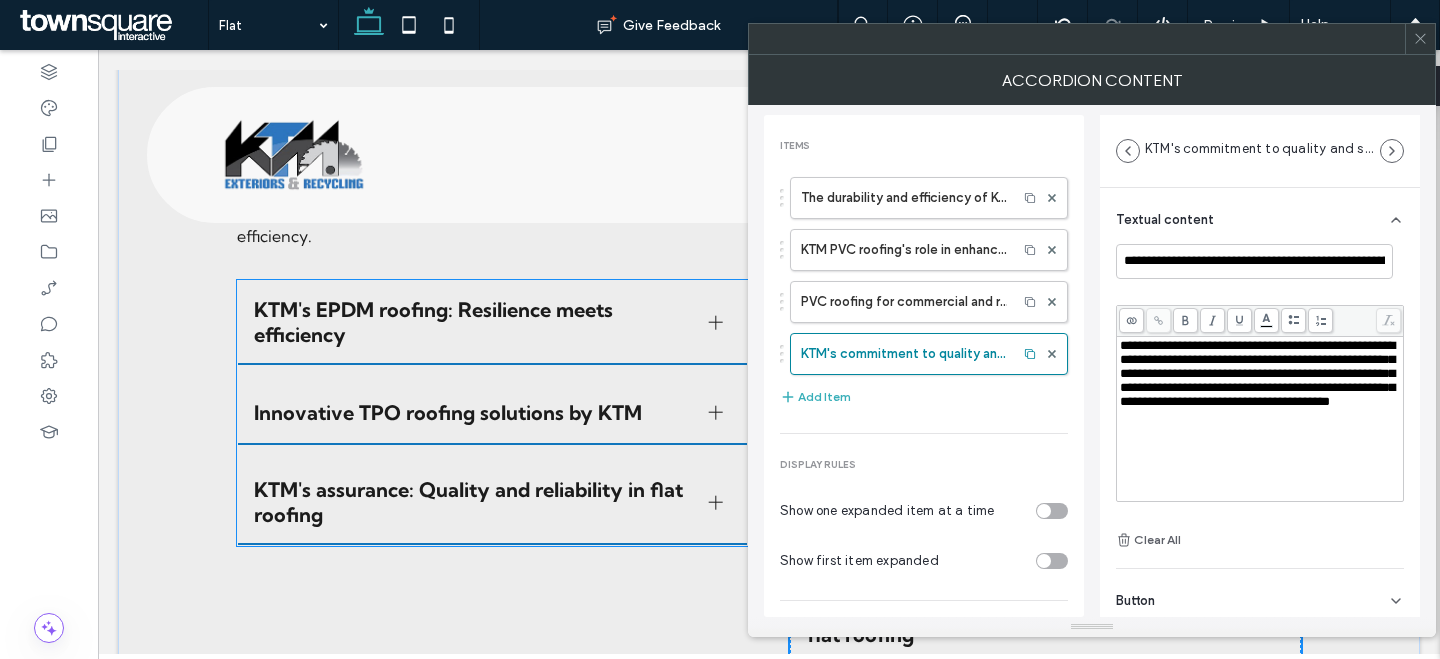 click on "KTM's EPDM roofing: Resilience meets efficiency Select KTM's EPDM roofing for its durability and efficiency, essential for navigating Hamstead's unpredictable climate. Experience the durability of our EPDM roofs, designed as a single-ply membrane that offers exceptional protection against wind damage and roof leaks, ensuring a long-lasting solution for your roofing needs. Innovative TPO roofing solutions by KTM Discover the cutting-edge TPO roofing solutions that redefine the standard for modern flat roofing systems. Renowned for their energy efficiency, these roofs present an intelligent solution for those seeking eco-friendly and energy-saving roofing alternatives, ensuring peace of mind for both residential and commercial uses. KTM's assurance: Quality and reliability in flat roofing" at bounding box center (492, 413) 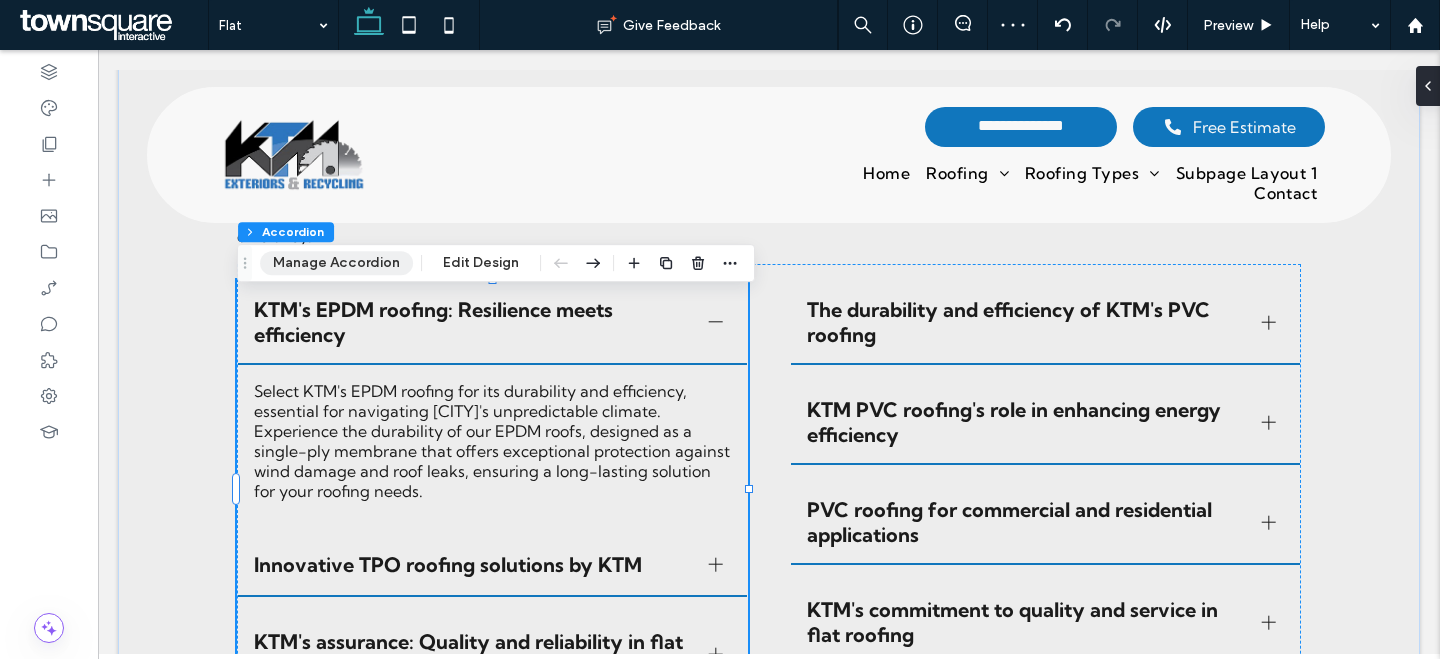 click on "Manage Accordion" at bounding box center [336, 263] 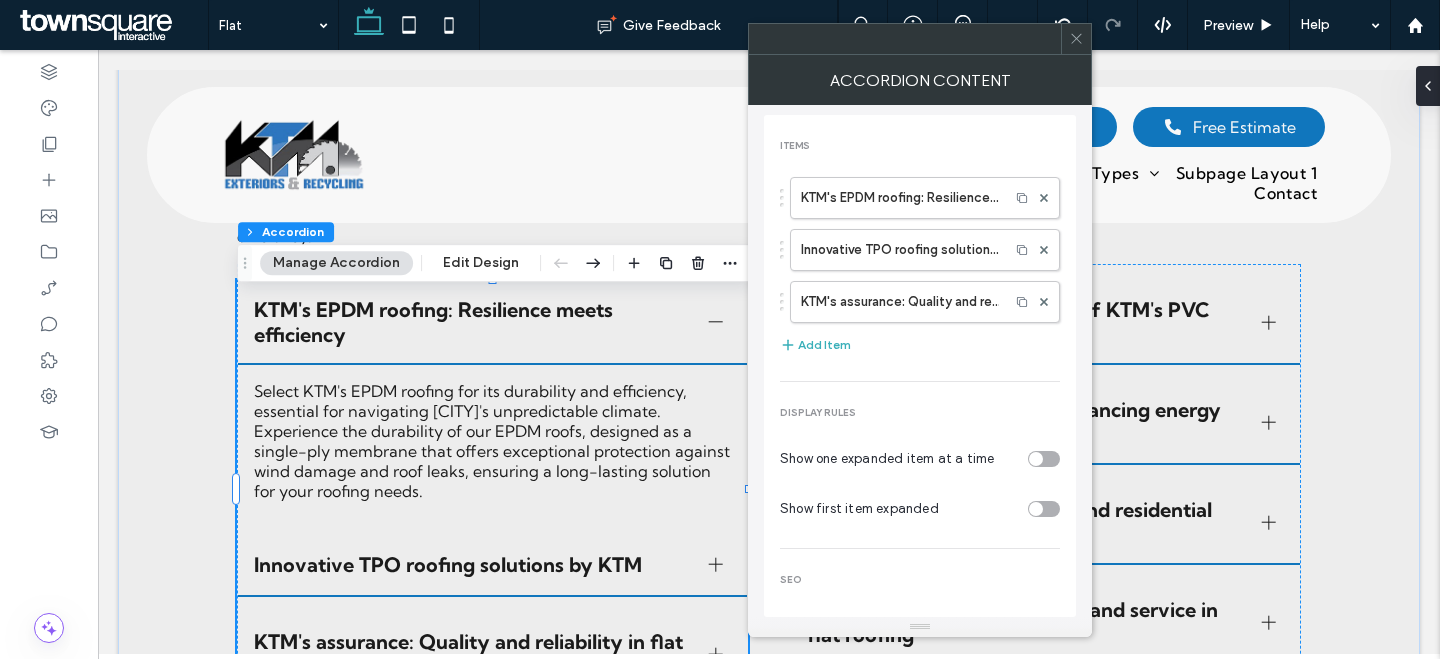 click on "Add Item" at bounding box center (815, 345) 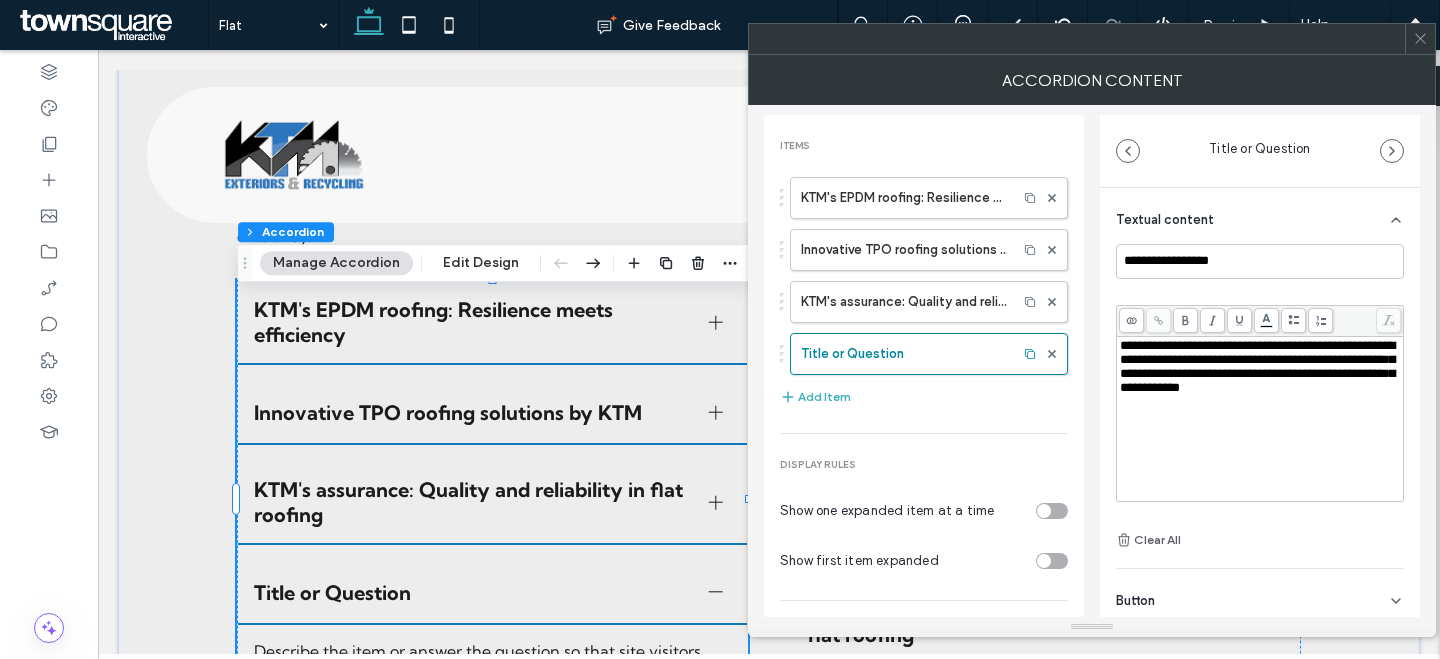type 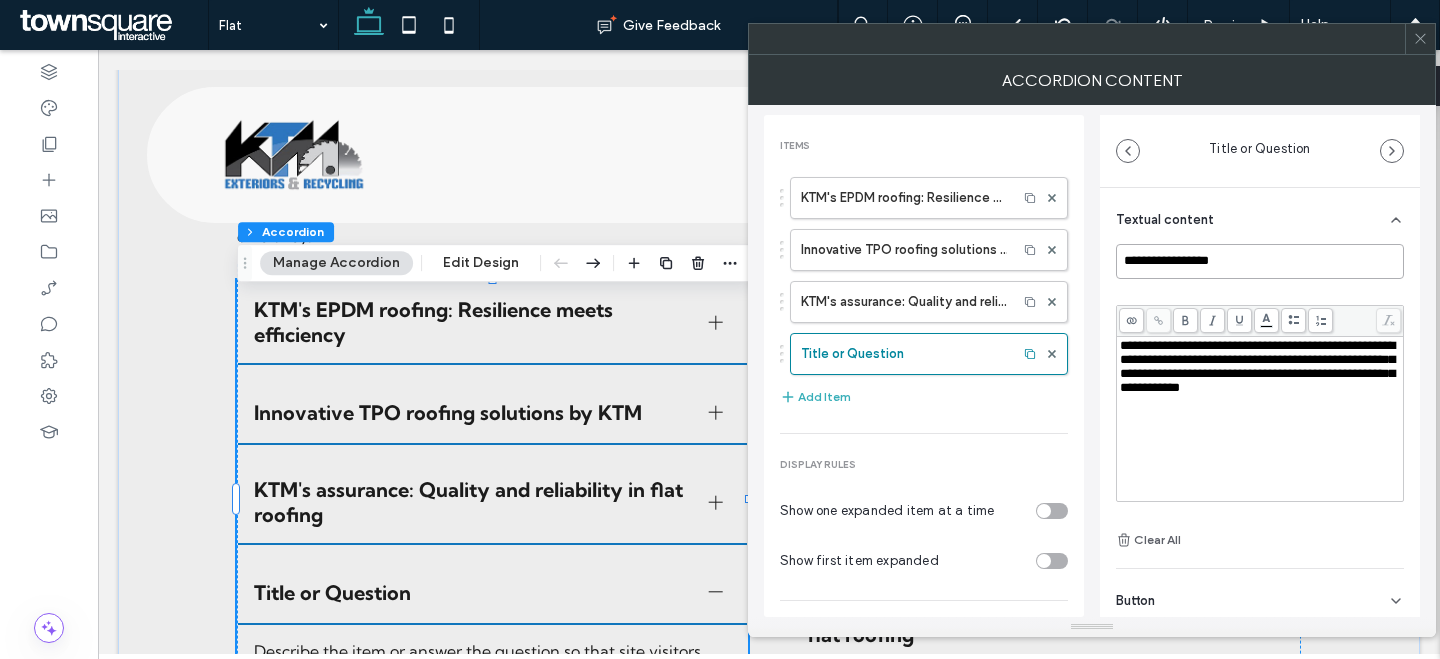 click on "**********" at bounding box center [1260, 261] 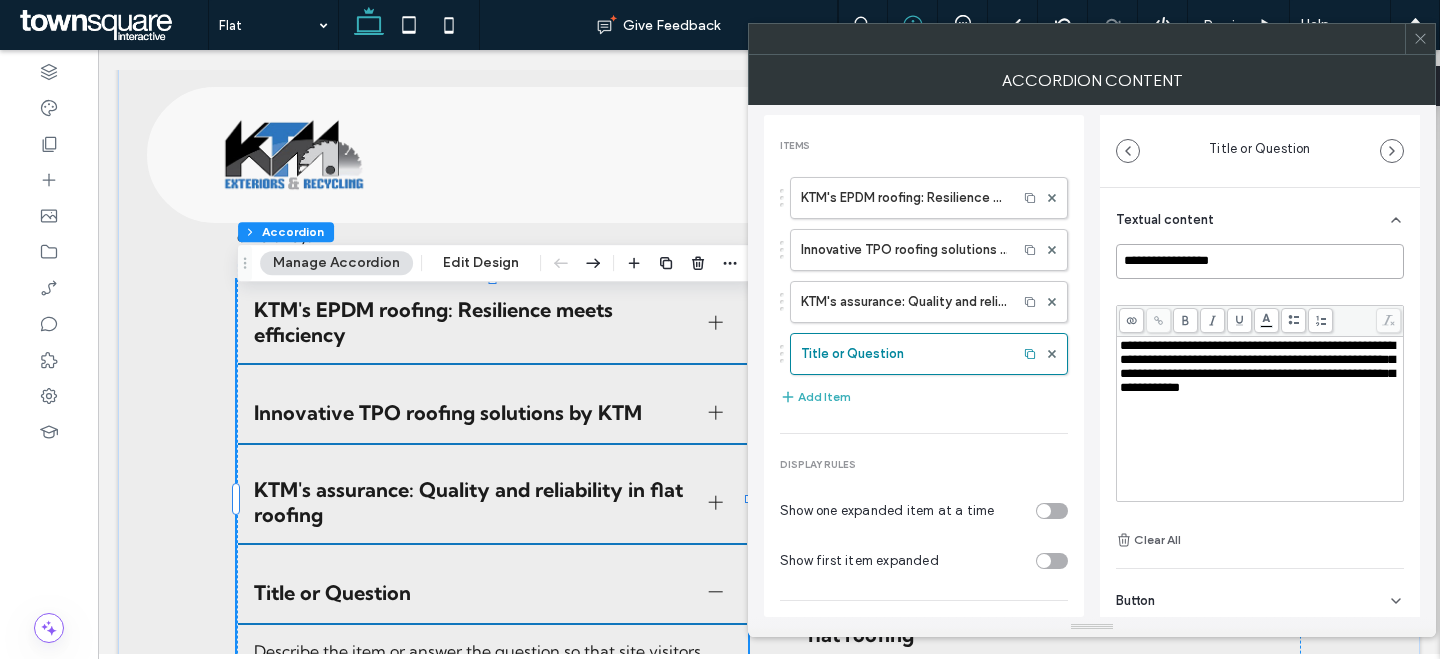 paste on "**********" 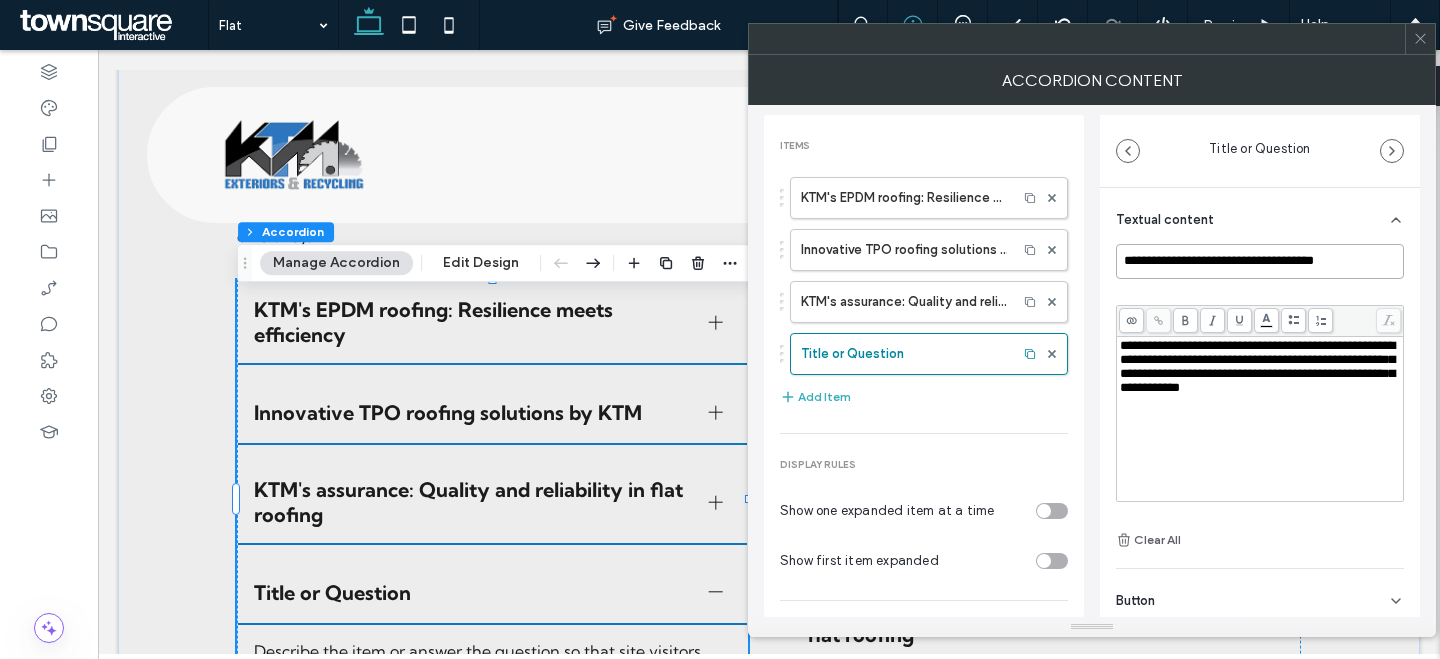 type on "**********" 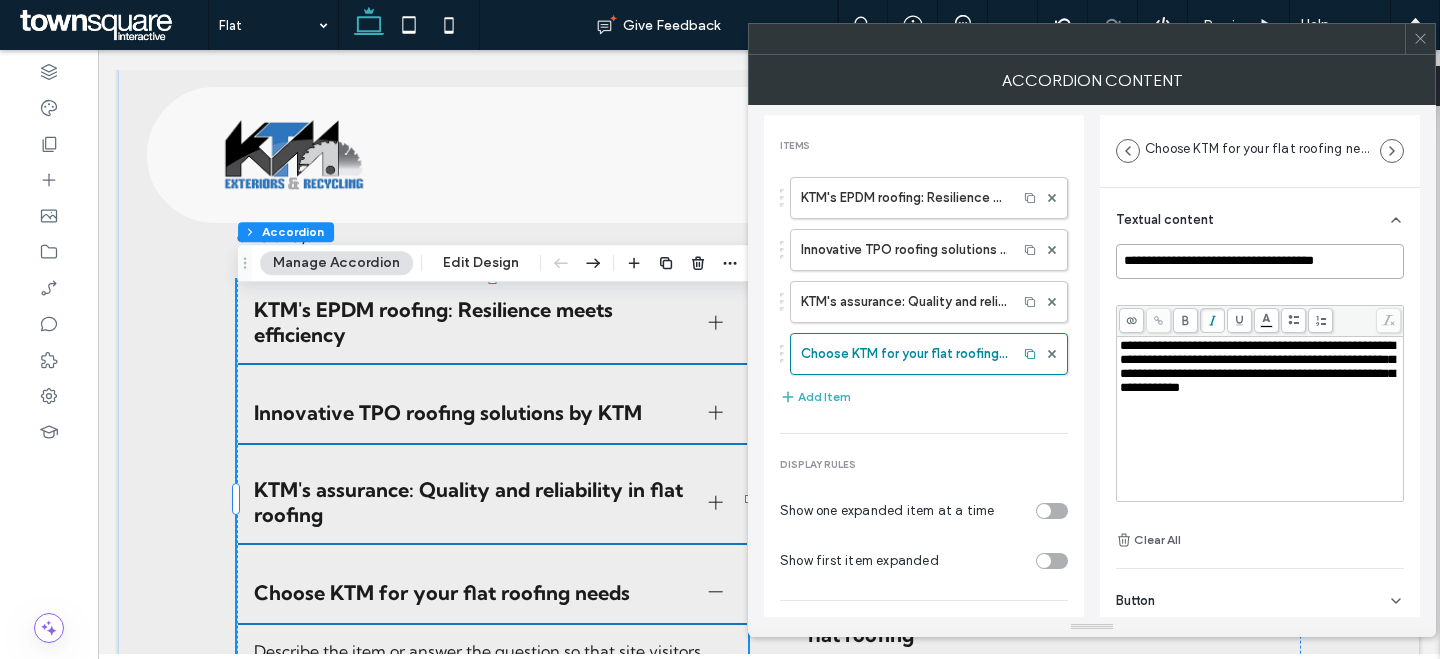drag, startPoint x: 1203, startPoint y: 317, endPoint x: 1204, endPoint y: 332, distance: 15.033297 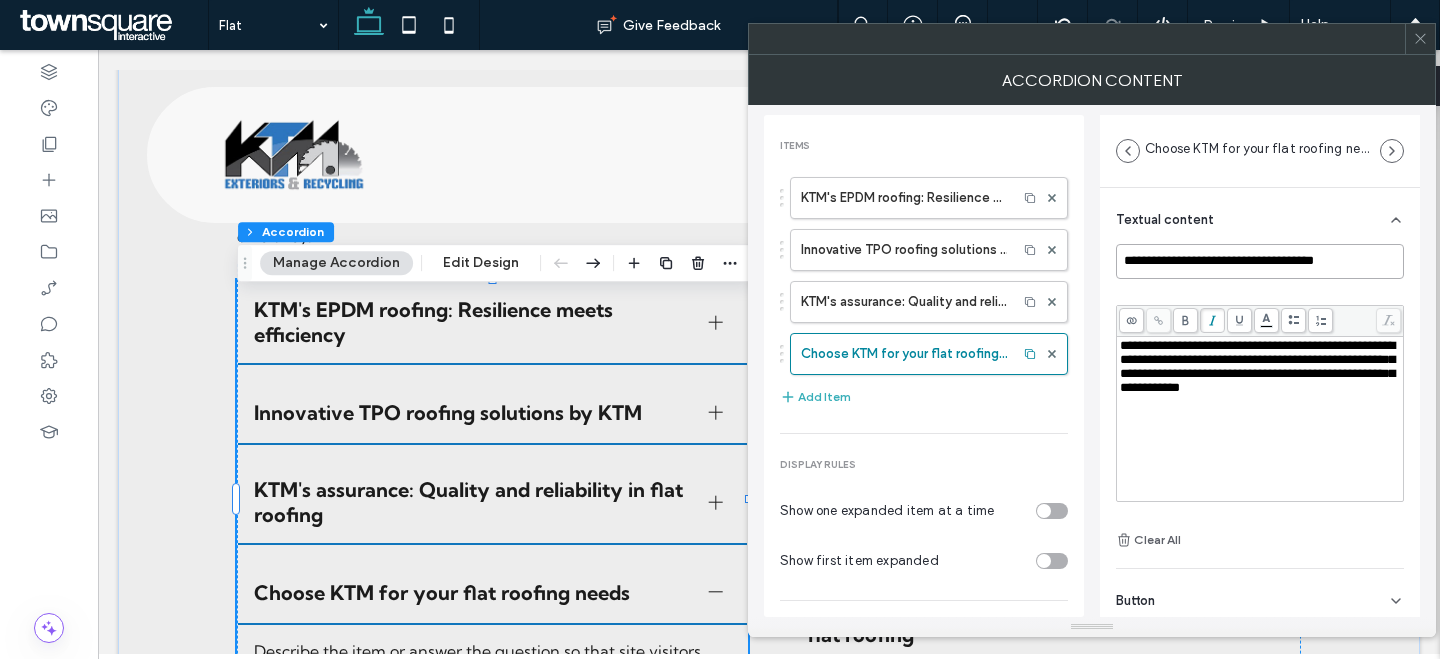 click at bounding box center (1212, 320) 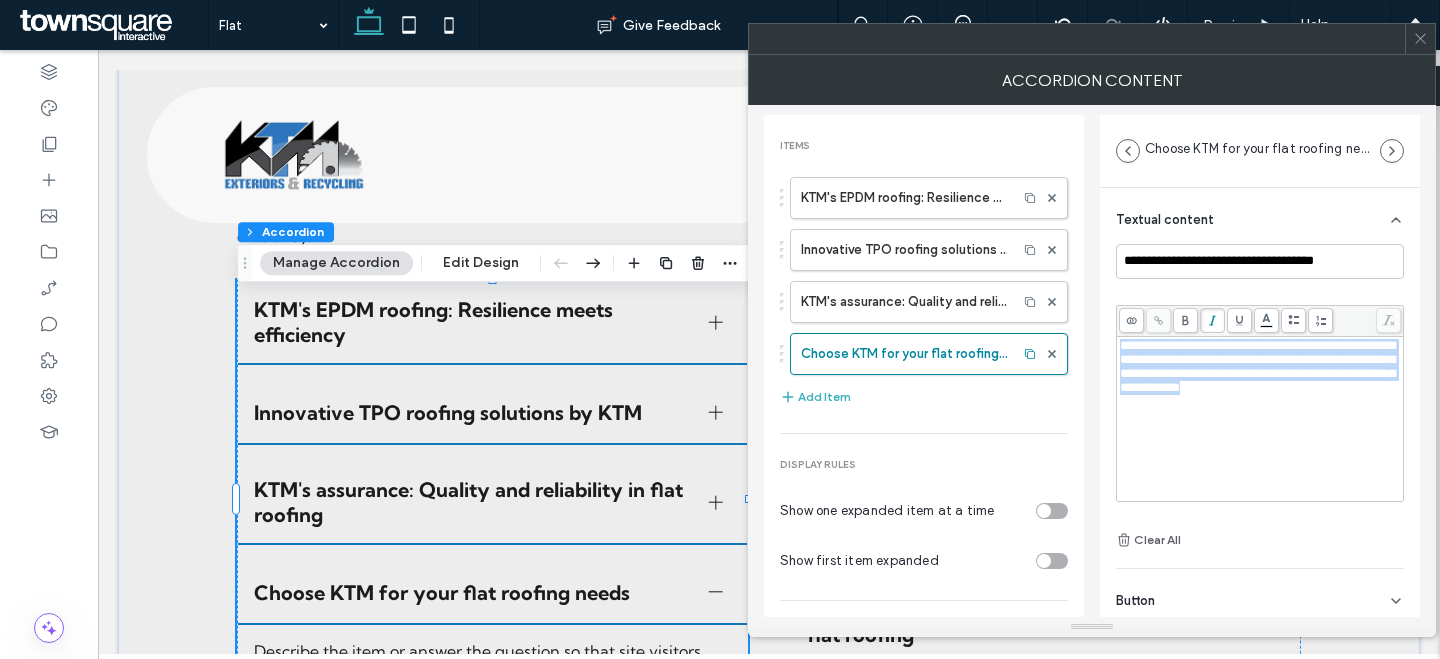 click on "**********" at bounding box center (1257, 366) 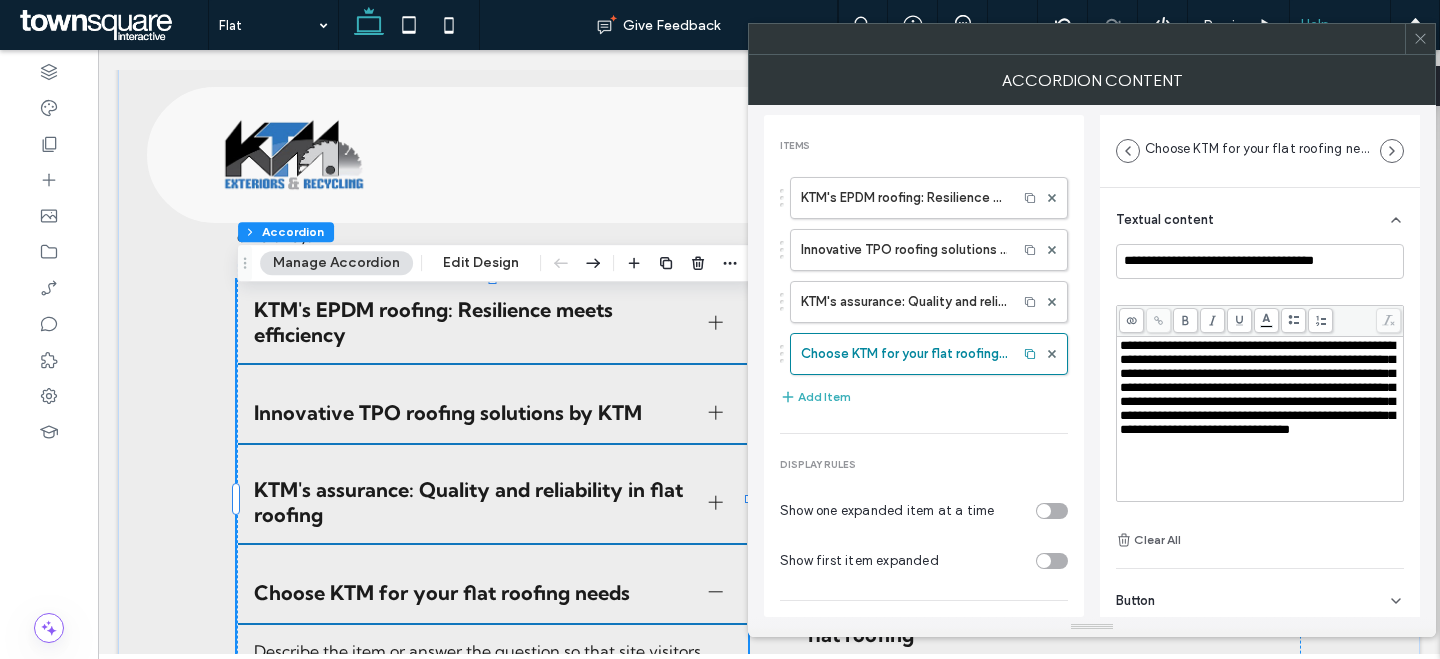 drag, startPoint x: 1423, startPoint y: 35, endPoint x: 1294, endPoint y: 14, distance: 130.69812 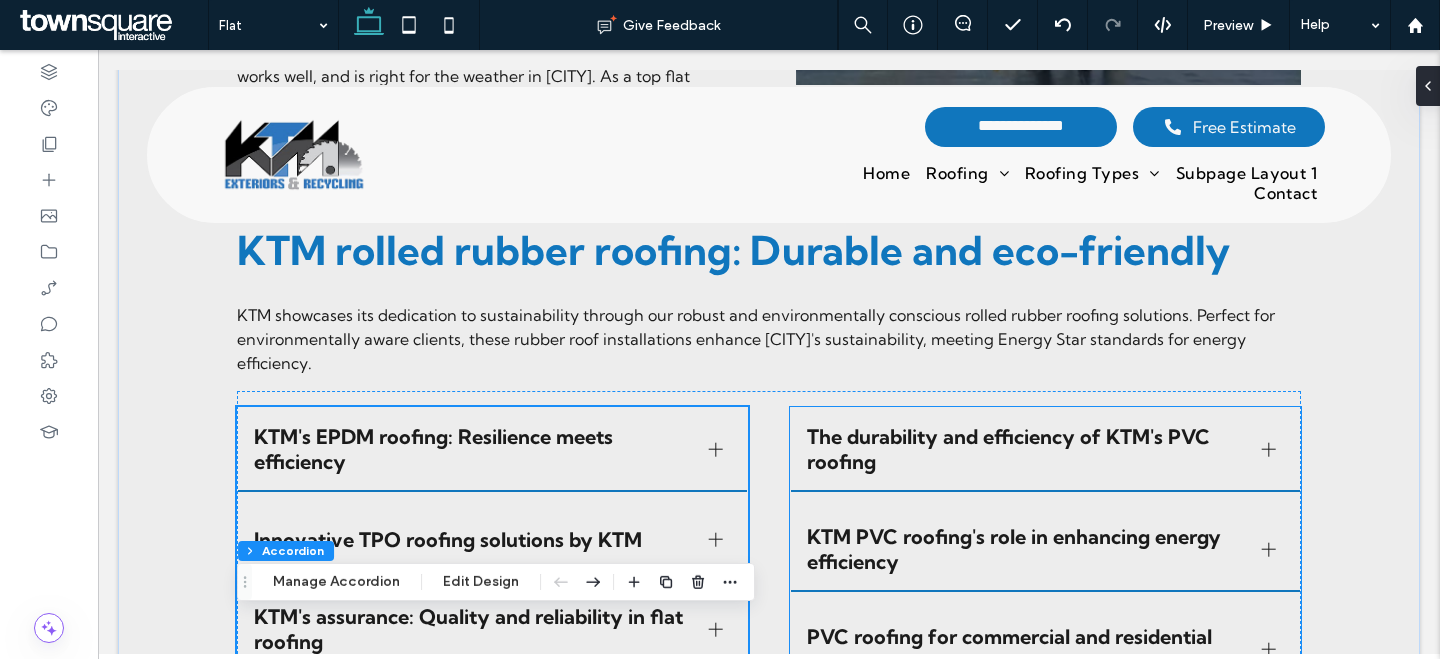 scroll, scrollTop: 2304, scrollLeft: 0, axis: vertical 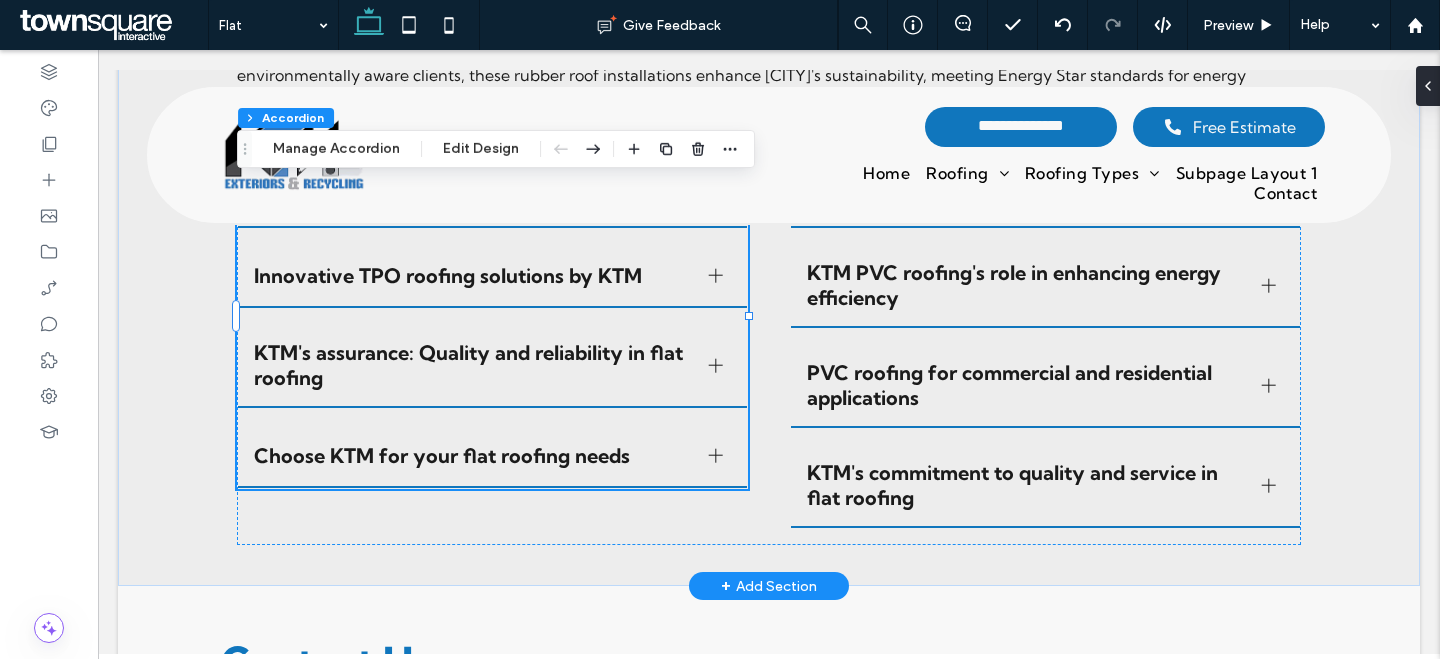 click on "Choose KTM for your flat roofing needs" at bounding box center [473, 455] 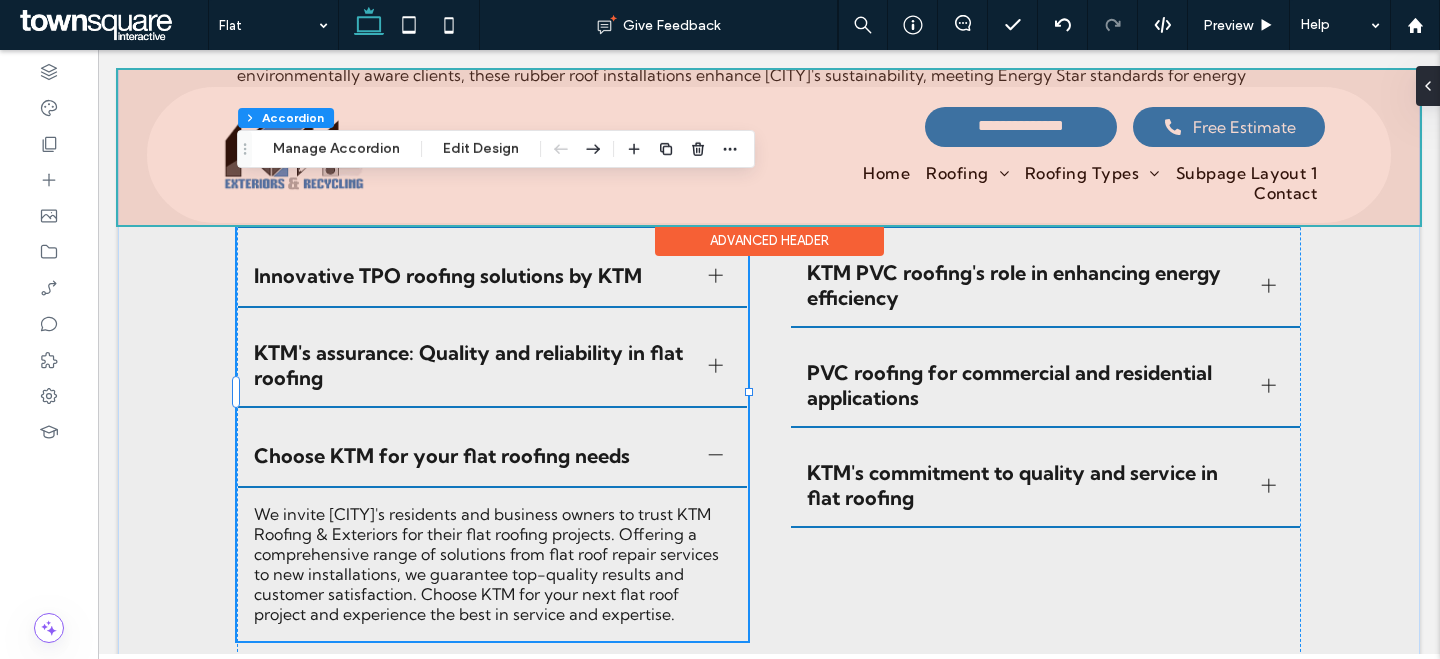 click at bounding box center [769, 147] 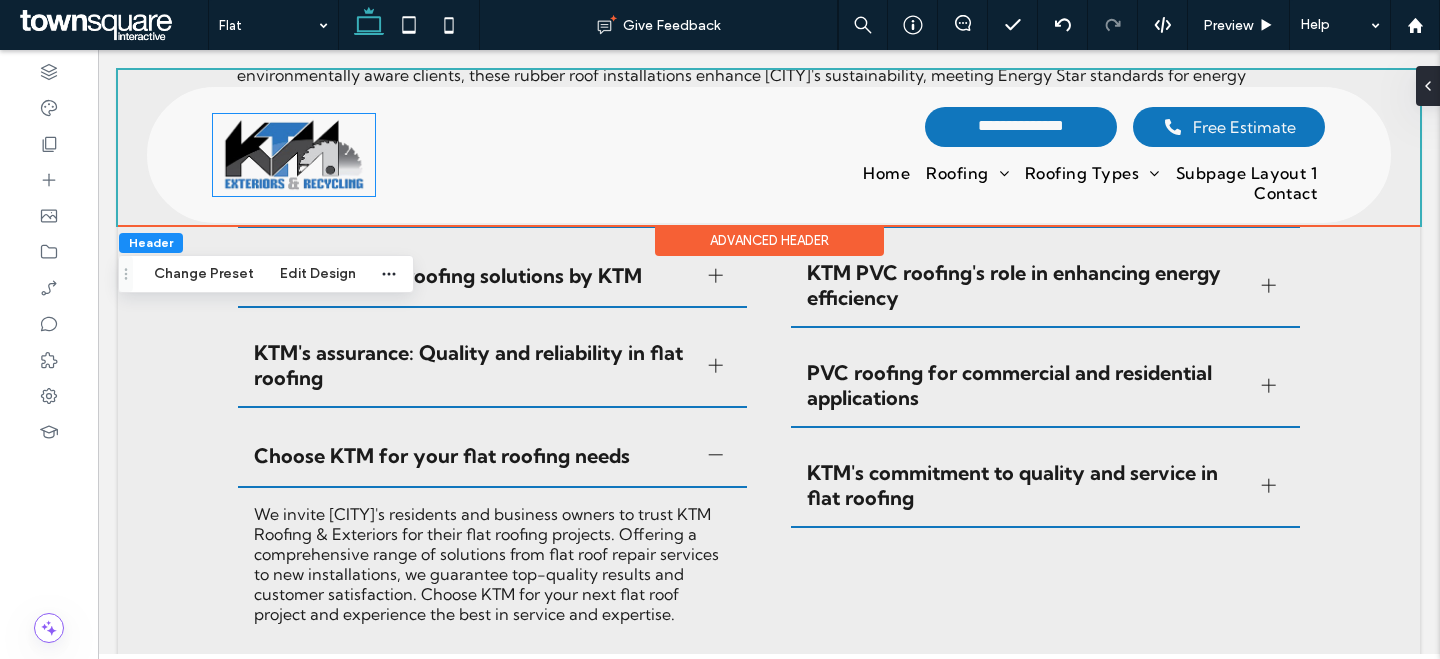 click on "KTM's assurance: Quality and reliability in flat roofing" at bounding box center (473, 365) 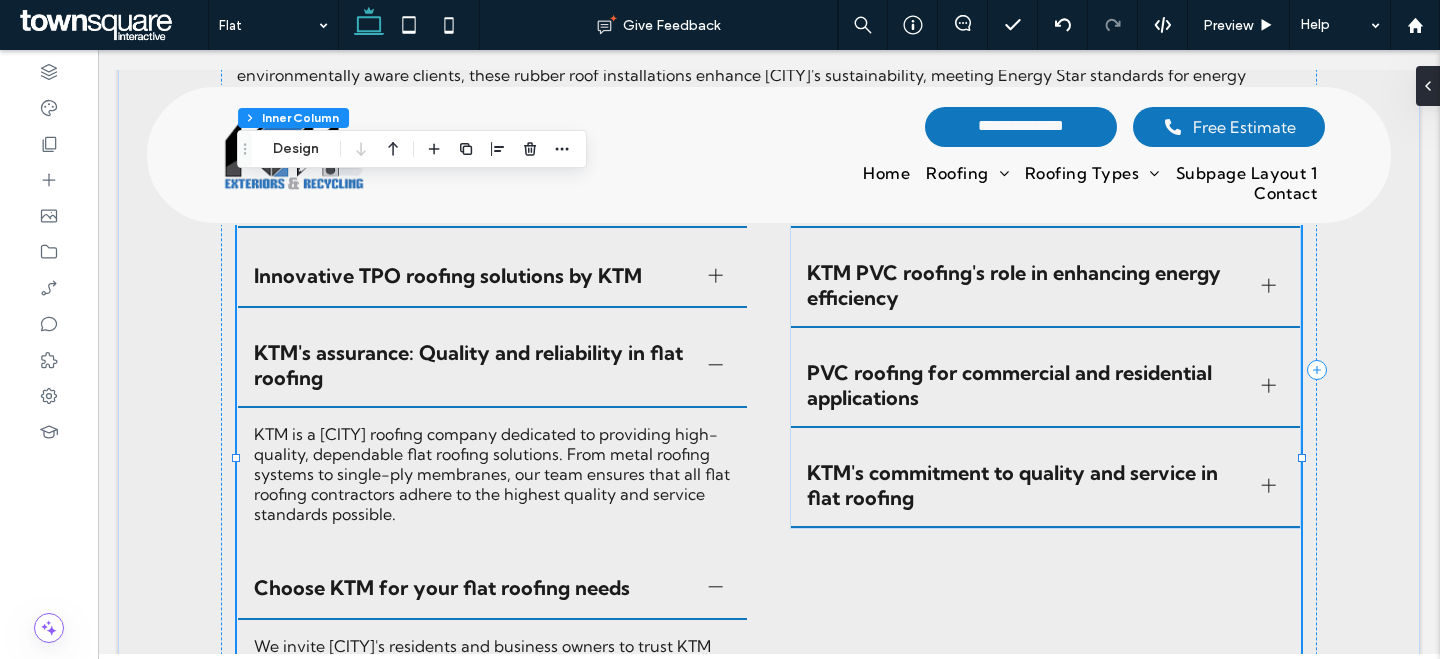 click on "KTM's assurance: Quality and reliability in flat roofing" at bounding box center (473, 365) 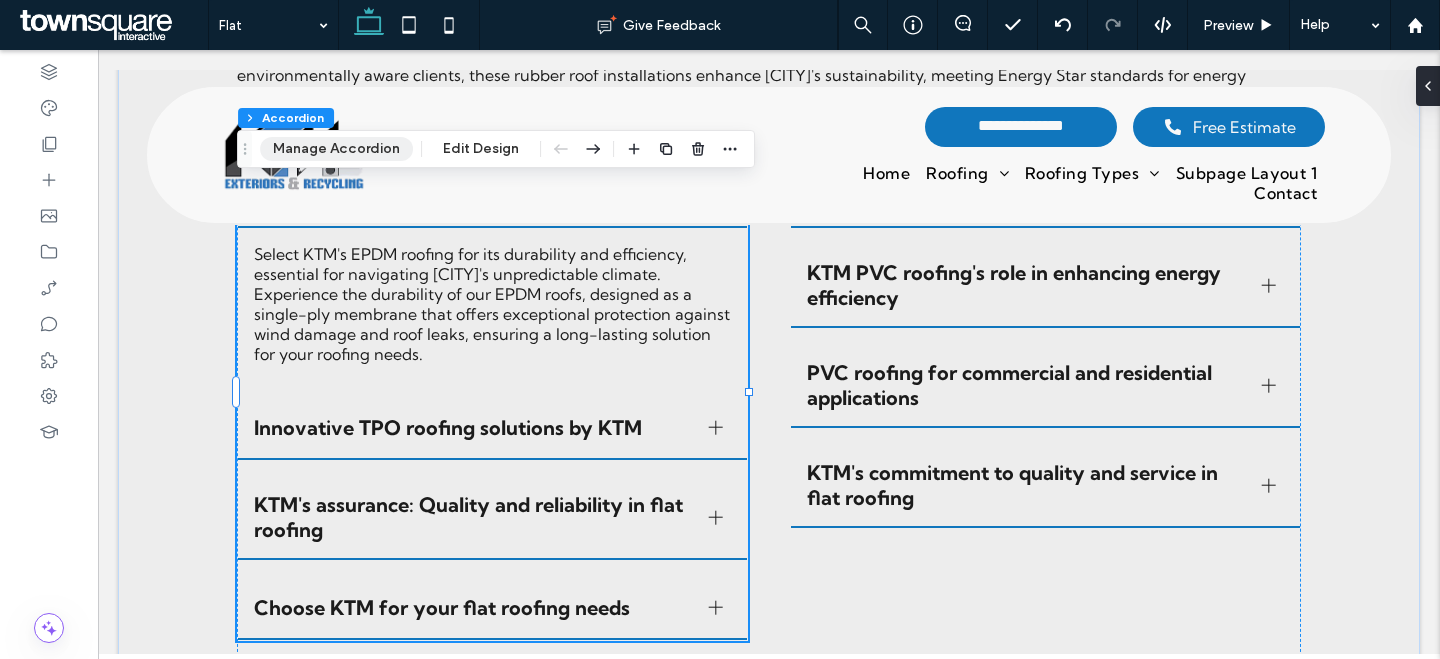 click on "Manage Accordion" at bounding box center [336, 149] 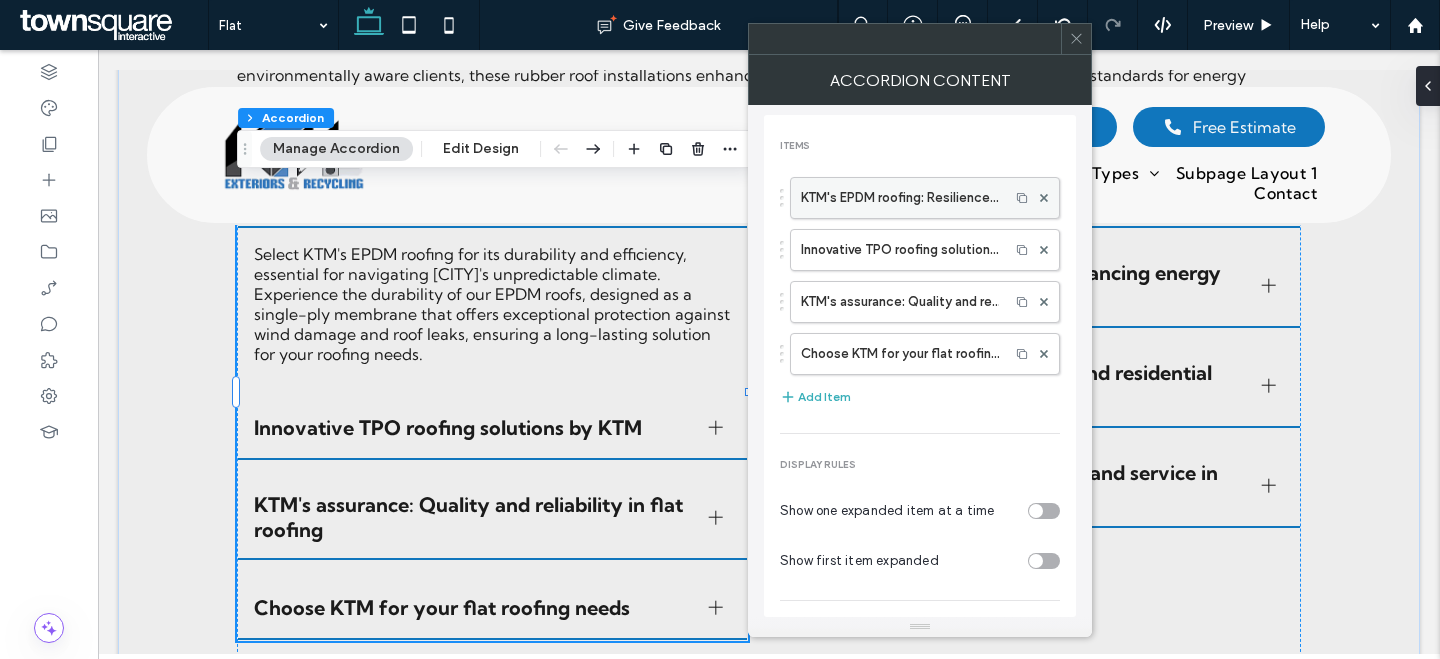 click on "KTM's EPDM roofing: Resilience meets efficiency" at bounding box center (900, 198) 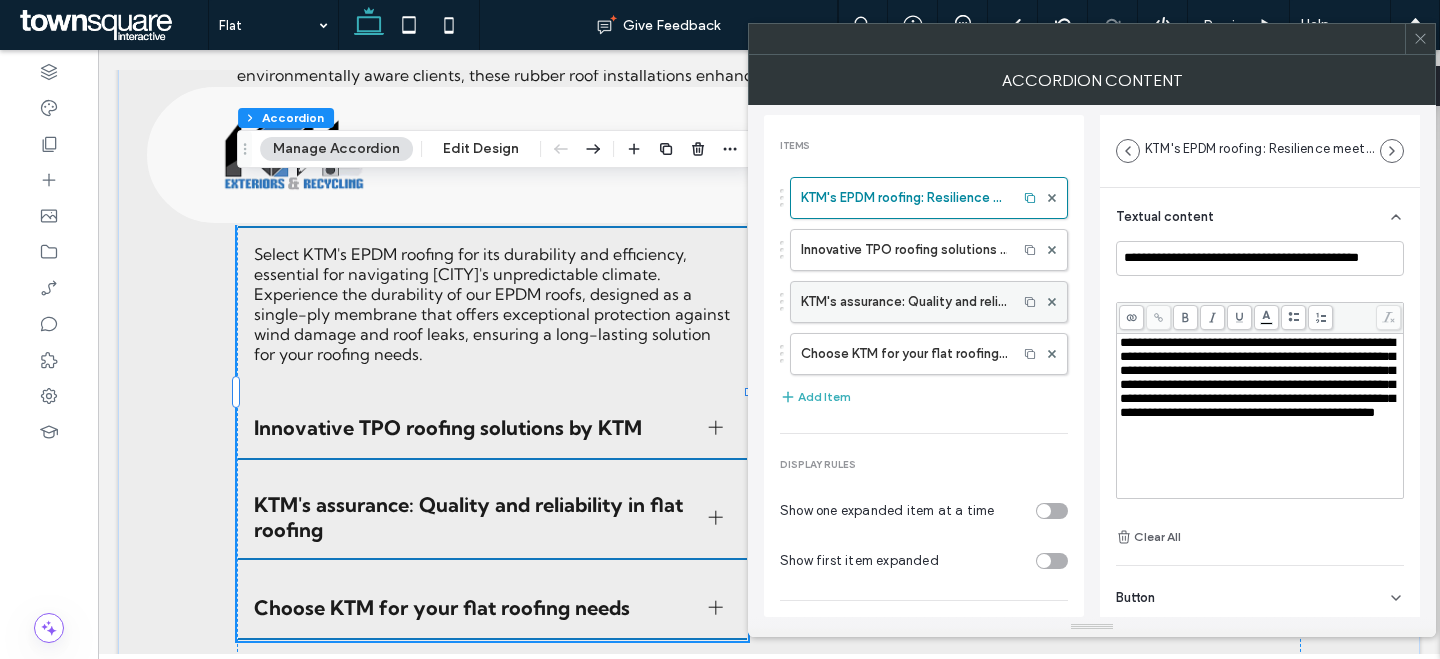scroll, scrollTop: 4, scrollLeft: 0, axis: vertical 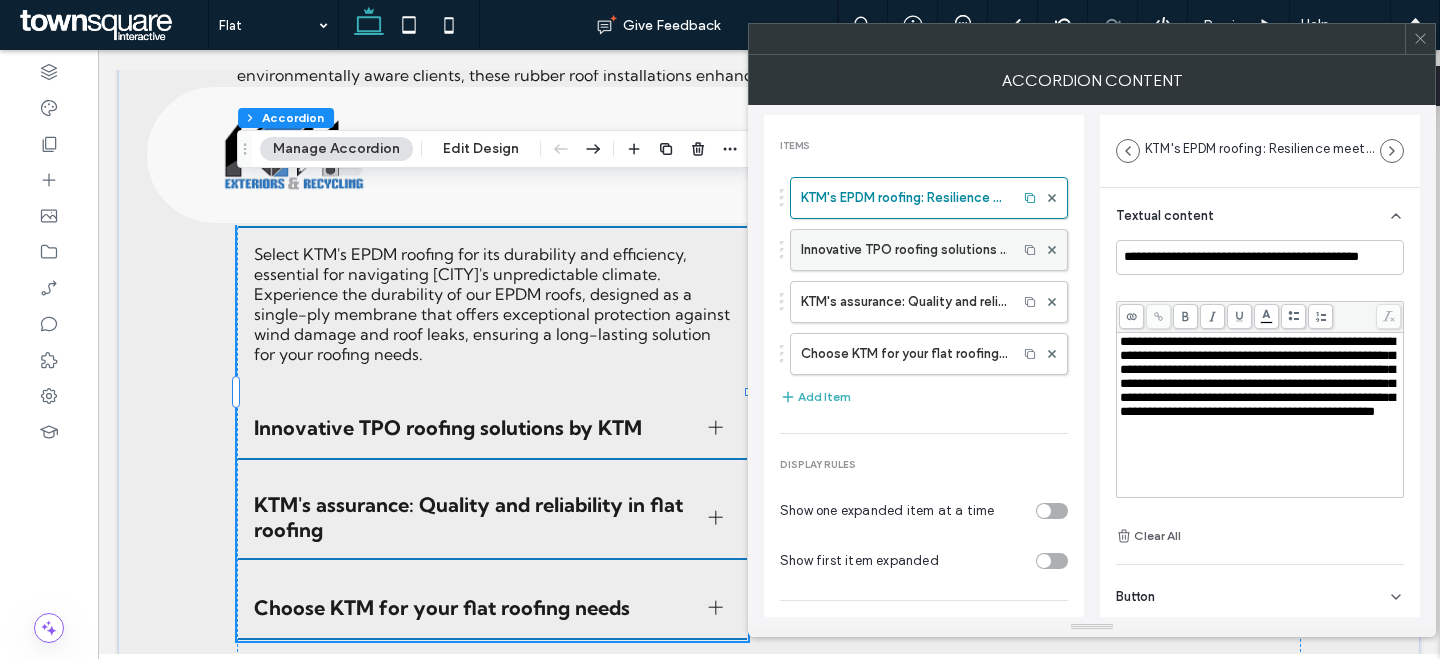 click on "KTM's EPDM roofing: Resilience meets efficiency Innovative TPO roofing solutions by KTM KTM's assurance: Quality and reliability in flat roofing Choose KTM for your flat roofing needs" at bounding box center [924, 271] 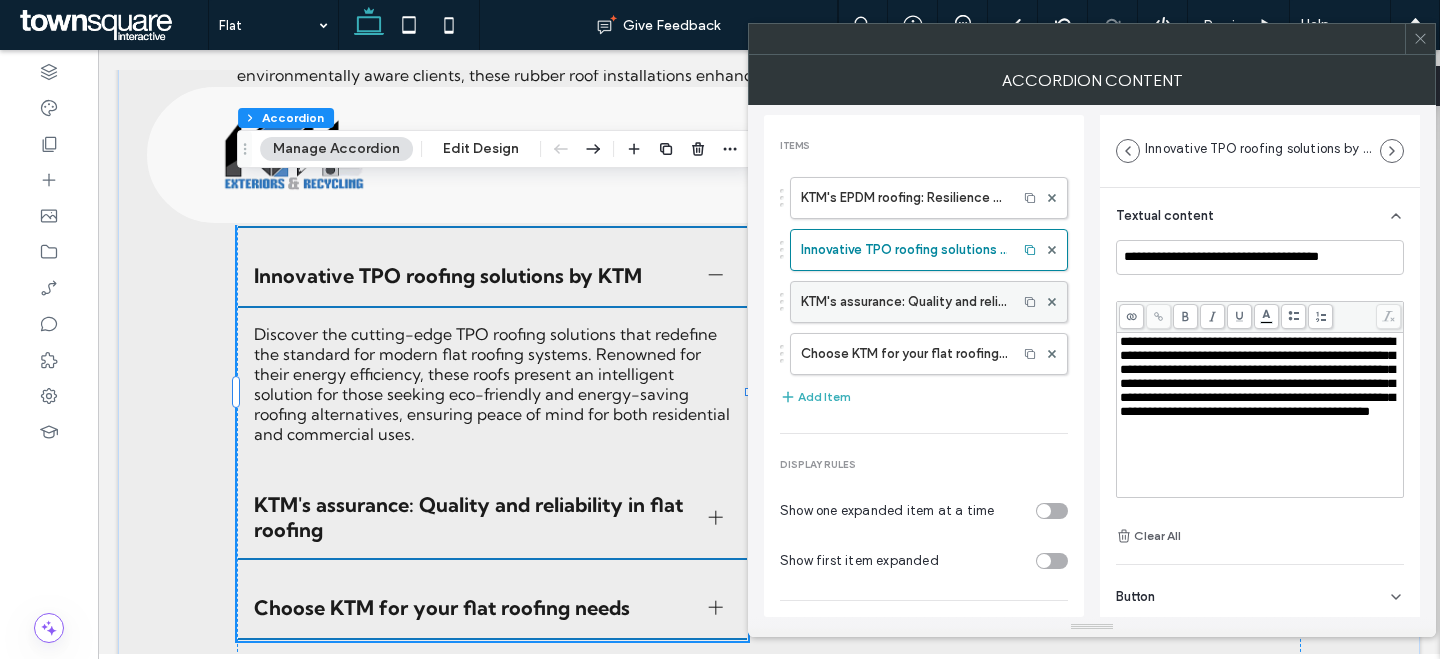 click on "KTM's assurance: Quality and reliability in flat roofing" at bounding box center [904, 302] 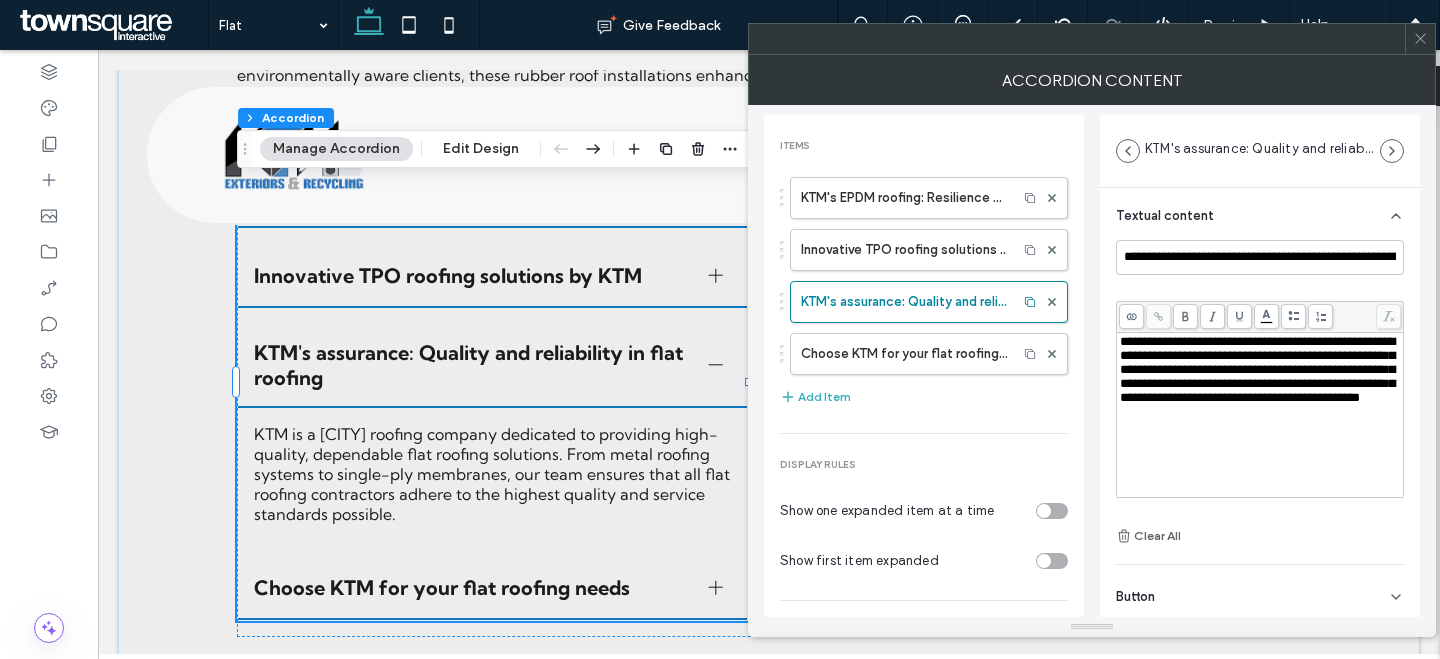 click on "**********" at bounding box center [1257, 369] 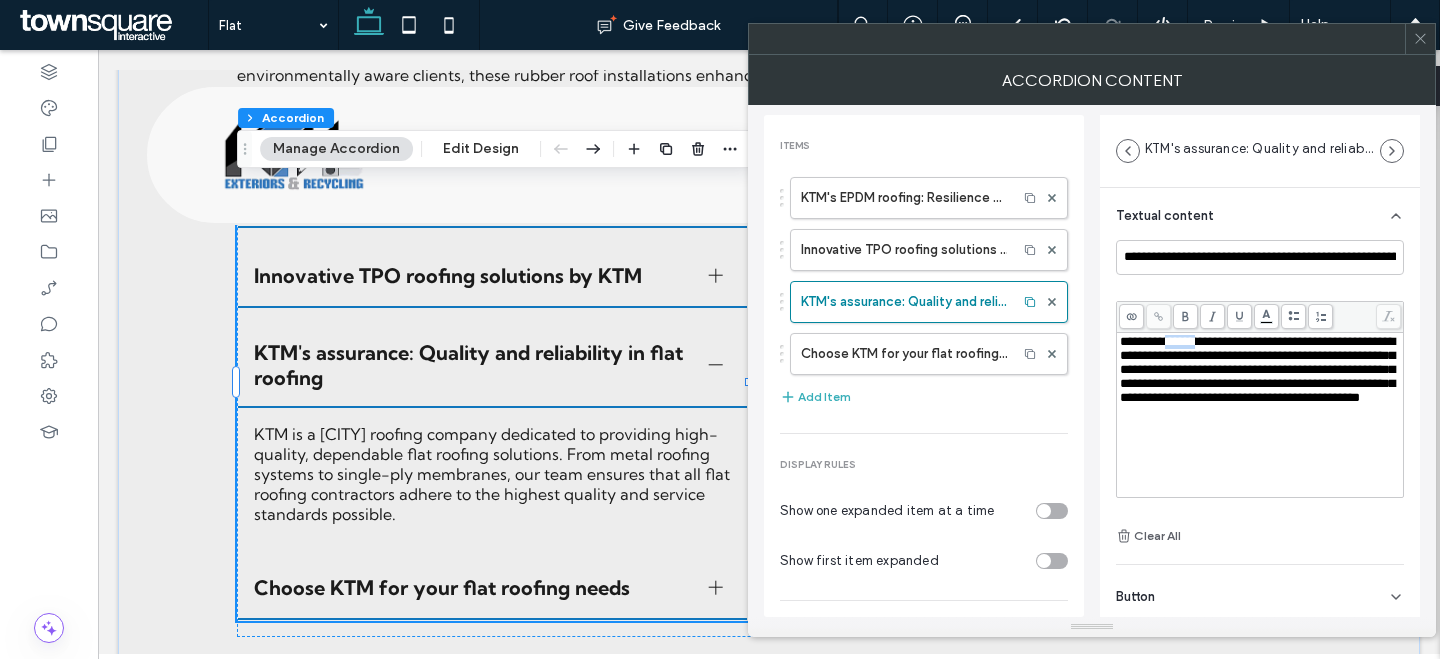 drag, startPoint x: 1212, startPoint y: 344, endPoint x: 1172, endPoint y: 340, distance: 40.1995 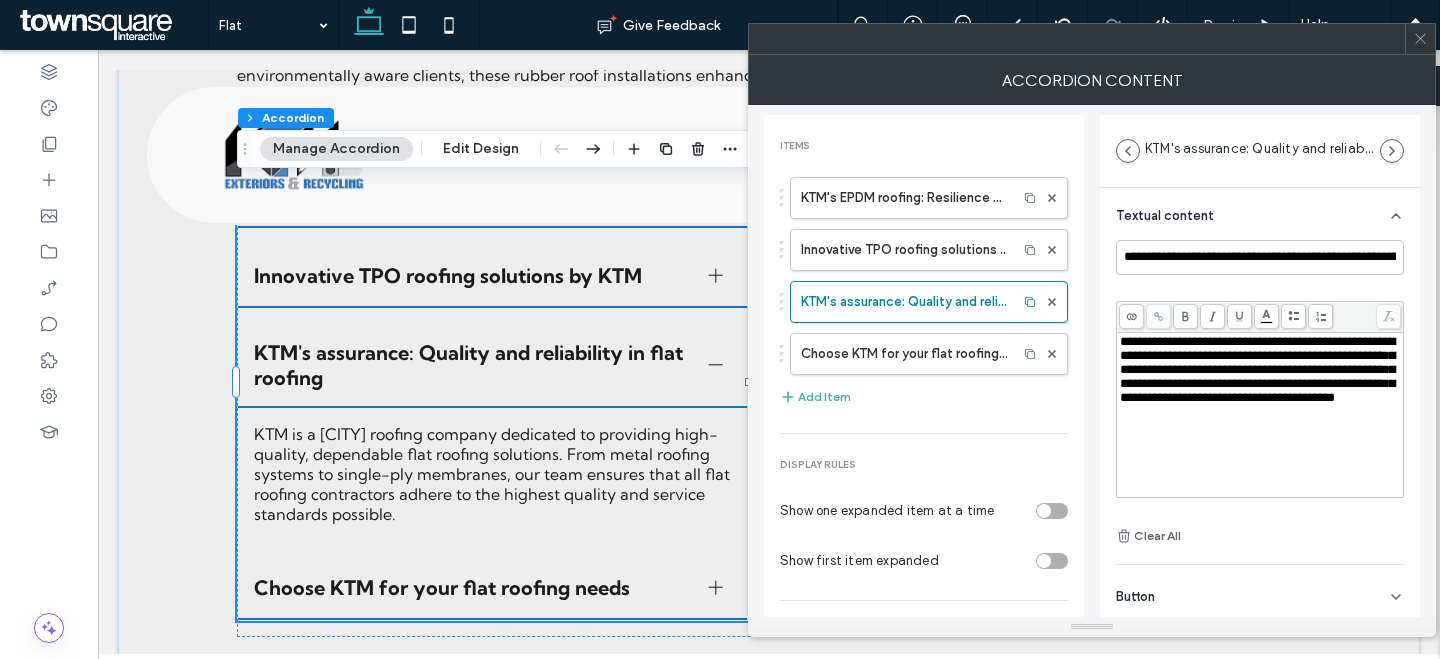 type 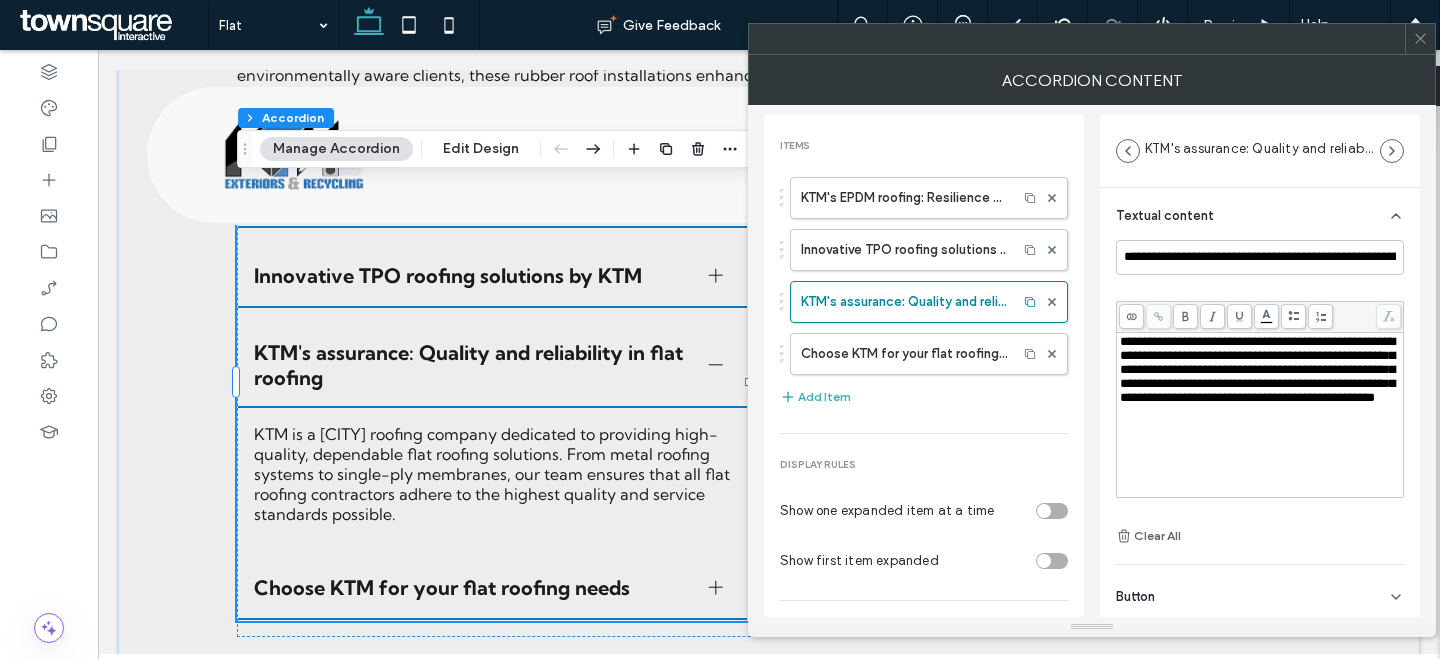 click on "KTM's EPDM roofing: Resilience meets efficiency Innovative TPO roofing solutions by KTM KTM's assurance: Quality and reliability in flat roofing Choose KTM for your flat roofing needs" at bounding box center (924, 271) 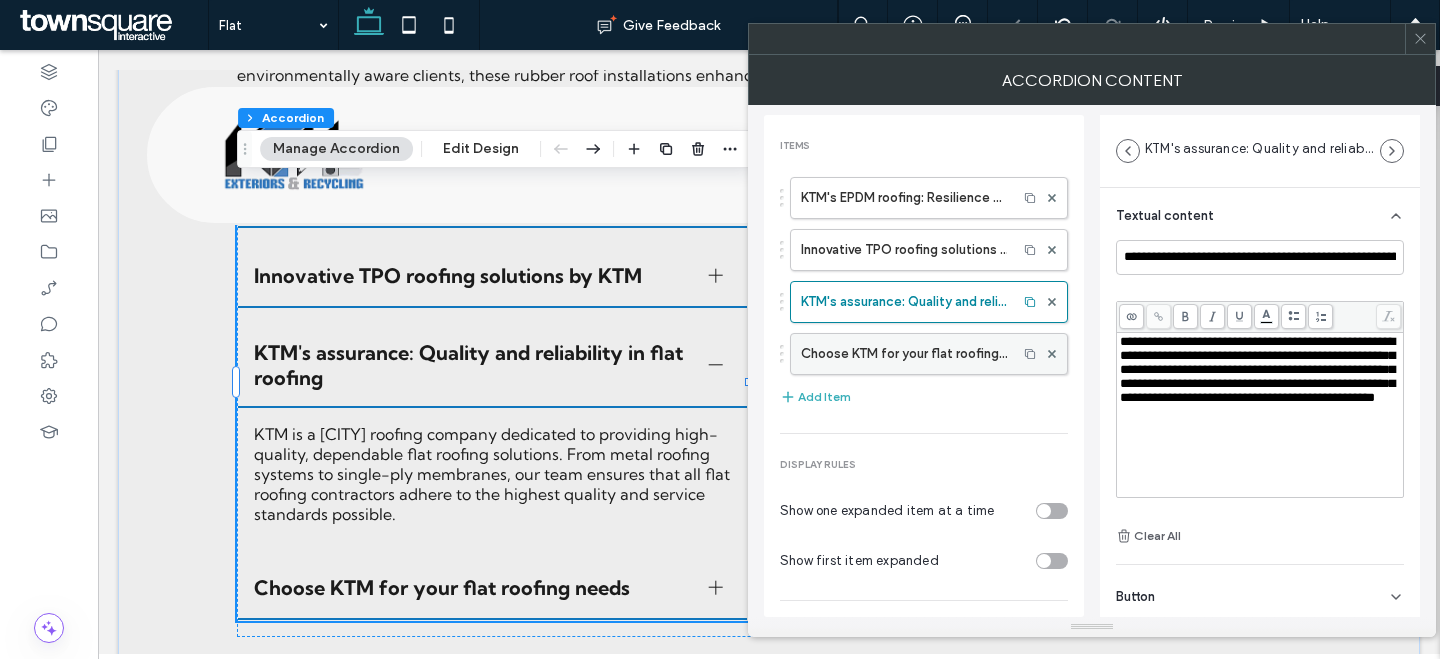 click on "Choose KTM for your flat roofing needs" at bounding box center (904, 354) 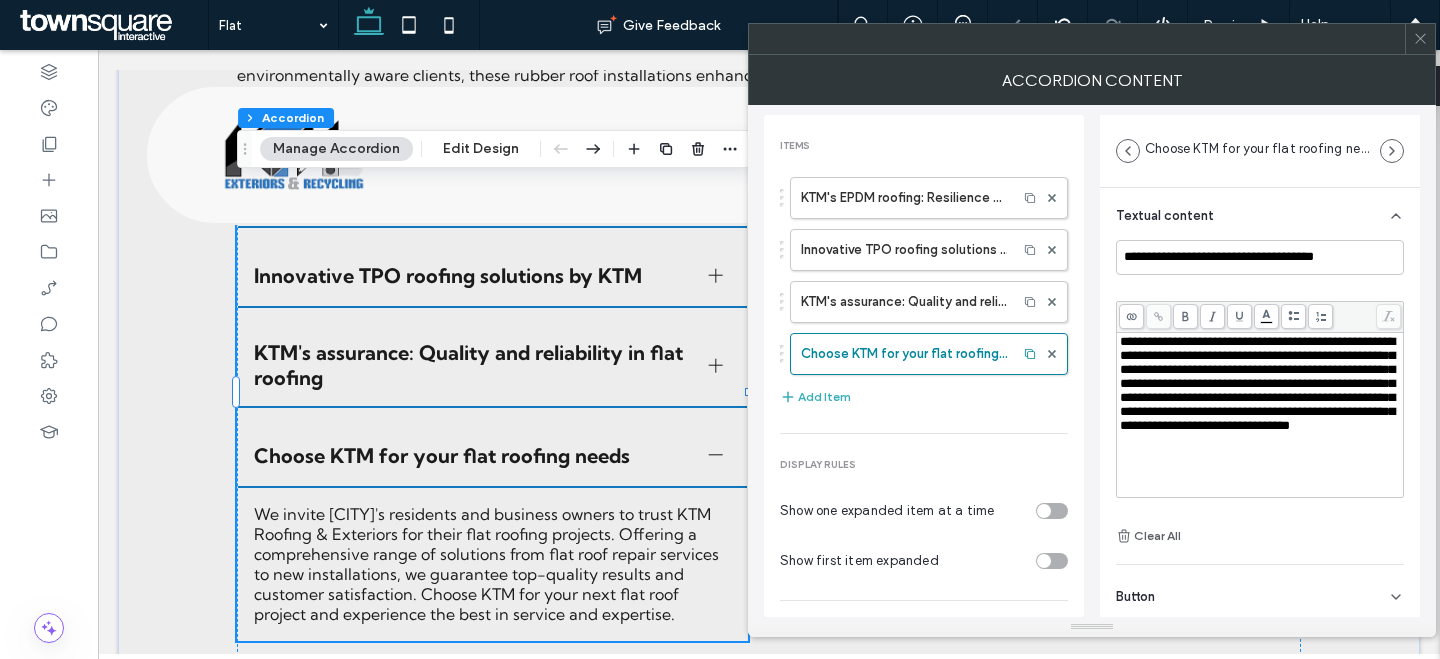 click on "**********" at bounding box center (1260, 415) 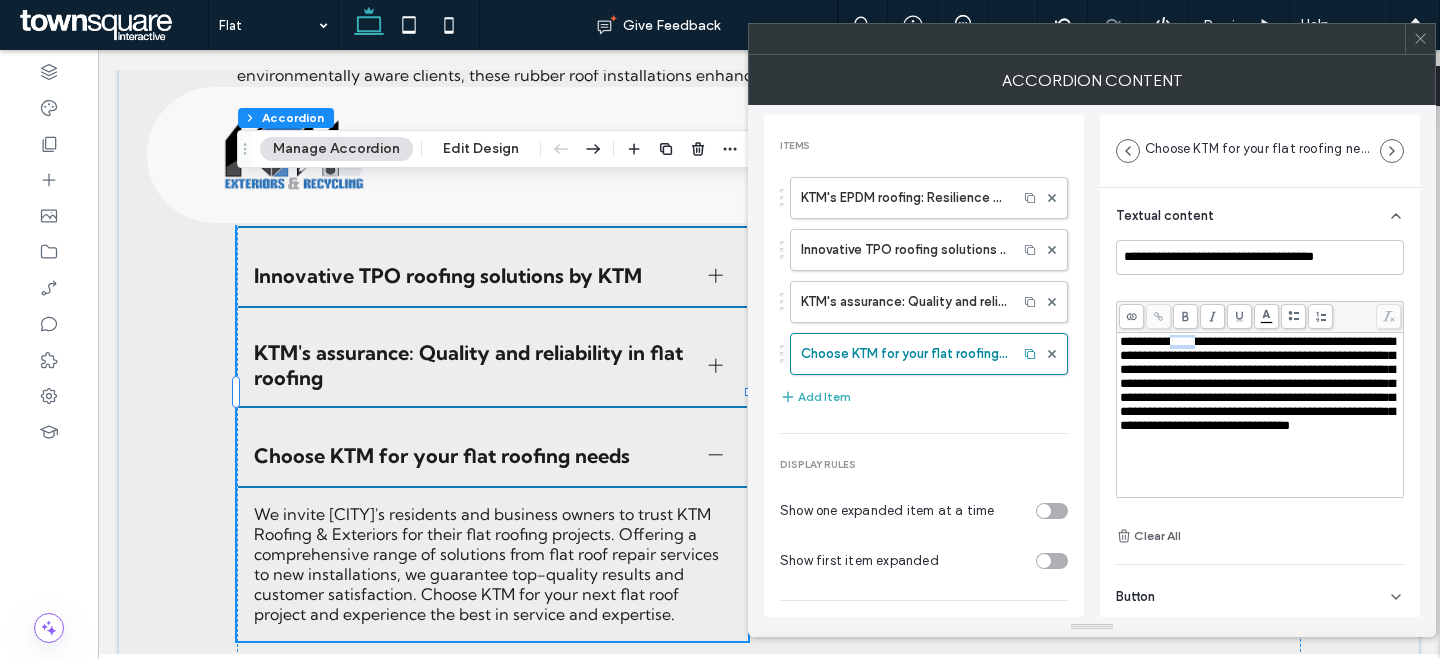 drag, startPoint x: 1215, startPoint y: 343, endPoint x: 1181, endPoint y: 343, distance: 34 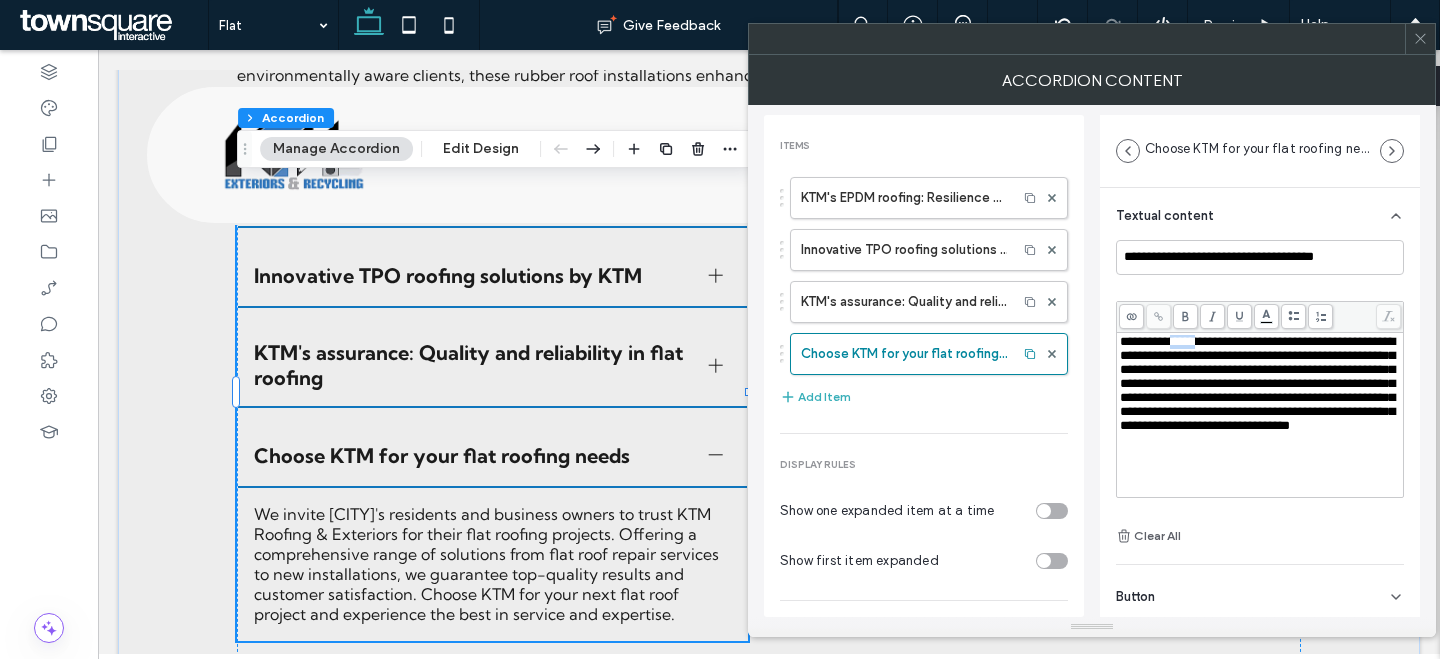 click on "**********" at bounding box center (1257, 383) 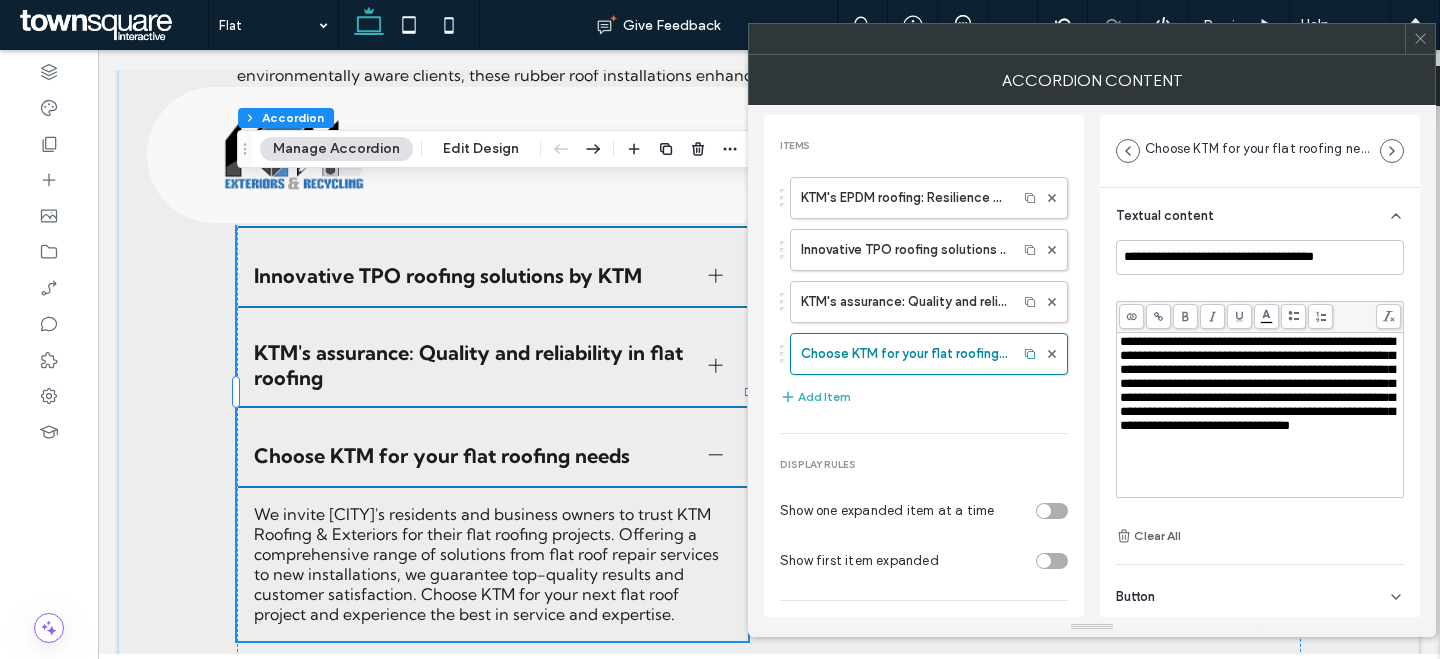 click on "**********" at bounding box center (1257, 383) 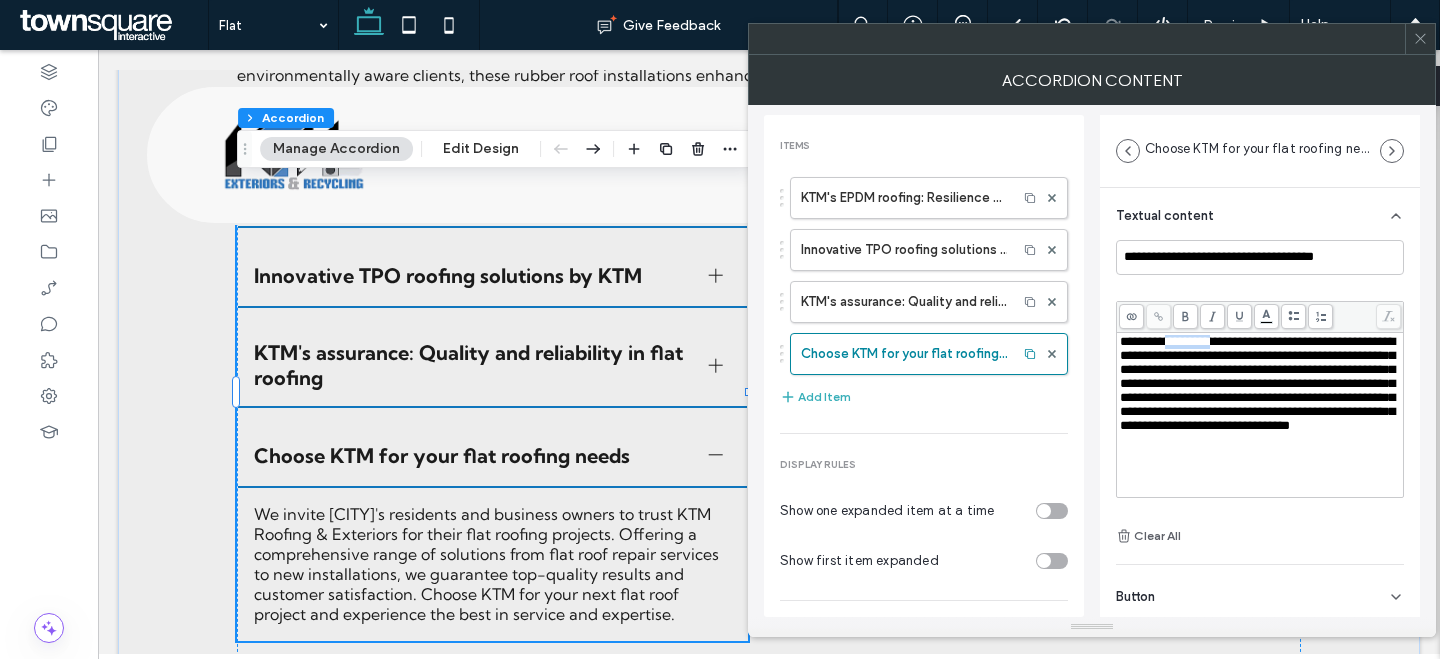 drag, startPoint x: 1210, startPoint y: 343, endPoint x: 1173, endPoint y: 344, distance: 37.01351 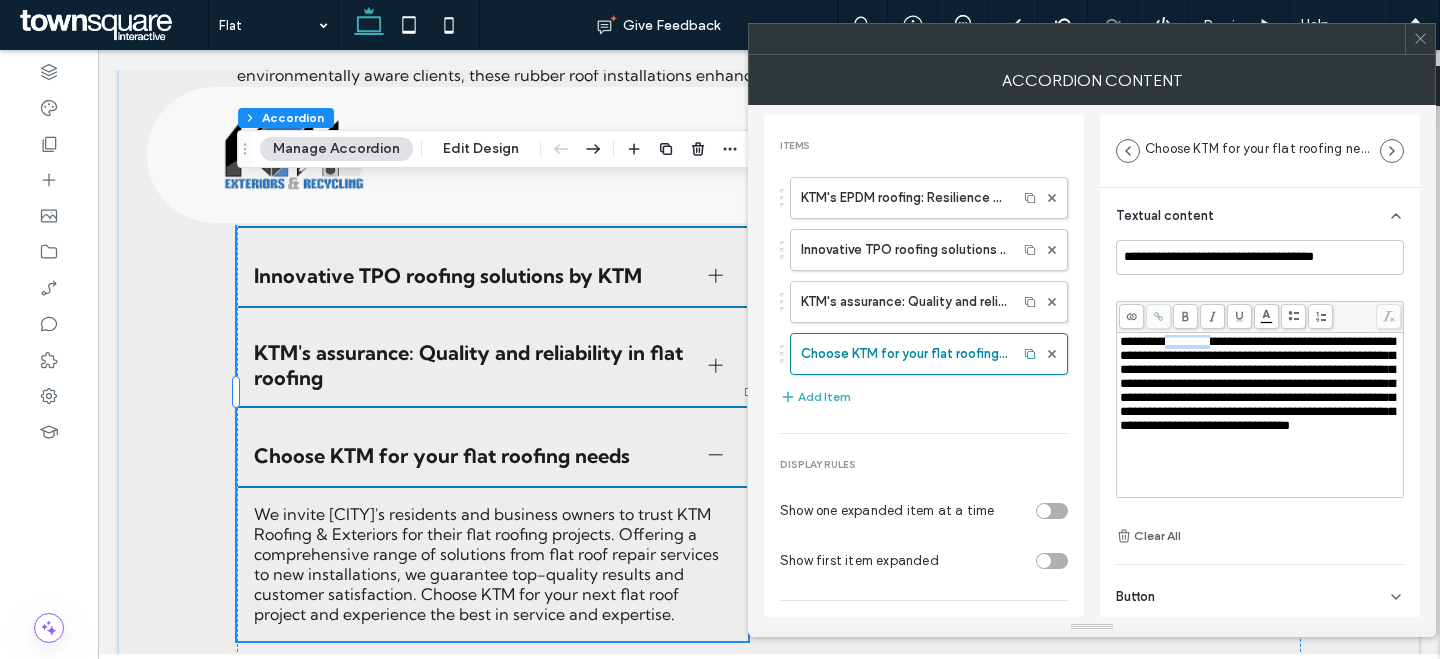 click on "**********" at bounding box center (1257, 383) 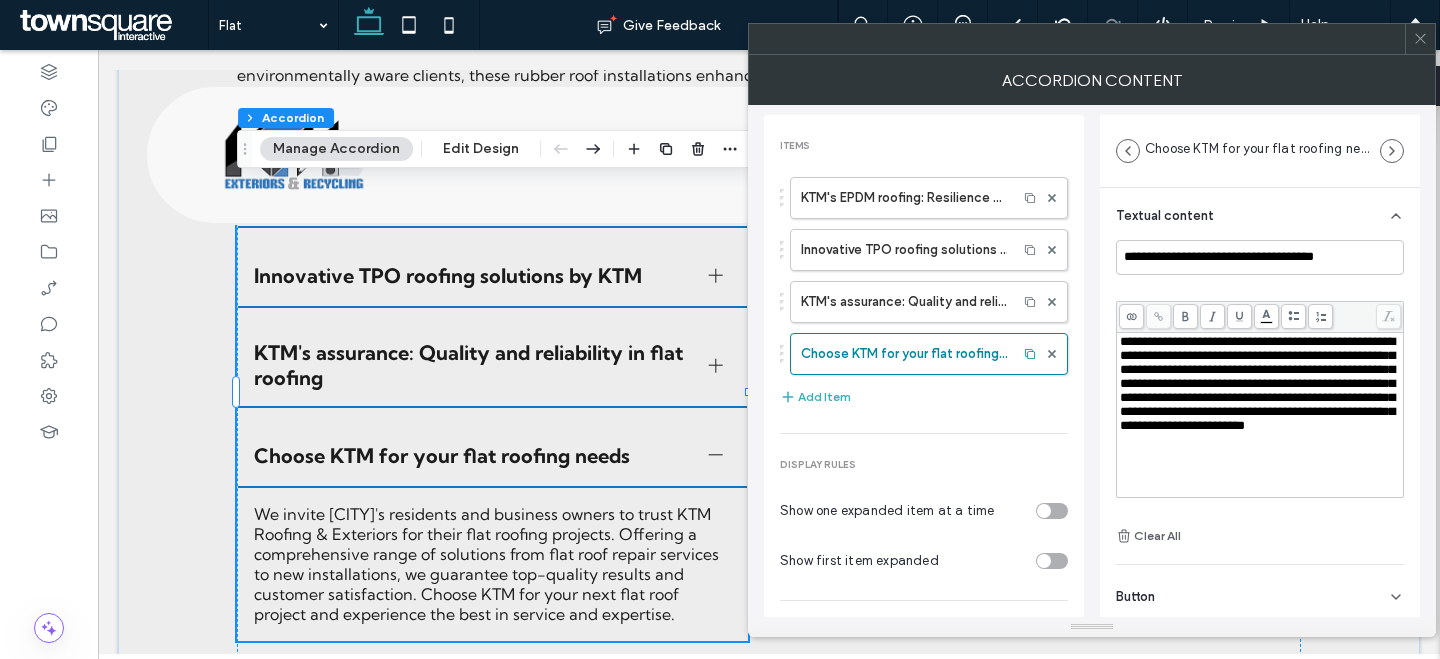 type 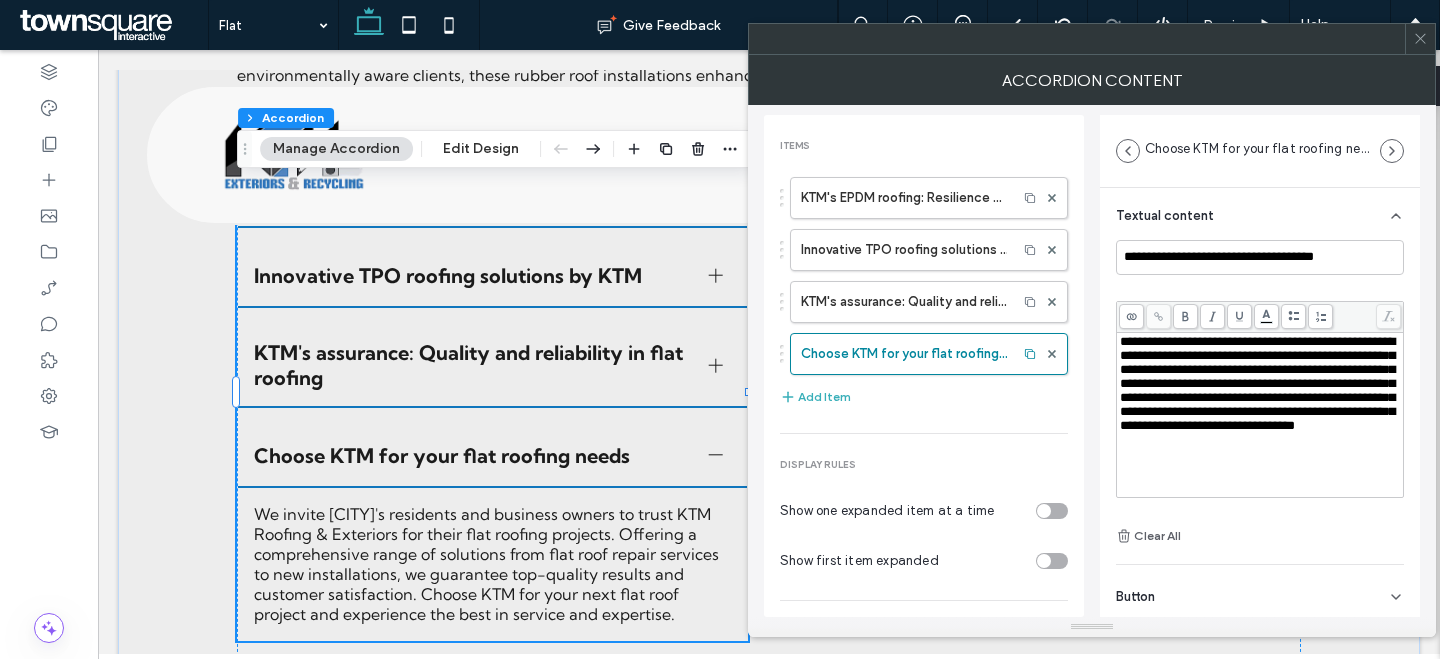 click at bounding box center (1420, 39) 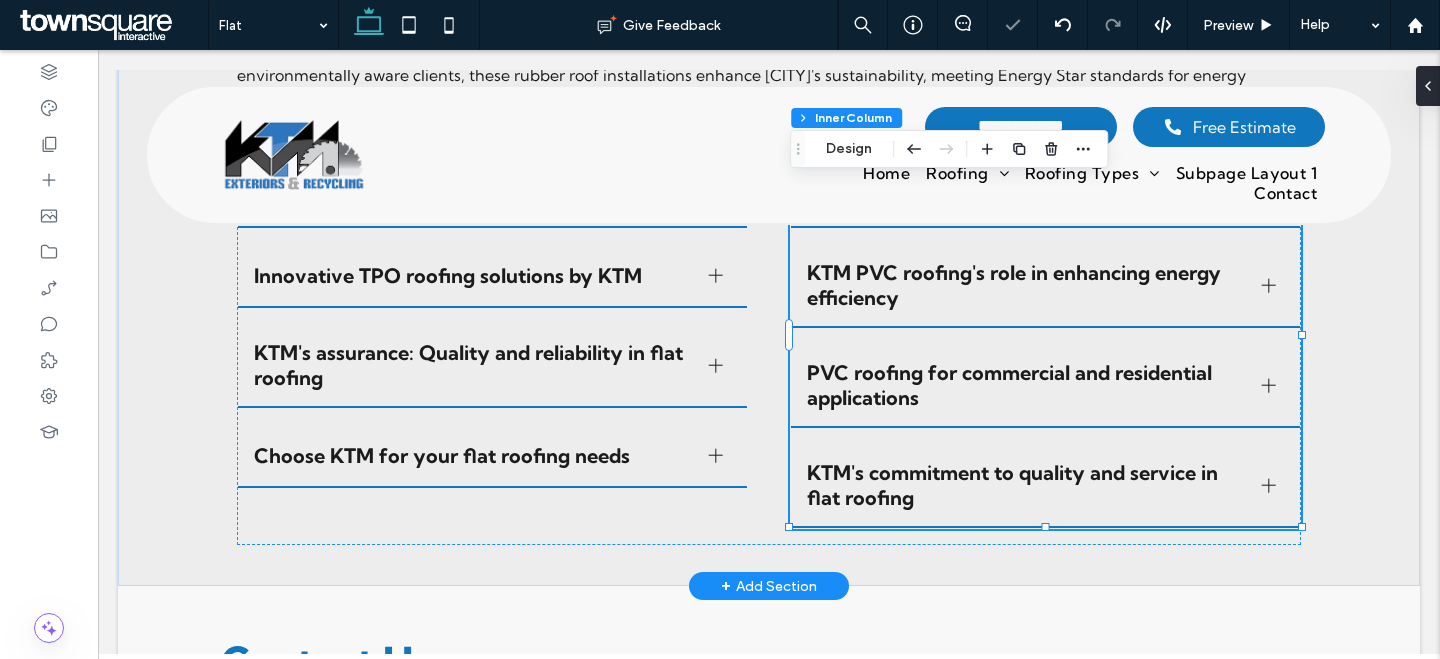 click on "KTM PVC roofing's role in enhancing energy efficiency" at bounding box center (1026, 285) 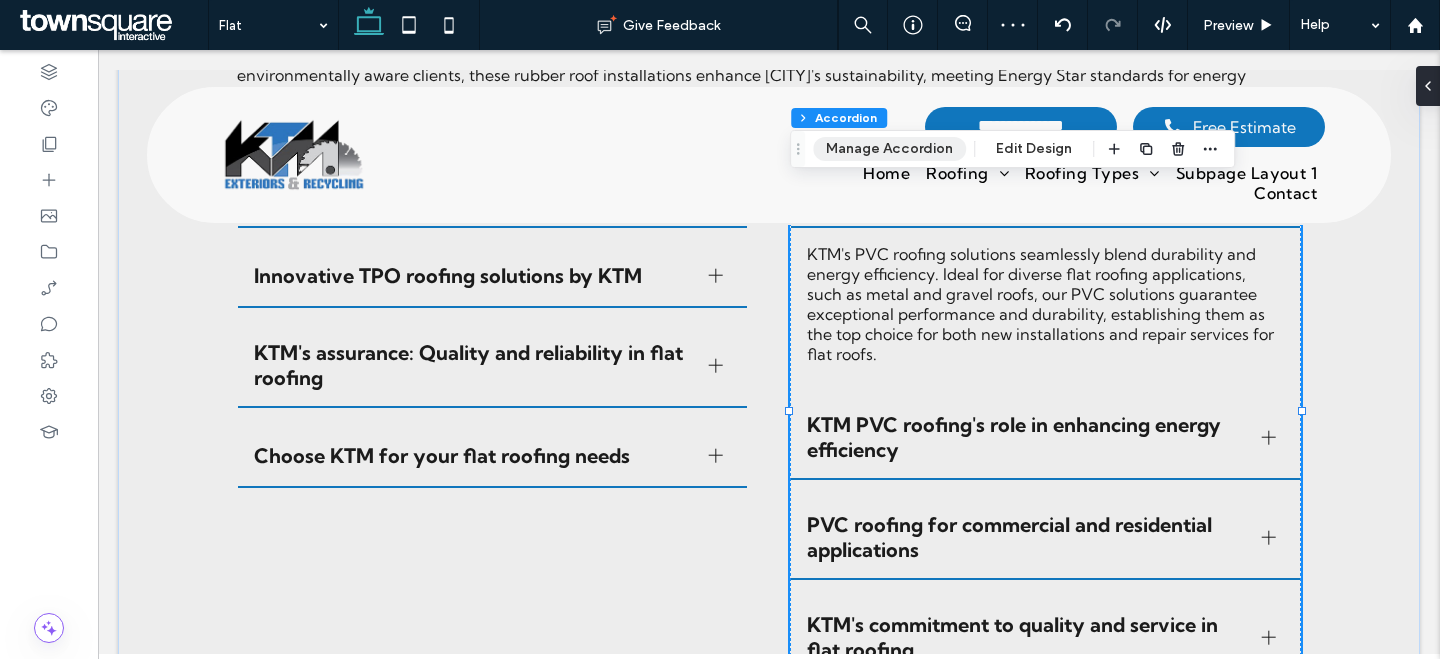 click on "Manage Accordion" at bounding box center [889, 149] 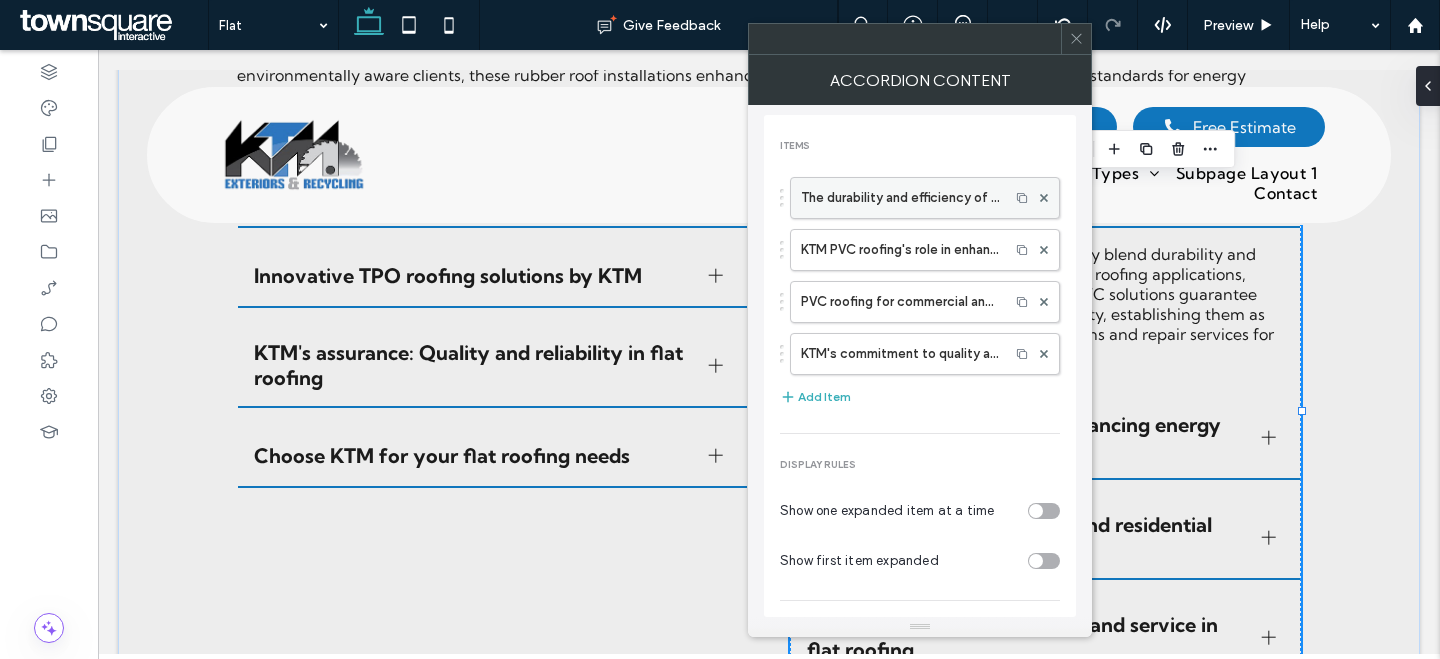 click on "The durability and efficiency of KTM's PVC roofing" at bounding box center [900, 198] 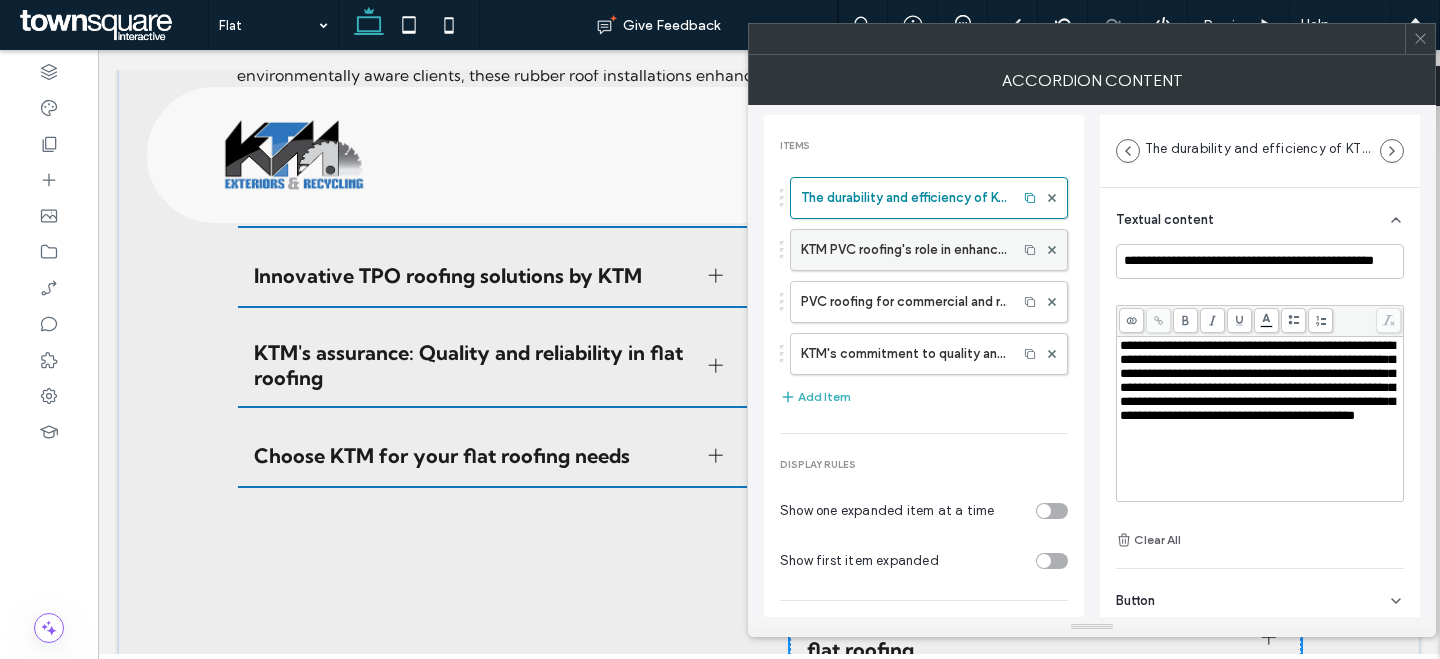 click on "KTM PVC roofing's role in enhancing energy efficiency" at bounding box center [904, 250] 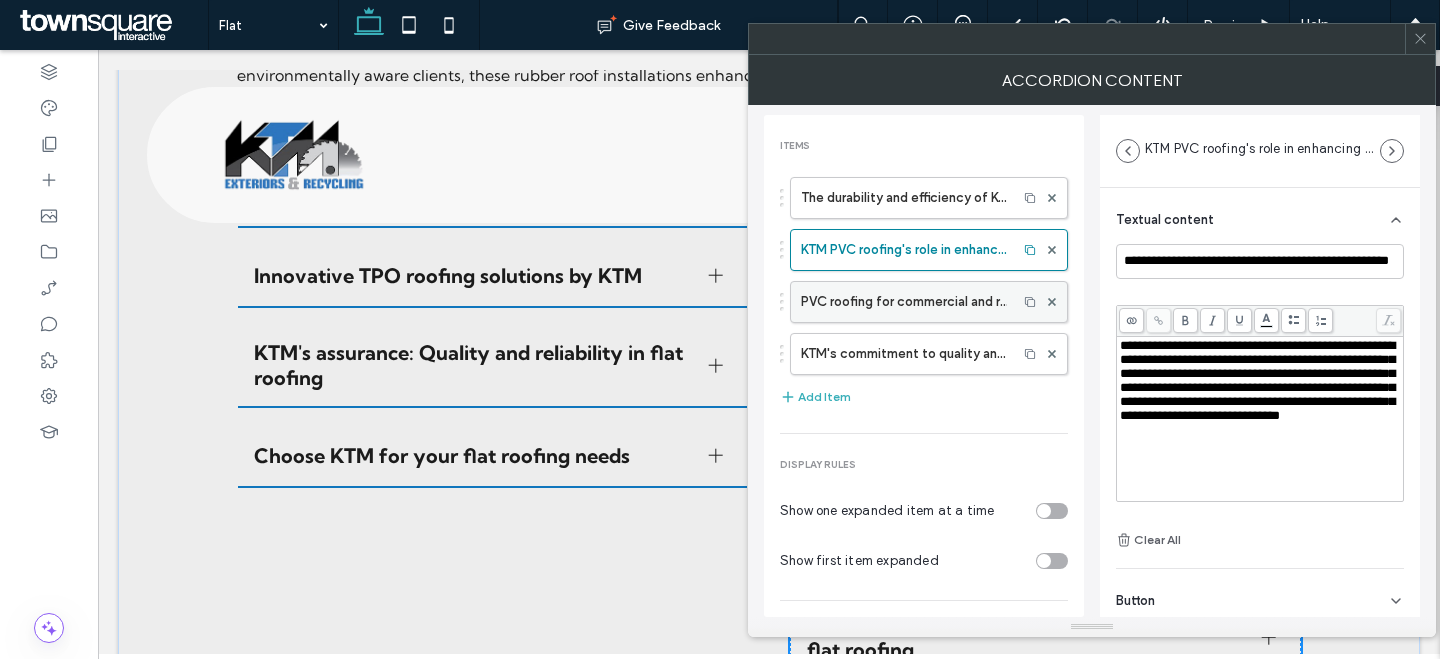 click on "PVC roofing for commercial and residential applications" at bounding box center (904, 302) 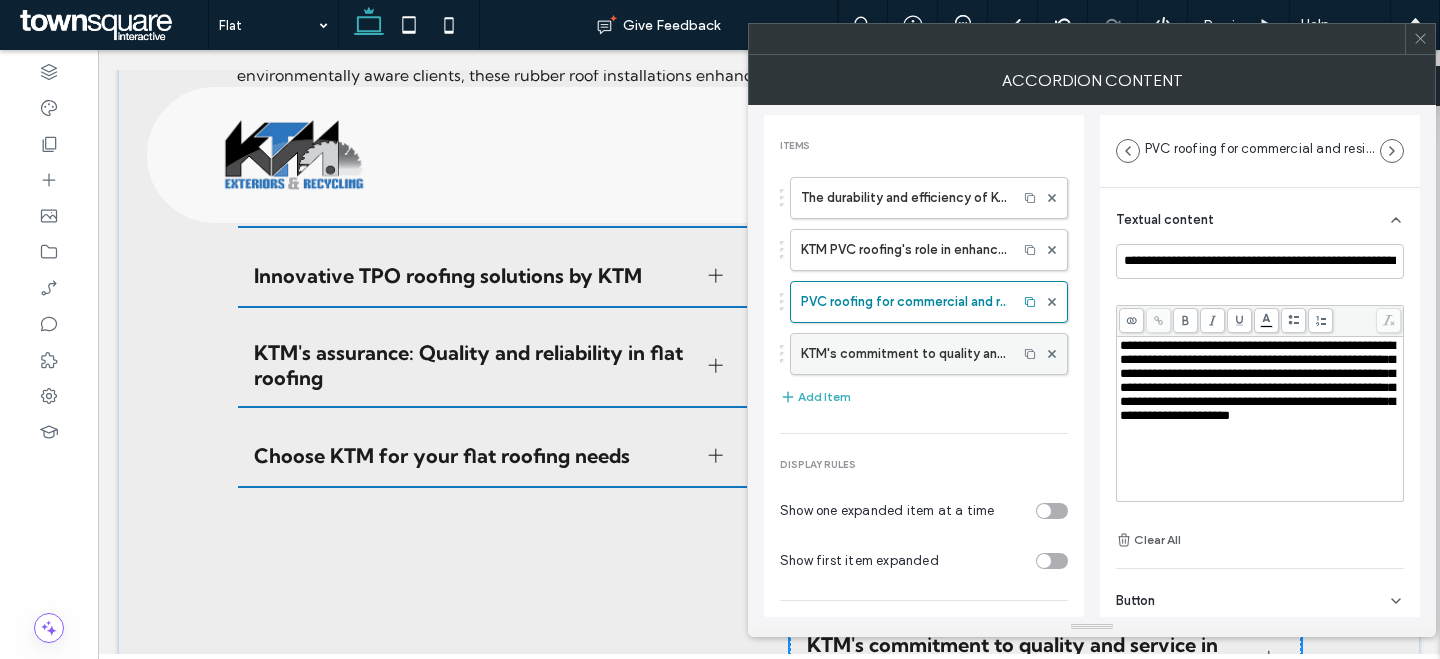 click on "KTM's commitment to quality and service in flat roofing" at bounding box center [904, 354] 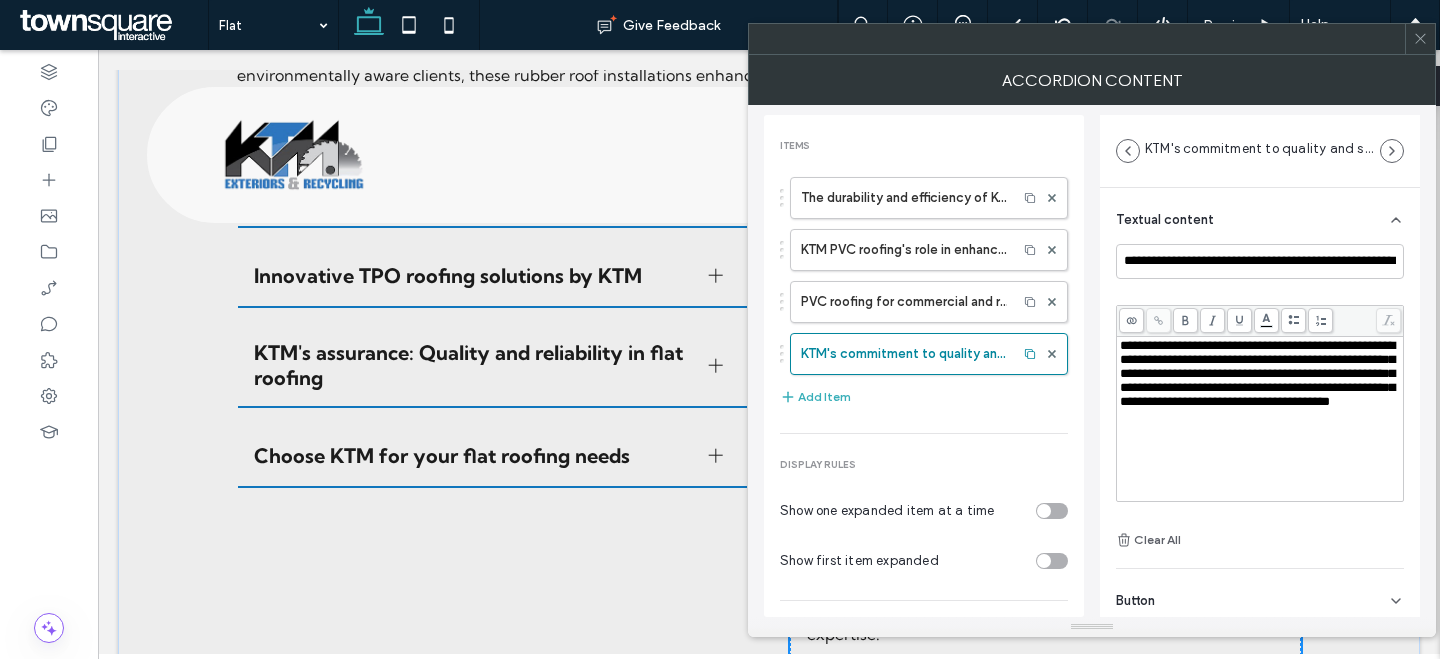 click at bounding box center (1420, 39) 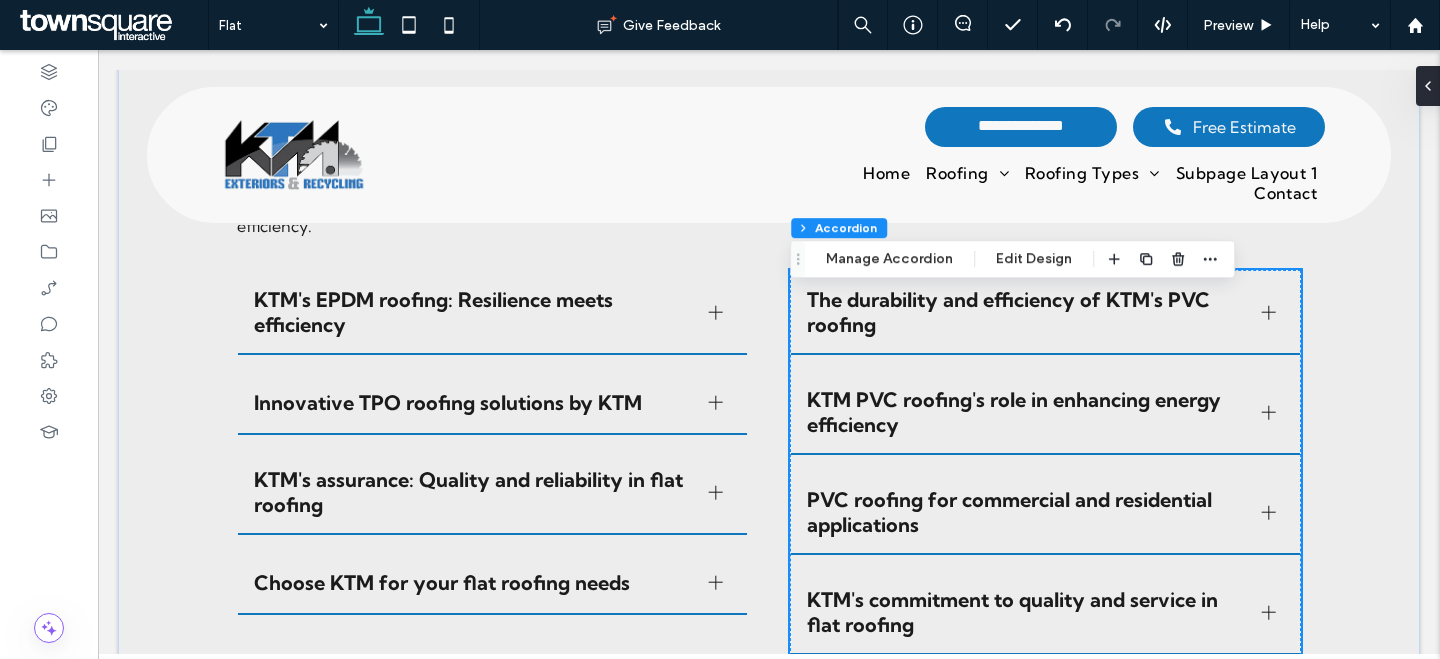 scroll, scrollTop: 2171, scrollLeft: 0, axis: vertical 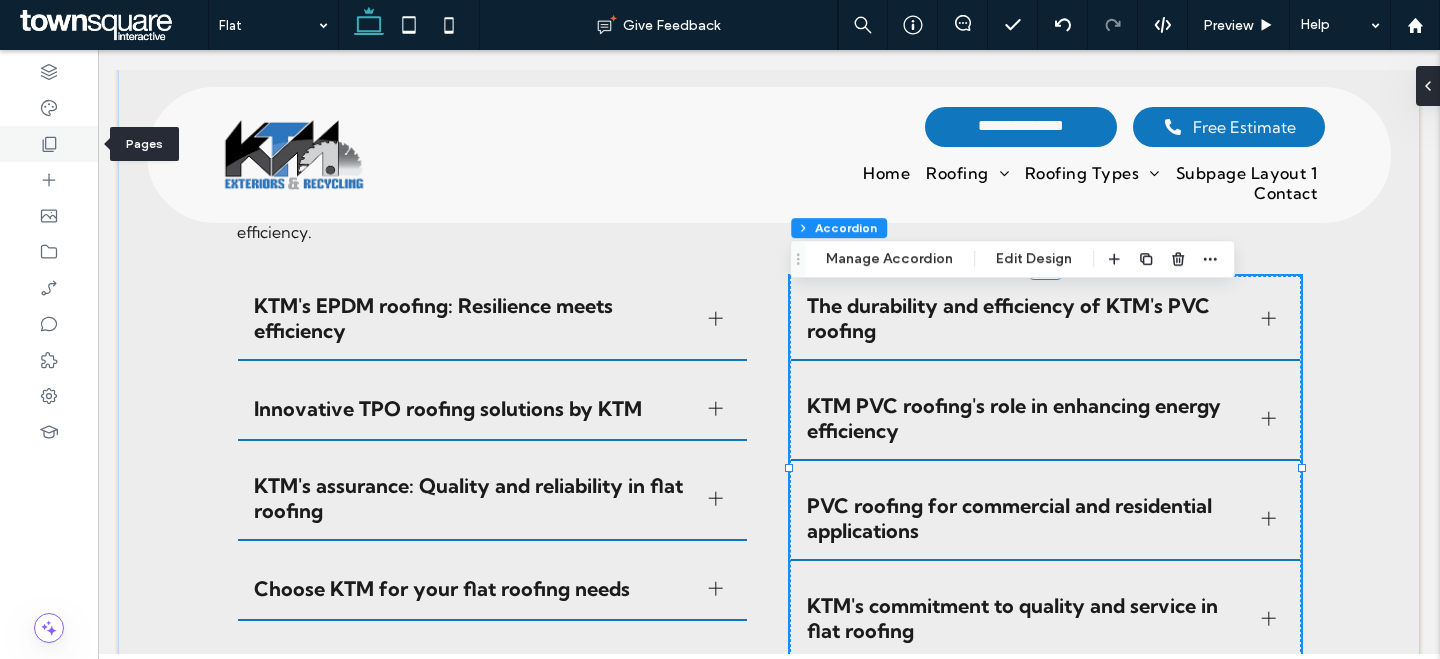 click 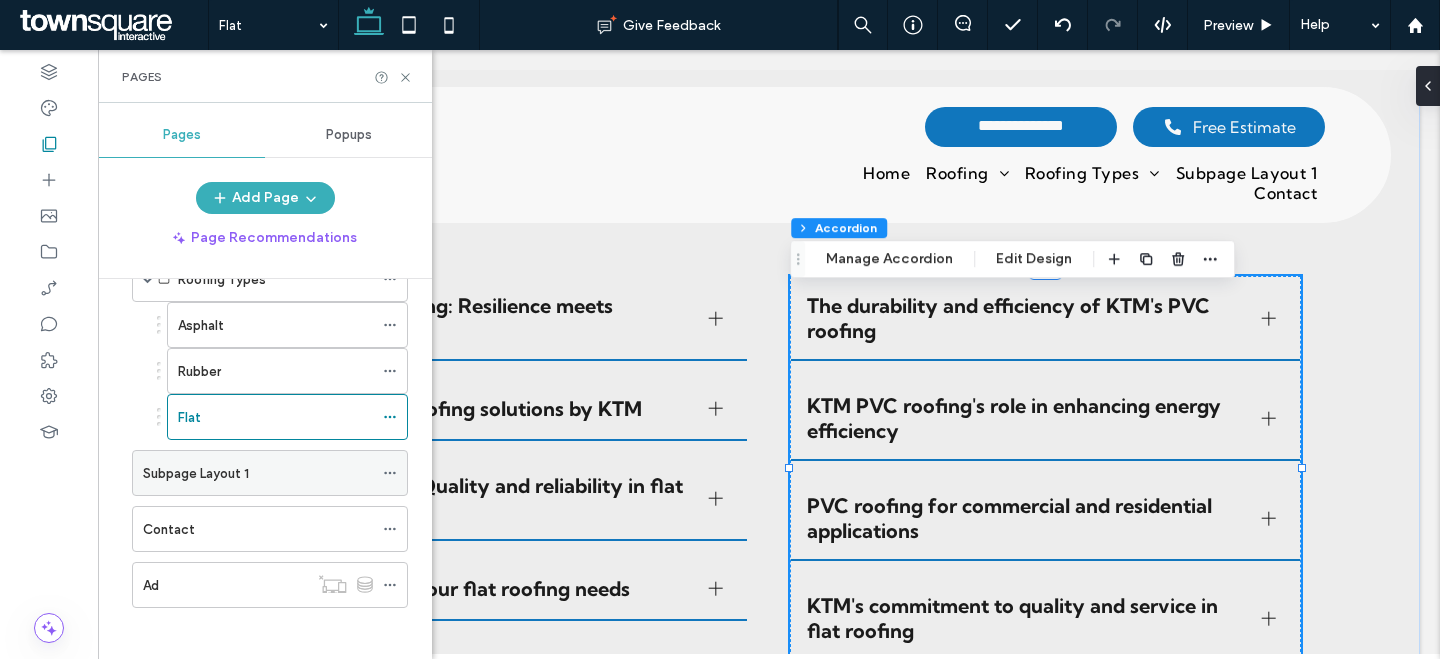 scroll, scrollTop: 178, scrollLeft: 0, axis: vertical 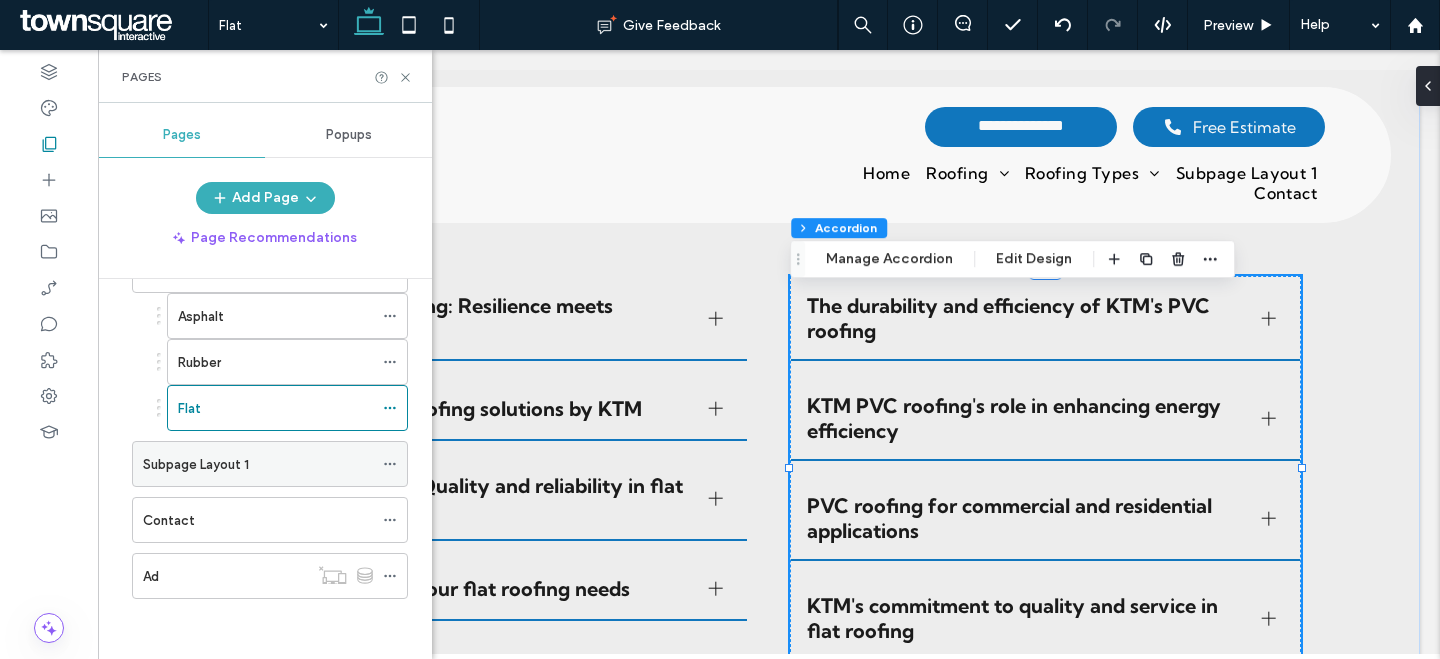 click 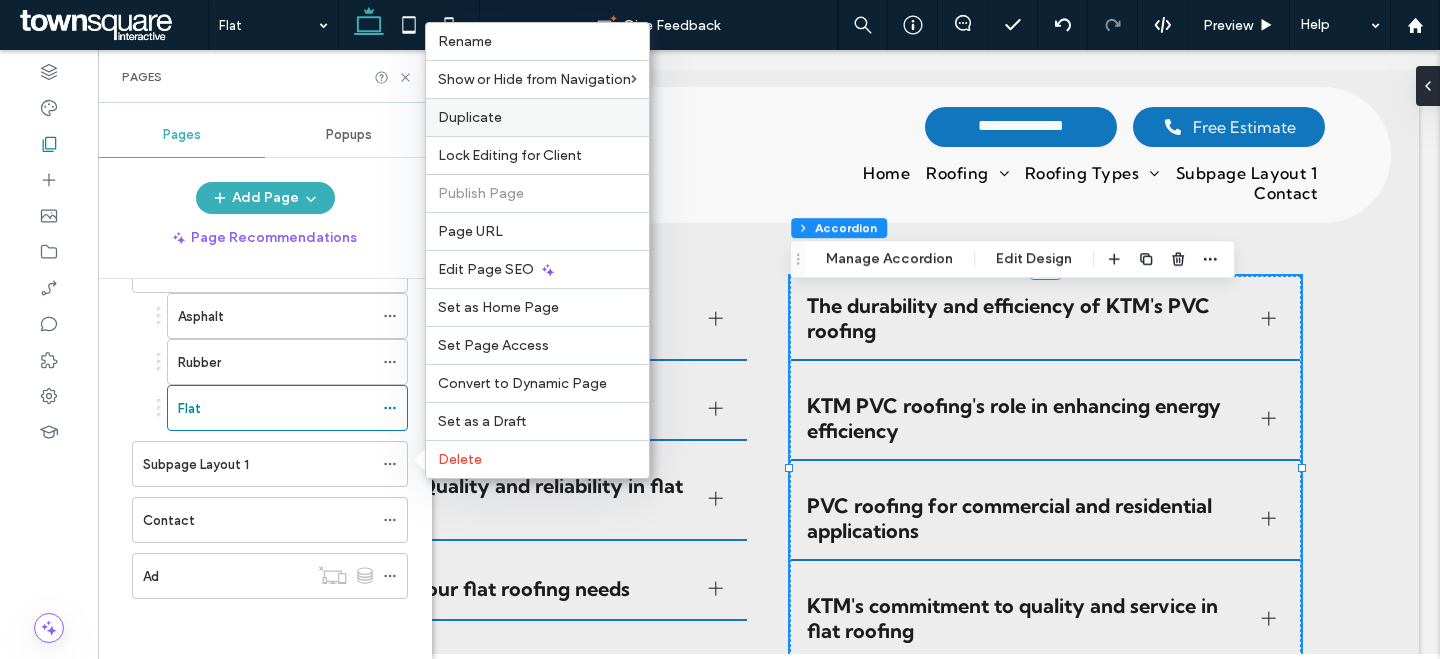 click on "Duplicate" at bounding box center (470, 117) 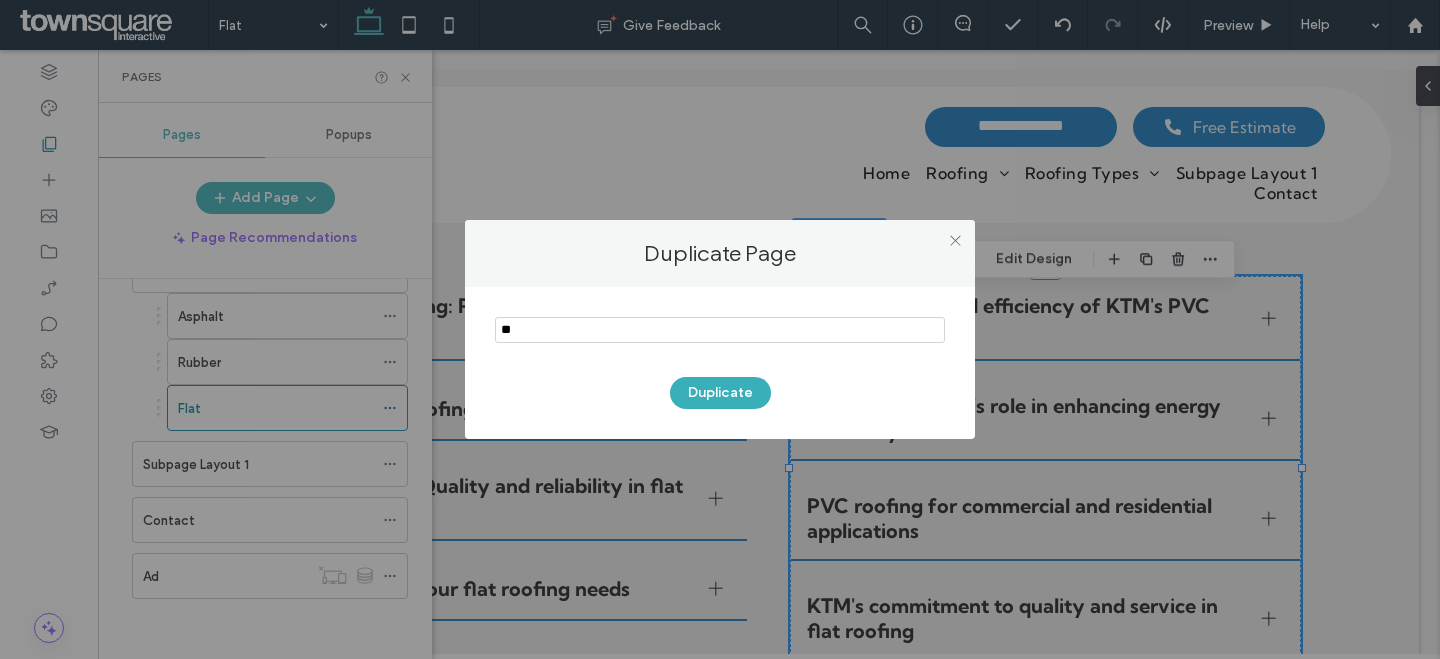 type on "*" 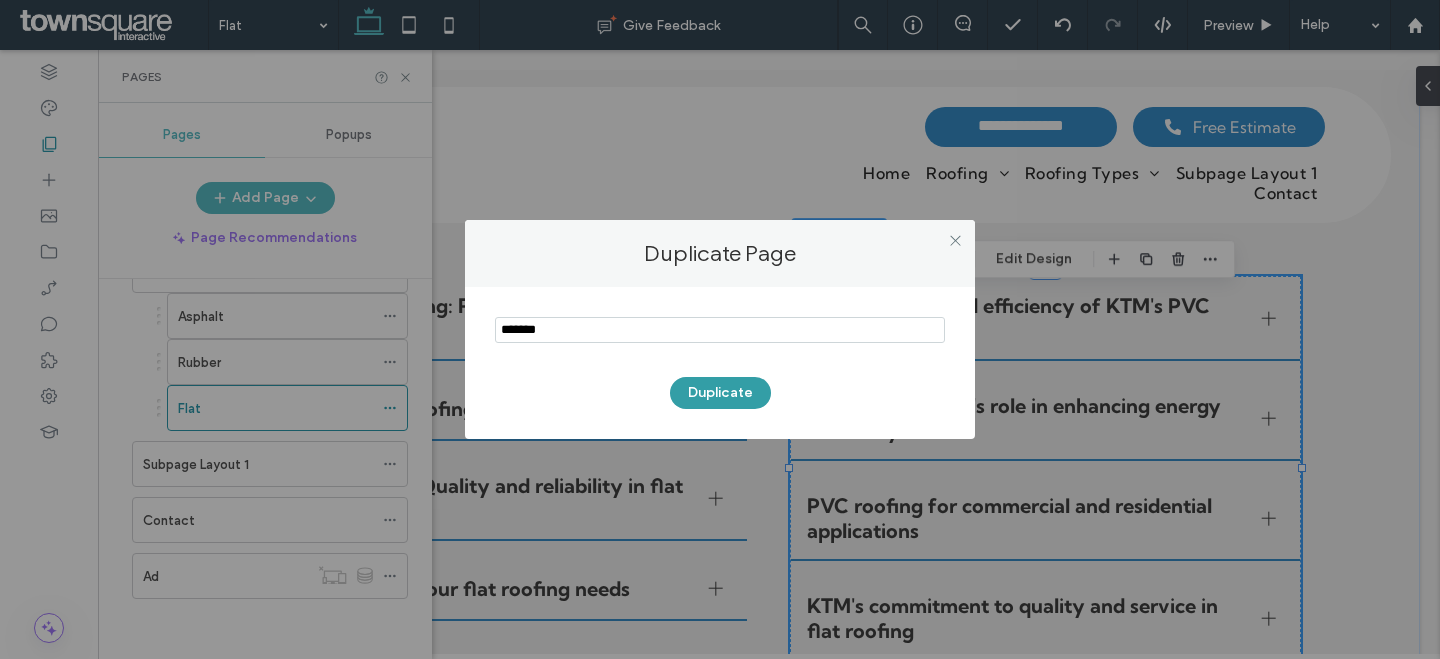 type on "*******" 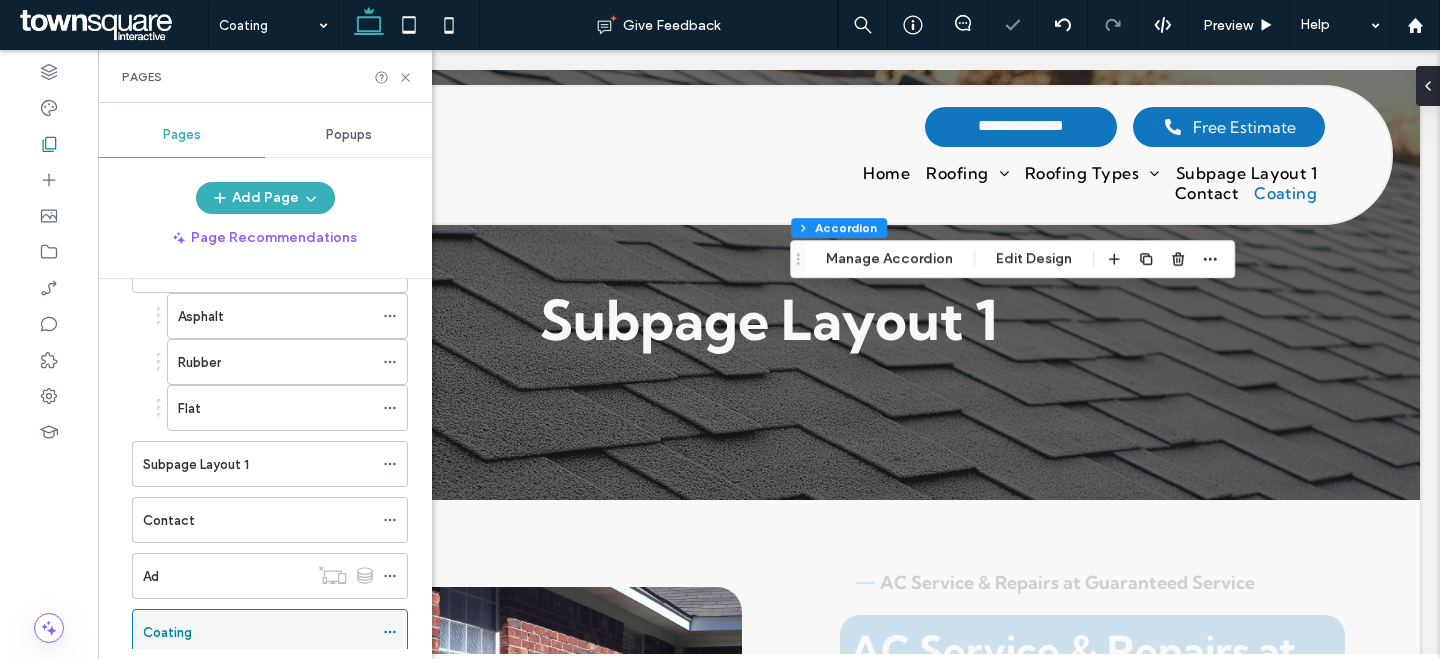 scroll, scrollTop: 0, scrollLeft: 0, axis: both 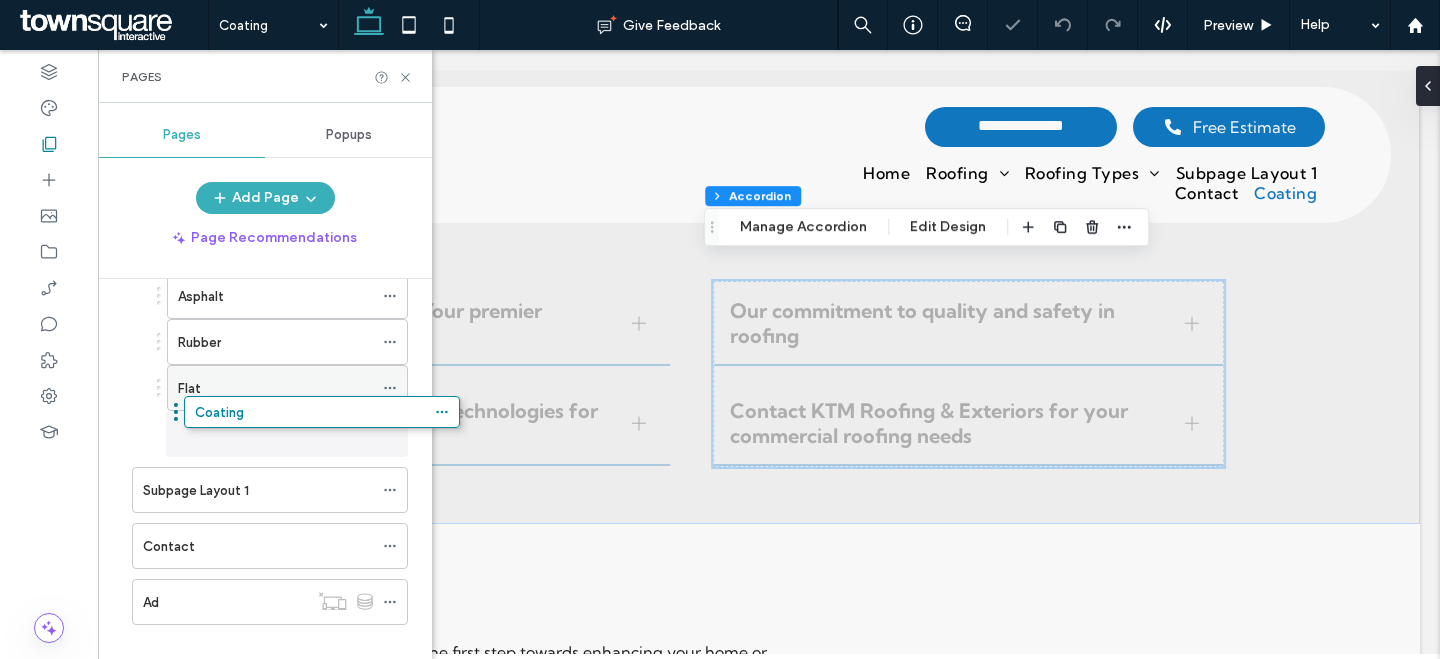 drag, startPoint x: 242, startPoint y: 549, endPoint x: 314, endPoint y: 388, distance: 176.3661 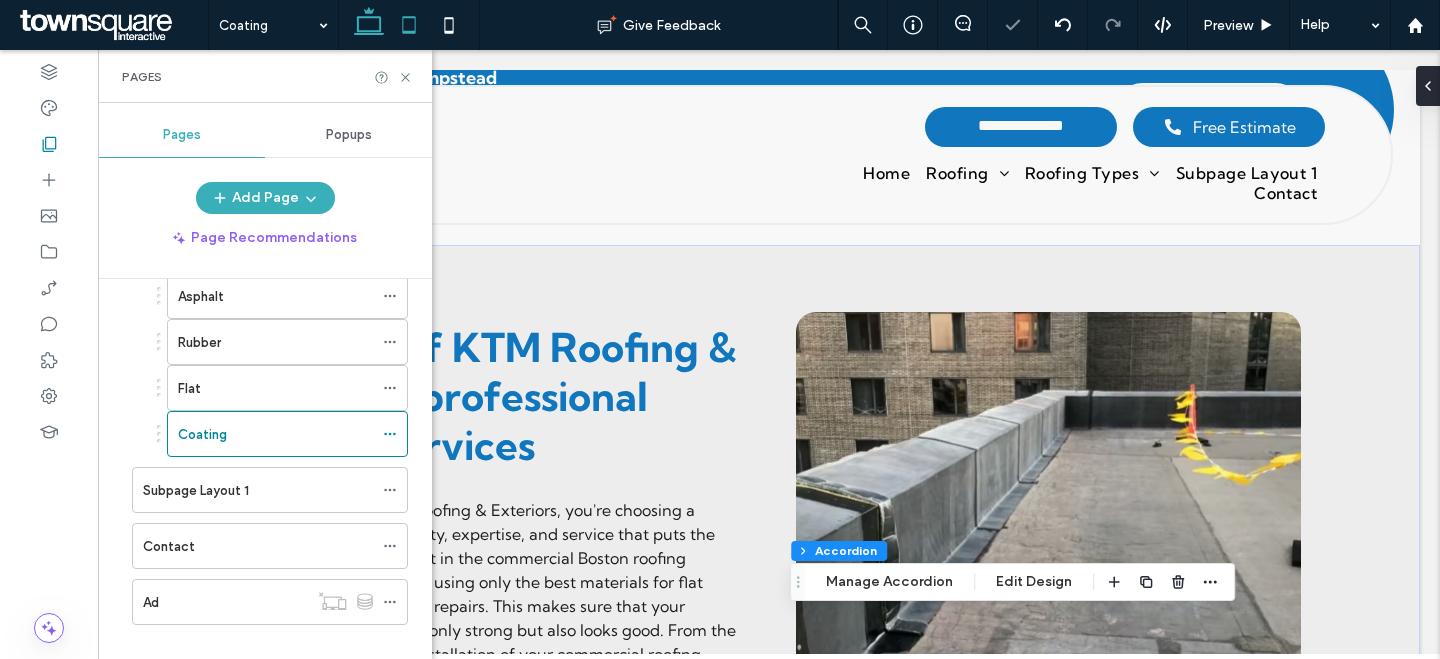 scroll, scrollTop: 1779, scrollLeft: 0, axis: vertical 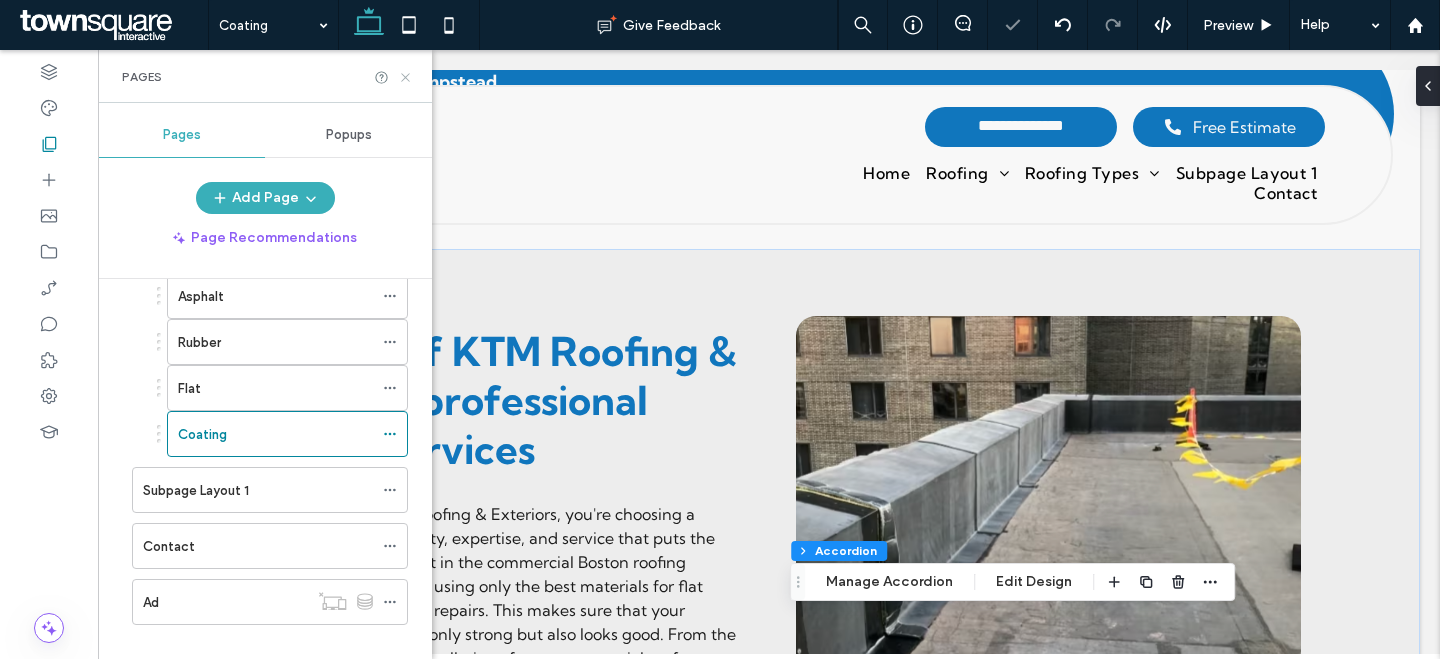 click 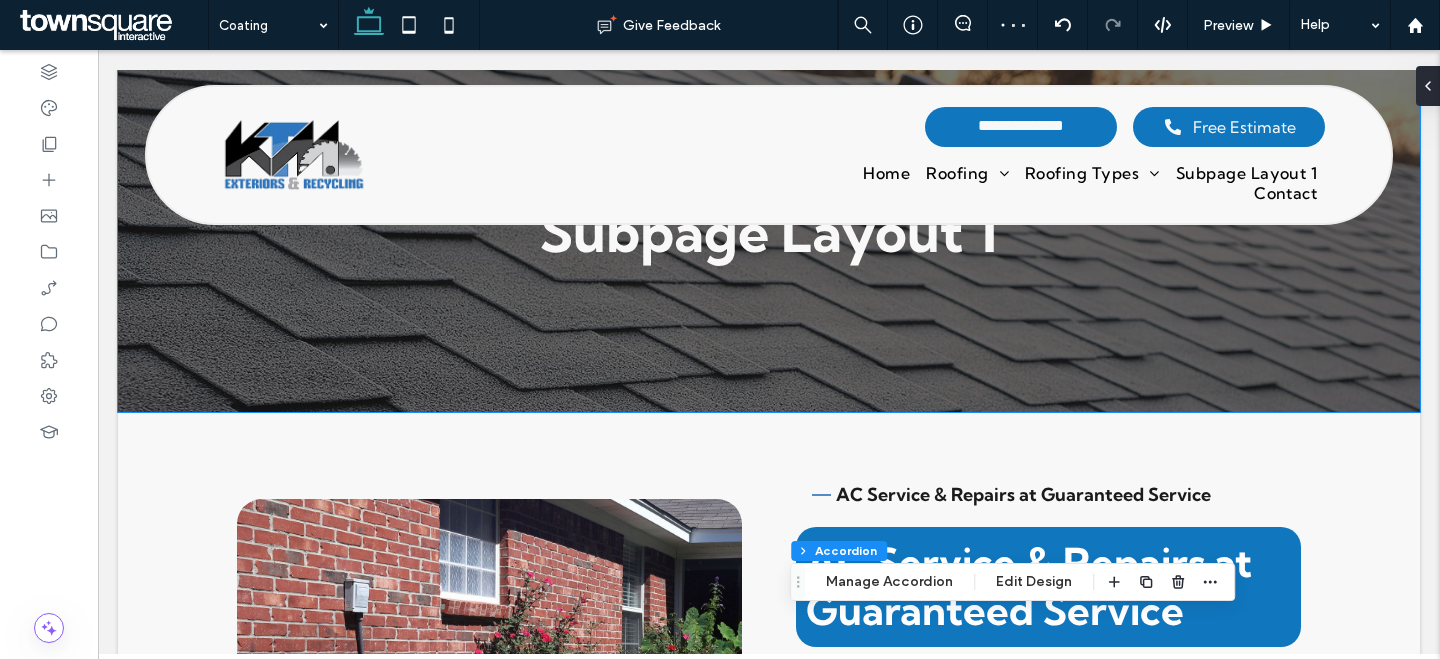 scroll, scrollTop: 0, scrollLeft: 0, axis: both 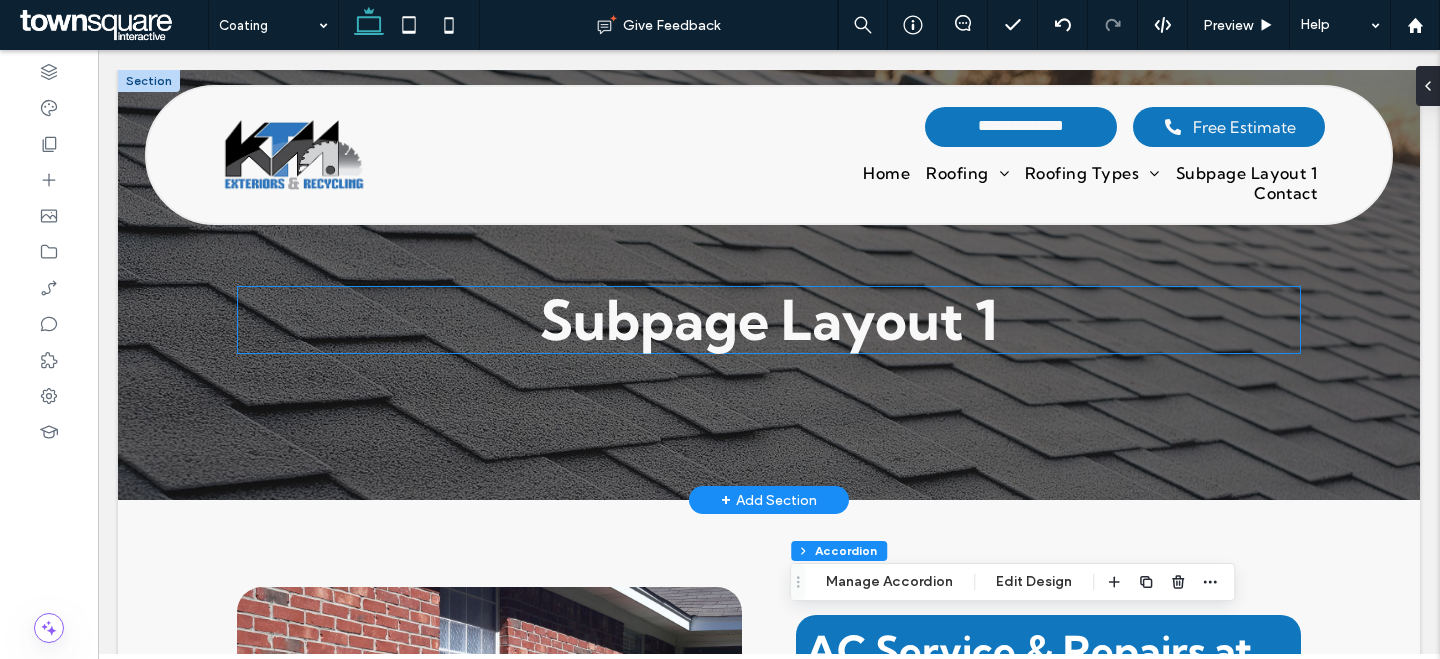 click on "Subpage Layout 1" at bounding box center (769, 320) 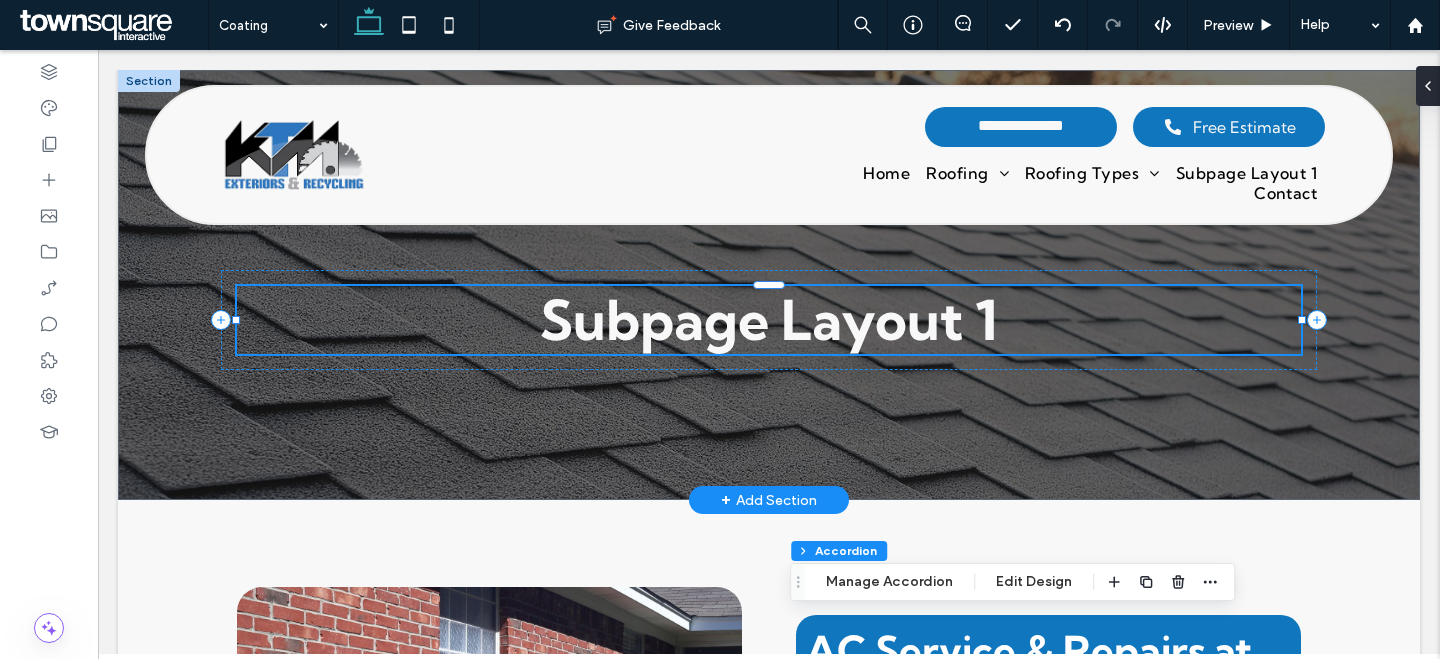 click on "Subpage Layout 1" at bounding box center (769, 320) 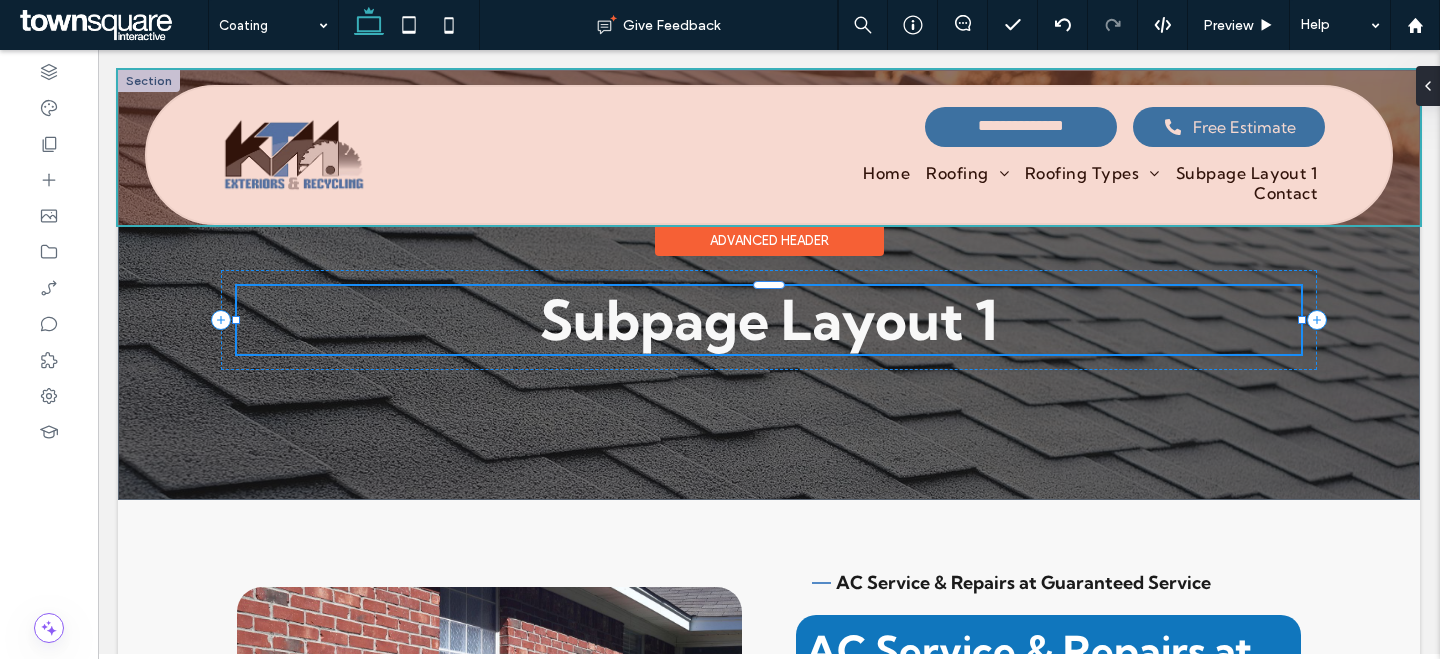 type on "**********" 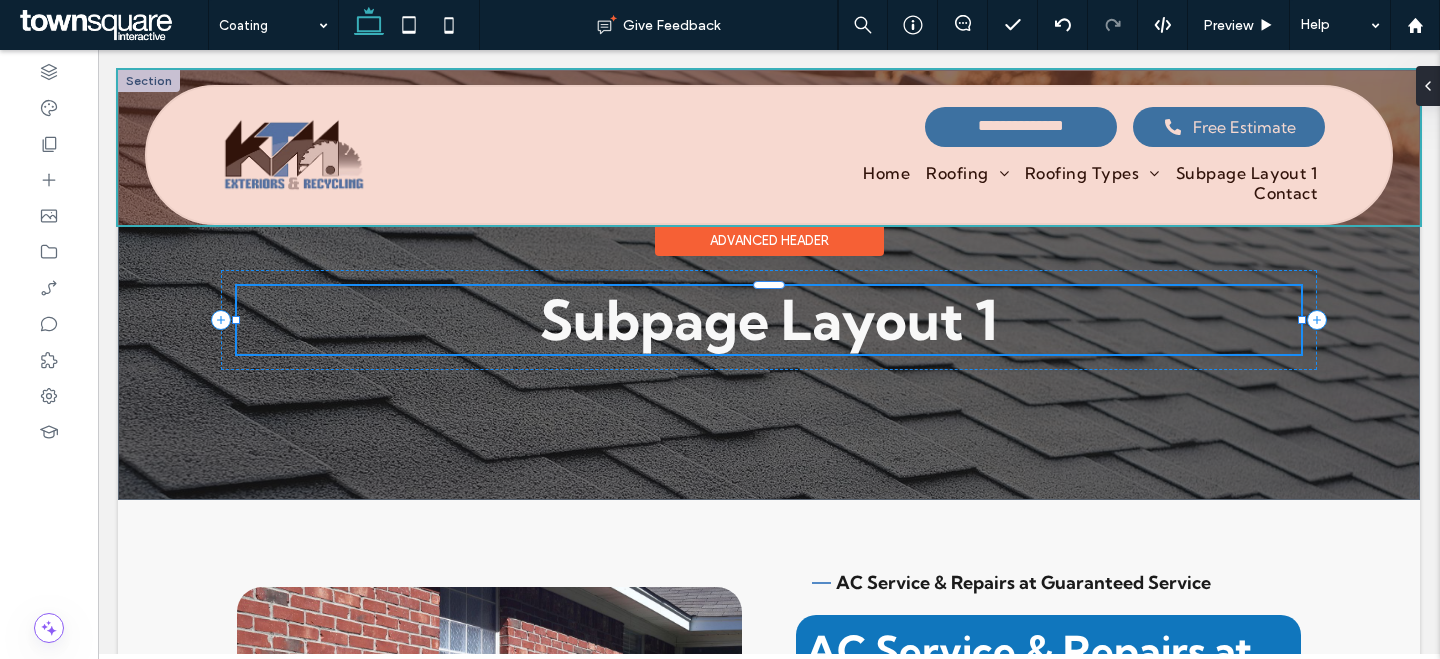 type on "**" 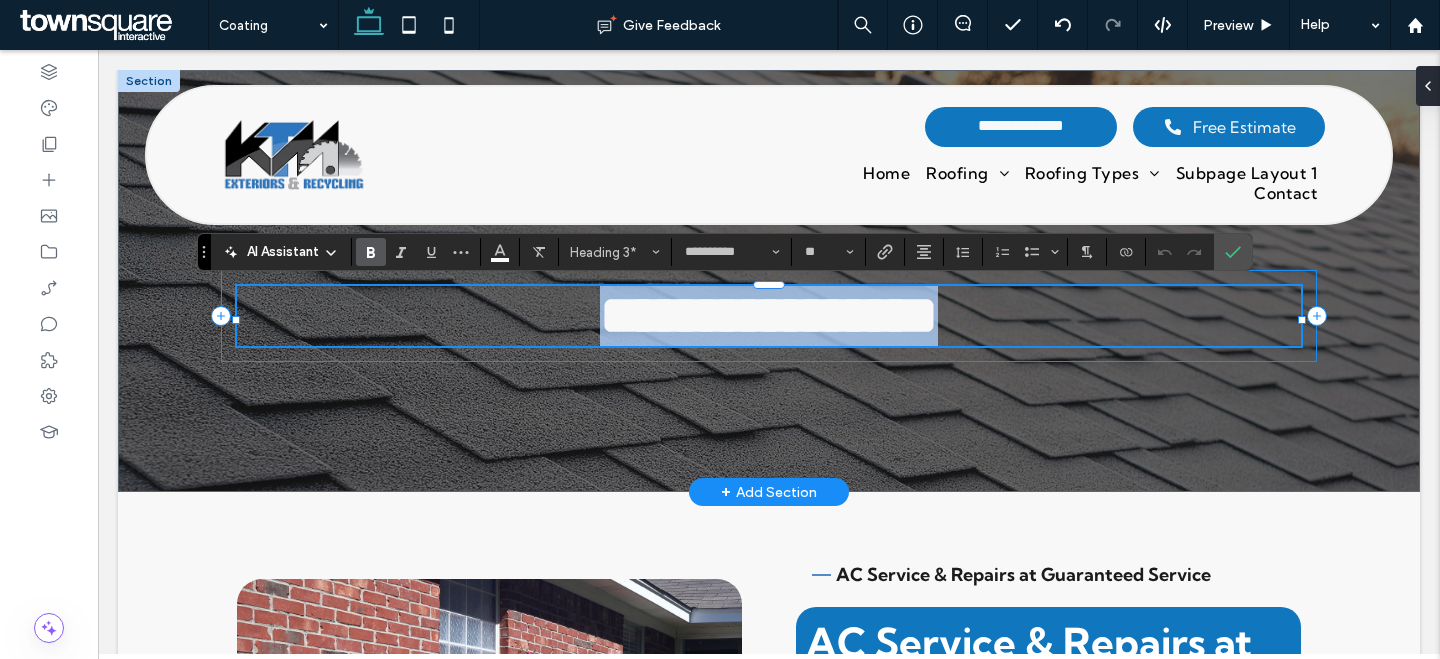 type 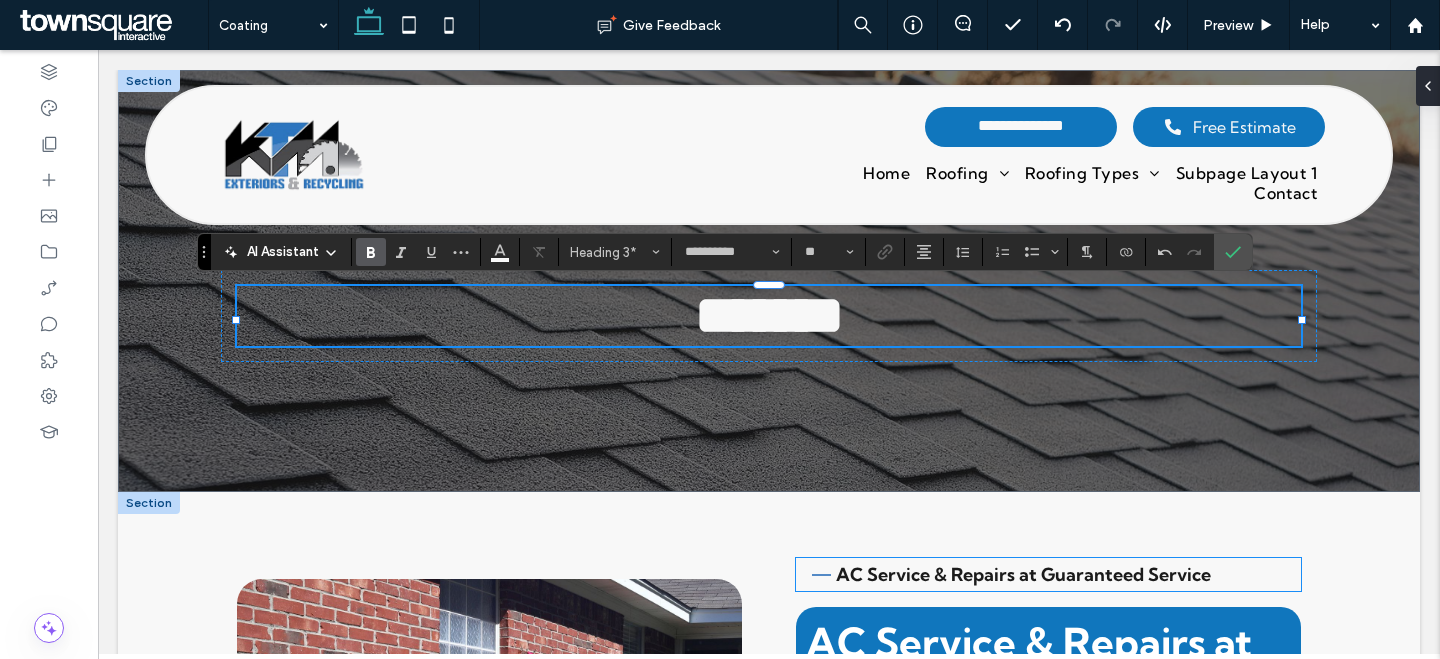 click on "AC Service & Repairs at Guaranteed Service" at bounding box center [1023, 574] 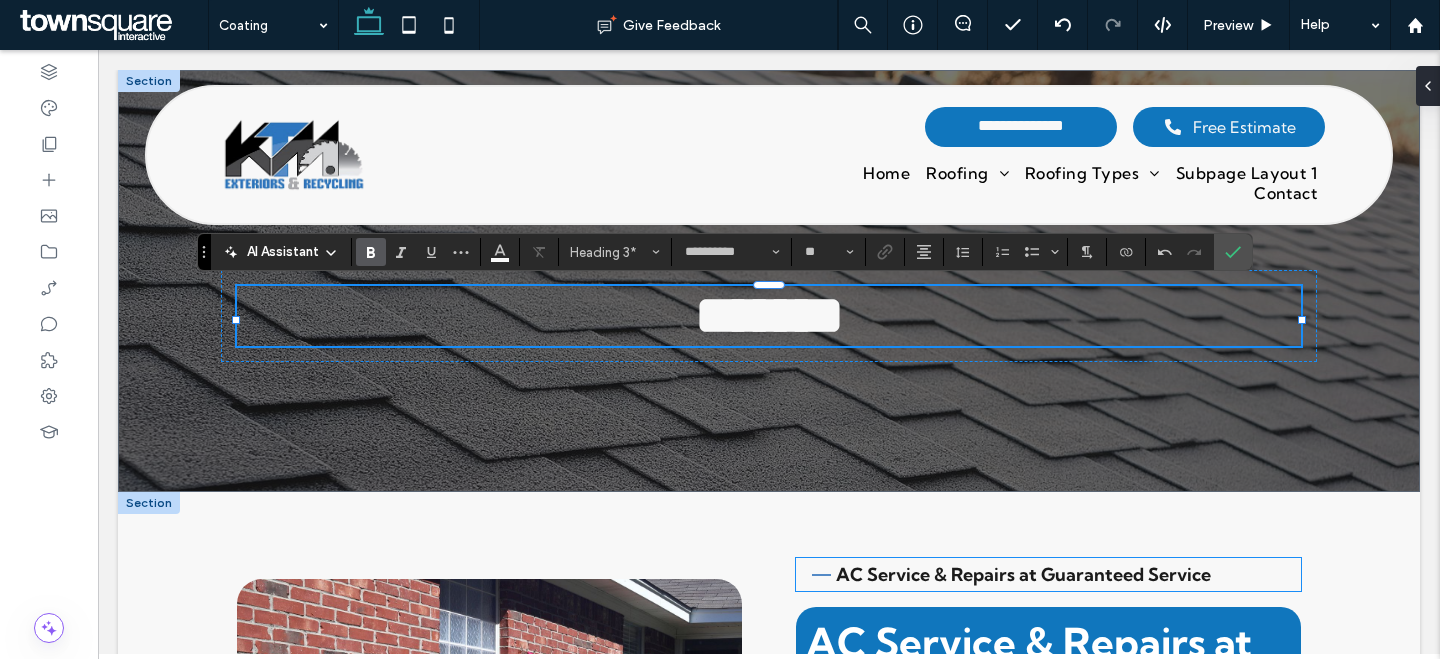 click on "AC Service & Repairs at Guaranteed Service" at bounding box center (1023, 574) 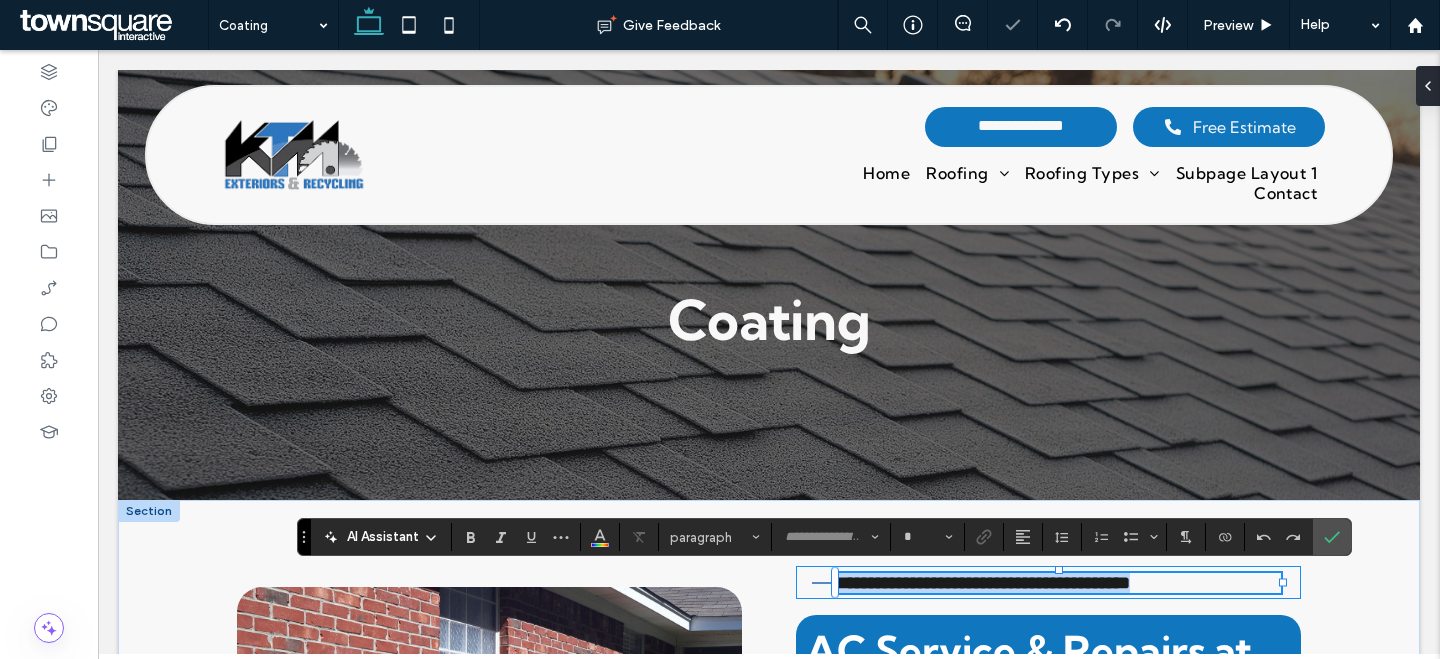 type on "**********" 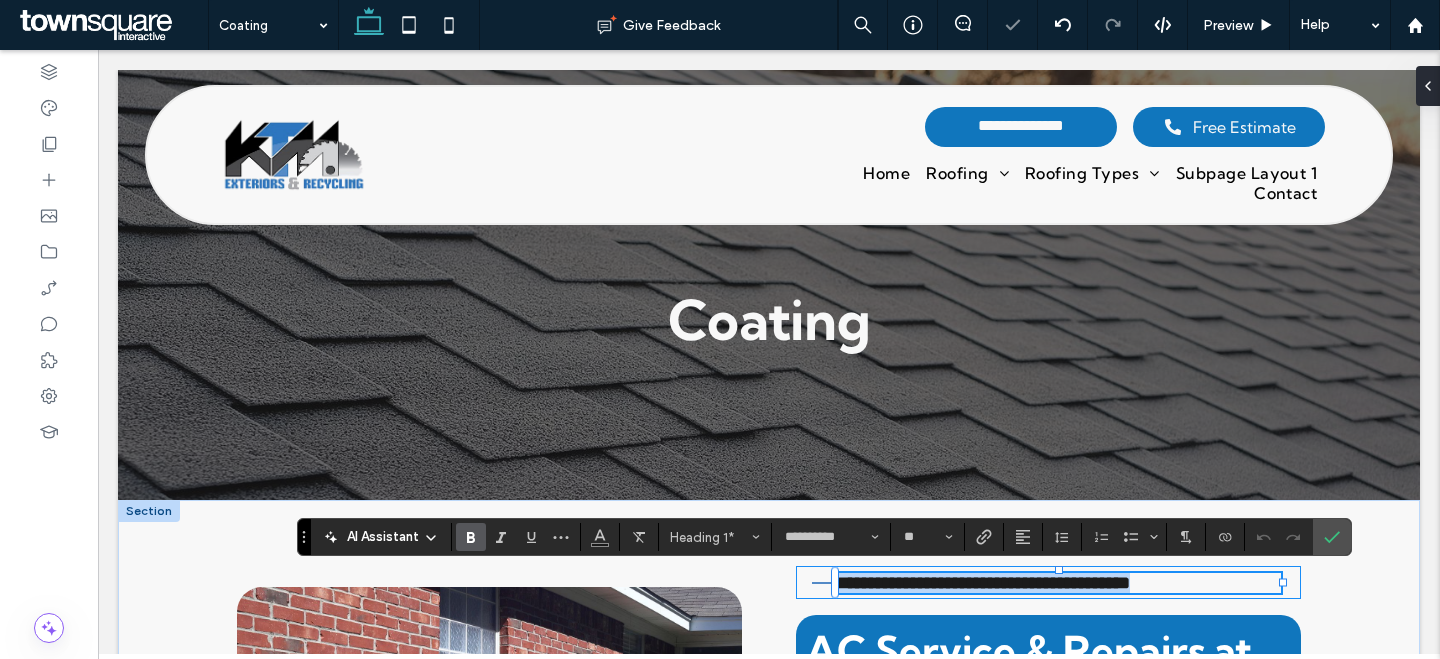 paste 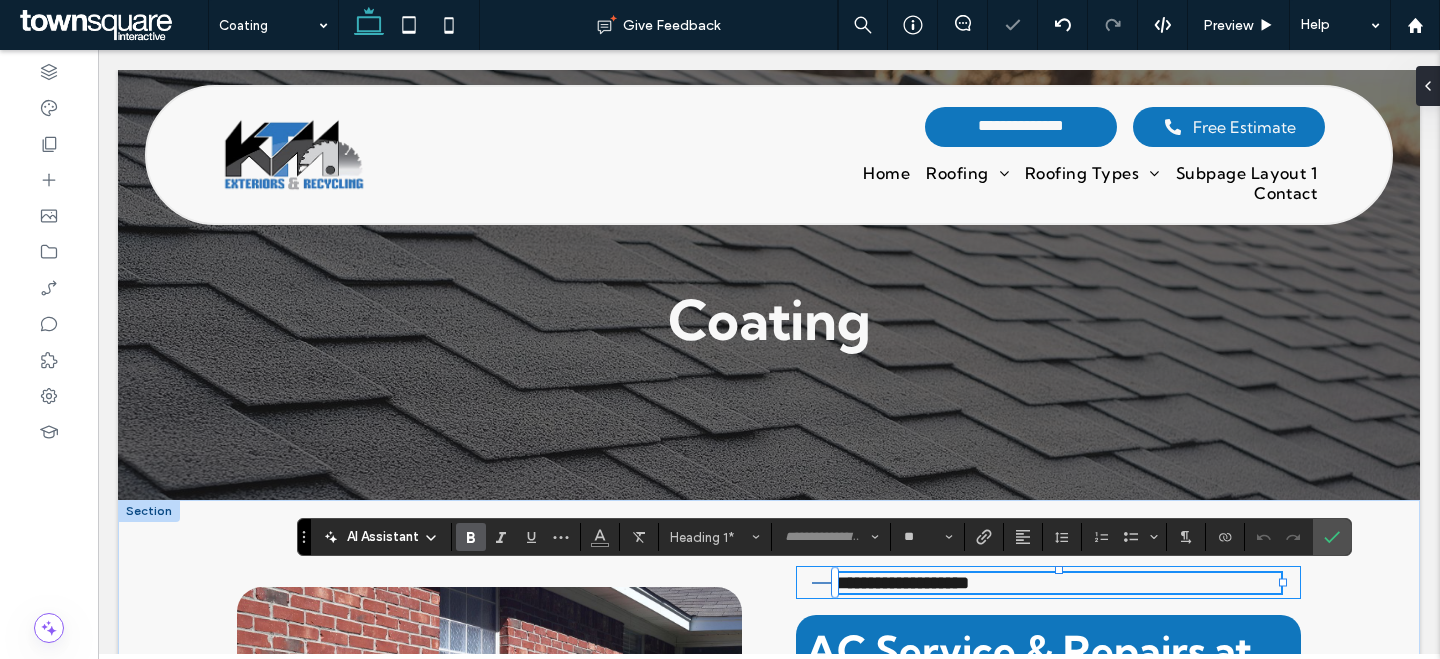 scroll, scrollTop: 14, scrollLeft: 0, axis: vertical 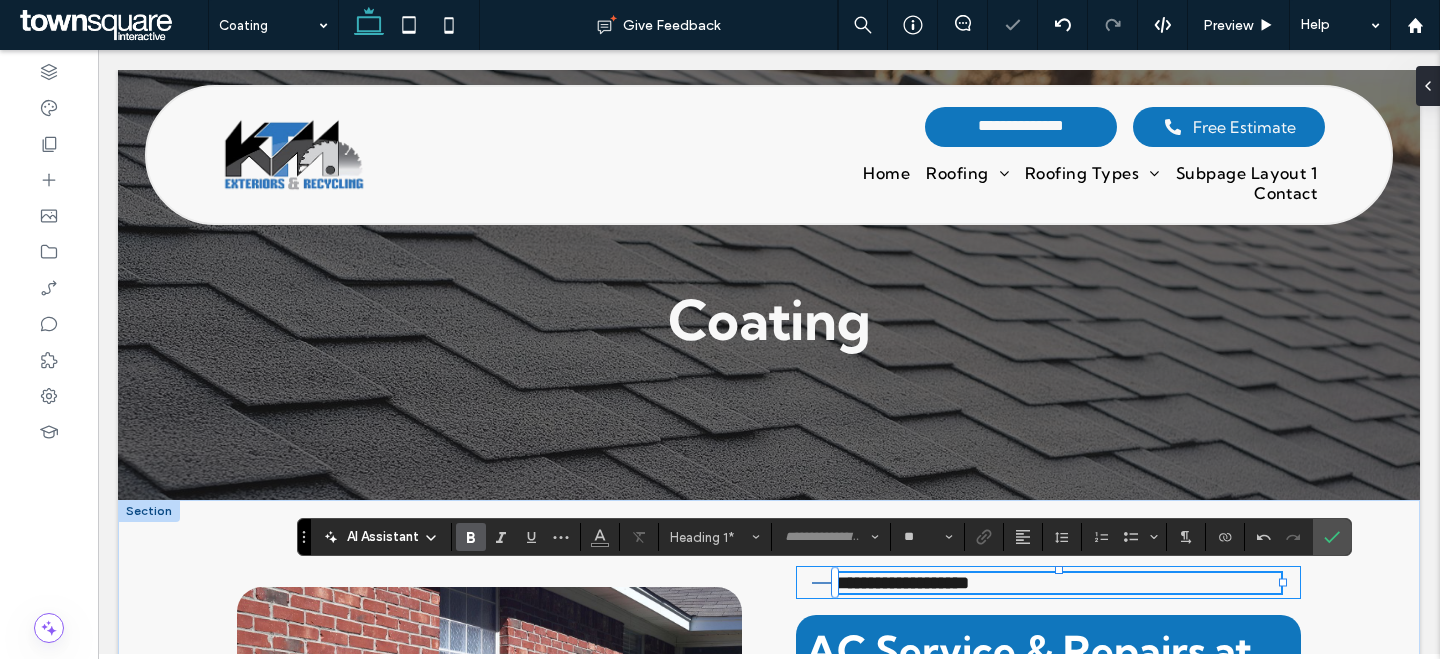 type on "**********" 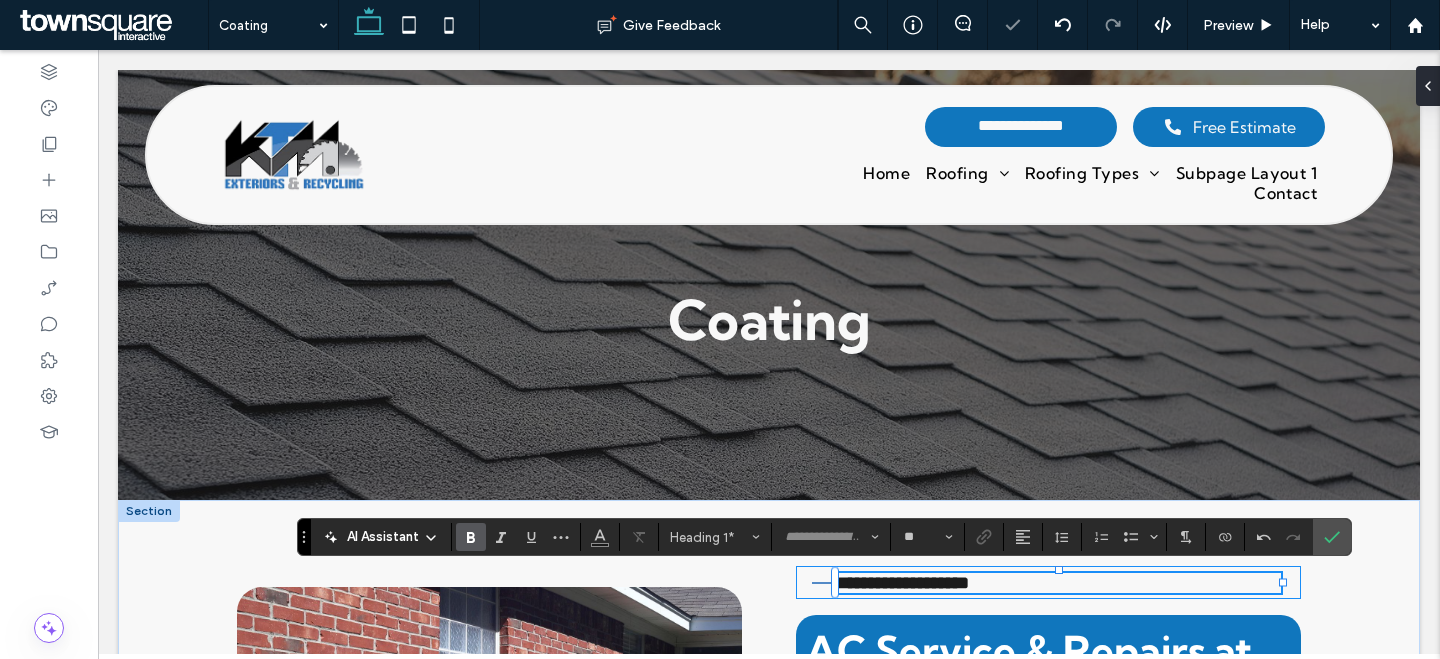 type on "**" 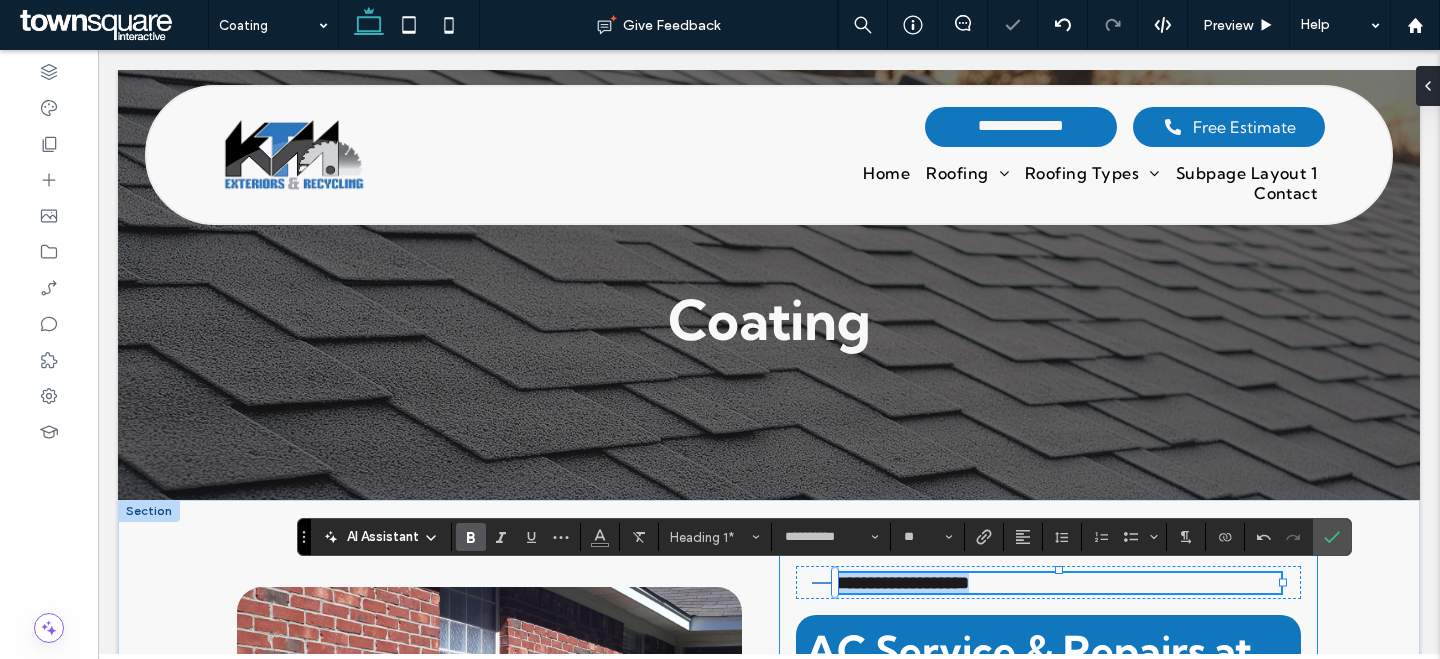 drag, startPoint x: 953, startPoint y: 586, endPoint x: 791, endPoint y: 583, distance: 162.02777 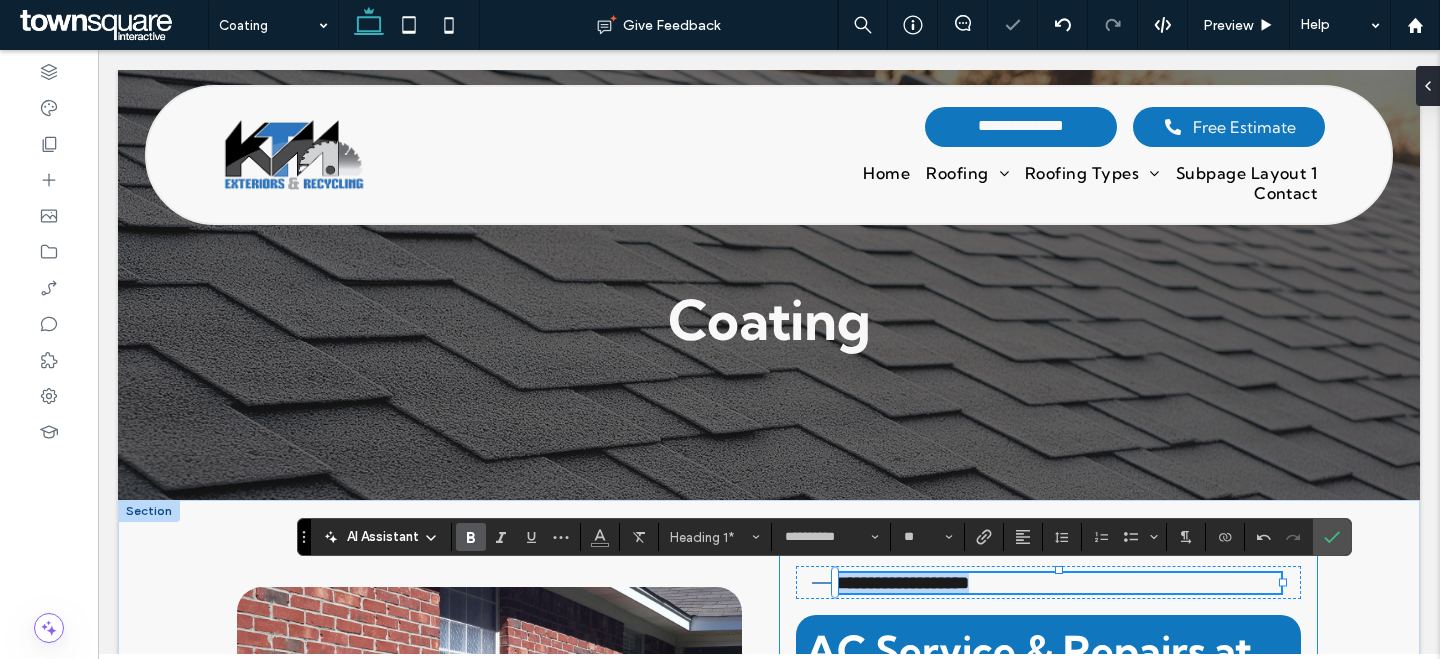 click on "**********" at bounding box center (1048, 826) 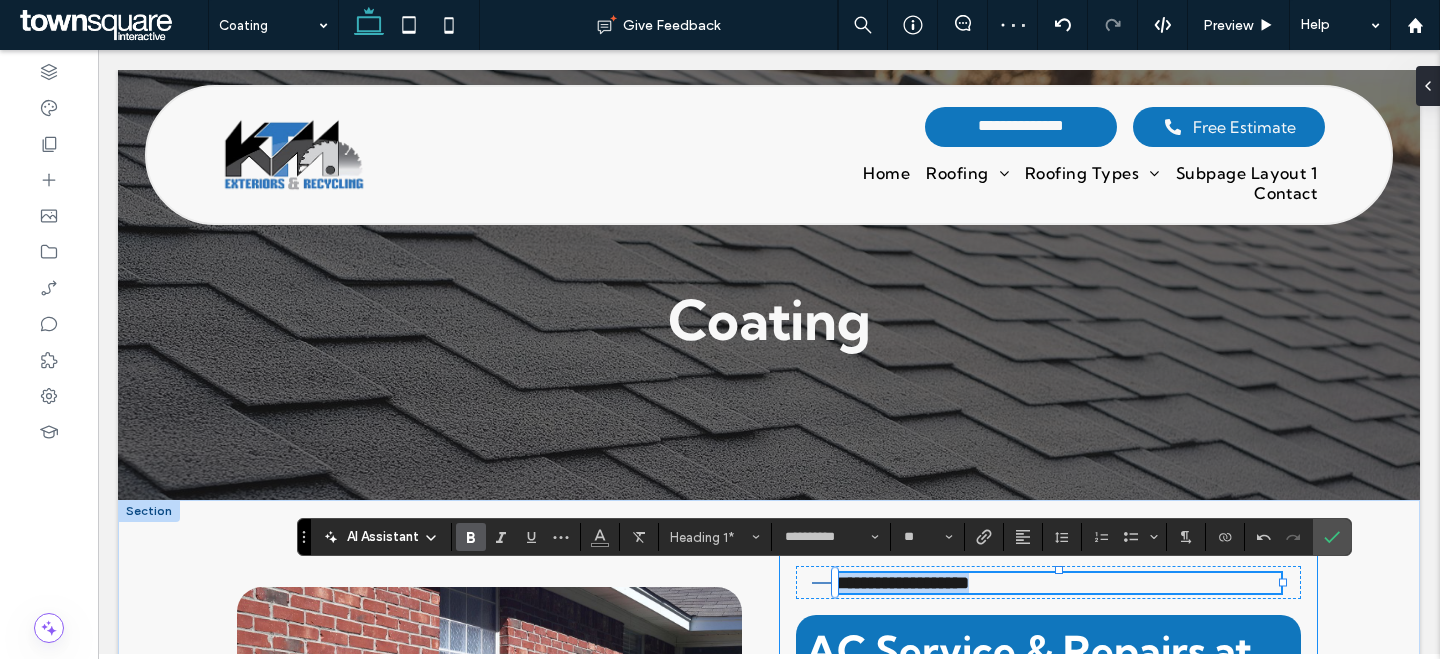 type 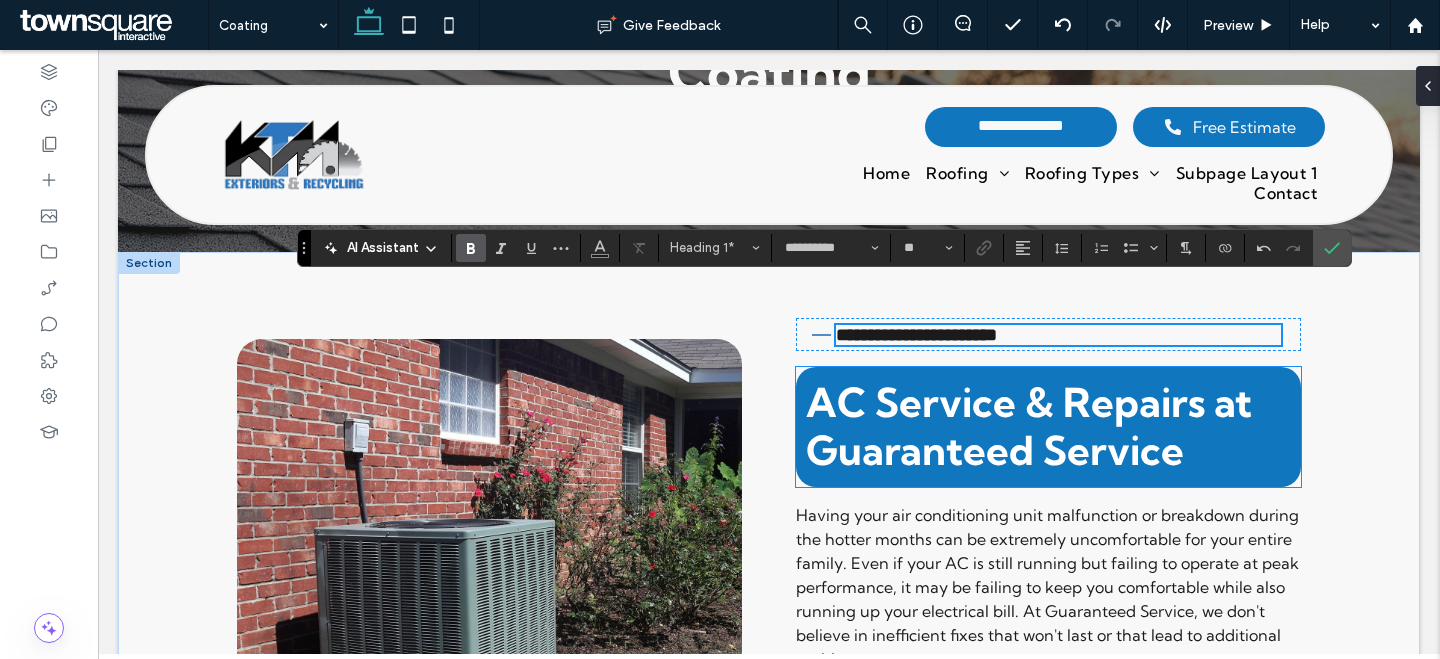 scroll, scrollTop: 366, scrollLeft: 0, axis: vertical 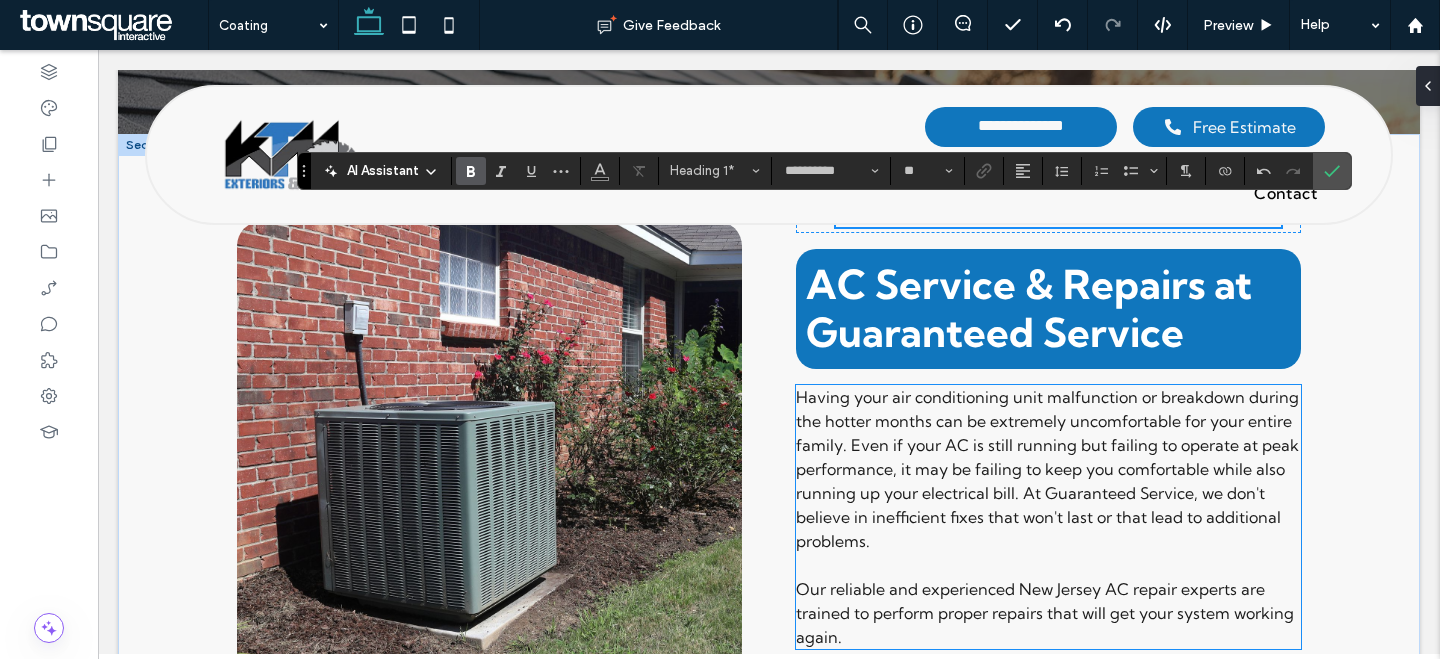 click on "Having your air conditioning unit malfunction or breakdown during the hotter months can be extremely uncomfortable for your entire family. Even if your AC is still running but failing to operate at peak performance, it may be failing to keep you comfortable while also running up your electrical bill. At Guaranteed Service, we don't believe in inefficient fixes that won't last or that lead to additional problems." at bounding box center (1047, 469) 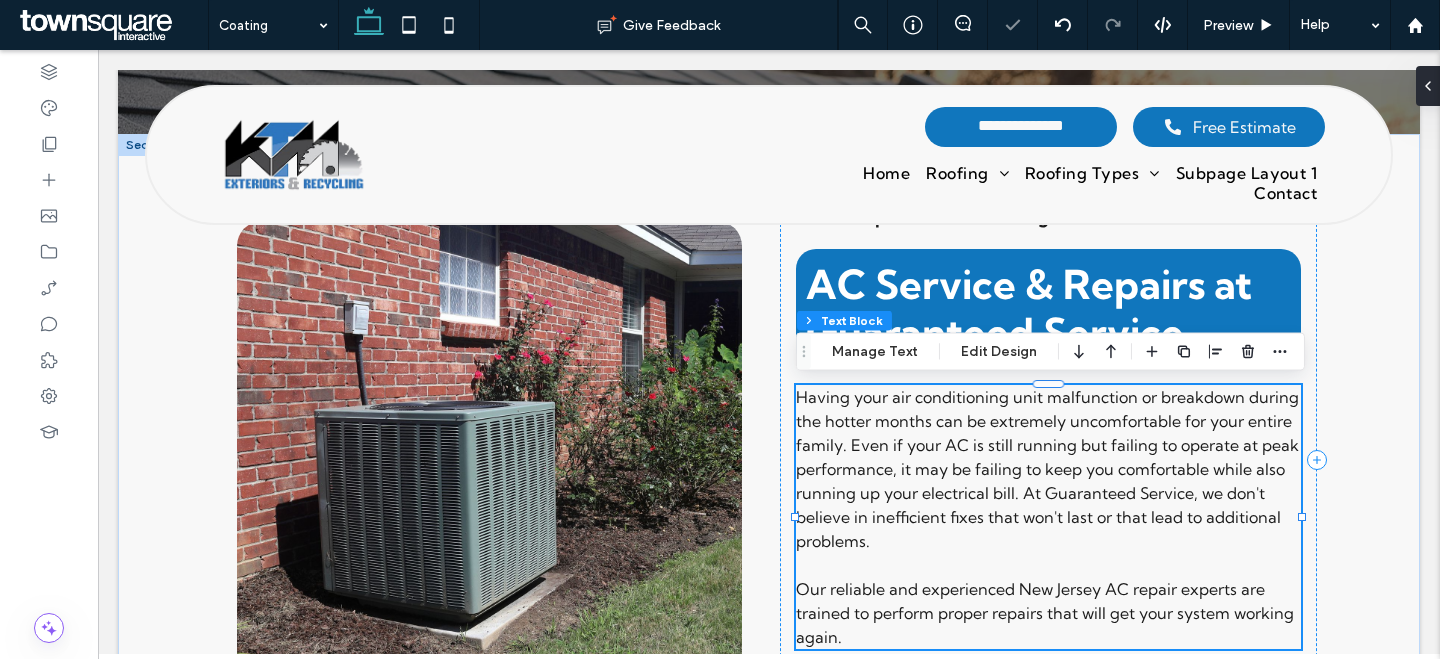 click on "Having your air conditioning unit malfunction or breakdown during the hotter months can be extremely uncomfortable for your entire family. Even if your AC is still running but failing to operate at peak performance, it may be failing to keep you comfortable while also running up your electrical bill. At Guaranteed Service, we don't believe in inefficient fixes that won't last or that lead to additional problems." at bounding box center [1047, 469] 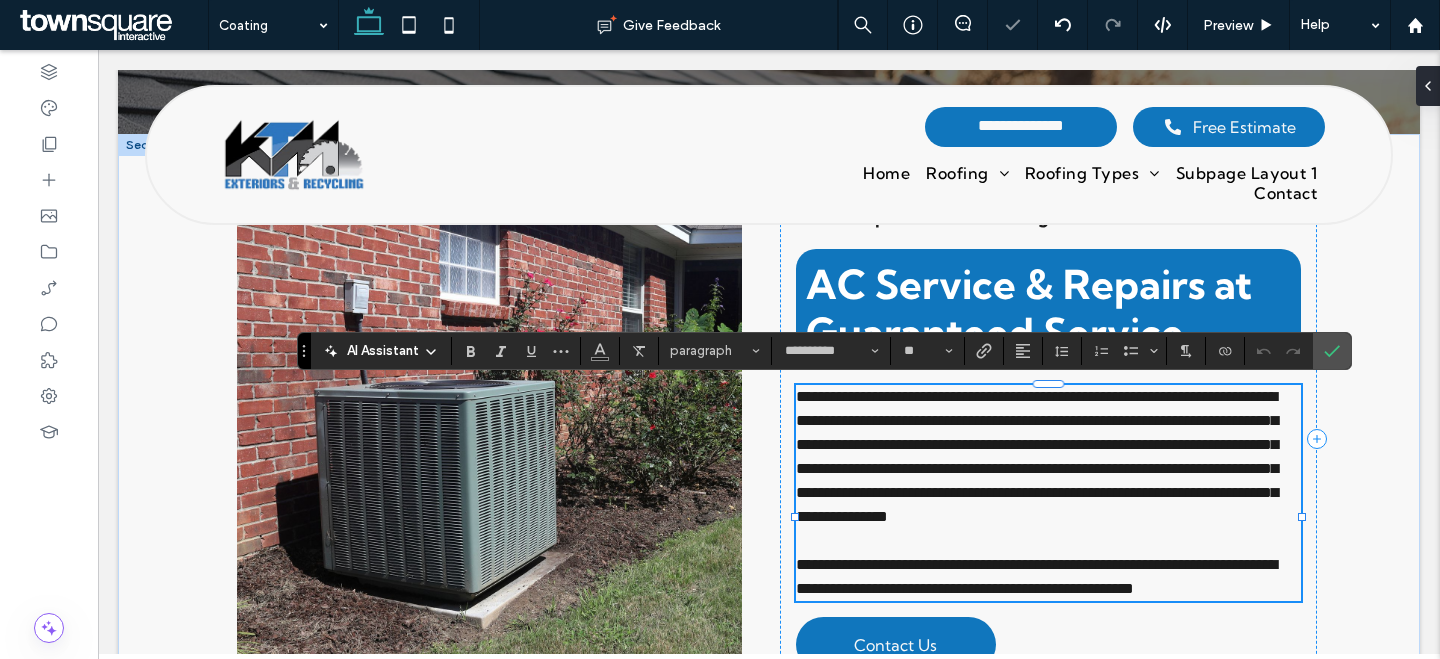 paste 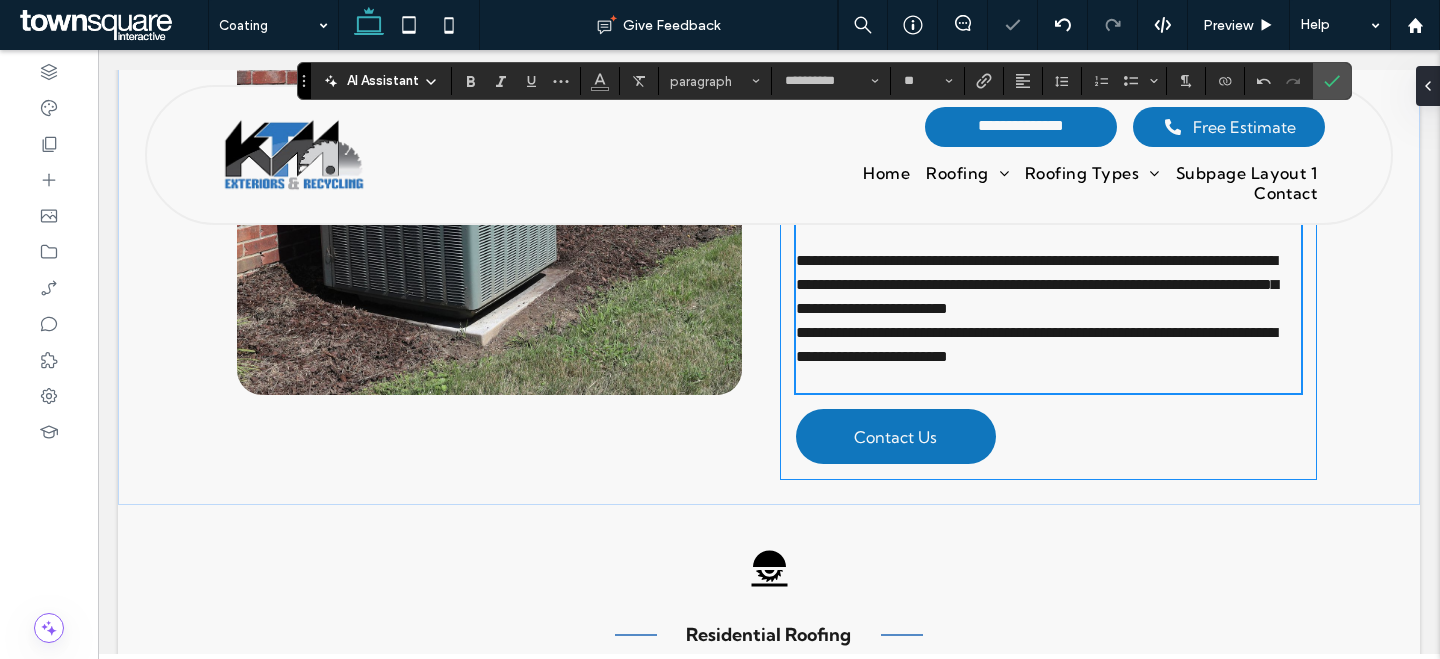 scroll, scrollTop: 715, scrollLeft: 0, axis: vertical 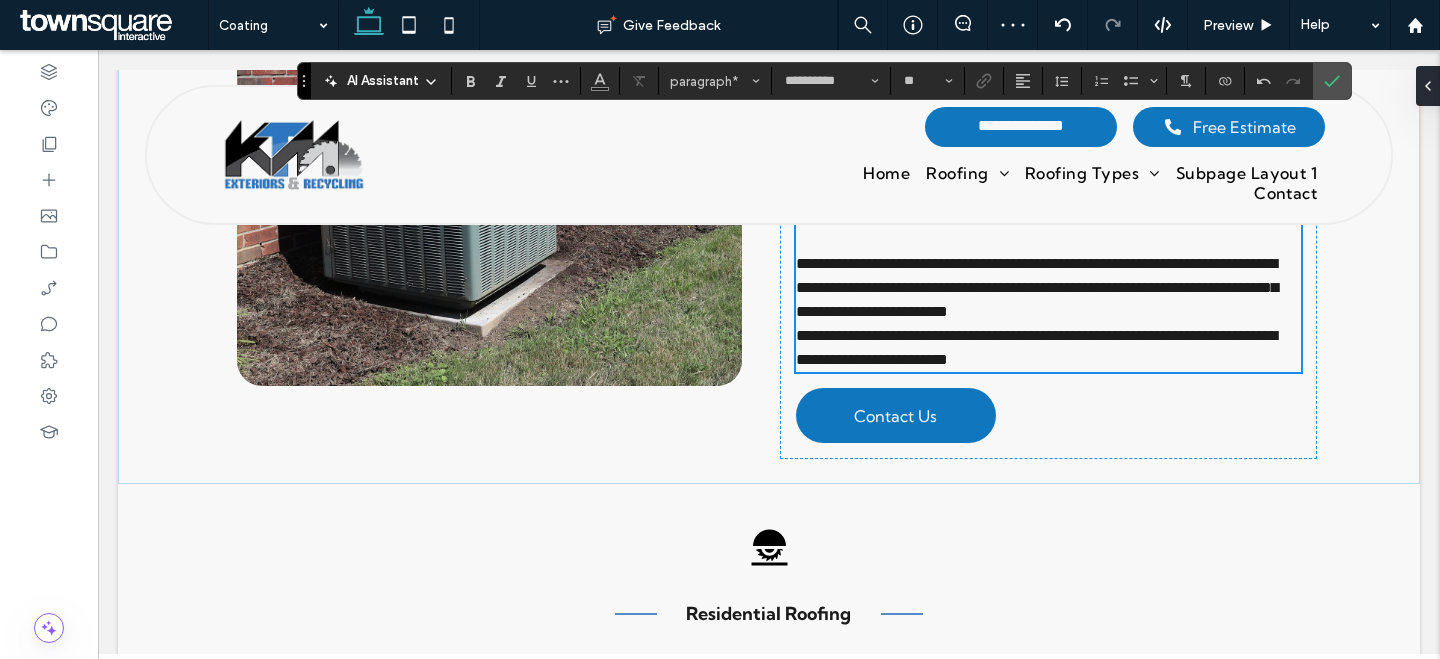 click on "**********" at bounding box center [1036, 347] 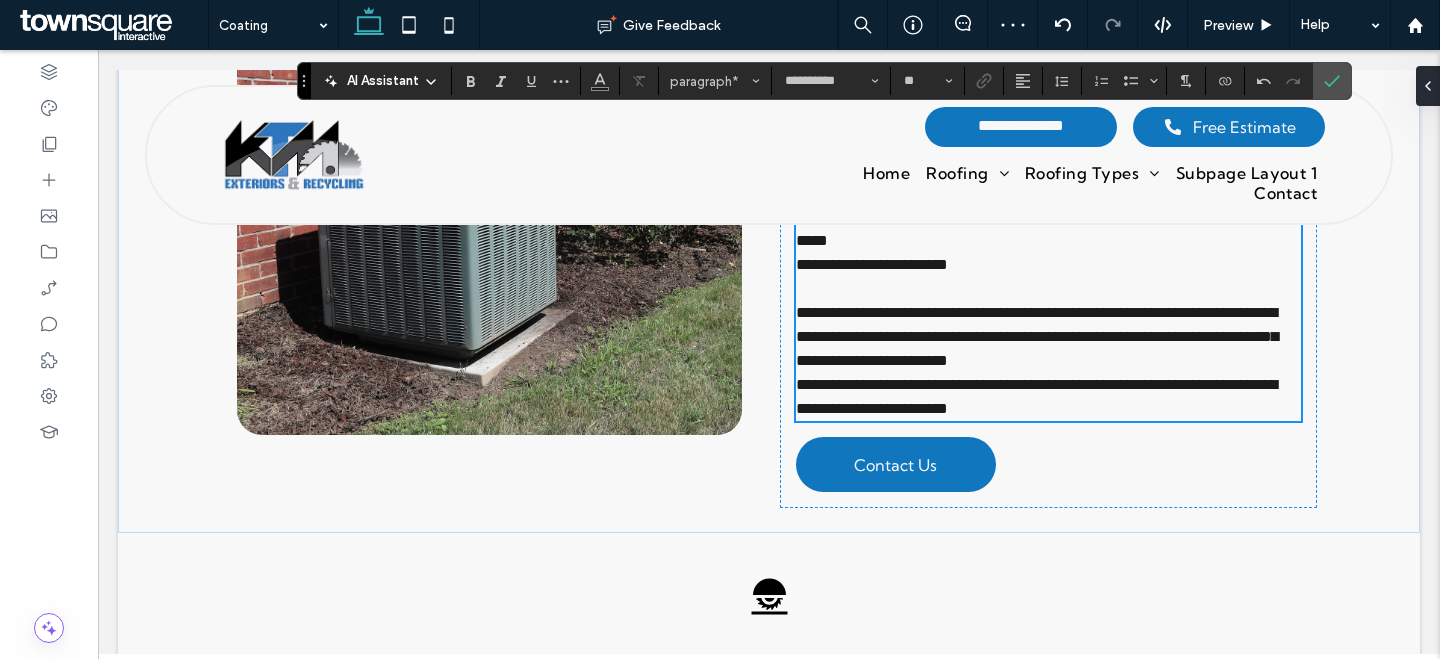 scroll, scrollTop: 661, scrollLeft: 0, axis: vertical 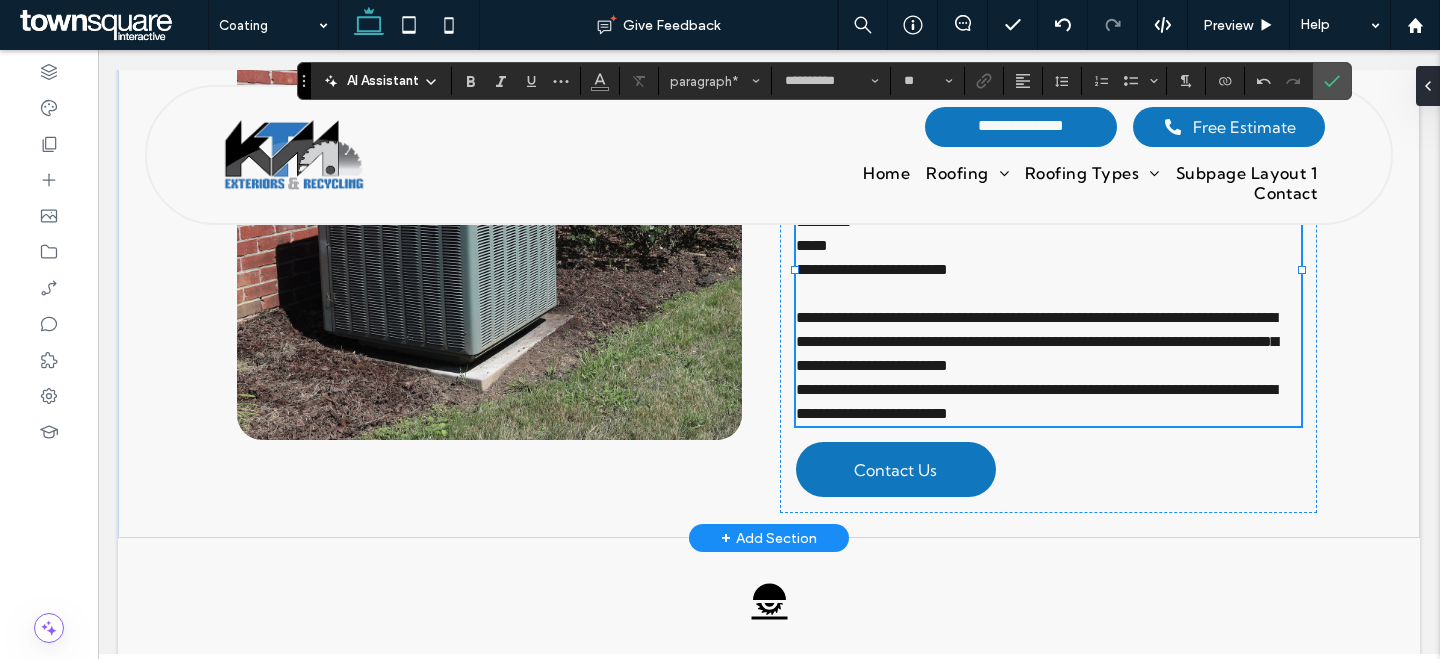 click on "**********" at bounding box center [1048, 342] 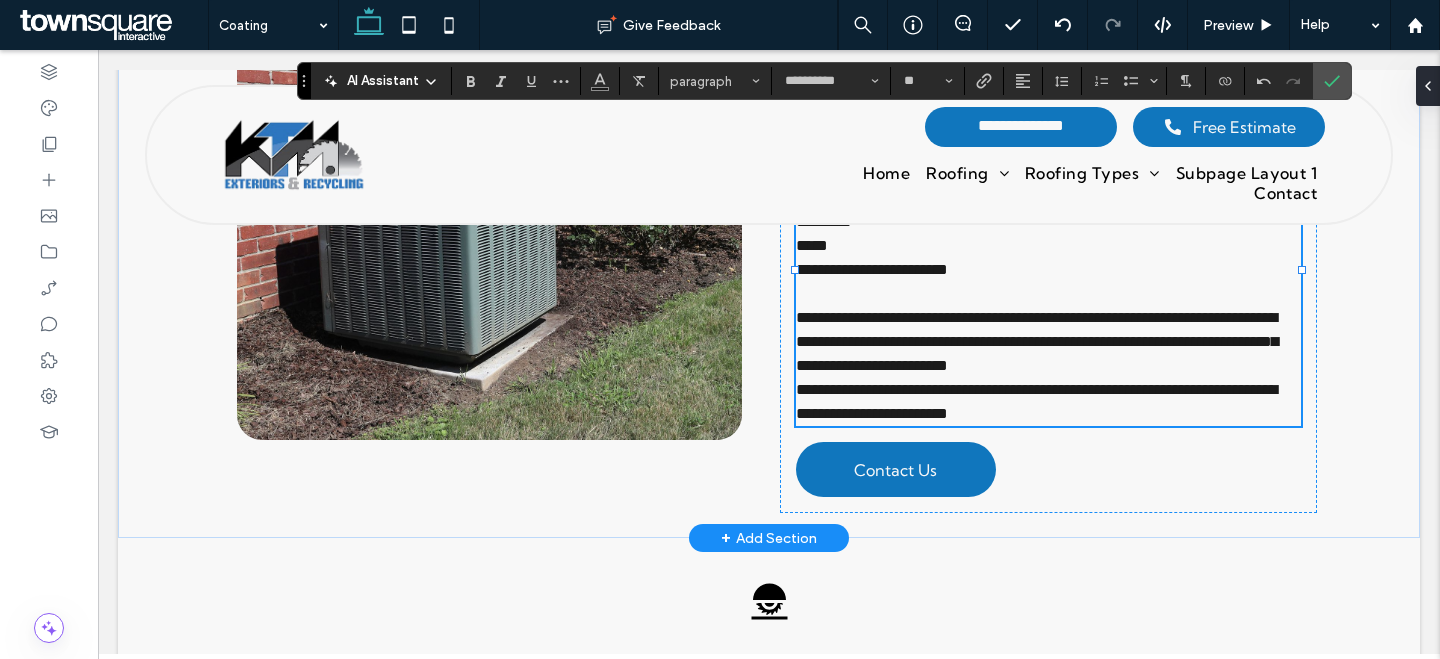 scroll, scrollTop: 431, scrollLeft: 0, axis: vertical 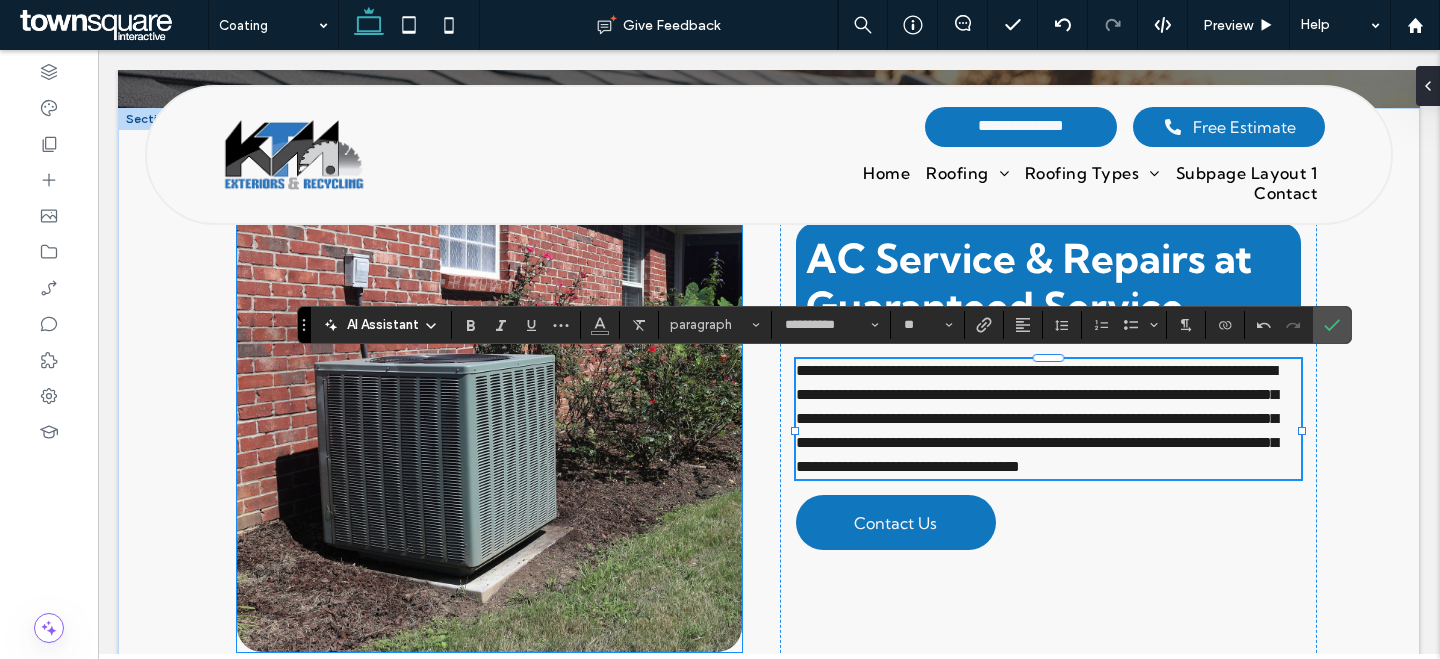 click at bounding box center (489, 413) 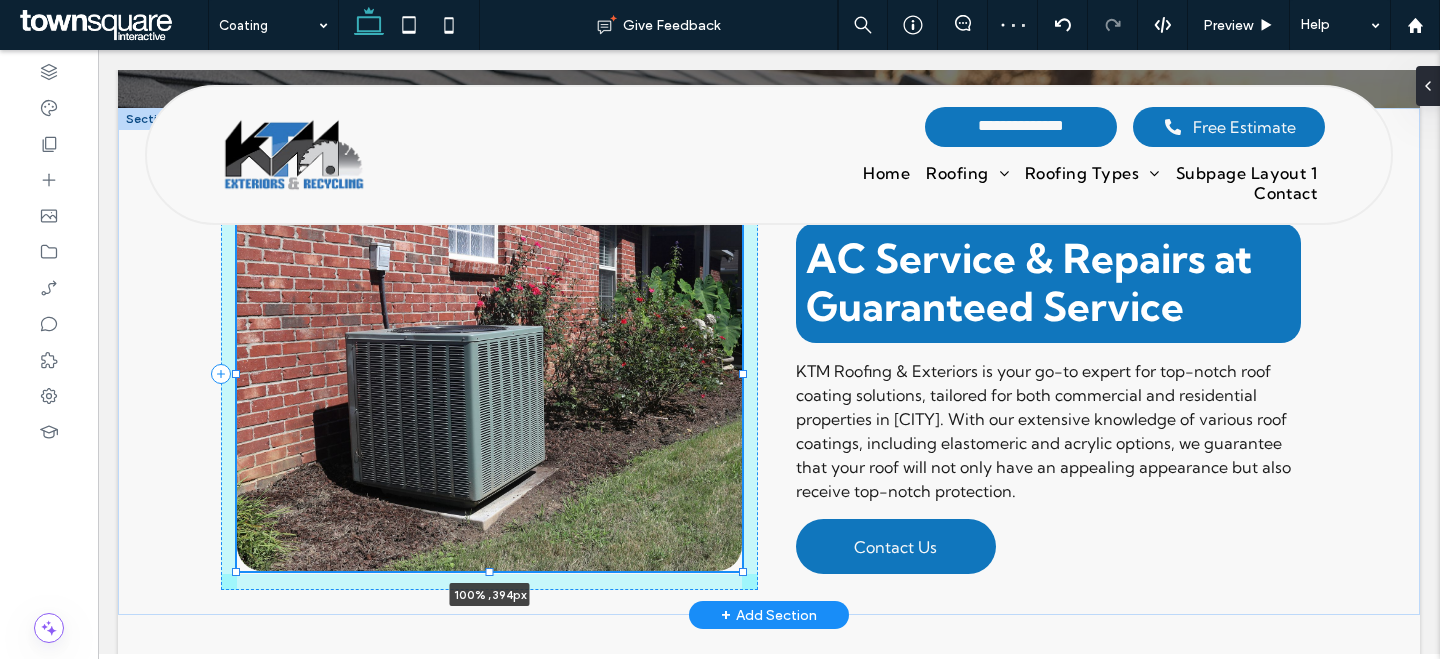 drag, startPoint x: 491, startPoint y: 650, endPoint x: 525, endPoint y: 612, distance: 50.990196 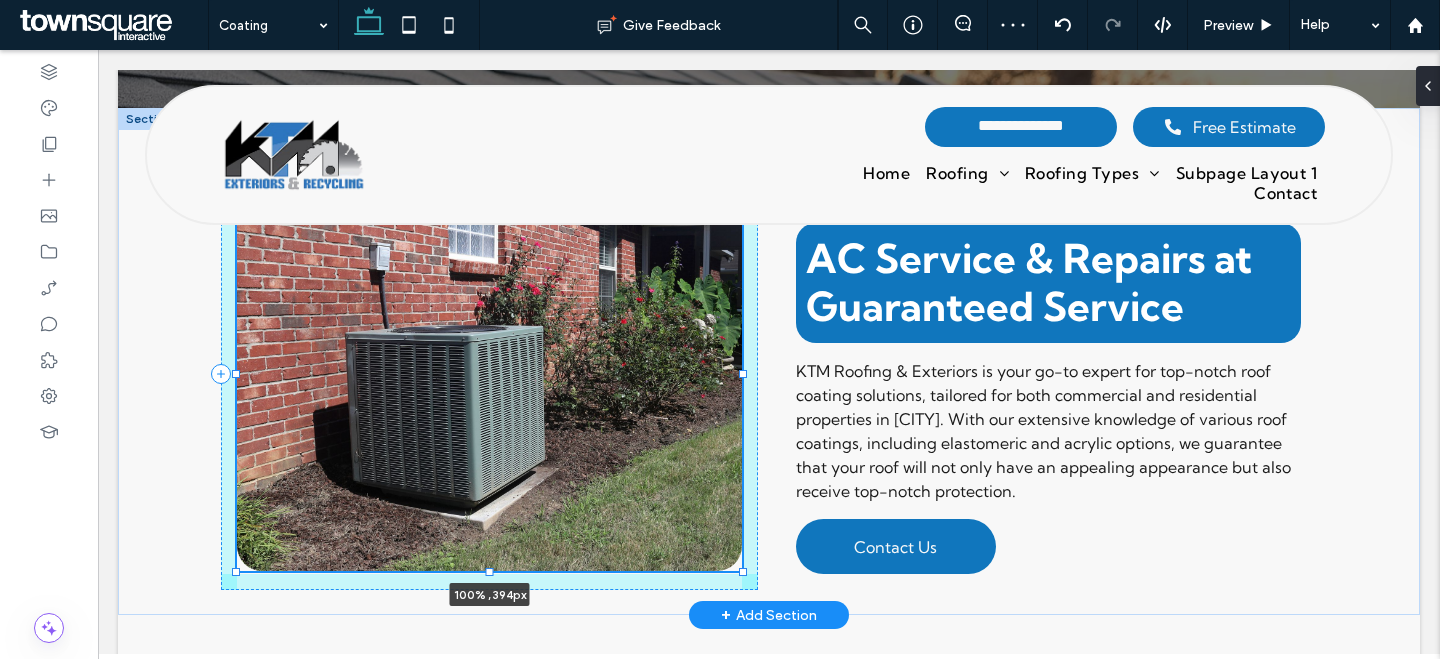 click on "100% , 394px
Hampstead Roof Coating
AC Service & Repairs at Guaranteed Service
KTM Roofing & Exteriors is your go-to expert for top-notch roof coating solutions, tailored for both commercial and residential properties in Boston. With our extensive knowledge of various roof coatings, including elastomeric and acrylic options, we guarantee that your roof will not only have an appealing appearance but also receive top-notch protection.
Contact Us" at bounding box center (769, 361) 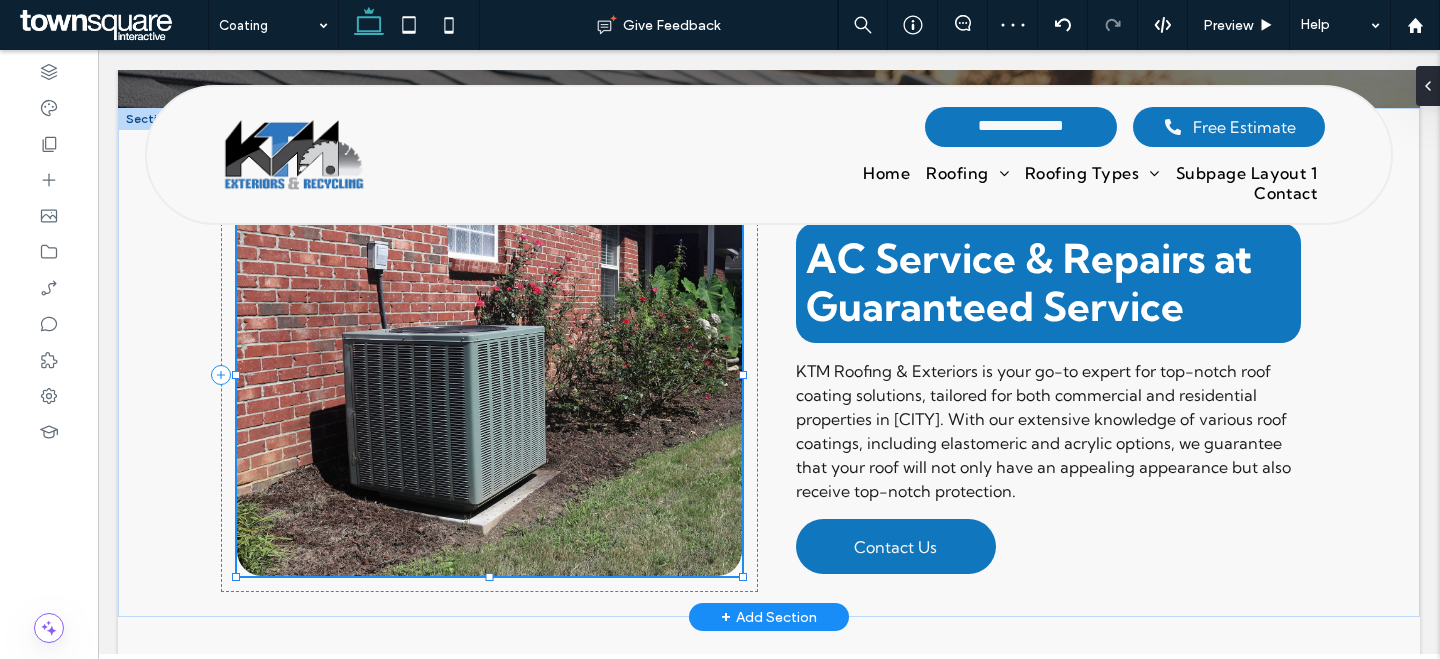 type on "***" 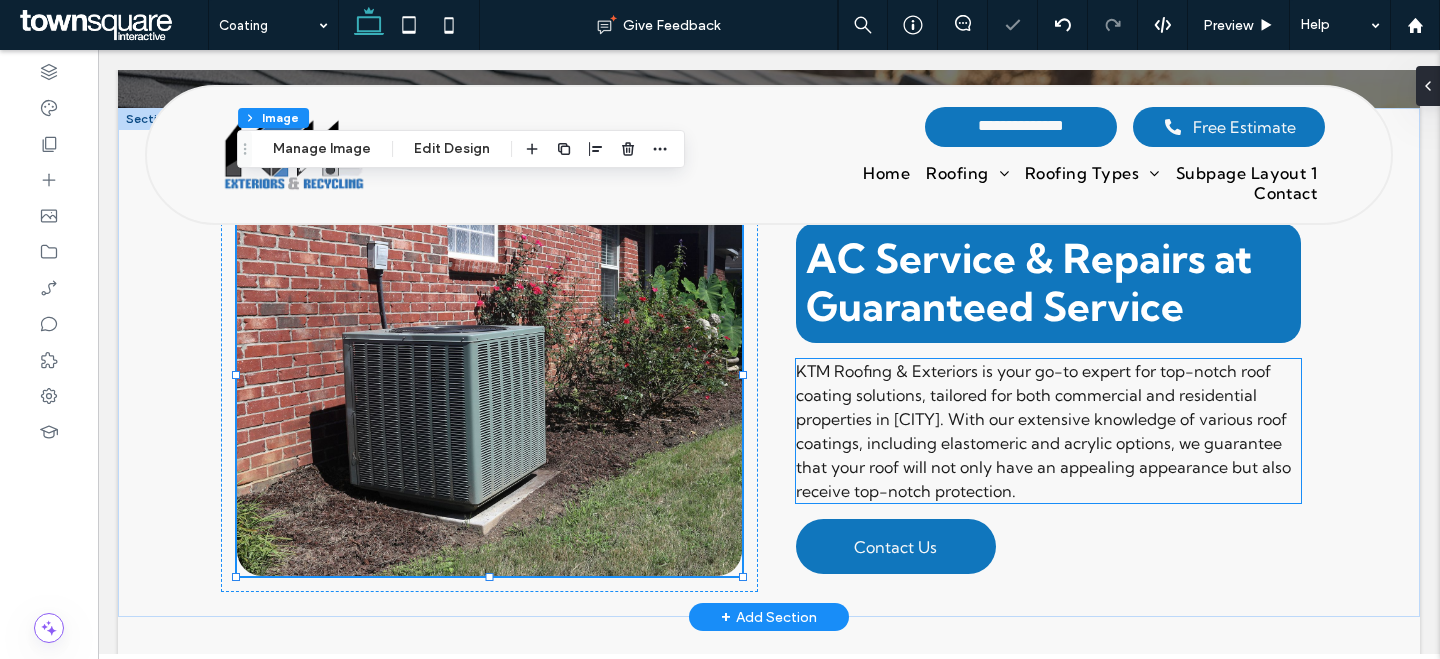 click on "KTM Roofing & Exteriors is your go-to expert for top-notch roof coating solutions, tailored for both commercial and residential properties in Boston. With our extensive knowledge of various roof coatings, including elastomeric and acrylic options, we guarantee that your roof will not only have an appealing appearance but also receive top-notch protection." at bounding box center [1048, 431] 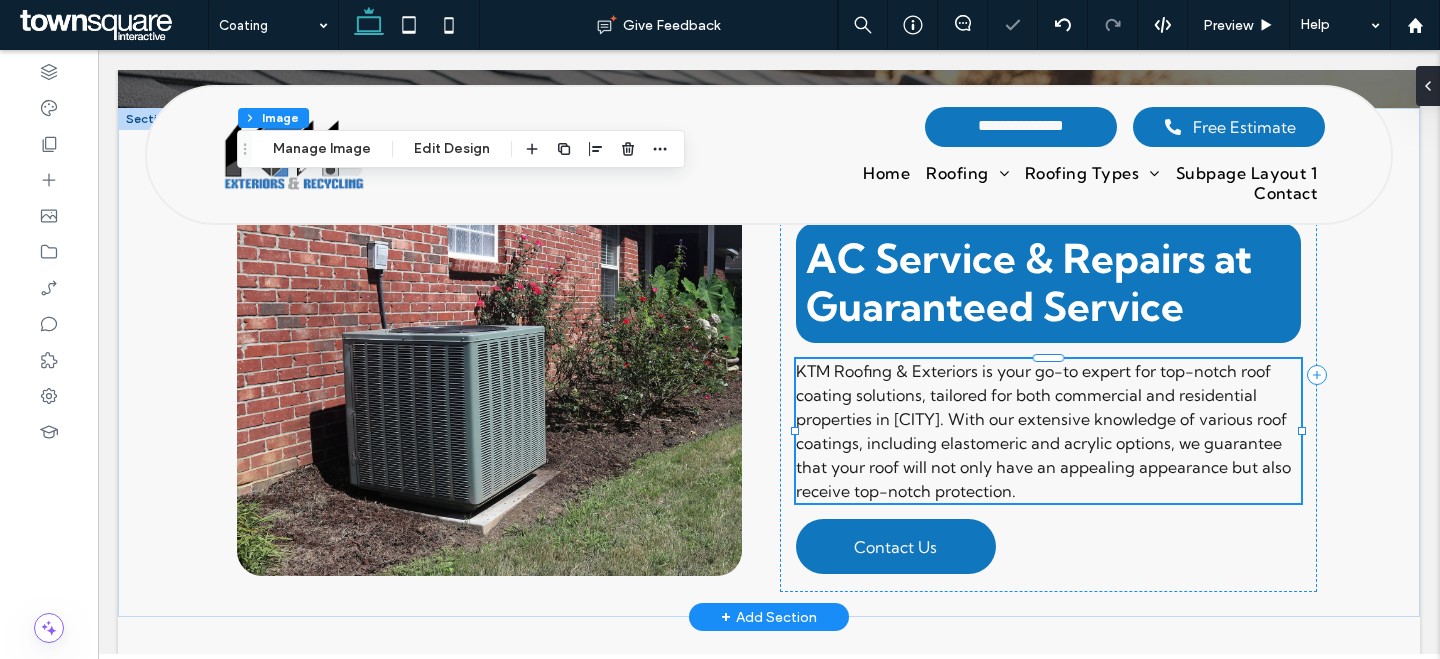 click on "KTM Roofing & Exteriors is your go-to expert for top-notch roof coating solutions, tailored for both commercial and residential properties in Boston. With our extensive knowledge of various roof coatings, including elastomeric and acrylic options, we guarantee that your roof will not only have an appealing appearance but also receive top-notch protection." at bounding box center [1048, 431] 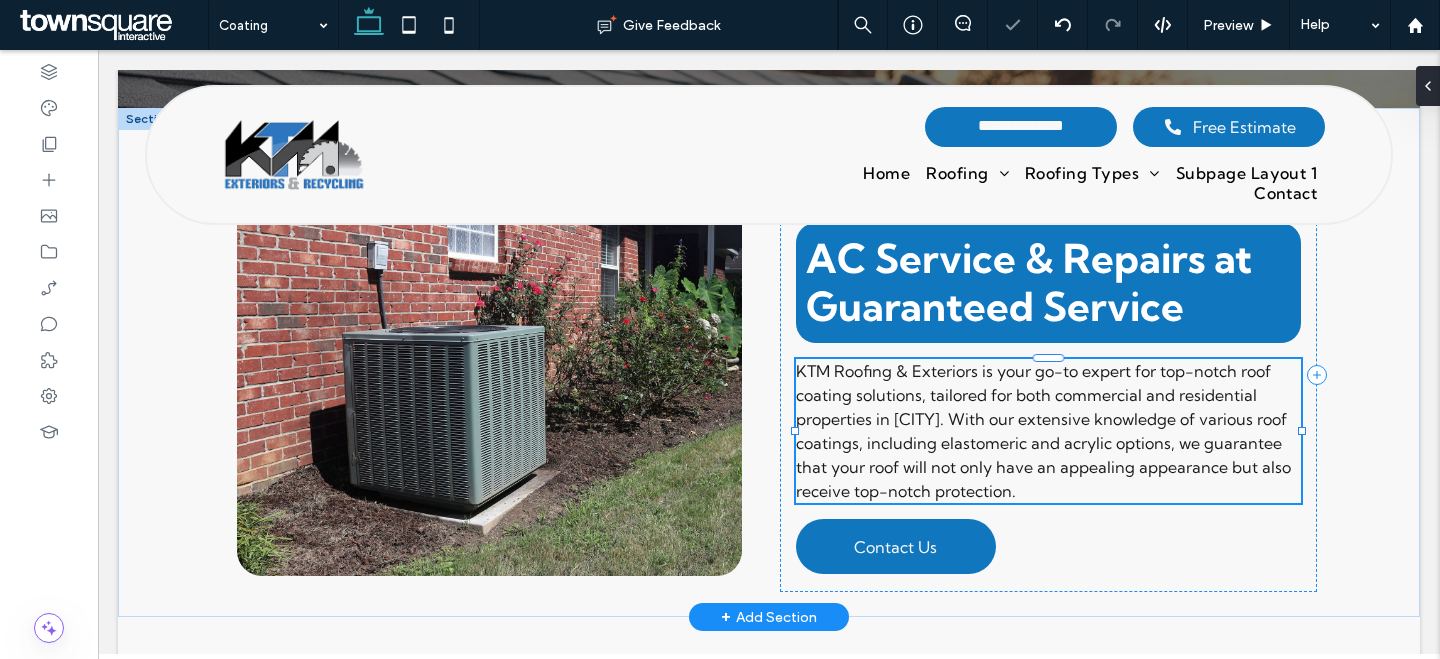type on "**********" 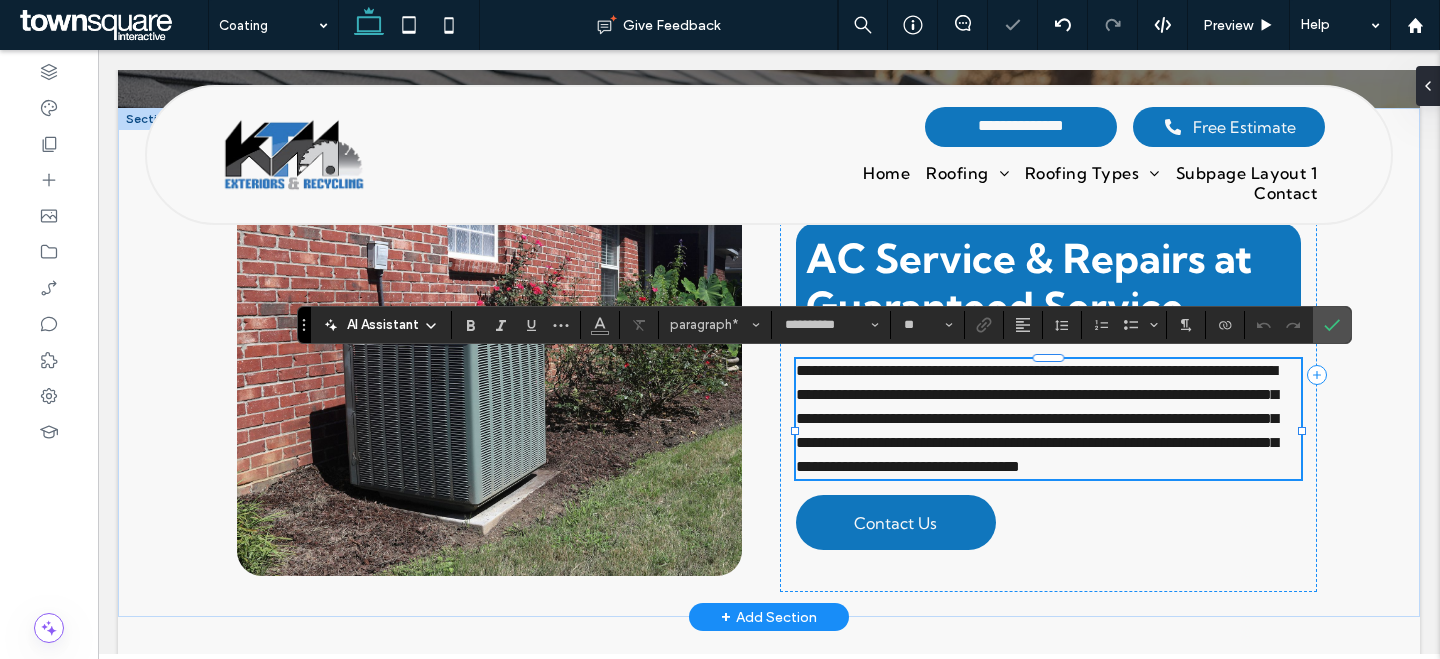 click on "**********" at bounding box center (1037, 418) 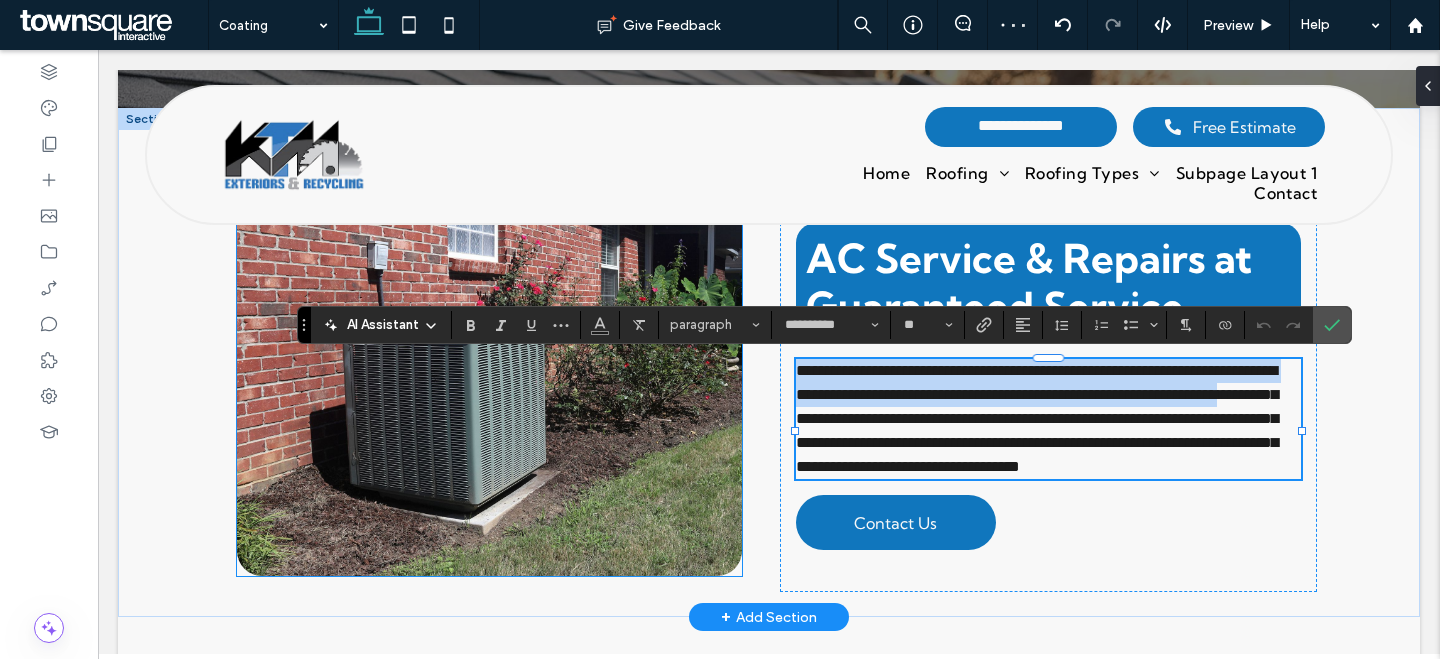drag, startPoint x: 952, startPoint y: 420, endPoint x: 741, endPoint y: 367, distance: 217.5546 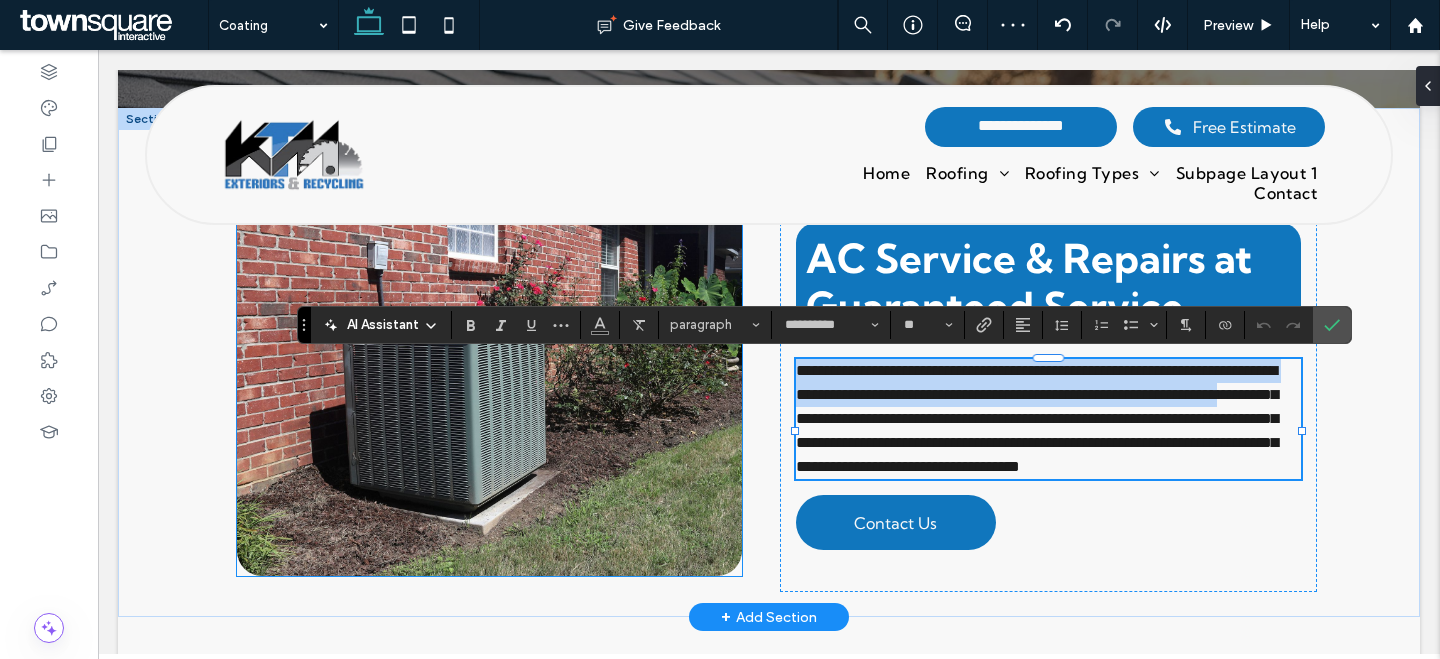 click on "**********" at bounding box center [769, 362] 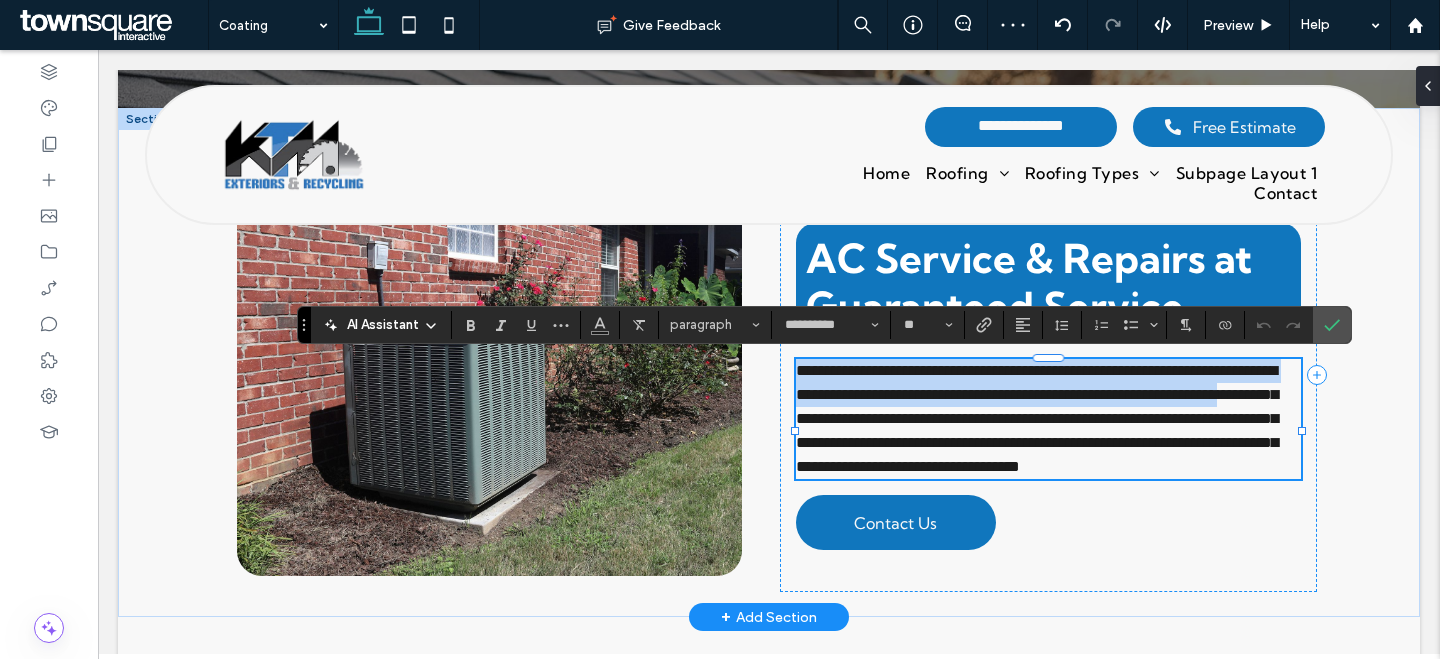 type 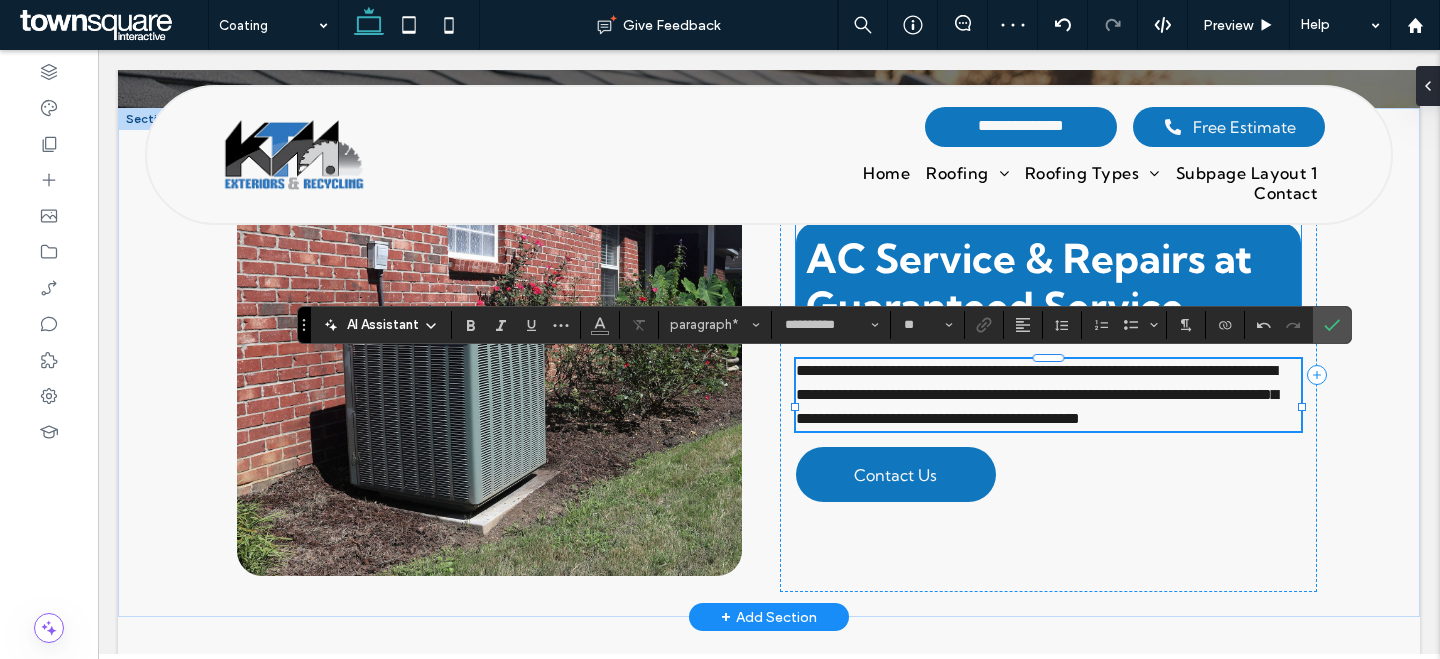 click on "AC Service & Repairs at Guaranteed Service" at bounding box center (1029, 282) 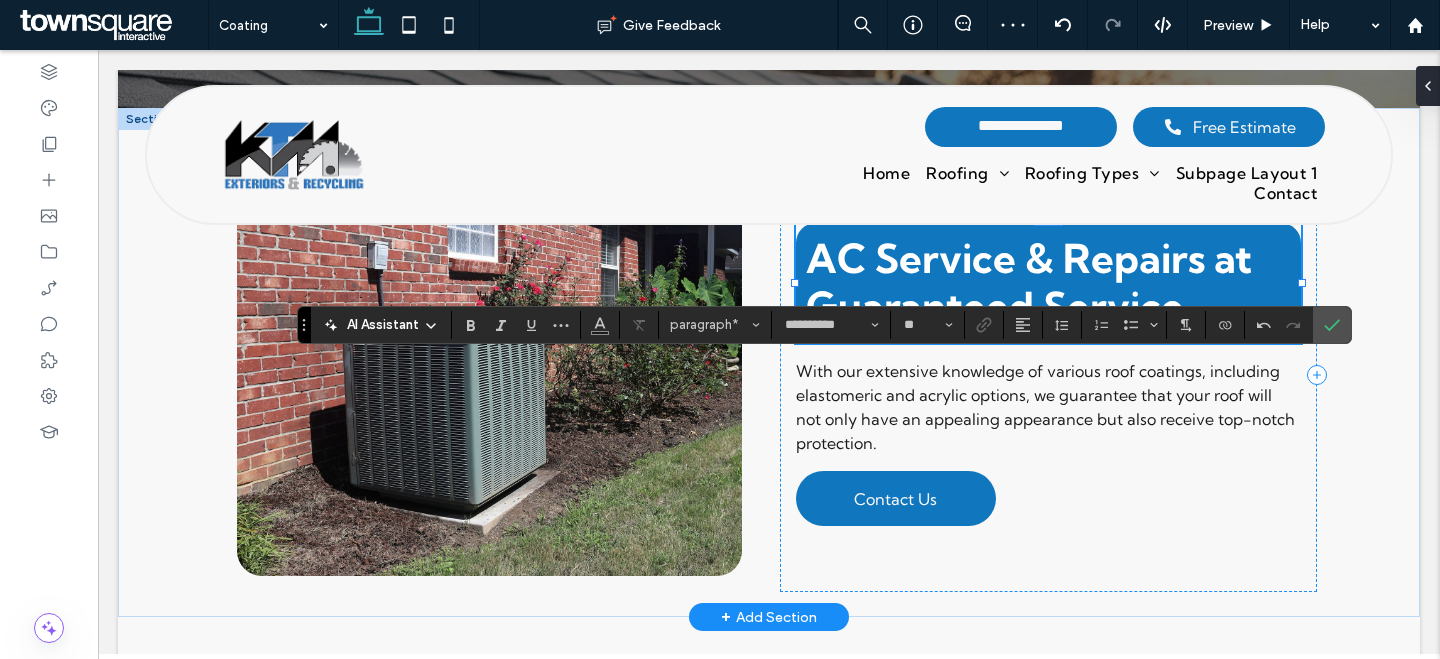 click on "AC Service & Repairs at Guaranteed Service" at bounding box center [1048, 283] 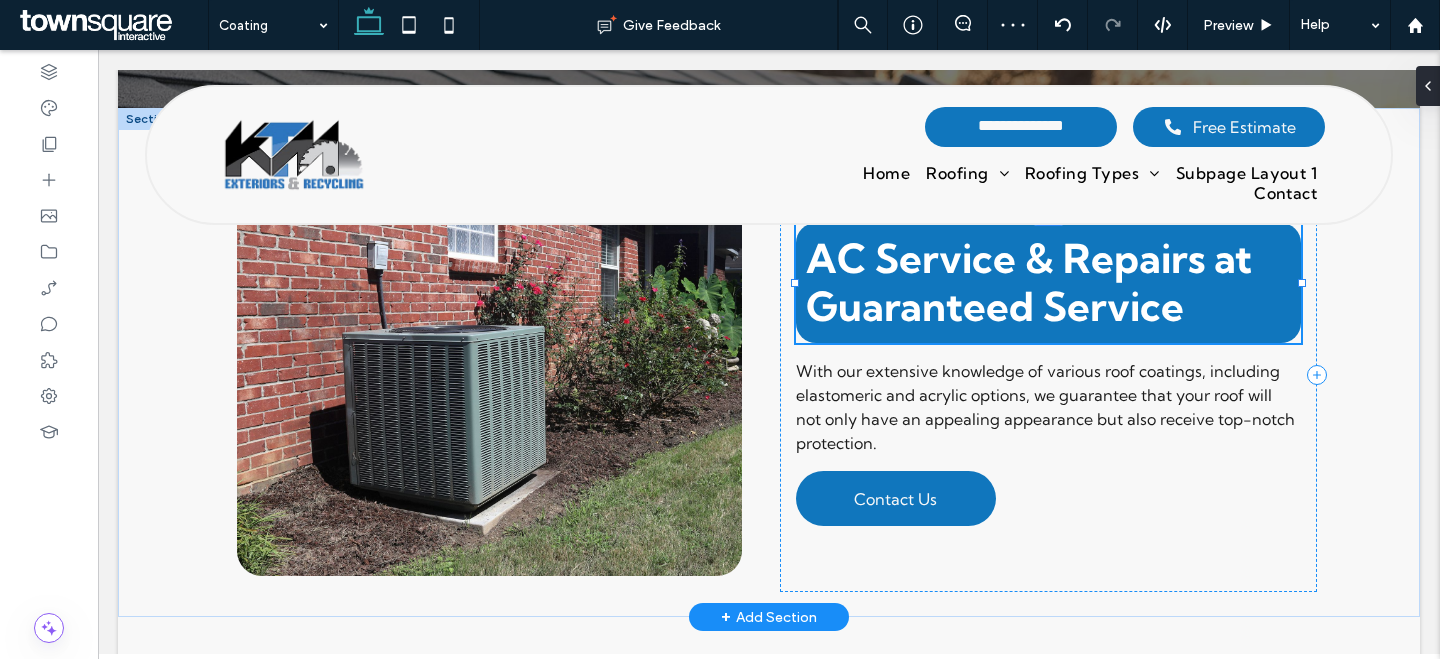 type on "**********" 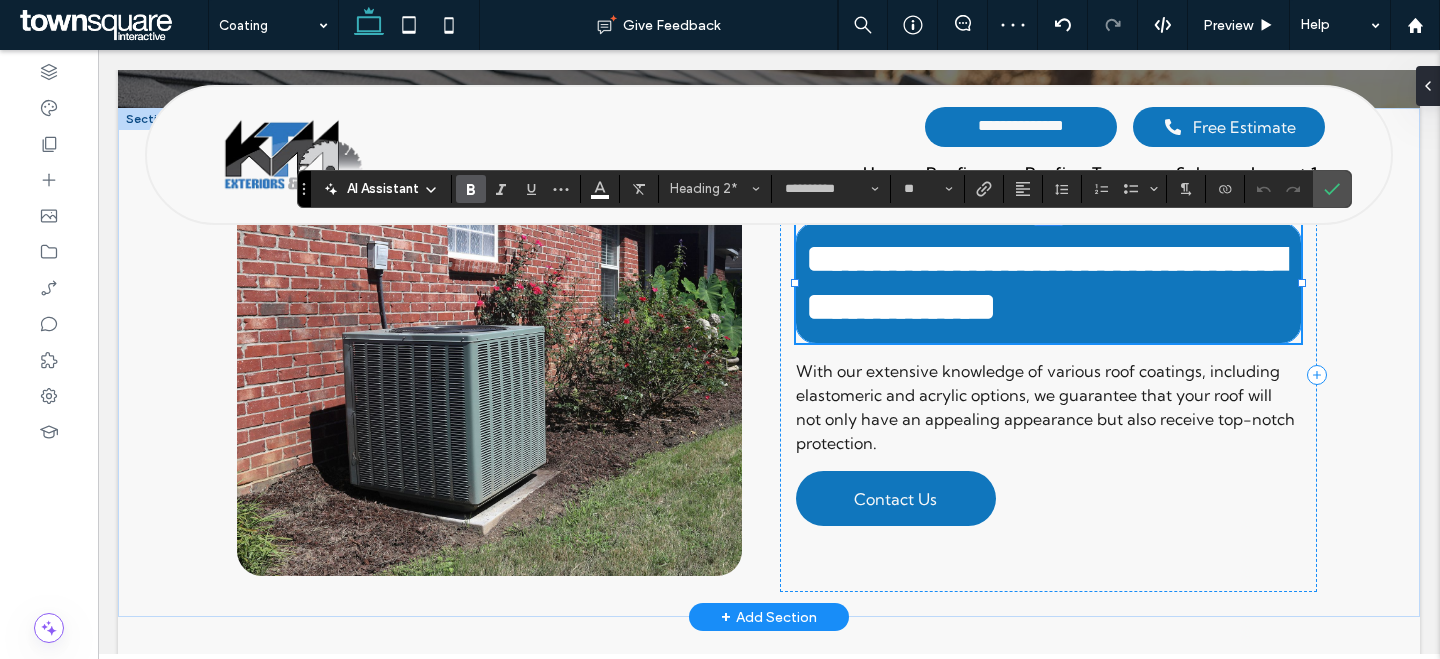paste 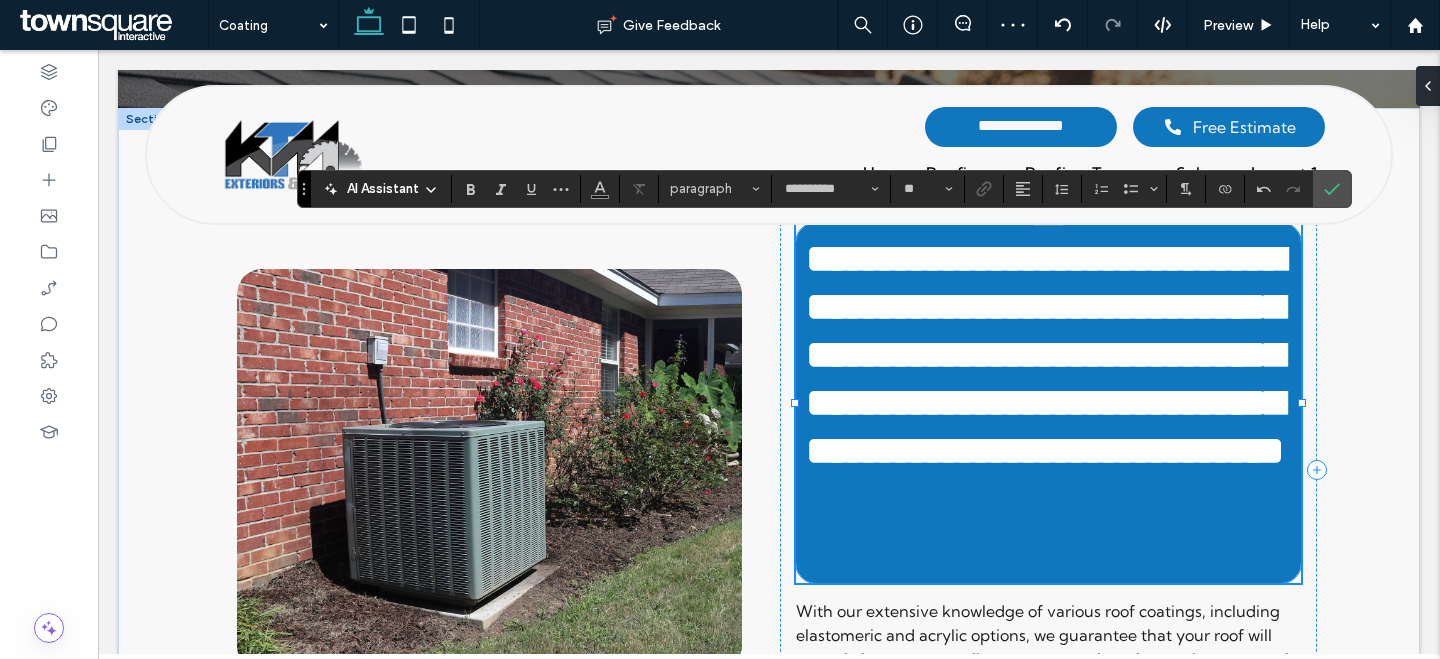 type on "**" 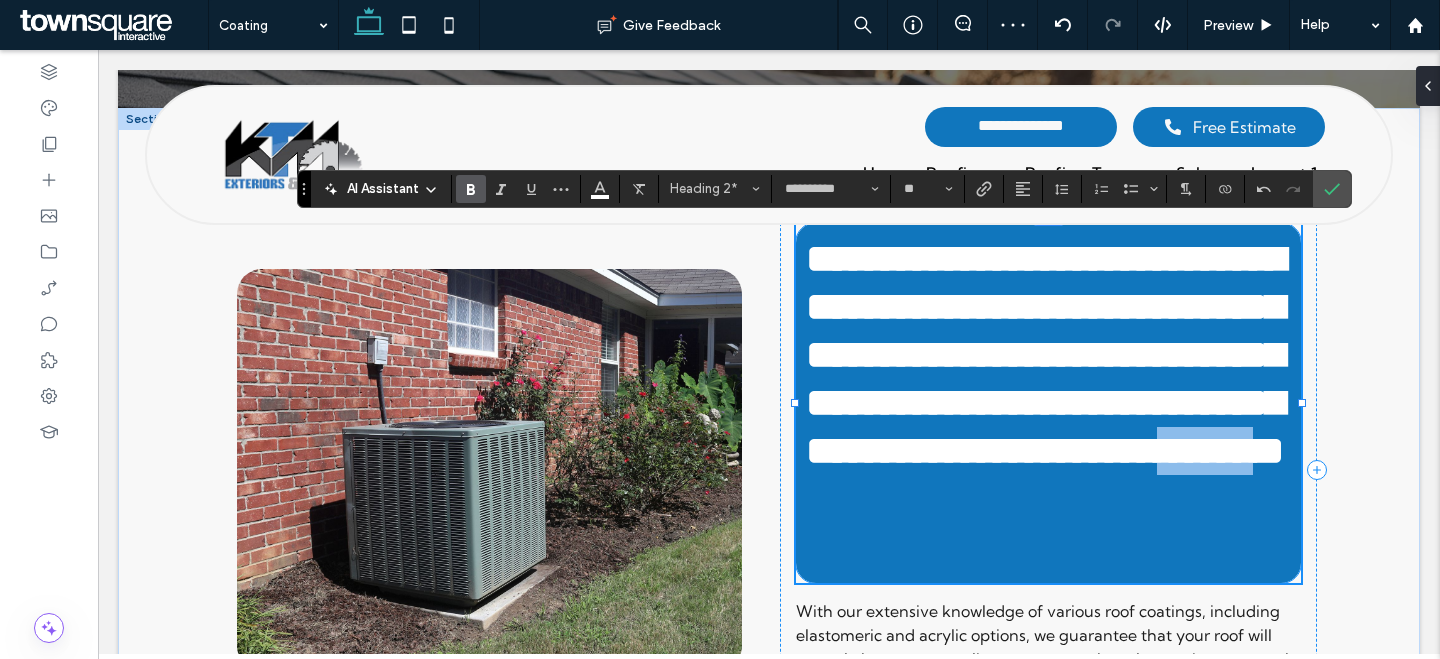 drag, startPoint x: 886, startPoint y: 547, endPoint x: 799, endPoint y: 532, distance: 88.28363 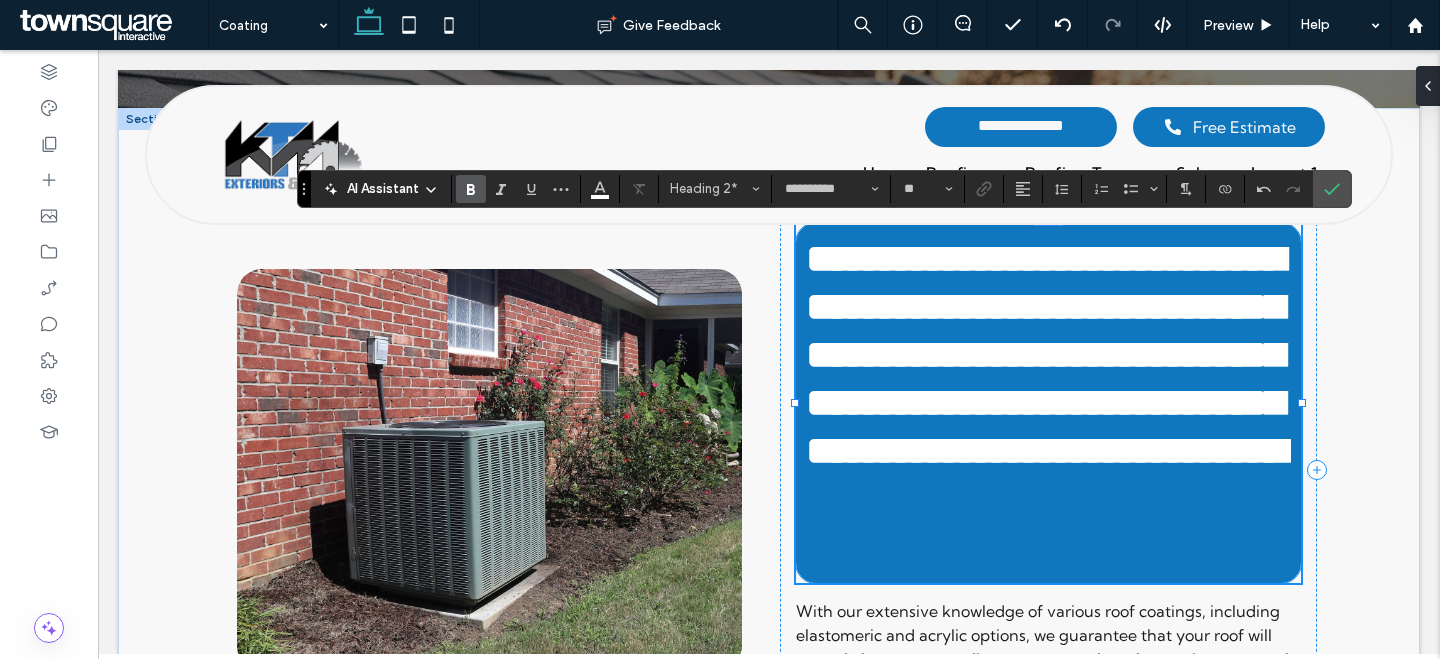 click on "**********" at bounding box center [1053, 354] 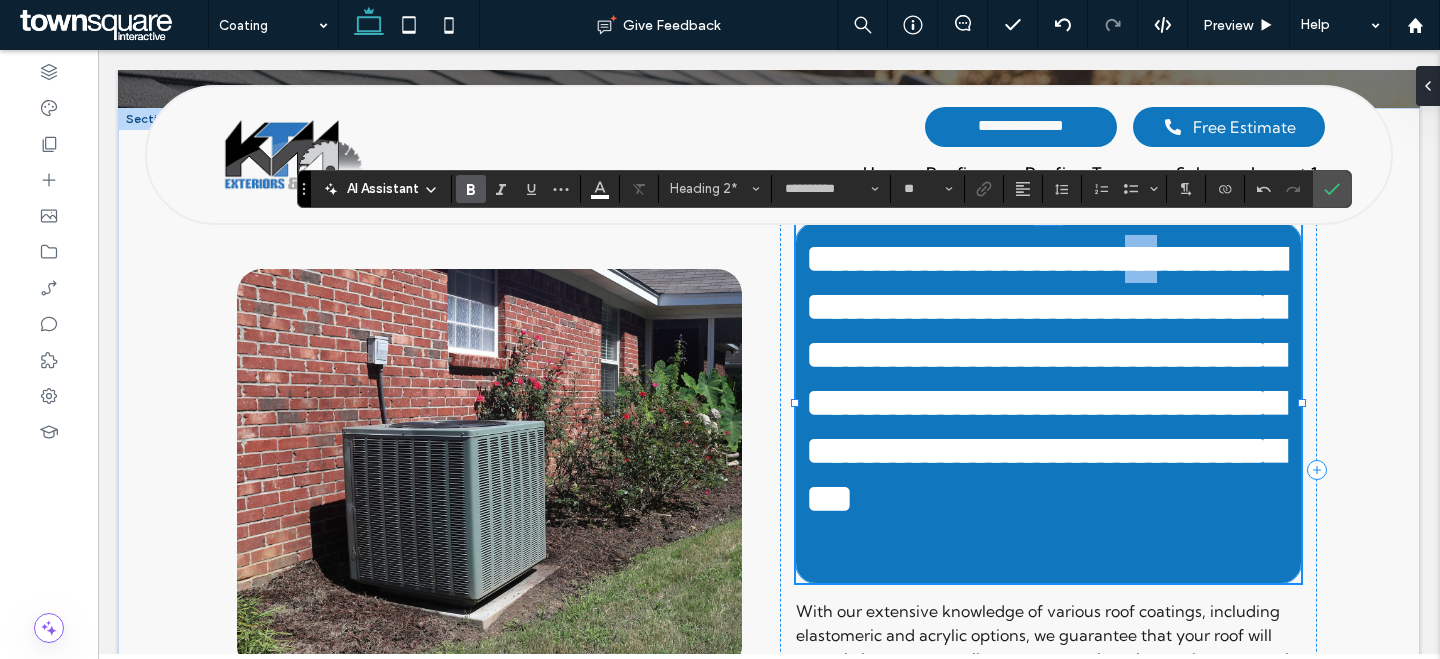 click on "**********" at bounding box center (1045, 378) 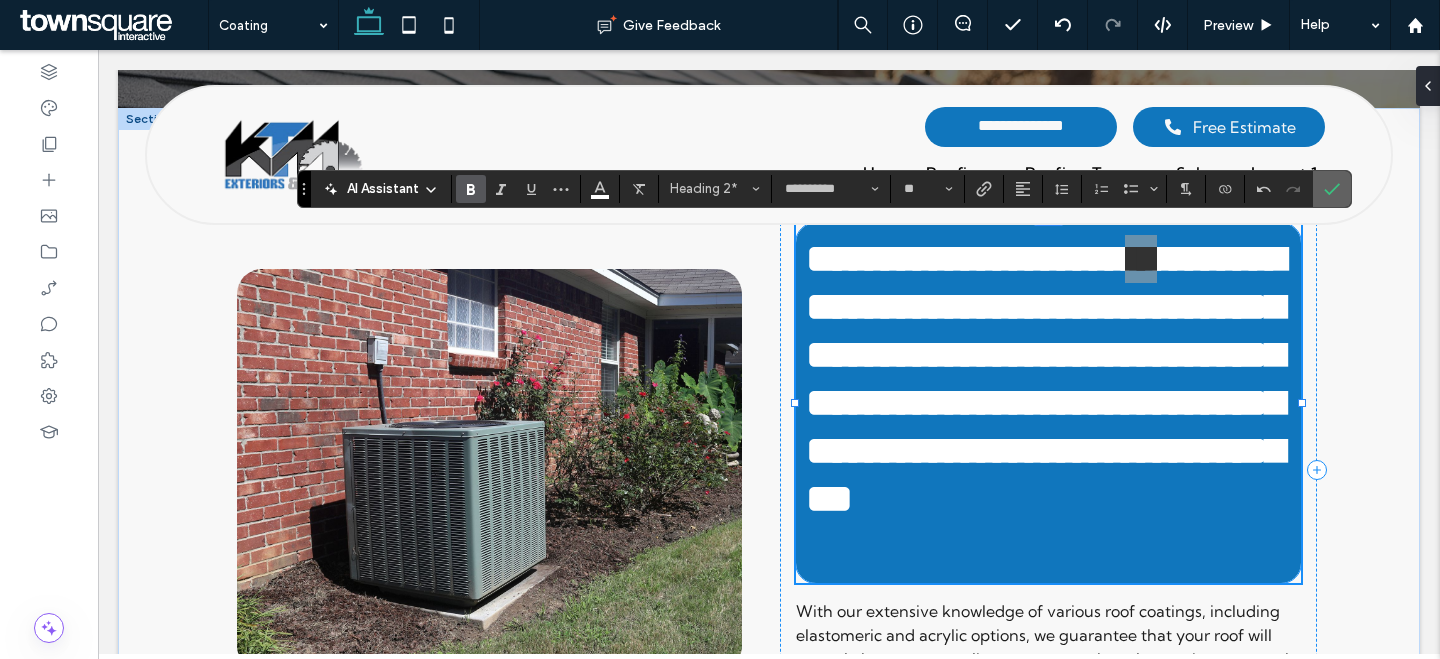 click at bounding box center [1332, 189] 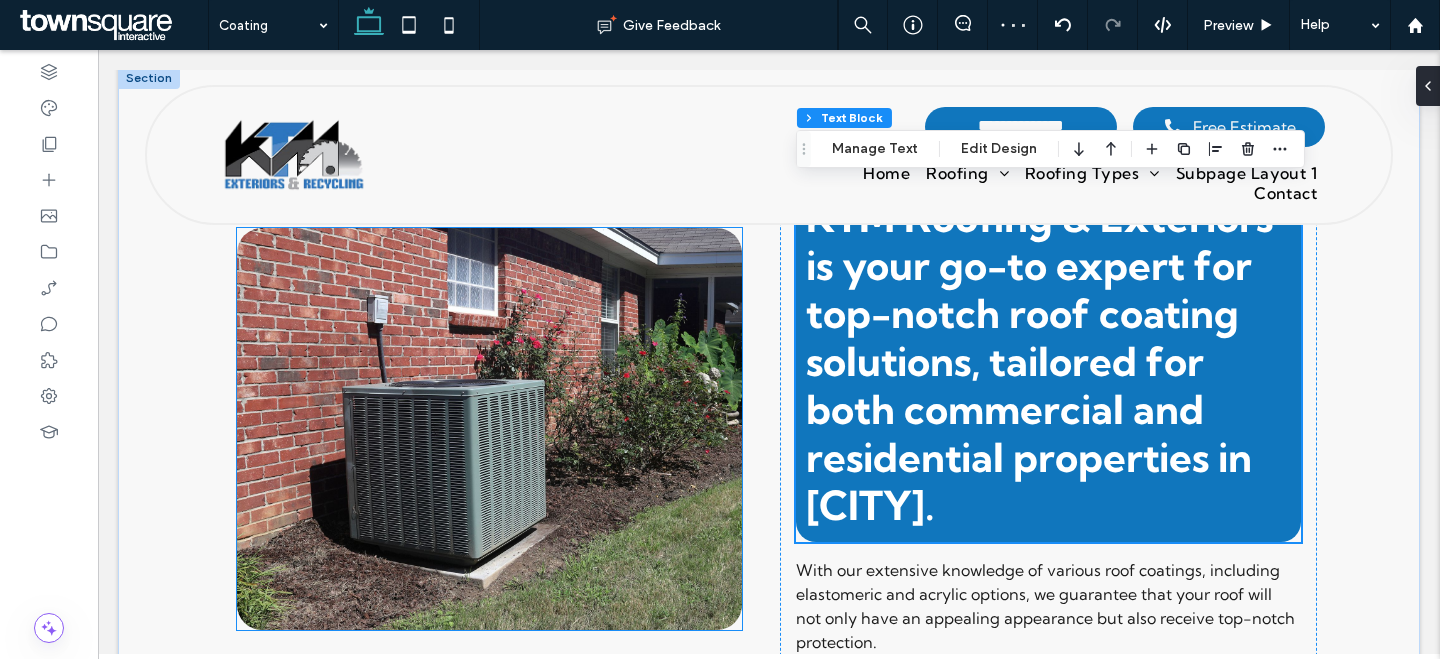 scroll, scrollTop: 804, scrollLeft: 0, axis: vertical 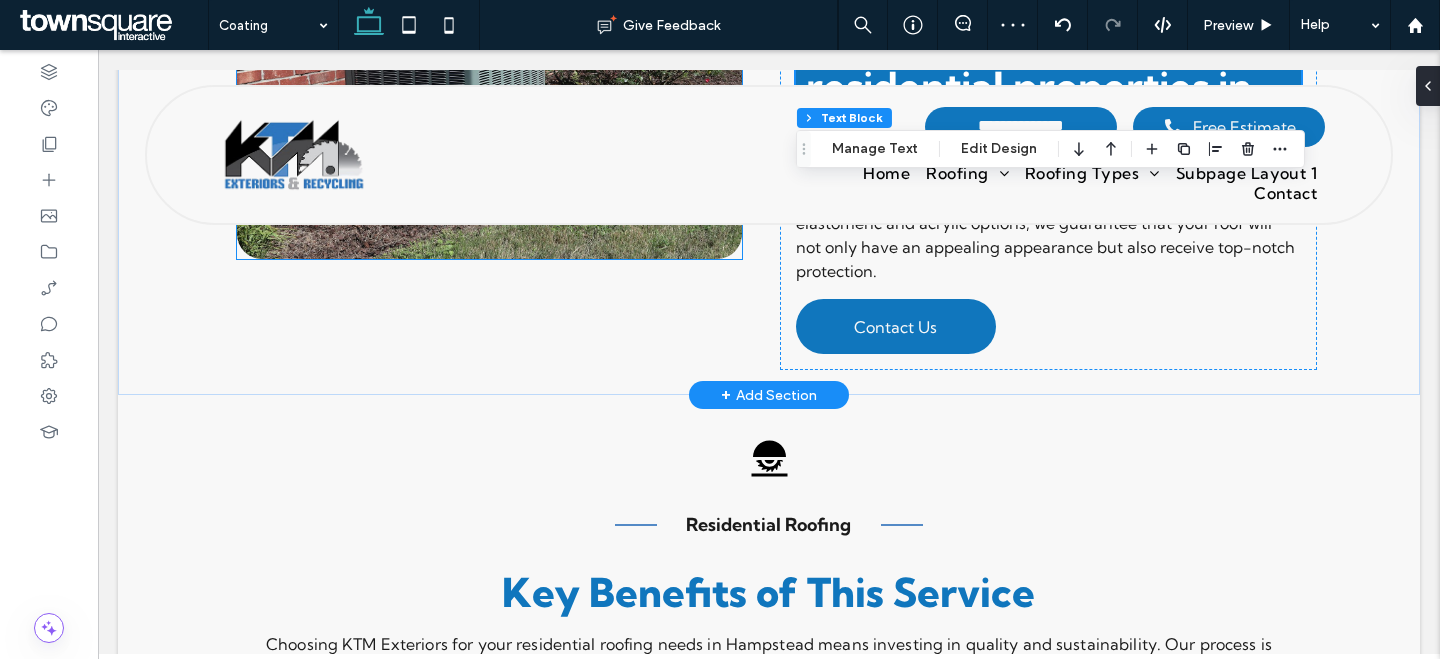 click at bounding box center [489, 58] 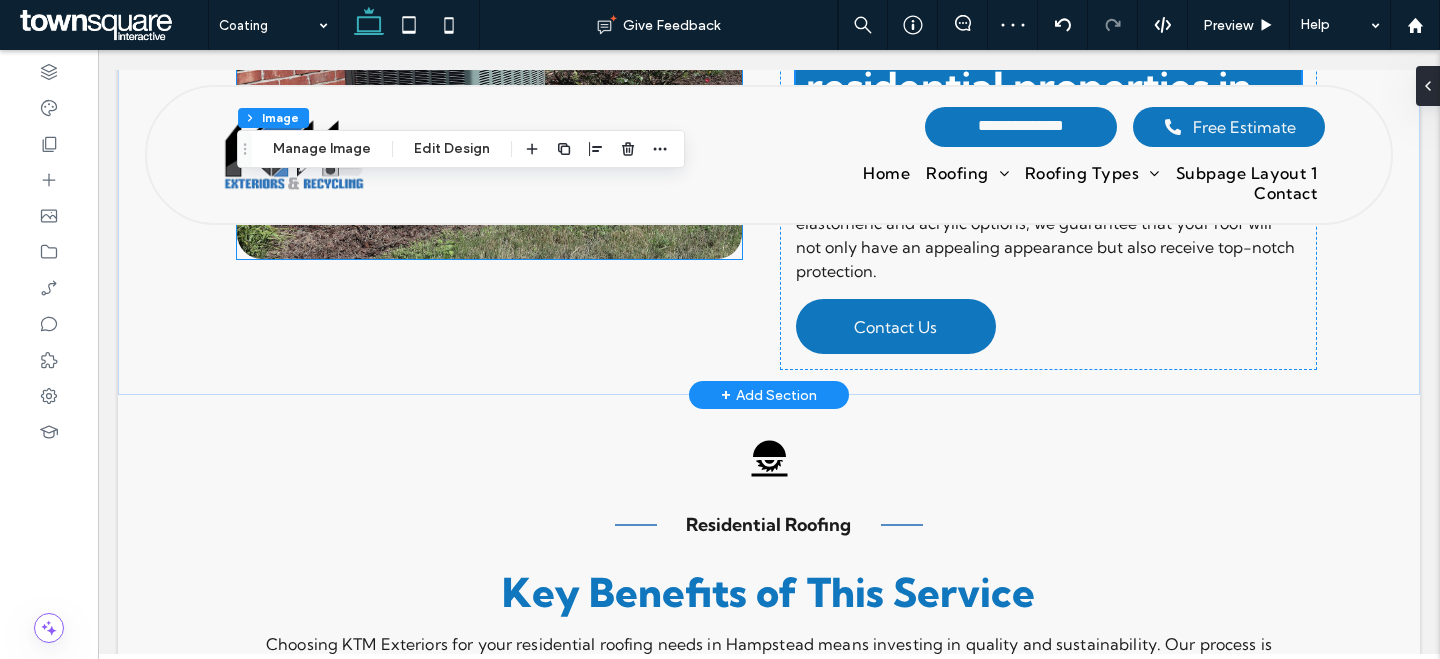type on "**" 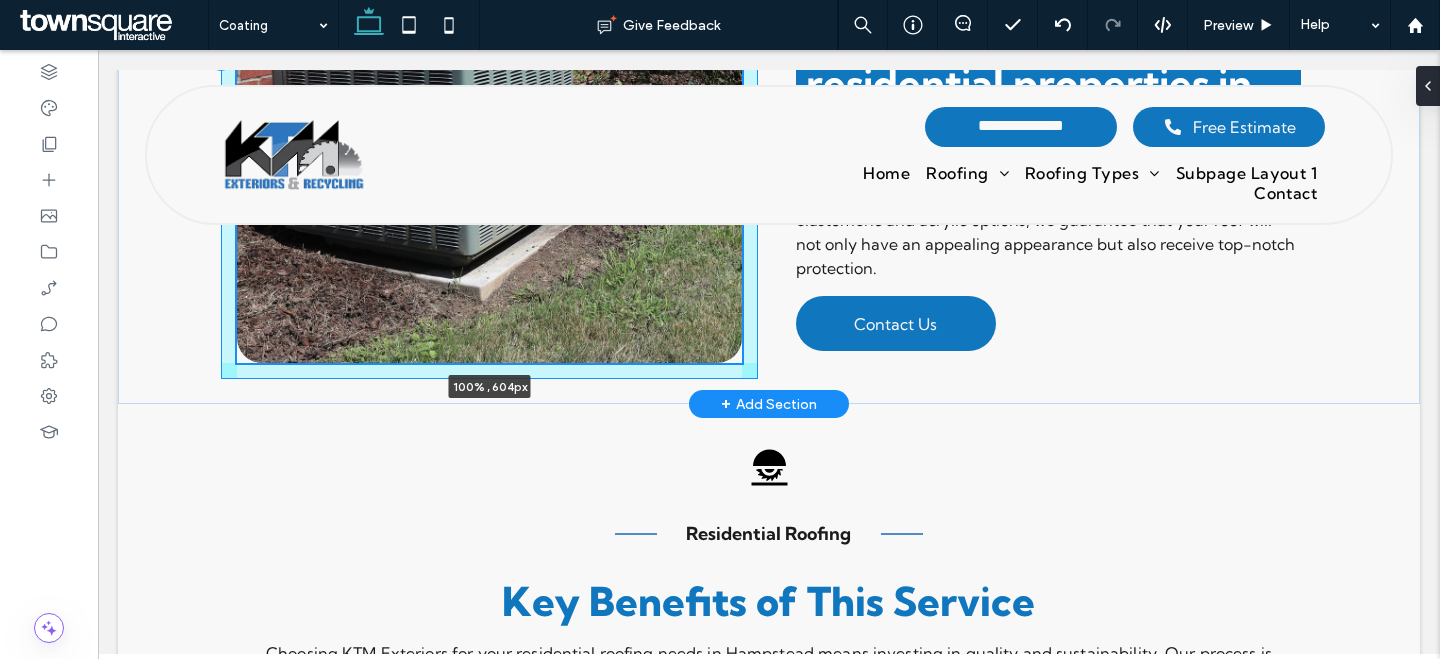 scroll, scrollTop: 804, scrollLeft: 0, axis: vertical 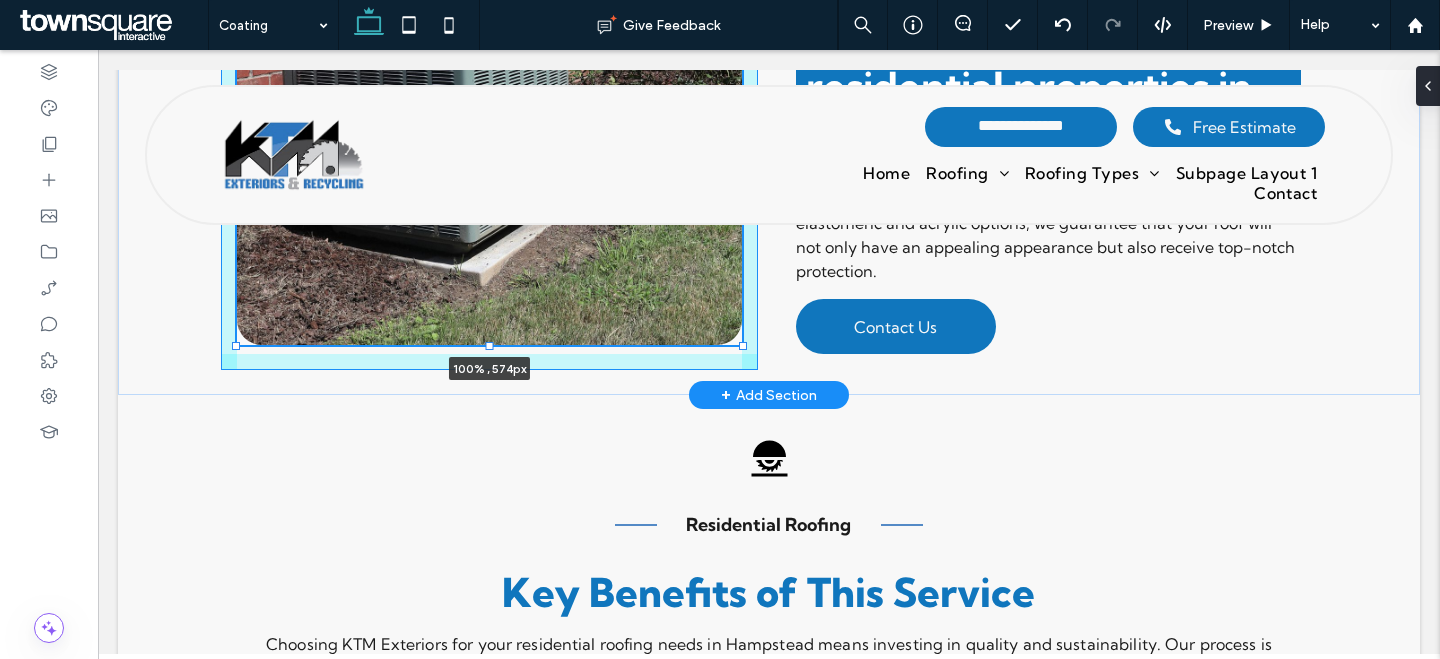 drag, startPoint x: 487, startPoint y: 260, endPoint x: 508, endPoint y: 348, distance: 90.47099 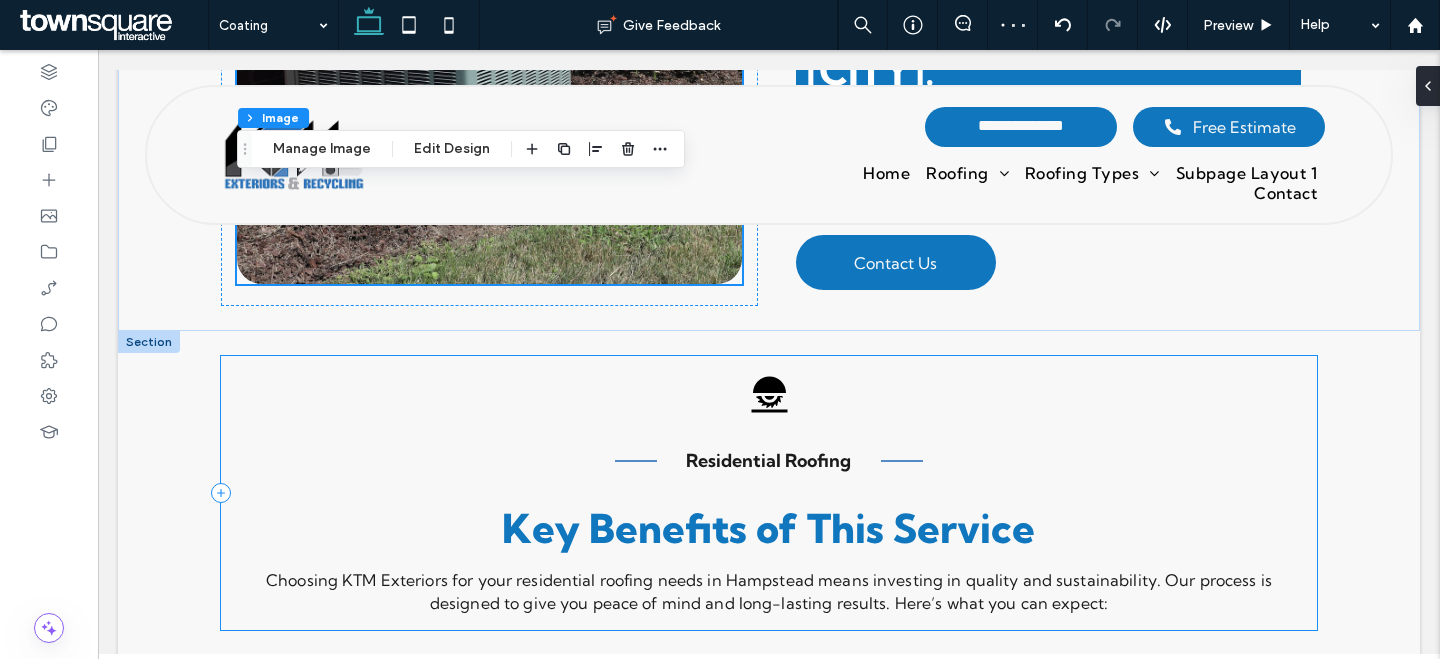 scroll, scrollTop: 967, scrollLeft: 0, axis: vertical 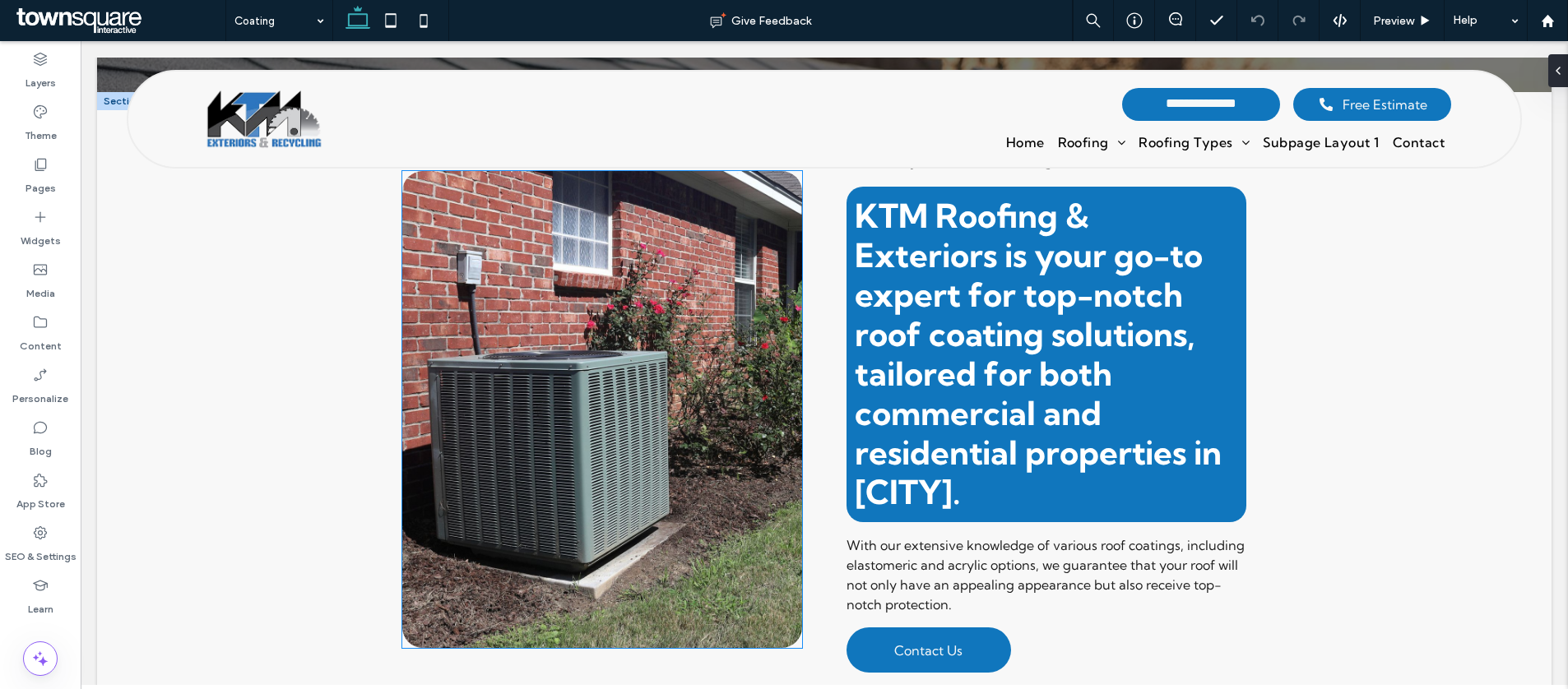 click at bounding box center [602, 409] 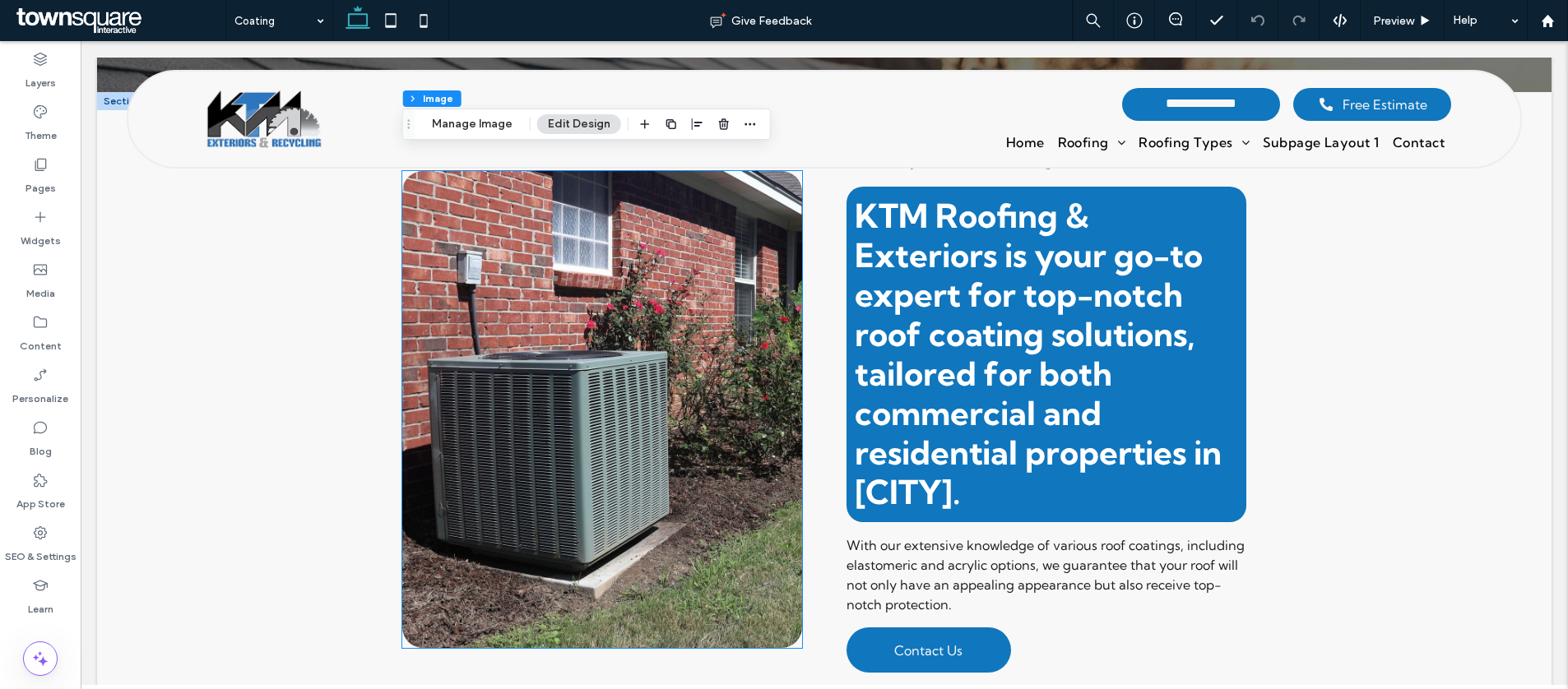 type on "**" 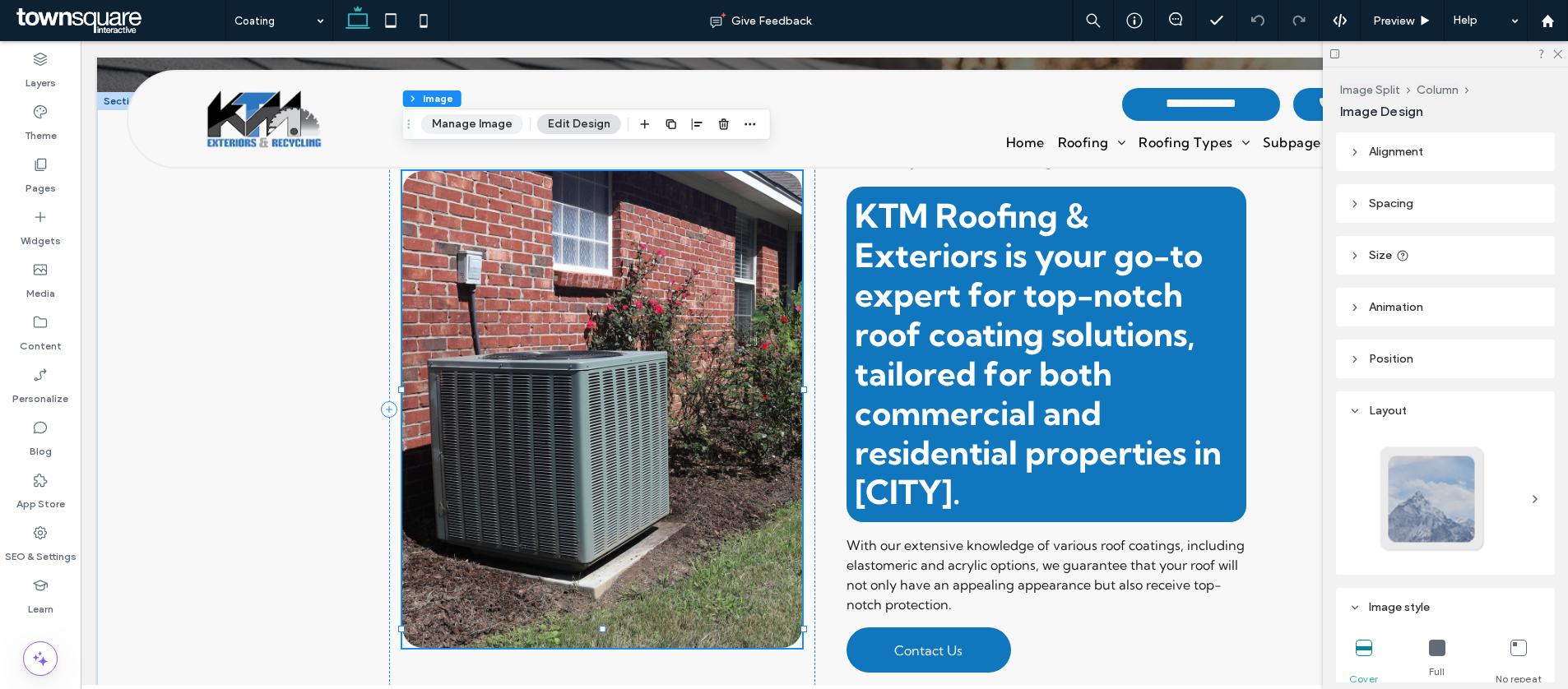 click on "Manage Image" at bounding box center [472, 124] 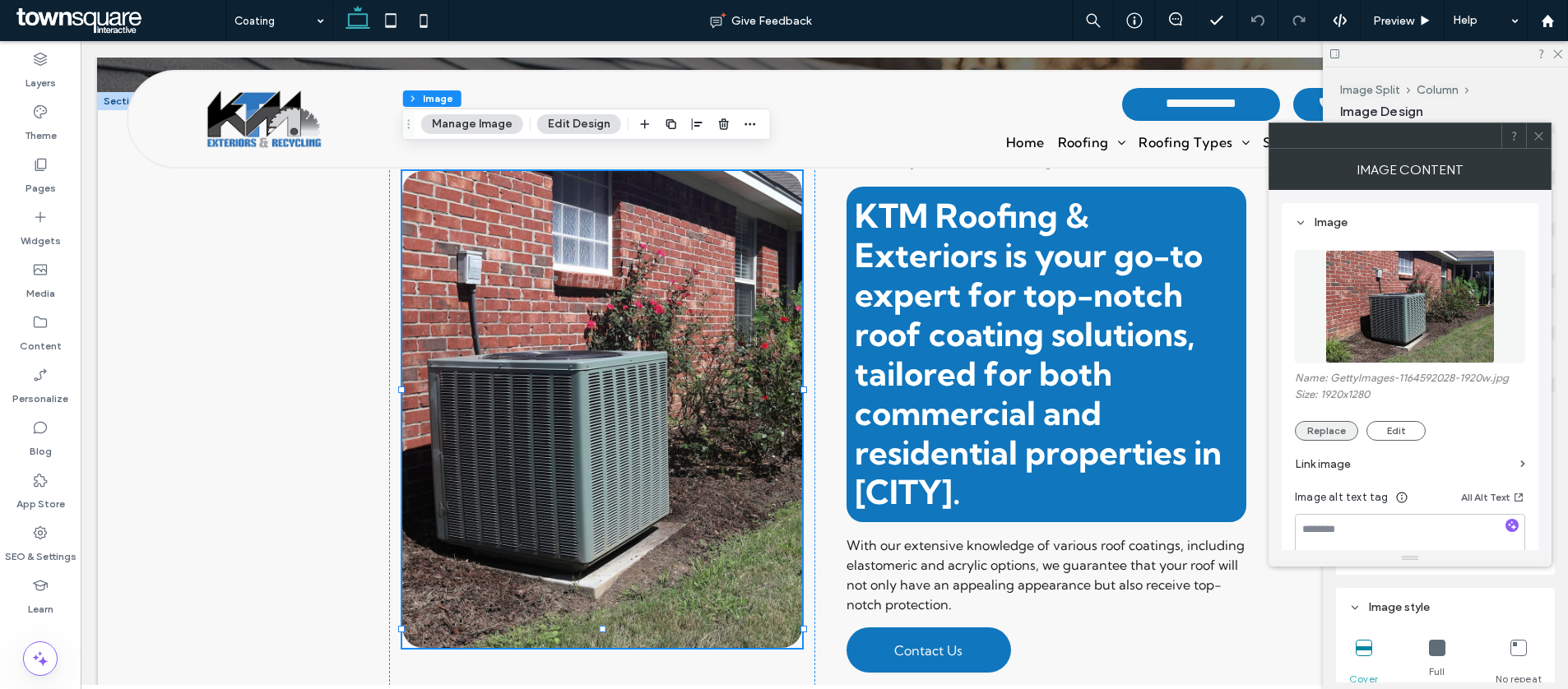 drag, startPoint x: 1326, startPoint y: 417, endPoint x: 1320, endPoint y: 428, distance: 12.529964 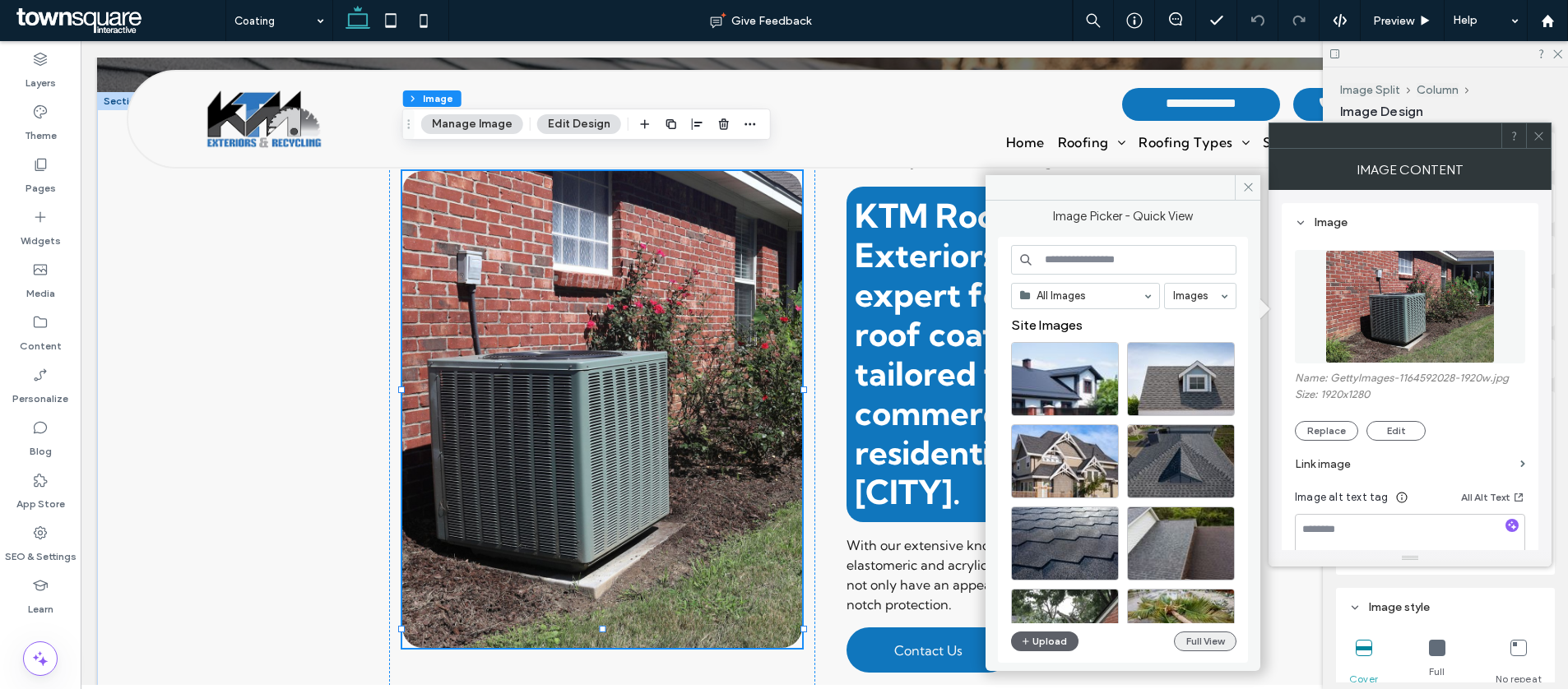 click on "Full View" at bounding box center (1205, 641) 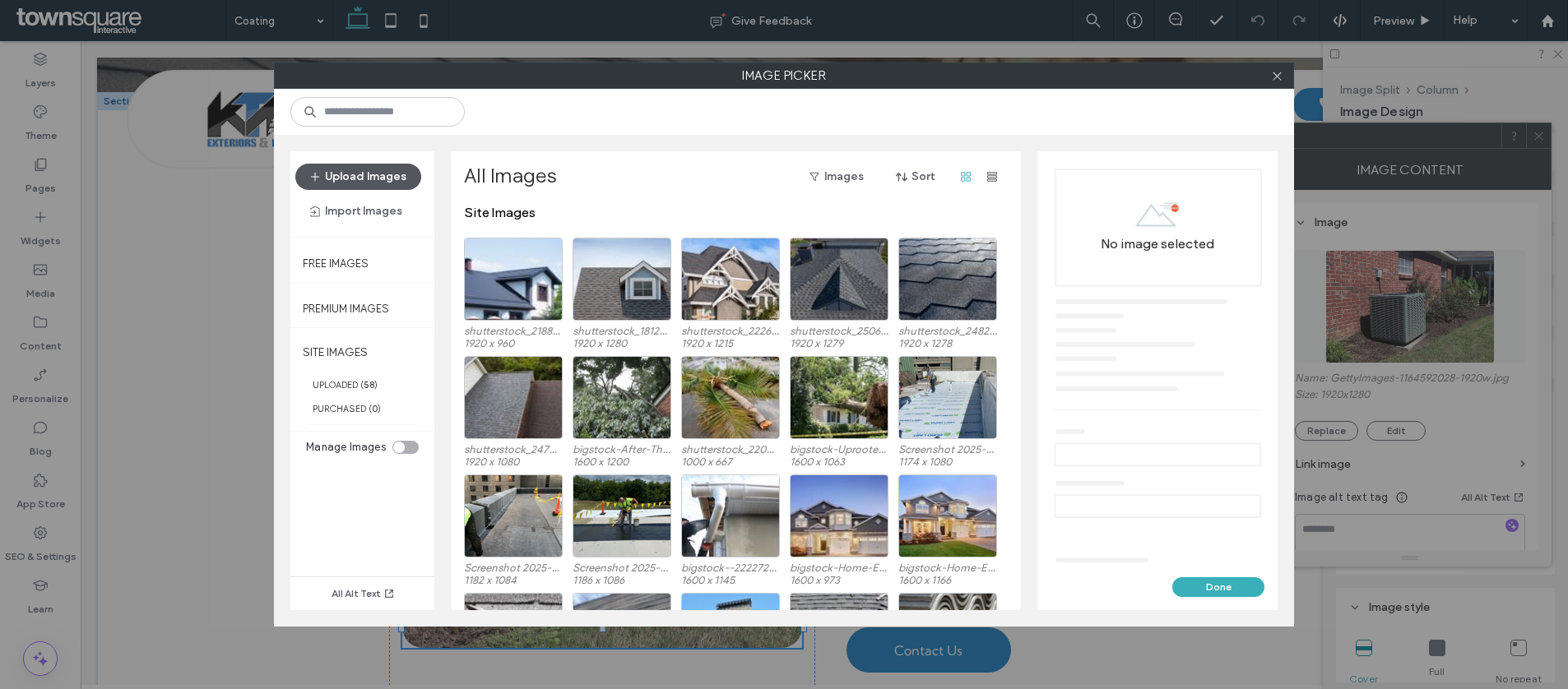 click on "Upload Images" at bounding box center [358, 177] 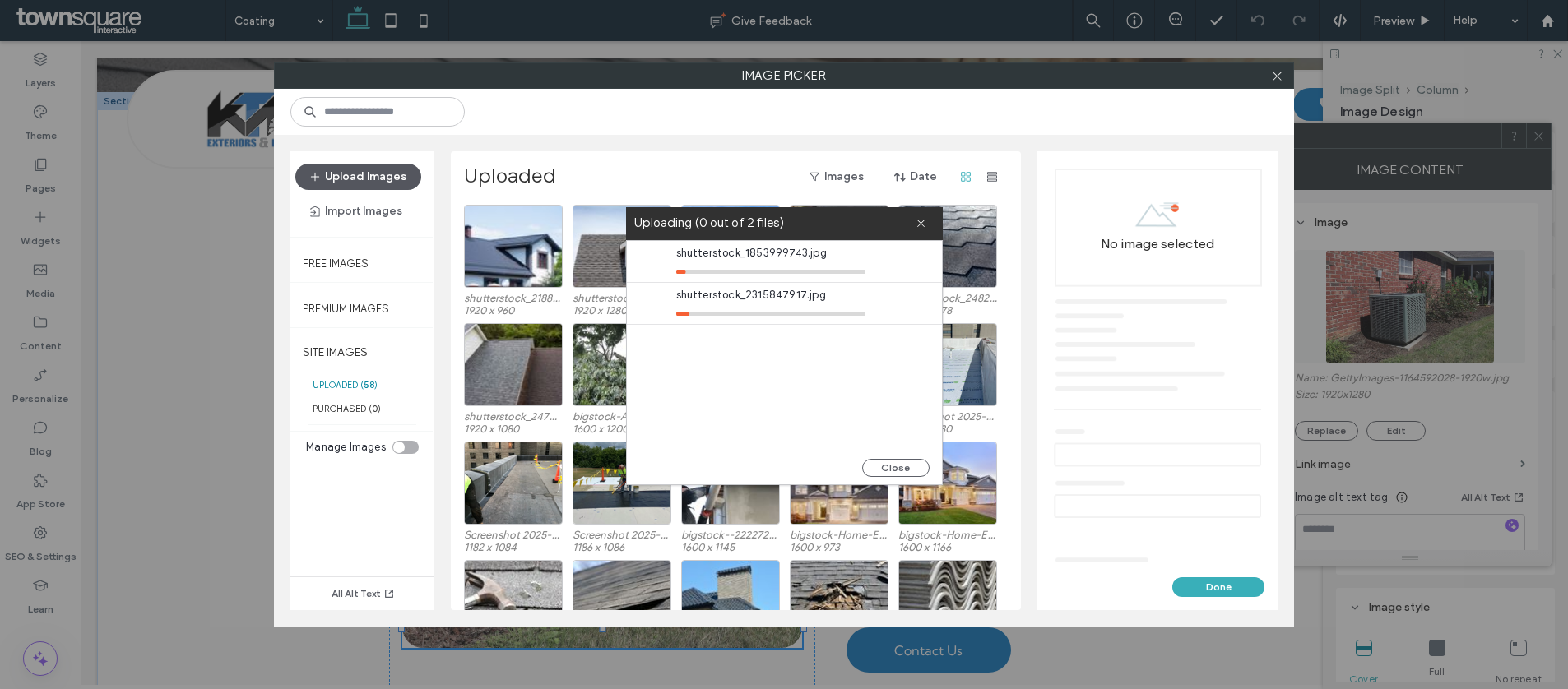 click on "Upload Images" at bounding box center [358, 177] 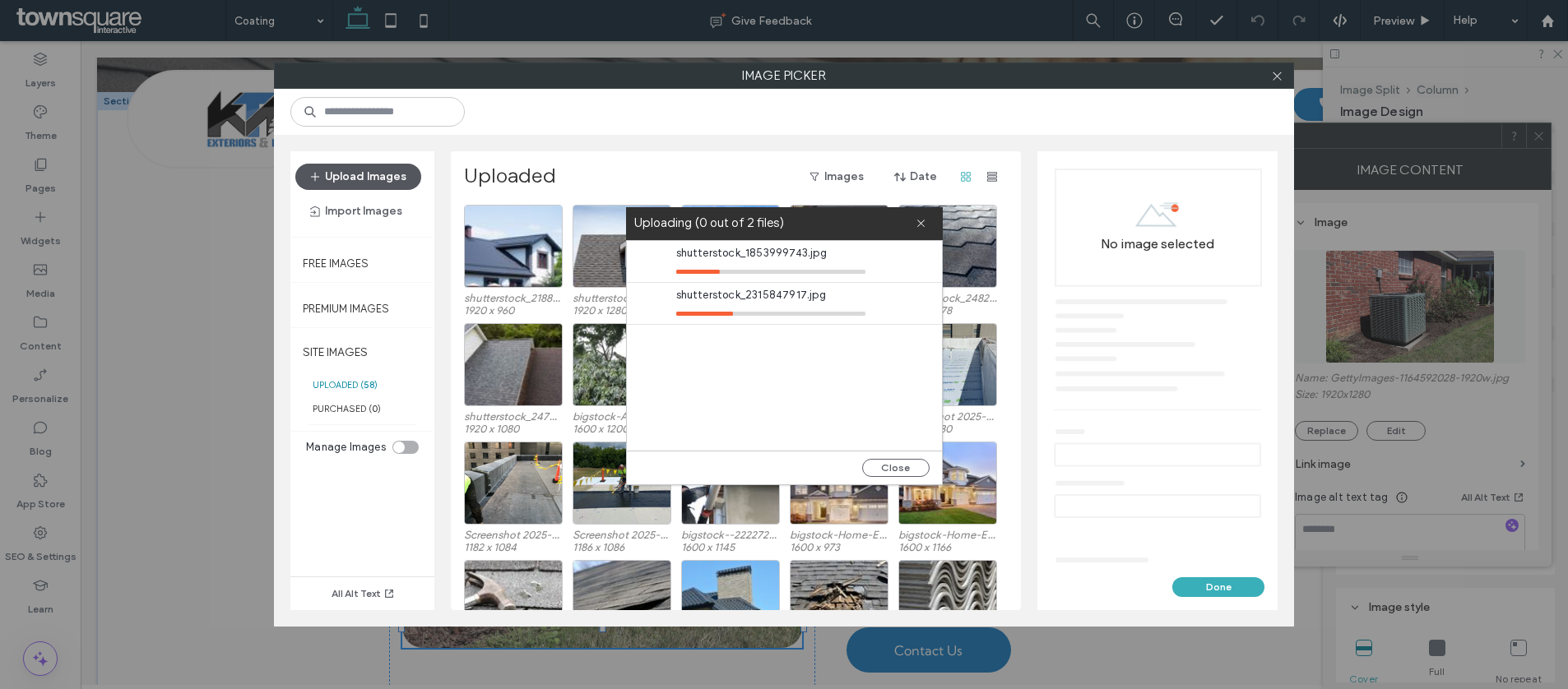 click on "Upload Images" at bounding box center (358, 177) 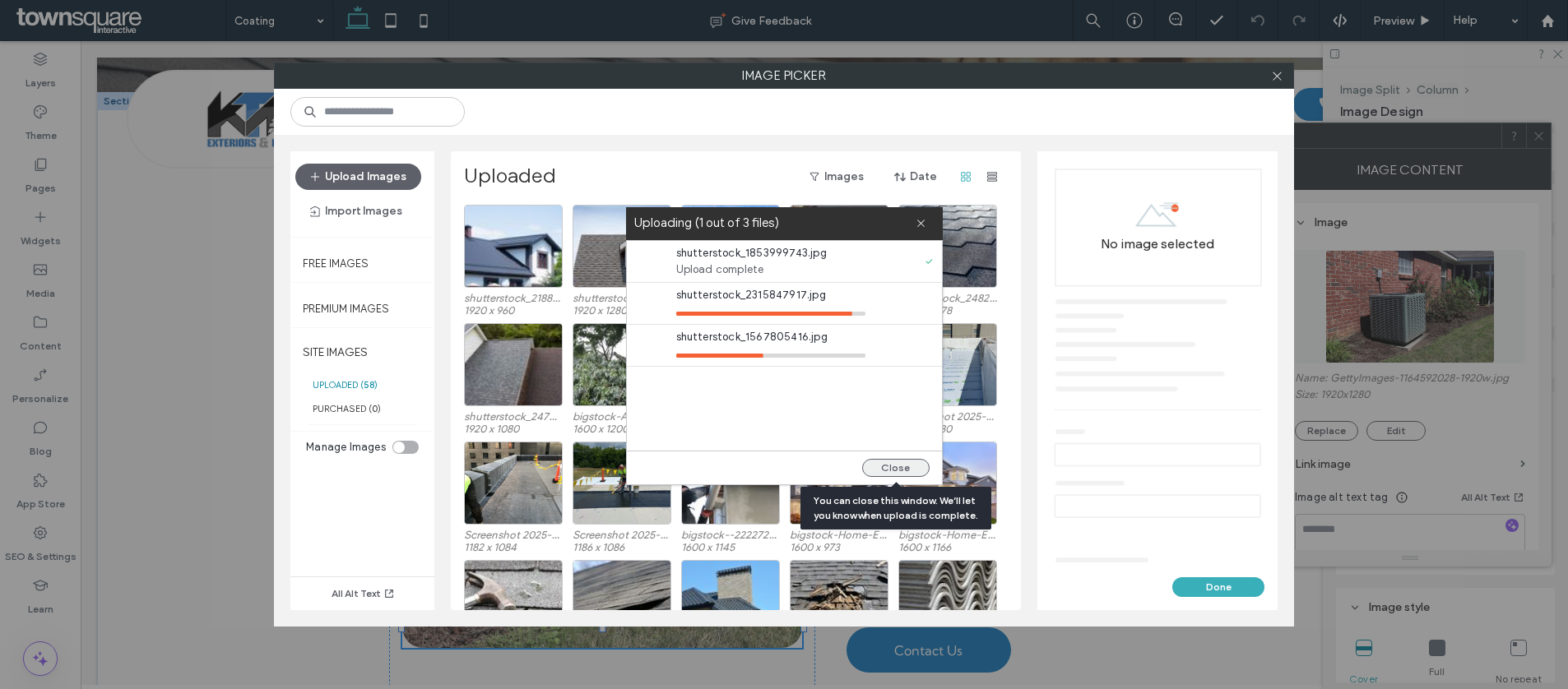 click on "Close" at bounding box center [896, 468] 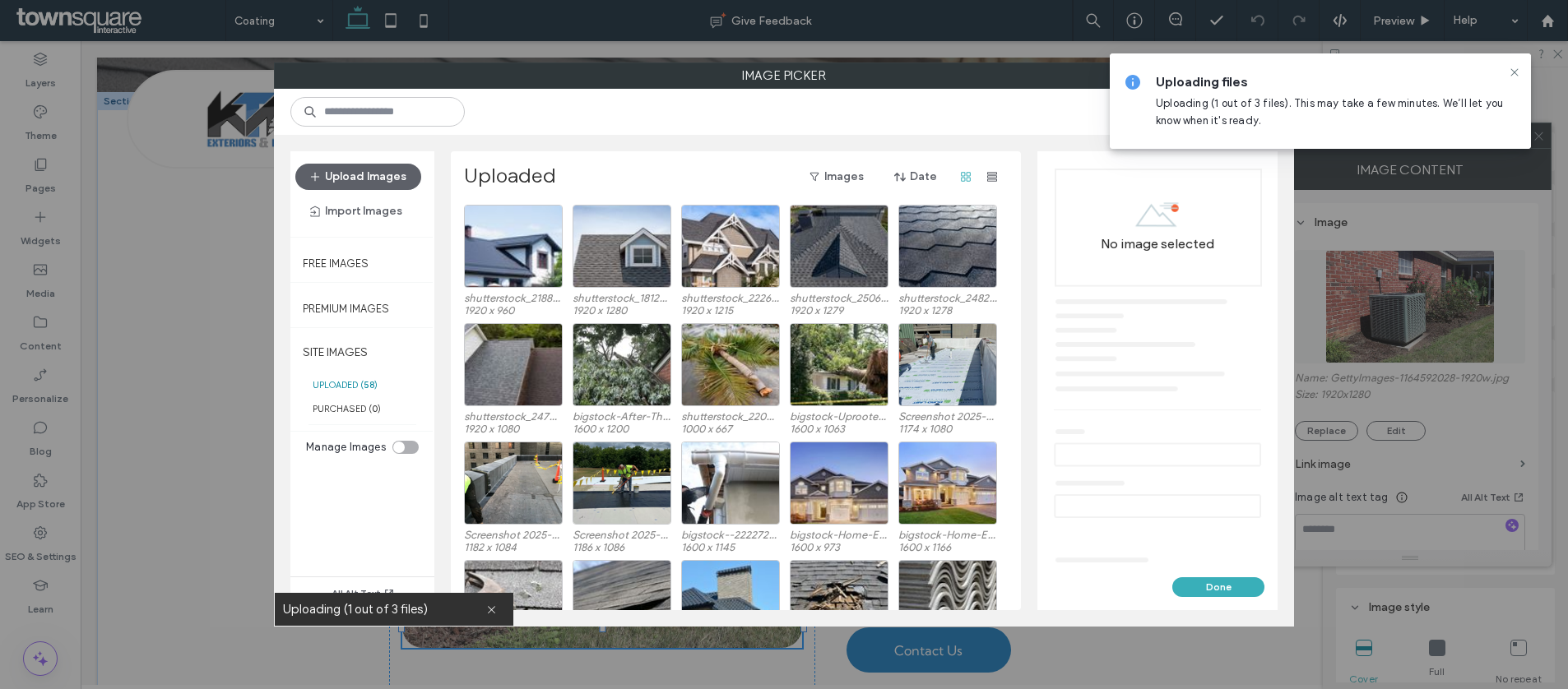 click 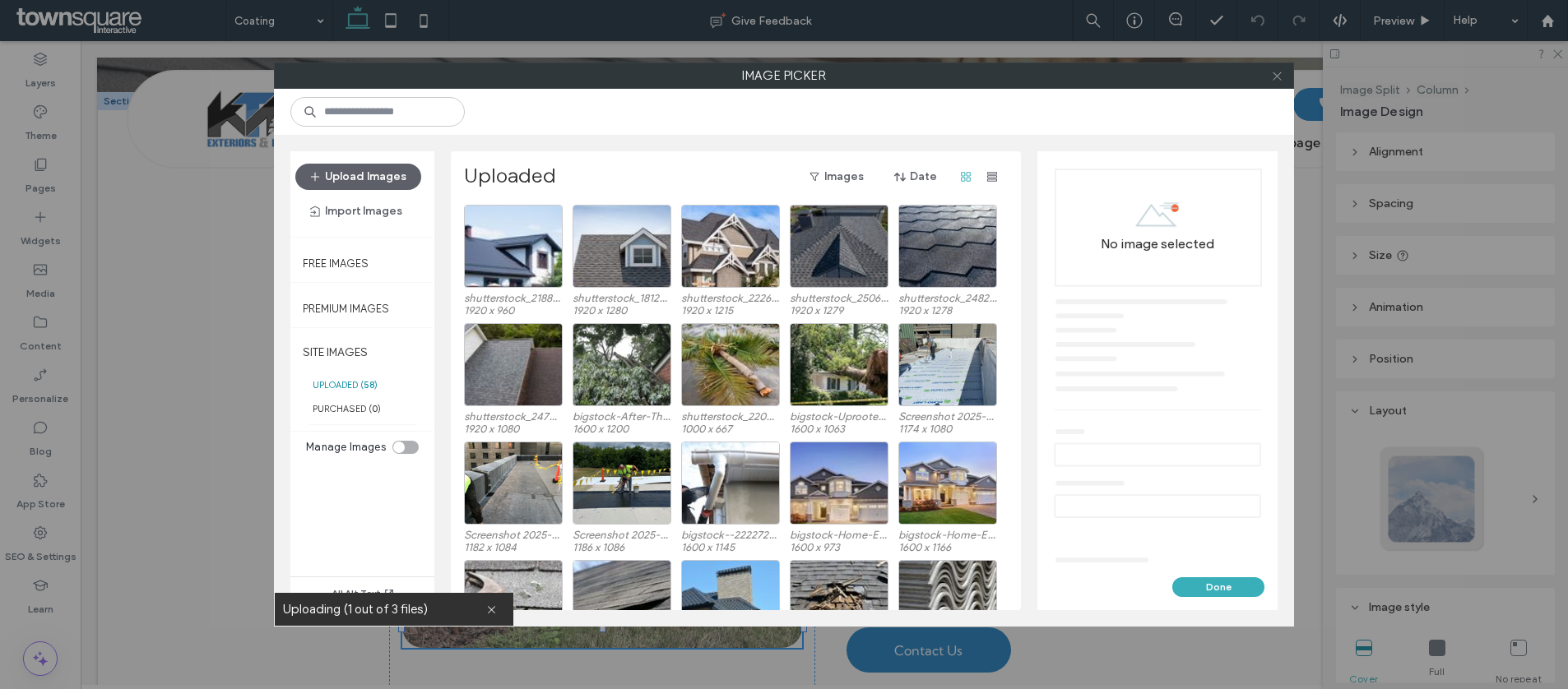 click 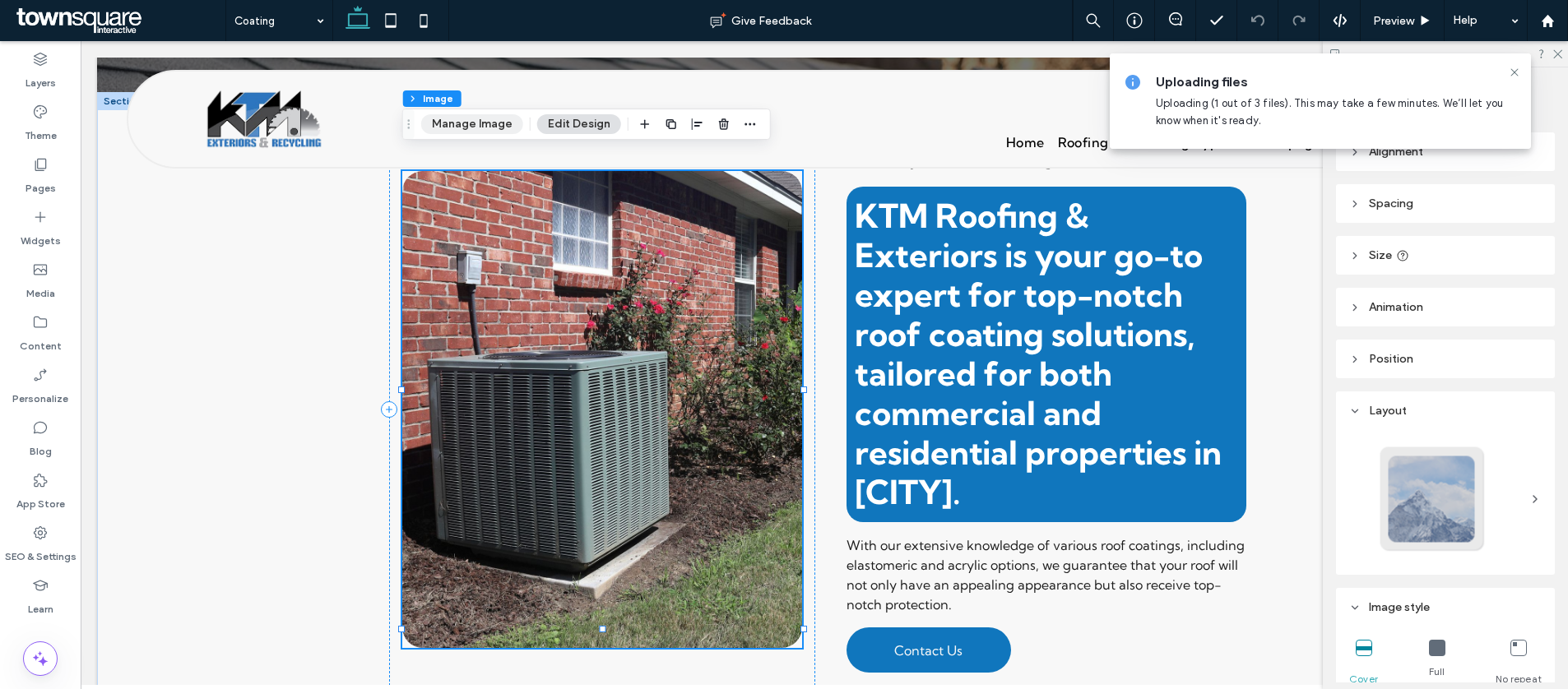 click on "Manage Image" at bounding box center (472, 124) 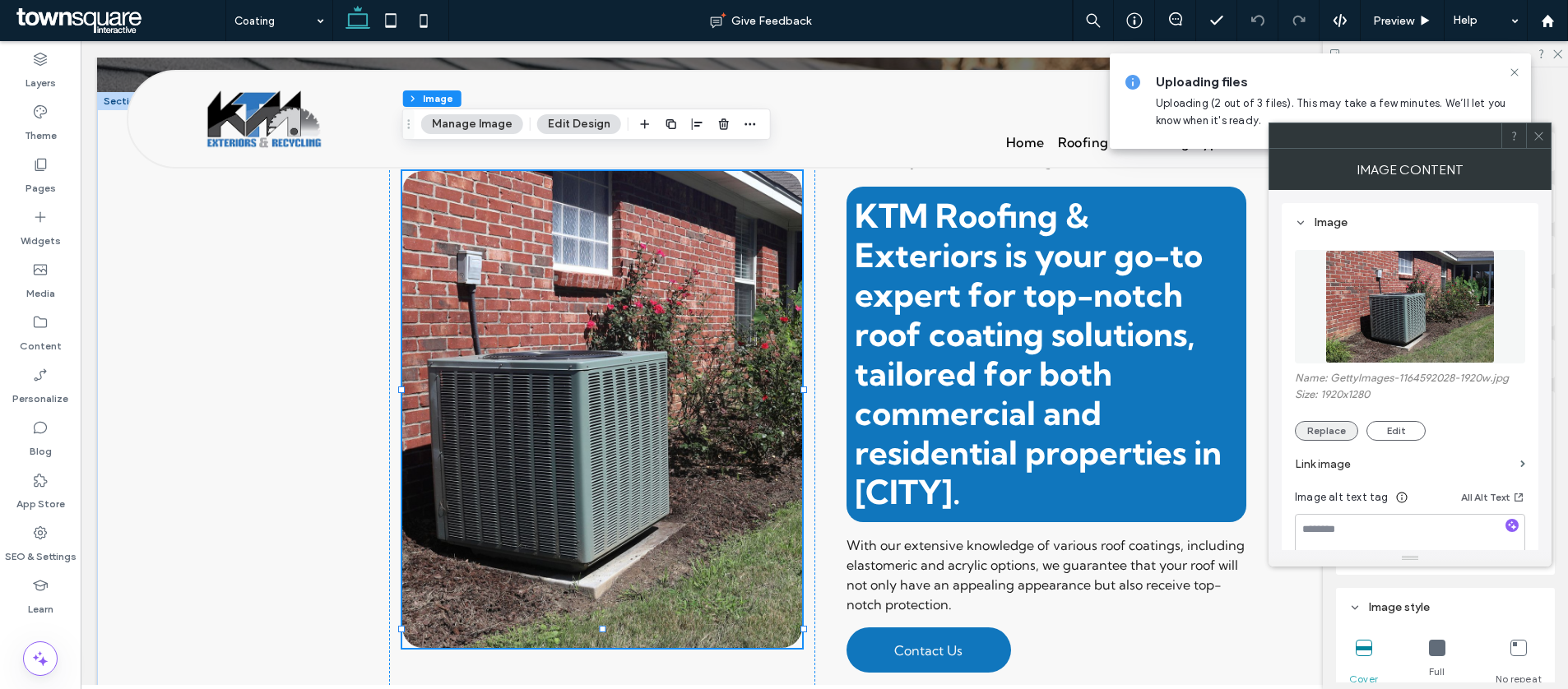 click on "Replace" at bounding box center (1326, 431) 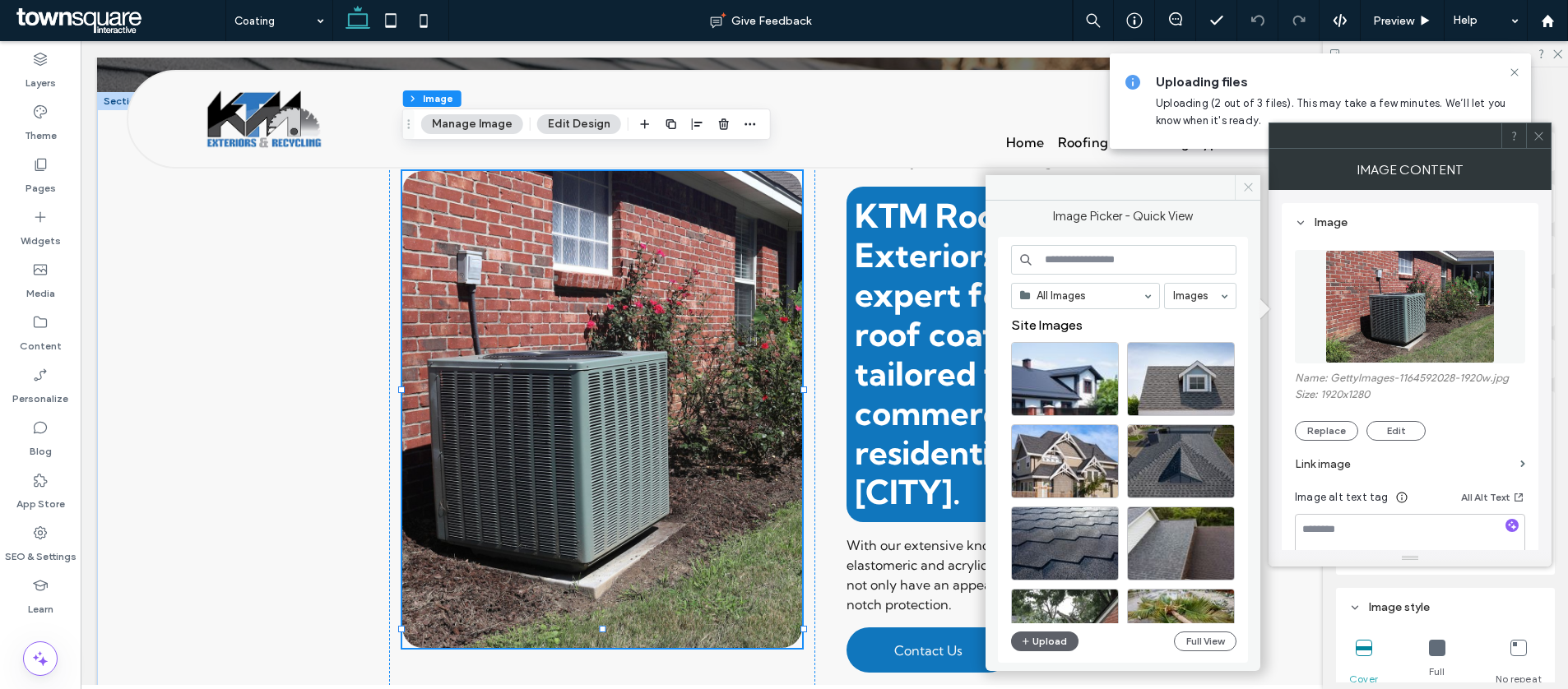 click at bounding box center (1247, 187) 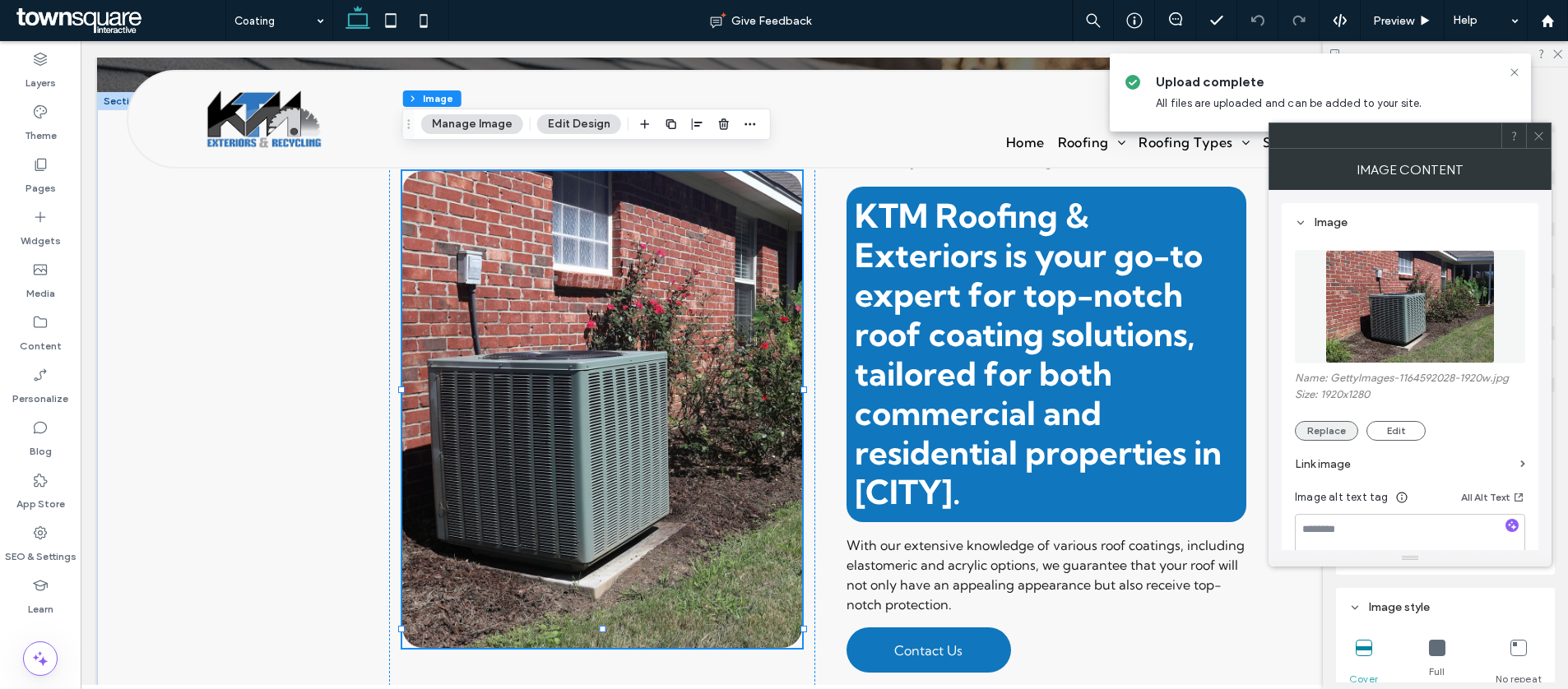 click on "Replace" at bounding box center (1326, 431) 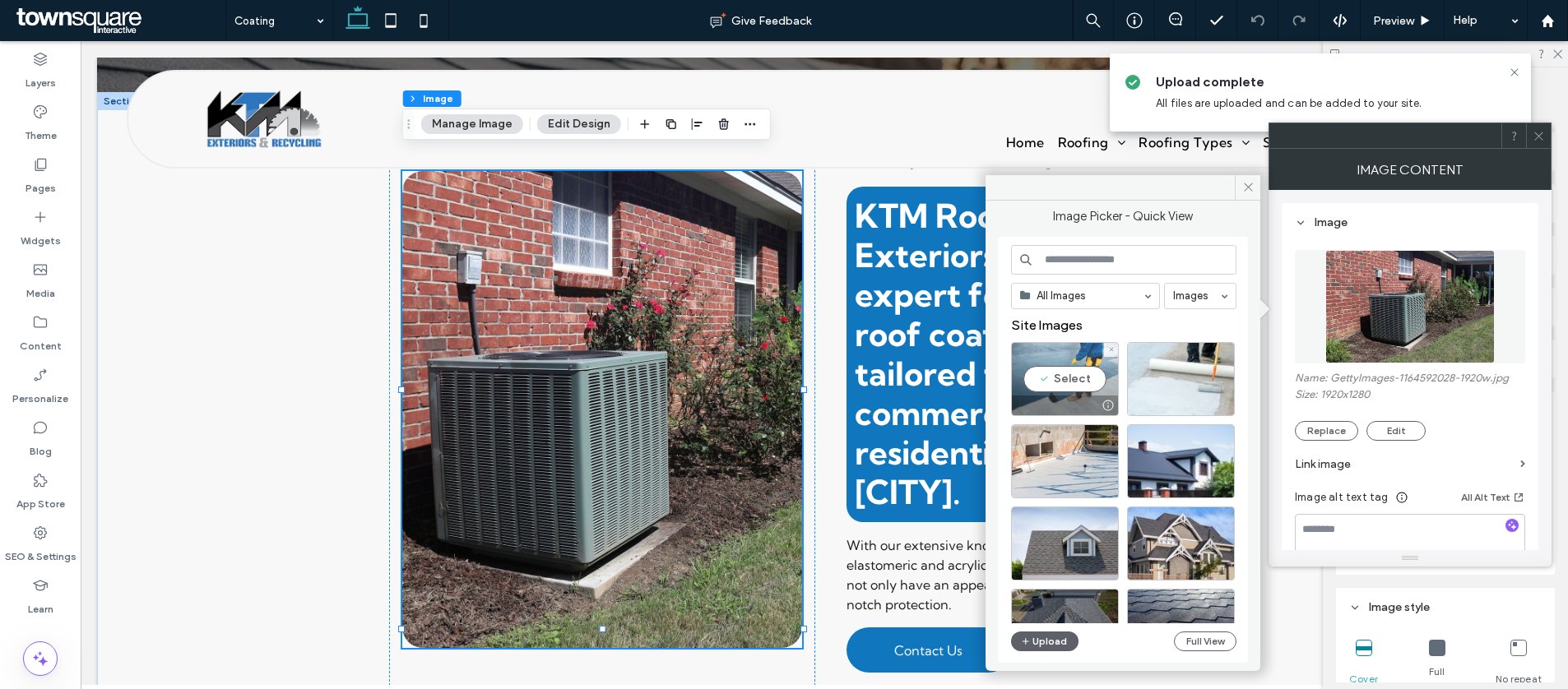 click on "Select" at bounding box center [1065, 379] 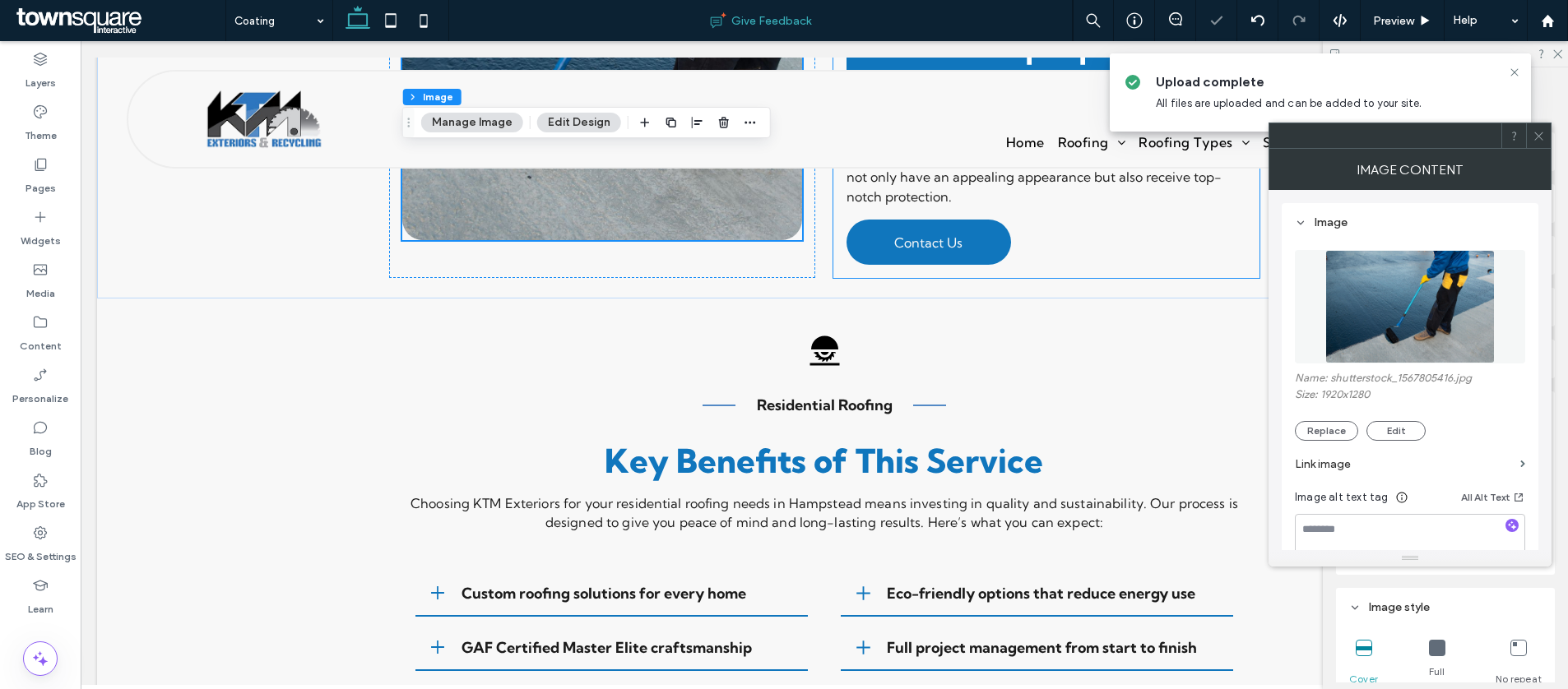 scroll, scrollTop: 683, scrollLeft: 0, axis: vertical 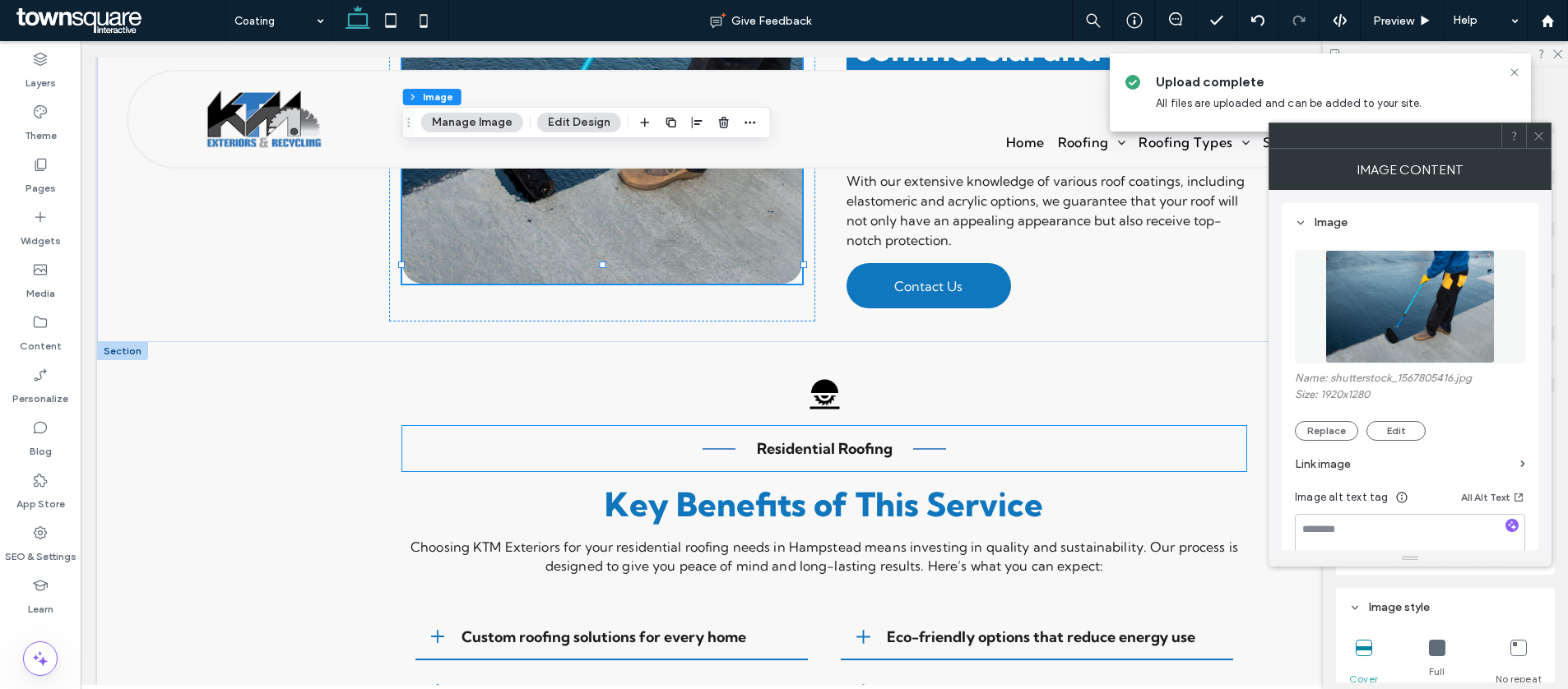 click on "Residential Roofing" at bounding box center (824, 448) 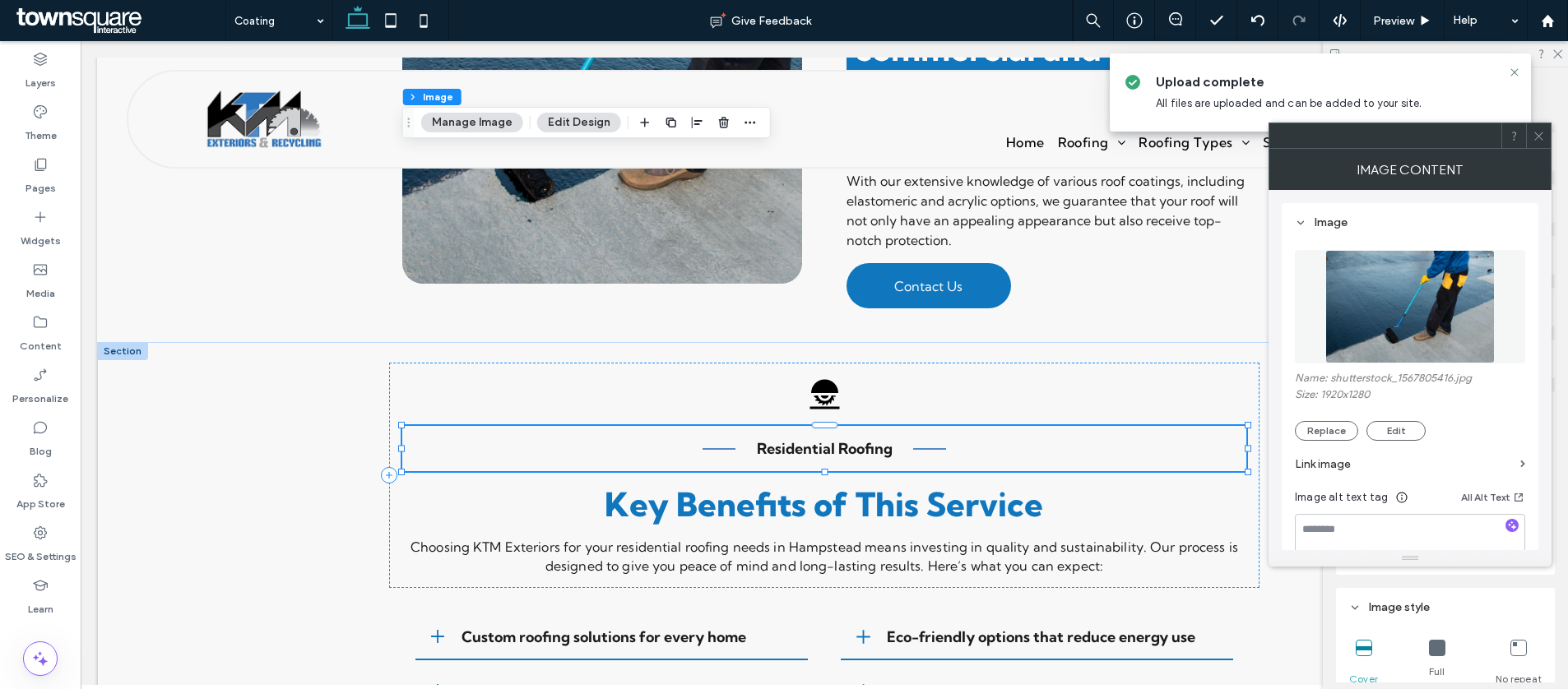 click on "Residential Roofing" at bounding box center (824, 448) 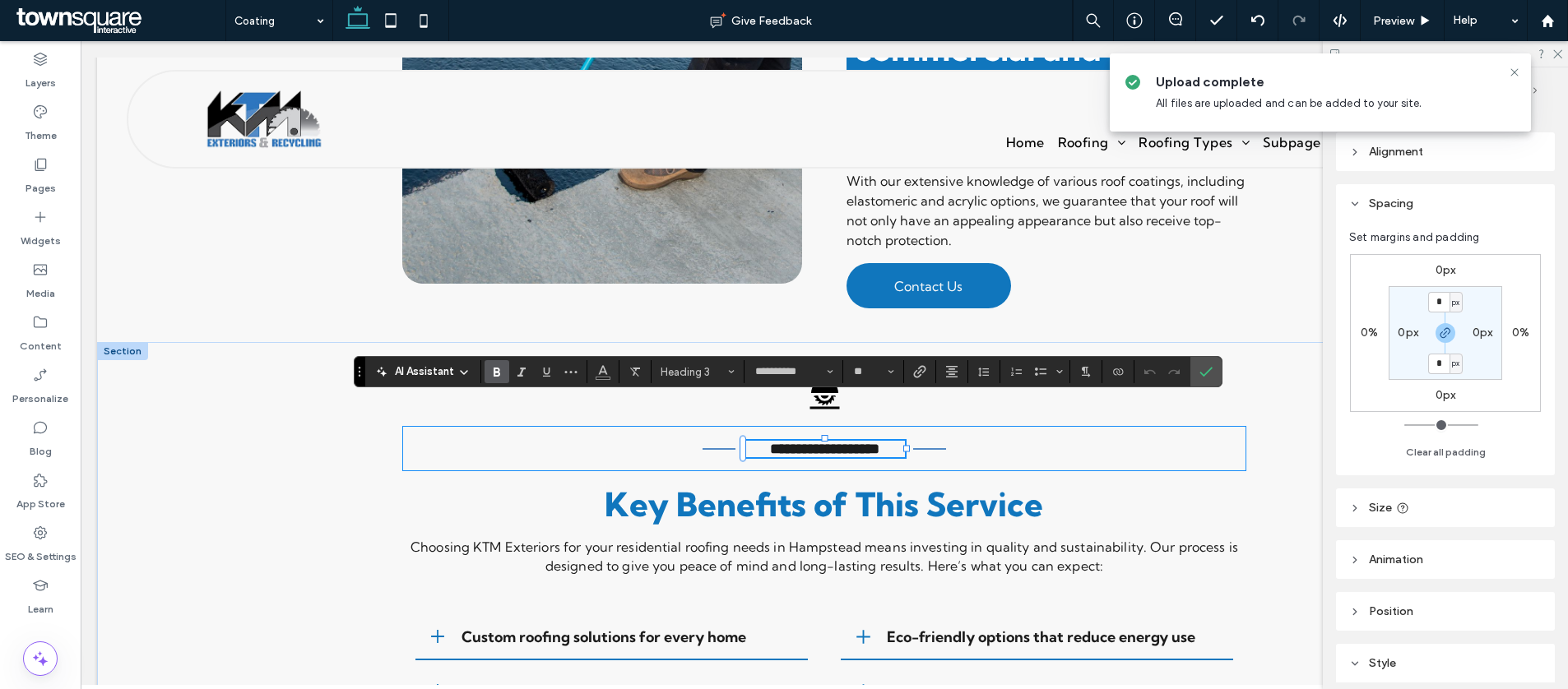 paste 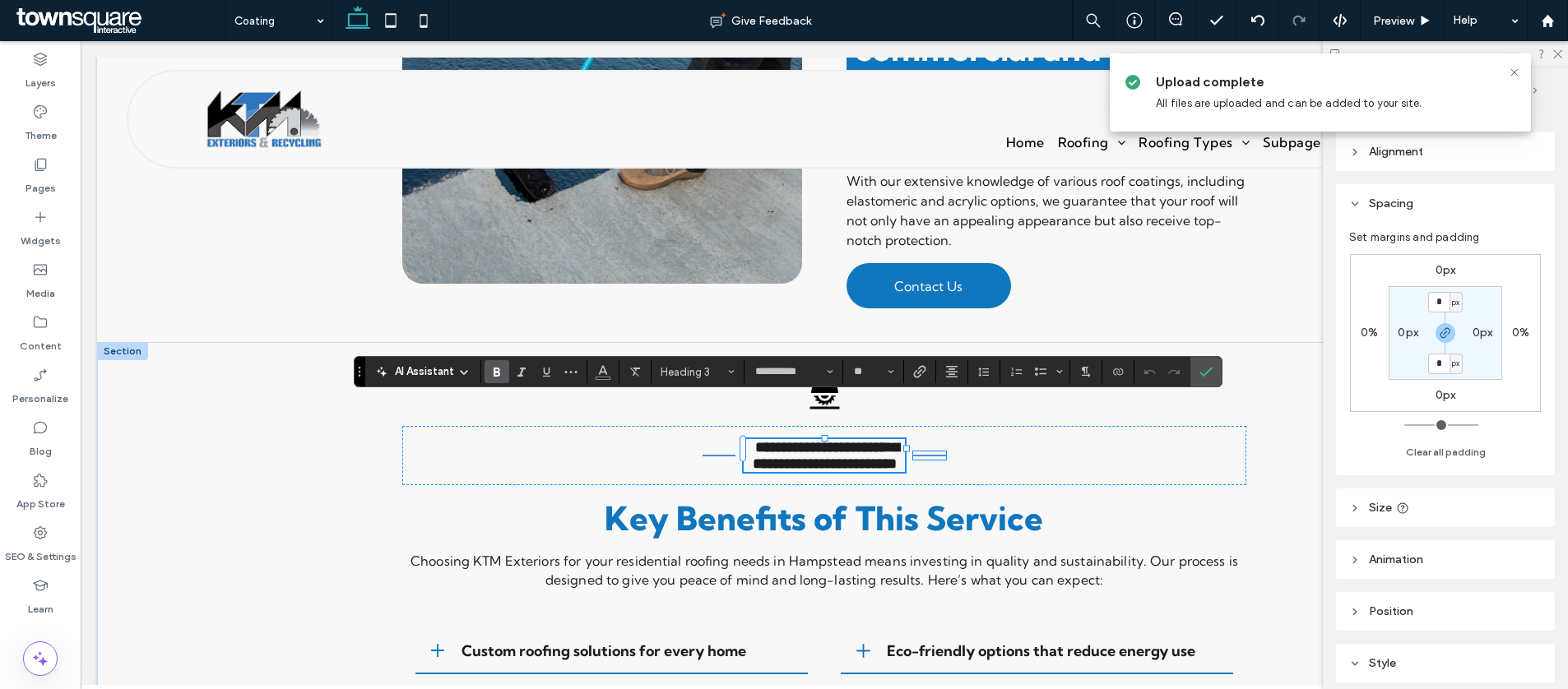 type 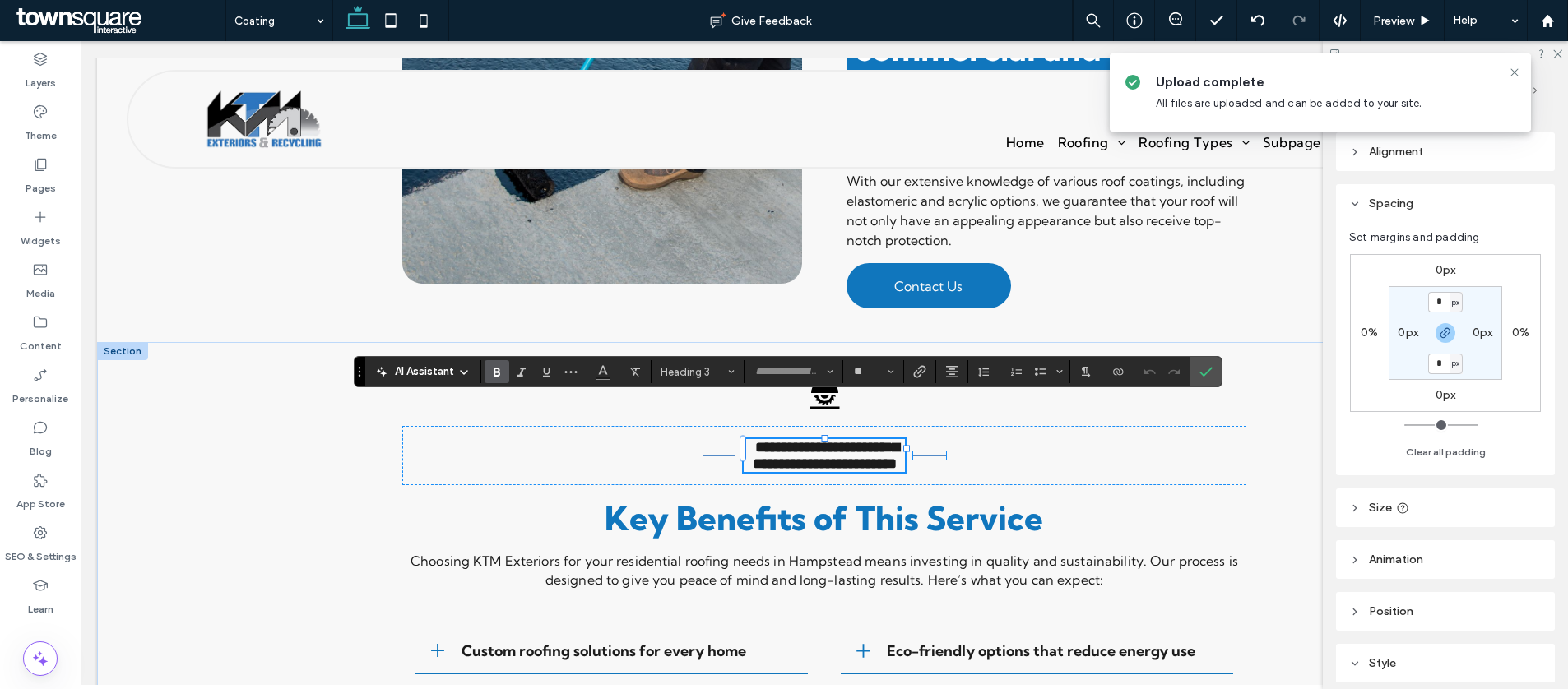 scroll, scrollTop: 15, scrollLeft: 0, axis: vertical 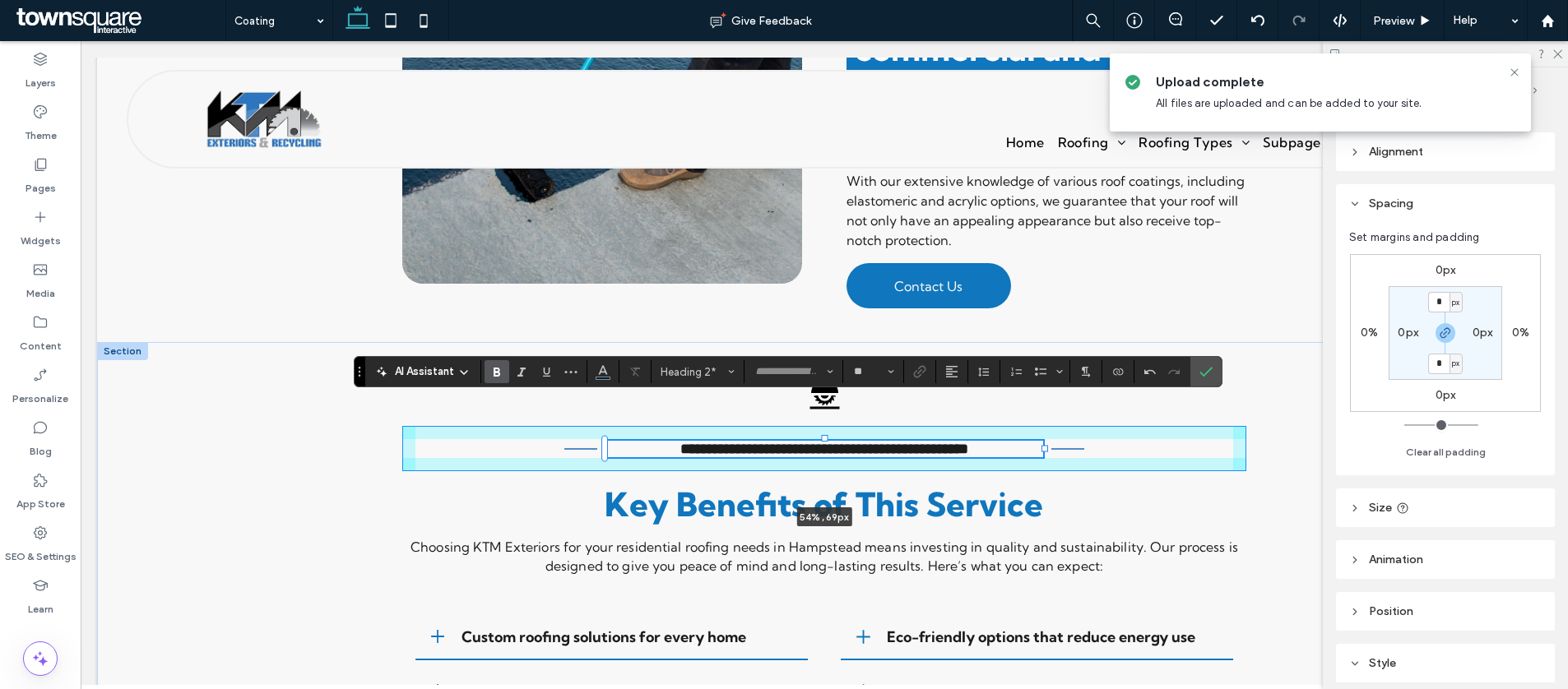 drag, startPoint x: 916, startPoint y: 428, endPoint x: 1045, endPoint y: 426, distance: 129.0155 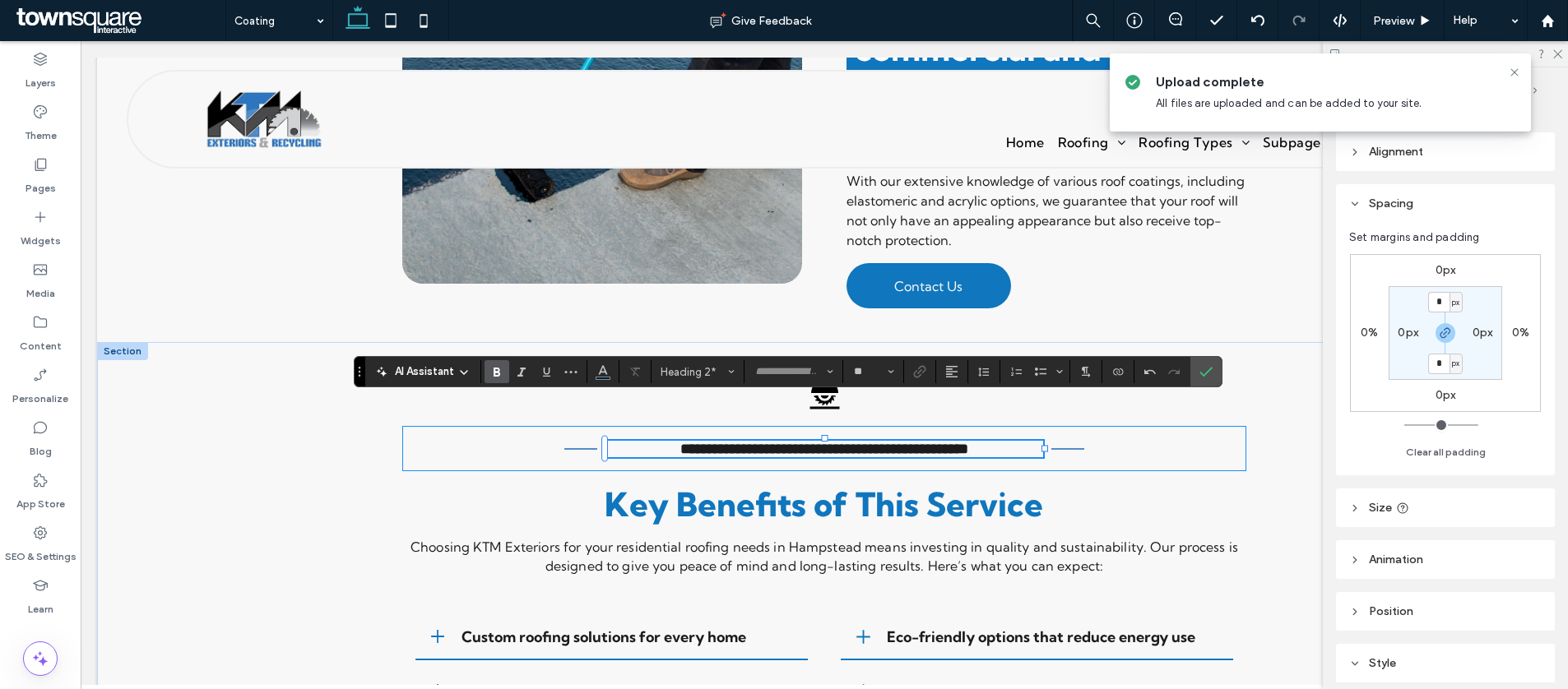 type on "**" 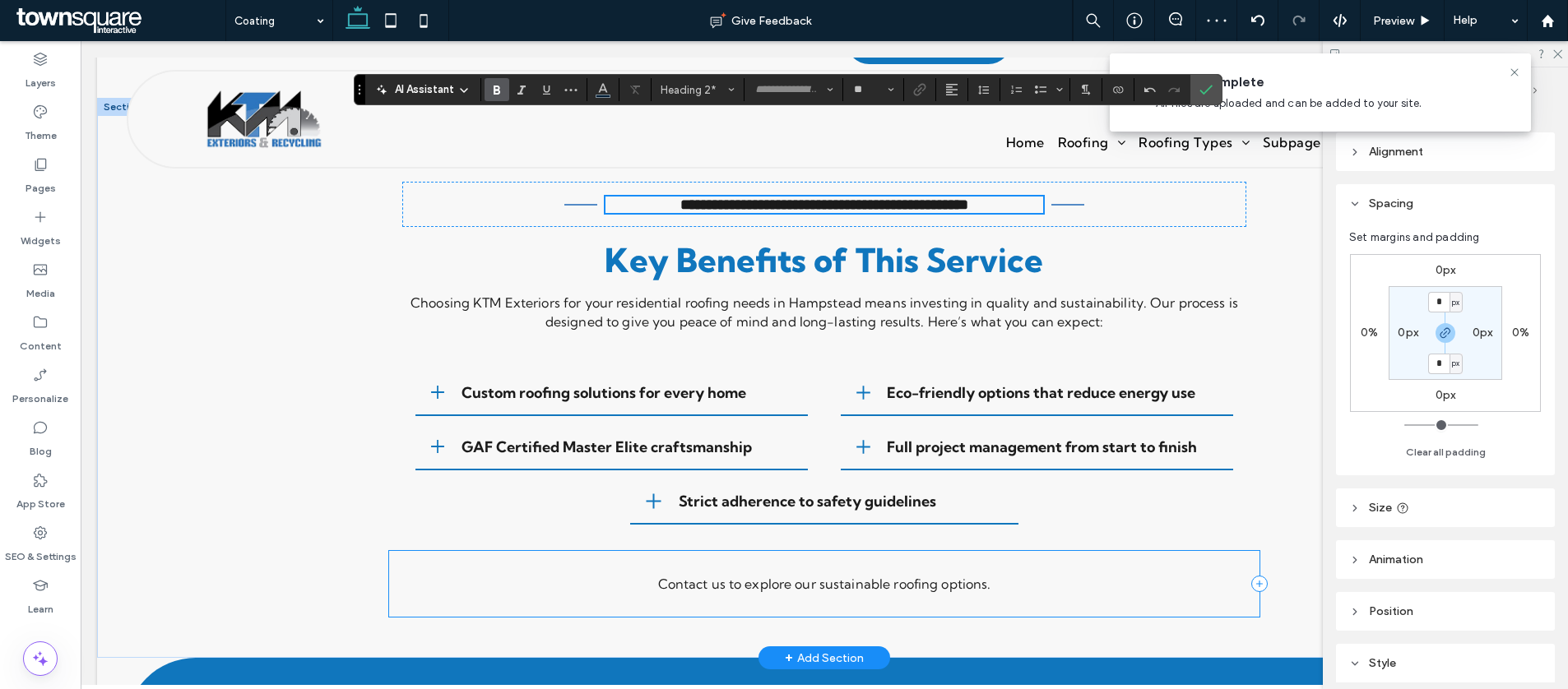 scroll, scrollTop: 985, scrollLeft: 0, axis: vertical 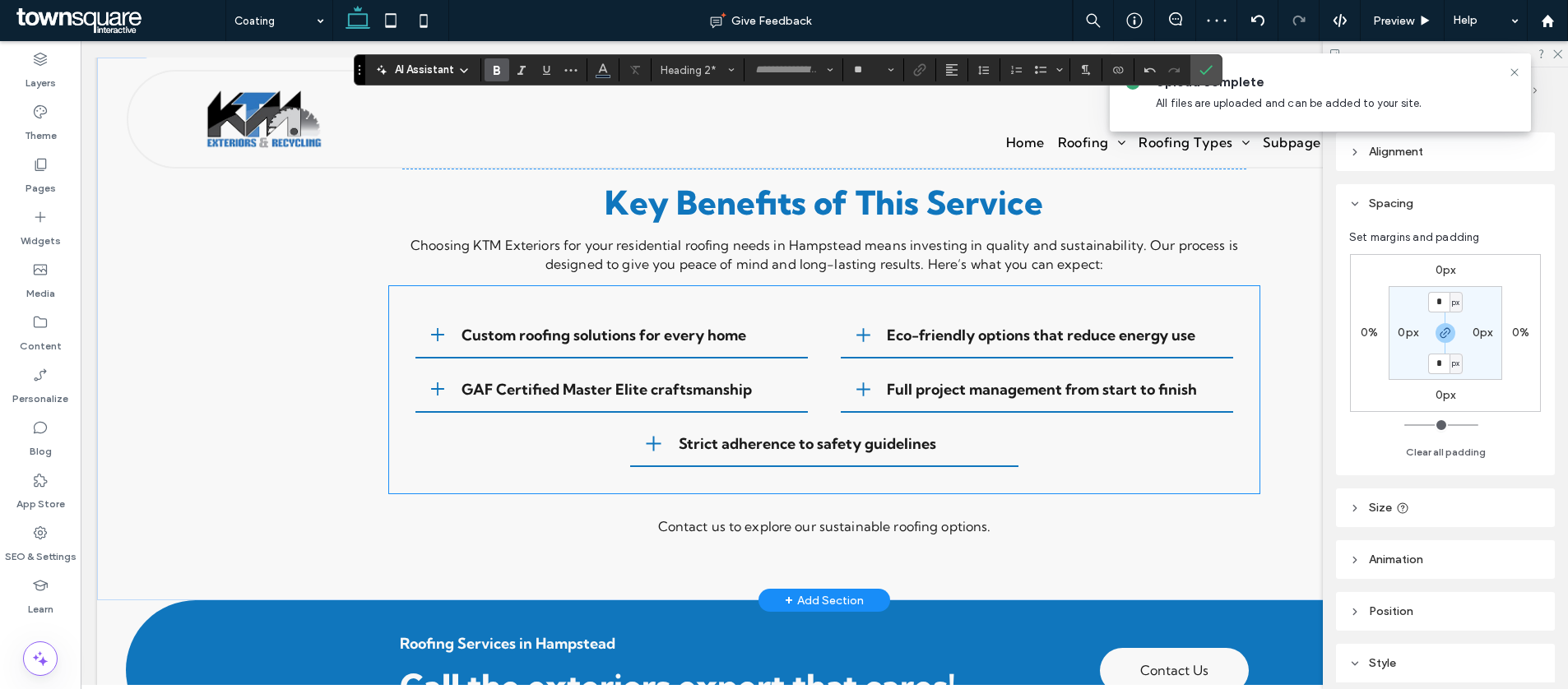 click on "Custom roofing solutions for every home
Eco-friendly options that reduce energy use
GAF Certified Master Elite craftsmanship
Full project management from start to finish
Strict adherence to safety guidelines" at bounding box center [824, 390] 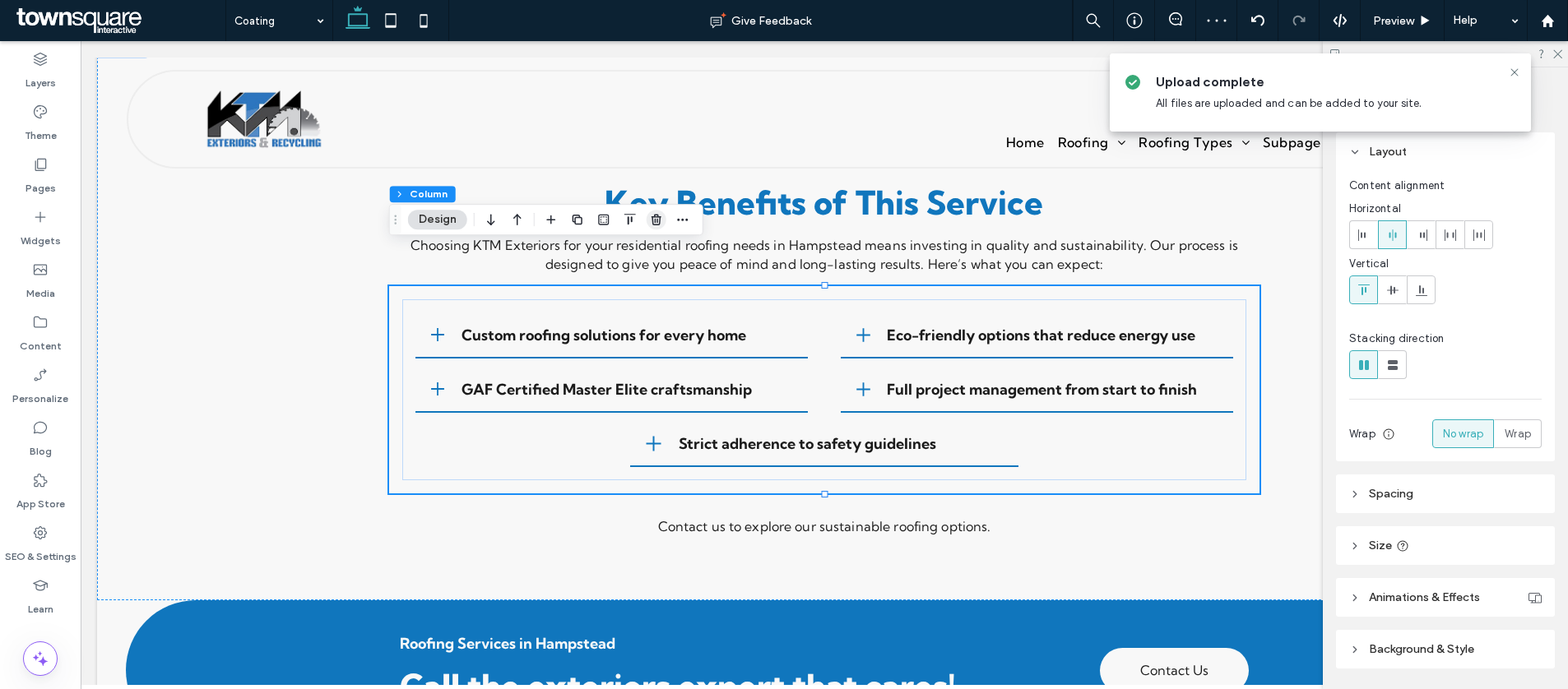 click 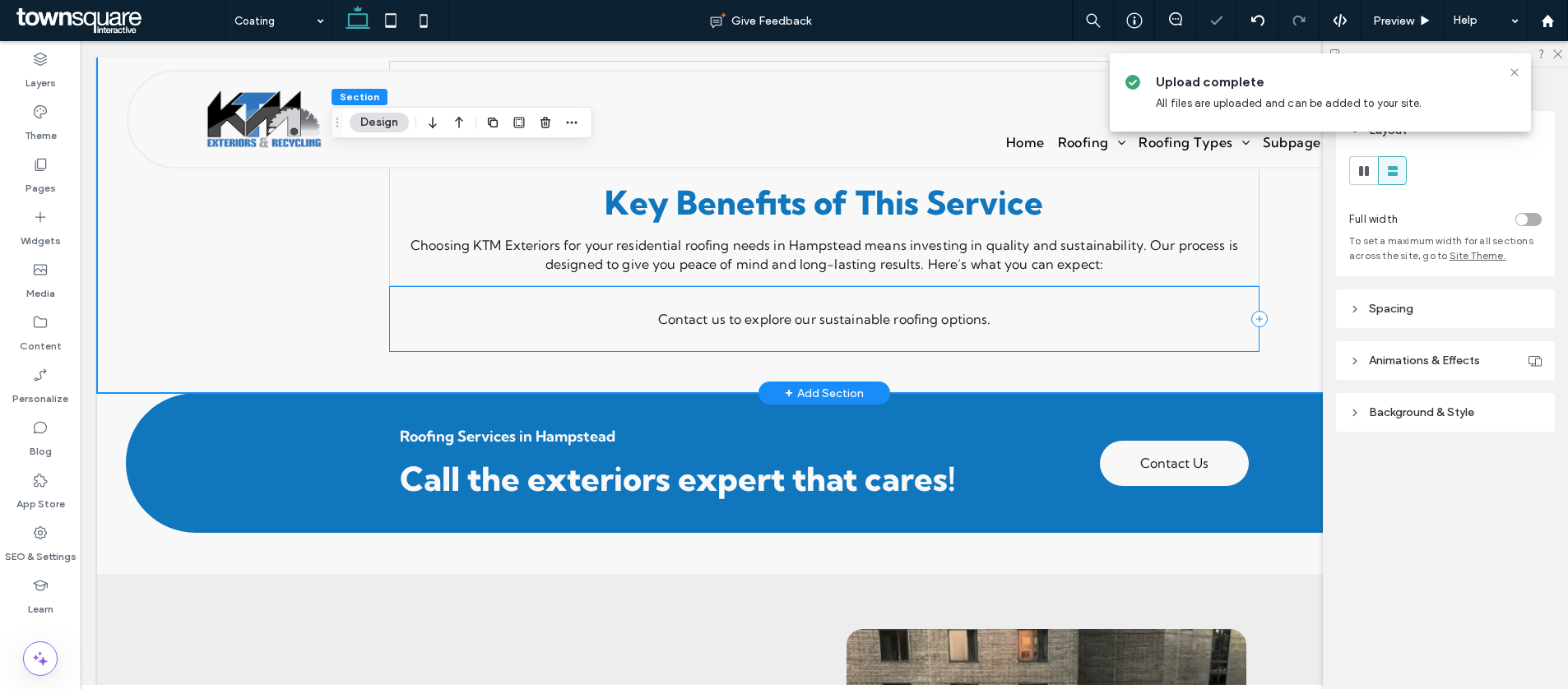 click on "Contact us to explore our sustainable roofing options." at bounding box center (824, 319) 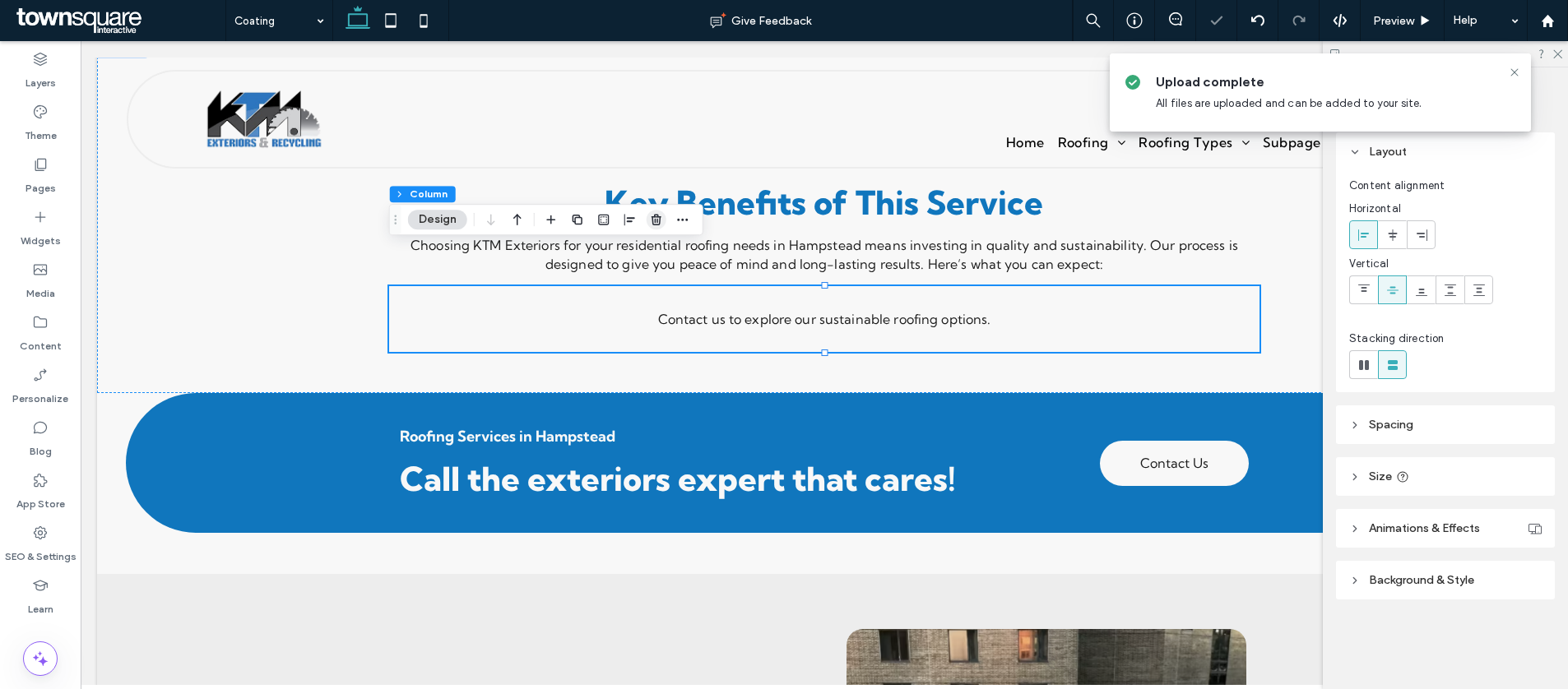 drag, startPoint x: 652, startPoint y: 226, endPoint x: 624, endPoint y: 186, distance: 48.82622 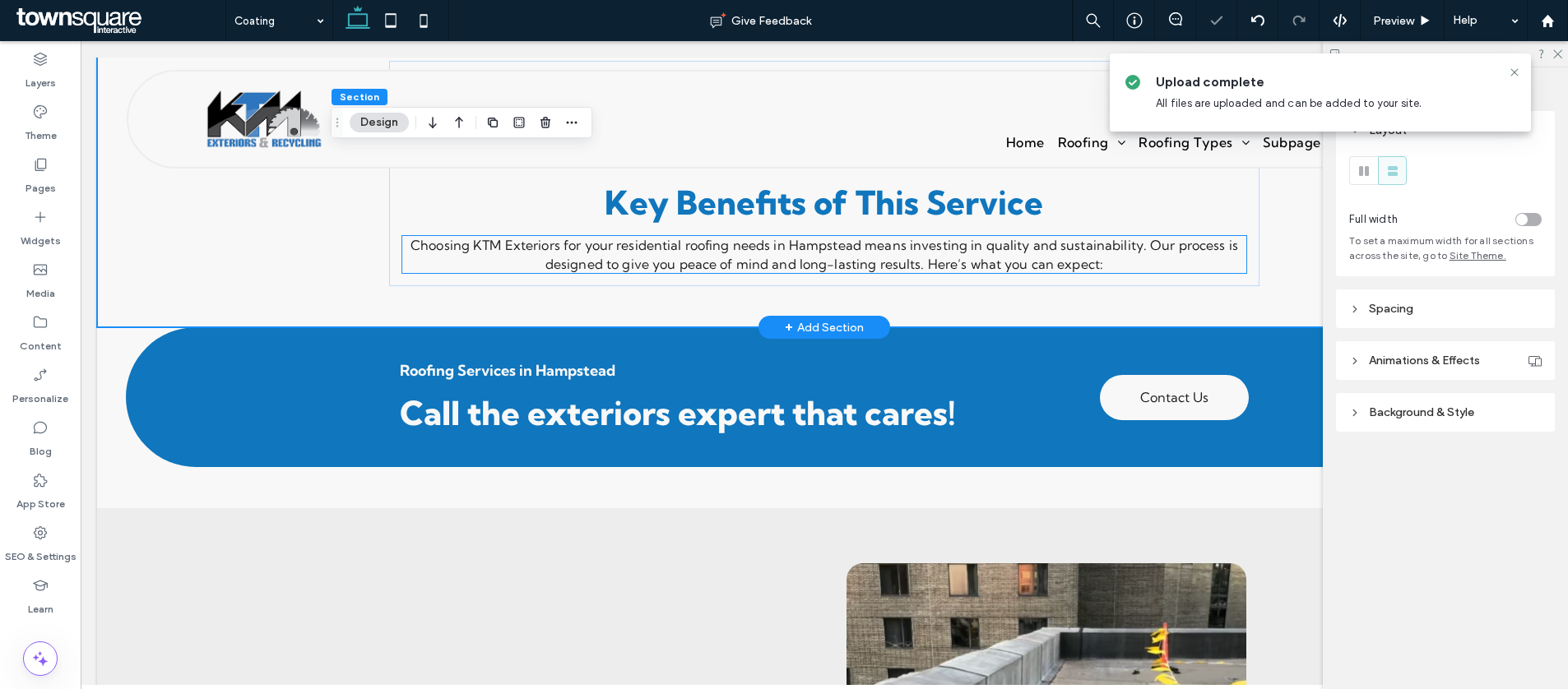click on "Choosing KTM Exteriors for your residential roofing needs in Hampstead means investing in quality and sustainability. Our process is designed to give you peace of mind and long-lasting results. Here’s what you can expect:" at bounding box center [824, 254] 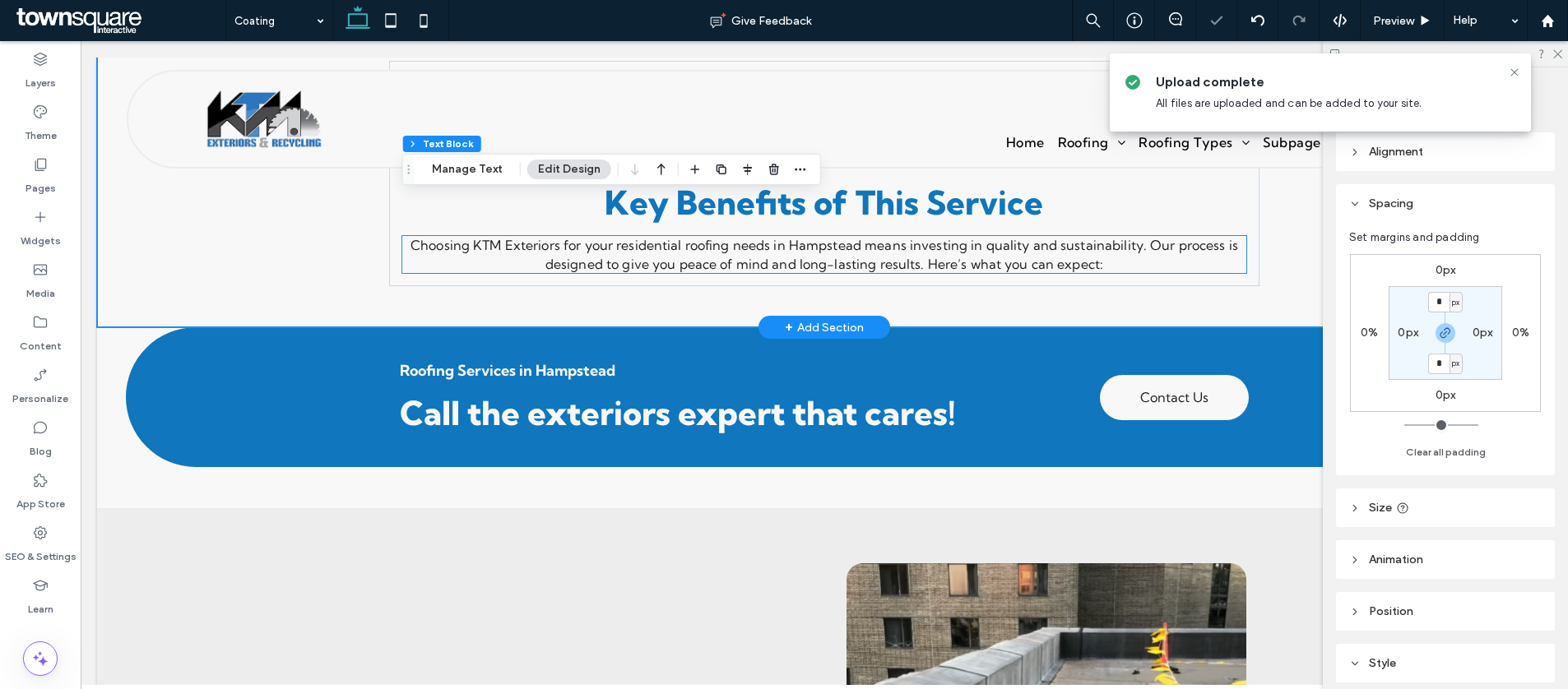 click on "Choosing KTM Exteriors for your residential roofing needs in Hampstead means investing in quality and sustainability. Our process is designed to give you peace of mind and long-lasting results. Here’s what you can expect:" at bounding box center [824, 254] 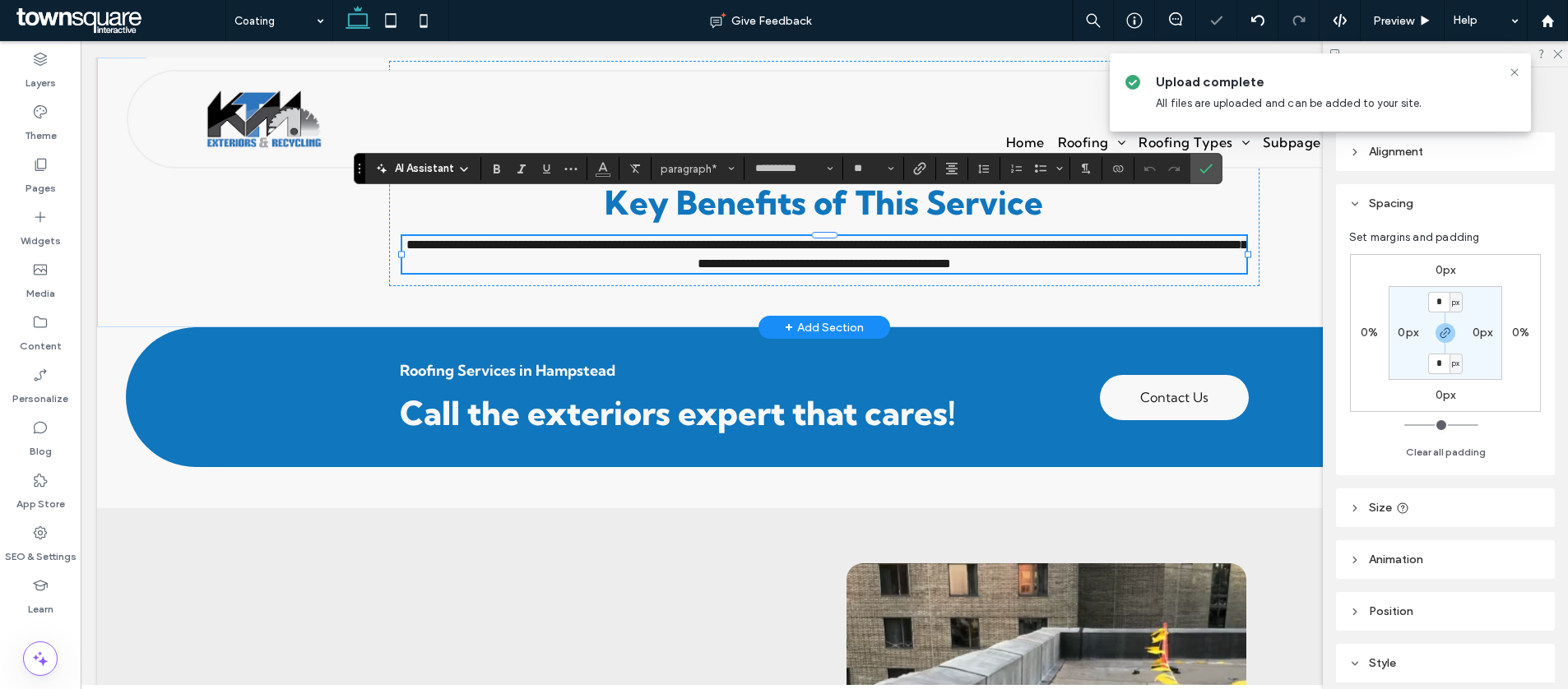 paste 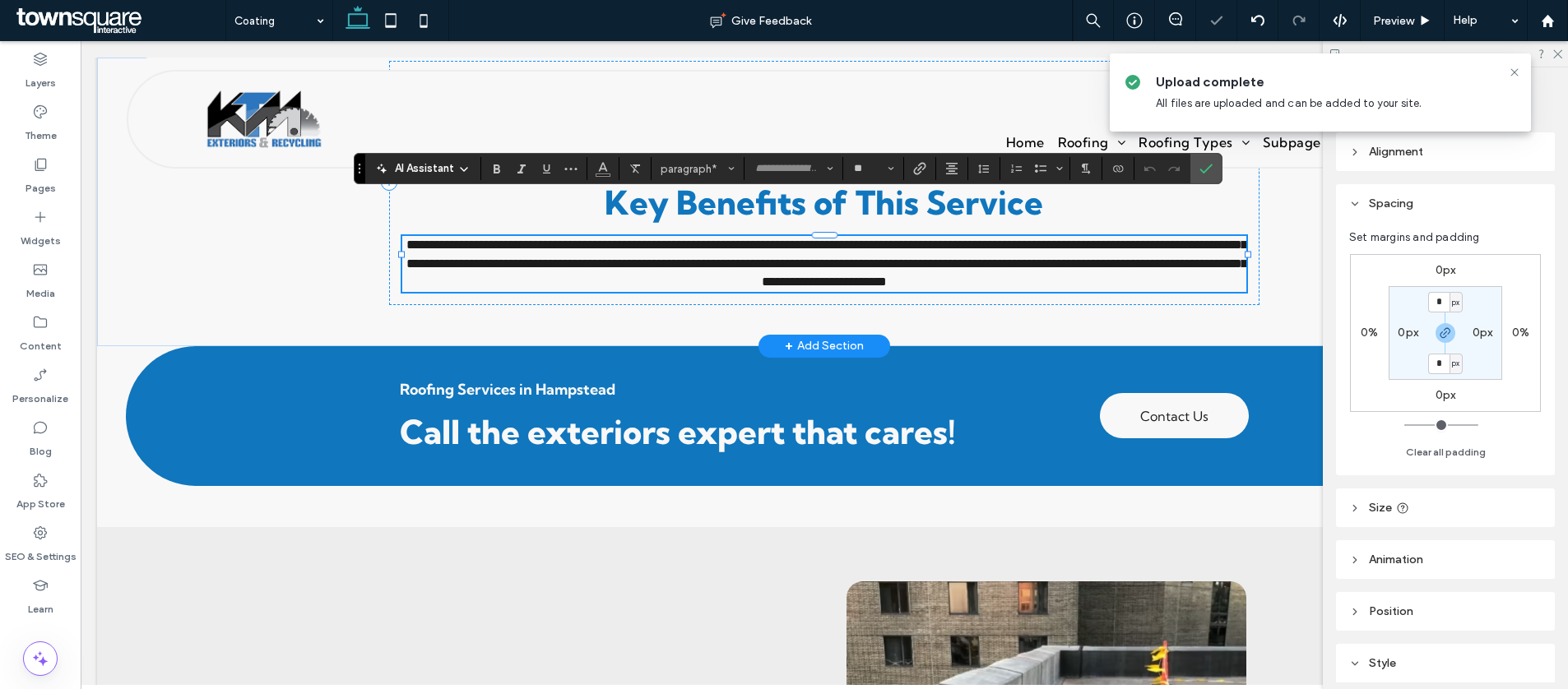 type on "**********" 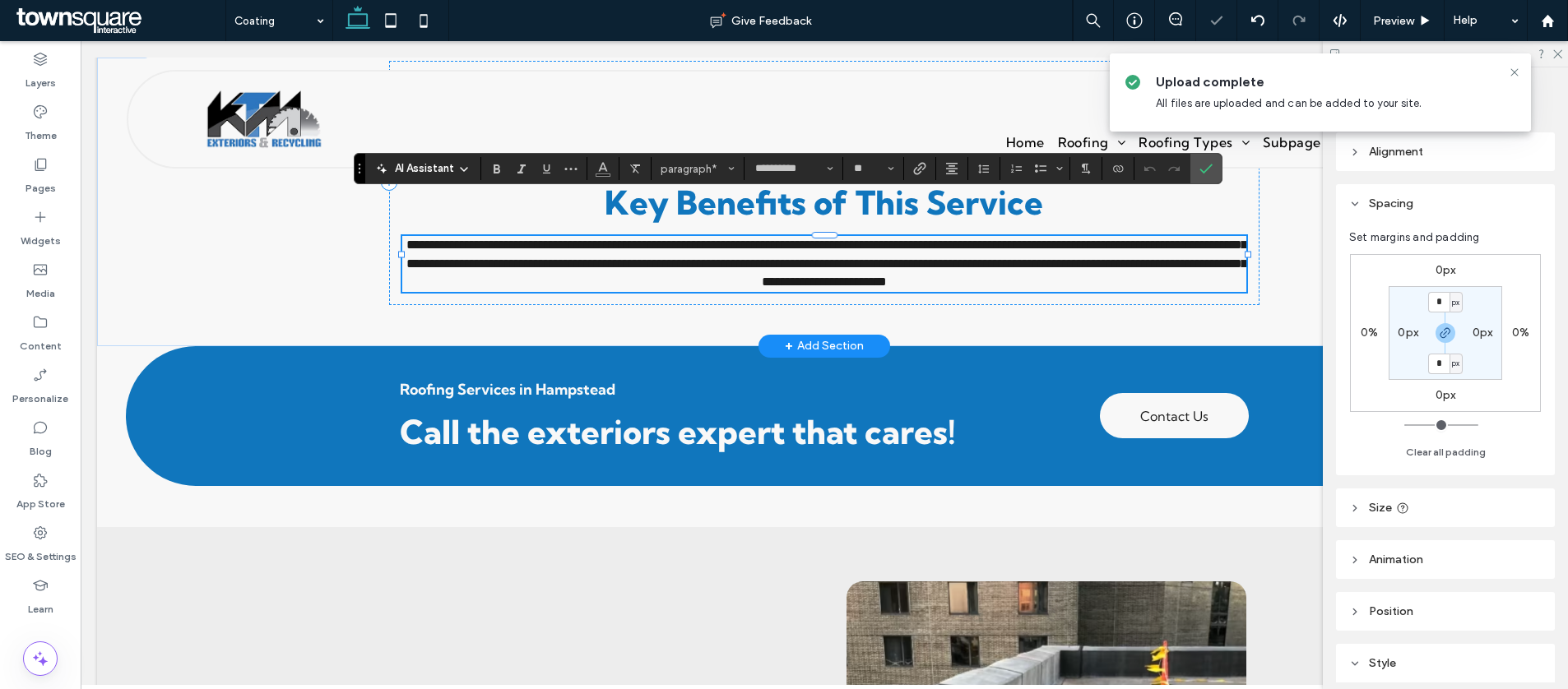 scroll, scrollTop: 2, scrollLeft: 0, axis: vertical 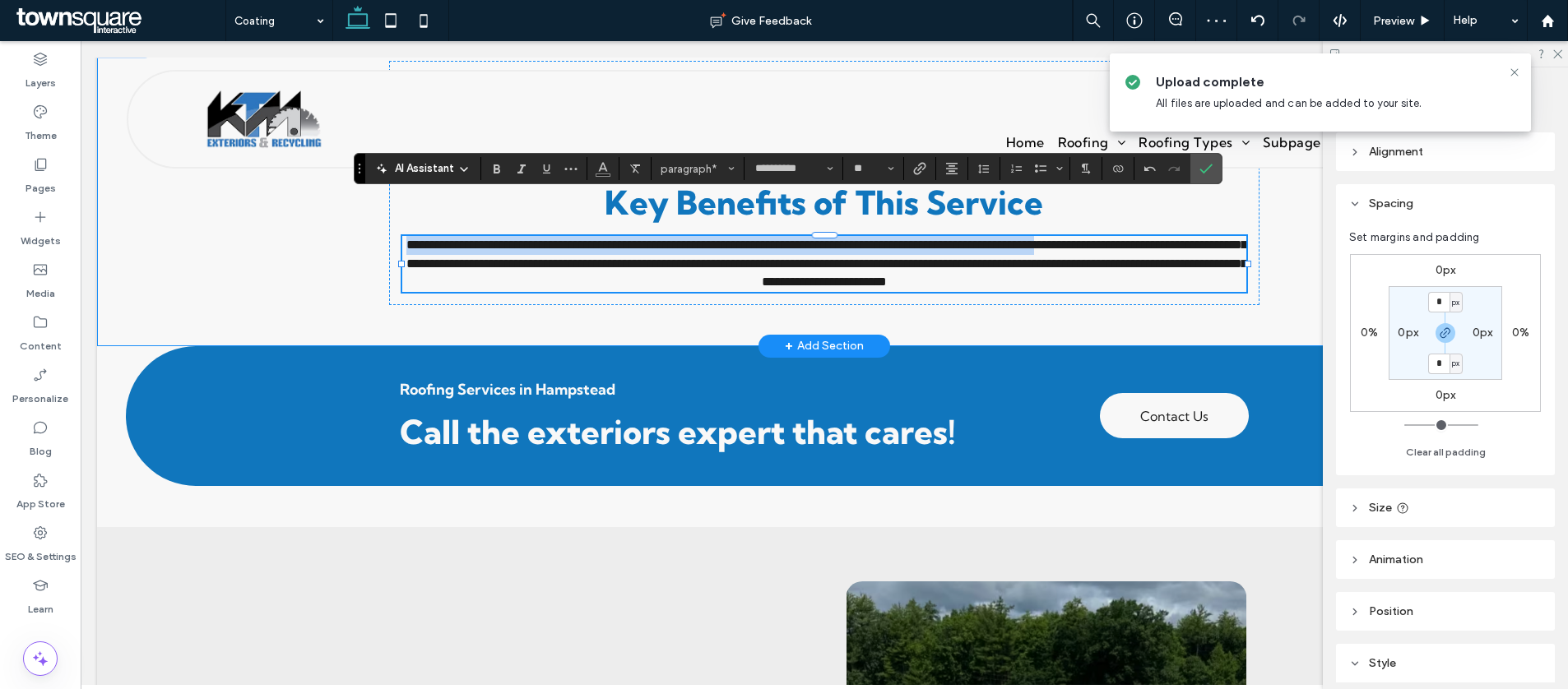drag, startPoint x: 1199, startPoint y: 207, endPoint x: 365, endPoint y: 210, distance: 834.0054 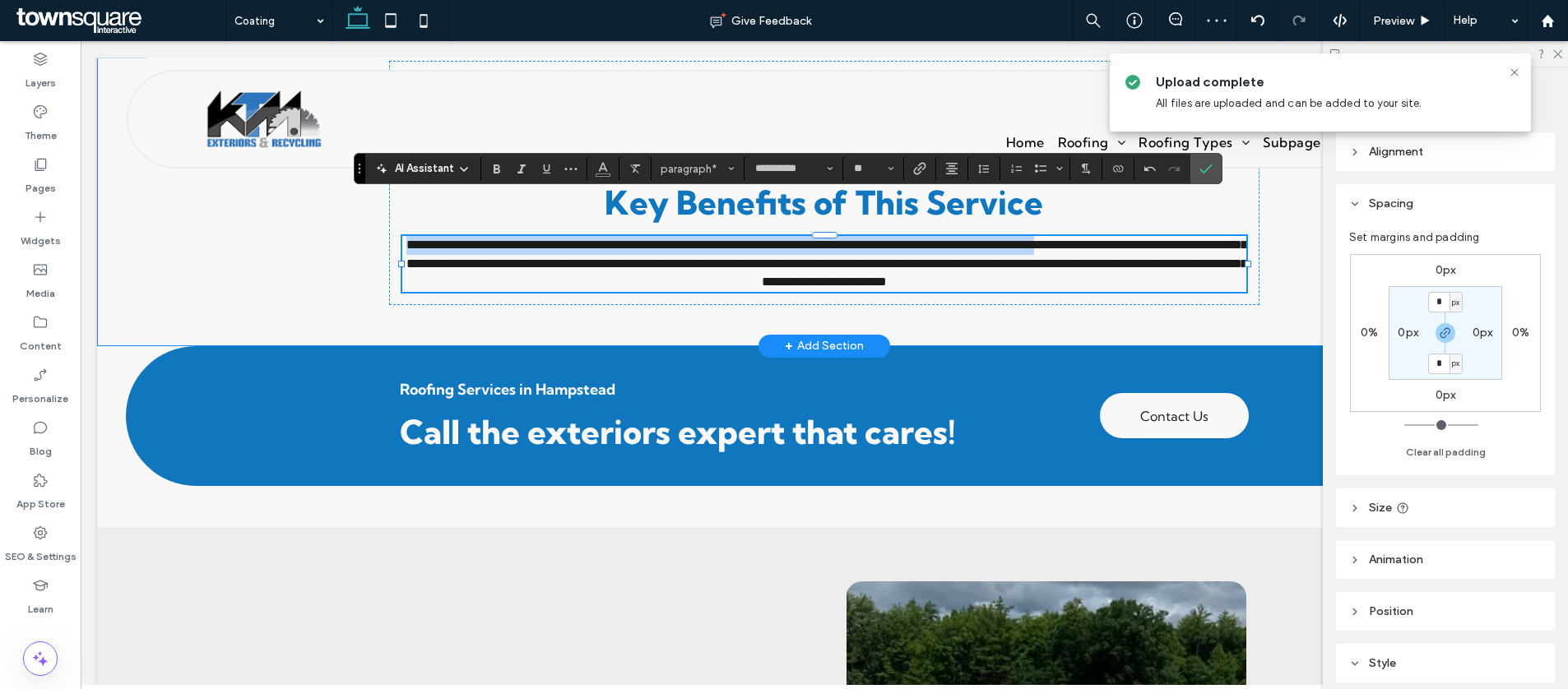 click on "**********" at bounding box center (824, 193) 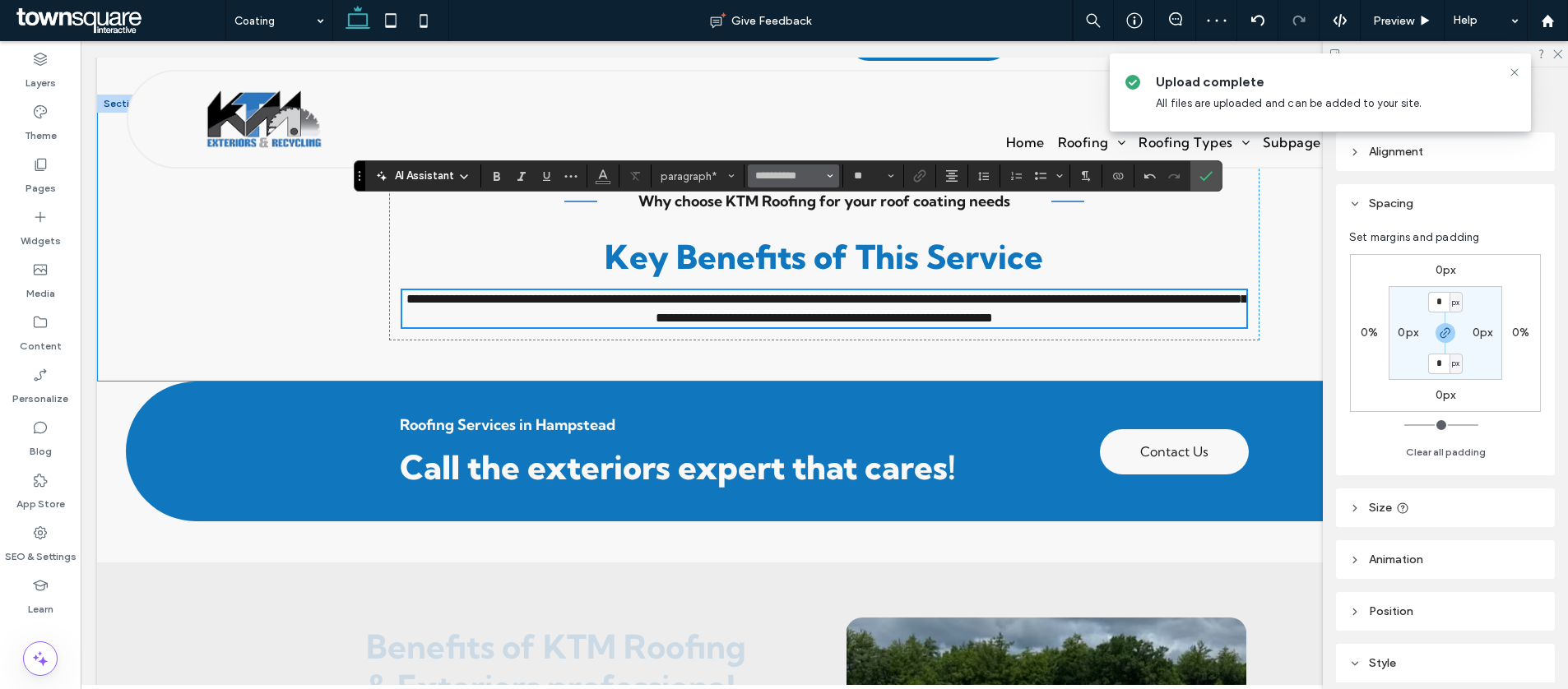 scroll, scrollTop: 898, scrollLeft: 0, axis: vertical 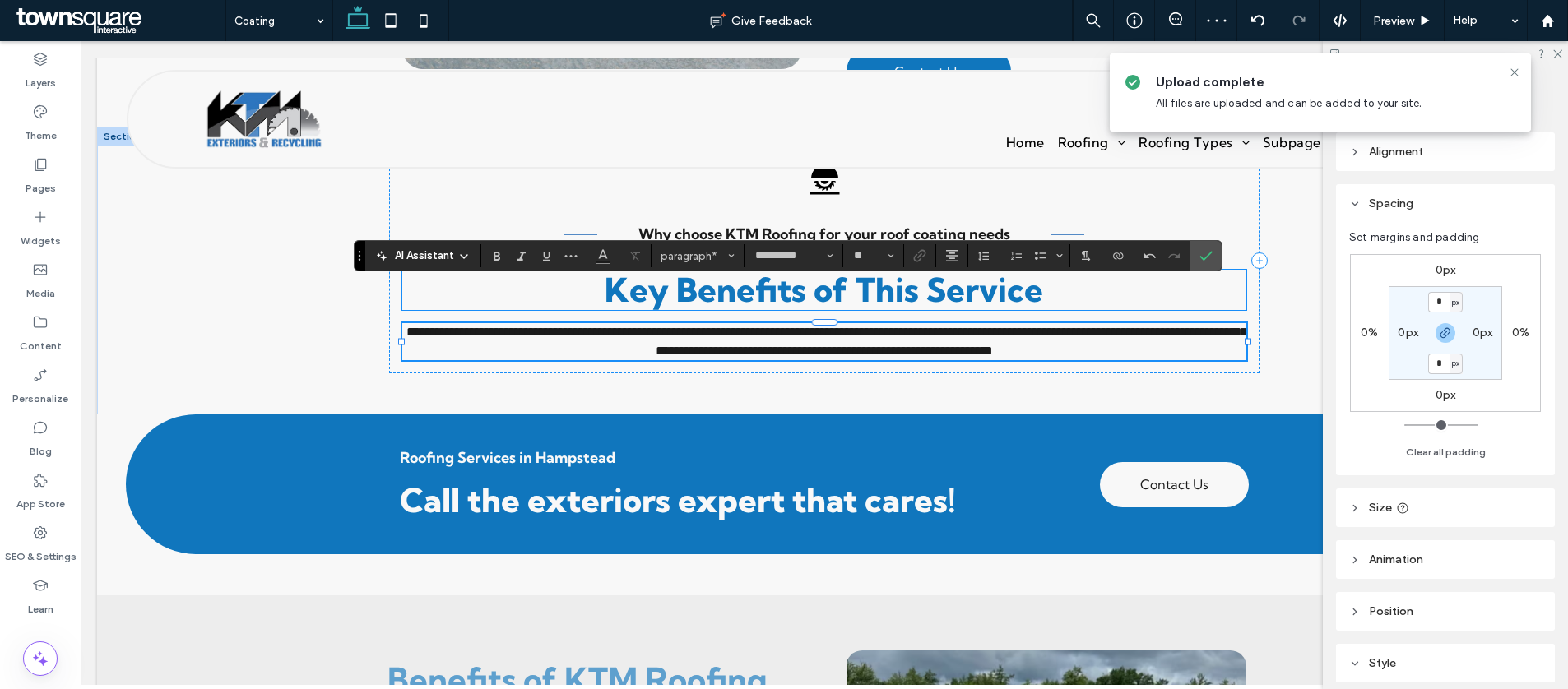 click on "Key Benefits of This Service" at bounding box center [823, 289] 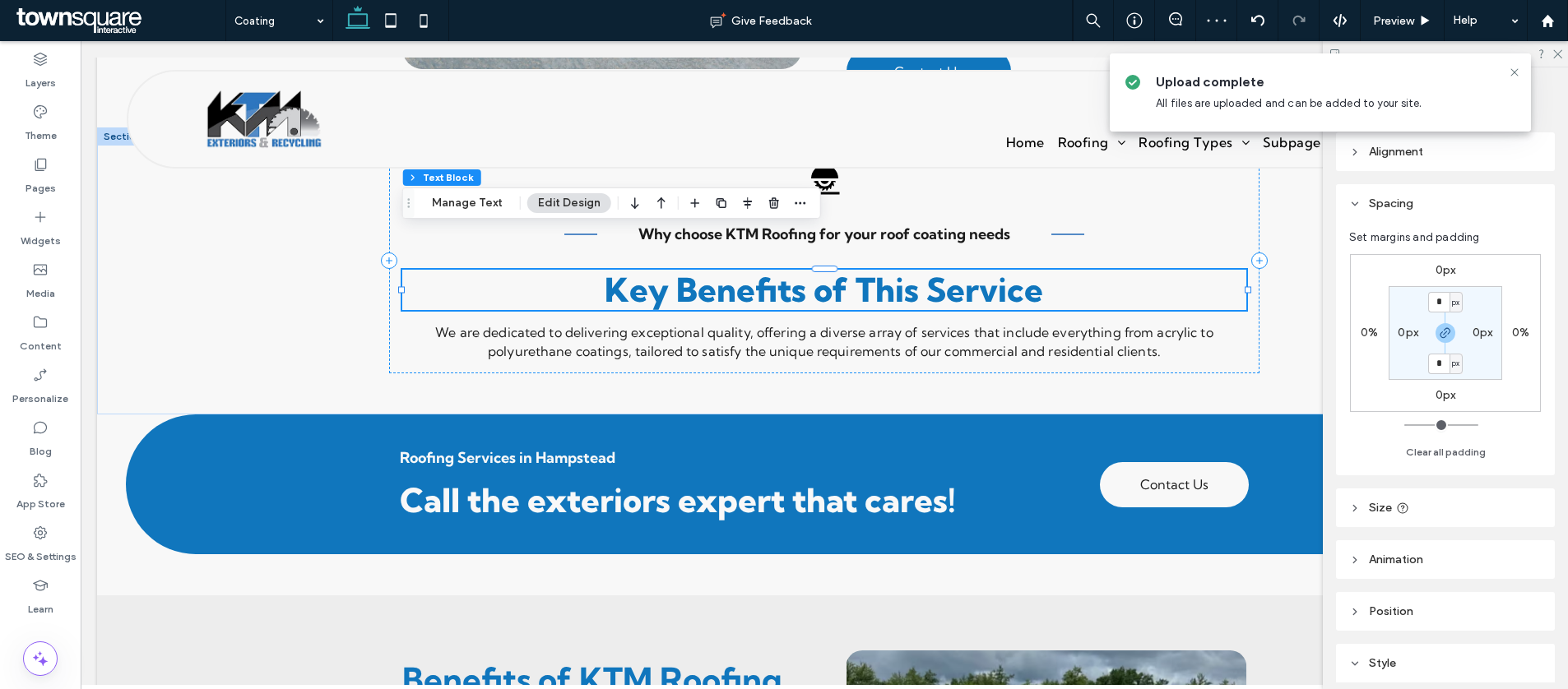 click on "Key Benefits of This Service" at bounding box center [823, 289] 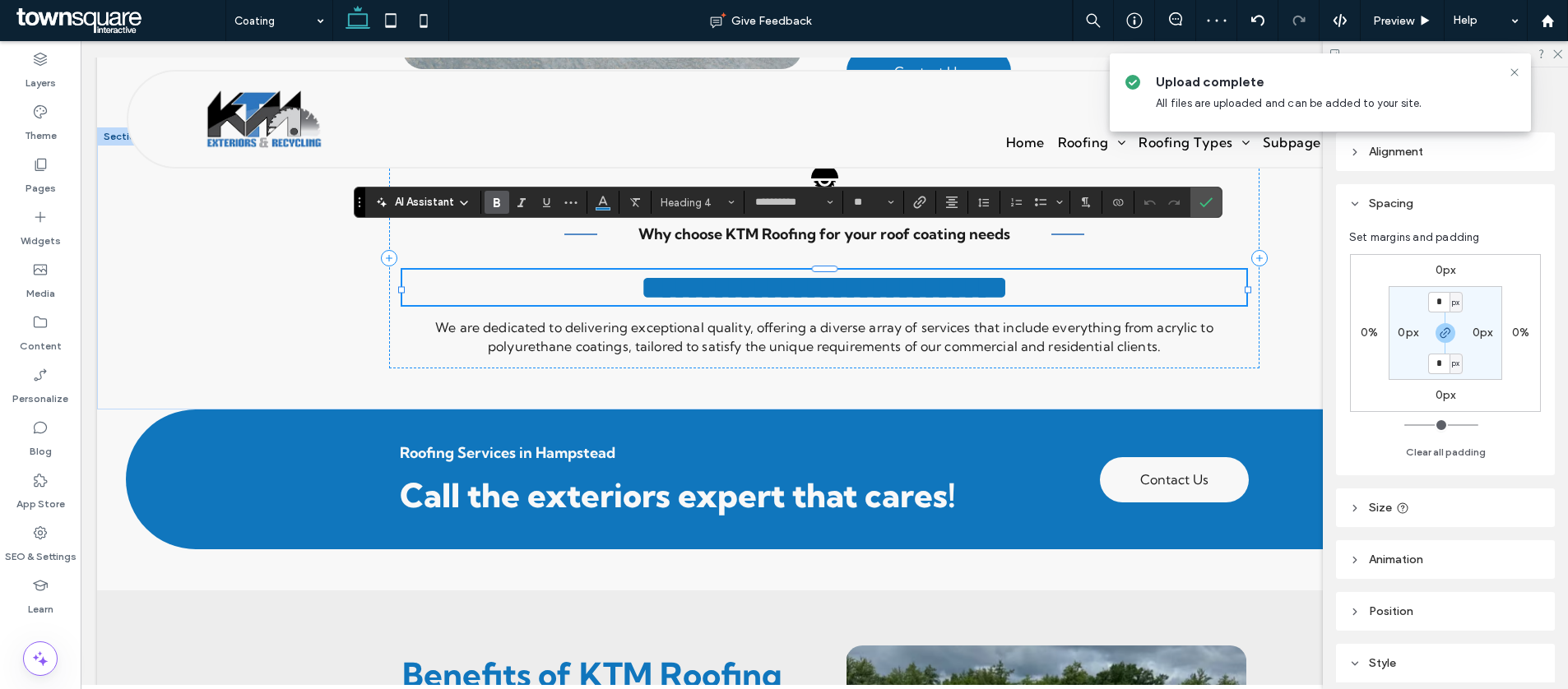 click on "**********" at bounding box center [824, 287] 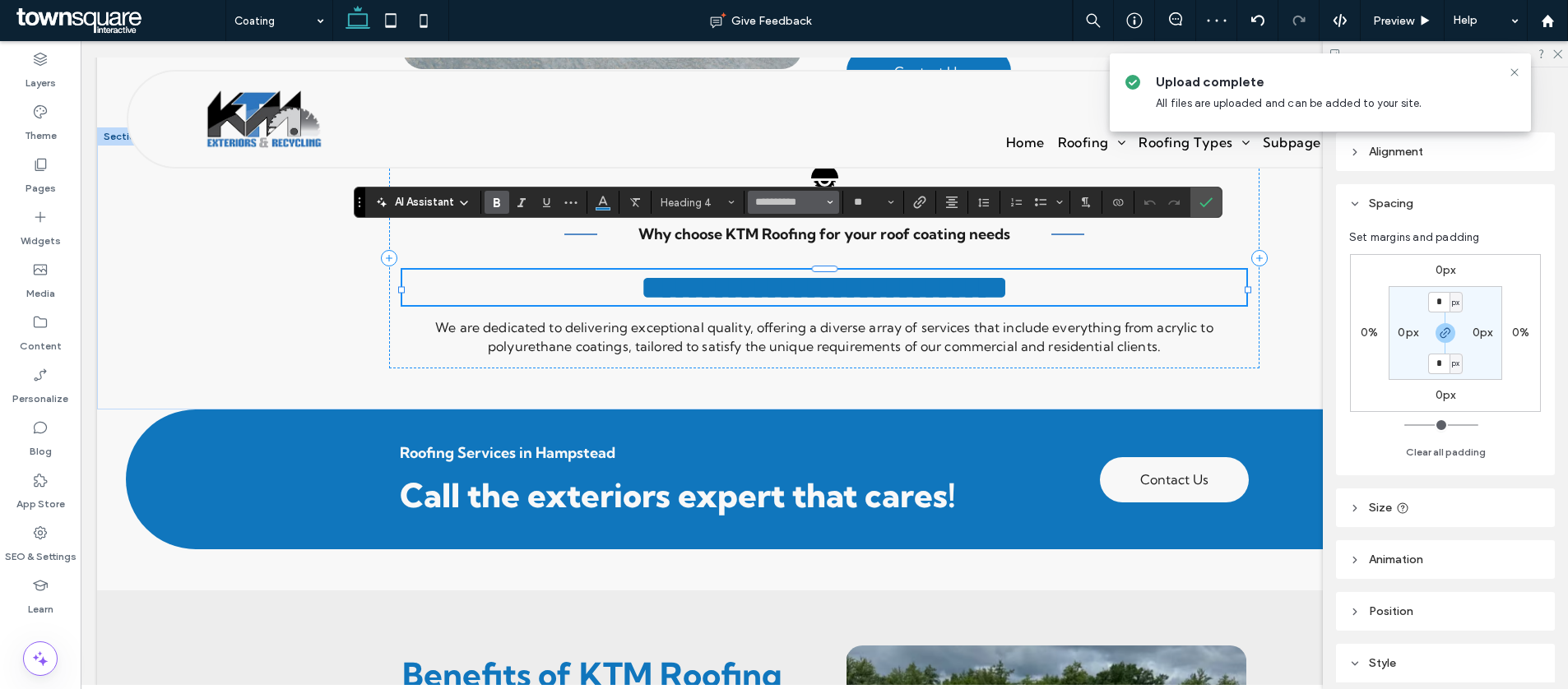 paste 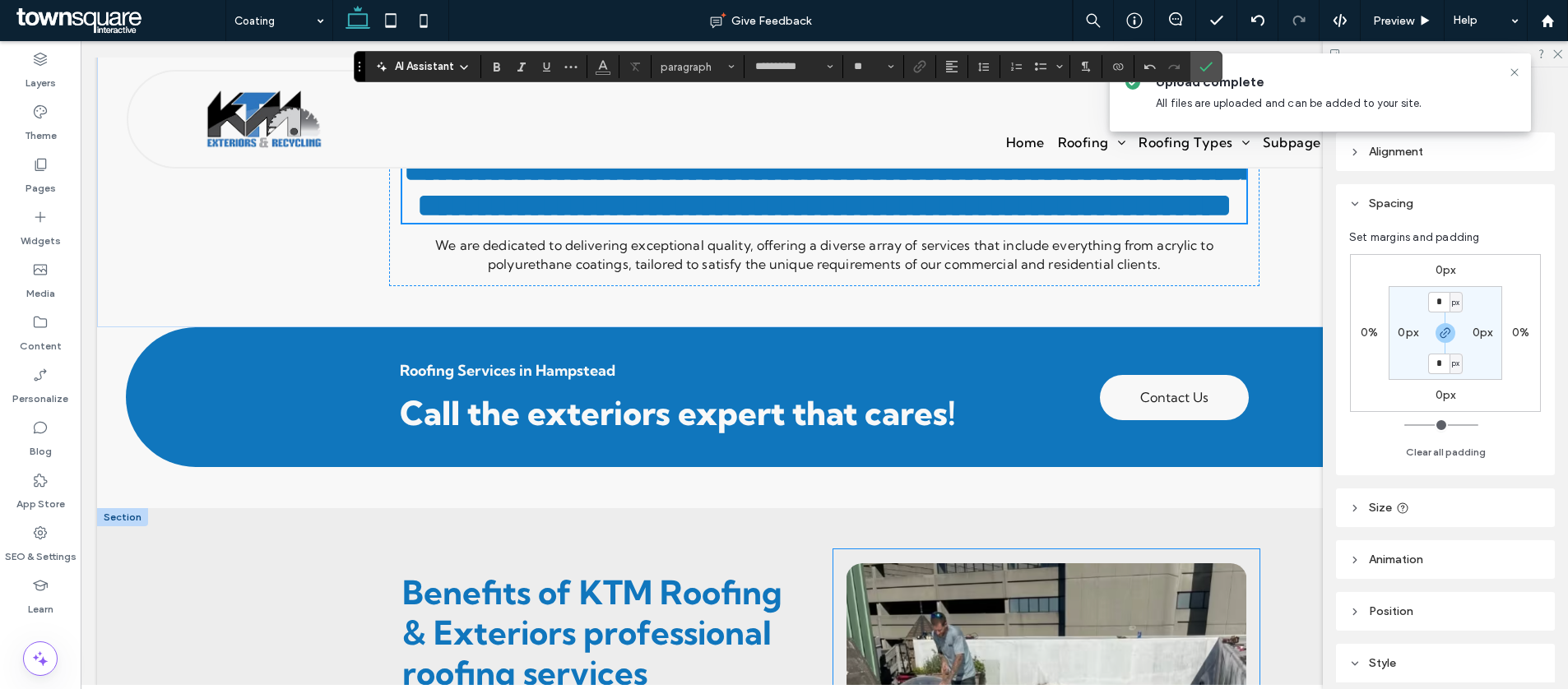 scroll, scrollTop: 1385, scrollLeft: 0, axis: vertical 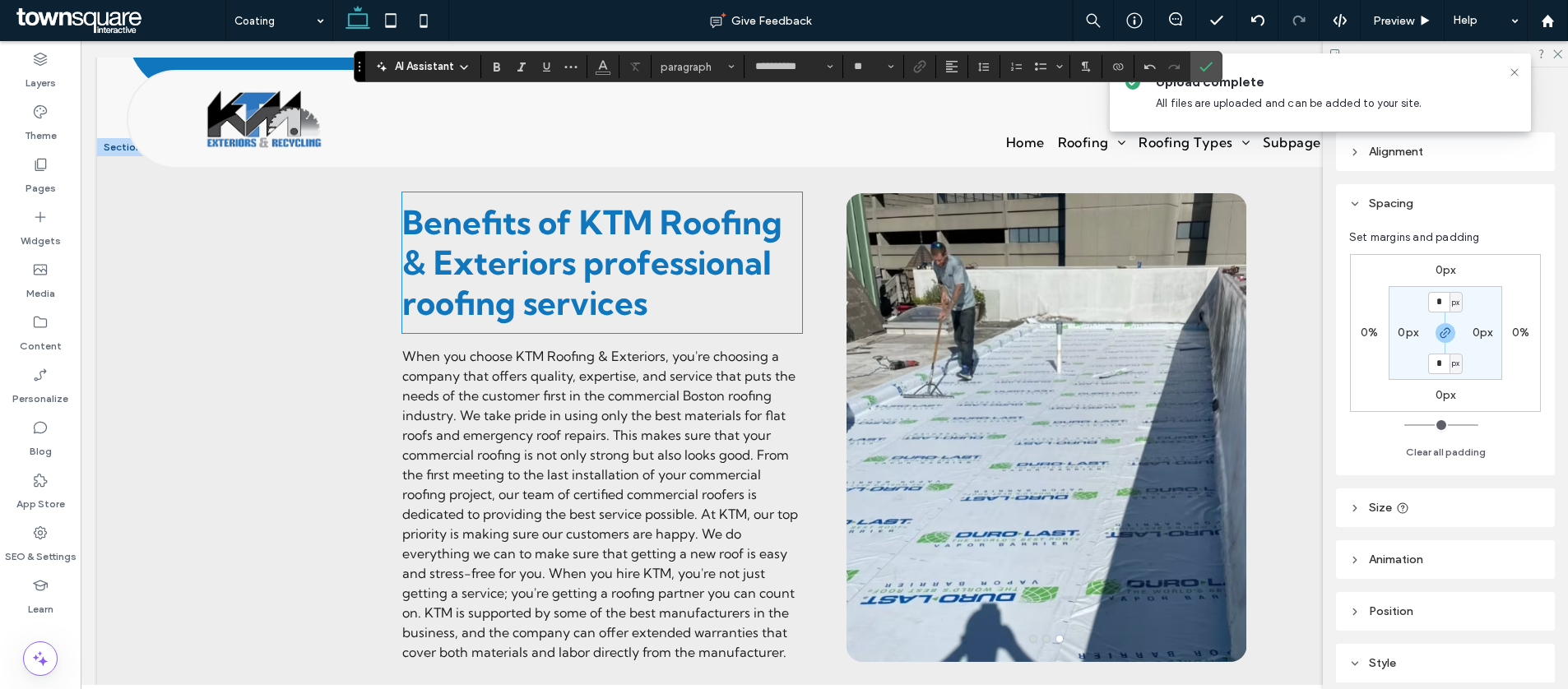 click on "Benefits of KTM Roofing & Exteriors professional roofing services" at bounding box center [592, 262] 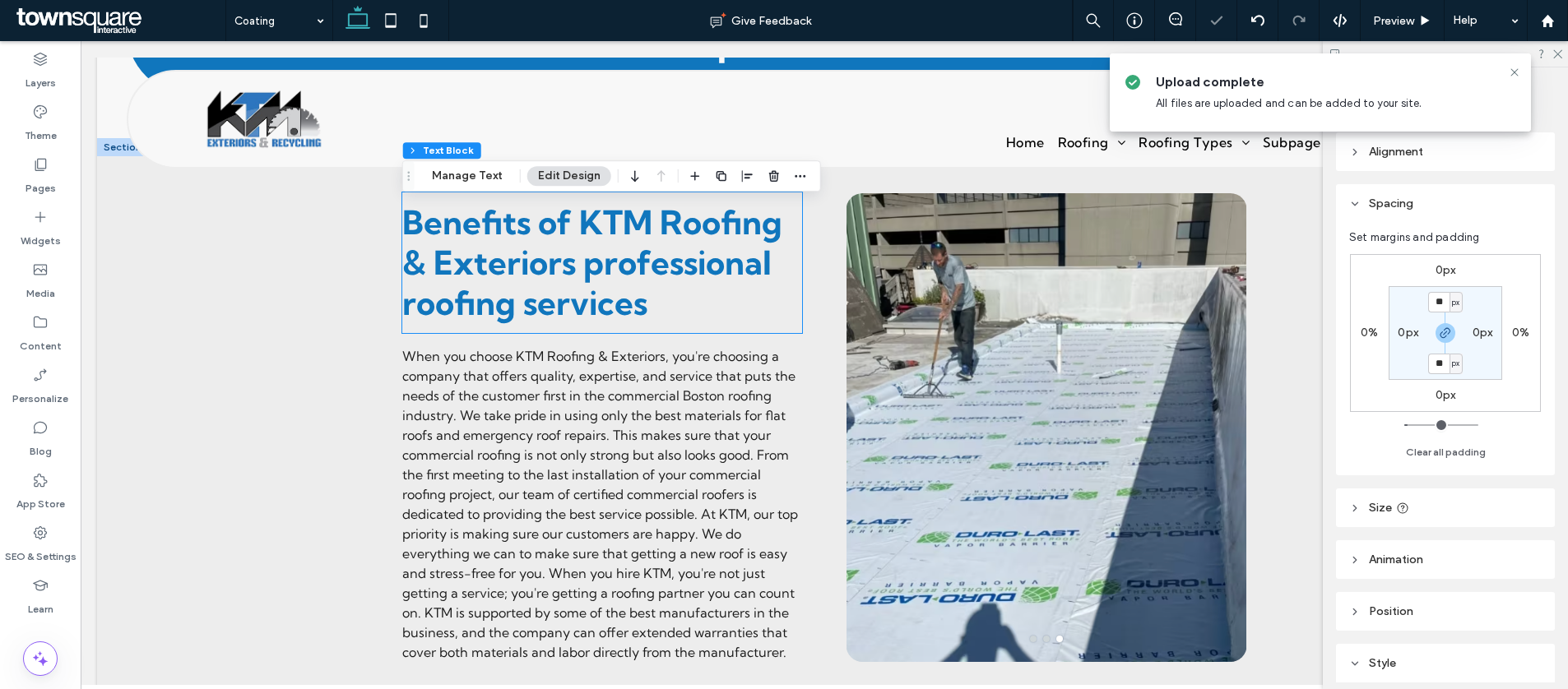 click on "Benefits of KTM Roofing & Exteriors professional roofing services" at bounding box center (592, 262) 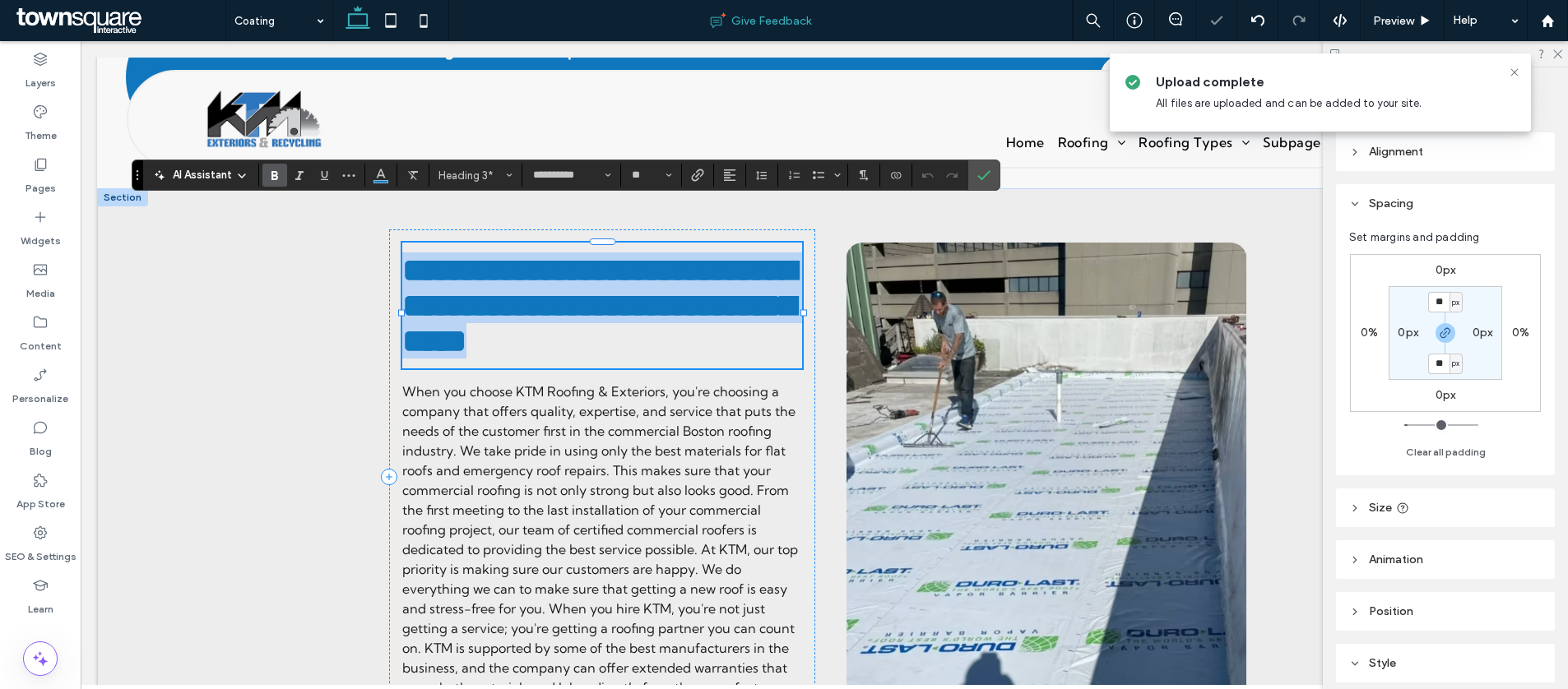 paste 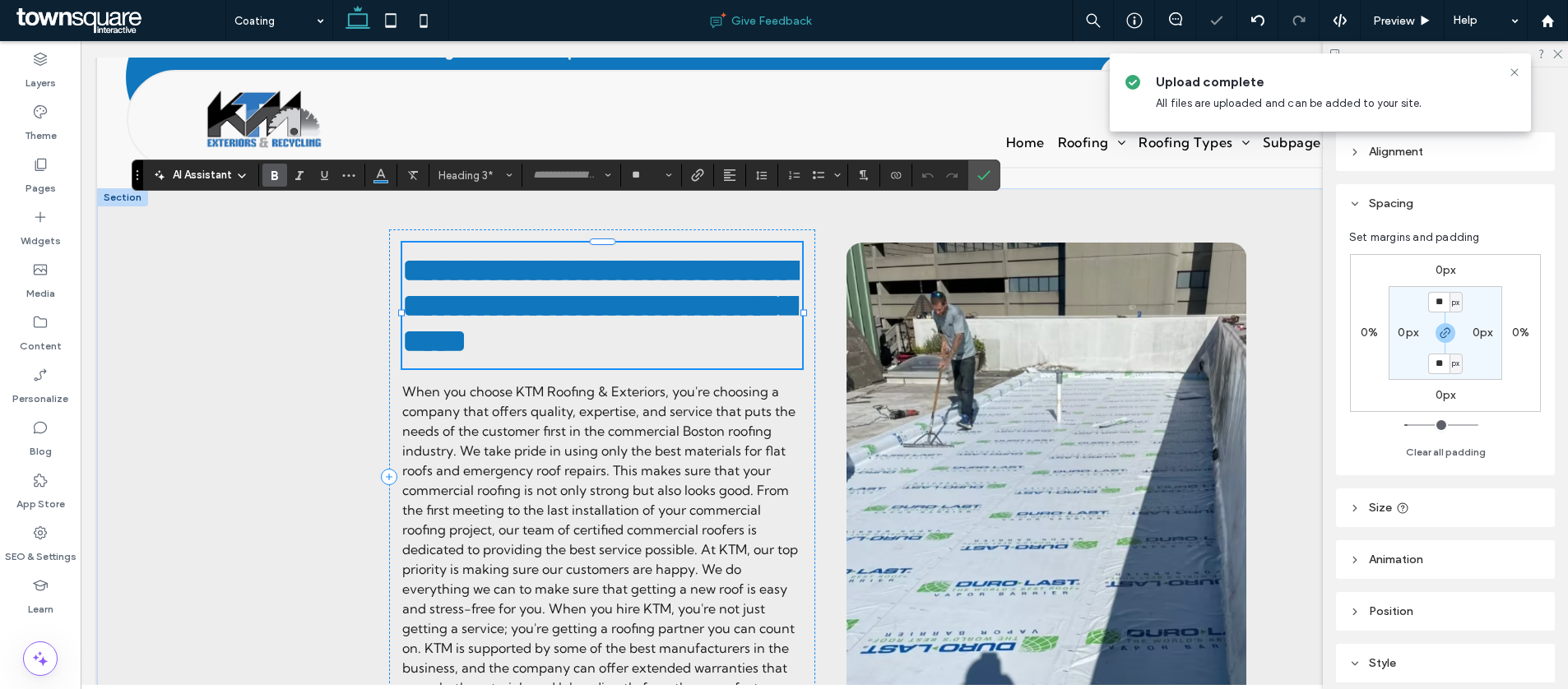 scroll, scrollTop: 15, scrollLeft: 0, axis: vertical 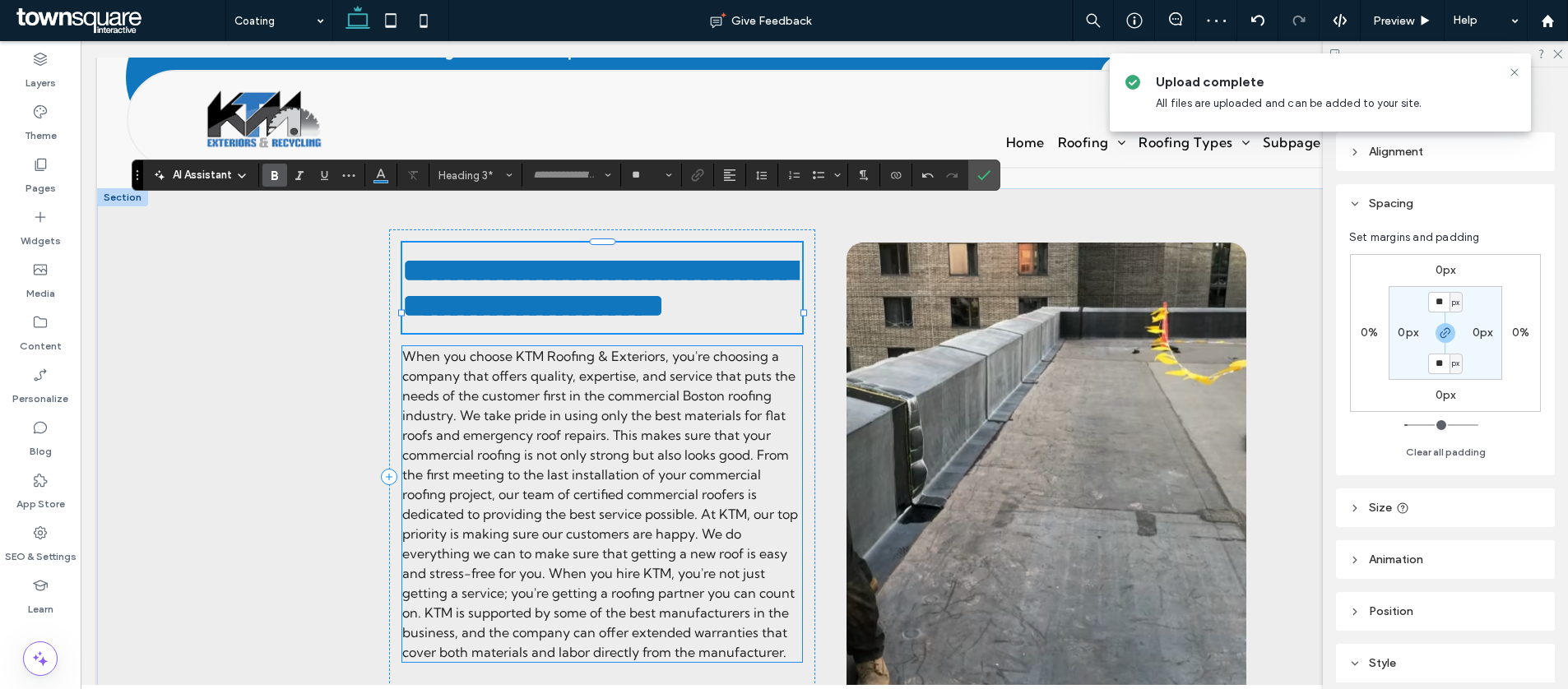 click on "When you choose KTM Roofing & Exteriors, you're choosing a company that offers quality, expertise, and service that puts the needs of the customer first in the commercial Boston roofing industry. We take pride in using only the best materials for flat roofs and emergency roof repairs. This makes sure that your commercial roofing is not only strong but also looks good. From the first meeting to the last installation of your commercial roofing project, our team of certified commercial roofers is dedicated to providing the best service possible. At KTM, our top priority is making sure our customers are happy. We do everything we can to make sure that getting a new roof is easy and stress-free for you. When you hire KTM, you're not just getting a service; you're getting a roofing partner you can count on. KTM is supported by some of the best manufacturers in the business, and the company can offer extended warranties that cover both materials and labor directly from the manufacturer" at bounding box center [600, 504] 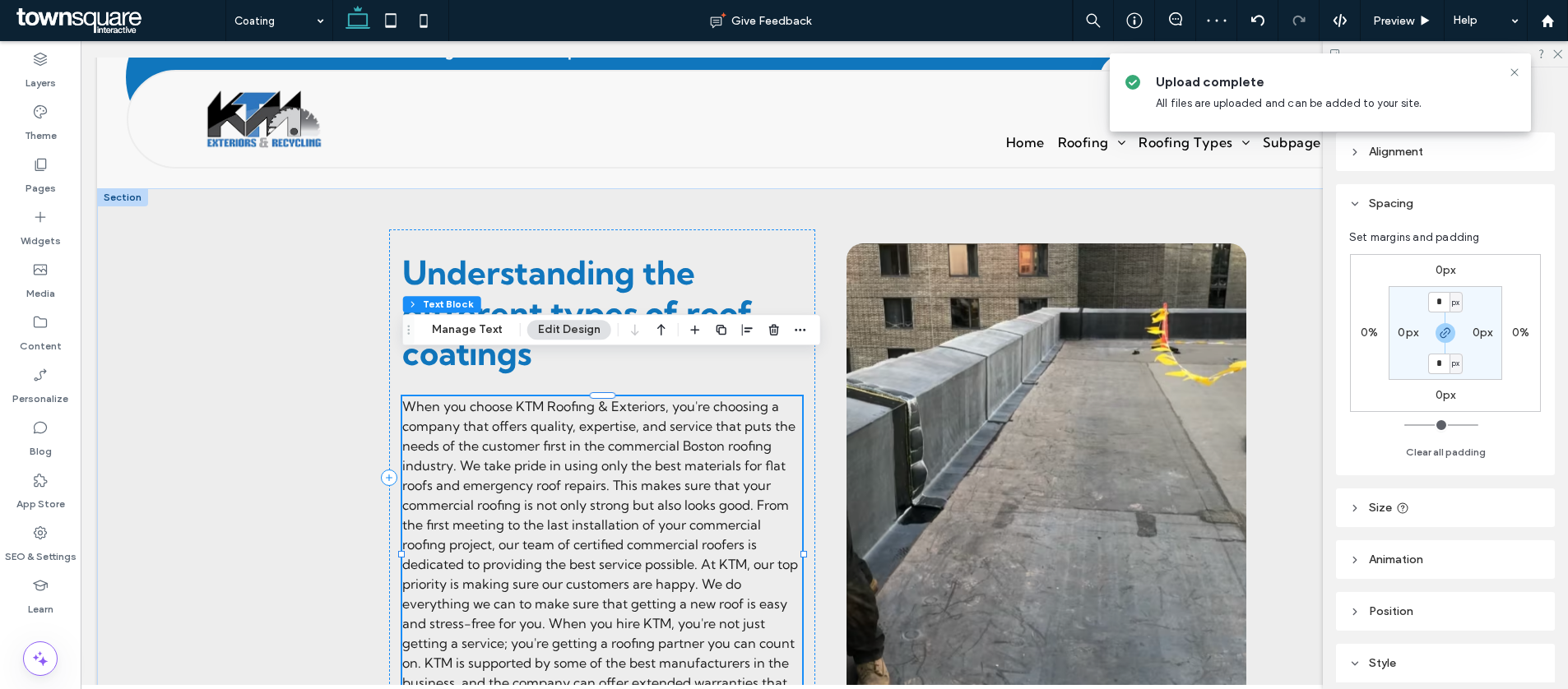 click on "When you choose KTM Roofing & Exteriors, you're choosing a company that offers quality, expertise, and service that puts the needs of the customer first in the commercial Boston roofing industry. We take pride in using only the best materials for flat roofs and emergency roof repairs. This makes sure that your commercial roofing is not only strong but also looks good. From the first meeting to the last installation of your commercial roofing project, our team of certified commercial roofers is dedicated to providing the best service possible. At KTM, our top priority is making sure our customers are happy. We do everything we can to make sure that getting a new roof is easy and stress-free for you. When you hire KTM, you're not just getting a service; you're getting a roofing partner you can count on. KTM is supported by some of the best manufacturers in the business, and the company can offer extended warranties that cover both materials and labor directly from the manufacturer" at bounding box center [600, 554] 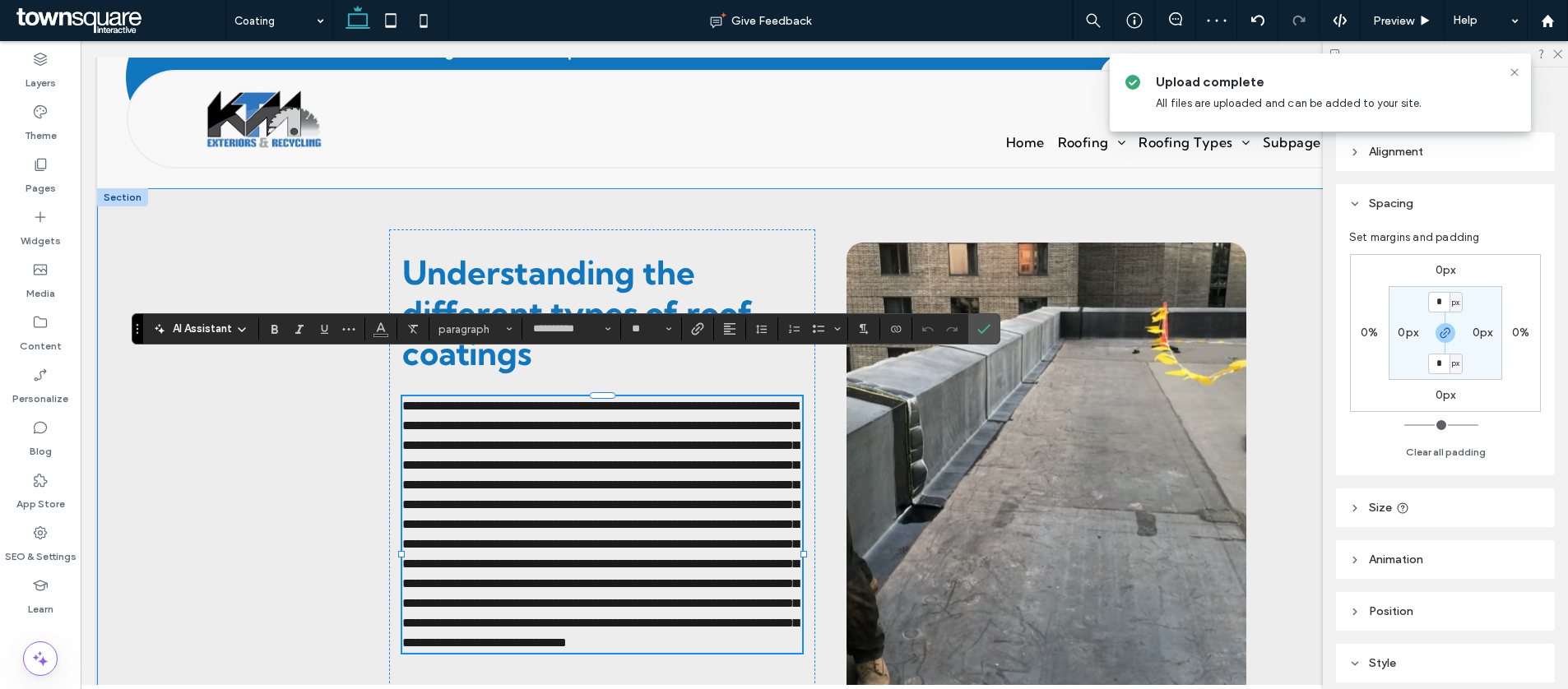 paste 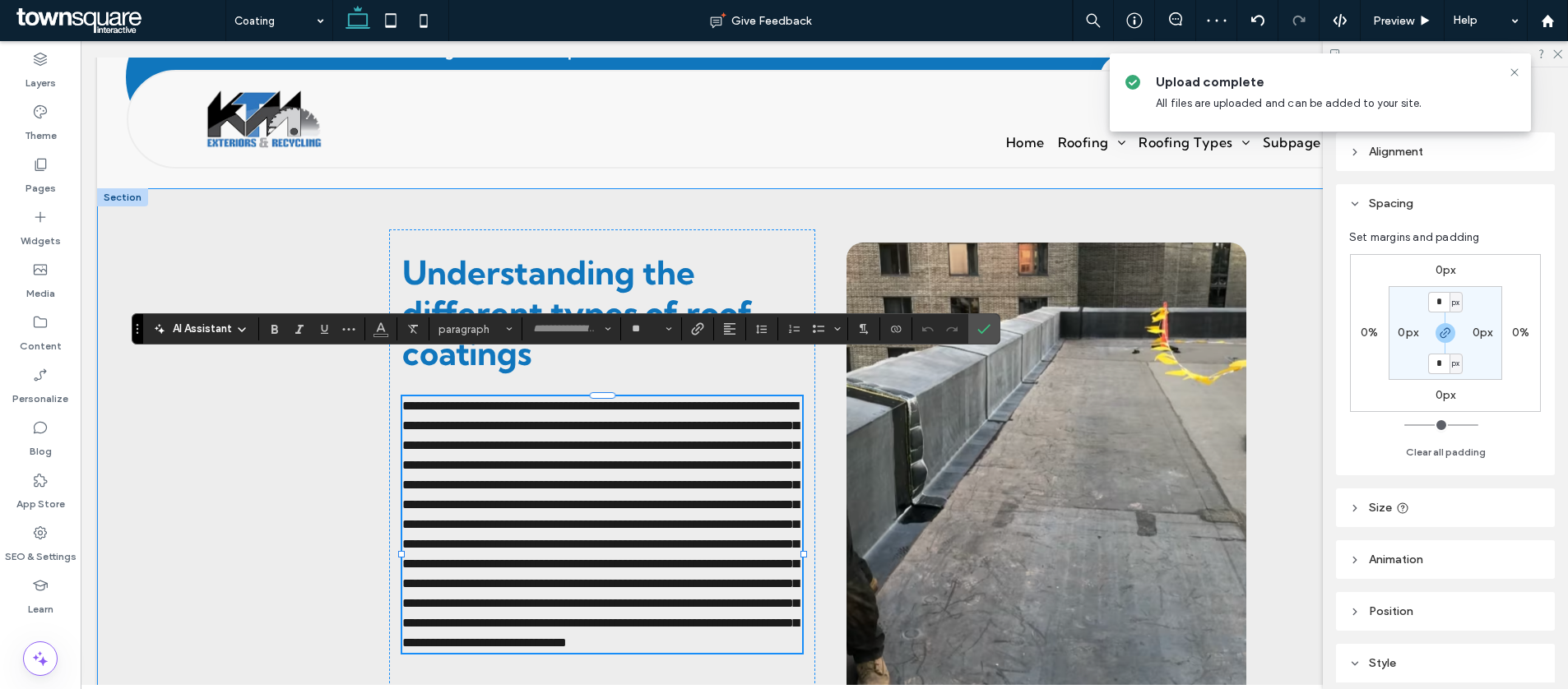 scroll, scrollTop: 2, scrollLeft: 0, axis: vertical 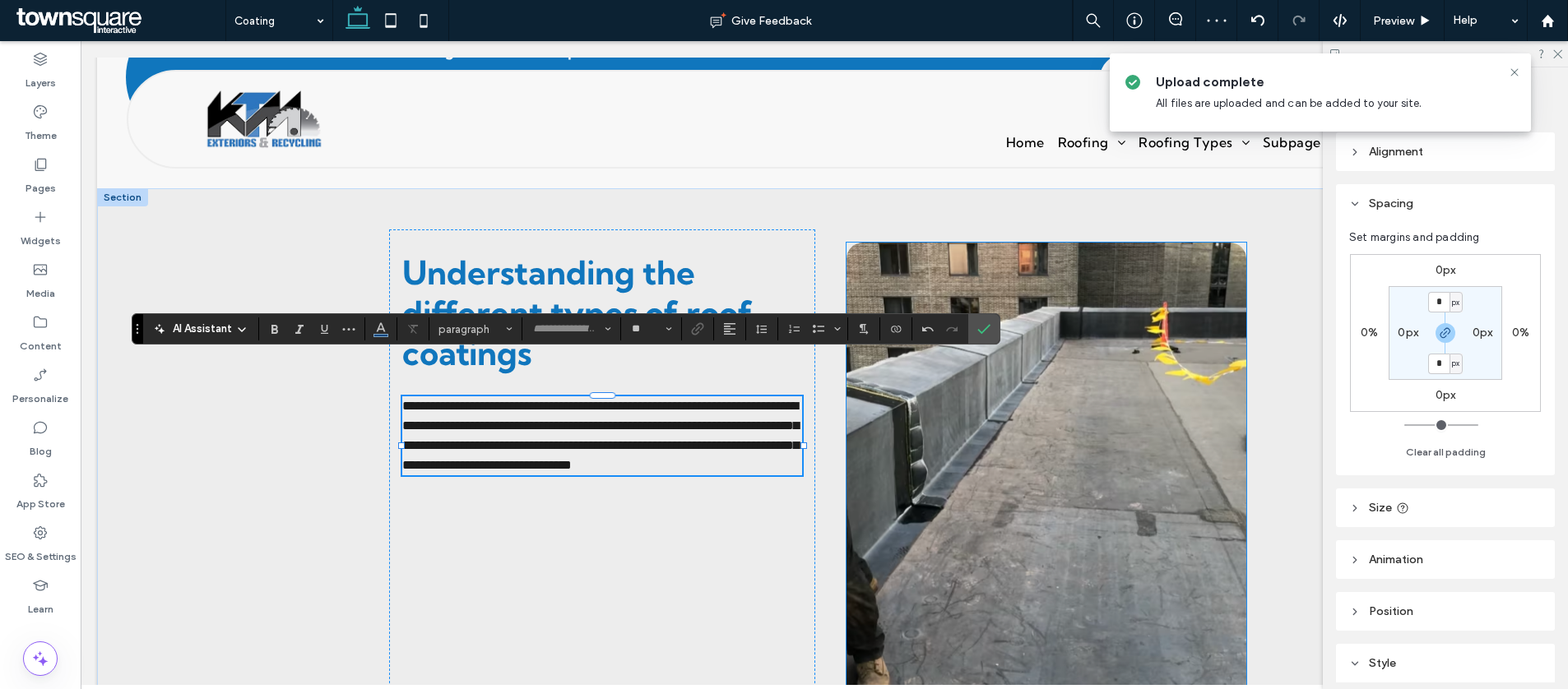 click at bounding box center (1046, 477) 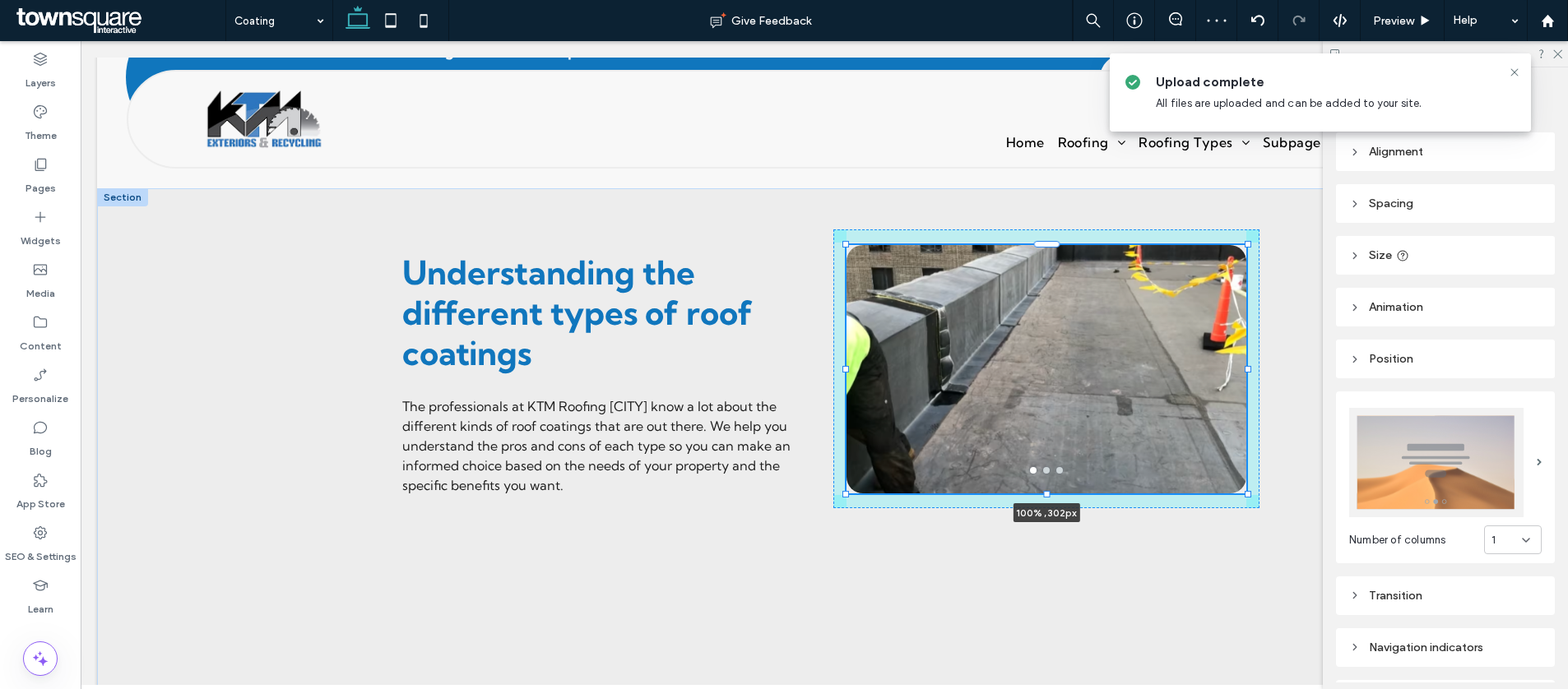 drag, startPoint x: 1032, startPoint y: 650, endPoint x: 1018, endPoint y: 564, distance: 87.13208 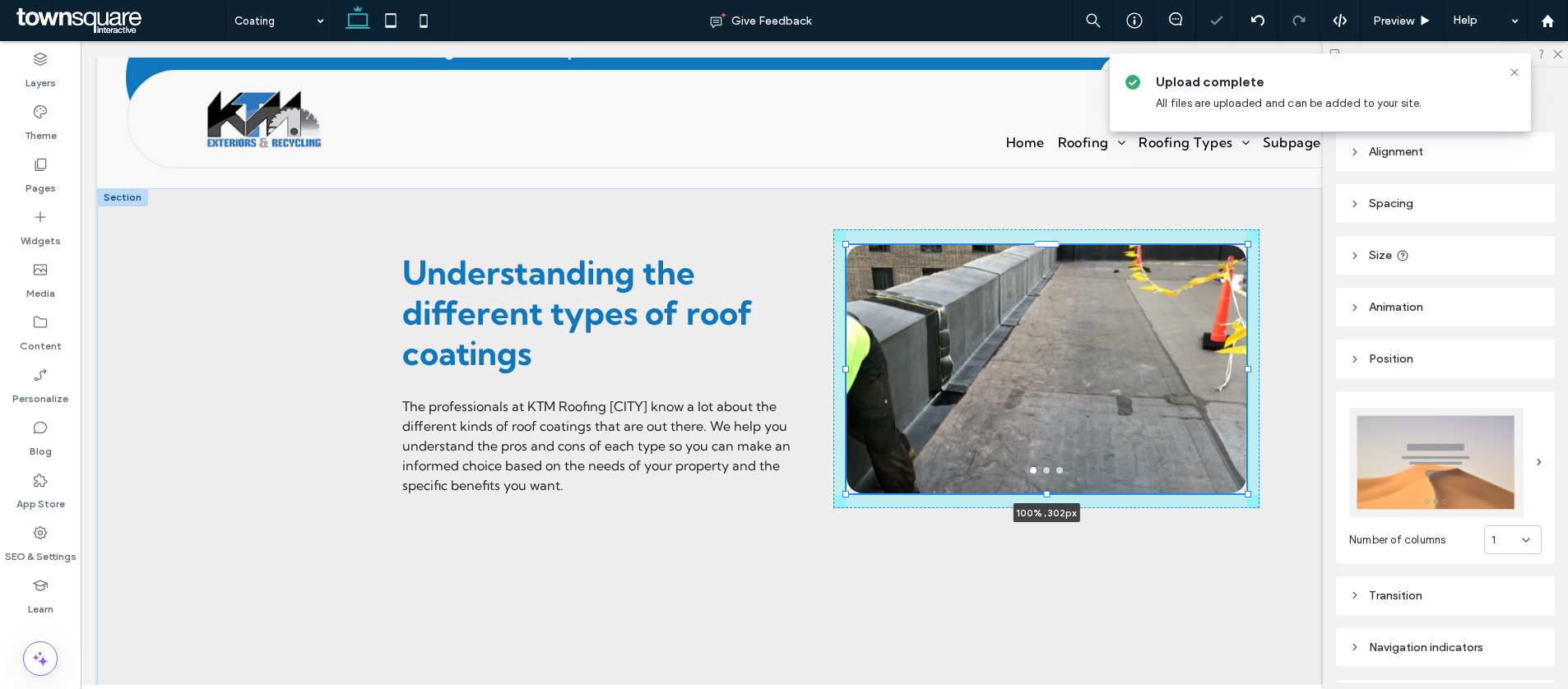 type on "***" 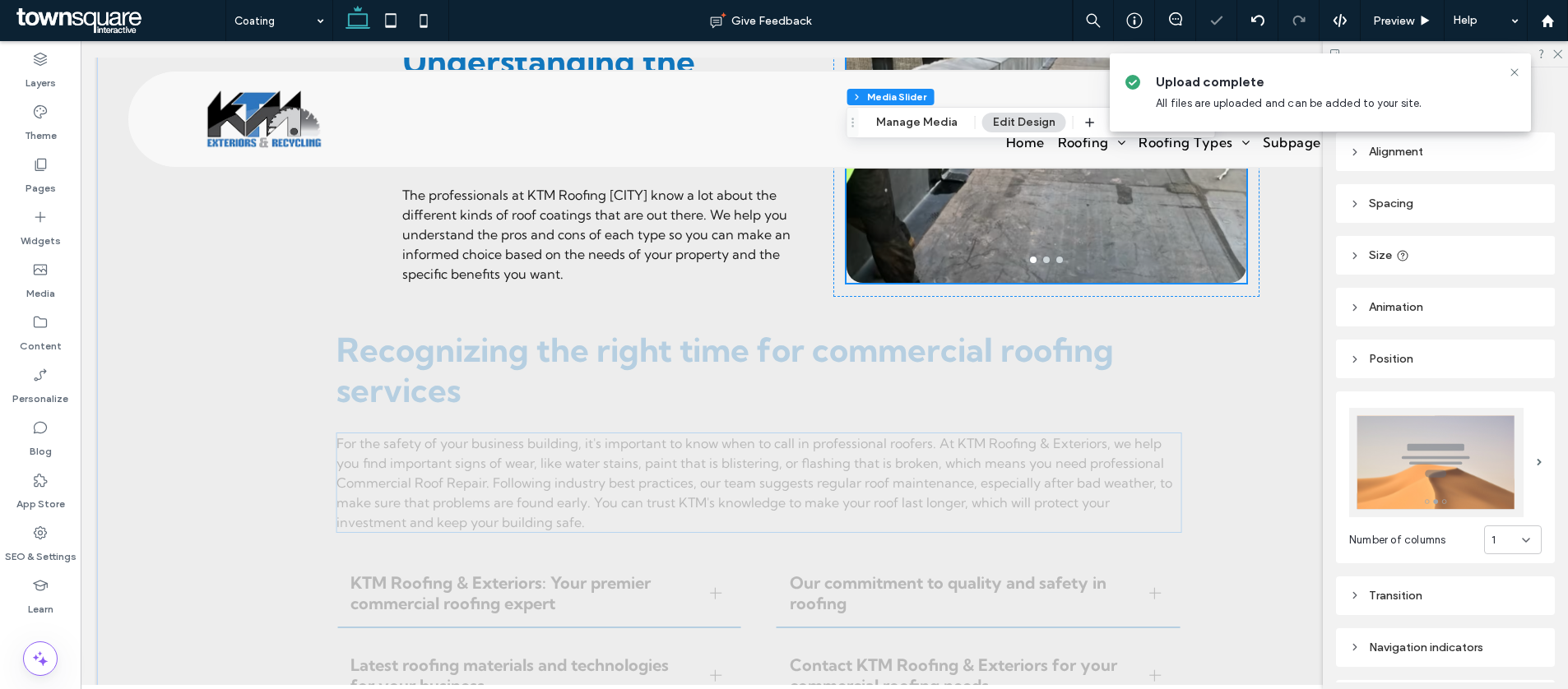 scroll, scrollTop: 1684, scrollLeft: 0, axis: vertical 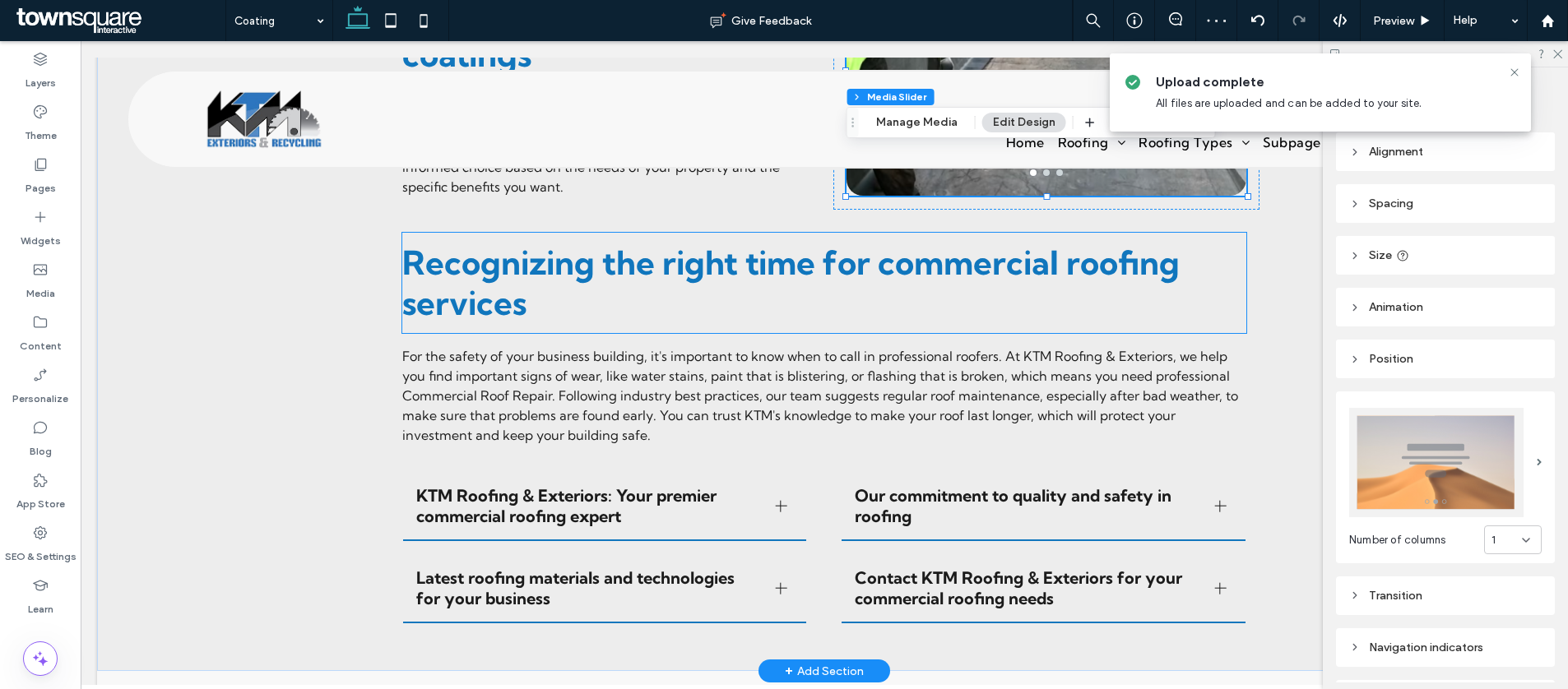 click on "Recognizing the right time for commercial roofing services" at bounding box center [791, 283] 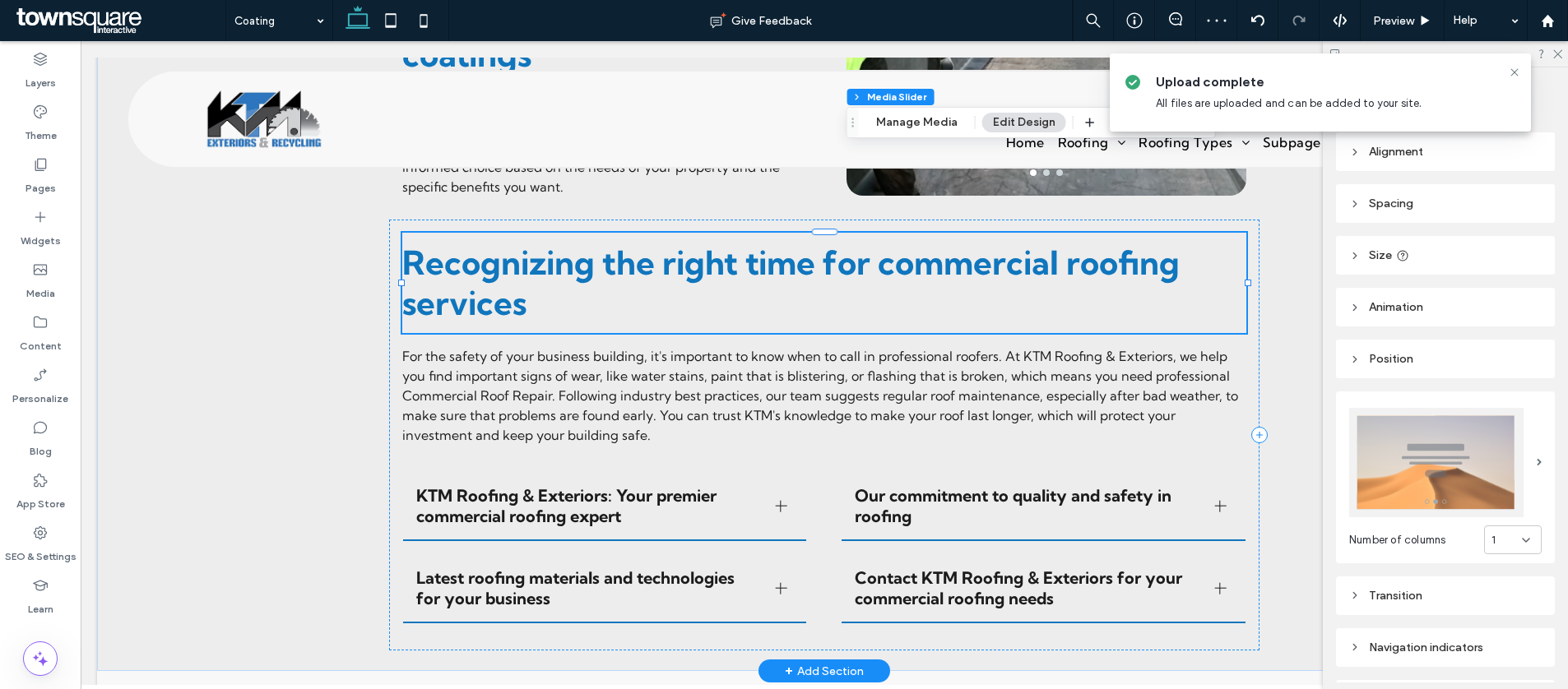 click on "Recognizing the right time for commercial roofing services" at bounding box center [824, 283] 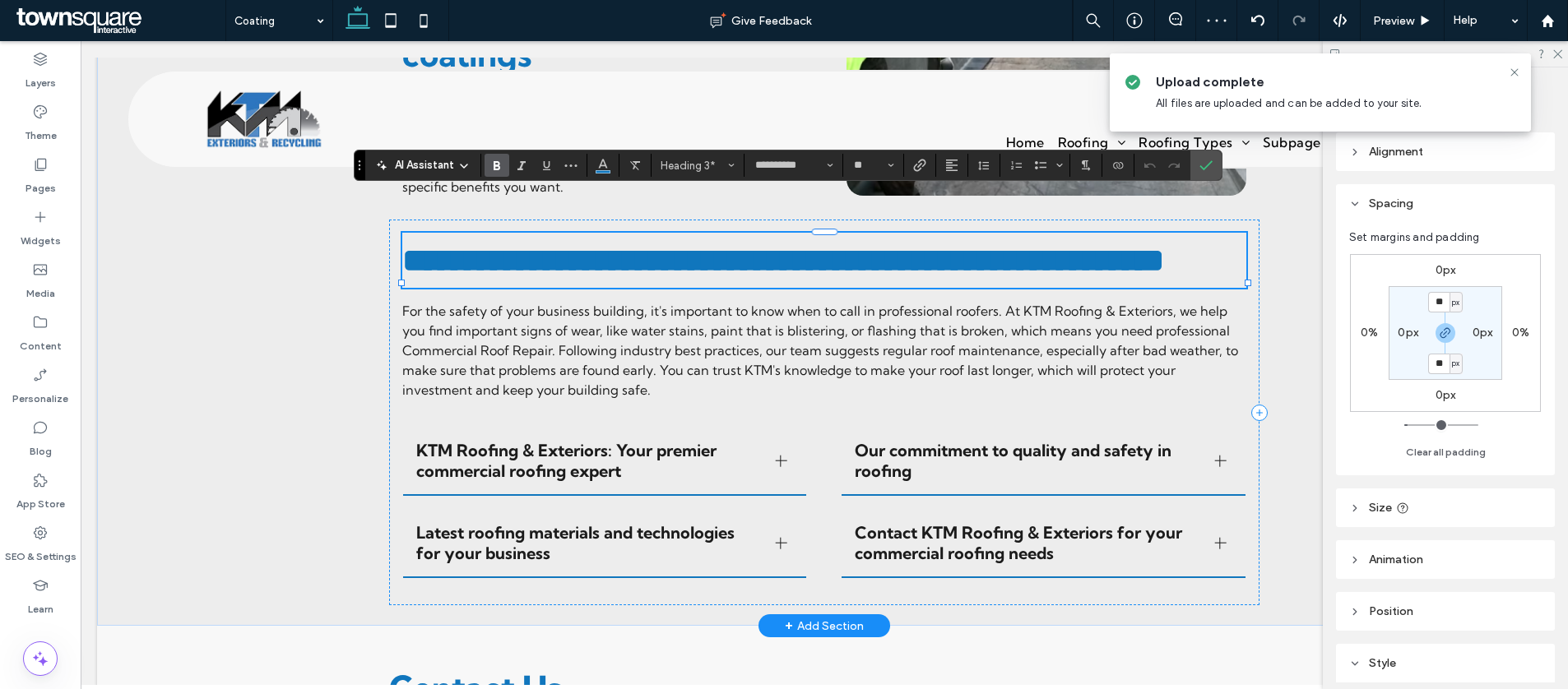 paste 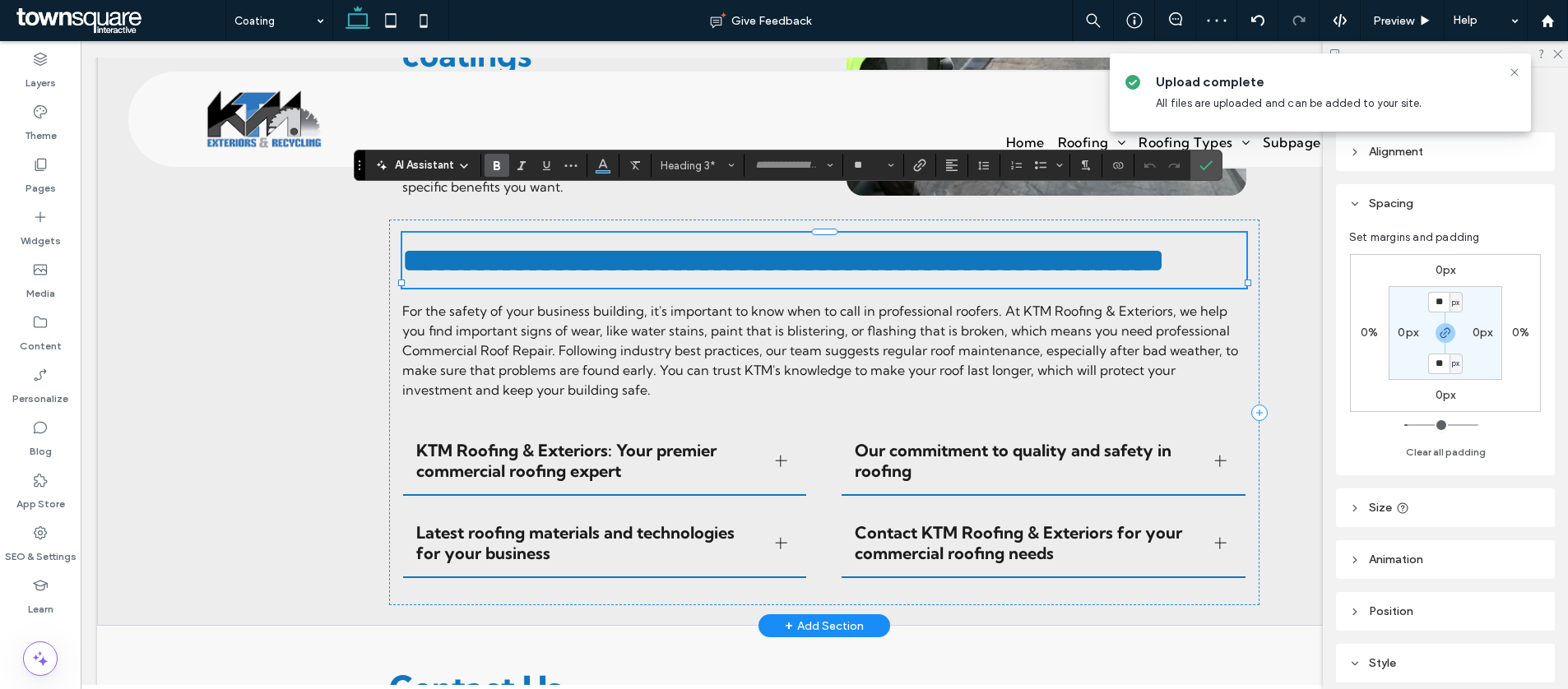 scroll, scrollTop: 7, scrollLeft: 0, axis: vertical 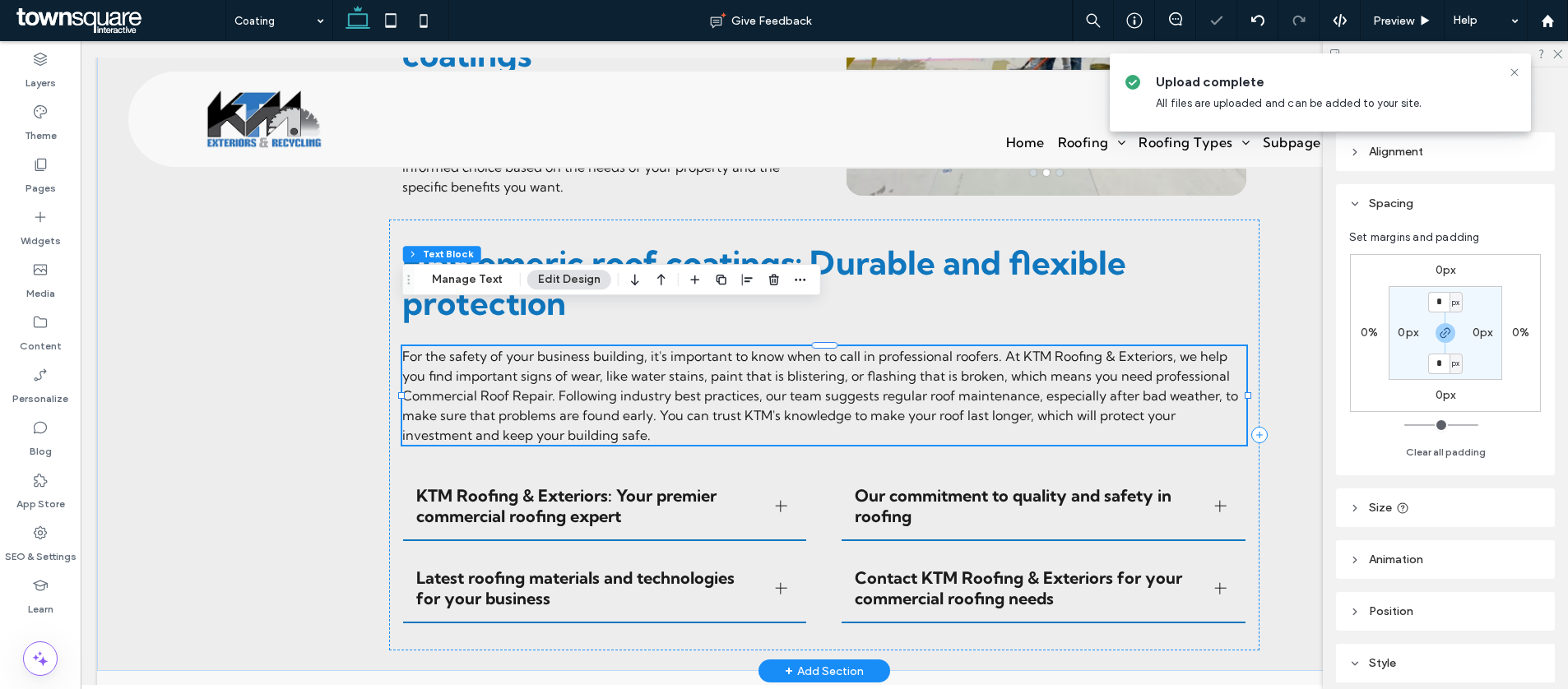 click on "For the safety of your business building, it's important to know when to call in professional roofers. At KTM Roofing & Exteriors, we help you find important signs of wear, like water stains, paint that is blistering, or flashing that is broken, which means you need professional Commercial Roof Repair. Following industry best practices, our team suggests regular roof maintenance, especially after bad weather, to make sure that problems are found early. You can trust KTM's knowledge to make your roof last longer, which will protect your investment and keep your building safe." at bounding box center [820, 395] 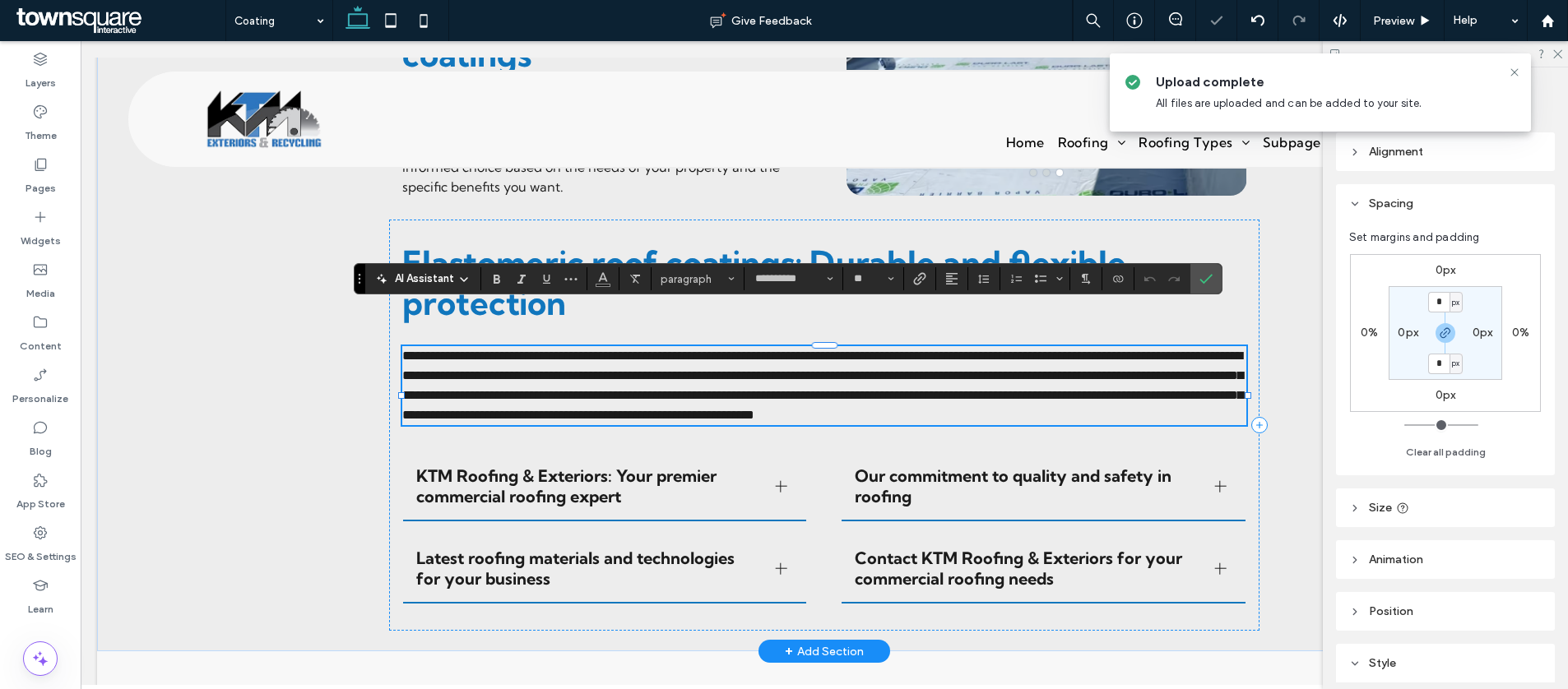paste 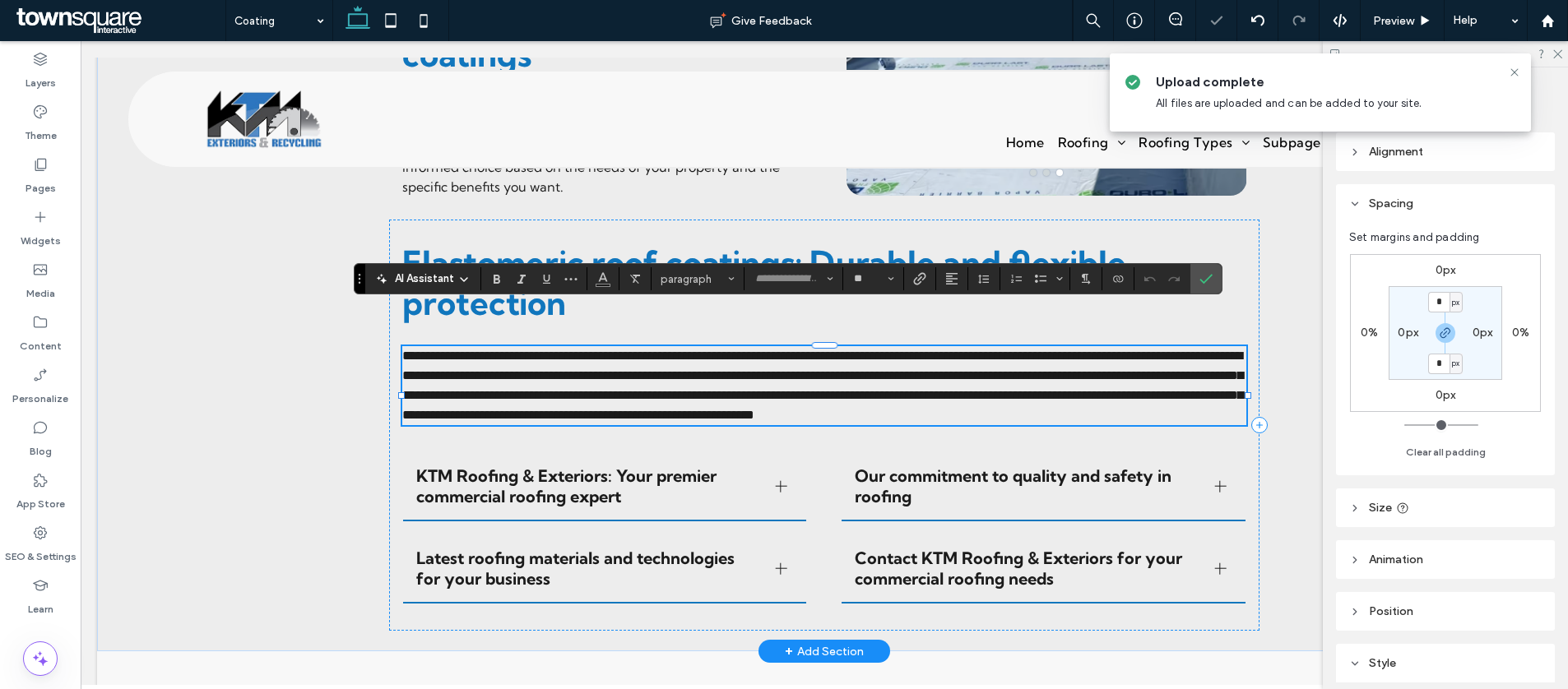 scroll, scrollTop: 2, scrollLeft: 0, axis: vertical 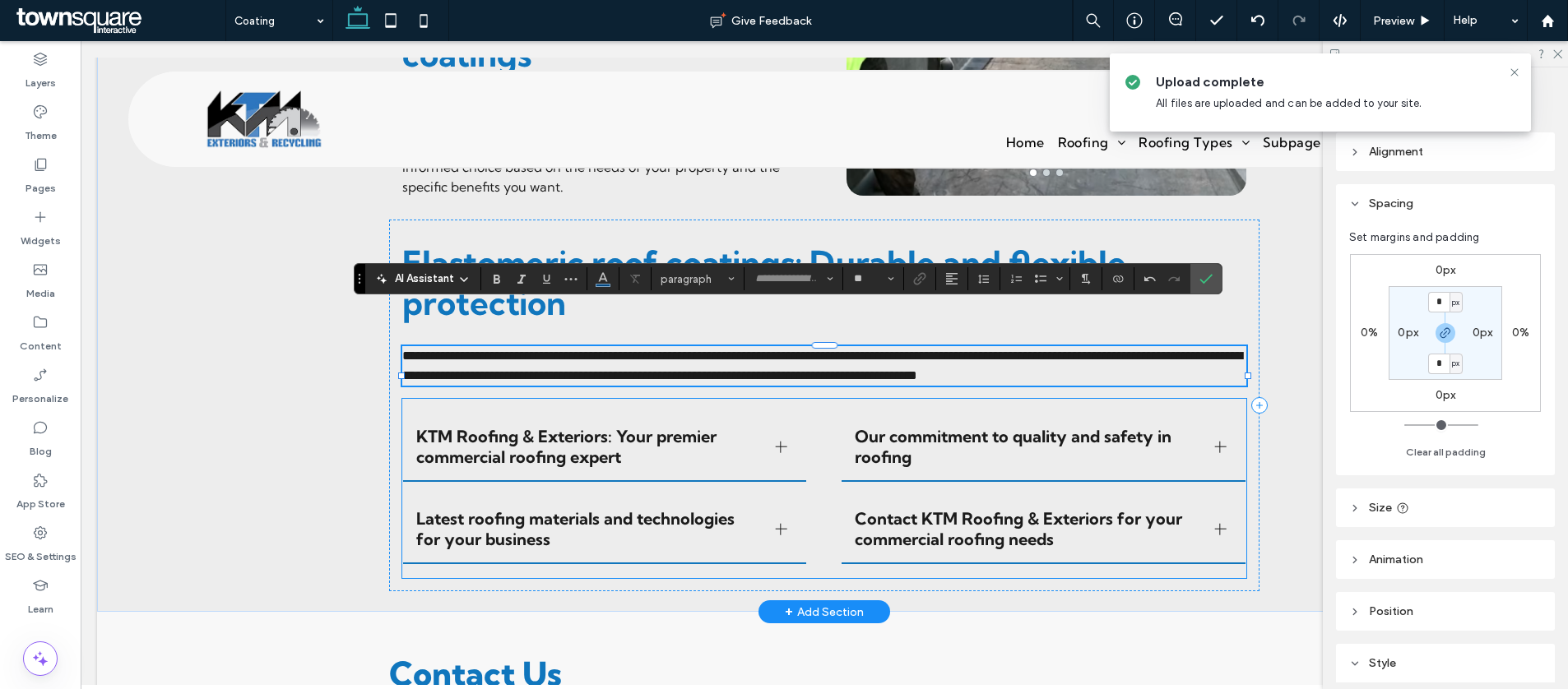 click on "KTM Roofing & Exteriors: Your premier commercial roofing expert" at bounding box center [589, 446] 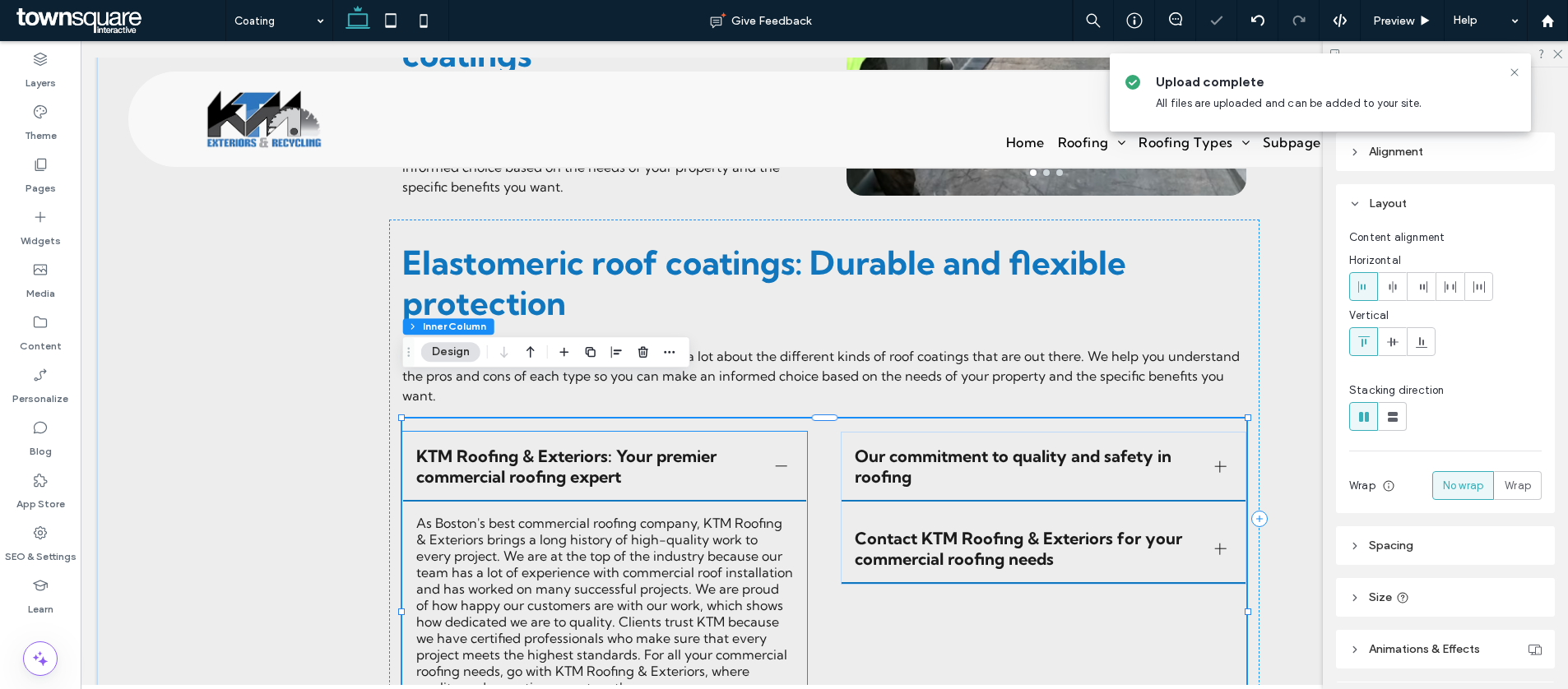 click on "As Boston's best commercial roofing company, KTM Roofing & Exteriors brings a long history of high-quality work to every project. We are at the top of the industry because our team has a lot of experience with commercial roof installation and has worked on many successful projects. We are proud of how happy our customers are with our work, which shows how dedicated we are to quality. Clients trust KTM because we have certified professionals who make sure that every project meets the highest standards. For all your commercial roofing needs, go with KTM Roofing & Exteriors, where quality and expertise come together." at bounding box center (605, 605) 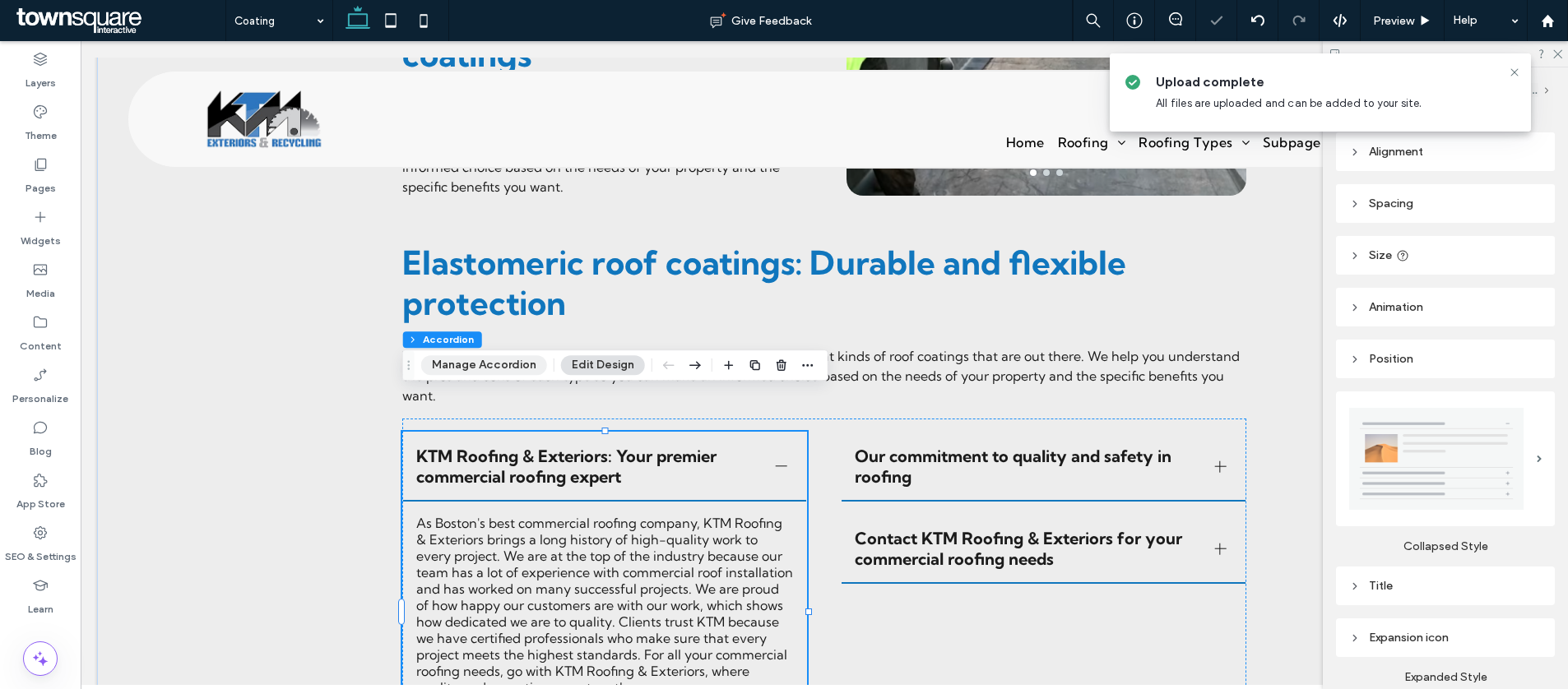 click on "Manage Accordion" at bounding box center (484, 365) 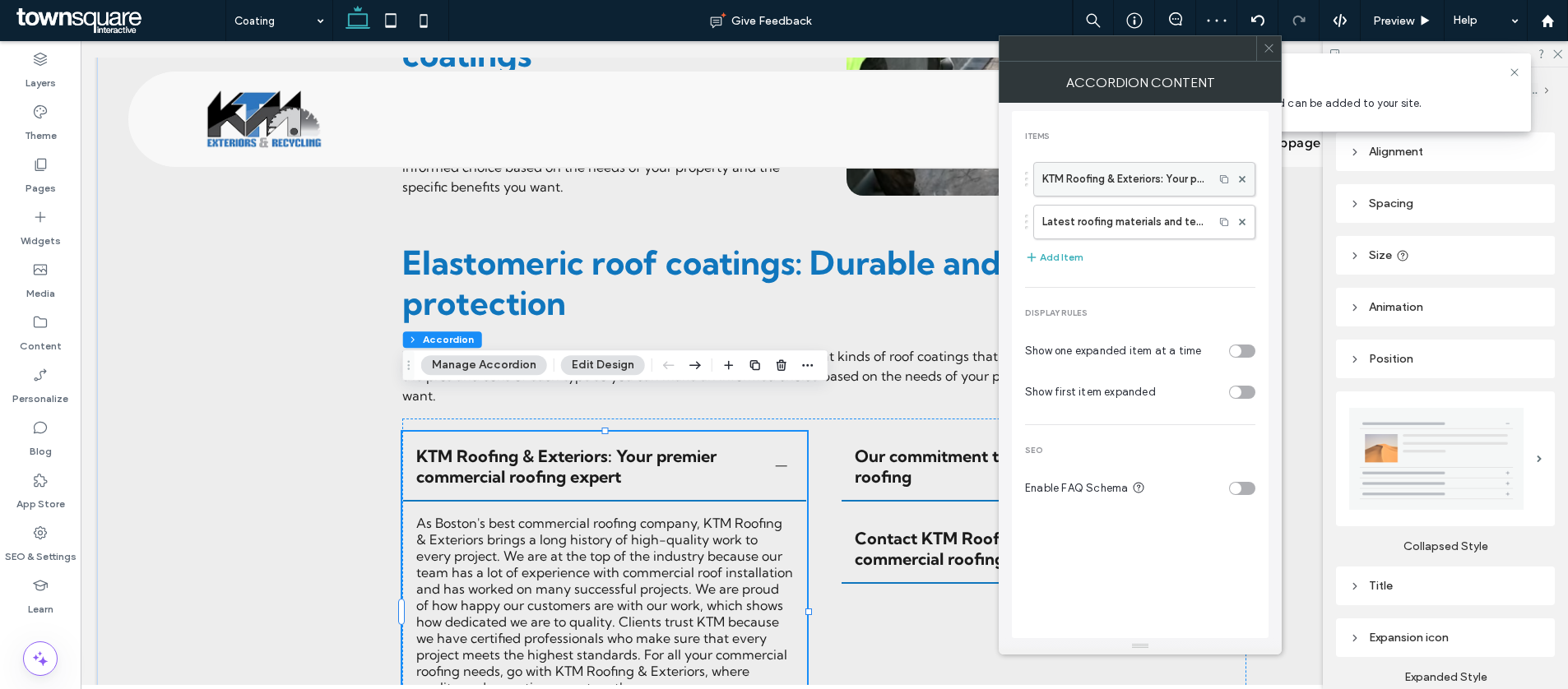 click on "KTM Roofing & Exteriors: Your premier commercial roofing expert" at bounding box center [1124, 179] 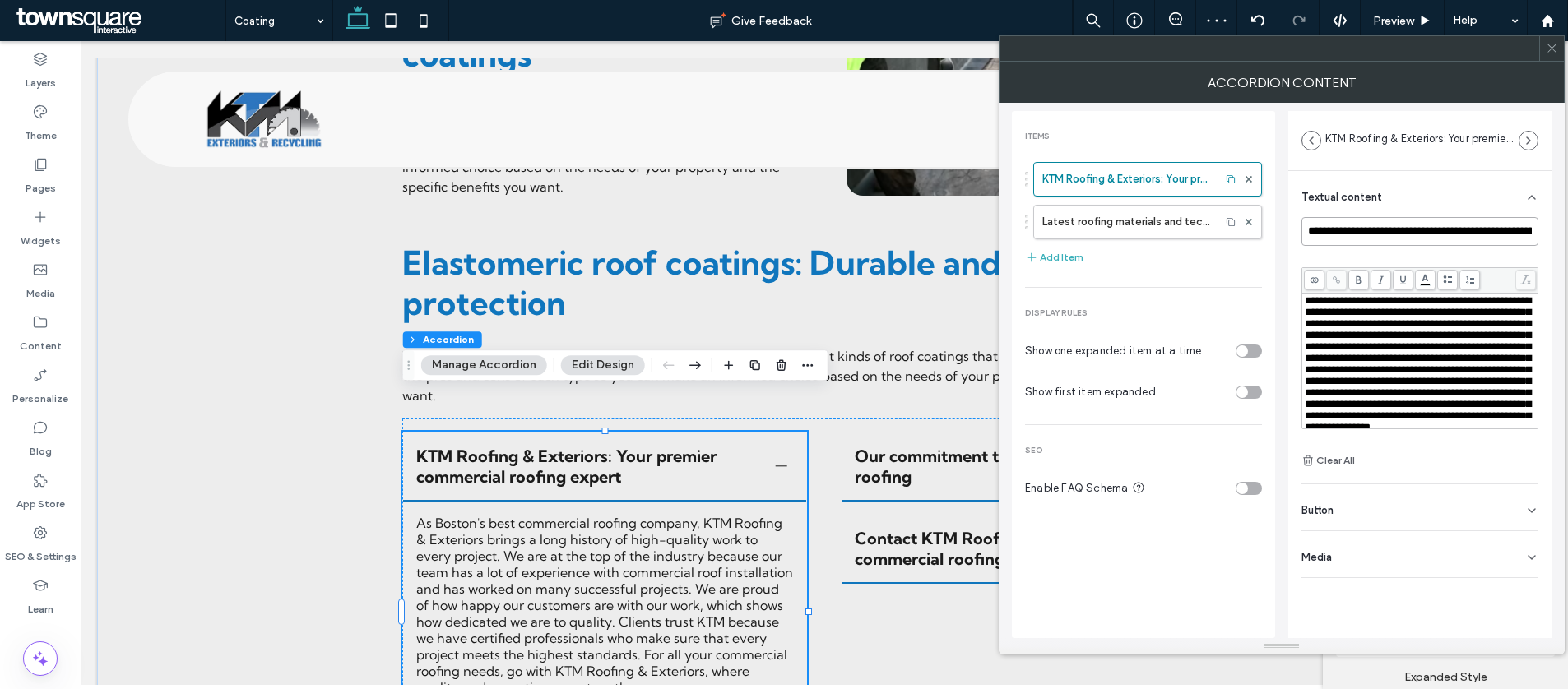click on "**********" at bounding box center (1420, 231) 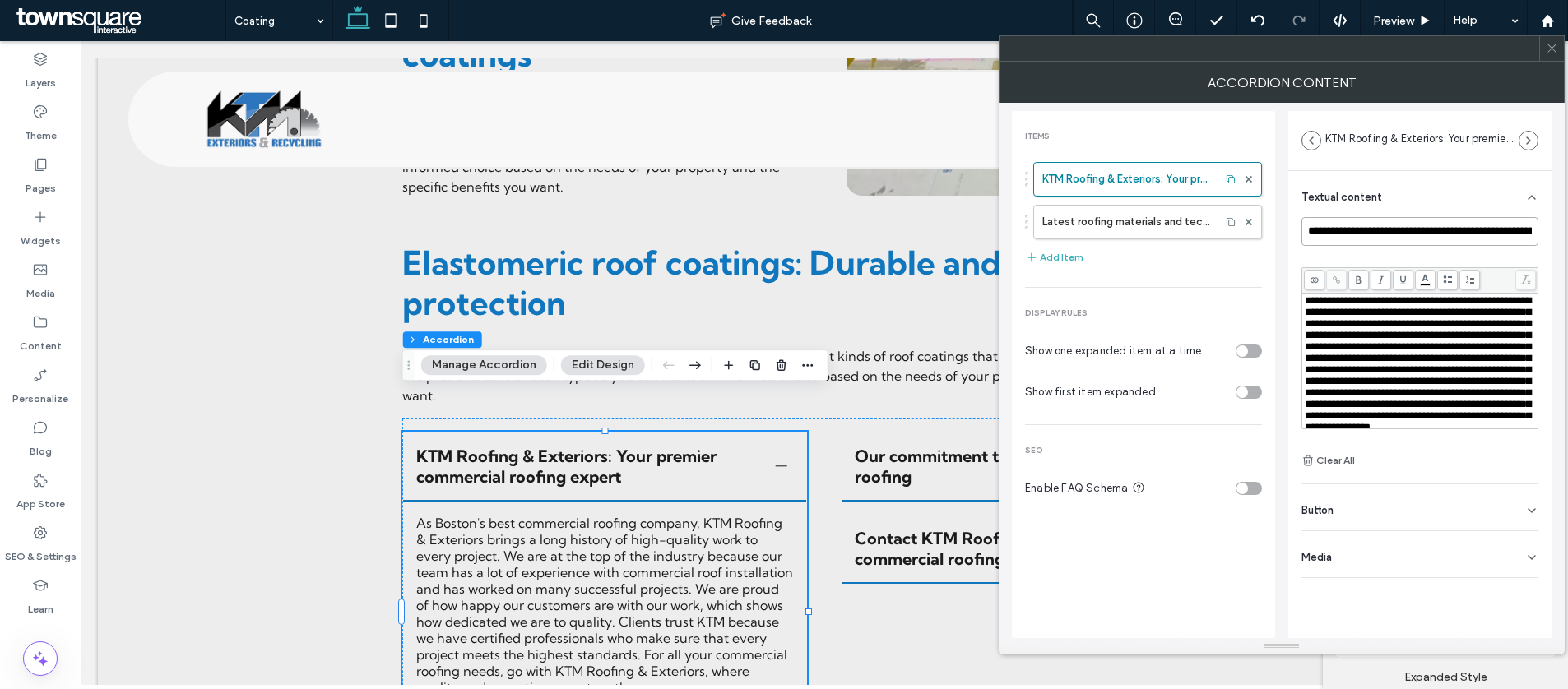 paste 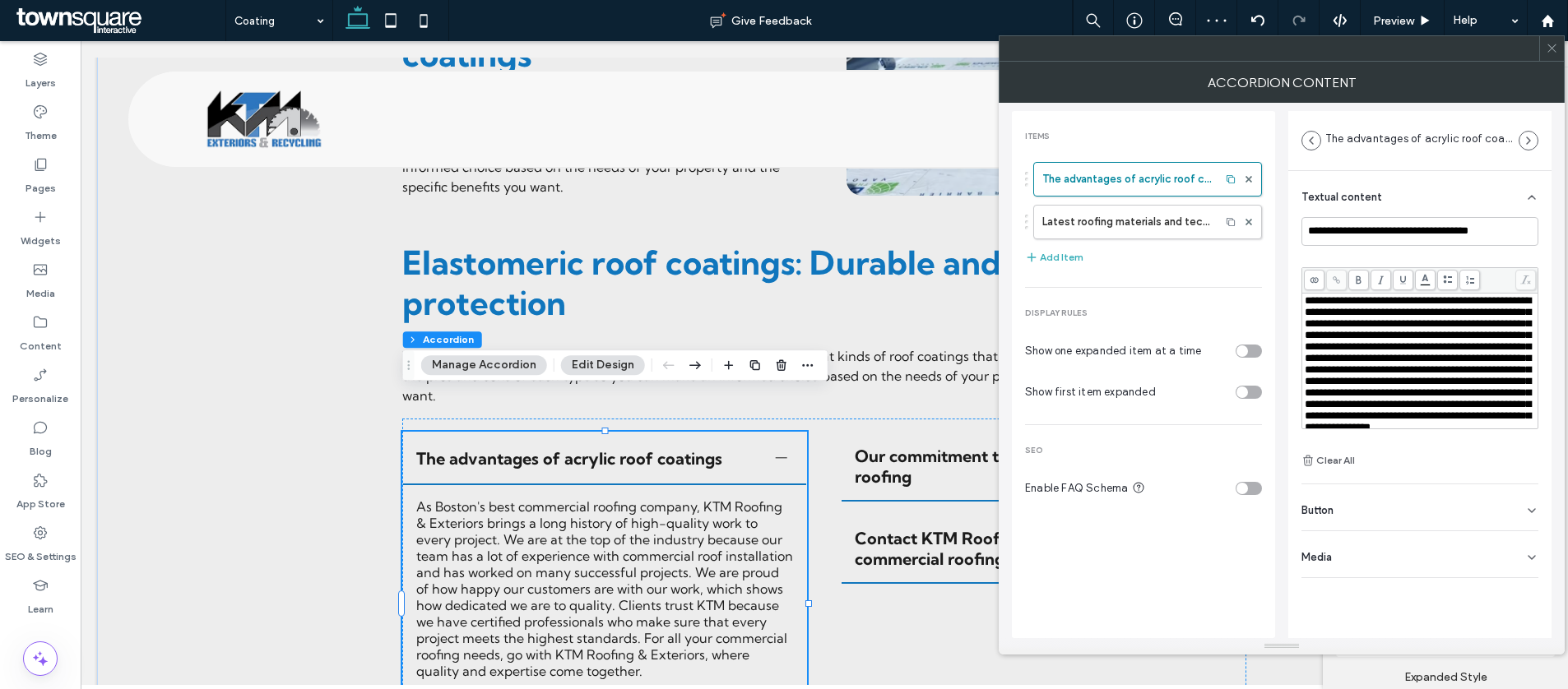 click on "**********" at bounding box center (1417, 363) 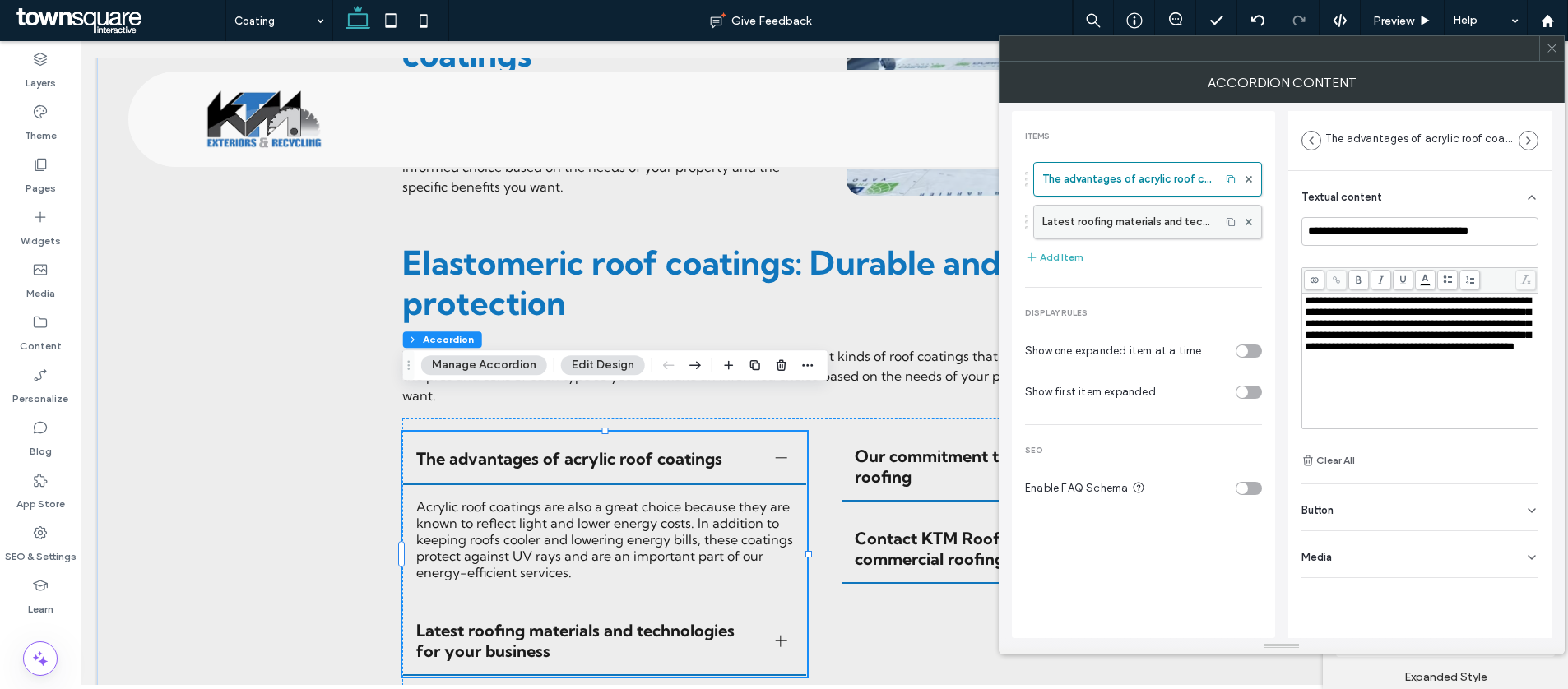 click on "Latest roofing materials and technologies for your business" at bounding box center (1127, 222) 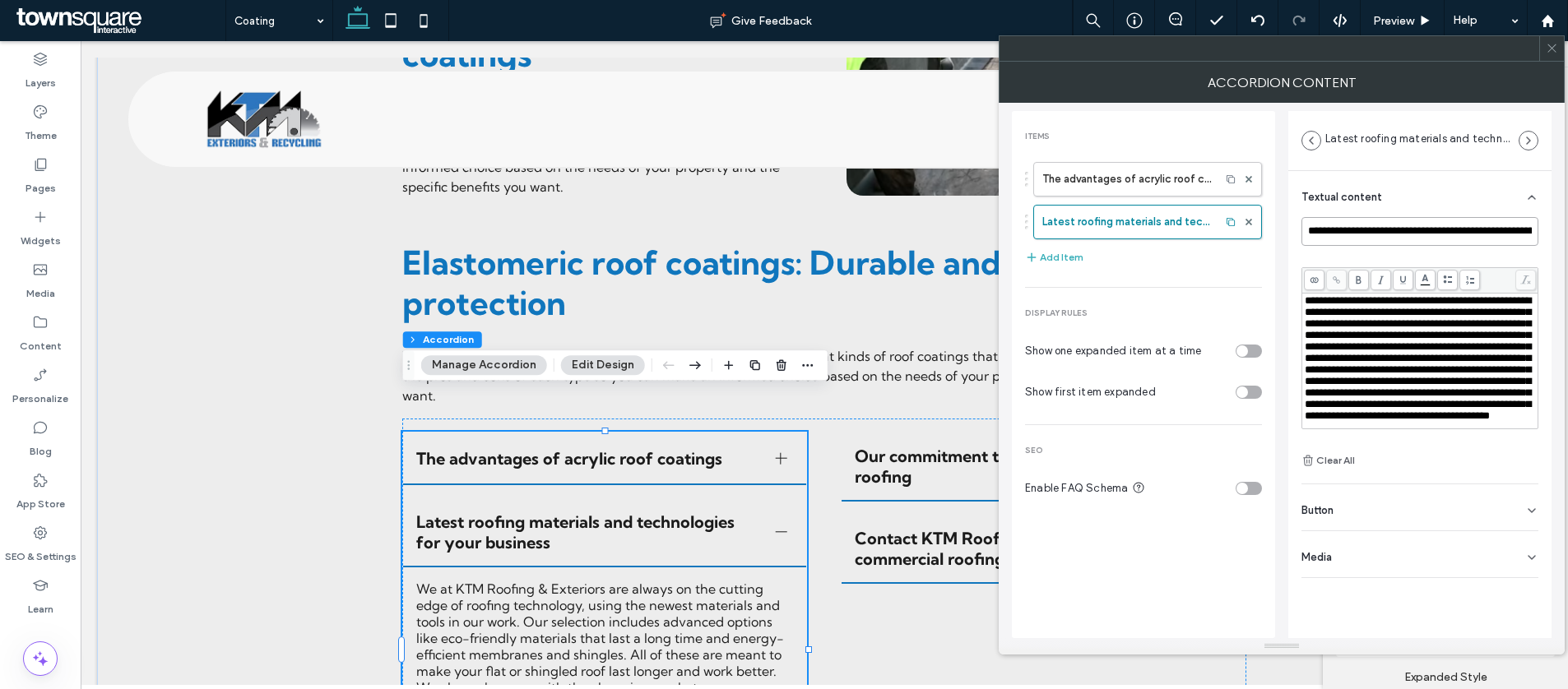 click on "**********" at bounding box center [1420, 231] 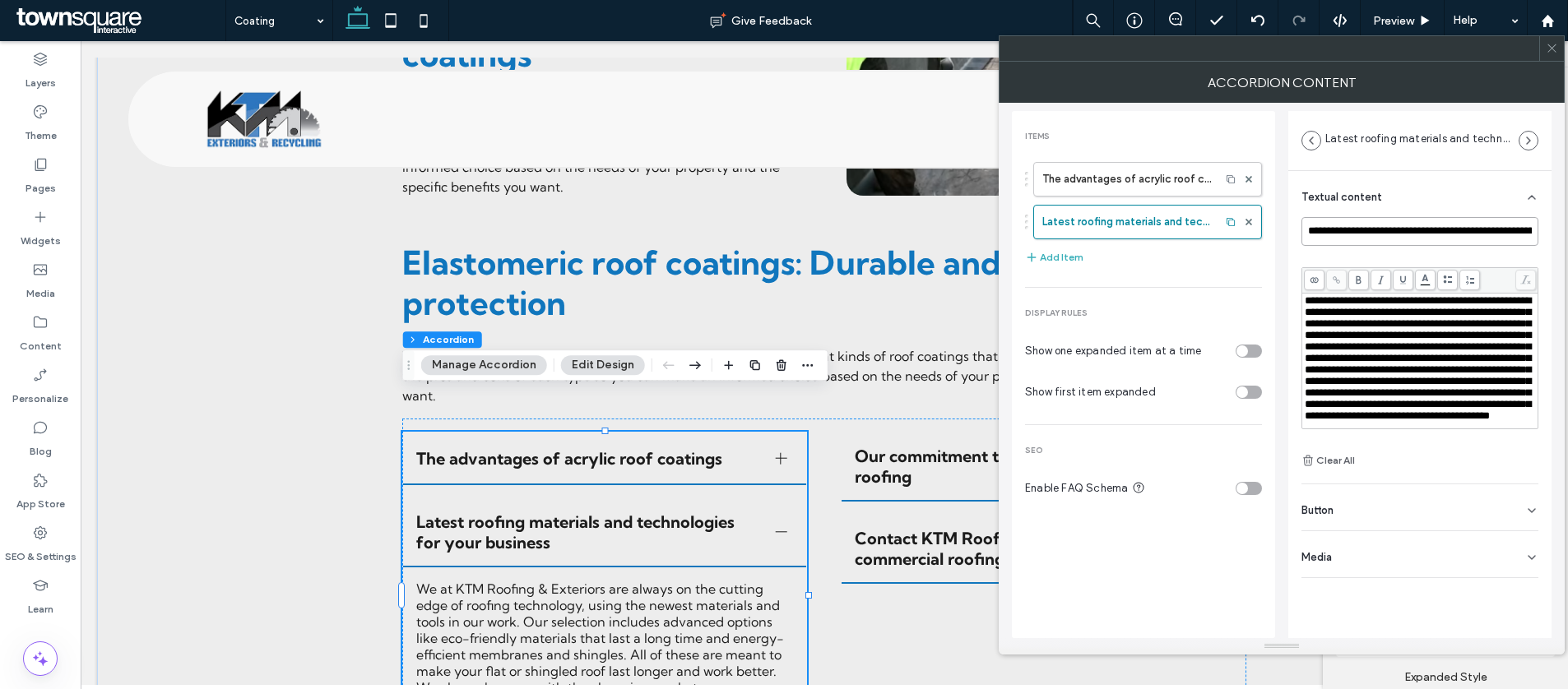 paste 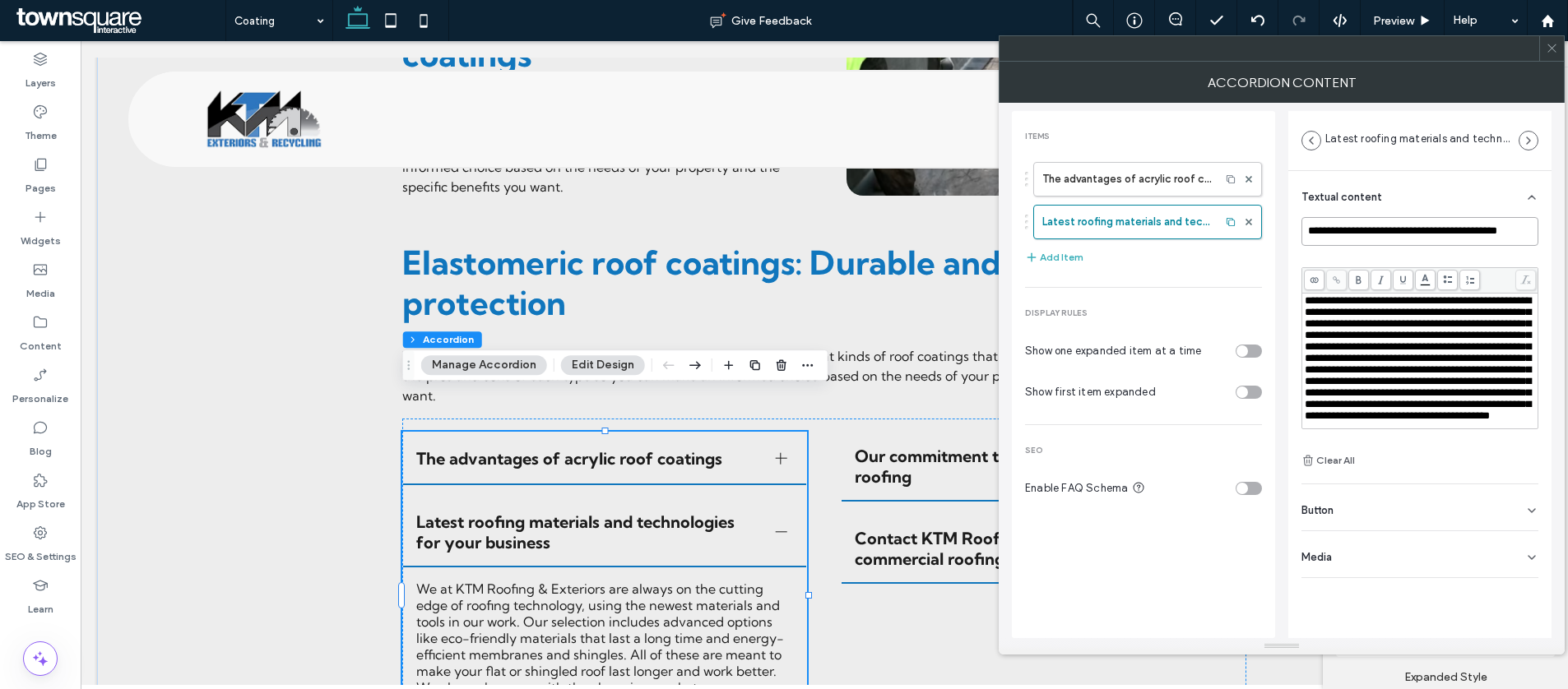scroll, scrollTop: 0, scrollLeft: 11, axis: horizontal 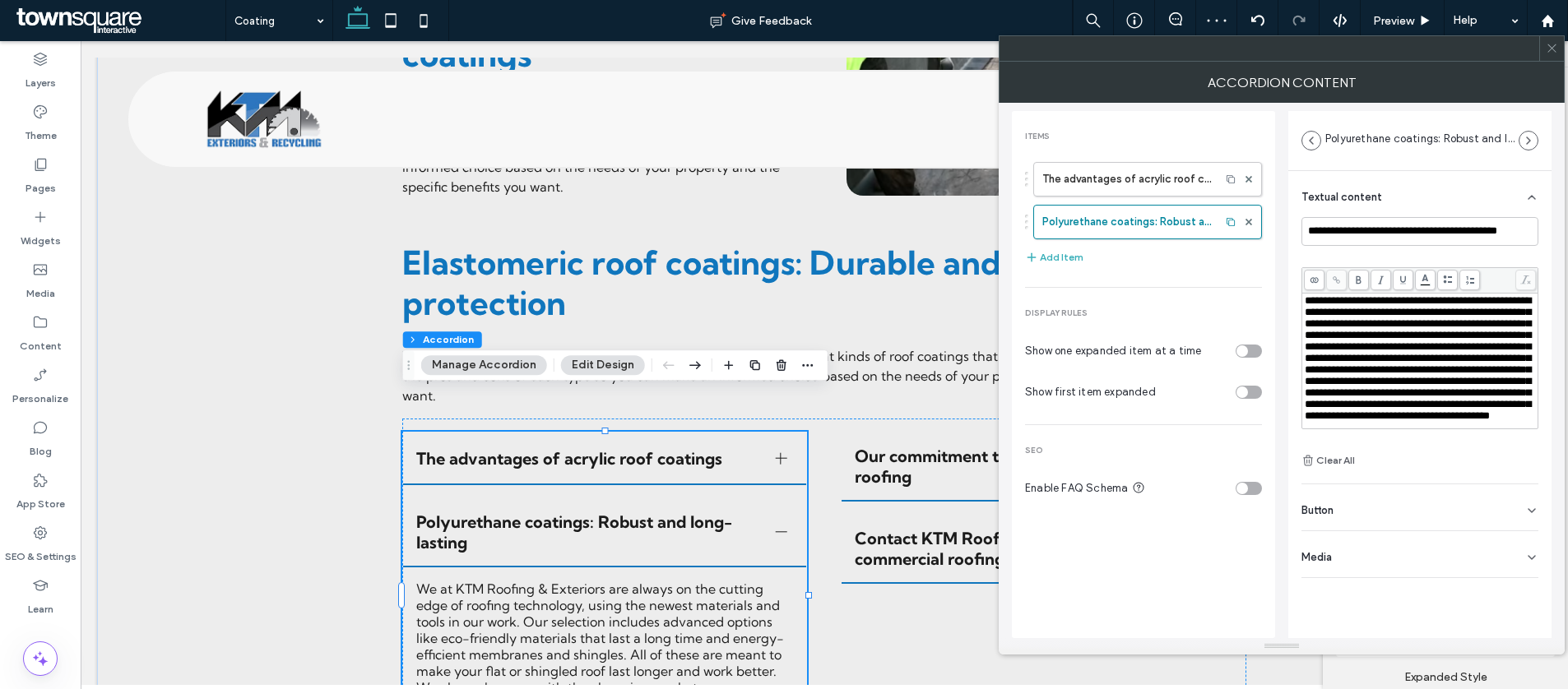 click on "**********" at bounding box center [1417, 358] 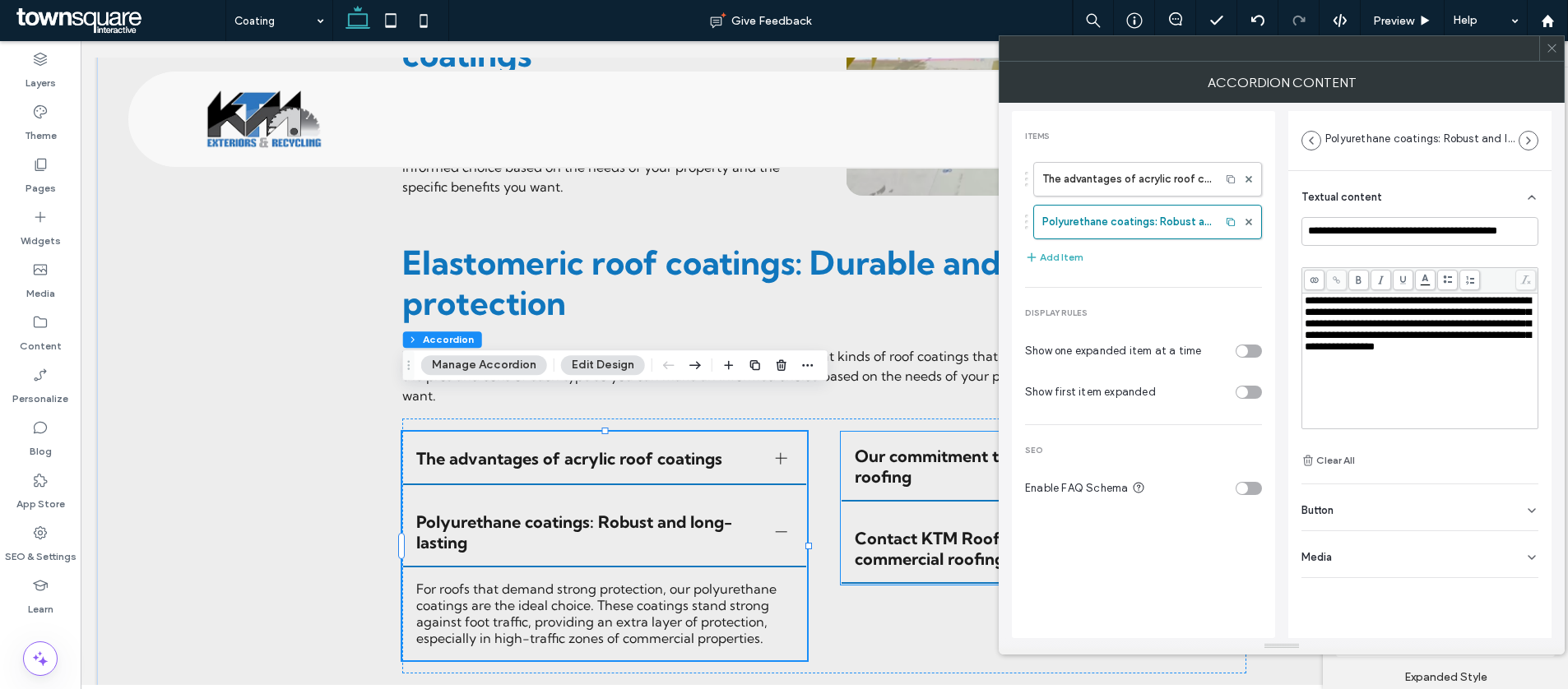 click on "Contact KTM Roofing & Exteriors for your commercial roofing needs" at bounding box center [1043, 549] 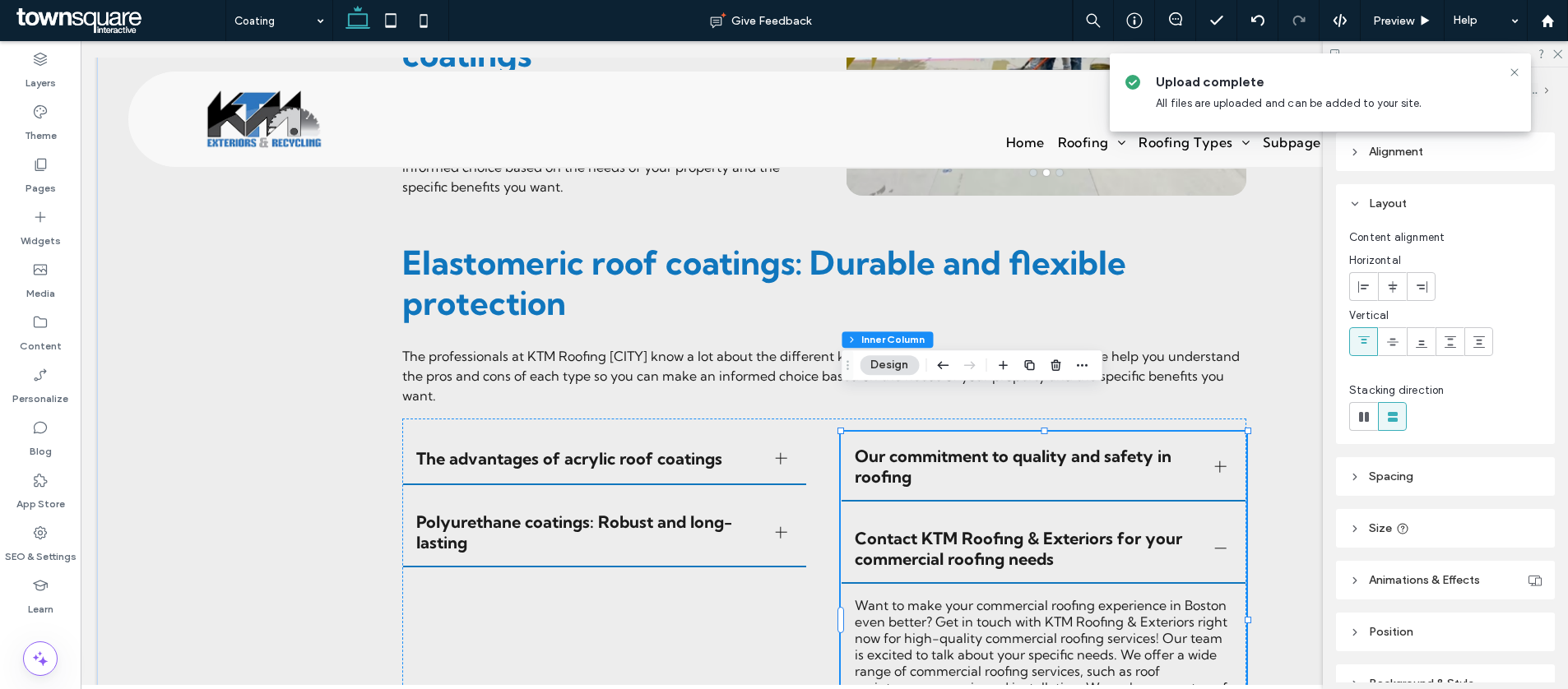 click on "Our commitment to quality and safety in roofing" at bounding box center (1043, 467) 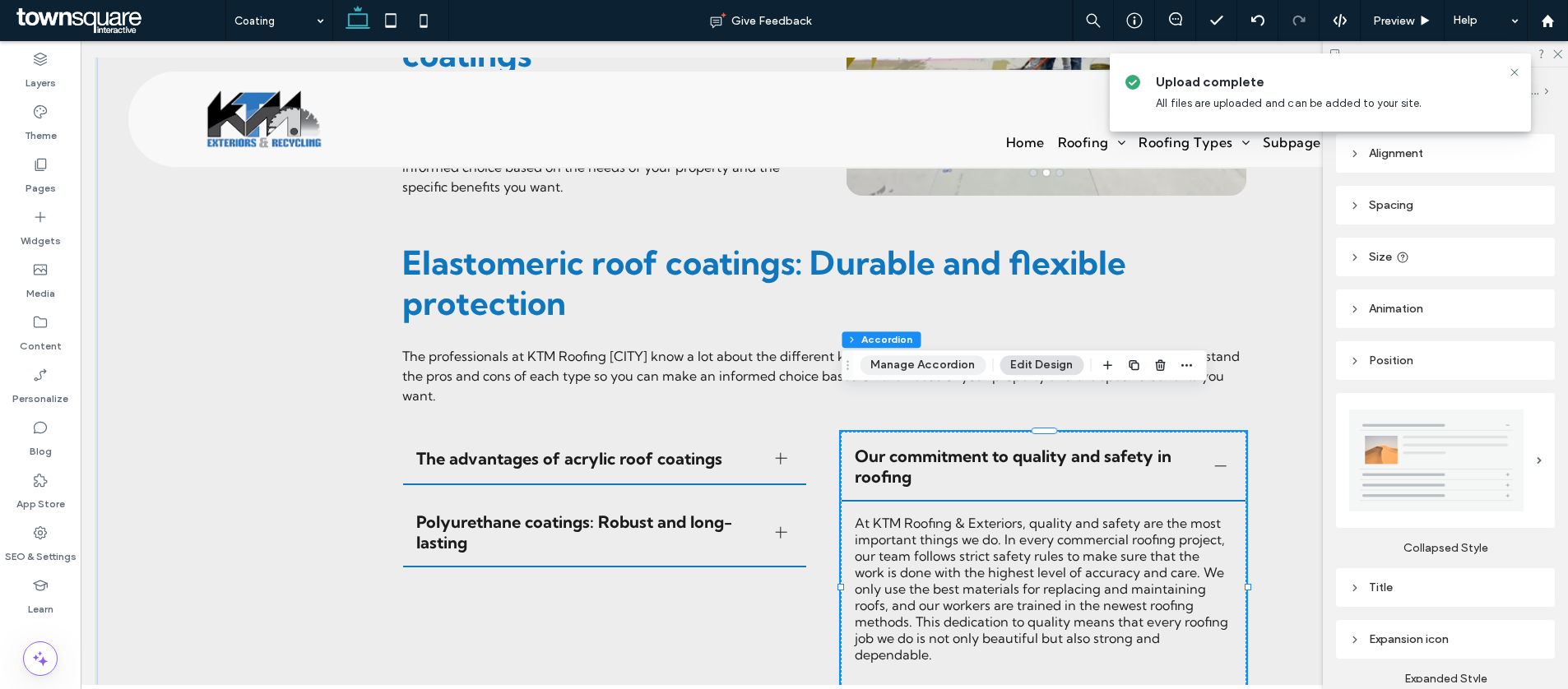 click on "Manage Accordion" at bounding box center [922, 365] 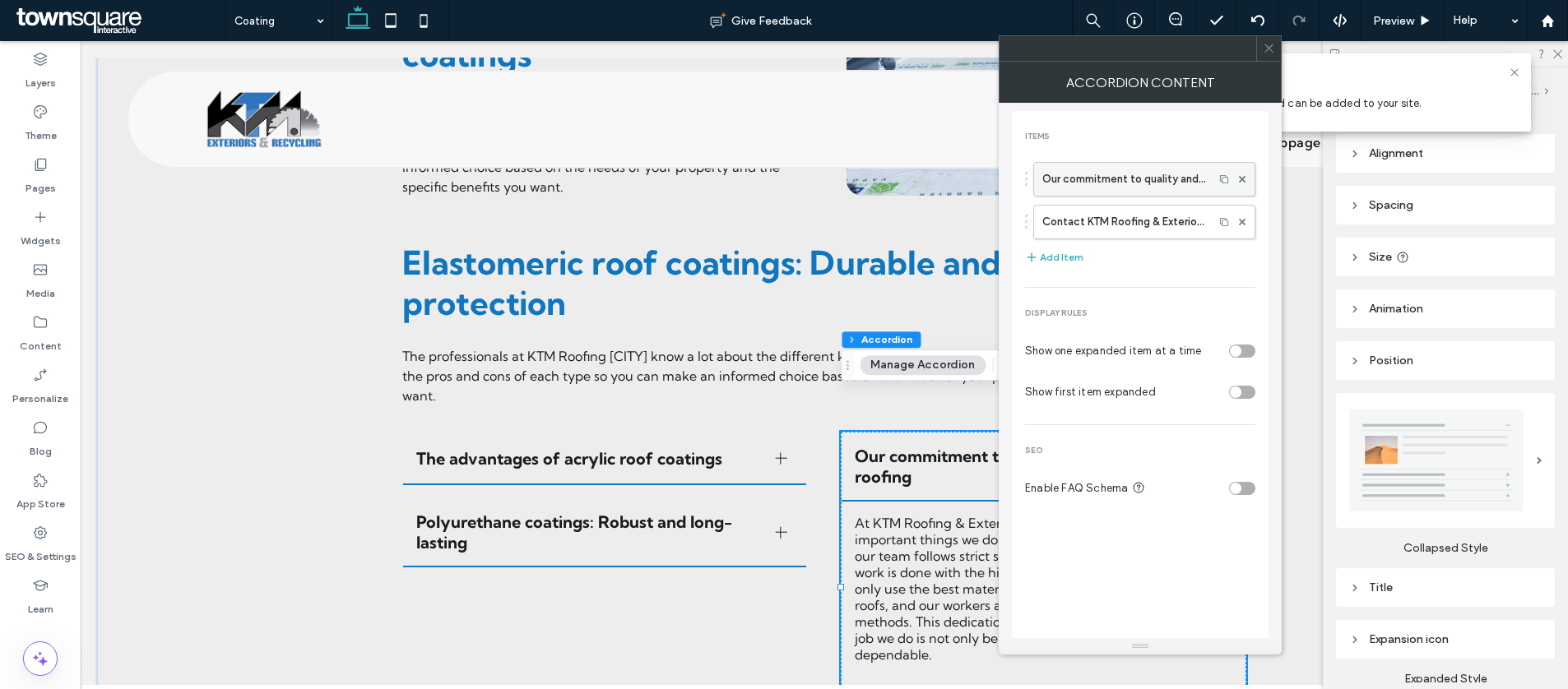 click on "Our commitment to quality and safety in roofing" at bounding box center (1124, 179) 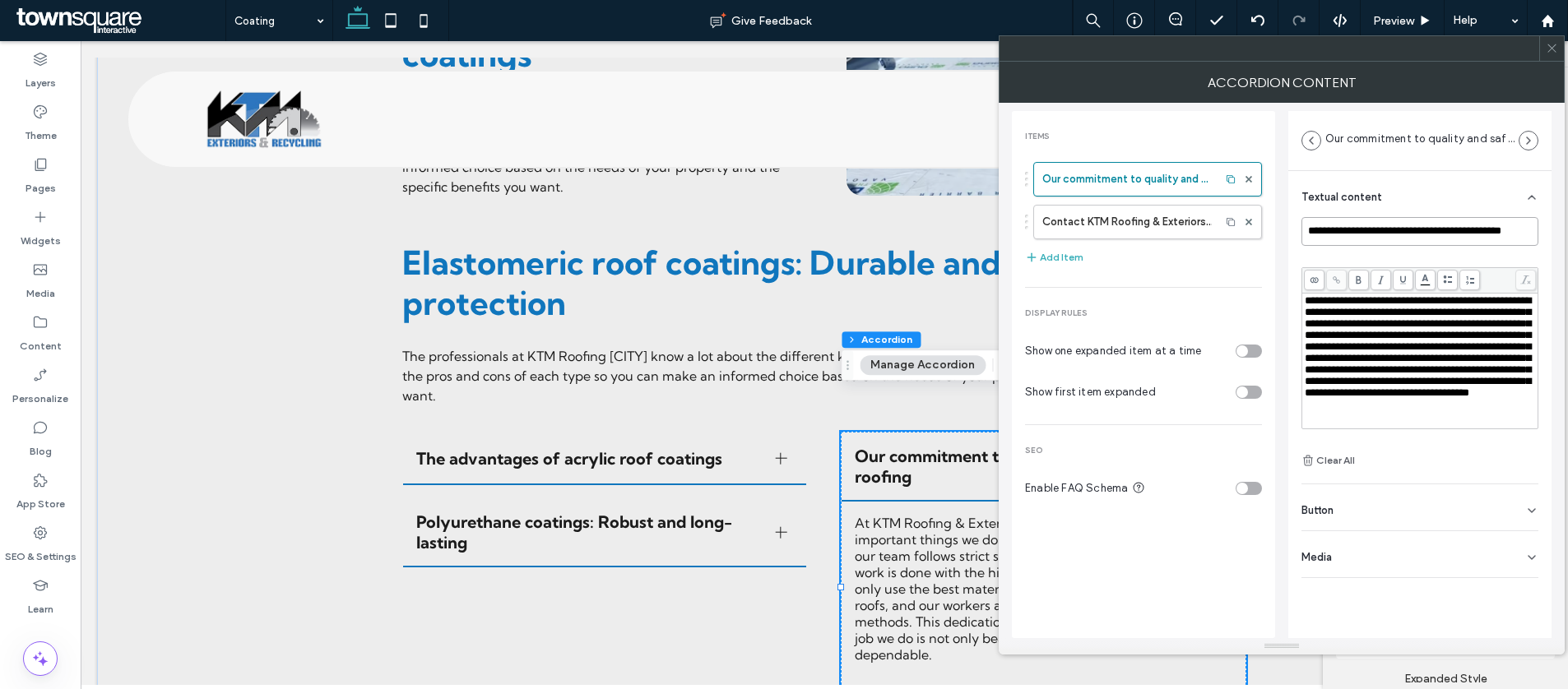 click on "**********" at bounding box center [1420, 231] 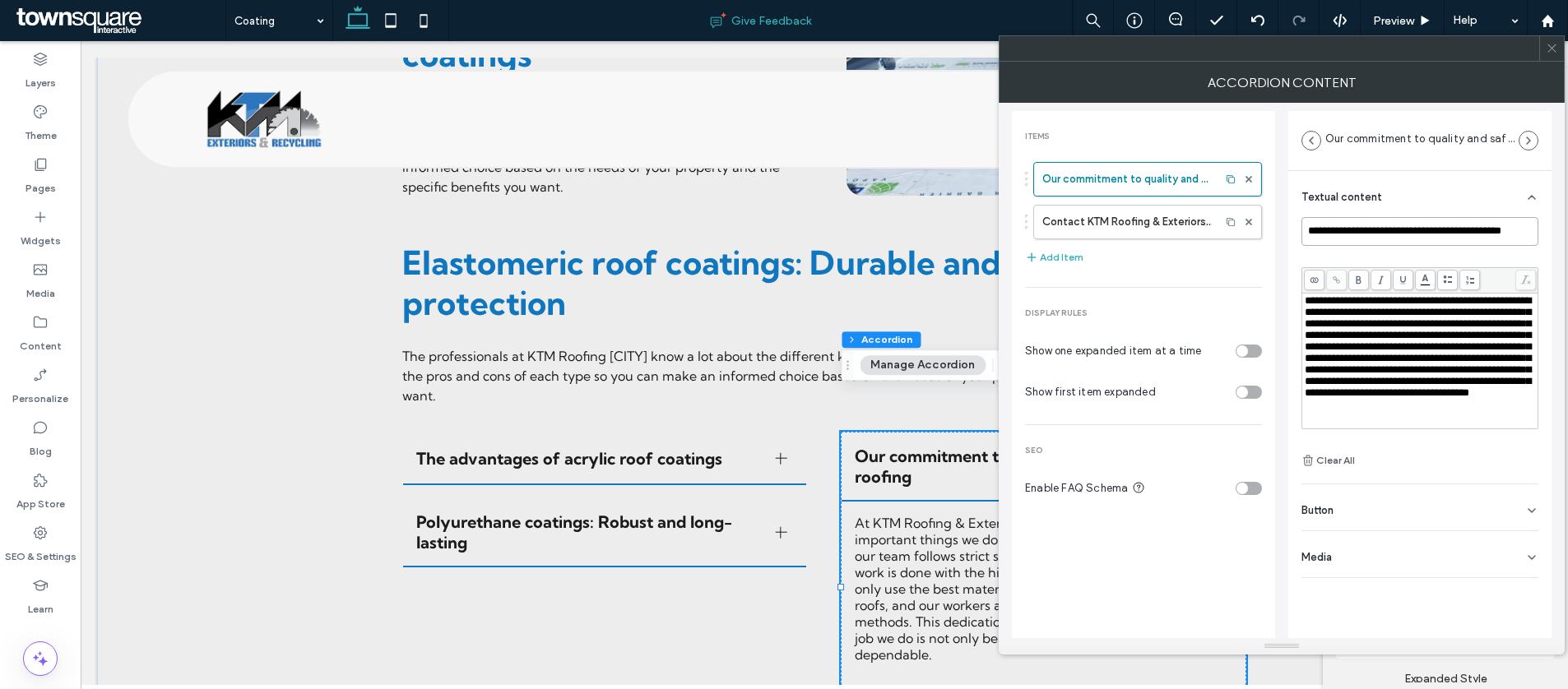 paste on "***" 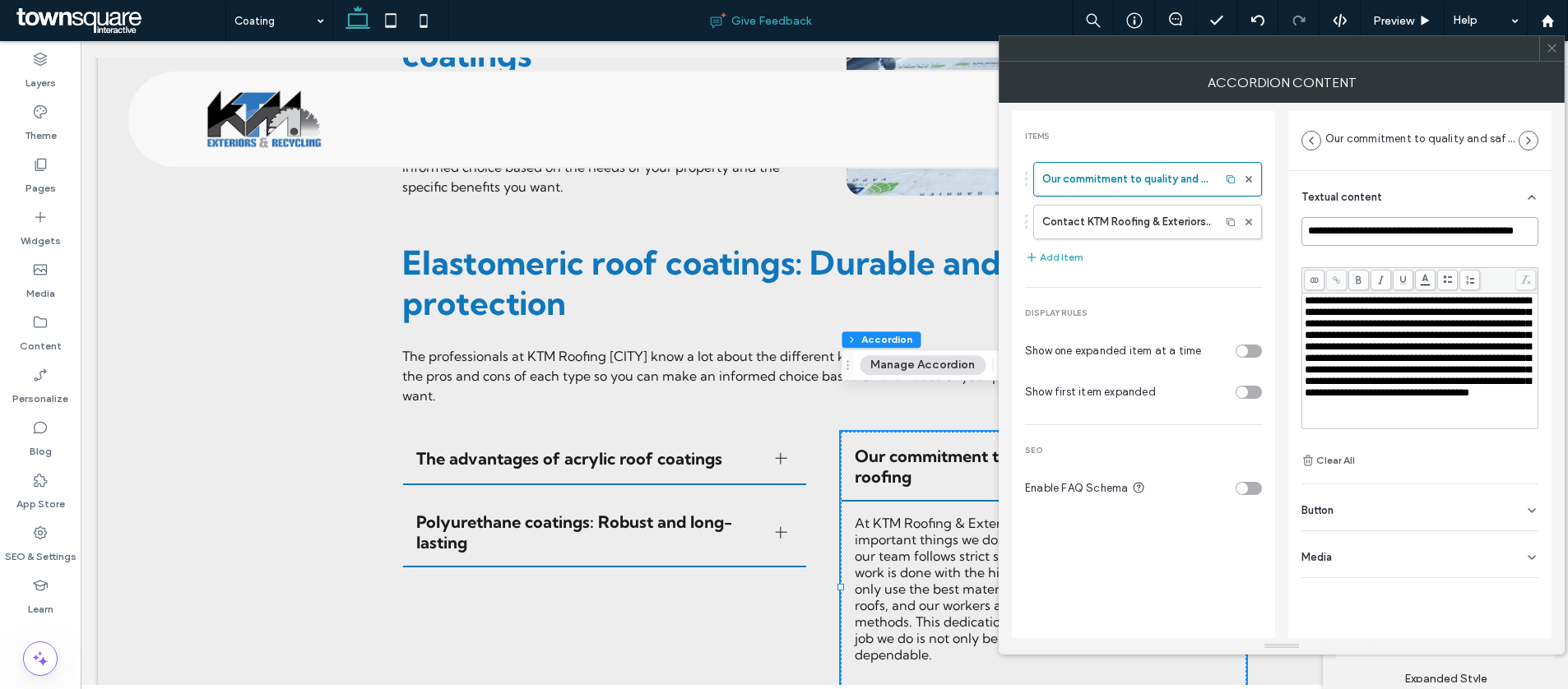 scroll, scrollTop: 0, scrollLeft: 30, axis: horizontal 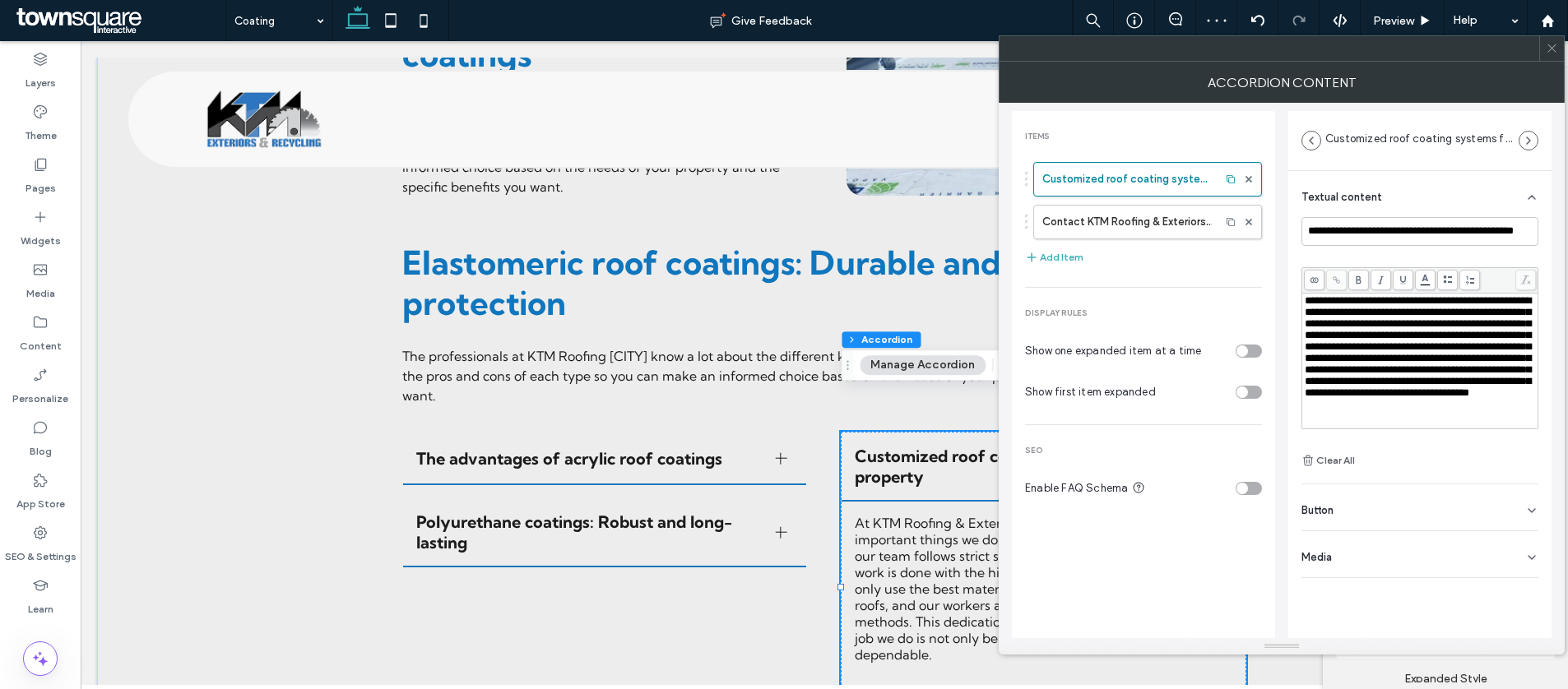 click on "**********" at bounding box center [1417, 346] 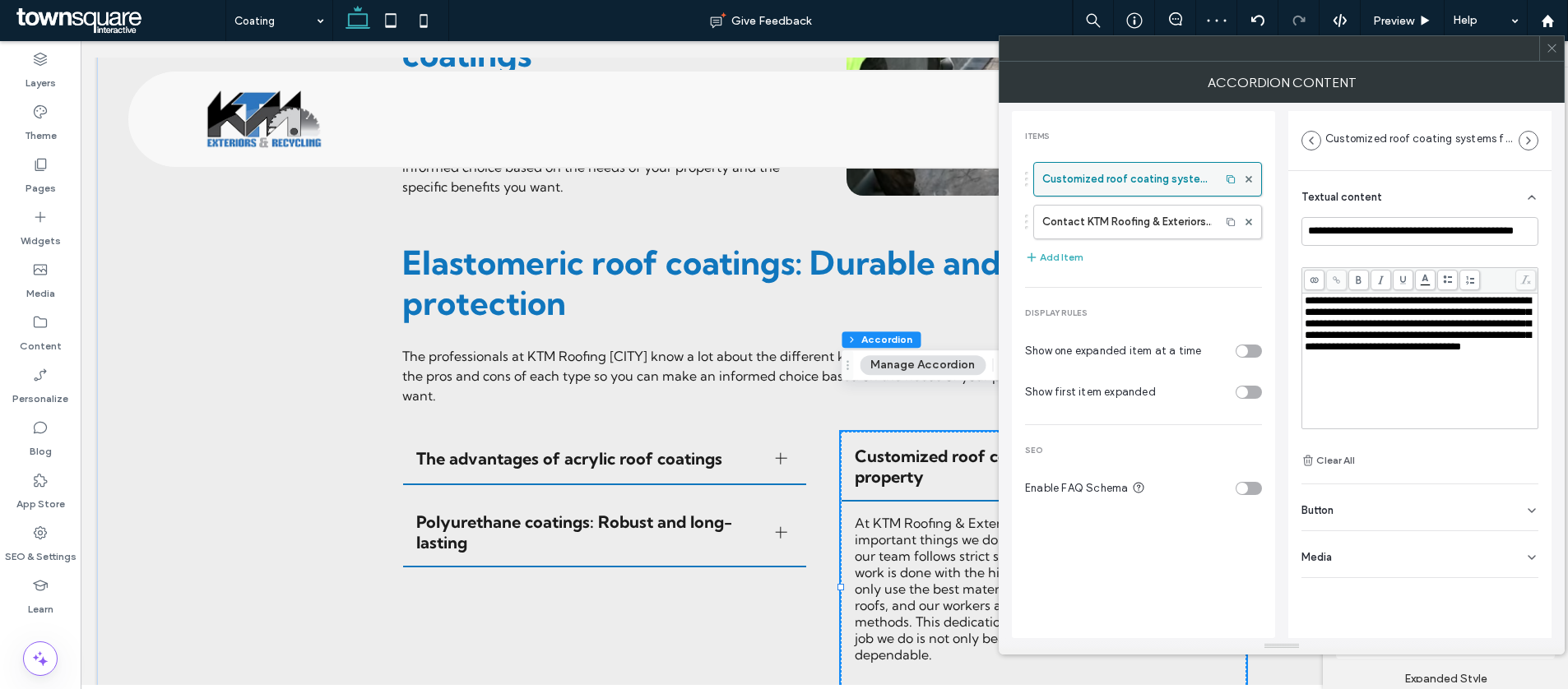 drag, startPoint x: 1079, startPoint y: 215, endPoint x: 1046, endPoint y: 187, distance: 43.27817 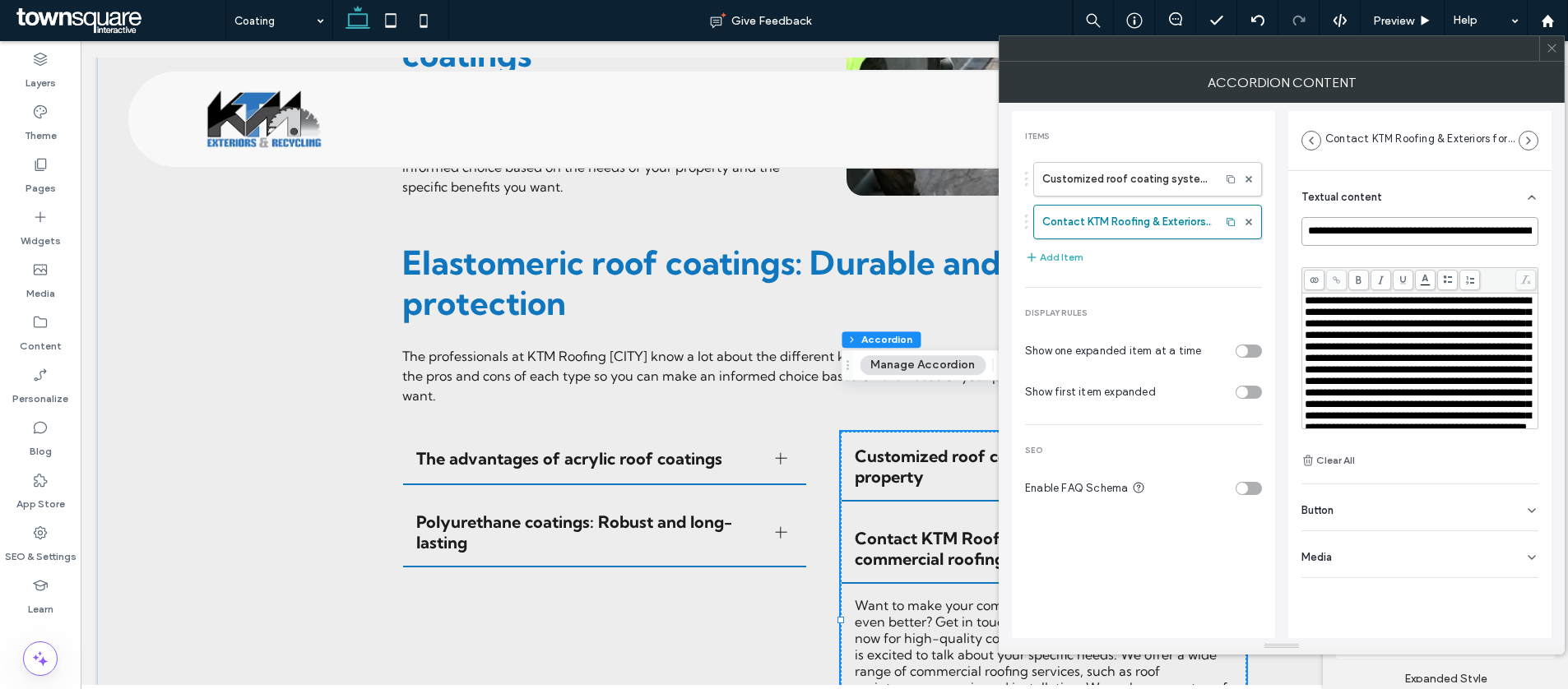 click on "**********" at bounding box center [1420, 231] 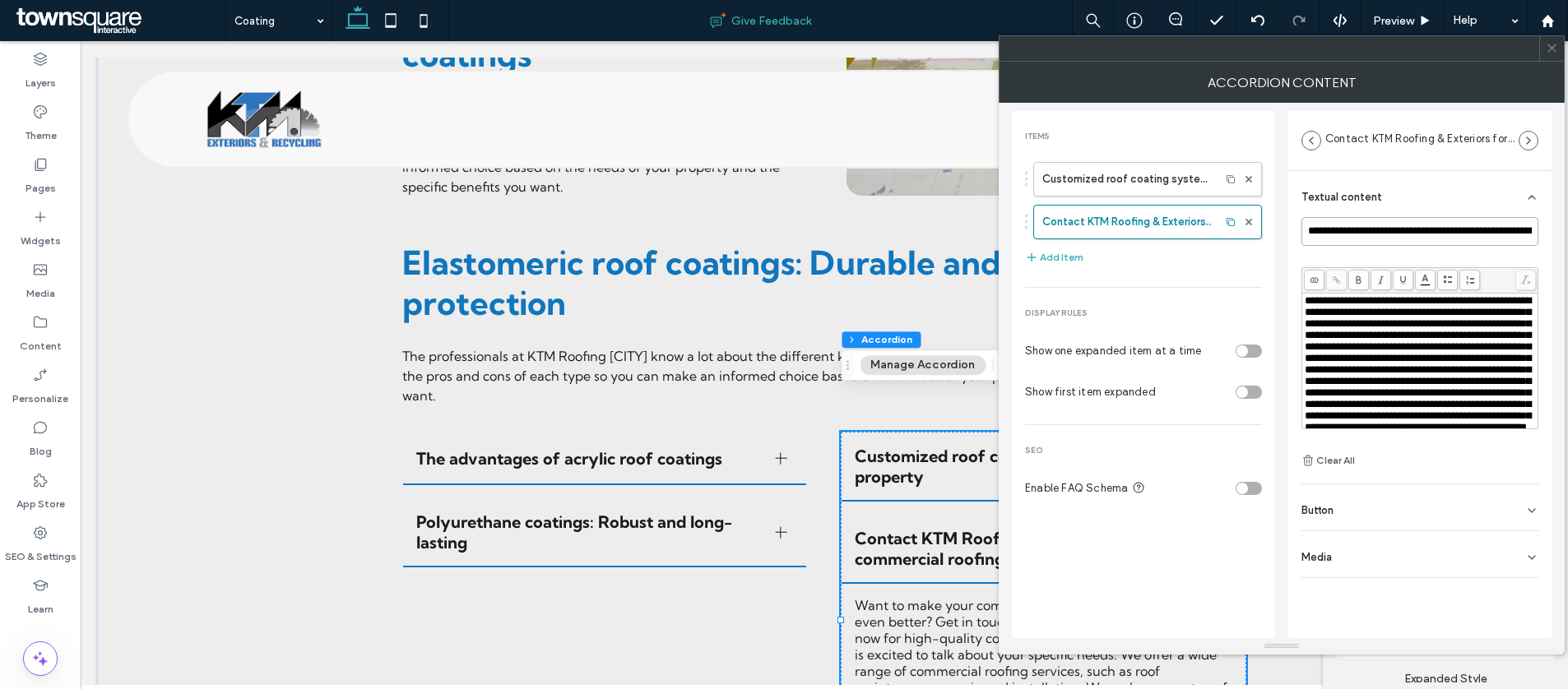 paste 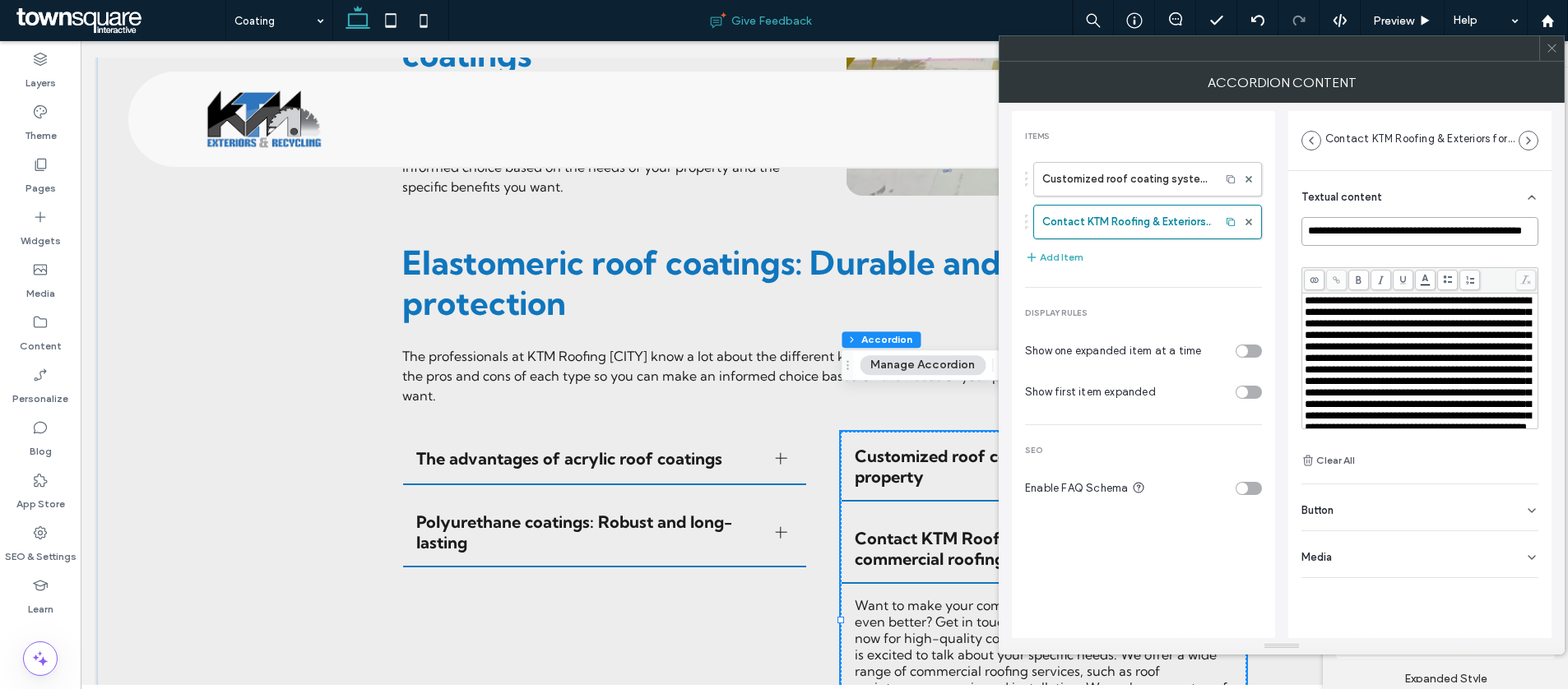 scroll, scrollTop: 0, scrollLeft: 27, axis: horizontal 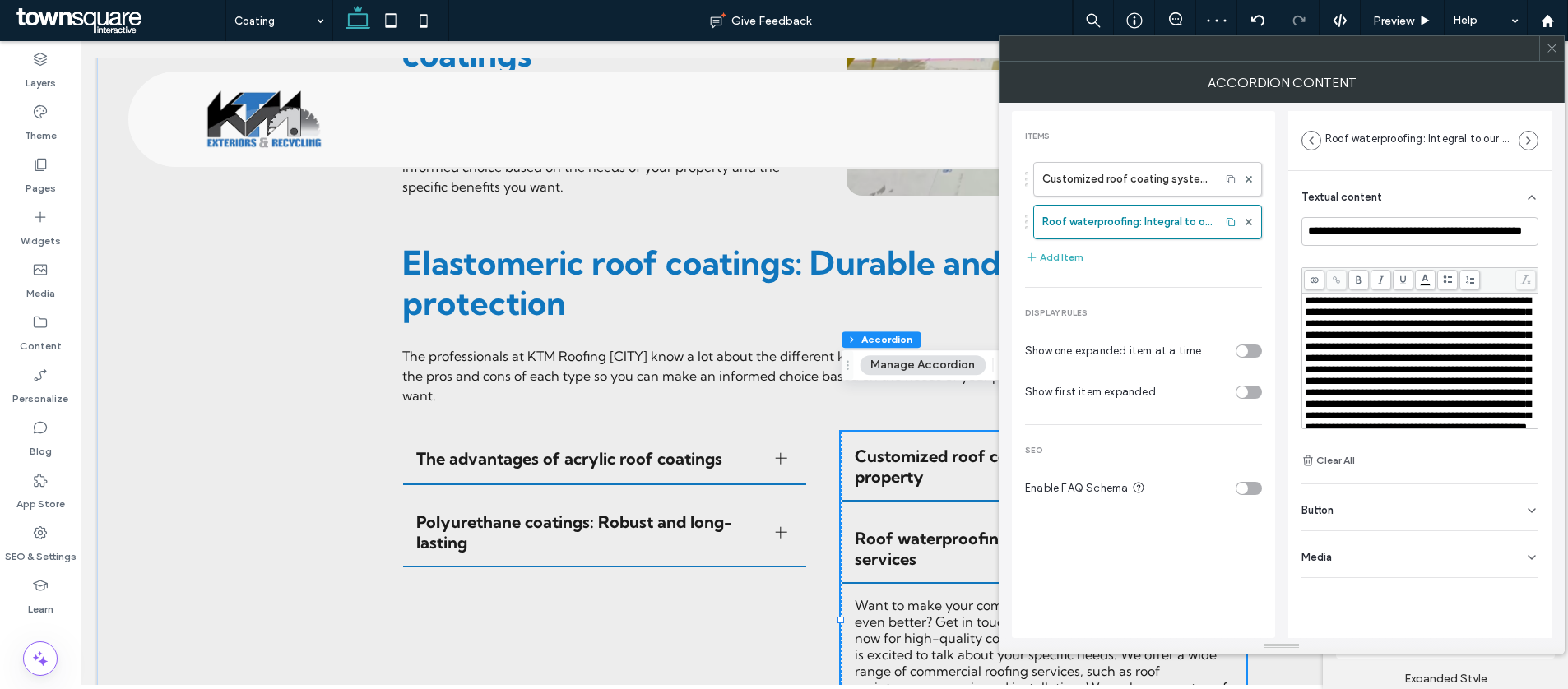 click on "**********" at bounding box center (1417, 363) 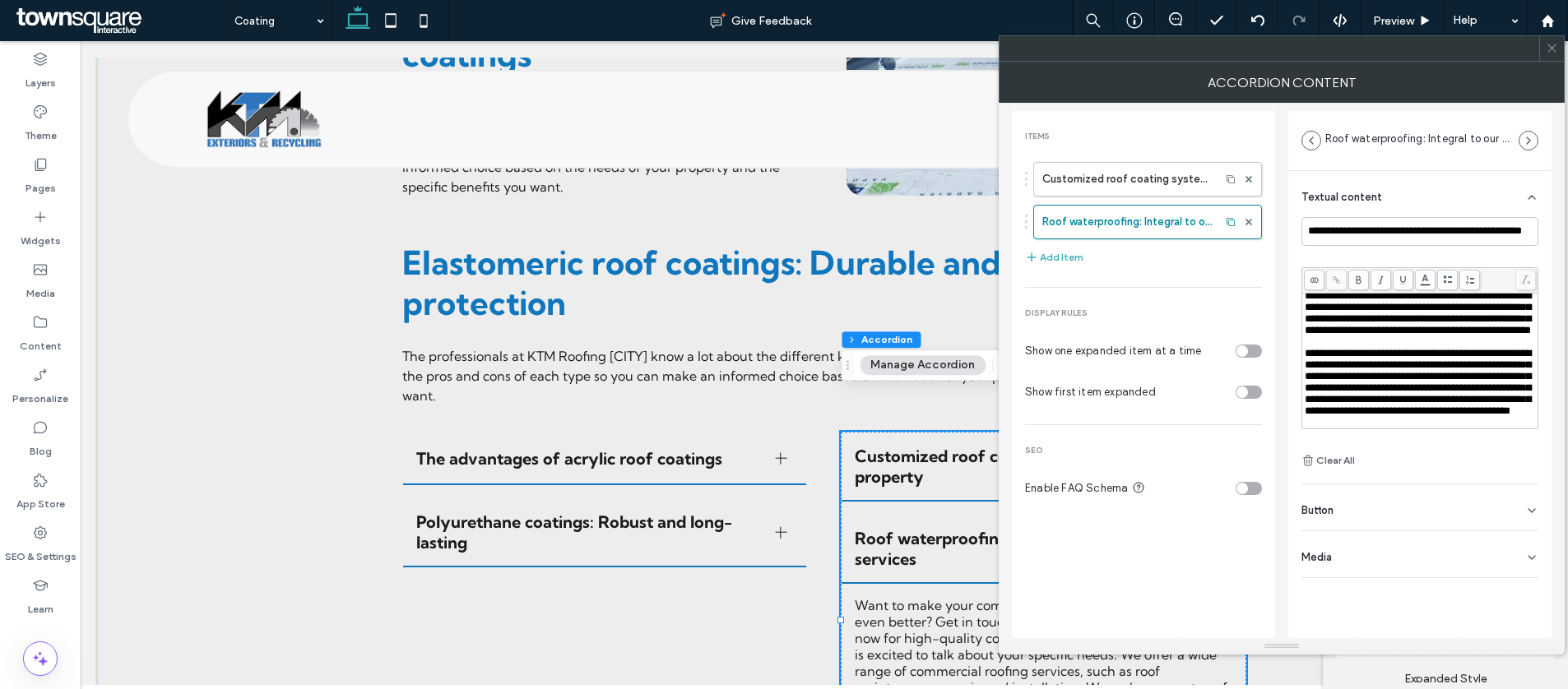 scroll, scrollTop: 39, scrollLeft: 0, axis: vertical 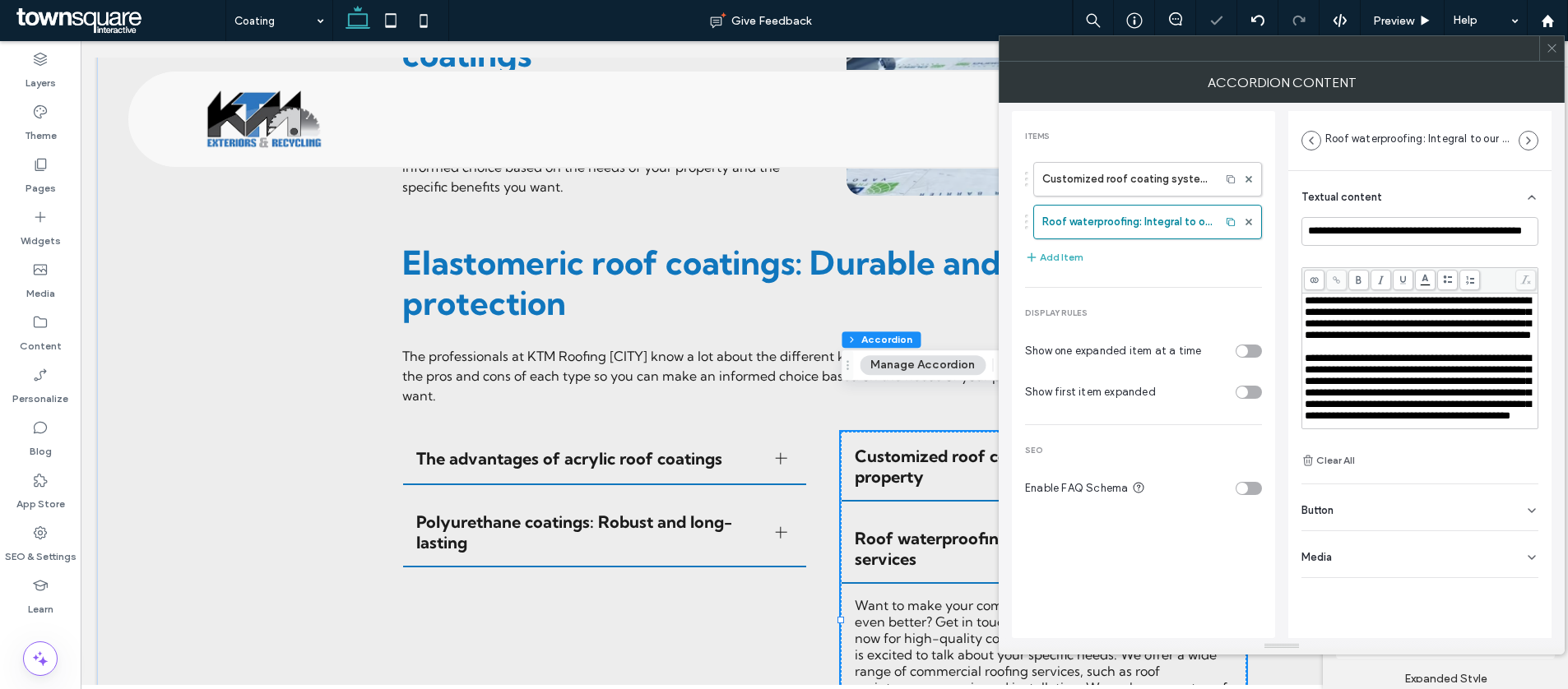 click 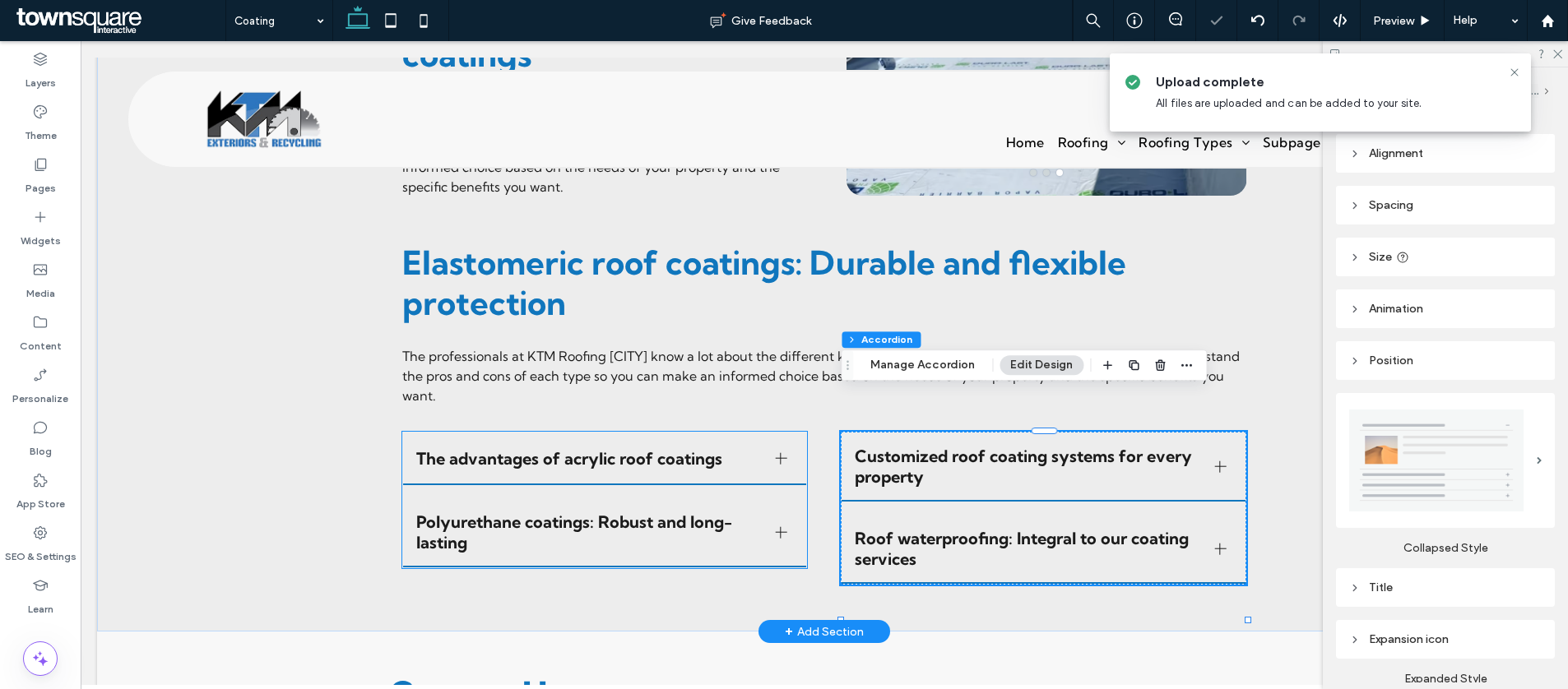 click on "The advantages of acrylic roof coatings Acrylic roof coatings are also a great choice because they are known to reflect light and lower energy costs. In addition to keeping roofs cooler and lowering energy bills, these coatings protect against UV rays and are an important part of our energy-efficient services. Polyurethane coatings: Robust and long-lasting For roofs that demand strong protection, our polyurethane coatings are the ideal choice. These coatings stand strong against foot traffic, providing an extra layer of protection, especially in high-traffic zones of commercial properties." at bounding box center [605, 500] 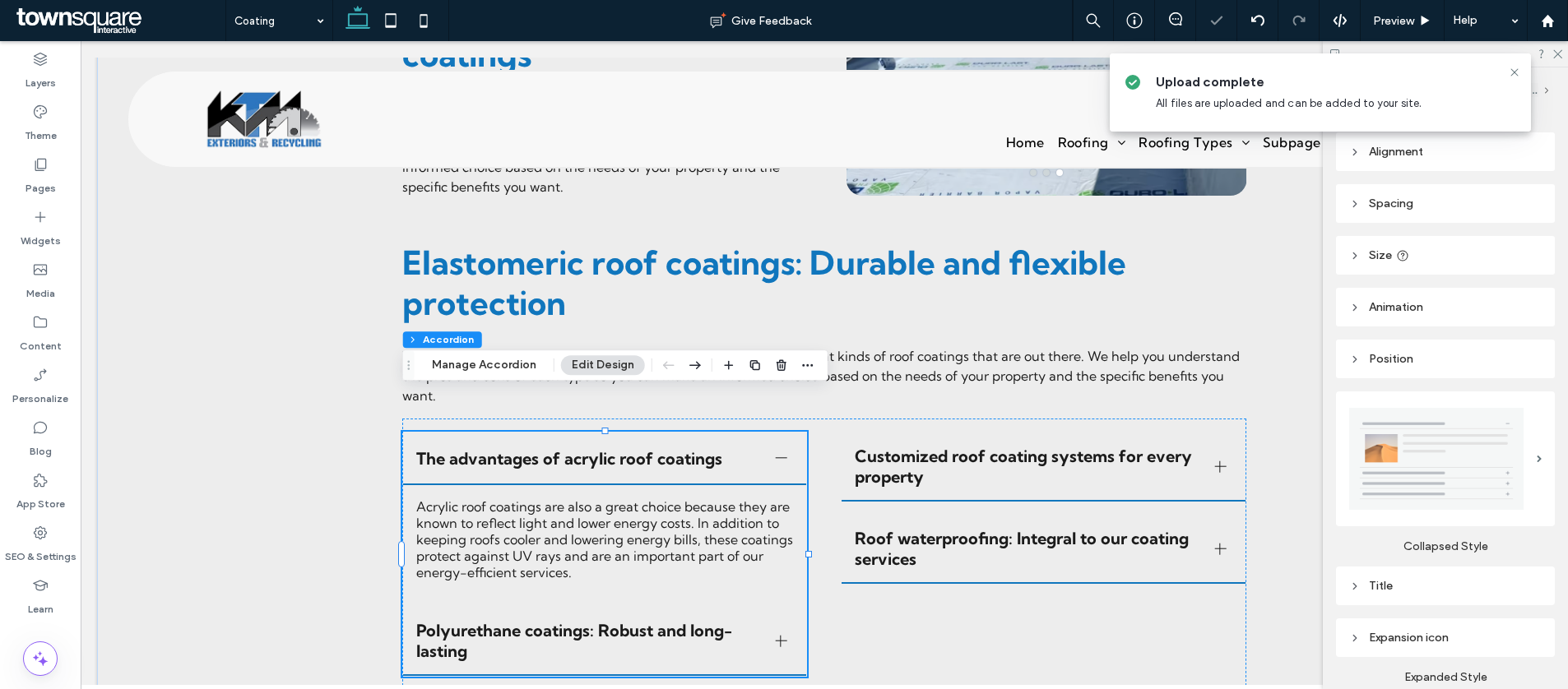 click on "Acrylic roof coatings are also a great choice because they are known to reflect light and lower energy costs. In addition to keeping roofs cooler and lowering energy bills, these coatings protect against UV rays and are an important part of our energy-efficient services." at bounding box center [605, 539] 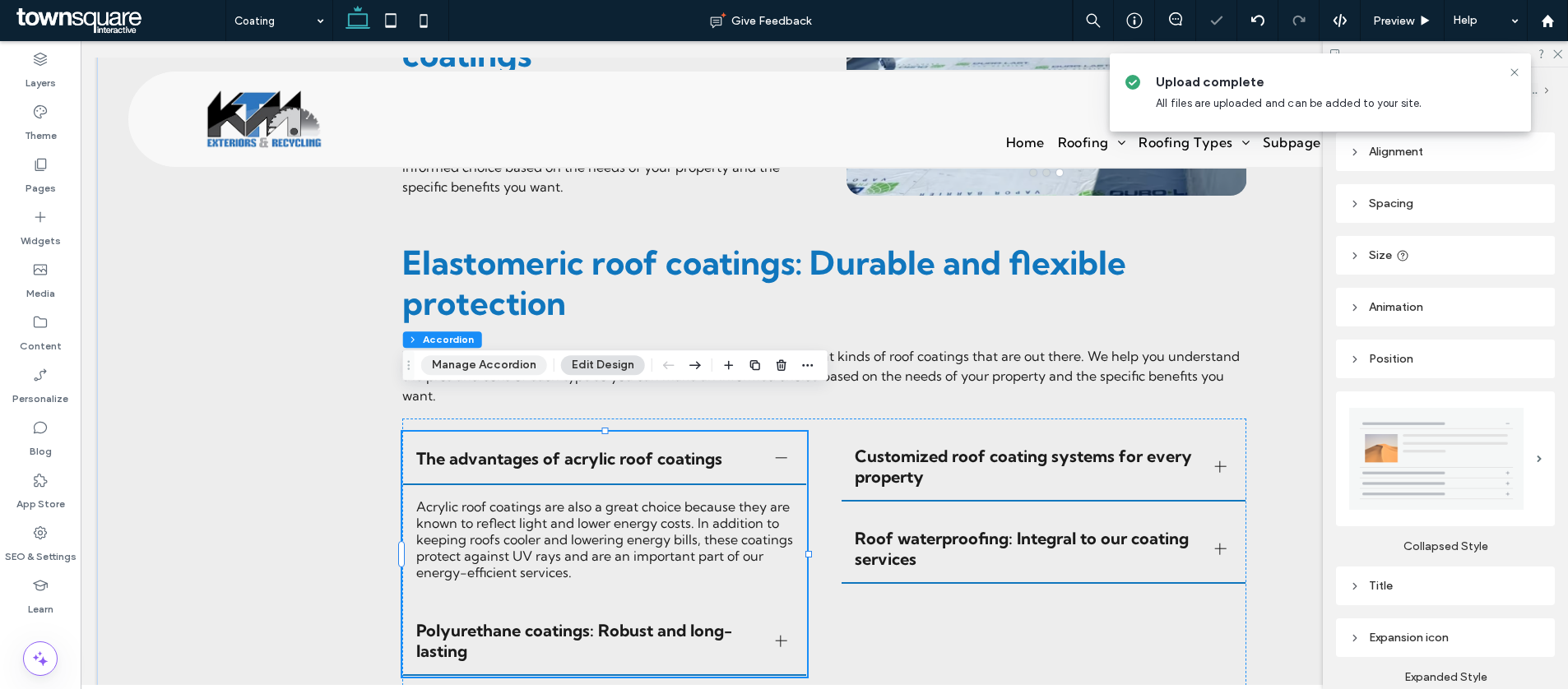 click on "Manage Accordion" at bounding box center [484, 365] 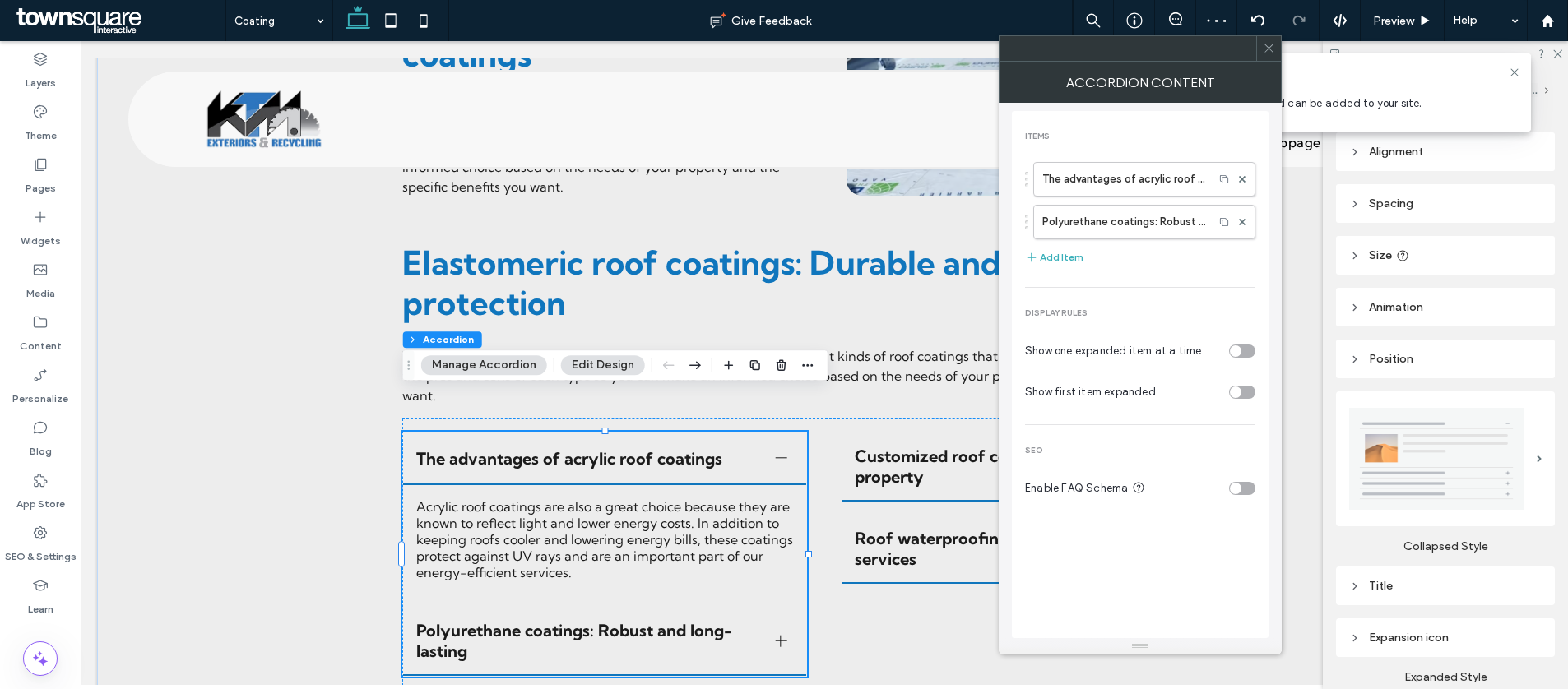 click on "The advantages of acrylic roof coatings" at bounding box center (605, 459) 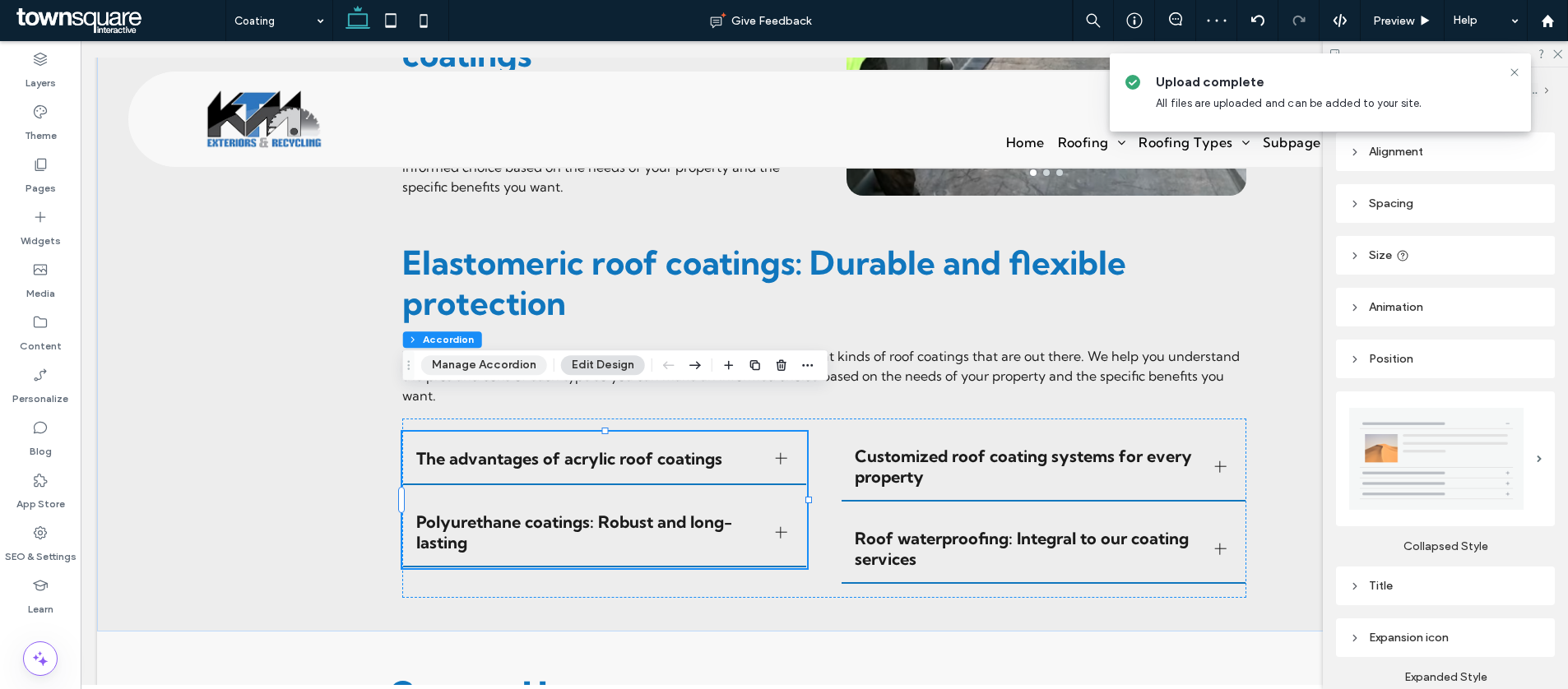 click on "Manage Accordion" at bounding box center (484, 365) 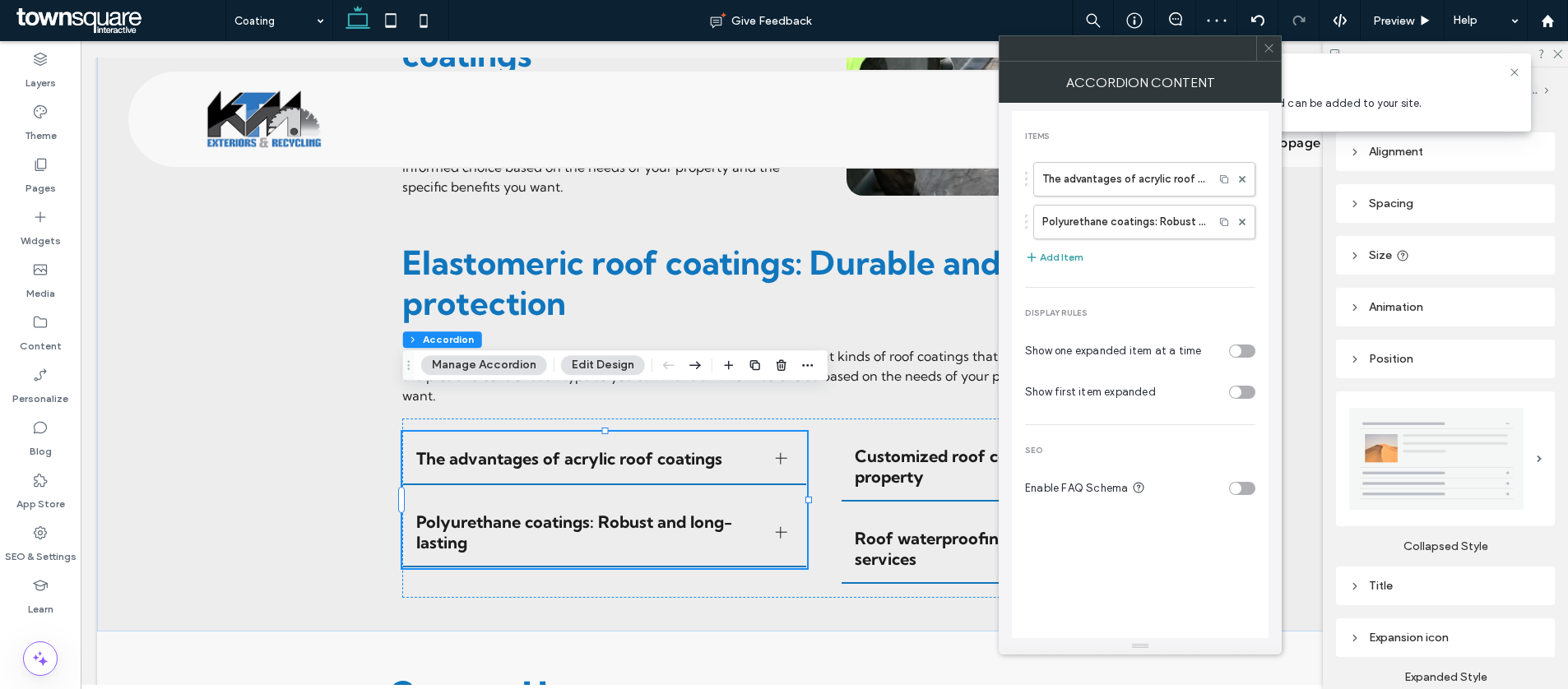 click on "Add Item" at bounding box center [1054, 257] 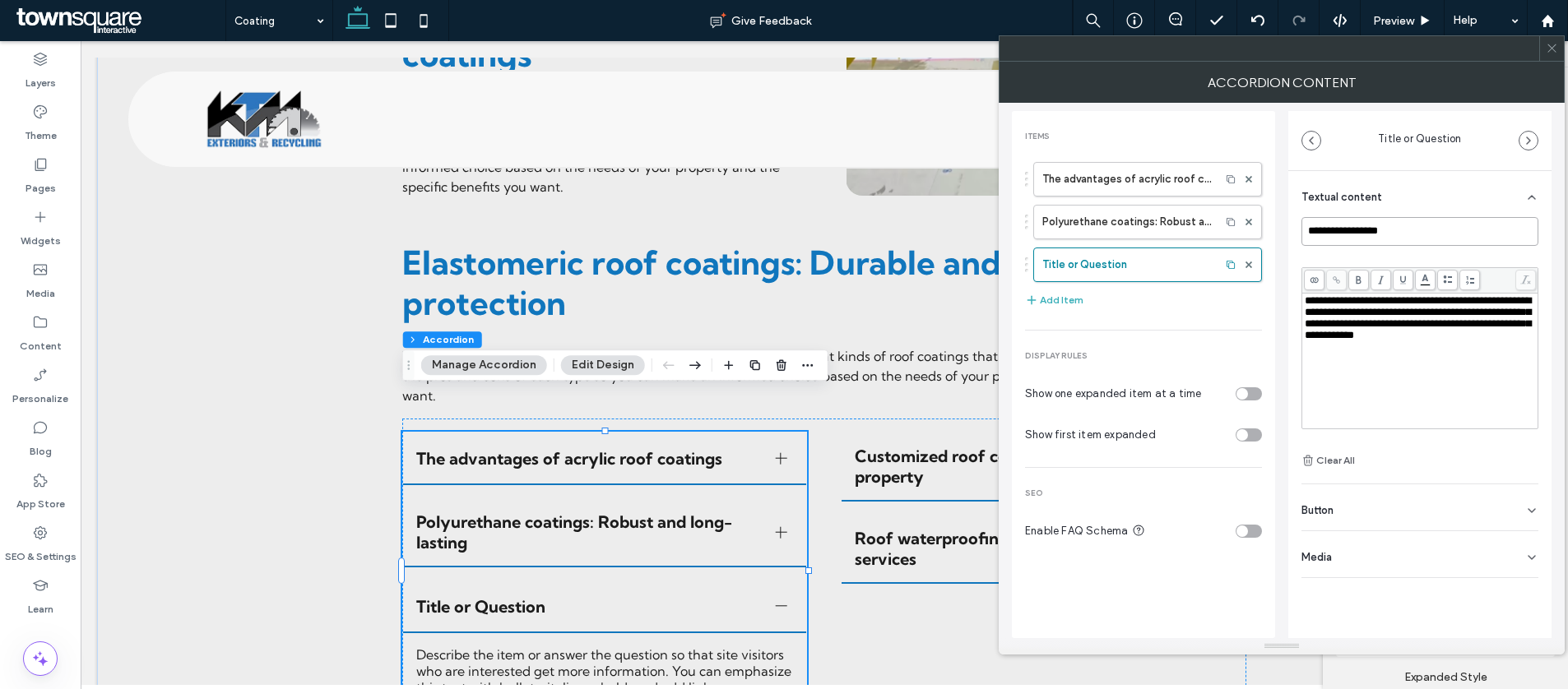 click on "**********" at bounding box center (1420, 231) 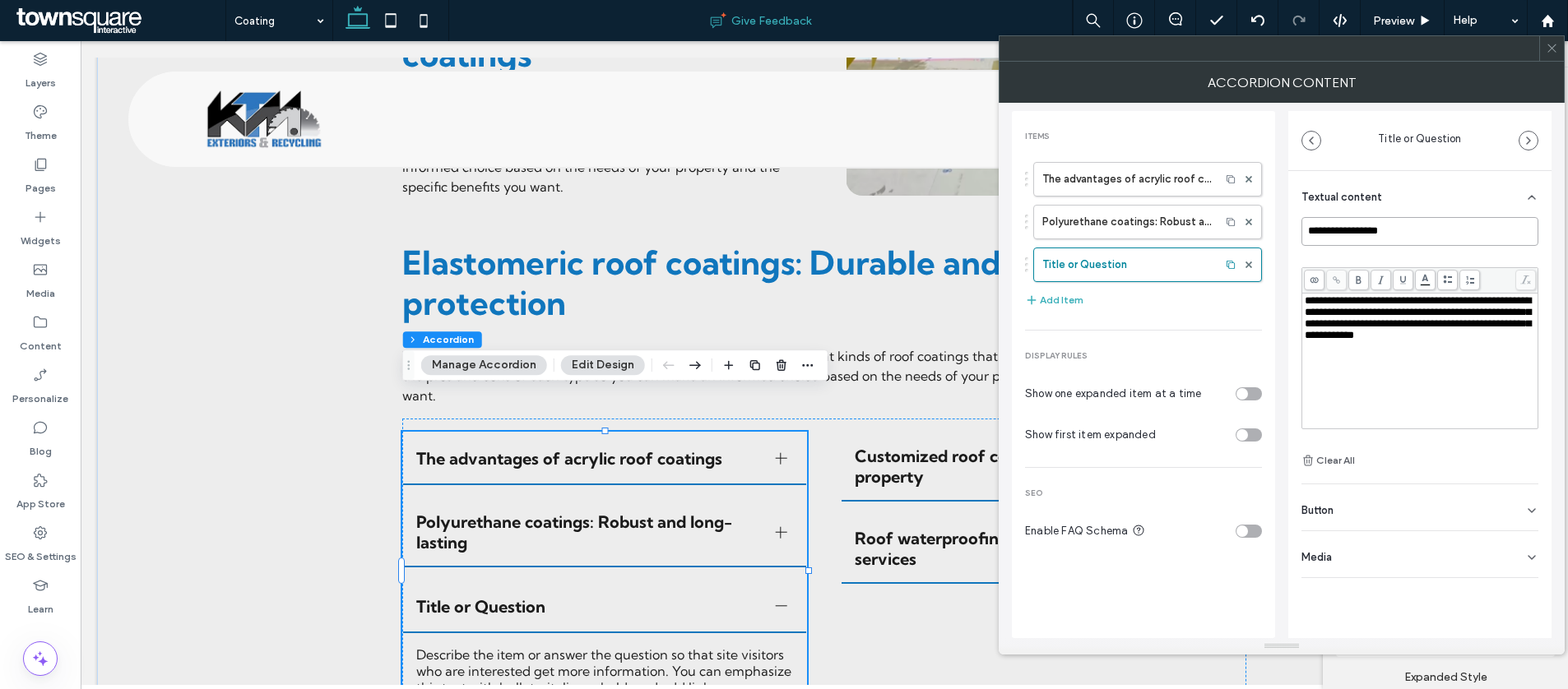 paste on "**********" 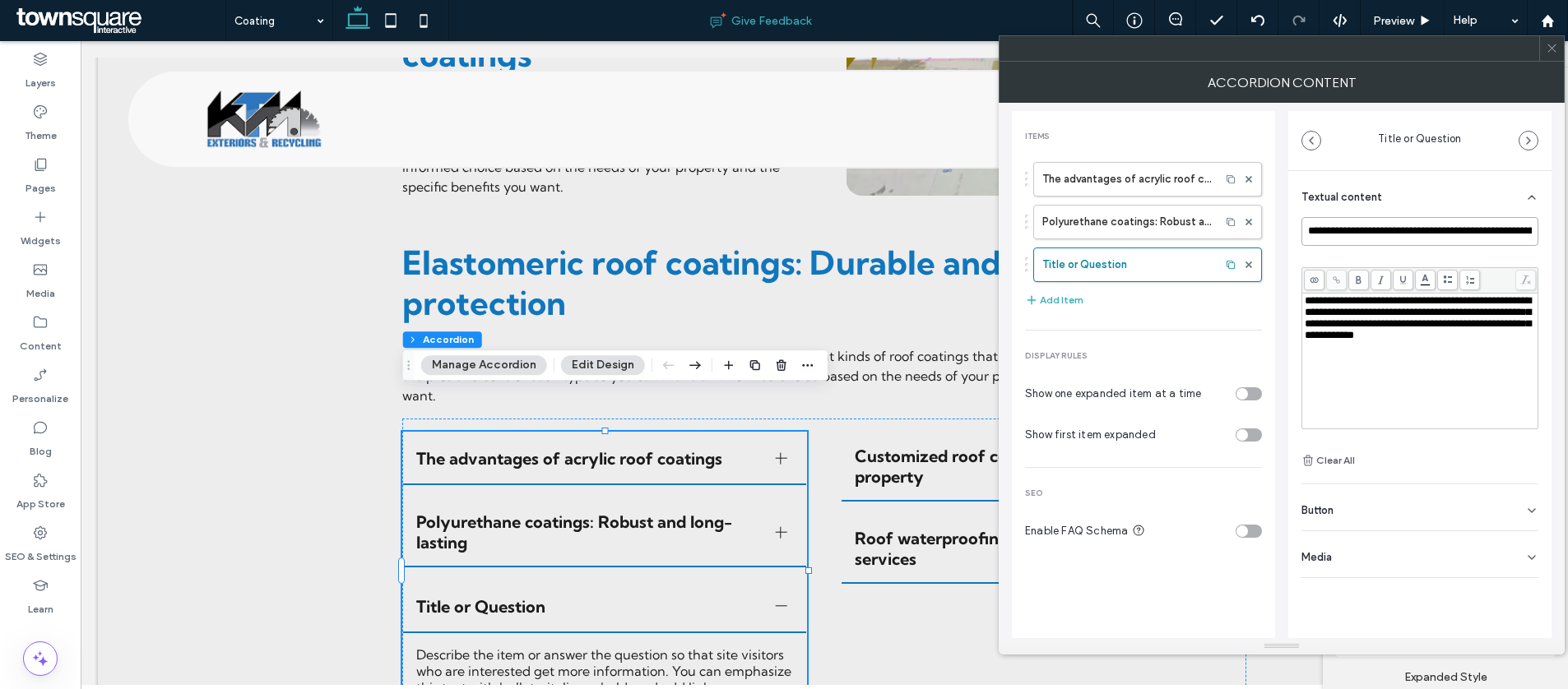 scroll, scrollTop: 0, scrollLeft: 66, axis: horizontal 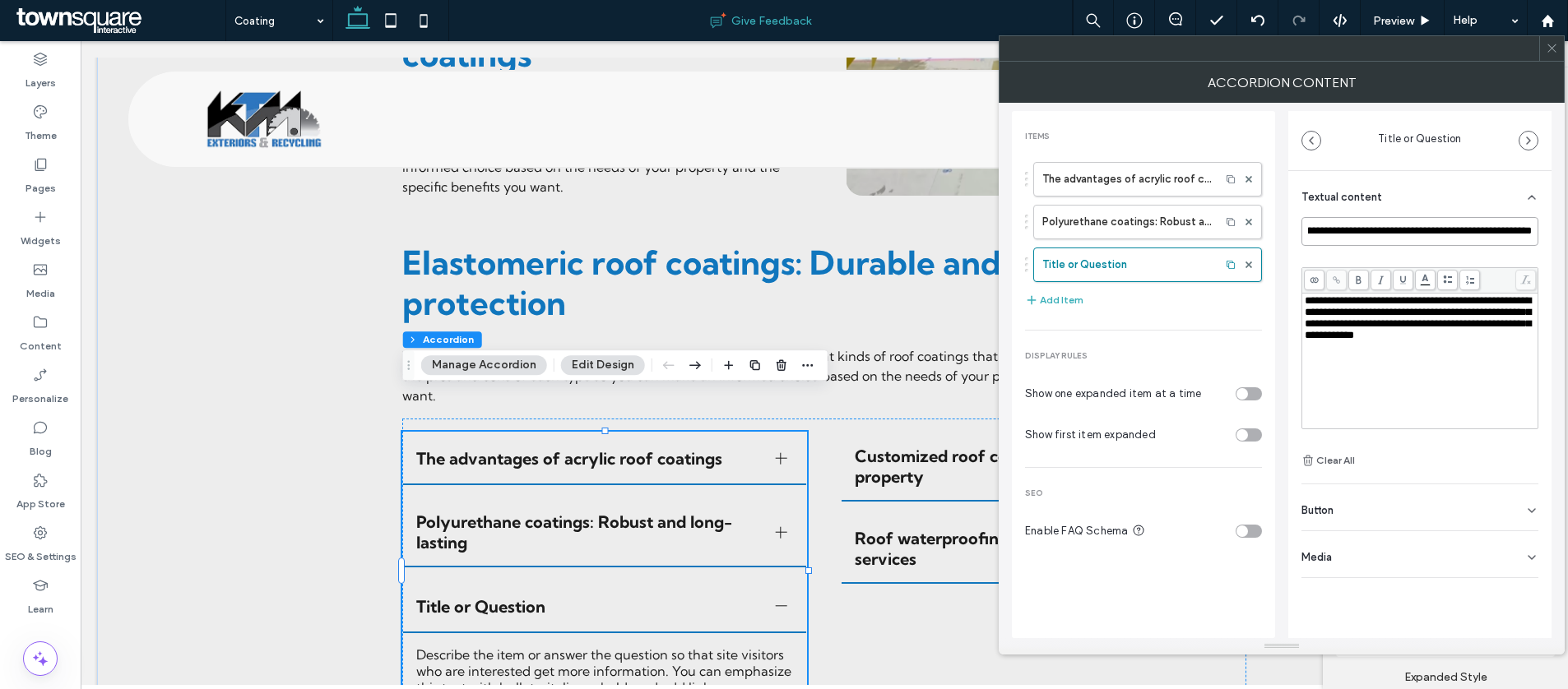 type on "**********" 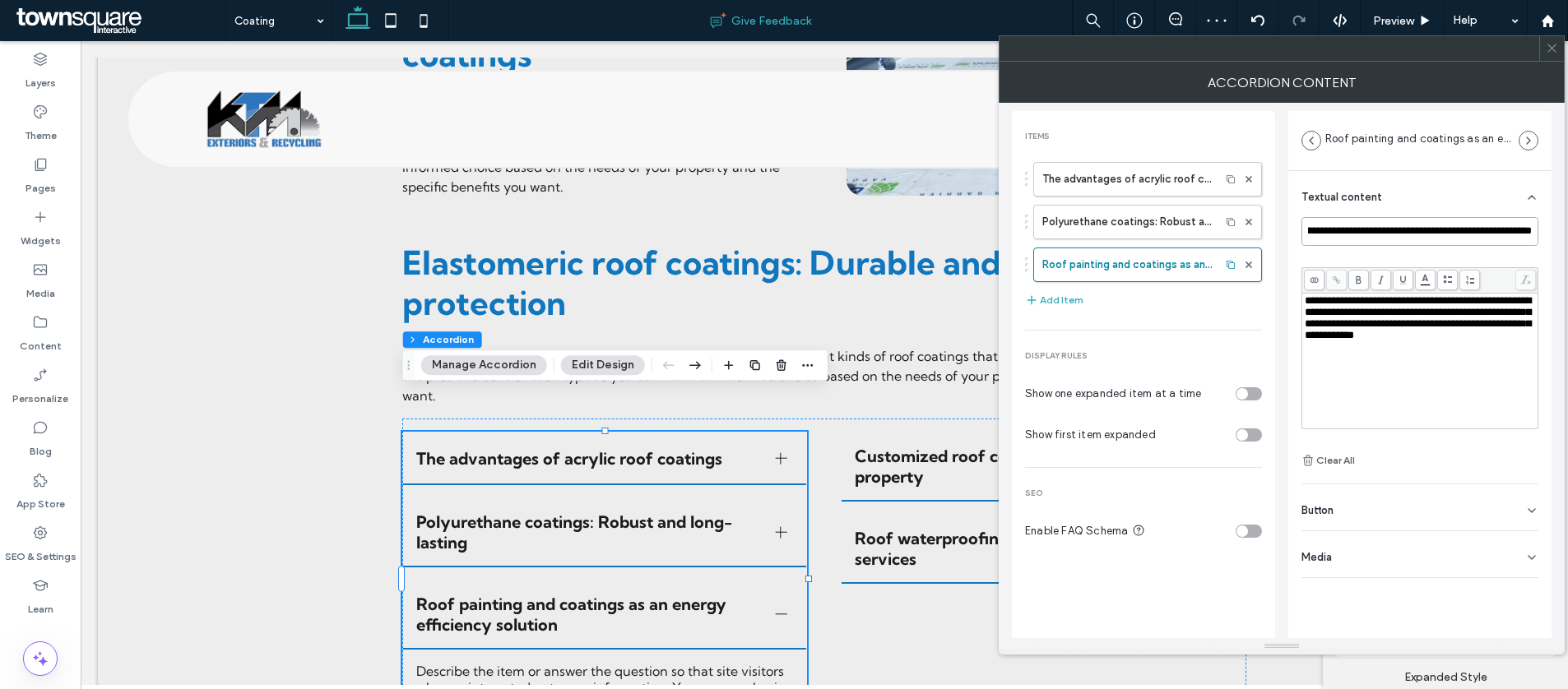 scroll, scrollTop: 0, scrollLeft: 0, axis: both 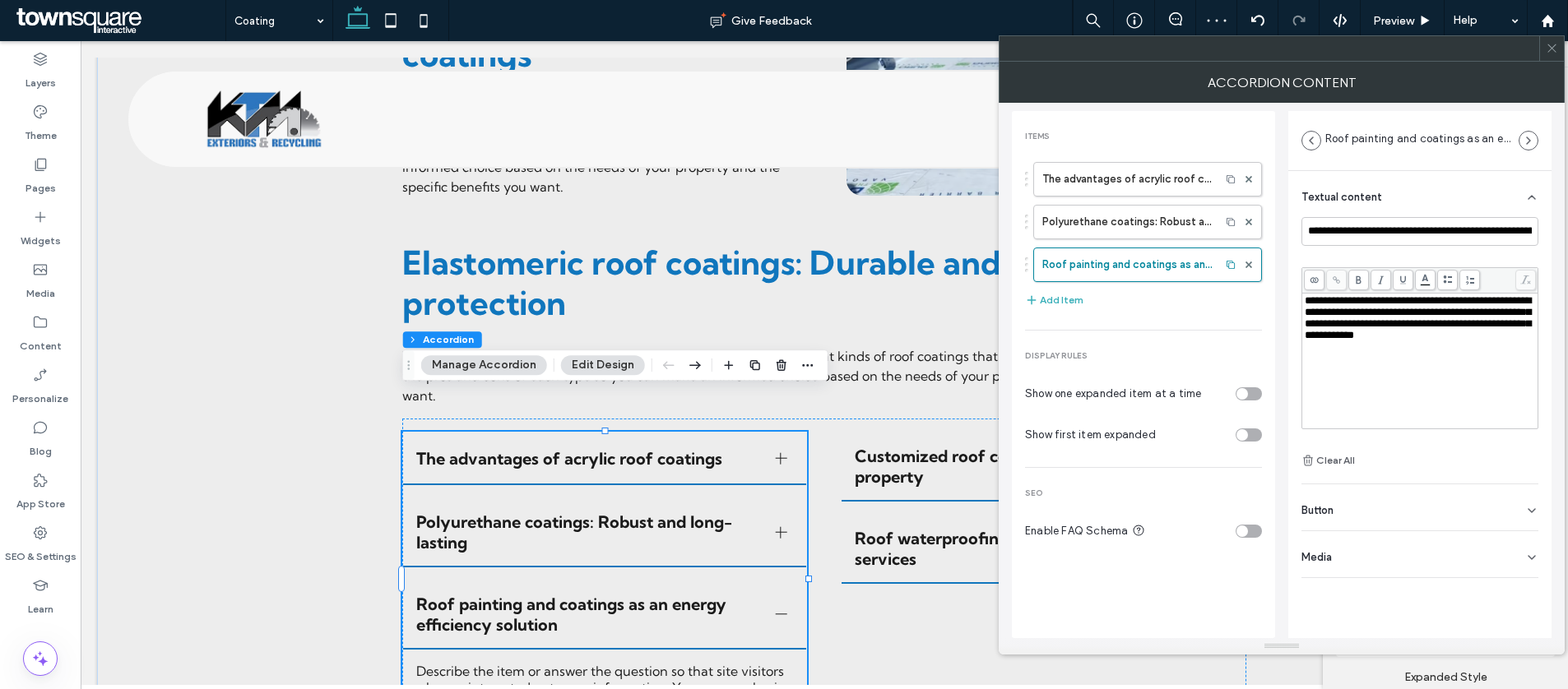 click on "**********" at bounding box center [1420, 361] 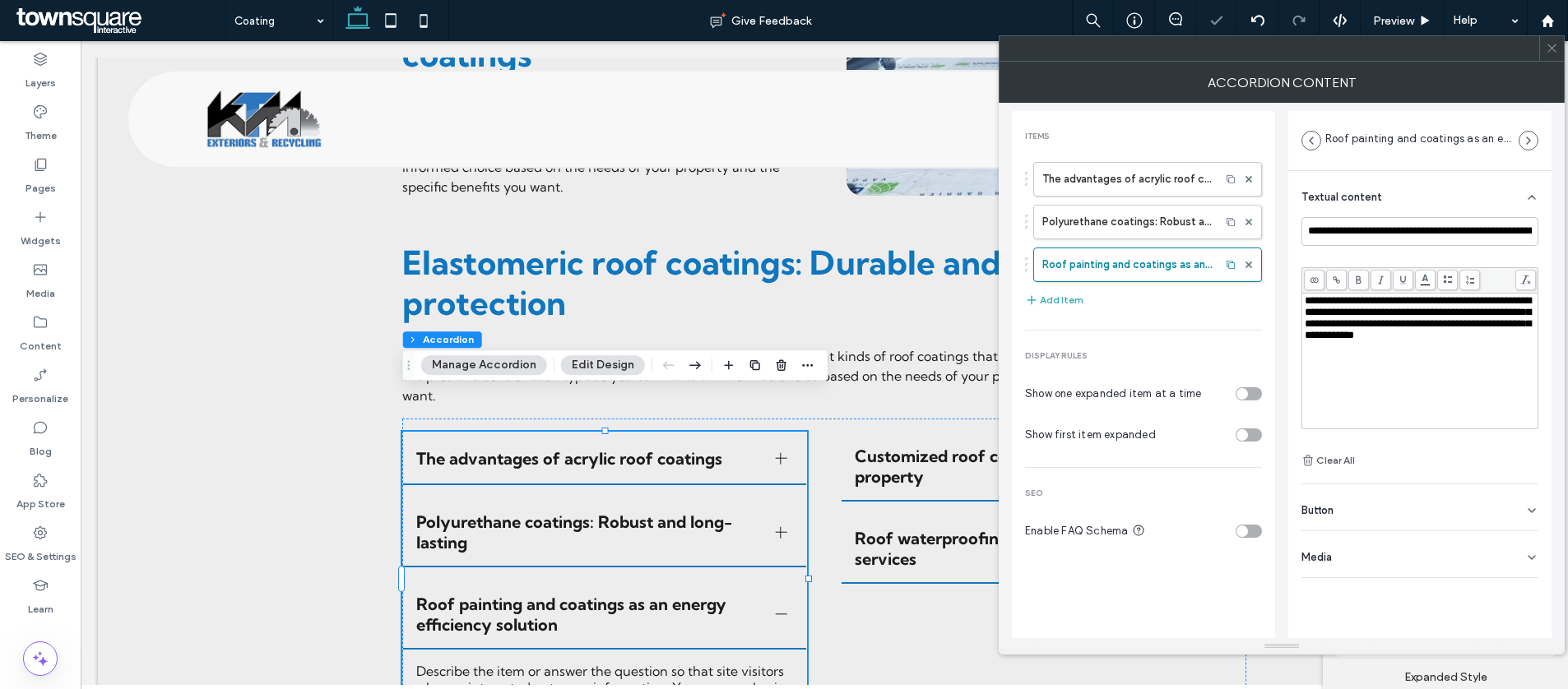 scroll, scrollTop: 39, scrollLeft: 0, axis: vertical 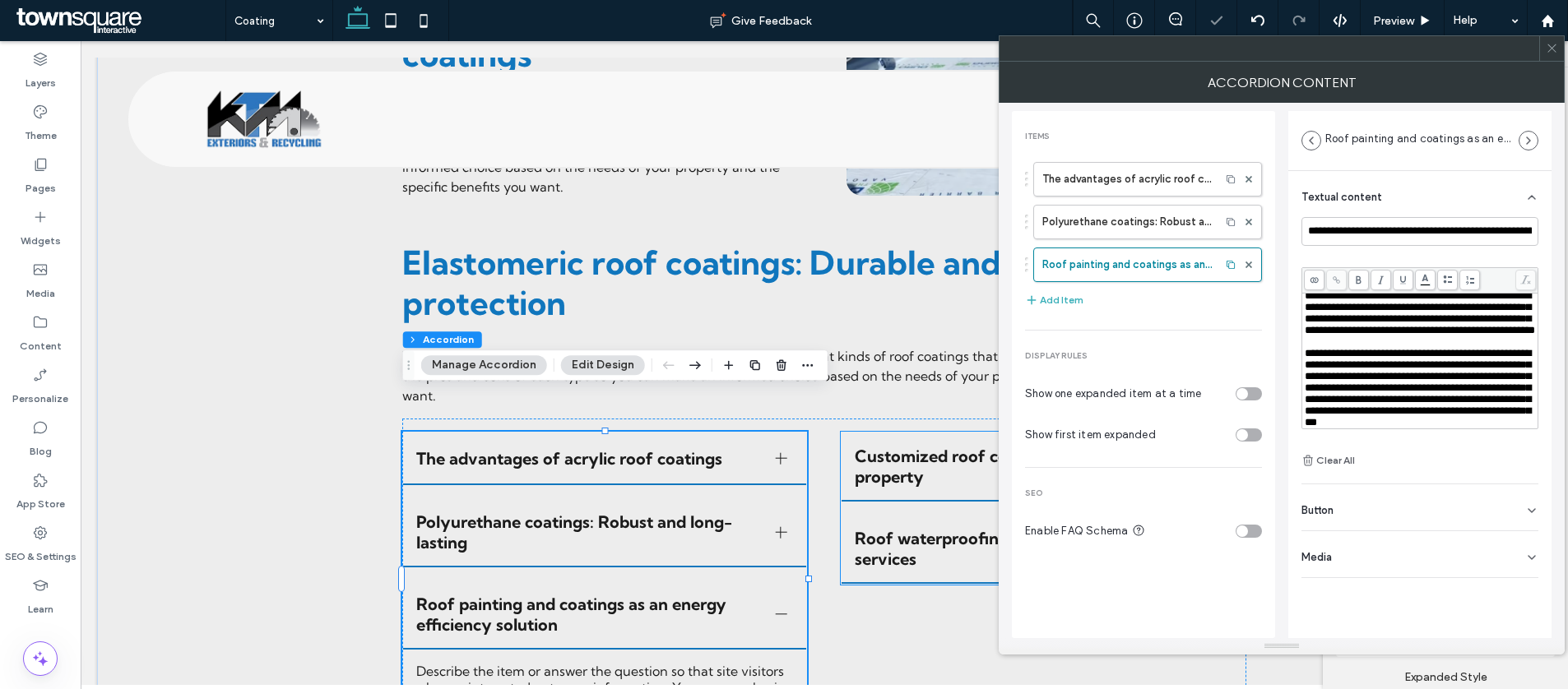 click on "Customized roof coating systems for every property" at bounding box center (1028, 466) 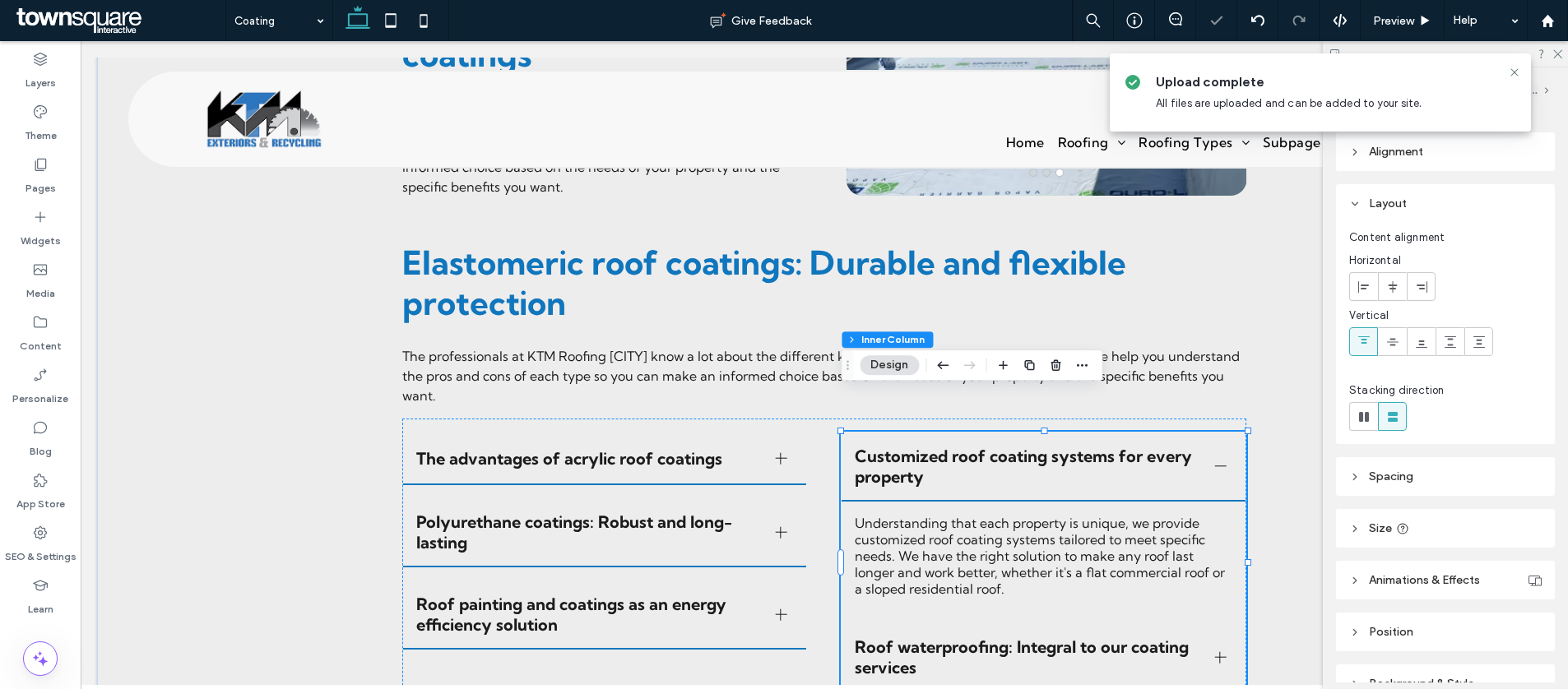 click on "Customized roof coating systems for every property" at bounding box center [1043, 467] 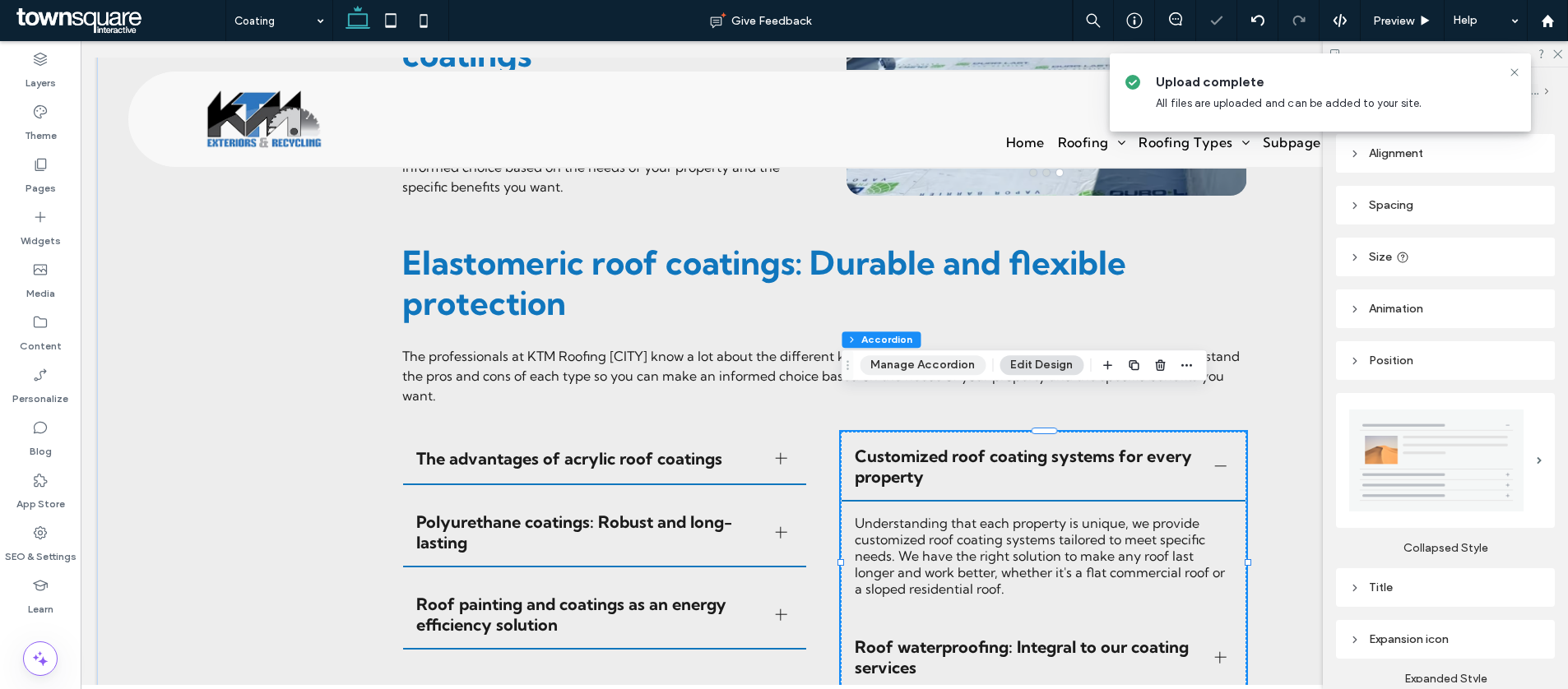 click on "Manage Accordion" at bounding box center [922, 365] 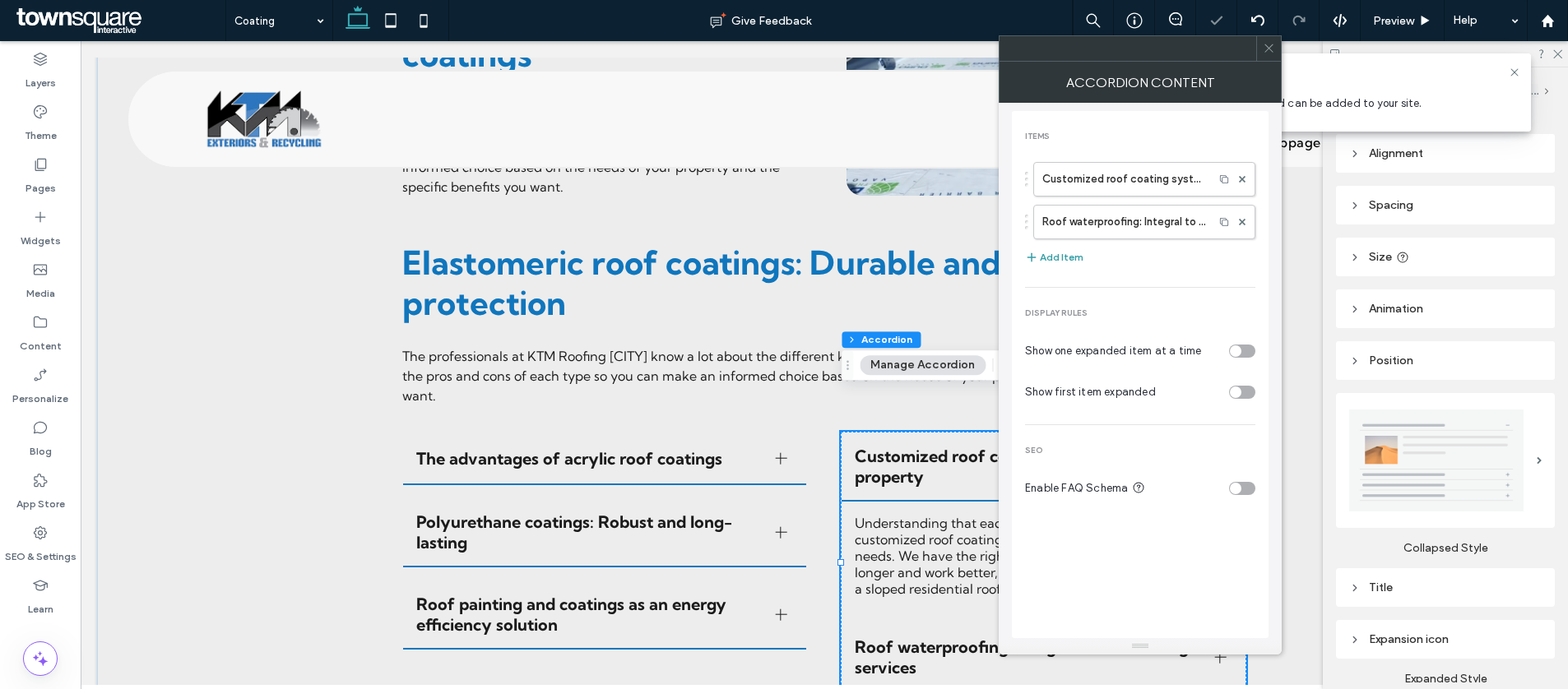 click on "Add Item" at bounding box center [1054, 257] 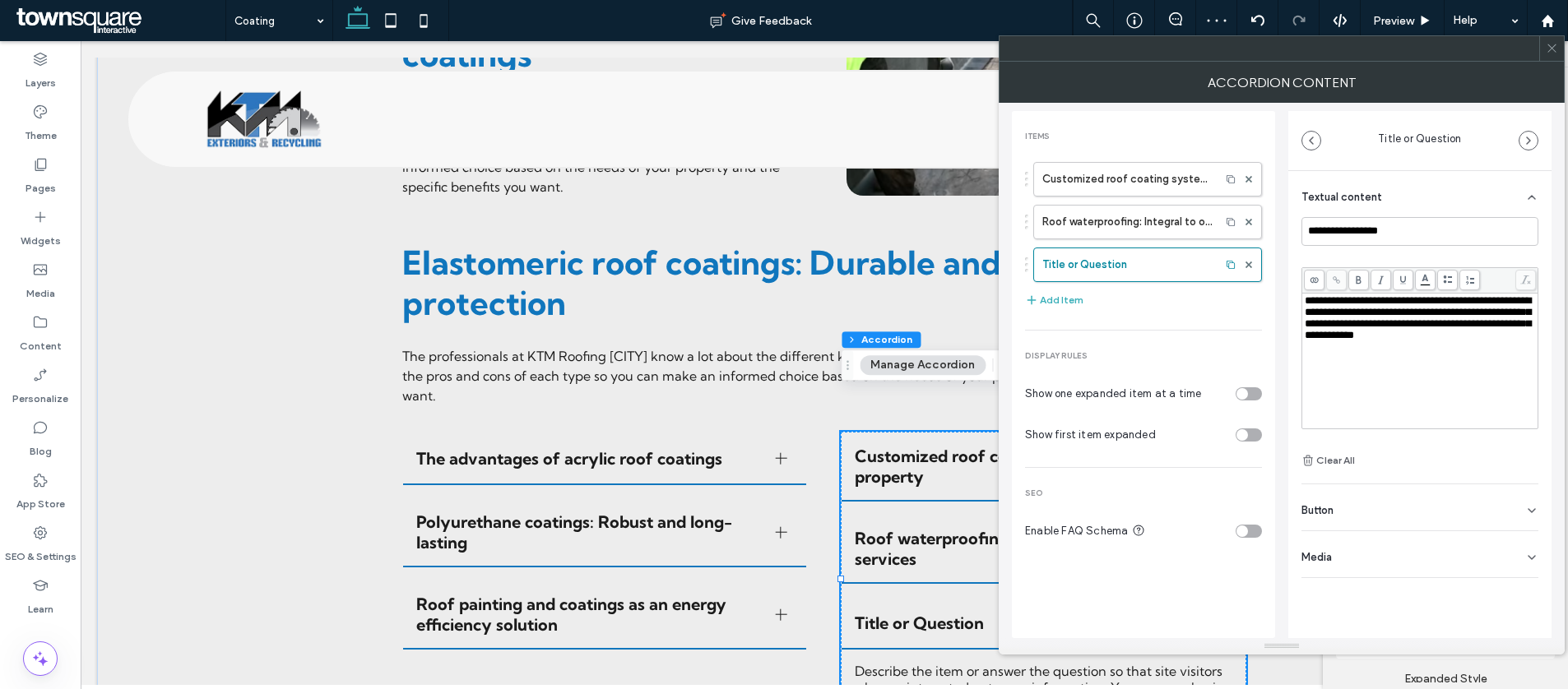 type 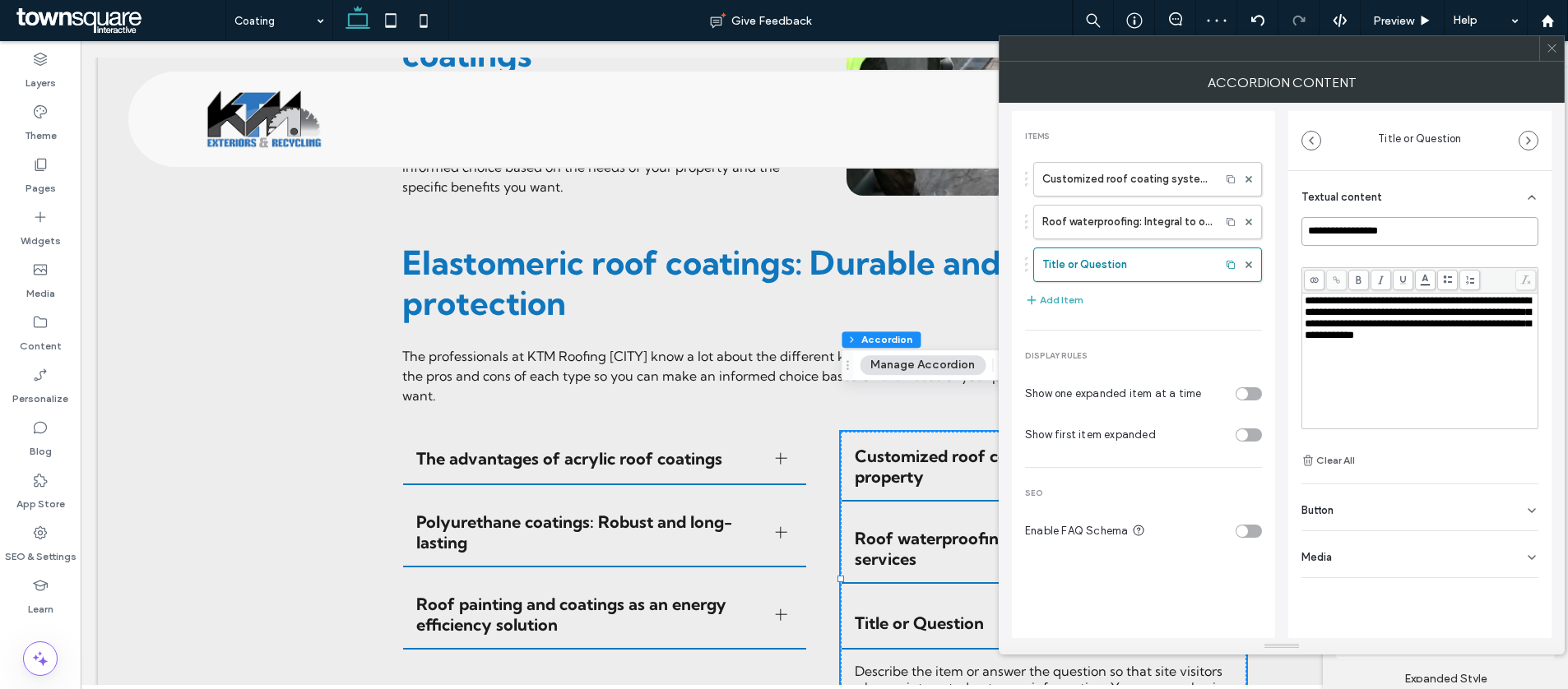 click on "**********" at bounding box center [1420, 231] 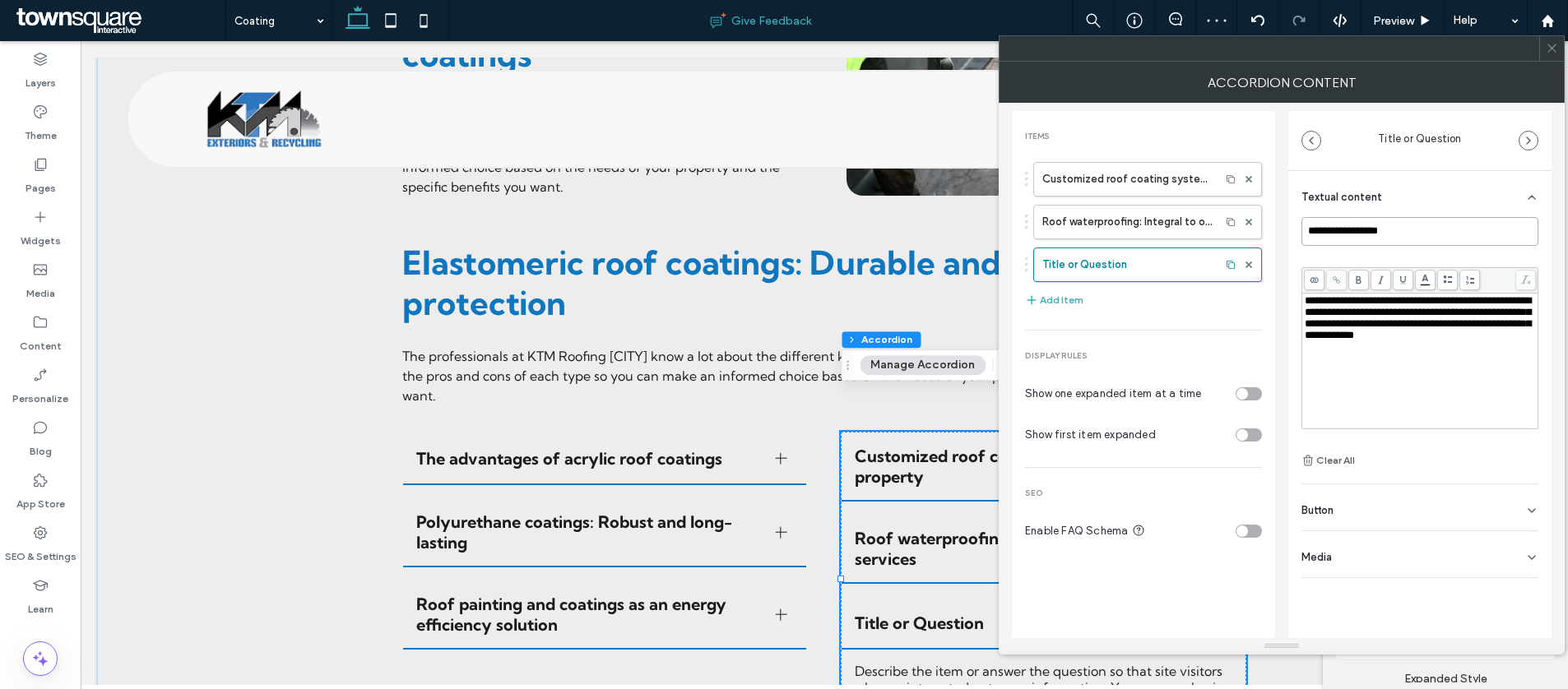 paste on "**********" 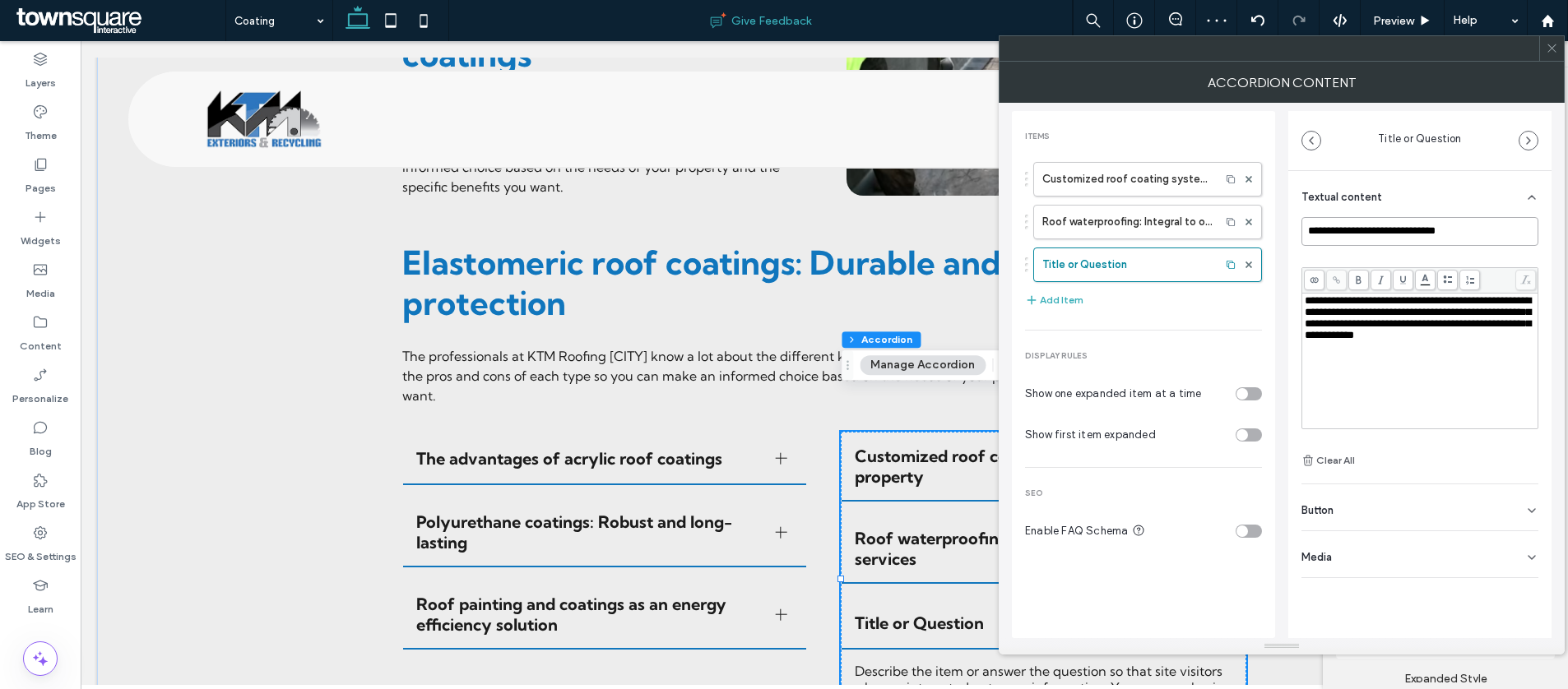 type on "**********" 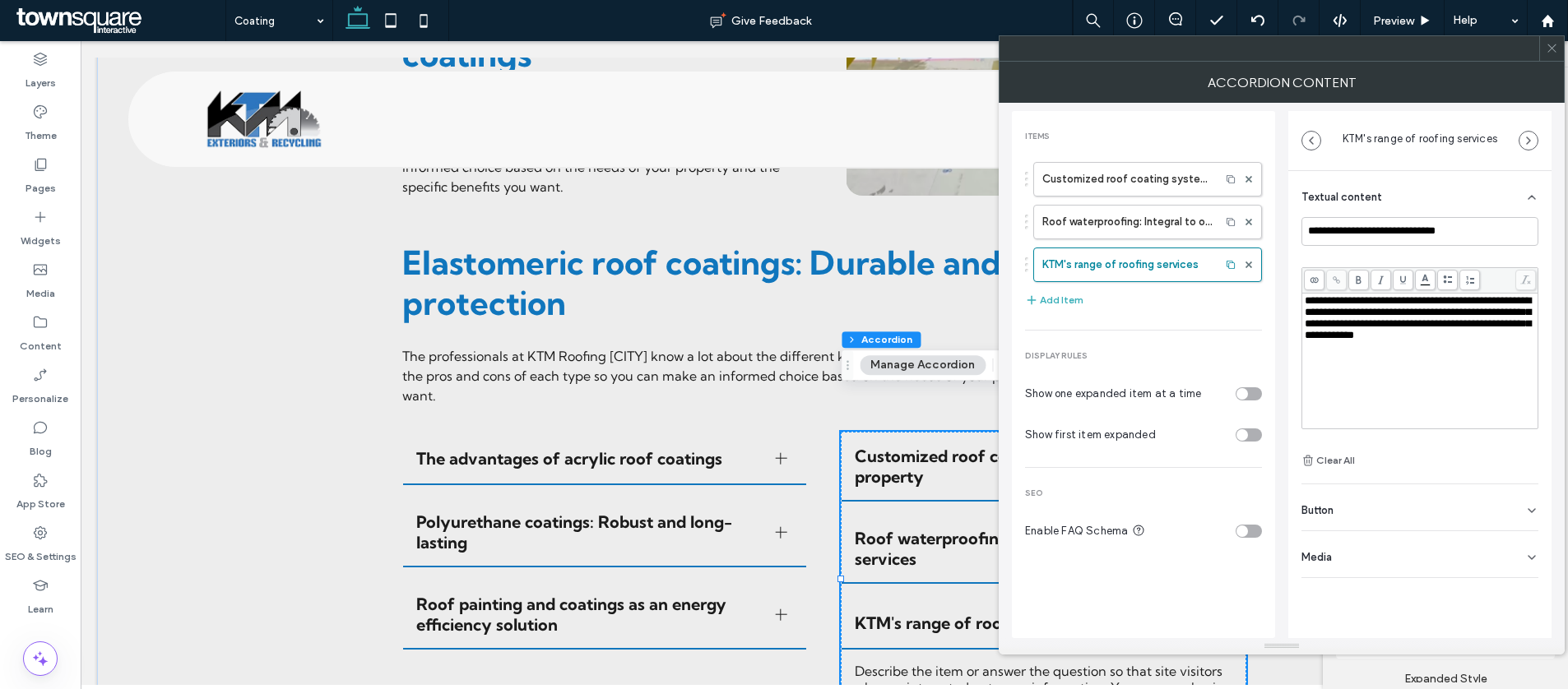 click on "**********" at bounding box center (1420, 361) 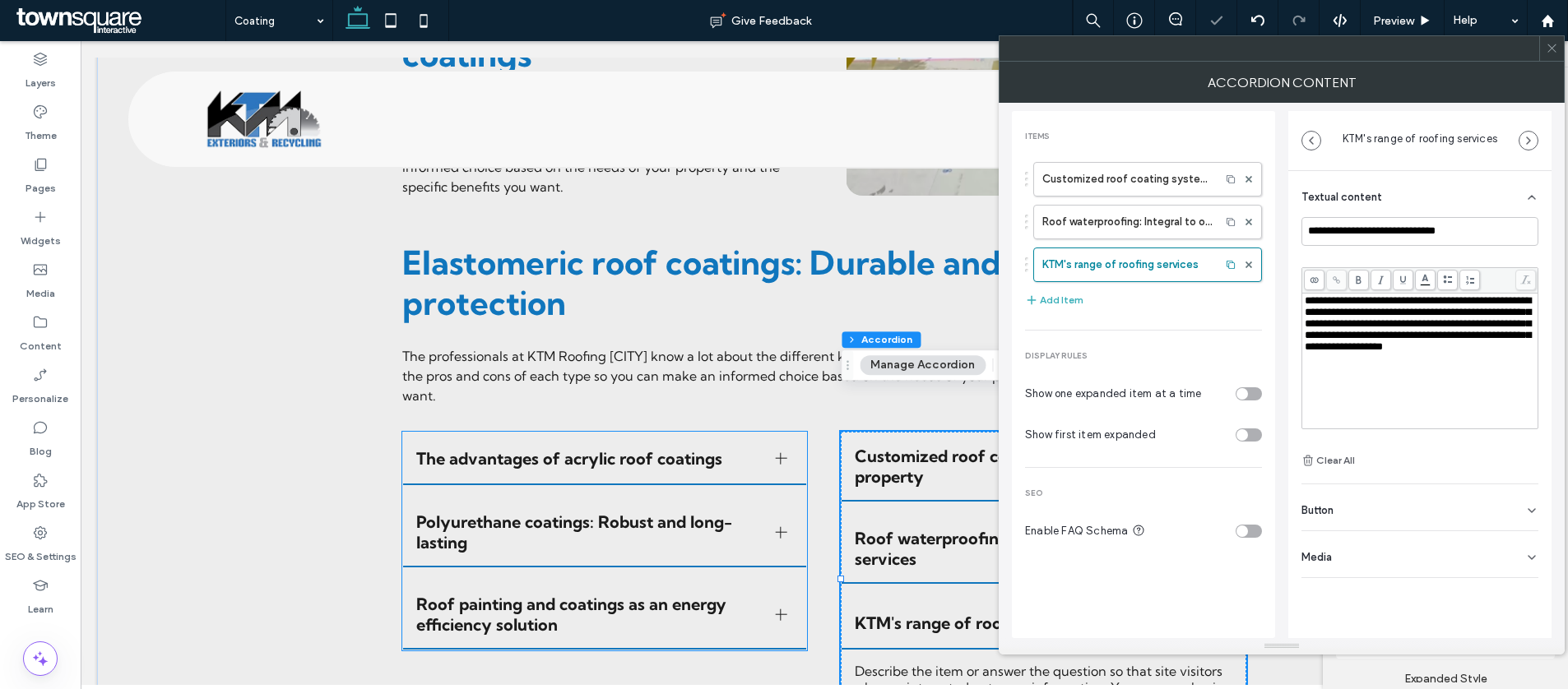 click on "Polyurethane coatings: Robust and long-lasting" at bounding box center (589, 532) 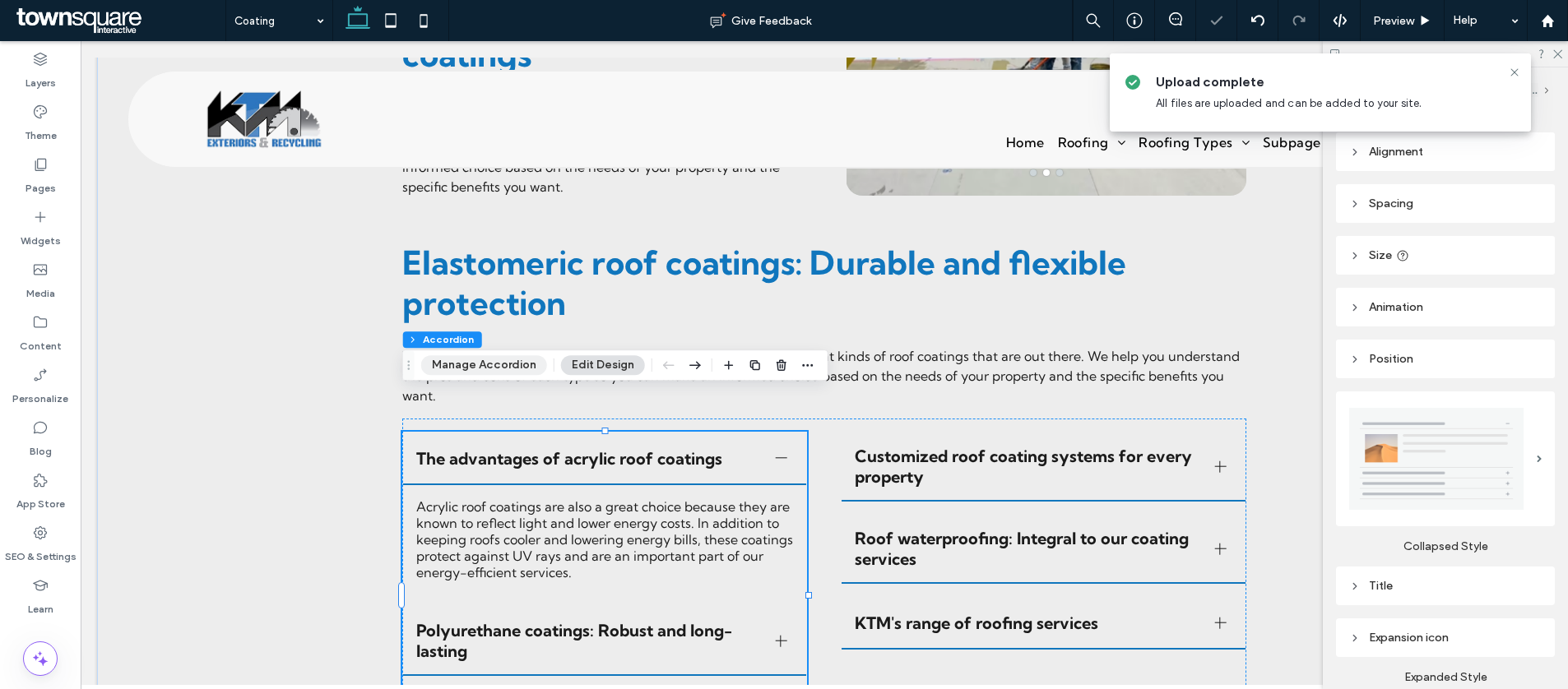 drag, startPoint x: 478, startPoint y: 365, endPoint x: 516, endPoint y: 365, distance: 38 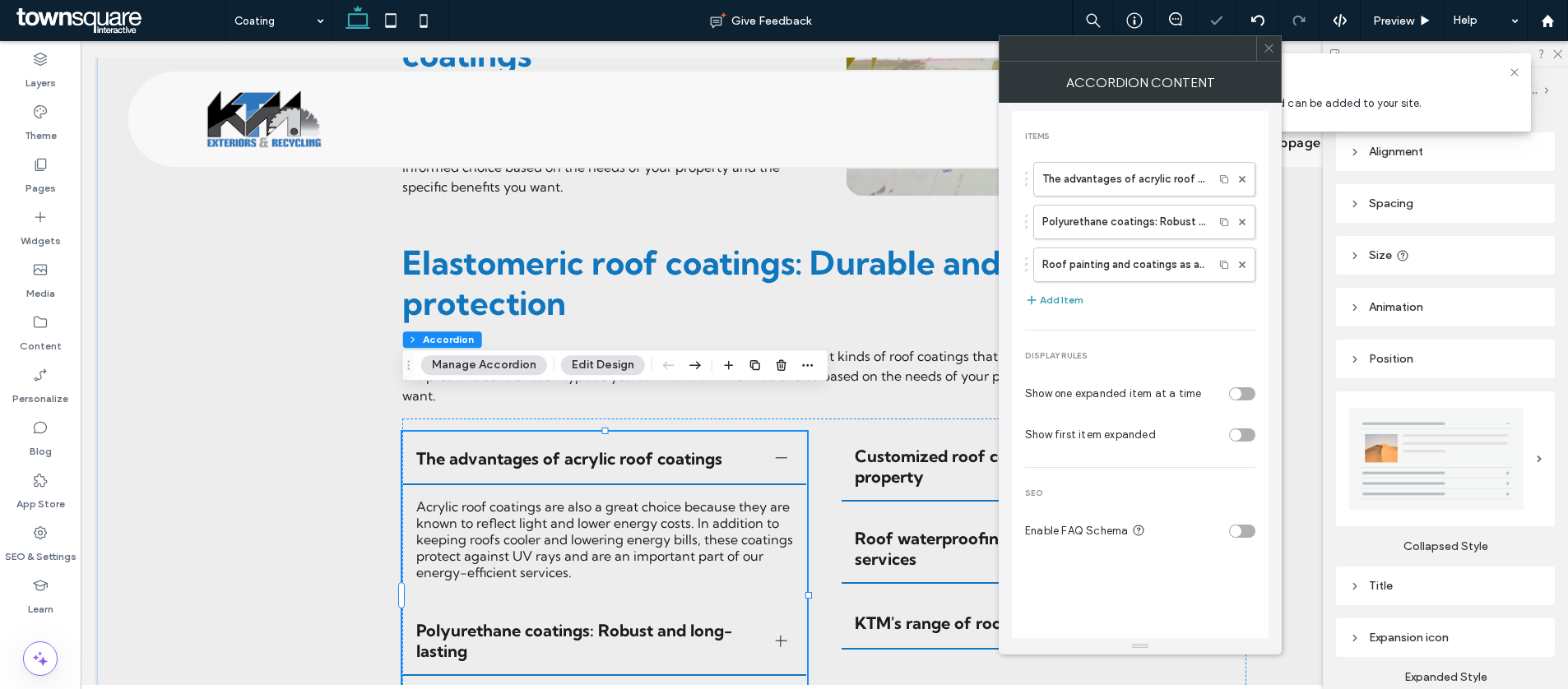 click on "Add Item" at bounding box center (1054, 300) 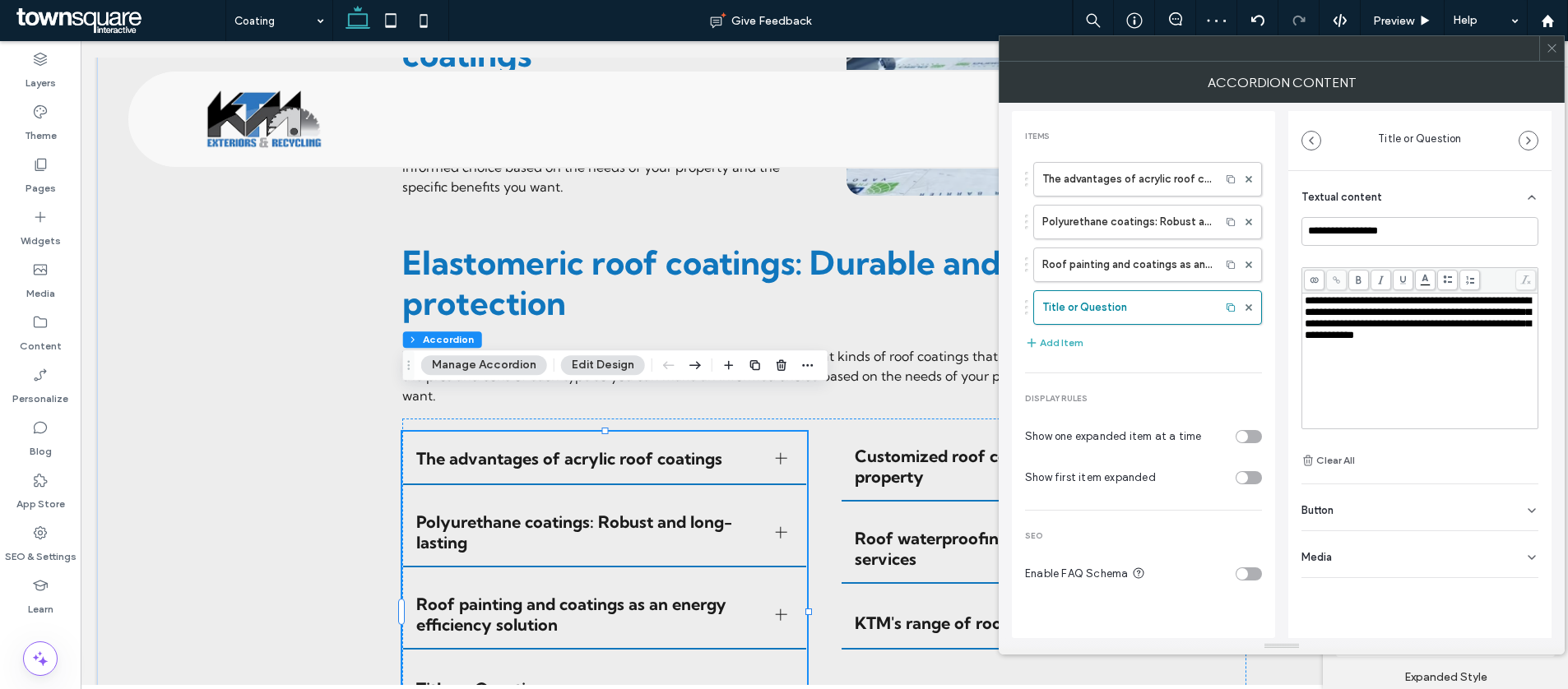 type 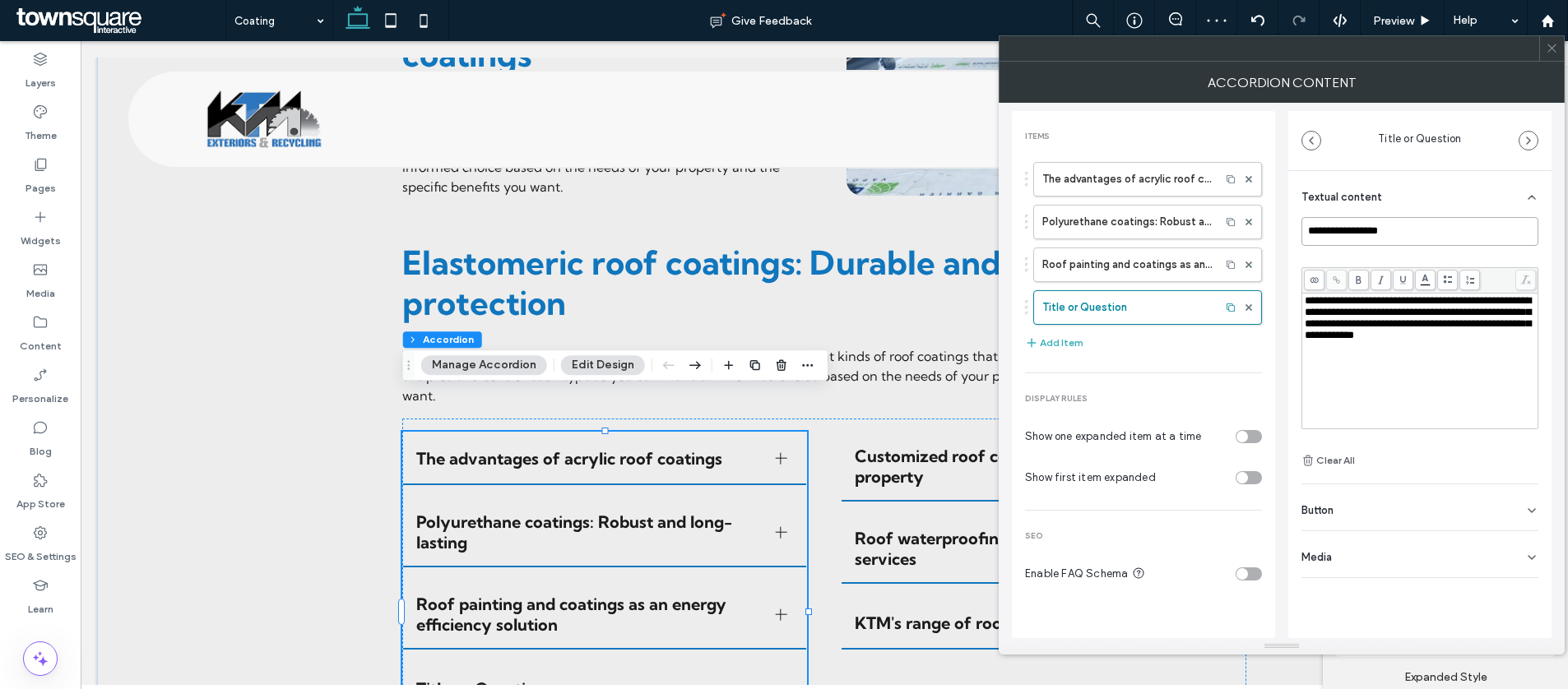 click on "**********" at bounding box center (1420, 231) 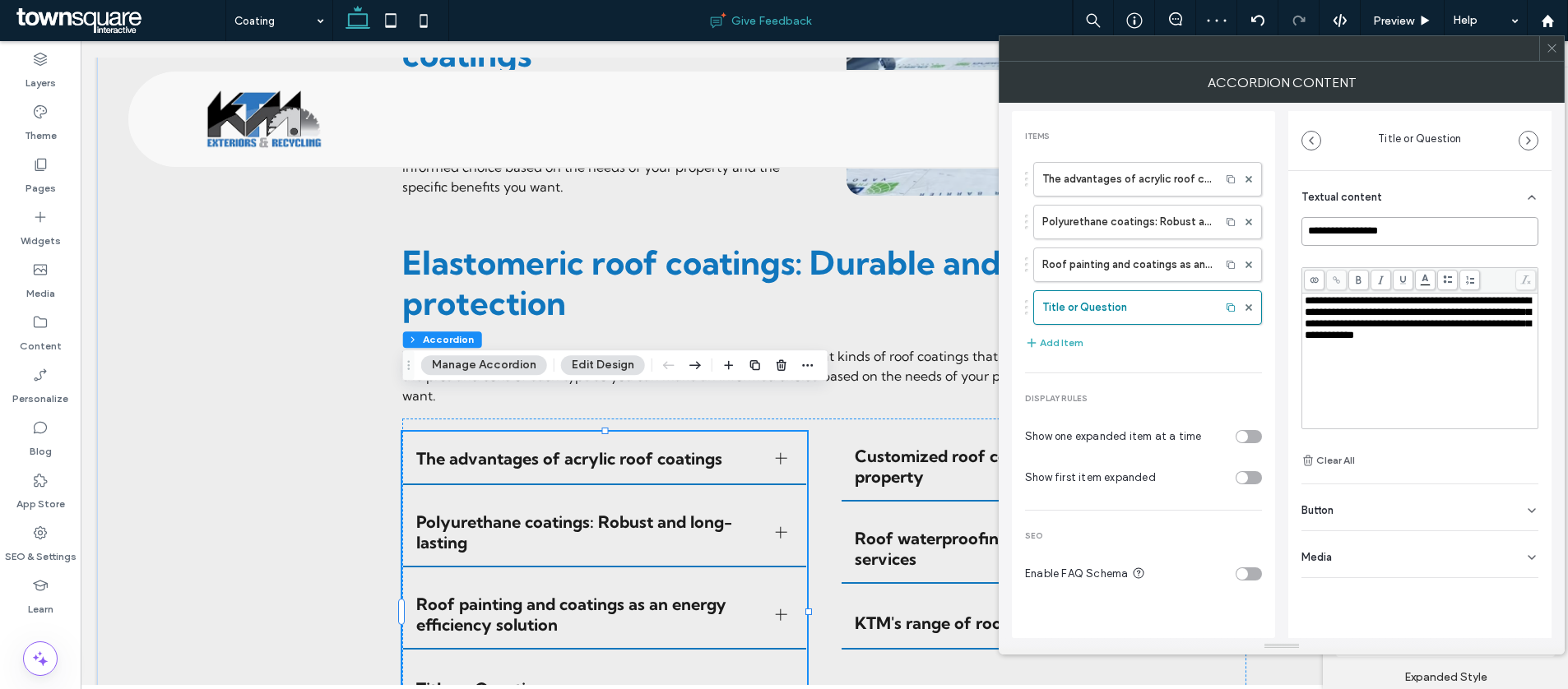 paste on "**********" 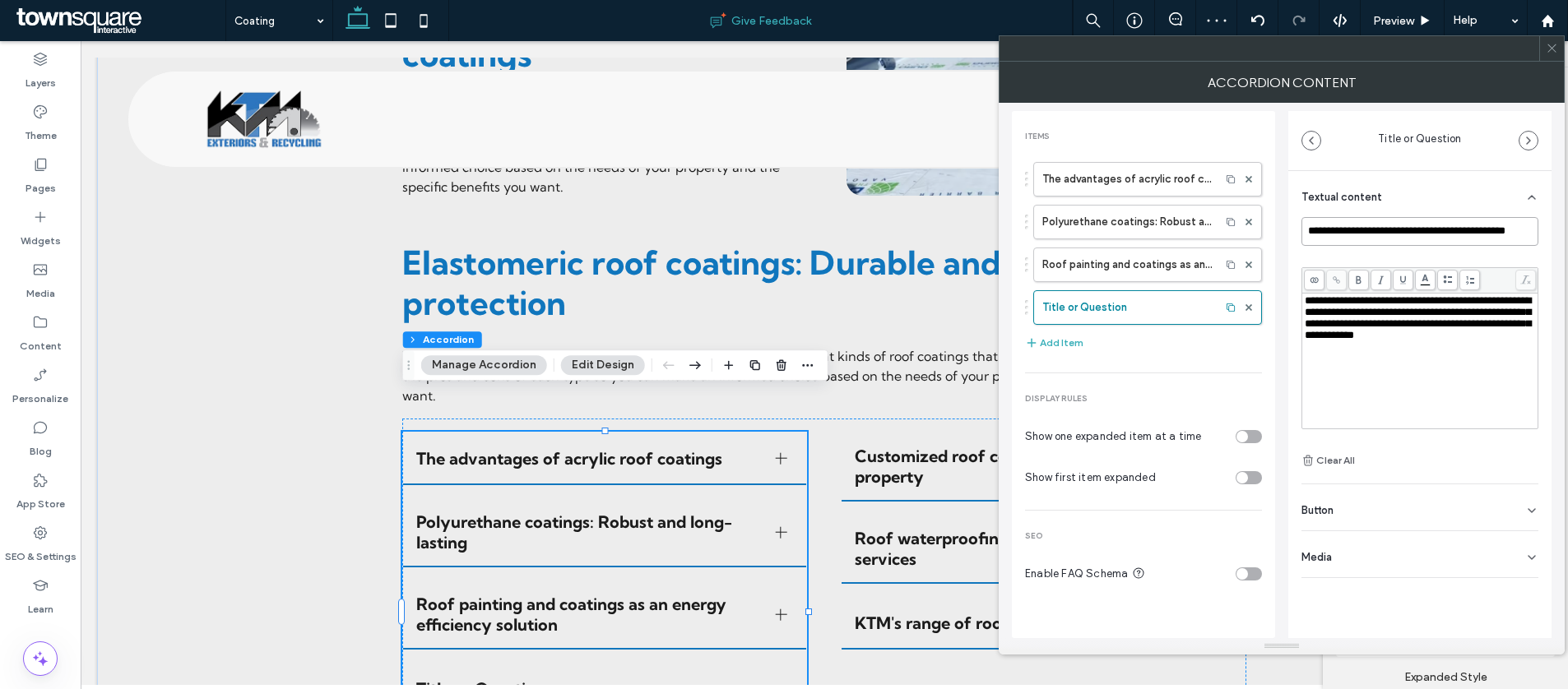 scroll, scrollTop: 0, scrollLeft: 15, axis: horizontal 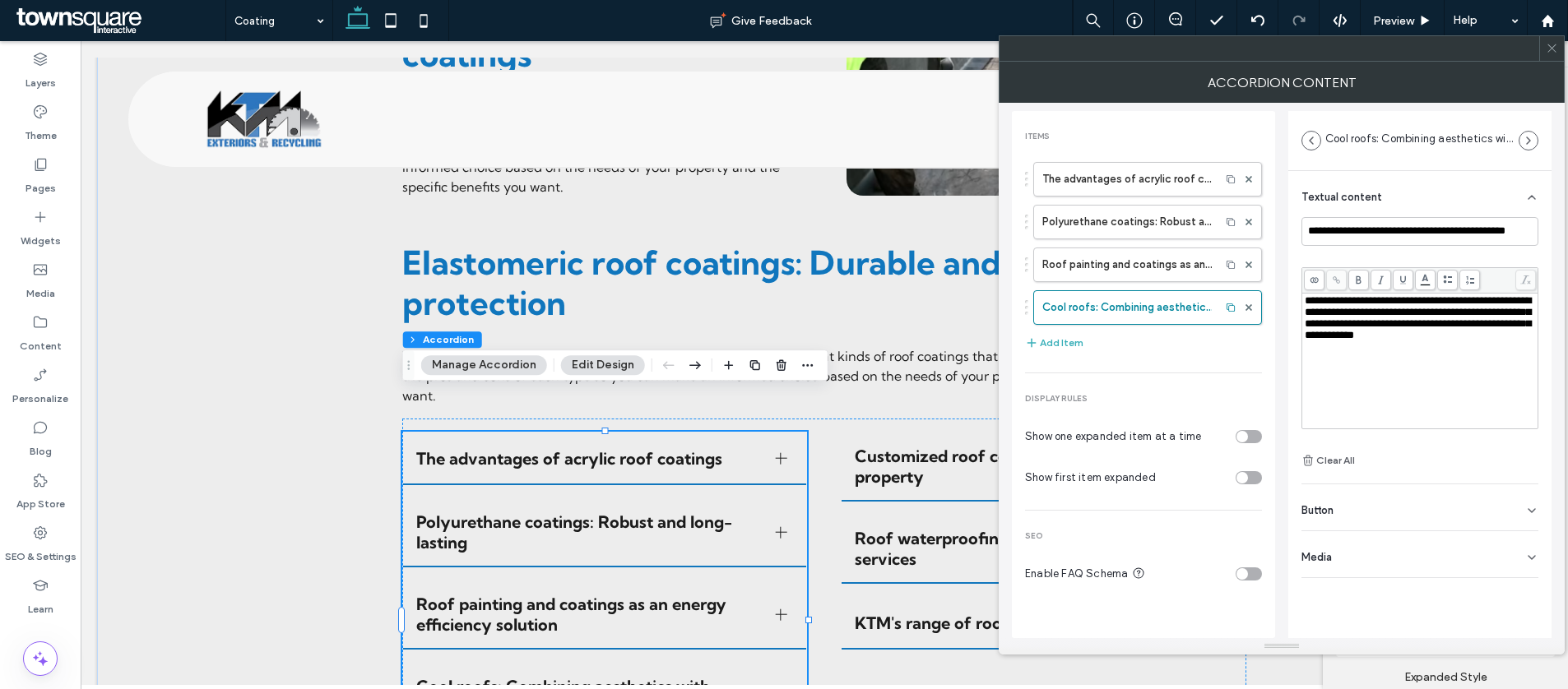 click on "**********" at bounding box center [1420, 361] 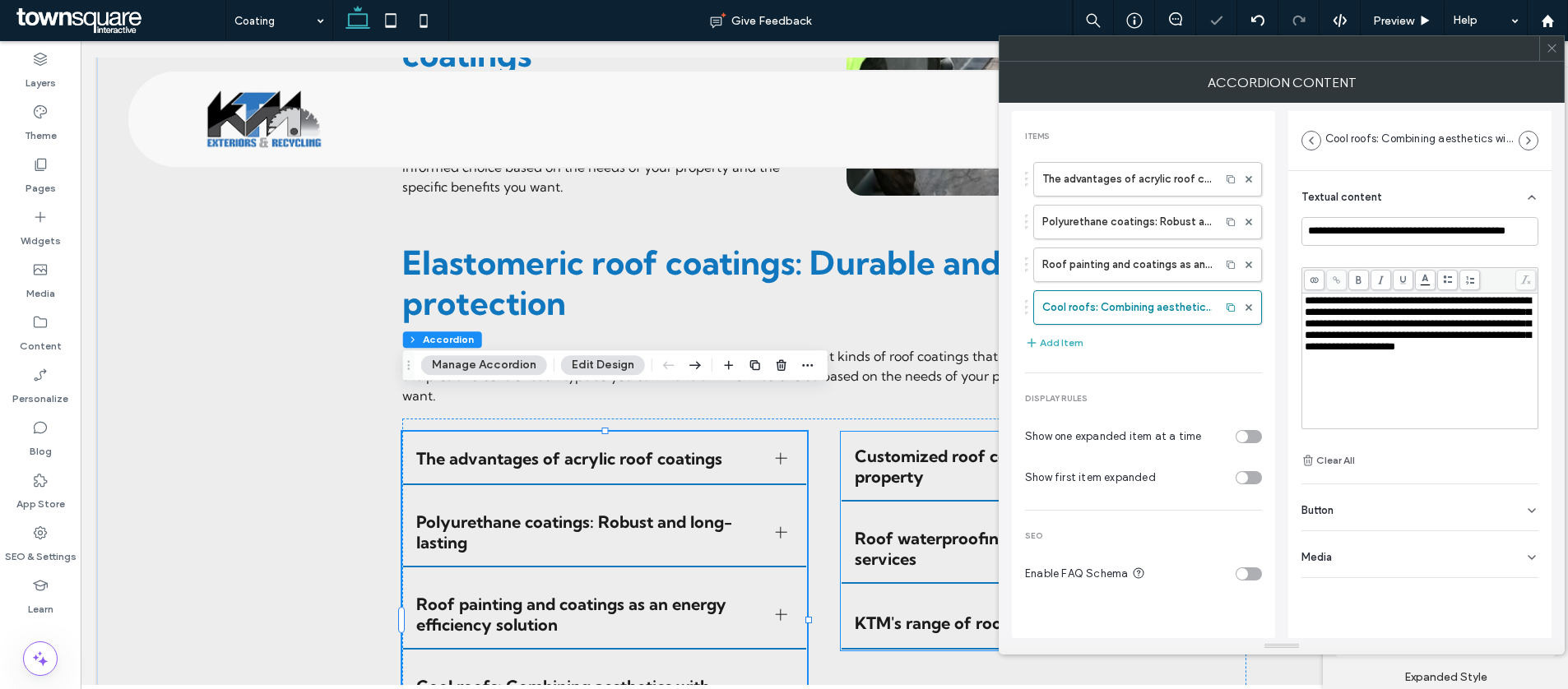 click on "Customized roof coating systems for every property" at bounding box center (1028, 466) 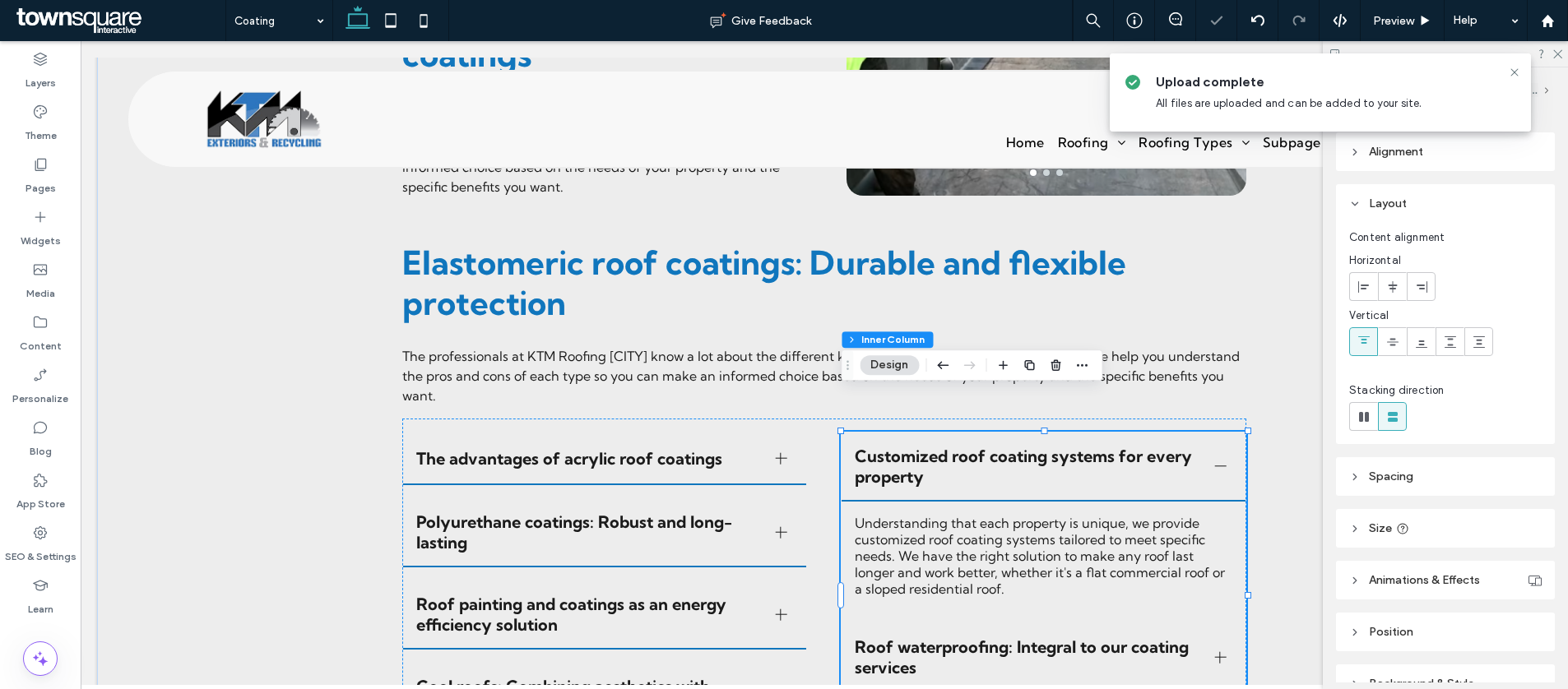 click on "Customized roof coating systems for every property" at bounding box center [1028, 466] 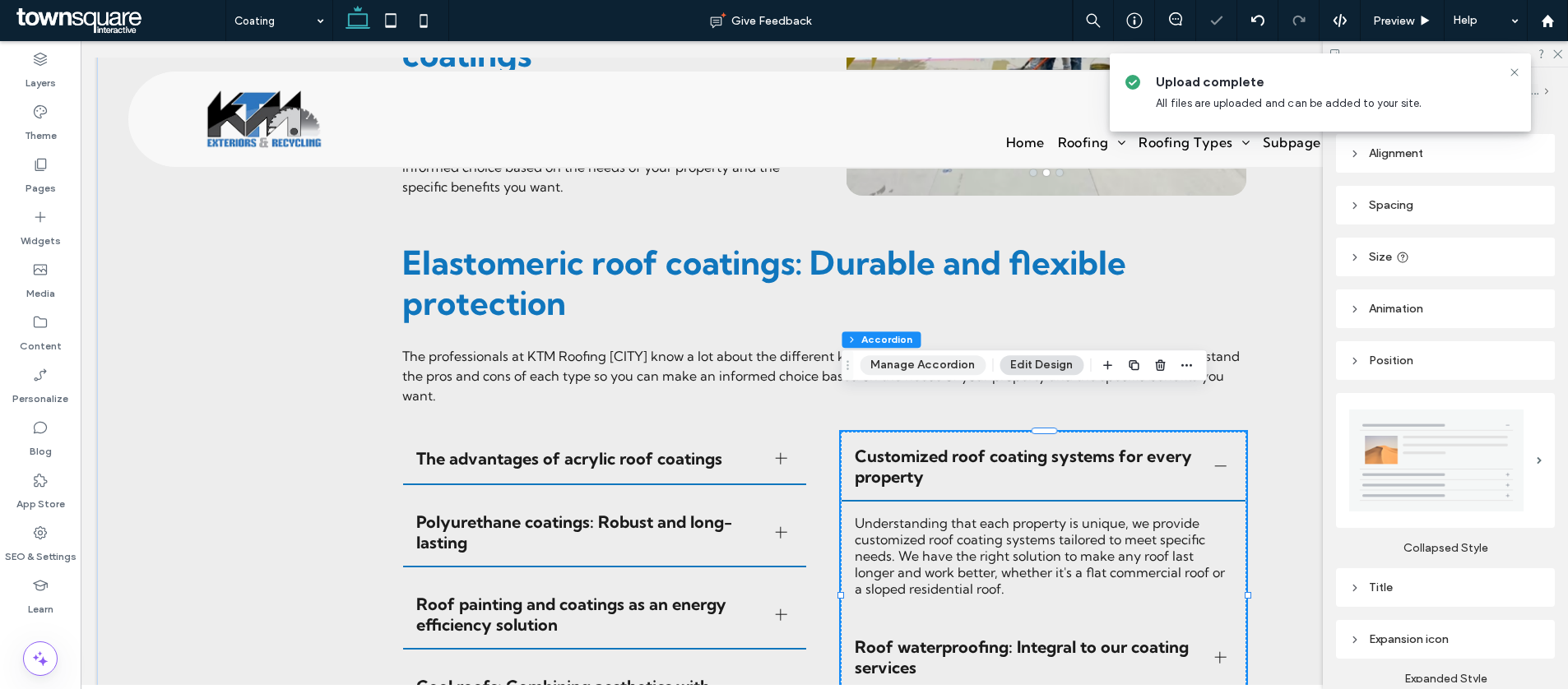 click on "Manage Accordion" at bounding box center (922, 365) 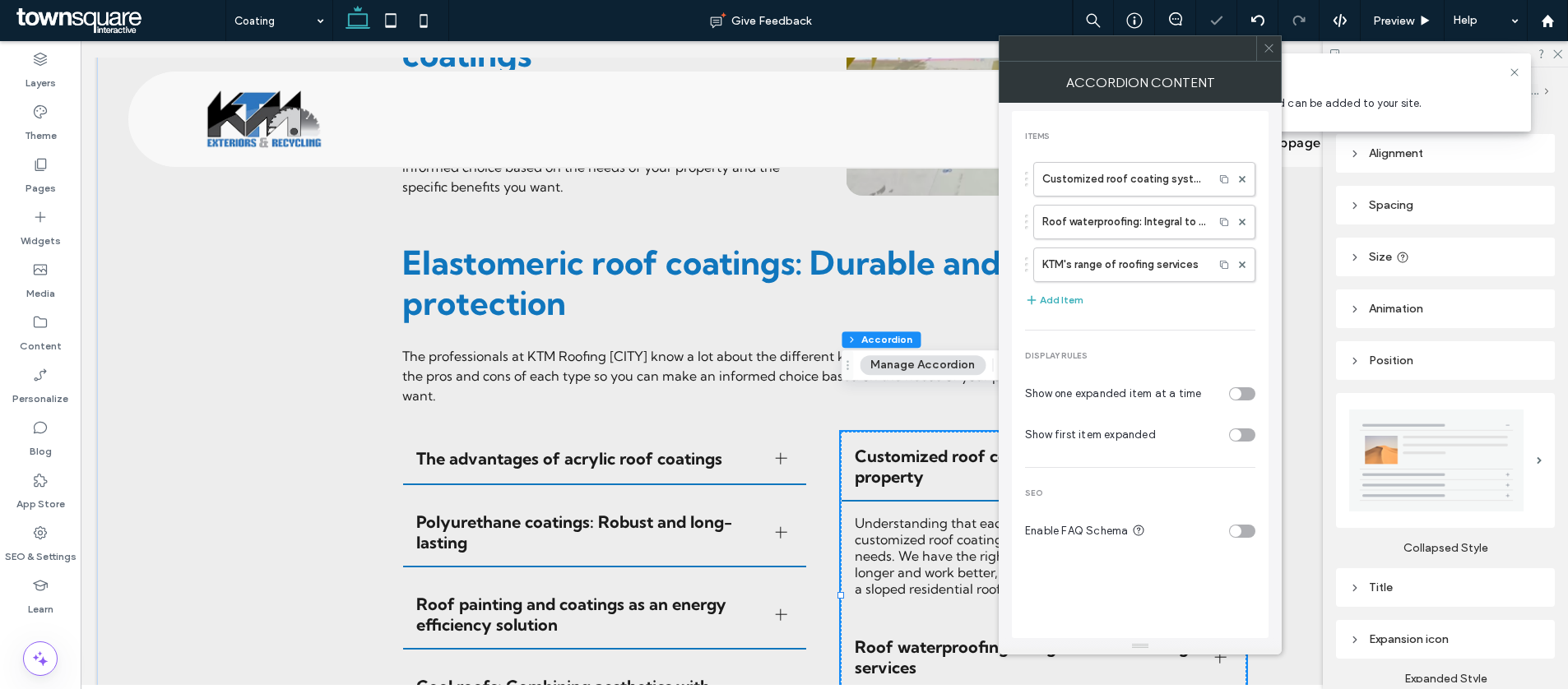 click on "Add Item" at bounding box center [1054, 300] 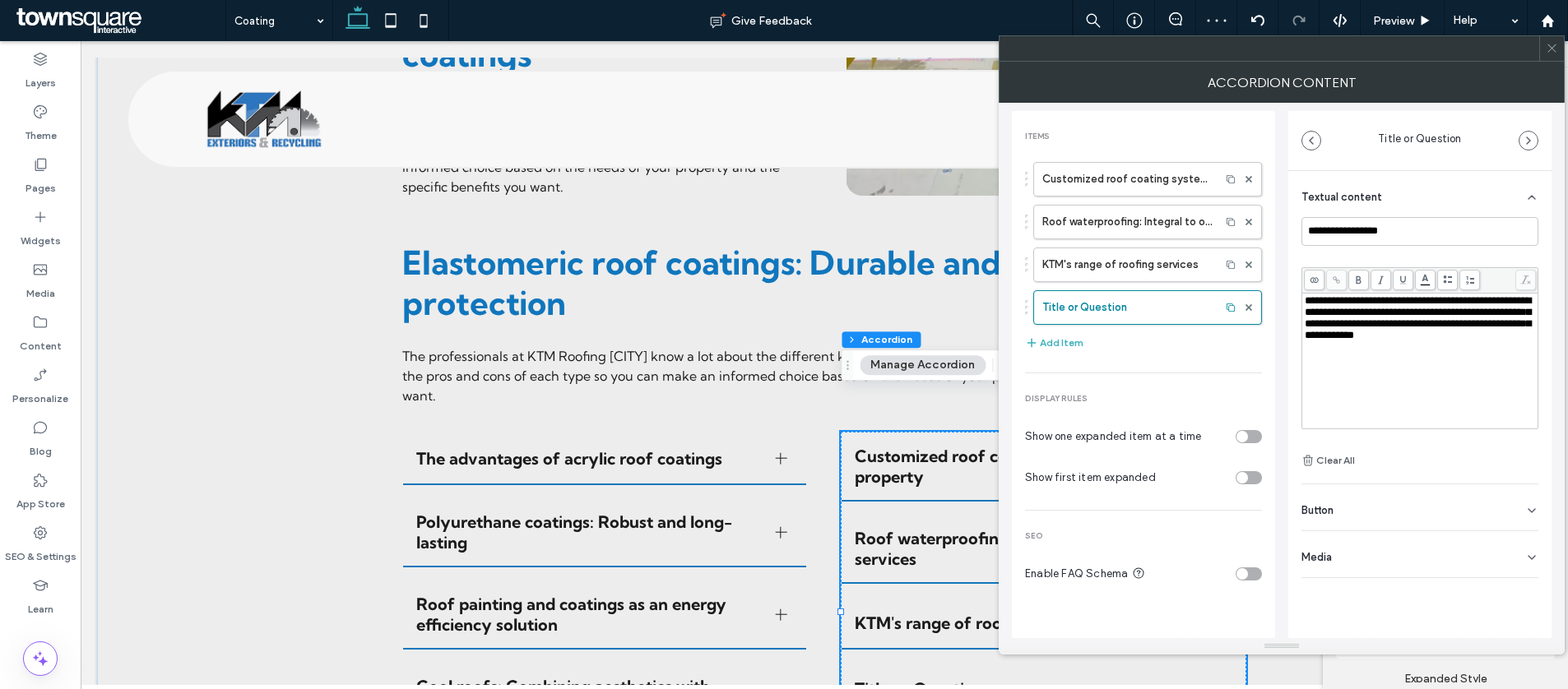type 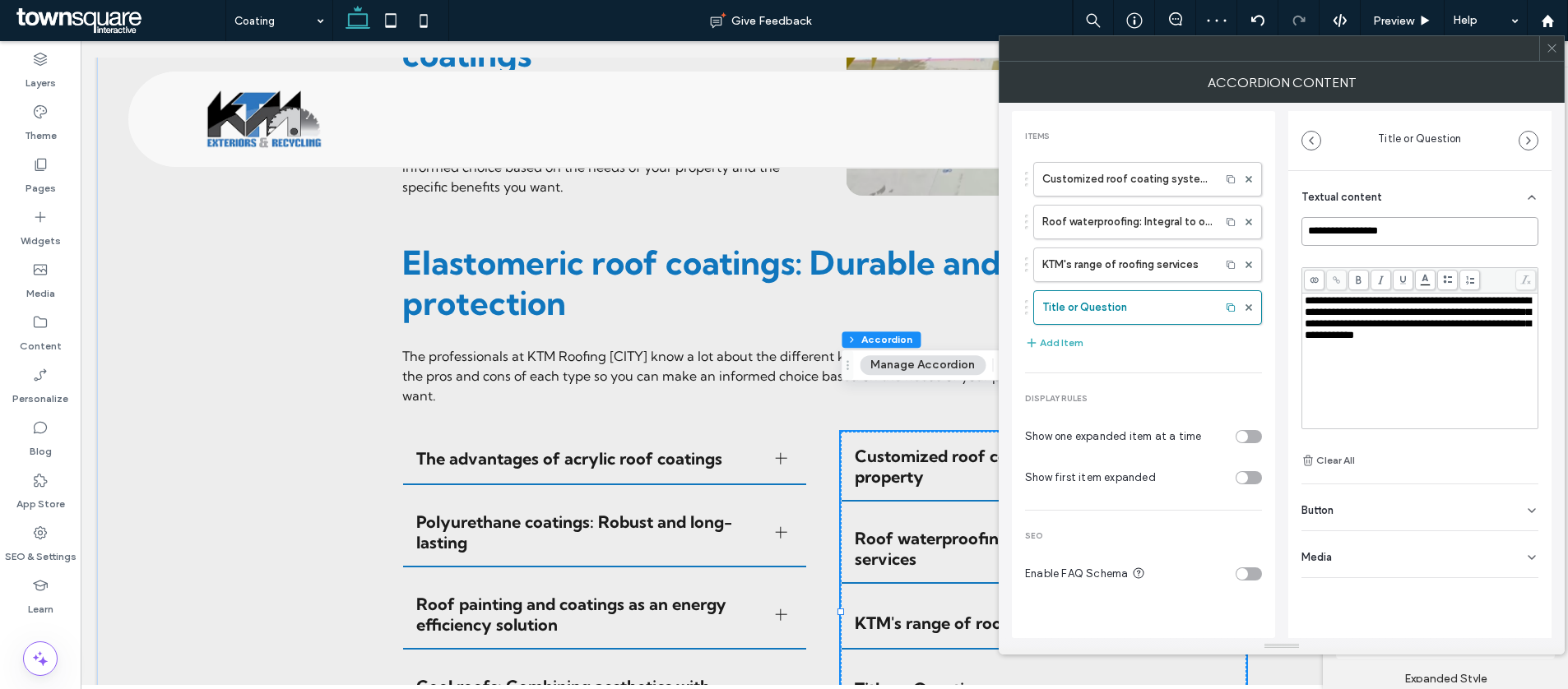 click on "**********" at bounding box center (1420, 231) 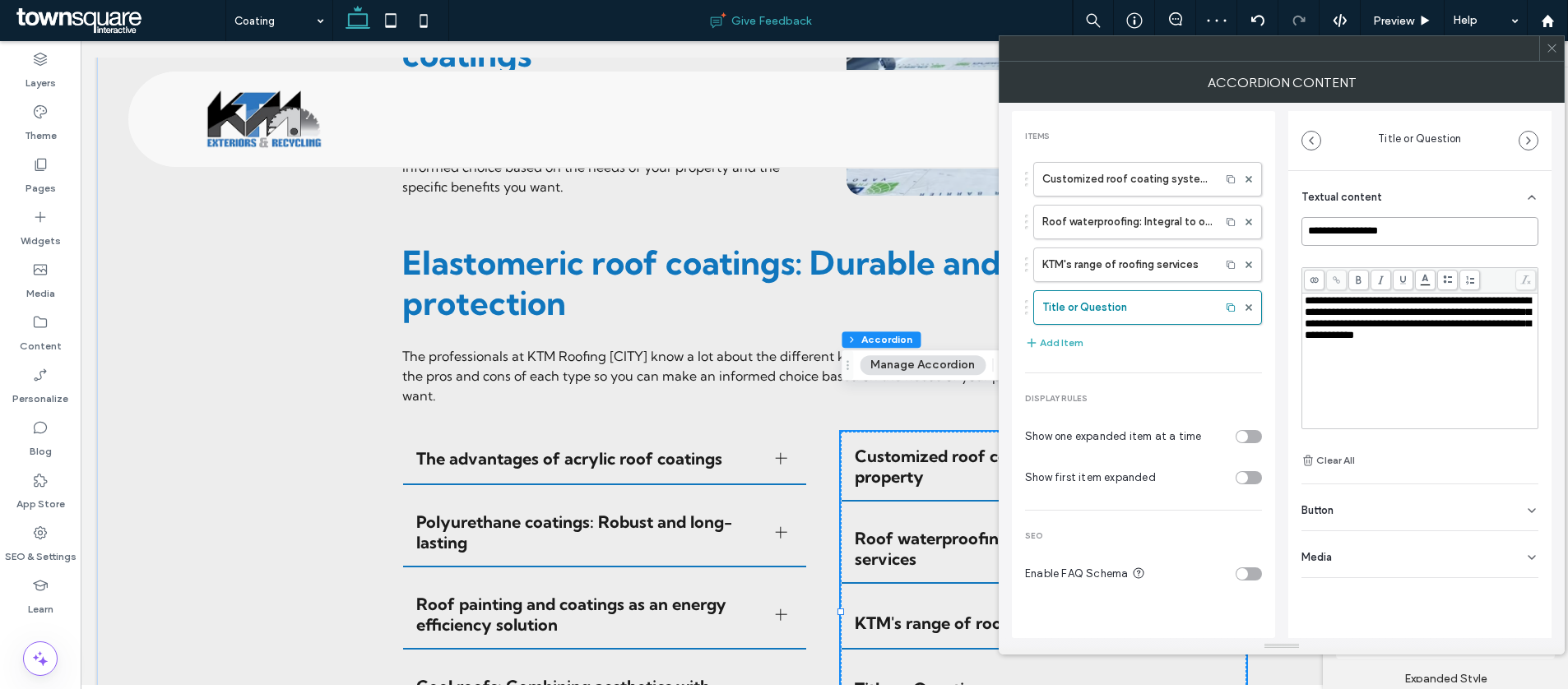 paste on "**********" 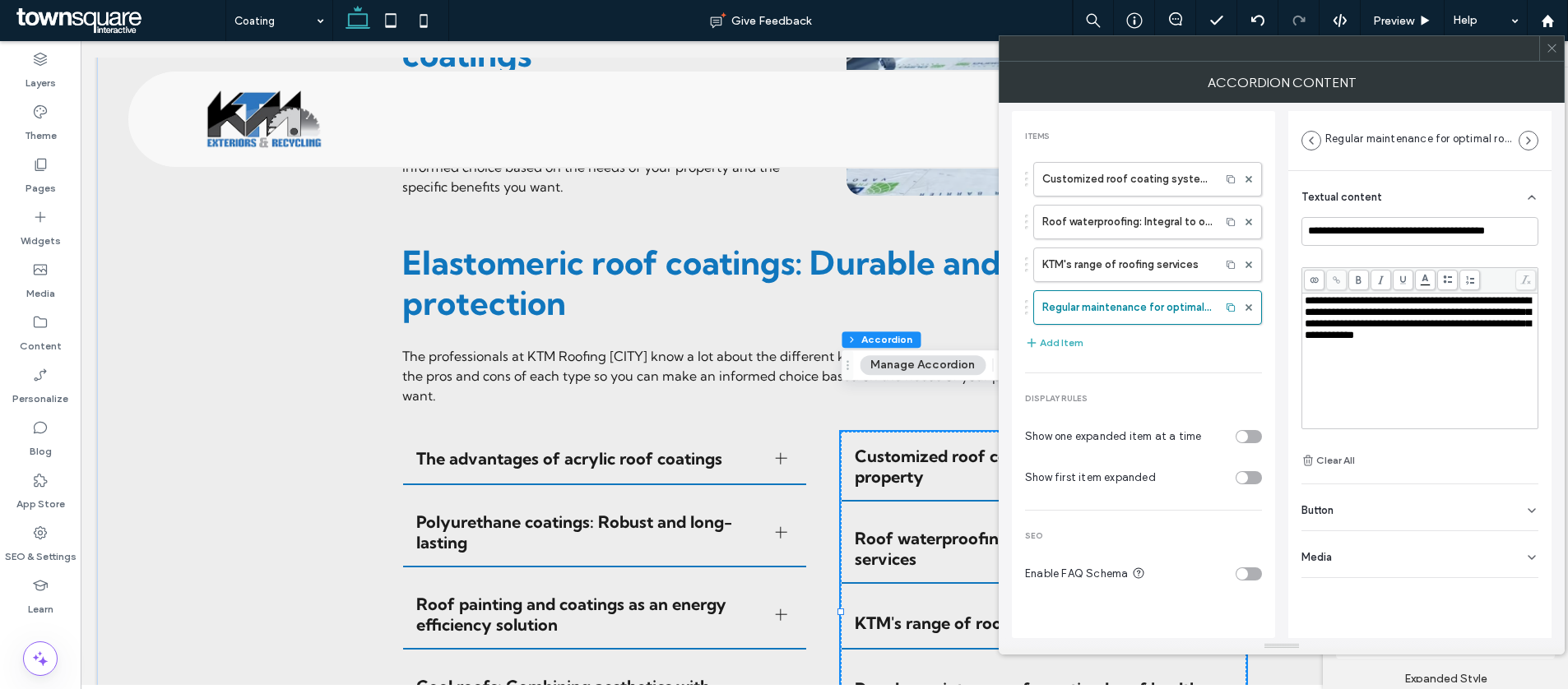 click on "**********" at bounding box center (1417, 317) 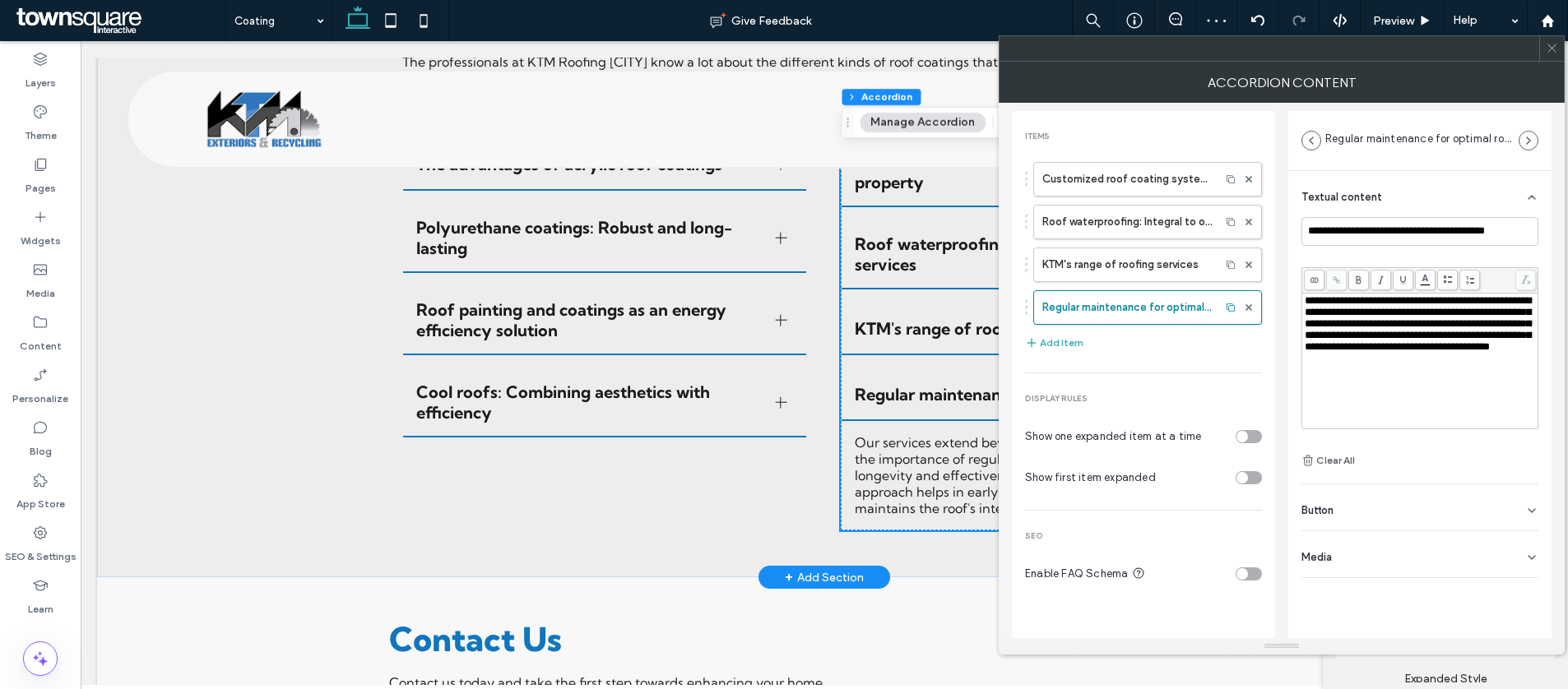 scroll, scrollTop: 1979, scrollLeft: 0, axis: vertical 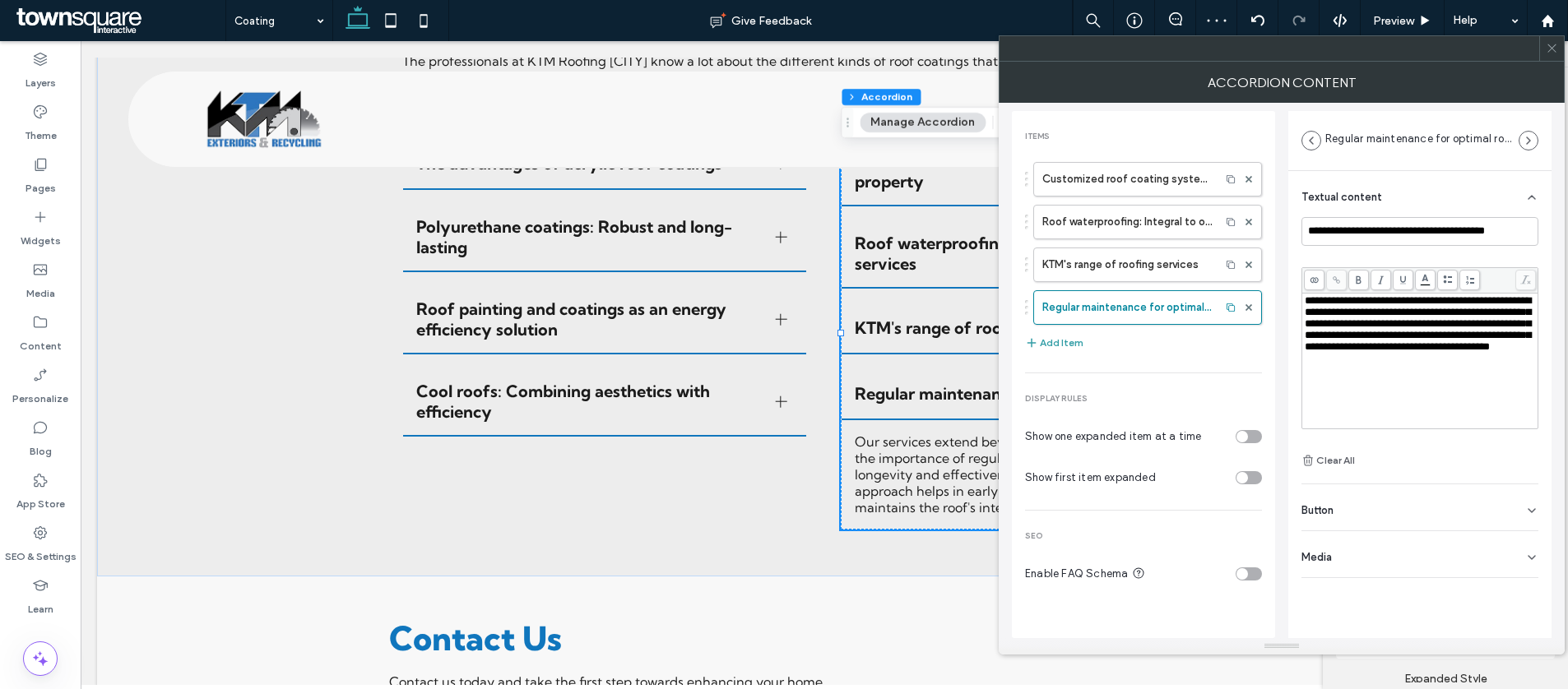 click on "Add Item" at bounding box center [1054, 343] 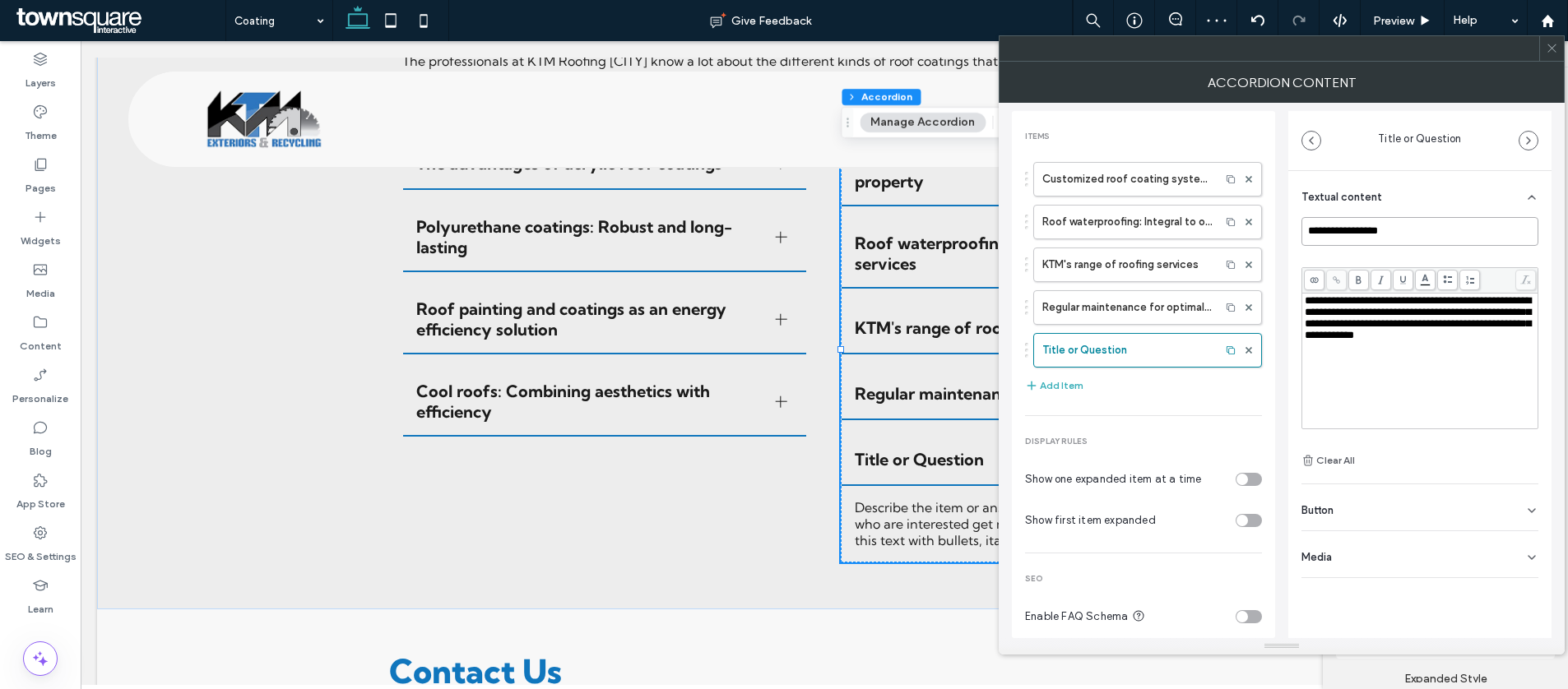 click on "**********" at bounding box center (1420, 231) 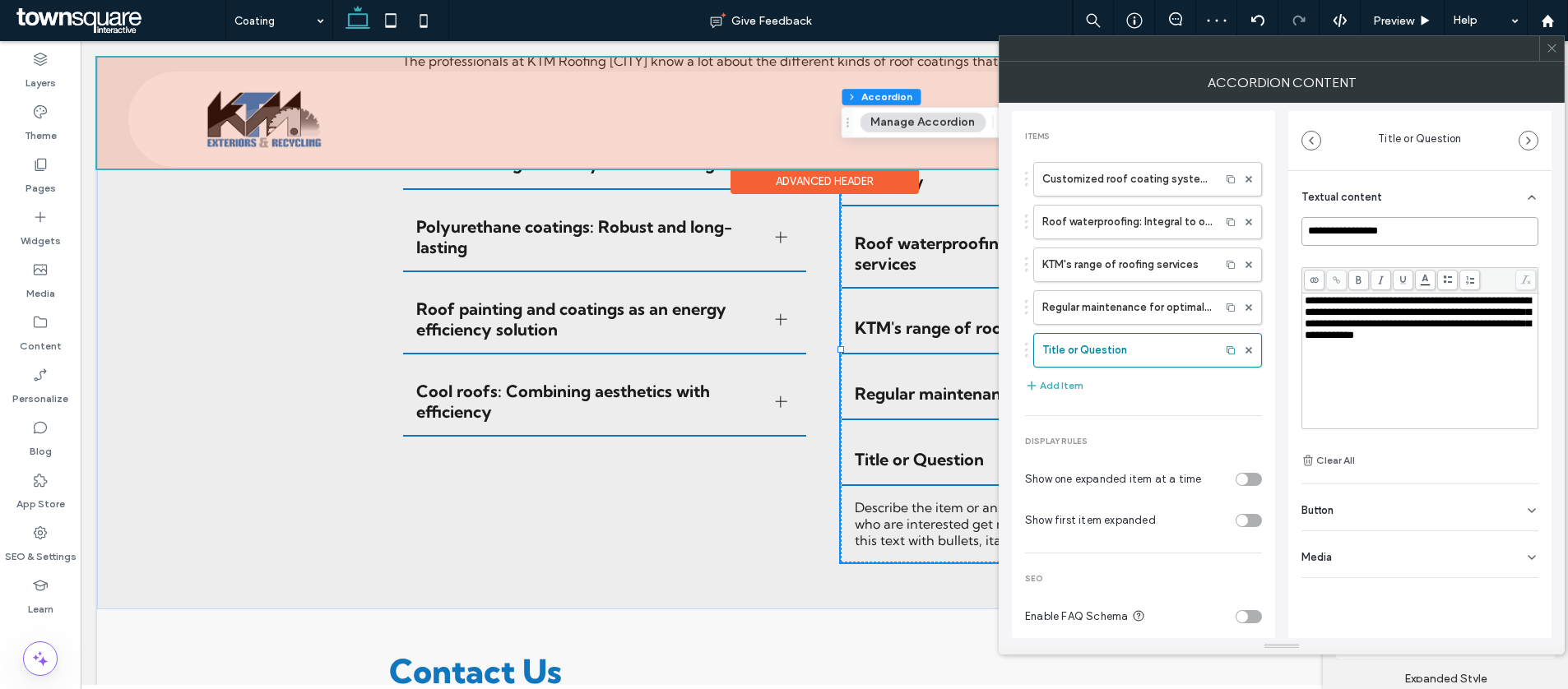 paste on "**********" 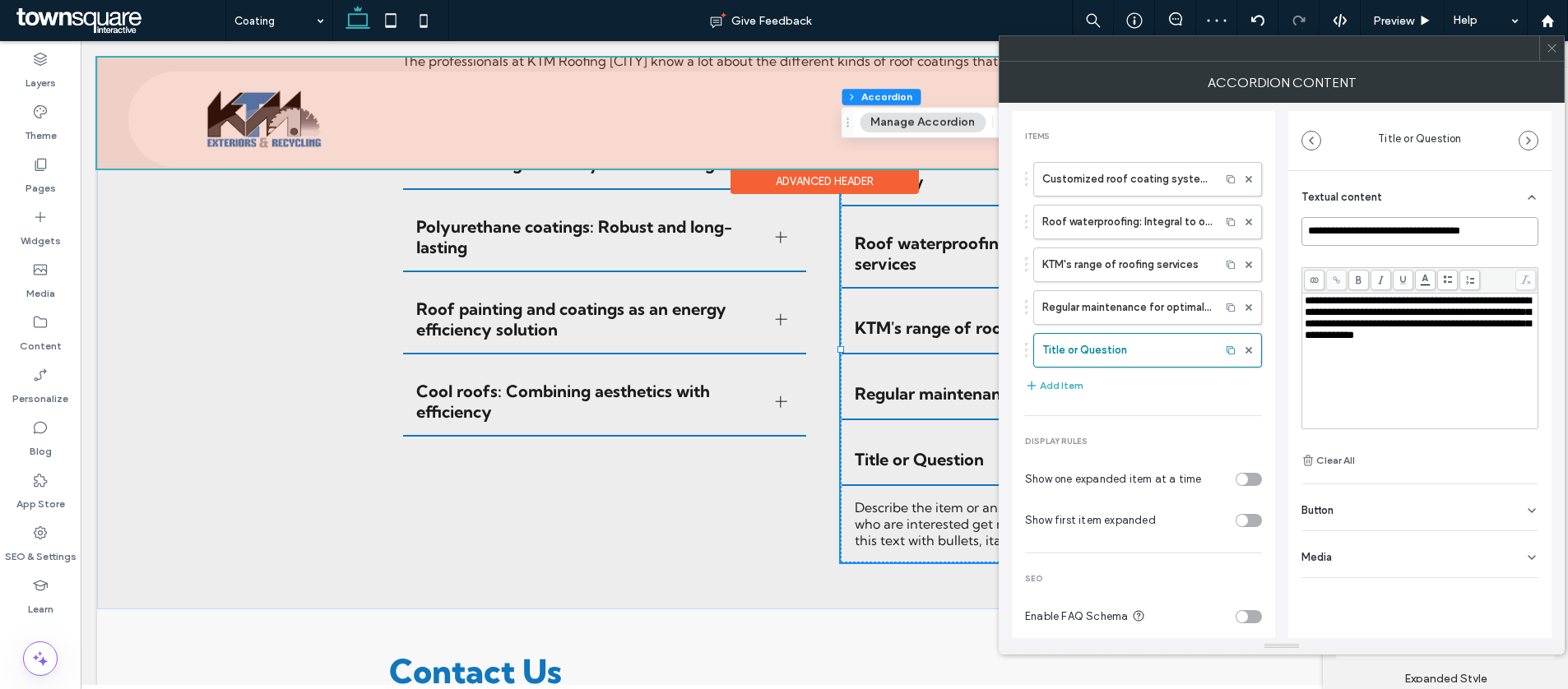 type on "**********" 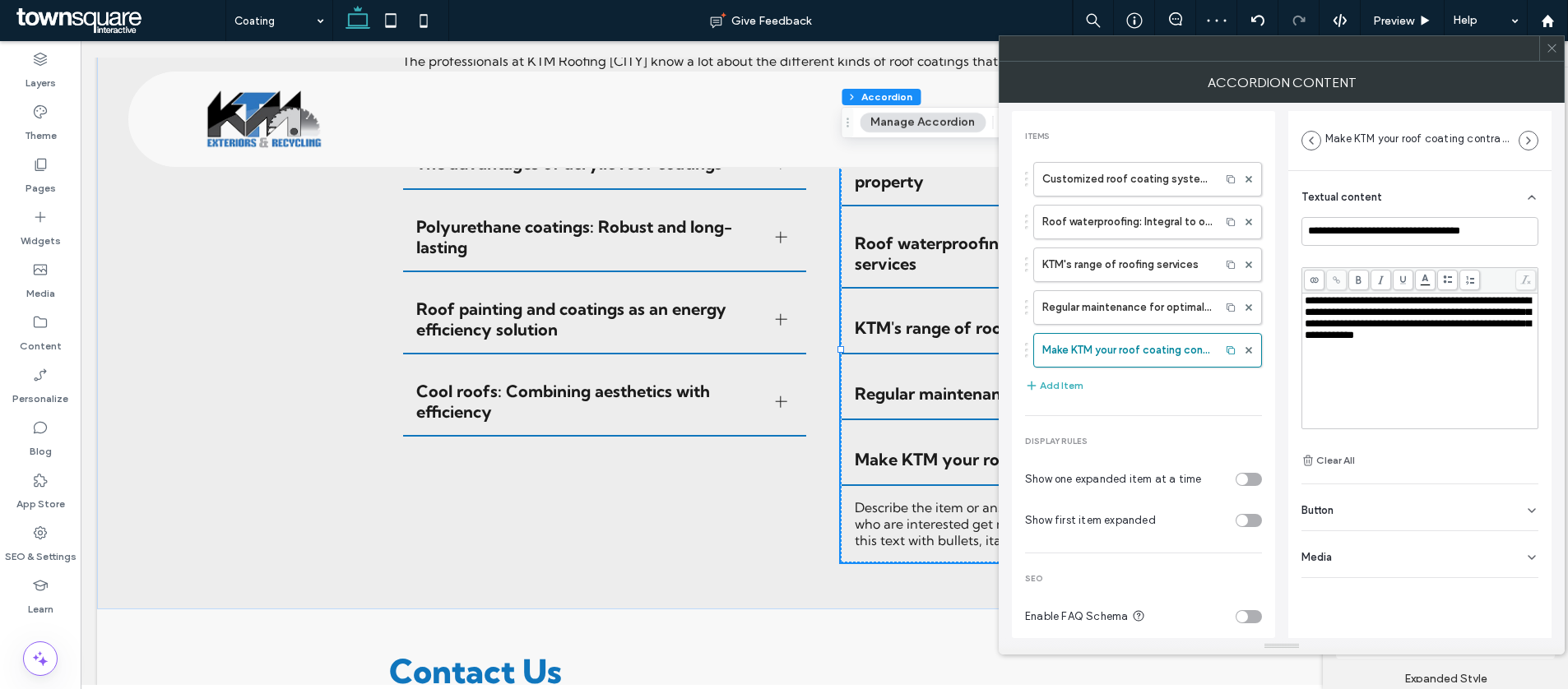click on "**********" at bounding box center (1420, 361) 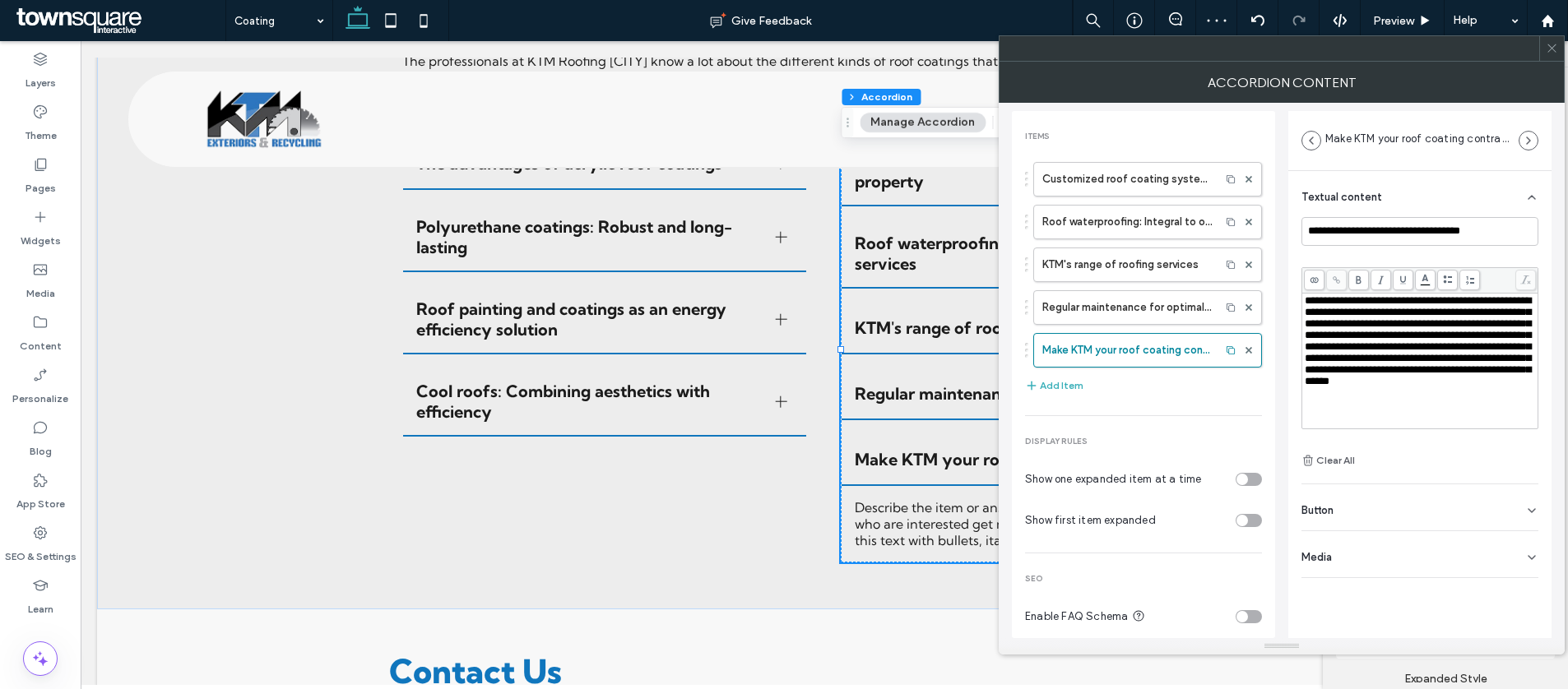click 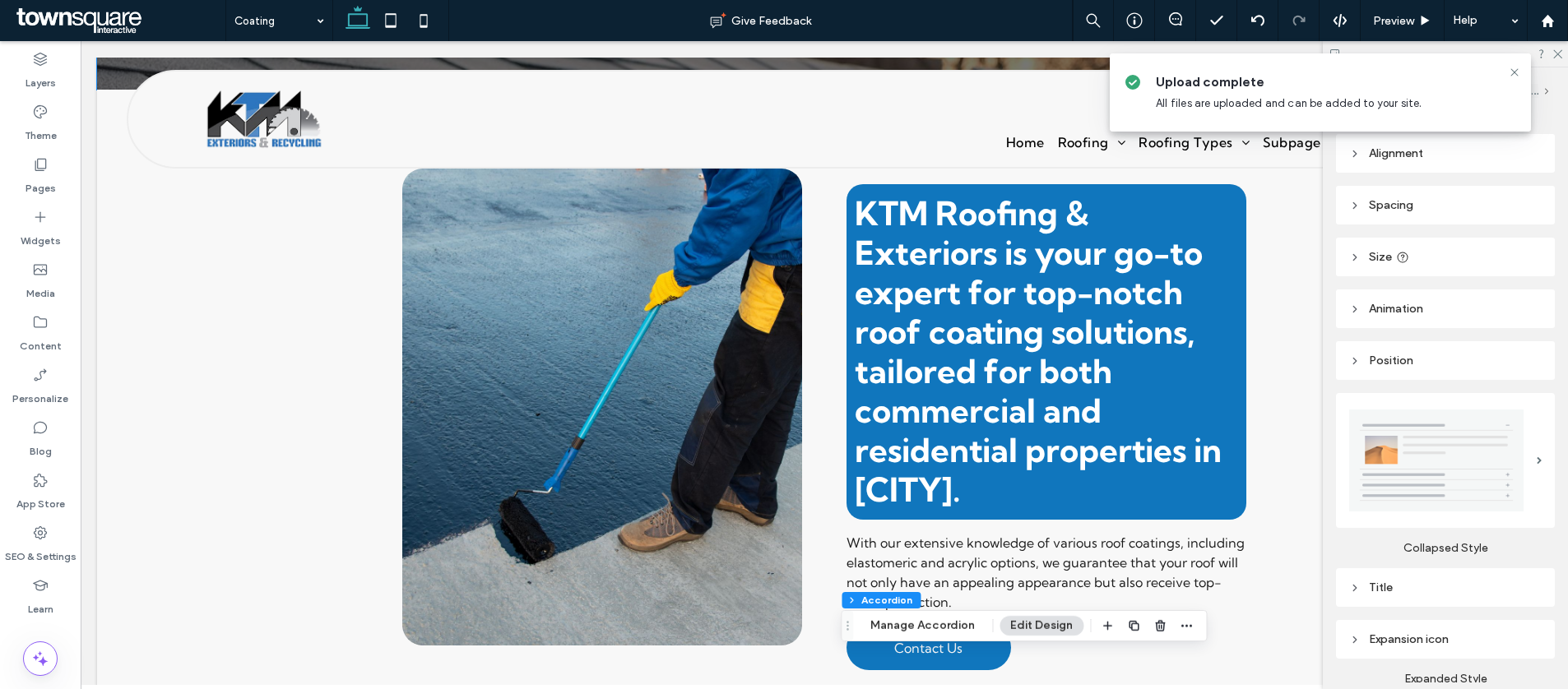 scroll, scrollTop: 0, scrollLeft: 0, axis: both 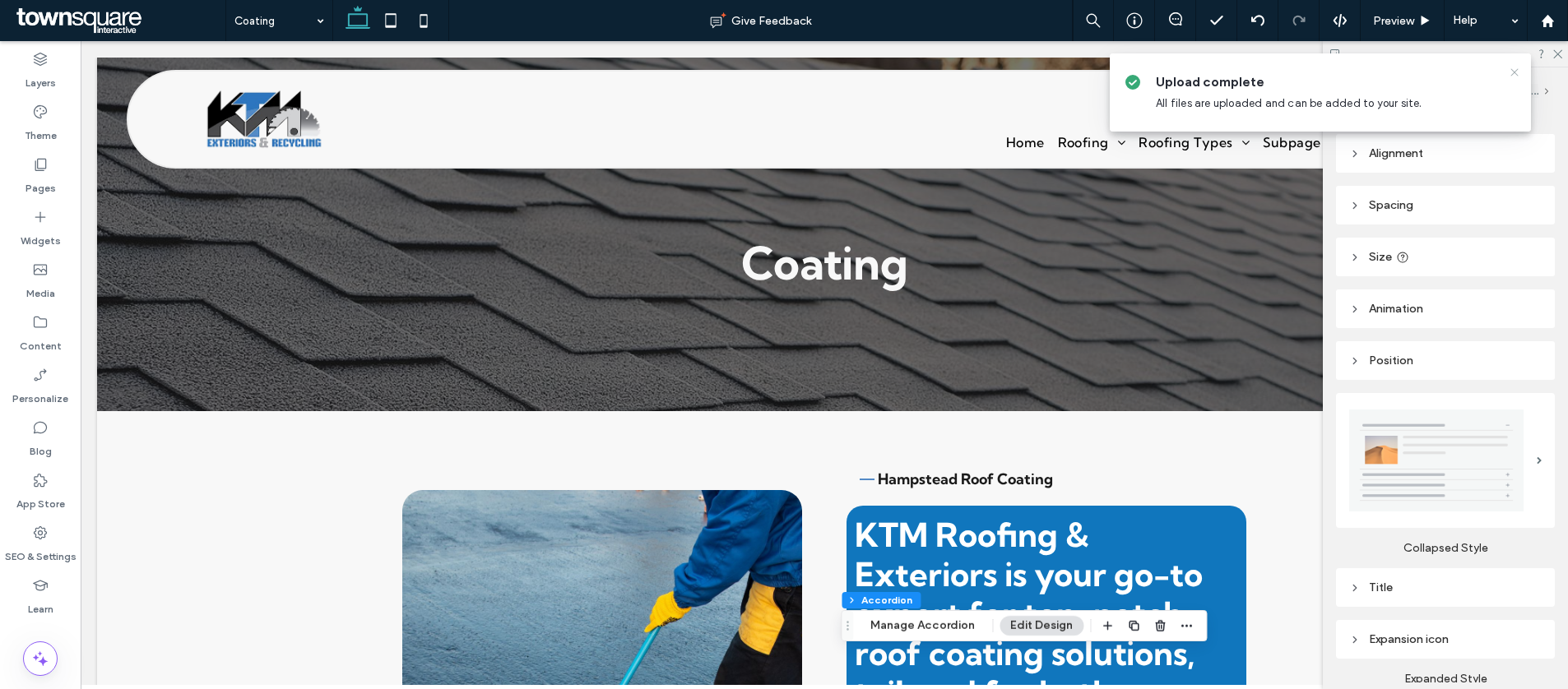 click 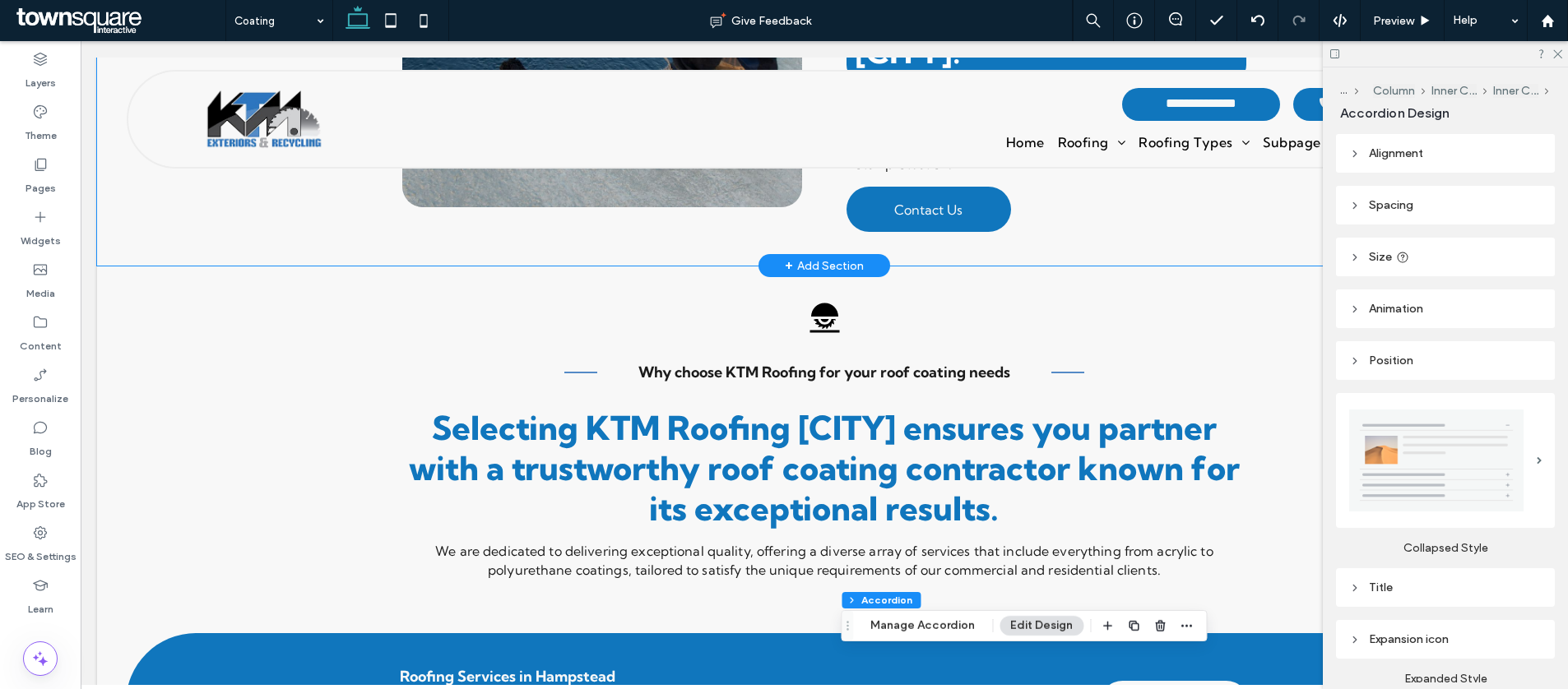 scroll, scrollTop: 937, scrollLeft: 0, axis: vertical 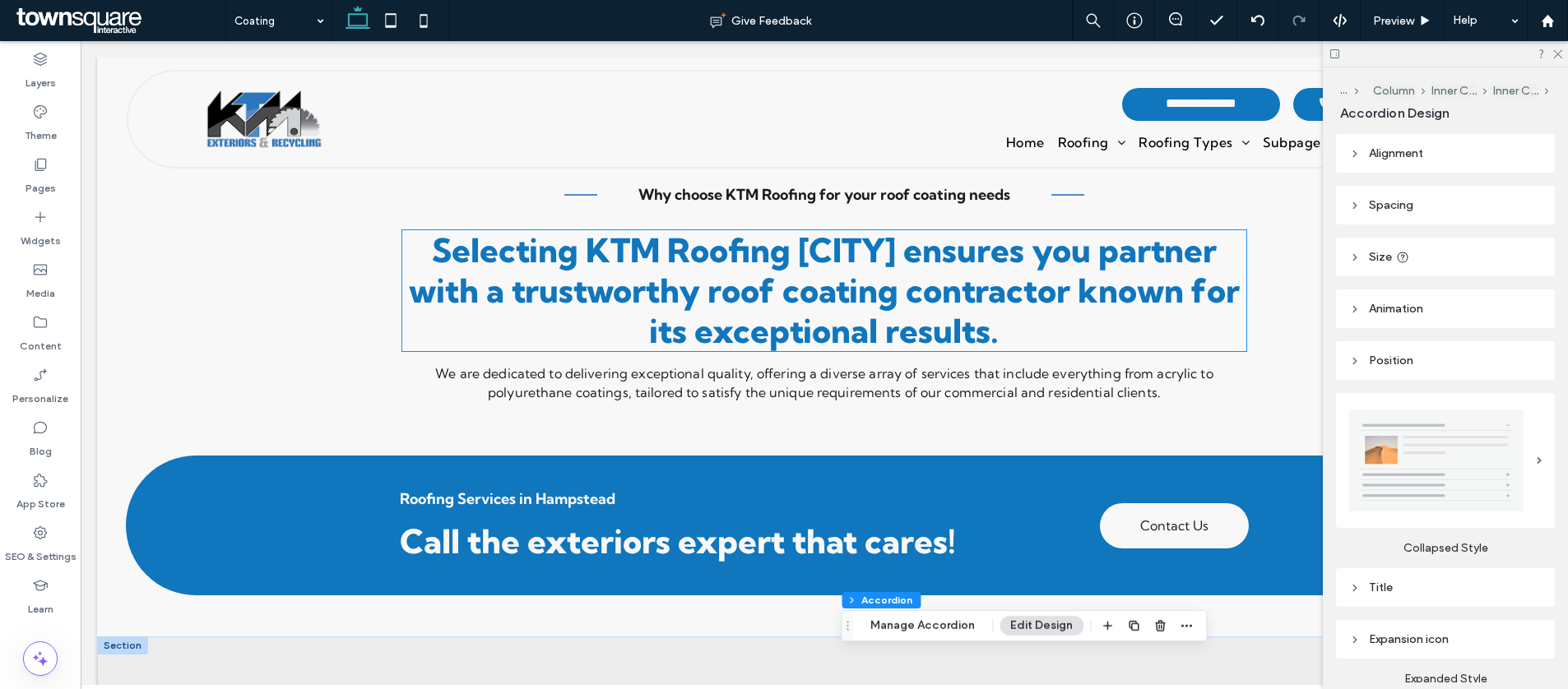 click on "Selecting KTM Roofing Boston ensures you partner with a trustworthy roof coating contractor known for its exceptional results." at bounding box center (824, 290) 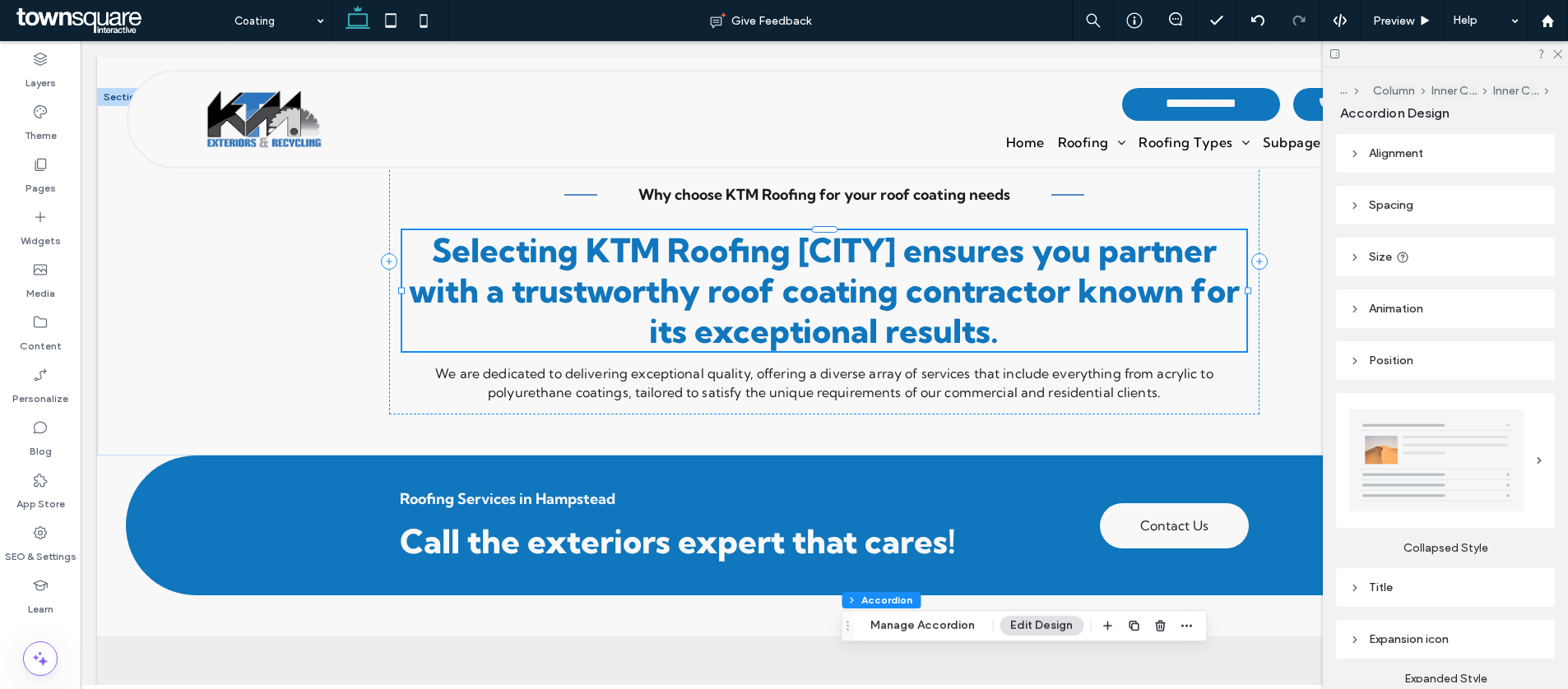 click on "Selecting KTM Roofing Boston ensures you partner with a trustworthy roof coating contractor known for its exceptional results." at bounding box center (824, 290) 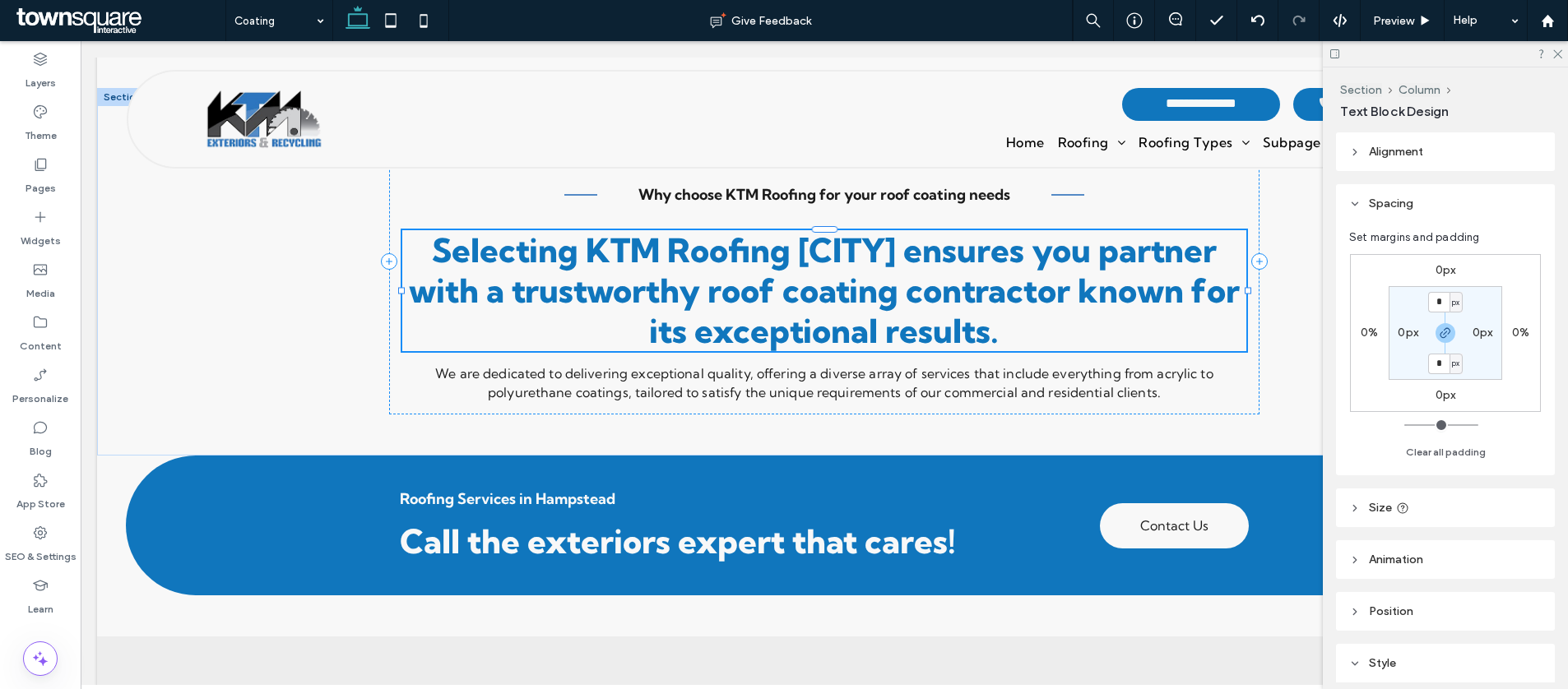 type on "**********" 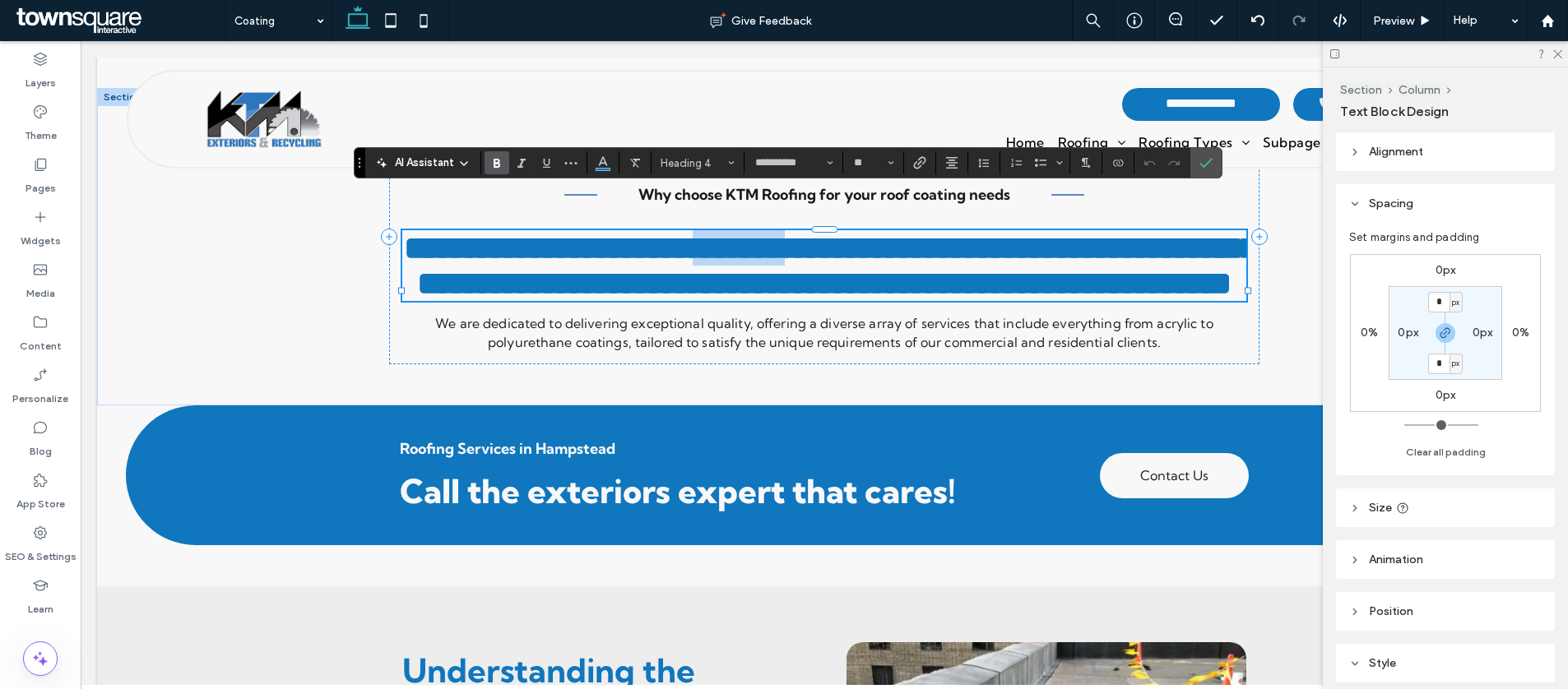 drag, startPoint x: 905, startPoint y: 208, endPoint x: 796, endPoint y: 212, distance: 109.07337 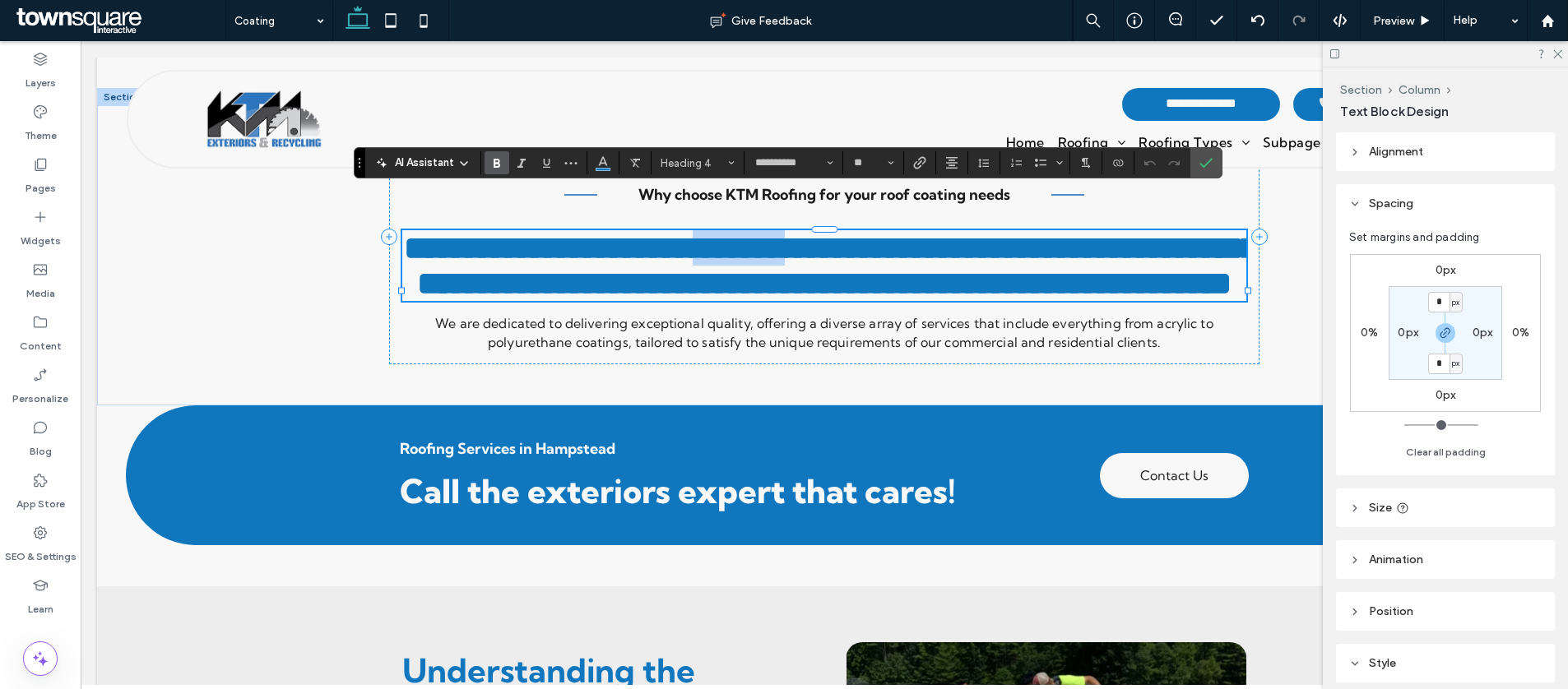 type 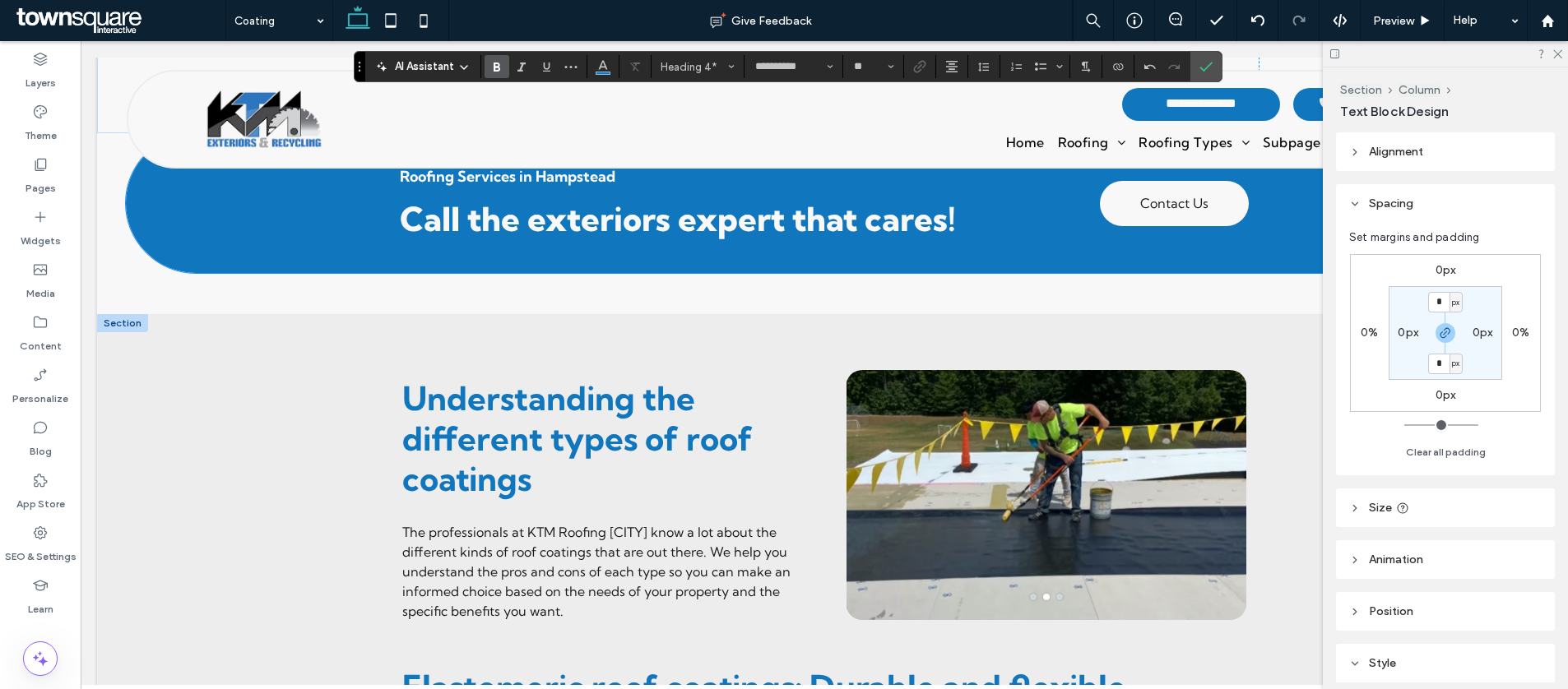 scroll, scrollTop: 1366, scrollLeft: 0, axis: vertical 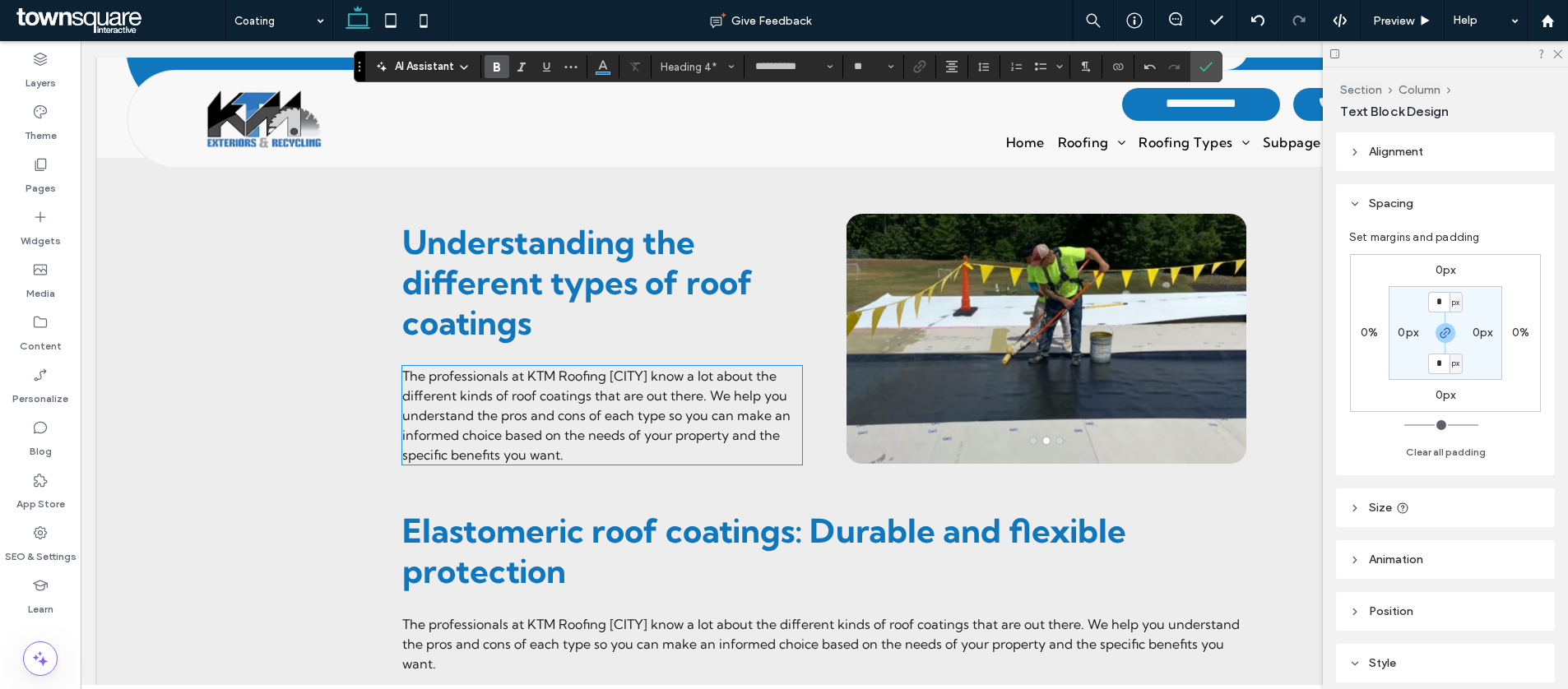 click on "The professionals at KTM Roofing Boston know a lot about the different kinds of roof coatings that are out there. We help you understand the pros and cons of each type so you can make an informed choice based on the needs of your property and the specific benefits you want." at bounding box center (602, 415) 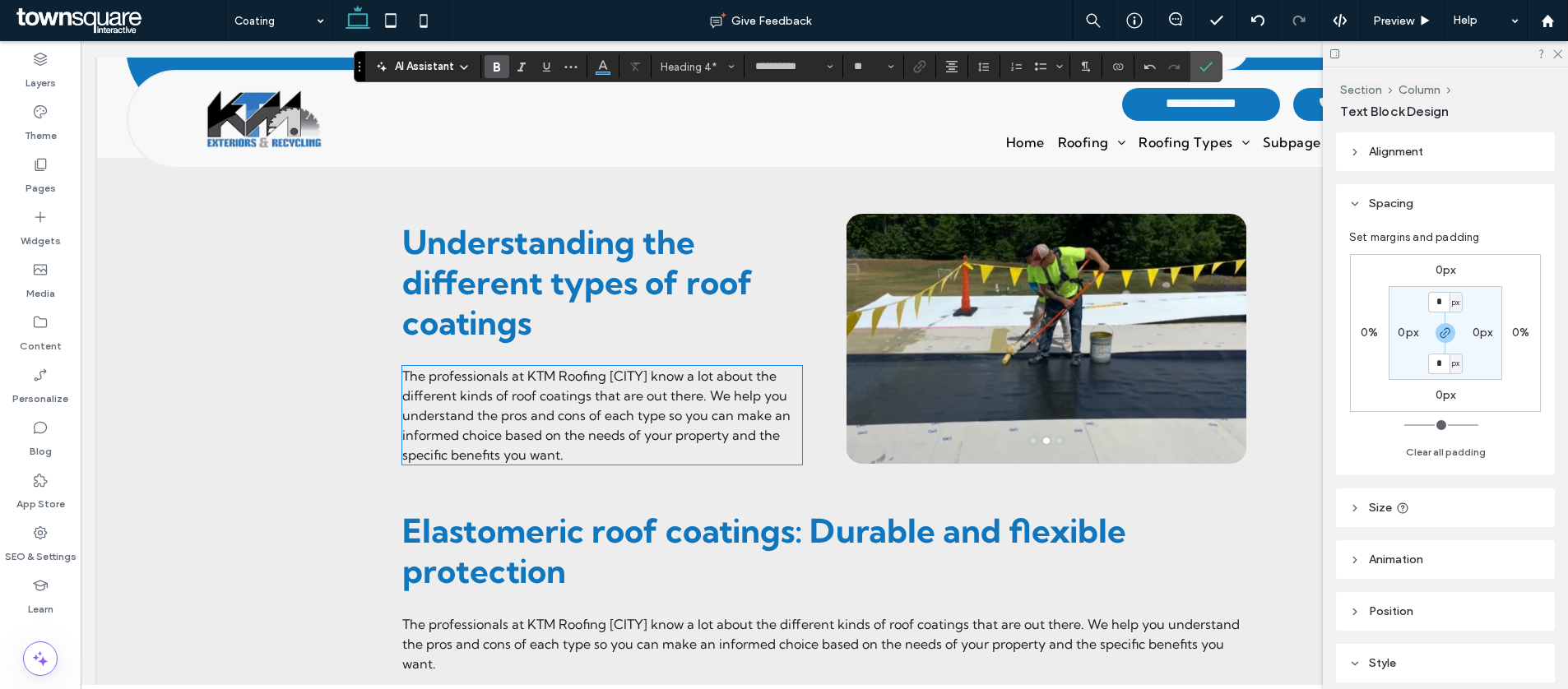 click on "The professionals at KTM Roofing Boston know a lot about the different kinds of roof coatings that are out there. We help you understand the pros and cons of each type so you can make an informed choice based on the needs of your property and the specific benefits you want." at bounding box center [602, 415] 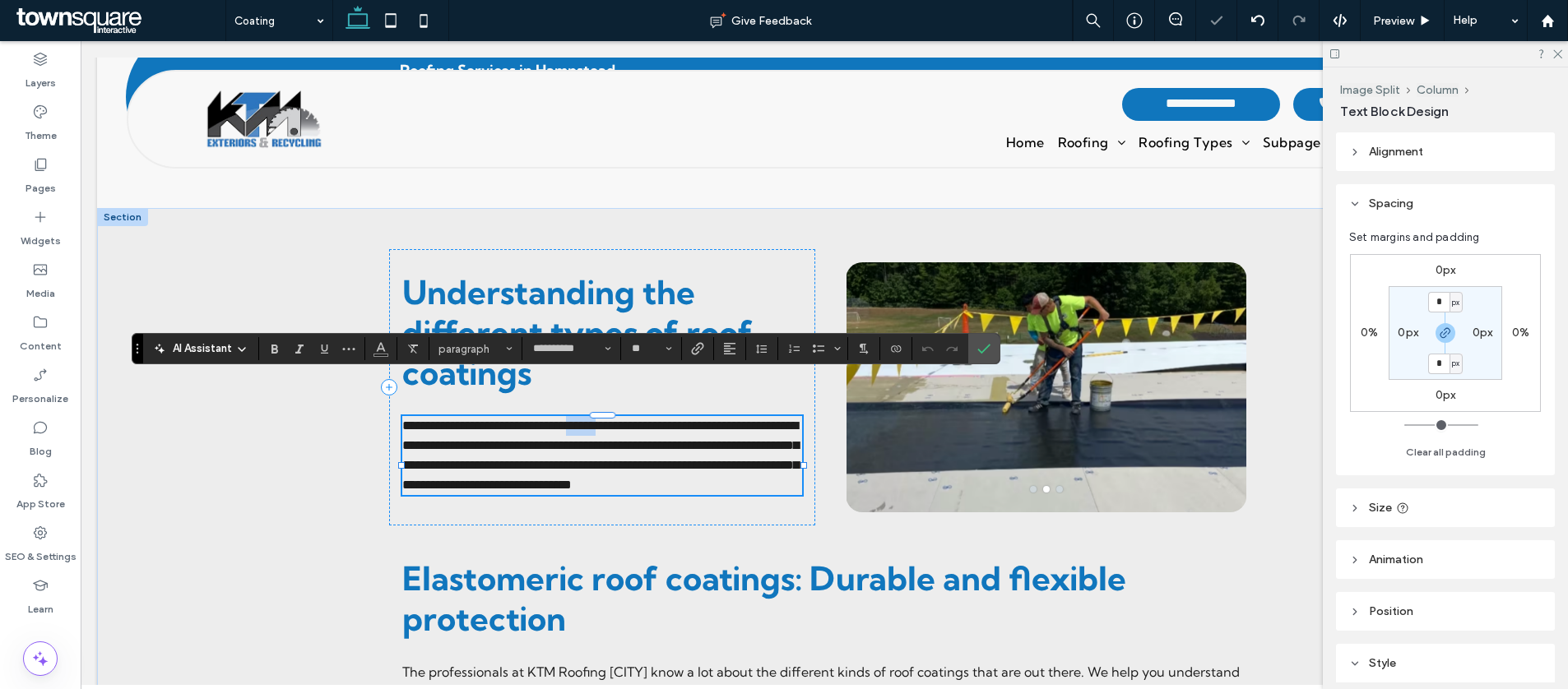 drag, startPoint x: 649, startPoint y: 388, endPoint x: 611, endPoint y: 388, distance: 38 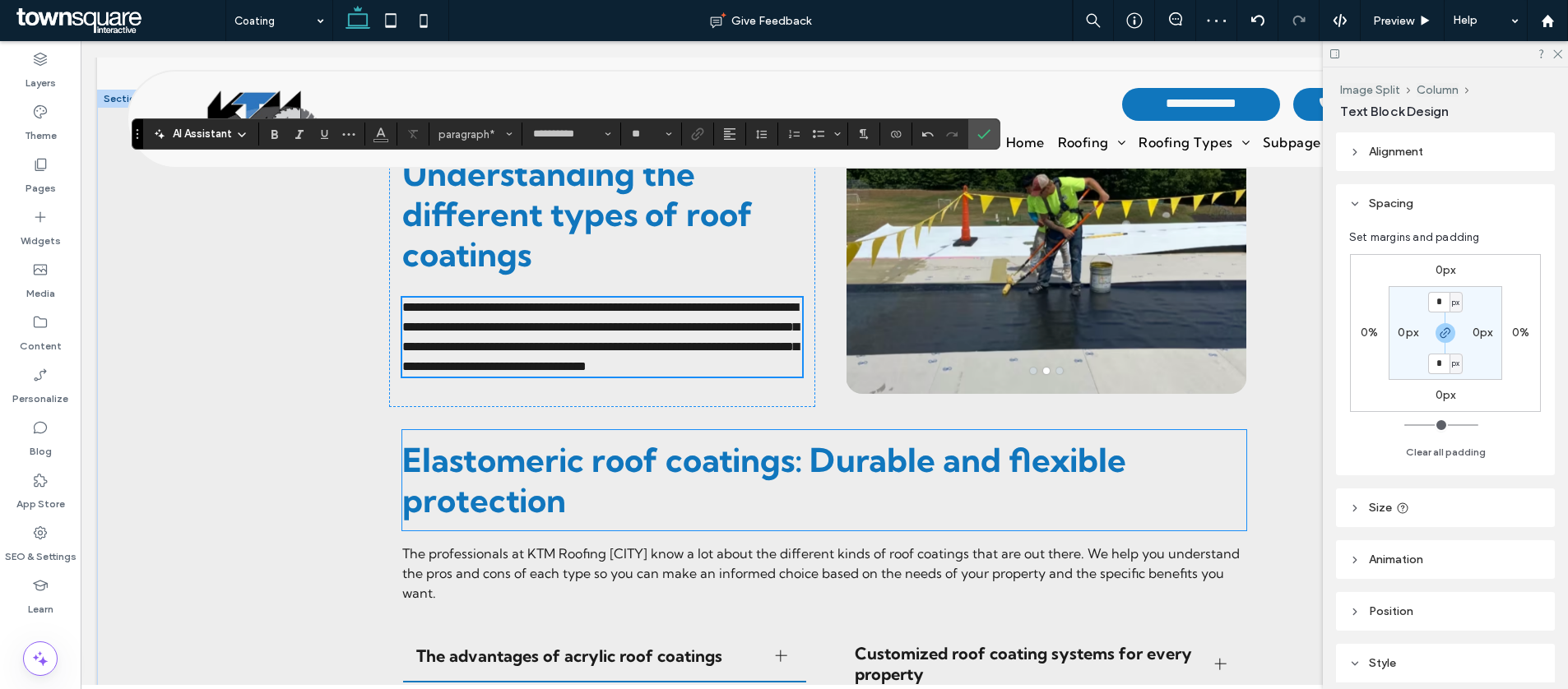 scroll, scrollTop: 1658, scrollLeft: 0, axis: vertical 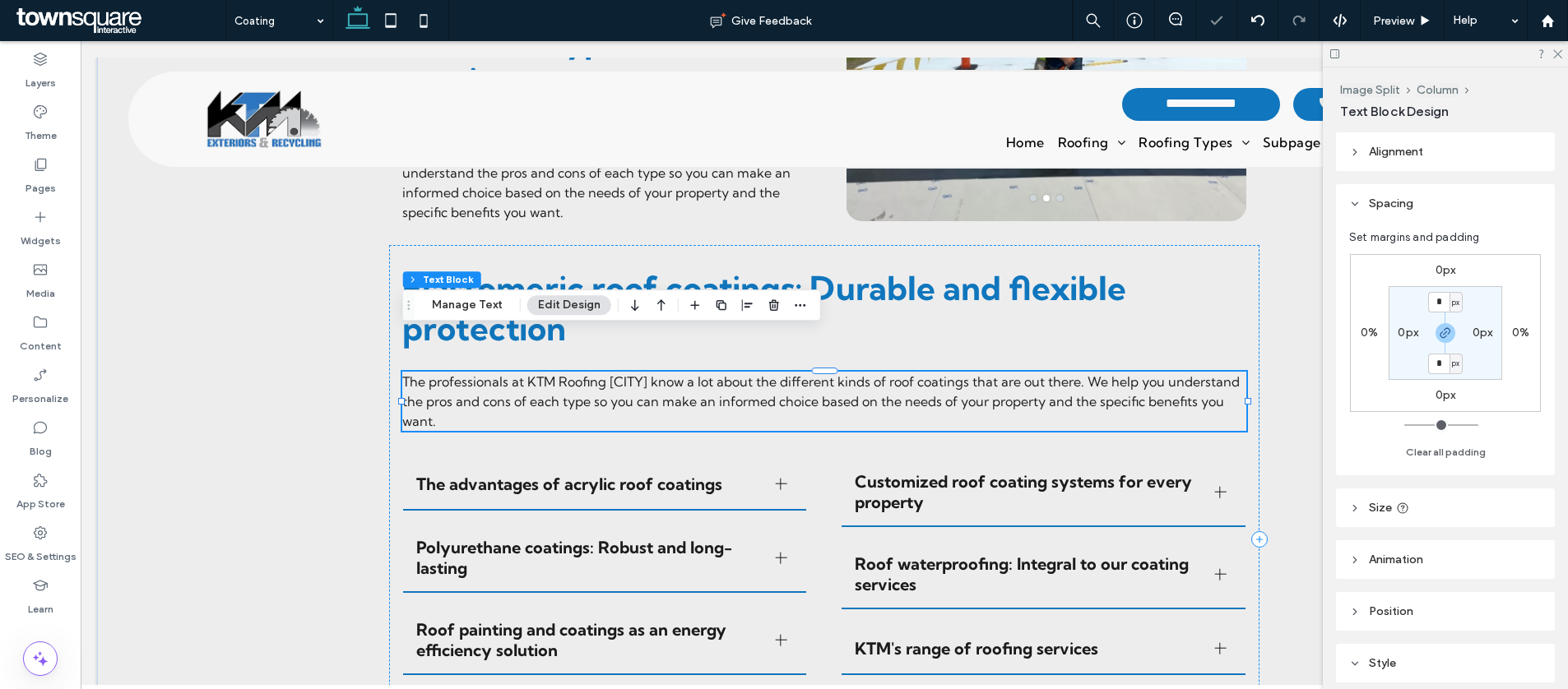 click on "The professionals at KTM Roofing Boston know a lot about the different kinds of roof coatings that are out there. We help you understand the pros and cons of each type so you can make an informed choice based on the needs of your property and the specific benefits you want." at bounding box center [821, 401] 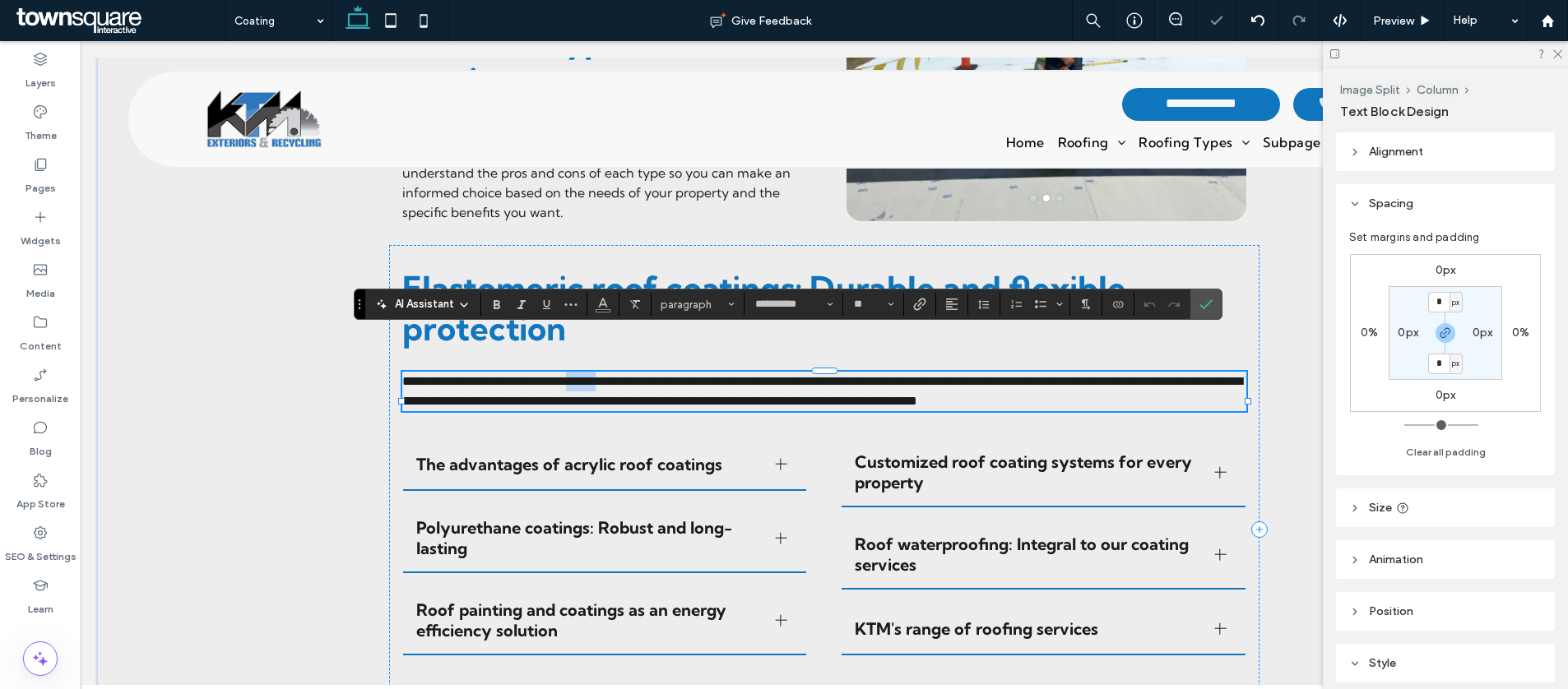 drag, startPoint x: 647, startPoint y: 346, endPoint x: 611, endPoint y: 344, distance: 36.05551 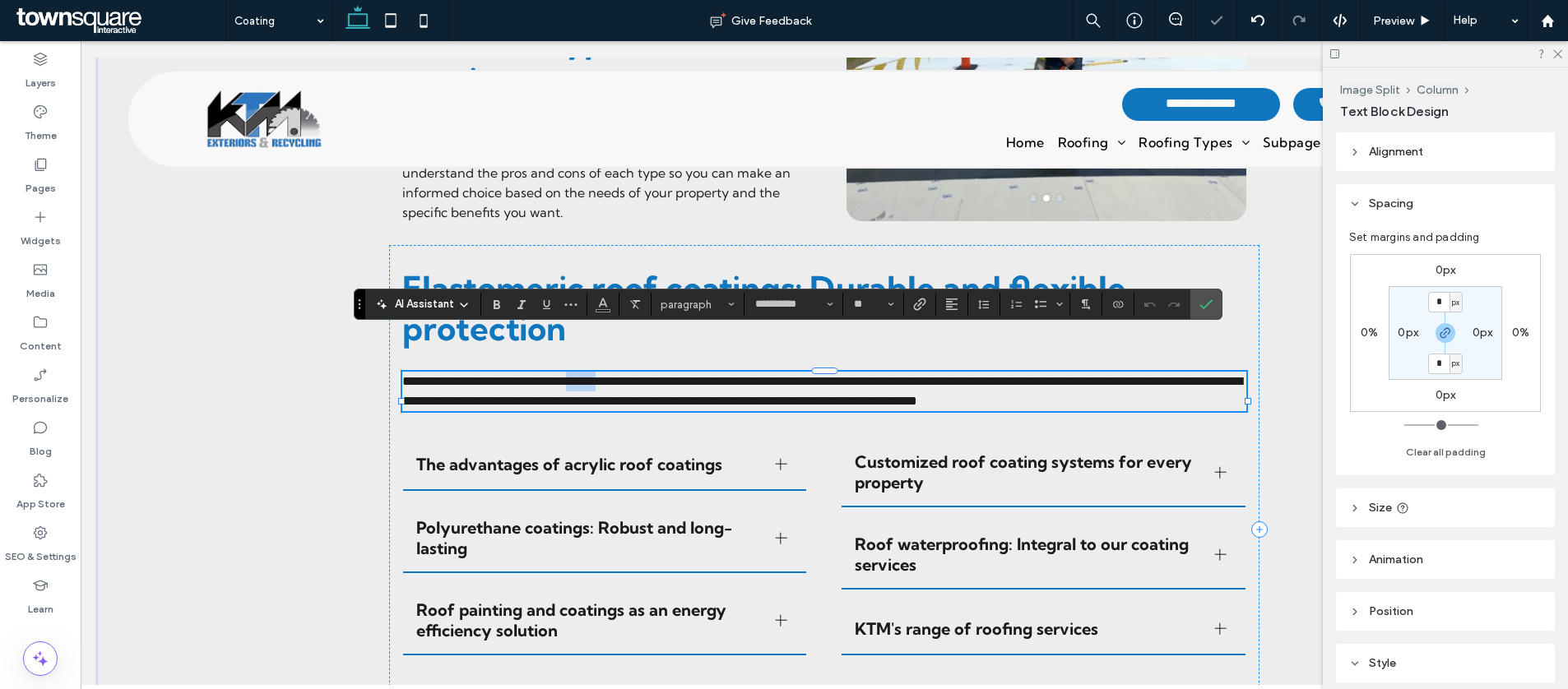 click on "**********" at bounding box center (822, 391) 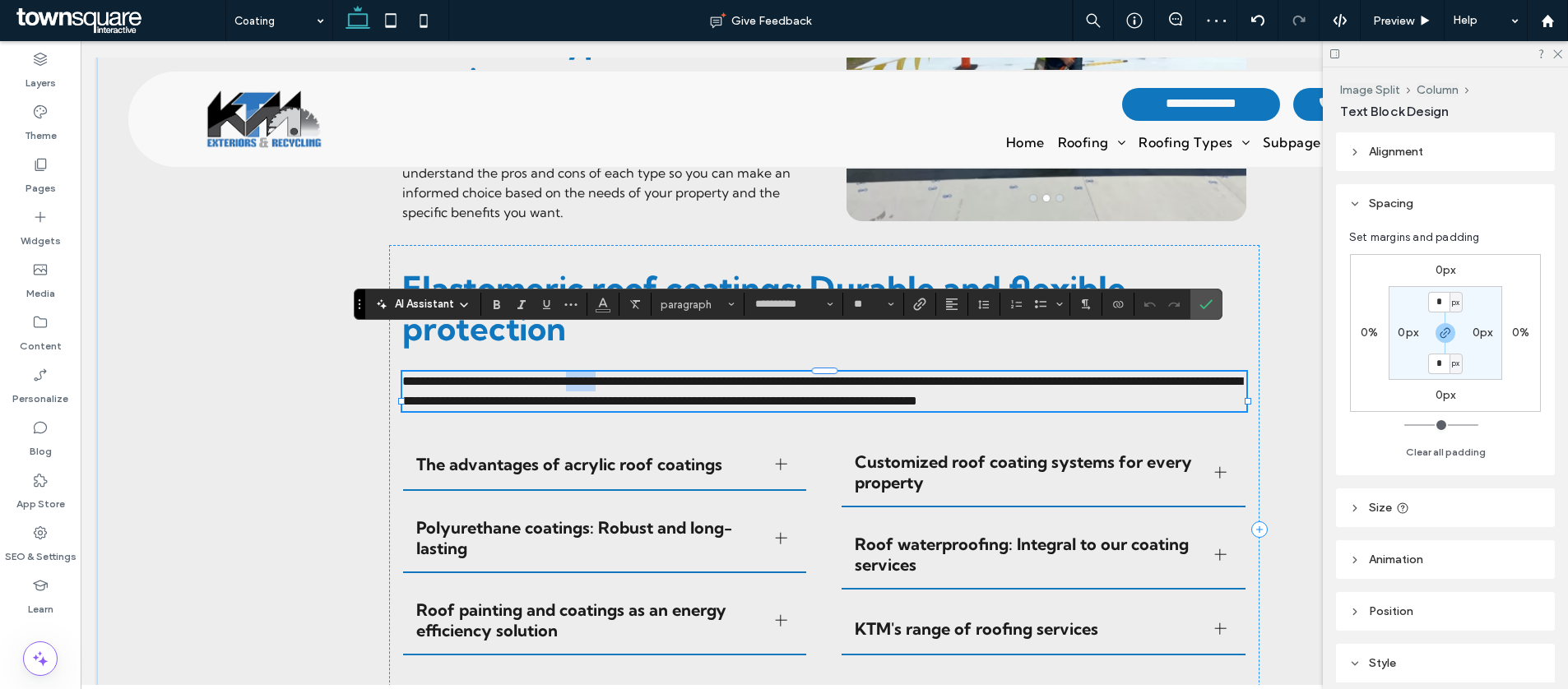 type 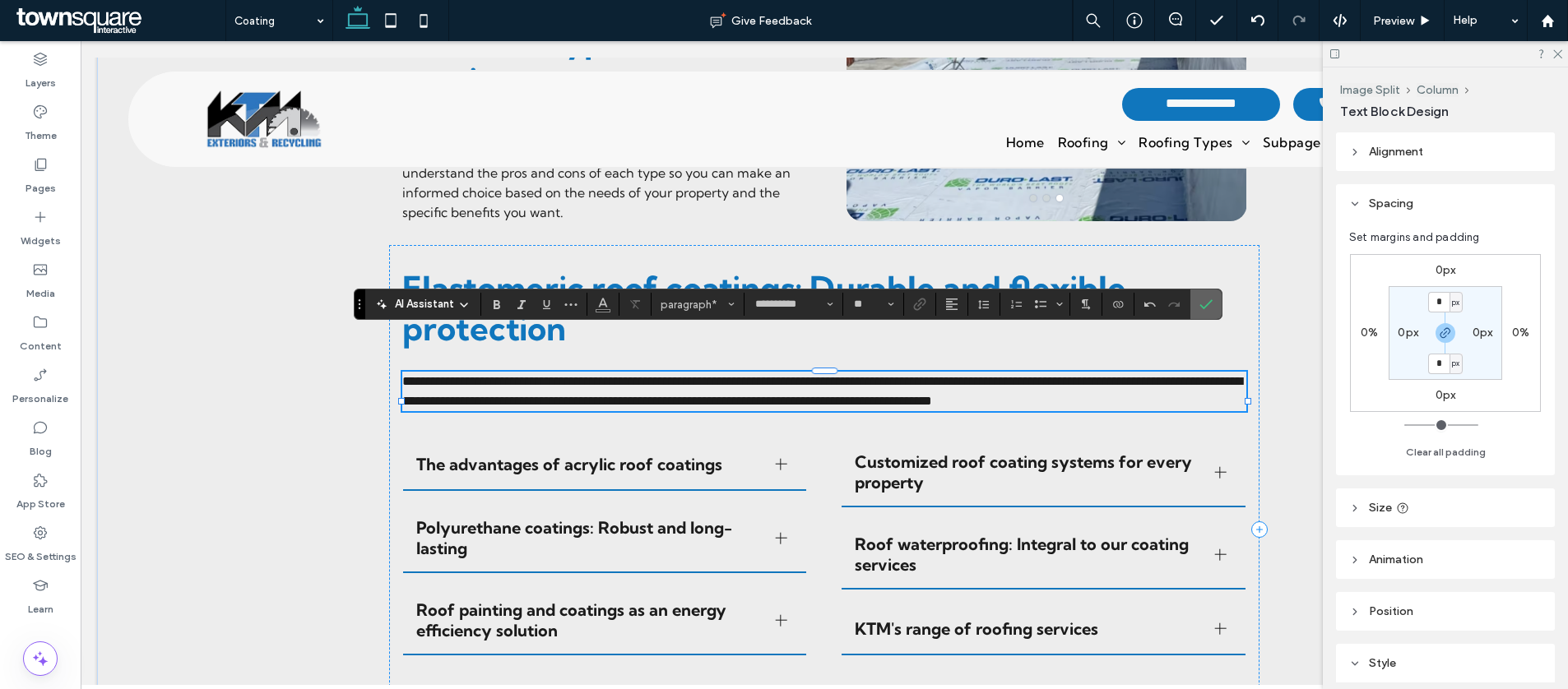 click at bounding box center [1206, 304] 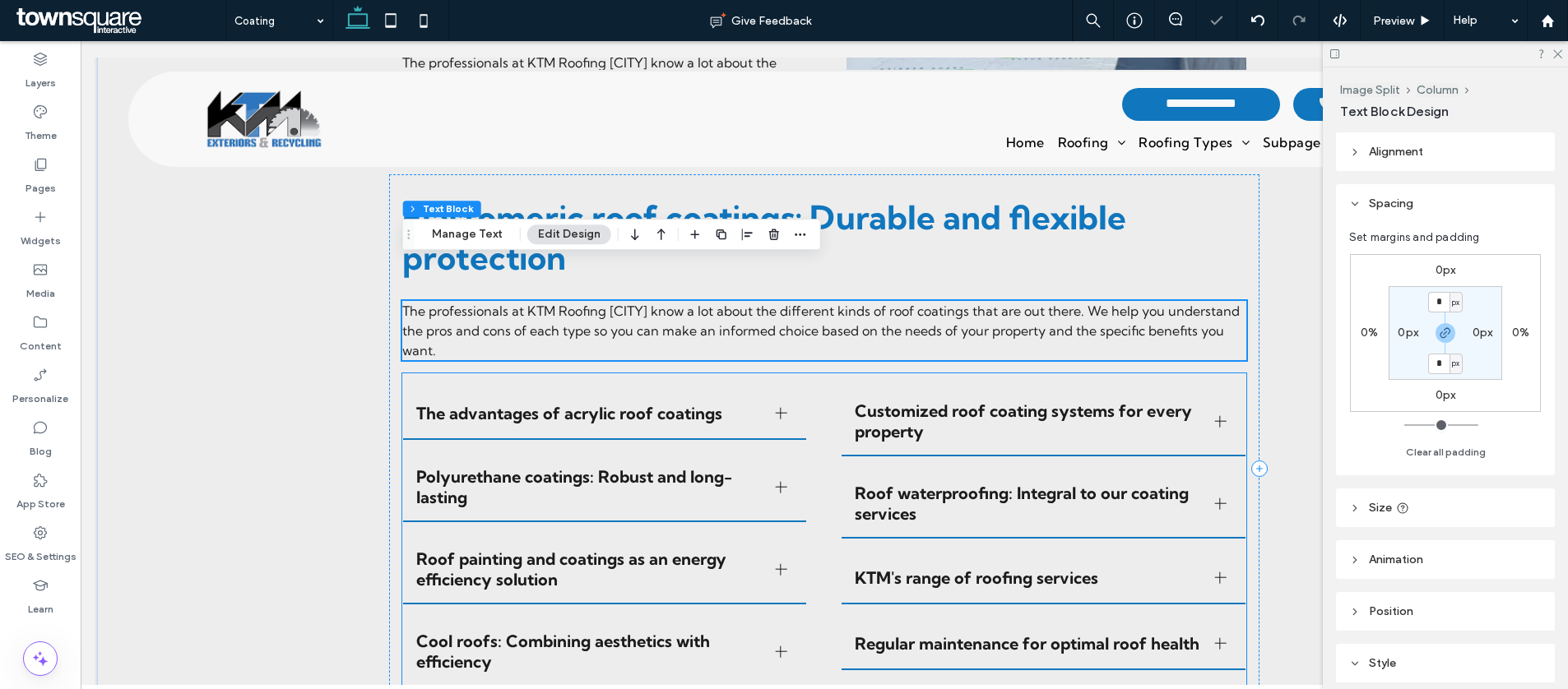 scroll, scrollTop: 1800, scrollLeft: 0, axis: vertical 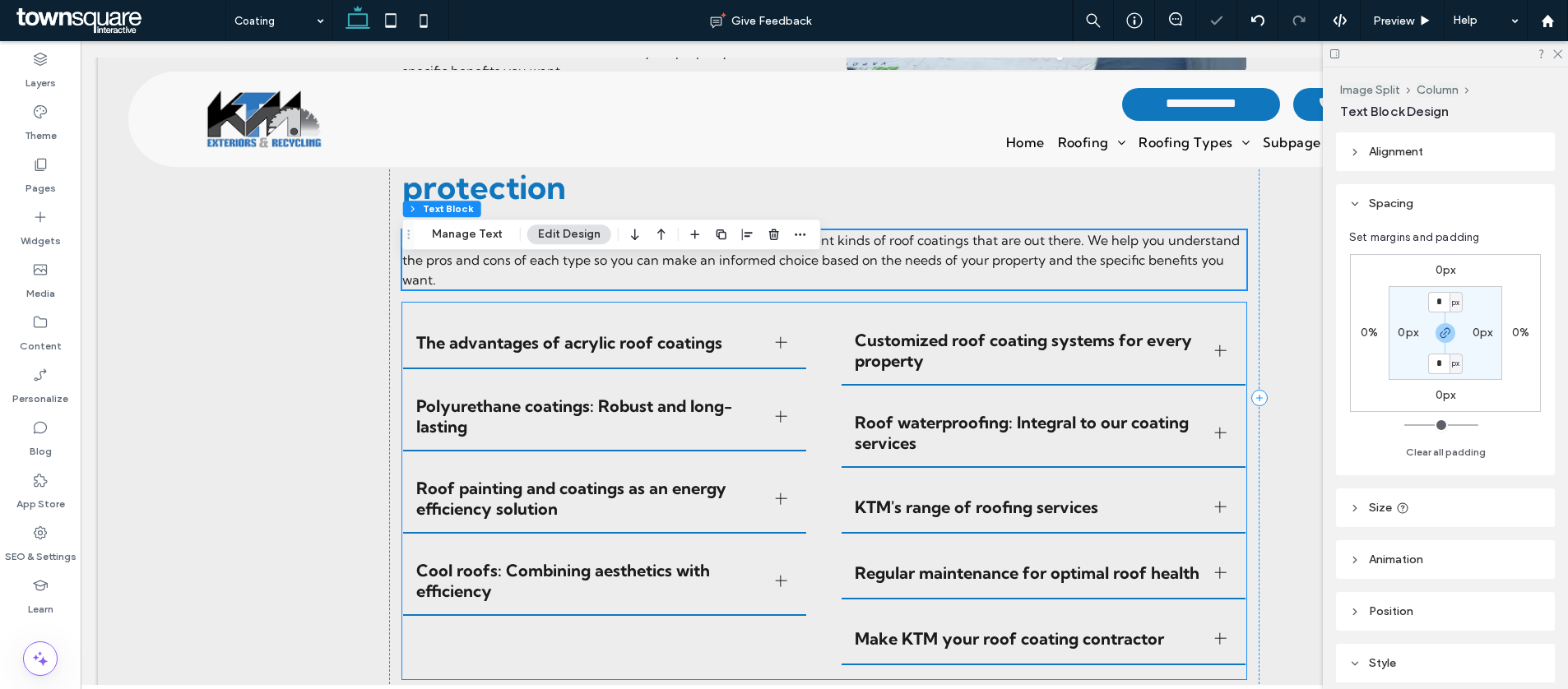 click on "Roof painting and coatings as an energy efficiency solution" at bounding box center [589, 498] 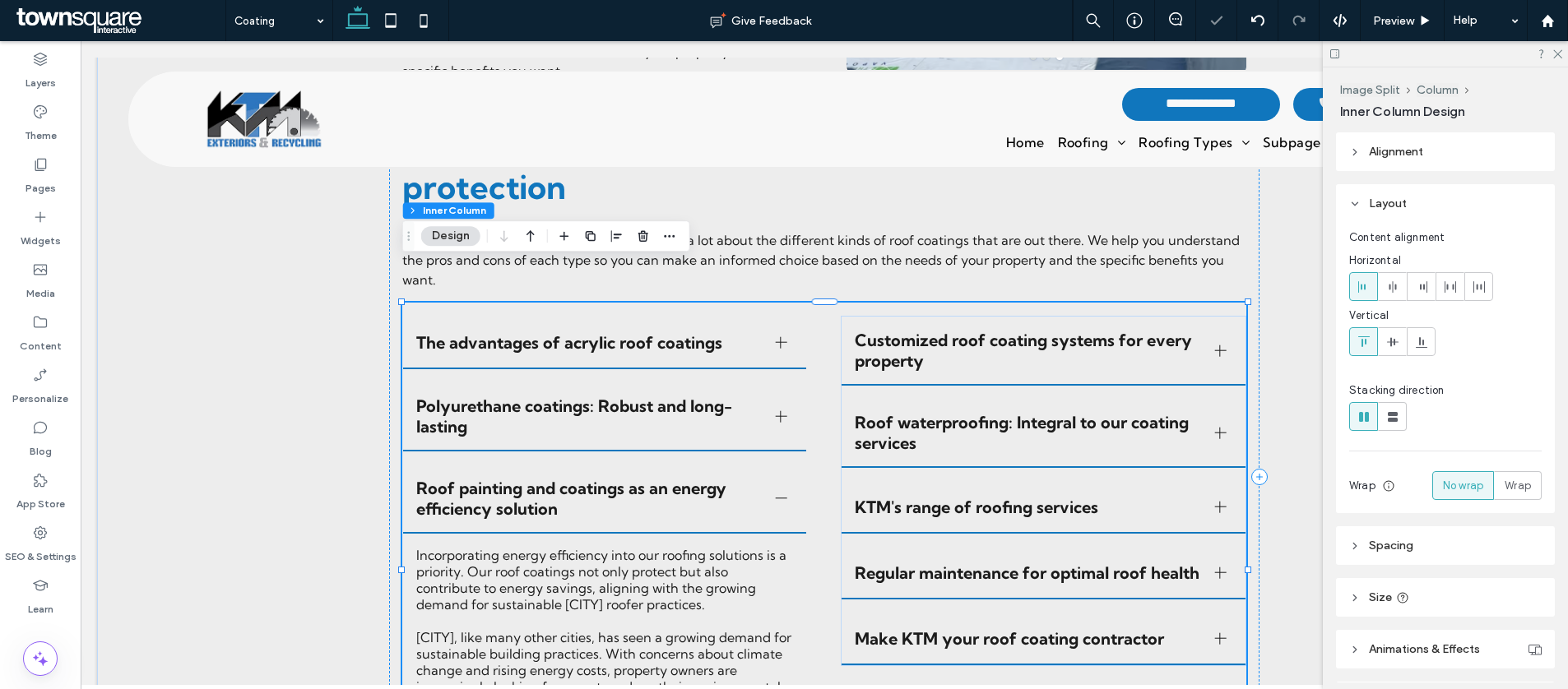 click on "Design" at bounding box center (451, 236) 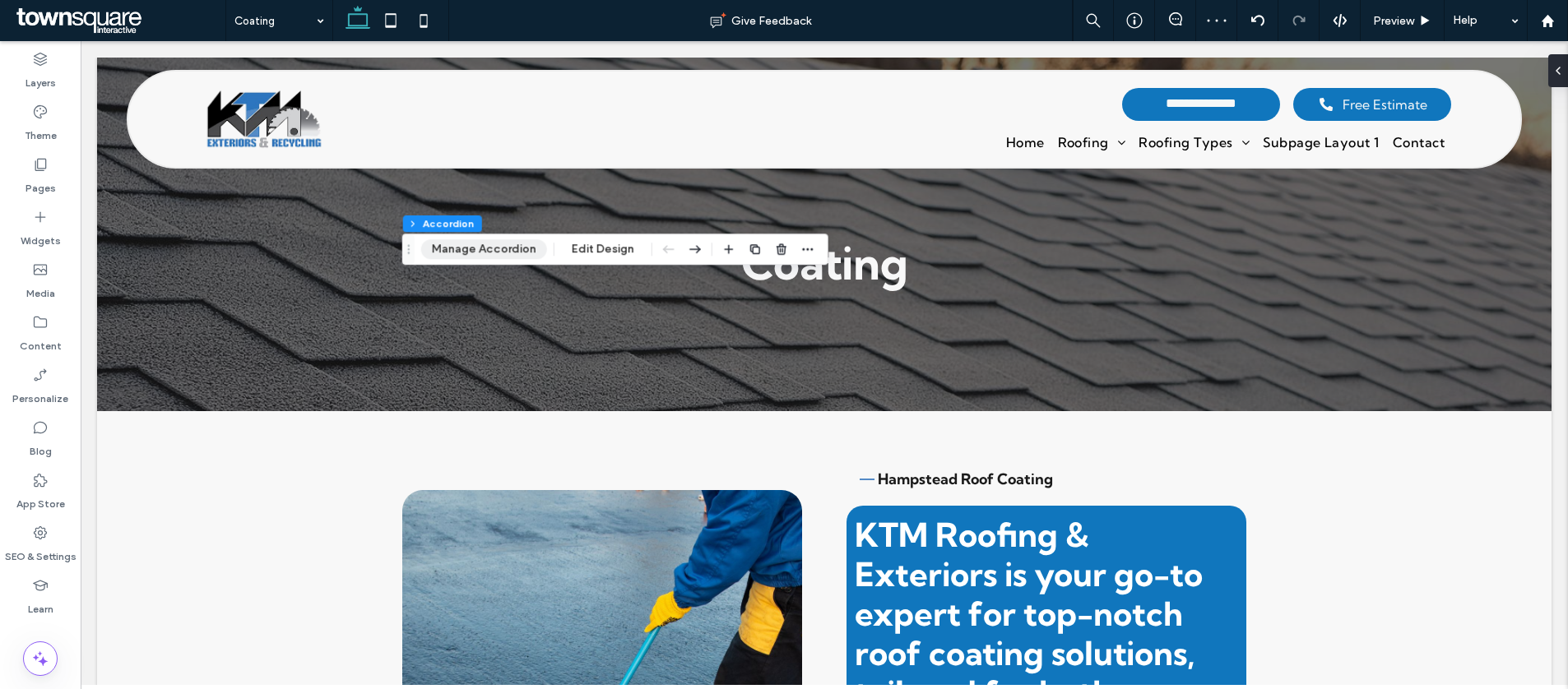 scroll, scrollTop: 1800, scrollLeft: 0, axis: vertical 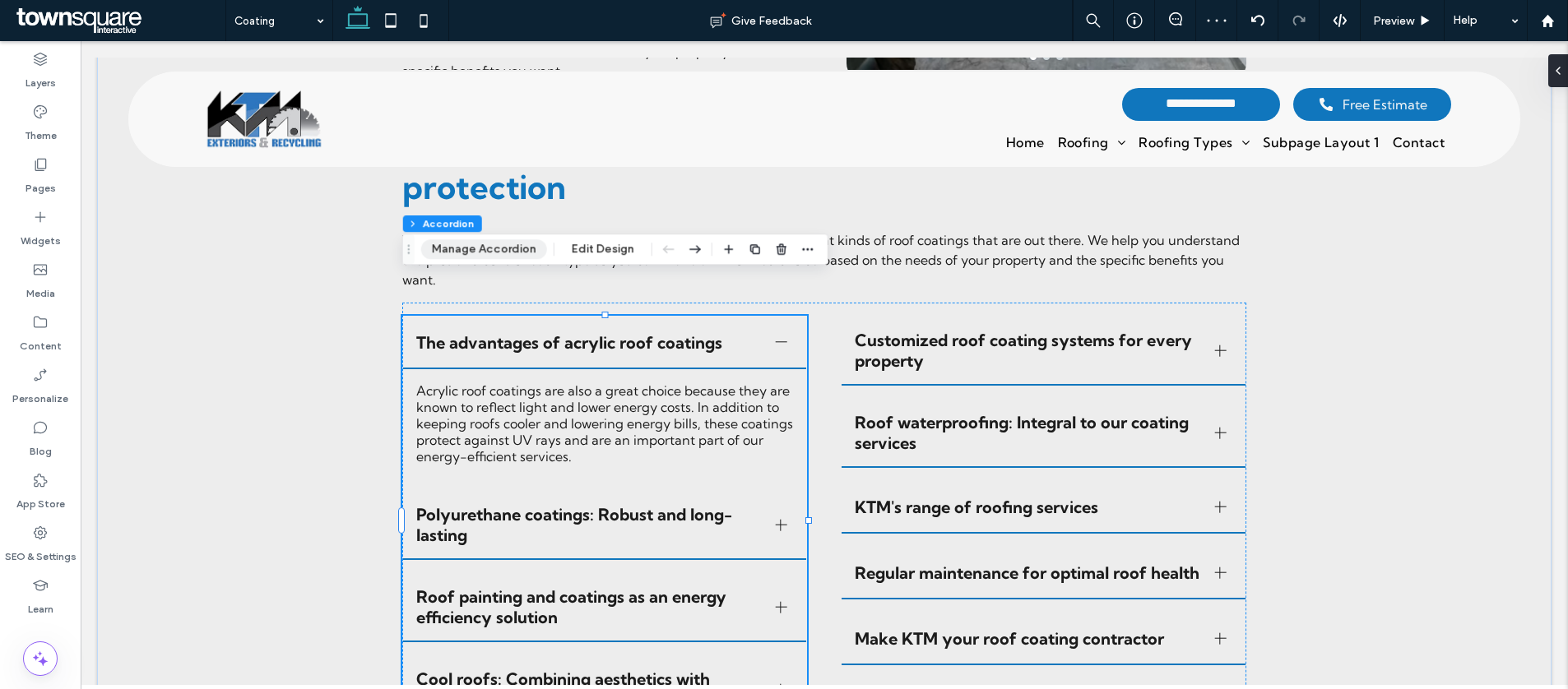 click on "Manage Accordion" at bounding box center [484, 249] 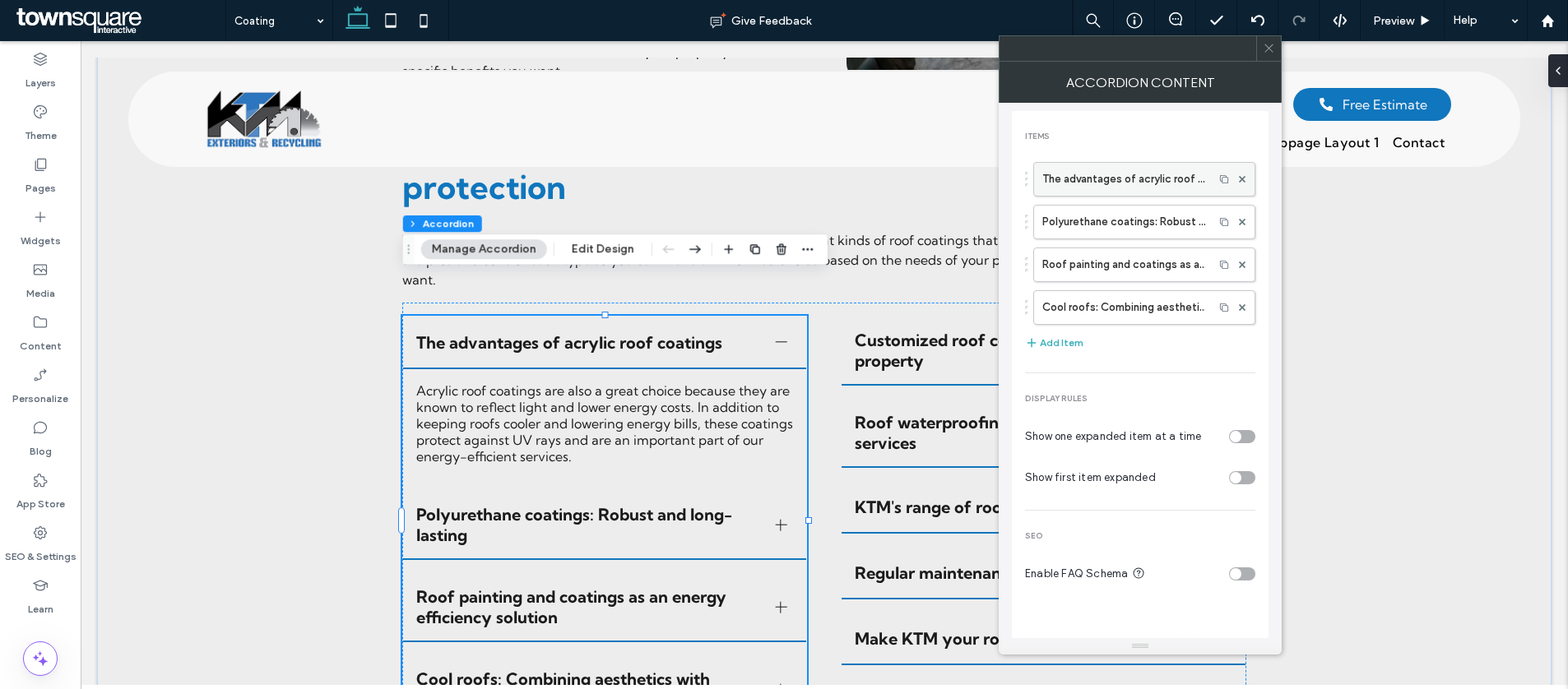 click on "The advantages of acrylic roof coatings" at bounding box center (1124, 179) 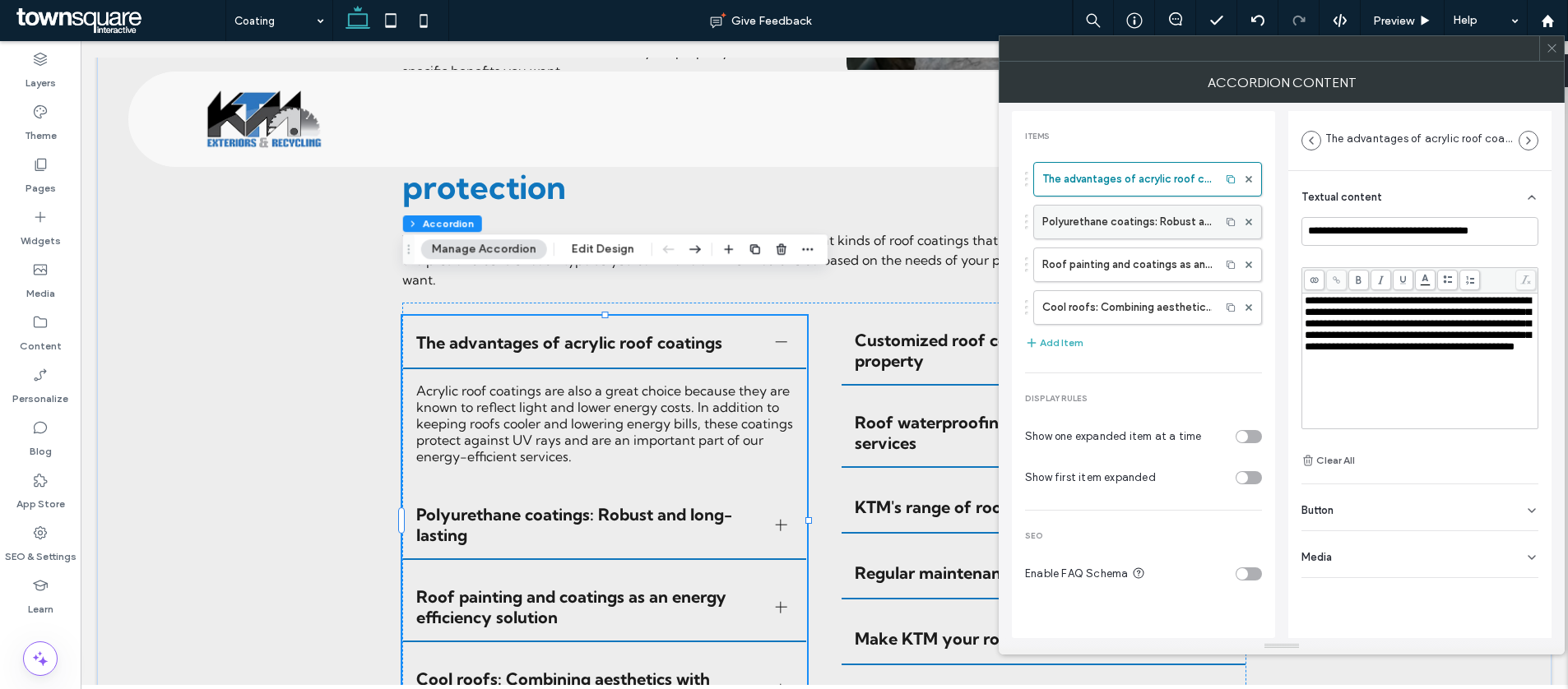 click on "Polyurethane coatings: Robust and long-lasting" at bounding box center [1127, 222] 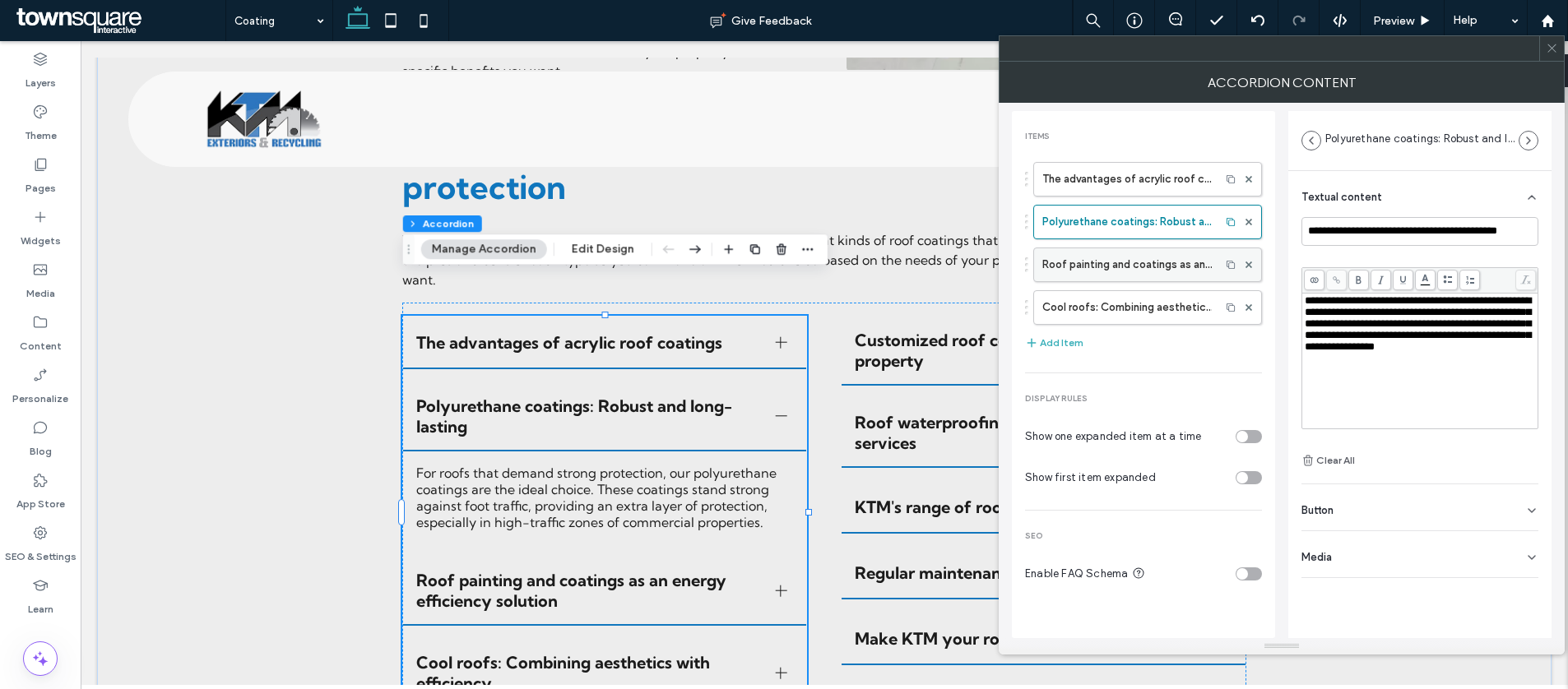 click on "Roof painting and coatings as an energy efficiency solution" at bounding box center (1127, 265) 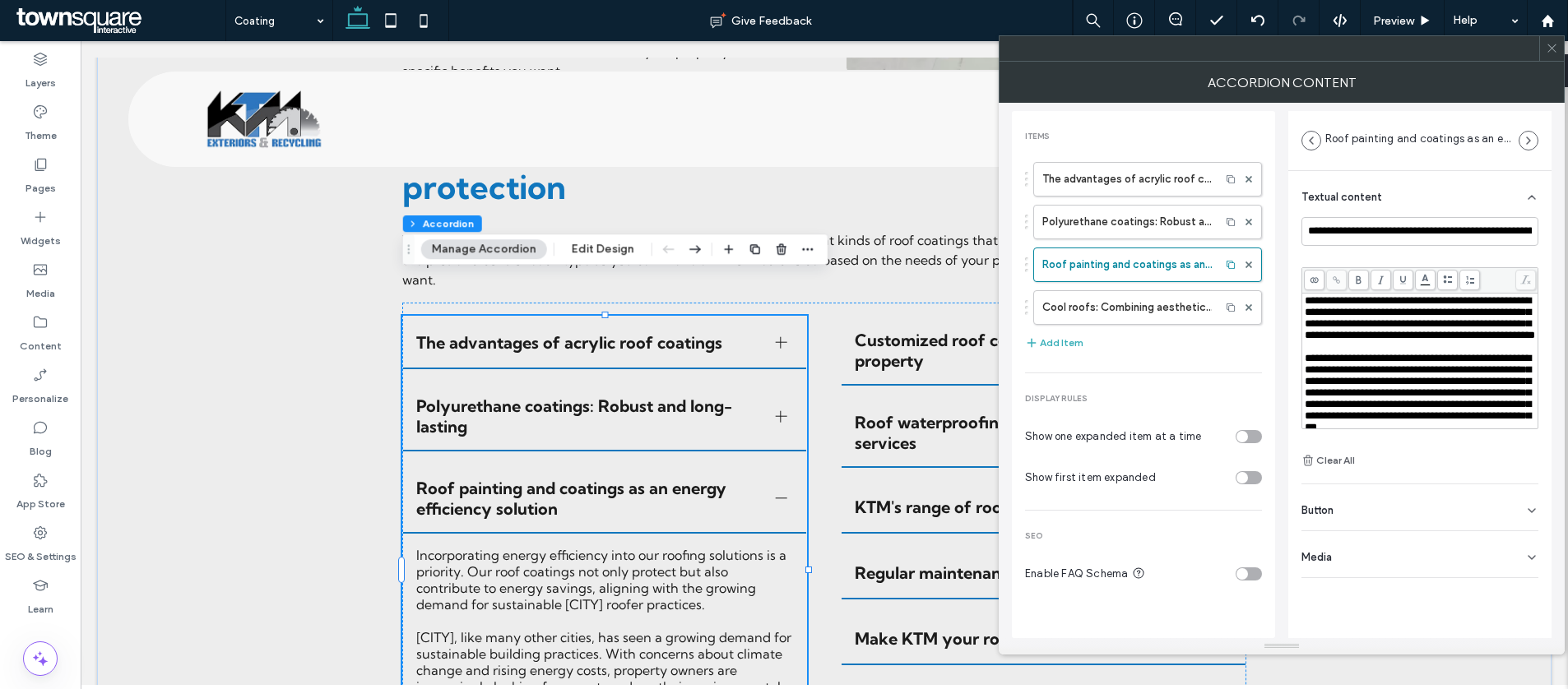click on "**********" at bounding box center (1417, 392) 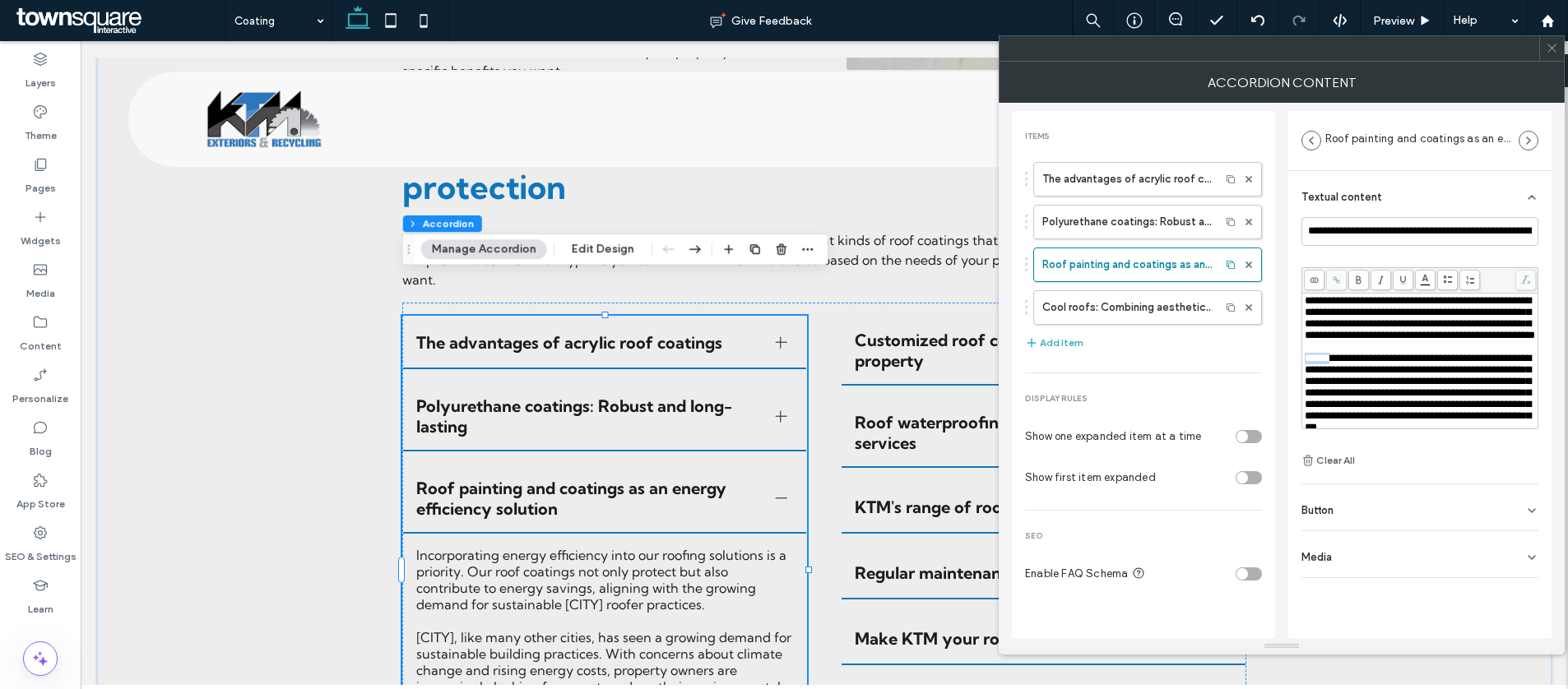 drag, startPoint x: 1338, startPoint y: 372, endPoint x: 1262, endPoint y: 373, distance: 76.00658 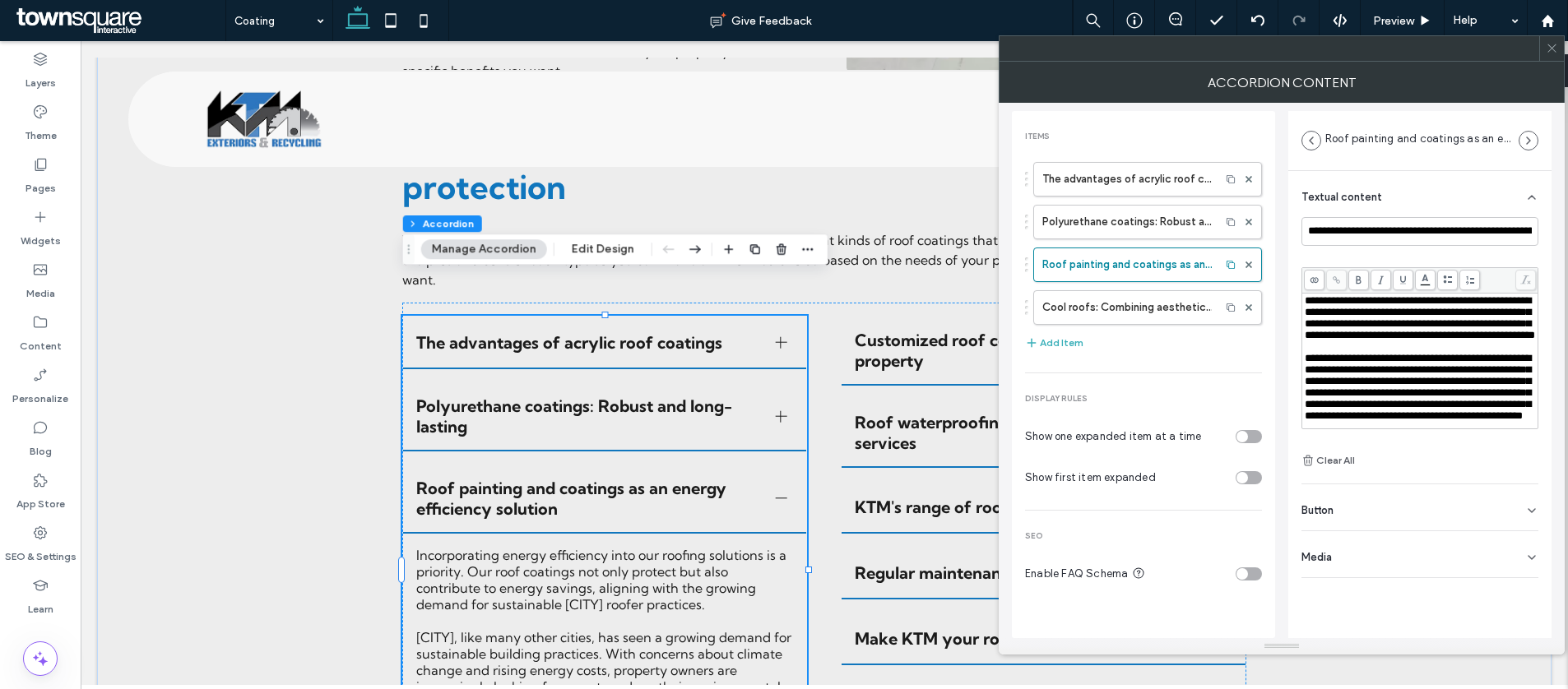 type 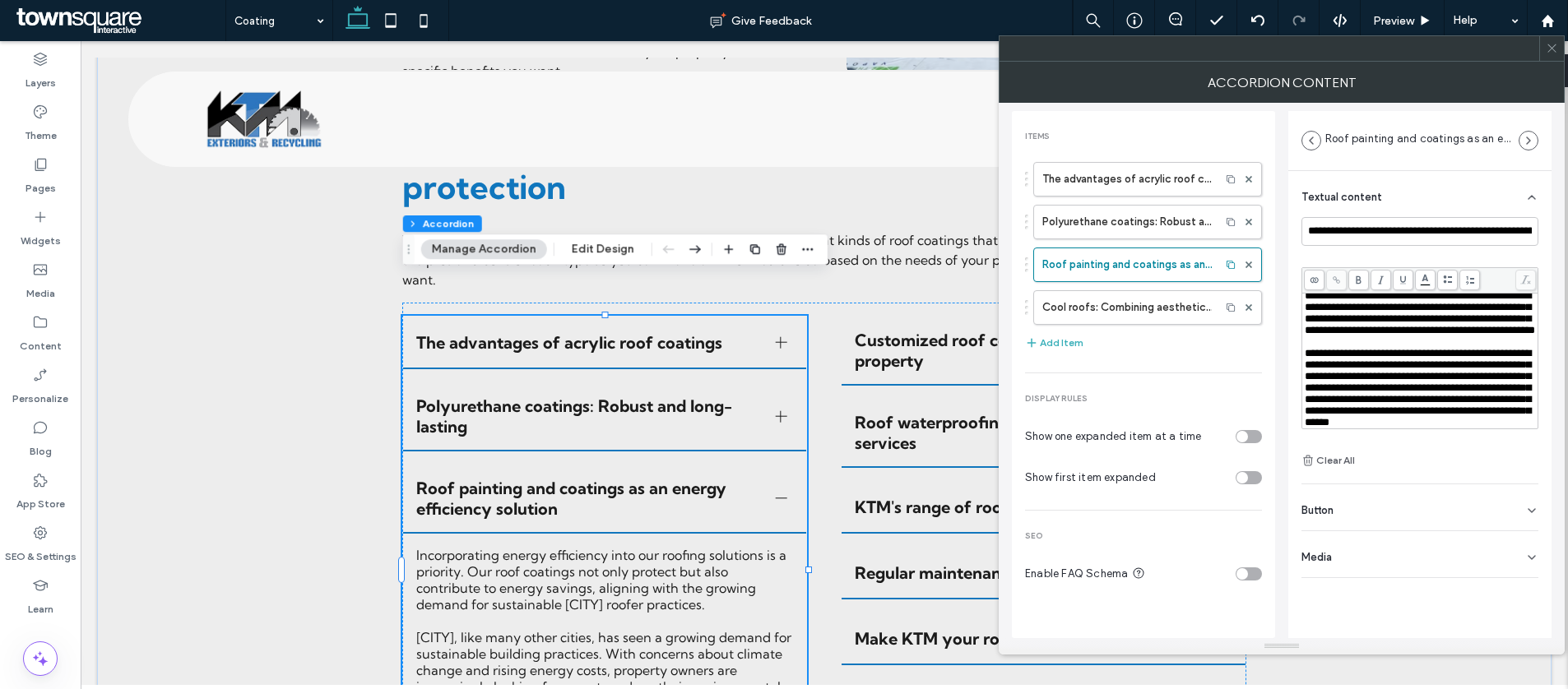 scroll, scrollTop: 39, scrollLeft: 0, axis: vertical 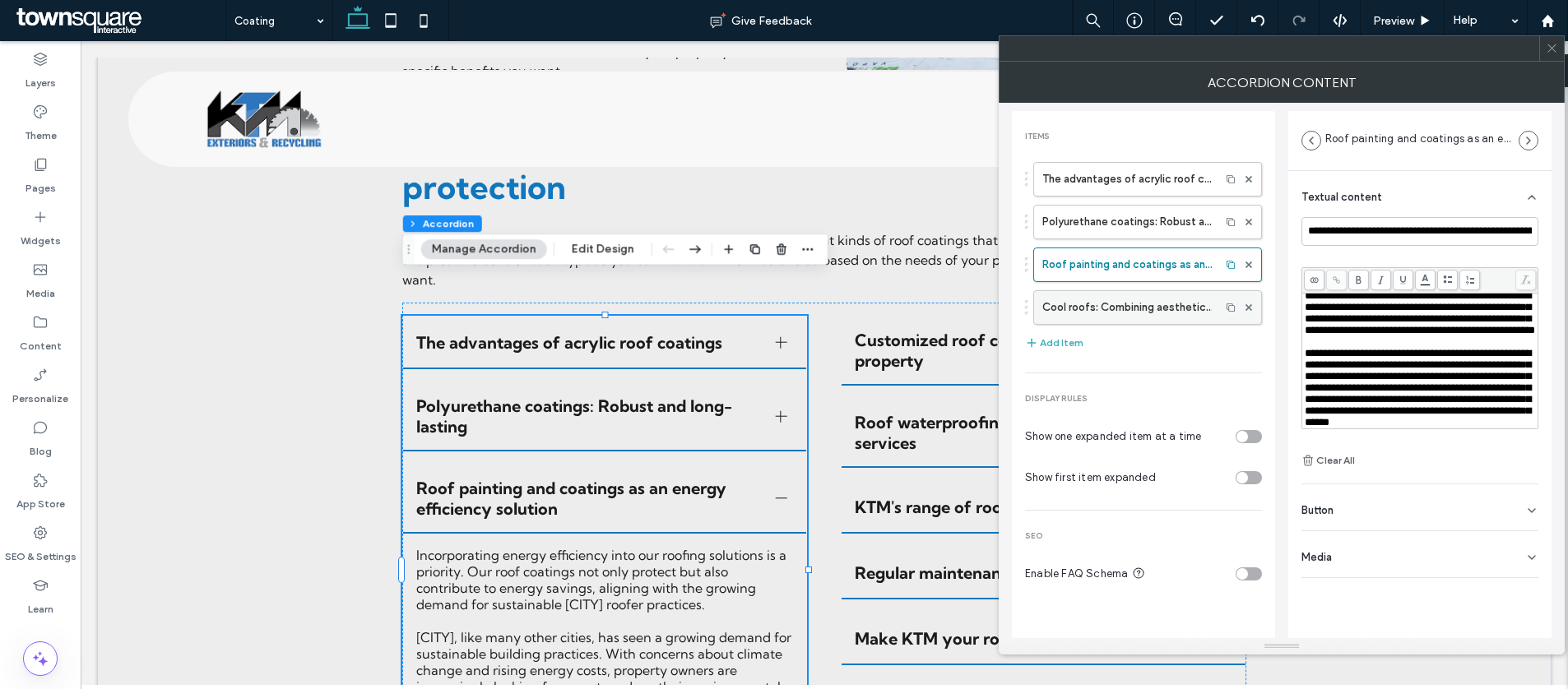 click on "Cool roofs: Combining aesthetics with efficiency" at bounding box center (1127, 308) 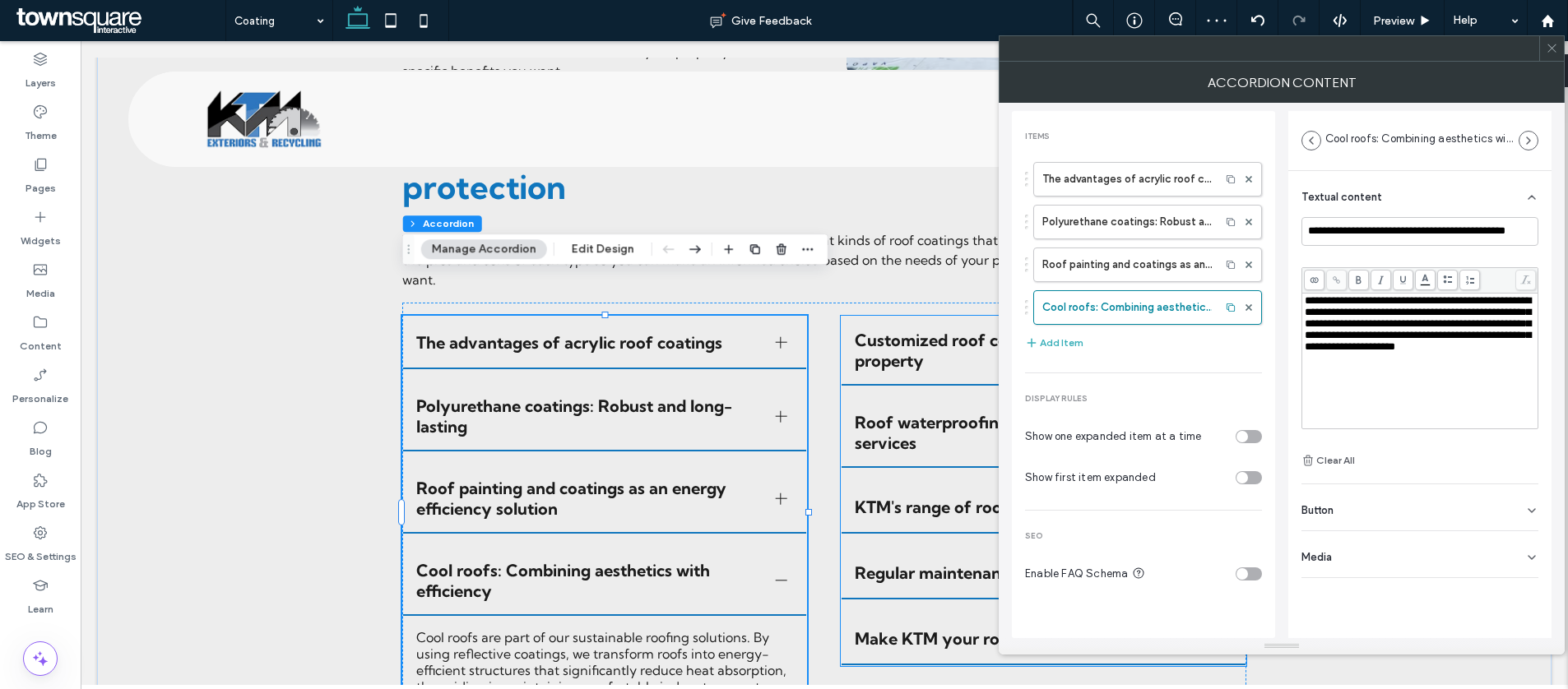 click on "Customized roof coating systems for every property Understanding that each property is unique, we provide customized roof coating systems tailored to meet specific needs. We have the right solution to make any roof last longer and work better, whether it's a flat commercial roof or a sloped residential roof. Roof waterproofing: Integral to our coating services Roof waterproofing is an essential aspect of our coating services. We ensure that every coating application provides a seamless waterproof barrier, safeguarding your property from water infiltration and potential damage. Roof waterproofing is a critical component of our coating services in [CITY]. With the unpredictable weather conditions in the area, it is crucial to protect your property from water infiltration and potential damage. At our company, we prioritize providing seamless waterproof barriers through our roof coating applications. KTM's range of roofing services Regular maintenance for optimal roof health Make KTM your roof coating contractor" at bounding box center (1043, 491) 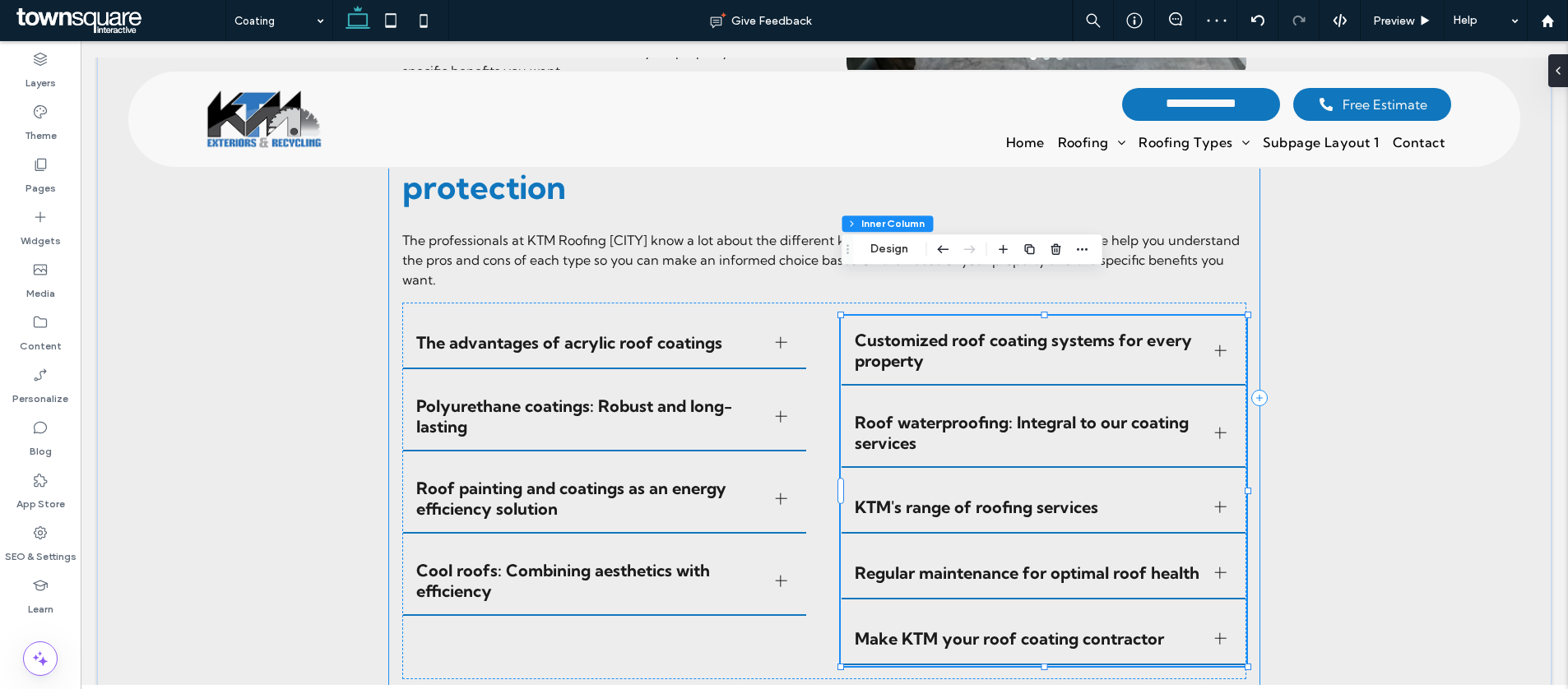 click on "Customized roof coating systems for every property" at bounding box center (1043, 351) 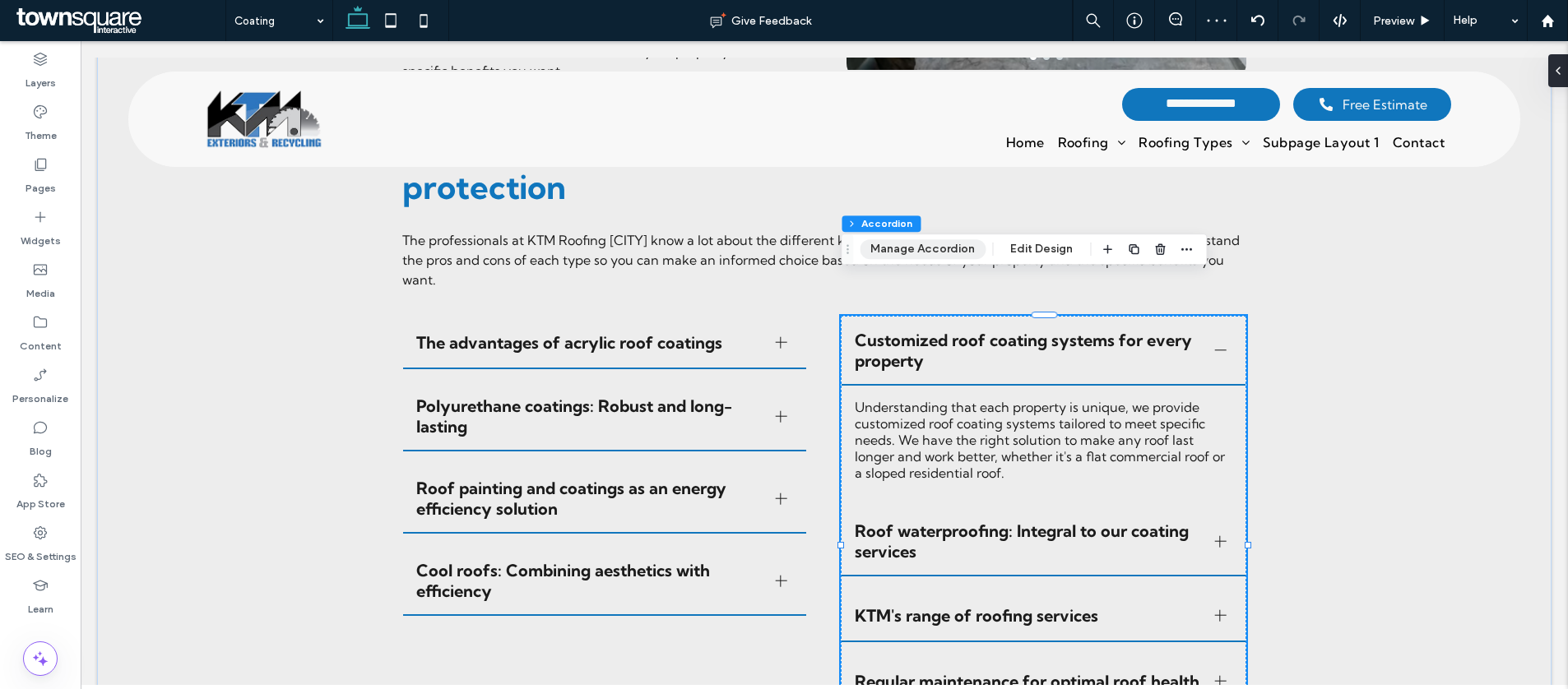 click on "Manage Accordion" at bounding box center (922, 249) 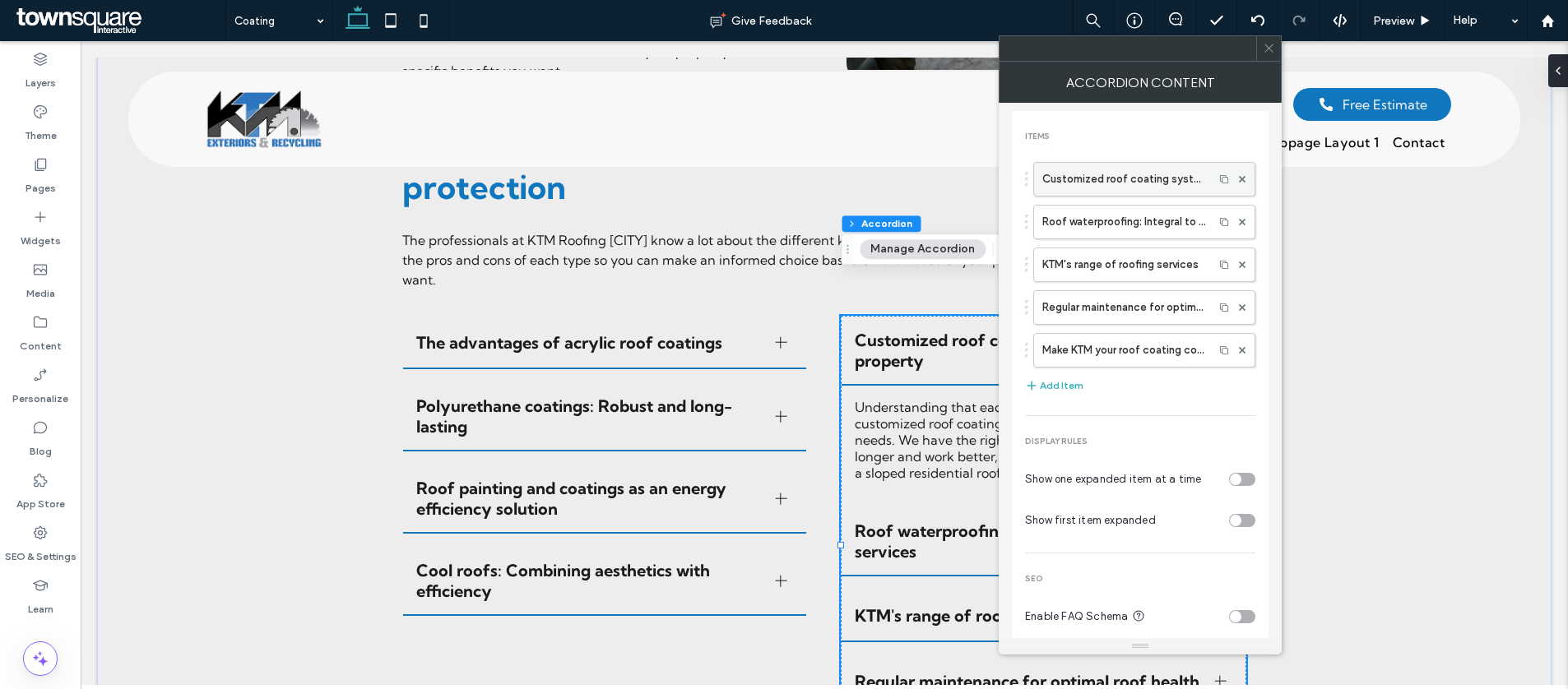 click on "Customized roof coating systems for every property" at bounding box center (1124, 179) 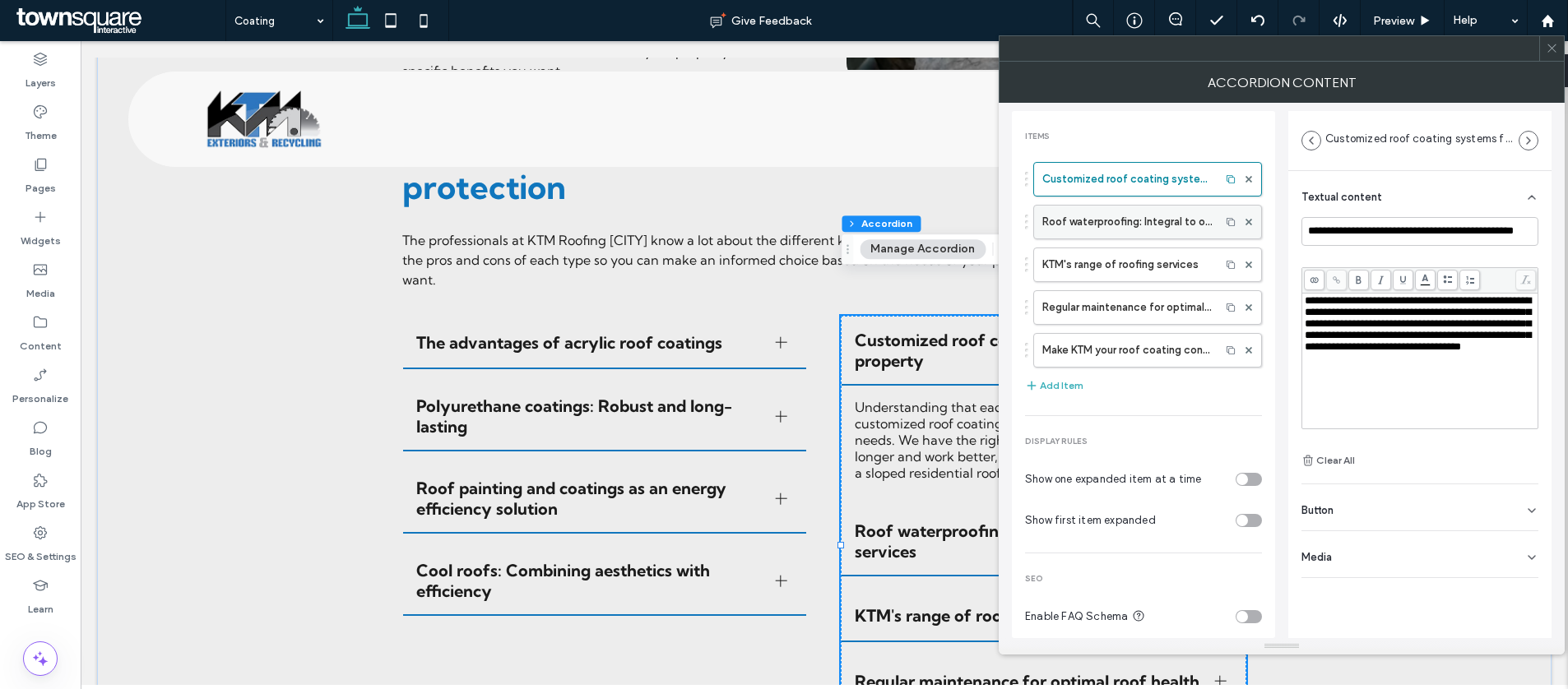 click on "Roof waterproofing: Integral to our coating services" at bounding box center (1127, 222) 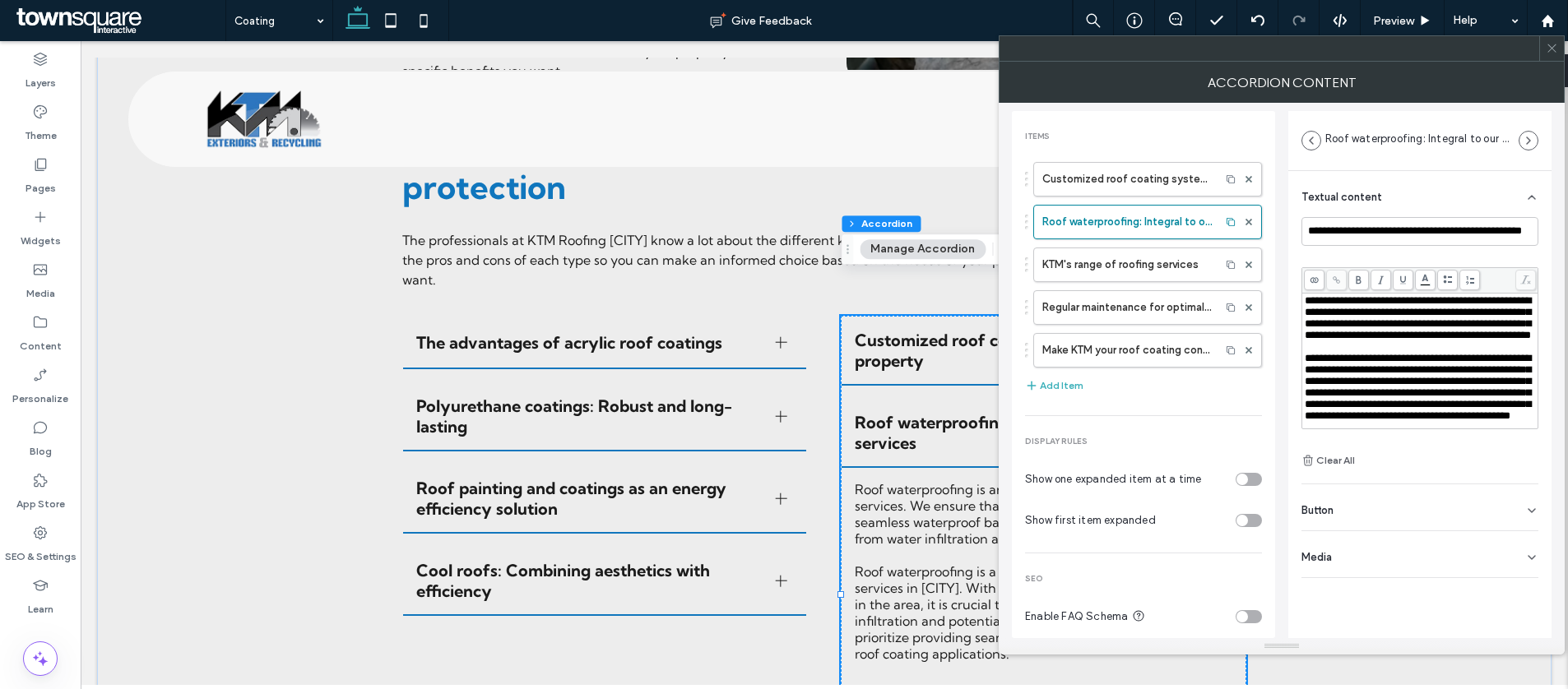 scroll, scrollTop: 39, scrollLeft: 0, axis: vertical 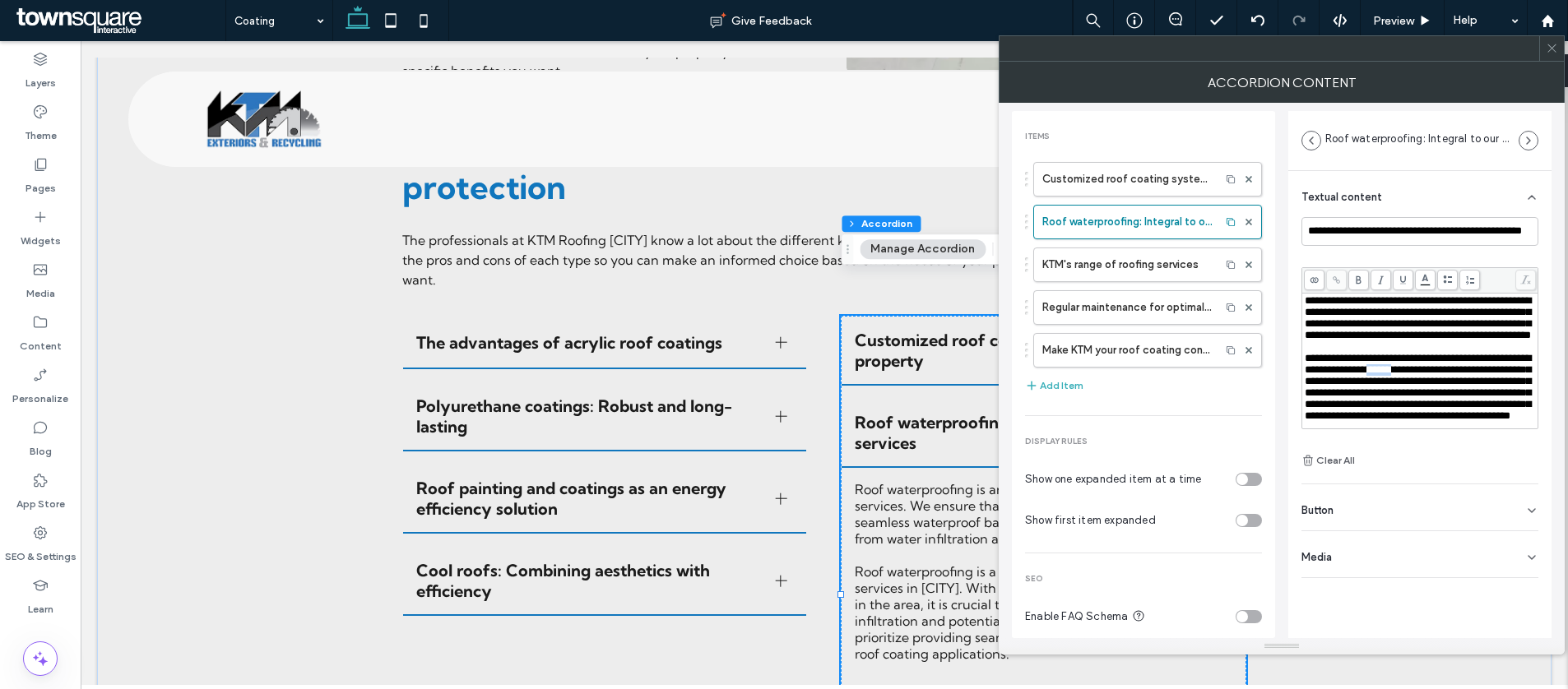 drag, startPoint x: 1450, startPoint y: 348, endPoint x: 1417, endPoint y: 348, distance: 33 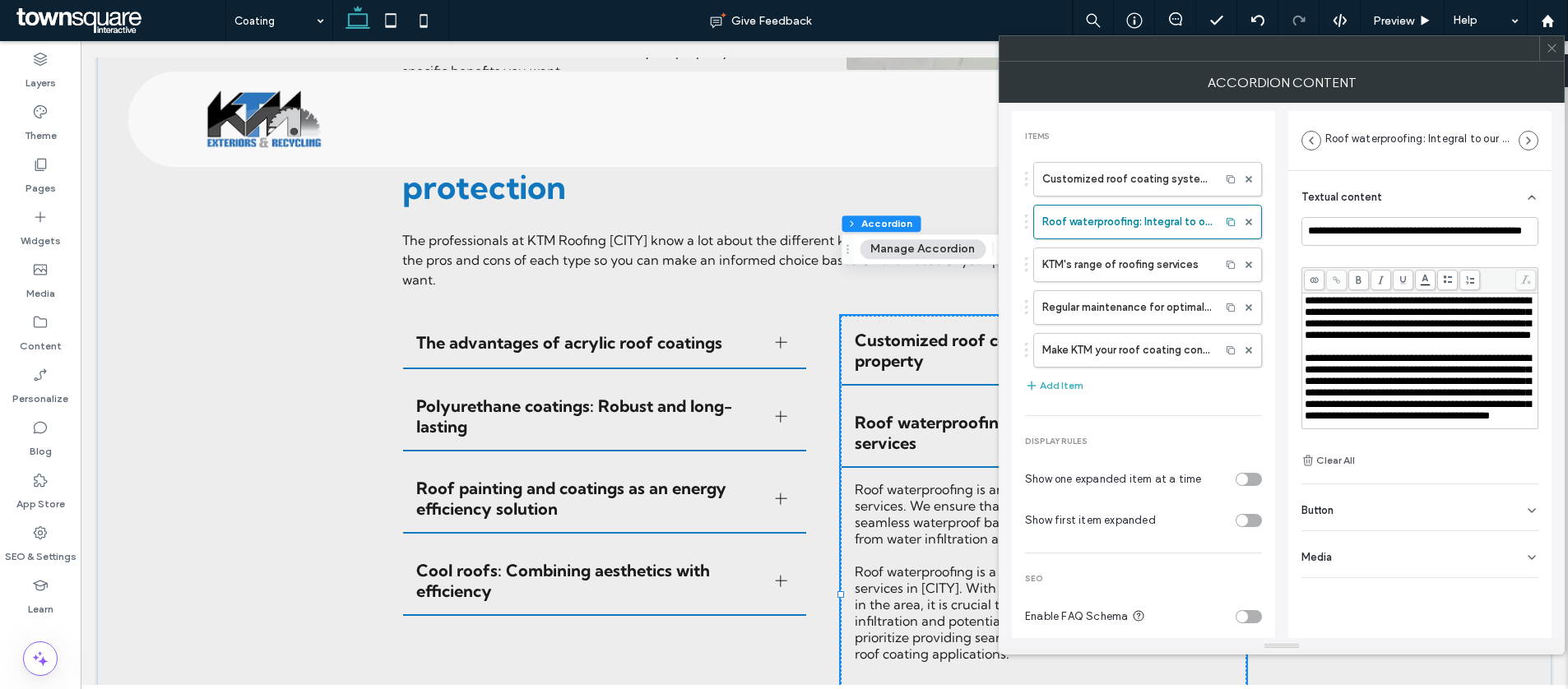 type 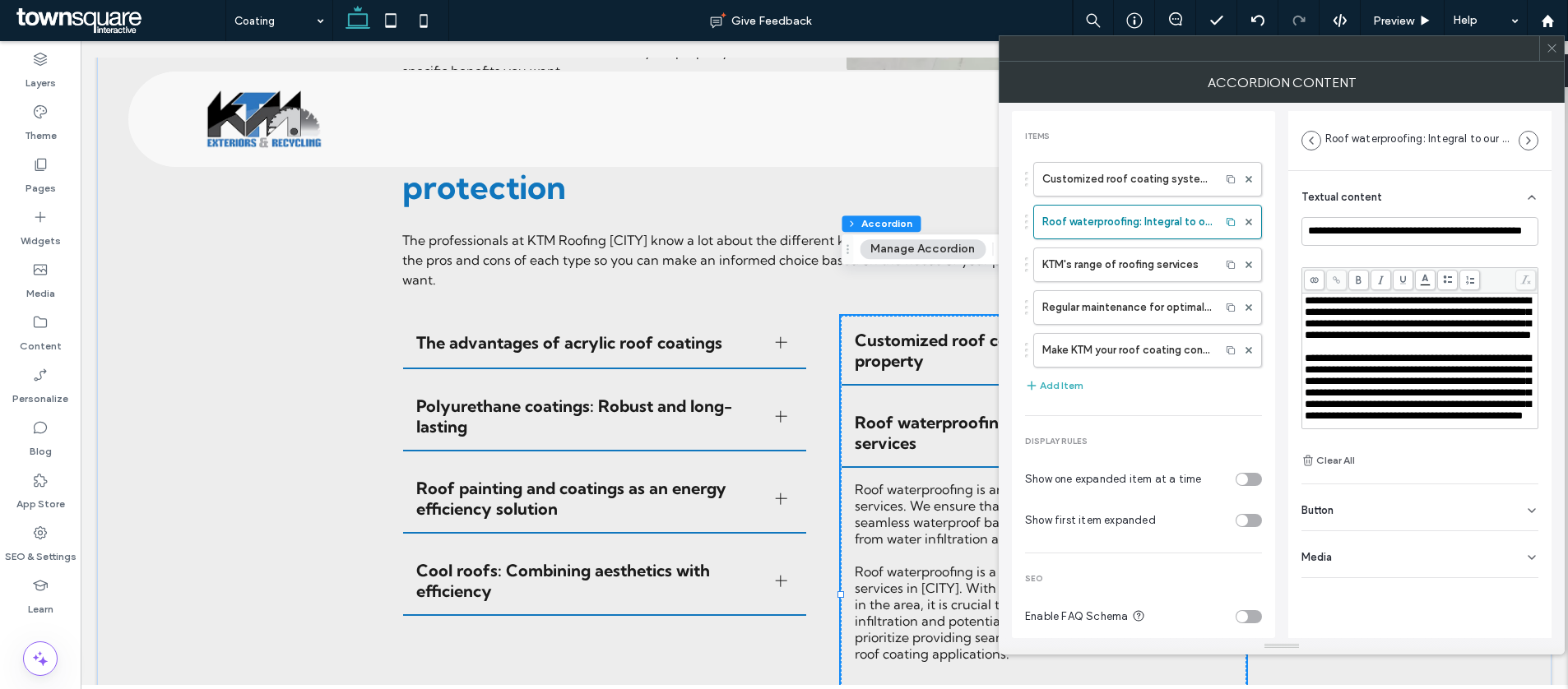 scroll, scrollTop: 0, scrollLeft: 0, axis: both 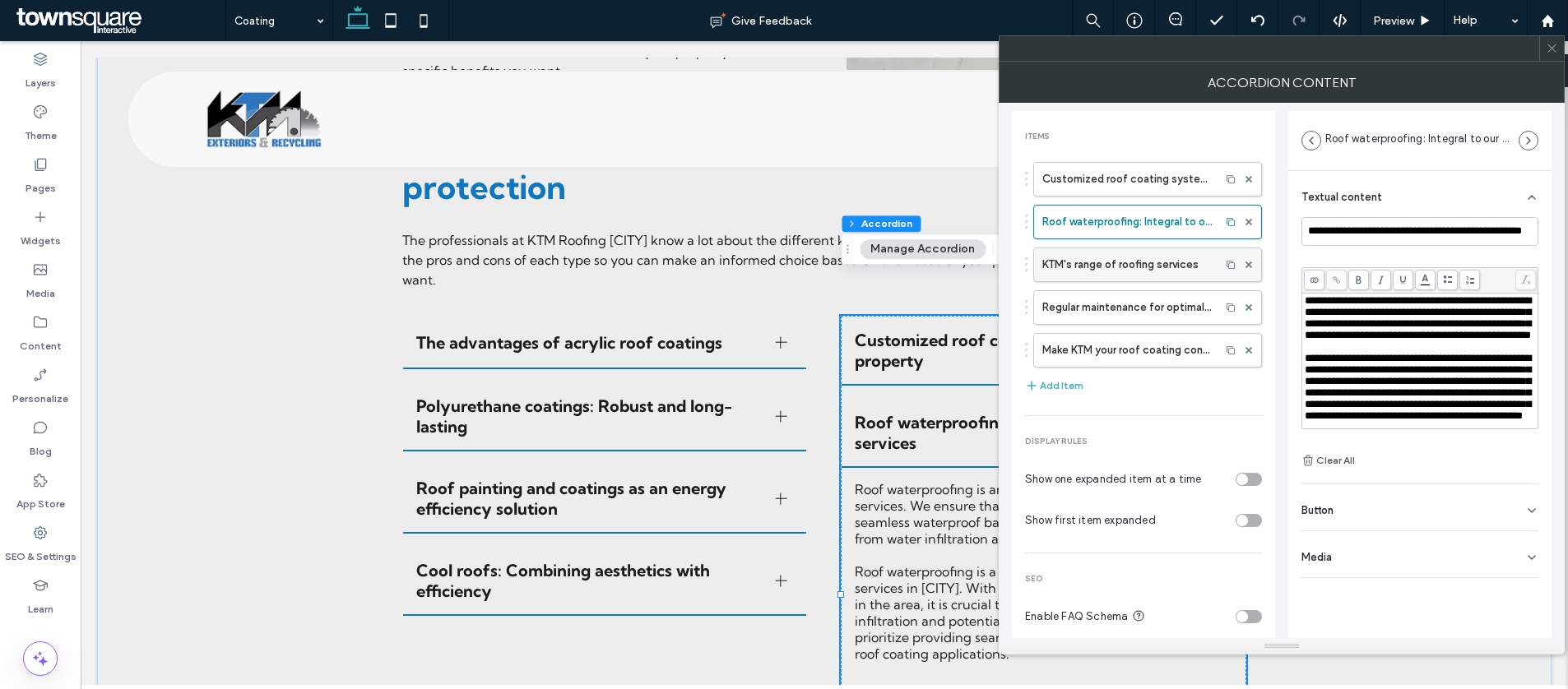 click on "KTM's range of roofing services" at bounding box center (1127, 265) 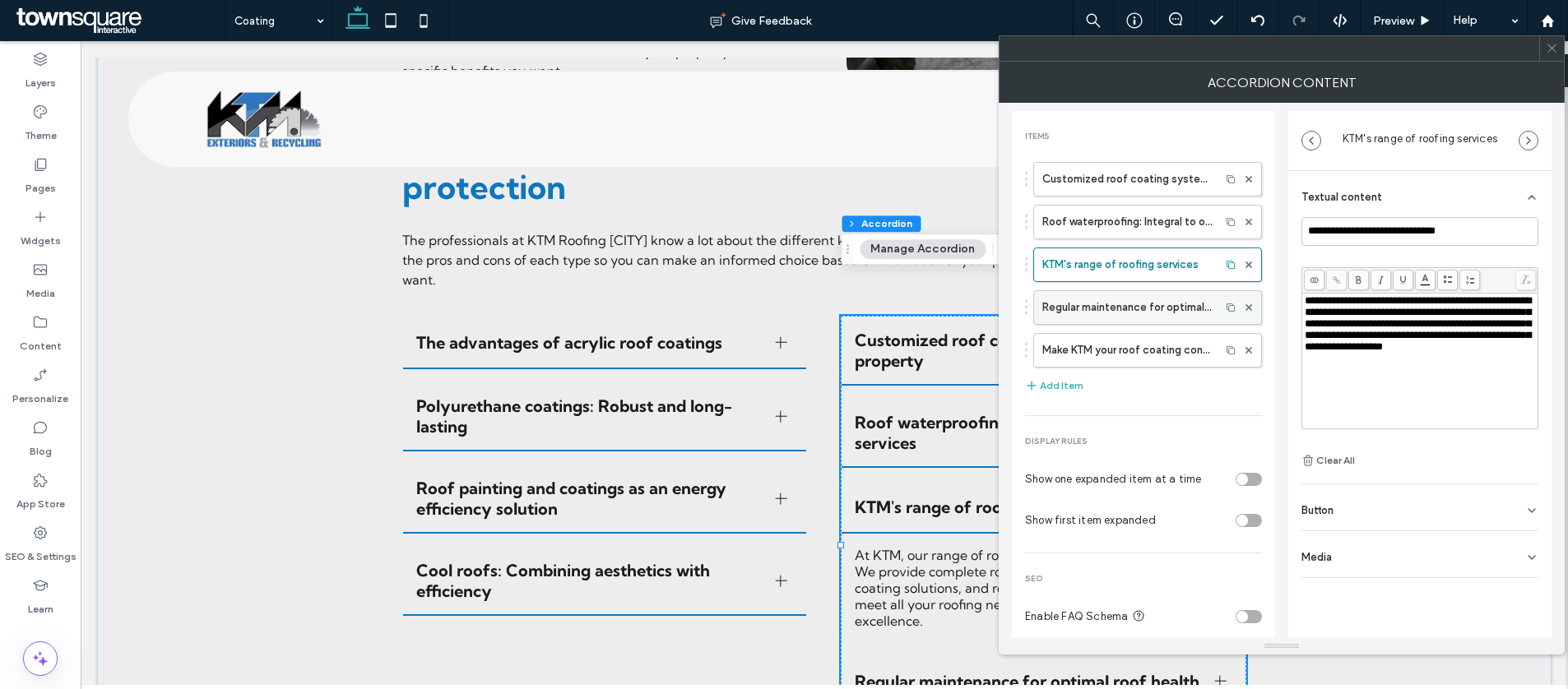 click on "Regular maintenance for optimal roof health" at bounding box center (1127, 308) 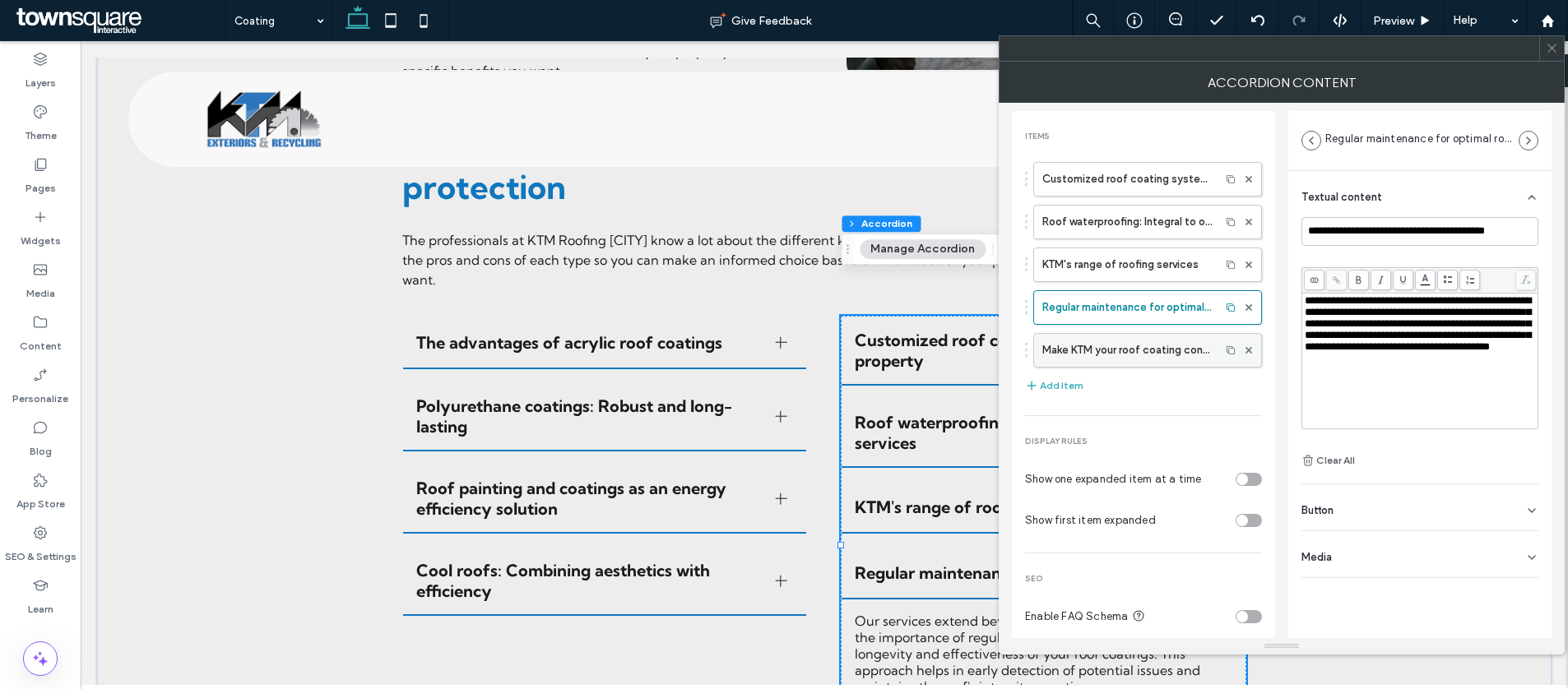 click on "Make KTM your roof coating contractor" at bounding box center [1127, 350] 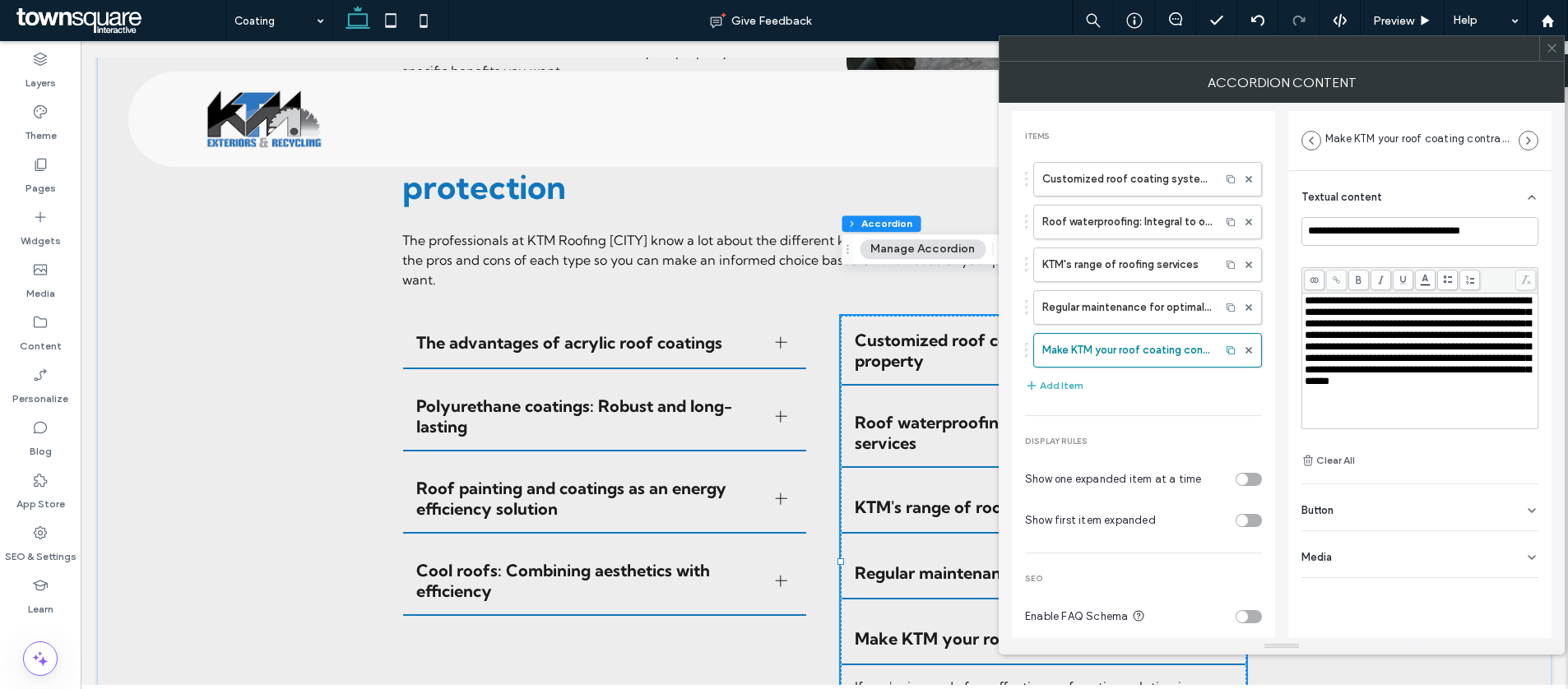 click on "**********" at bounding box center [1417, 340] 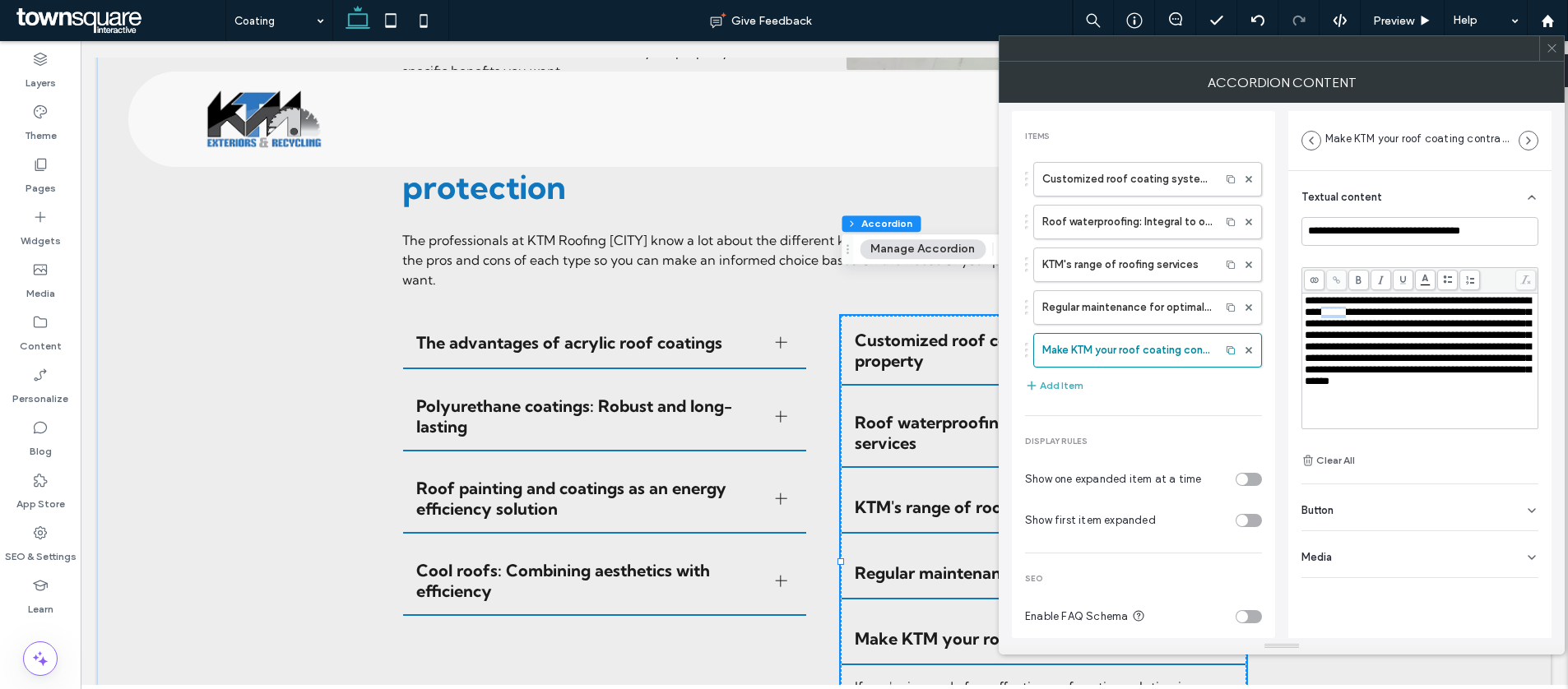 drag, startPoint x: 1390, startPoint y: 315, endPoint x: 1359, endPoint y: 315, distance: 31 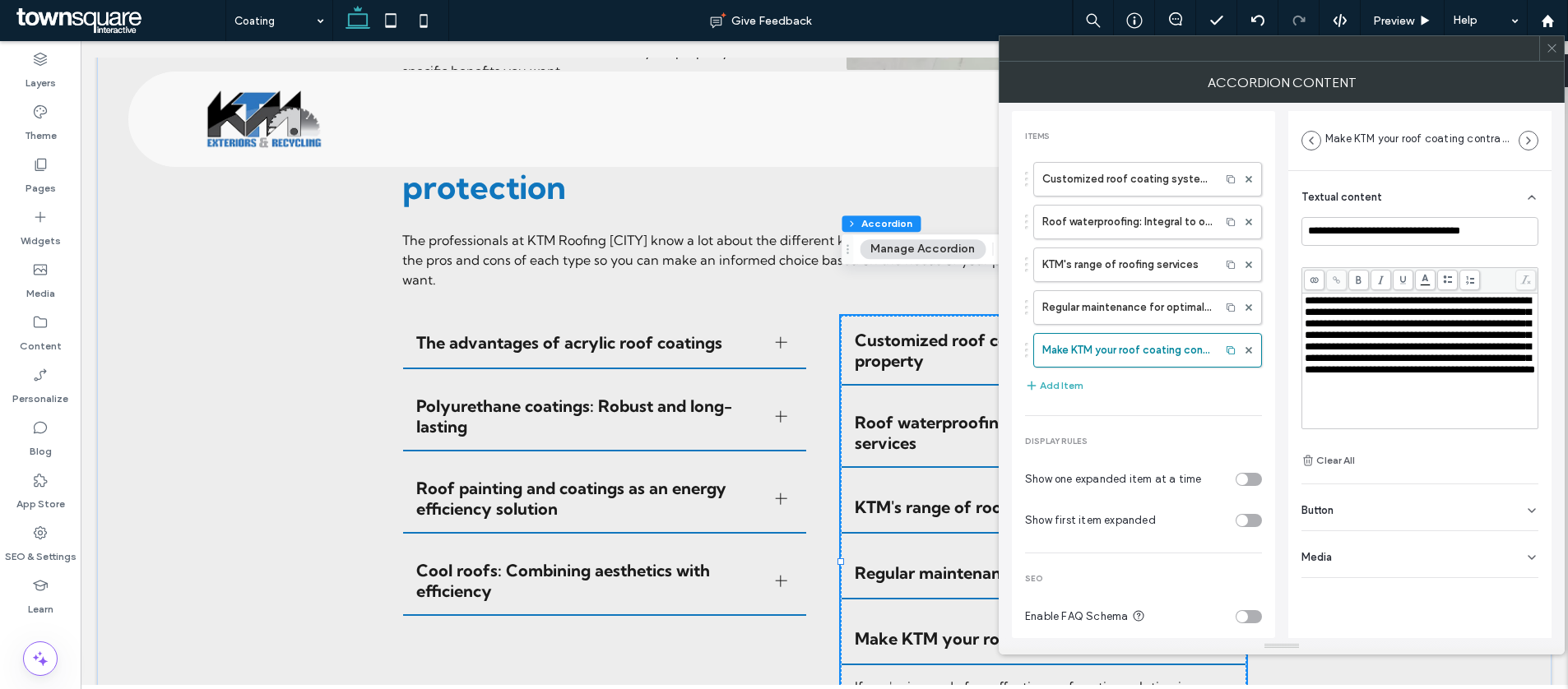 type 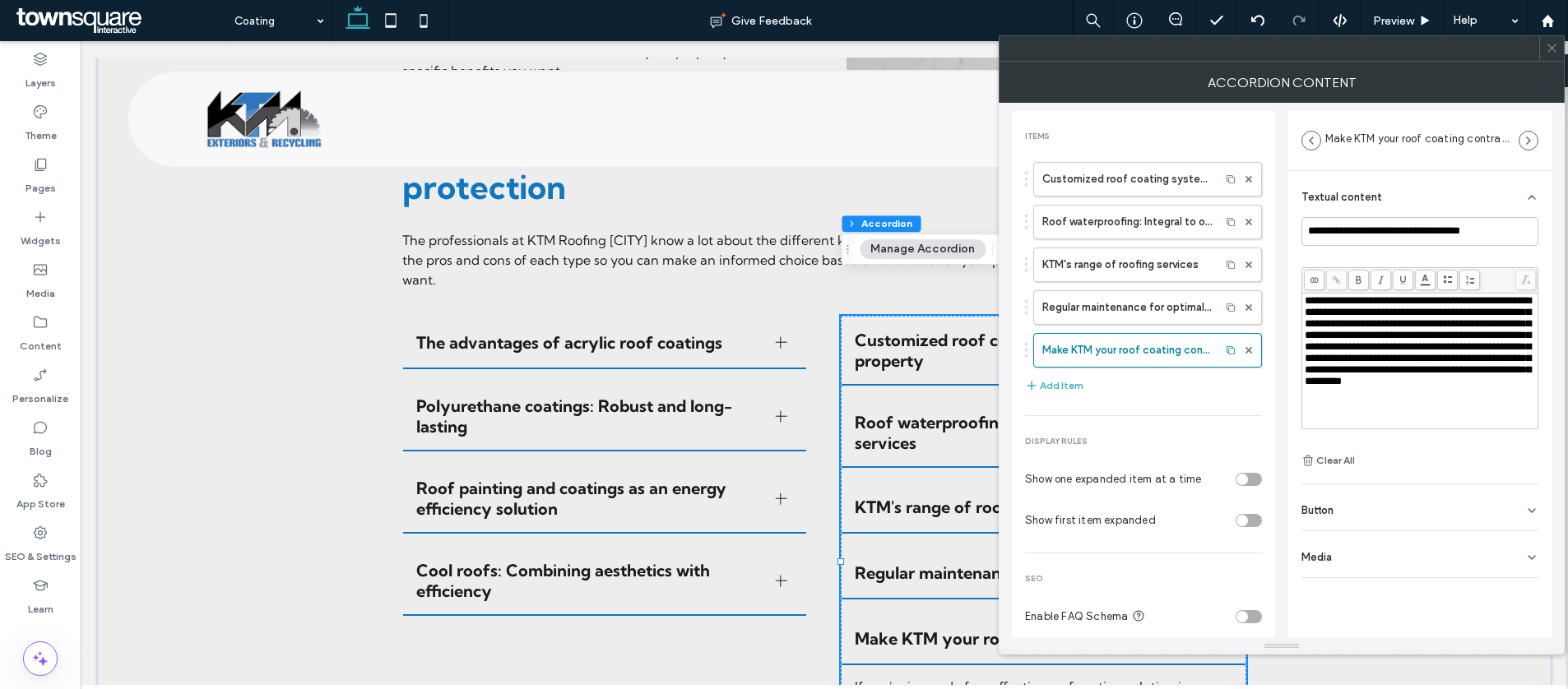 click 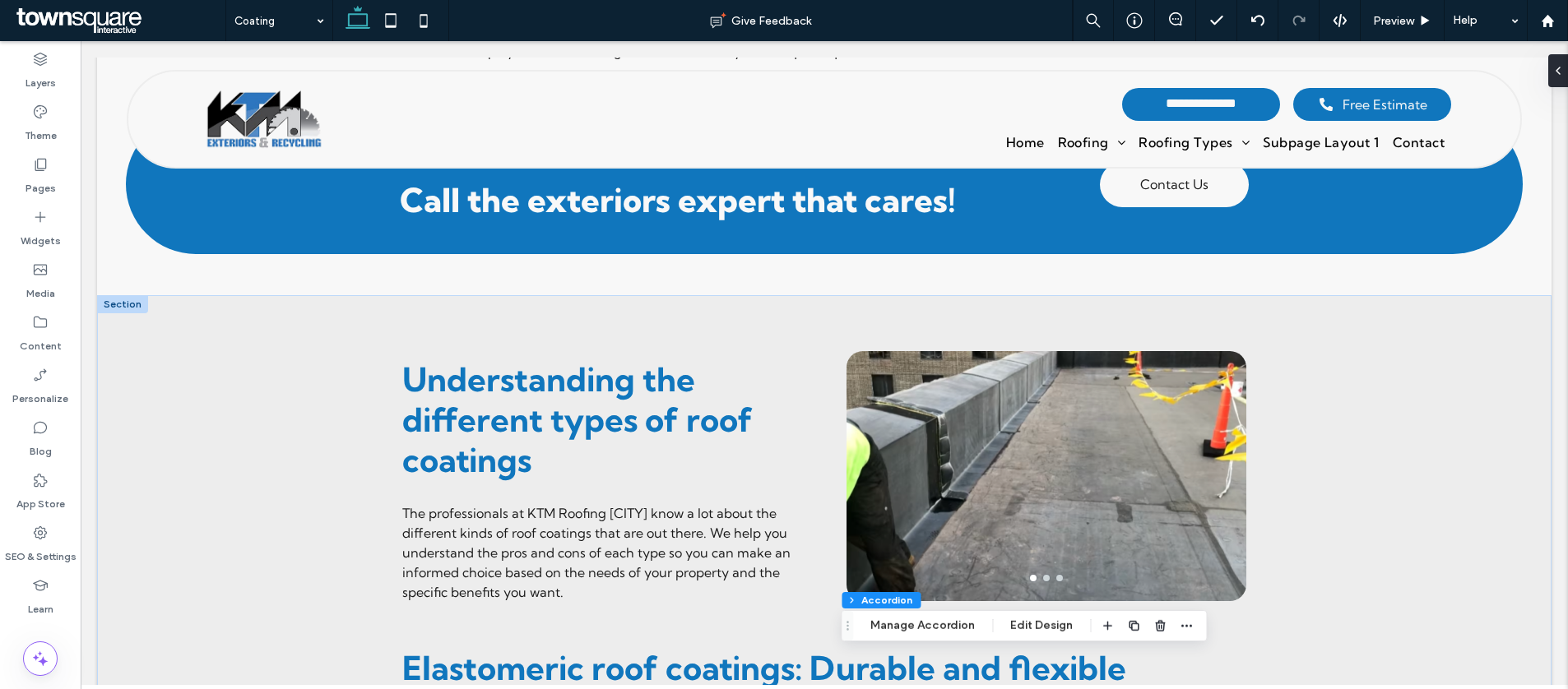 scroll, scrollTop: 1265, scrollLeft: 0, axis: vertical 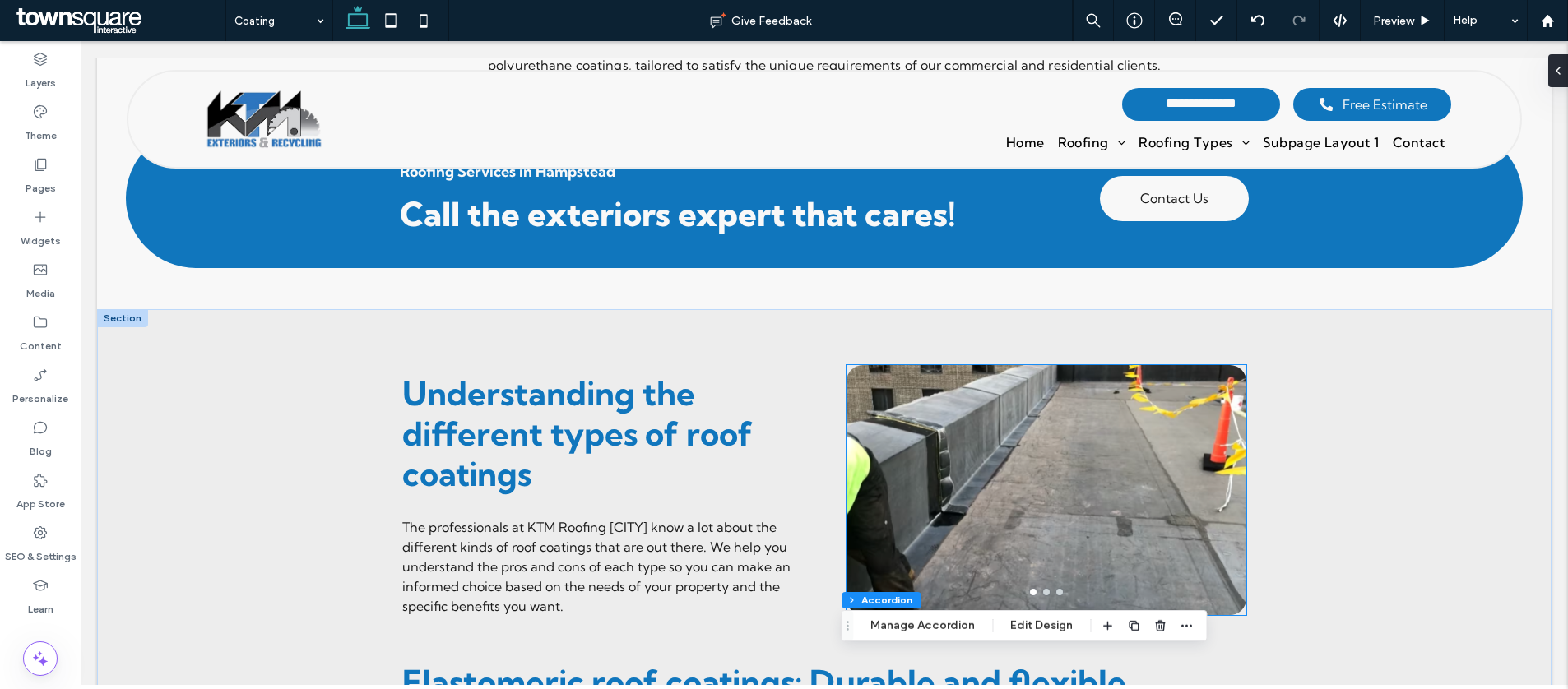 click at bounding box center [1046, 500] 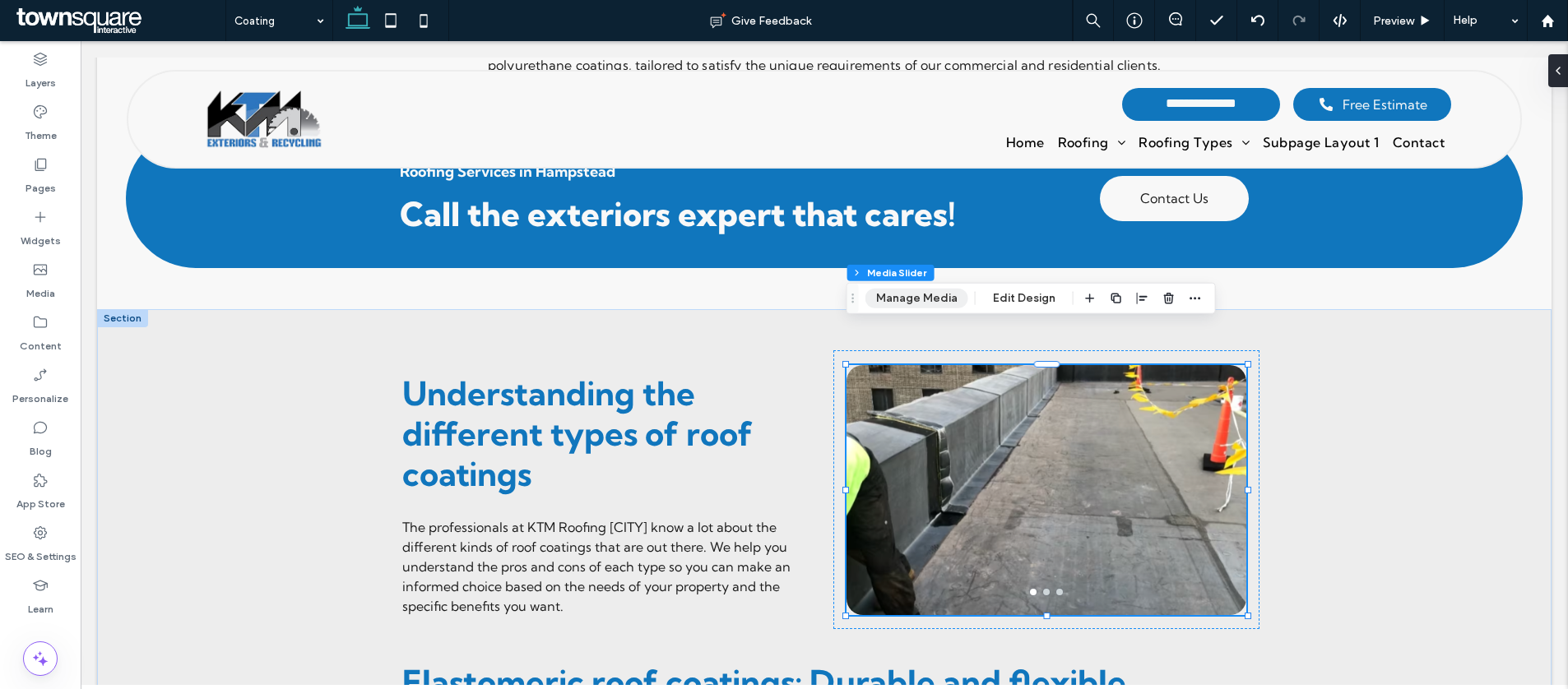 click on "Manage Media" at bounding box center (916, 298) 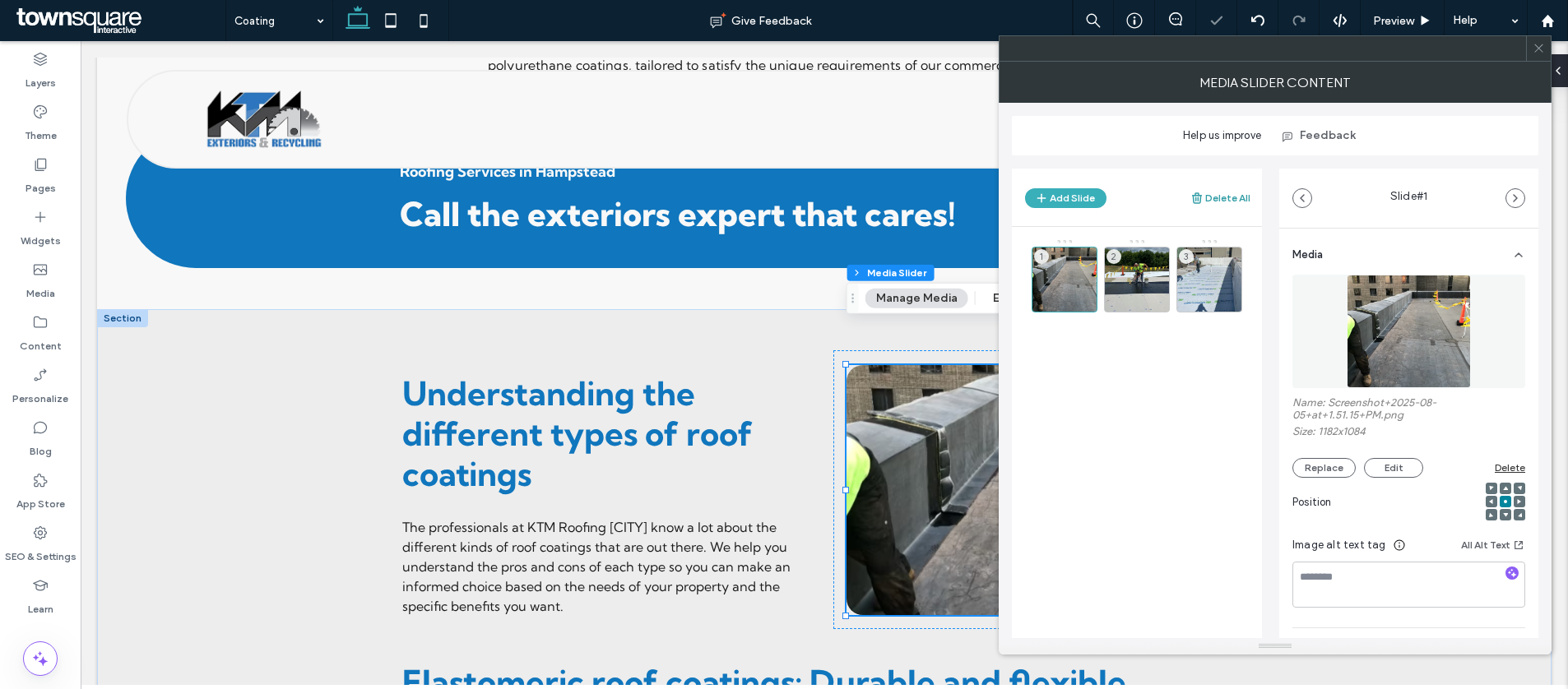 click on "Delete All" at bounding box center [1220, 198] 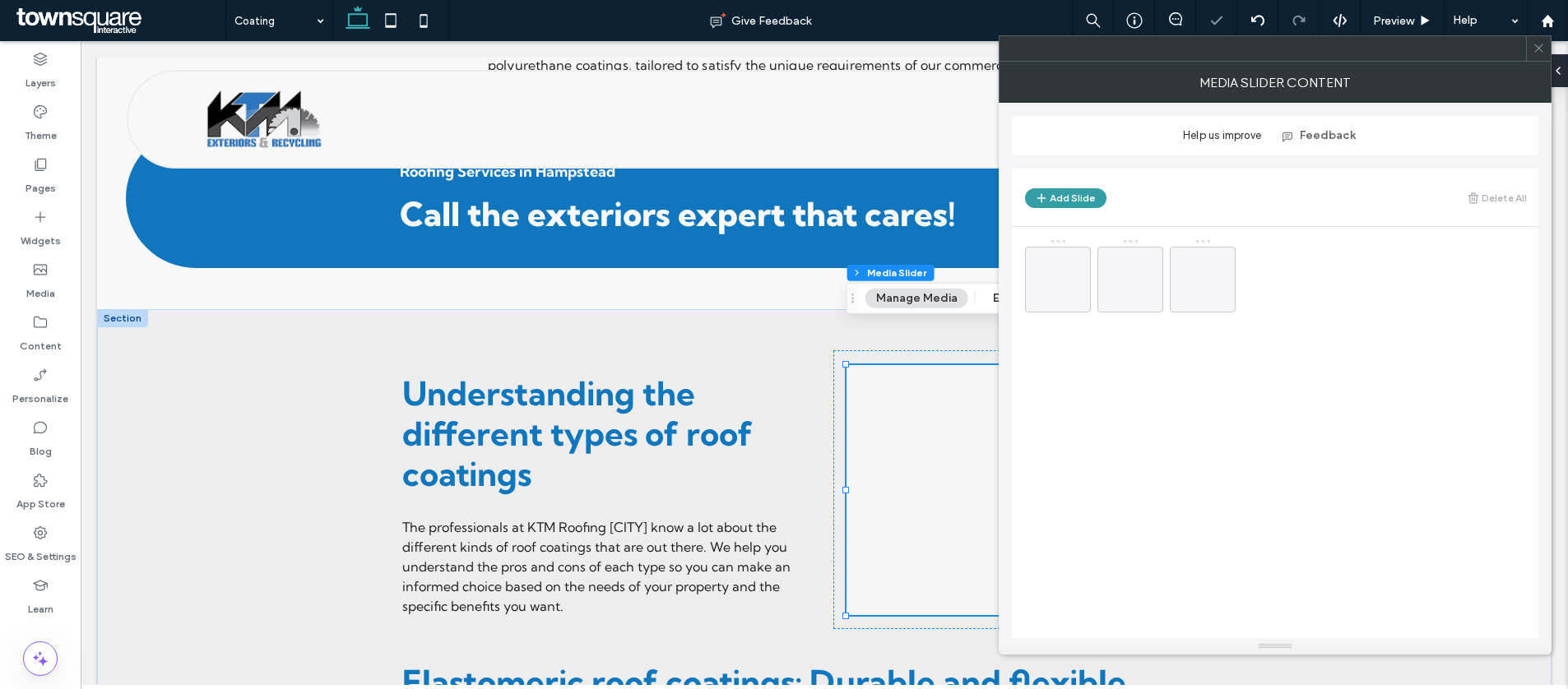 click on "Add Slide" at bounding box center (1065, 198) 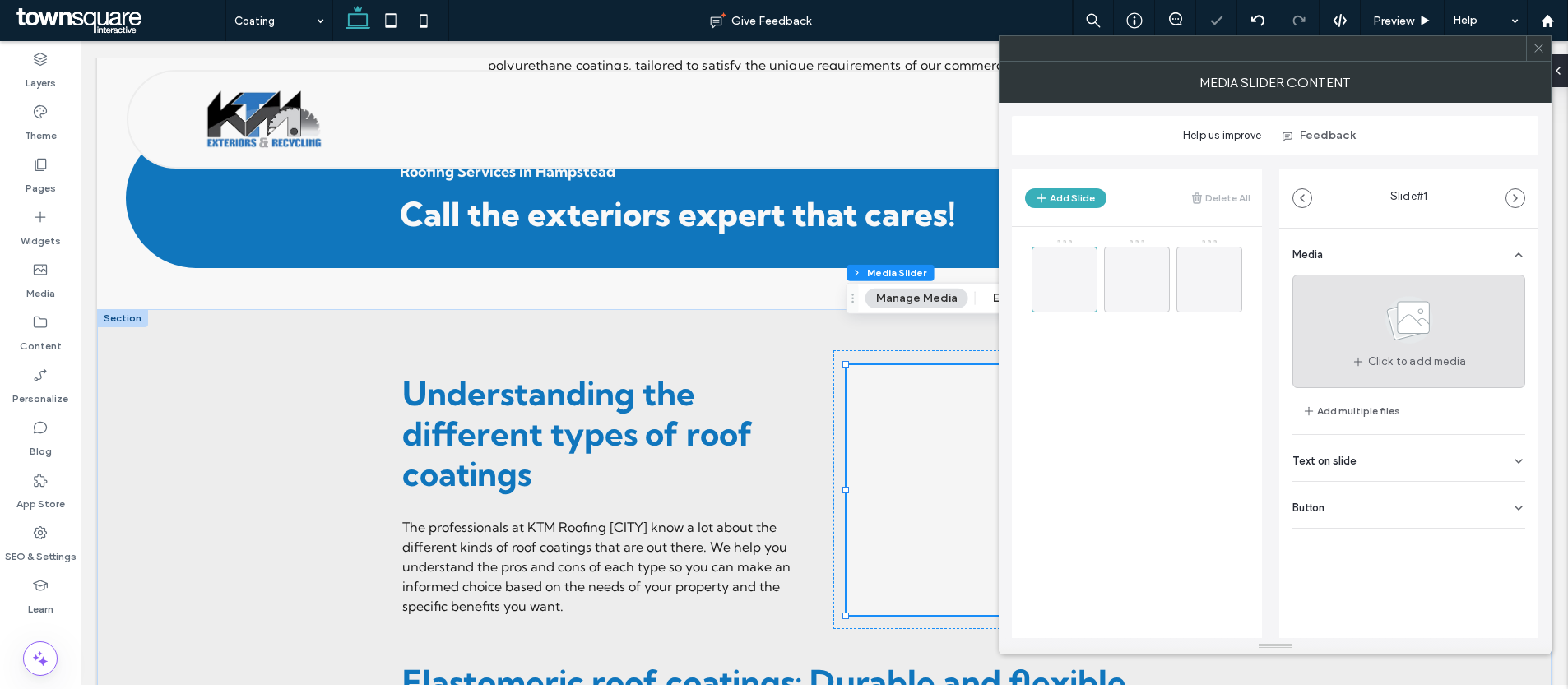 click on "Click to add media" at bounding box center [1408, 331] 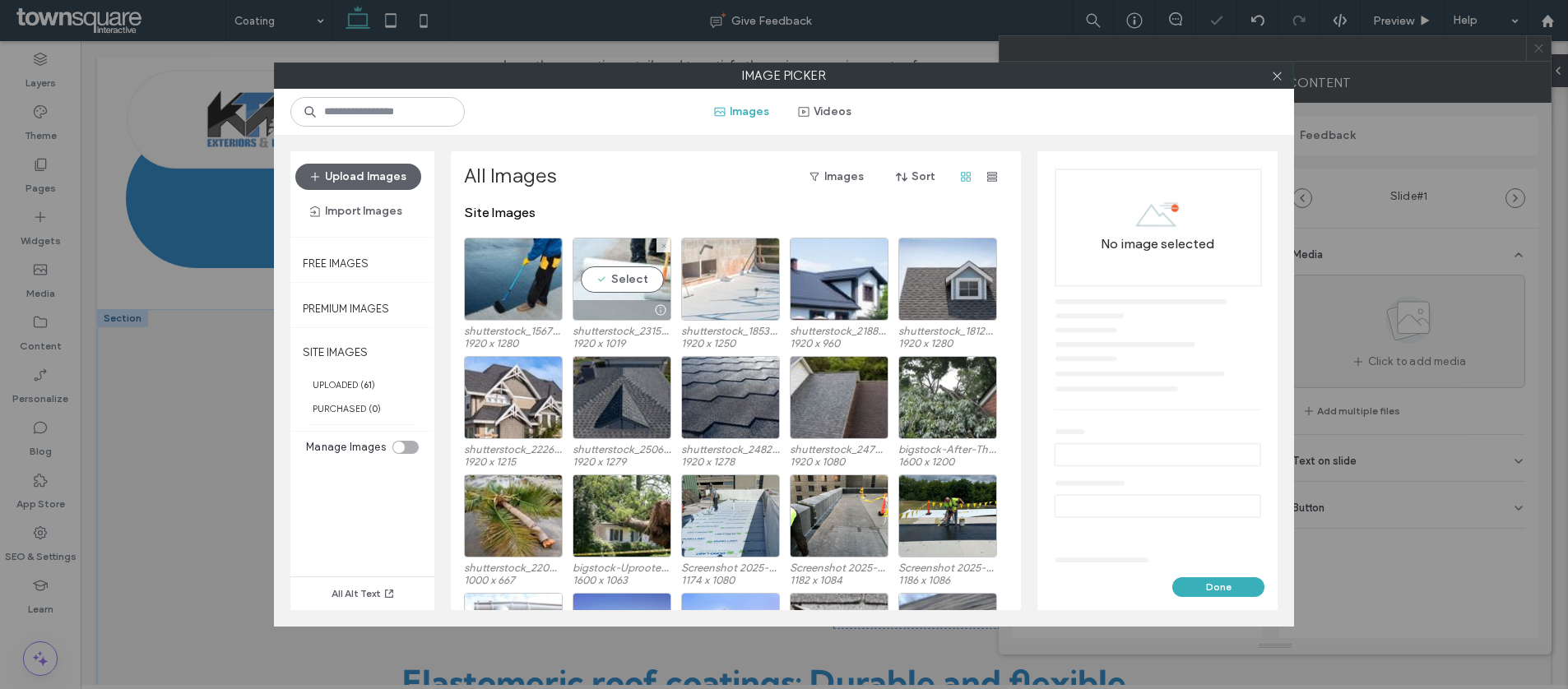 click at bounding box center (731, 279) 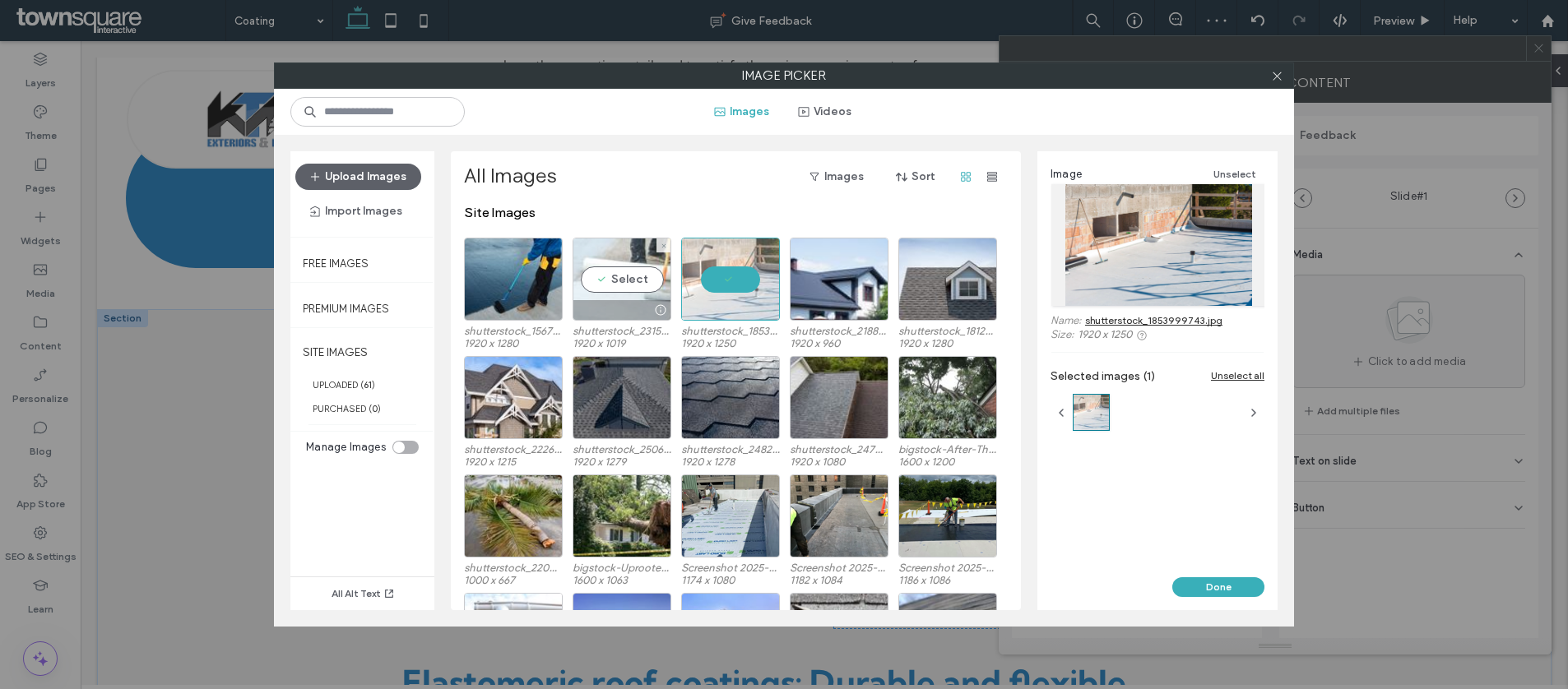 click on "Select" at bounding box center (622, 279) 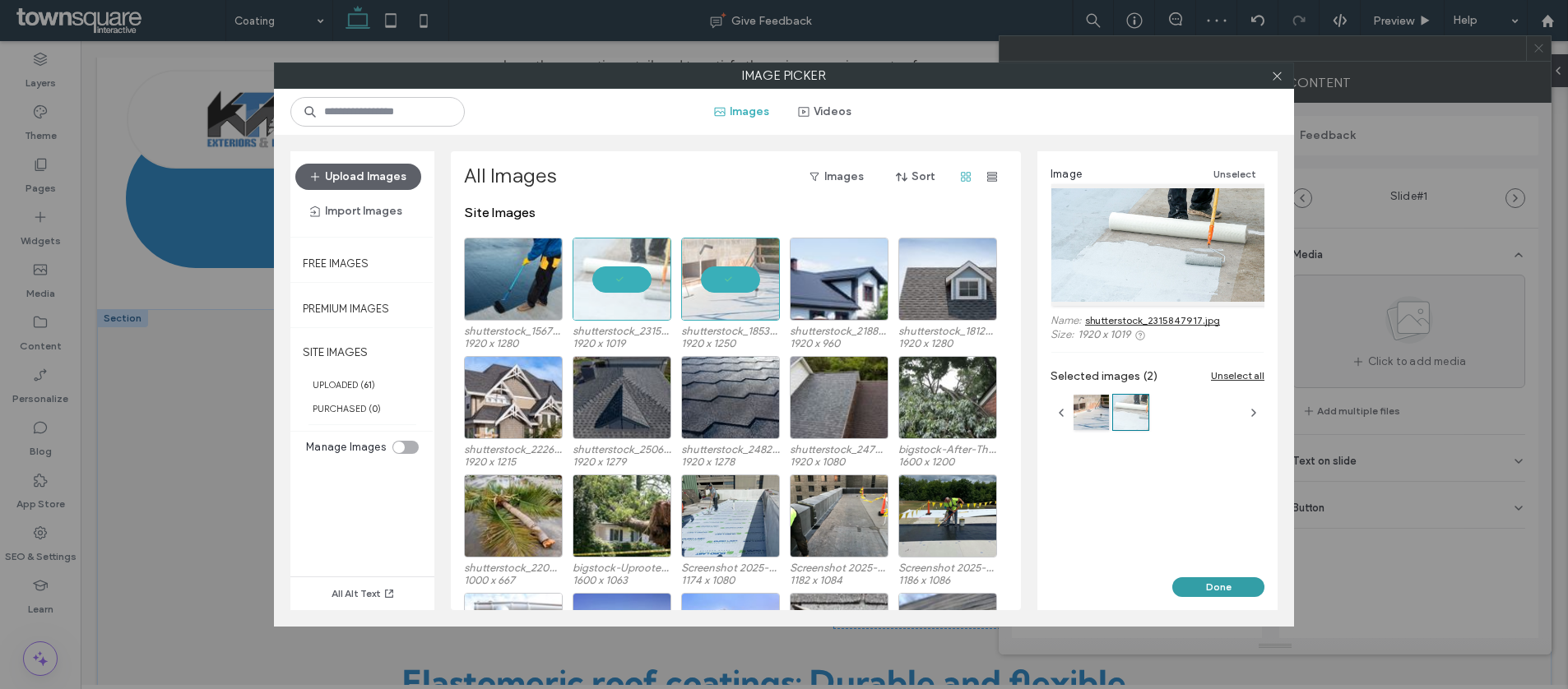 click on "Done" at bounding box center (1218, 587) 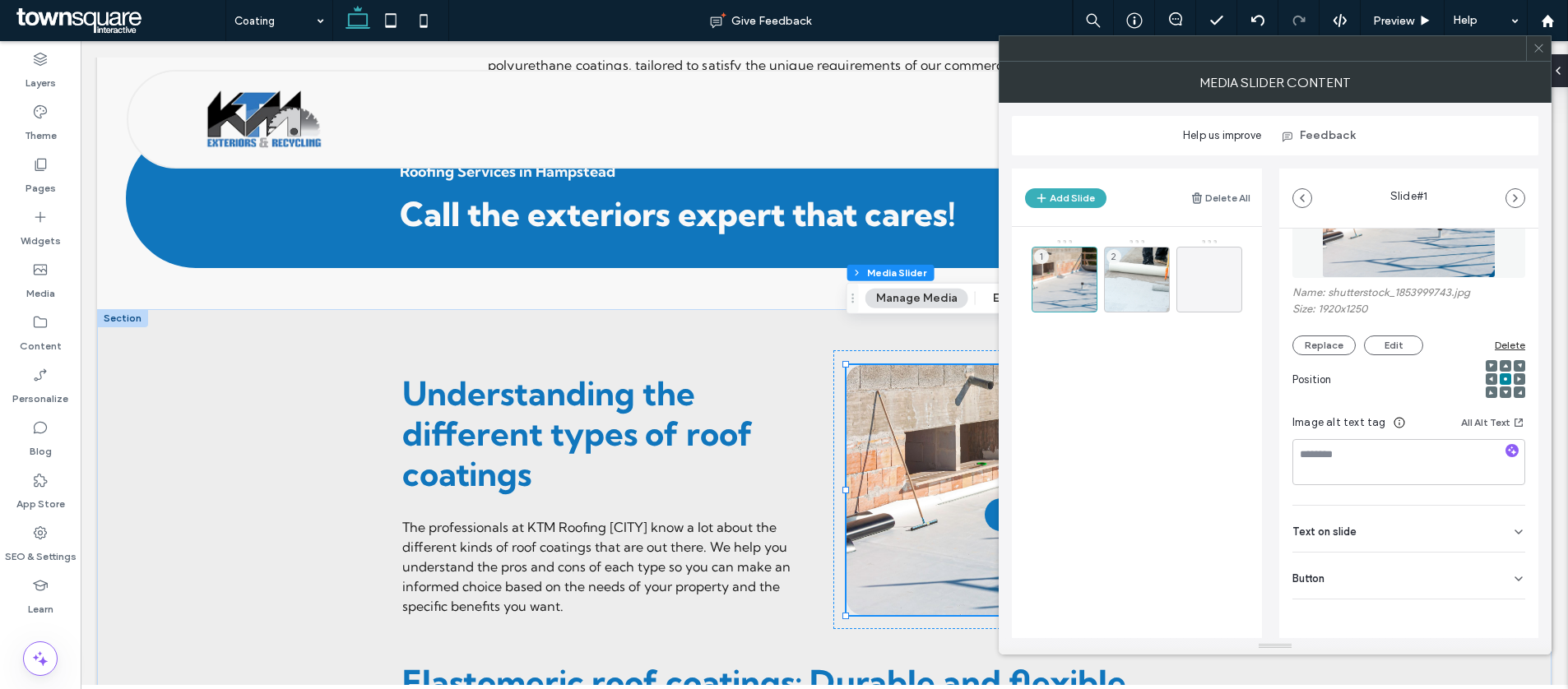 click on "Button" at bounding box center (1408, 576) 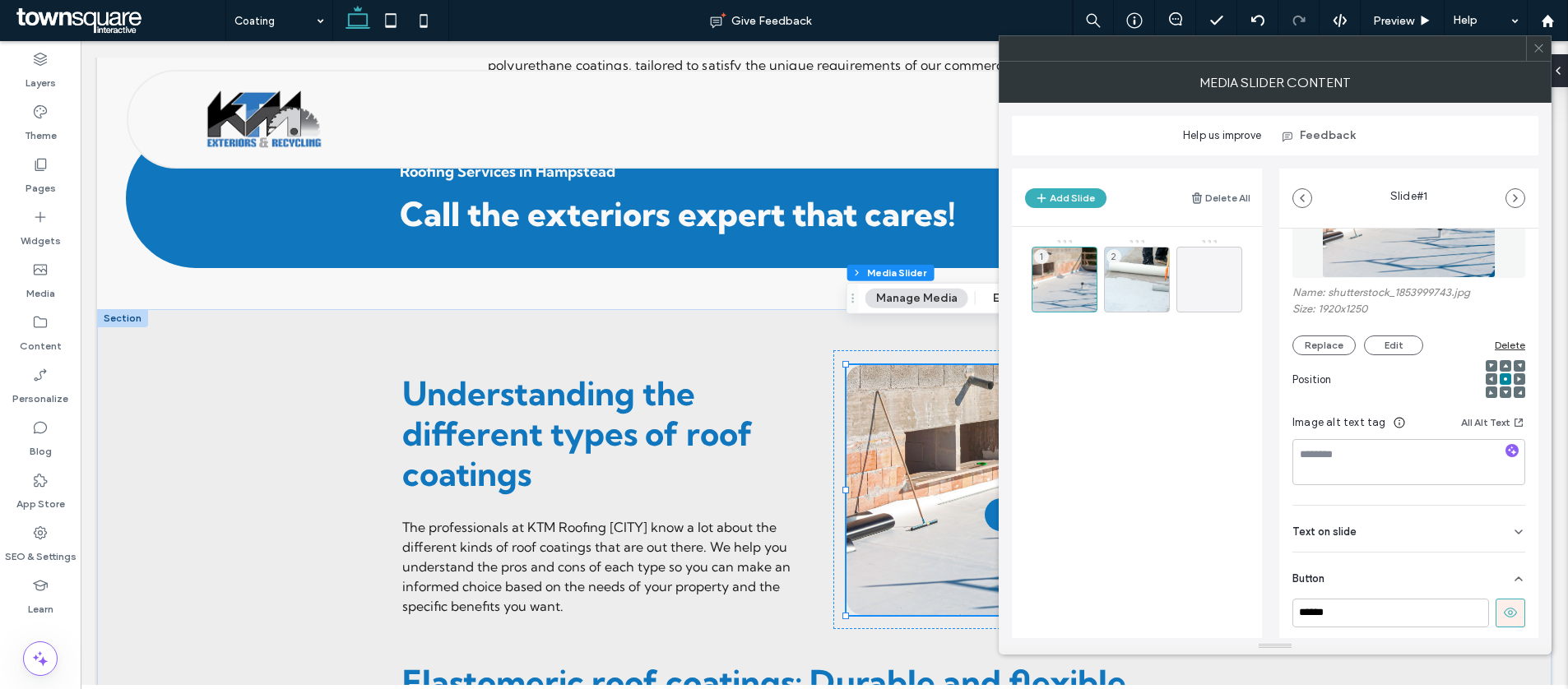 scroll, scrollTop: 110, scrollLeft: 0, axis: vertical 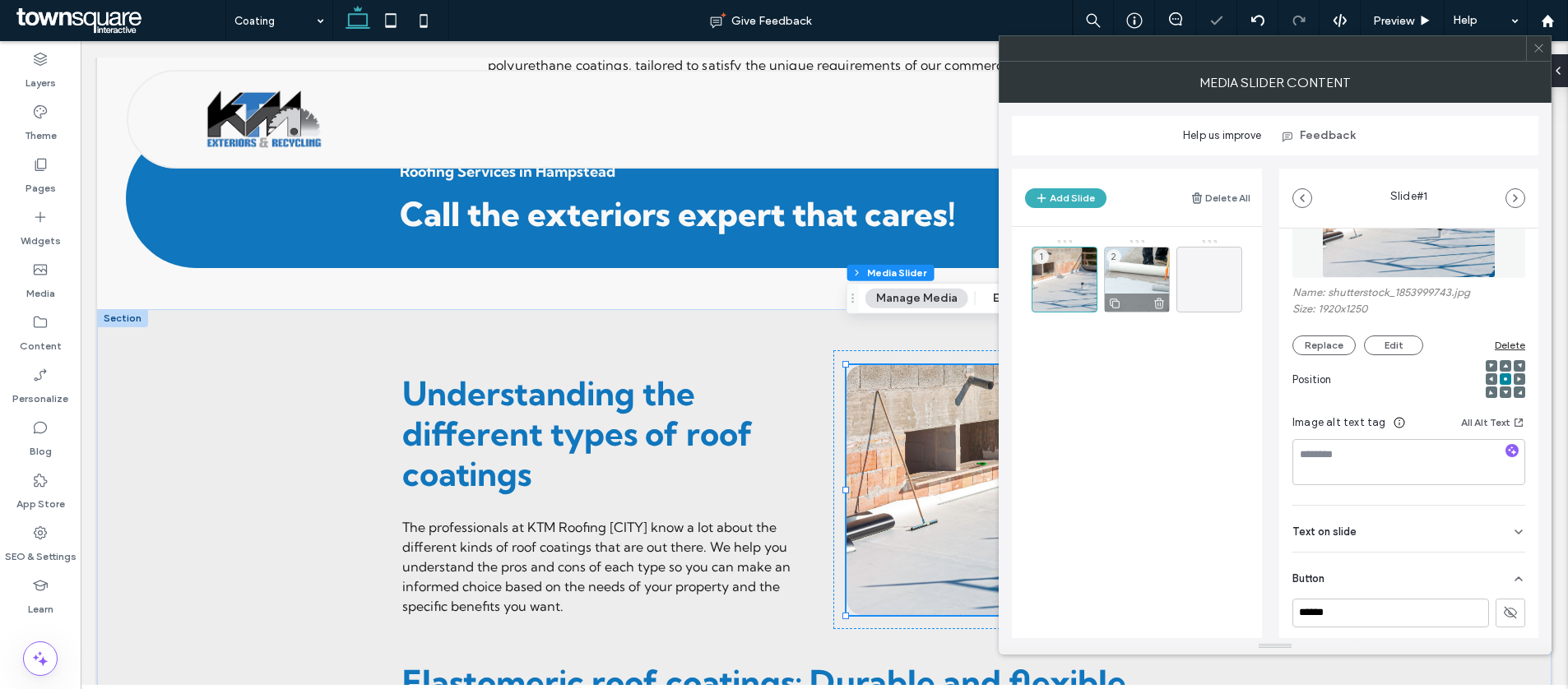 click on "2" at bounding box center (1137, 280) 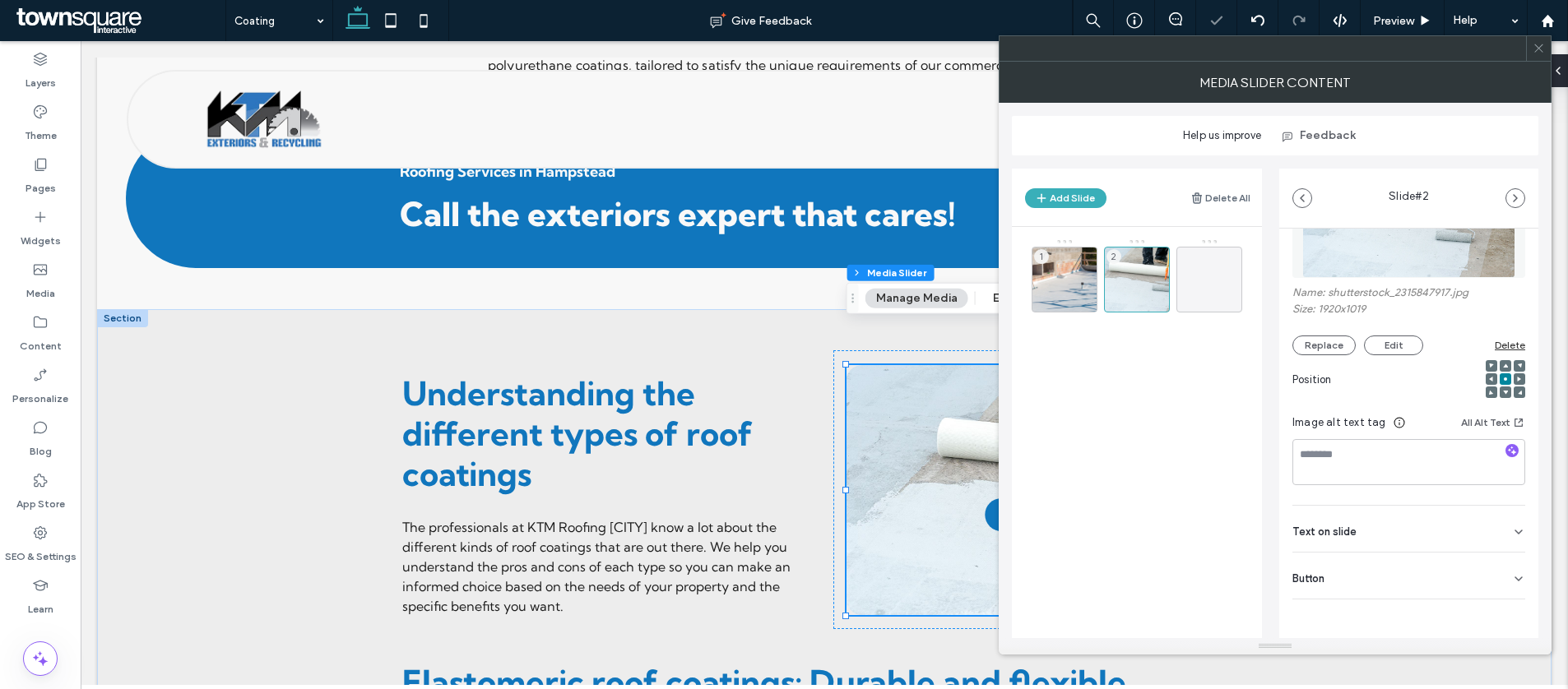 click on "Button" at bounding box center [1408, 576] 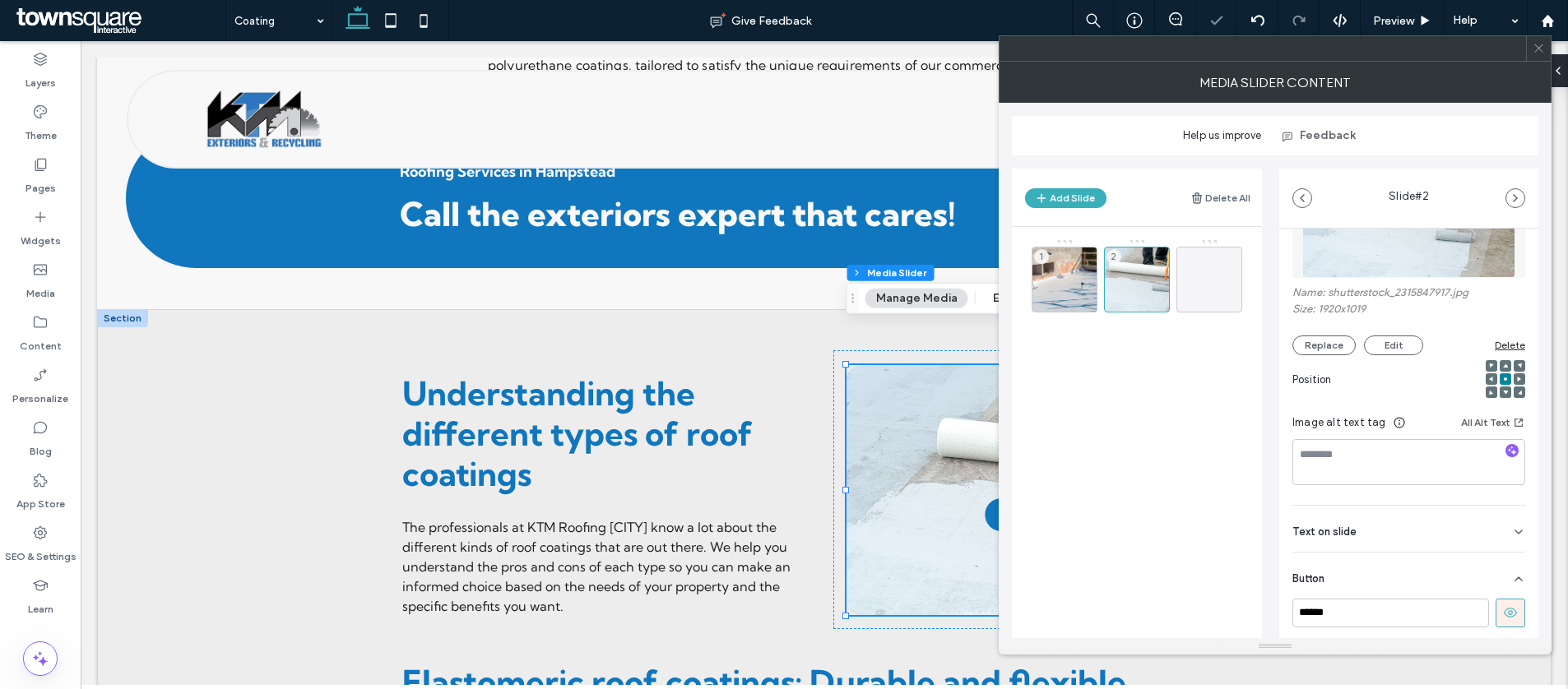 click 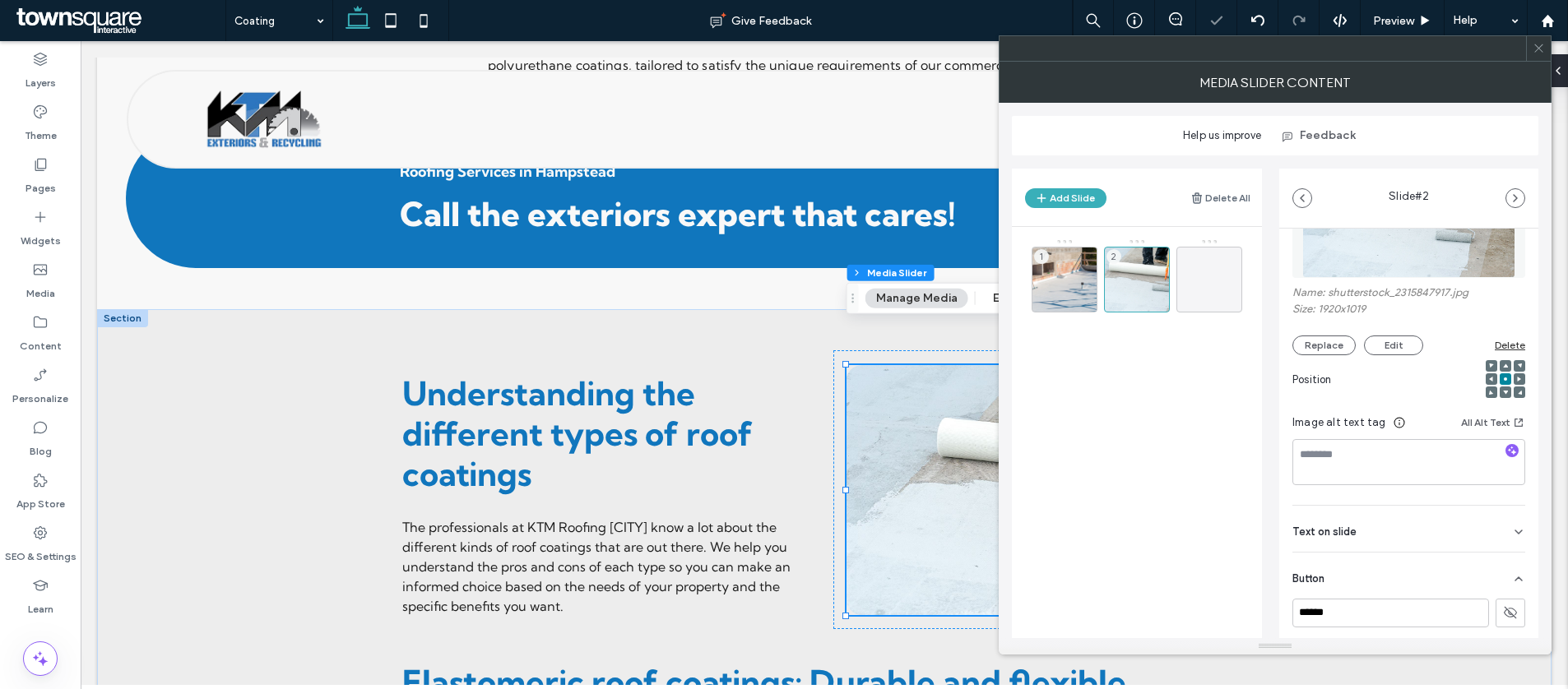 click 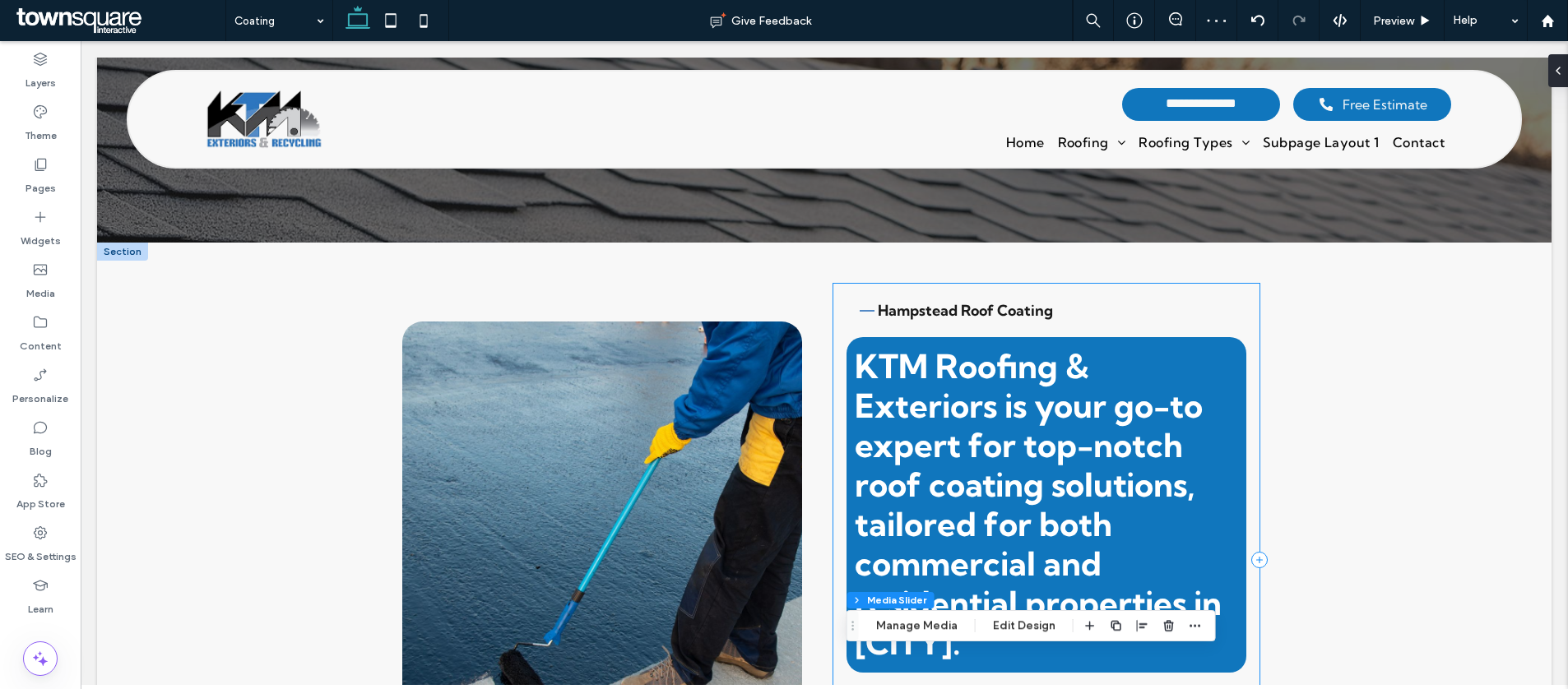 scroll, scrollTop: 155, scrollLeft: 0, axis: vertical 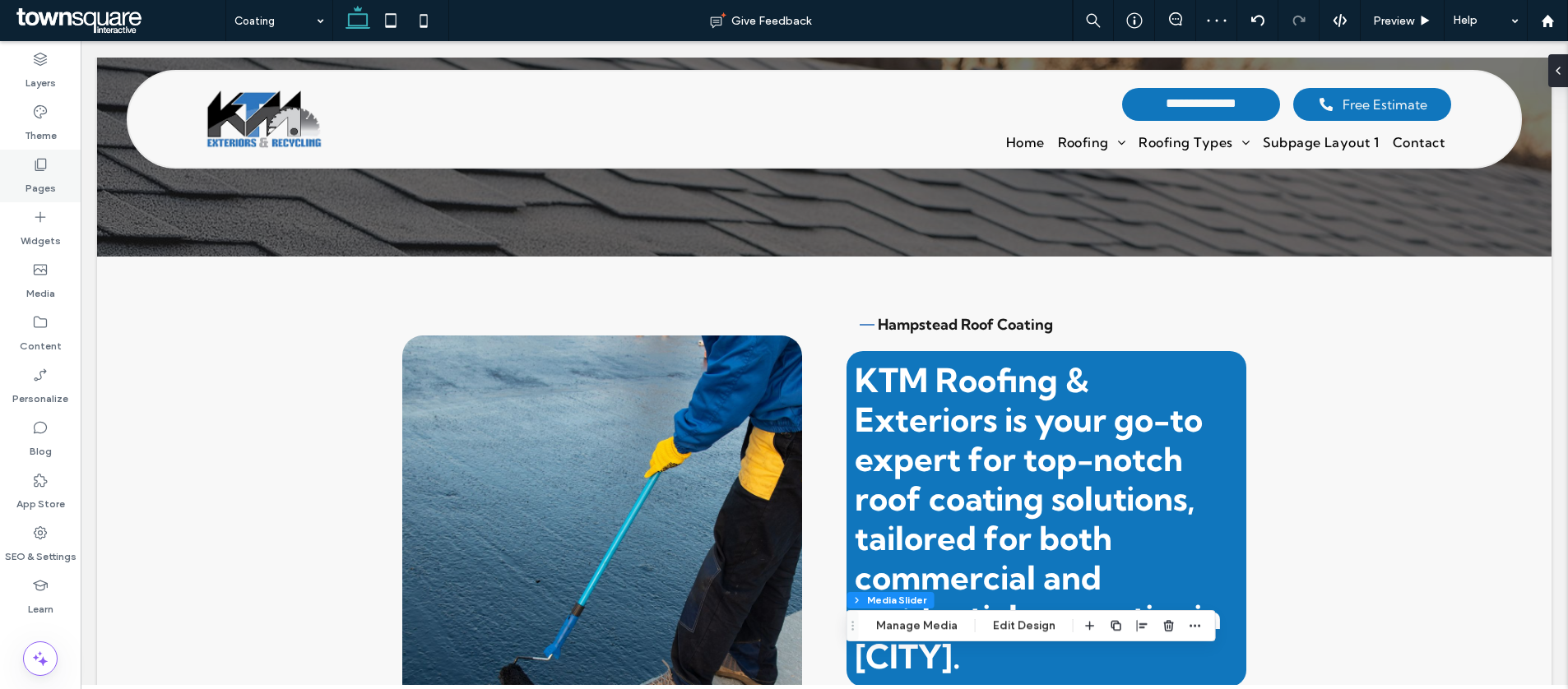 click on "Pages" at bounding box center (40, 176) 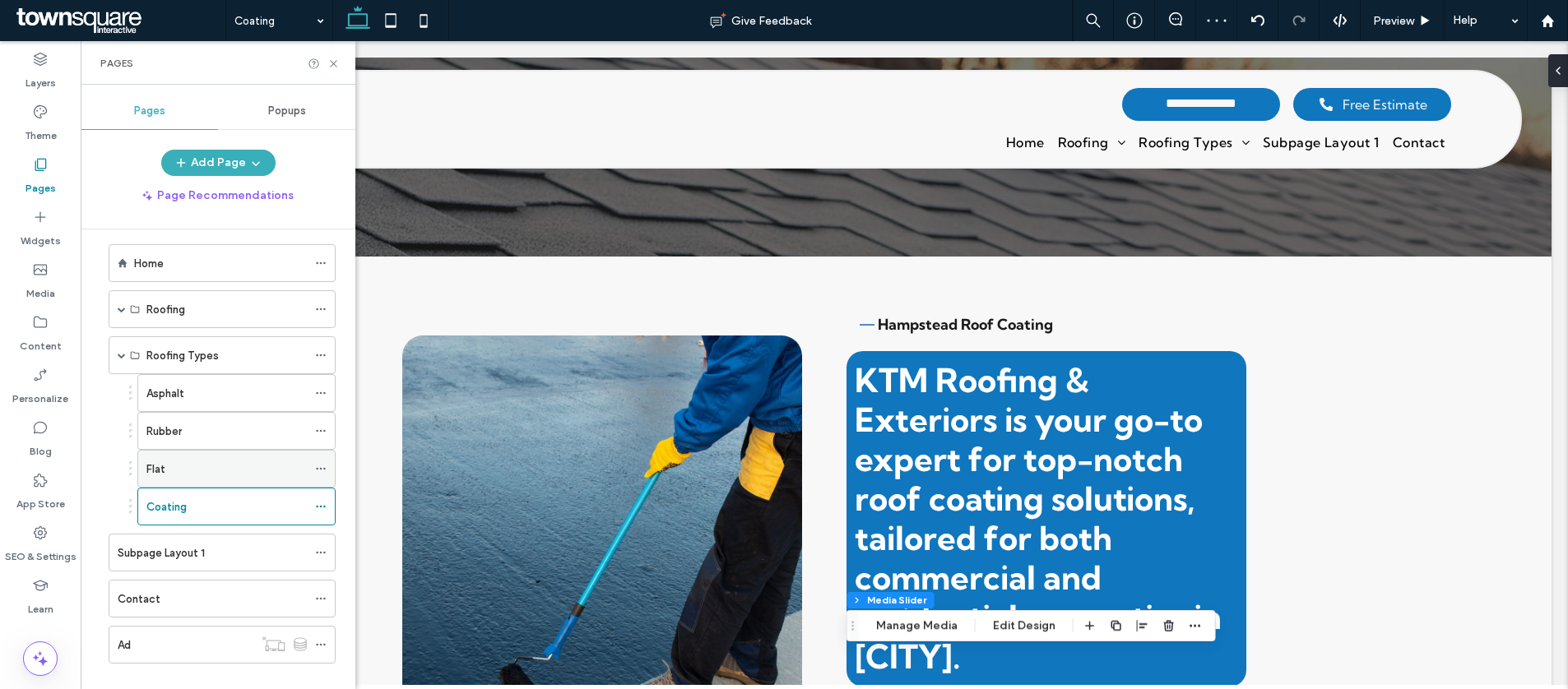 scroll, scrollTop: 37, scrollLeft: 0, axis: vertical 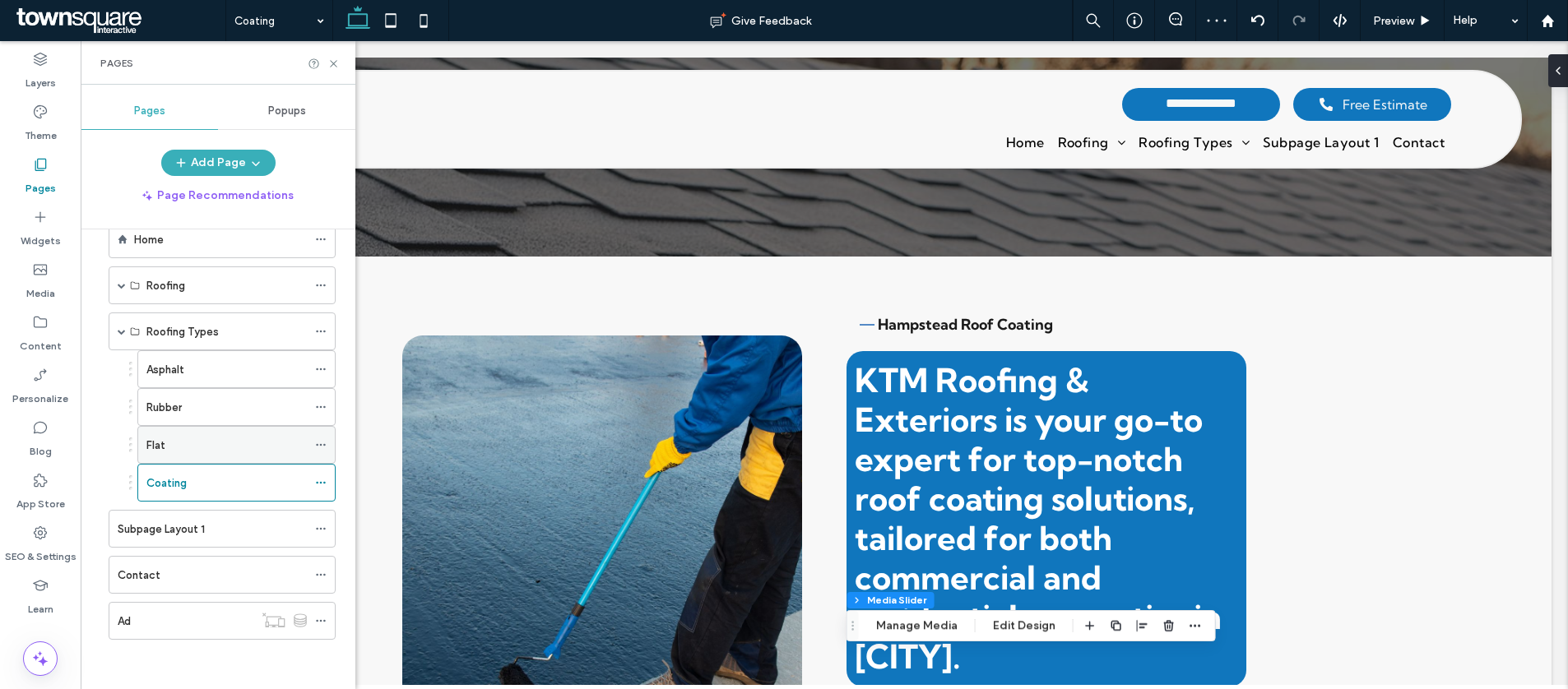click on "Flat" at bounding box center [226, 445] 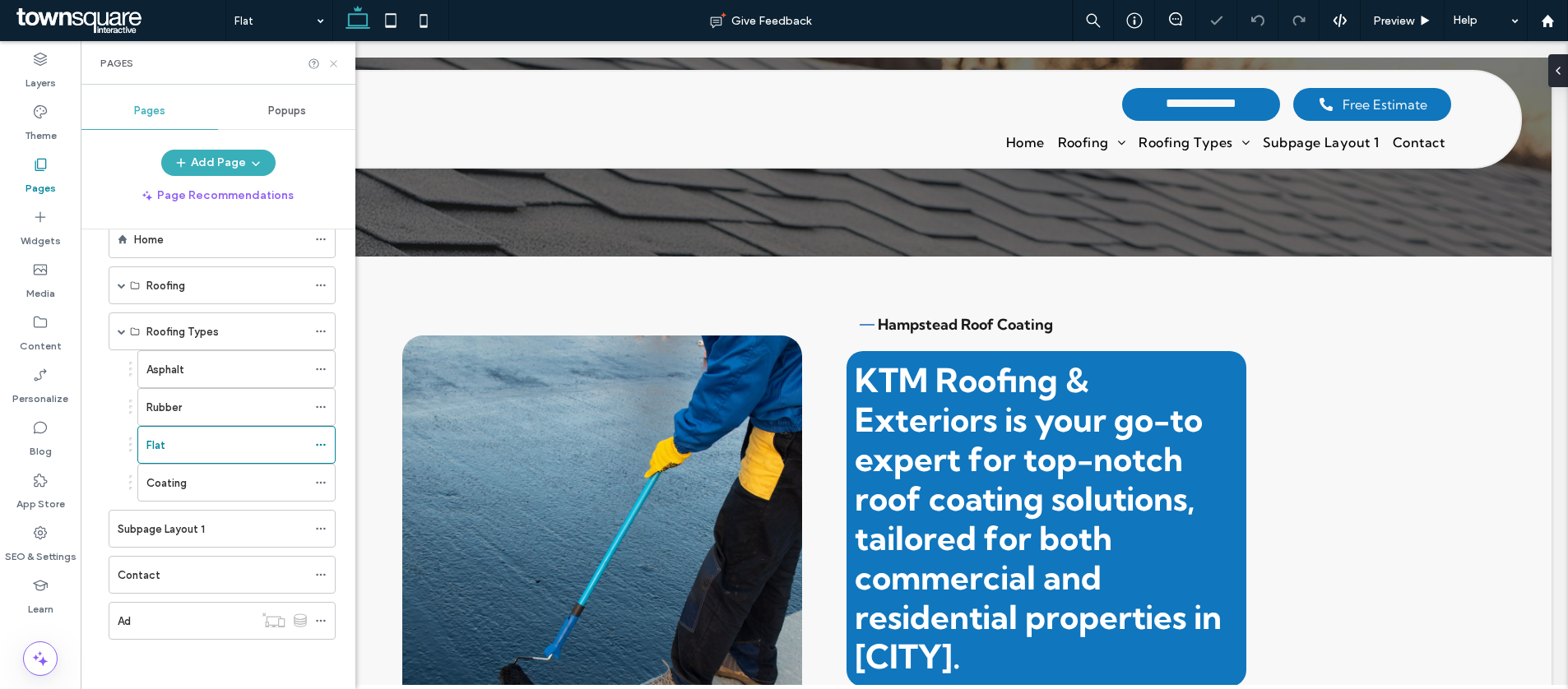 click 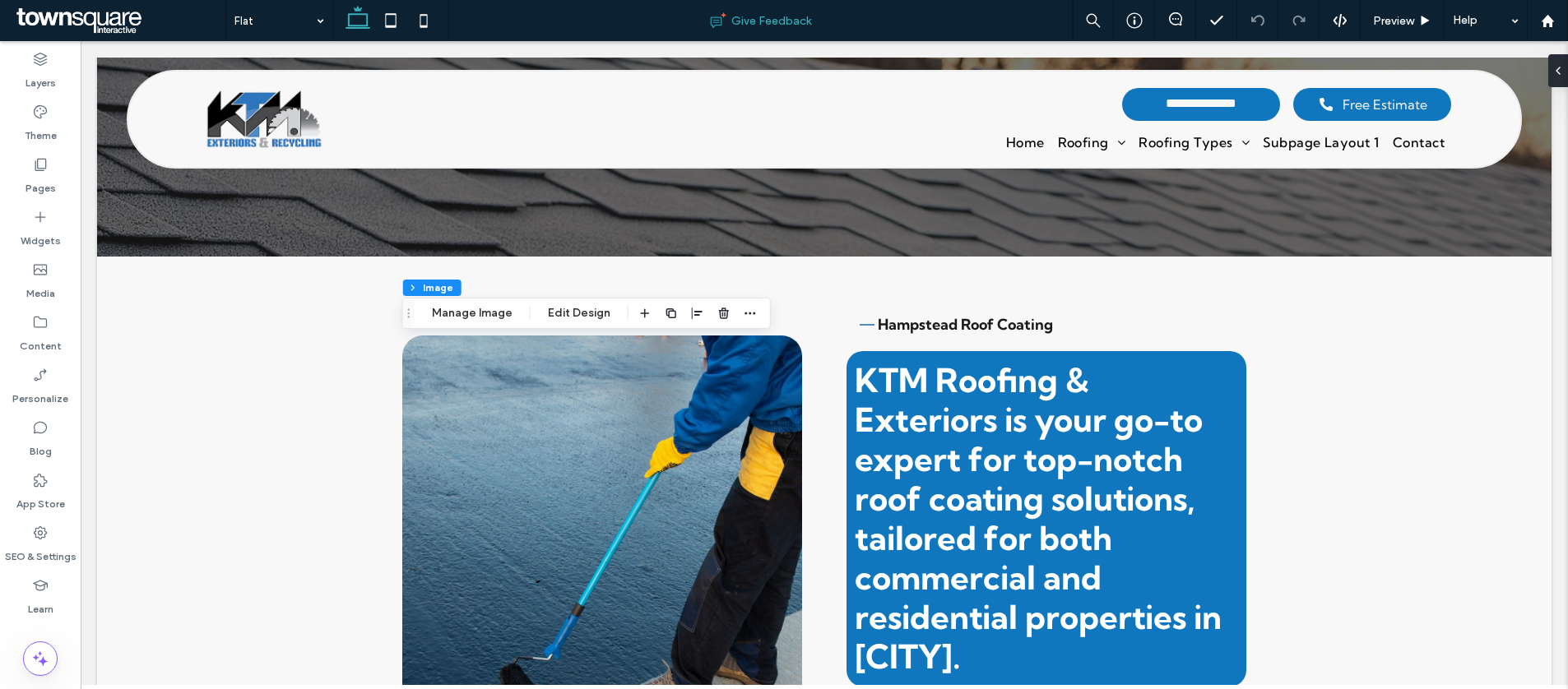 type on "**" 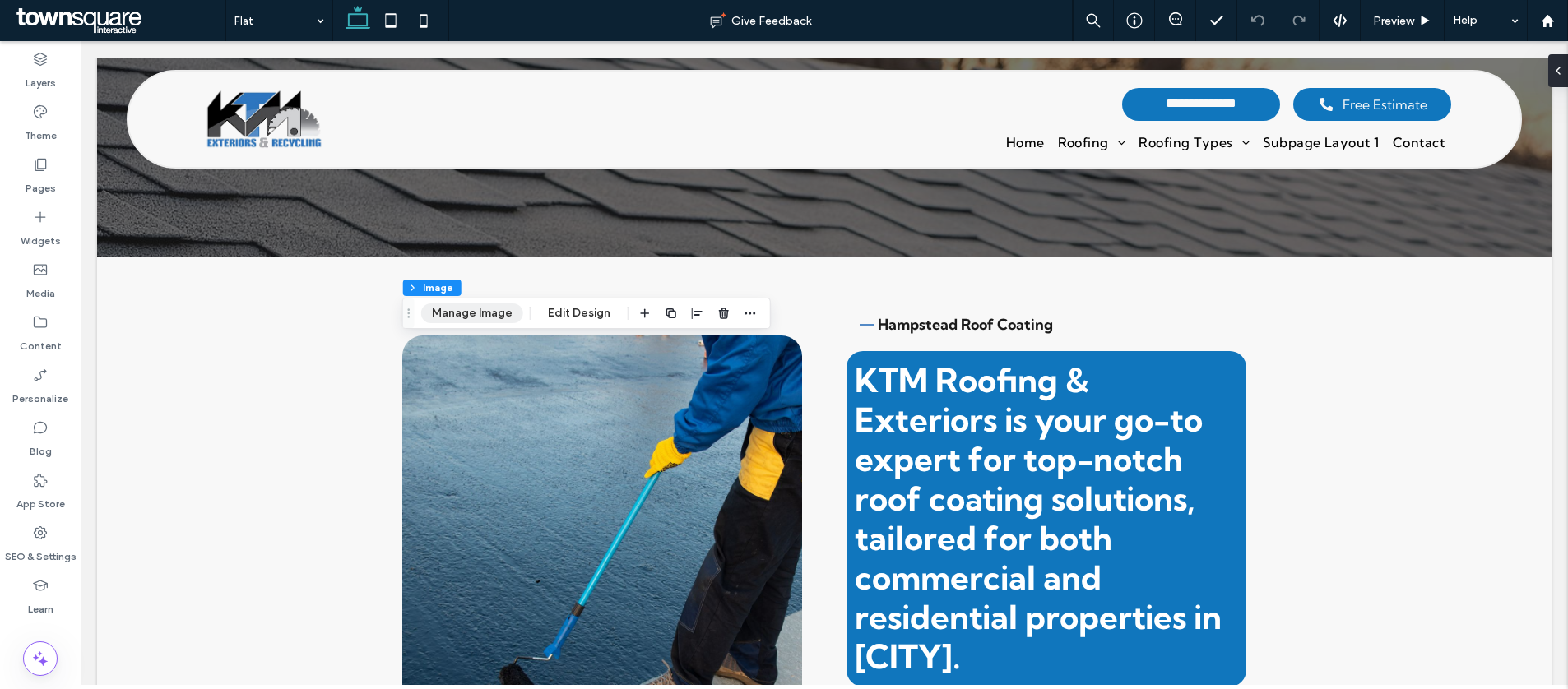 click on "Manage Image" at bounding box center (472, 313) 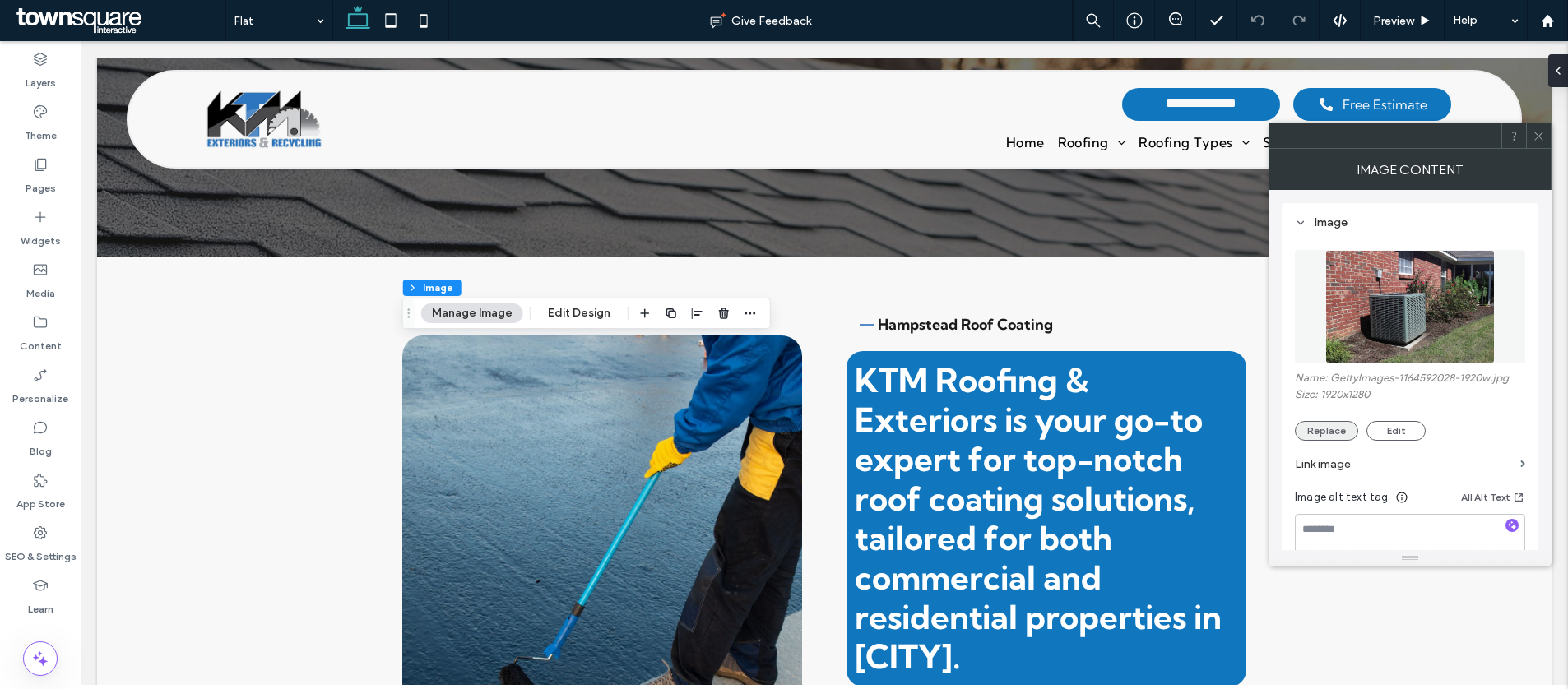 click on "Replace" at bounding box center (1326, 431) 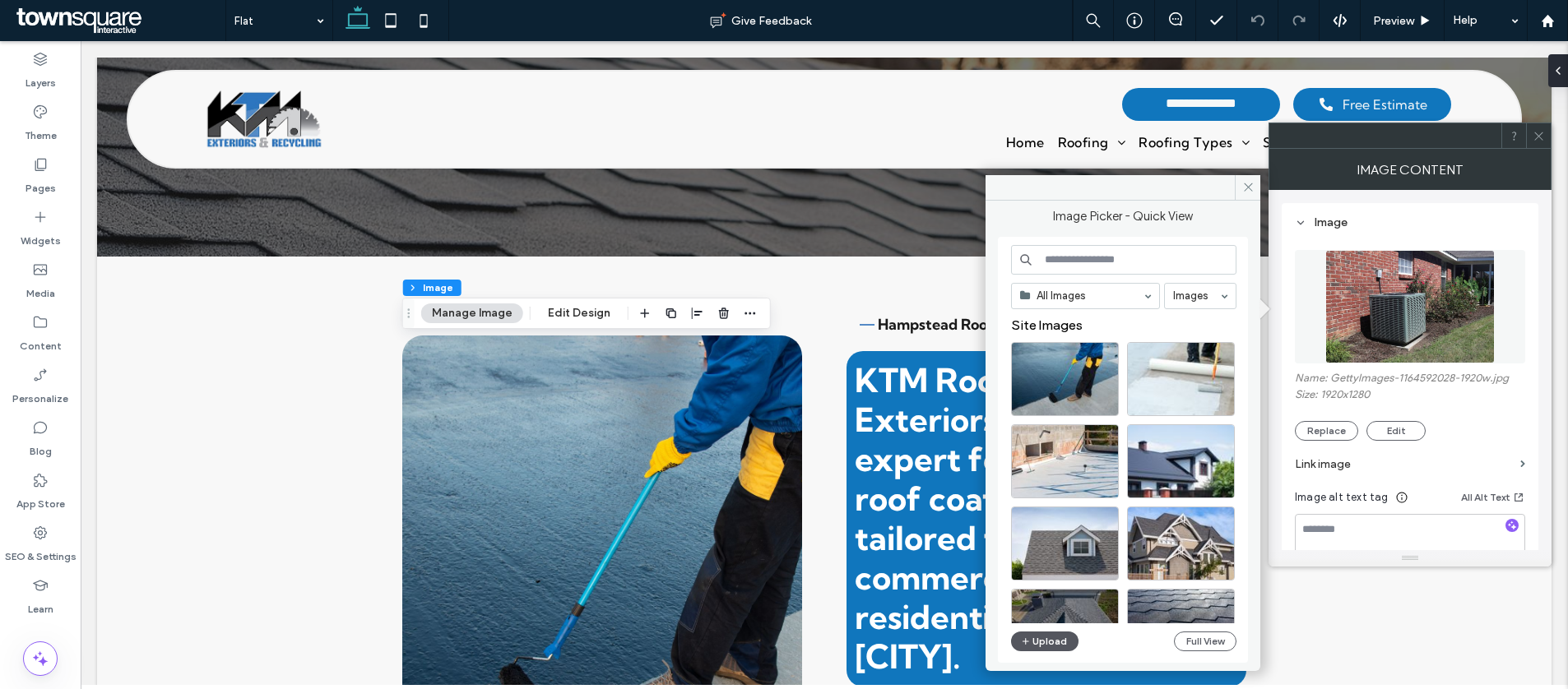 click on "Upload" at bounding box center (1045, 641) 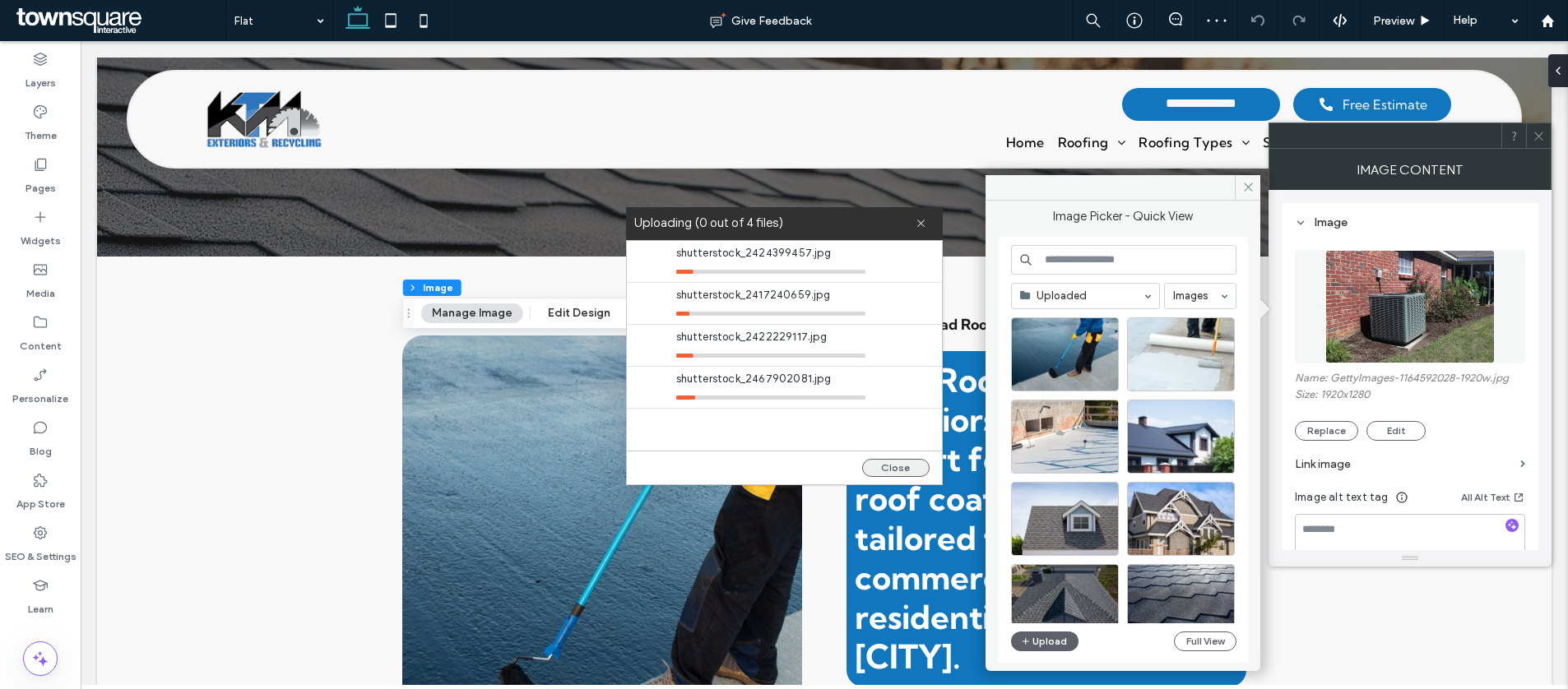 click on "Close" at bounding box center [896, 468] 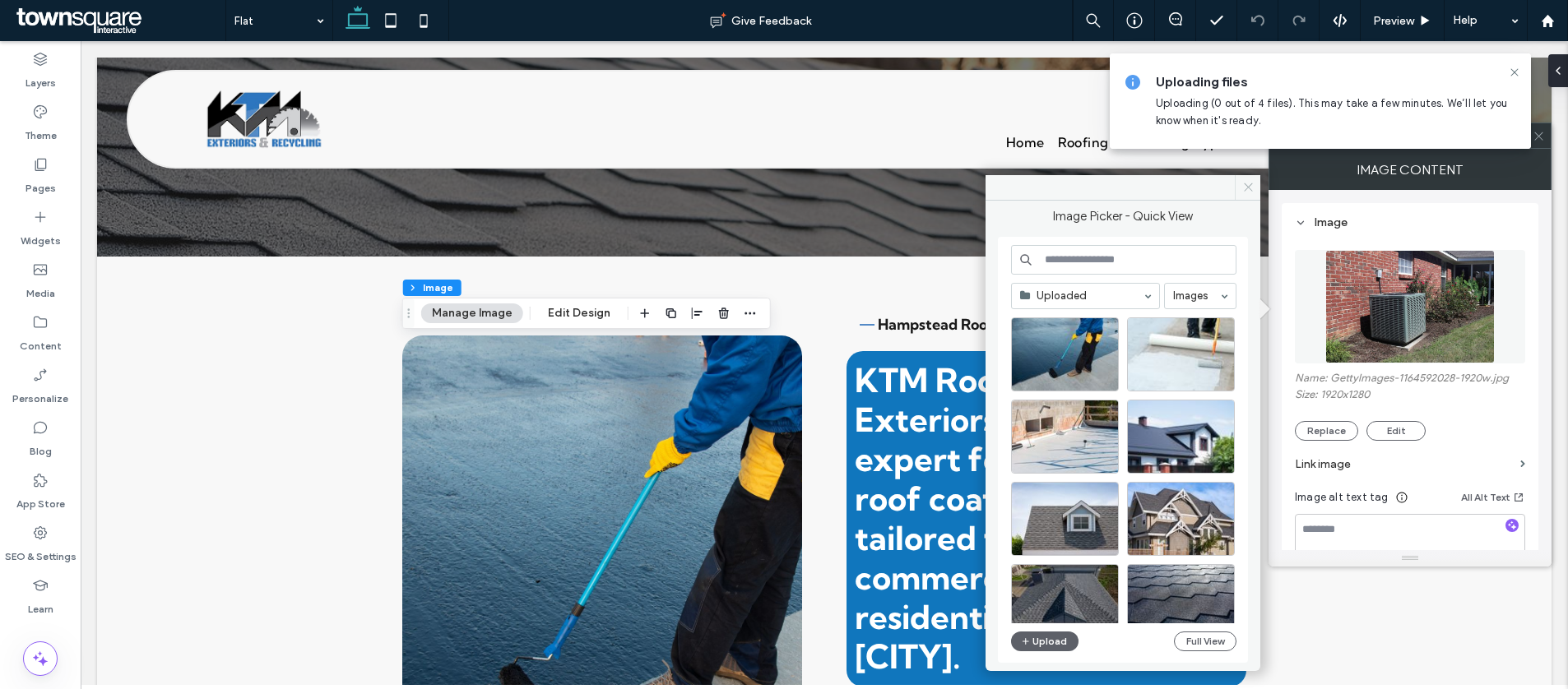 click 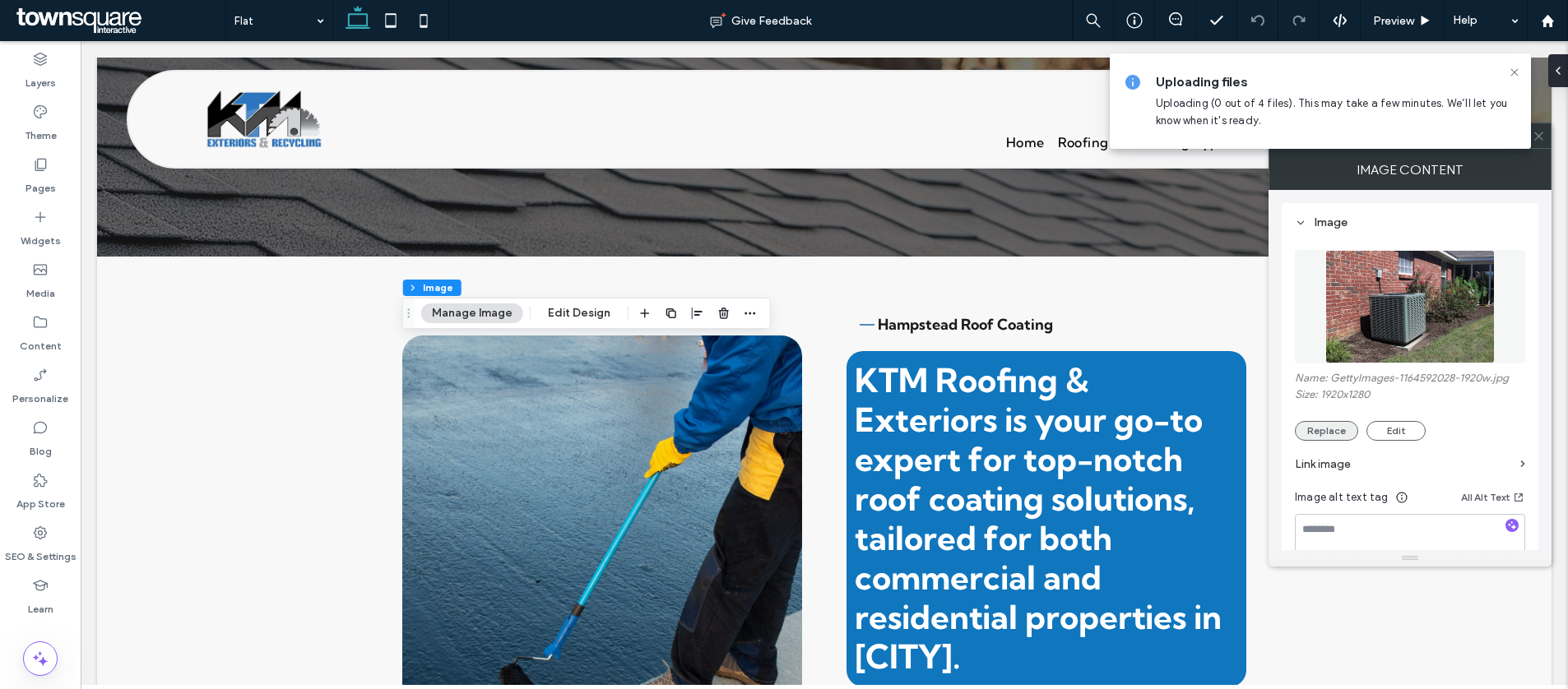 click on "Replace" at bounding box center [1326, 431] 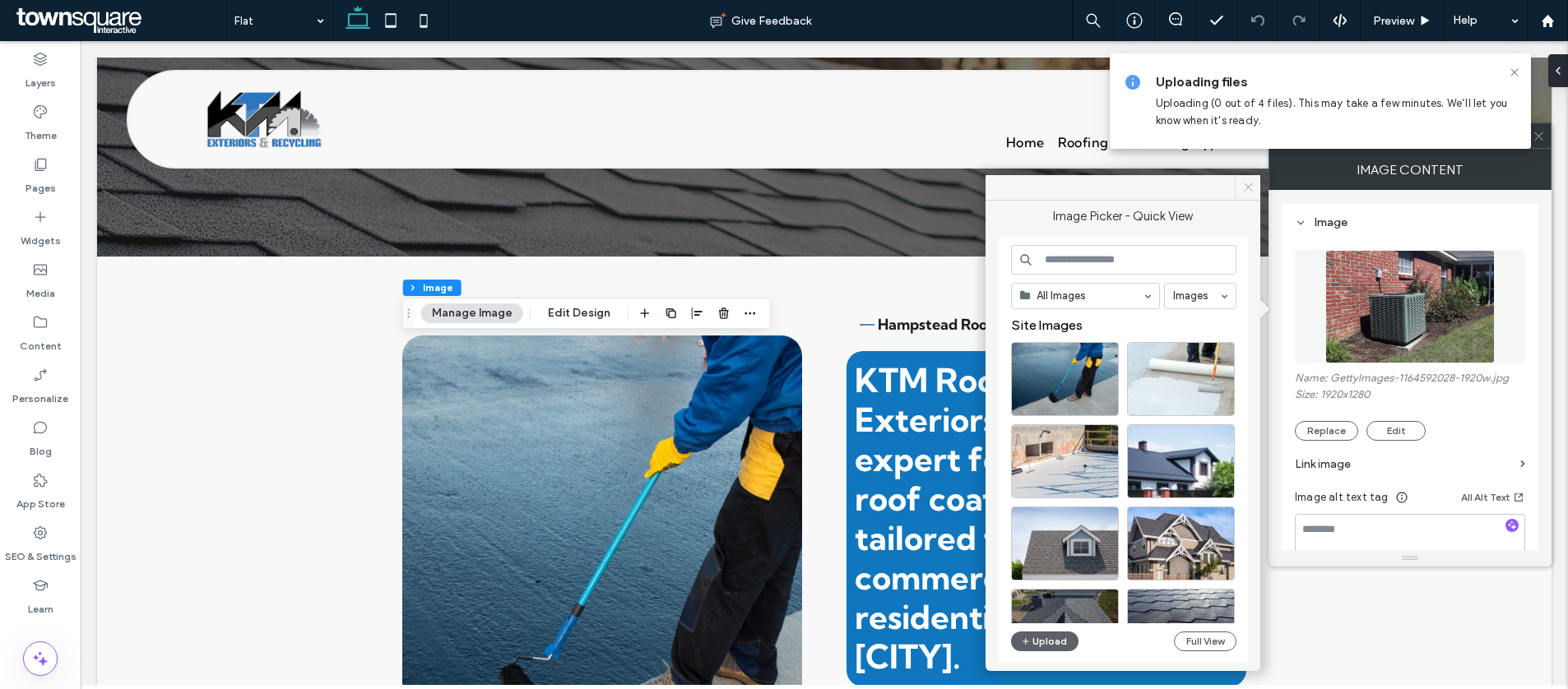 click 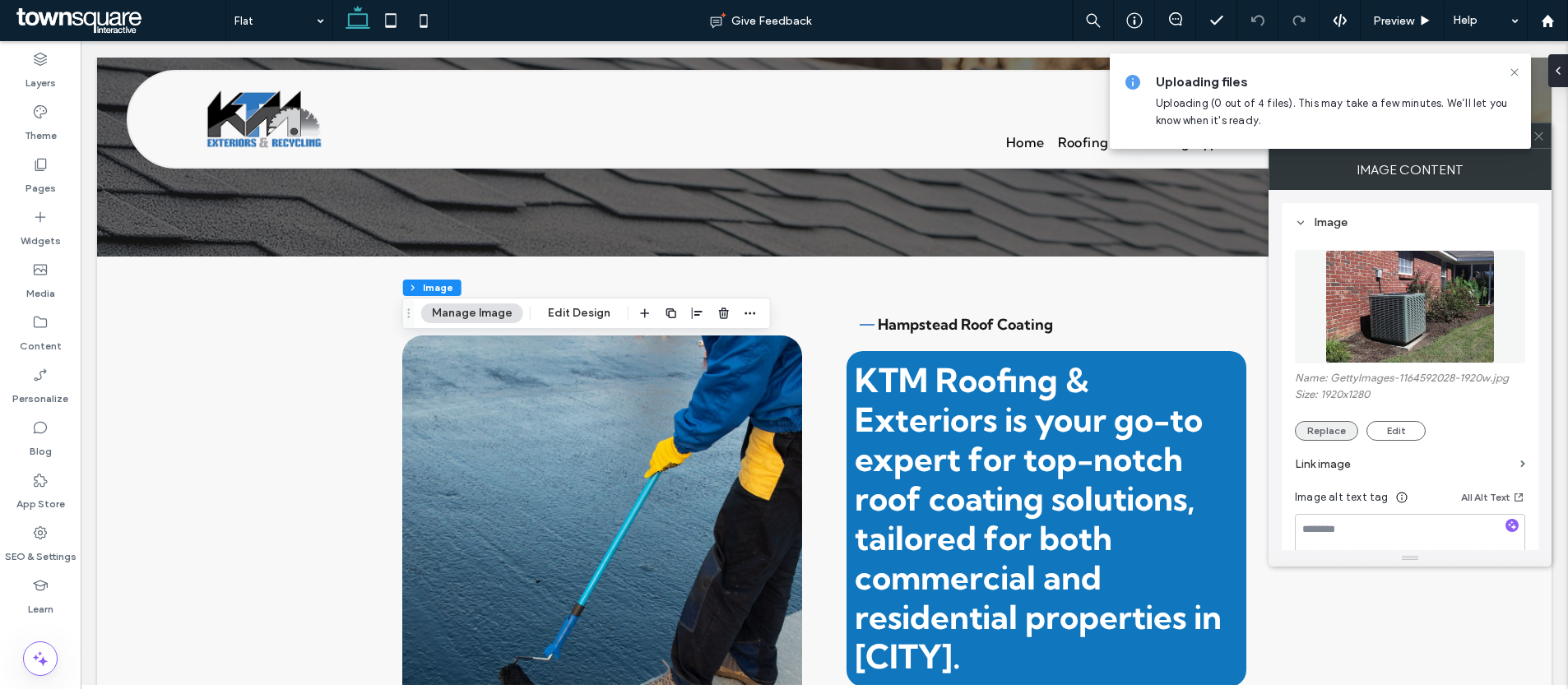 click on "Replace" at bounding box center [1326, 431] 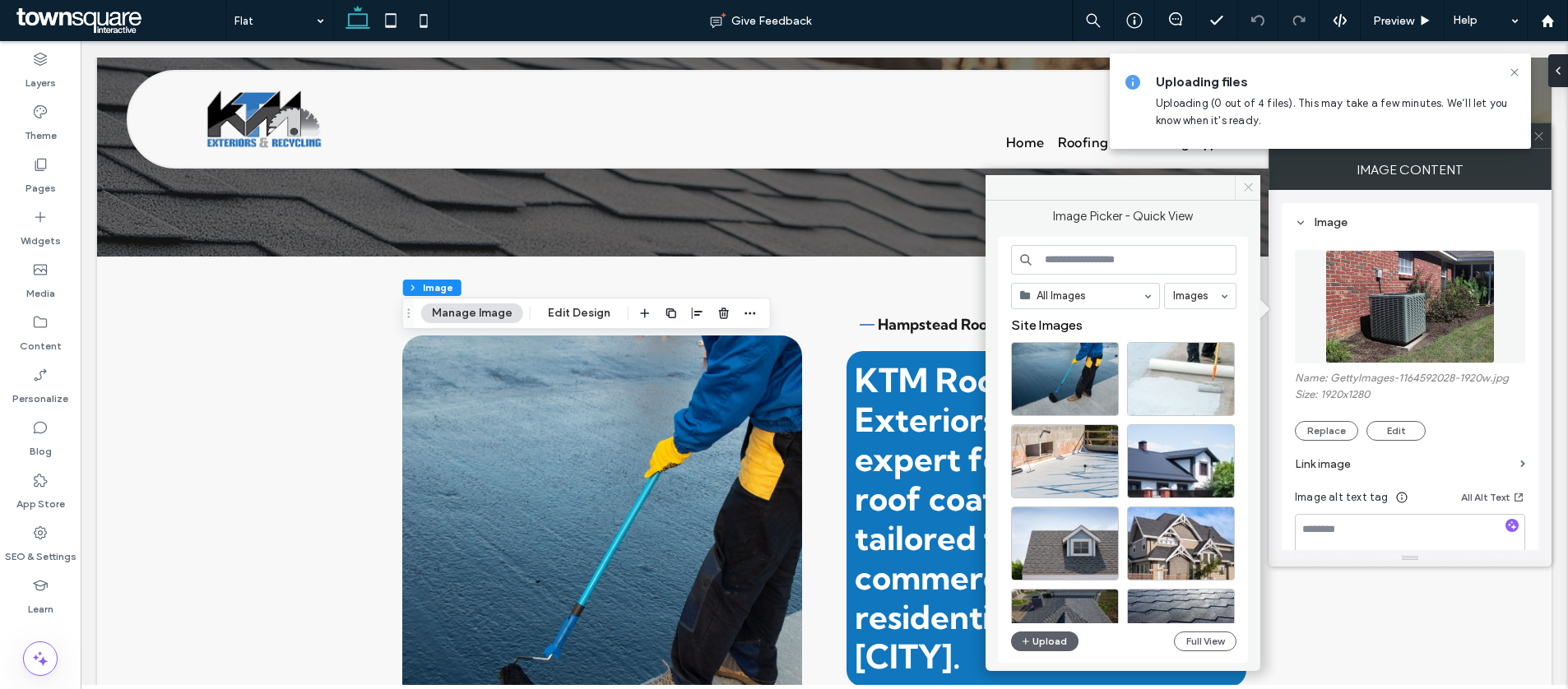 click at bounding box center (1247, 187) 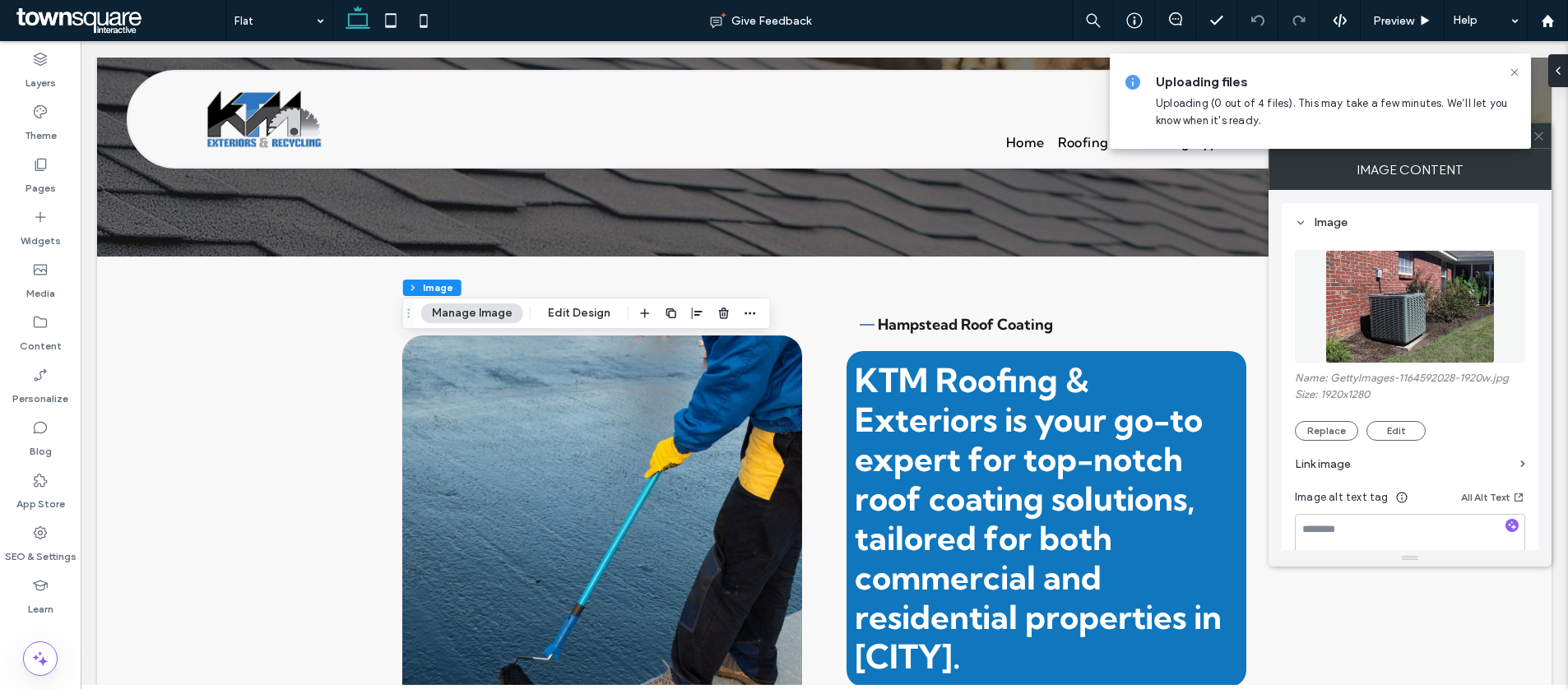 click on "Uploading files Uploading (0 out of 4 files). This may take a few minutes. We’ll let you know when it's ready." at bounding box center [1337, 101] 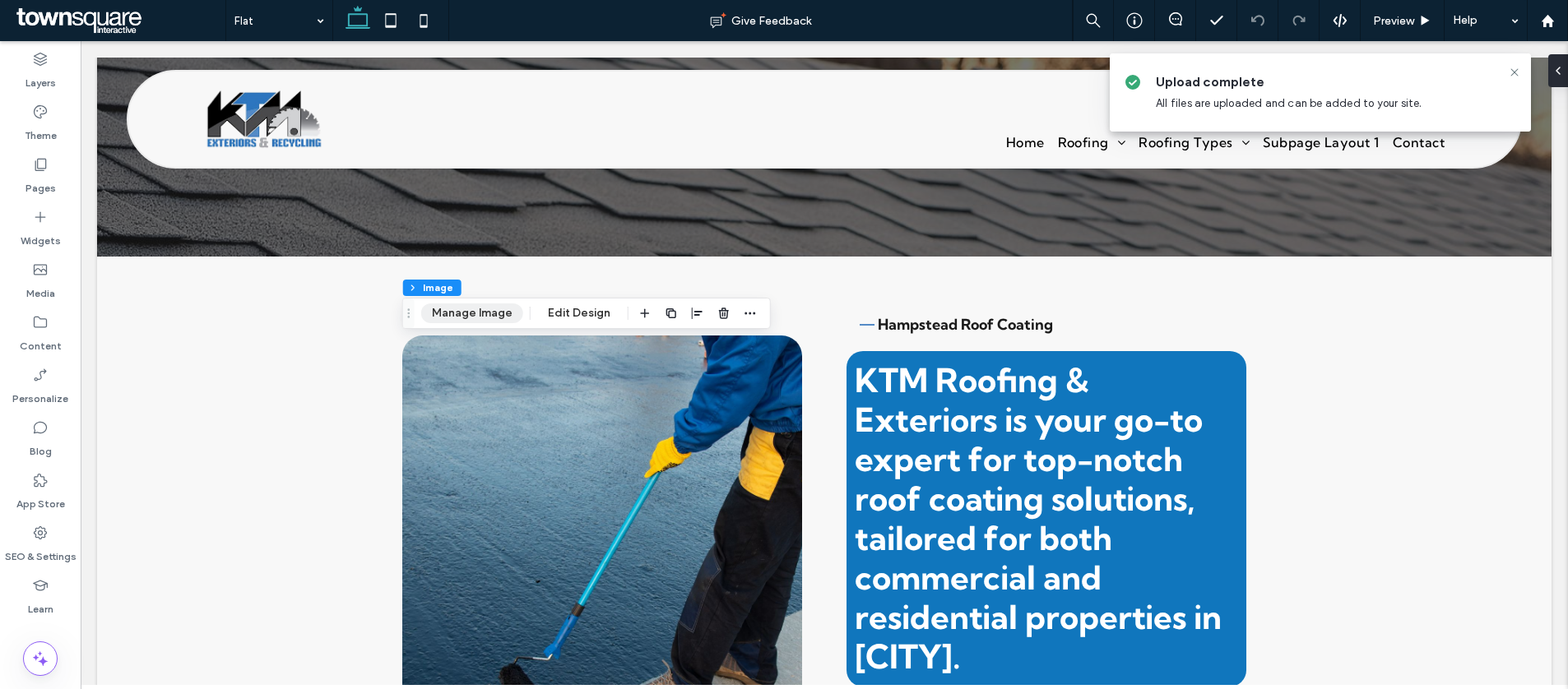 click on "Manage Image" at bounding box center [472, 313] 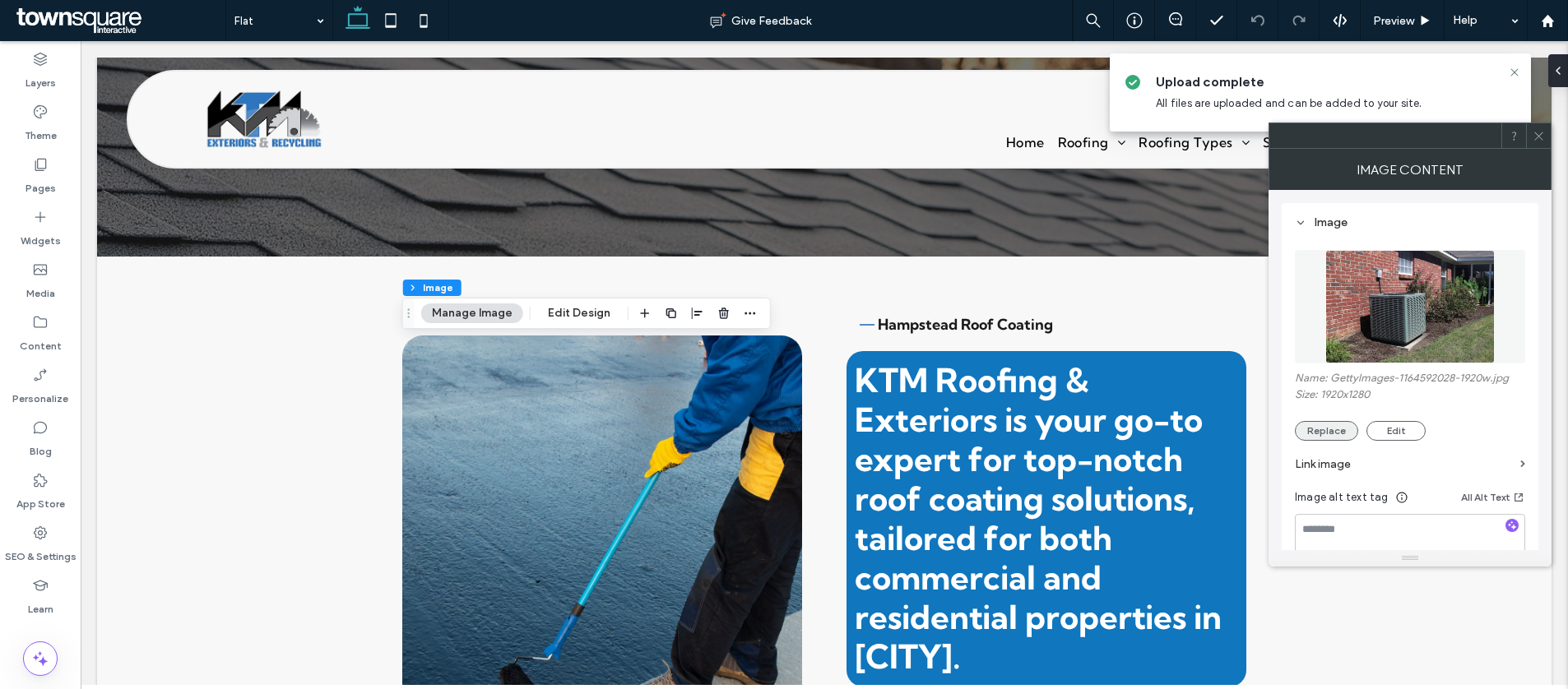 click on "Replace" at bounding box center (1326, 431) 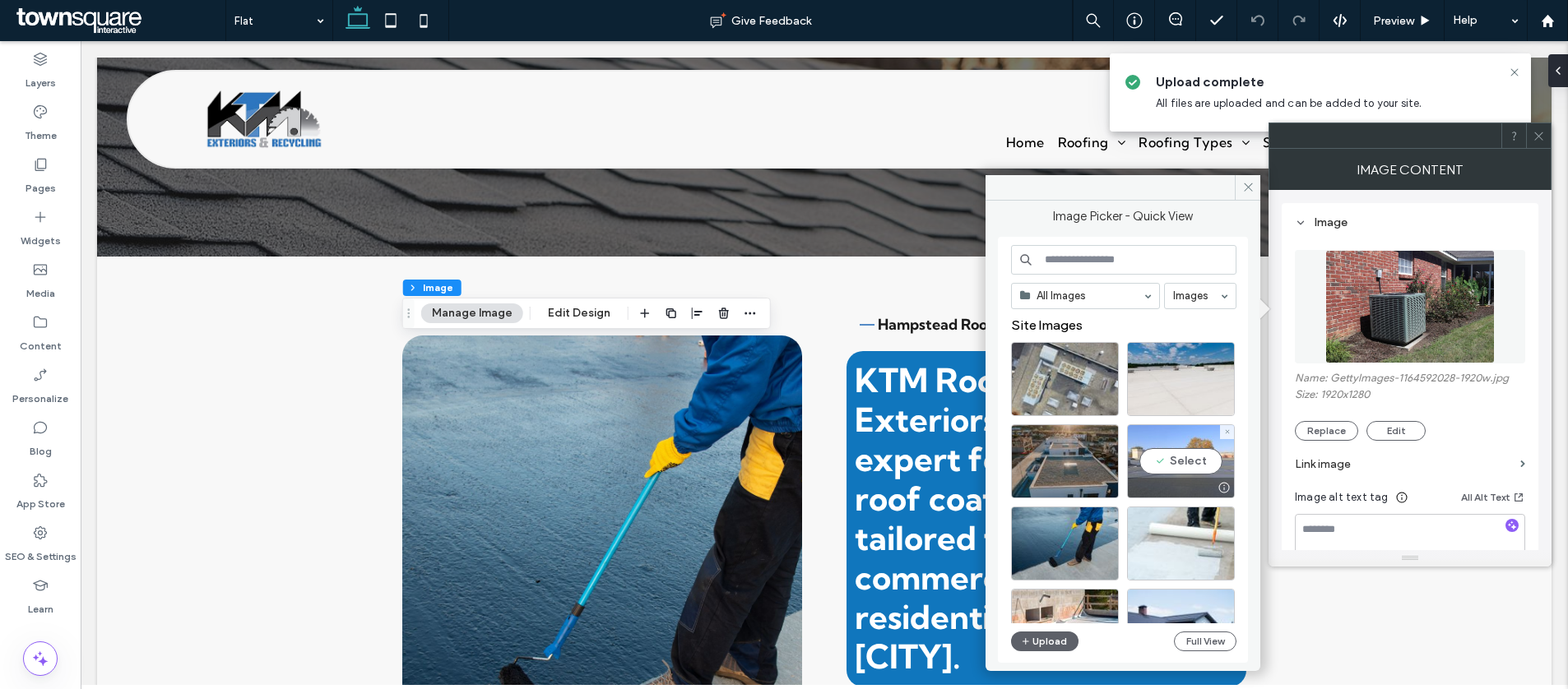 click on "Select" at bounding box center (1181, 461) 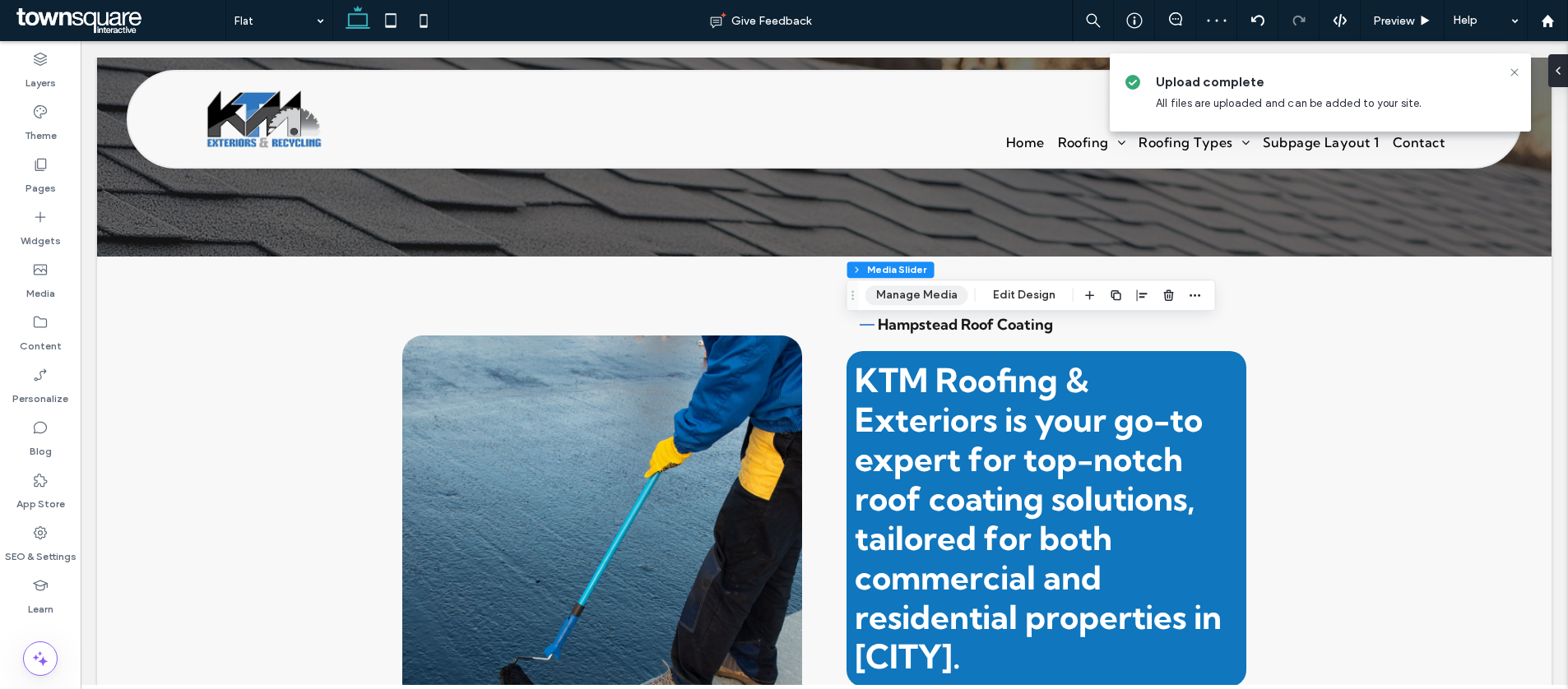 click on "Manage Media" at bounding box center [916, 295] 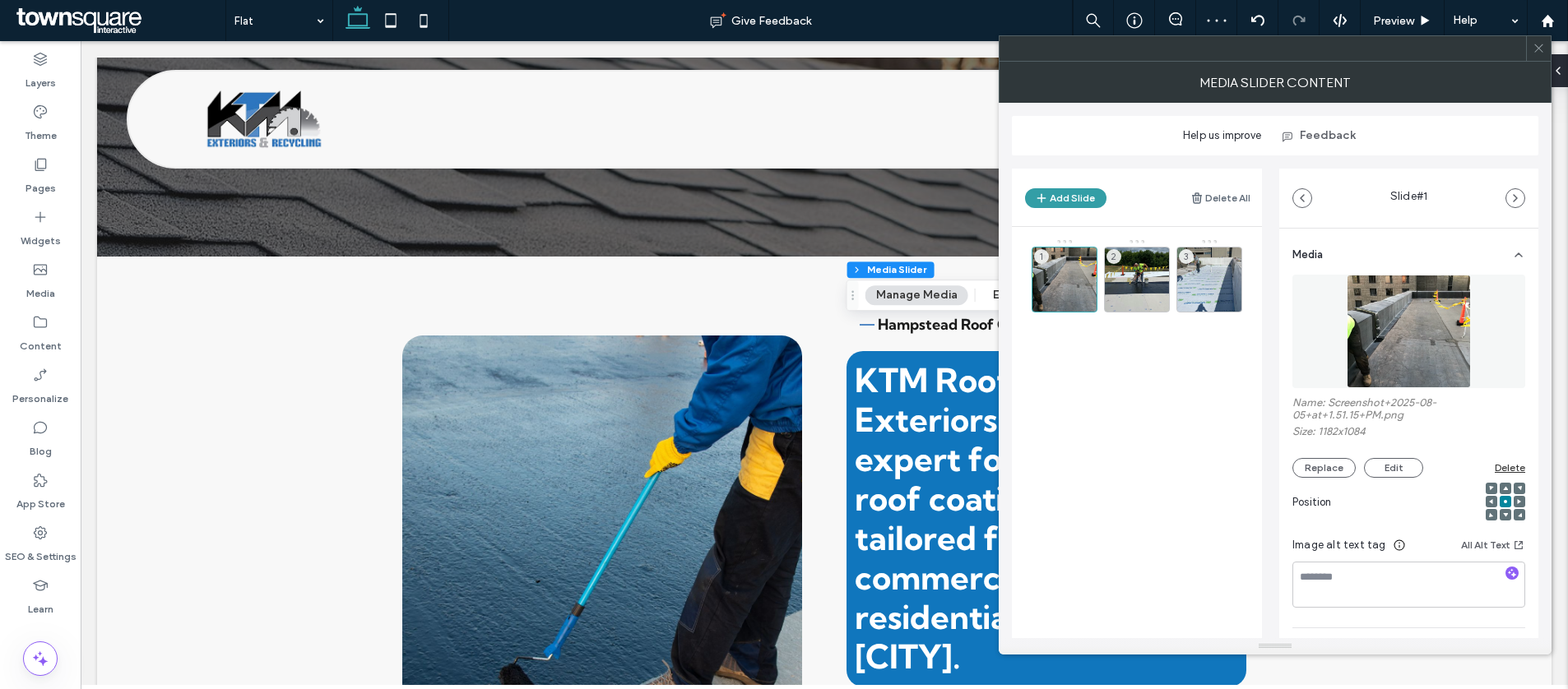 click on "Add Slide" at bounding box center [1065, 198] 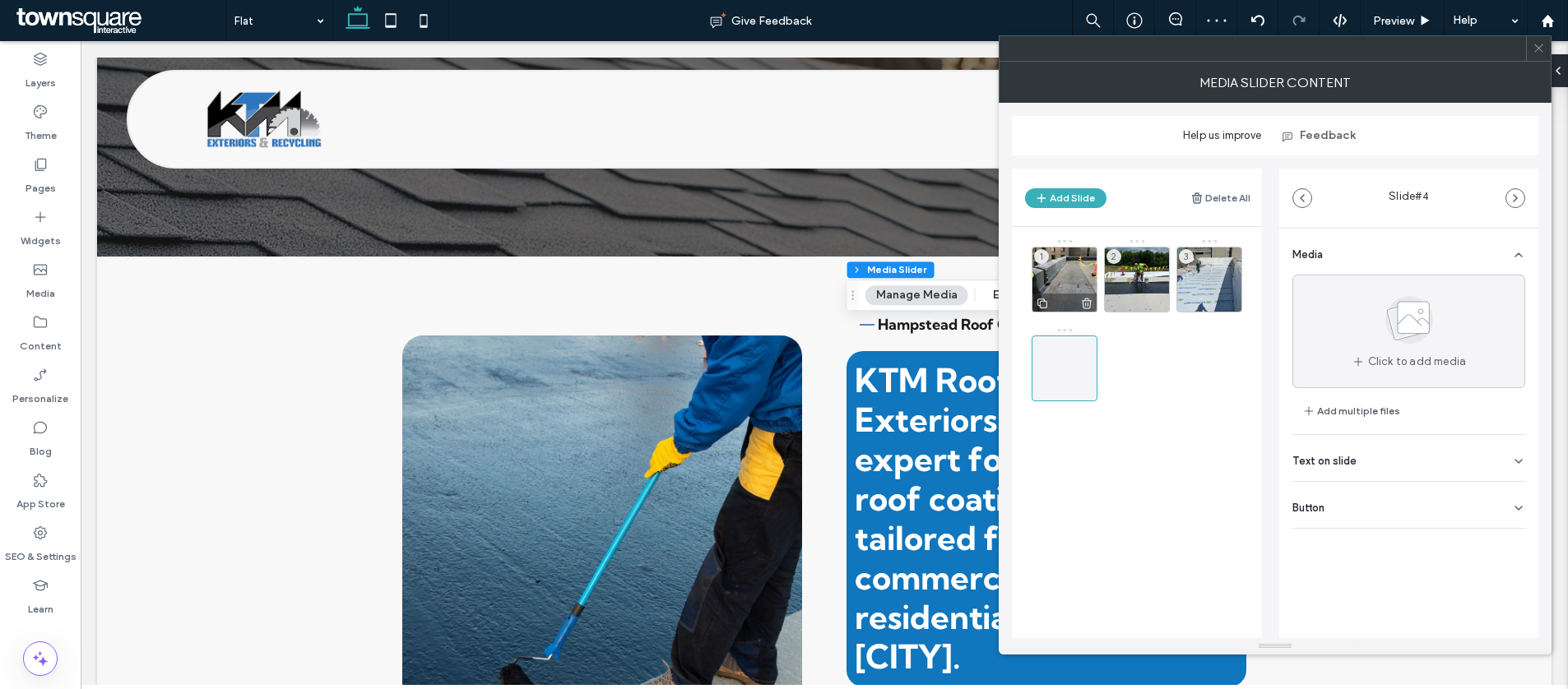 click 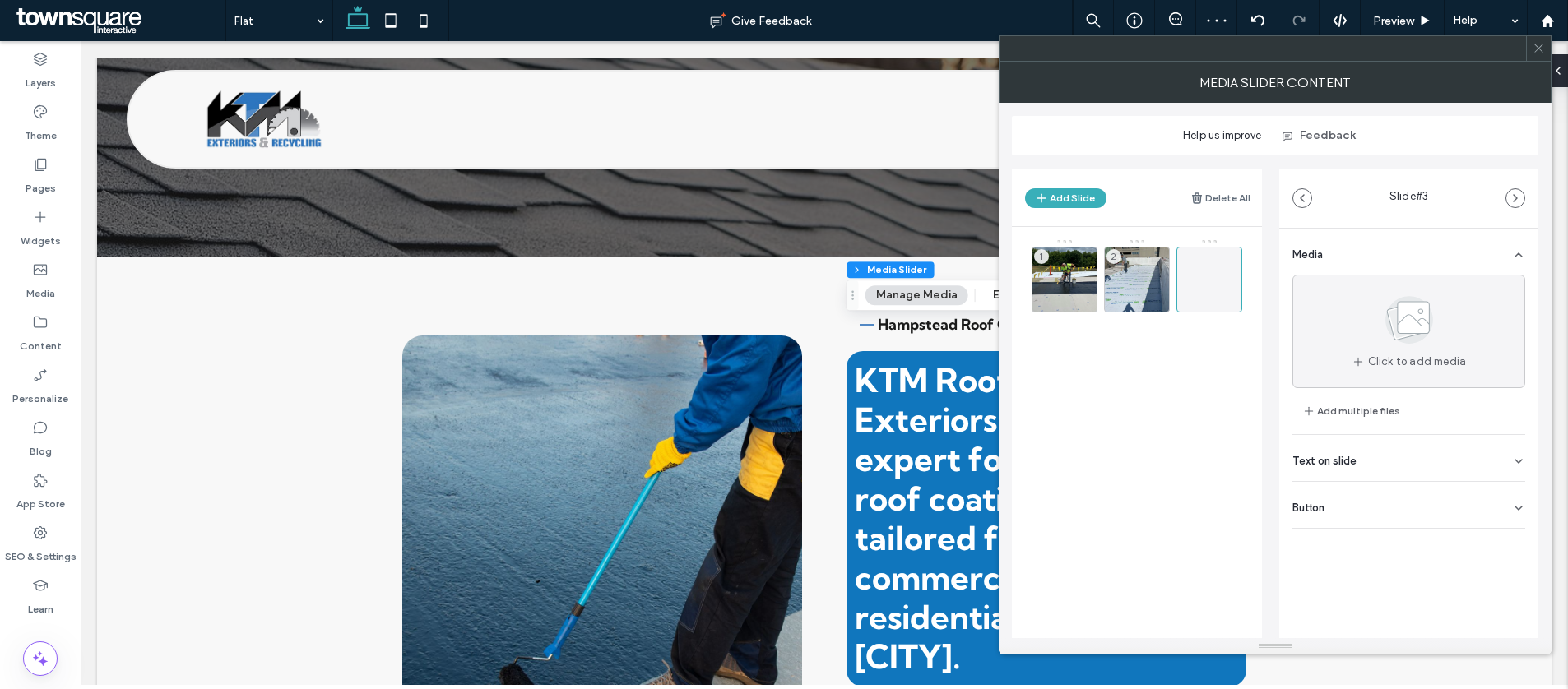 click 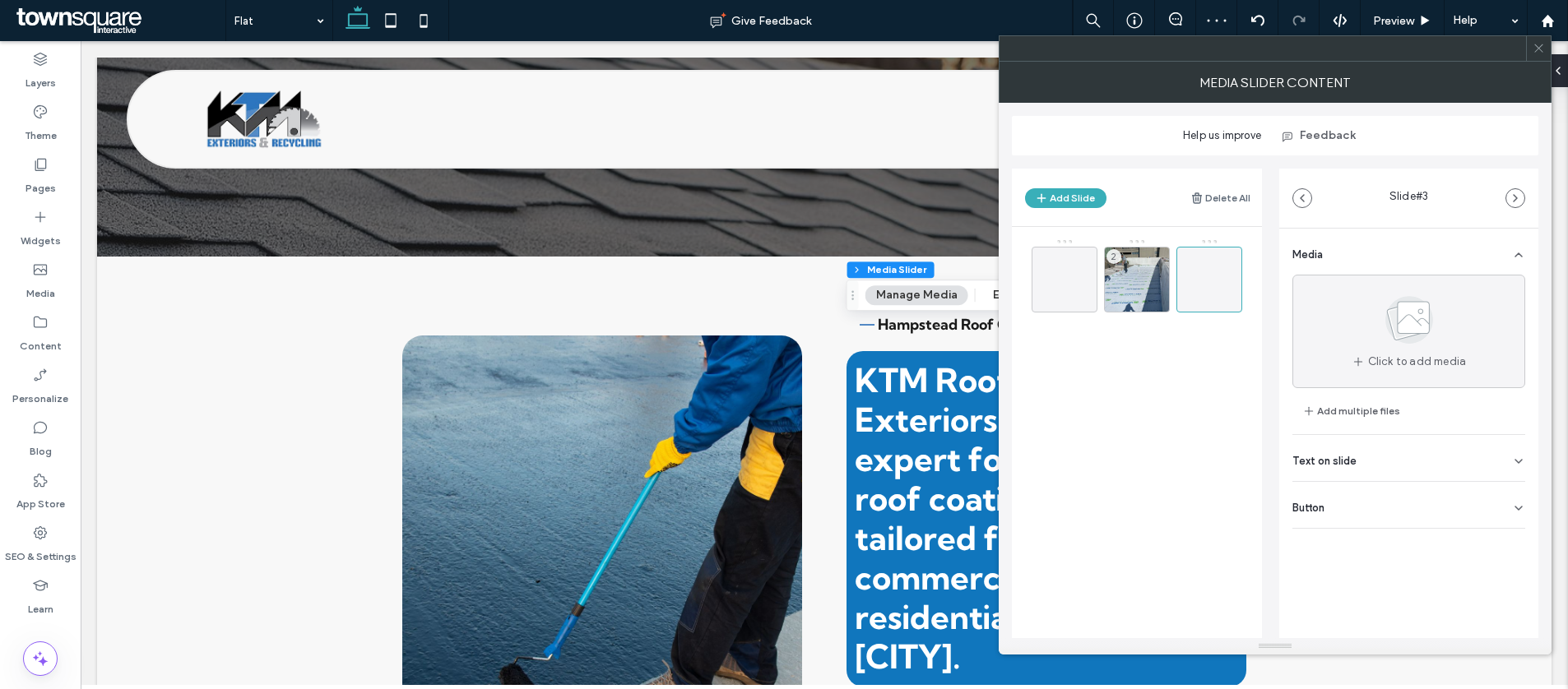click at bounding box center (1065, 280) 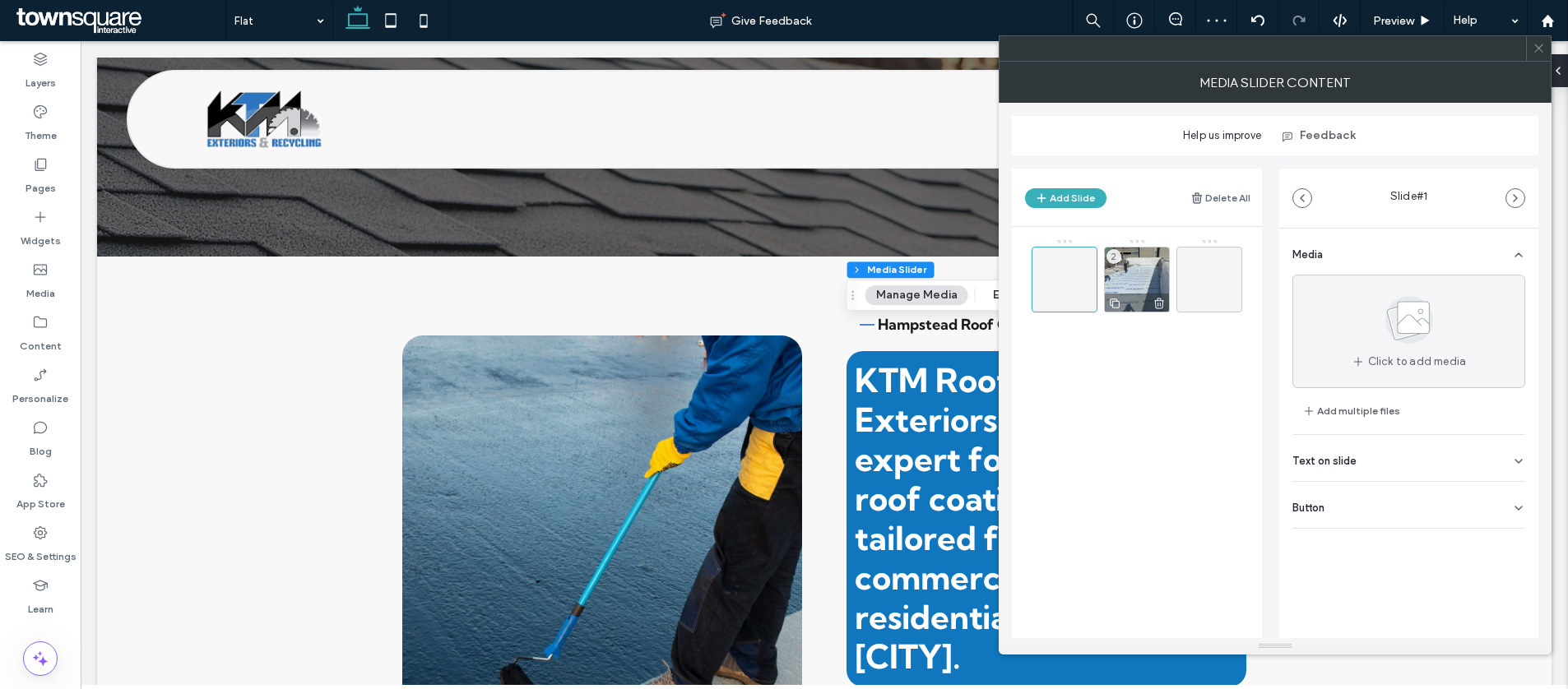 click 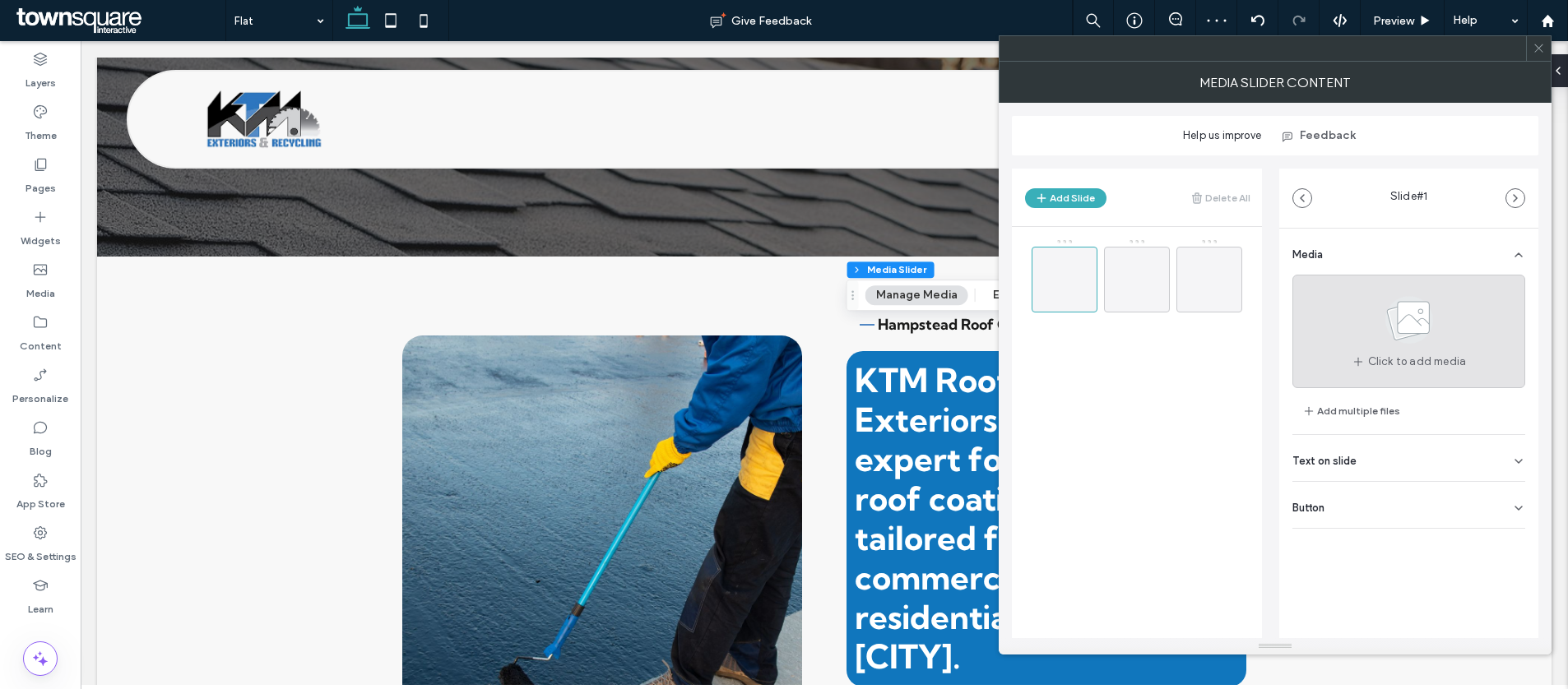 click on "Click to add media" at bounding box center [1417, 362] 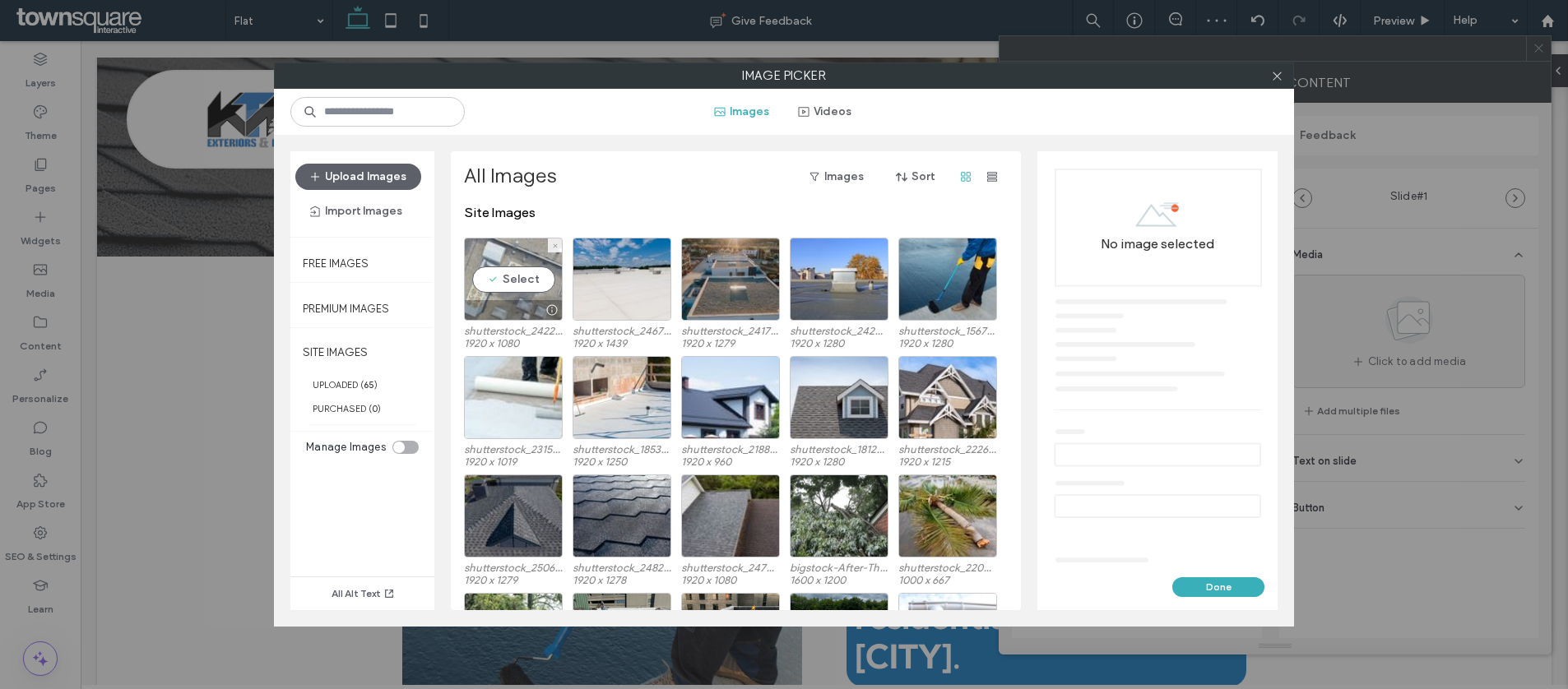 click on "Select" at bounding box center (513, 279) 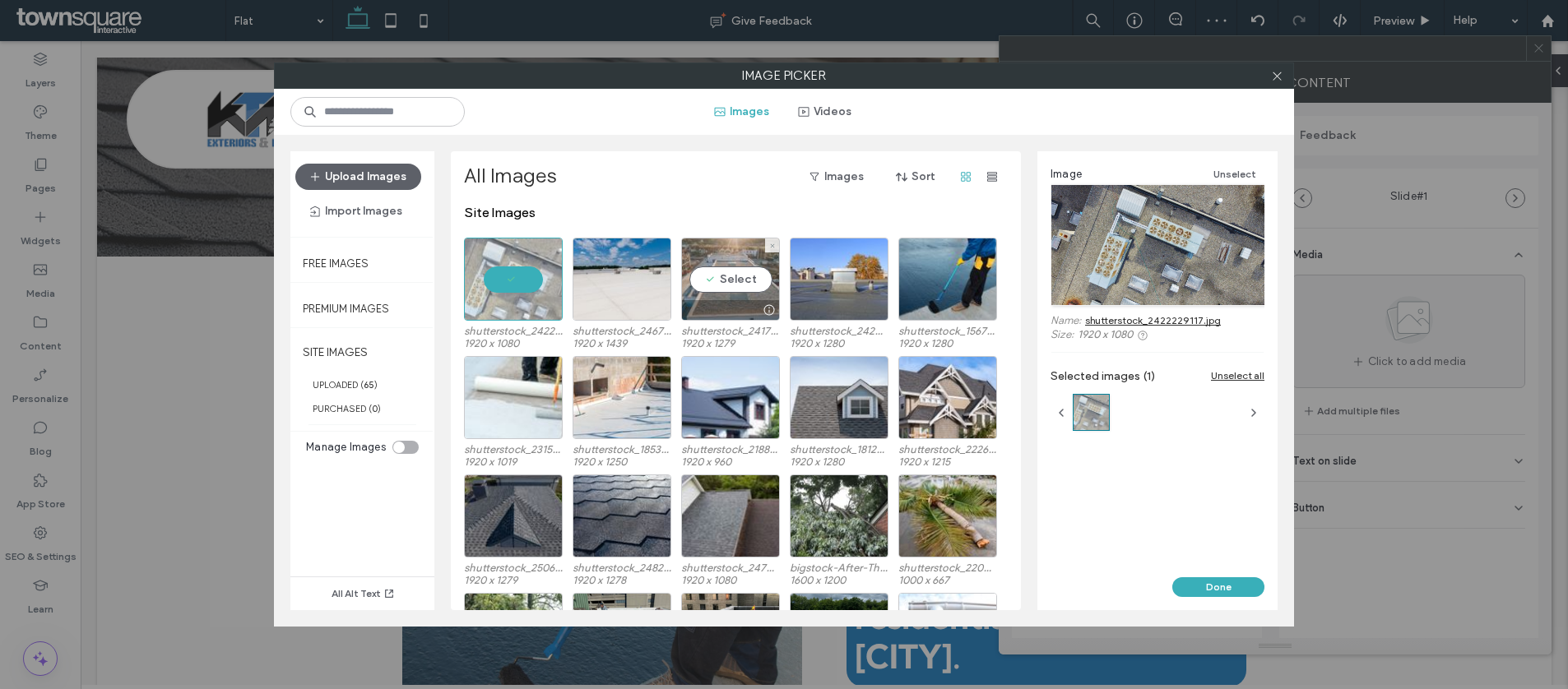 click on "Select" at bounding box center [731, 279] 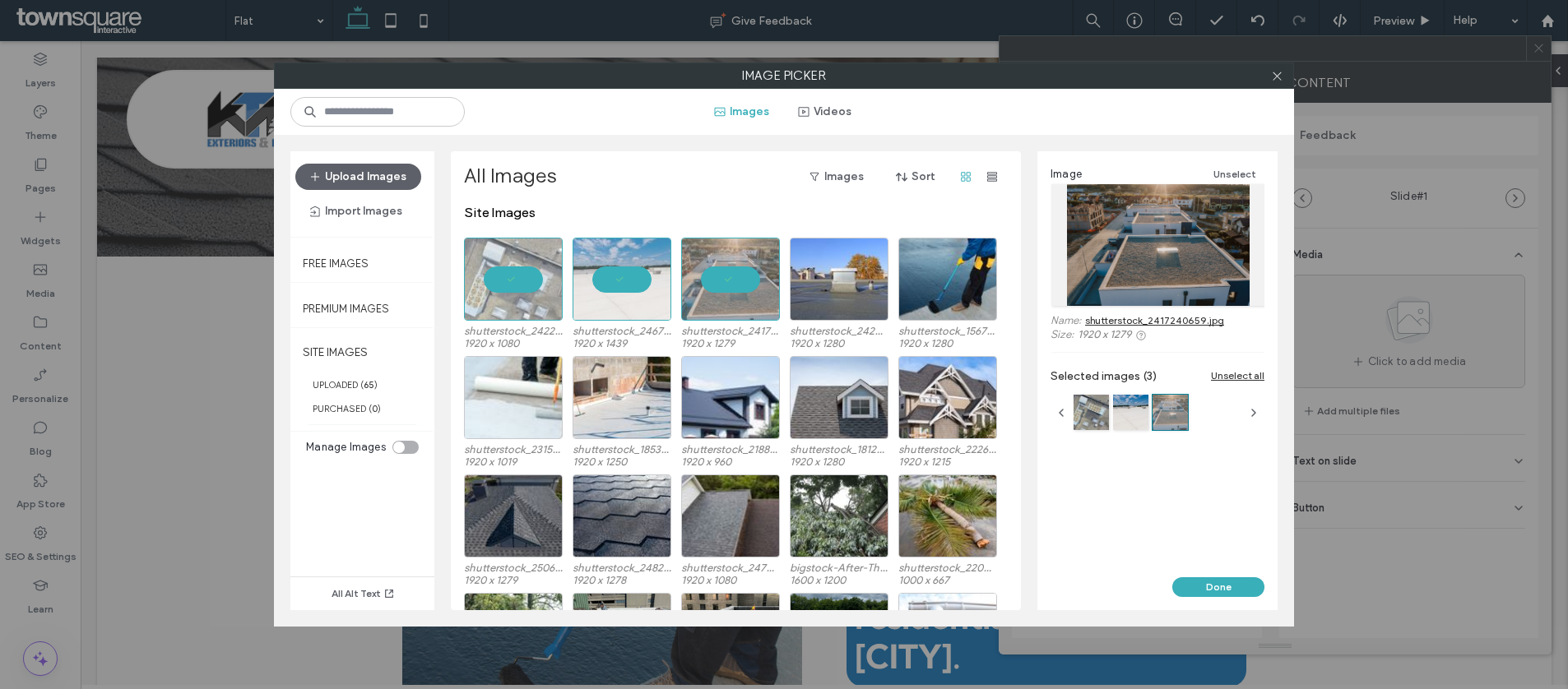 click on "Done" at bounding box center [1218, 587] 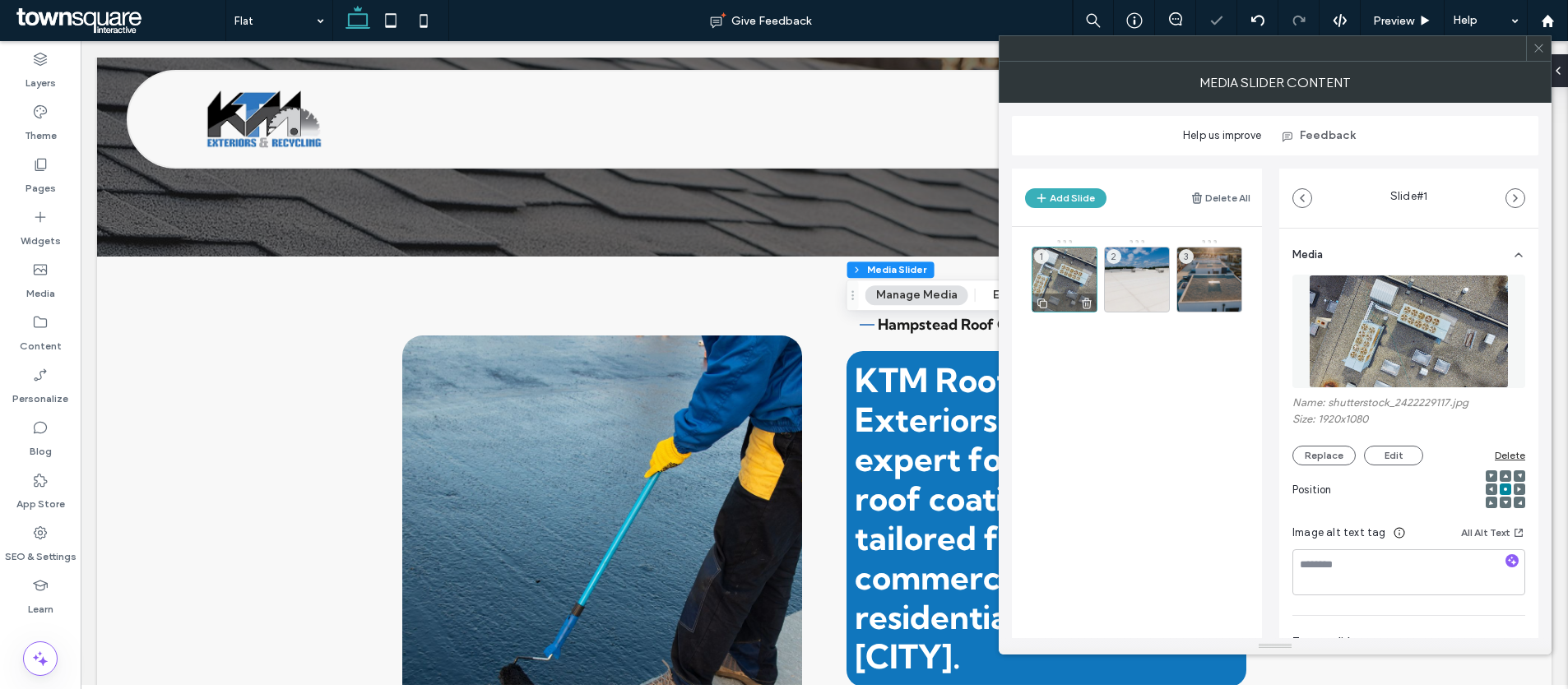click on "1" at bounding box center (1065, 280) 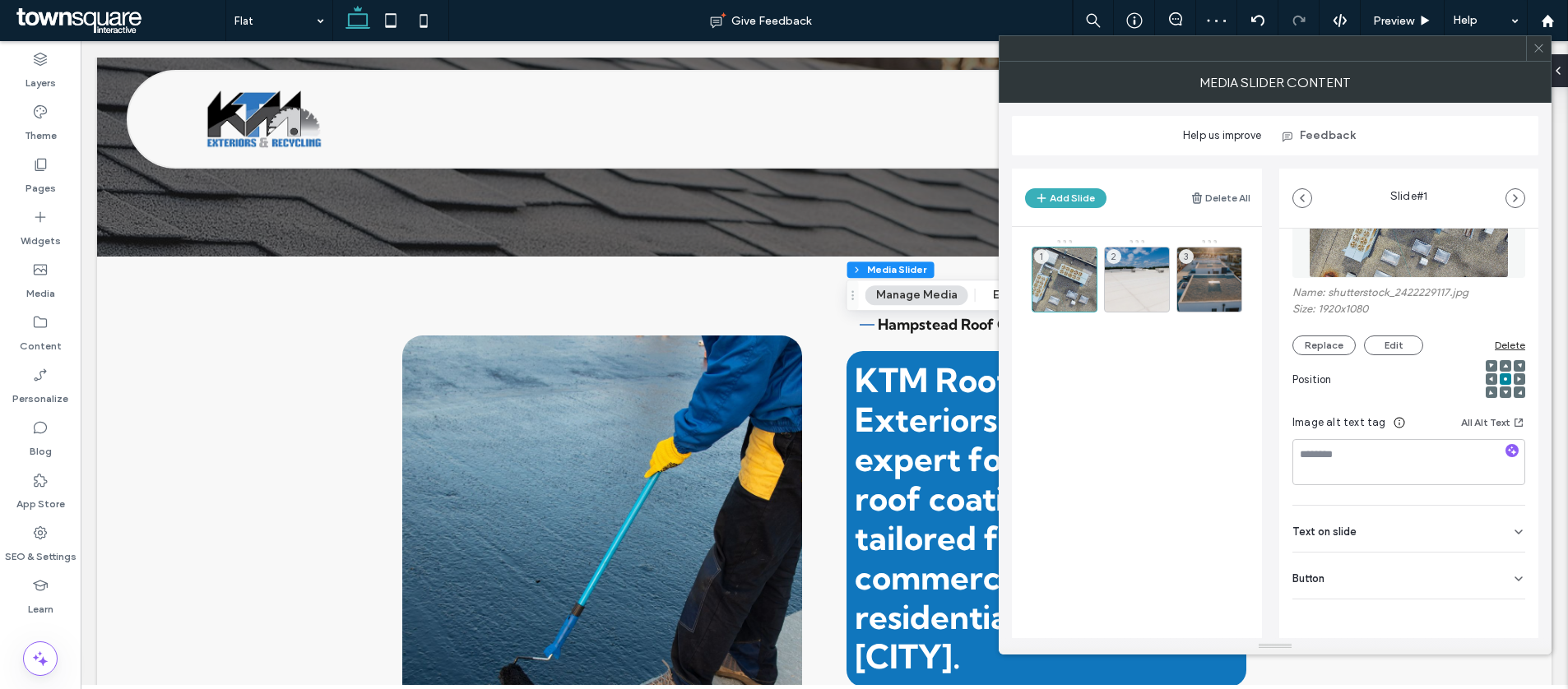 click 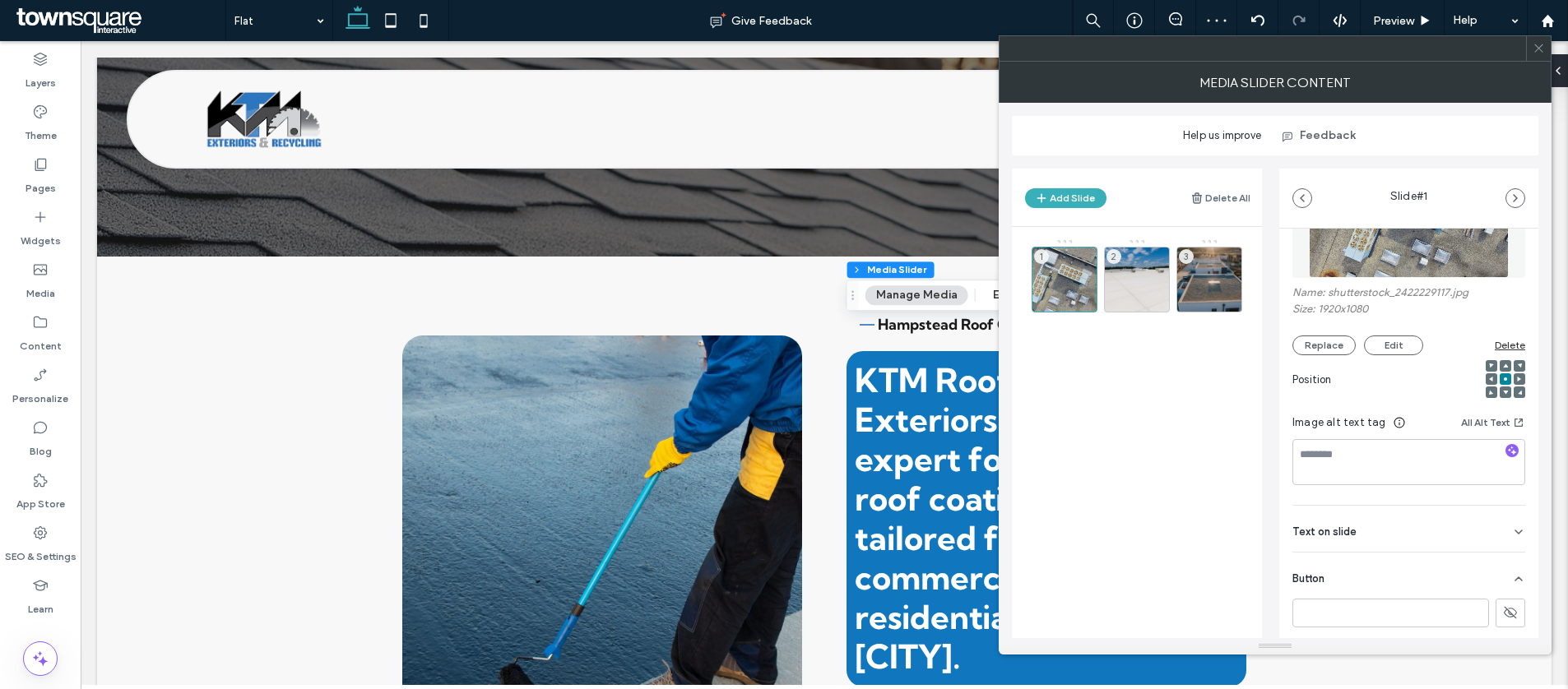 scroll, scrollTop: 110, scrollLeft: 0, axis: vertical 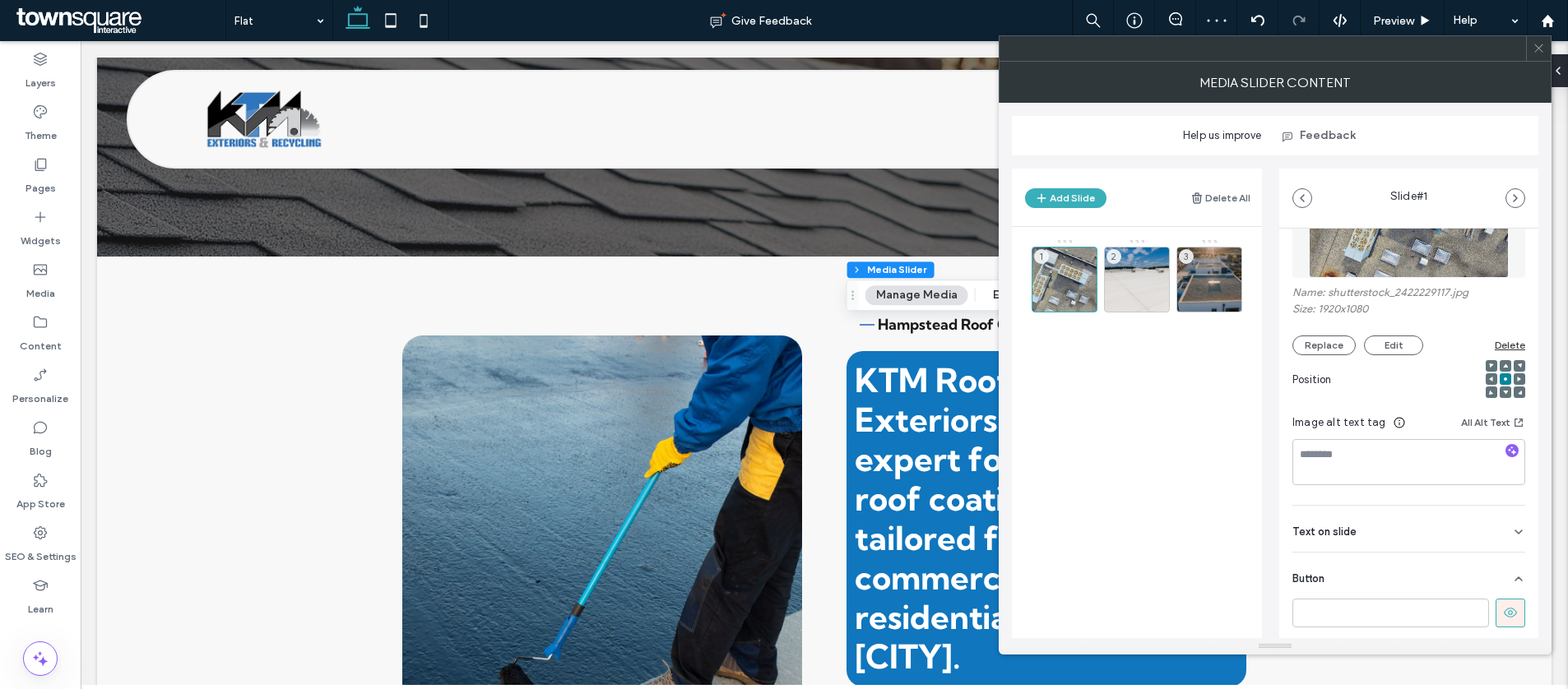 click at bounding box center (1510, 613) 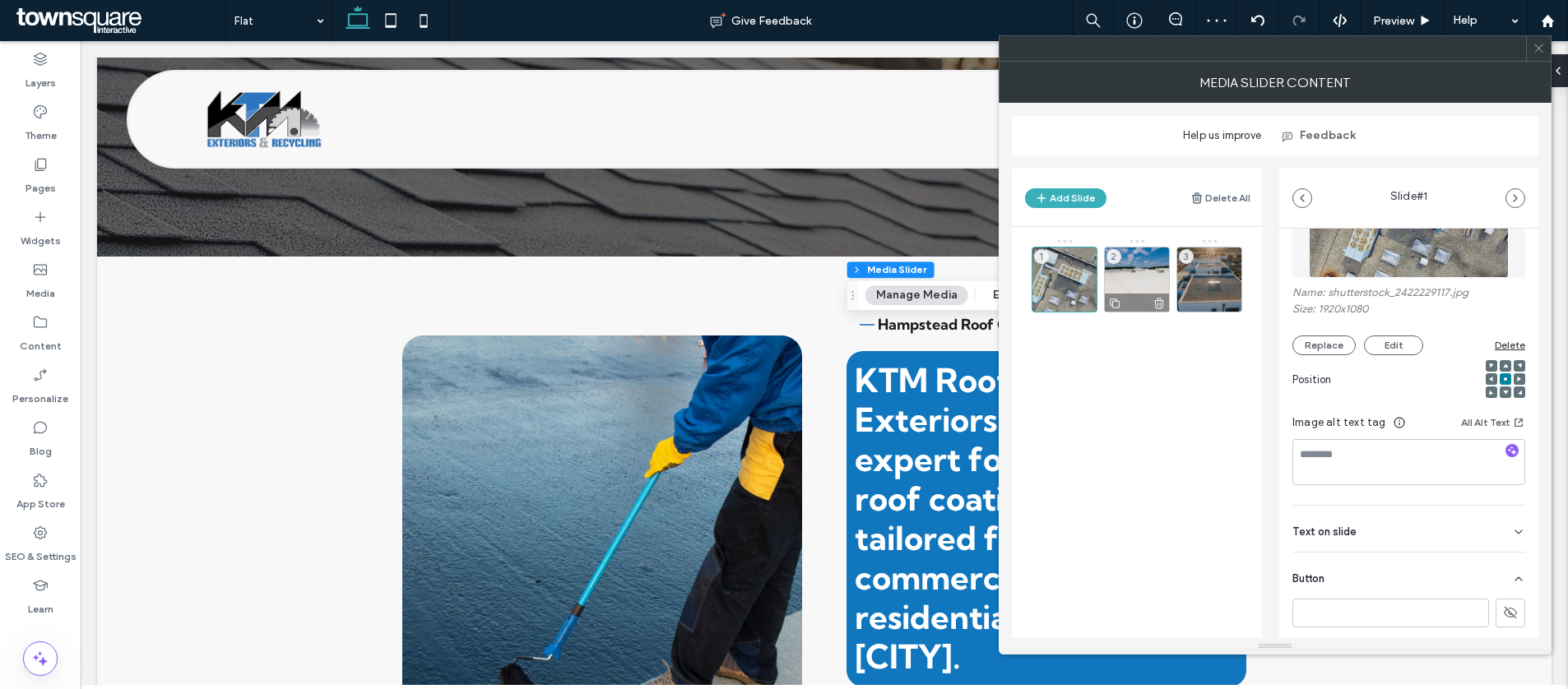 click on "2" at bounding box center (1137, 280) 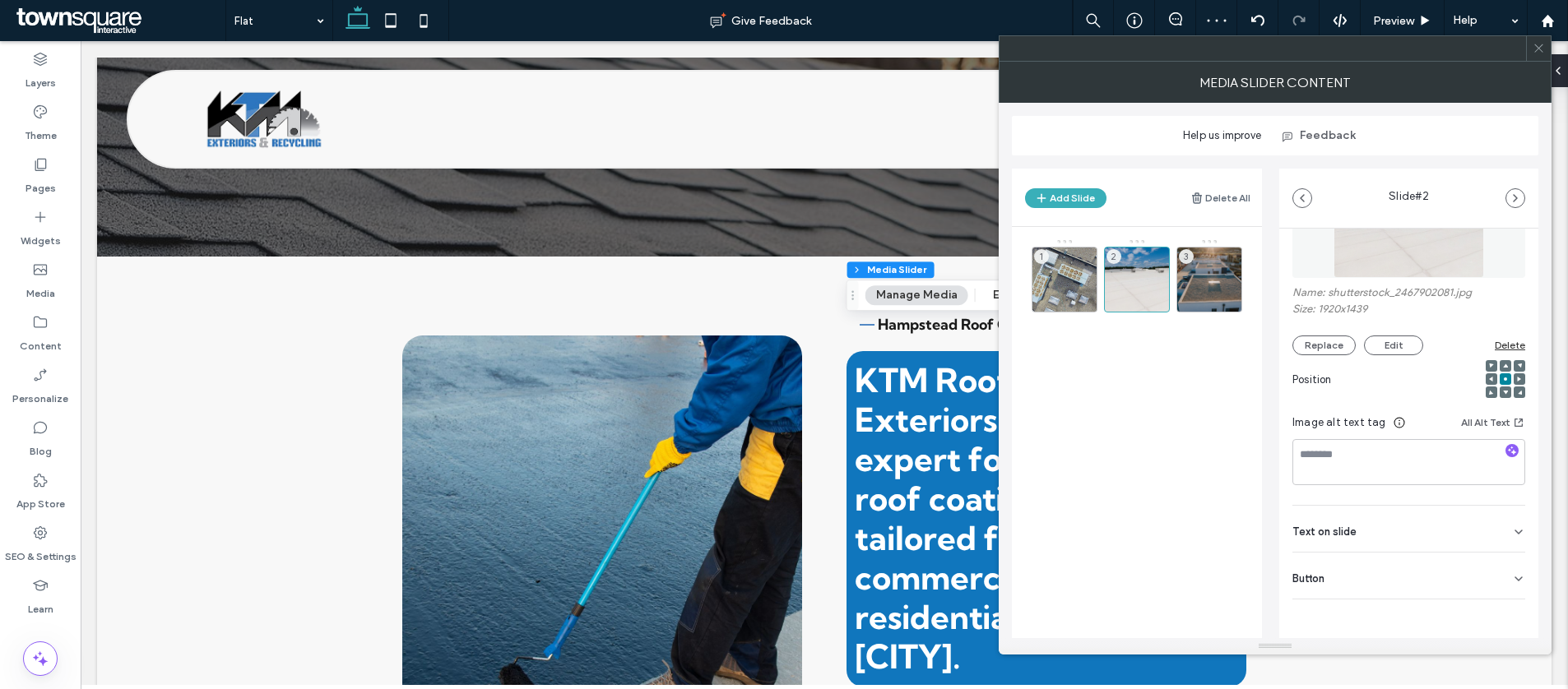 click 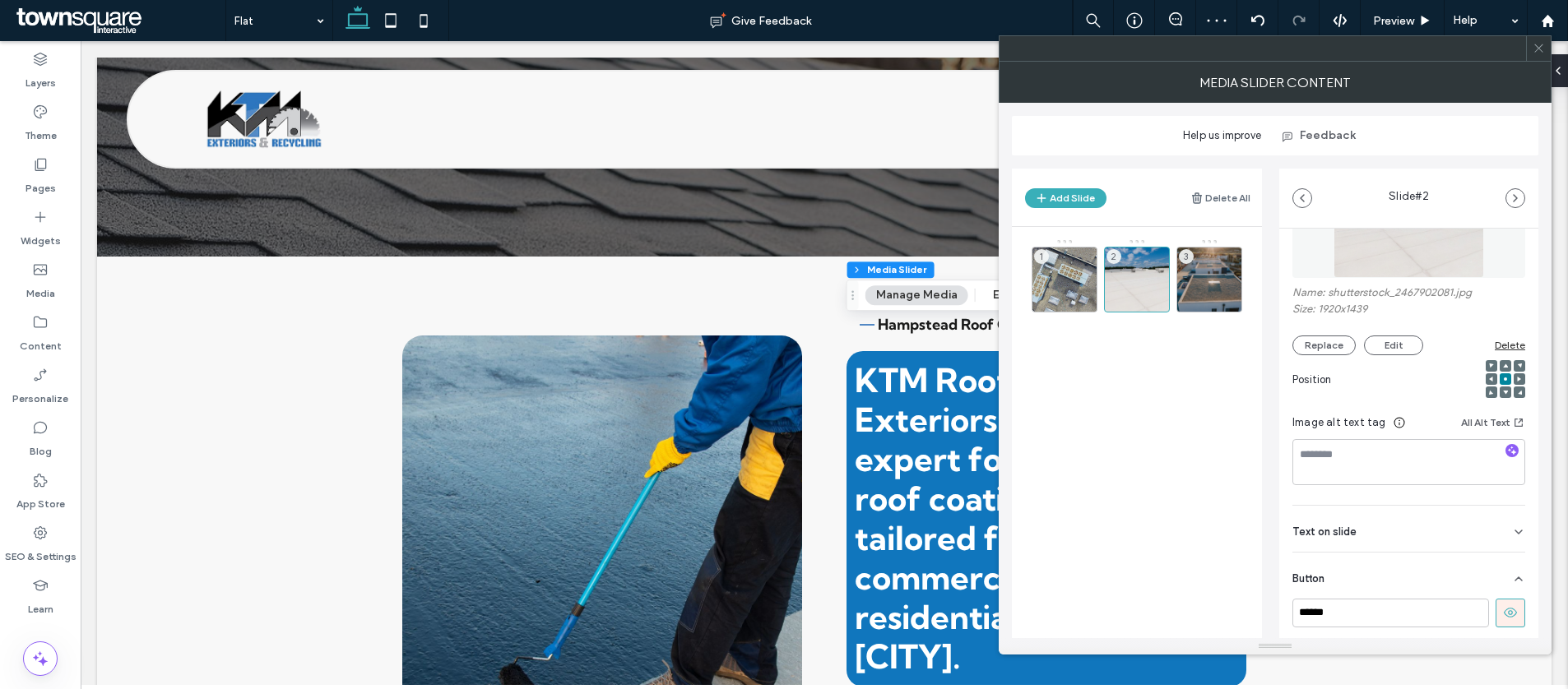 drag, startPoint x: 1502, startPoint y: 615, endPoint x: 1398, endPoint y: 499, distance: 155.79474 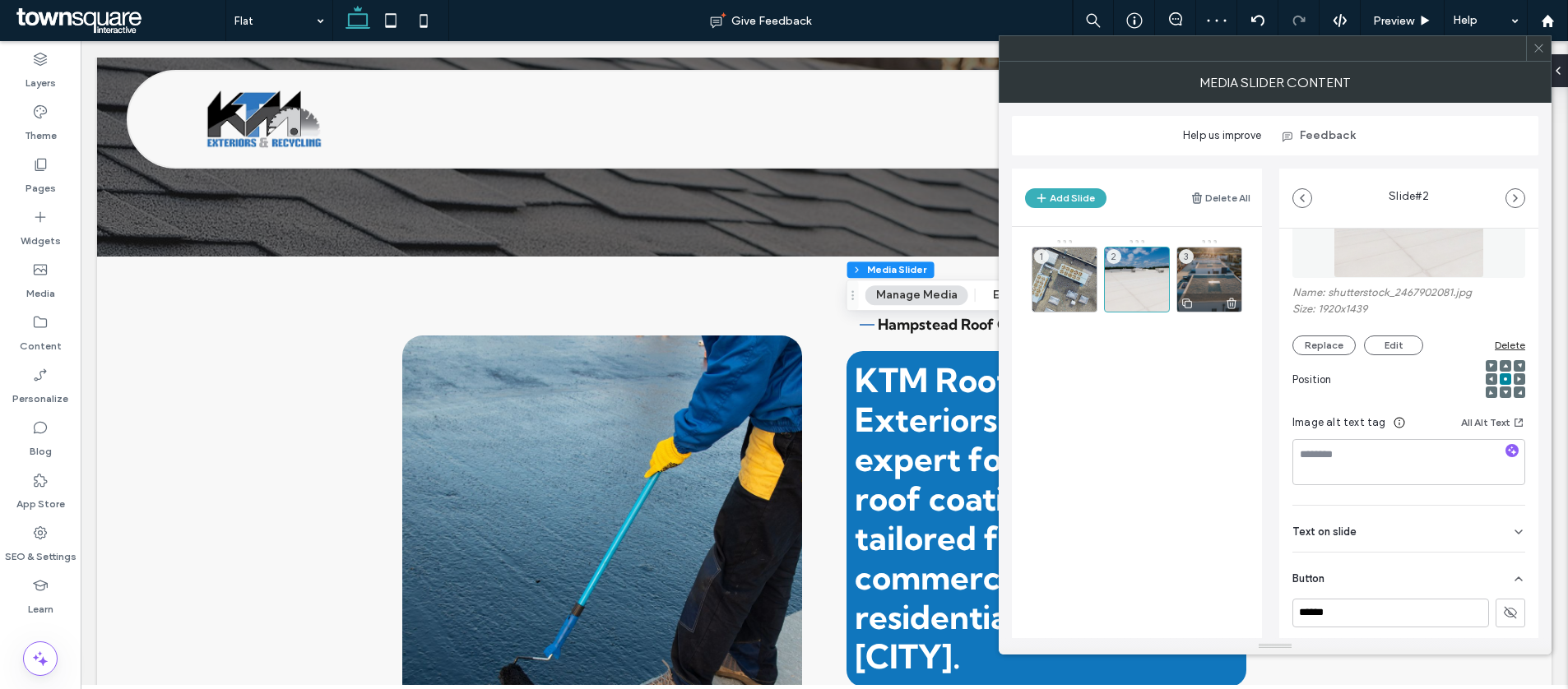 click on "3" at bounding box center (1209, 280) 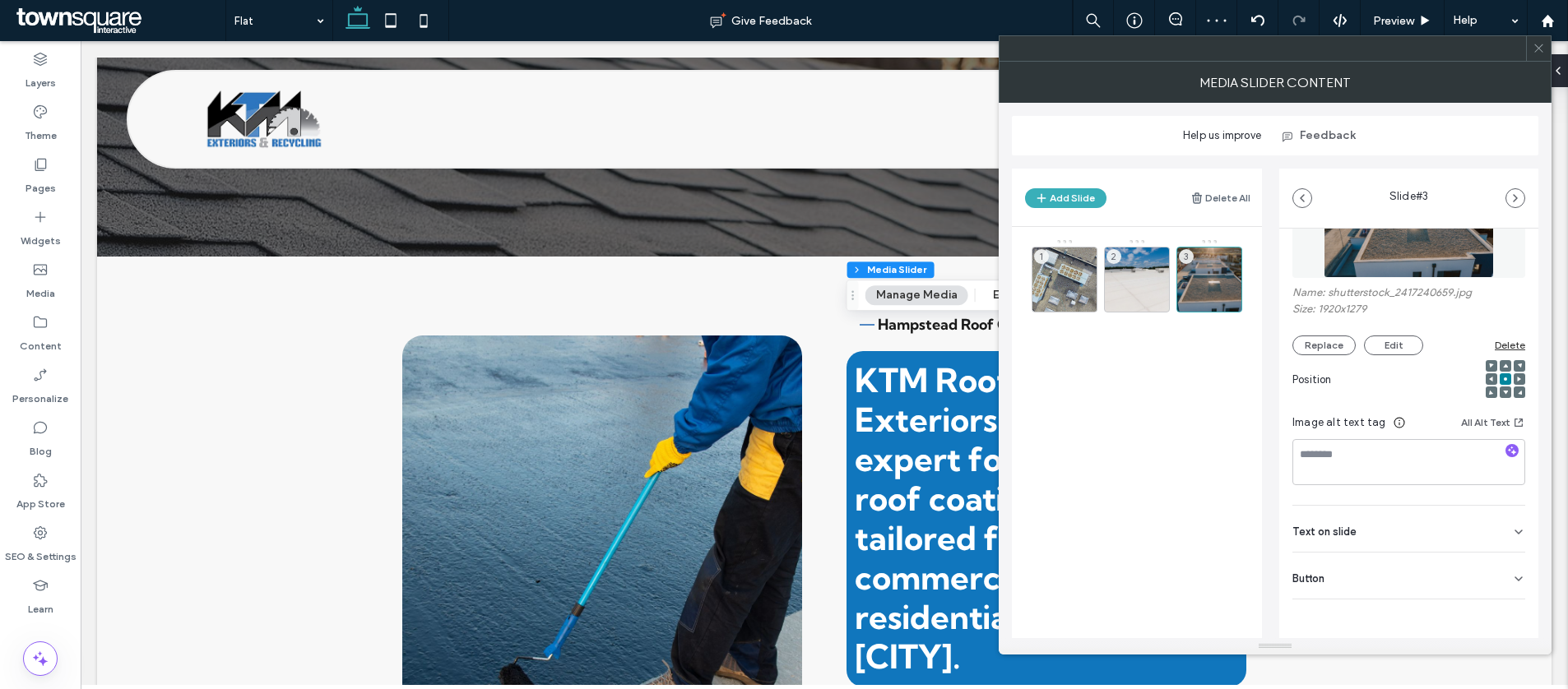 click on "Button" at bounding box center [1408, 576] 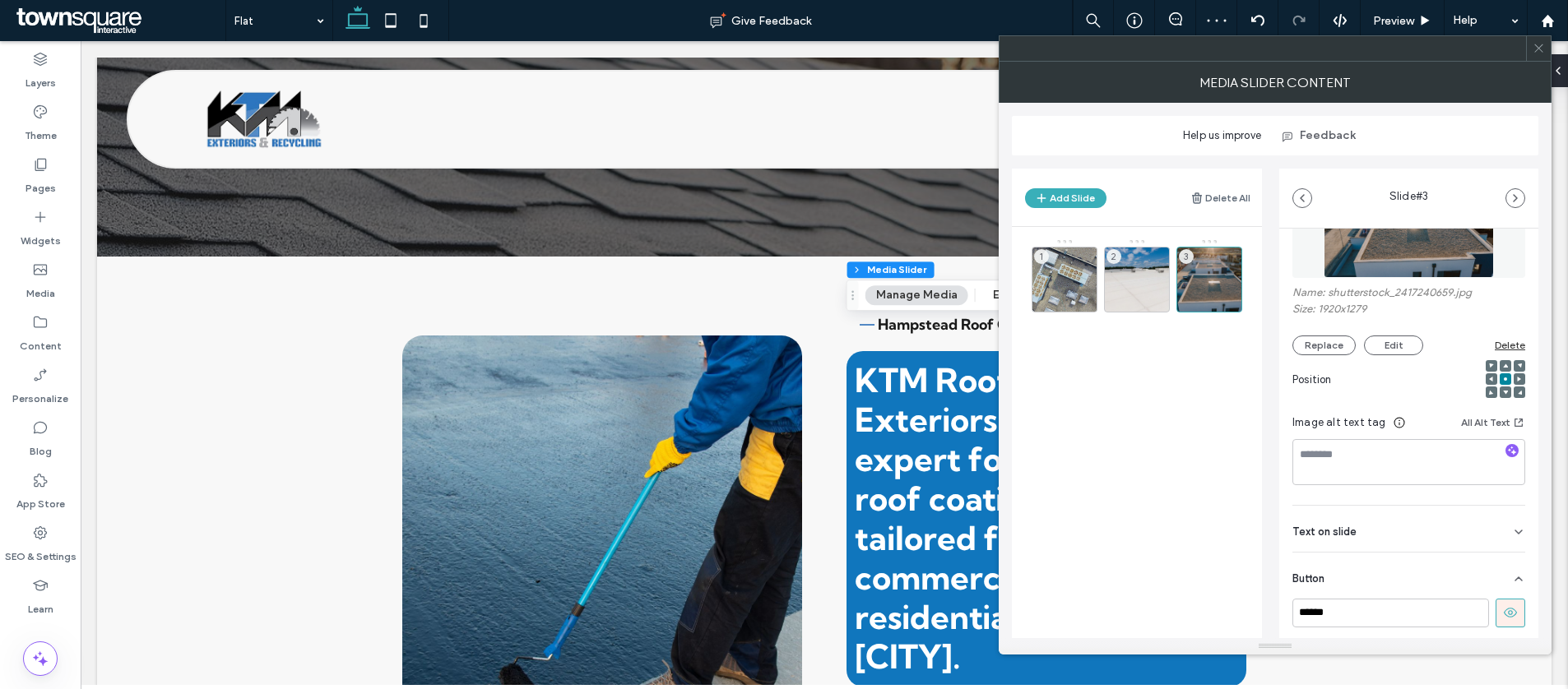 click 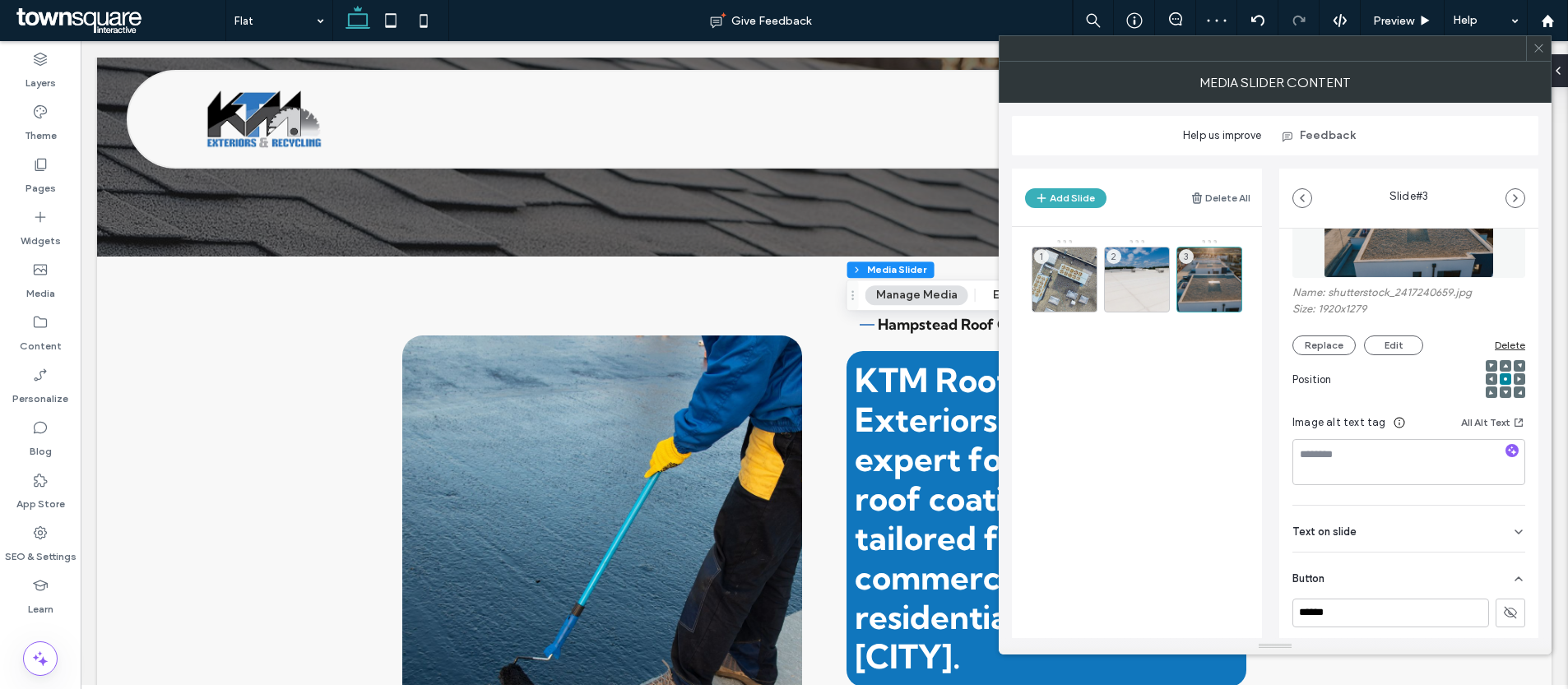 click 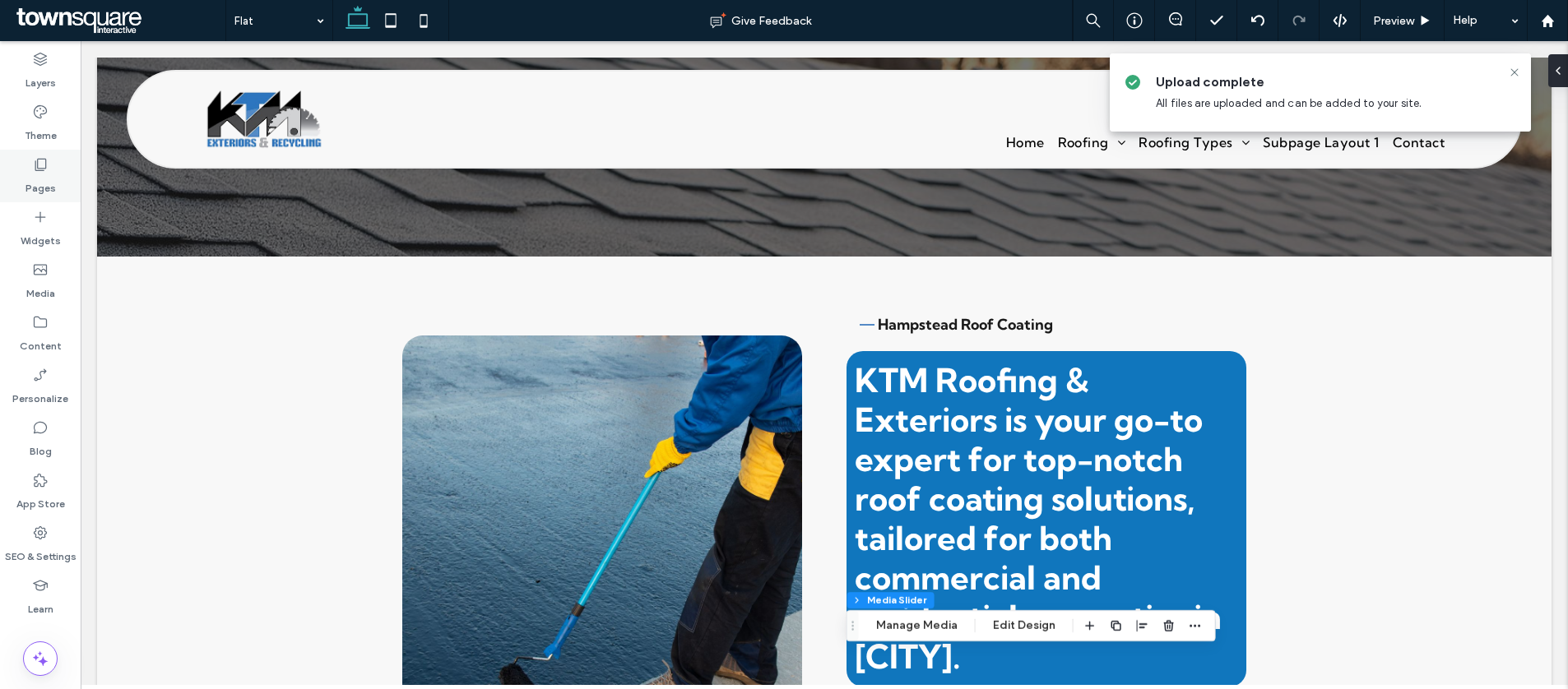 click 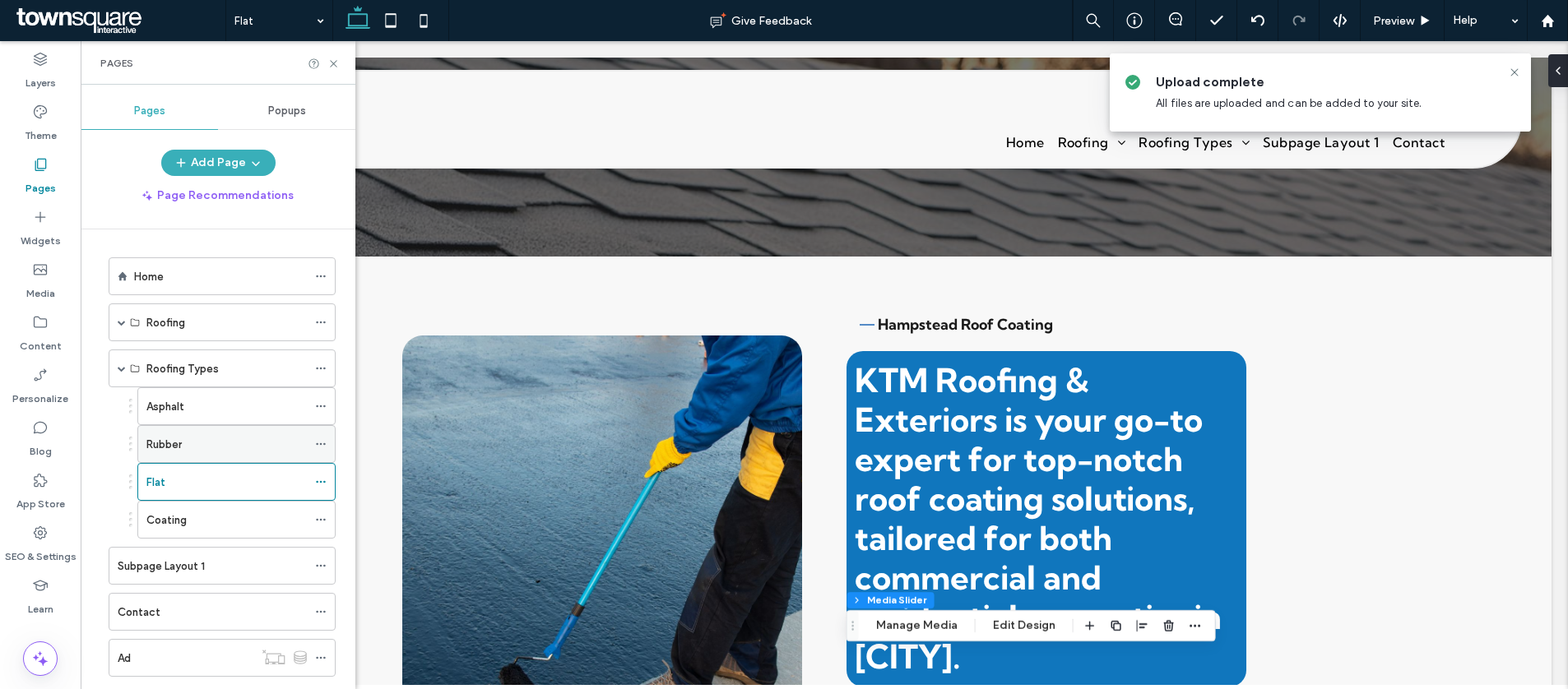 click on "Rubber" at bounding box center (226, 444) 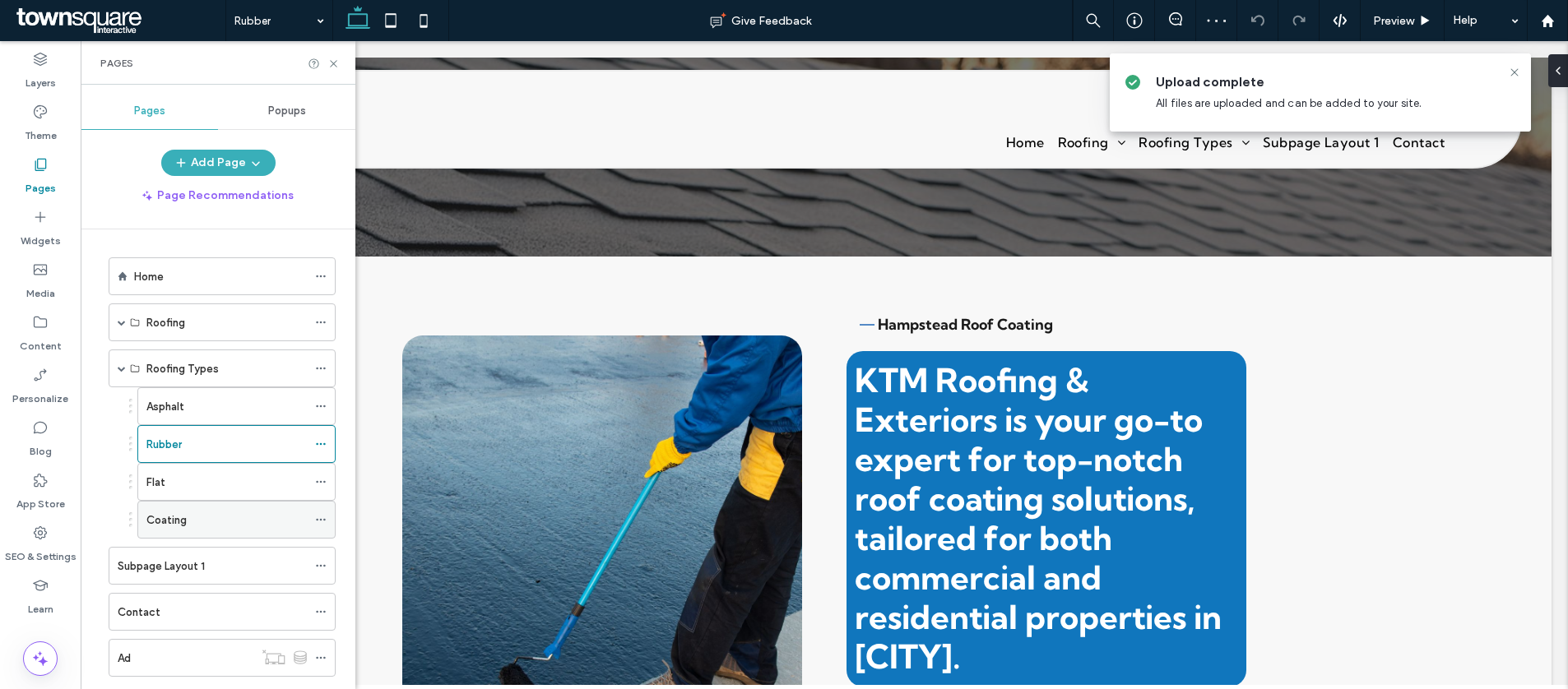 click on "Coating" at bounding box center (226, 520) 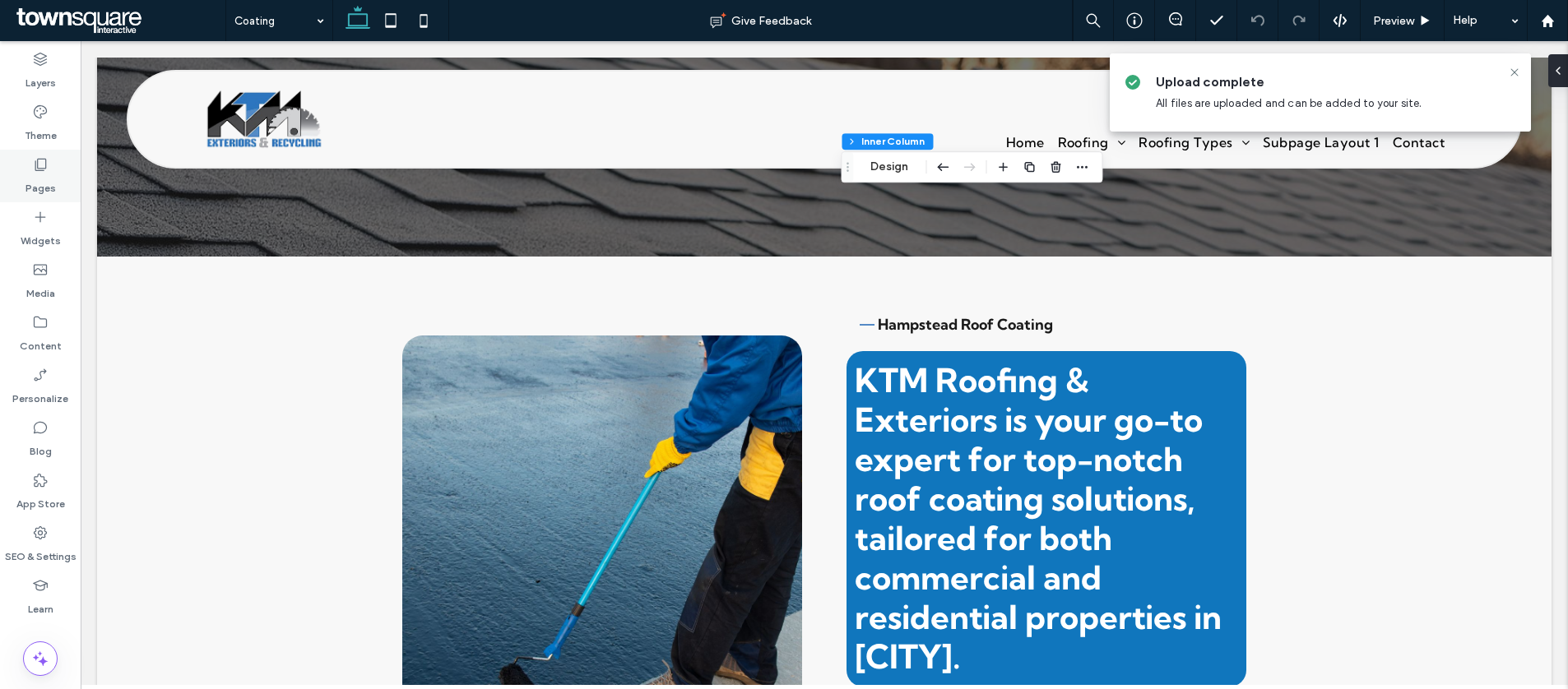 click on "Pages" at bounding box center [40, 176] 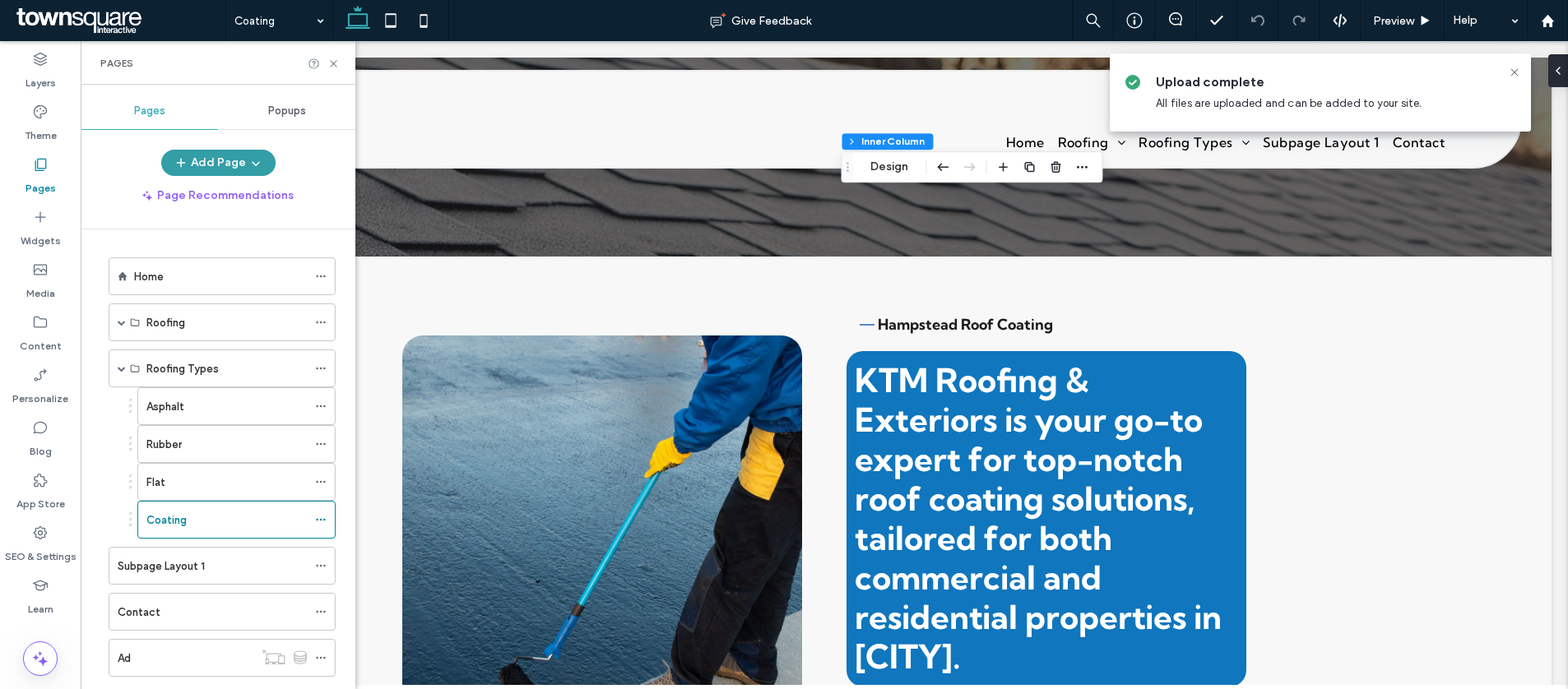drag, startPoint x: 234, startPoint y: 158, endPoint x: 238, endPoint y: 171, distance: 13.601471 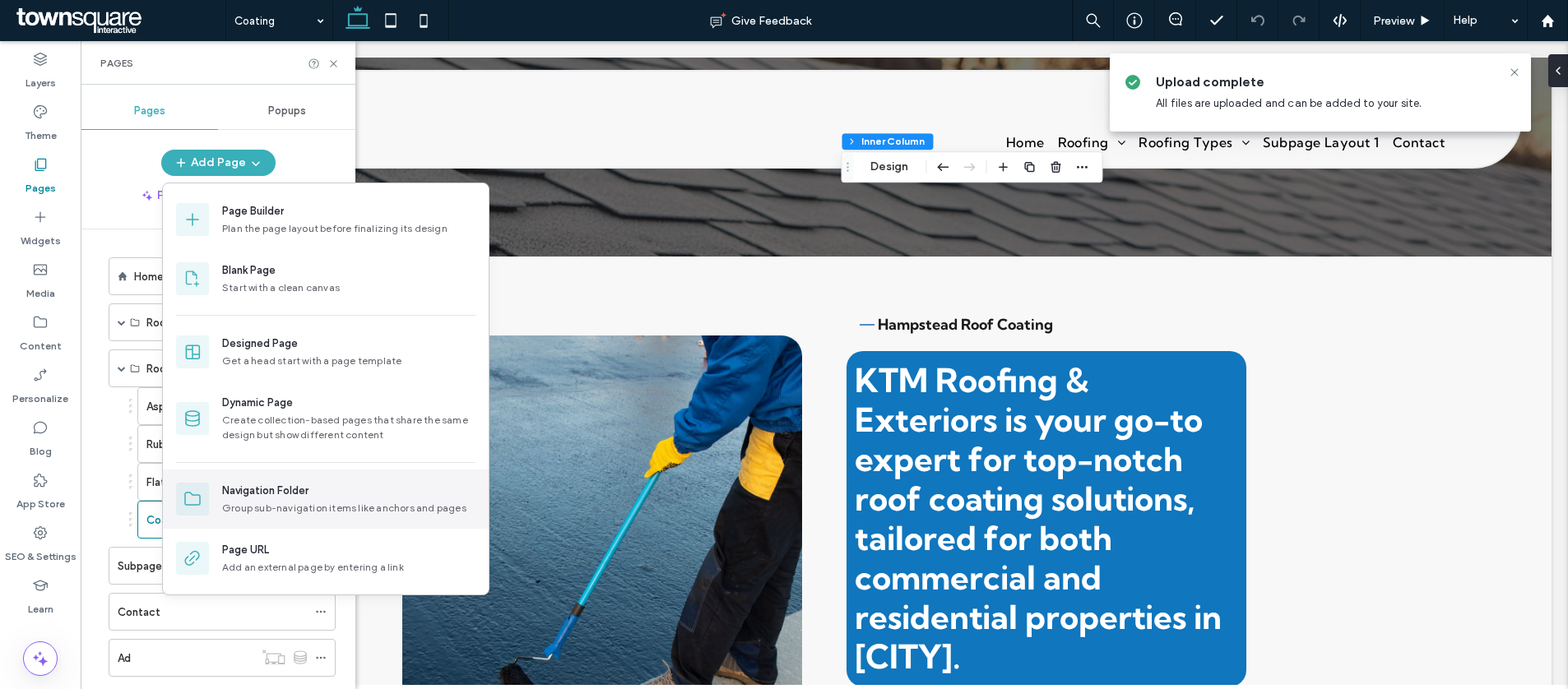 click on "Navigation Folder" at bounding box center [349, 491] 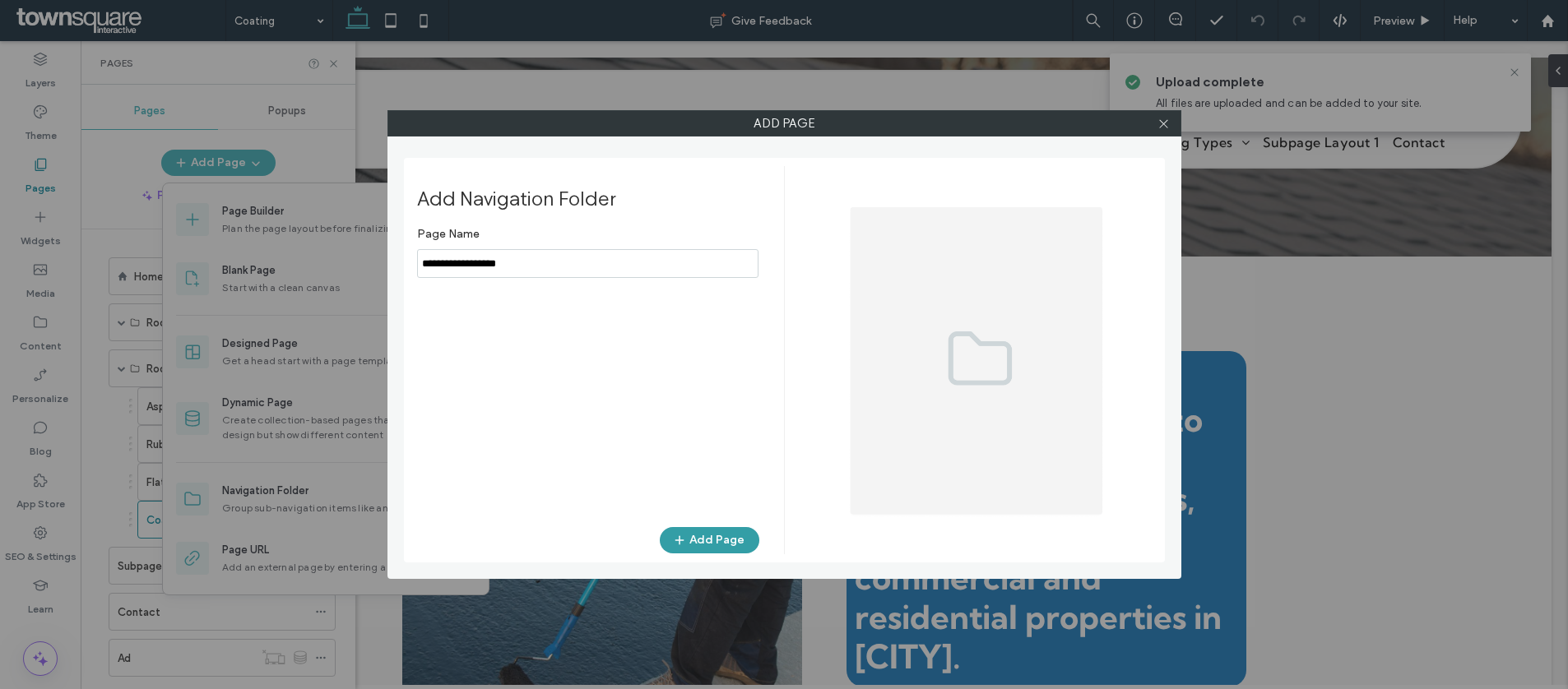 type on "**********" 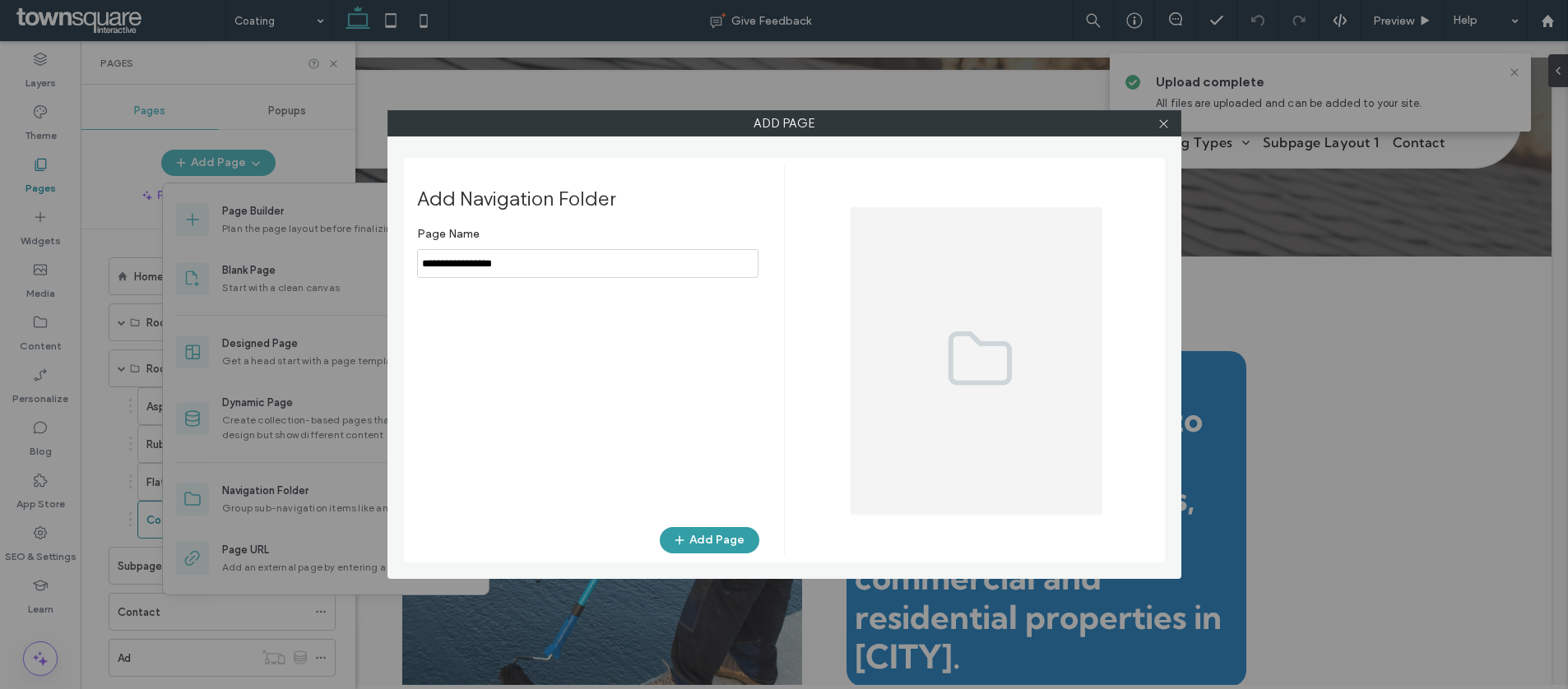 click on "Add Page" at bounding box center [709, 540] 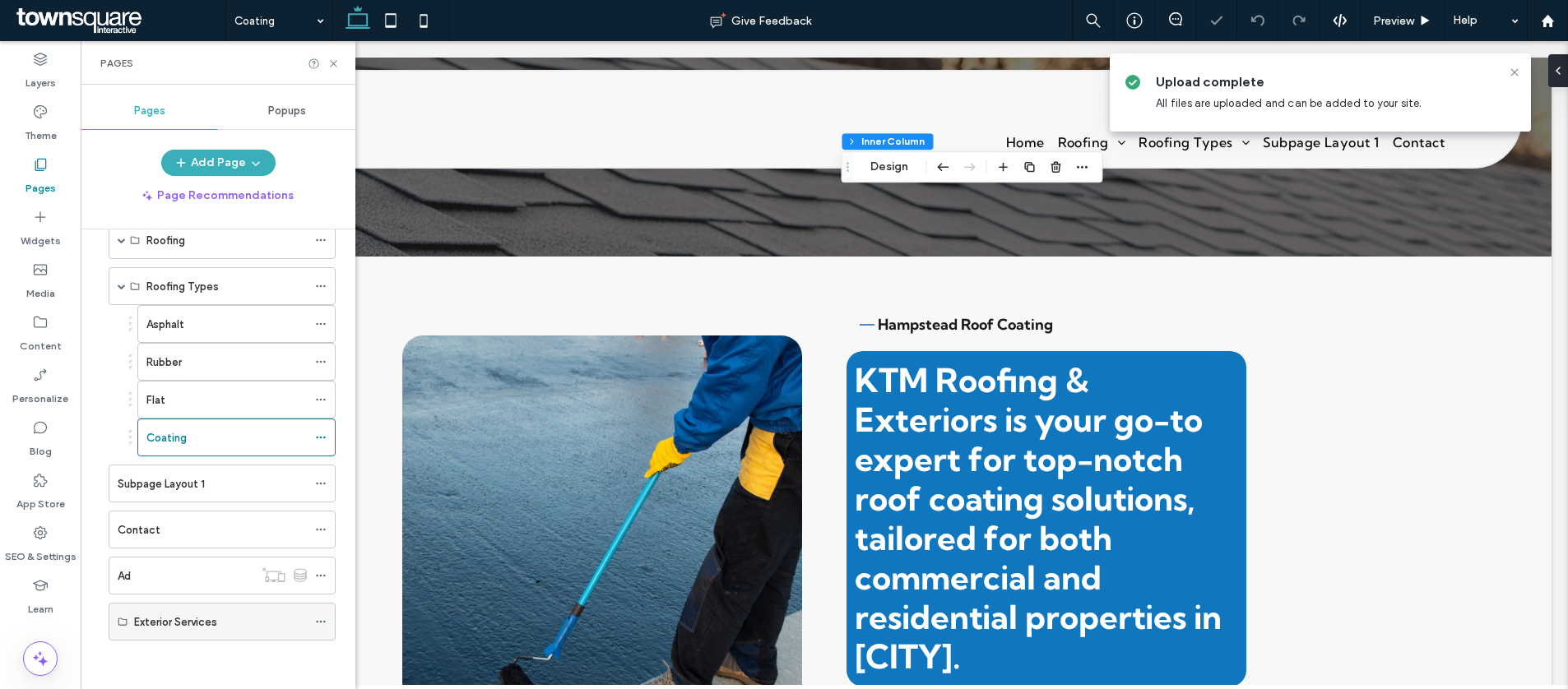 scroll, scrollTop: 83, scrollLeft: 0, axis: vertical 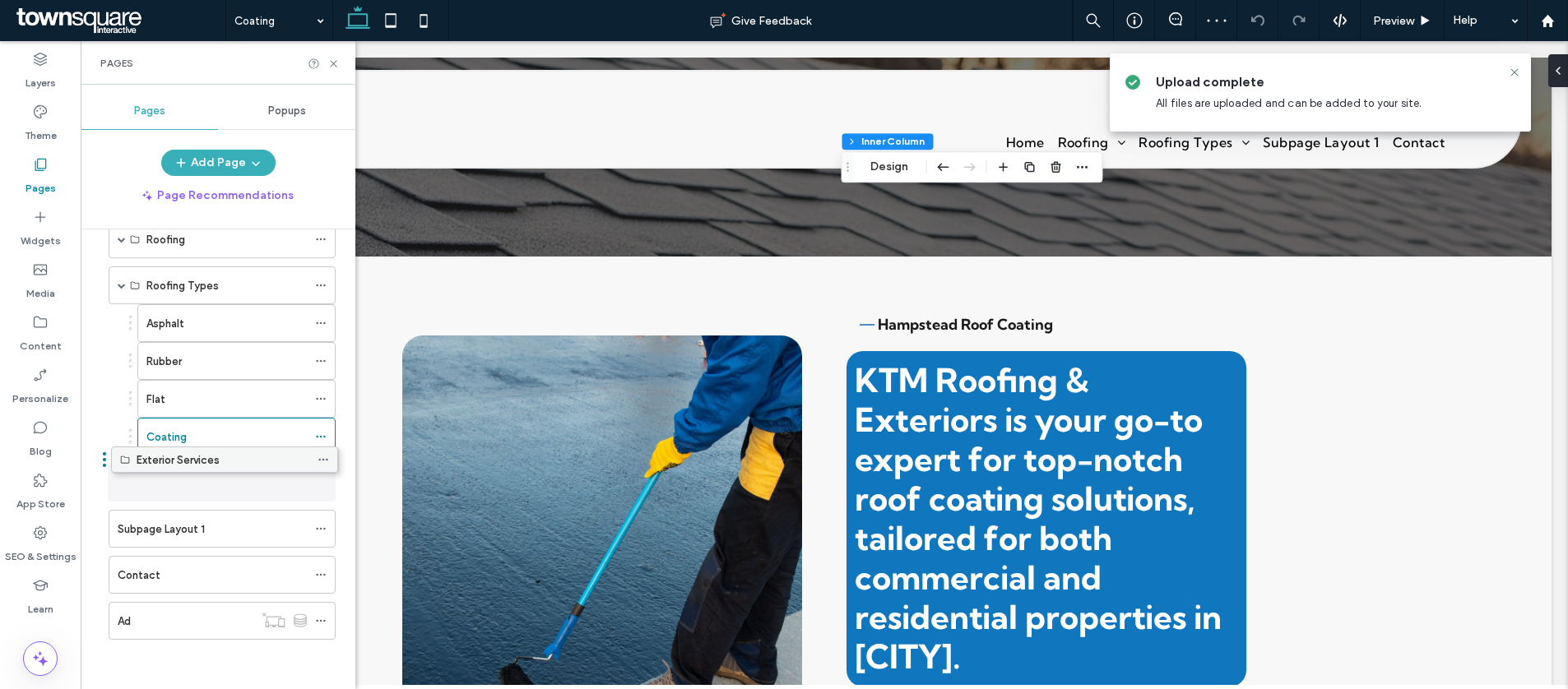 drag, startPoint x: 174, startPoint y: 552, endPoint x: 165, endPoint y: 474, distance: 78.51751 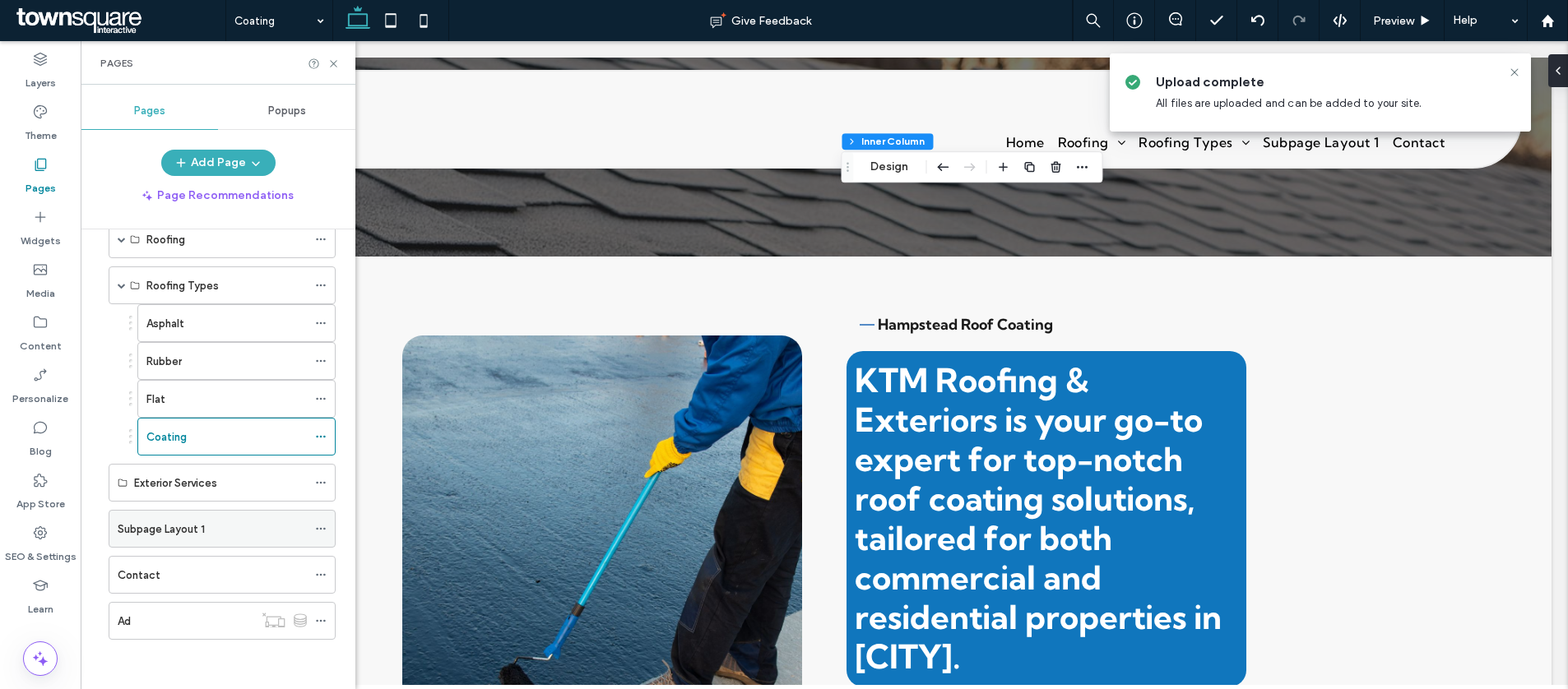 click 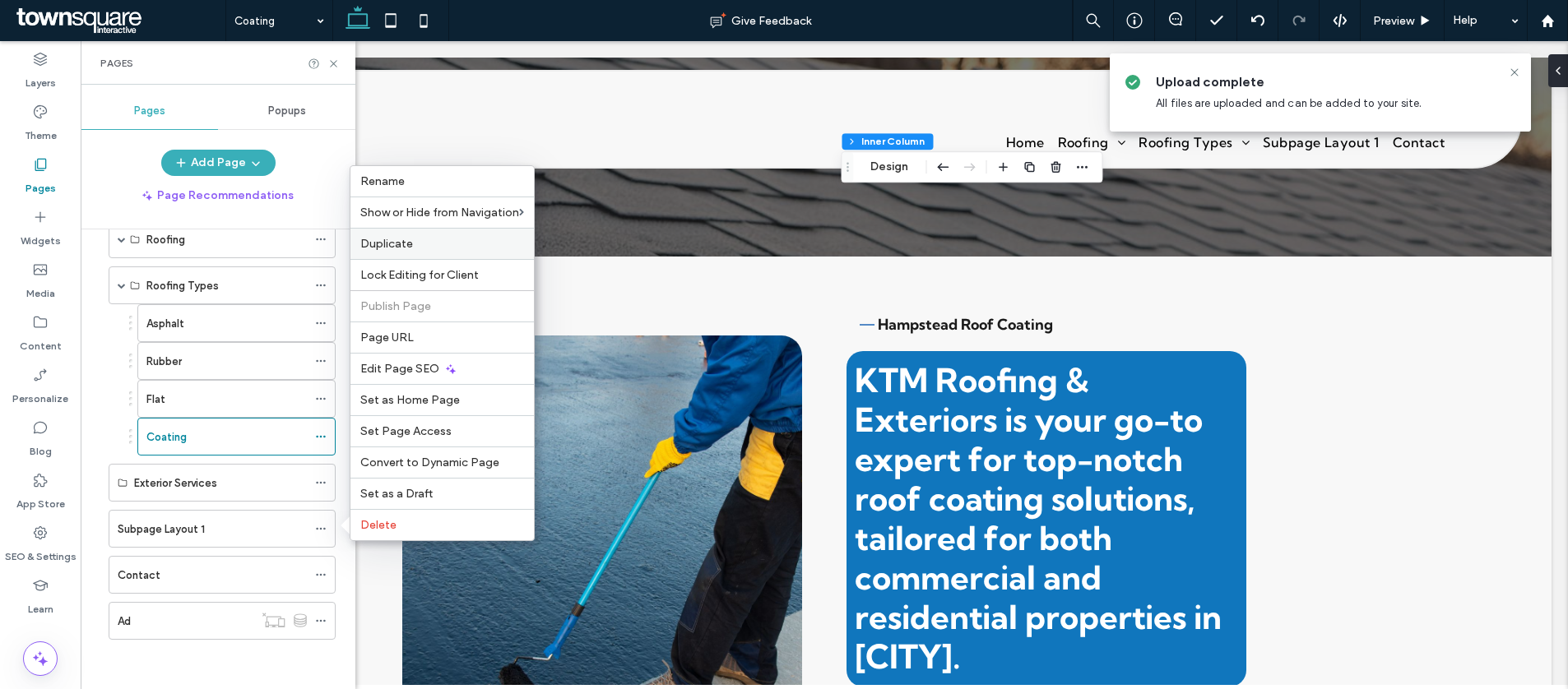 click on "Duplicate" at bounding box center [442, 243] 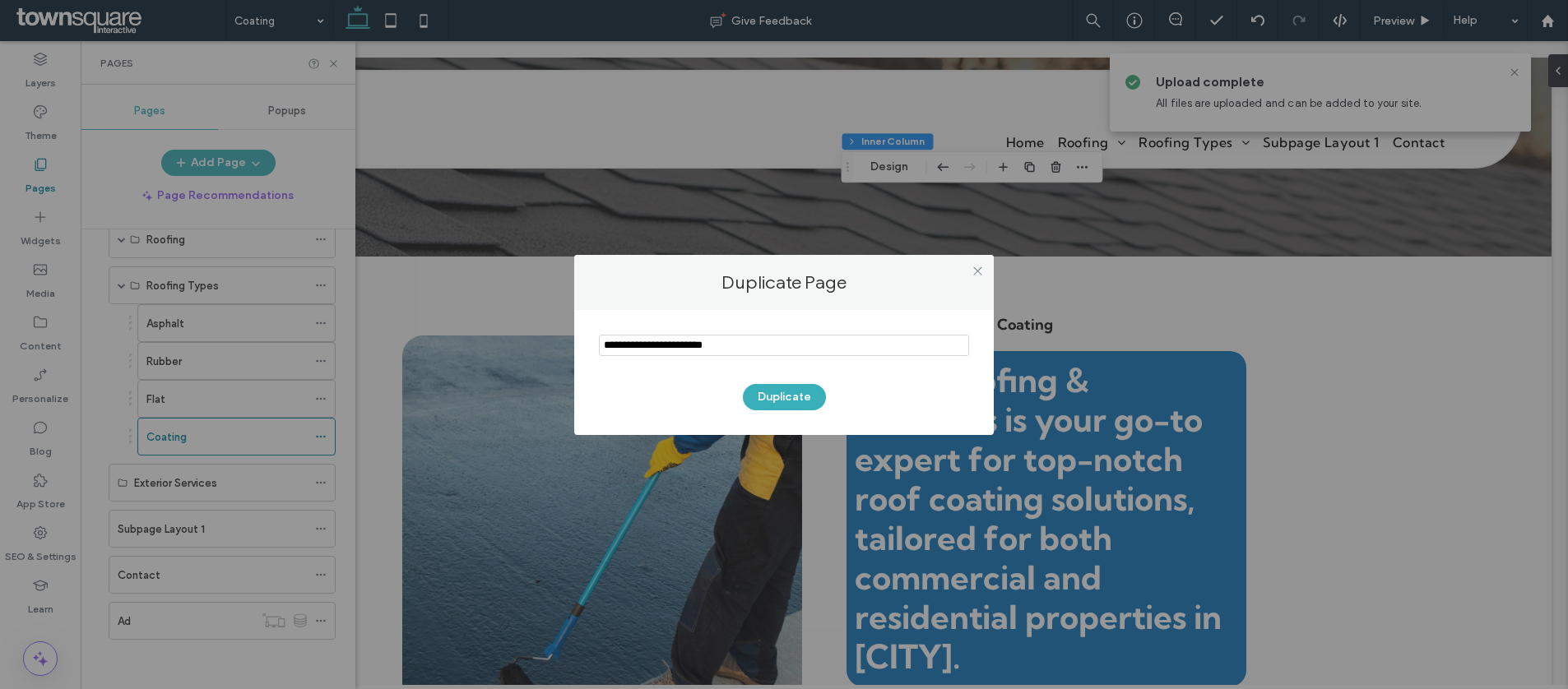 drag, startPoint x: 657, startPoint y: 343, endPoint x: 540, endPoint y: 335, distance: 117.27319 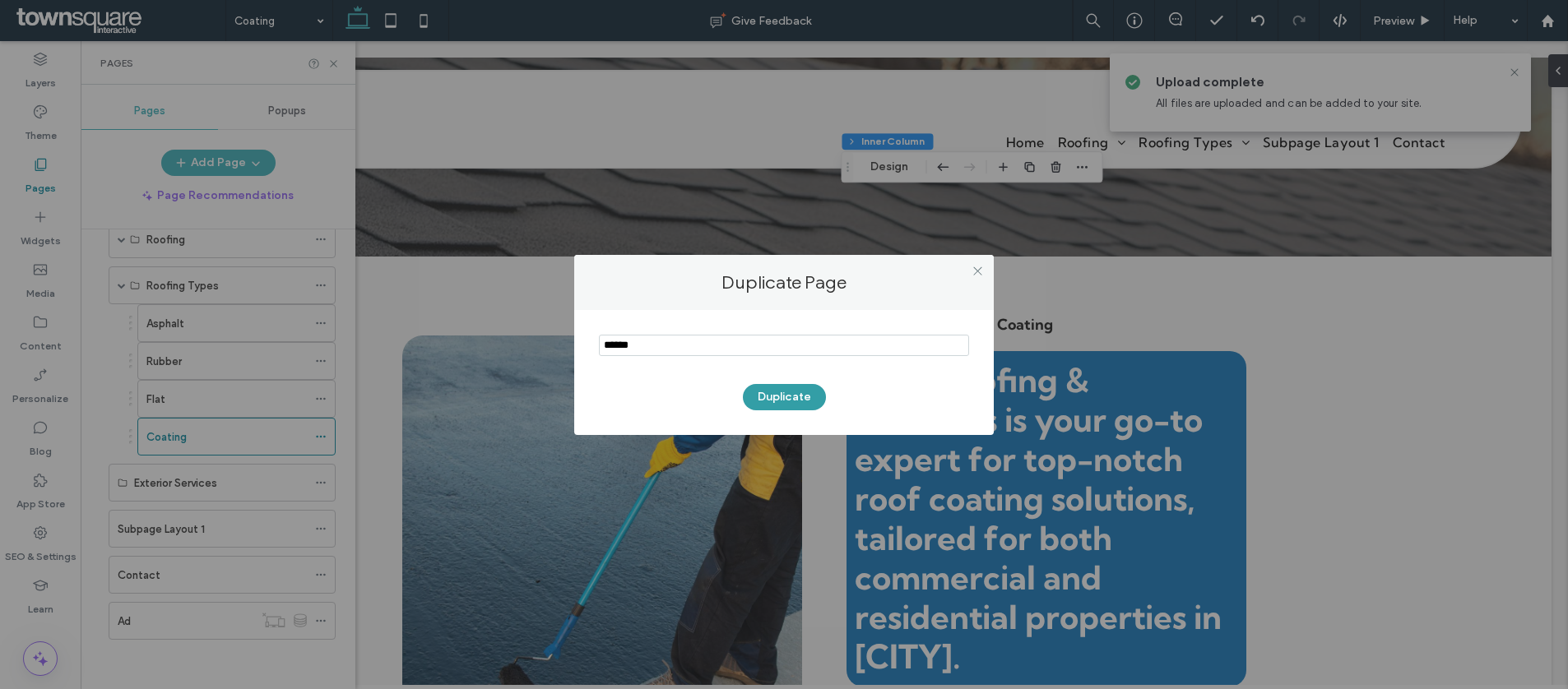 type on "******" 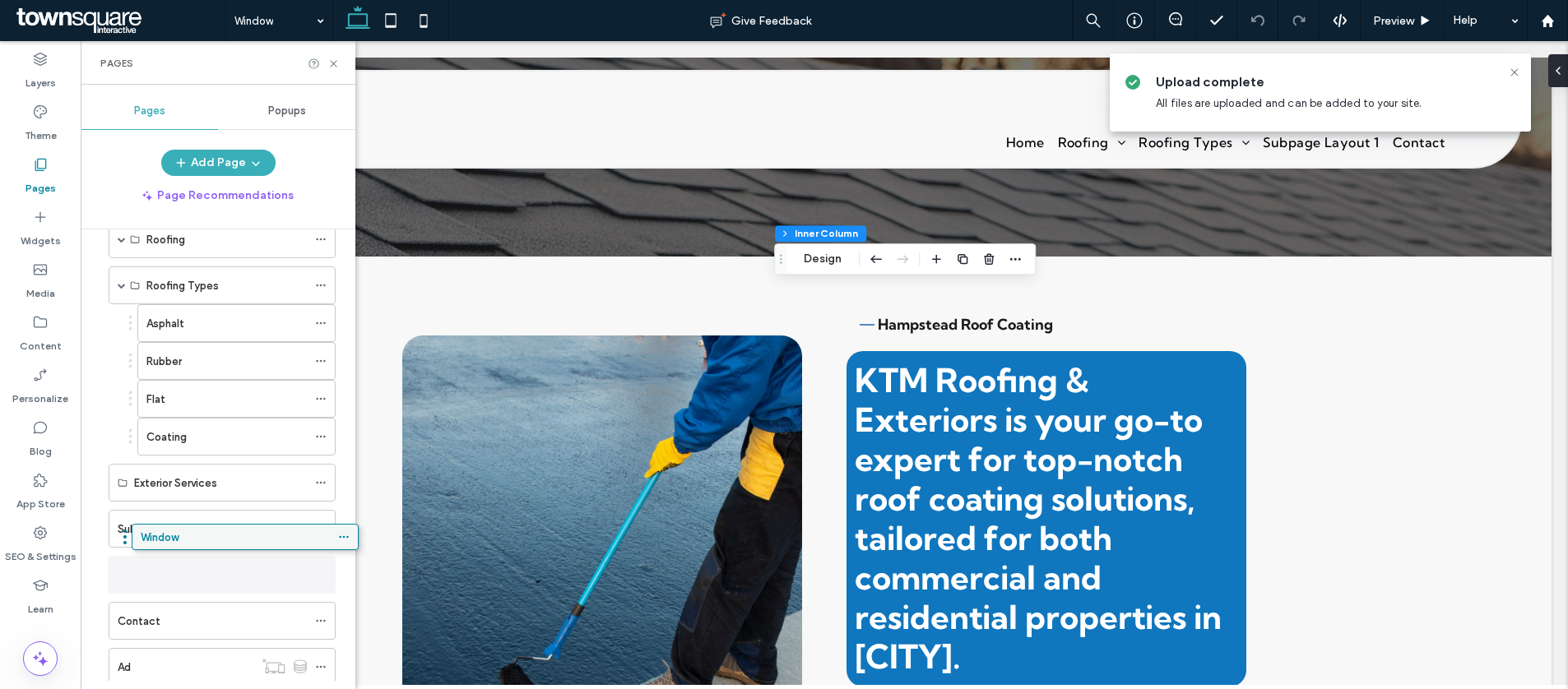 scroll, scrollTop: 99, scrollLeft: 0, axis: vertical 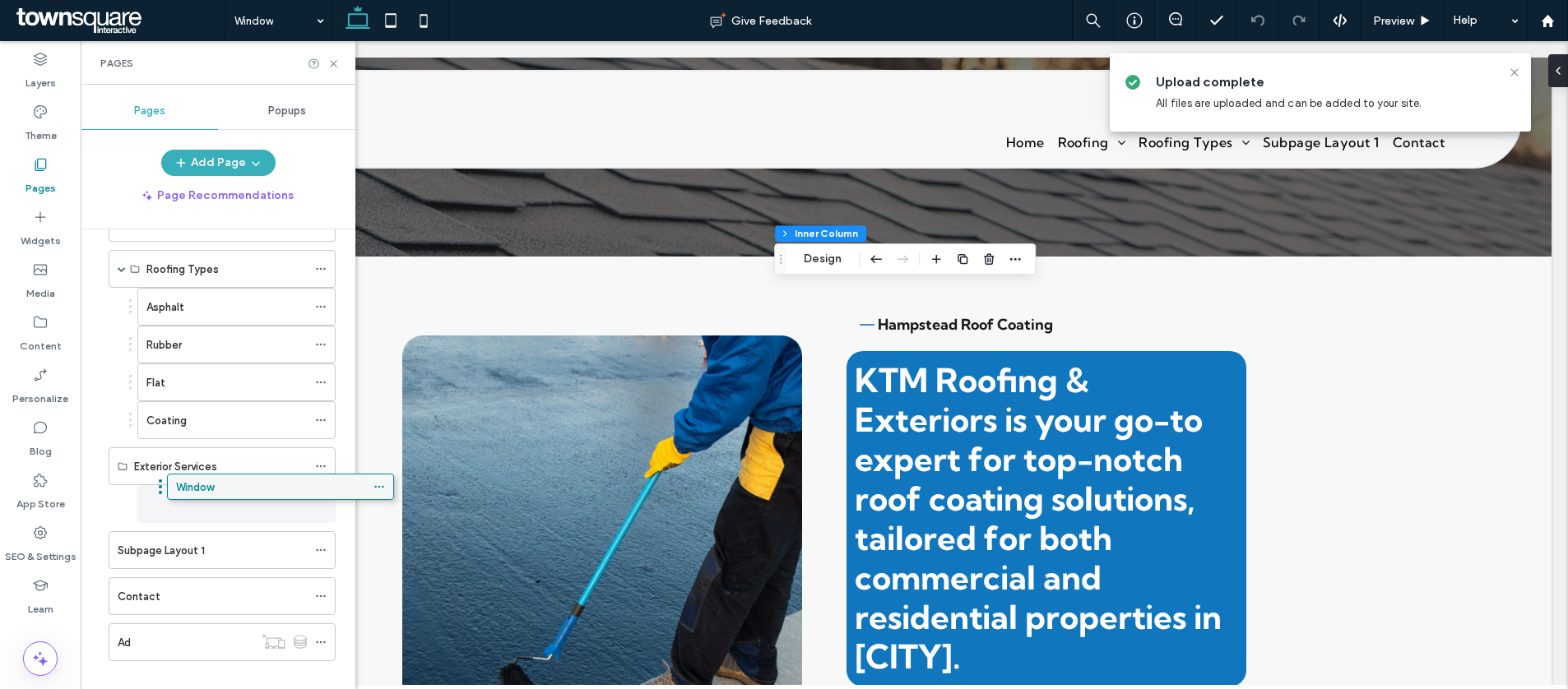 drag, startPoint x: 192, startPoint y: 673, endPoint x: 250, endPoint y: 499, distance: 183.4121 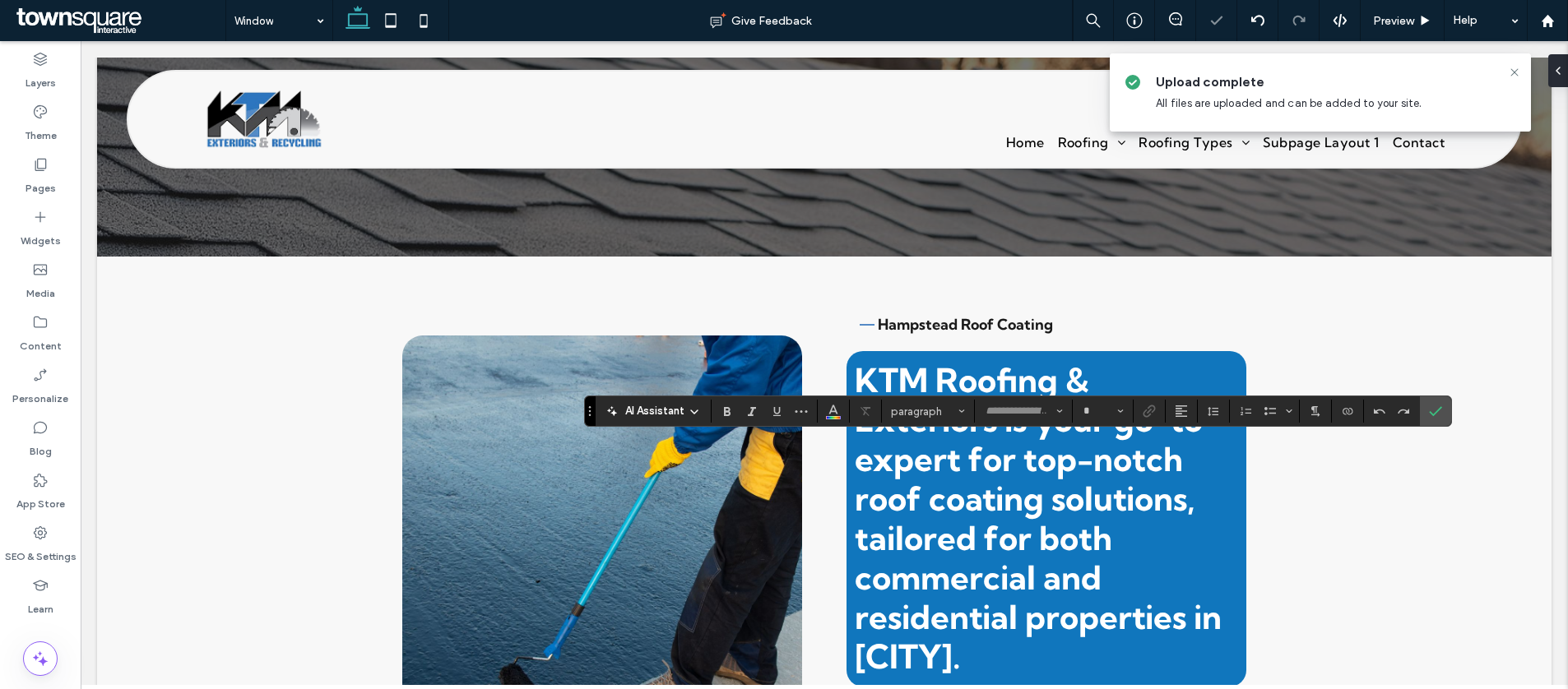 type on "**********" 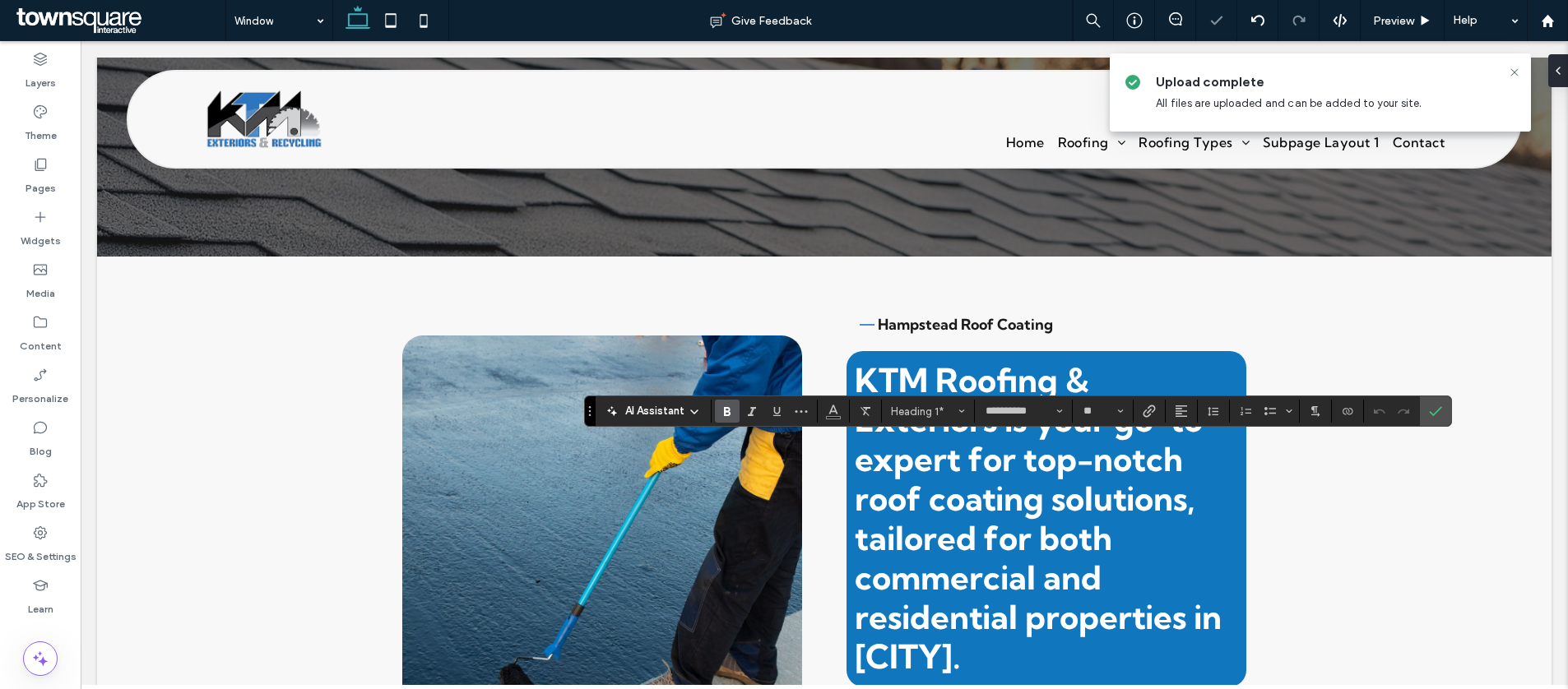 type 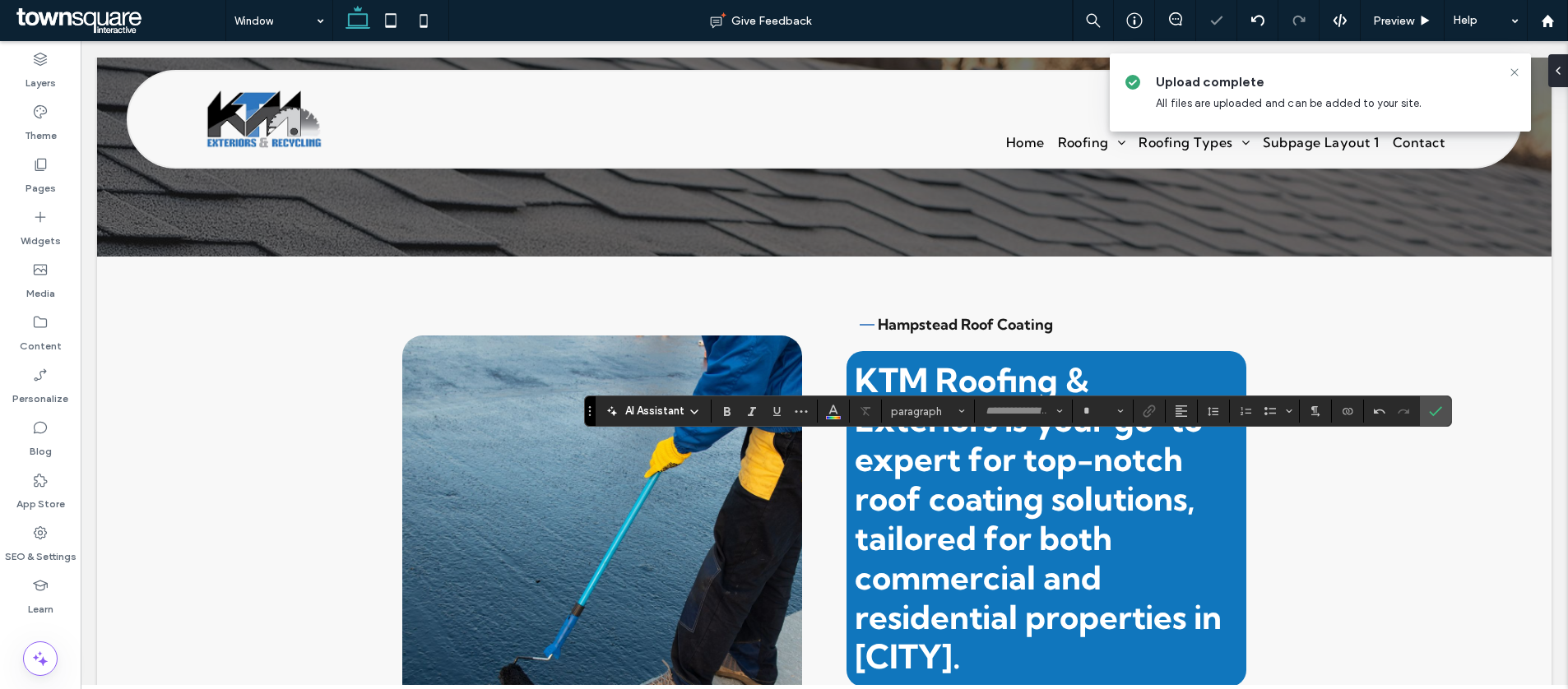 type on "**********" 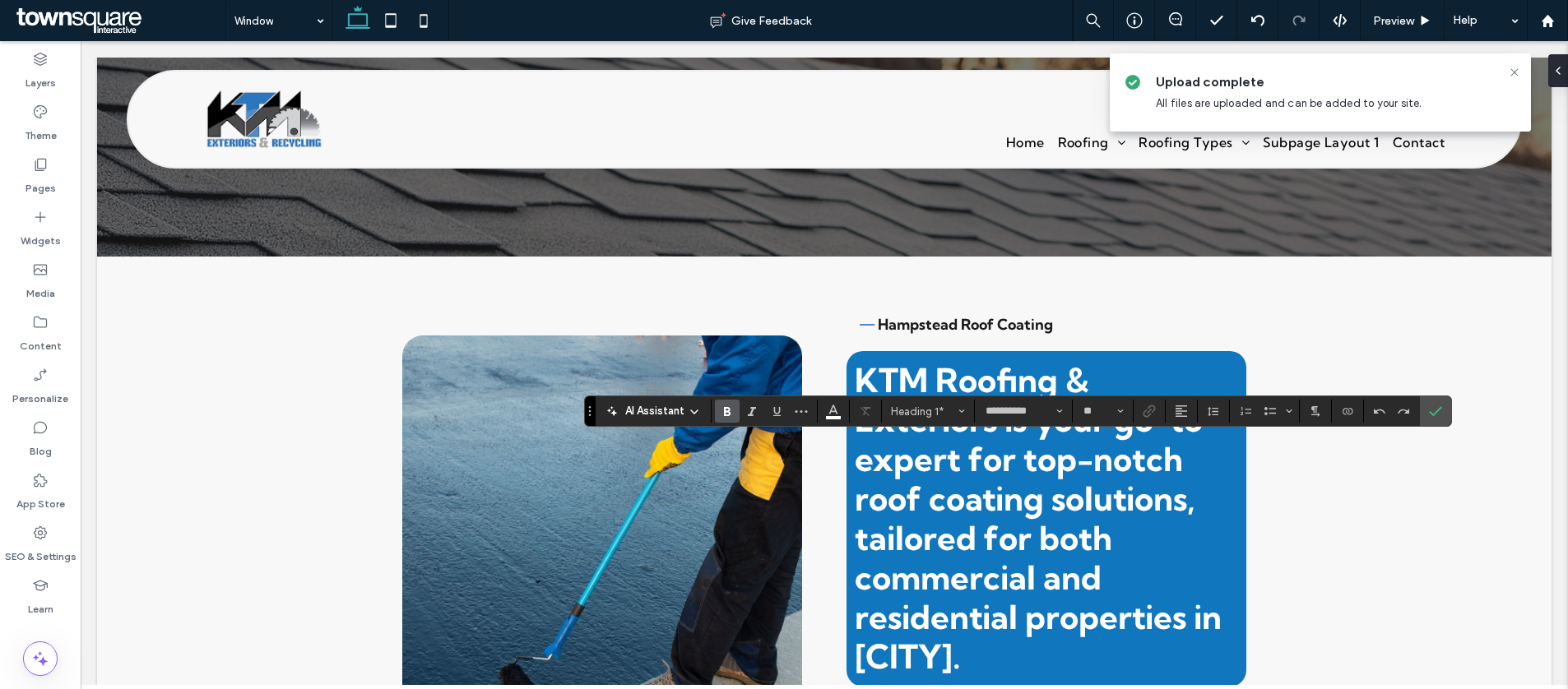 type on "**" 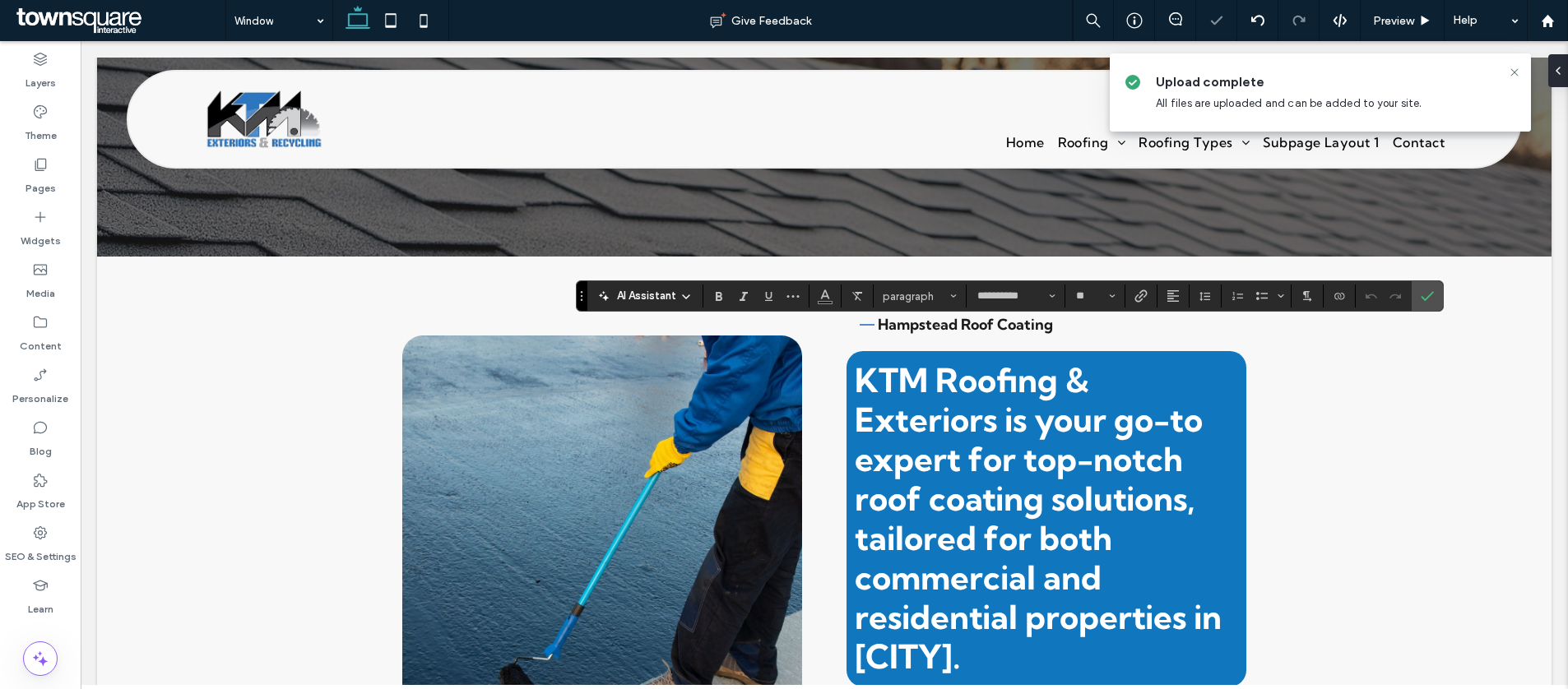 type 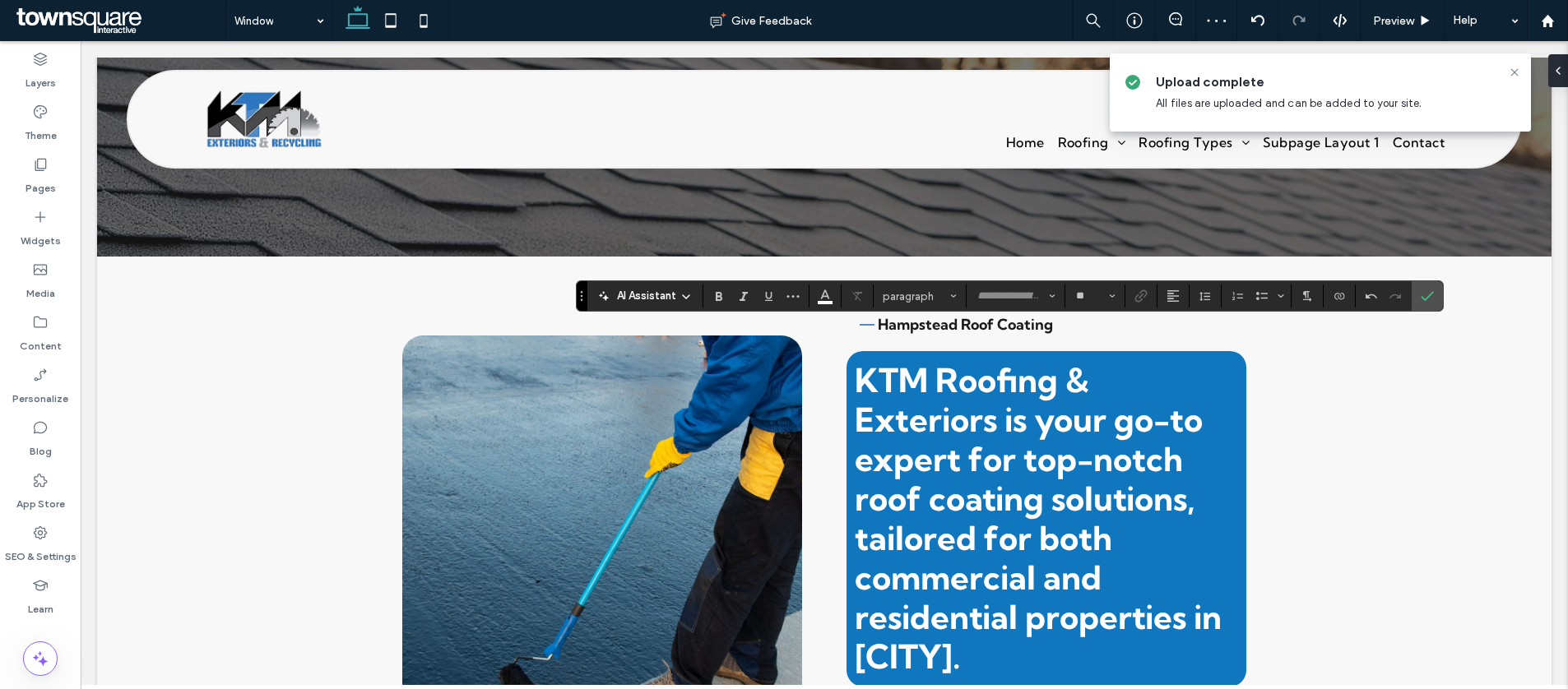 type on "**********" 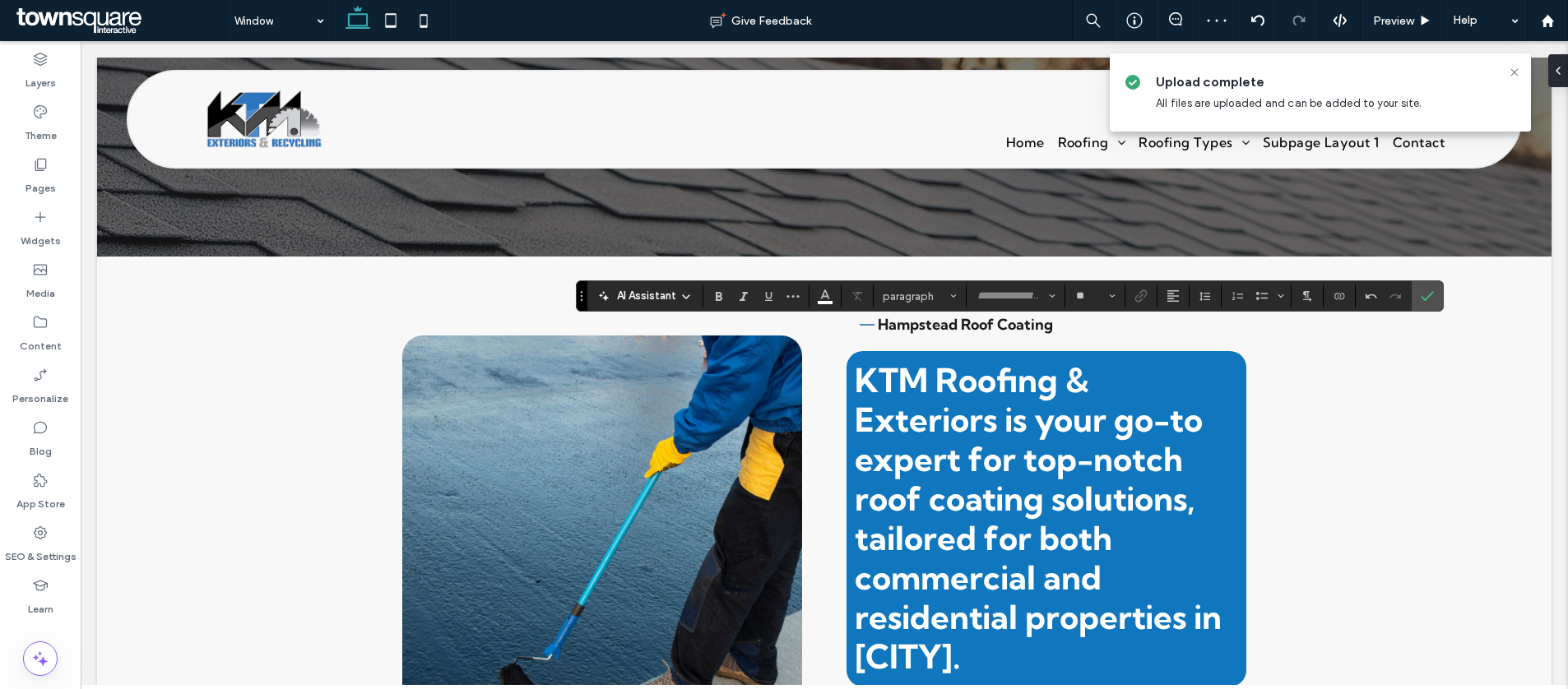 type on "**" 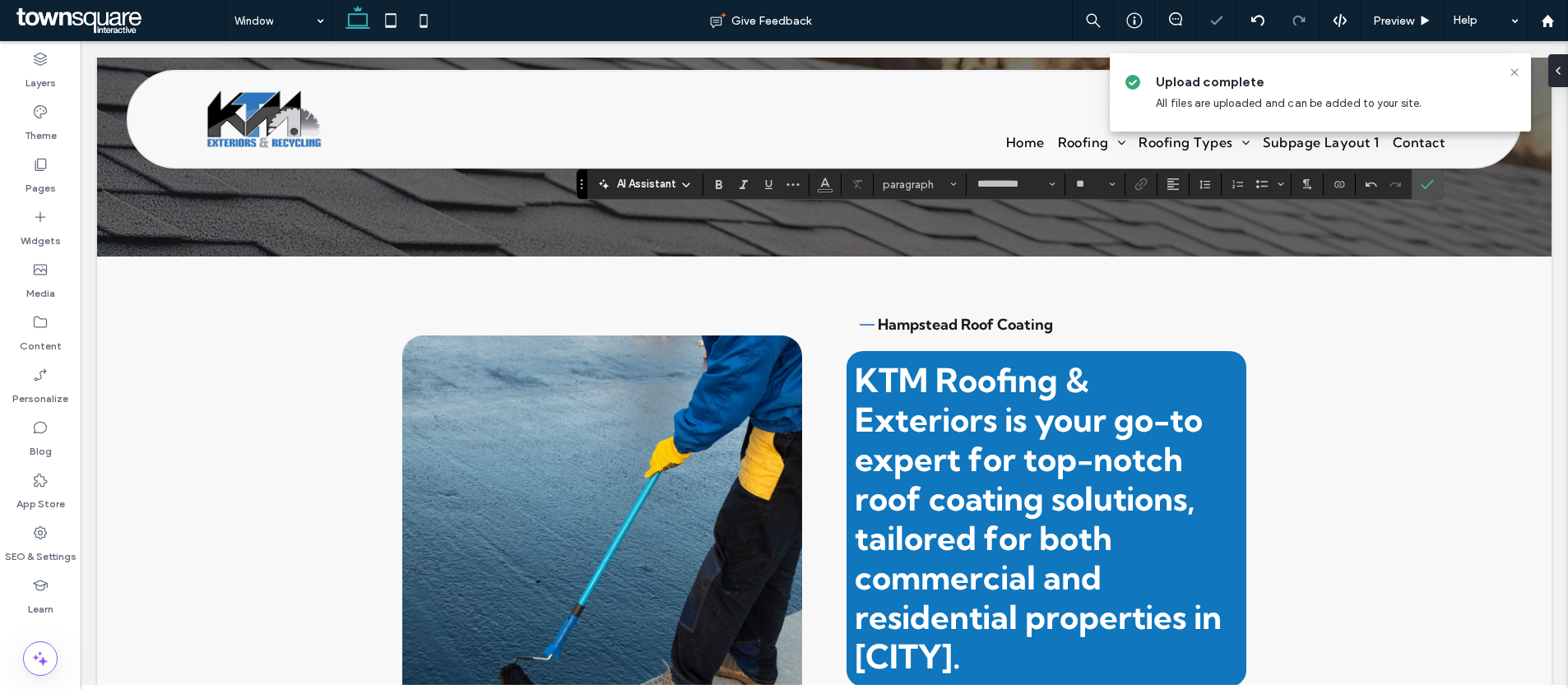 type on "**" 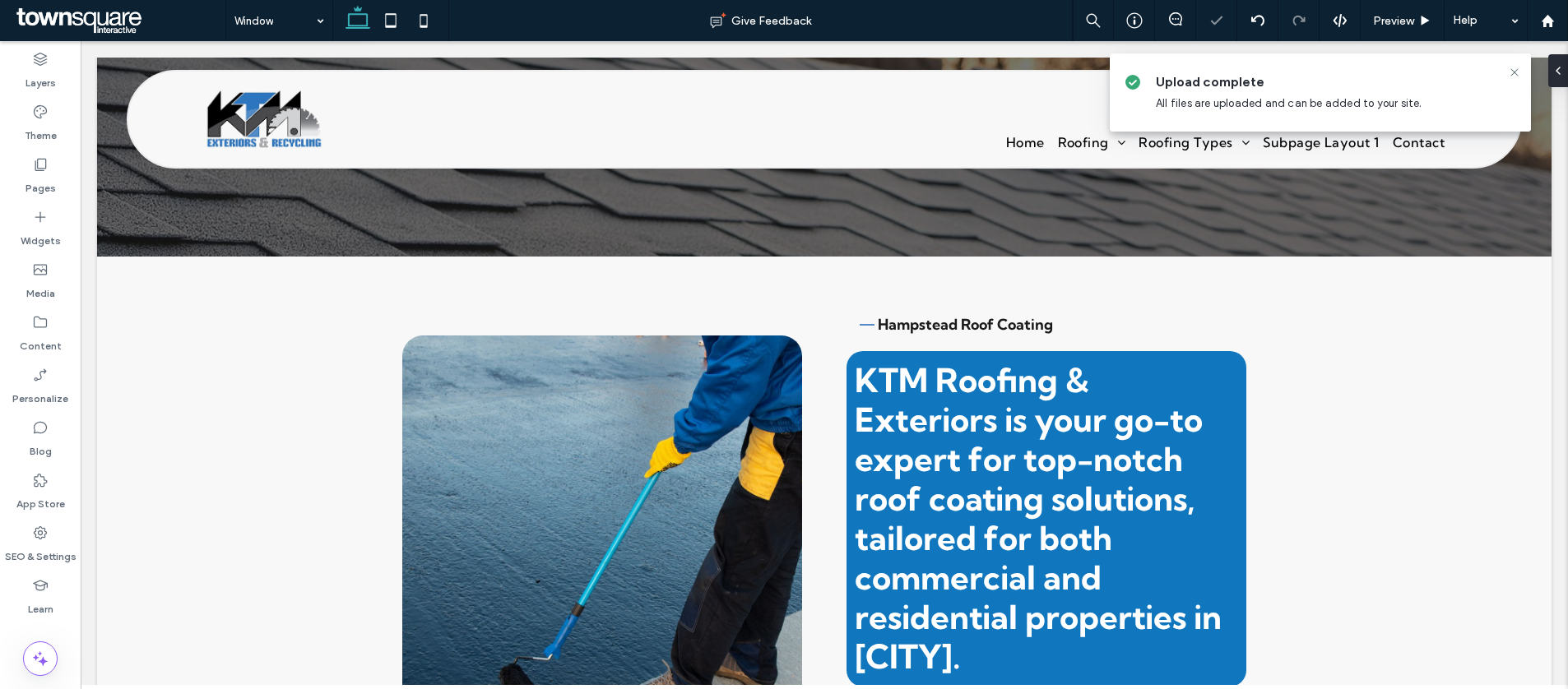 type on "**" 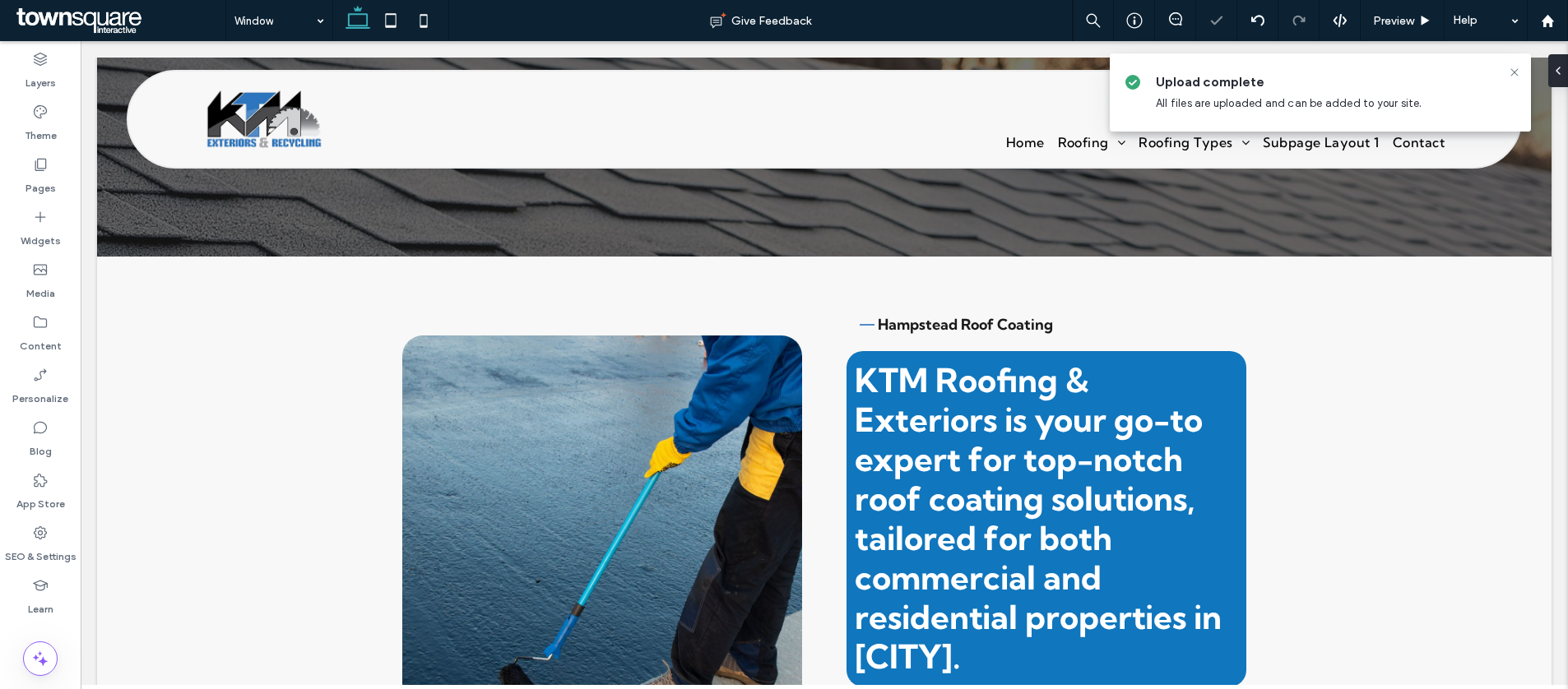 type on "***" 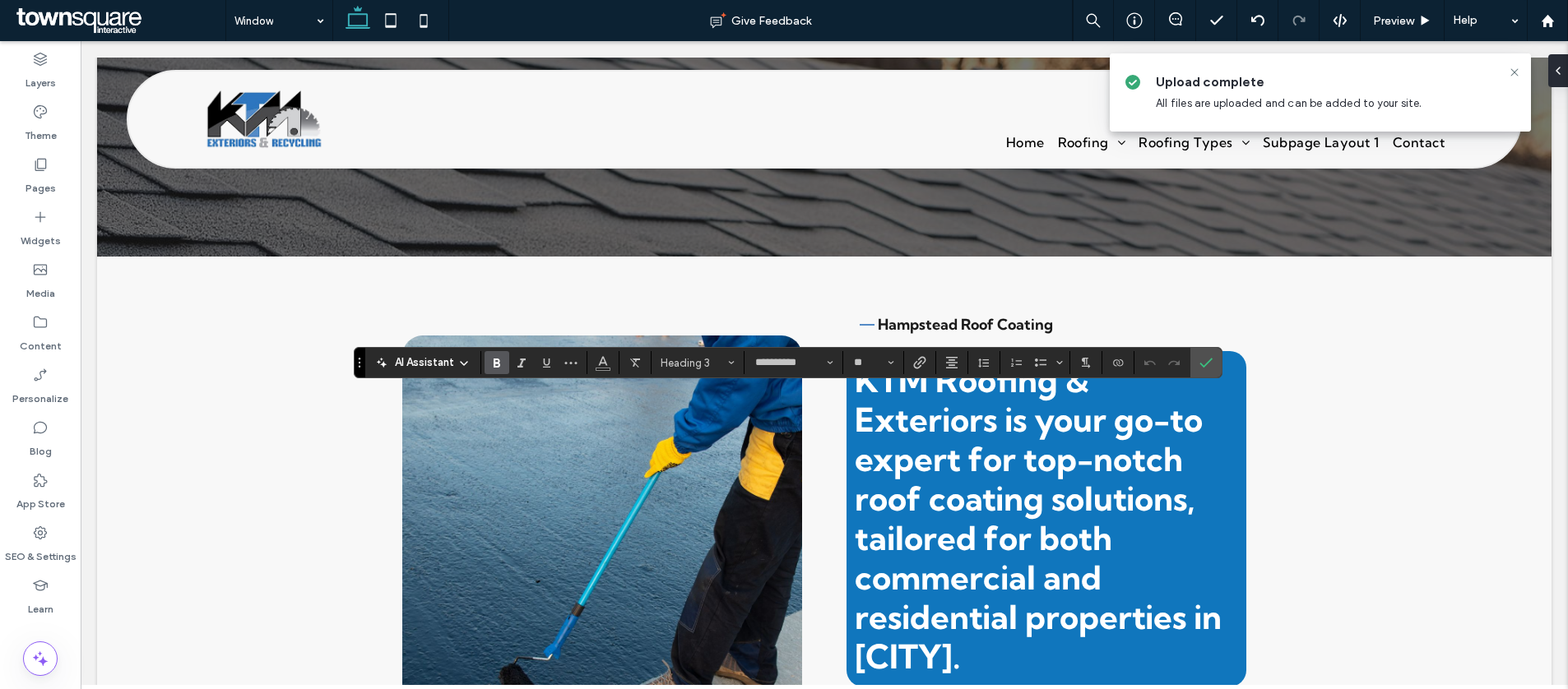 type 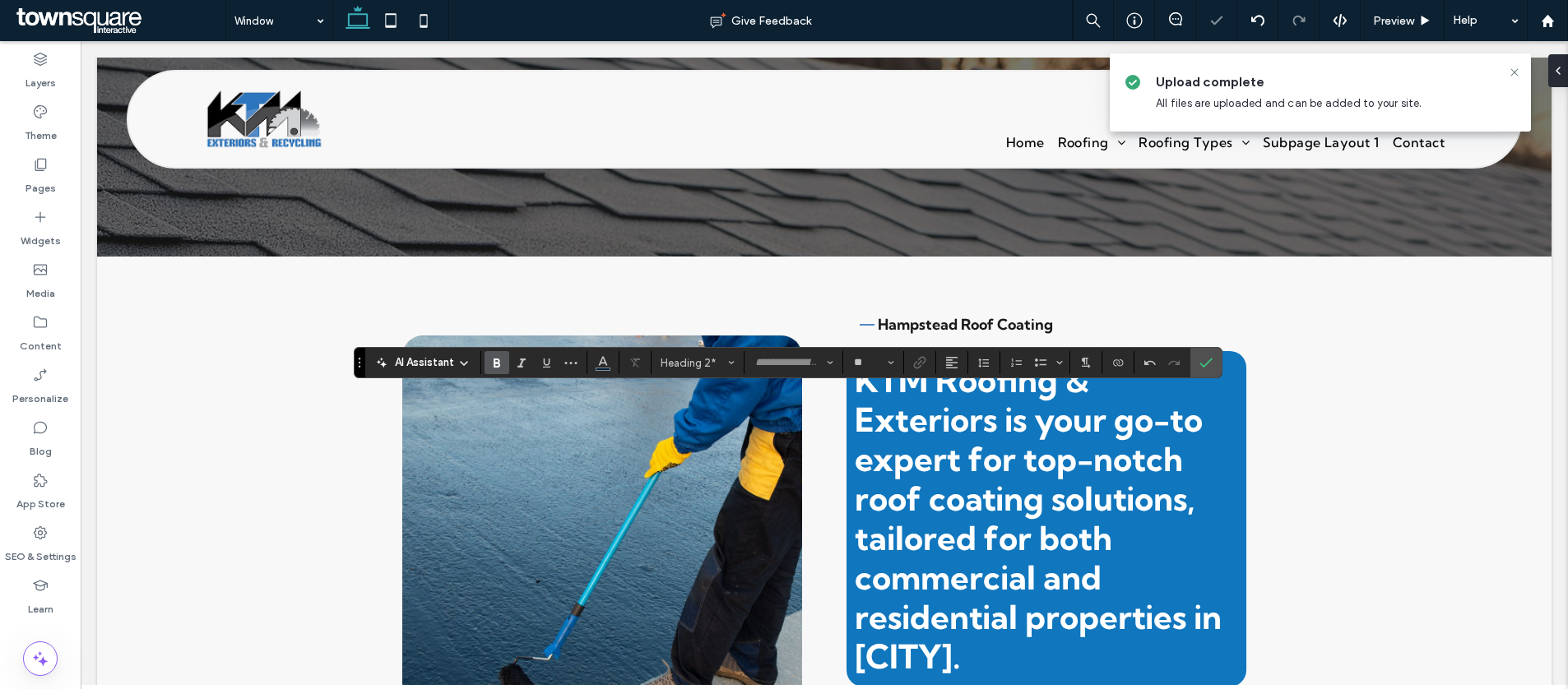 type on "**" 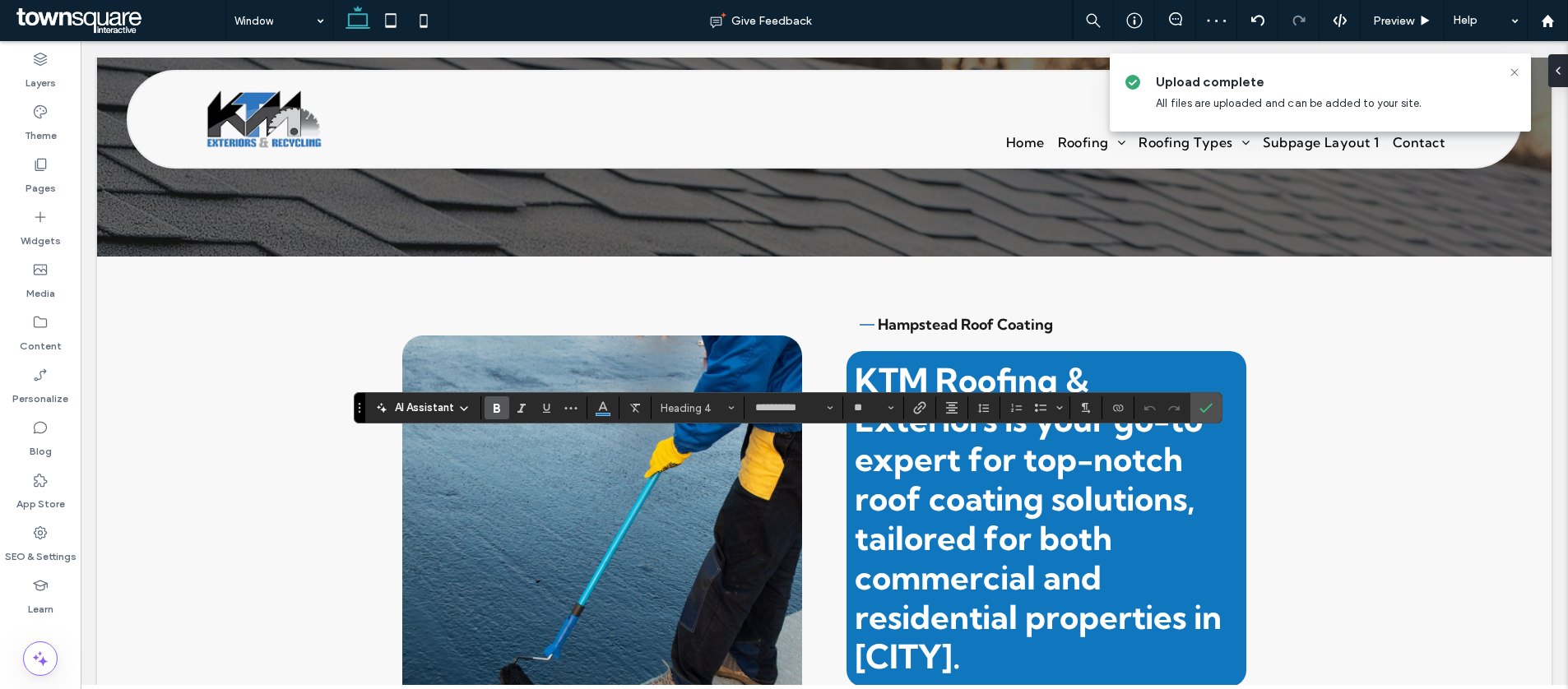 type 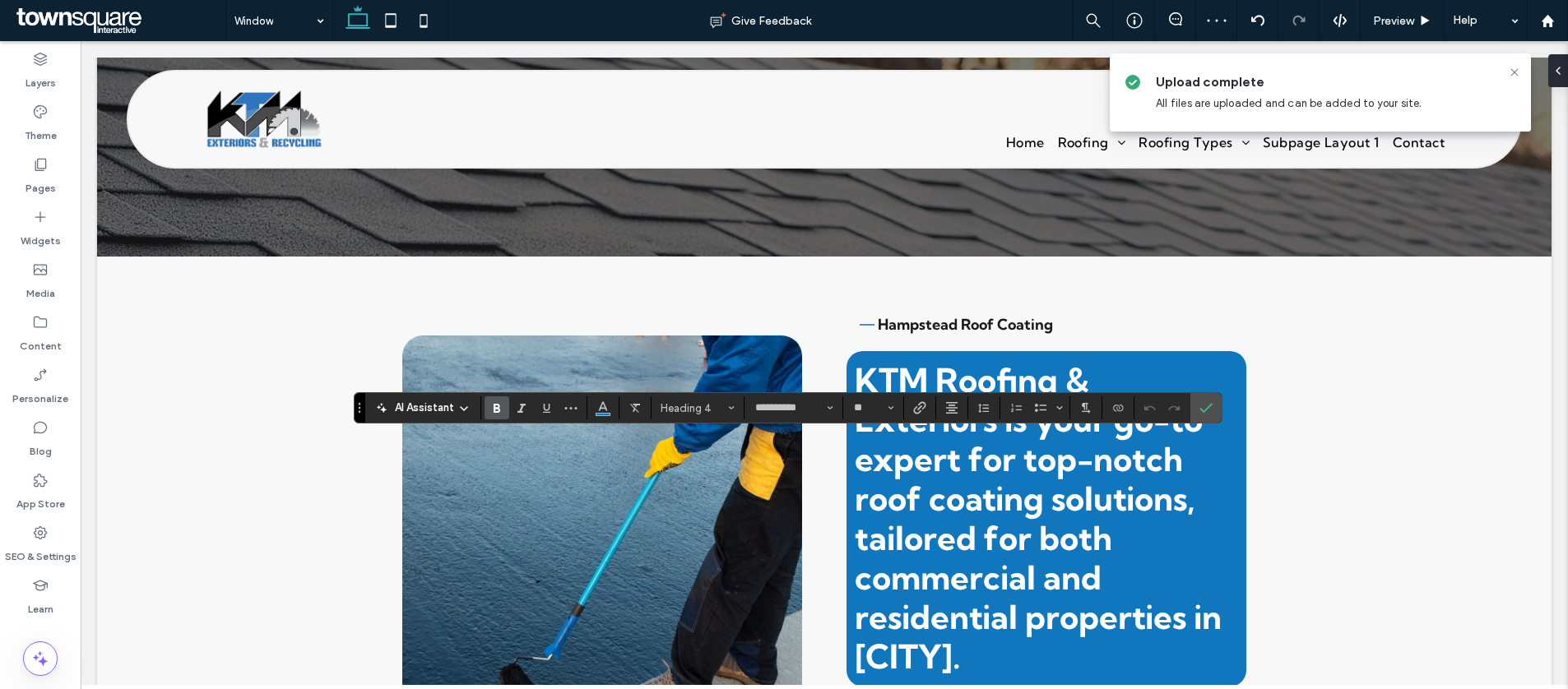 type on "**" 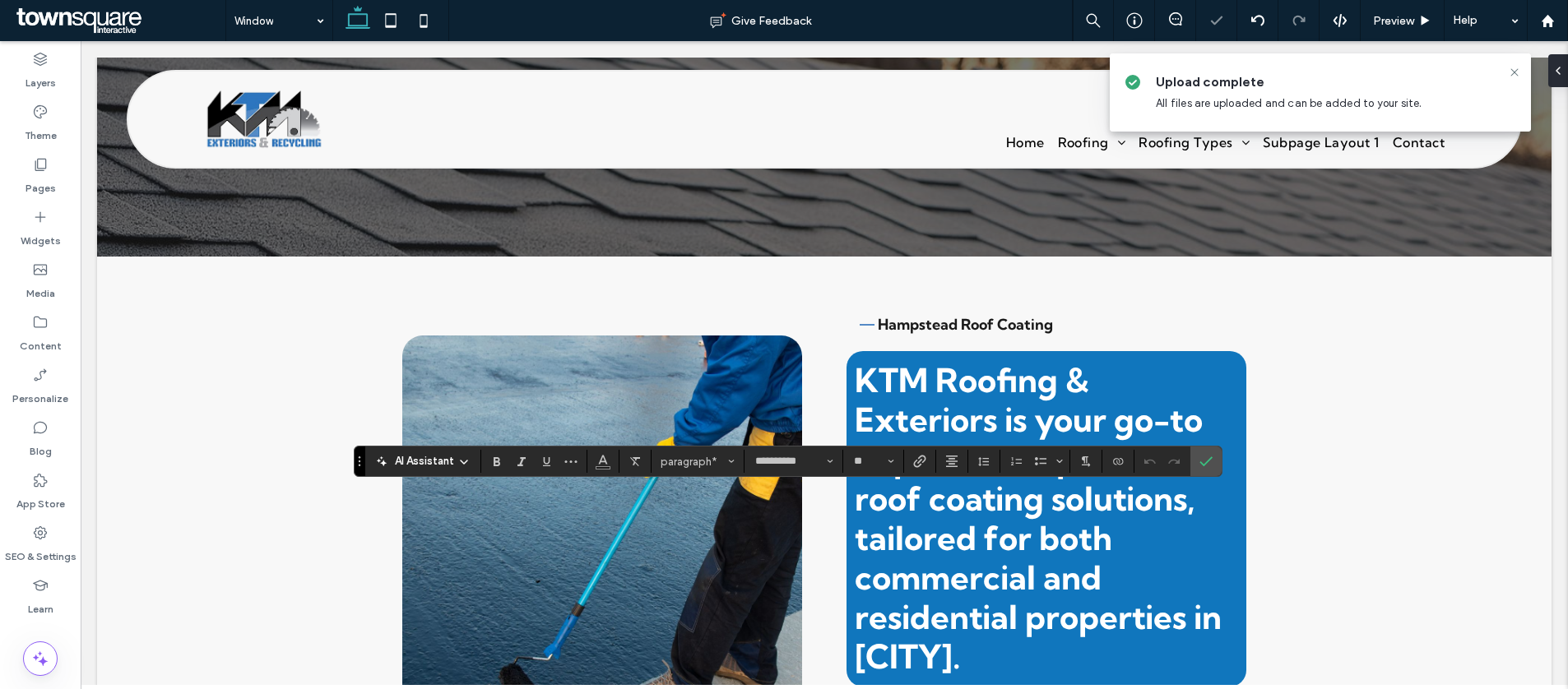 type 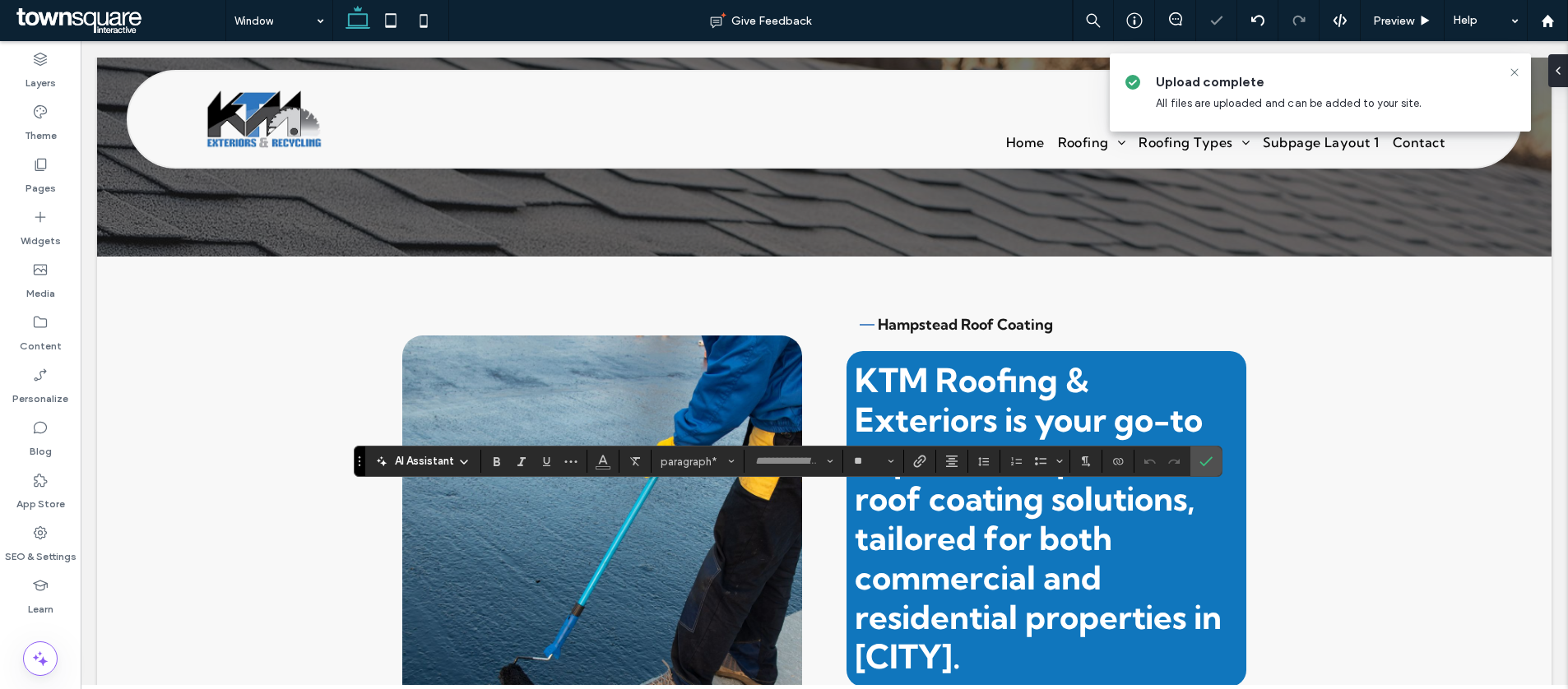 type on "**********" 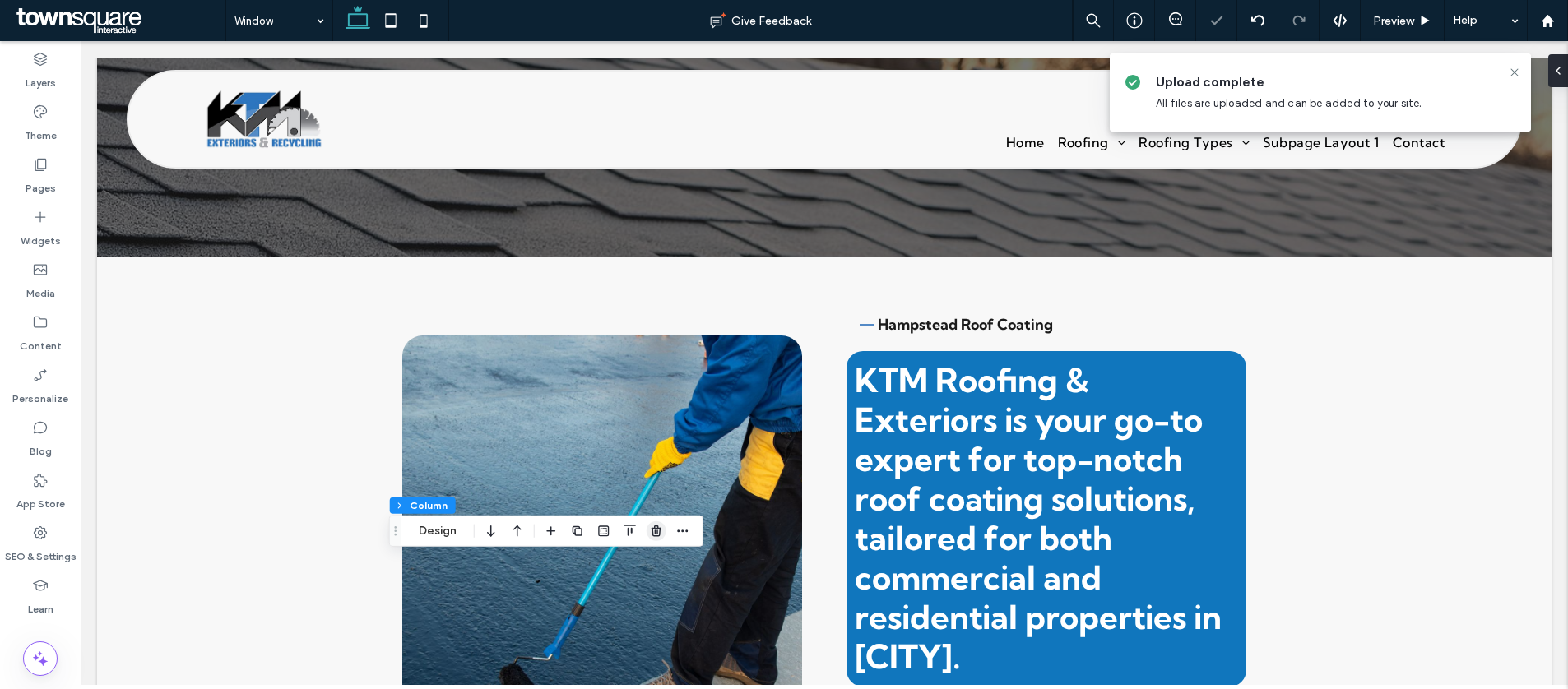 click 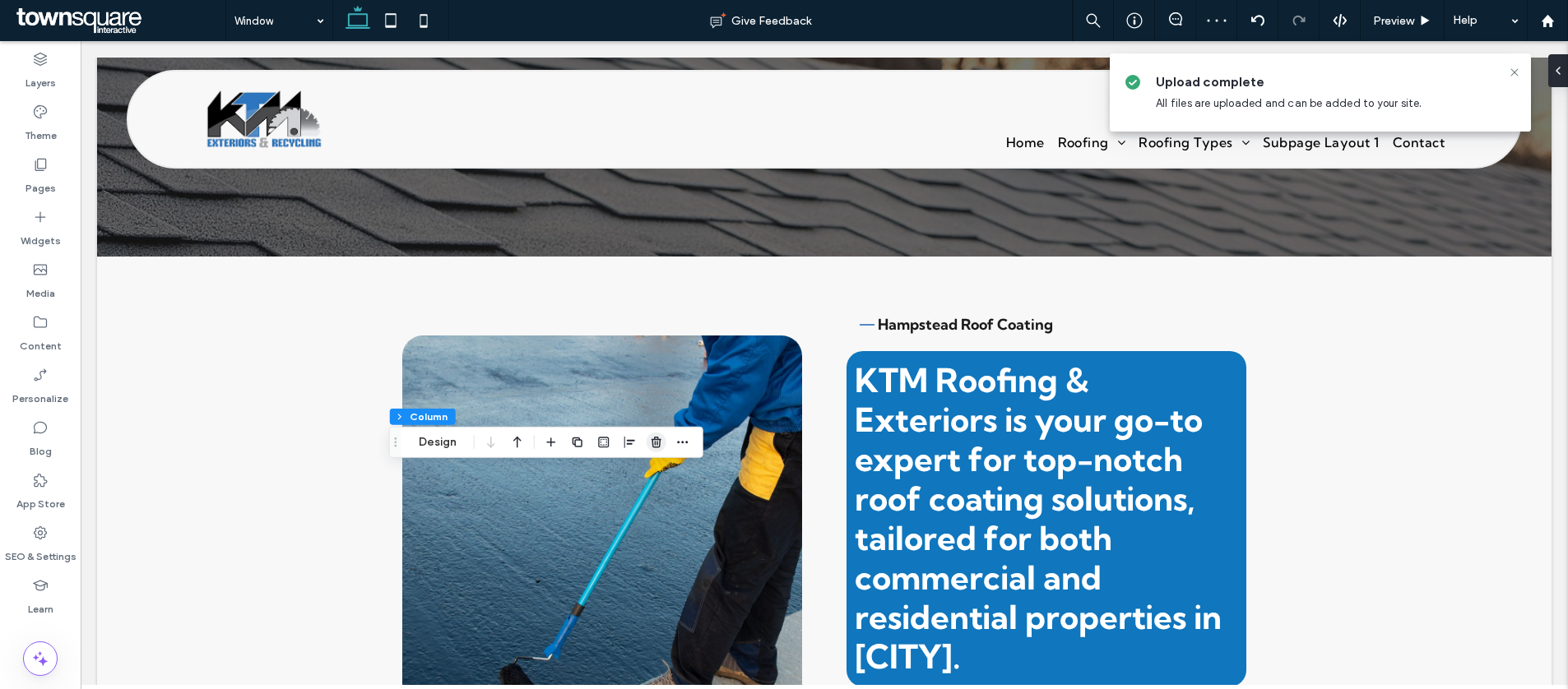 click 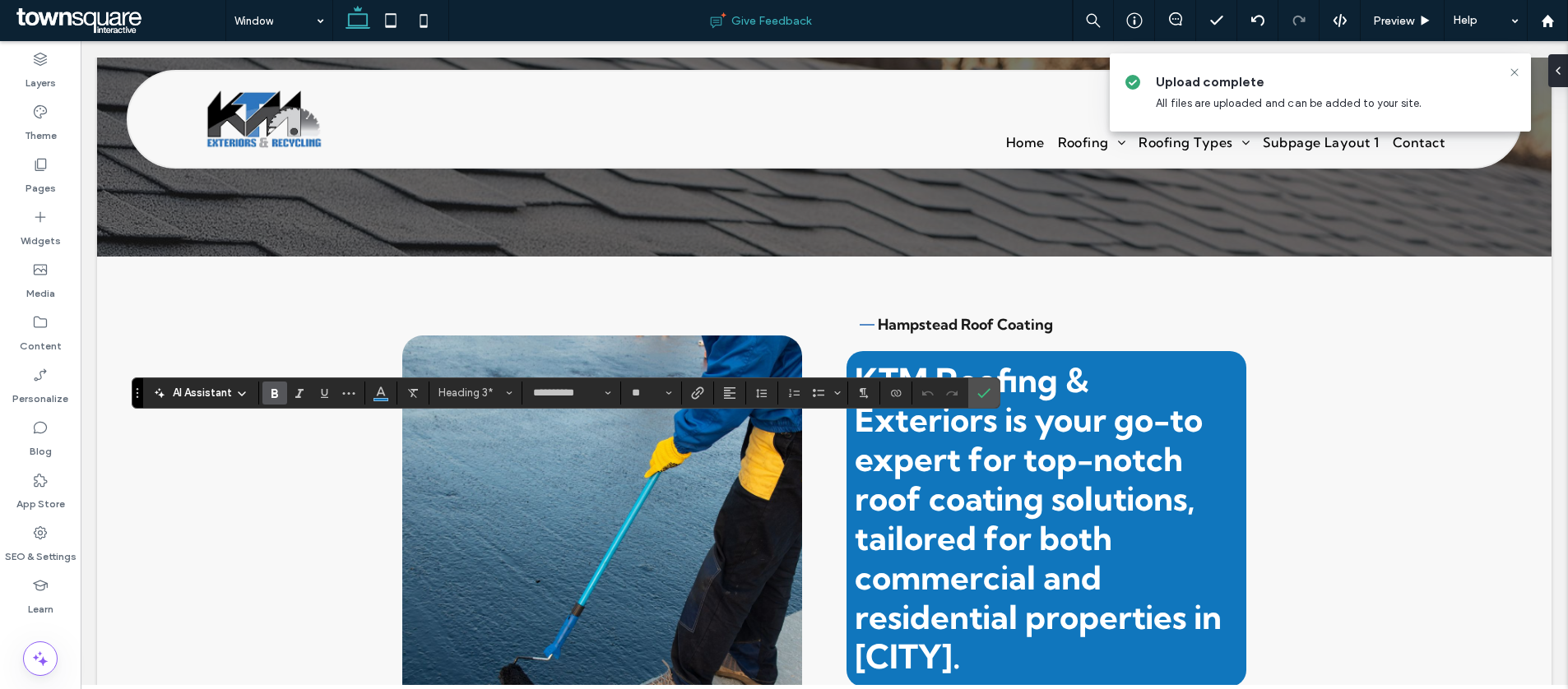 type 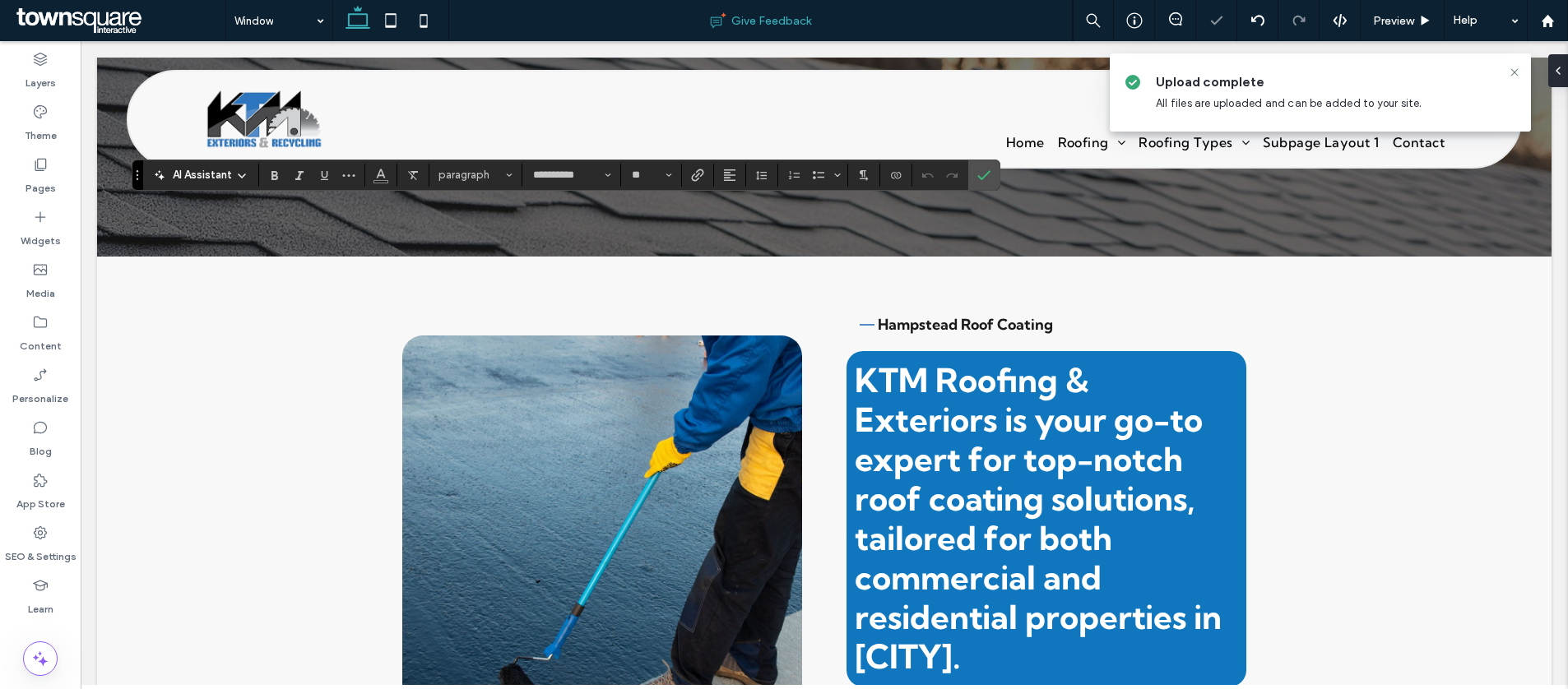 type 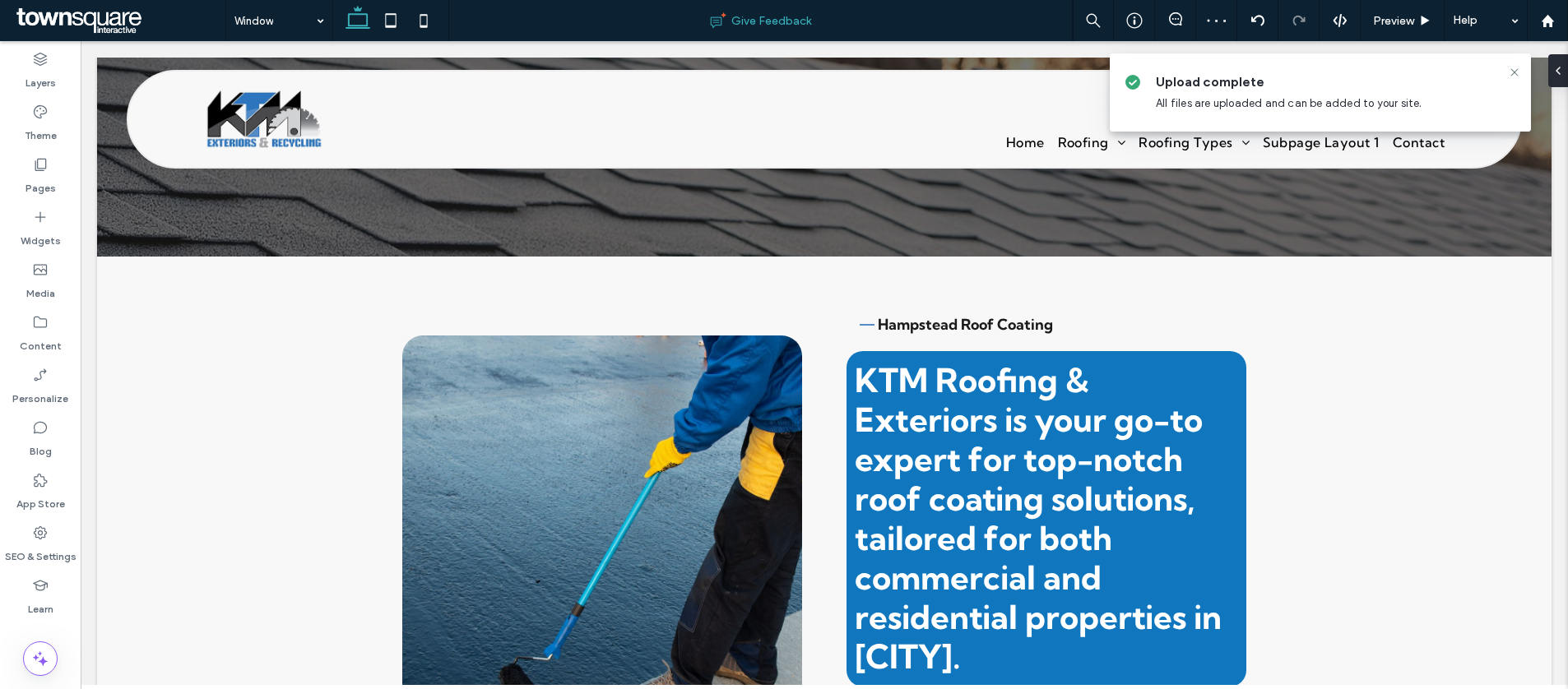 type on "***" 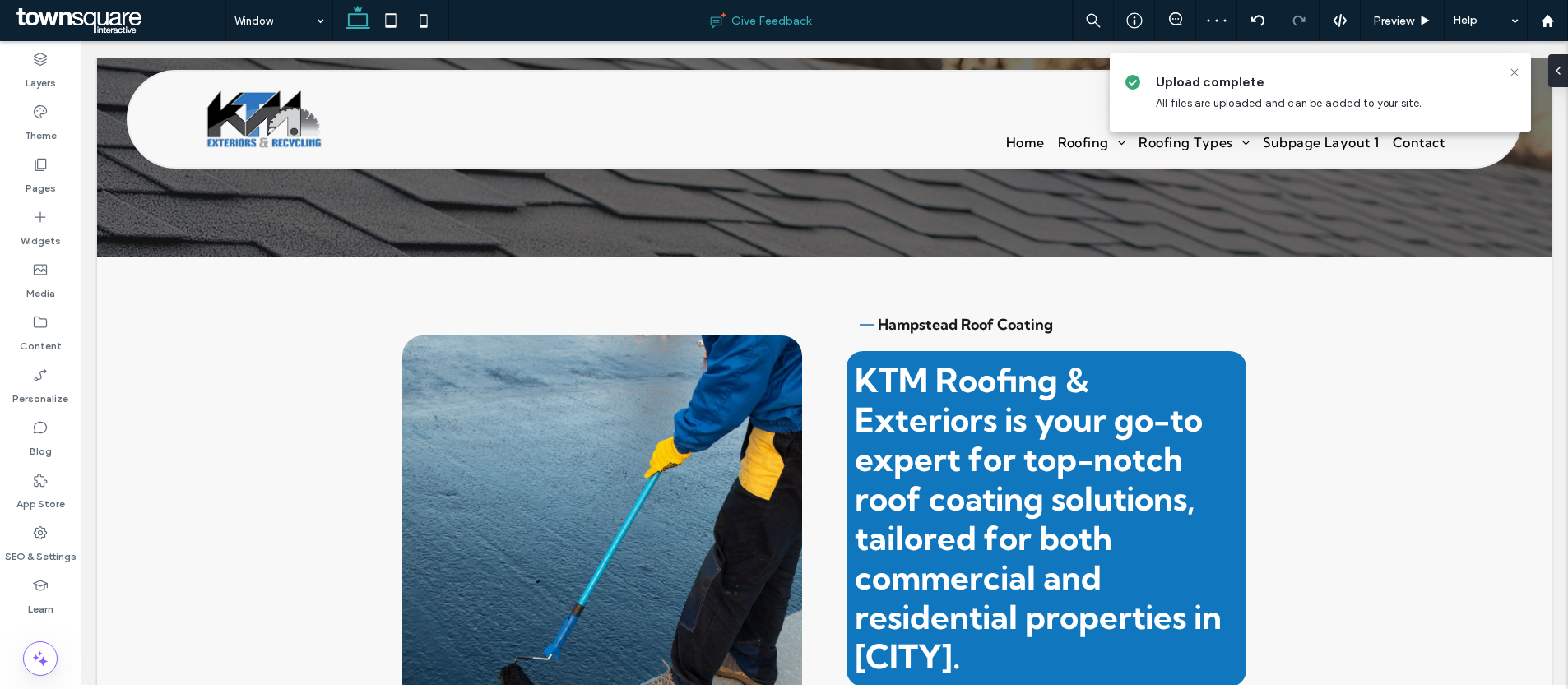type on "***" 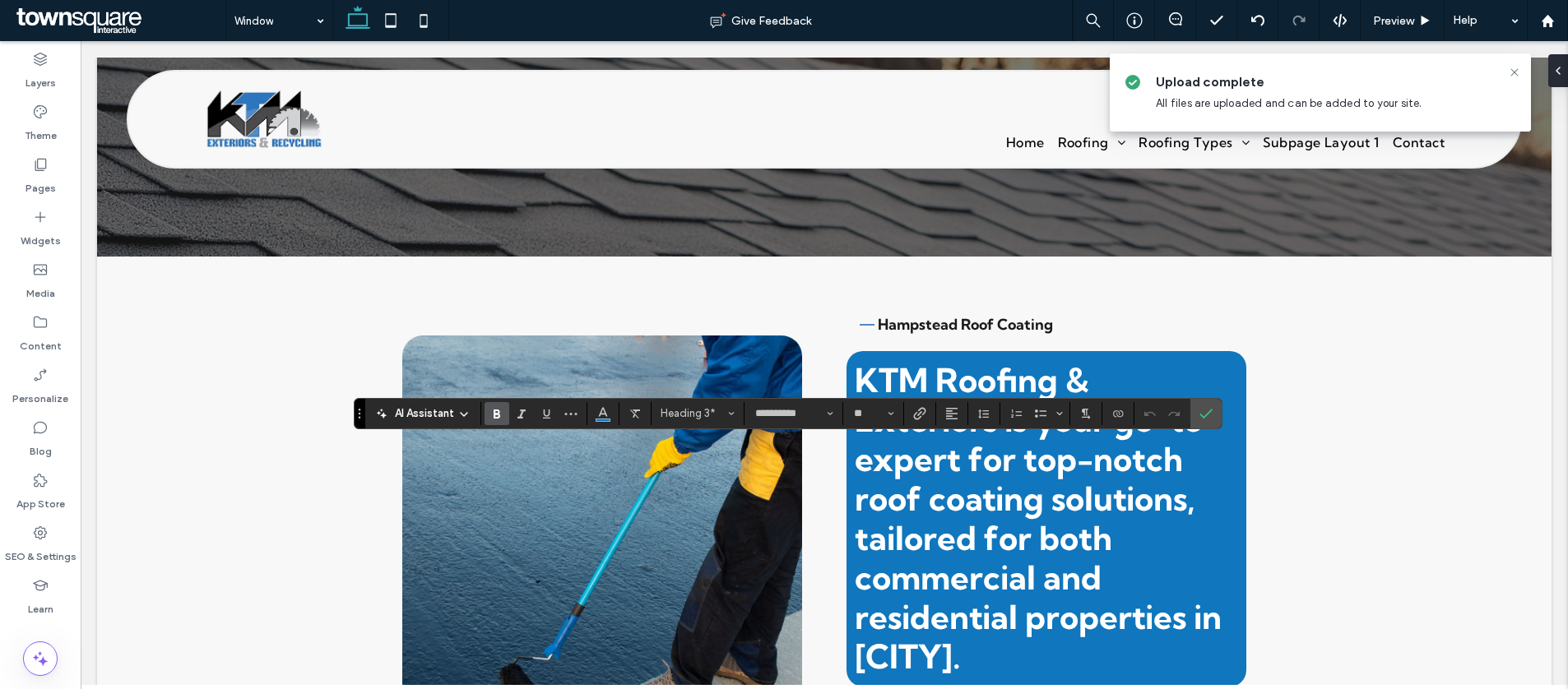 type 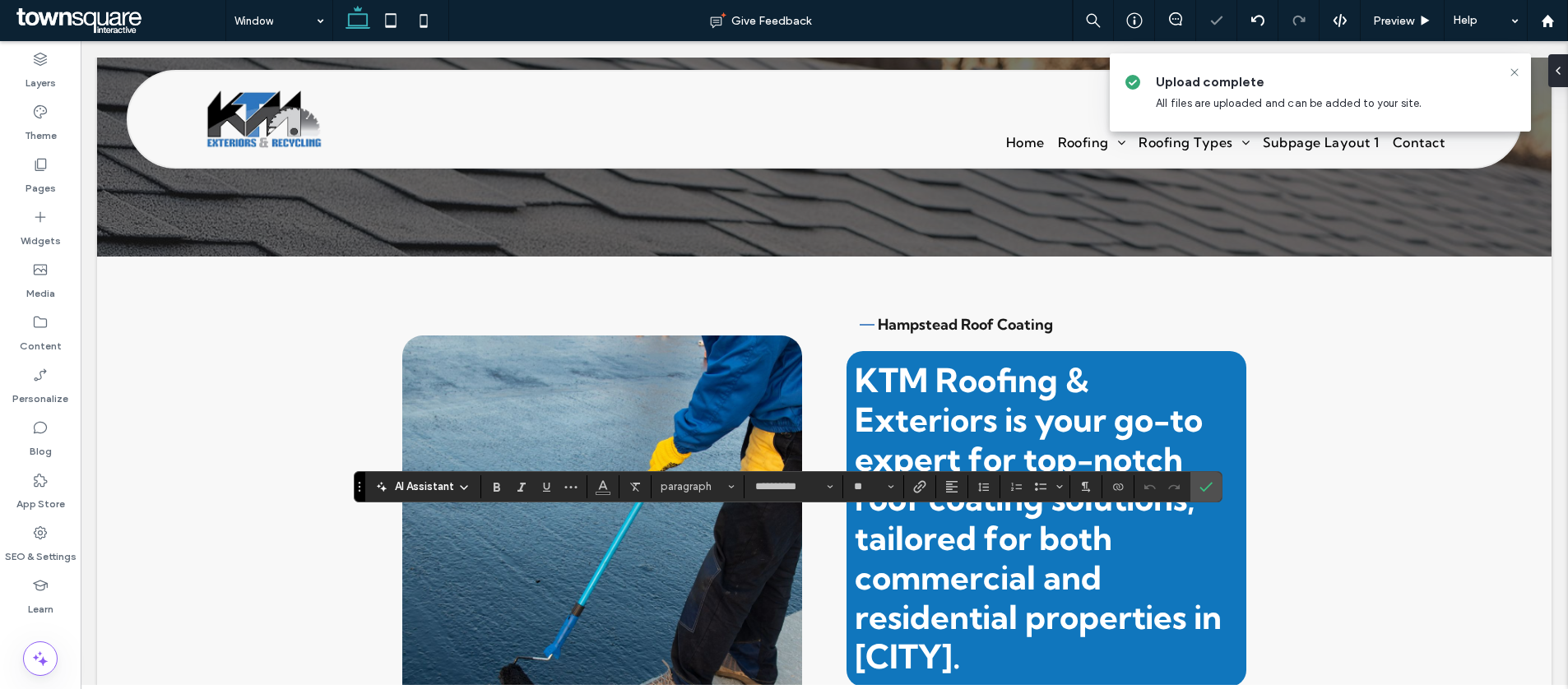 type 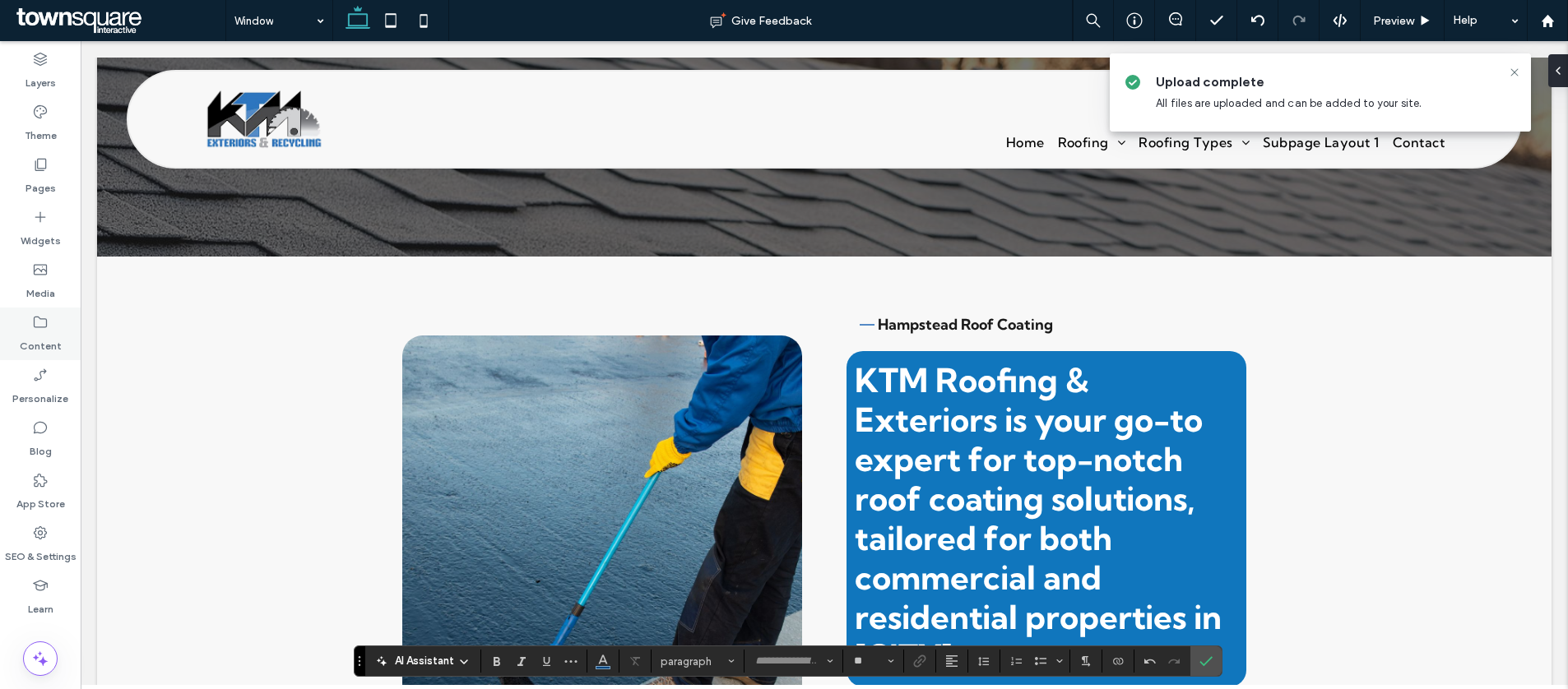 click 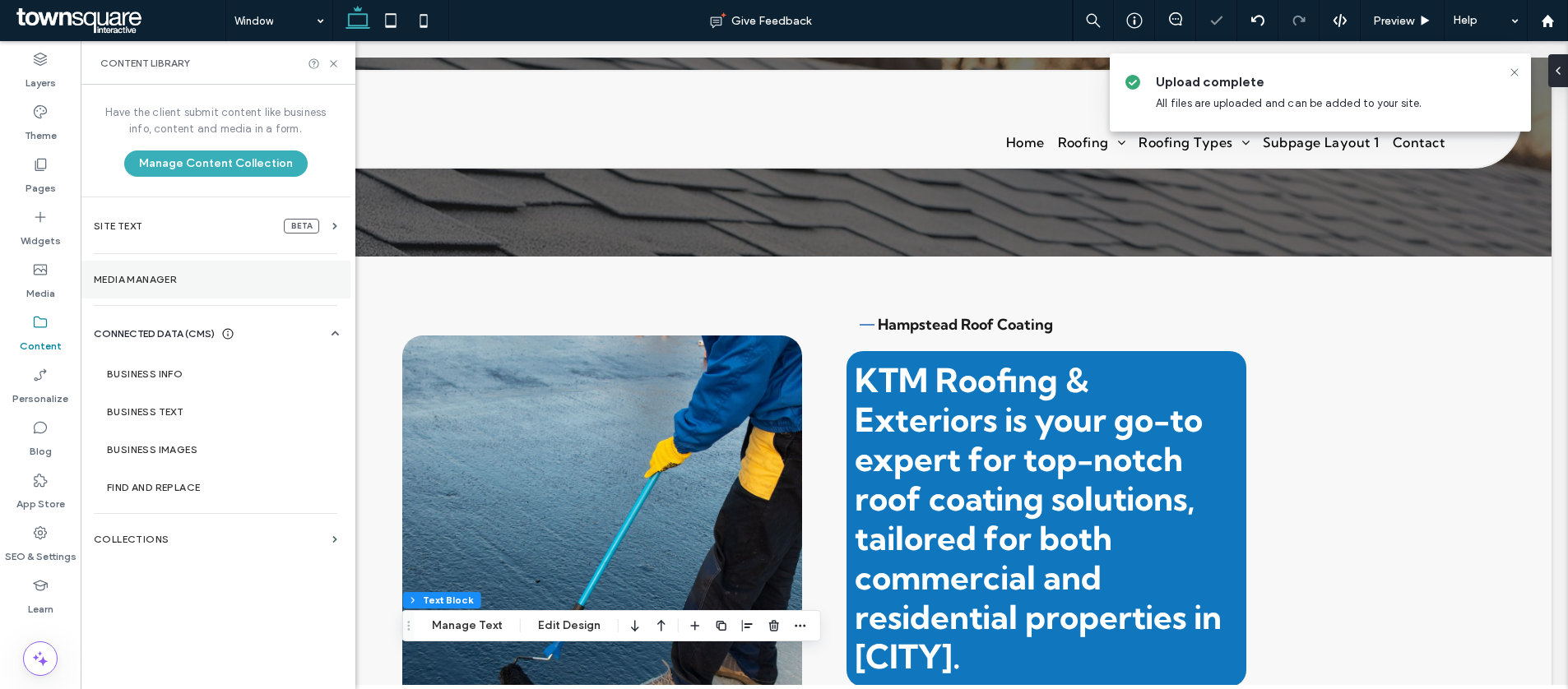 click on "Media Manager" at bounding box center (216, 280) 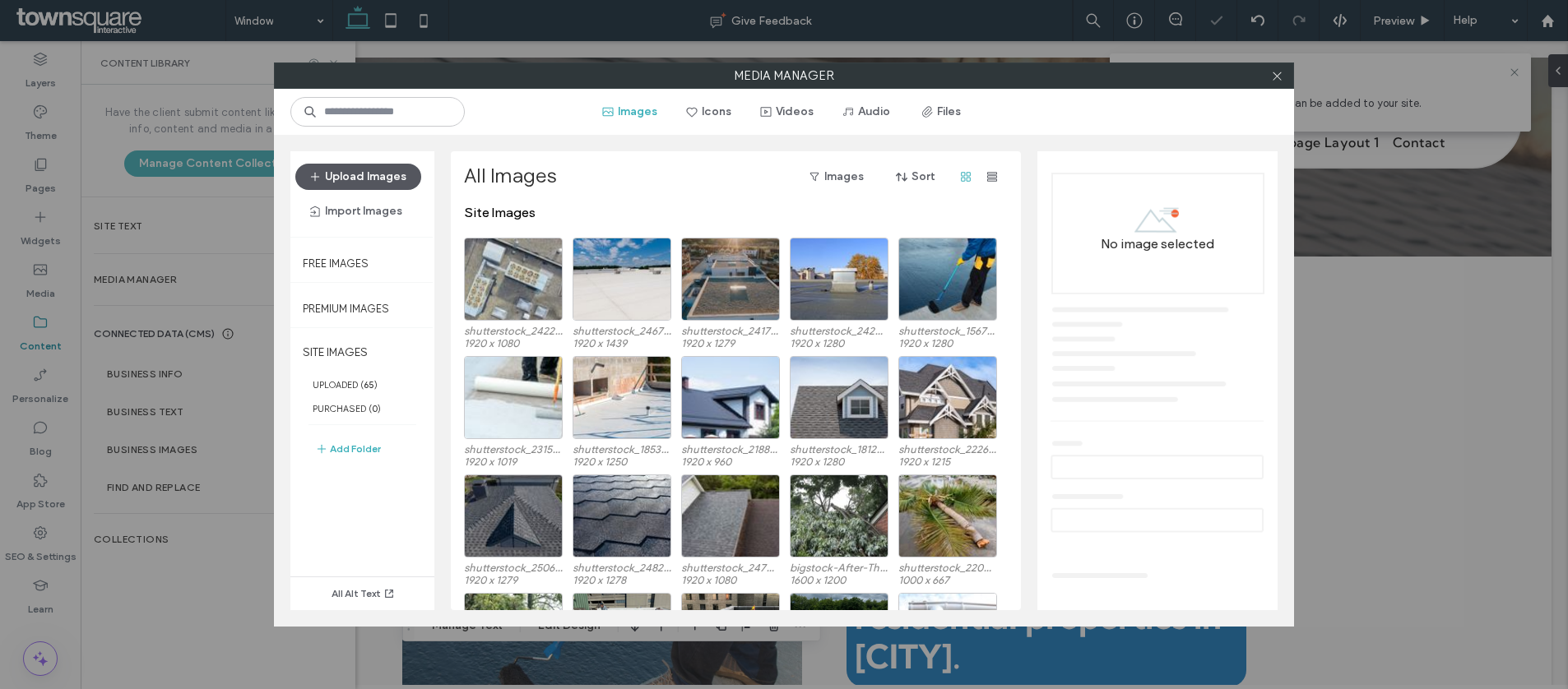 click on "Upload Images" at bounding box center [358, 177] 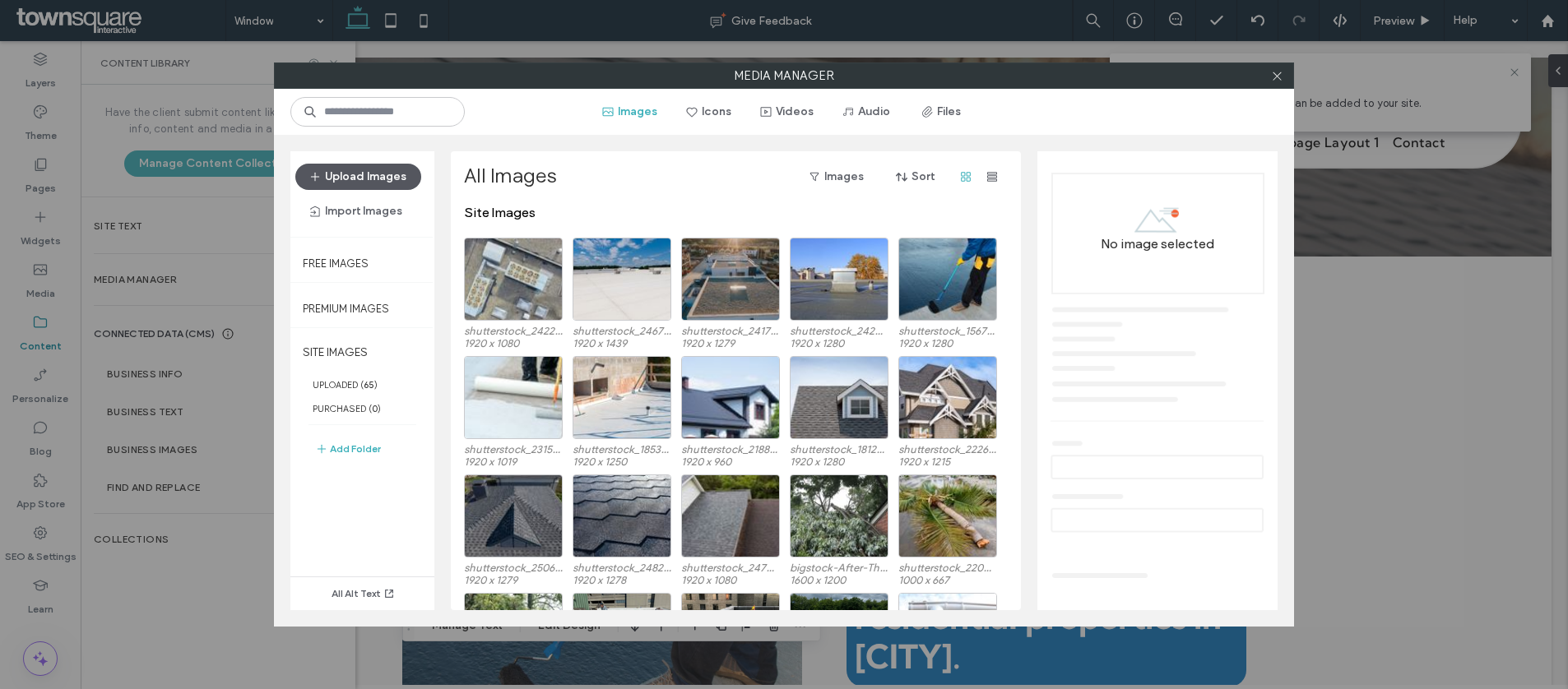 click on "Upload Images" at bounding box center [358, 177] 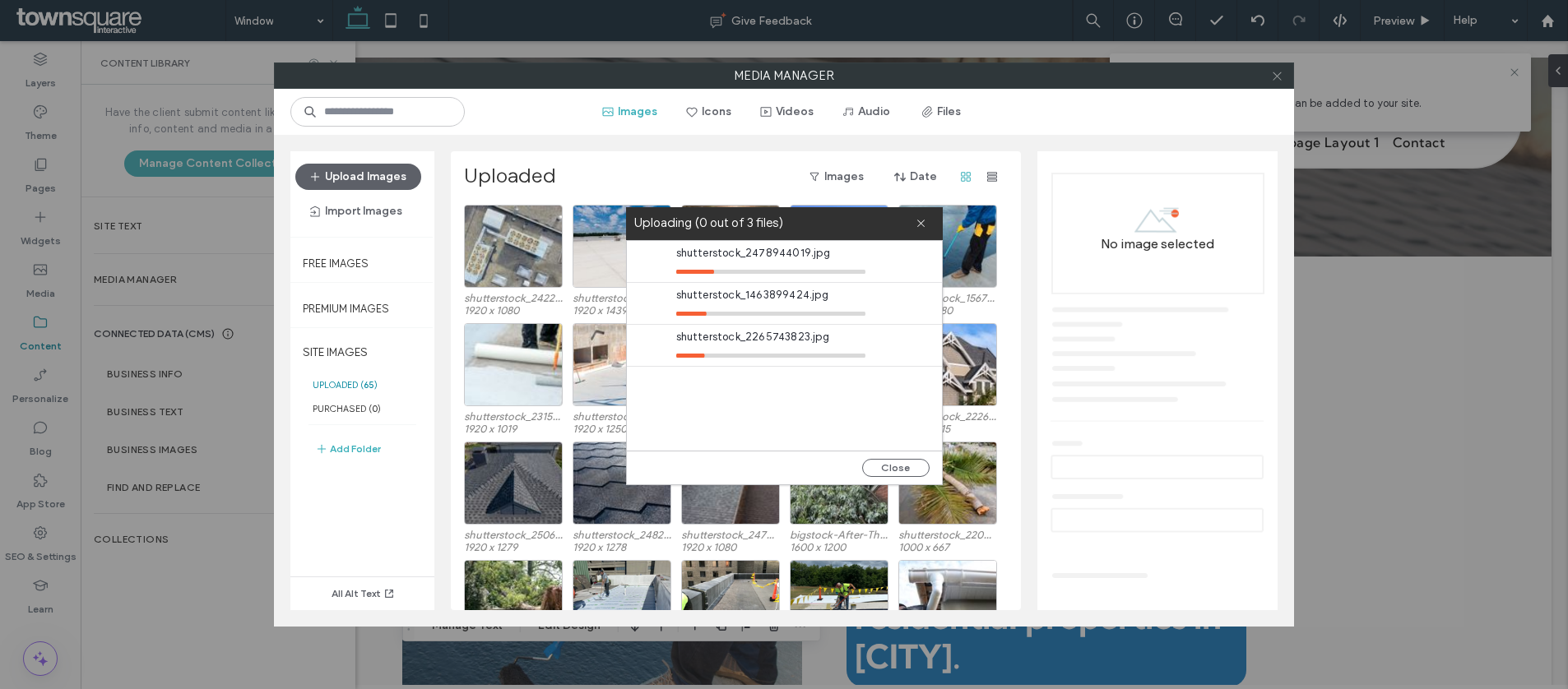 click 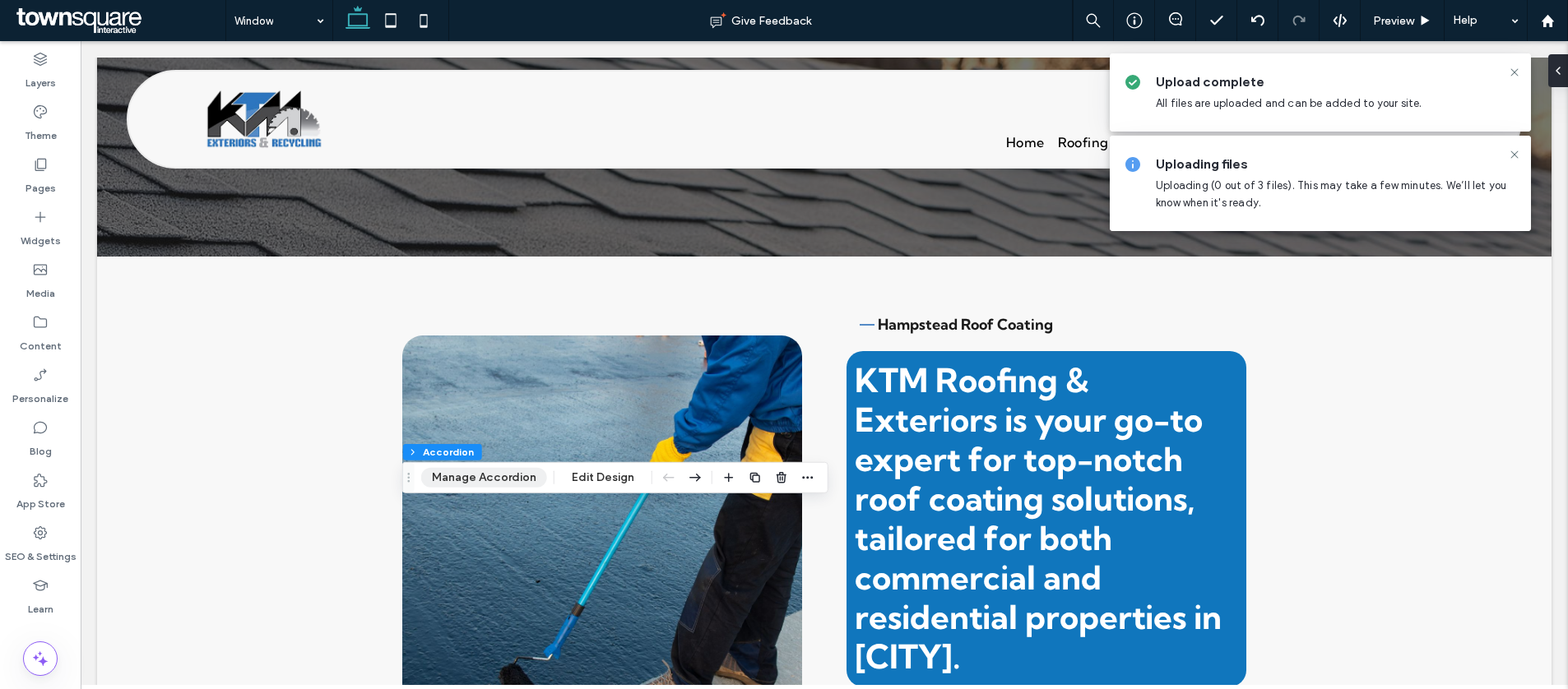 click on "Manage Accordion" at bounding box center (484, 478) 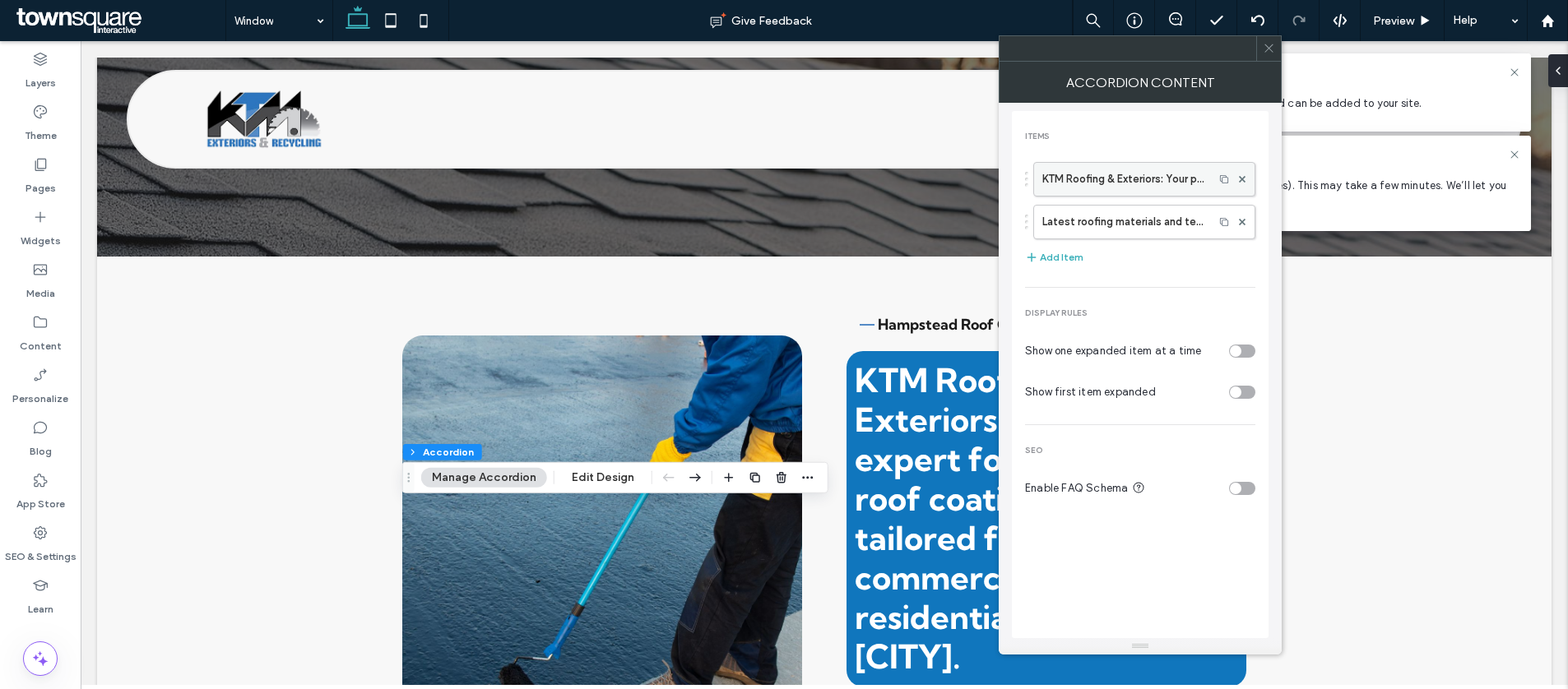 click on "KTM Roofing & Exteriors: Your premier commercial roofing expert" at bounding box center (1124, 179) 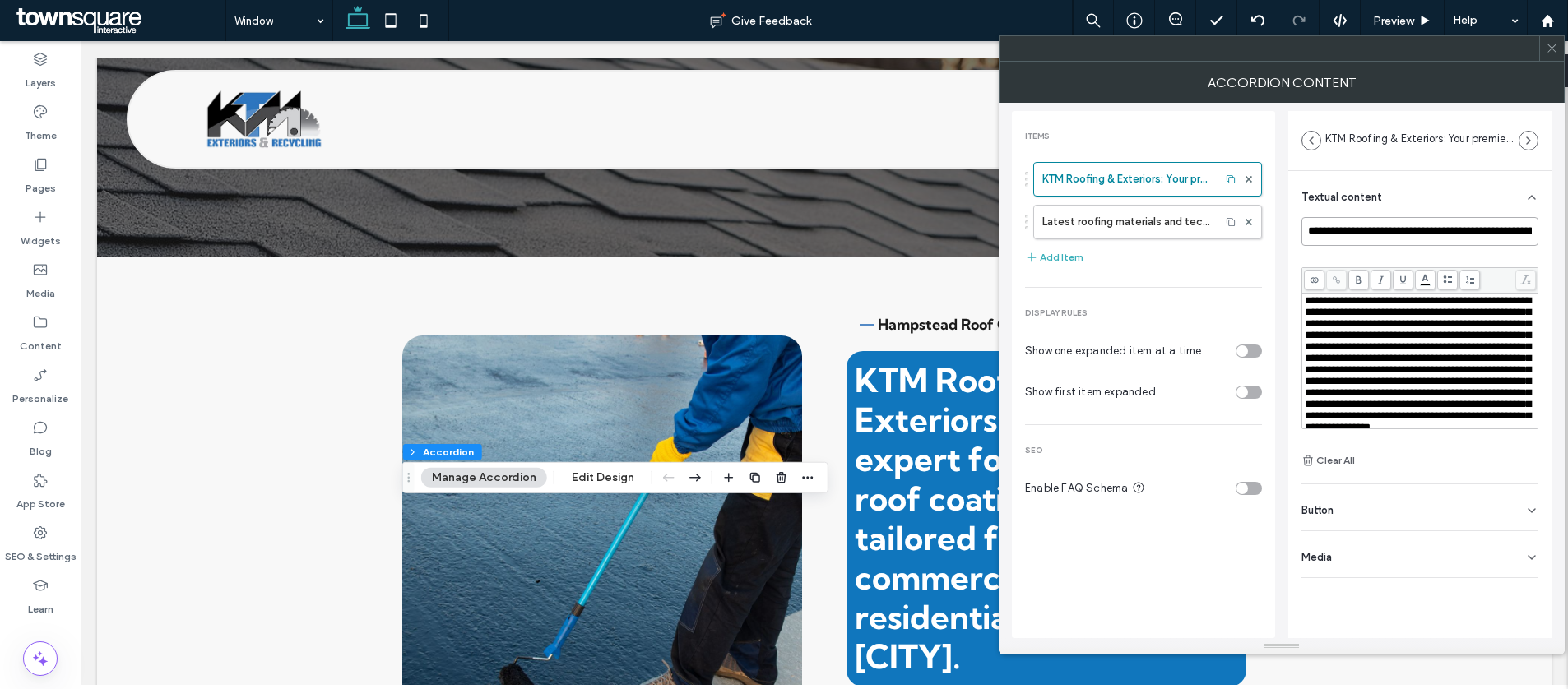 click on "**********" at bounding box center [1420, 231] 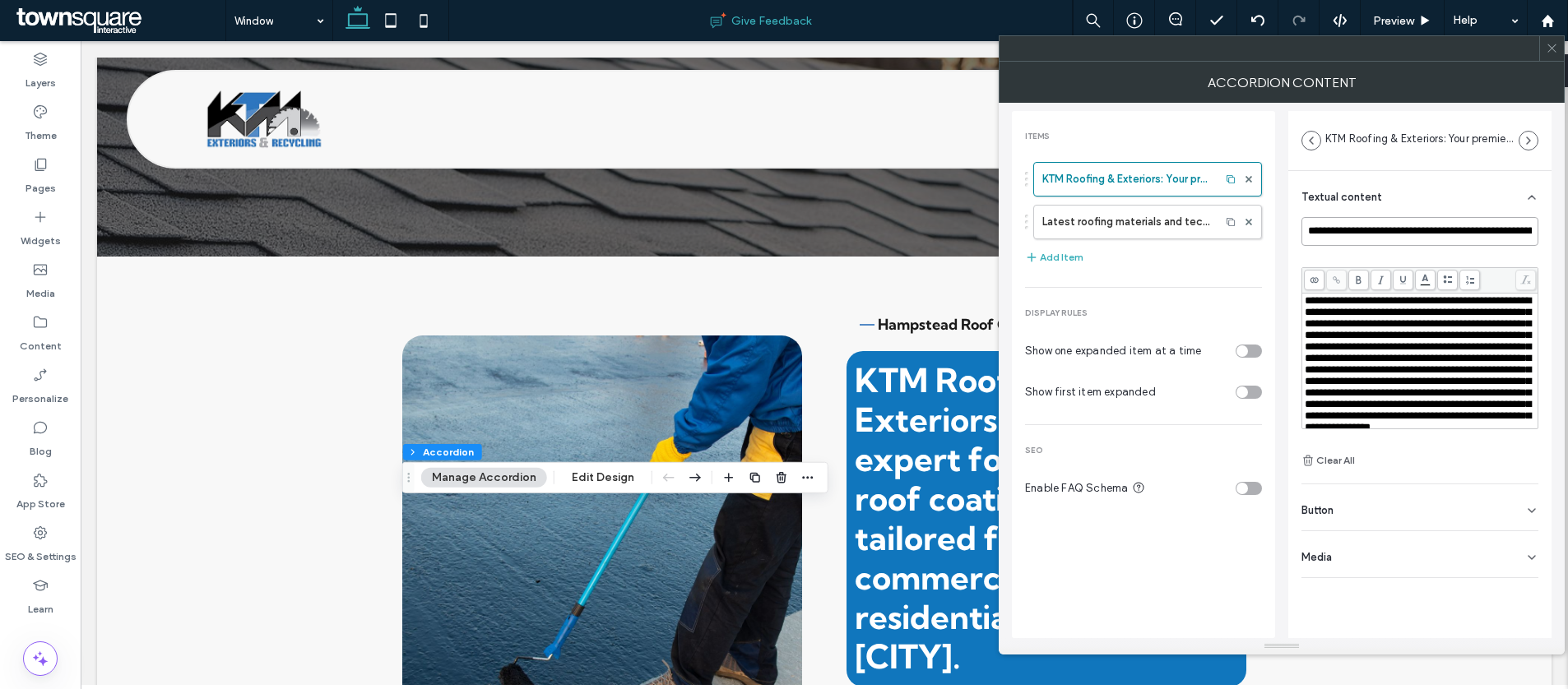 paste 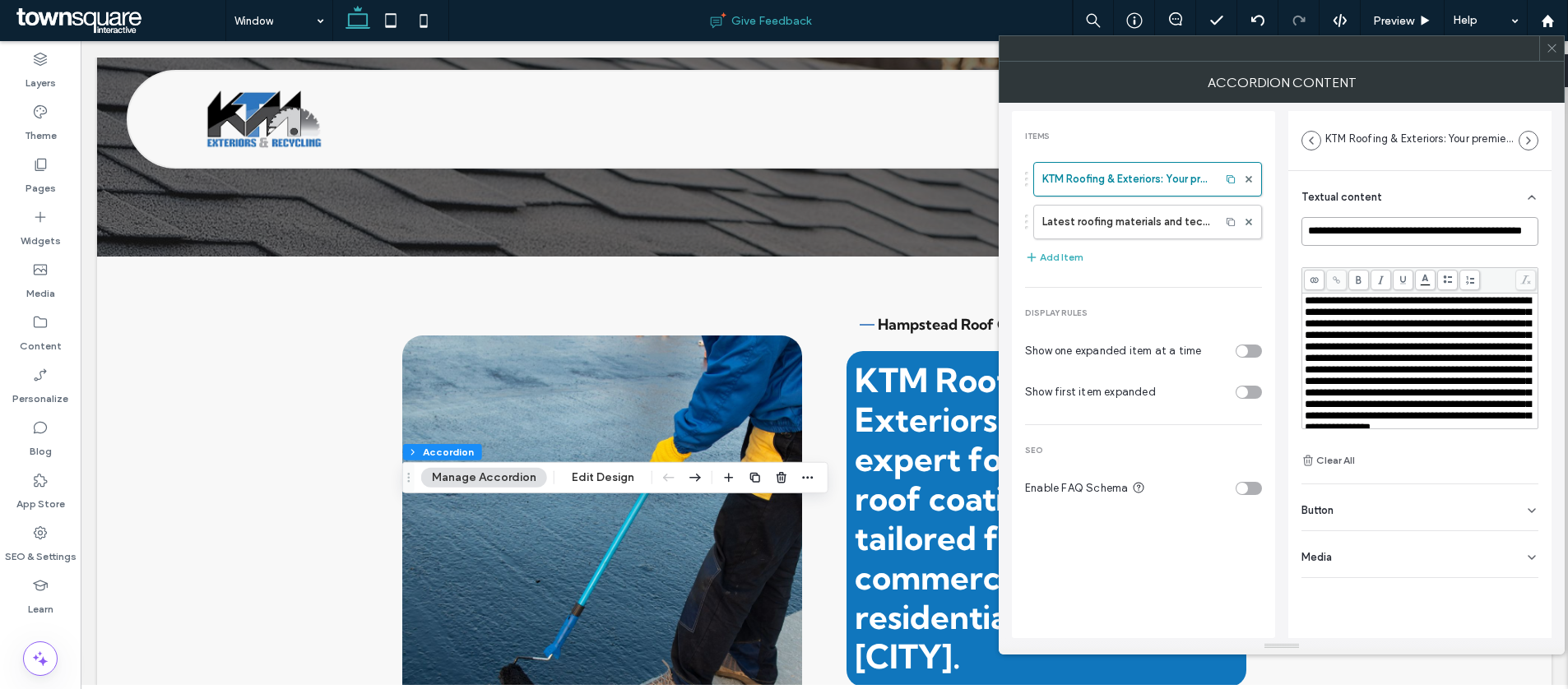 scroll, scrollTop: 0, scrollLeft: 39, axis: horizontal 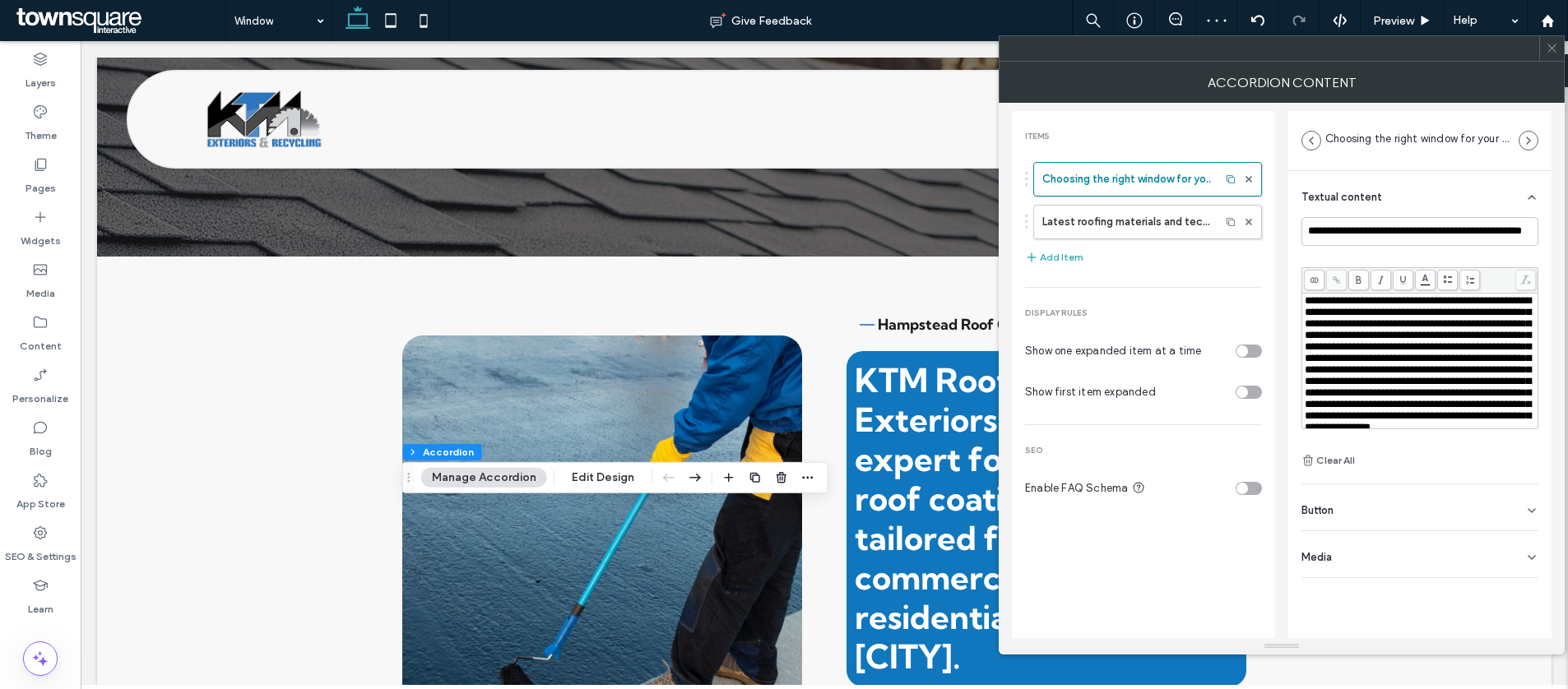 click on "**********" at bounding box center [1417, 363] 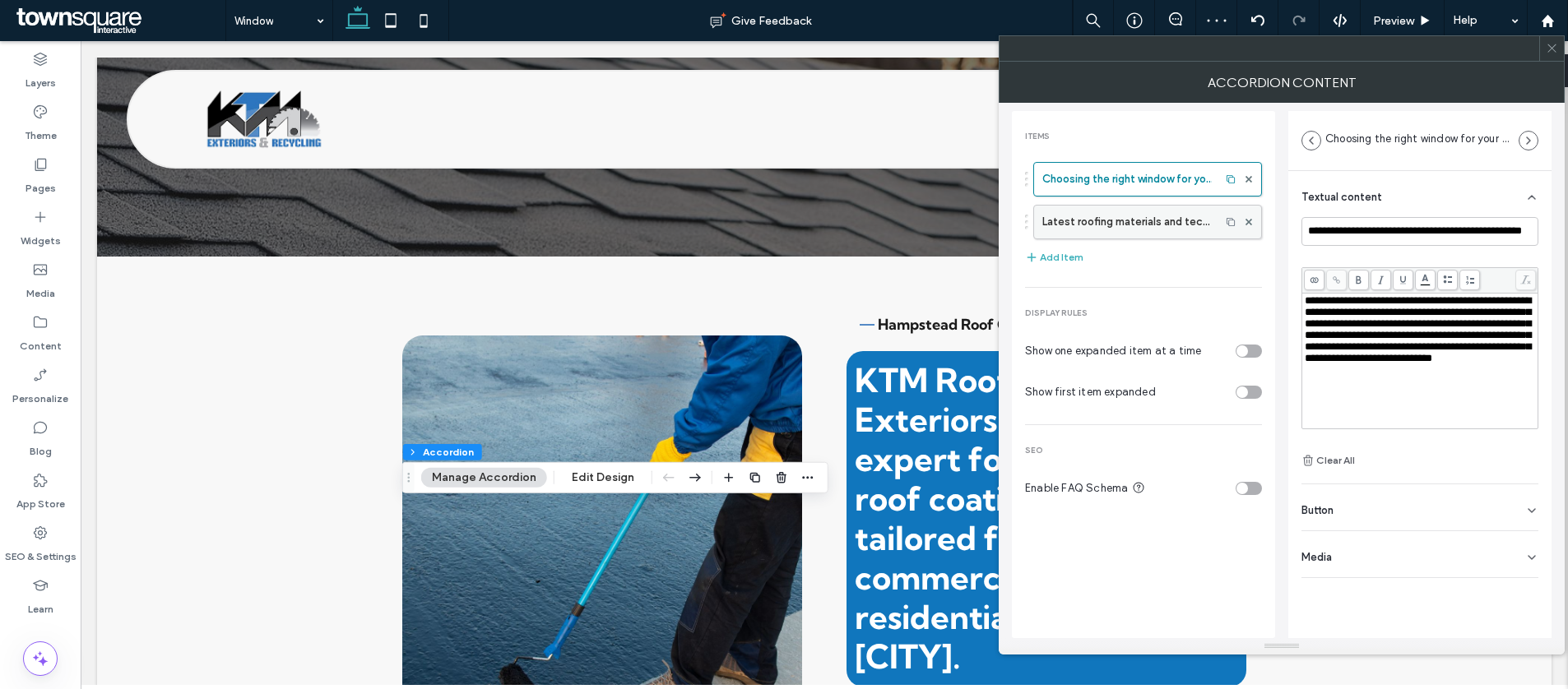 click on "Latest roofing materials and technologies for your business" at bounding box center (1127, 222) 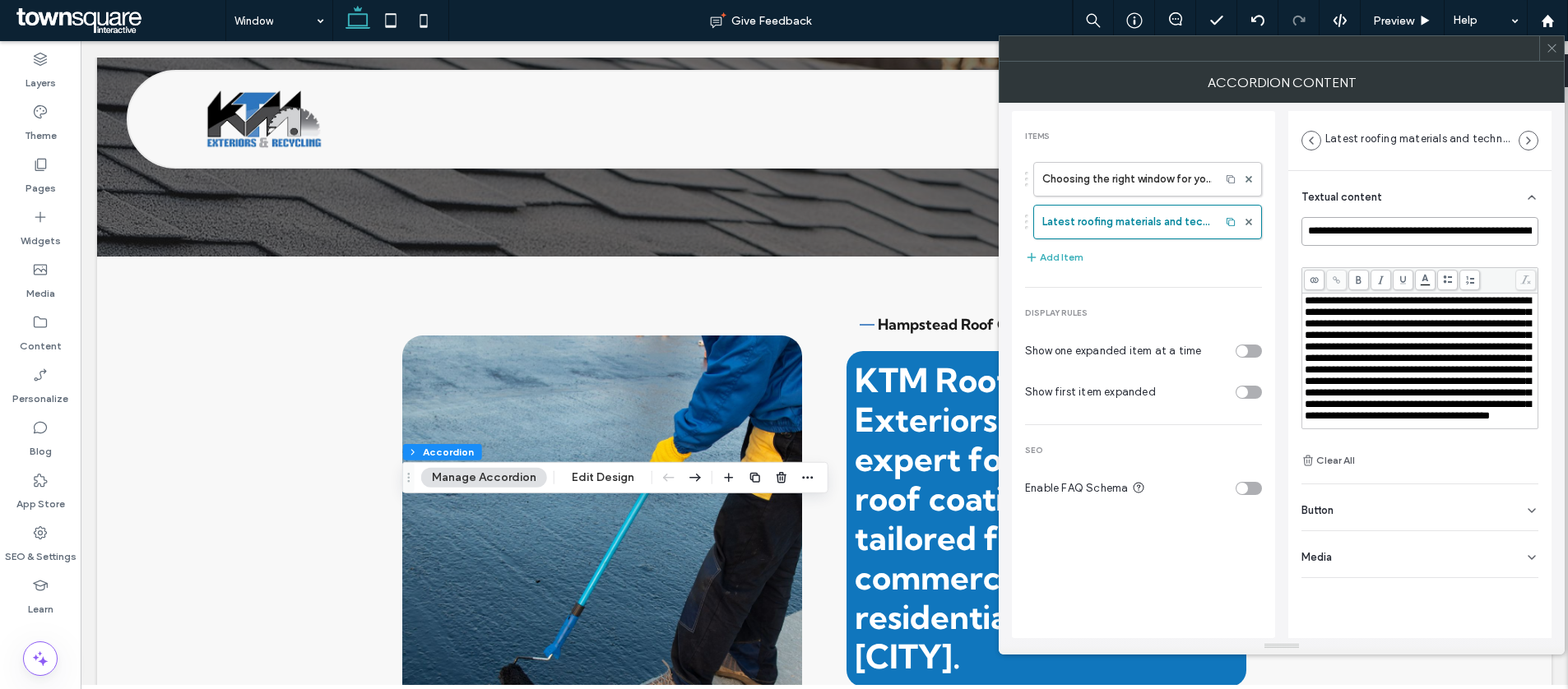 click on "**********" at bounding box center (1420, 231) 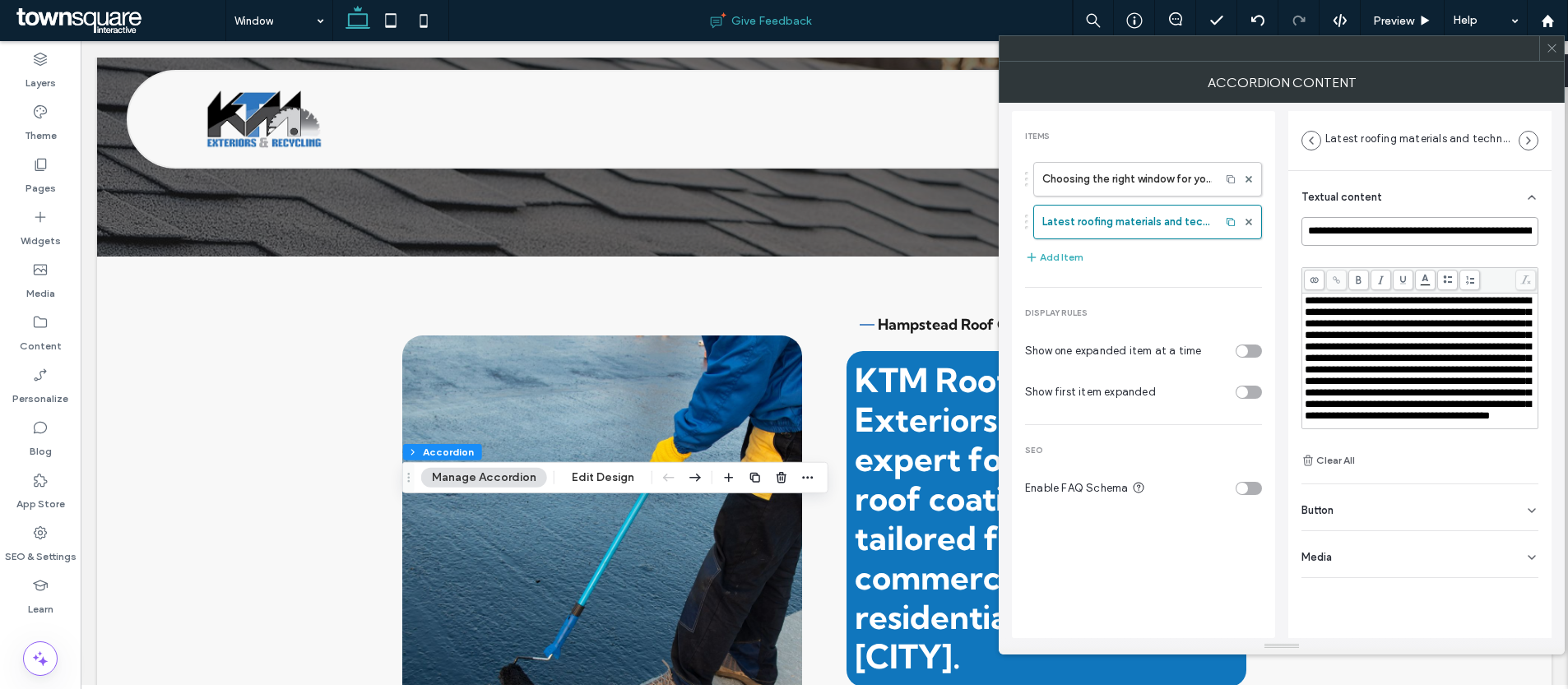 paste 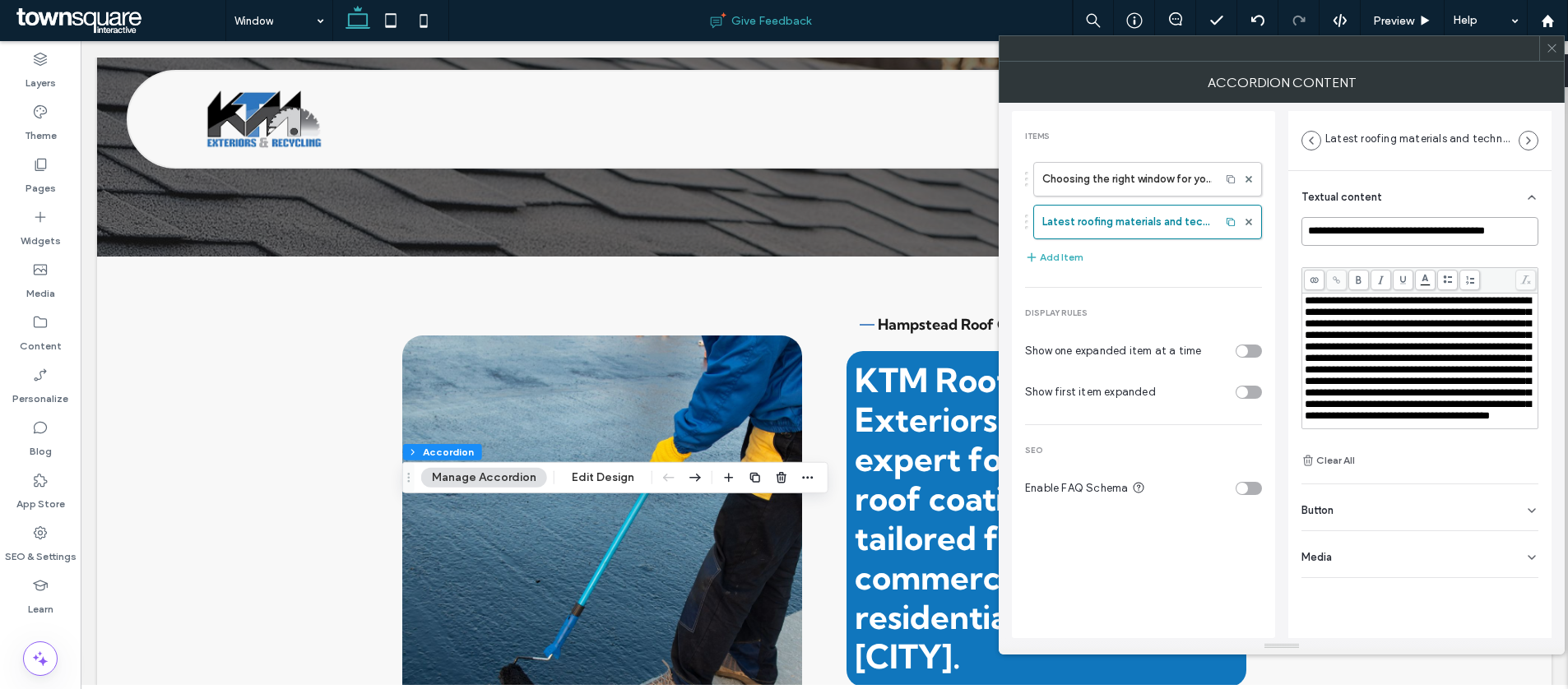 type on "**********" 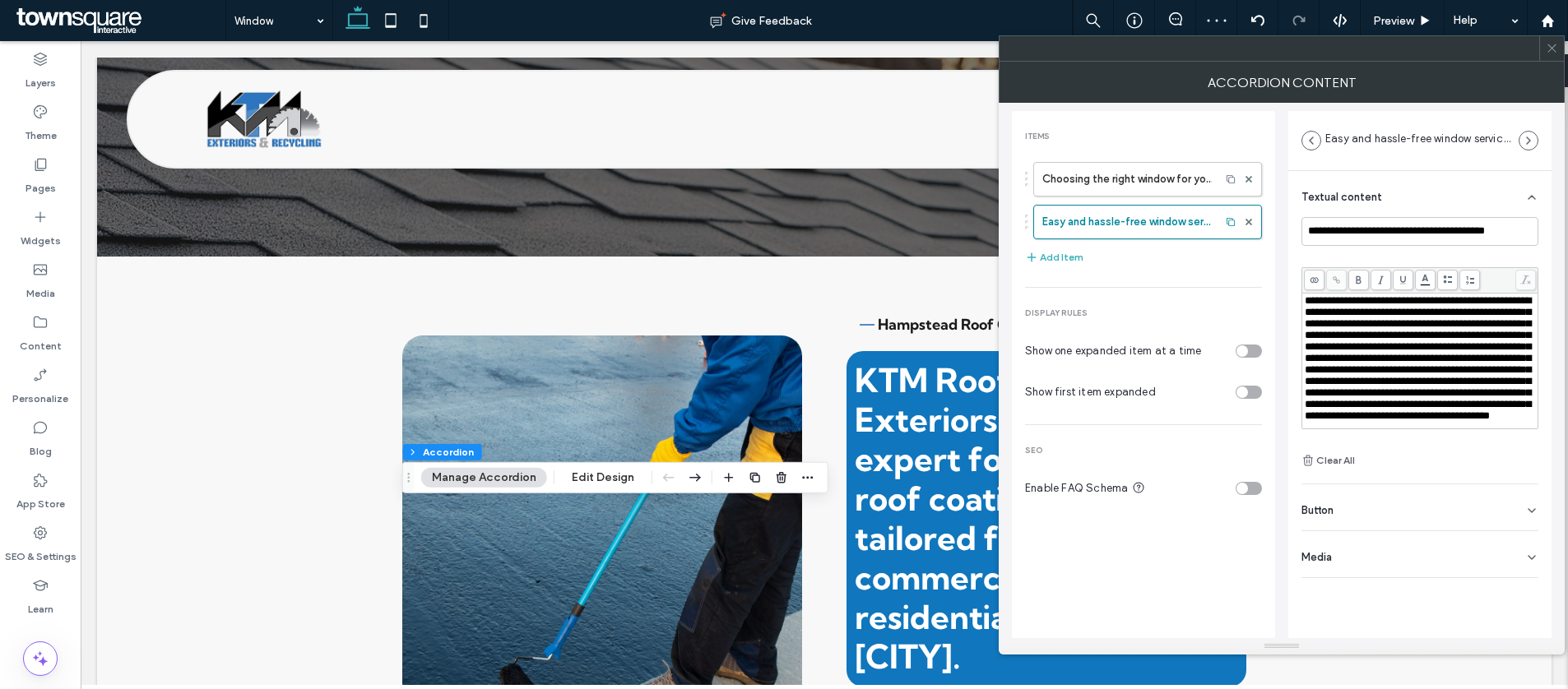 click on "**********" at bounding box center (1417, 358) 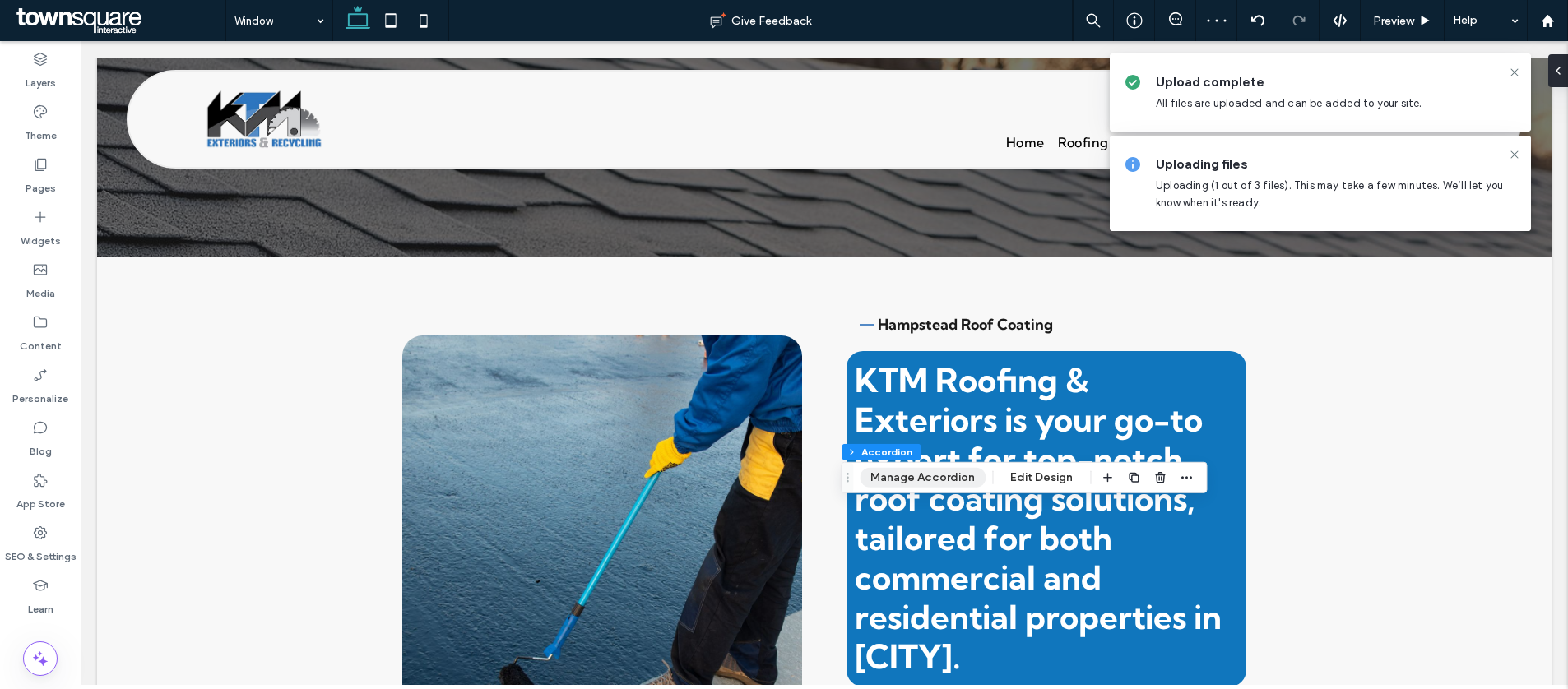 click on "Manage Accordion" at bounding box center [922, 478] 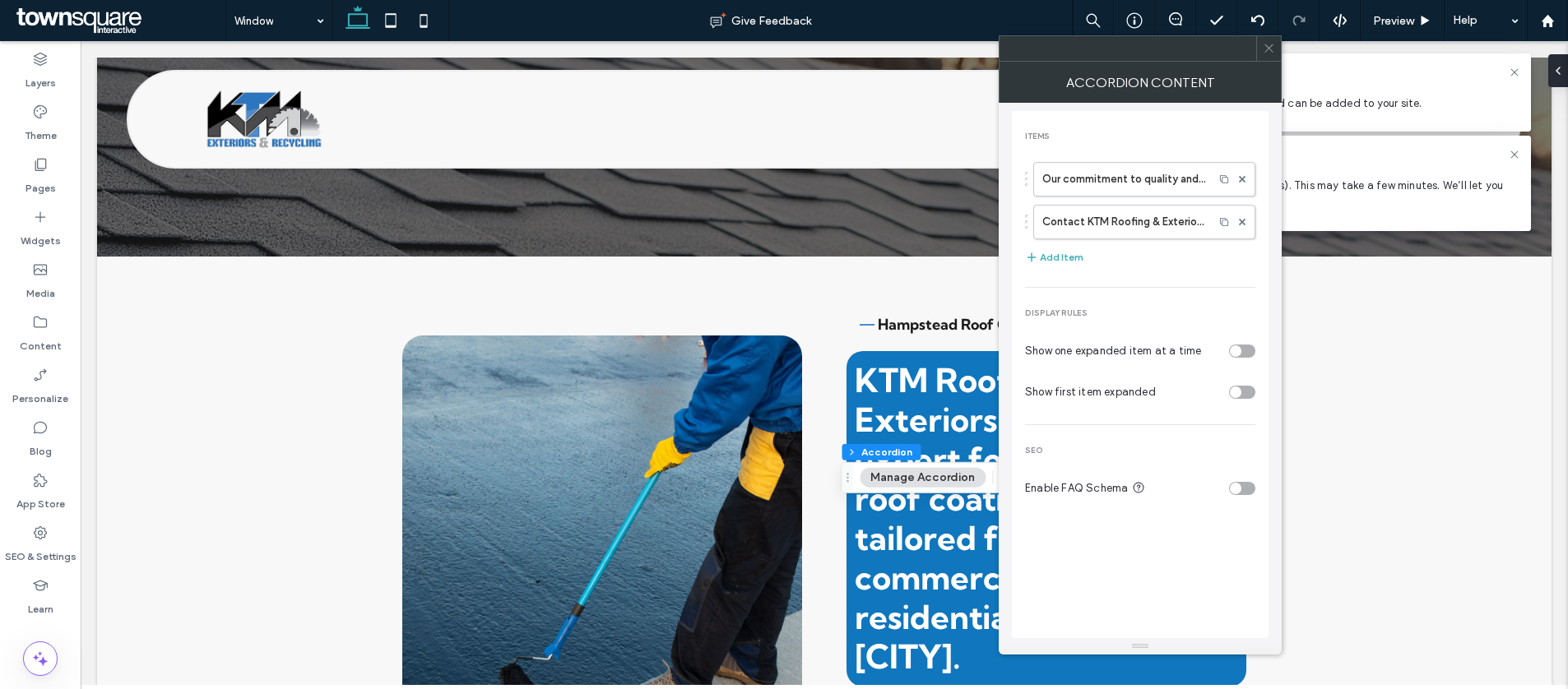 type 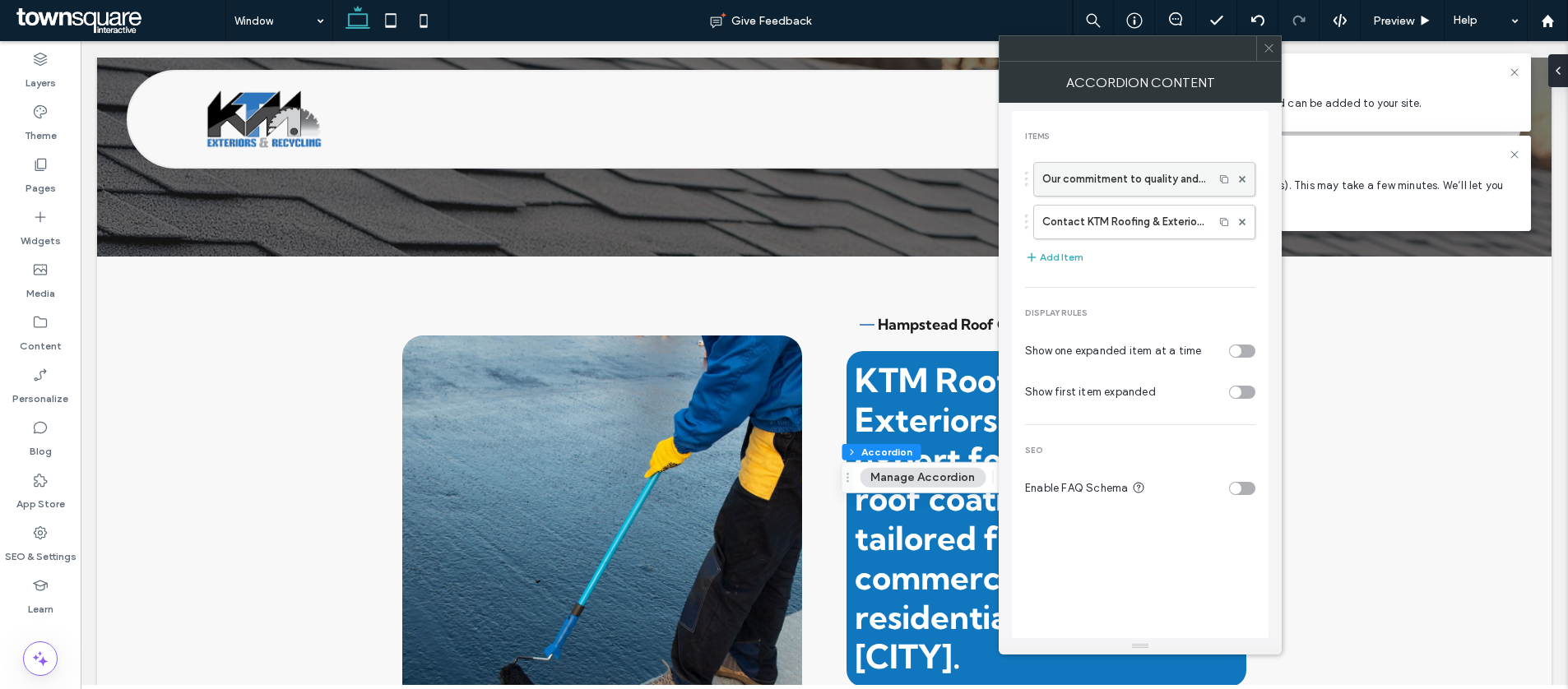 click on "Our commitment to quality and safety in roofing" at bounding box center (1124, 179) 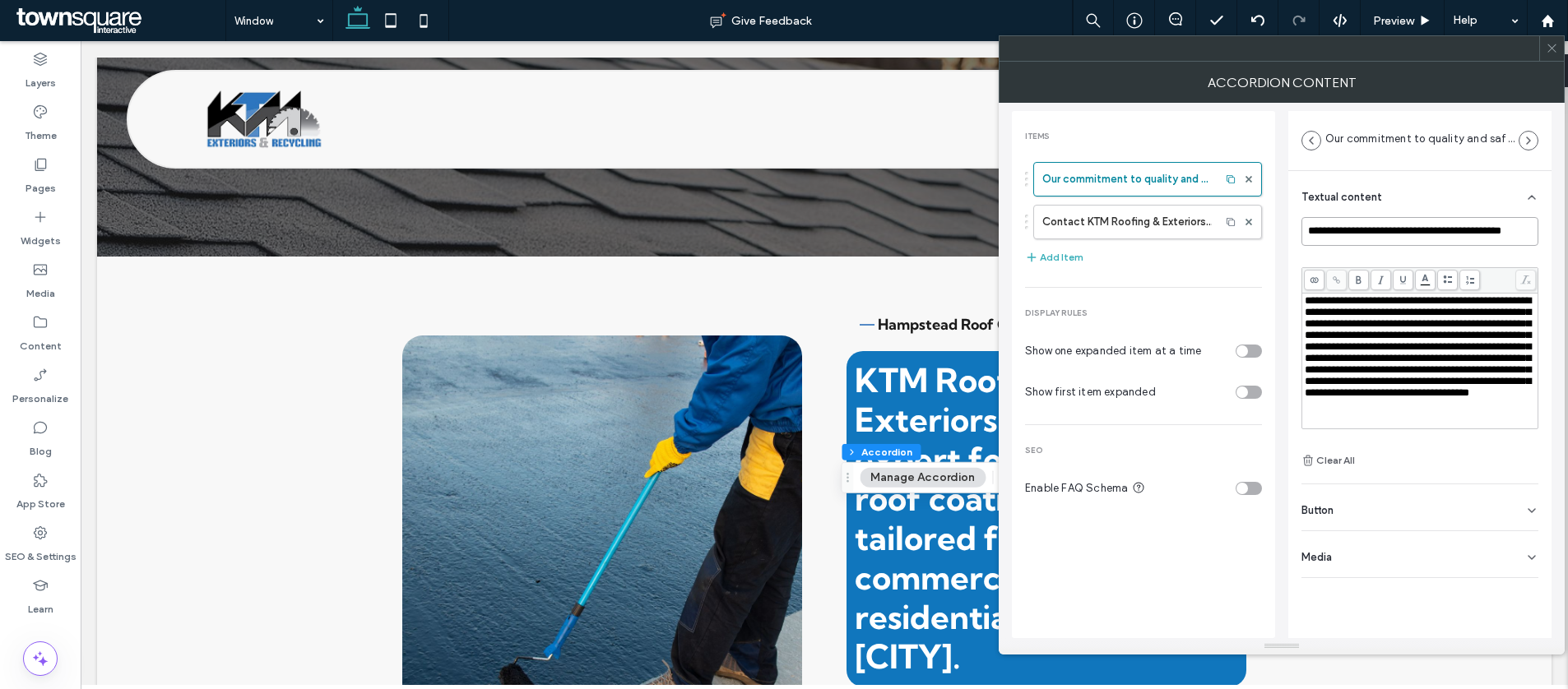click on "**********" at bounding box center [1420, 231] 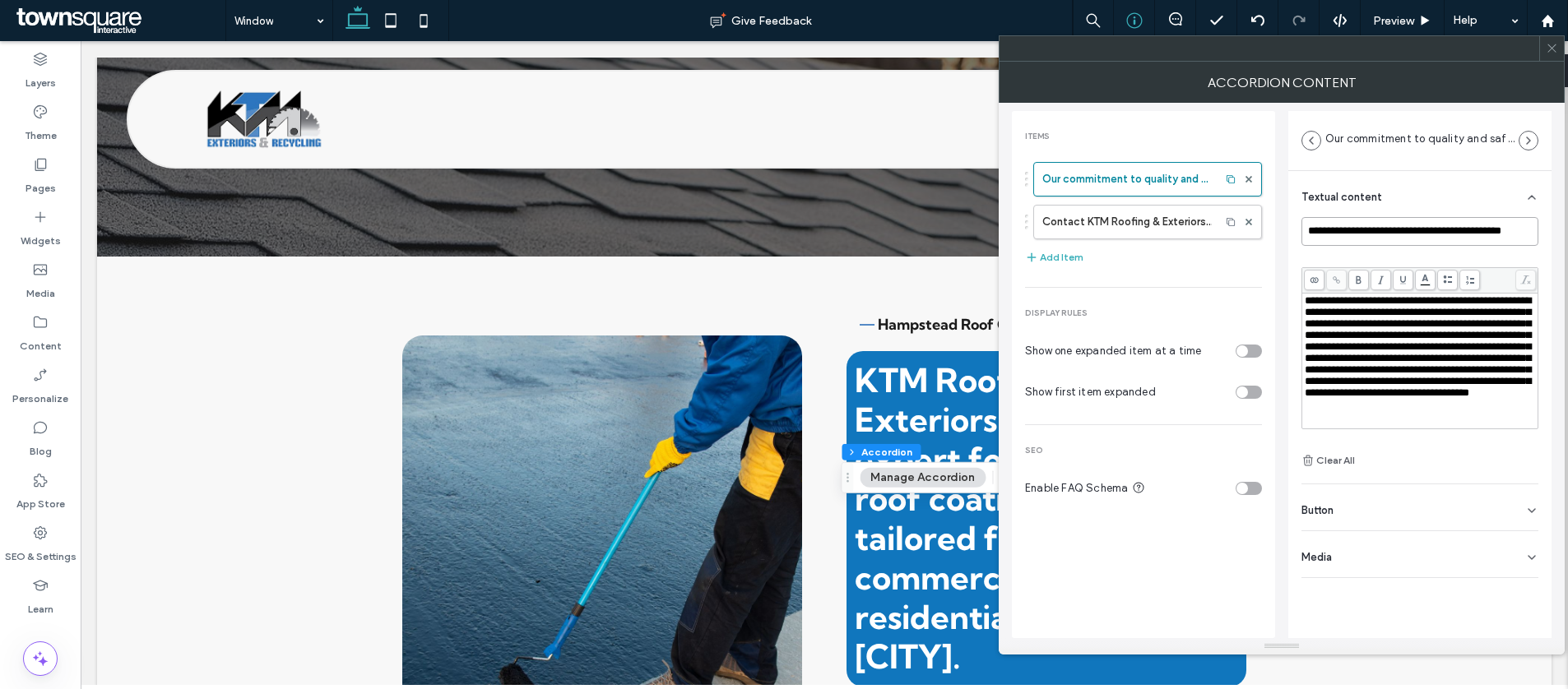 paste on "***" 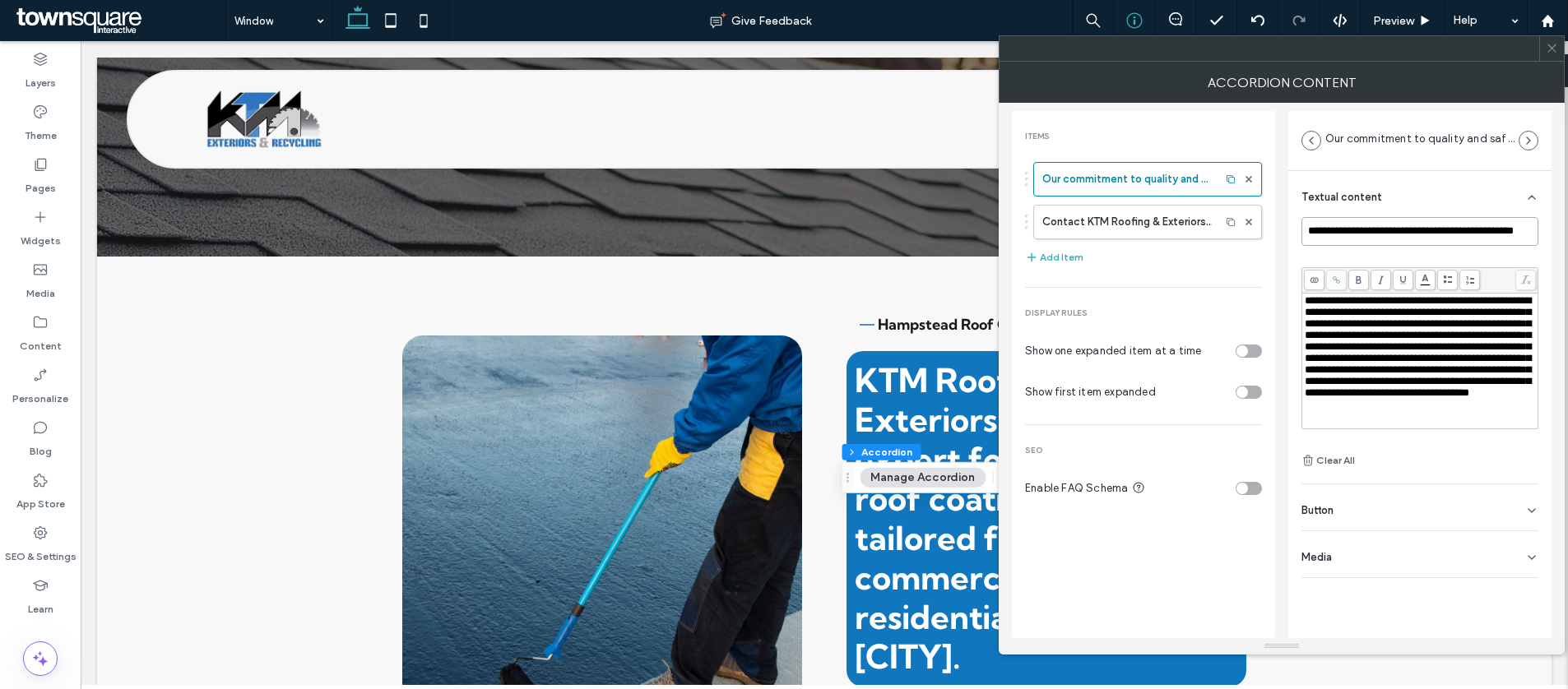 scroll, scrollTop: 0, scrollLeft: 18, axis: horizontal 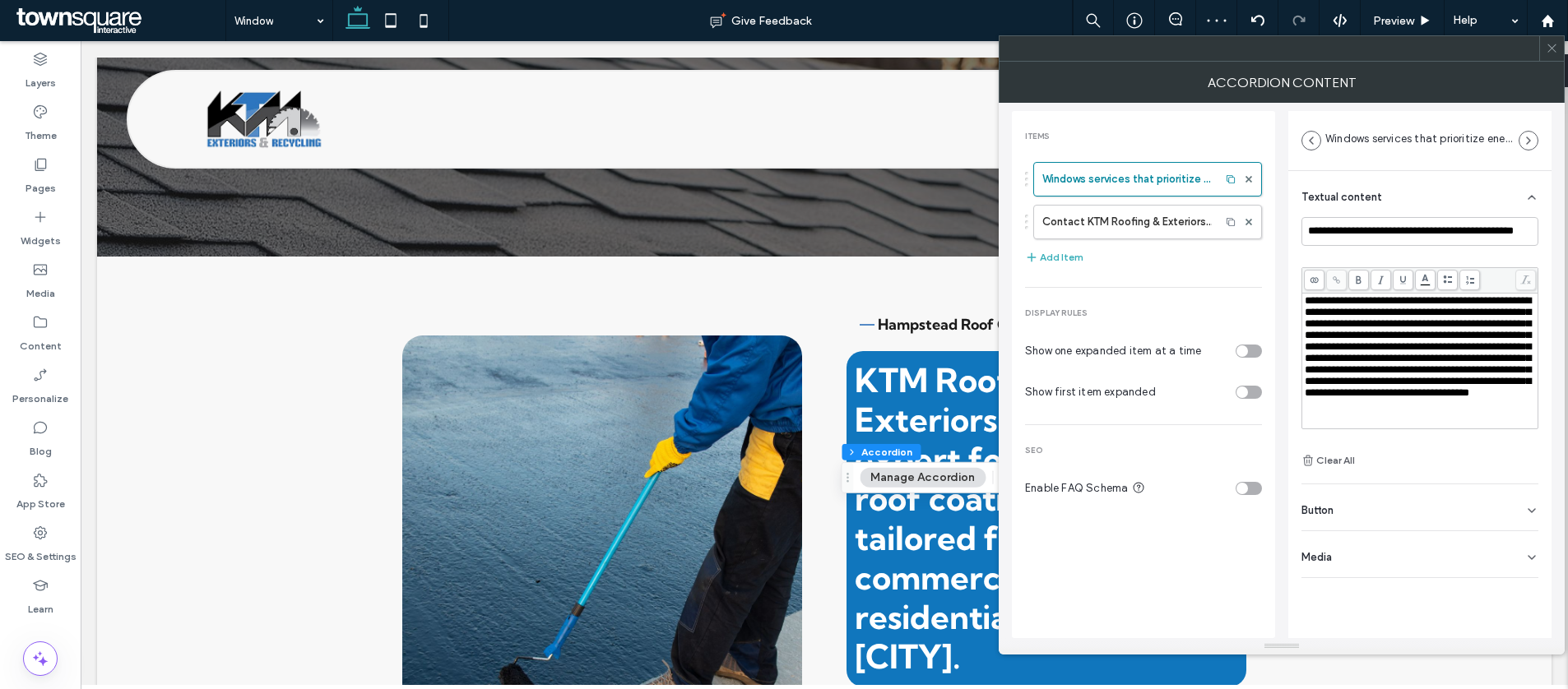 click on "**********" at bounding box center (1417, 346) 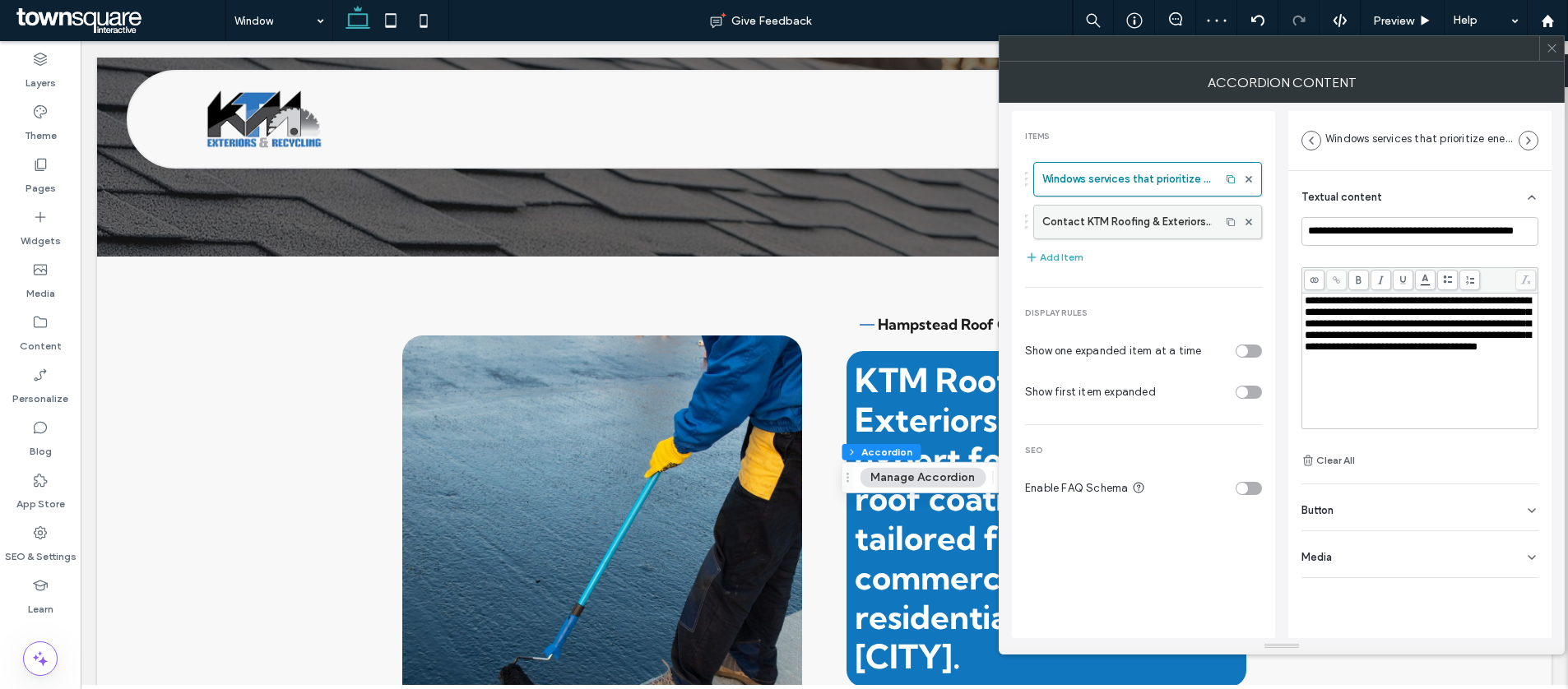 click on "Contact KTM Roofing & Exteriors for your commercial roofing needs" at bounding box center [1127, 222] 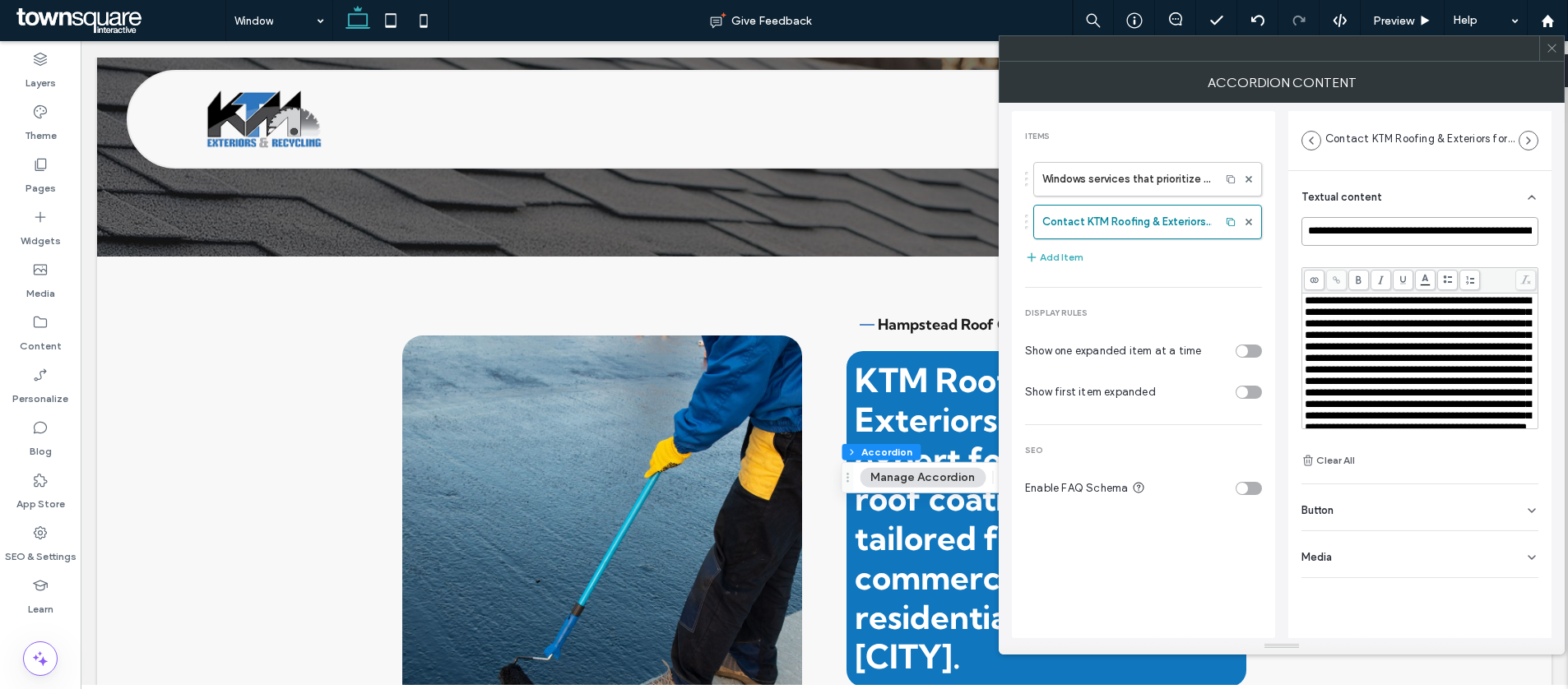 click on "**********" at bounding box center (1420, 231) 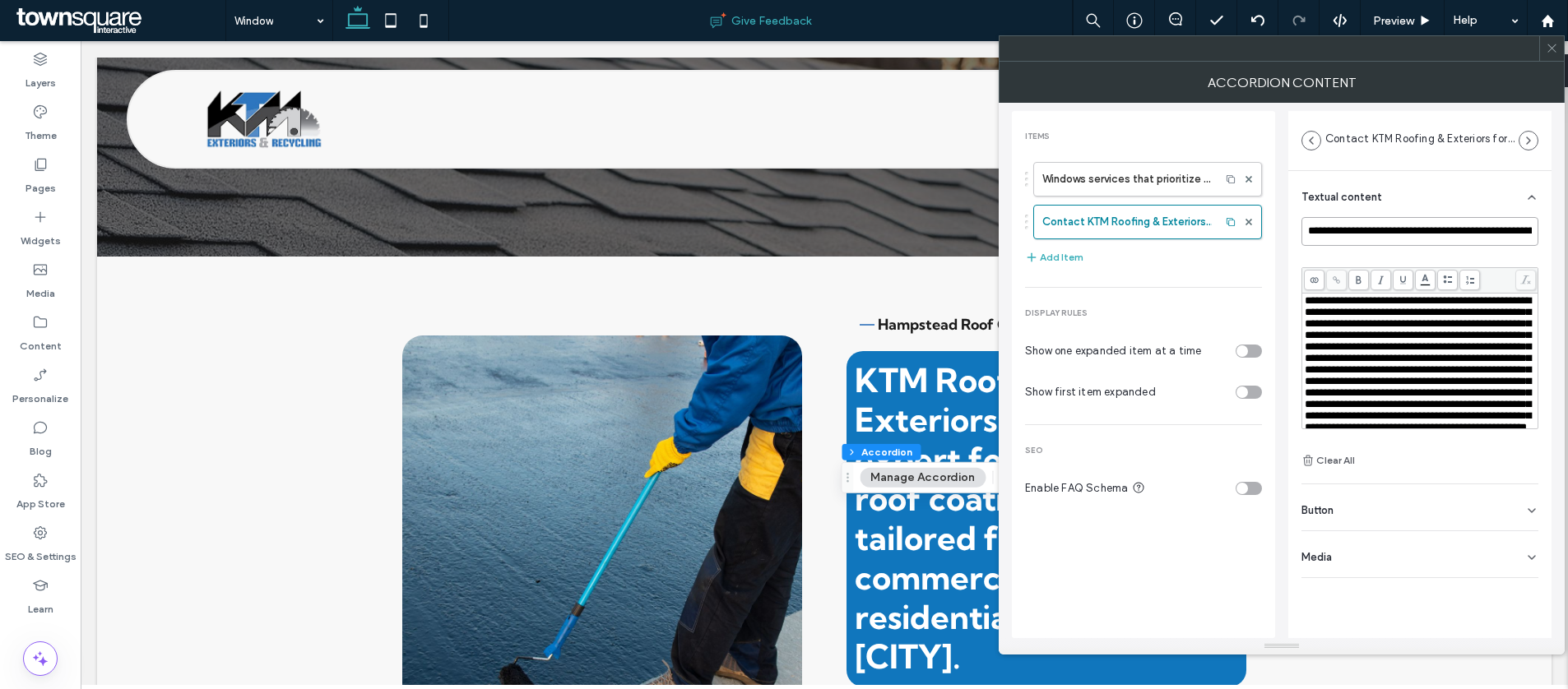 paste 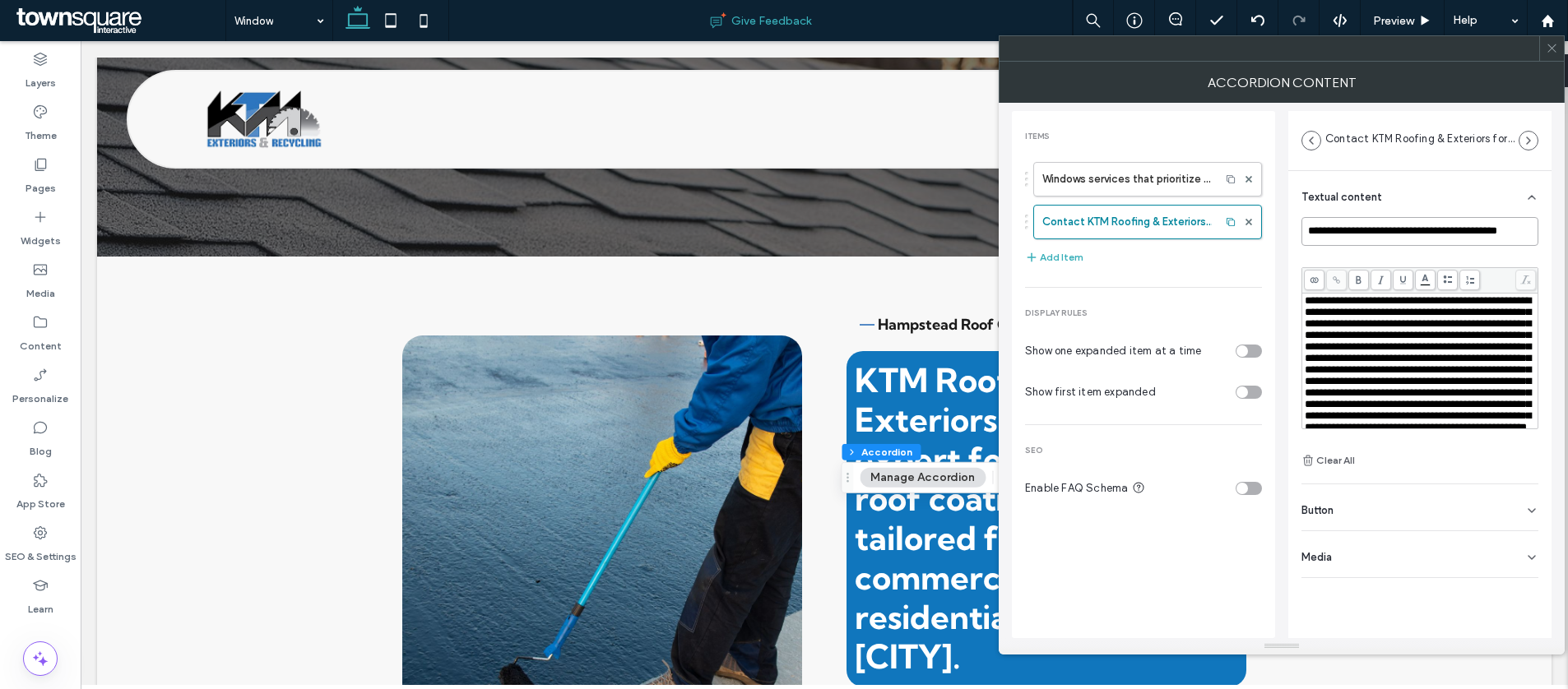 scroll, scrollTop: 0, scrollLeft: 12, axis: horizontal 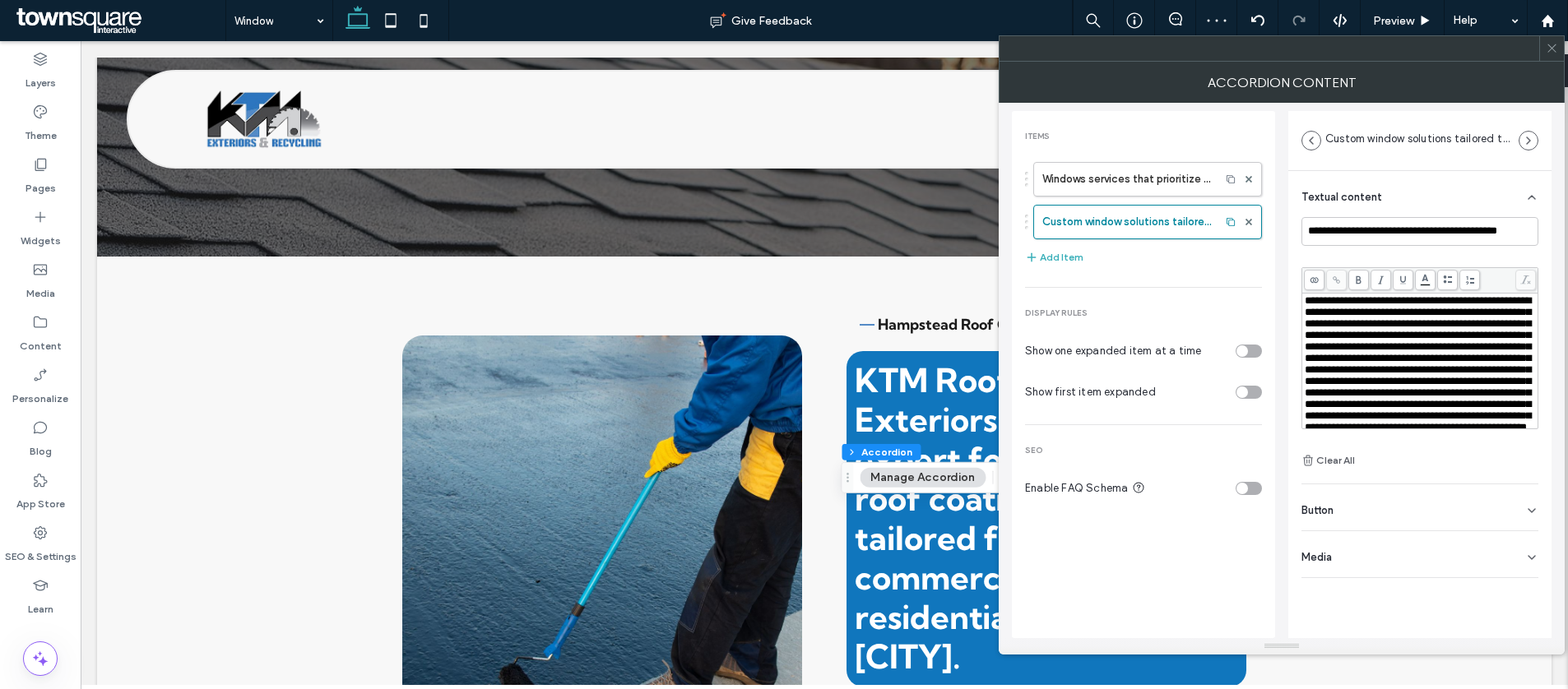 click on "**********" at bounding box center [1417, 363] 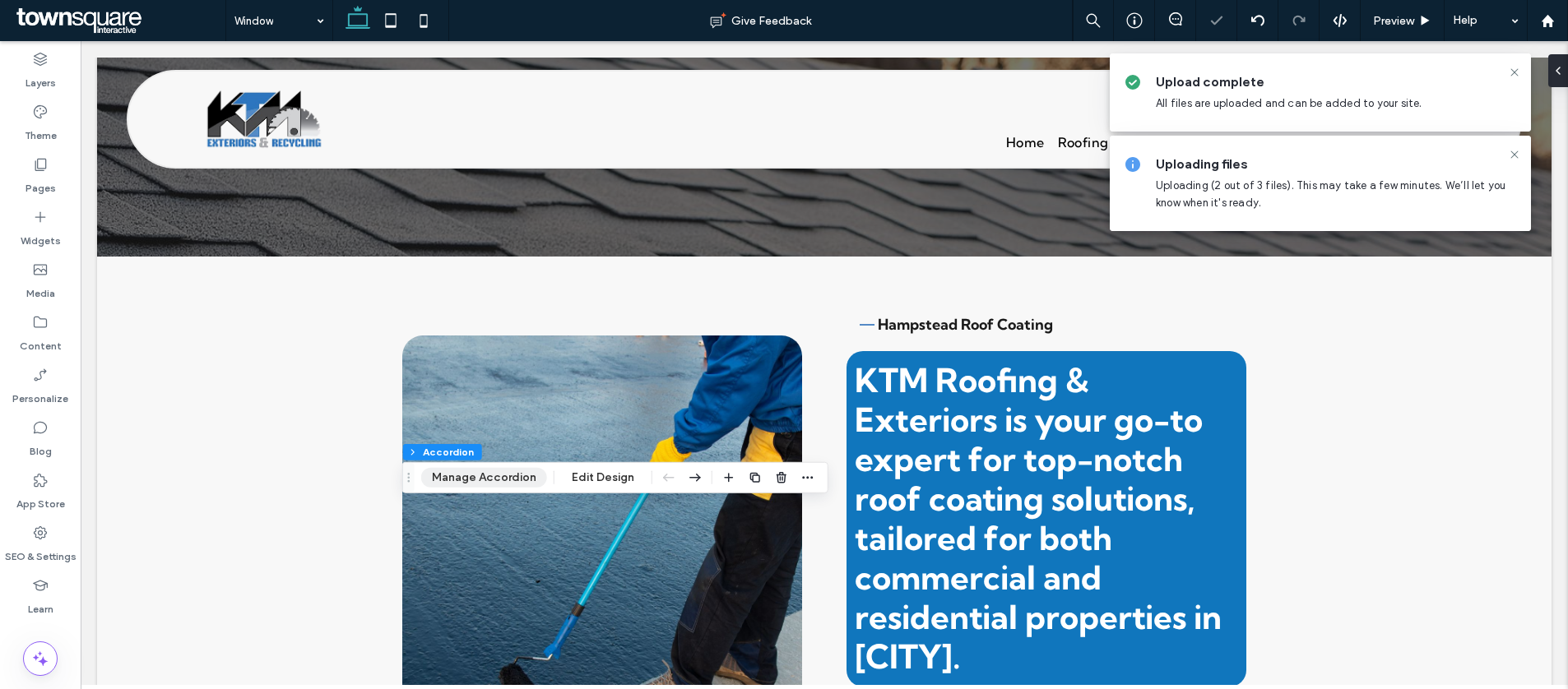 click on "Manage Accordion" at bounding box center [484, 478] 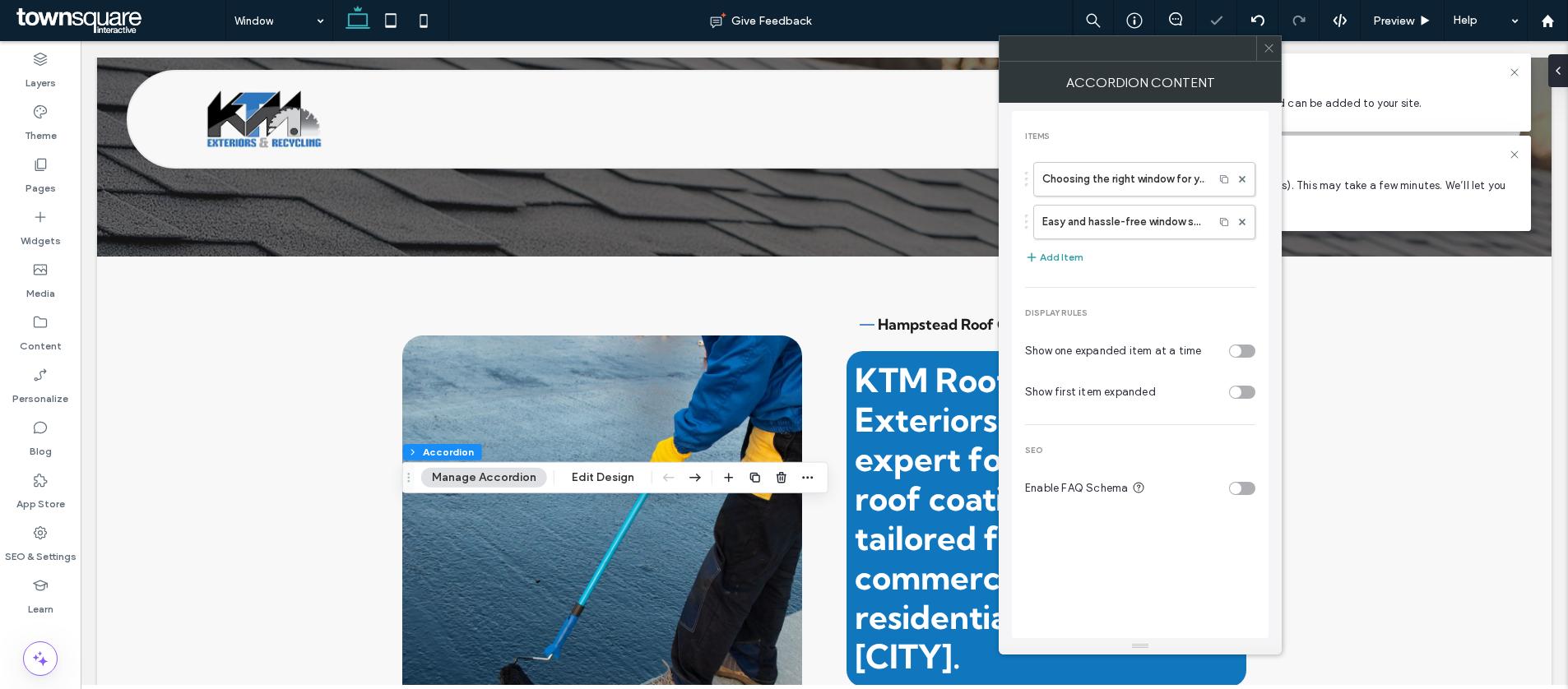 click on "Add Item" at bounding box center [1054, 257] 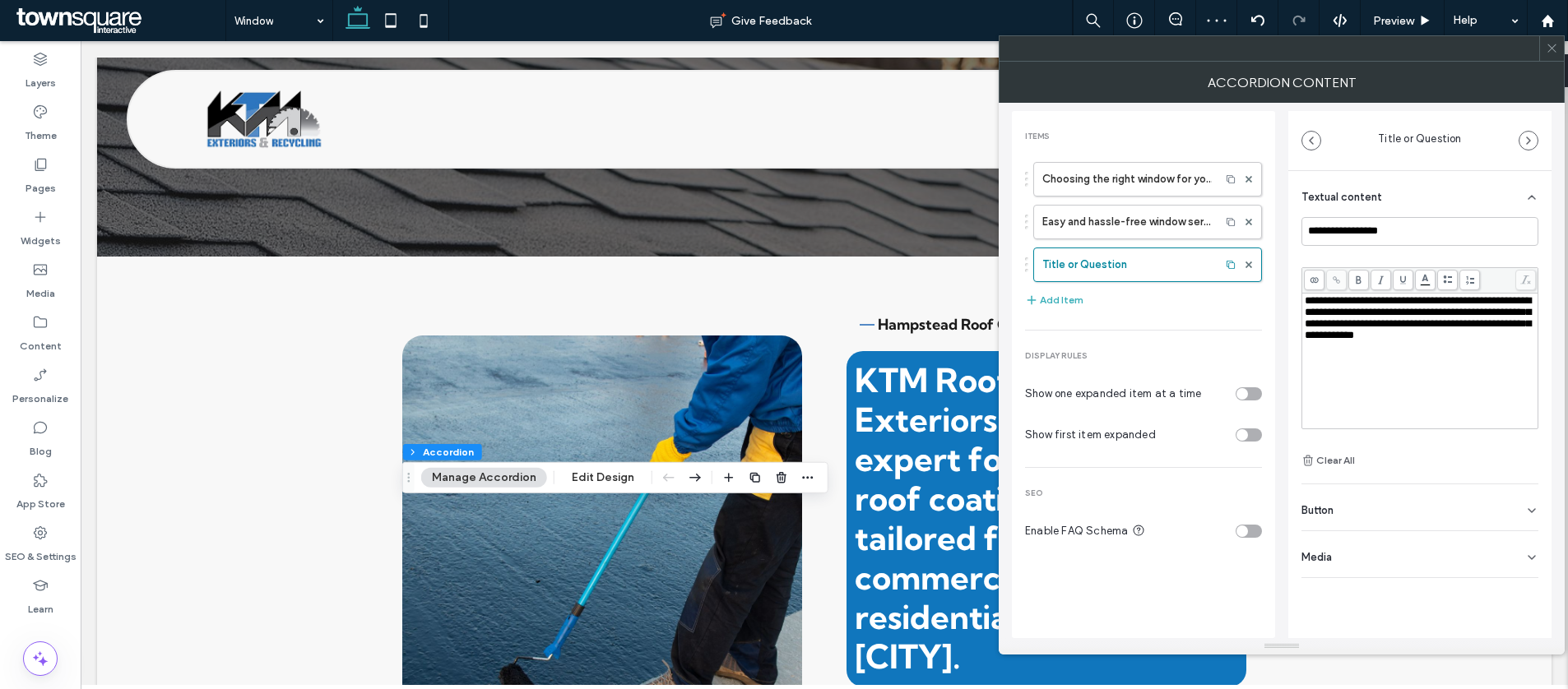 type 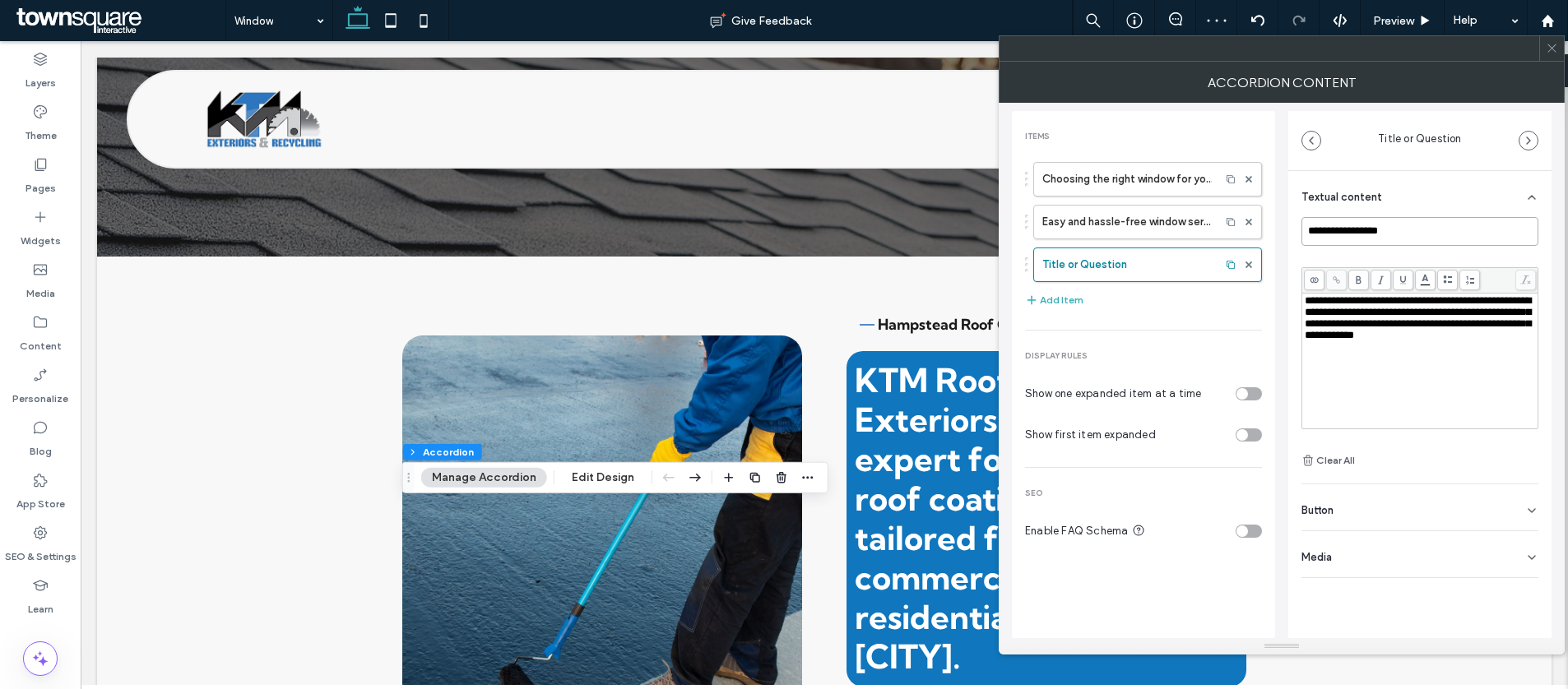 click on "**********" at bounding box center (1420, 231) 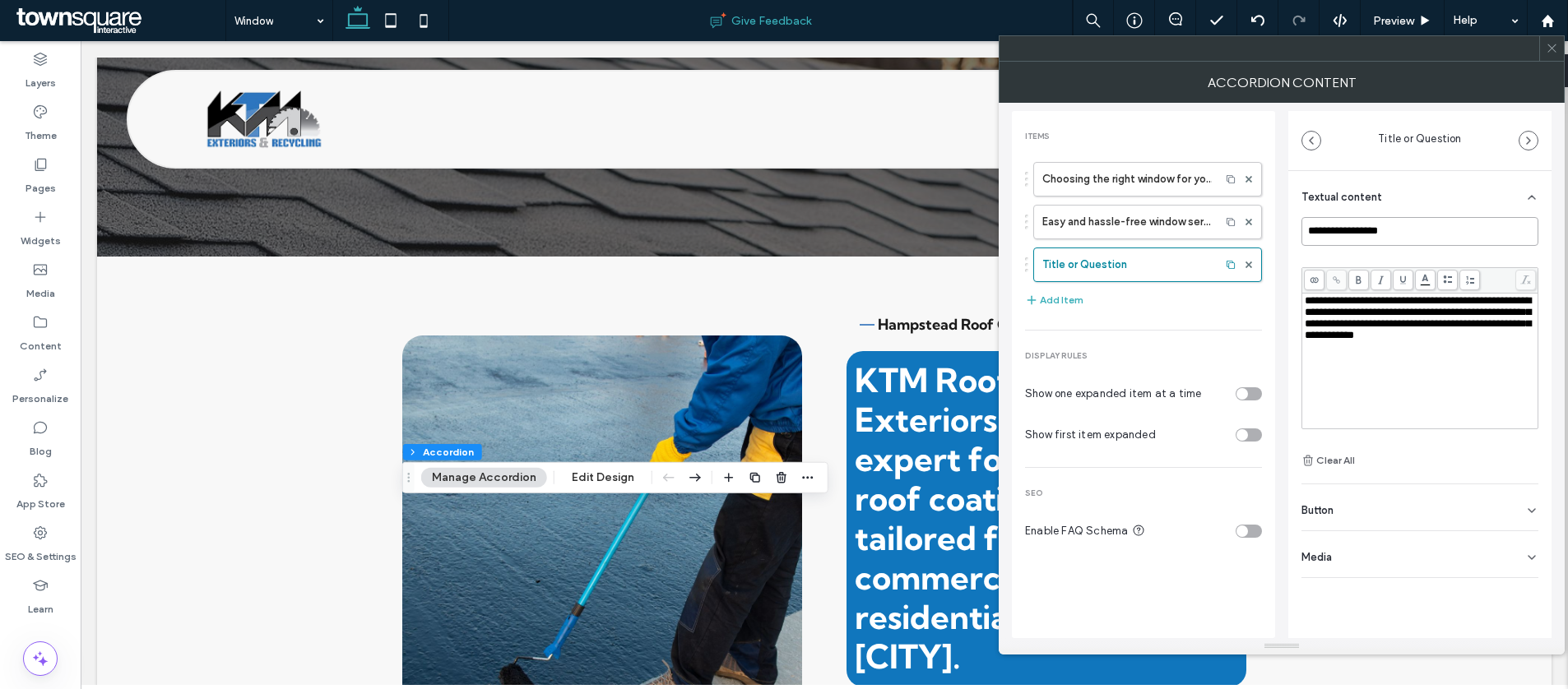 paste on "**********" 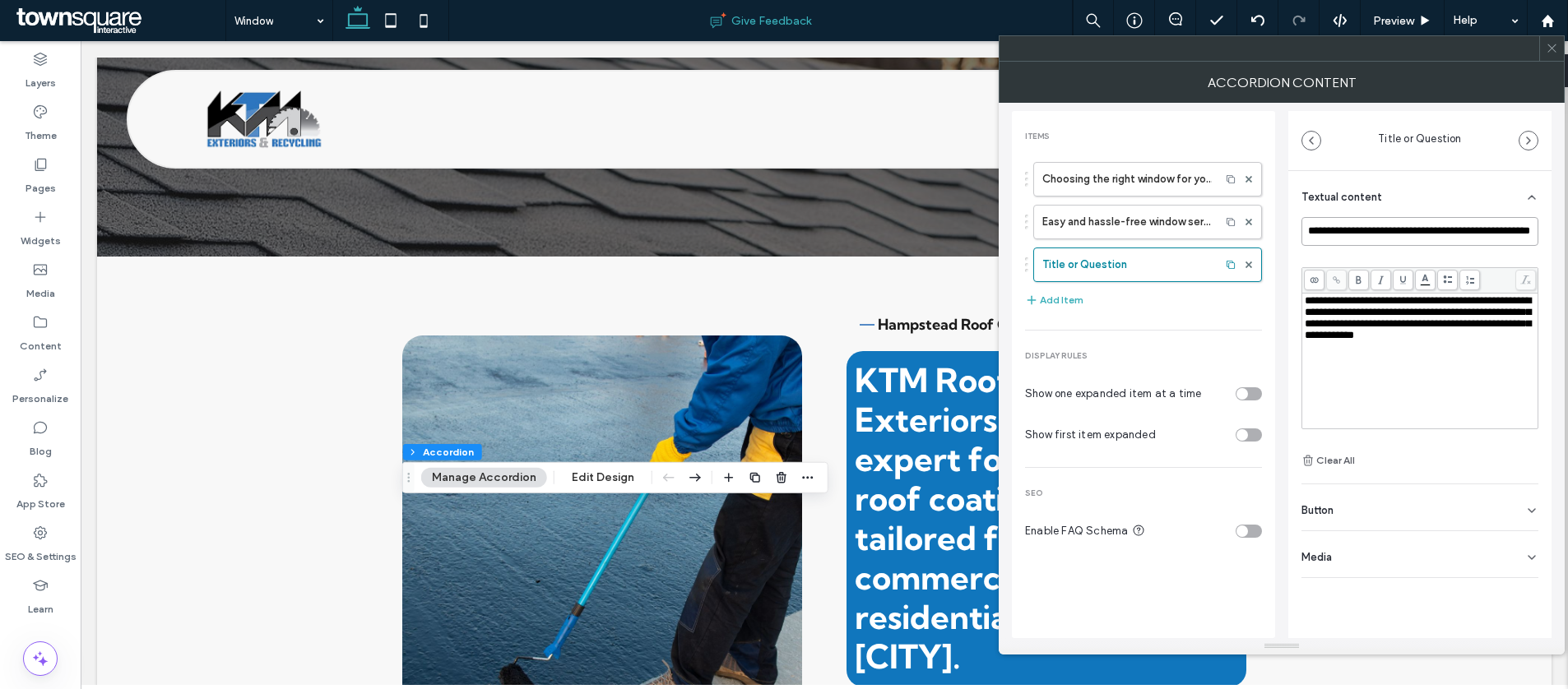 scroll, scrollTop: 0, scrollLeft: 42, axis: horizontal 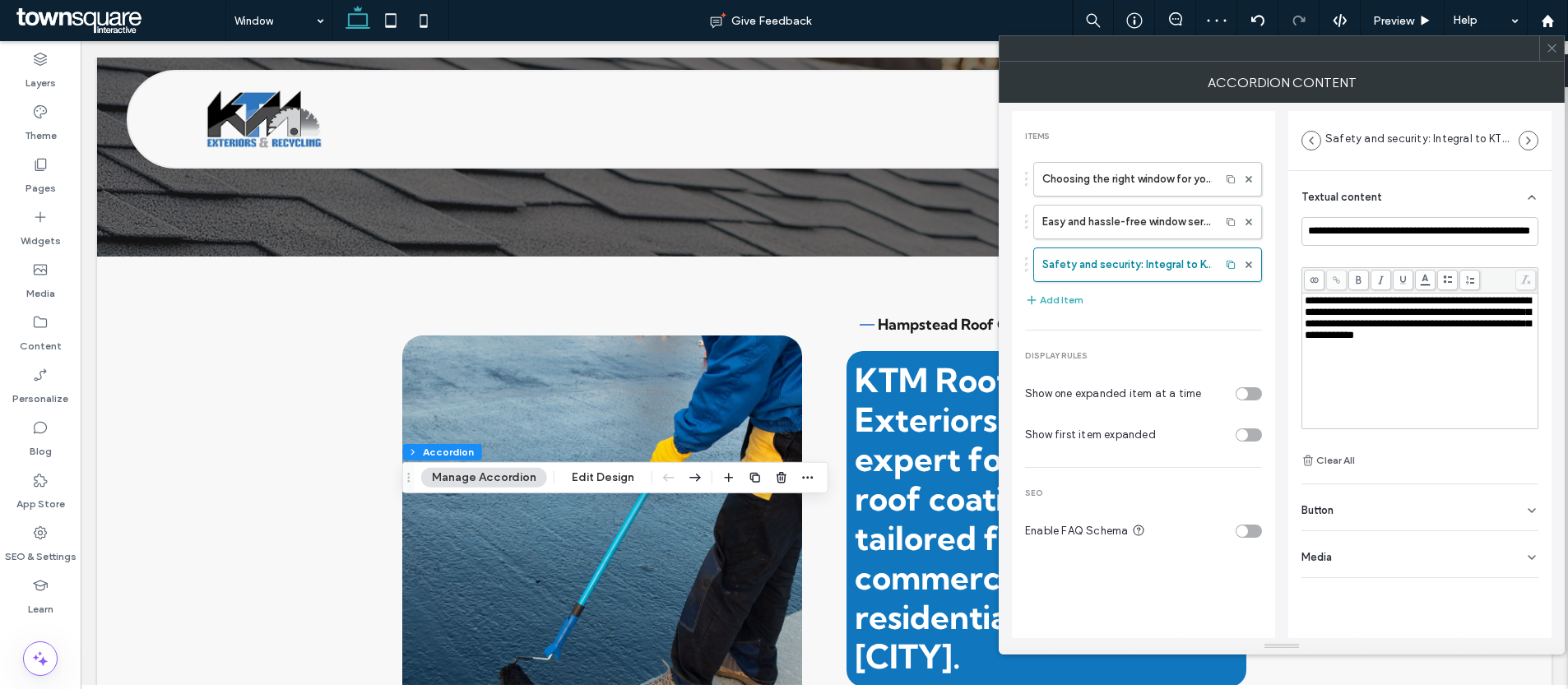 click on "**********" at bounding box center [1417, 317] 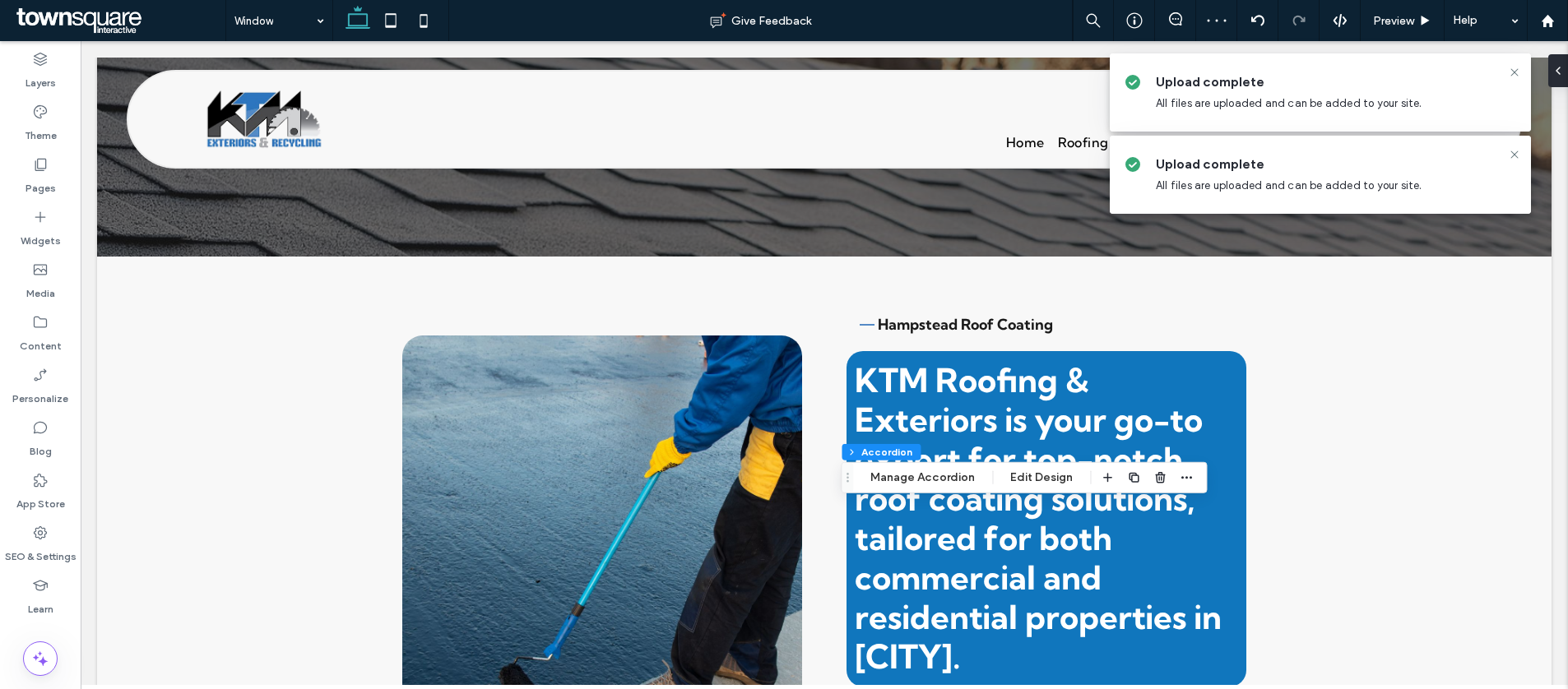 click on "Image Split Column Inner Column Inner Column Accordion Manage Accordion Edit Design" at bounding box center [1023, 478] 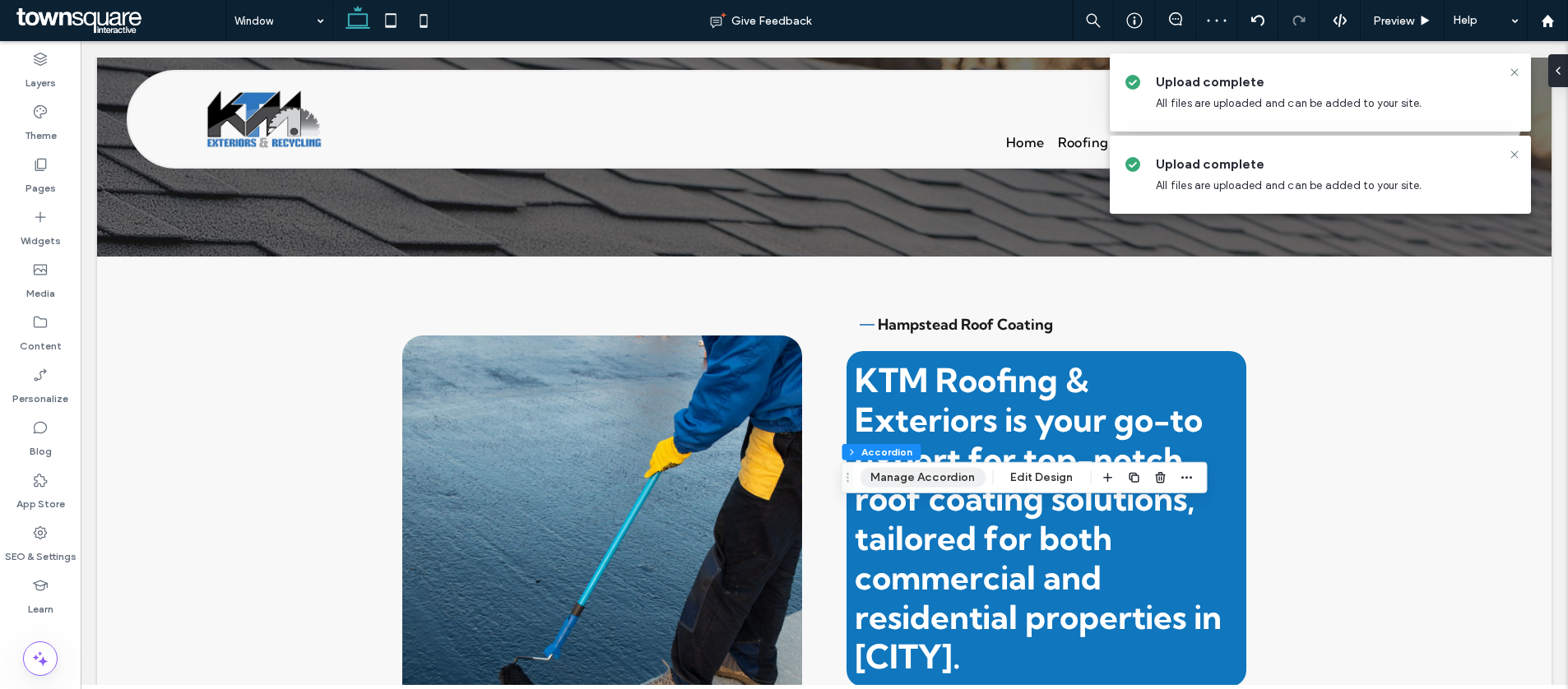 click on "Manage Accordion" at bounding box center (922, 478) 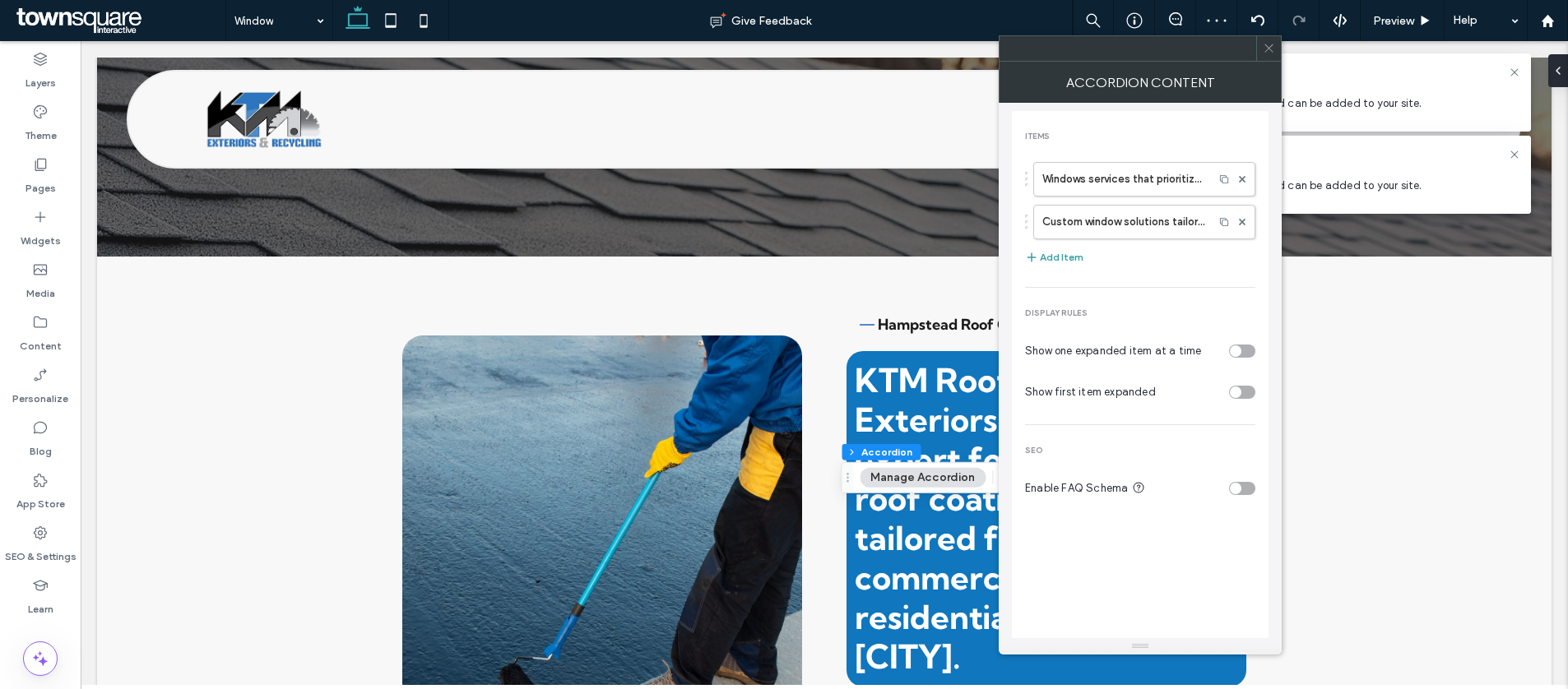 click on "Add Item" at bounding box center (1054, 257) 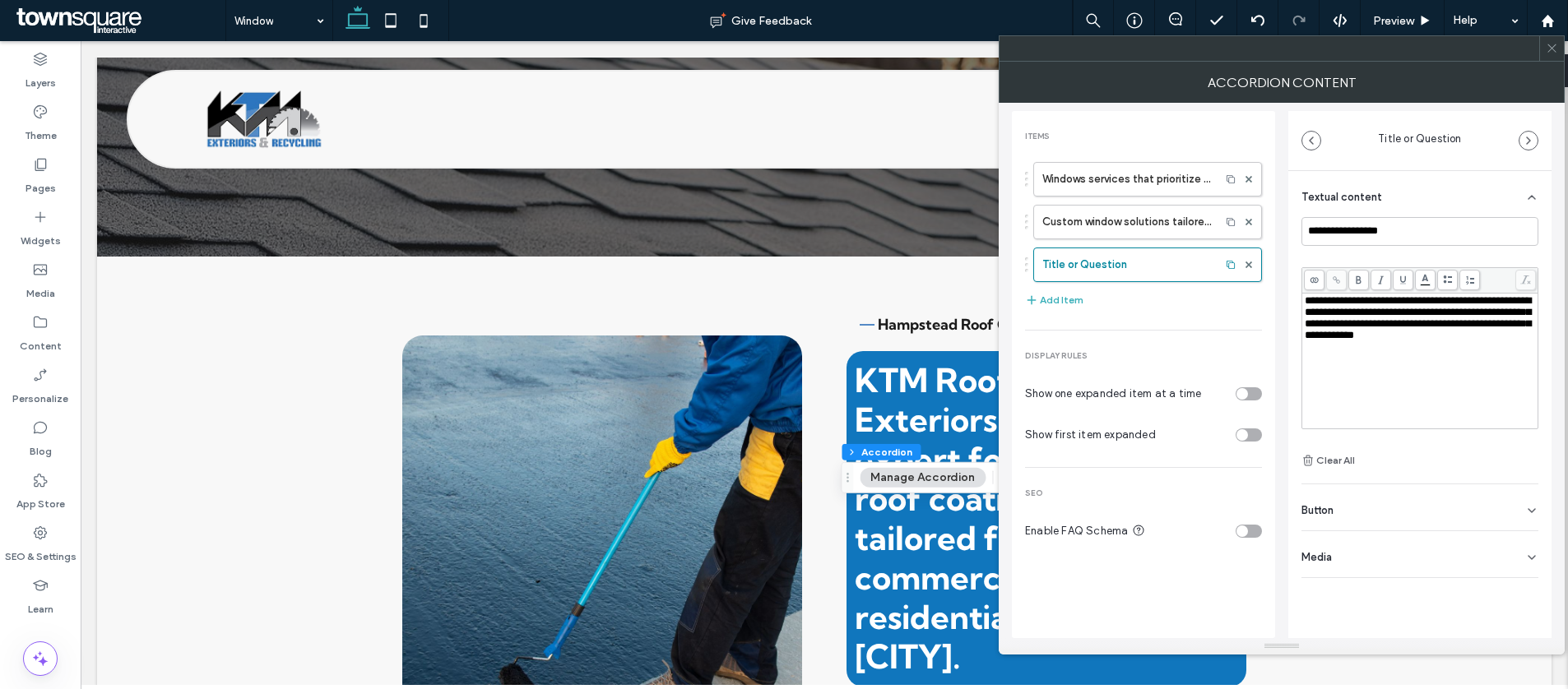 type 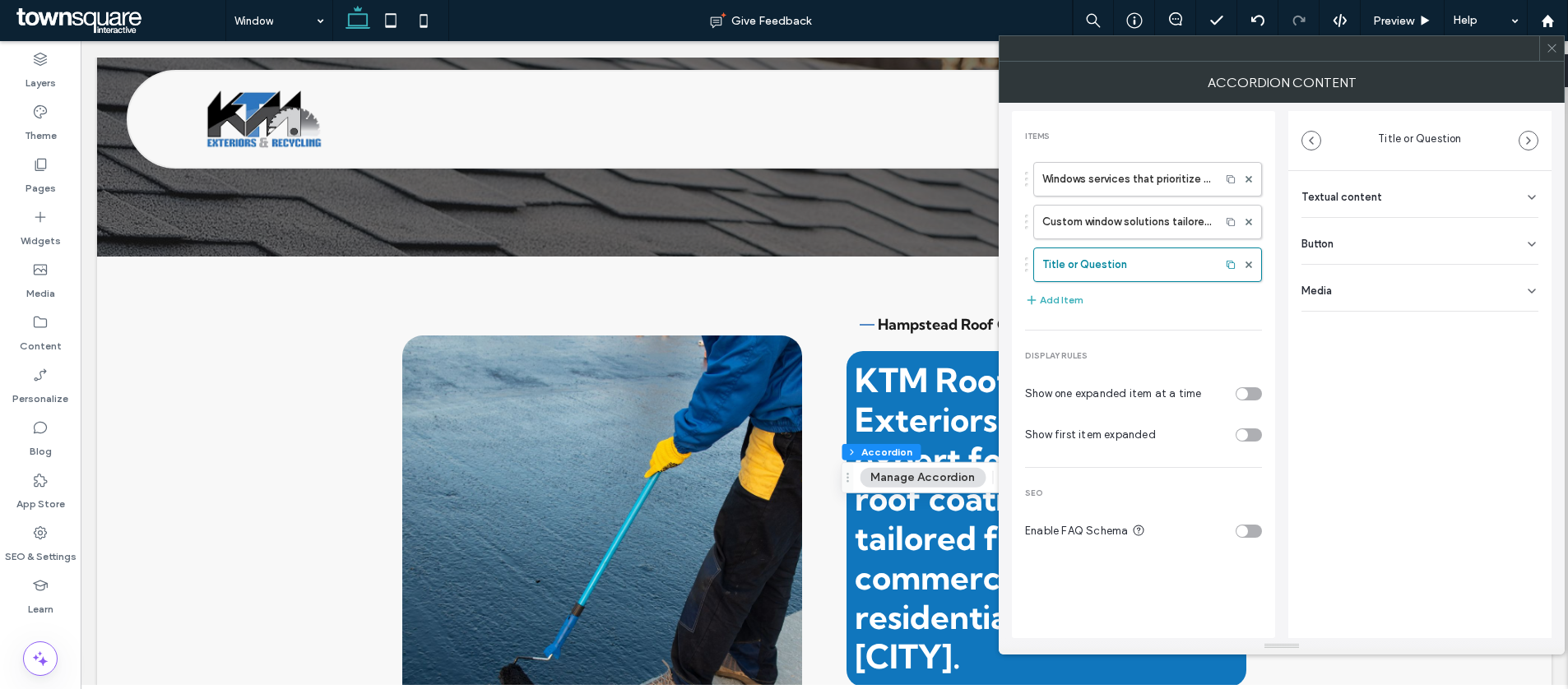 click on "**********" at bounding box center (1420, 231) 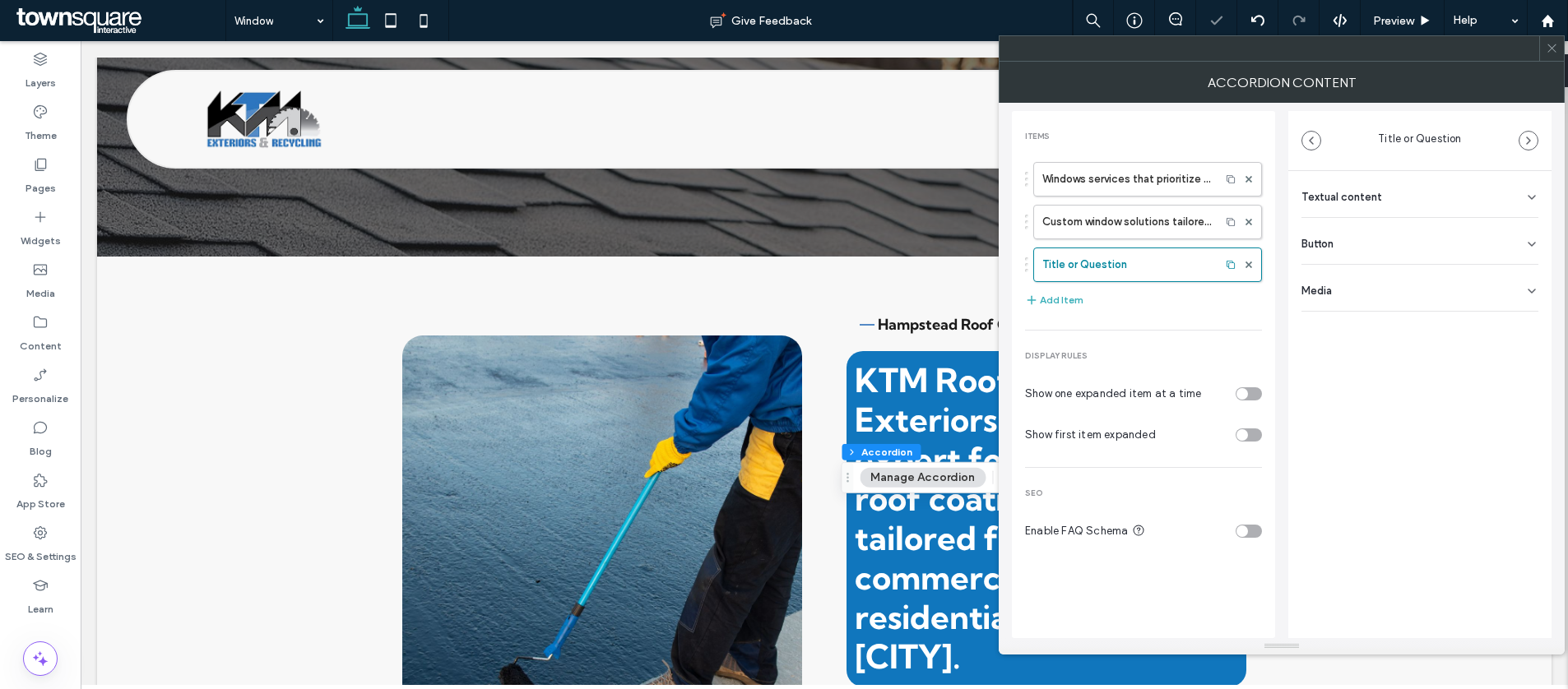 click on "Textual content" at bounding box center (1420, 194) 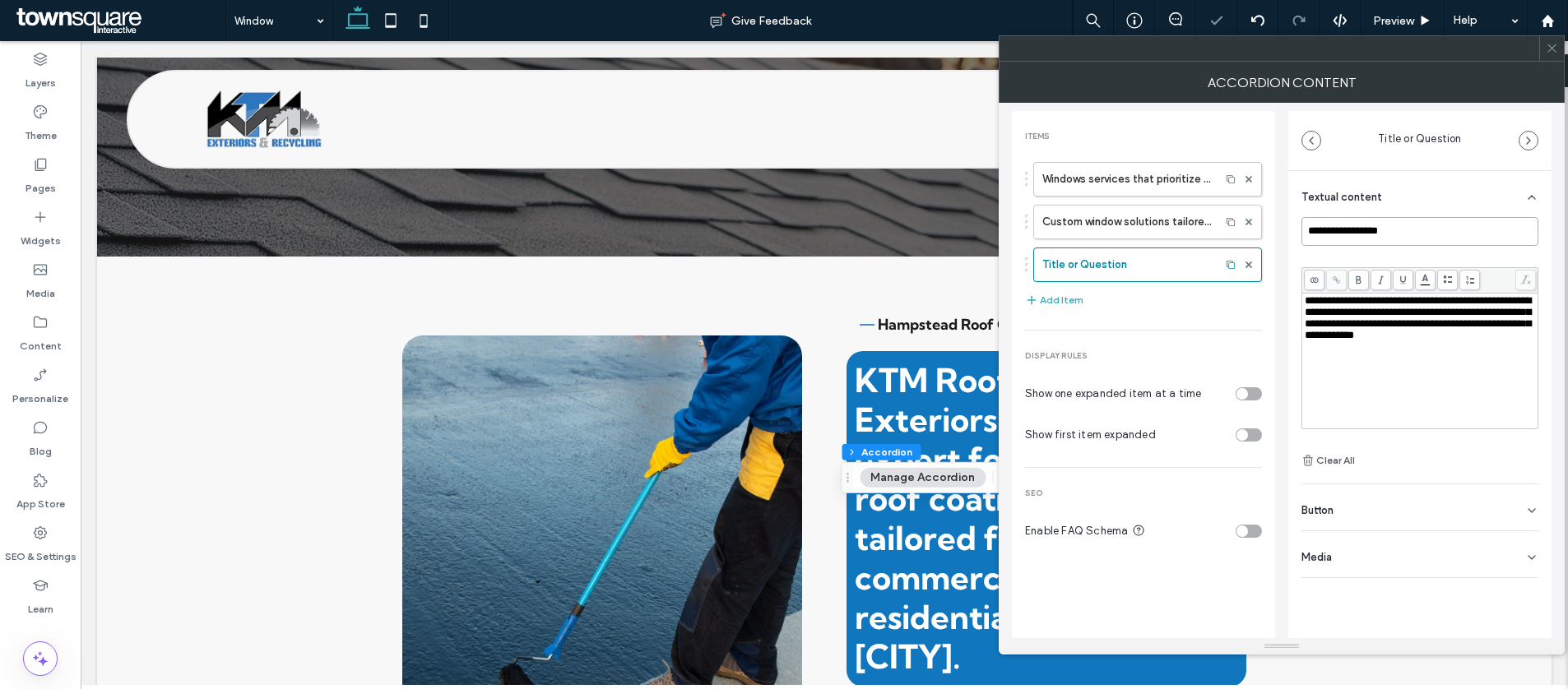 click on "**********" at bounding box center [1420, 231] 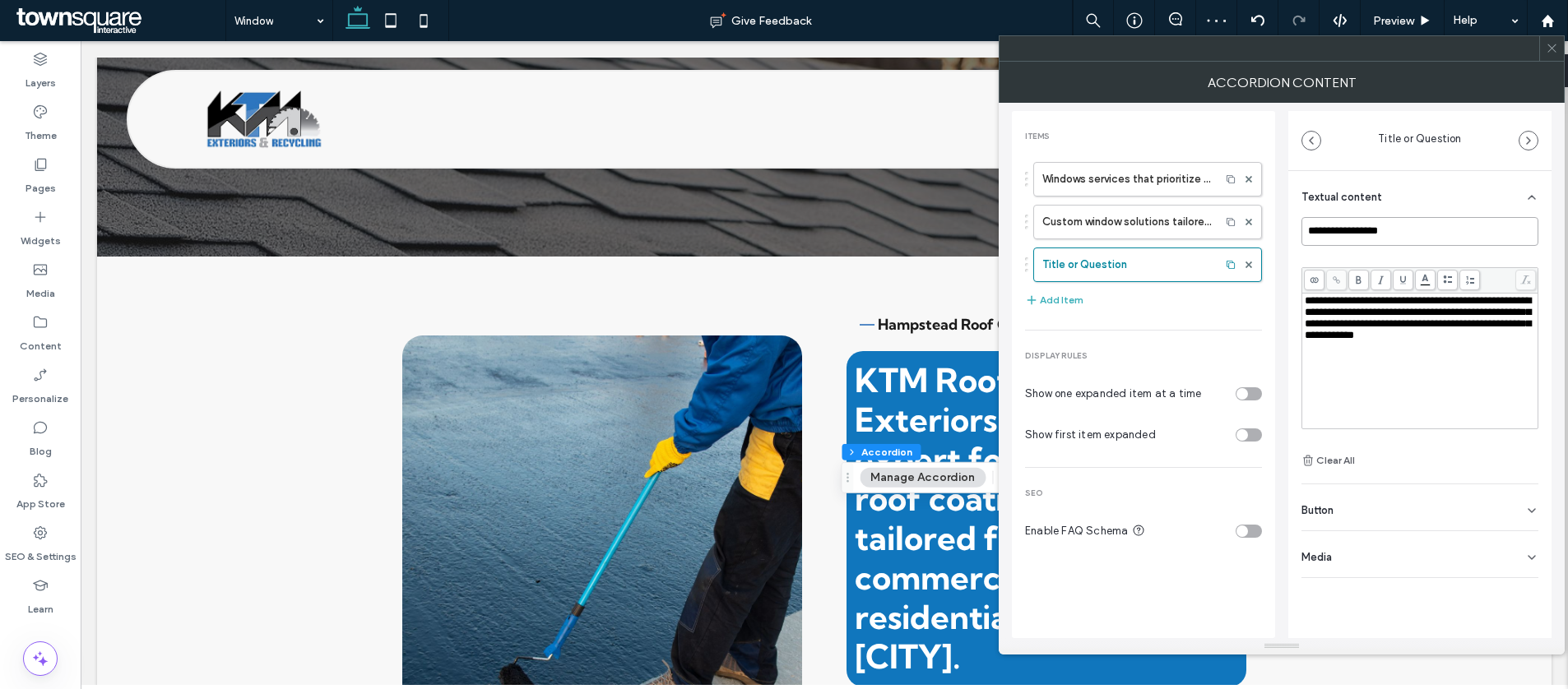 paste on "**********" 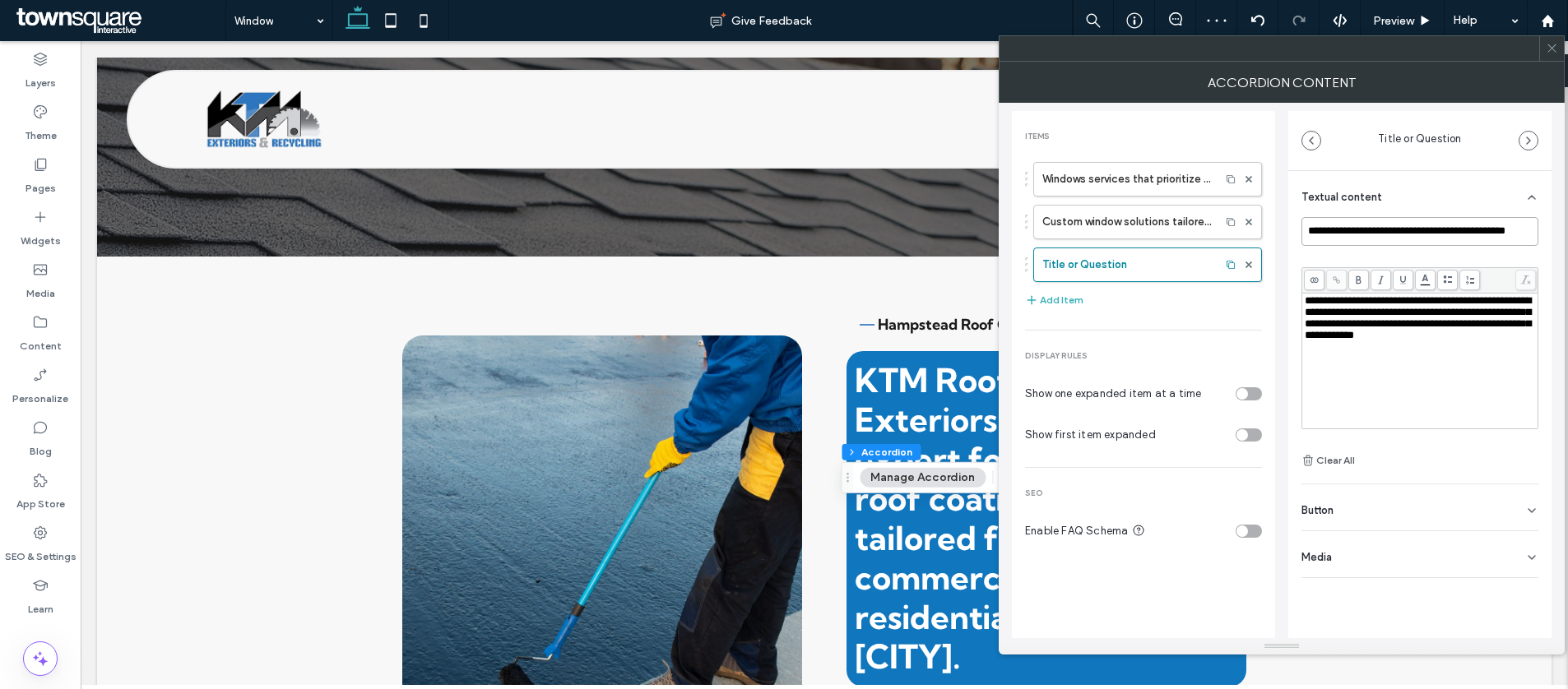 scroll, scrollTop: 0, scrollLeft: 35, axis: horizontal 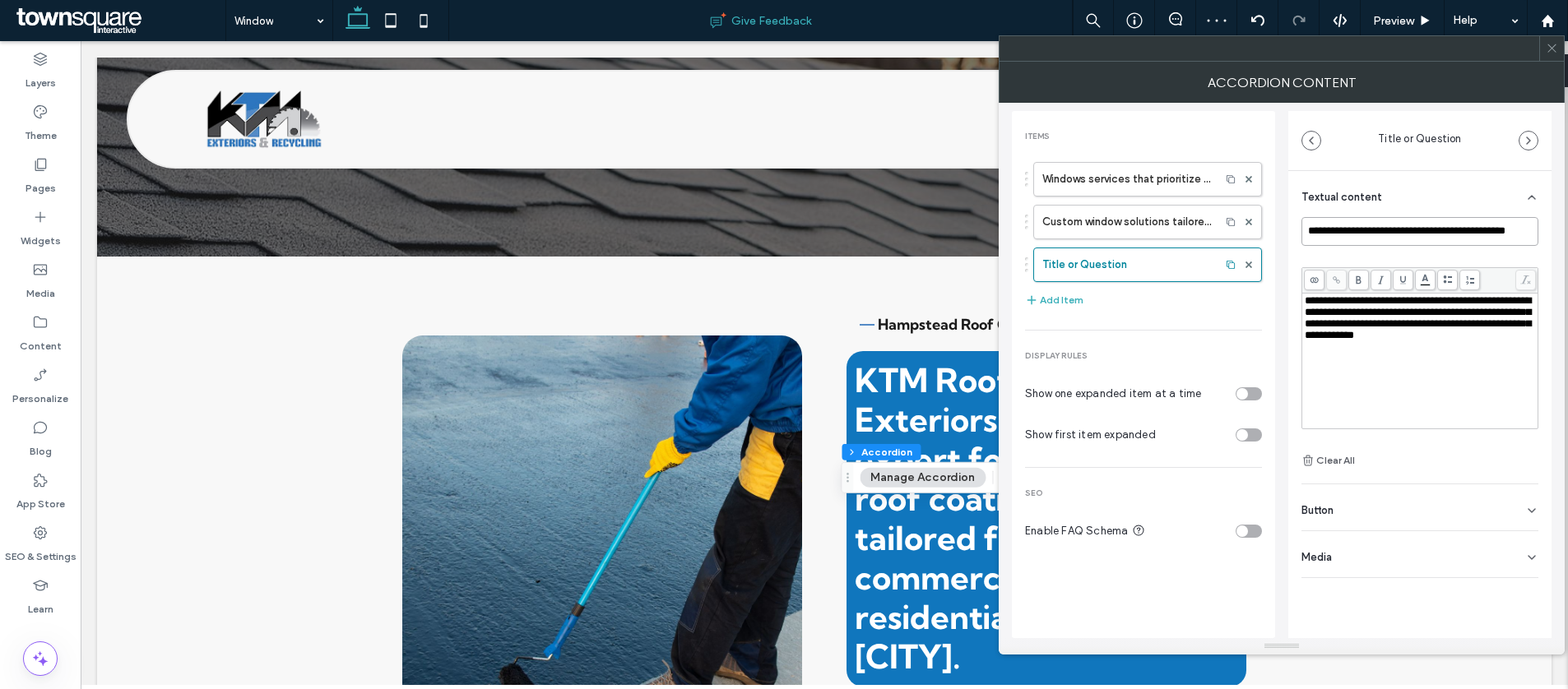 type on "**********" 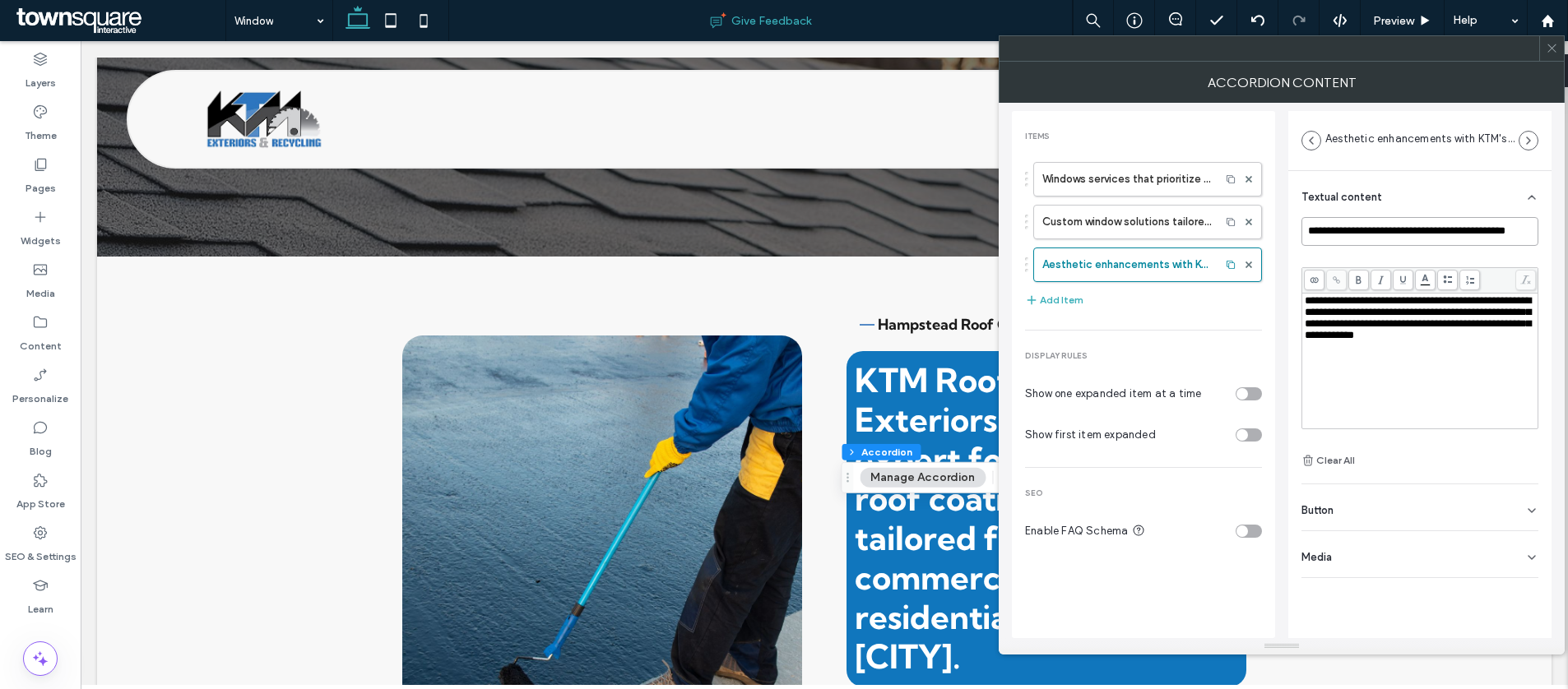 scroll, scrollTop: 0, scrollLeft: 0, axis: both 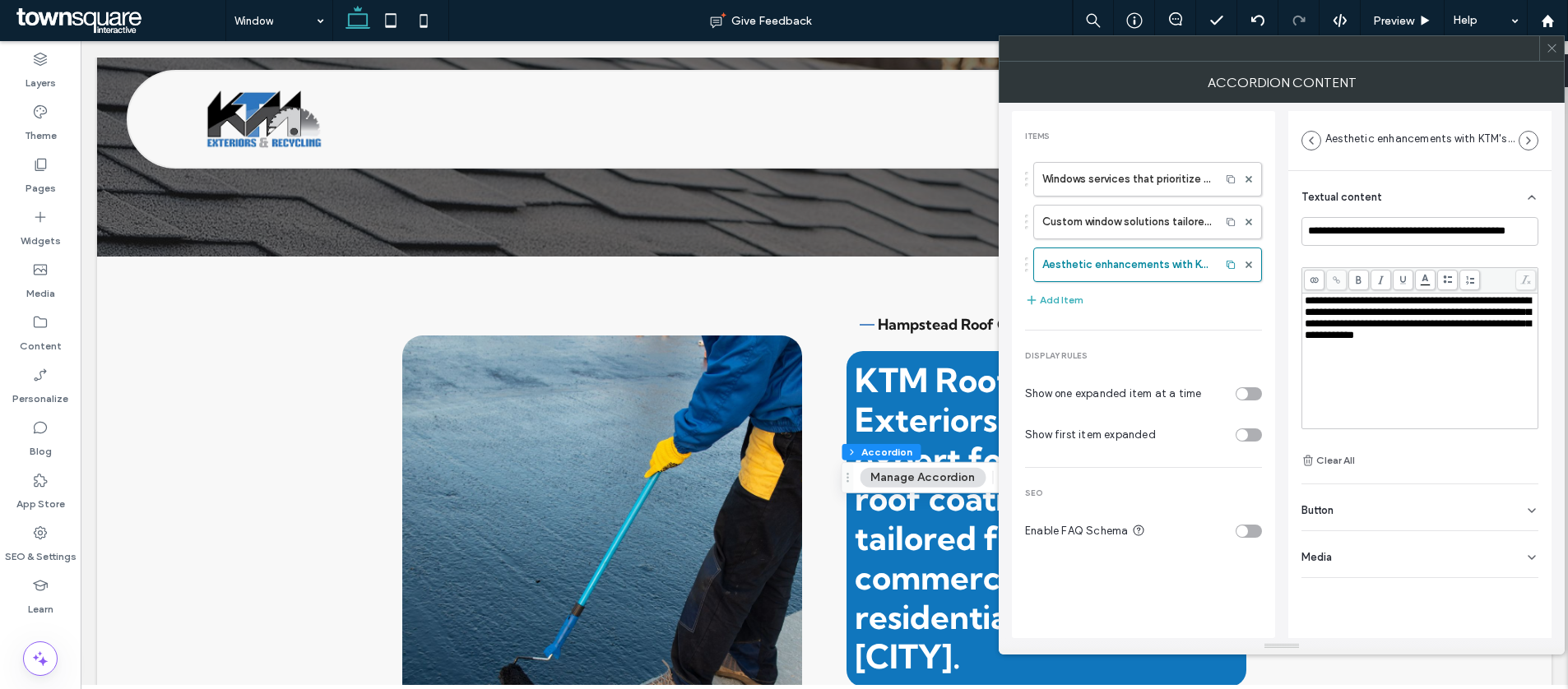 click on "**********" at bounding box center [1420, 361] 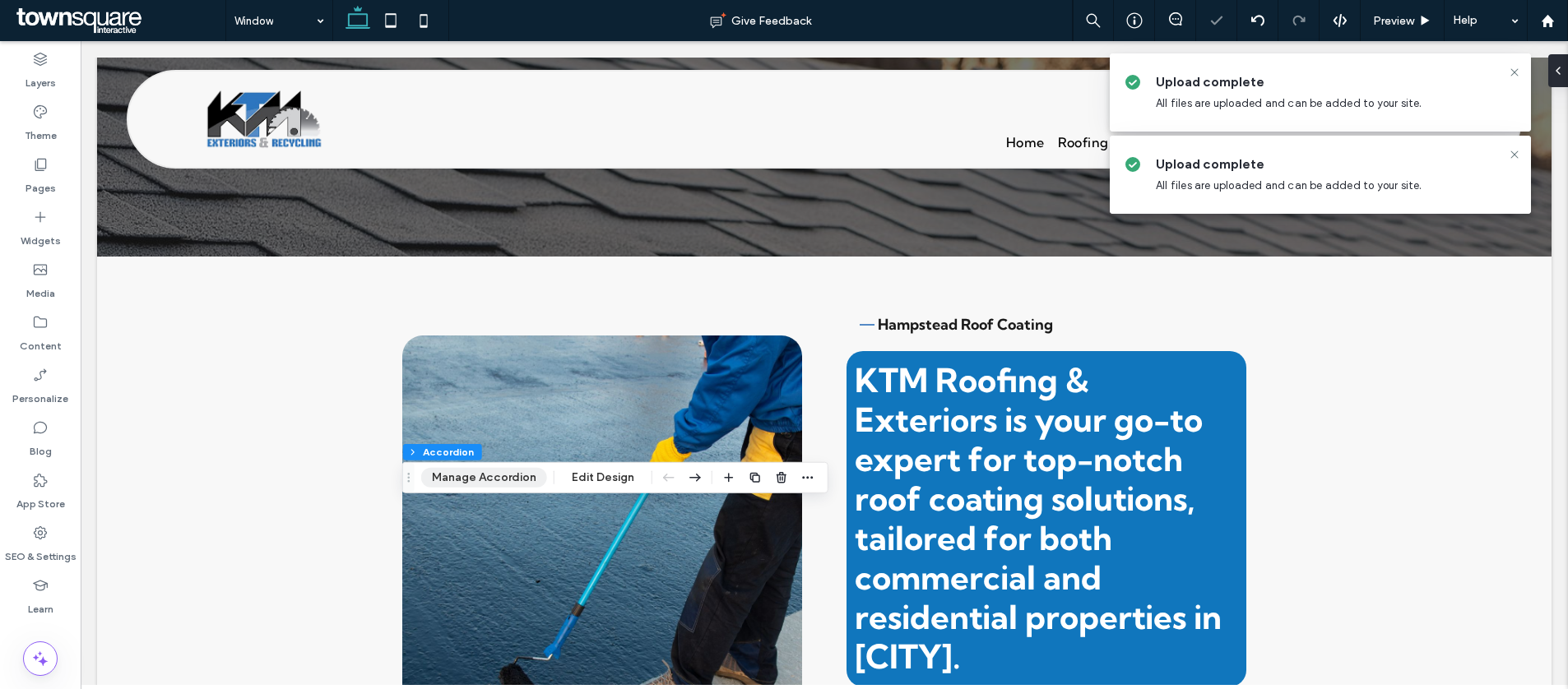 click on "Manage Accordion" at bounding box center (484, 478) 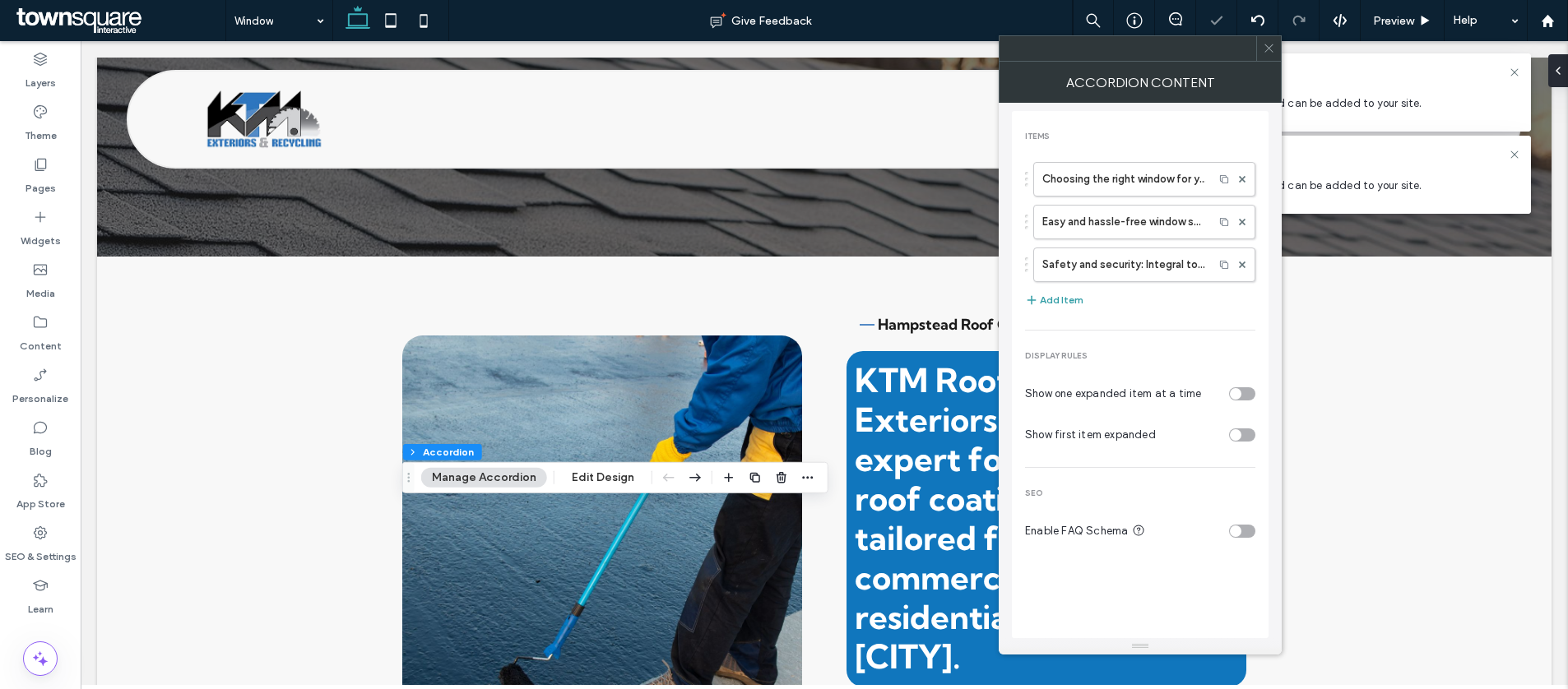 click on "Add Item" at bounding box center (1054, 300) 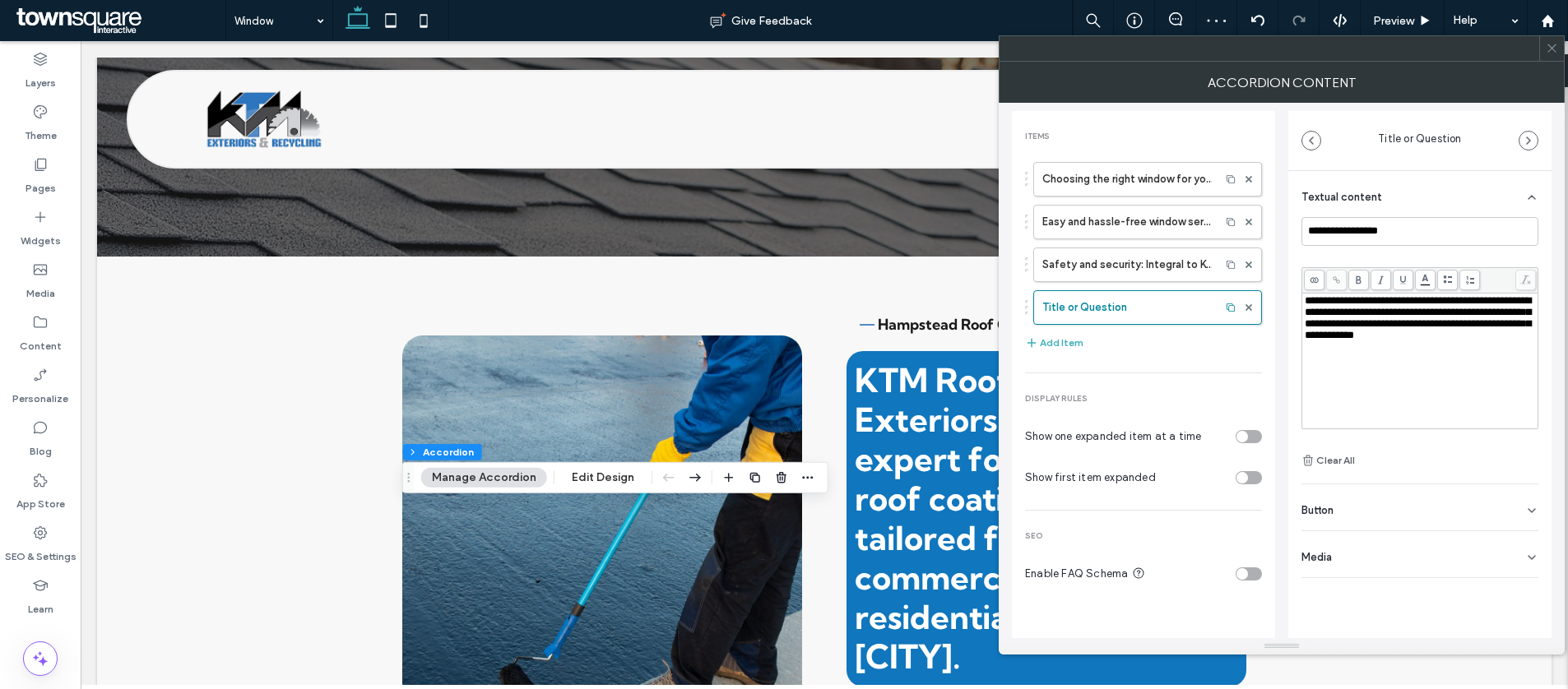 type 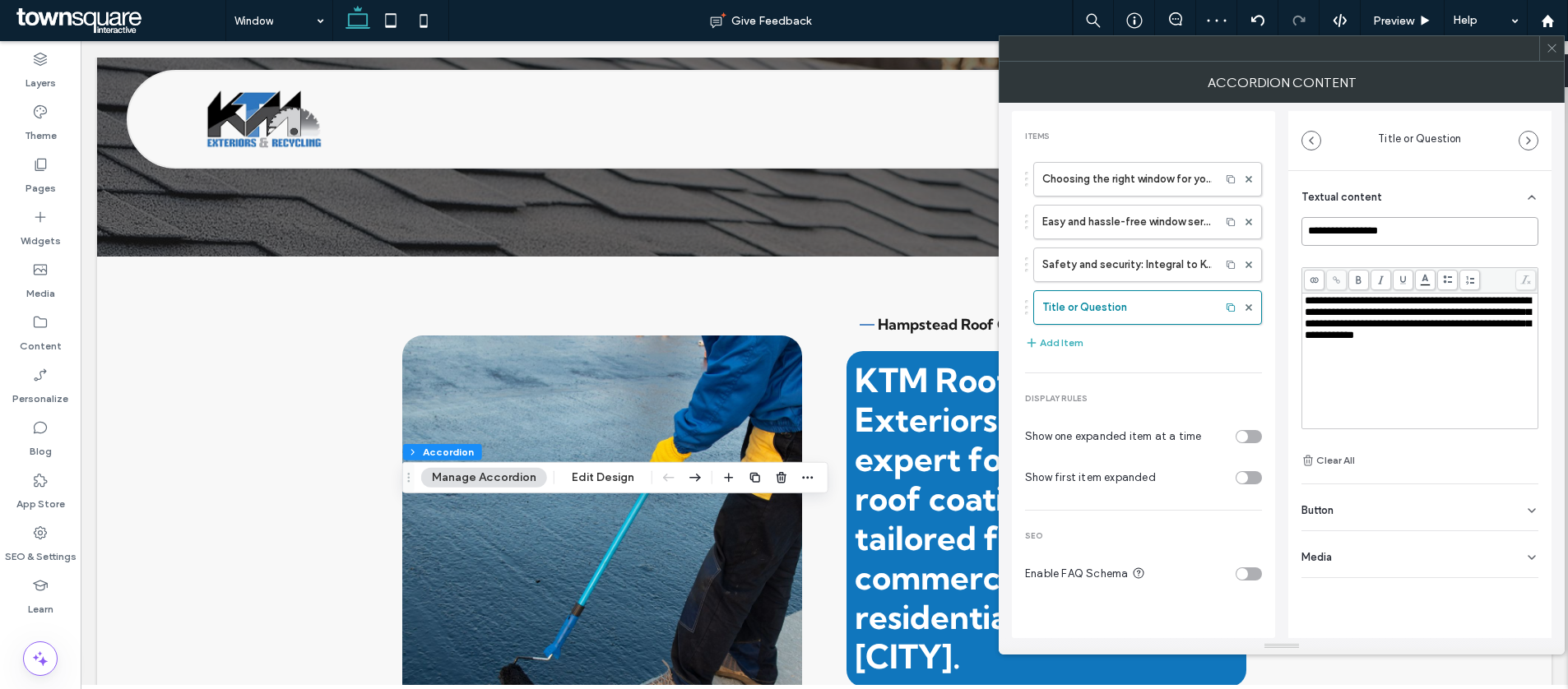 click on "**********" at bounding box center (1420, 231) 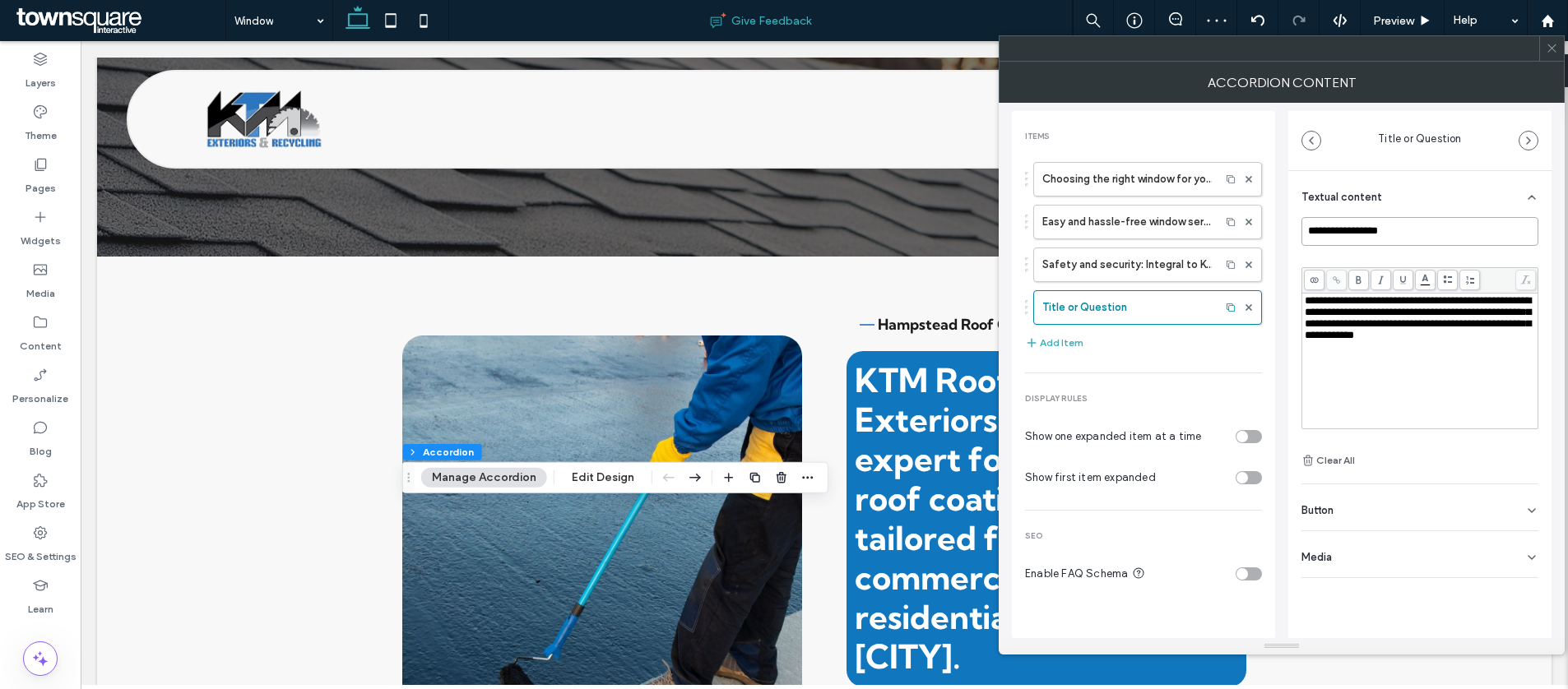 paste on "**********" 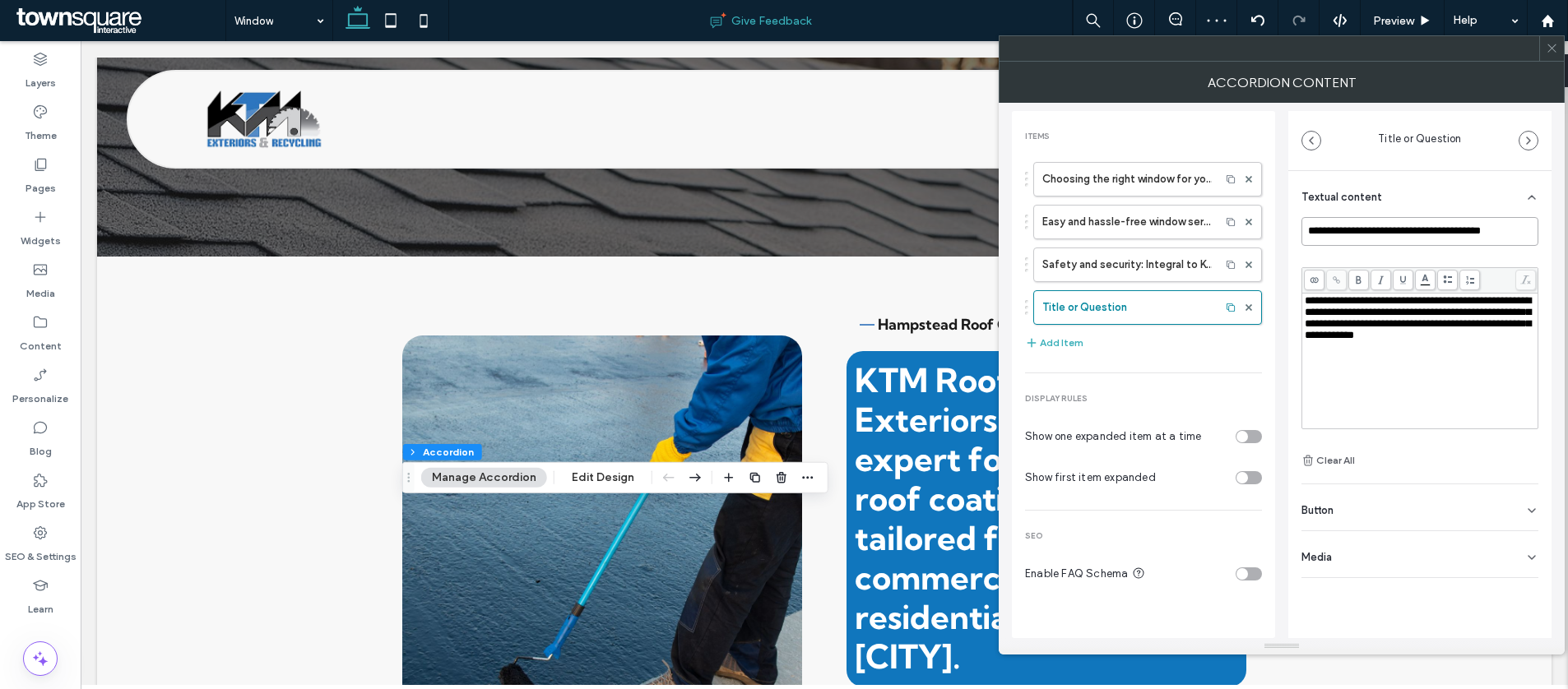 type on "**********" 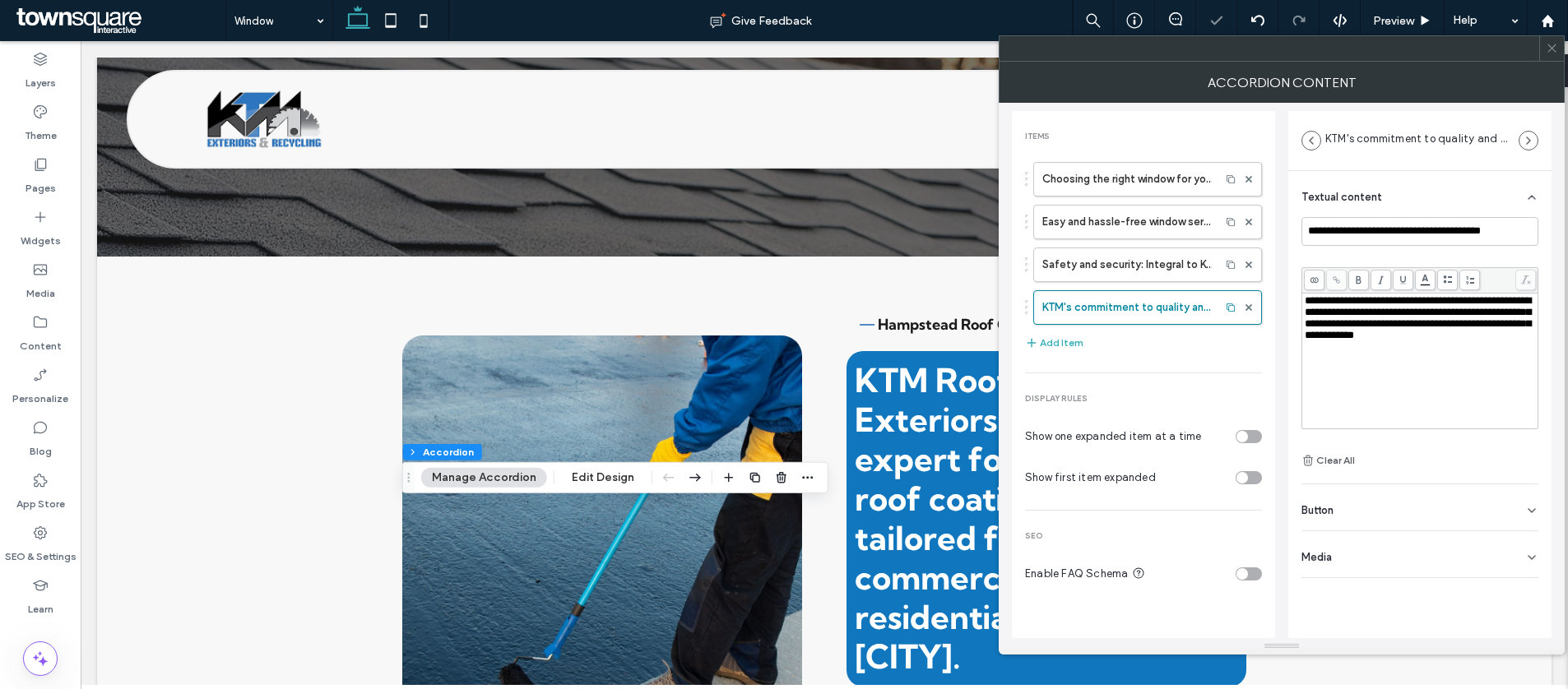 click on "**********" at bounding box center [1420, 361] 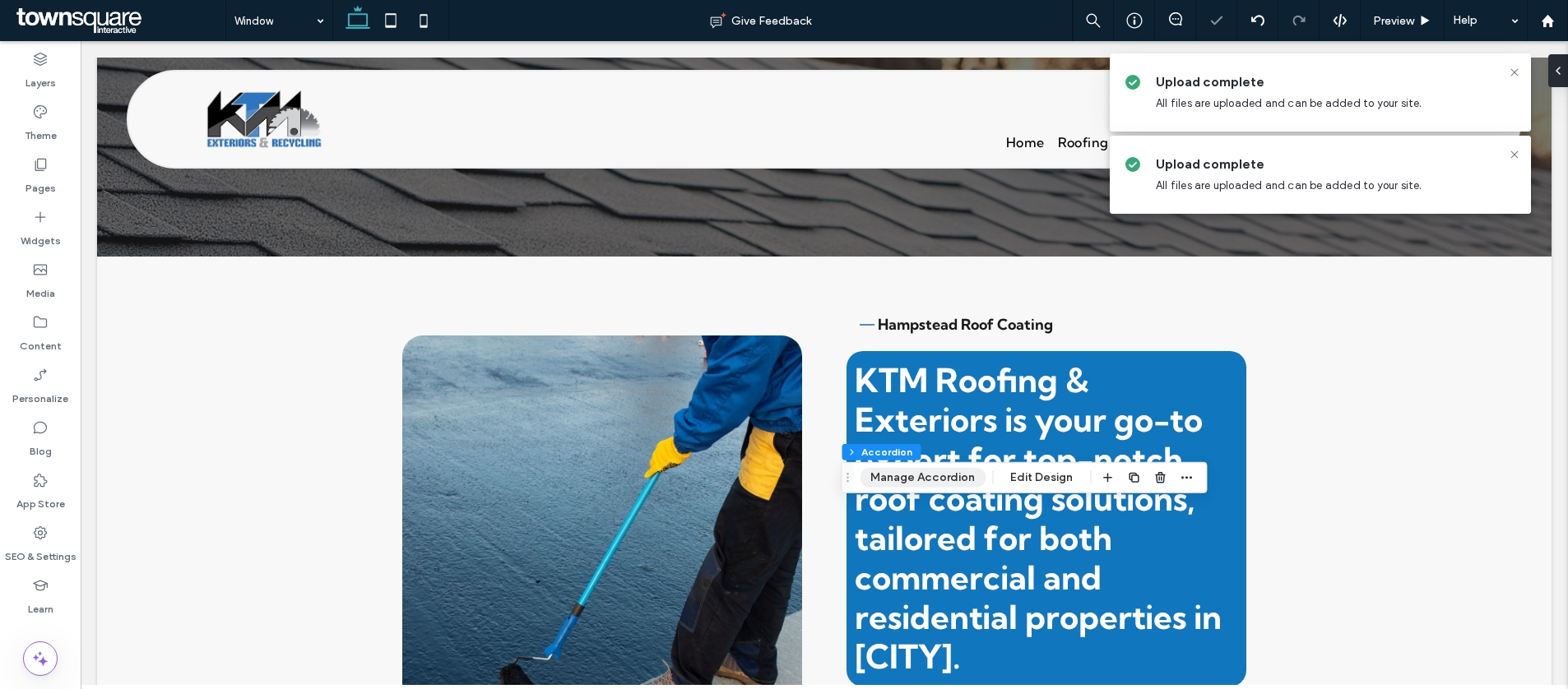 click on "Manage Accordion" at bounding box center [922, 478] 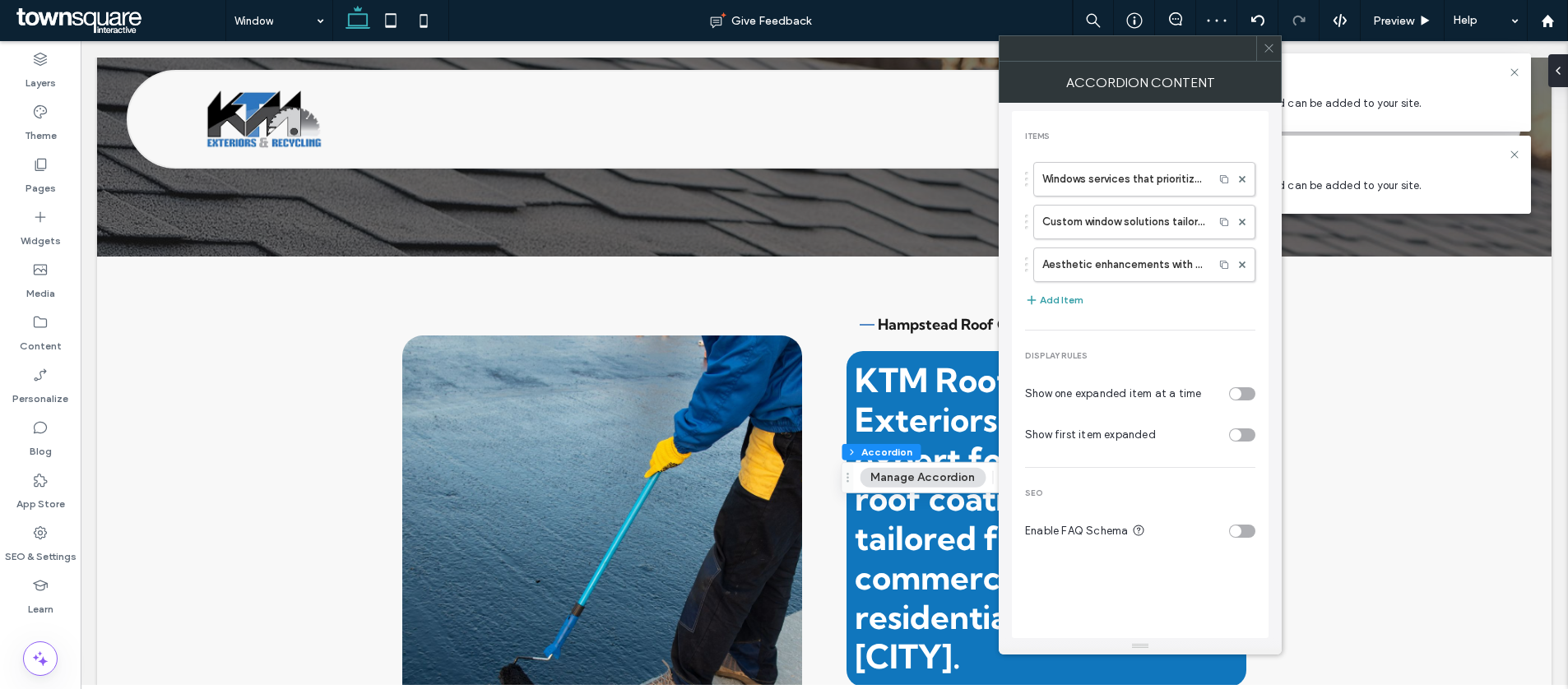 click on "Add Item" at bounding box center [1054, 300] 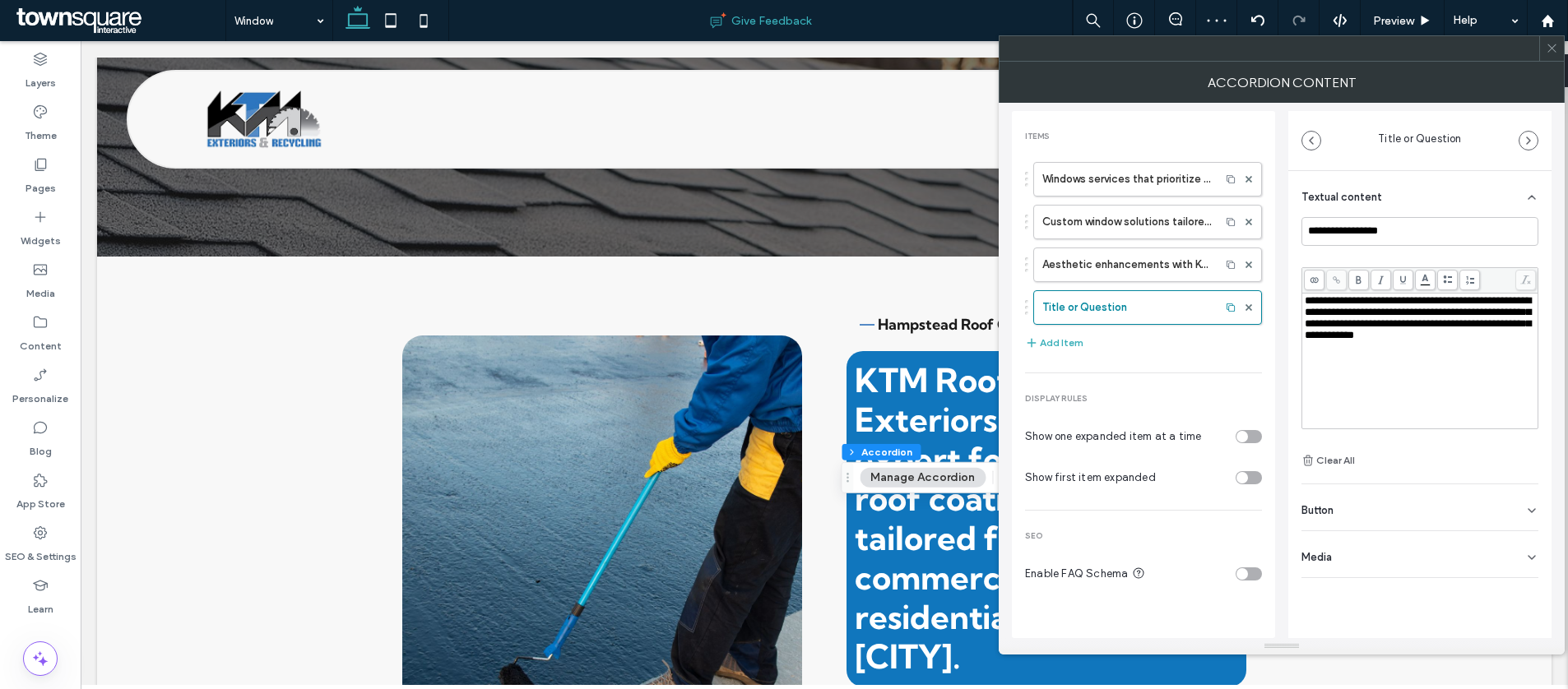 type 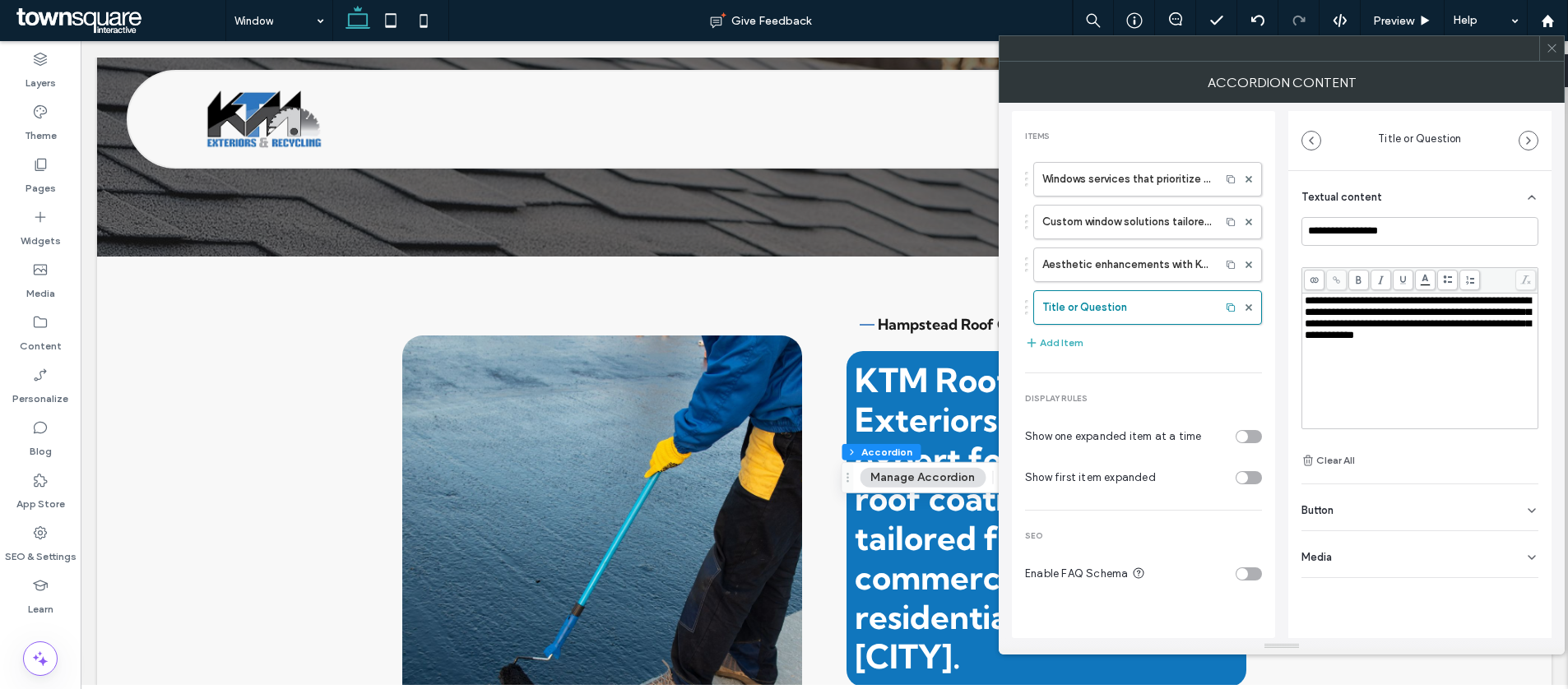 click on "**********" at bounding box center [1420, 344] 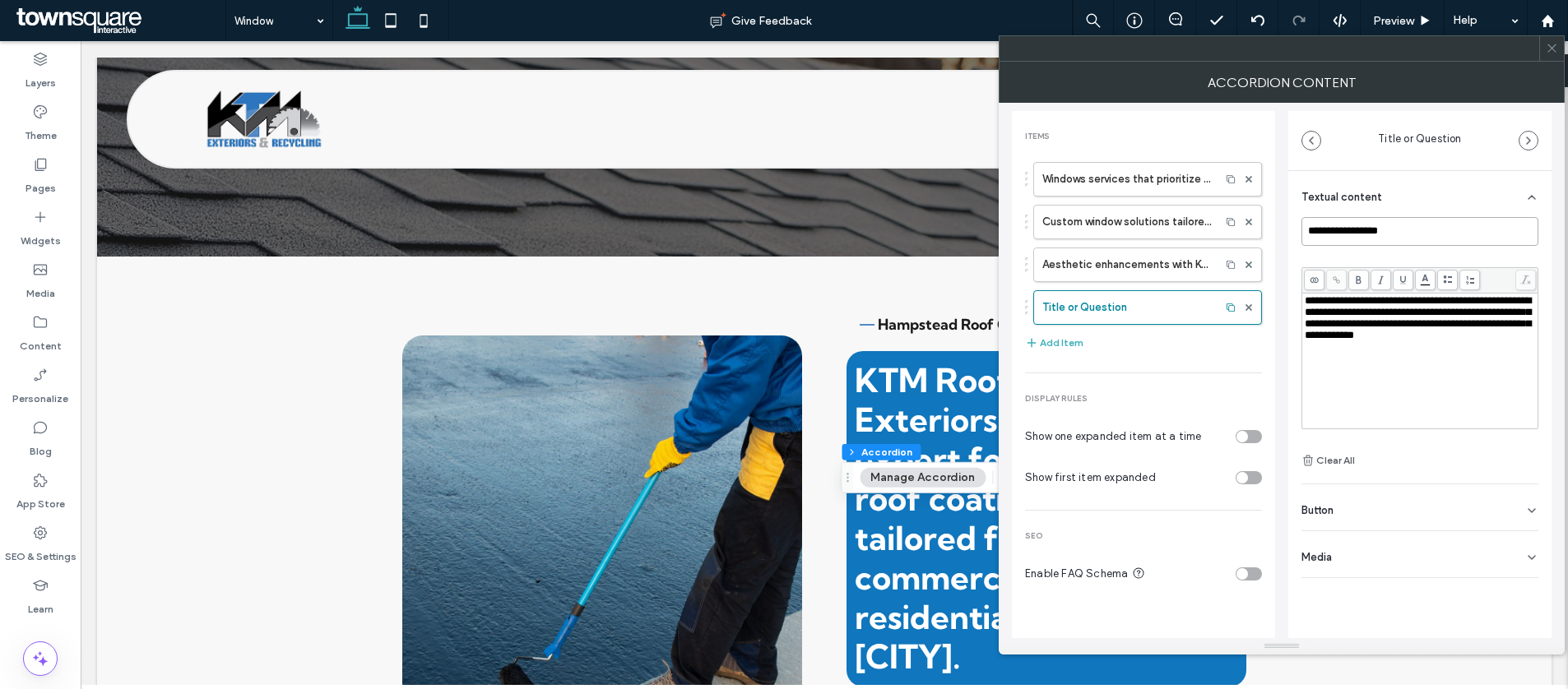 click on "**********" at bounding box center (1420, 231) 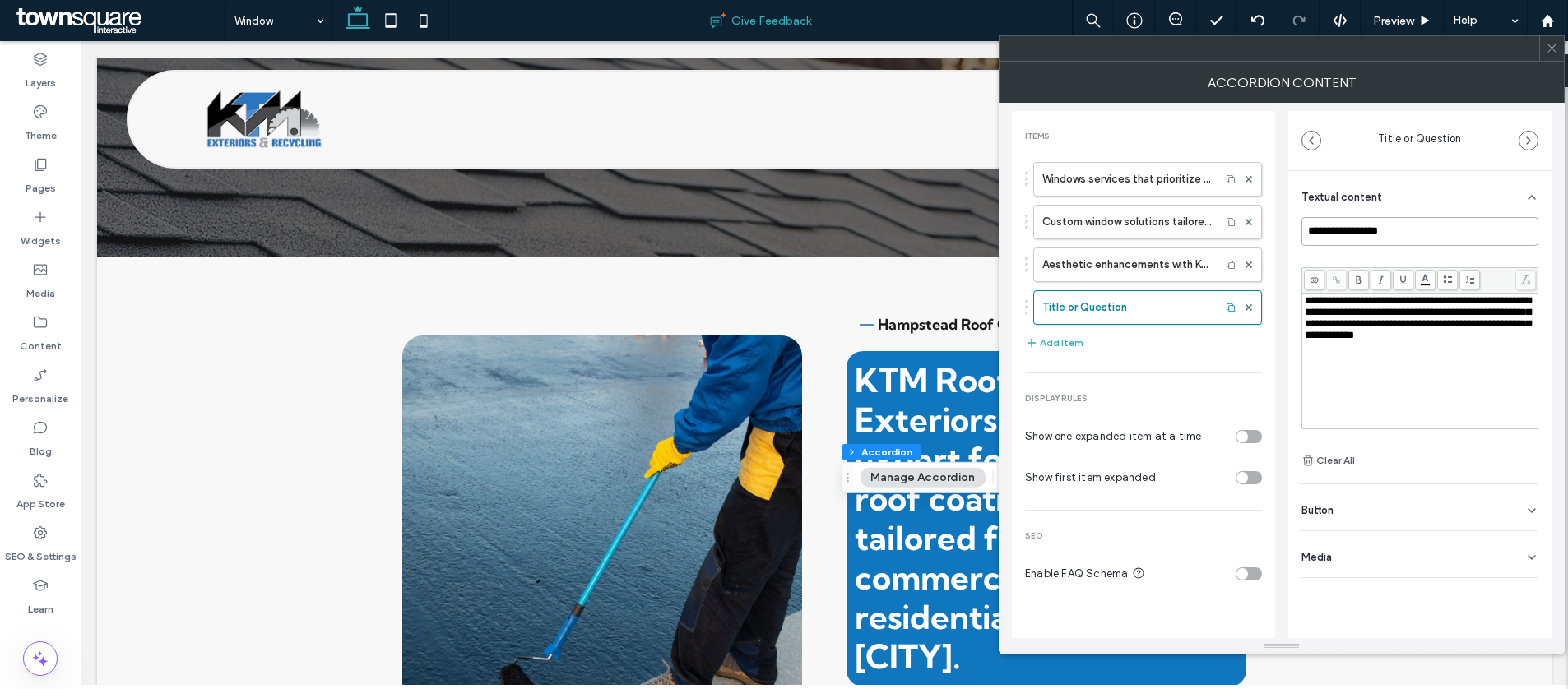 paste on "**********" 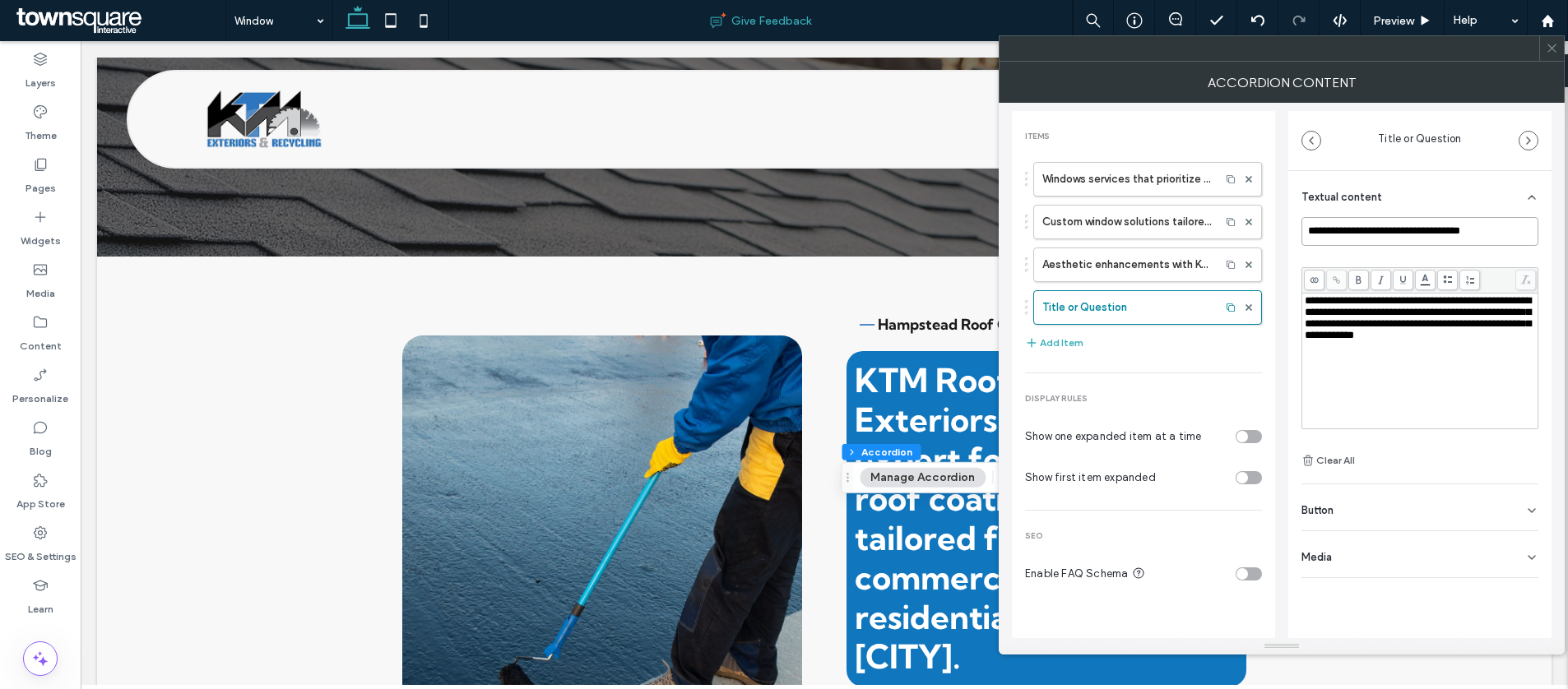 type on "**********" 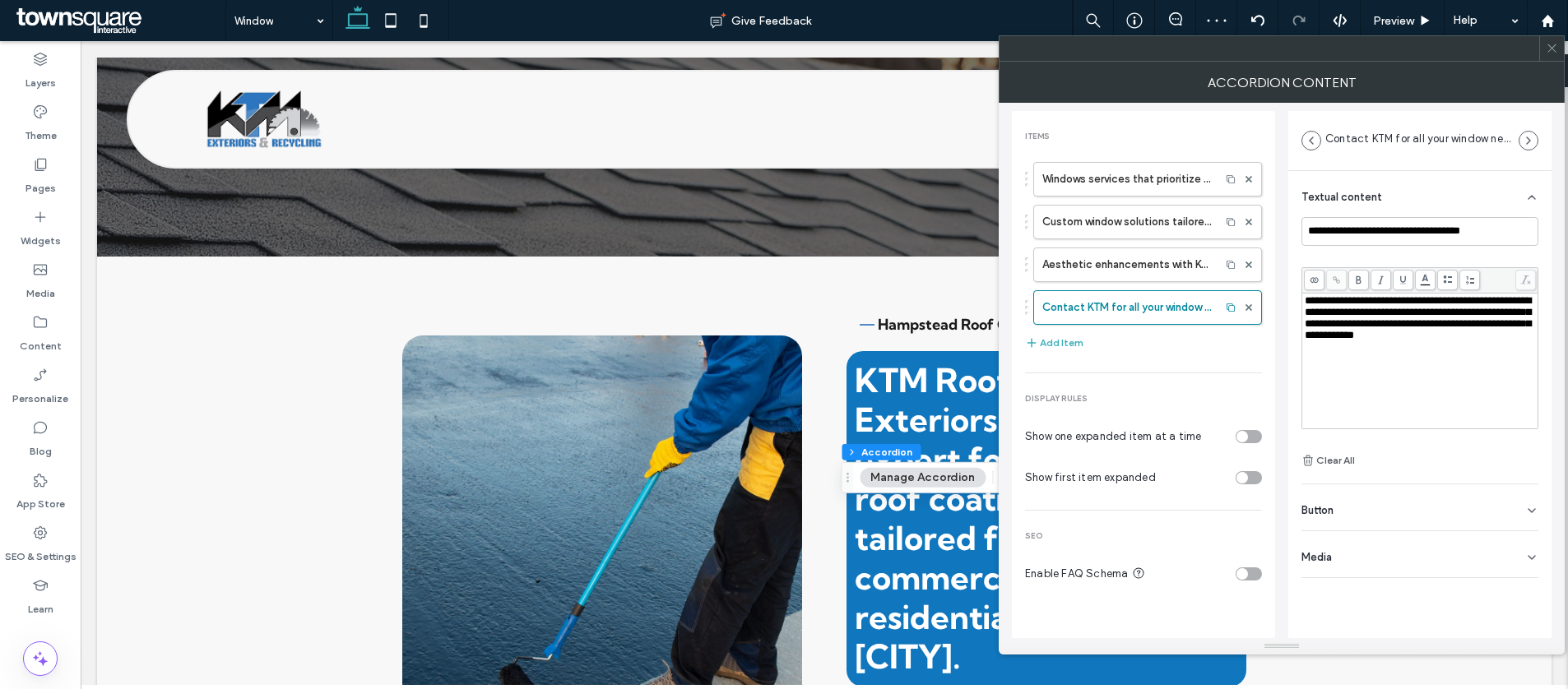 click on "**********" at bounding box center (1420, 361) 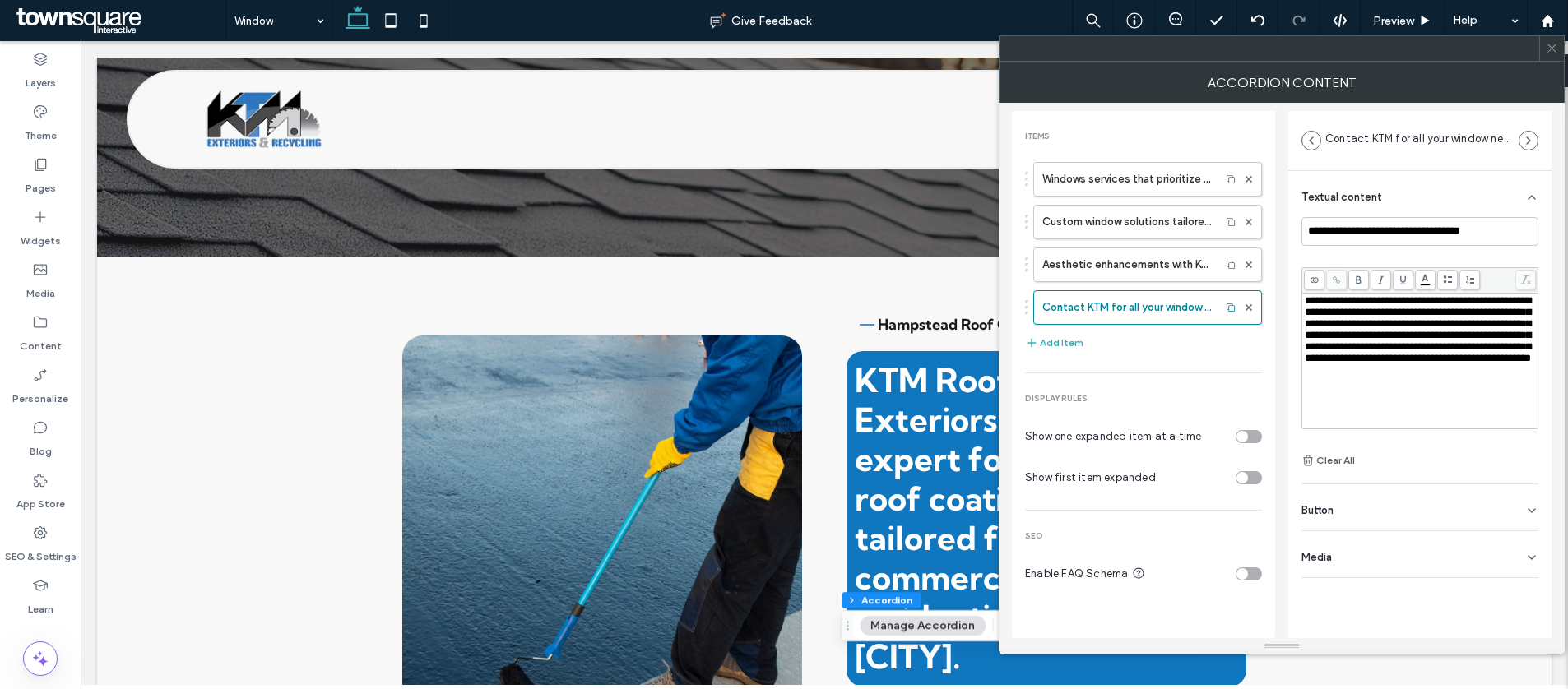 click at bounding box center [1552, 49] 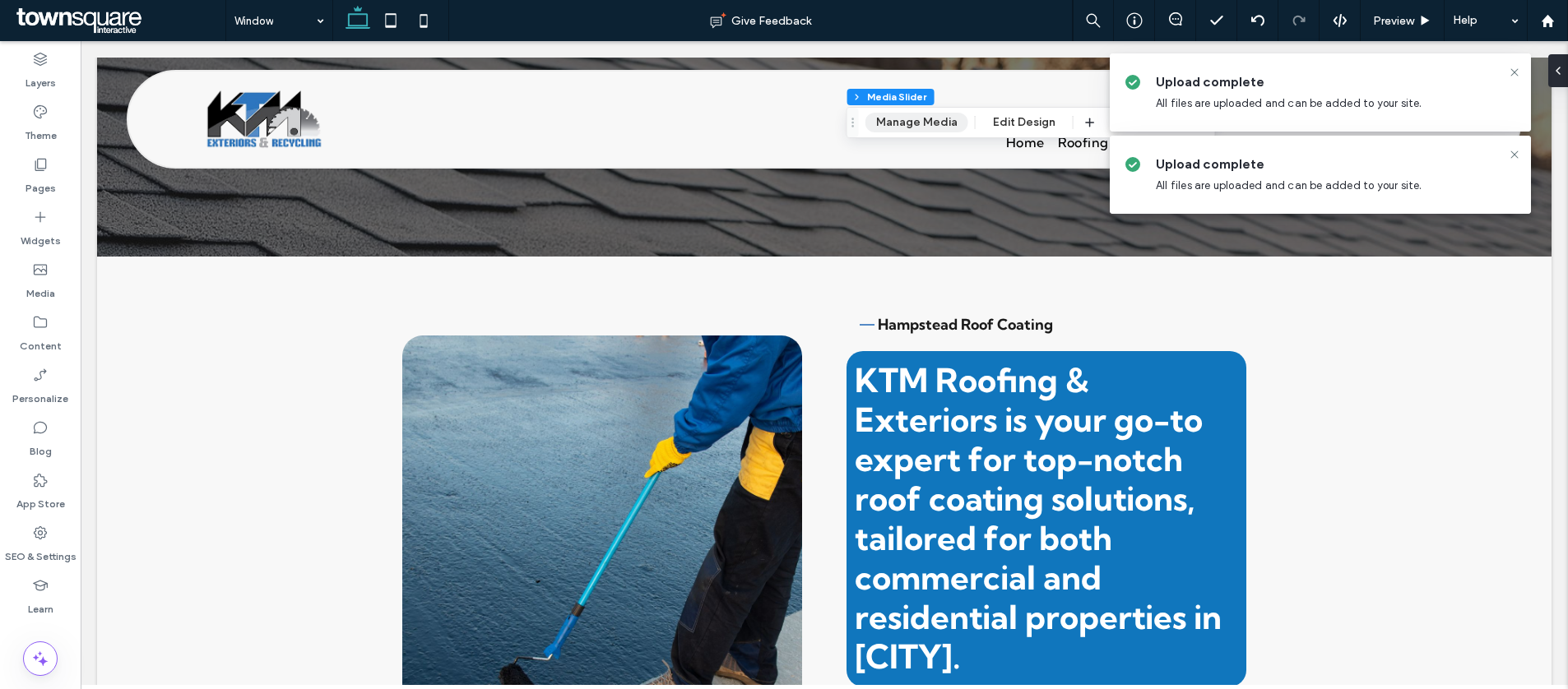 click on "Manage Media" at bounding box center [916, 123] 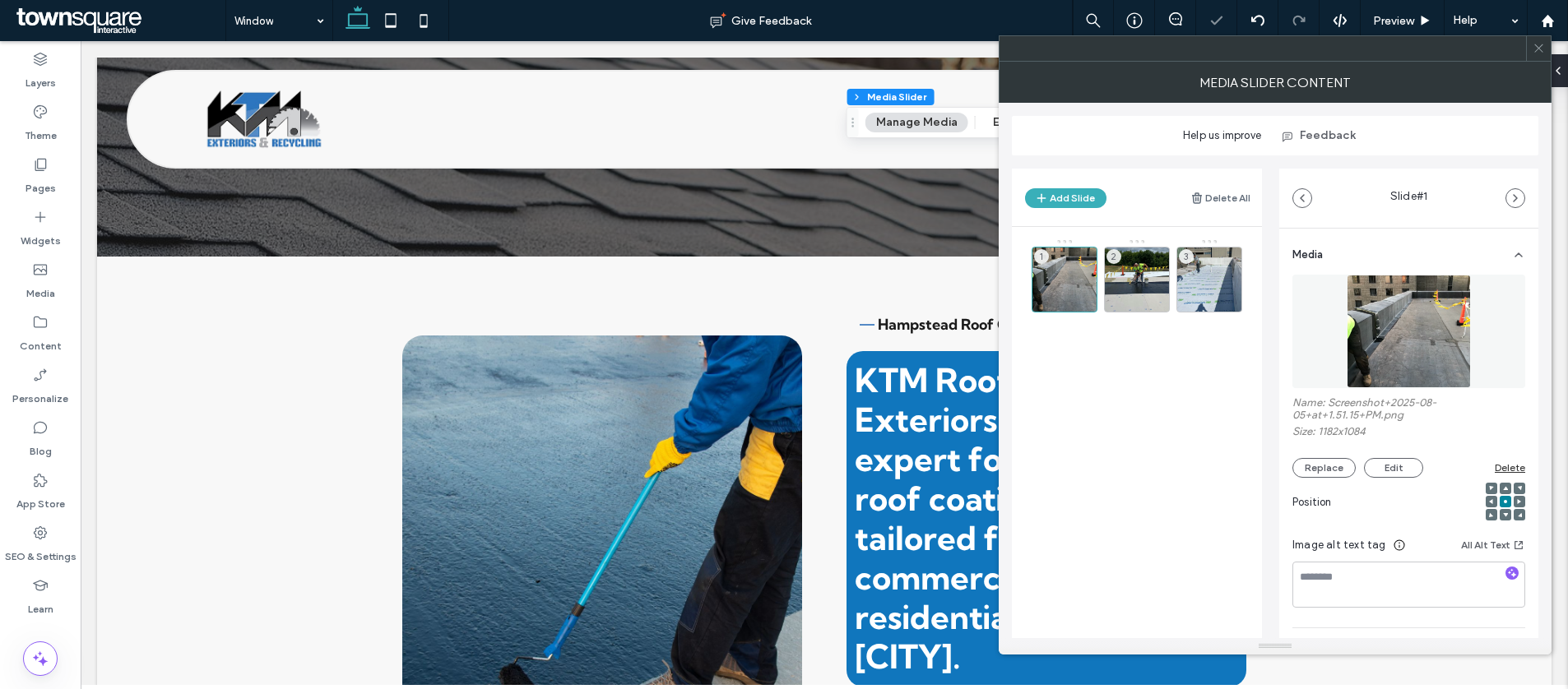 click on "Add Slide Delete All" at bounding box center (1137, 197) 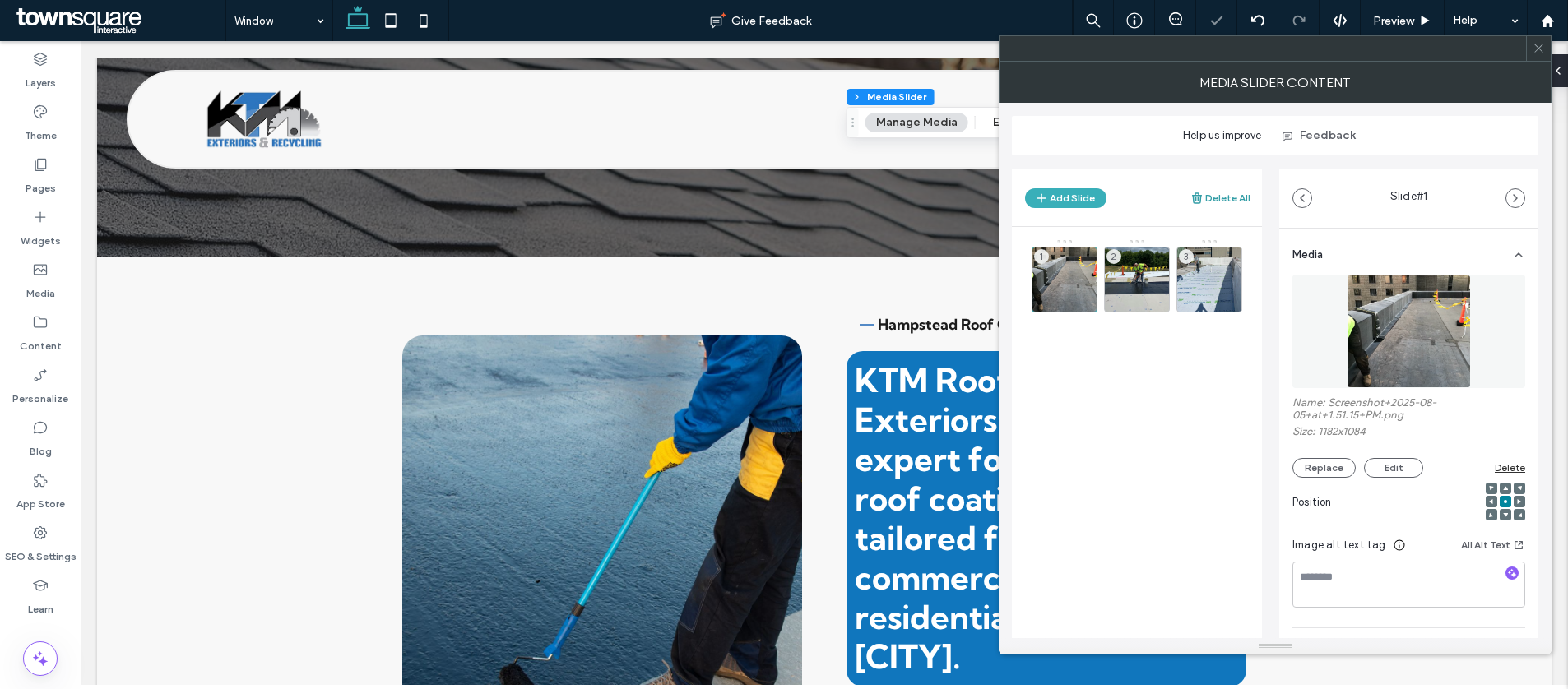 click on "Delete All" at bounding box center (1220, 198) 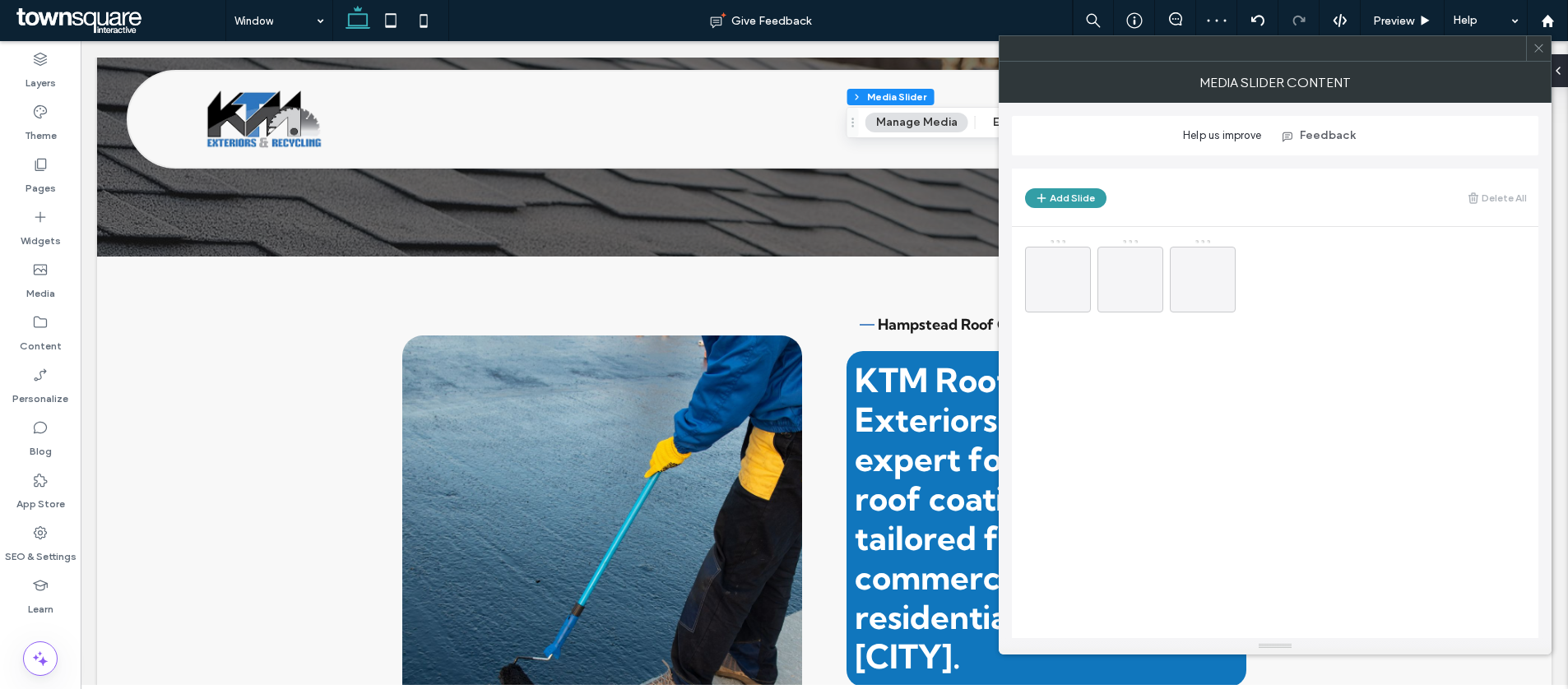 click on "Add Slide" at bounding box center (1065, 198) 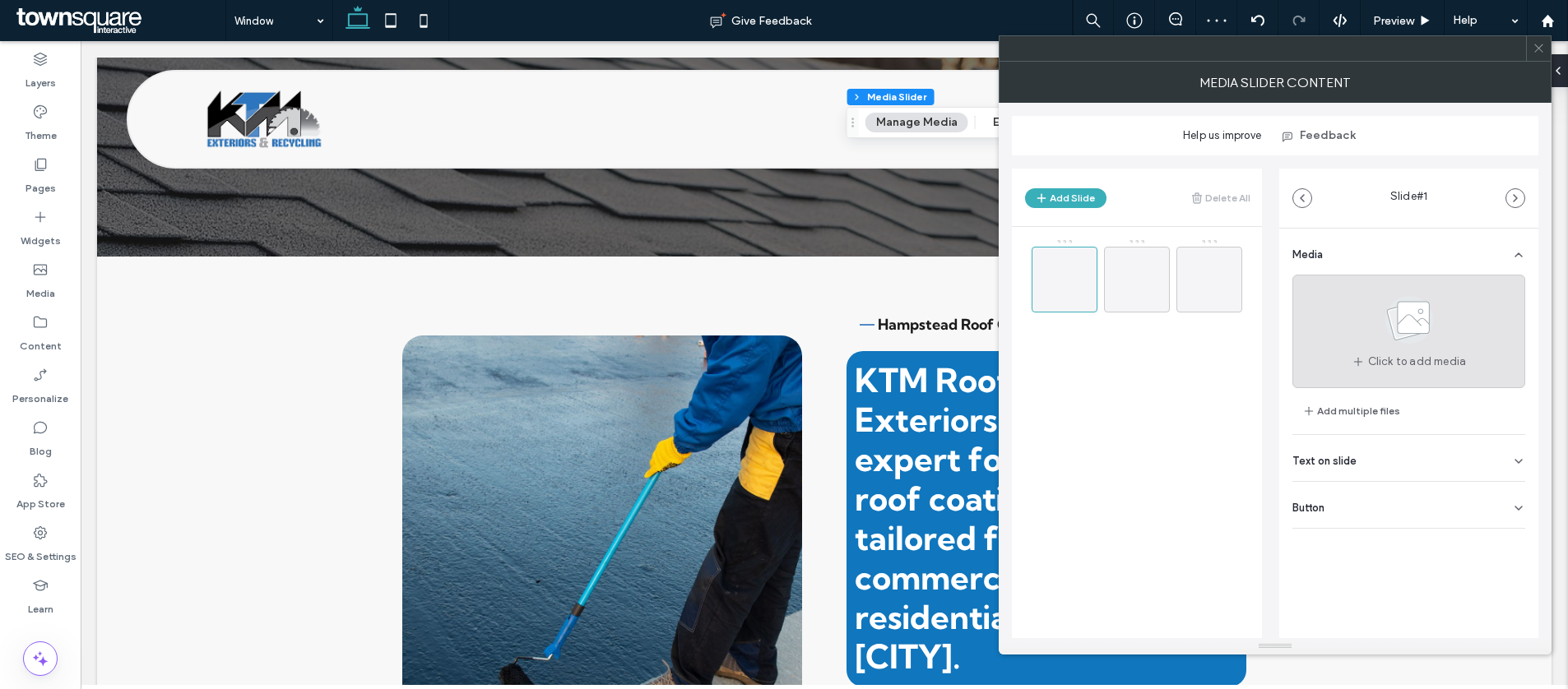 click on "Click to add media" at bounding box center (1417, 362) 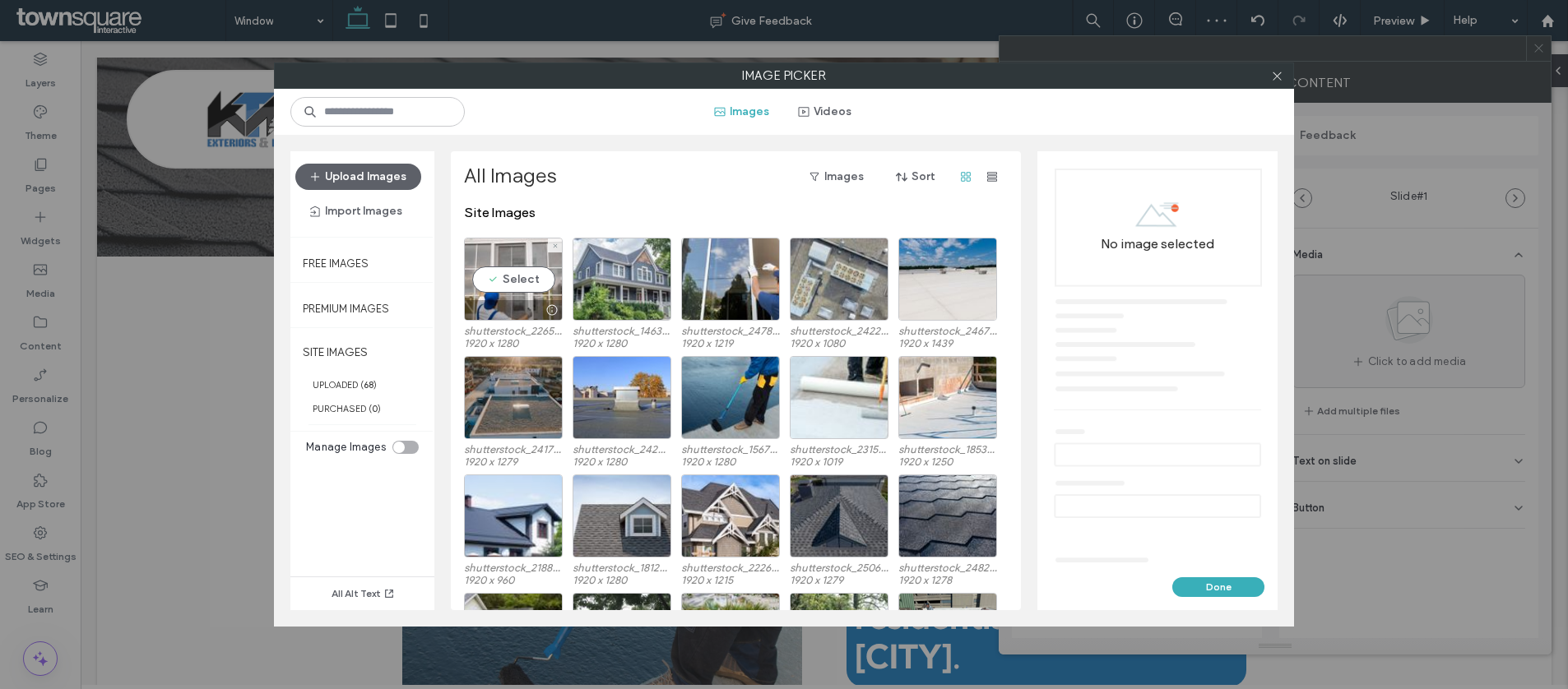 click on "All Images Images Sort Site Images Select shutterstock_2265743823.jpg 1920 x 1280 shutterstock_1463899424.jpg 1920 x 1280 shutterstock_2478944019.jpg 1920 x 1219 shutterstock_2422229117.jpg 1920 x 1080 shutterstock_2467902081.jpg 1920 x 1439 shutterstock_2417240659.jpg 1920 x 1279 shutterstock_2424399457.jpg 1920 x 1280 shutterstock_1567805416.jpg 1920 x 1280 shutterstock_2315847917.jpg 1920 x 1019 shutterstock_1853999743.jpg 1920 x 1250 shutterstock_2188714843.jpg 1920 x 960 shutterstock_1812946732.jpg 1920 x 1280 shutterstock_2226794145.jpg 1920 x 1215 shutterstock_2506269825.jpg 1920 x 1279 shutterstock_2482999347.jpg 1920 x 1278 shutterstock_2470695627.jpg 1920 x 1080 bigstock-After-The-Storm-2595846.jpg 1600 x 1200 shutterstock_2204215683.jpg 1000 x 667 bigstock-Uprooted-Tree-68388109.jpg 1600 x 1063 Screenshot 2025-08-05 at 2.54.07 PM.png 1174 x 1080" at bounding box center [735, 381] 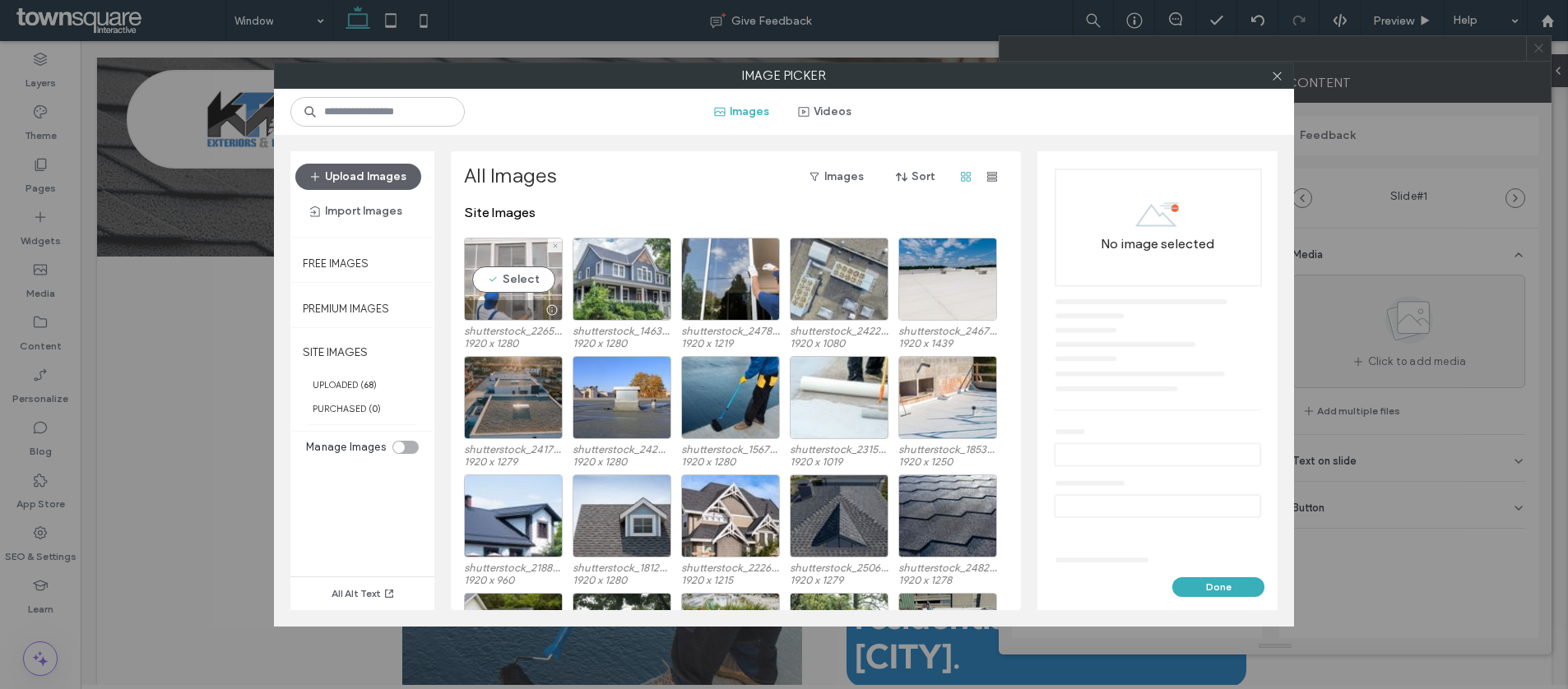 click on "Select" at bounding box center [513, 279] 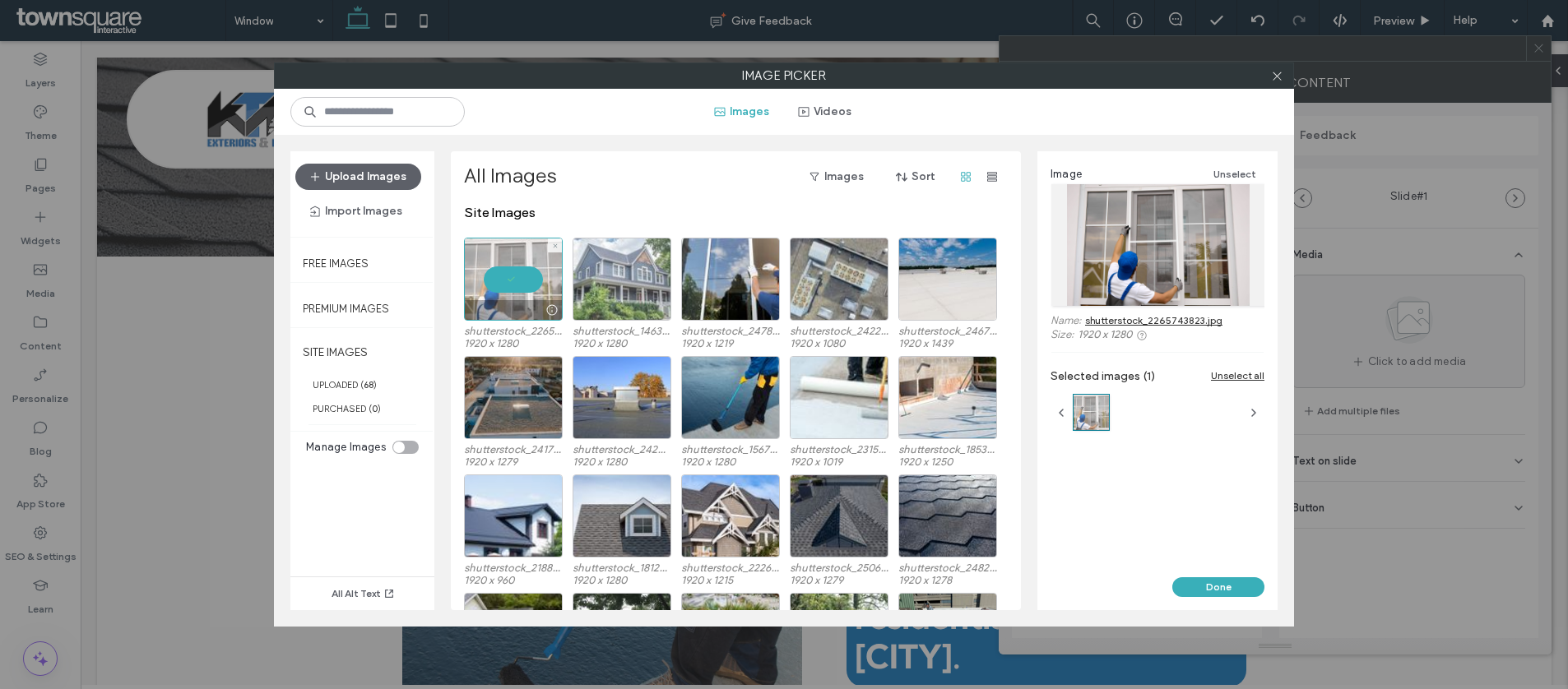 click at bounding box center (622, 279) 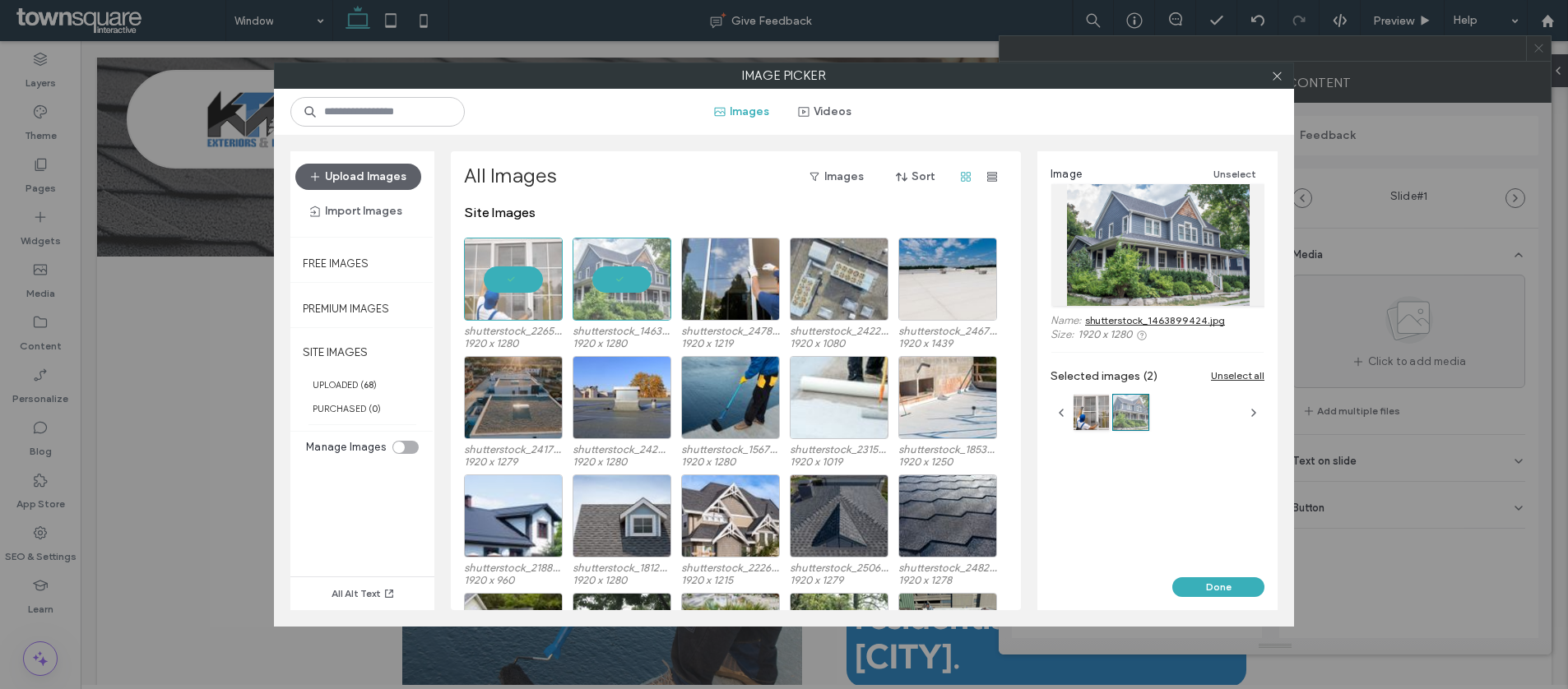 click on "Done" at bounding box center [1218, 587] 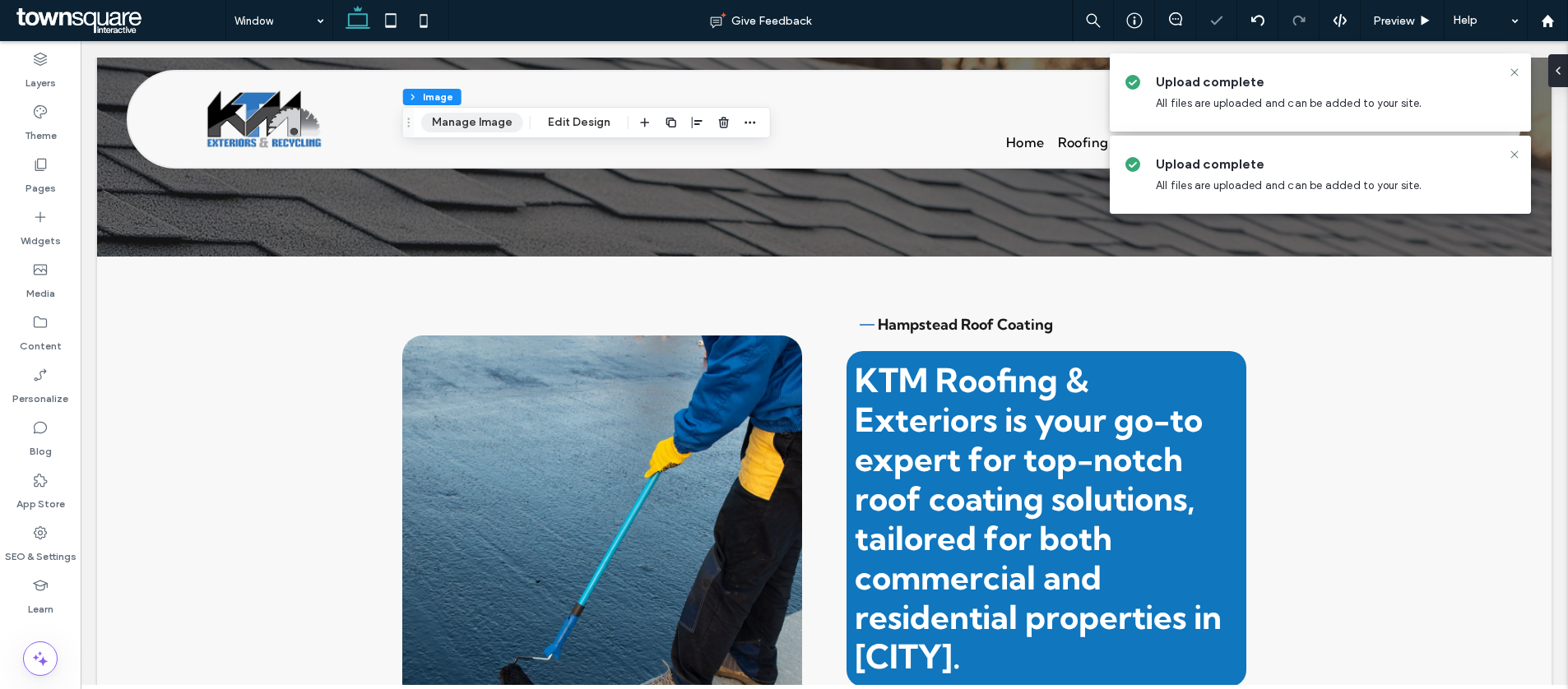click on "Manage Image" at bounding box center [472, 123] 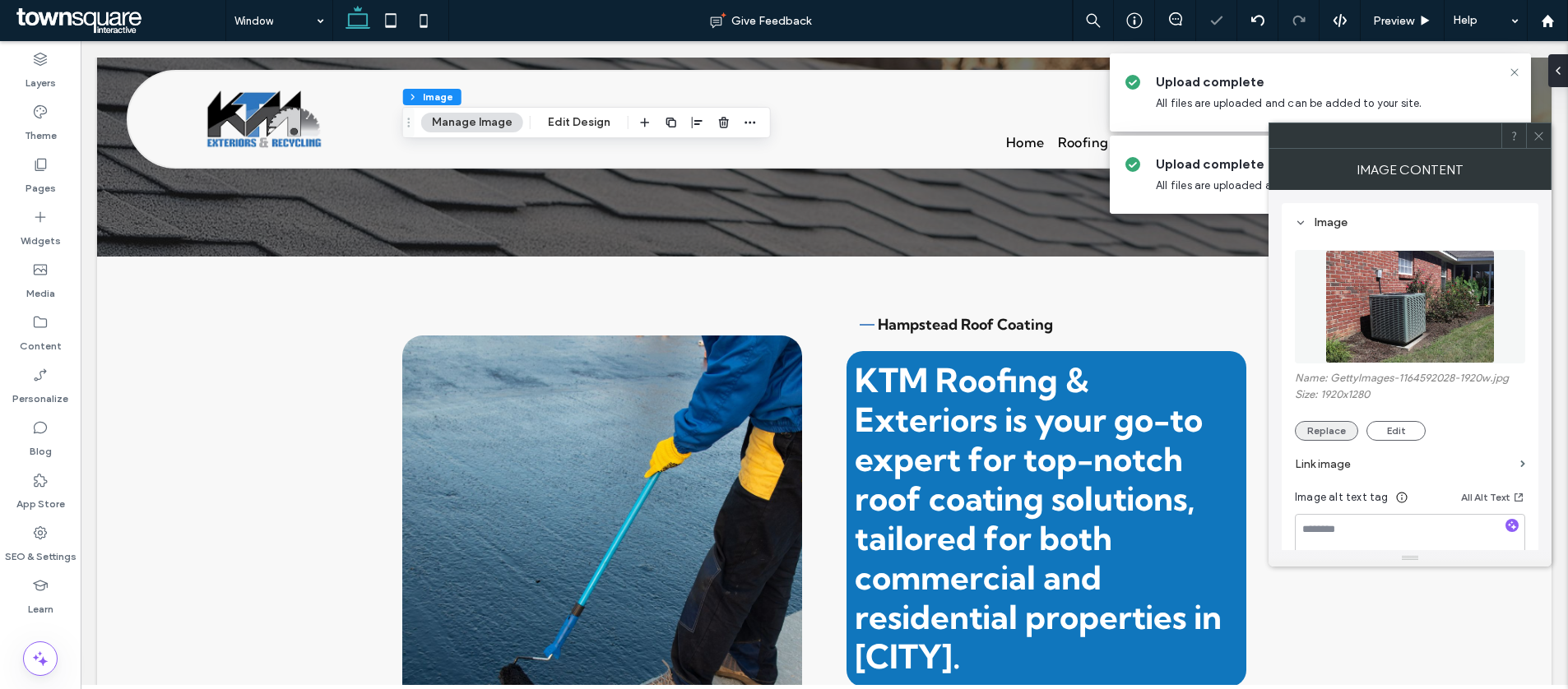 click on "Replace" at bounding box center [1326, 431] 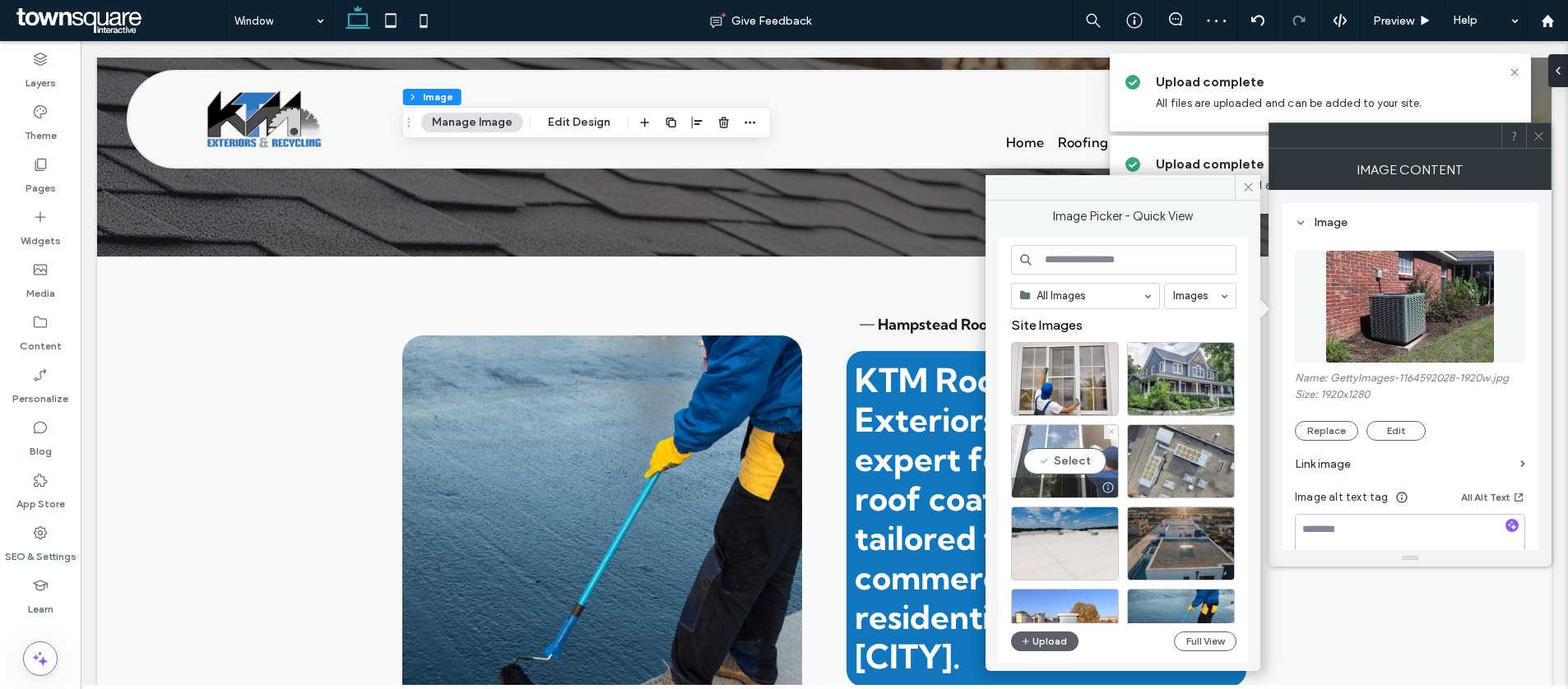 click on "Select" at bounding box center [1065, 461] 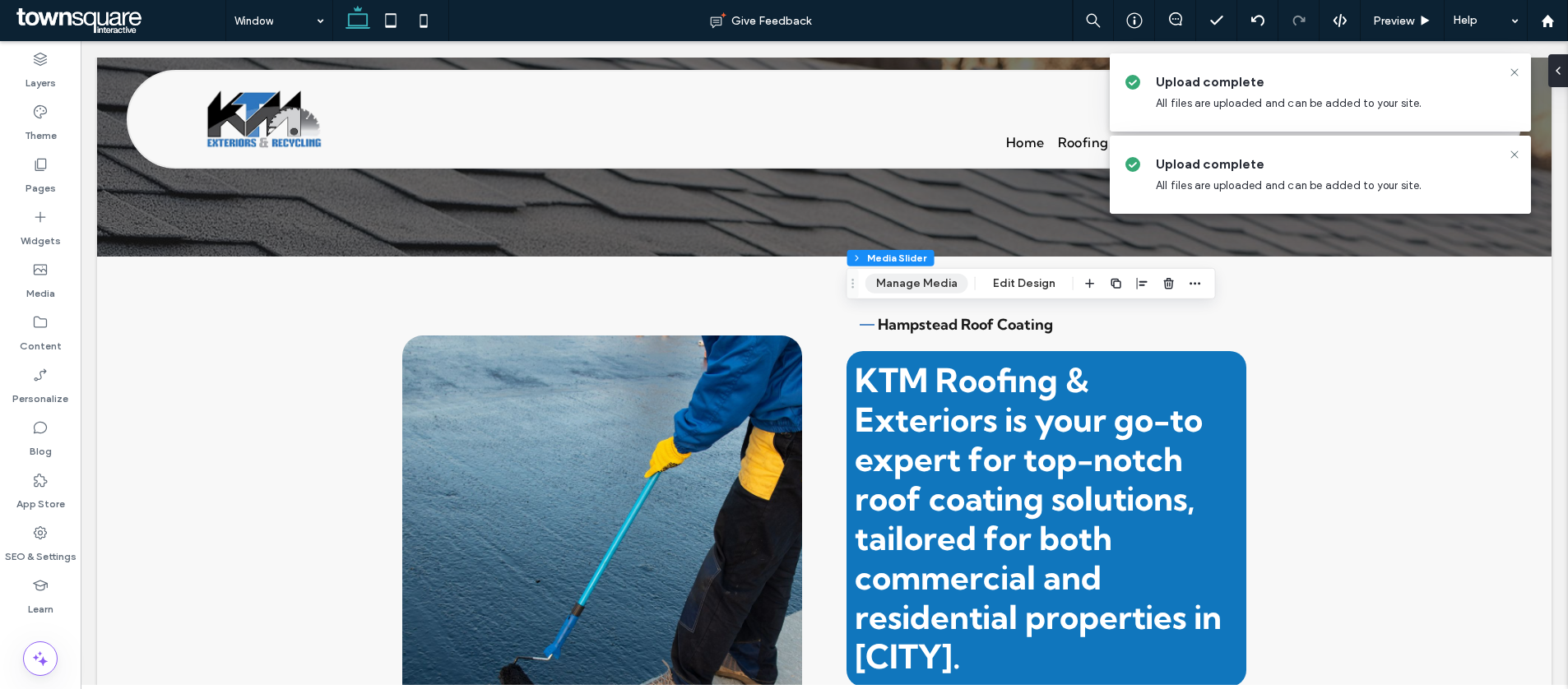 click on "Manage Media" at bounding box center [916, 284] 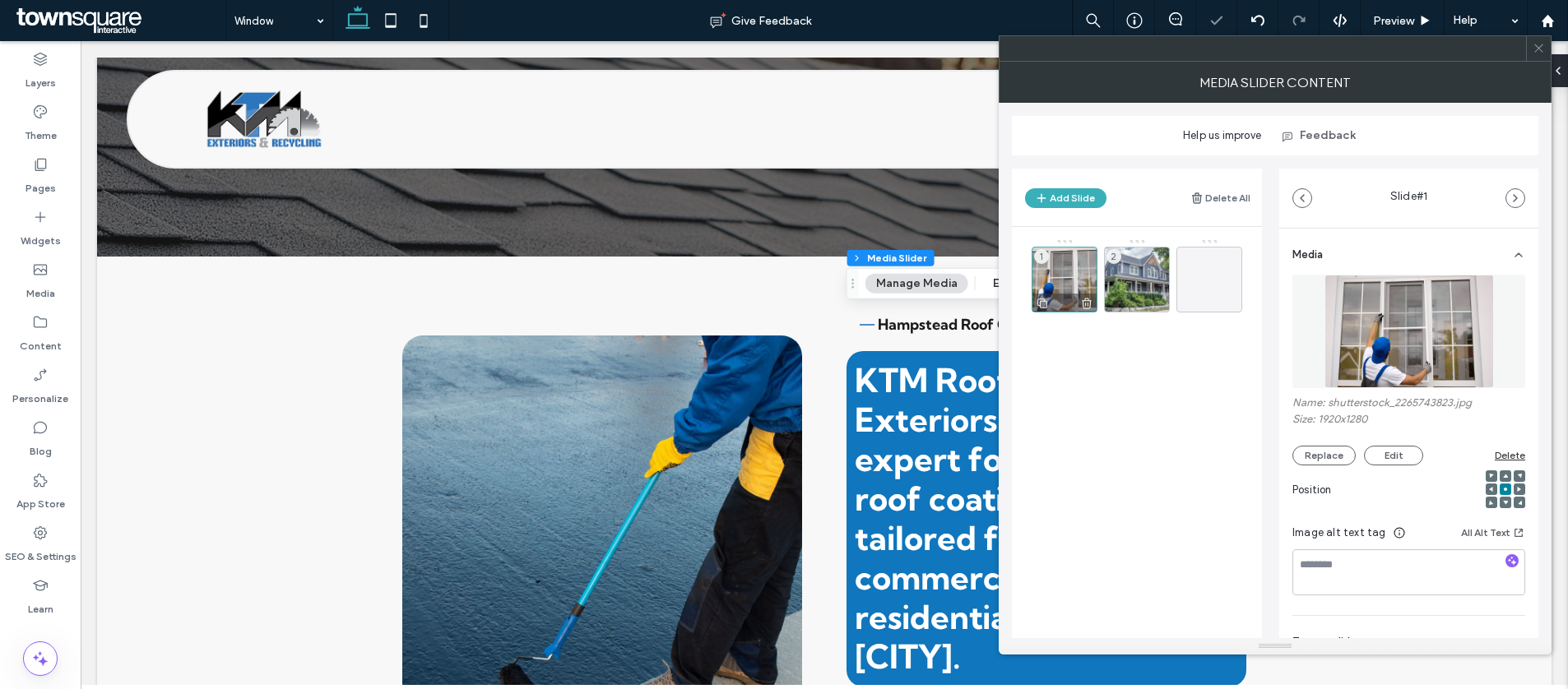 click on "1" at bounding box center (1065, 280) 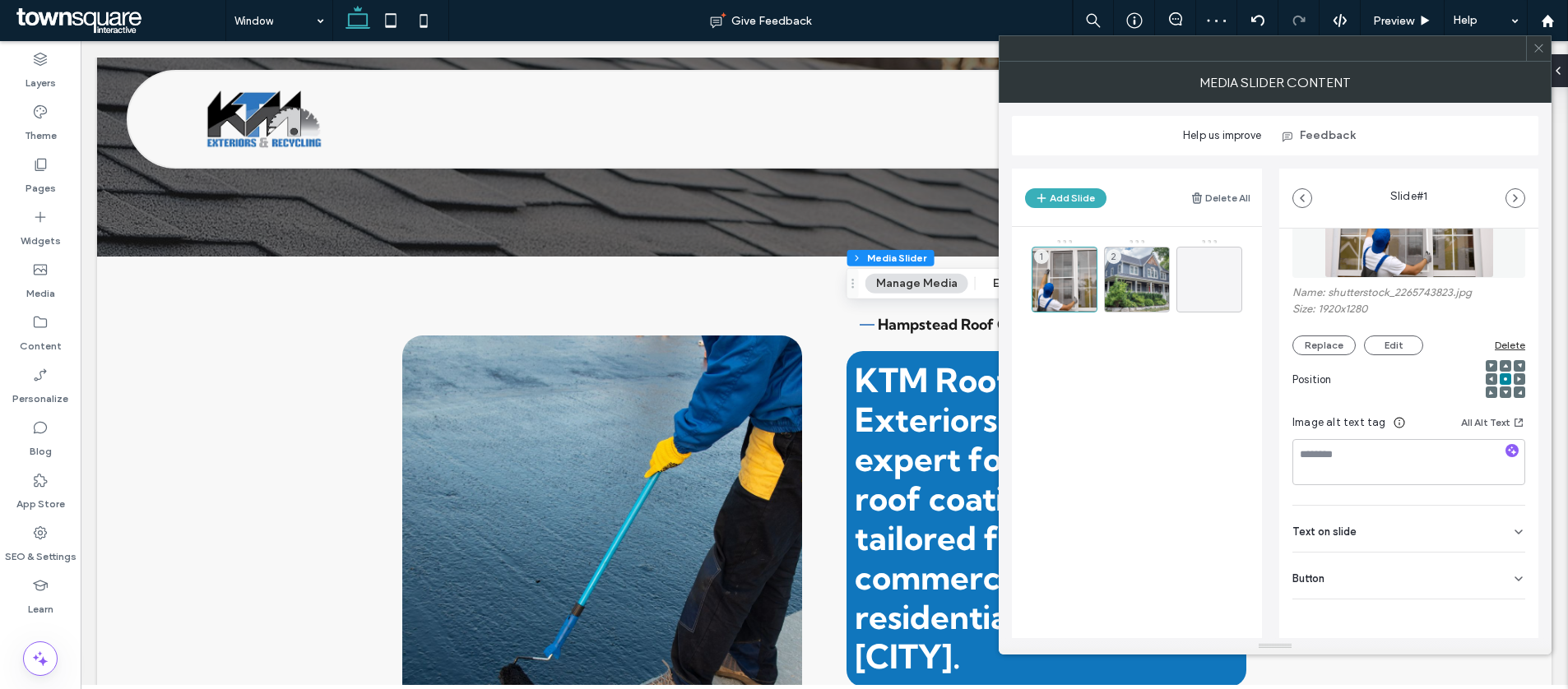 click on "Button" at bounding box center (1408, 576) 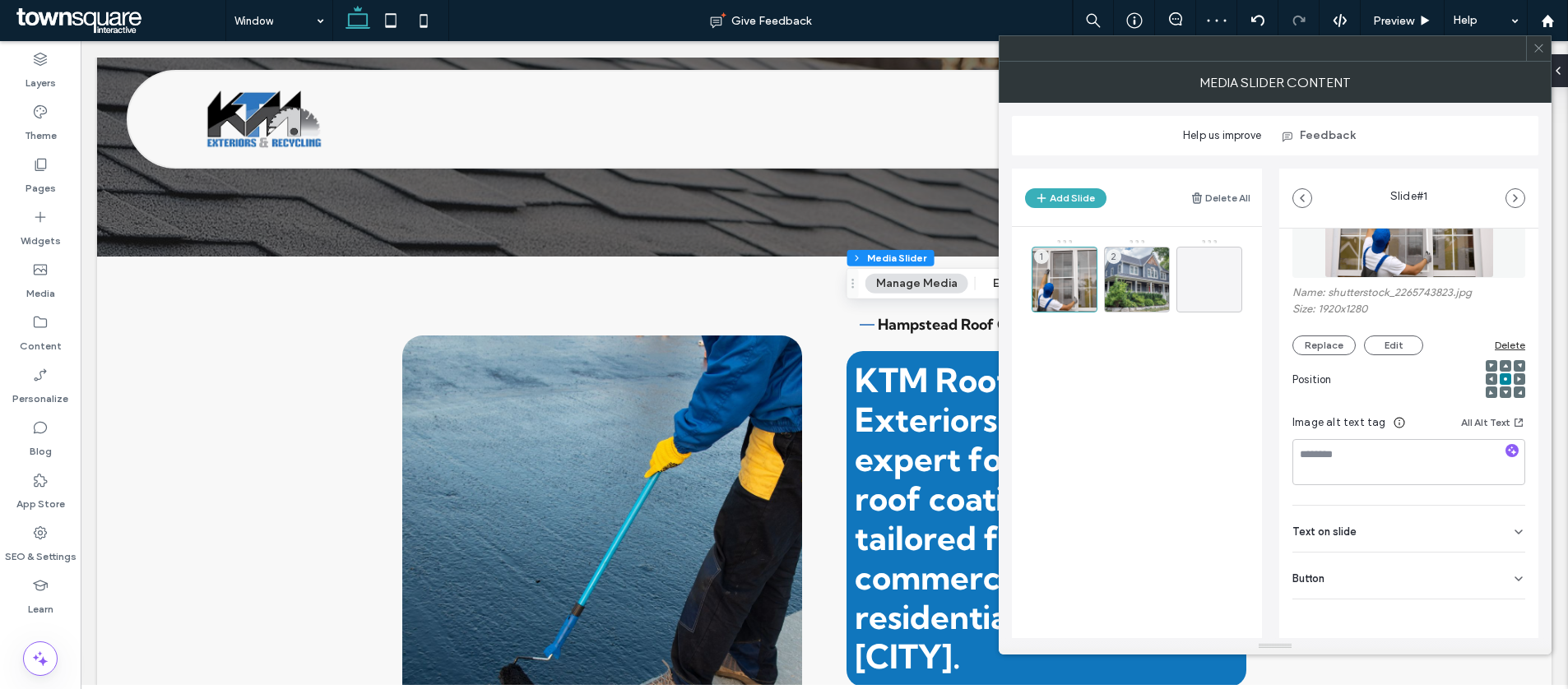 scroll, scrollTop: 110, scrollLeft: 0, axis: vertical 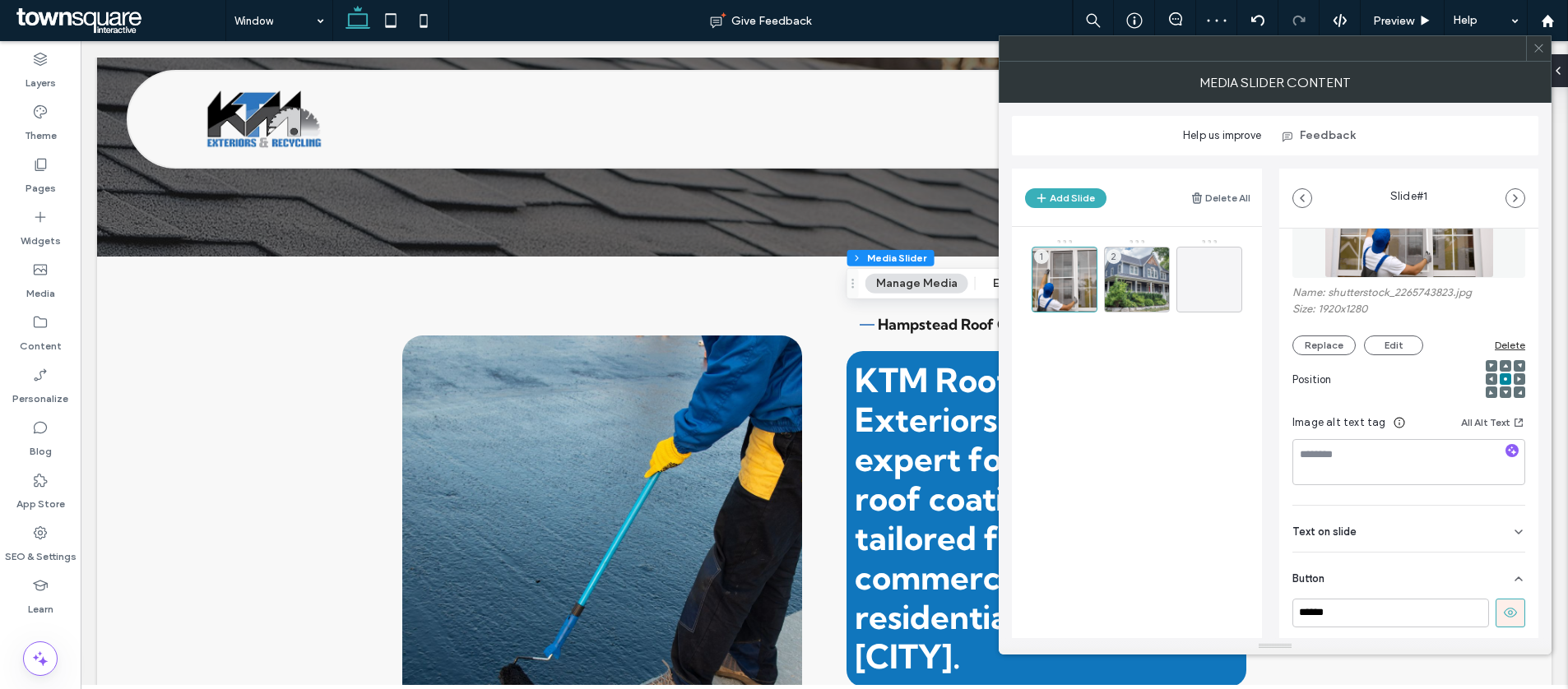 click 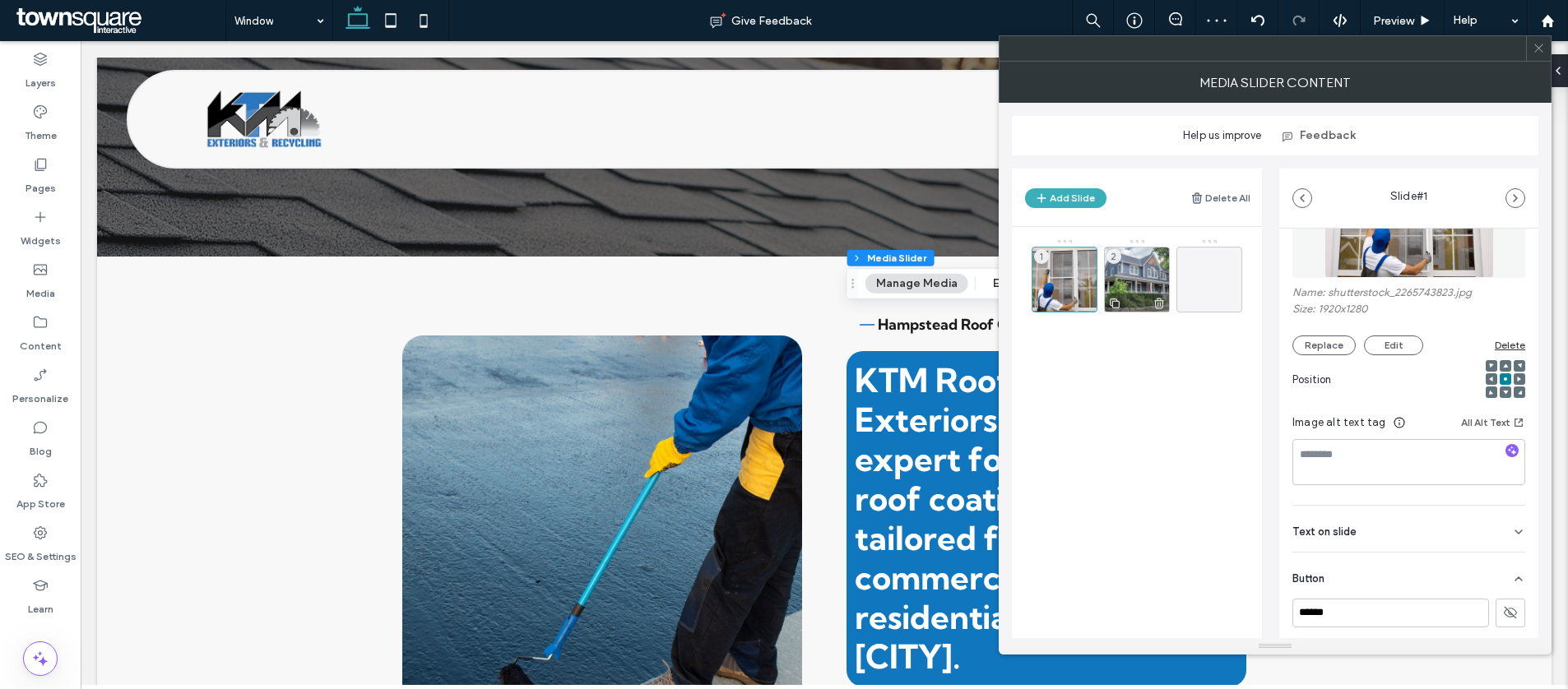 click on "2" at bounding box center (1137, 280) 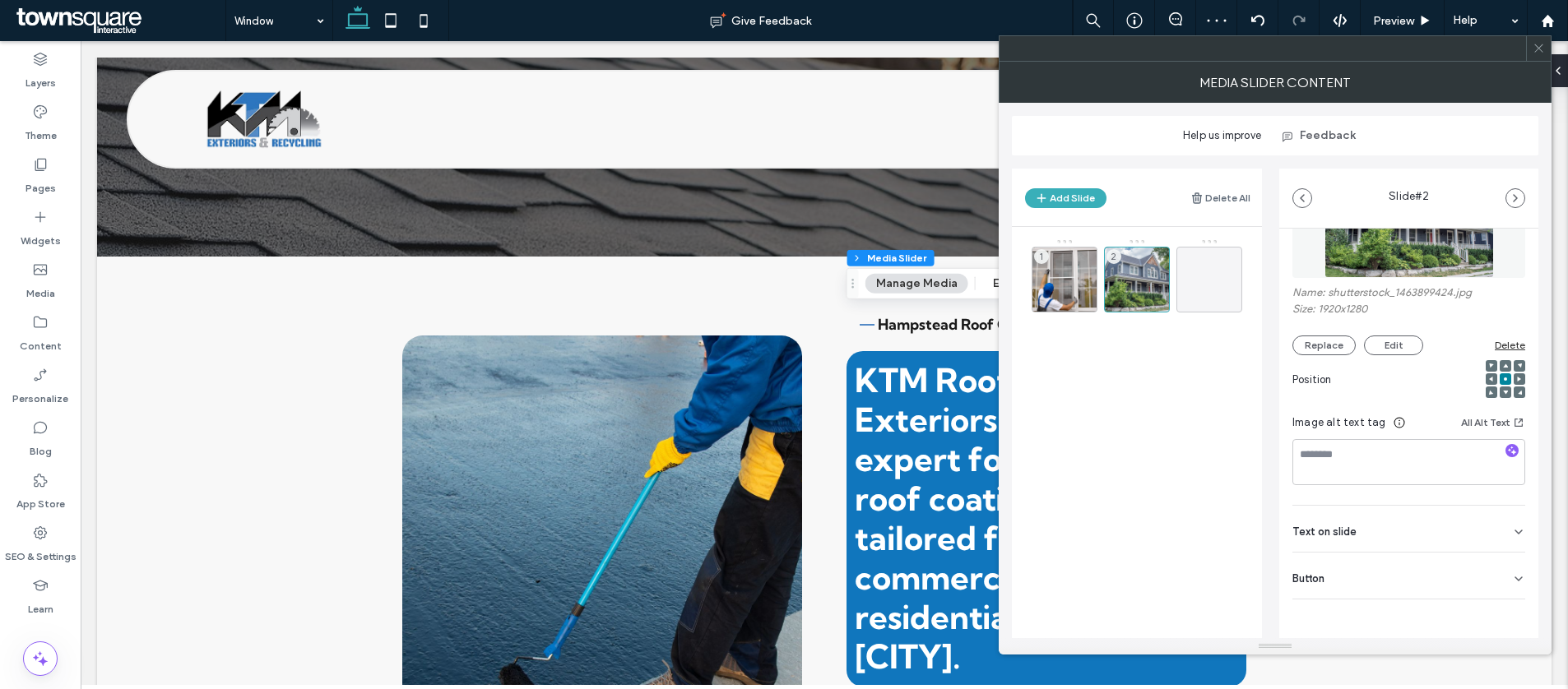 click on "Button" at bounding box center (1408, 576) 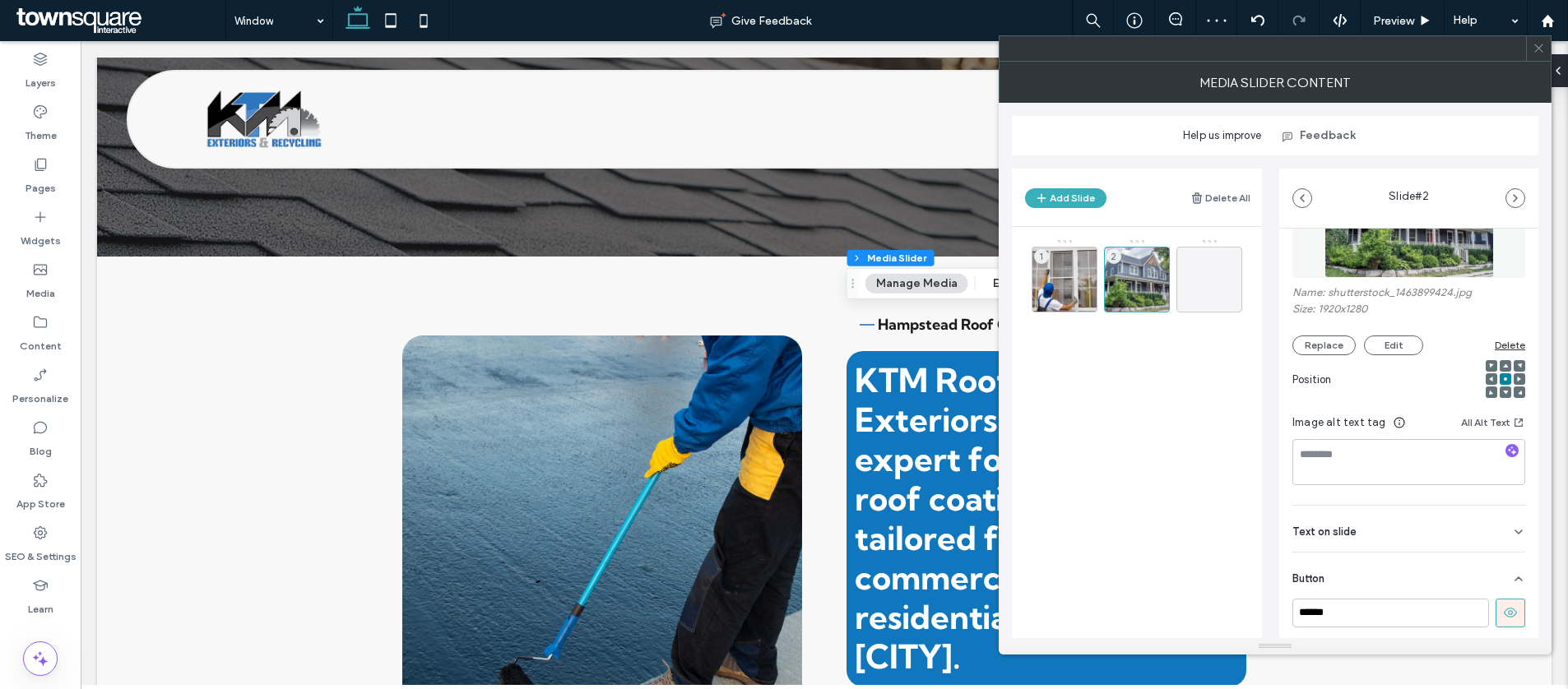 scroll, scrollTop: 110, scrollLeft: 0, axis: vertical 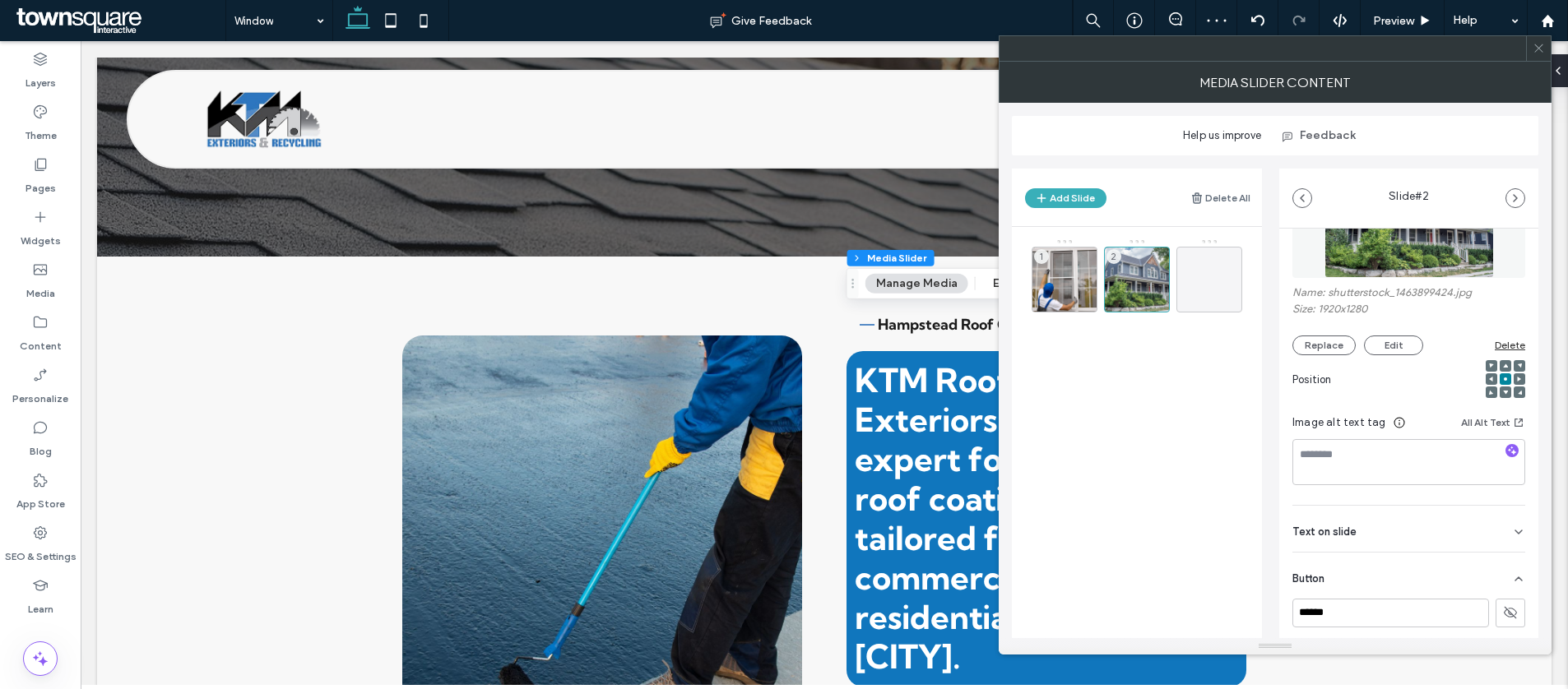 drag, startPoint x: 1531, startPoint y: 48, endPoint x: 1510, endPoint y: 65, distance: 27.018512 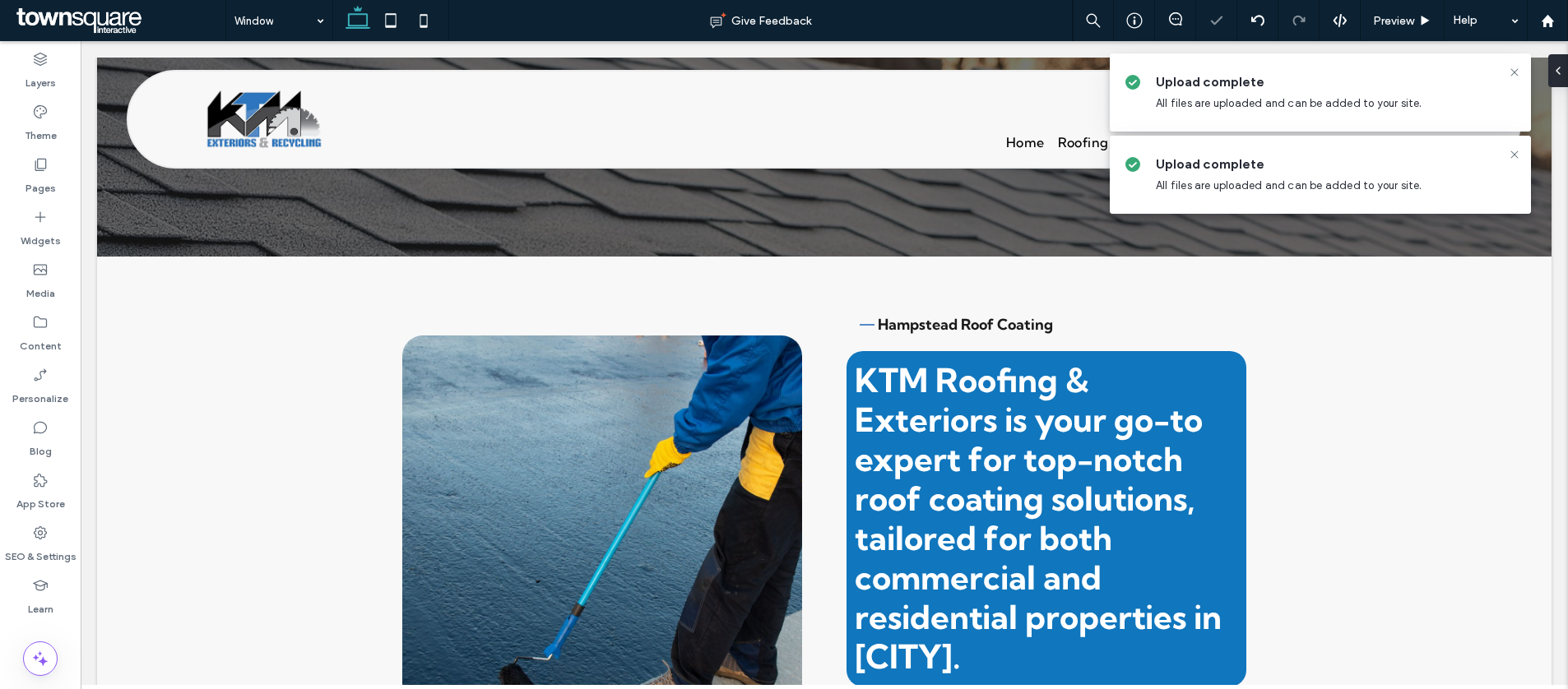 type on "**********" 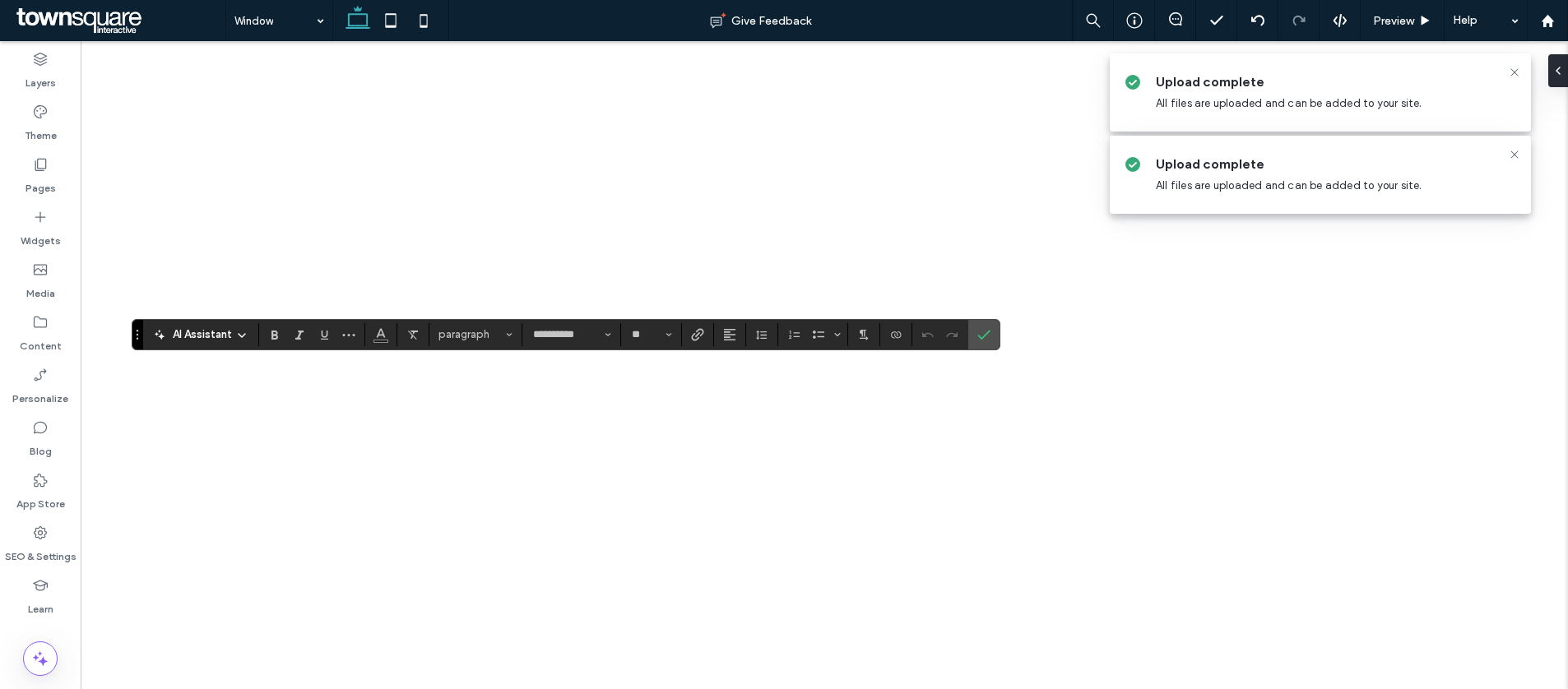 scroll, scrollTop: 0, scrollLeft: 0, axis: both 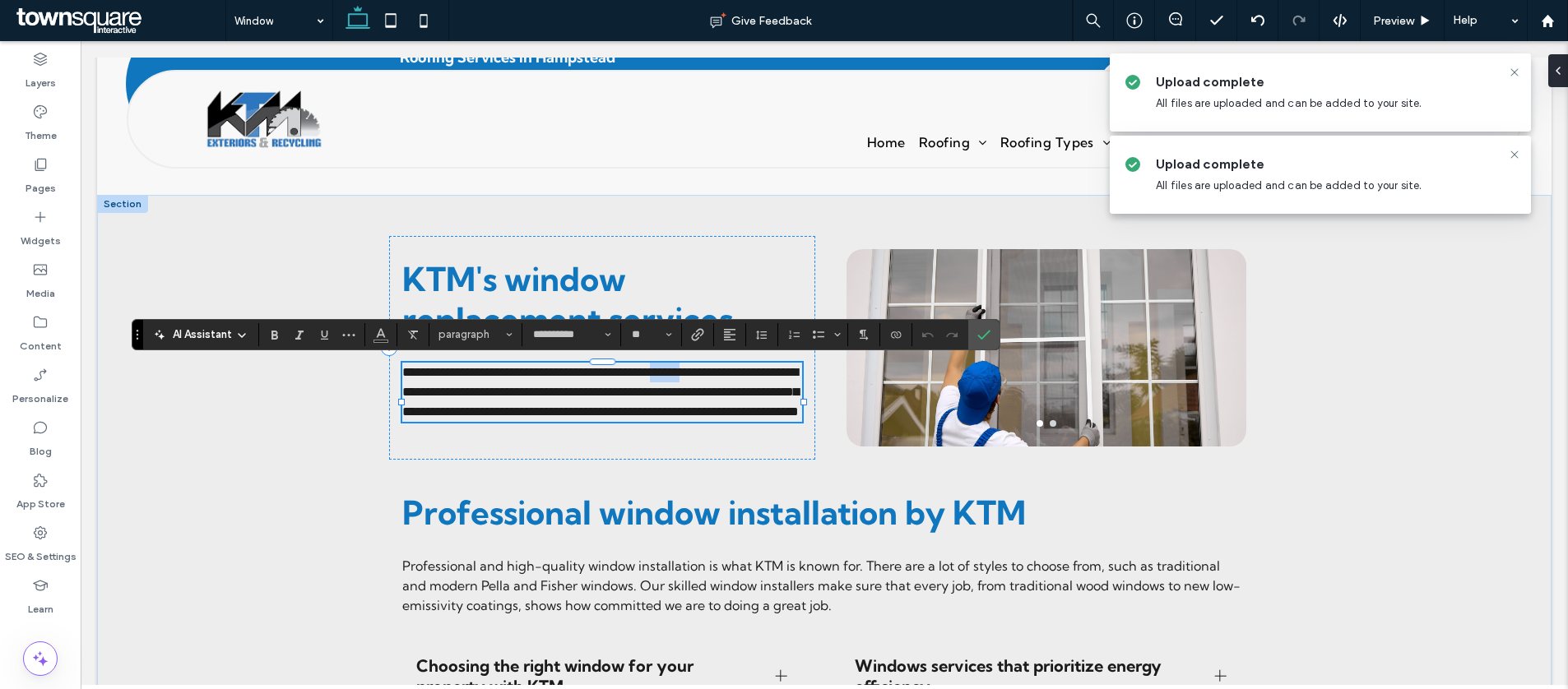 click on "**********" at bounding box center [601, 391] 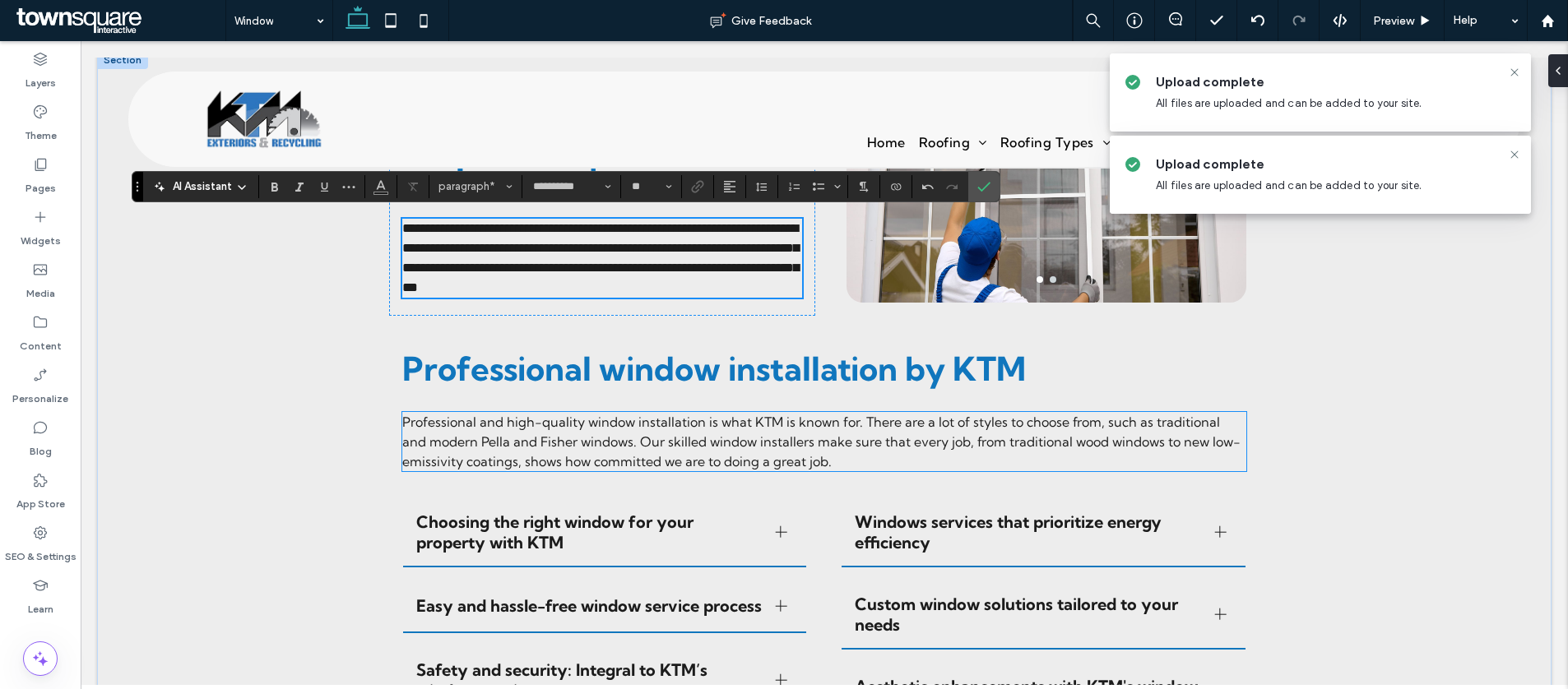 scroll, scrollTop: 1493, scrollLeft: 0, axis: vertical 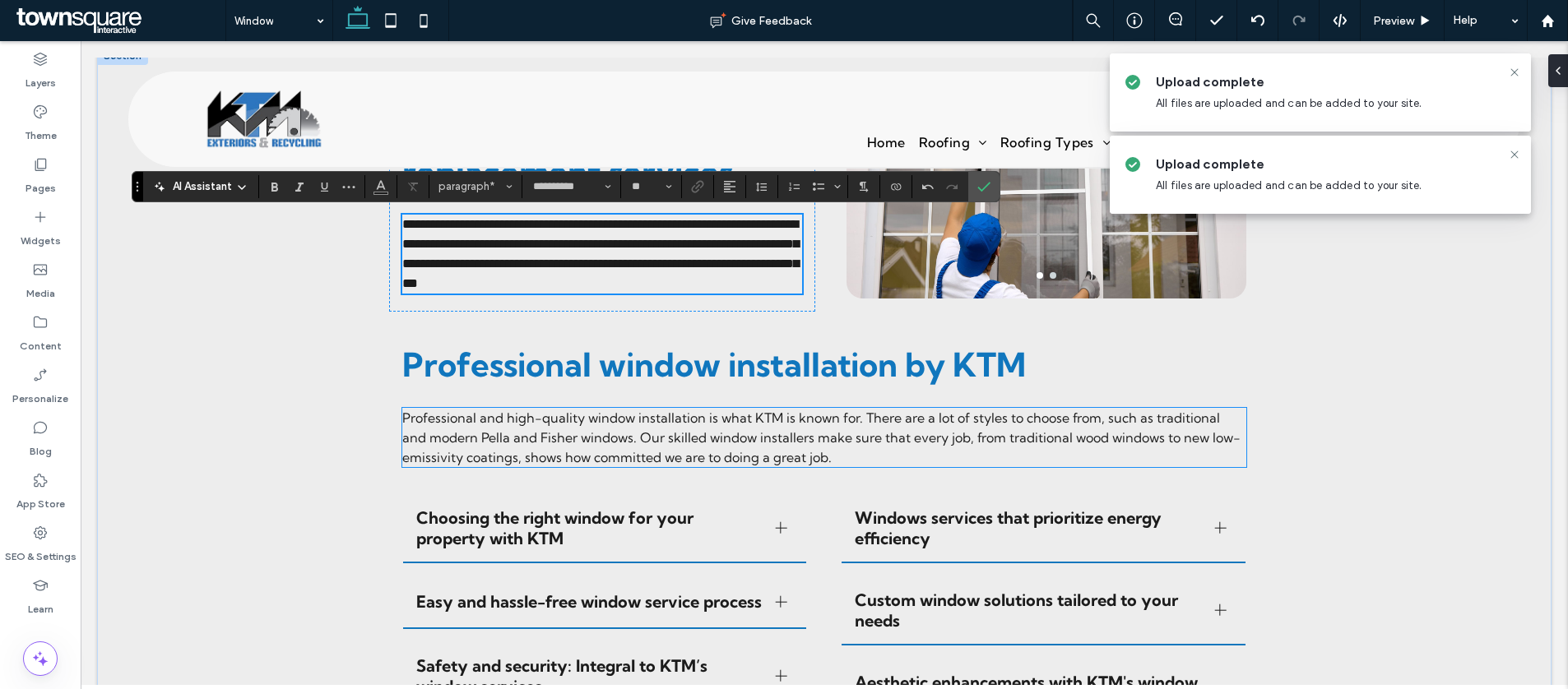 click on "Choosing the right window for your property with KTM" at bounding box center [589, 528] 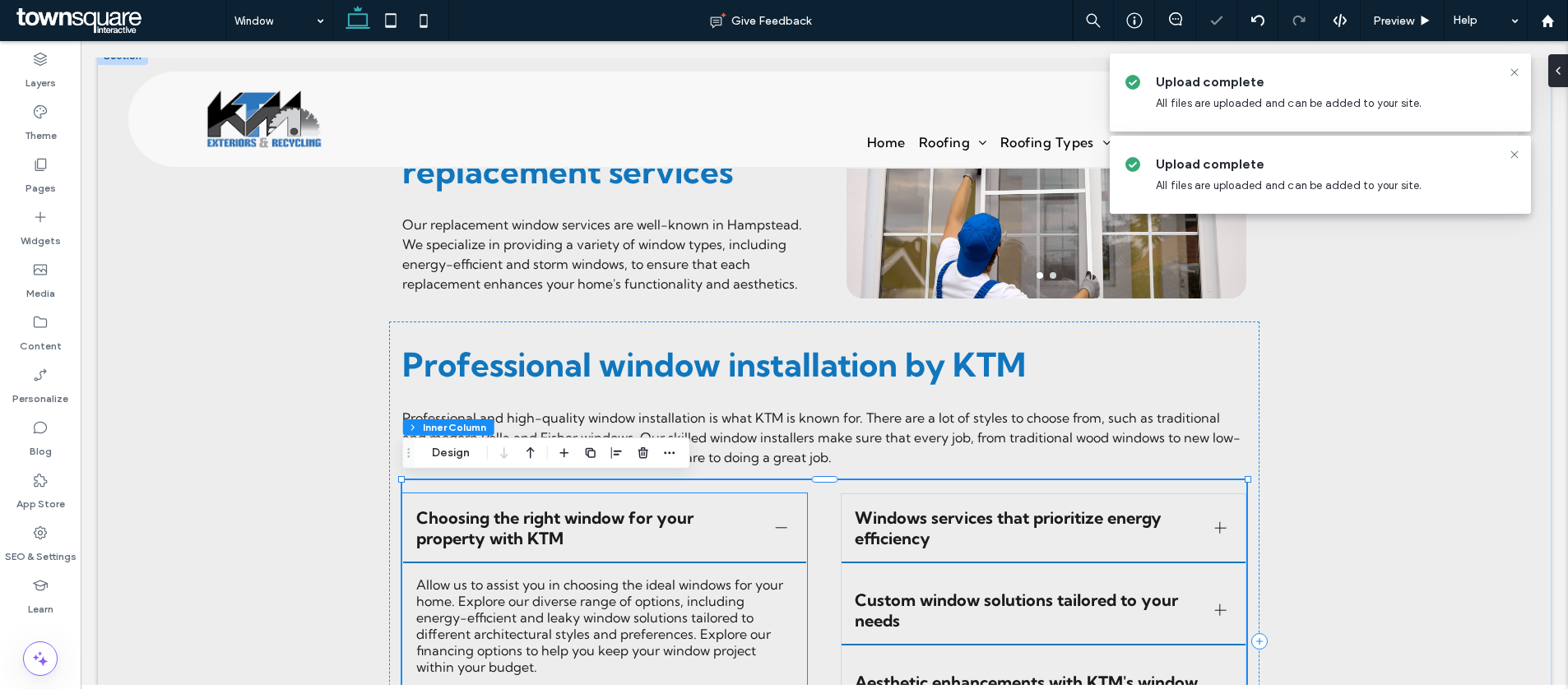 click on "Choosing the right window for your property with KTM" at bounding box center [605, 529] 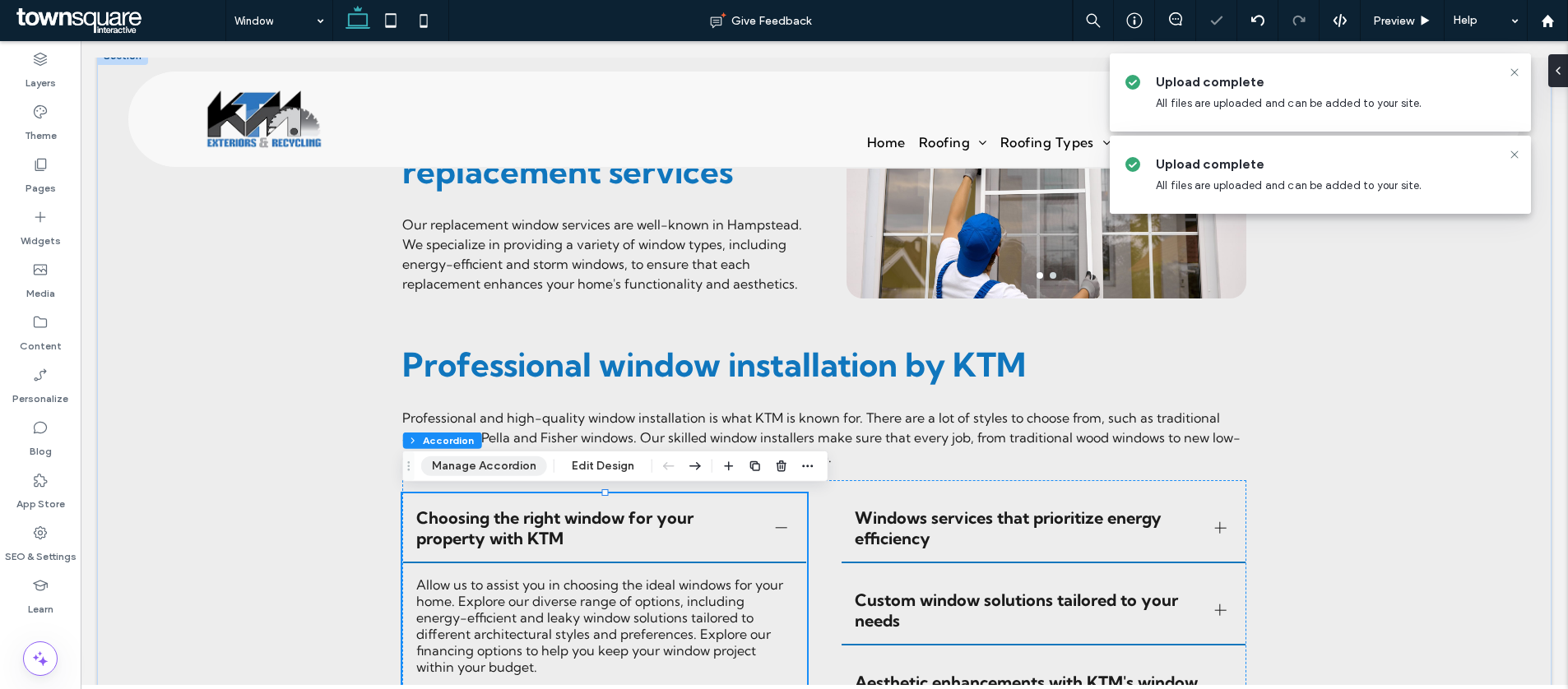 click on "Manage Accordion" at bounding box center [484, 466] 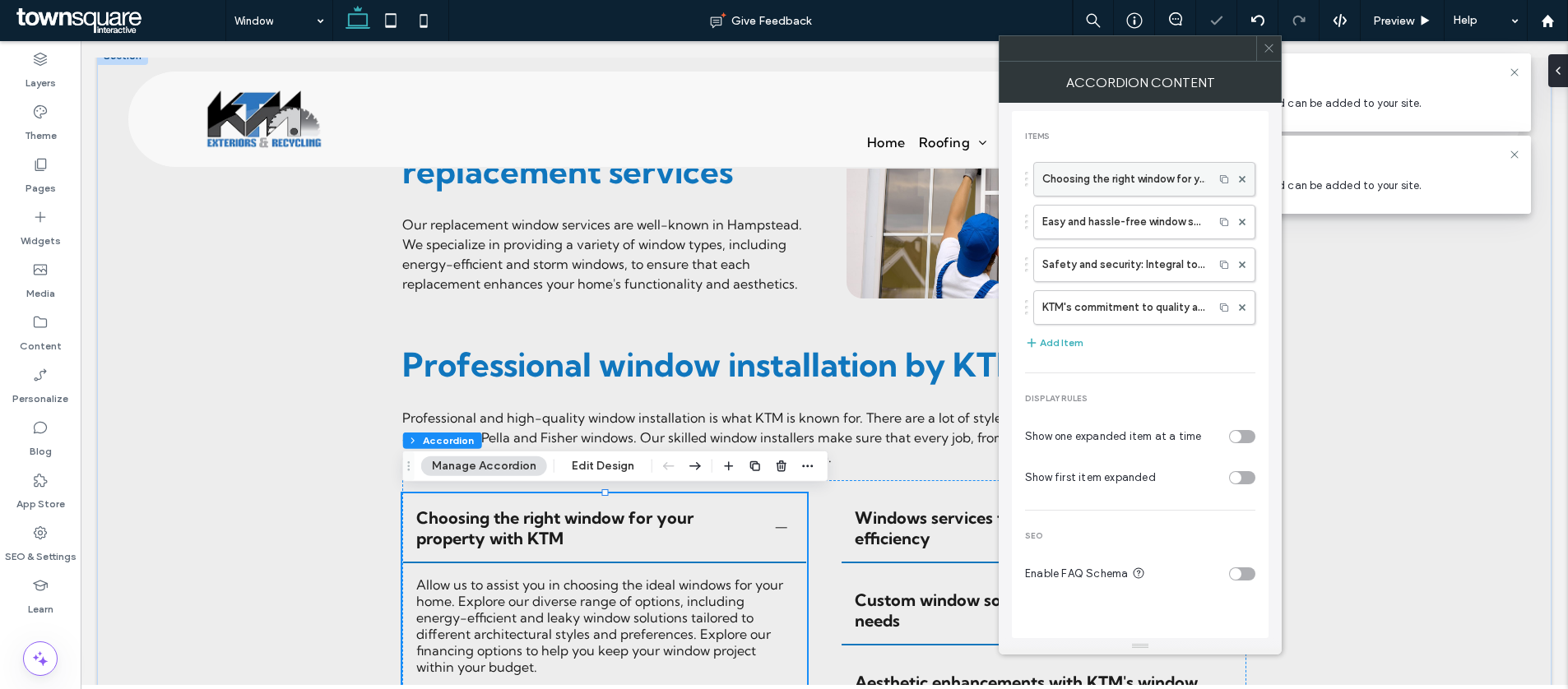click on "Choosing the right window for your property with KTM" at bounding box center (1124, 179) 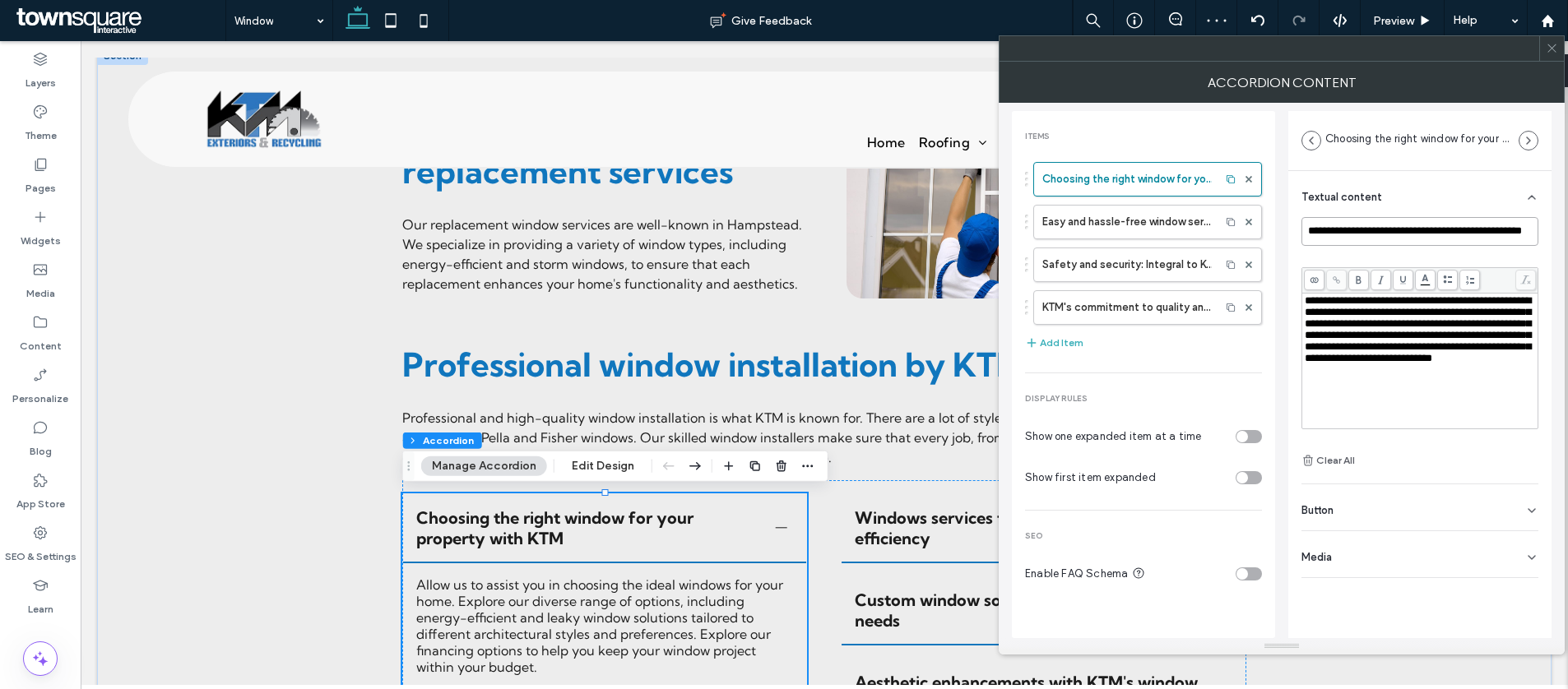 scroll, scrollTop: 0, scrollLeft: 40, axis: horizontal 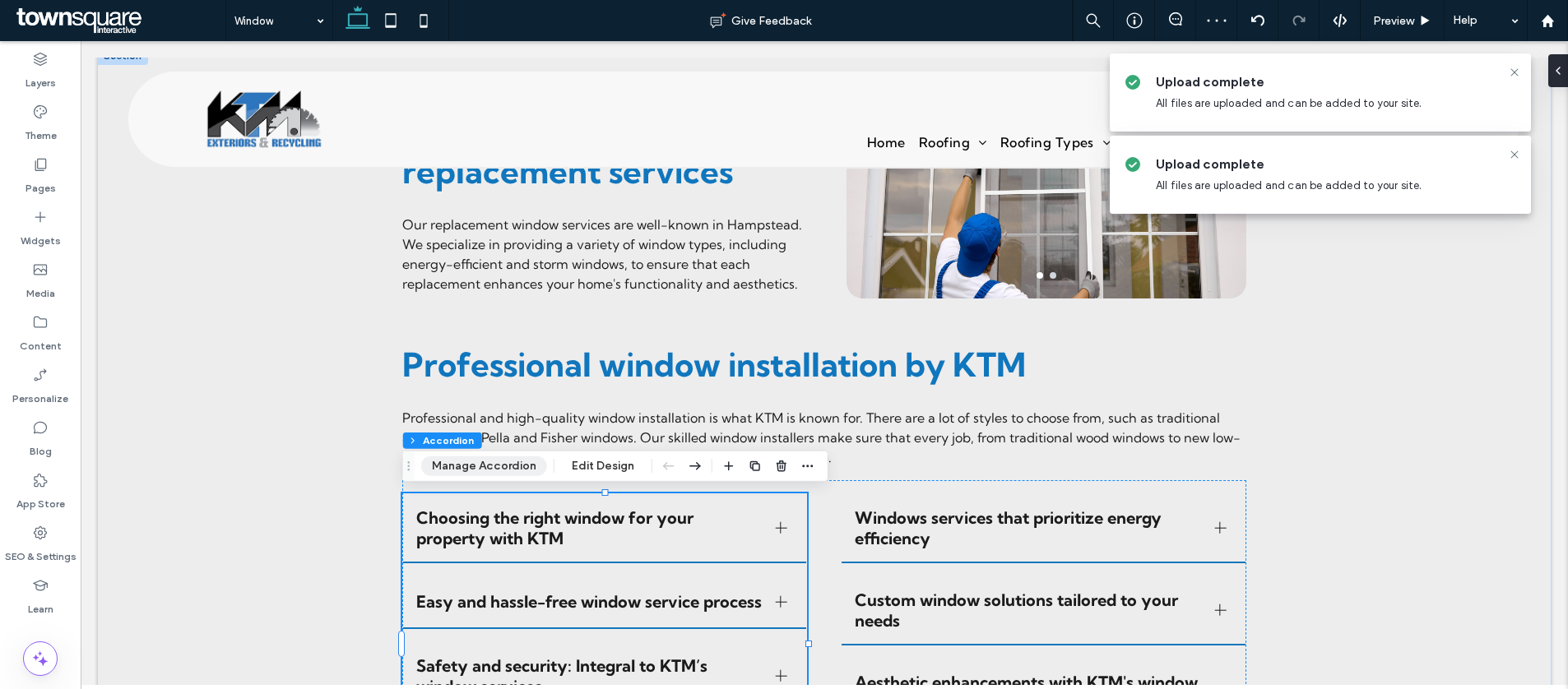 click on "Manage Accordion" at bounding box center (484, 466) 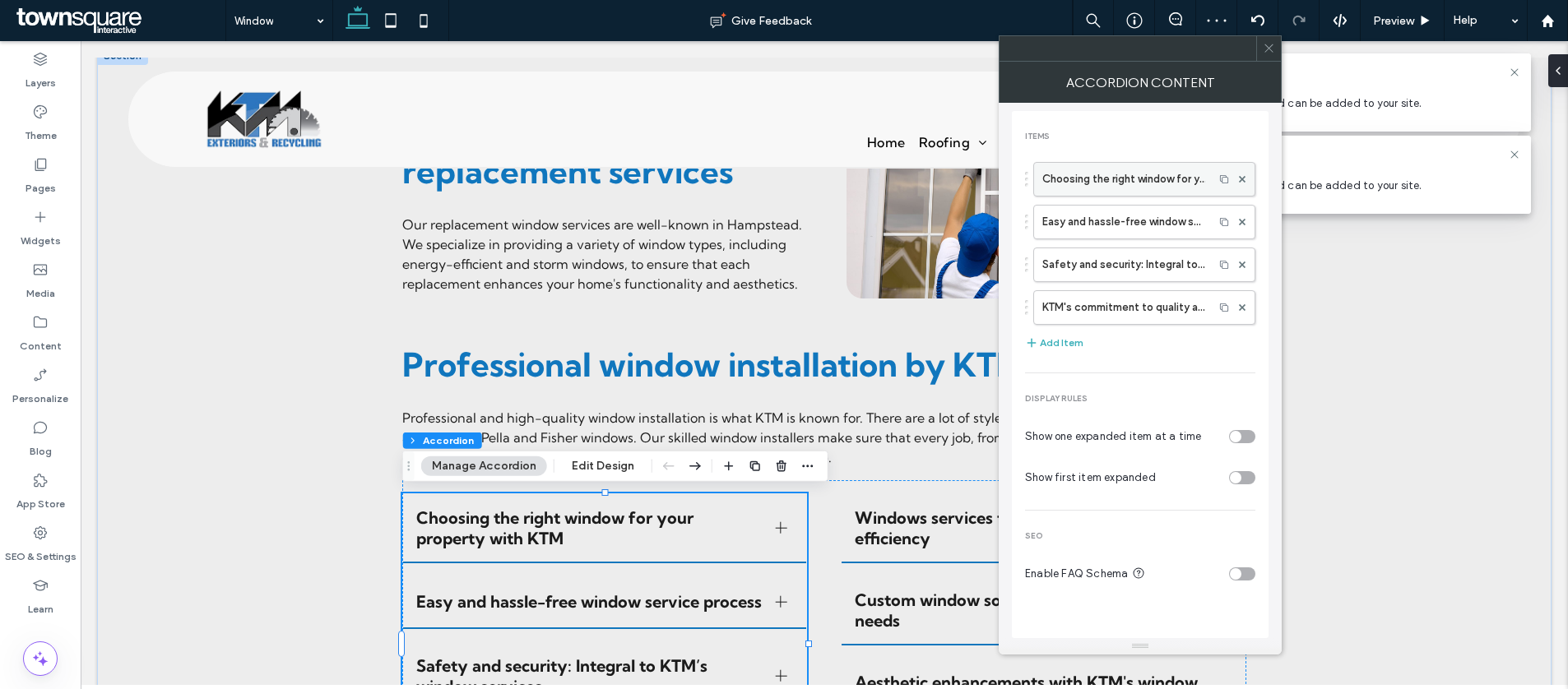 click on "Choosing the right window for your property with KTM" at bounding box center (1124, 179) 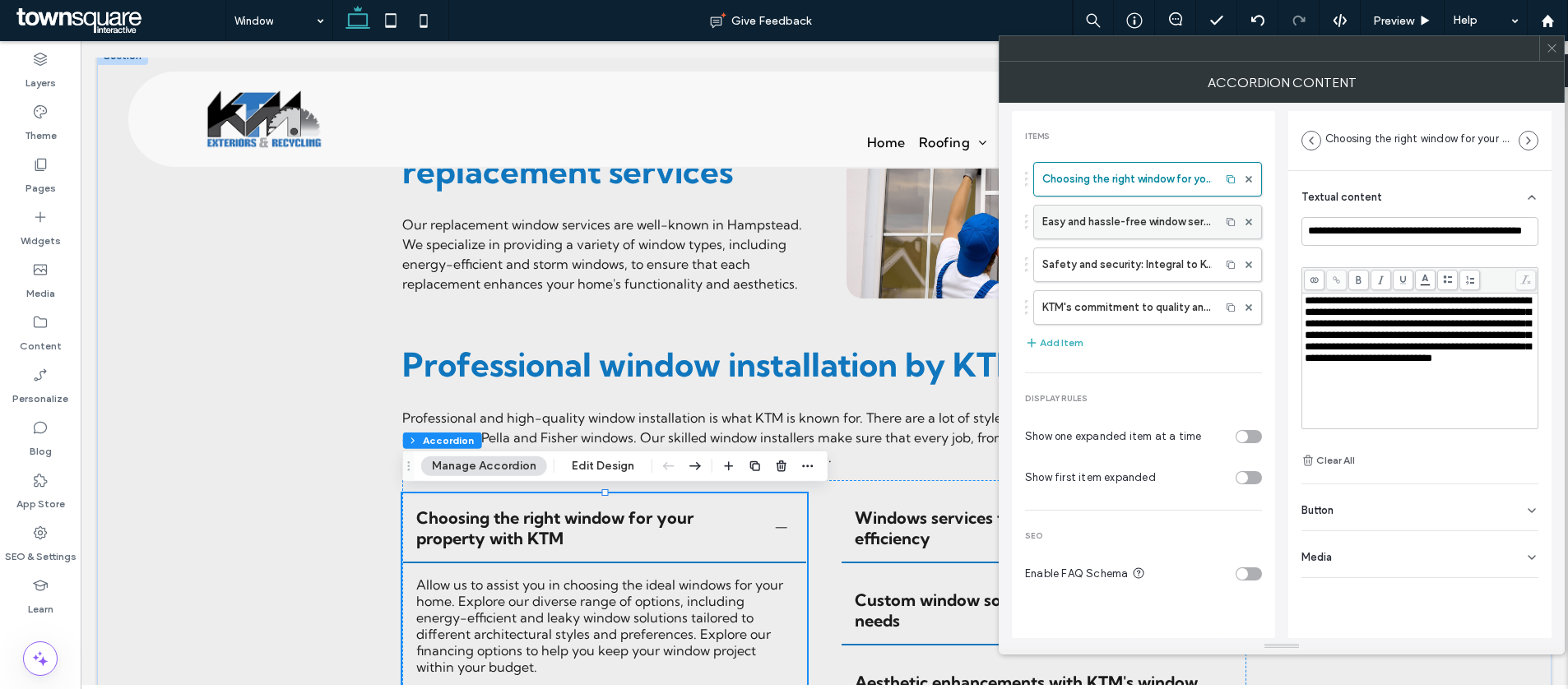 click on "Easy and hassle-free window service process" at bounding box center [1127, 222] 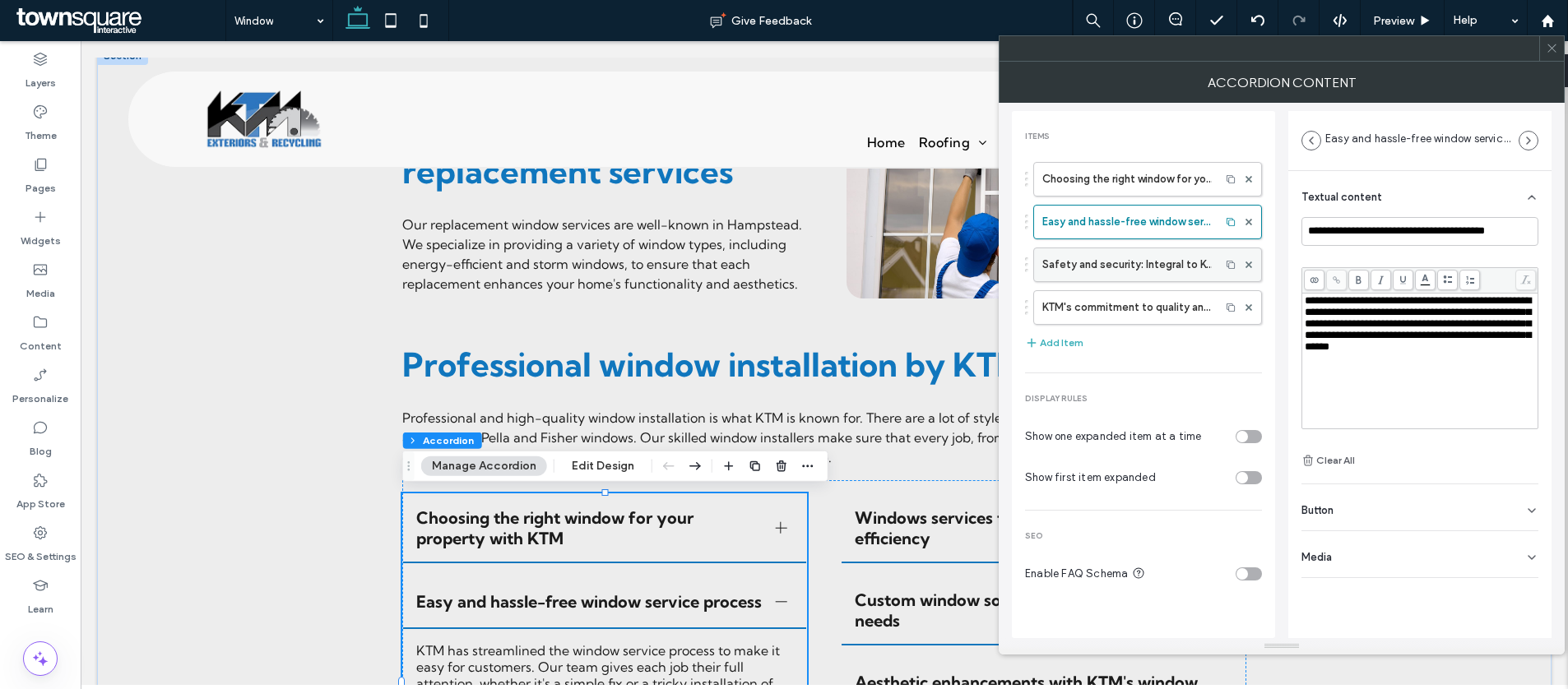 click on "Safety and security: Integral to KTM’s window services" at bounding box center (1127, 265) 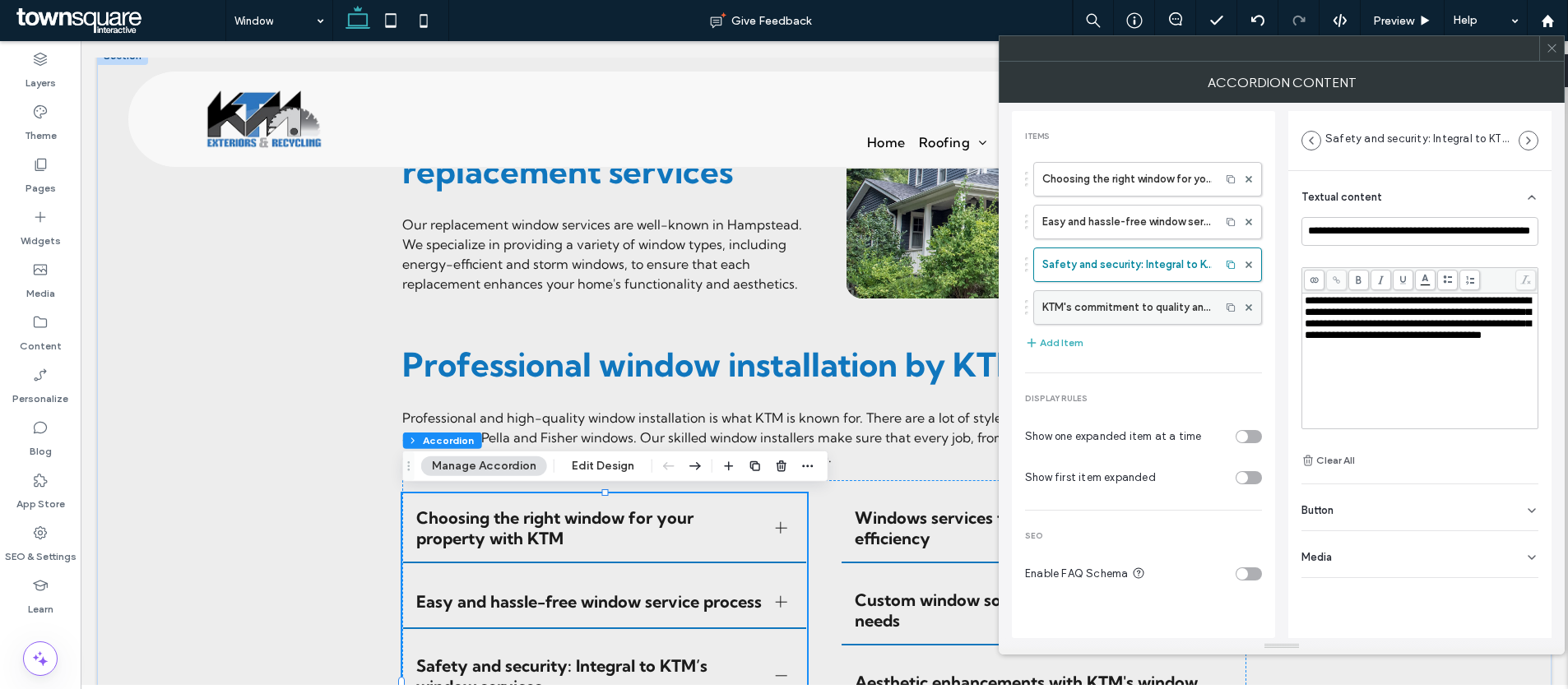 click on "KTM's commitment to quality and durability" at bounding box center (1127, 308) 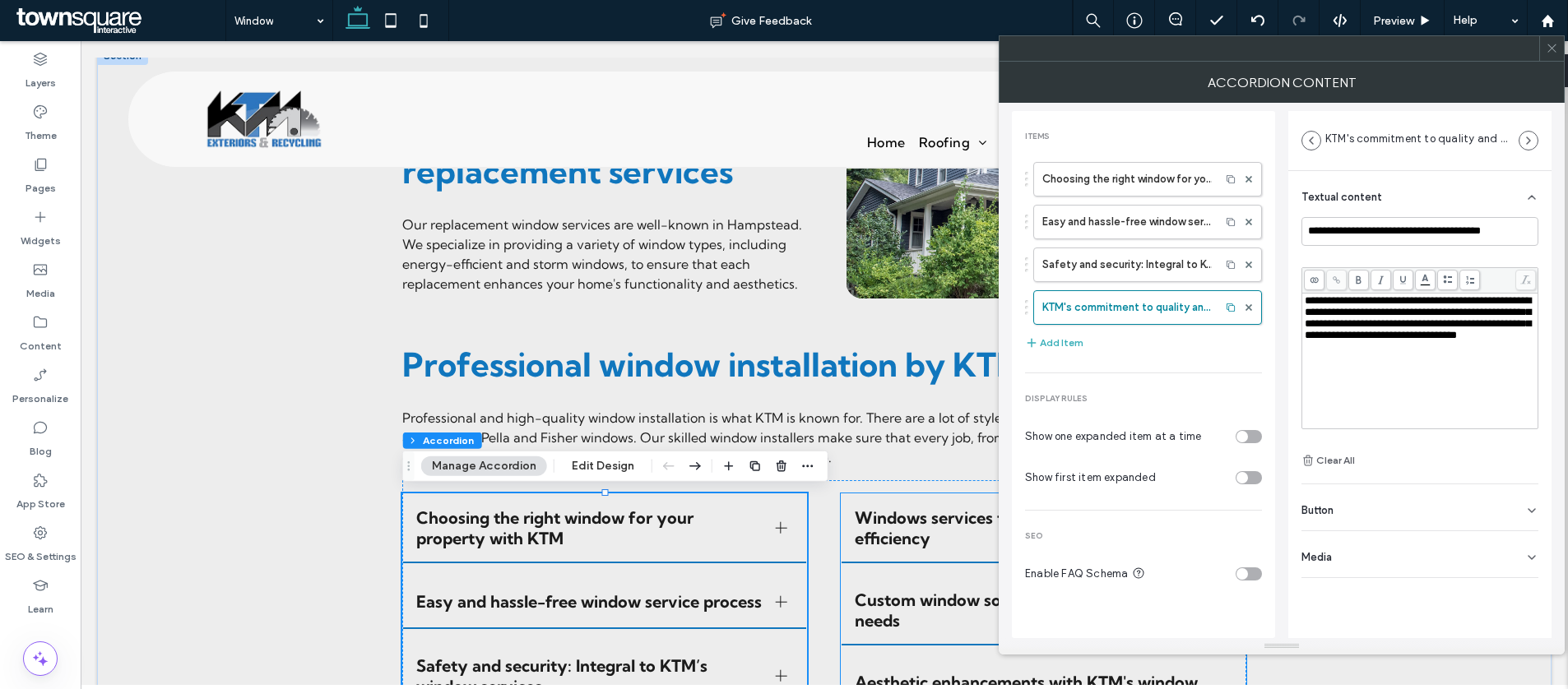 click on "Windows services that prioritize energy efficiency" at bounding box center [1028, 528] 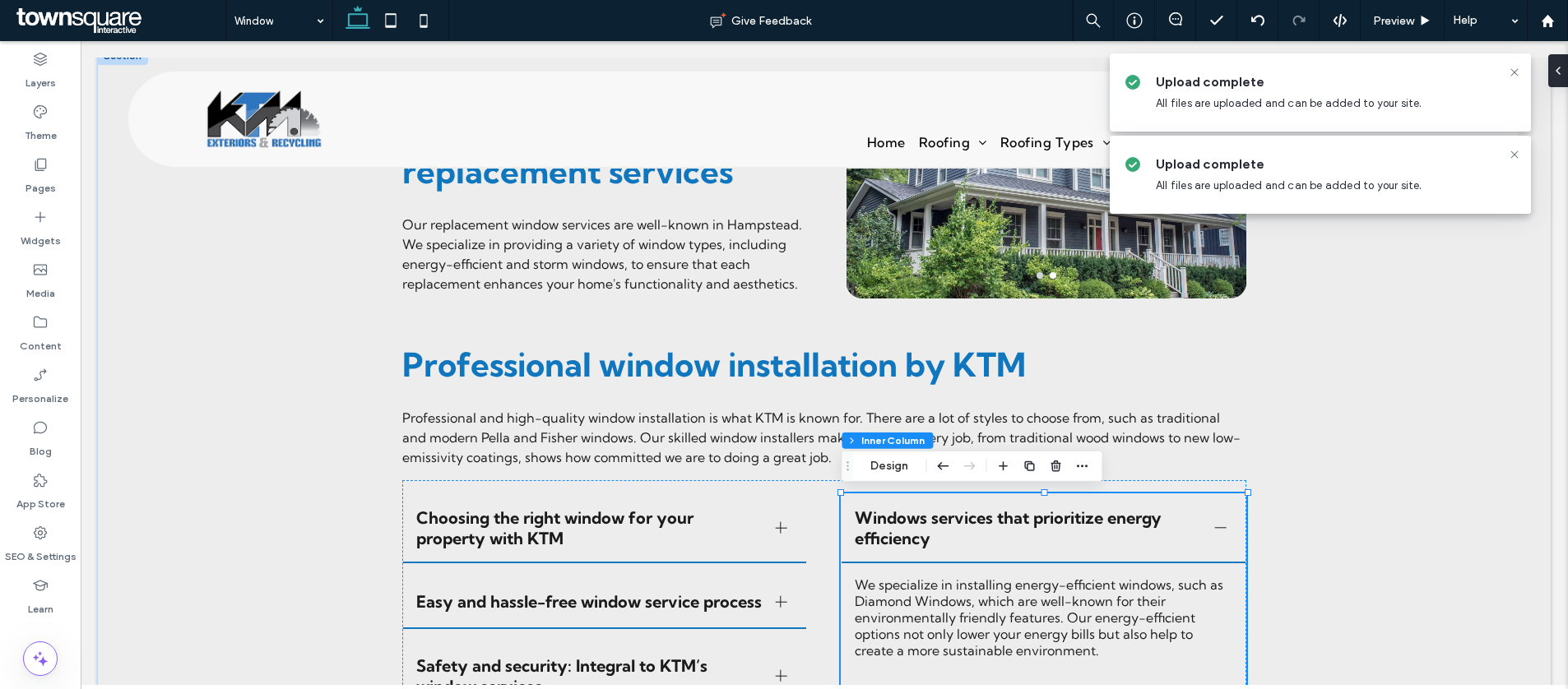 click on "Windows services that prioritize energy efficiency" at bounding box center [1028, 528] 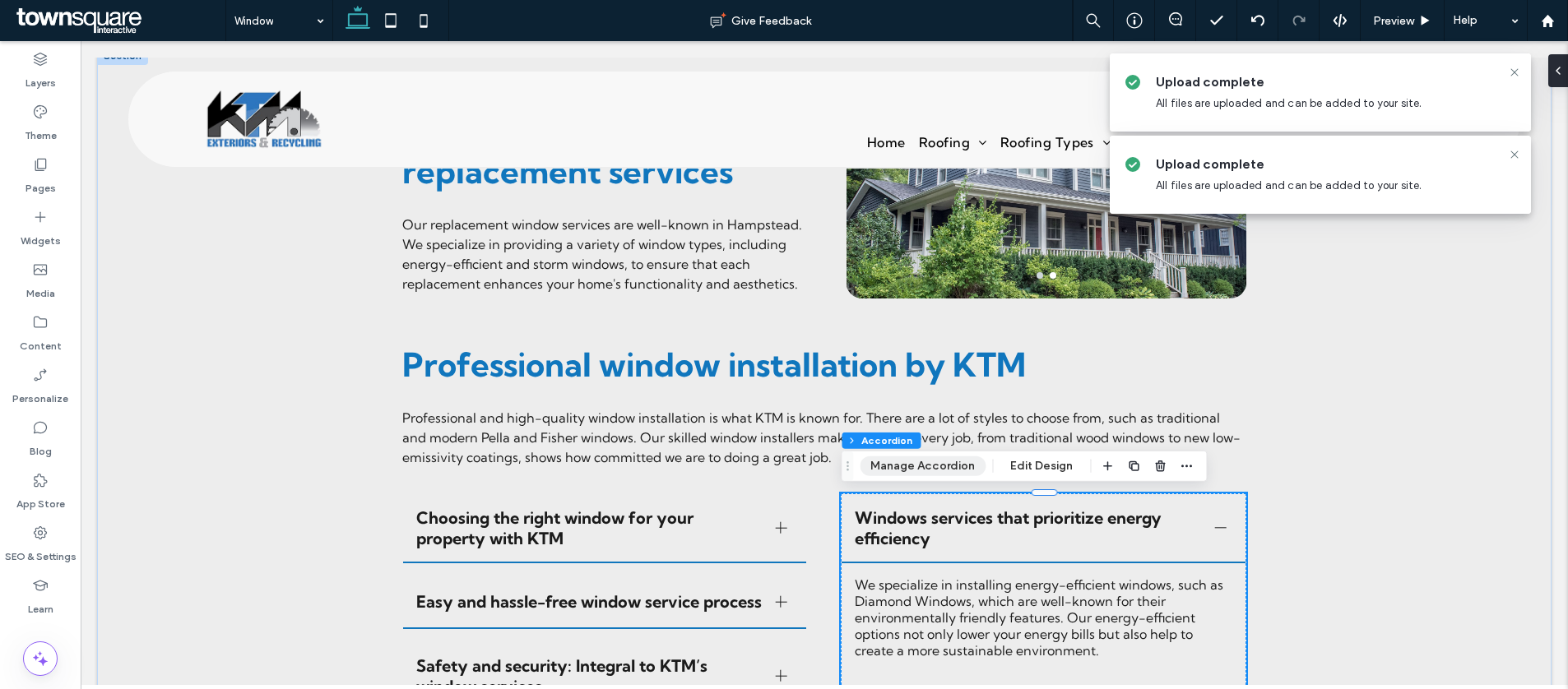 click on "Manage Accordion" at bounding box center [922, 466] 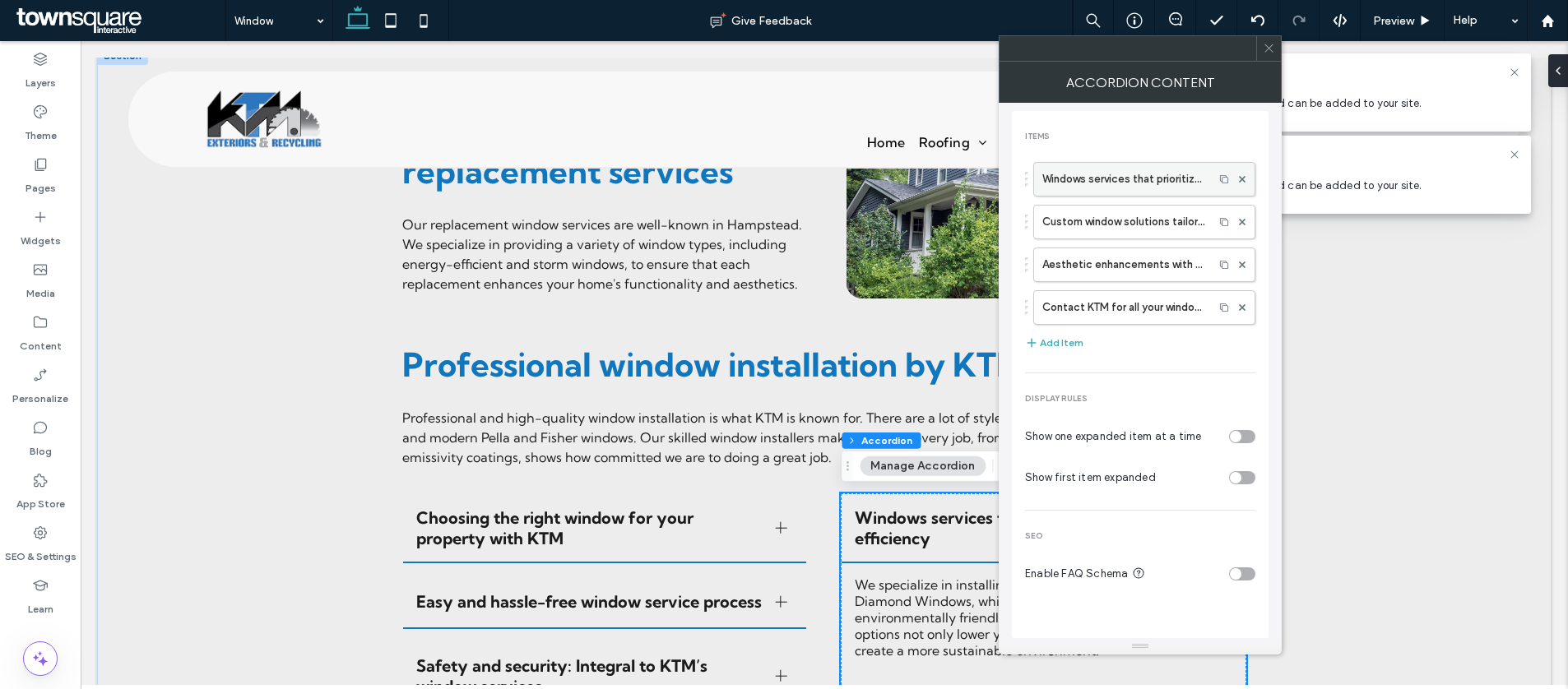 click on "Windows services that prioritize energy efficiency" at bounding box center [1124, 179] 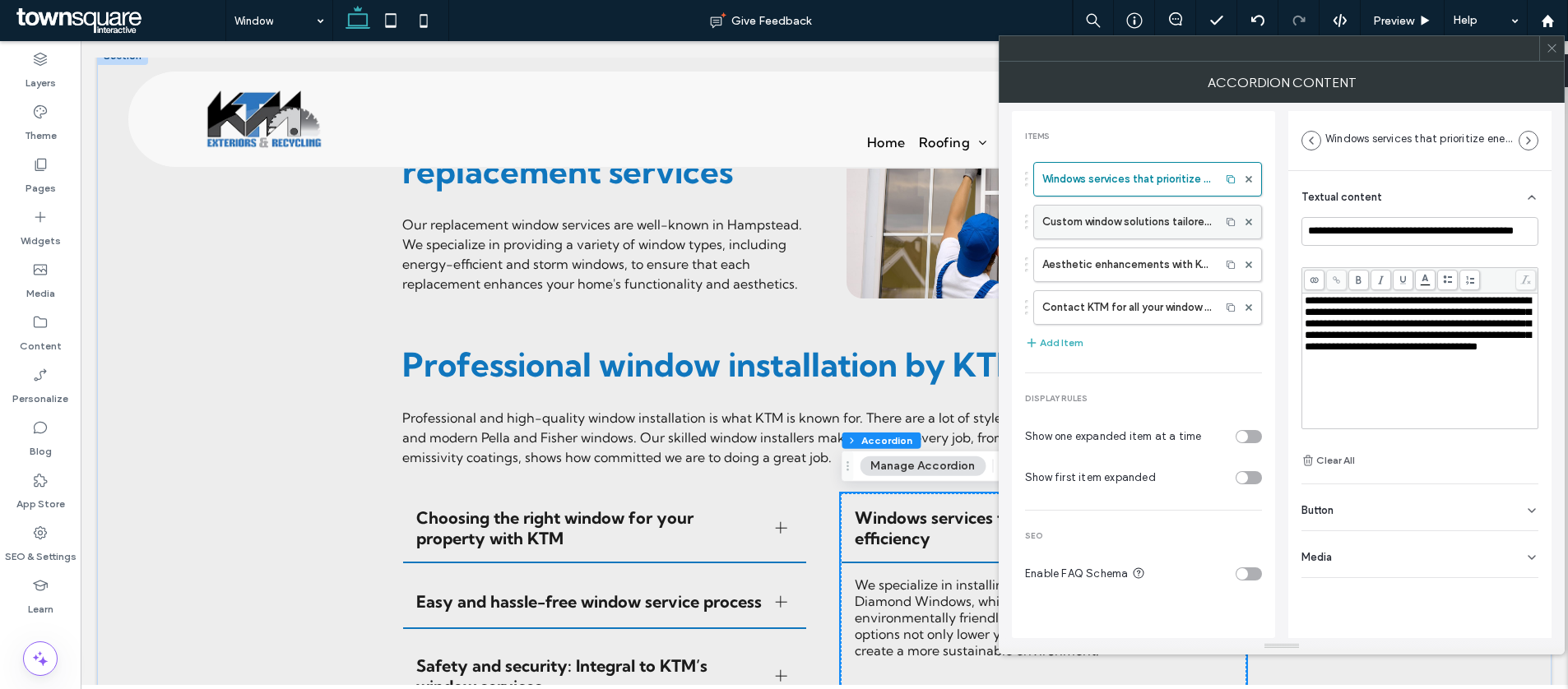 click on "Custom window solutions tailored to your needs" at bounding box center [1127, 222] 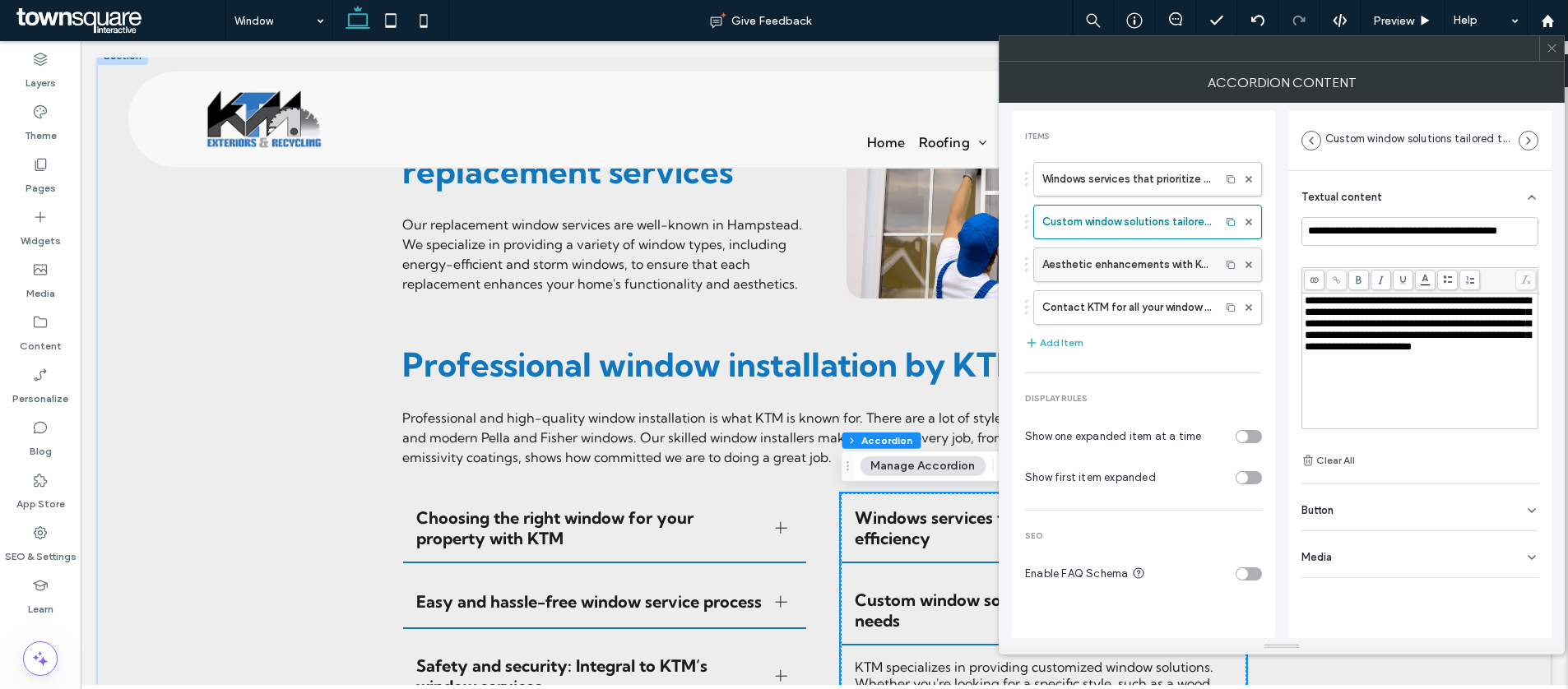 click on "Aesthetic enhancements with KTM's window options" at bounding box center [1127, 265] 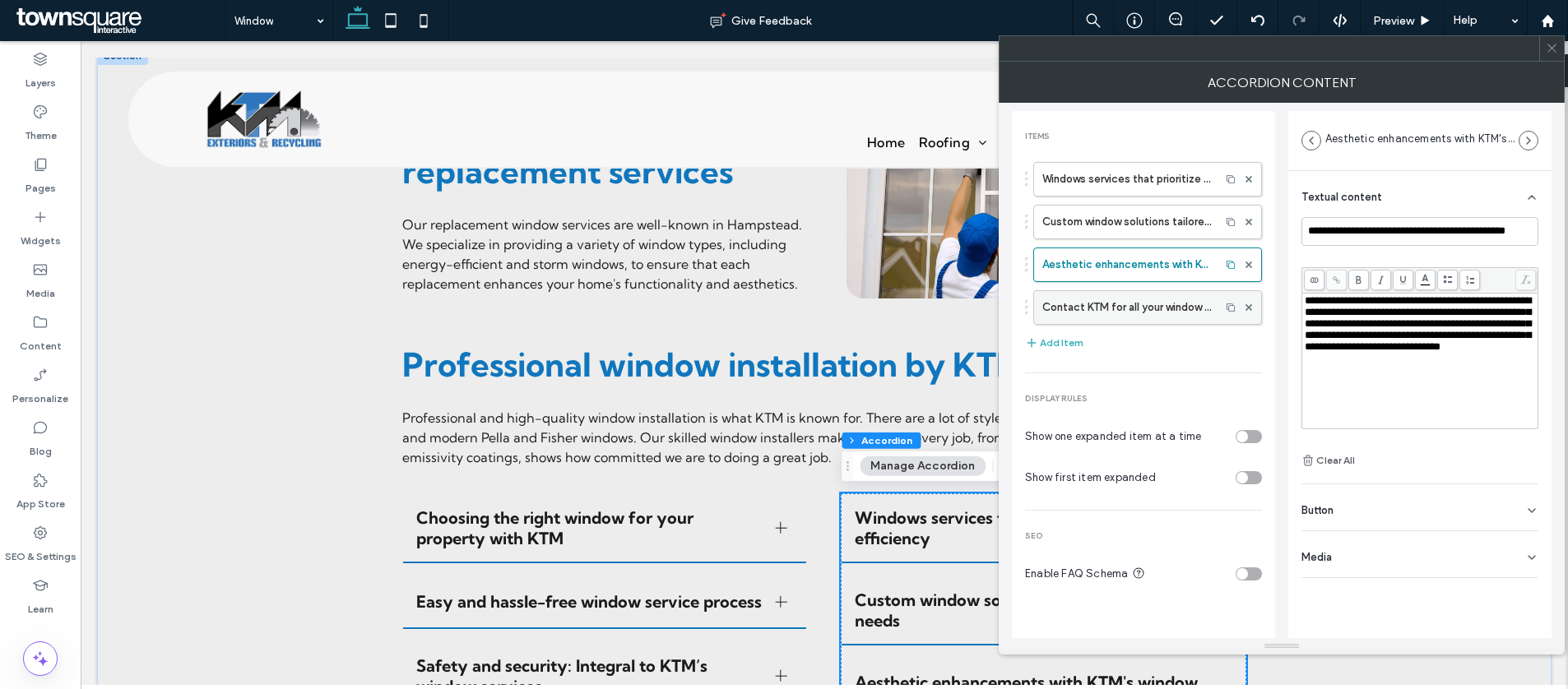 click on "Contact KTM for all your window needs" at bounding box center (1127, 308) 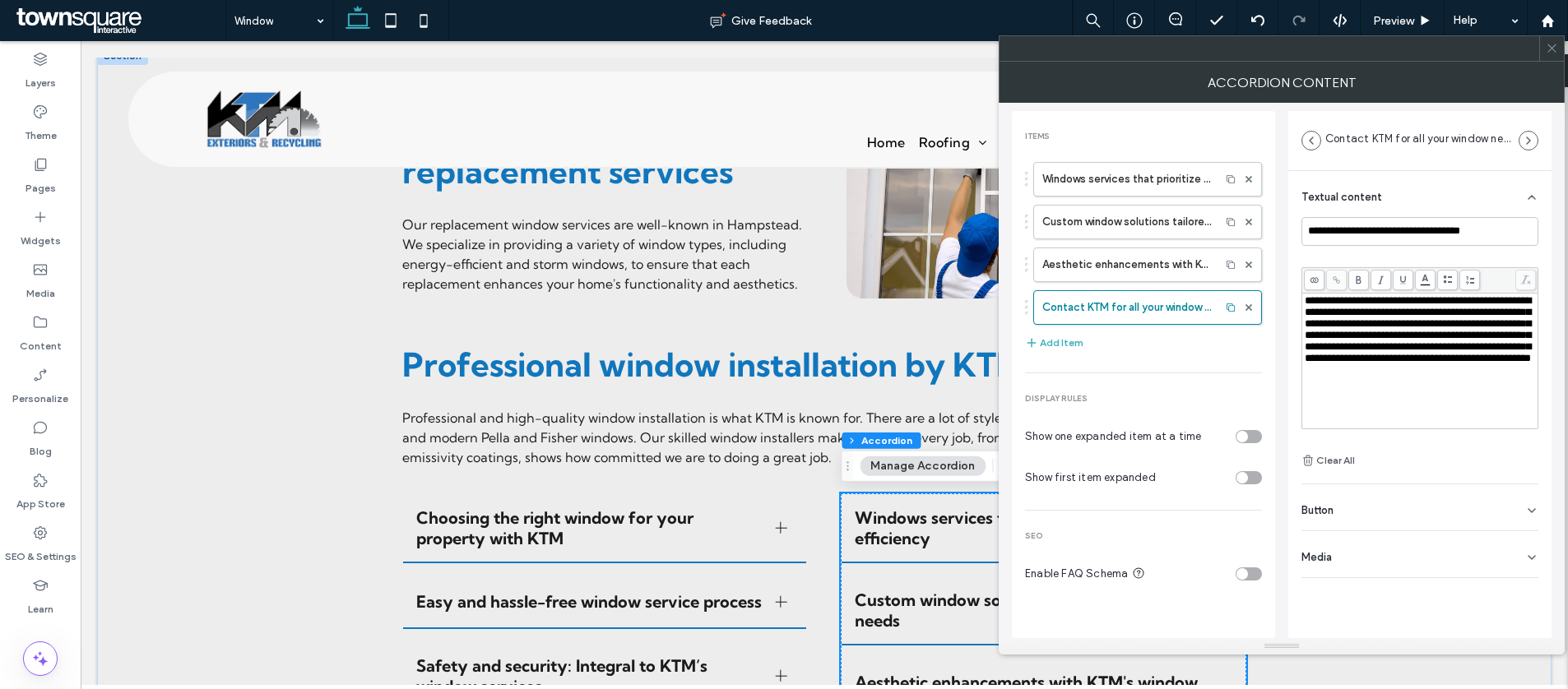 click on "**********" at bounding box center (1417, 329) 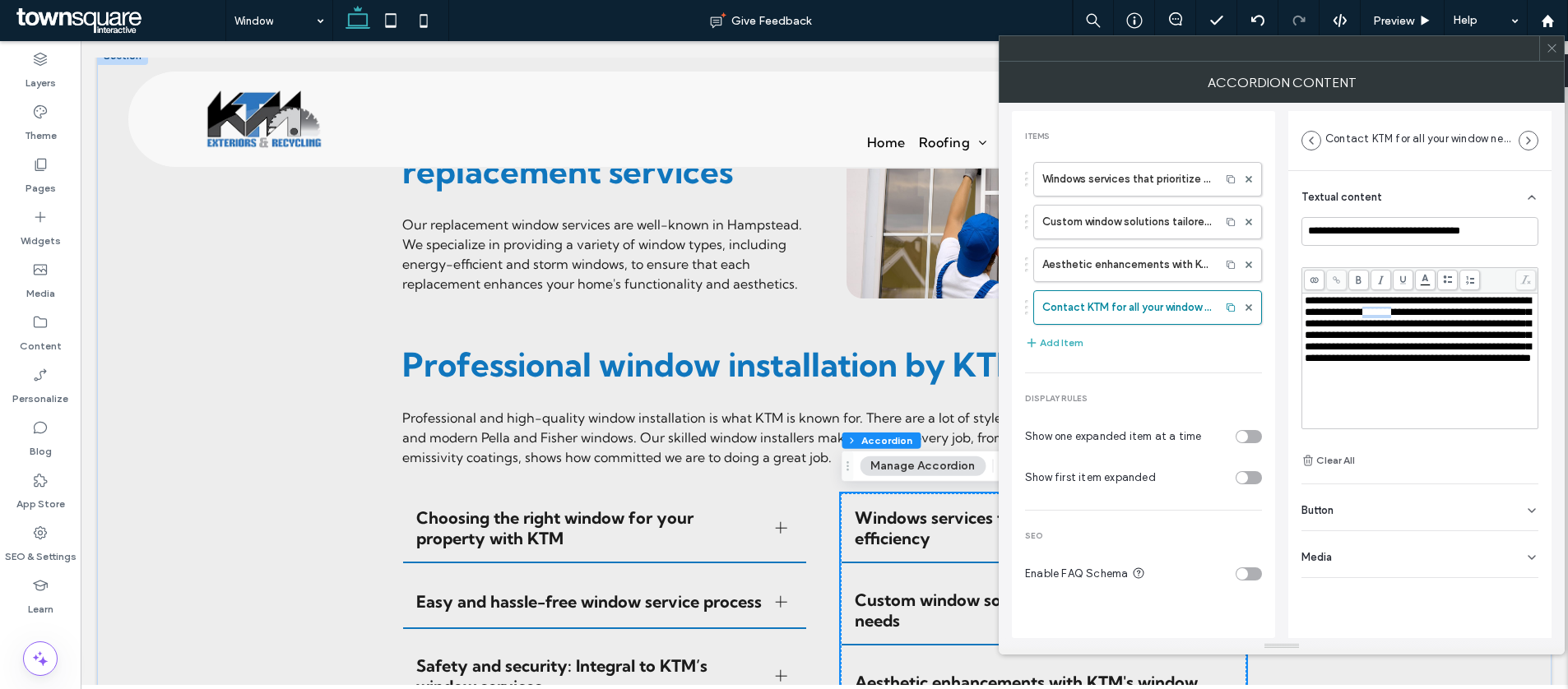 drag, startPoint x: 1466, startPoint y: 312, endPoint x: 1431, endPoint y: 313, distance: 35.0143 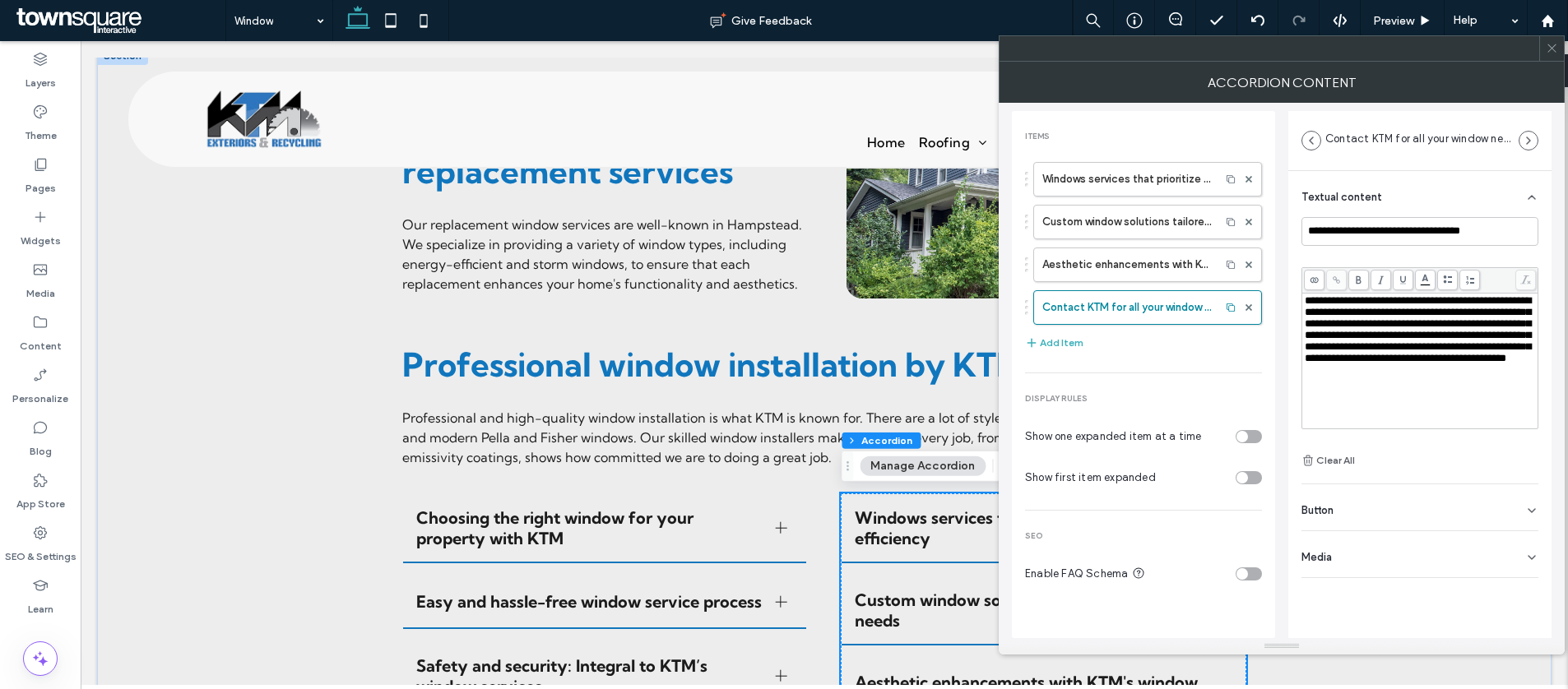 type 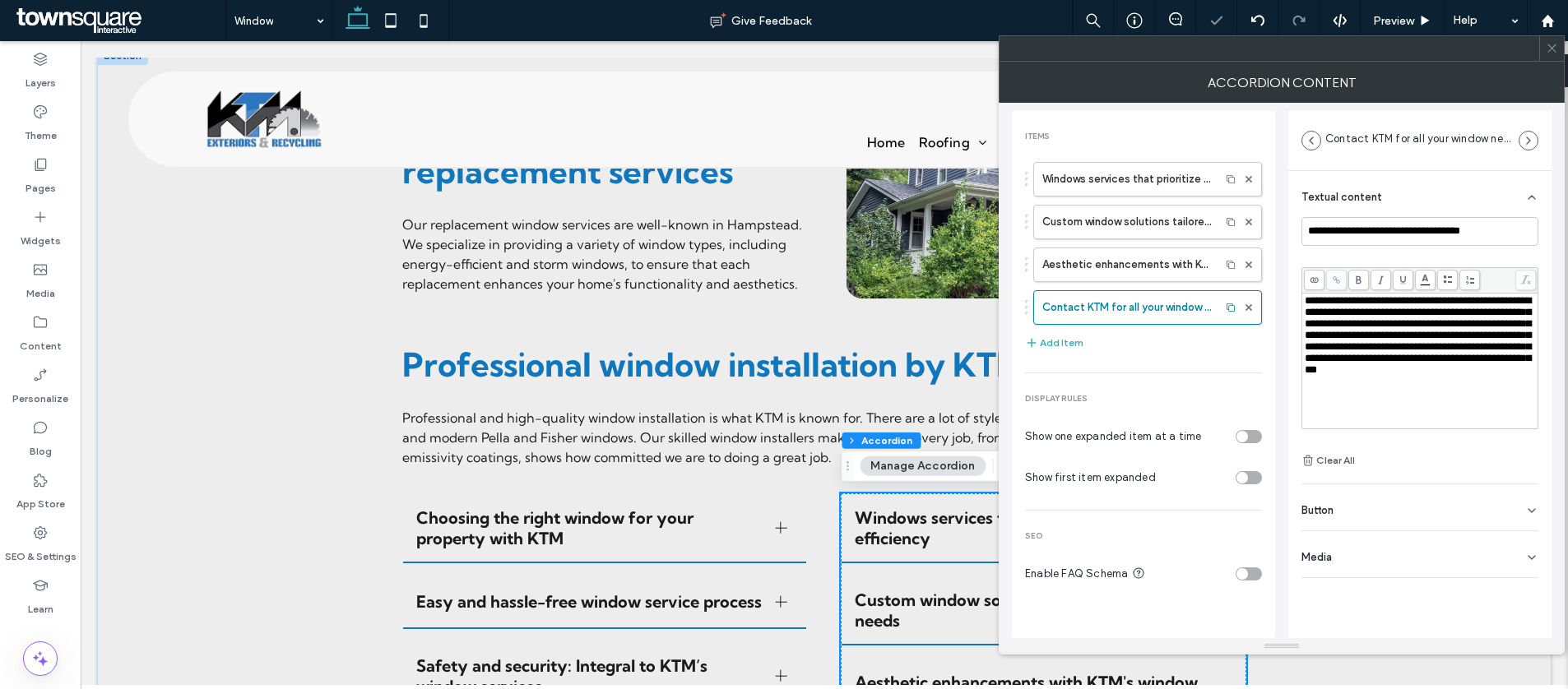click 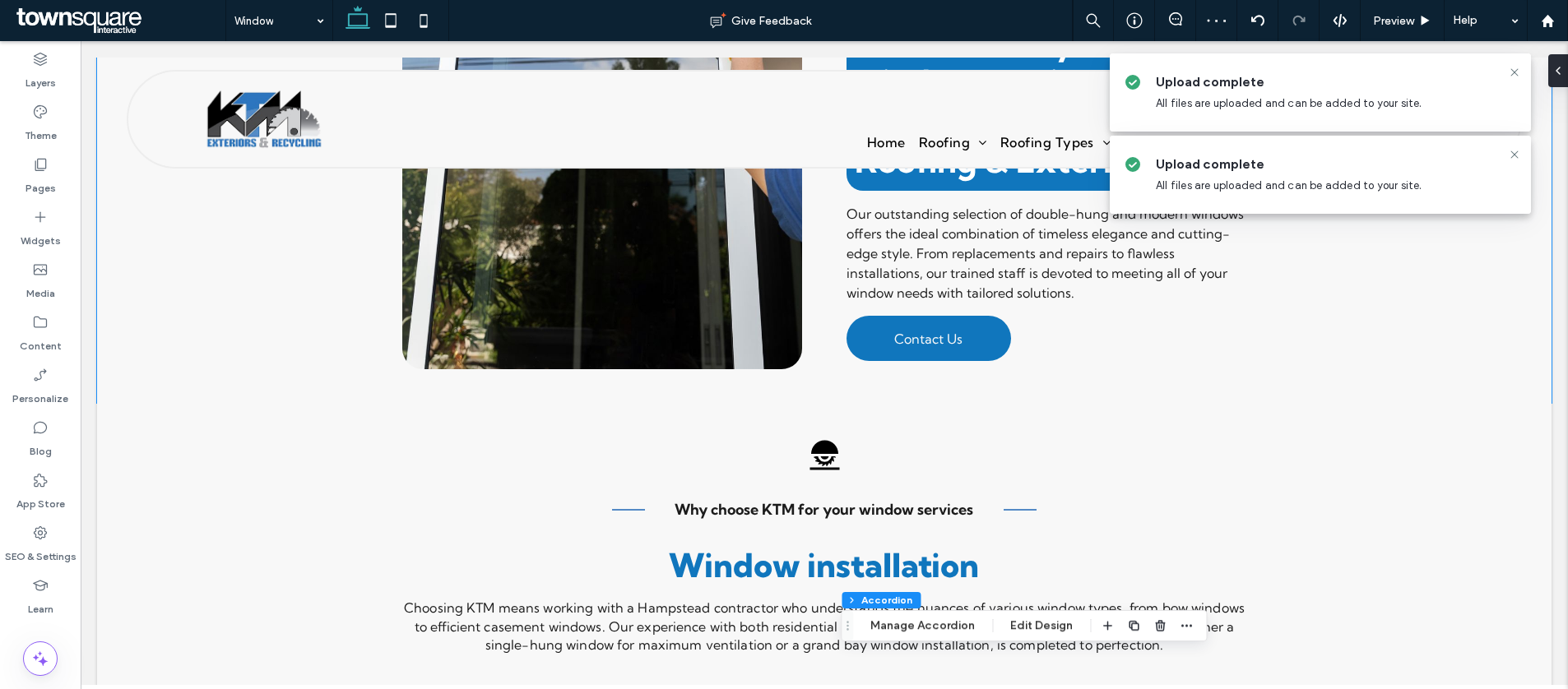 scroll, scrollTop: 0, scrollLeft: 0, axis: both 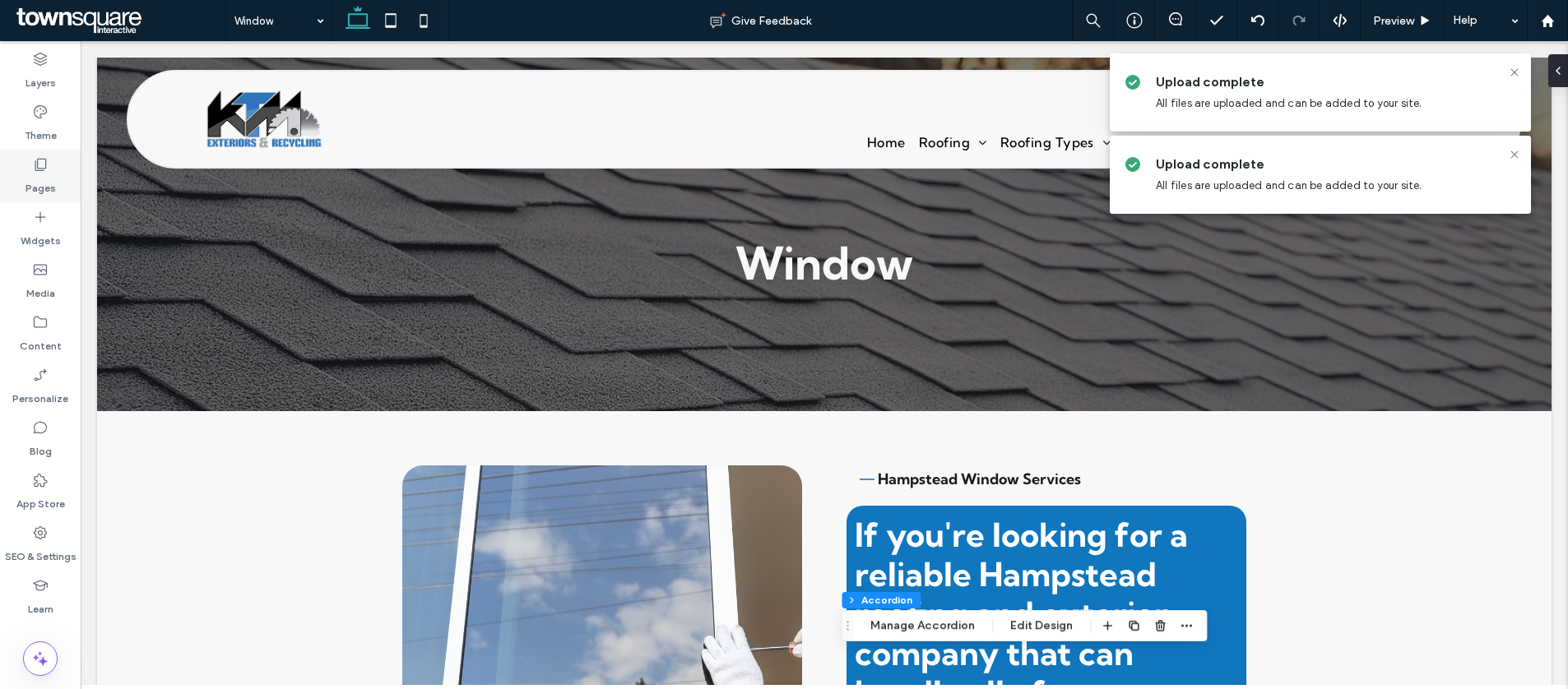 click on "Pages" at bounding box center (40, 184) 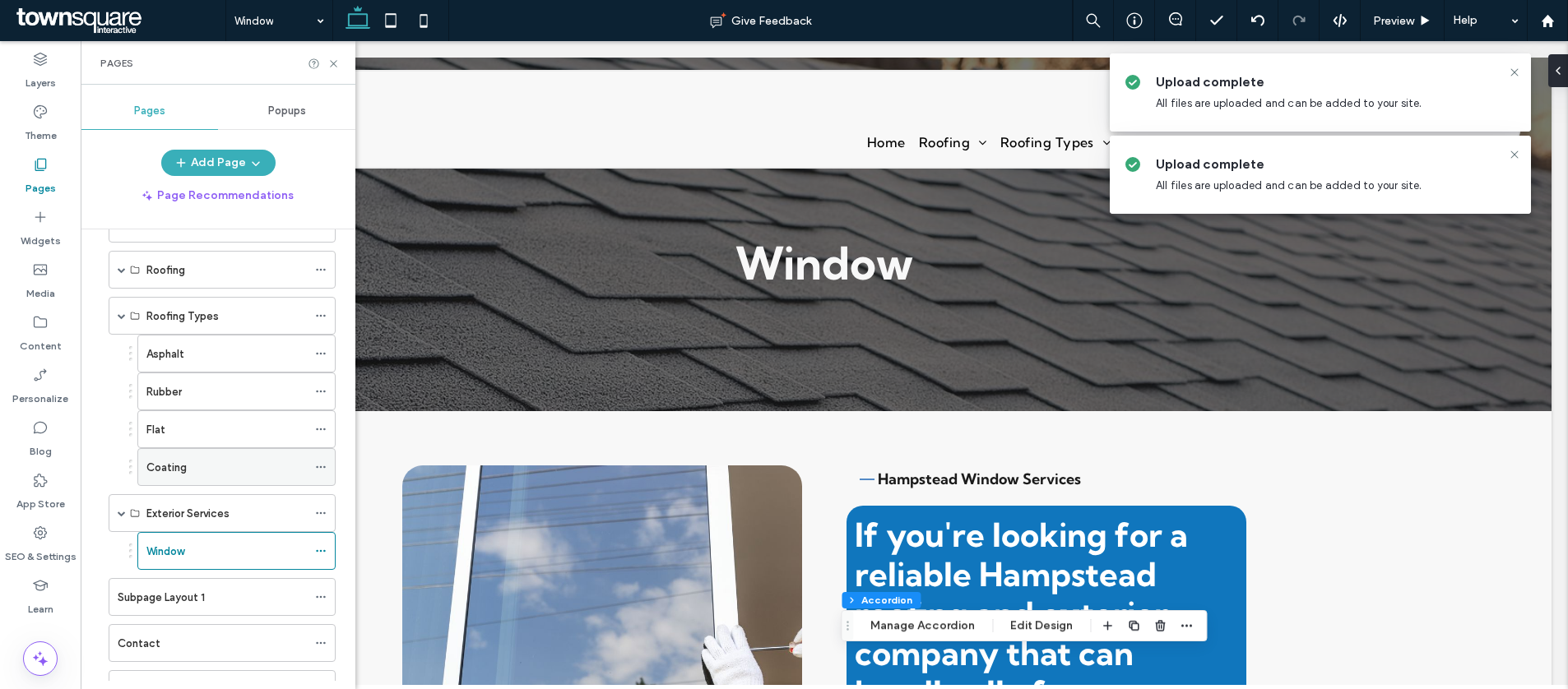 scroll, scrollTop: 121, scrollLeft: 0, axis: vertical 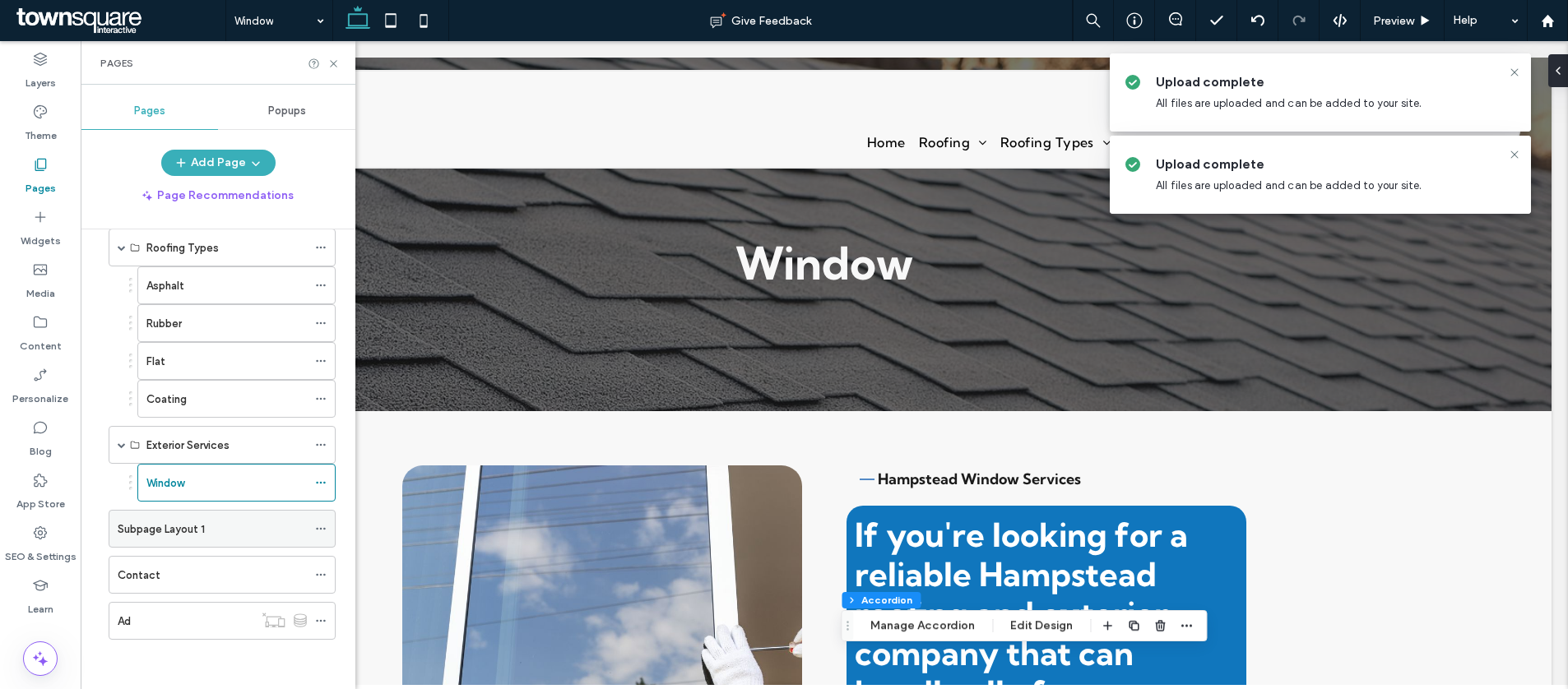 click 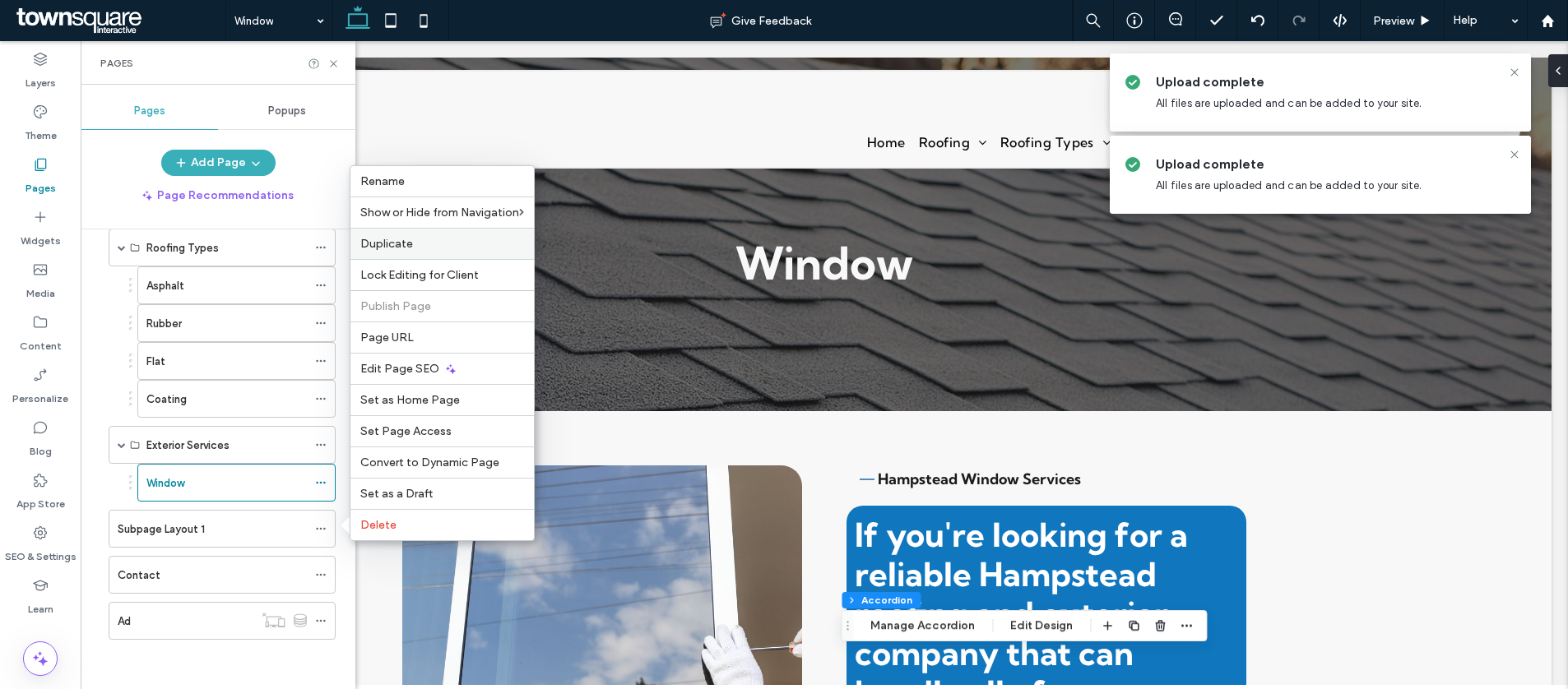 click on "Duplicate" at bounding box center (387, 243) 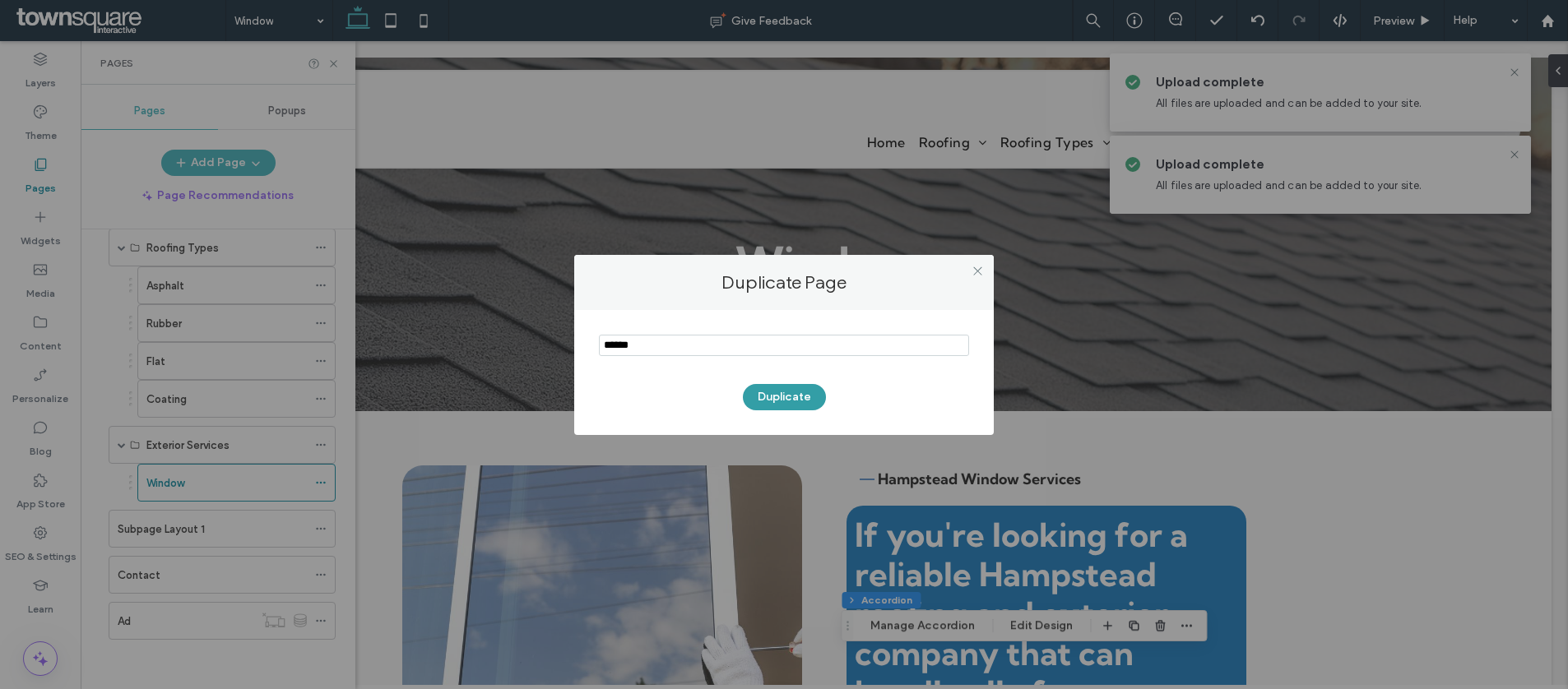 type on "******" 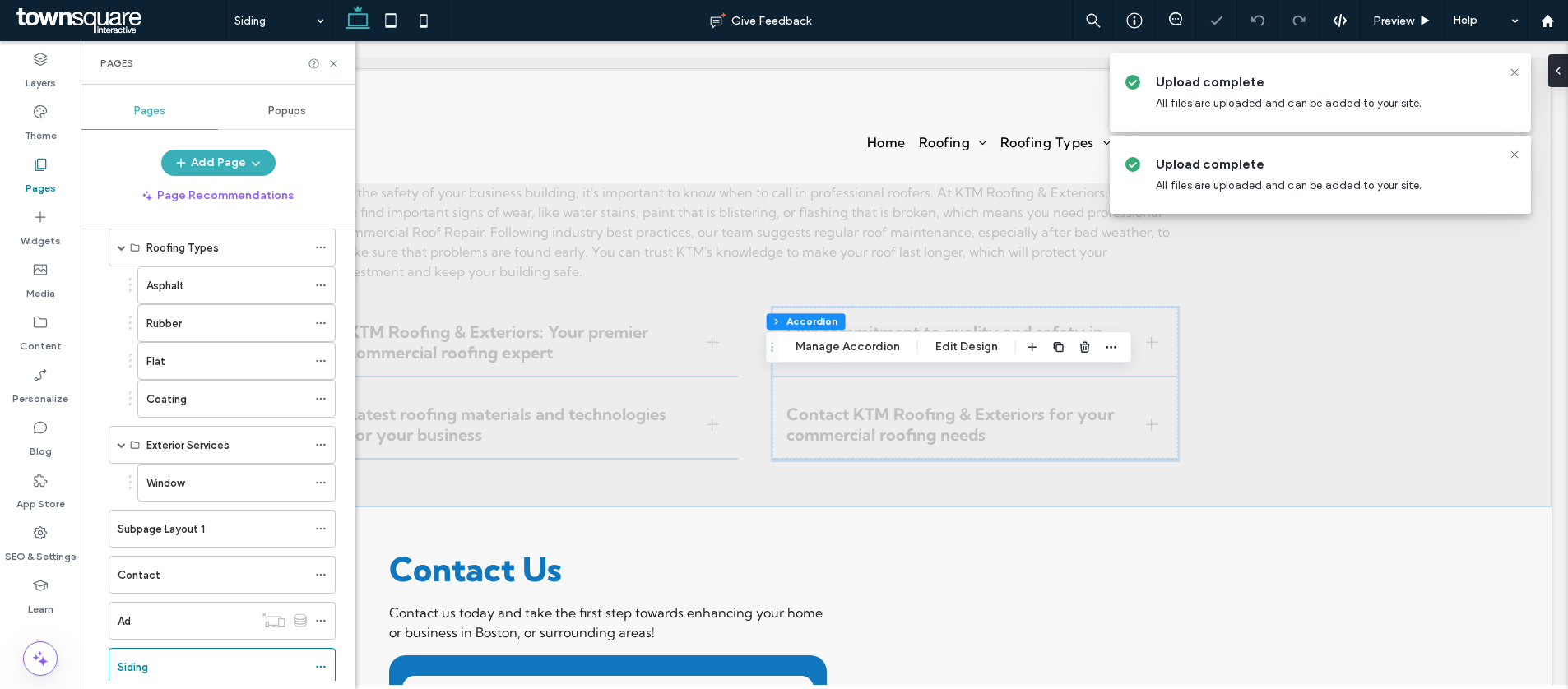 scroll, scrollTop: 2180, scrollLeft: 0, axis: vertical 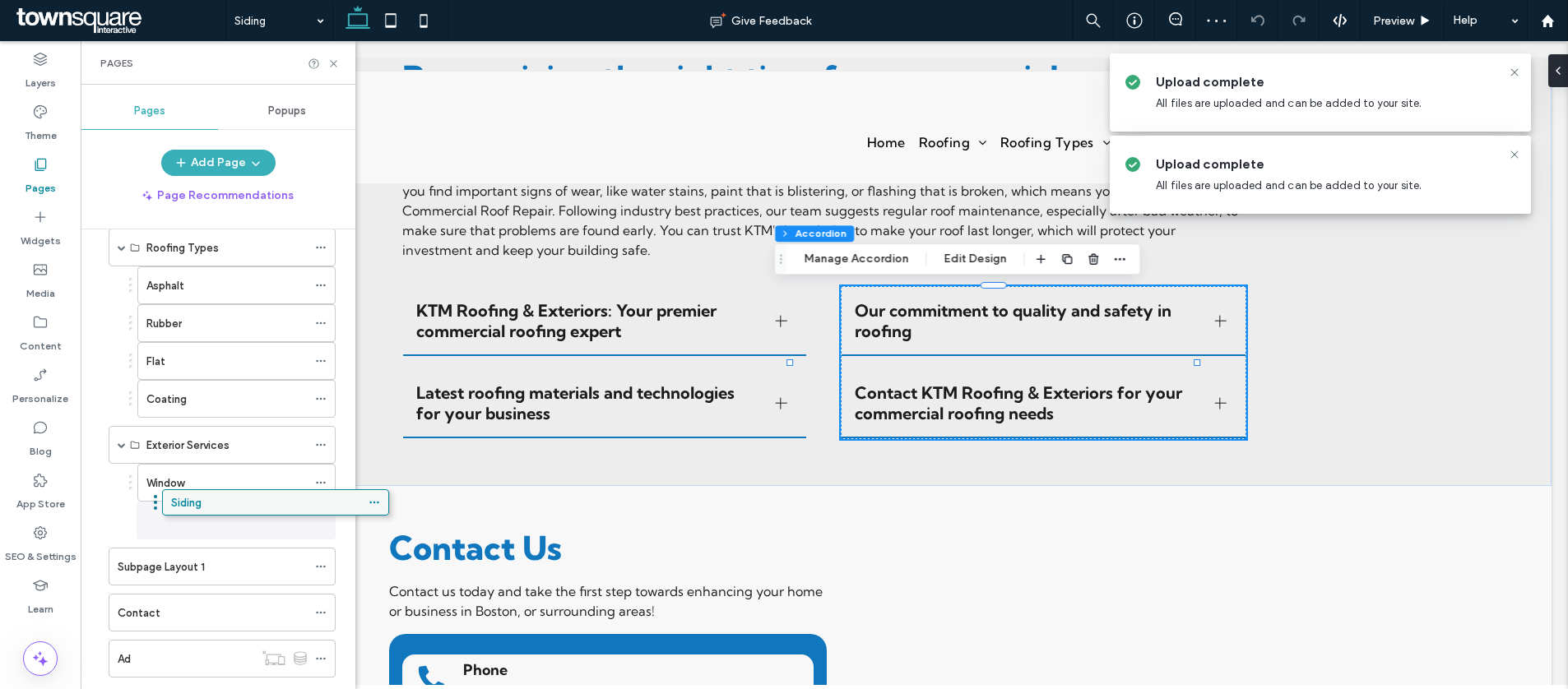 drag, startPoint x: 193, startPoint y: 660, endPoint x: 246, endPoint y: 505, distance: 163.81087 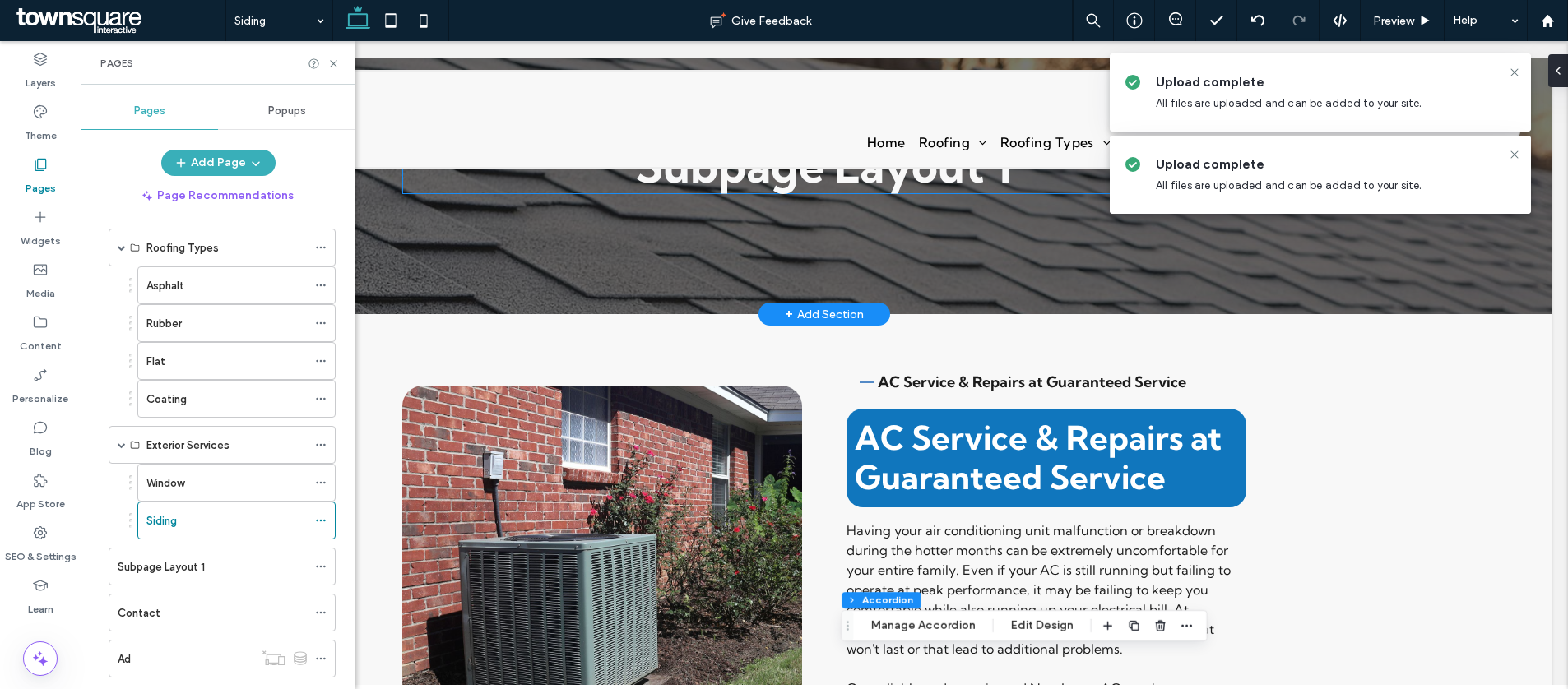 scroll, scrollTop: 0, scrollLeft: 0, axis: both 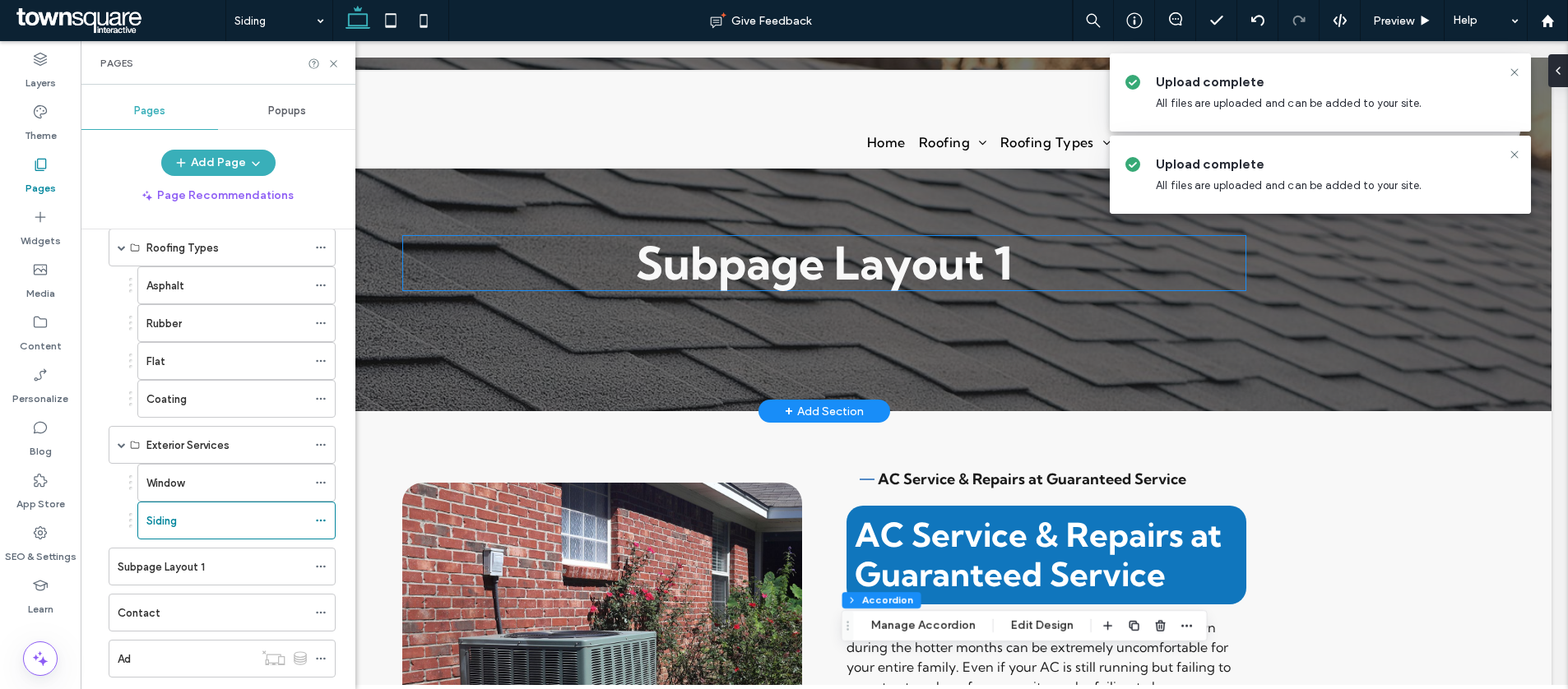 click on "Subpage Layout 1" at bounding box center [824, 263] 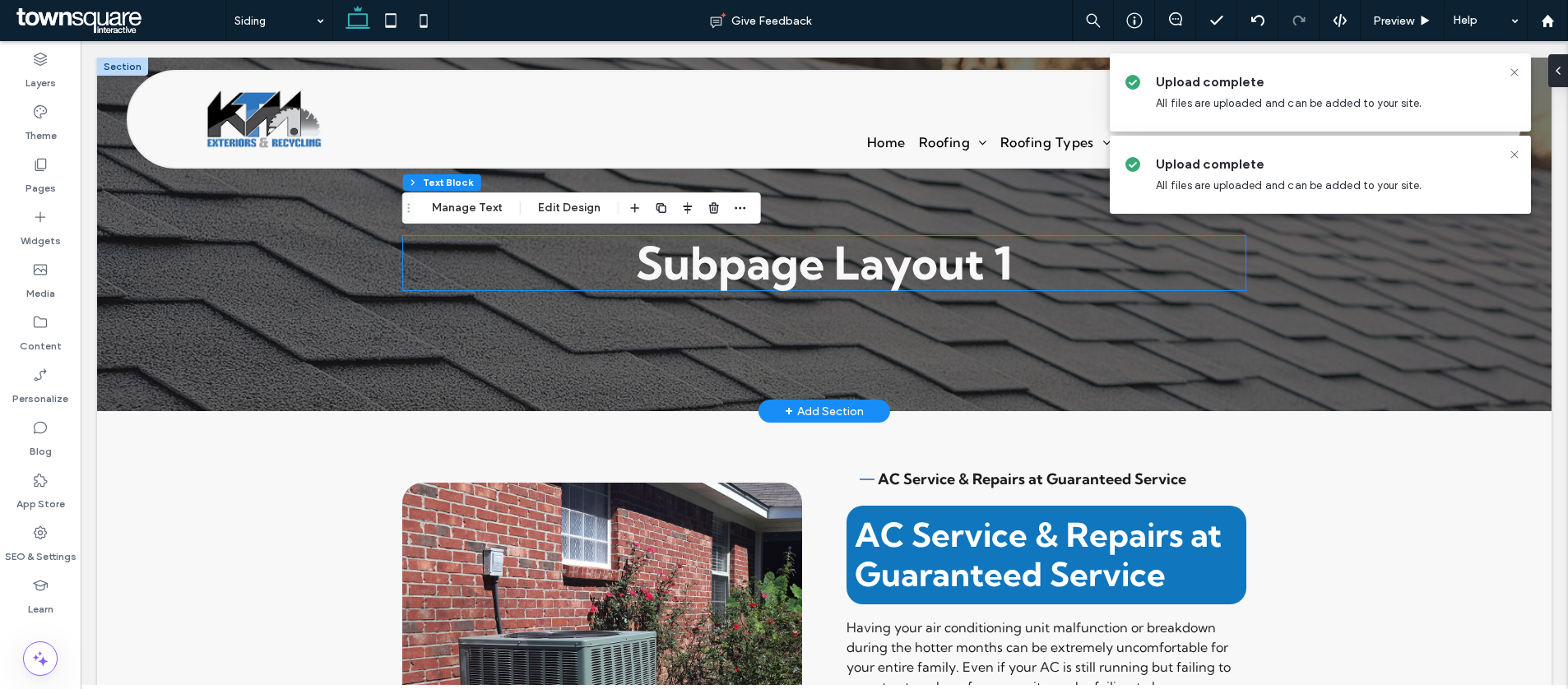 click on "Subpage Layout 1" at bounding box center [824, 263] 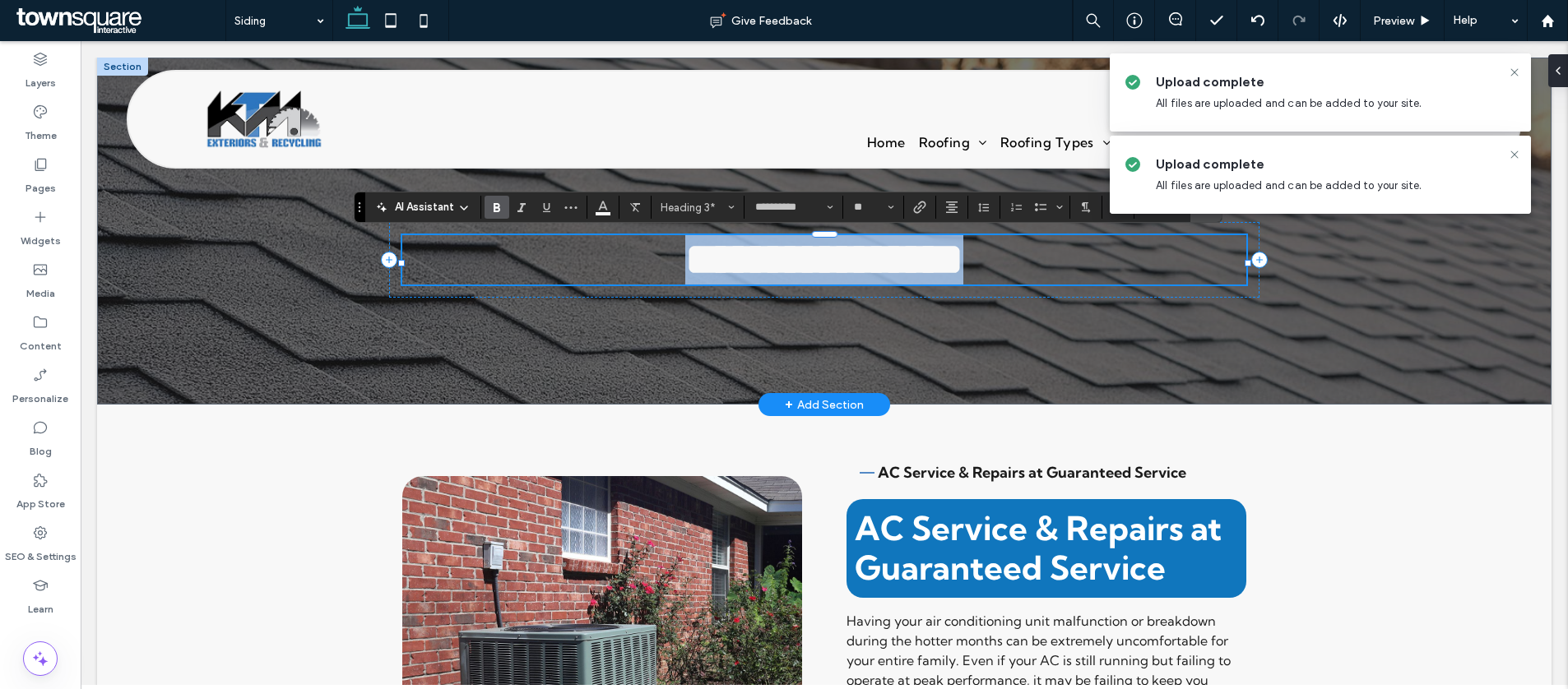 type 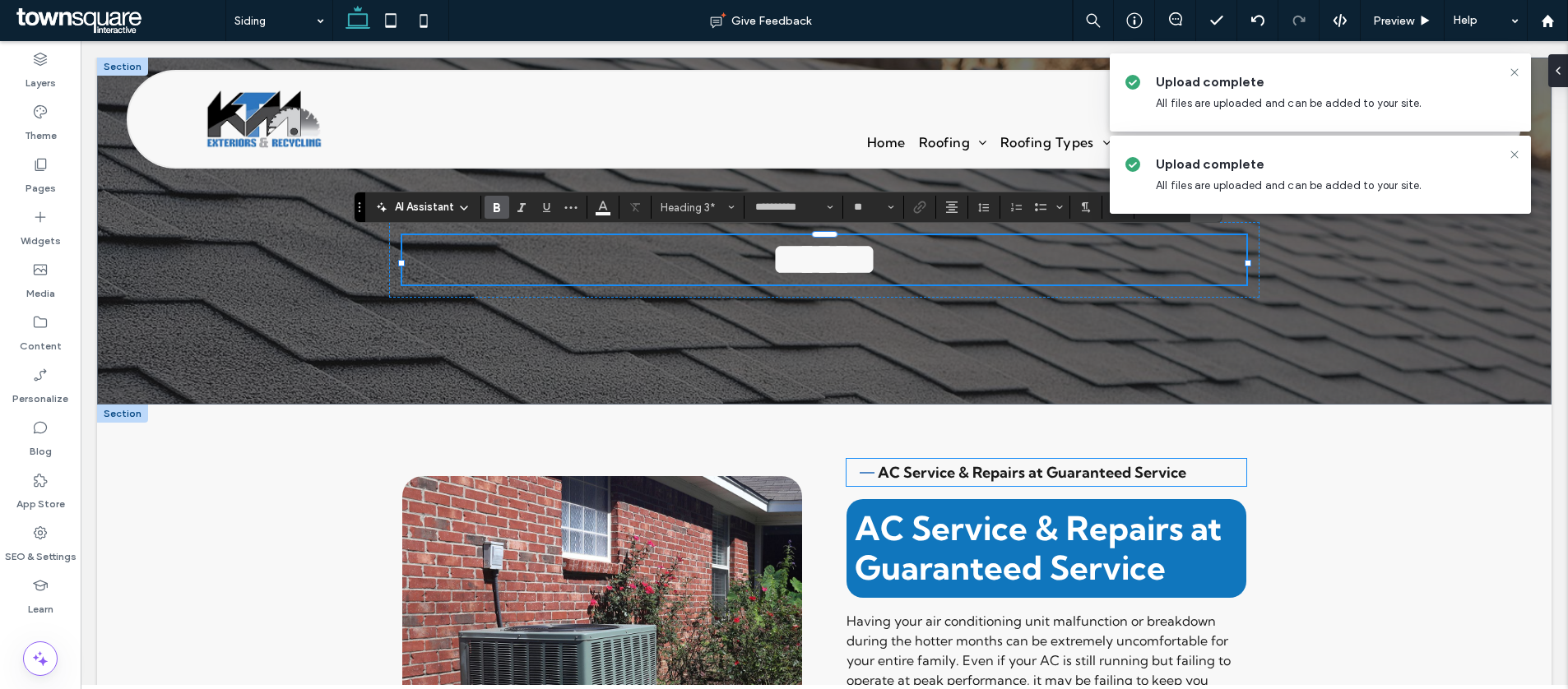 click on "AC Service & Repairs at Guaranteed Service" at bounding box center [1032, 472] 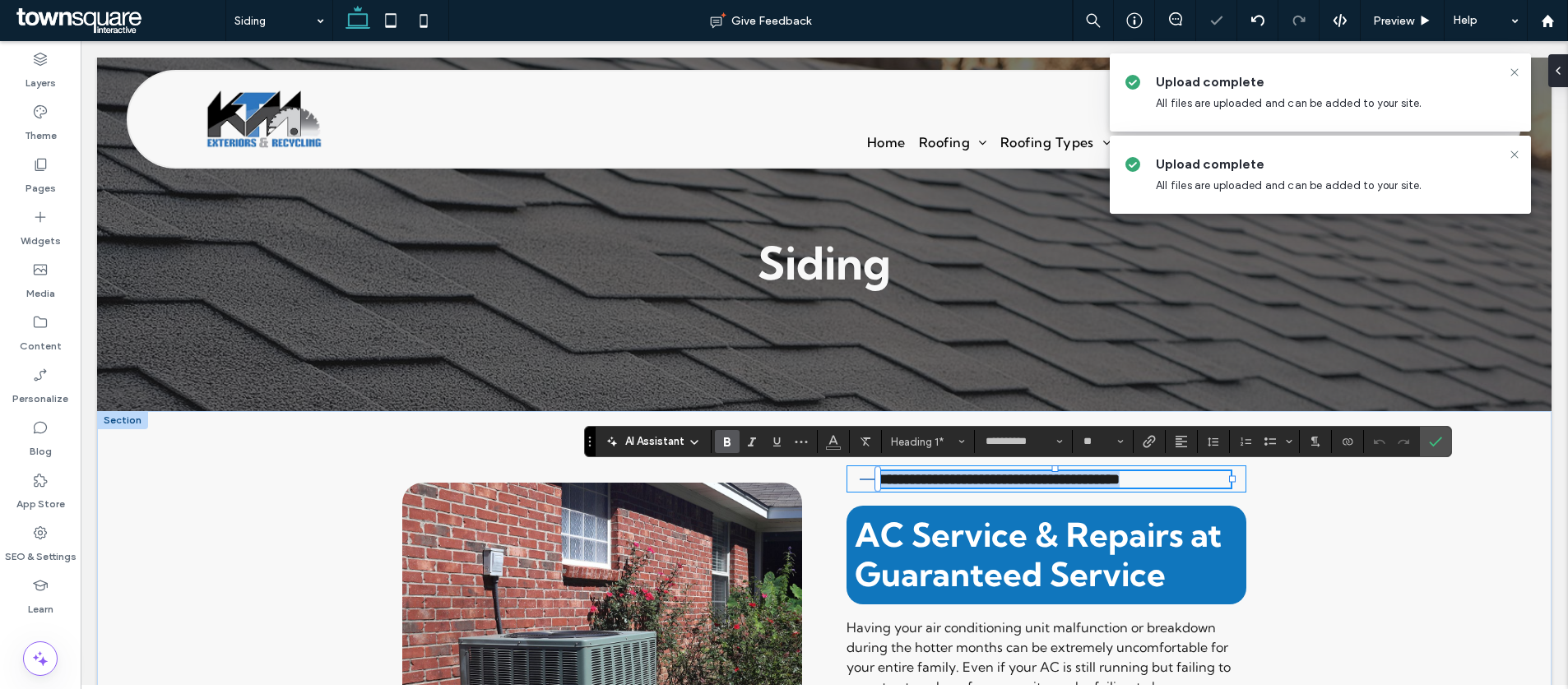 type 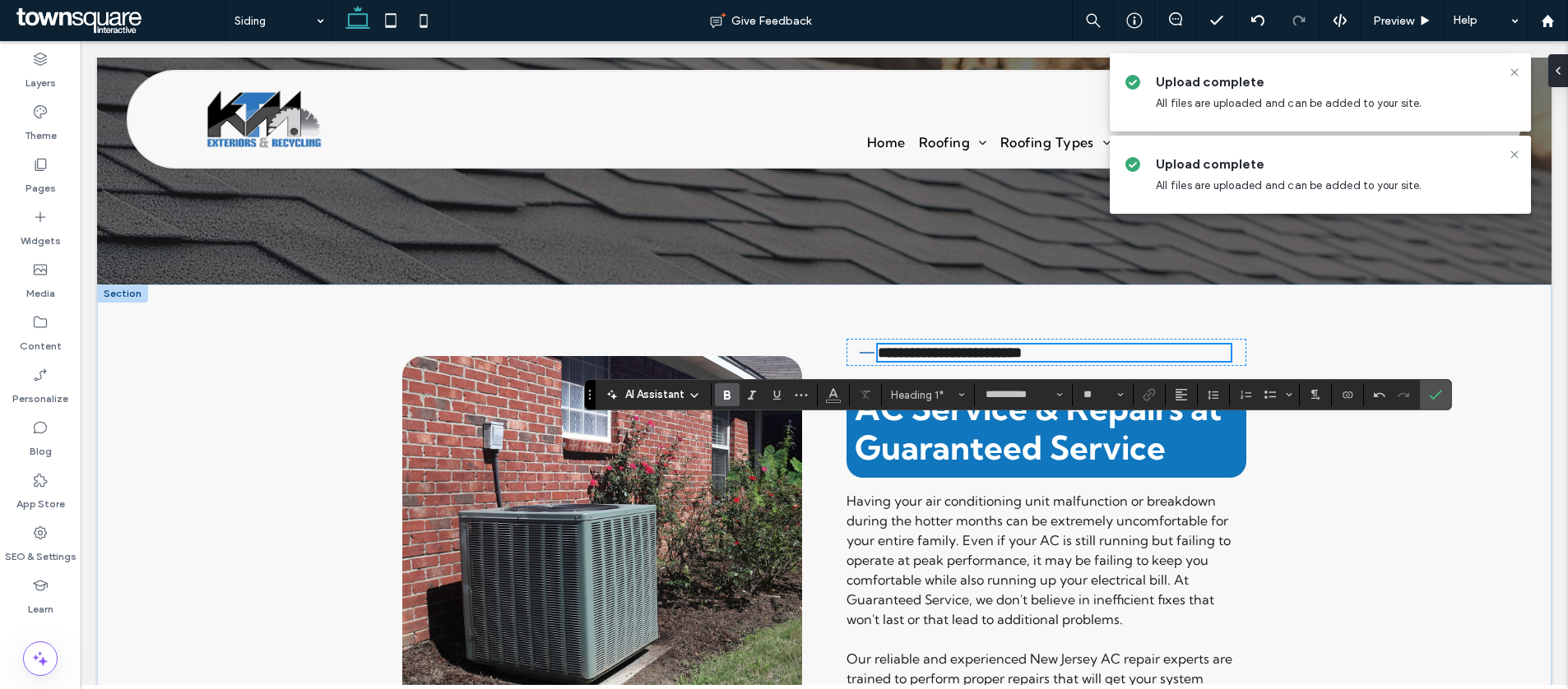 scroll, scrollTop: 309, scrollLeft: 0, axis: vertical 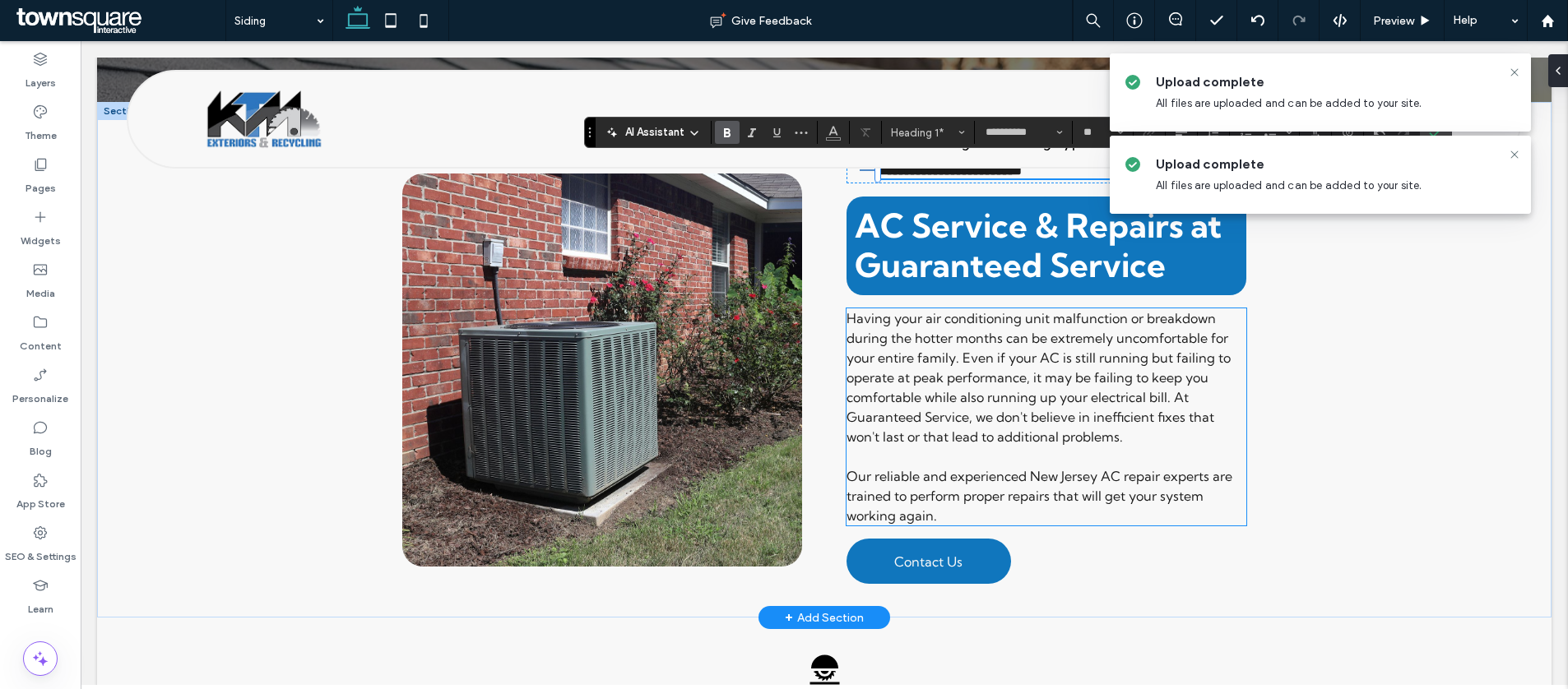 click on "Having your air conditioning unit malfunction or breakdown during the hotter months can be extremely uncomfortable for your entire family. Even if your AC is still running but failing to operate at peak performance, it may be failing to keep you comfortable while also running up your electrical bill. At Guaranteed Service, we don't believe in inefficient fixes that won't last or that lead to additional problems." at bounding box center (1038, 377) 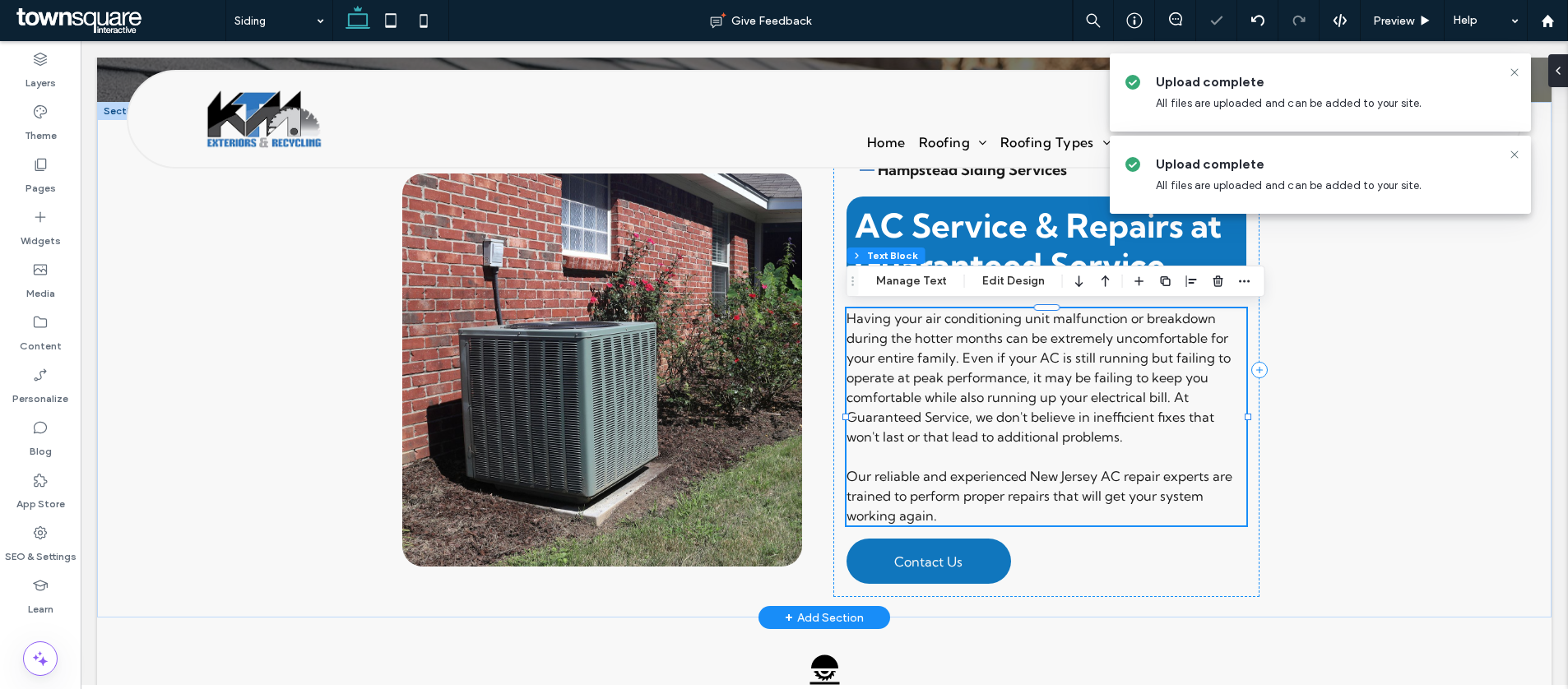 click on "Having your air conditioning unit malfunction or breakdown during the hotter months can be extremely uncomfortable for your entire family. Even if your AC is still running but failing to operate at peak performance, it may be failing to keep you comfortable while also running up your electrical bill. At Guaranteed Service, we don't believe in inefficient fixes that won't last or that lead to additional problems." at bounding box center [1038, 377] 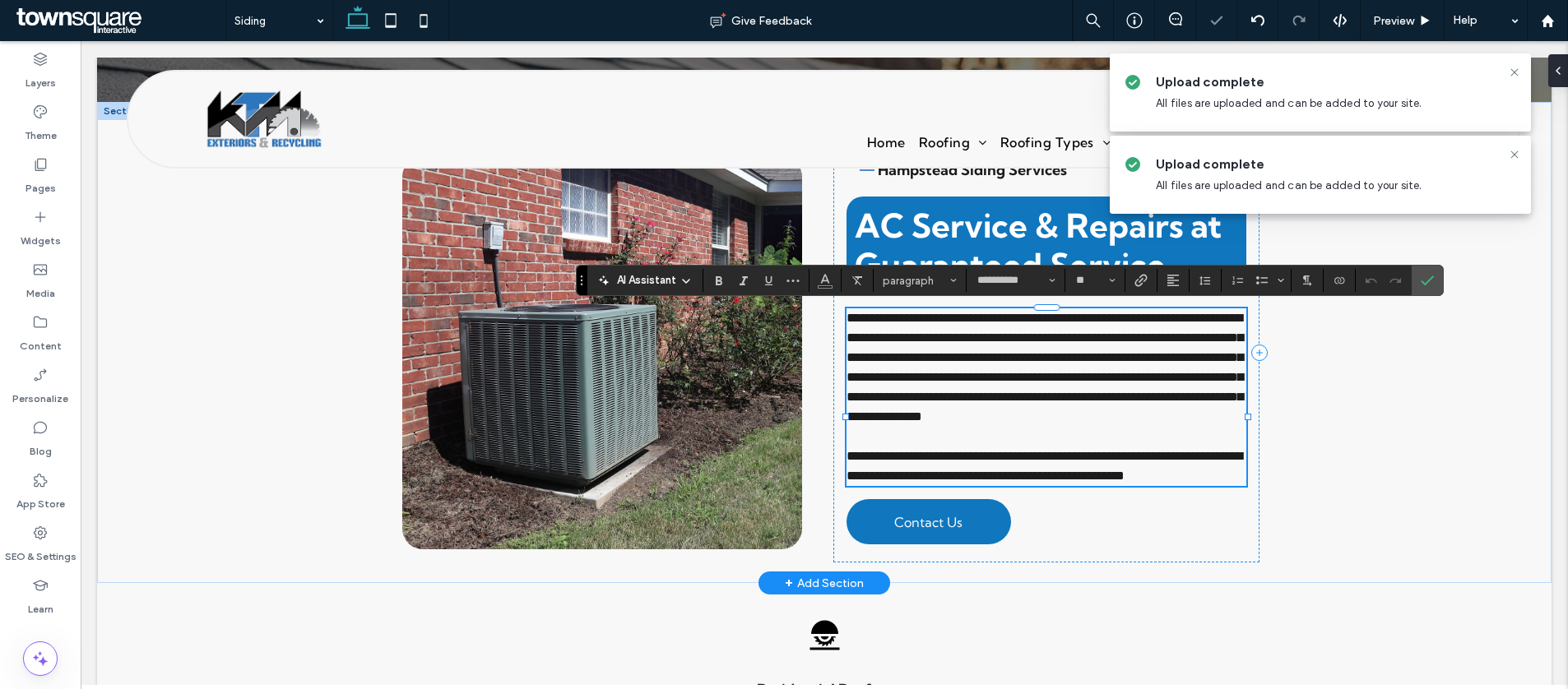 paste 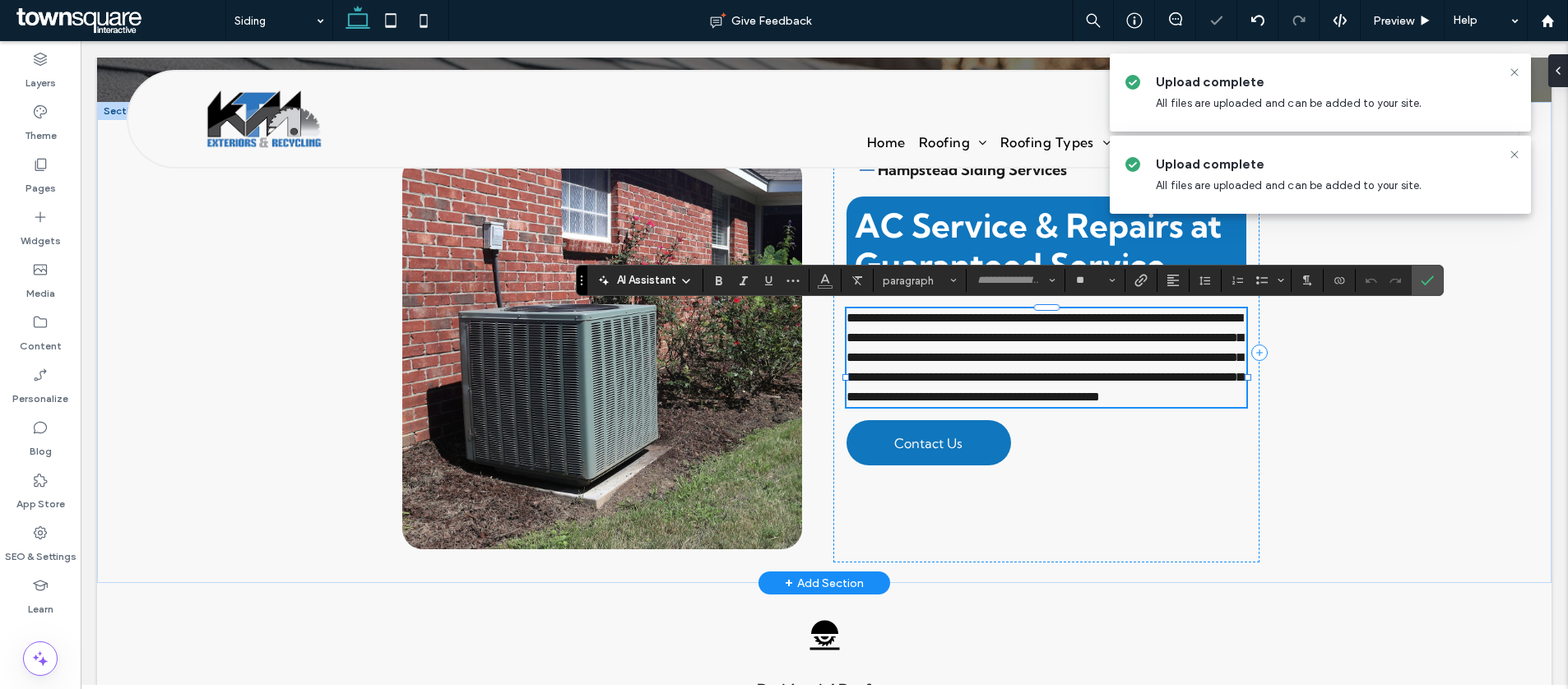scroll, scrollTop: 2, scrollLeft: 0, axis: vertical 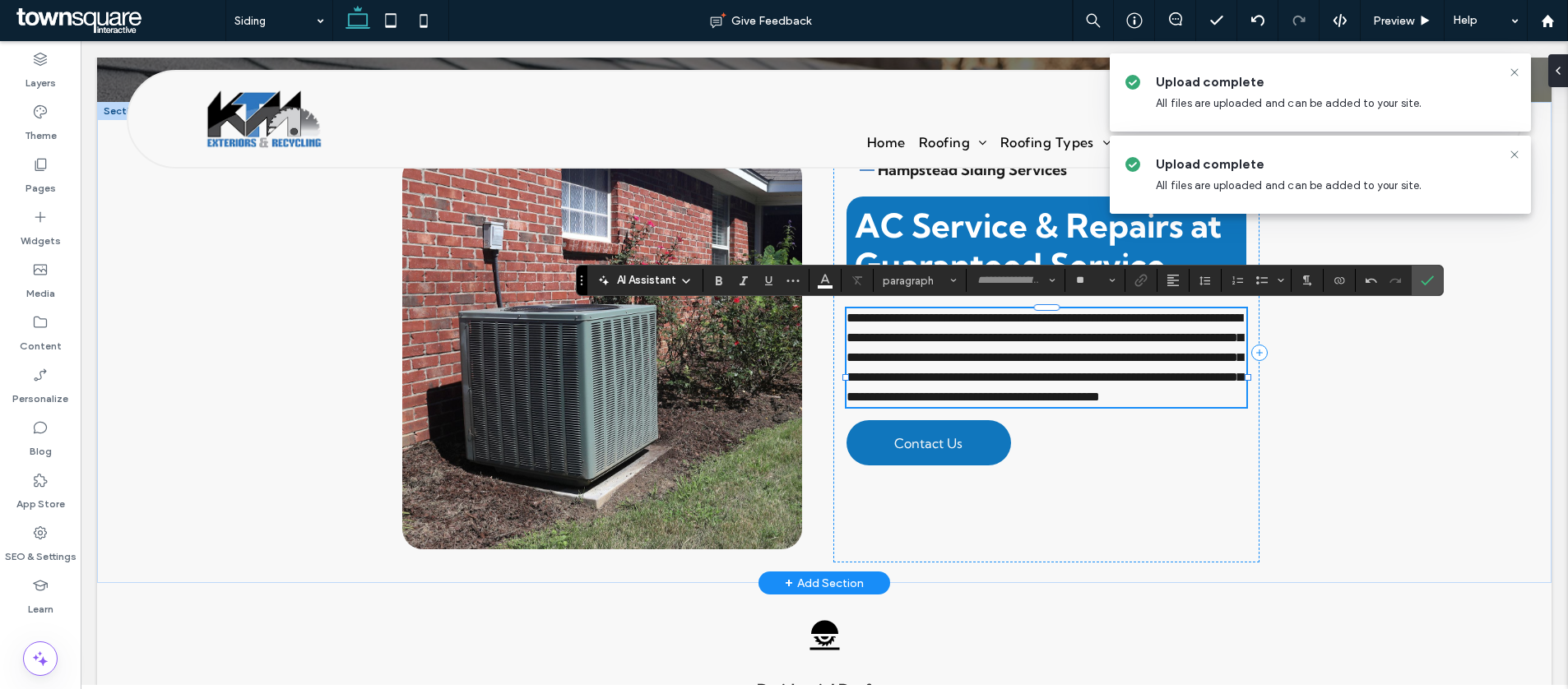 type on "**********" 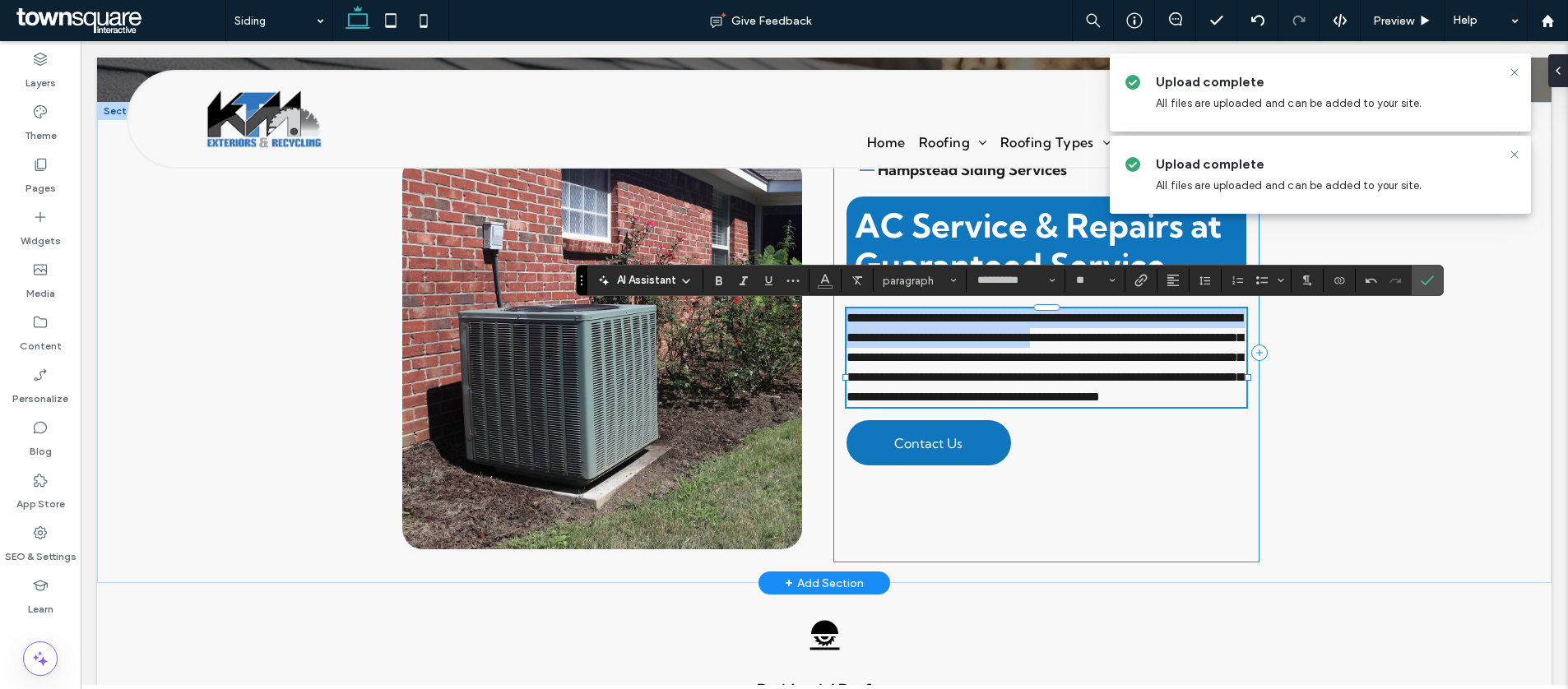 type 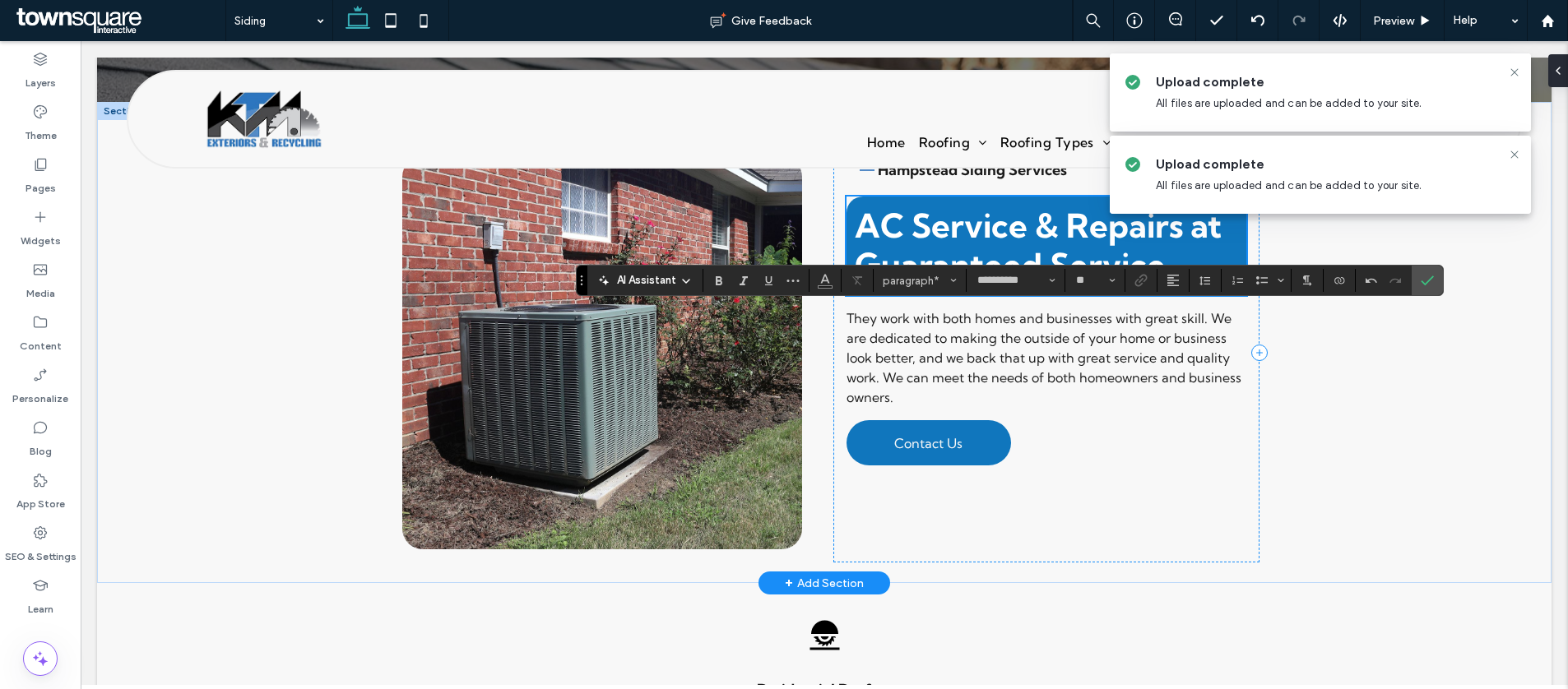 scroll, scrollTop: 305, scrollLeft: 0, axis: vertical 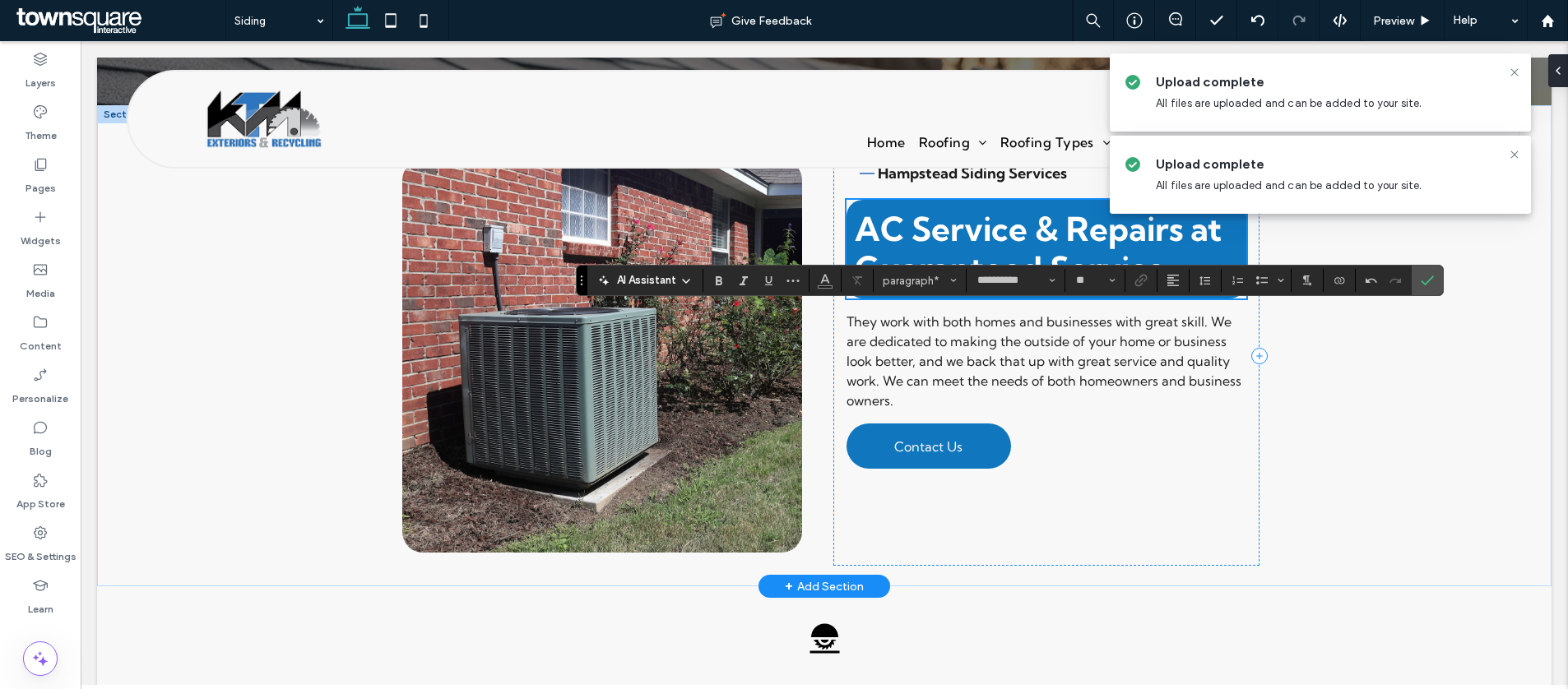 click on "AC Service & Repairs at Guaranteed Service" at bounding box center (1038, 248) 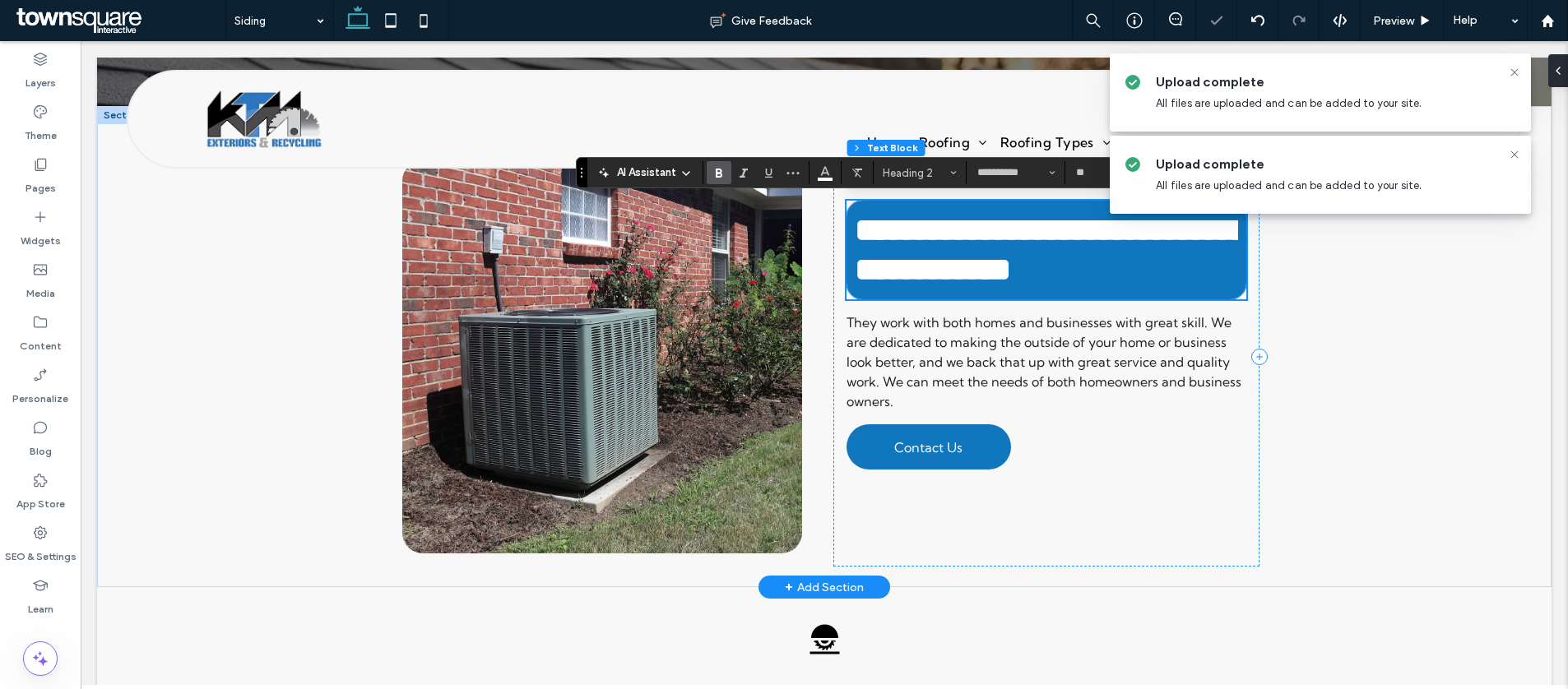 paste 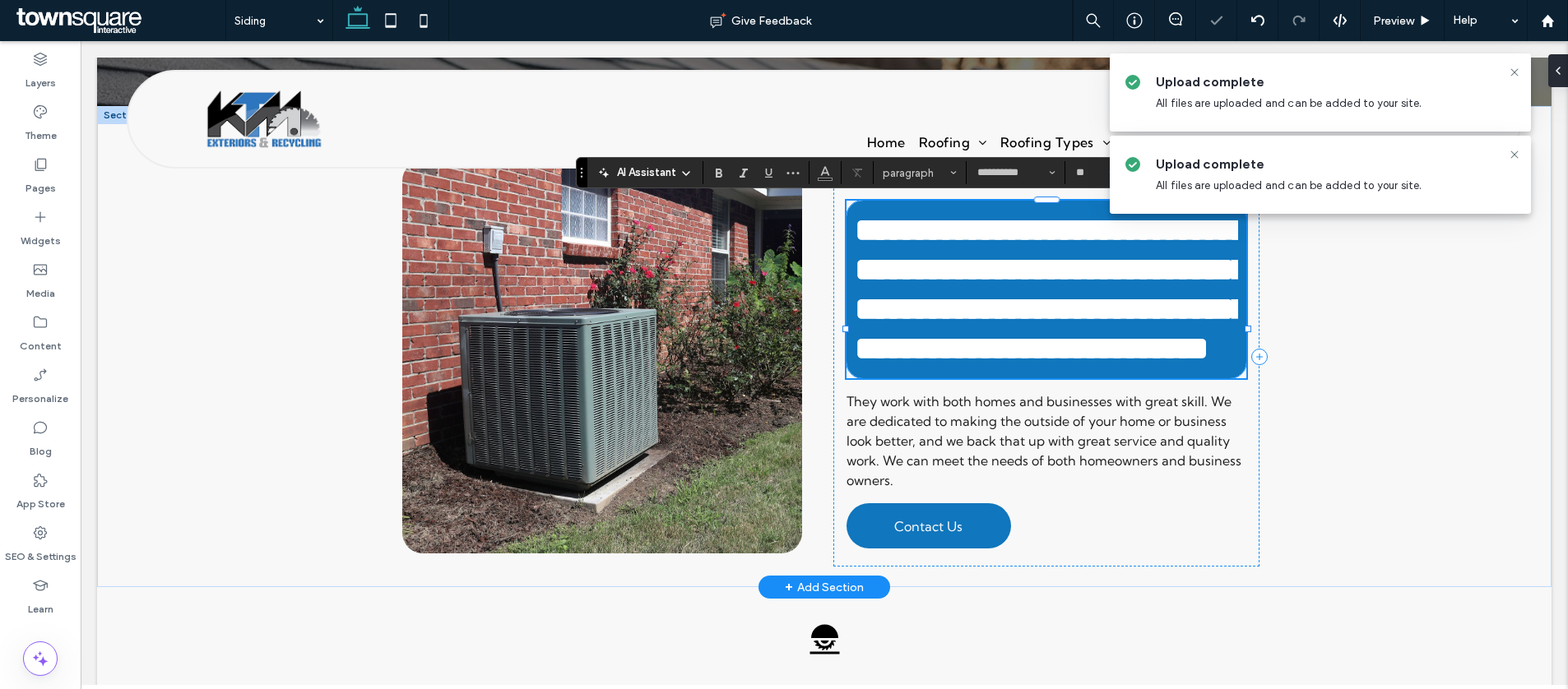 type on "**" 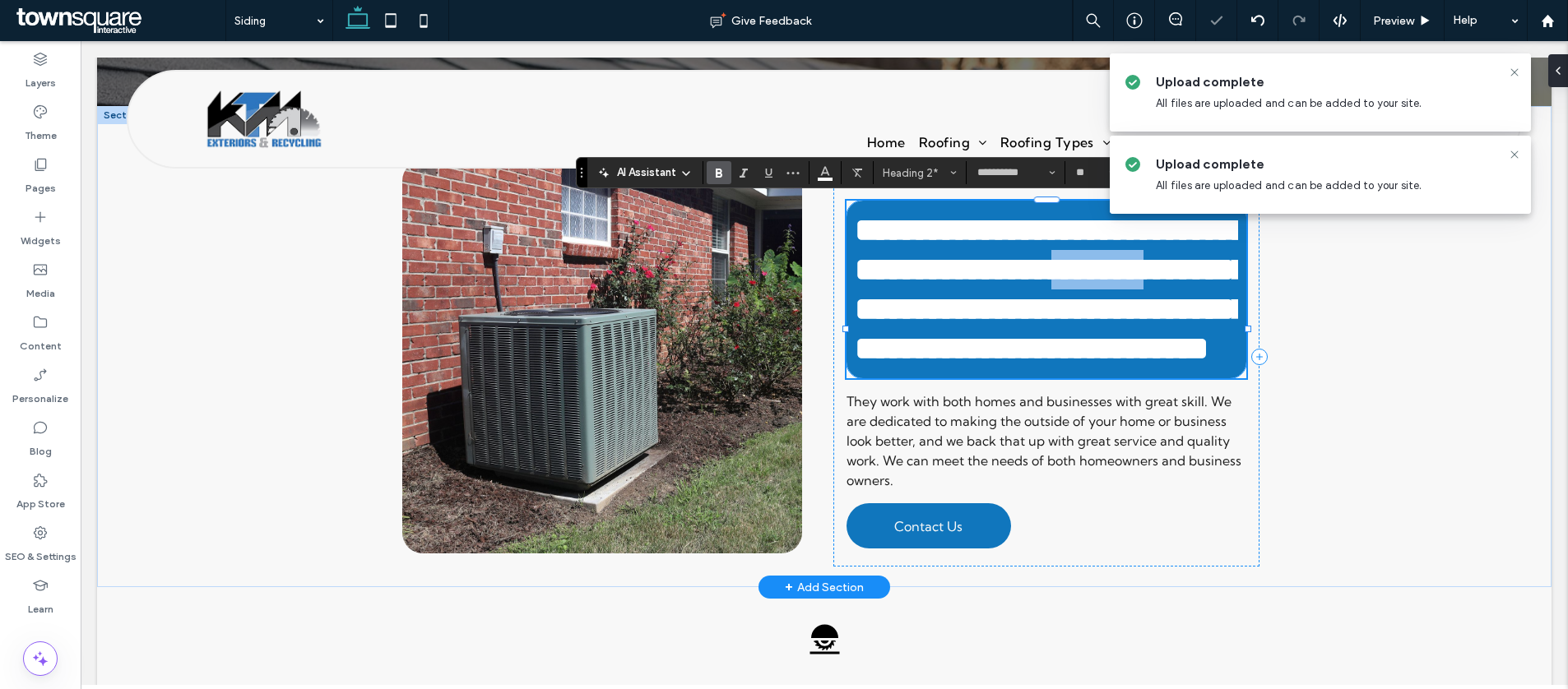 drag, startPoint x: 970, startPoint y: 313, endPoint x: 839, endPoint y: 308, distance: 131.09539 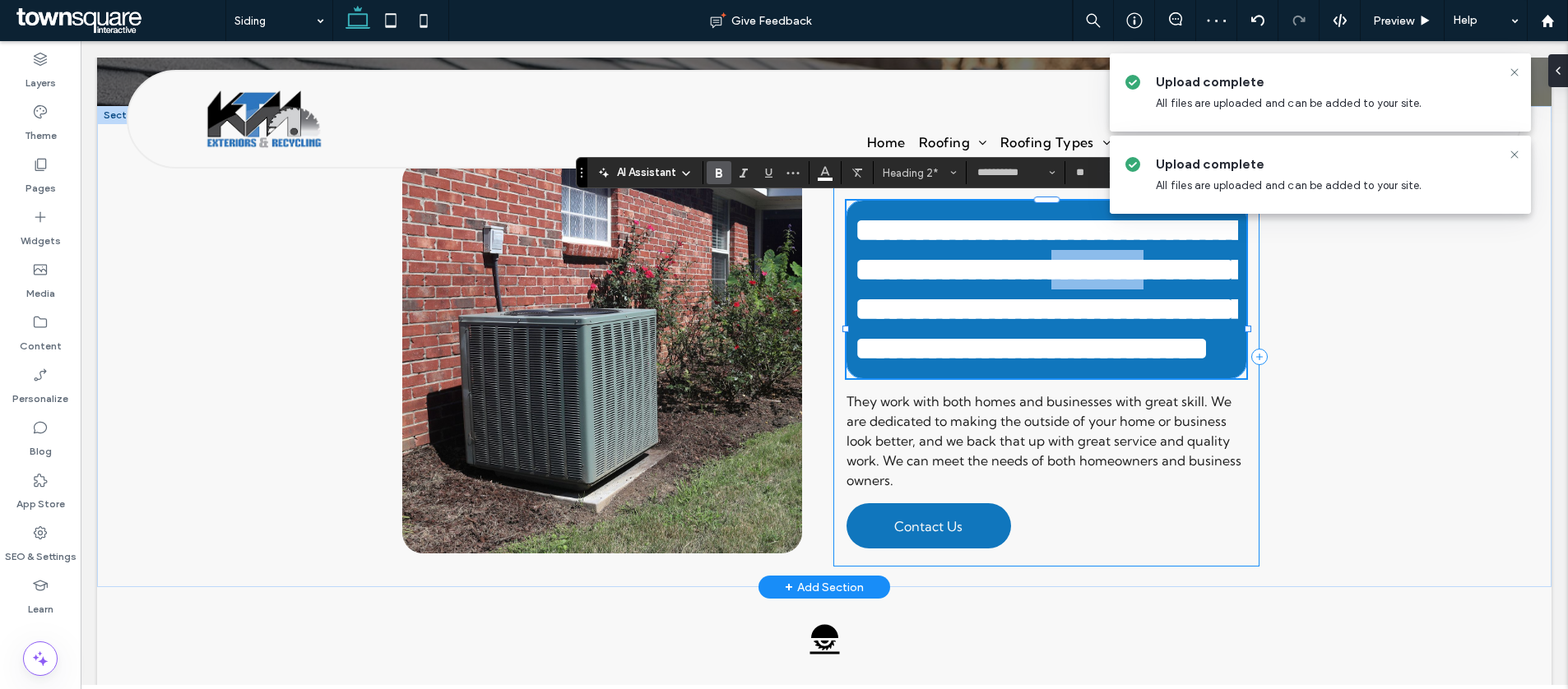 type 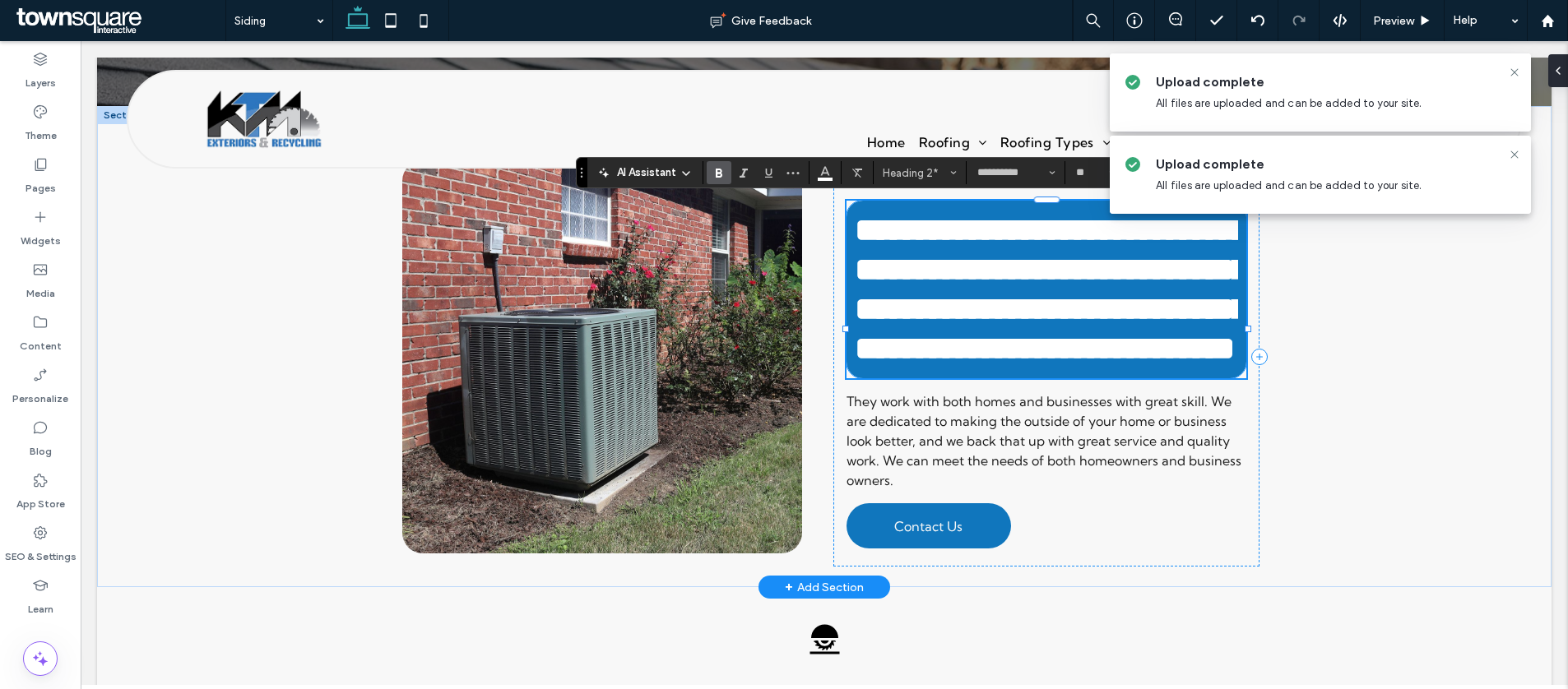 click on "**********" at bounding box center [1051, 289] 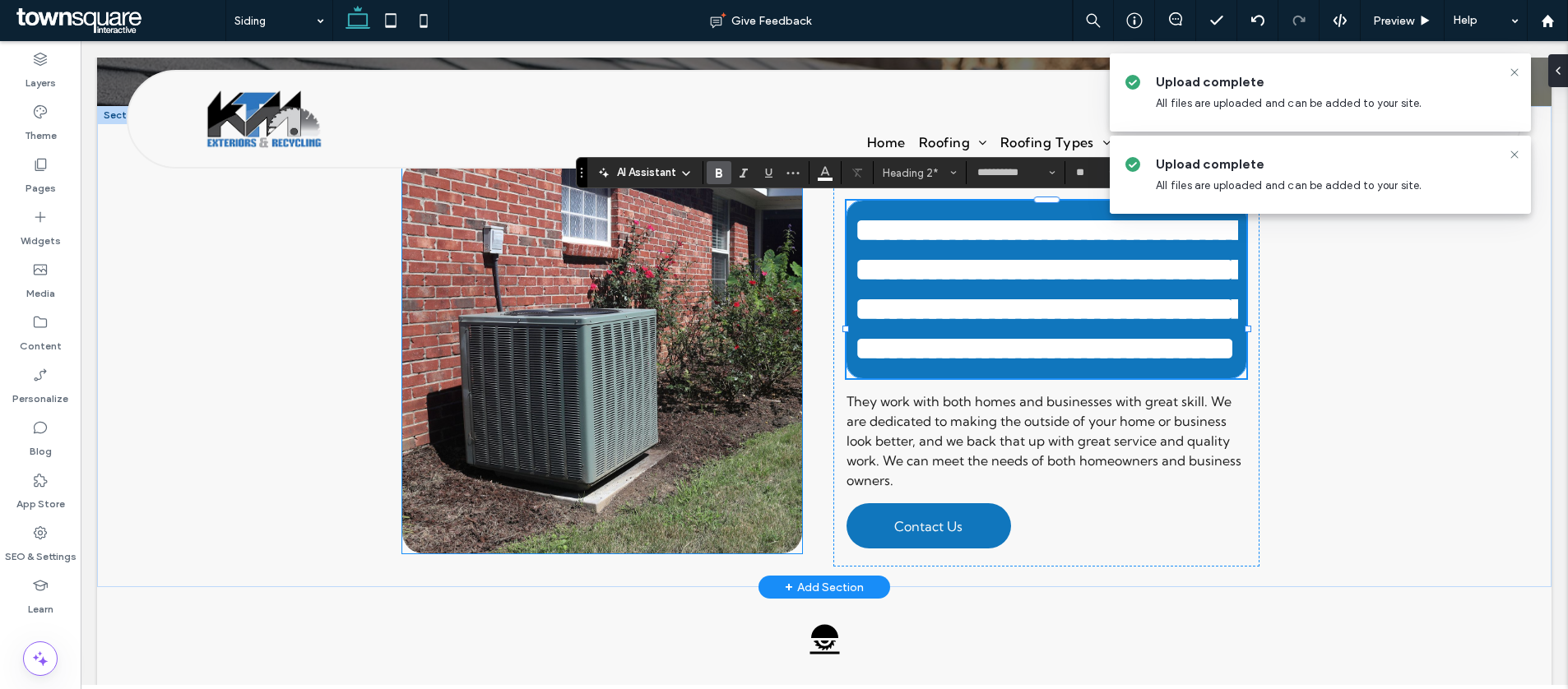 click at bounding box center [602, 357] 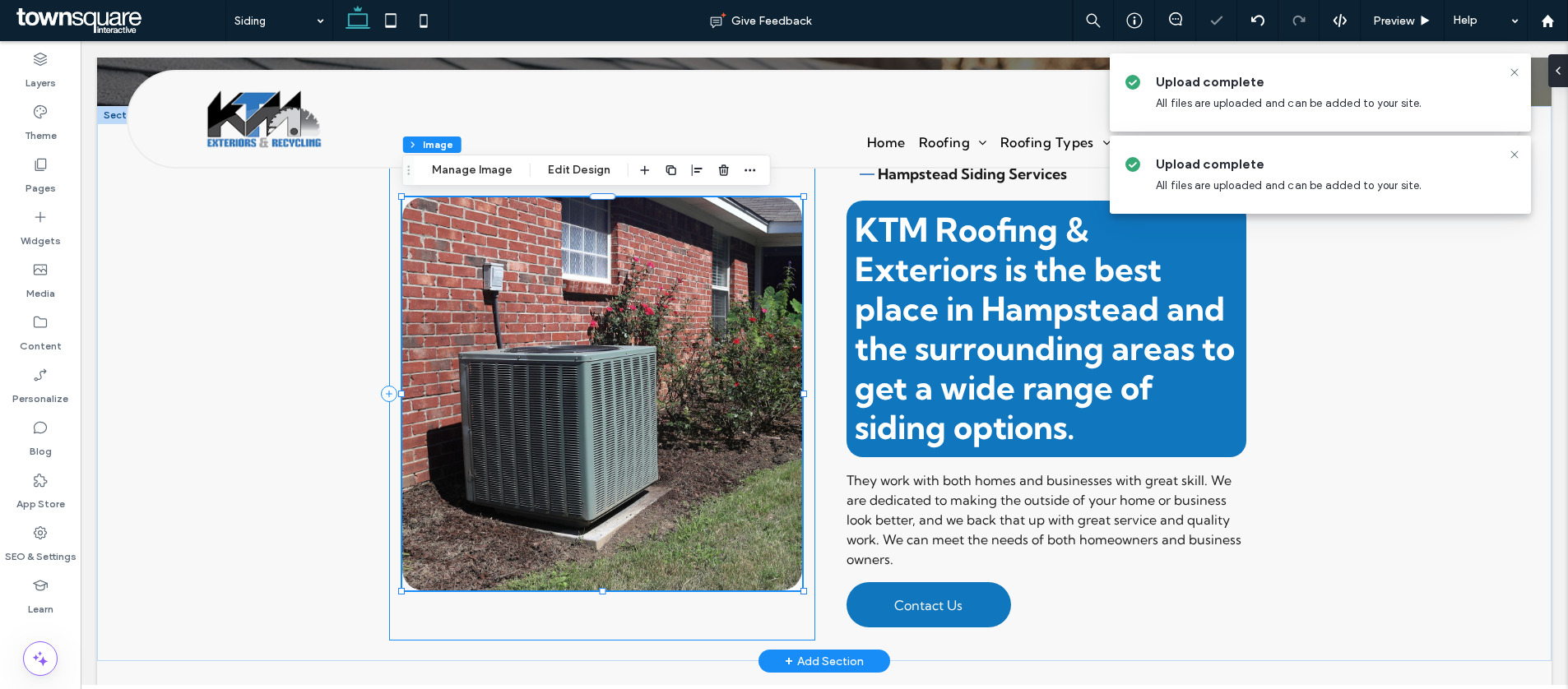 click at bounding box center (602, 394) 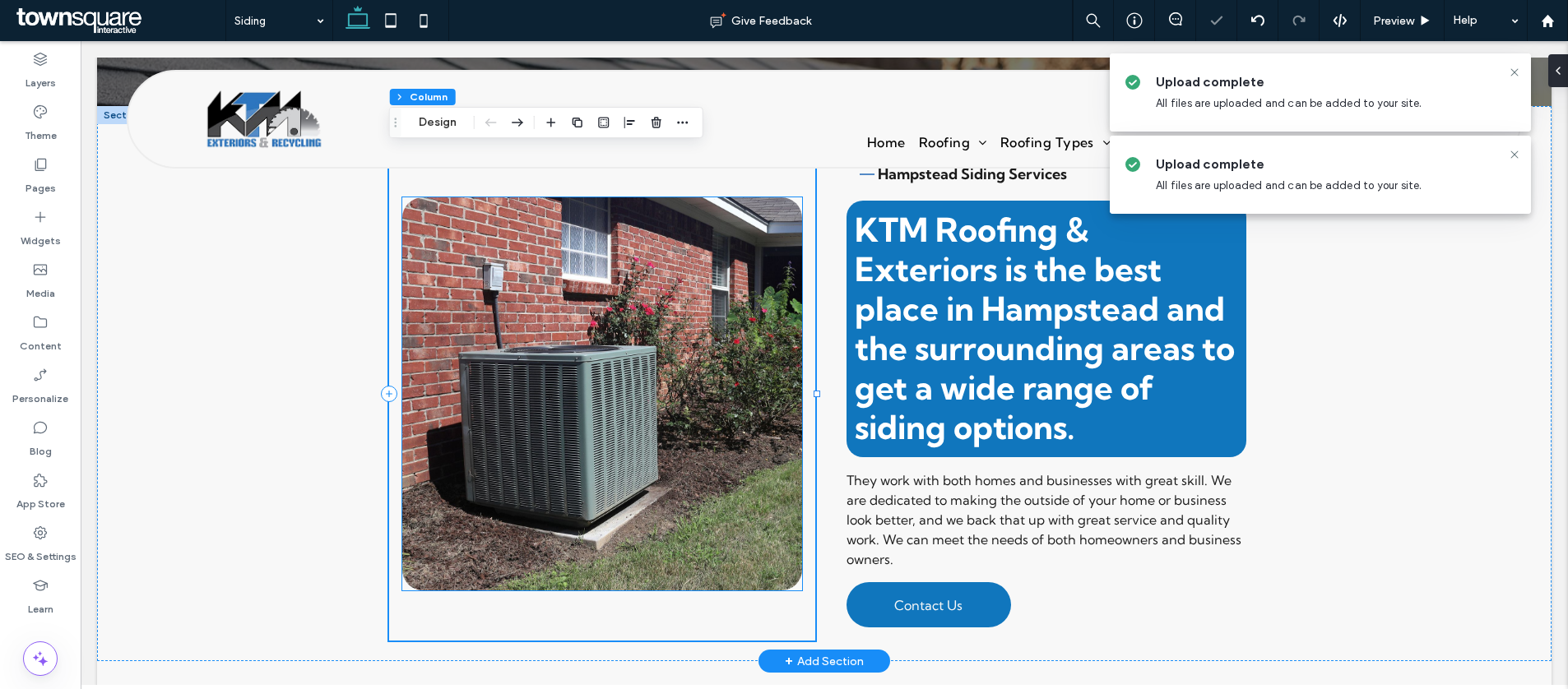 click at bounding box center (602, 394) 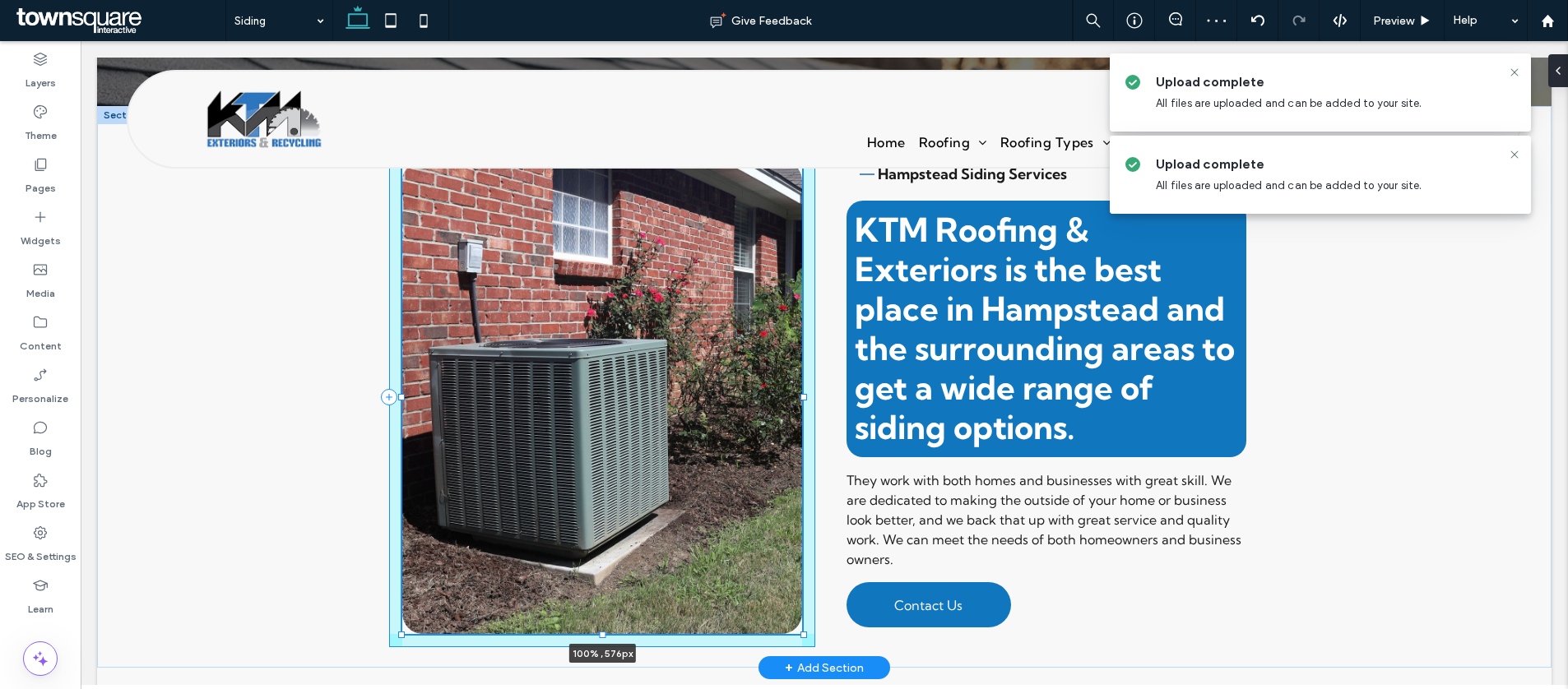 drag, startPoint x: 602, startPoint y: 590, endPoint x: 614, endPoint y: 630, distance: 41.76123 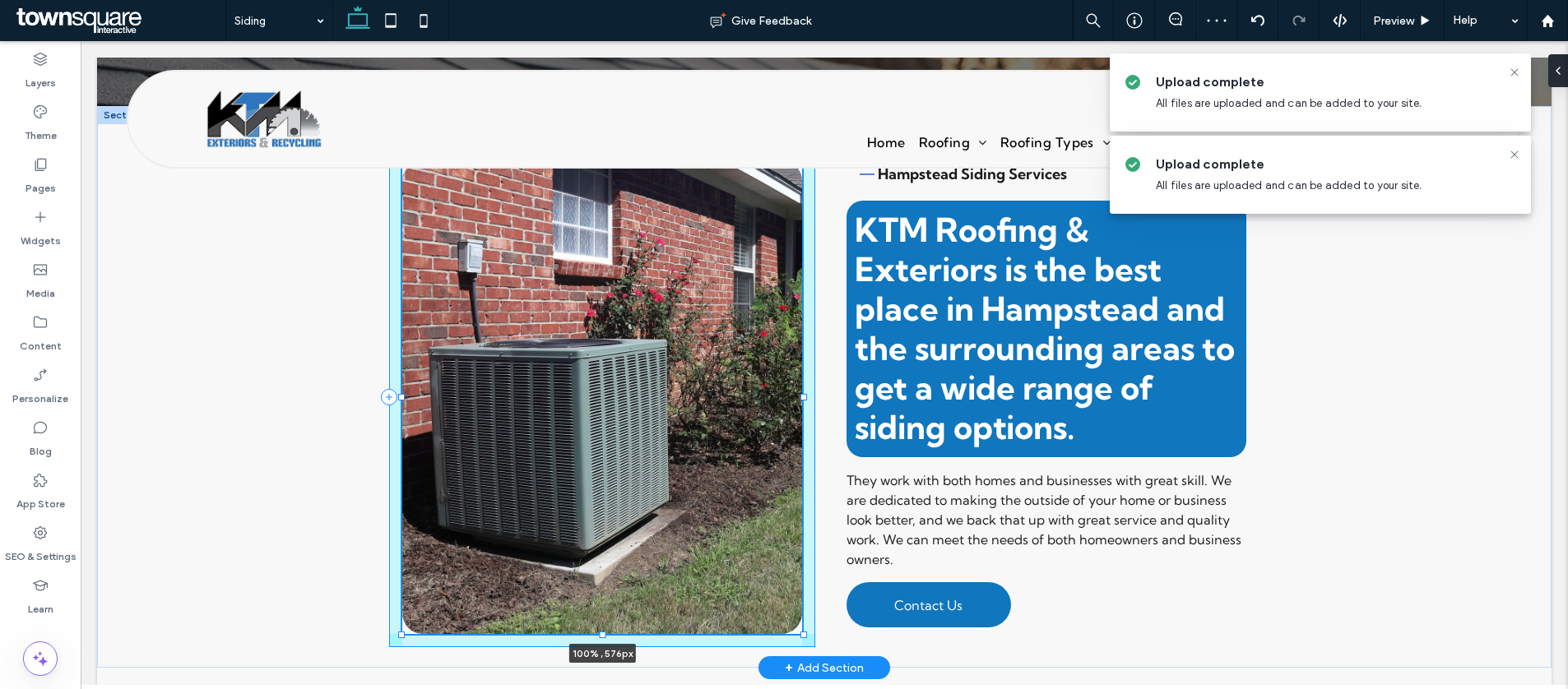 click on "100% , 576px
Hampstead Siding Services
KTM Roofing & Exteriors is the best place in Hampstead and the surrounding areas to get a wide range of siding options.
They work with both homes and businesses with great skill. We are dedicated to making the outside of your home or business look better, and we back that up with great service and quality work. We can meet the needs of both homeowners and business owners.
Contact Us" at bounding box center [824, 386] 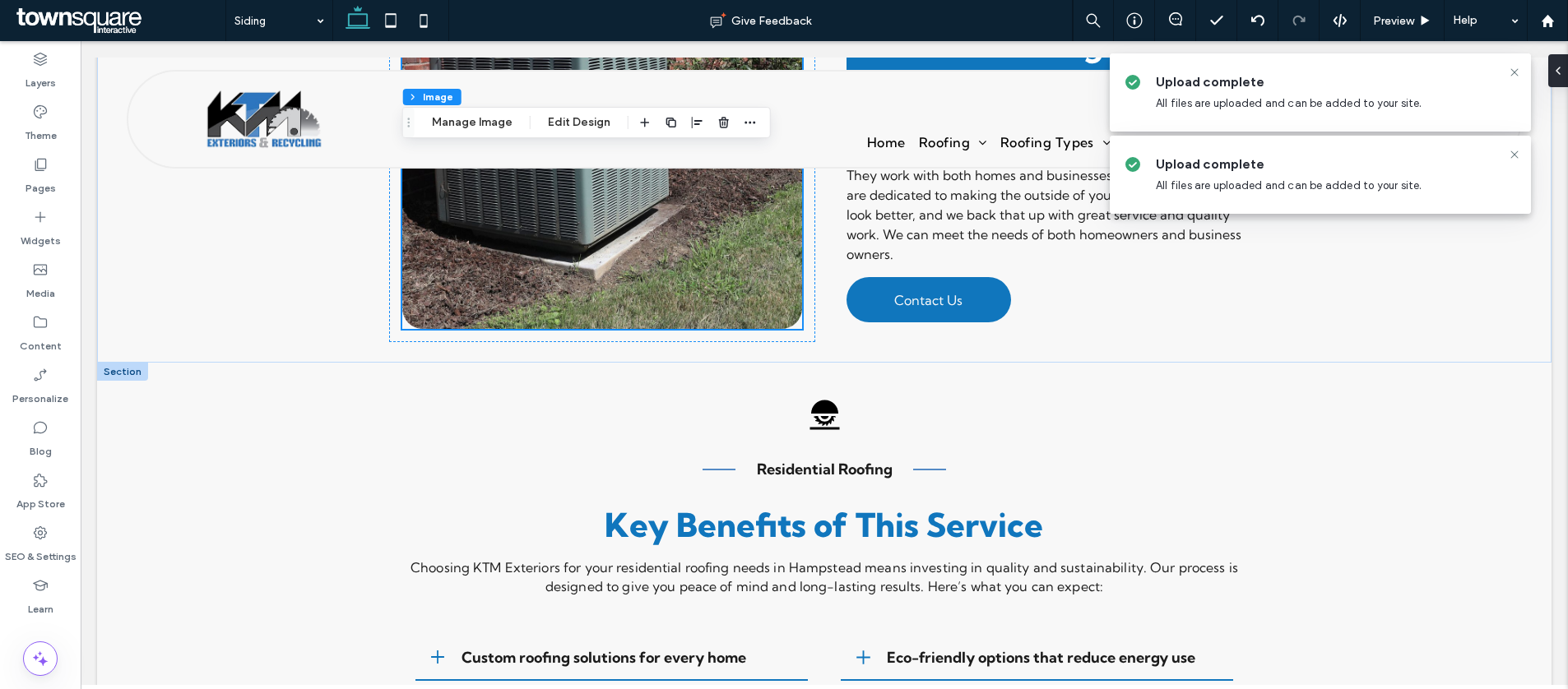 scroll, scrollTop: 620, scrollLeft: 0, axis: vertical 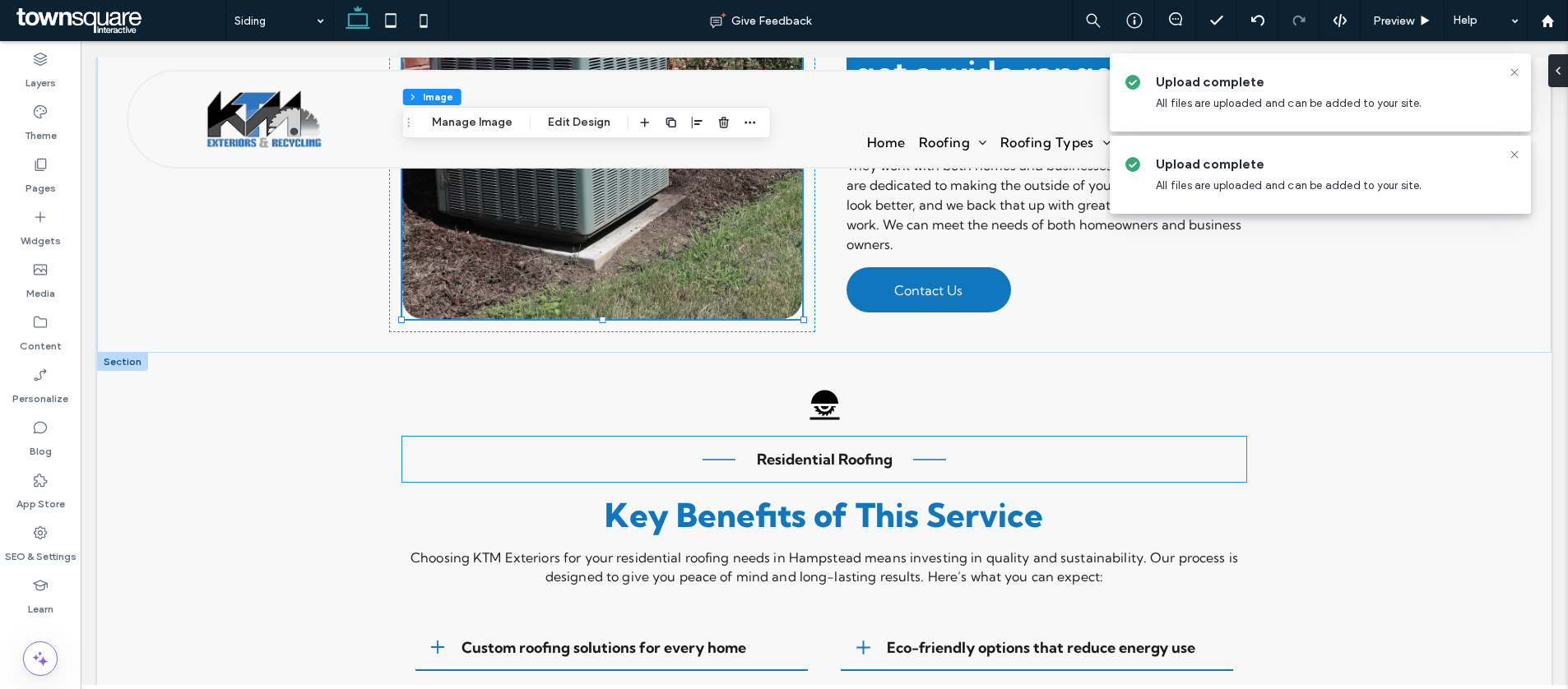 click on "Residential Roofing" at bounding box center (824, 459) 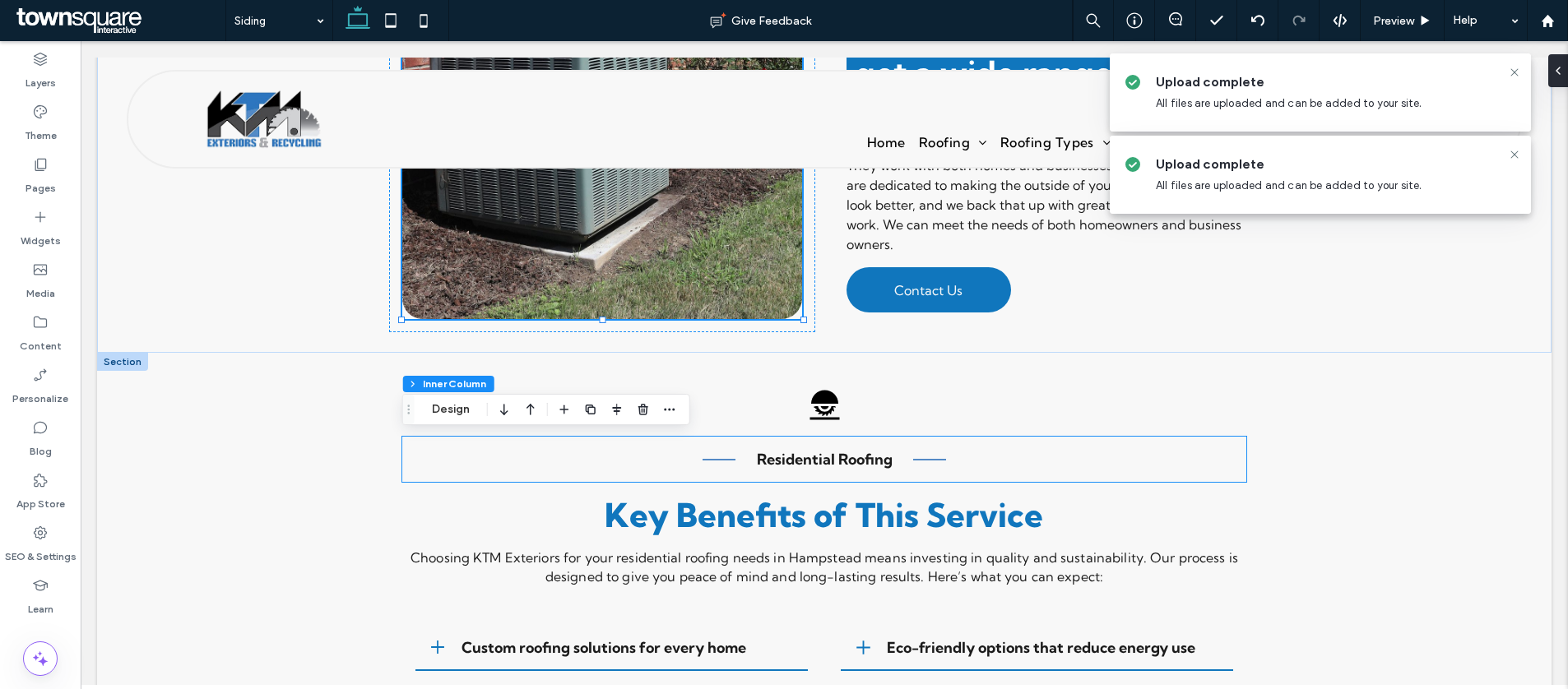 click on "Residential Roofing" at bounding box center (824, 459) 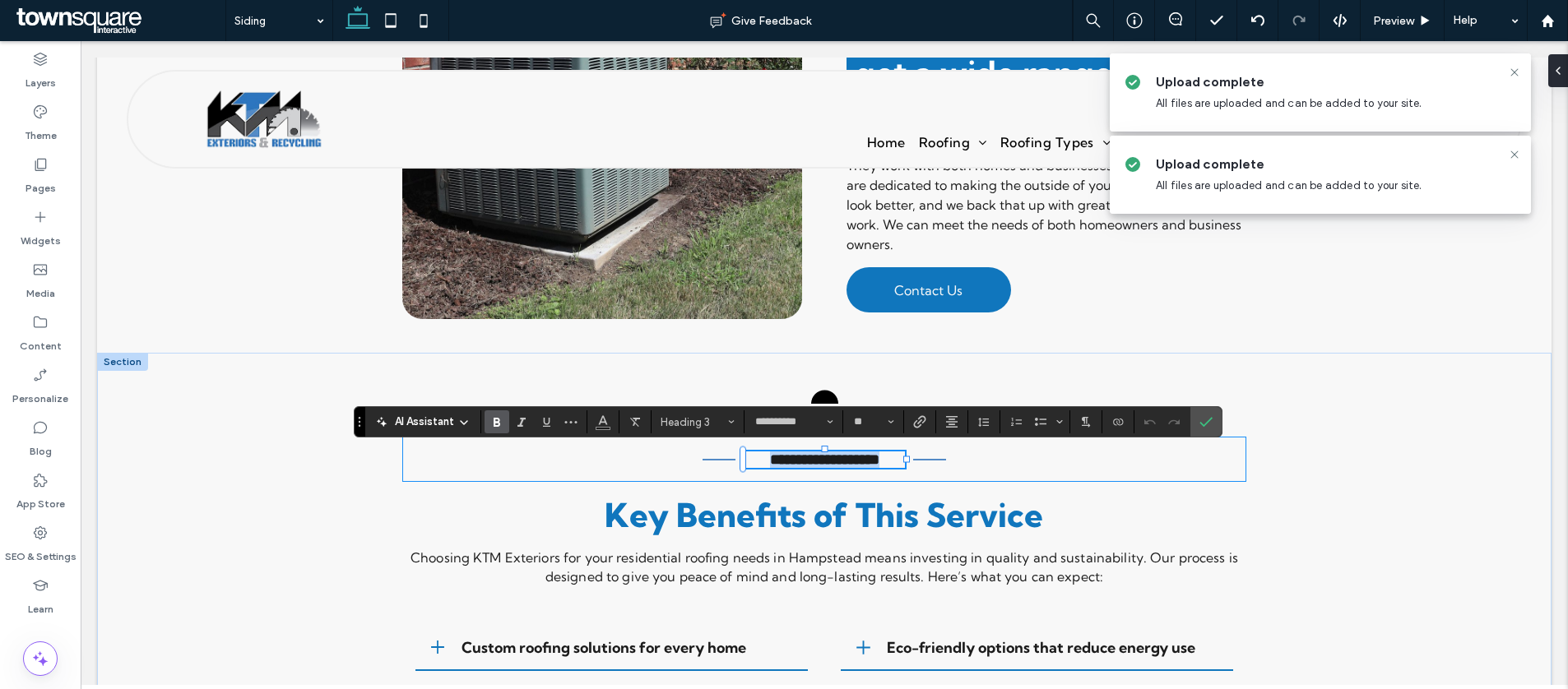 paste 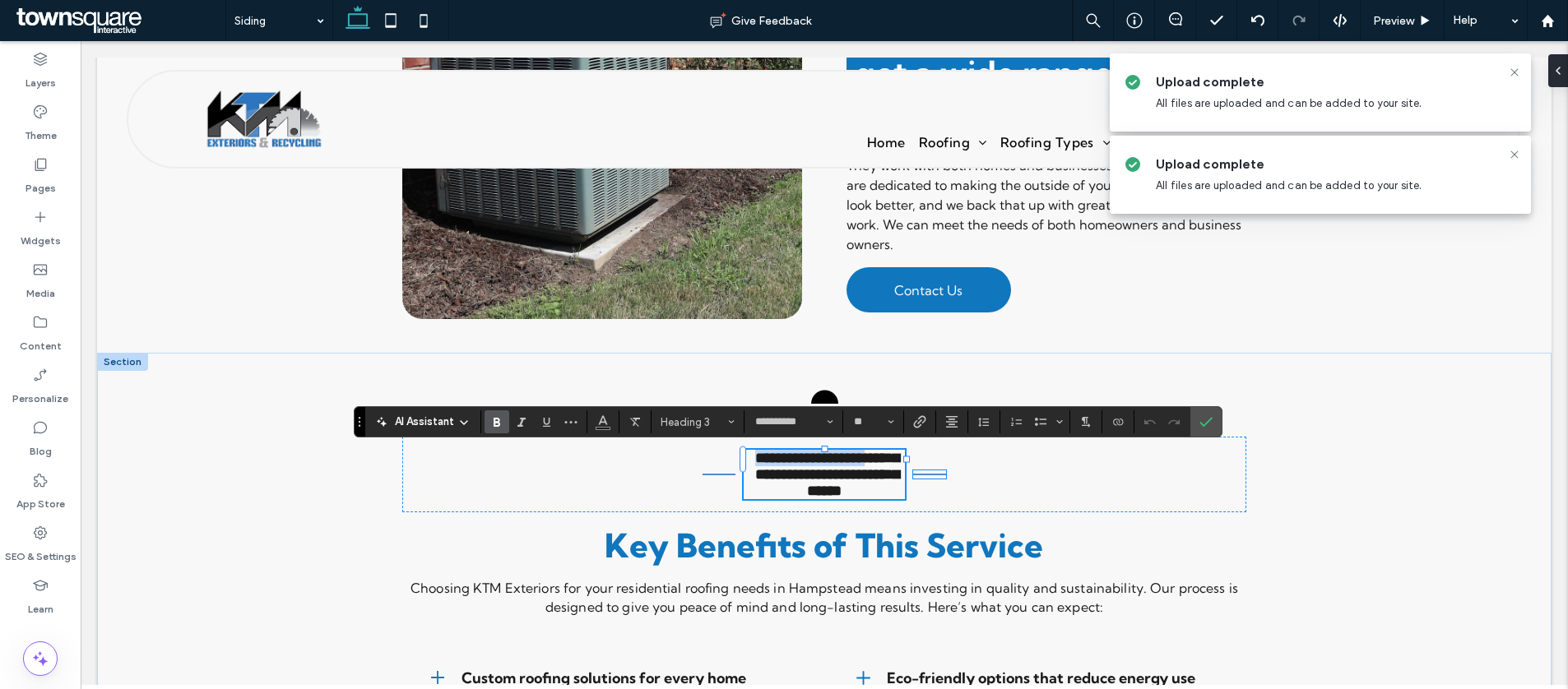 type 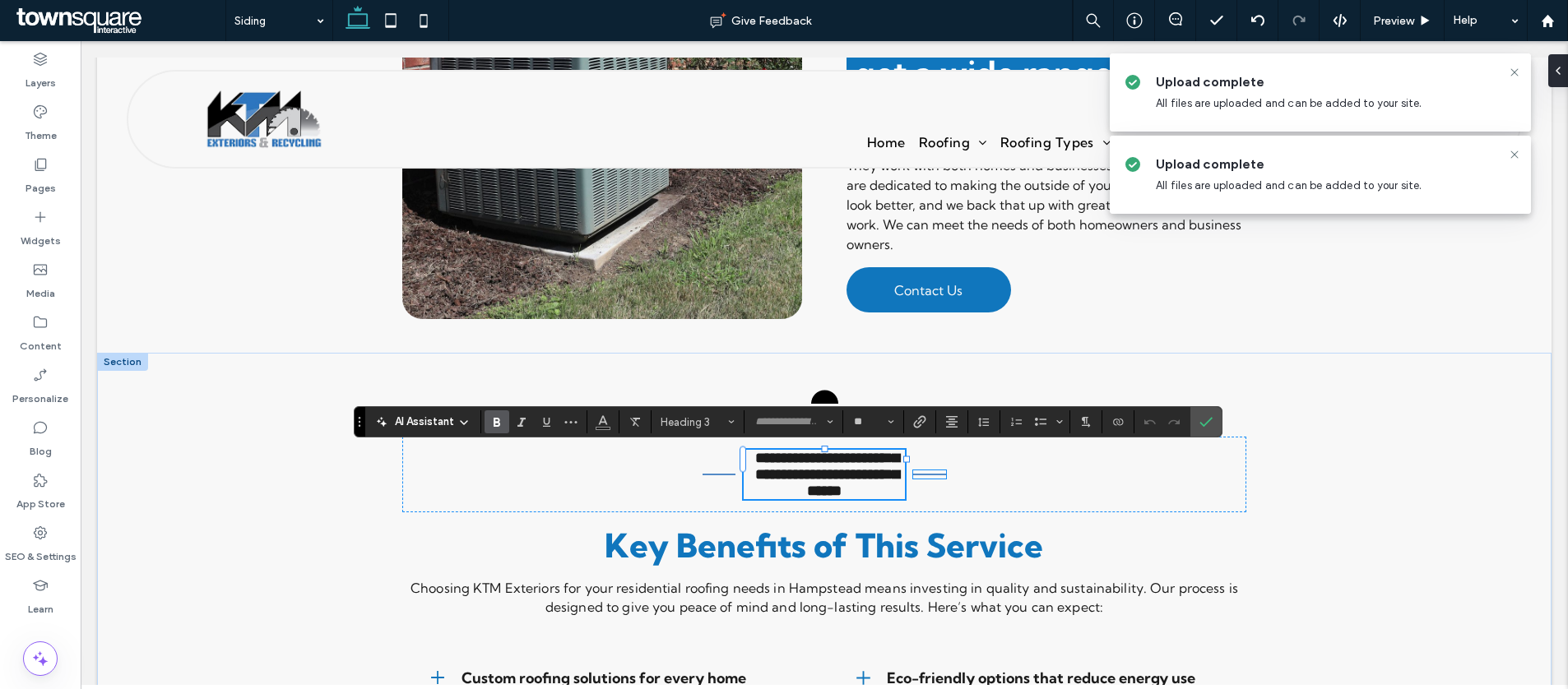 scroll, scrollTop: 15, scrollLeft: 0, axis: vertical 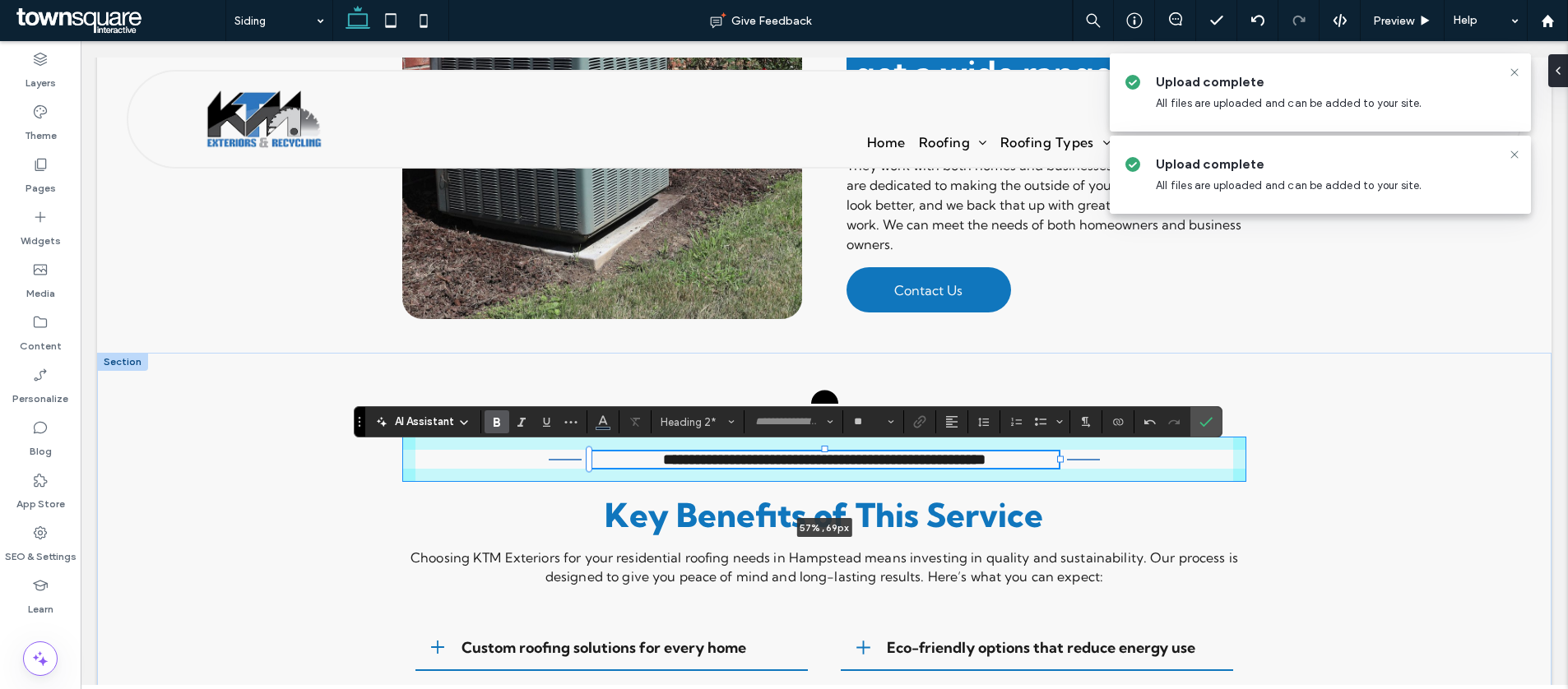 drag, startPoint x: 903, startPoint y: 476, endPoint x: 1057, endPoint y: 469, distance: 154.15901 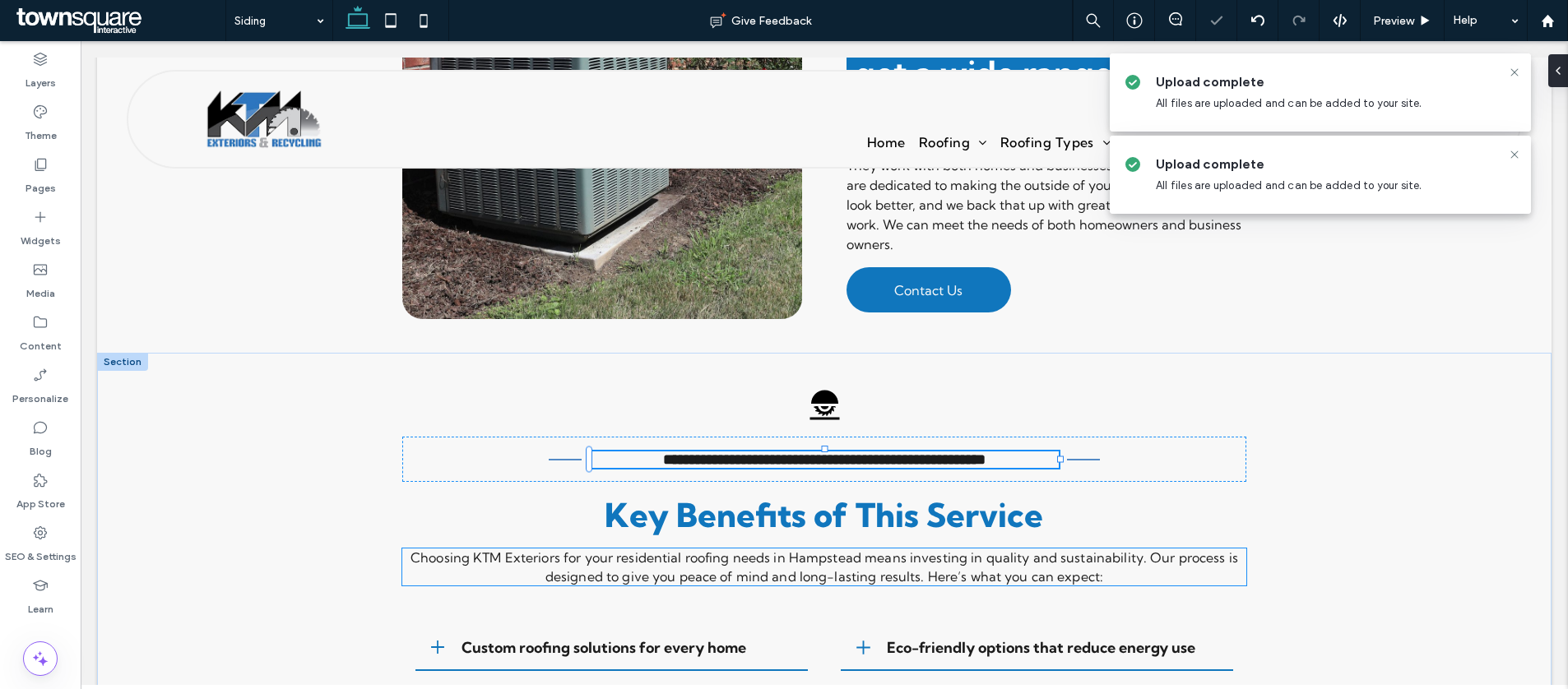 click on "Custom roofing solutions for every home
Eco-friendly options that reduce energy use
GAF Certified Master Elite craftsmanship
Full project management from start to finish
Strict adherence to safety guidelines" at bounding box center [824, 702] 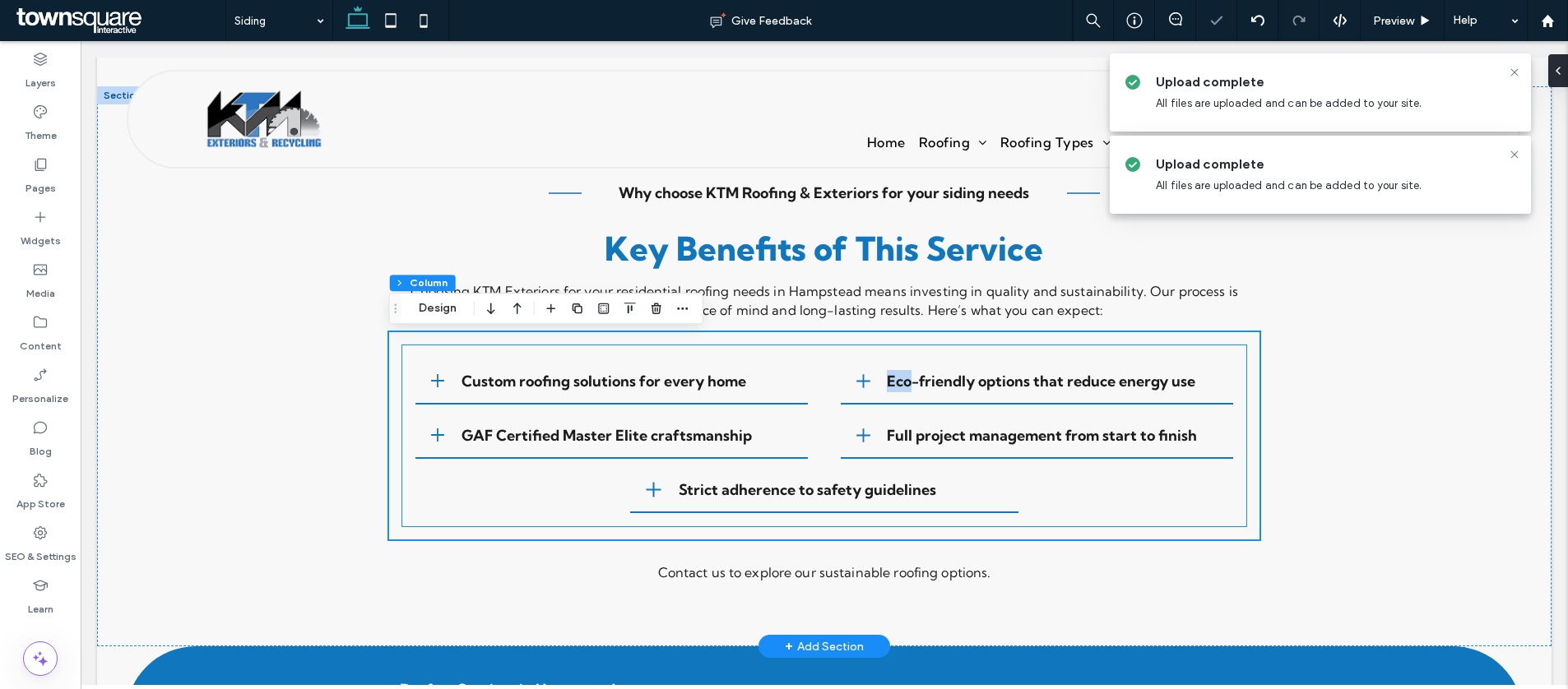 scroll, scrollTop: 883, scrollLeft: 0, axis: vertical 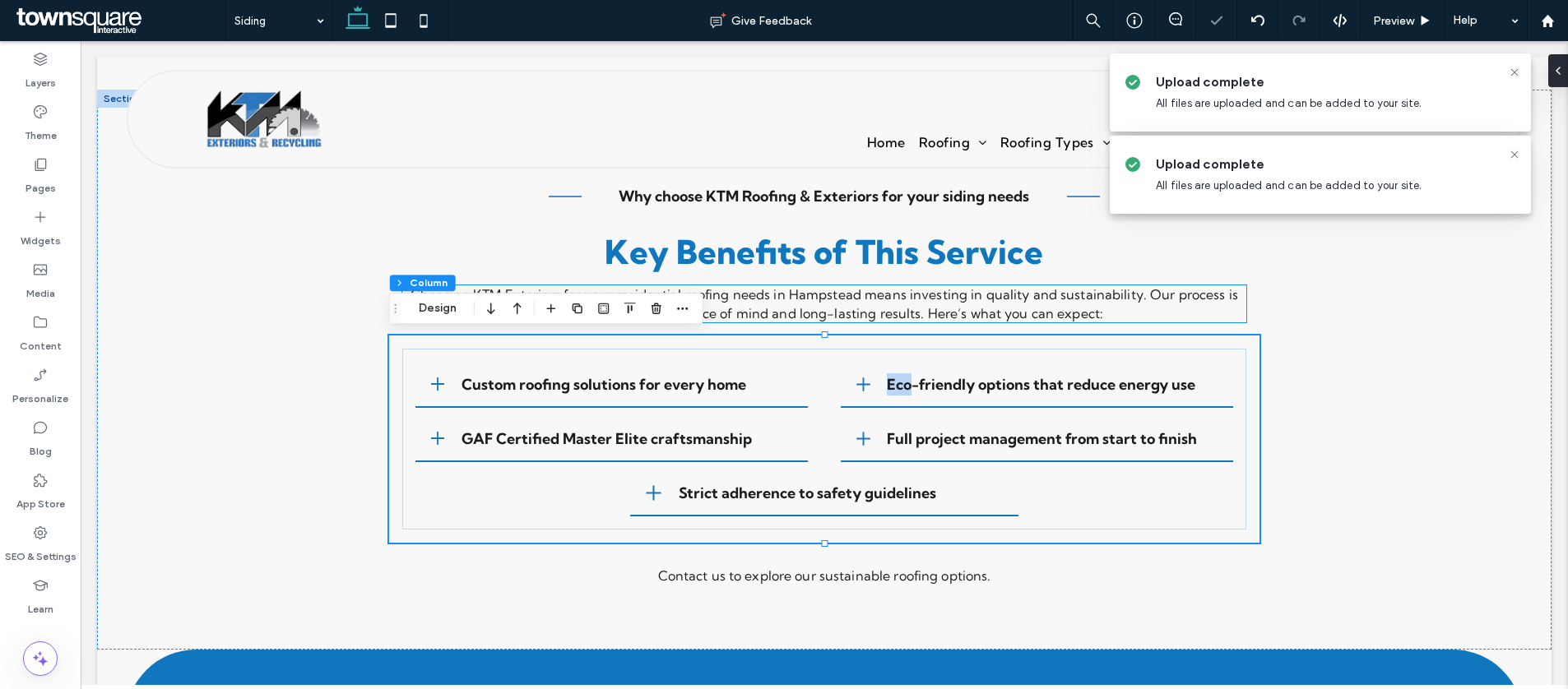 click on "Choosing KTM Exteriors for your residential roofing needs in Hampstead means investing in quality and sustainability. Our process is designed to give you peace of mind and long-lasting results. Here’s what you can expect:" at bounding box center (824, 303) 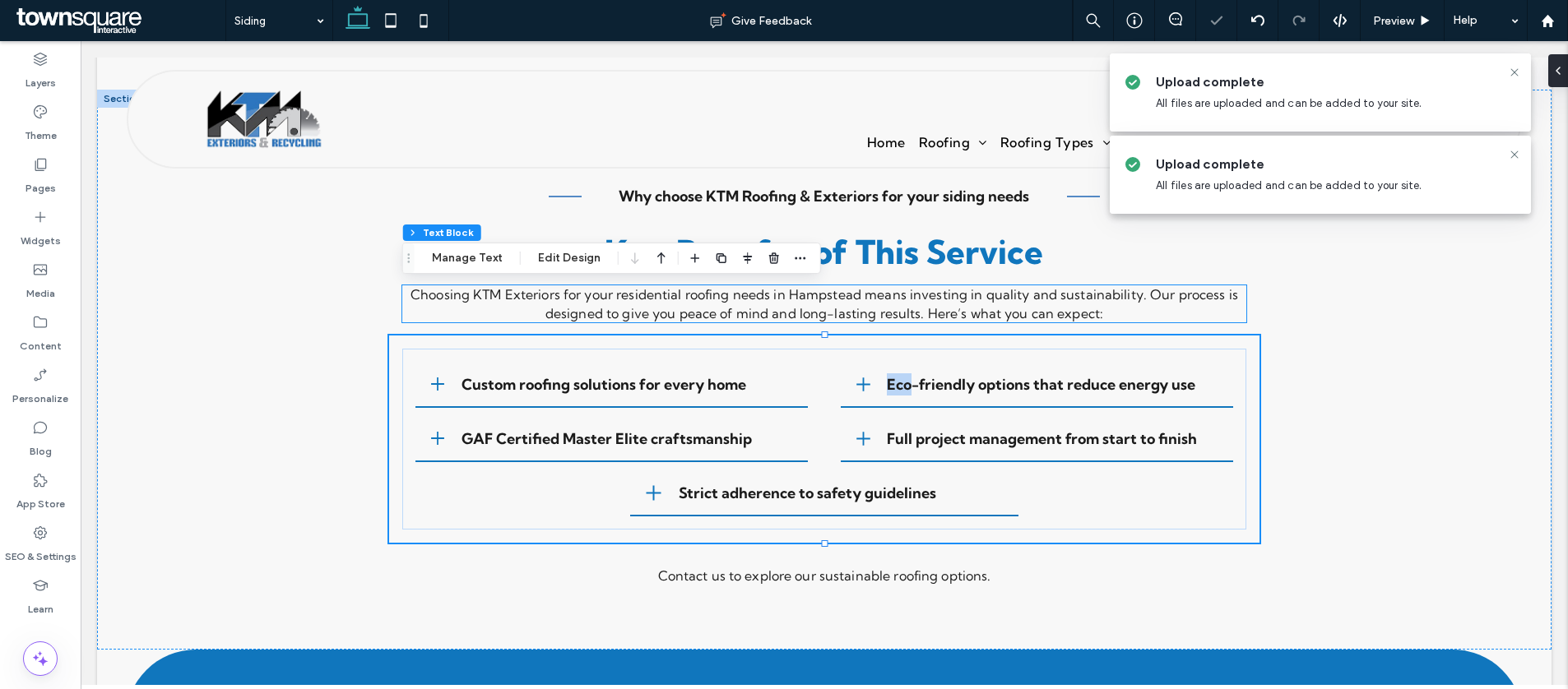 click on "Choosing KTM Exteriors for your residential roofing needs in Hampstead means investing in quality and sustainability. Our process is designed to give you peace of mind and long-lasting results. Here’s what you can expect:" at bounding box center (824, 303) 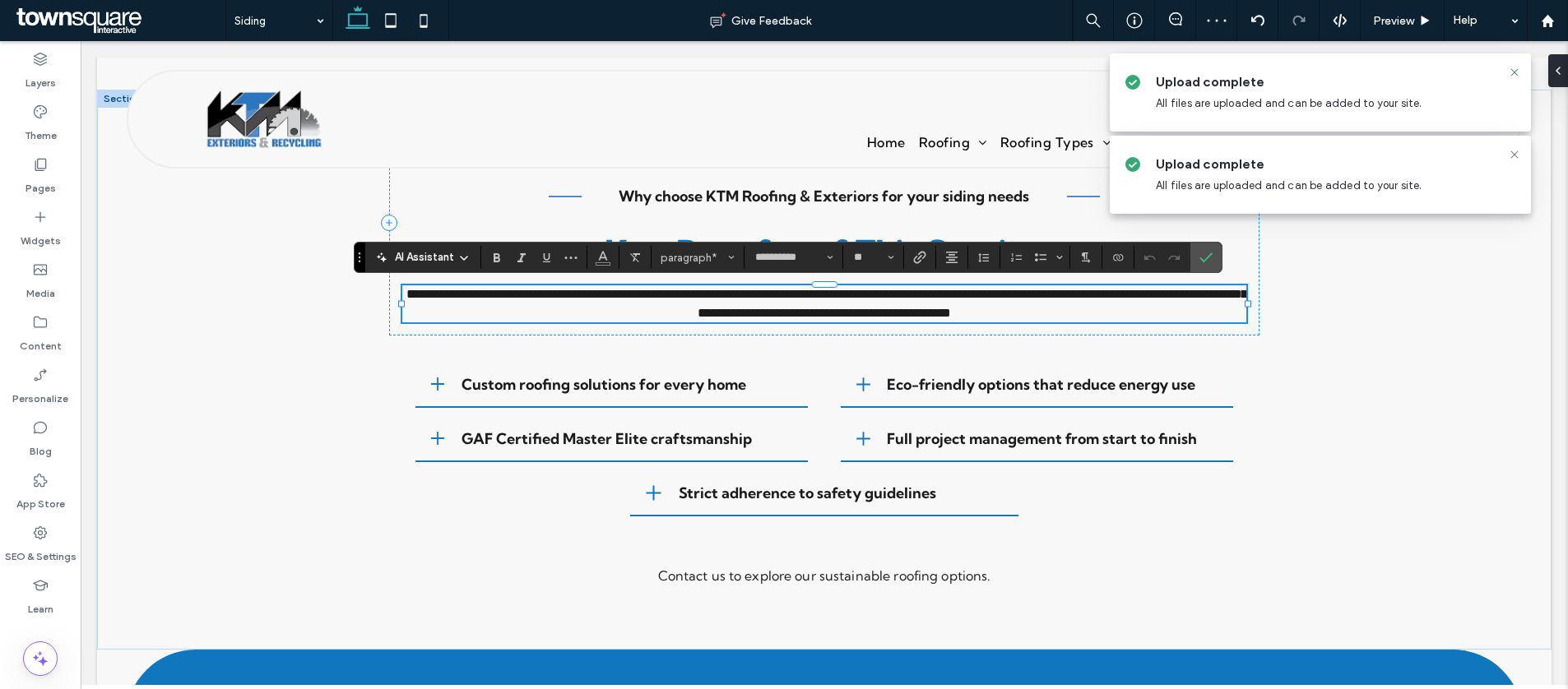 paste 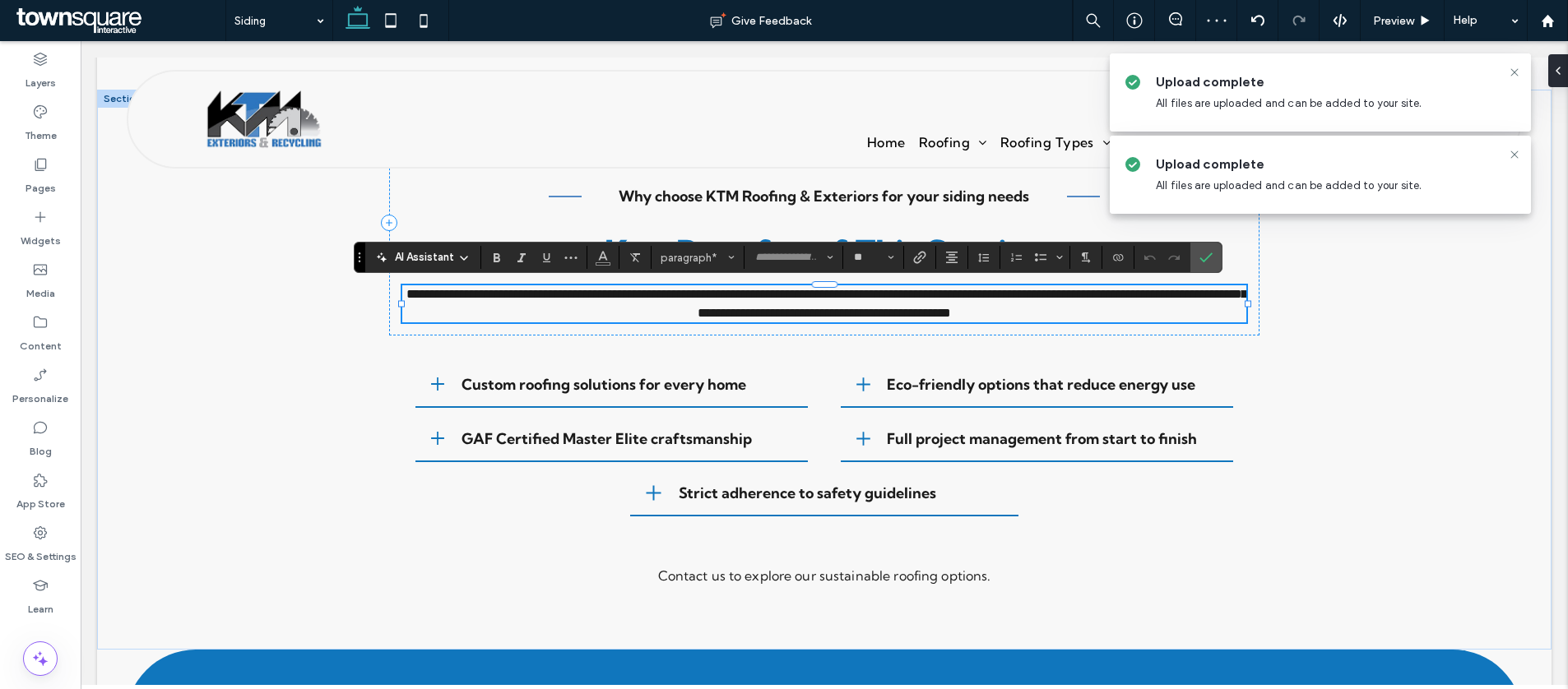 type on "**********" 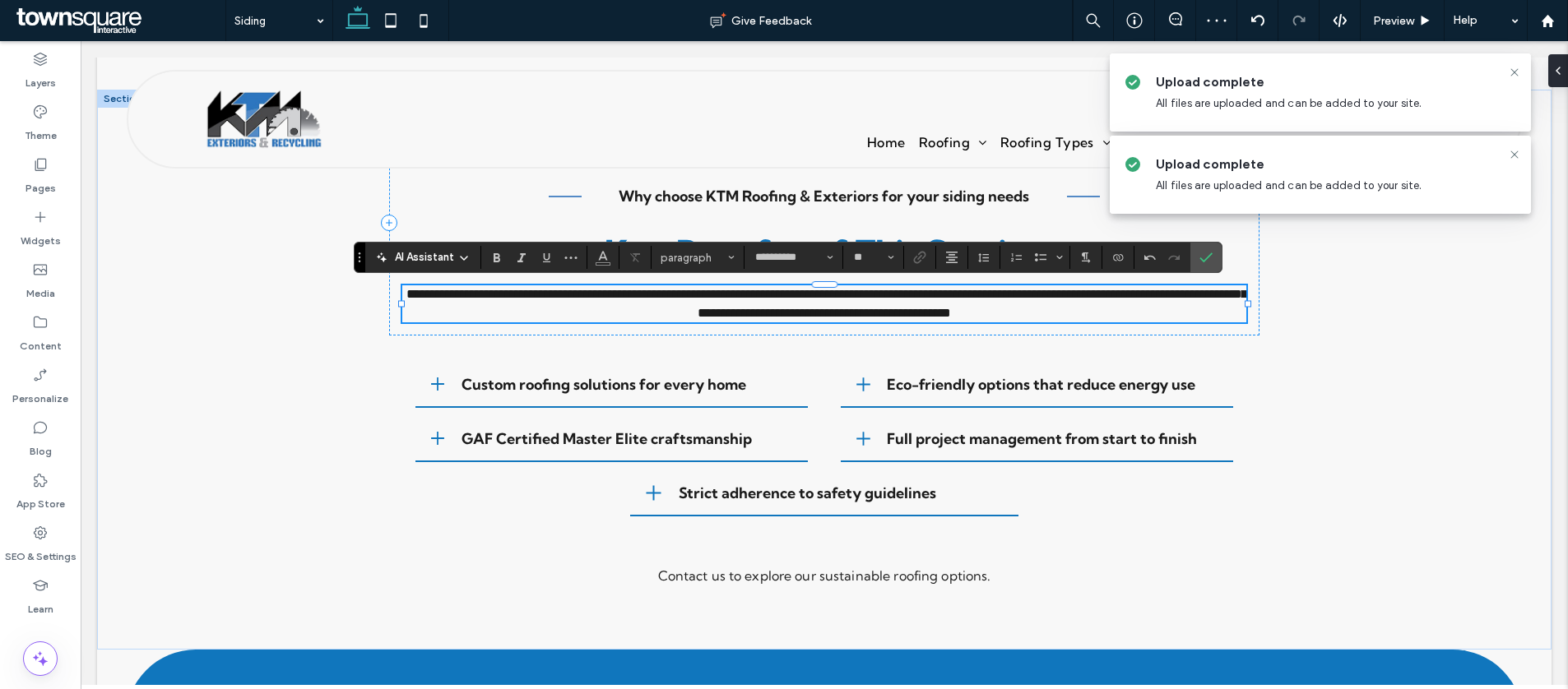 scroll, scrollTop: 2, scrollLeft: 0, axis: vertical 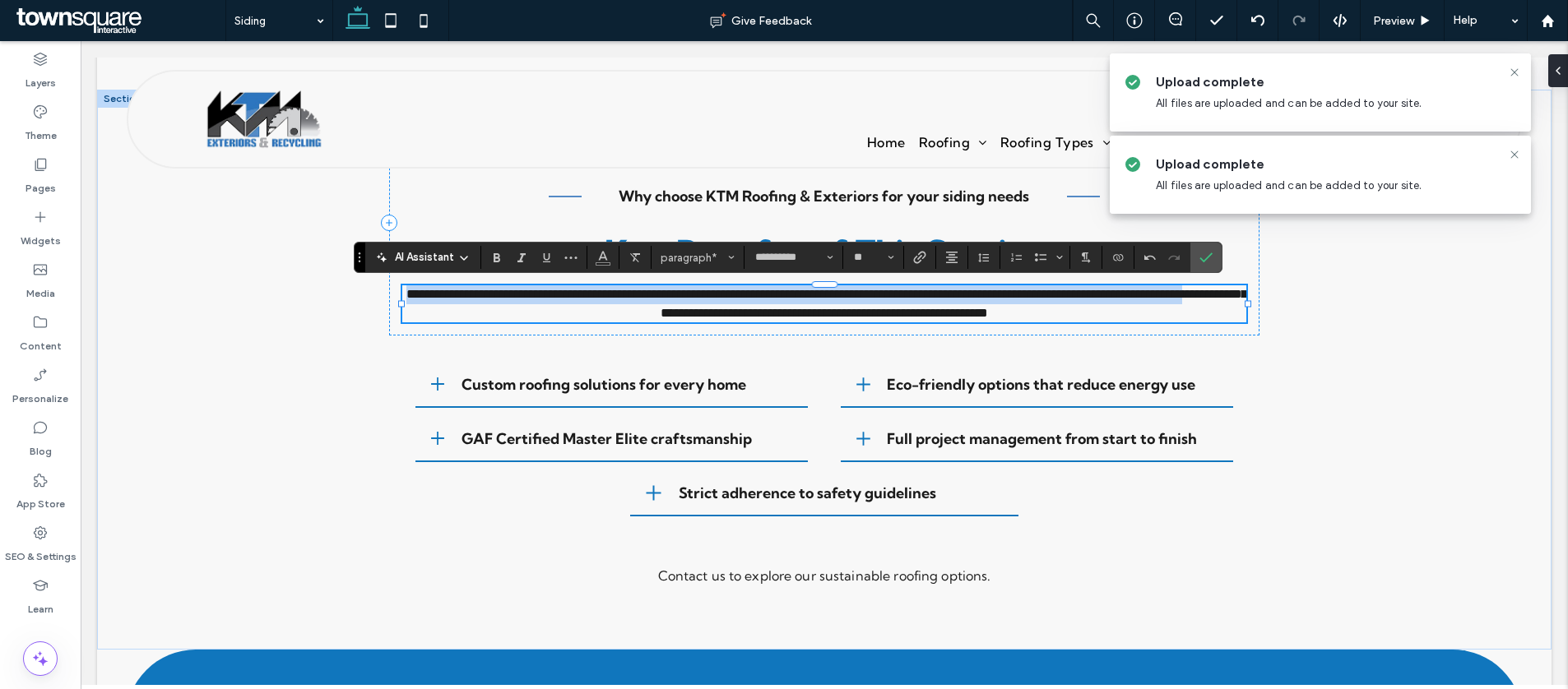 type 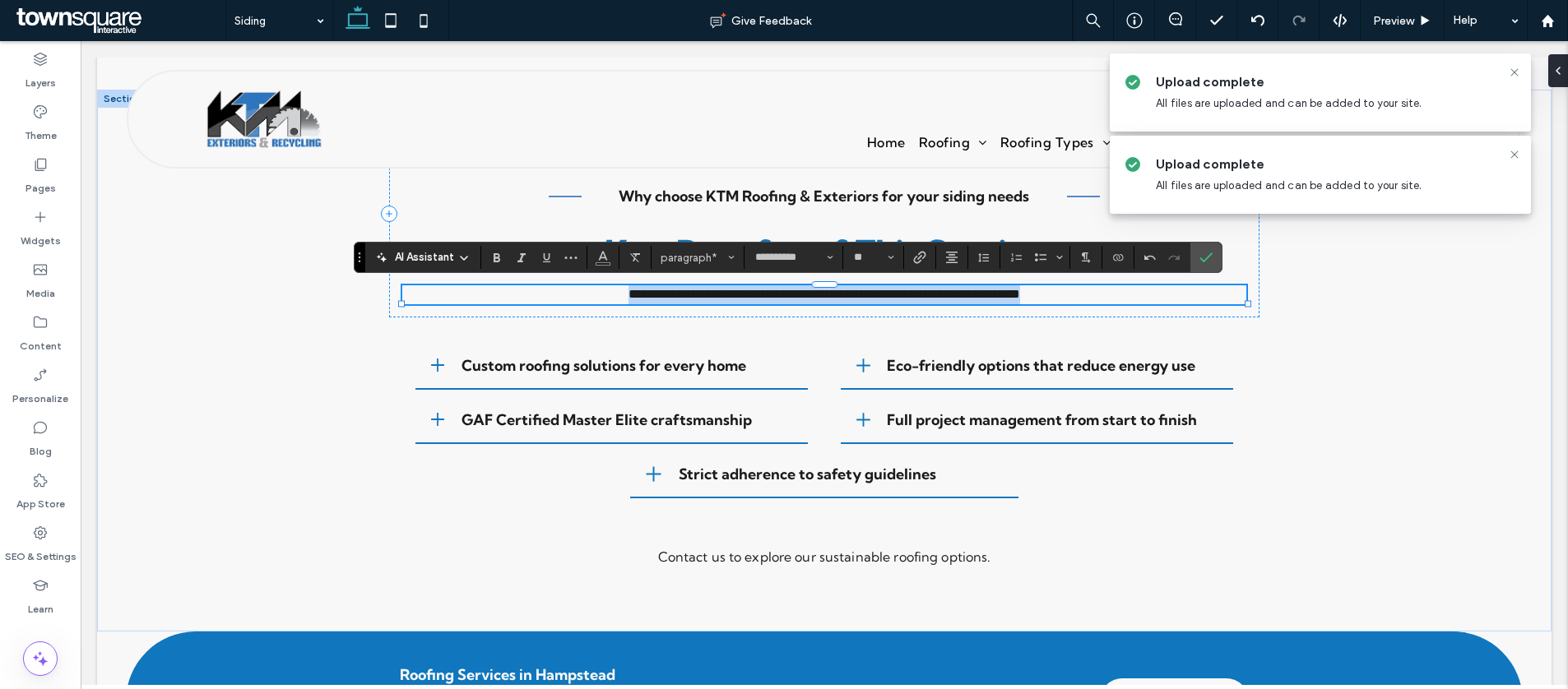 drag, startPoint x: 407, startPoint y: 294, endPoint x: 640, endPoint y: 317, distance: 234.132 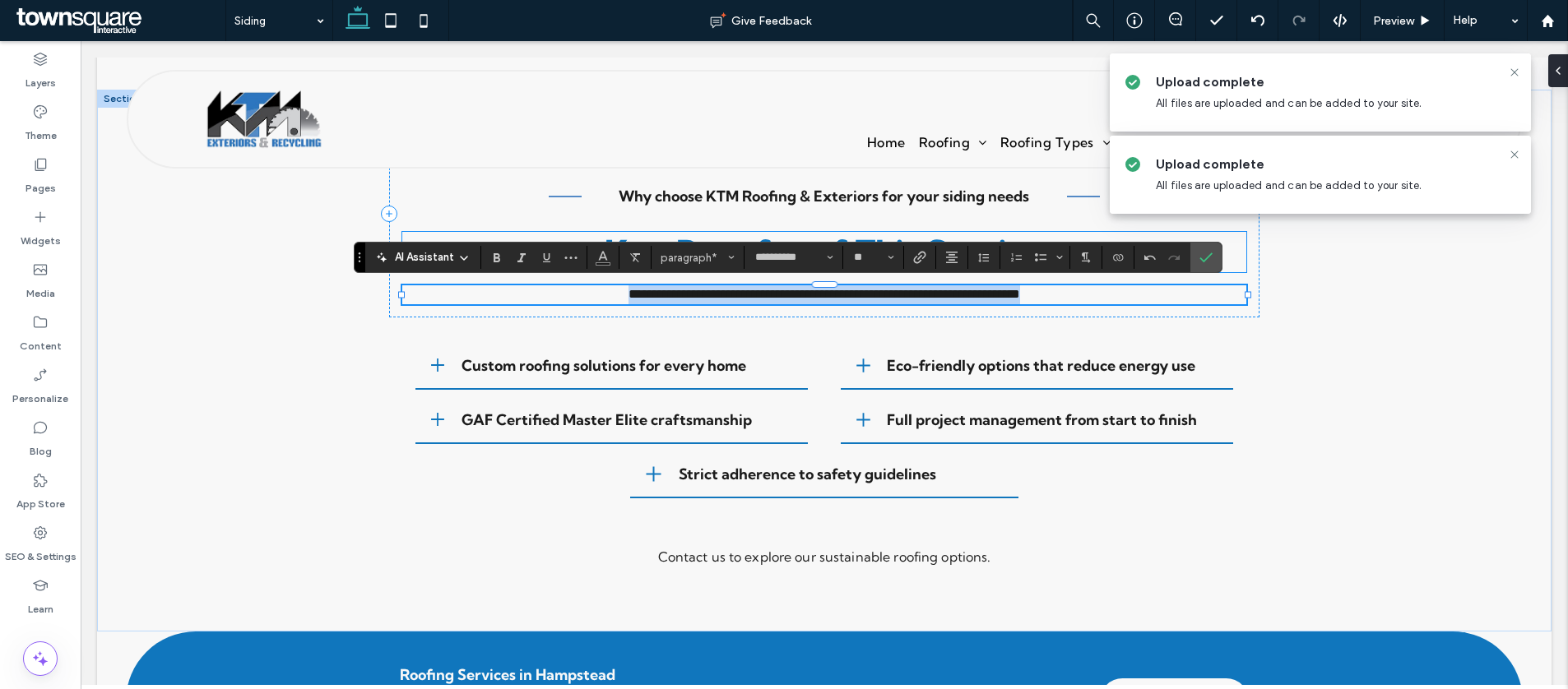 click on "Key Benefits of This Service" at bounding box center (823, 252) 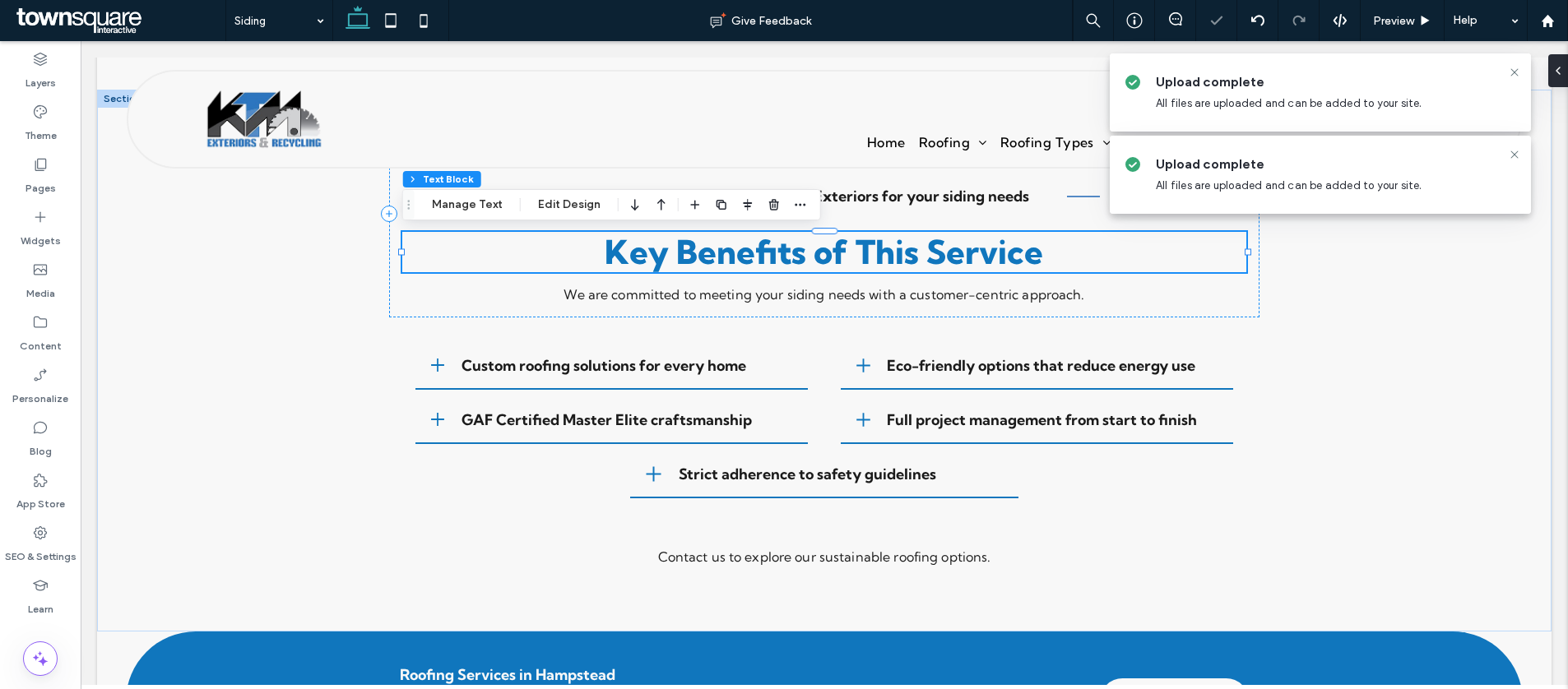 click on "Key Benefits of This Service" at bounding box center (823, 252) 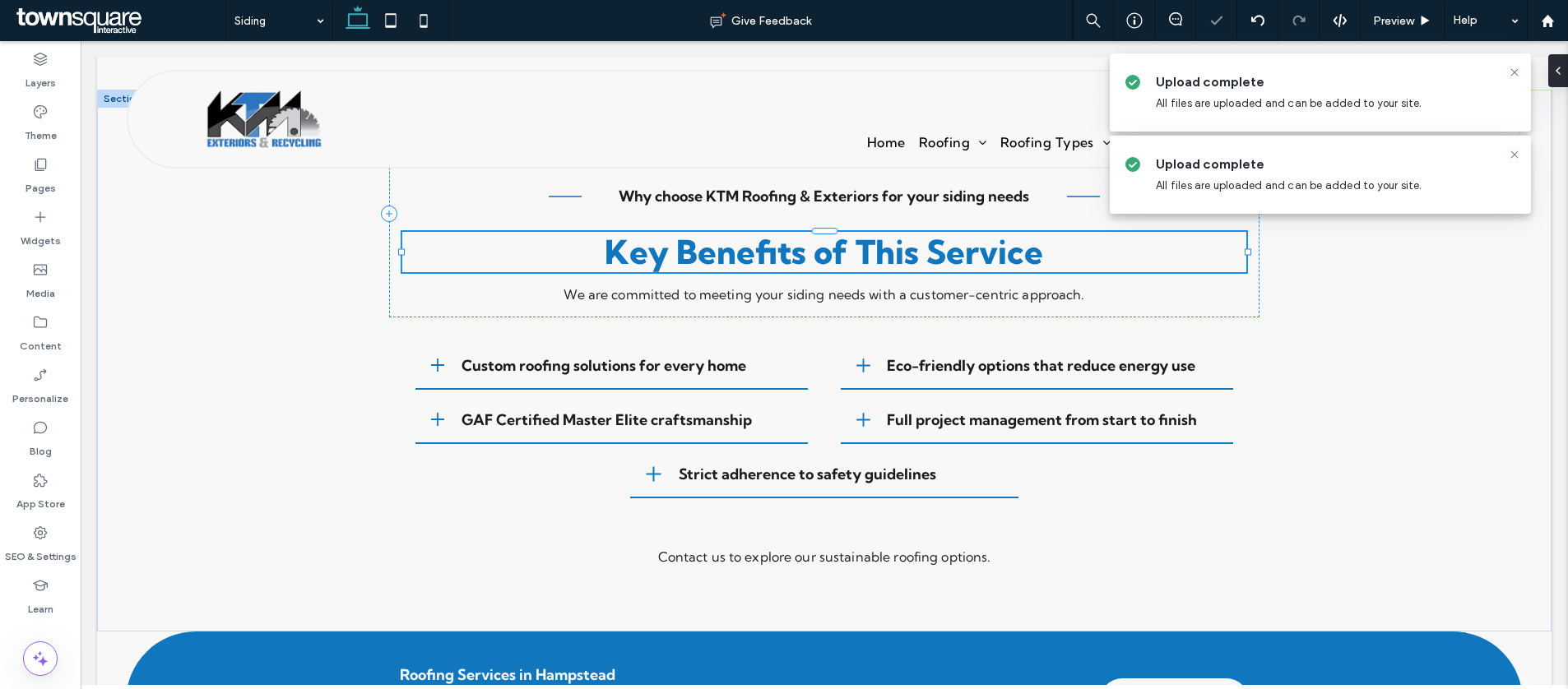 type on "**********" 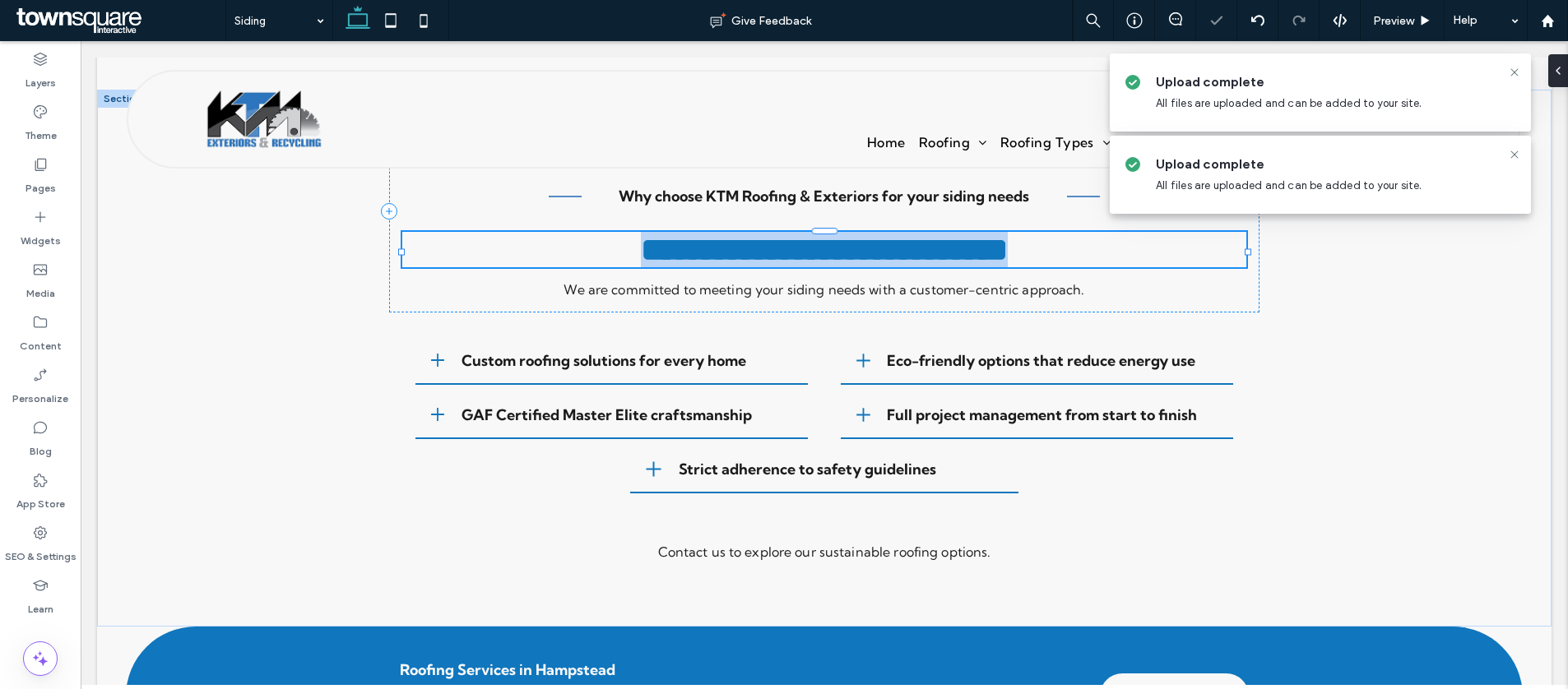 paste 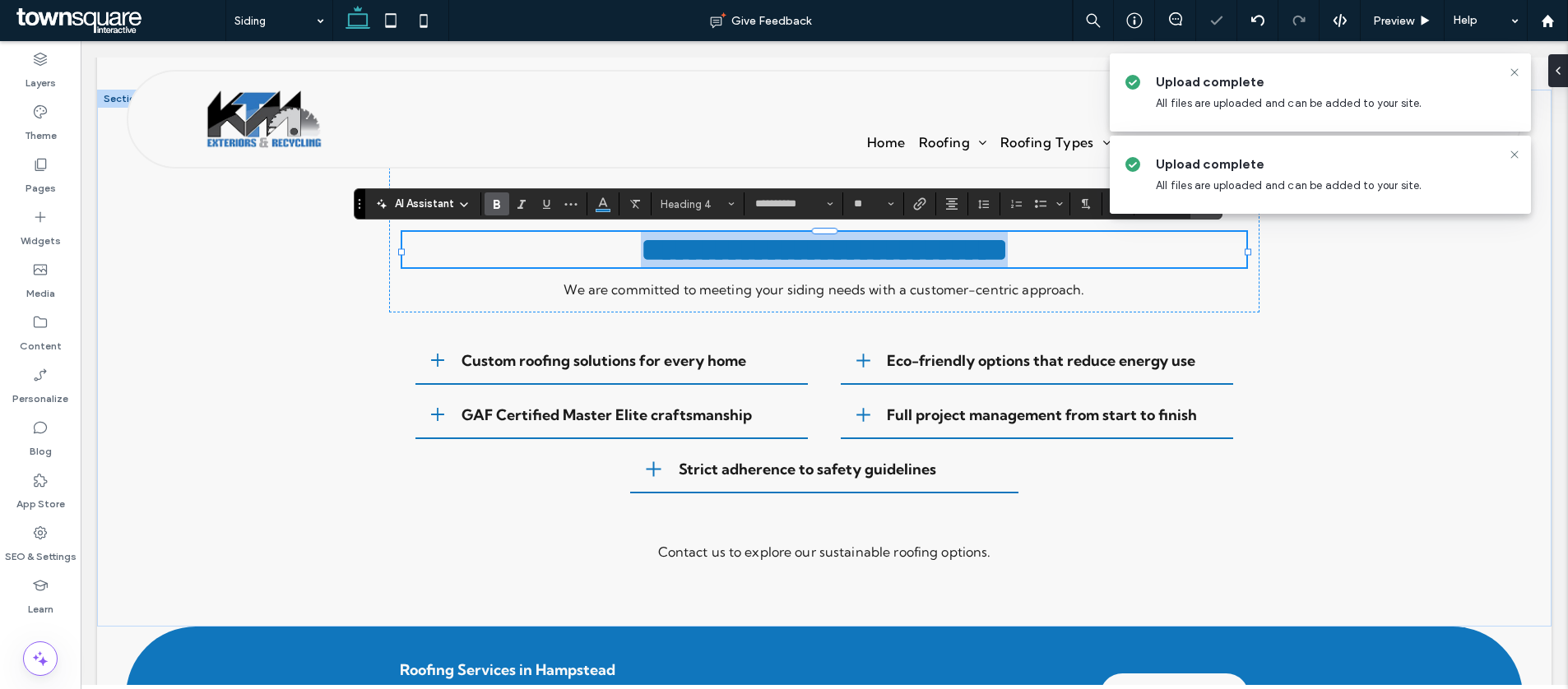 type on "**" 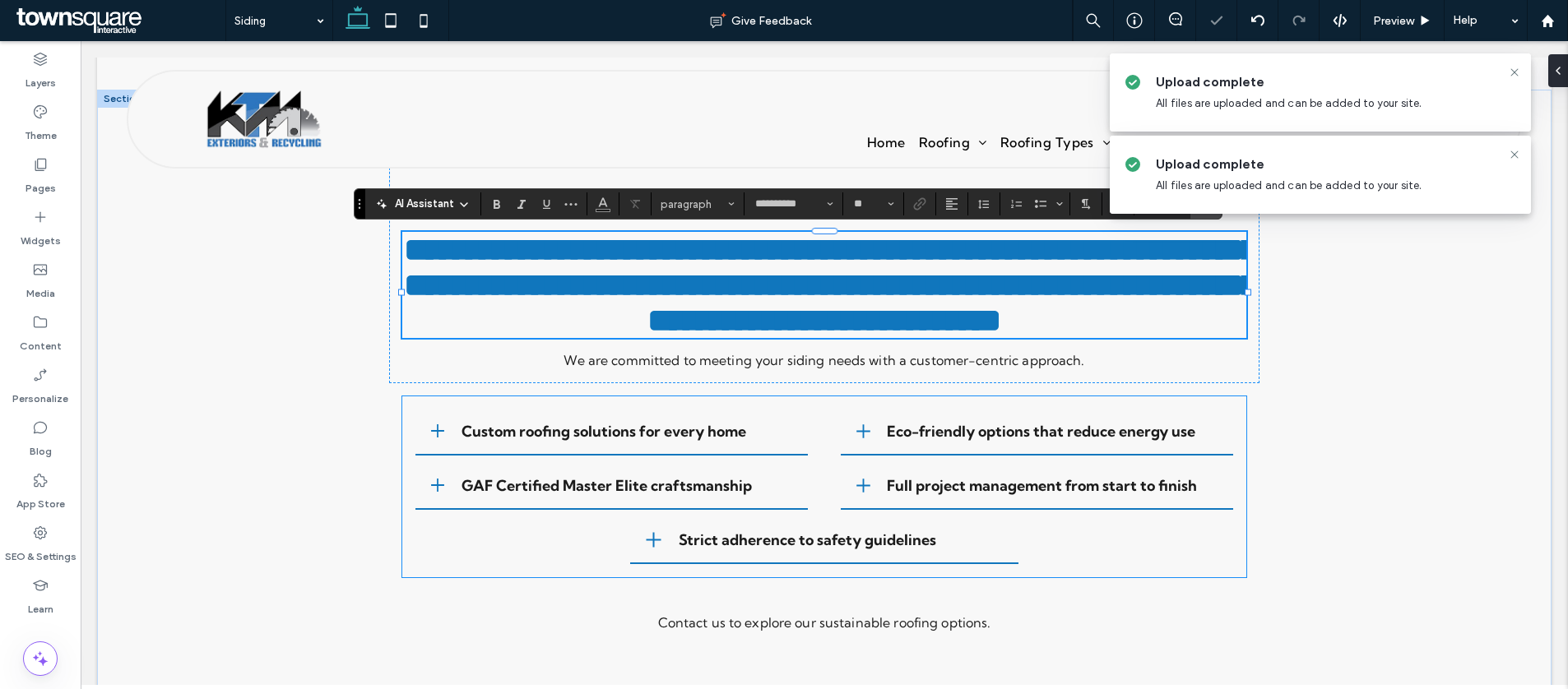 click on "Custom roofing solutions for every home
Eco-friendly options that reduce energy use
GAF Certified Master Elite craftsmanship
Full project management from start to finish
Strict adherence to safety guidelines" at bounding box center (824, 487) 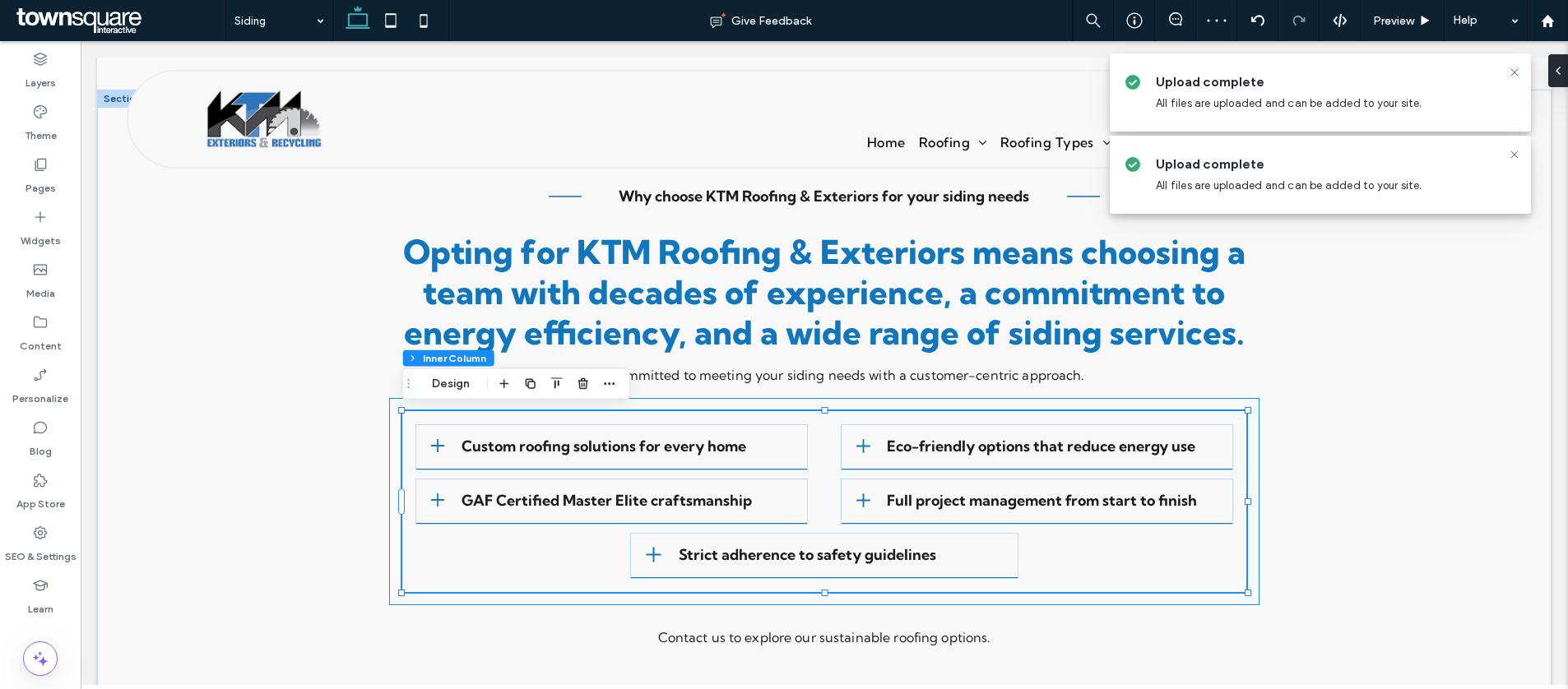 click on "Custom roofing solutions for every home
Eco-friendly options that reduce energy use
GAF Certified Master Elite craftsmanship
Full project management from start to finish
Strict adherence to safety guidelines" at bounding box center [824, 502] 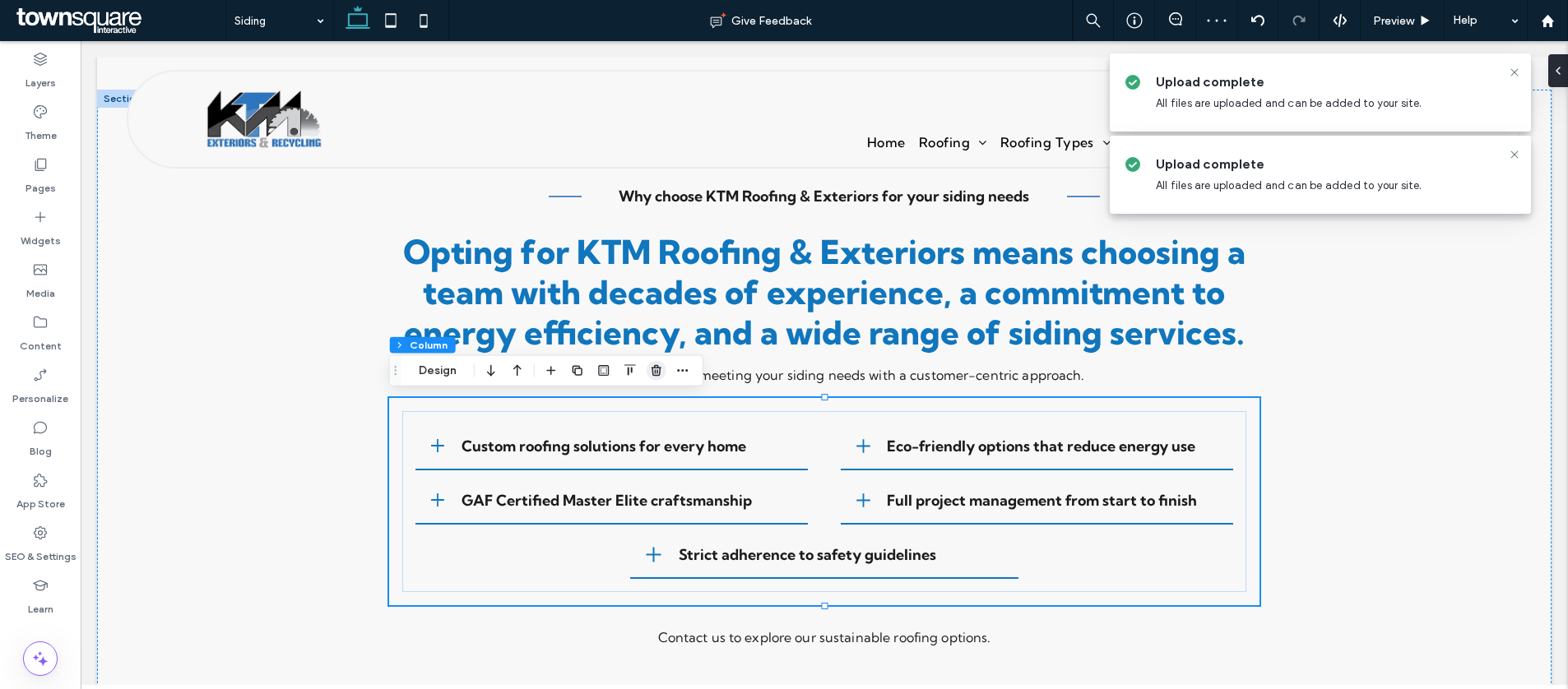 click 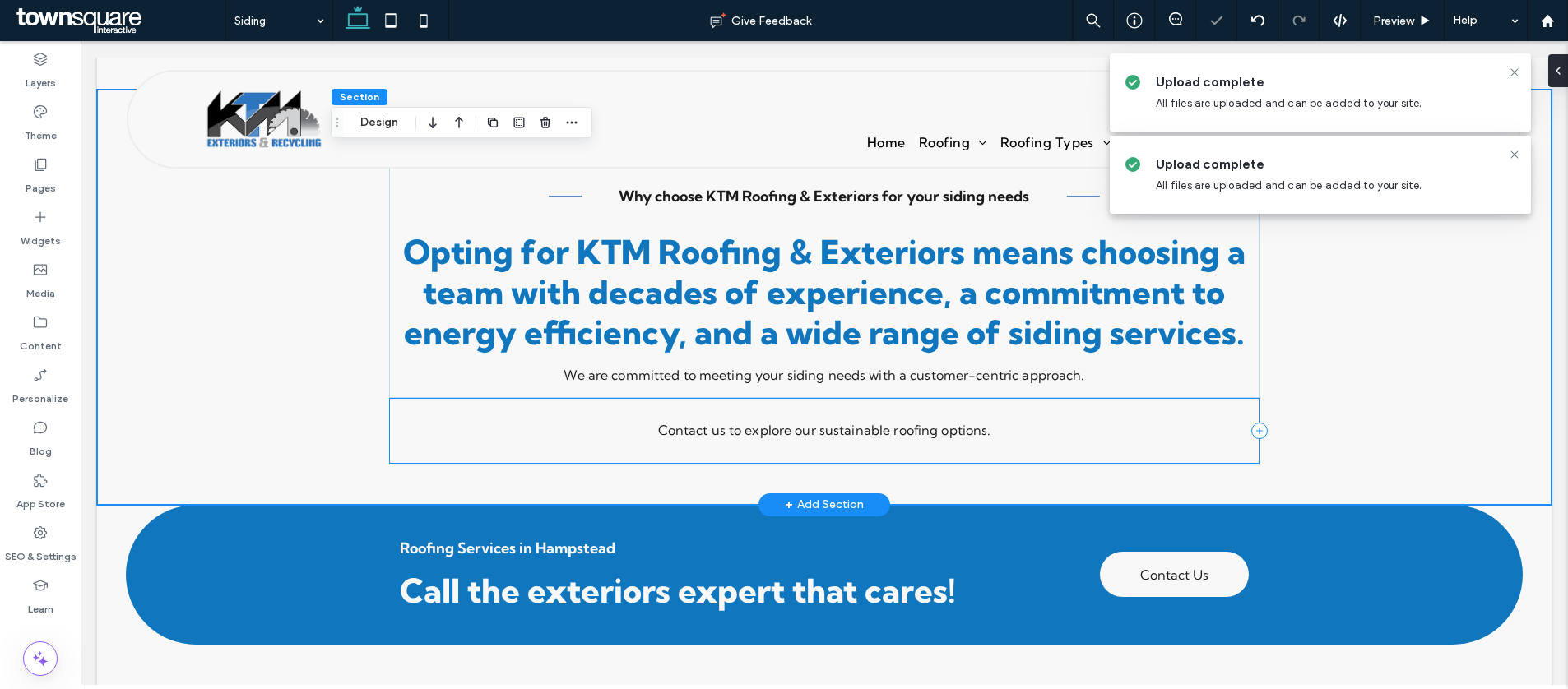 click on "Contact us to explore our sustainable roofing options." at bounding box center [824, 431] 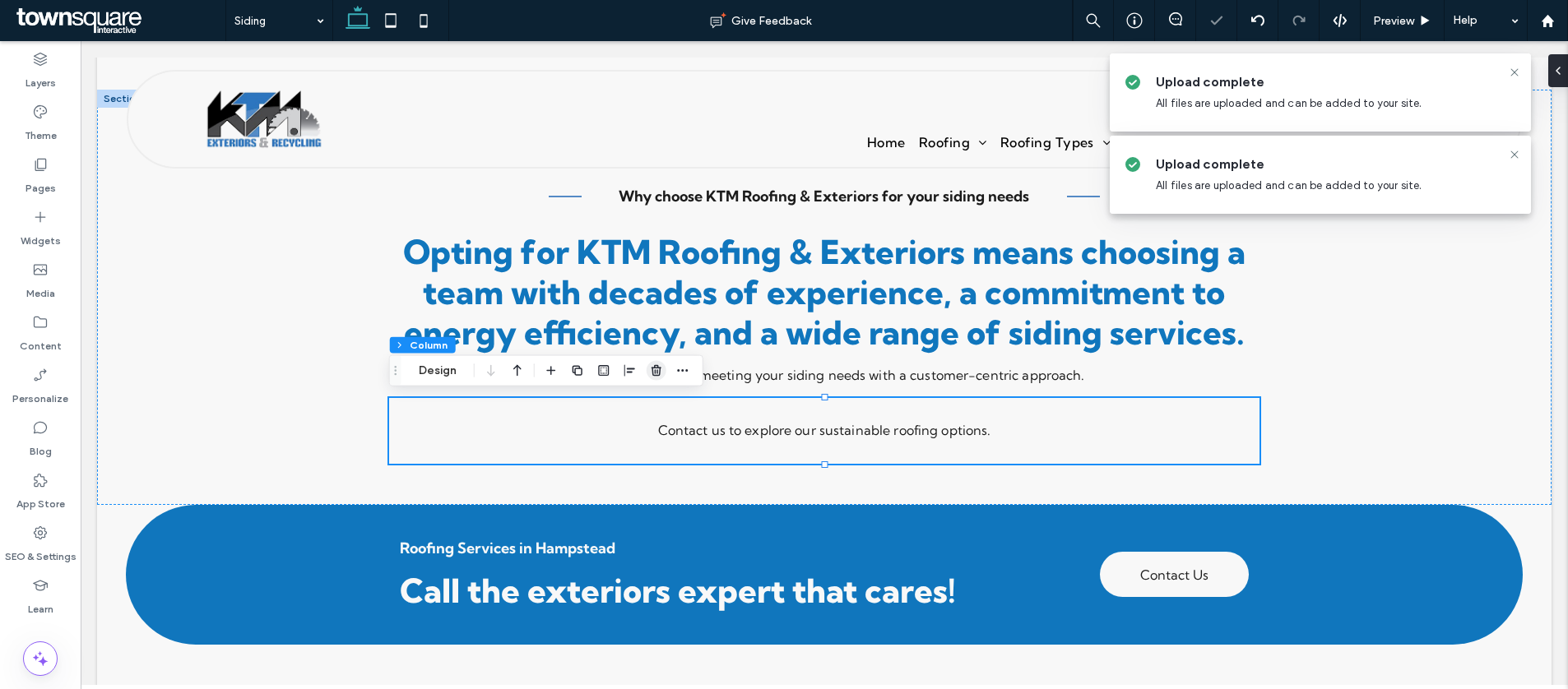 click 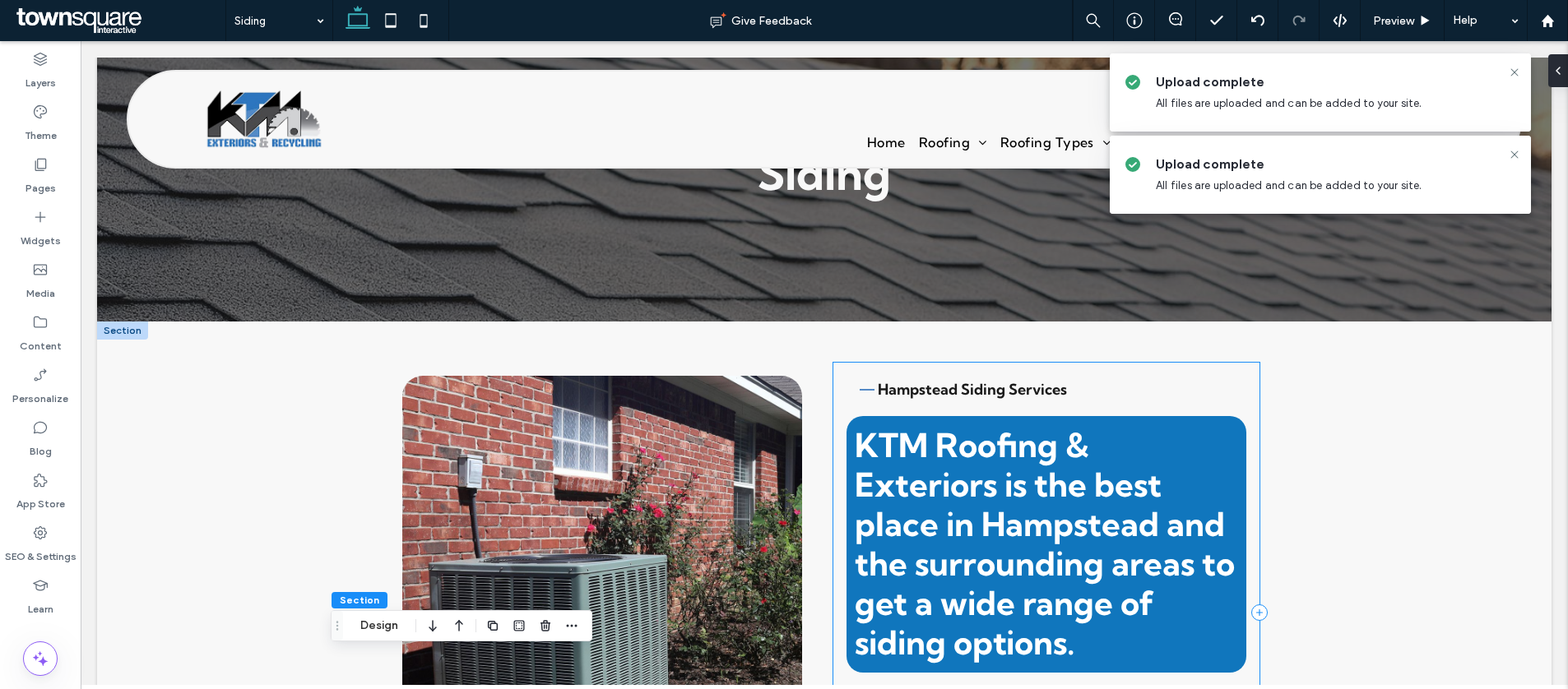 scroll, scrollTop: 88, scrollLeft: 0, axis: vertical 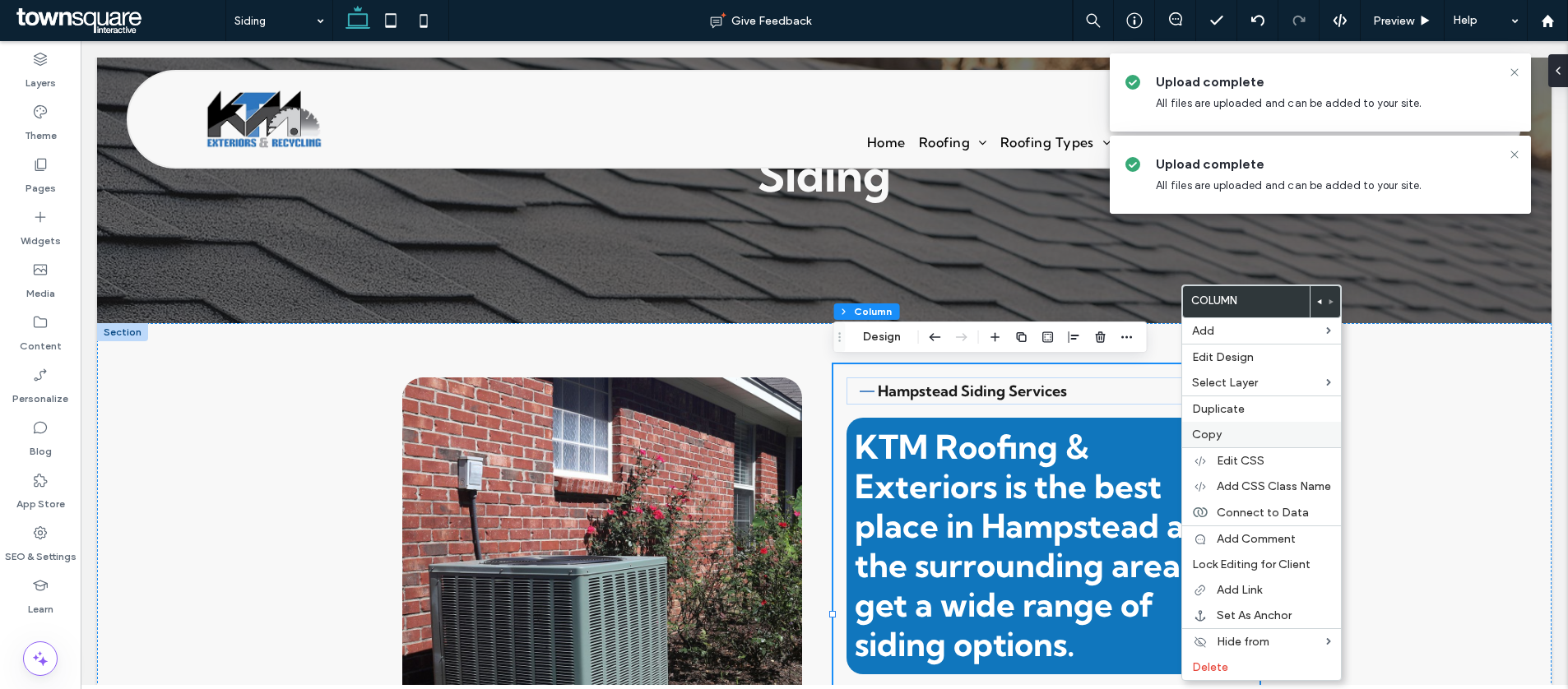 click on "Copy" at bounding box center (1207, 434) 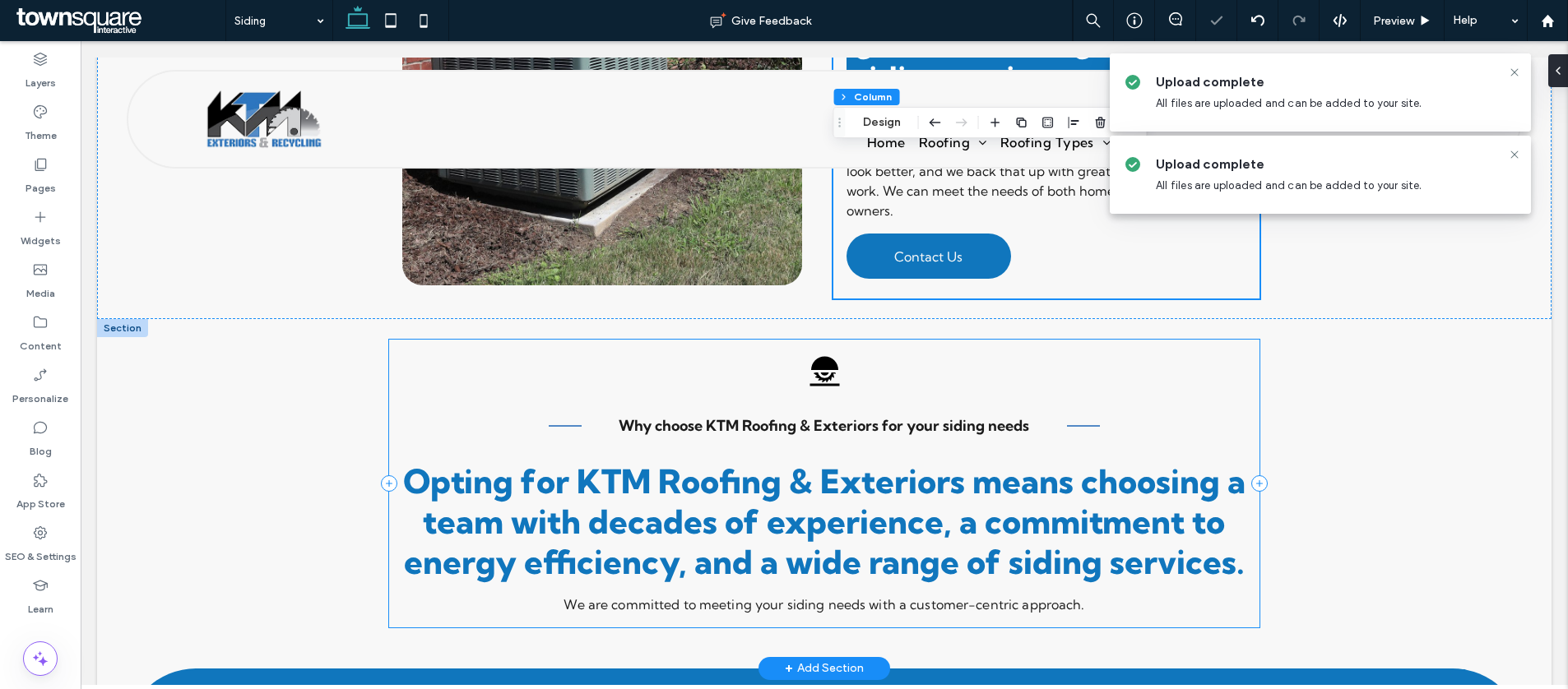 scroll, scrollTop: 1127, scrollLeft: 0, axis: vertical 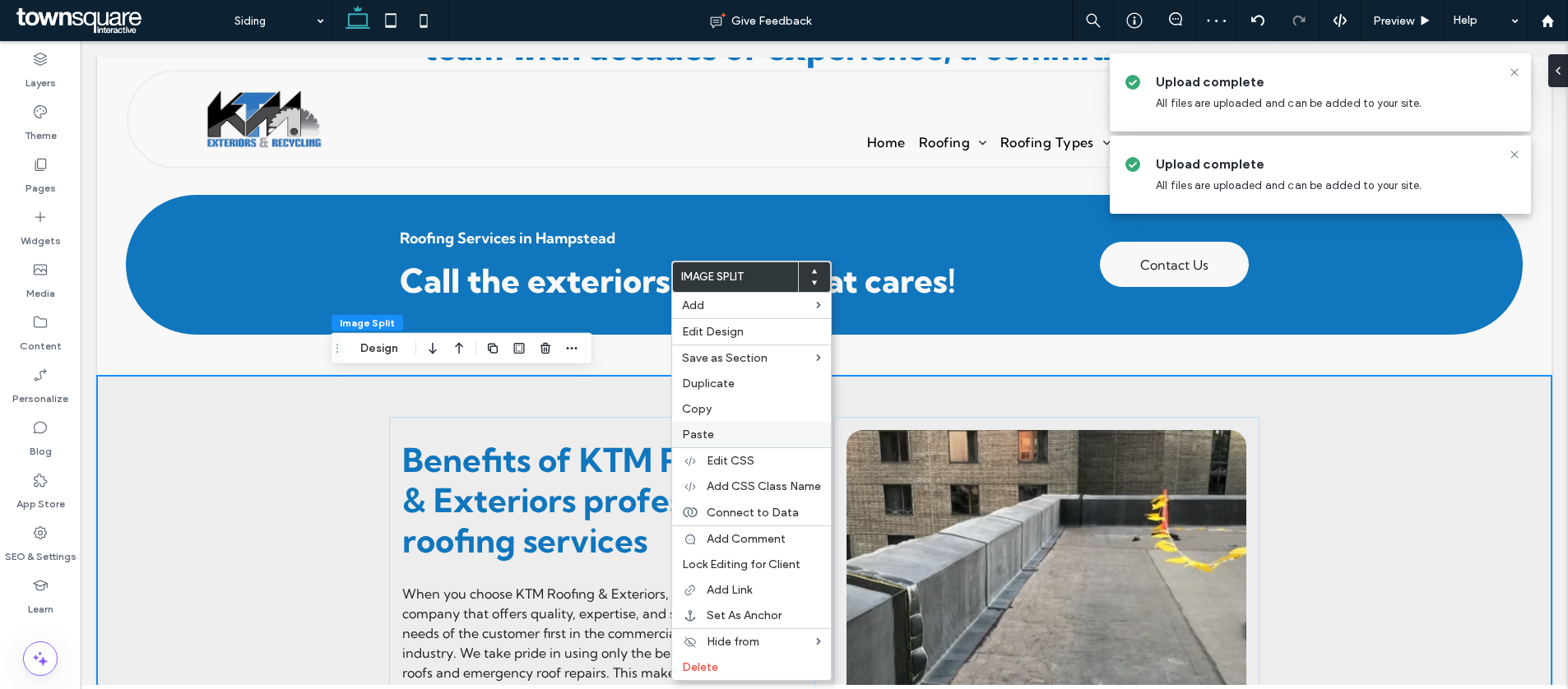 click on "Paste" at bounding box center [751, 434] 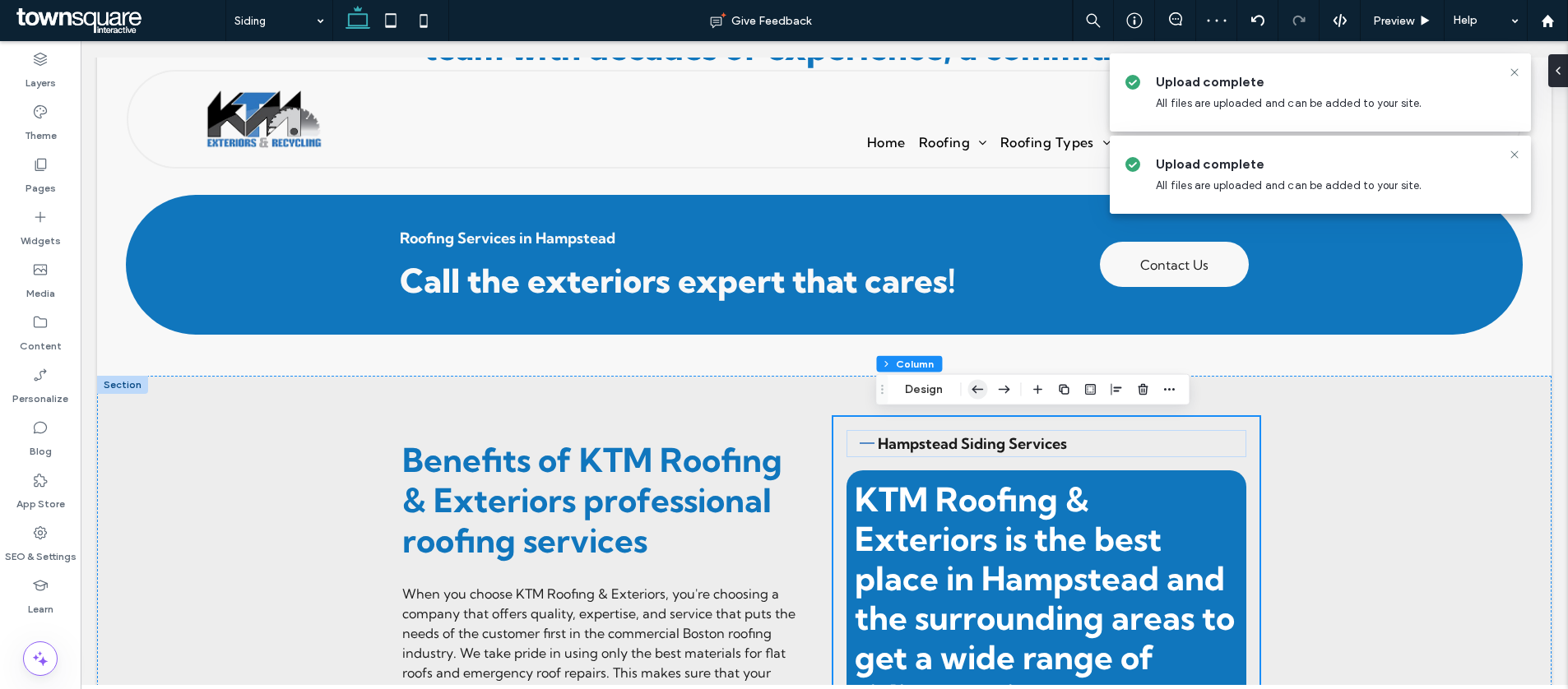 click 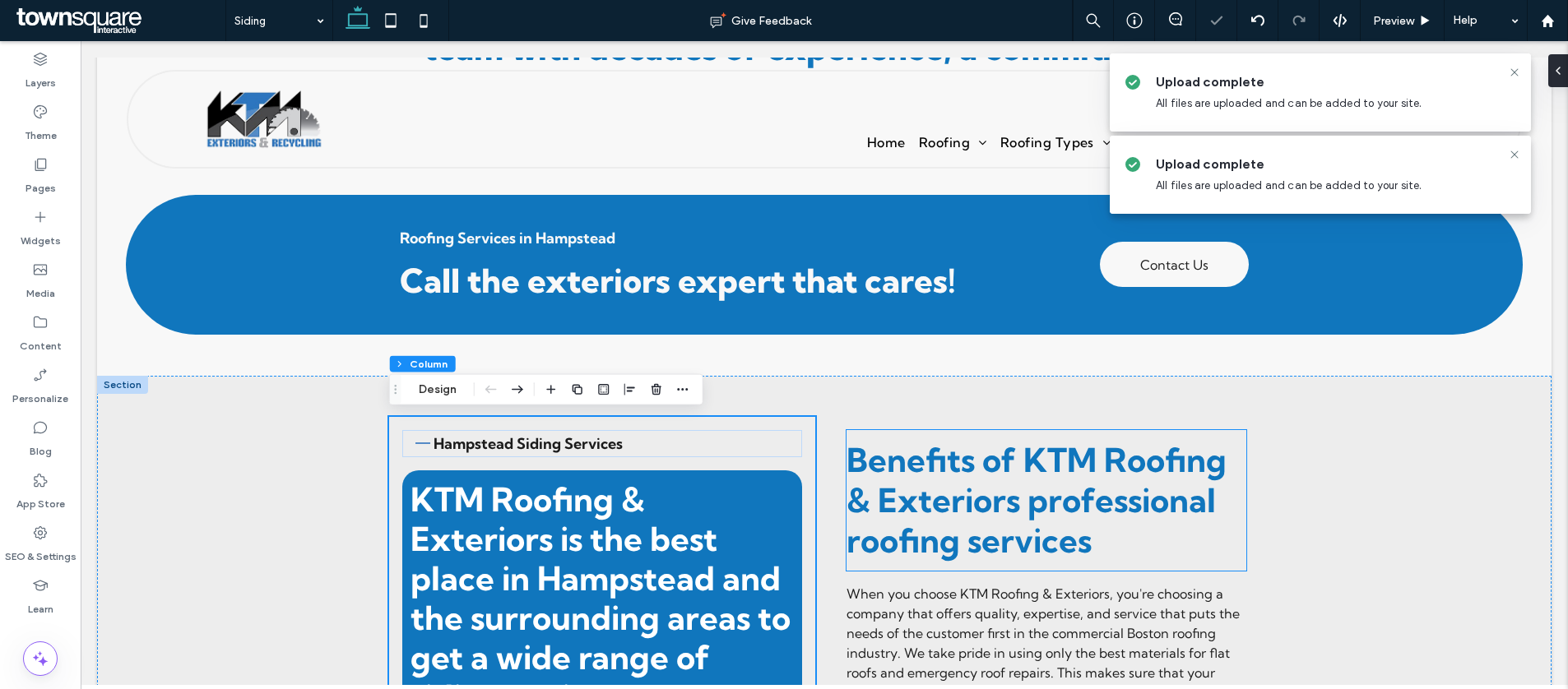 click on "Benefits of KTM Roofing & Exteriors professional roofing services" at bounding box center [1046, 500] 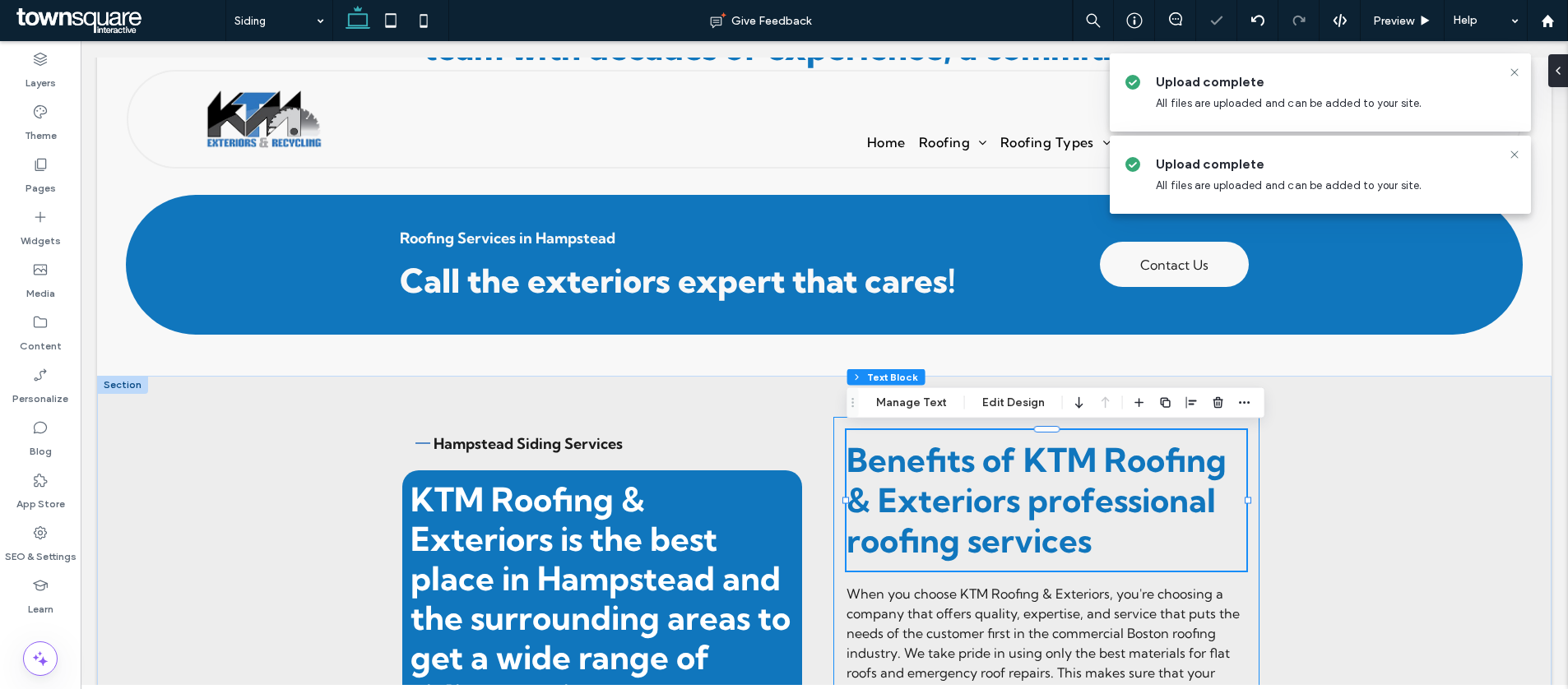 click on "Benefits of KTM Roofing & Exteriors professional roofing services
." at bounding box center [1046, 664] 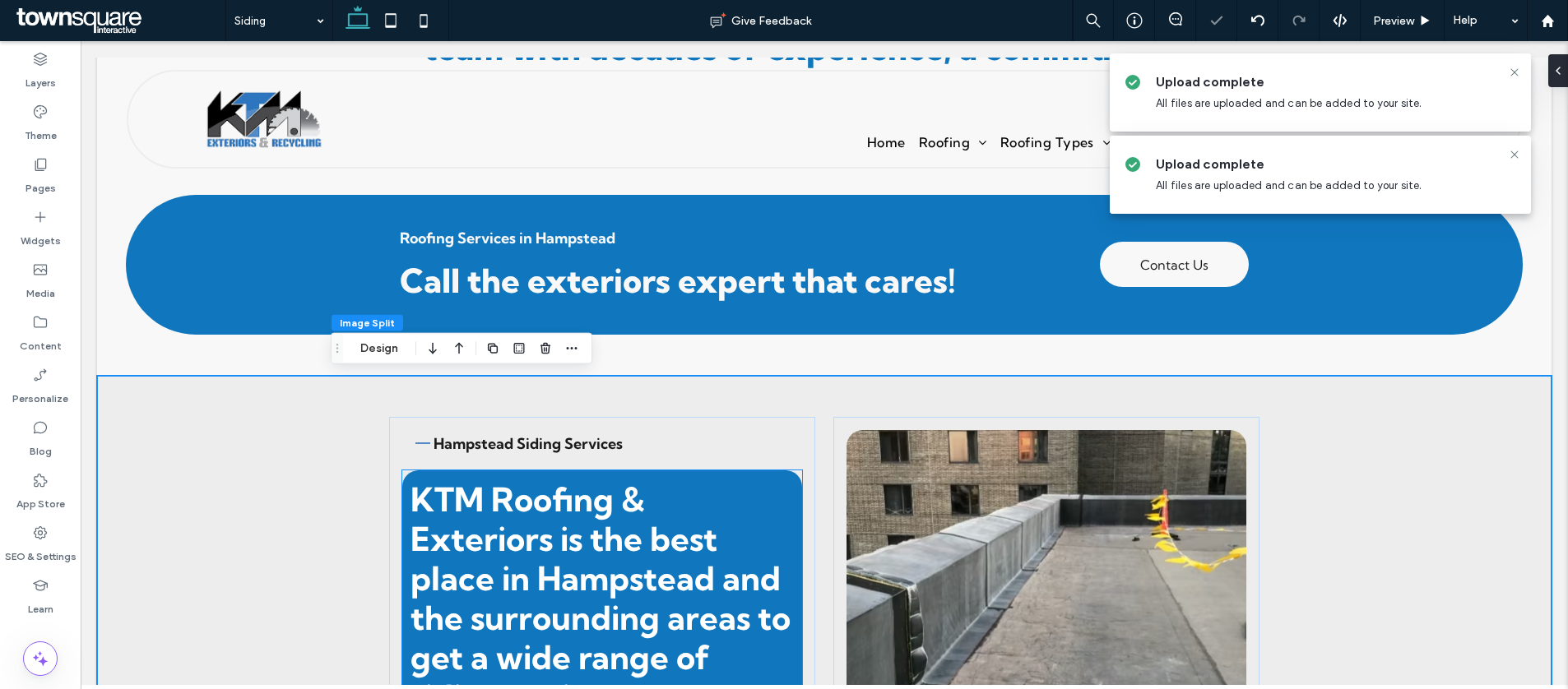 click on "KTM Roofing & Exteriors is the best place in Hampstead and the surrounding areas to get a wide range of siding options." at bounding box center (602, 599) 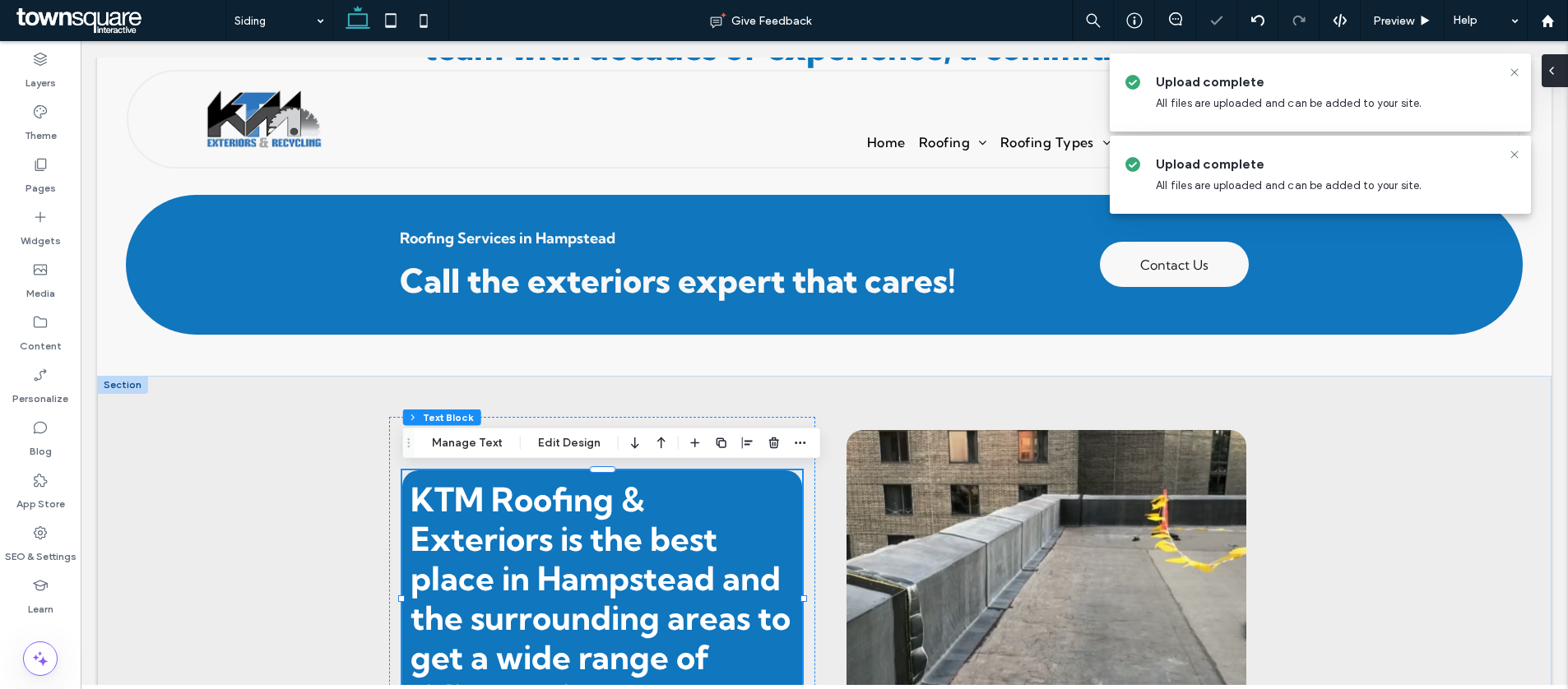click 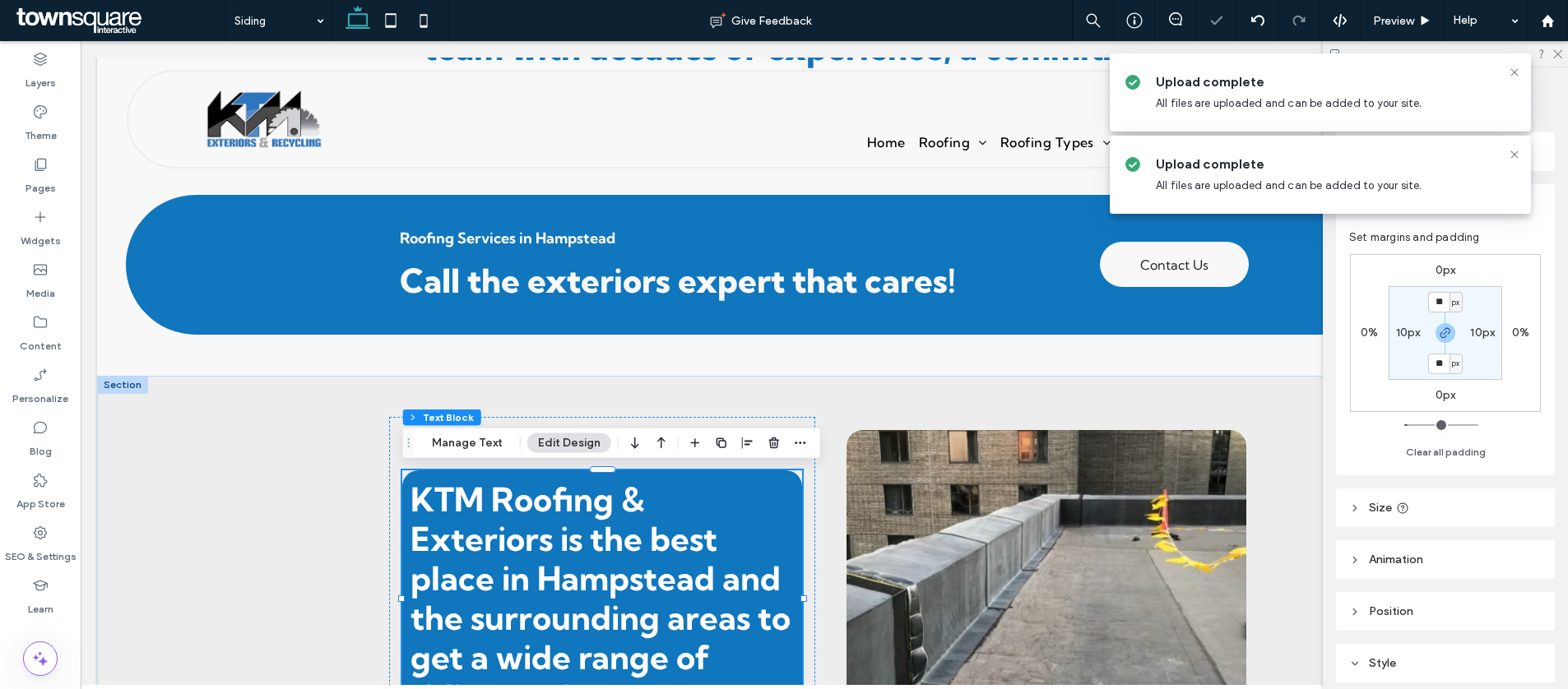 click on "10px" at bounding box center (1408, 332) 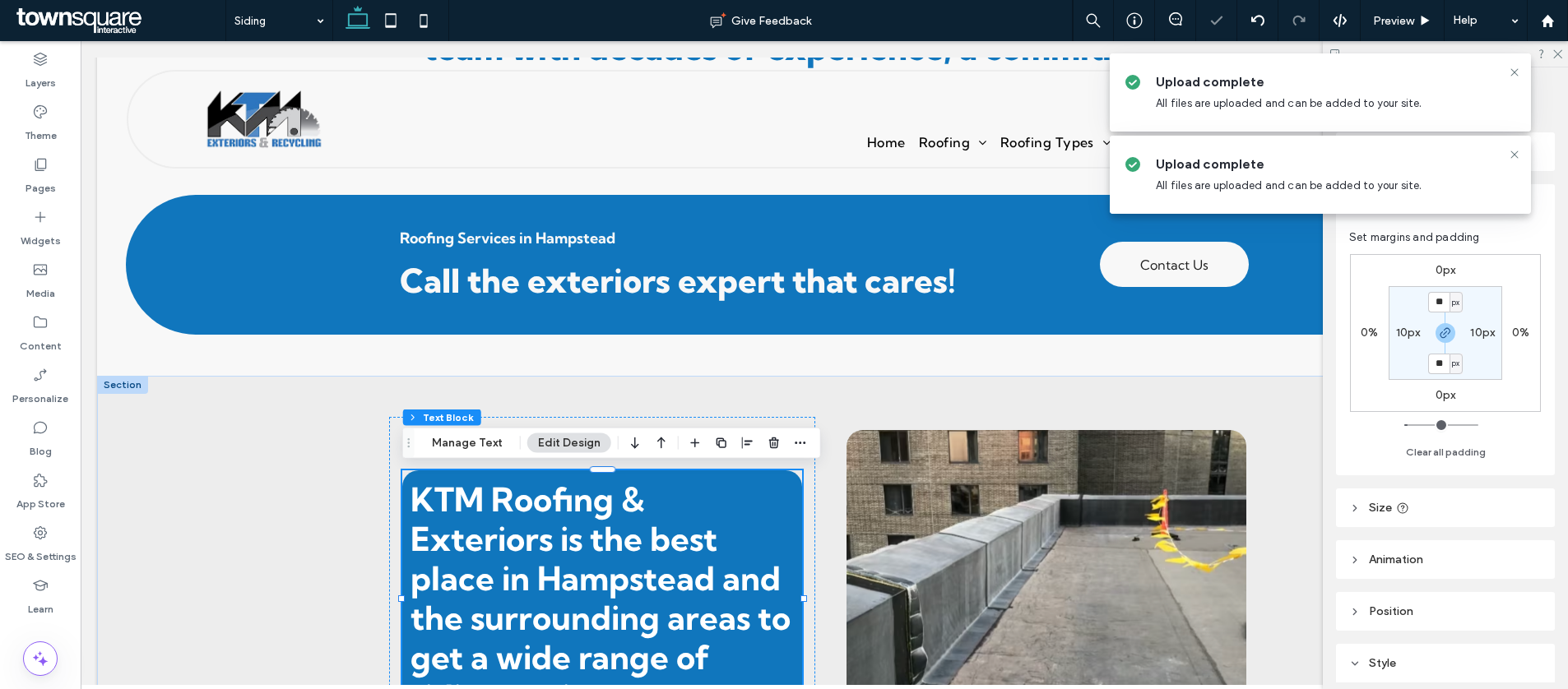 type on "**" 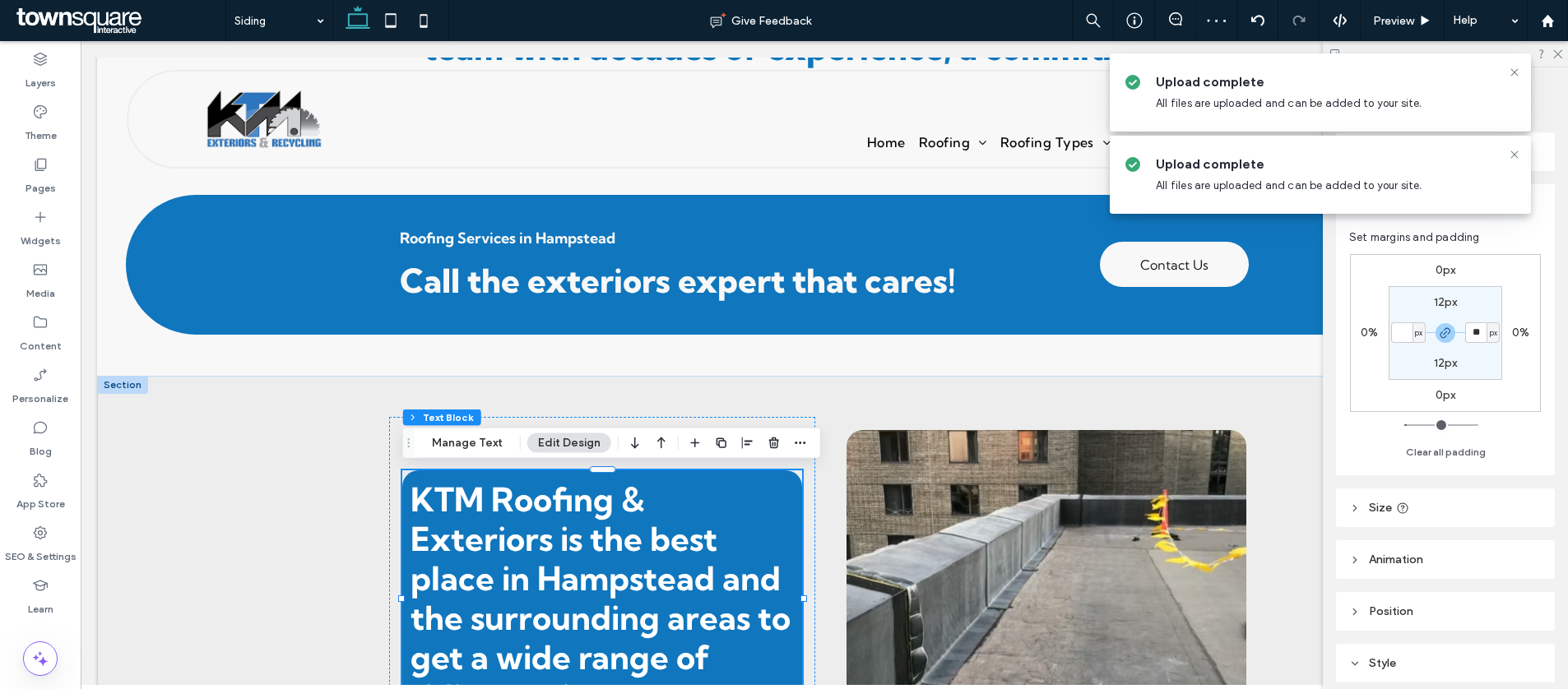 type 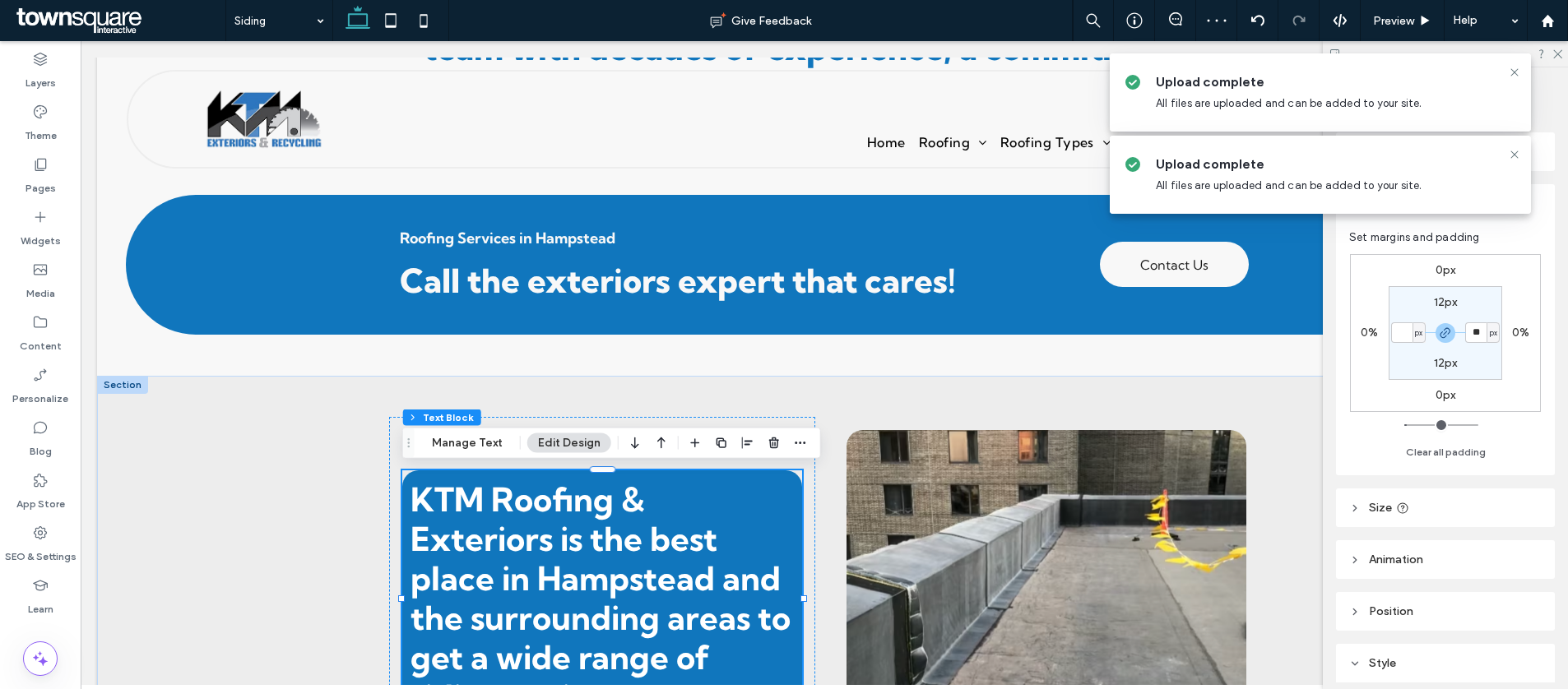 type on "*" 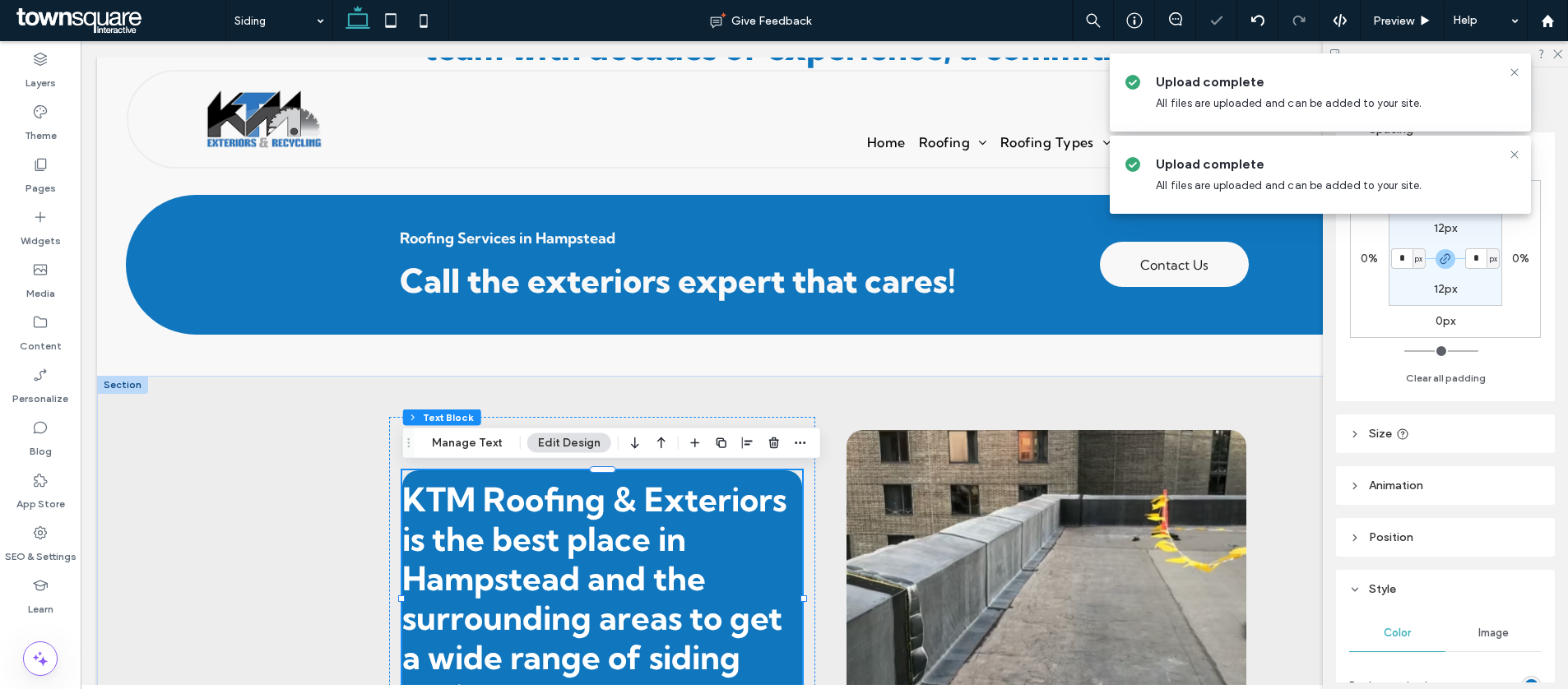 scroll, scrollTop: 308, scrollLeft: 0, axis: vertical 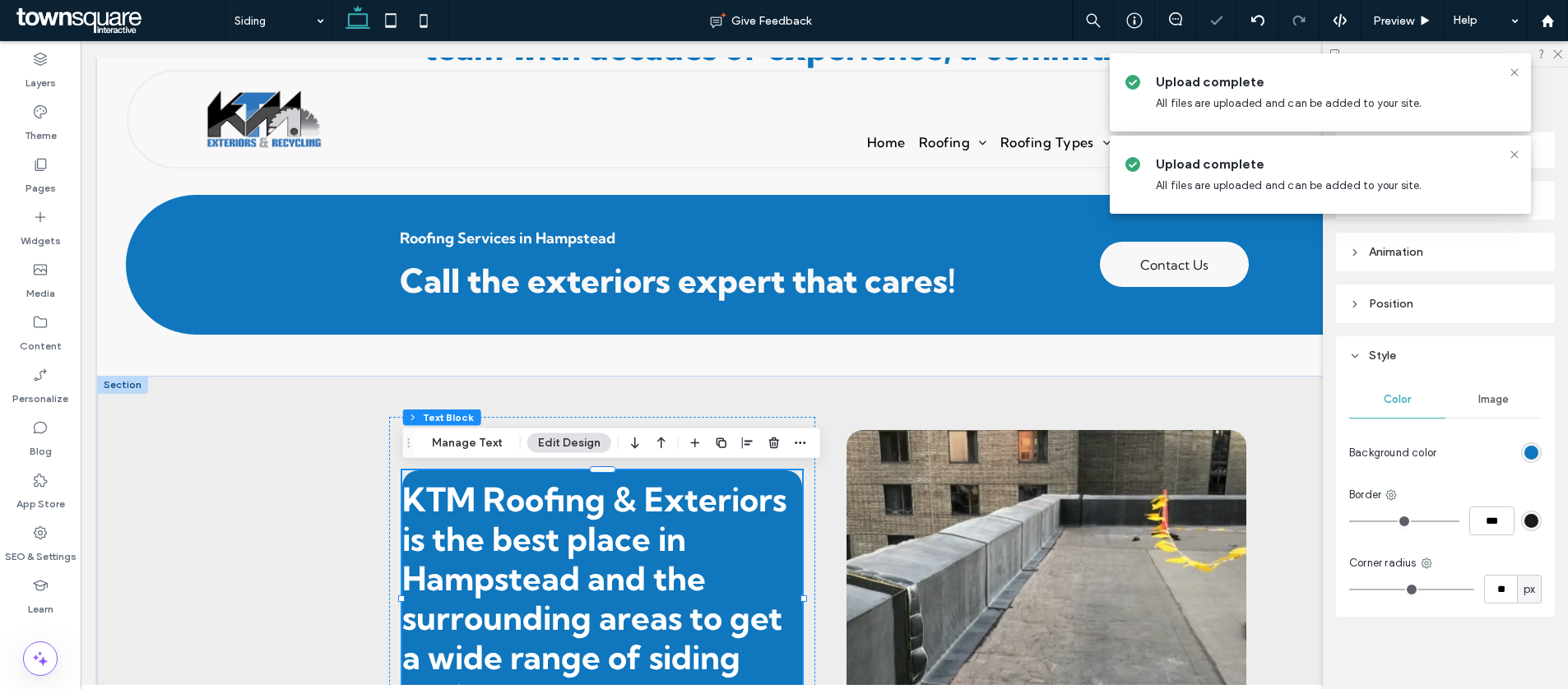type on "**" 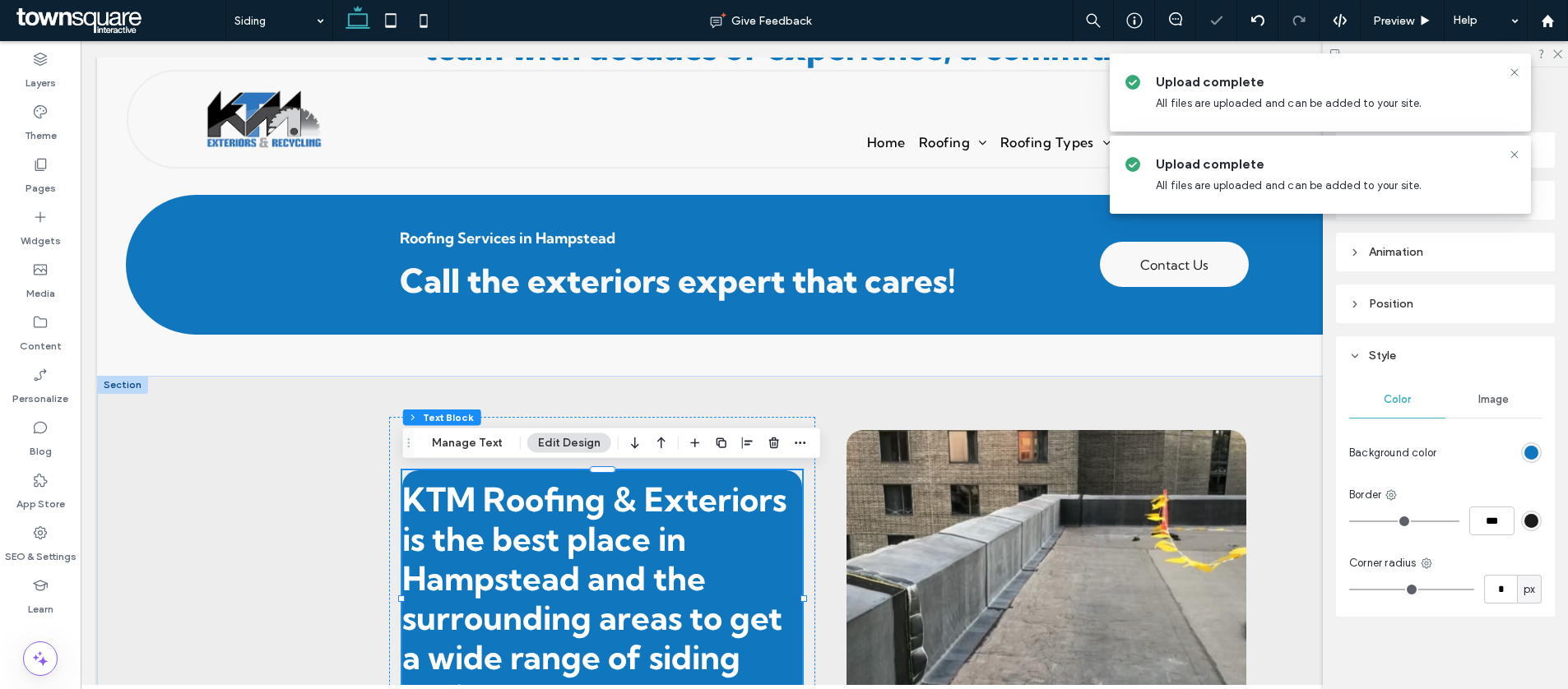 type on "*" 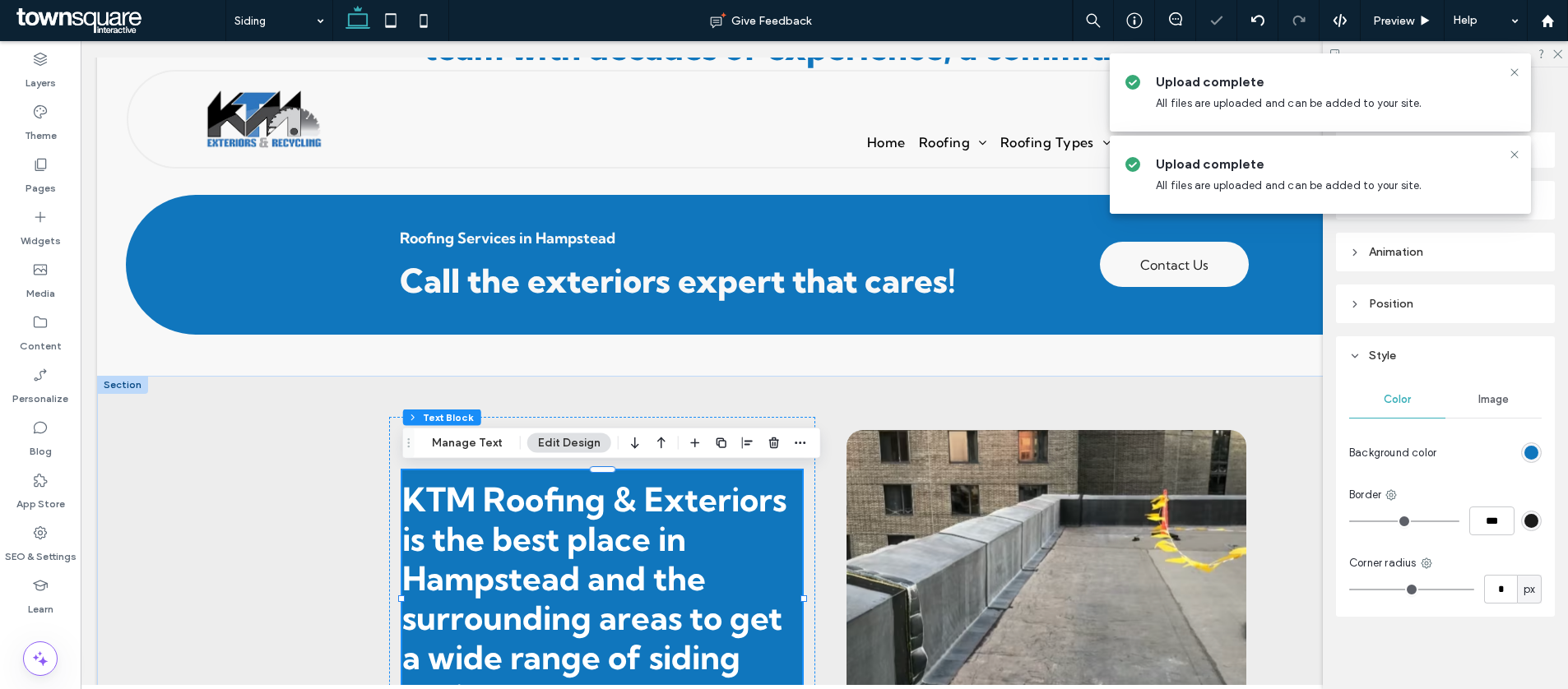 click at bounding box center [1492, 452] 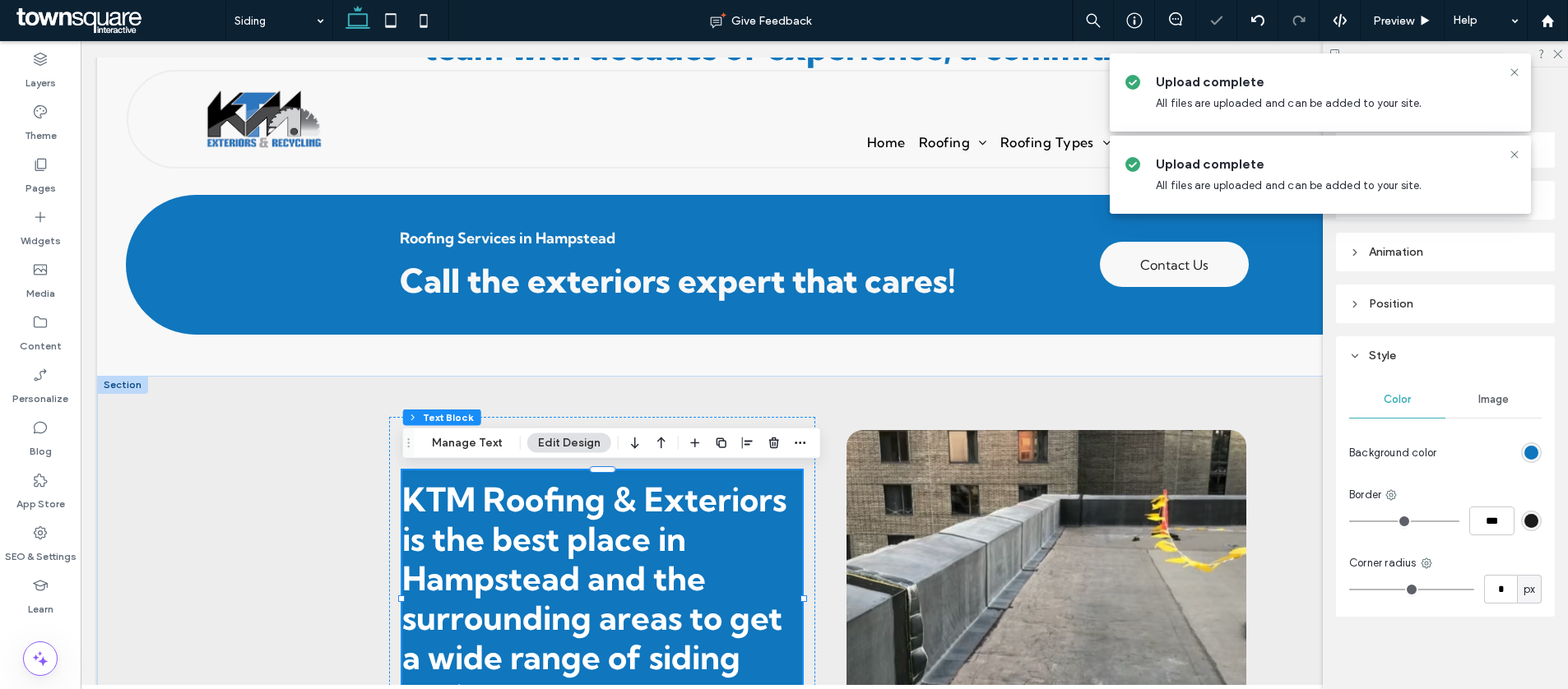 click at bounding box center (1531, 452) 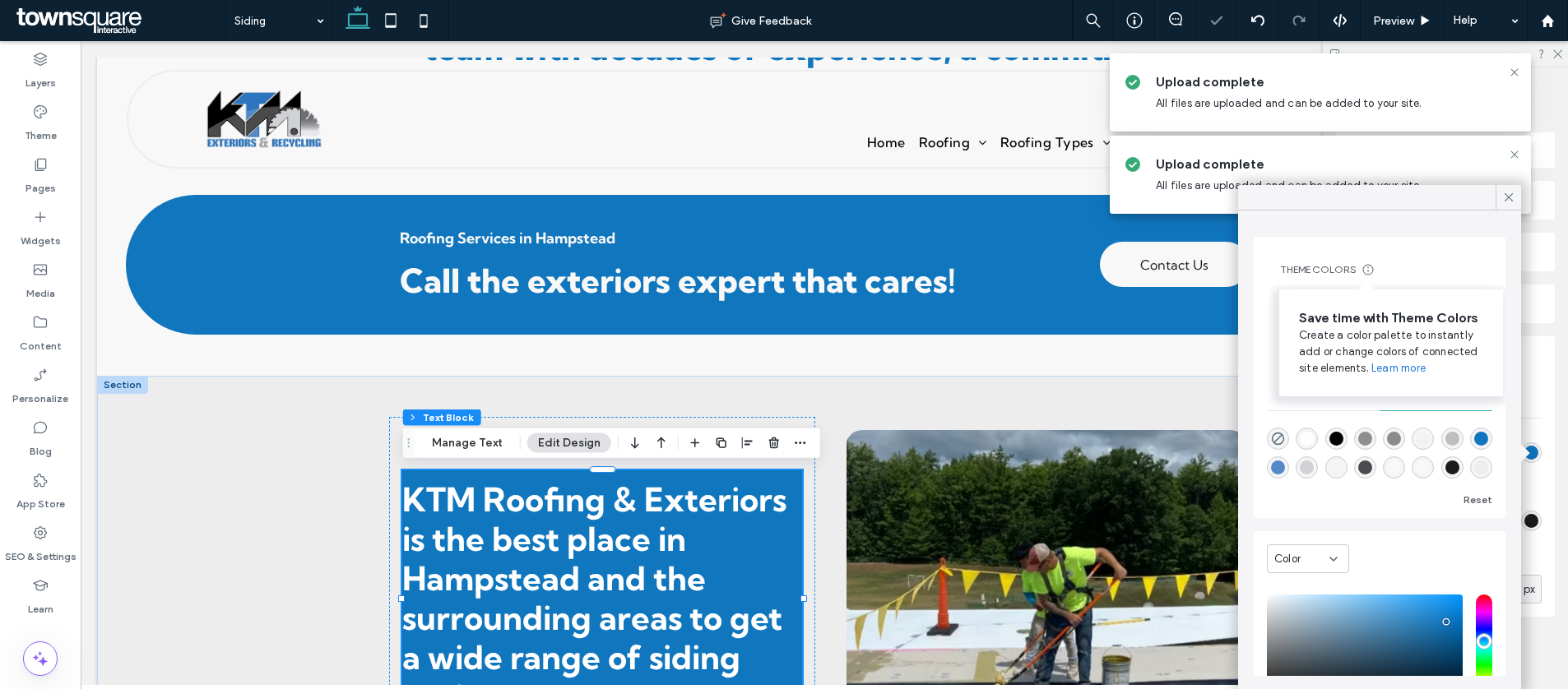 click on "Save time with Theme Colors Create a color palette to instantly add or change colors of connected site elements.    Learn more" at bounding box center (1391, 343) 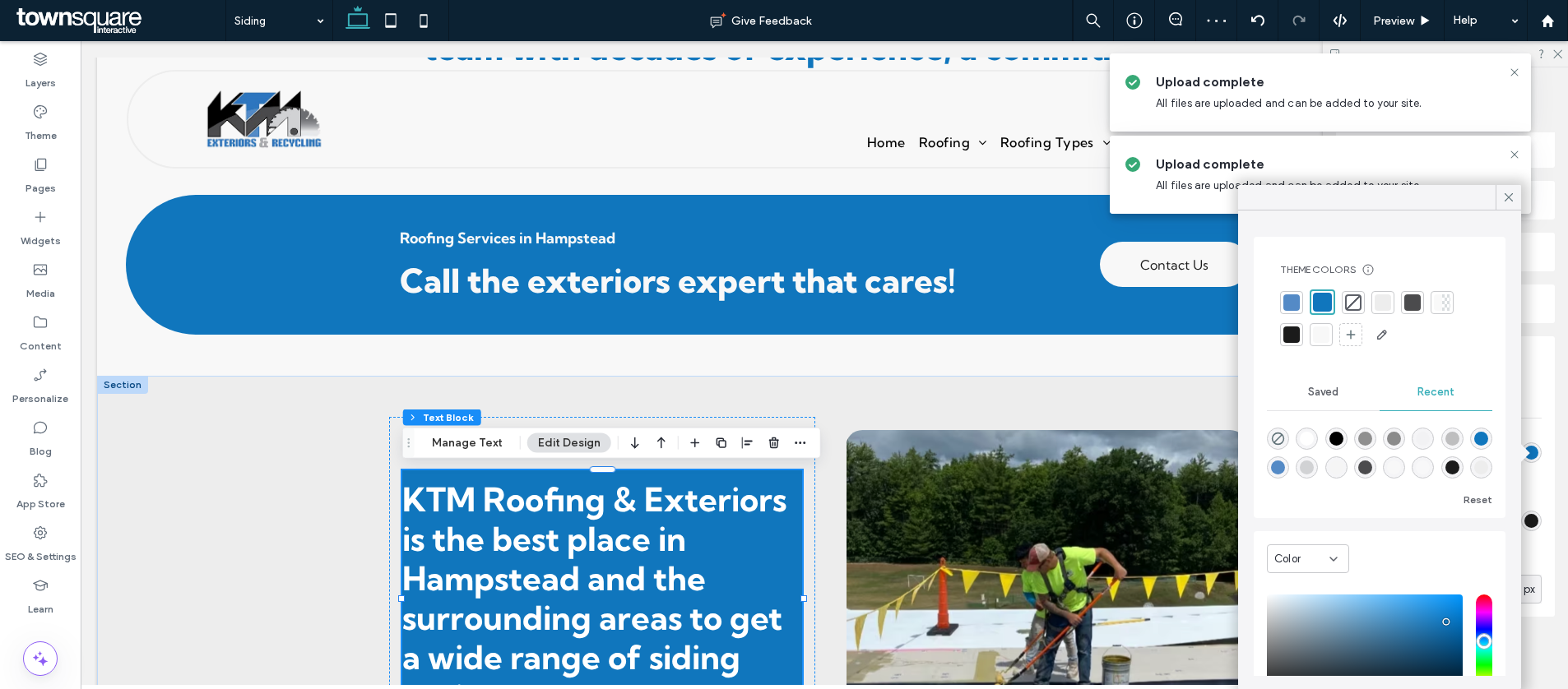 click at bounding box center [1353, 303] 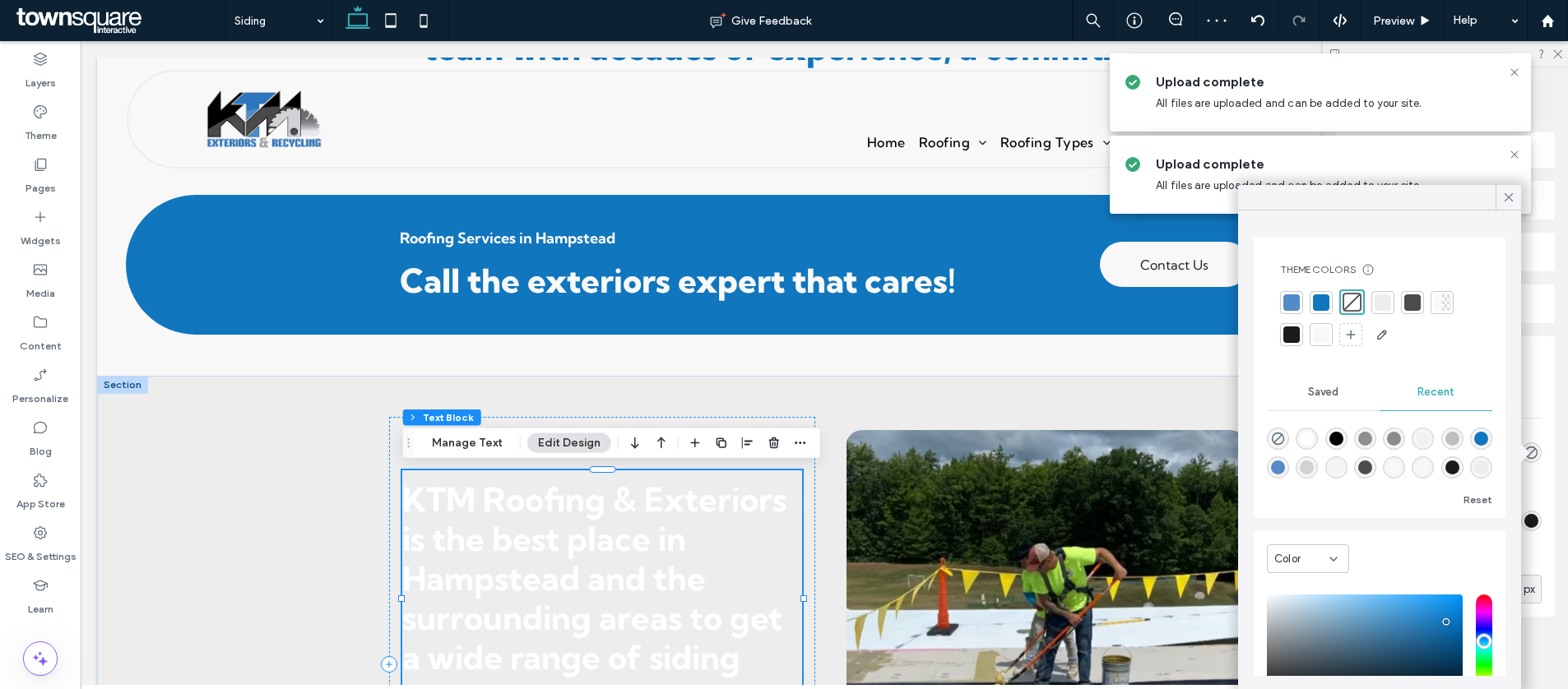 click on "KTM Roofing & Exteriors is the best place in Hampstead and the surrounding areas to get a wide range of siding options." at bounding box center (594, 598) 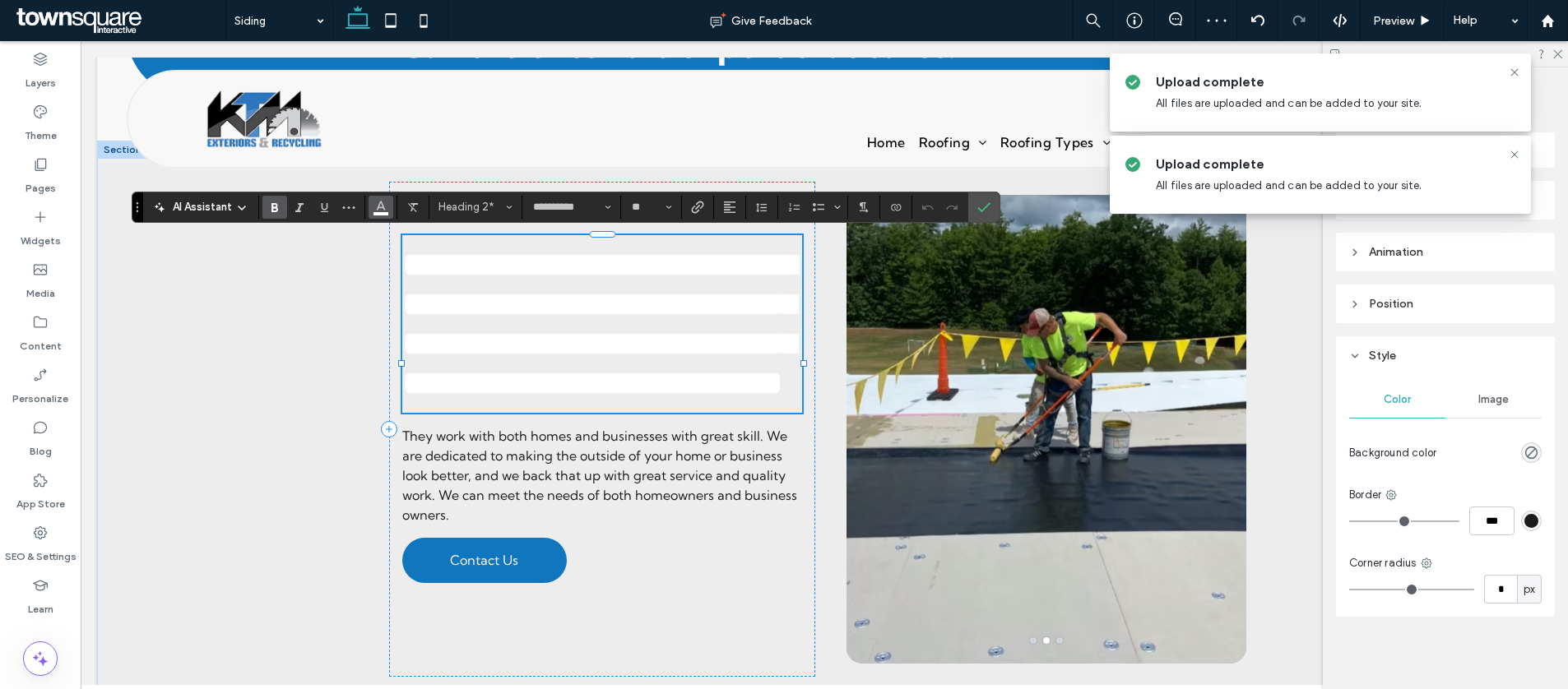 click 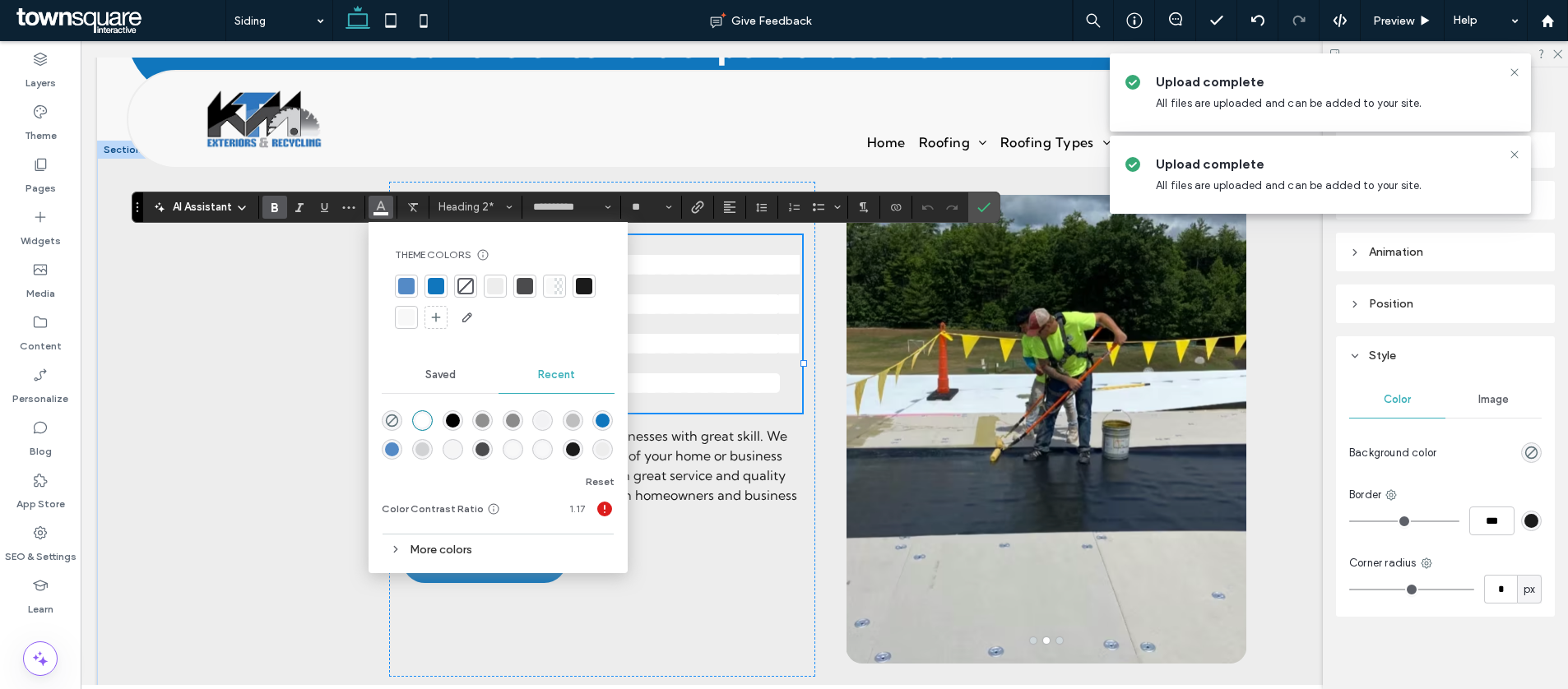 click at bounding box center (436, 286) 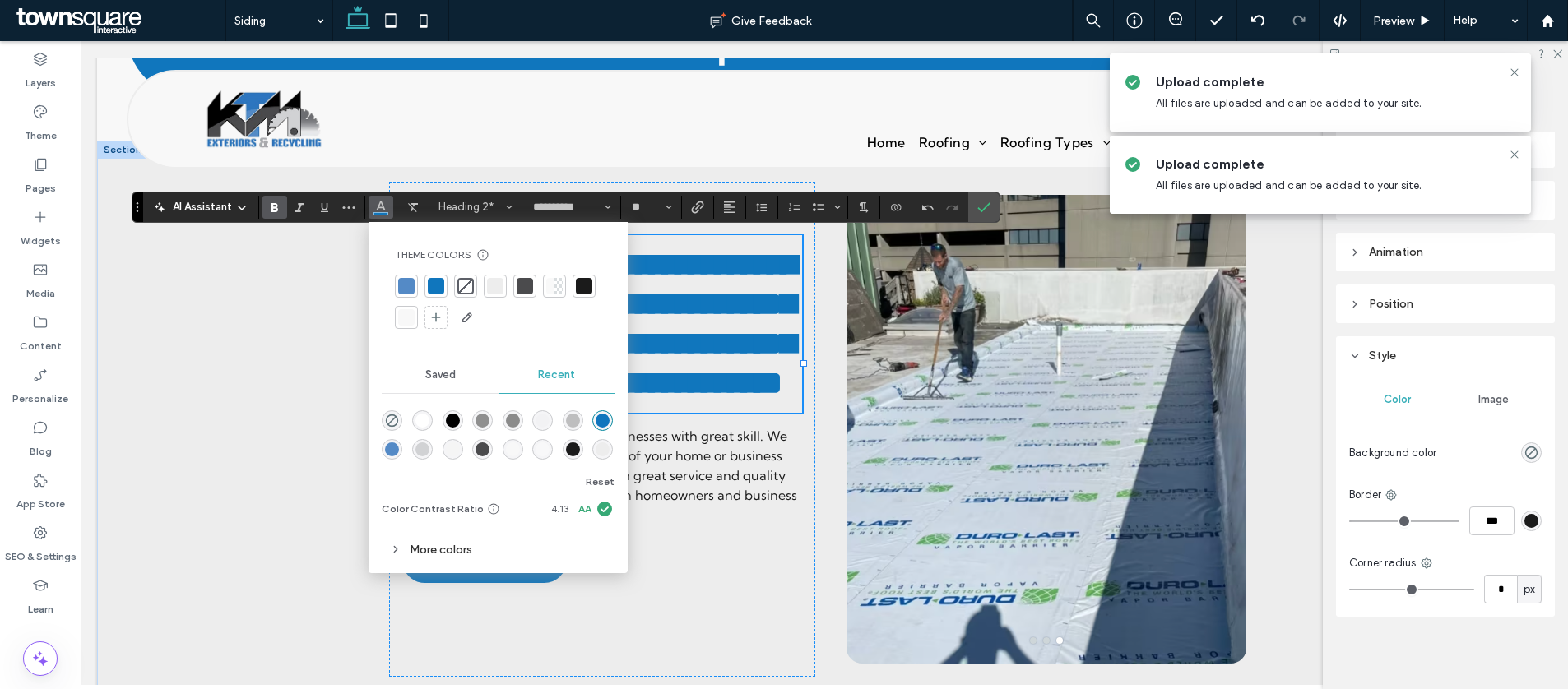 click on "**********" at bounding box center (602, 324) 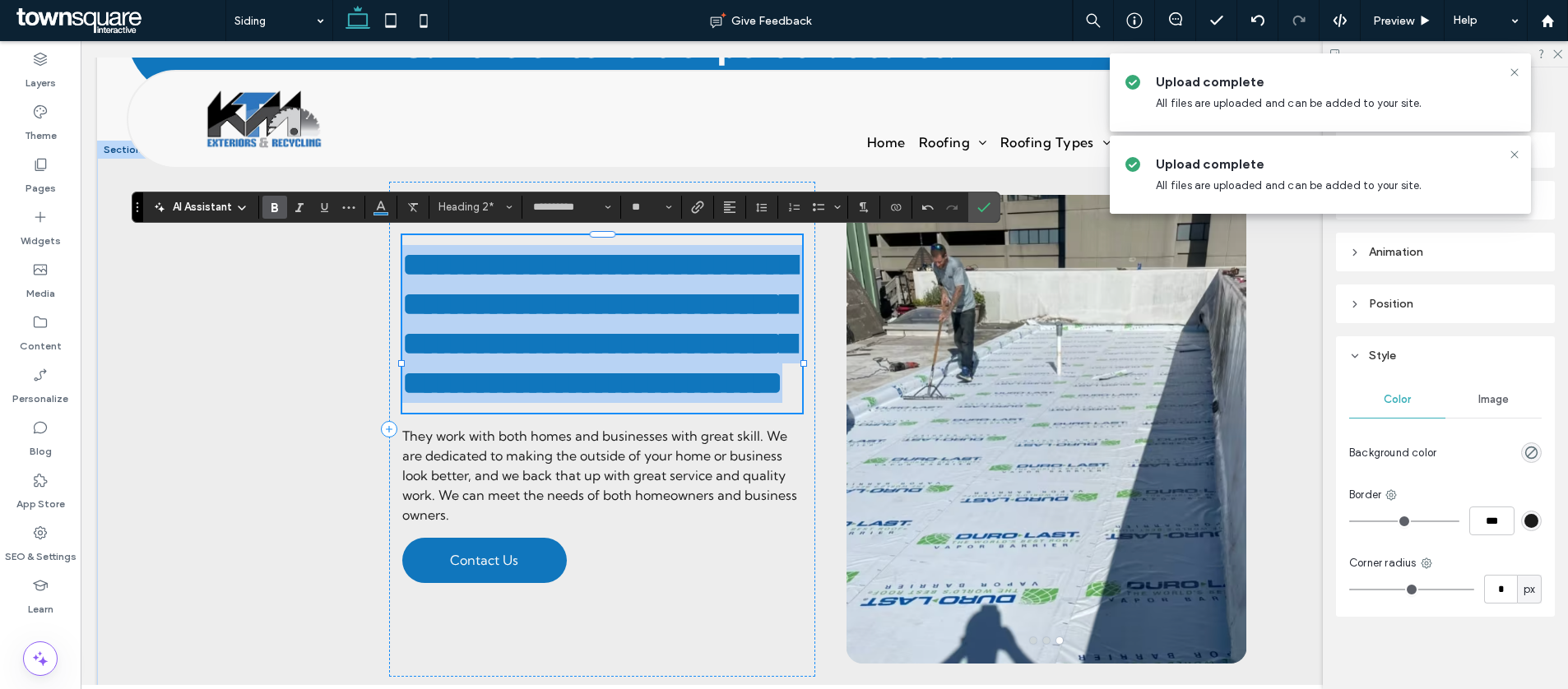 paste 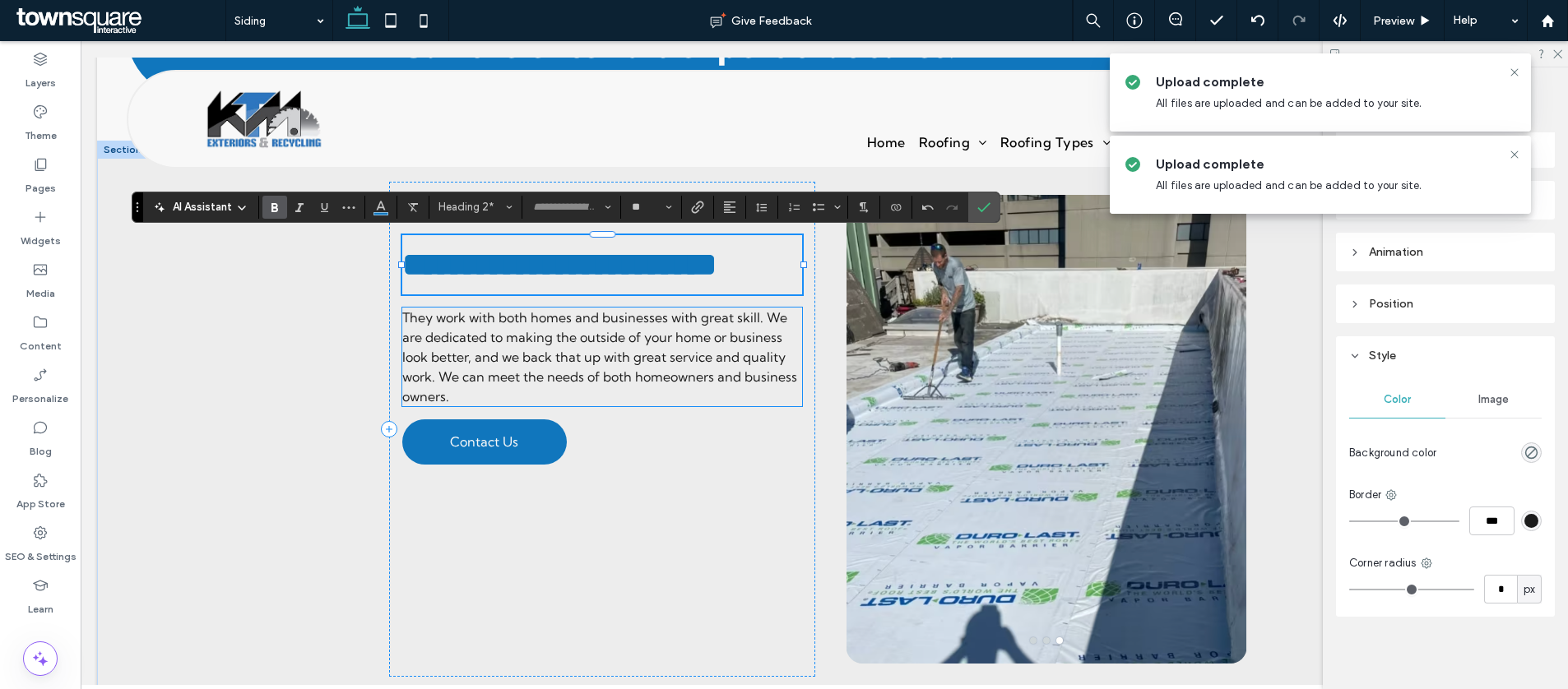 scroll, scrollTop: 15, scrollLeft: 0, axis: vertical 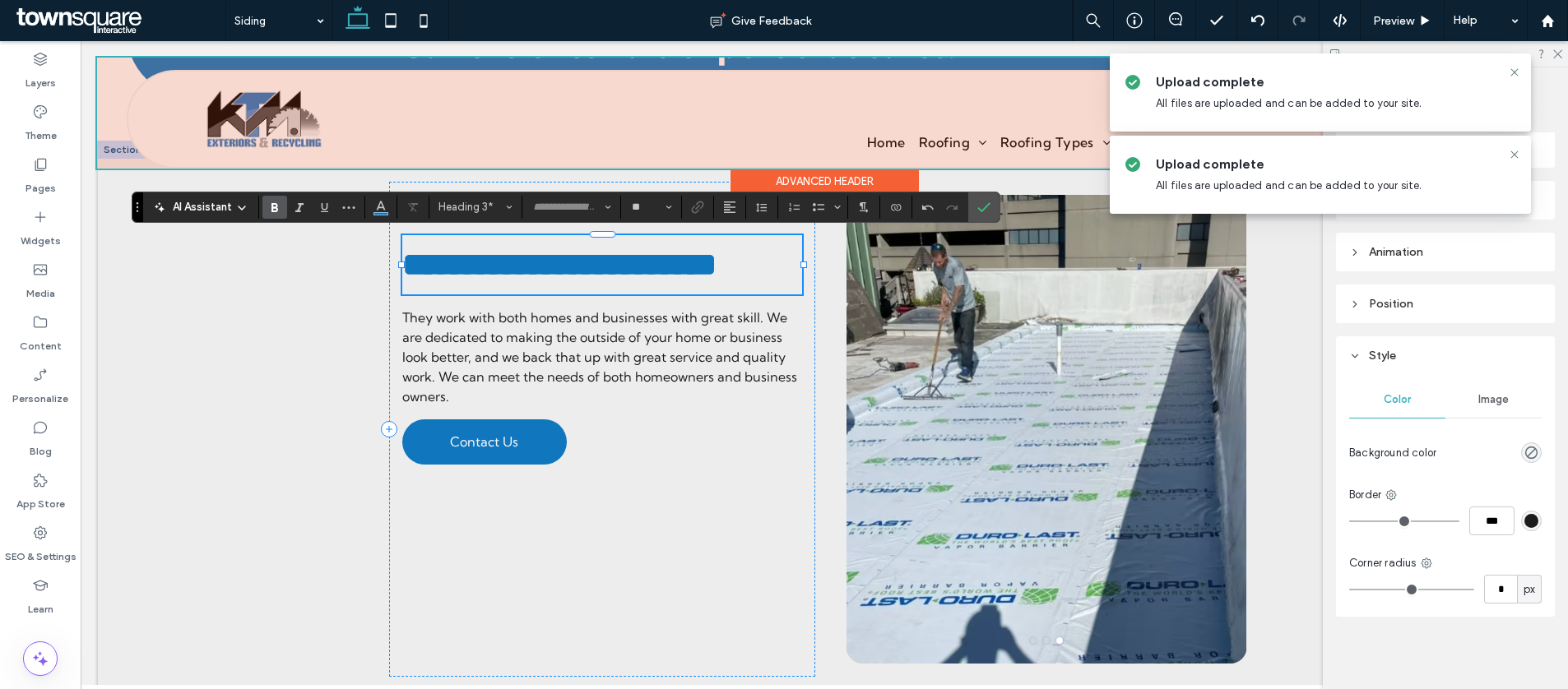 click at bounding box center [824, 113] 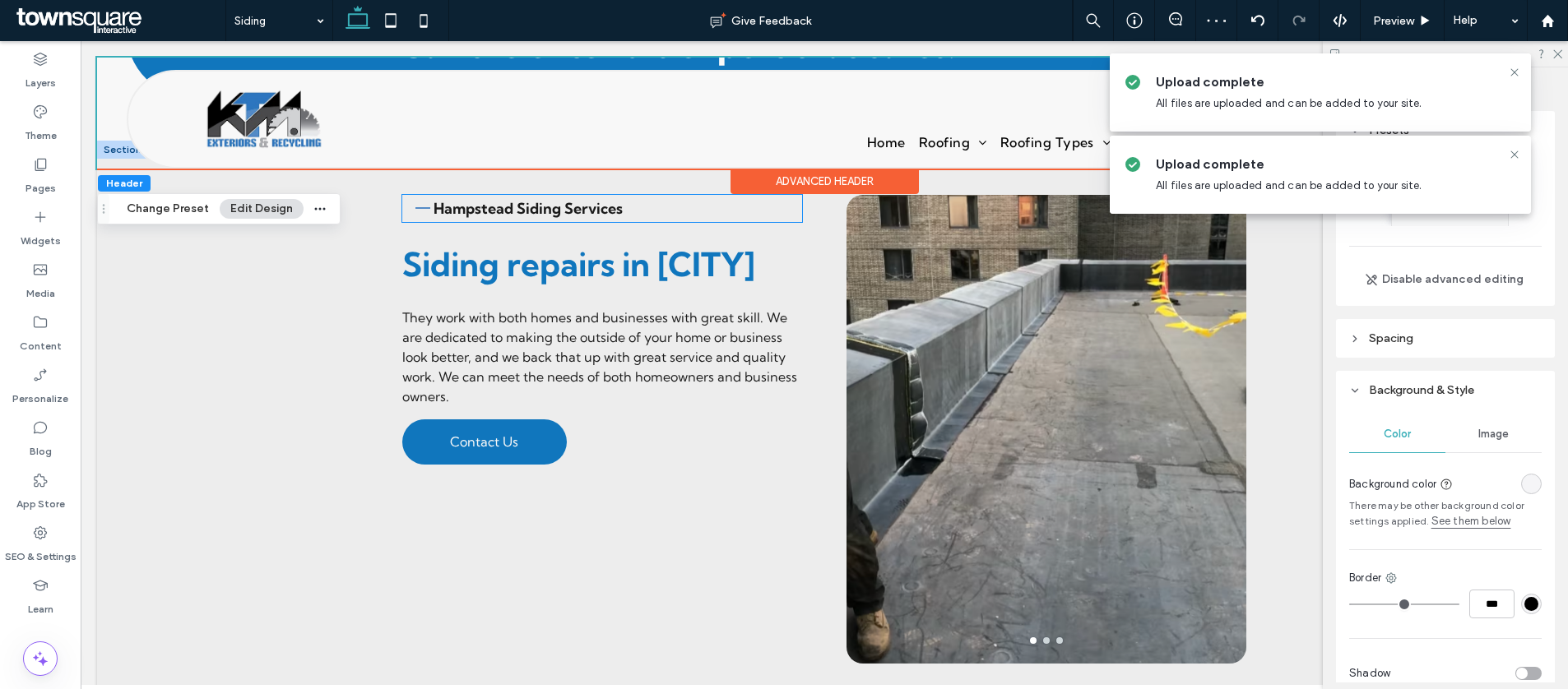 click on "Hampstead Siding Services" at bounding box center [528, 208] 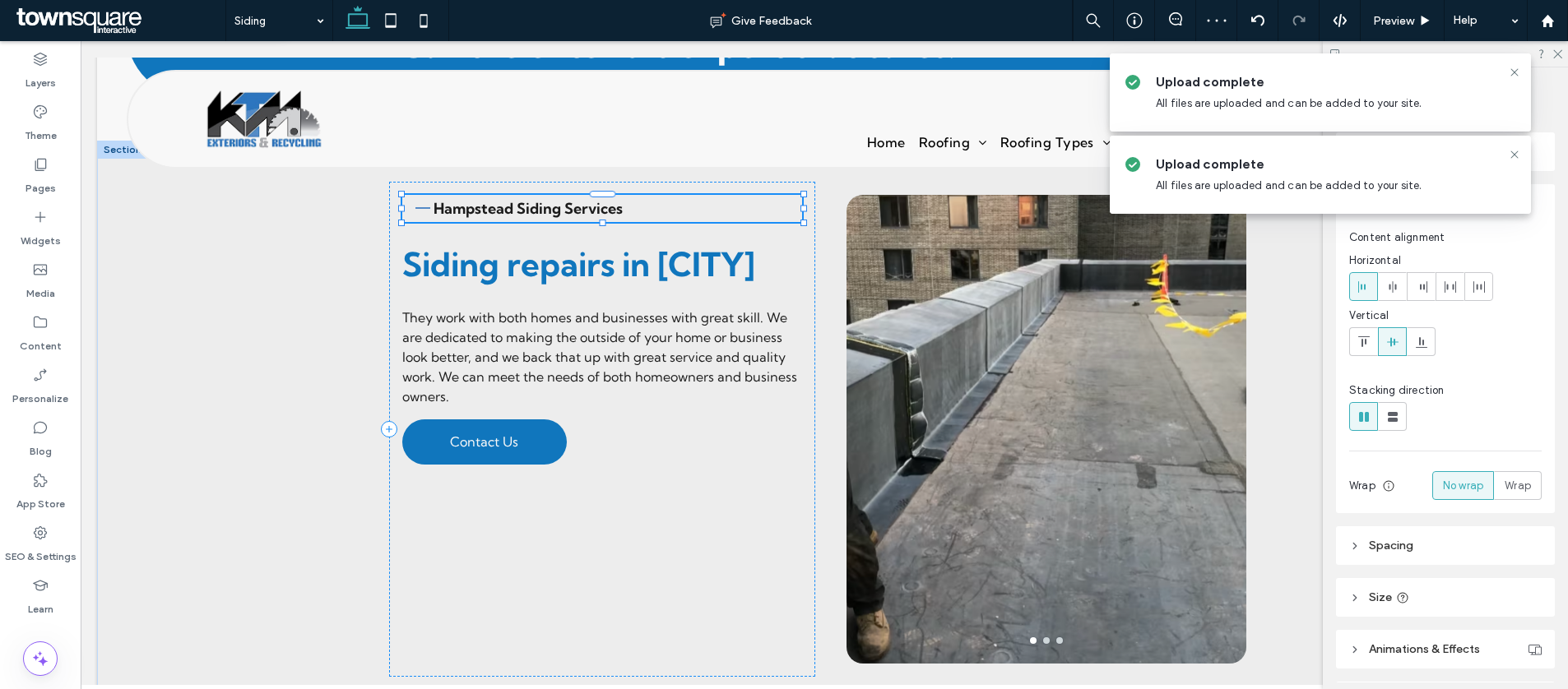 click on "Hampstead Siding Services" at bounding box center [528, 208] 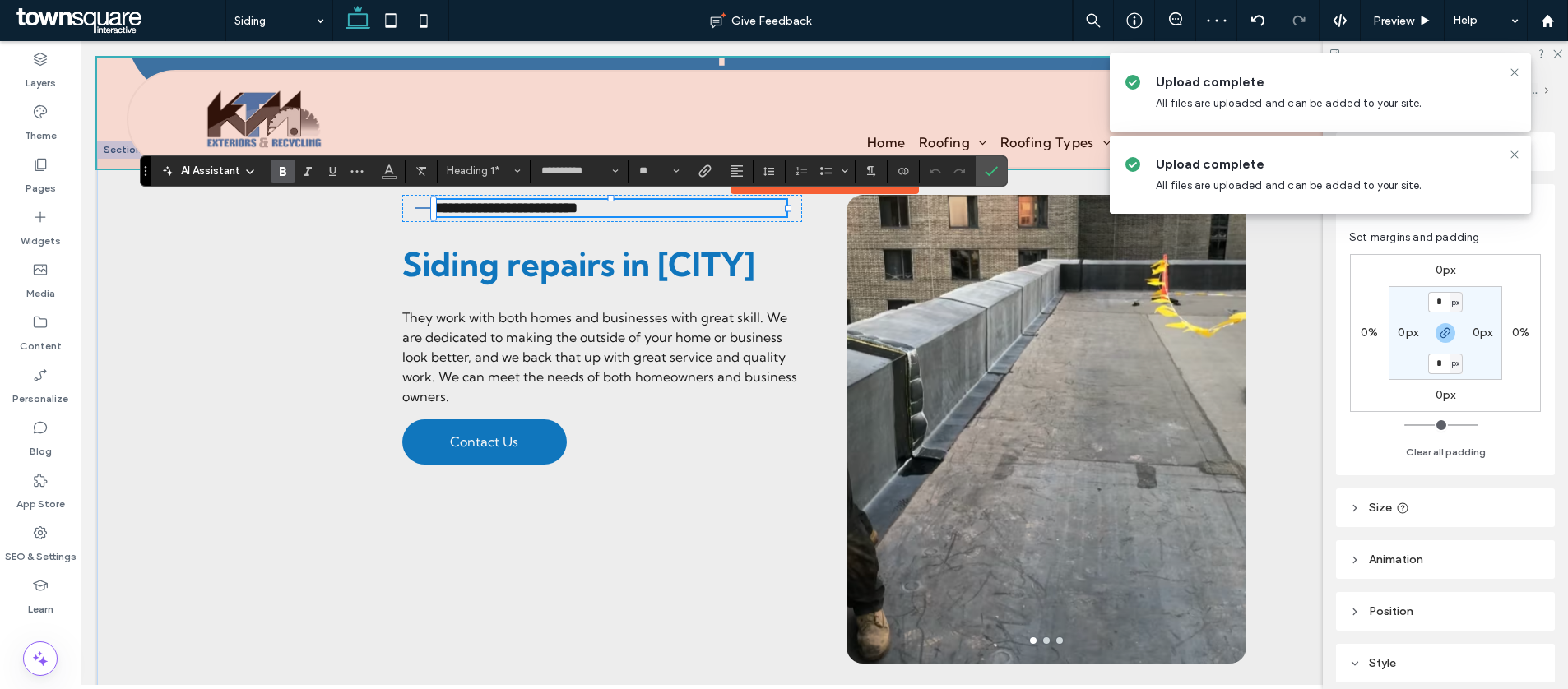 paste 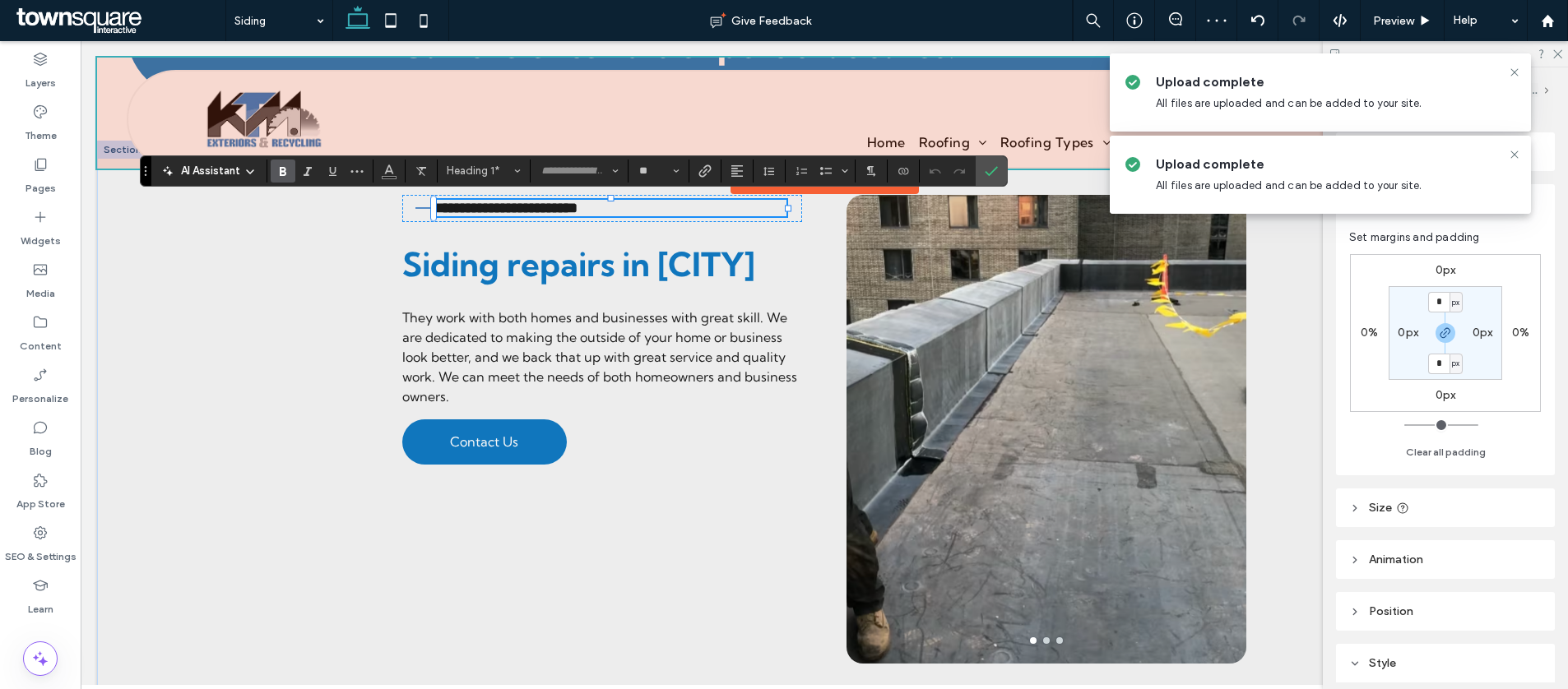 scroll, scrollTop: 15, scrollLeft: 0, axis: vertical 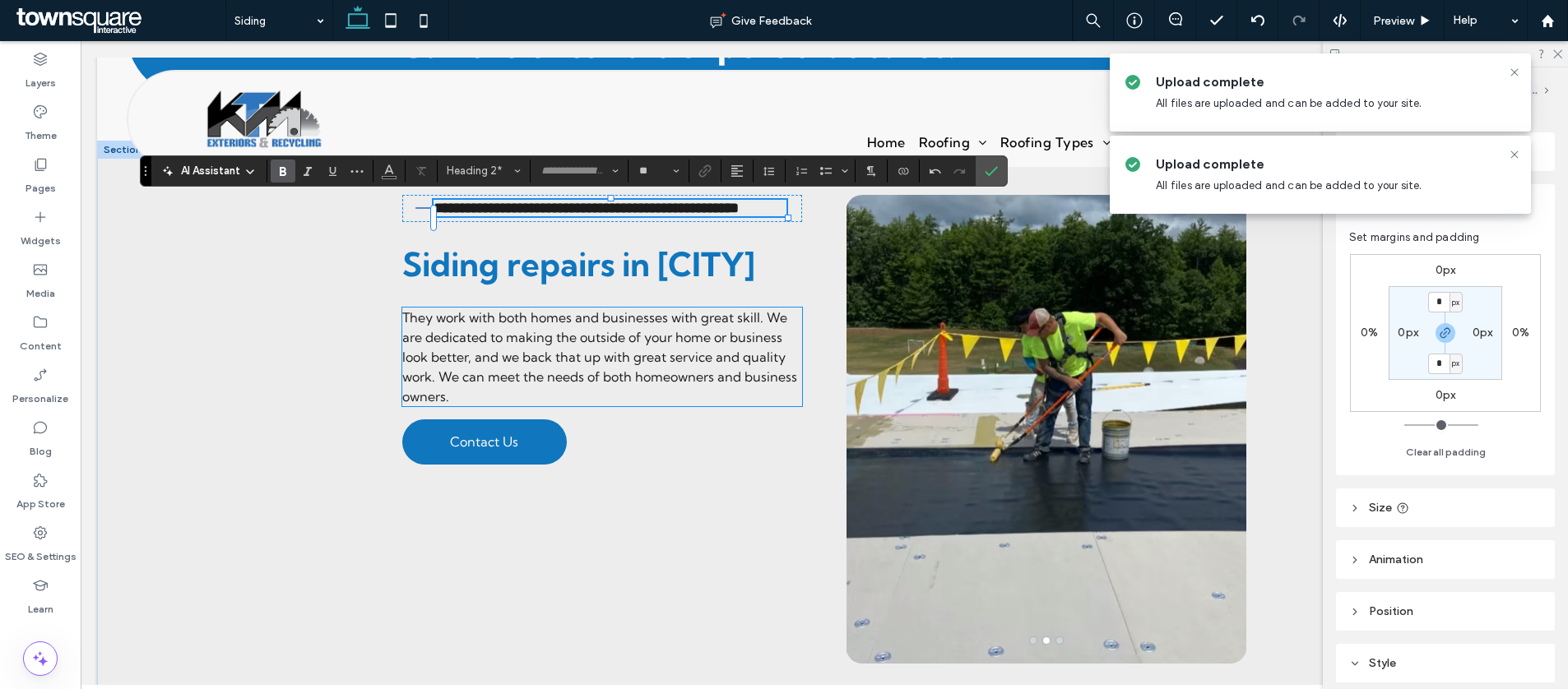 click on "They work with both homes and businesses with great skill. We are dedicated to making the outside of your home or business look better, and we back that up with great service and quality work. We can meet the needs of both homeowners and business owners." at bounding box center (600, 357) 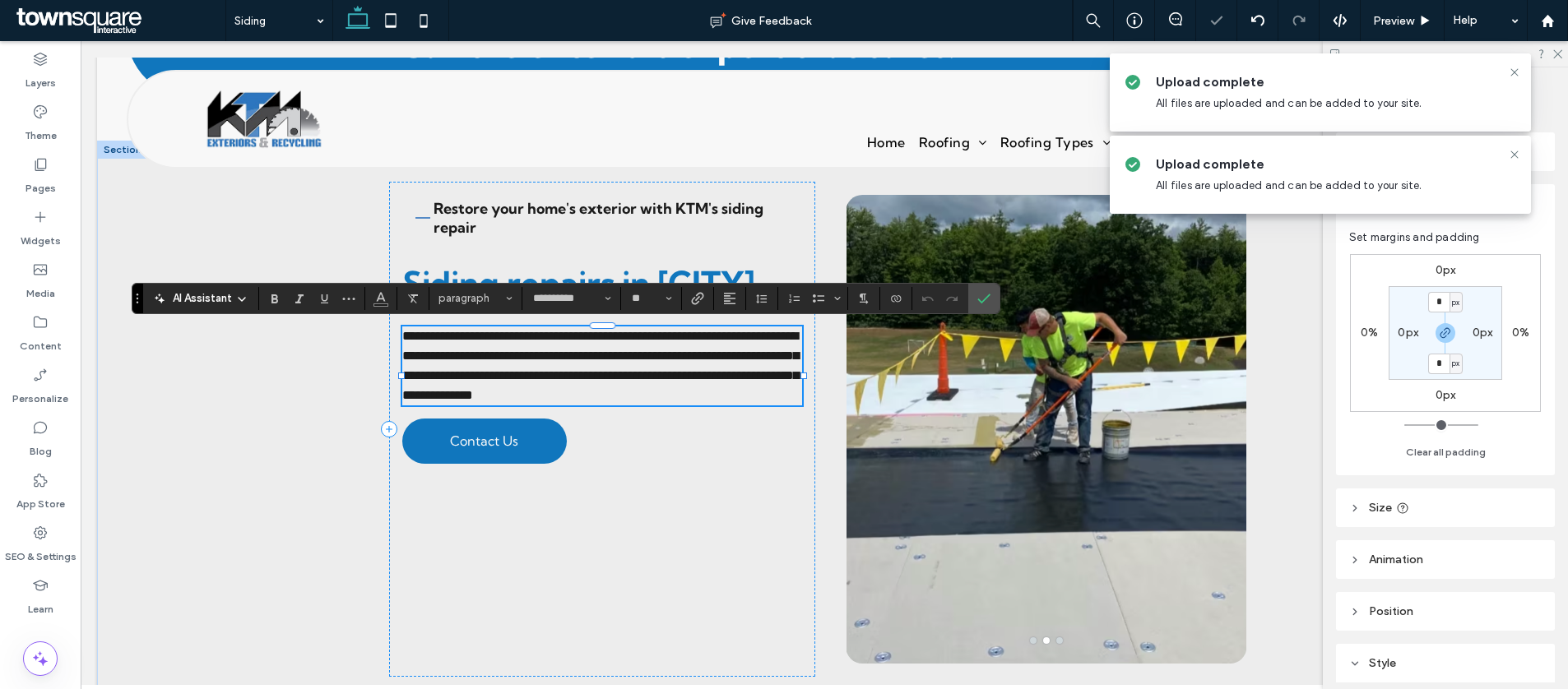 paste 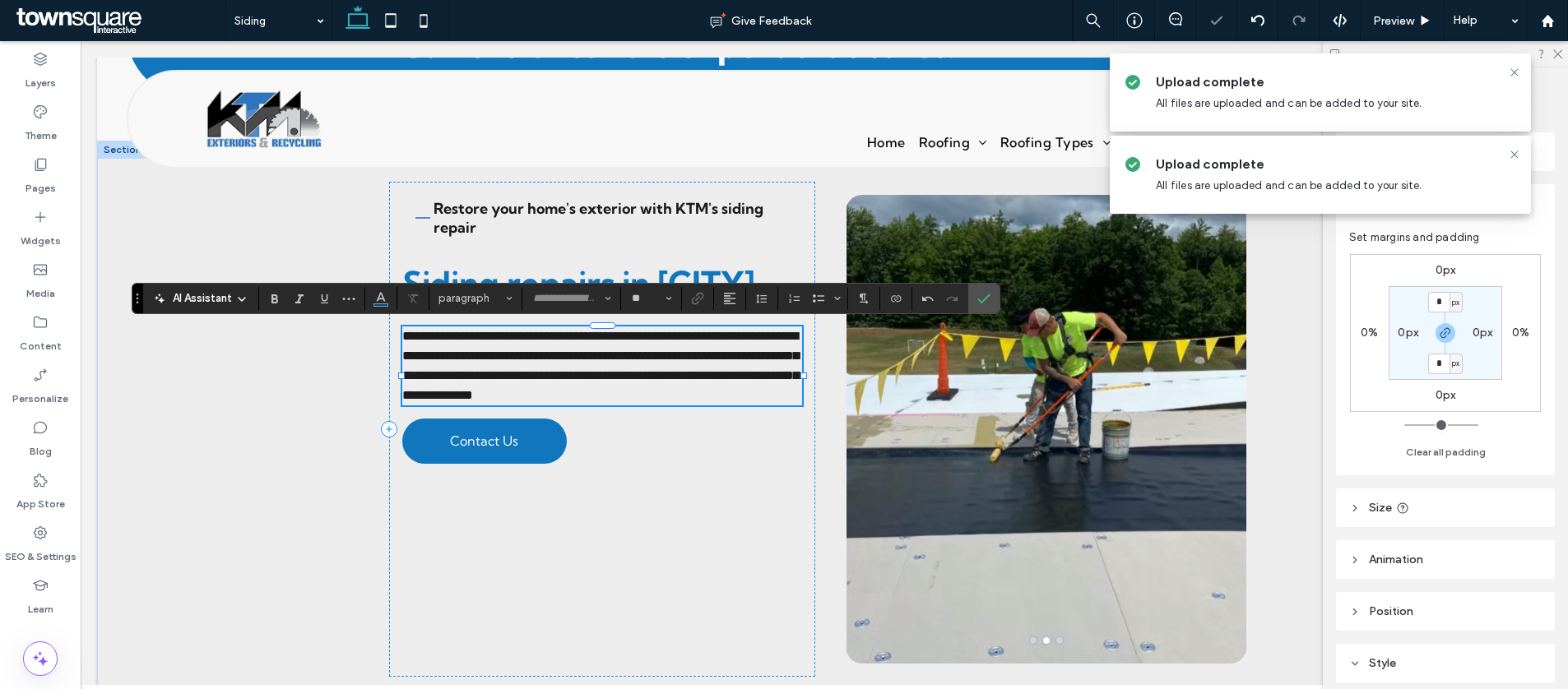 scroll, scrollTop: 2, scrollLeft: 0, axis: vertical 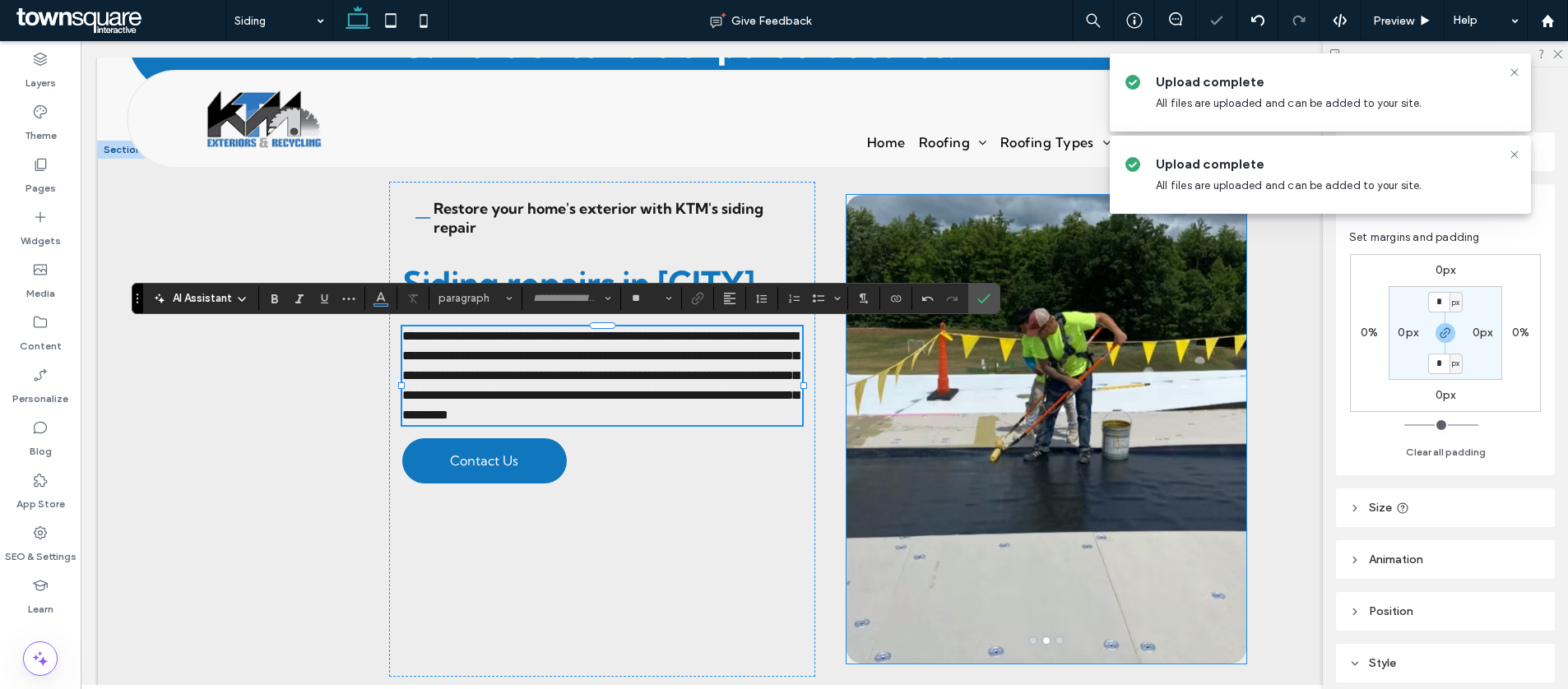 click at bounding box center (1046, 439) 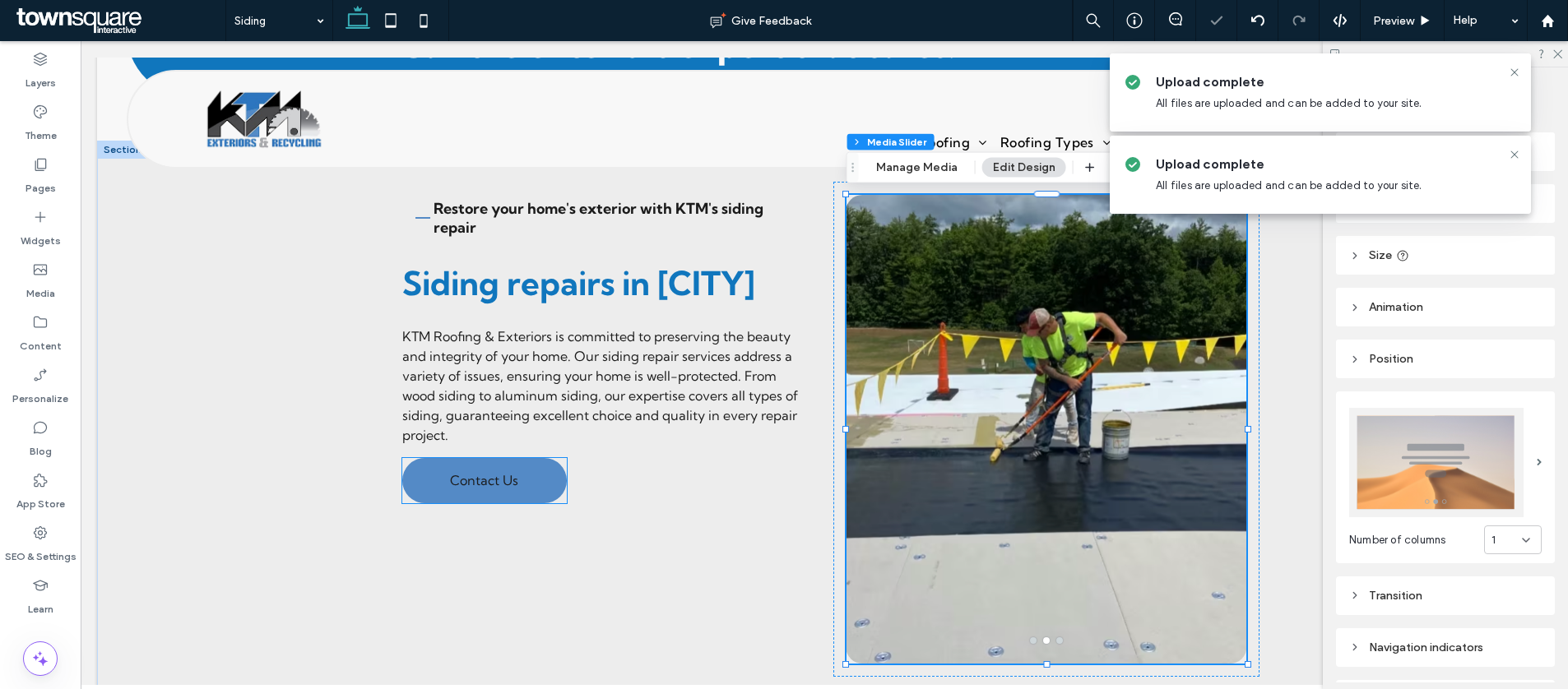 click on "Contact Us" at bounding box center (484, 480) 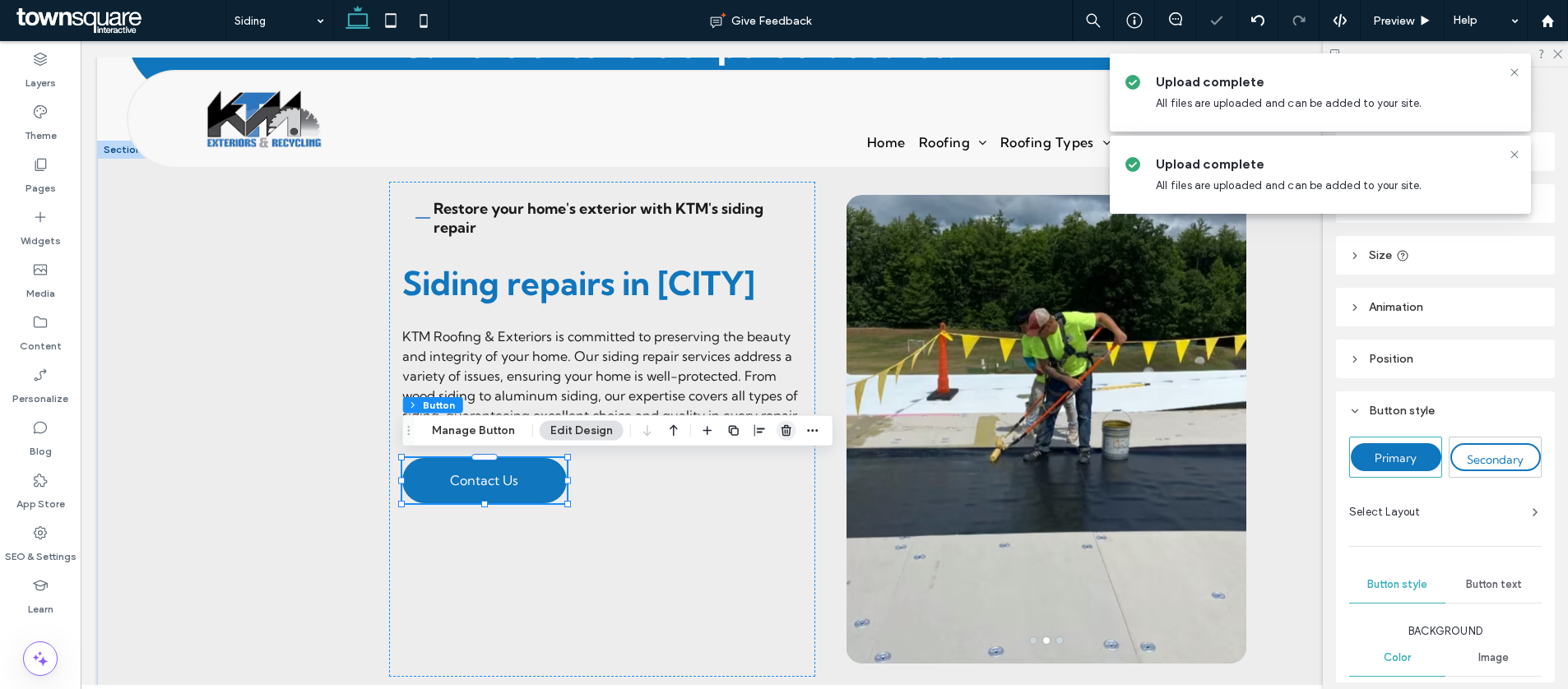 click 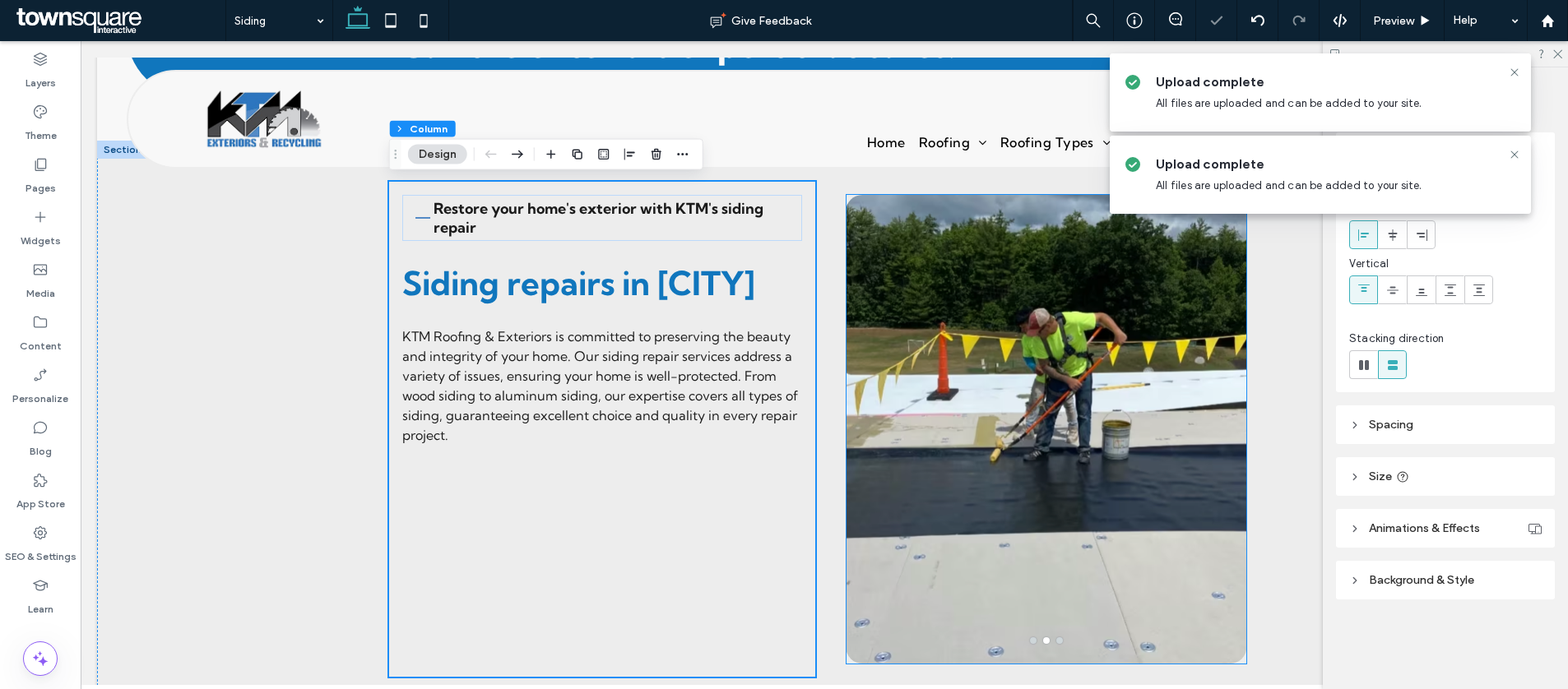 click at bounding box center [1046, 439] 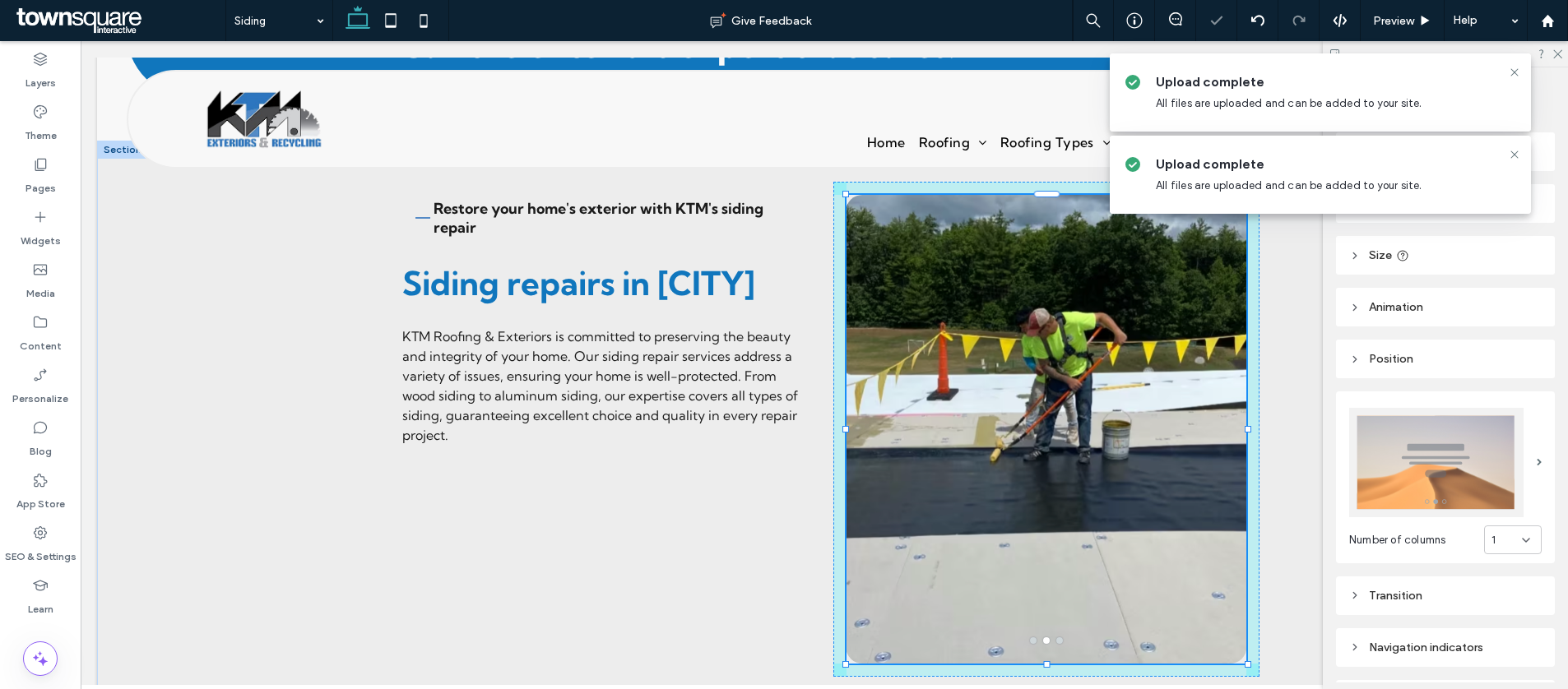 click at bounding box center [1047, 664] 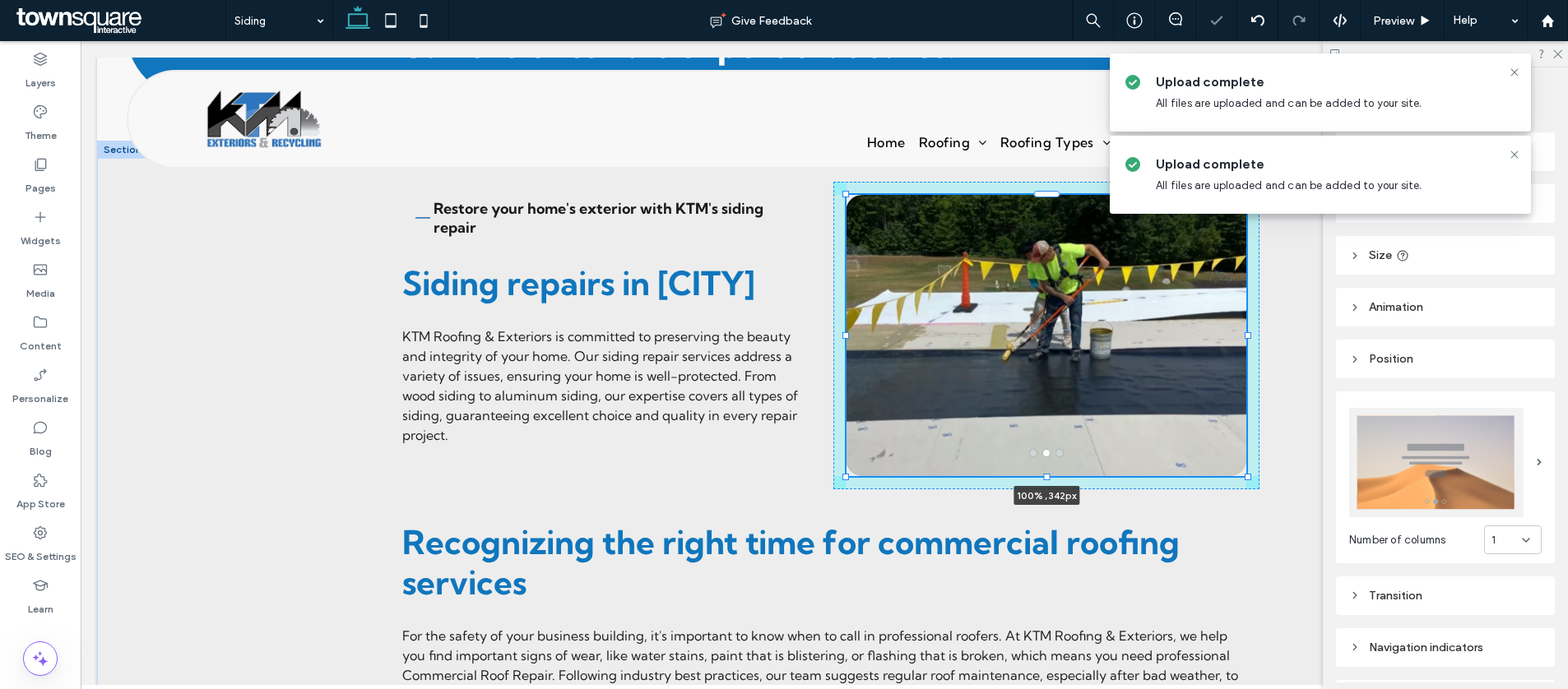 drag, startPoint x: 1047, startPoint y: 664, endPoint x: 1055, endPoint y: 571, distance: 93.34345 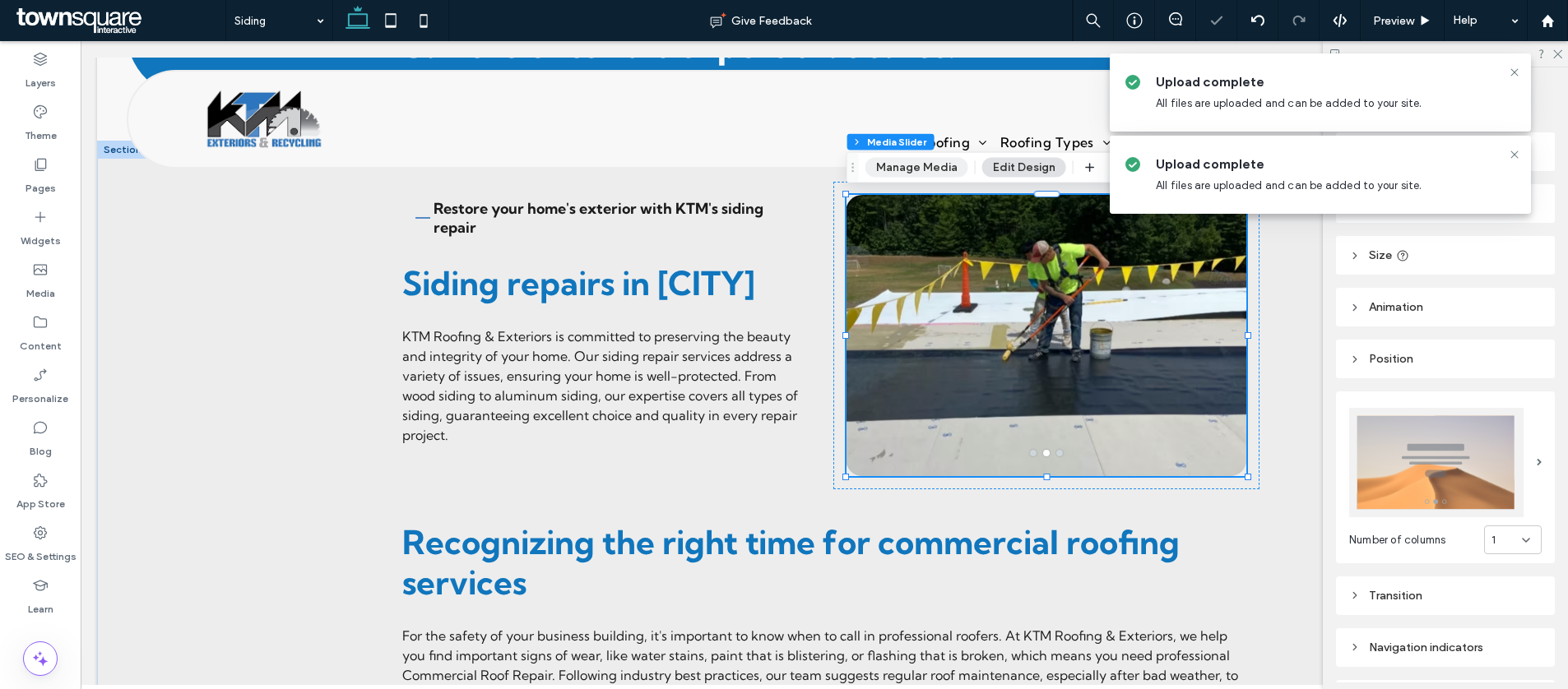 click on "Manage Media" at bounding box center (916, 168) 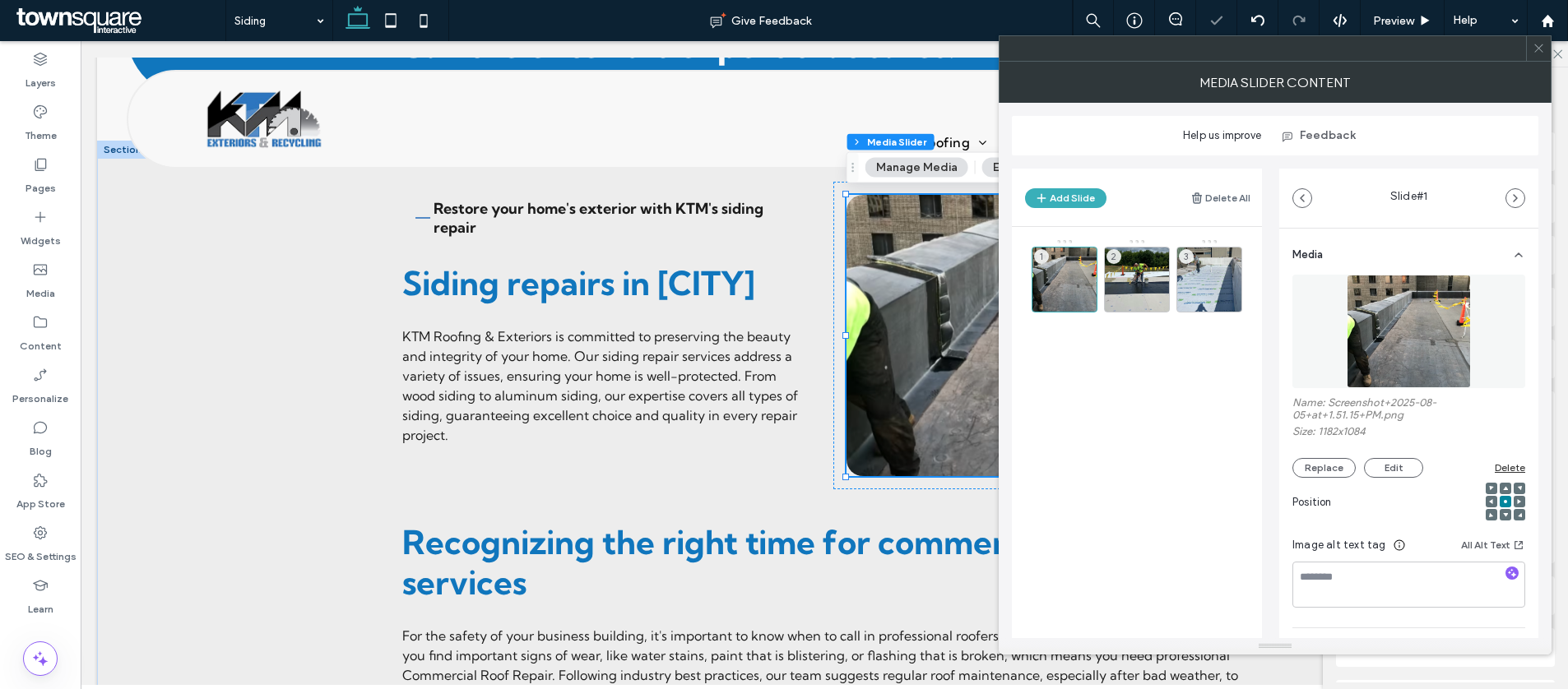 click on "Delete All" at bounding box center [1220, 198] 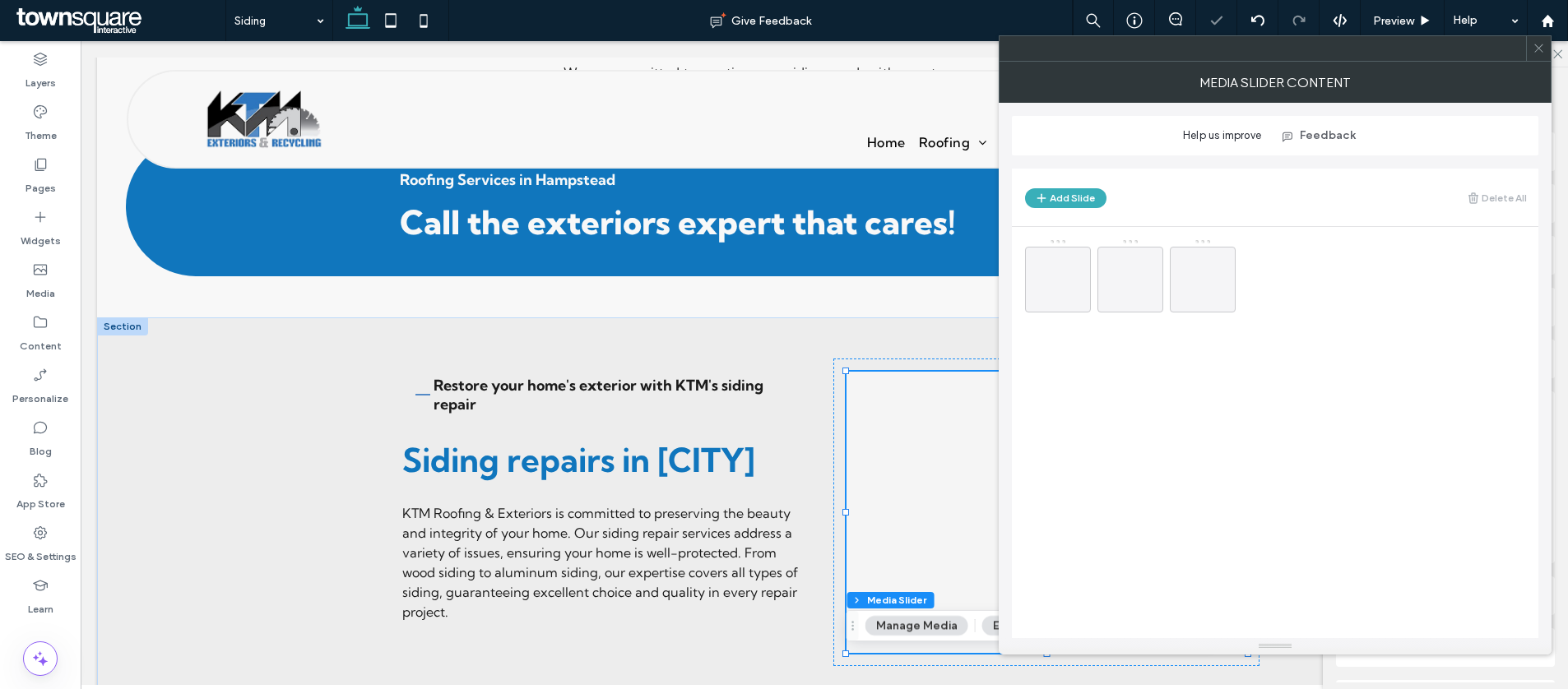 scroll, scrollTop: 663, scrollLeft: 0, axis: vertical 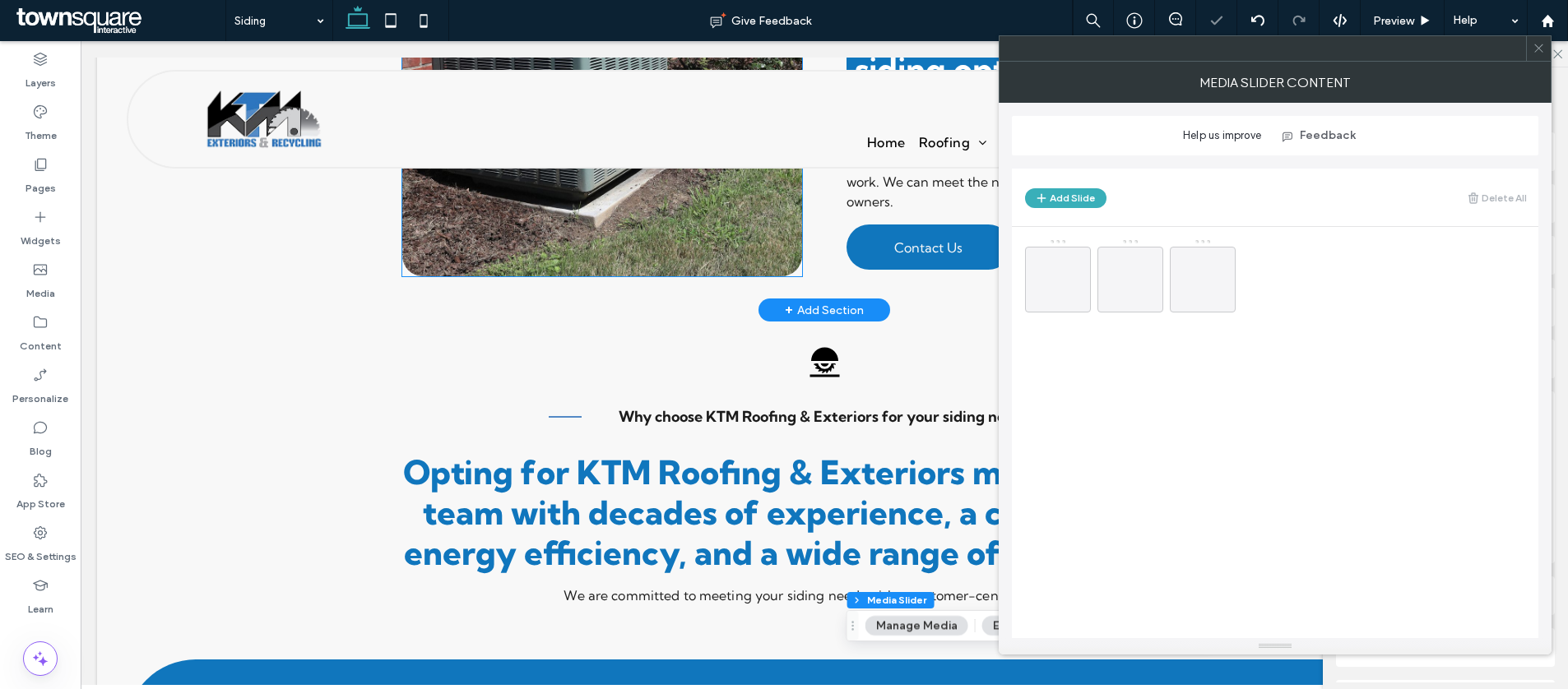 click at bounding box center (602, 39) 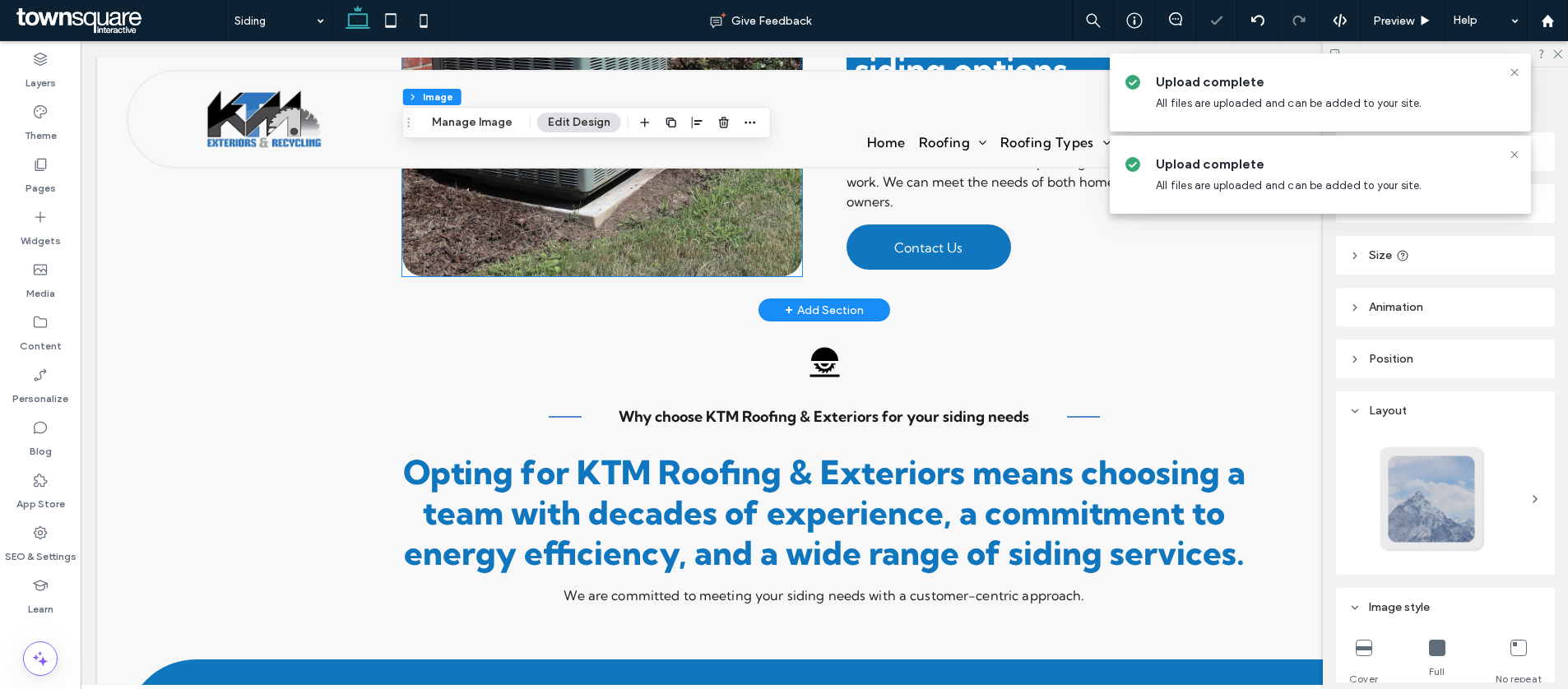 type on "**" 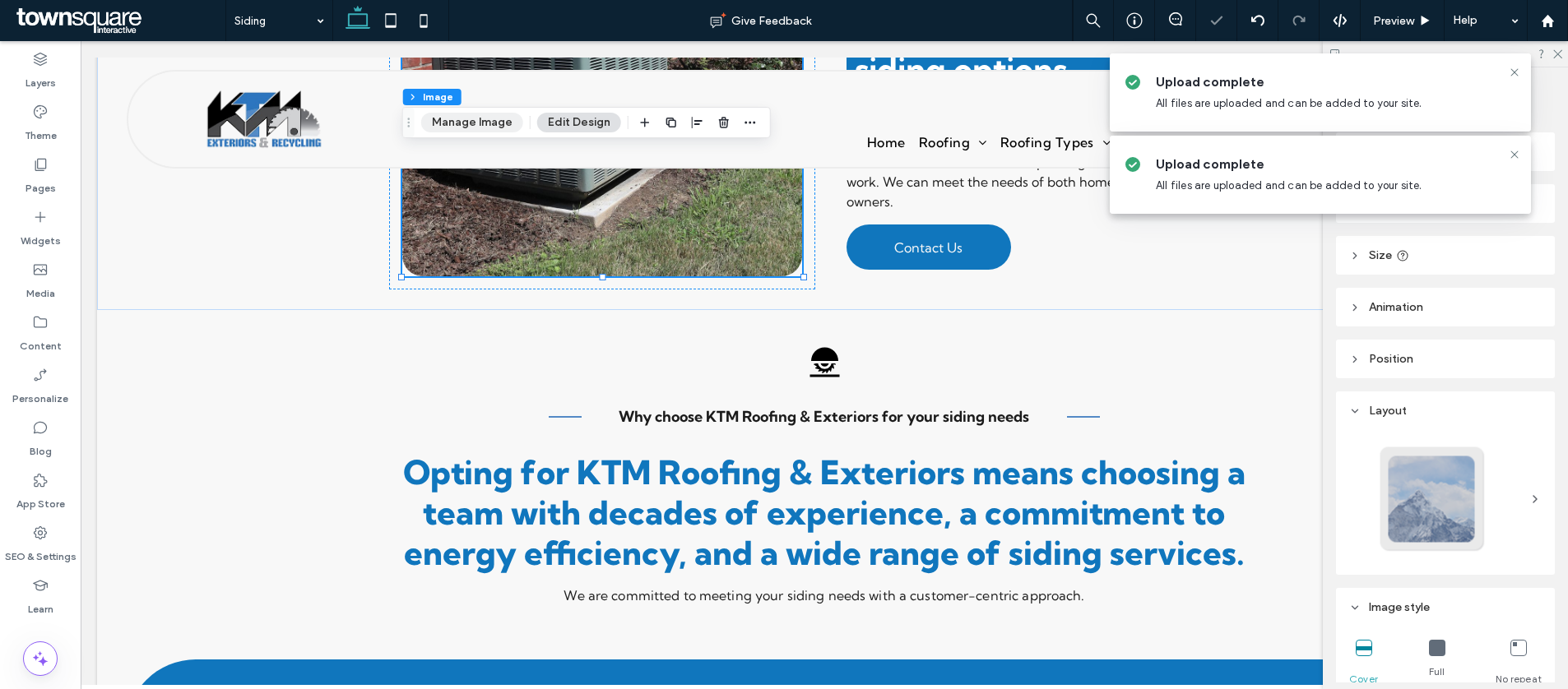 click on "Manage Image" at bounding box center [472, 123] 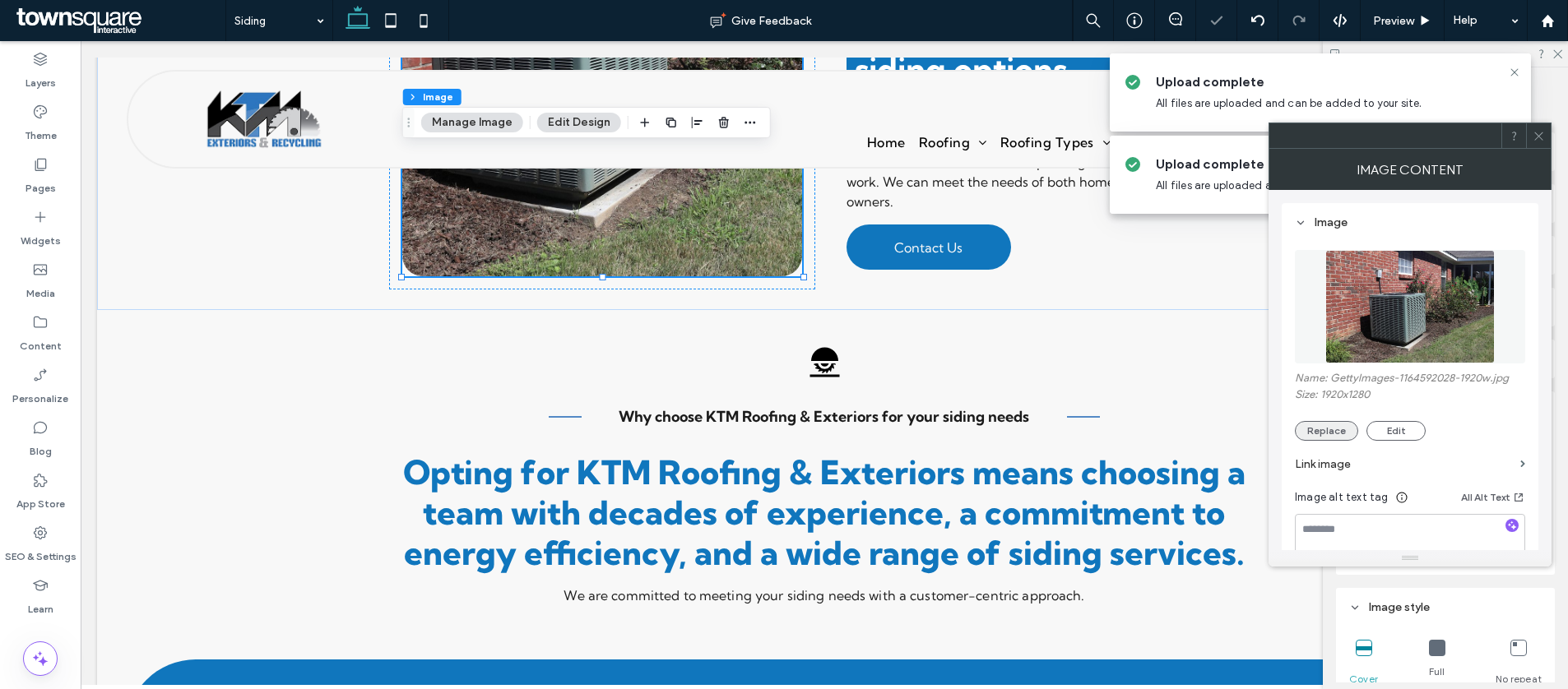 click on "Replace" at bounding box center (1326, 431) 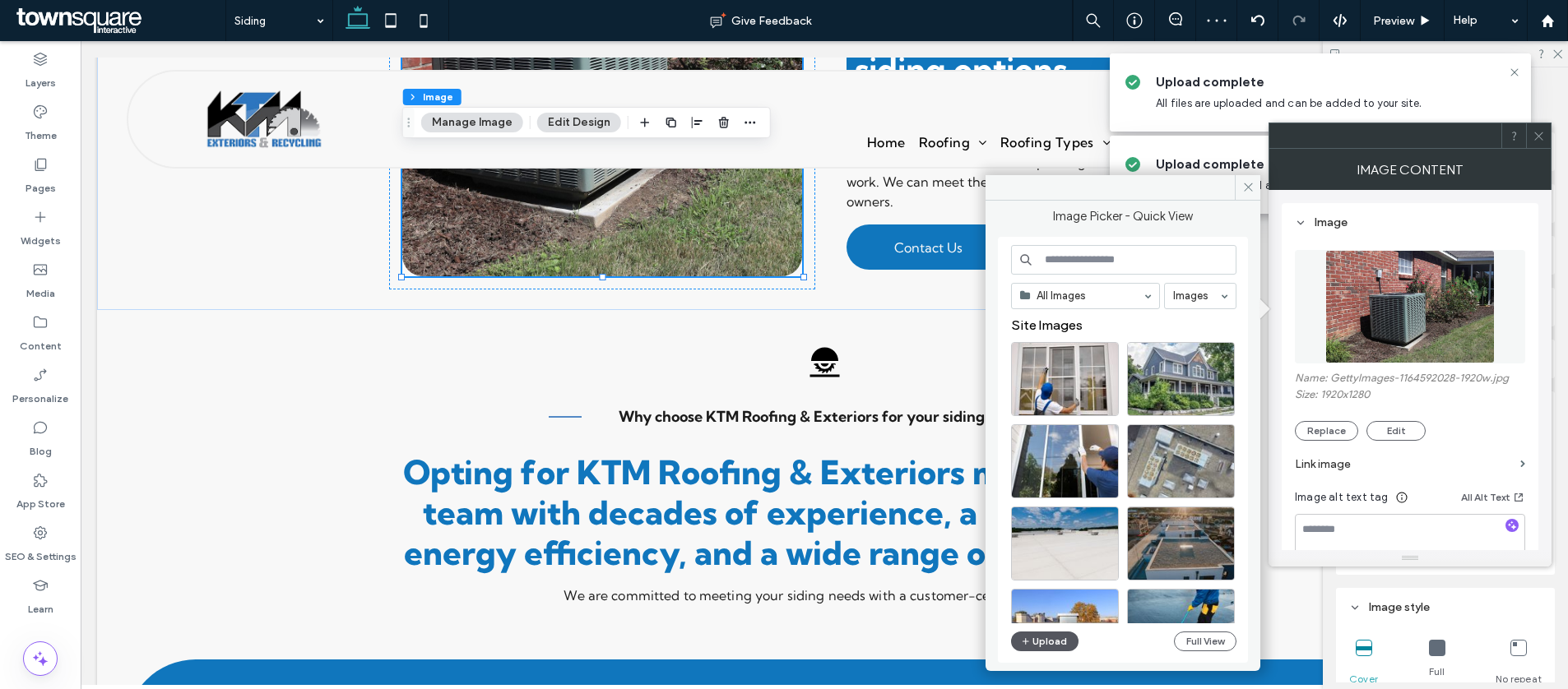 click on "Upload" at bounding box center (1045, 641) 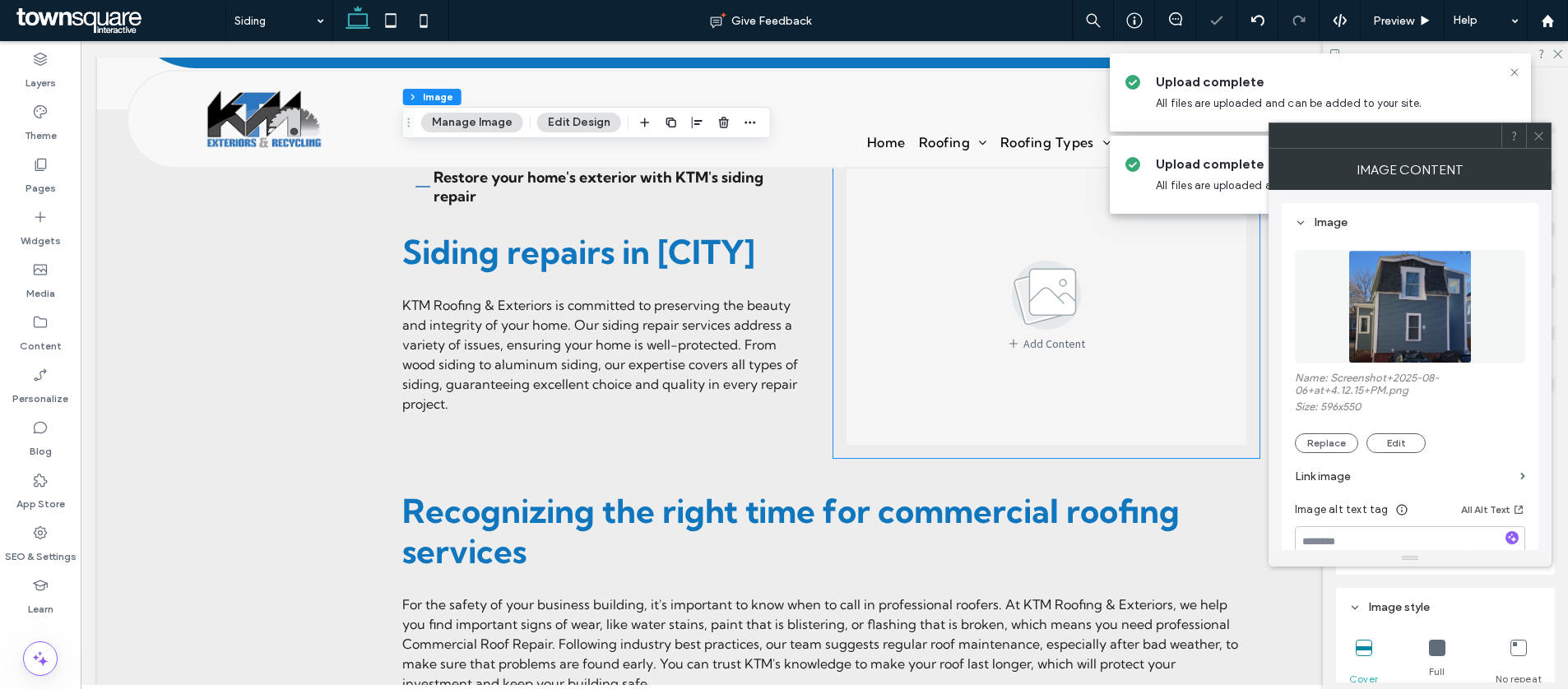 scroll, scrollTop: 1401, scrollLeft: 0, axis: vertical 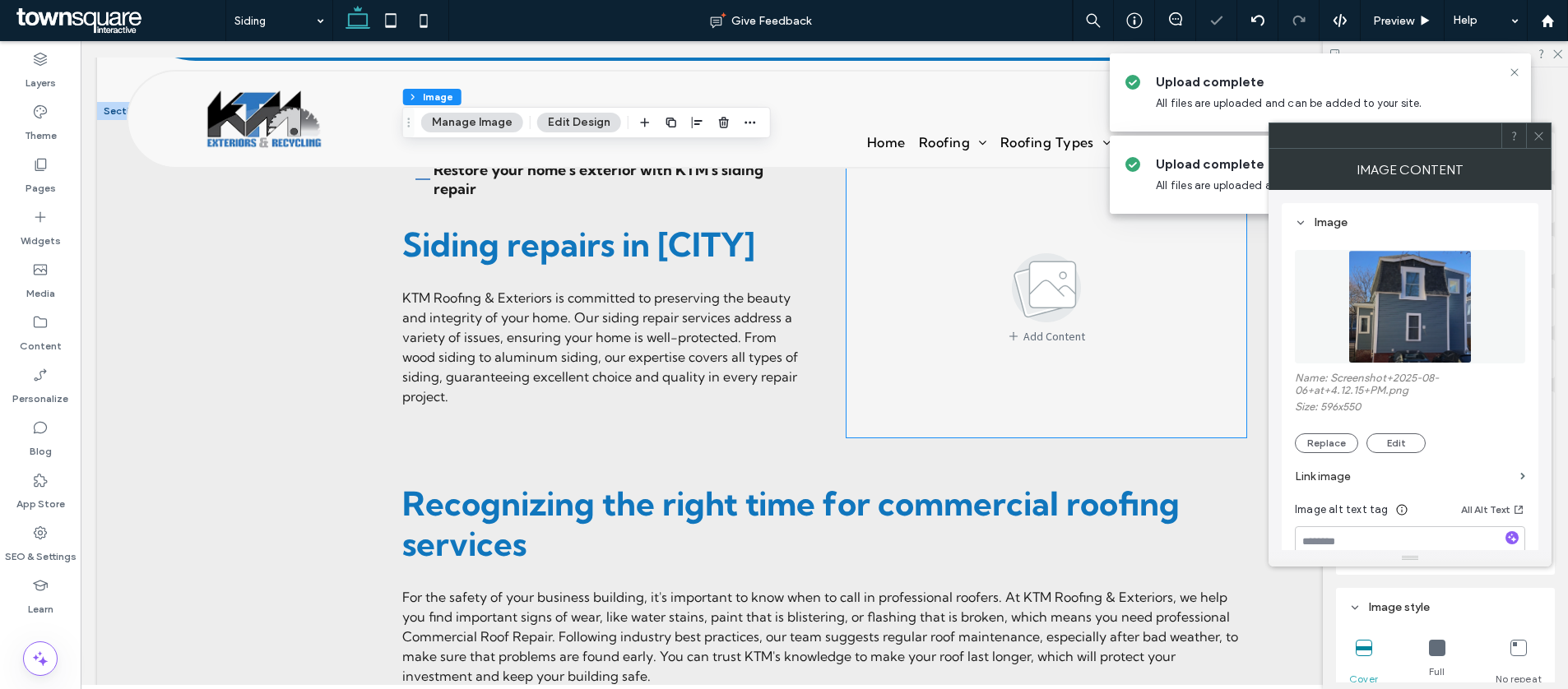 click on "Add Content" at bounding box center (1046, 297) 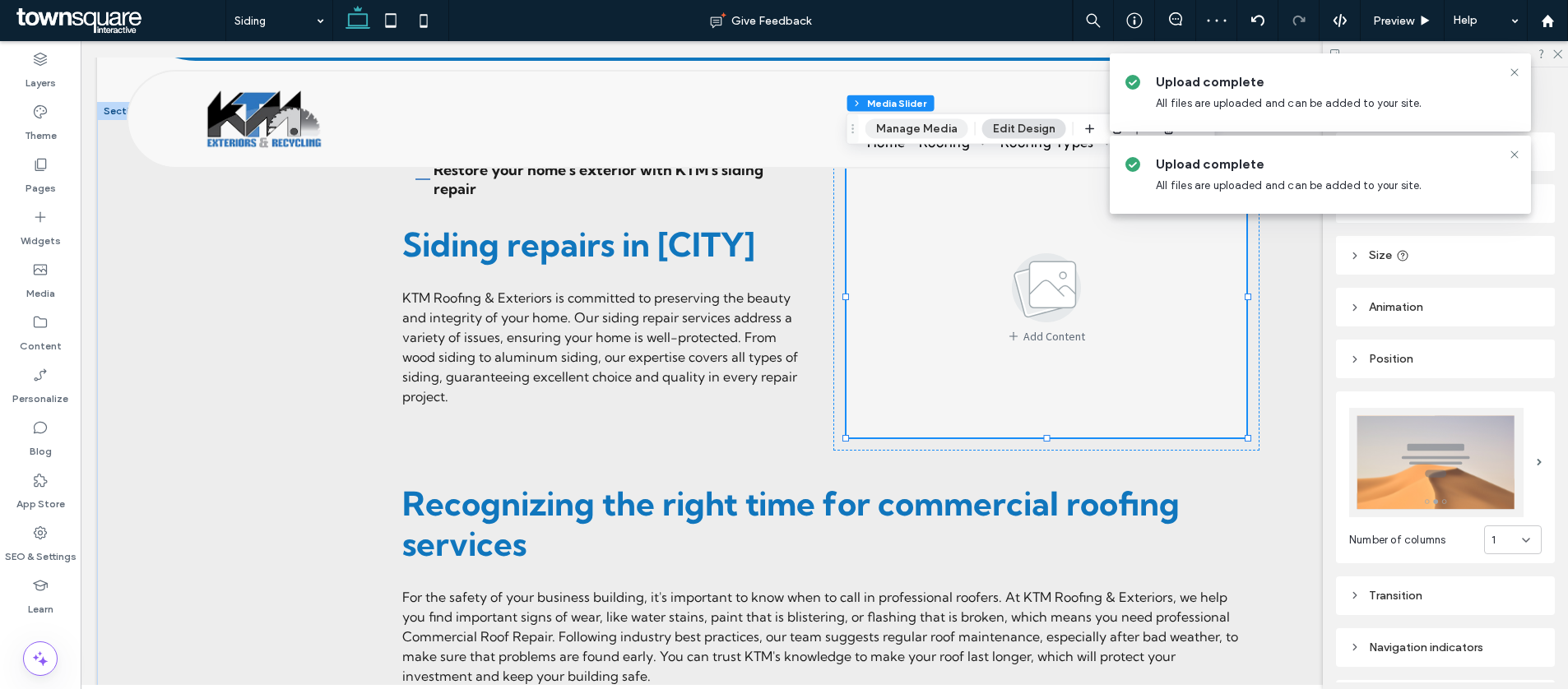 click on "Manage Media" at bounding box center [916, 129] 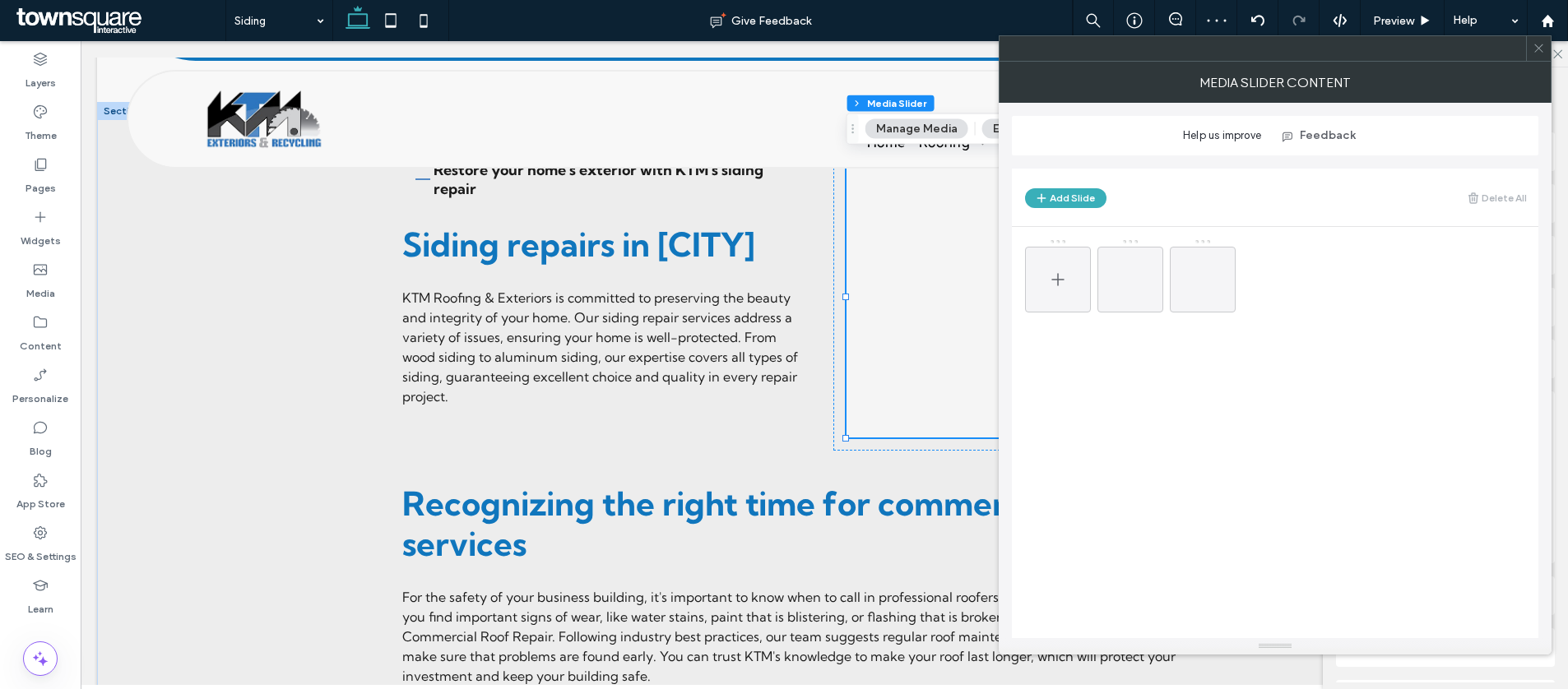 click 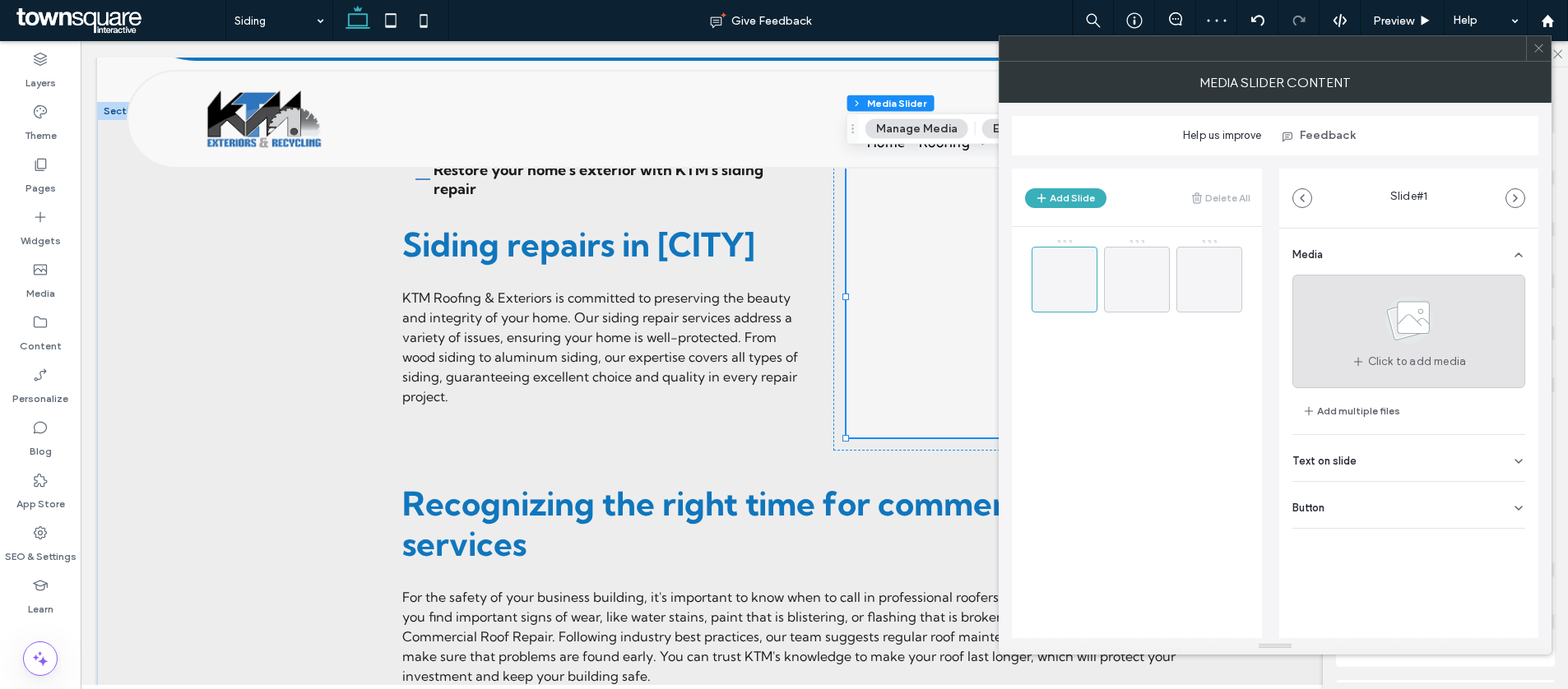 click at bounding box center (1409, 323) 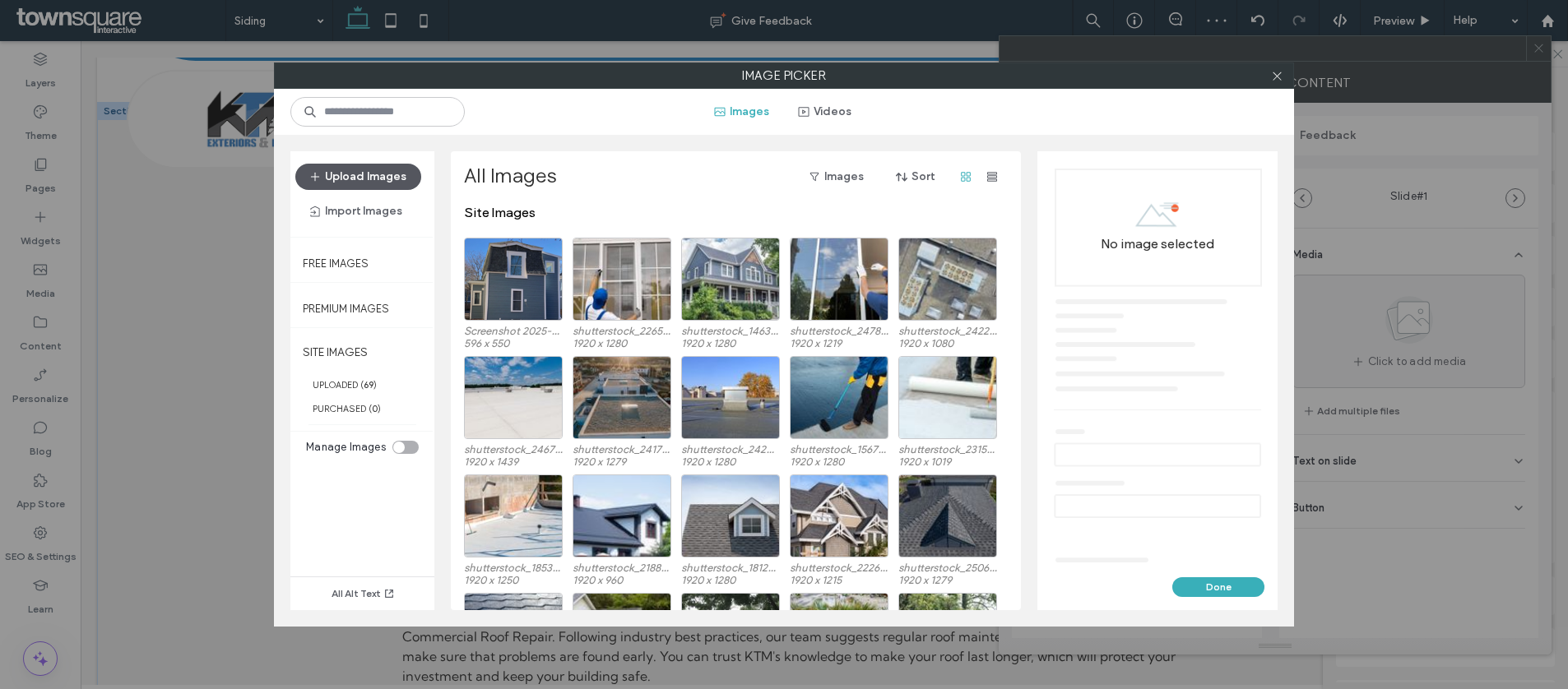 click on "Upload Images" at bounding box center (358, 177) 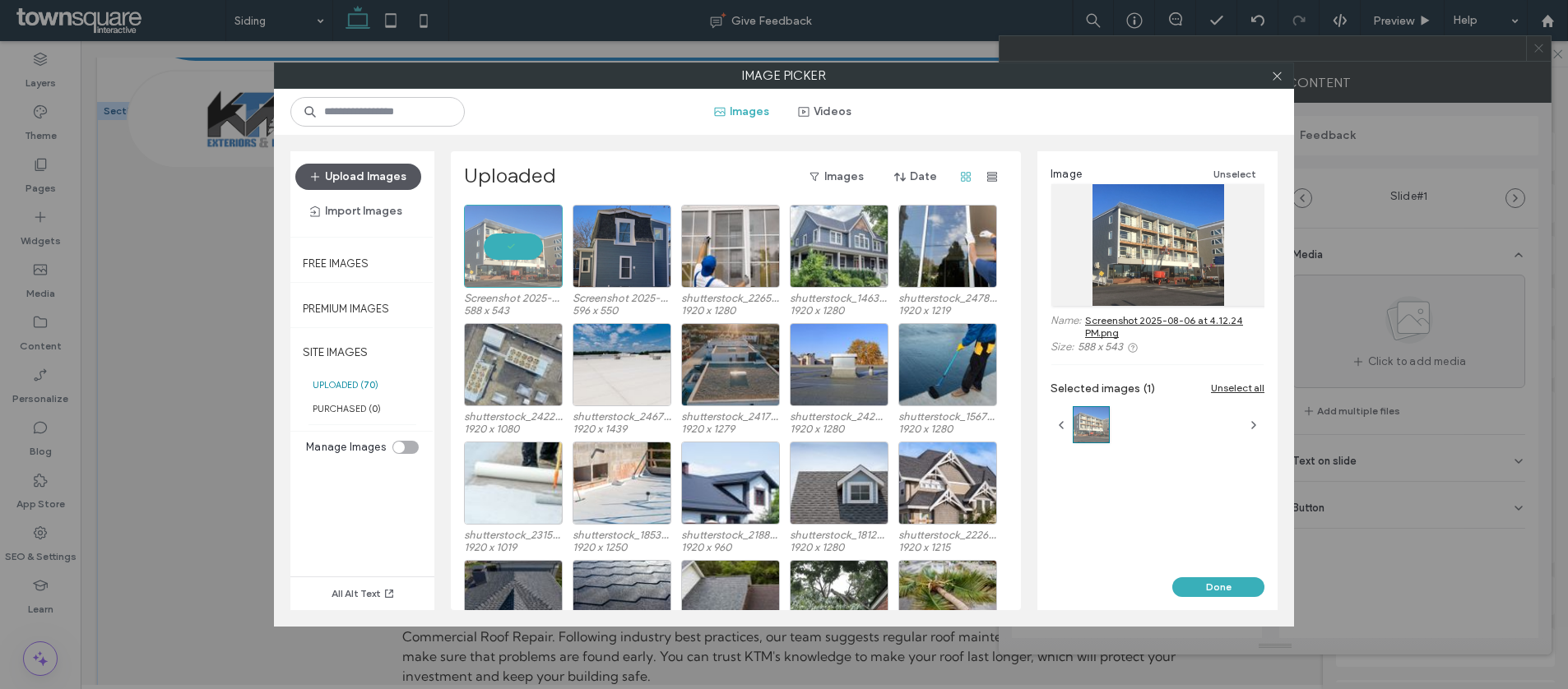 click on "Upload Images" at bounding box center [358, 177] 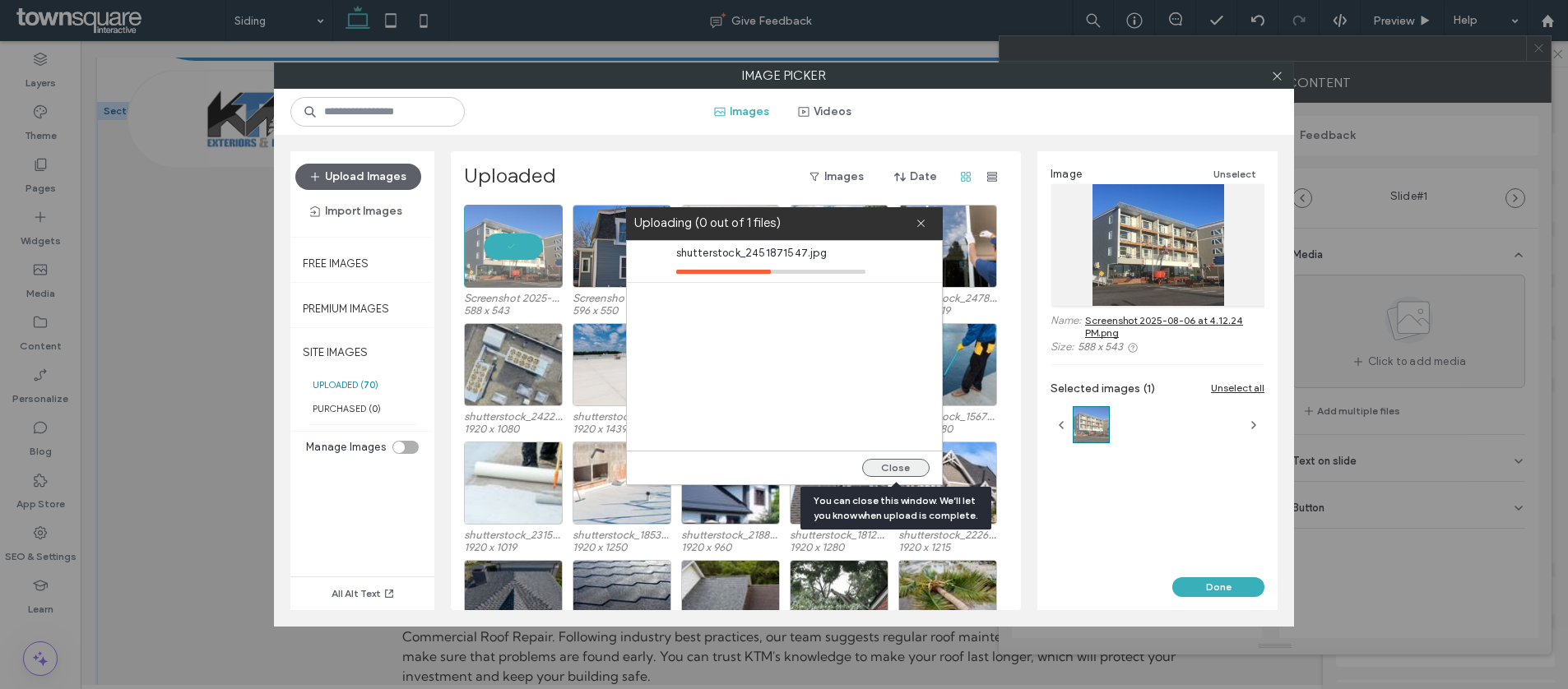 click on "Close" at bounding box center [896, 468] 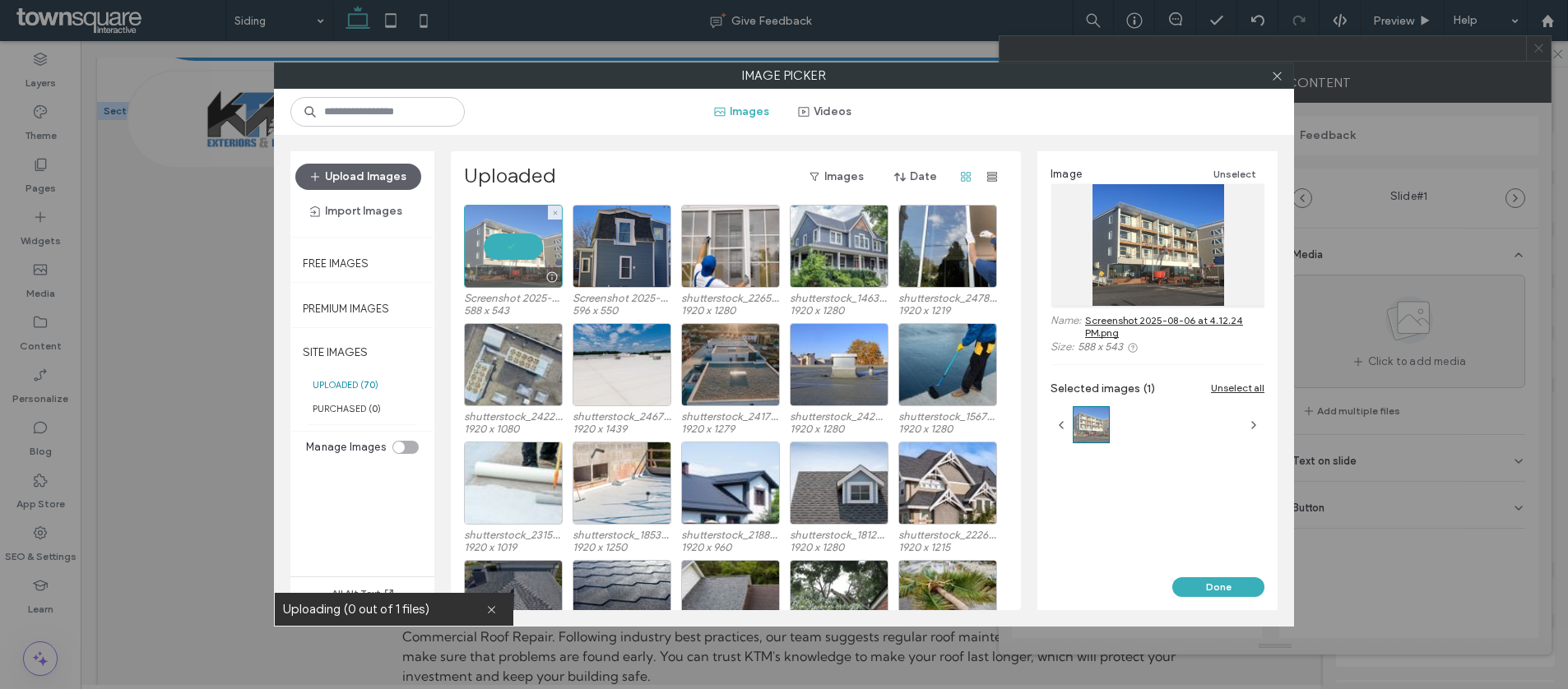 click at bounding box center [513, 246] 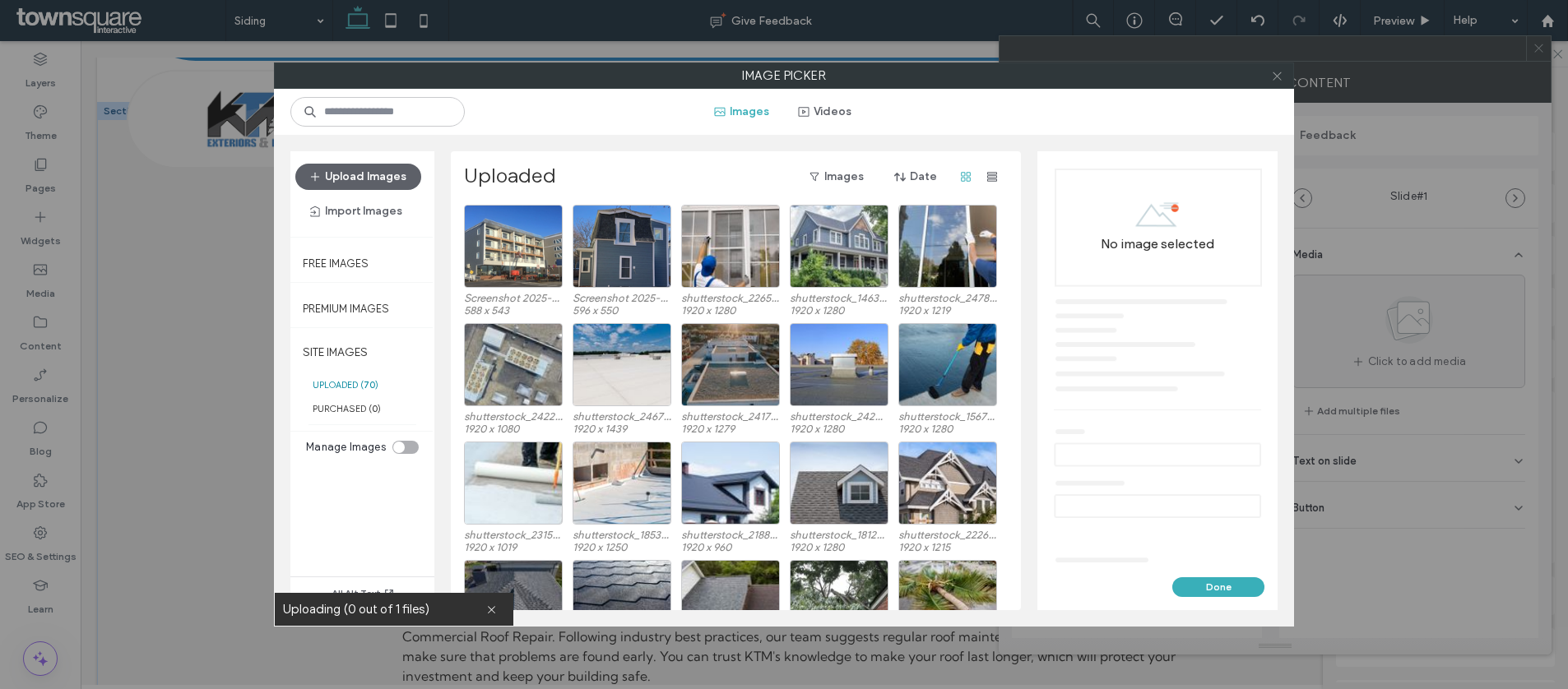 click 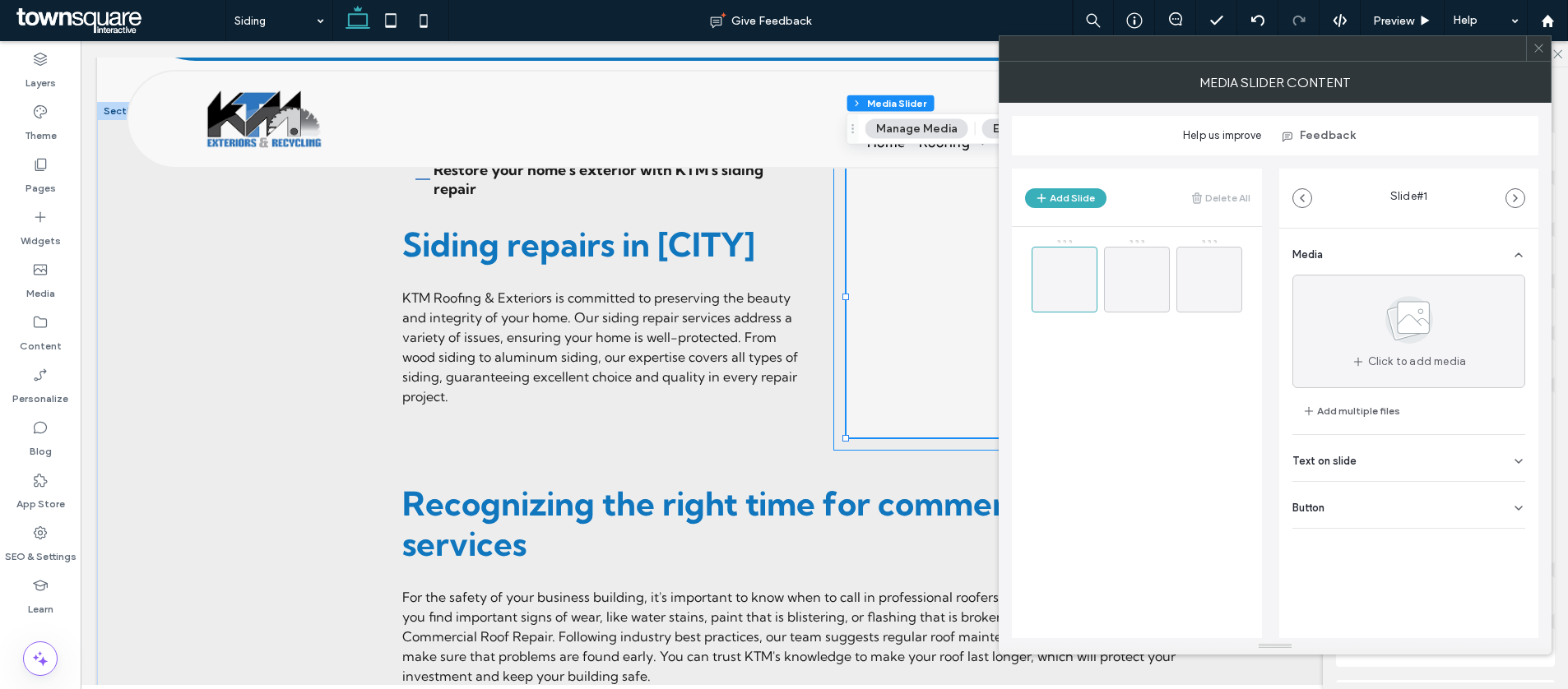 click on "Add Content" at bounding box center (1046, 297) 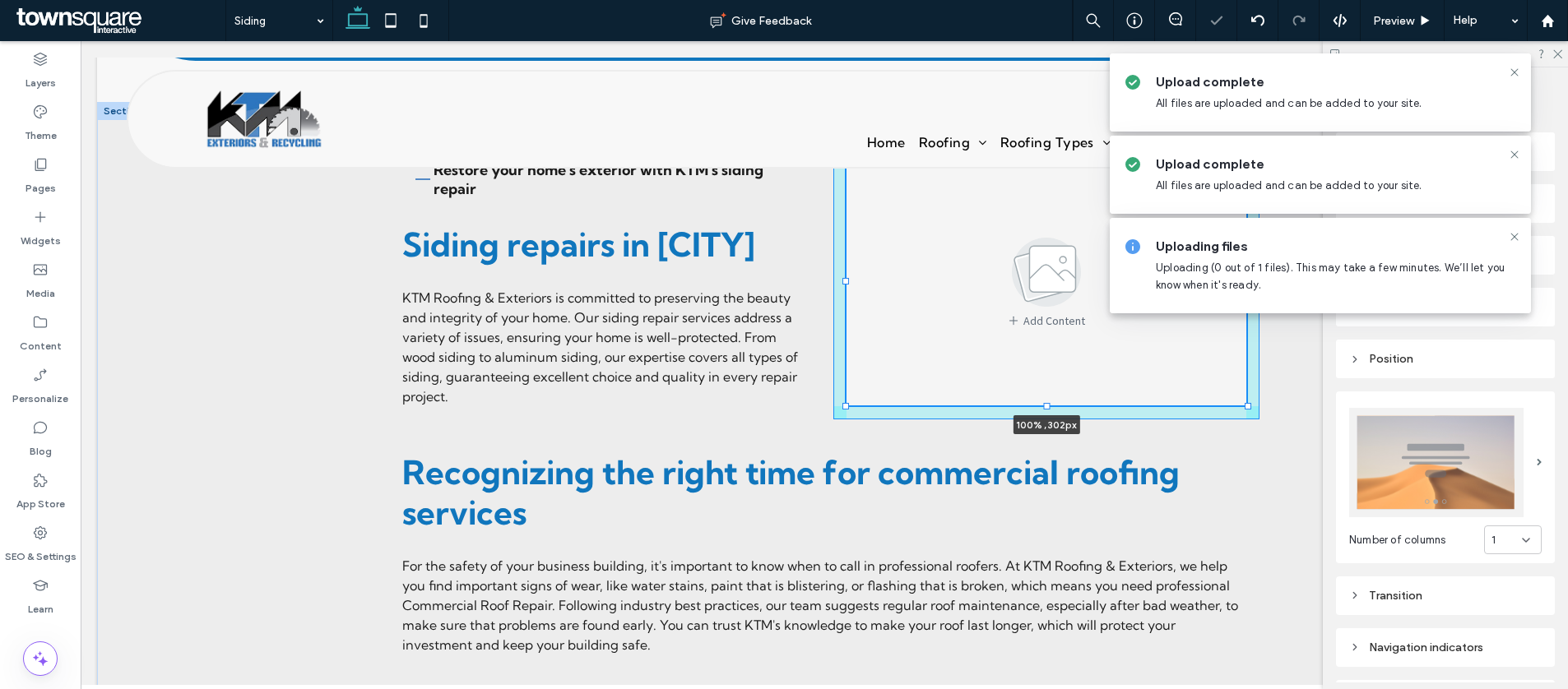 drag, startPoint x: 1048, startPoint y: 437, endPoint x: 1055, endPoint y: 421, distance: 17.464249 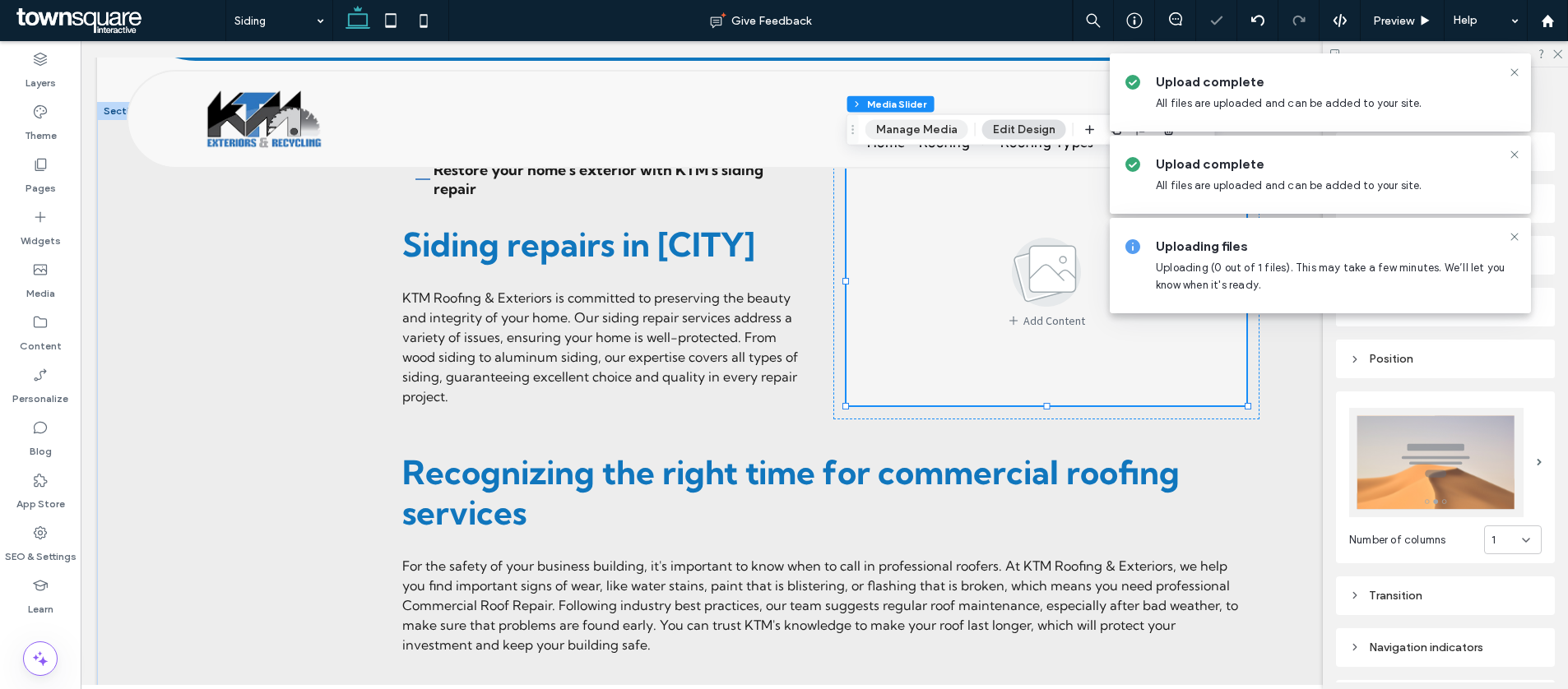 click on "Manage Media" at bounding box center [916, 130] 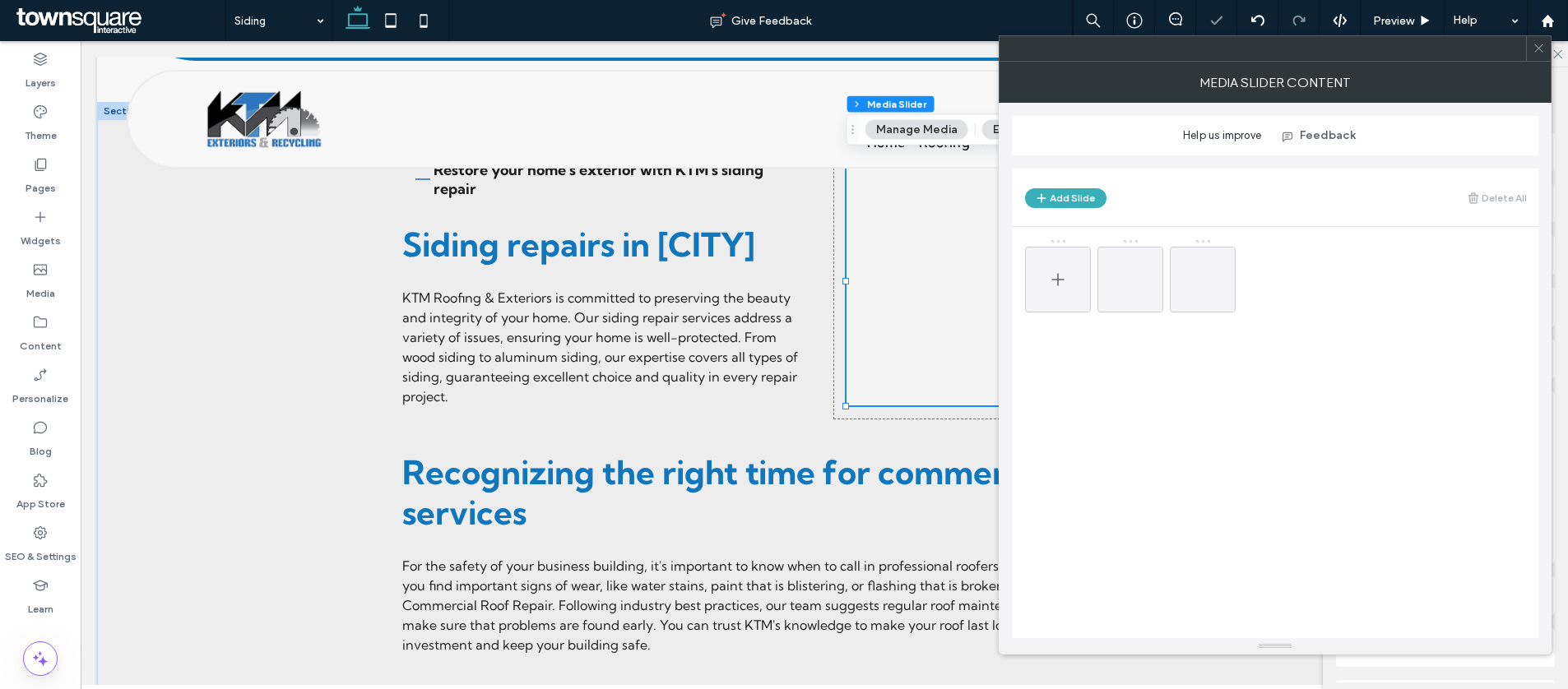 click 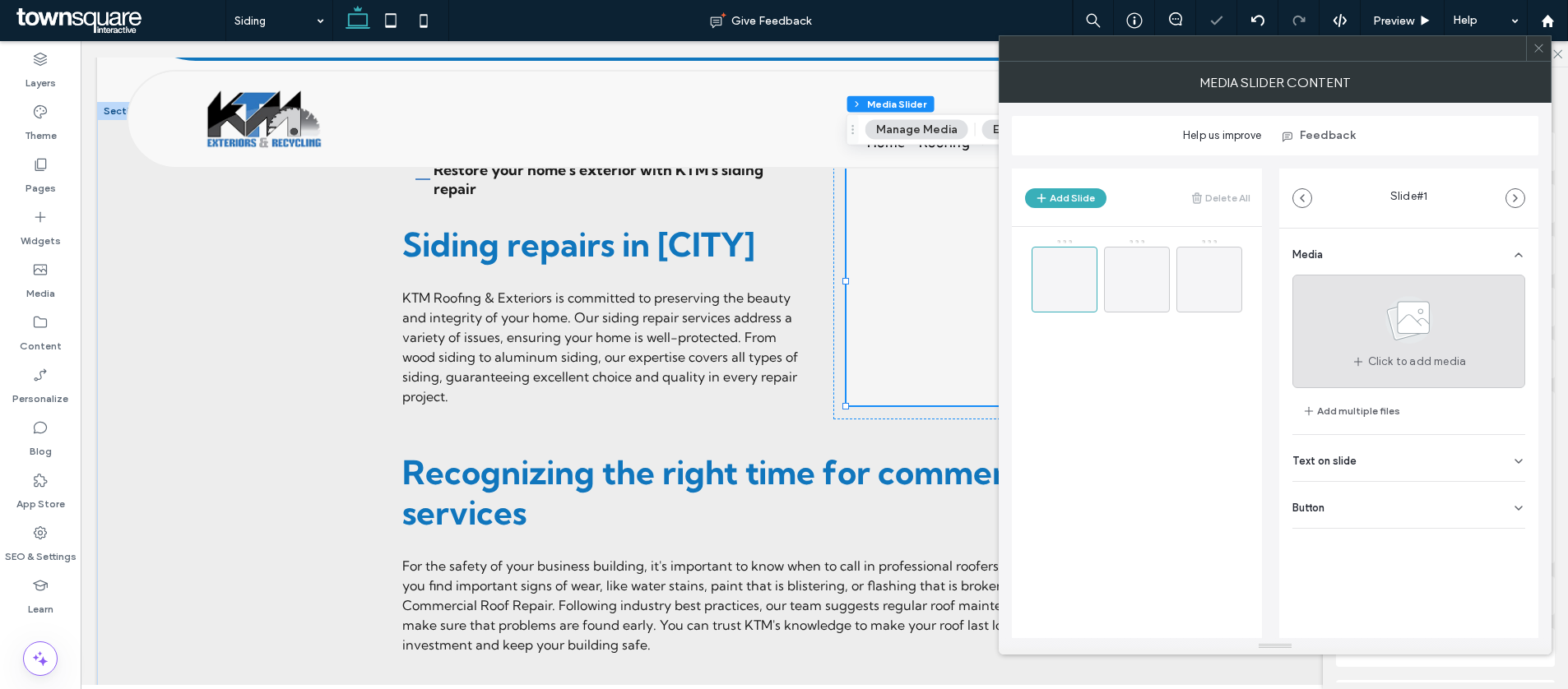 click on "Click to add media" at bounding box center [1408, 331] 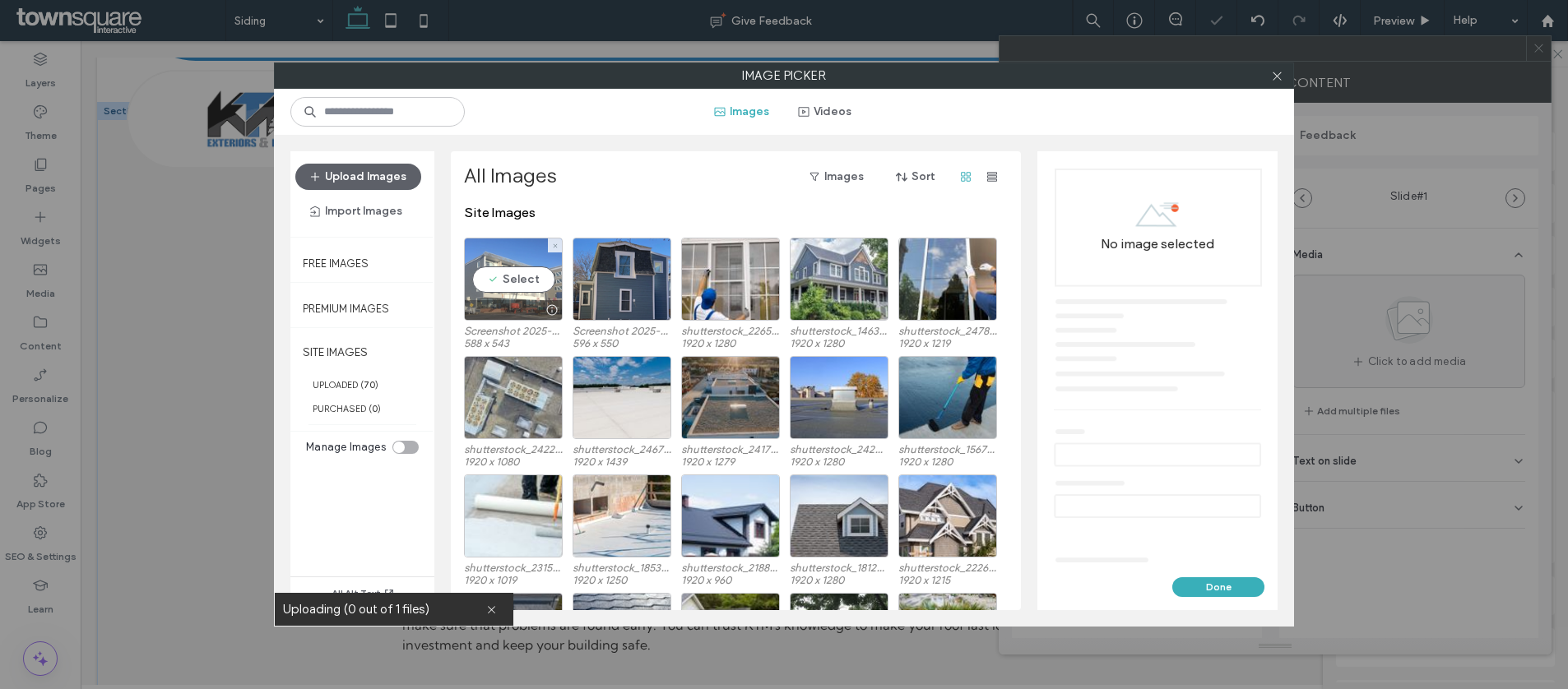 click on "Select" at bounding box center [513, 279] 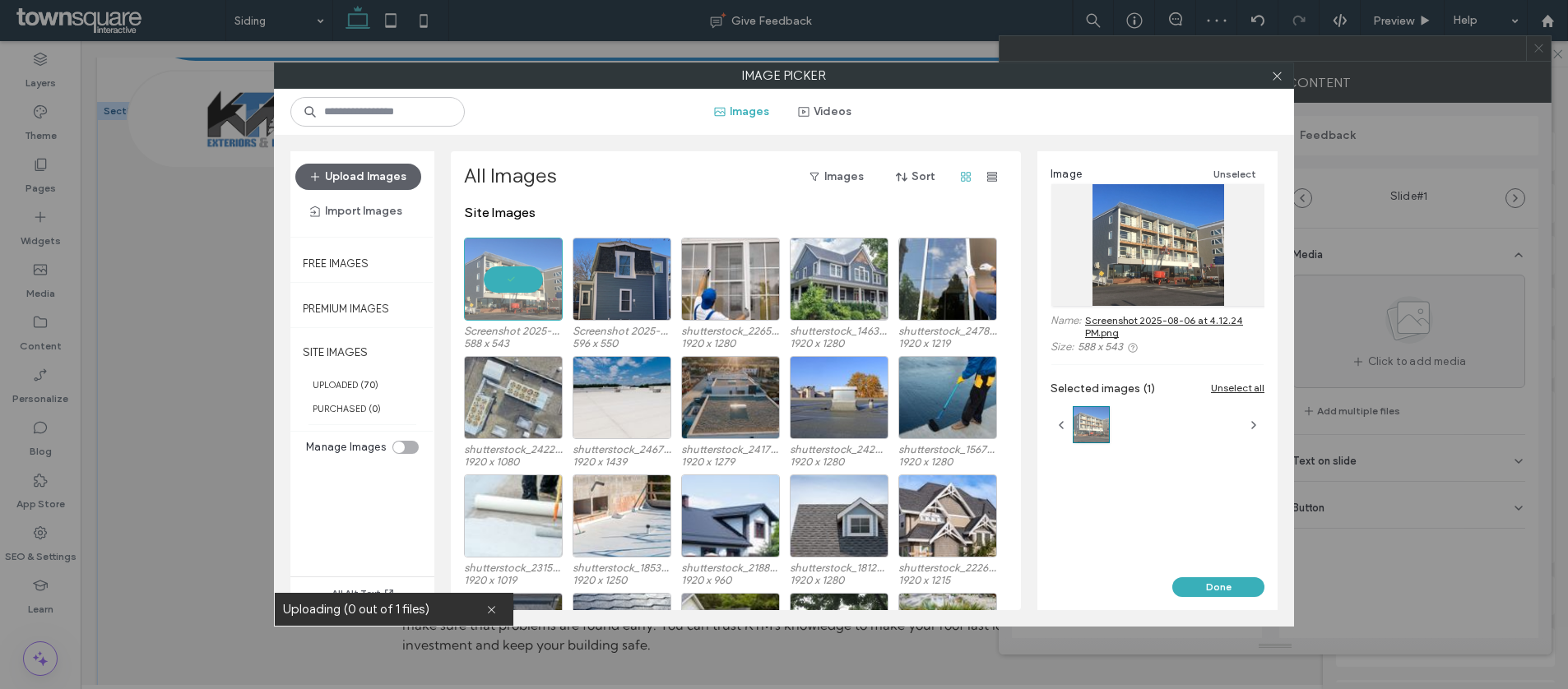 click on "Done" at bounding box center [1218, 587] 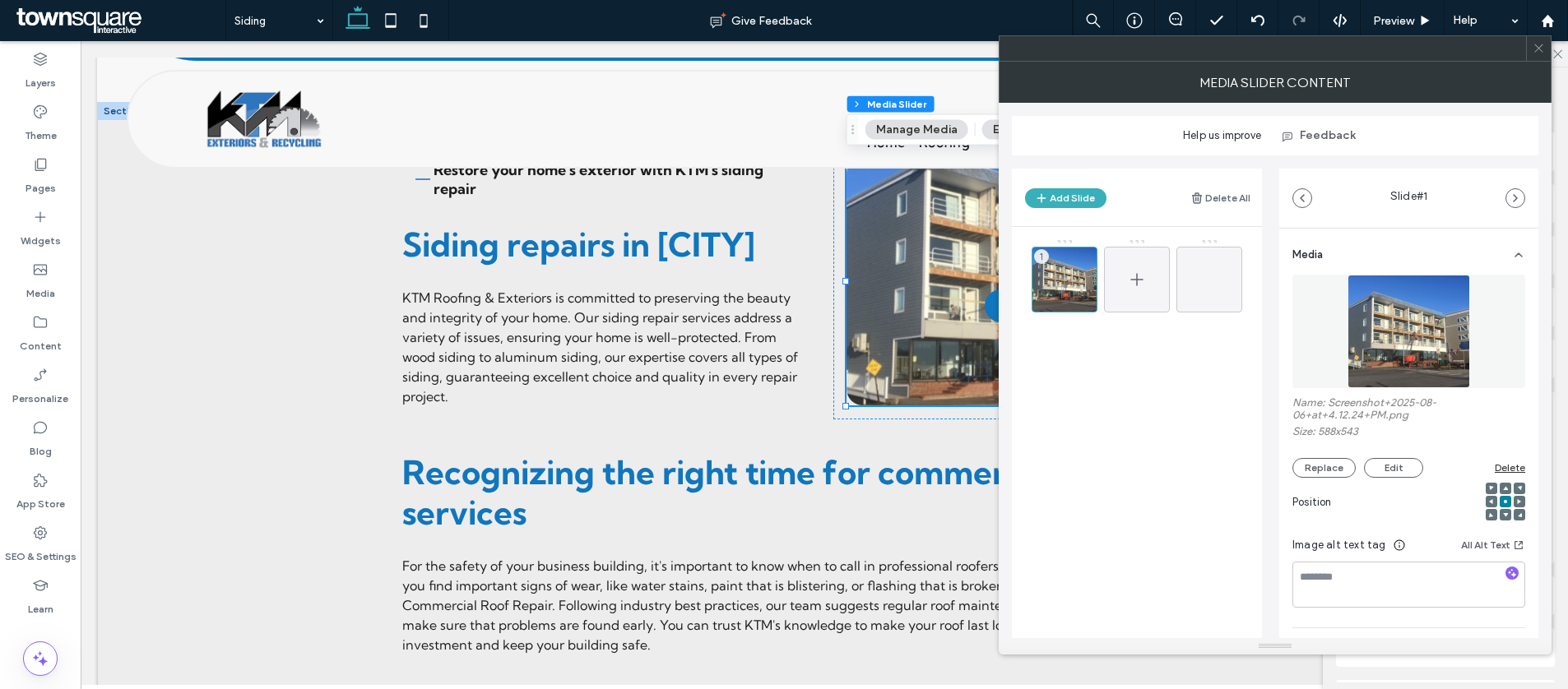 click at bounding box center [1137, 280] 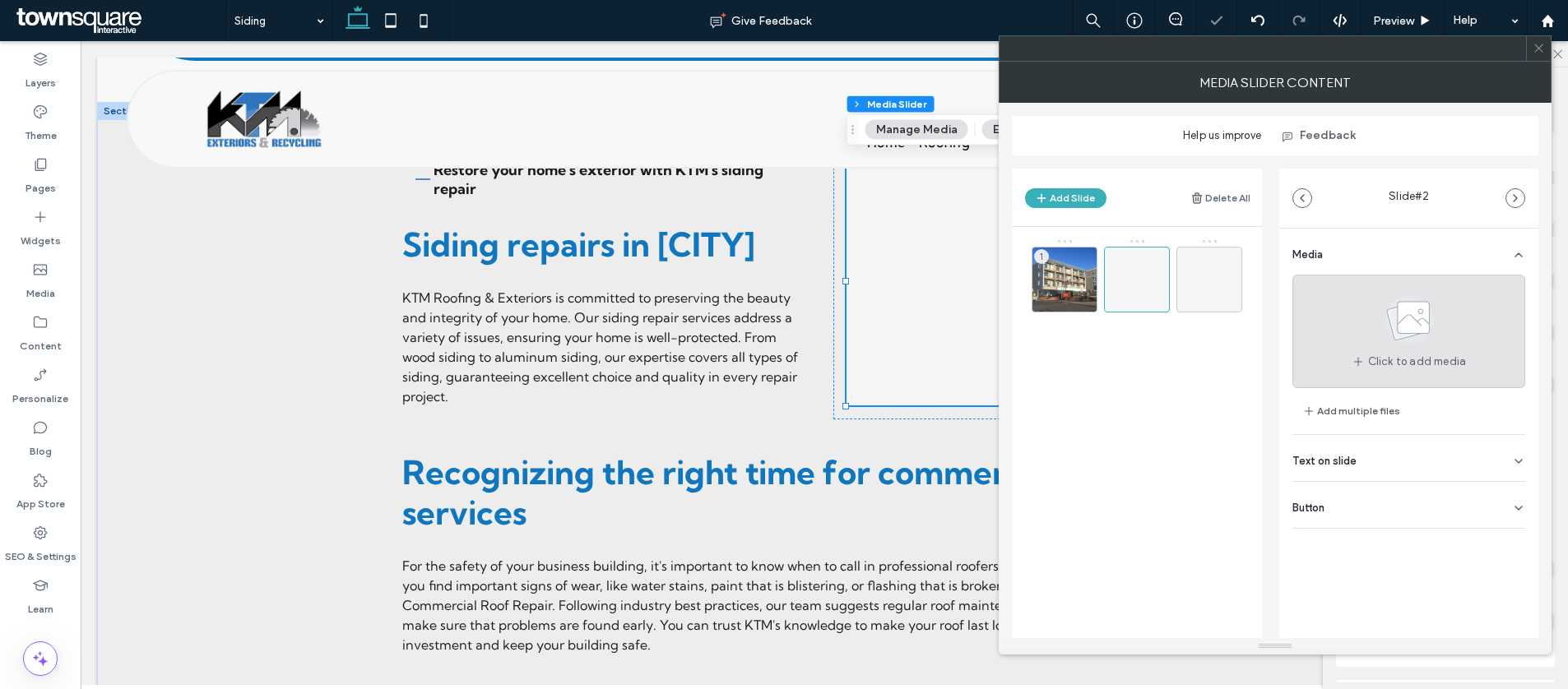 click 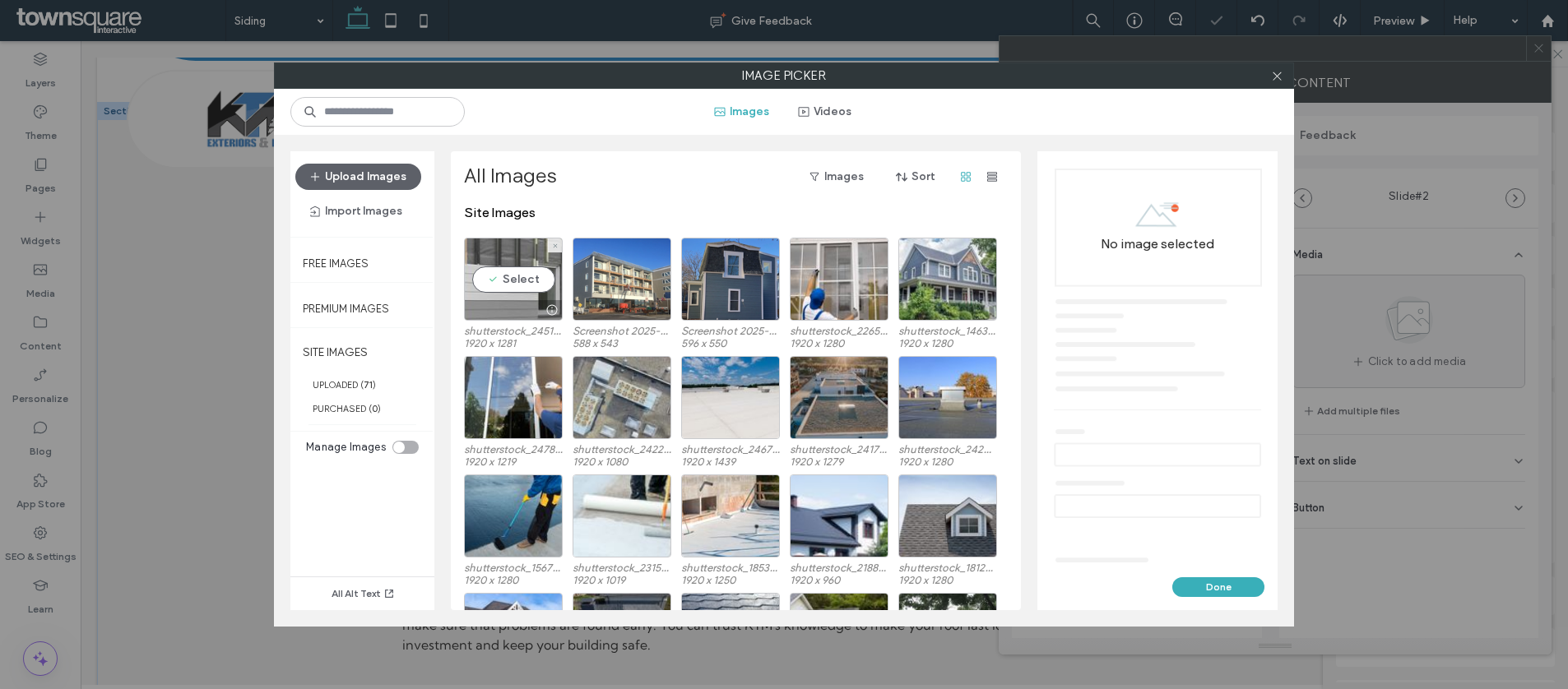 click on "Select" at bounding box center [513, 279] 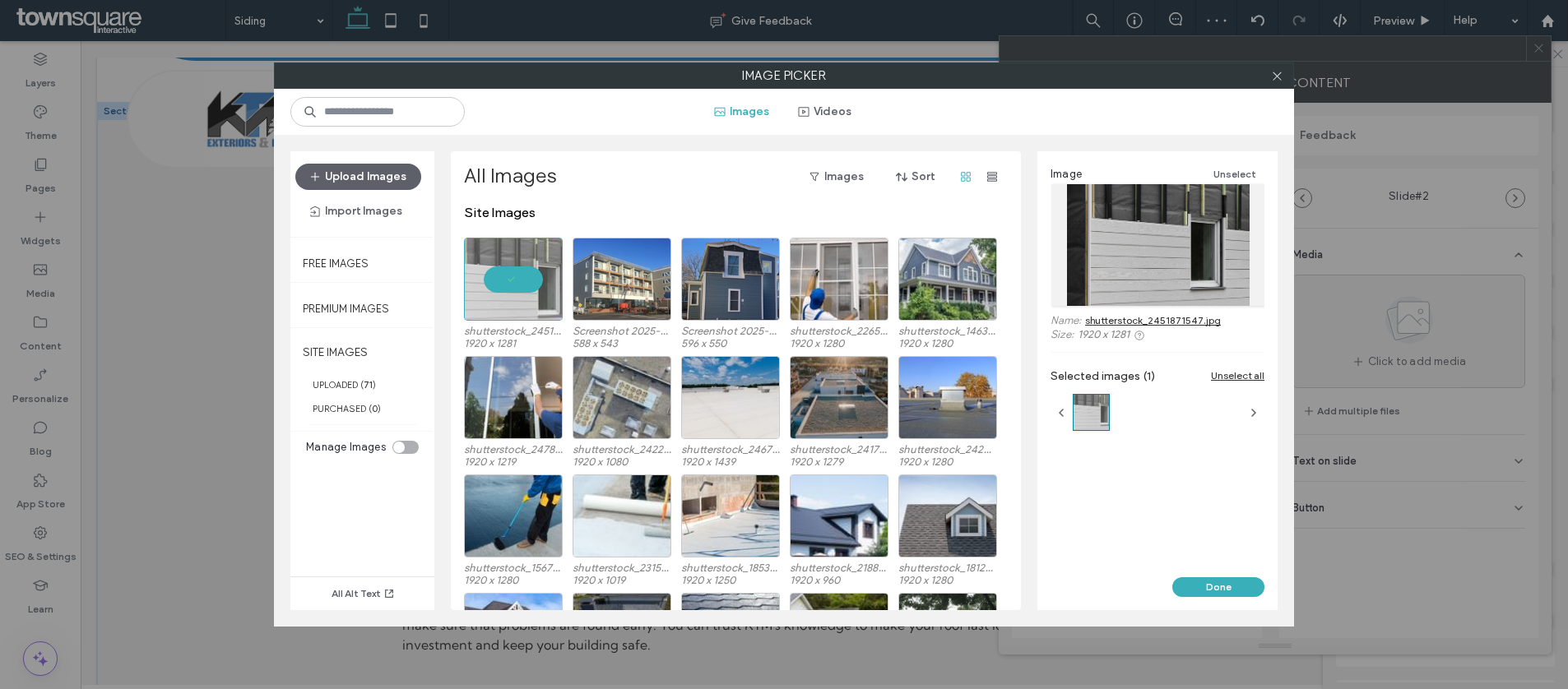 click on "Done" at bounding box center (1218, 587) 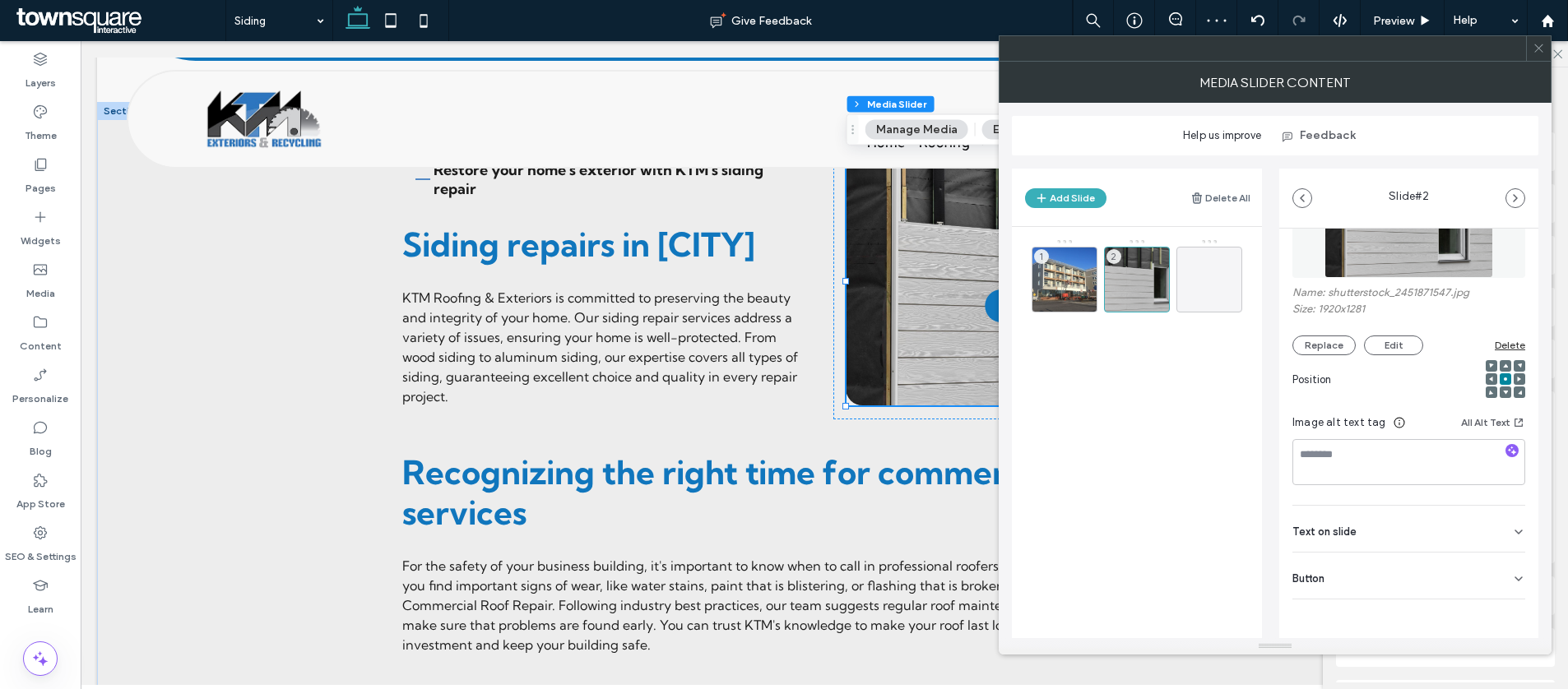 click on "Button" at bounding box center (1408, 576) 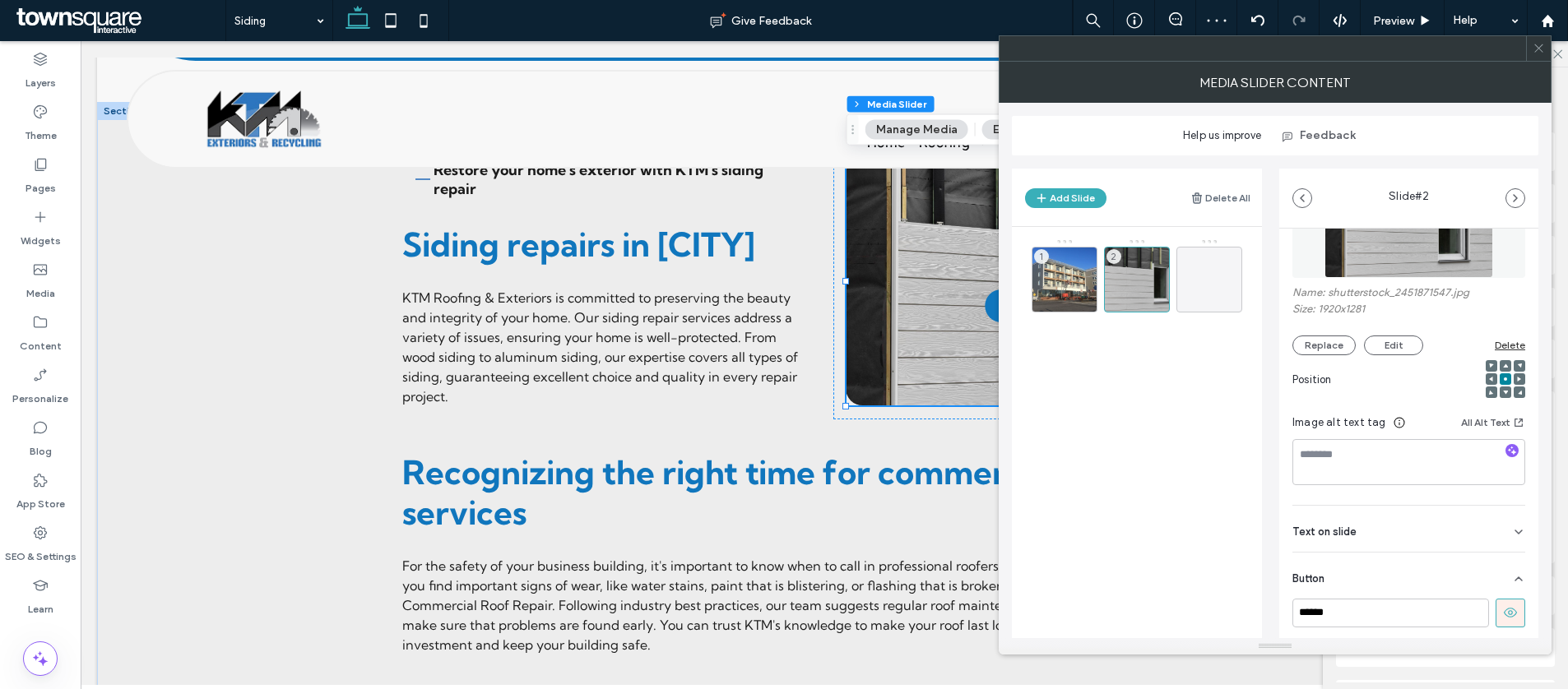 scroll, scrollTop: 110, scrollLeft: 0, axis: vertical 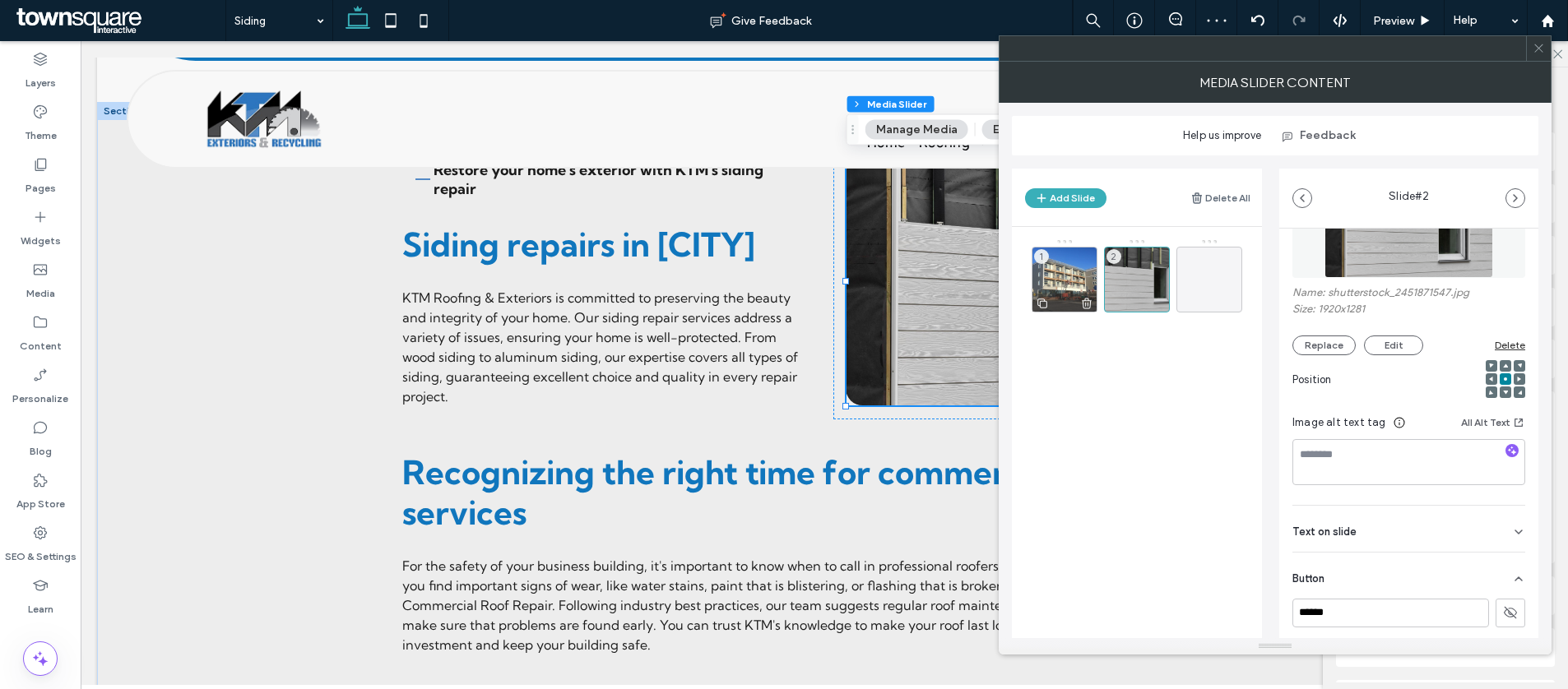 click on "1" at bounding box center (1065, 280) 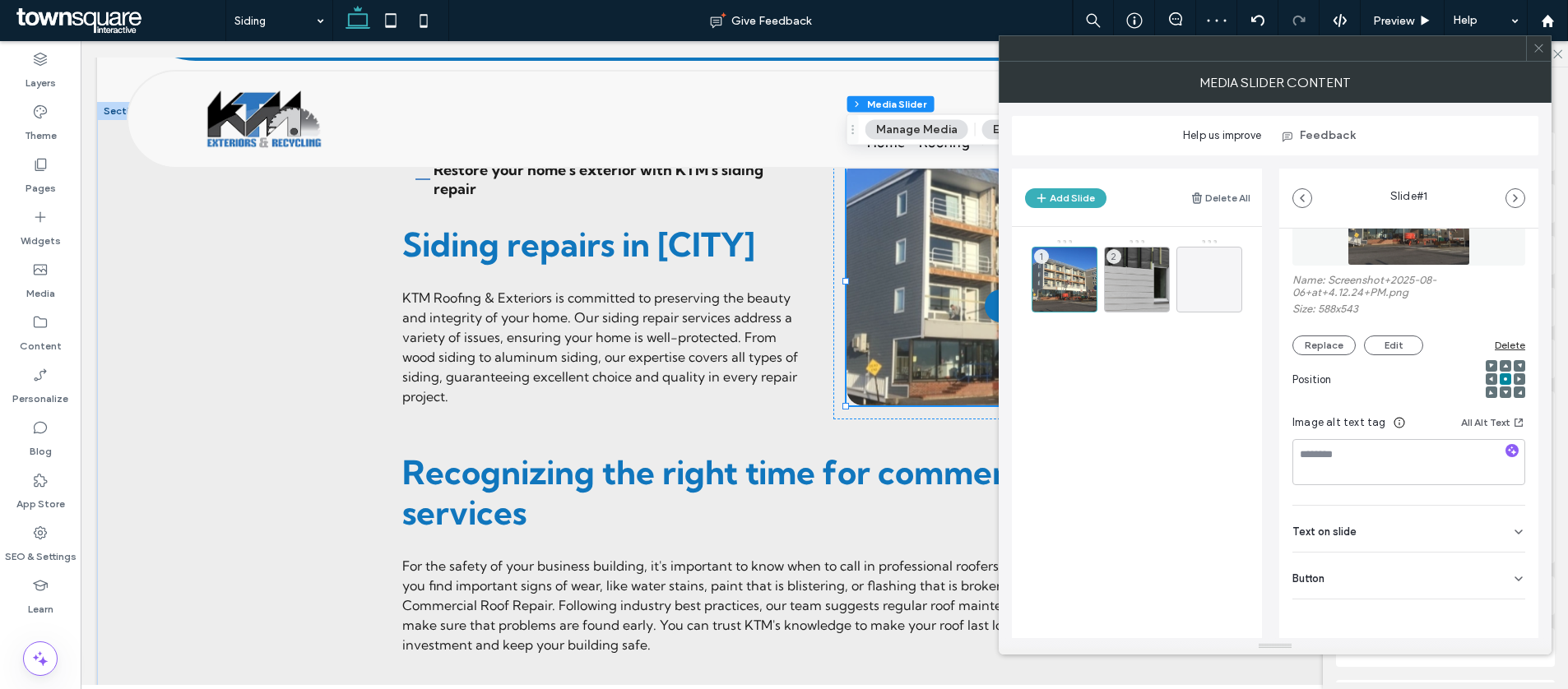drag, startPoint x: 1494, startPoint y: 591, endPoint x: 1509, endPoint y: 601, distance: 18.027756 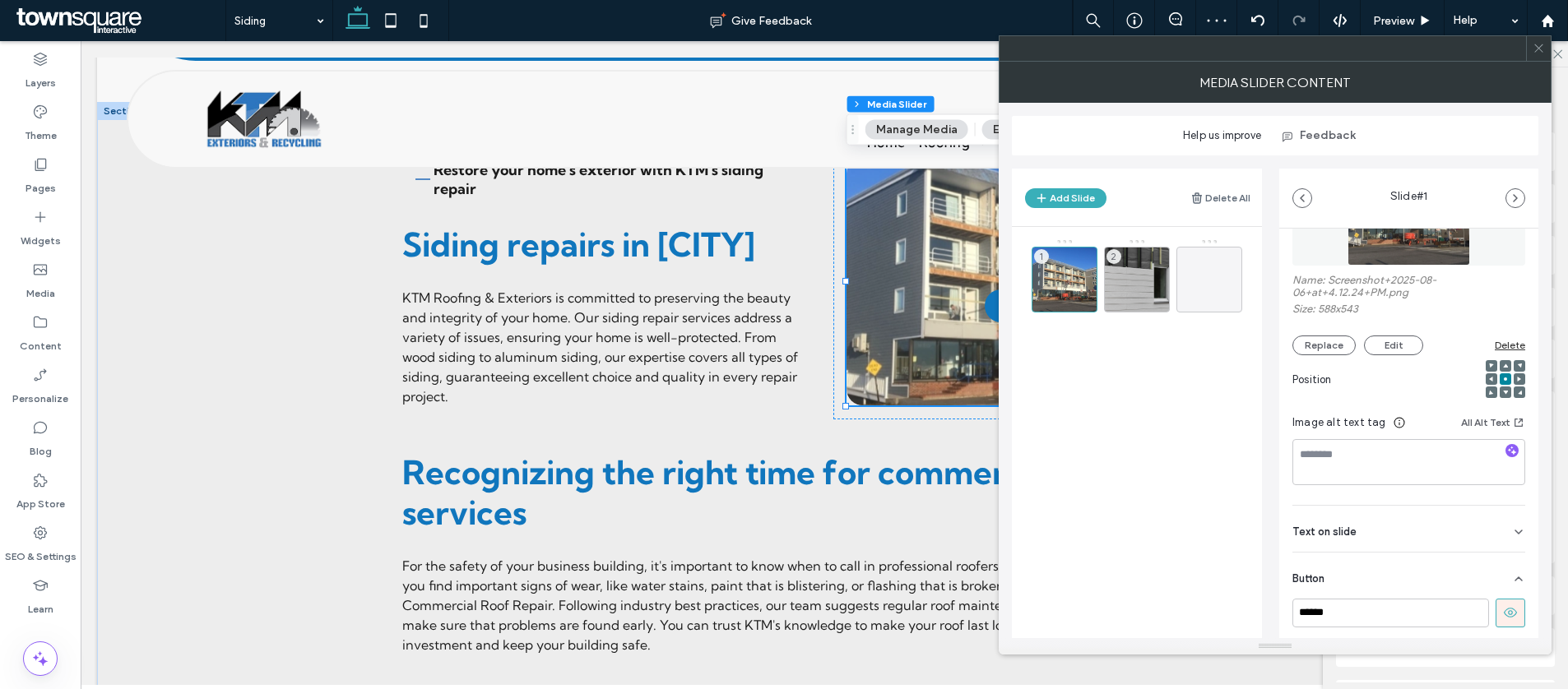 click 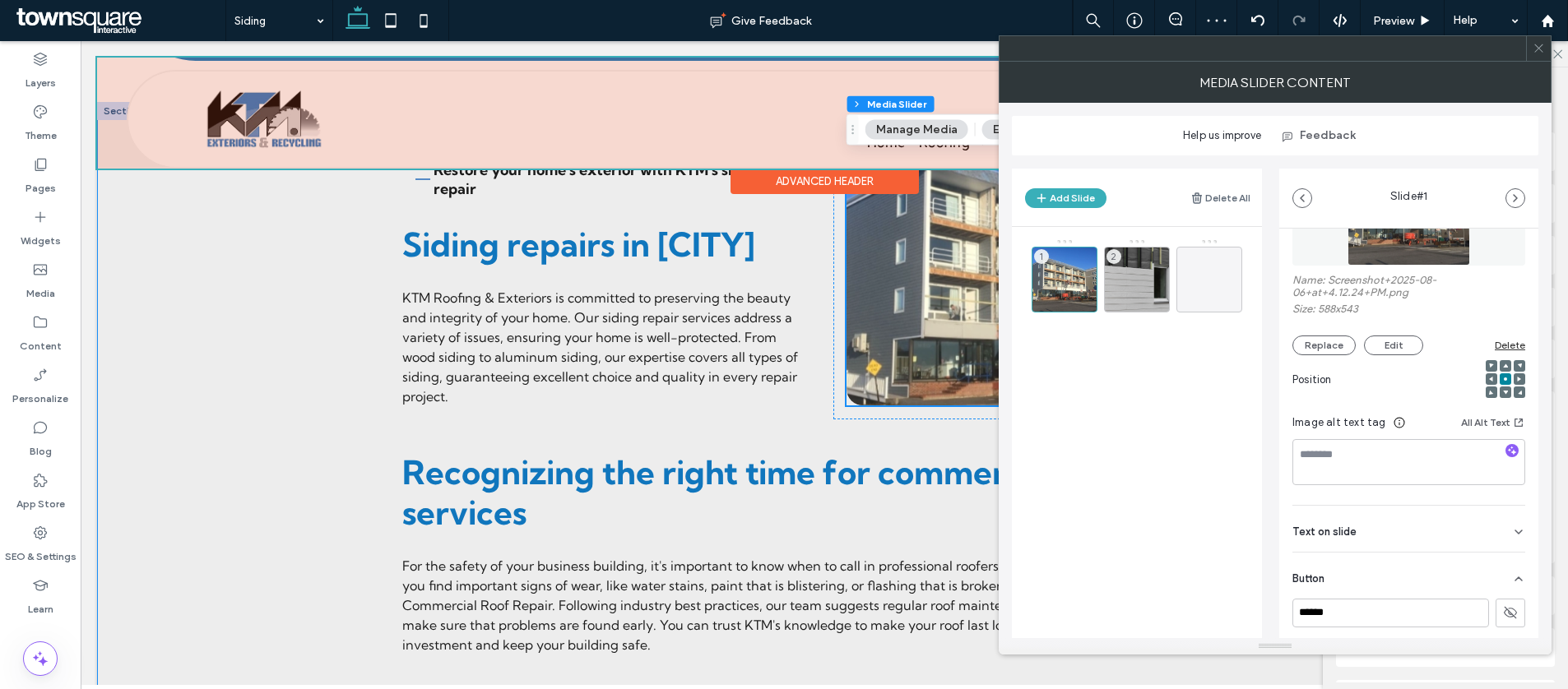 scroll, scrollTop: 1427, scrollLeft: 0, axis: vertical 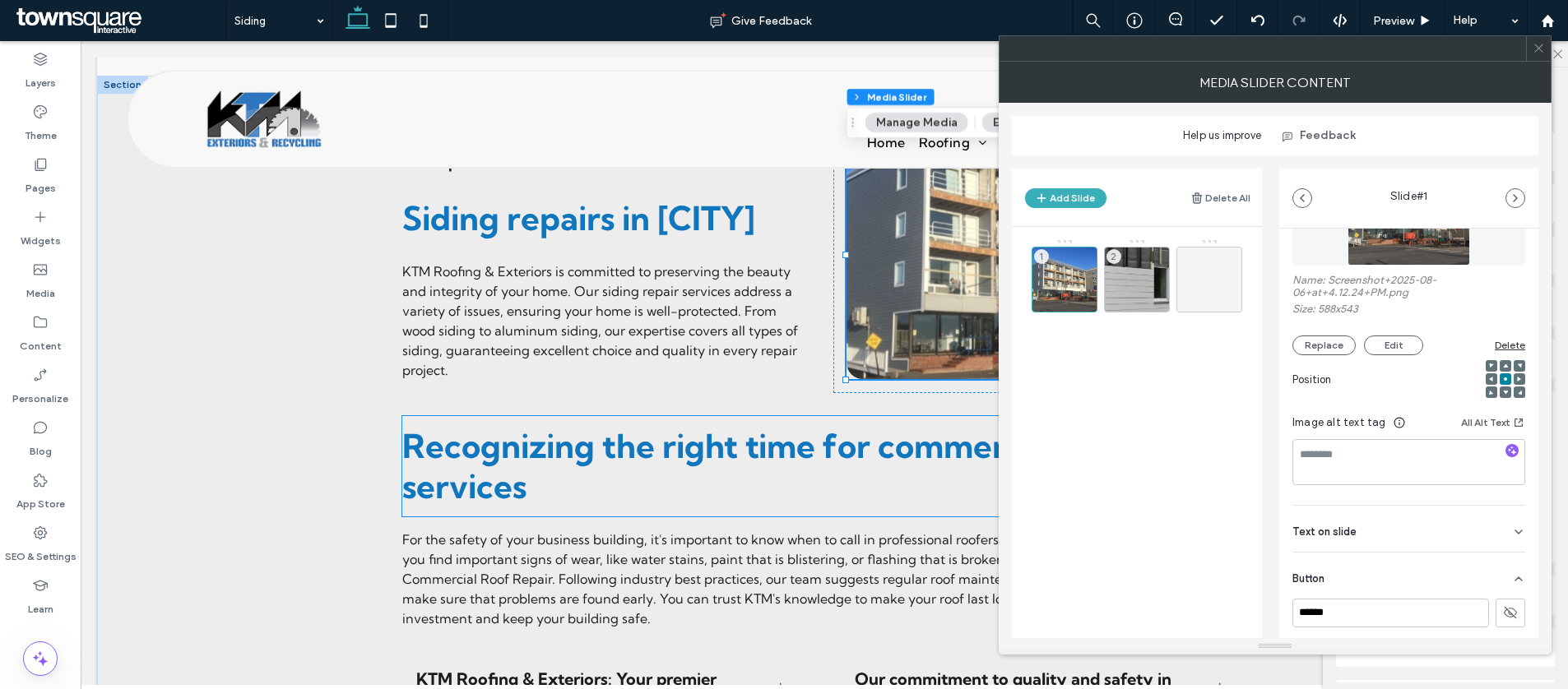 click on "Recognizing the right time for commercial roofing services" at bounding box center [791, 466] 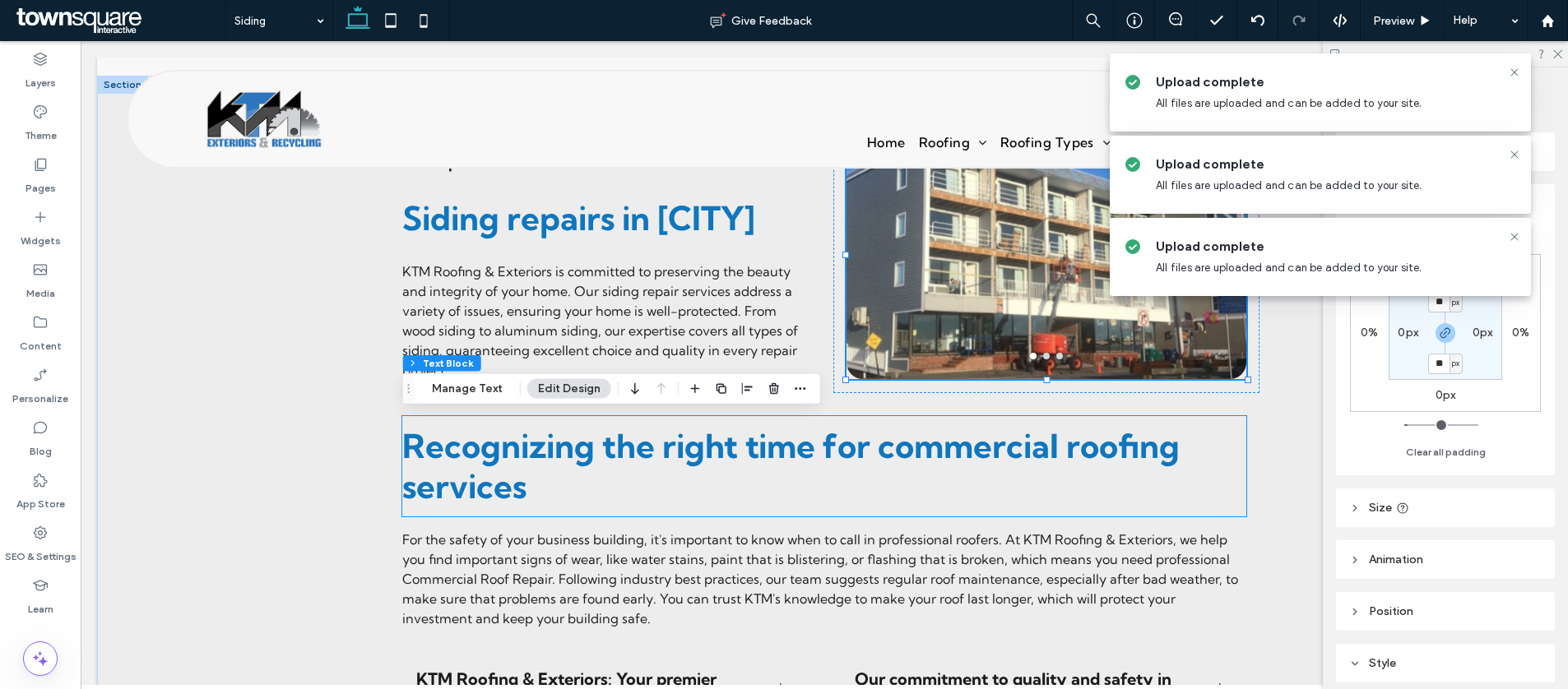 click on "Recognizing the right time for commercial roofing services" at bounding box center [824, 466] 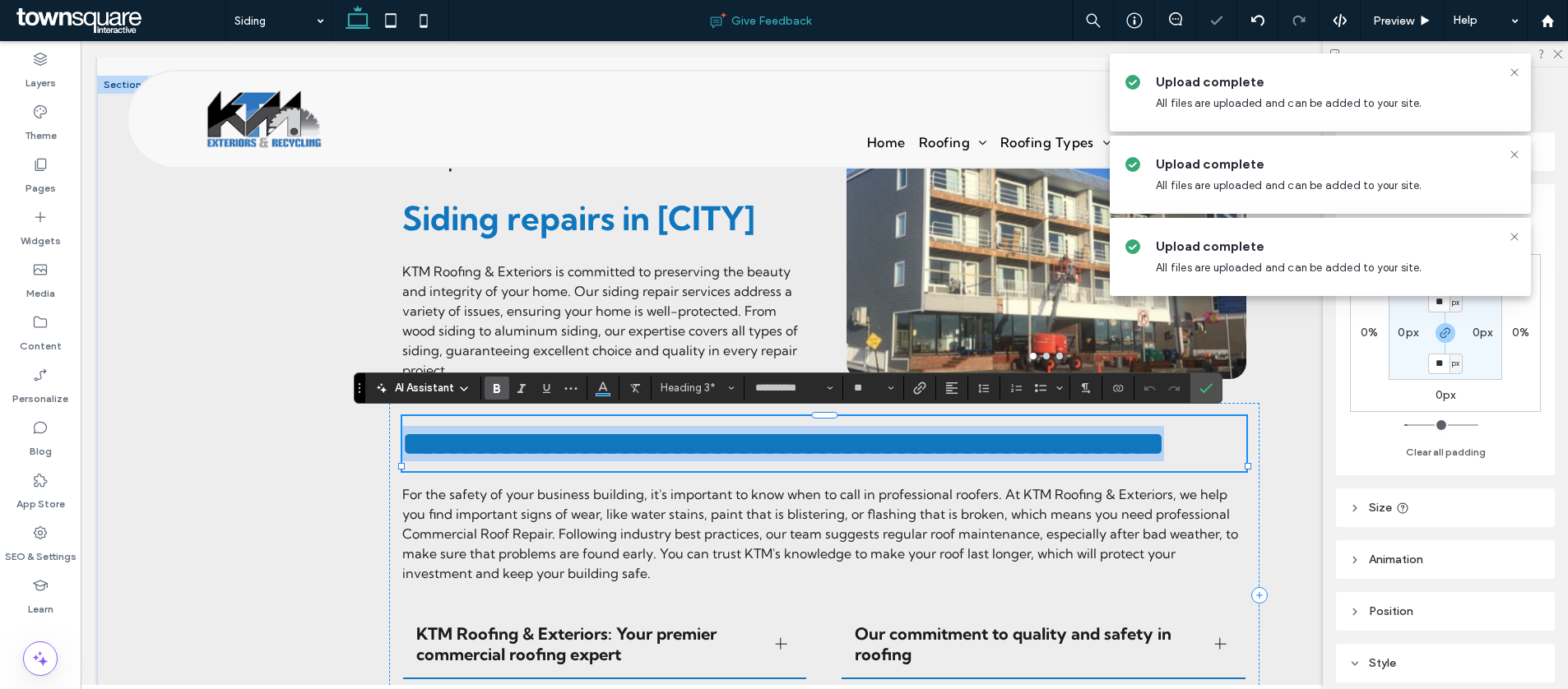 paste 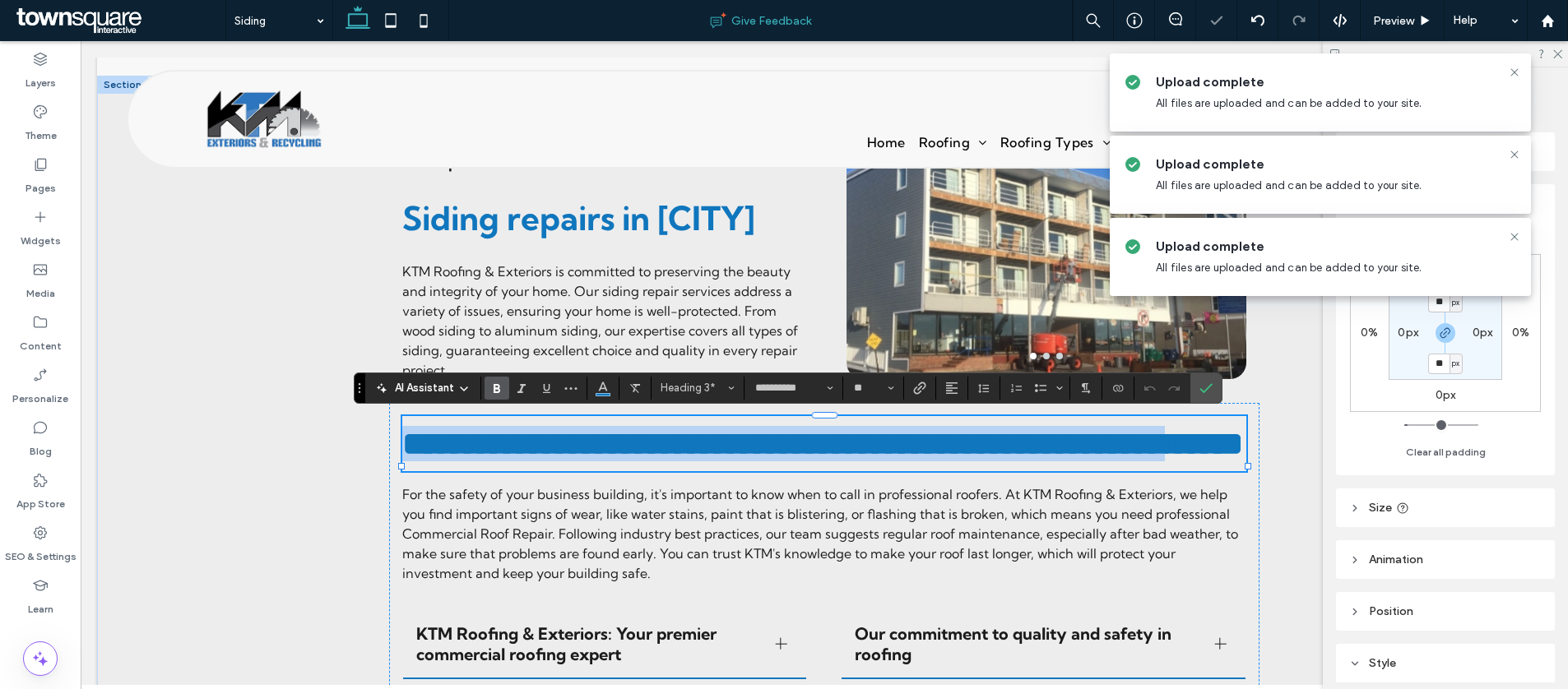 type 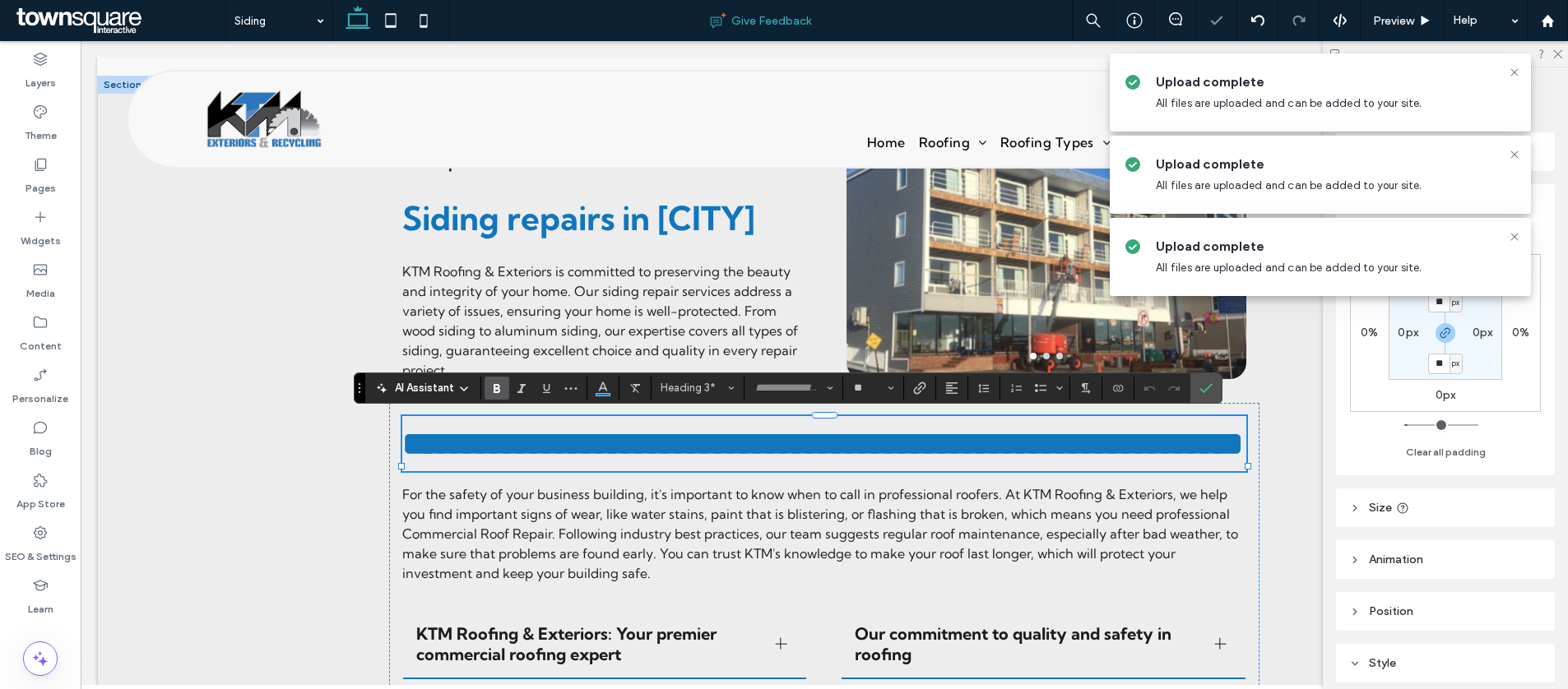 scroll, scrollTop: 15, scrollLeft: 0, axis: vertical 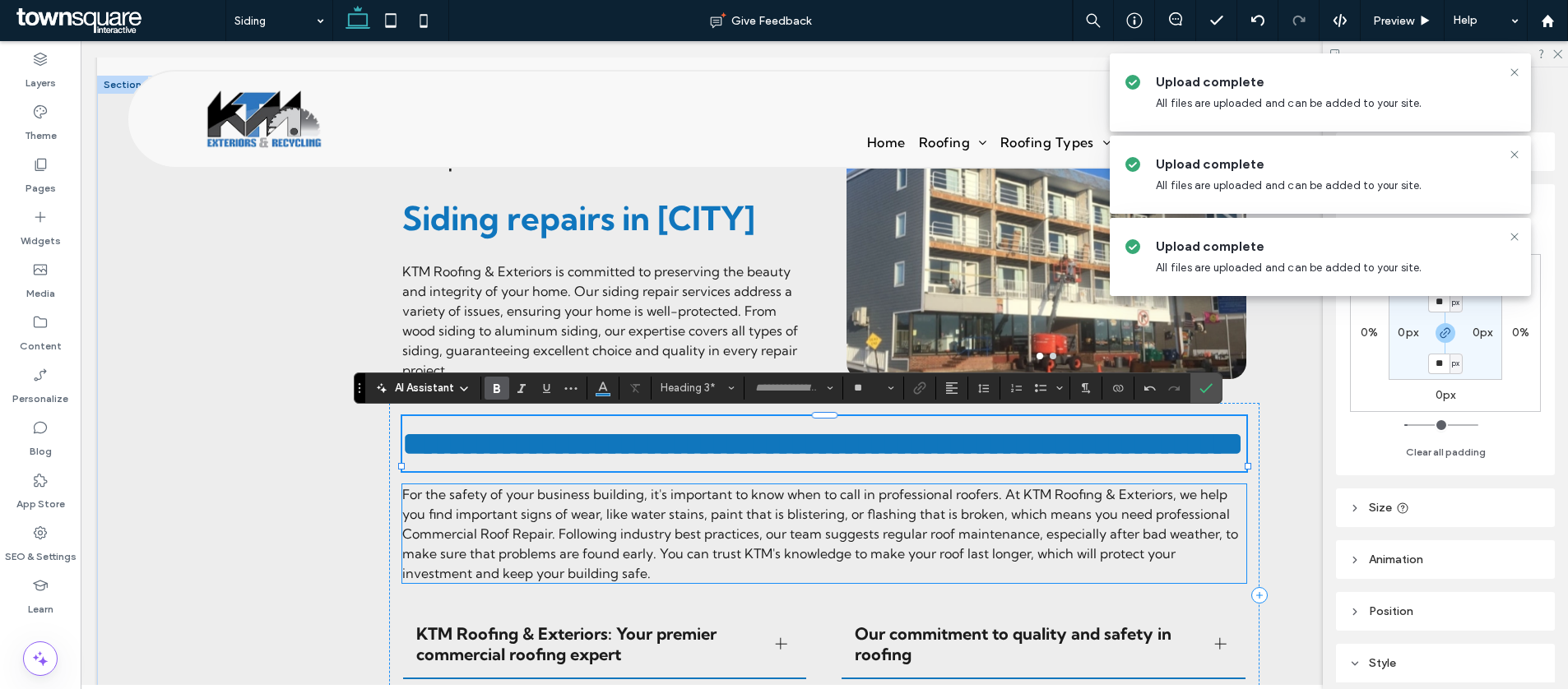 click on "For the safety of your business building, it's important to know when to call in professional roofers. At KTM Roofing & Exteriors, we help you find important signs of wear, like water stains, paint that is blistering, or flashing that is broken, which means you need professional Commercial Roof Repair. Following industry best practices, our team suggests regular roof maintenance, especially after bad weather, to make sure that problems are found early. You can trust KTM's knowledge to make your roof last longer, which will protect your investment and keep your building safe." at bounding box center [820, 534] 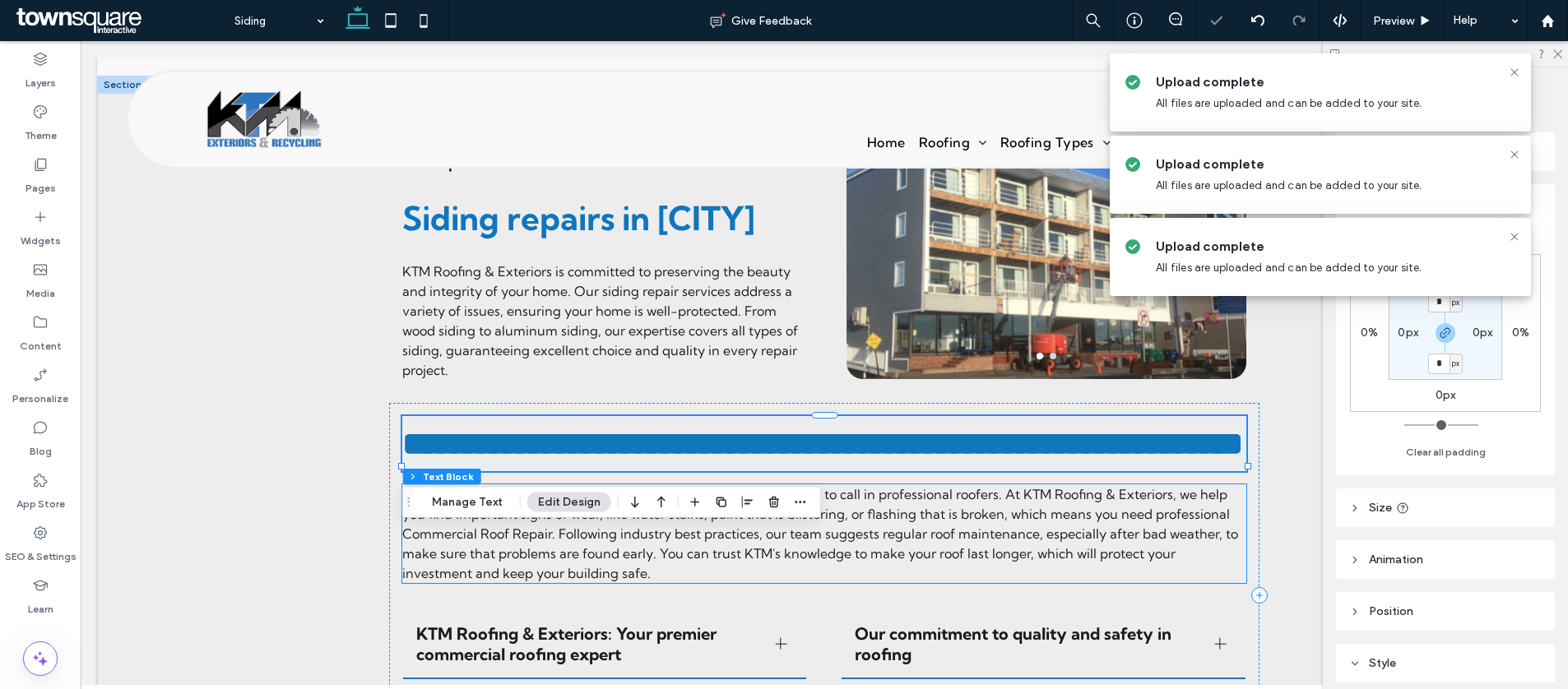 click on "For the safety of your business building, it's important to know when to call in professional roofers. At KTM Roofing & Exteriors, we help you find important signs of wear, like water stains, paint that is blistering, or flashing that is broken, which means you need professional Commercial Roof Repair. Following industry best practices, our team suggests regular roof maintenance, especially after bad weather, to make sure that problems are found early. You can trust KTM's knowledge to make your roof last longer, which will protect your investment and keep your building safe." at bounding box center (820, 534) 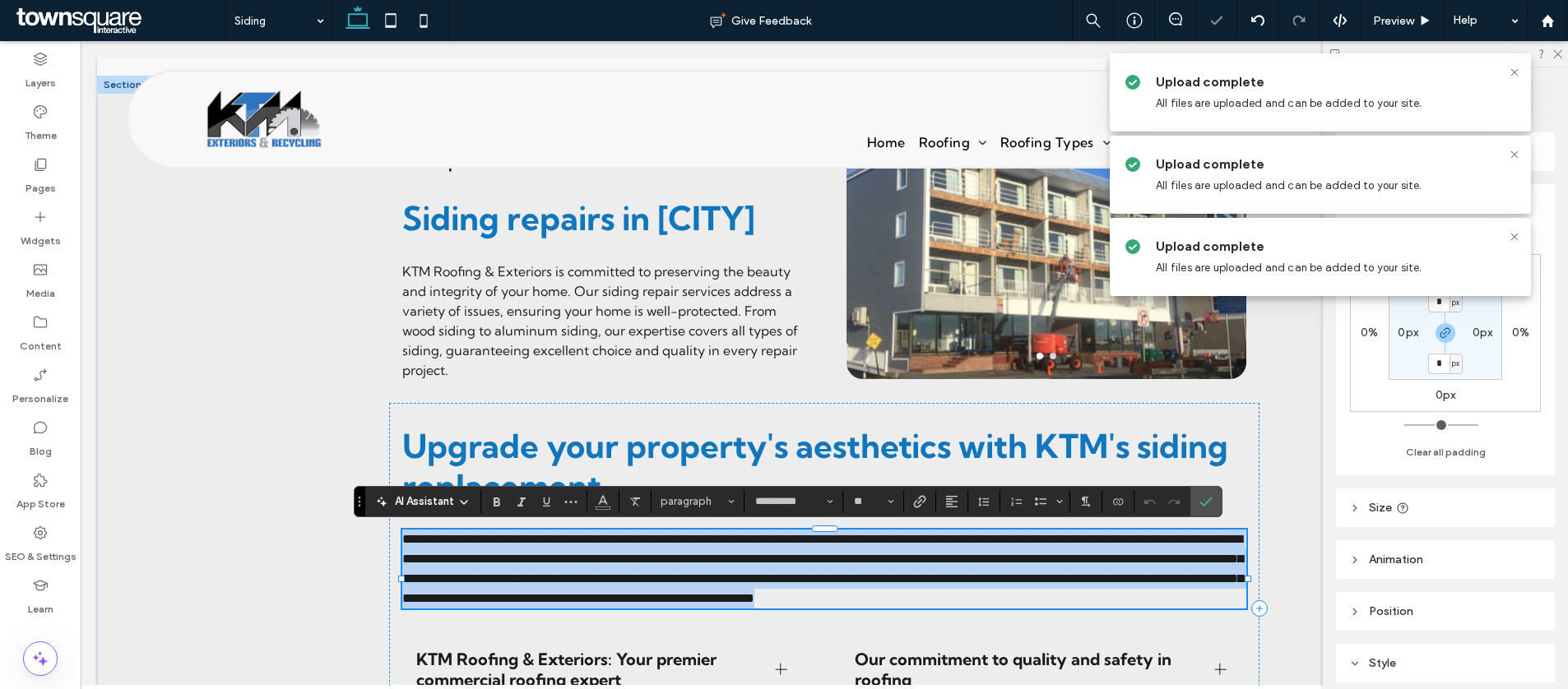 paste 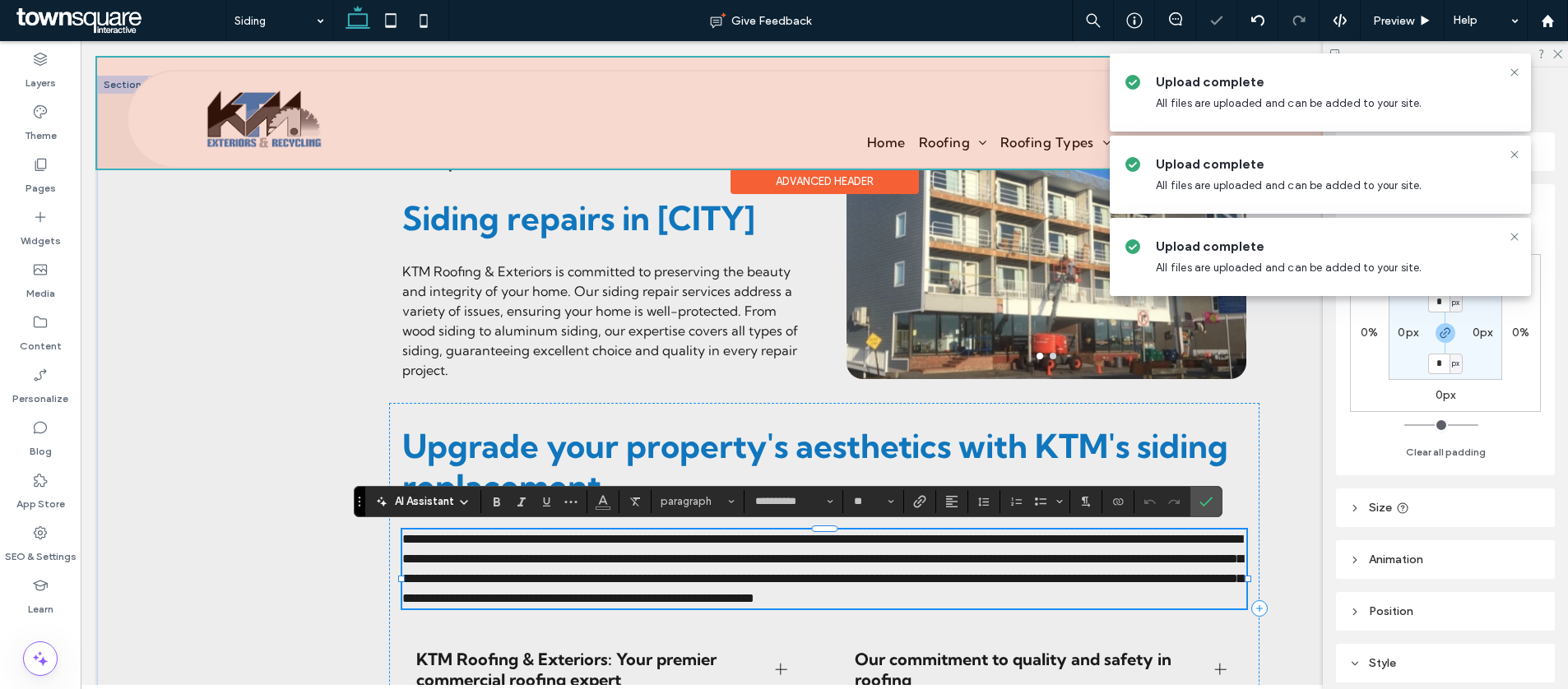 type 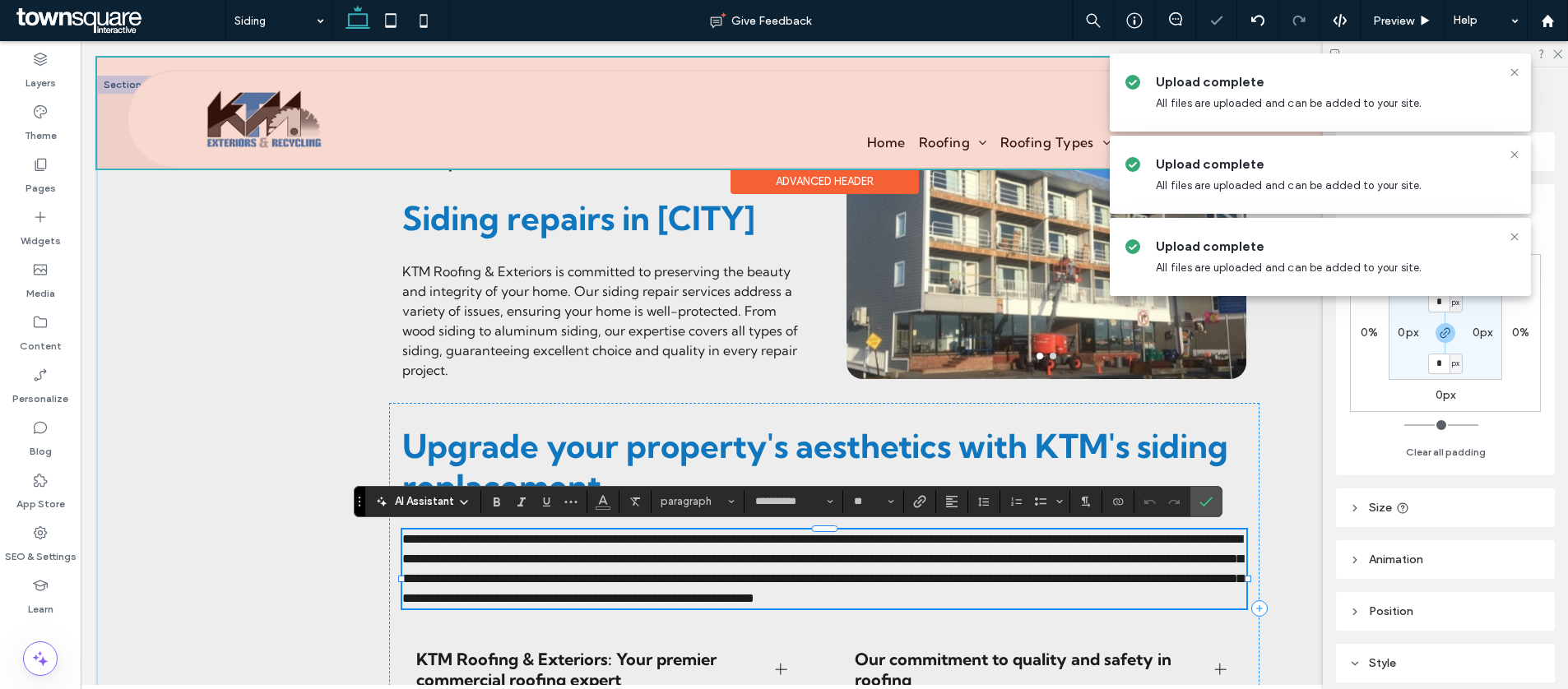 type on "**" 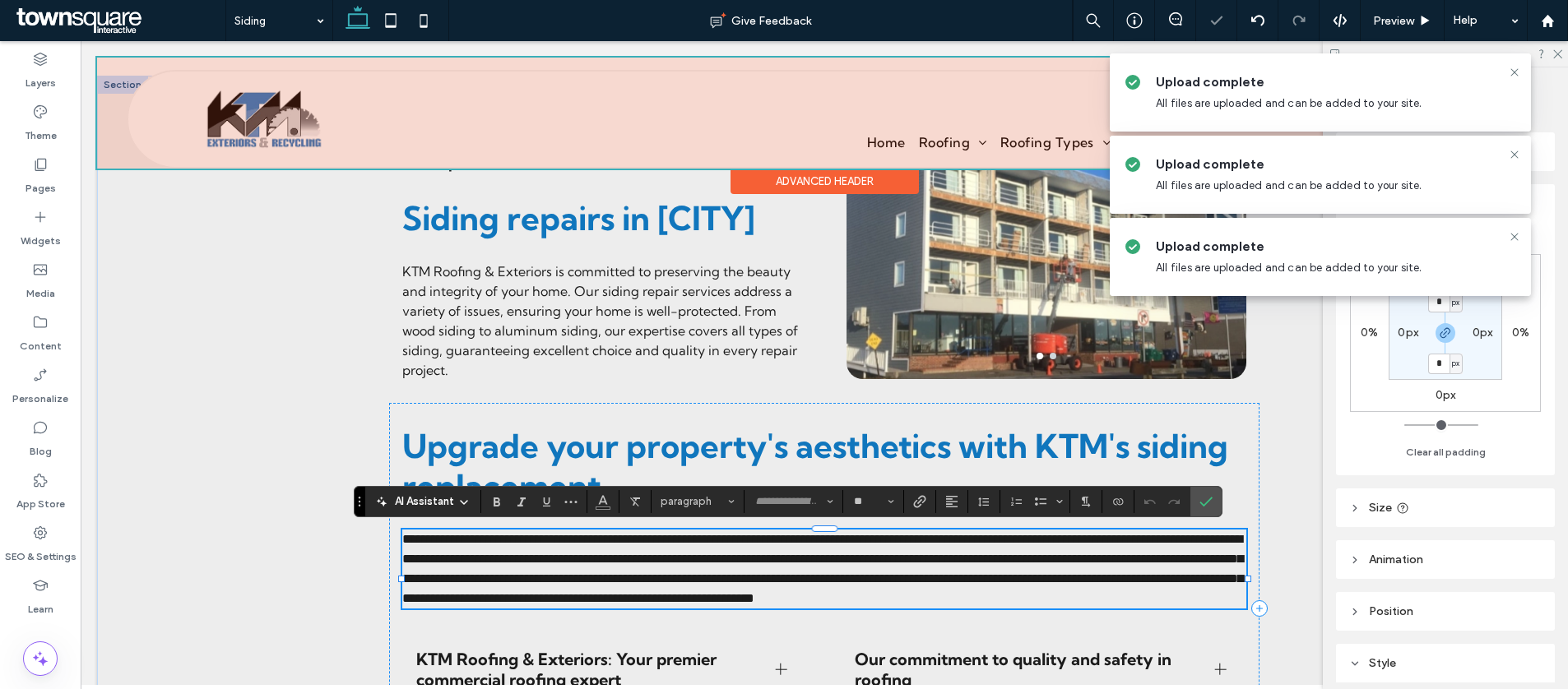 scroll, scrollTop: 2, scrollLeft: 0, axis: vertical 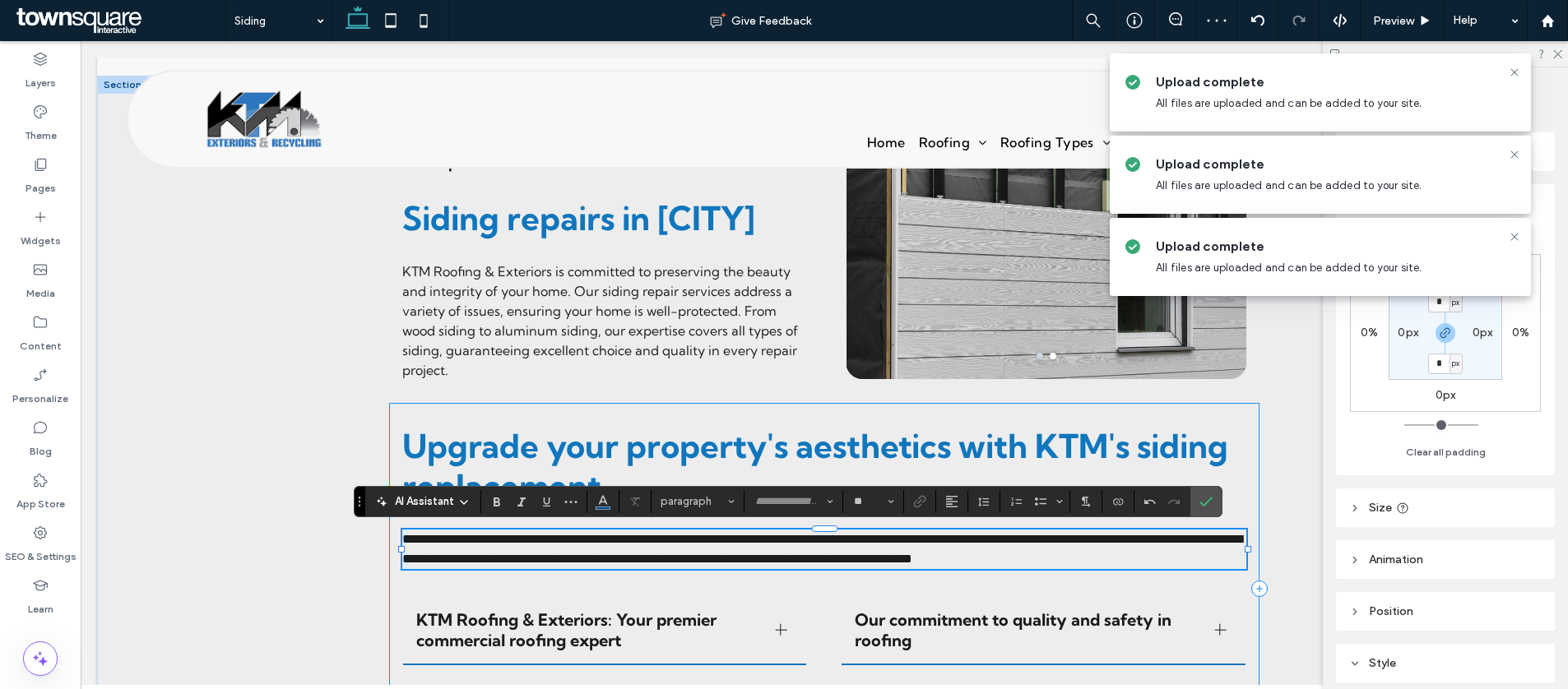 click on "KTM Roofing & Exteriors: Your premier commercial roofing expert" at bounding box center (605, 631) 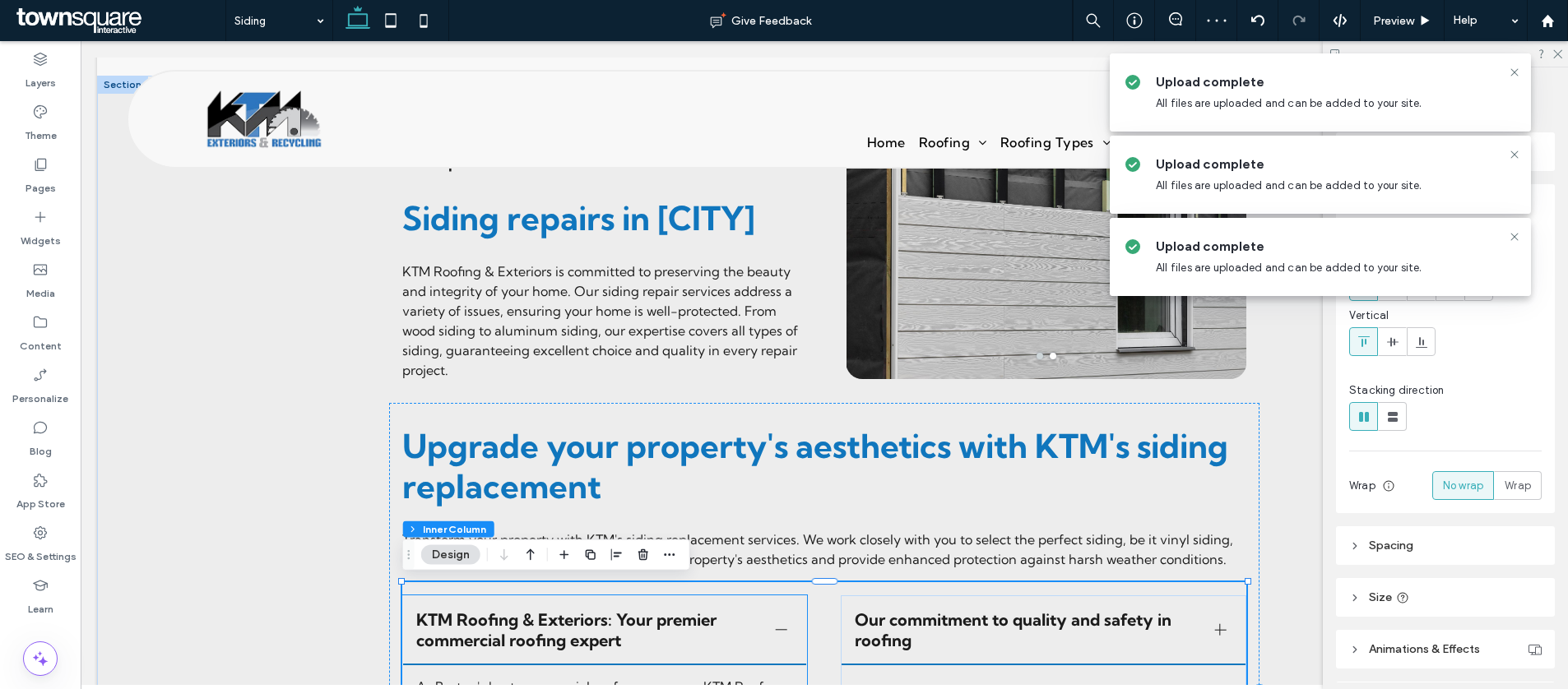 click on "KTM Roofing & Exteriors: Your premier commercial roofing expert" at bounding box center (589, 630) 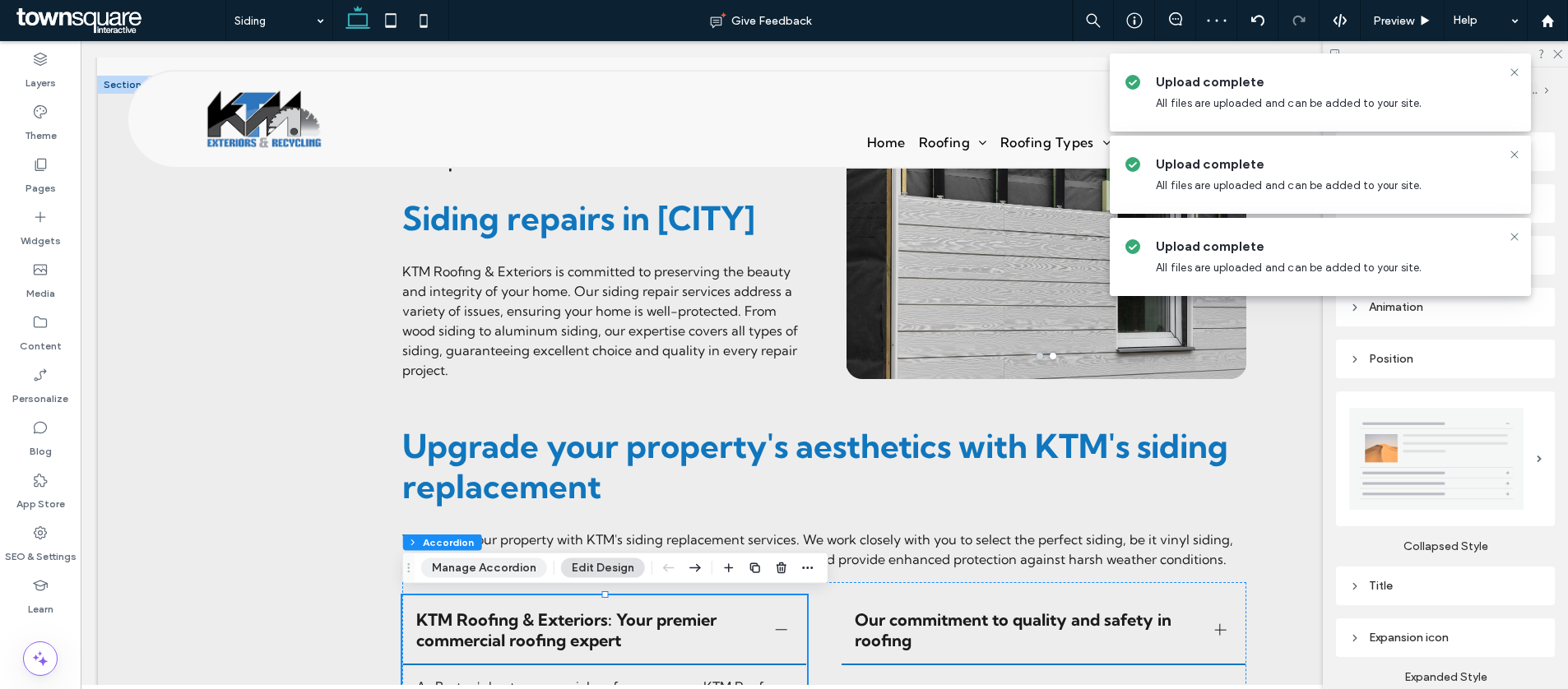 click on "Manage Accordion" at bounding box center [484, 568] 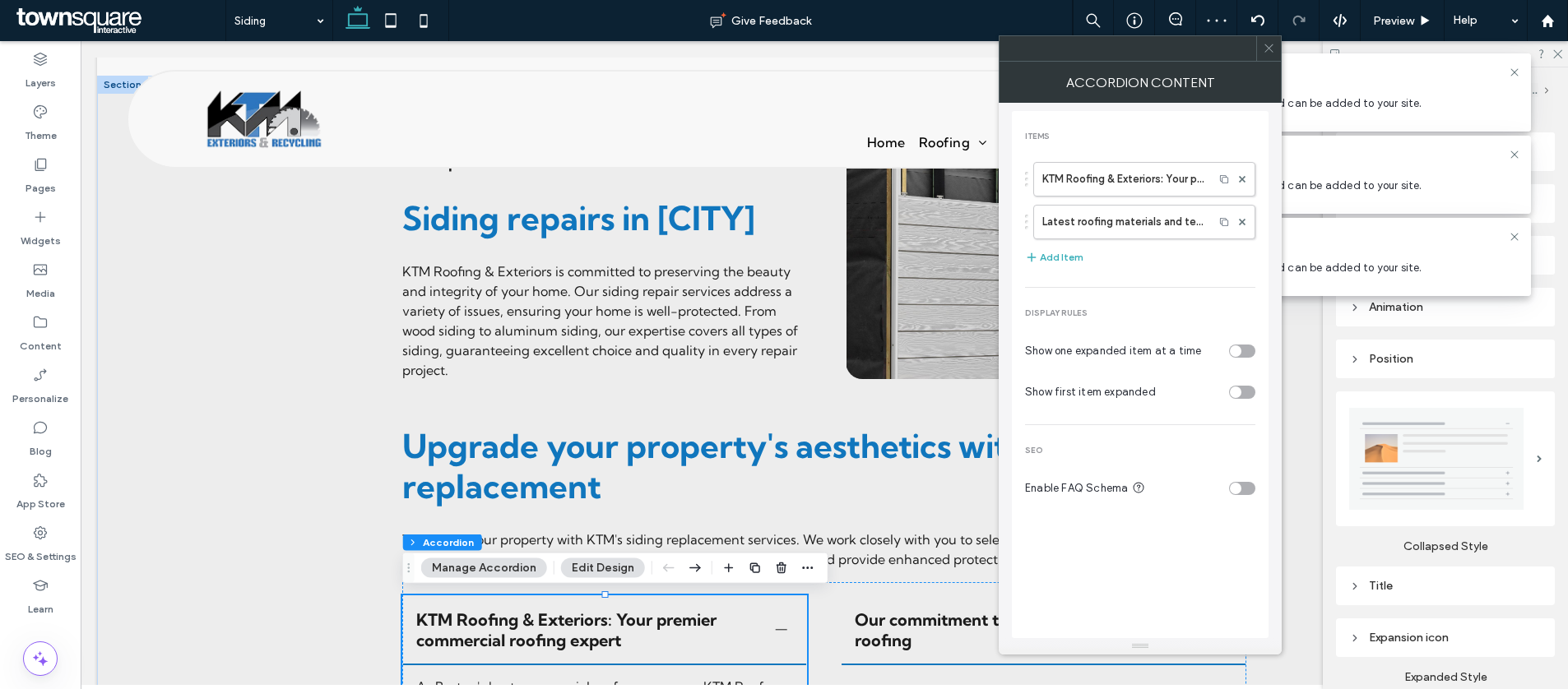 type 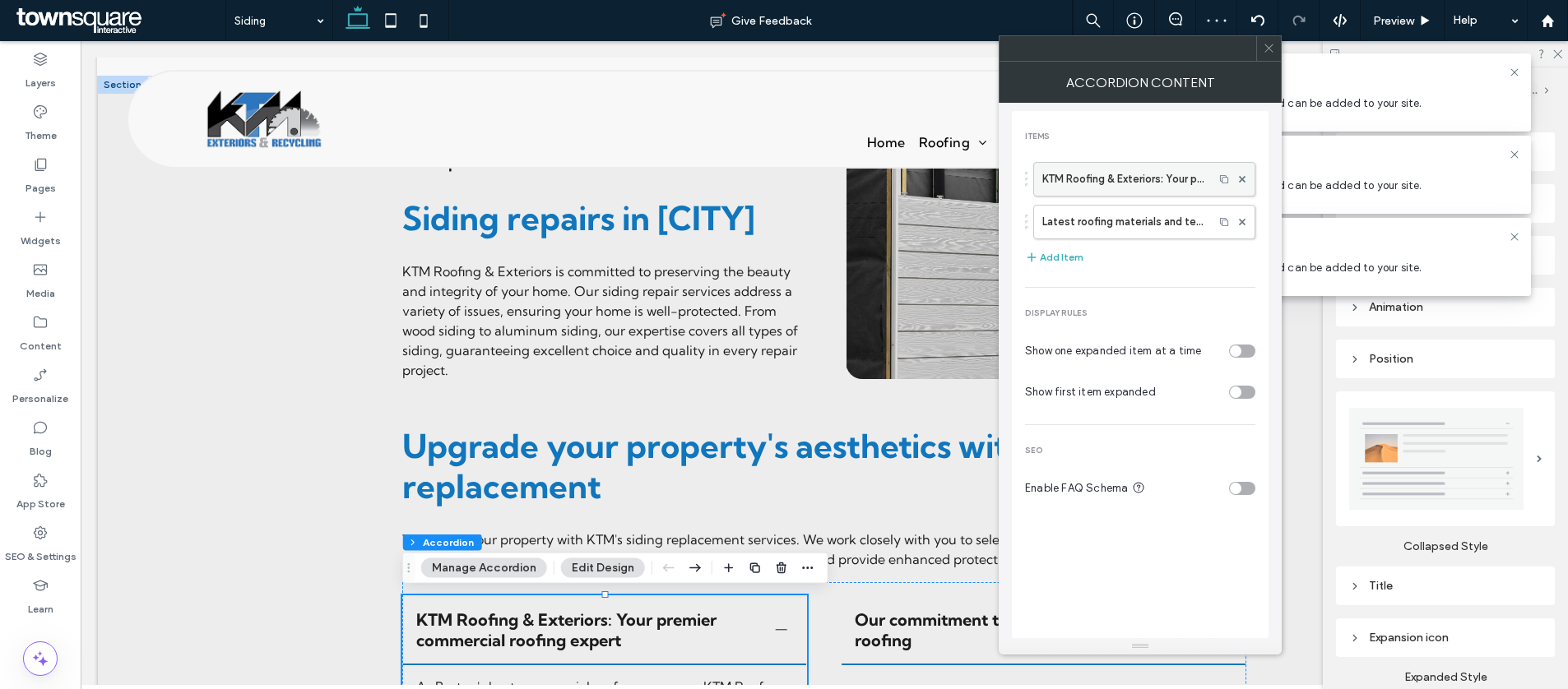 click on "KTM Roofing & Exteriors: Your premier commercial roofing expert" at bounding box center [1124, 179] 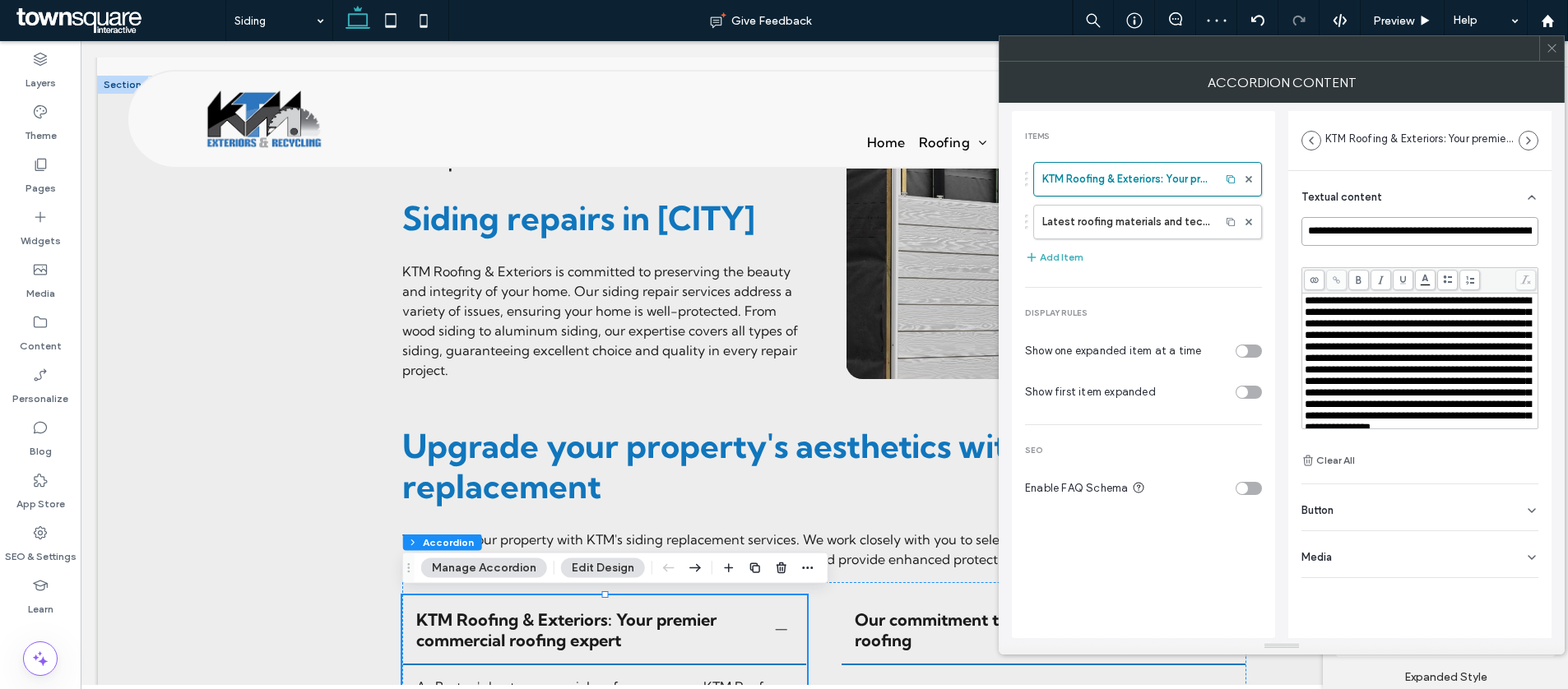 click on "**********" at bounding box center [1420, 231] 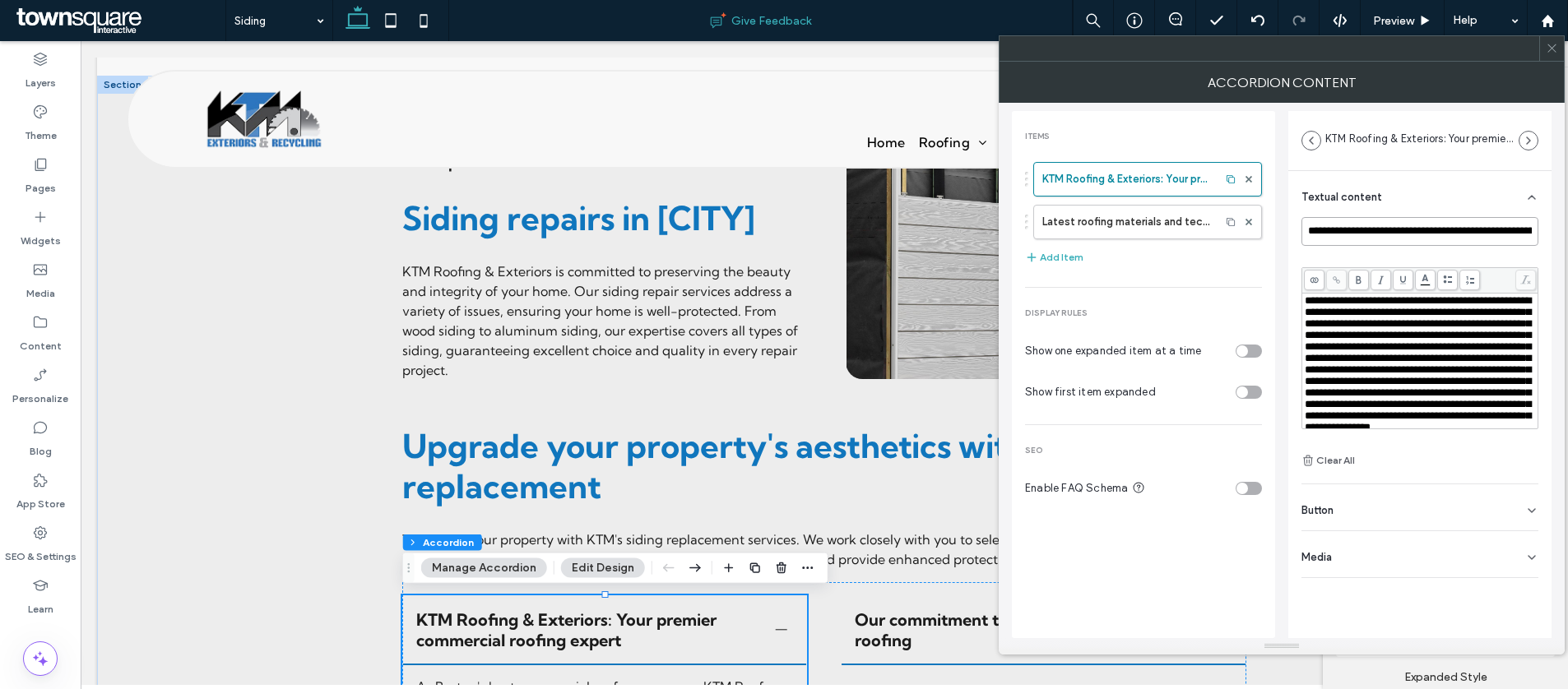 paste 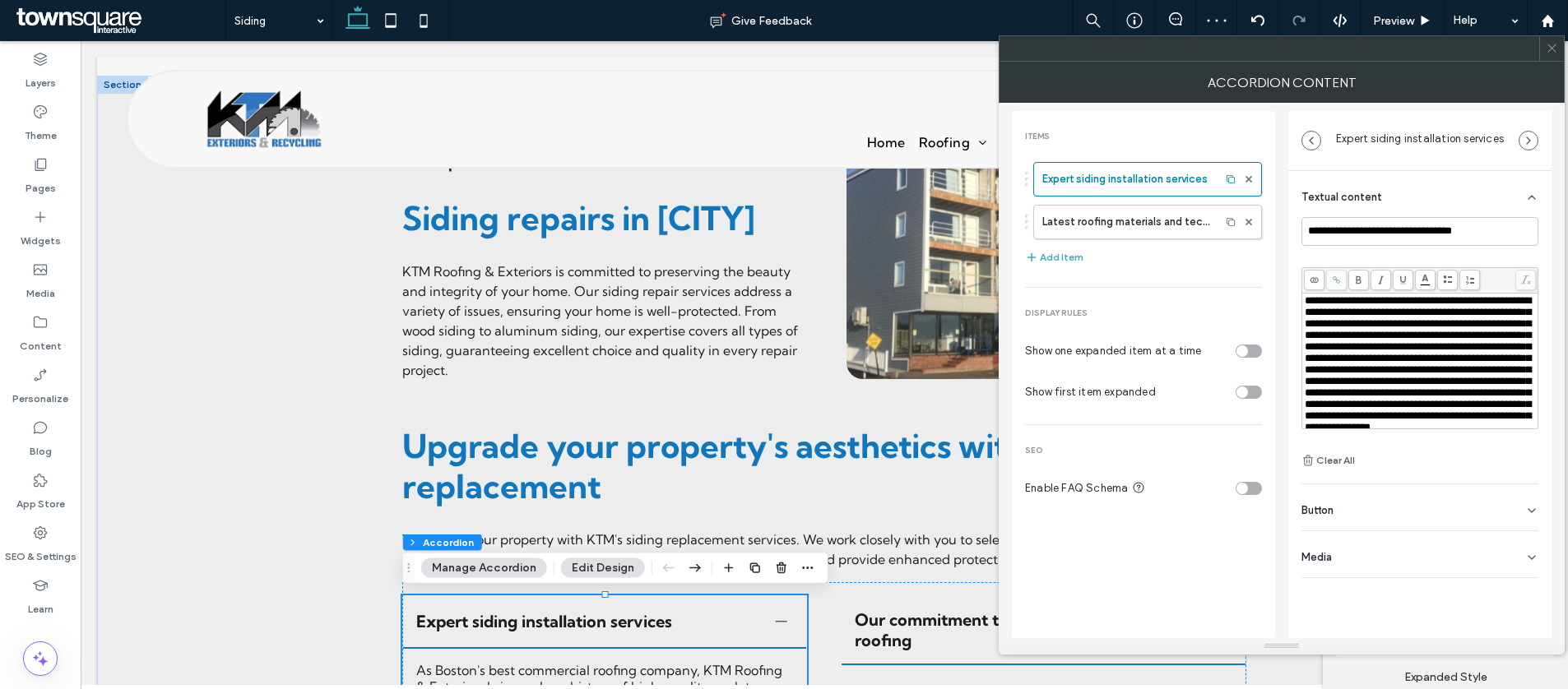 click on "**********" at bounding box center [1417, 363] 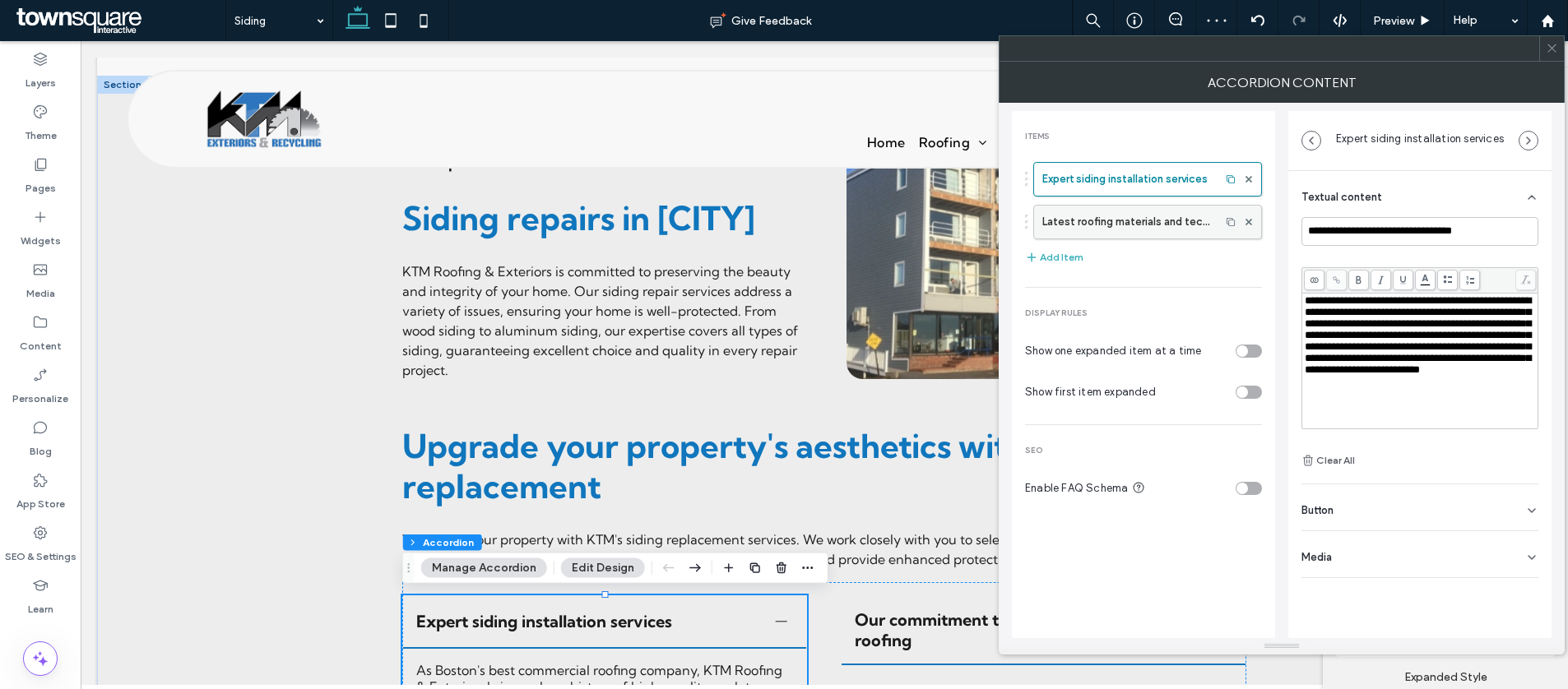 click on "Latest roofing materials and technologies for your business" at bounding box center (1127, 222) 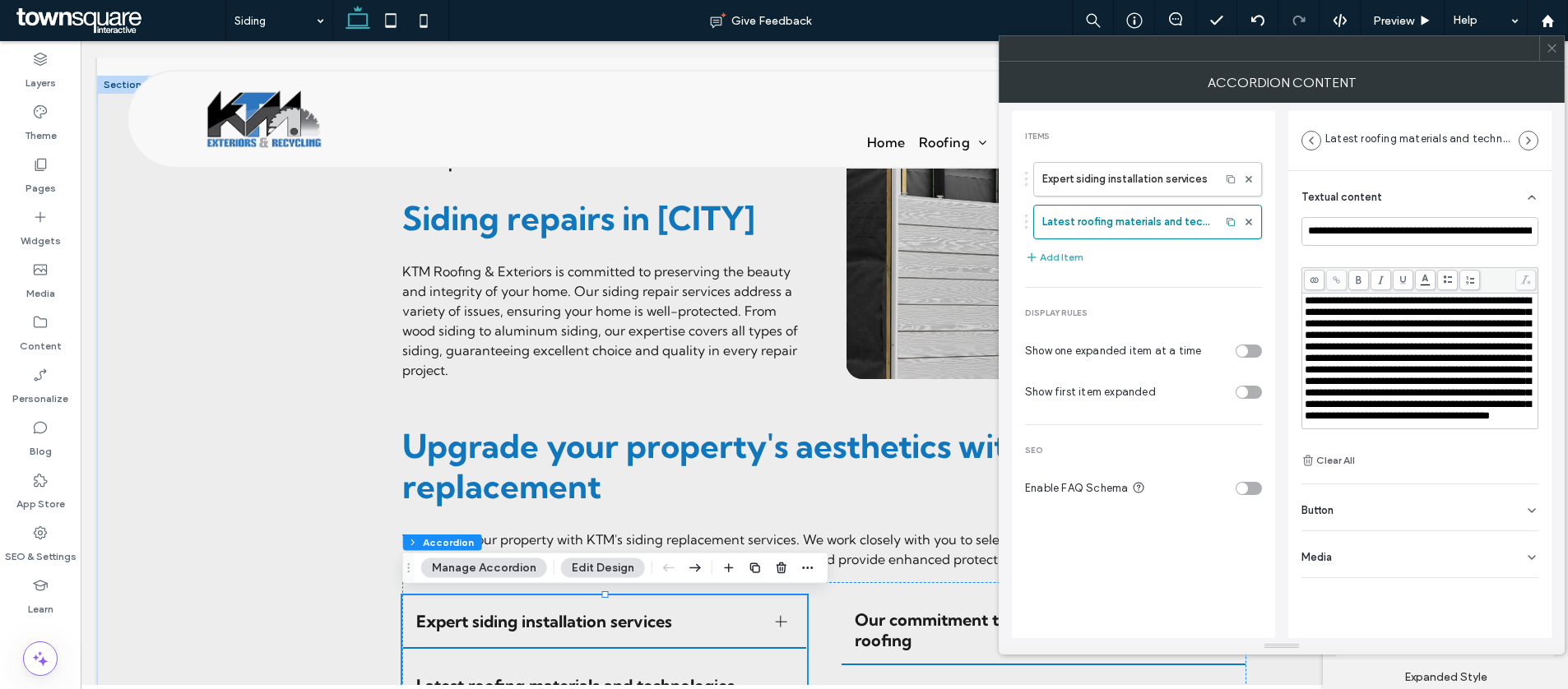 drag, startPoint x: 1496, startPoint y: 247, endPoint x: 1487, endPoint y: 238, distance: 12.727922 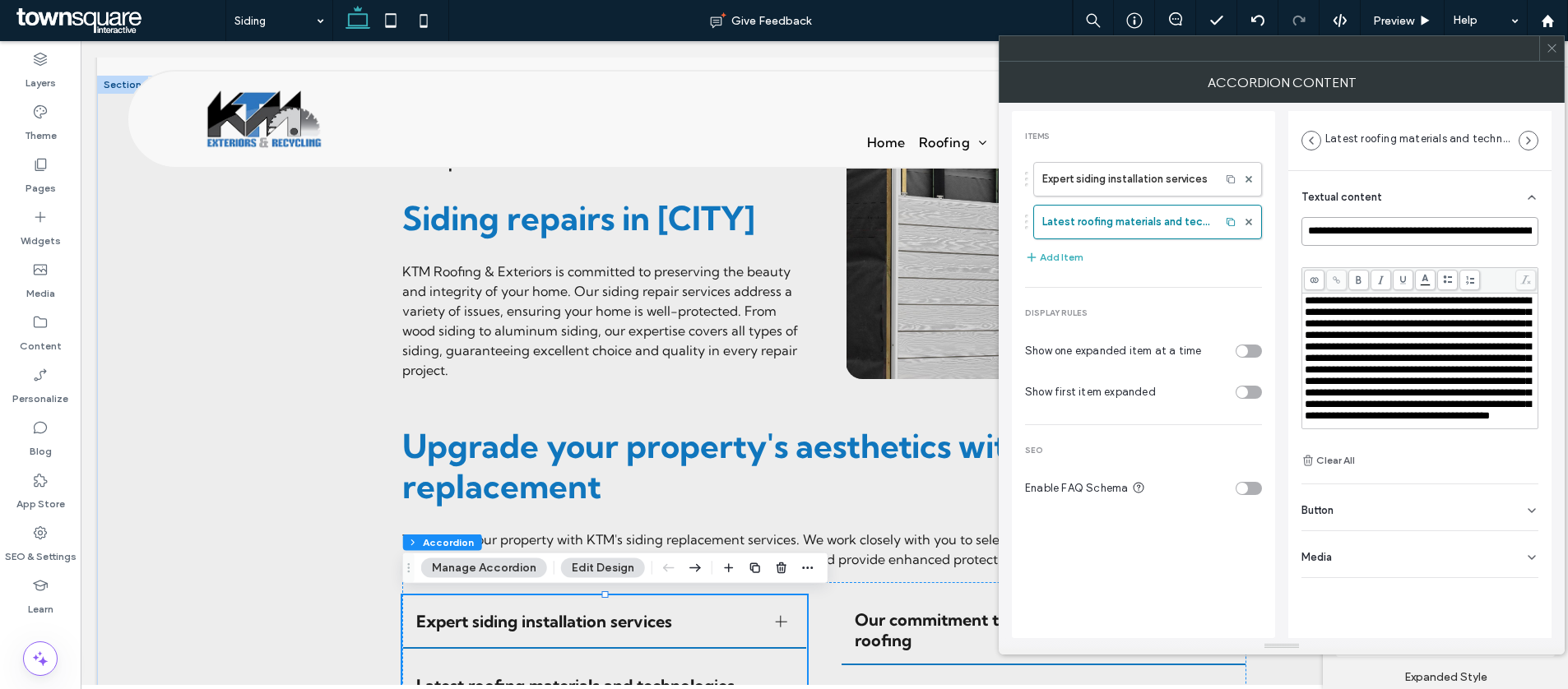 click on "**********" at bounding box center (1420, 231) 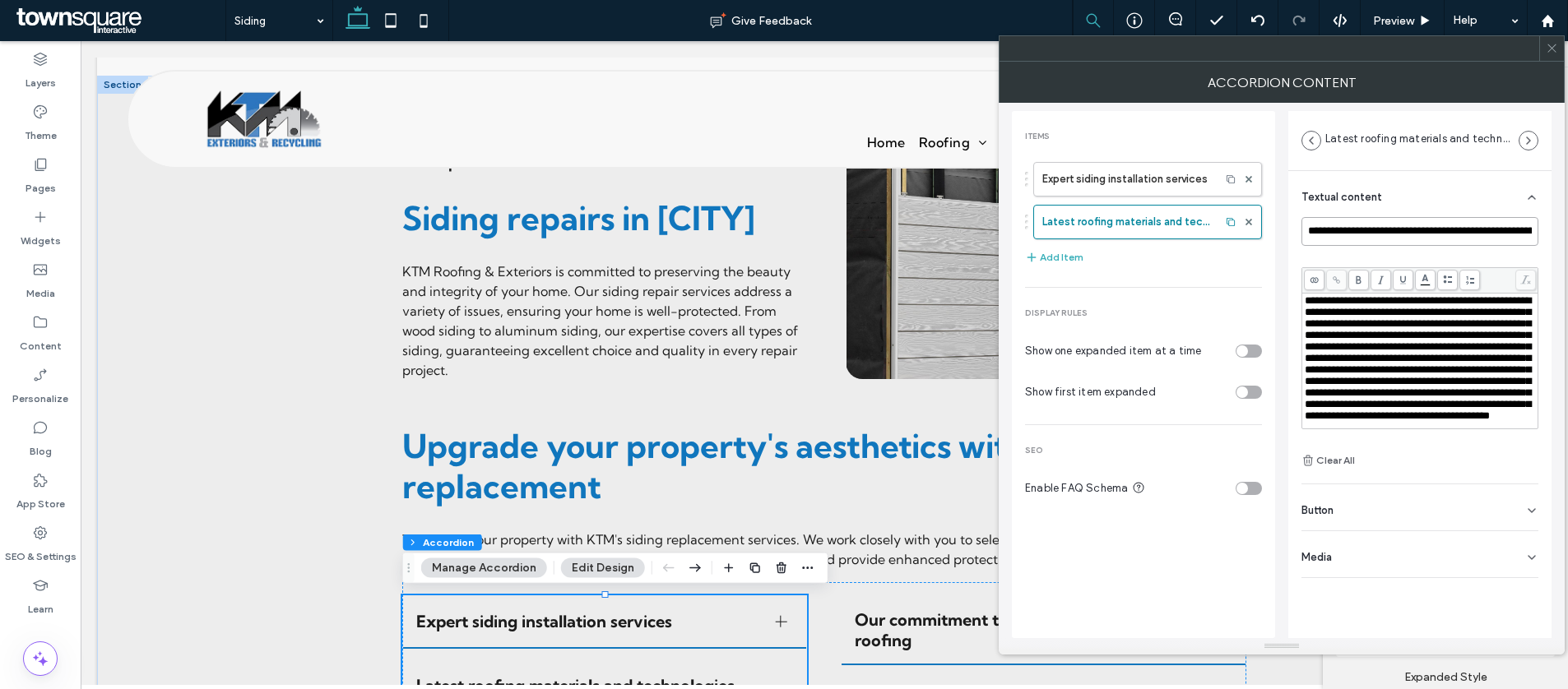 paste 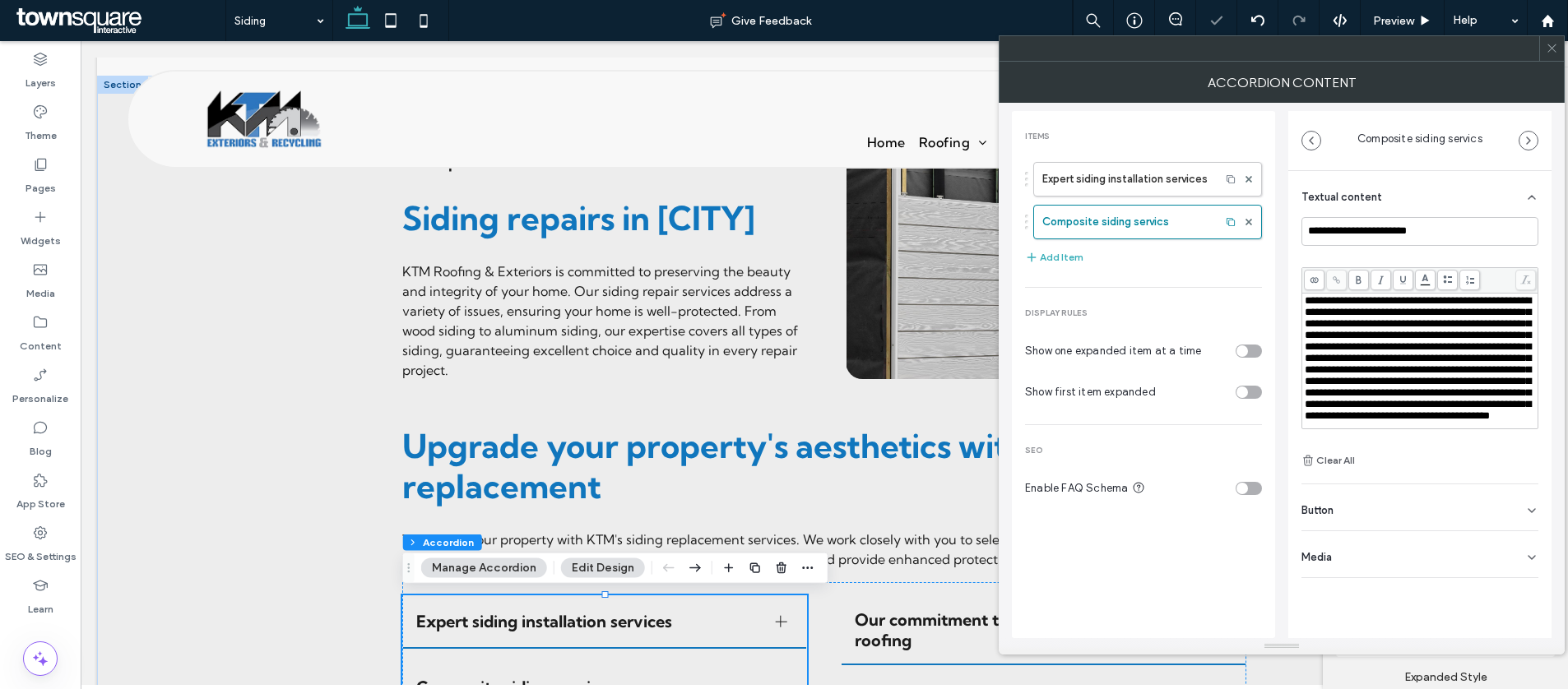 click on "**********" at bounding box center (1417, 358) 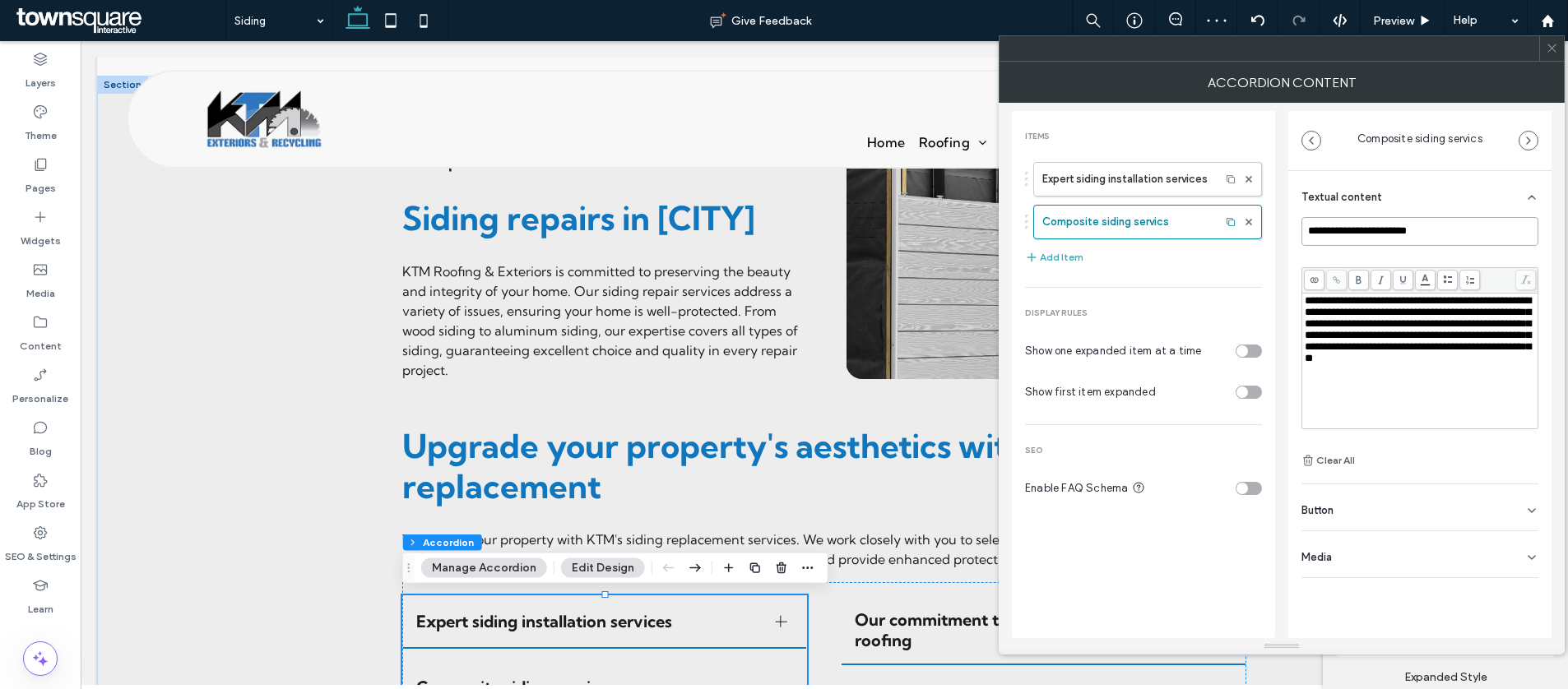 click on "**********" at bounding box center [1420, 231] 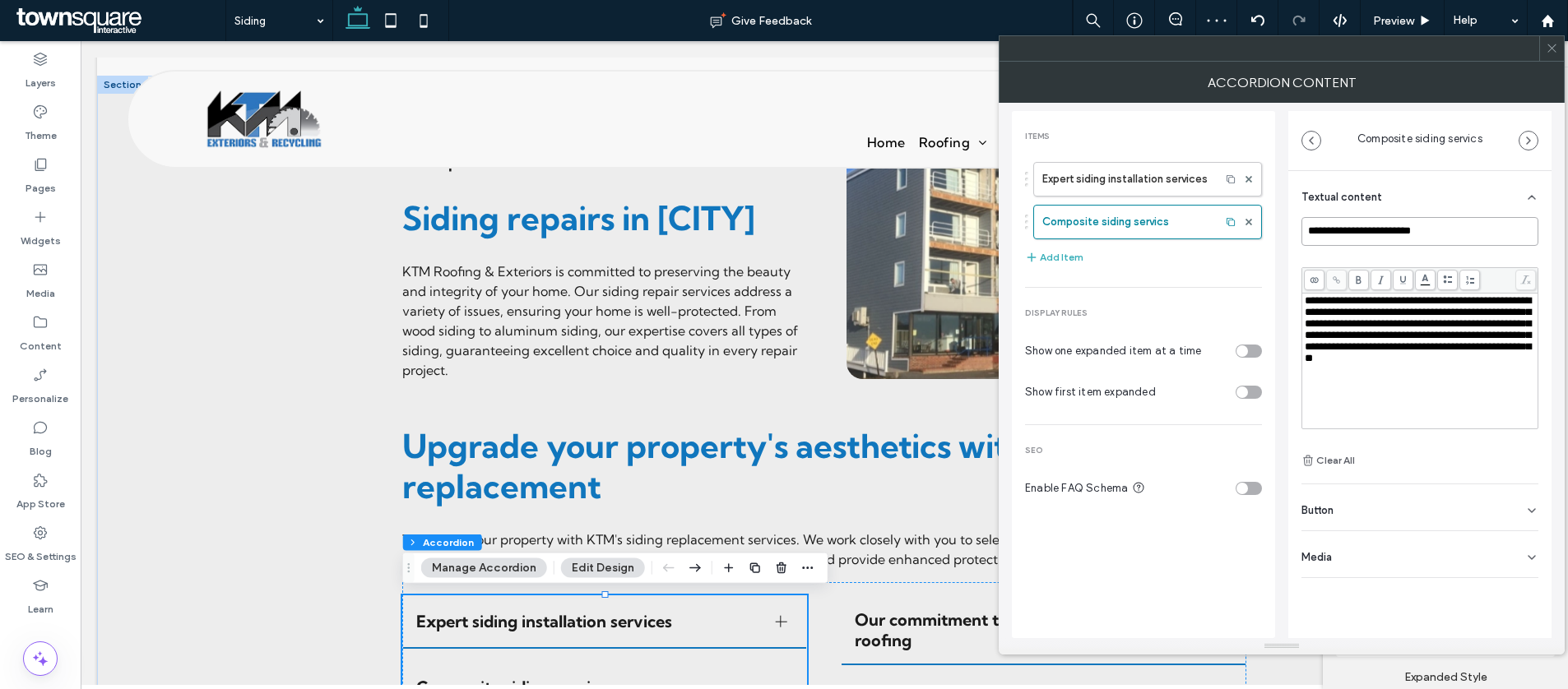 type on "**********" 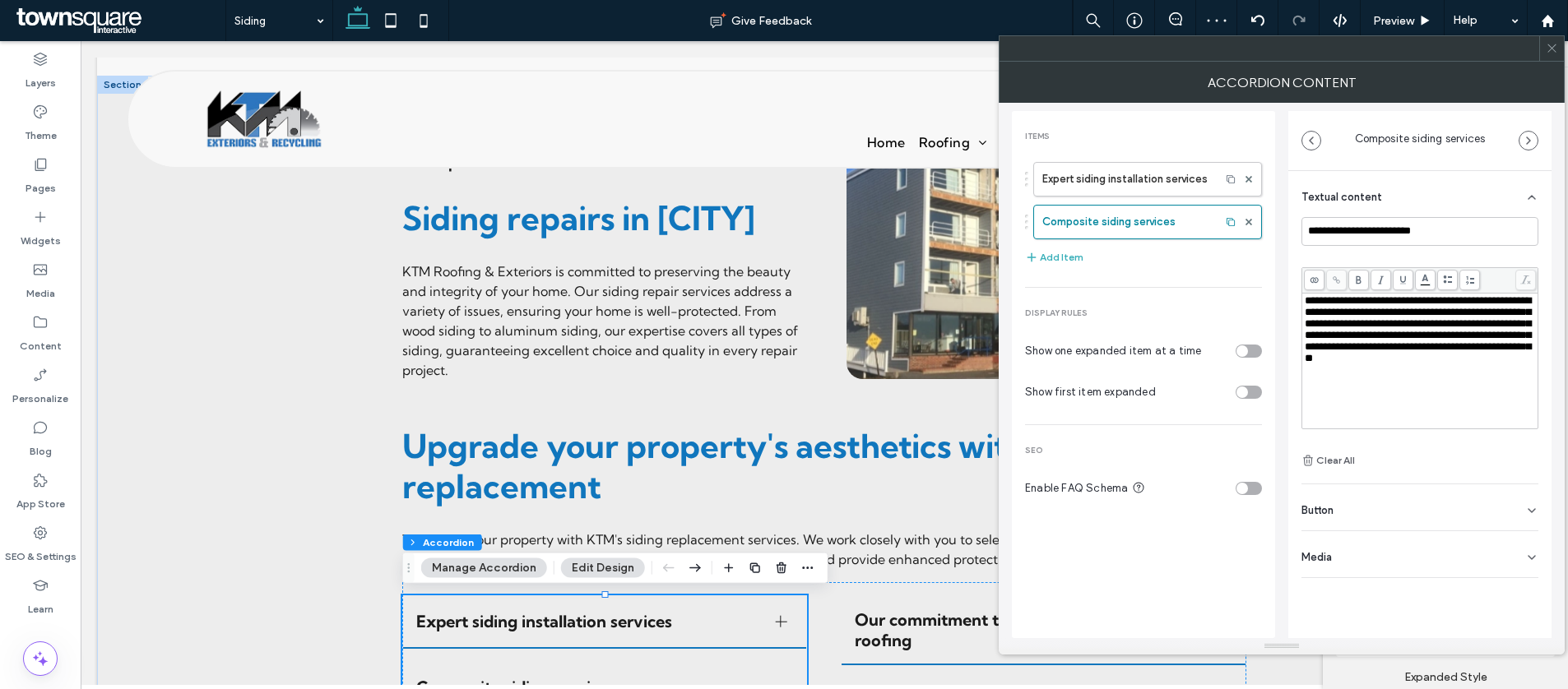 click at bounding box center [1552, 49] 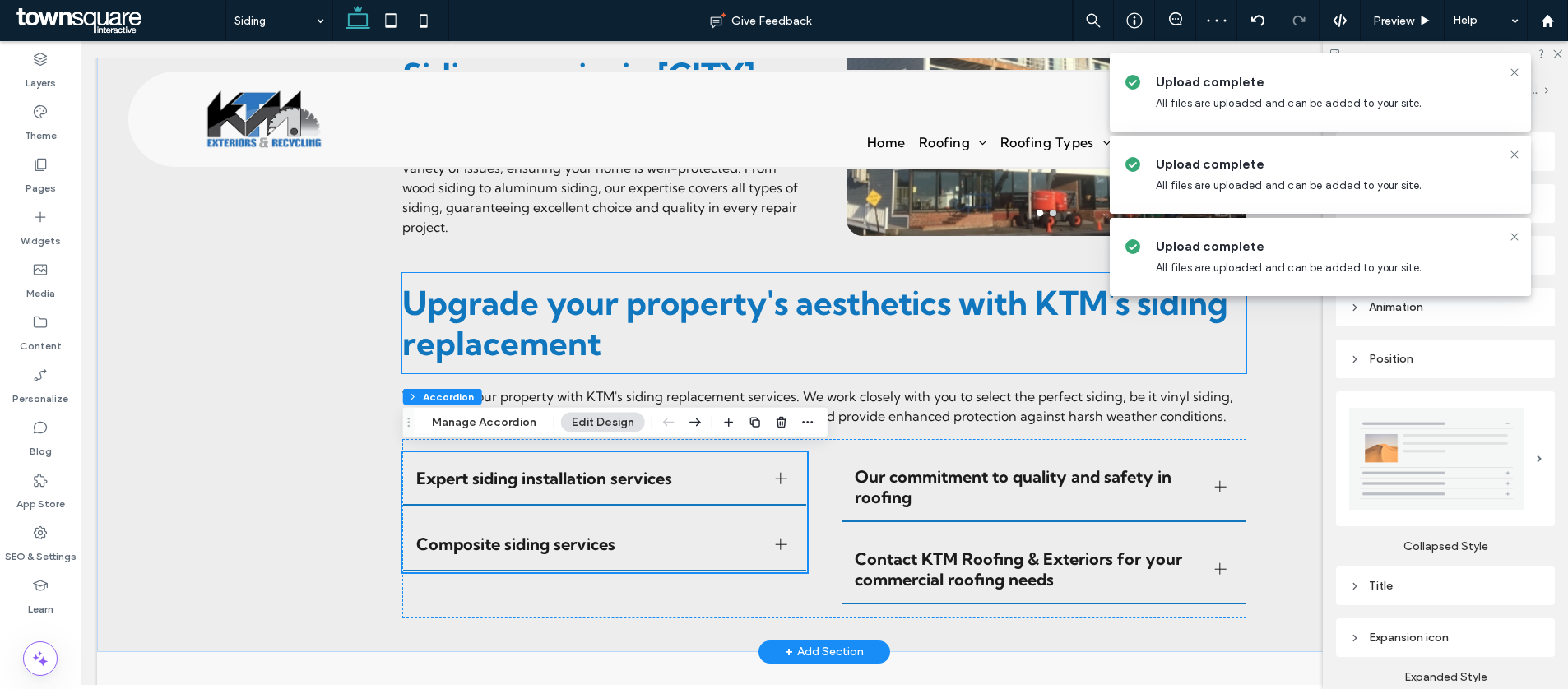 scroll, scrollTop: 1573, scrollLeft: 0, axis: vertical 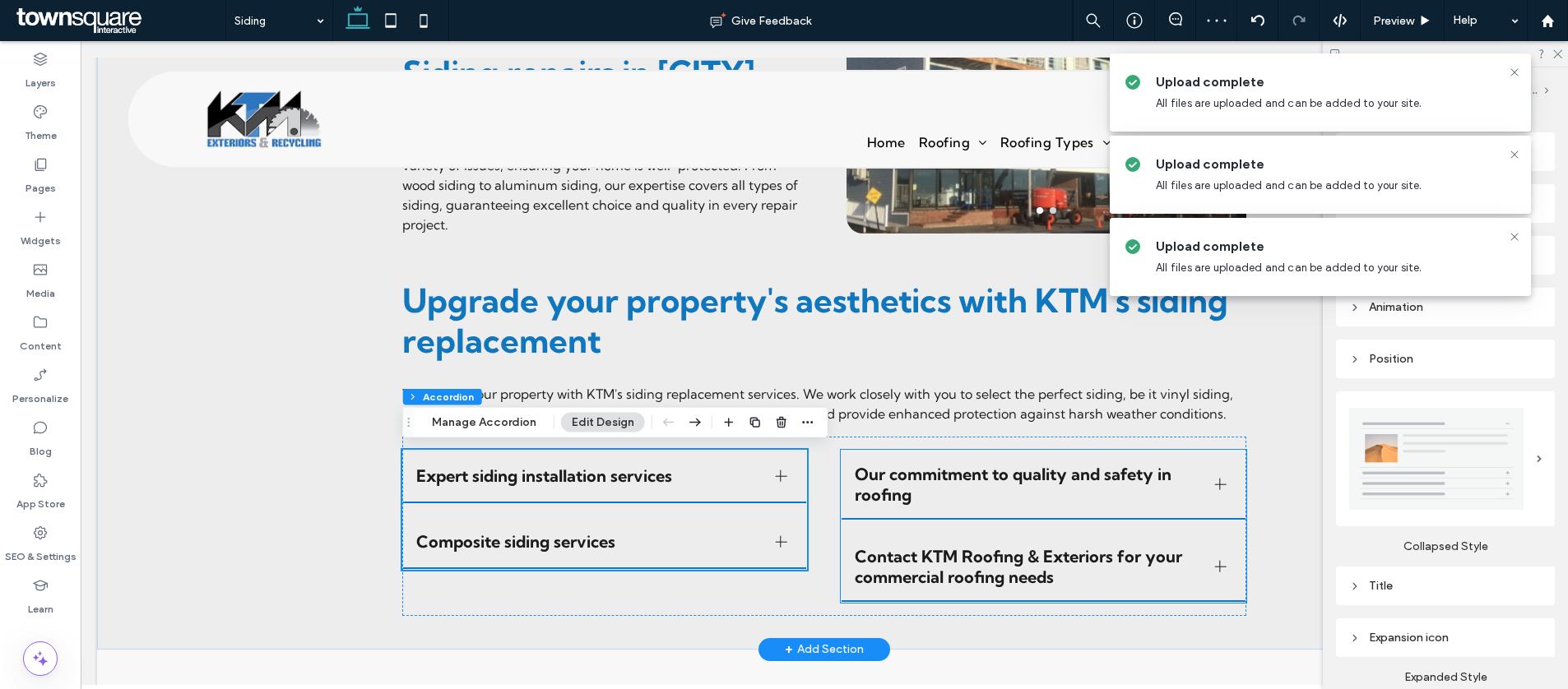 click on "Our commitment to quality and safety in roofing" at bounding box center [1028, 484] 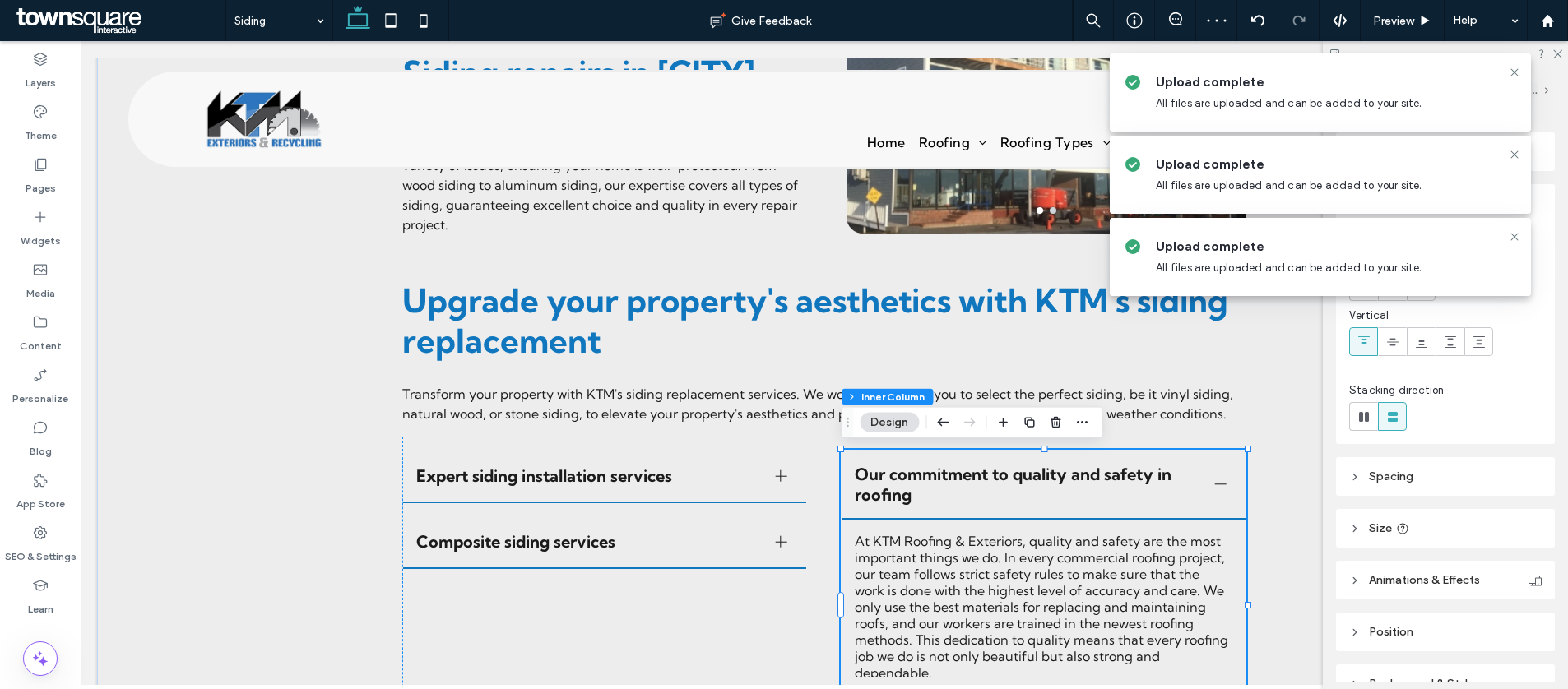 click on "Our commitment to quality and safety in roofing" at bounding box center [1028, 484] 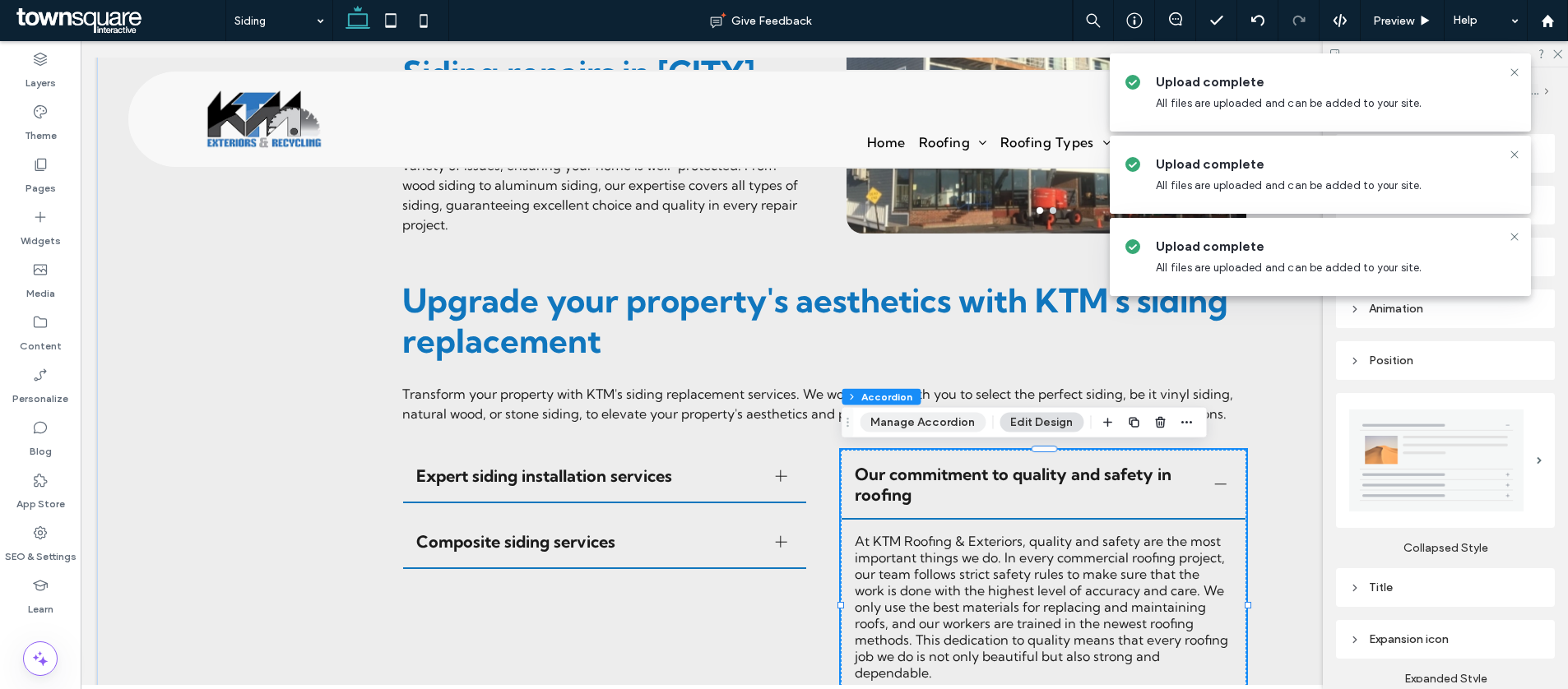 click on "Manage Accordion" at bounding box center [922, 423] 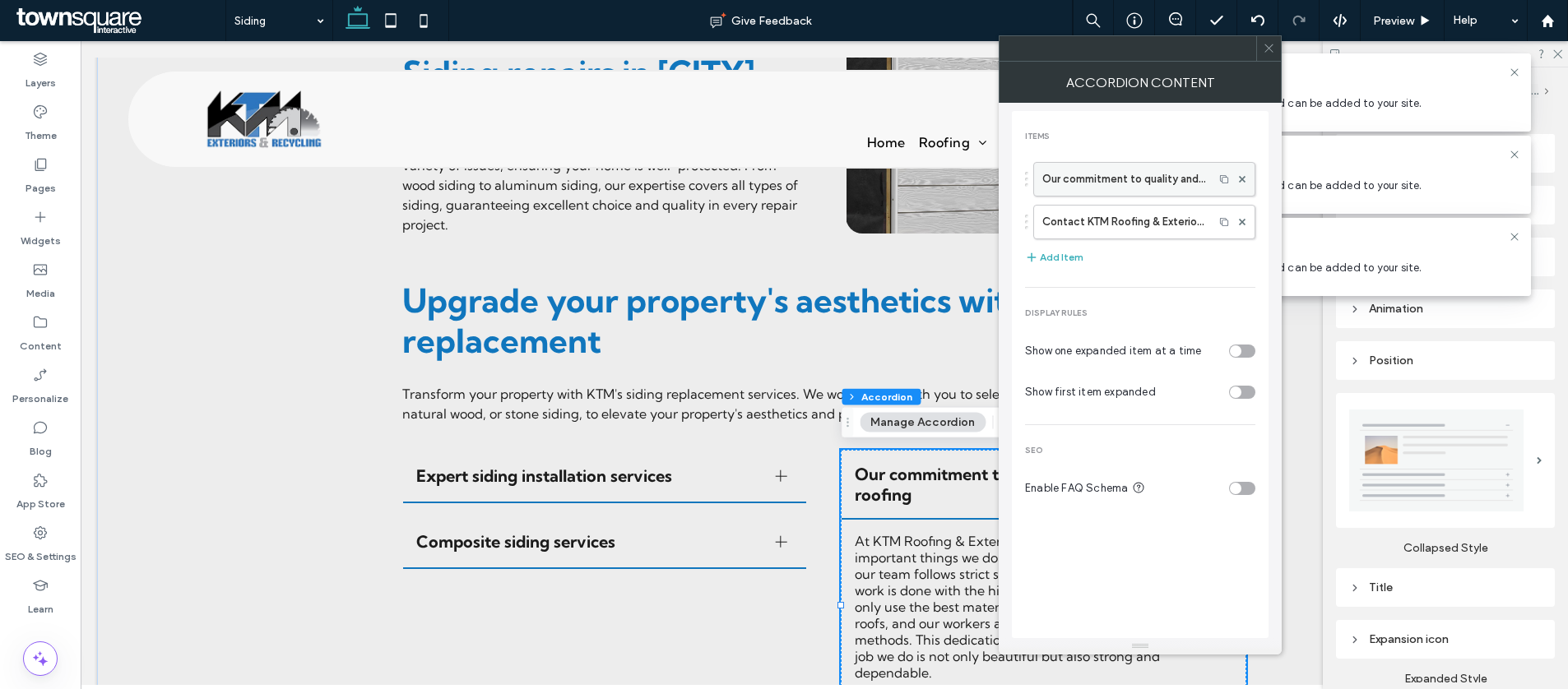 click on "Our commitment to quality and safety in roofing" at bounding box center [1124, 179] 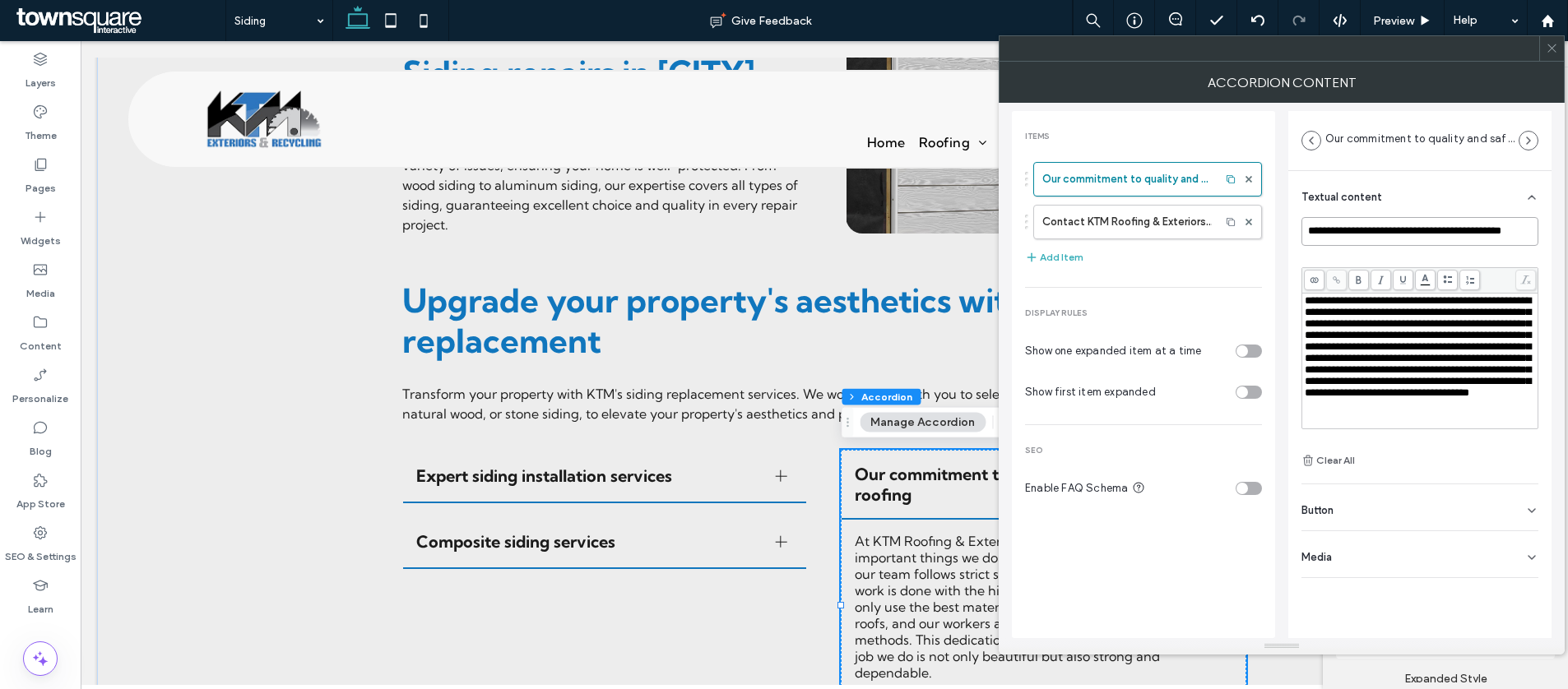 click on "**********" at bounding box center (1420, 231) 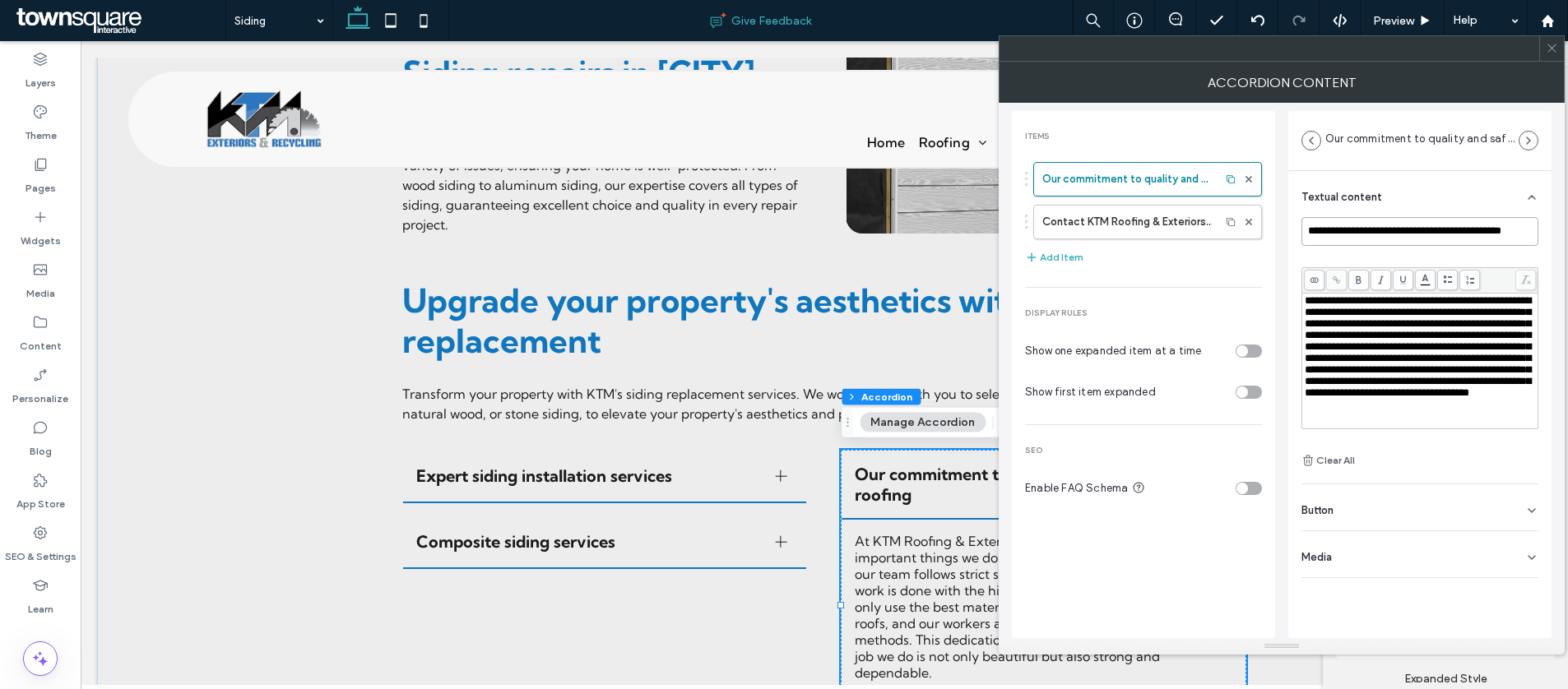 paste on "*********" 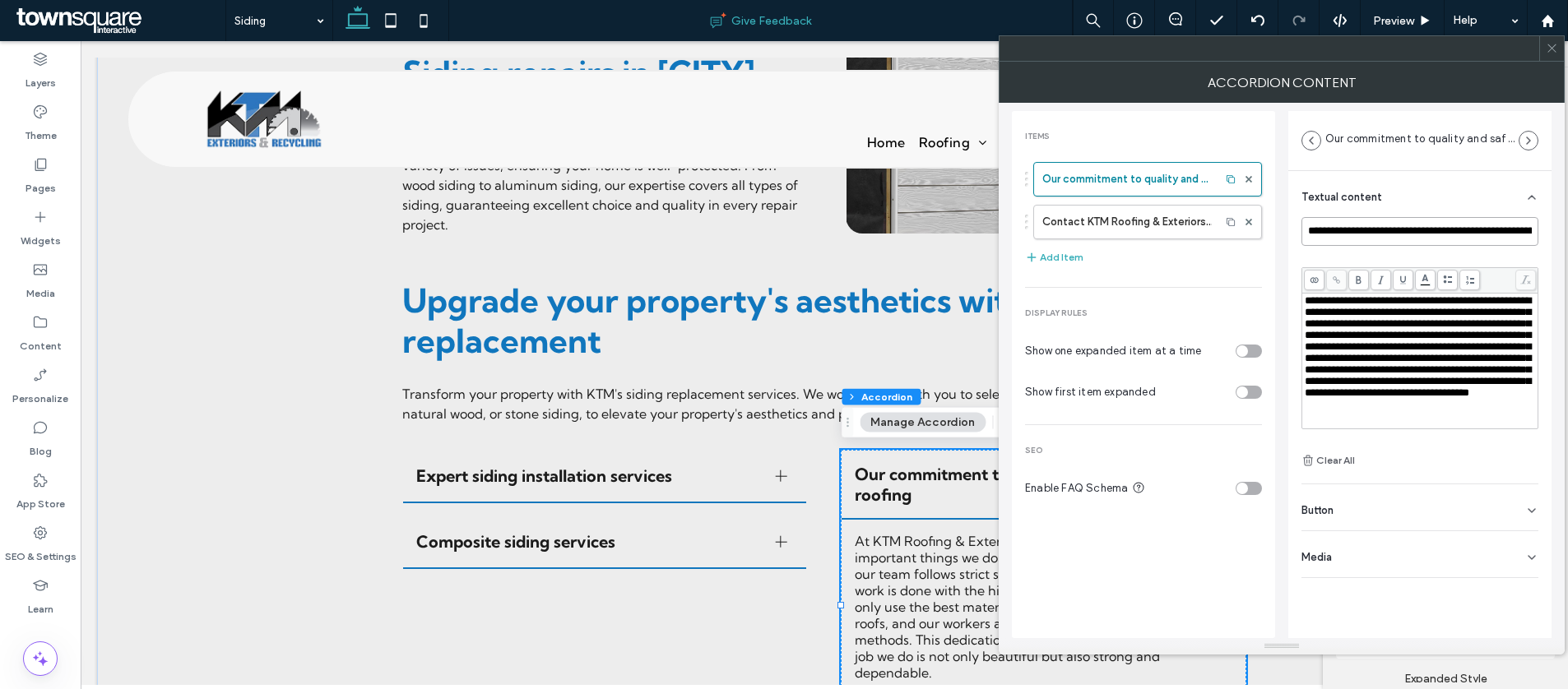 scroll, scrollTop: 0, scrollLeft: 48, axis: horizontal 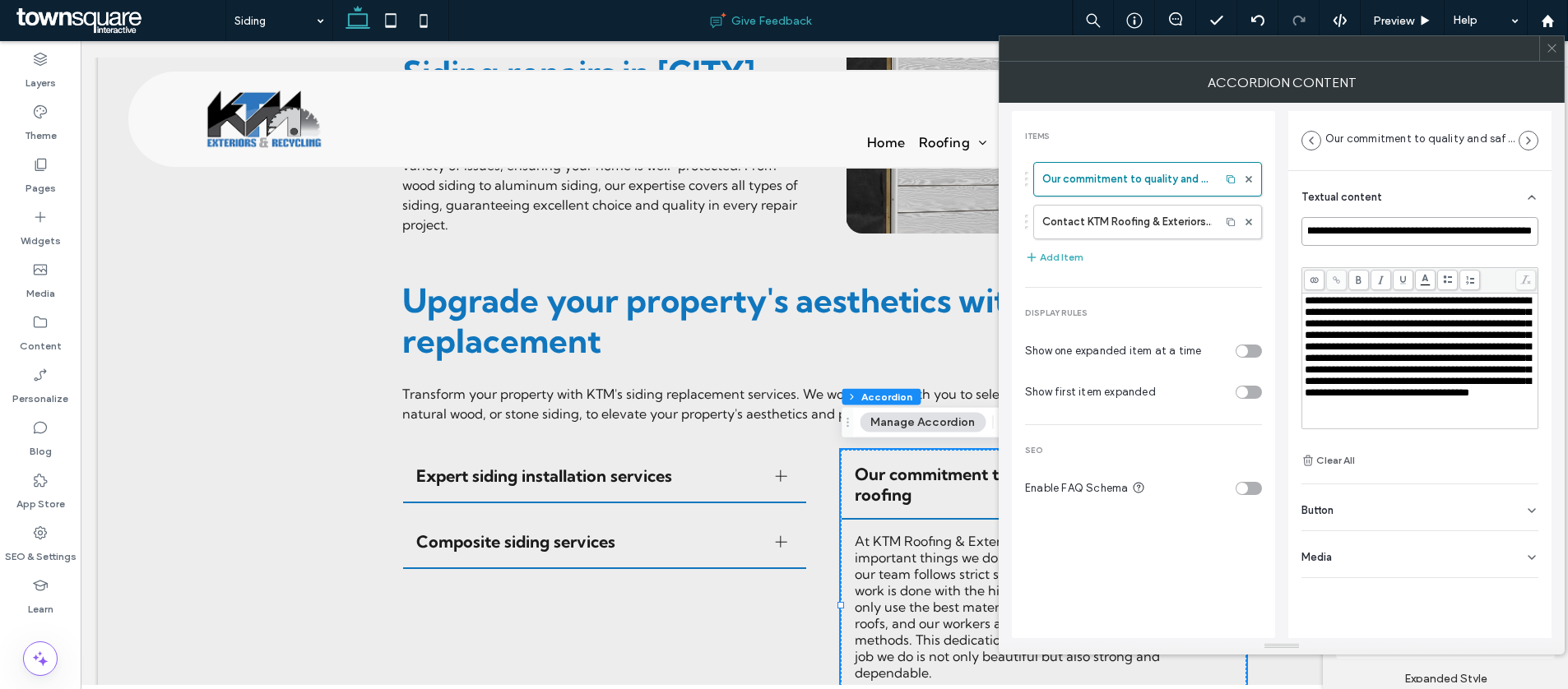 type on "**********" 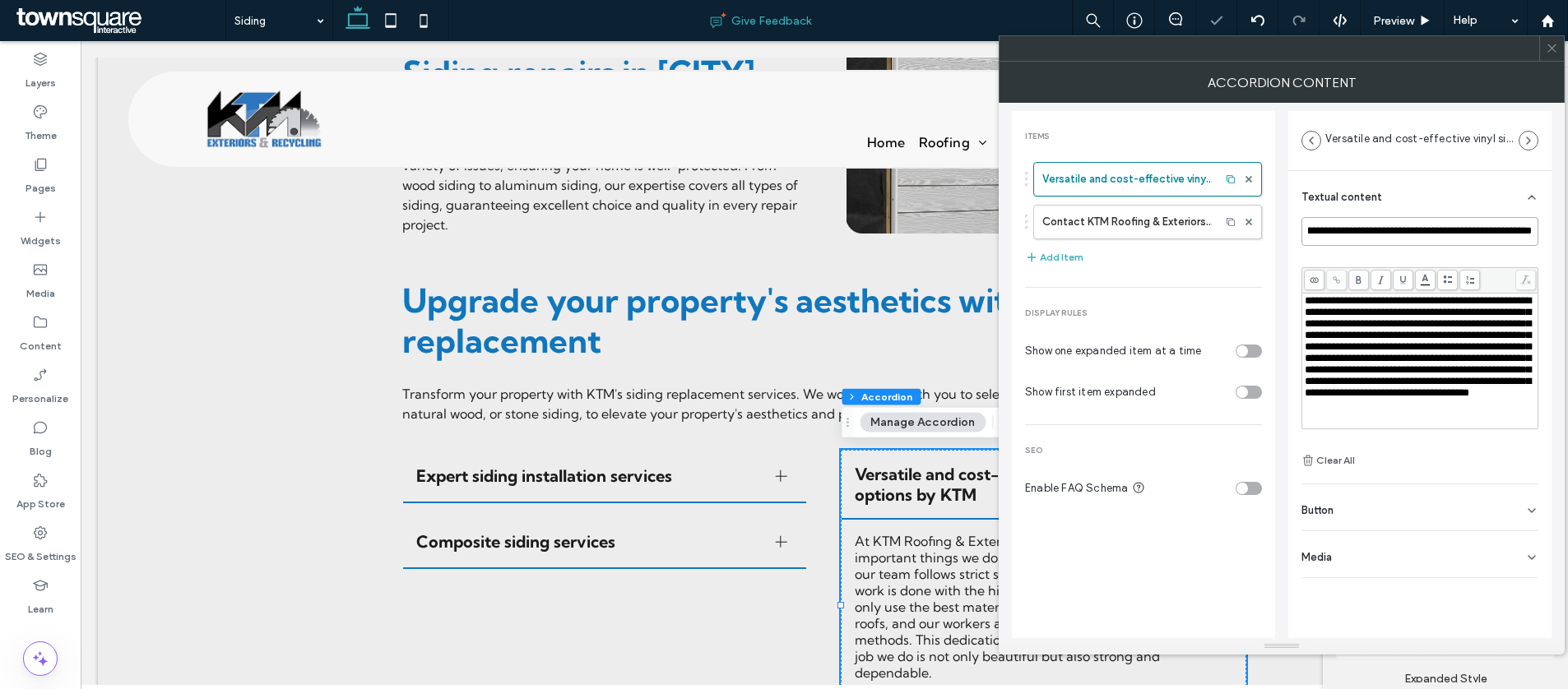 scroll, scrollTop: 0, scrollLeft: 0, axis: both 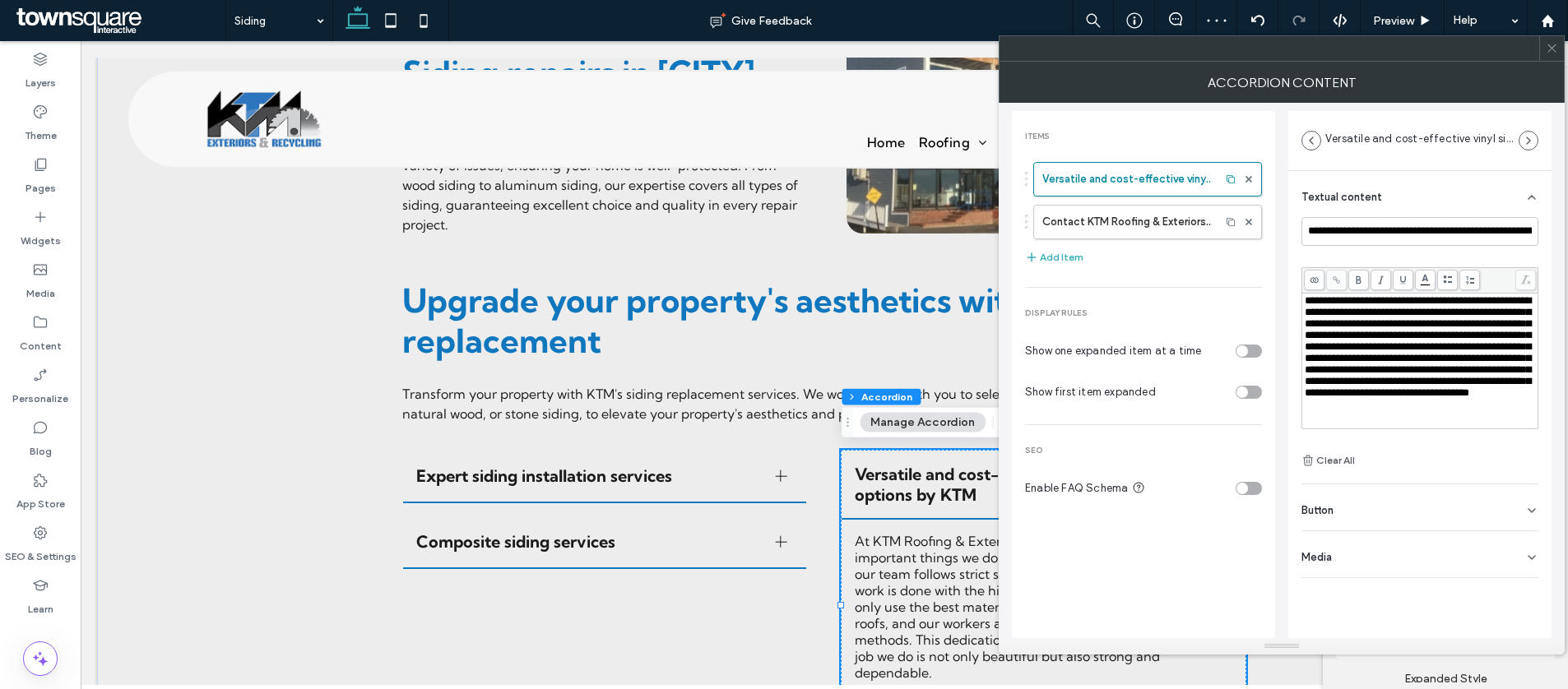 click on "**********" at bounding box center (1417, 346) 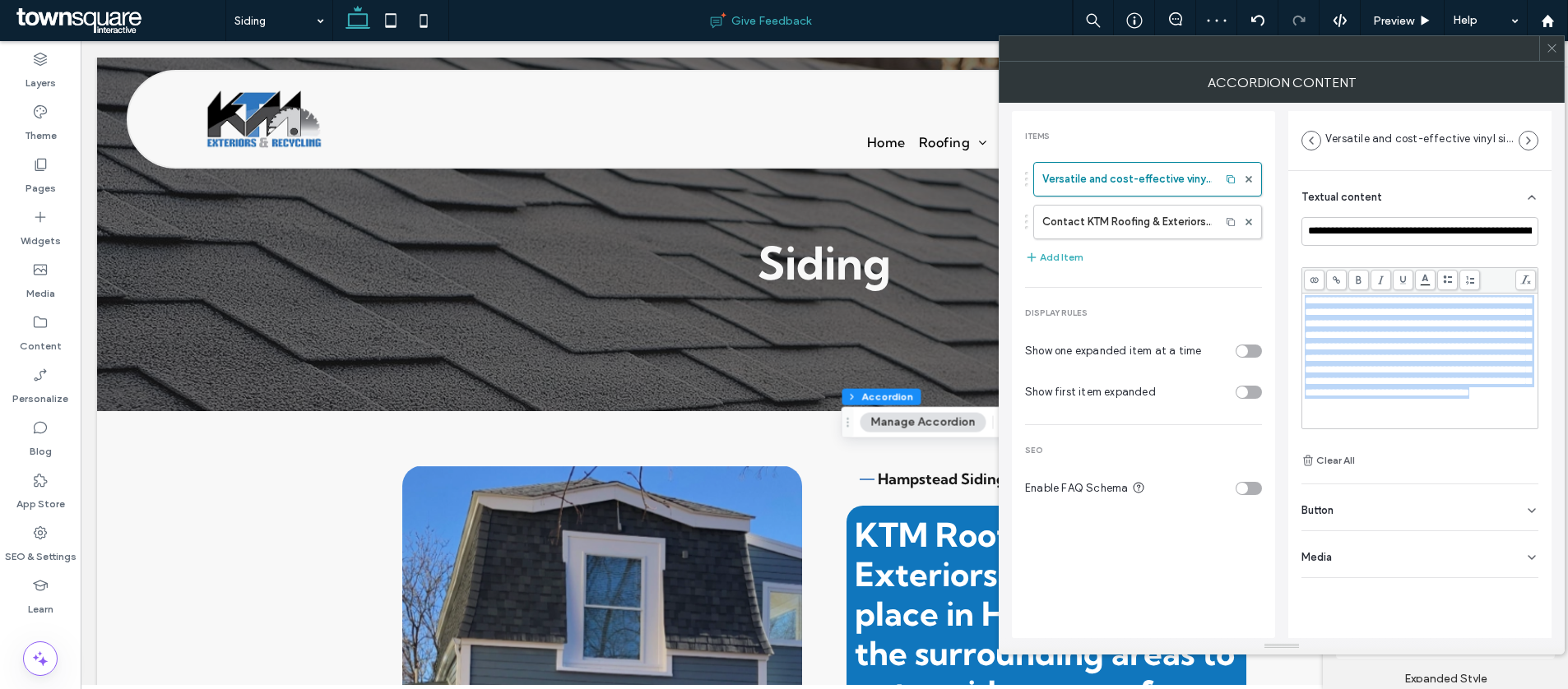 scroll, scrollTop: 1573, scrollLeft: 0, axis: vertical 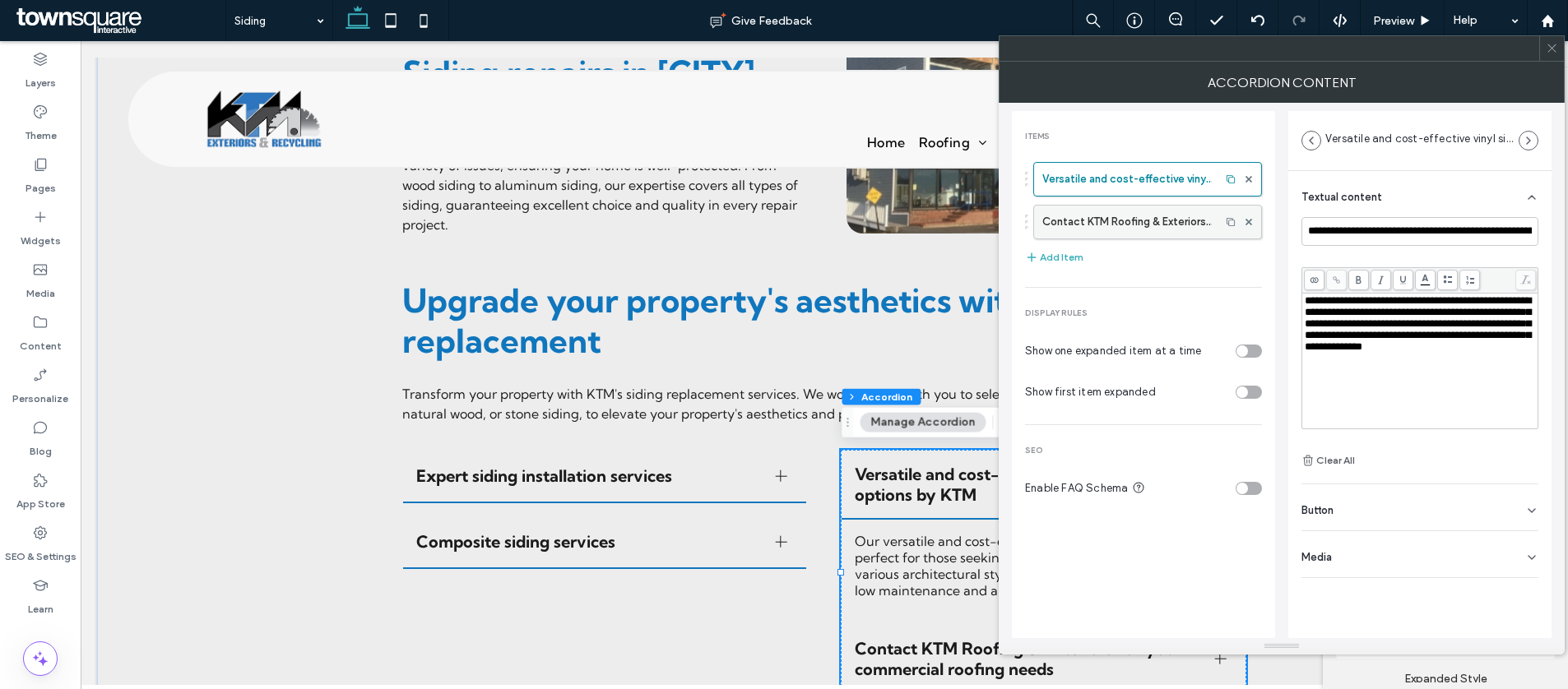 click on "Contact KTM Roofing & Exteriors for your commercial roofing needs" at bounding box center [1127, 222] 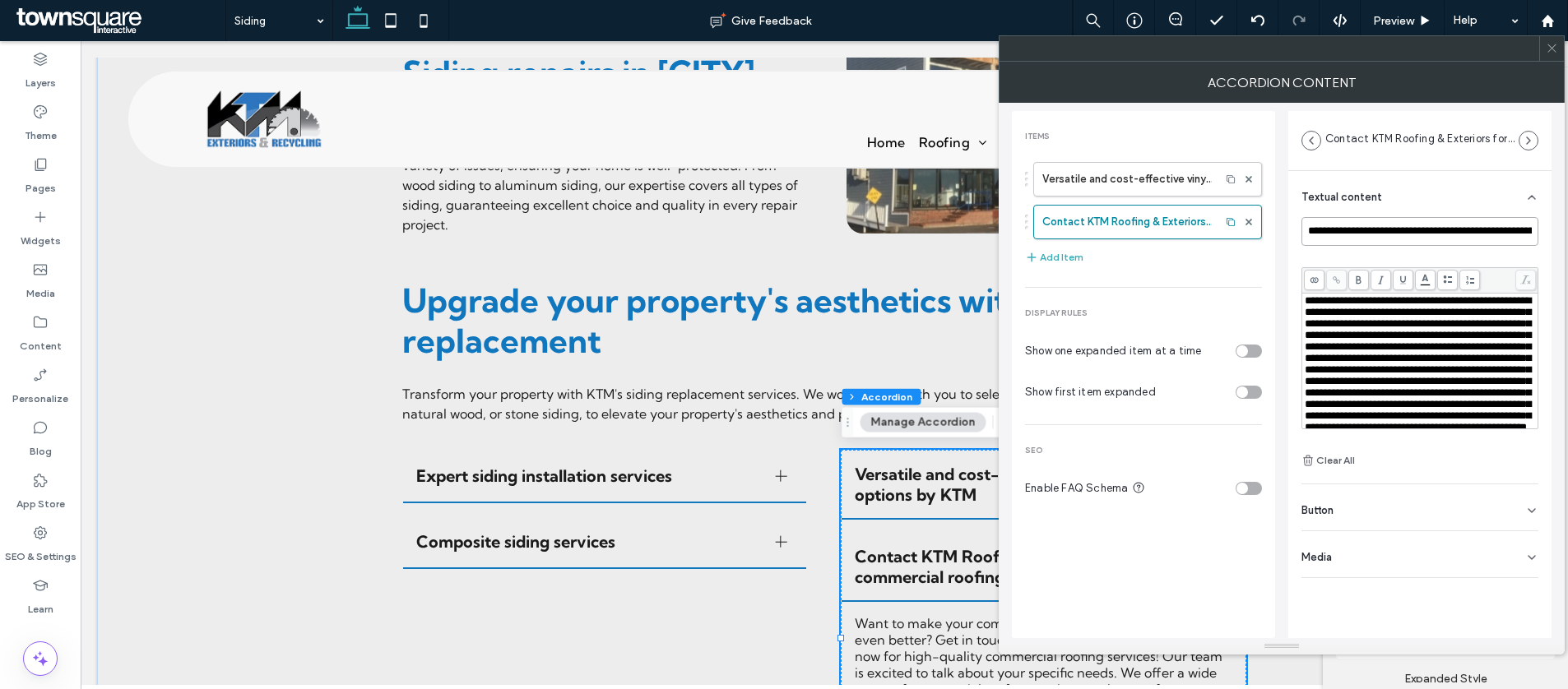 click on "**********" at bounding box center [1420, 231] 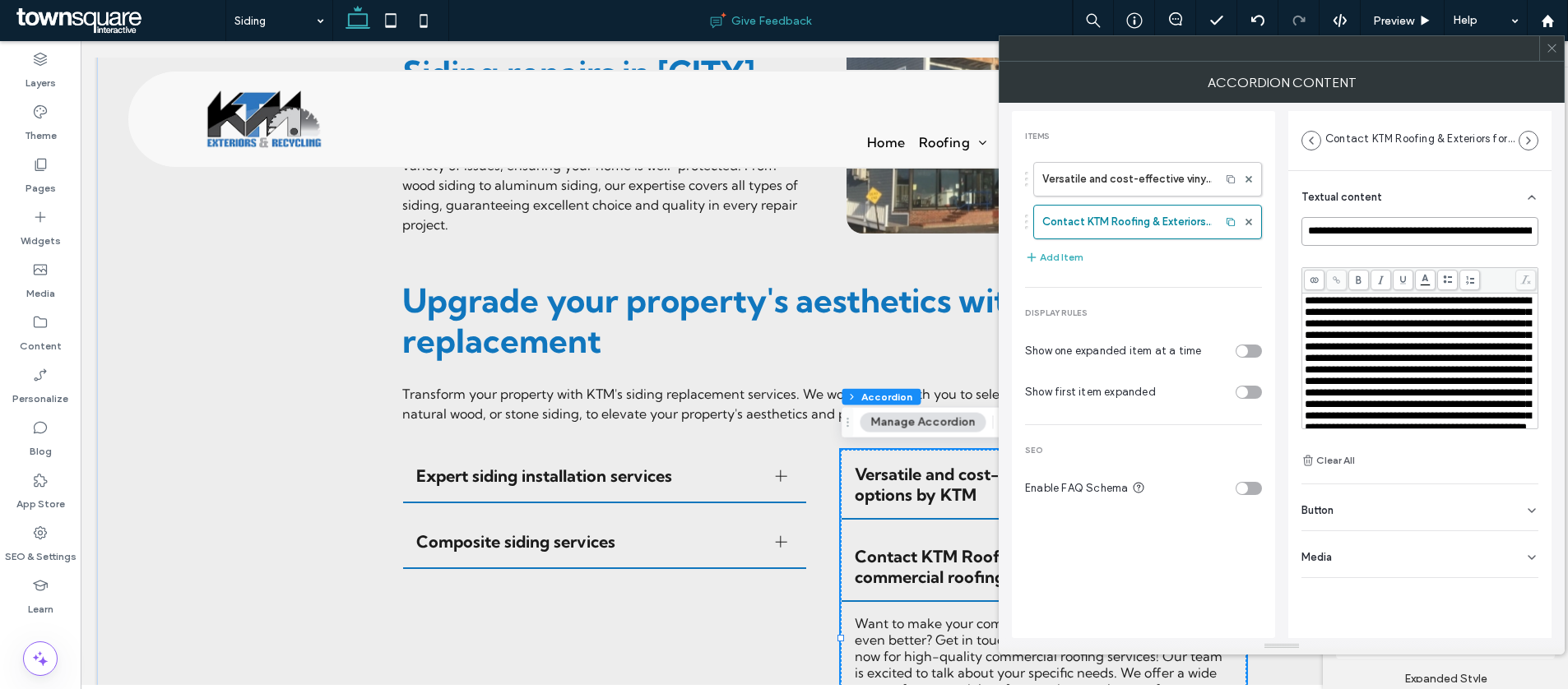 paste 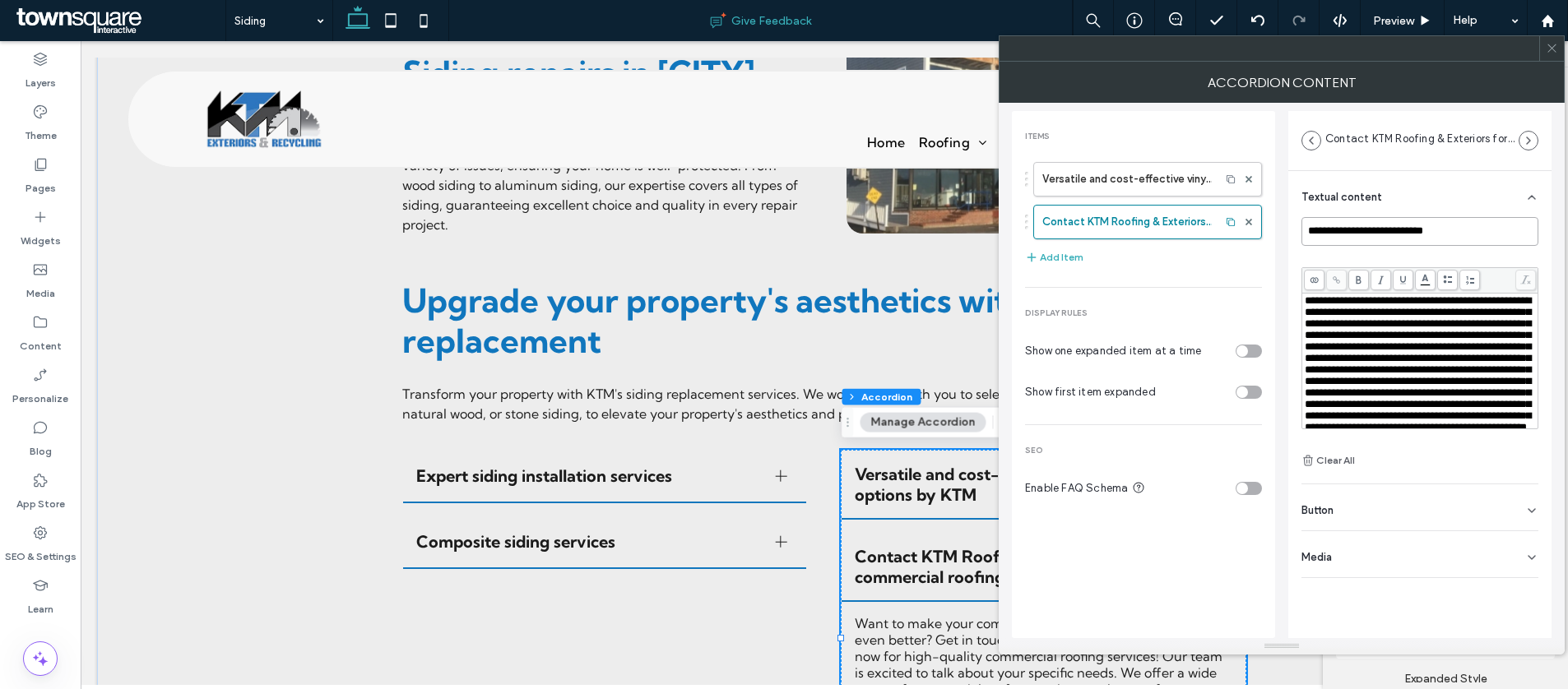 type on "**********" 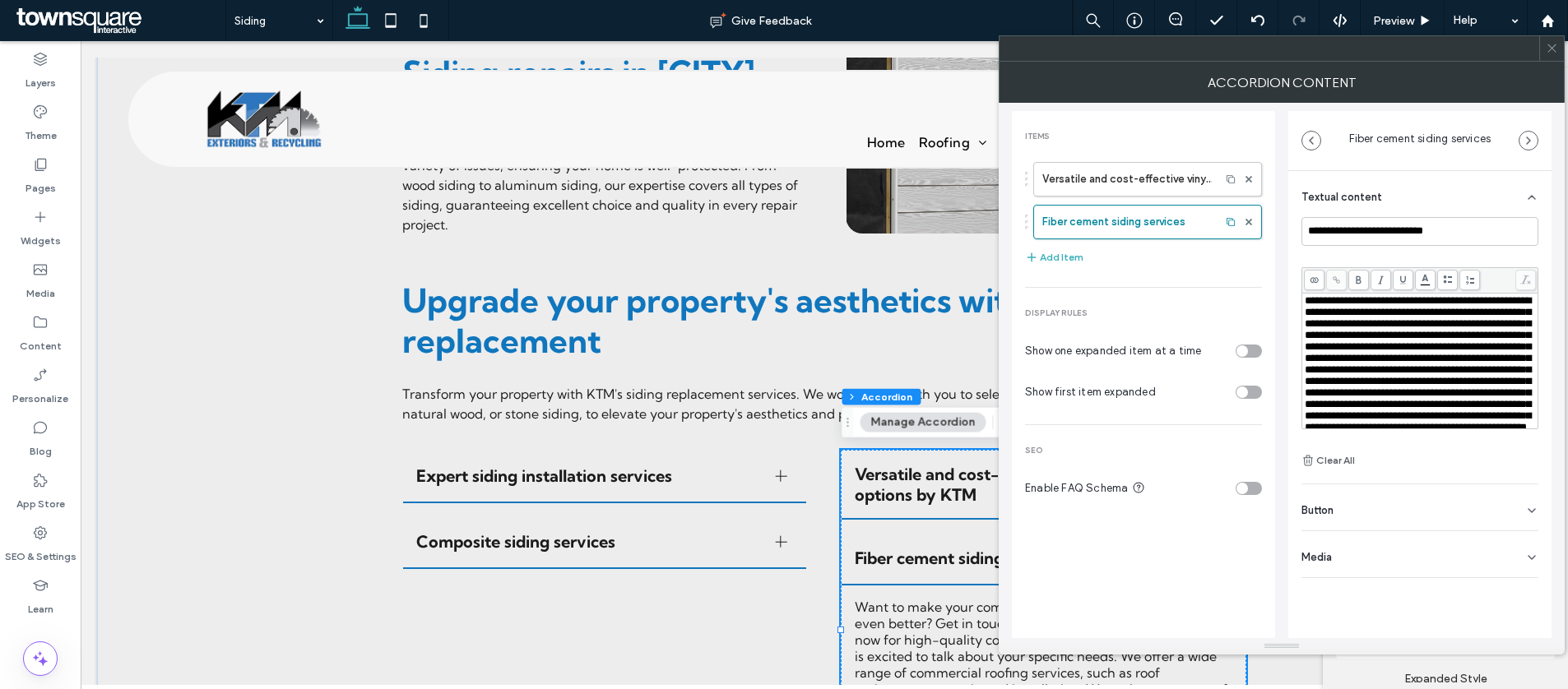 click on "**********" at bounding box center (1417, 363) 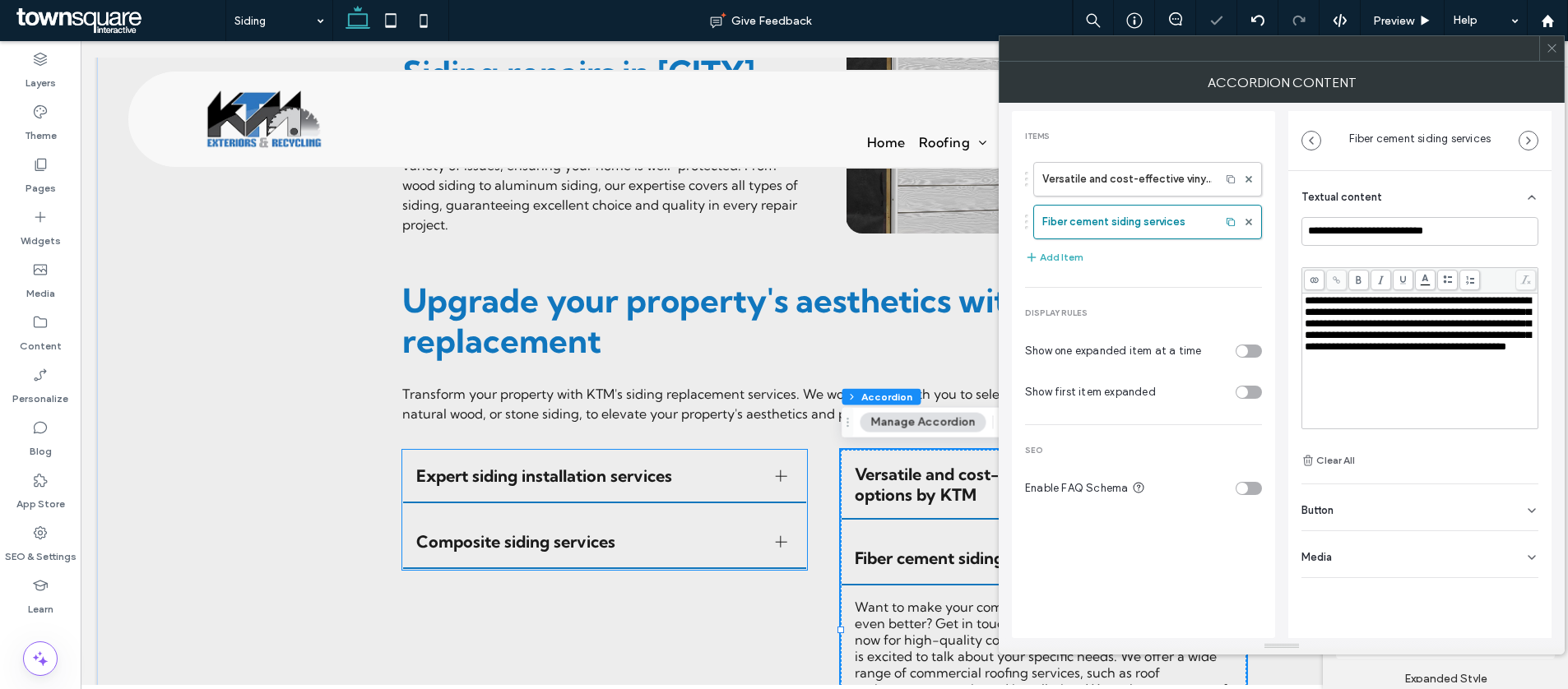 click on "Expert siding installation services KTM is known for its expert siding installation services. We work with a variety of materials, including traditional lap siding and modern board siding, to ensure a flawless installation that complements the architecture of your property. Trust us for your vinyl siding installation needs, as we have a wide range of vinyl siding products to suit your taste. Composite siding services KTM offers durable composite siding, including popular options such as Everlast Composite Siding. This low-maintenance siding option has aesthetic appeal and long-lasting beauty, making it an excellent choice for homeowners looking for a combination of style and functionality." at bounding box center [605, 510] 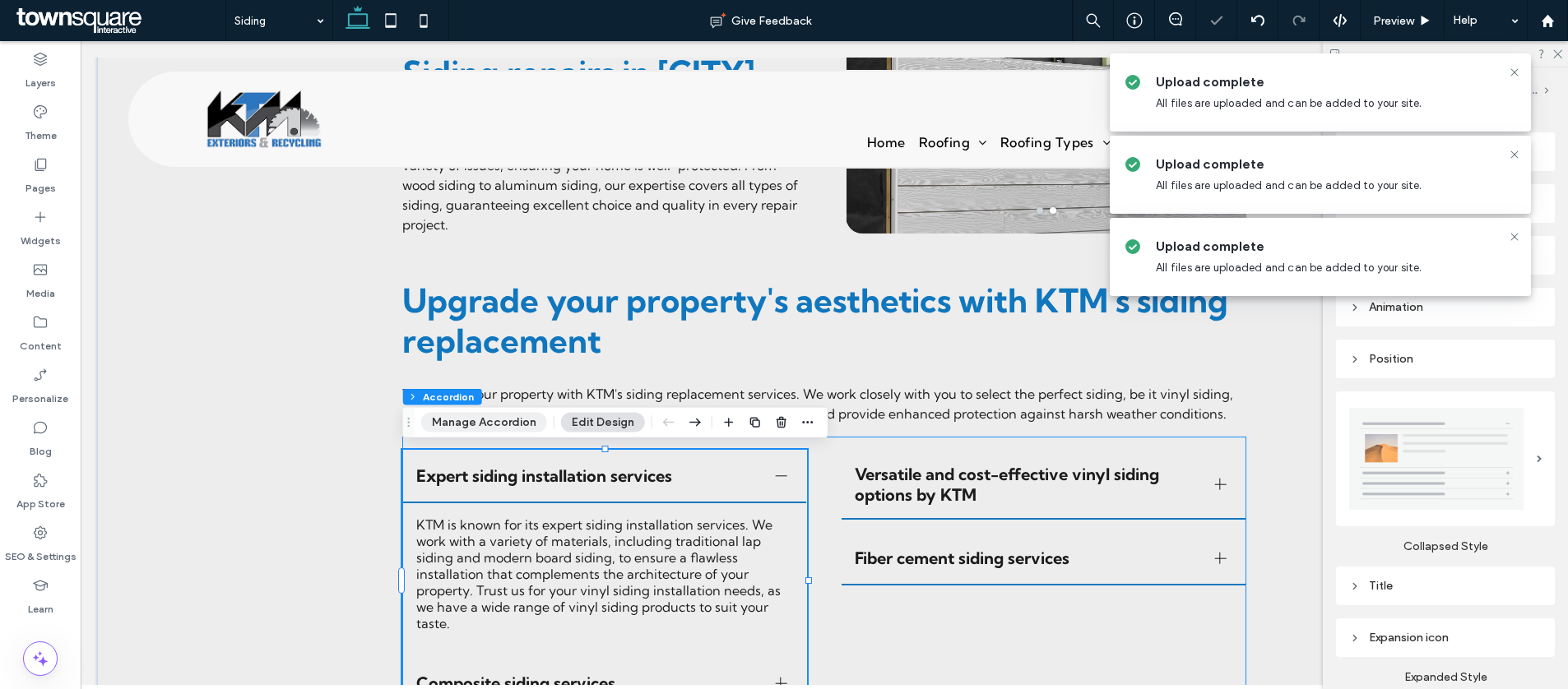 click on "Manage Accordion" at bounding box center [484, 423] 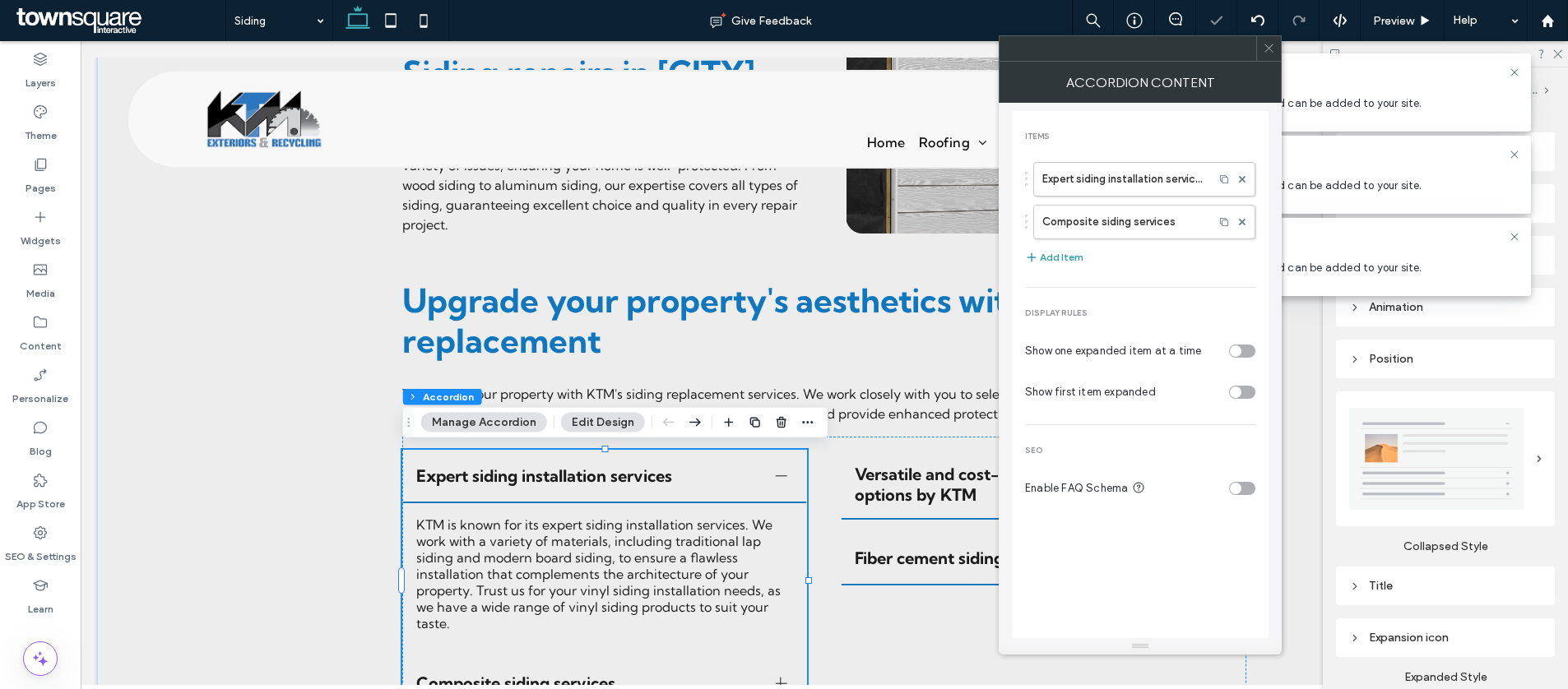 click on "Add Item" at bounding box center (1054, 257) 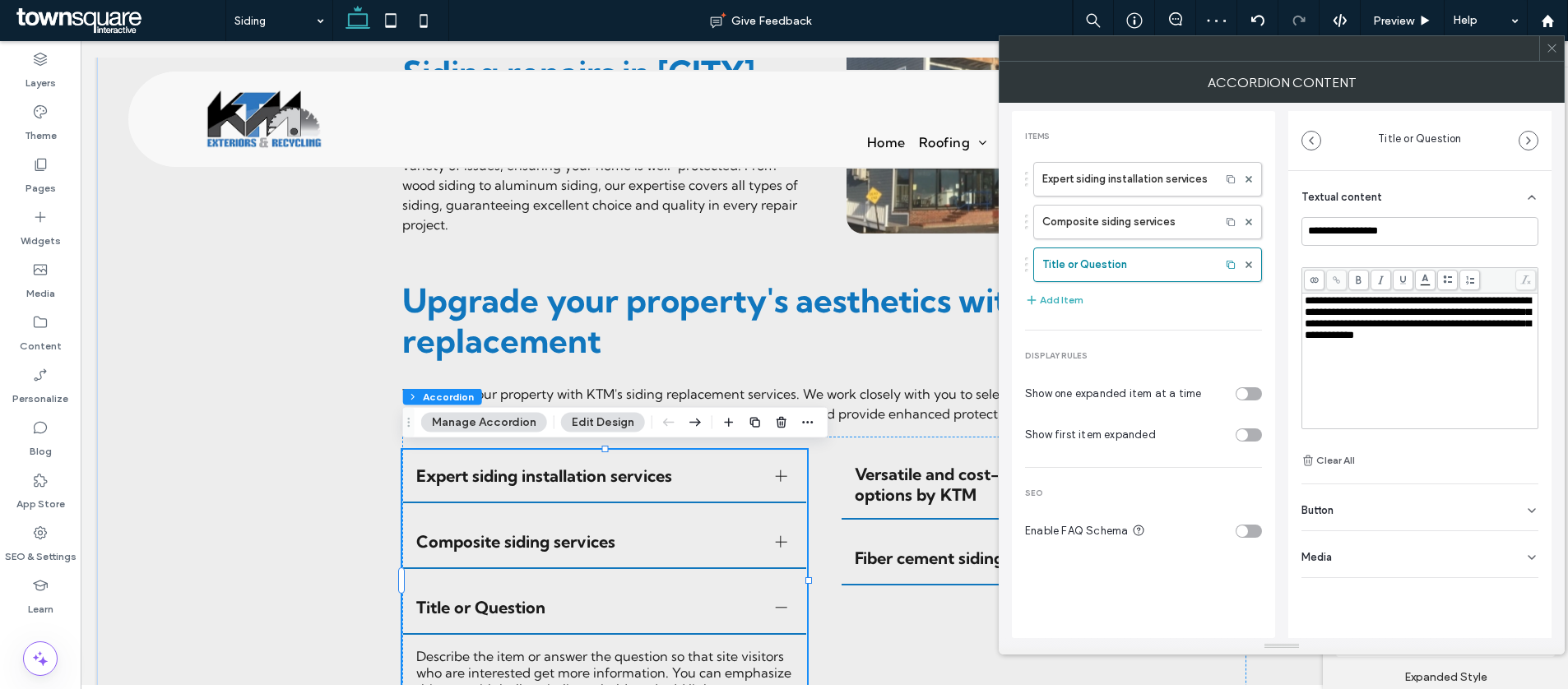 type 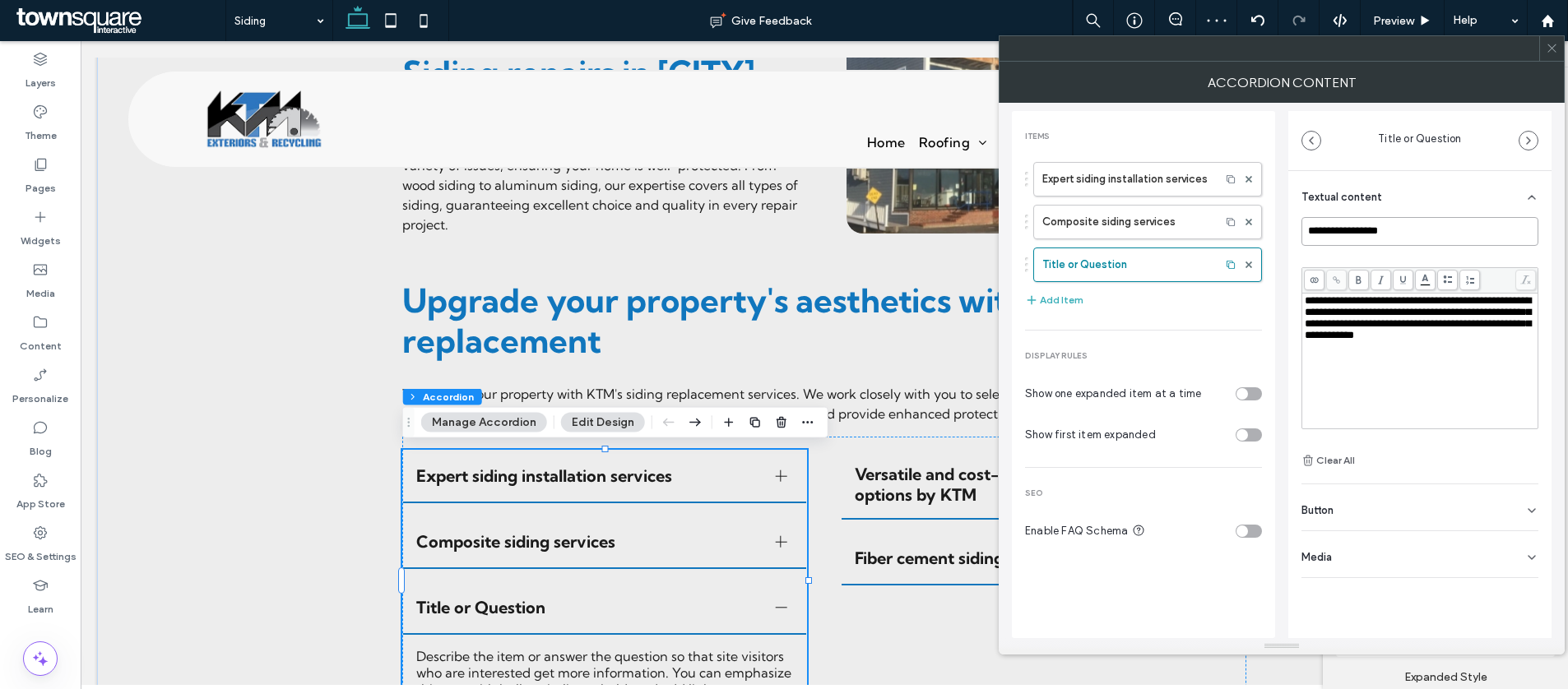 click on "**********" at bounding box center (1420, 231) 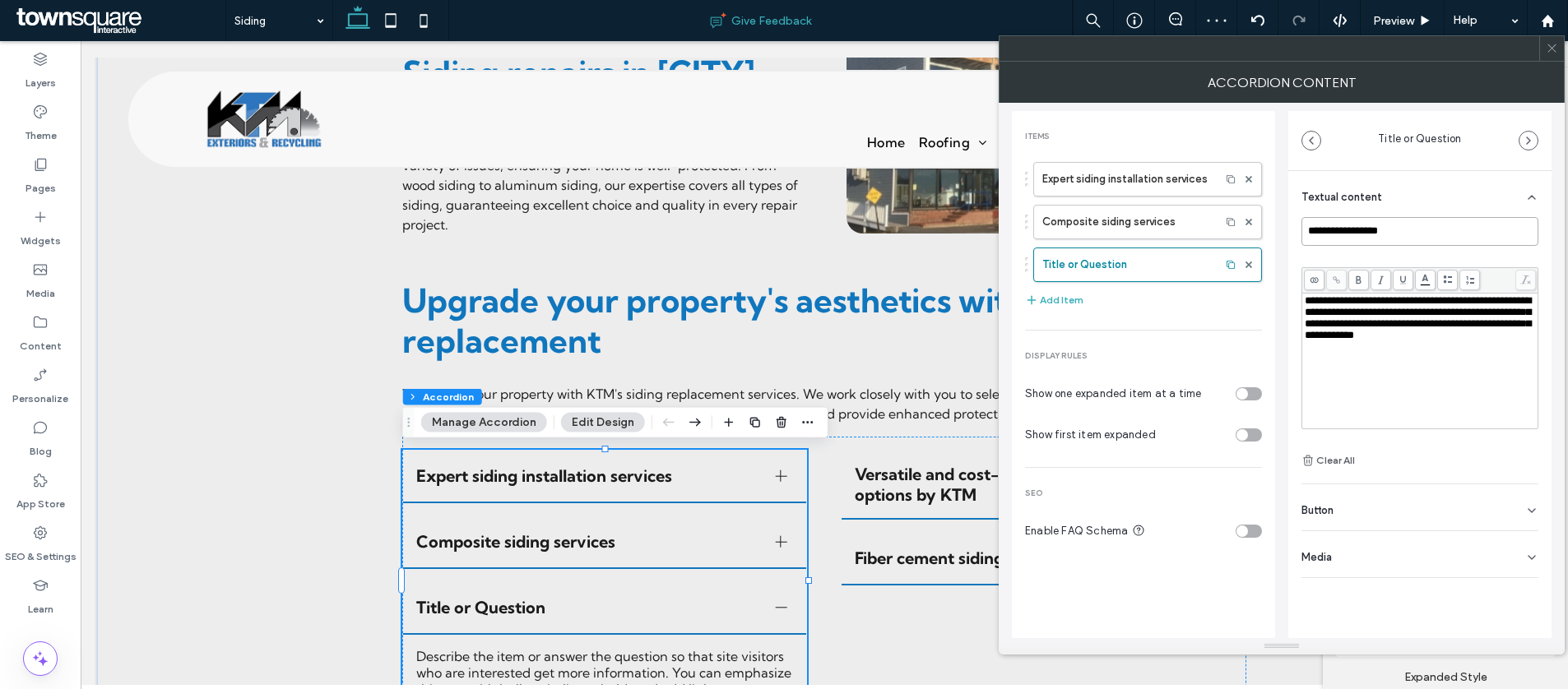 paste on "**********" 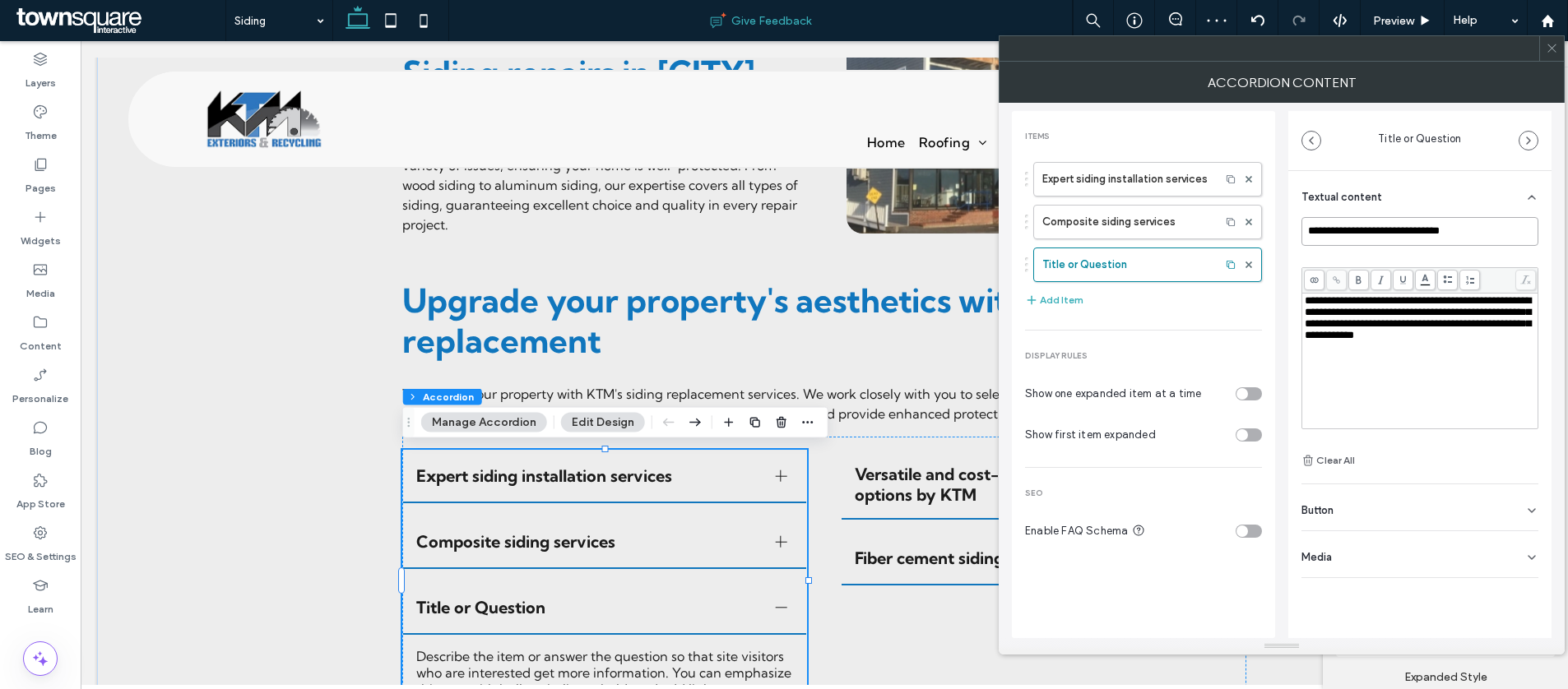 type on "**********" 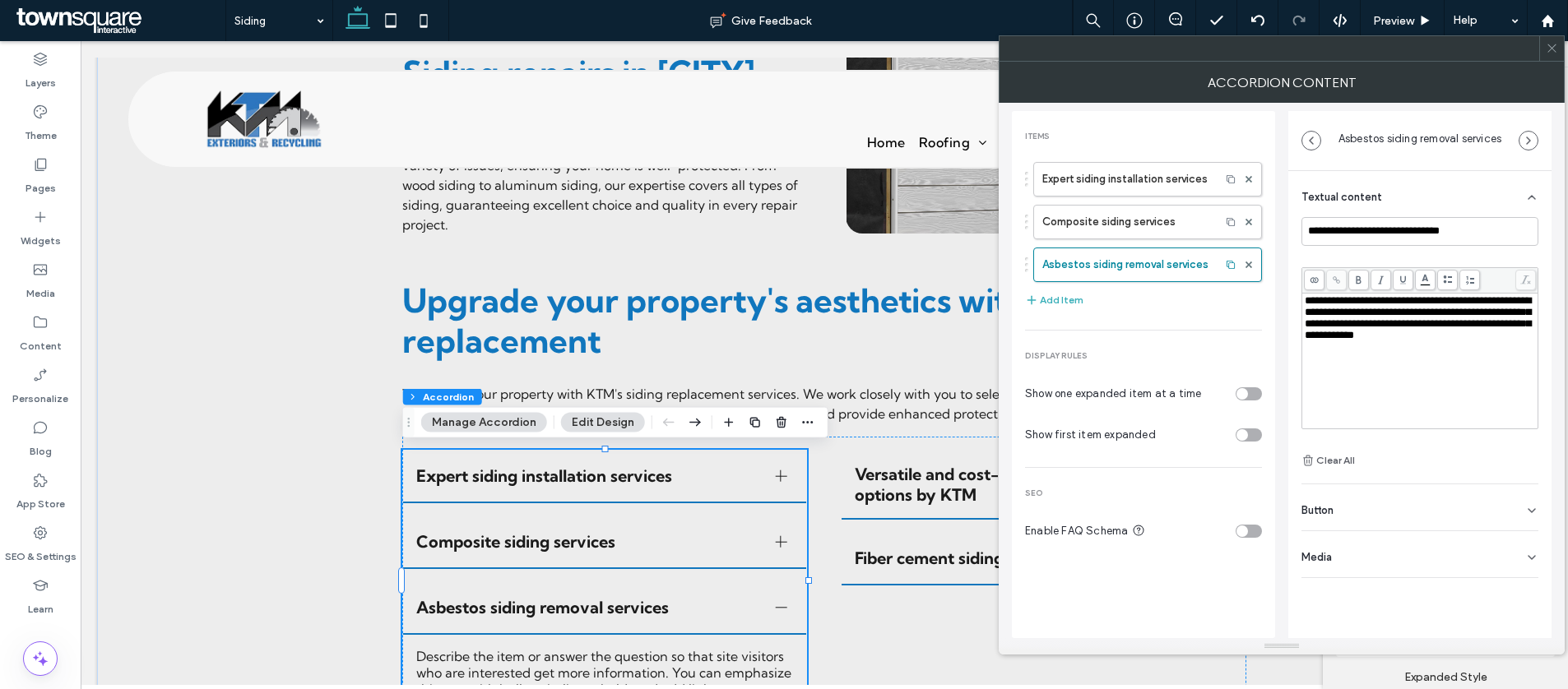 click on "**********" at bounding box center [1420, 361] 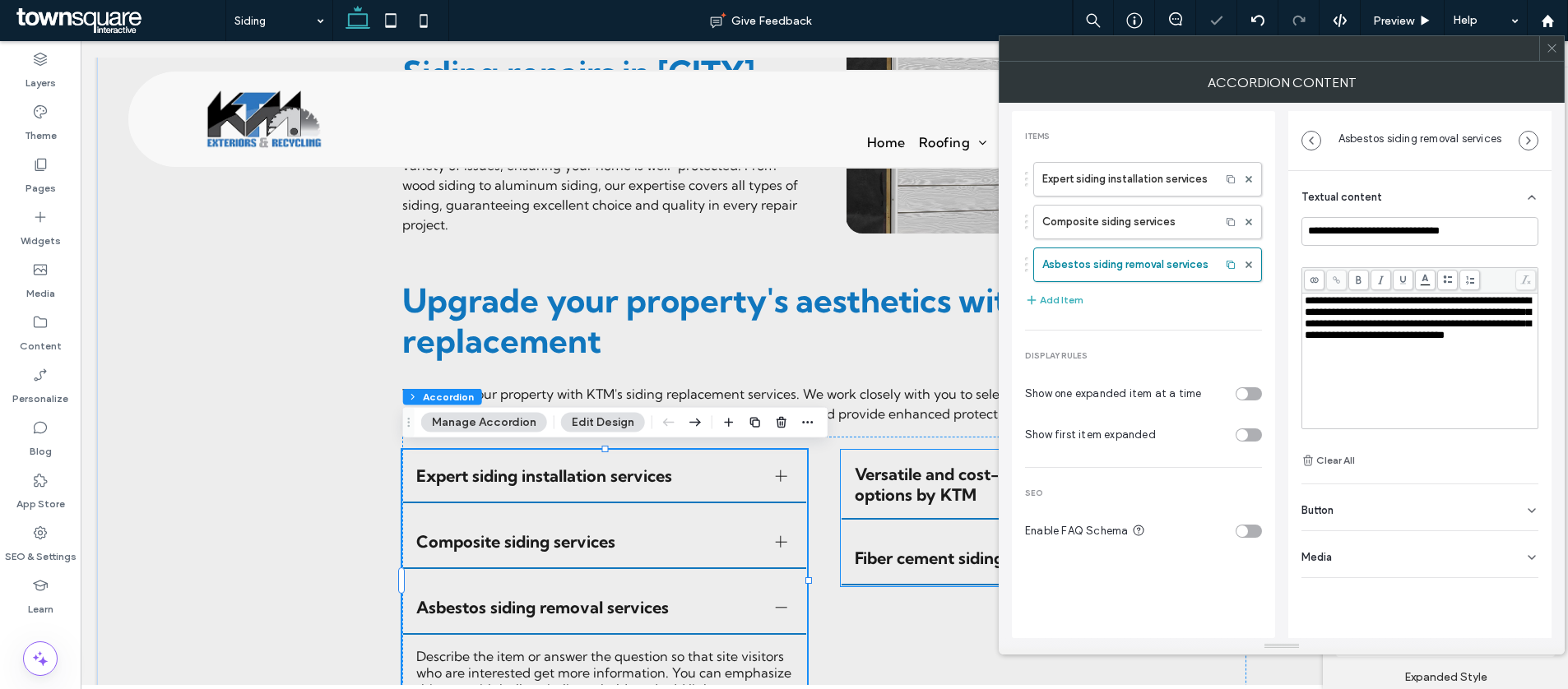 click on "Versatile and cost-effective vinyl siding options by KTM" at bounding box center [1043, 485] 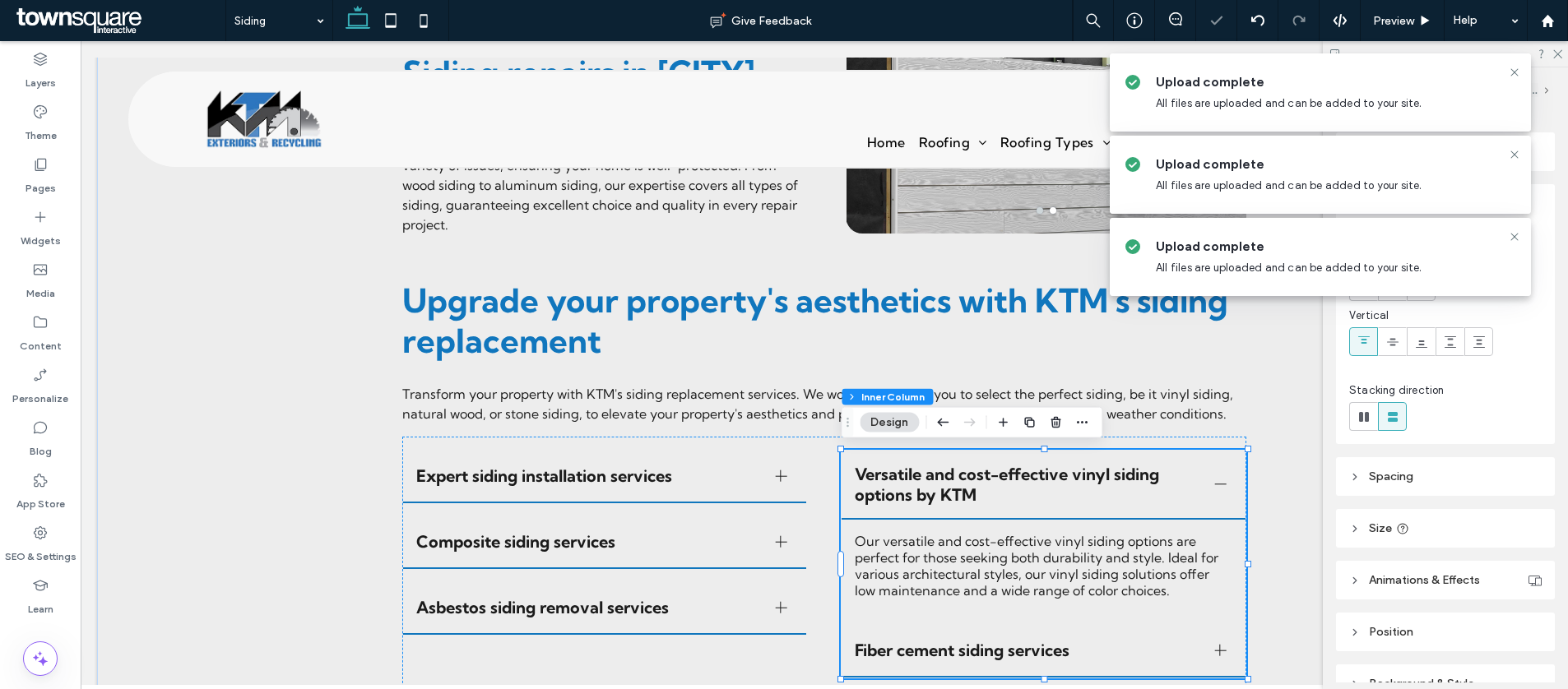 click on "Versatile and cost-effective vinyl siding options by KTM" at bounding box center (1028, 484) 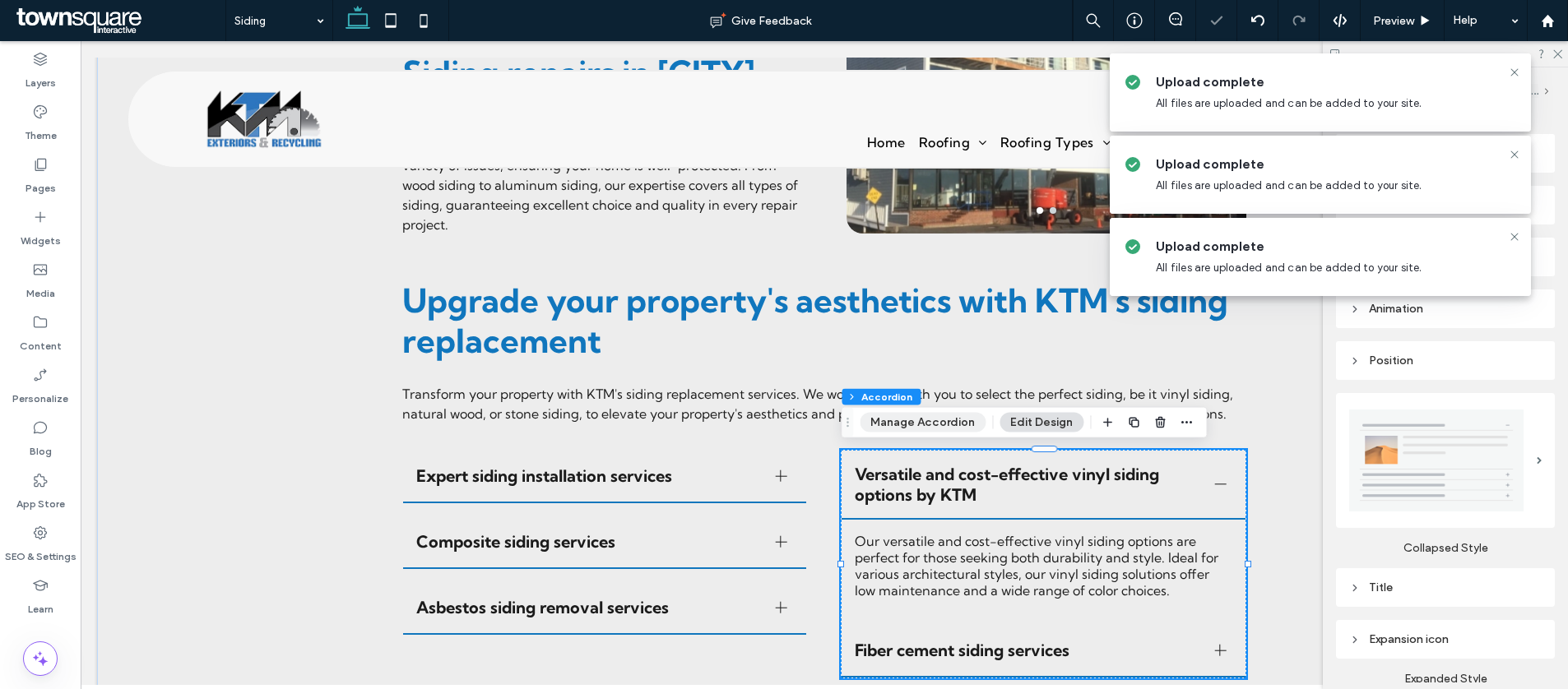 click on "Manage Accordion" at bounding box center [922, 423] 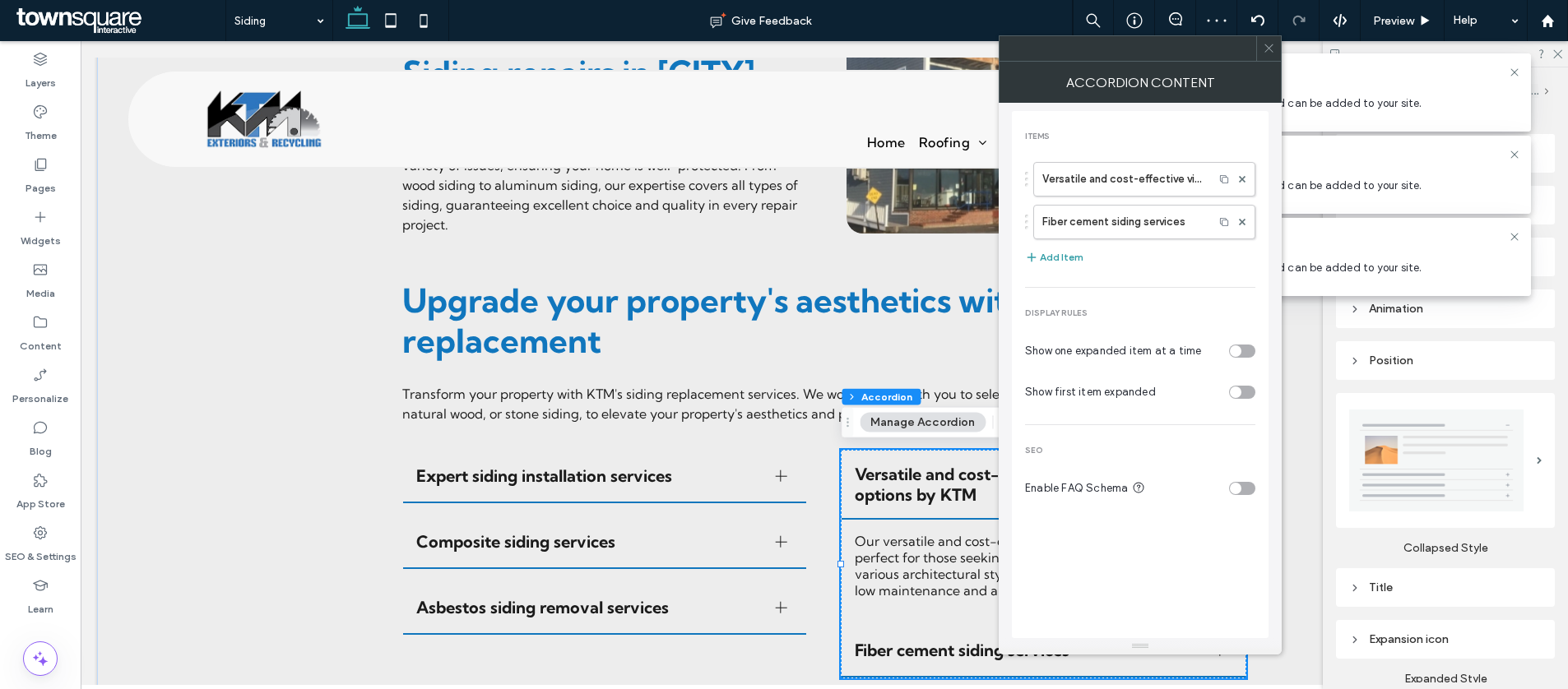 click on "Add Item" at bounding box center [1054, 257] 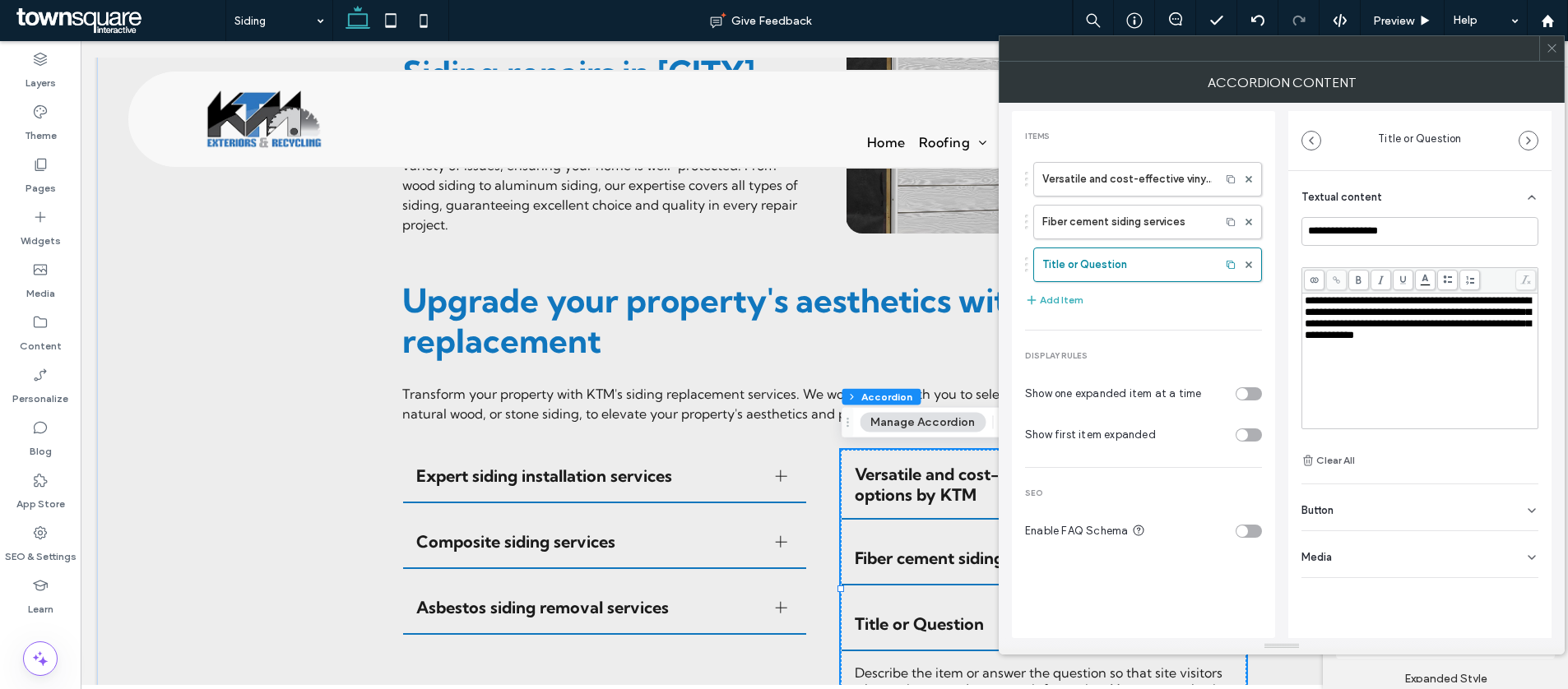 type 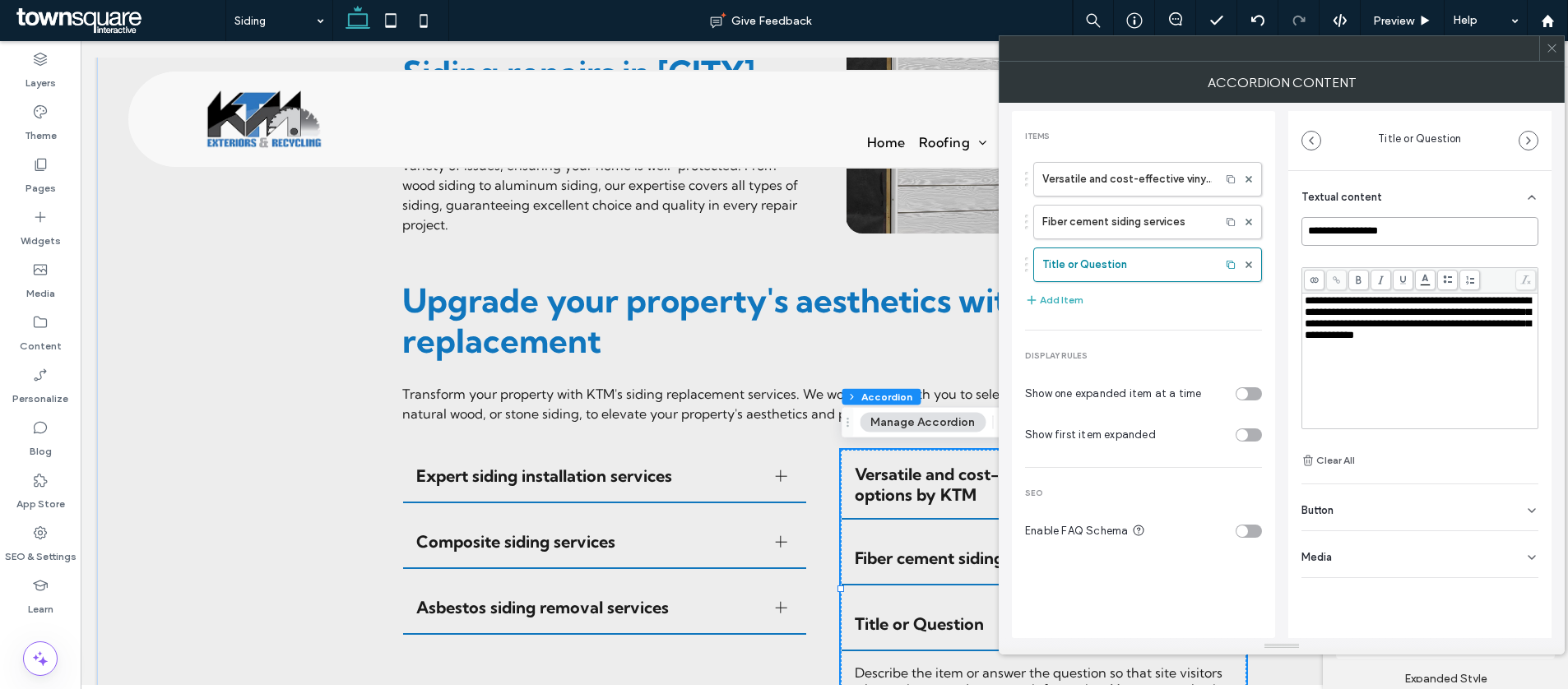 click on "**********" at bounding box center [1420, 231] 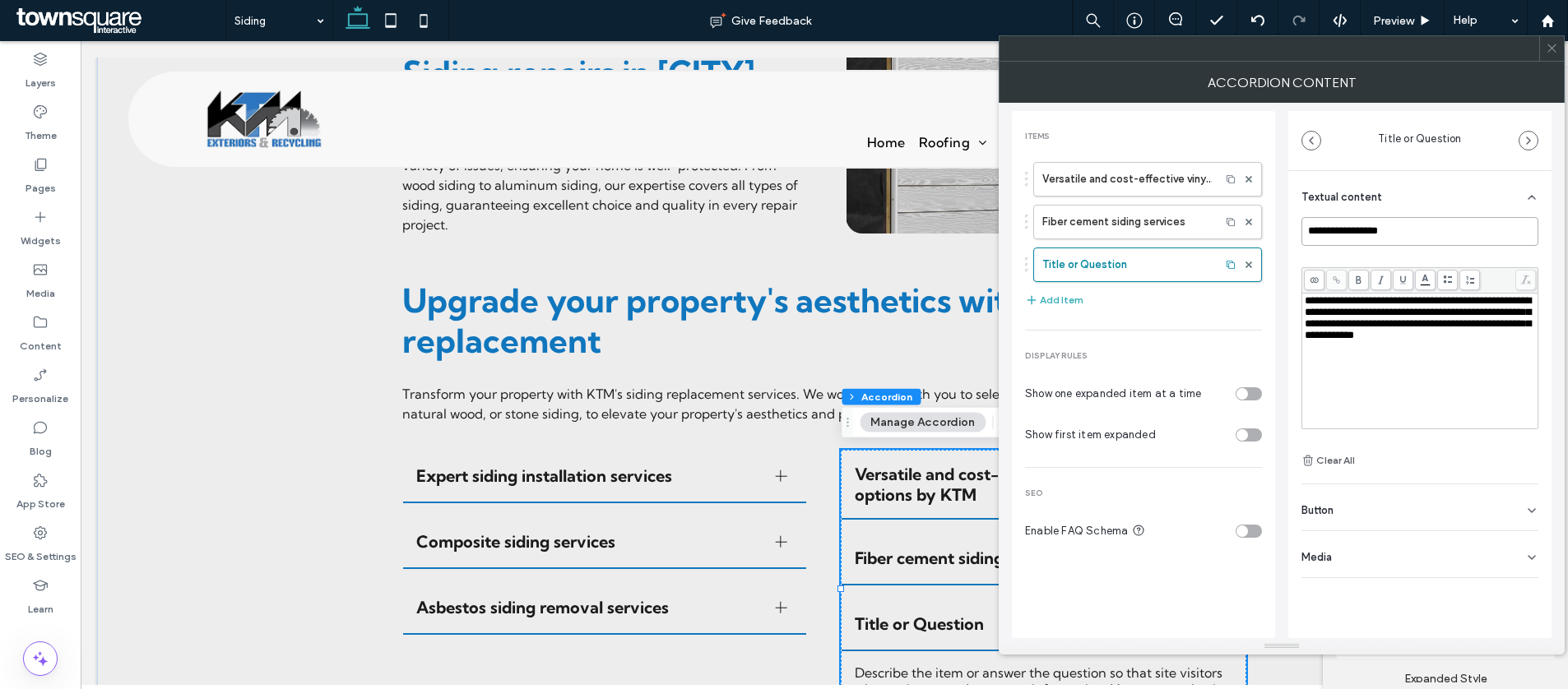 paste on "**********" 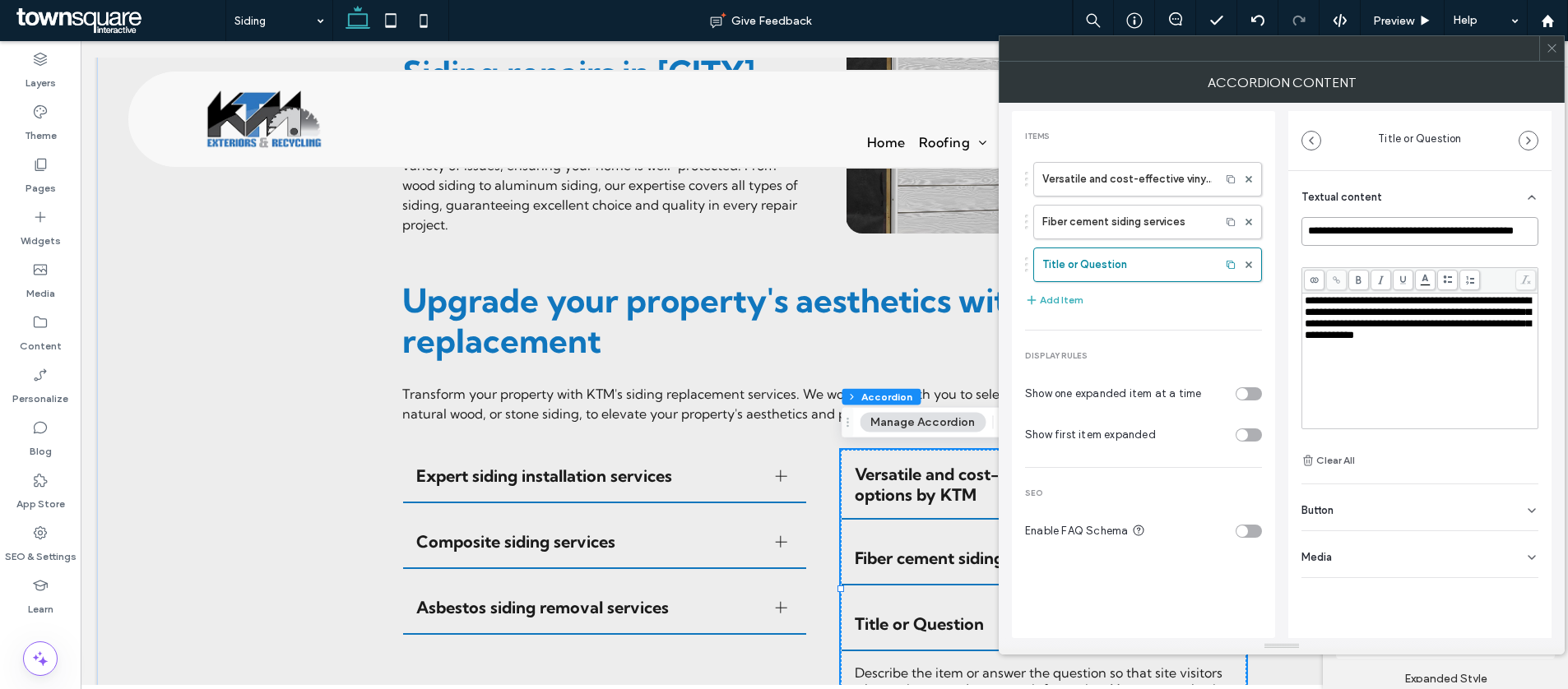 scroll, scrollTop: 0, scrollLeft: 8, axis: horizontal 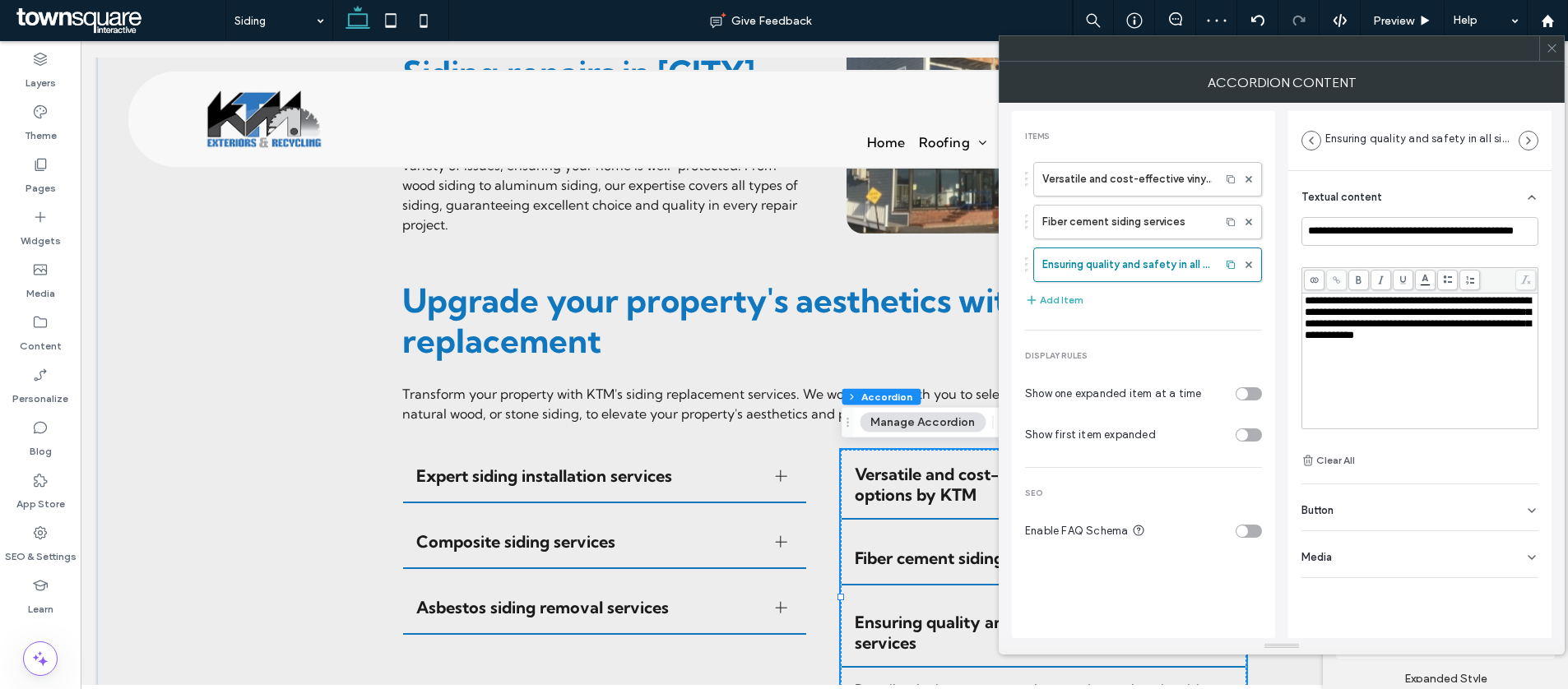 click on "**********" at bounding box center [1420, 361] 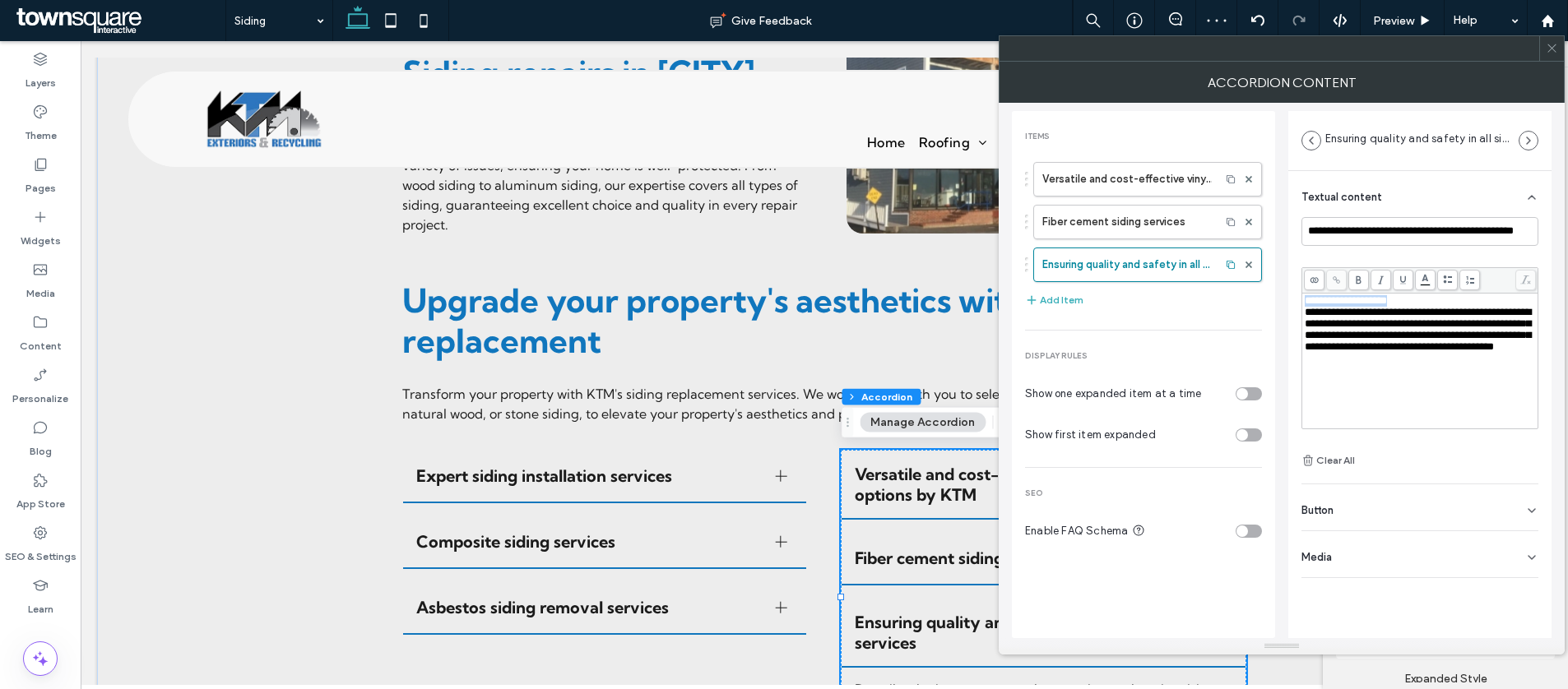drag, startPoint x: 1412, startPoint y: 303, endPoint x: 1273, endPoint y: 302, distance: 139.0036 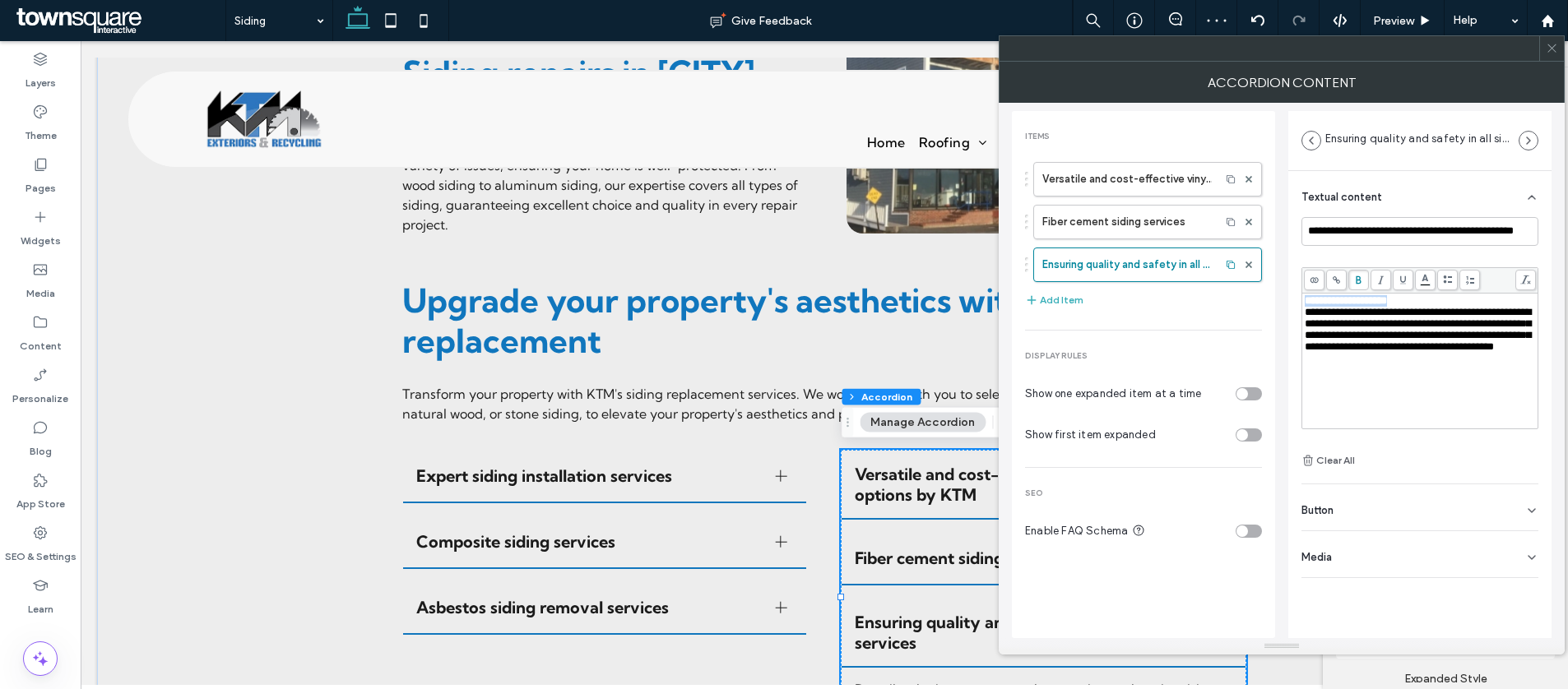 drag, startPoint x: 1359, startPoint y: 280, endPoint x: 1404, endPoint y: 288, distance: 45.7056 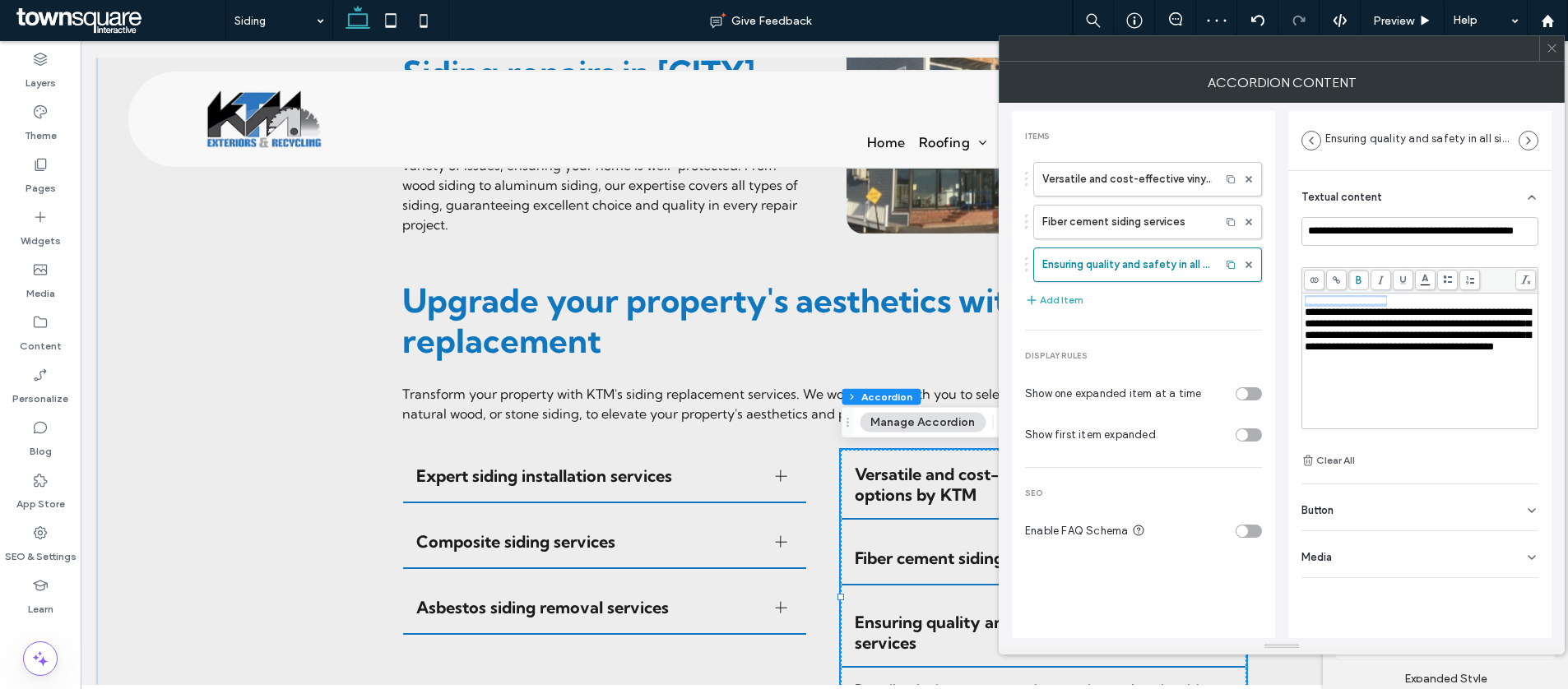 click 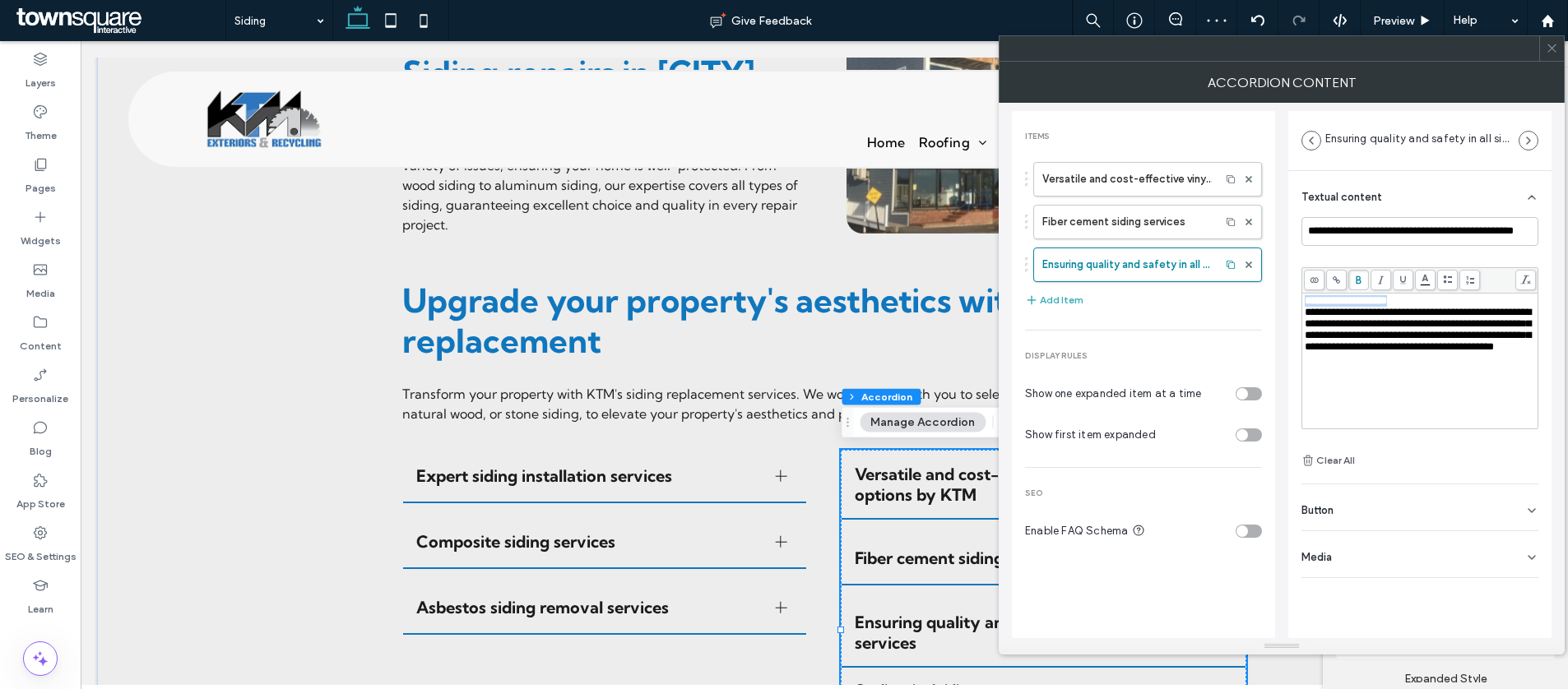 click on "**********" at bounding box center (1420, 301) 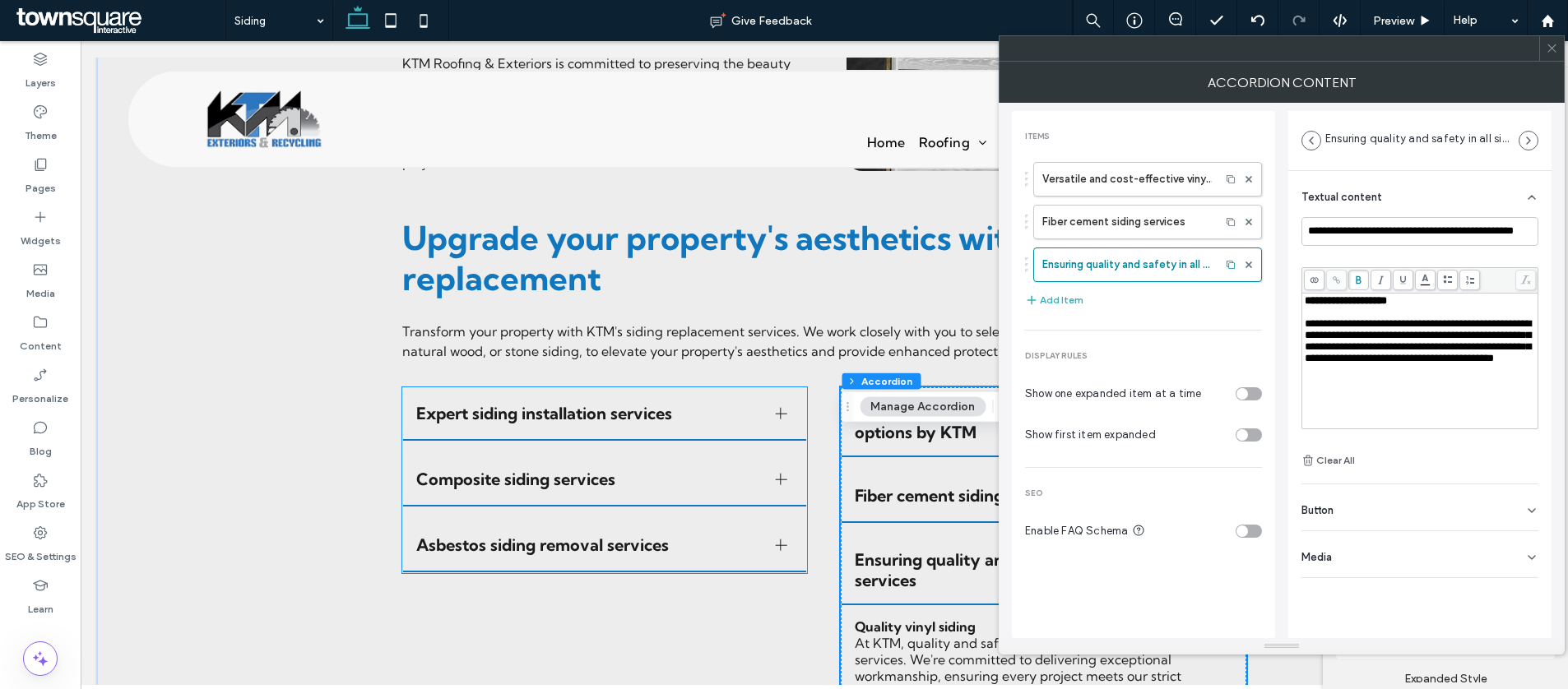 scroll, scrollTop: 1706, scrollLeft: 0, axis: vertical 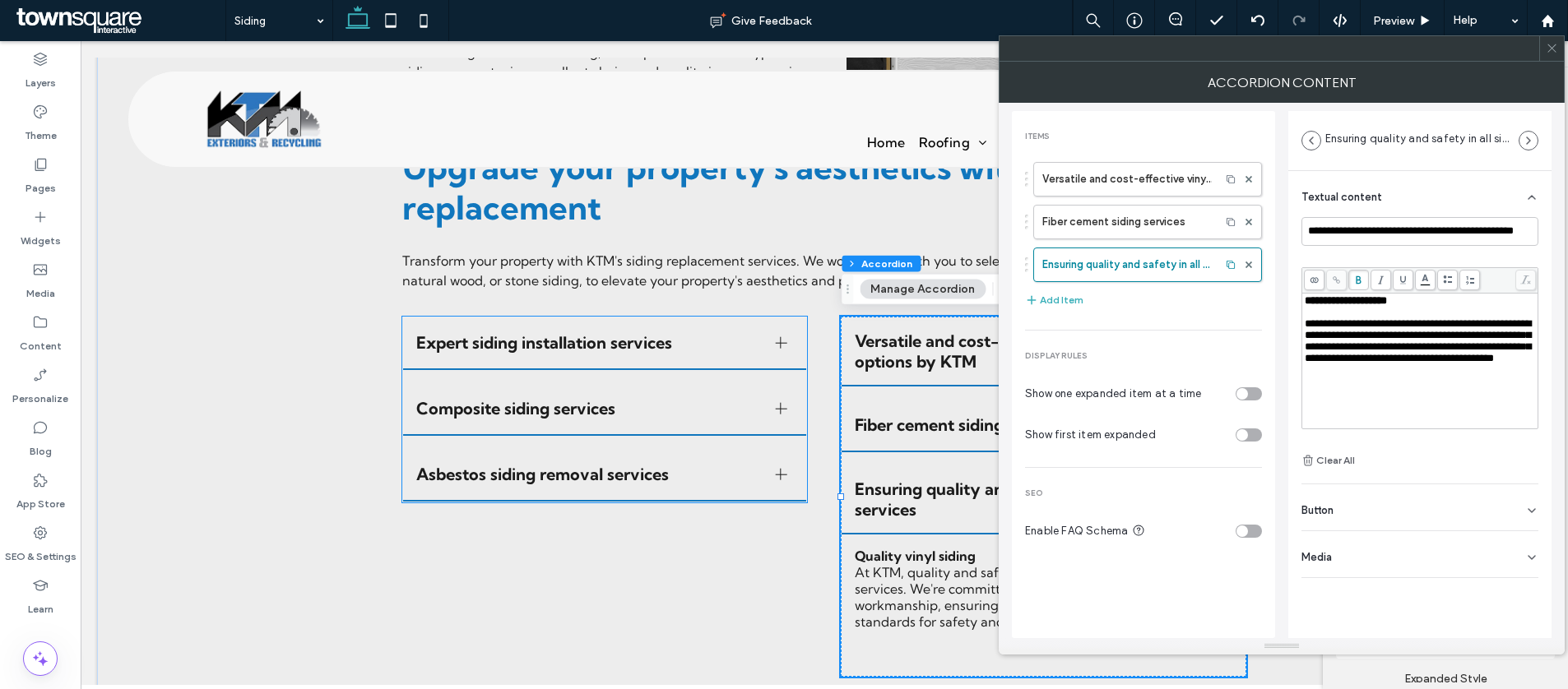 click on "Composite siding services" at bounding box center [605, 409] 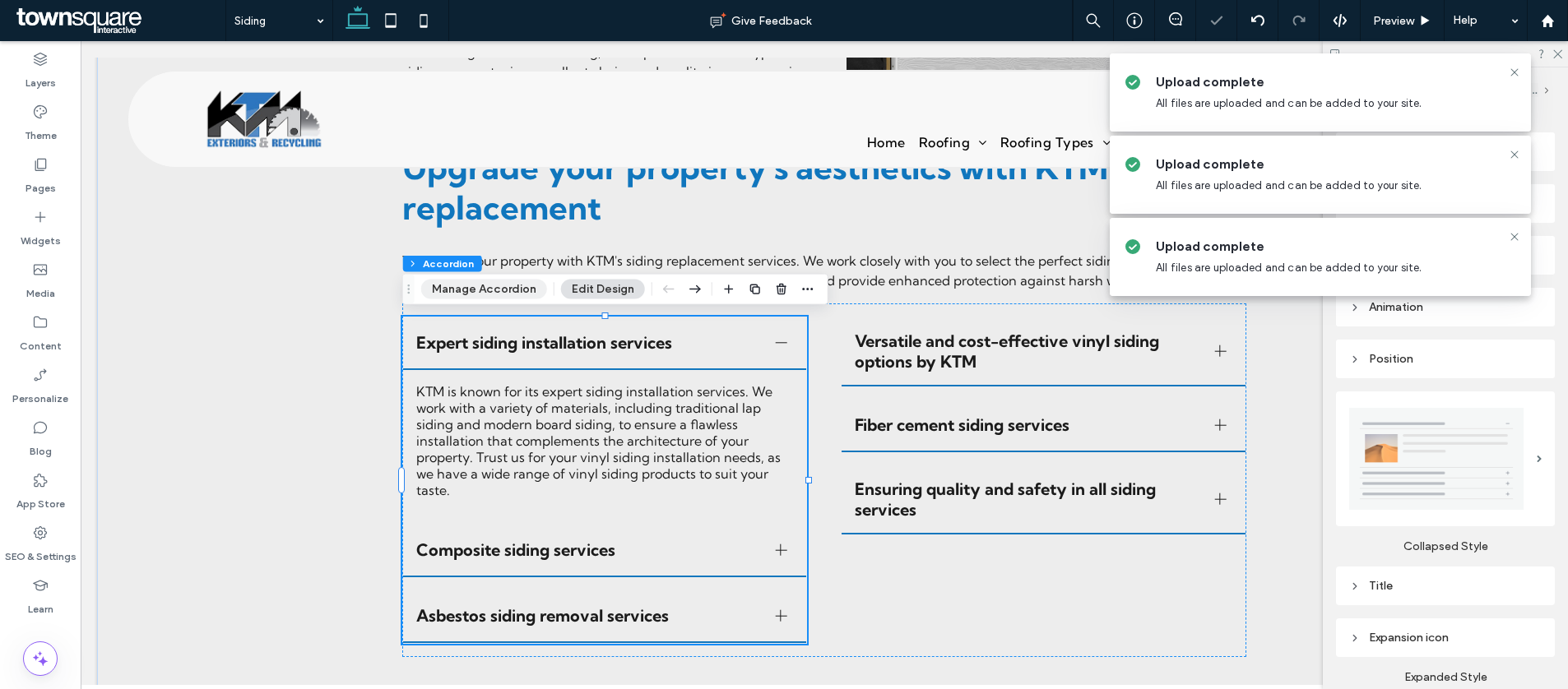 click on "Manage Accordion" at bounding box center [484, 289] 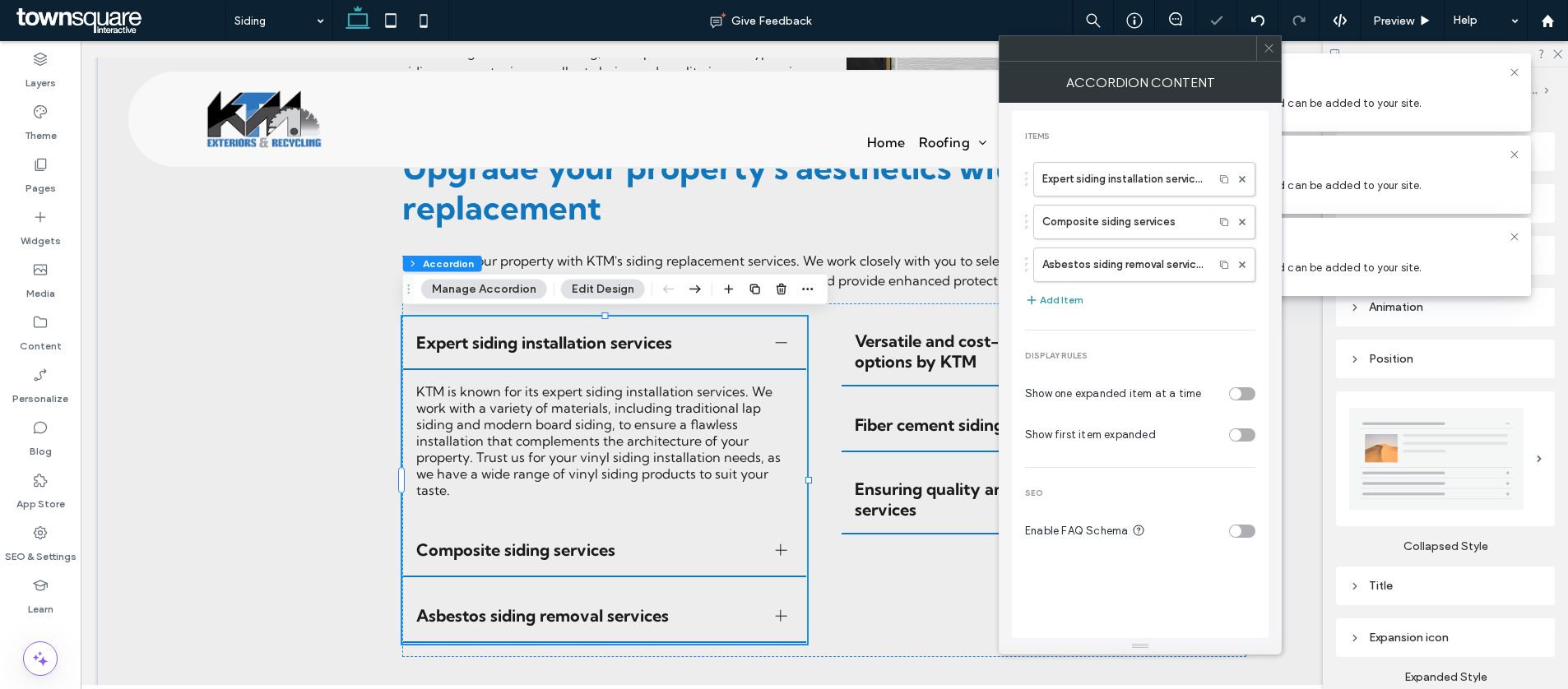 click on "Add Item" at bounding box center (1054, 300) 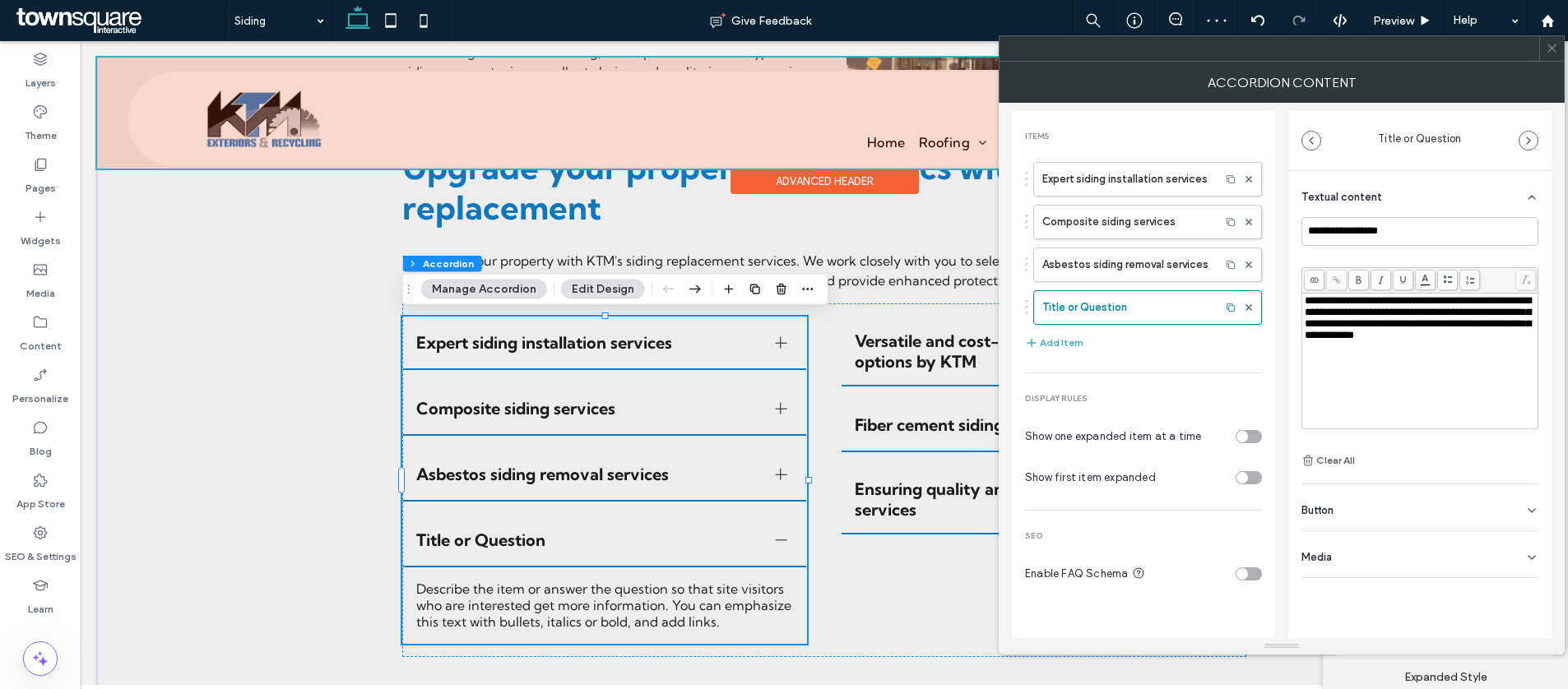 type 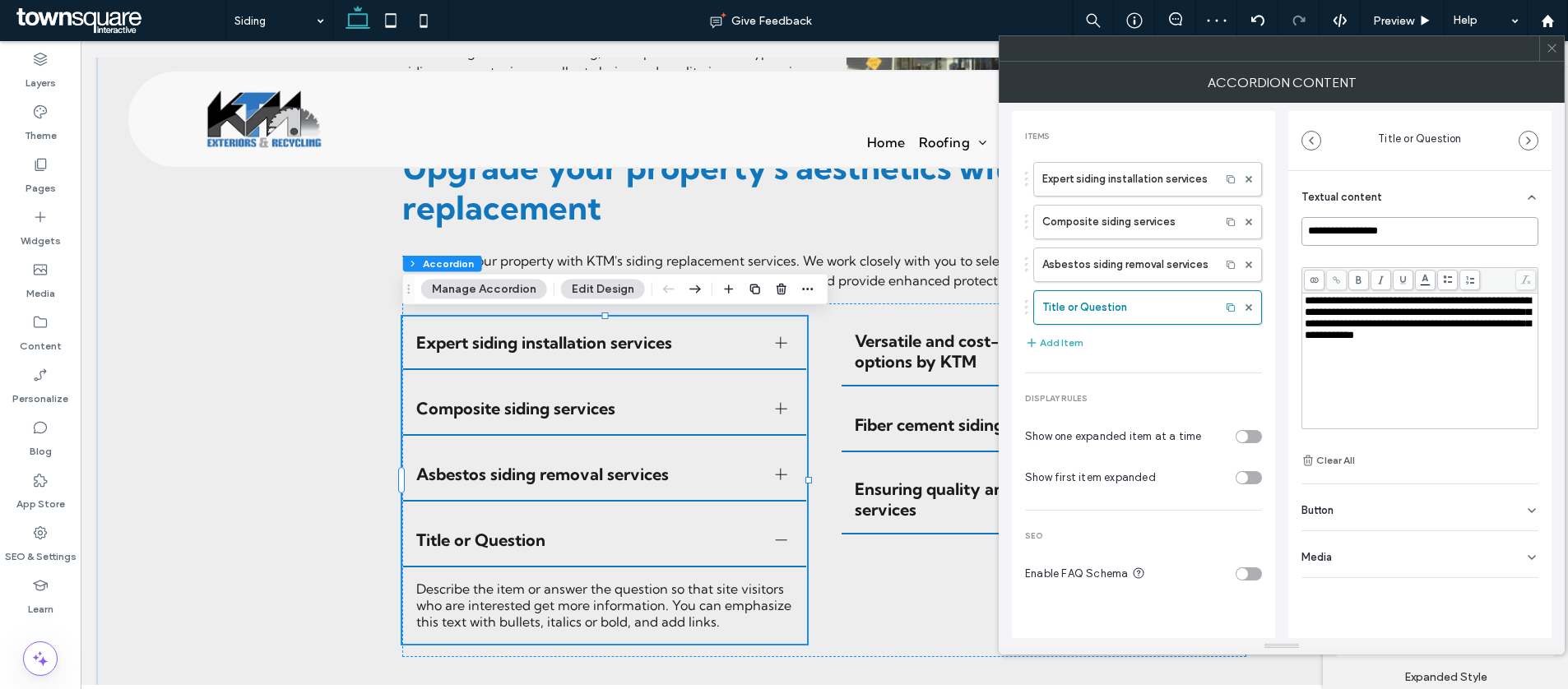 click on "**********" at bounding box center [1420, 231] 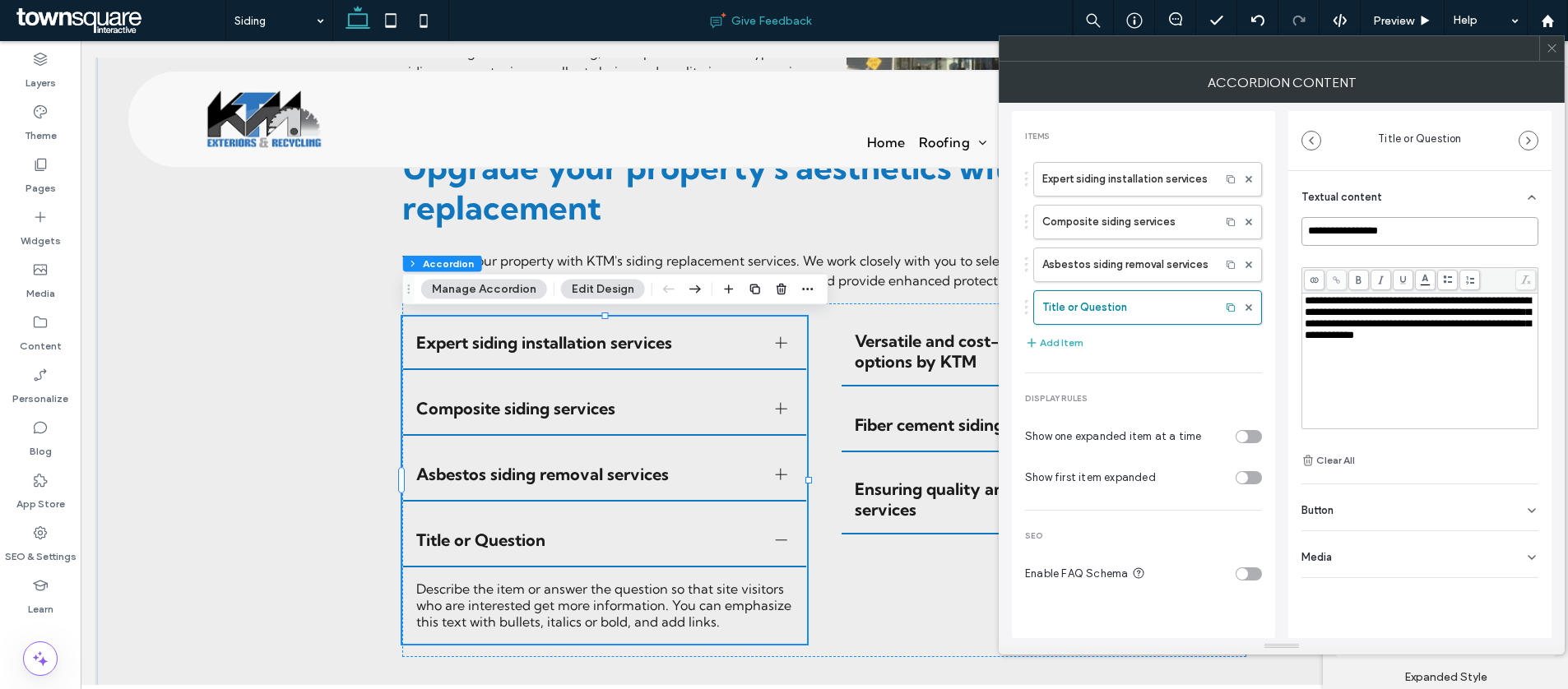 paste on "**********" 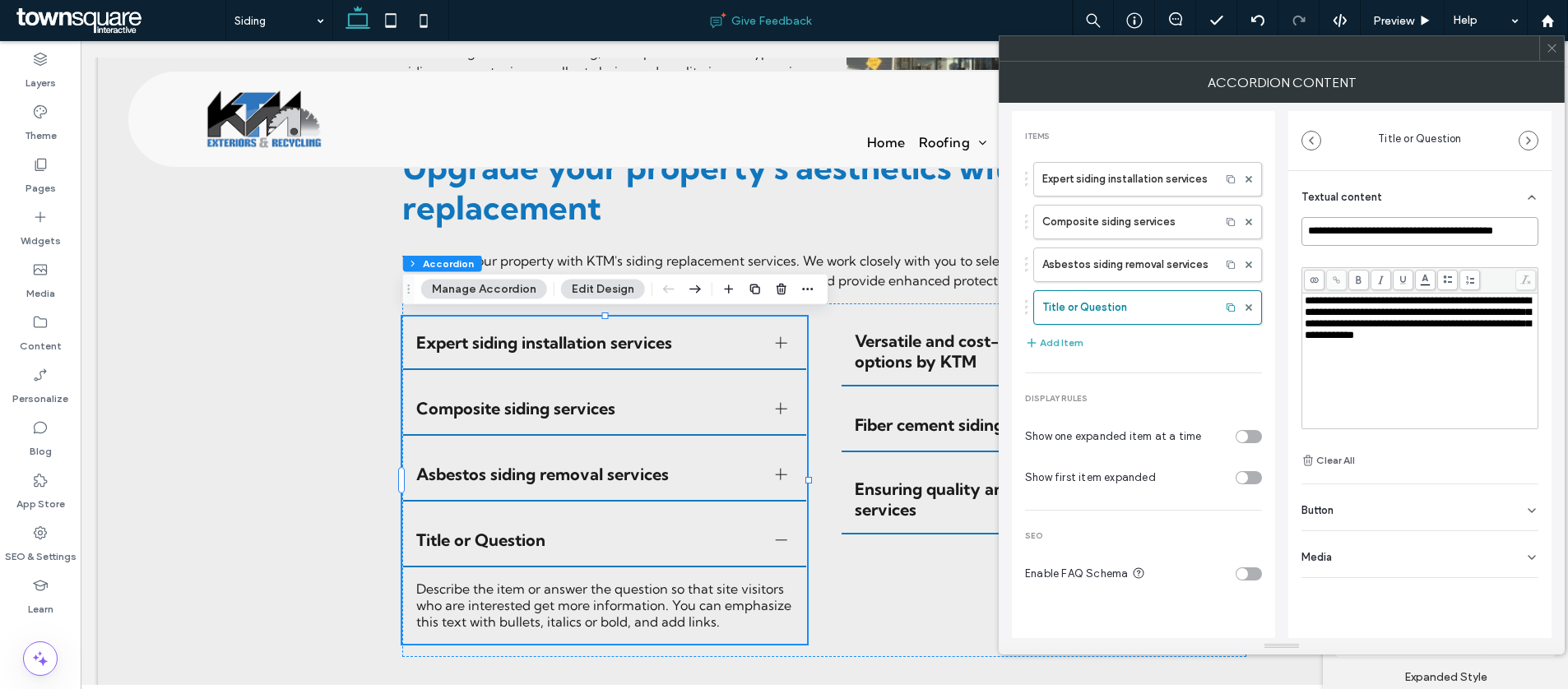 scroll, scrollTop: 0, scrollLeft: 11, axis: horizontal 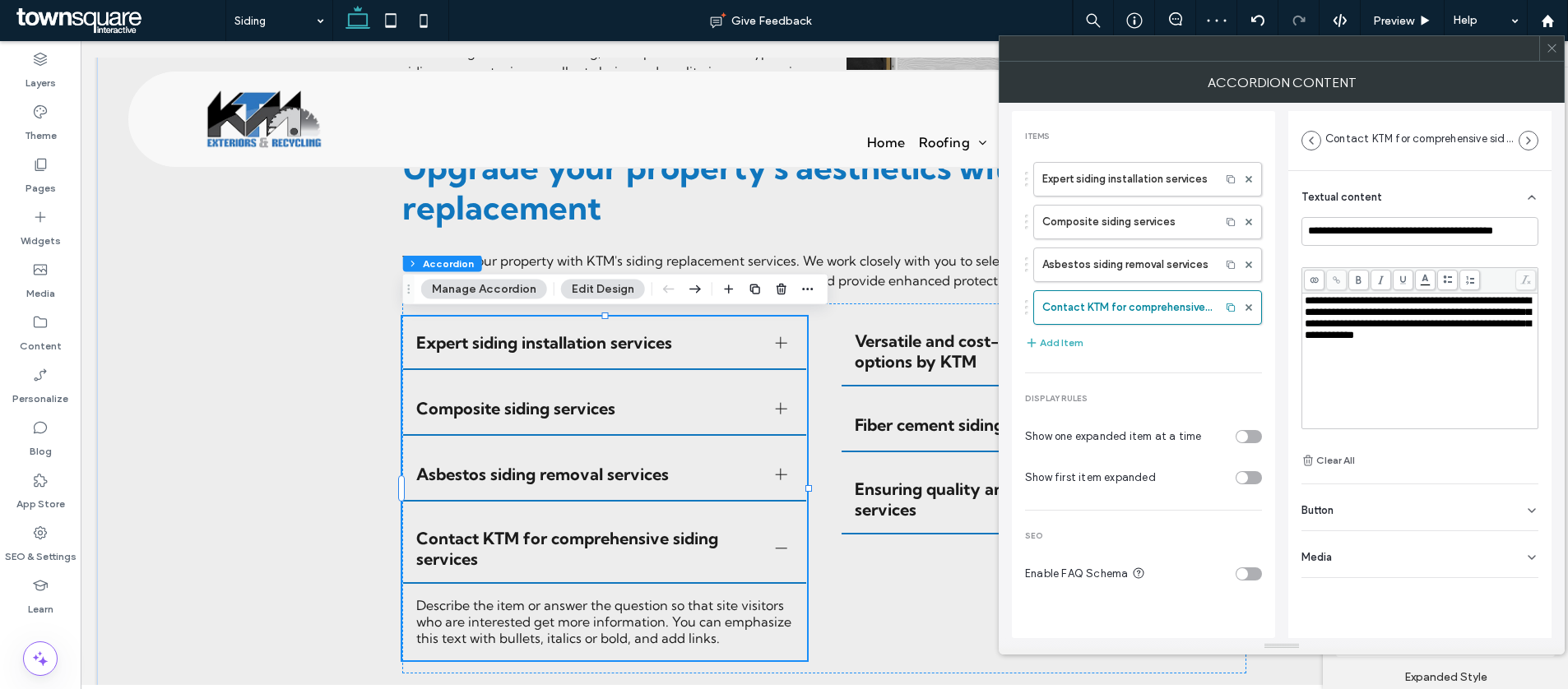 click on "**********" at bounding box center [1420, 361] 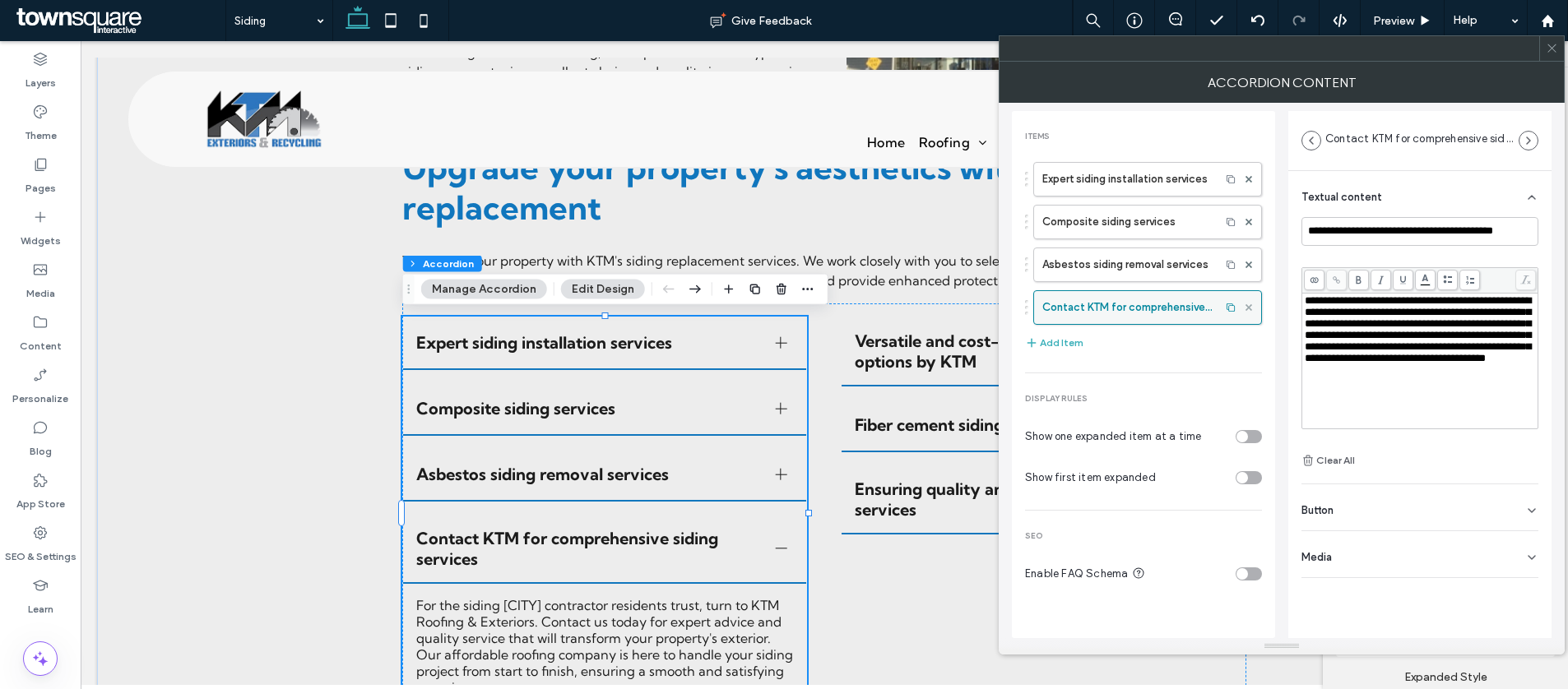 click 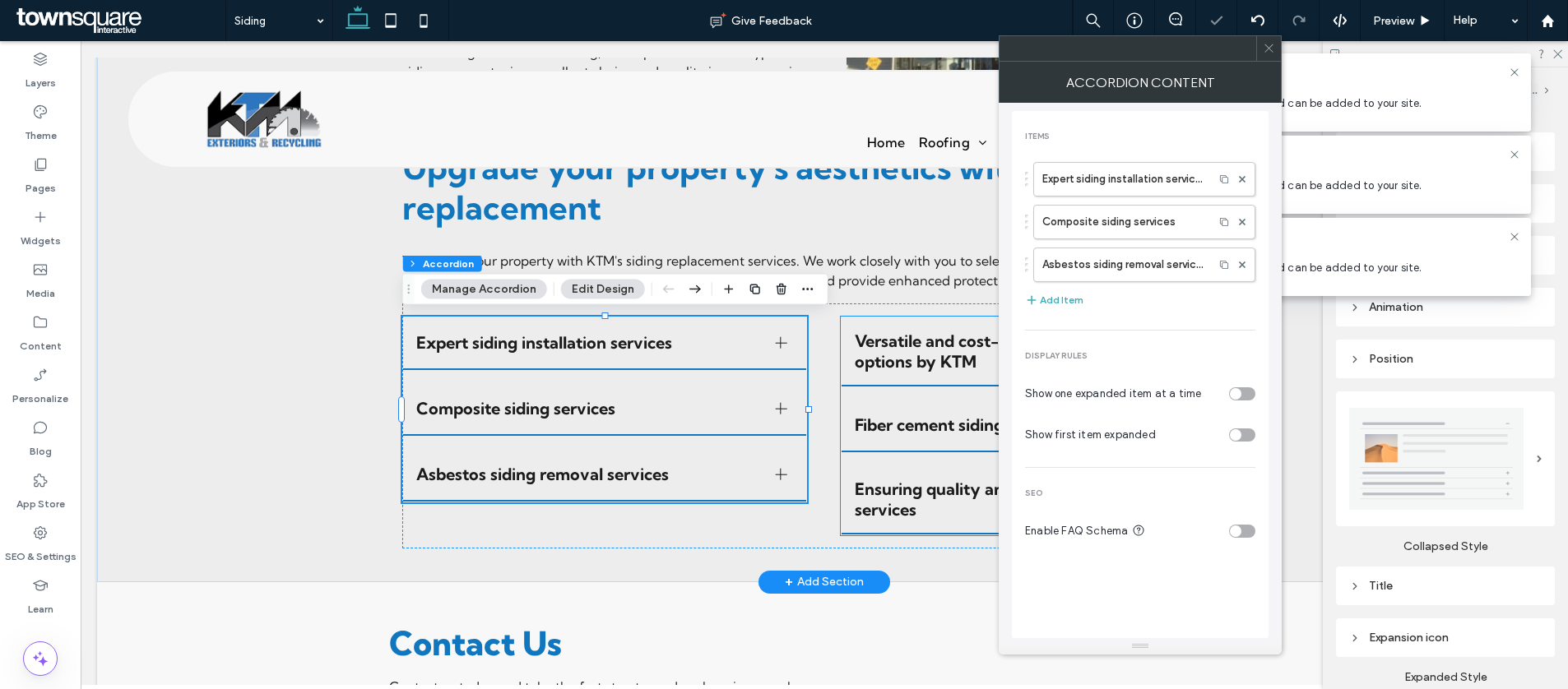 click on "Versatile and cost-effective vinyl siding options by KTM Our versatile and cost-effective vinyl siding options are perfect for those seeking both durability and style. Ideal for various architectural styles, our vinyl siding solutions offer low maintenance and a wide range of color choices. Fiber cement siding services Fiber cement siding from KTM offers longevity and style, making it an excellent choice for those seeking a durable and stylish siding option. Perfect for withstanding adverse weather conditions, fiber cement siding is a practical and attractive choice for any property. Ensuring quality and safety in all siding services Quality vinyl siding At KTM, quality and safety are paramount in all our siding services. We're committed to delivering exceptional workmanship, ensuring every project meets our strict standards for safety and customer satisfaction." at bounding box center (1043, 426) 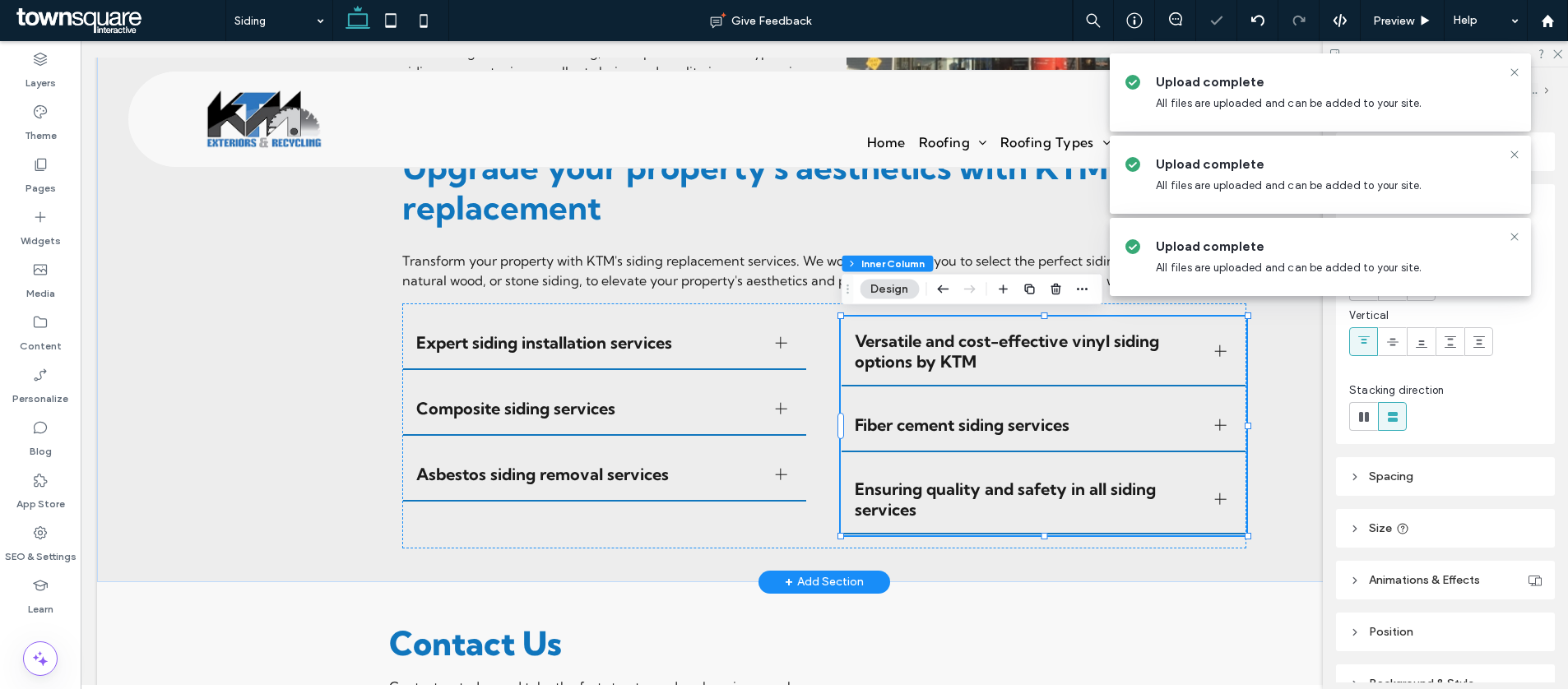 click on "Versatile and cost-effective vinyl siding options by KTM Our versatile and cost-effective vinyl siding options are perfect for those seeking both durability and style. Ideal for various architectural styles, our vinyl siding solutions offer low maintenance and a wide range of color choices. Fiber cement siding services Fiber cement siding from KTM offers longevity and style, making it an excellent choice for those seeking a durable and stylish siding option. Perfect for withstanding adverse weather conditions, fiber cement siding is a practical and attractive choice for any property. Ensuring quality and safety in all siding services Quality vinyl siding At KTM, quality and safety are paramount in all our siding services. We're committed to delivering exceptional workmanship, ensuring every project meets our strict standards for safety and customer satisfaction." at bounding box center [1043, 426] 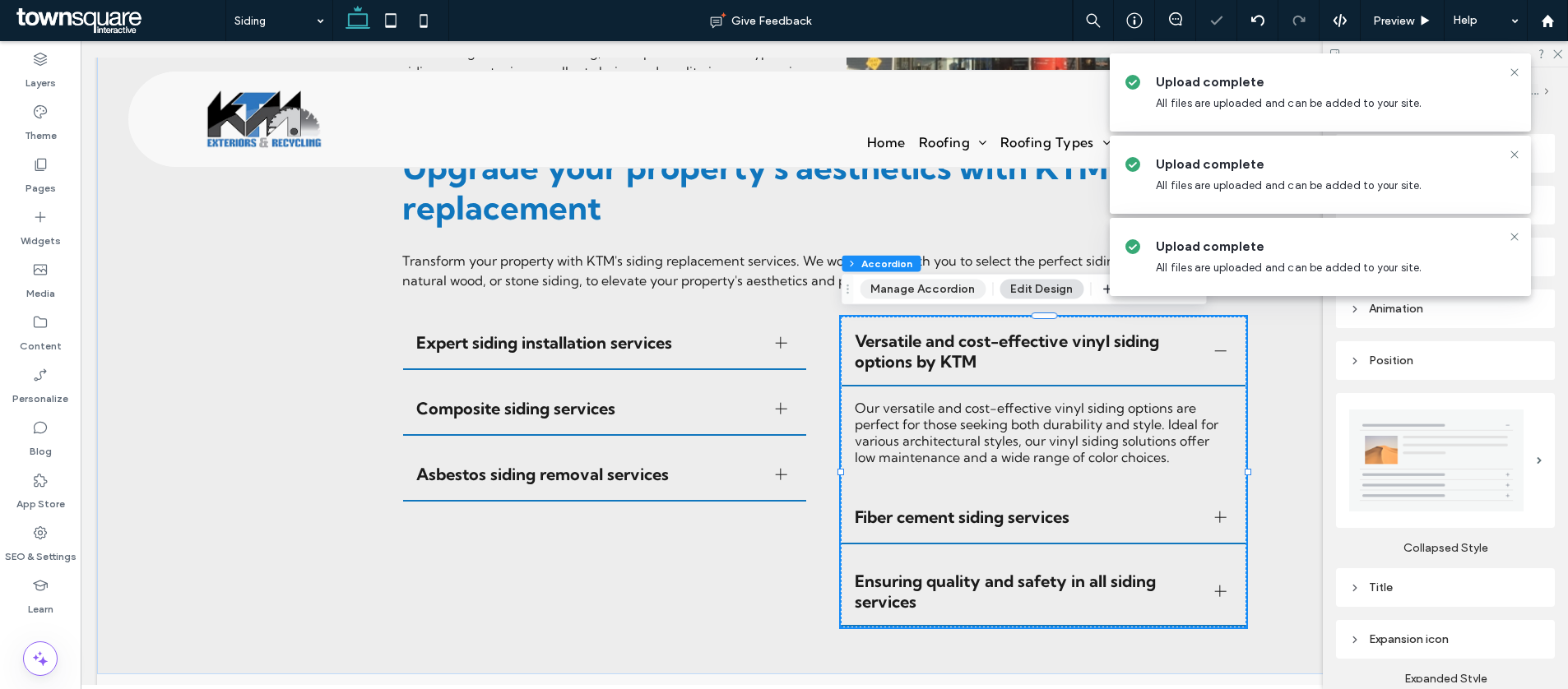 drag, startPoint x: 921, startPoint y: 292, endPoint x: 949, endPoint y: 298, distance: 28.635642 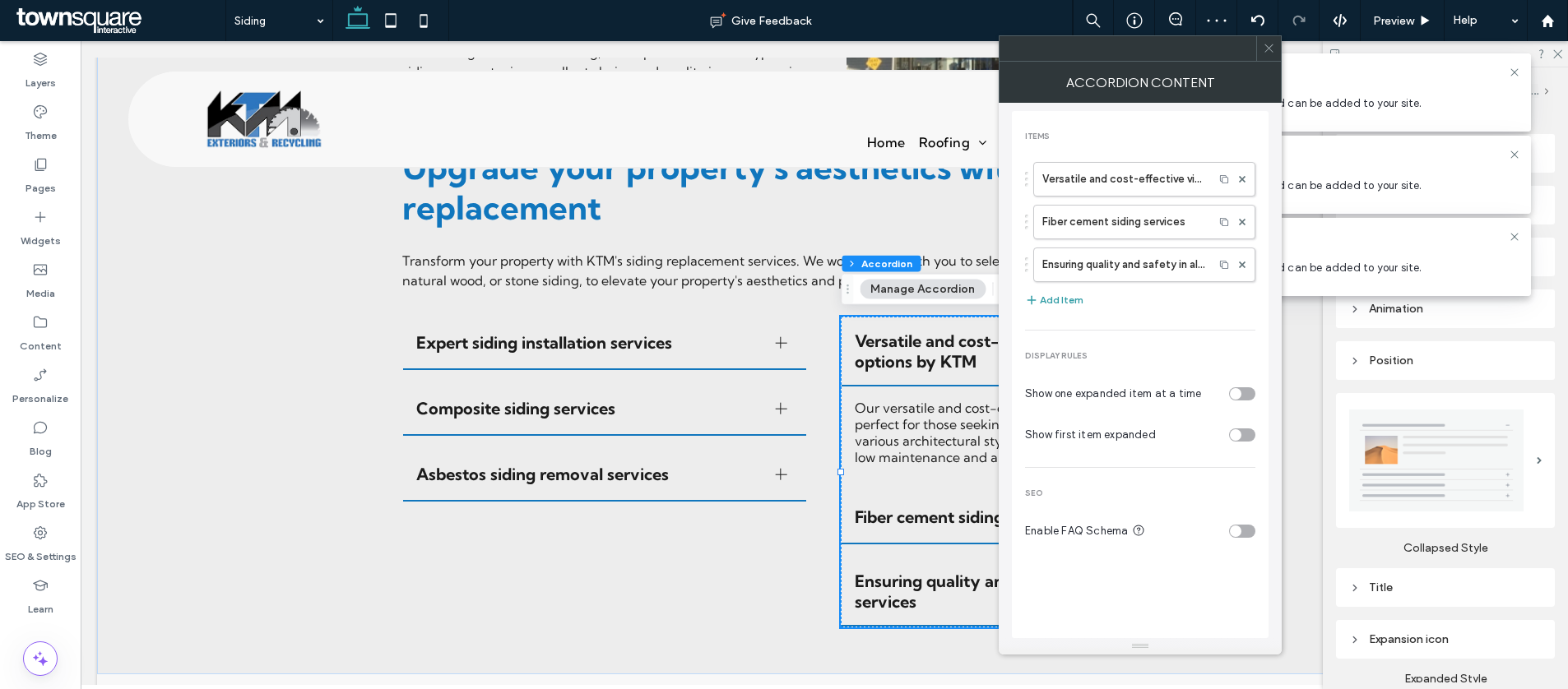 click on "Add Item" at bounding box center (1054, 300) 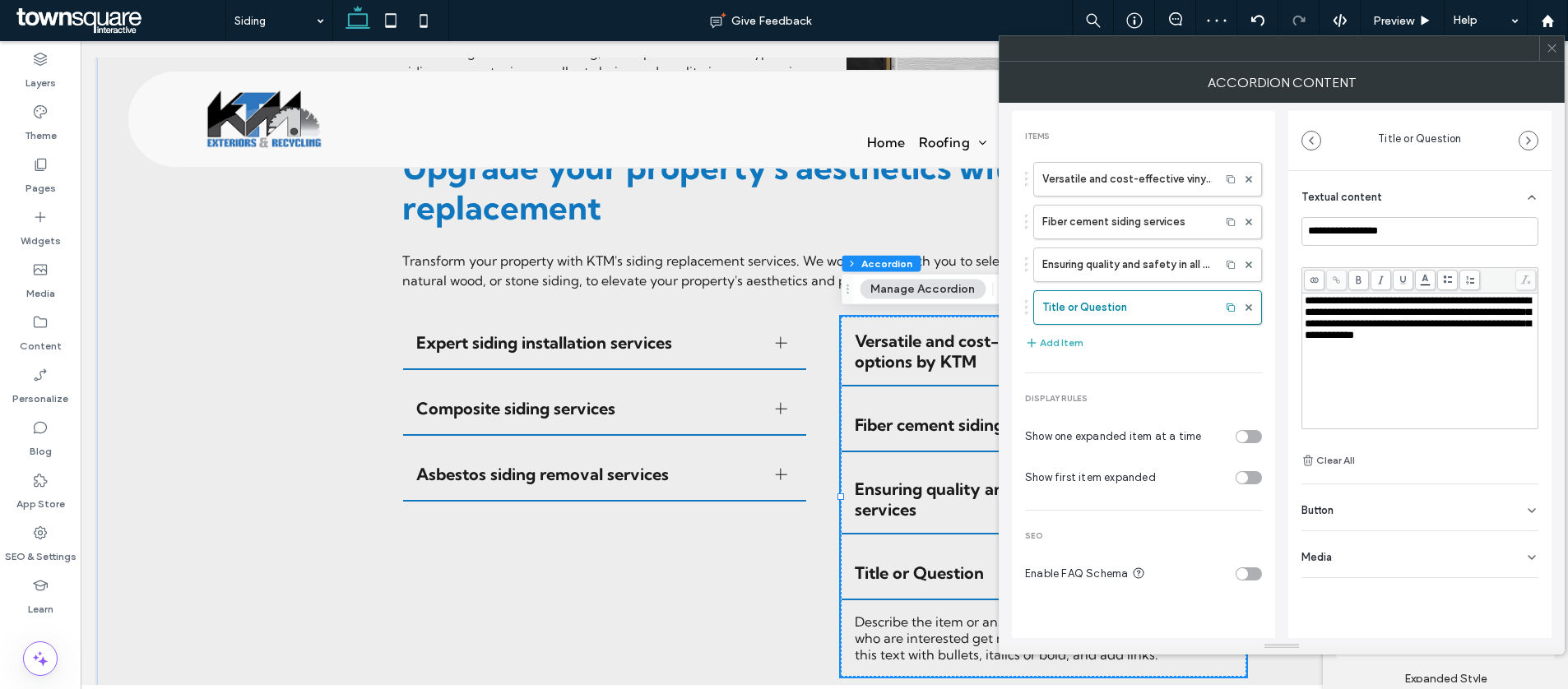 click on "**********" at bounding box center (1420, 361) 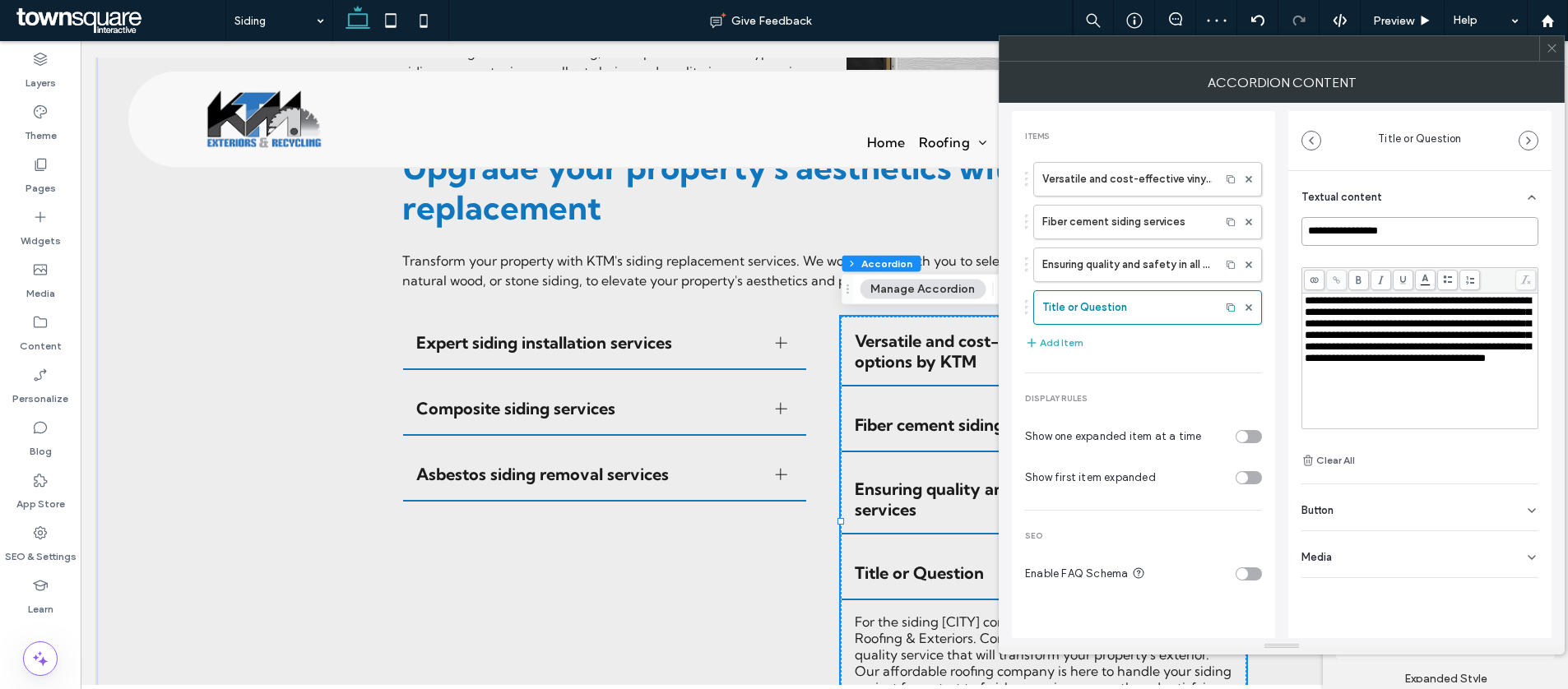 click on "**********" at bounding box center (1420, 231) 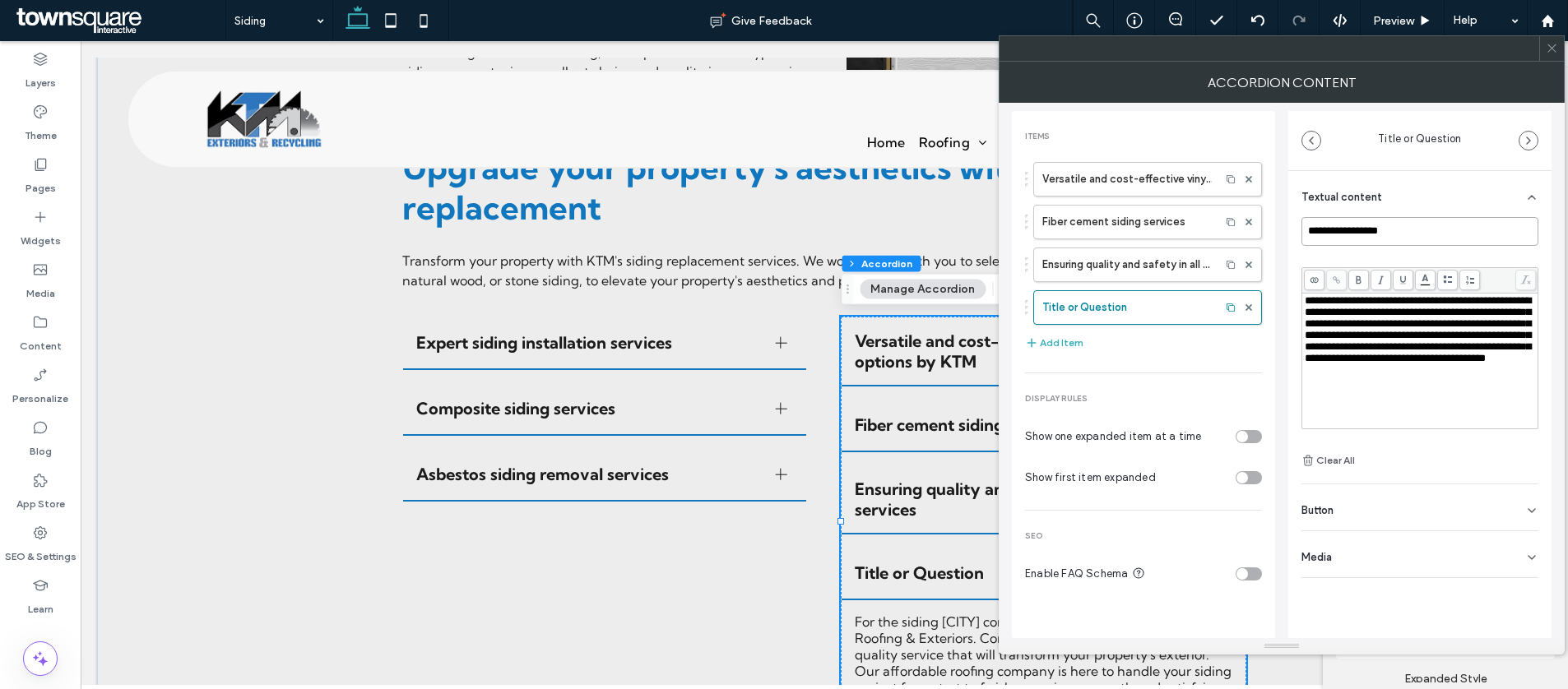 paste on "**********" 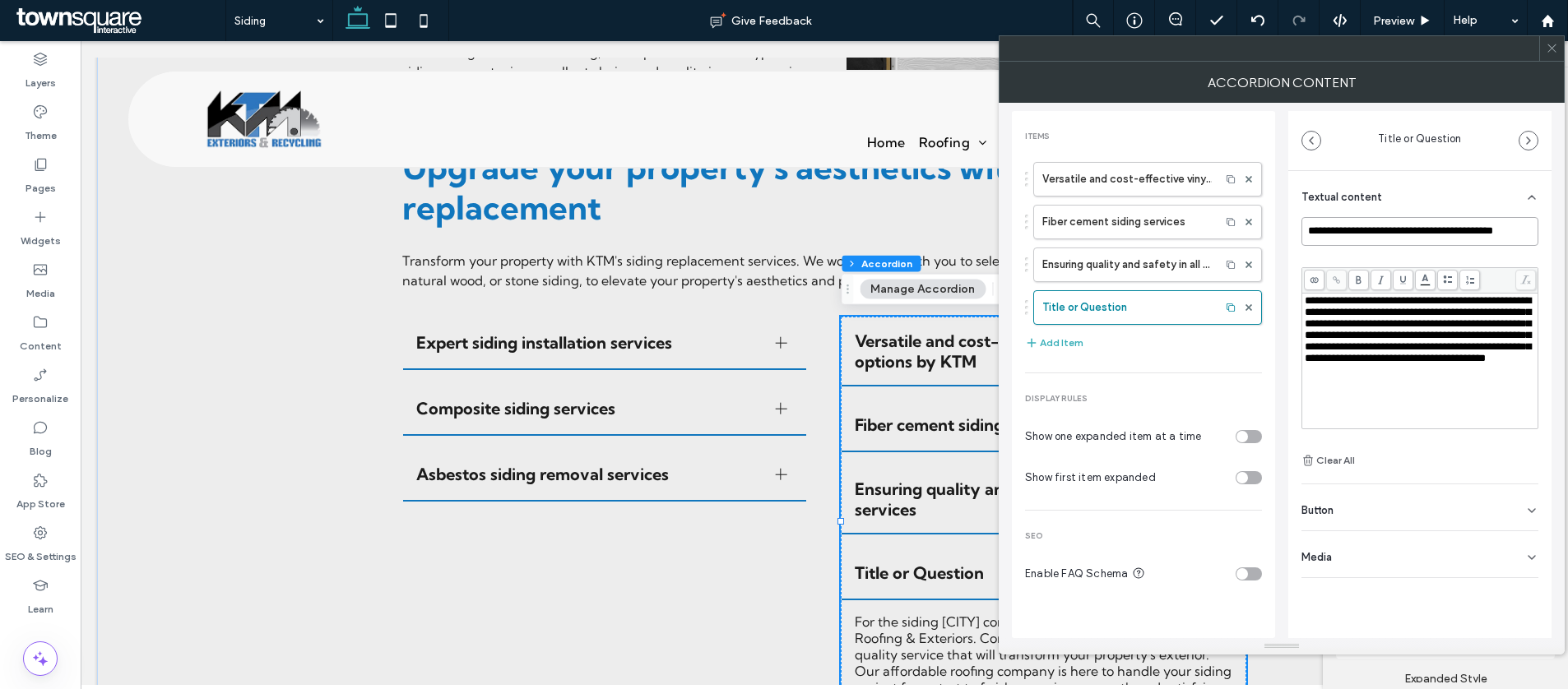 scroll, scrollTop: 0, scrollLeft: 11, axis: horizontal 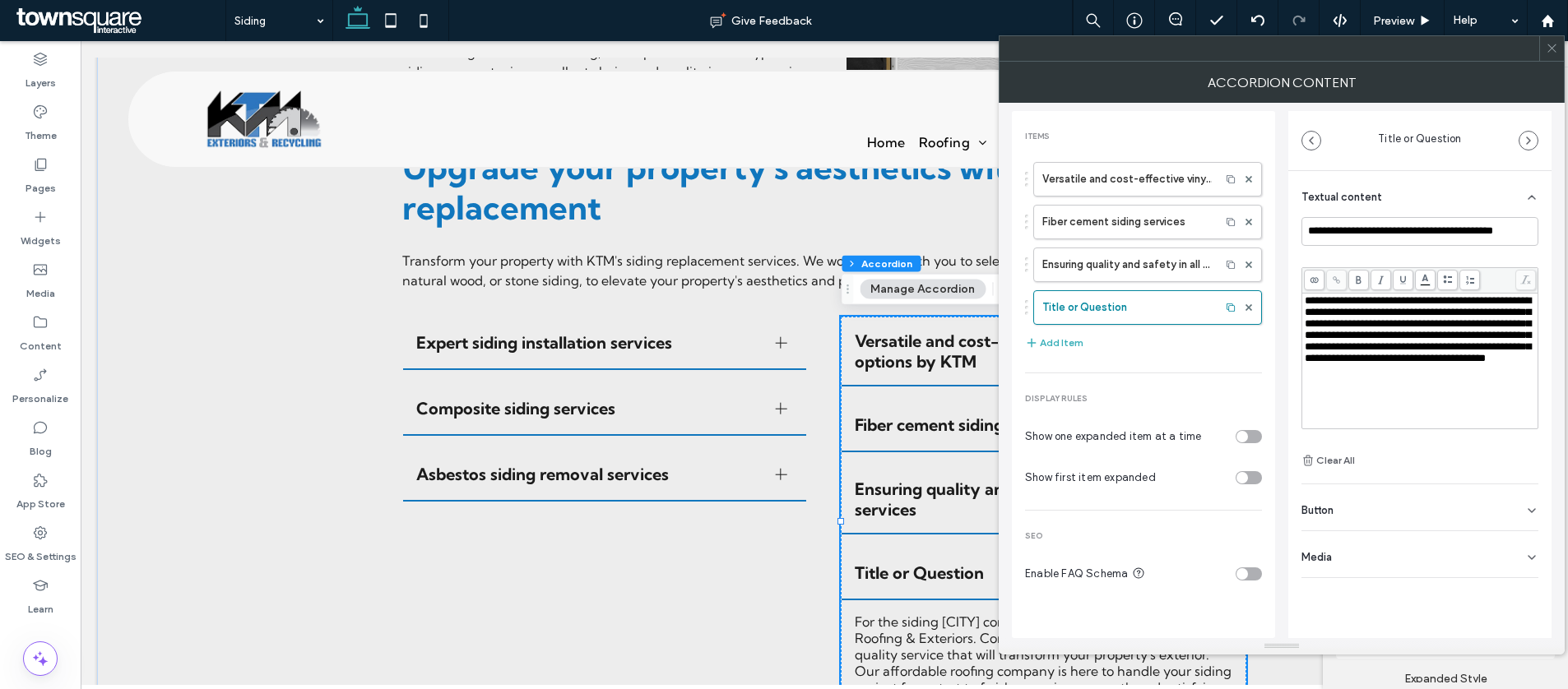 click 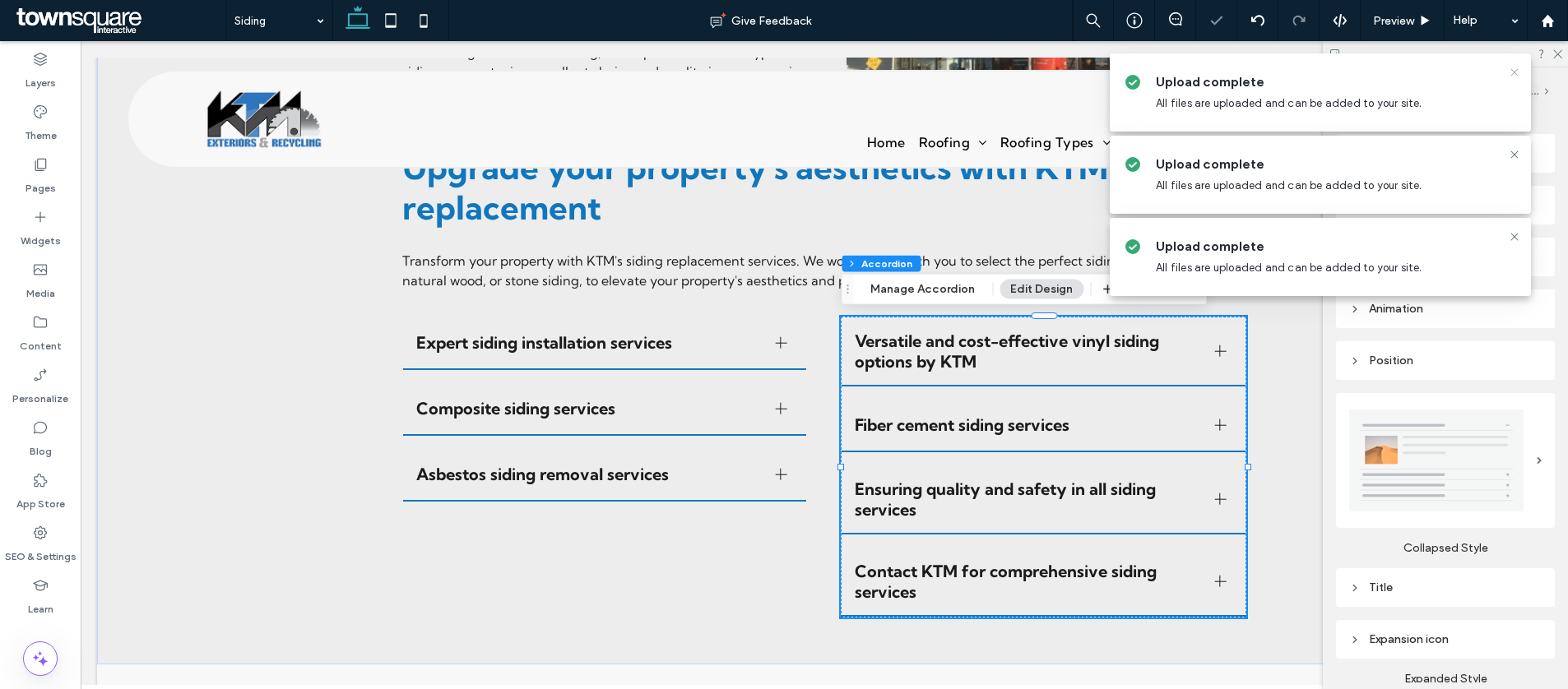 click 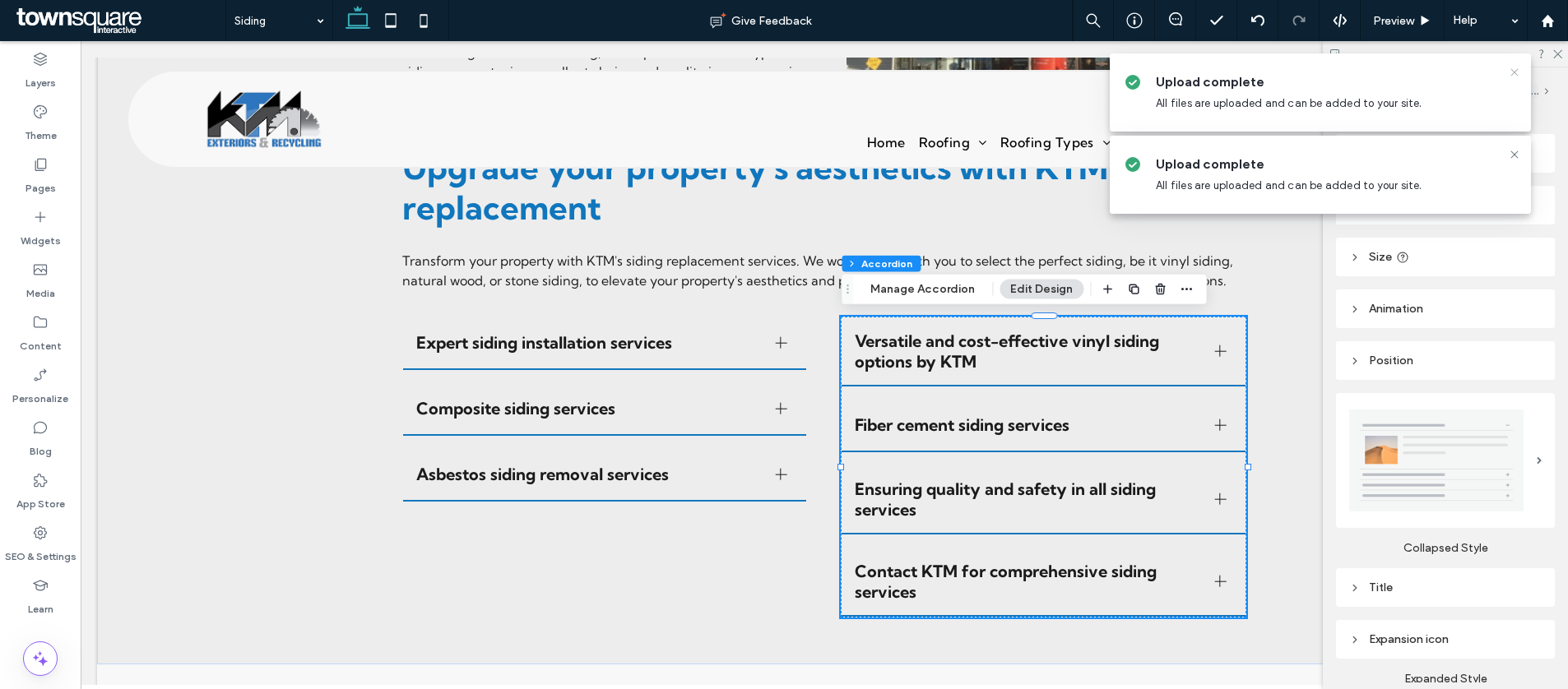 click 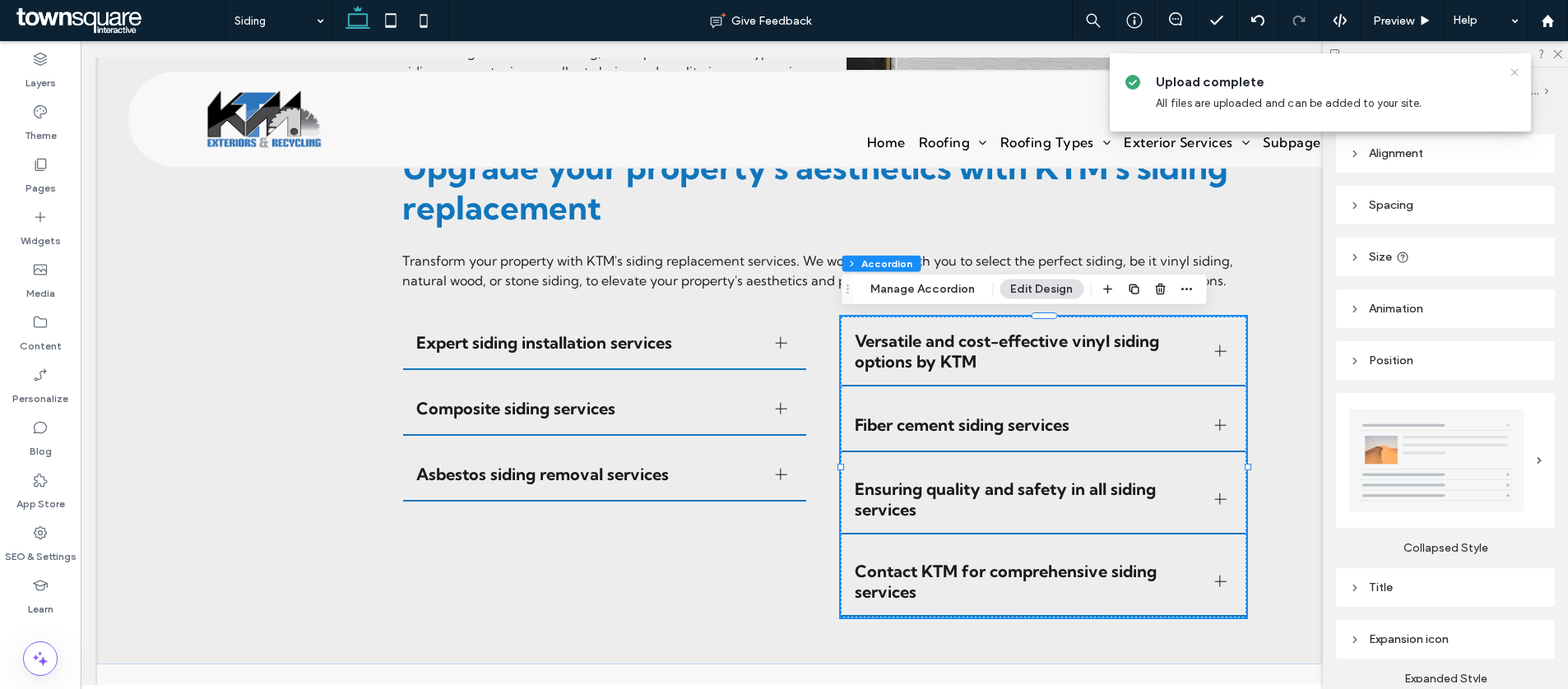 click 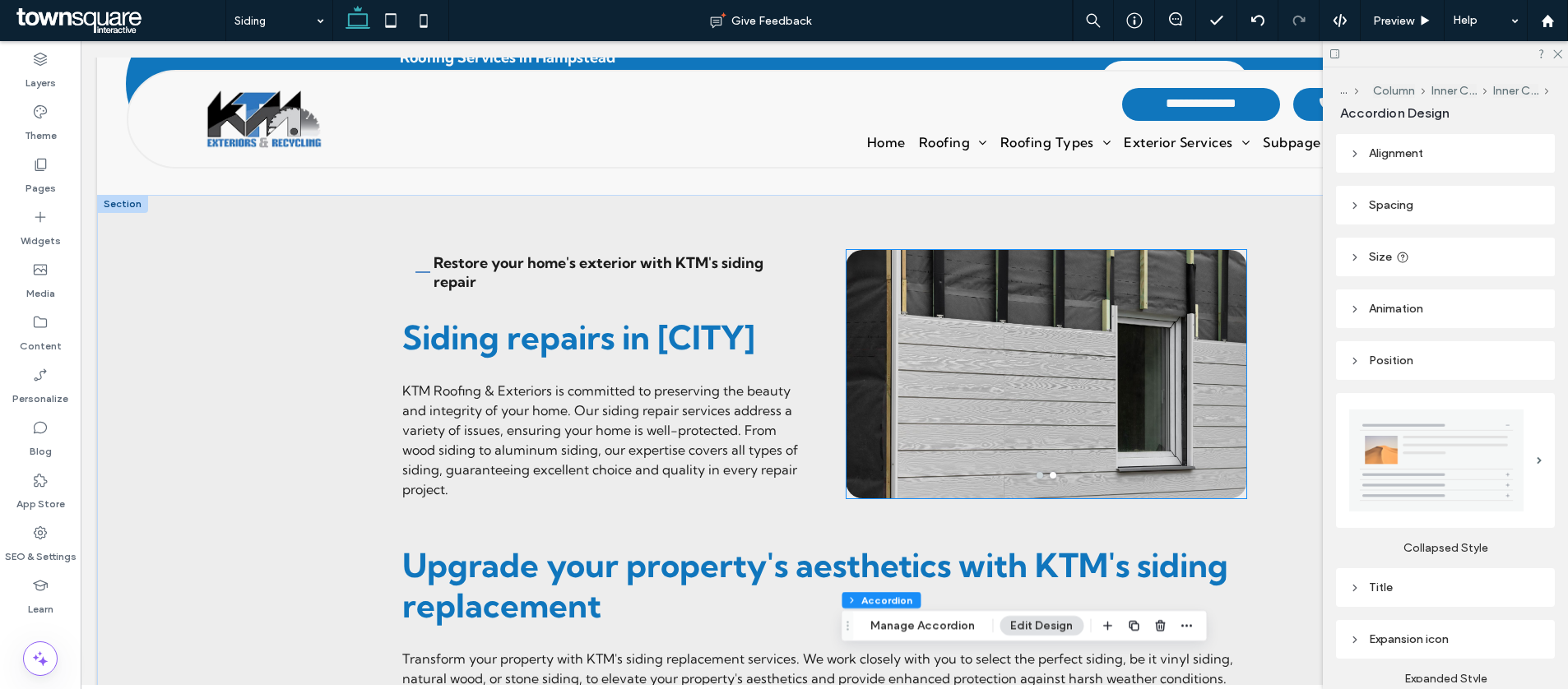 scroll, scrollTop: 1378, scrollLeft: 0, axis: vertical 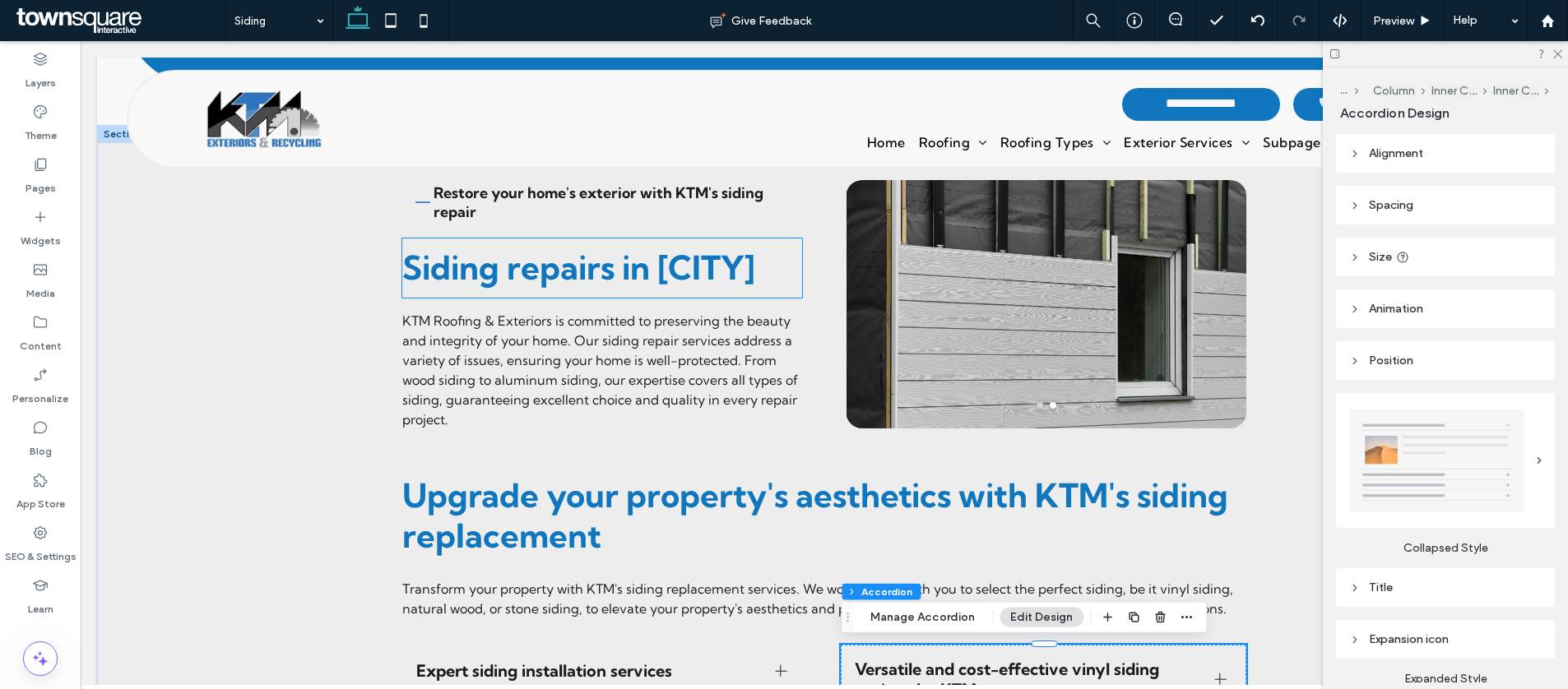 click on "Siding repairs in Boston" at bounding box center [578, 267] 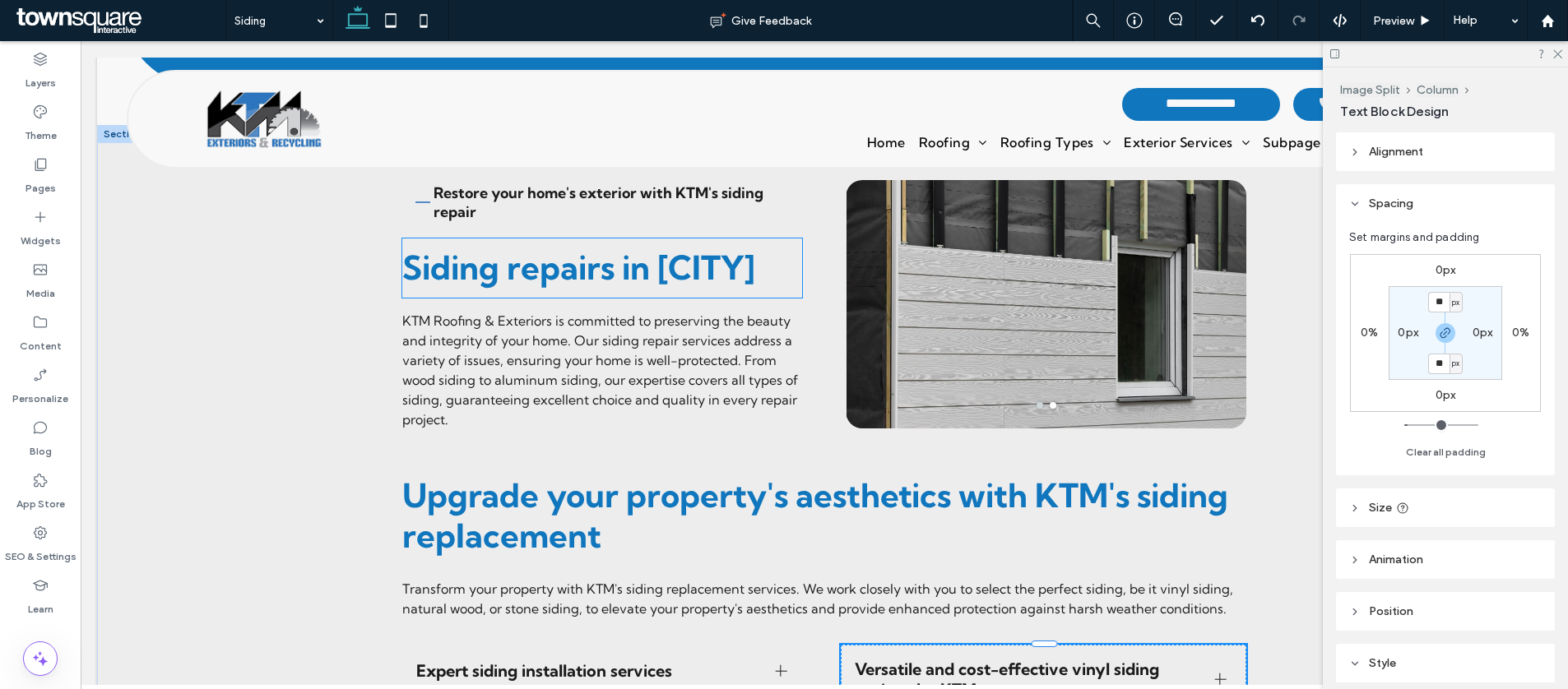 type on "**********" 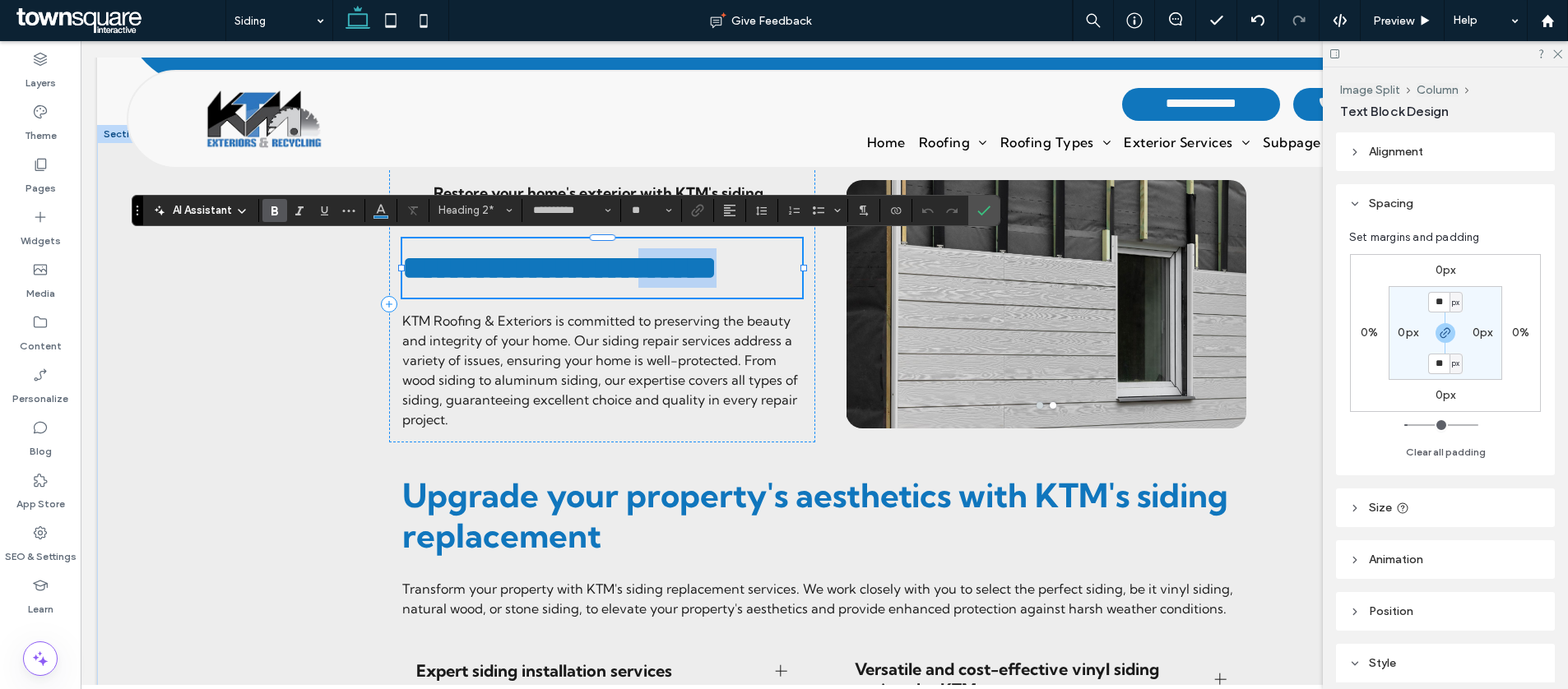 drag, startPoint x: 674, startPoint y: 271, endPoint x: 824, endPoint y: 271, distance: 150 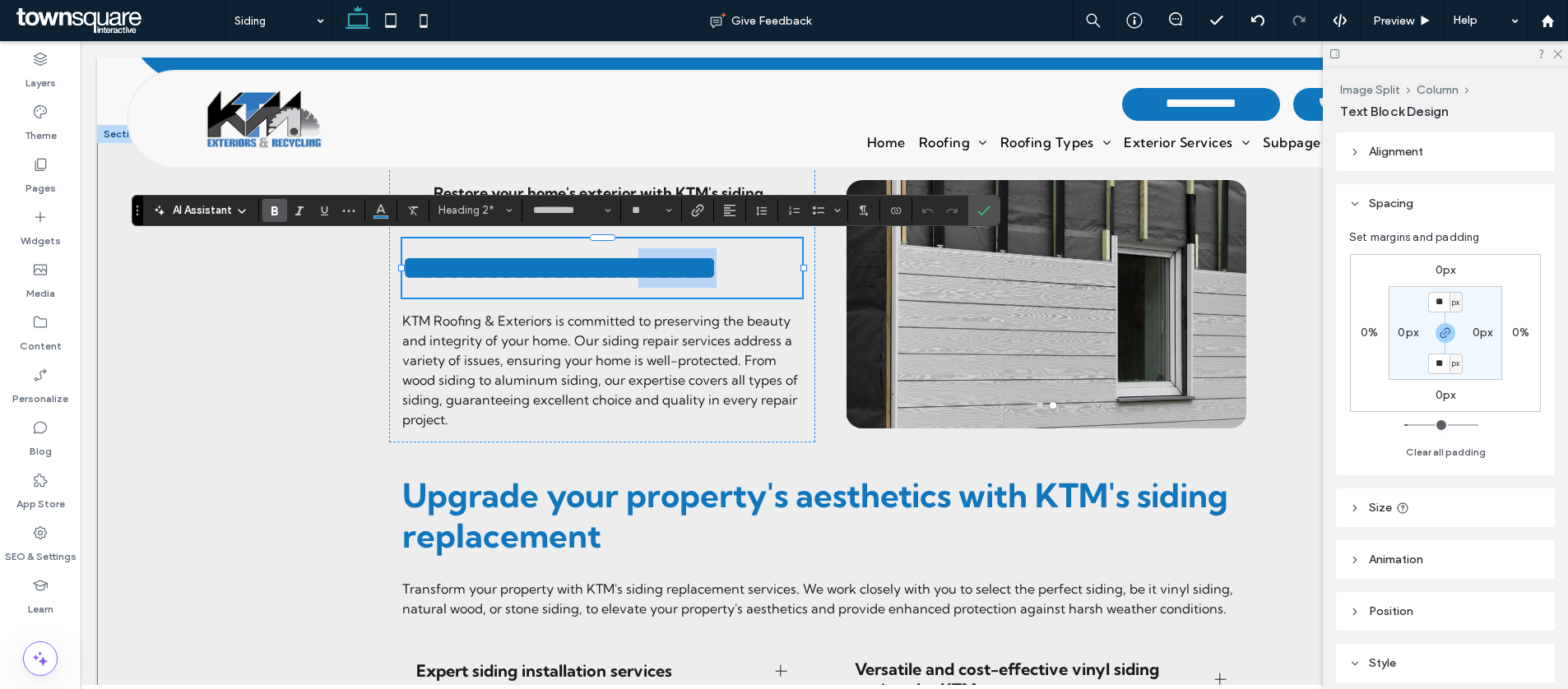 type 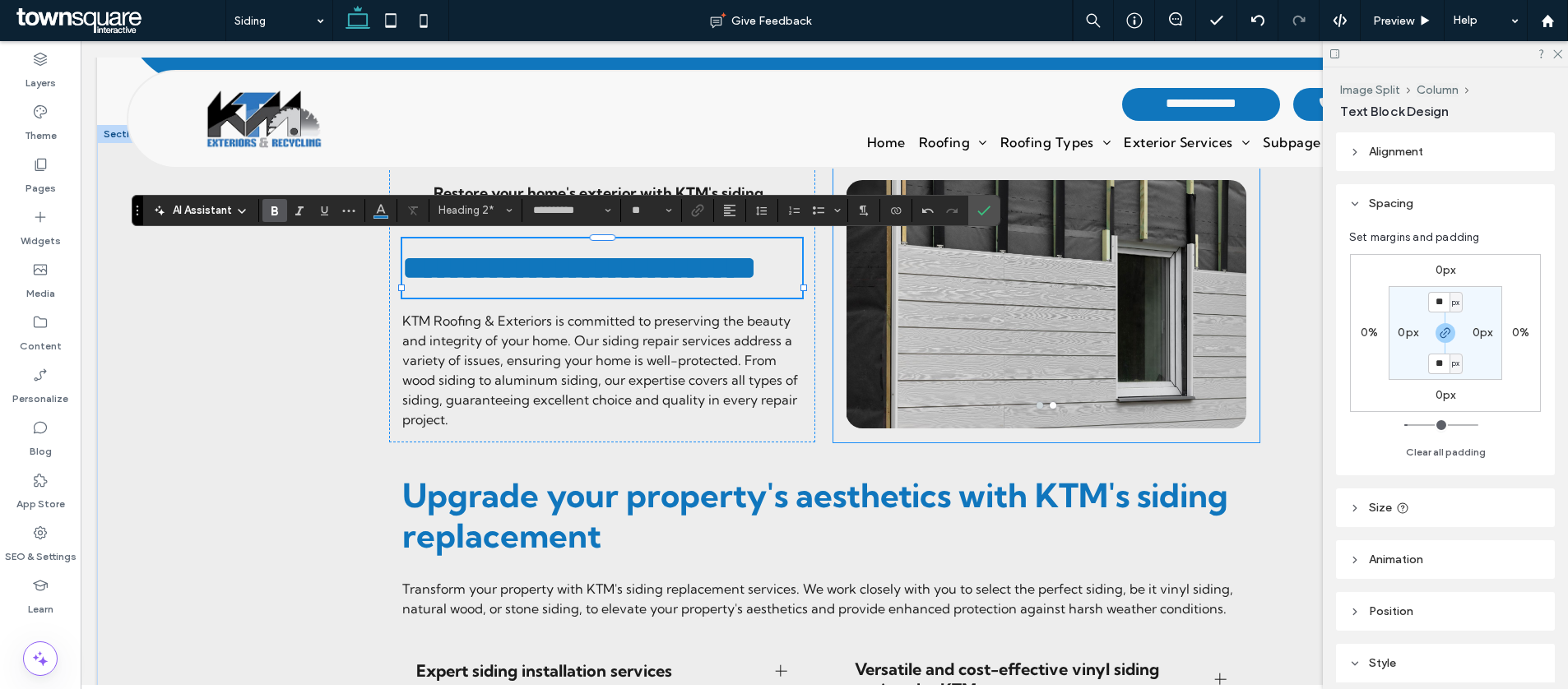 click on "a a a a" at bounding box center (1046, 304) 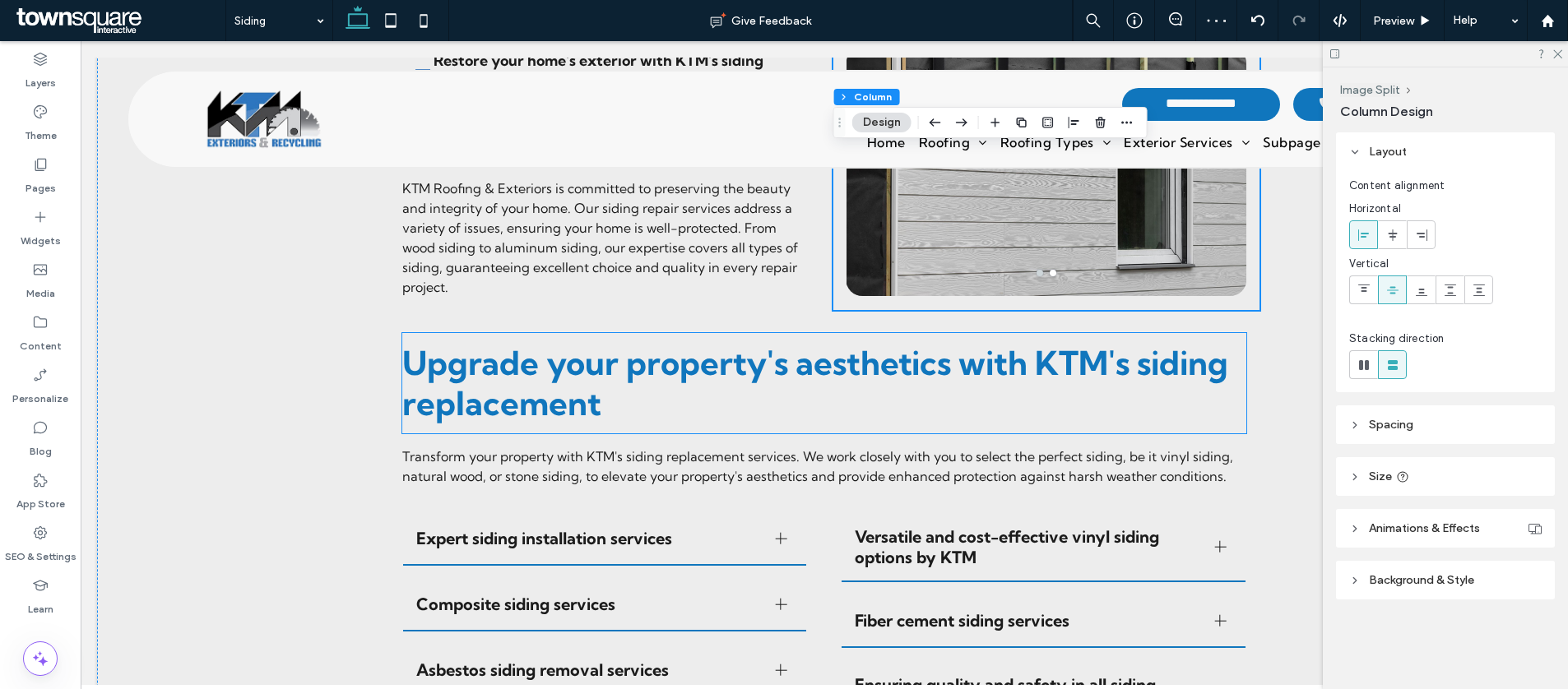 scroll, scrollTop: 1637, scrollLeft: 0, axis: vertical 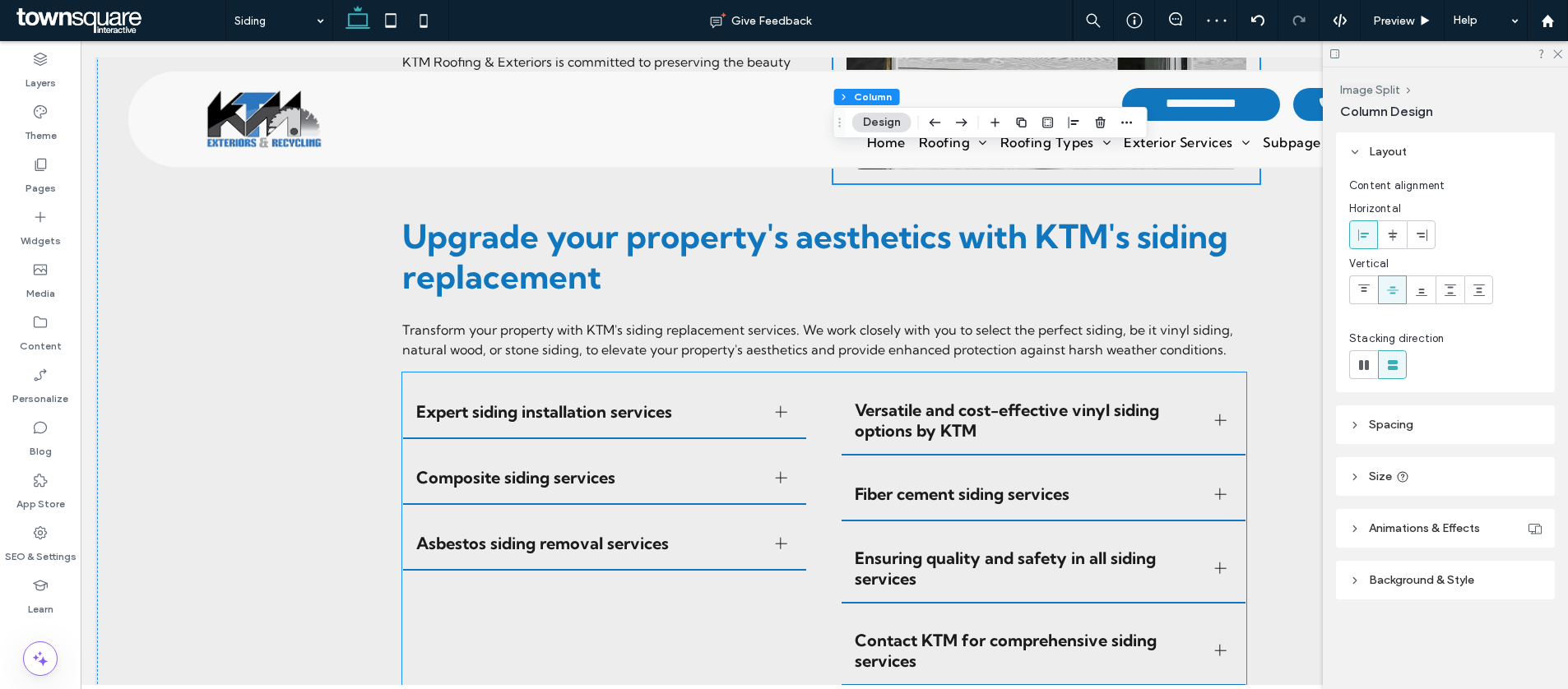 click on "Expert siding installation services" at bounding box center (605, 413) 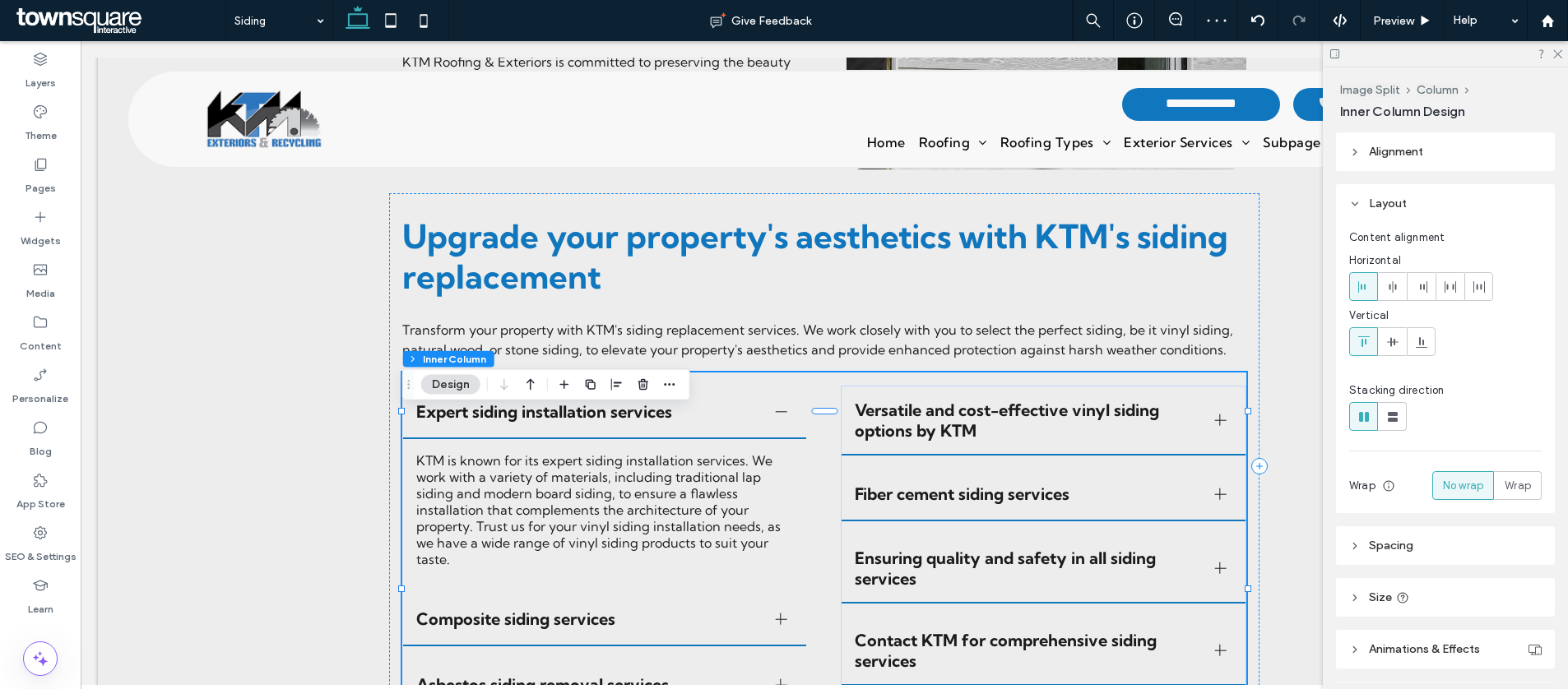 click on "Expert siding installation services" at bounding box center [605, 413] 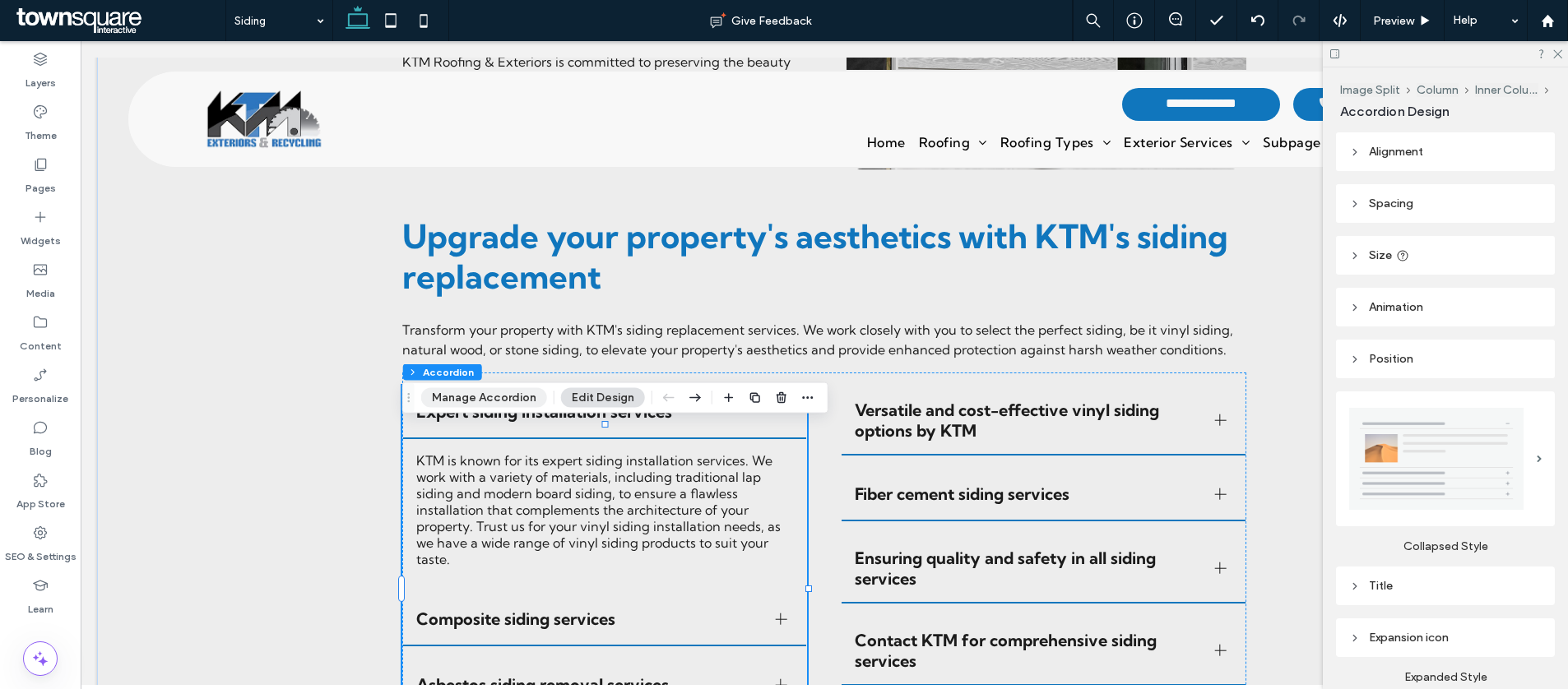 click on "Manage Accordion" at bounding box center [484, 398] 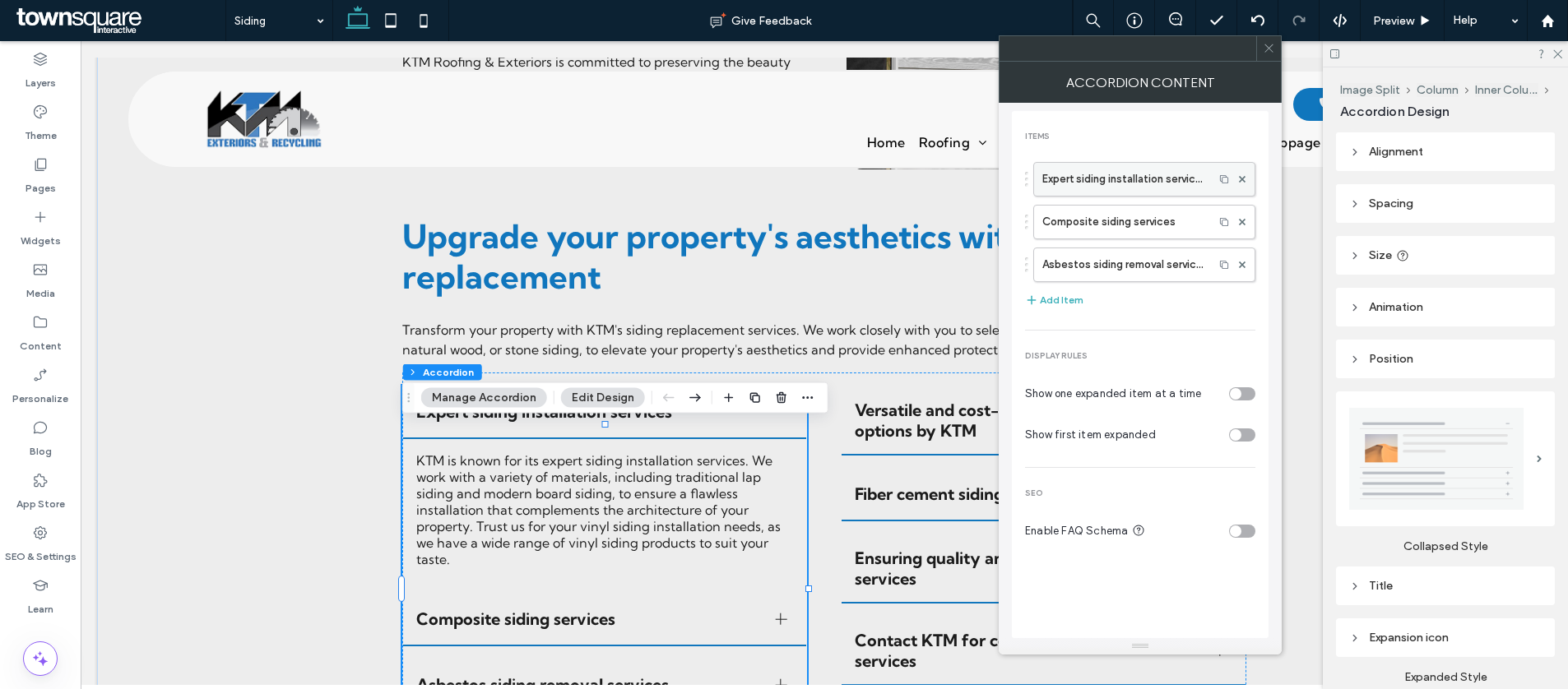 click on "Expert siding installation services" at bounding box center [1124, 179] 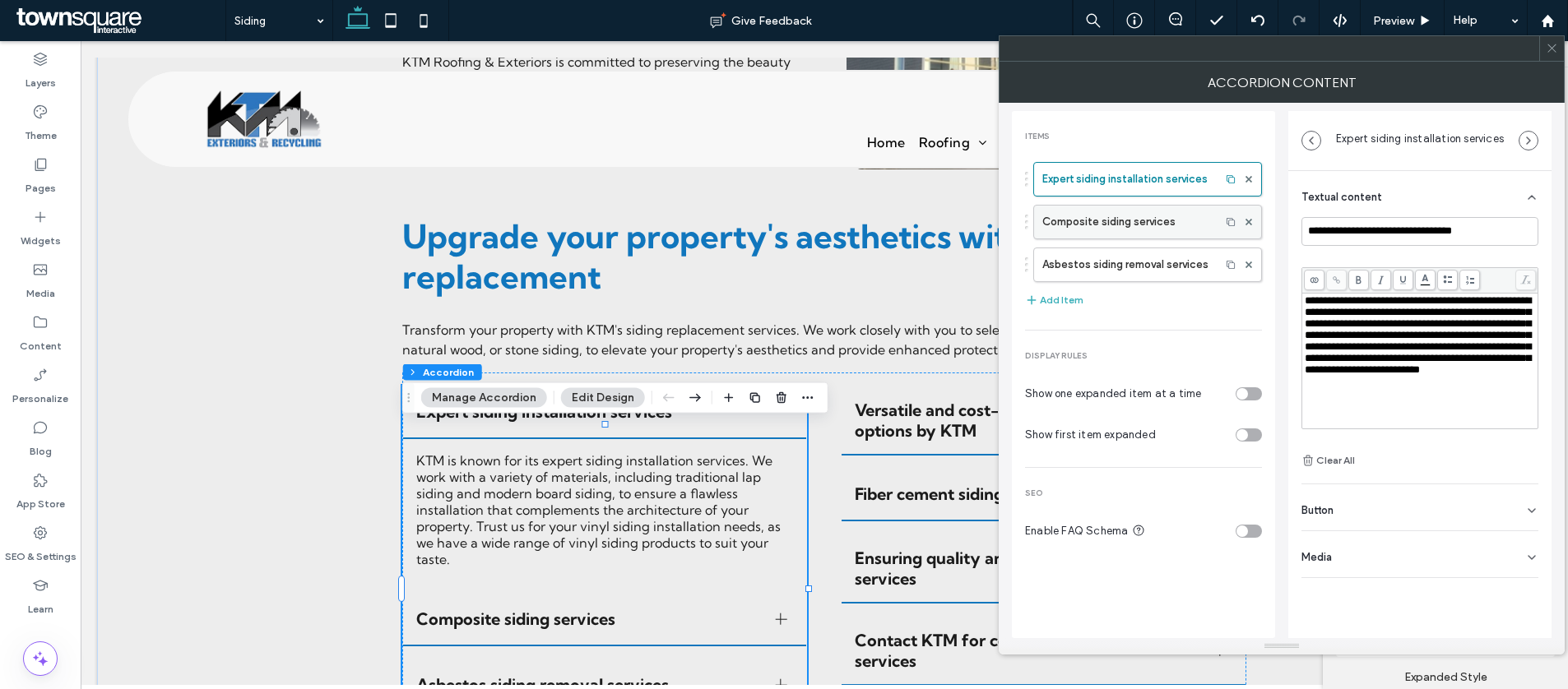 click on "Composite siding services" at bounding box center [1127, 222] 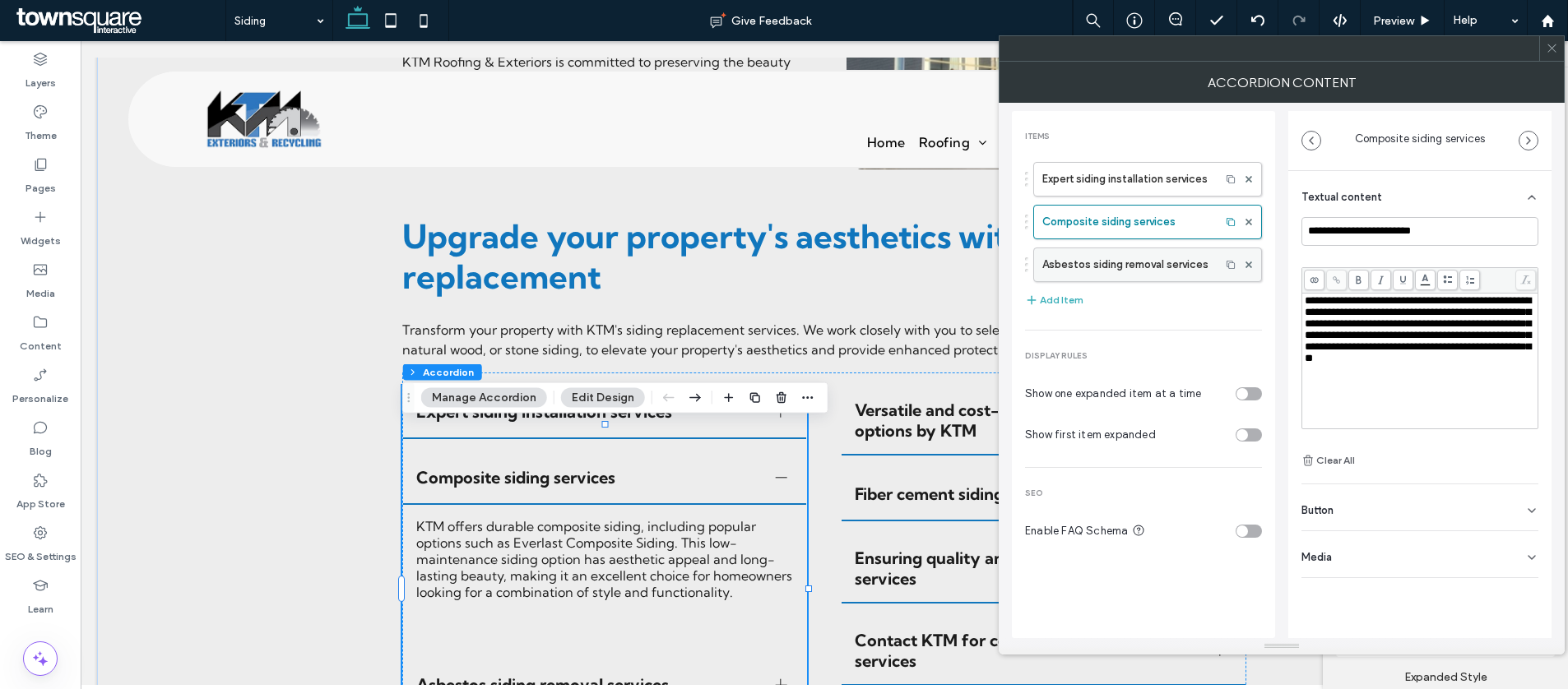 click on "Asbestos siding removal services" at bounding box center (1127, 265) 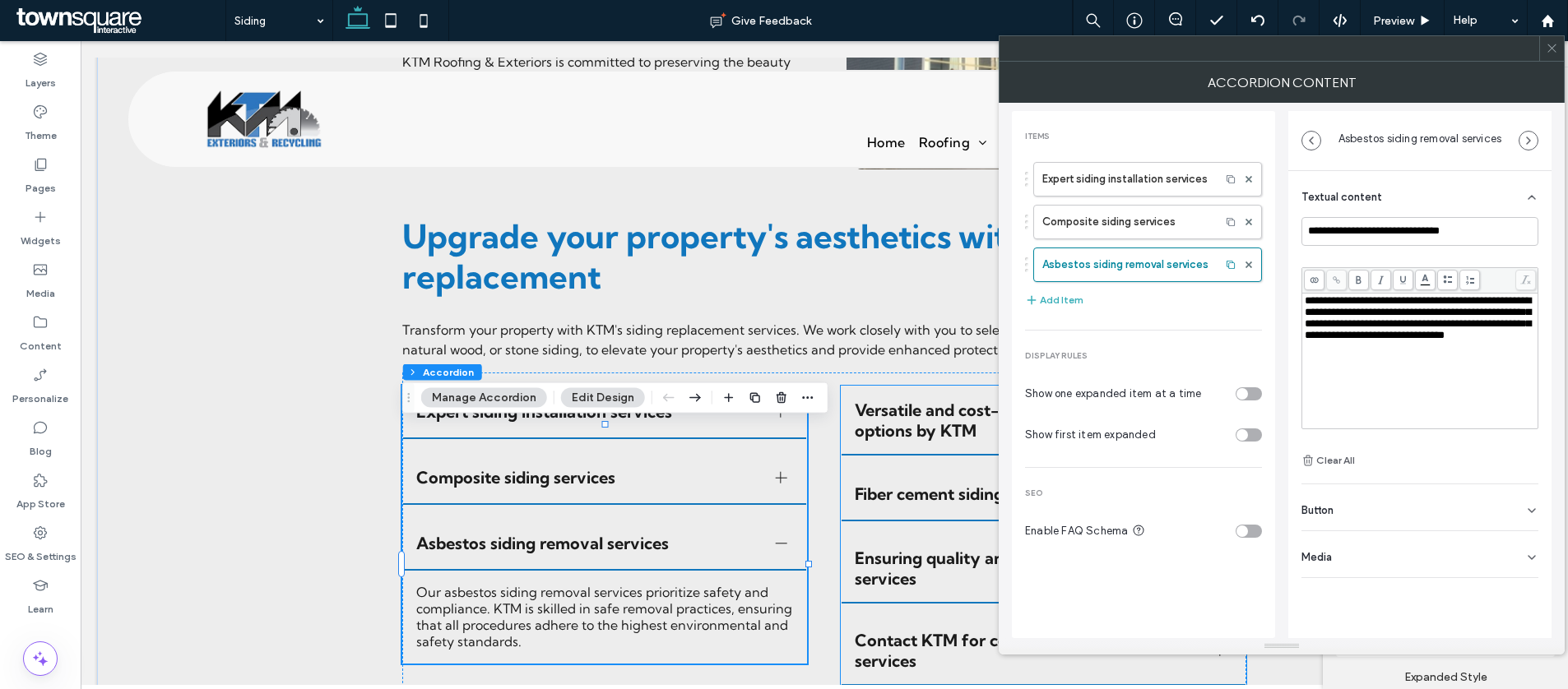 click on "Versatile and cost-effective vinyl siding options by KTM Our versatile and cost-effective vinyl siding options are perfect for those seeking both durability and style. Ideal for various architectural styles, our vinyl siding solutions offer low maintenance and a wide range of color choices. Fiber cement siding services Fiber cement siding from KTM offers longevity and style, making it an excellent choice for those seeking a durable and stylish siding option. Perfect for withstanding adverse weather conditions, fiber cement siding is a practical and attractive choice for any property. Ensuring quality and safety in all siding services Quality vinyl siding At KTM, quality and safety are paramount in all our siding services. We're committed to delivering exceptional workmanship, ensuring every project meets our strict standards for safety and customer satisfaction. Contact KTM for comprehensive siding services" at bounding box center [1043, 536] 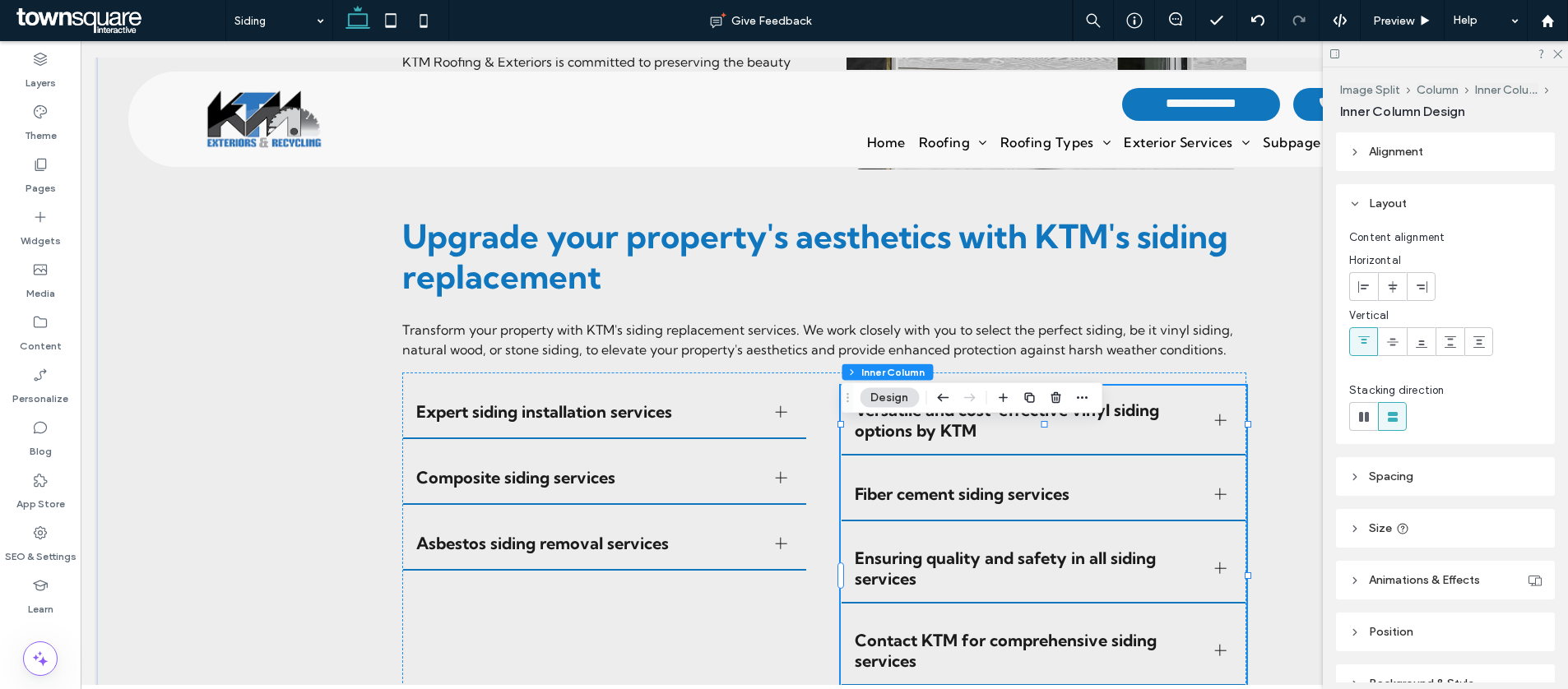 click on "Versatile and cost-effective vinyl siding options by KTM" at bounding box center [1043, 421] 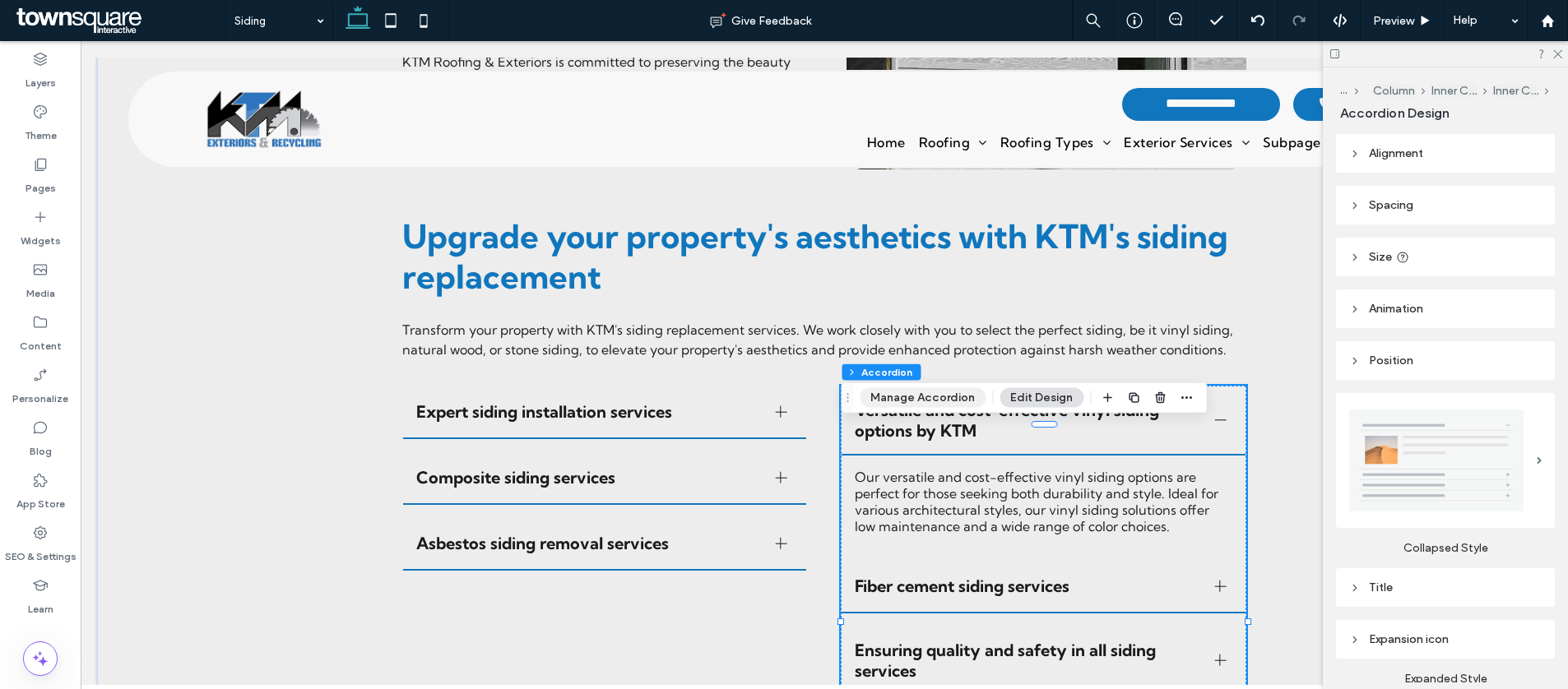 click on "Manage Accordion" at bounding box center [922, 398] 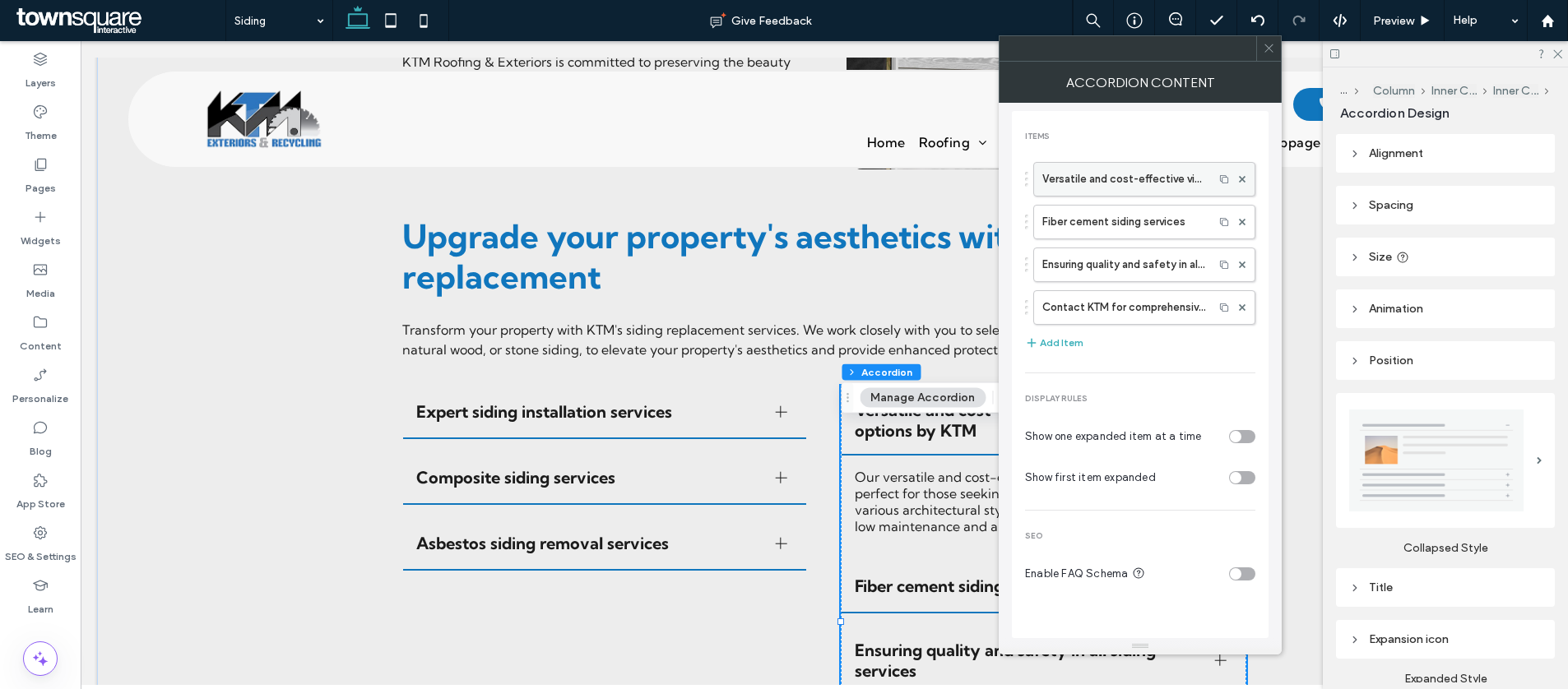 click on "Versatile and cost-effective vinyl siding options by KTM" at bounding box center (1124, 179) 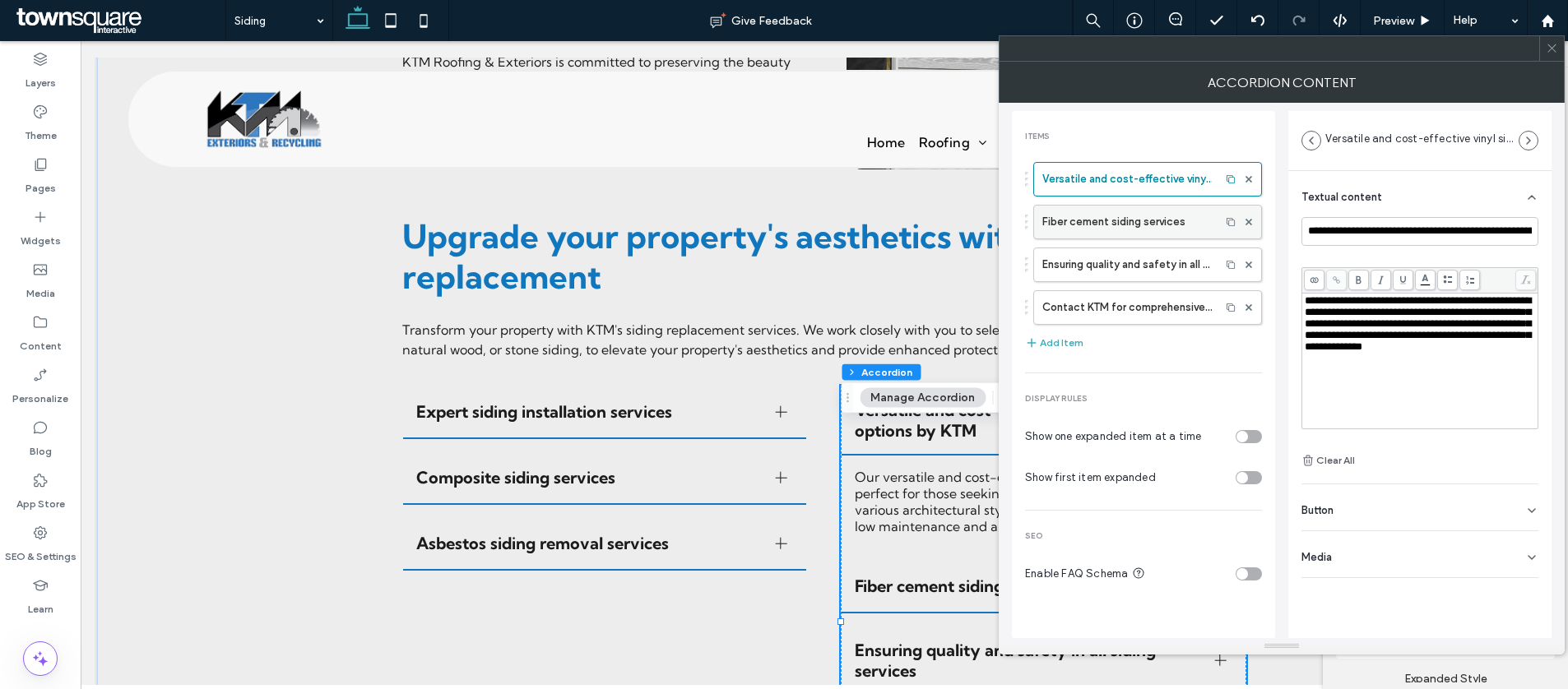 click on "Fiber cement siding services" at bounding box center [1127, 222] 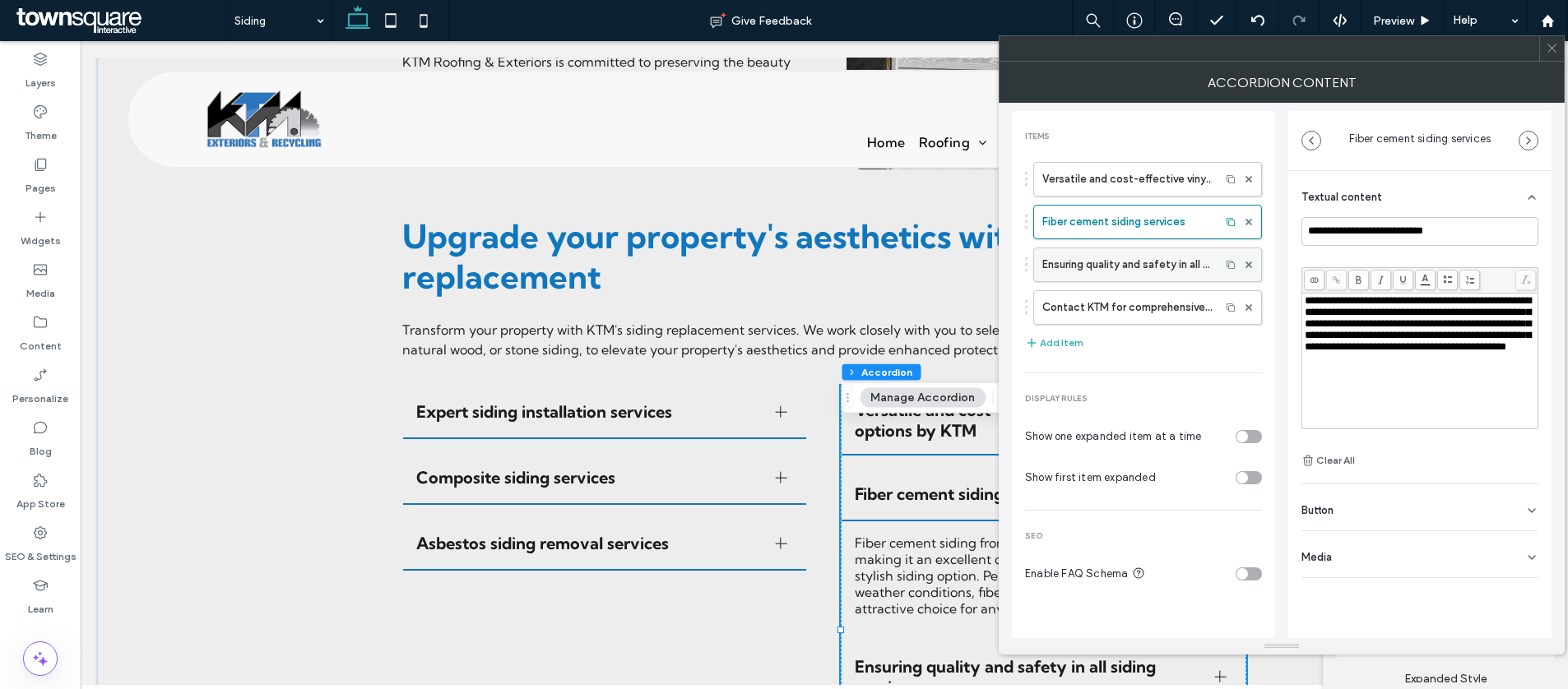 click on "Ensuring quality and safety in all siding services" at bounding box center [1127, 265] 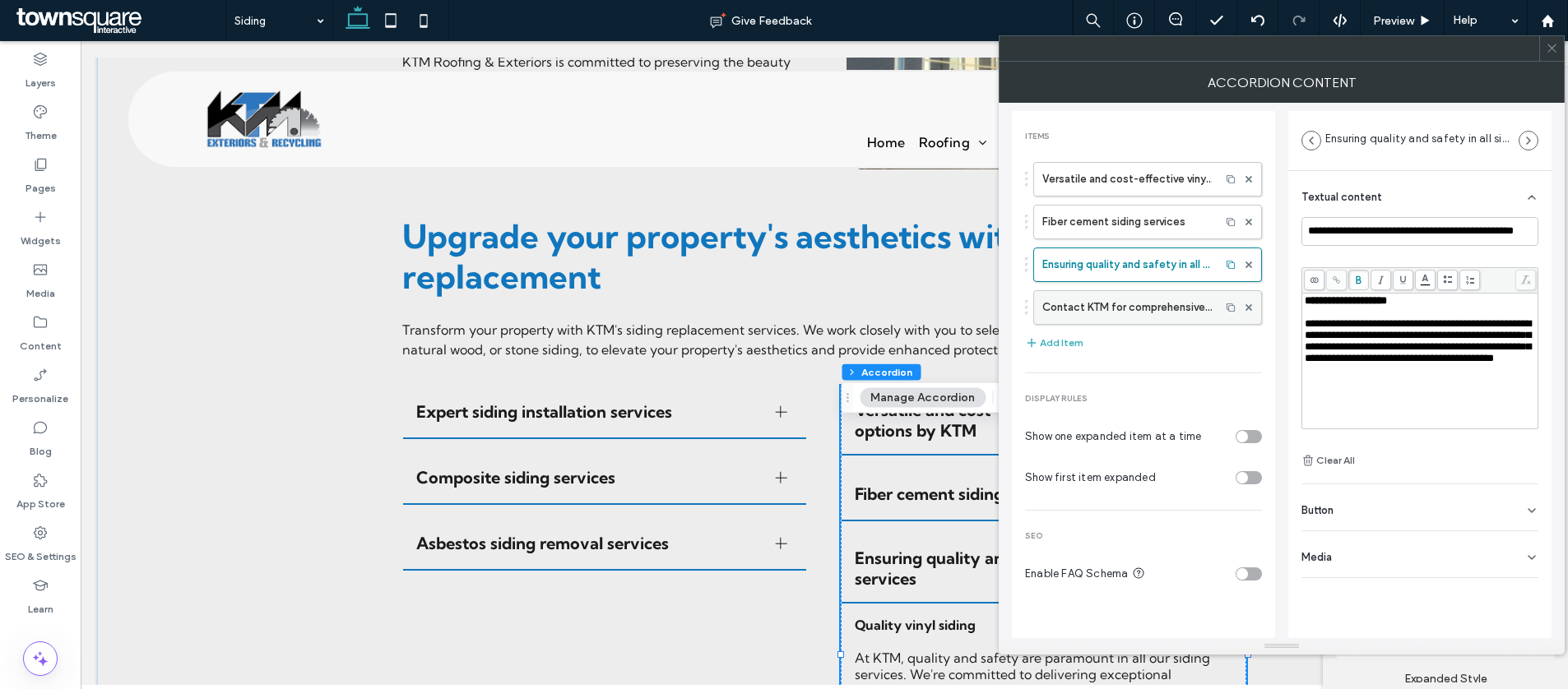 click on "Contact KTM for comprehensive siding services" at bounding box center [1127, 308] 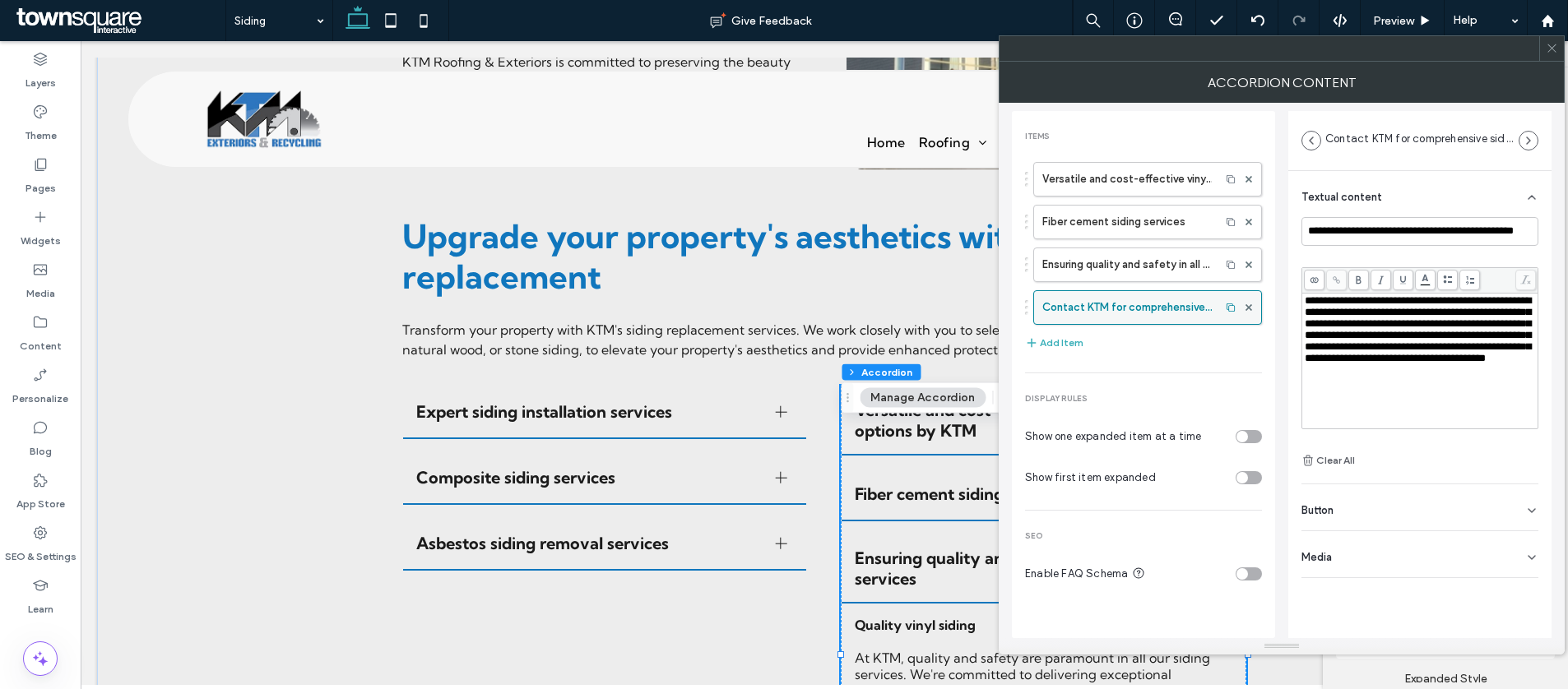 type on "**********" 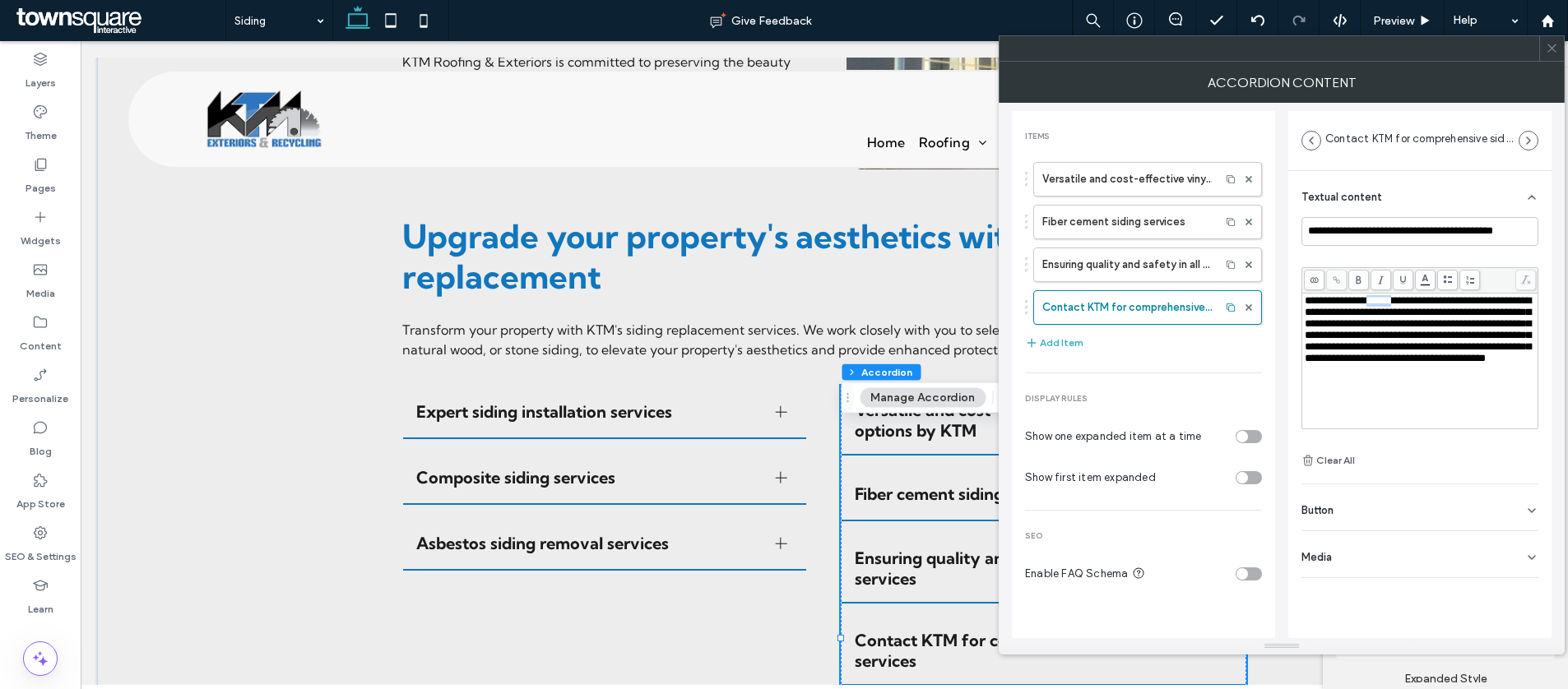 drag, startPoint x: 1407, startPoint y: 302, endPoint x: 1373, endPoint y: 302, distance: 34 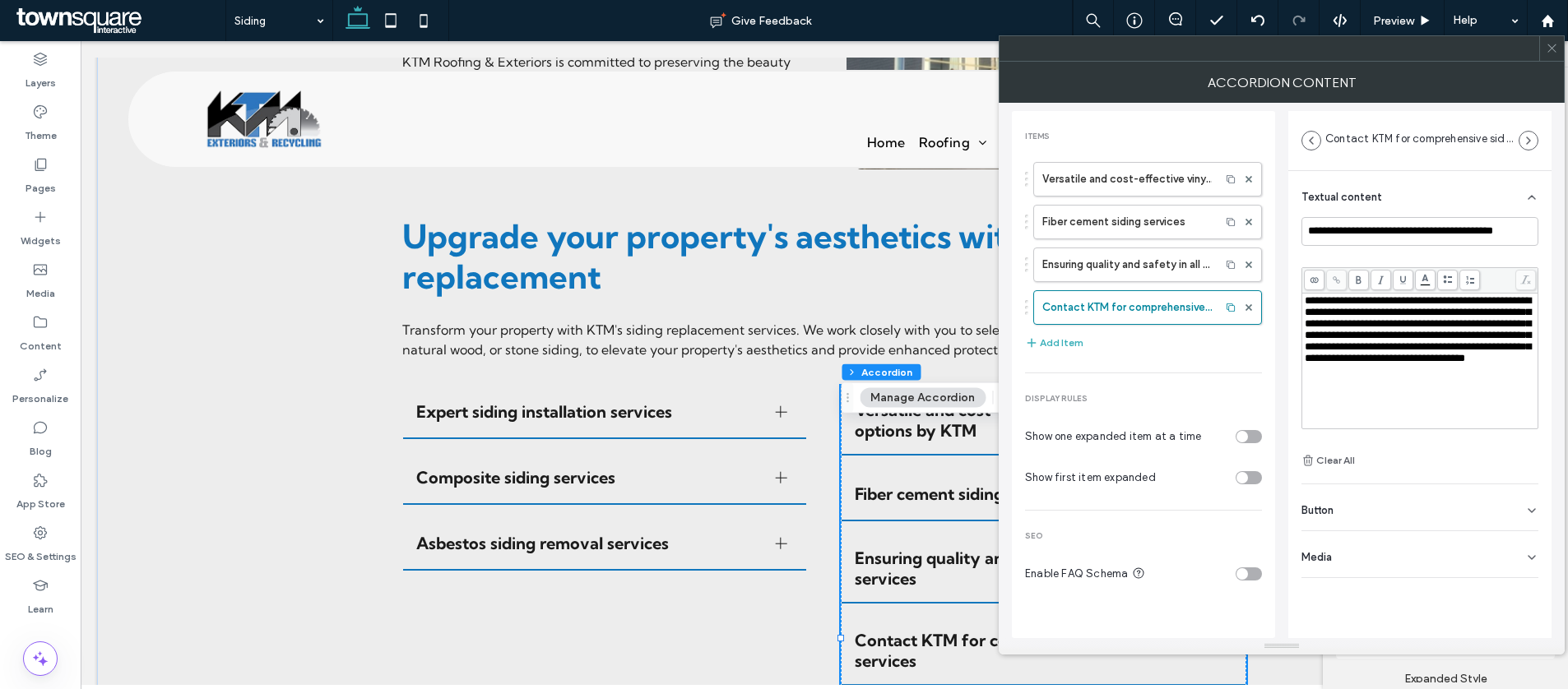 type 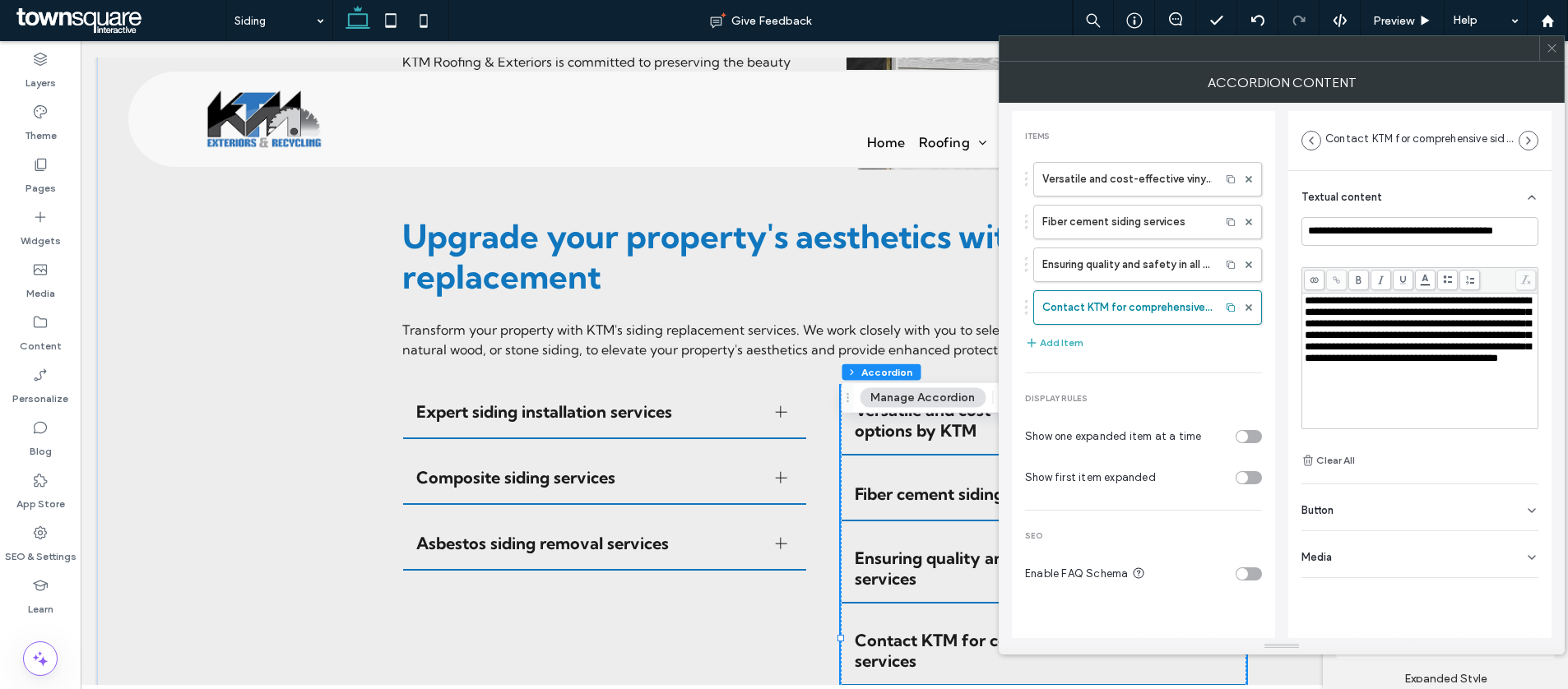 click at bounding box center (1552, 49) 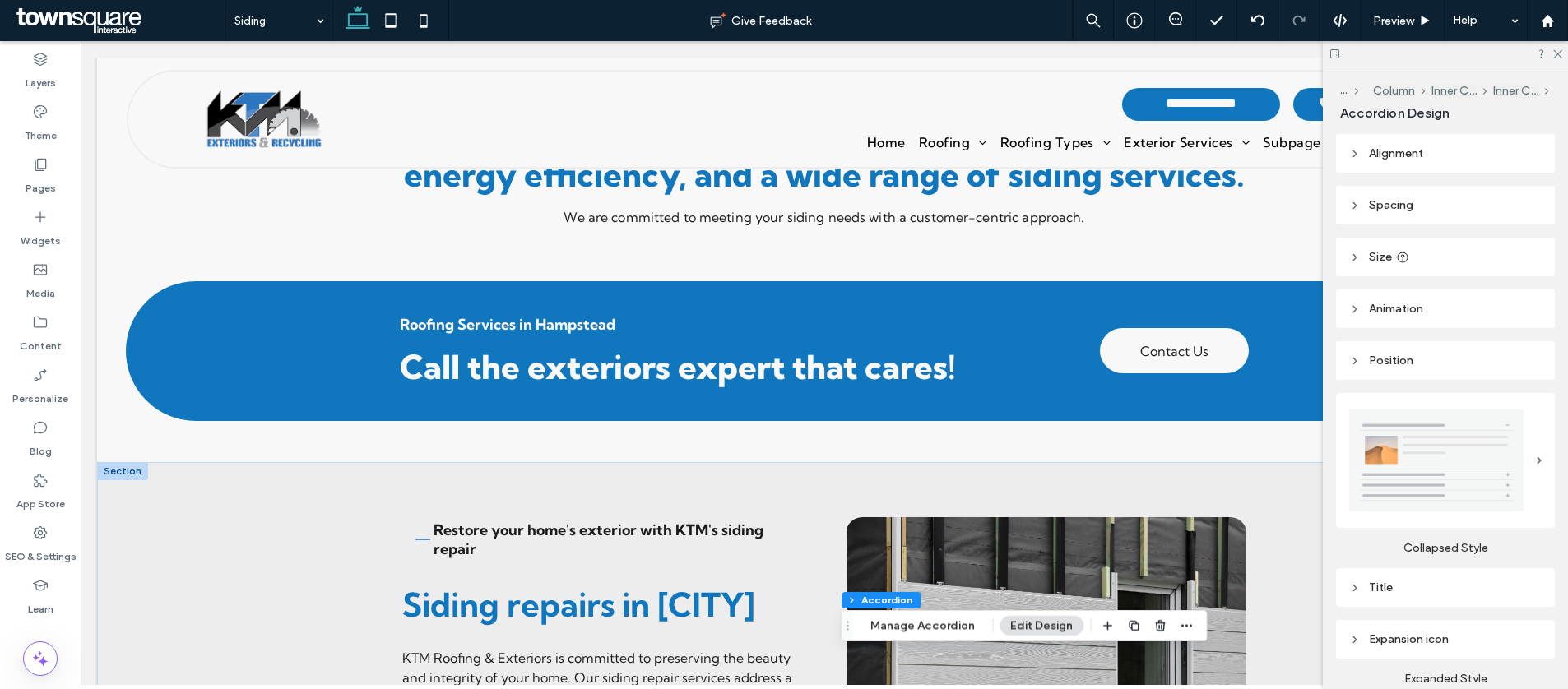scroll, scrollTop: 1418, scrollLeft: 0, axis: vertical 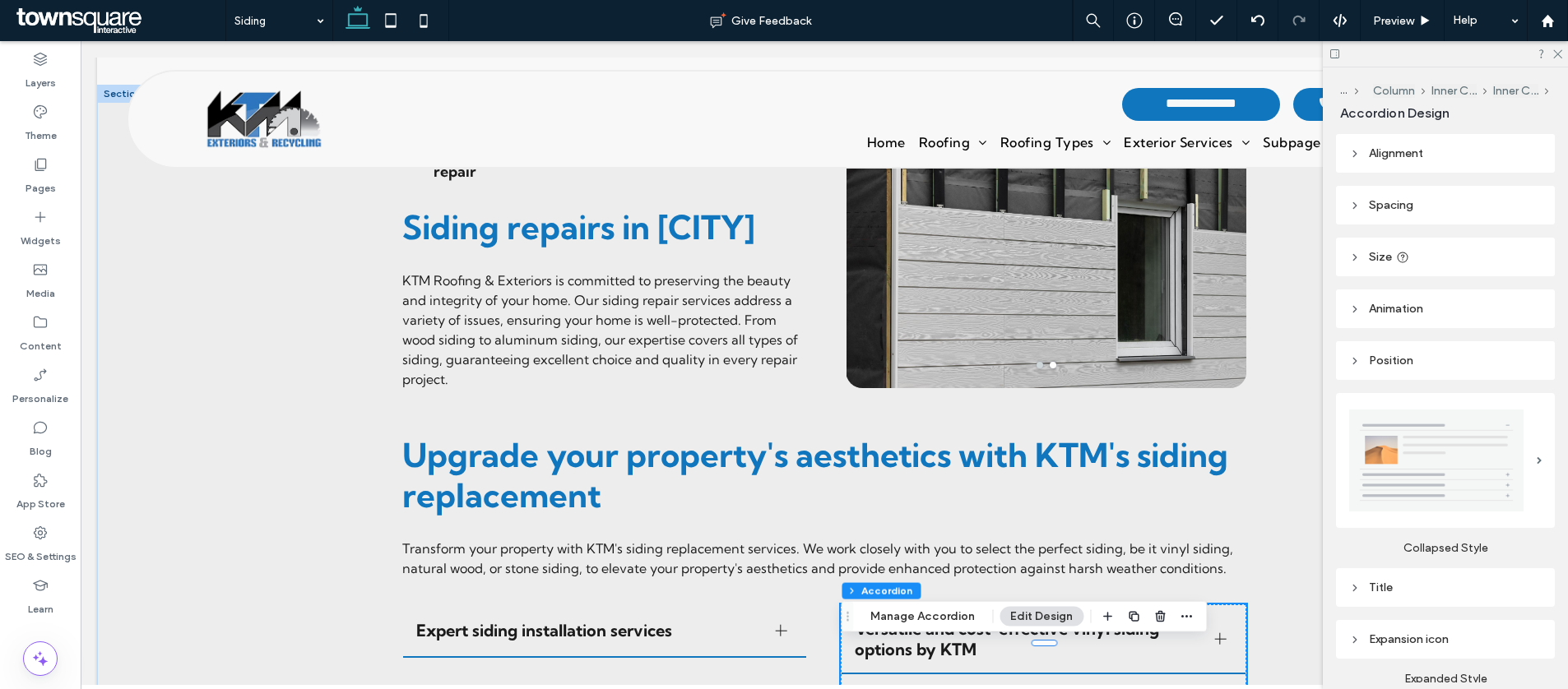 click at bounding box center [1046, 274] 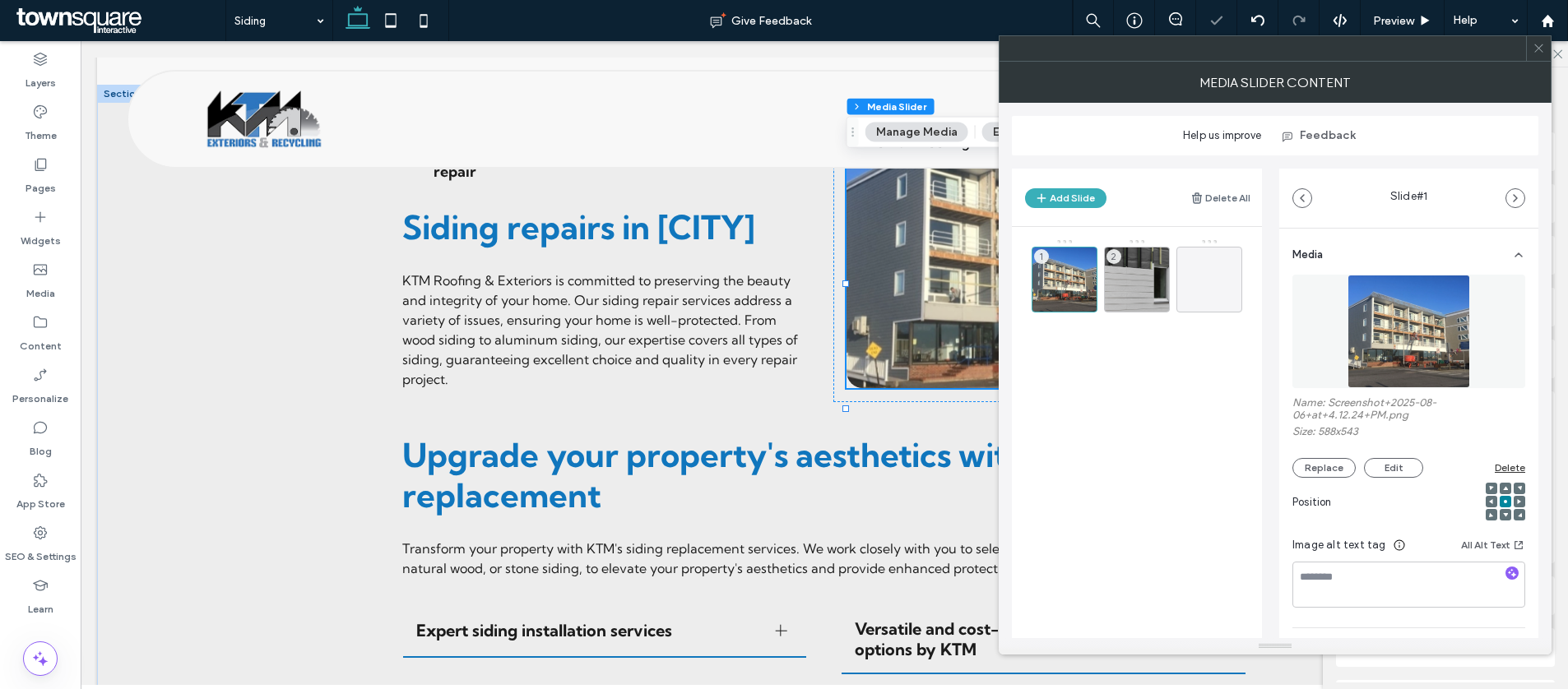 click at bounding box center (1538, 49) 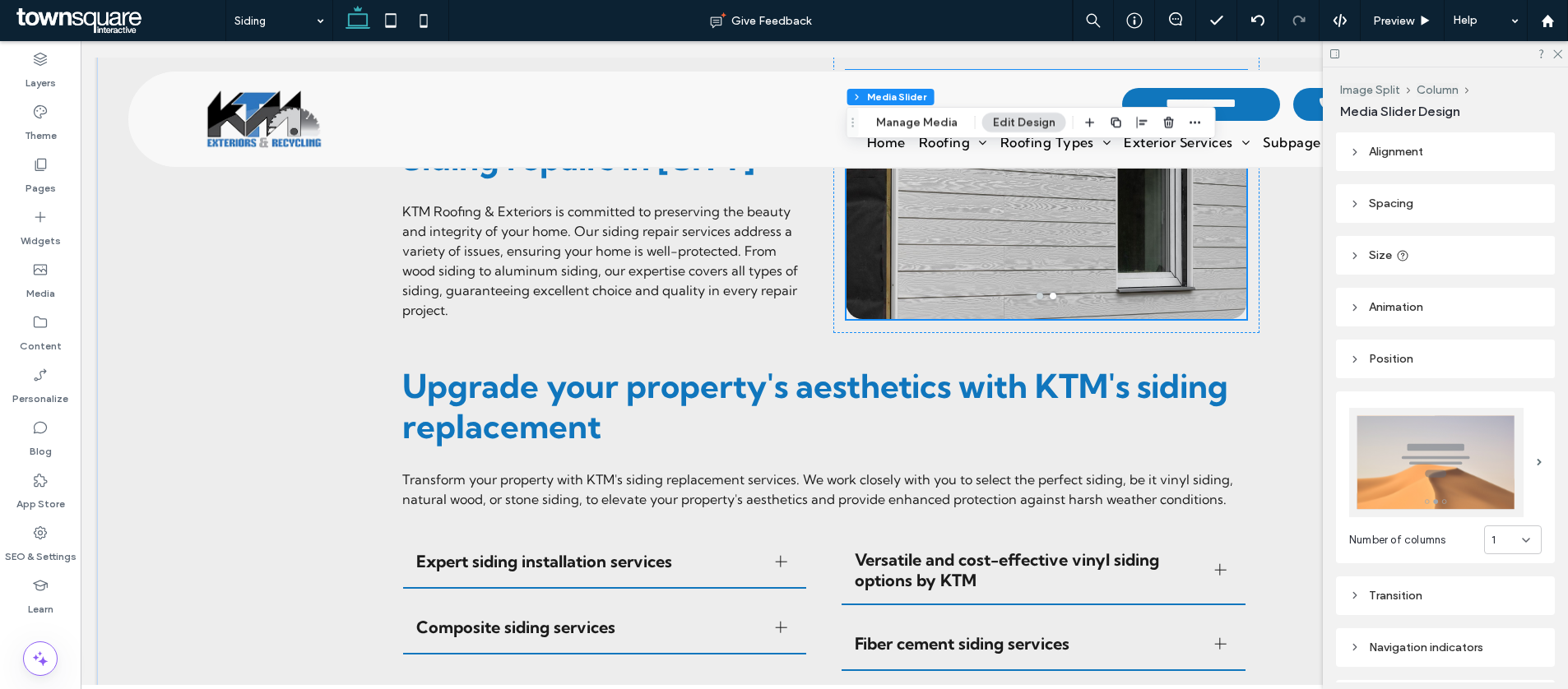 scroll, scrollTop: 1881, scrollLeft: 0, axis: vertical 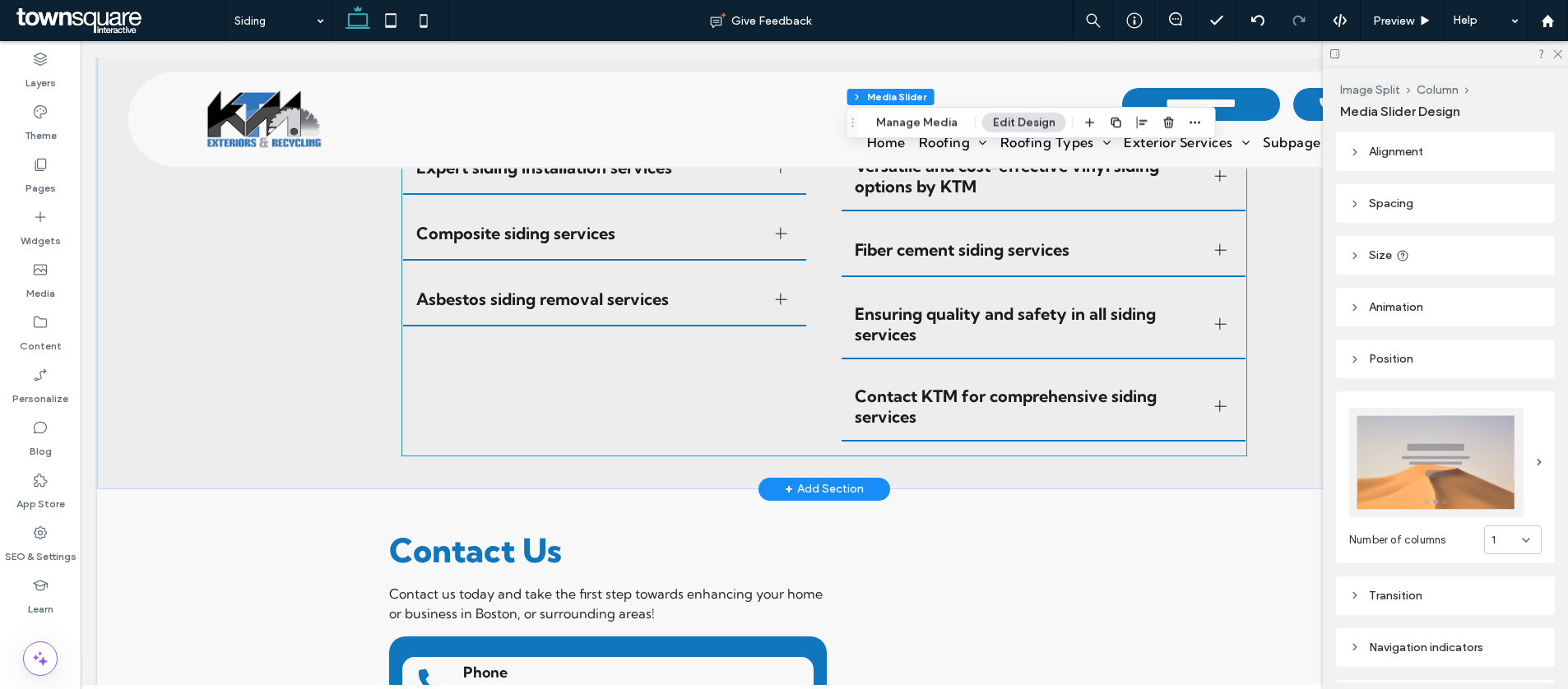 click on "Contact KTM for comprehensive siding services" at bounding box center (1028, 406) 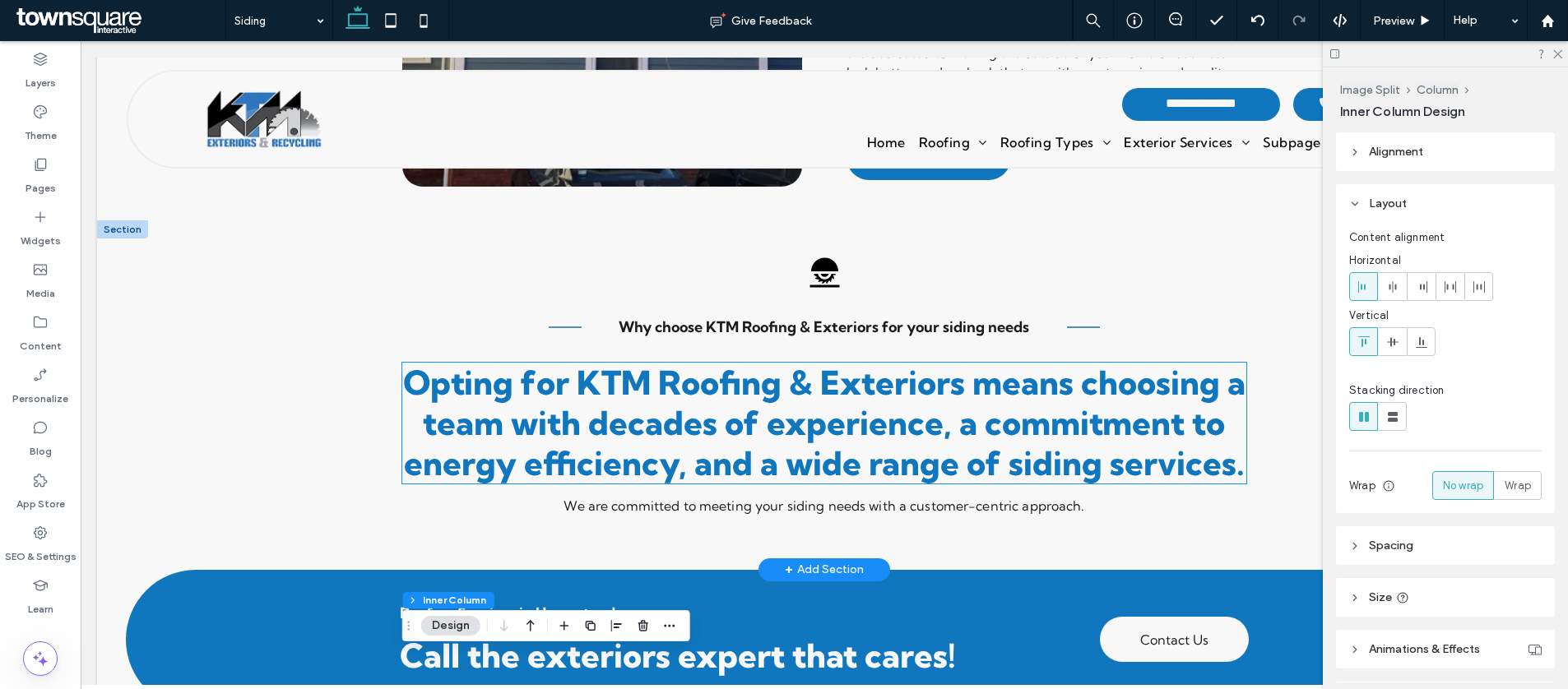 scroll, scrollTop: 242, scrollLeft: 0, axis: vertical 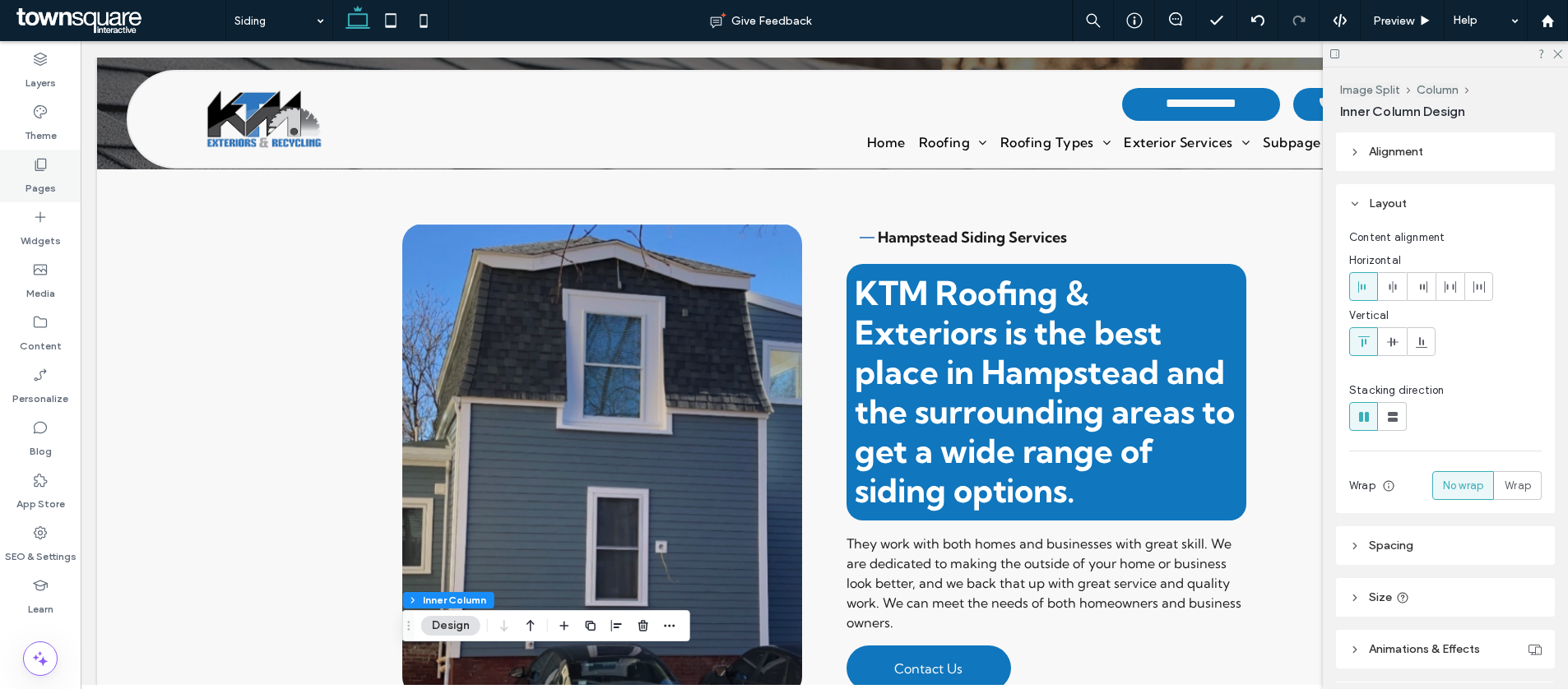 click on "Pages" at bounding box center (40, 176) 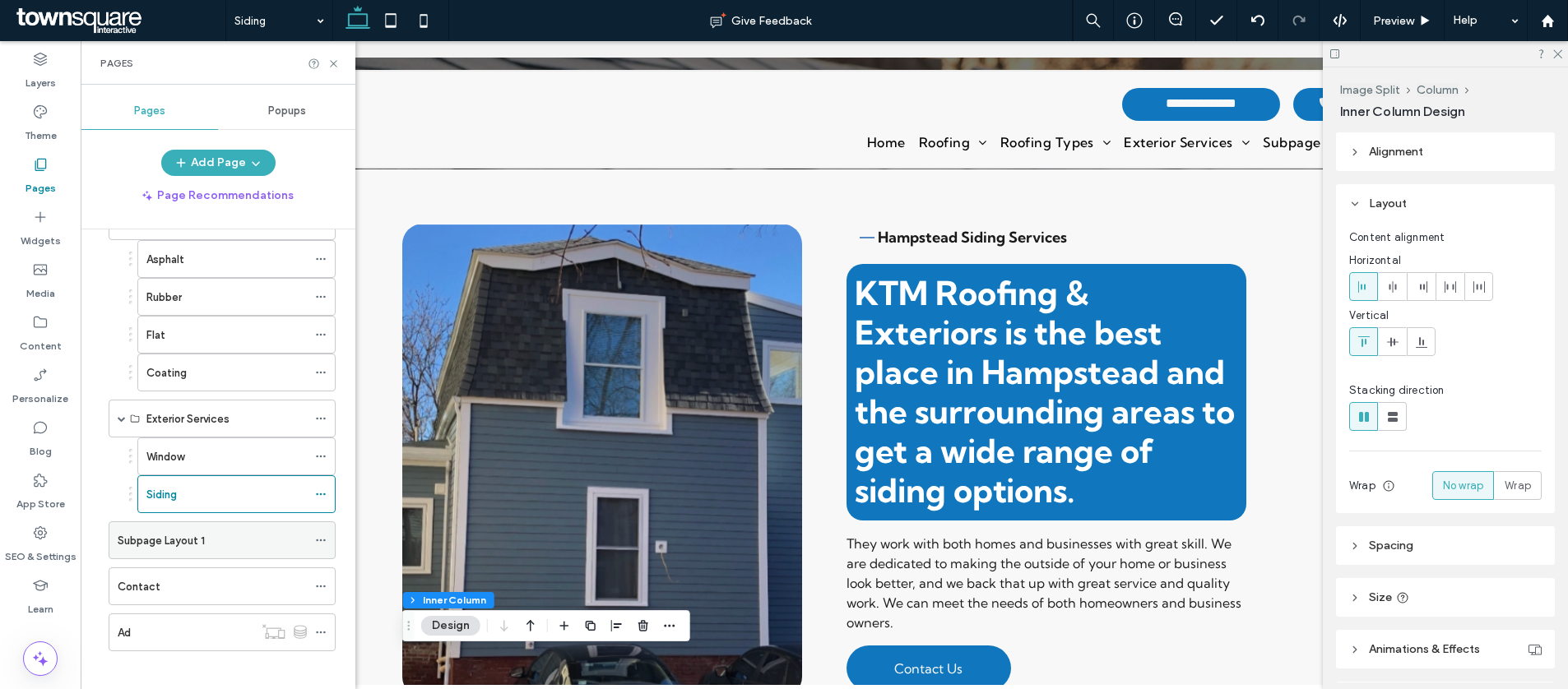 scroll, scrollTop: 159, scrollLeft: 0, axis: vertical 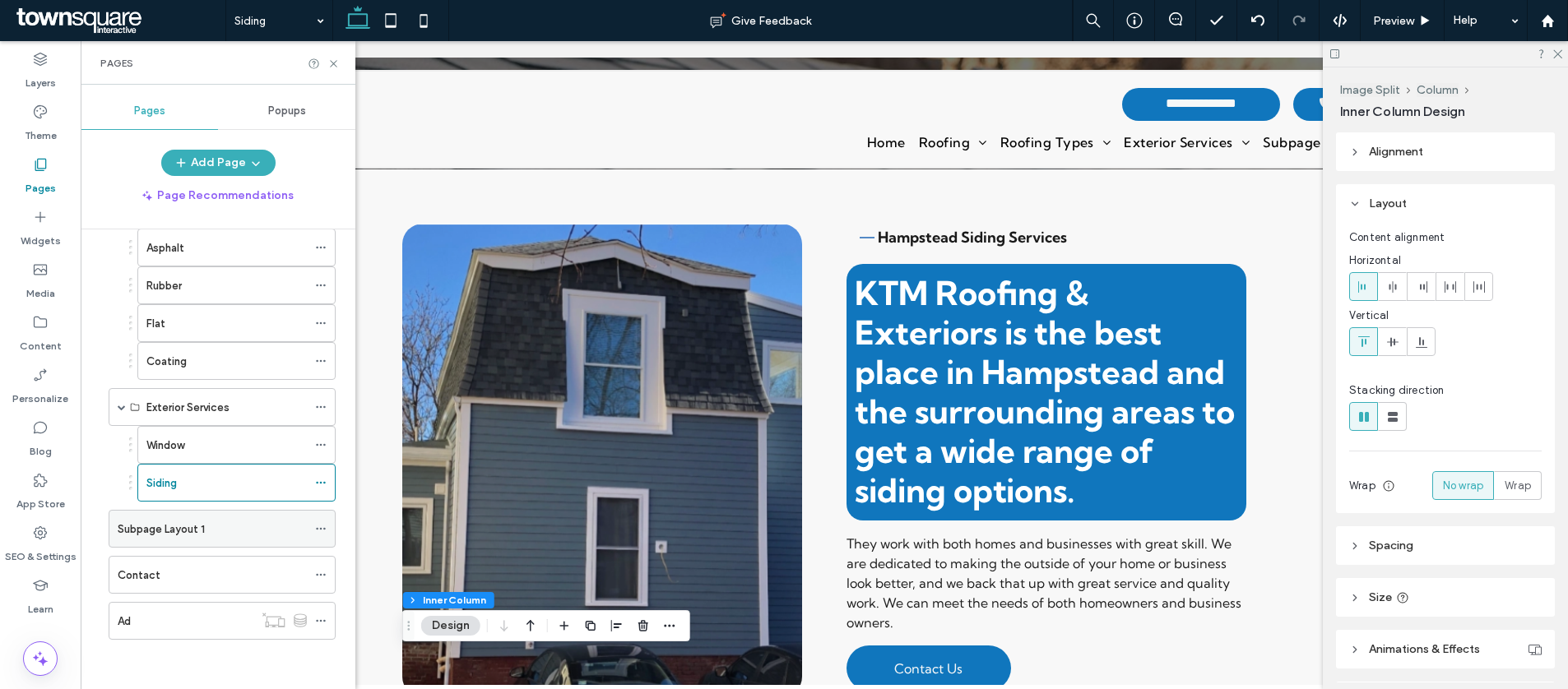click 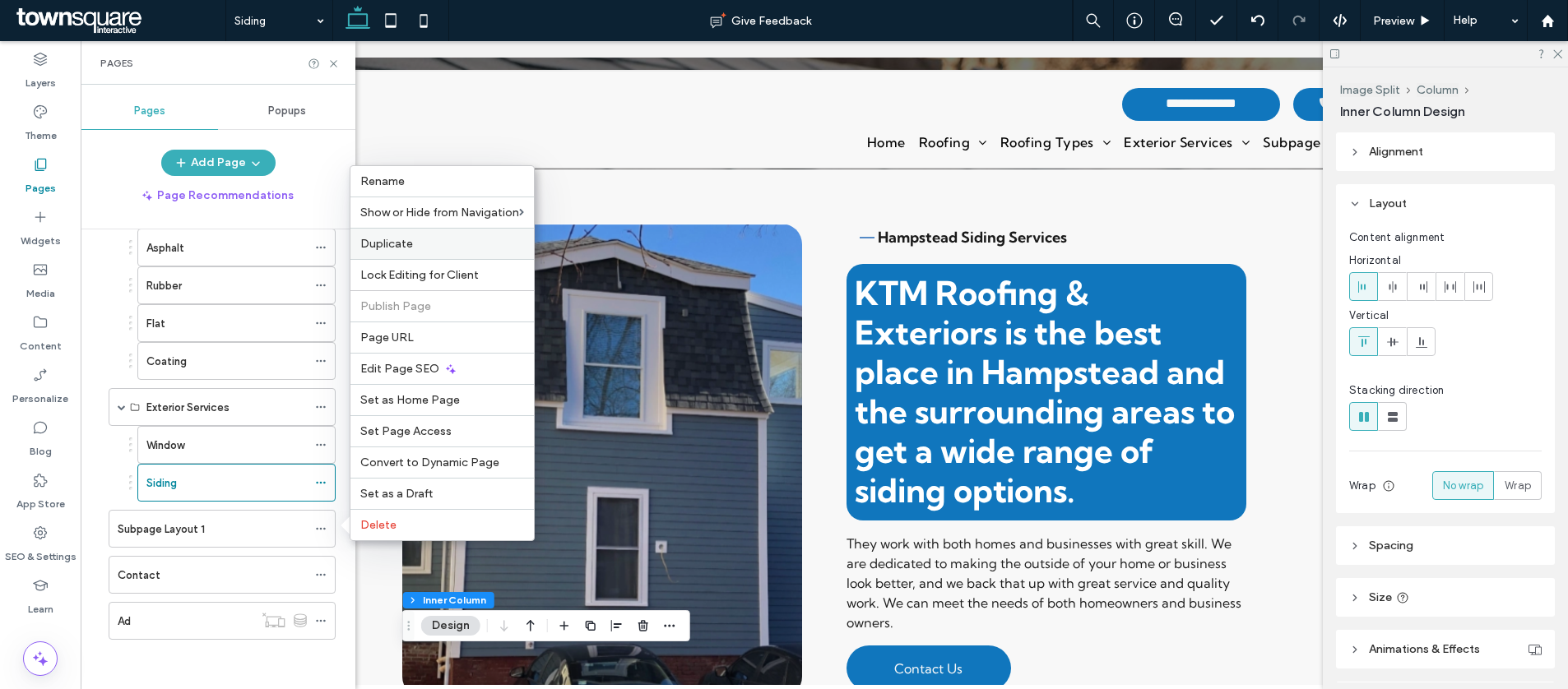 click on "Duplicate" at bounding box center [442, 243] 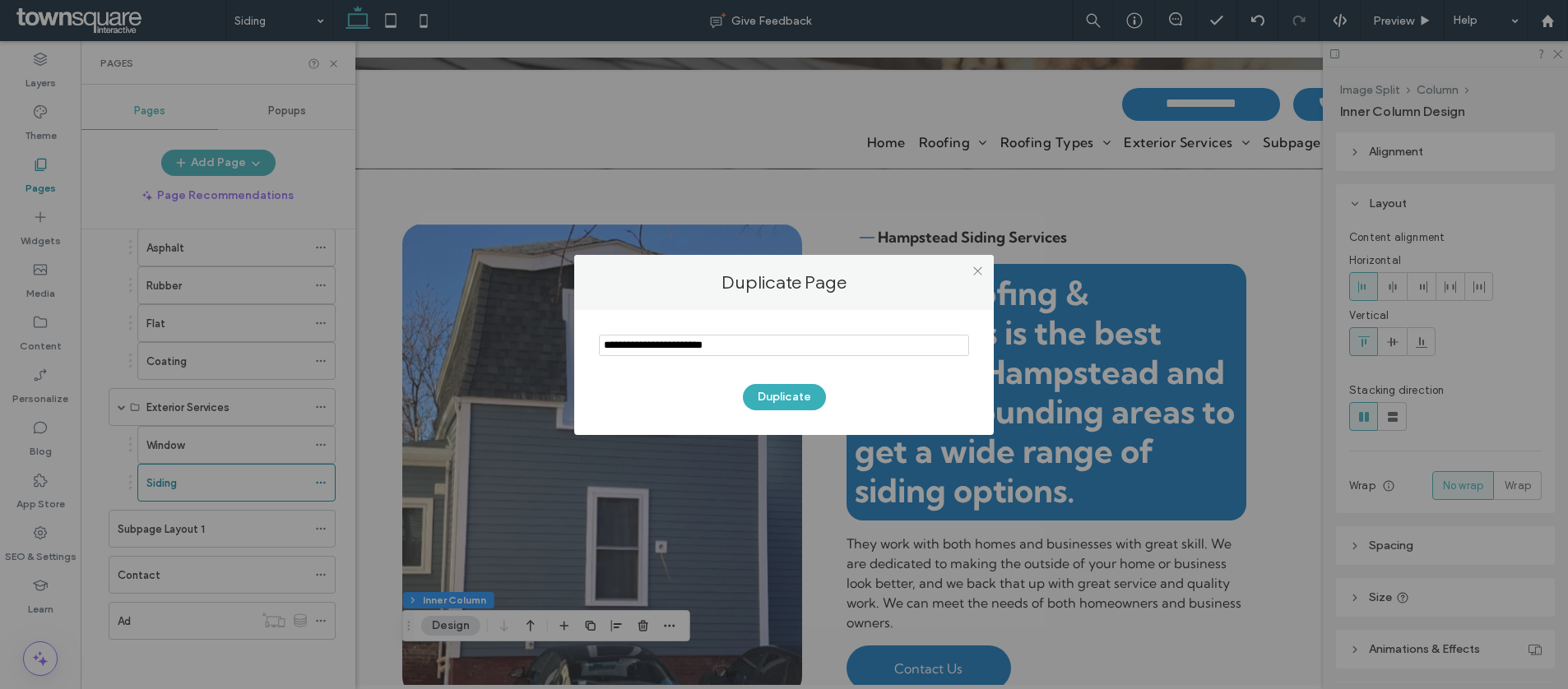 drag, startPoint x: 754, startPoint y: 344, endPoint x: 624, endPoint y: 320, distance: 132.19682 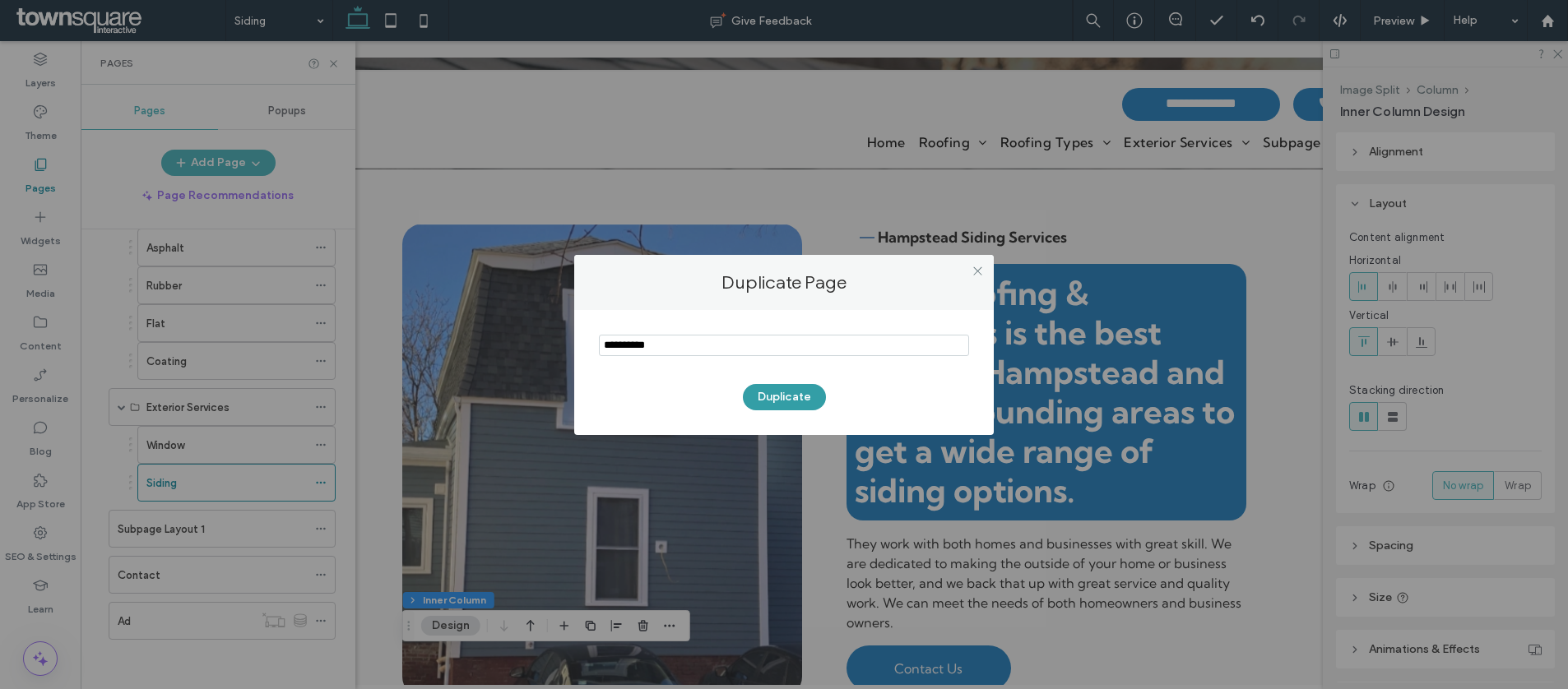 type on "**********" 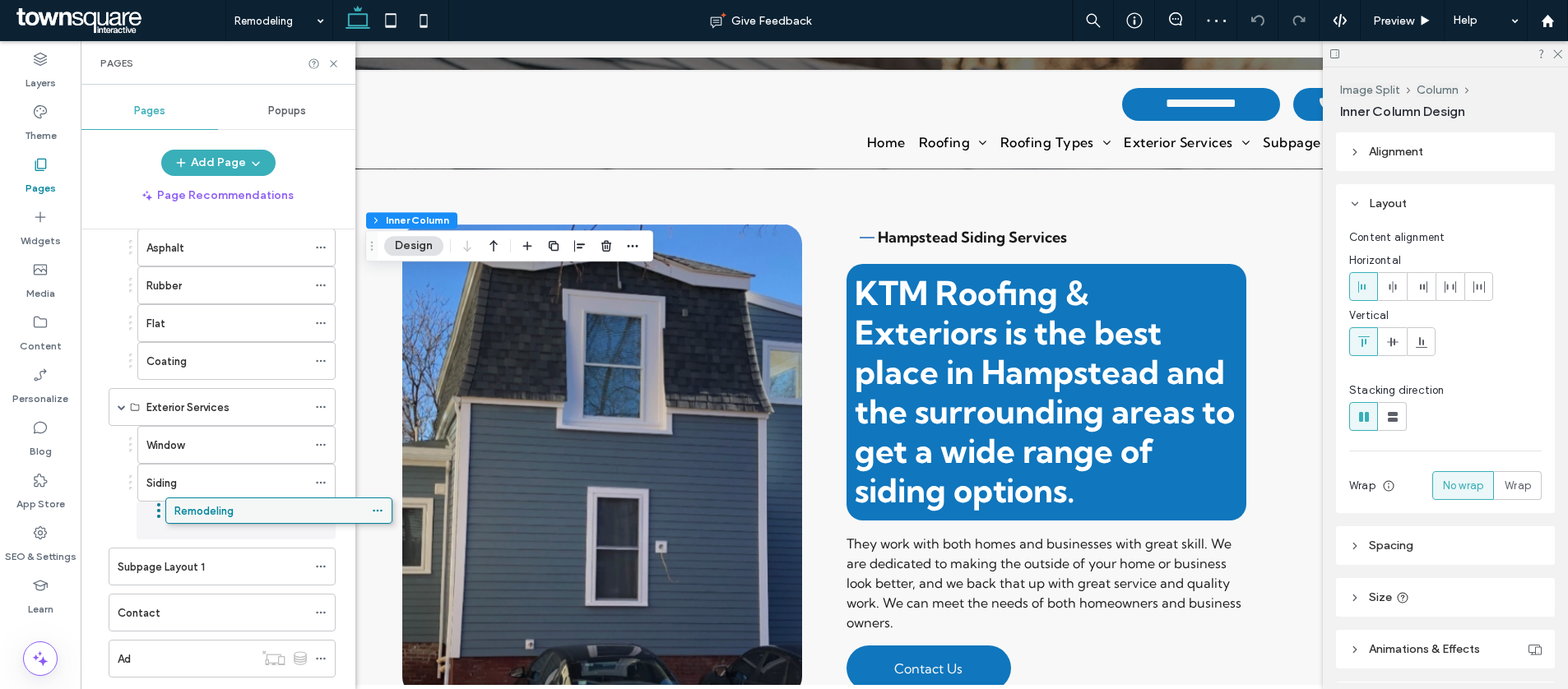 drag, startPoint x: 151, startPoint y: 662, endPoint x: 207, endPoint y: 511, distance: 161.04968 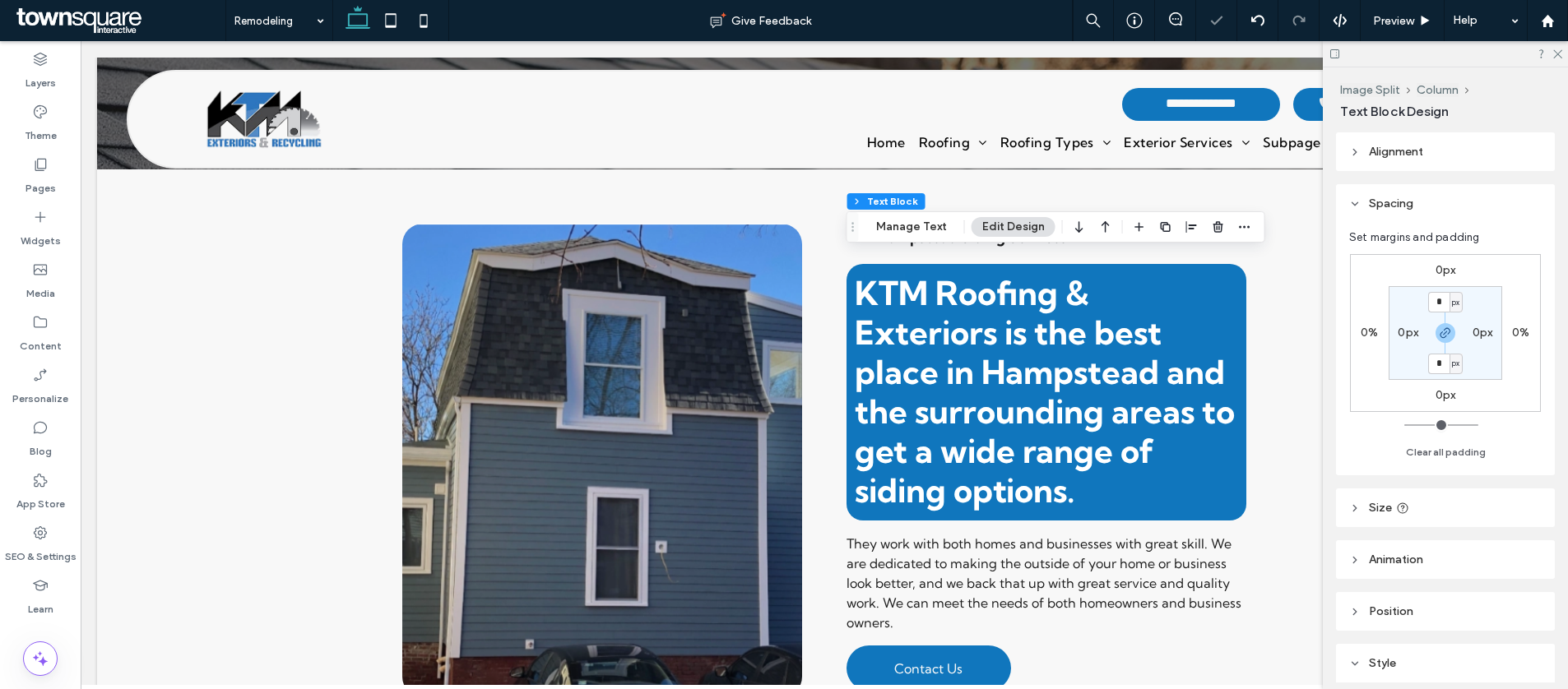 type on "**********" 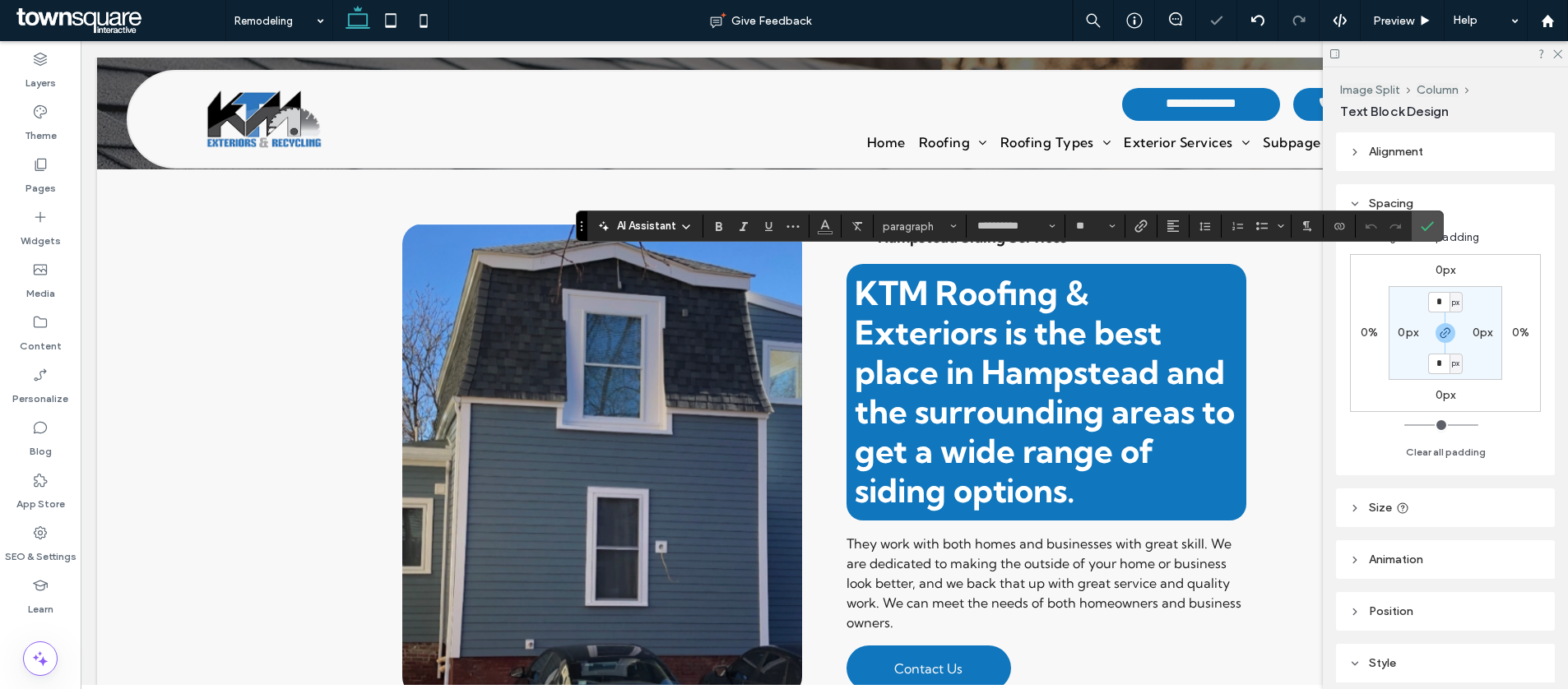 type 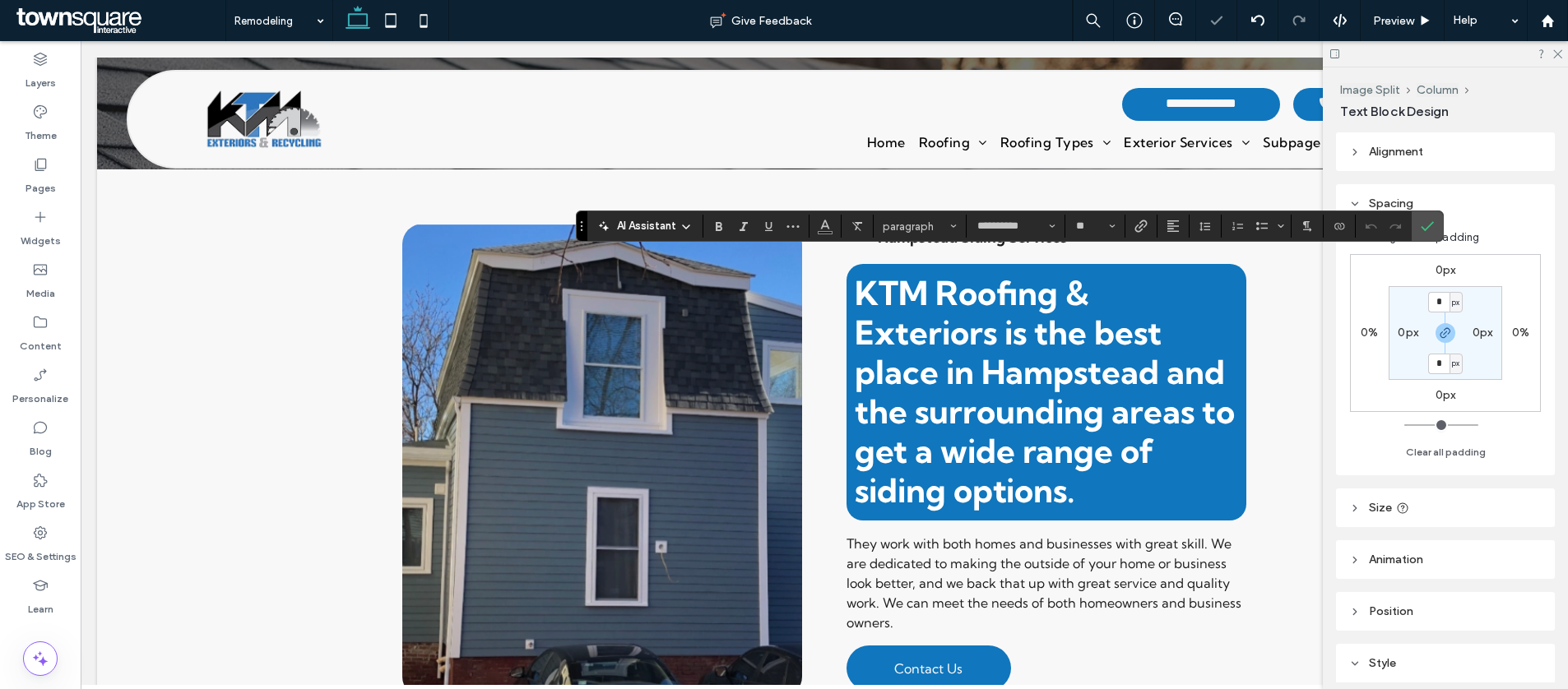 type on "**" 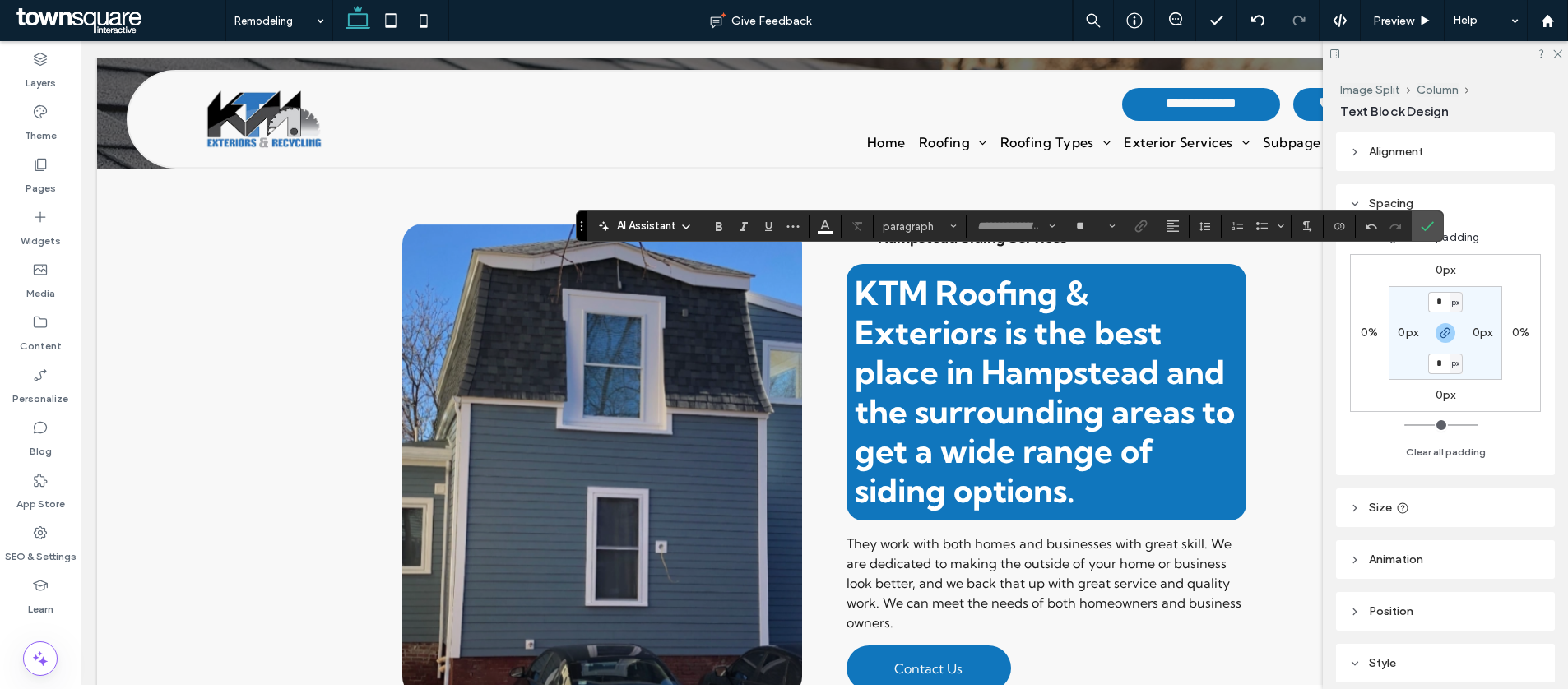 type on "**********" 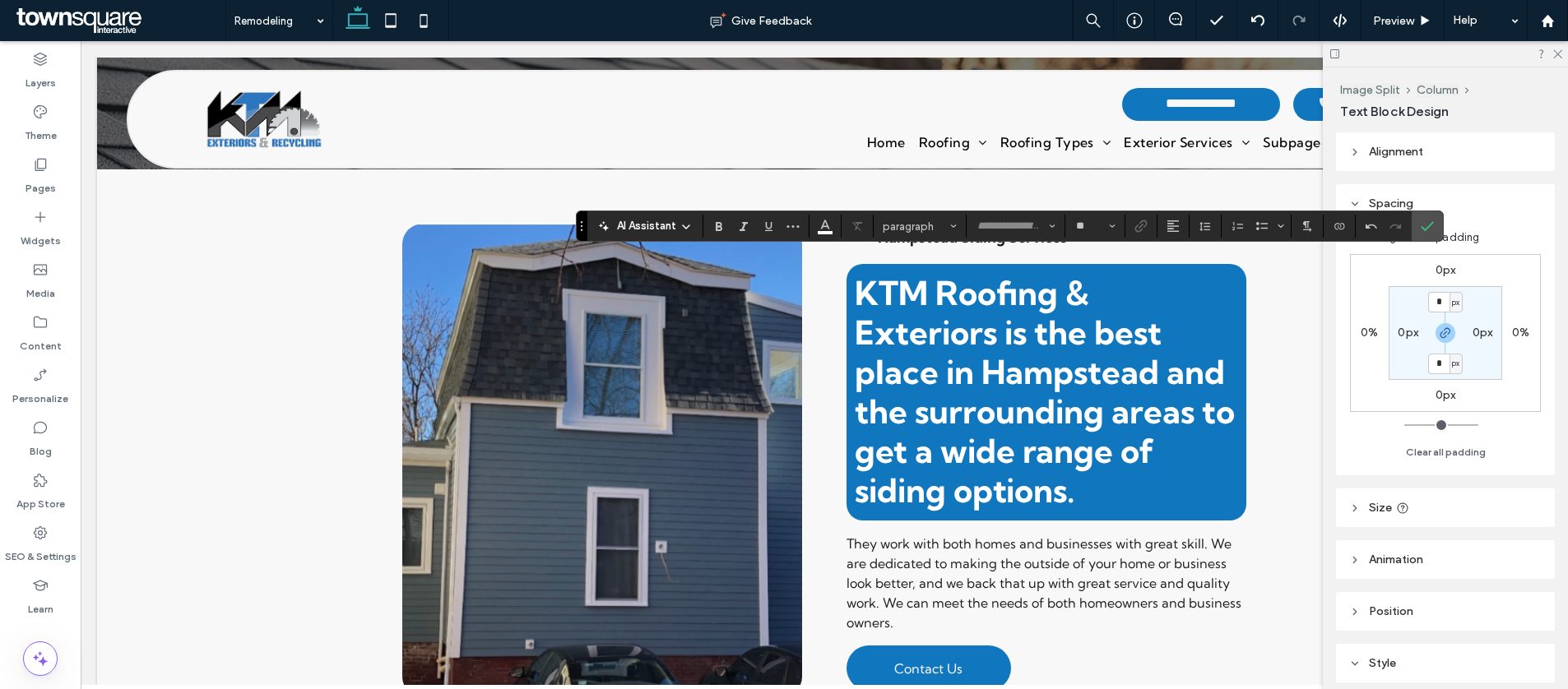 type on "**" 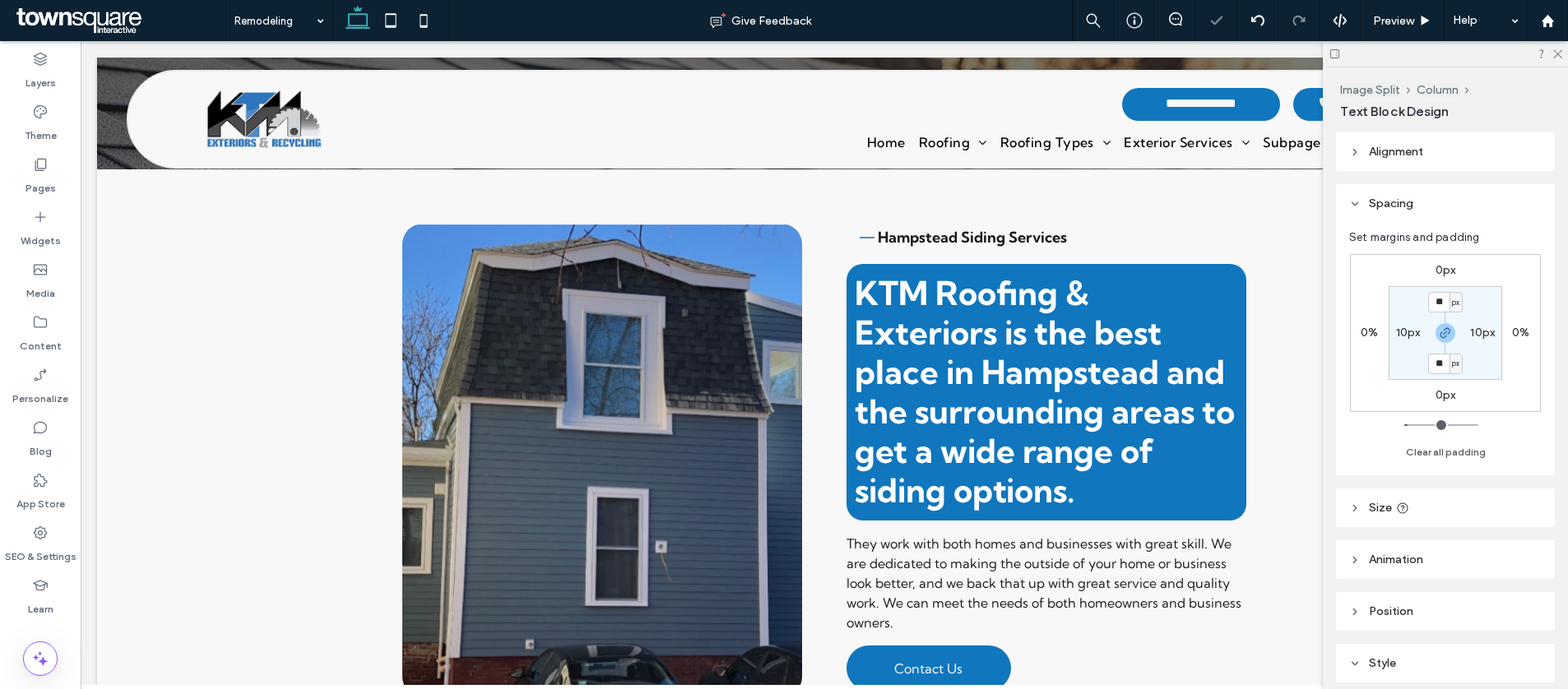 type on "**********" 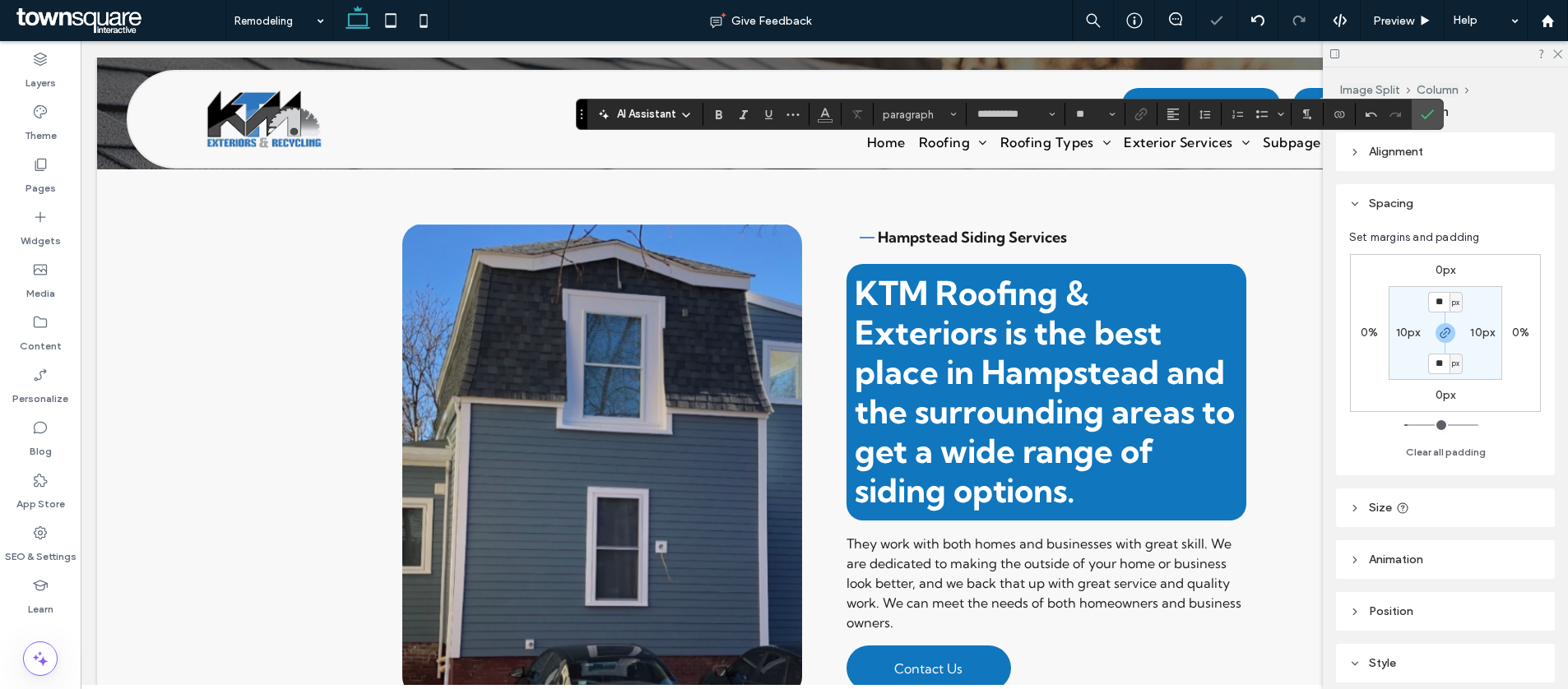 type on "**" 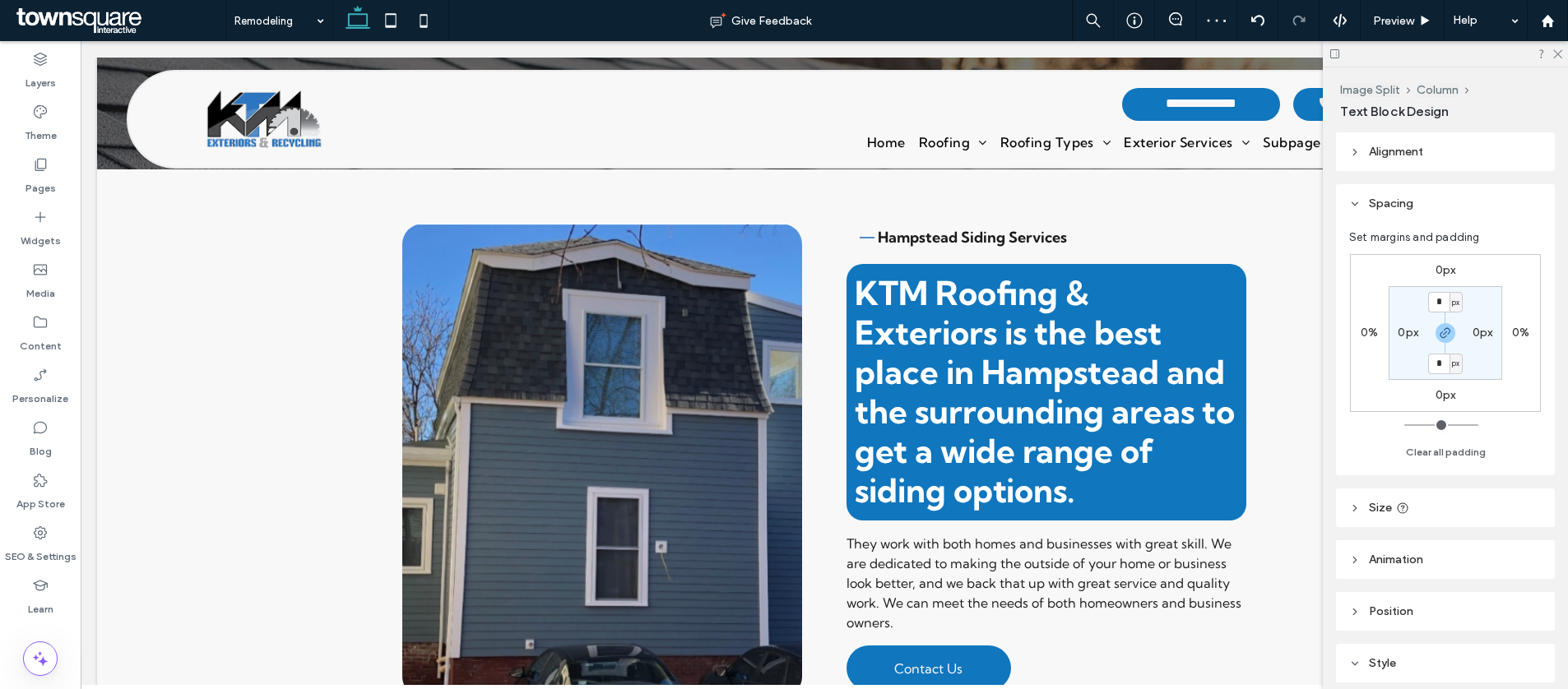 type on "**********" 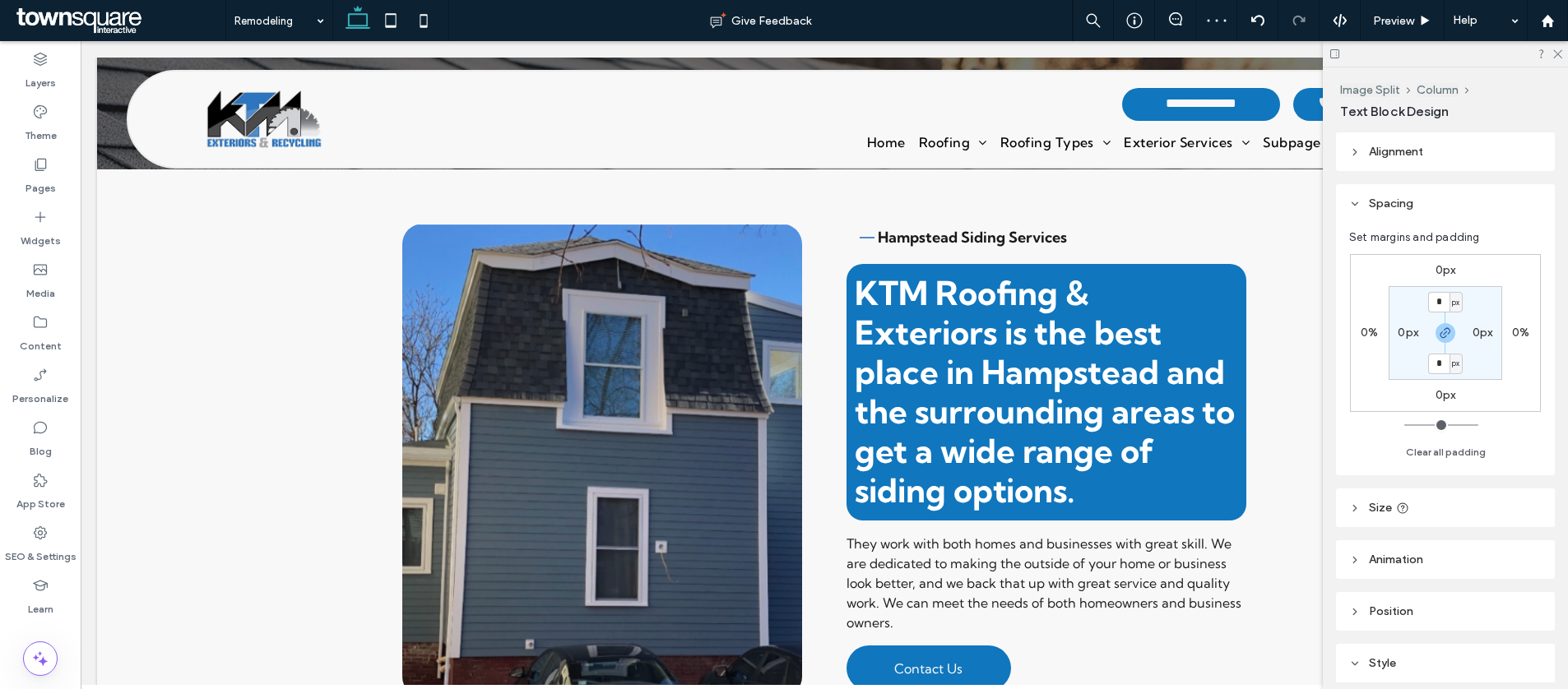 type on "**" 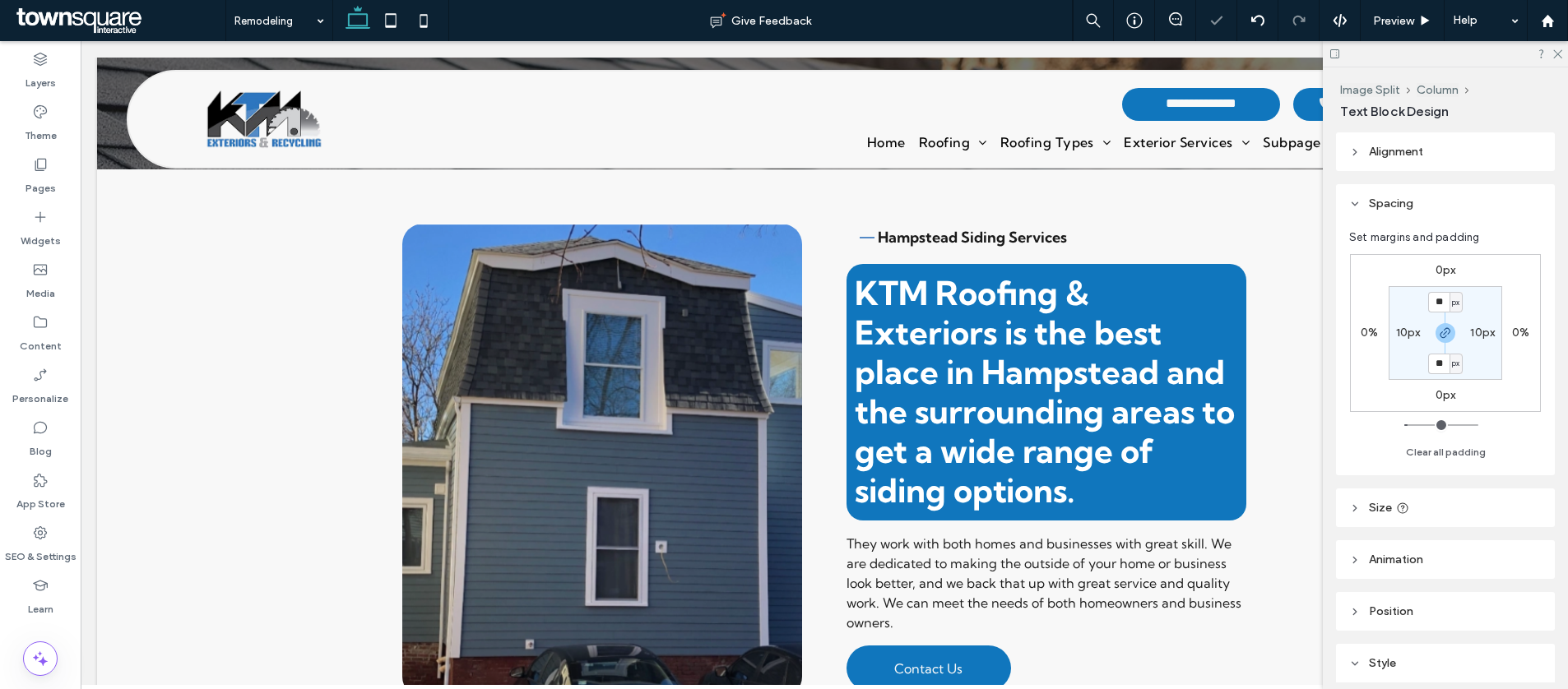 type on "**********" 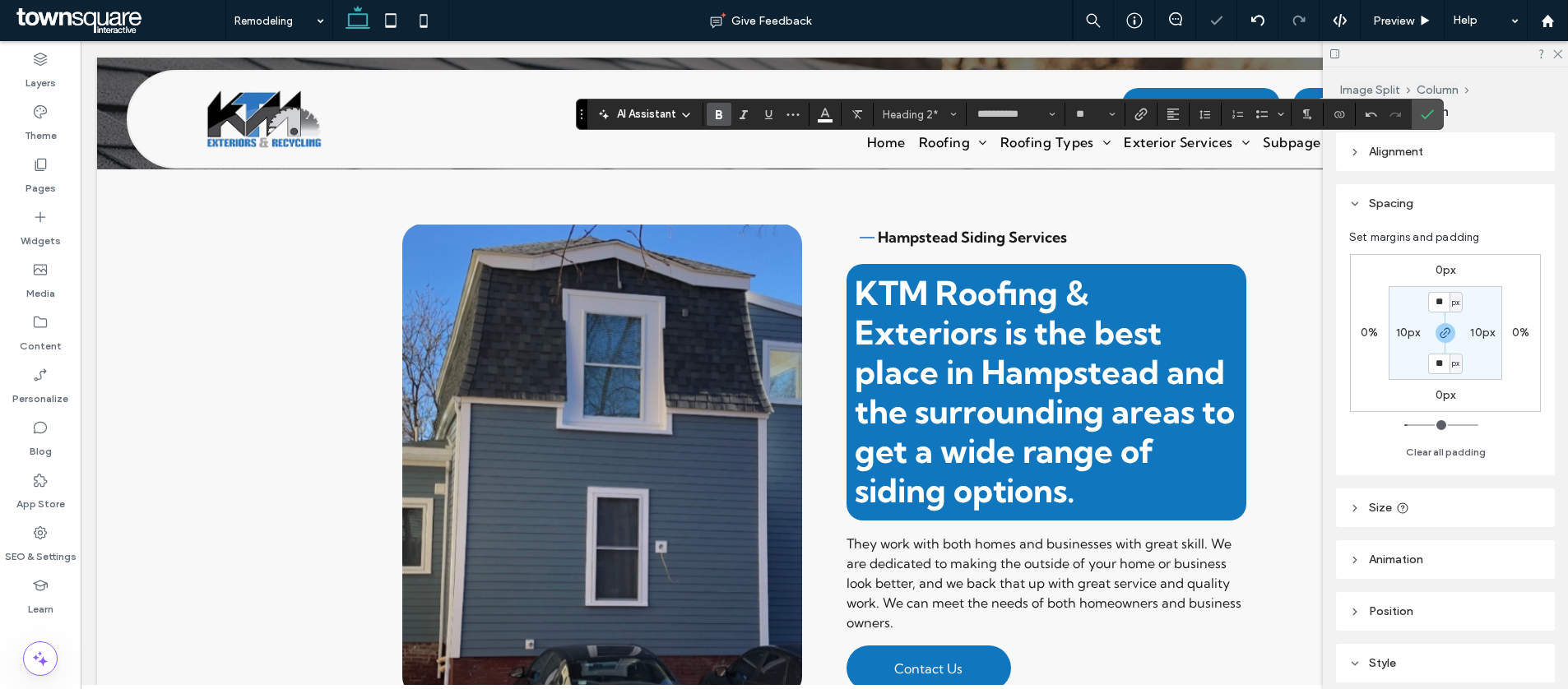 type on "**" 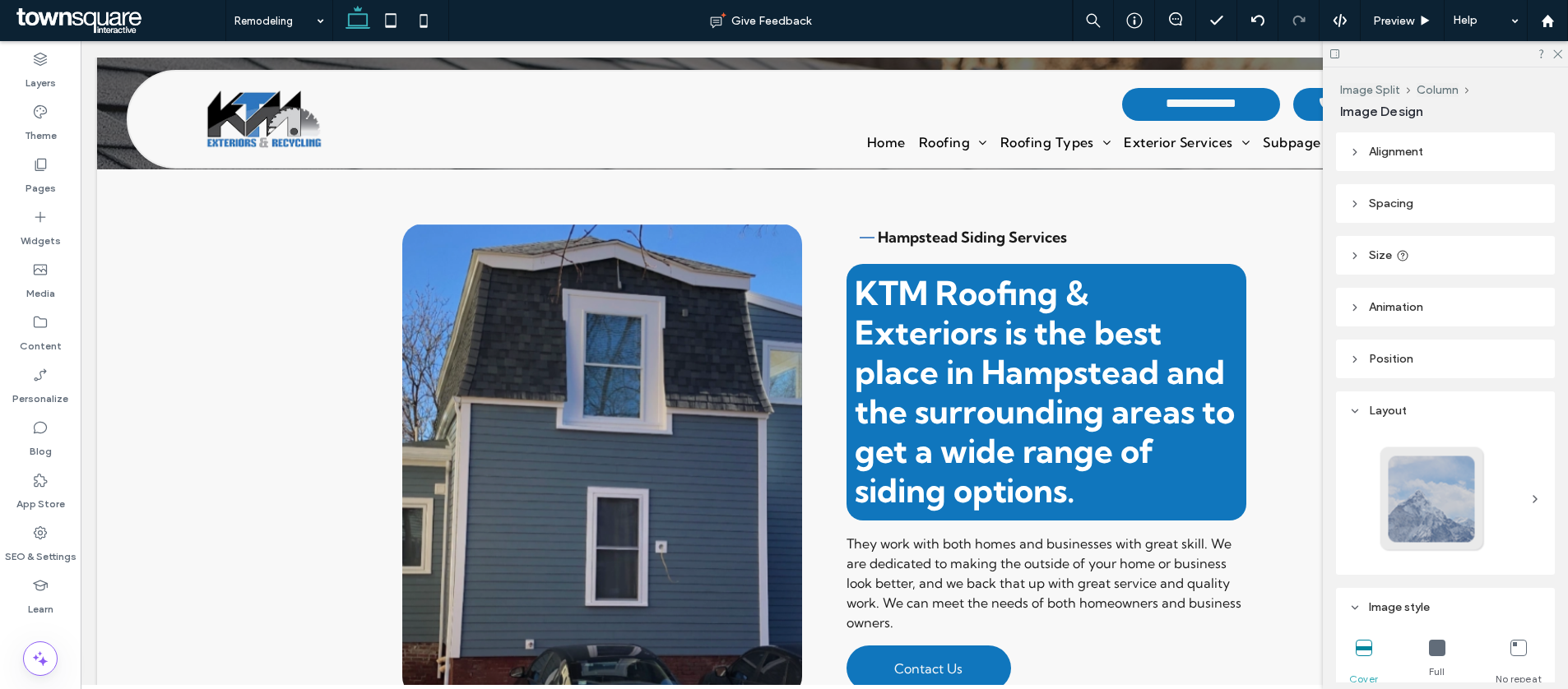 type on "***" 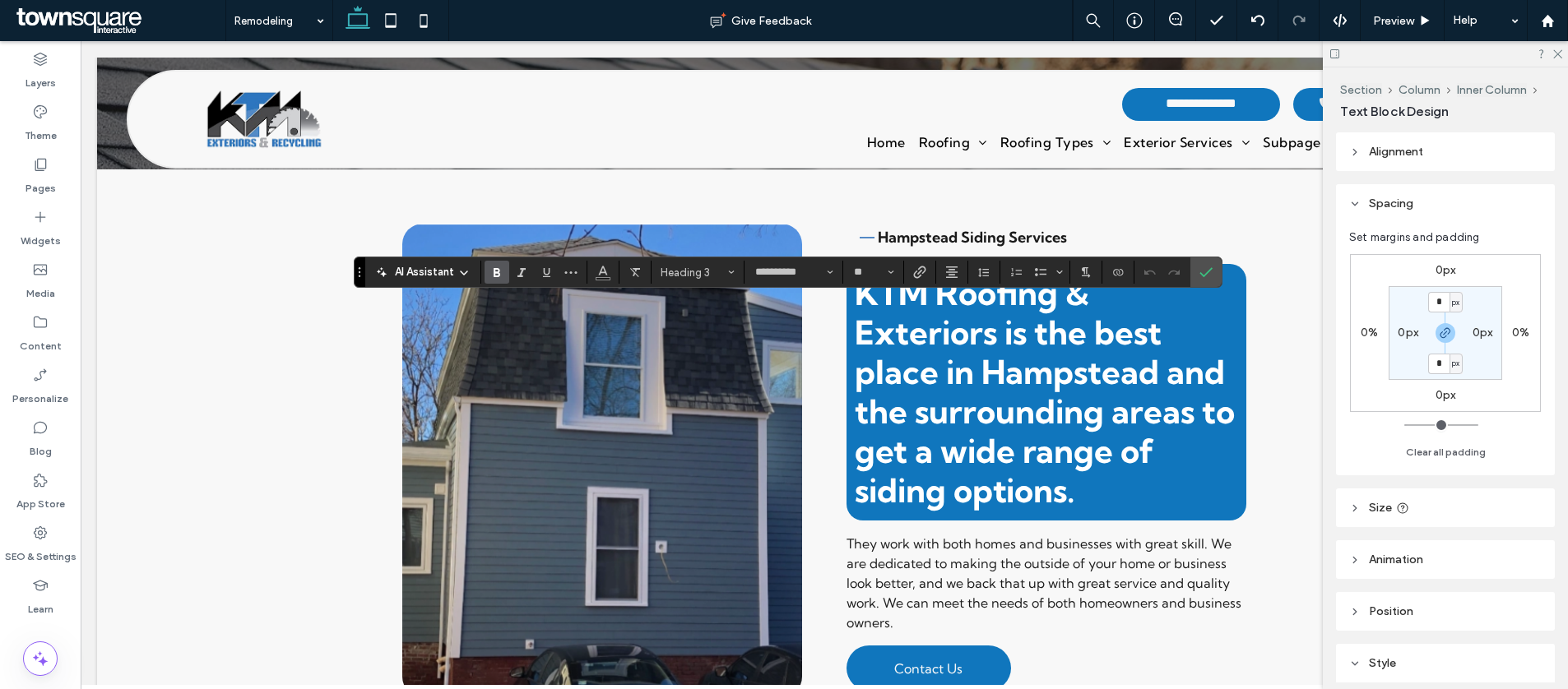 type 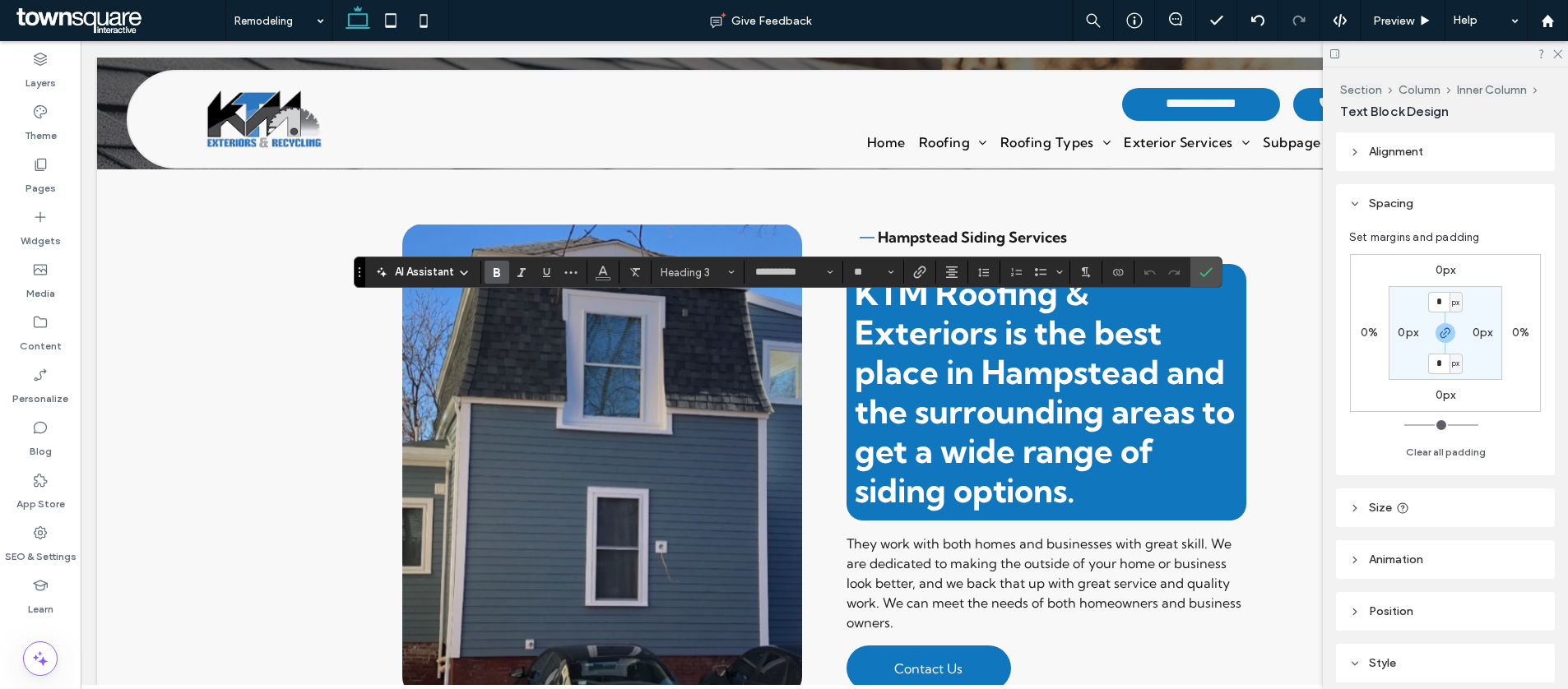 type on "**" 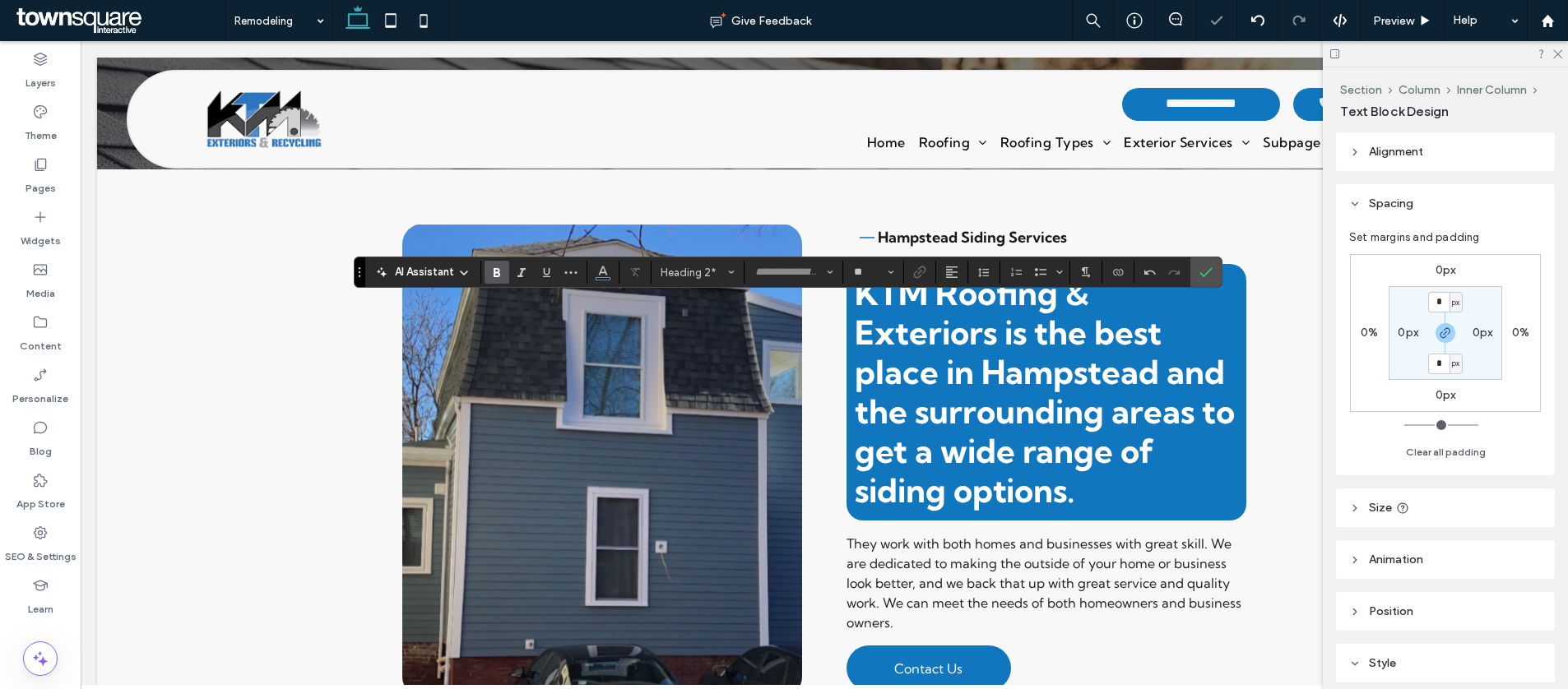 type on "**" 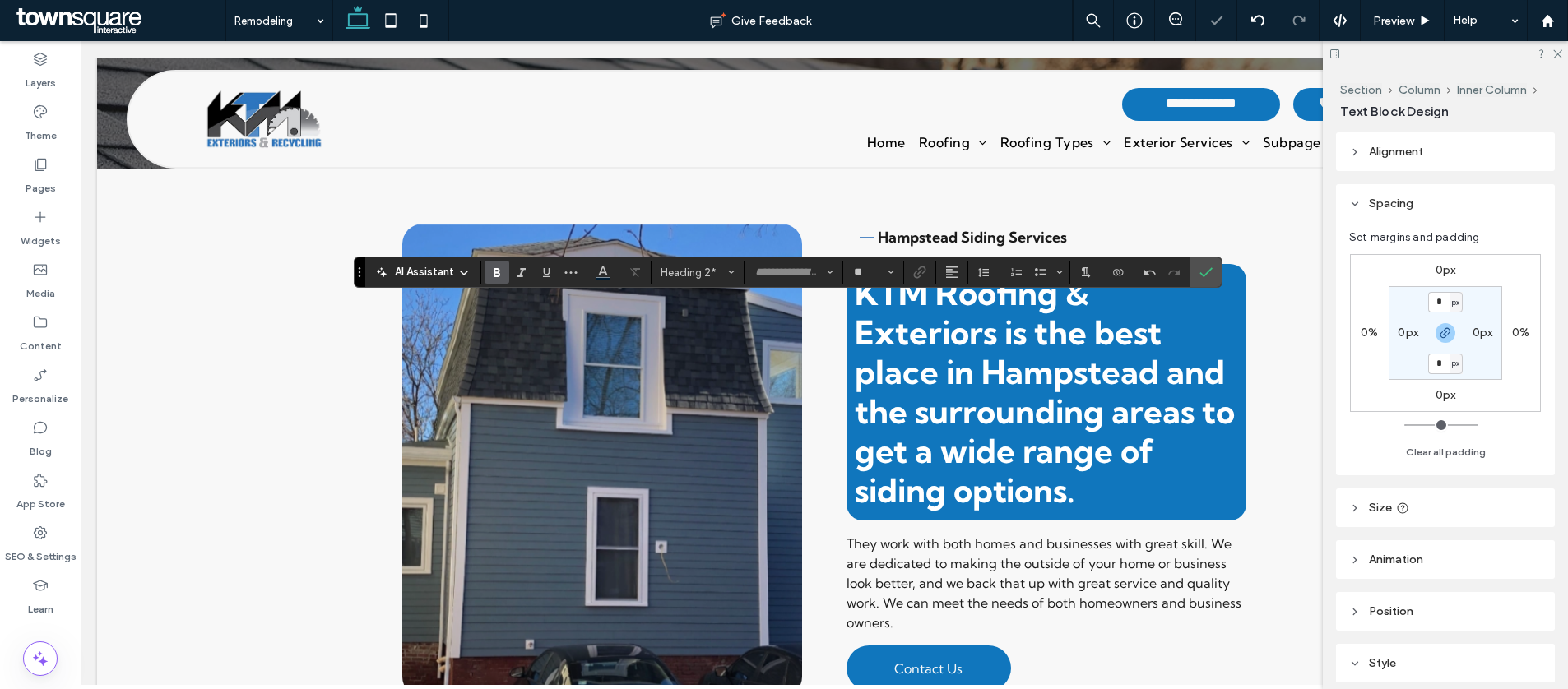 type on "****" 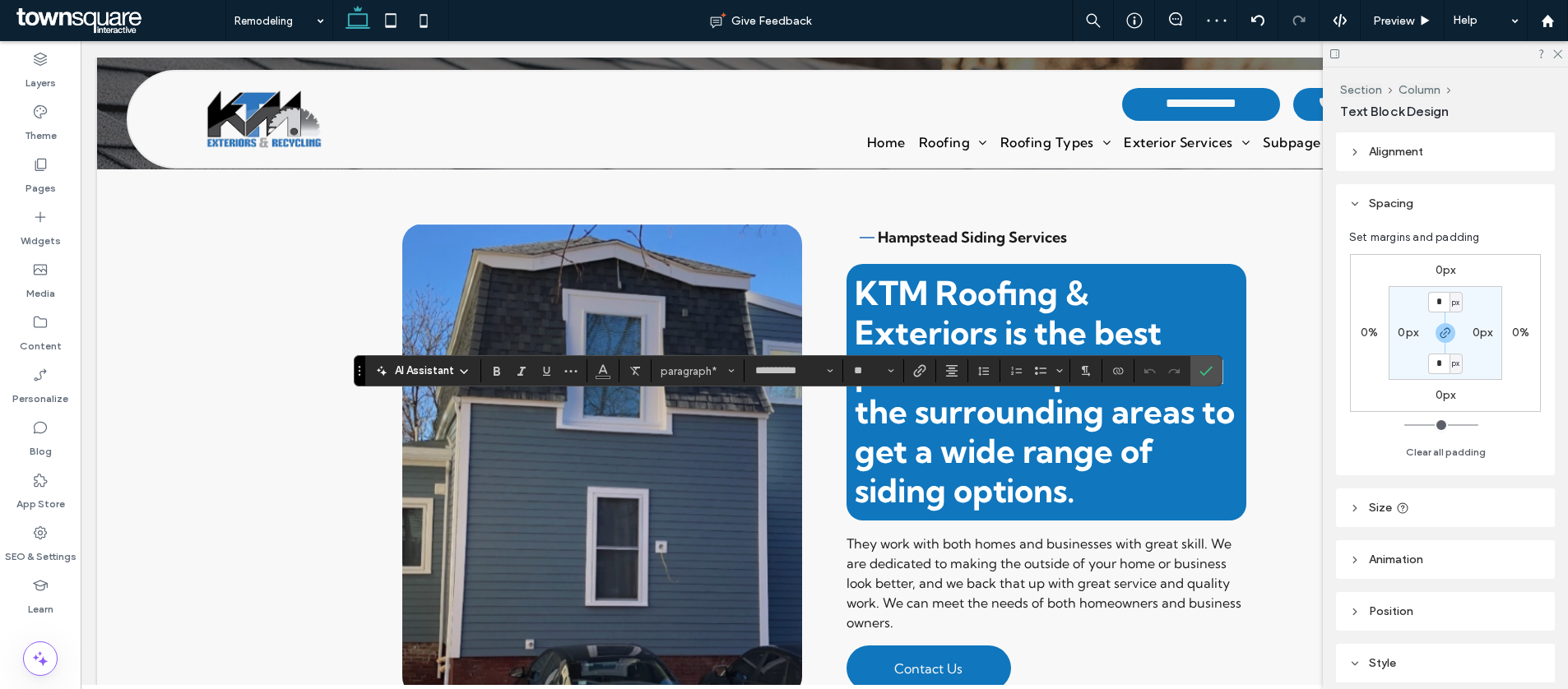 type 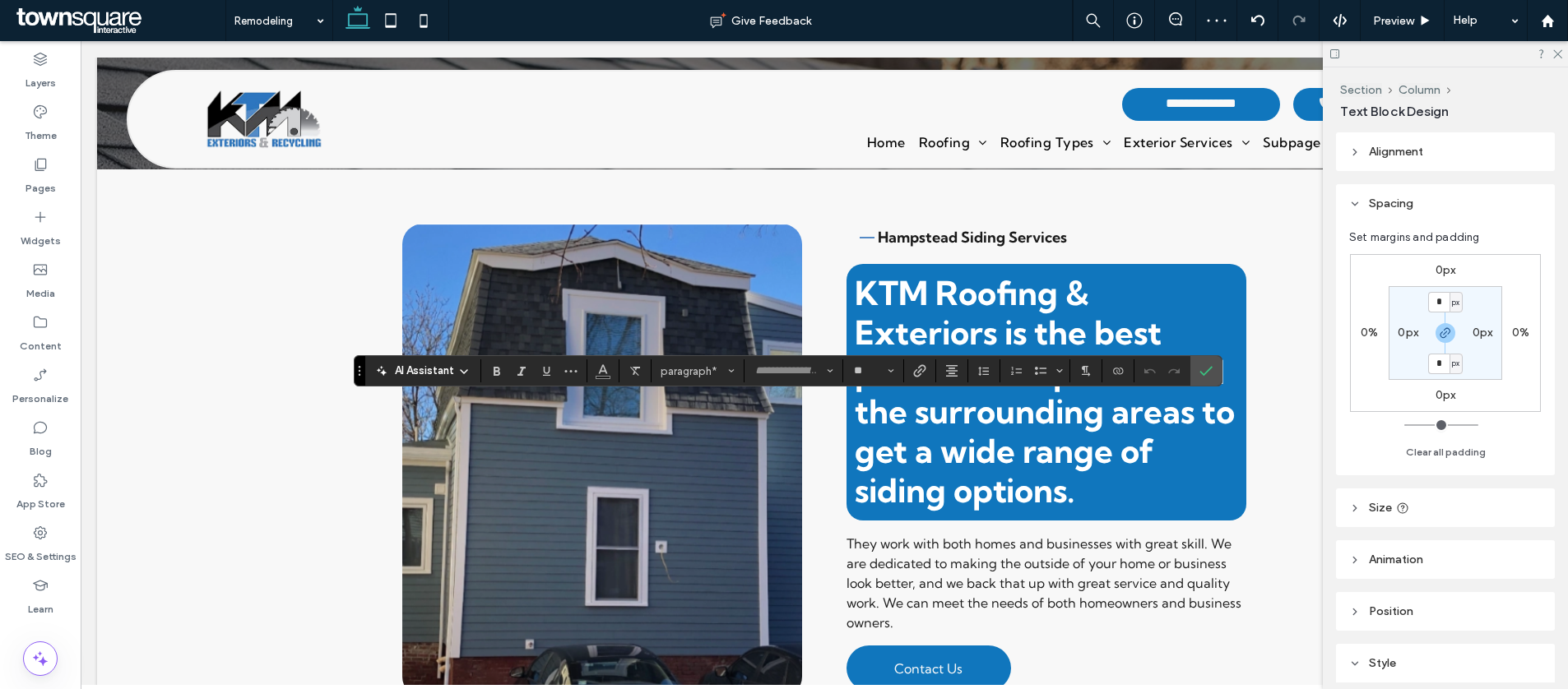 type on "**********" 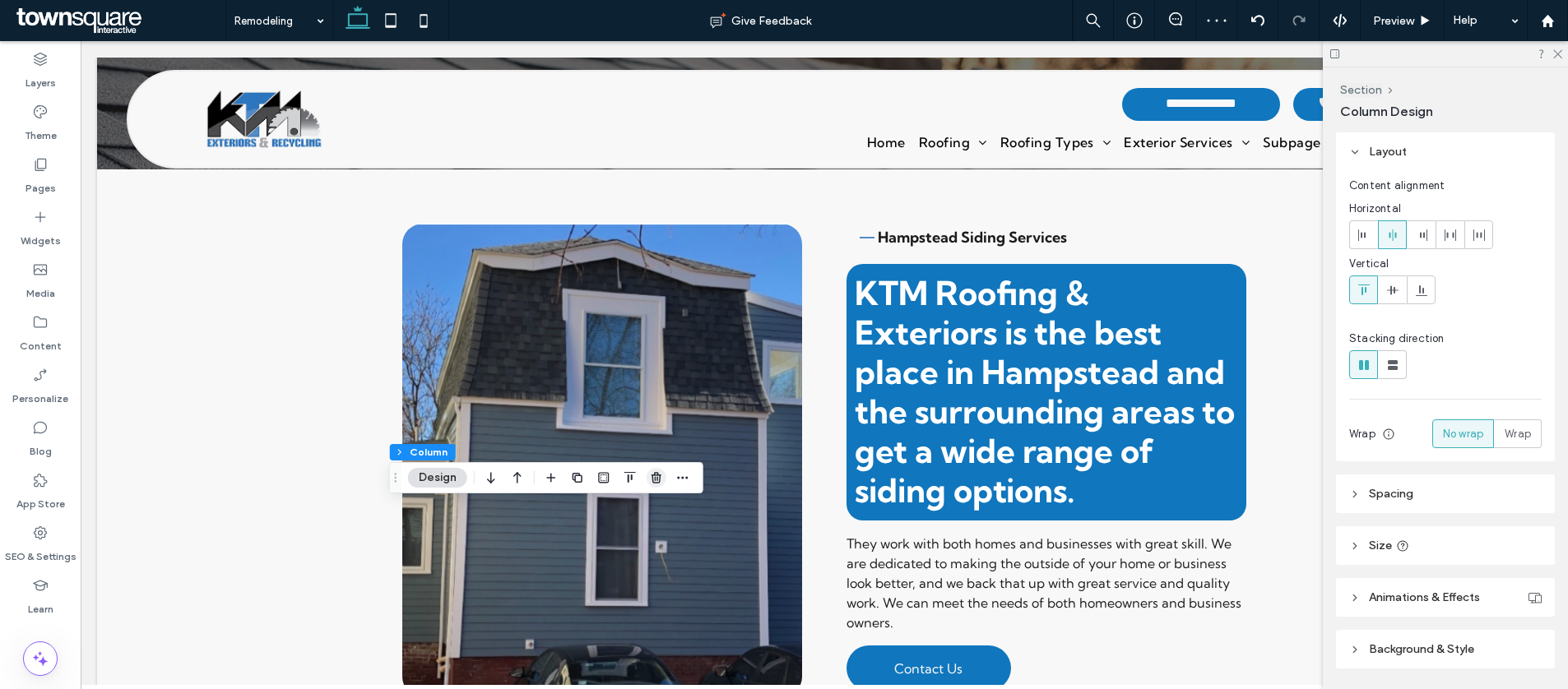 click 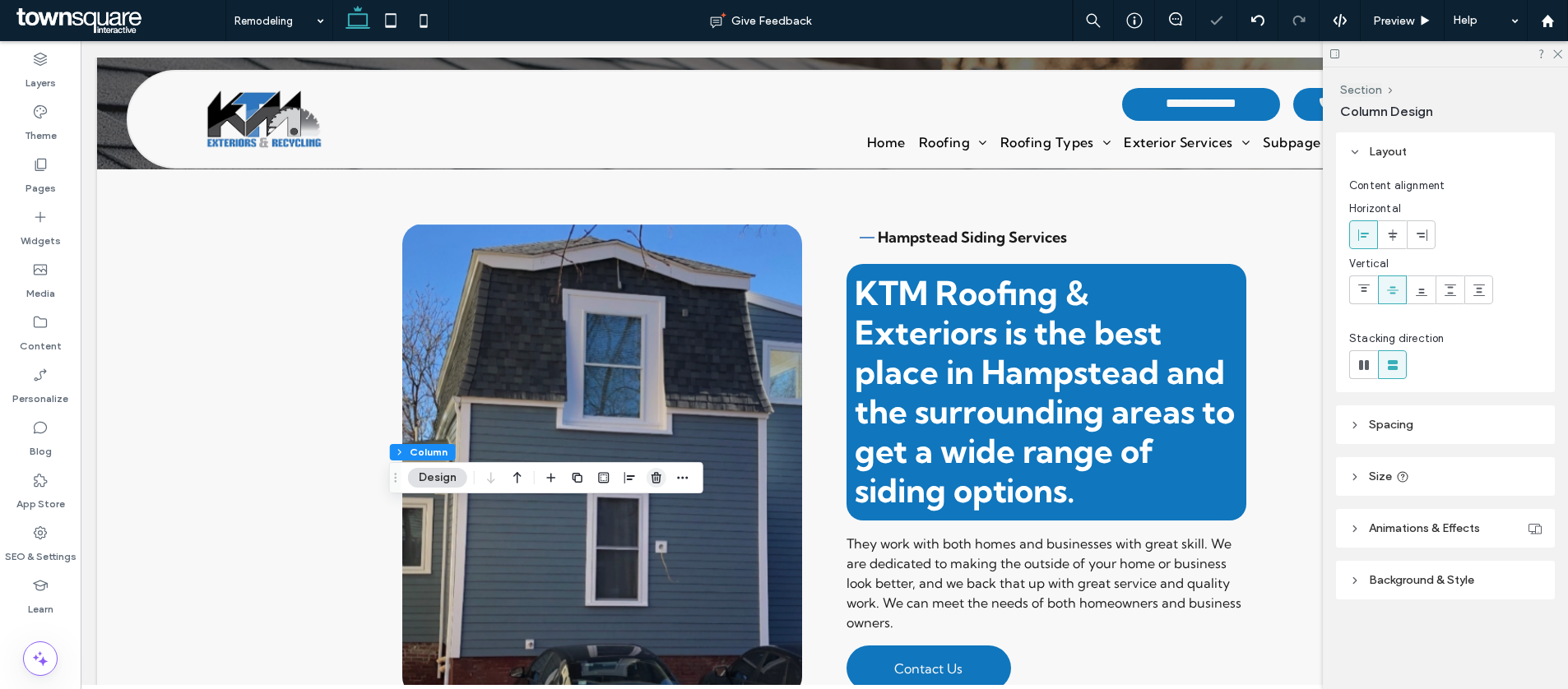 click 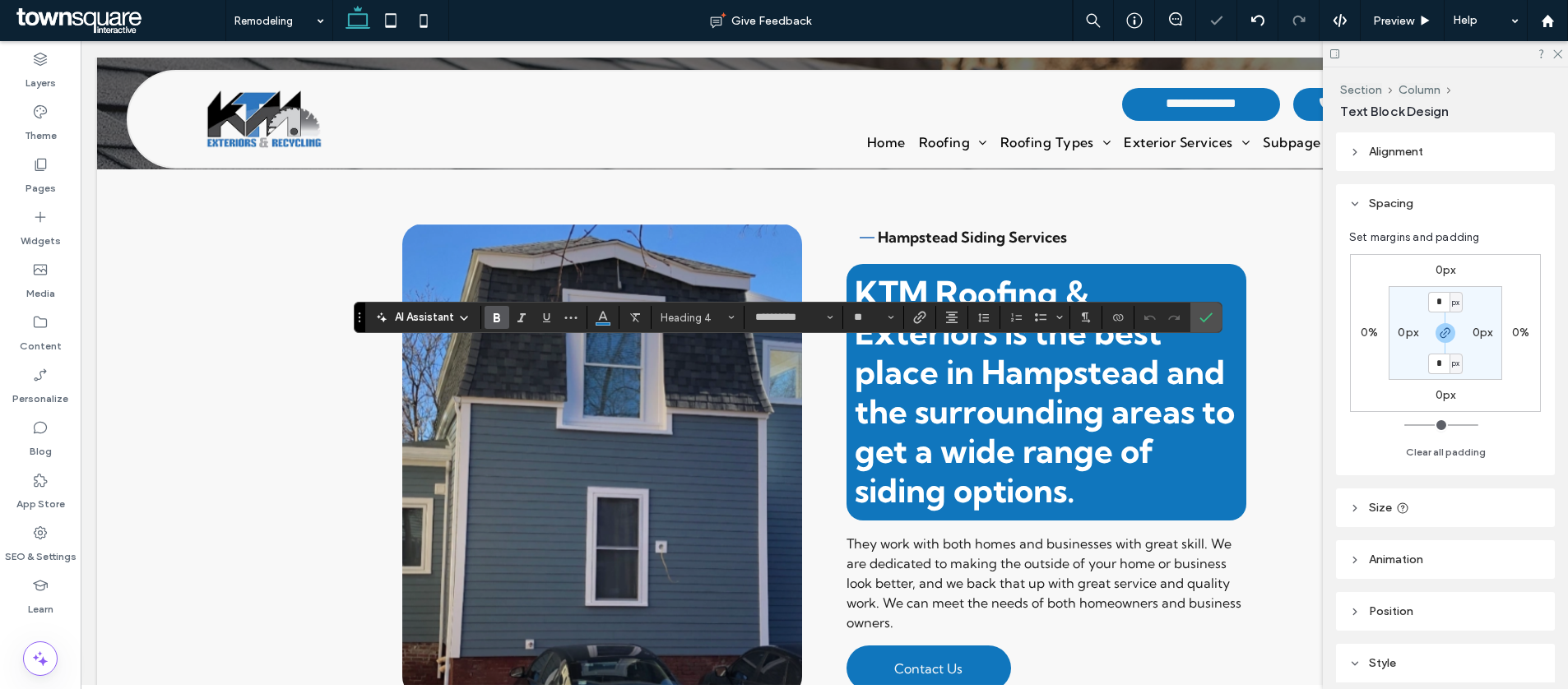 type on "**" 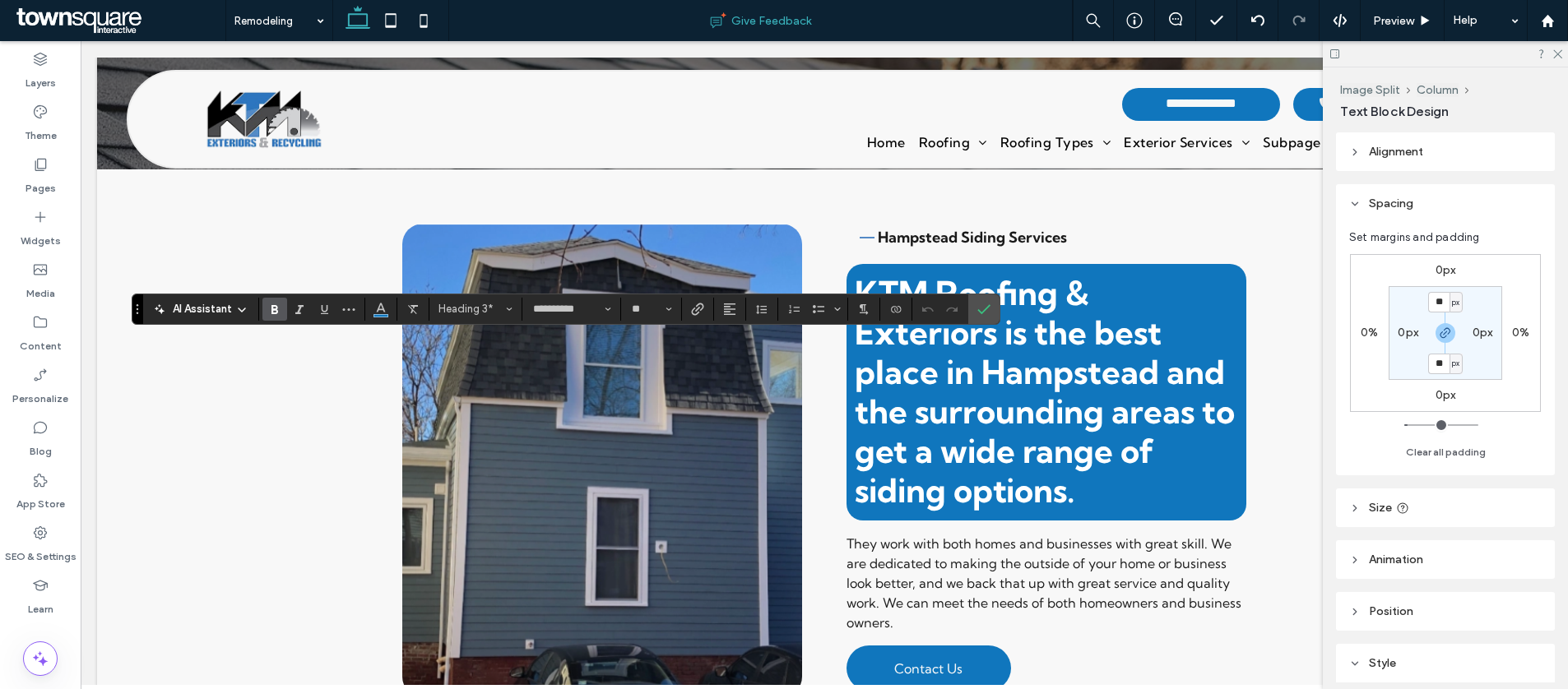 type 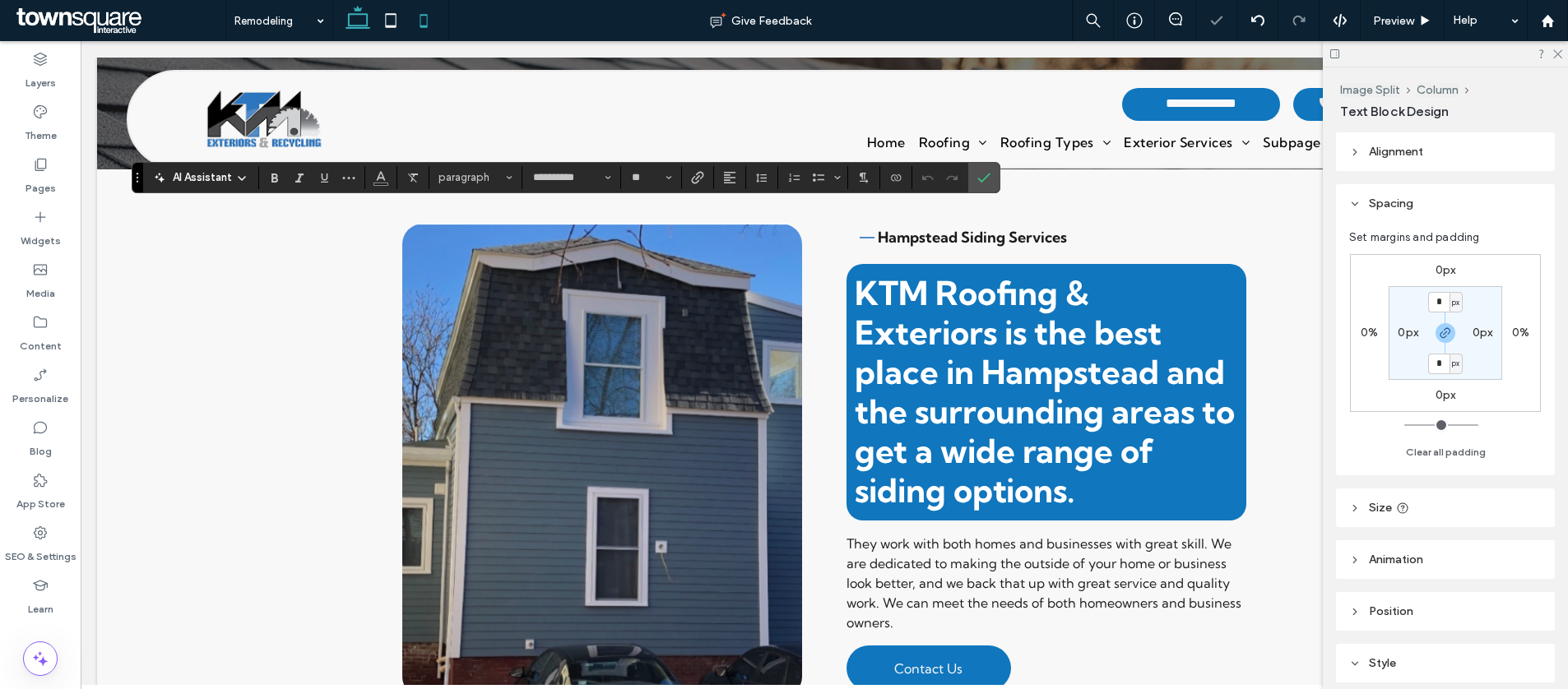 type 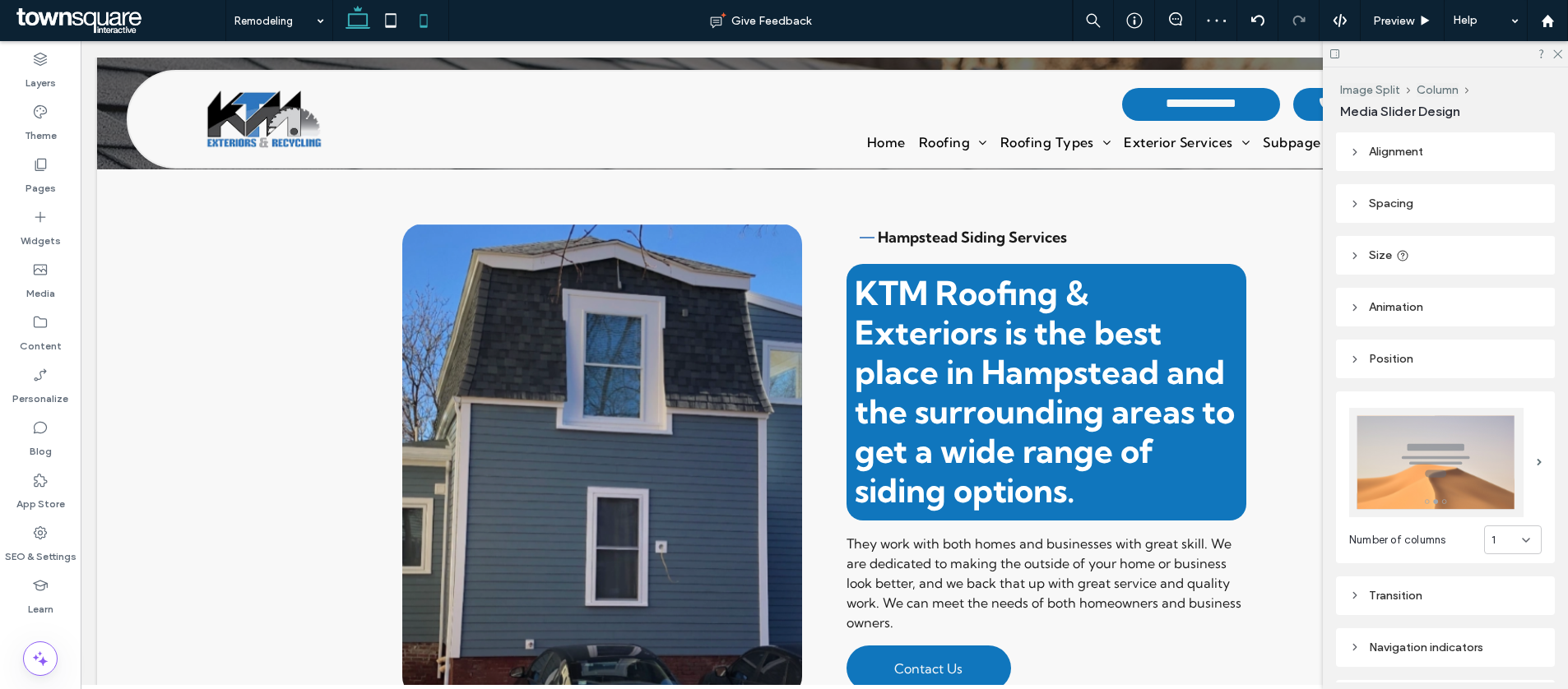 type on "***" 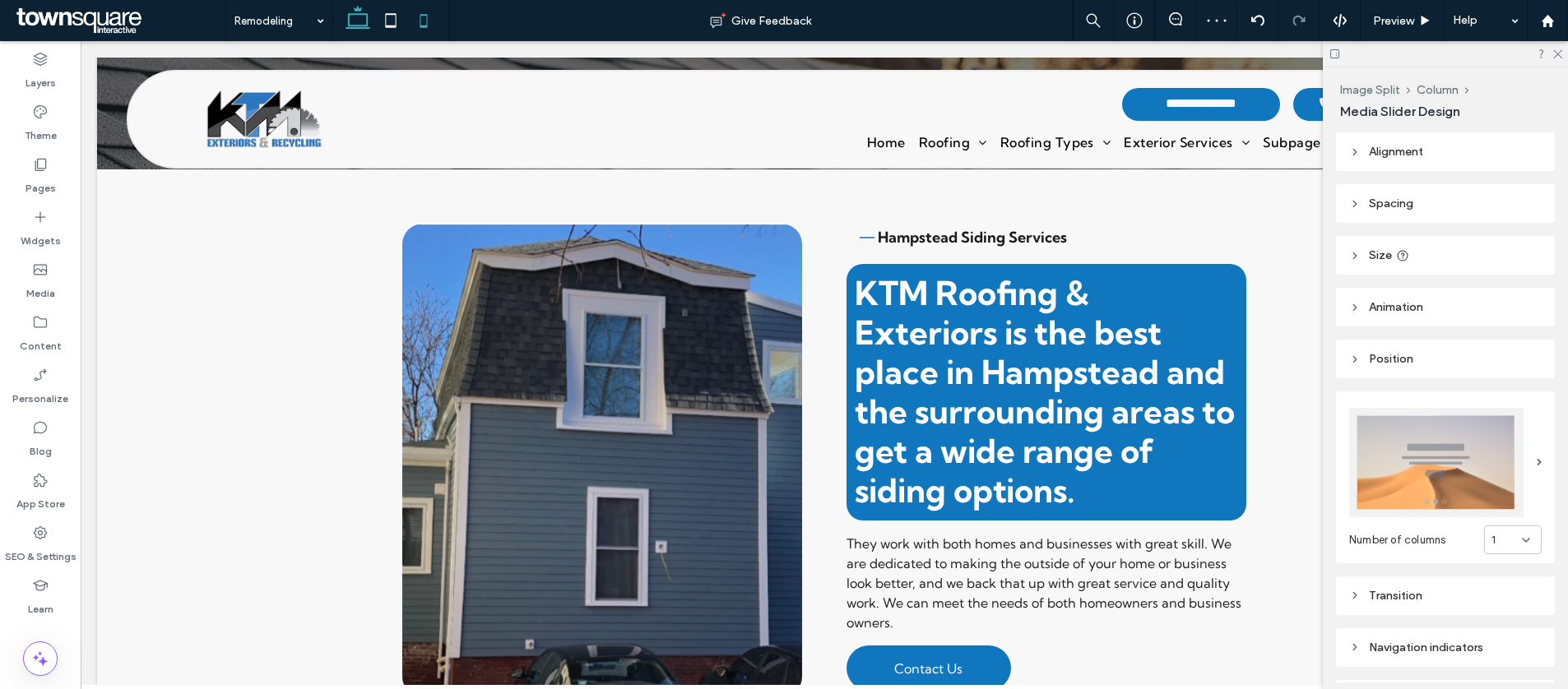type on "***" 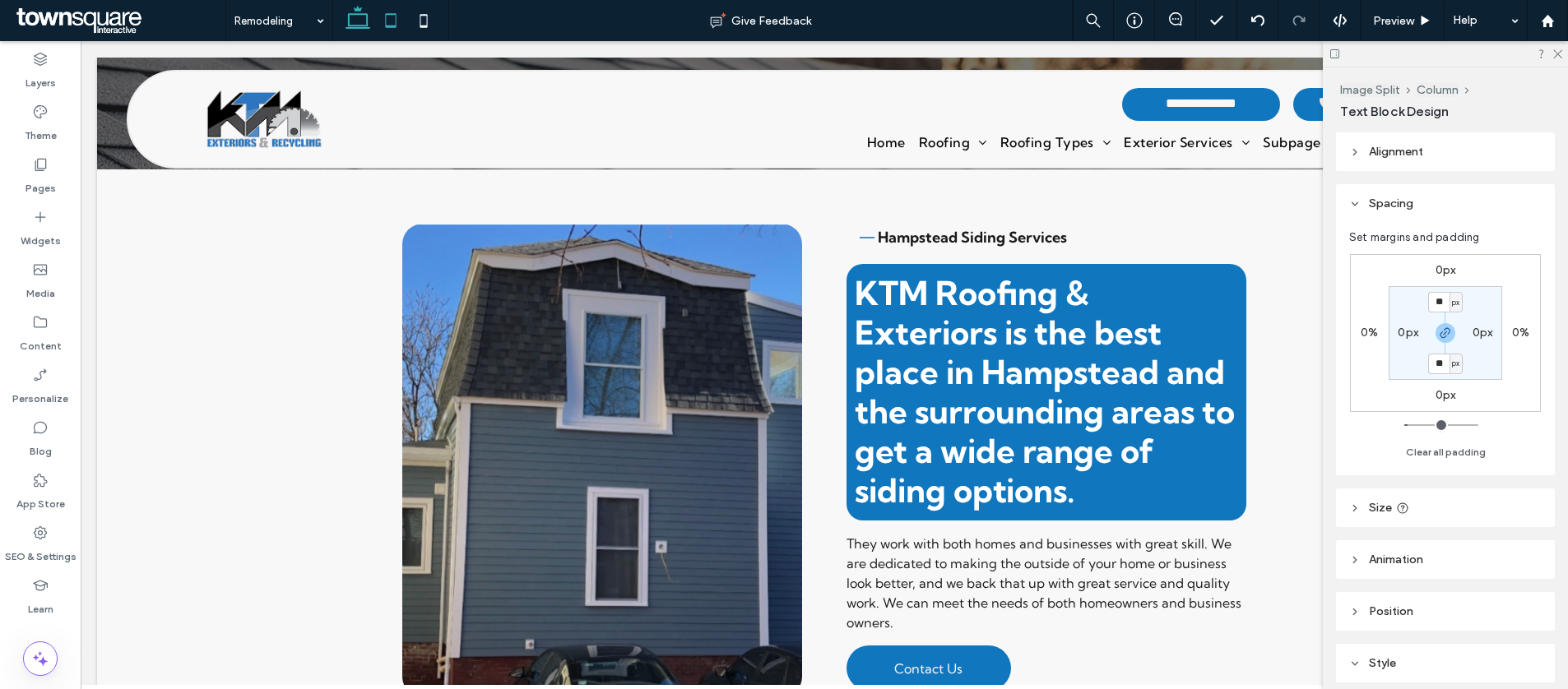 type on "**********" 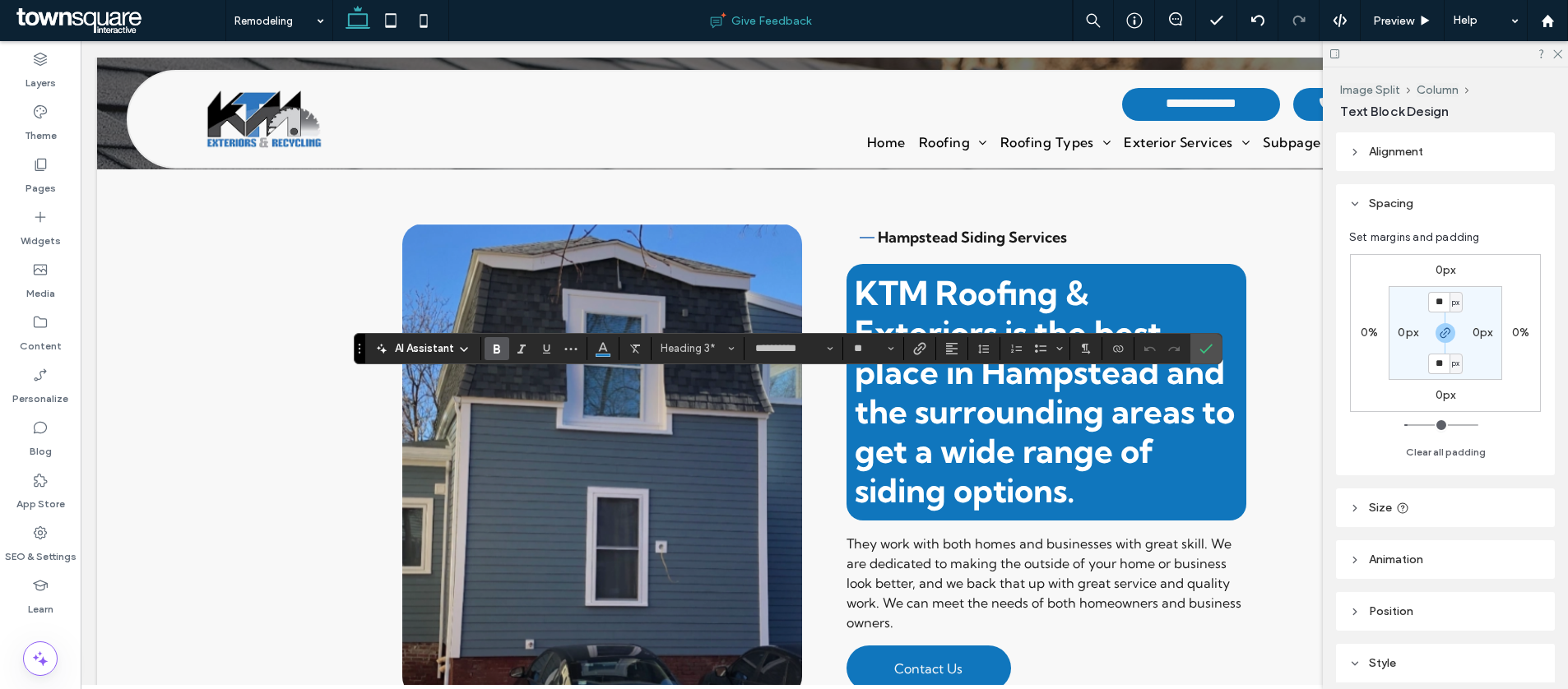 type 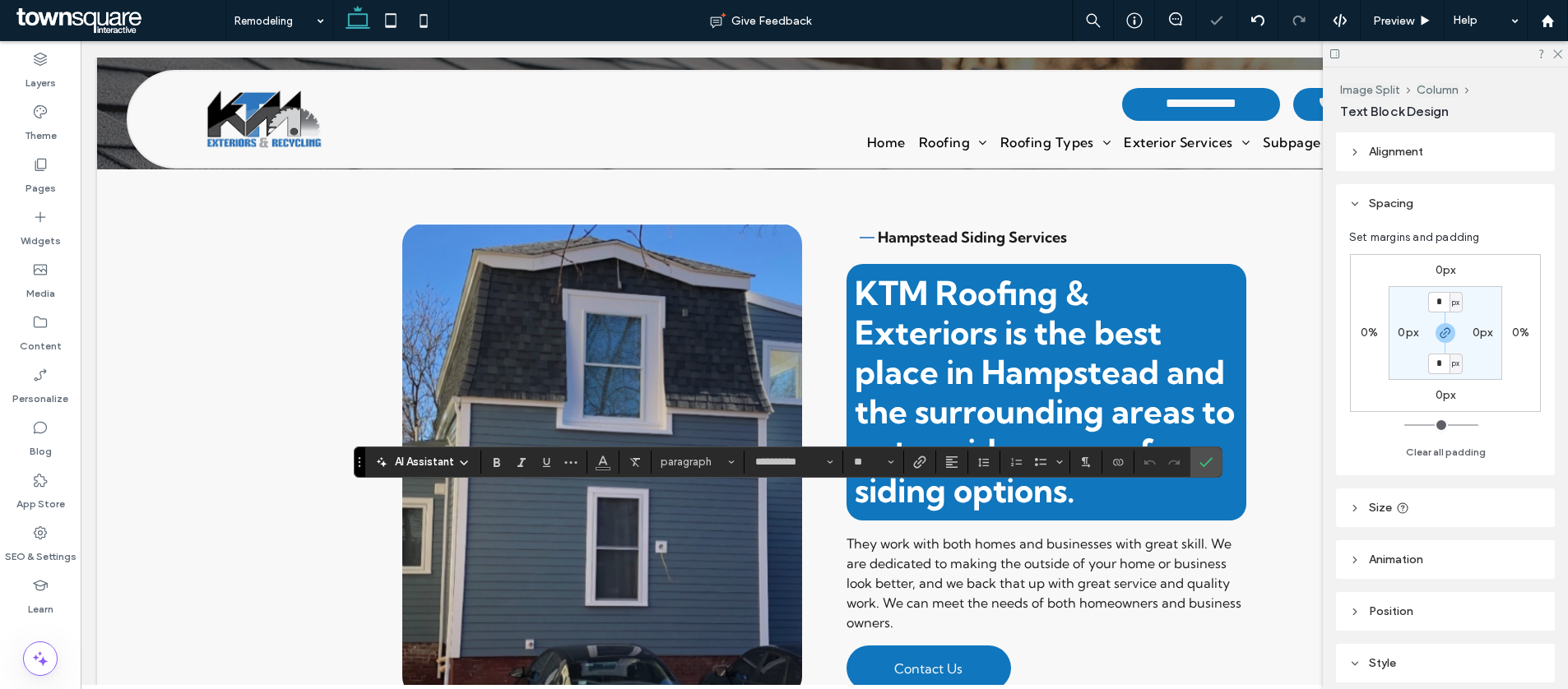 type 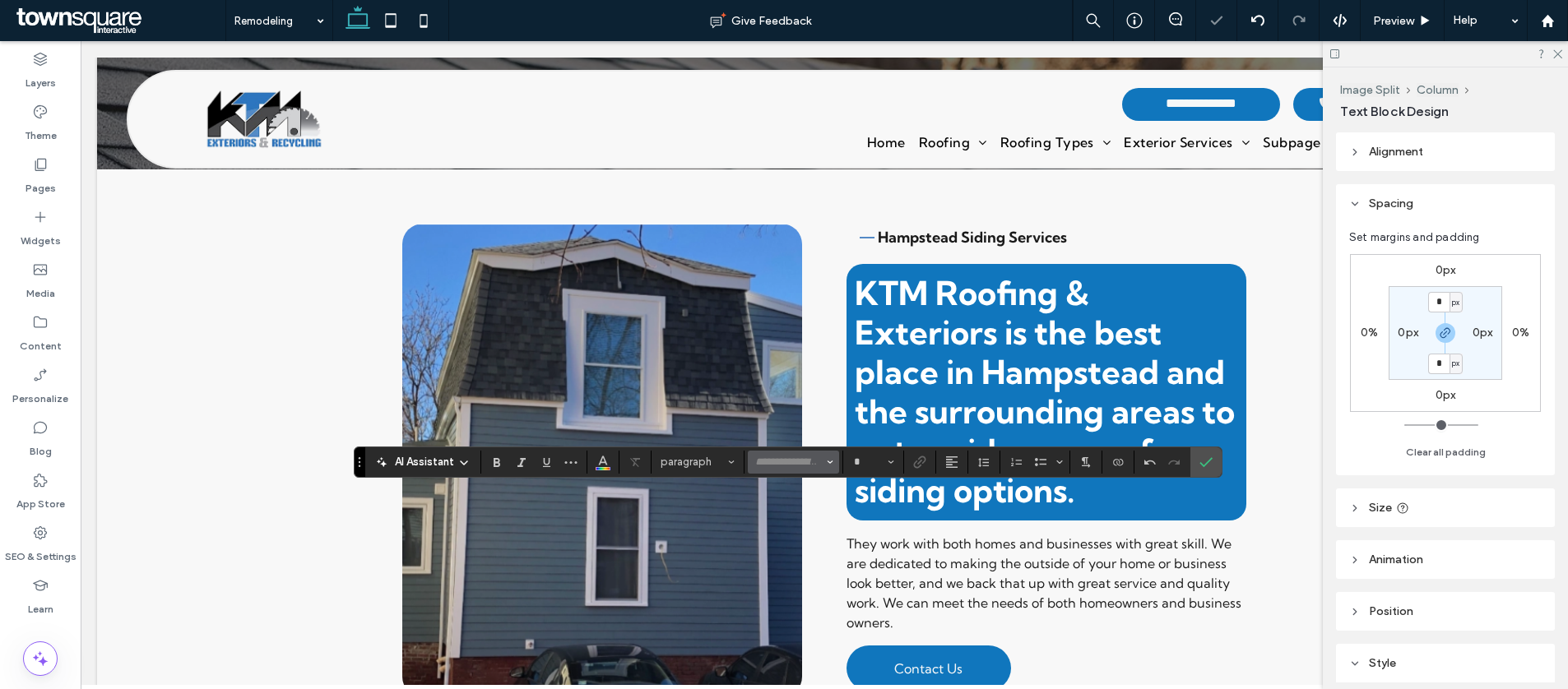 type on "**********" 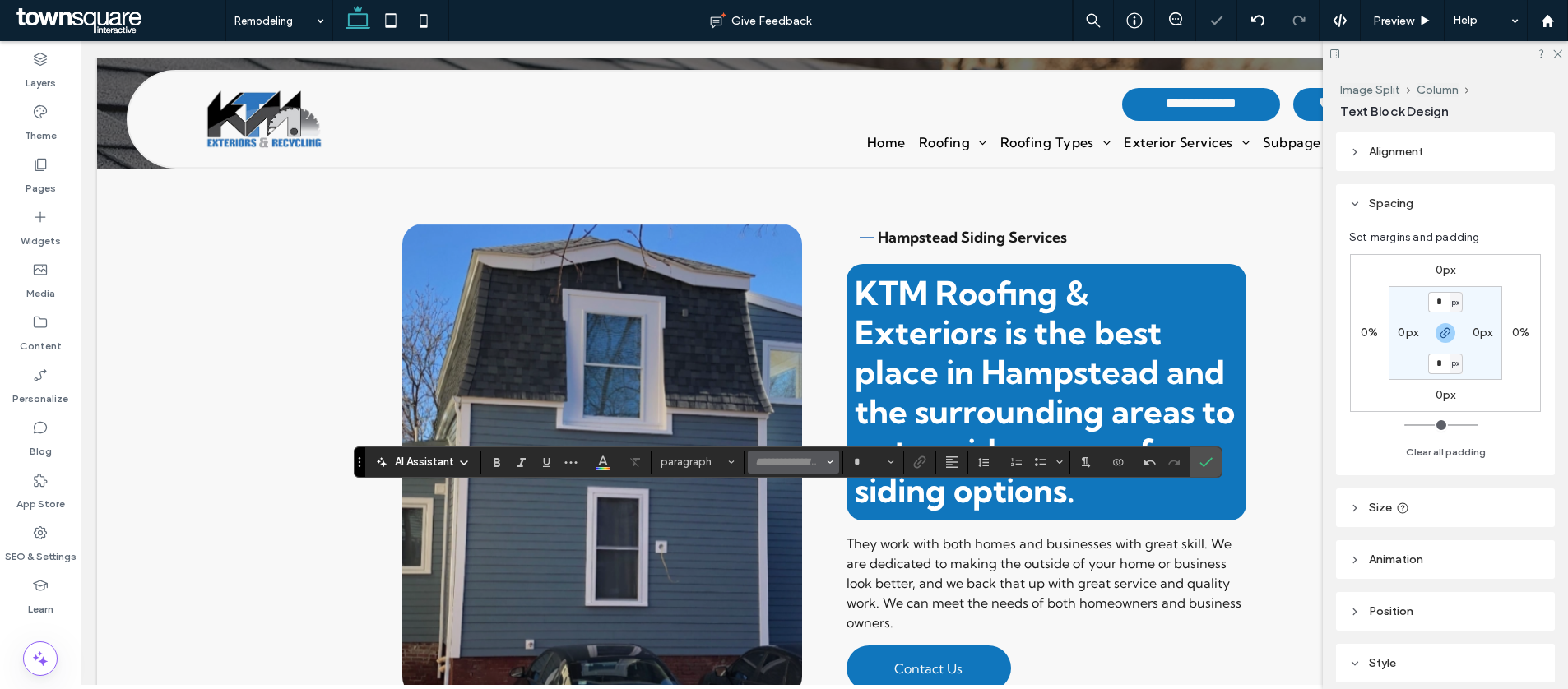 type on "**" 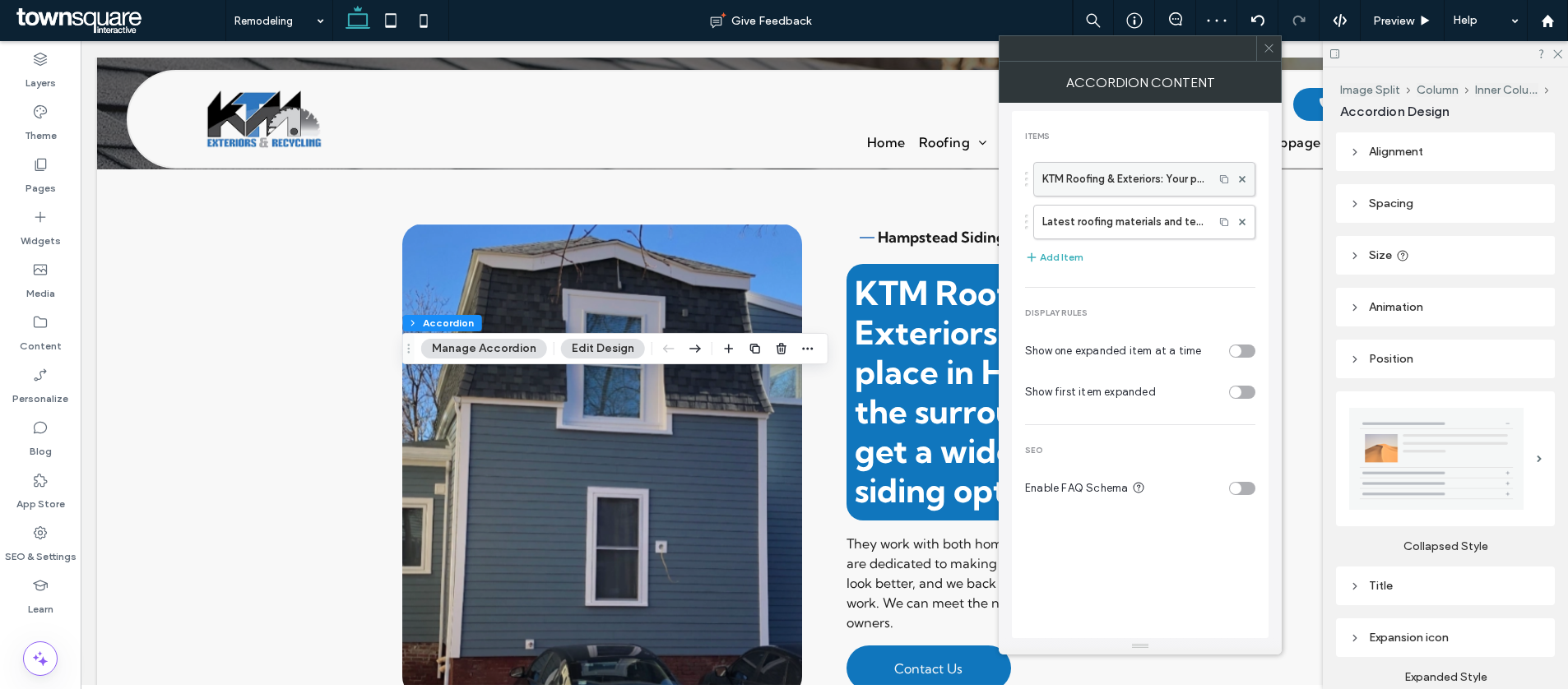 click on "KTM Roofing & Exteriors: Your premier commercial roofing expert" at bounding box center [1124, 179] 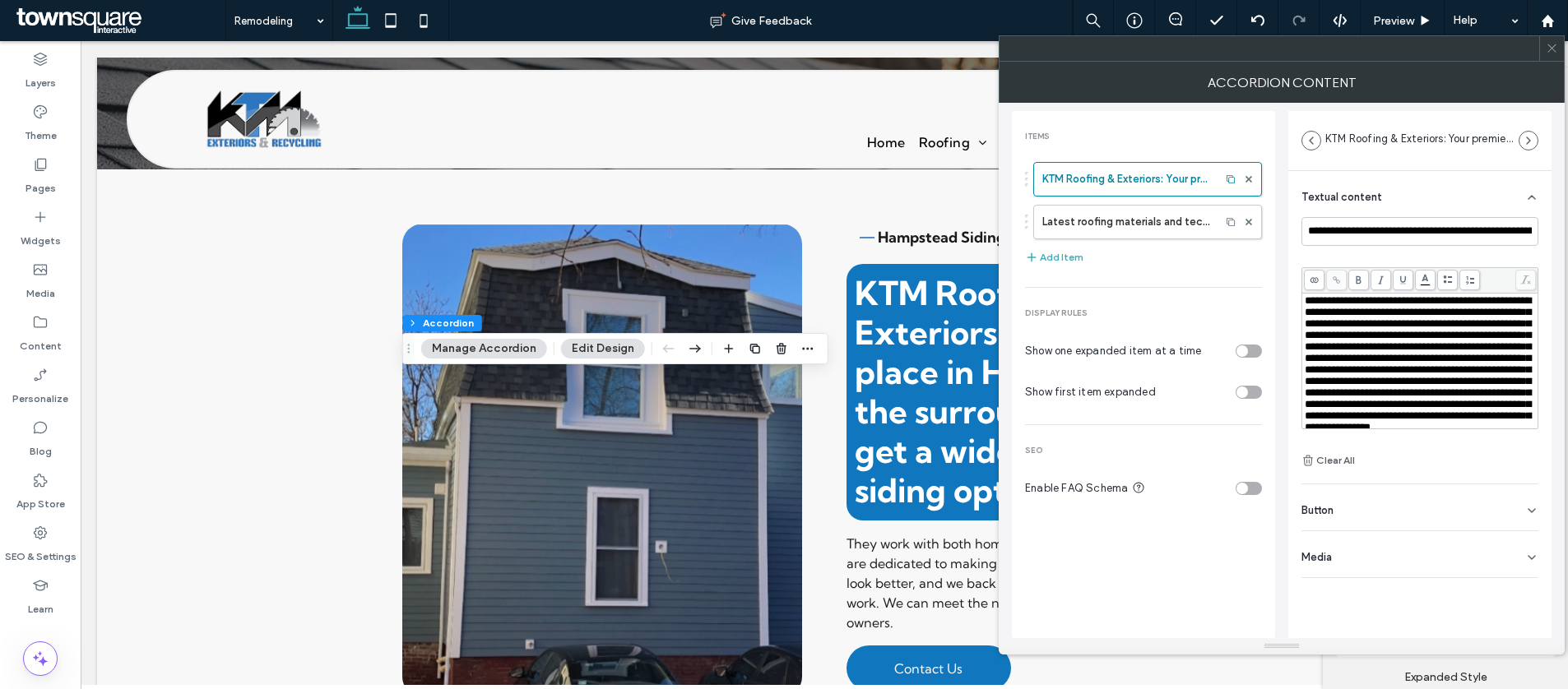 click on "**********" at bounding box center [1420, 344] 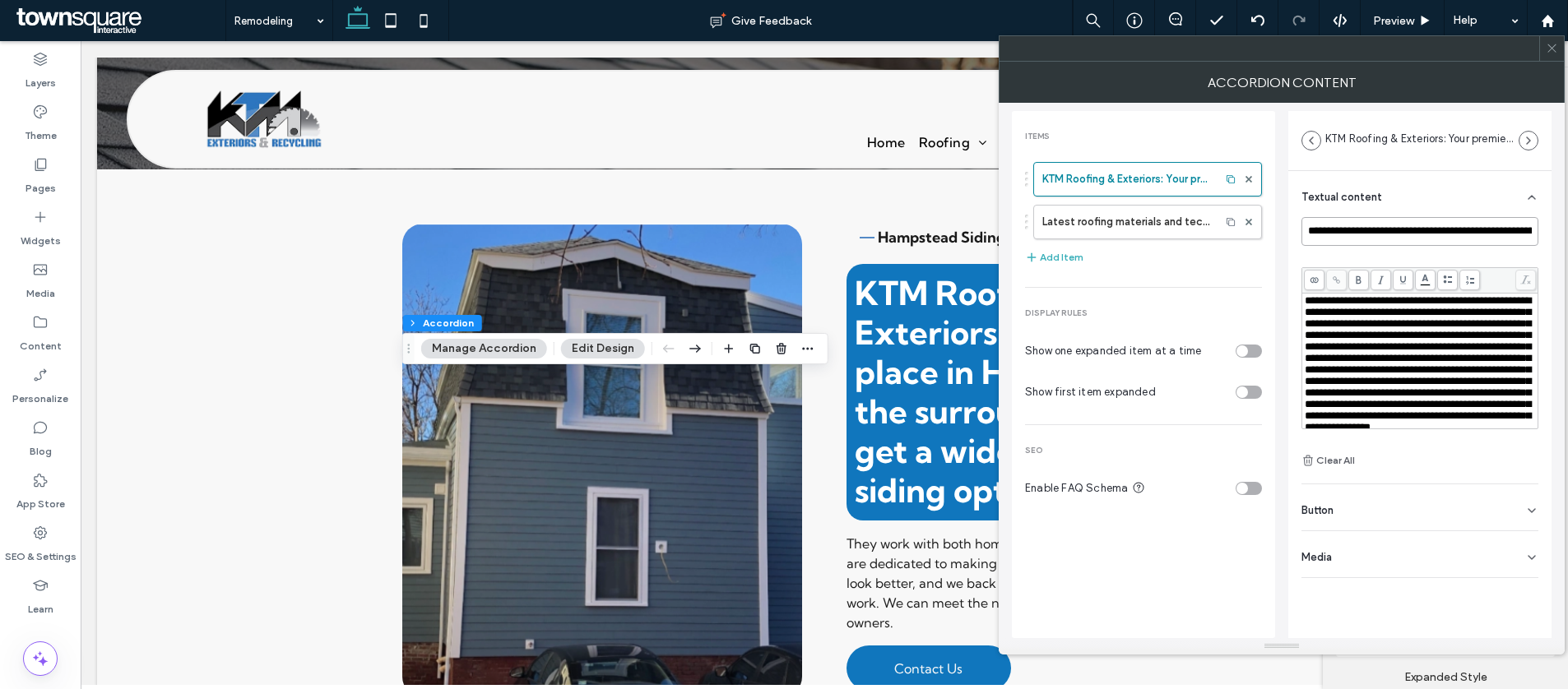click on "**********" at bounding box center [1420, 231] 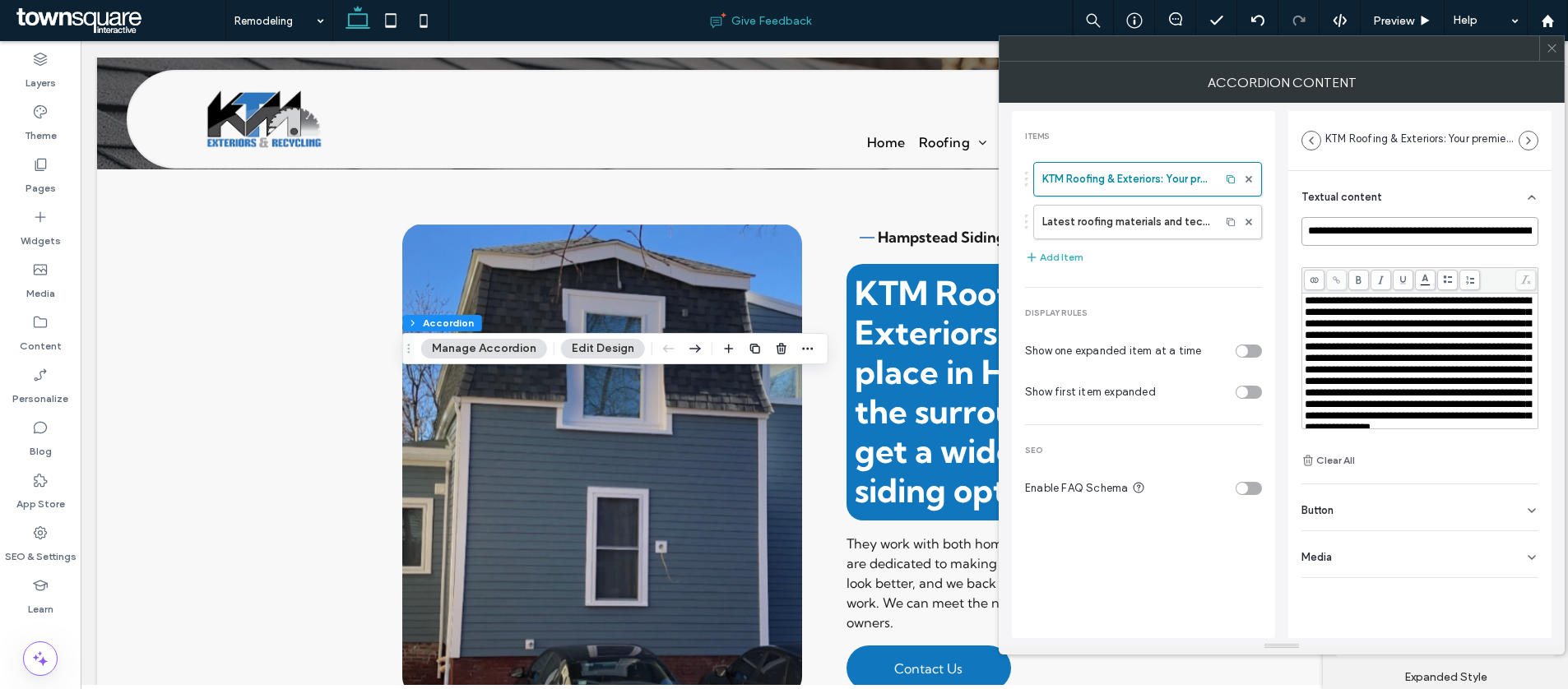 paste 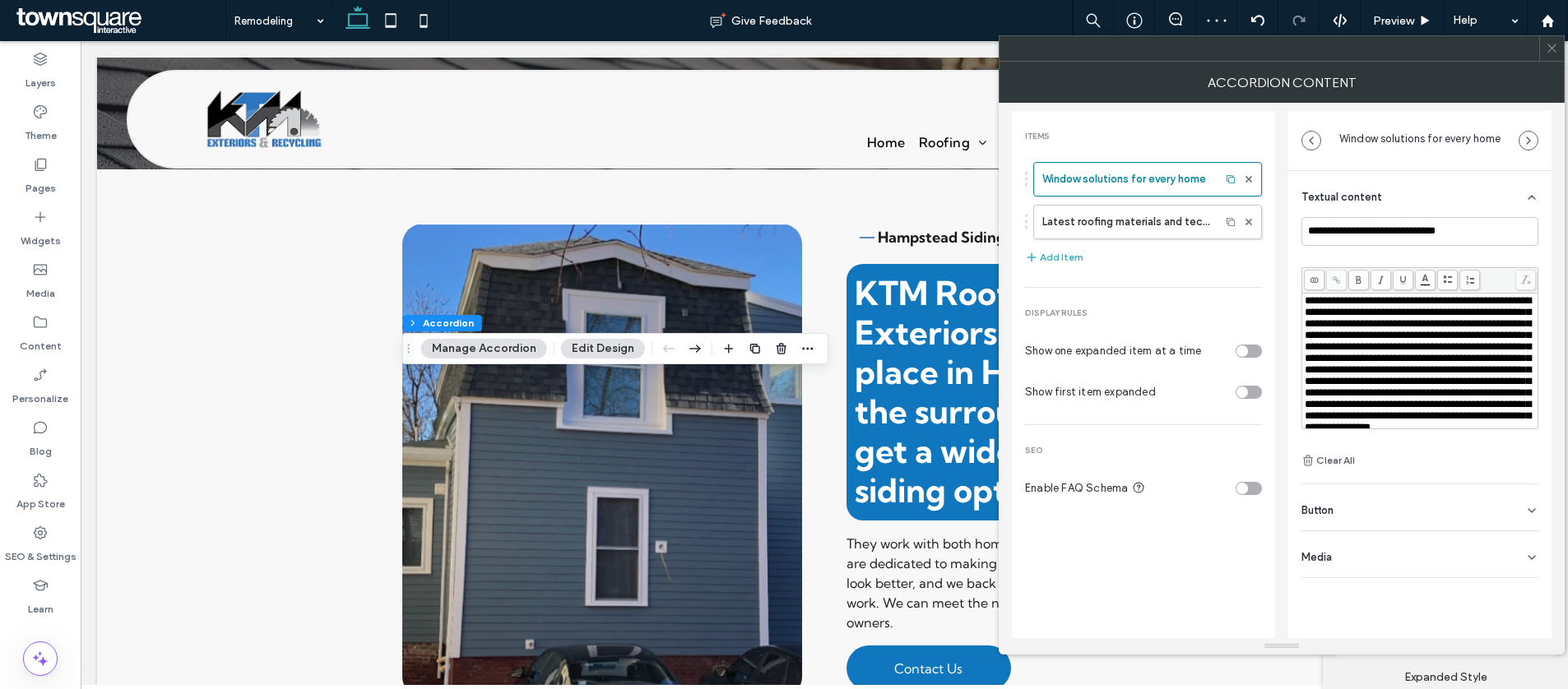 click on "**********" at bounding box center [1417, 363] 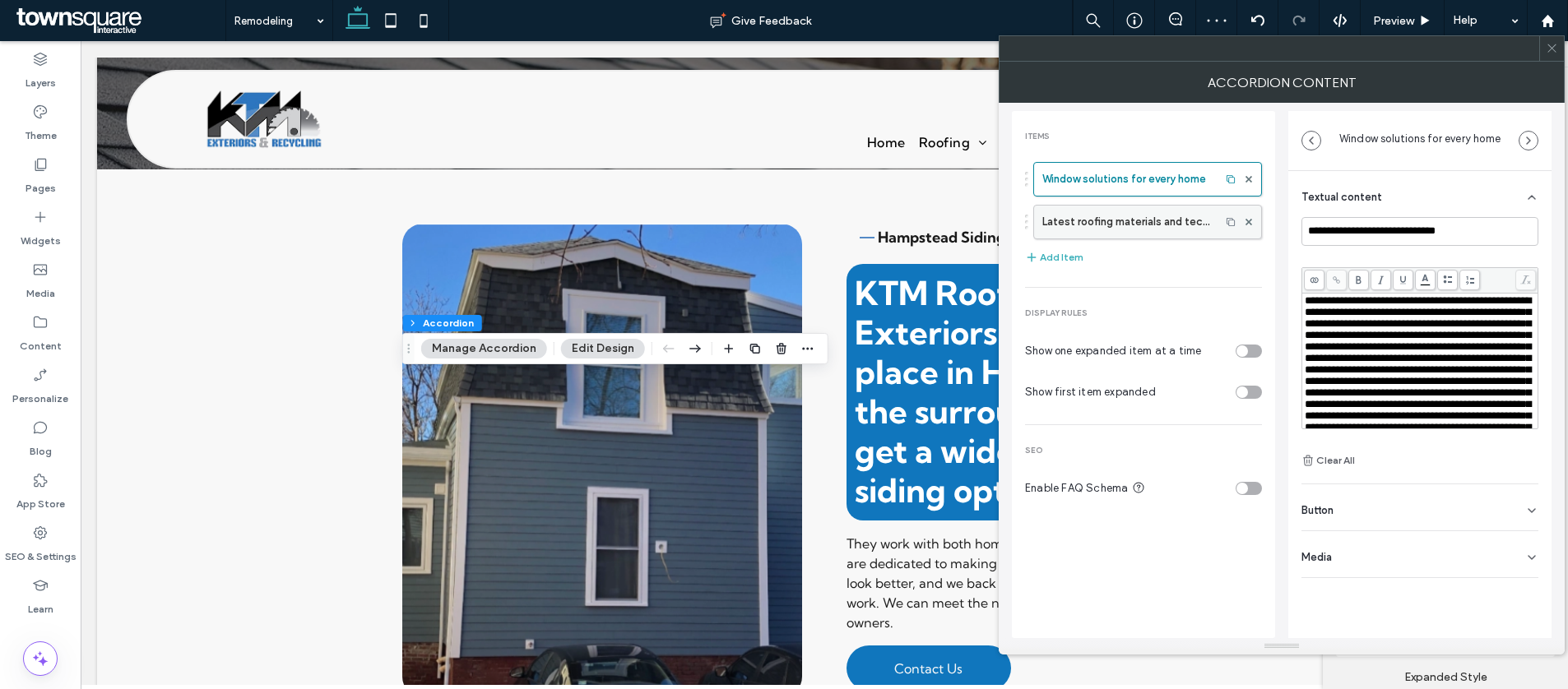 click on "Latest roofing materials and technologies for your business" at bounding box center (1127, 222) 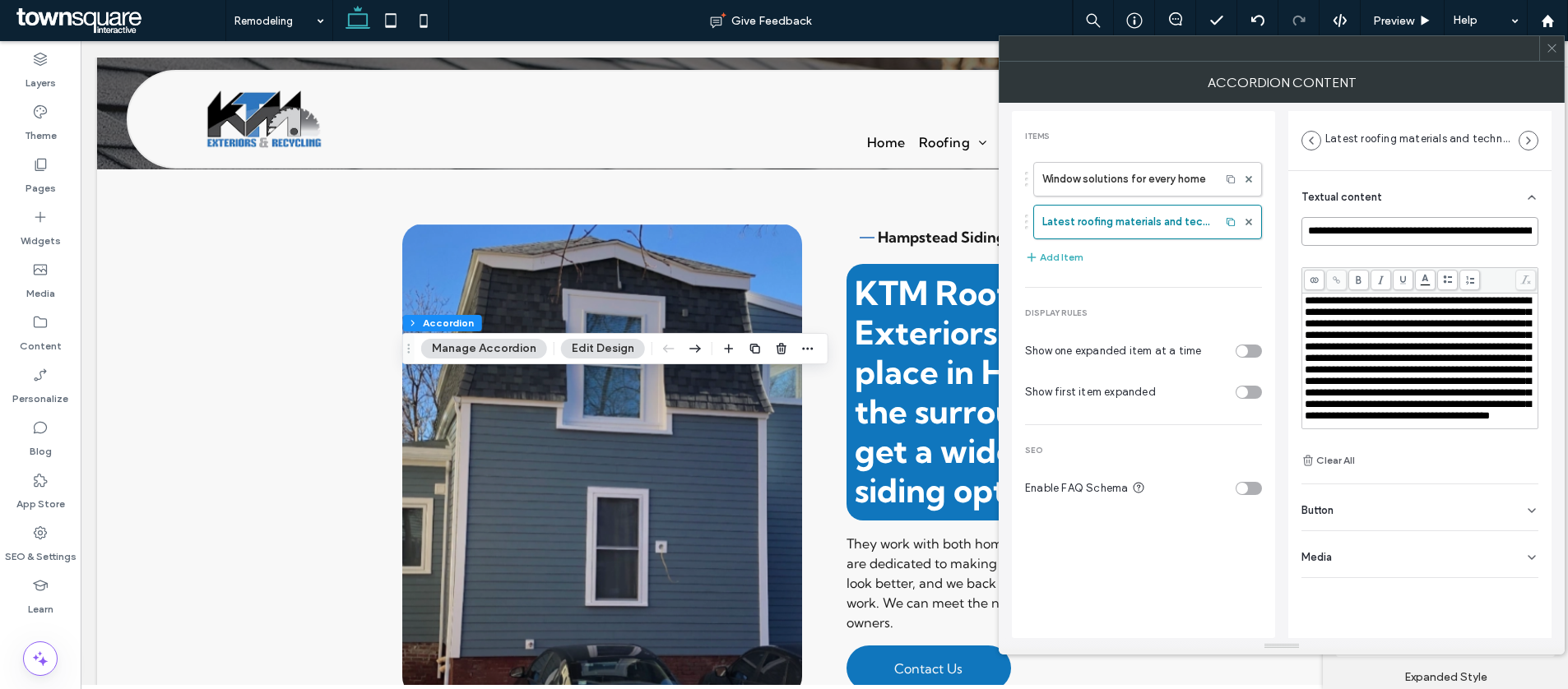 drag, startPoint x: 1331, startPoint y: 234, endPoint x: 1294, endPoint y: 212, distance: 43.046487 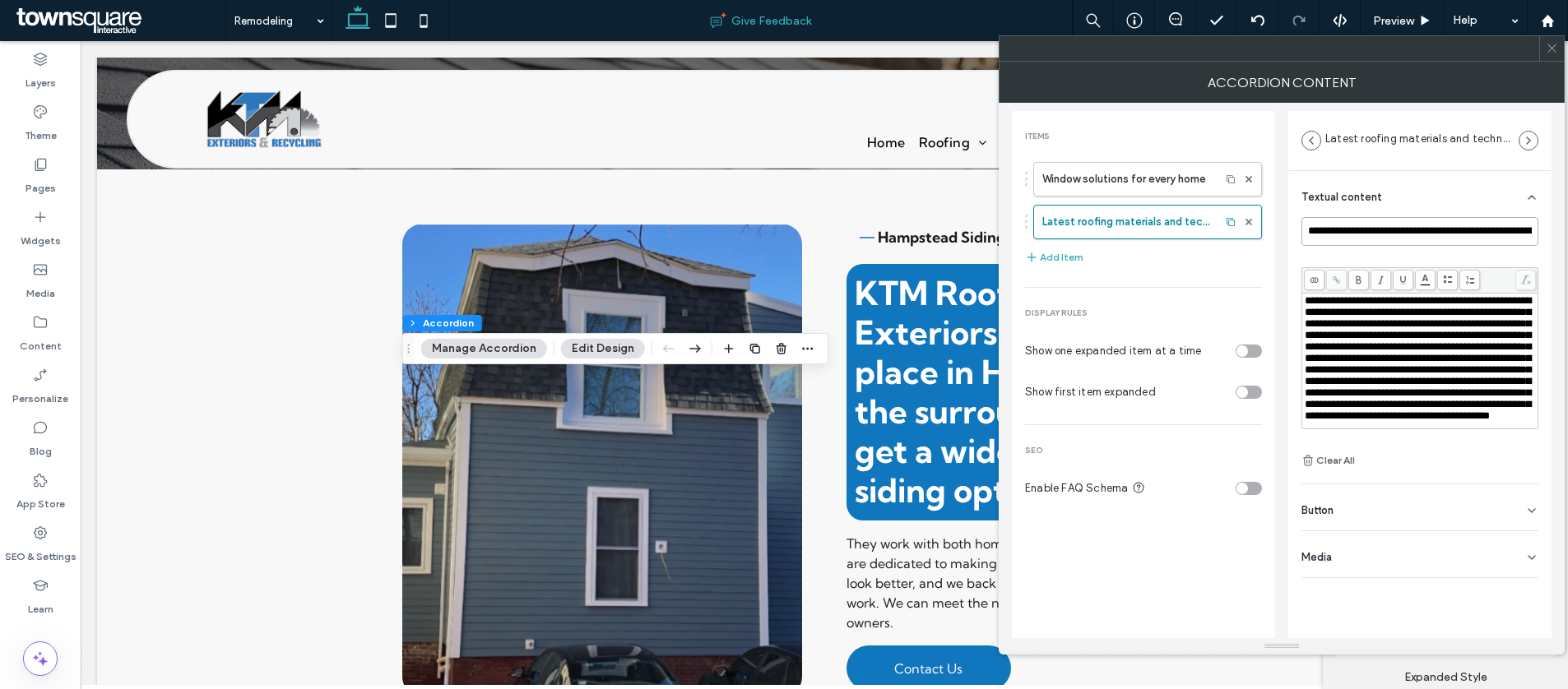 paste on "******" 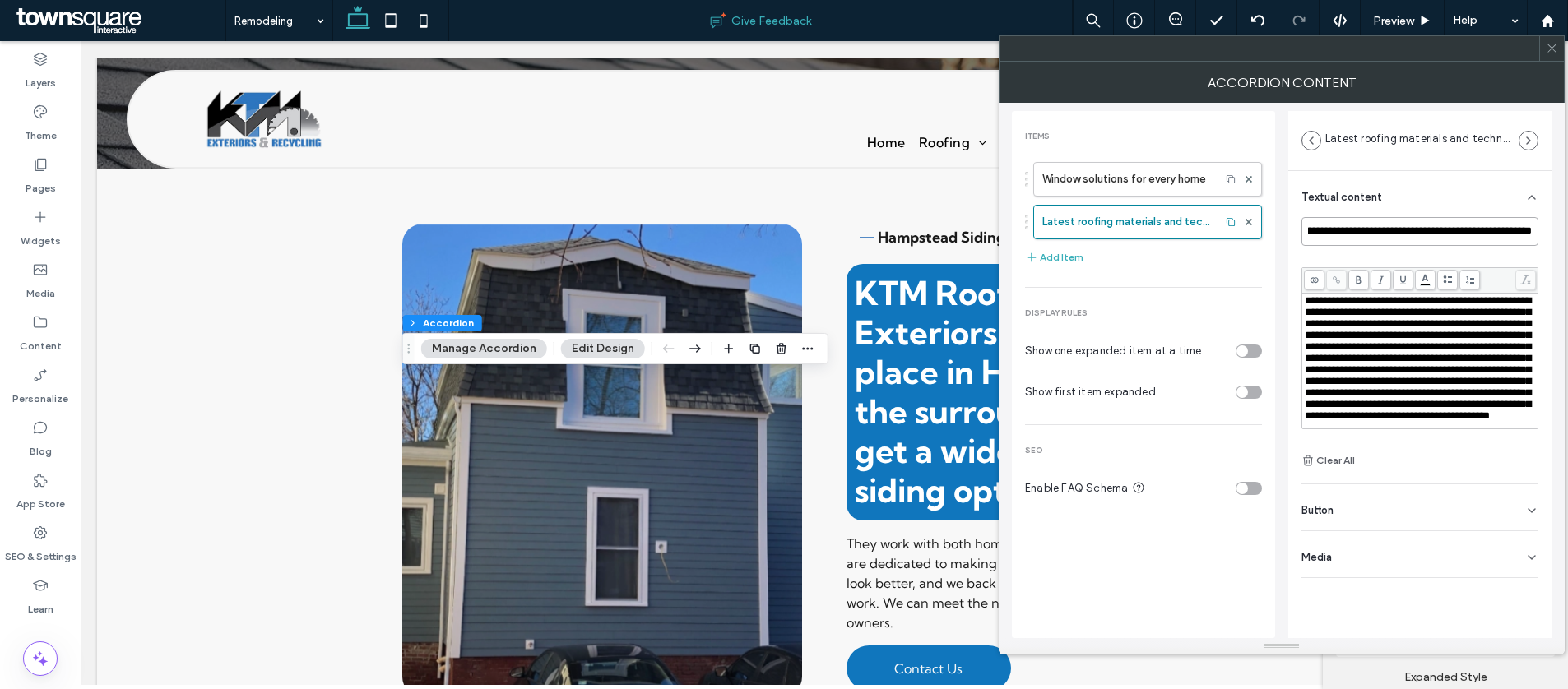 type on "**********" 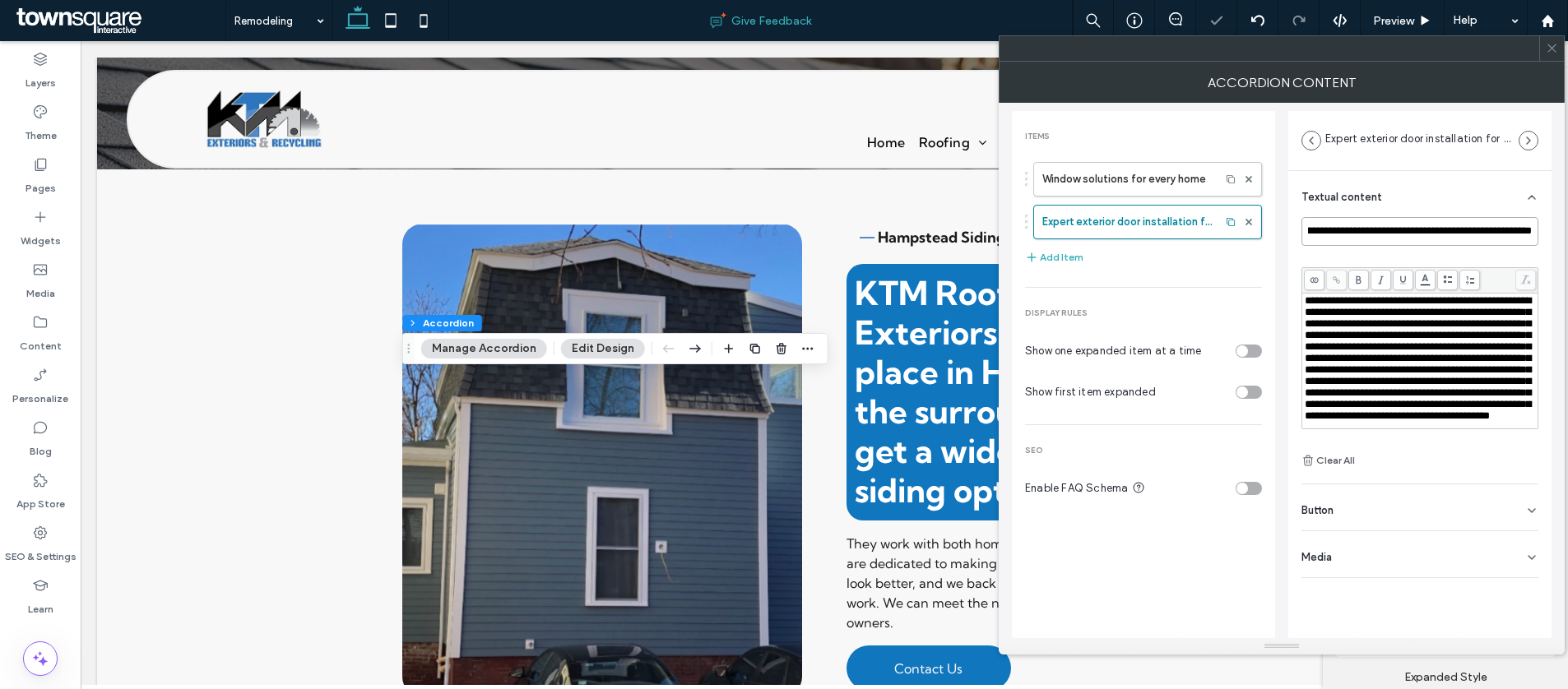 scroll, scrollTop: 0, scrollLeft: 0, axis: both 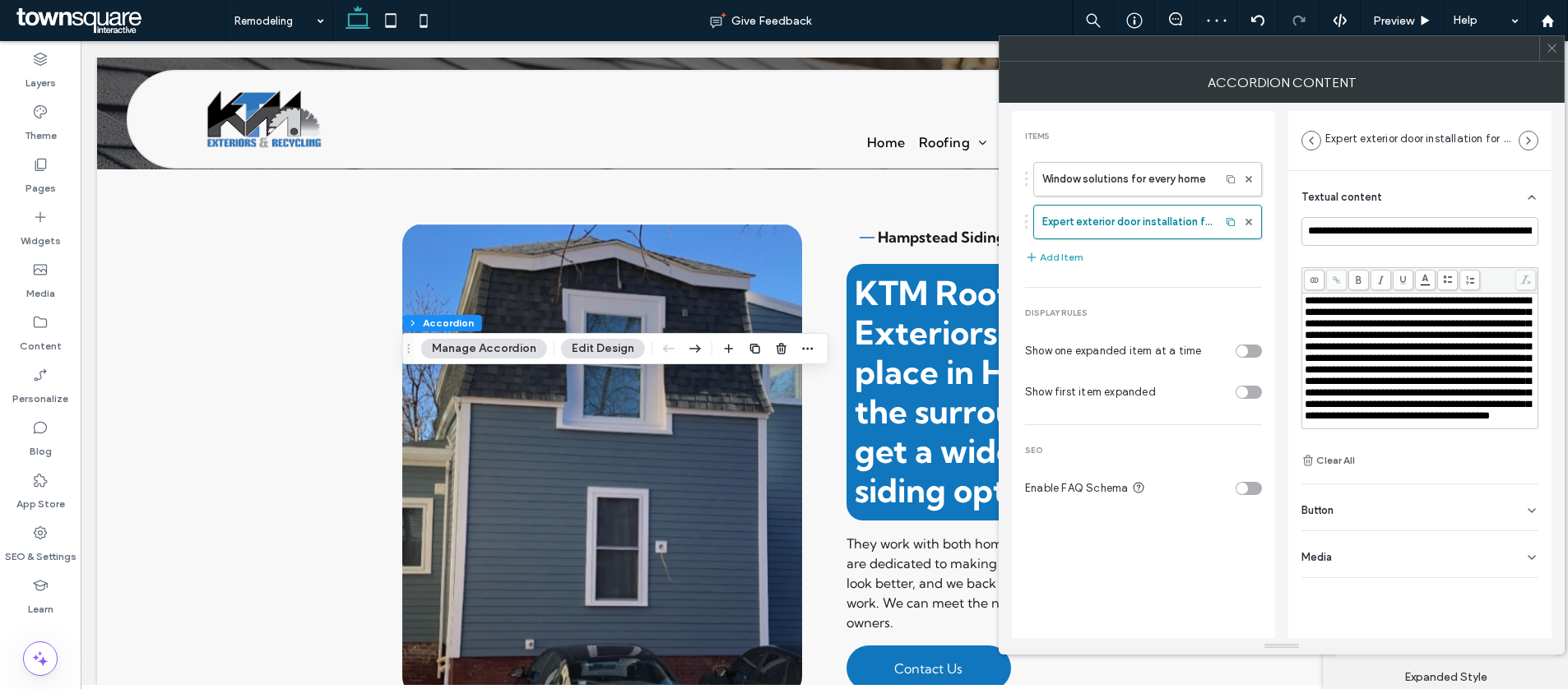 click on "**********" at bounding box center [1417, 358] 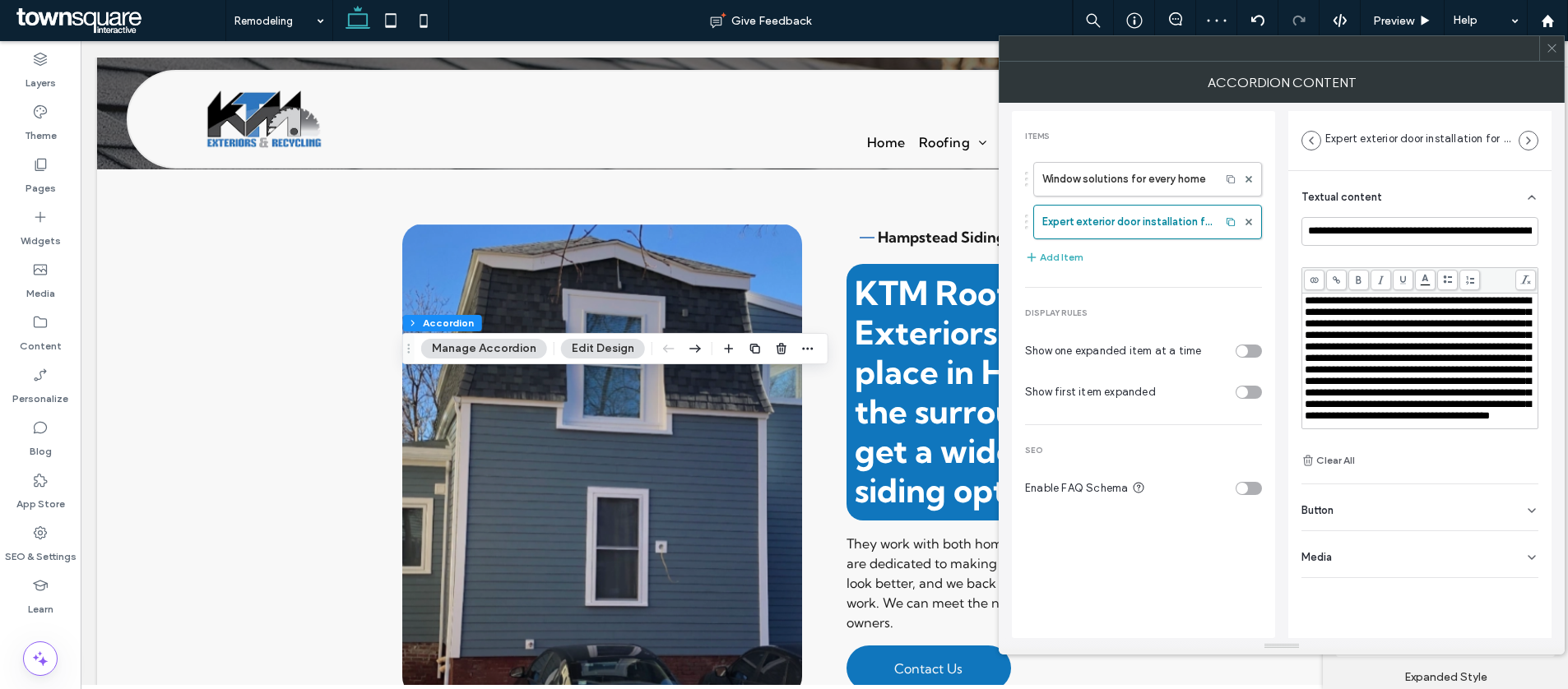 scroll, scrollTop: 27, scrollLeft: 0, axis: vertical 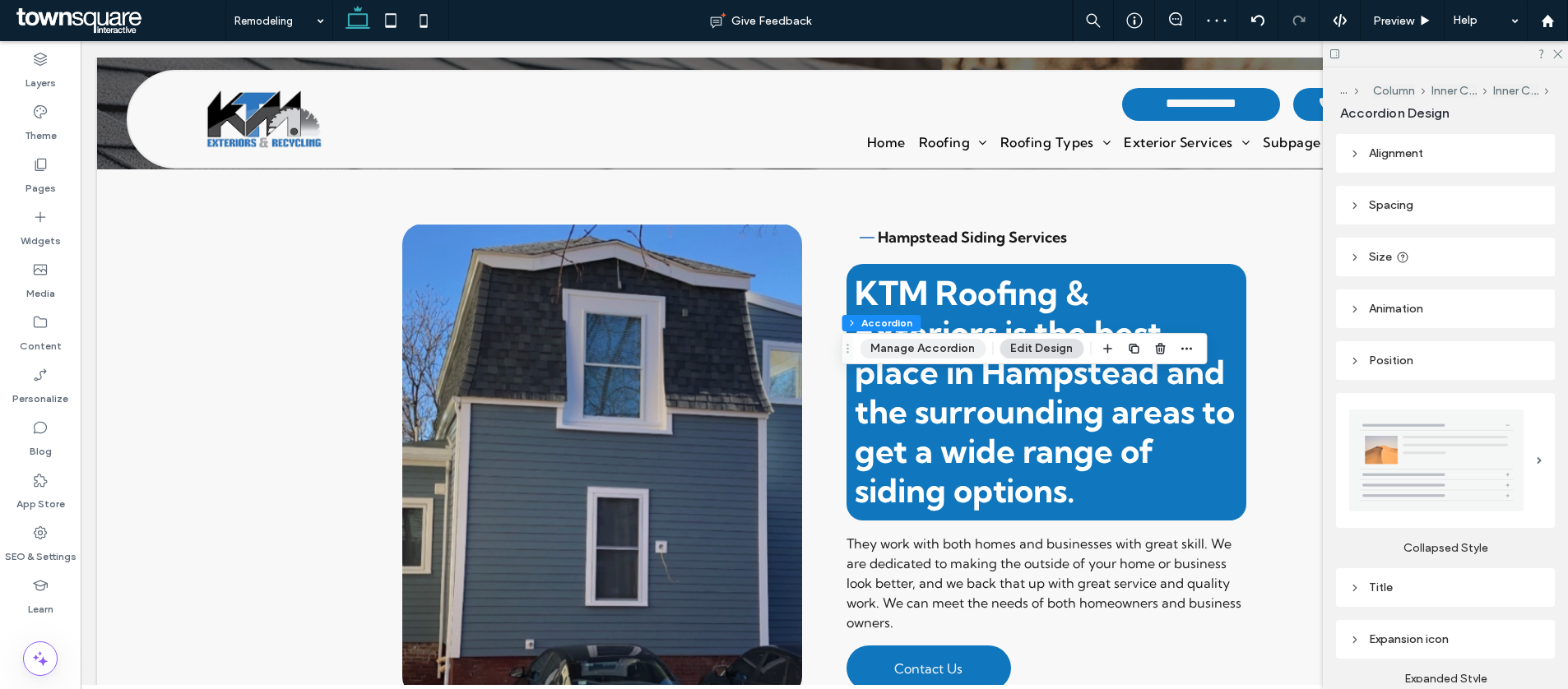 click on "Manage Accordion" at bounding box center [922, 349] 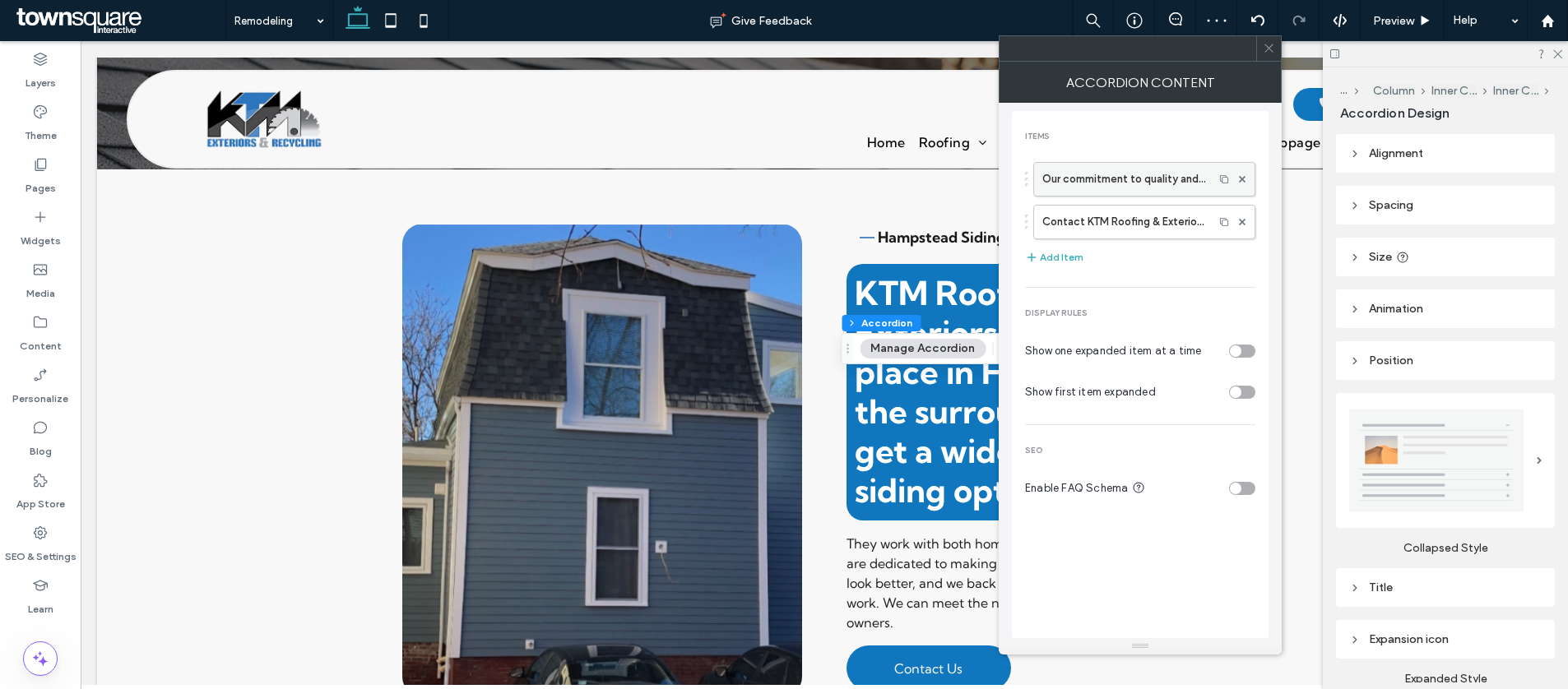 click on "Our commitment to quality and safety in roofing" at bounding box center (1124, 179) 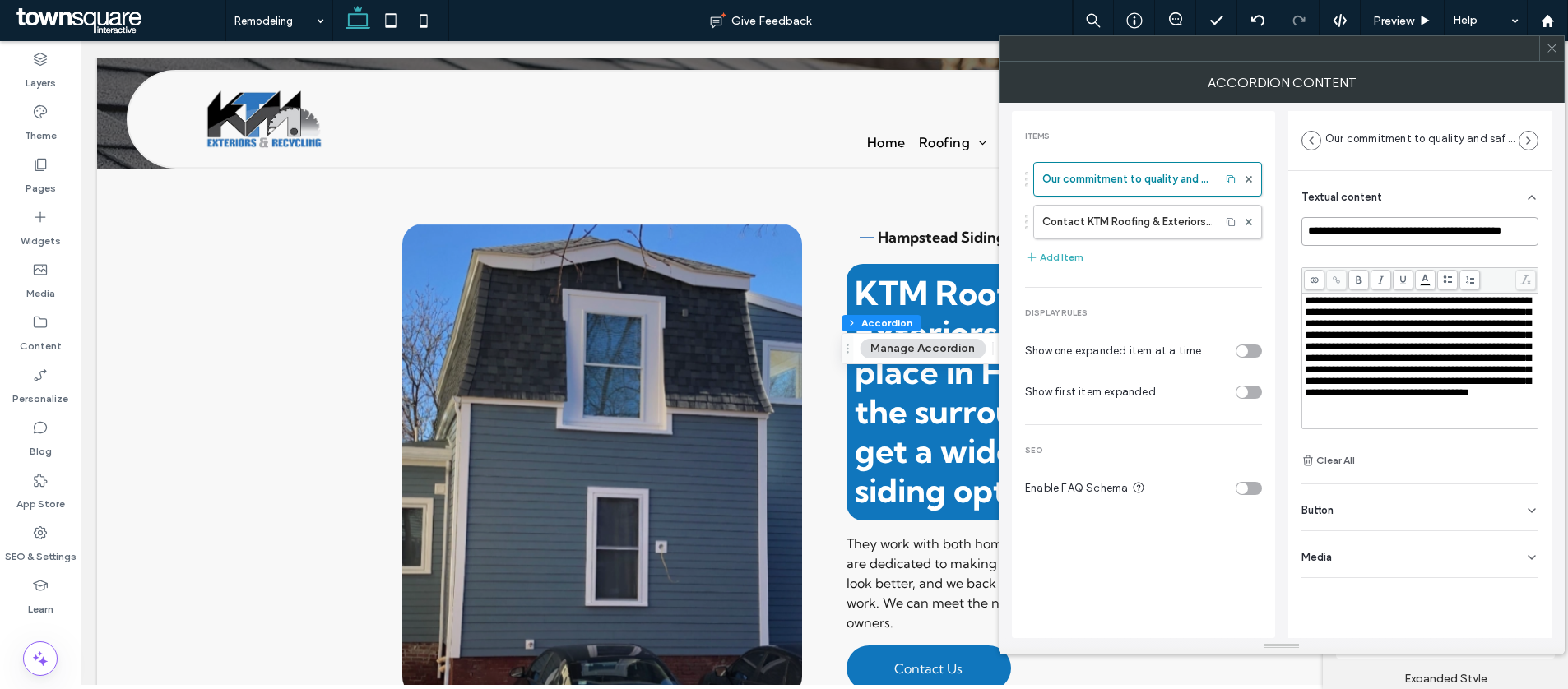 click on "**********" at bounding box center (1420, 231) 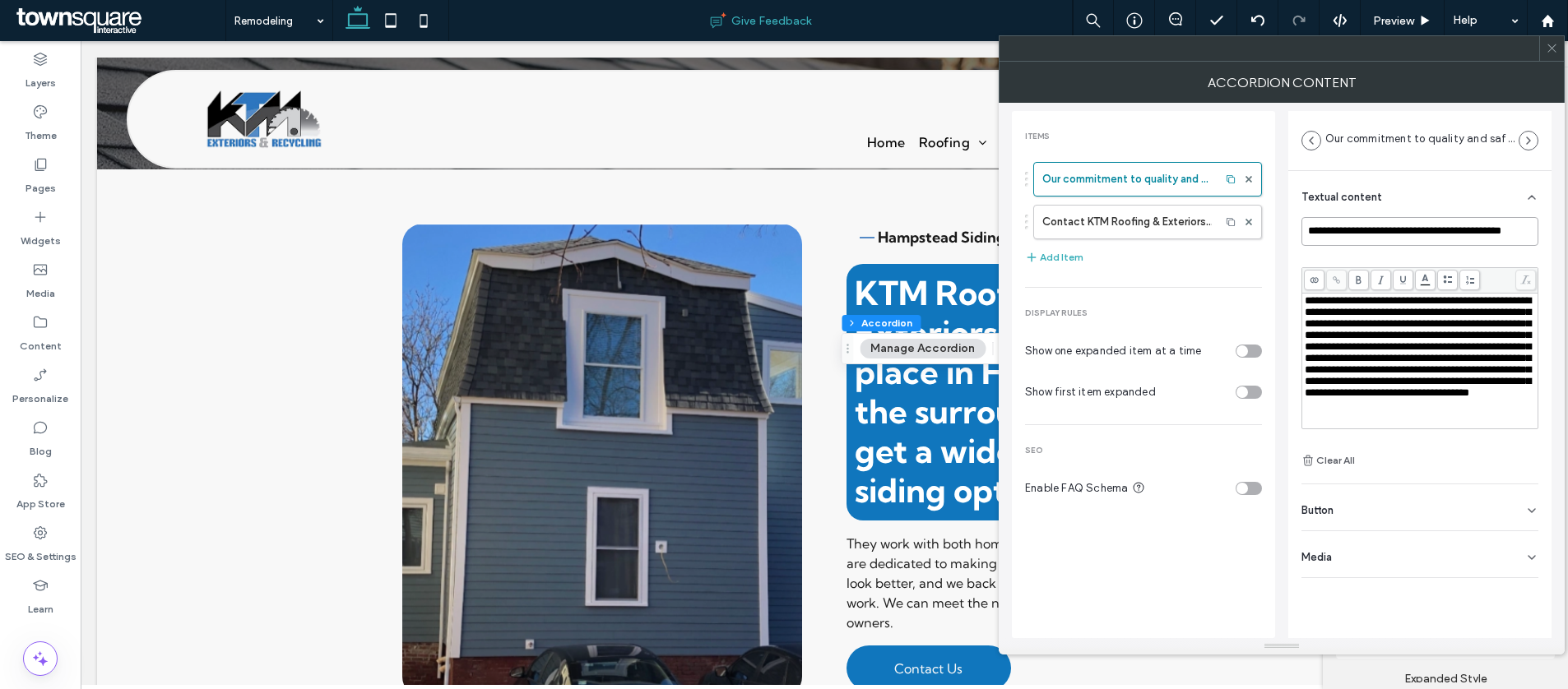paste 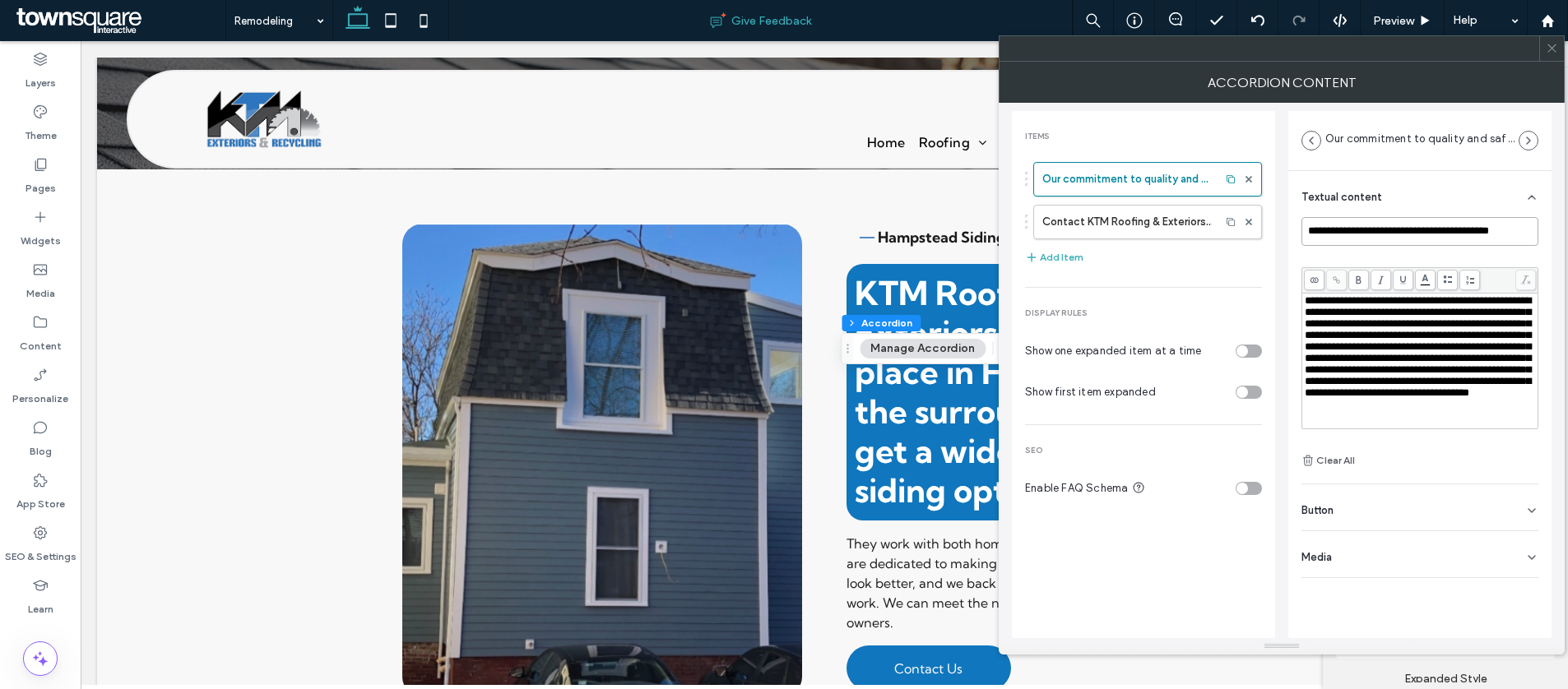 scroll, scrollTop: 0, scrollLeft: 2, axis: horizontal 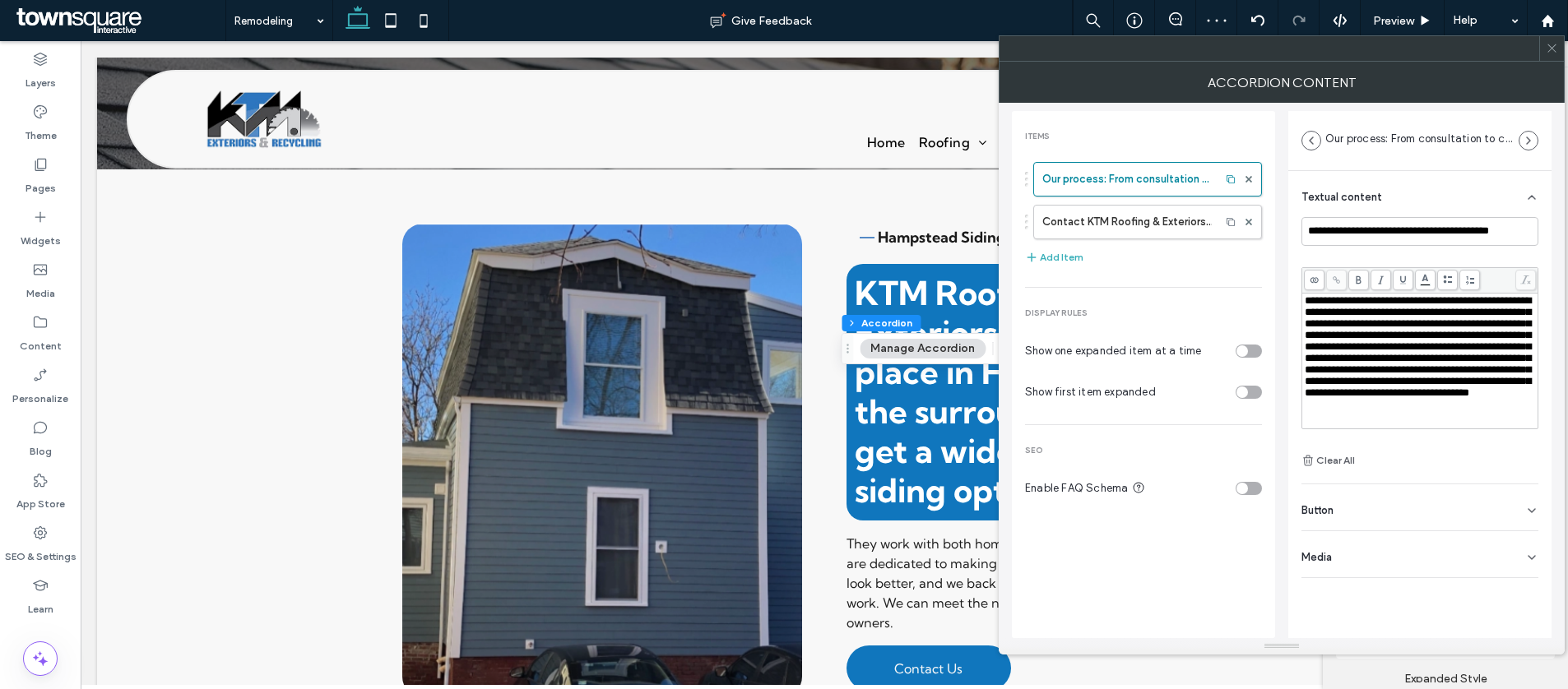 click on "**********" at bounding box center [1417, 346] 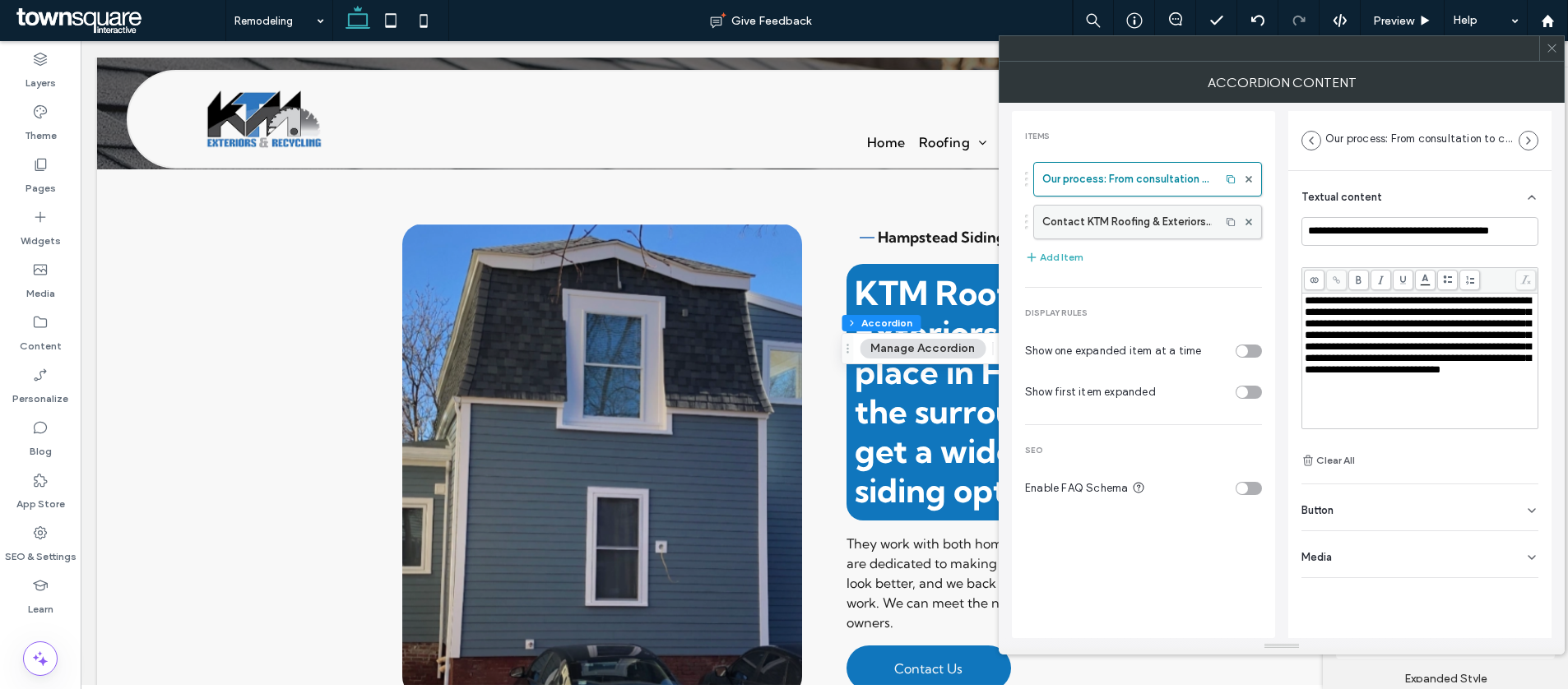 click on "Contact KTM Roofing & Exteriors for your commercial roofing needs" at bounding box center [1127, 222] 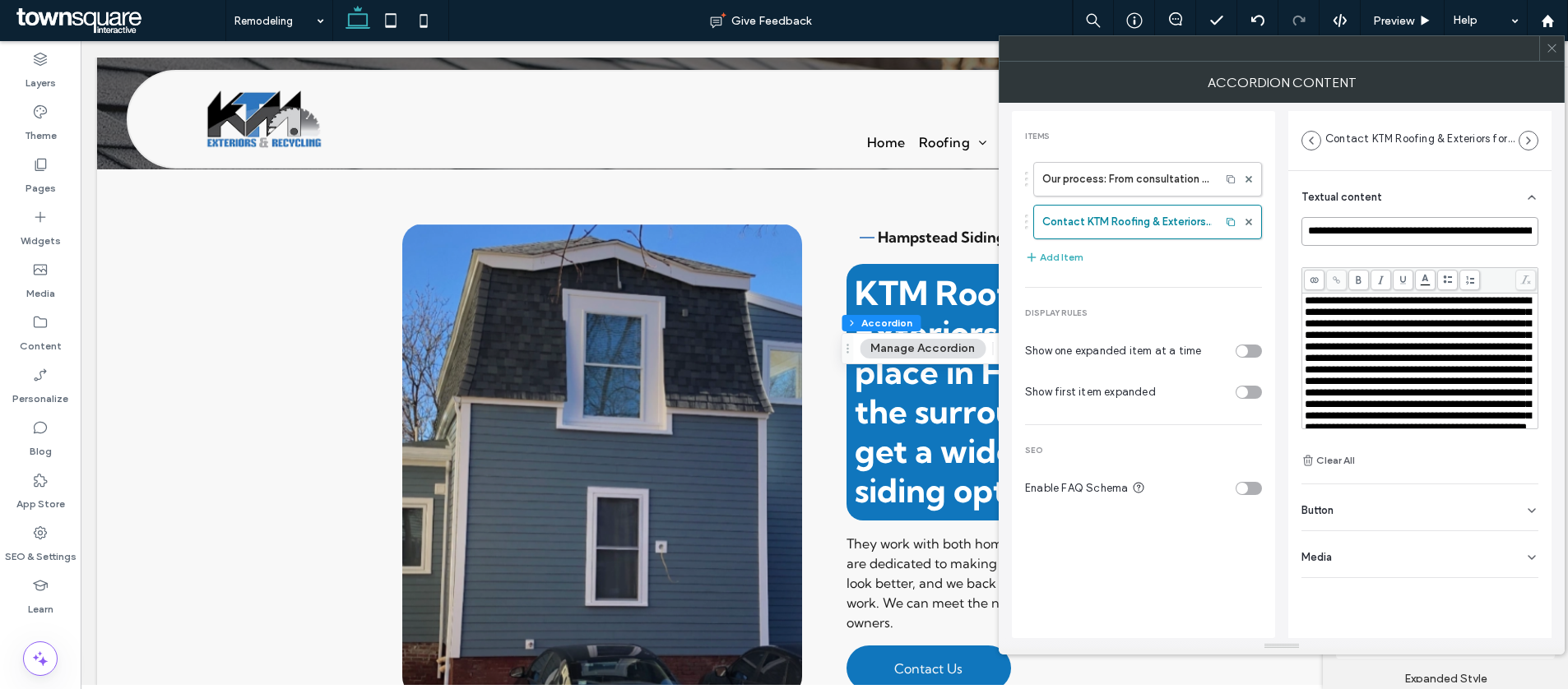 click on "**********" at bounding box center (1420, 231) 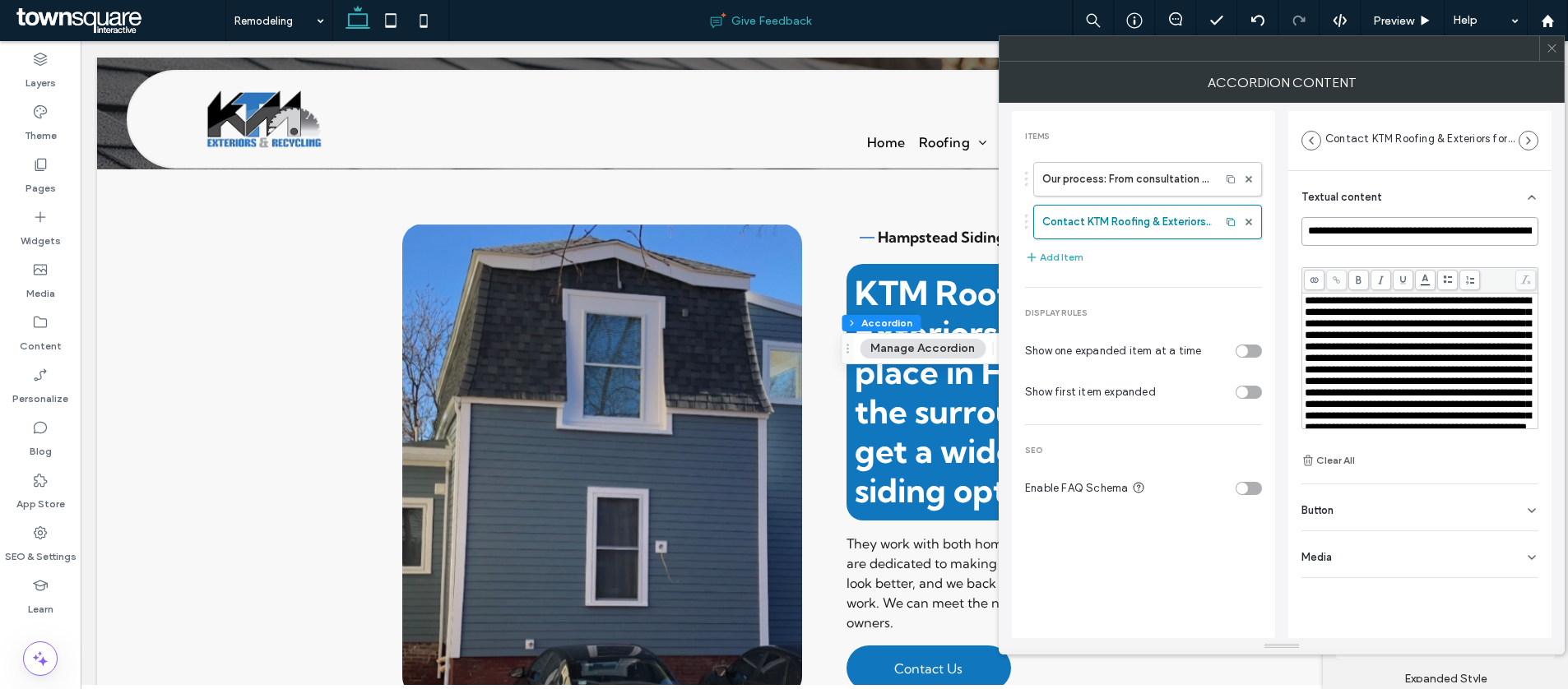 paste 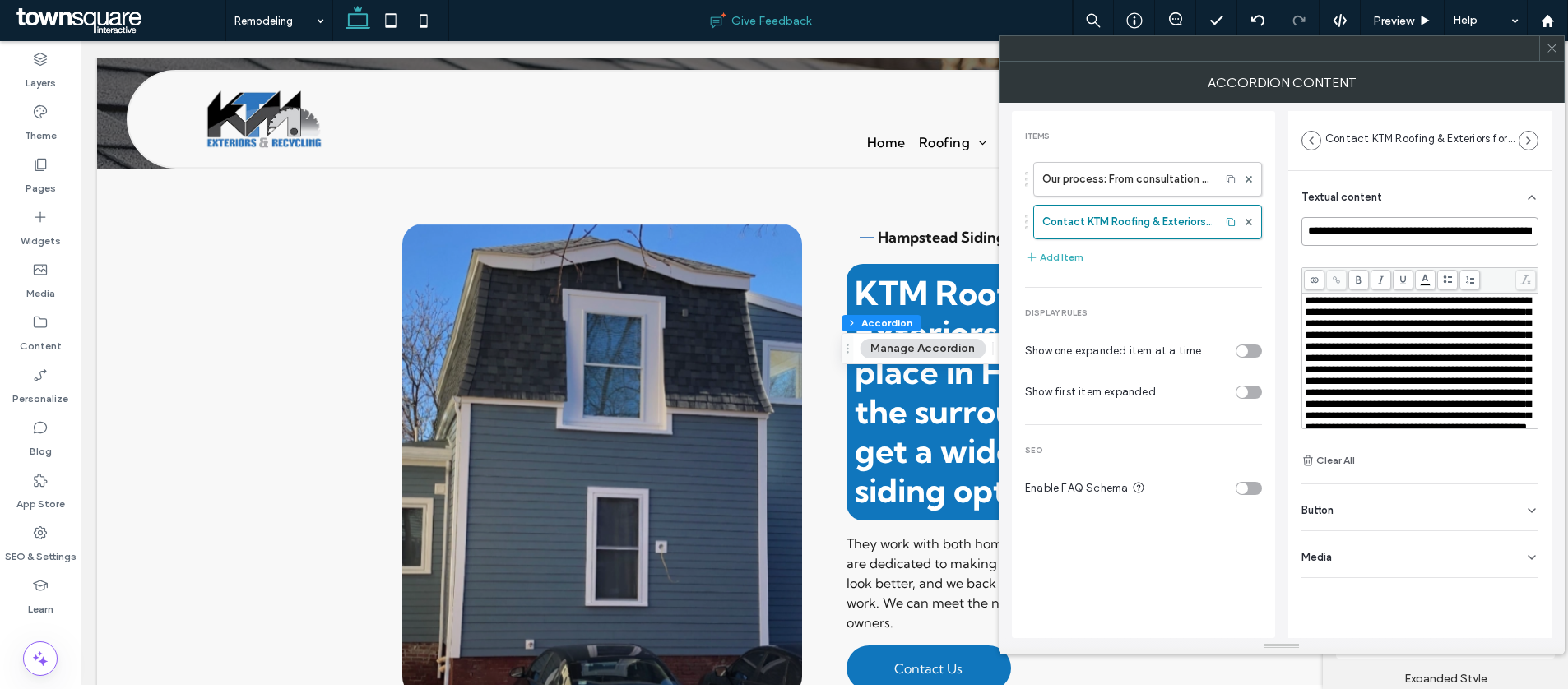 scroll, scrollTop: 0, scrollLeft: 53, axis: horizontal 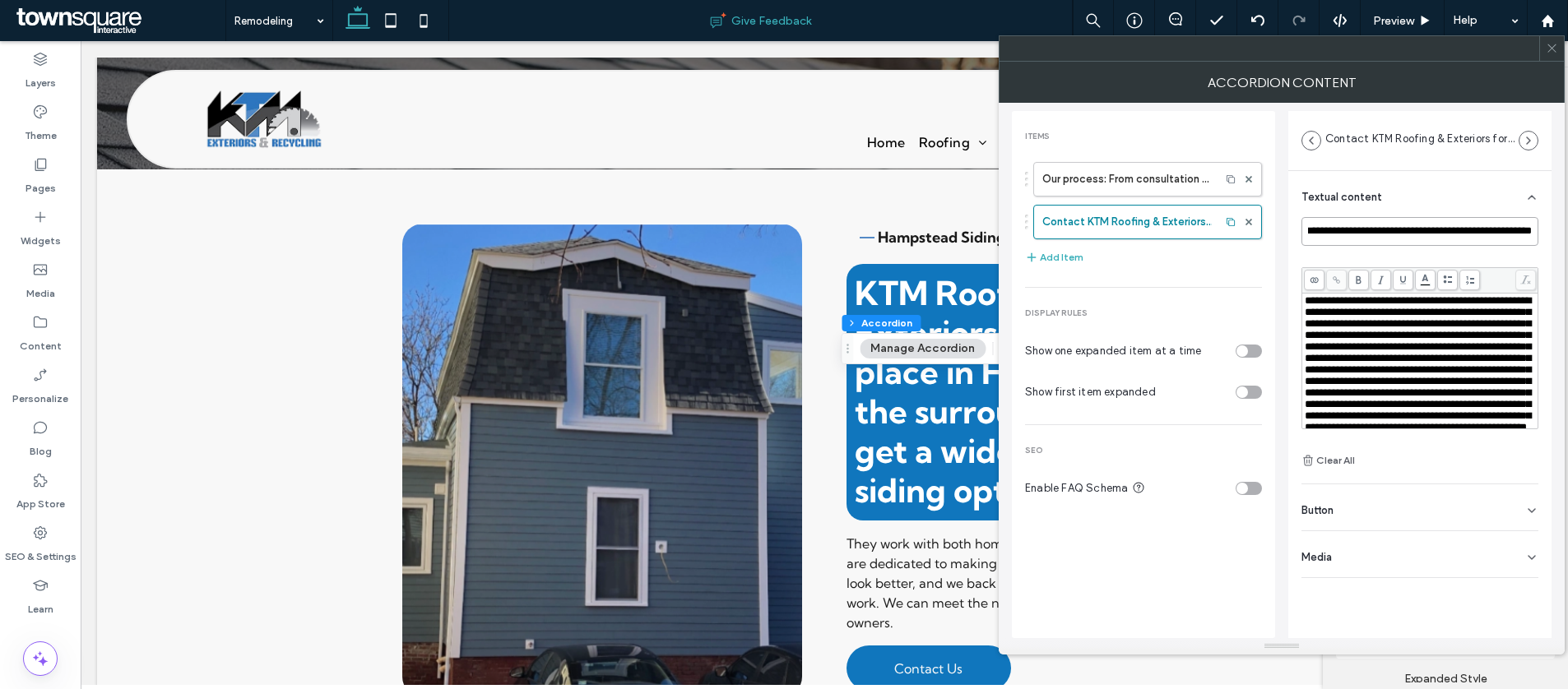 type on "**********" 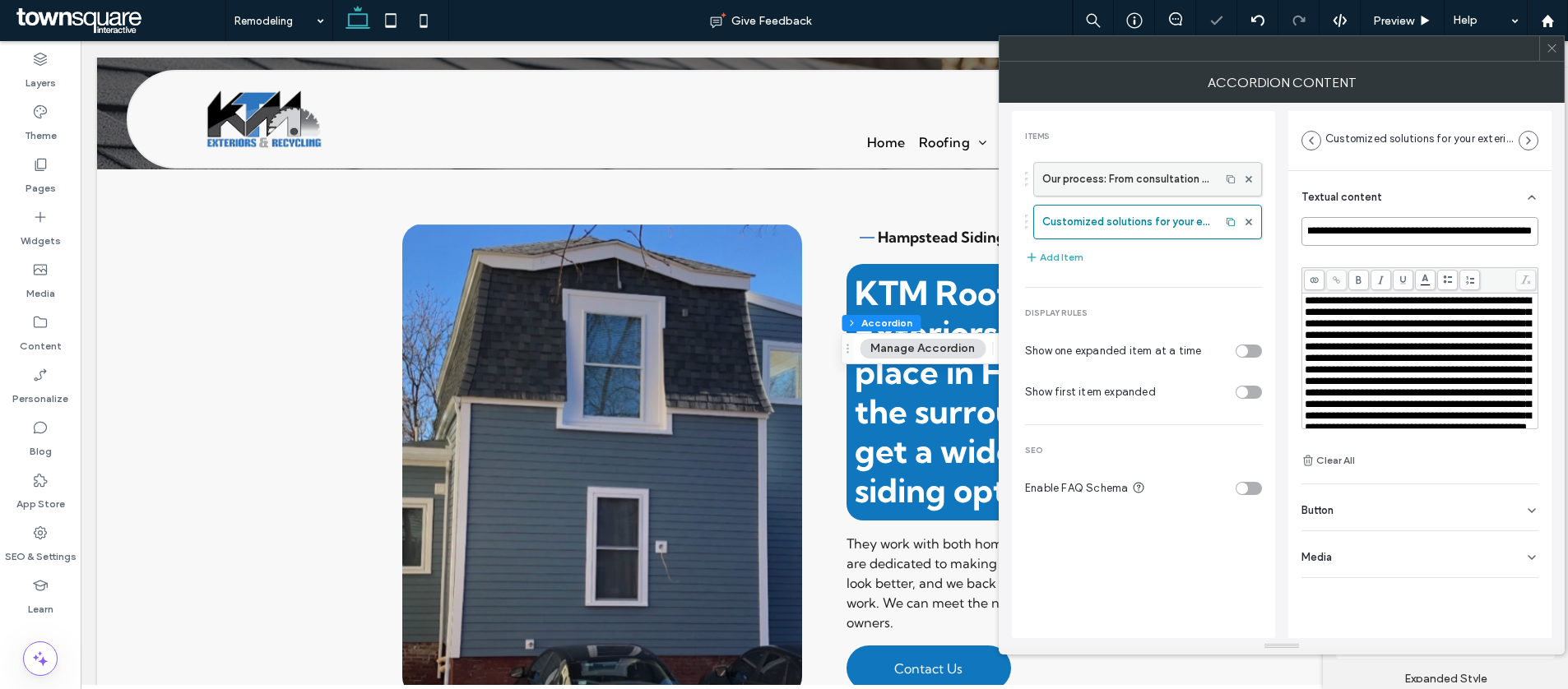 scroll, scrollTop: 0, scrollLeft: 0, axis: both 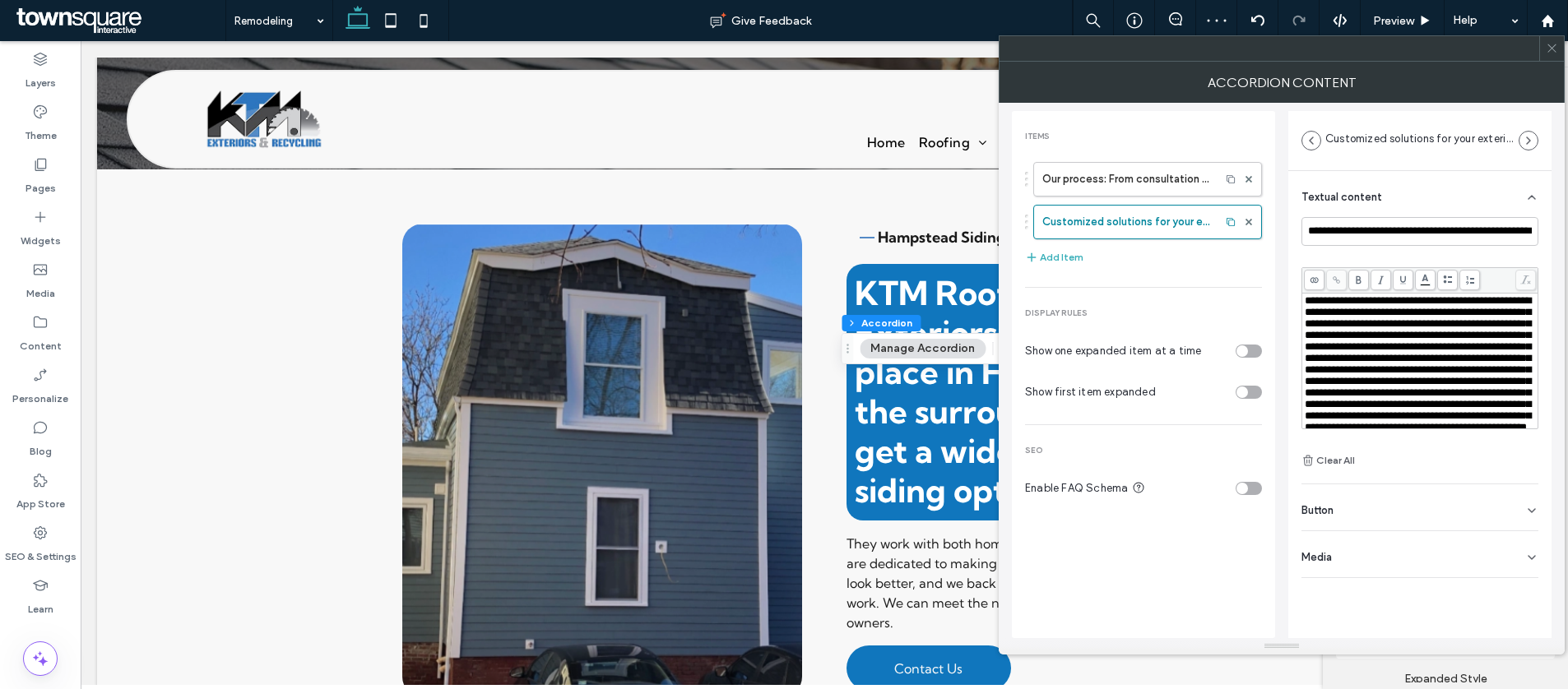 click on "**********" at bounding box center (1417, 363) 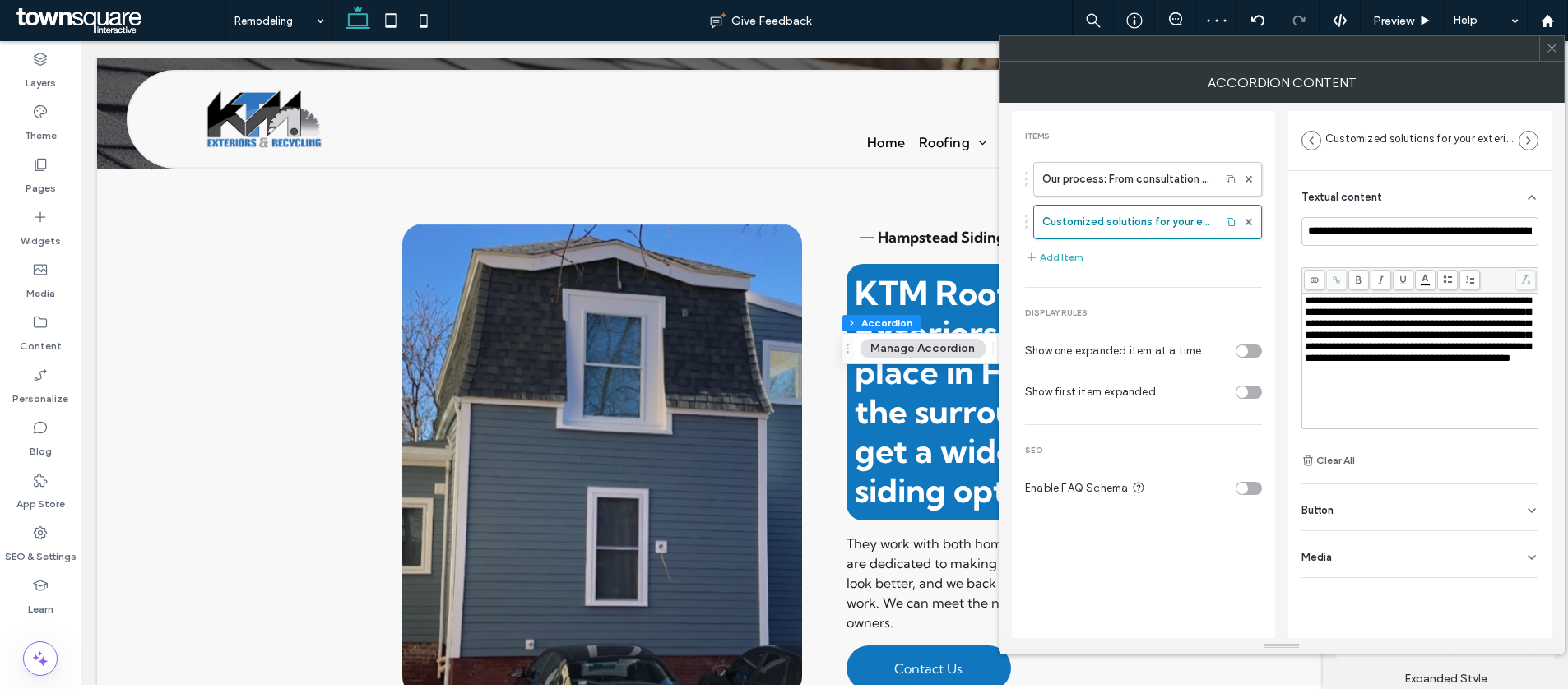click 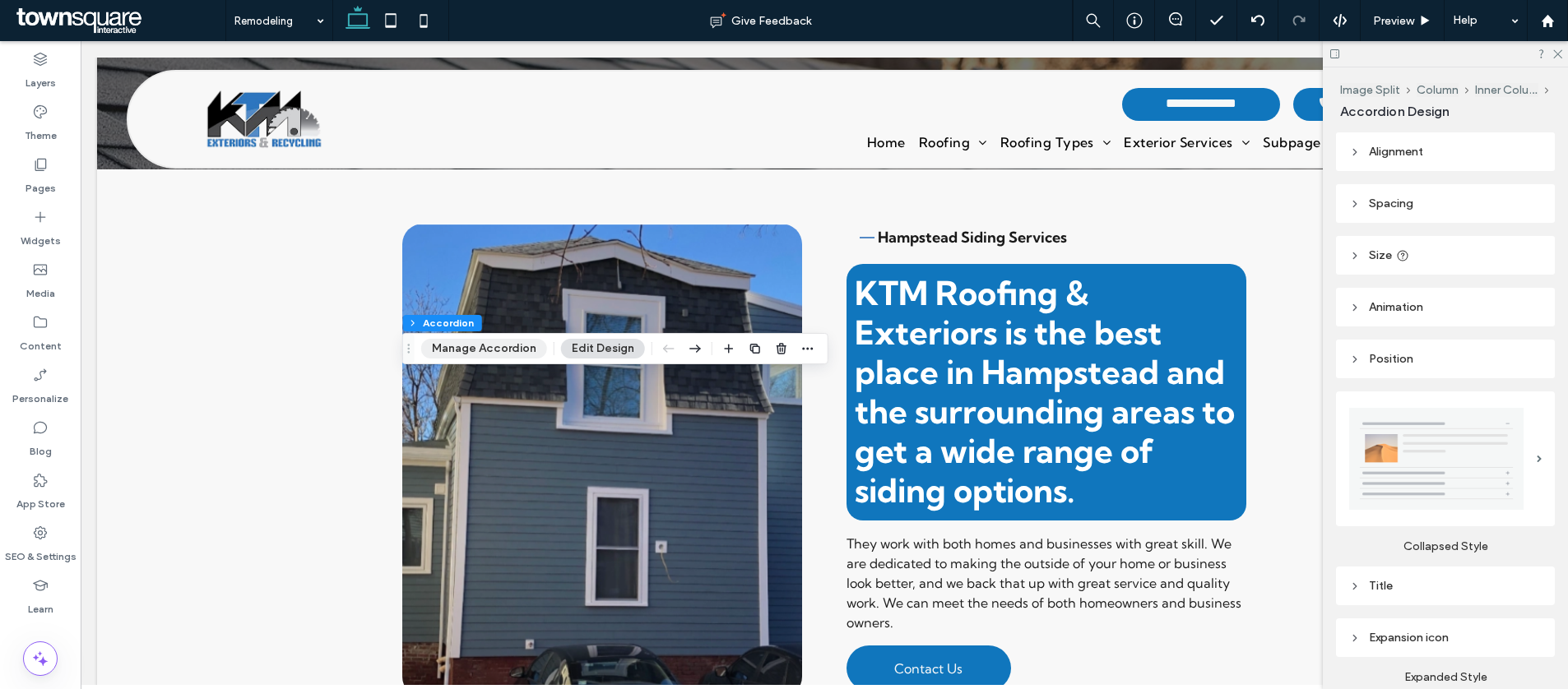 click on "Manage Accordion" at bounding box center [484, 349] 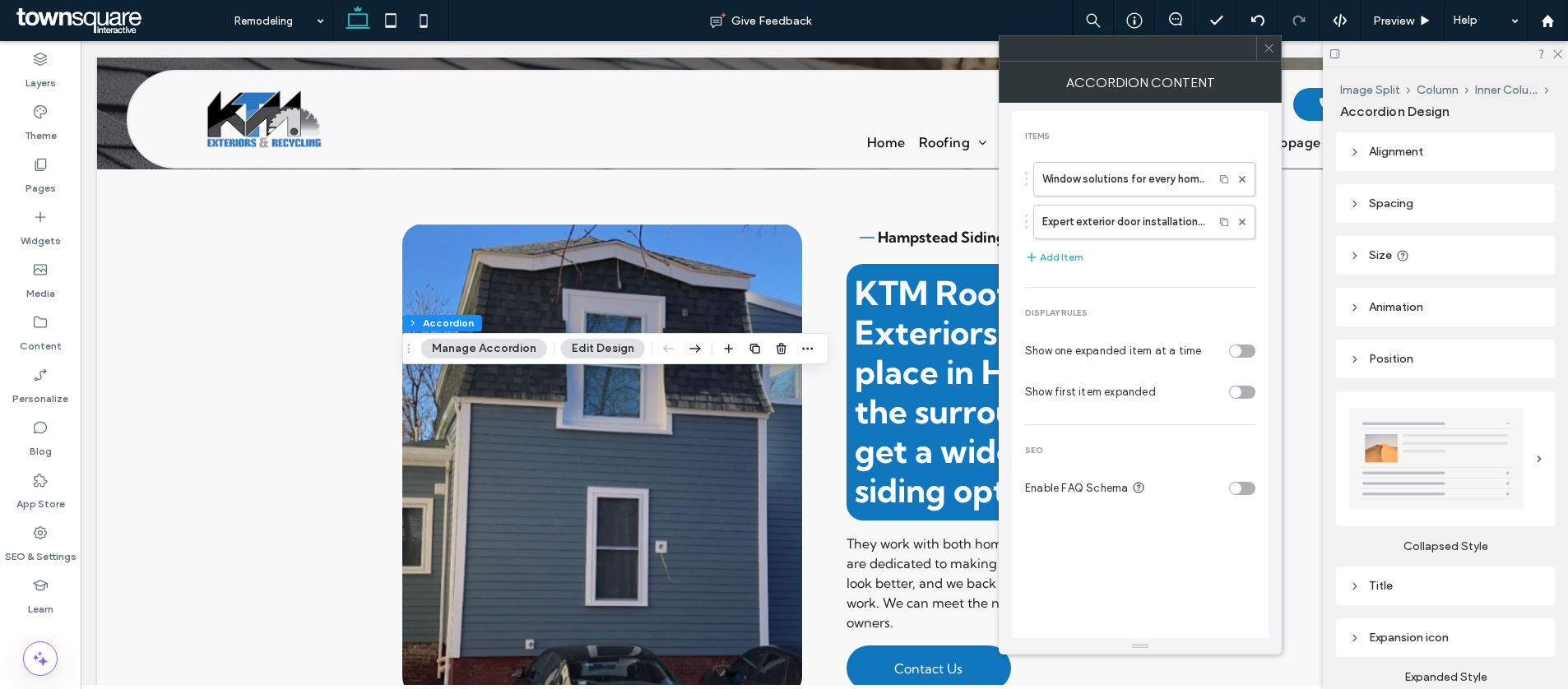 click on "Window solutions for every home Expert exterior door installation for enhanced security and style Add Item" at bounding box center [1140, 215] 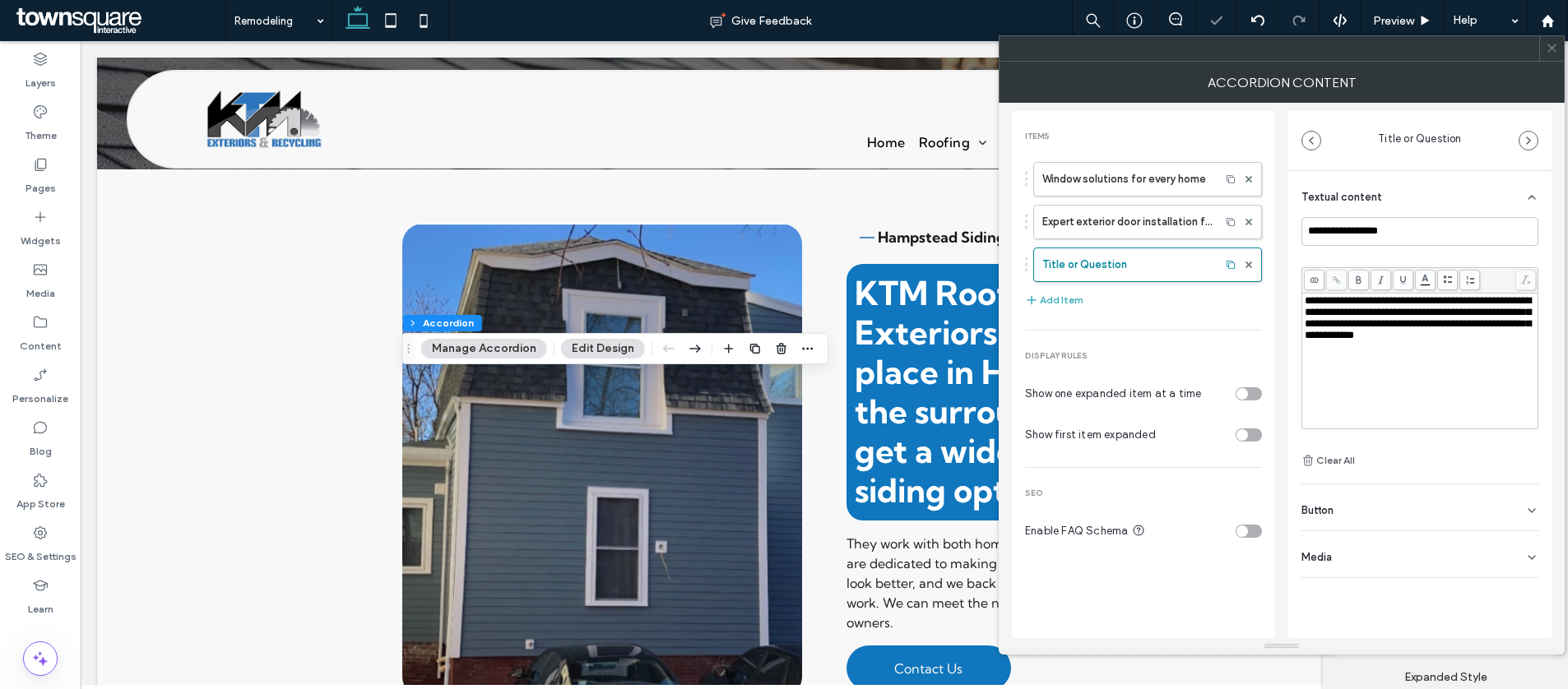 type 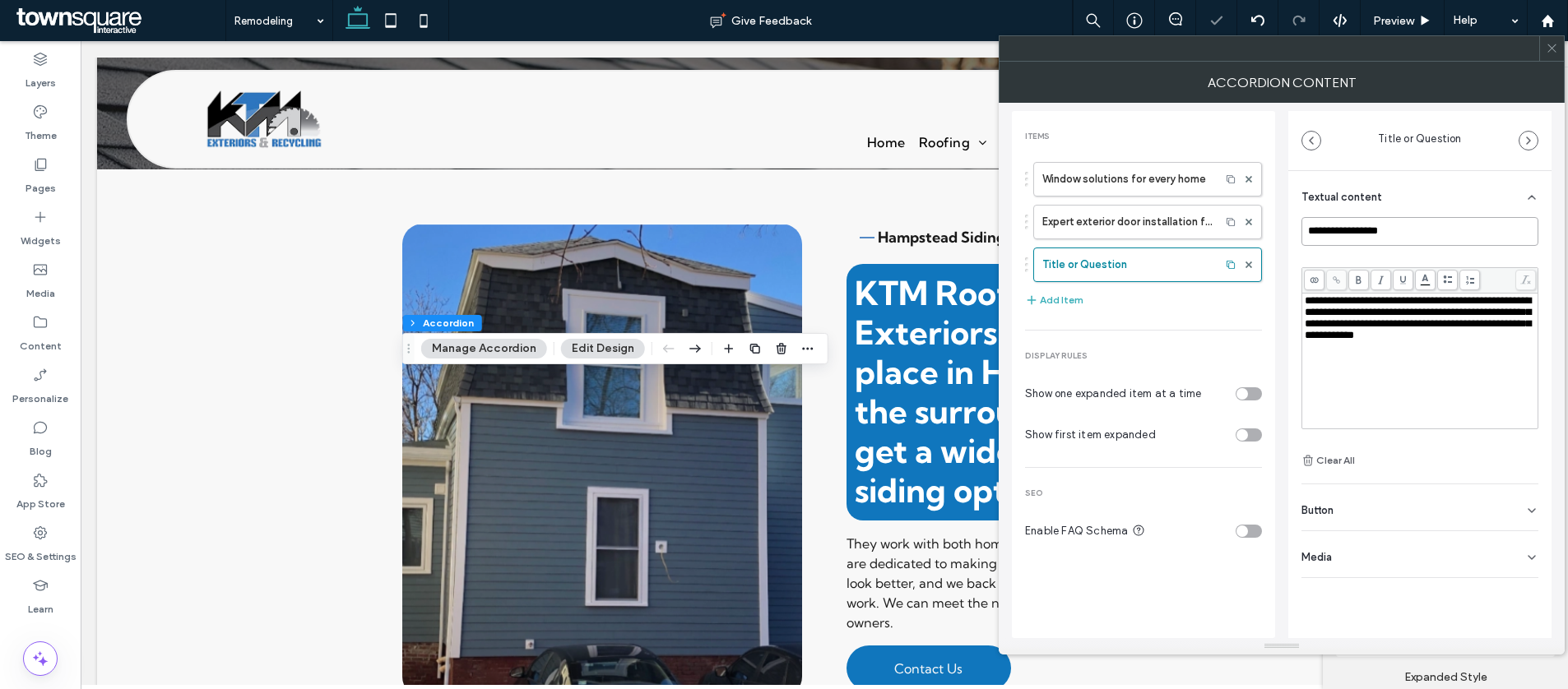 click on "**********" at bounding box center (1420, 231) 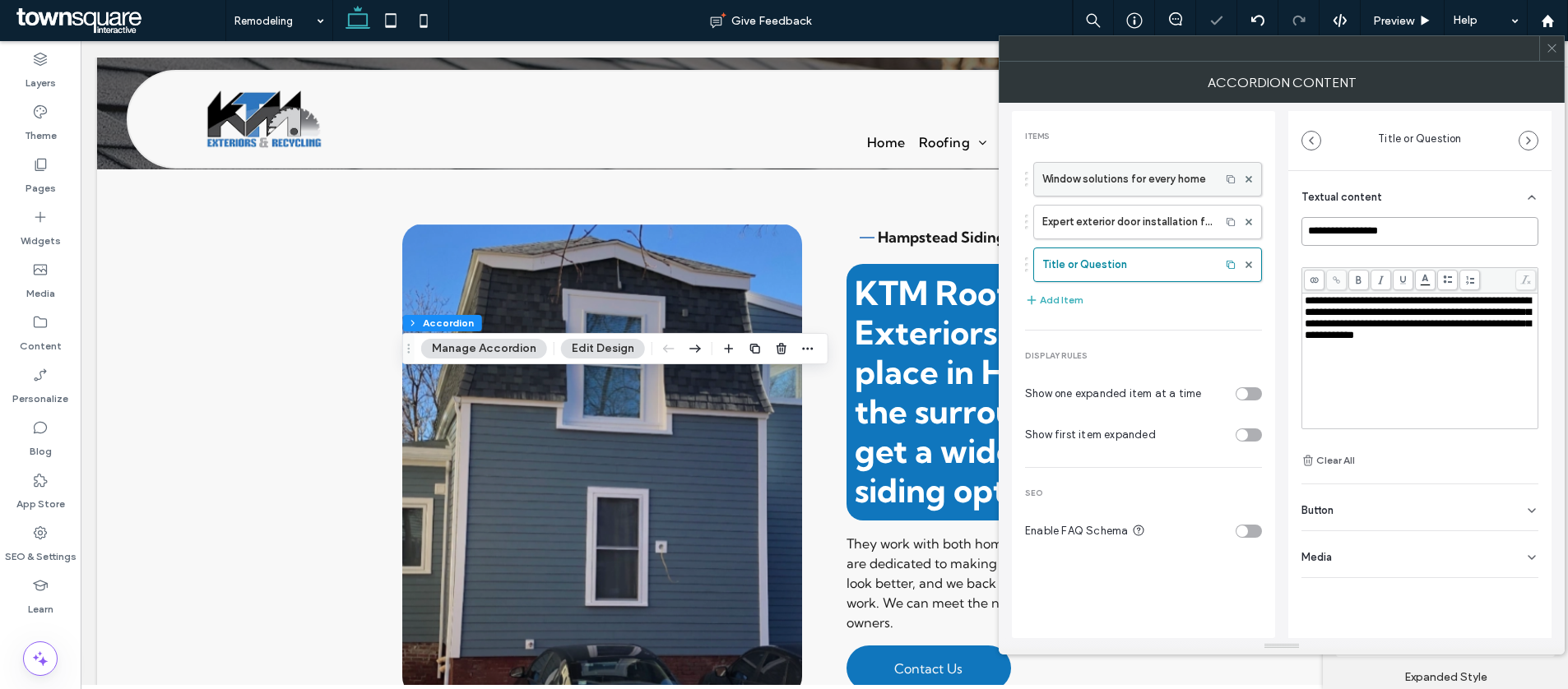 paste on "**********" 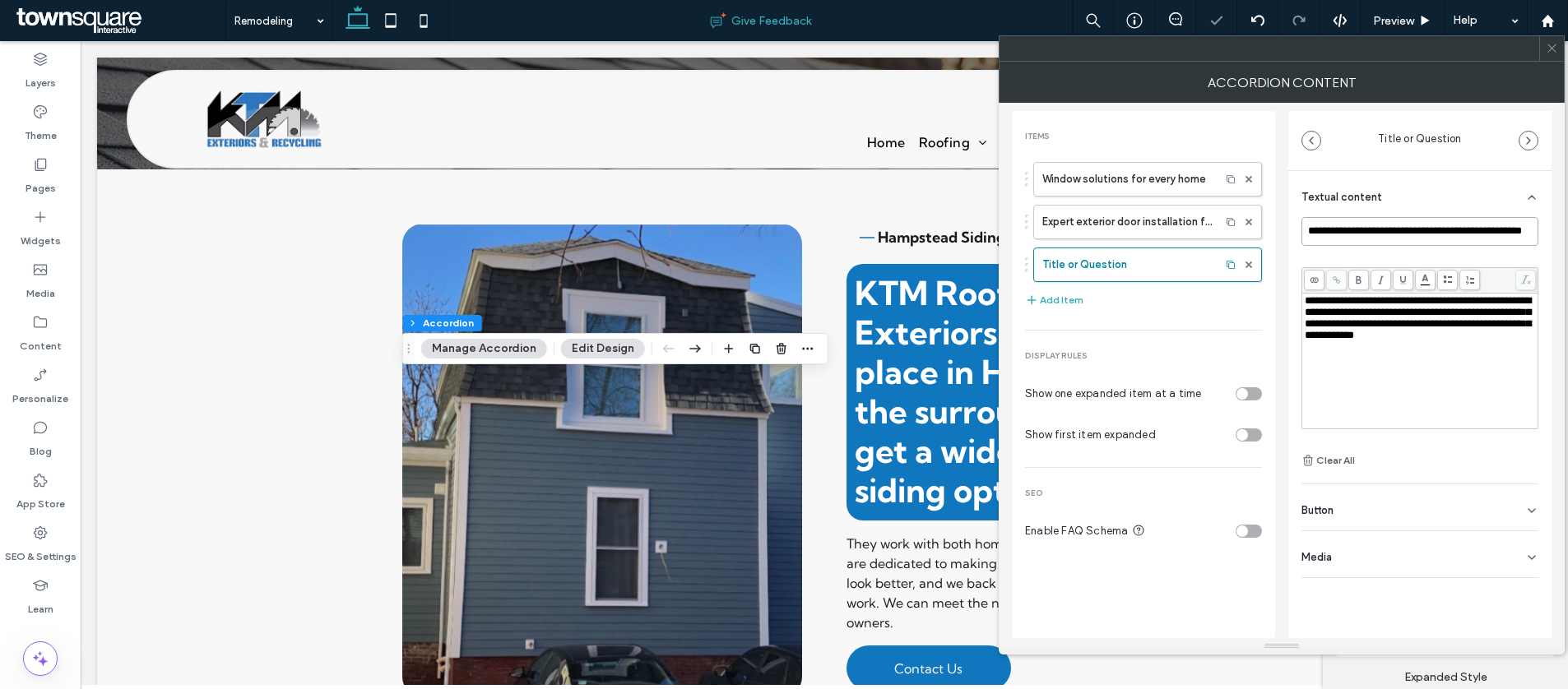 scroll, scrollTop: 0, scrollLeft: 30, axis: horizontal 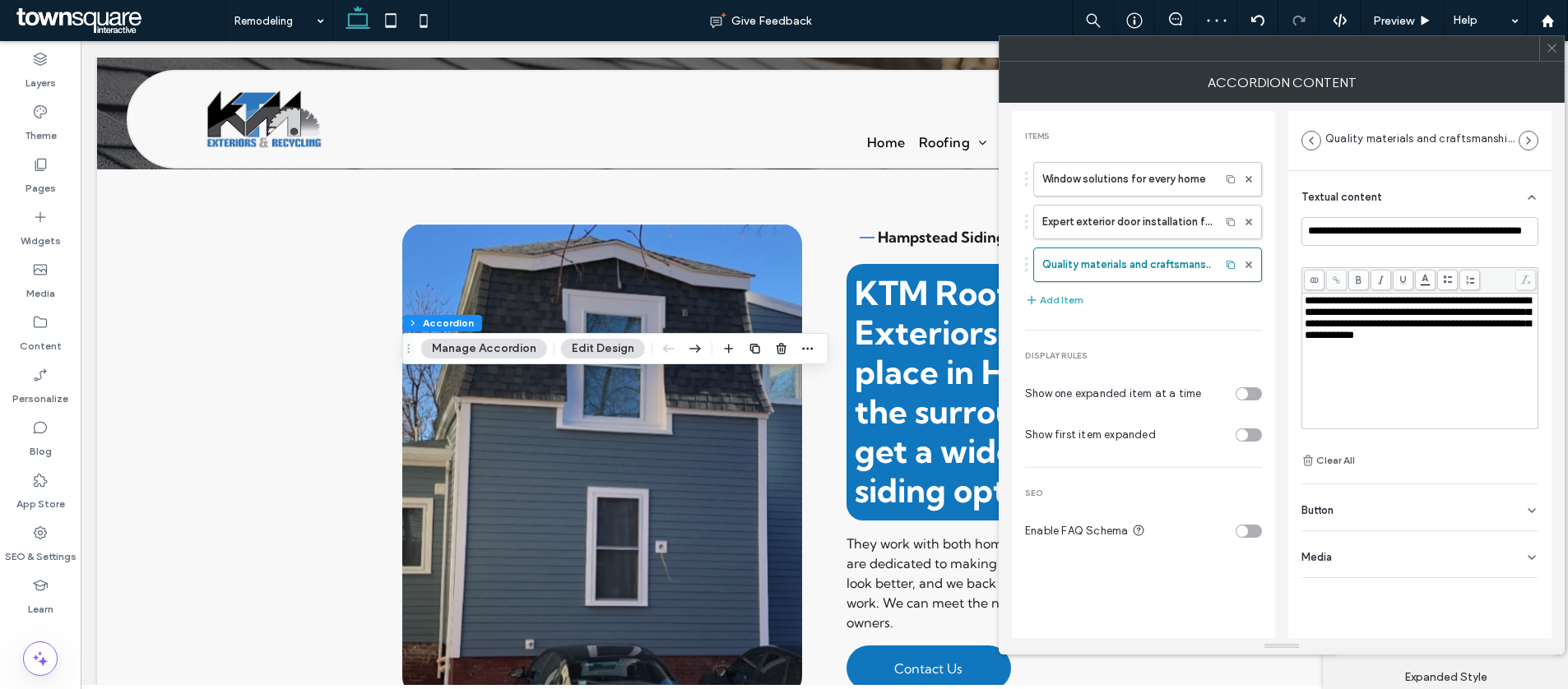 click on "**********" at bounding box center (1420, 361) 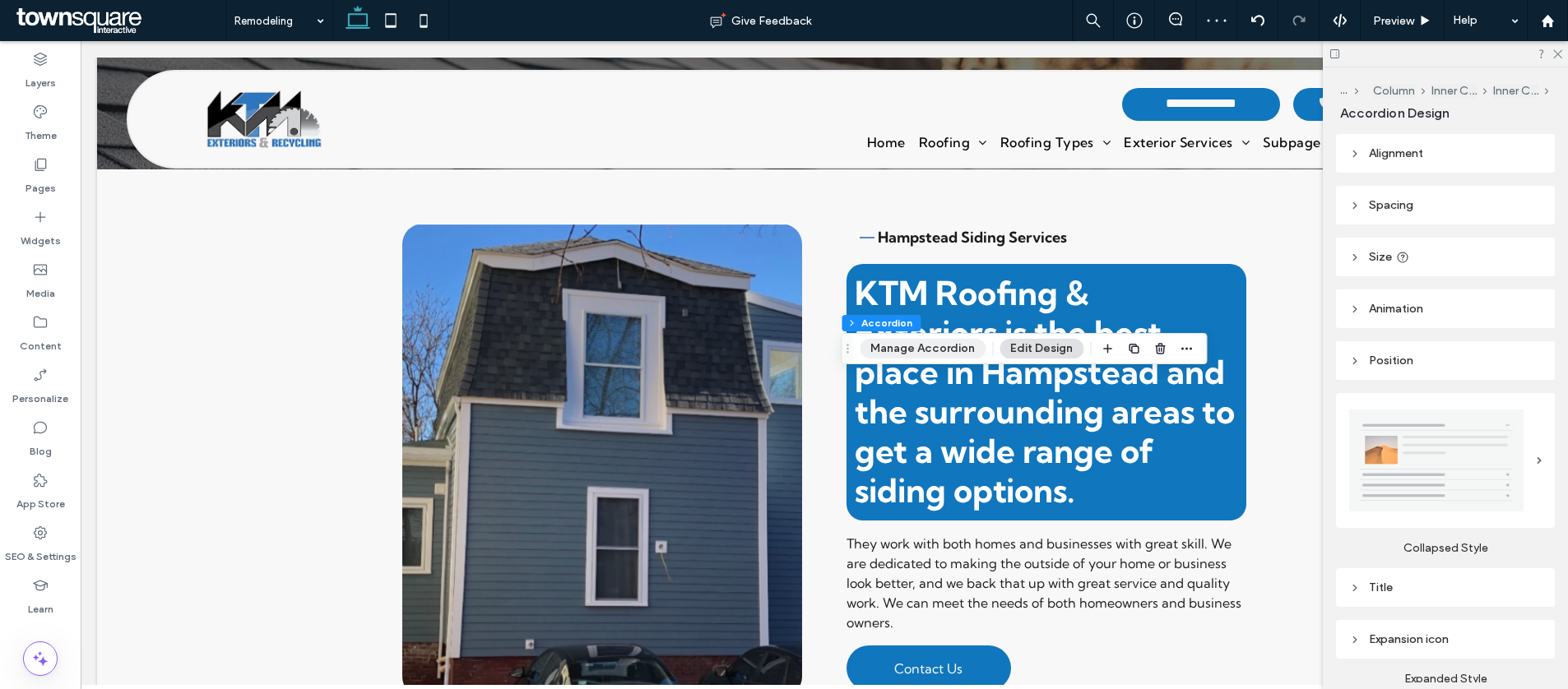 click on "Manage Accordion" at bounding box center [922, 349] 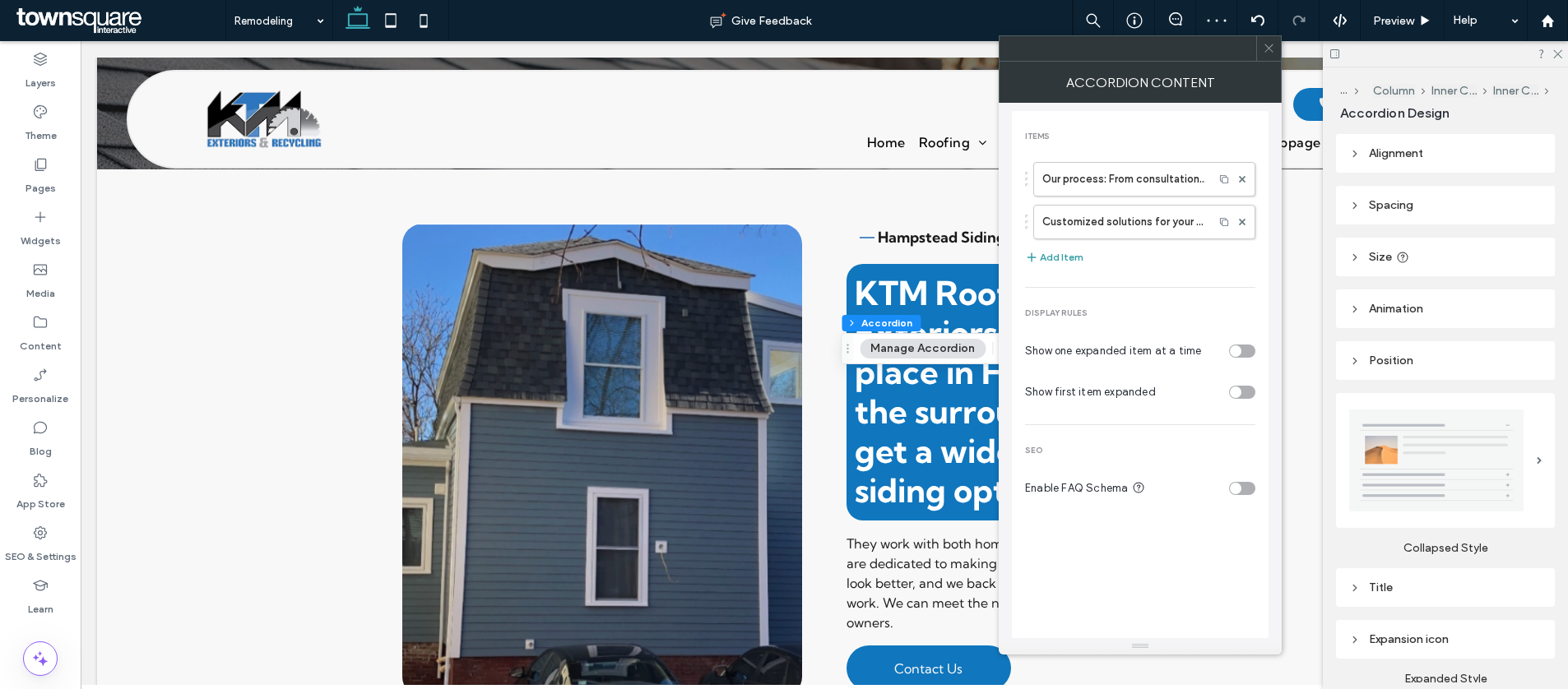 click on "Add Item" at bounding box center [1054, 257] 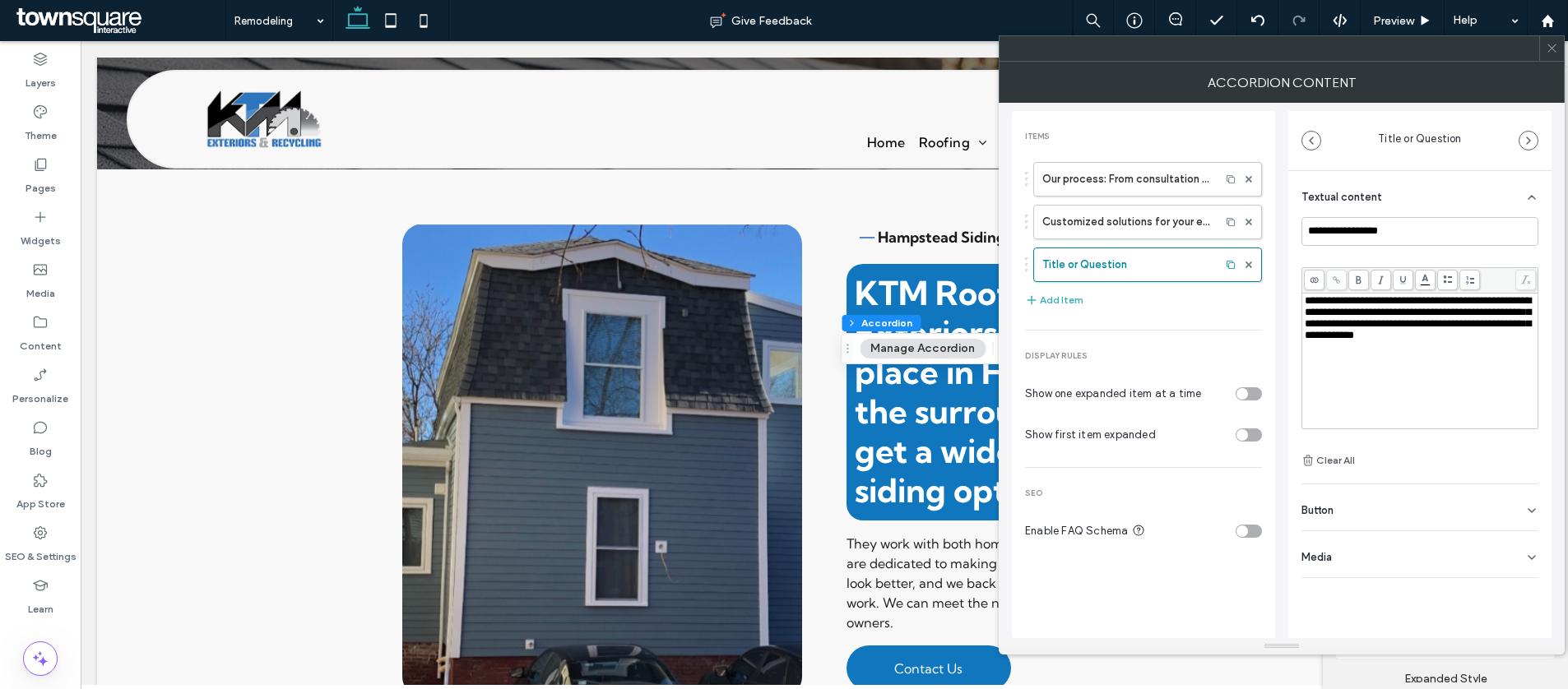 type 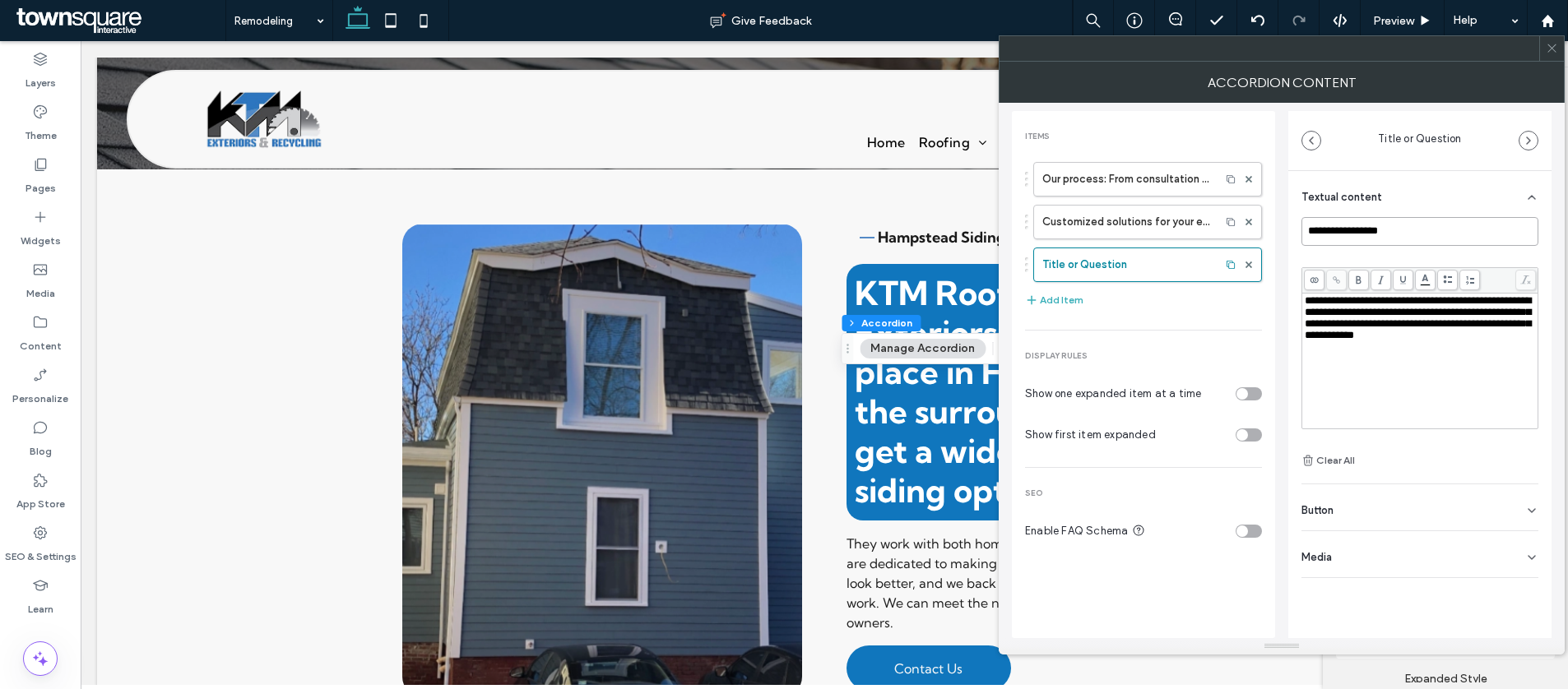 click on "**********" at bounding box center (1420, 231) 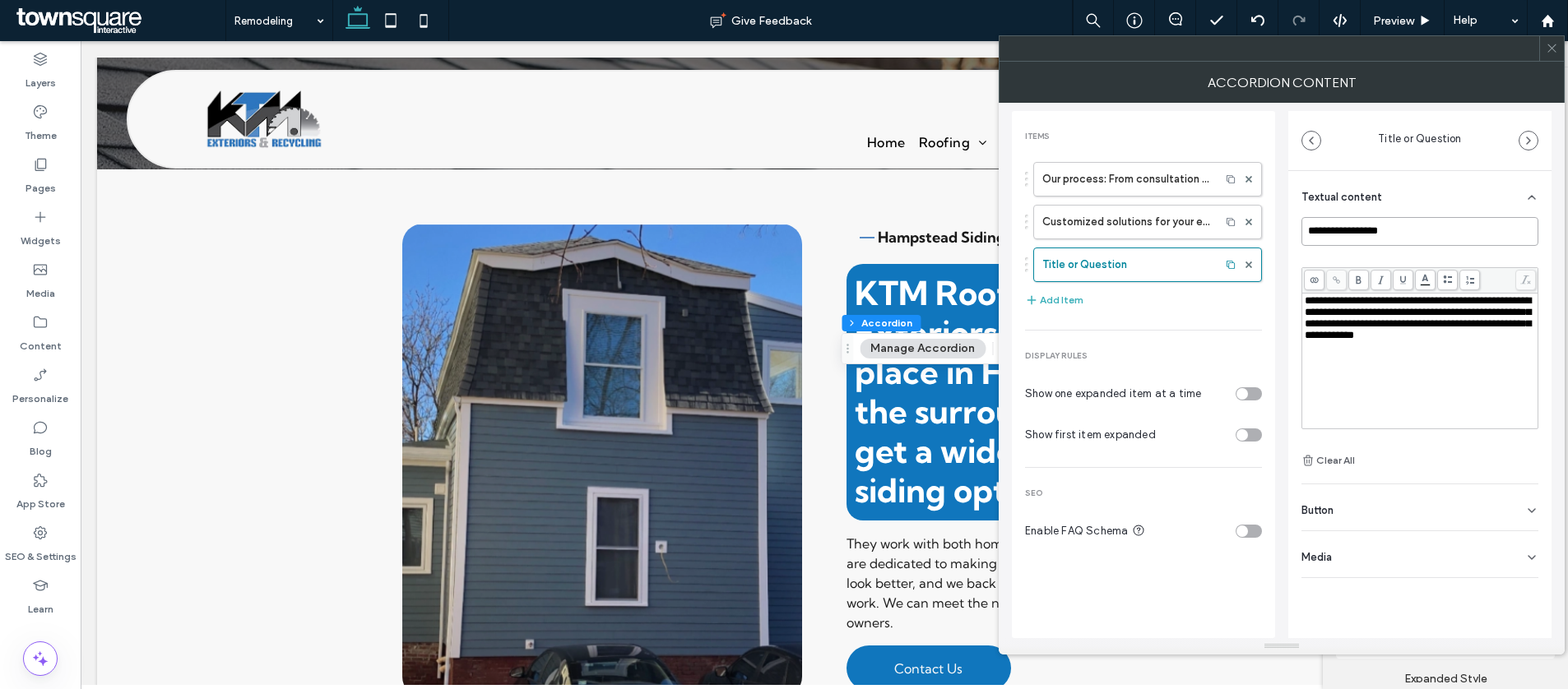 paste on "**********" 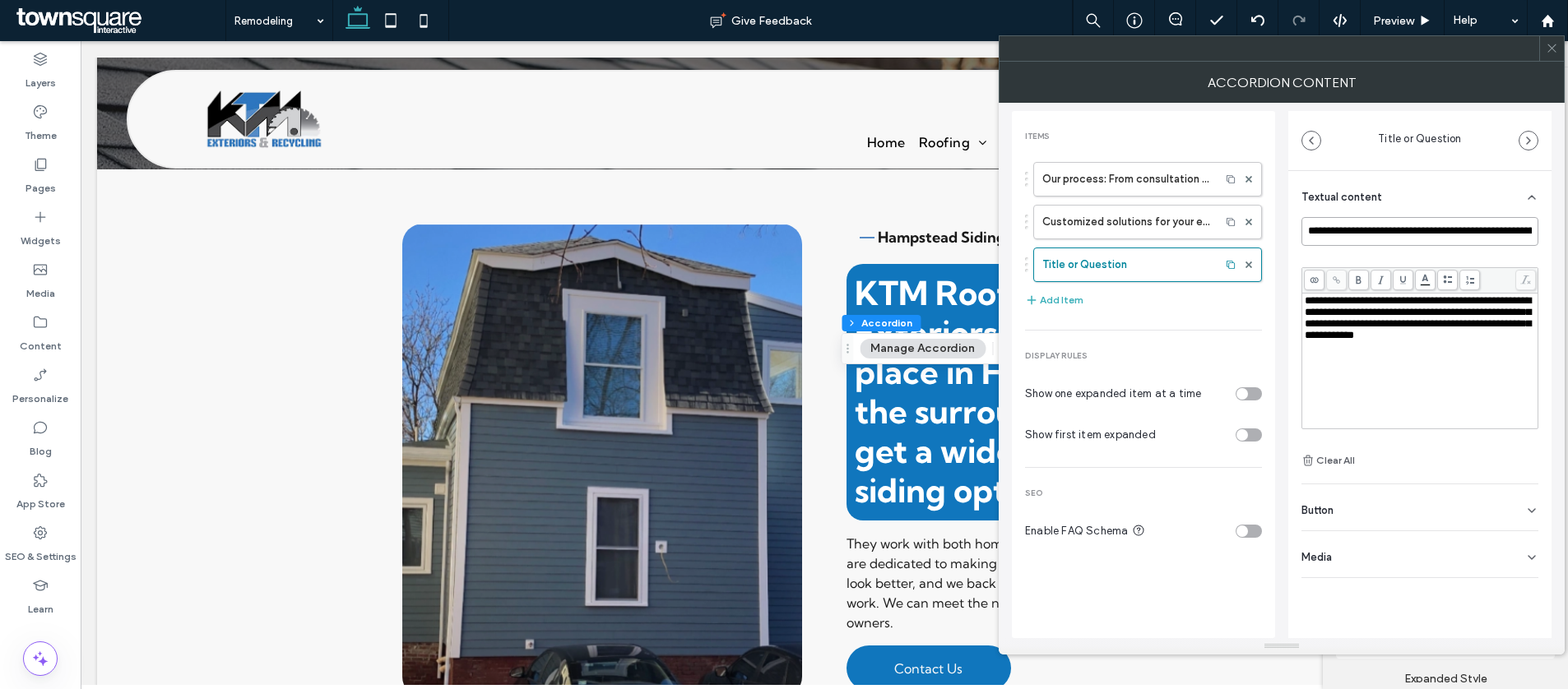 scroll, scrollTop: 0, scrollLeft: 104, axis: horizontal 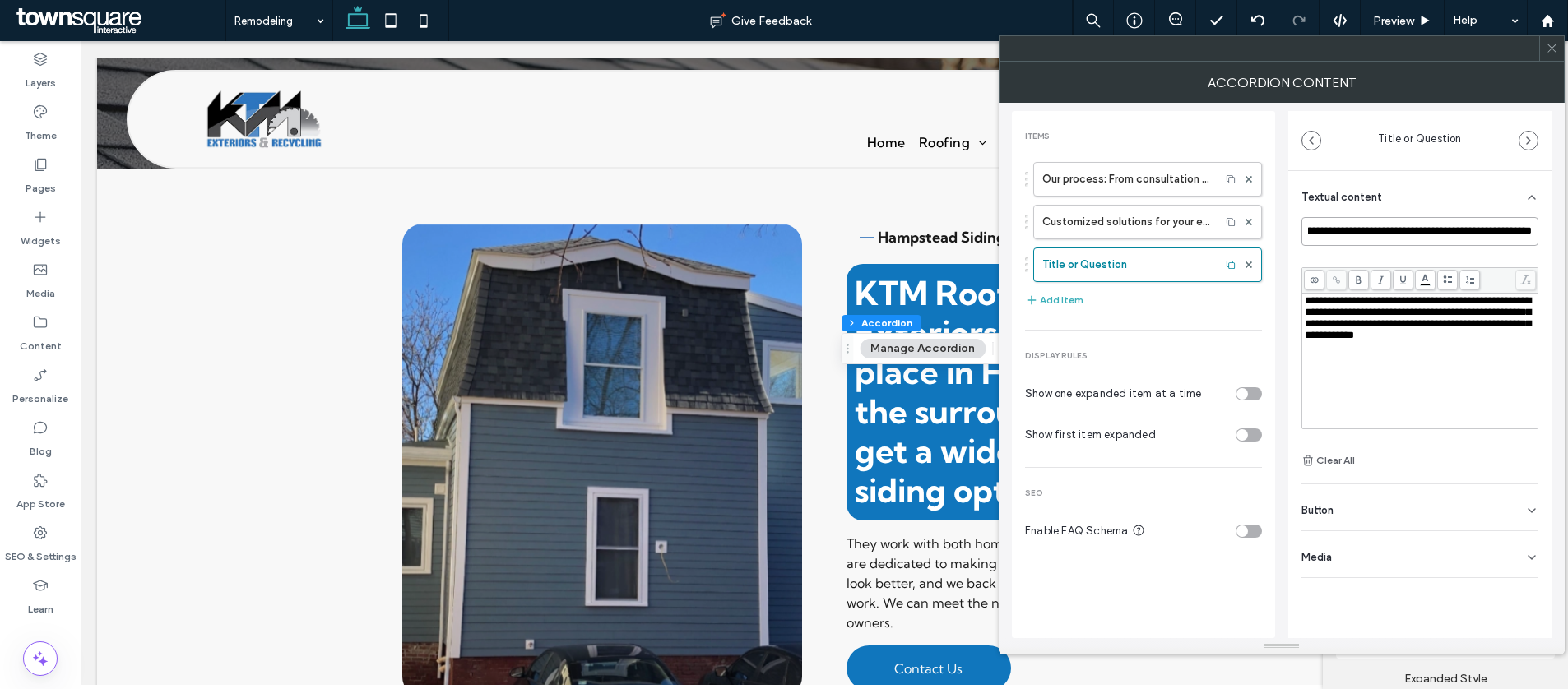 type on "**********" 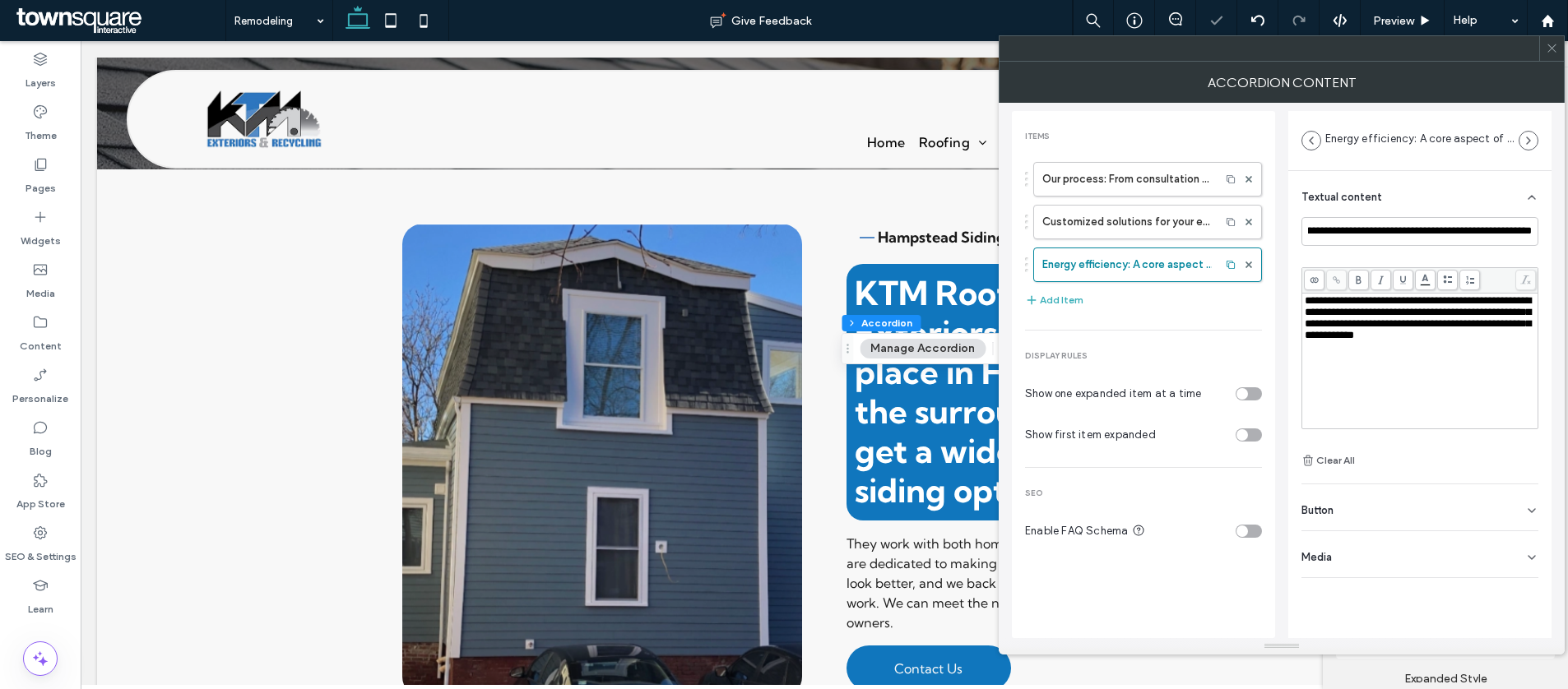 scroll, scrollTop: 0, scrollLeft: 0, axis: both 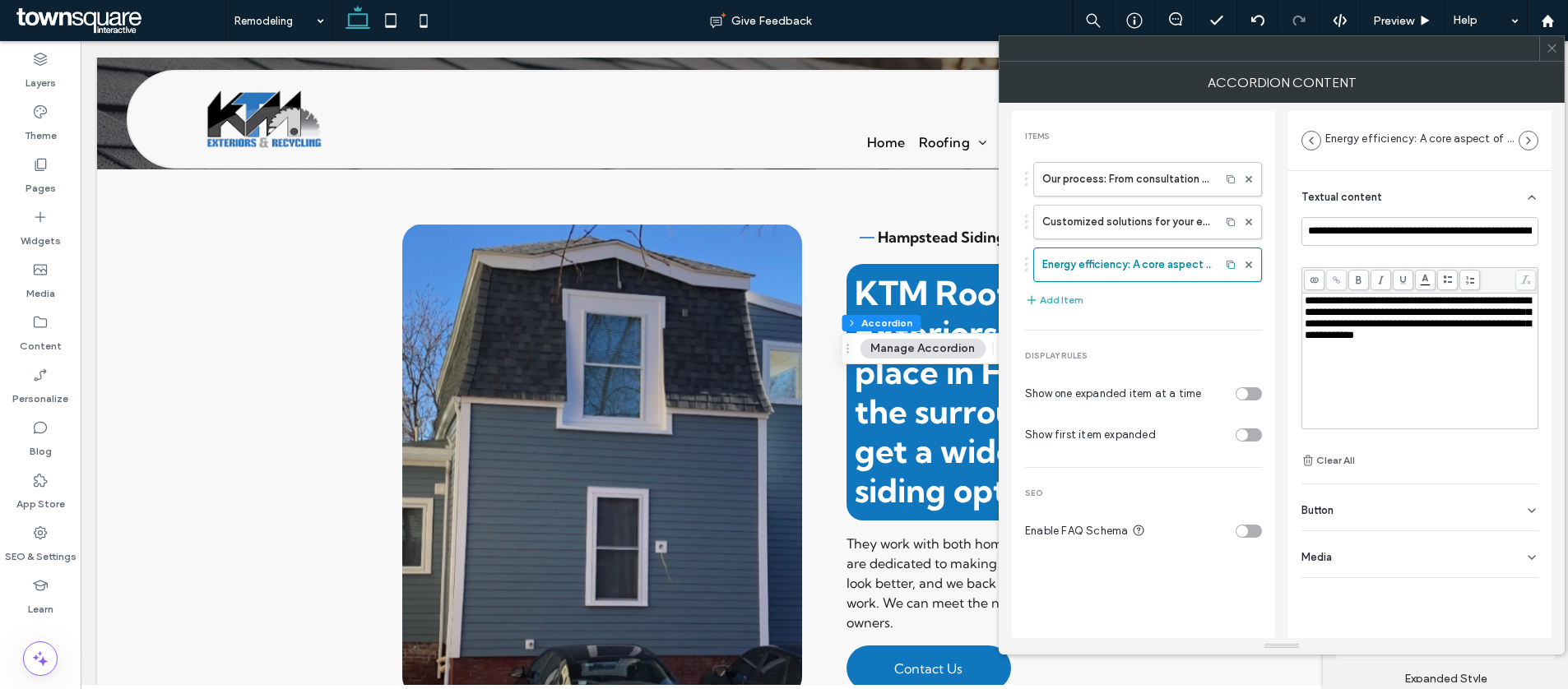 click on "**********" at bounding box center [1420, 361] 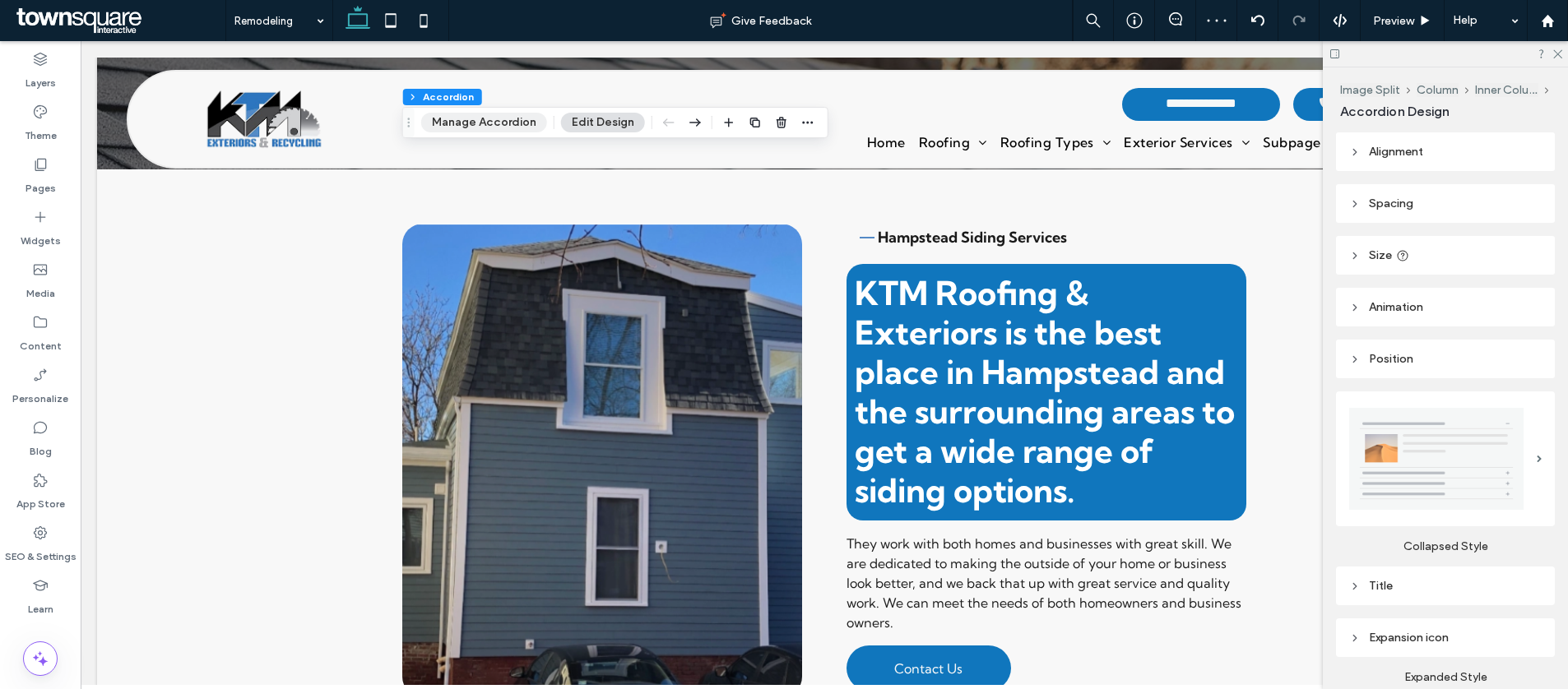 click on "Manage Accordion" at bounding box center (484, 123) 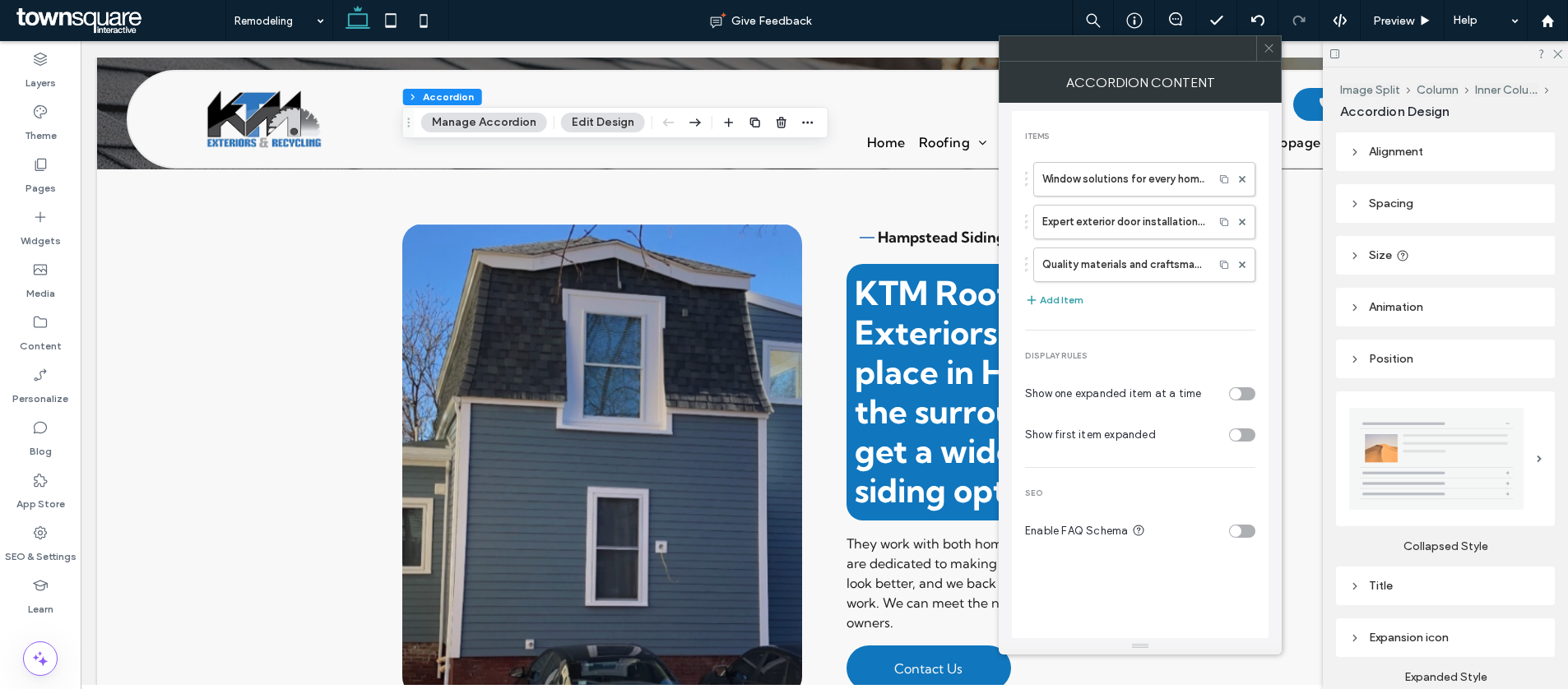 click on "Add Item" at bounding box center (1054, 300) 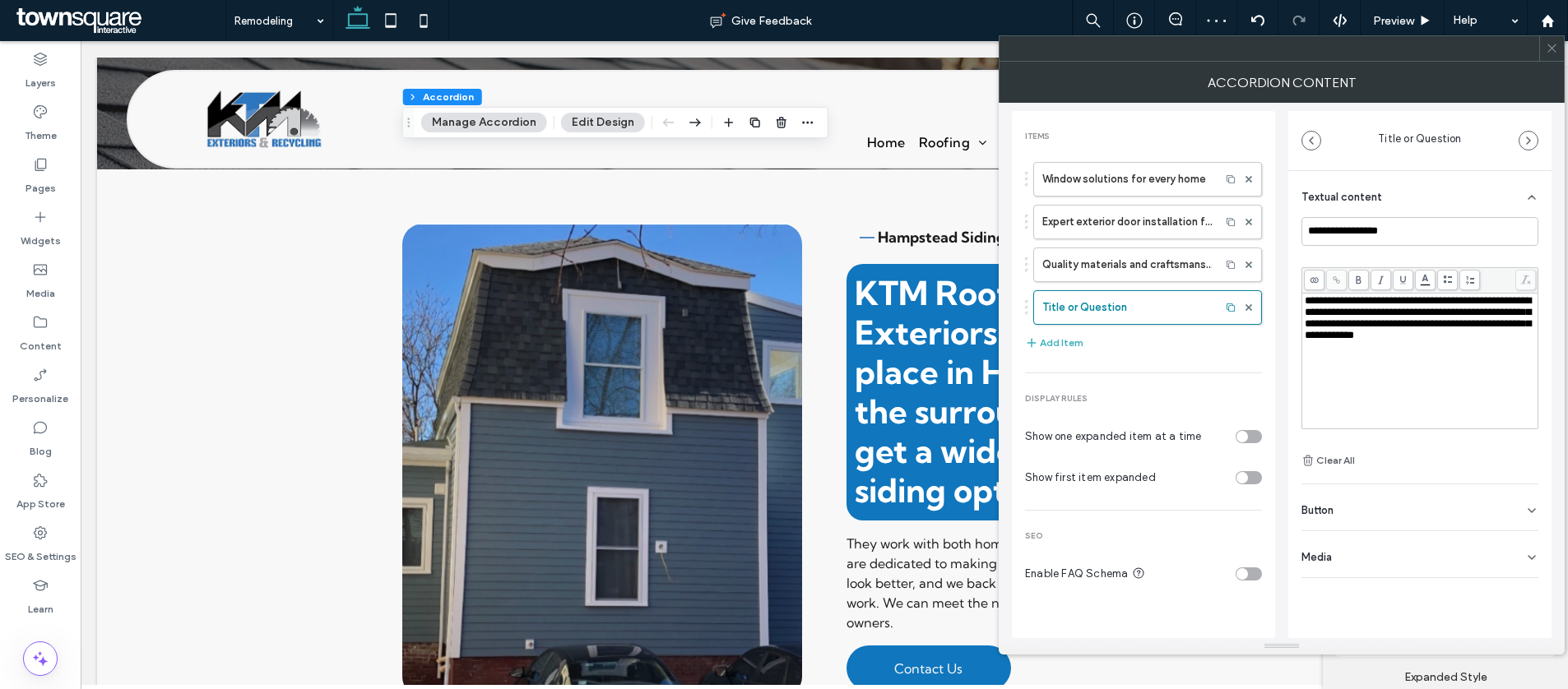 type 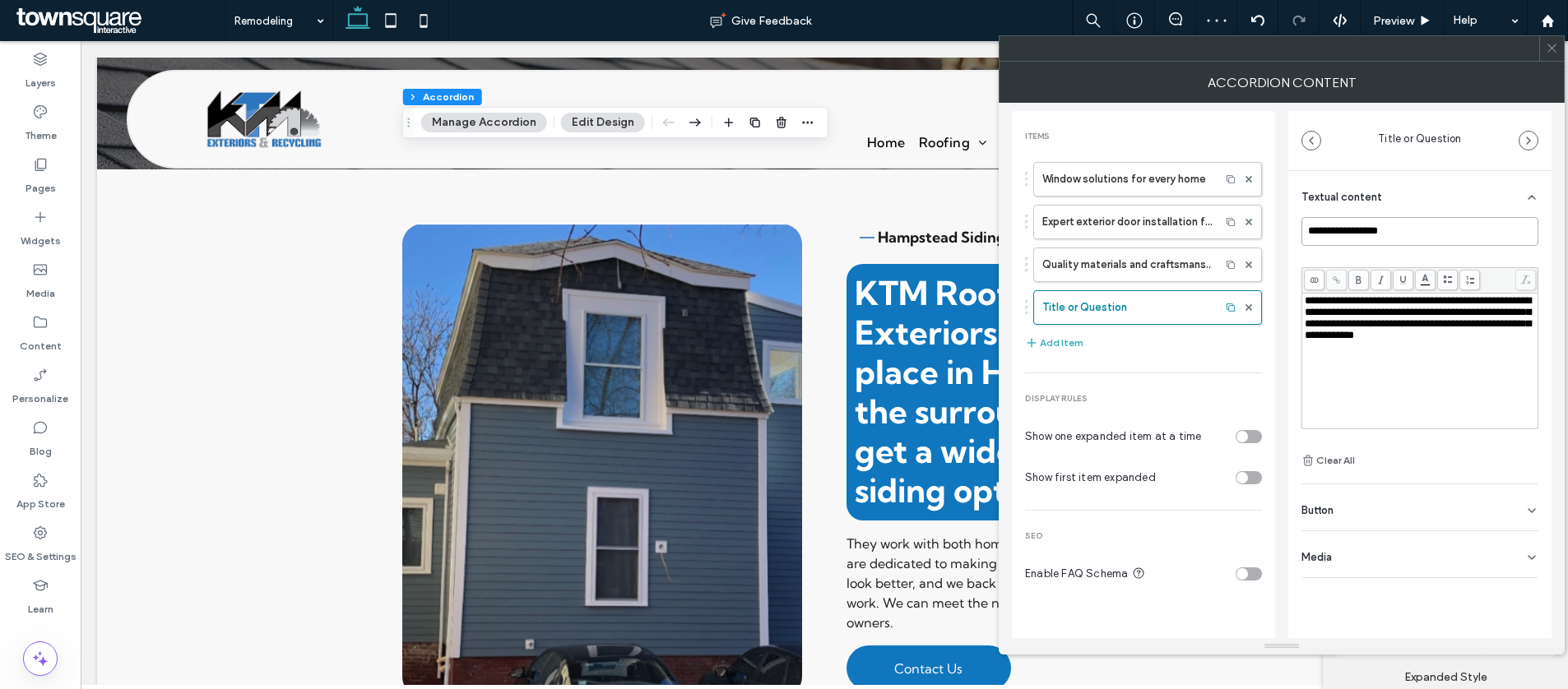 click on "**********" at bounding box center [1420, 231] 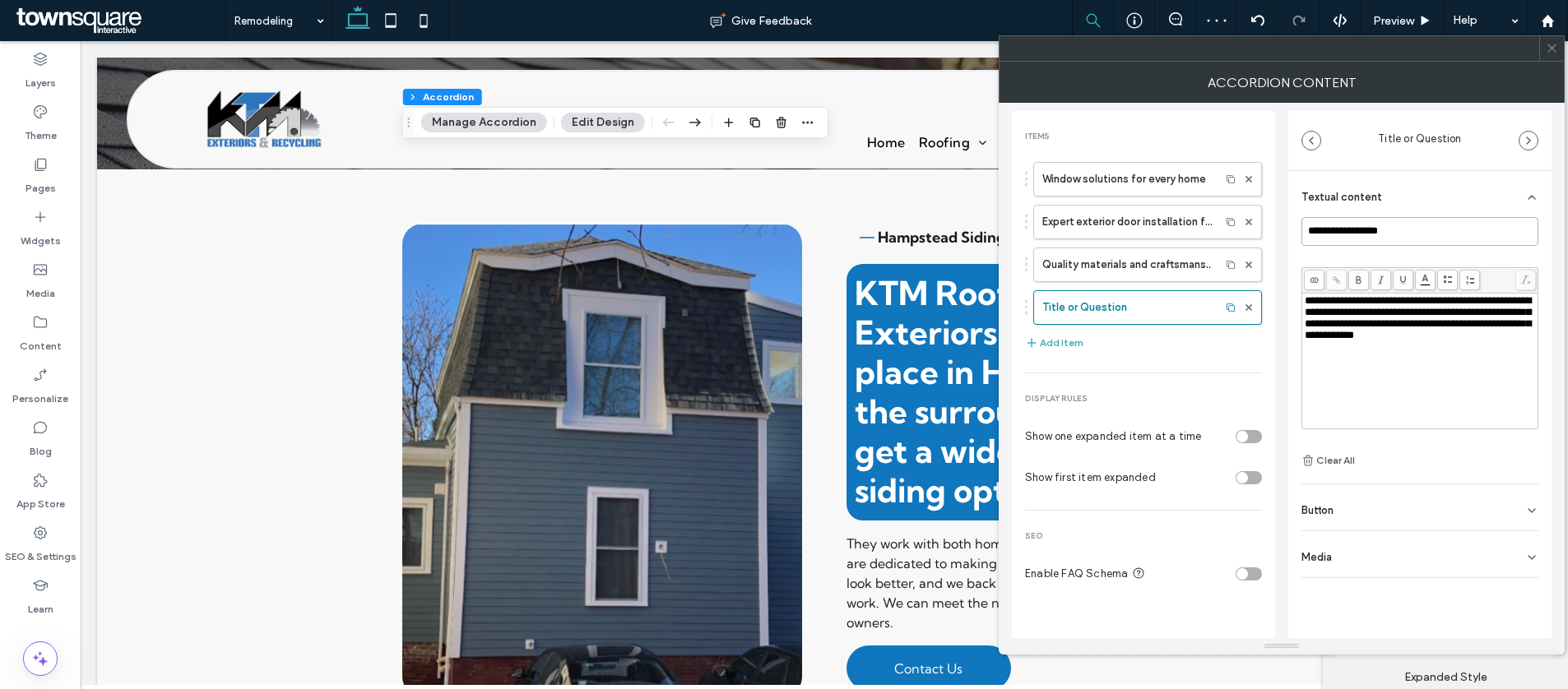paste on "**********" 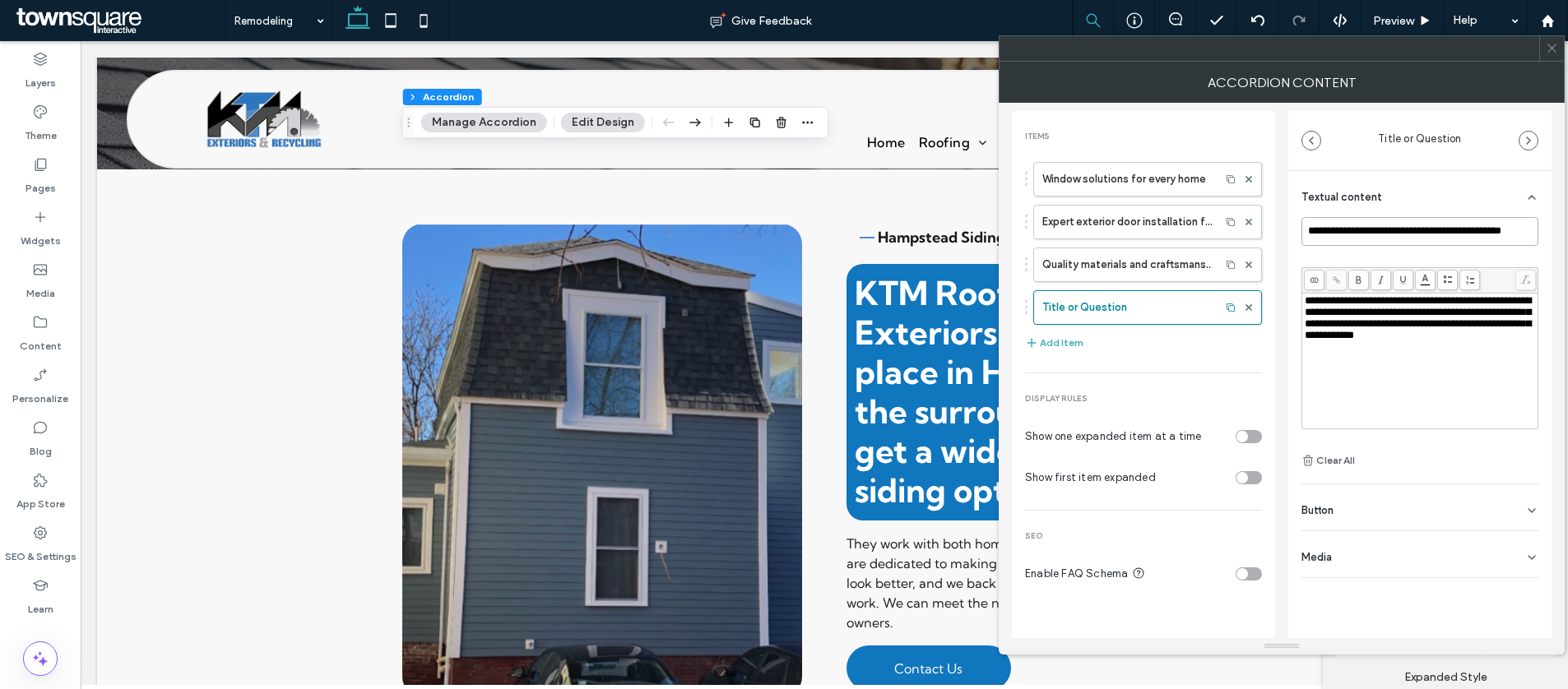 scroll, scrollTop: 0, scrollLeft: 11, axis: horizontal 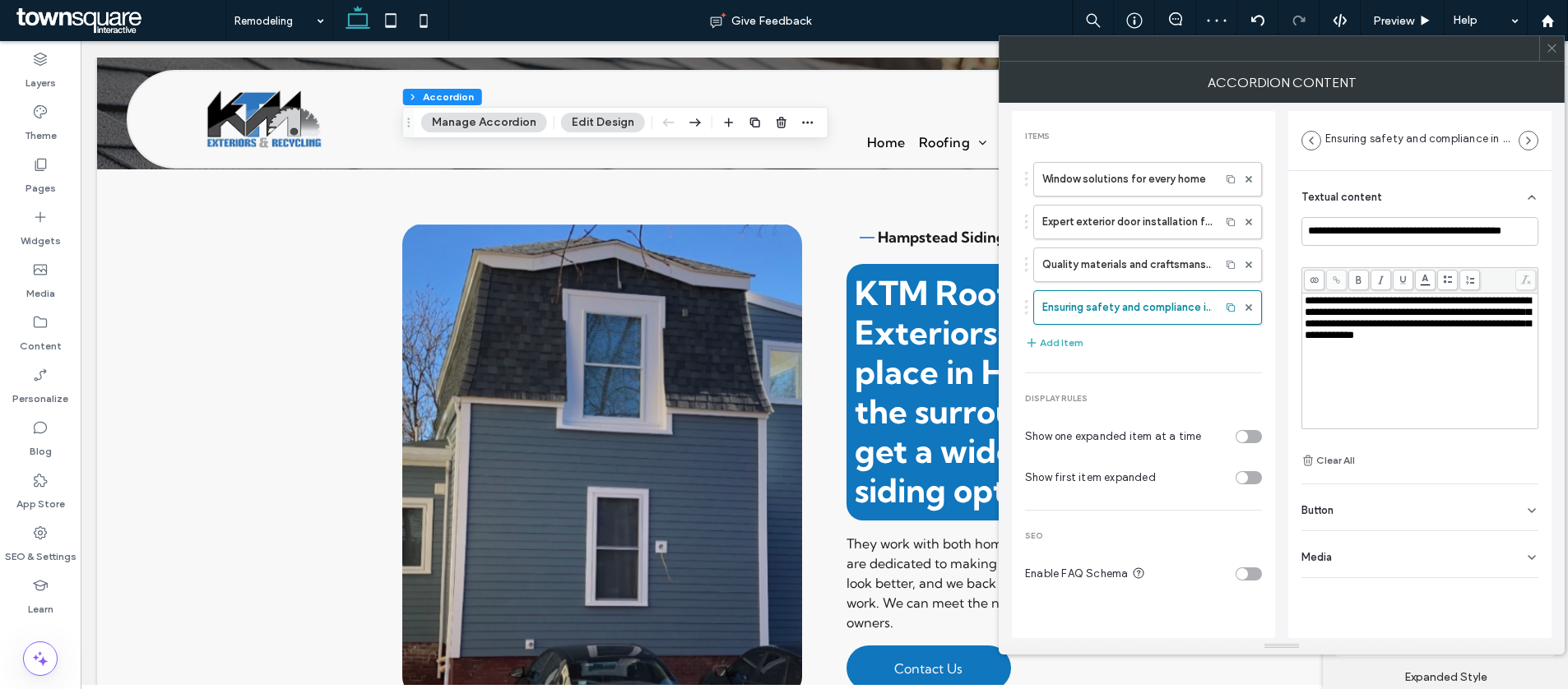 click on "**********" at bounding box center (1417, 317) 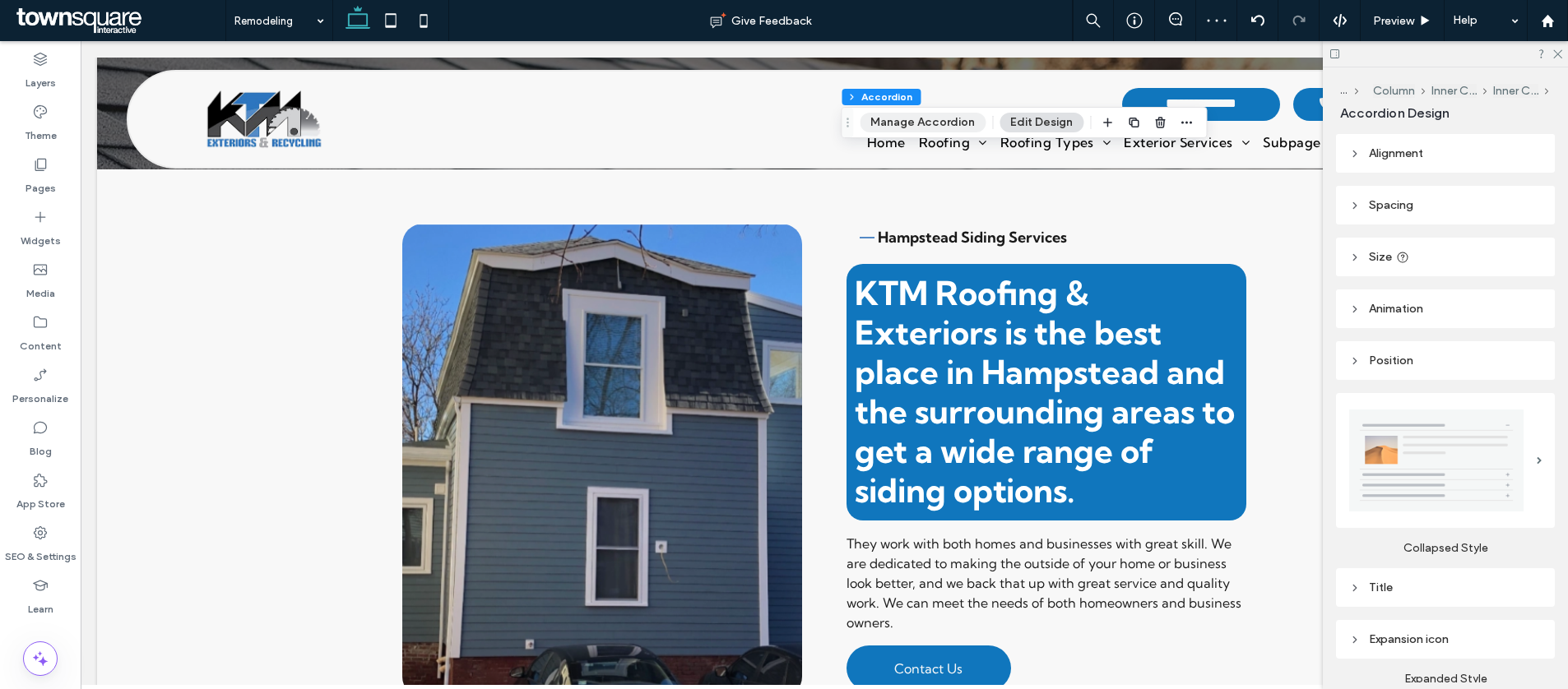 click on "Manage Accordion" at bounding box center [922, 123] 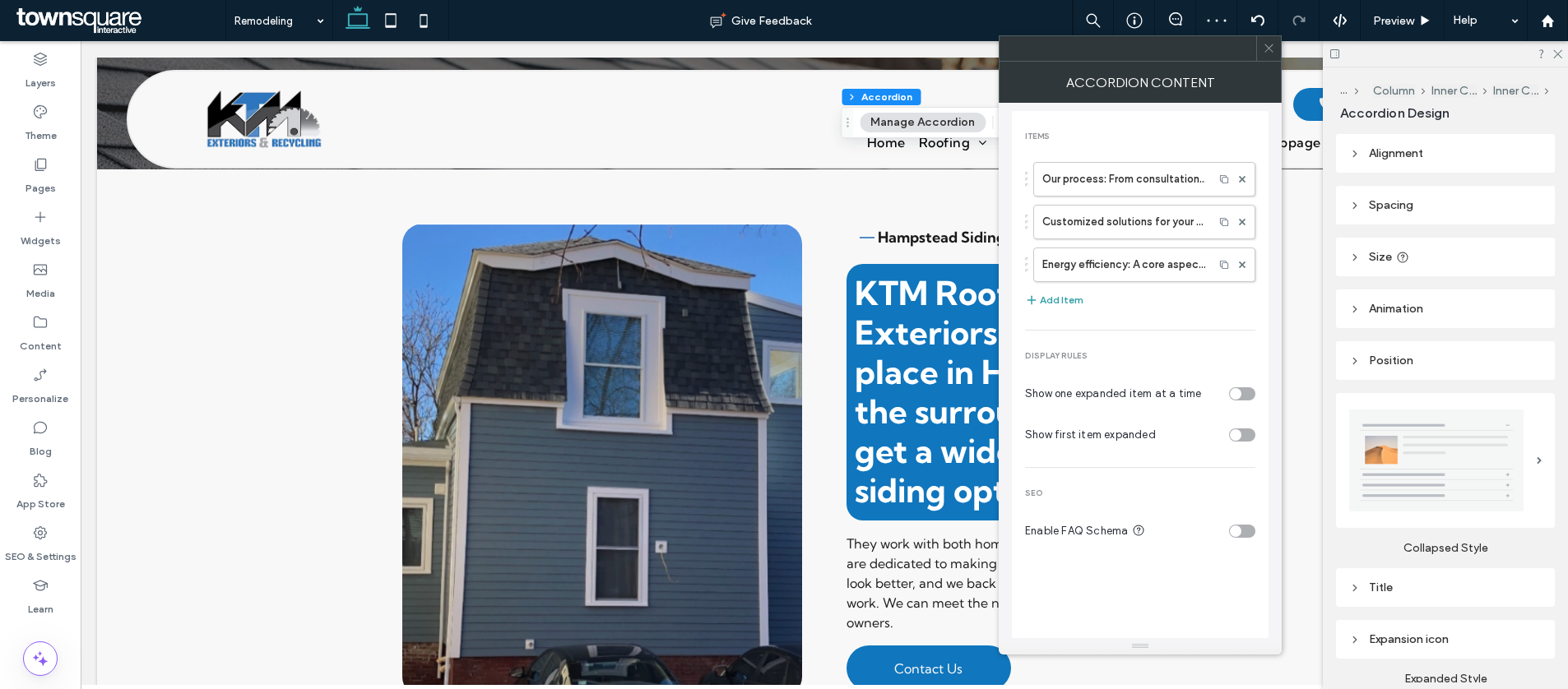 click on "Add Item" at bounding box center (1054, 300) 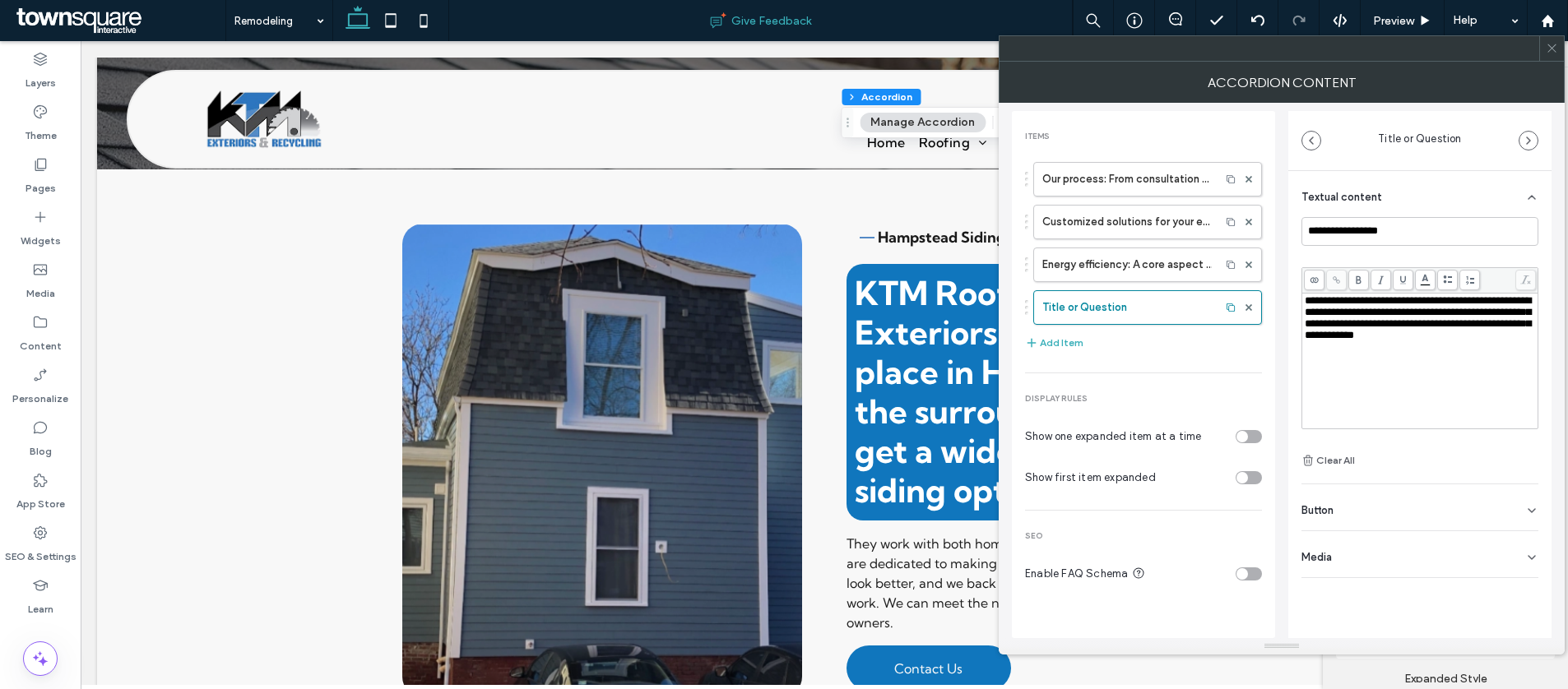 type 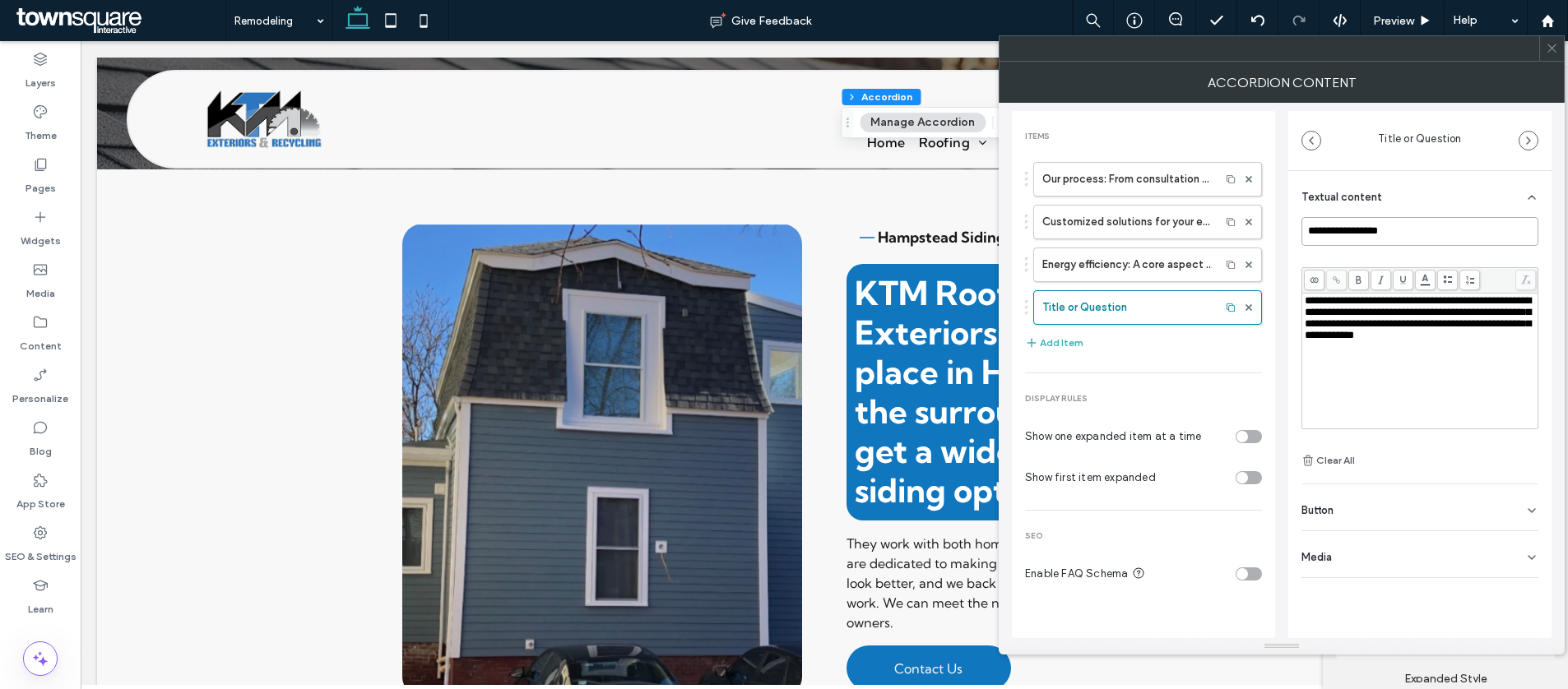 click on "**********" at bounding box center (1420, 231) 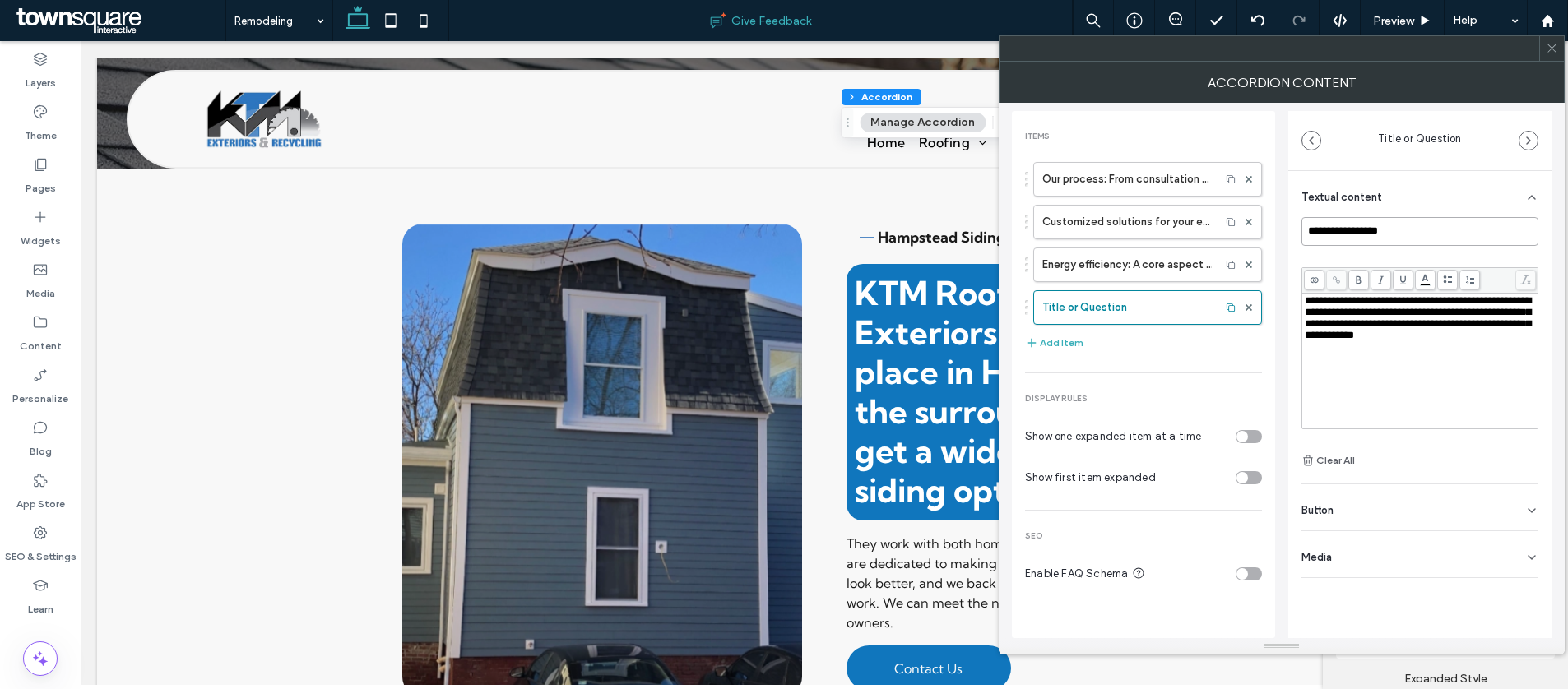 paste on "**********" 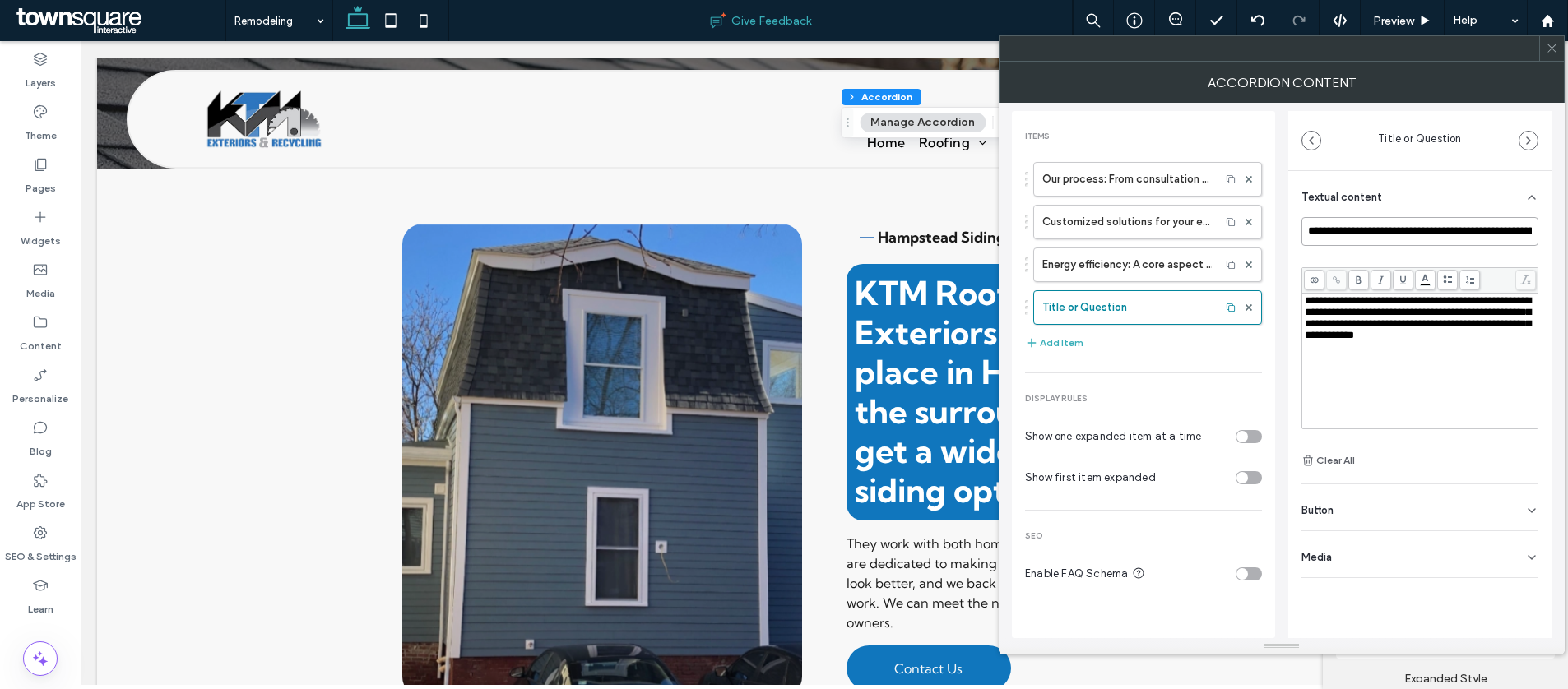 scroll, scrollTop: 0, scrollLeft: 113, axis: horizontal 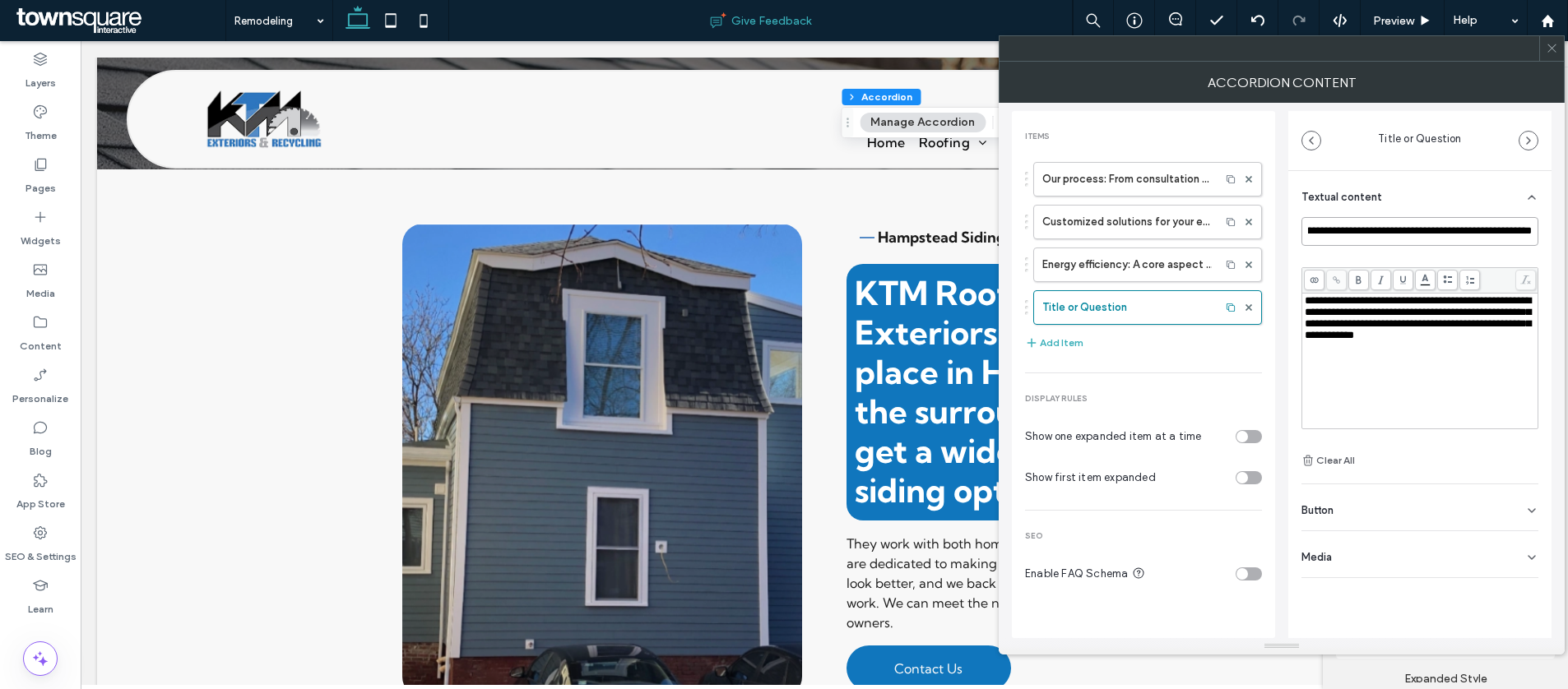 type on "**********" 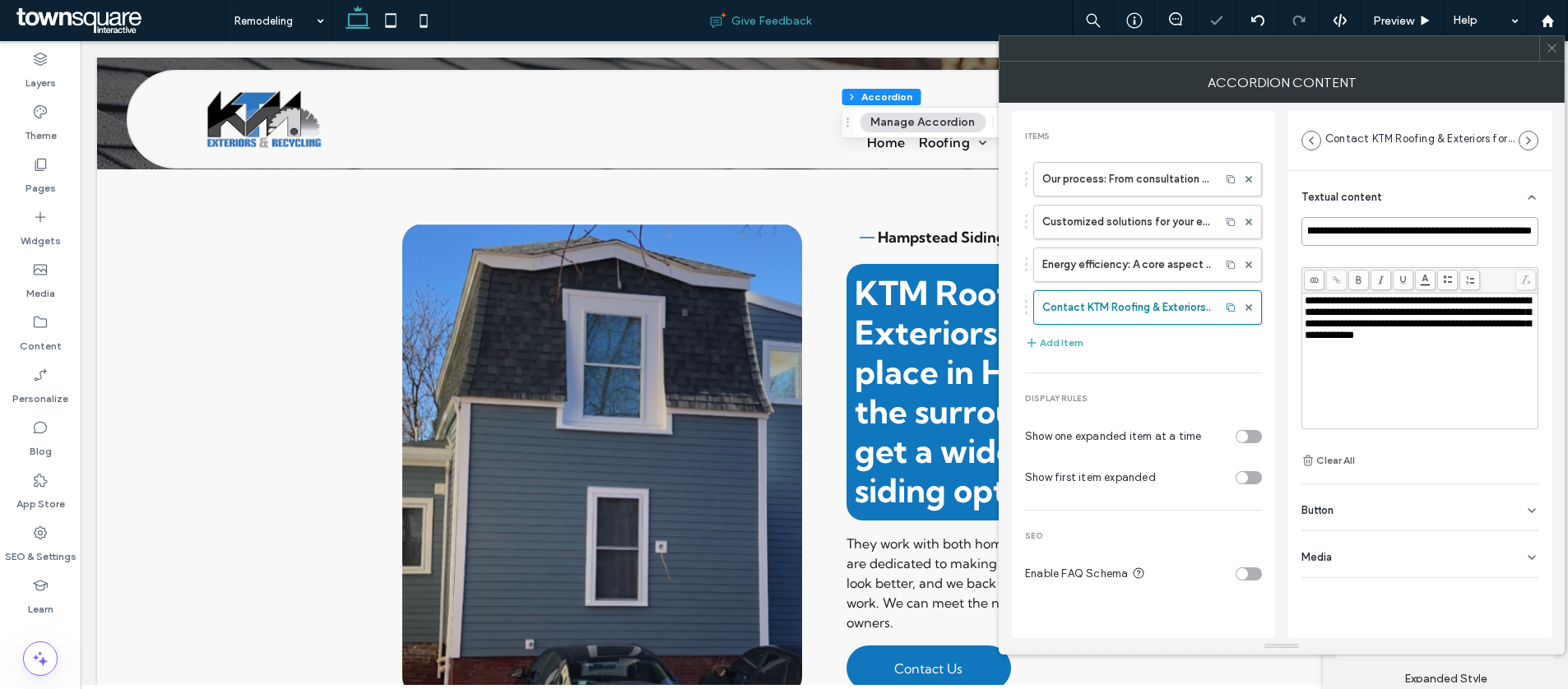 scroll, scrollTop: 0, scrollLeft: 0, axis: both 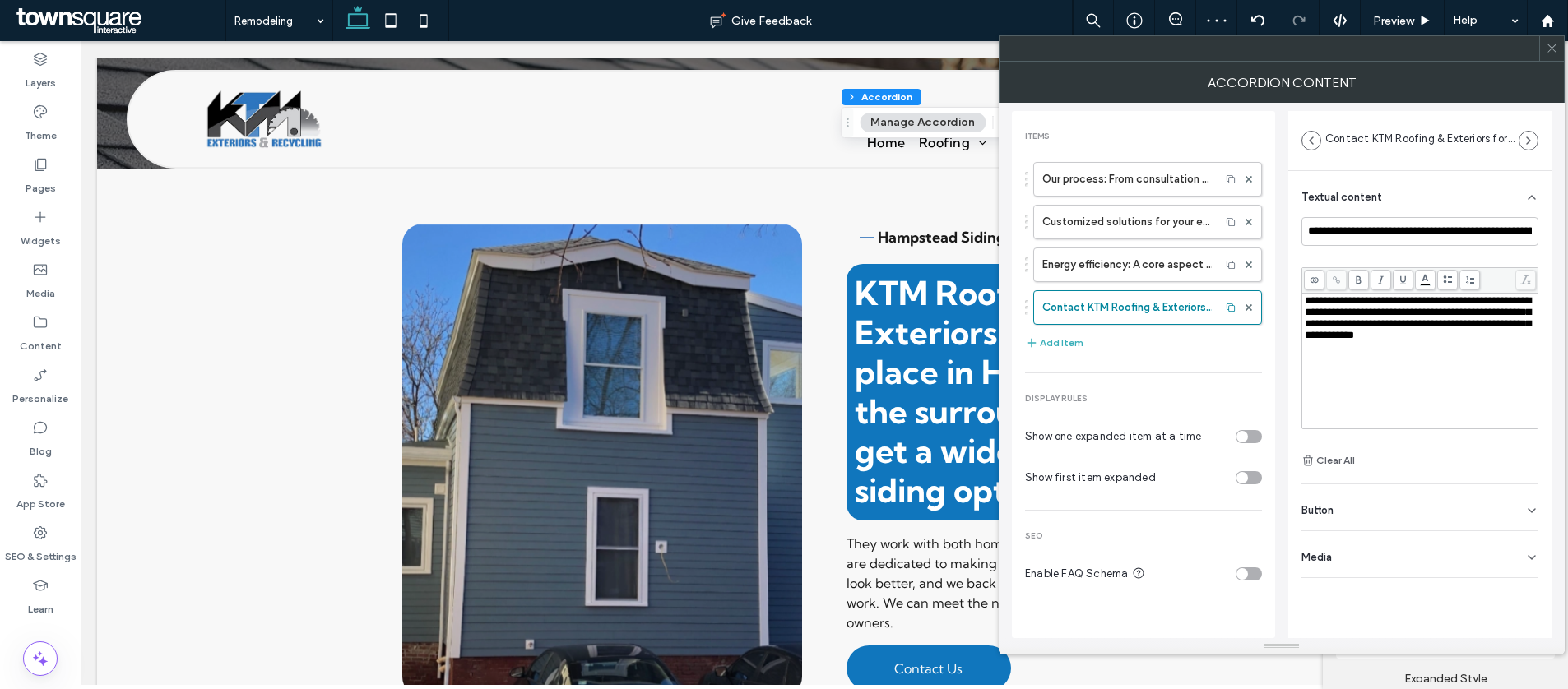 click on "**********" at bounding box center [1420, 361] 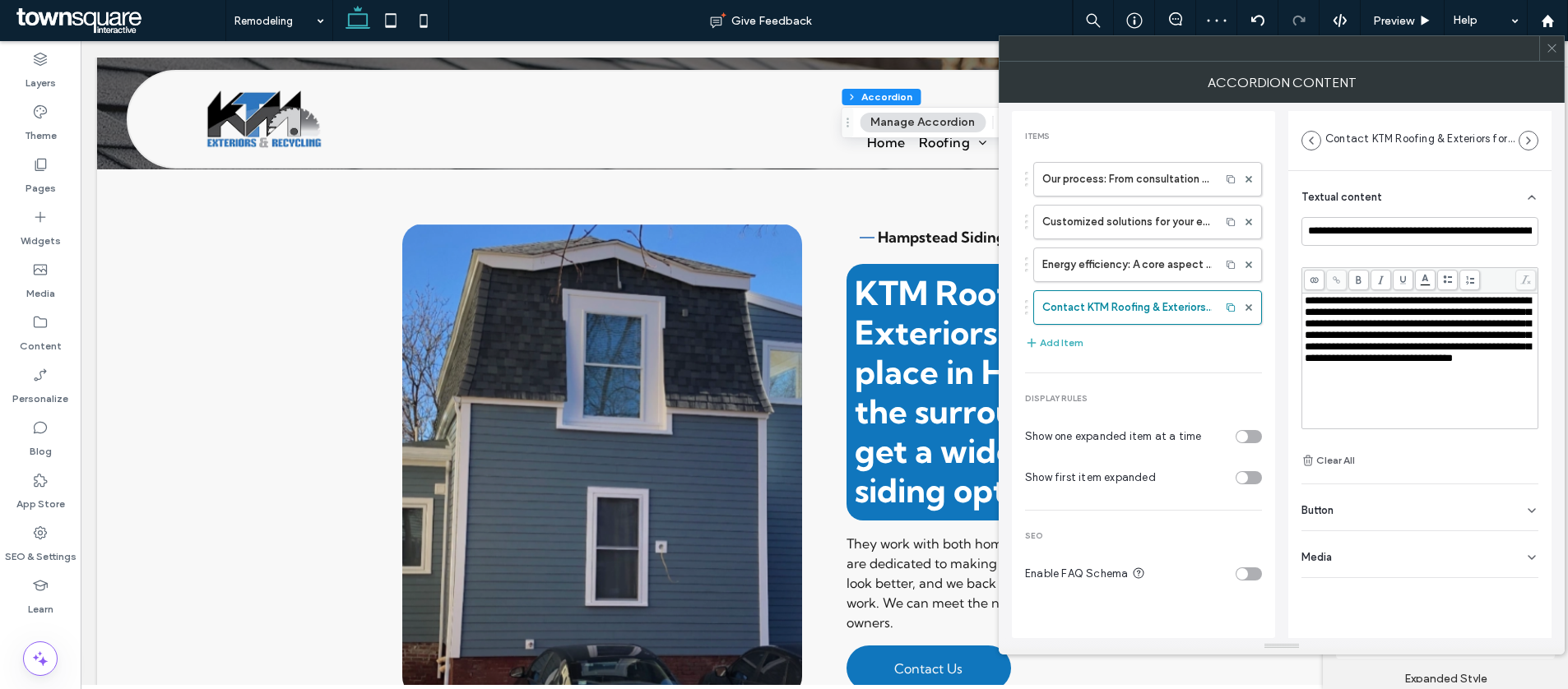 click 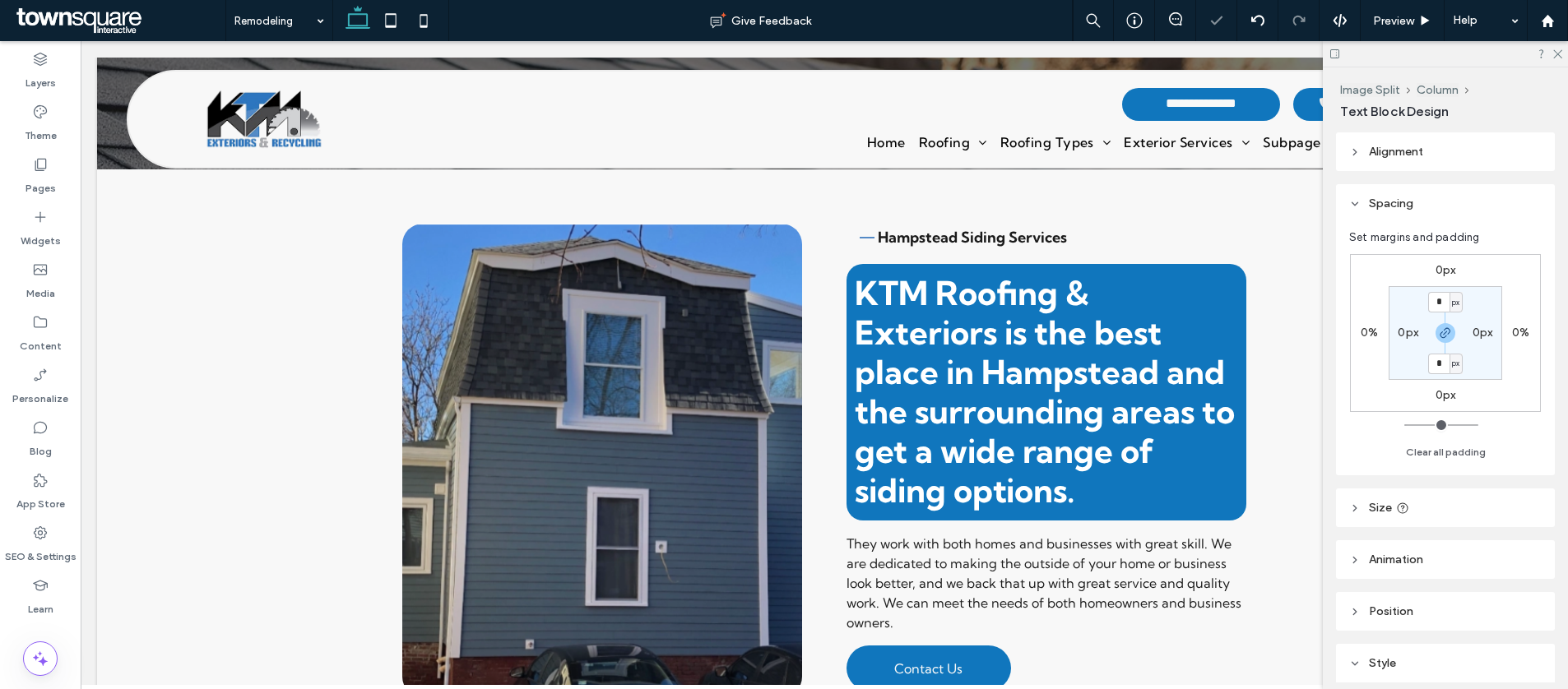 type on "**********" 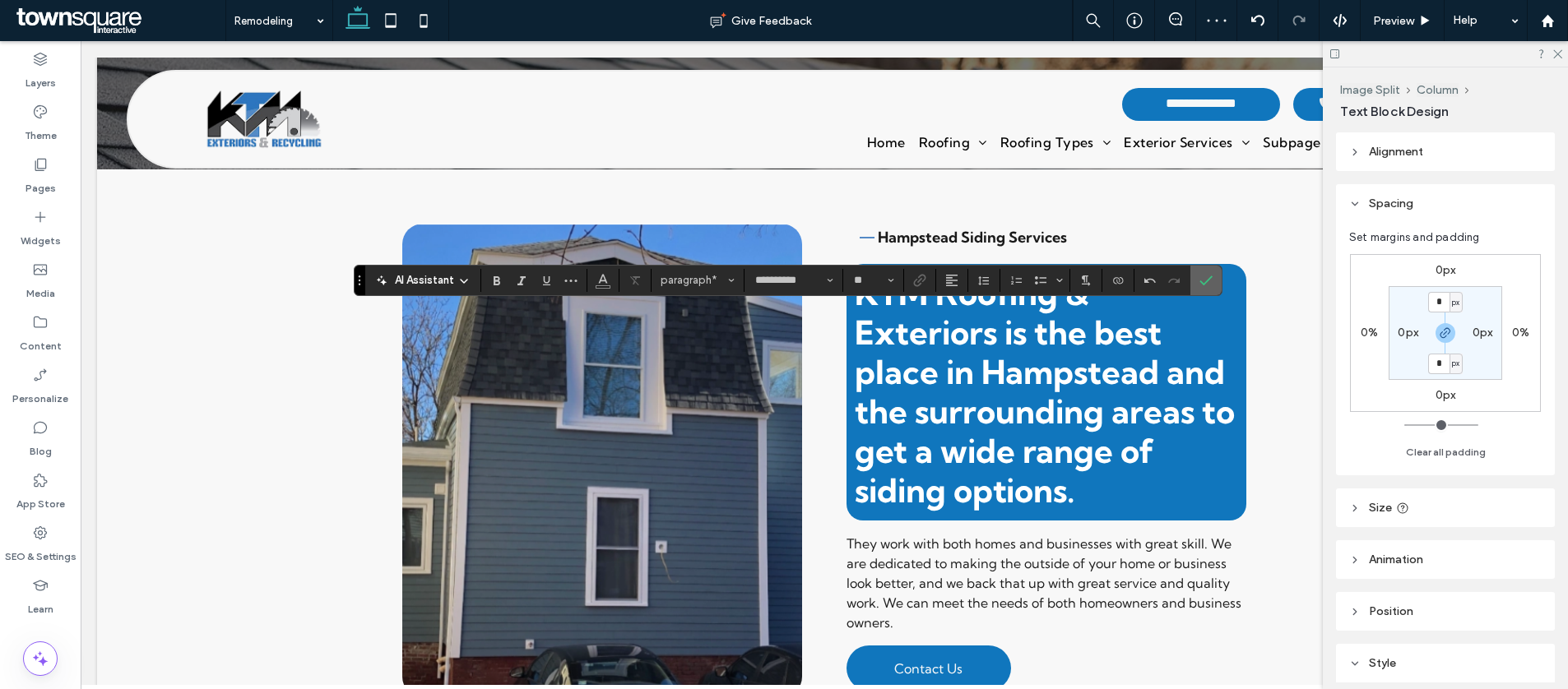 click at bounding box center [1206, 280] 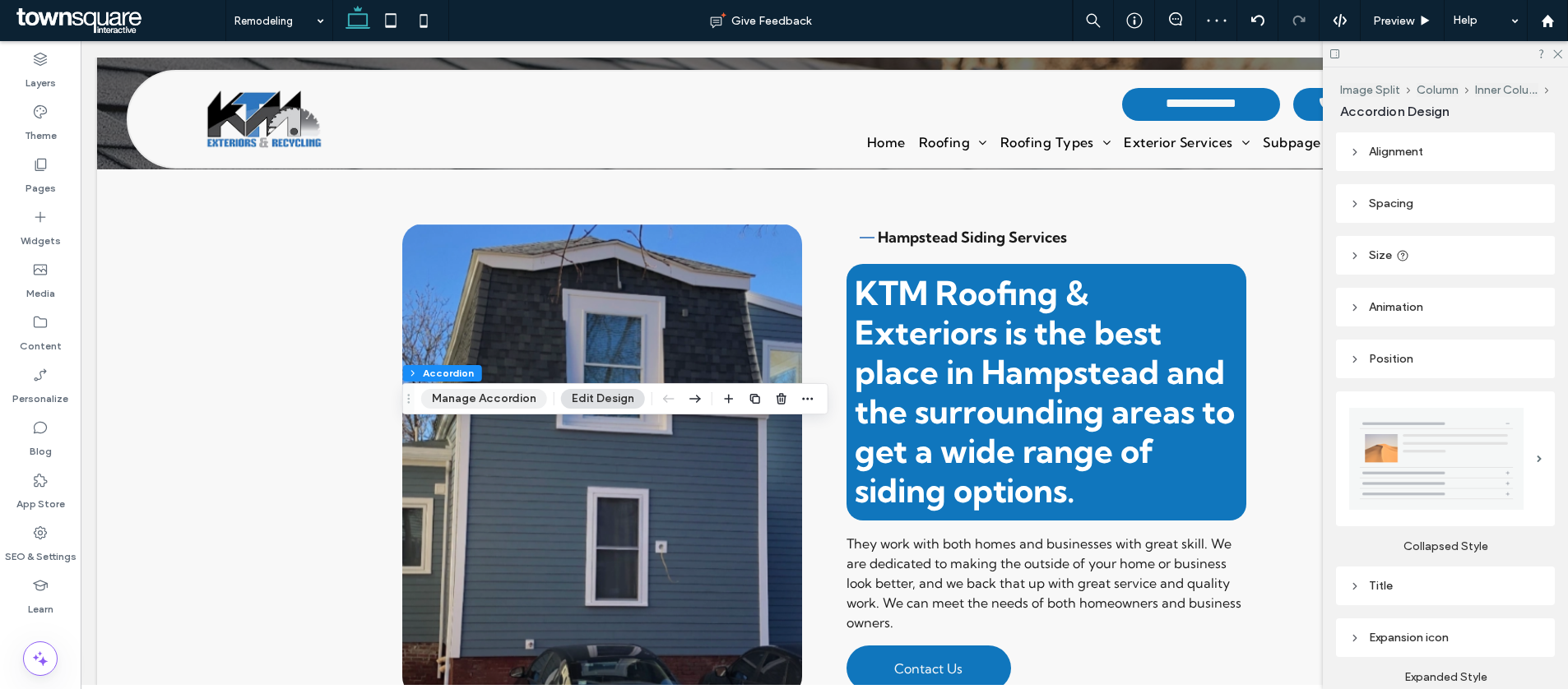 click on "Manage Accordion" at bounding box center (484, 399) 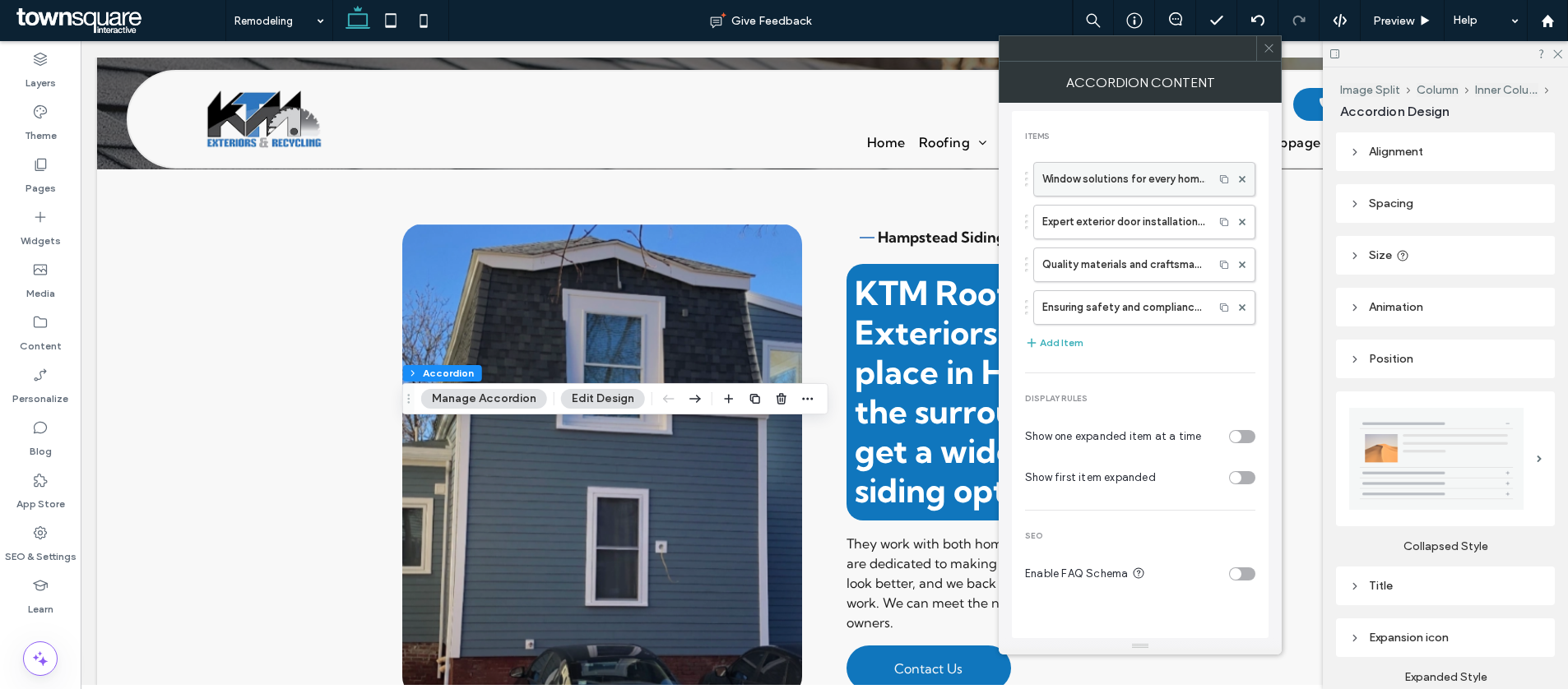 click on "Window solutions for every home" at bounding box center [1124, 179] 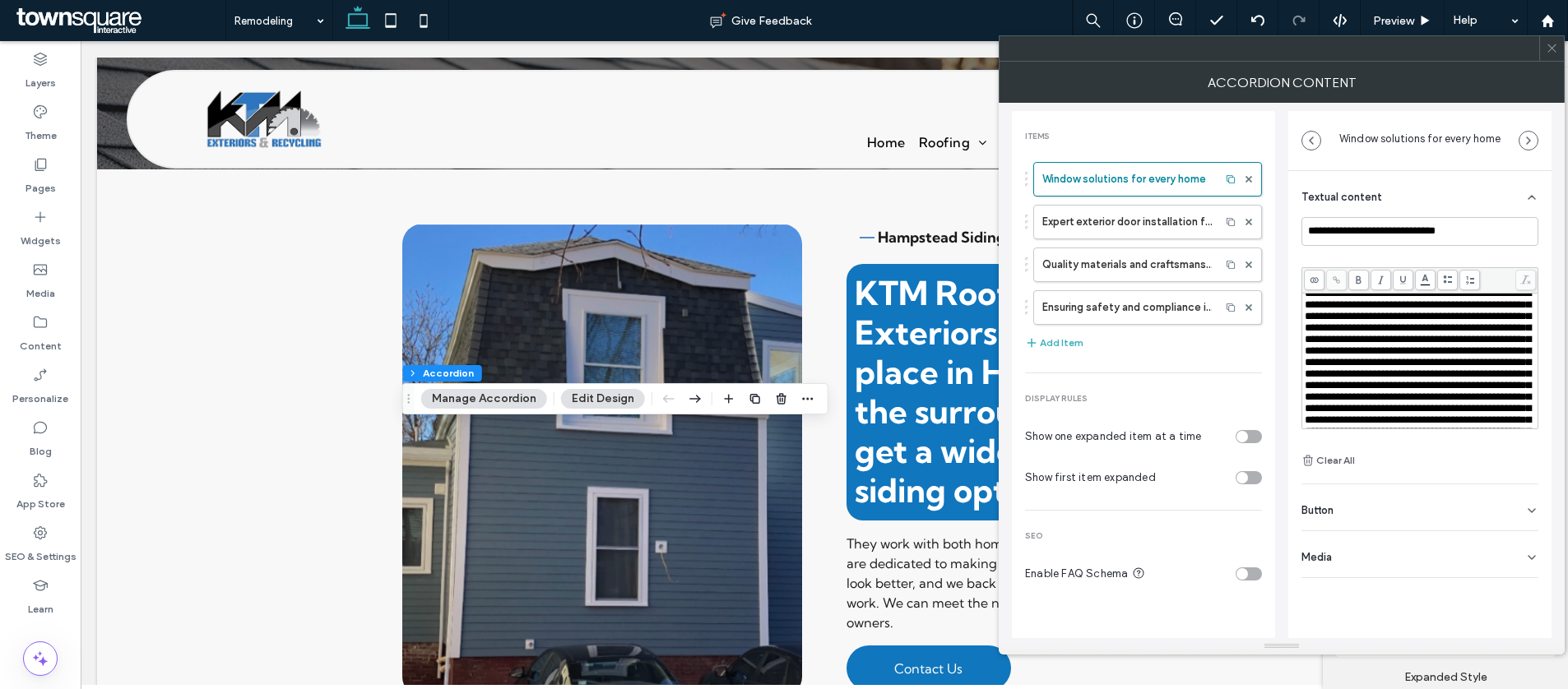scroll, scrollTop: 0, scrollLeft: 0, axis: both 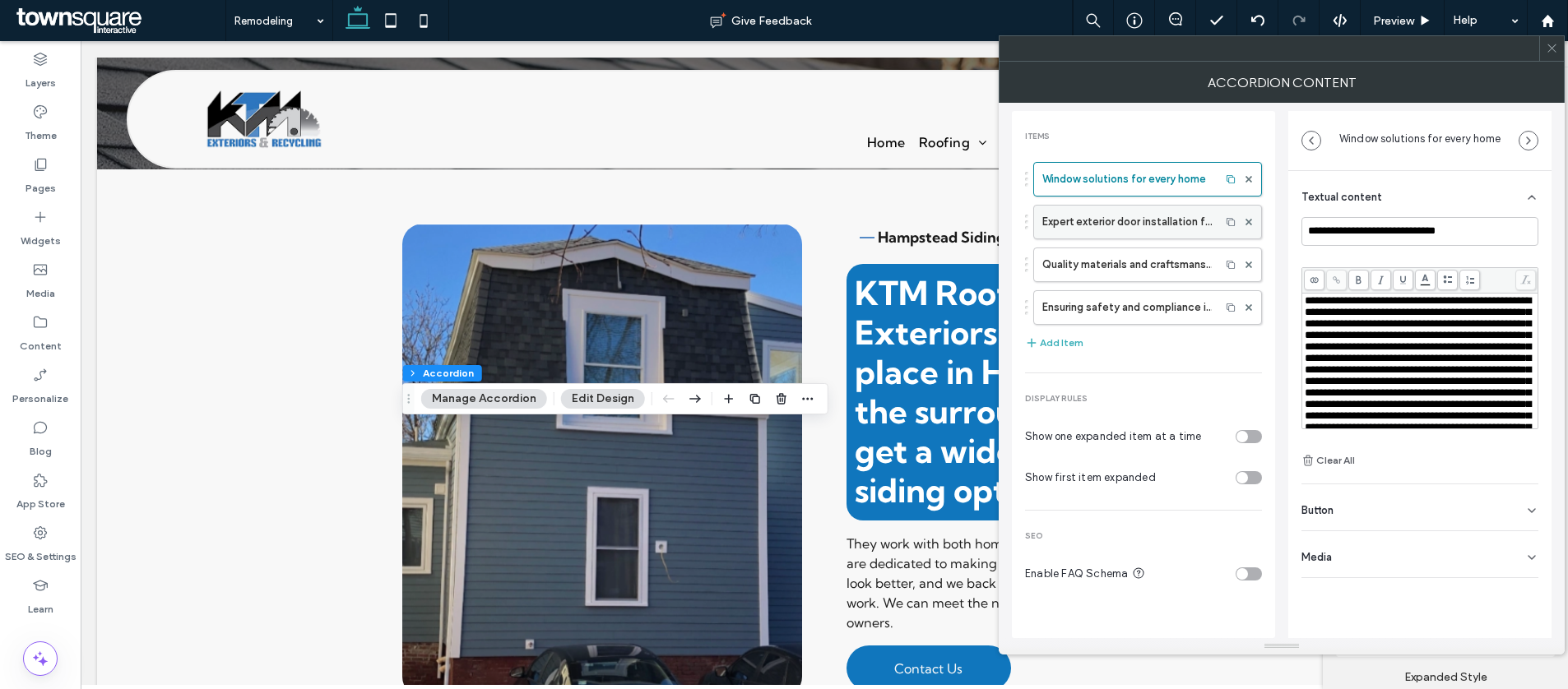 click on "Expert exterior door installation for enhanced security and style" at bounding box center [1127, 222] 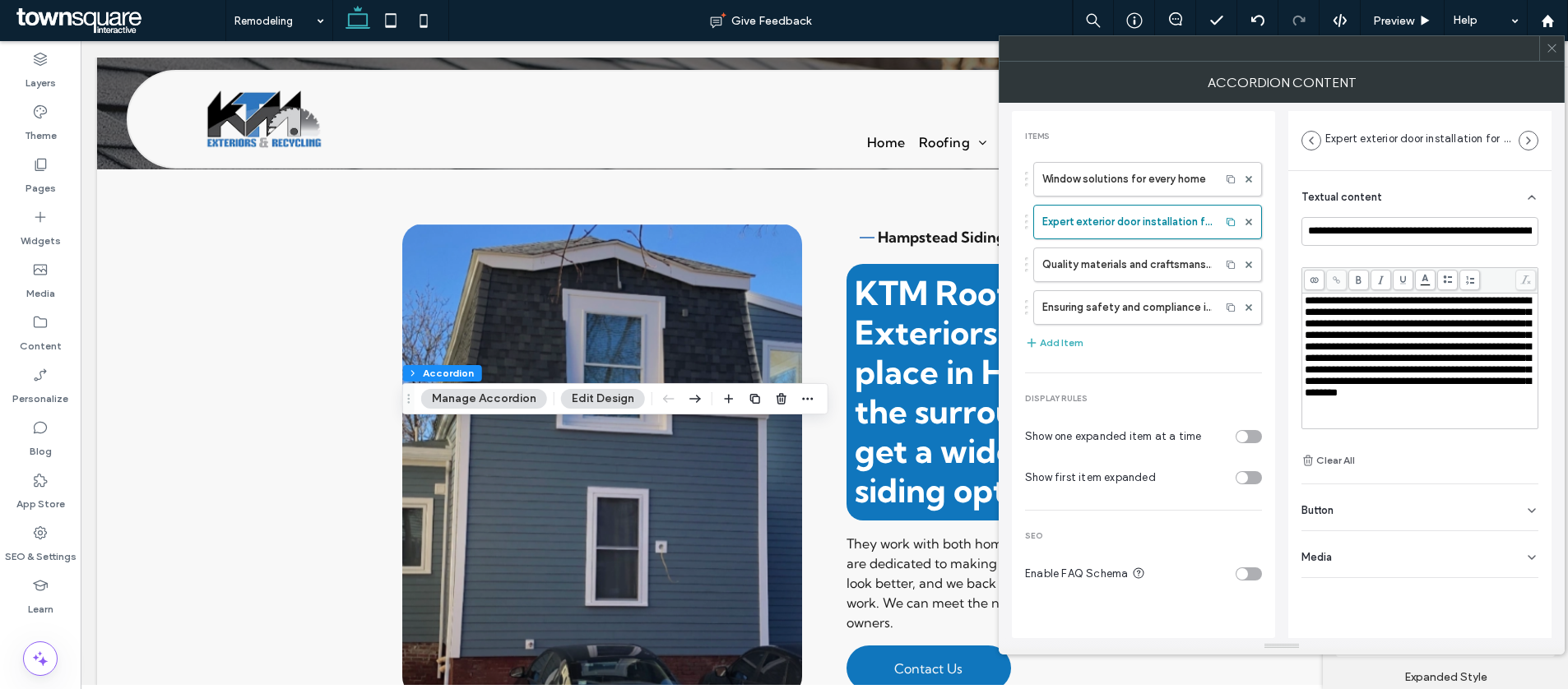 scroll, scrollTop: 27, scrollLeft: 0, axis: vertical 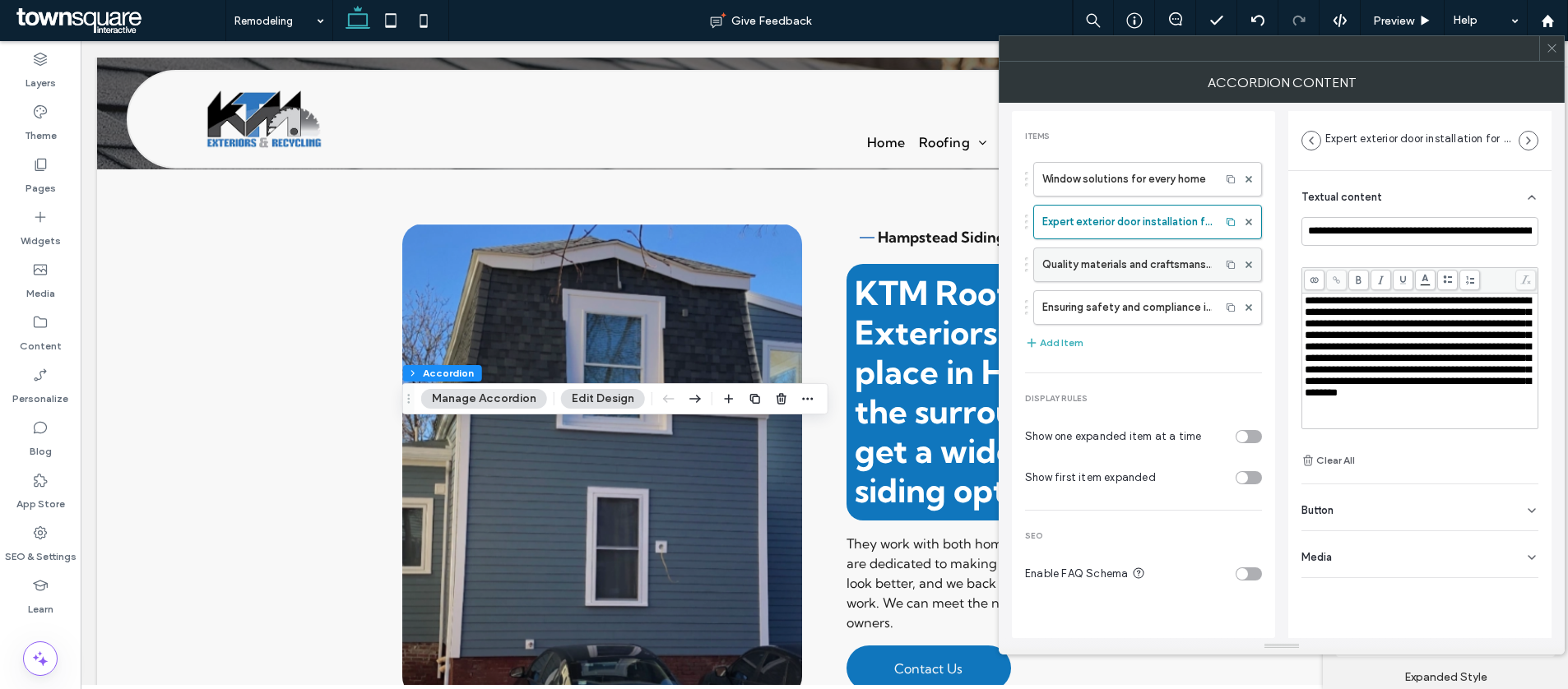 click on "Quality materials and craftsmanship in every project" at bounding box center (1127, 265) 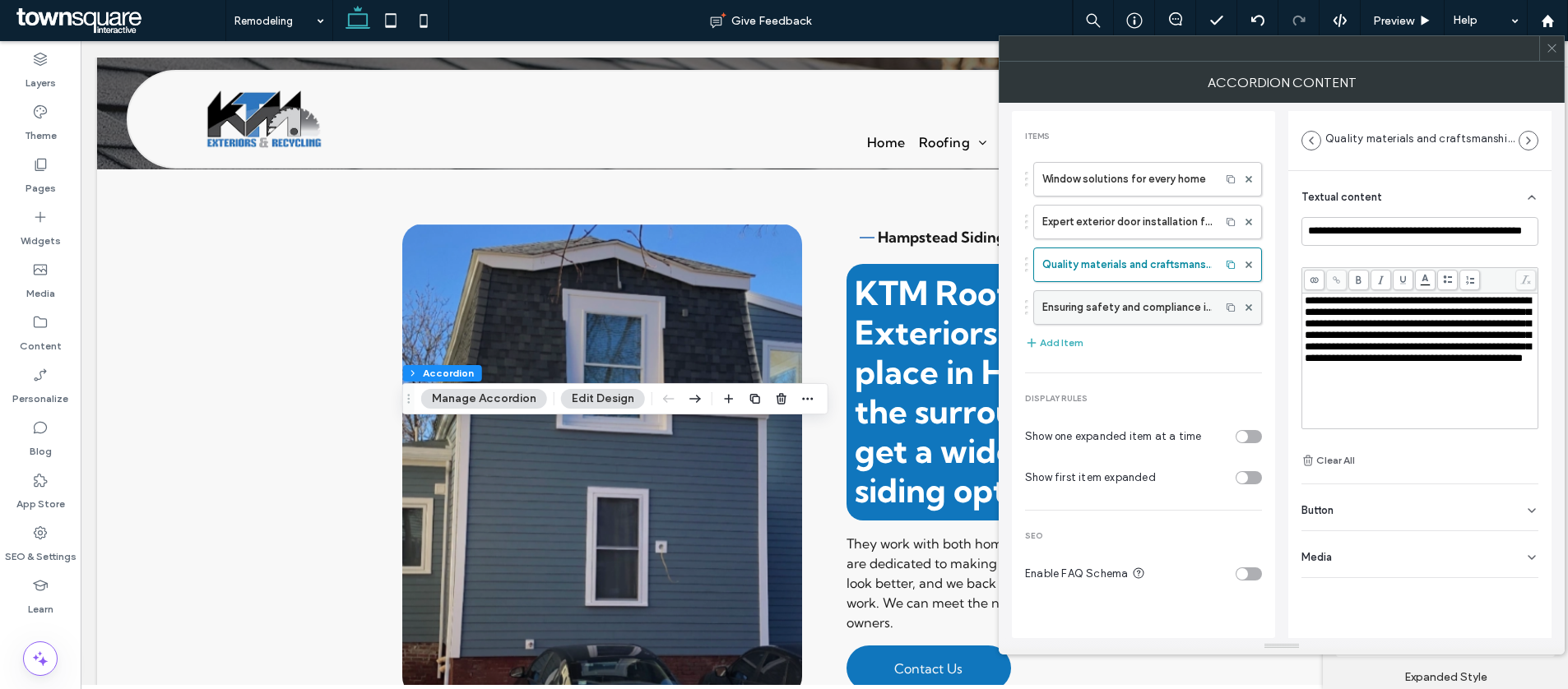click on "Ensuring safety and compliance in every project" at bounding box center (1127, 308) 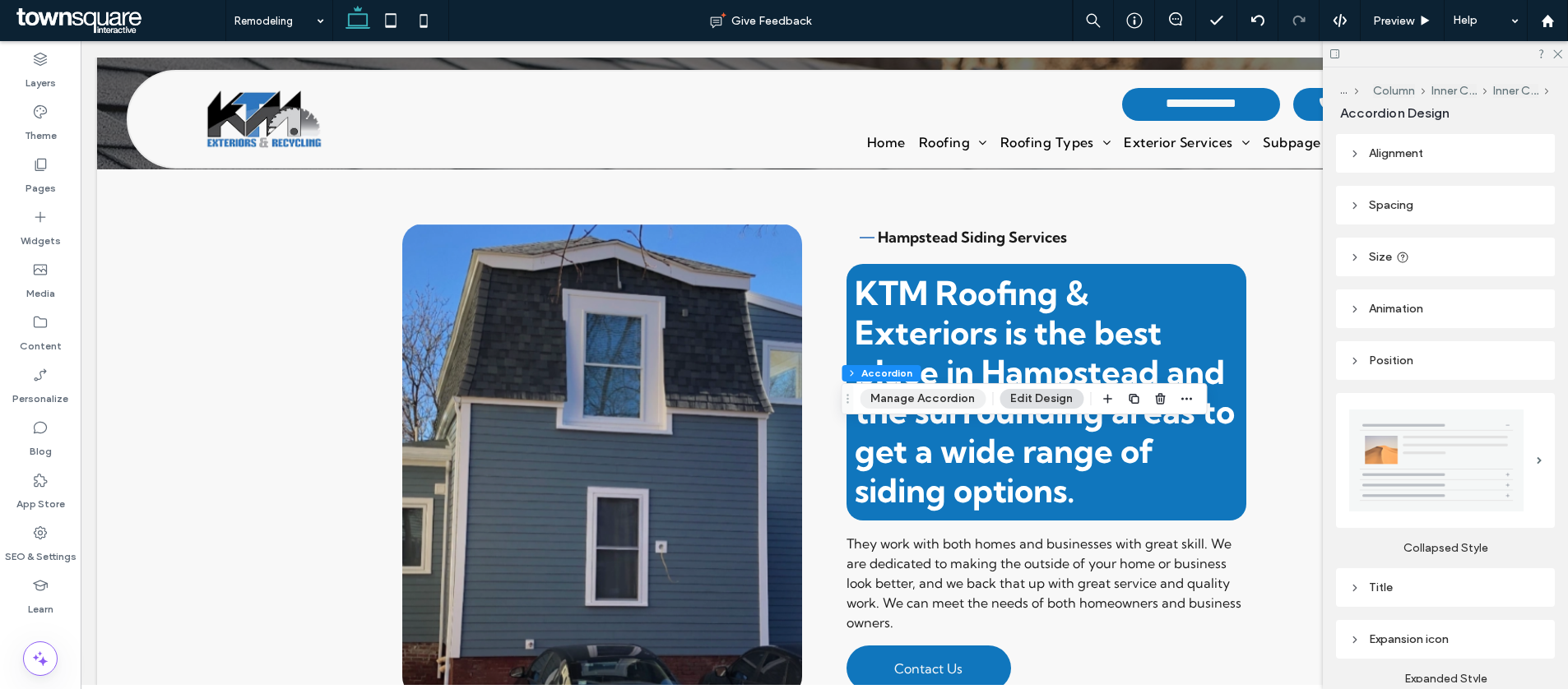 click on "Manage Accordion" at bounding box center (922, 399) 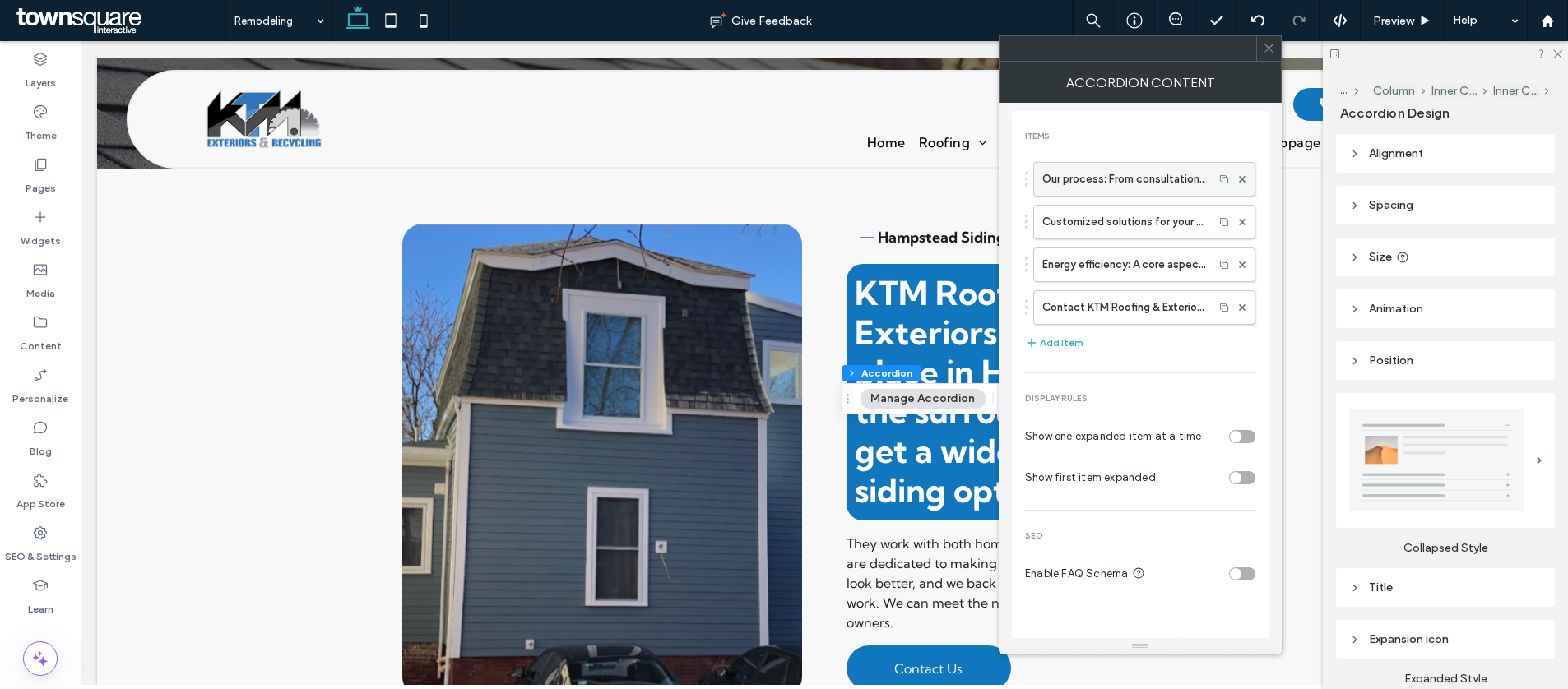 click on "Our process: From consultation to completion" at bounding box center (1124, 179) 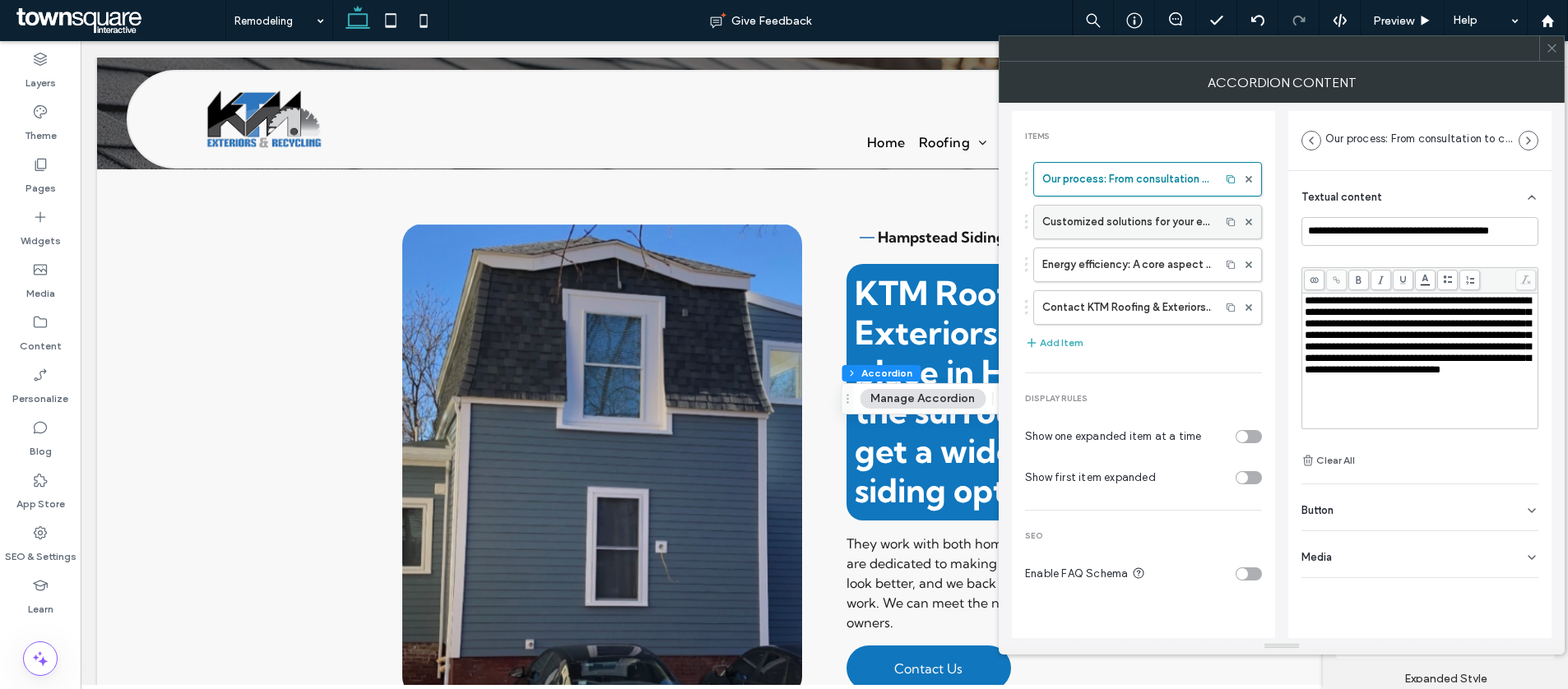 click on "Customized solutions for your exterior remodeling needs" at bounding box center (1127, 222) 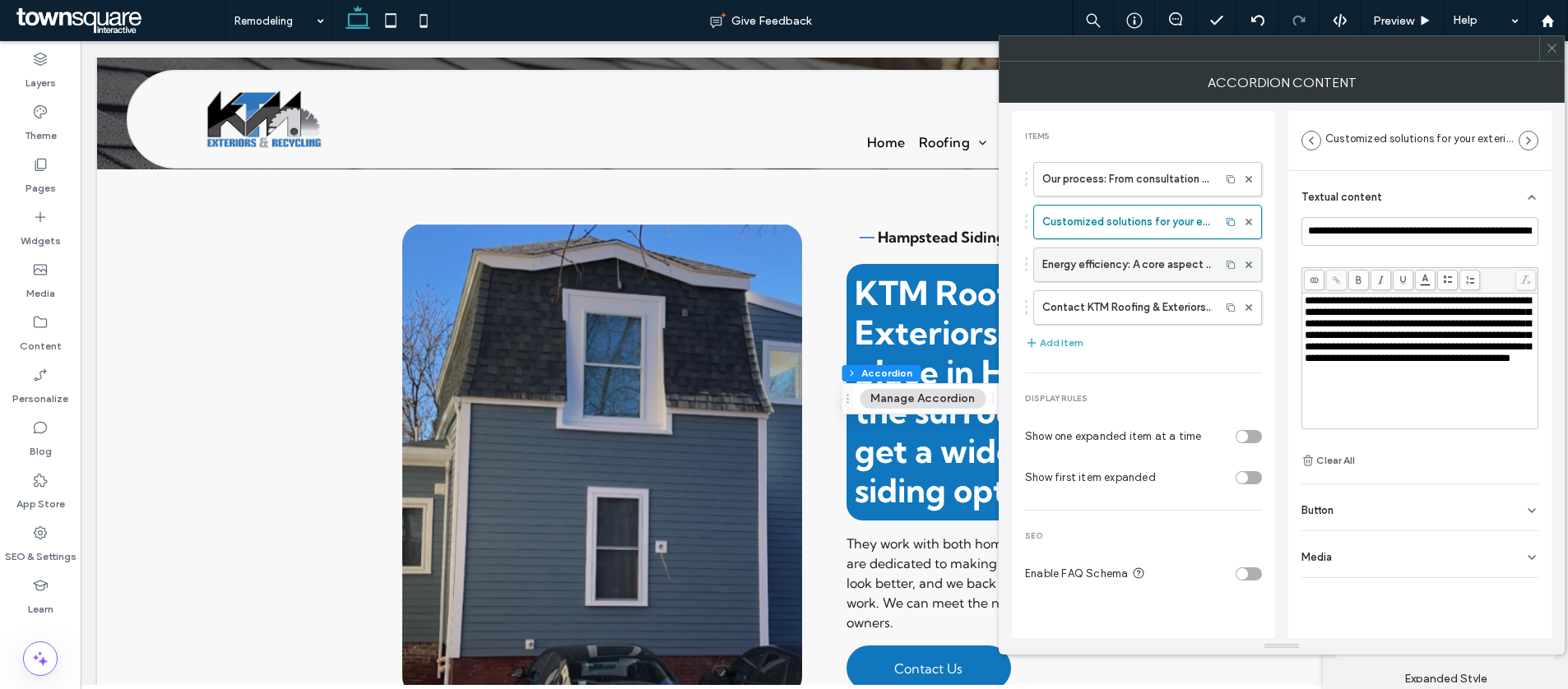 click on "Energy efficiency: A core aspect of our exterior remodeling services" at bounding box center [1127, 265] 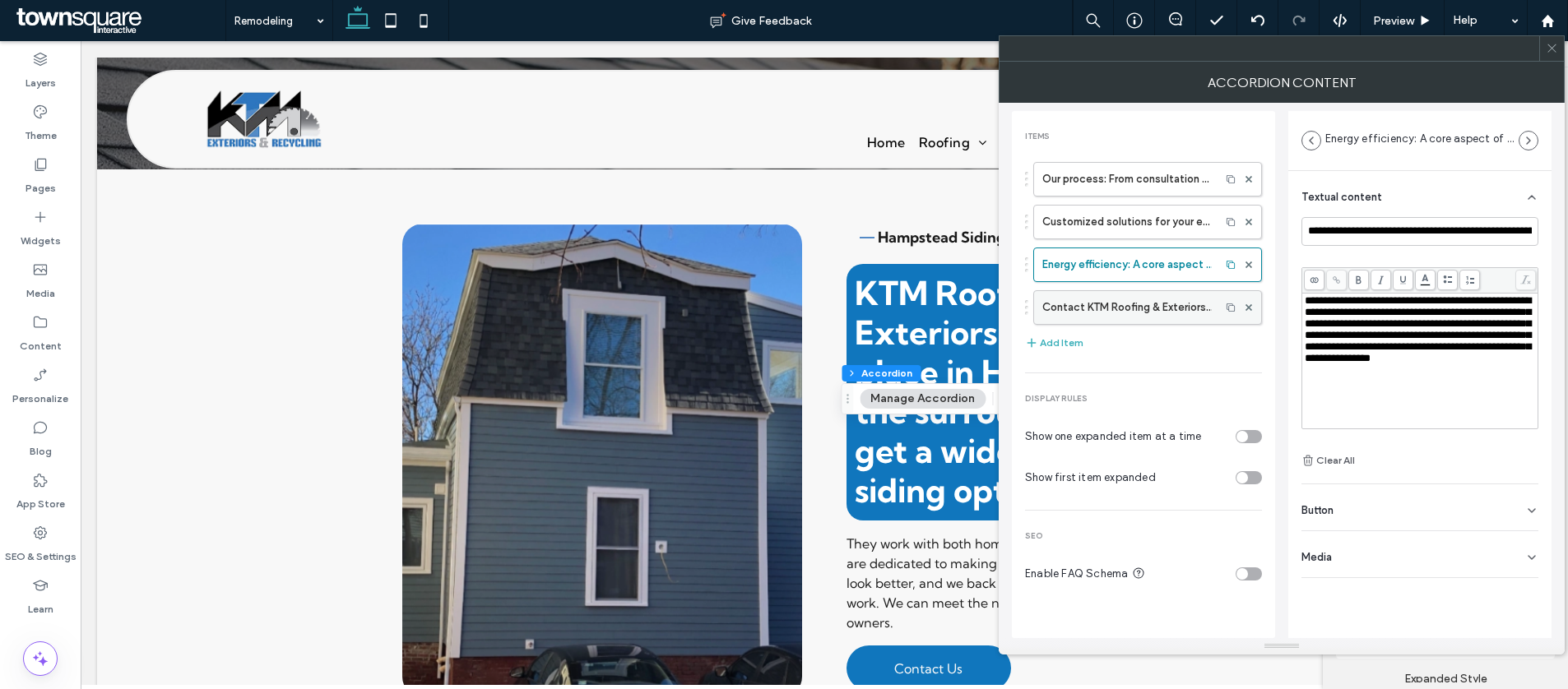 click on "Contact KTM Roofing & Exteriors for your exterior remodeling project" at bounding box center [1127, 308] 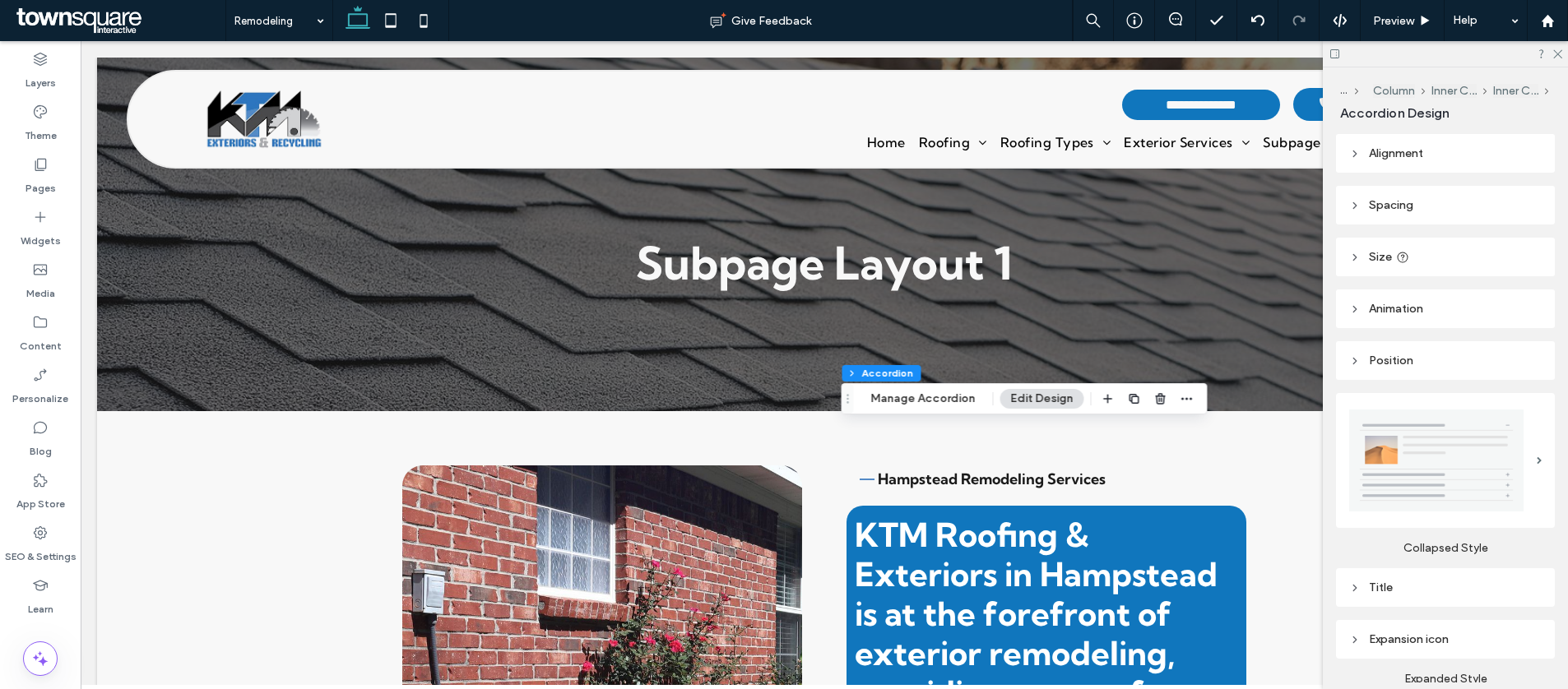 scroll, scrollTop: 2021, scrollLeft: 0, axis: vertical 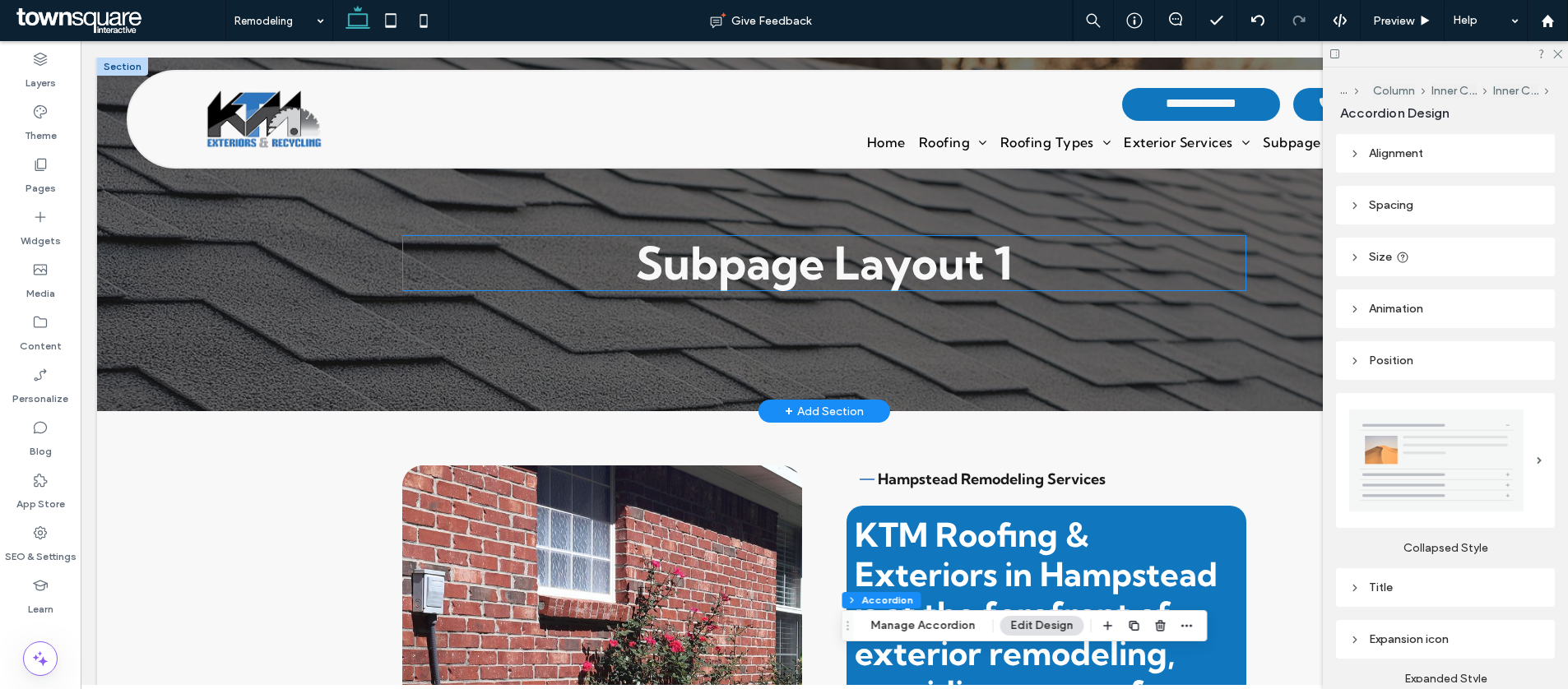 click on "Subpage Layout 1" at bounding box center [824, 263] 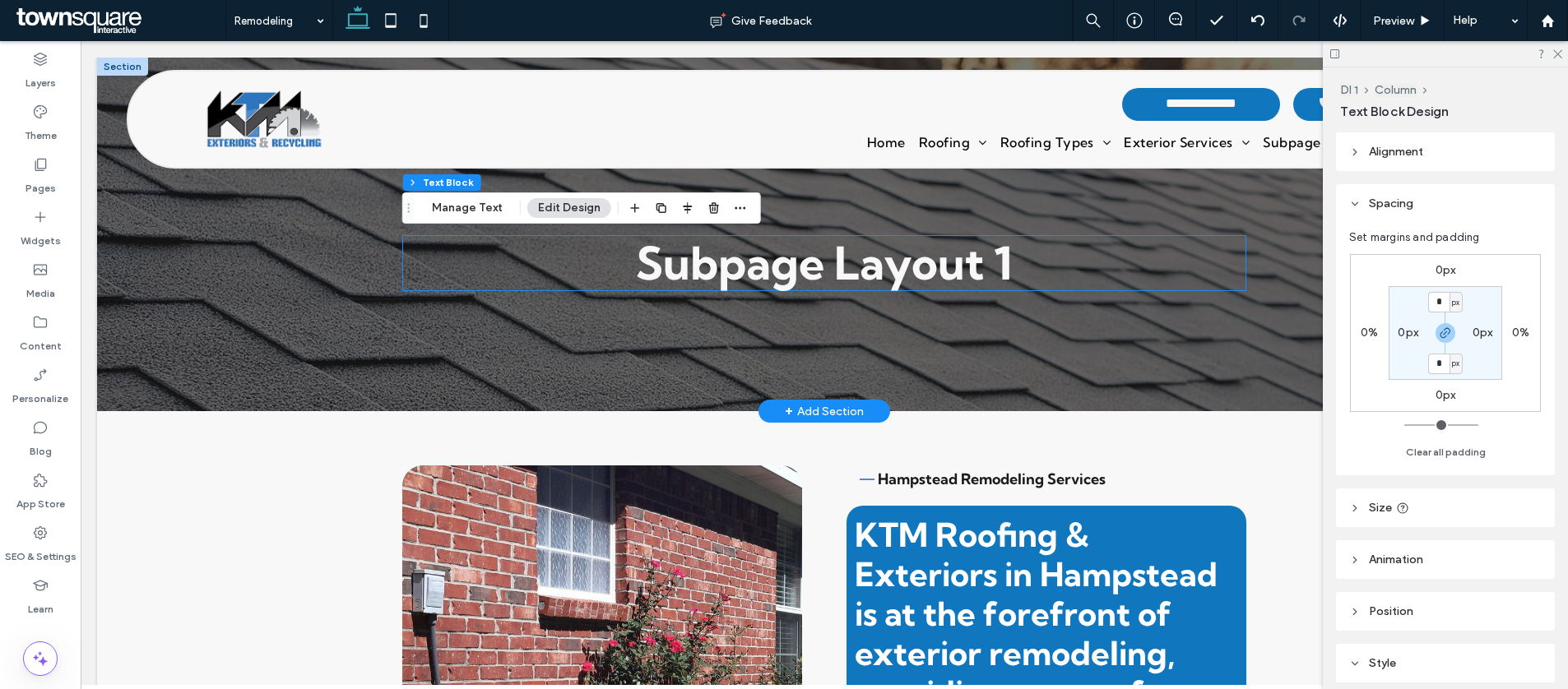 click on "Subpage Layout 1" at bounding box center [824, 263] 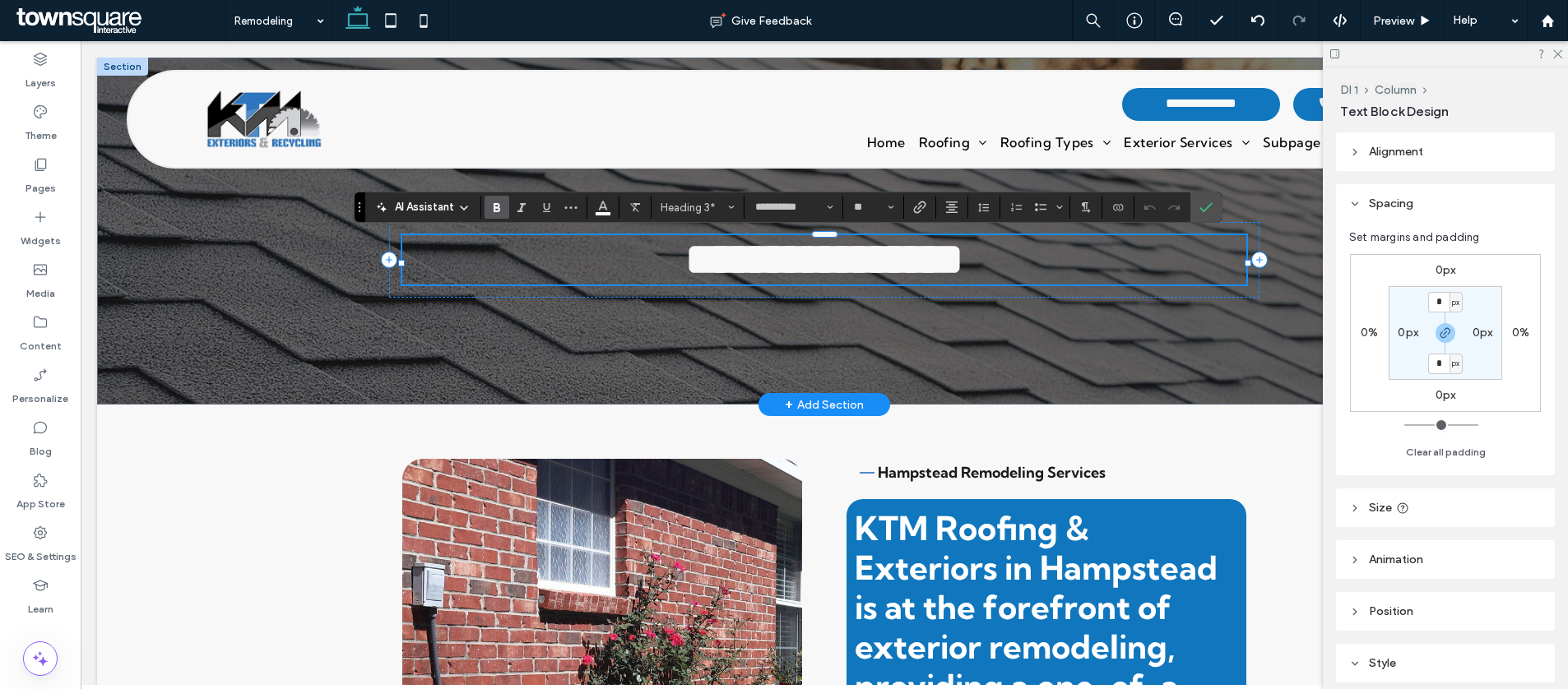 type 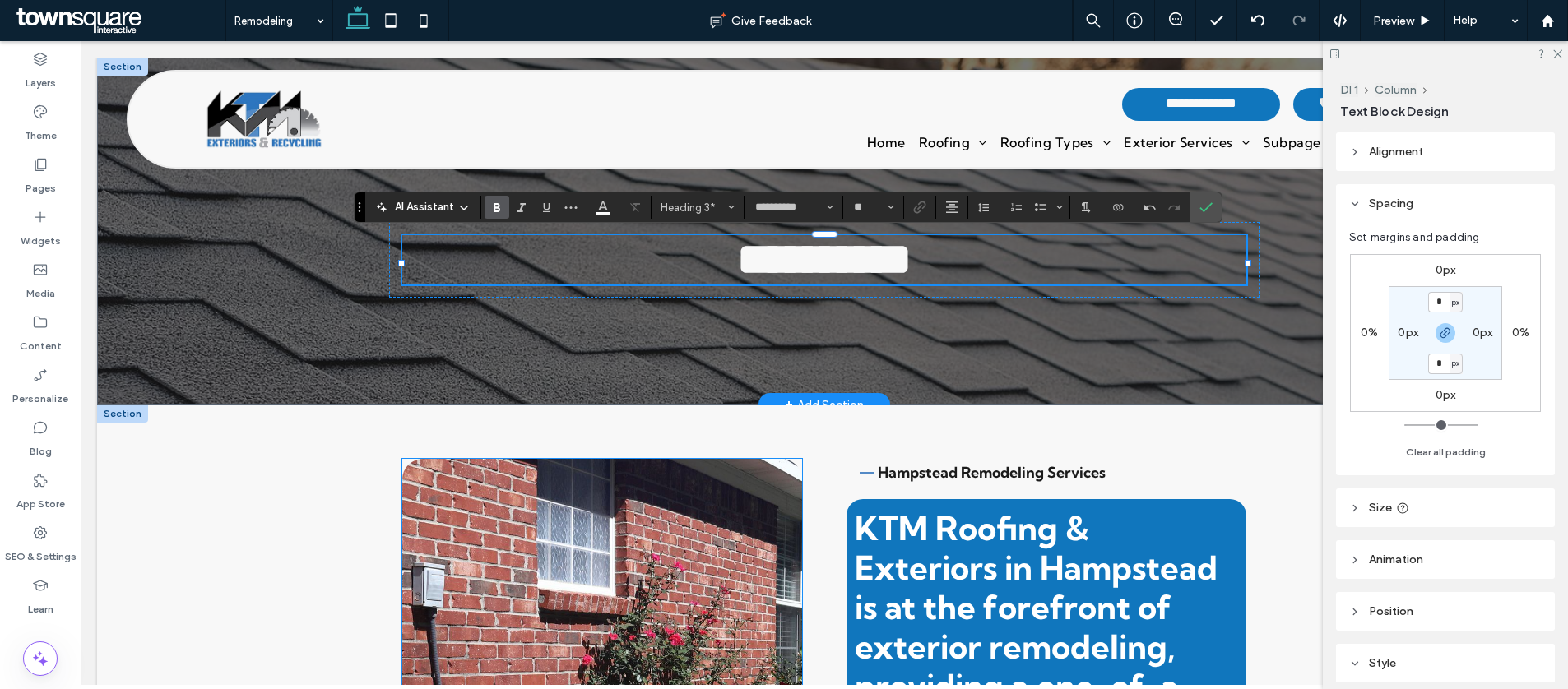 click at bounding box center (602, 771) 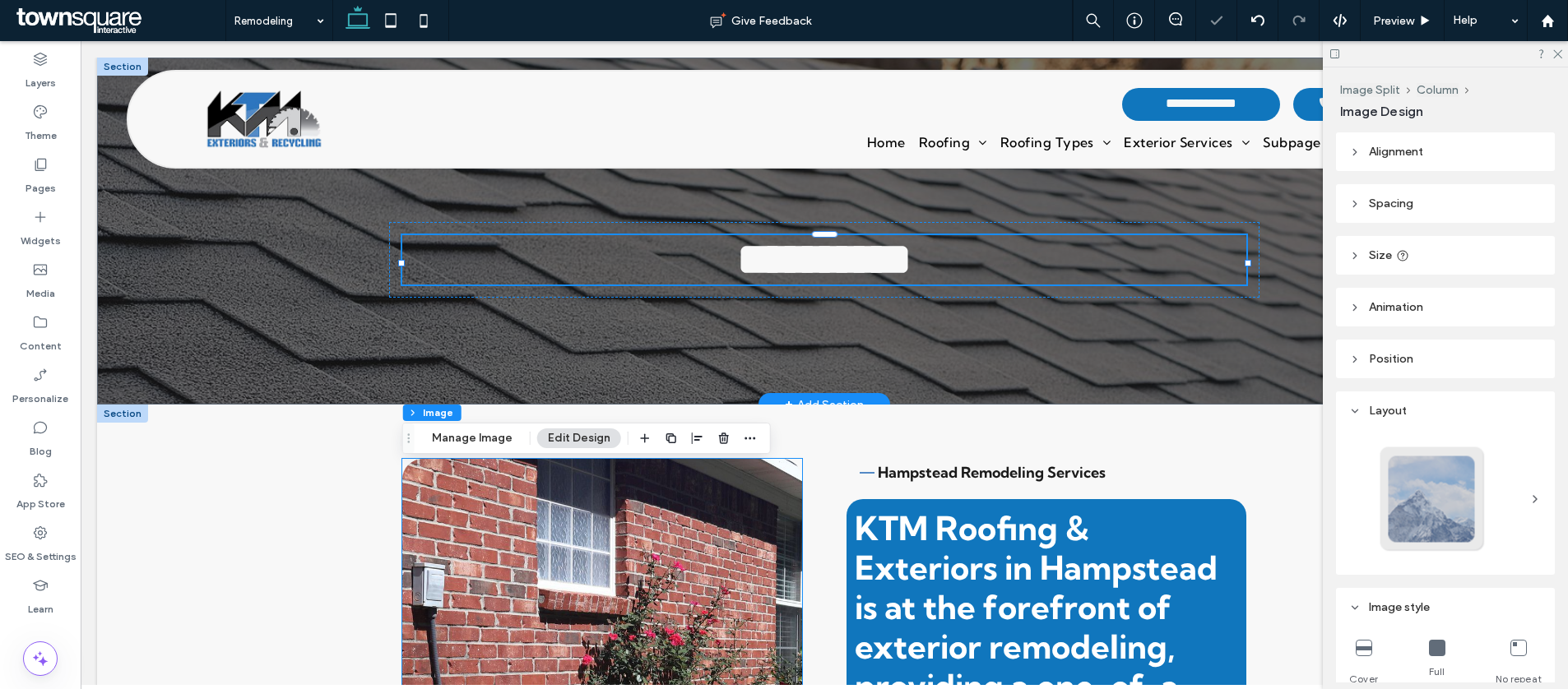 type on "**" 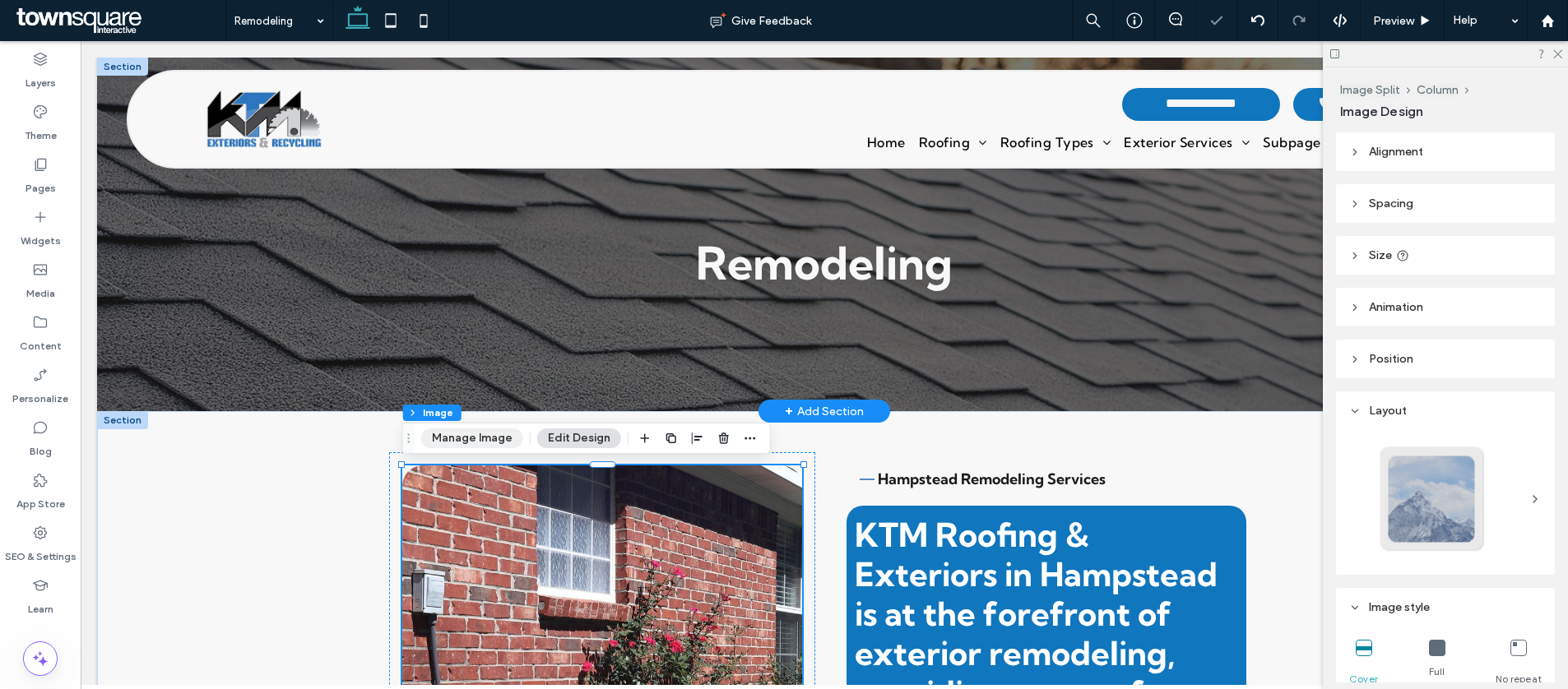 click on "Manage Image" at bounding box center (472, 438) 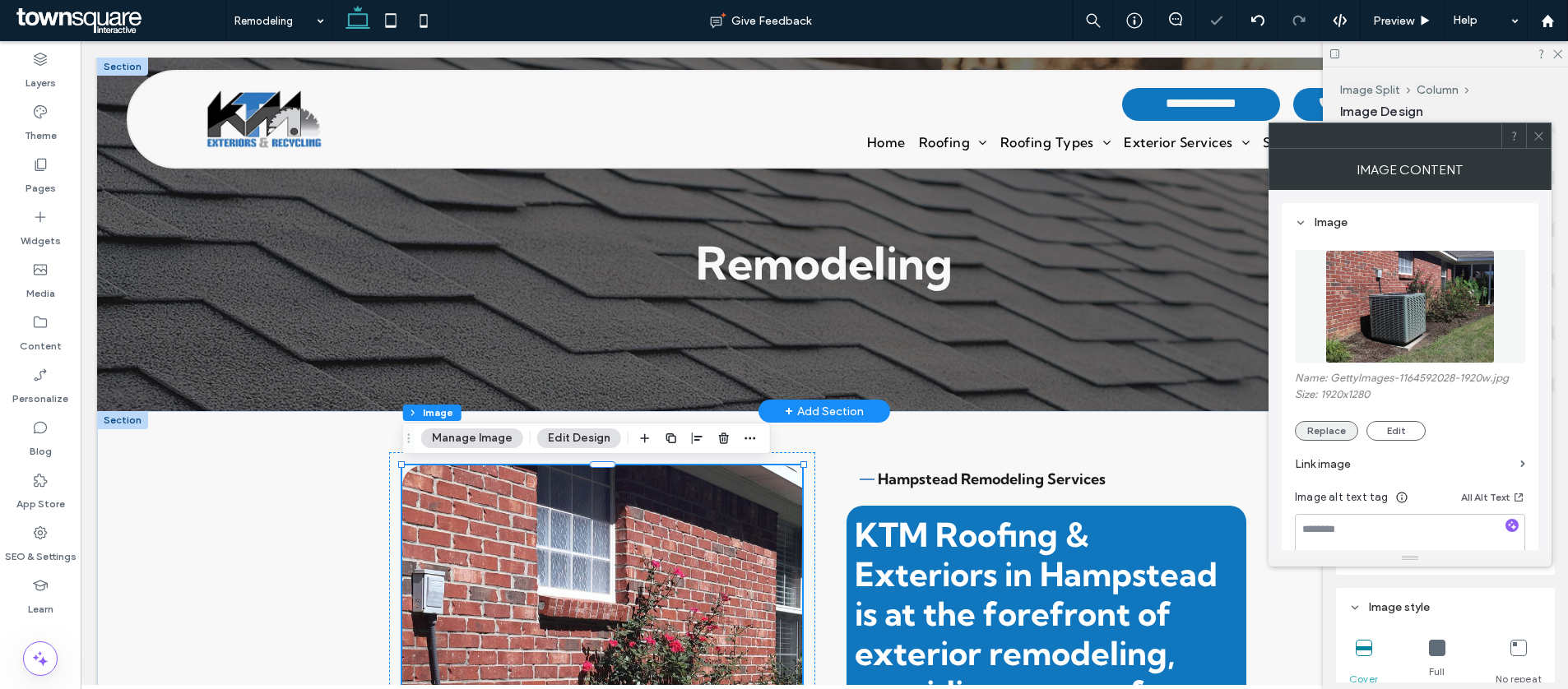 click on "Replace" at bounding box center [1326, 431] 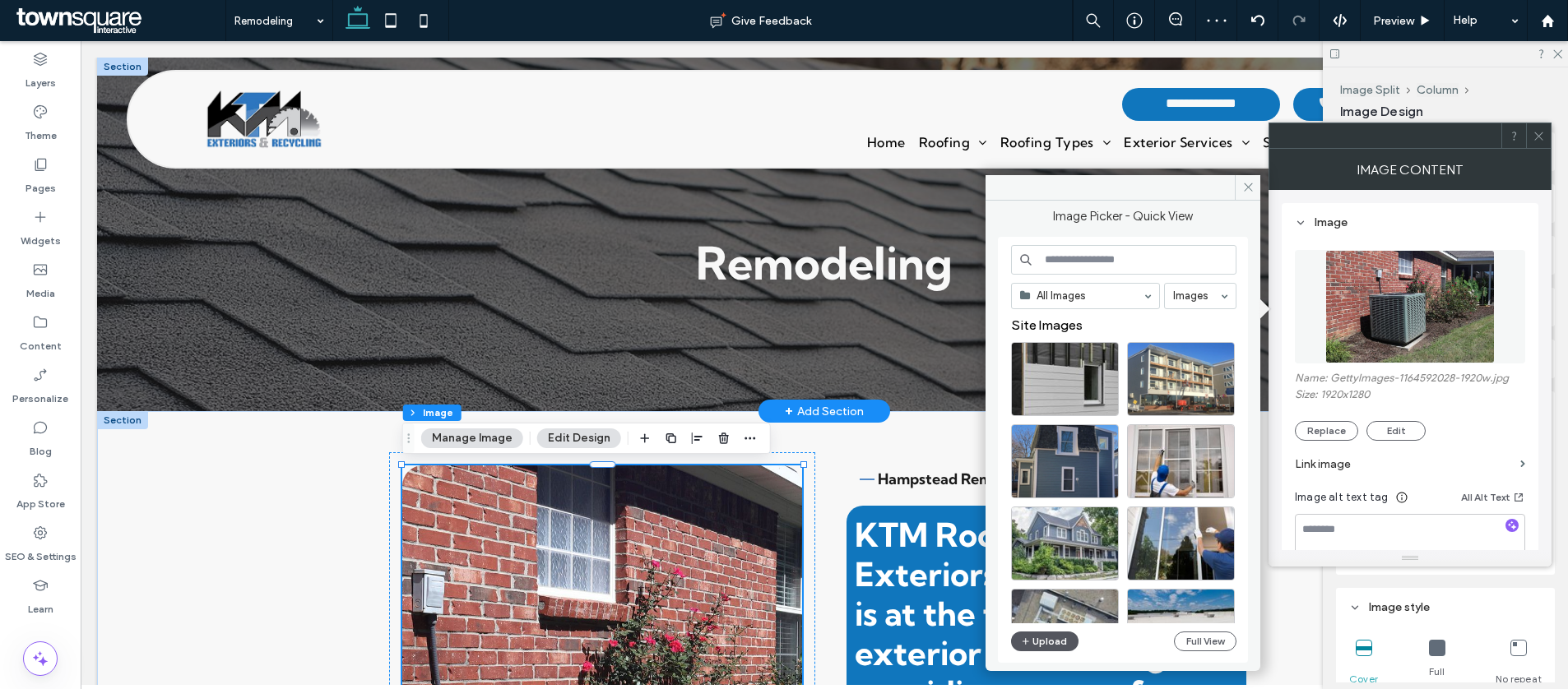 click on "Upload" at bounding box center (1045, 641) 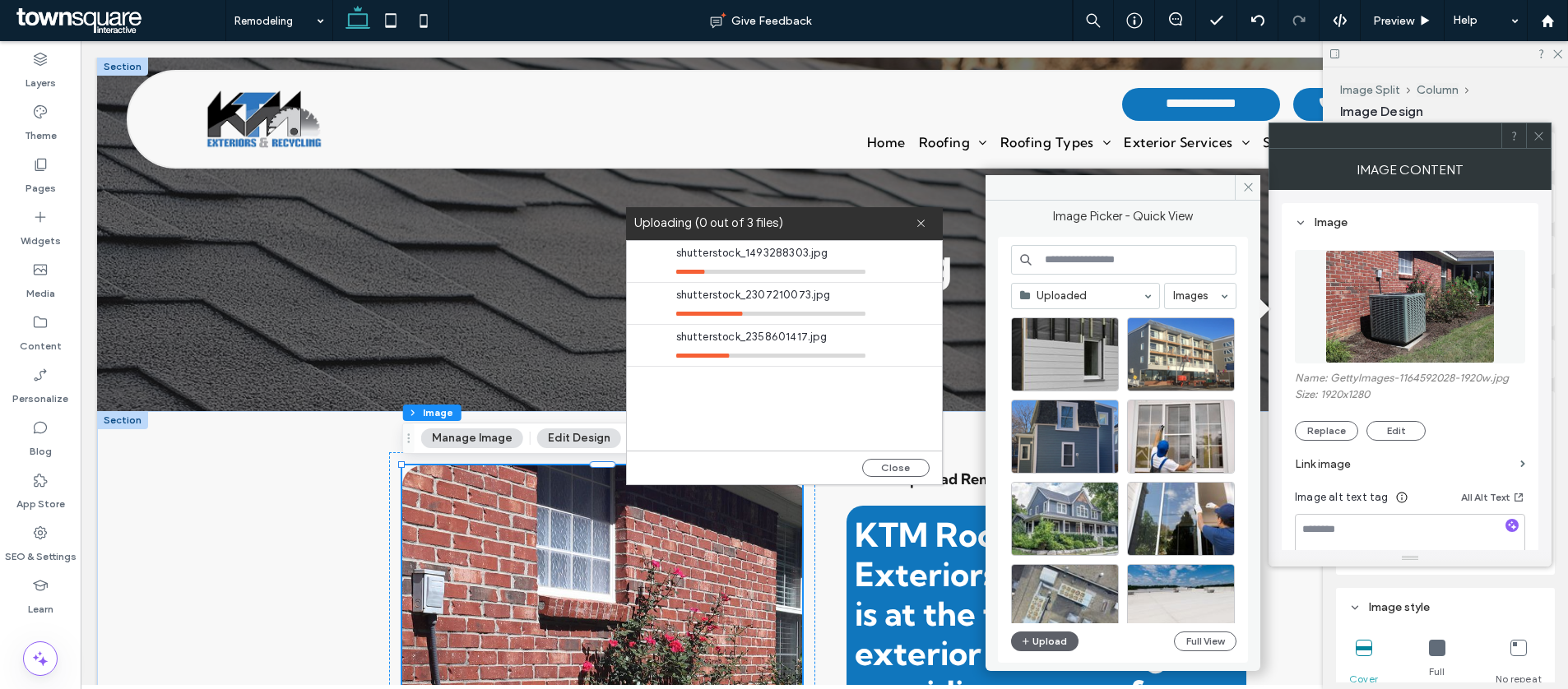 click on "Close" at bounding box center [896, 468] 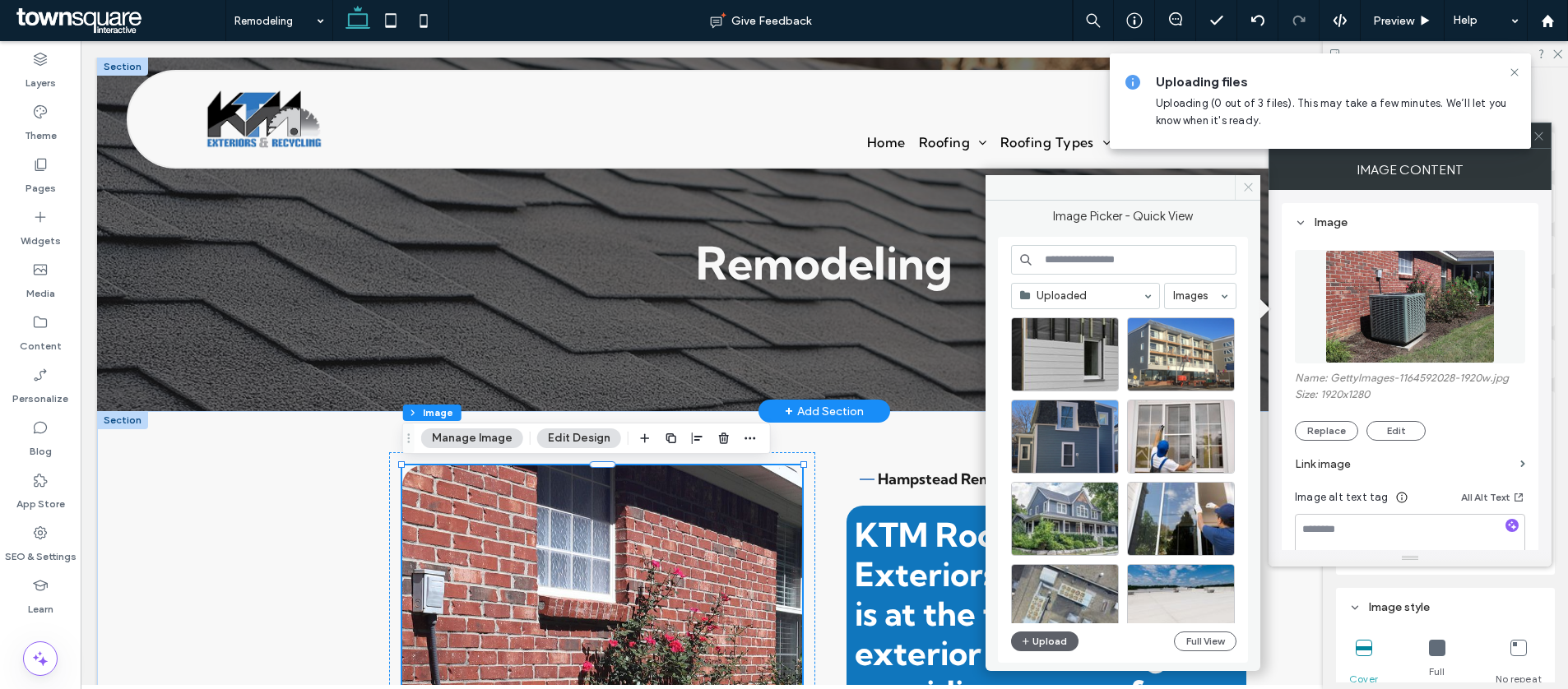 click at bounding box center [1247, 187] 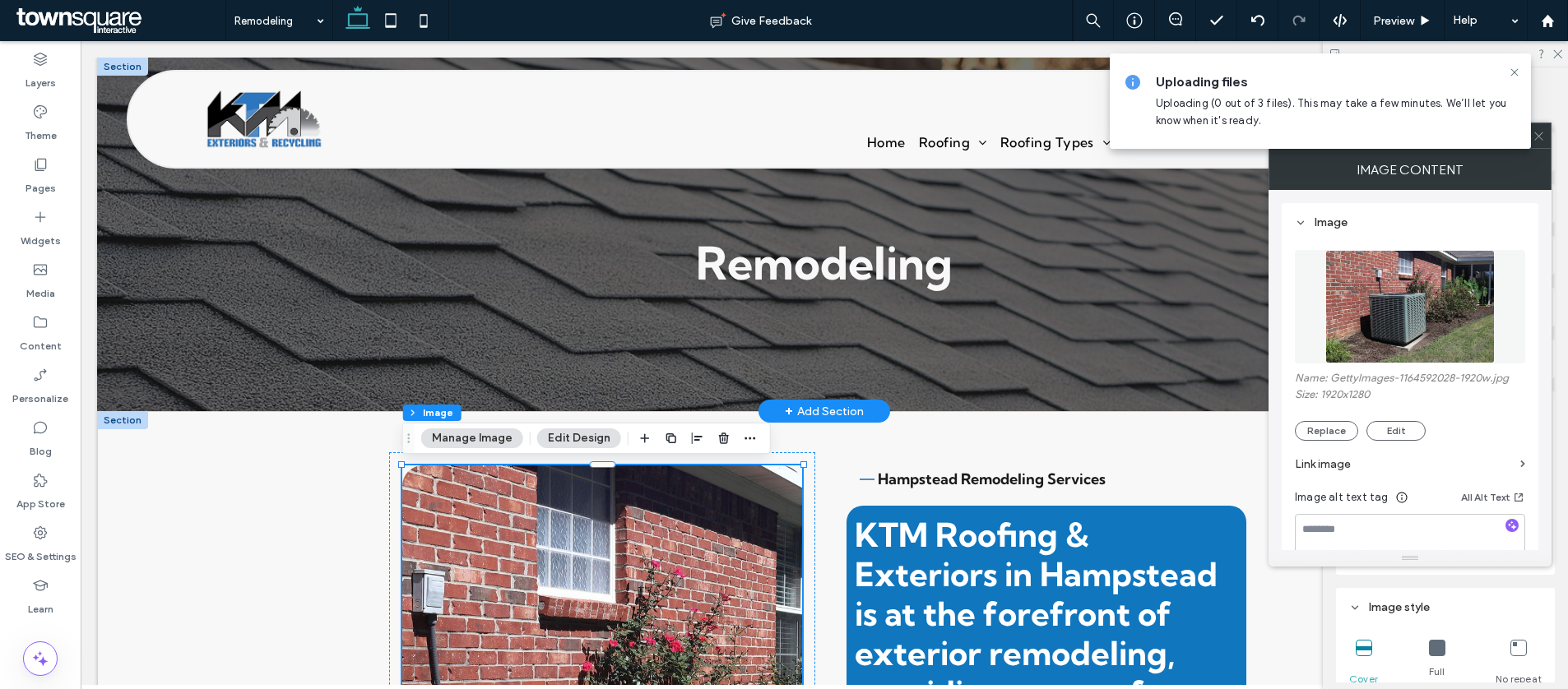 click 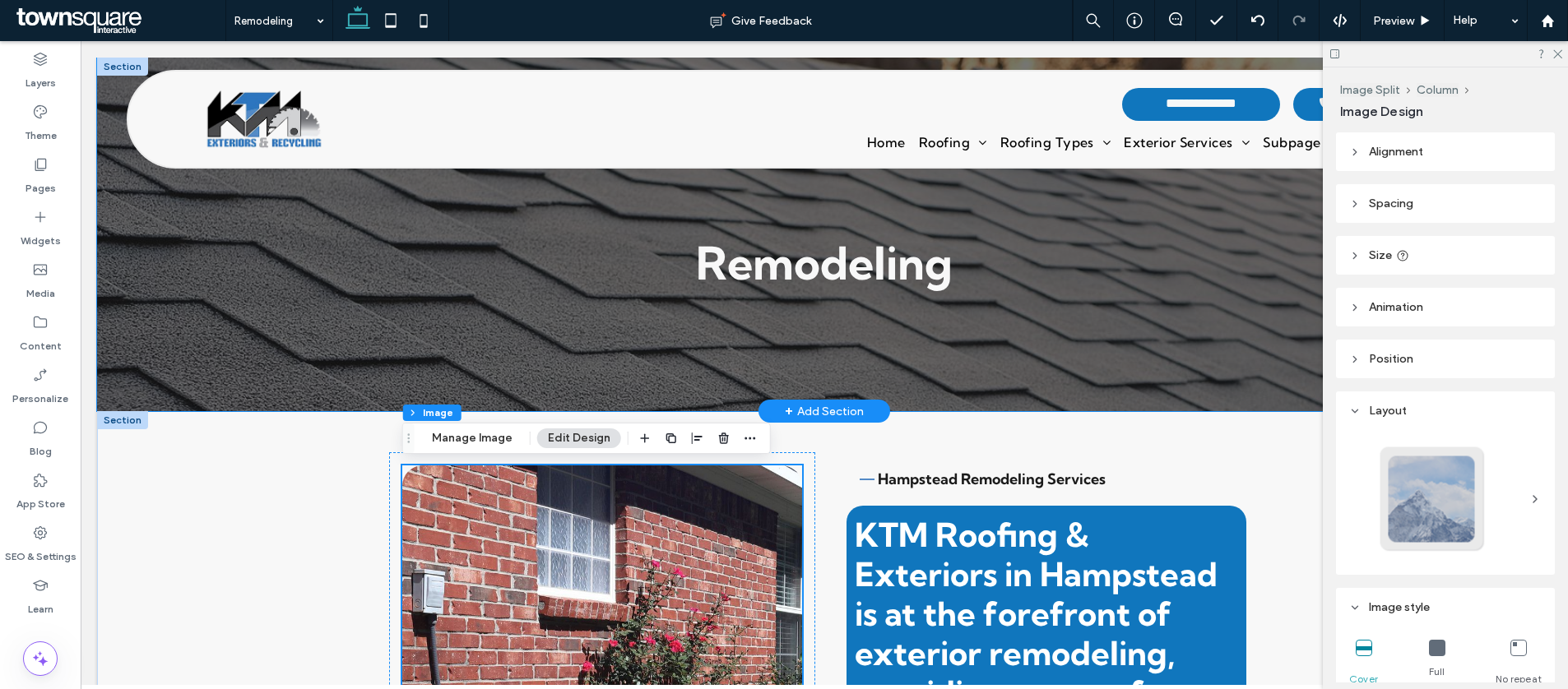 scroll, scrollTop: 3, scrollLeft: 0, axis: vertical 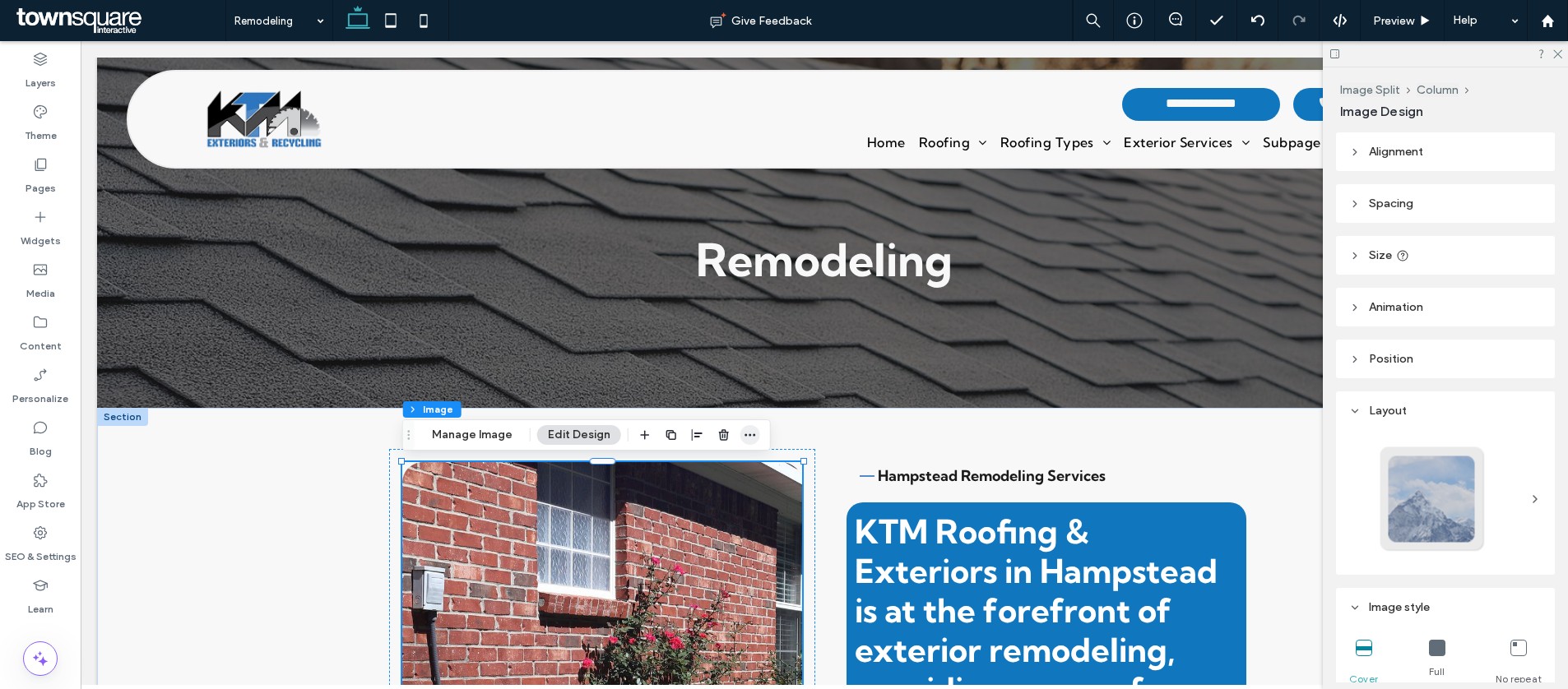 drag, startPoint x: 466, startPoint y: 428, endPoint x: 737, endPoint y: 425, distance: 271.0166 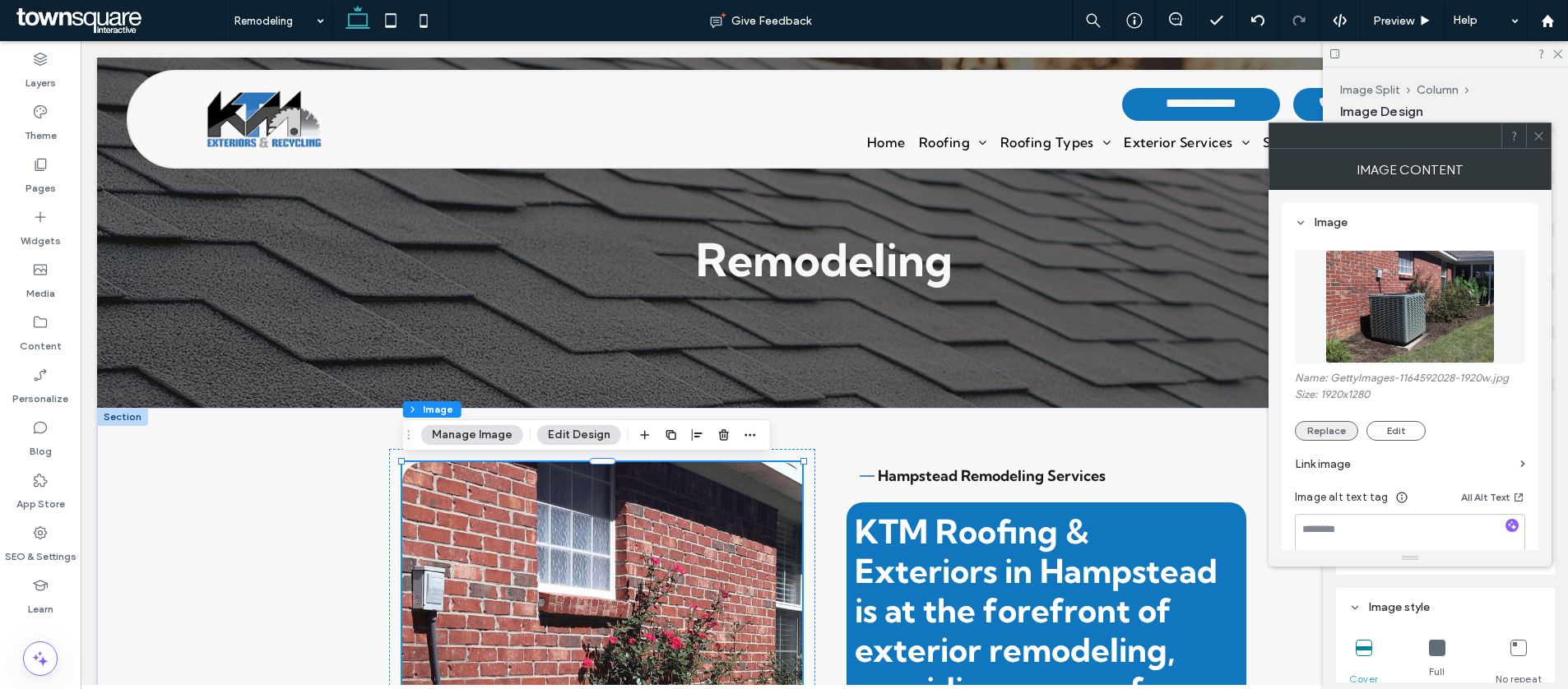 click on "Replace" at bounding box center [1326, 431] 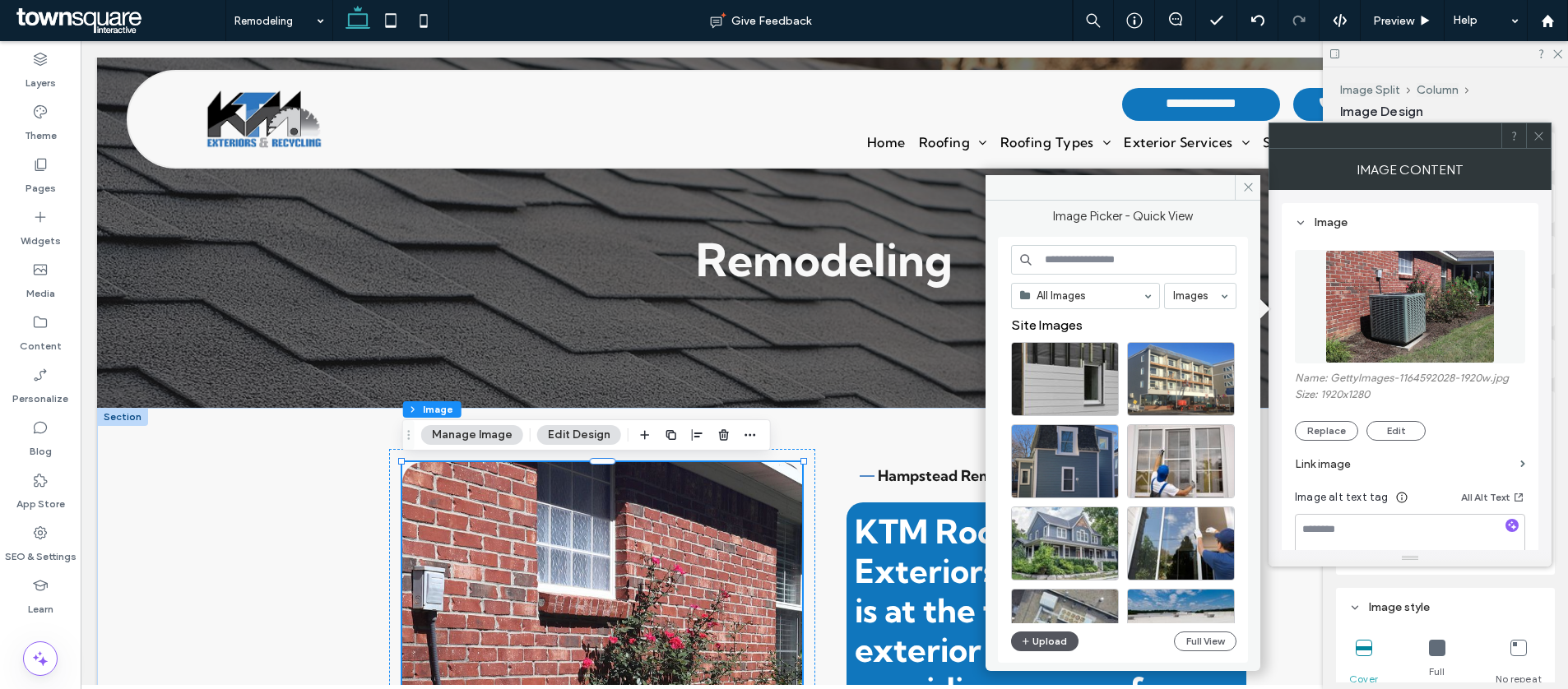click on "Upload" at bounding box center [1045, 641] 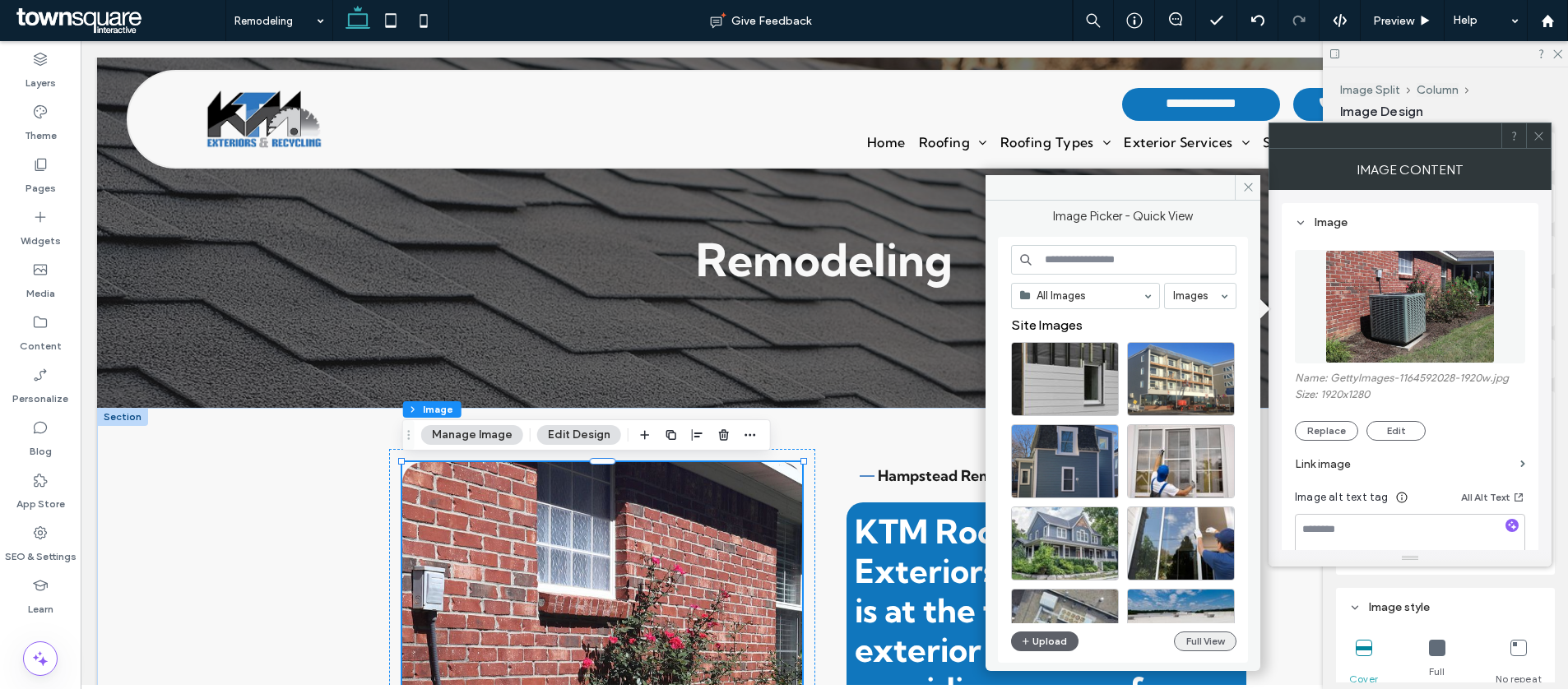click on "Full View" at bounding box center (1205, 641) 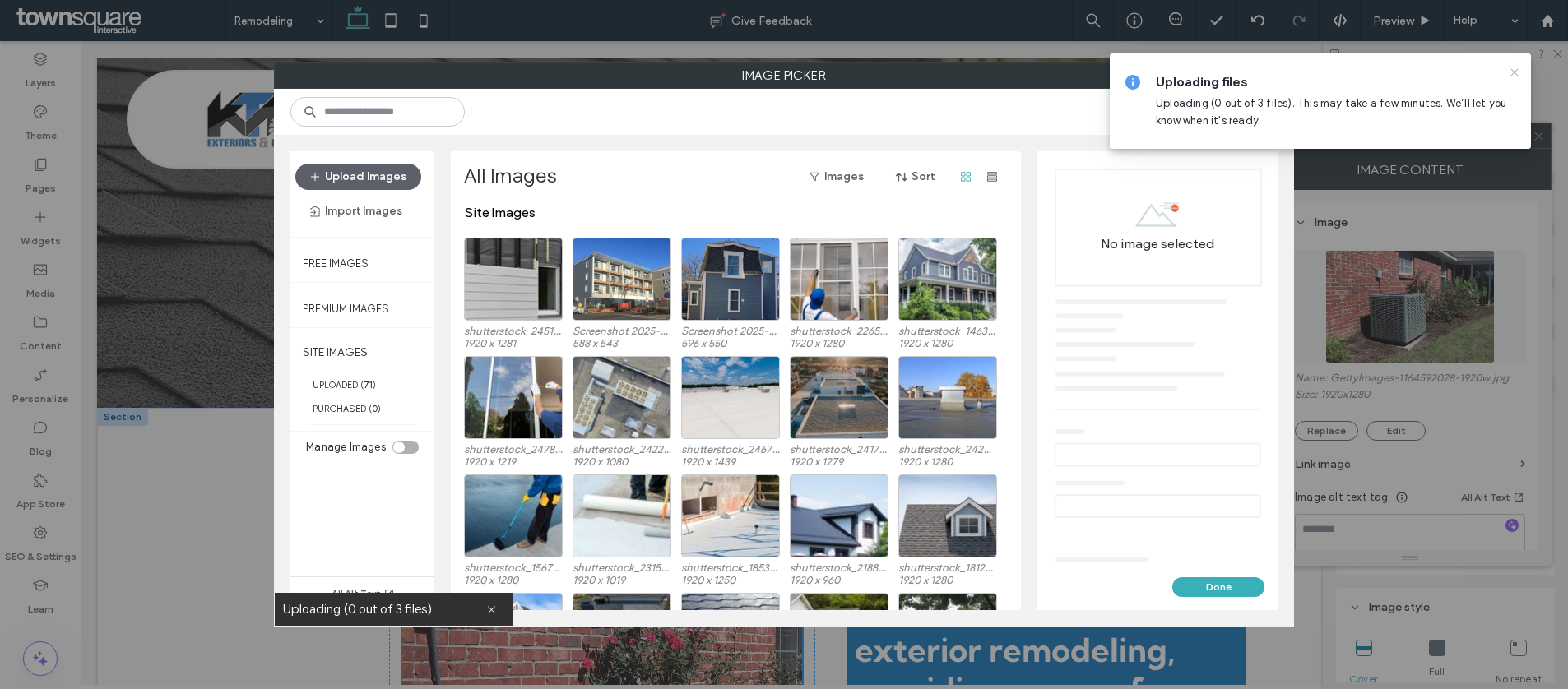 click 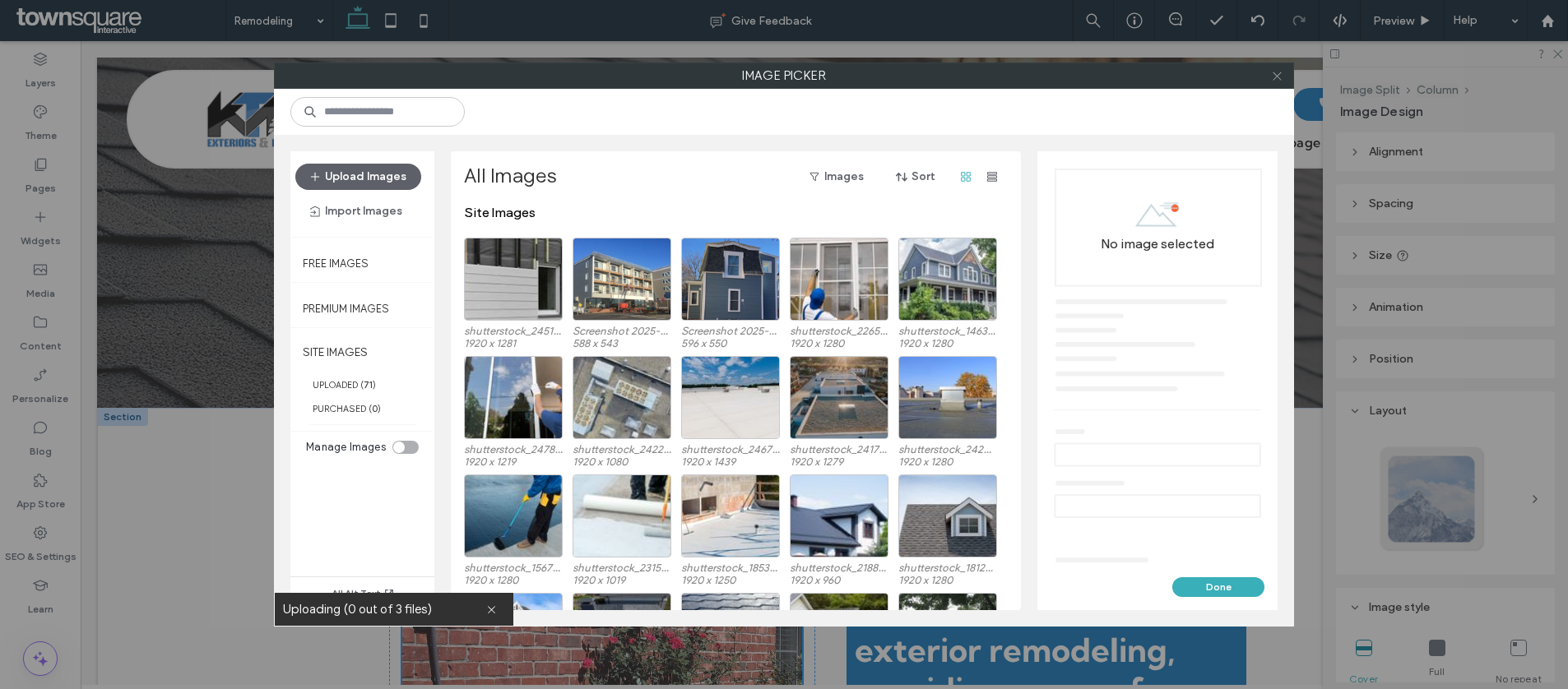 click 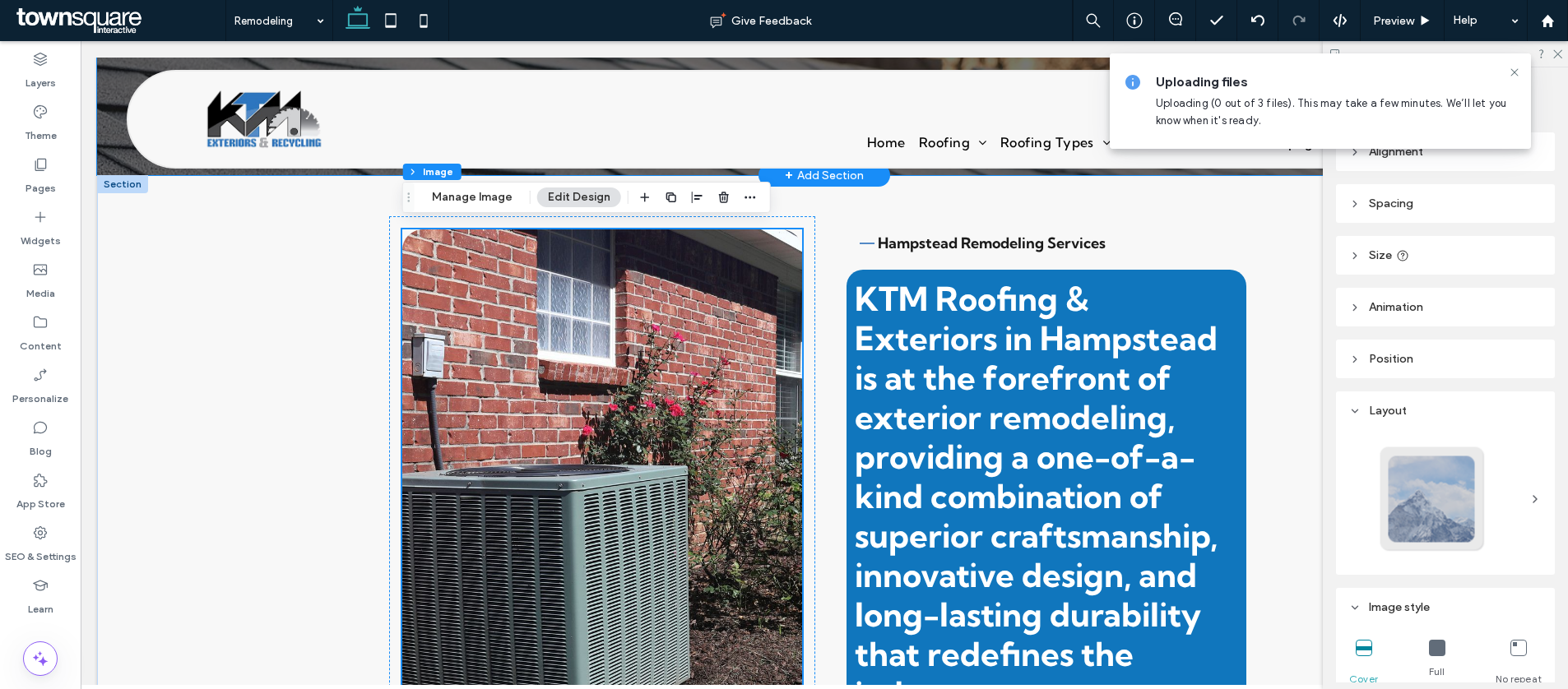 scroll, scrollTop: 241, scrollLeft: 0, axis: vertical 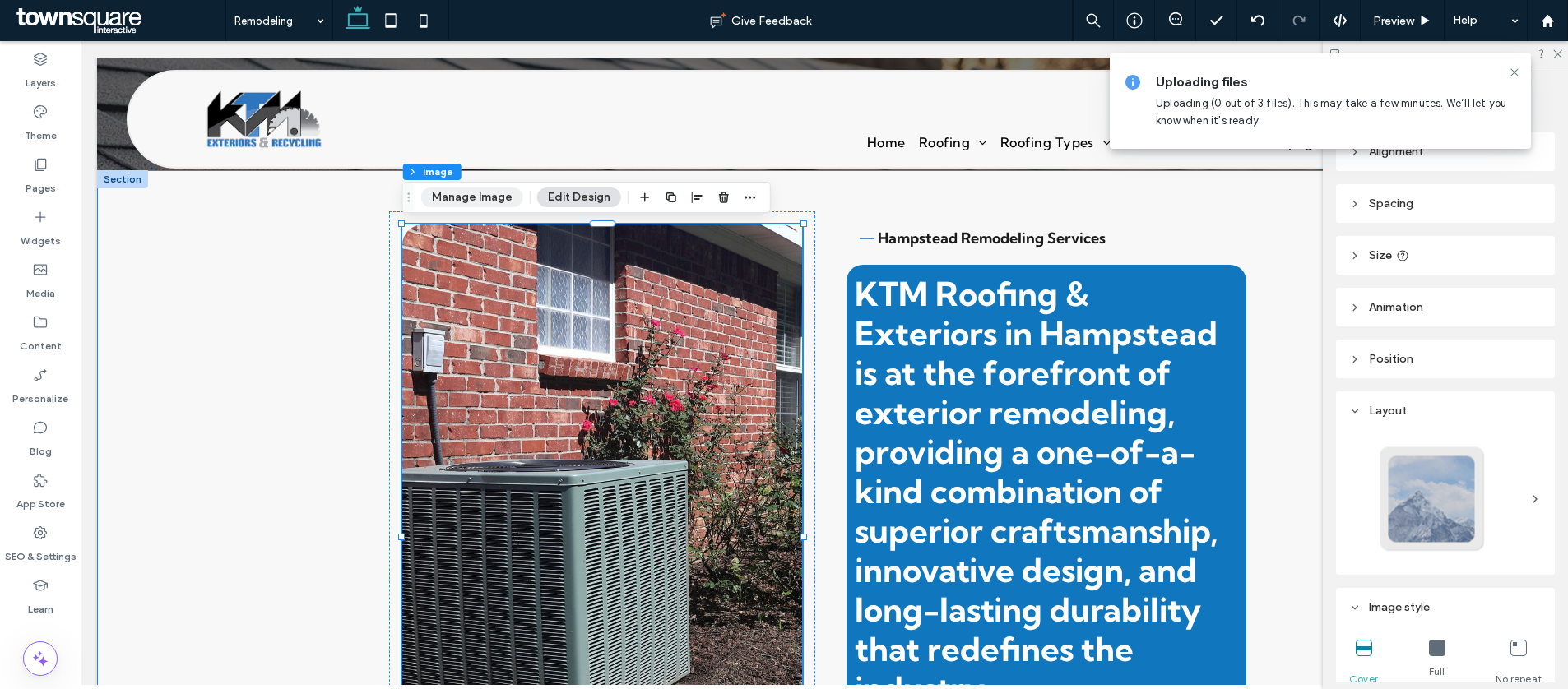 click on "Manage Image" at bounding box center (472, 197) 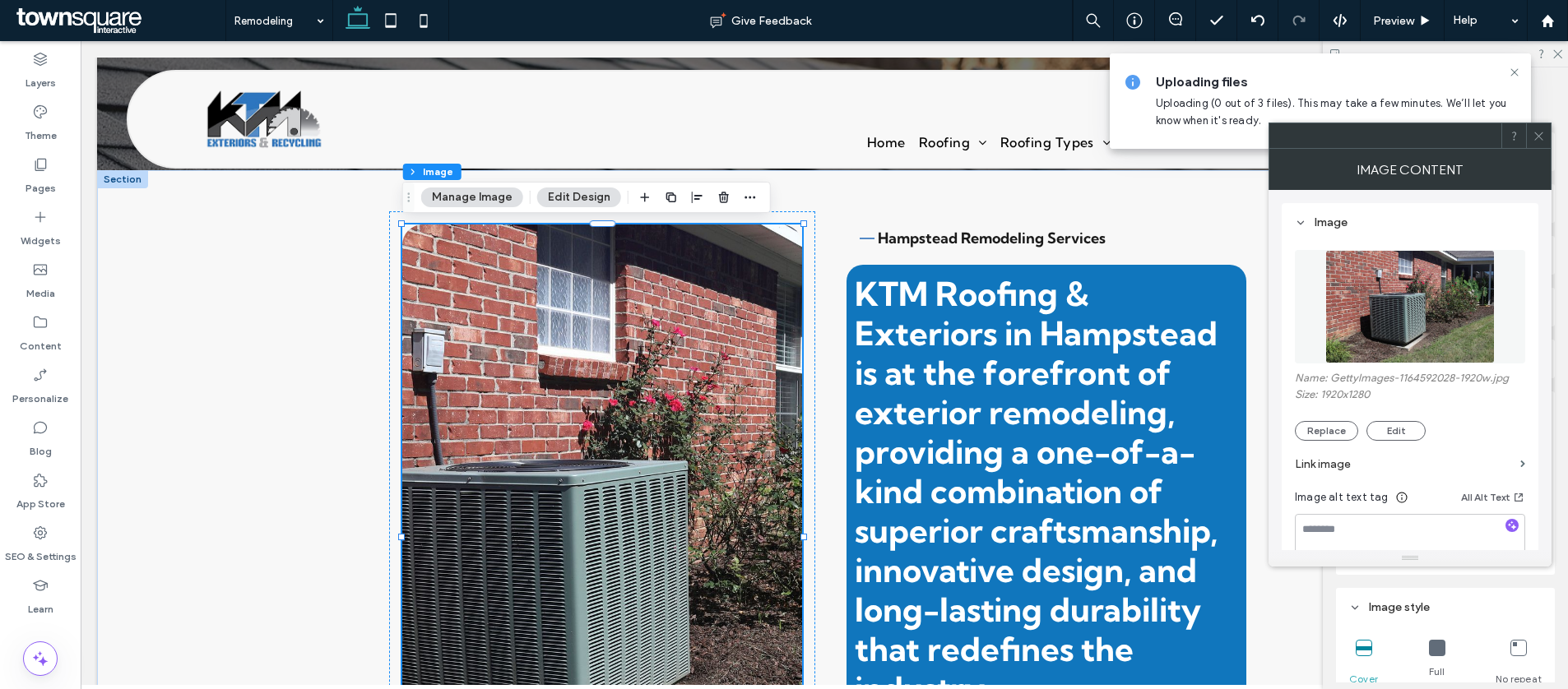 click 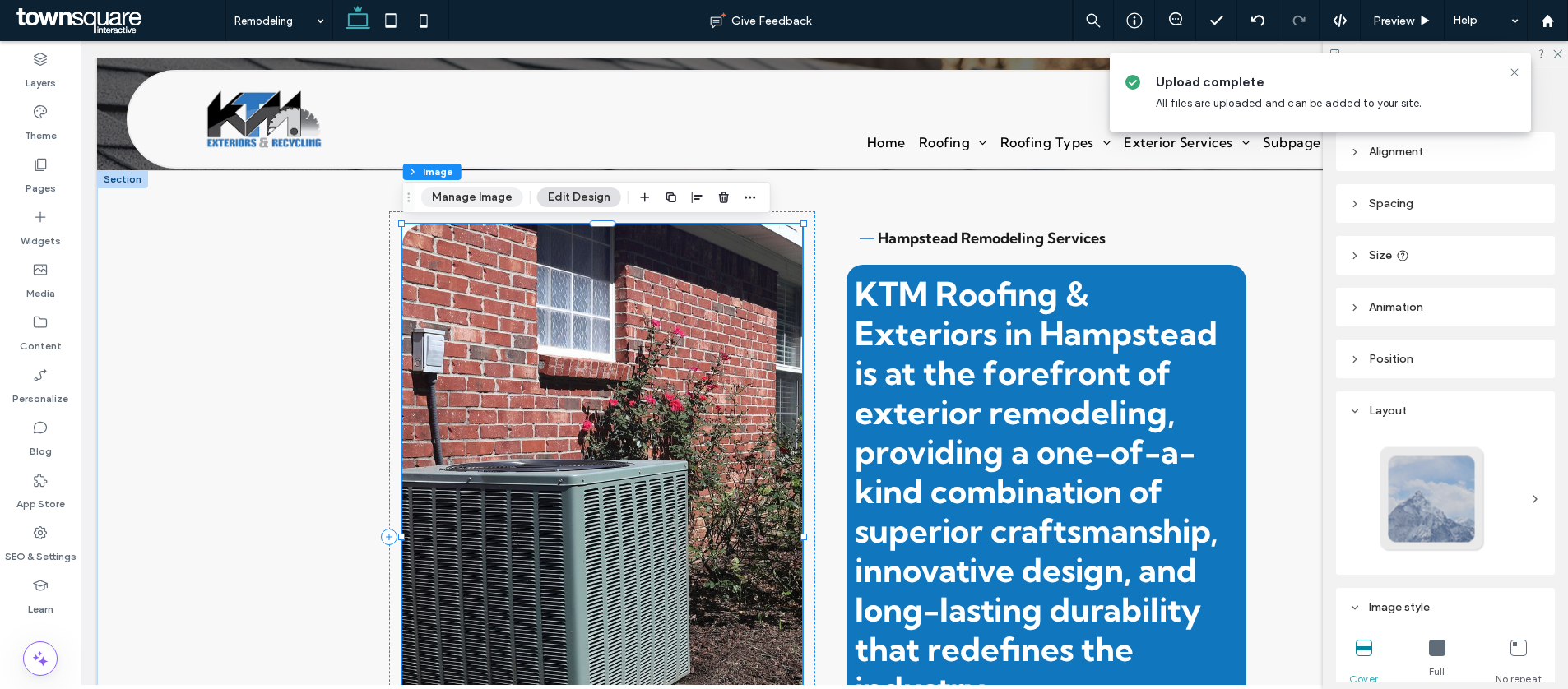 click on "Manage Image" at bounding box center (472, 197) 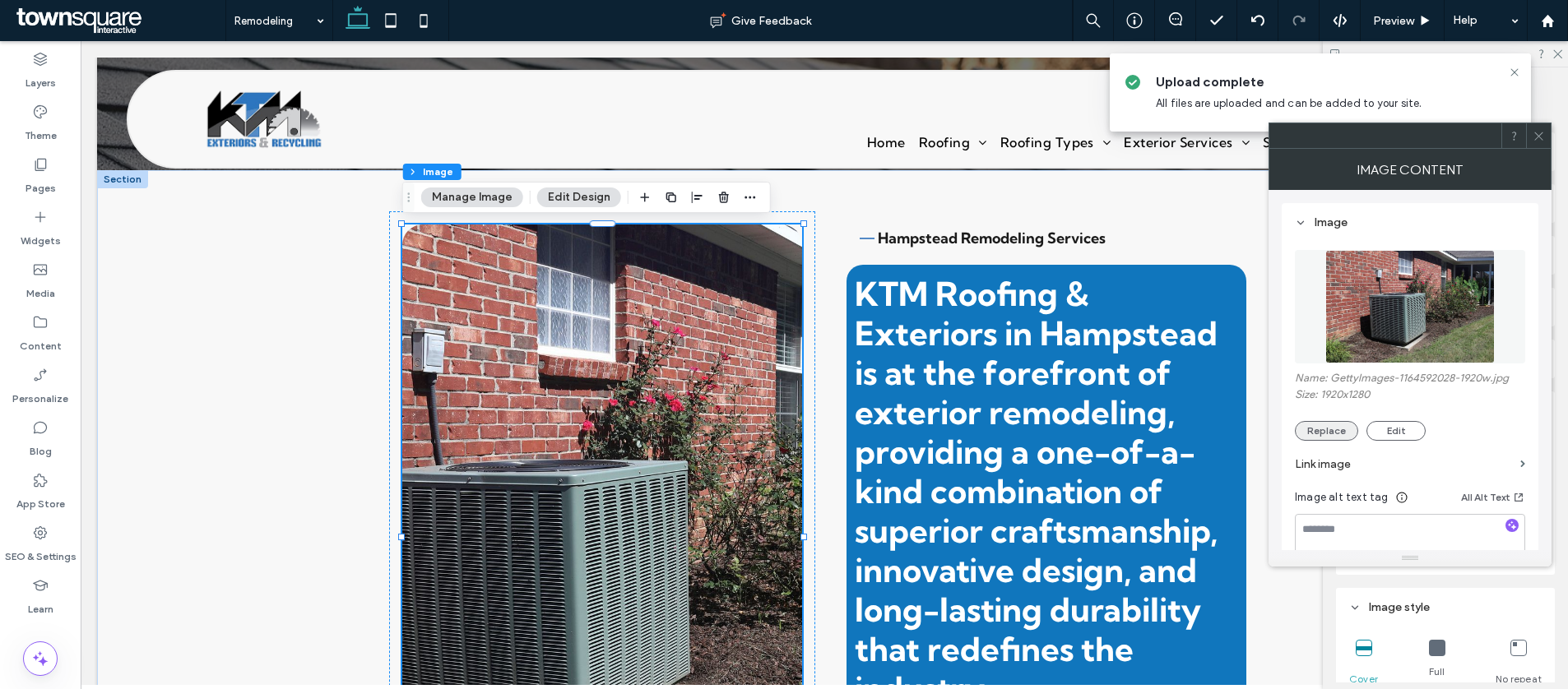 click on "Replace" at bounding box center (1326, 431) 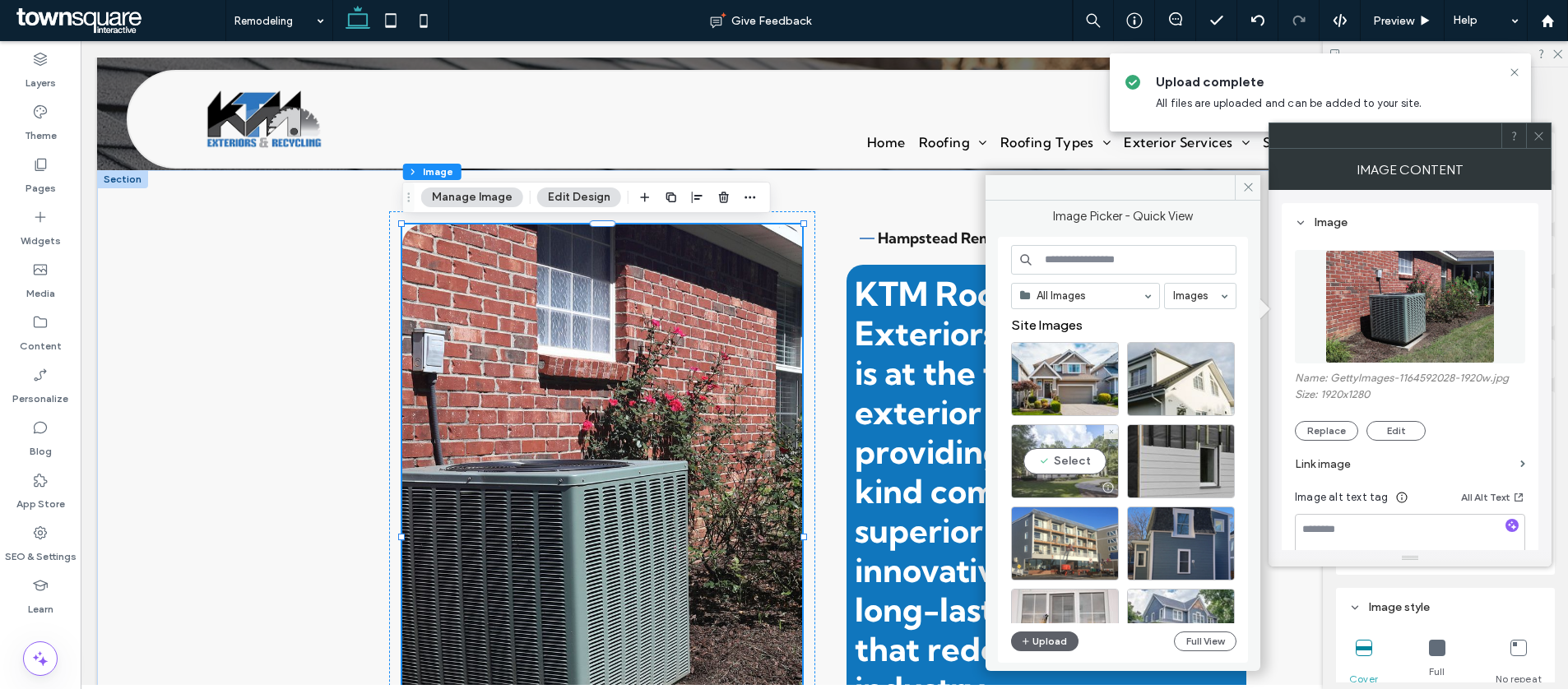 click on "Select" at bounding box center [1065, 461] 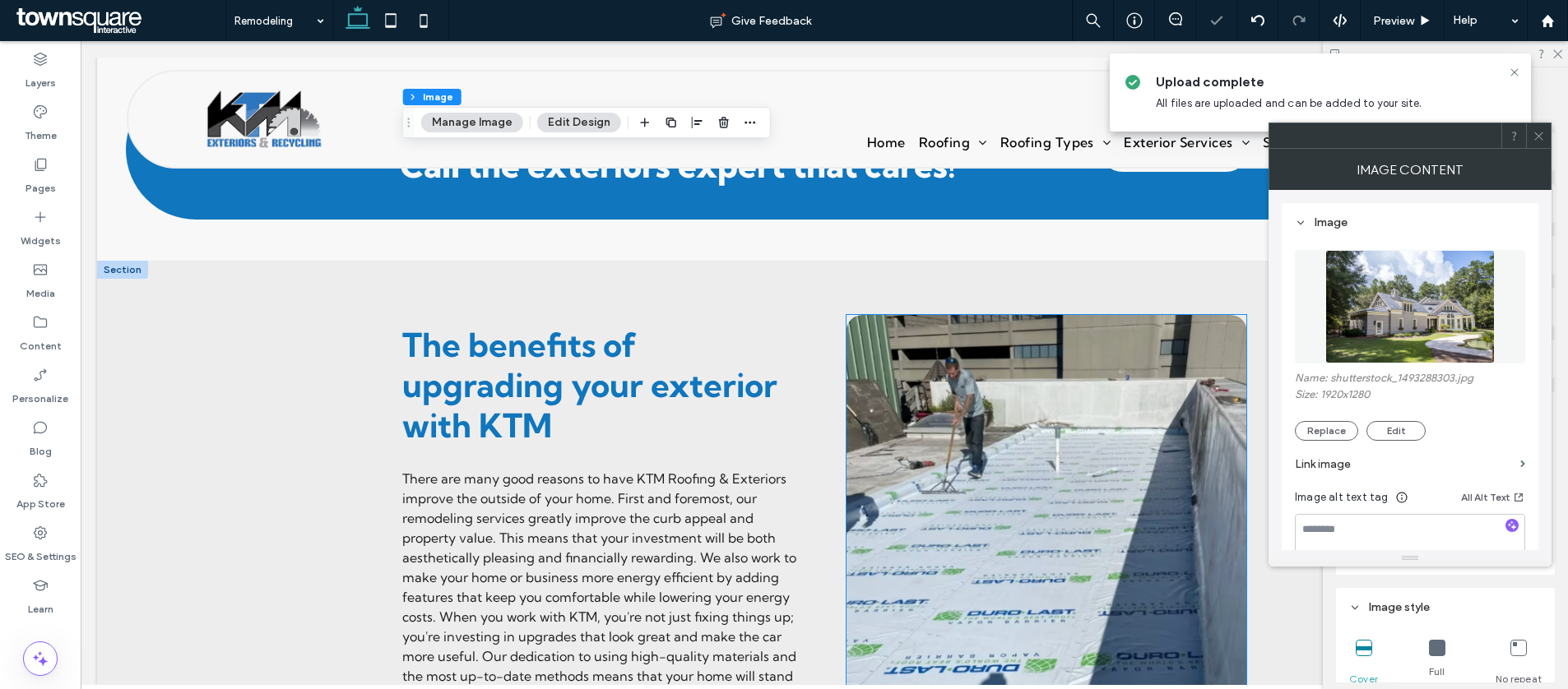 click at bounding box center (1046, 529) 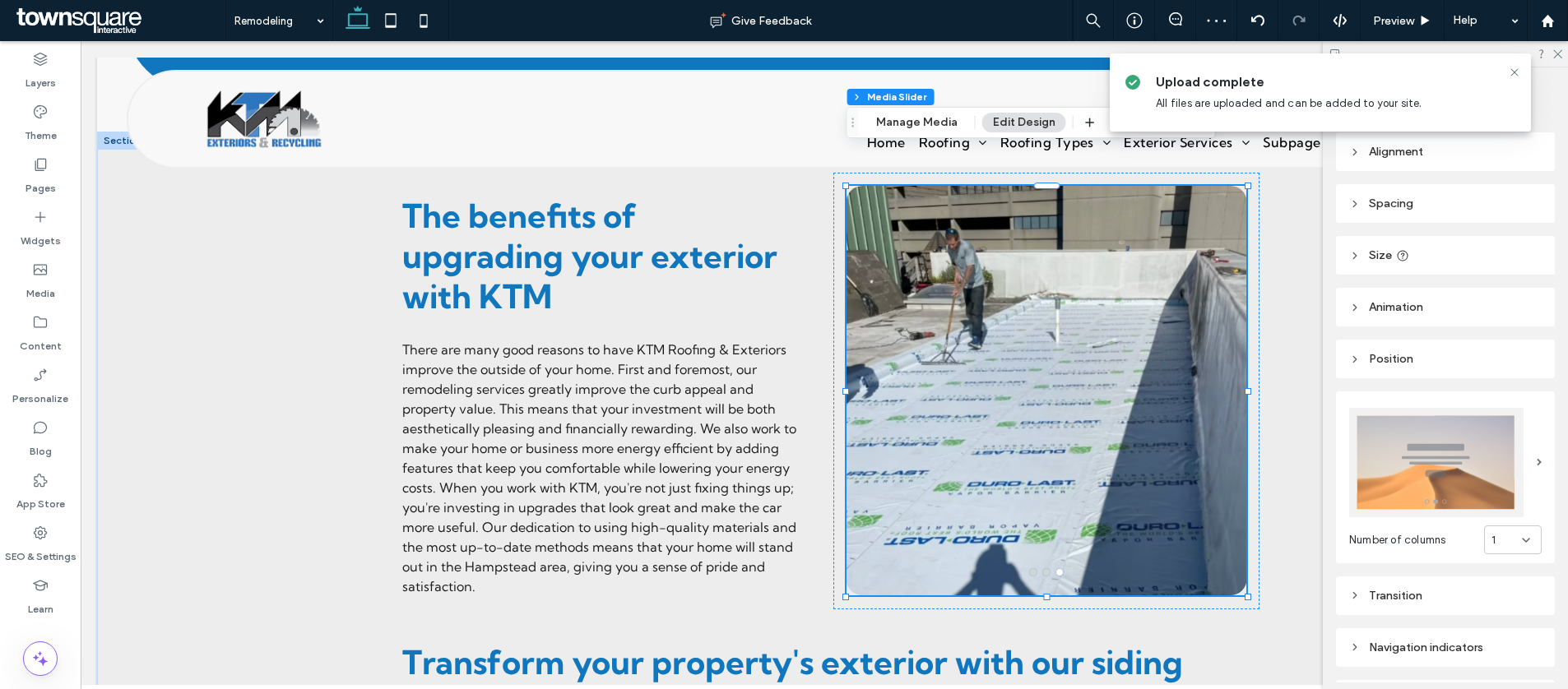 scroll, scrollTop: 1750, scrollLeft: 0, axis: vertical 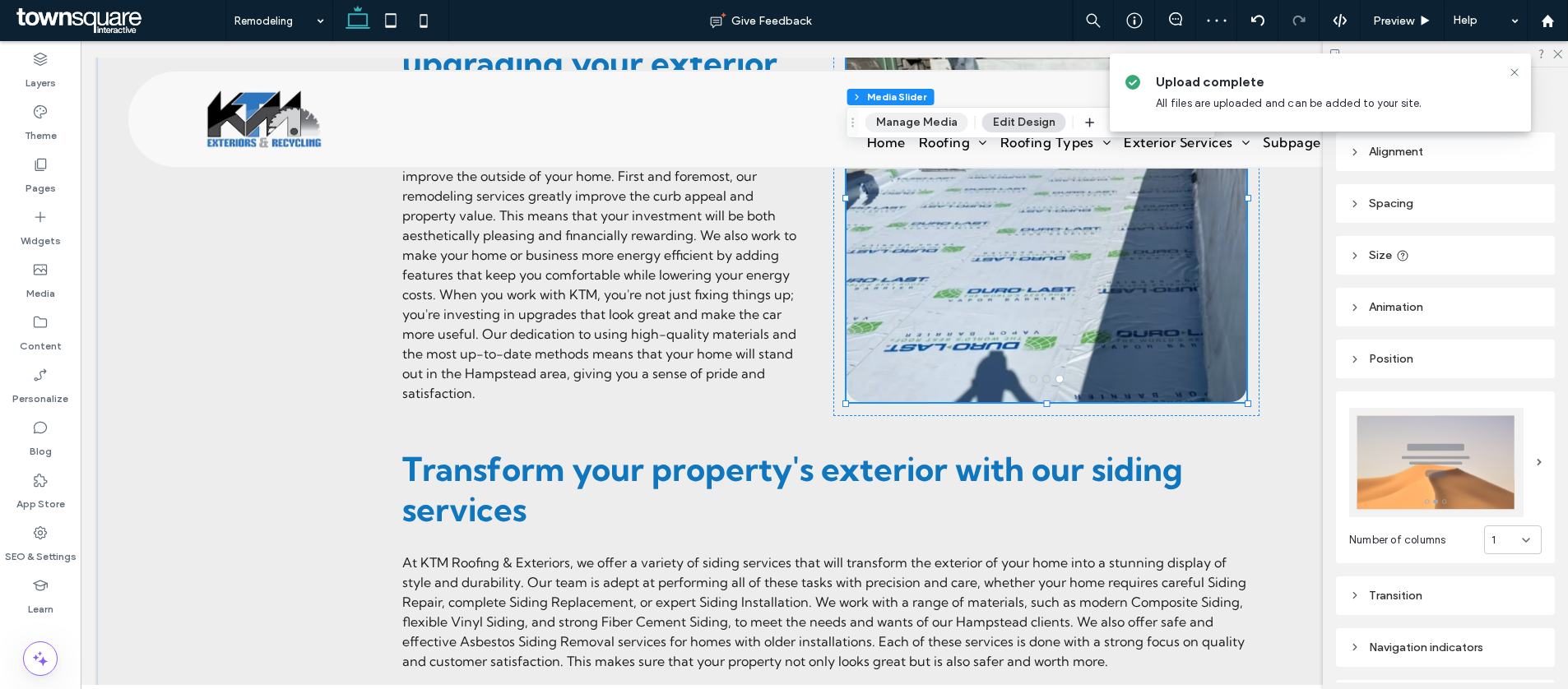 drag, startPoint x: 906, startPoint y: 123, endPoint x: 888, endPoint y: 118, distance: 18.68154 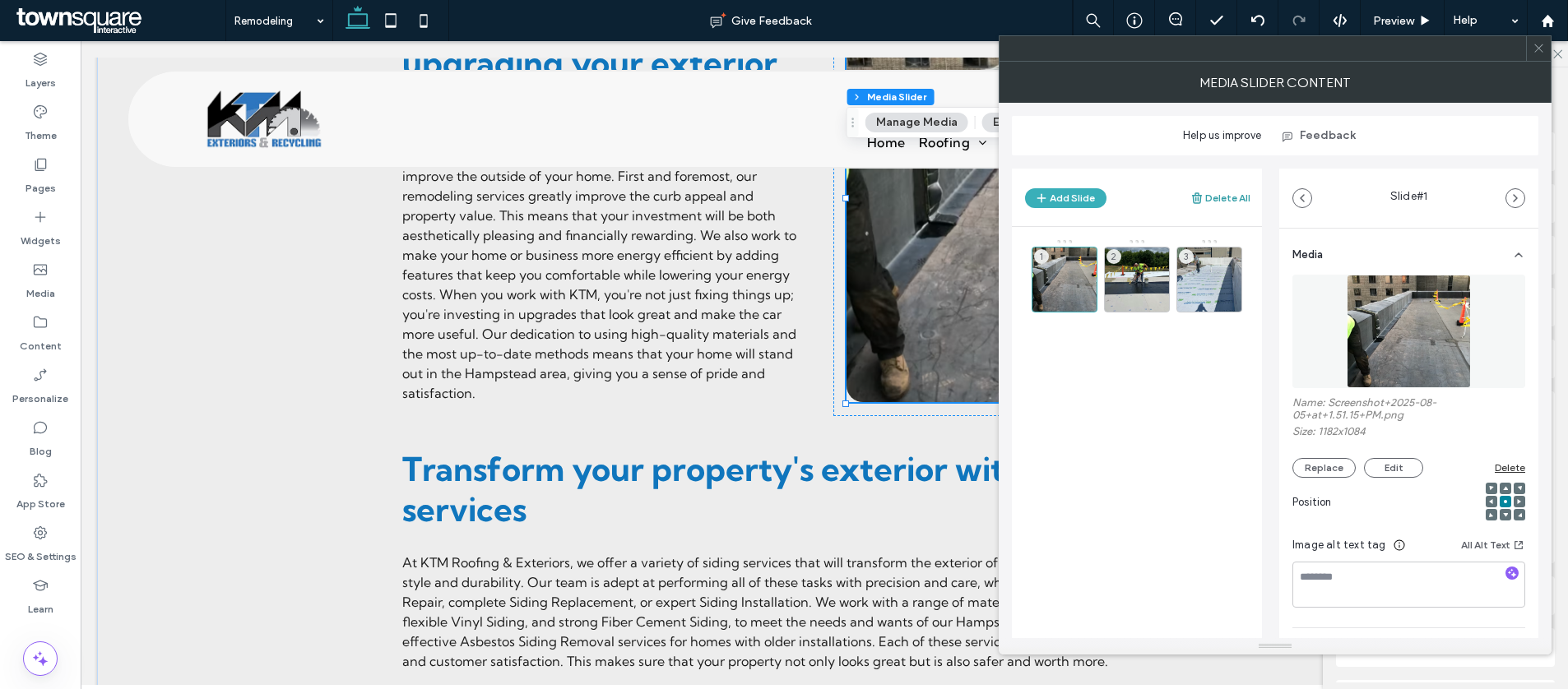 click on "Delete All" at bounding box center (1220, 198) 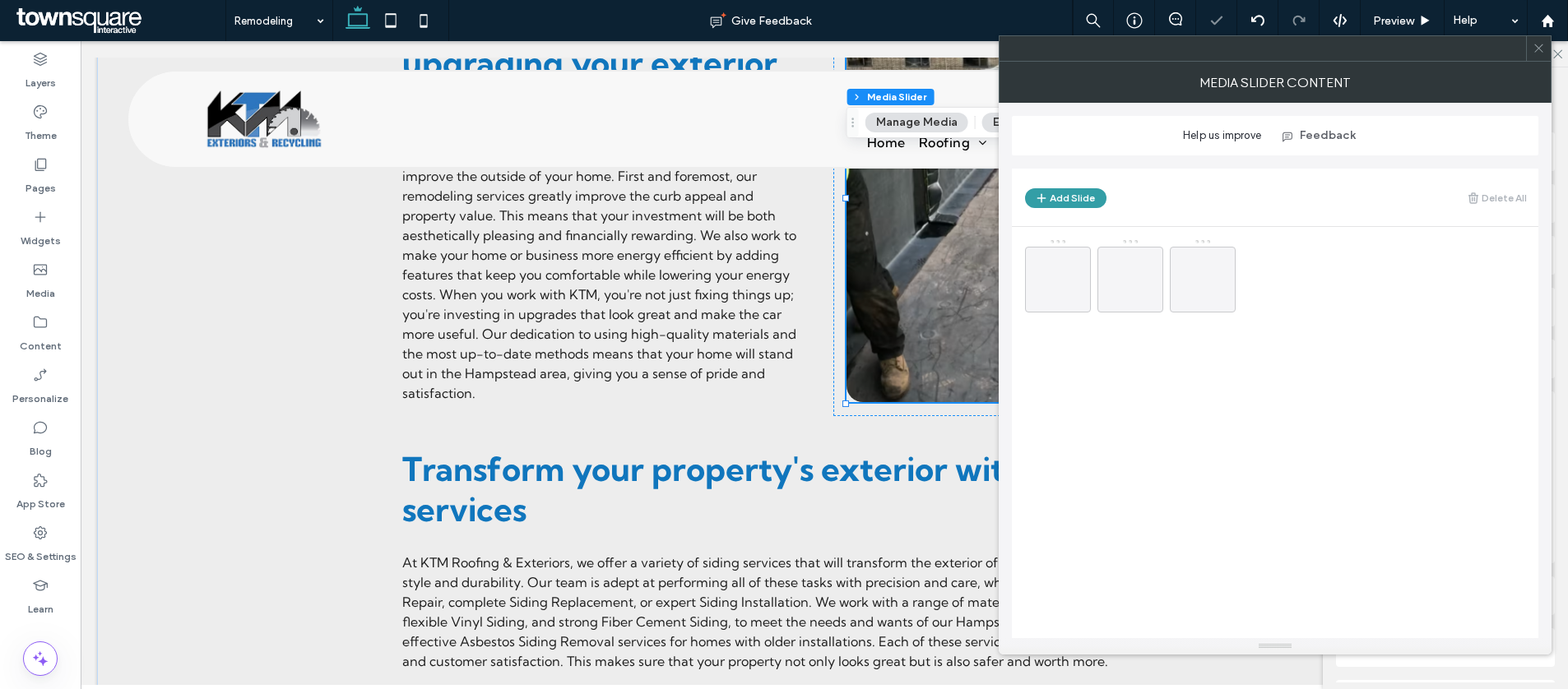 click on "Add Slide" at bounding box center (1065, 198) 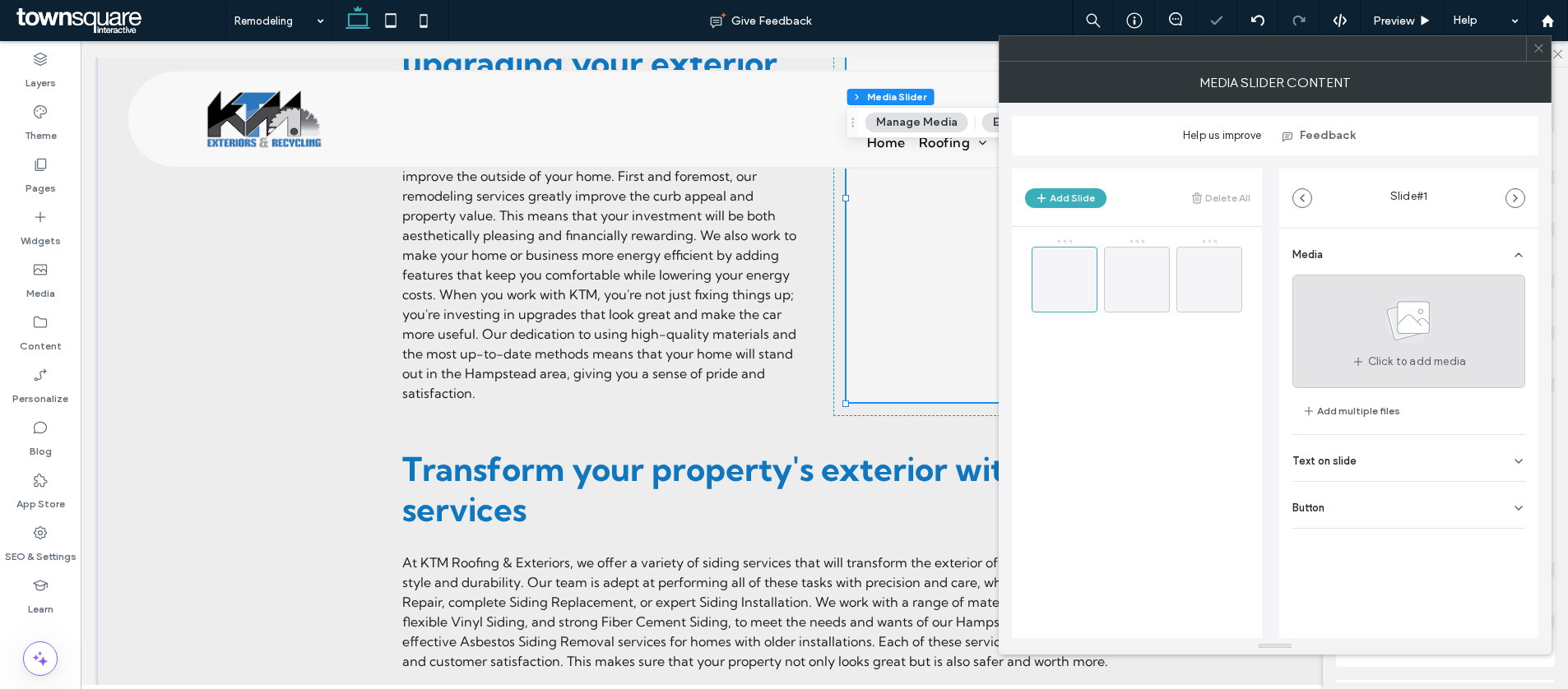 click 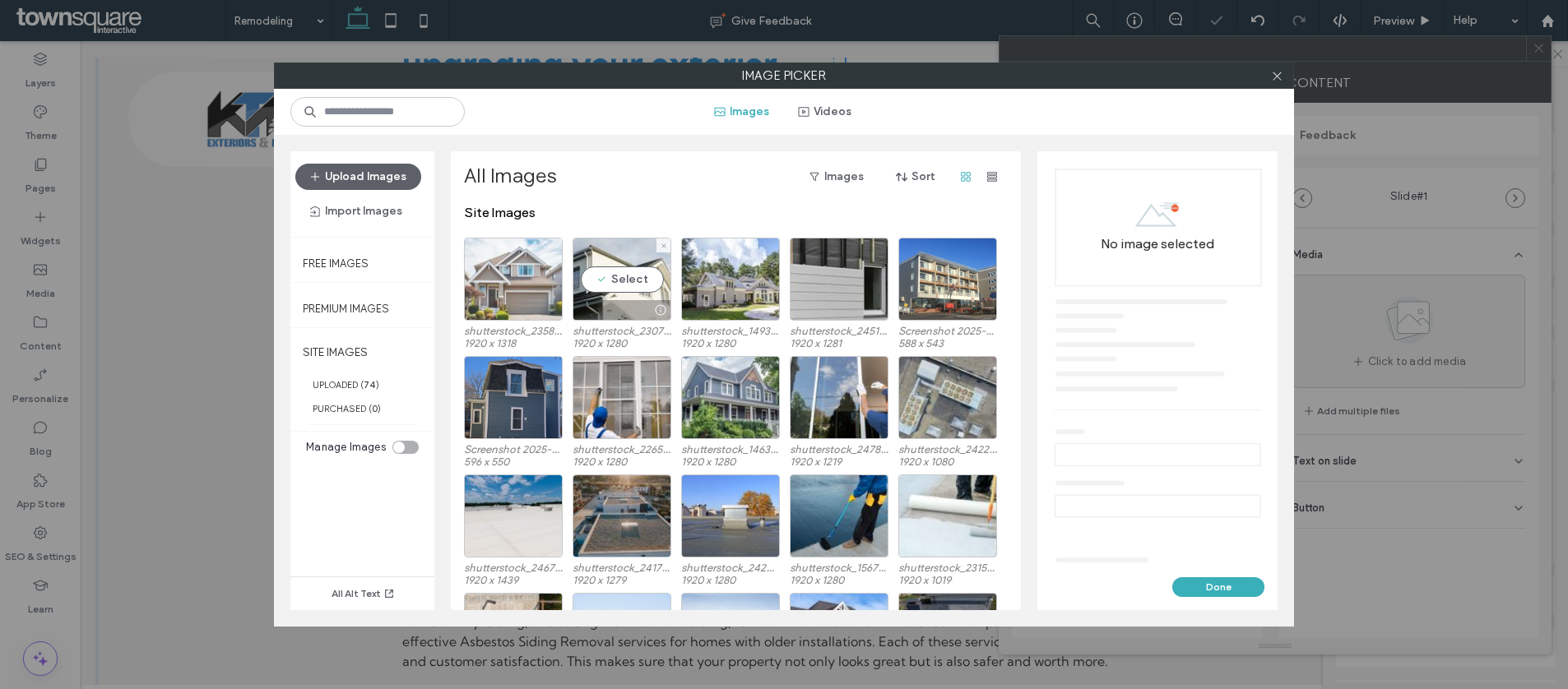 click at bounding box center (513, 279) 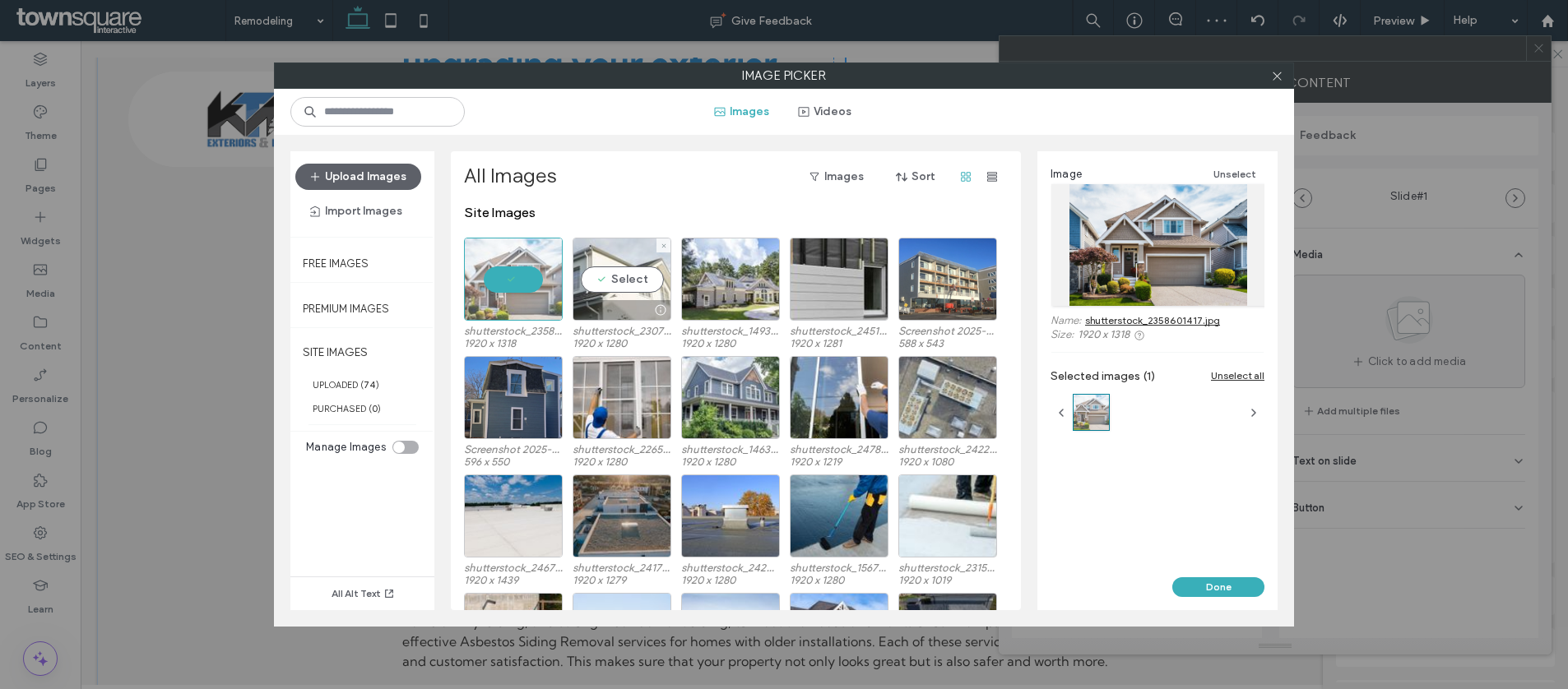 click on "Select" at bounding box center (622, 279) 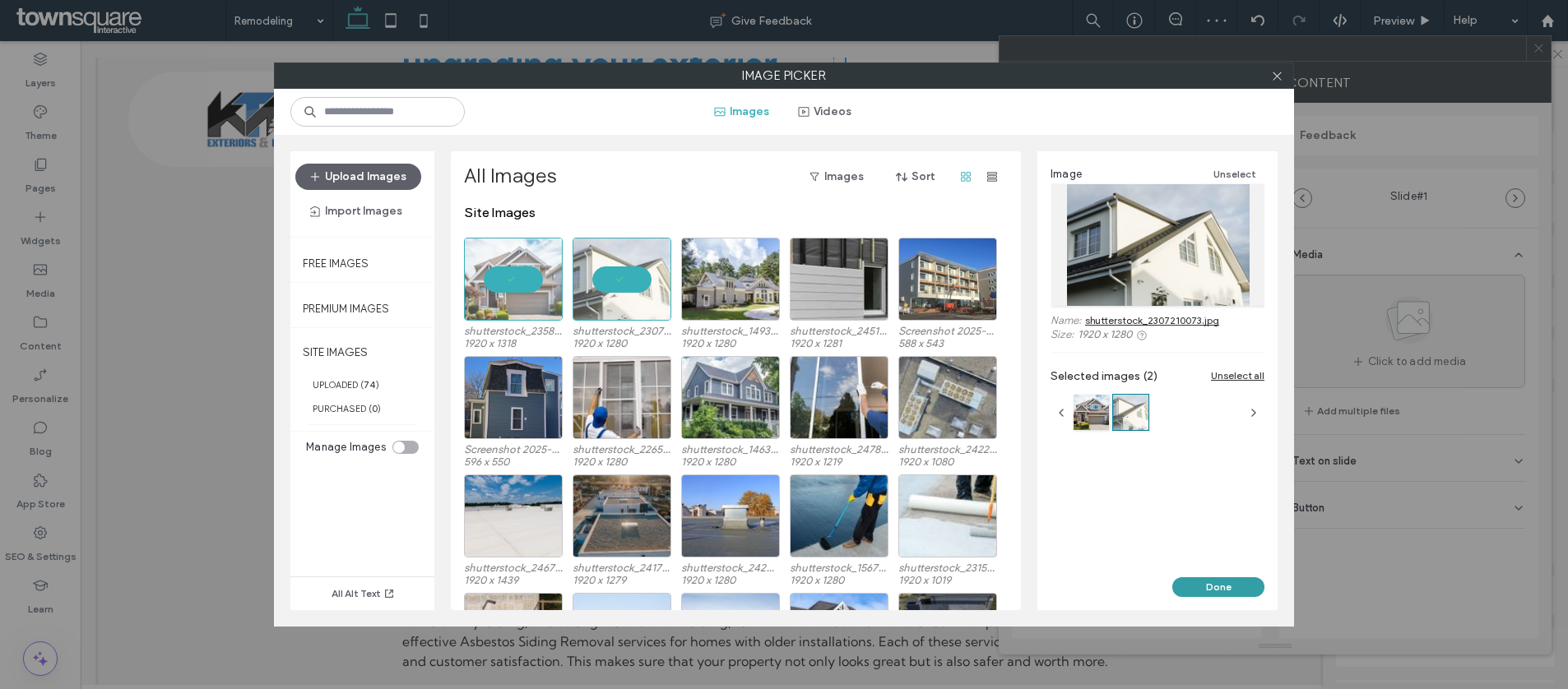 click on "Done" at bounding box center (1218, 587) 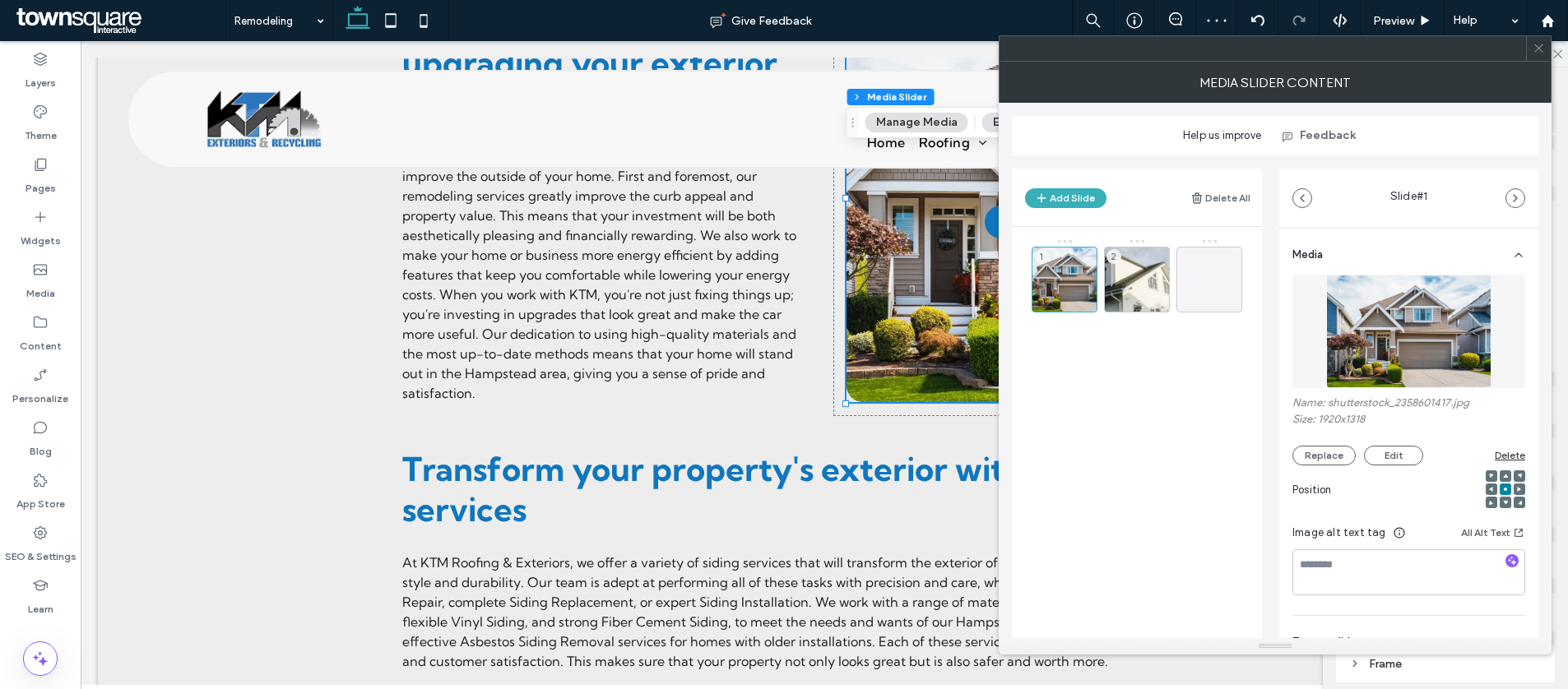scroll, scrollTop: 257, scrollLeft: 0, axis: vertical 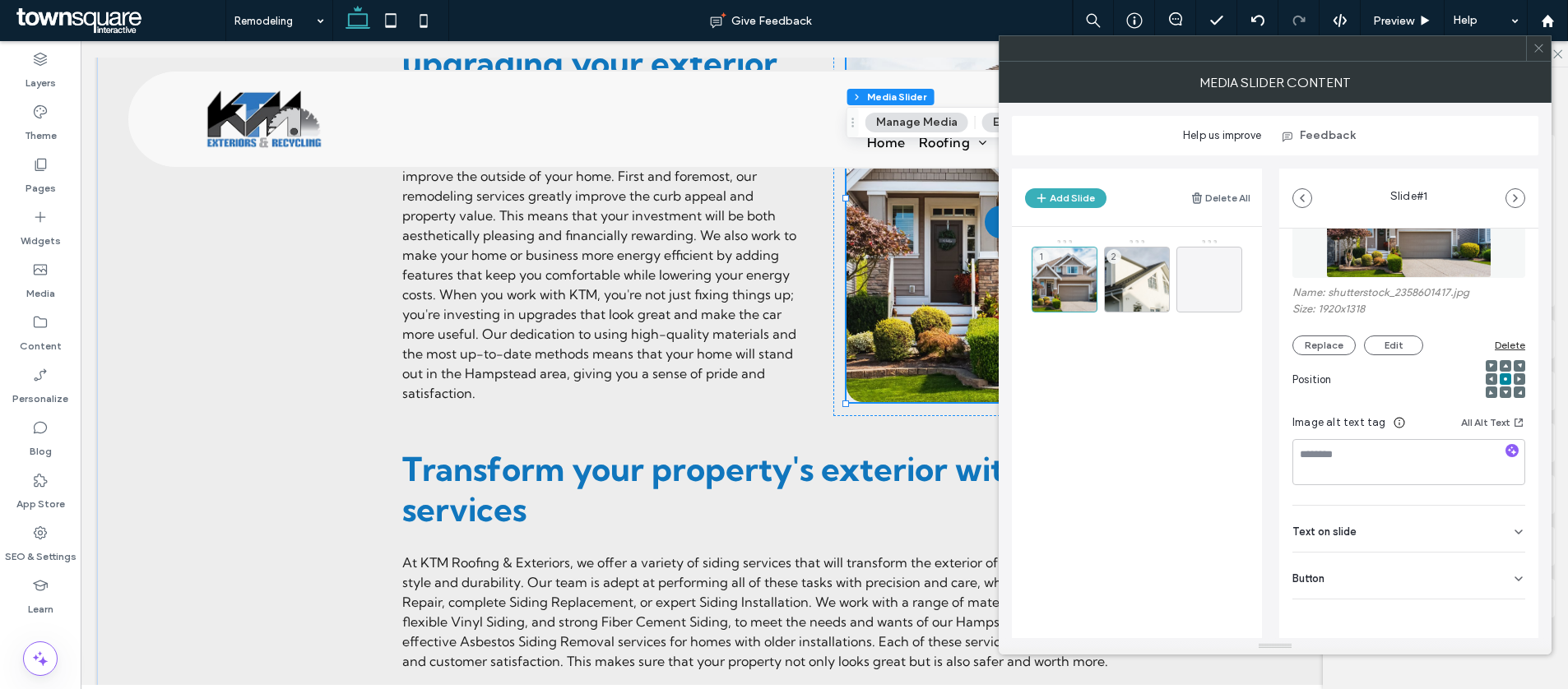 click on "Button" at bounding box center (1408, 576) 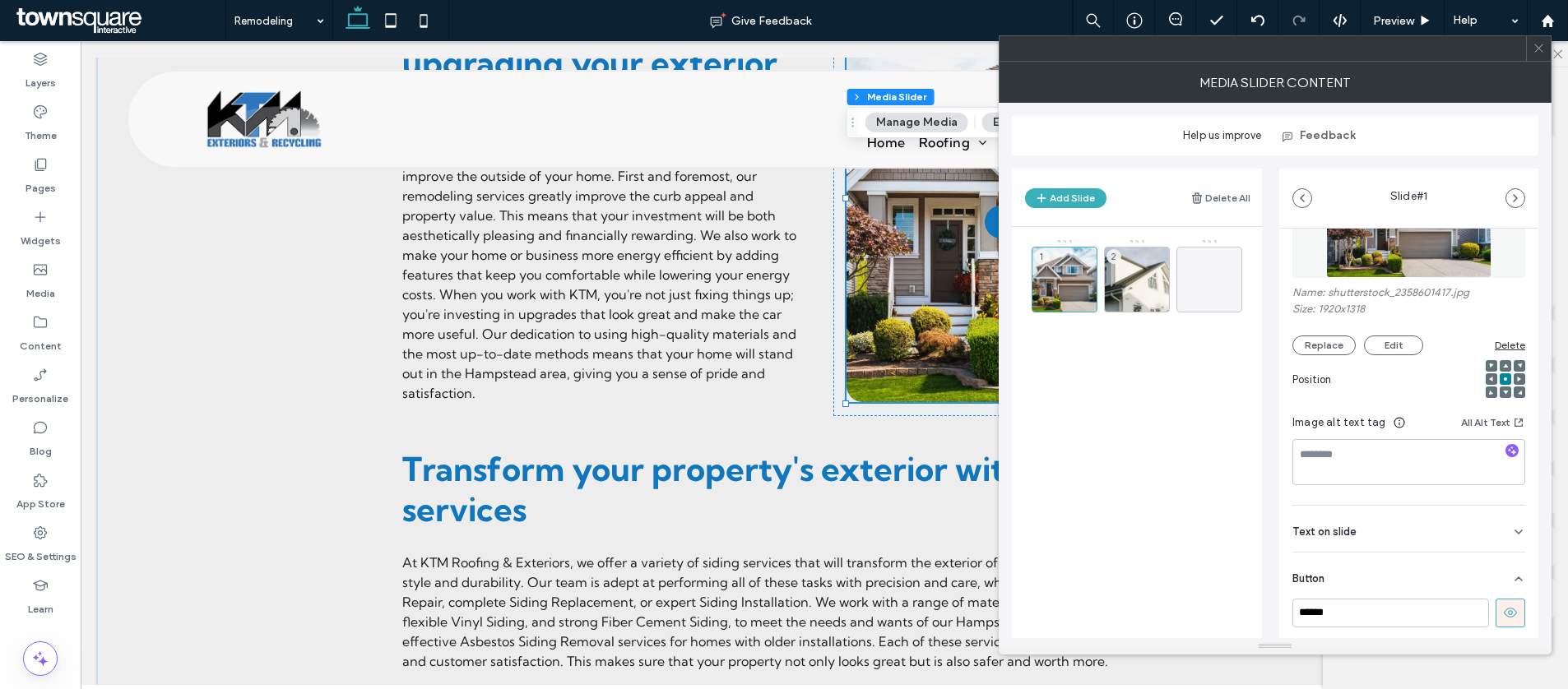 click 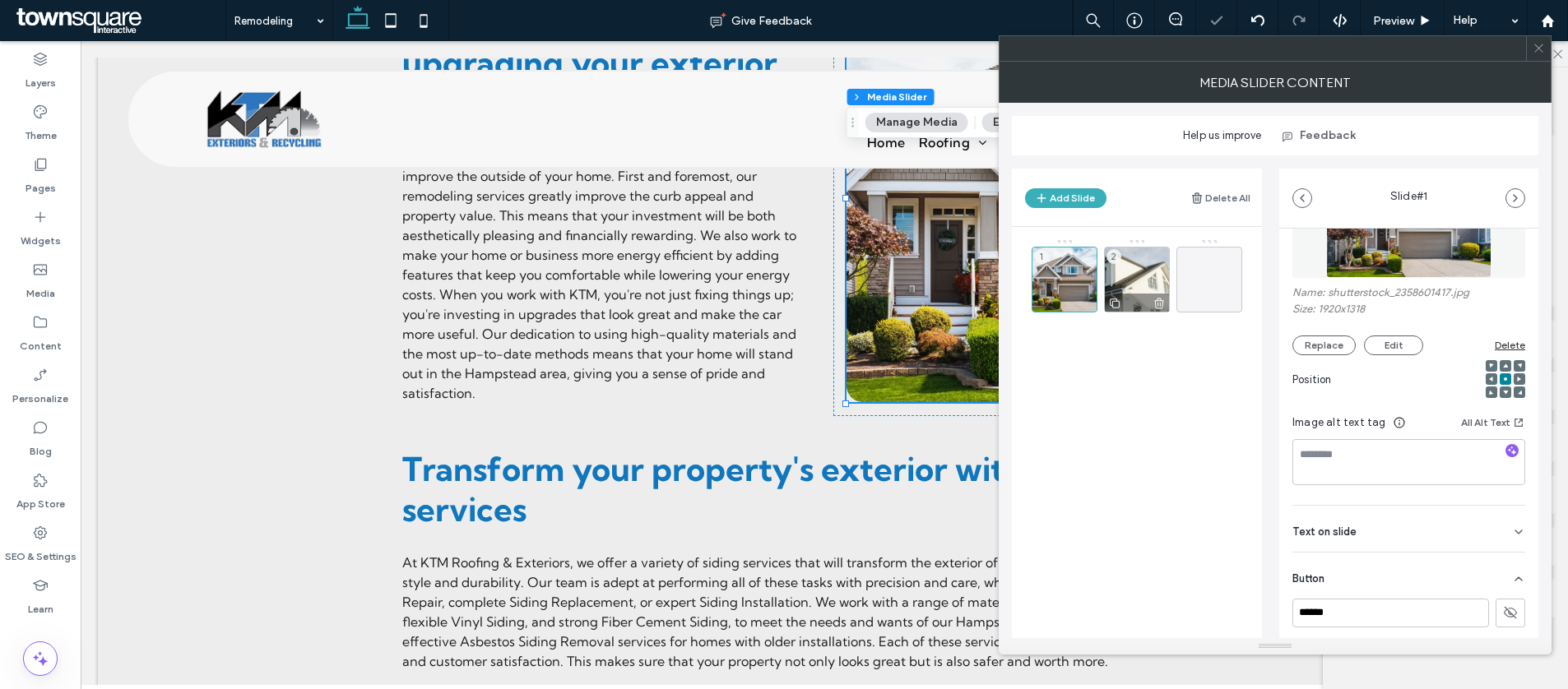 click on "2" at bounding box center [1137, 280] 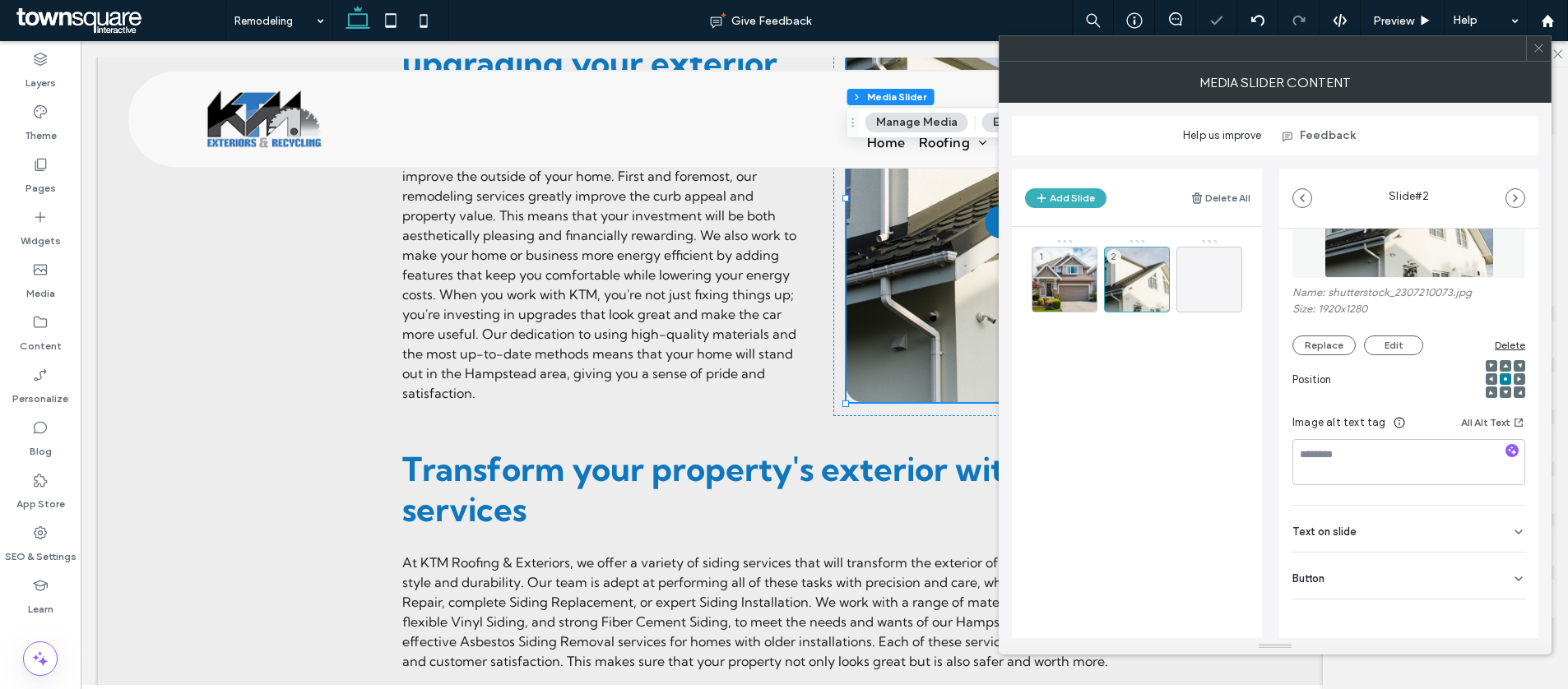 click on "Button" at bounding box center [1408, 576] 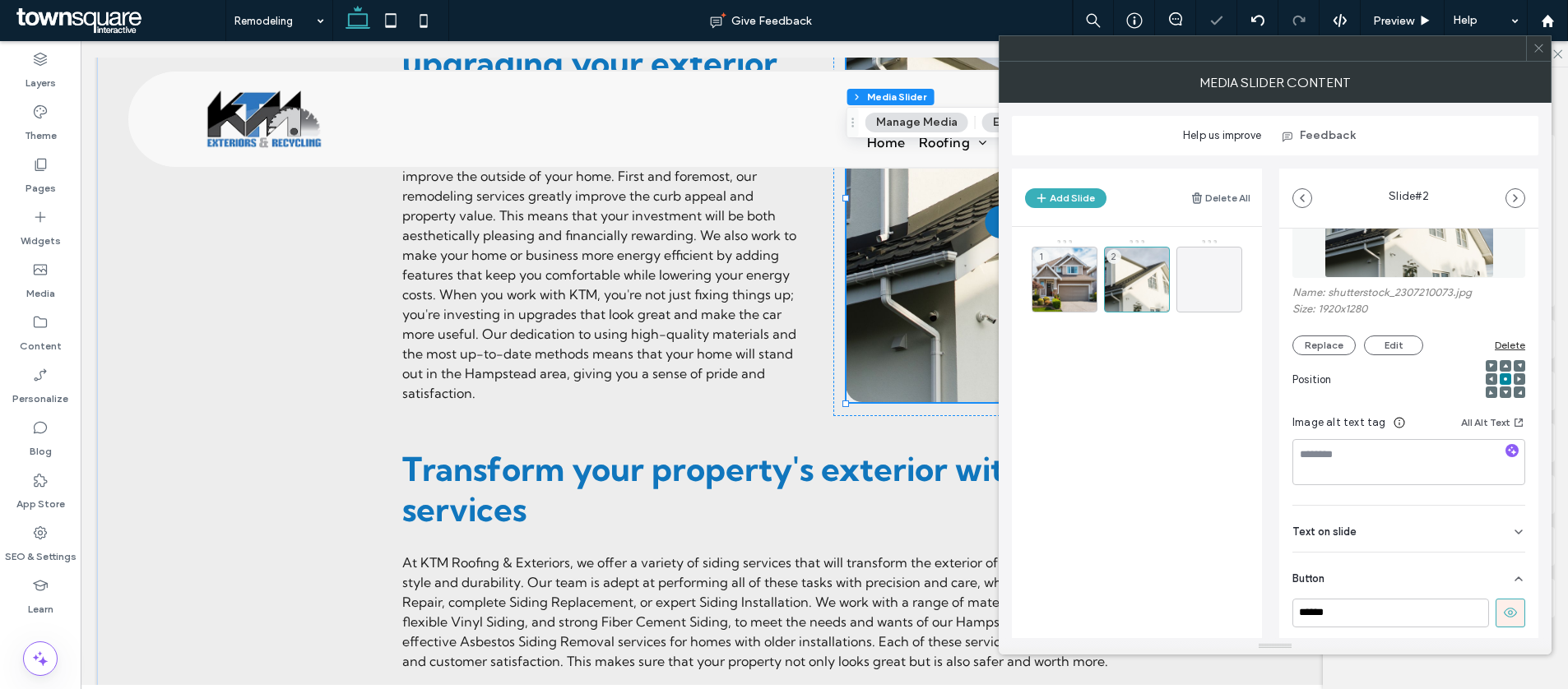 scroll, scrollTop: 110, scrollLeft: 0, axis: vertical 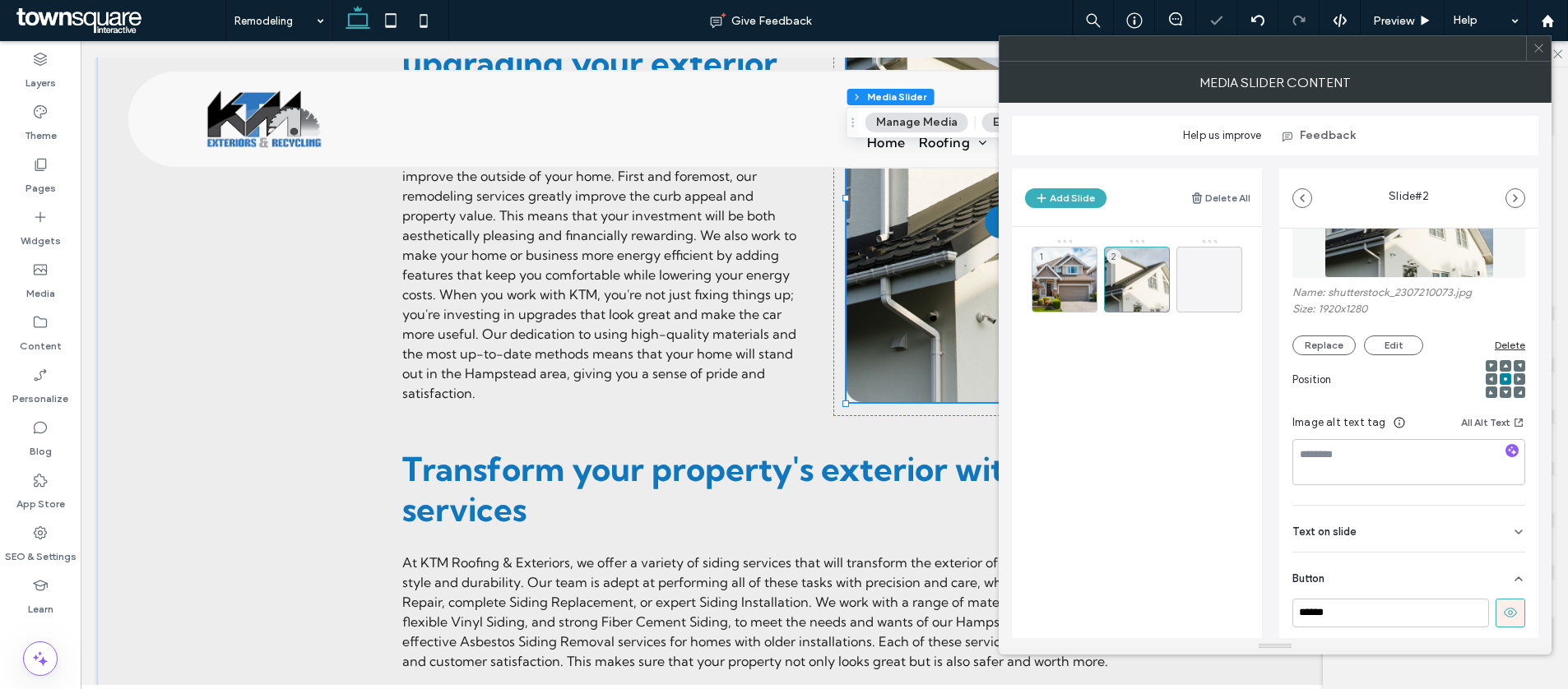 click 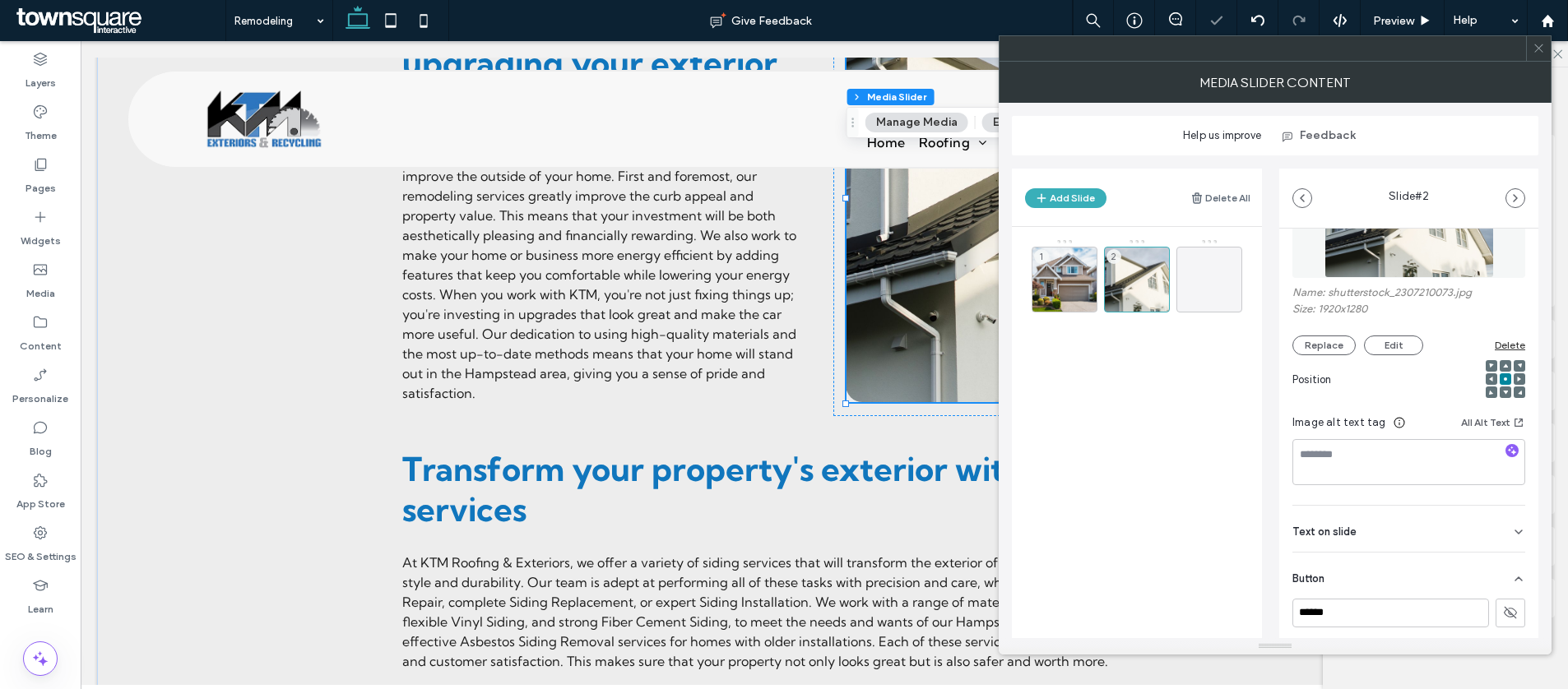 click 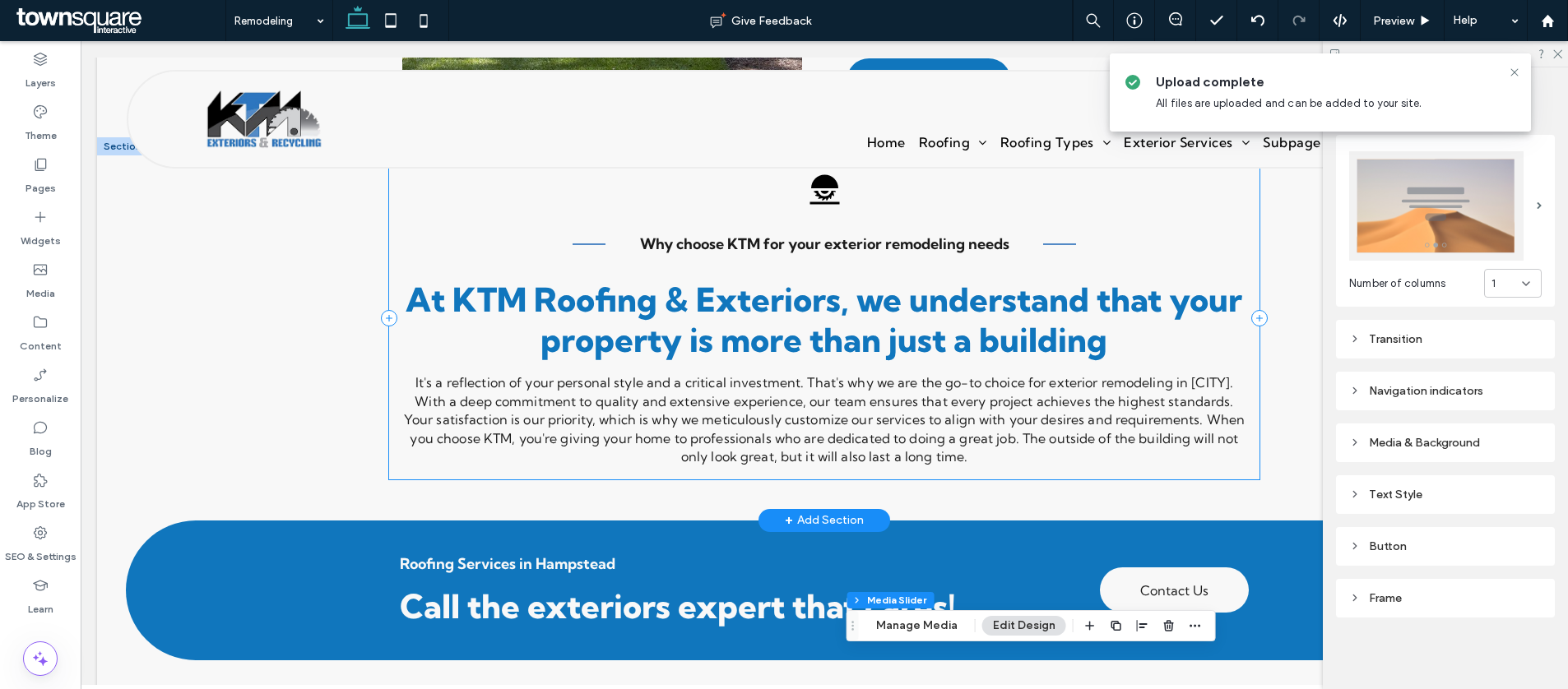 scroll, scrollTop: 1108, scrollLeft: 0, axis: vertical 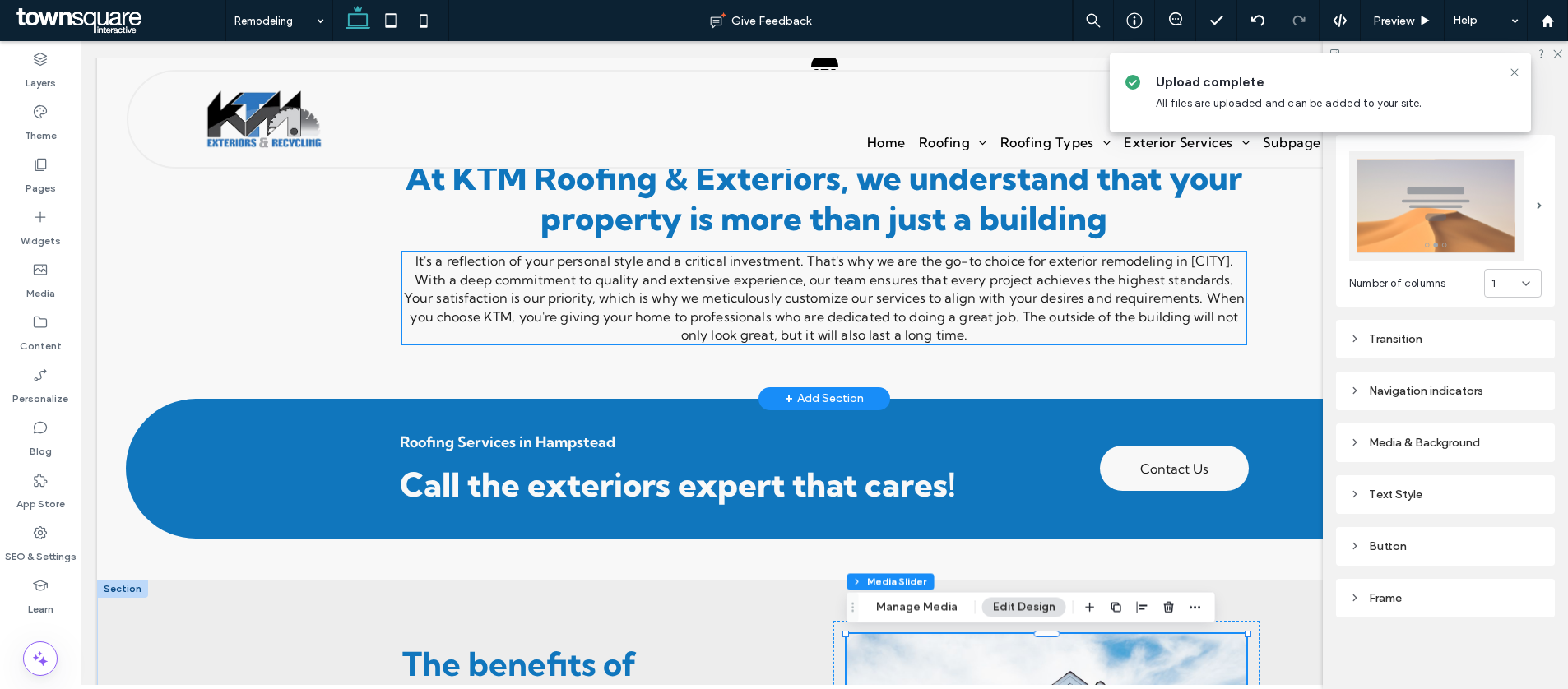 click on "It's a reflection of your personal style and a critical investment. That's why we are the go-to choice for exterior remodeling in [CITY]. With a deep commitment to quality and extensive experience, our team ensures that every project achieves the highest standards. Your satisfaction is our priority, which is why we meticulously customize our services to align with your desires and requirements. When you choose KTM, you're giving your home to professionals who are dedicated to doing a great job. The outside of the building will not only look great, but it will also last a long time." at bounding box center (824, 298) 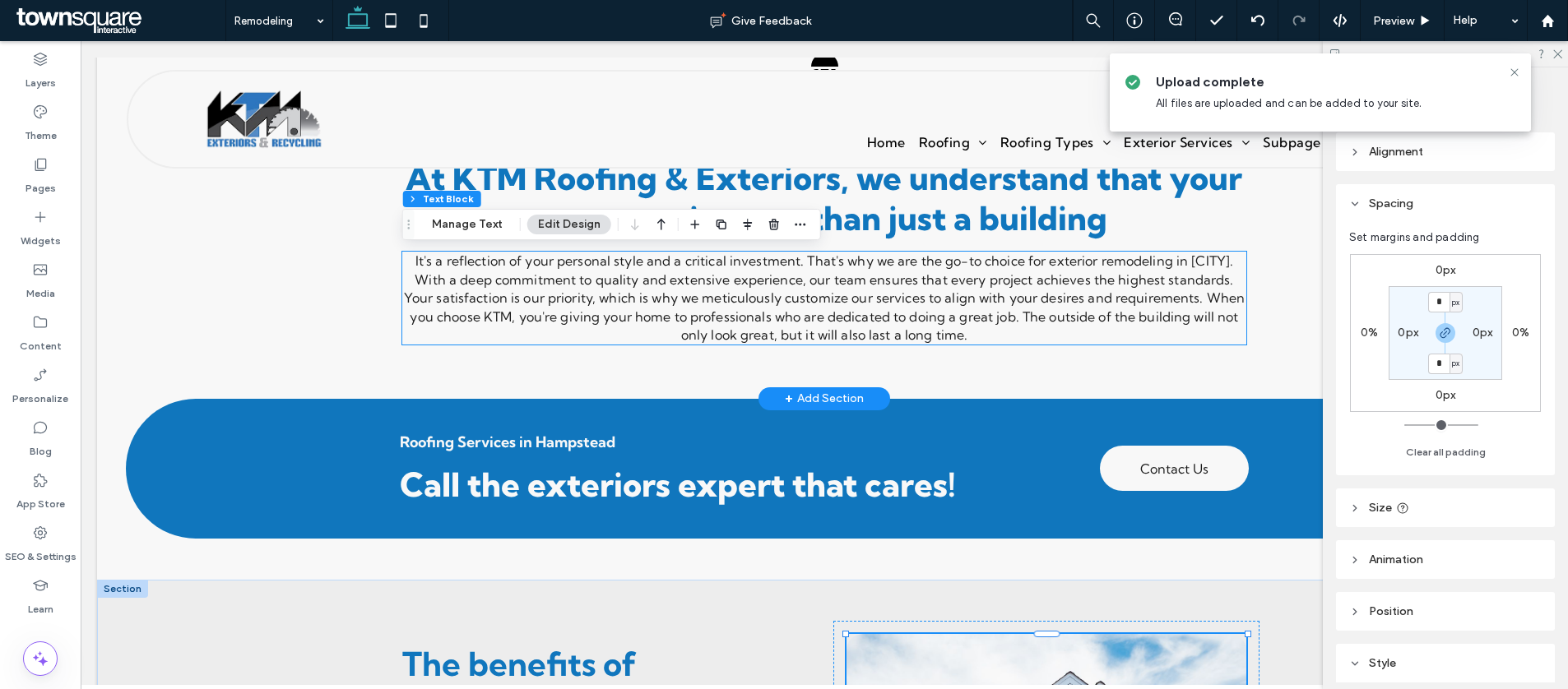 click on "It's a reflection of your personal style and a critical investment. That's why we are the go-to choice for exterior remodeling in [CITY]. With a deep commitment to quality and extensive experience, our team ensures that every project achieves the highest standards. Your satisfaction is our priority, which is why we meticulously customize our services to align with your desires and requirements. When you choose KTM, you're giving your home to professionals who are dedicated to doing a great job. The outside of the building will not only look great, but it will also last a long time." at bounding box center [824, 298] 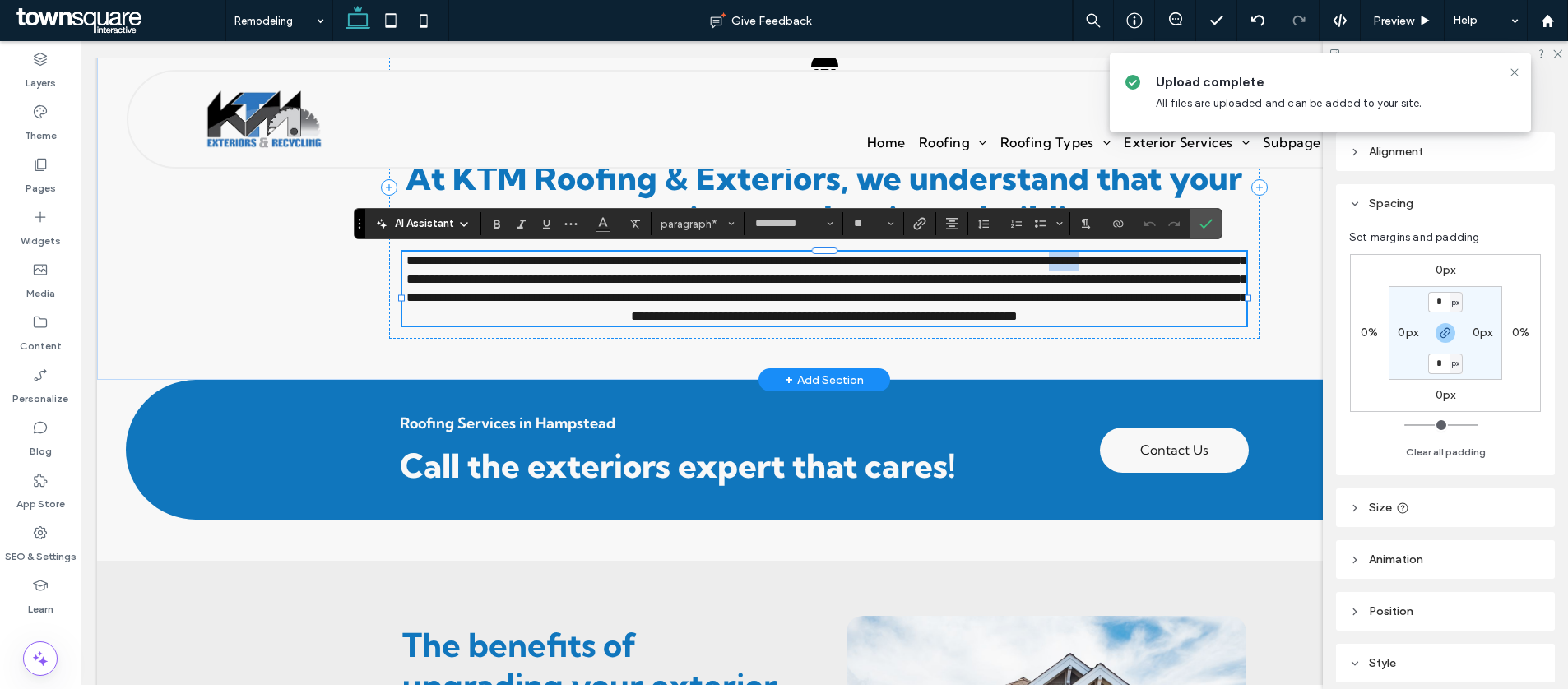 drag, startPoint x: 1199, startPoint y: 265, endPoint x: 1228, endPoint y: 261, distance: 29.27456 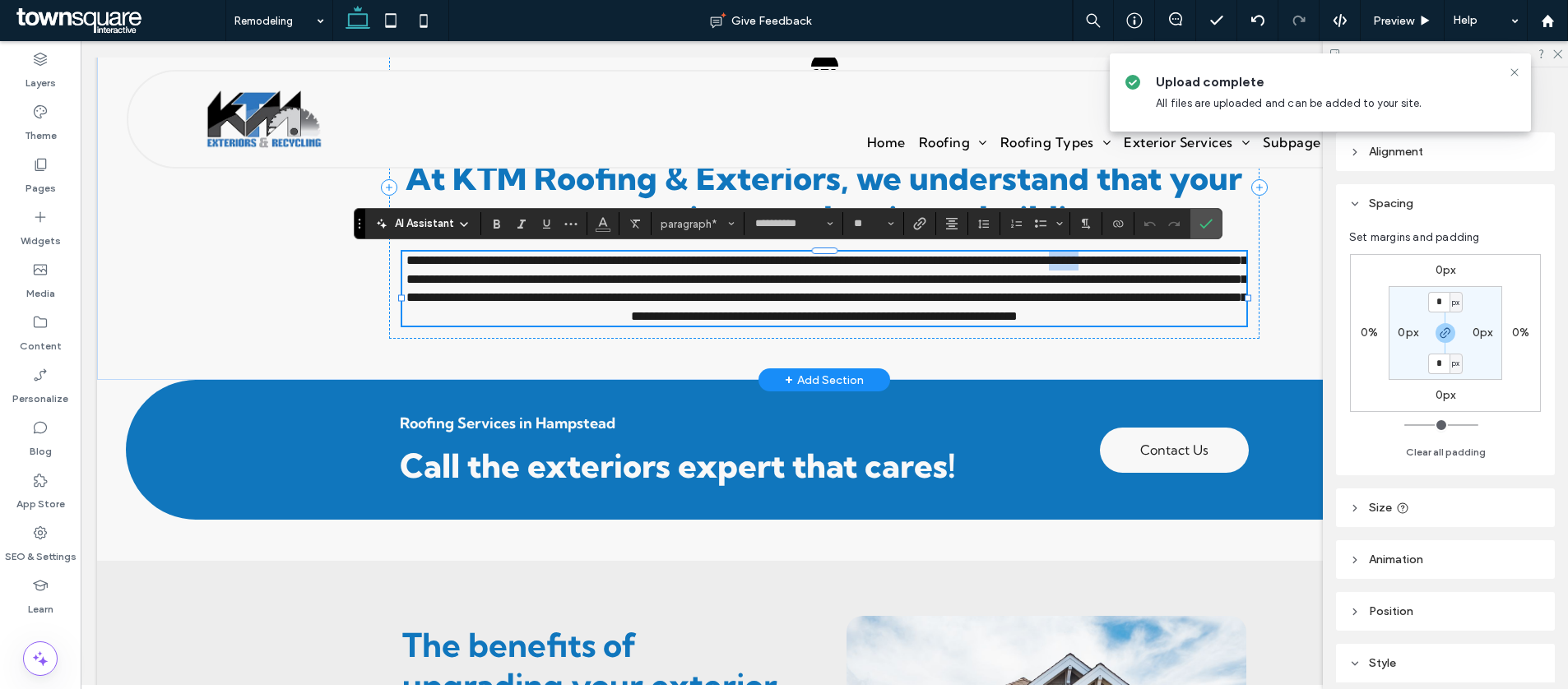 click on "**********" at bounding box center [827, 288] 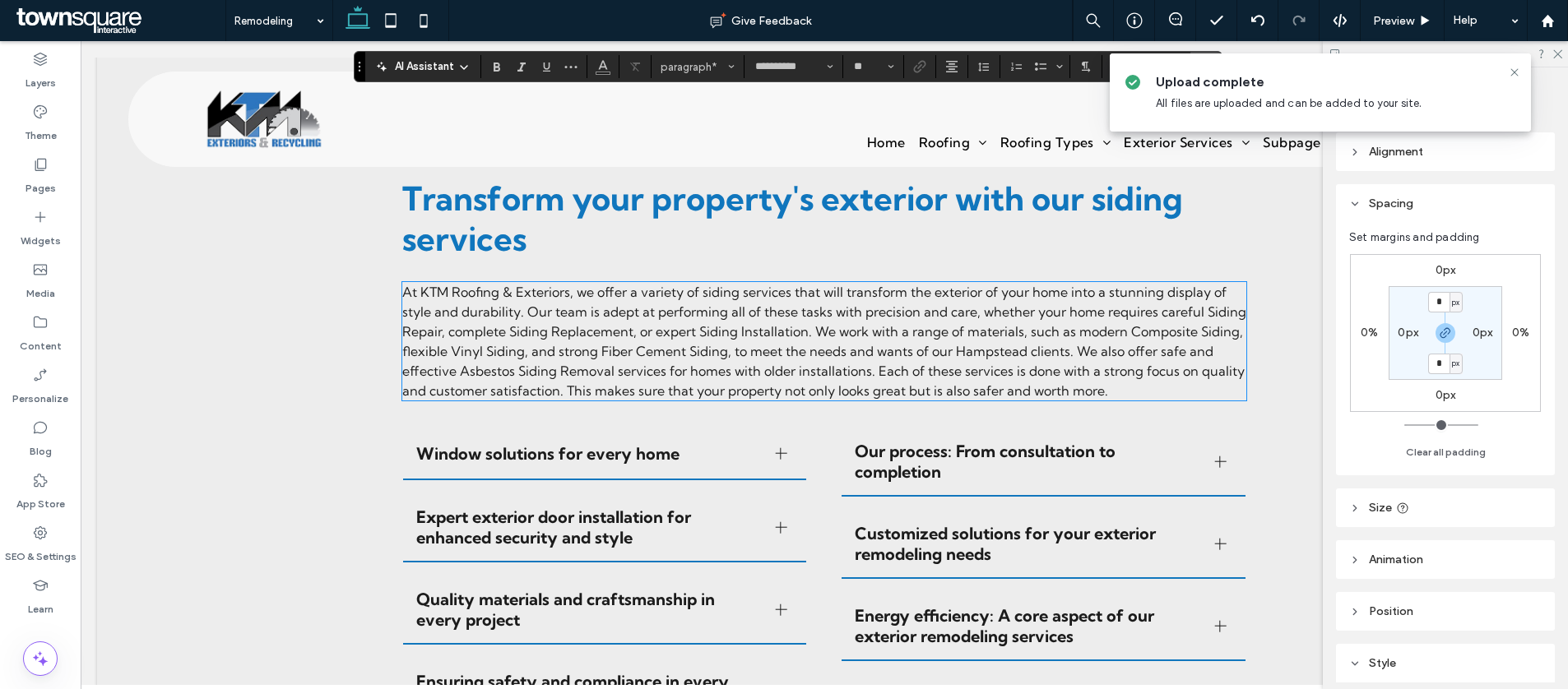scroll, scrollTop: 2338, scrollLeft: 0, axis: vertical 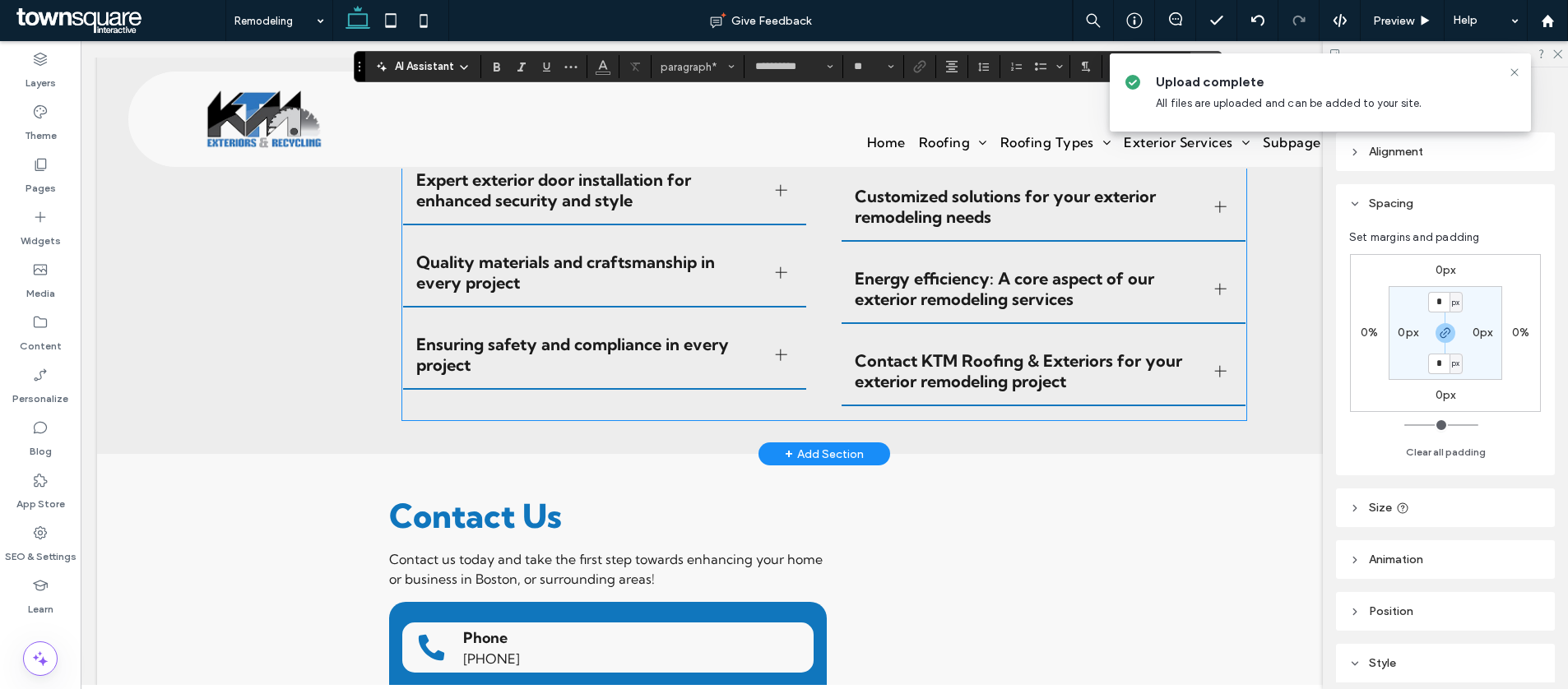 click on "Ensuring safety and compliance in every project" at bounding box center [605, 355] 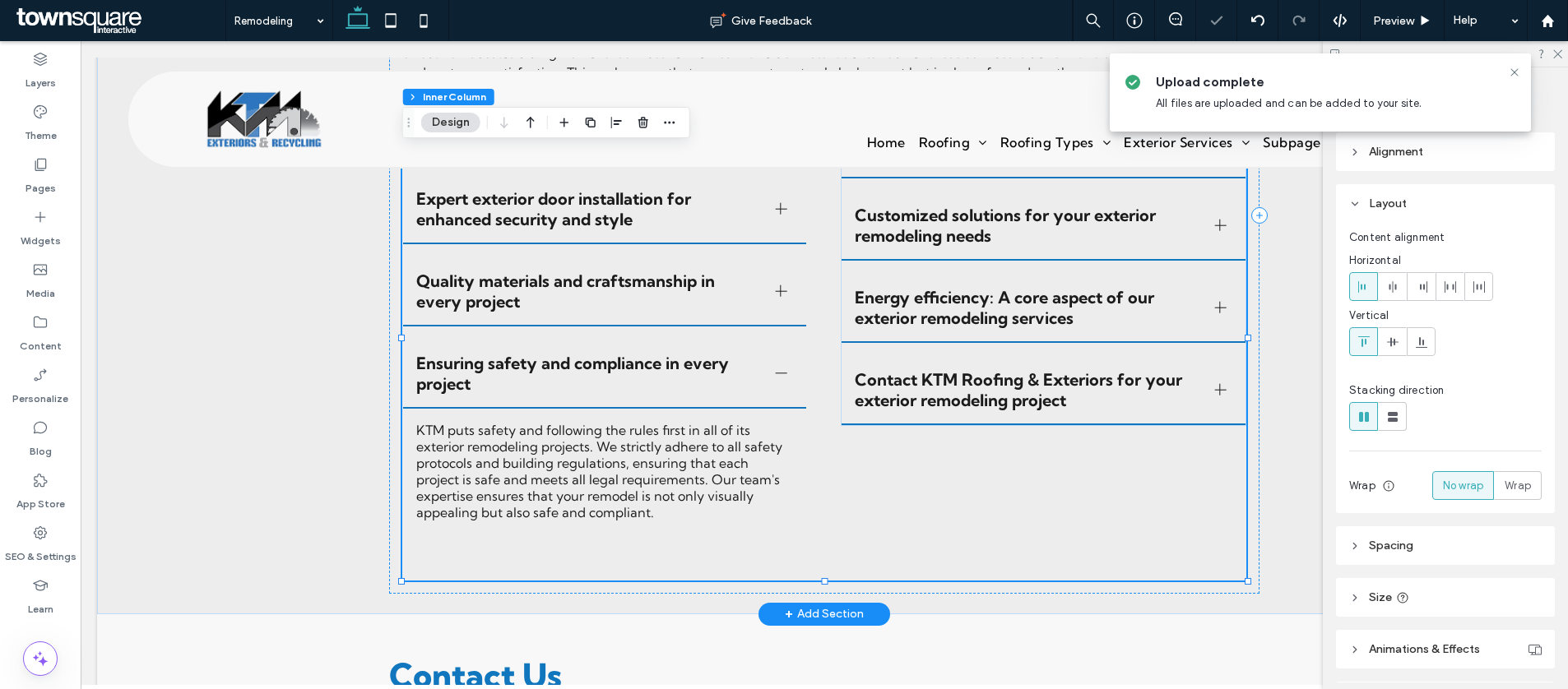 click on "Quality materials and craftsmanship in every project" at bounding box center (589, 291) 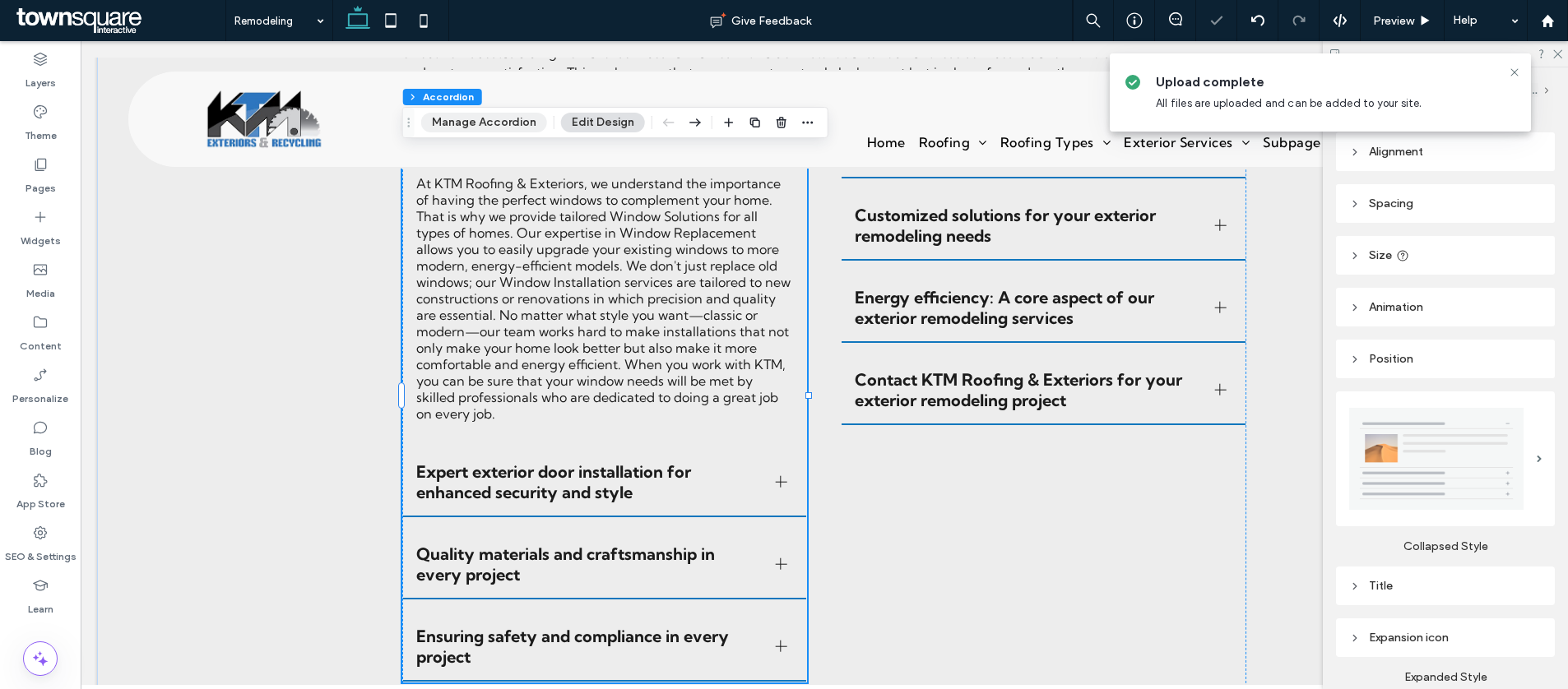 click on "Manage Accordion" at bounding box center (484, 123) 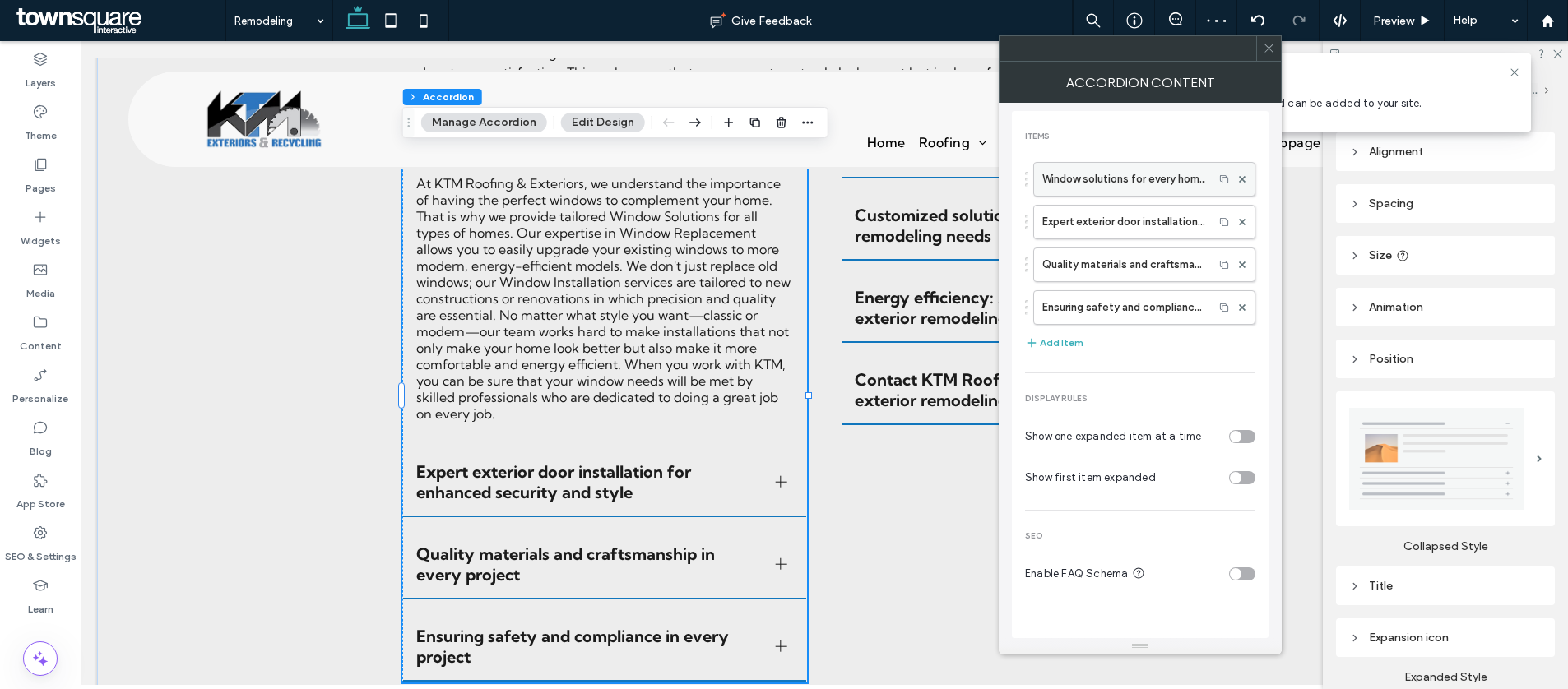 click on "Window solutions for every home" at bounding box center (1124, 179) 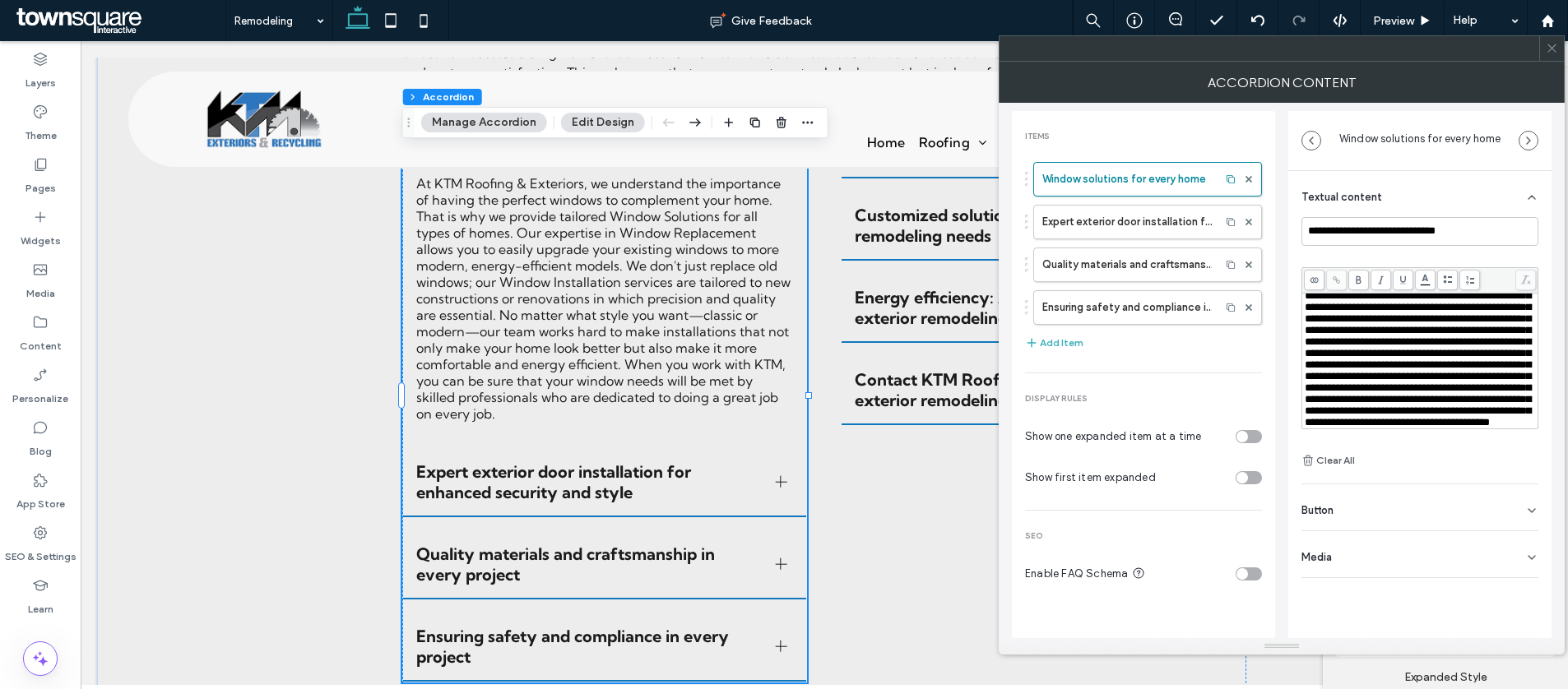 scroll, scrollTop: 101, scrollLeft: 0, axis: vertical 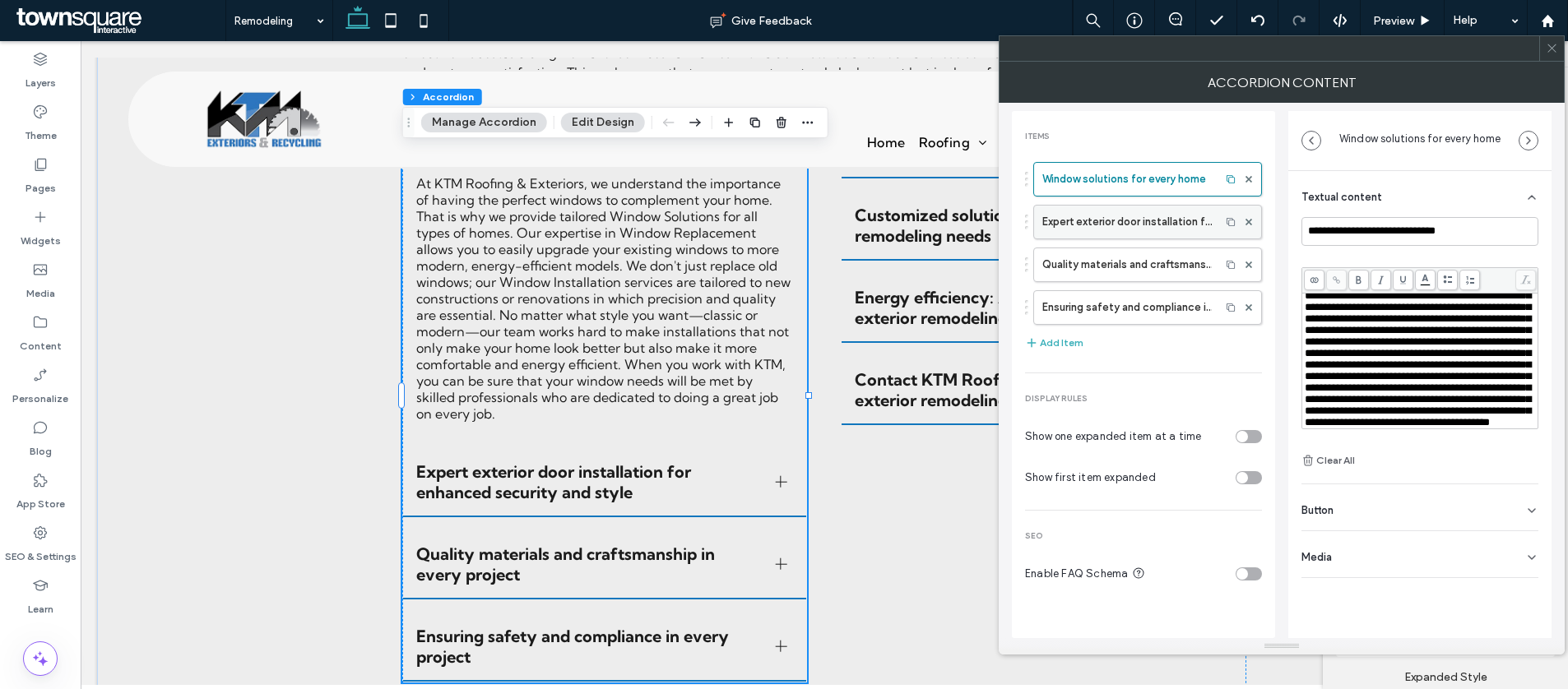 click on "Expert exterior door installation for enhanced security and style" at bounding box center [1127, 222] 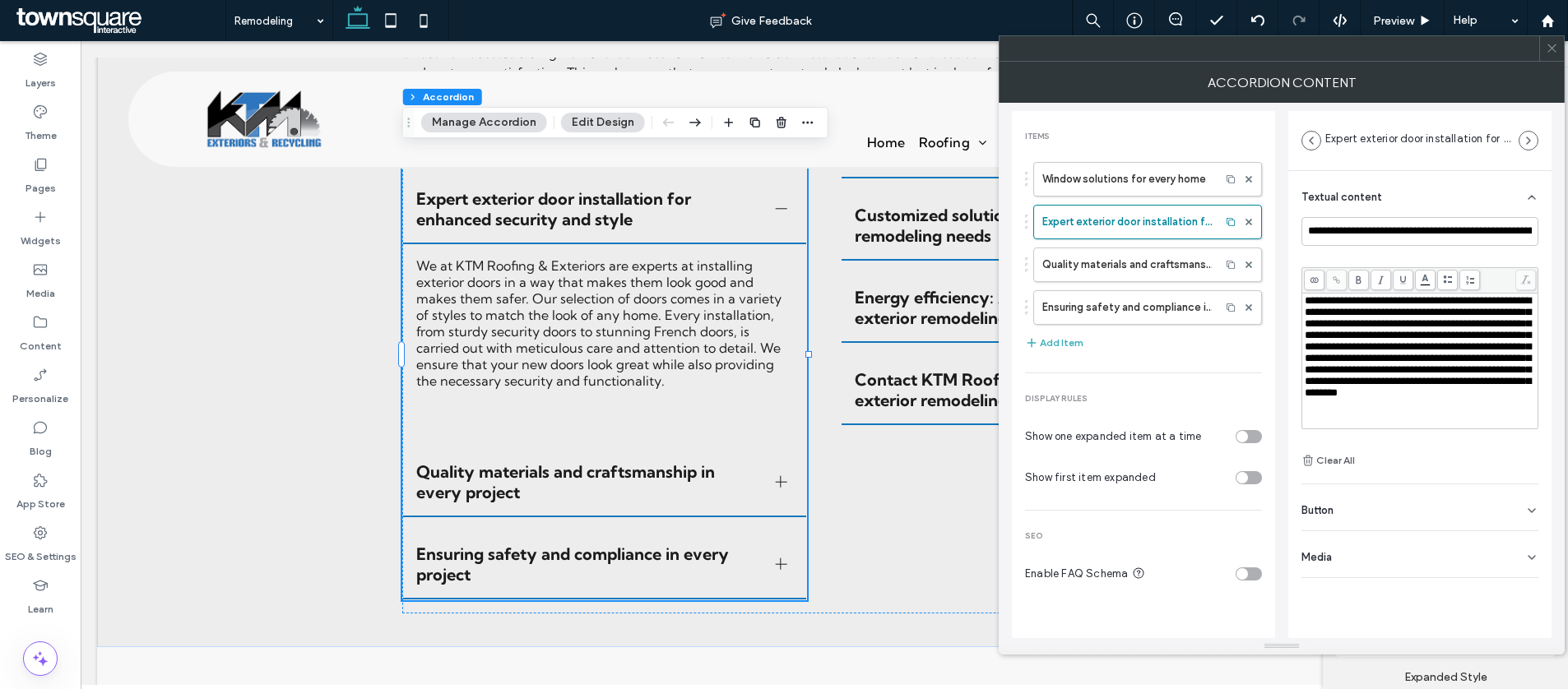 scroll, scrollTop: 27, scrollLeft: 0, axis: vertical 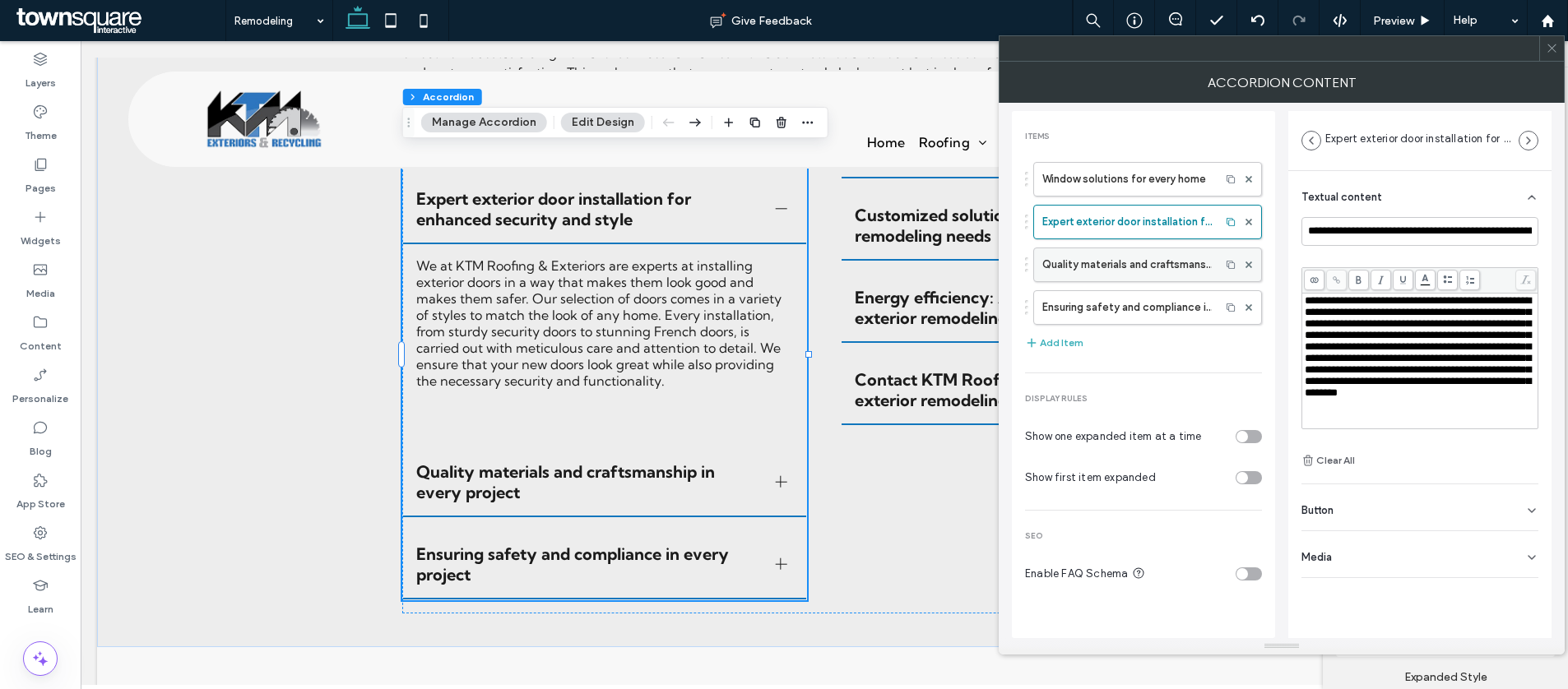 click on "Quality materials and craftsmanship in every project" at bounding box center [1127, 265] 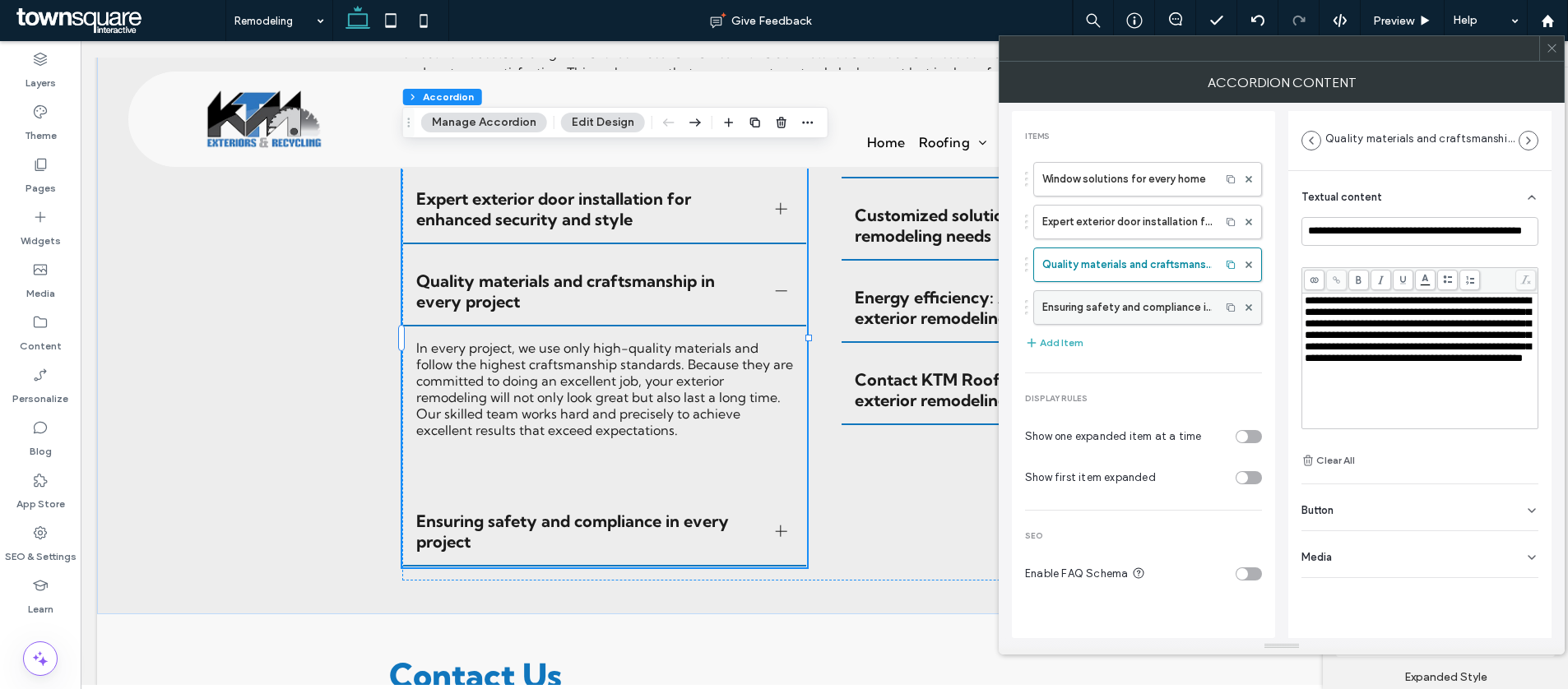click on "Ensuring safety and compliance in every project" at bounding box center [1127, 308] 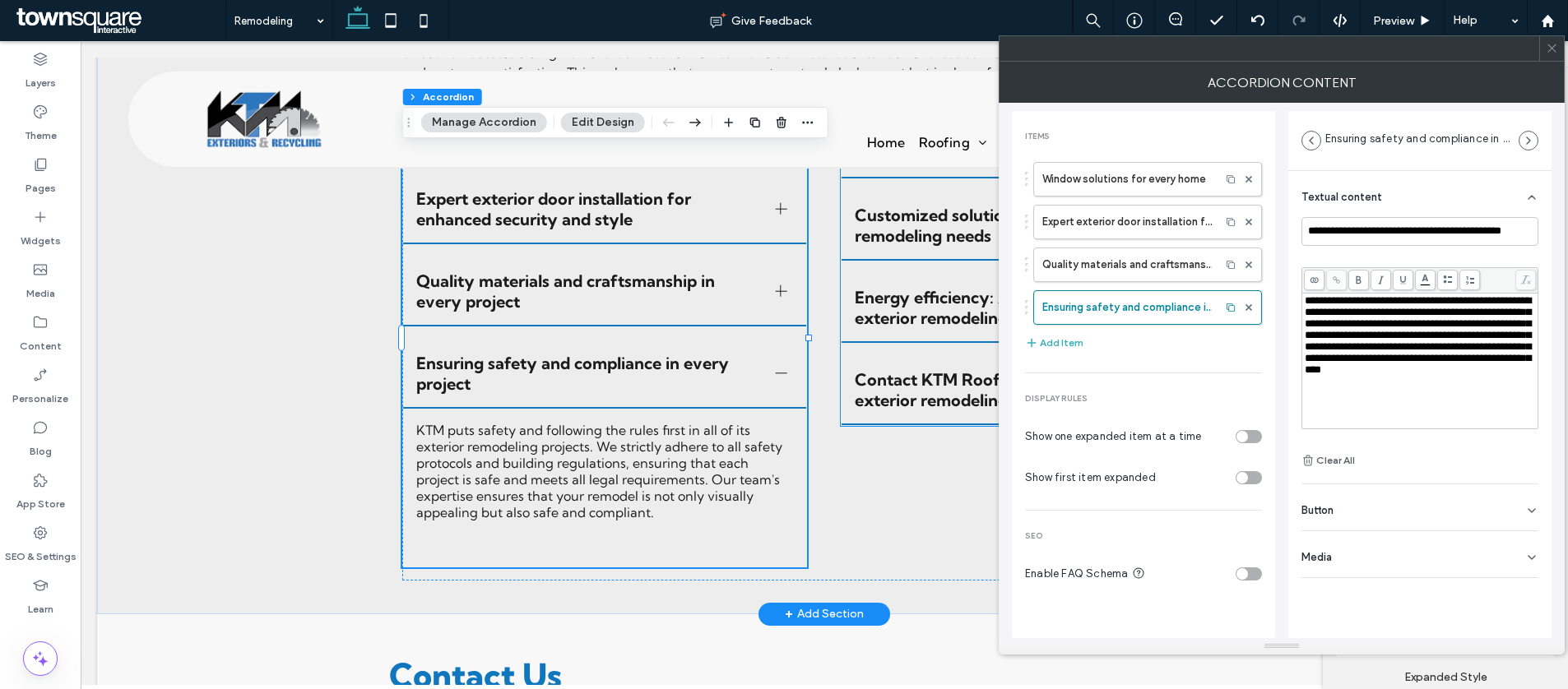 click on "Customized solutions for your exterior remodeling needs" at bounding box center (1043, 226) 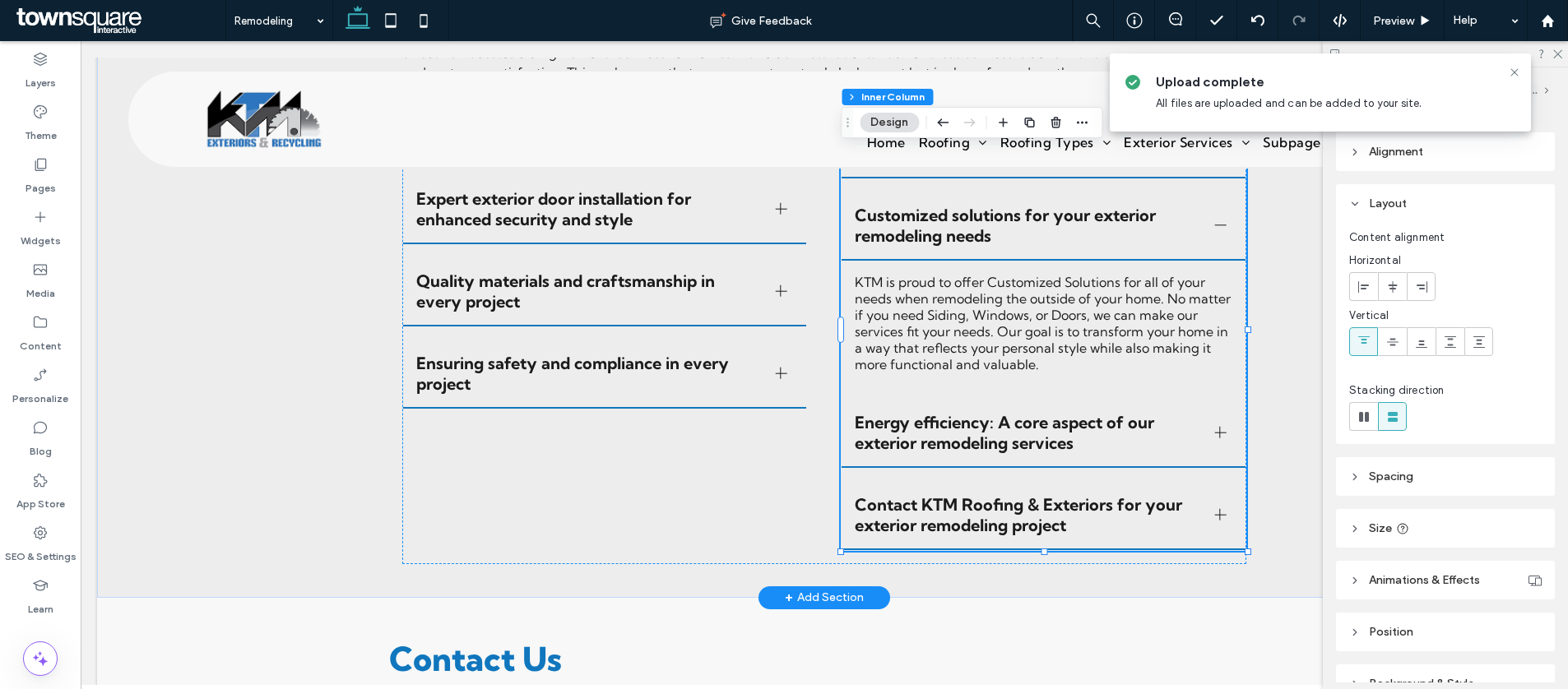 click on "Customized solutions for your exterior remodeling needs" at bounding box center (1043, 226) 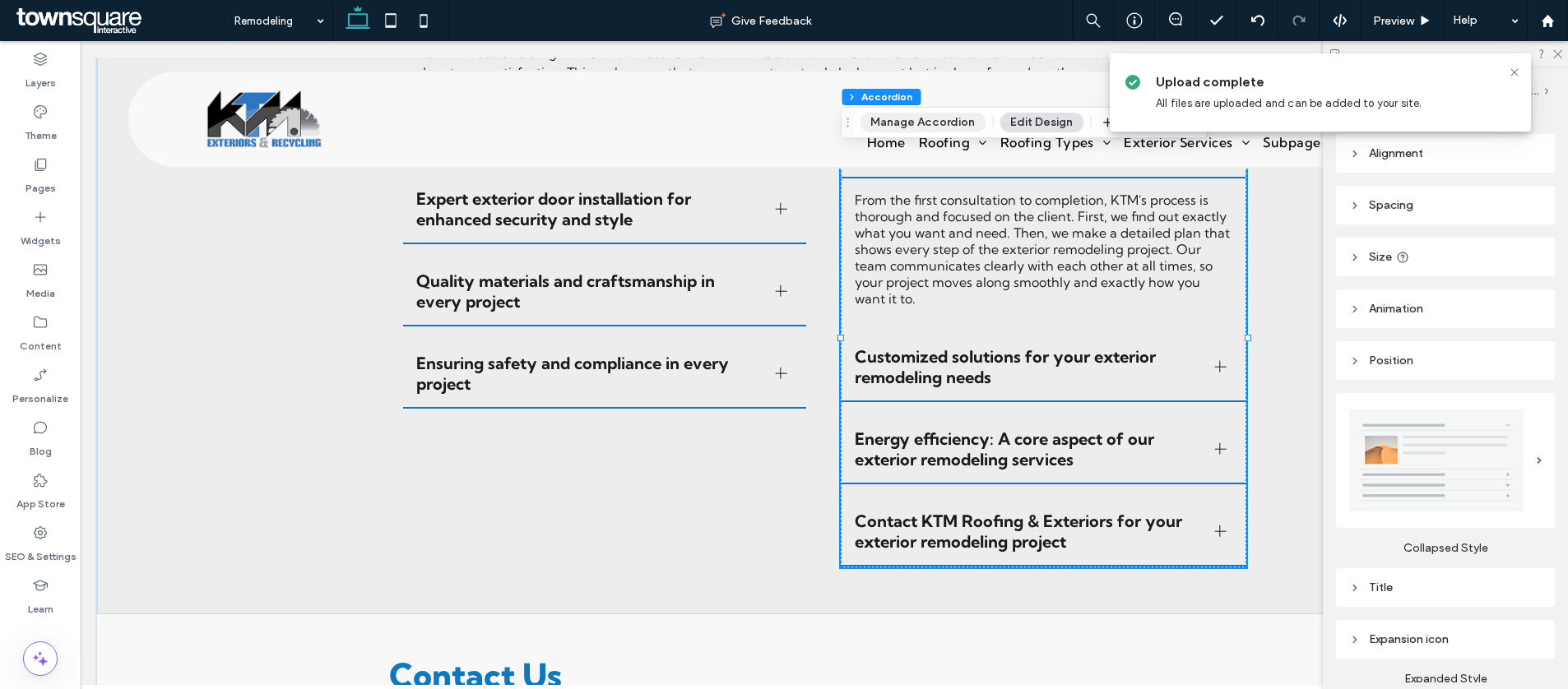 click on "Manage Accordion" at bounding box center [922, 123] 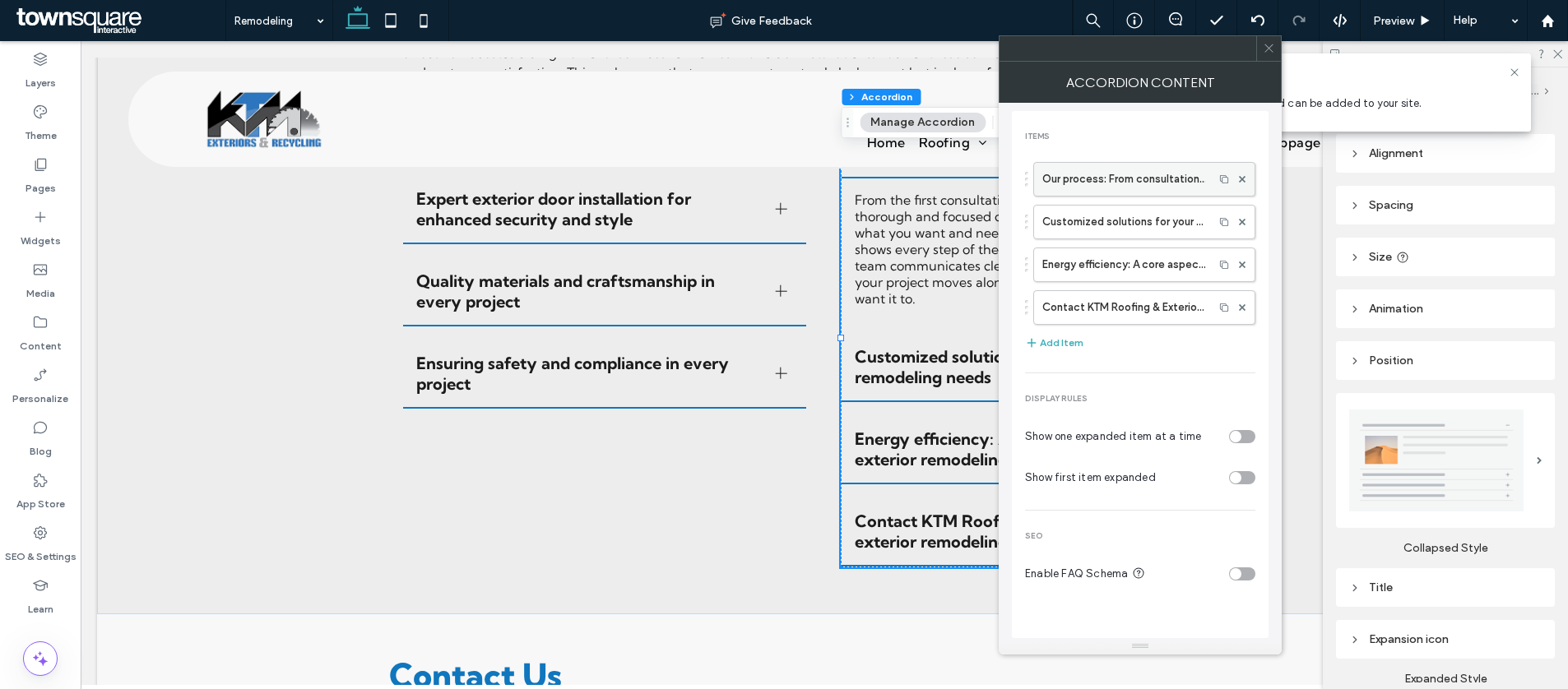click on "Our process: From consultation to completion" at bounding box center [1124, 179] 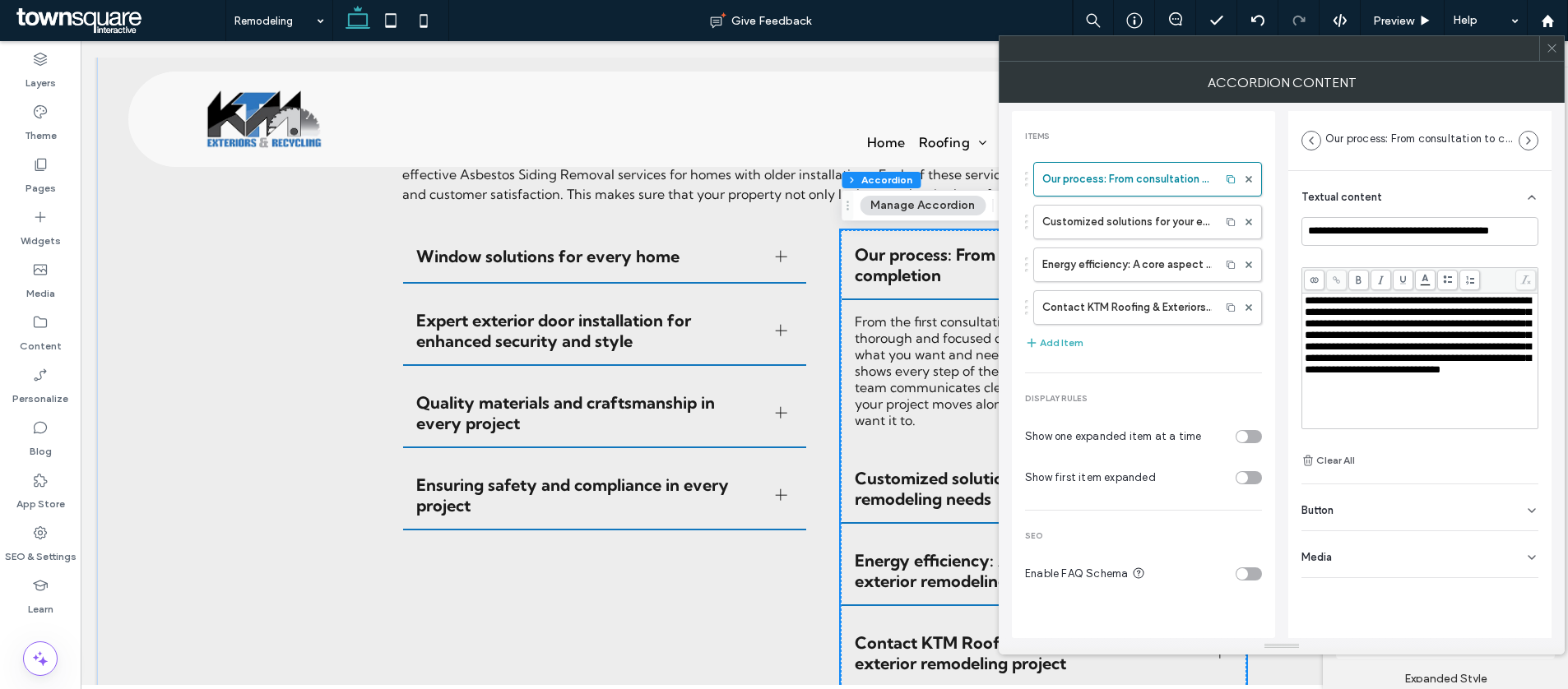 scroll, scrollTop: 2217, scrollLeft: 0, axis: vertical 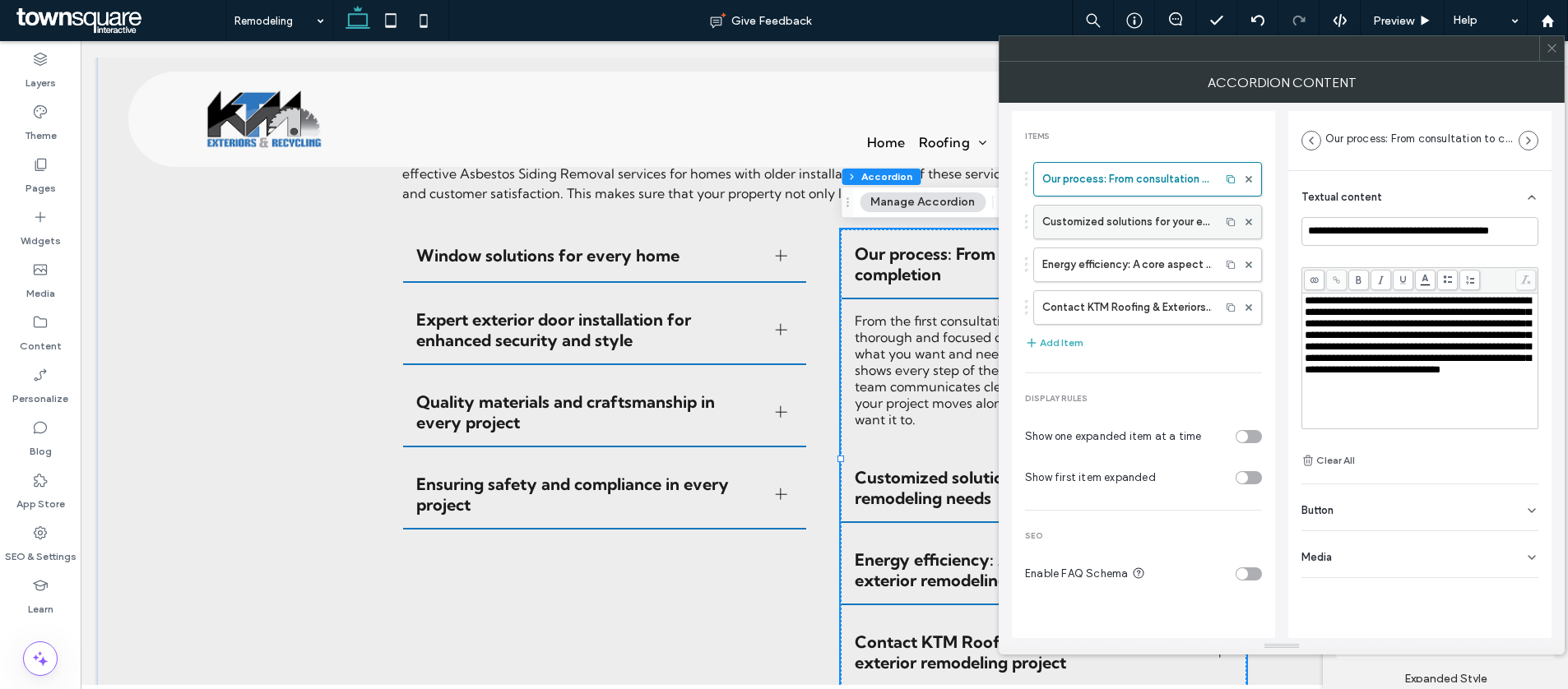 click on "Customized solutions for your exterior remodeling needs" at bounding box center [1127, 222] 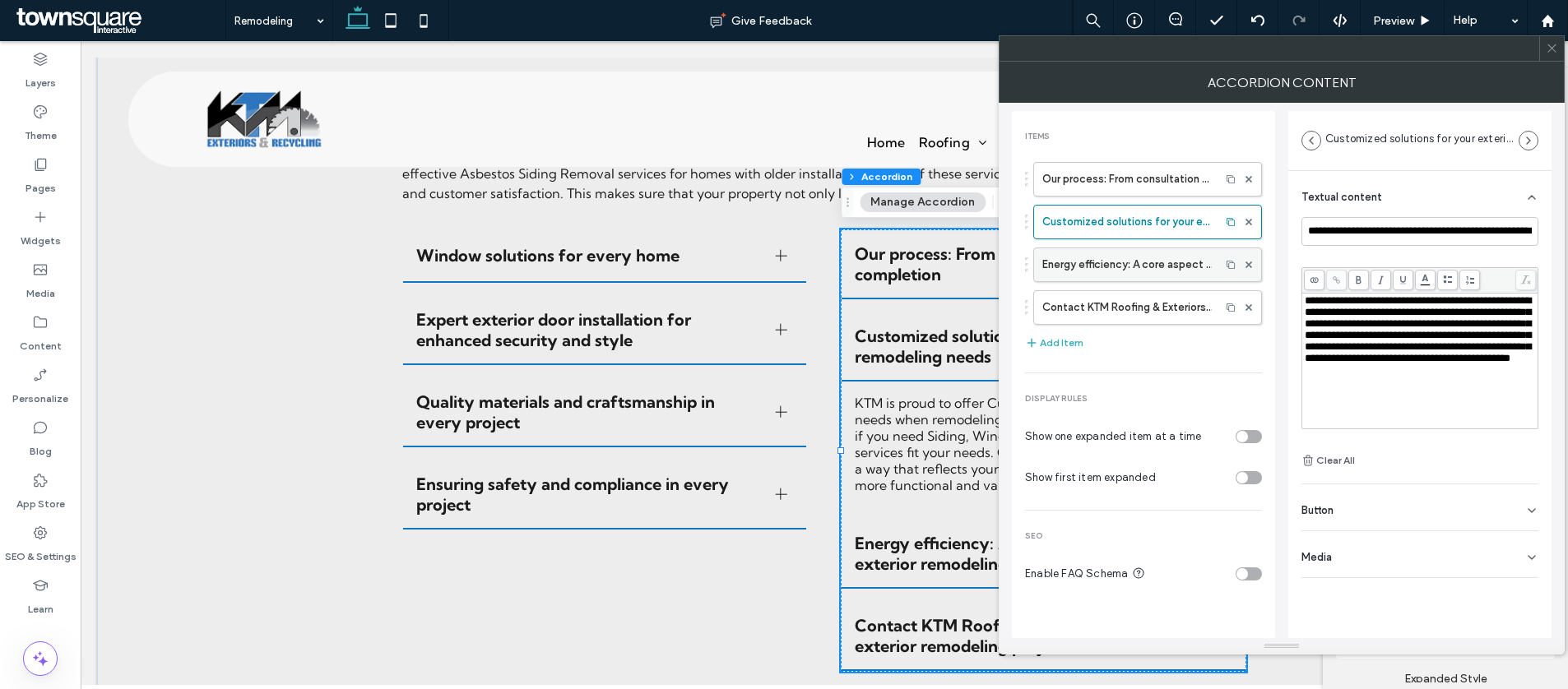 click on "Energy efficiency: A core aspect of our exterior remodeling services" at bounding box center (1127, 265) 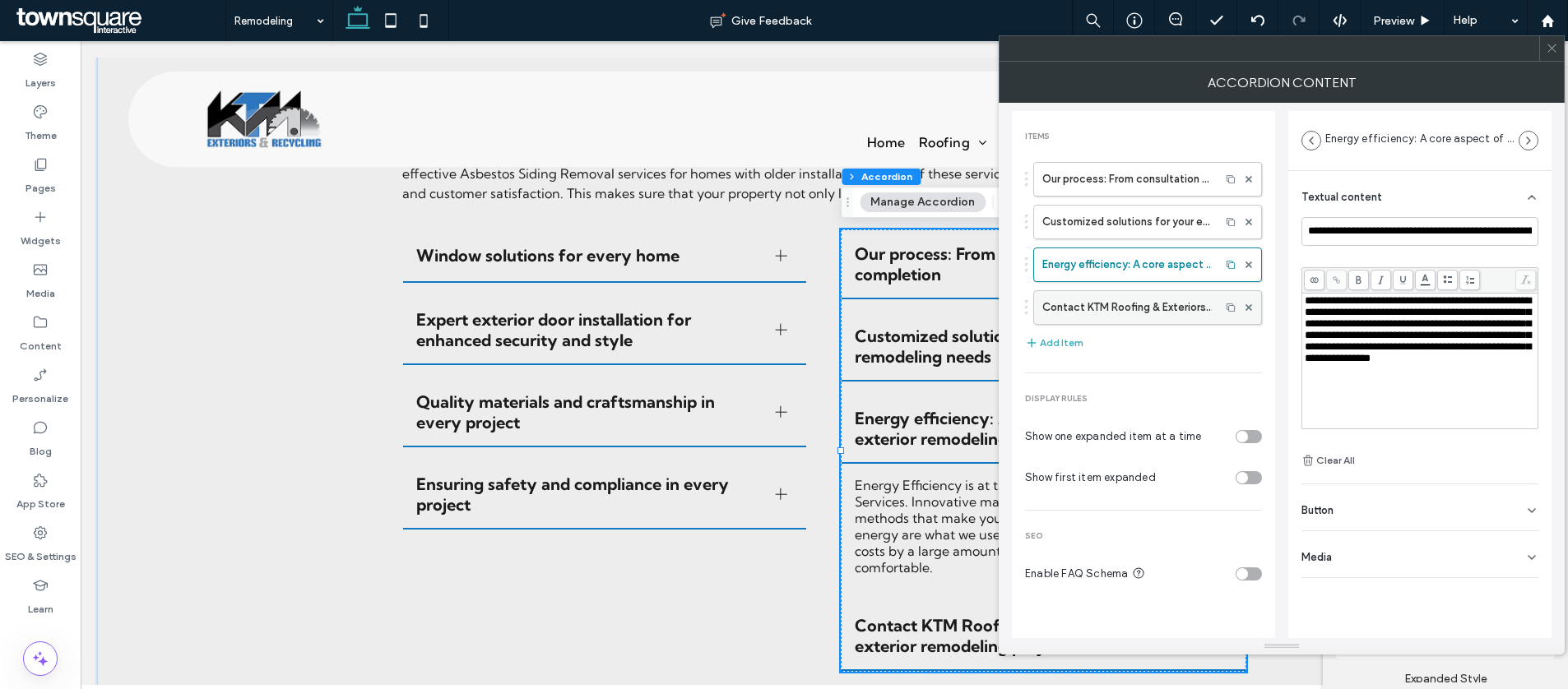 click on "Contact KTM Roofing & Exteriors for your exterior remodeling project" at bounding box center (1127, 308) 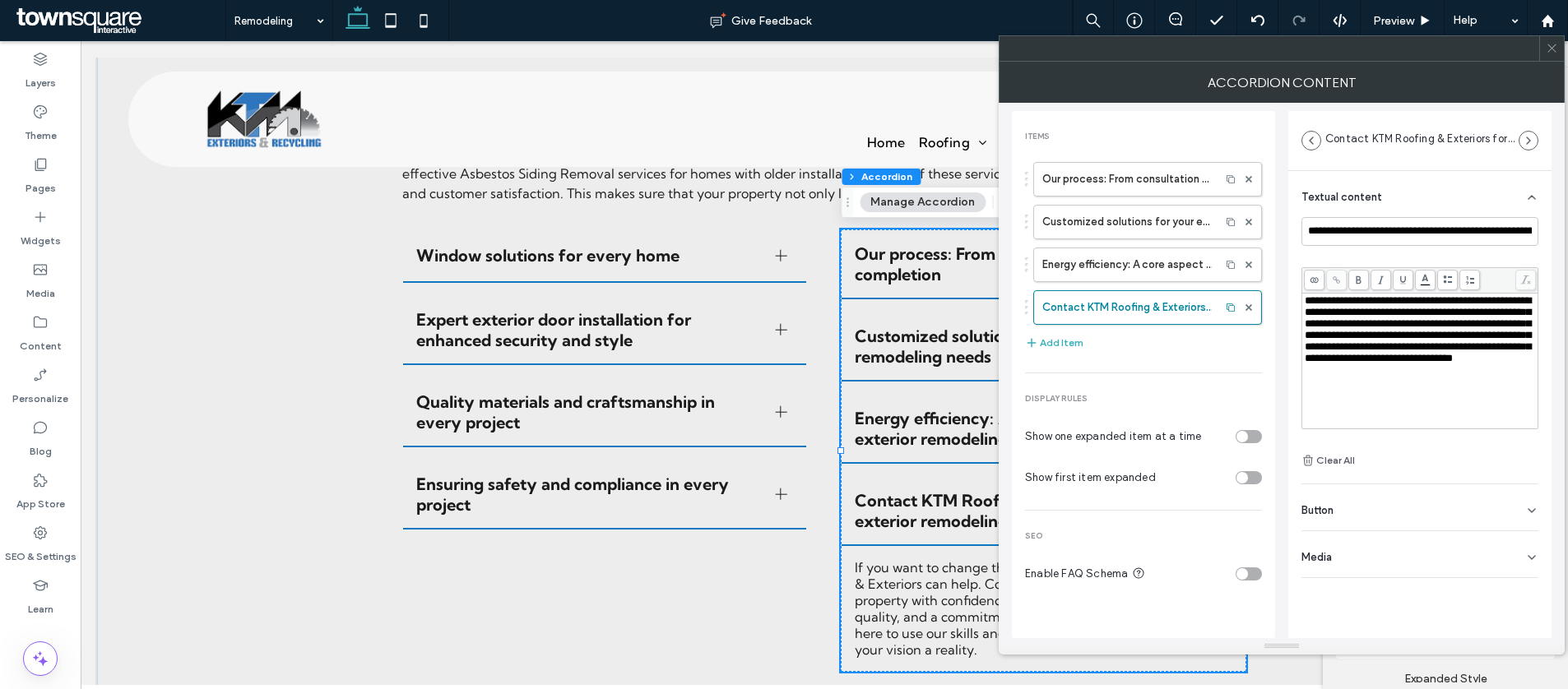 click at bounding box center (1552, 49) 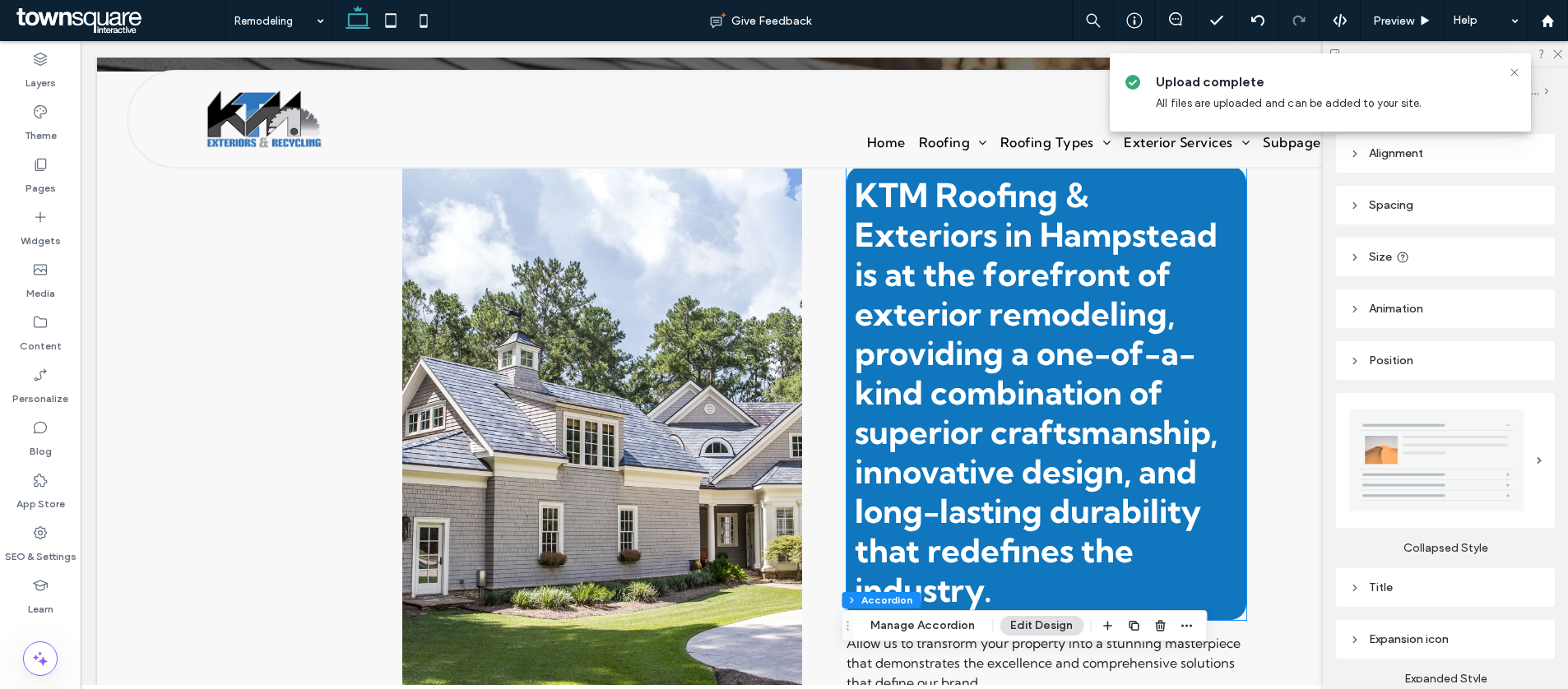 scroll, scrollTop: 343, scrollLeft: 0, axis: vertical 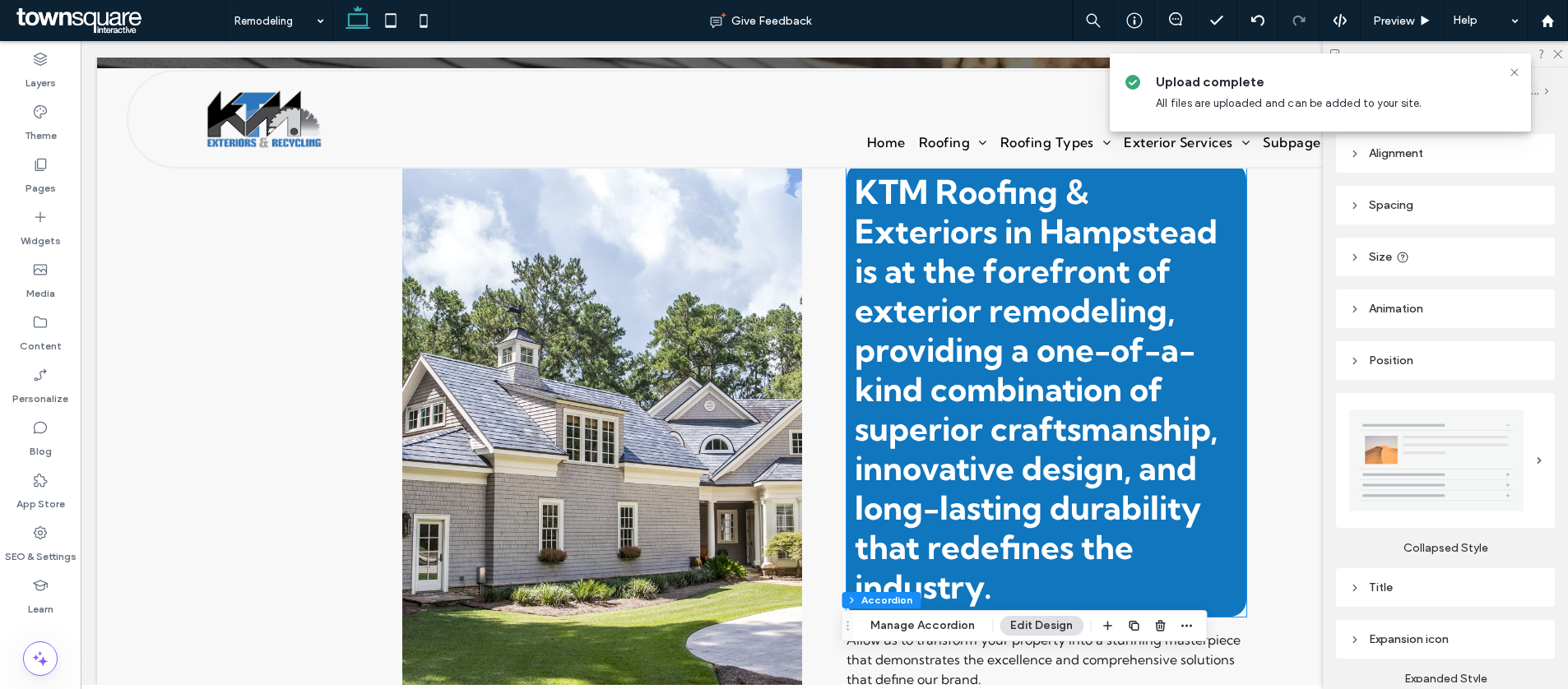 click on "KTM Roofing & Exteriors in Hampstead is at the forefront of exterior remodeling, providing a one-of-a-kind combination of superior craftsmanship, innovative design, and long-lasting durability that redefines the industry." at bounding box center (1036, 389) 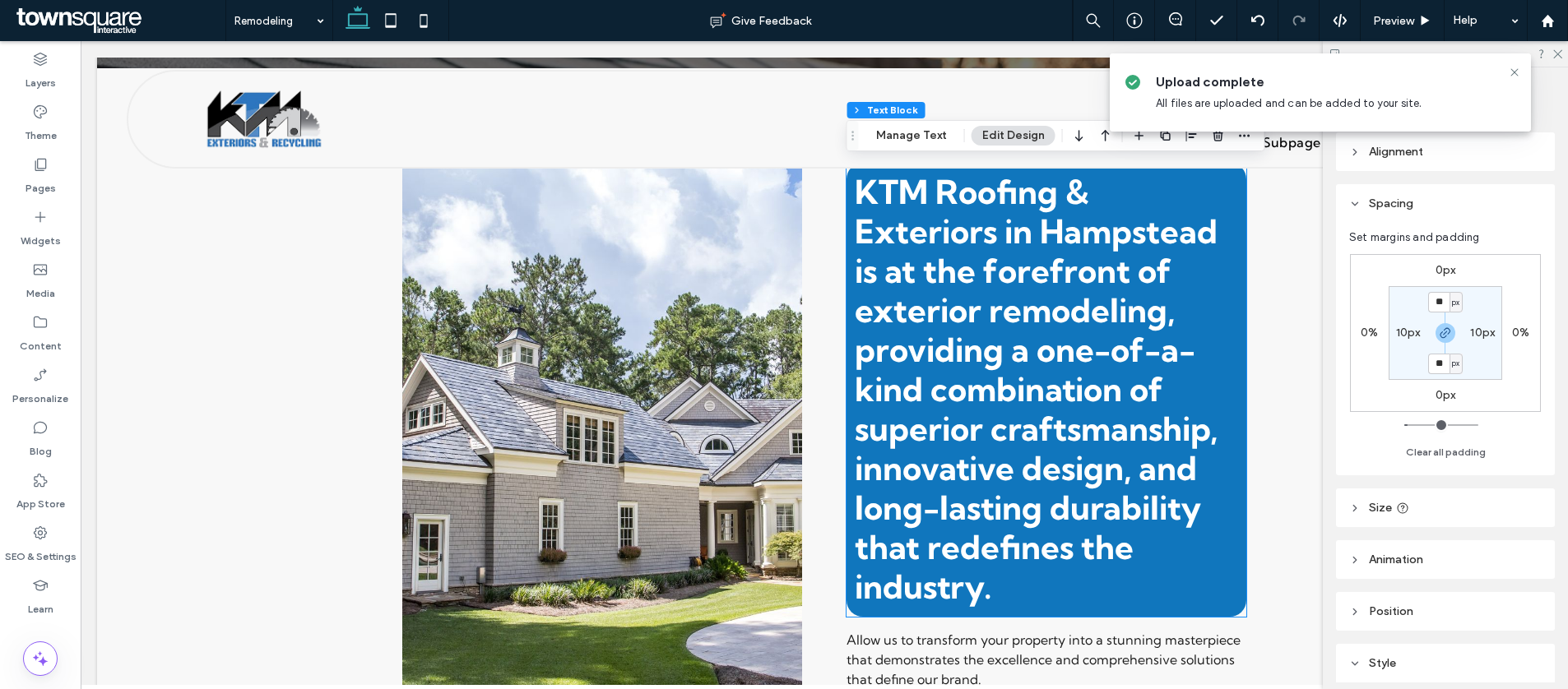 click on "KTM Roofing & Exteriors in Hampstead is at the forefront of exterior remodeling, providing a one-of-a-kind combination of superior craftsmanship, innovative design, and long-lasting durability that redefines the industry." at bounding box center (1046, 390) 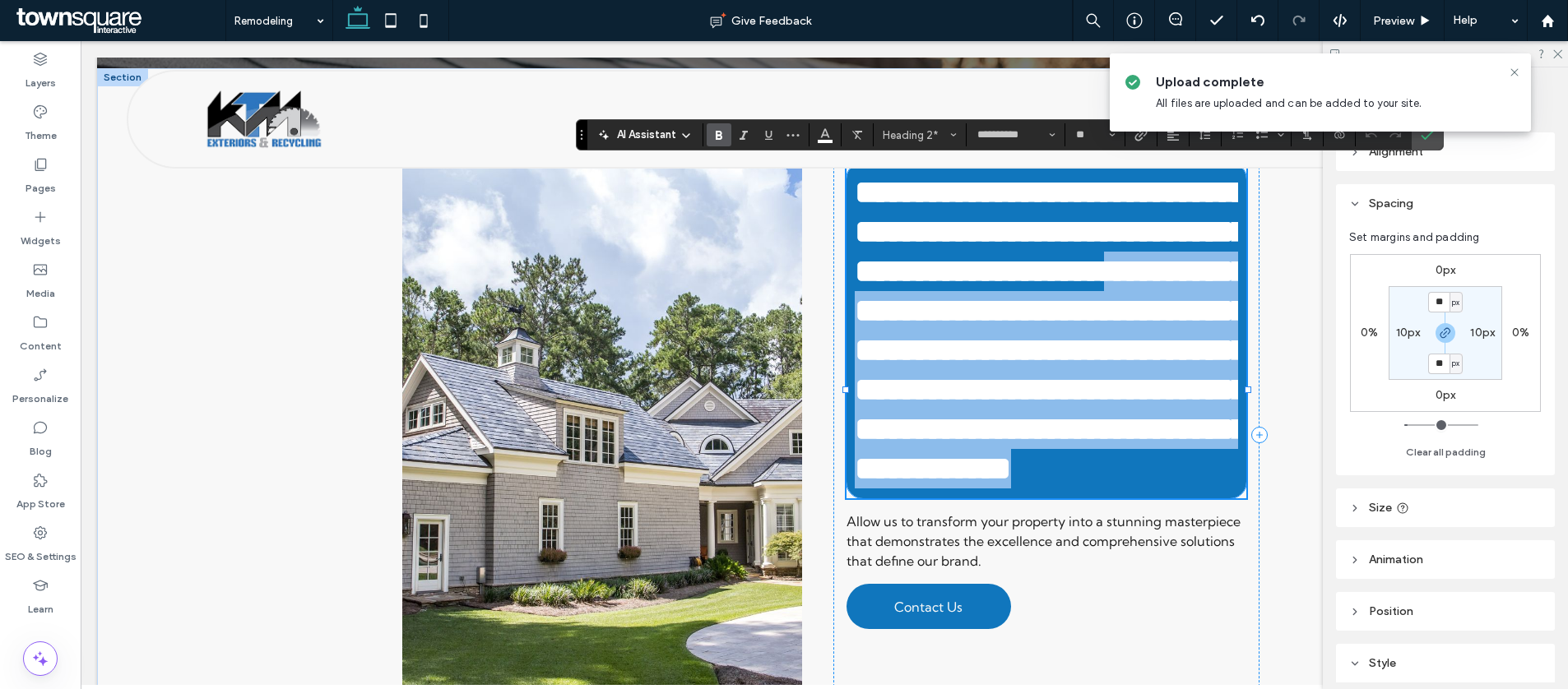 drag, startPoint x: 1033, startPoint y: 323, endPoint x: 1117, endPoint y: 608, distance: 297.1212 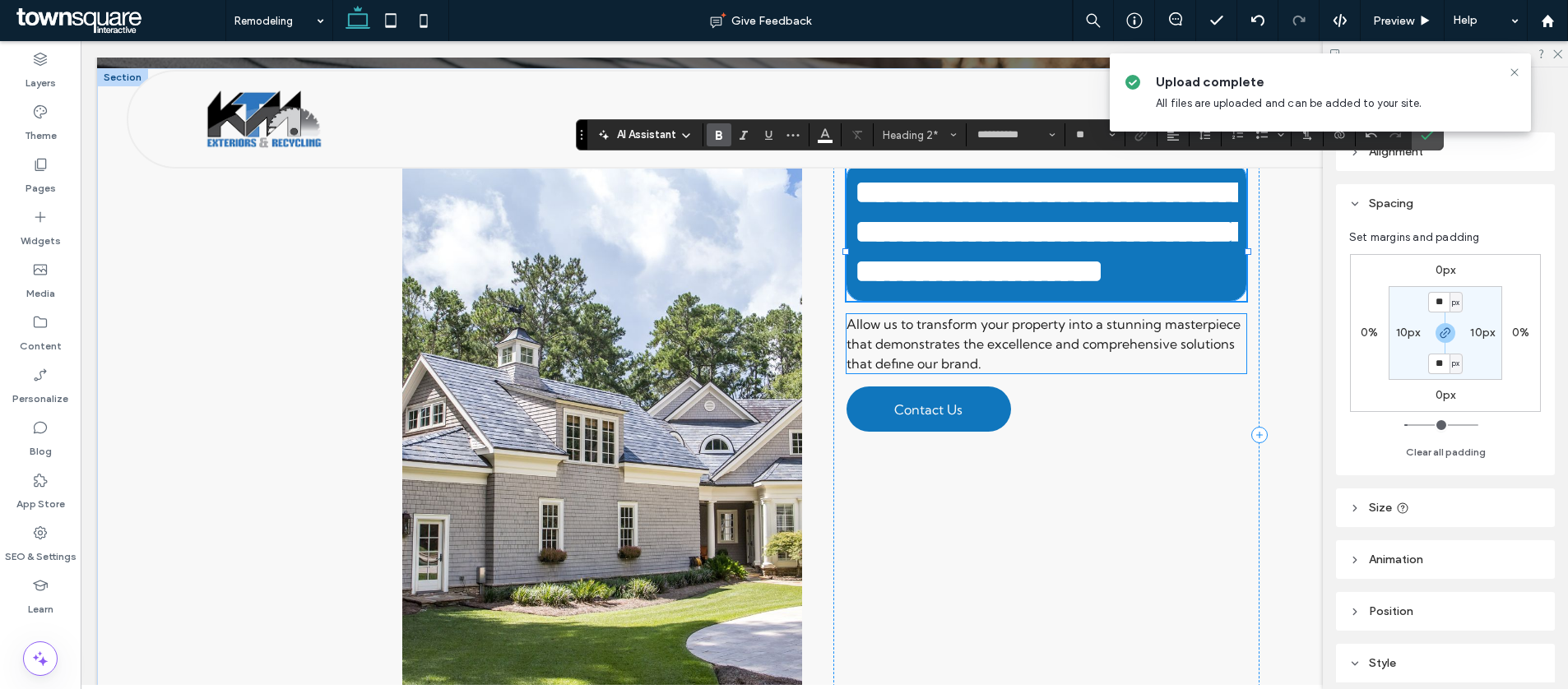 click on "Allow us to transform your property into a stunning masterpiece that demonstrates the excellence and comprehensive solutions that define our brand." at bounding box center [1043, 344] 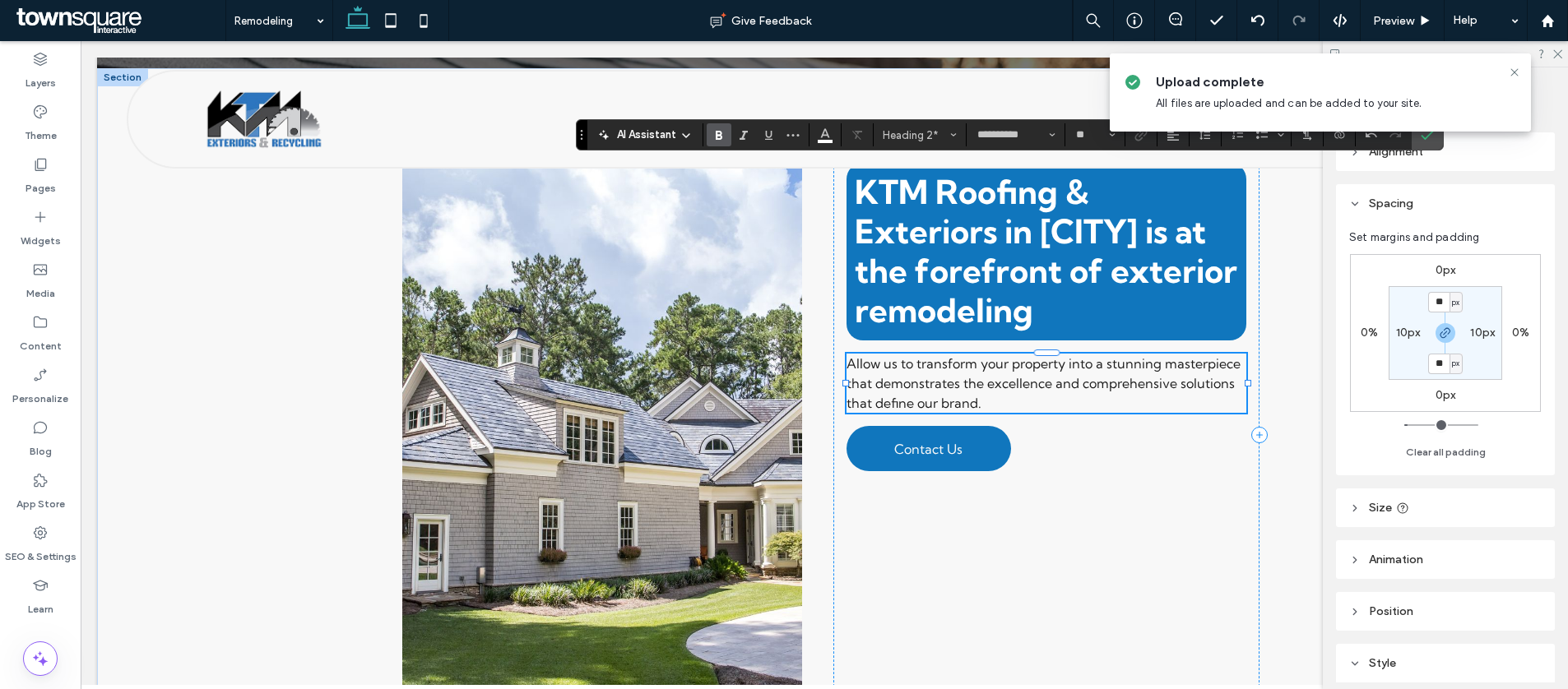 click on "Allow us to transform your property into a stunning masterpiece that demonstrates the excellence and comprehensive solutions that define our brand." at bounding box center [1043, 383] 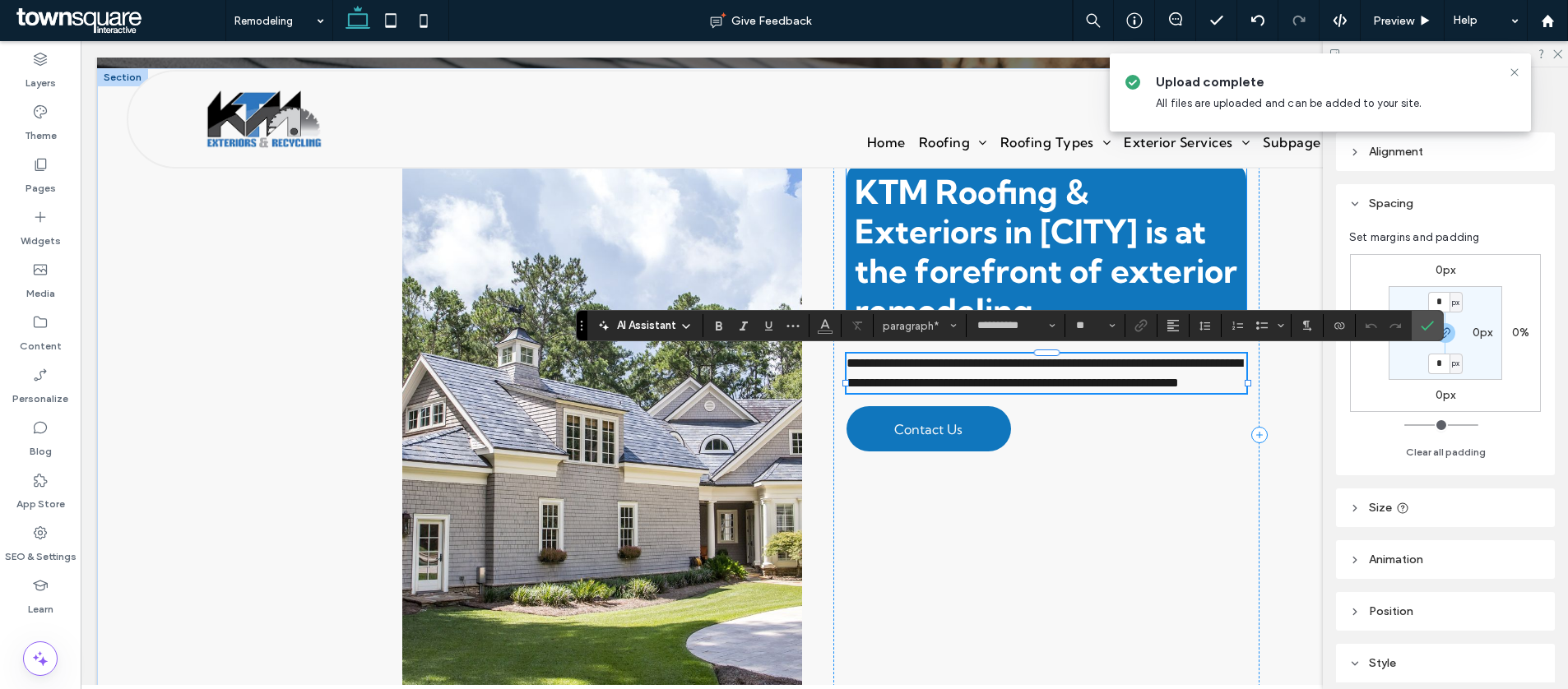 click on "KTM Roofing & Exteriors in [CITY] is at the forefront of exterior remodeling" at bounding box center (1046, 251) 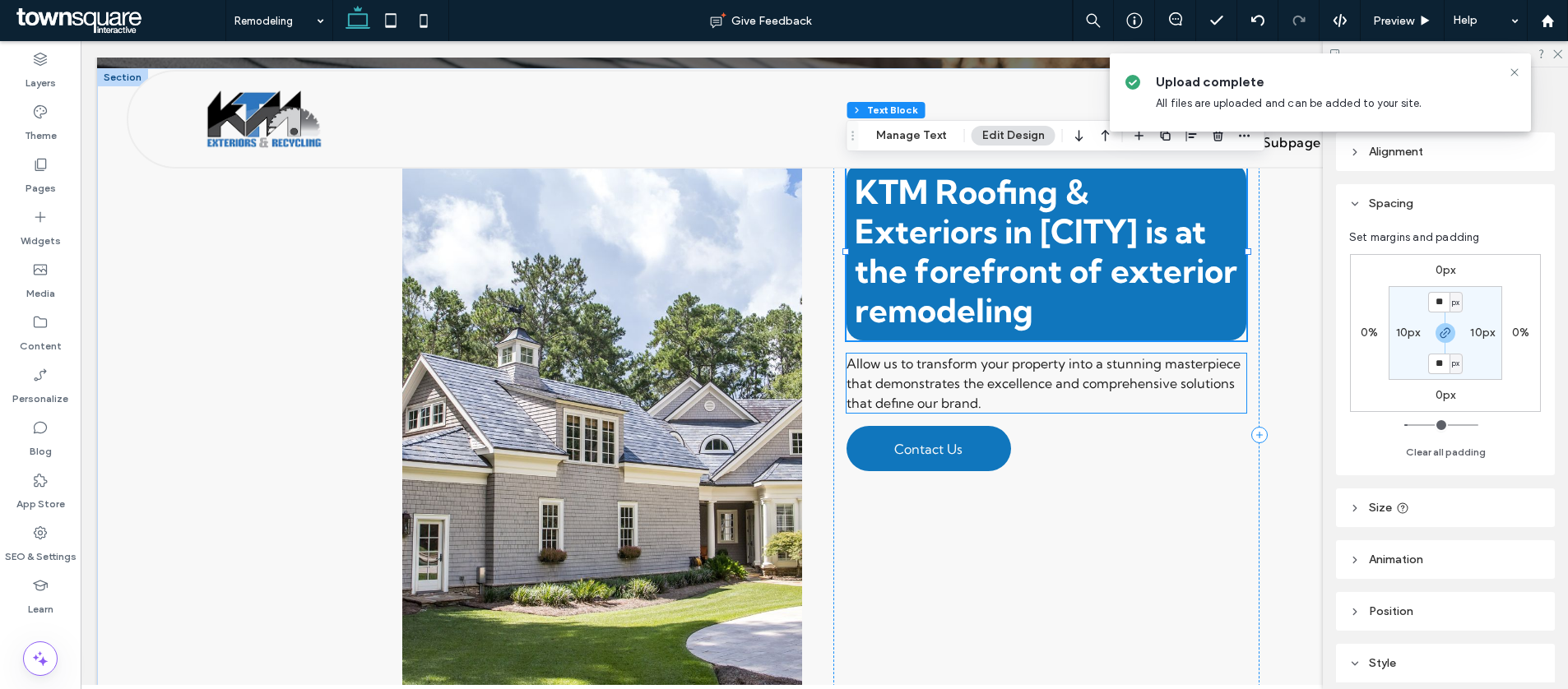 click on "Allow us to transform your property into a stunning masterpiece that demonstrates the excellence and comprehensive solutions that define our brand." at bounding box center (1043, 383) 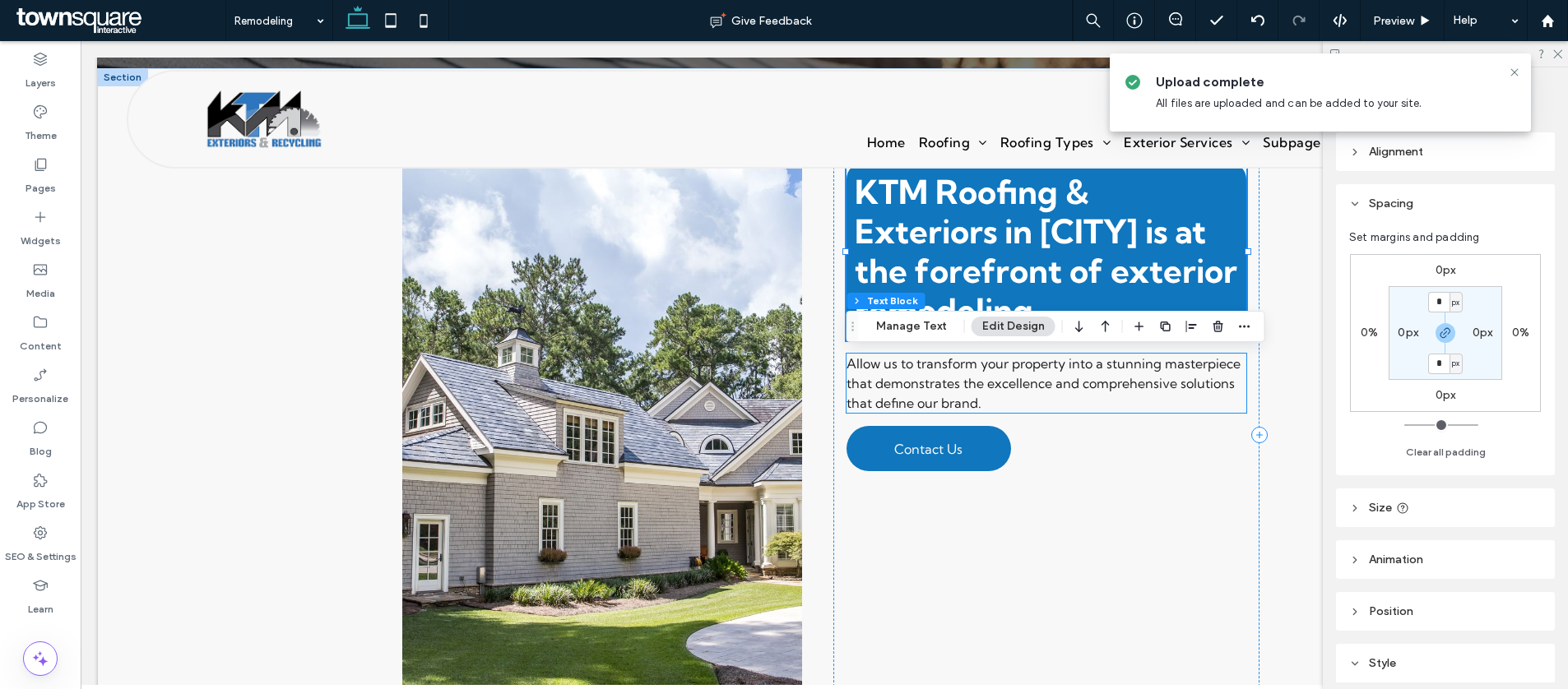 click on "Allow us to transform your property into a stunning masterpiece that demonstrates the excellence and comprehensive solutions that define our brand." at bounding box center [1043, 383] 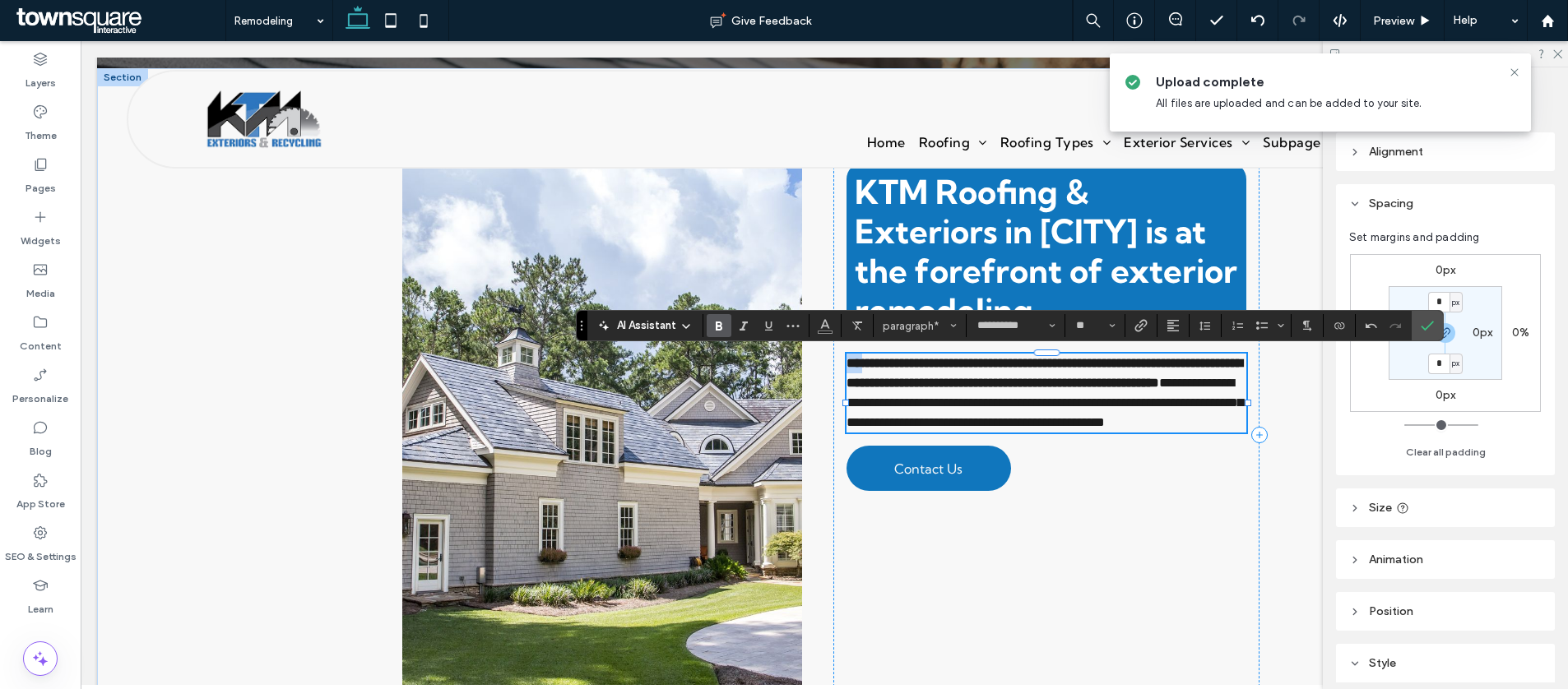 drag, startPoint x: 861, startPoint y: 364, endPoint x: 835, endPoint y: 363, distance: 26.01922 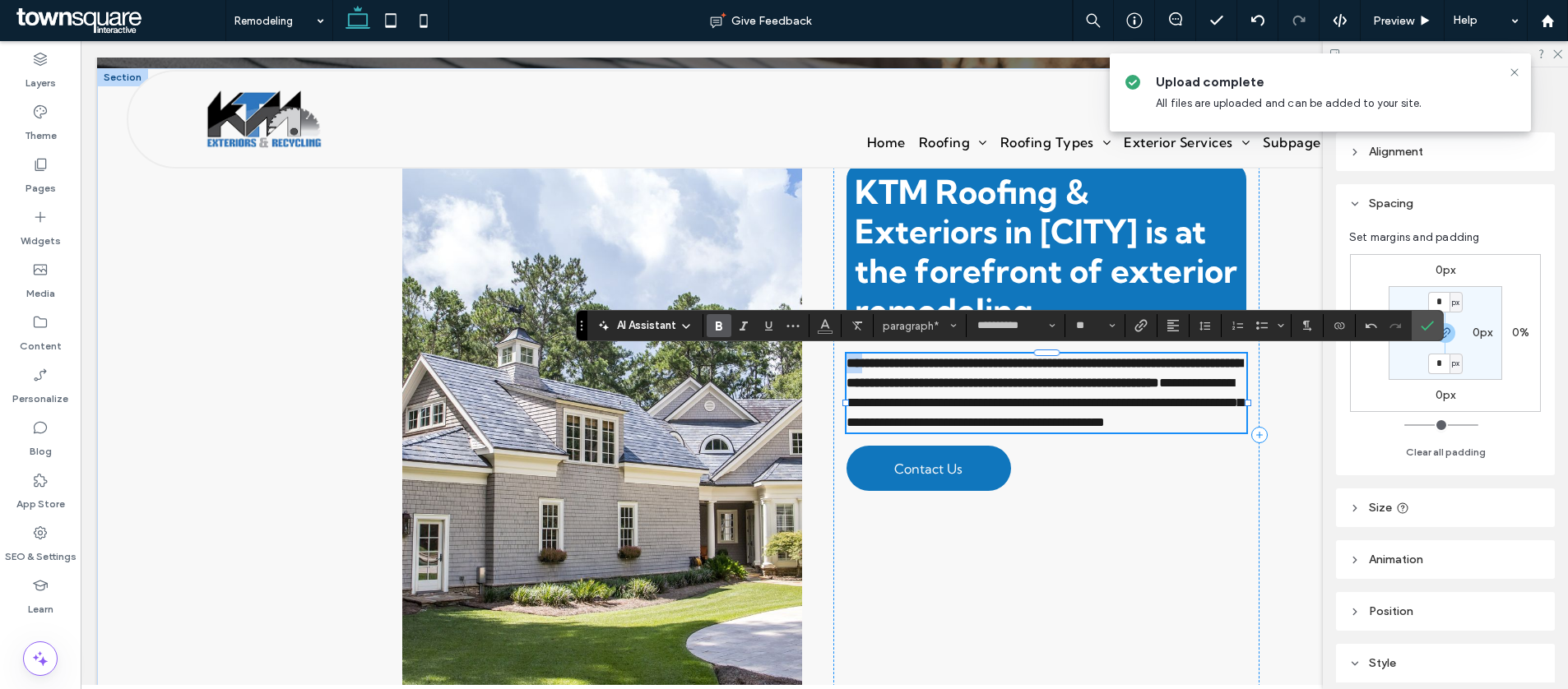 click on "**********" at bounding box center [1046, 435] 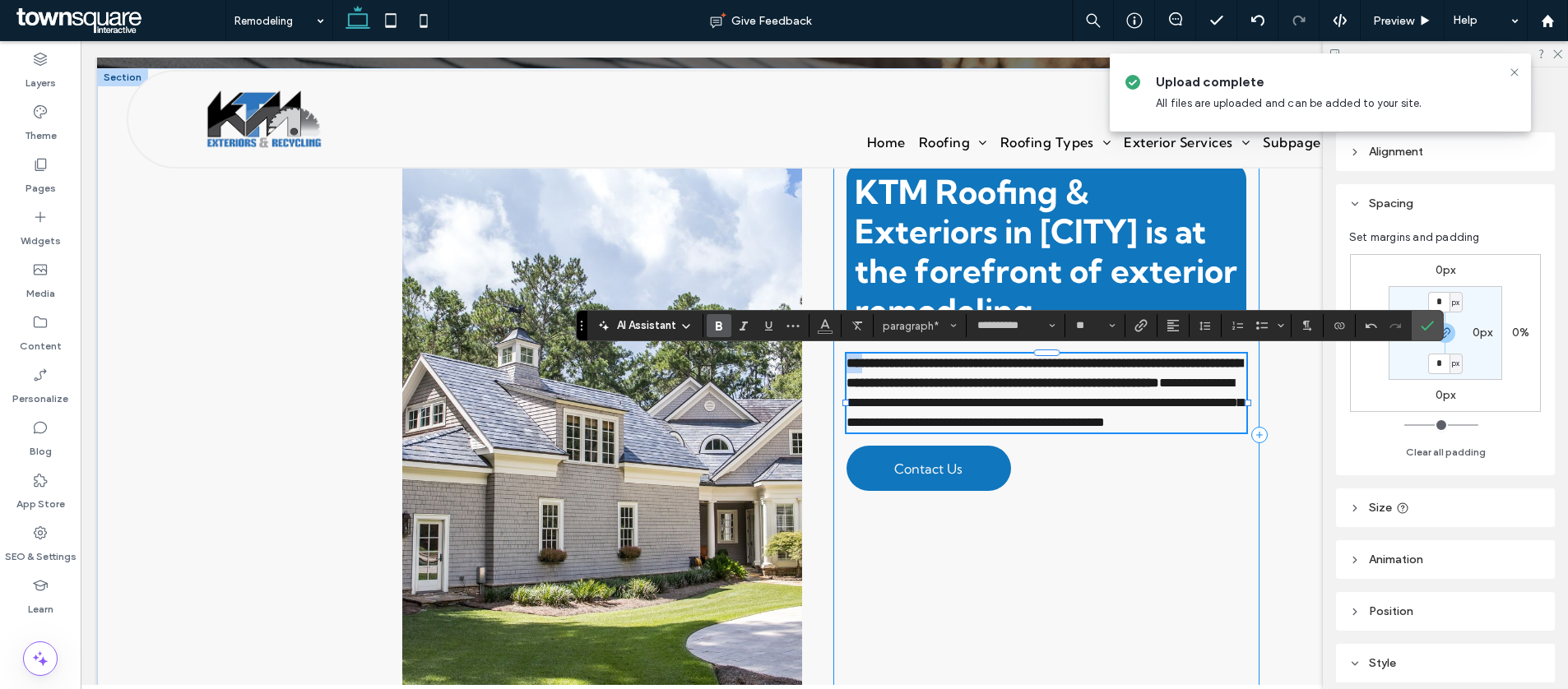 type 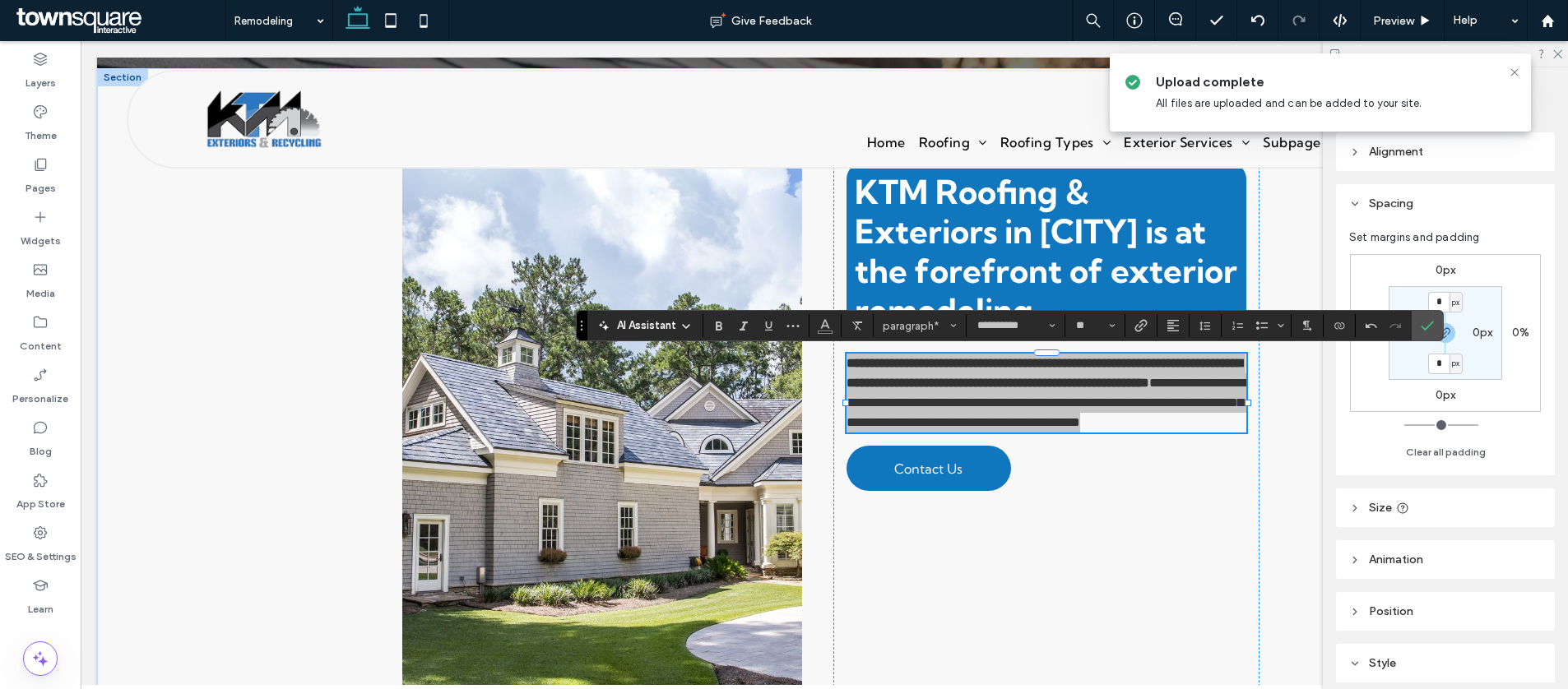 click at bounding box center (756, 326) 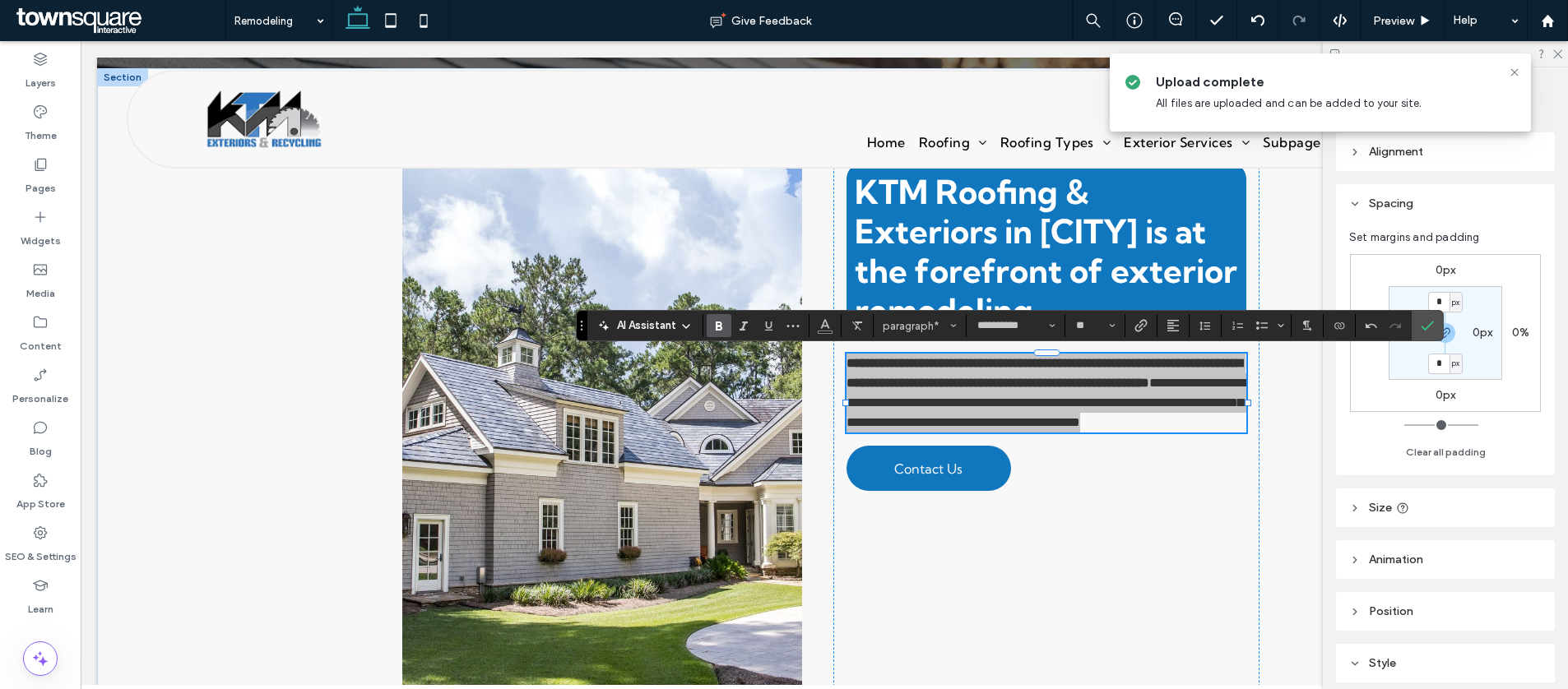click 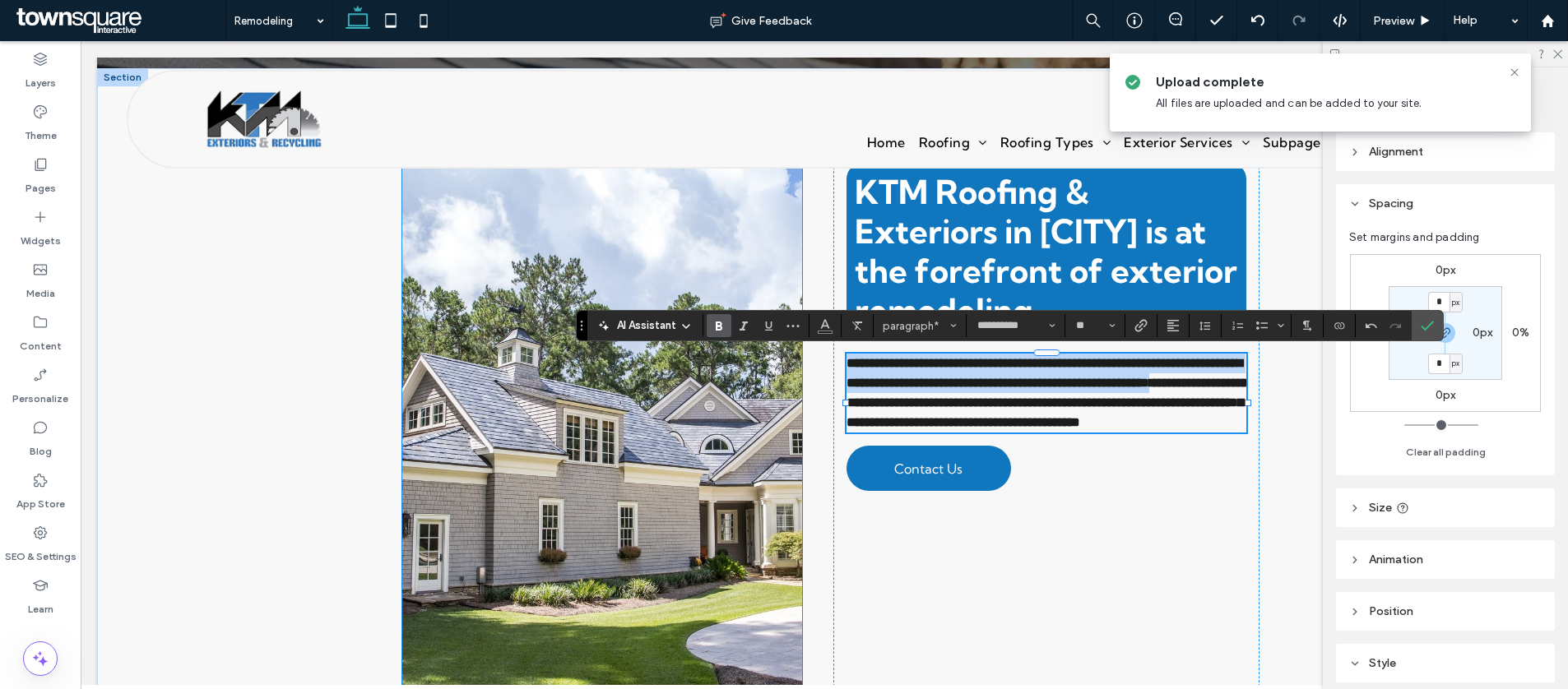 click at bounding box center (602, 435) 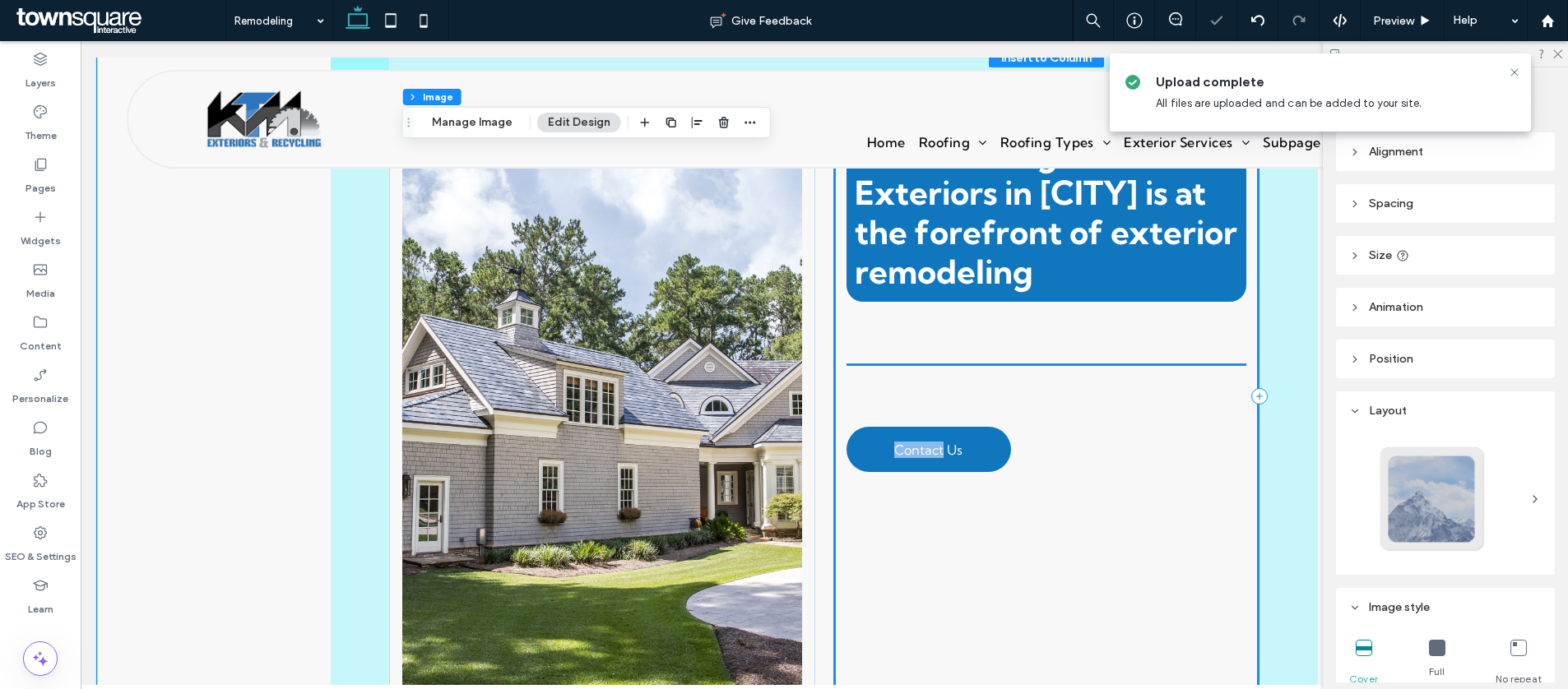click on "Hampstead Remodeling Services
KTM Roofing & Exteriors in Hampstead is at the forefront of exterior remodeling
Providing a one-of-a-kind combination of superior craftsmanship, innovative design, and long-lasting durability that redefines the industry.  Allow us to transform your property into a stunning masterpiece that demonstrates the excellence and comprehensive solutions that define our brand.
Contact Us" at bounding box center (1046, 396) 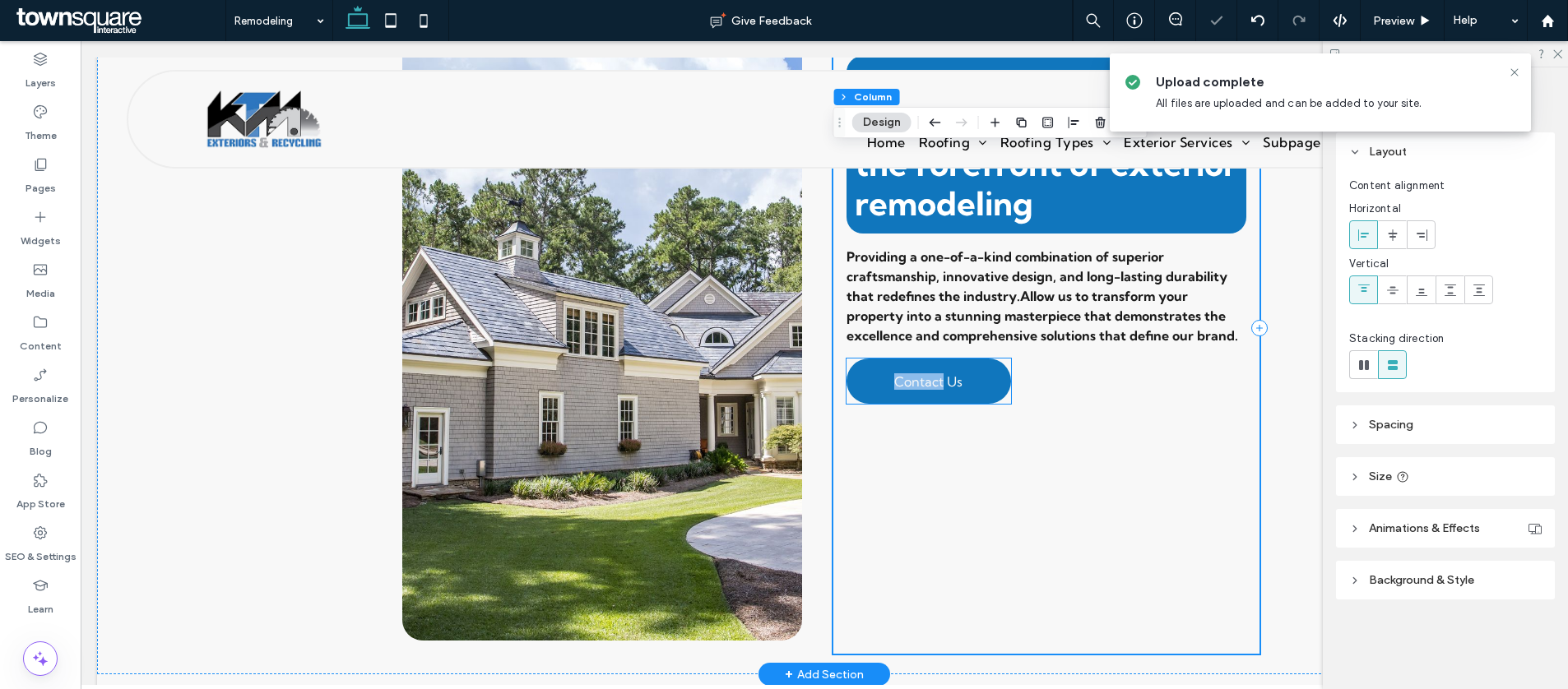 scroll, scrollTop: 451, scrollLeft: 0, axis: vertical 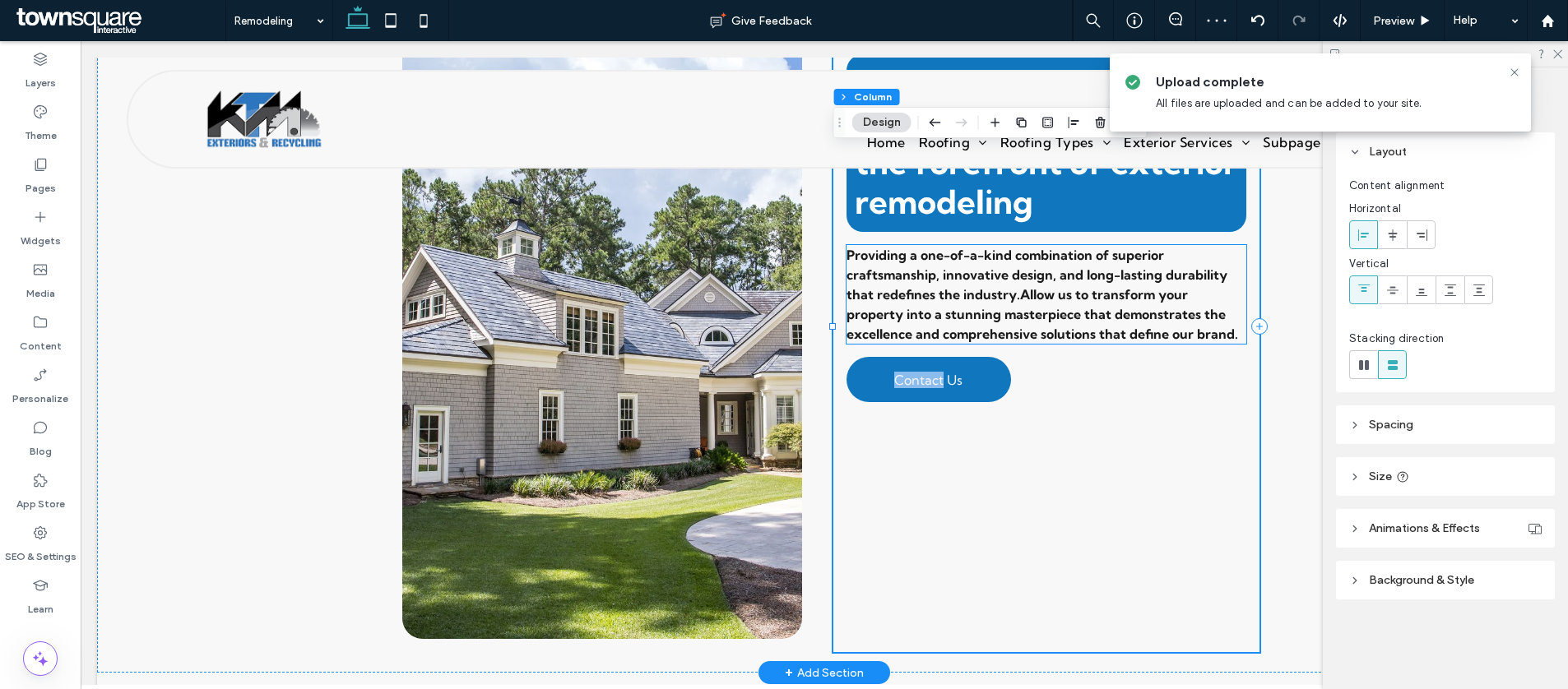 click on "Allow us to transform your property into a stunning masterpiece that demonstrates the excellence and comprehensive solutions that define our brand." at bounding box center [1042, 314] 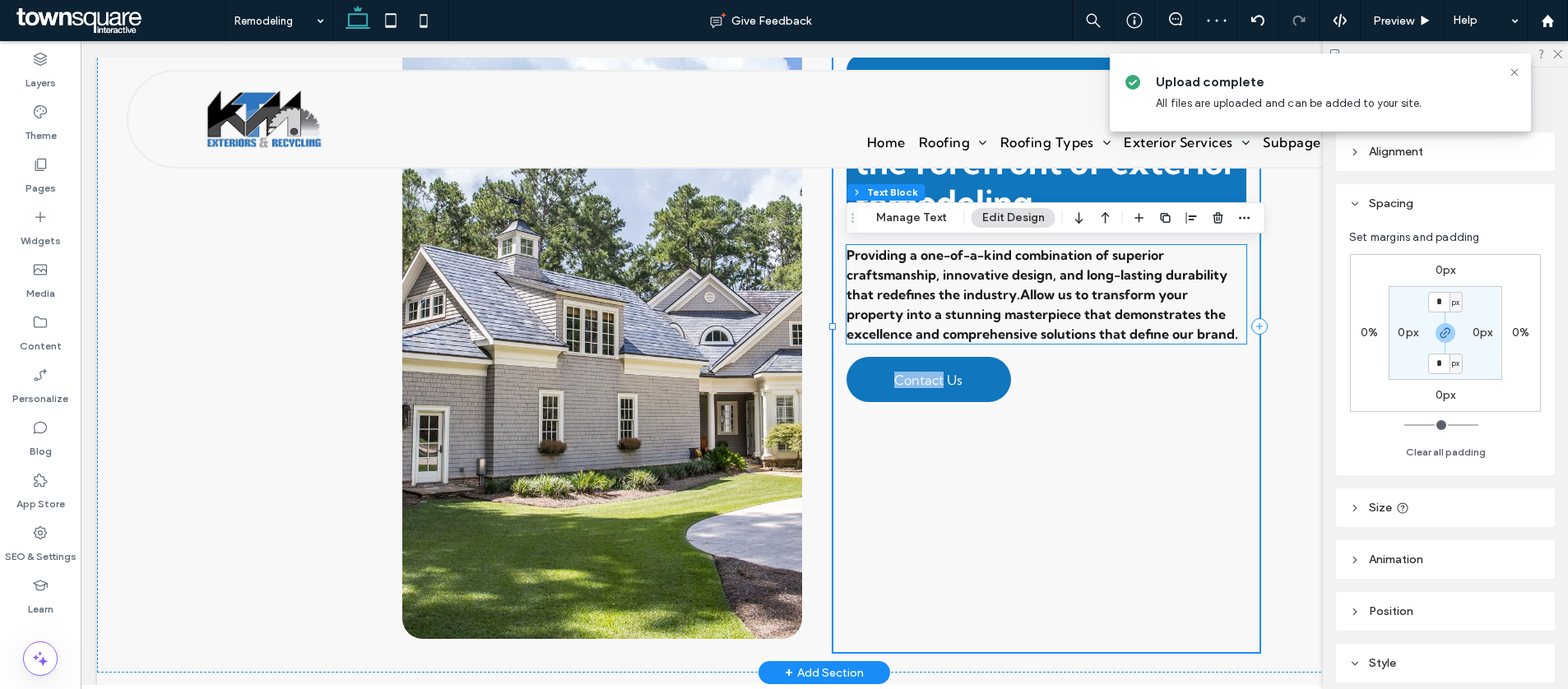 click on "Providing a one-of-a-kind combination of superior craftsmanship, innovative design, and long-lasting durability that redefines the industry.  Allow us to transform your property into a stunning masterpiece that demonstrates the excellence and comprehensive solutions that define our brand." at bounding box center (1046, 294) 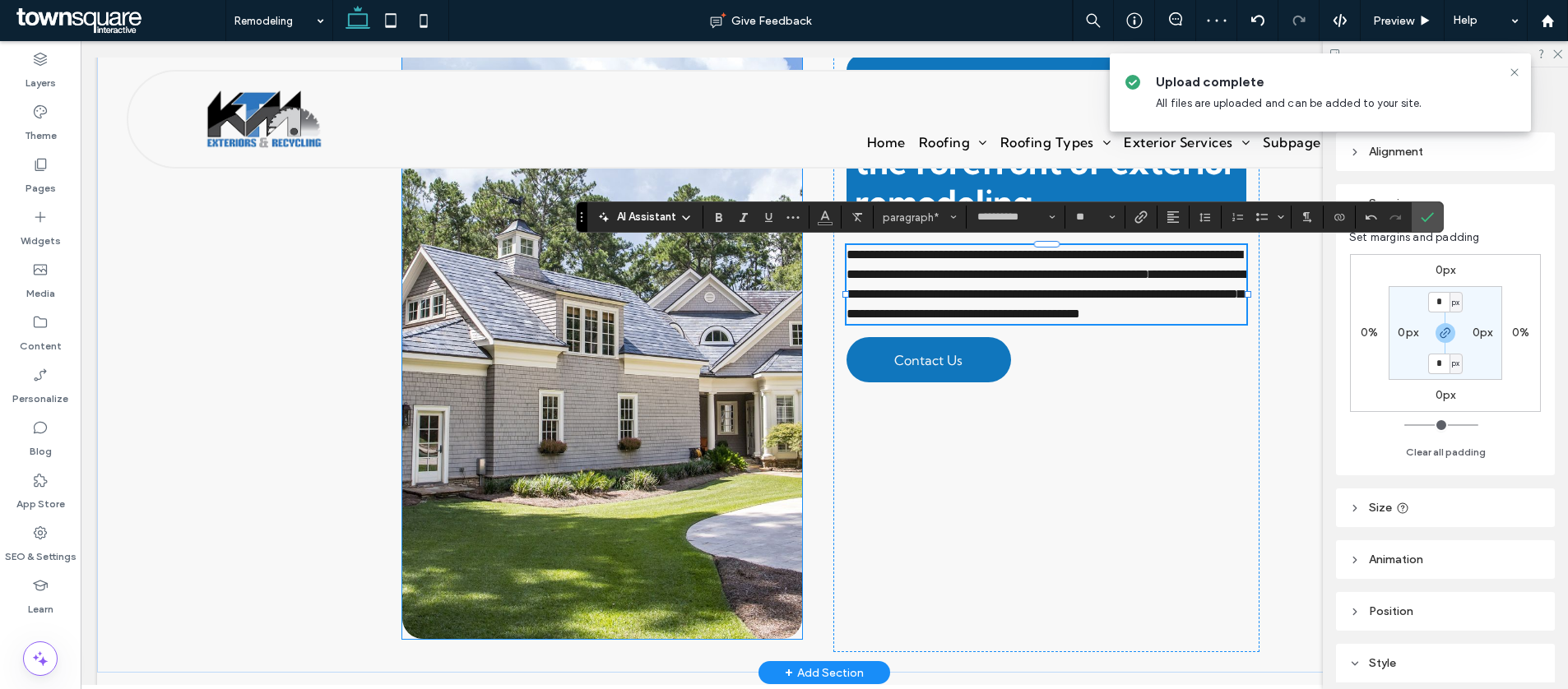 click at bounding box center (602, 326) 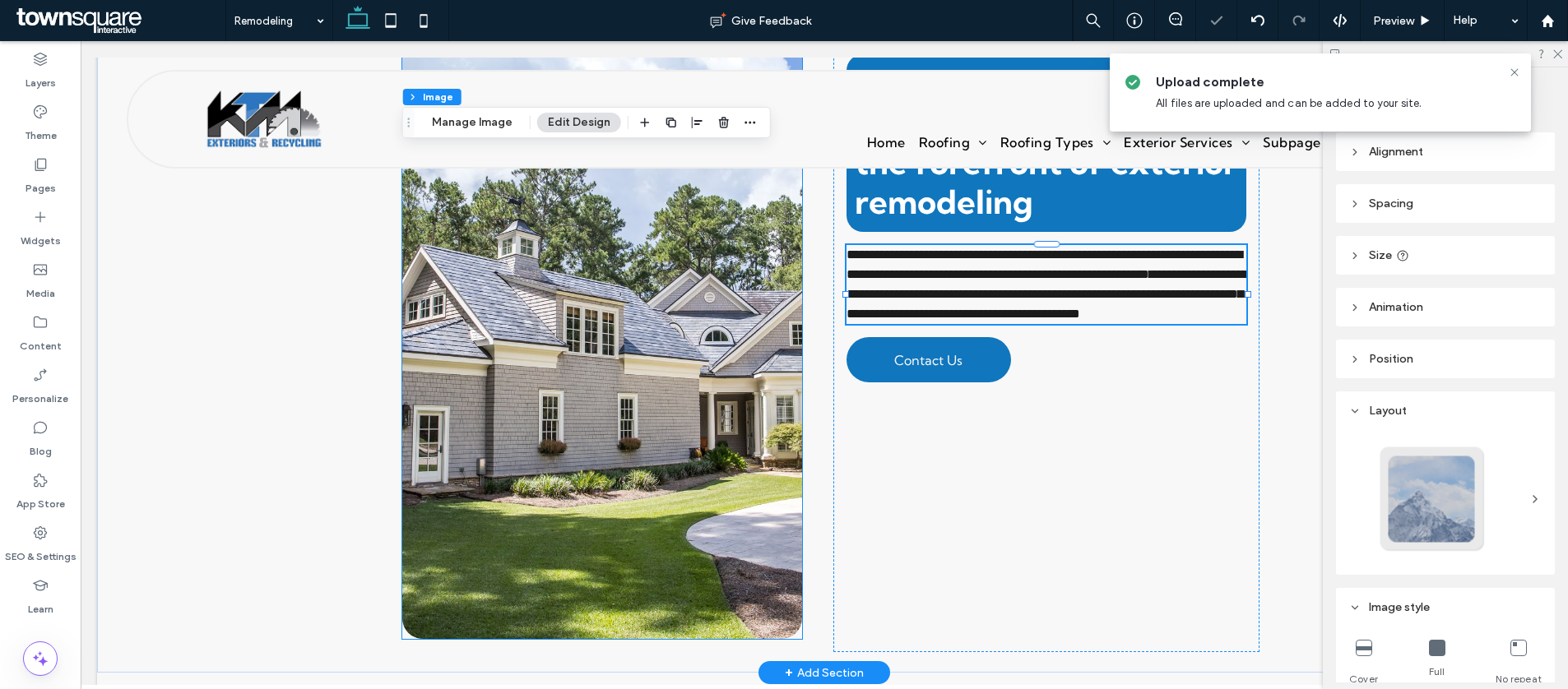 type on "**" 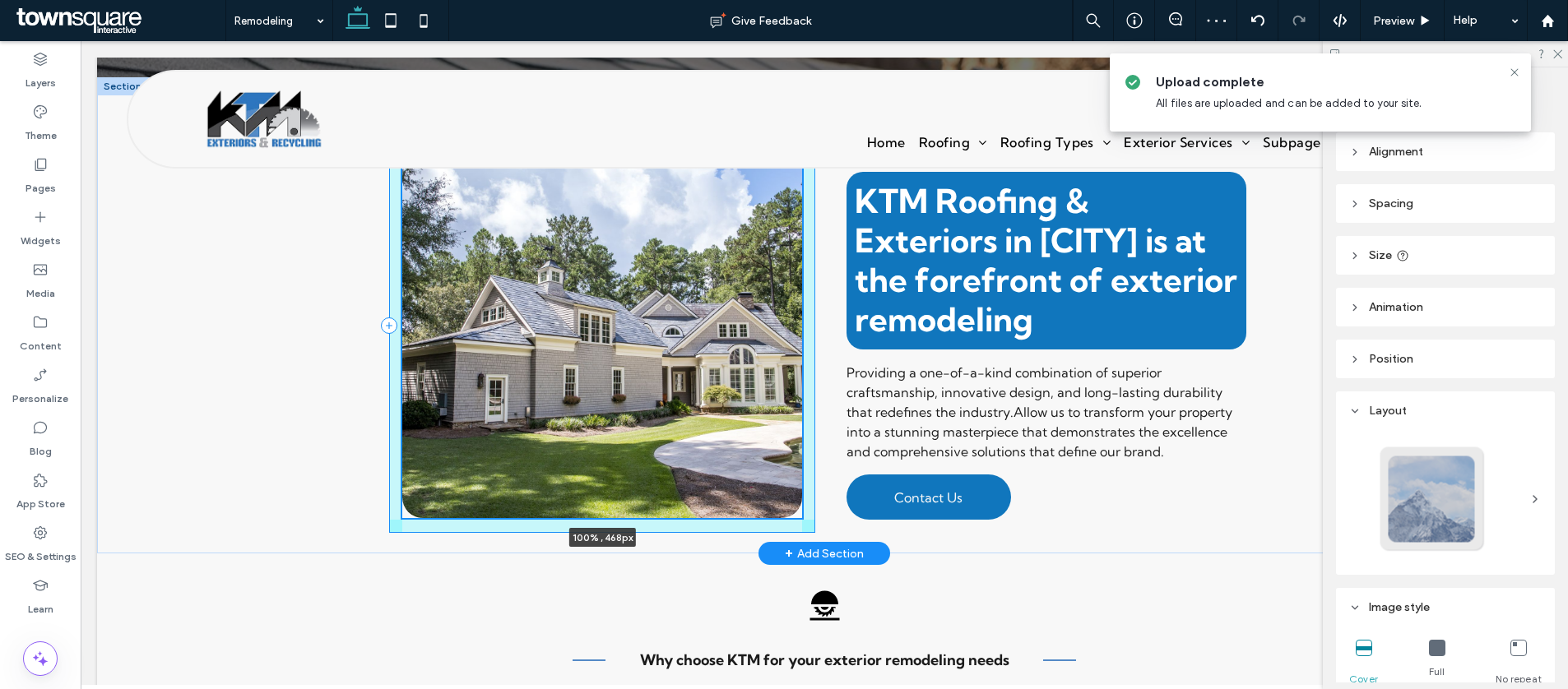 scroll, scrollTop: 333, scrollLeft: 0, axis: vertical 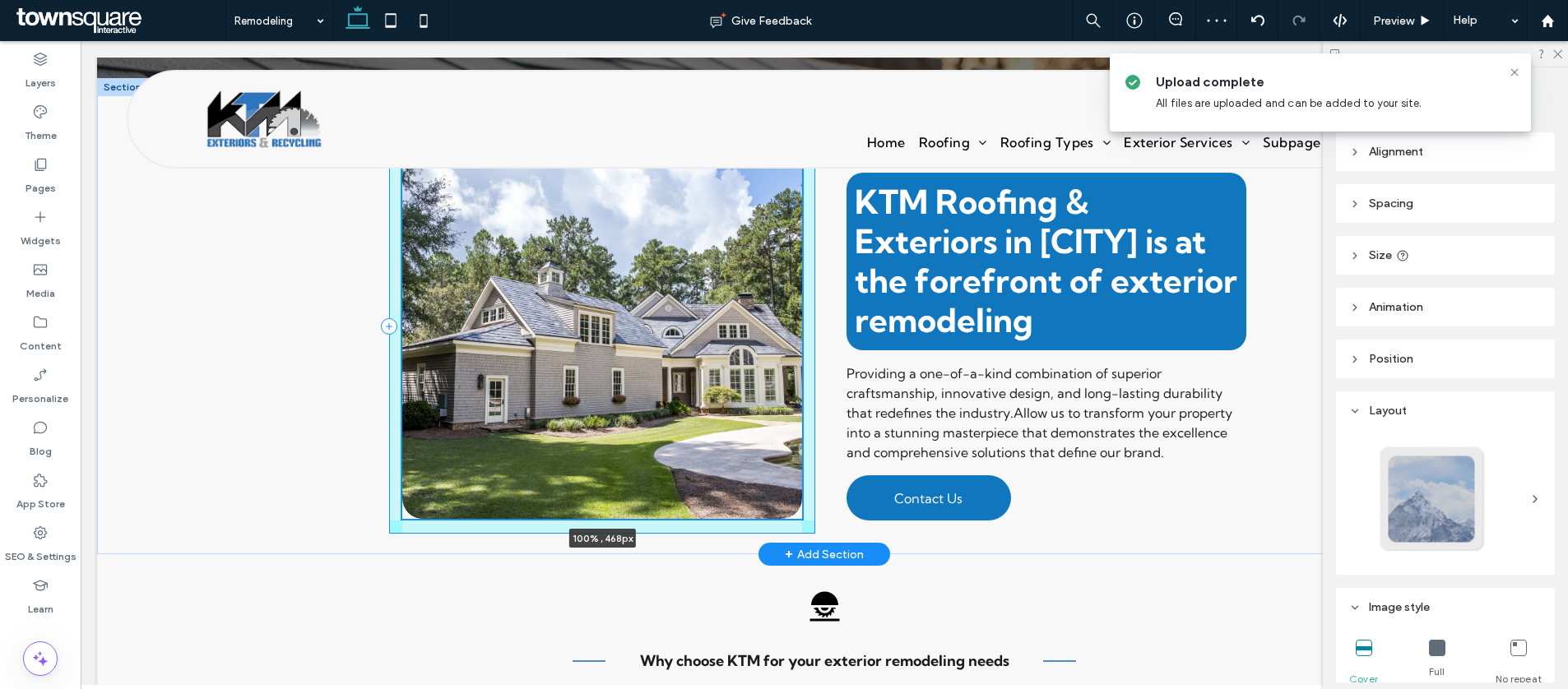 drag, startPoint x: 600, startPoint y: 640, endPoint x: 657, endPoint y: 520, distance: 132.84954 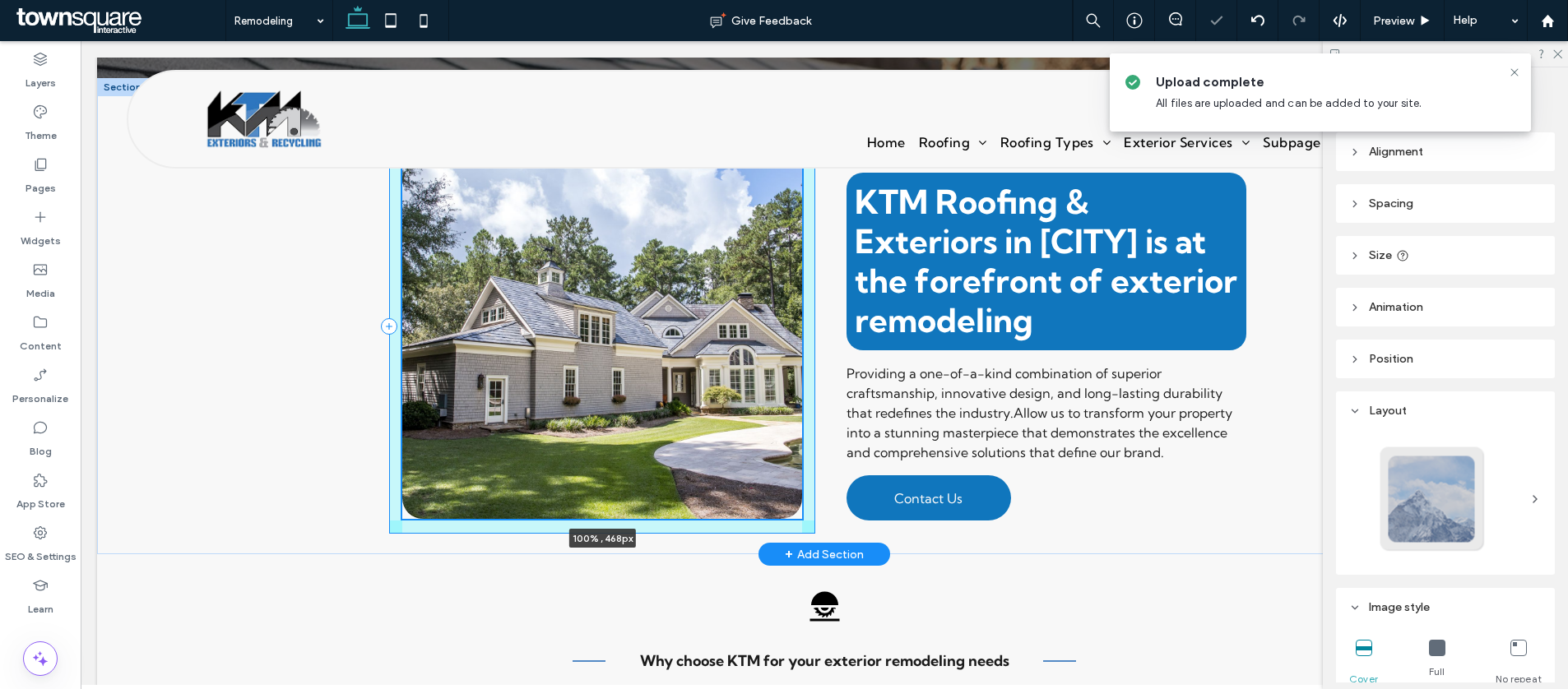 type on "***" 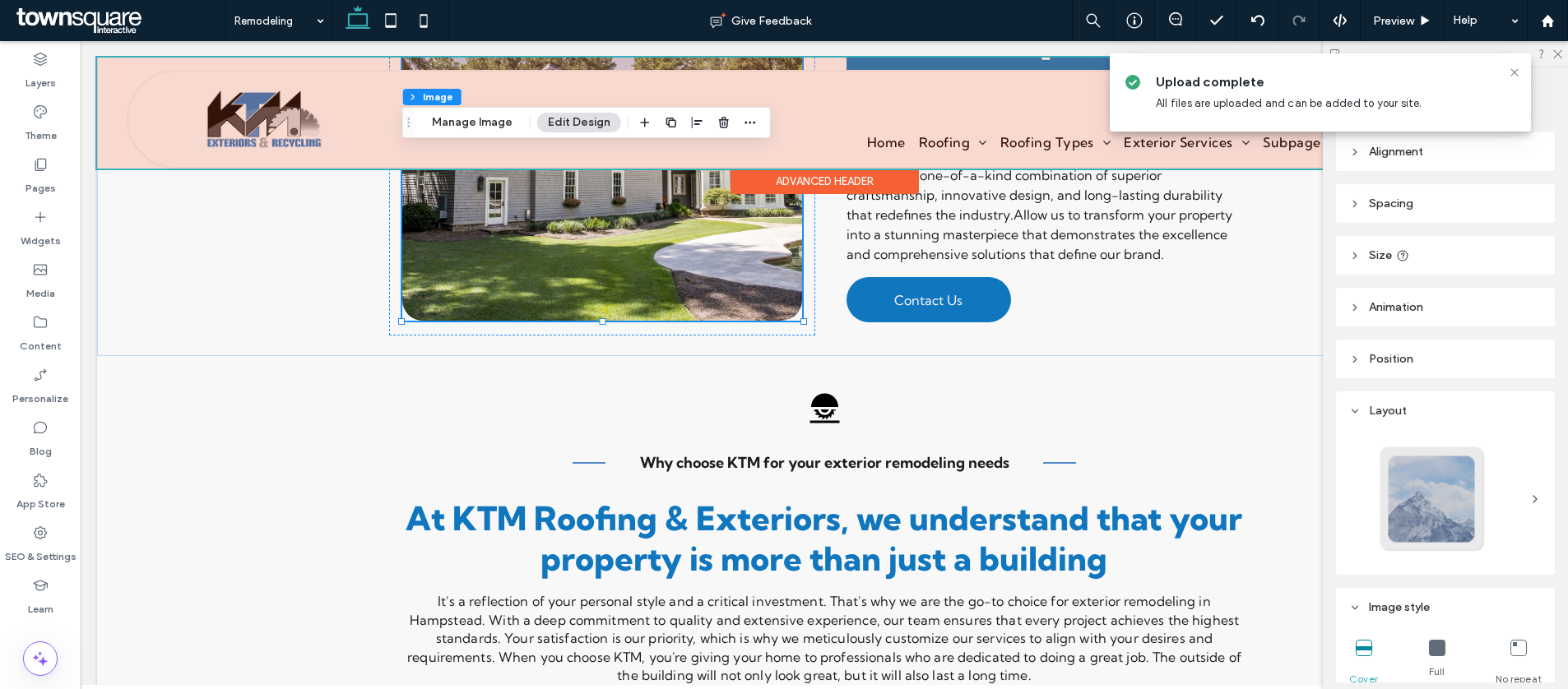 scroll, scrollTop: 0, scrollLeft: 0, axis: both 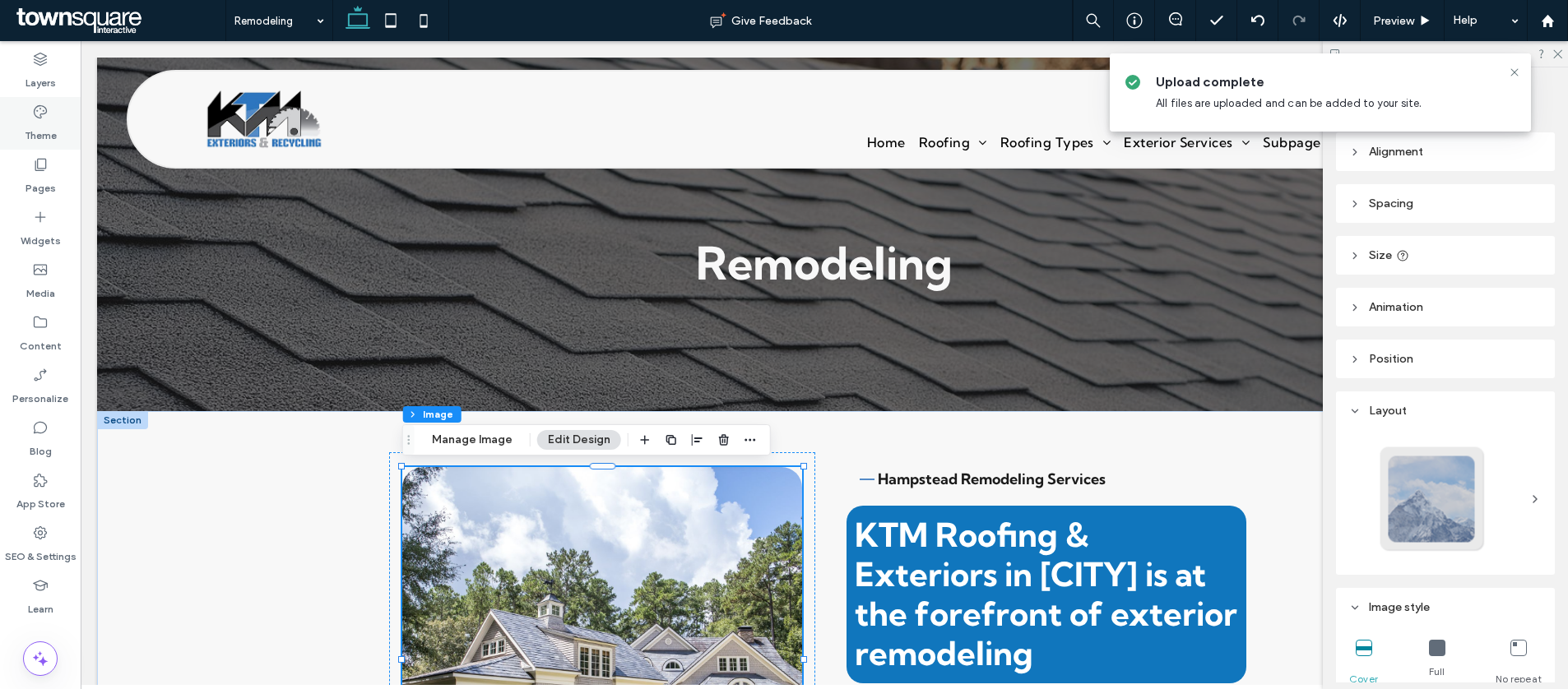 click on "Theme" at bounding box center [40, 132] 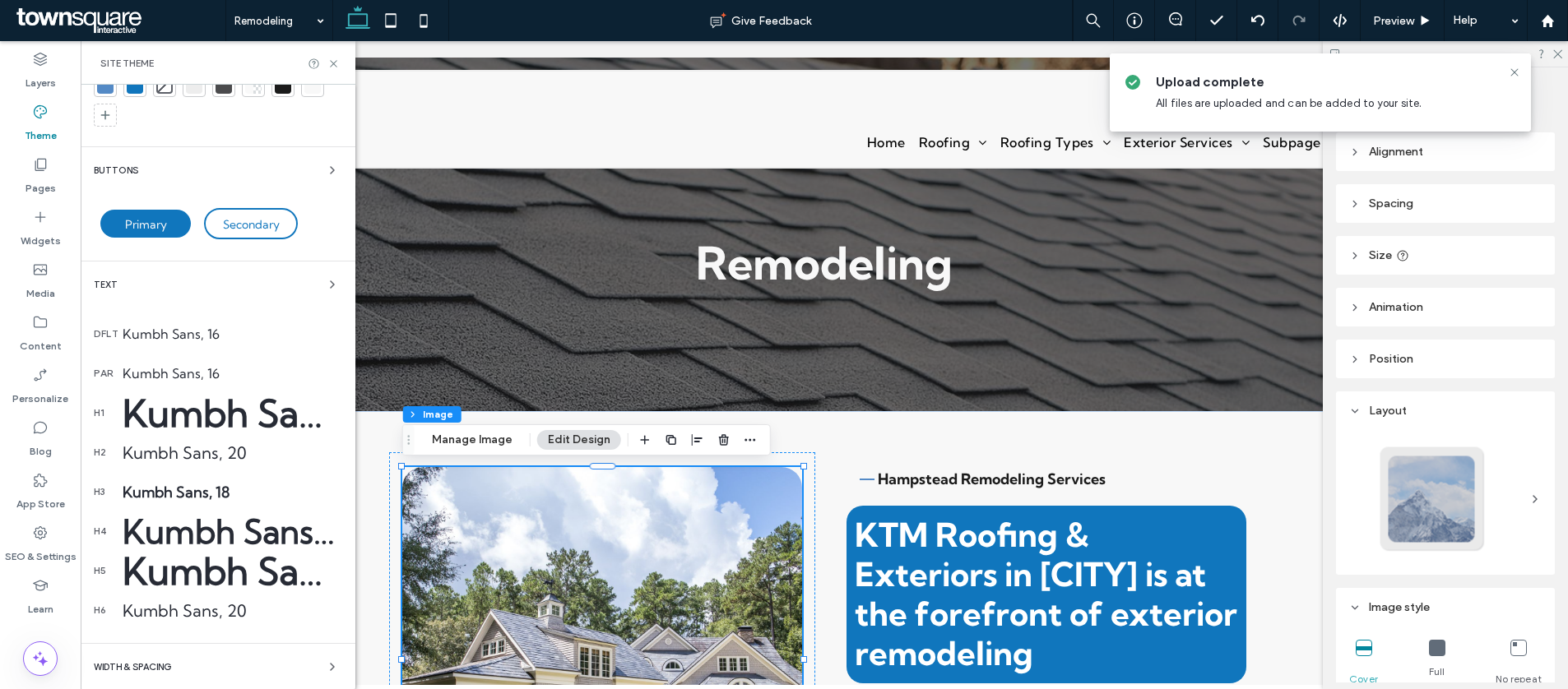 scroll, scrollTop: 159, scrollLeft: 0, axis: vertical 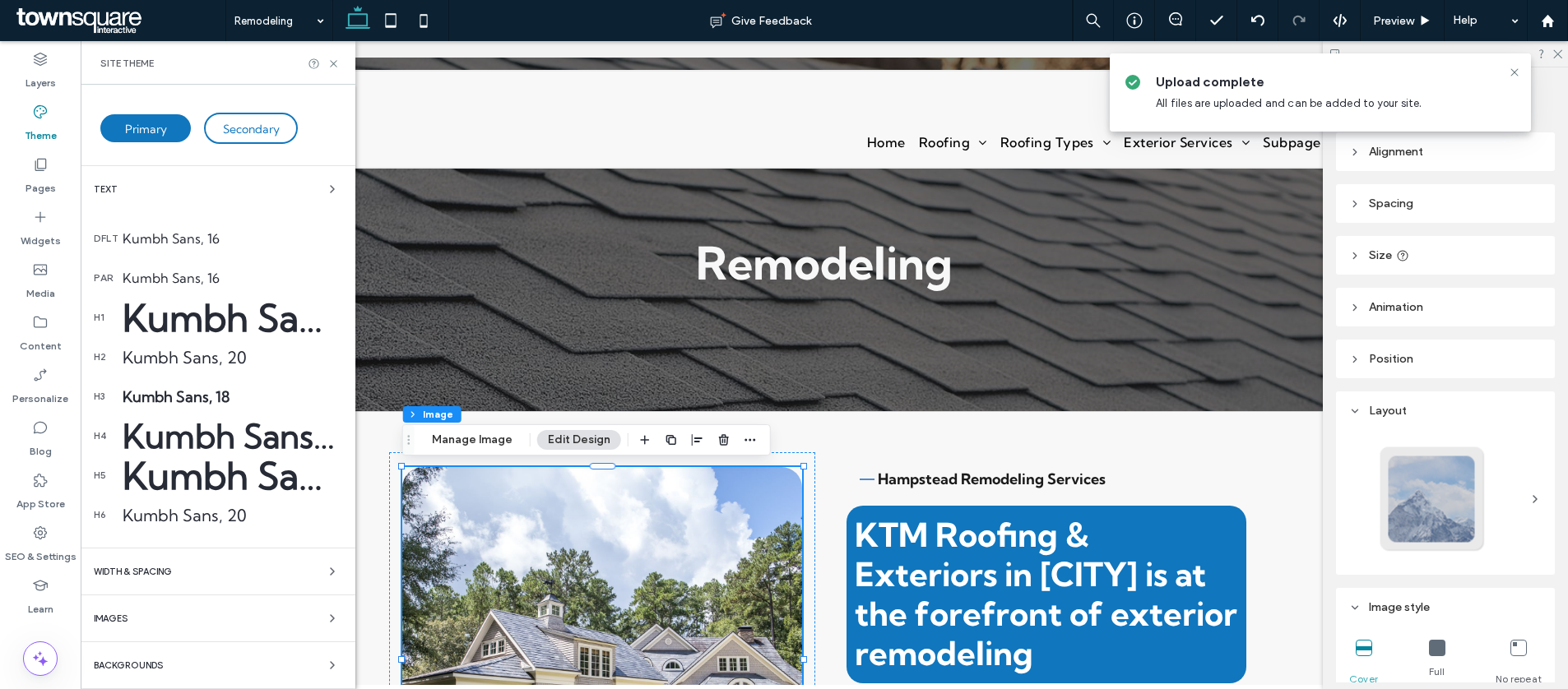 click on "Pages" at bounding box center (40, 184) 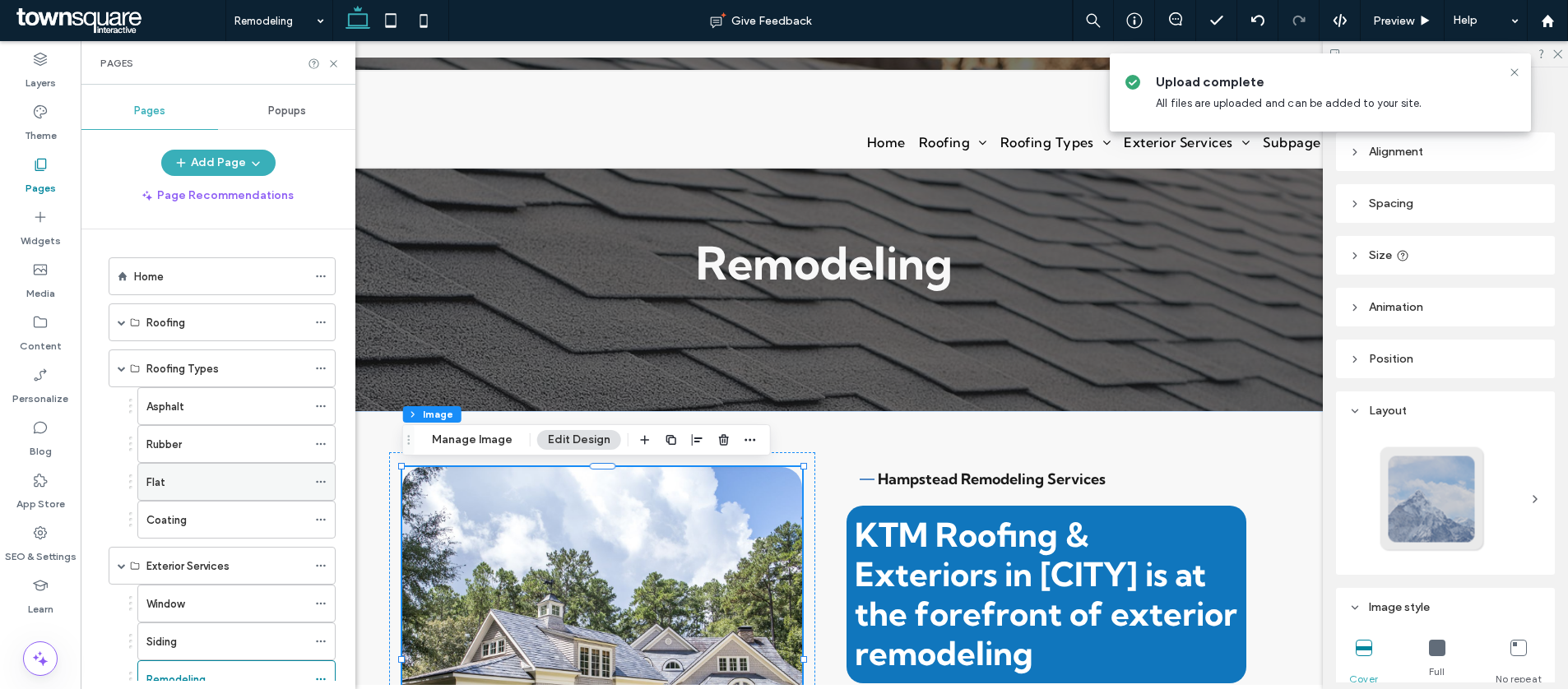 scroll, scrollTop: 197, scrollLeft: 0, axis: vertical 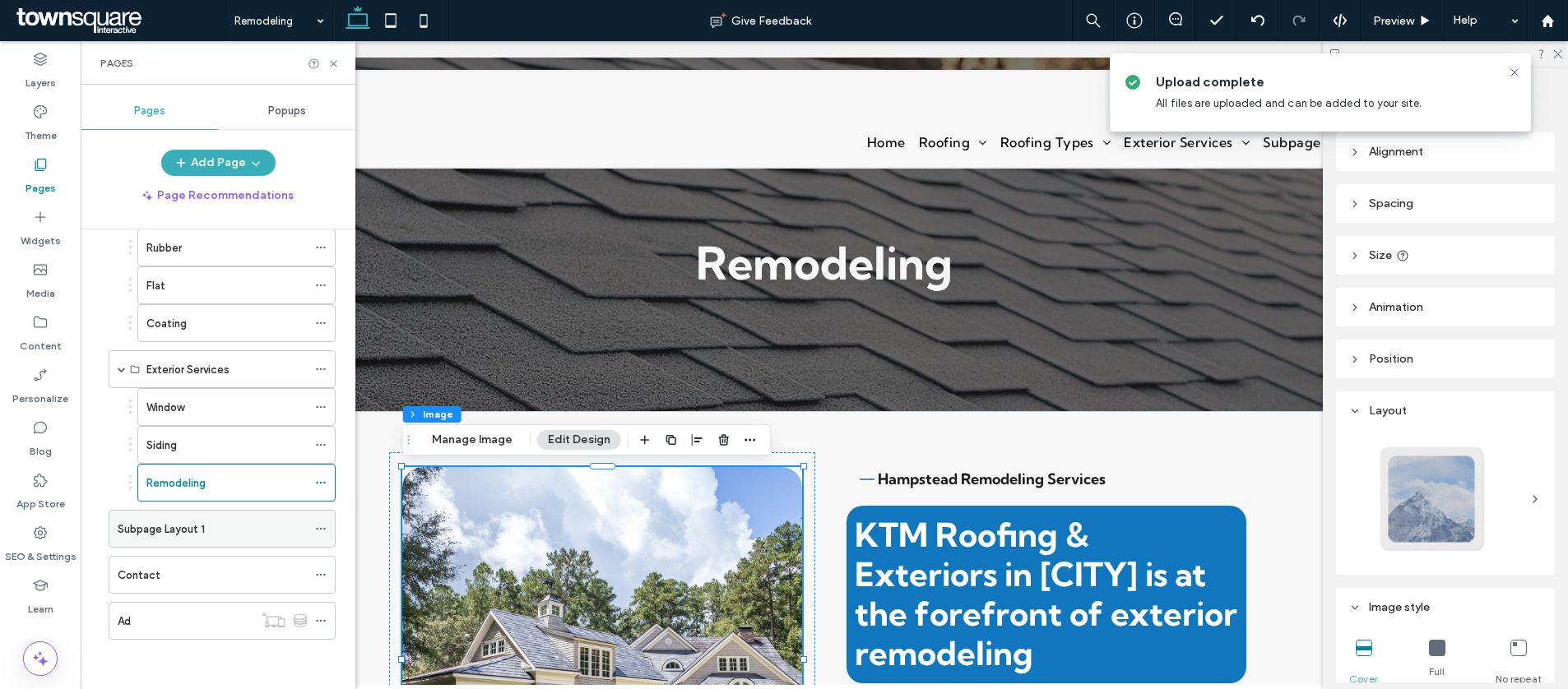 click 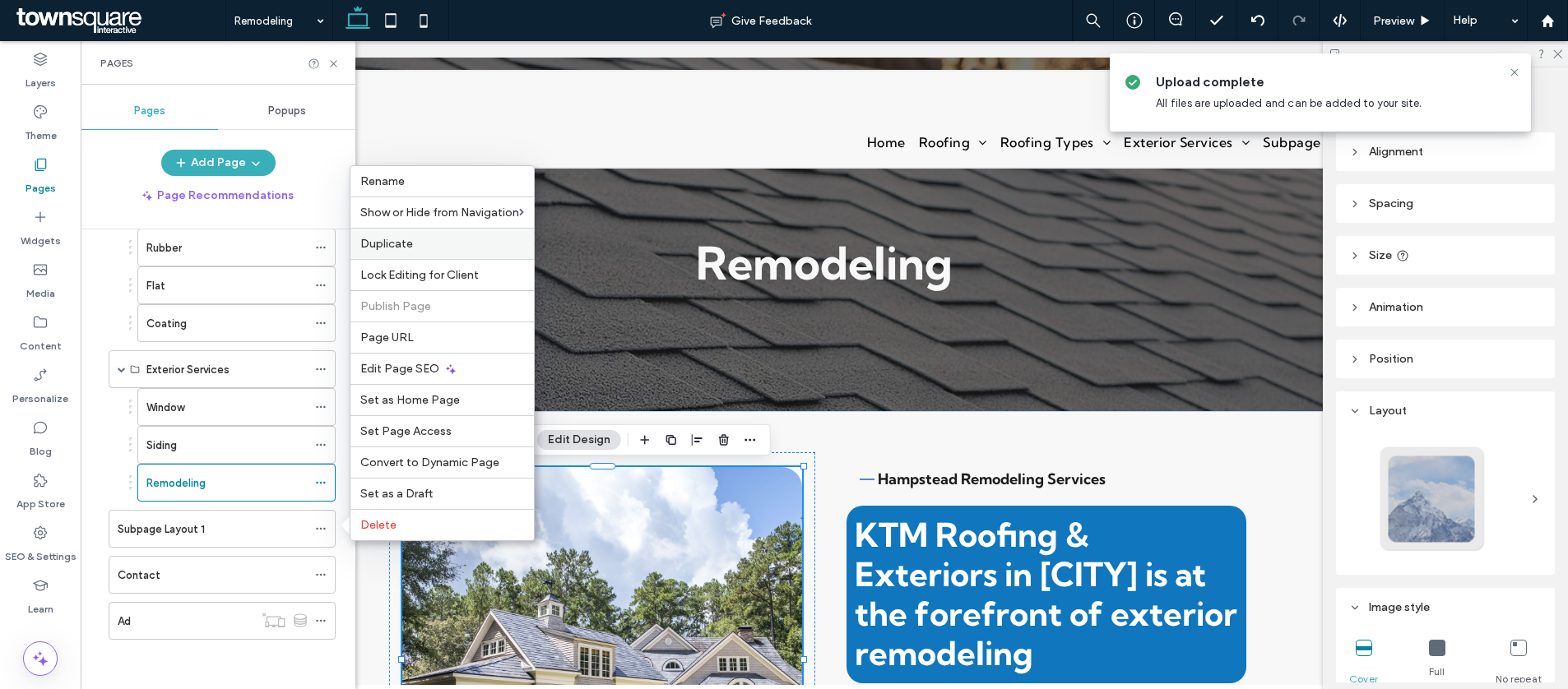 click on "Duplicate" at bounding box center [442, 243] 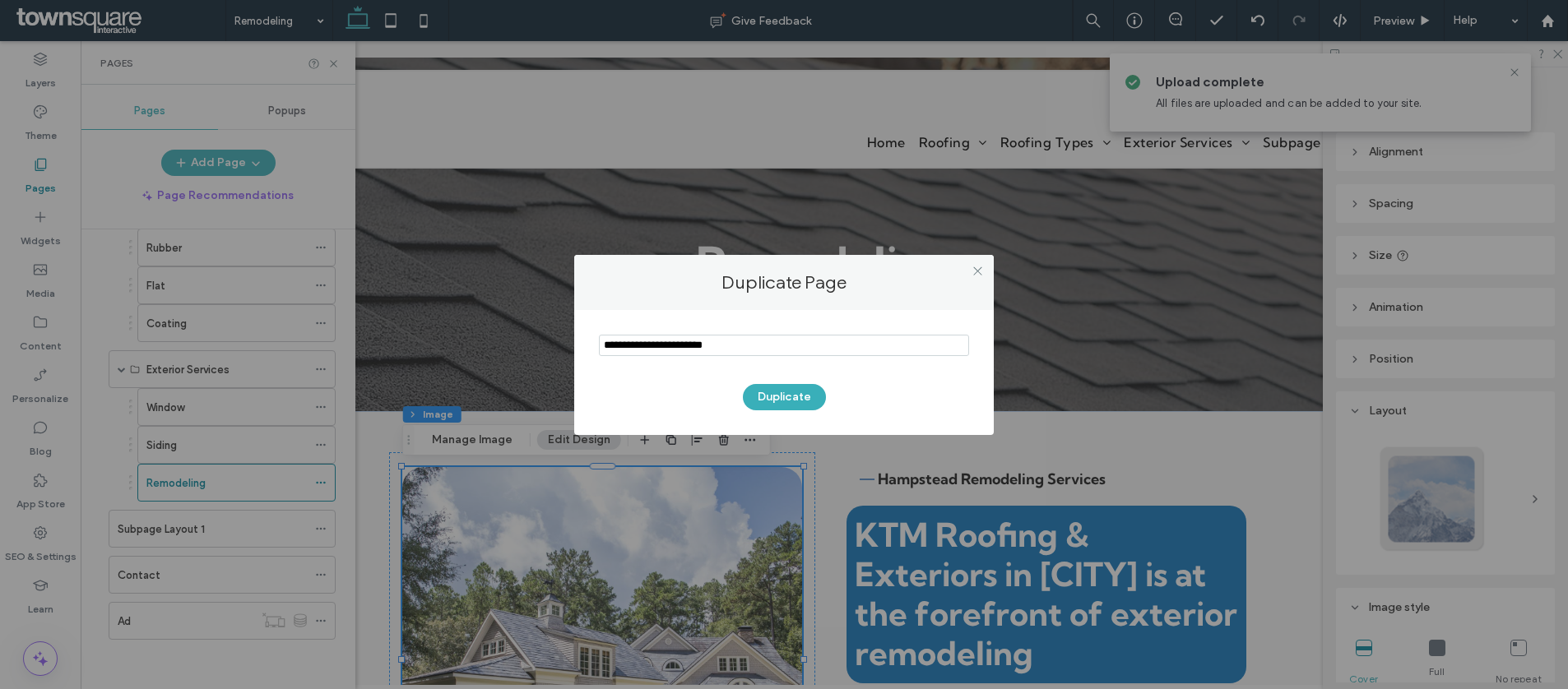 drag, startPoint x: 758, startPoint y: 347, endPoint x: 508, endPoint y: 338, distance: 250.16195 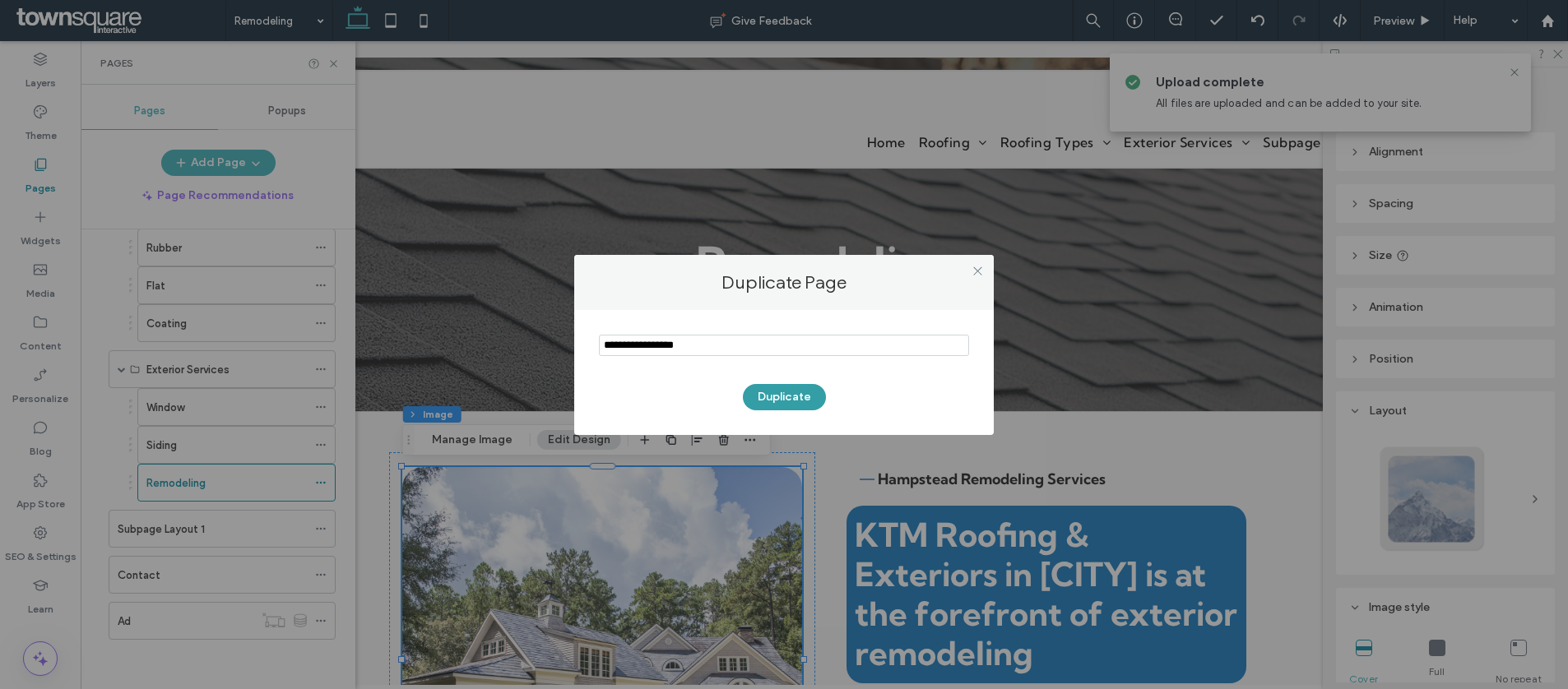 type on "**********" 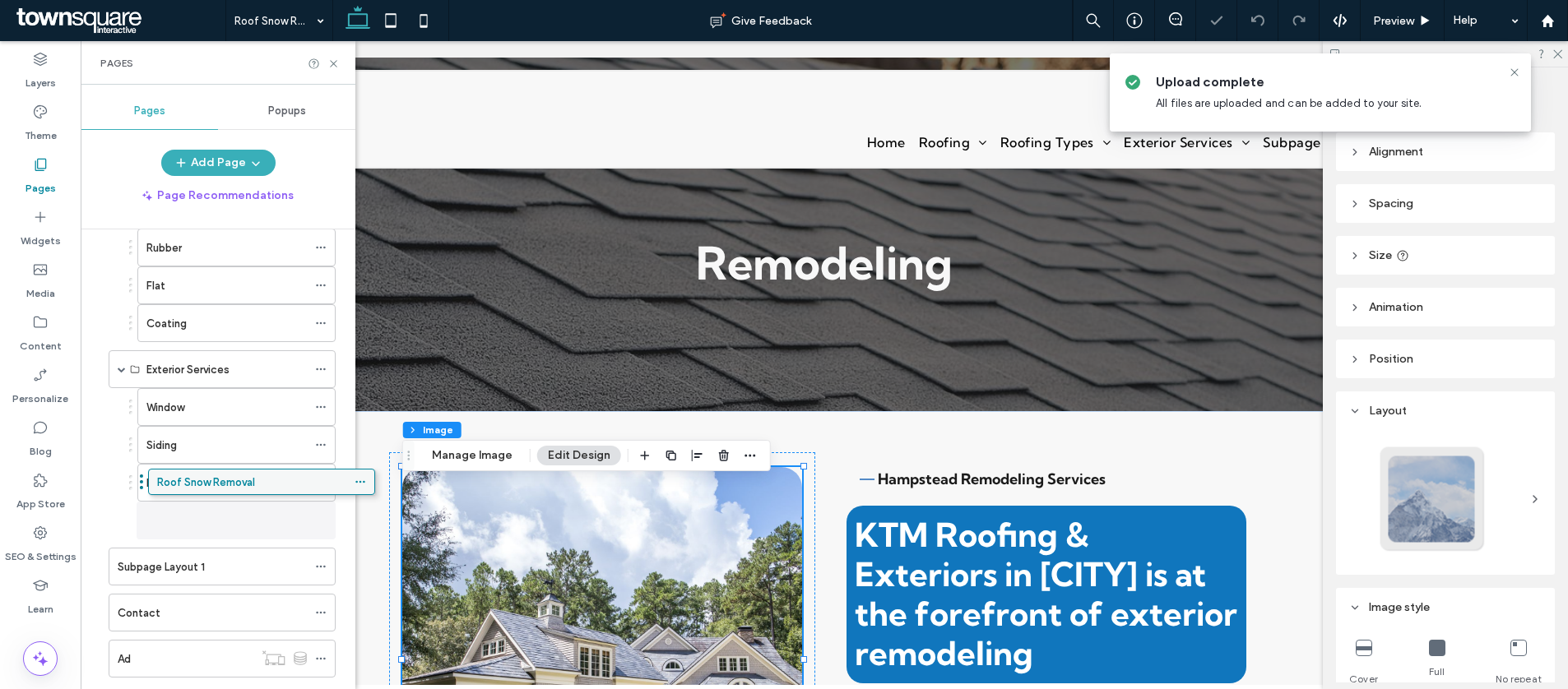 scroll, scrollTop: 213, scrollLeft: 0, axis: vertical 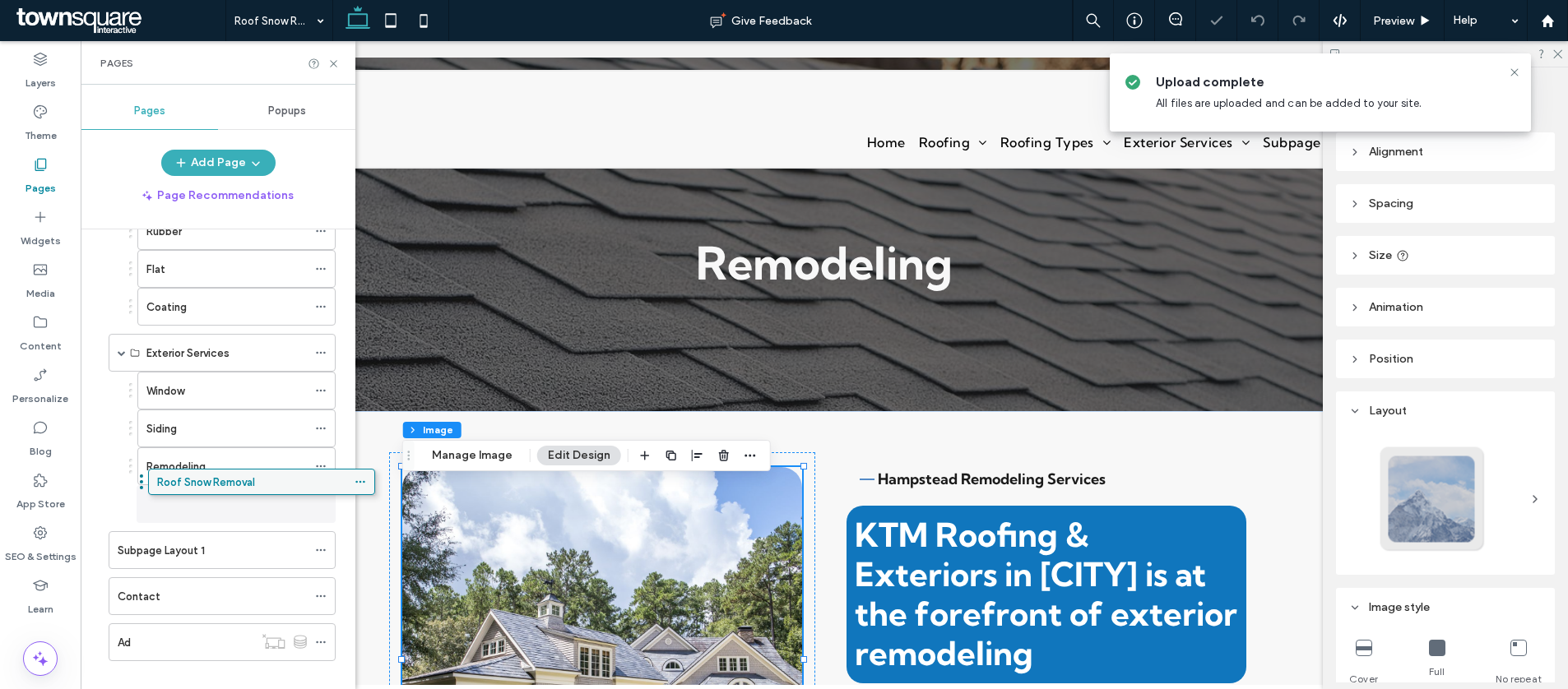 type on "**" 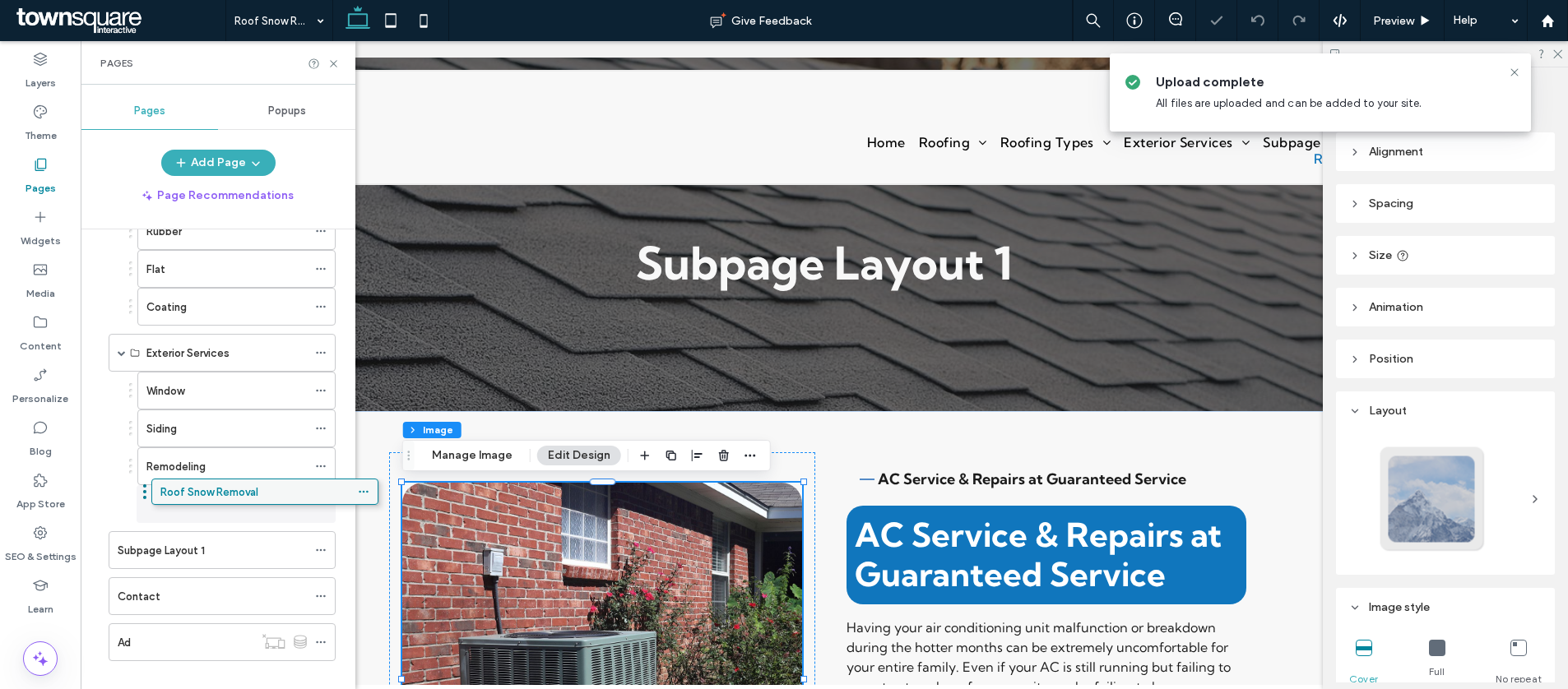 scroll, scrollTop: 0, scrollLeft: 0, axis: both 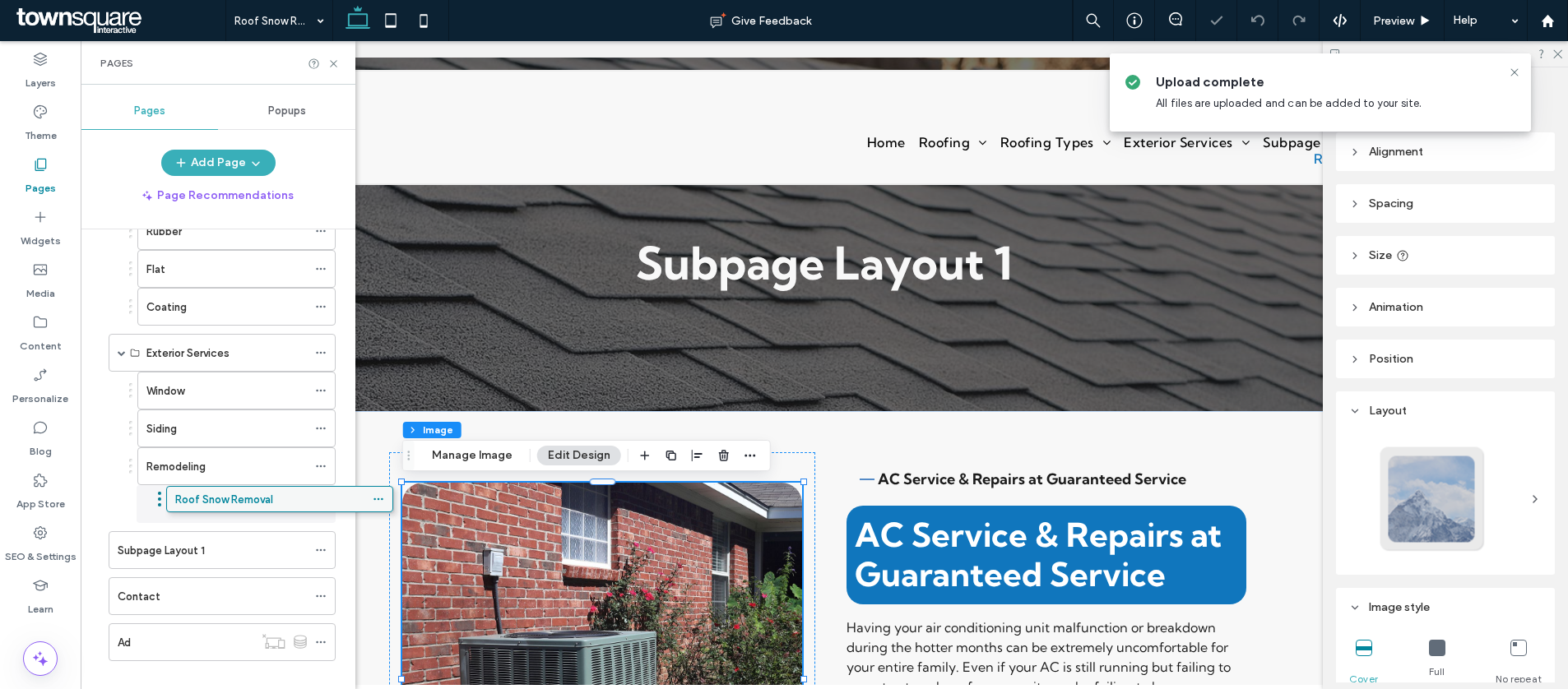 drag, startPoint x: 189, startPoint y: 532, endPoint x: 239, endPoint y: 506, distance: 56 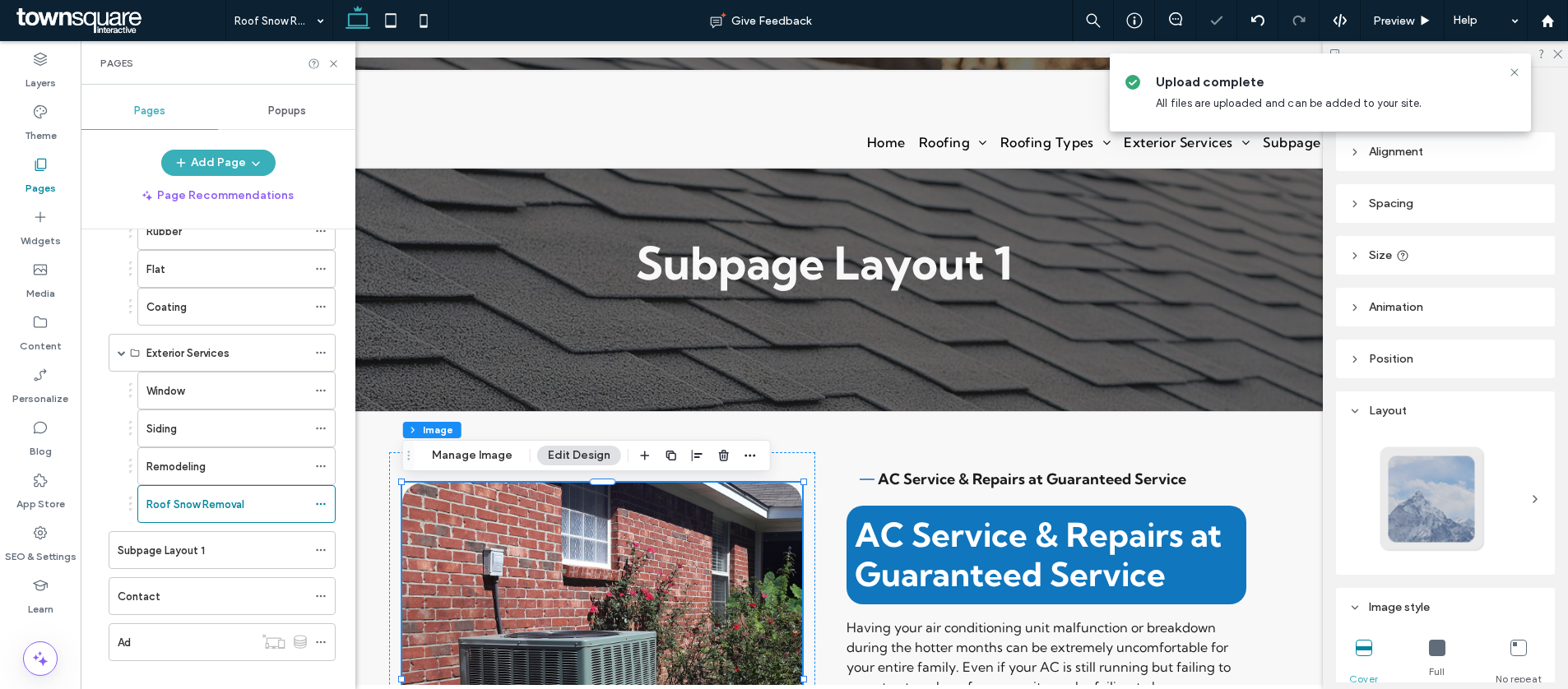click 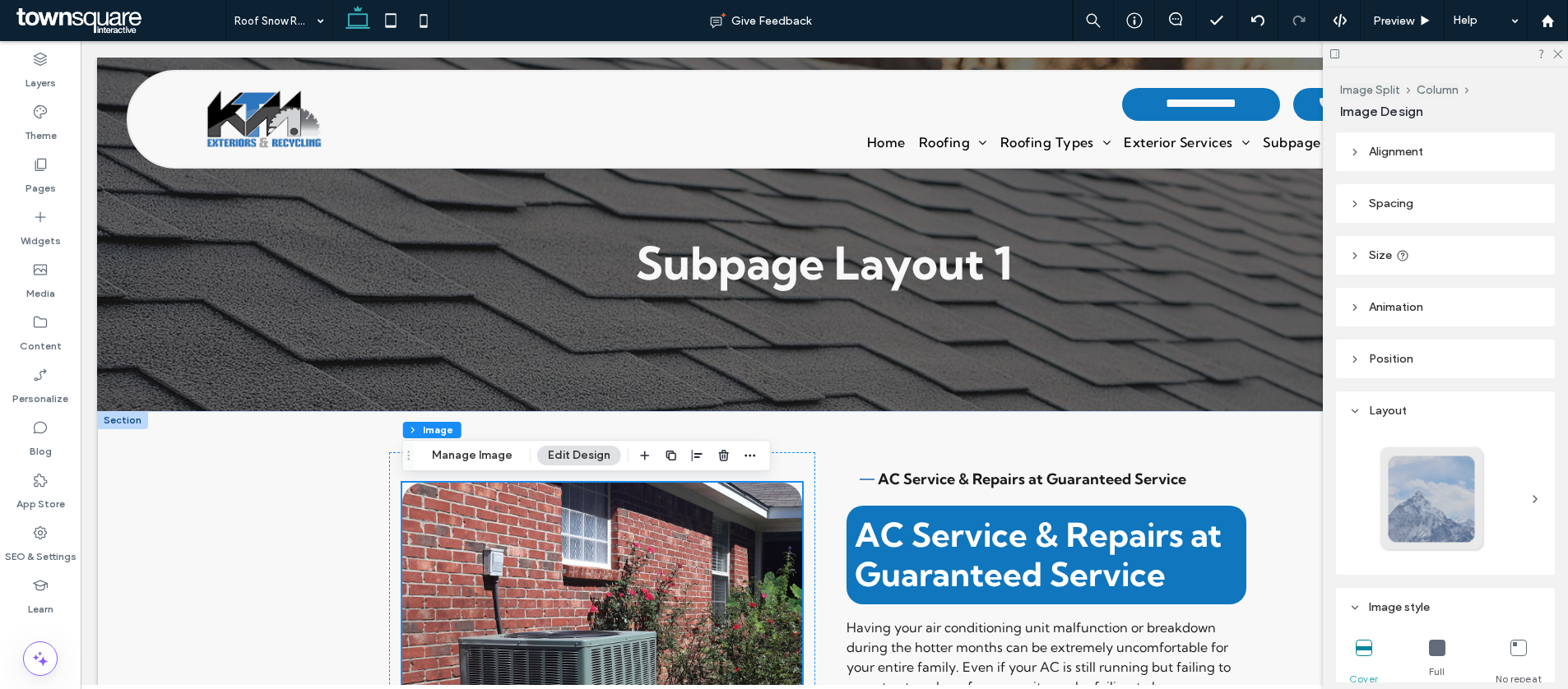 scroll, scrollTop: 27, scrollLeft: 0, axis: vertical 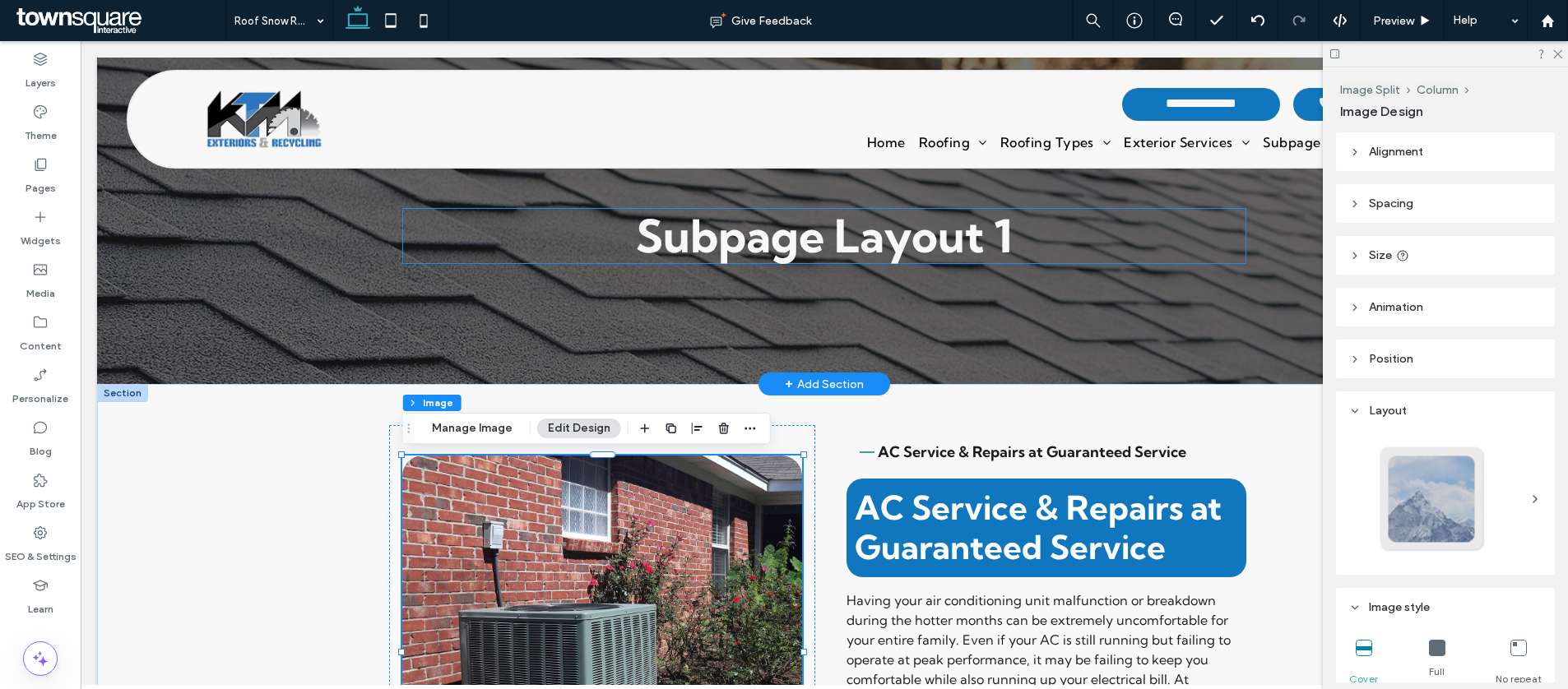click on "Subpage Layout 1" at bounding box center [824, 236] 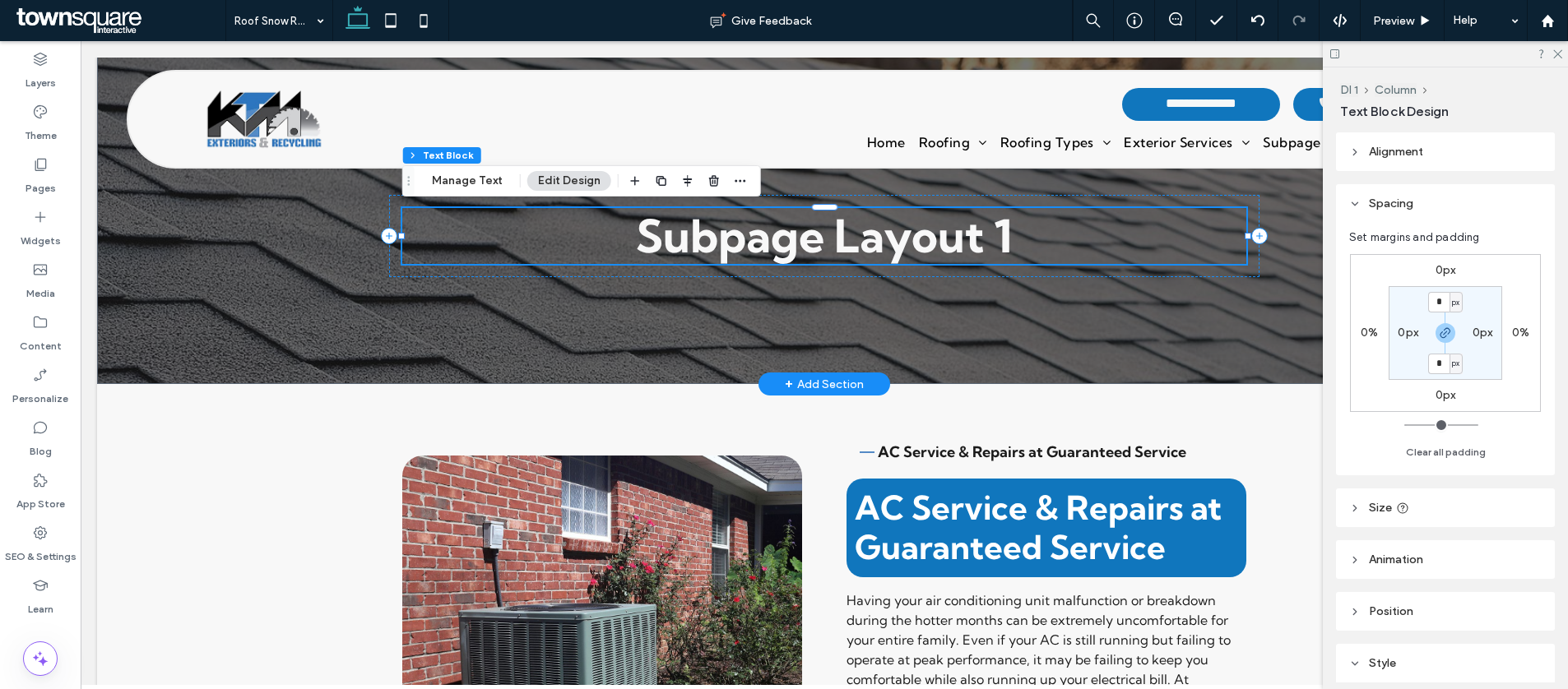 click on "Subpage Layout 1" at bounding box center [824, 236] 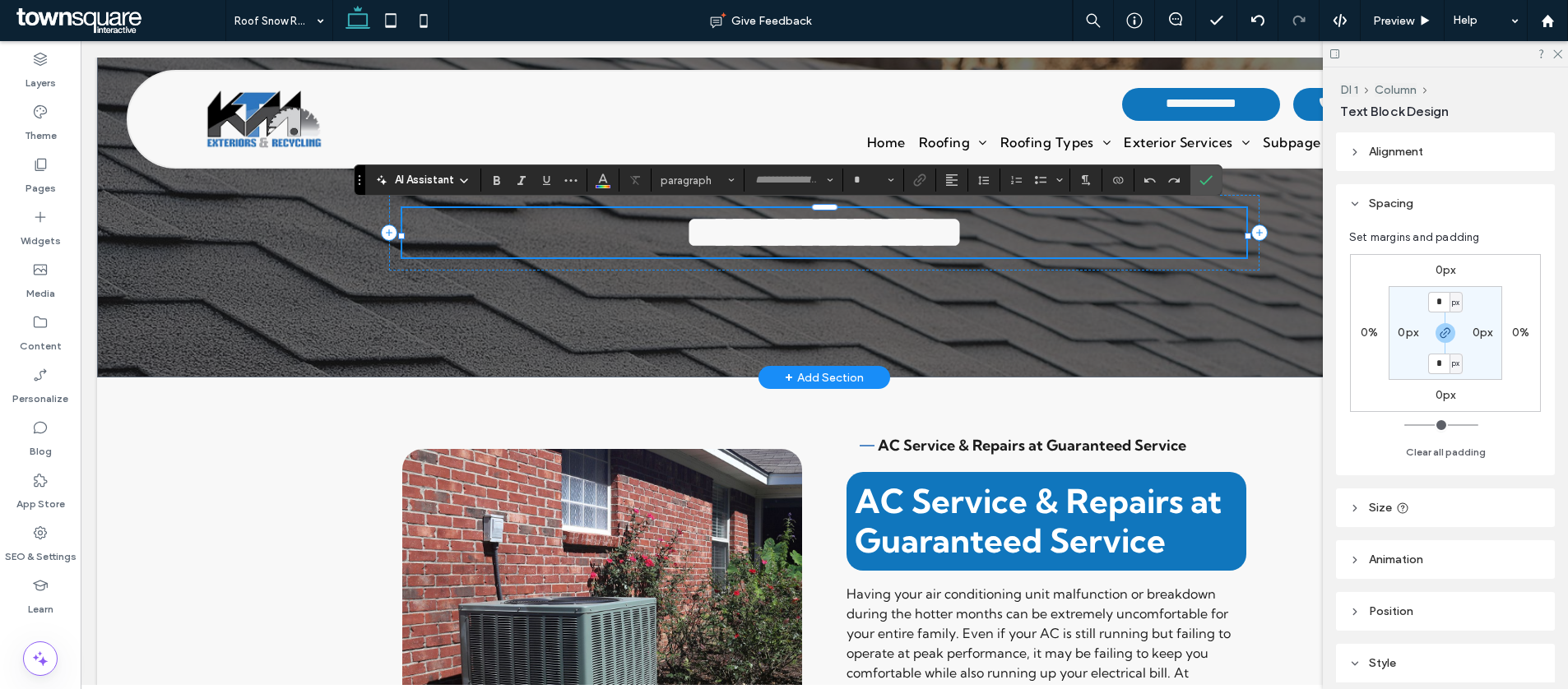 type on "**********" 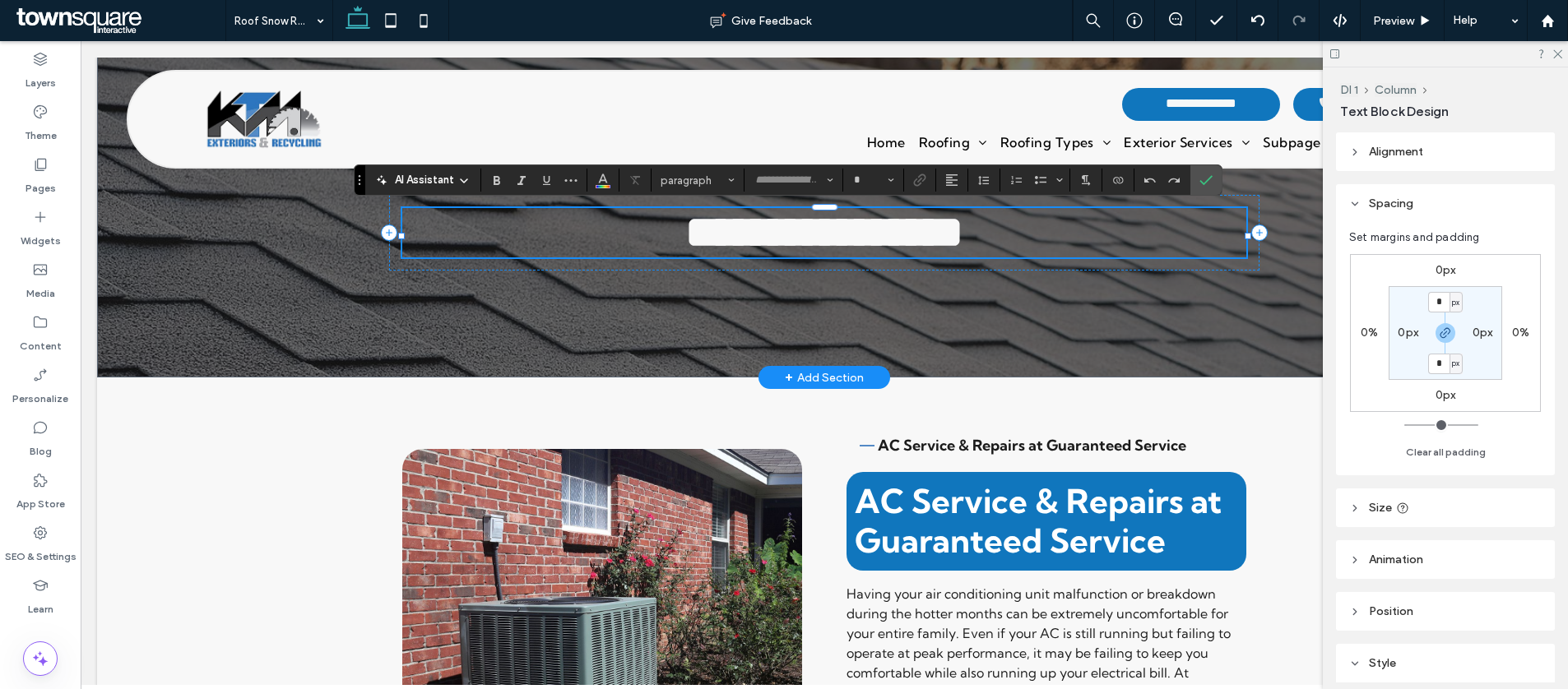 type on "**" 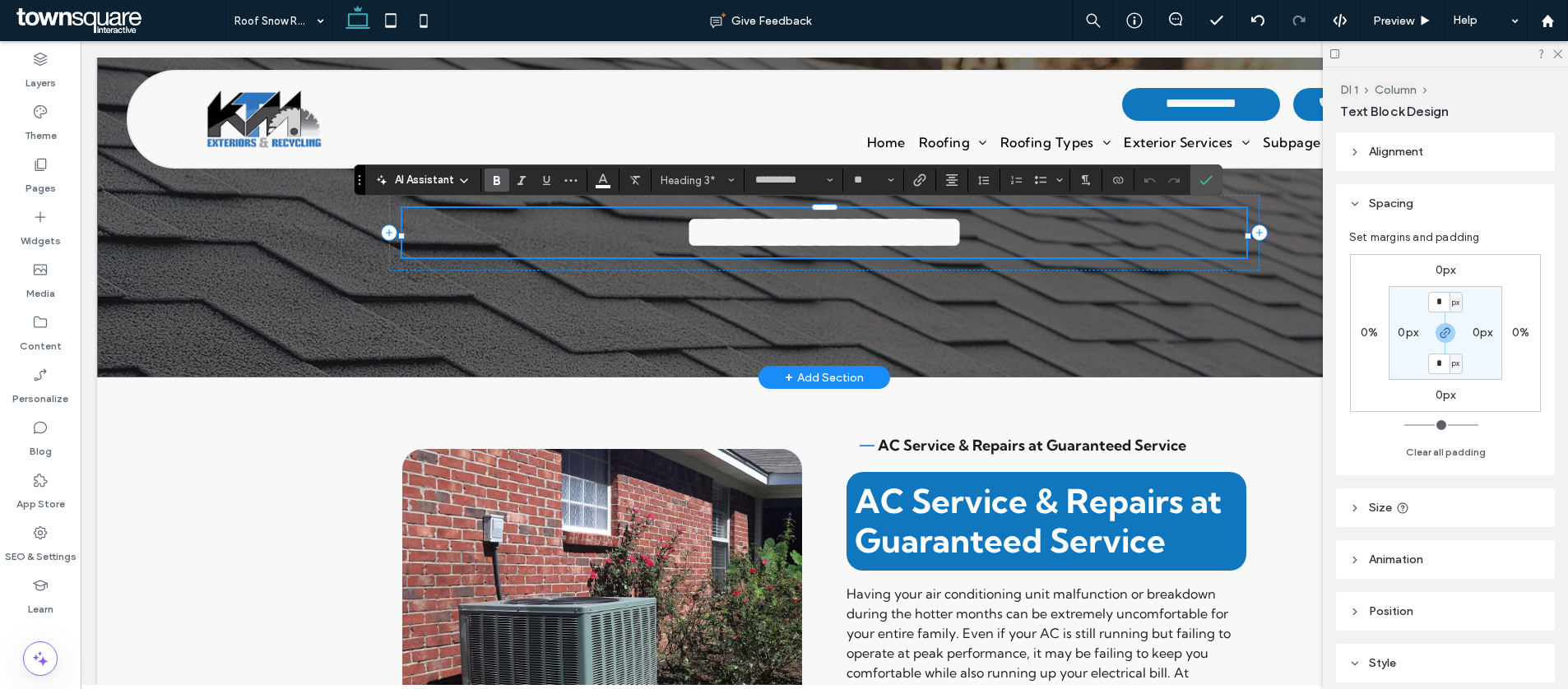 type 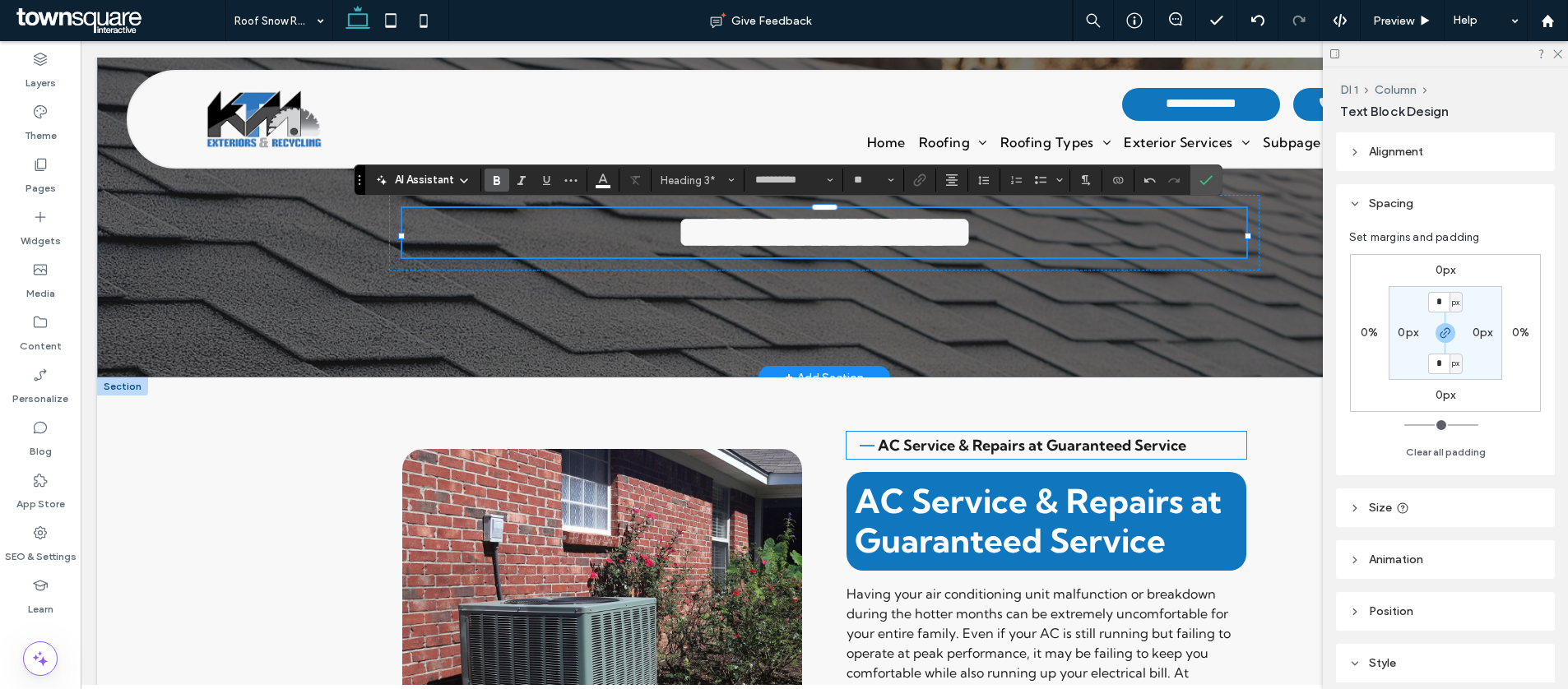 click on "AC Service & Repairs at Guaranteed Service
AC Service & Repairs at Guaranteed Service
Having your air conditioning unit malfunction or breakdown during the hotter months can be extremely uncomfortable for your entire family. Even if your AC is still running but failing to operate at peak performance, it may be failing to keep you comfortable while also running up your electrical bill. At Guaranteed Service, we don't believe in inefficient fixes that won't last or that lead to additional problems. ﻿ Our reliable and experienced New Jersey AC repair experts are trained to perform proper repairs that will get your system working again.
Contact Us" at bounding box center (1046, 645) 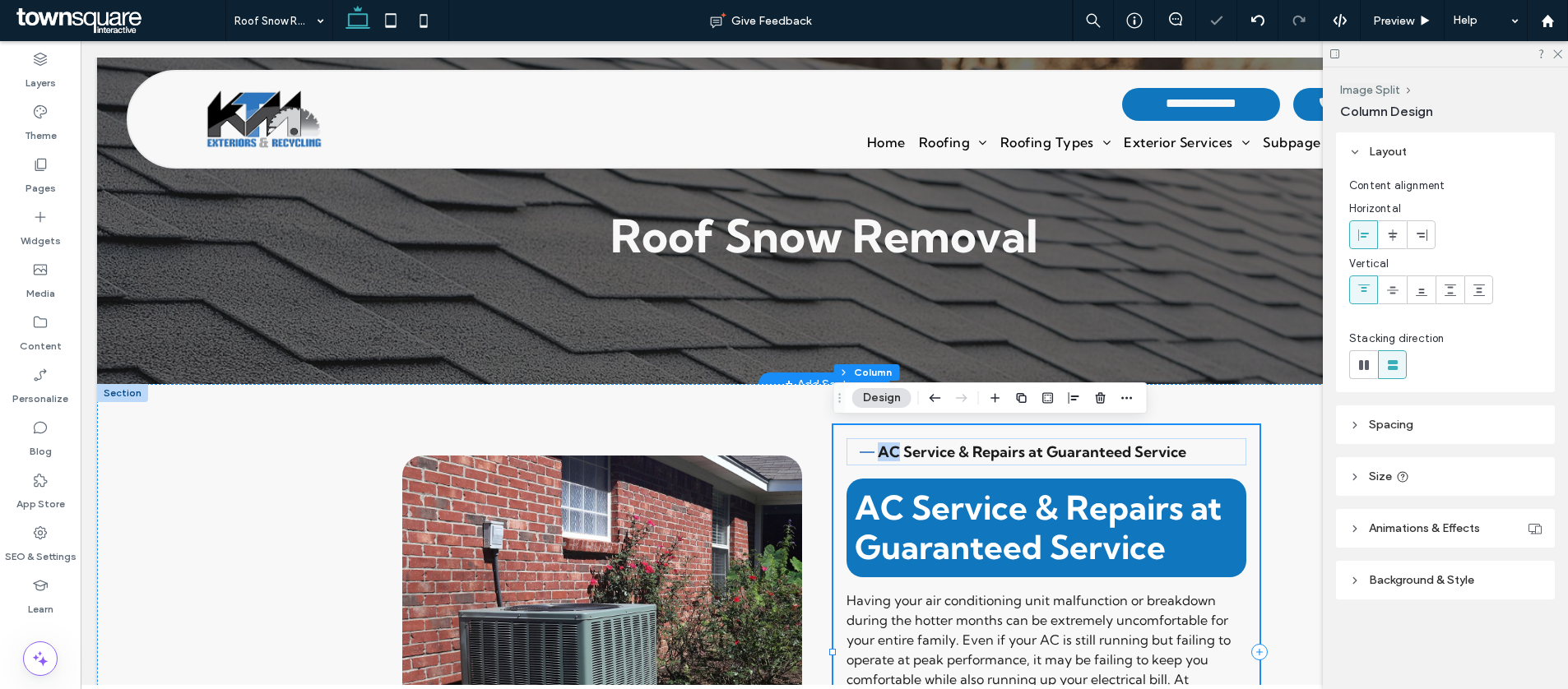 click on "AC Service & Repairs at Guaranteed Service
AC Service & Repairs at Guaranteed Service
Having your air conditioning unit malfunction or breakdown during the hotter months can be extremely uncomfortable for your entire family. Even if your AC is still running but failing to operate at peak performance, it may be failing to keep you comfortable while also running up your electrical bill. At Guaranteed Service, we don't believe in inefficient fixes that won't last or that lead to additional problems. ﻿ Our reliable and experienced New Jersey AC repair experts are trained to perform proper repairs that will get your system working again.
Contact Us" at bounding box center (1046, 652) 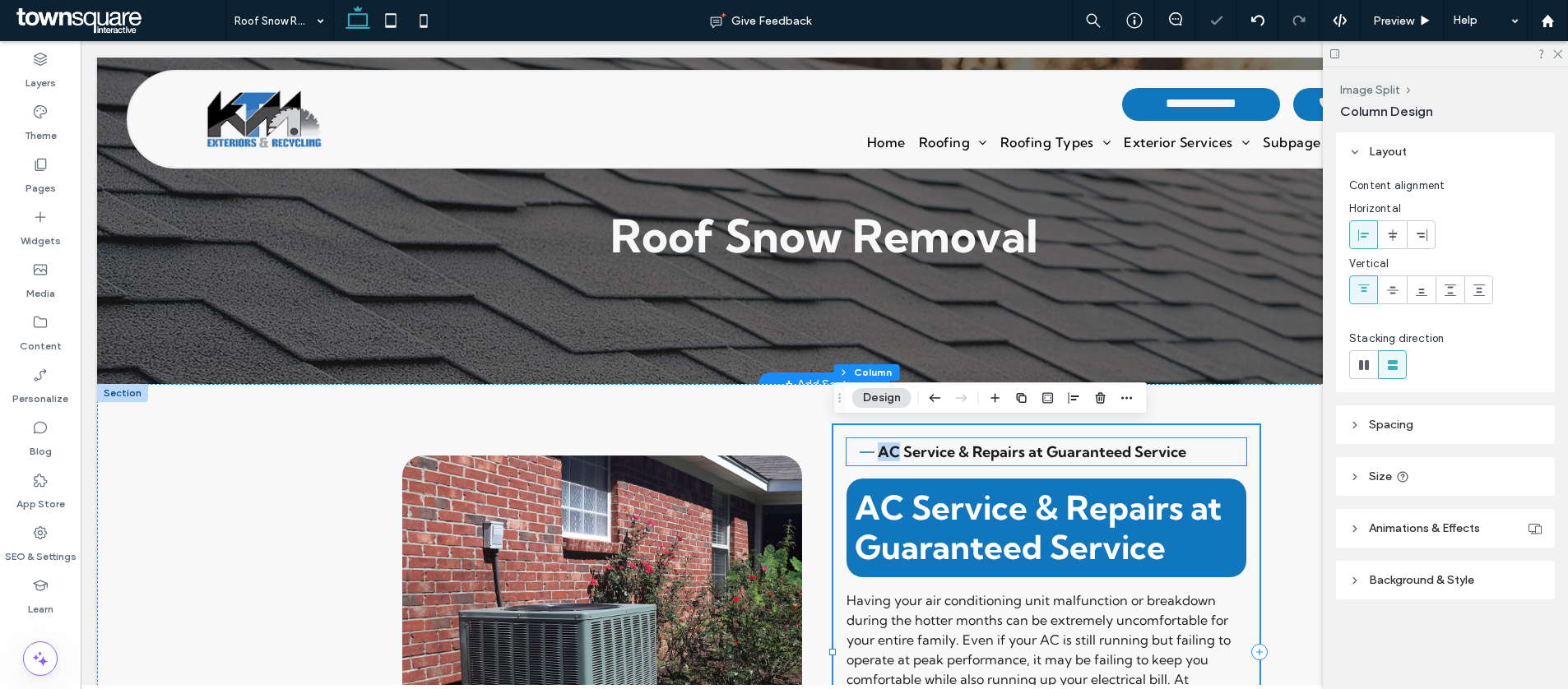 click on "AC Service & Repairs at Guaranteed Service" at bounding box center [1032, 451] 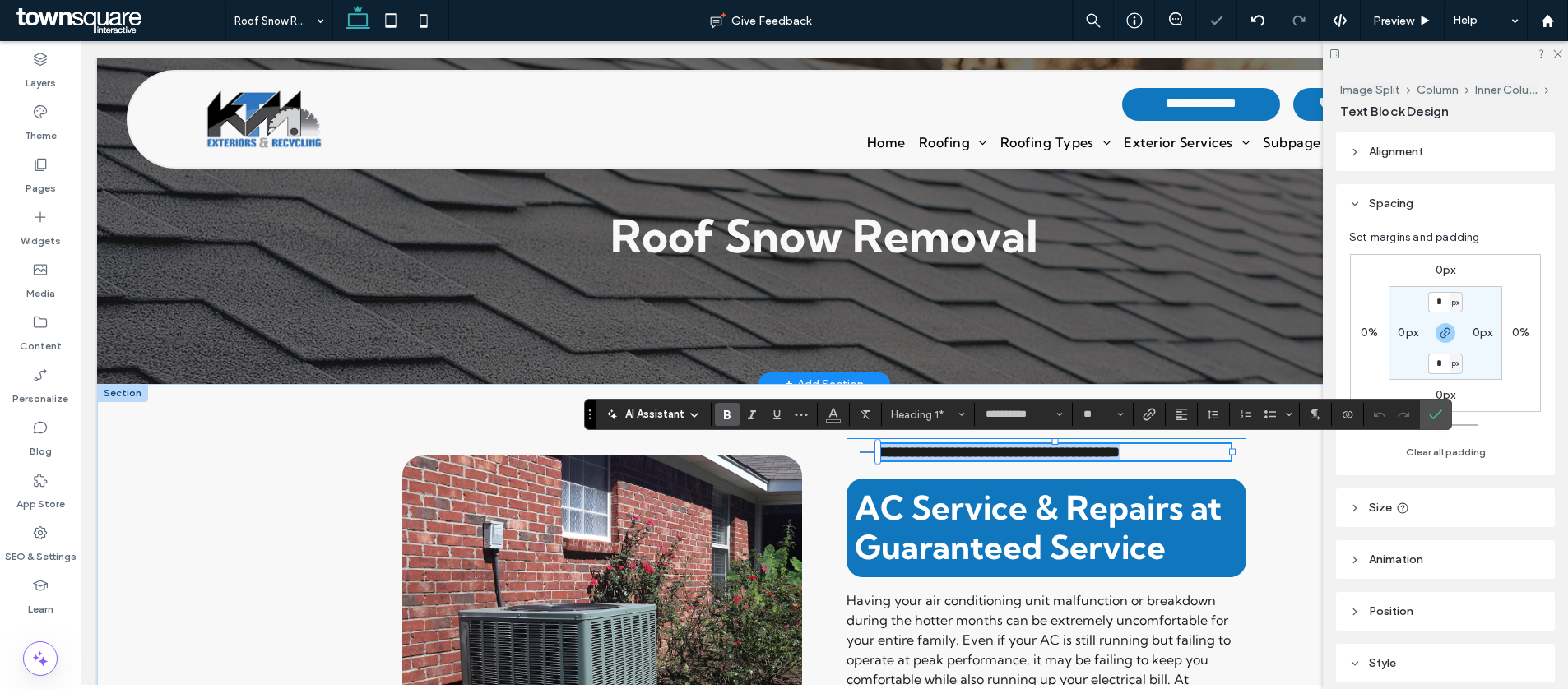 type 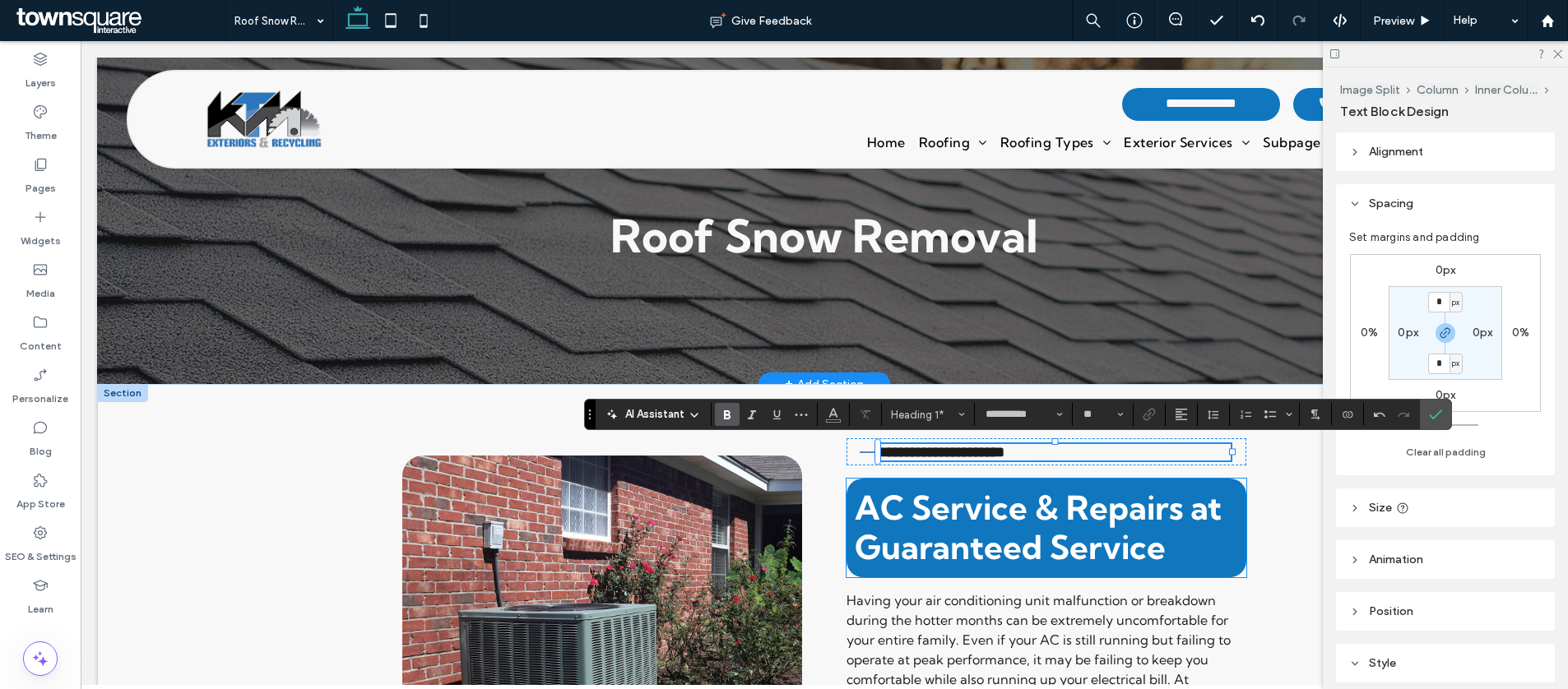 click on "AC Service & Repairs at Guaranteed Service" at bounding box center [1038, 527] 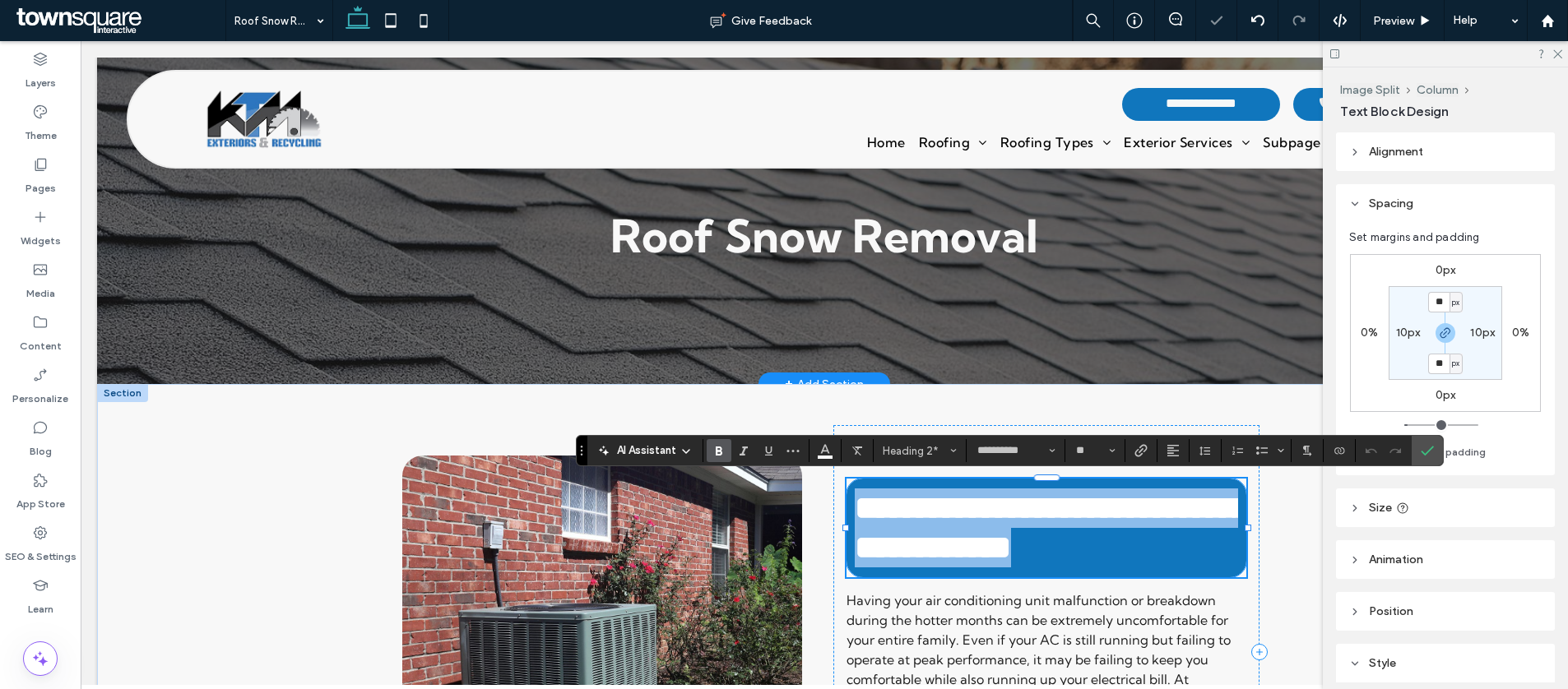 paste 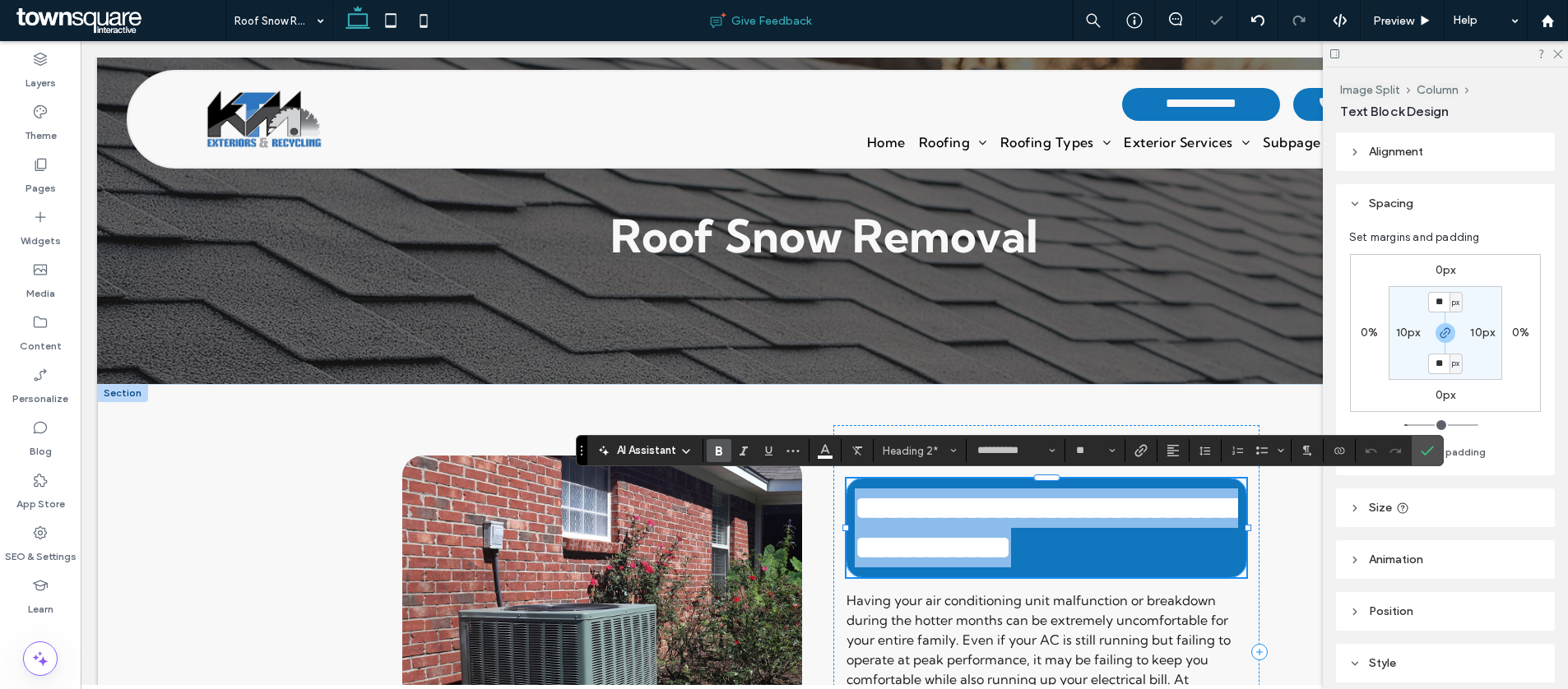 type 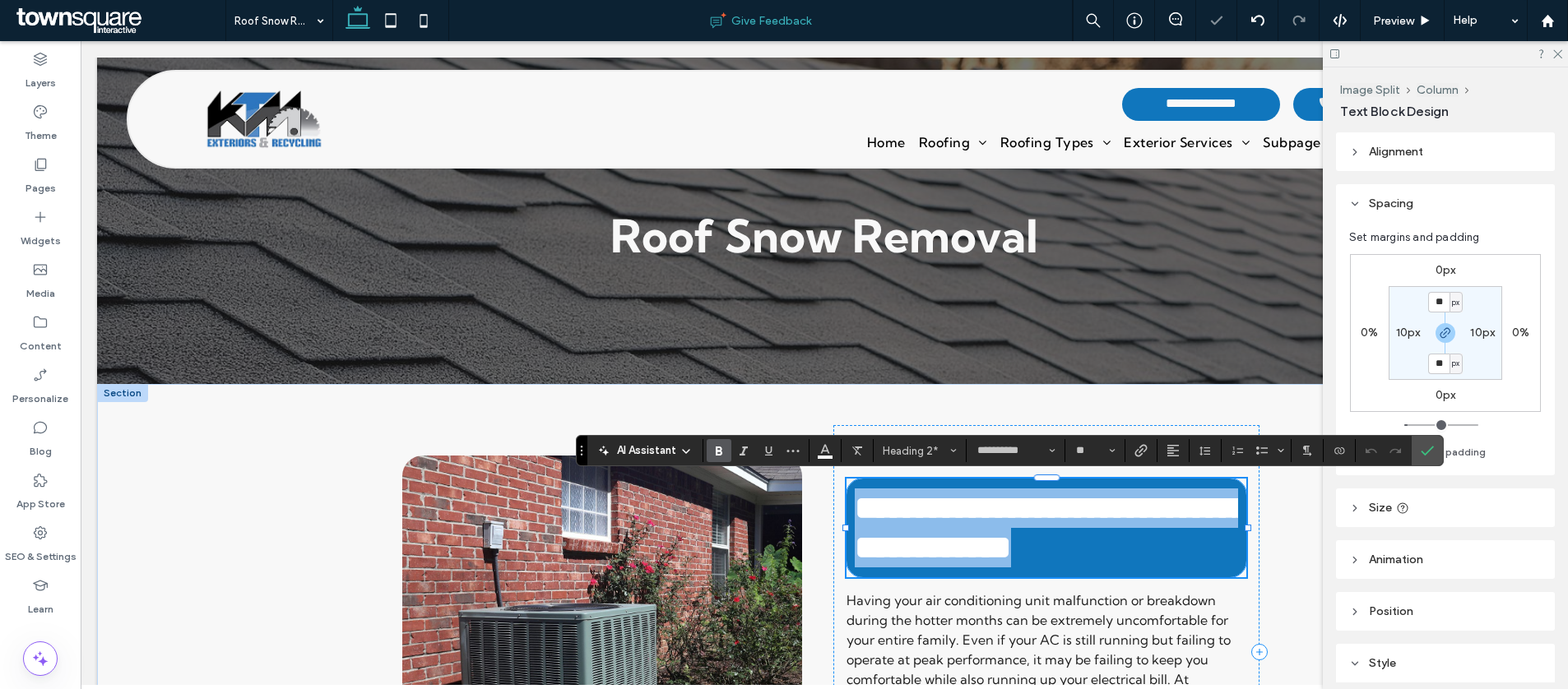 type 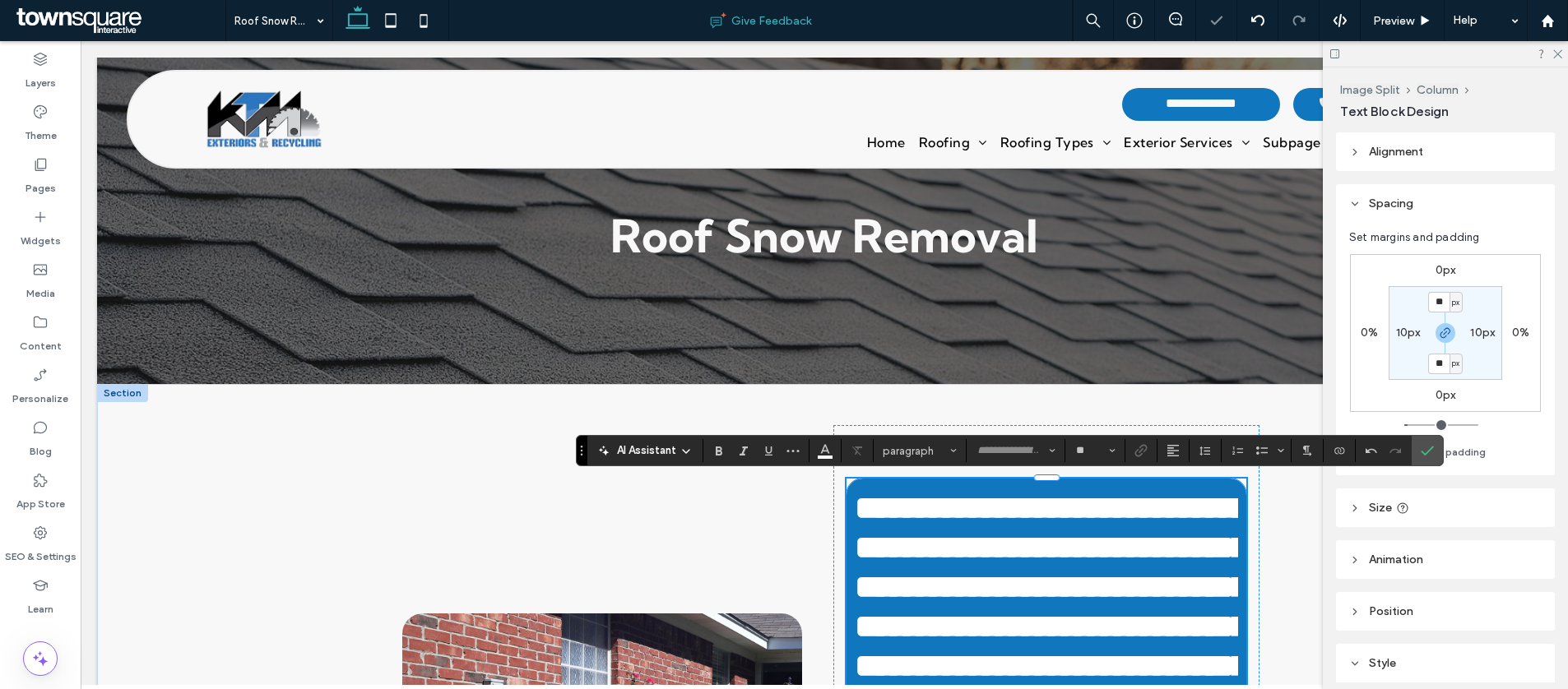 scroll, scrollTop: 2, scrollLeft: 0, axis: vertical 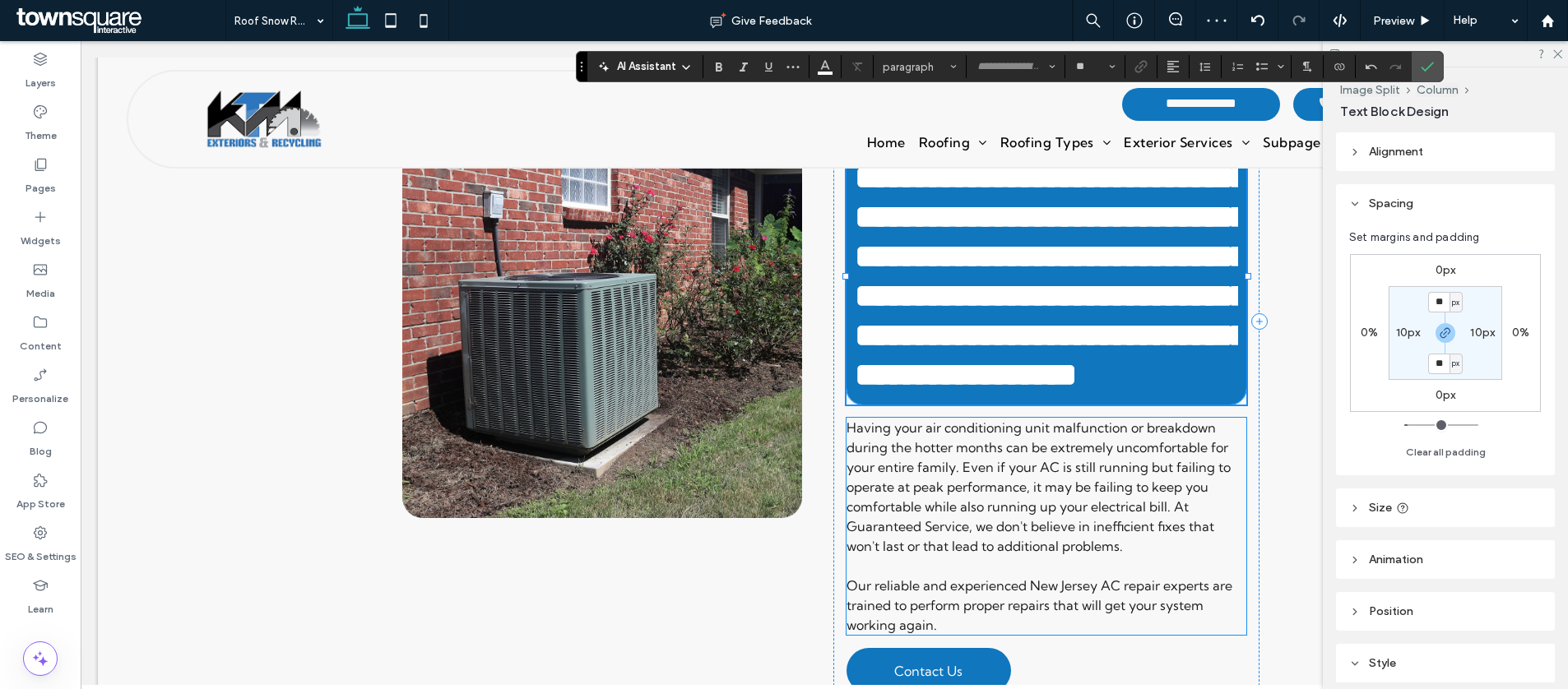 click on "Having your air conditioning unit malfunction or breakdown during the hotter months can be extremely uncomfortable for your entire family. Even if your AC is still running but failing to operate at peak performance, it may be failing to keep you comfortable while also running up your electrical bill. At Guaranteed Service, we don't believe in inefficient fixes that won't last or that lead to additional problems." at bounding box center (1038, 487) 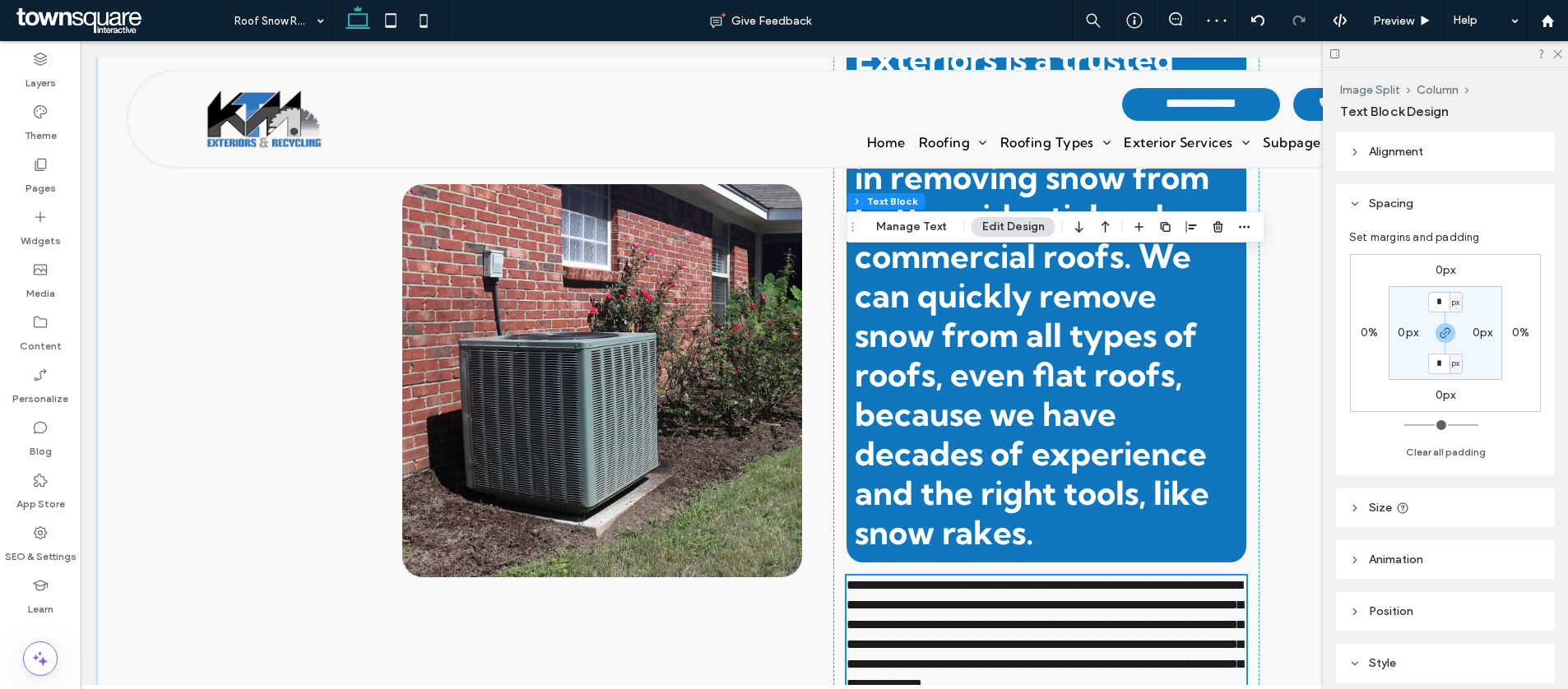 type on "**********" 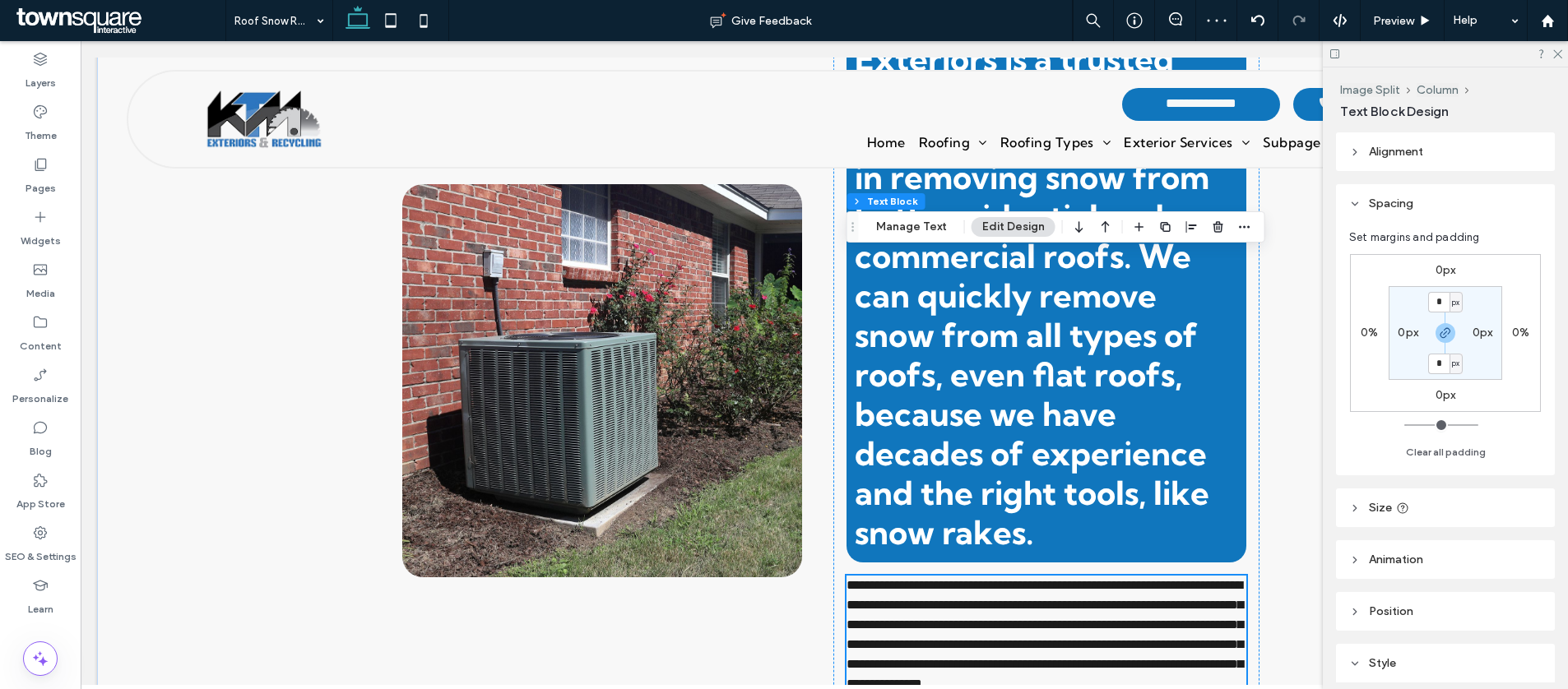 type on "**" 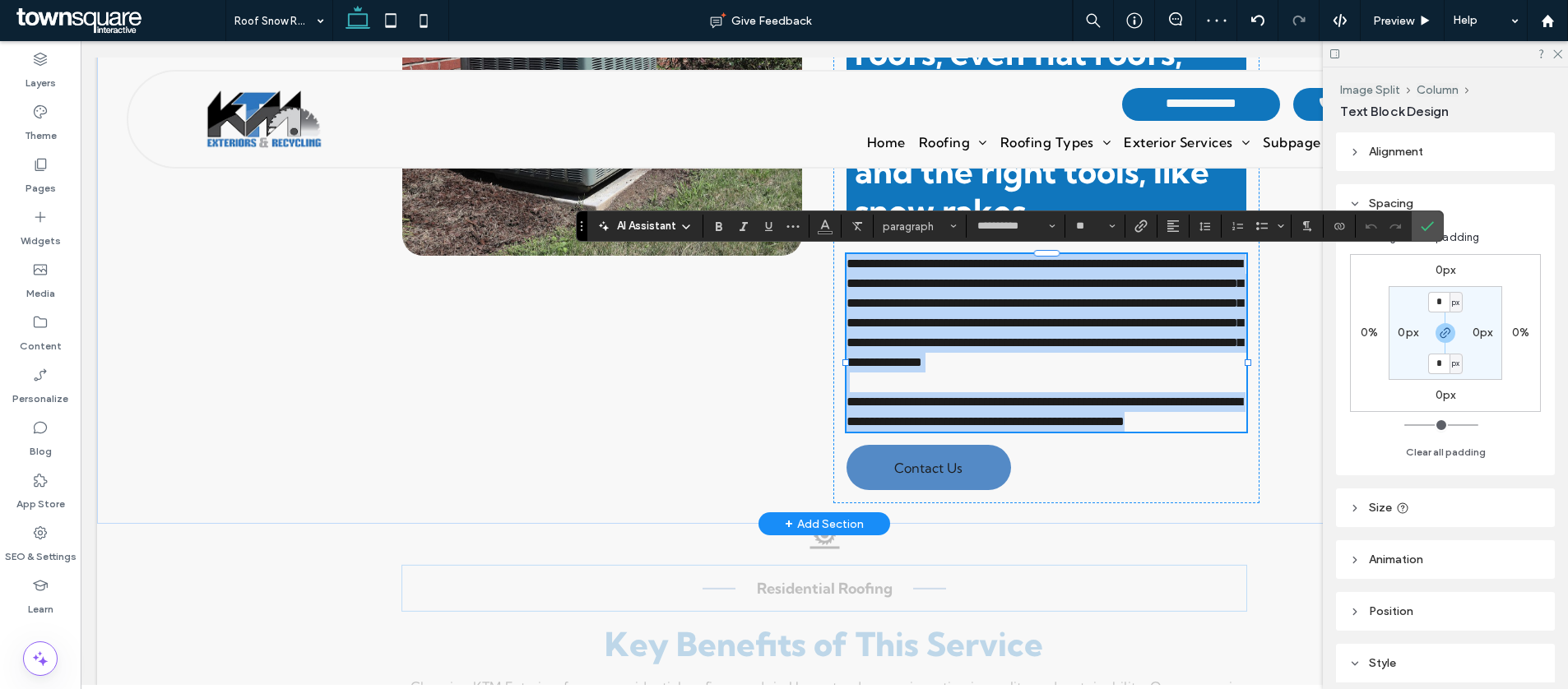 paste 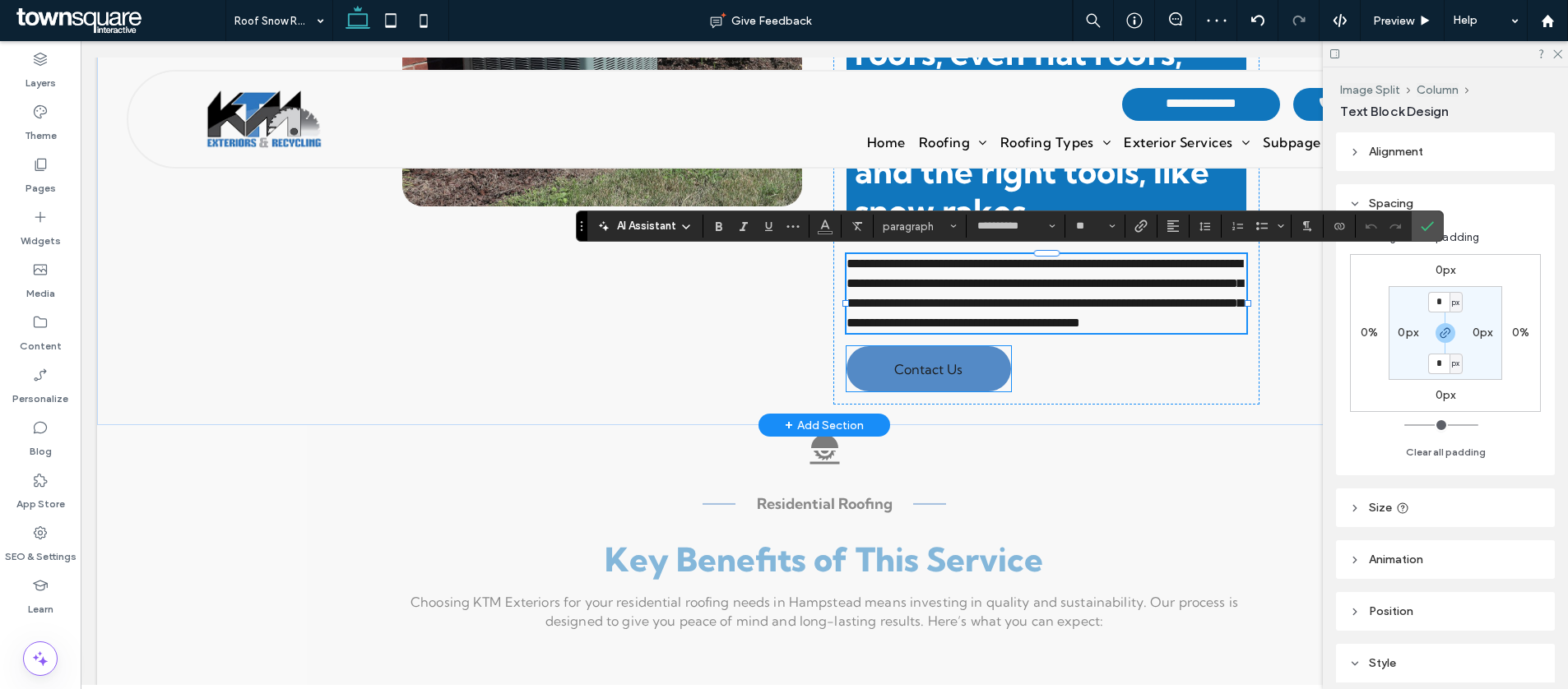 type 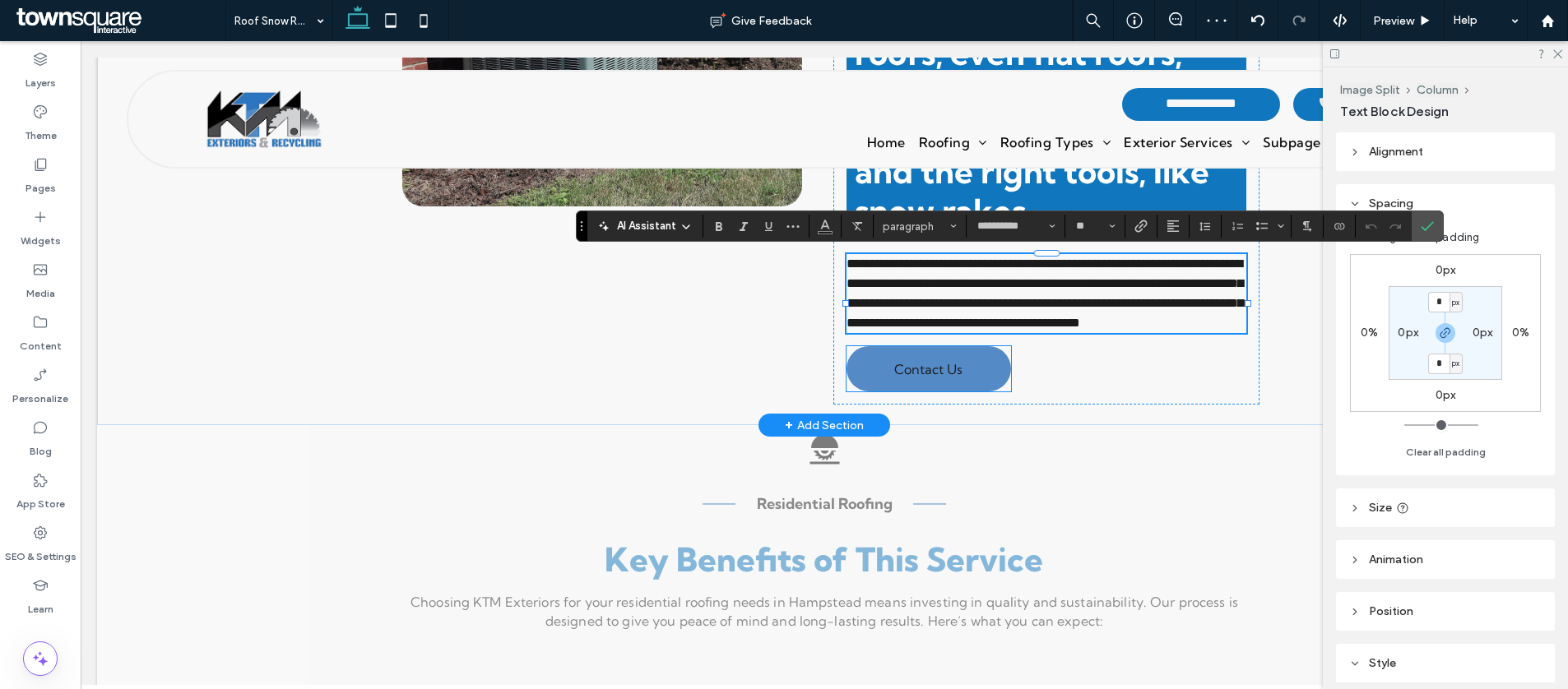 type on "**" 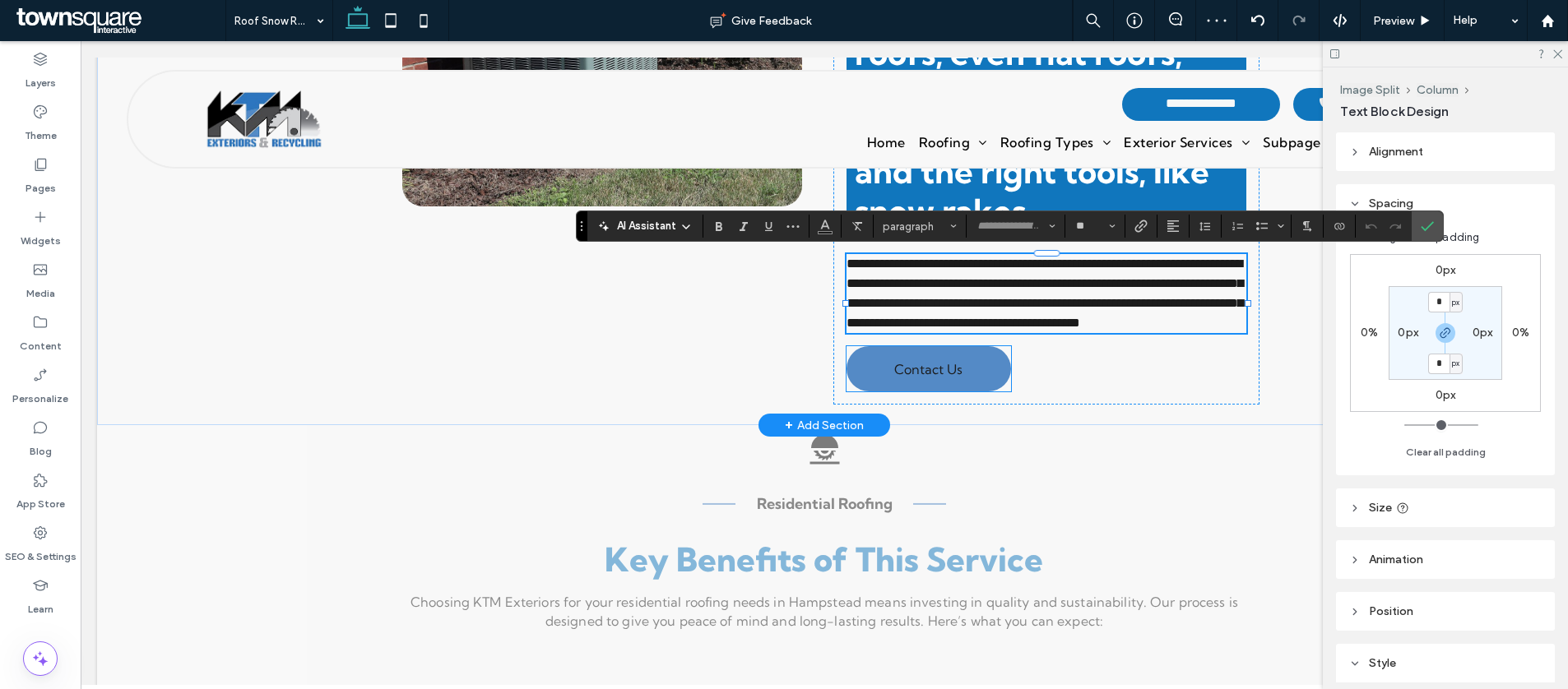 scroll, scrollTop: 2, scrollLeft: 0, axis: vertical 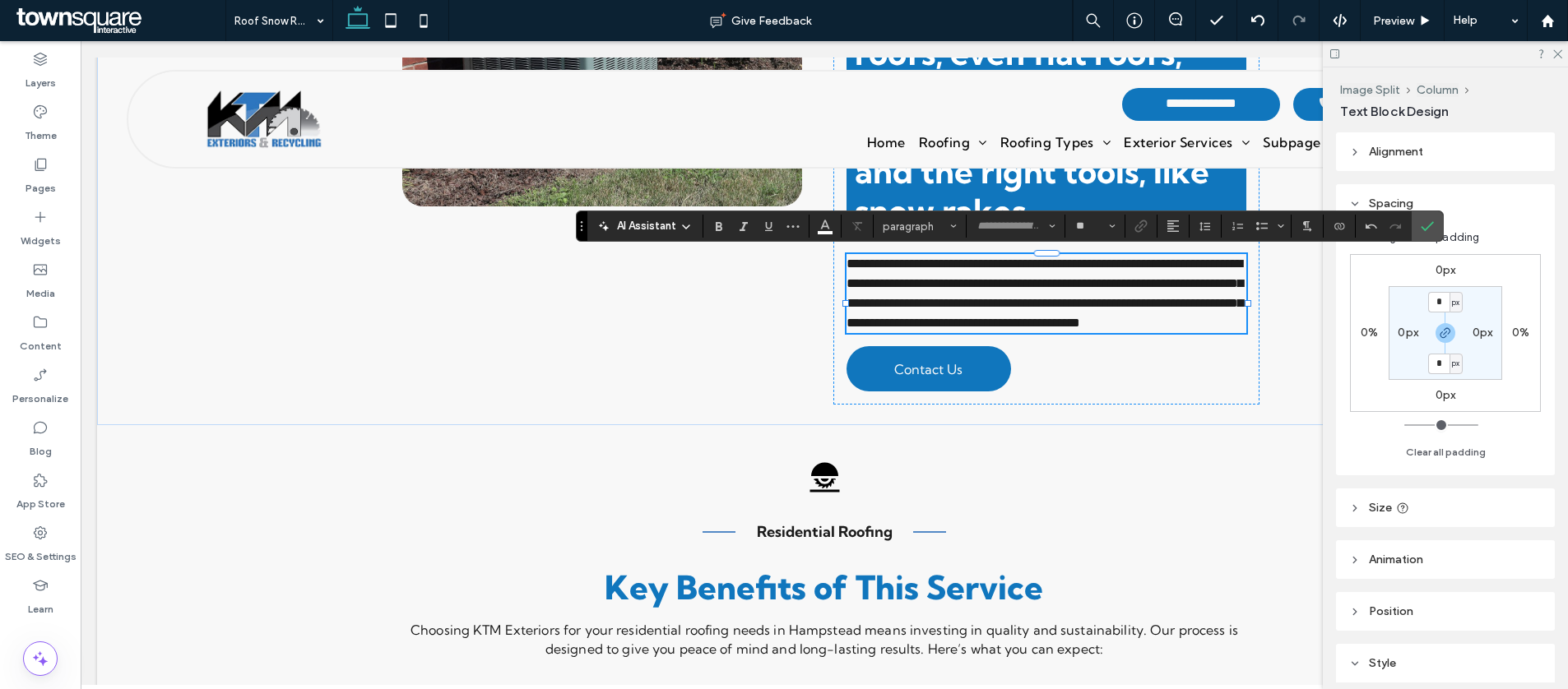 type on "**********" 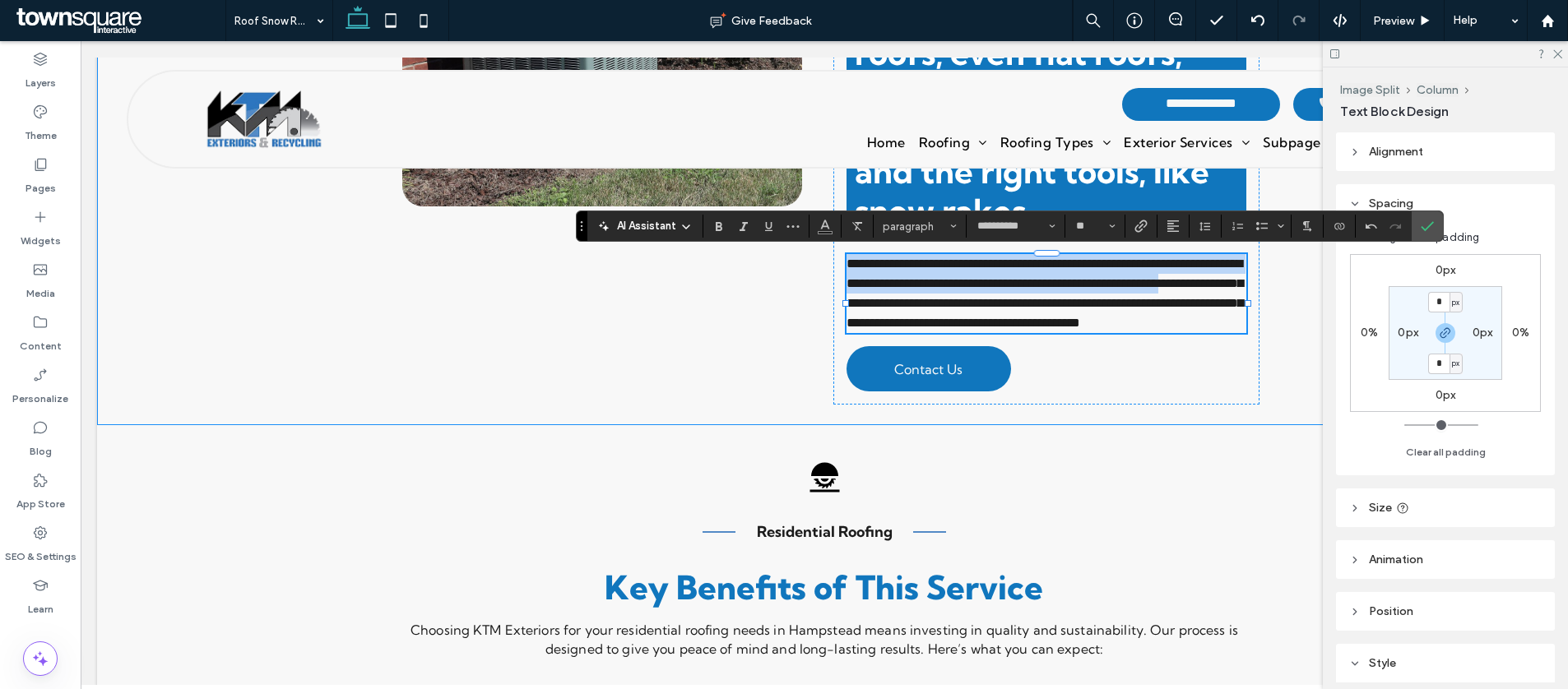 drag, startPoint x: 952, startPoint y: 304, endPoint x: 819, endPoint y: 256, distance: 141.39661 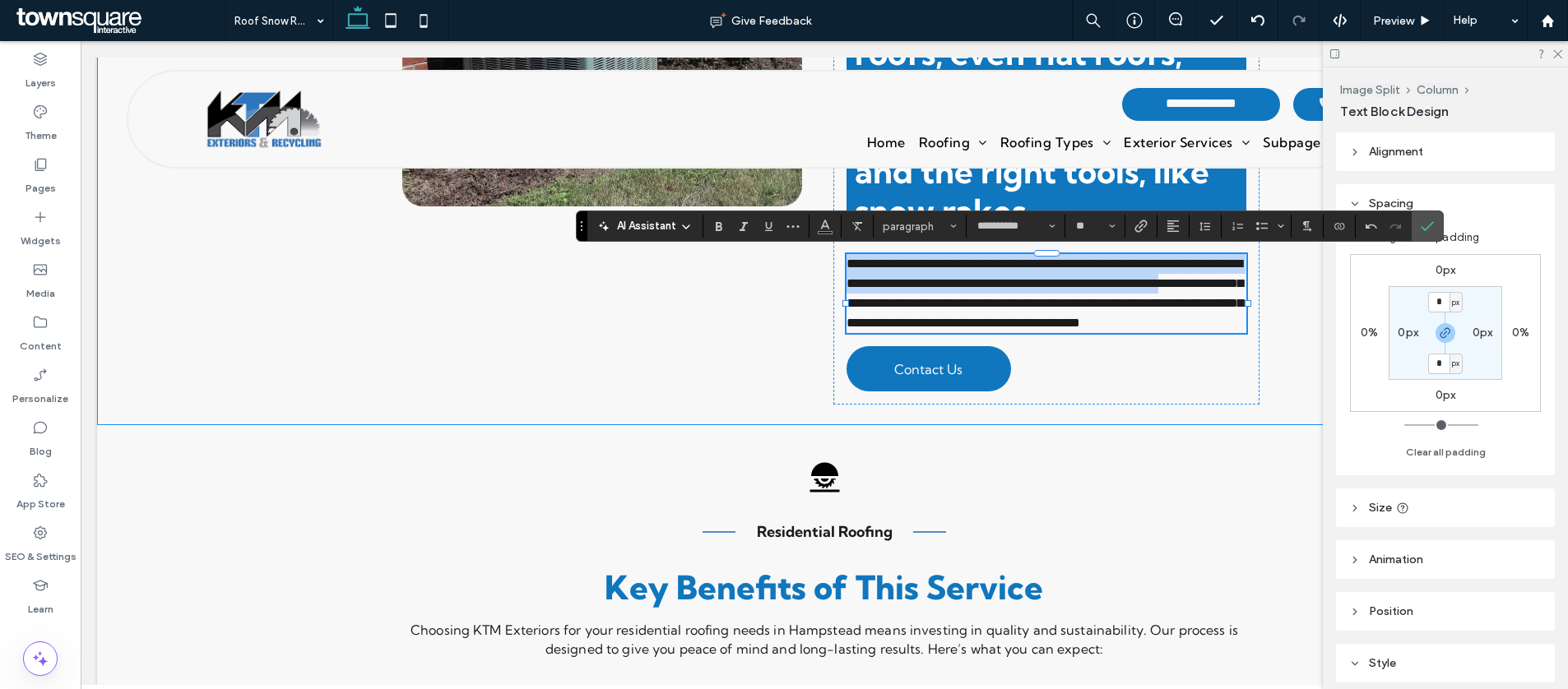 click on "**********" at bounding box center (824, -1) 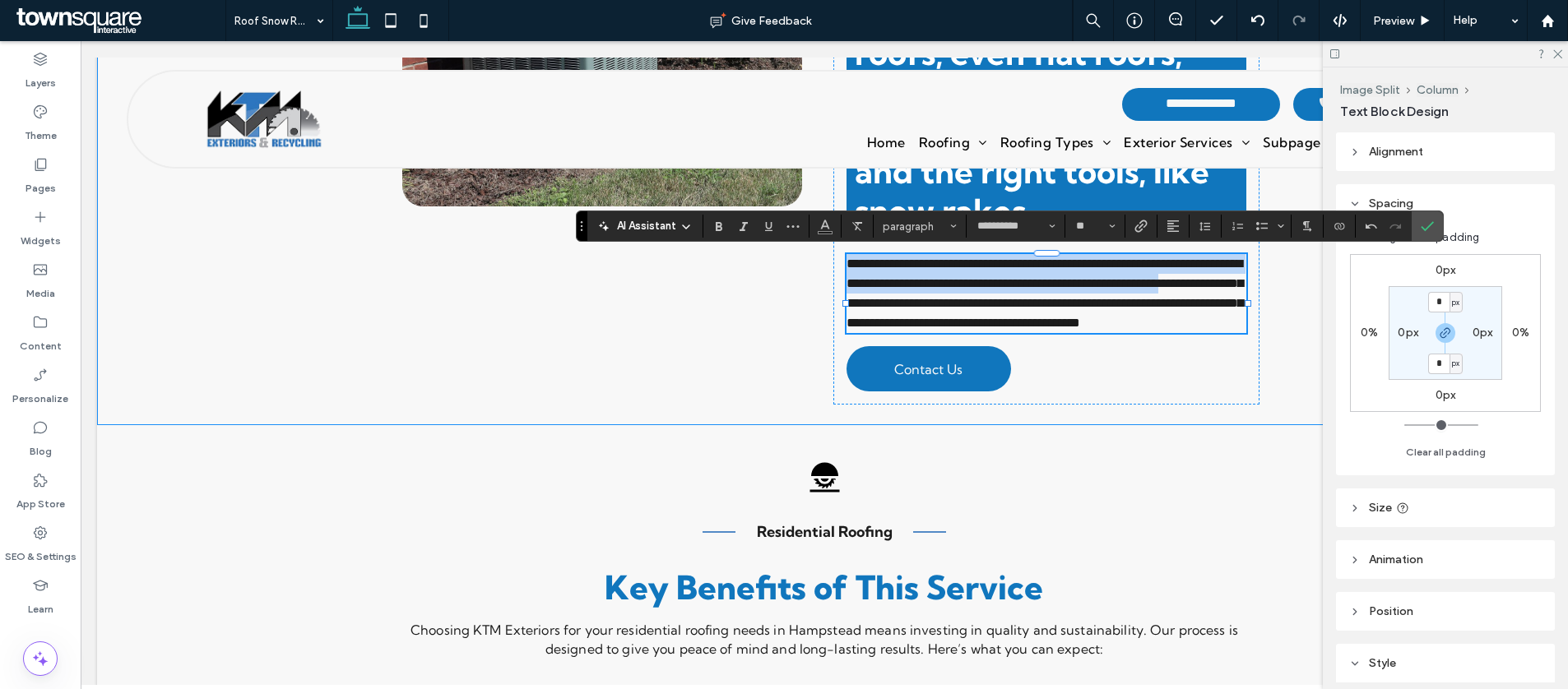 type 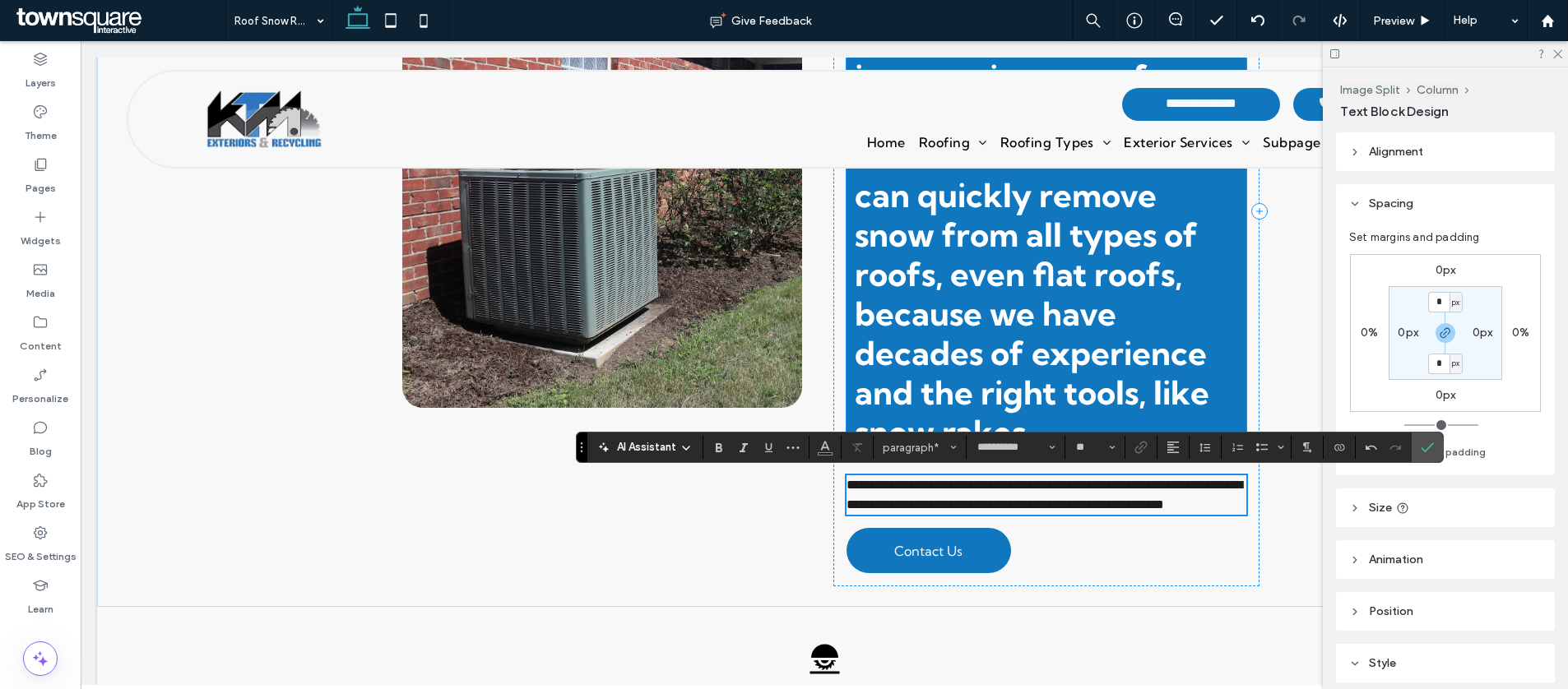 click on "KTM Roofing & Exteriors is a trusted roofing company in Boston, and we specialize in removing snow from both residential and commercial roofs. We can quickly remove snow from all types of roofs, even flat roofs, because we have decades of experience and the right tools, like snow rakes." at bounding box center (1046, 175) 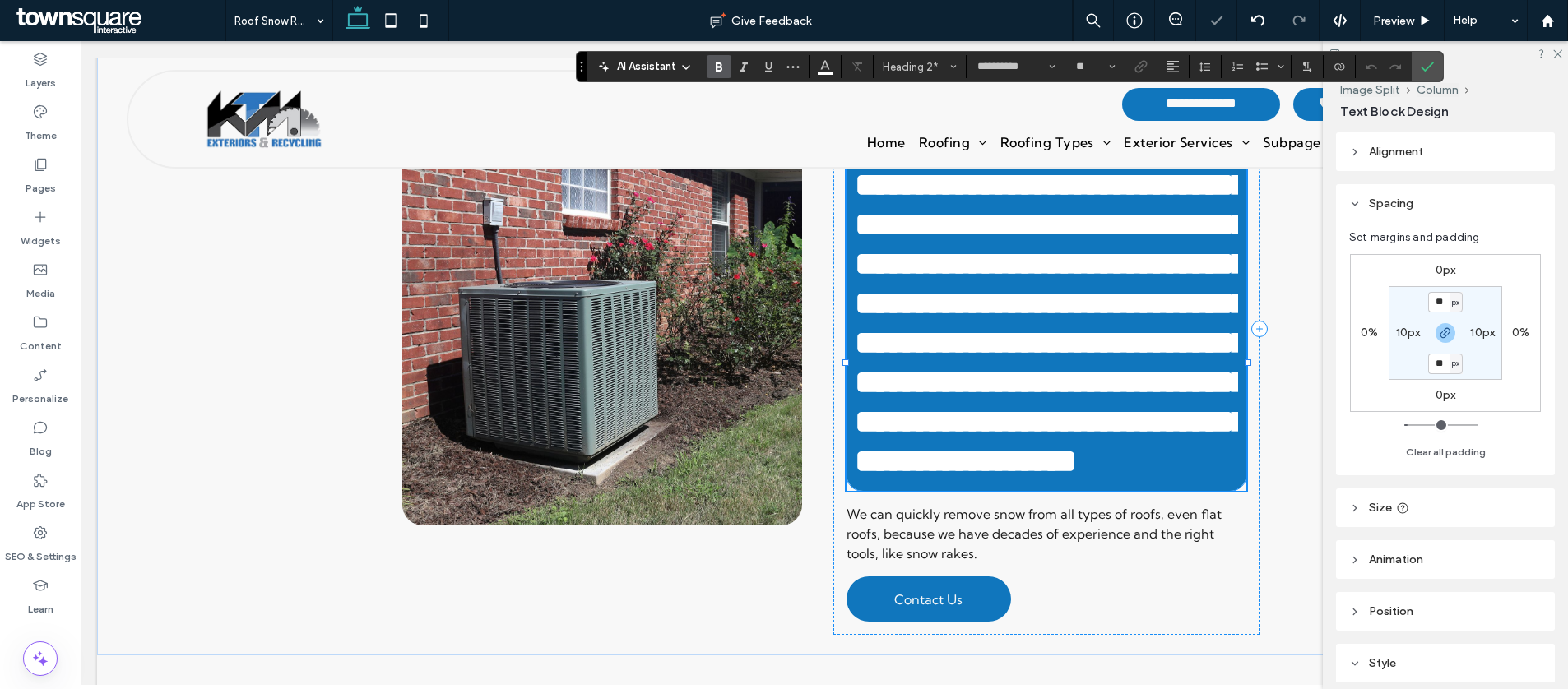 click on "**********" at bounding box center (1051, 283) 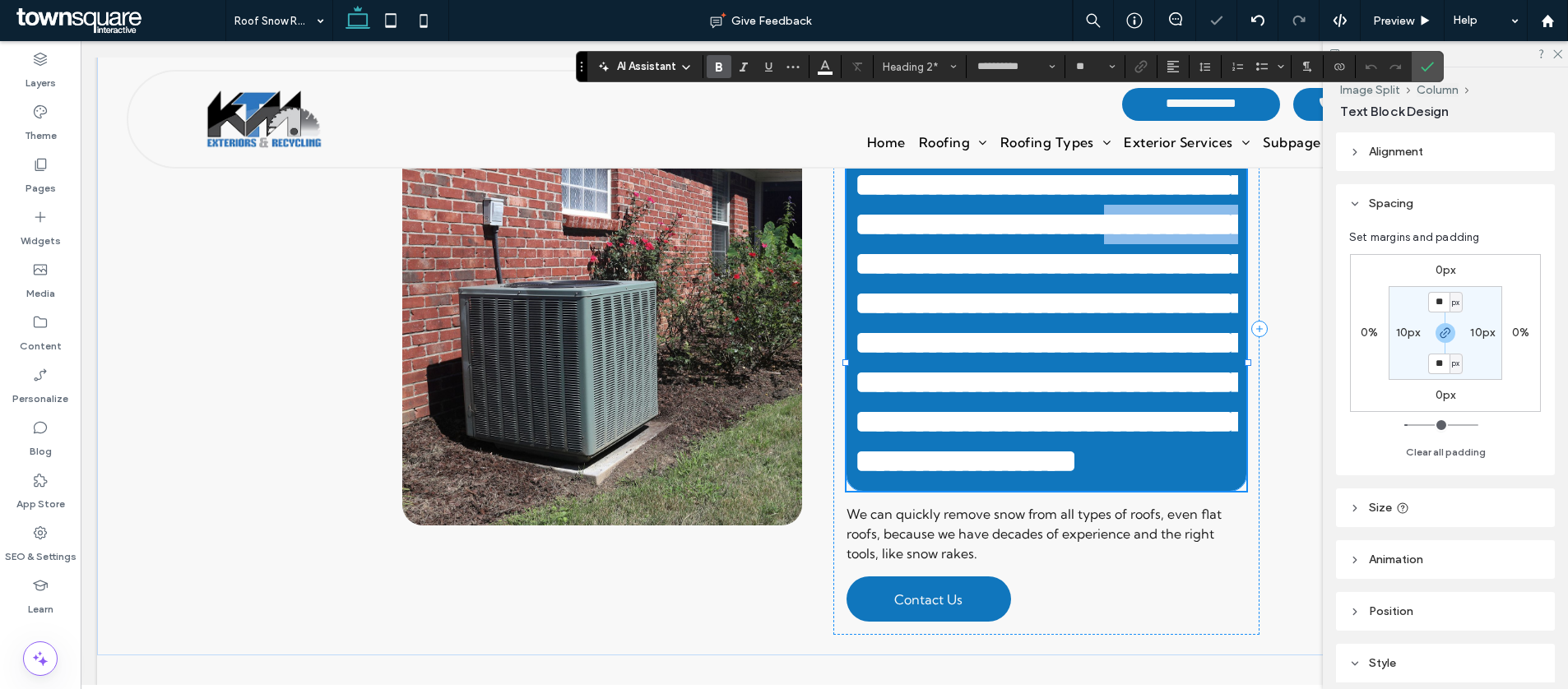 click on "**********" at bounding box center [1051, 283] 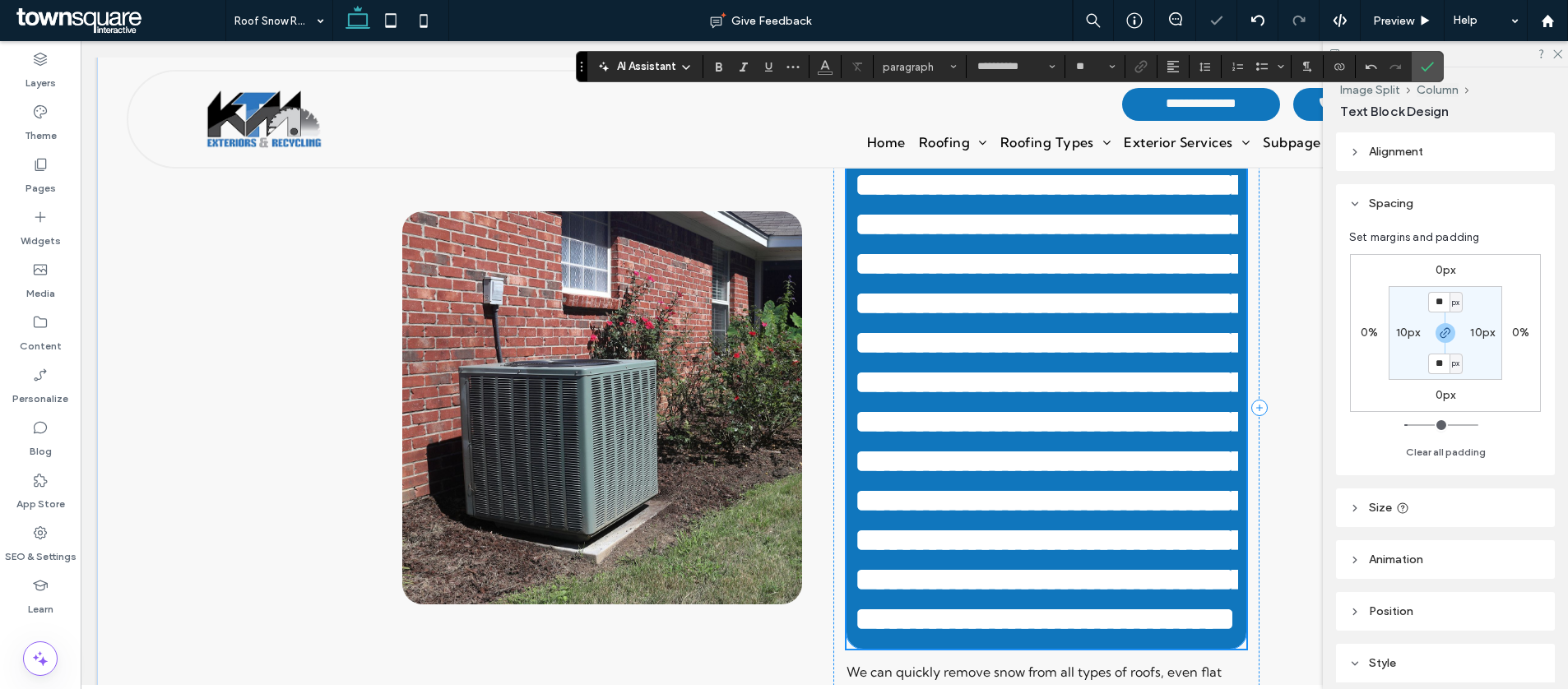 scroll, scrollTop: 567, scrollLeft: 0, axis: vertical 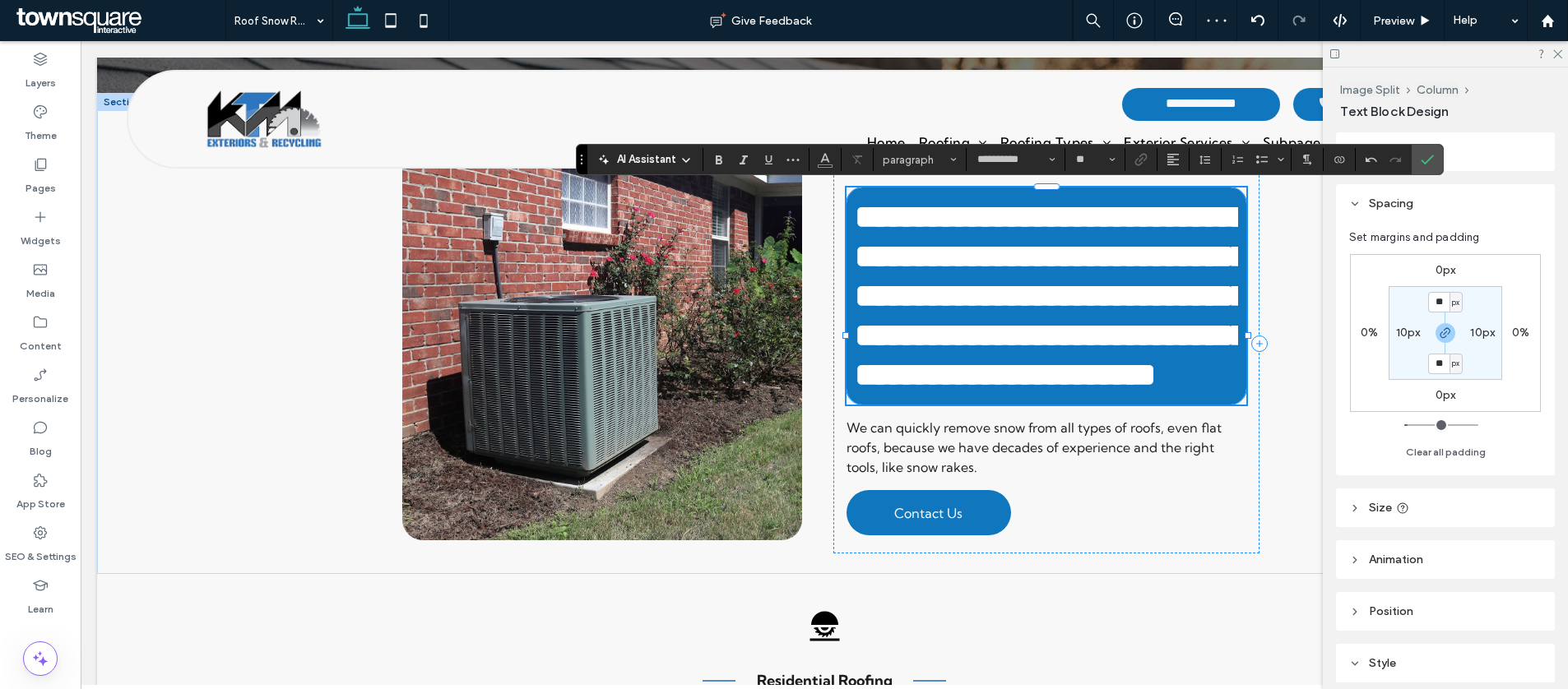 type on "**" 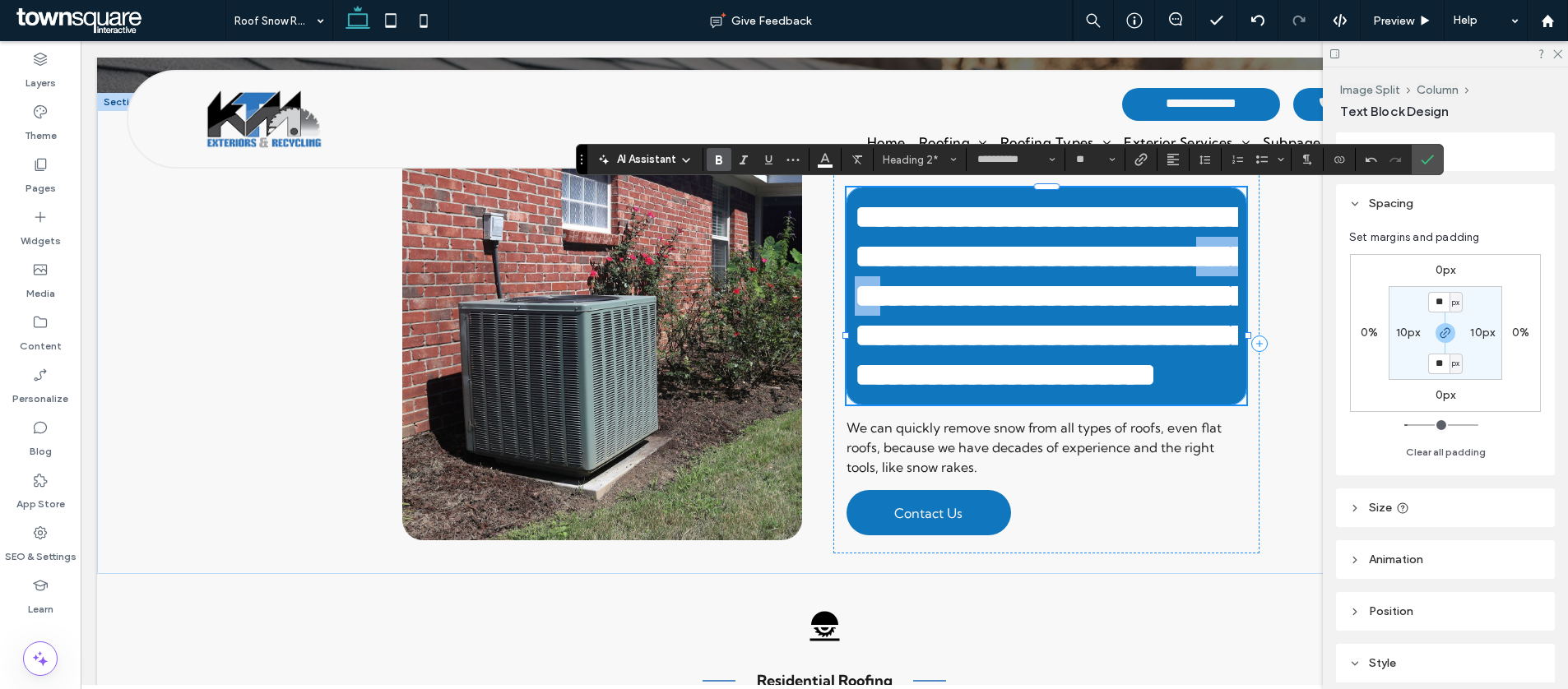 drag, startPoint x: 1148, startPoint y: 306, endPoint x: 1043, endPoint y: 298, distance: 105.30432 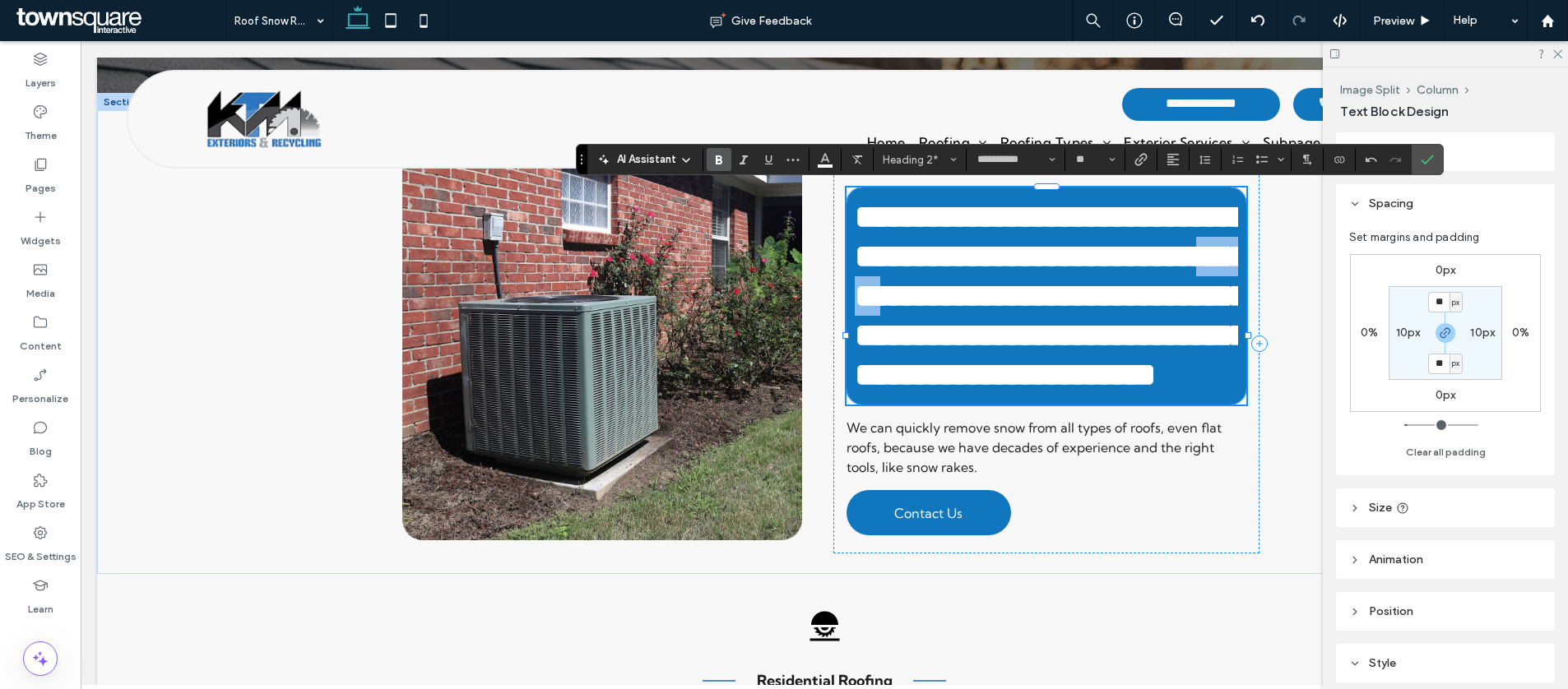 click on "**********" at bounding box center [1051, 295] 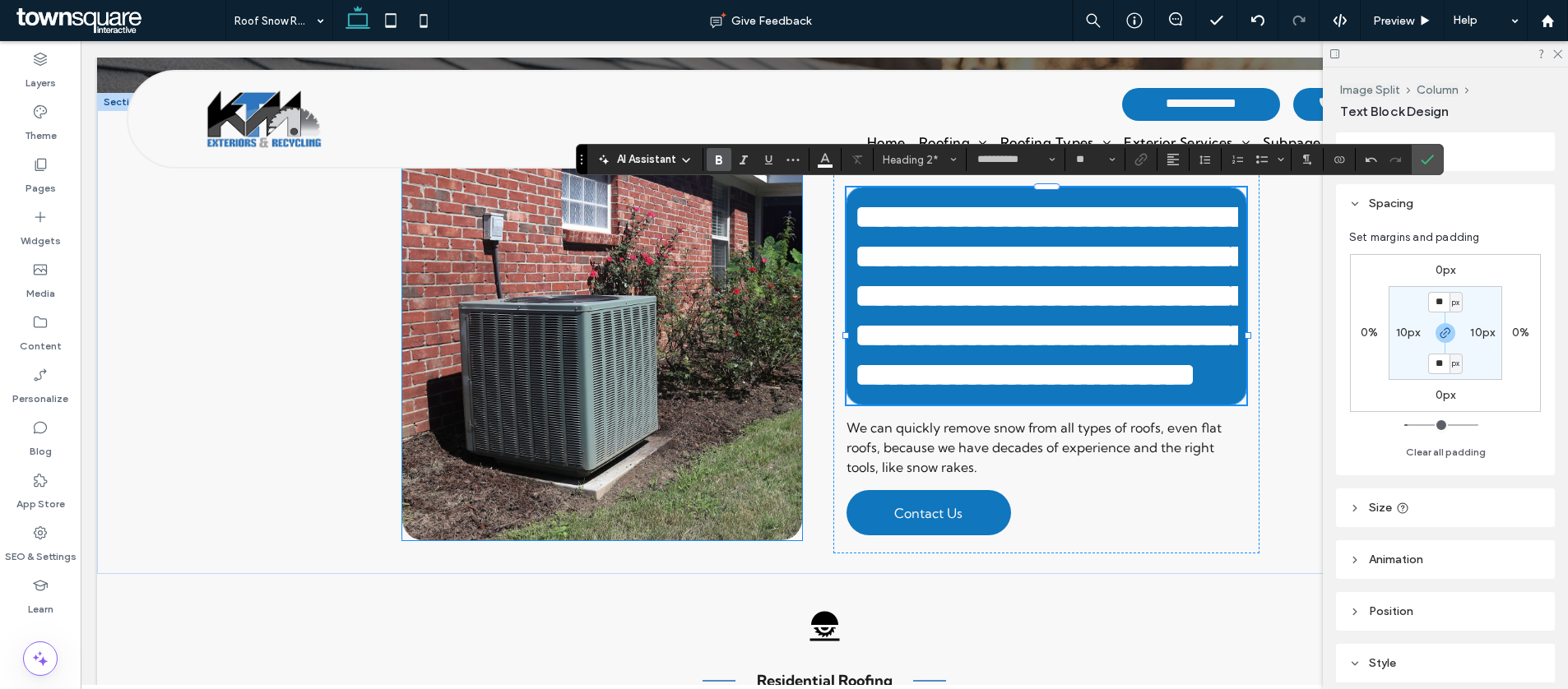 click at bounding box center [602, 344] 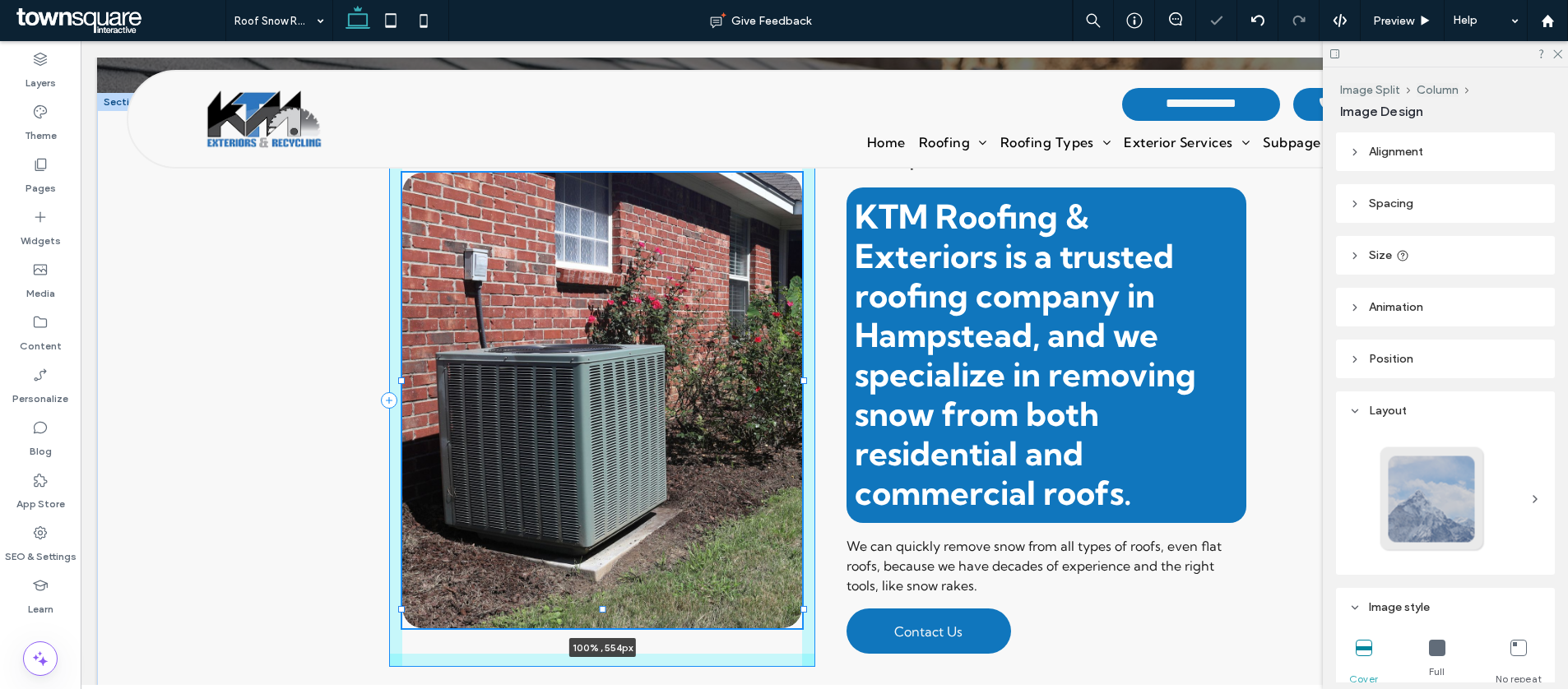 drag, startPoint x: 604, startPoint y: 580, endPoint x: 617, endPoint y: 612, distance: 34.539832 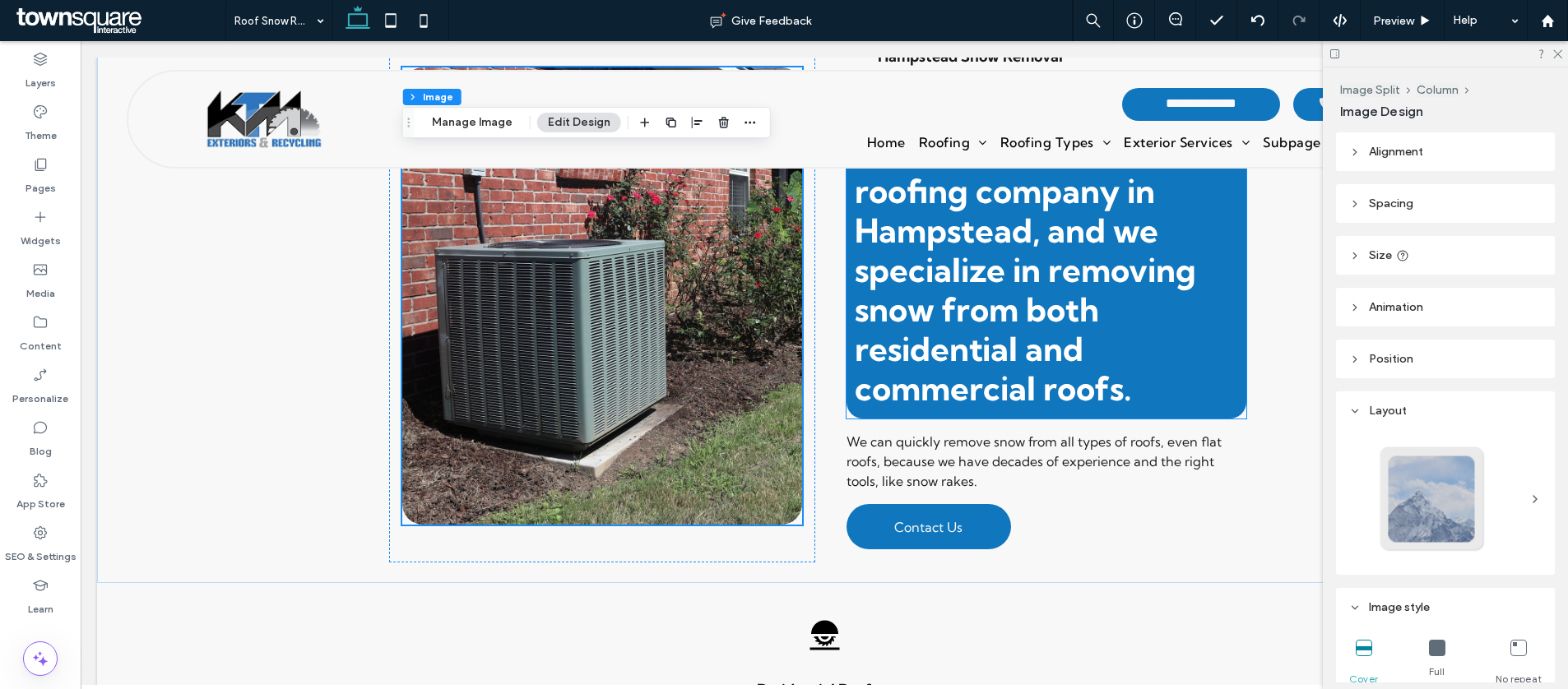scroll, scrollTop: 622, scrollLeft: 0, axis: vertical 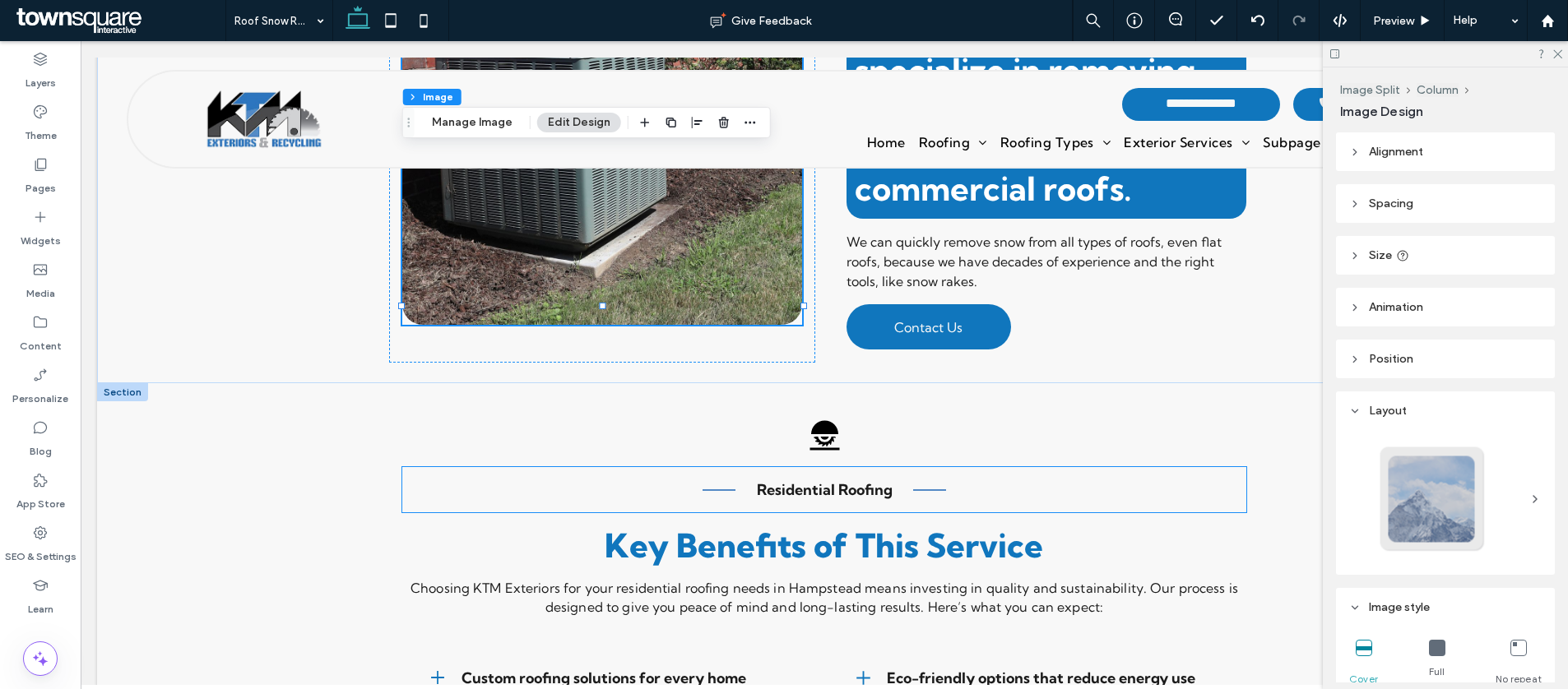 click on "Residential Roofing" at bounding box center (824, 489) 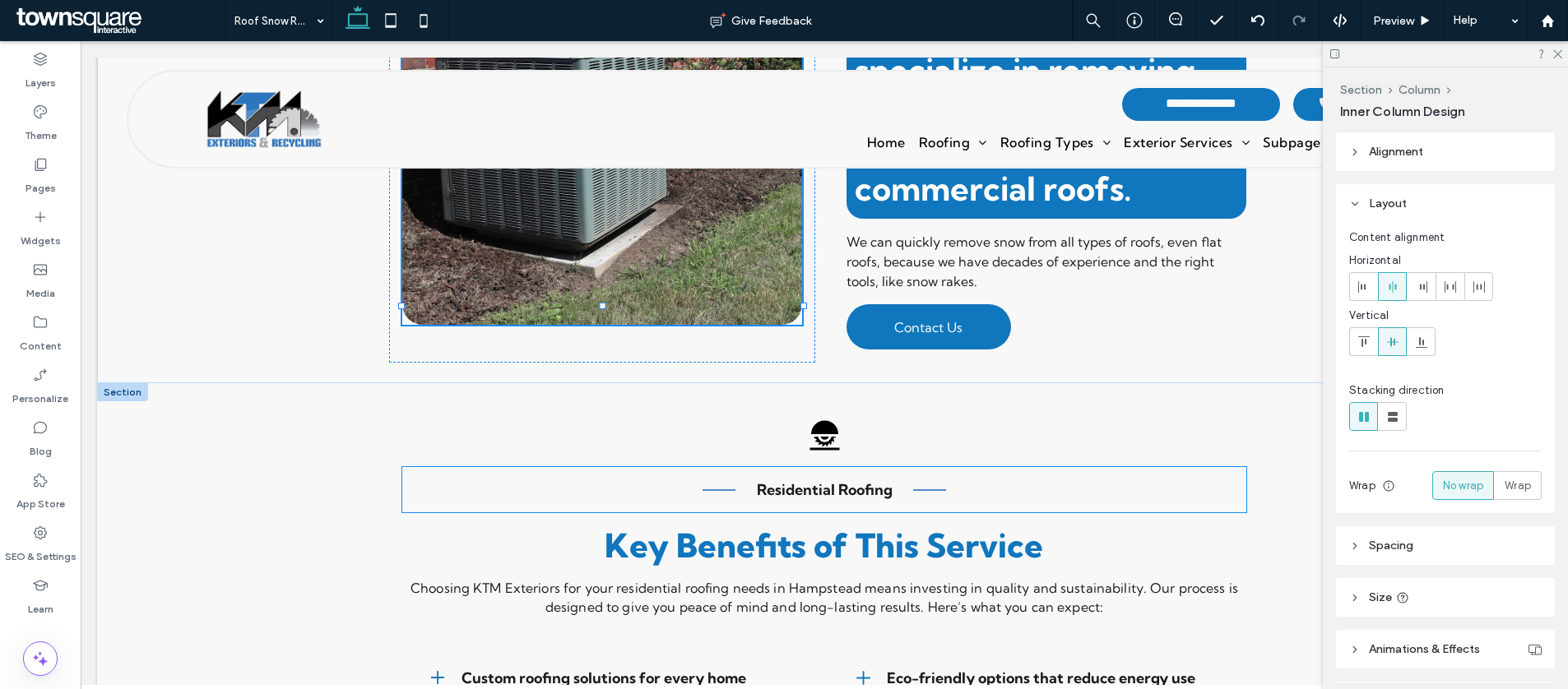 click on "Residential Roofing" at bounding box center (824, 489) 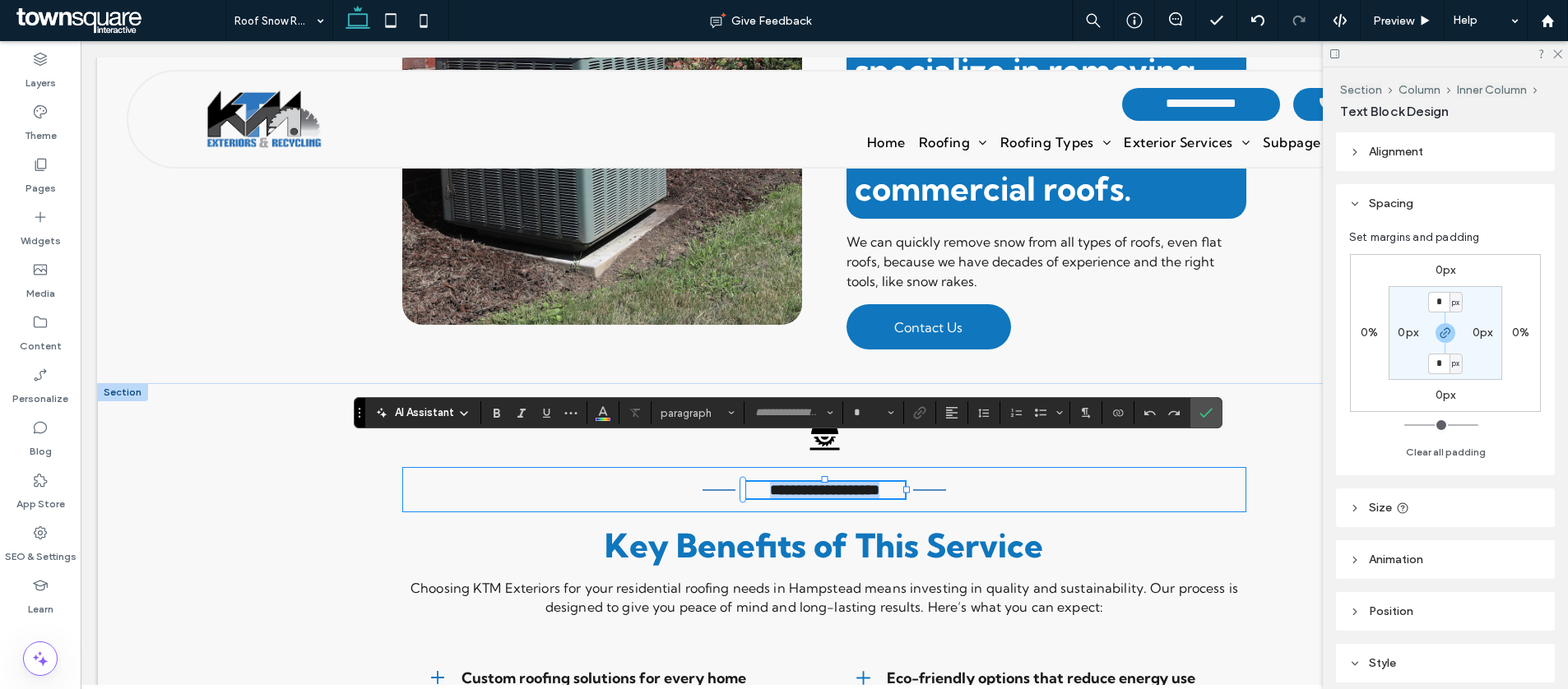 type on "**********" 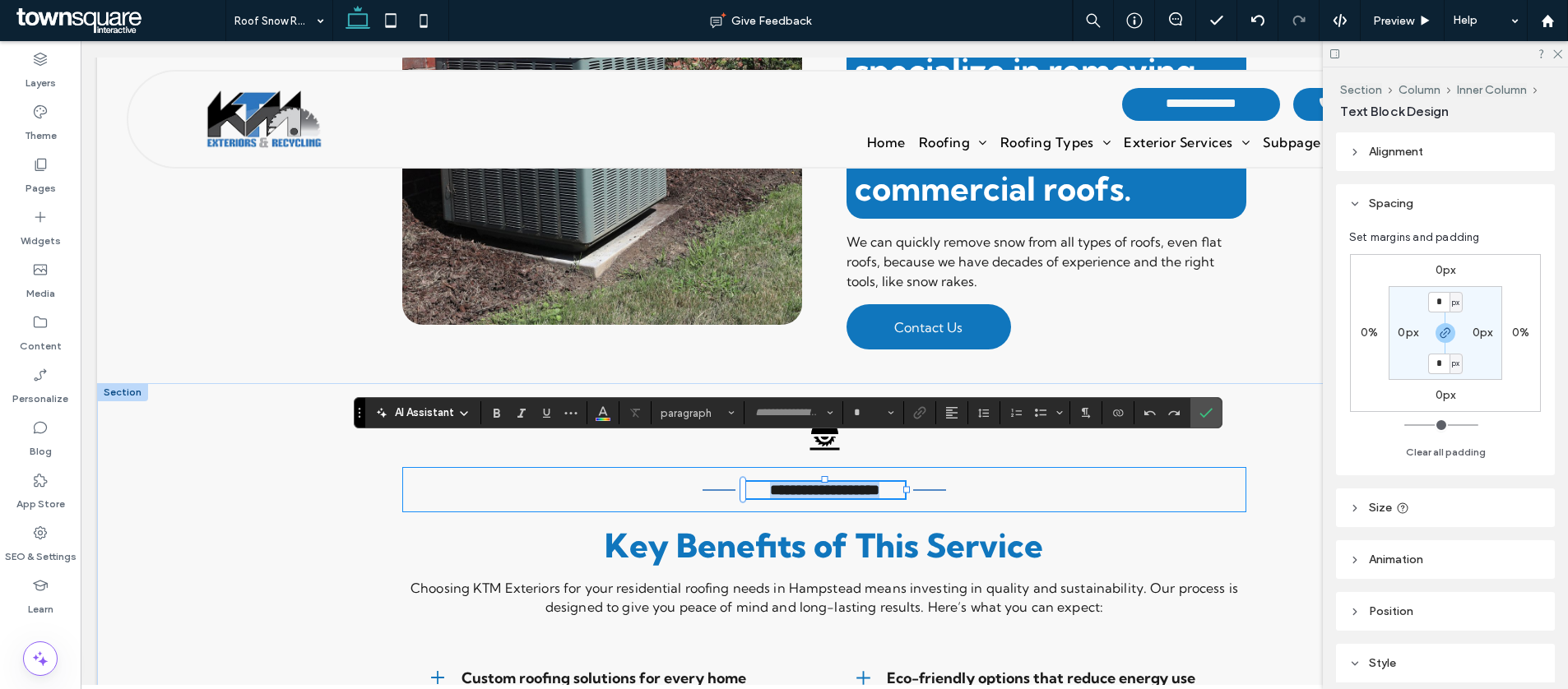 type on "**" 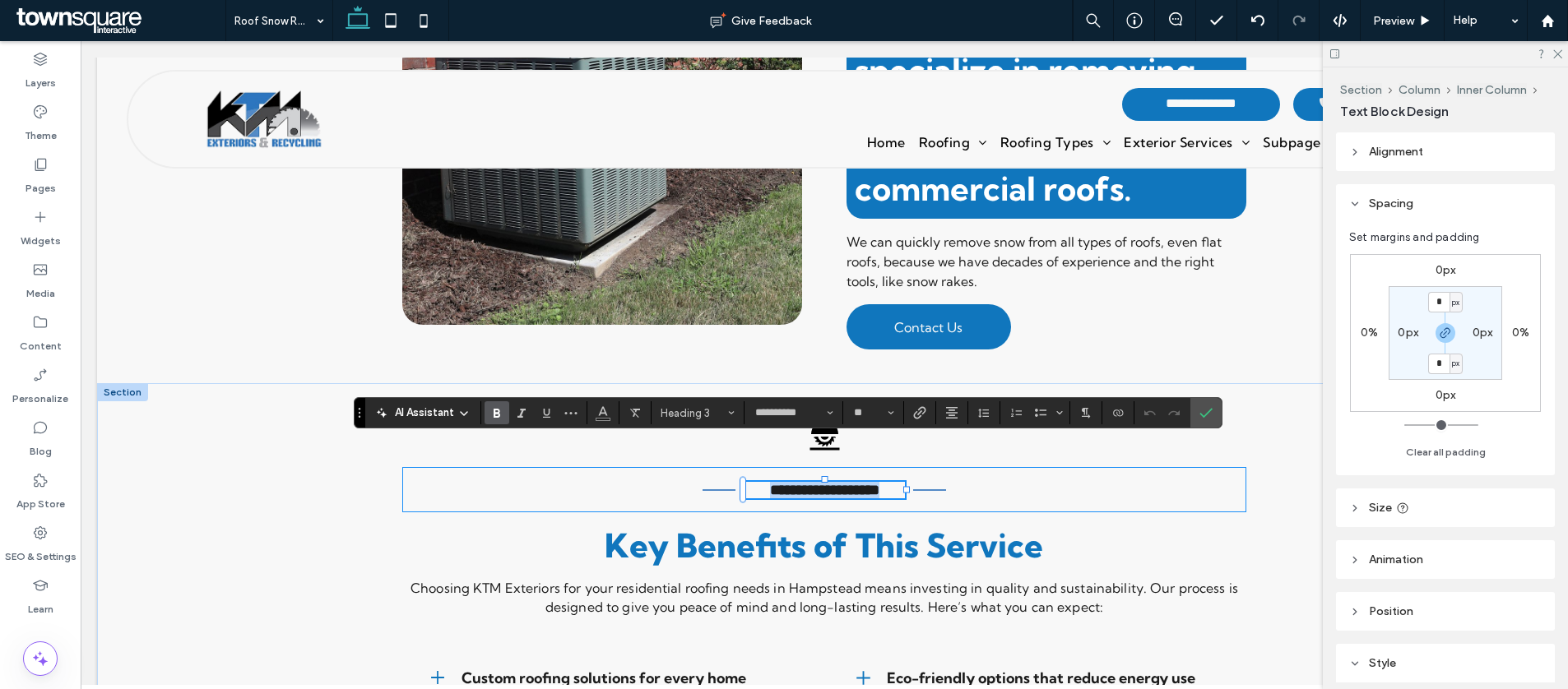 paste 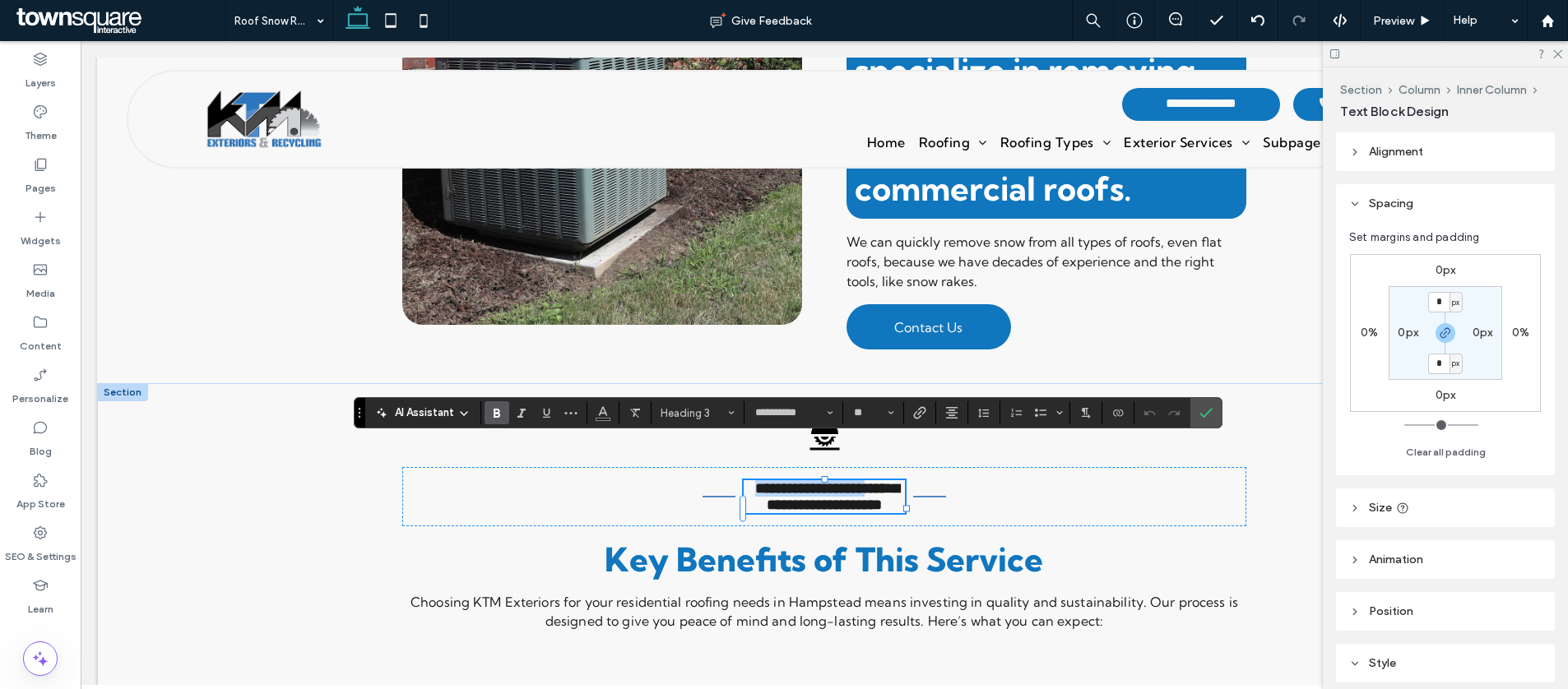 type 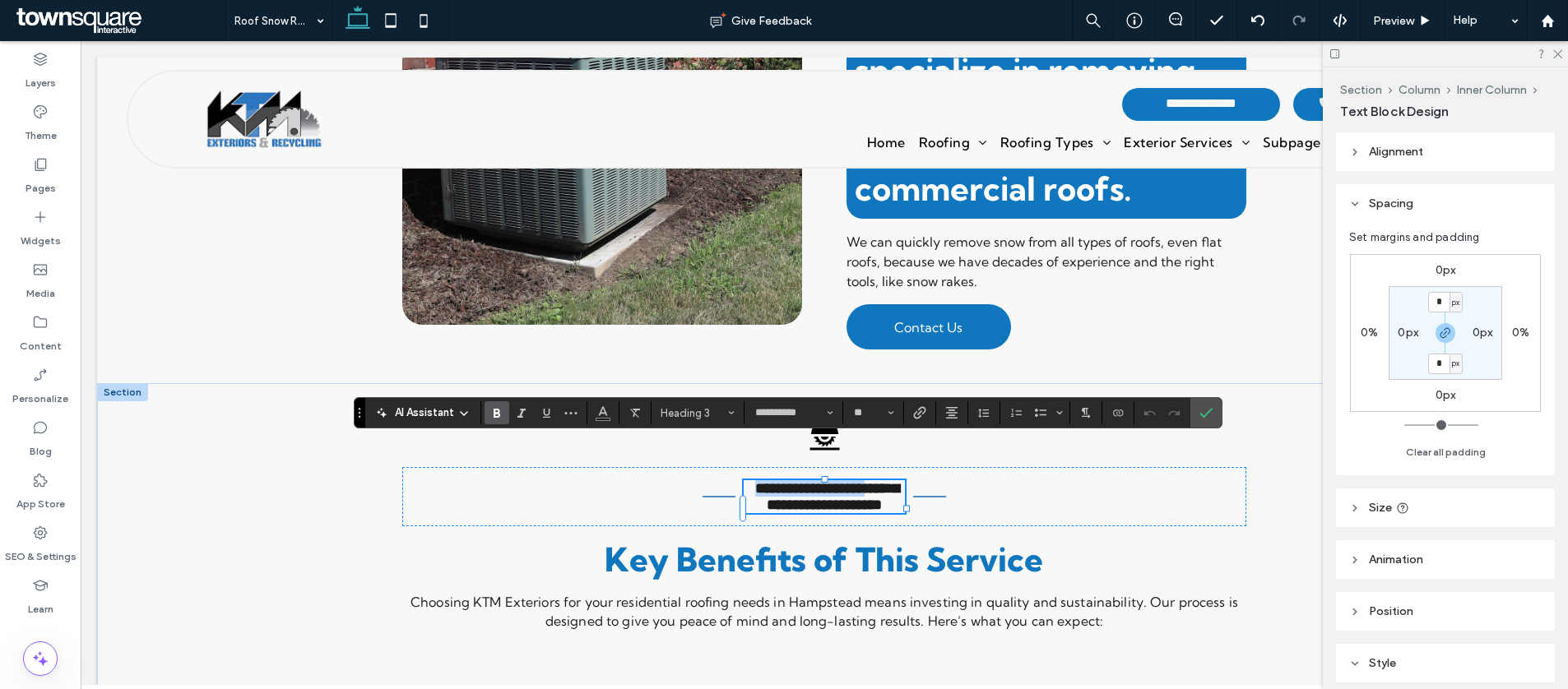 type on "**" 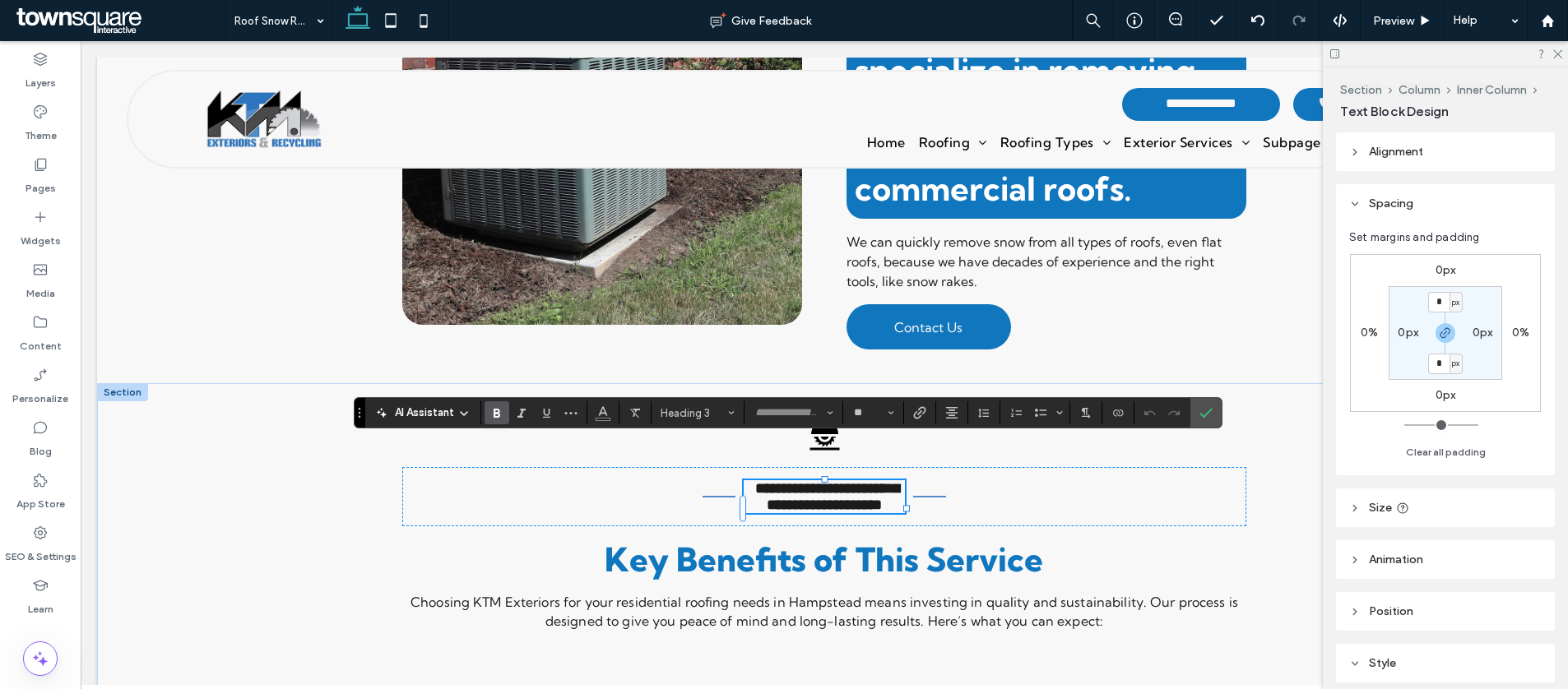 scroll, scrollTop: 15, scrollLeft: 0, axis: vertical 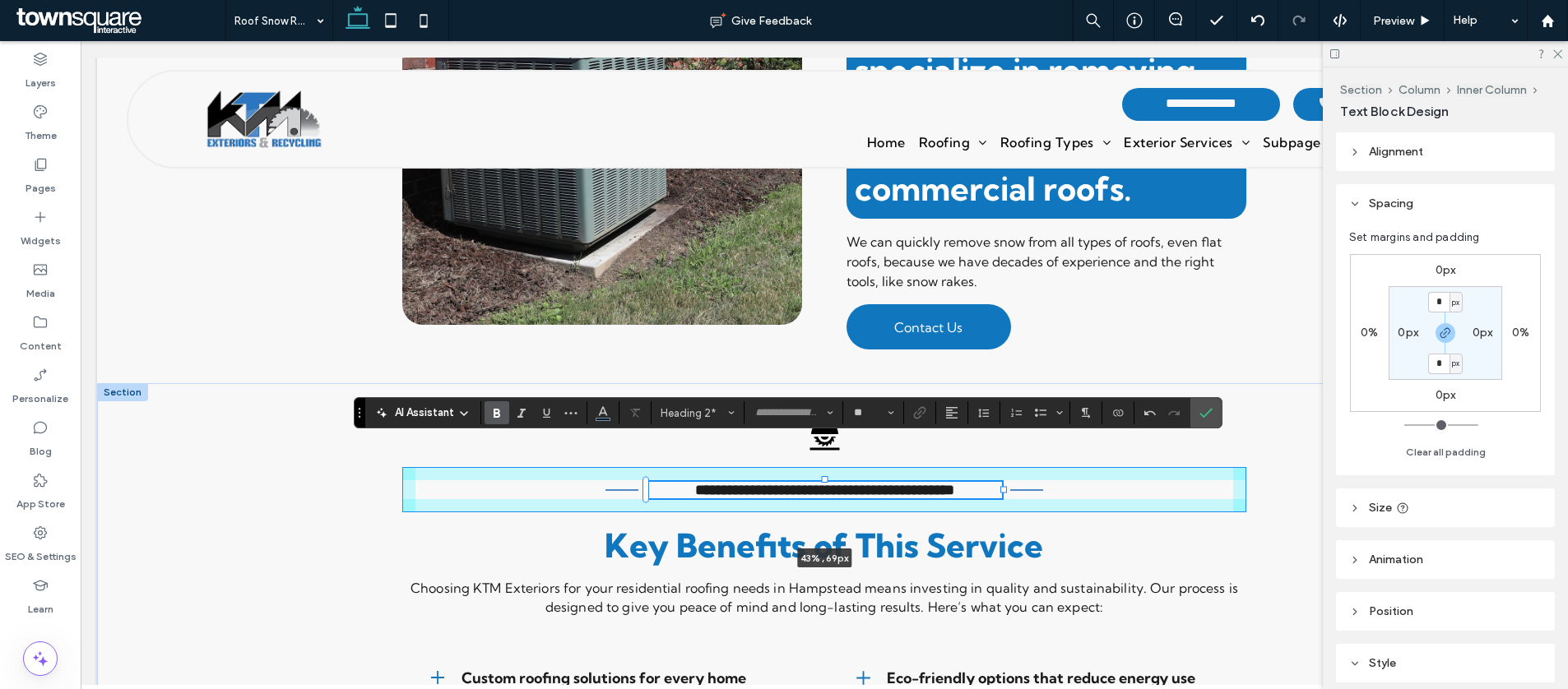 drag, startPoint x: 945, startPoint y: 470, endPoint x: 1005, endPoint y: 469, distance: 60.00833 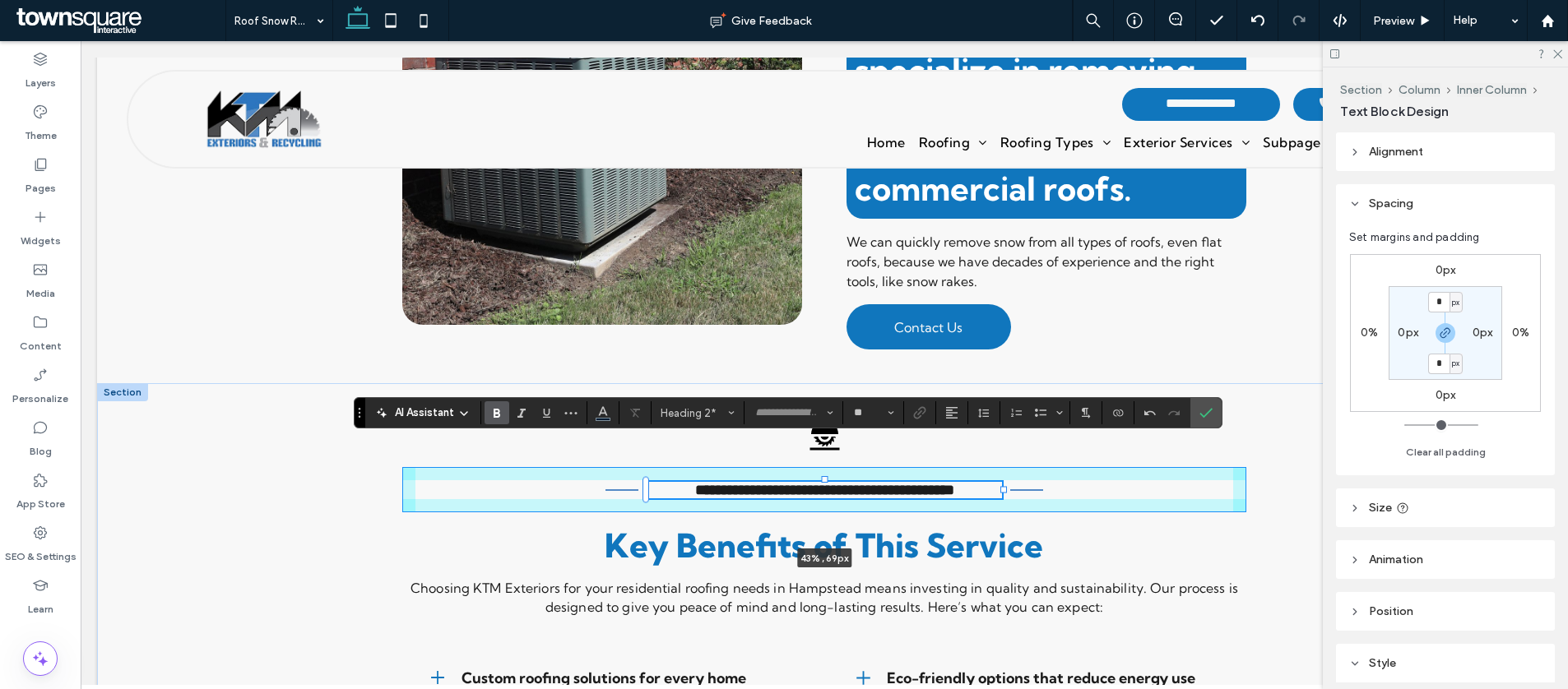 click on "**********" at bounding box center [824, 663] 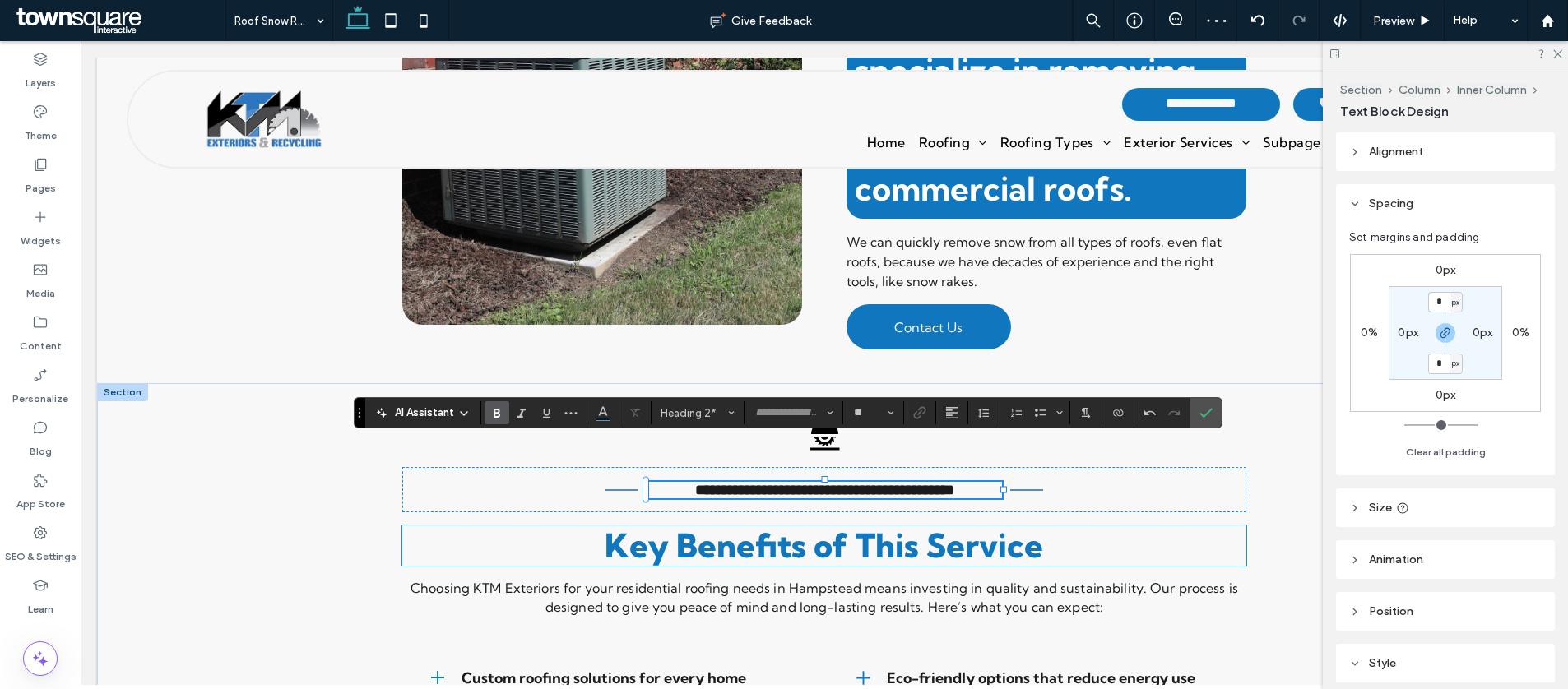 click on "Key Benefits of This Service" at bounding box center [823, 545] 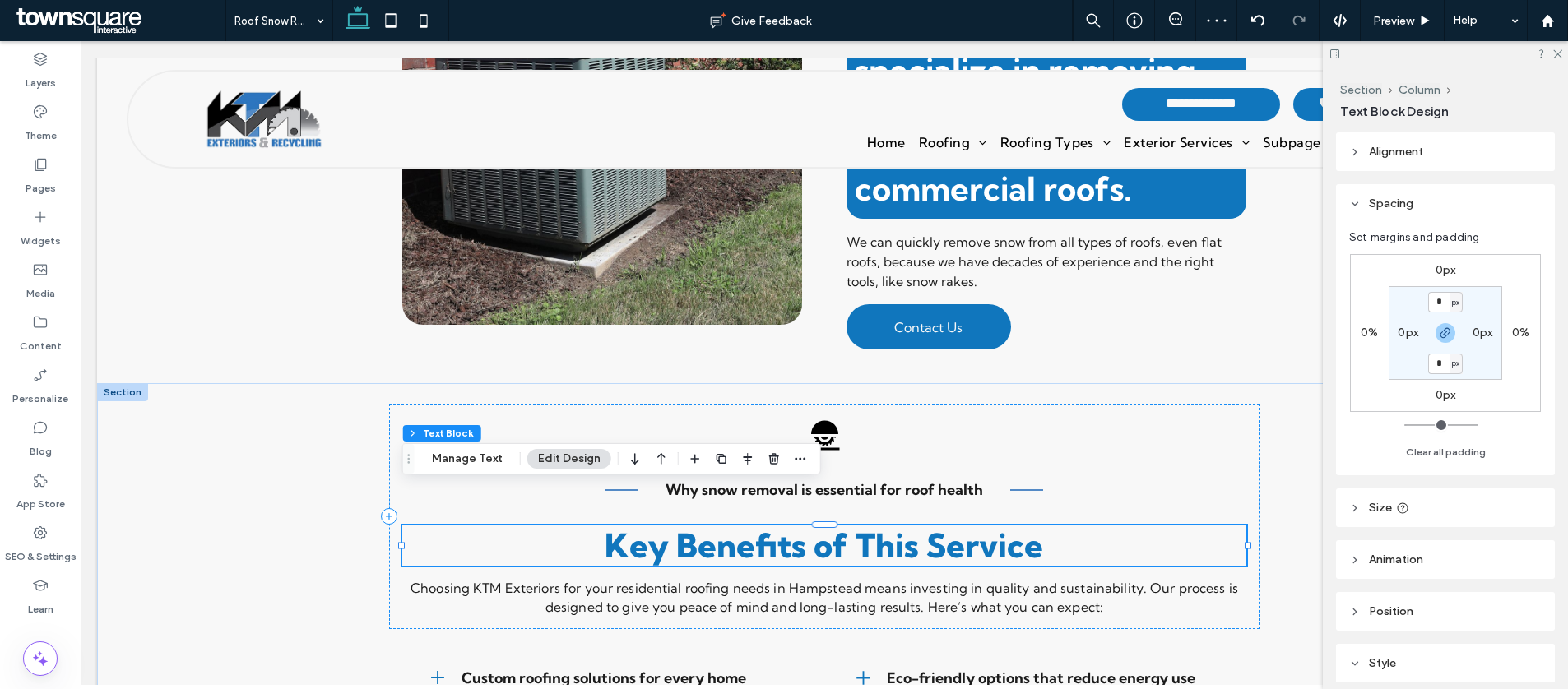click on "Key Benefits of This Service" at bounding box center [824, 545] 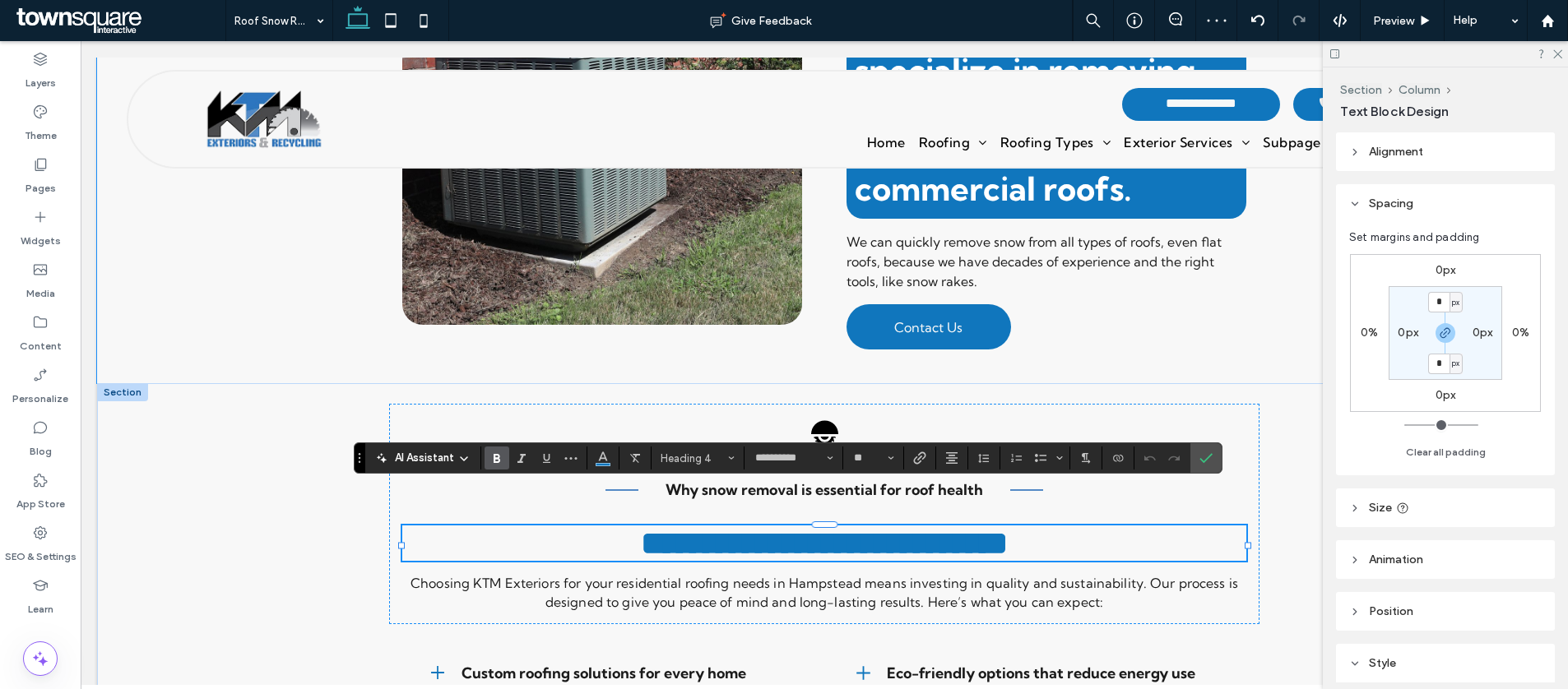 paste 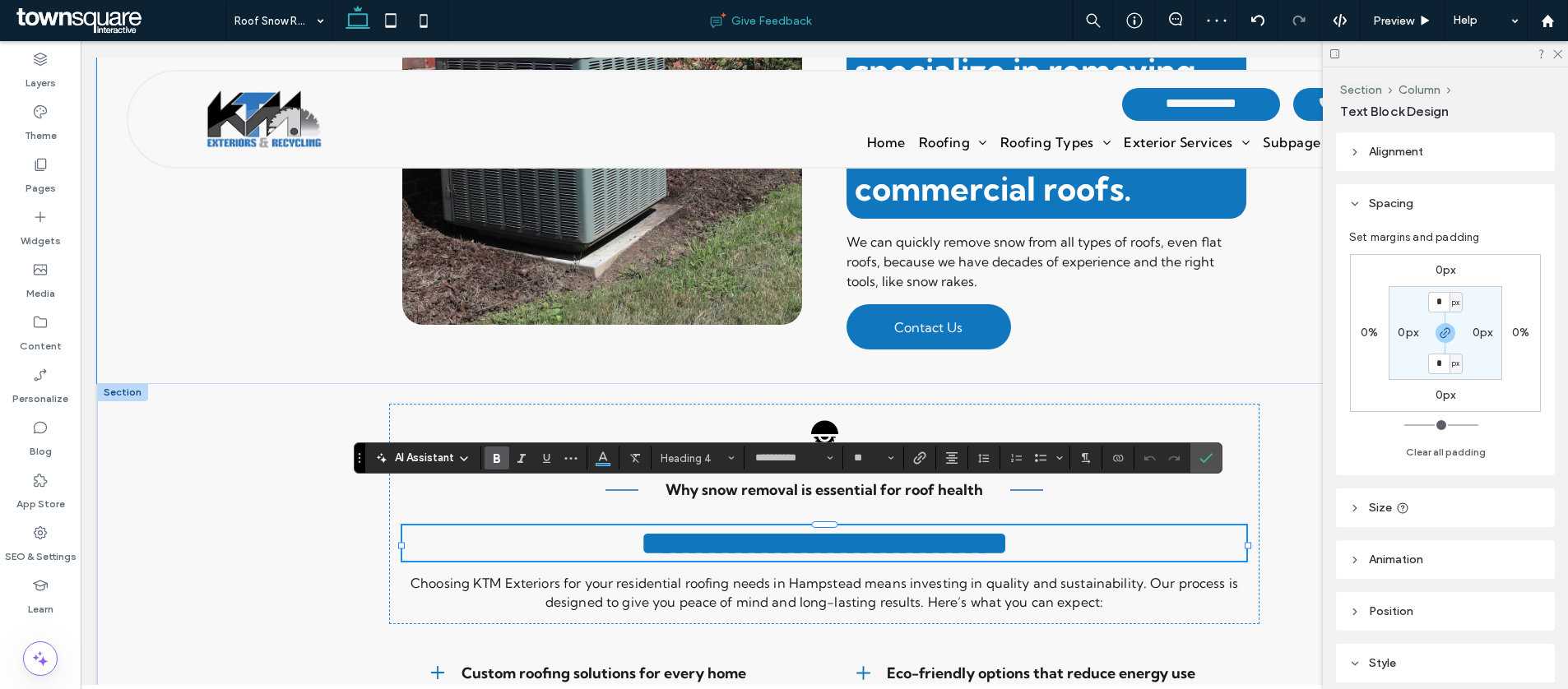 type 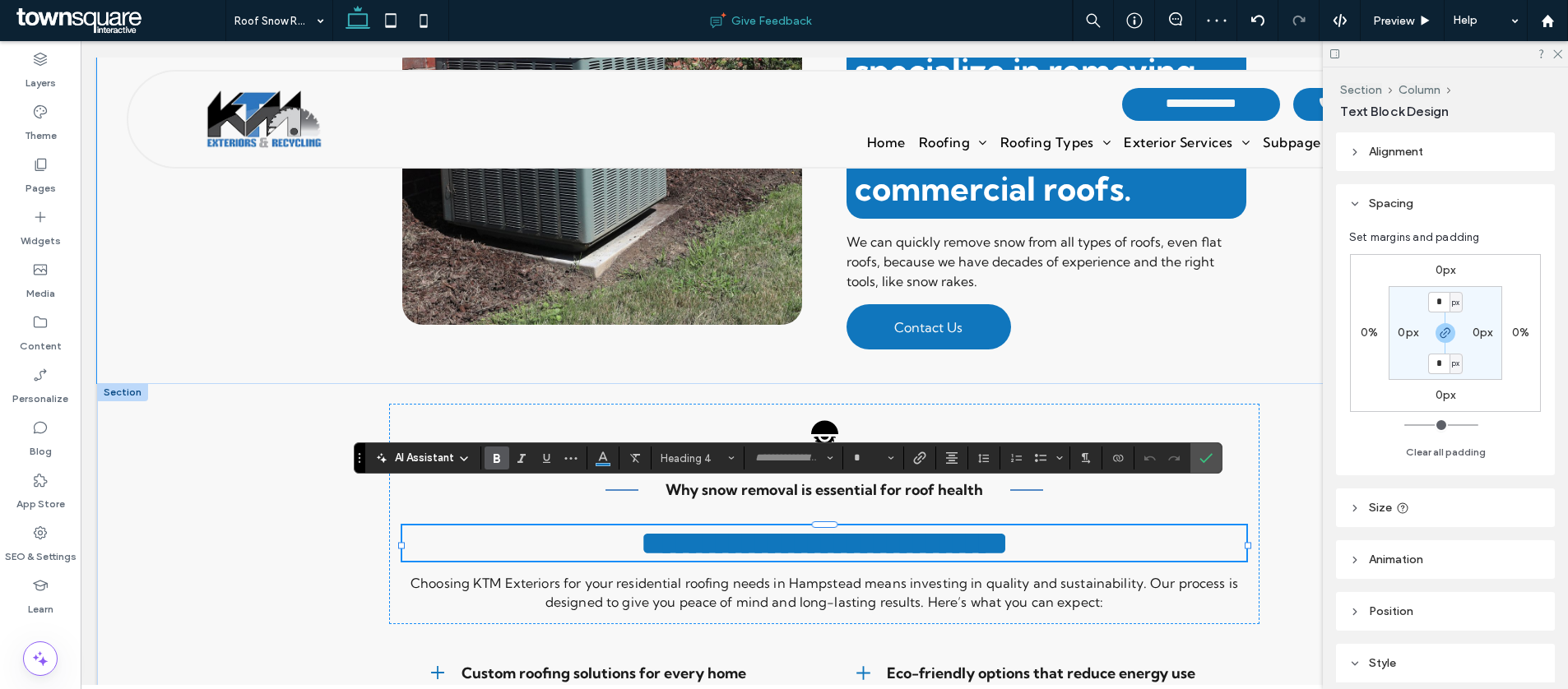 scroll, scrollTop: 25, scrollLeft: 0, axis: vertical 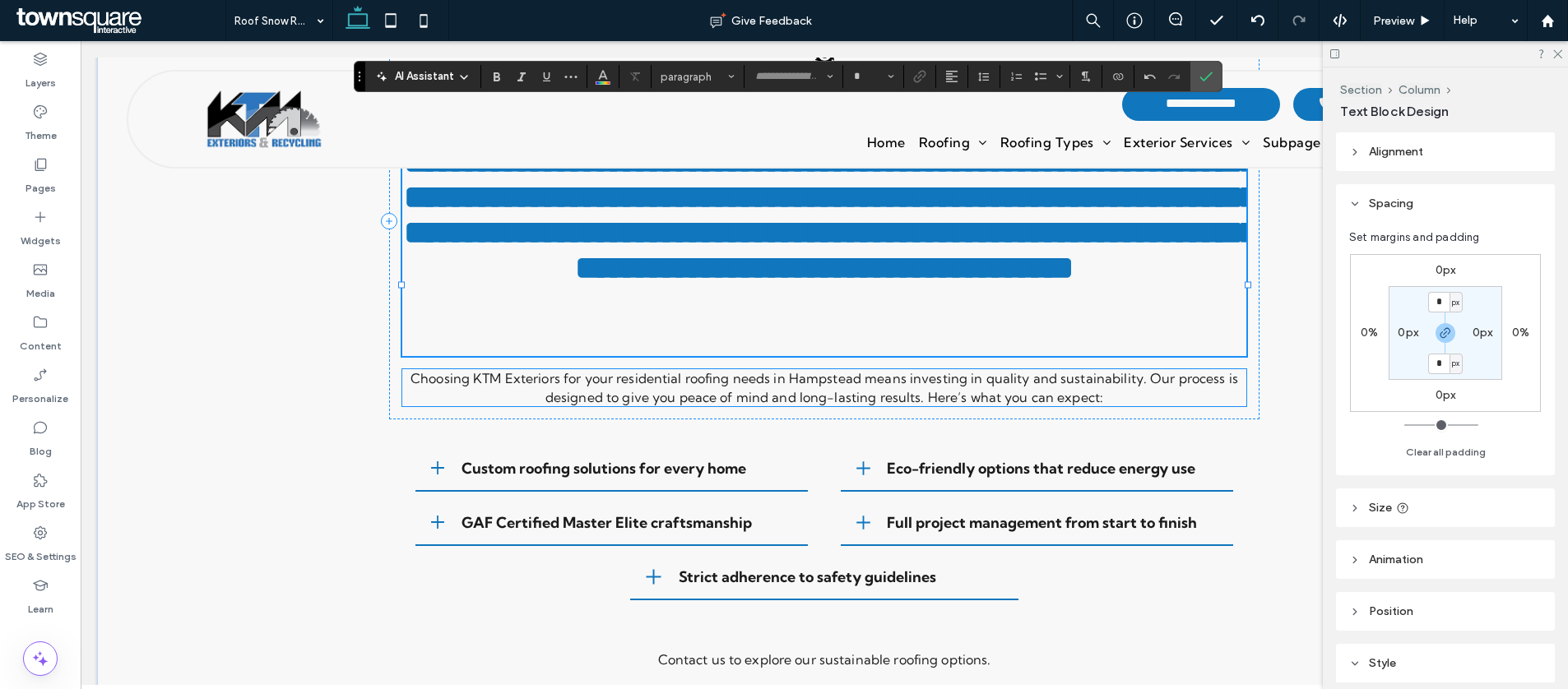 click on "Choosing KTM Exteriors for your residential roofing needs in Hampstead means investing in quality and sustainability. Our process is designed to give you peace of mind and long-lasting results. Here’s what you can expect:" at bounding box center (824, 387) 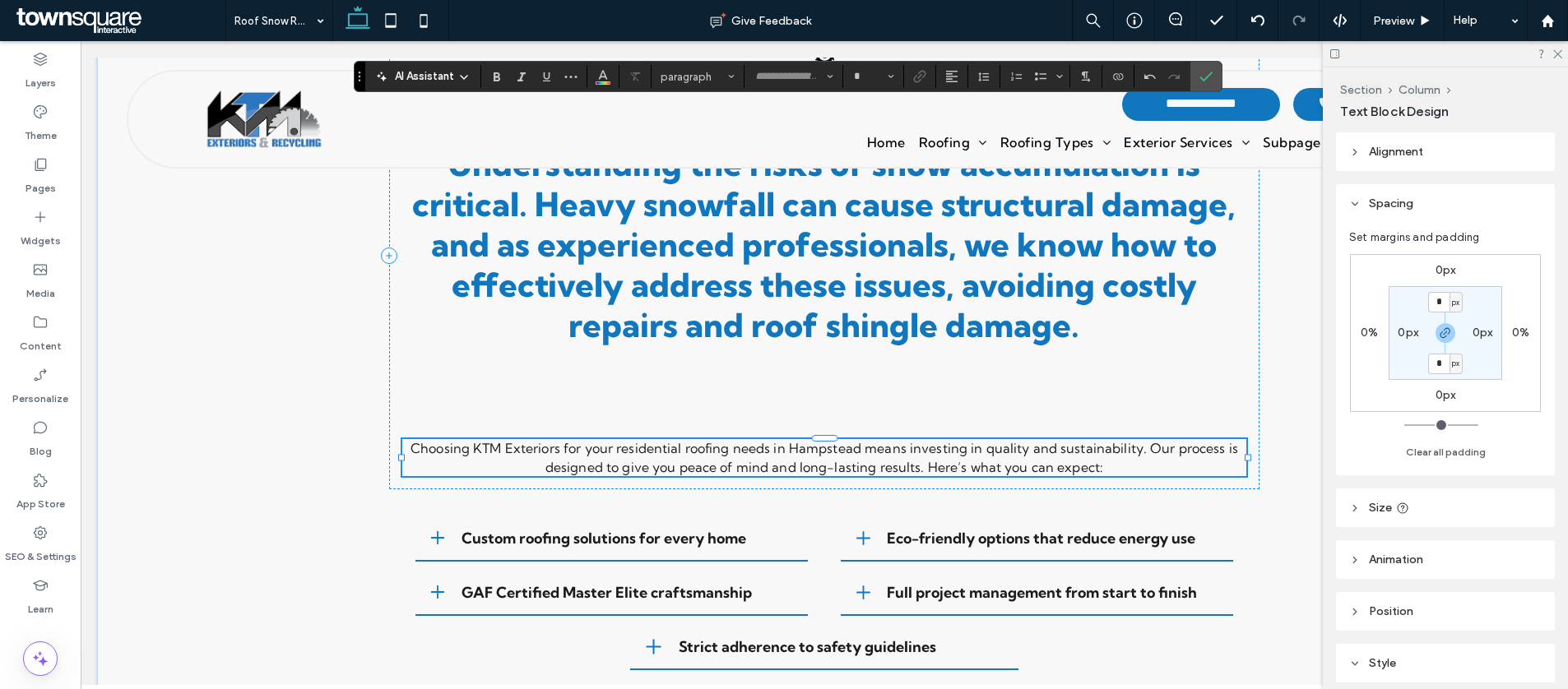 click on "Choosing KTM Exteriors for your residential roofing needs in Hampstead means investing in quality and sustainability. Our process is designed to give you peace of mind and long-lasting results. Here’s what you can expect:" at bounding box center [824, 457] 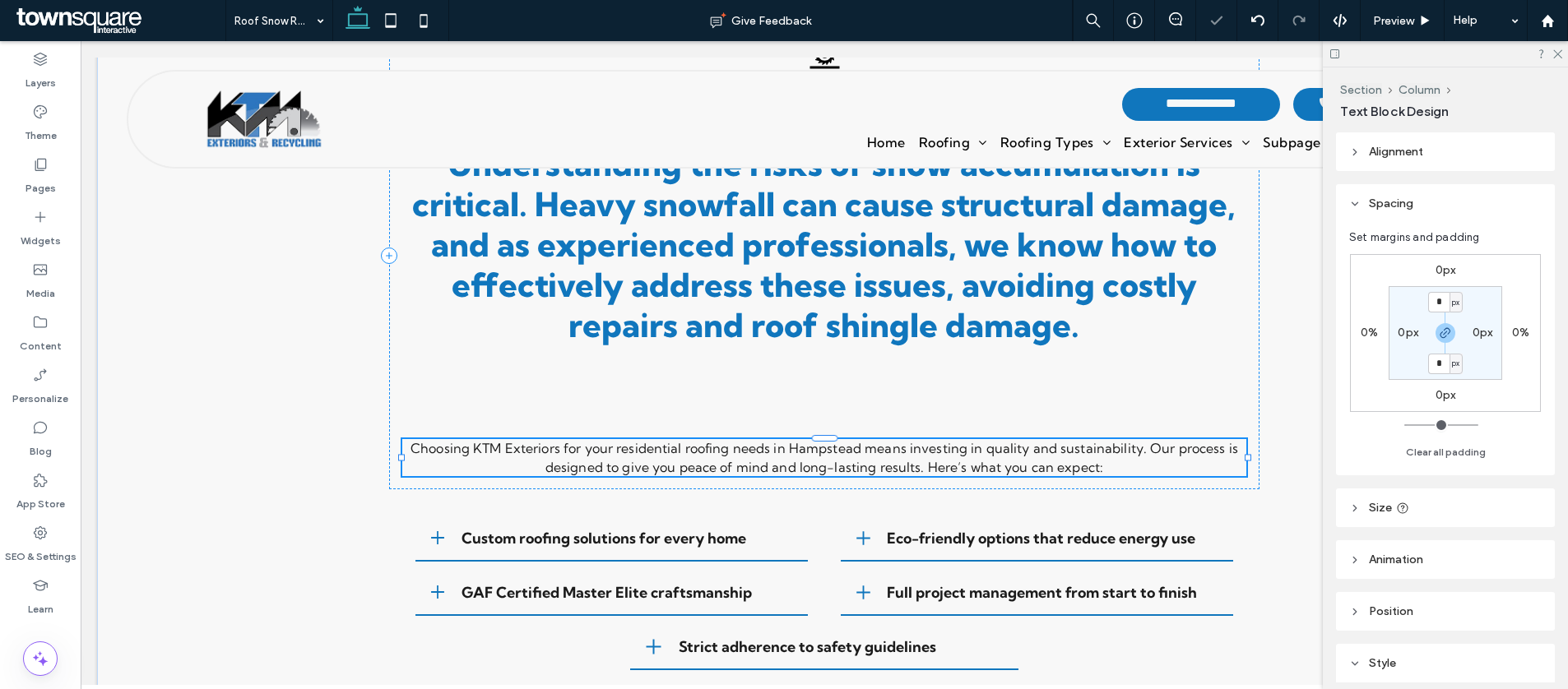 type on "**********" 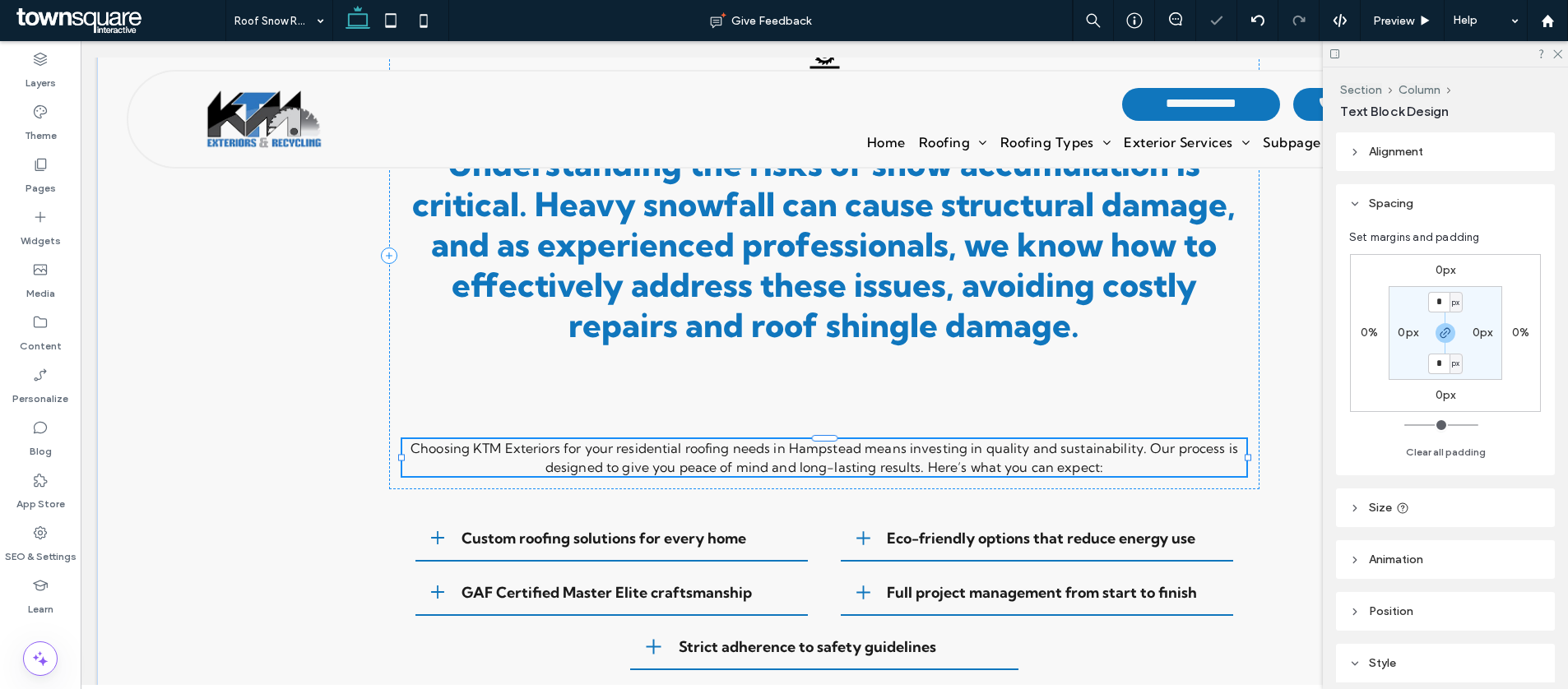 type on "**" 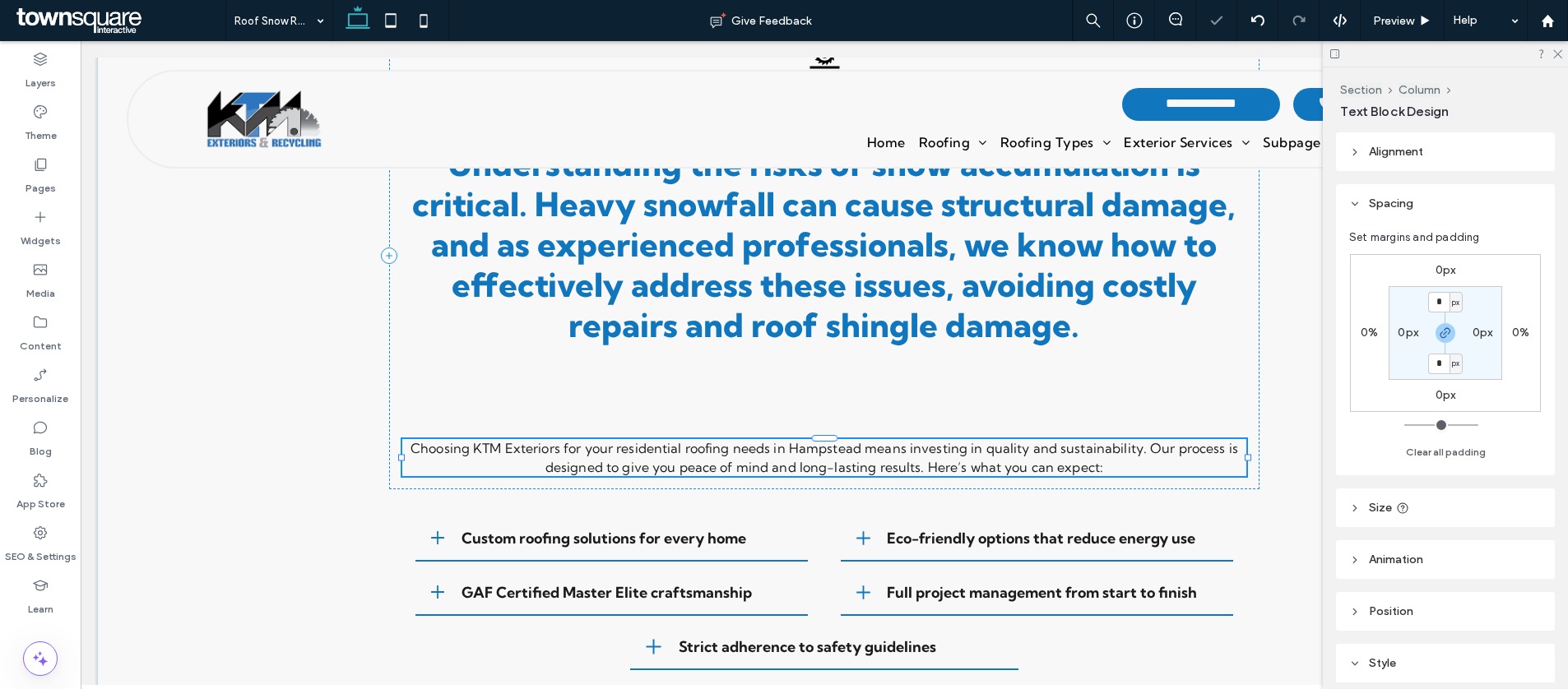type 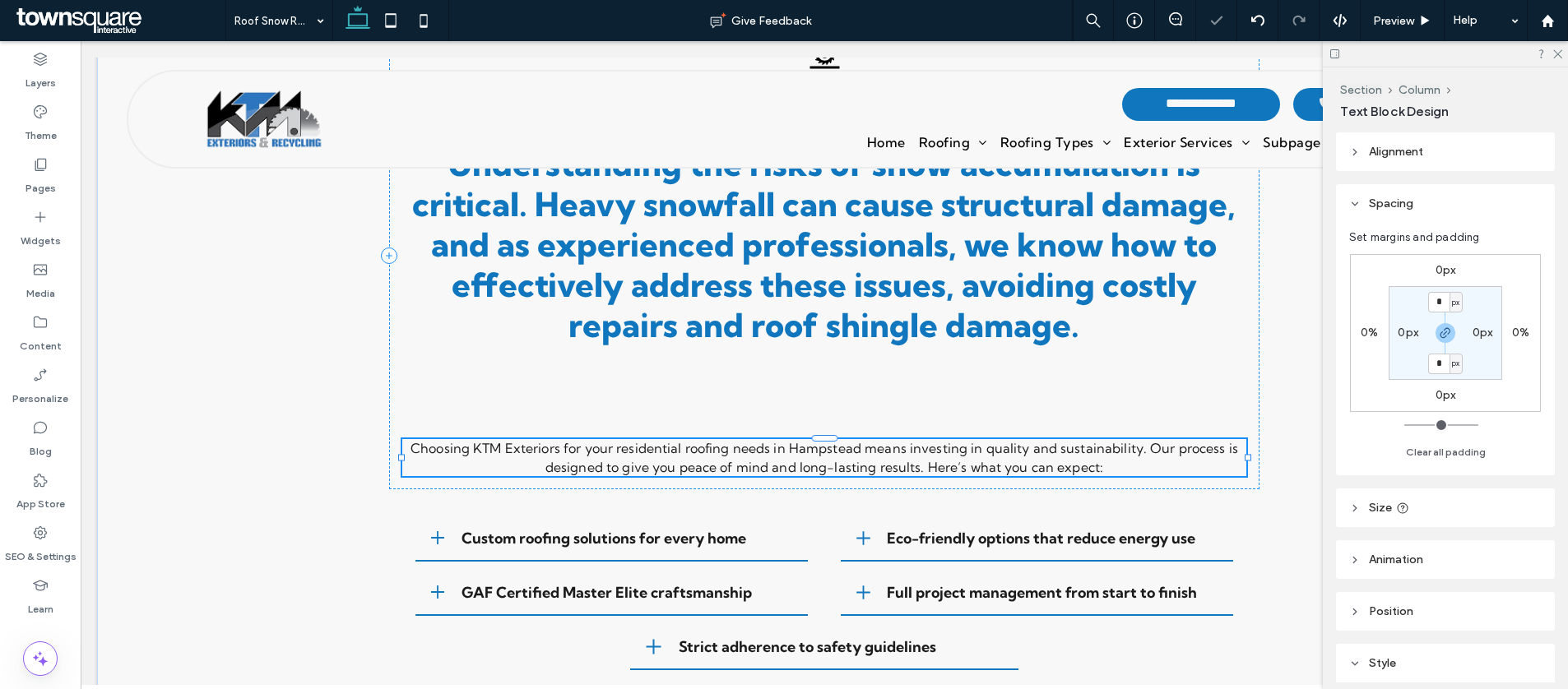 type on "*" 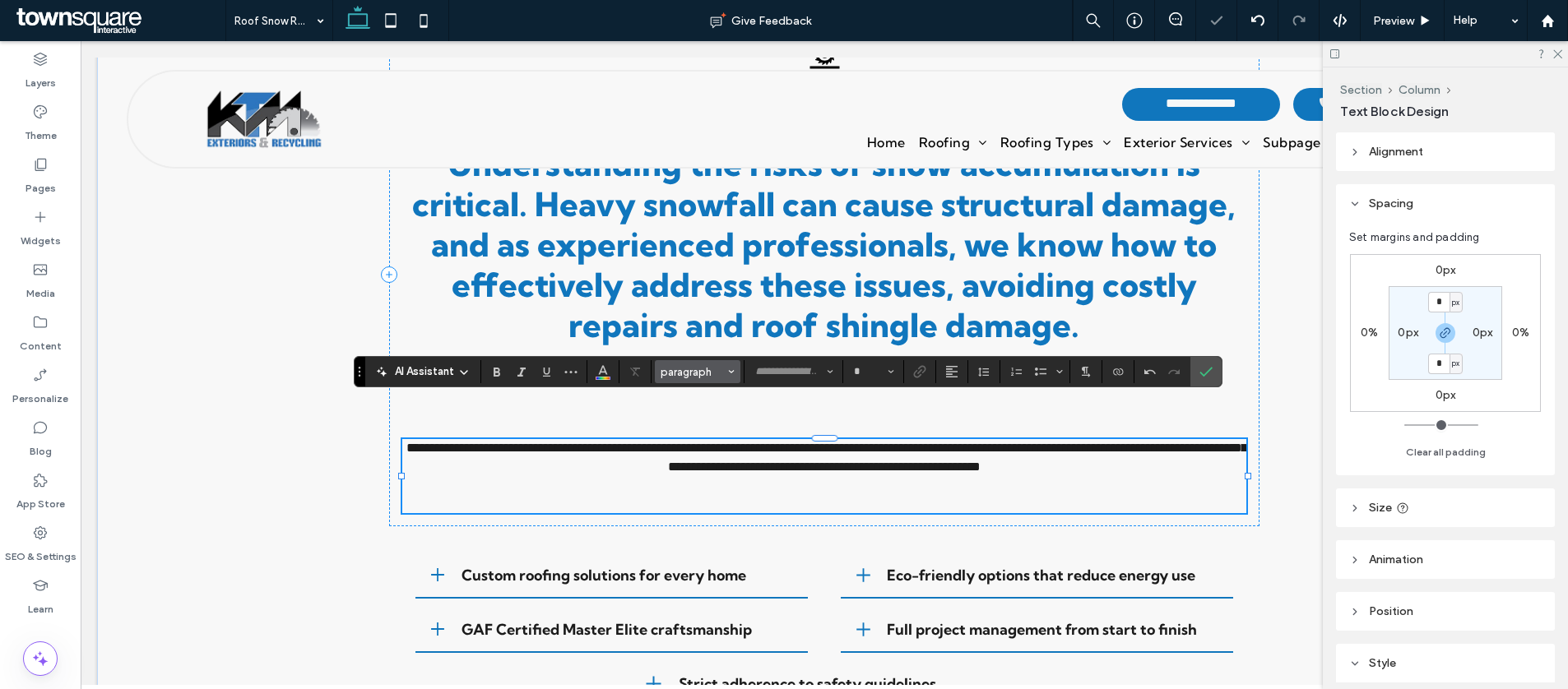 scroll, scrollTop: 24, scrollLeft: 0, axis: vertical 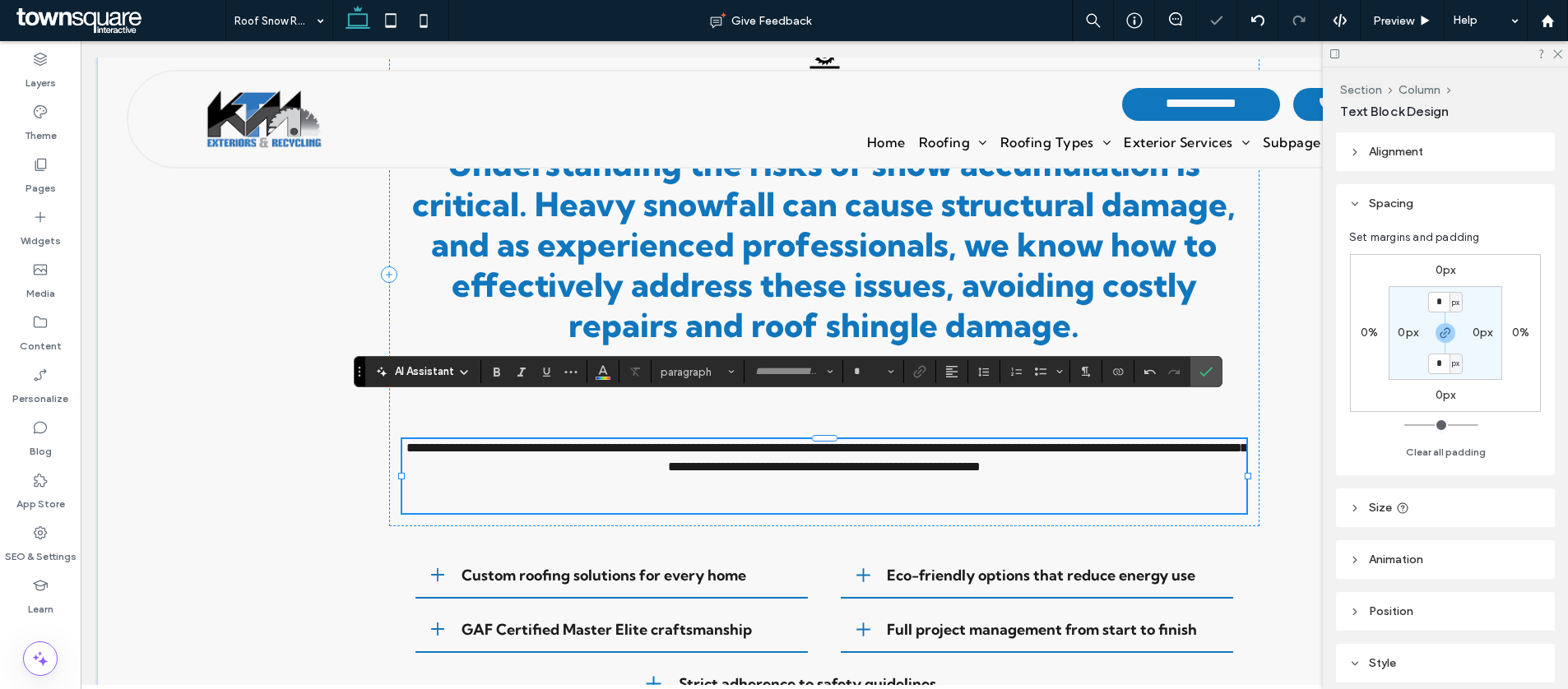 type on "**********" 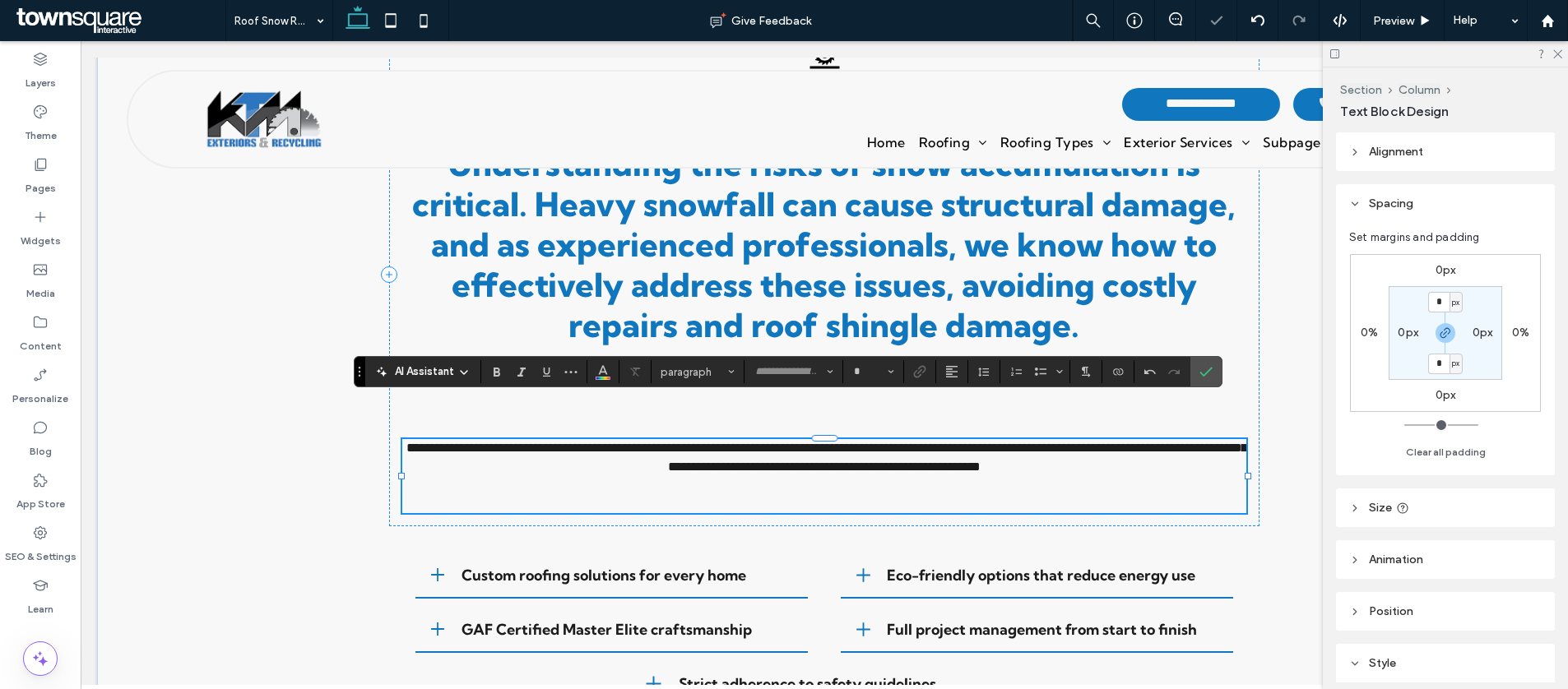 type on "**" 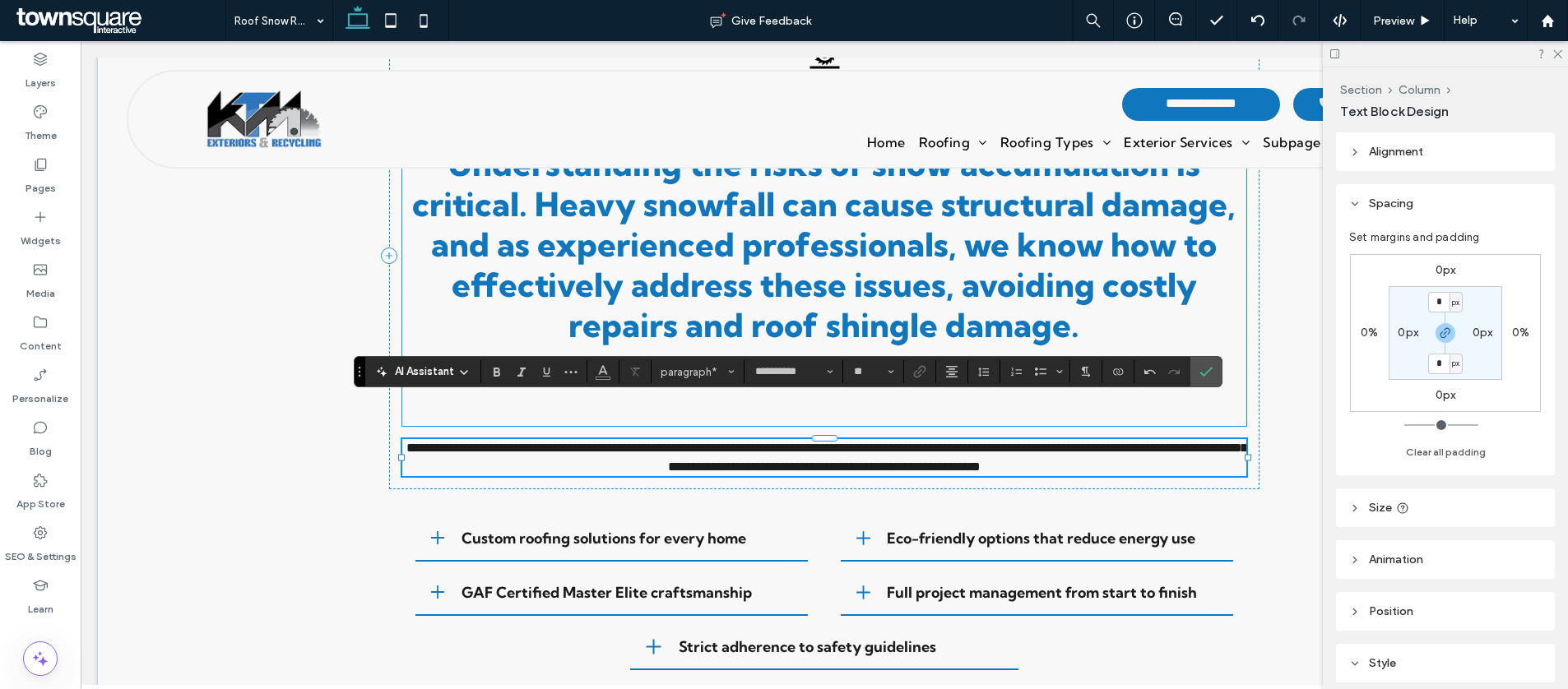 click on "Understanding the risks of snow accumulation is critical. Heavy snowfall can cause structural damage, and as experienced professionals, we know how to effectively address these issues, avoiding costly repairs and roof shingle damage." at bounding box center (823, 244) 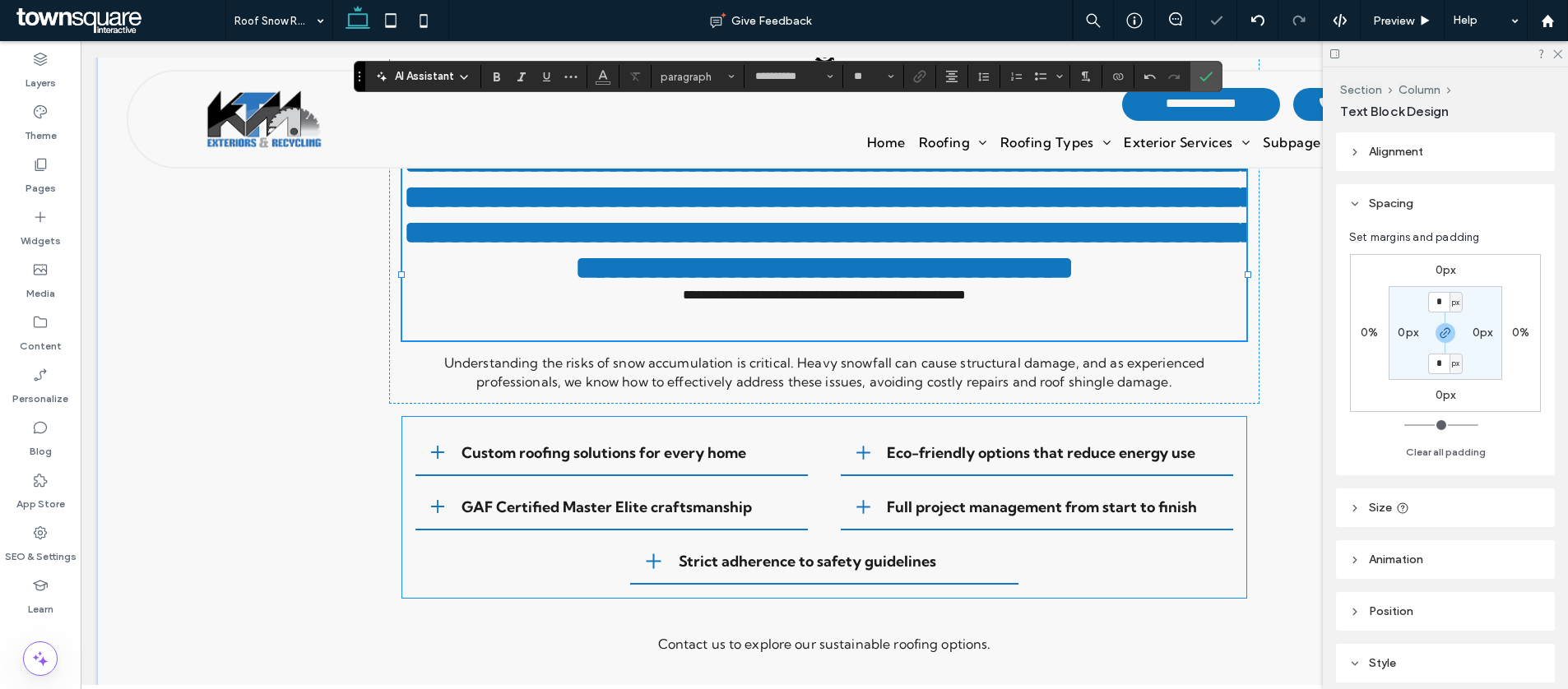 scroll, scrollTop: 0, scrollLeft: 0, axis: both 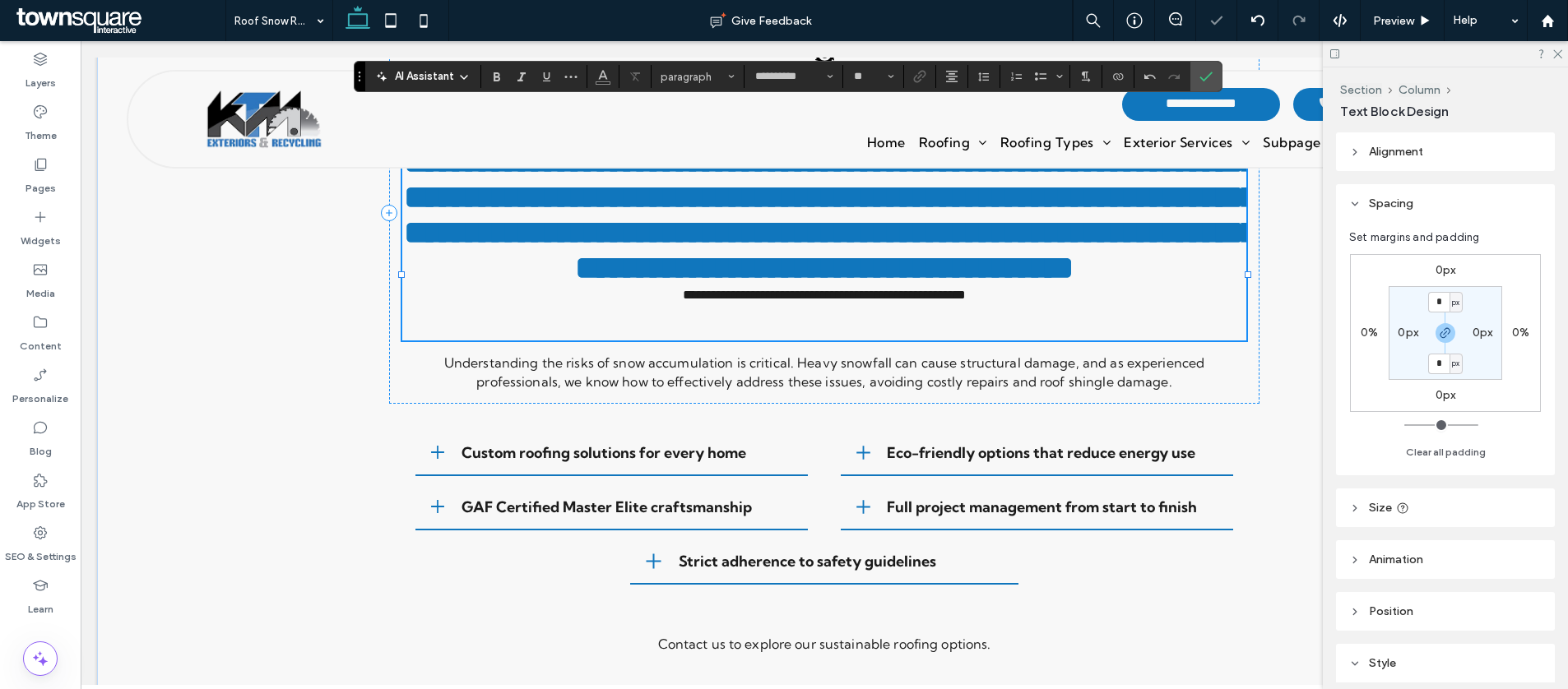 click on "**********" at bounding box center (831, 215) 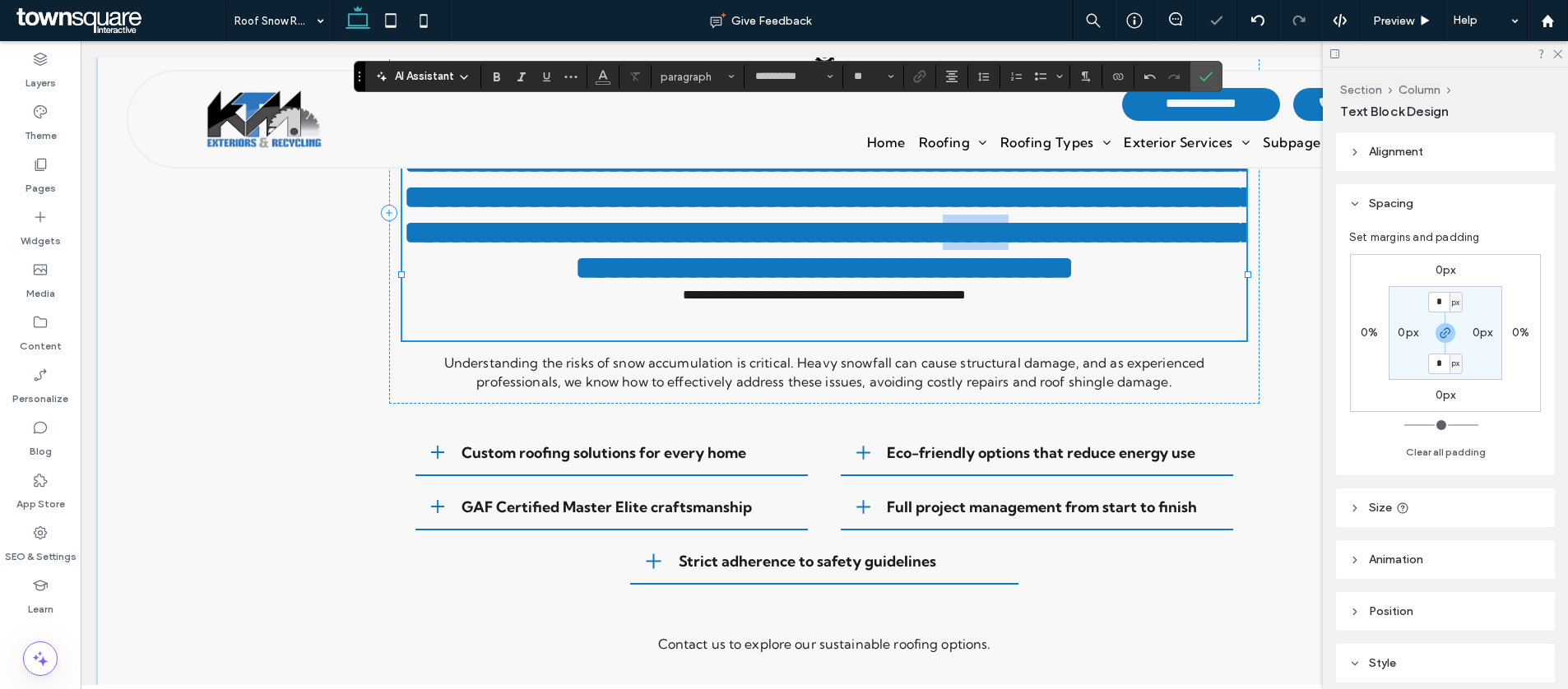 click on "**********" at bounding box center (831, 215) 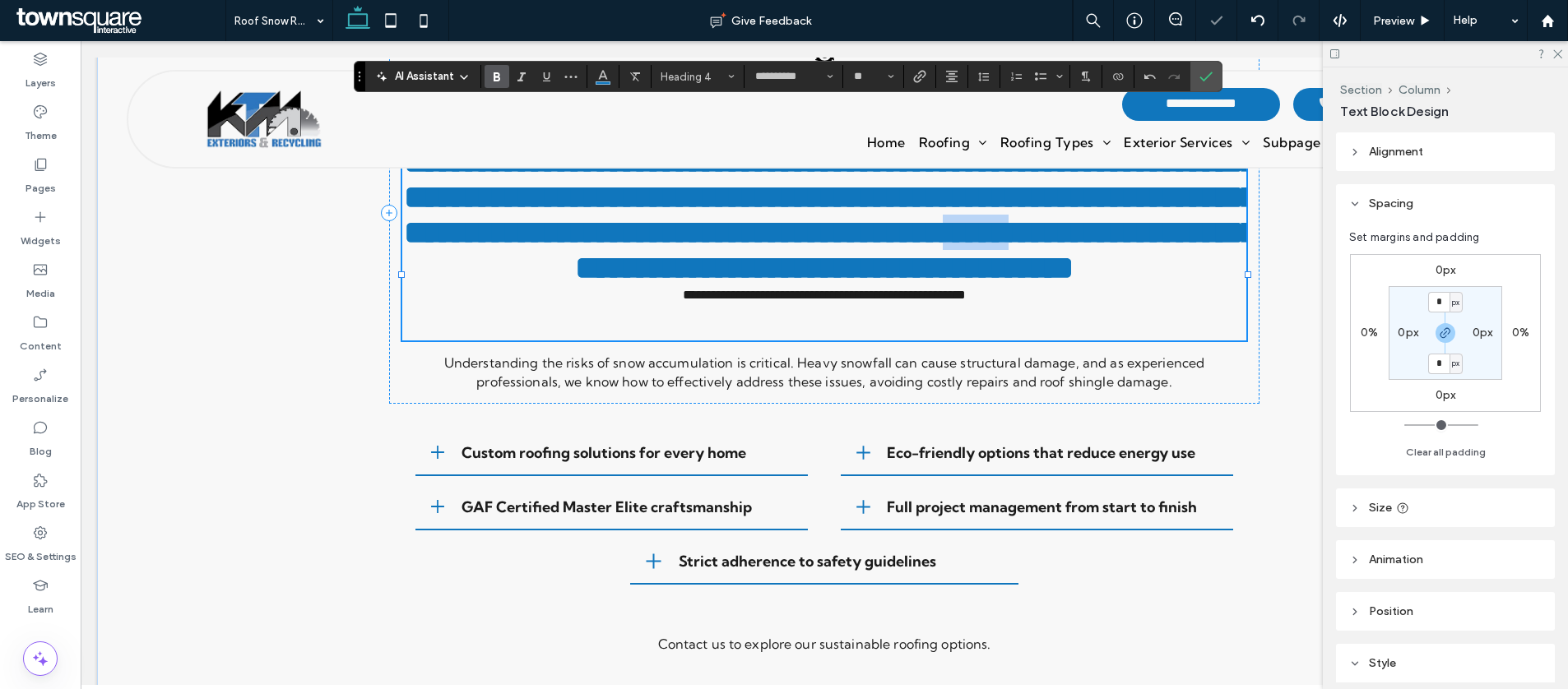 type on "*" 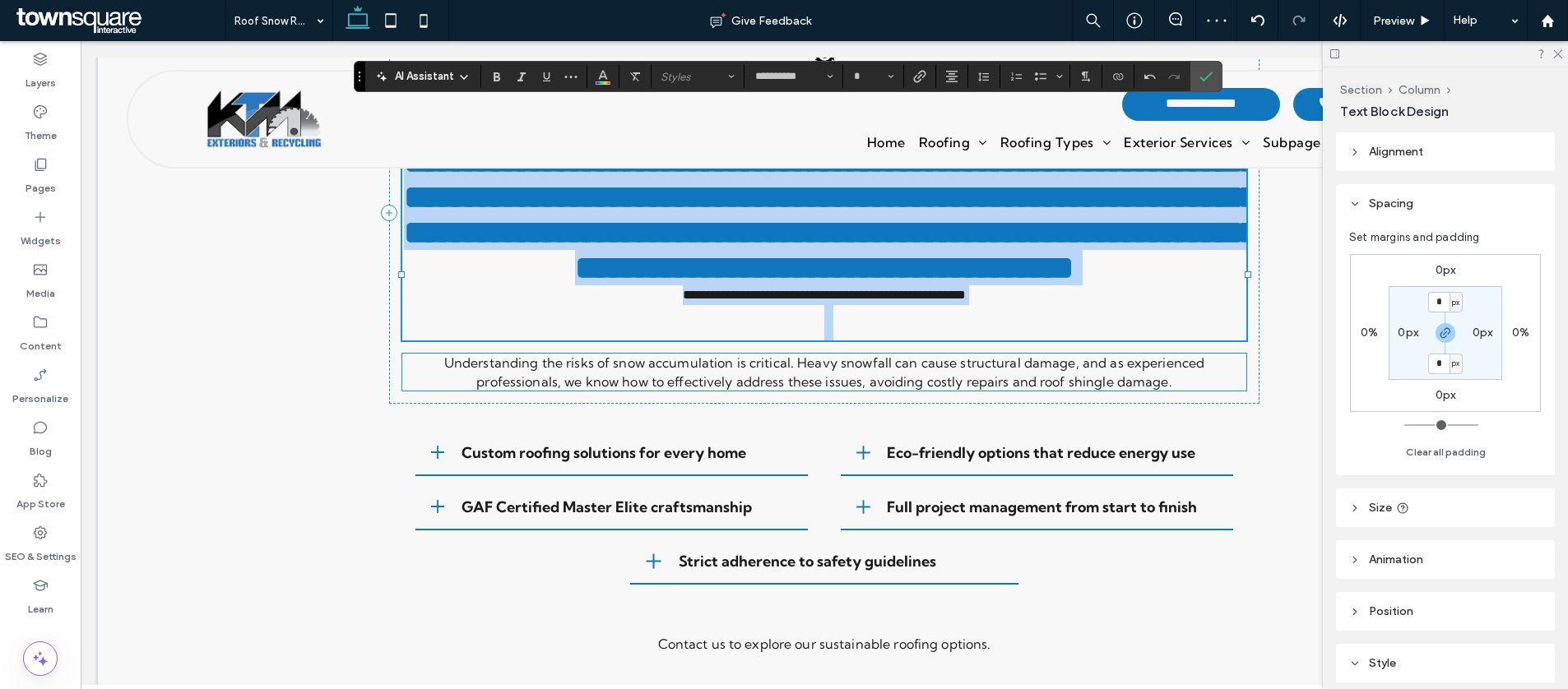 type 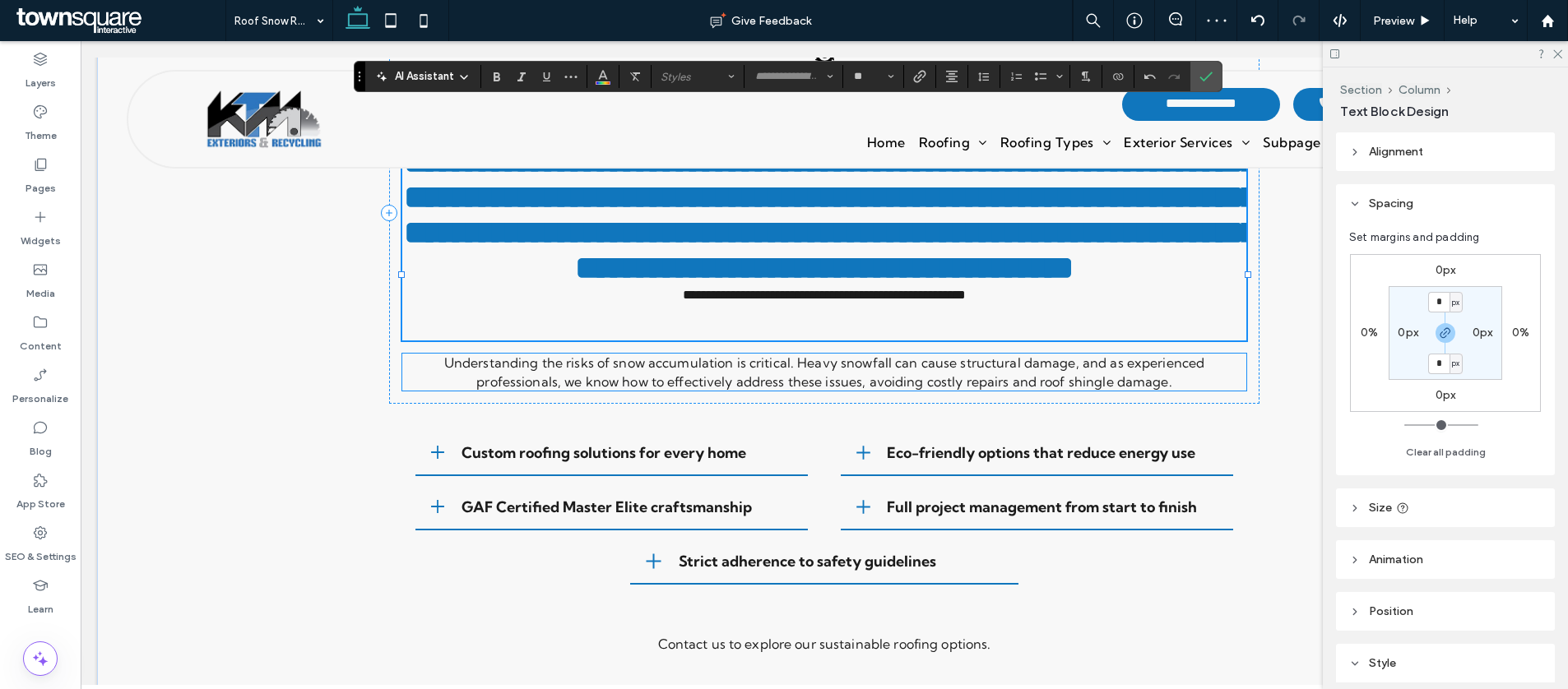 scroll, scrollTop: 2, scrollLeft: 0, axis: vertical 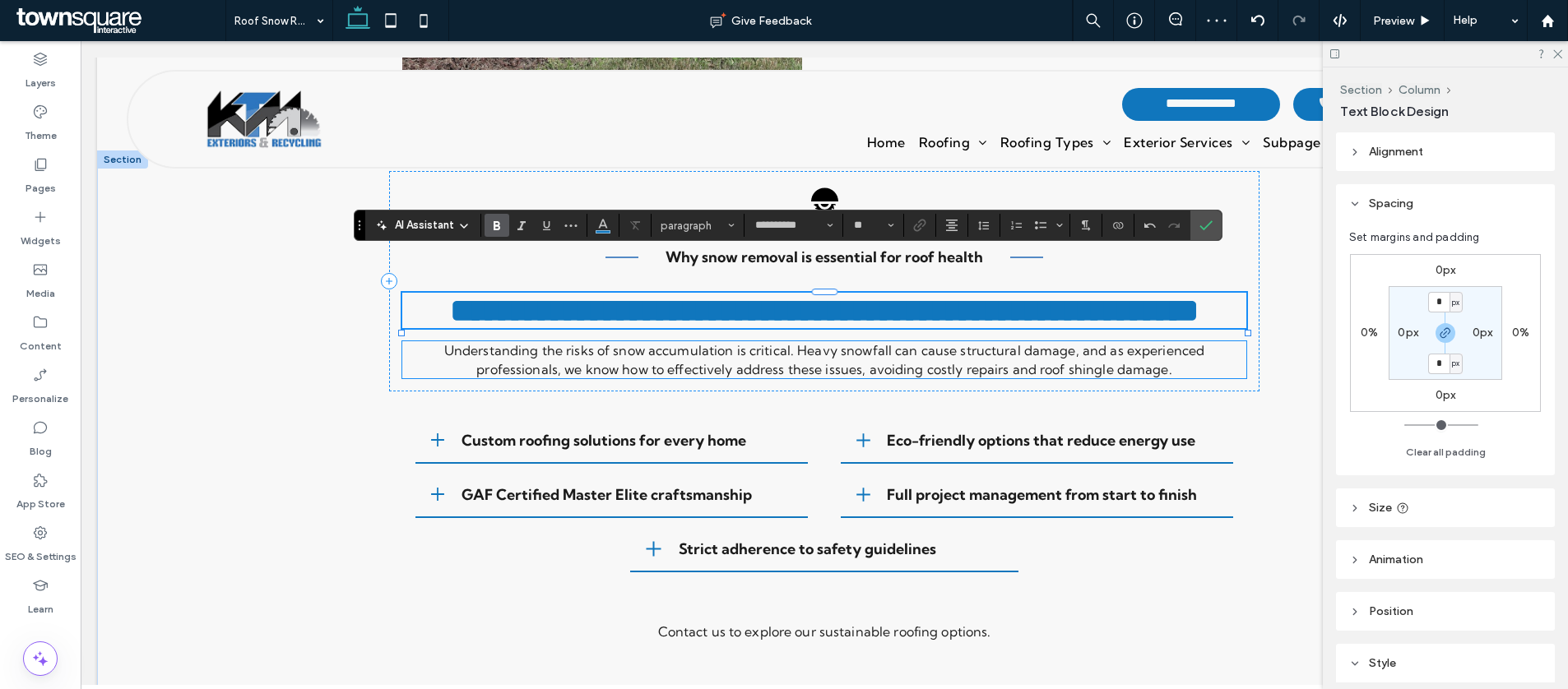 click on "Understanding the risks of snow accumulation is critical. Heavy snowfall can cause structural damage, and as experienced professionals, we know how to effectively address these issues, avoiding costly repairs and roof shingle damage." at bounding box center [824, 359] 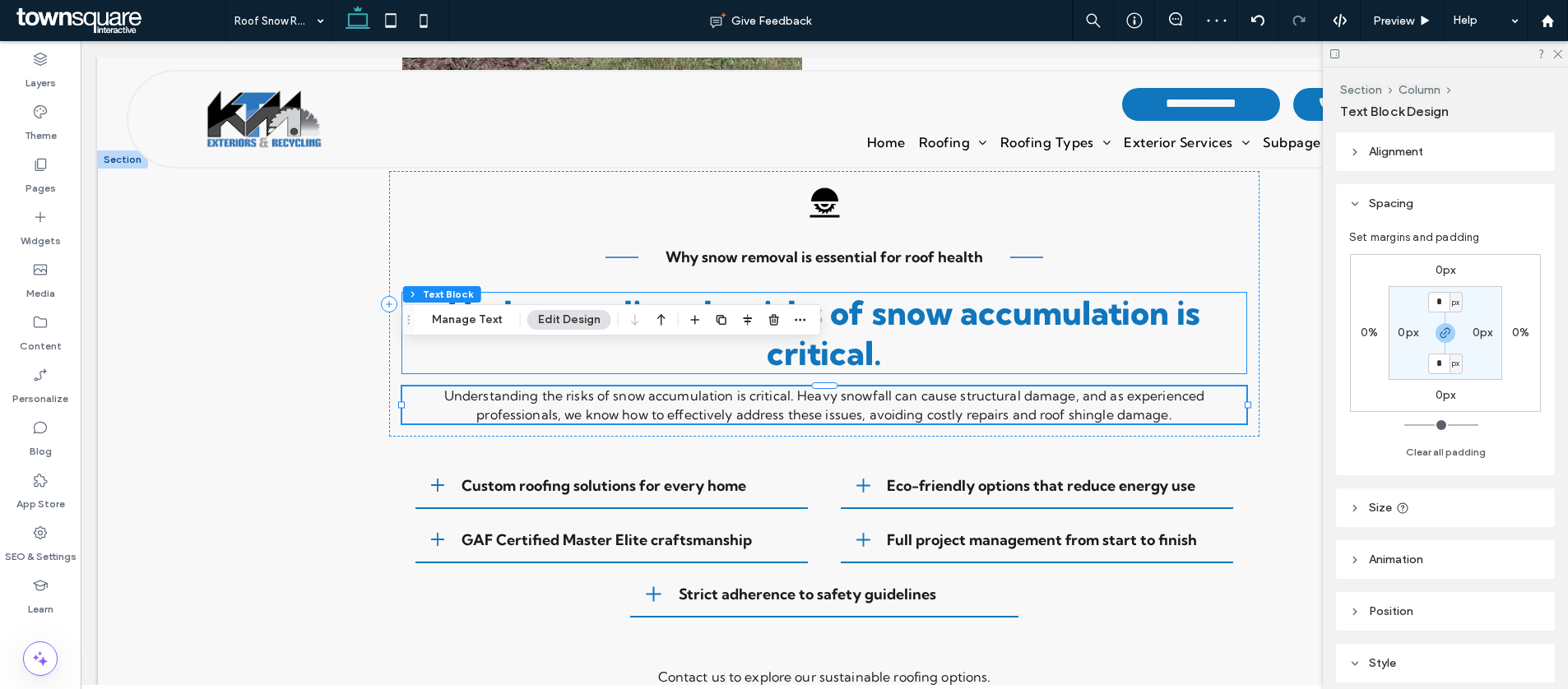 click on "Understanding the risks of snow accumulation is critical." at bounding box center [824, 333] 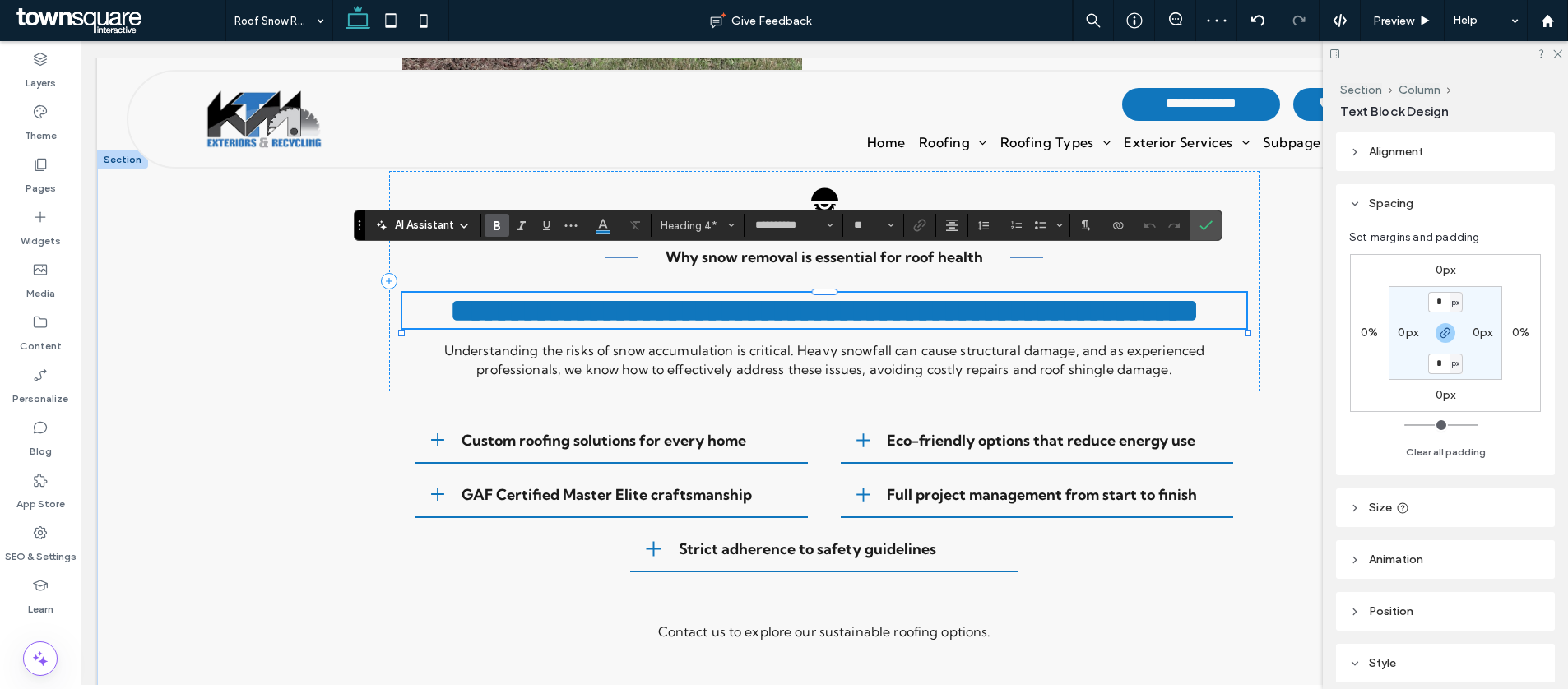 type 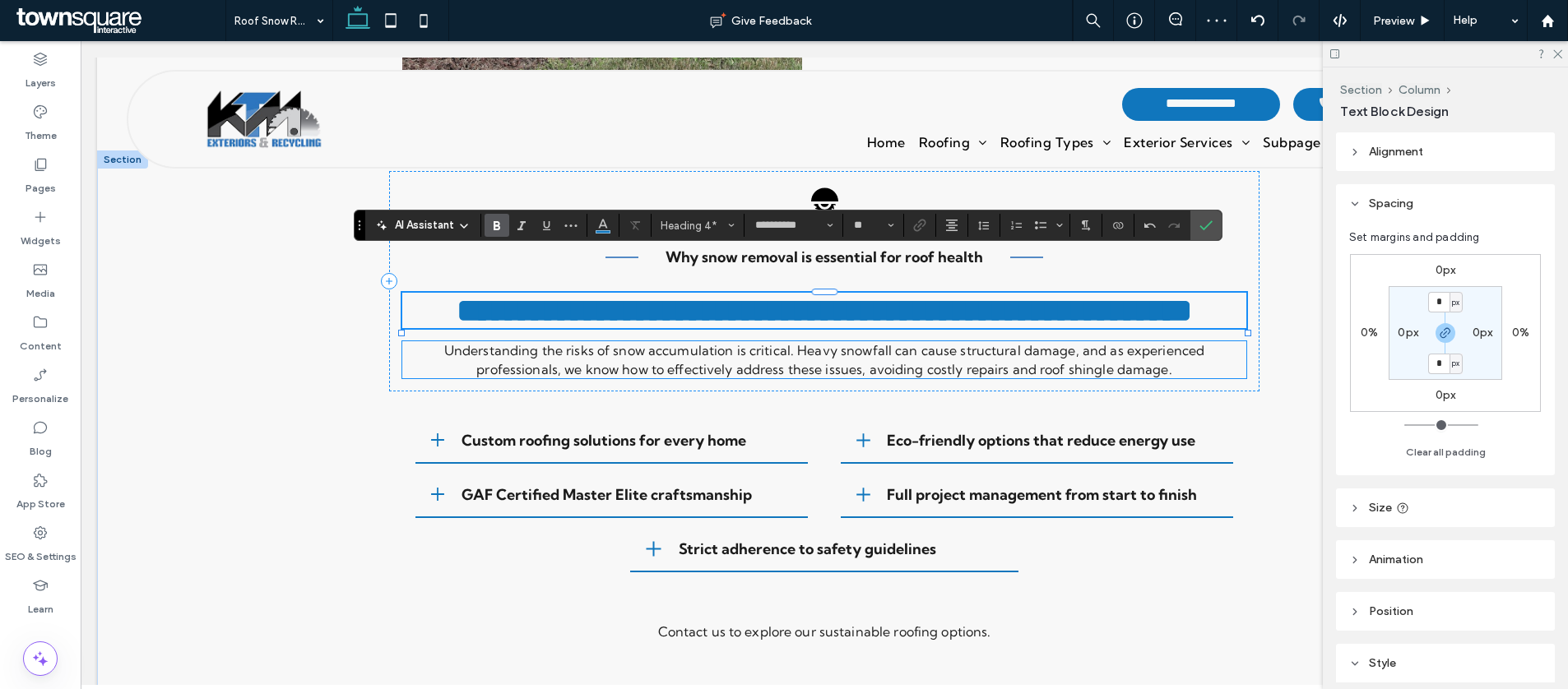 click on "Understanding the risks of snow accumulation is critical. Heavy snowfall can cause structural damage, and as experienced professionals, we know how to effectively address these issues, avoiding costly repairs and roof shingle damage." at bounding box center (824, 359) 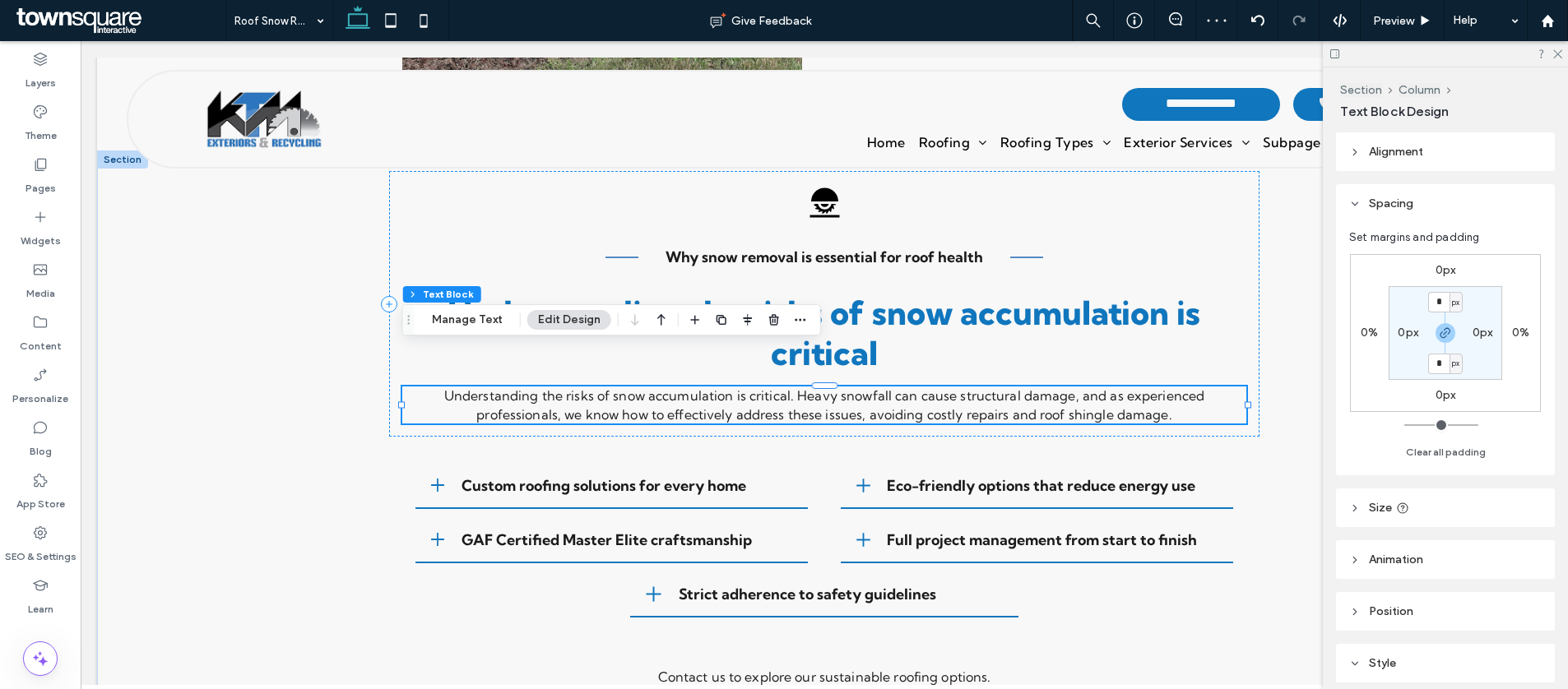 click on "Understanding the risks of snow accumulation is critical. Heavy snowfall can cause structural damage, and as experienced professionals, we know how to effectively address these issues, avoiding costly repairs and roof shingle damage." at bounding box center (824, 405) 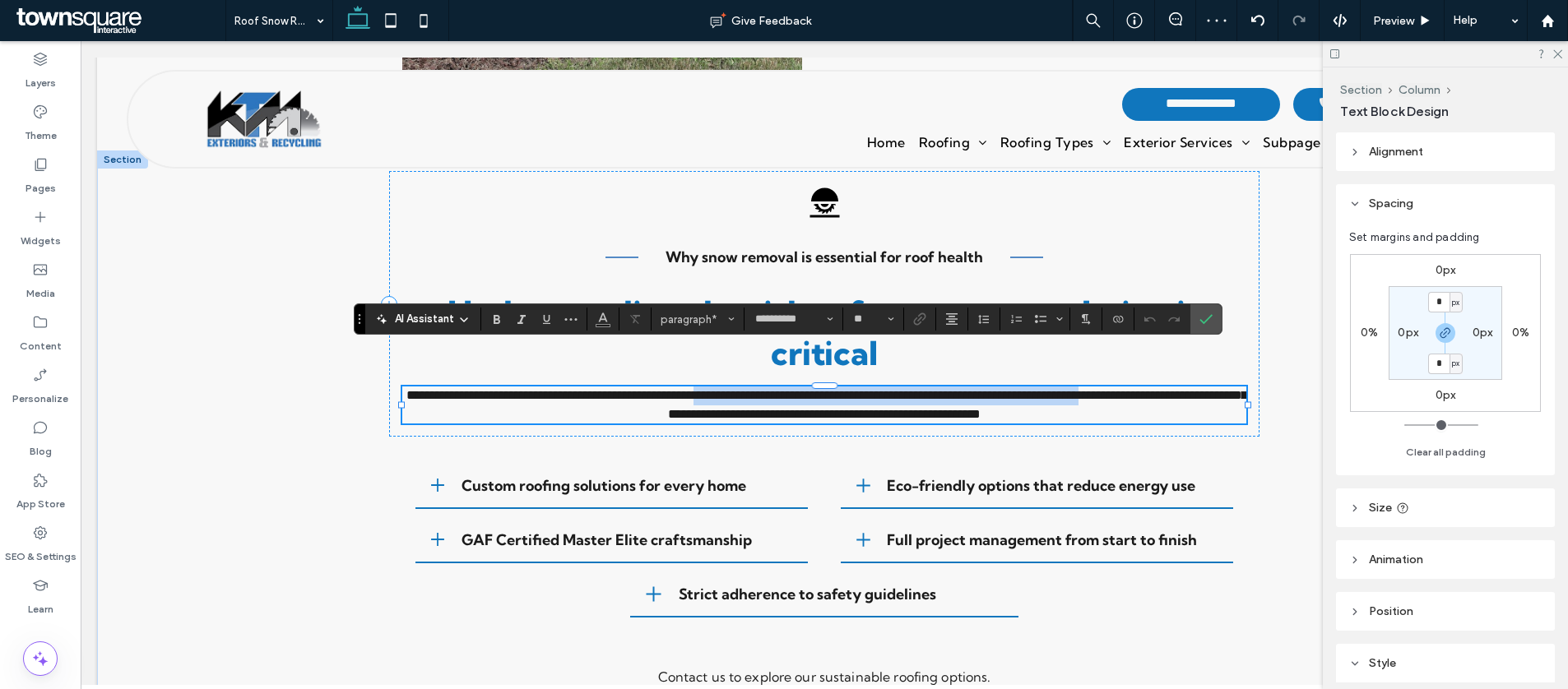 drag, startPoint x: 756, startPoint y: 356, endPoint x: 292, endPoint y: 363, distance: 464.0528 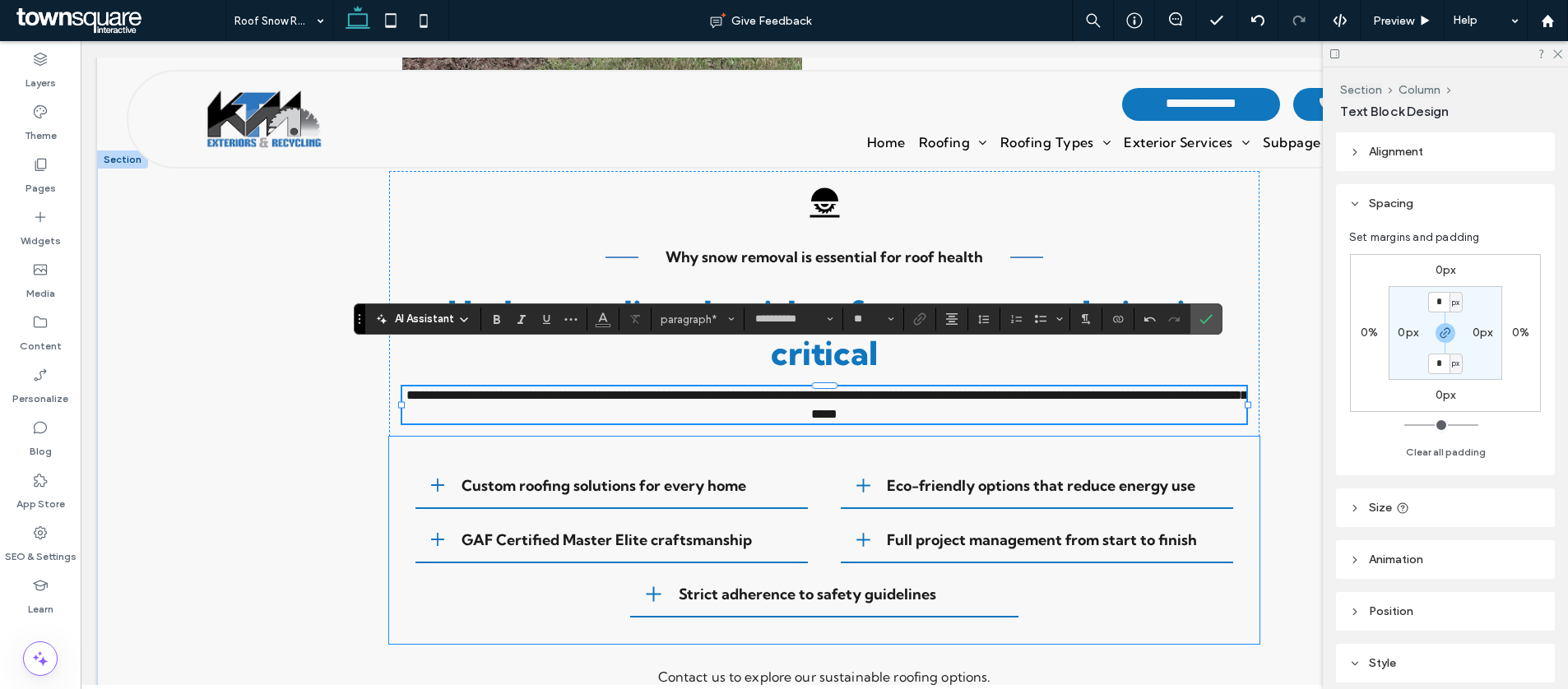 click on "Custom roofing solutions for every home
Eco-friendly options that reduce energy use
GAF Certified Master Elite craftsmanship
Full project management from start to finish
Strict adherence to safety guidelines" at bounding box center [824, 540] 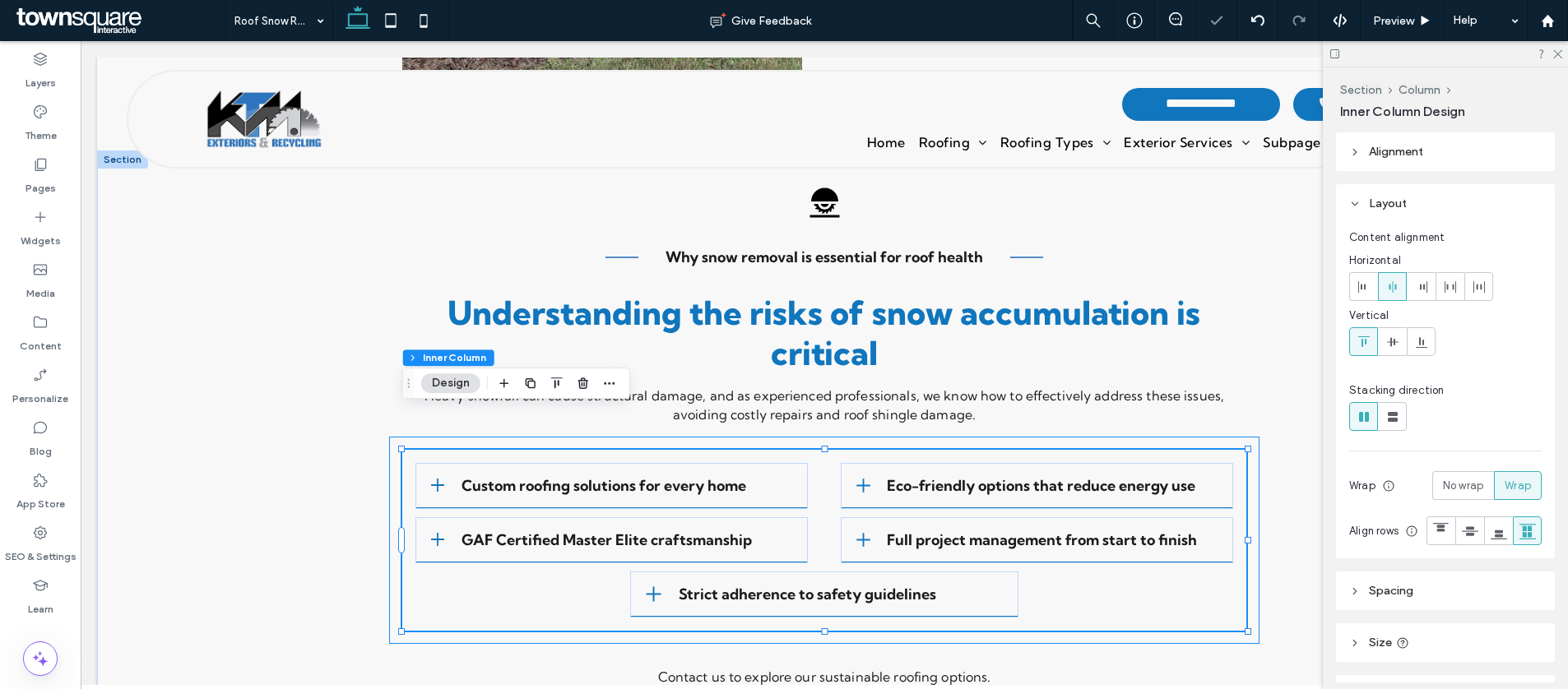 click on "Custom roofing solutions for every home
Eco-friendly options that reduce energy use
GAF Certified Master Elite craftsmanship
Full project management from start to finish
Strict adherence to safety guidelines" at bounding box center [824, 540] 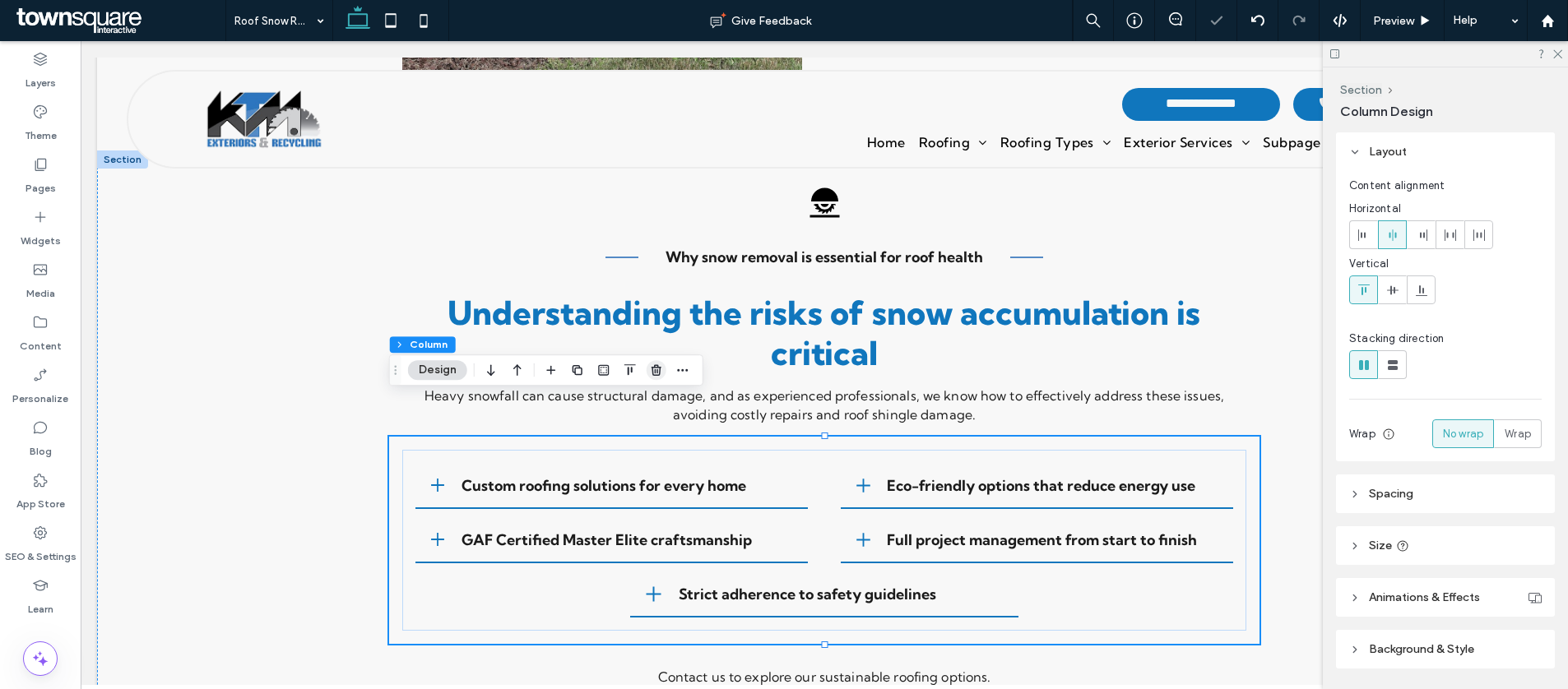click 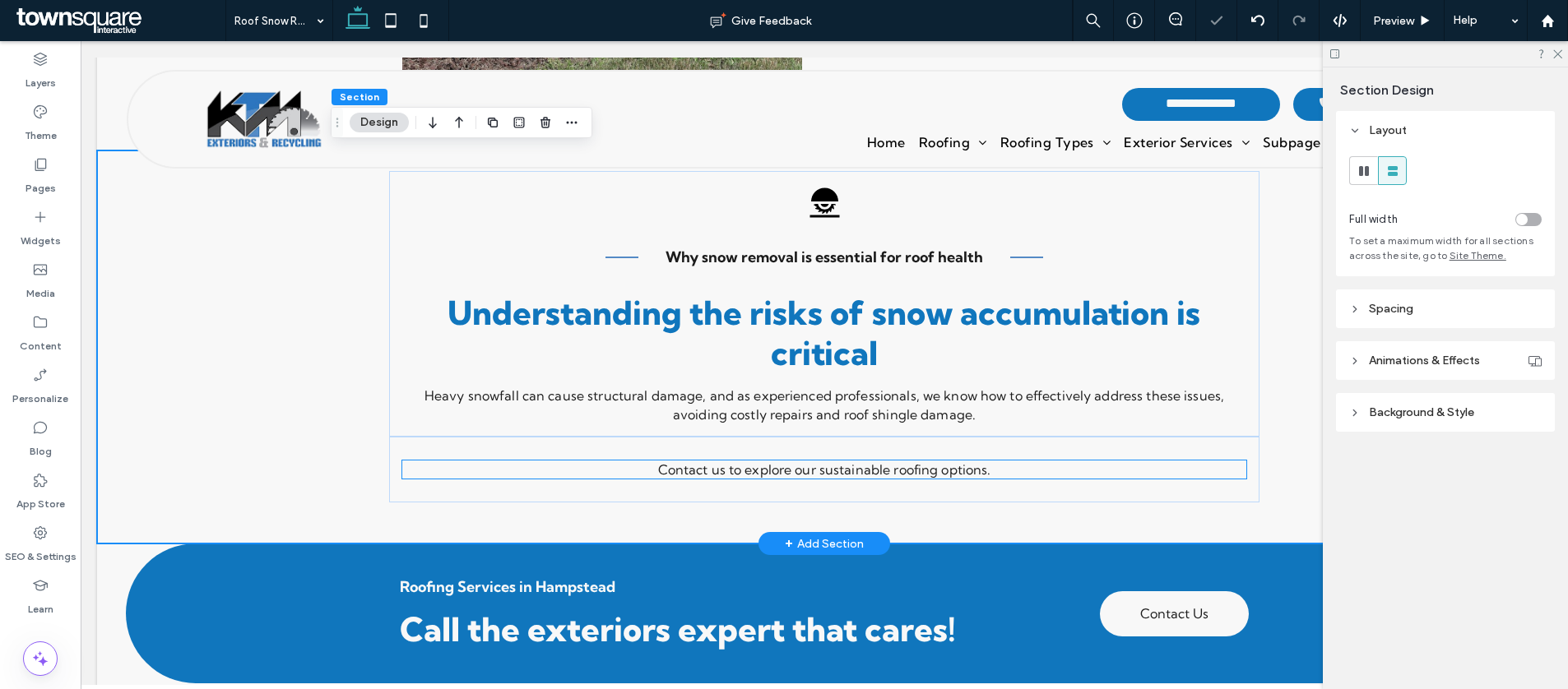 click on "Contact us to explore our sustainable roofing options." at bounding box center (824, 469) 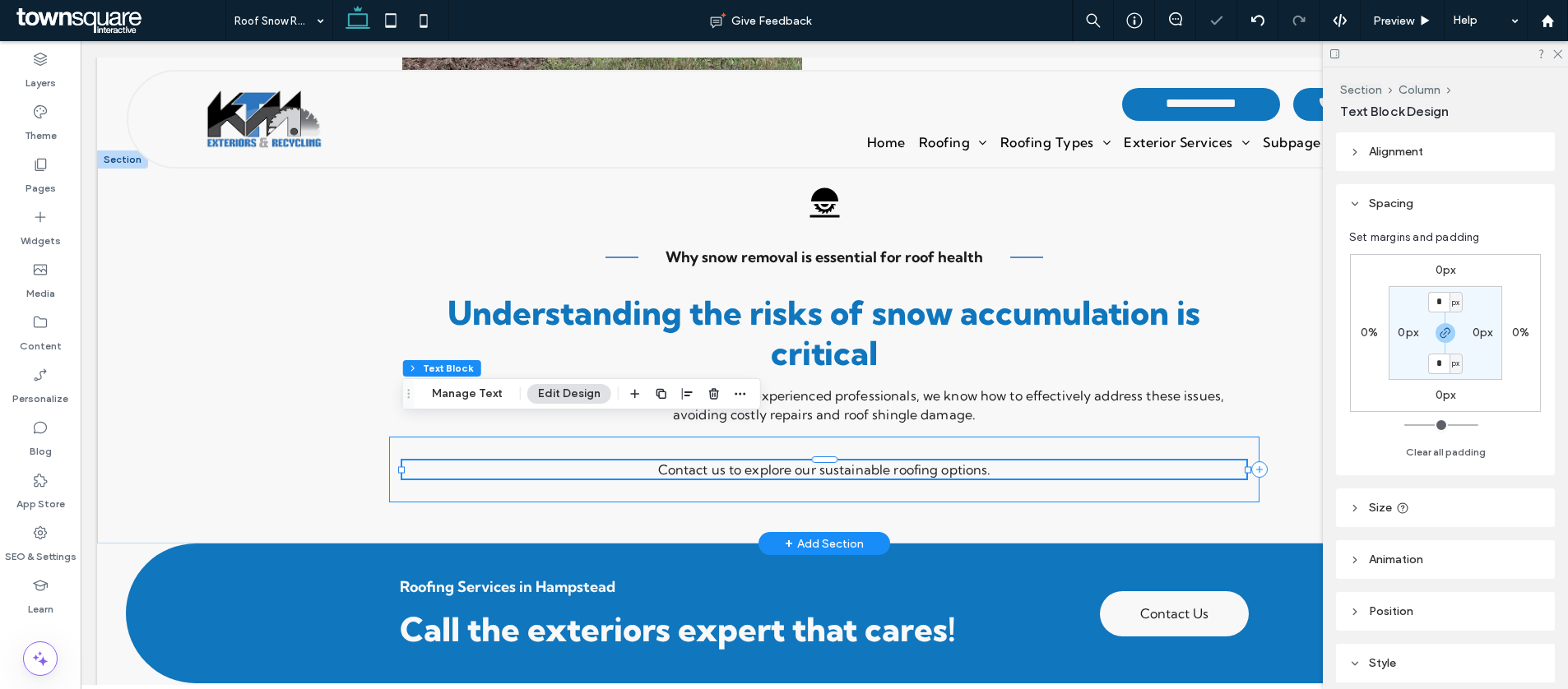 click on "Contact us to explore our sustainable roofing options." at bounding box center [824, 469] 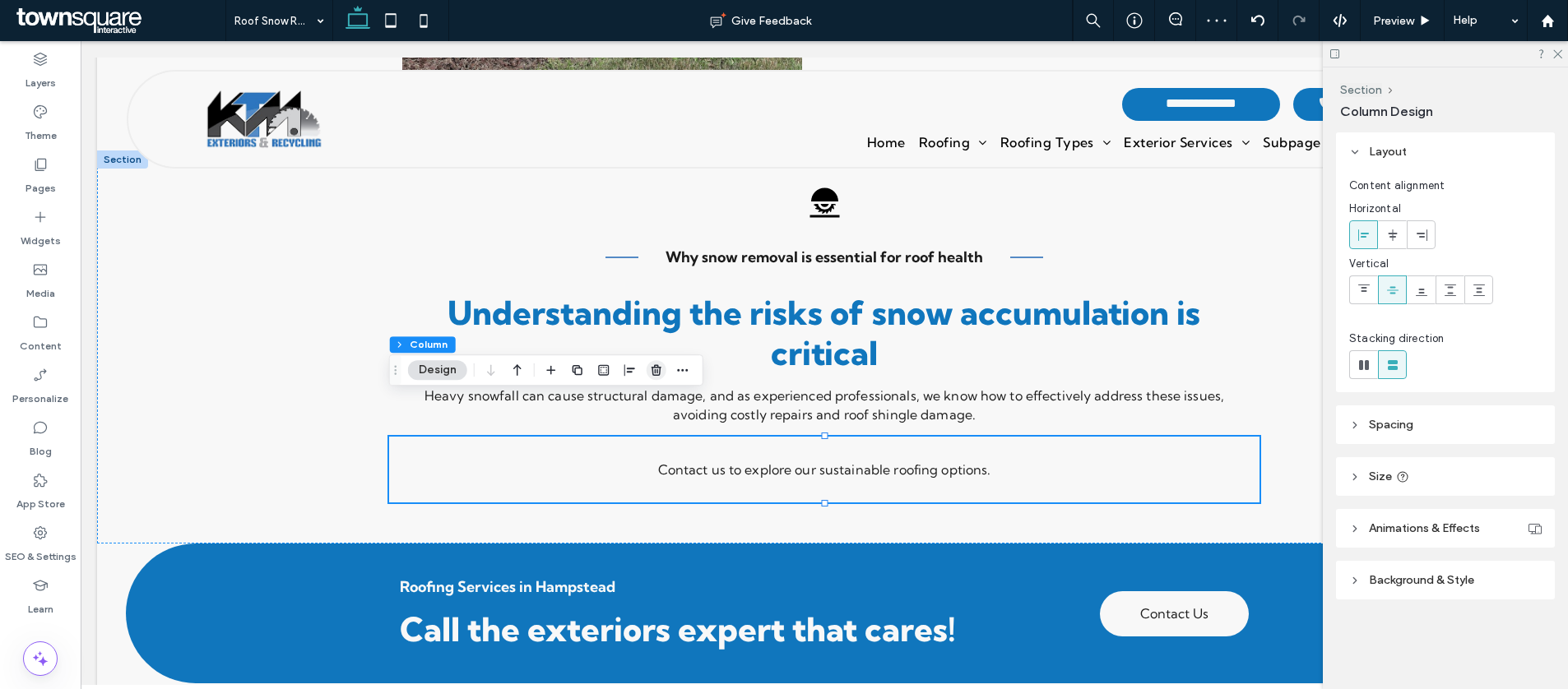 click 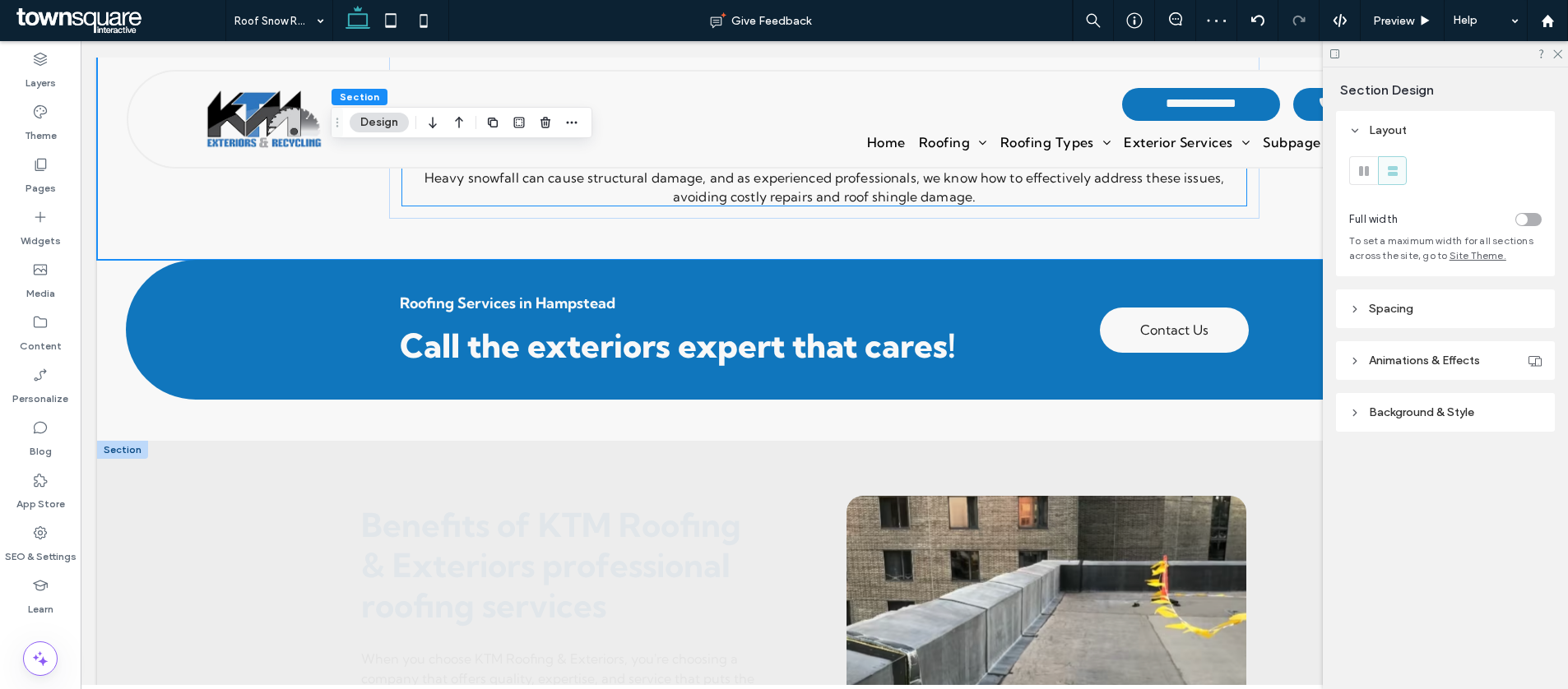 scroll, scrollTop: 1165, scrollLeft: 0, axis: vertical 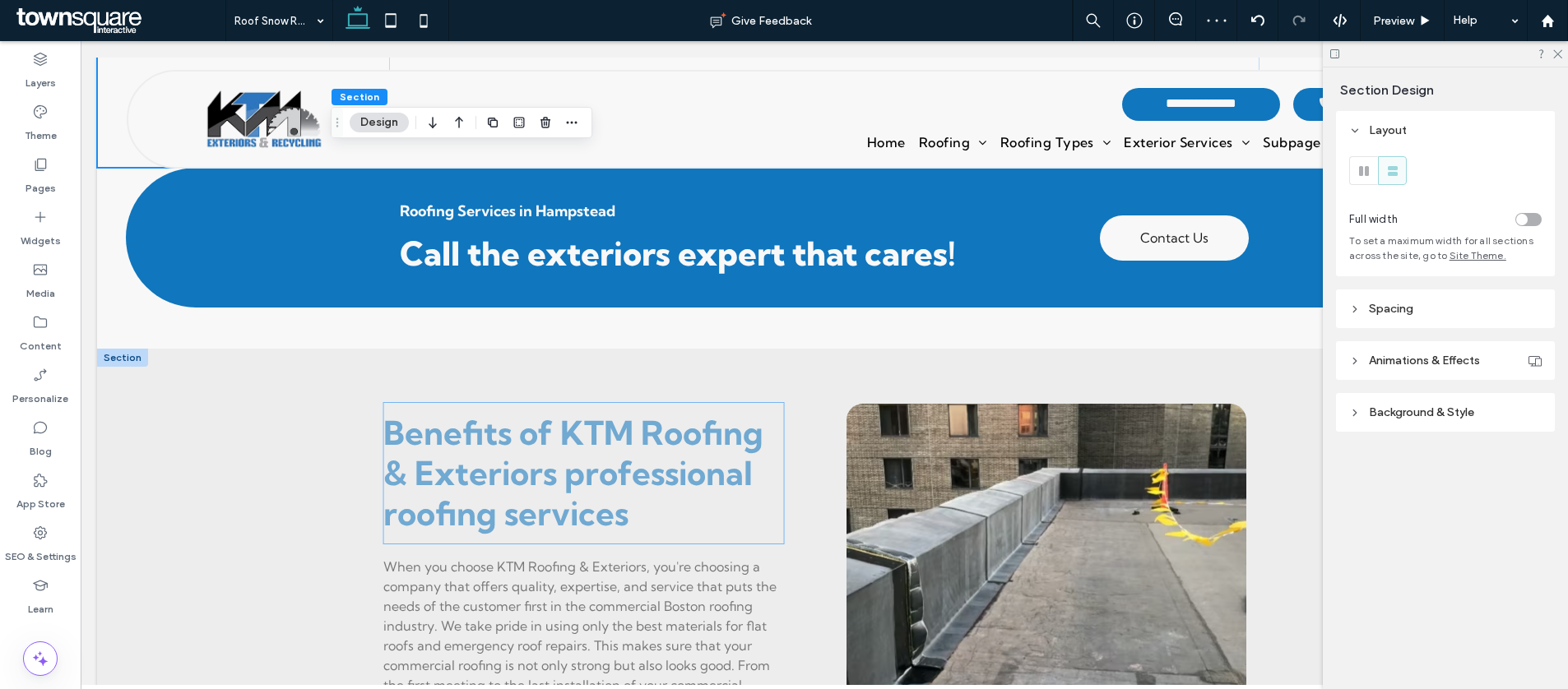 click on "Benefits of KTM Roofing & Exteriors professional roofing services" at bounding box center (573, 473) 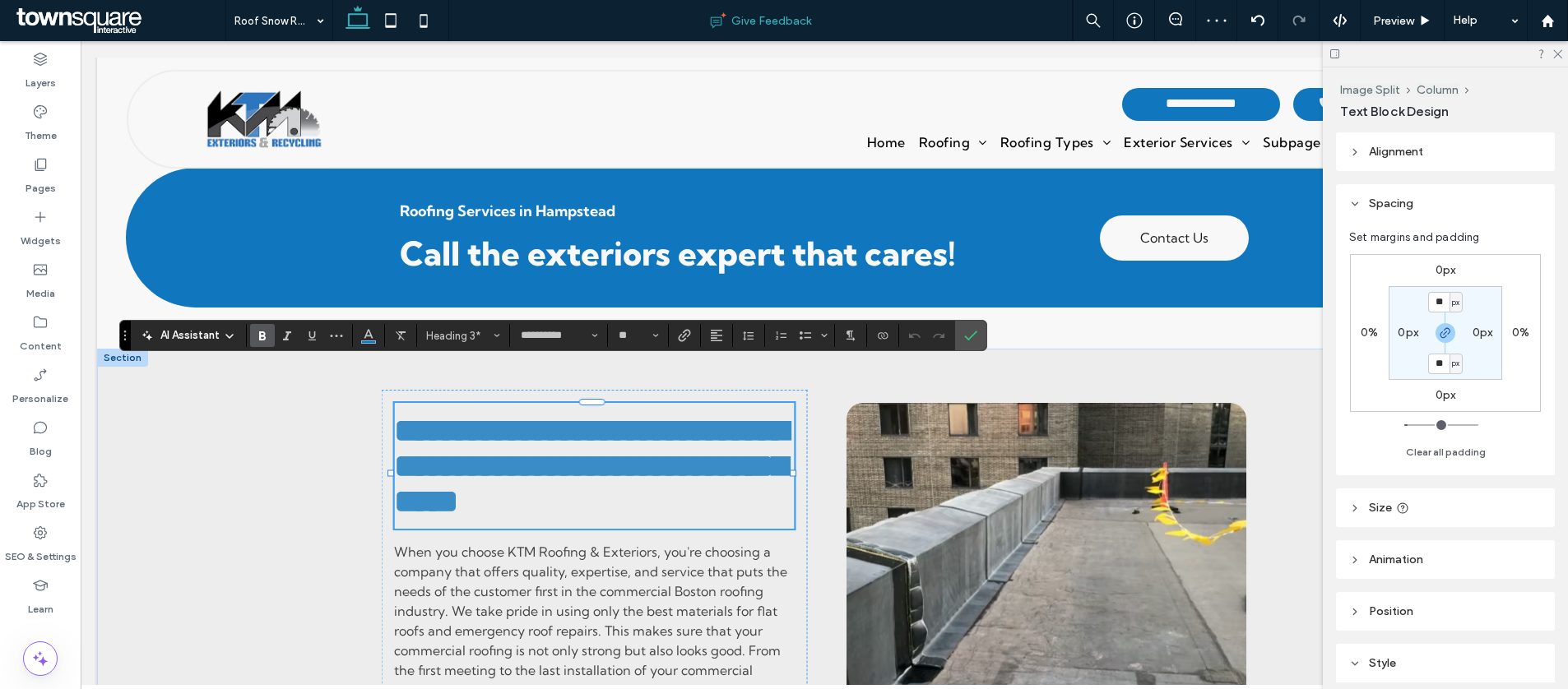 paste 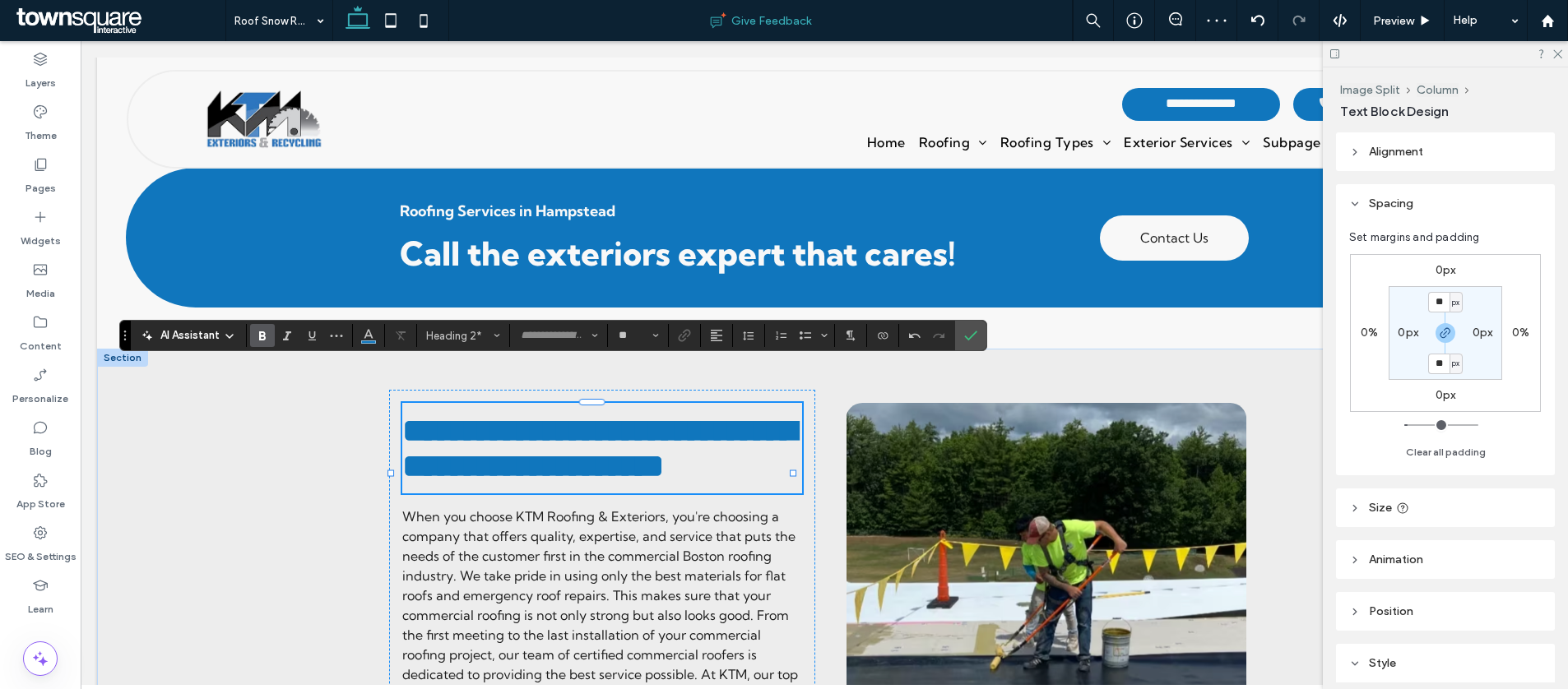 scroll, scrollTop: 14, scrollLeft: 0, axis: vertical 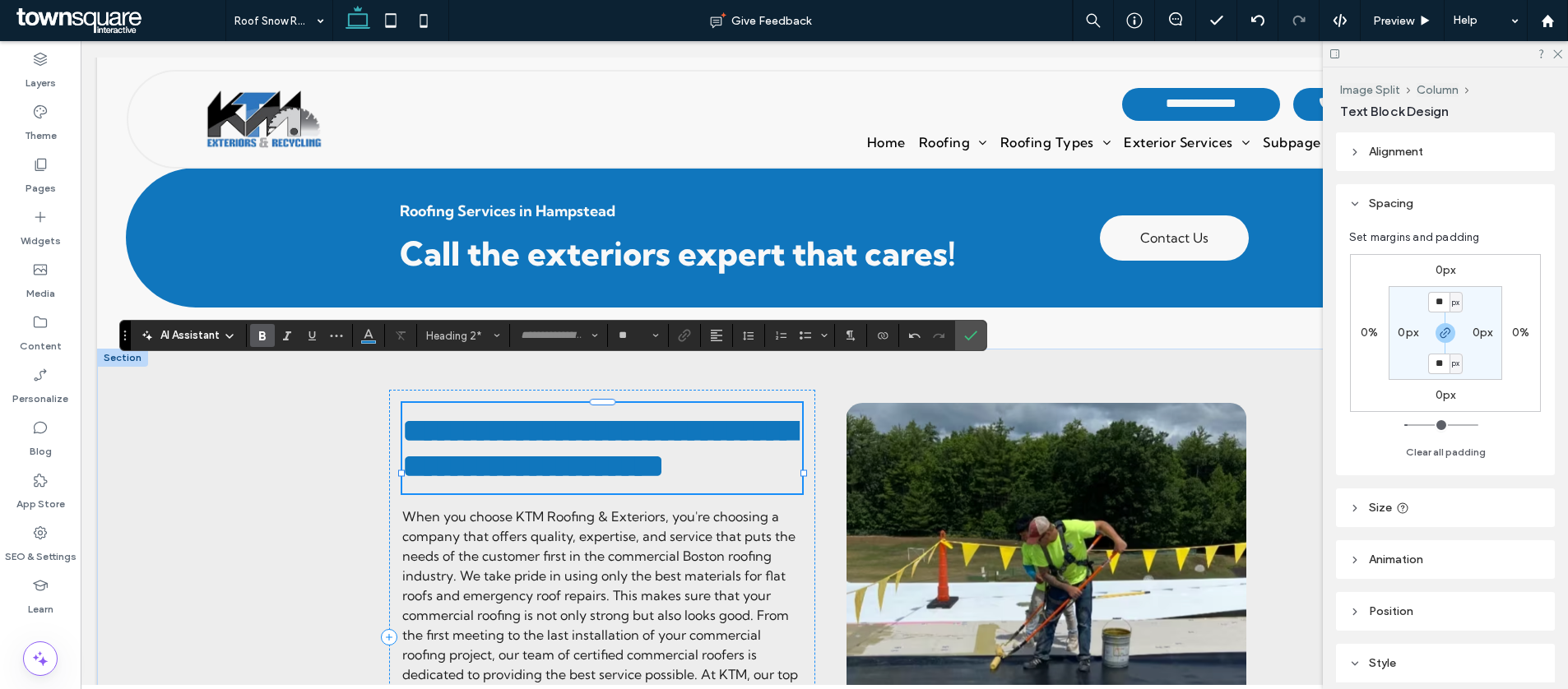 click on "When you choose KTM Roofing & Exteriors, you're choosing a company that offers quality, expertise, and service that puts the needs of the customer first in the commercial Boston roofing industry. We take pride in using only the best materials for flat roofs and emergency roof repairs. This makes sure that your commercial roofing is not only strong but also looks good. From the first meeting to the last installation of your commercial roofing project, our team of certified commercial roofers is dedicated to providing the best service possible. At KTM, our top priority is making sure our customers are happy. We do everything we can to make sure that getting a new roof is easy and stress-free for you. When you hire KTM, you're not just getting a service; you're getting a roofing partner you can count on. KTM is supported by some of the best manufacturers in the business, and the company can offer extended warranties that cover both materials and labor directly from the manufacturer" at bounding box center (600, 664) 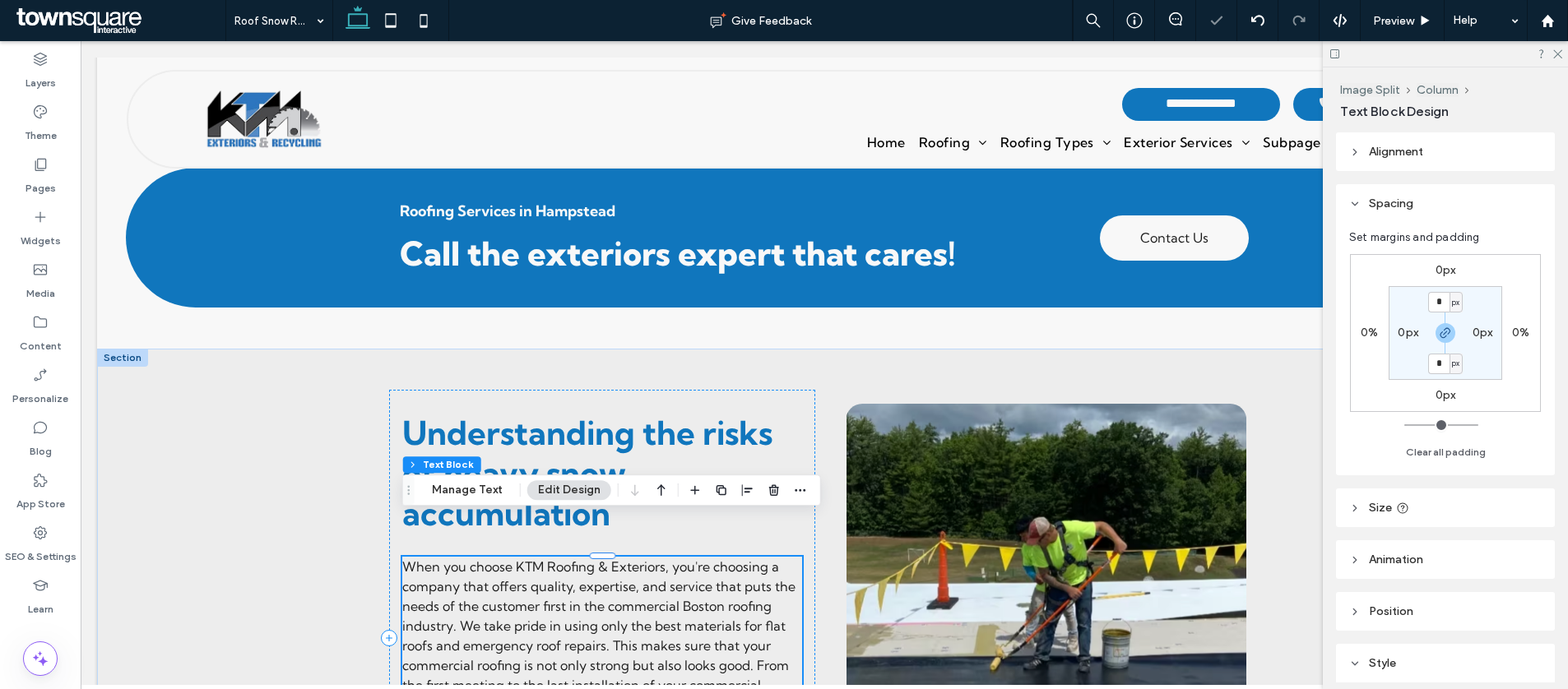 click on "When you choose KTM Roofing & Exteriors, you're choosing a company that offers quality, expertise, and service that puts the needs of the customer first in the commercial Boston roofing industry. We take pride in using only the best materials for flat roofs and emergency roof repairs. This makes sure that your commercial roofing is not only strong but also looks good. From the first meeting to the last installation of your commercial roofing project, our team of certified commercial roofers is dedicated to providing the best service possible. At KTM, our top priority is making sure our customers are happy. We do everything we can to make sure that getting a new roof is easy and stress-free for you. When you hire KTM, you're not just getting a service; you're getting a roofing partner you can count on. KTM is supported by some of the best manufacturers in the business, and the company can offer extended warranties that cover both materials and labor directly from the manufacturer ." at bounding box center (602, 714) 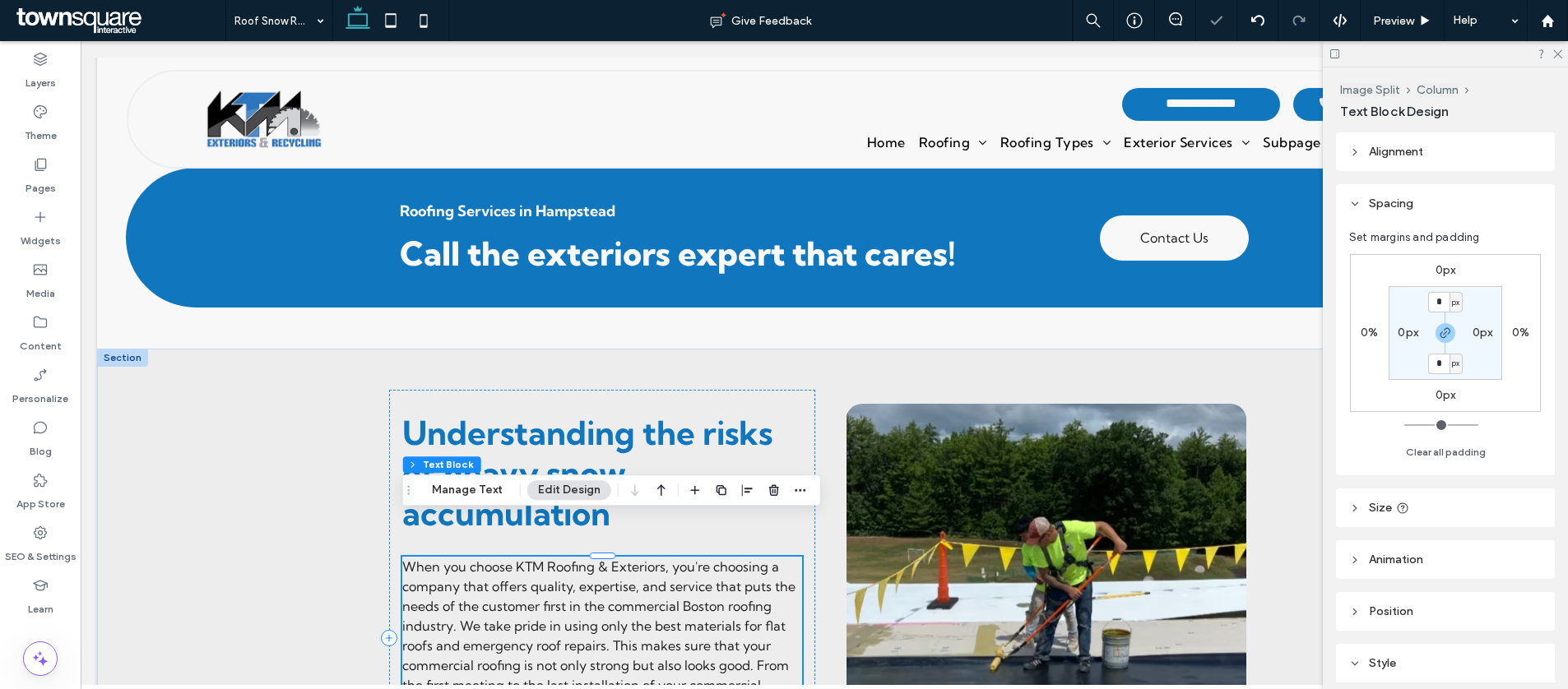 scroll, scrollTop: 1477, scrollLeft: 0, axis: vertical 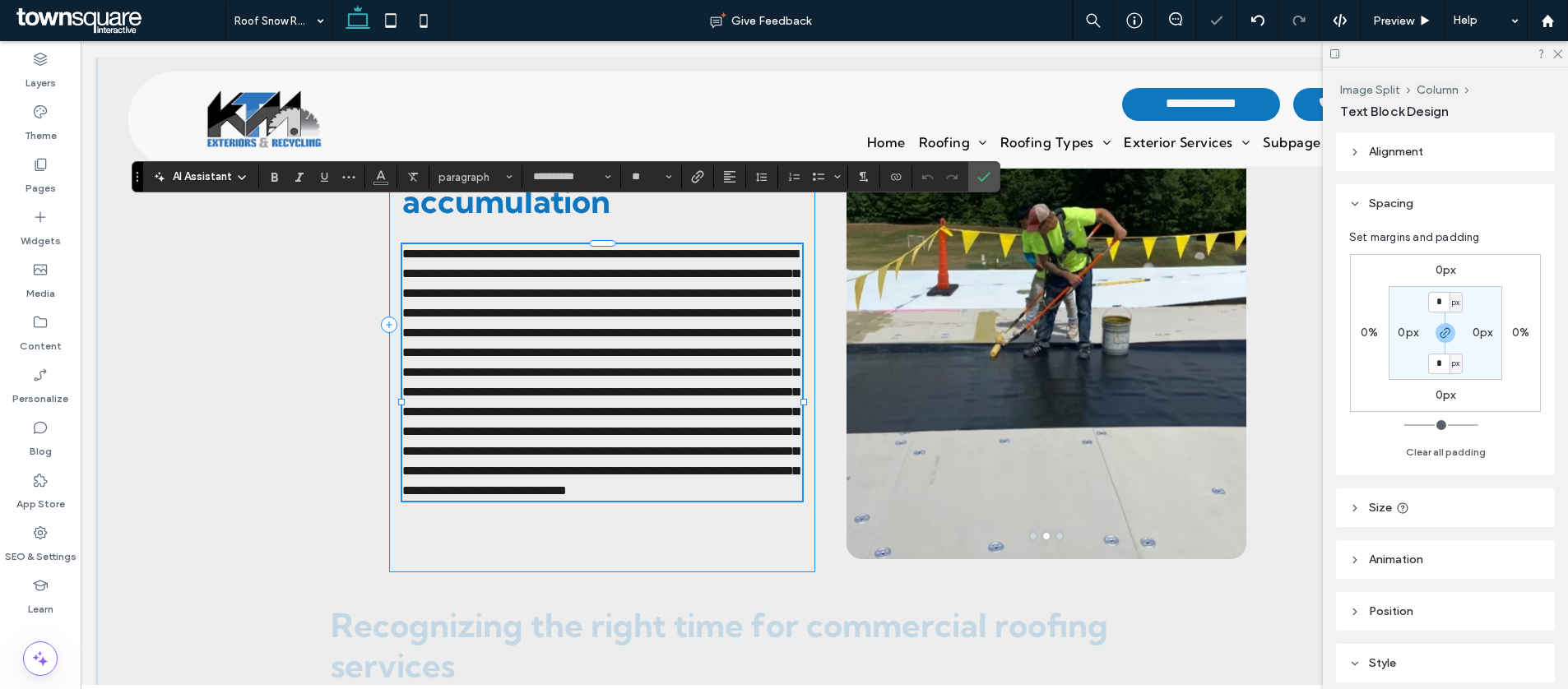paste 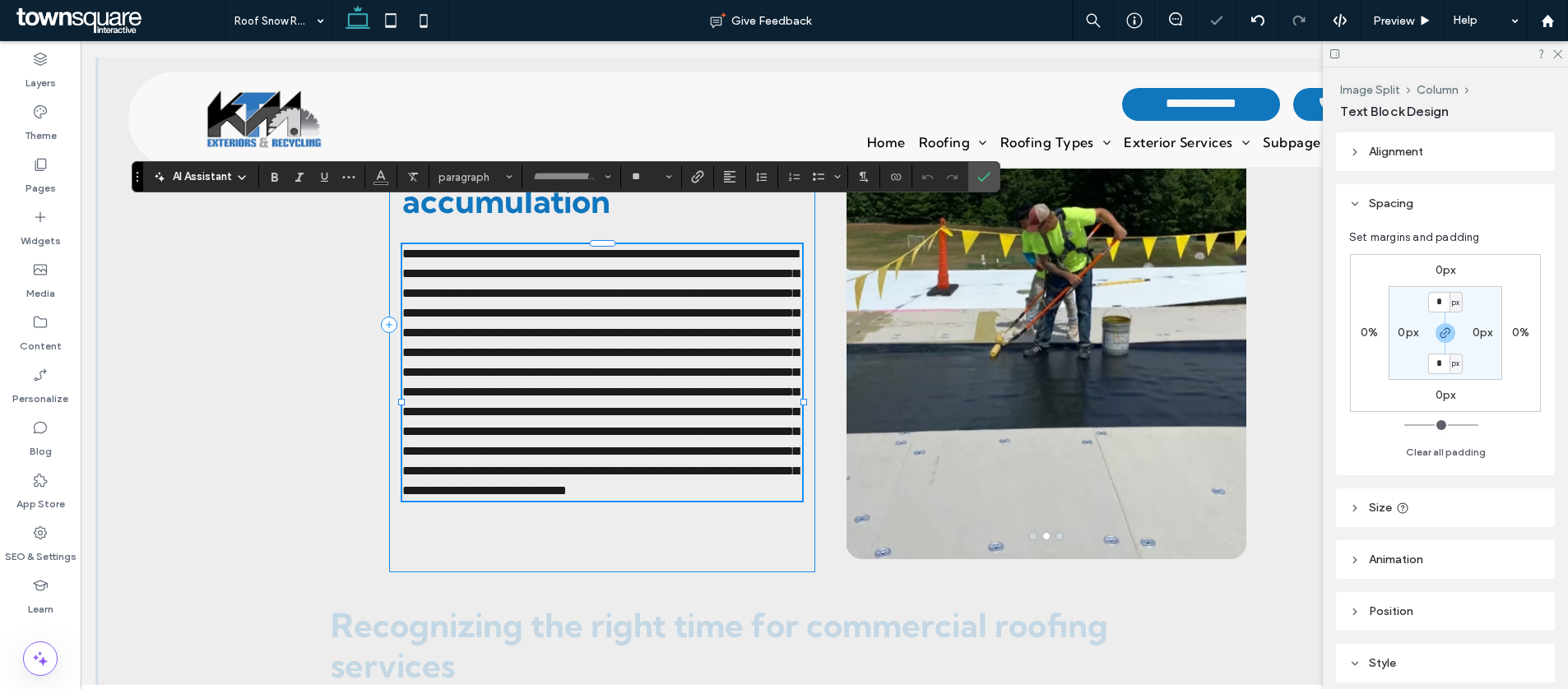 scroll, scrollTop: 2, scrollLeft: 0, axis: vertical 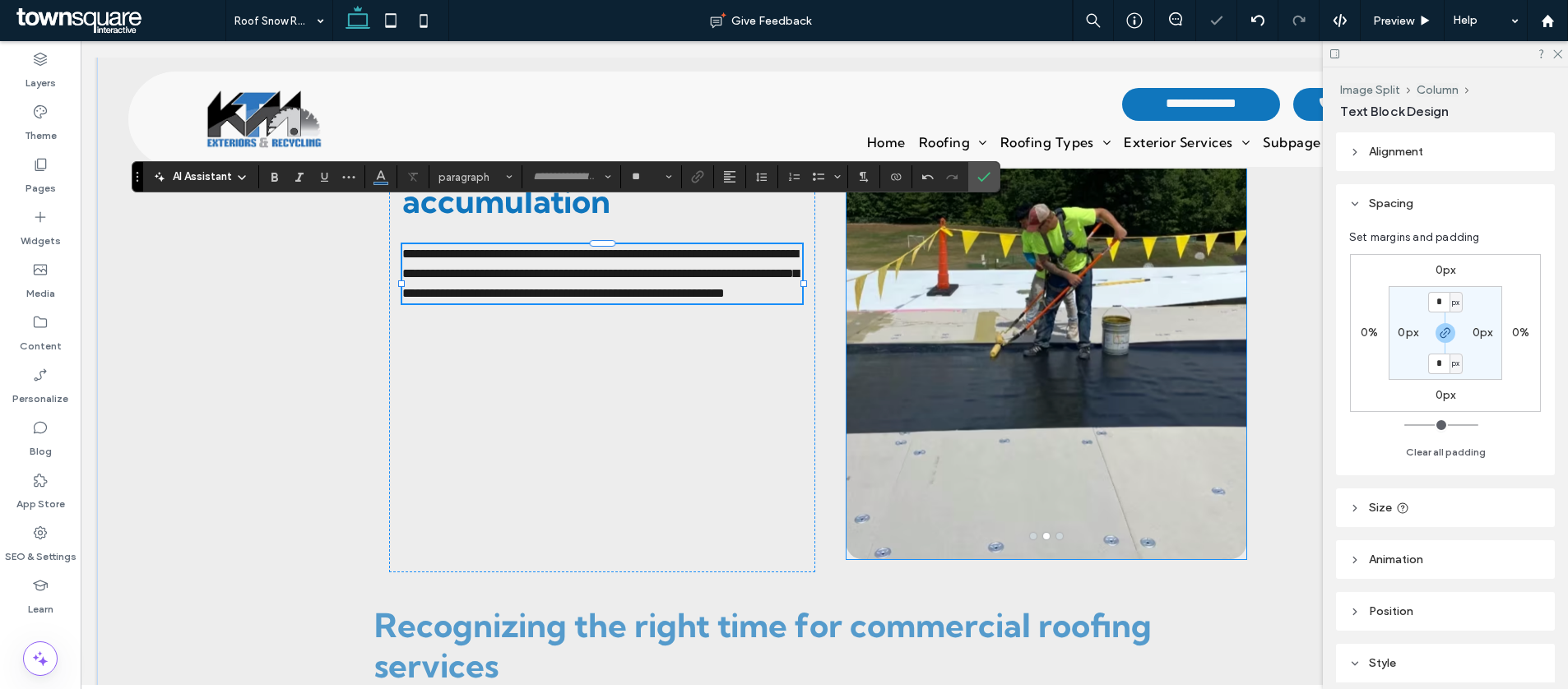 click on "a a a a" at bounding box center [1046, 325] 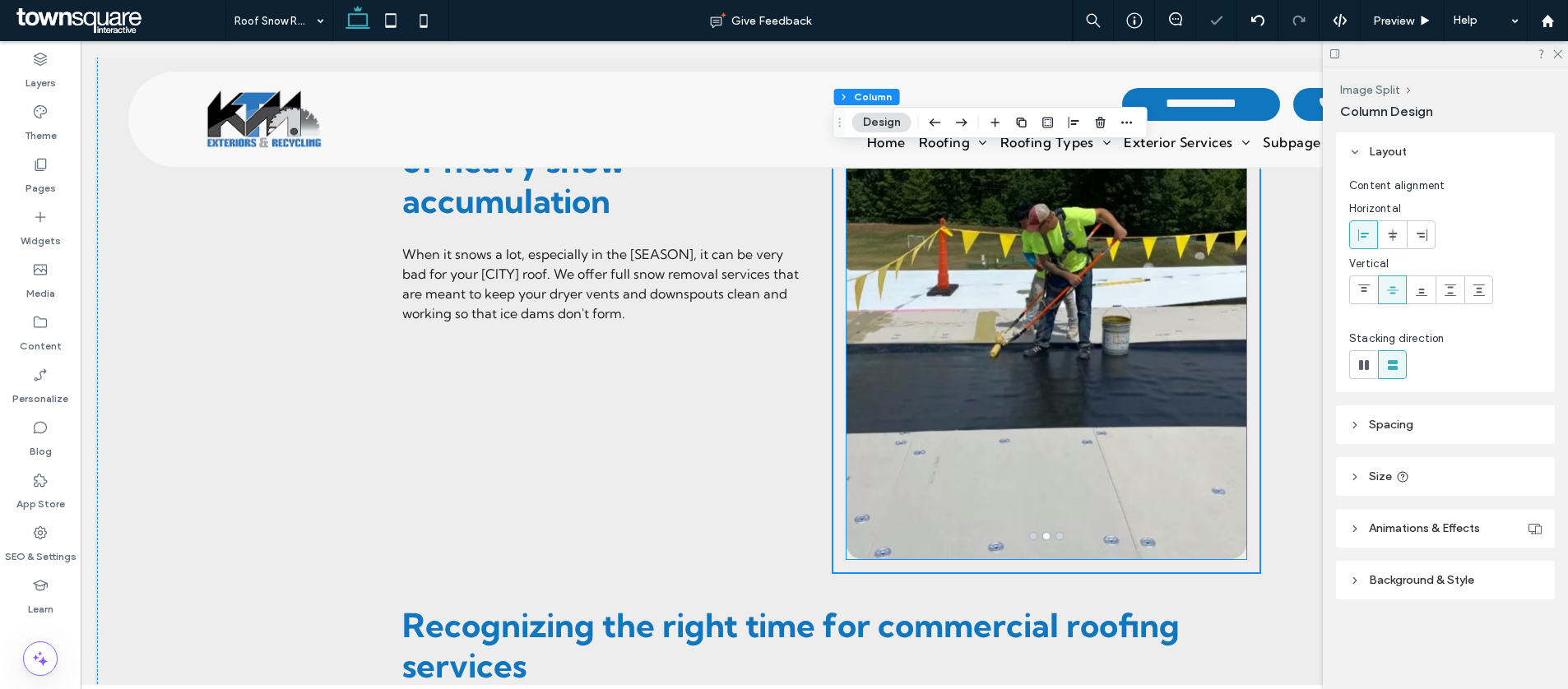 click at bounding box center [1046, 325] 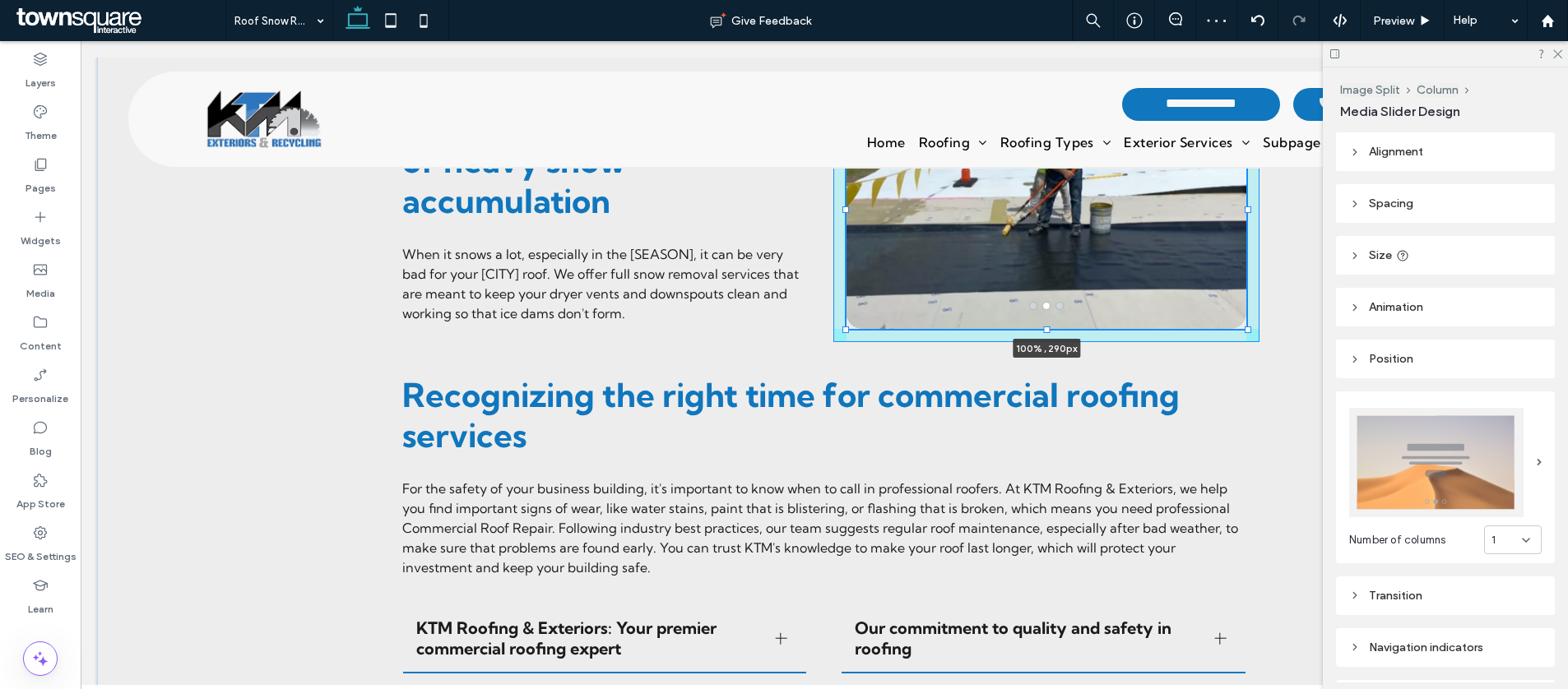 drag, startPoint x: 1048, startPoint y: 518, endPoint x: 1017, endPoint y: 403, distance: 119.105 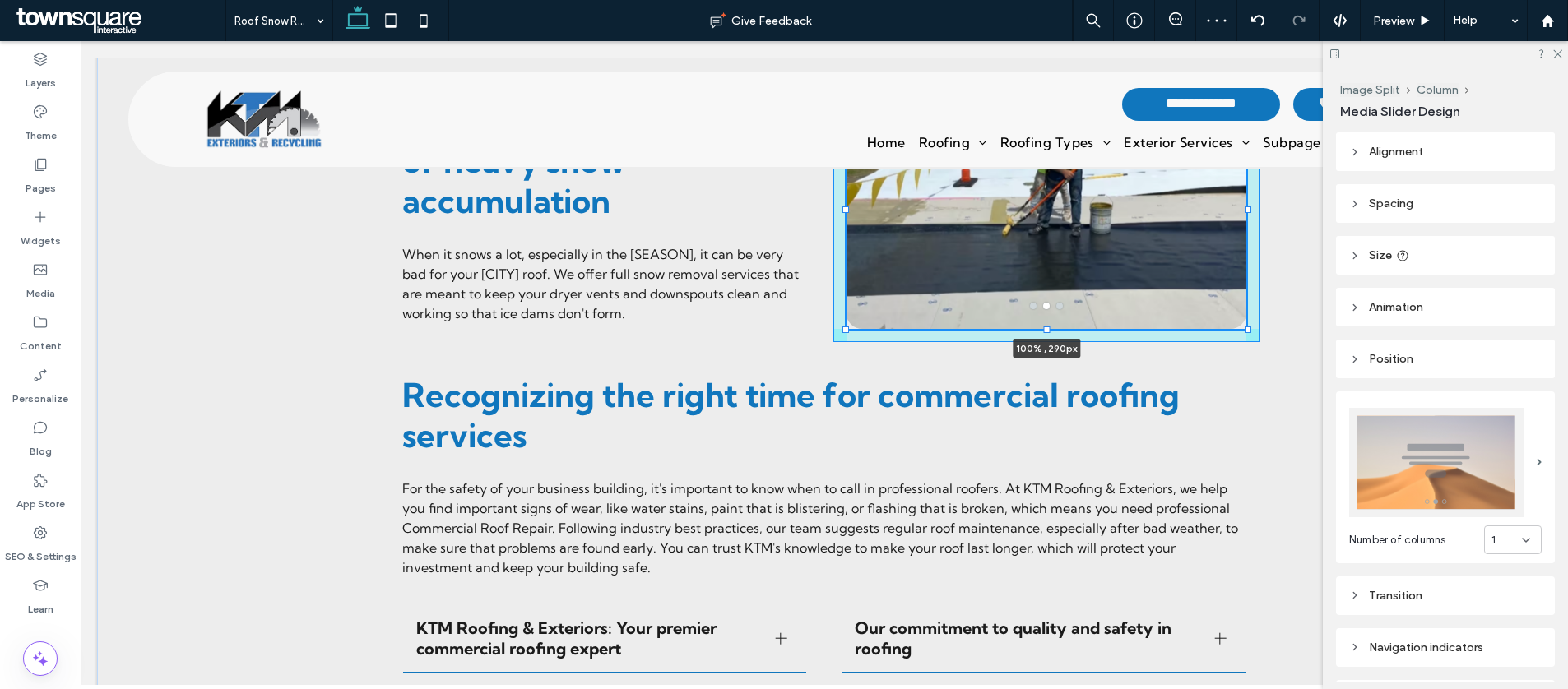 click on "Understanding the risks of heavy snow accumulation
When it snows a lot, especially in the winter, it can be very bad for your Boston roof. We offer full snow removal services that are meant to keep your dryer vents and downspouts clean and working so that ice dams don't form.
a a a a
100% , 290px
Recognizing the right time for commercial roofing services
For the safety of your business building, it's important to know when to call in professional roofers. At KTM Roofing & Exteriors, we help you find important signs of wear, like water stains, paint that is blistering, or flashing that is broken, which means you need professional Commercial Roof Repair. Following industry best practices, our team suggests regular roof maintenance, especially after bad weather, to make sure that problems are found early. You can trust KTM's knowledge to make your roof last longer, which will protect your investment and keep your building safe.
Title or Question" at bounding box center (824, 419) 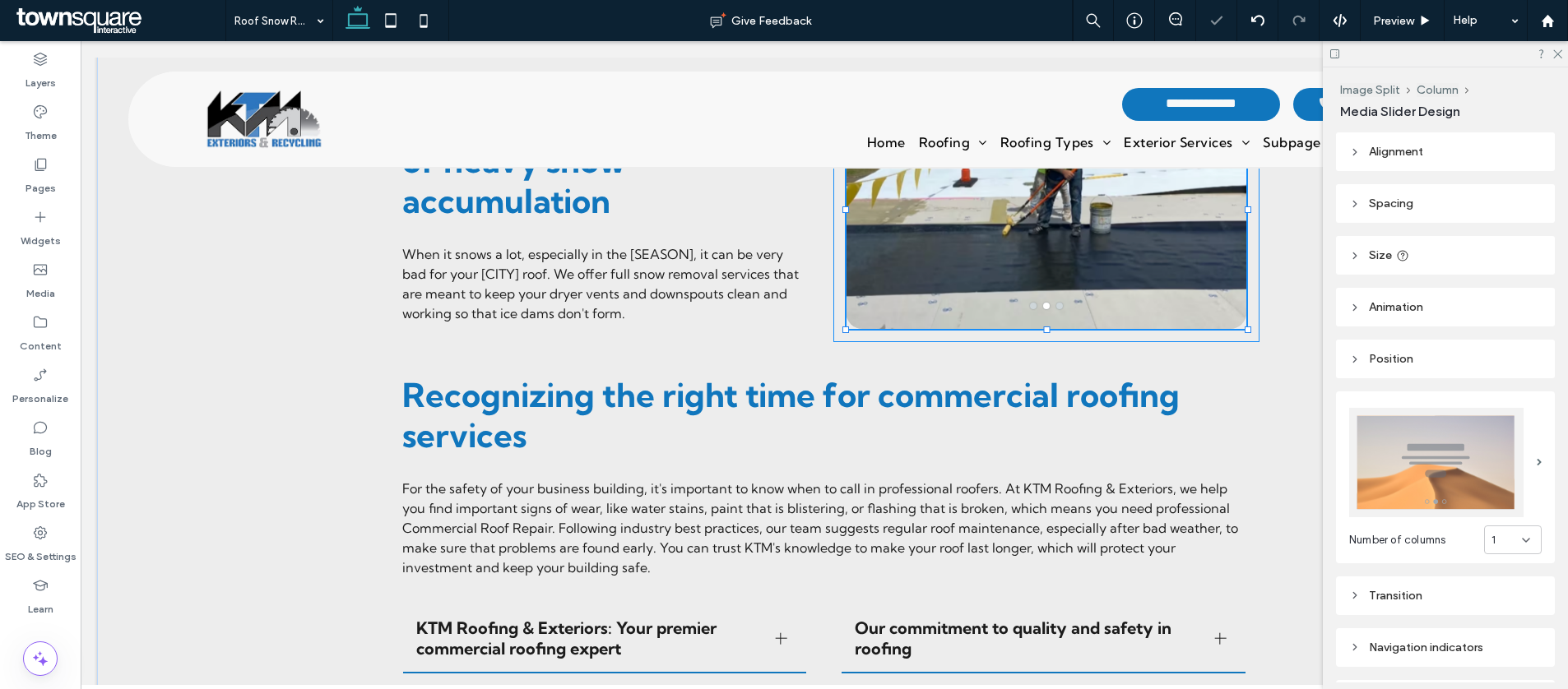 type on "***" 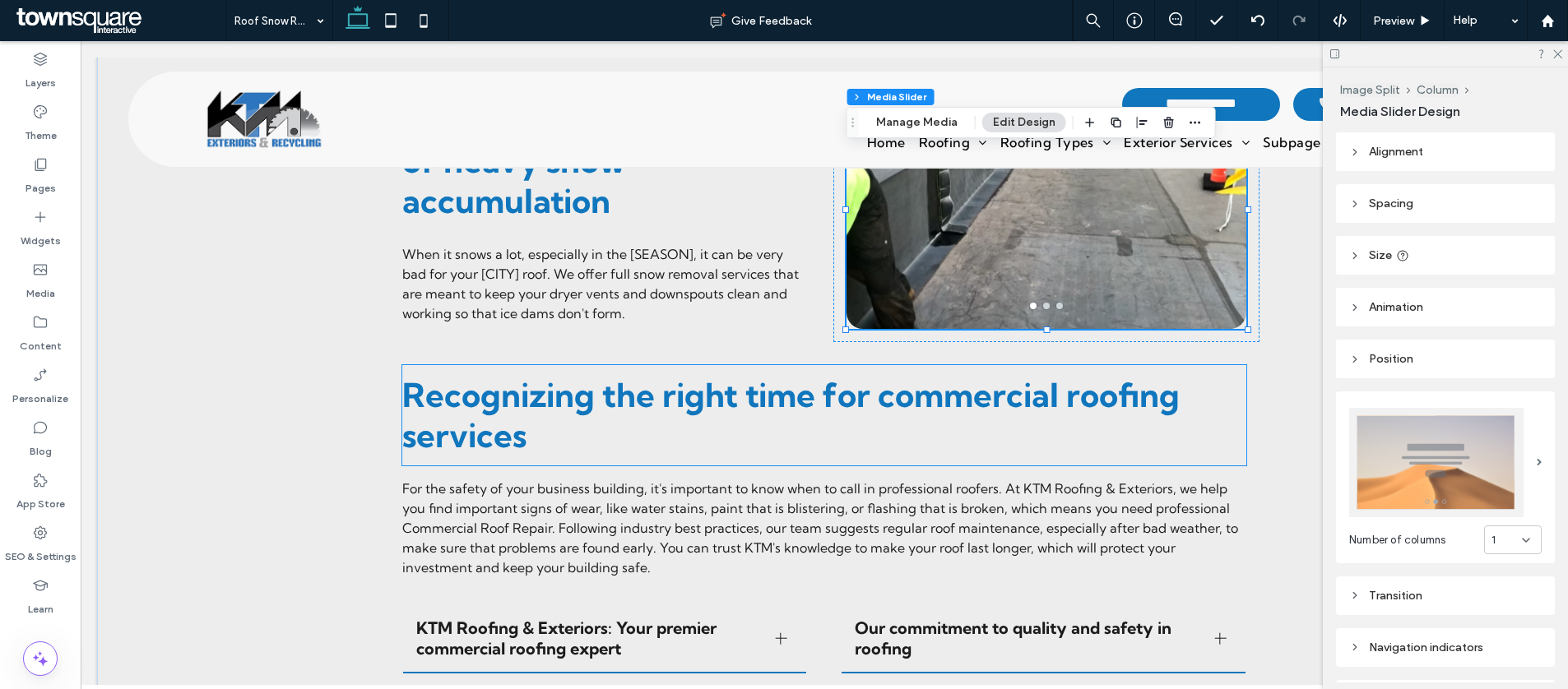 click on "Recognizing the right time for commercial roofing services" at bounding box center (791, 415) 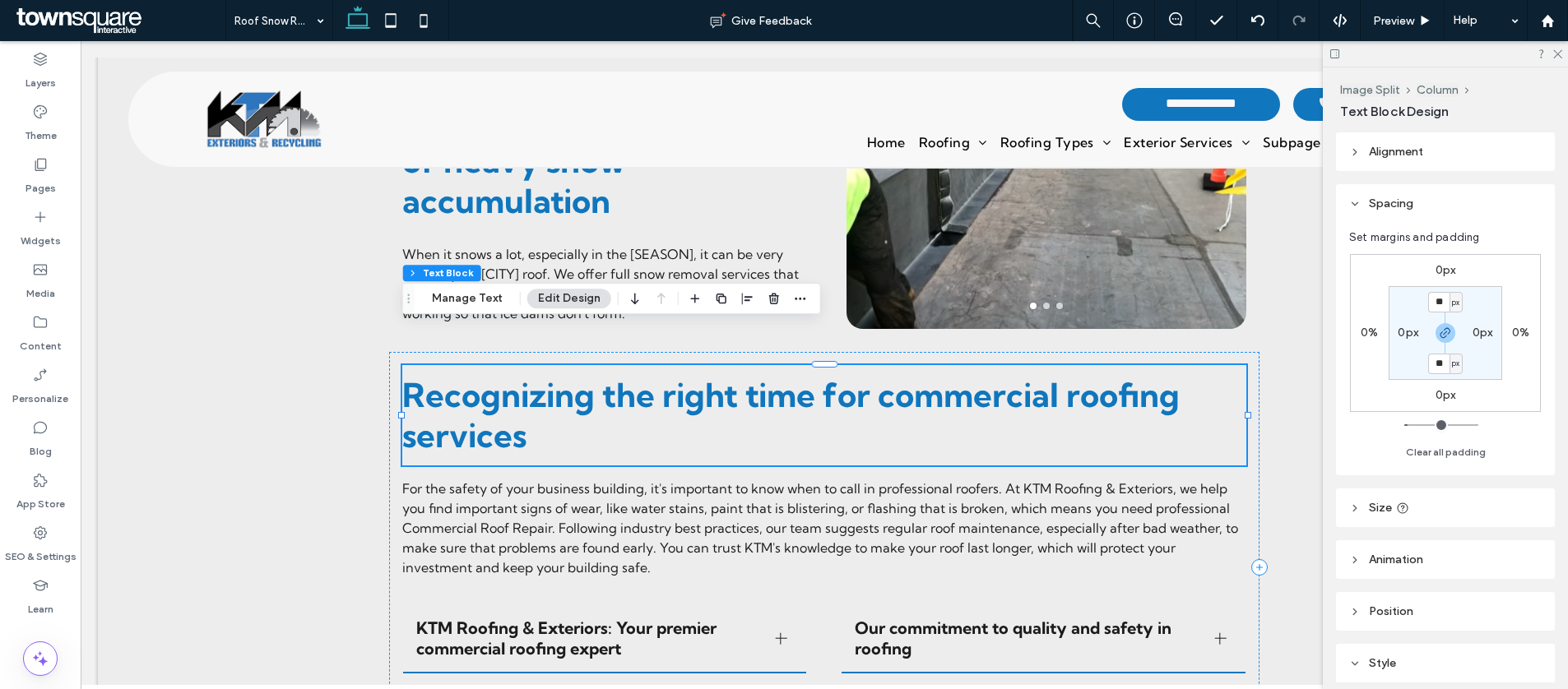 click on "Recognizing the right time for commercial roofing services" at bounding box center [791, 415] 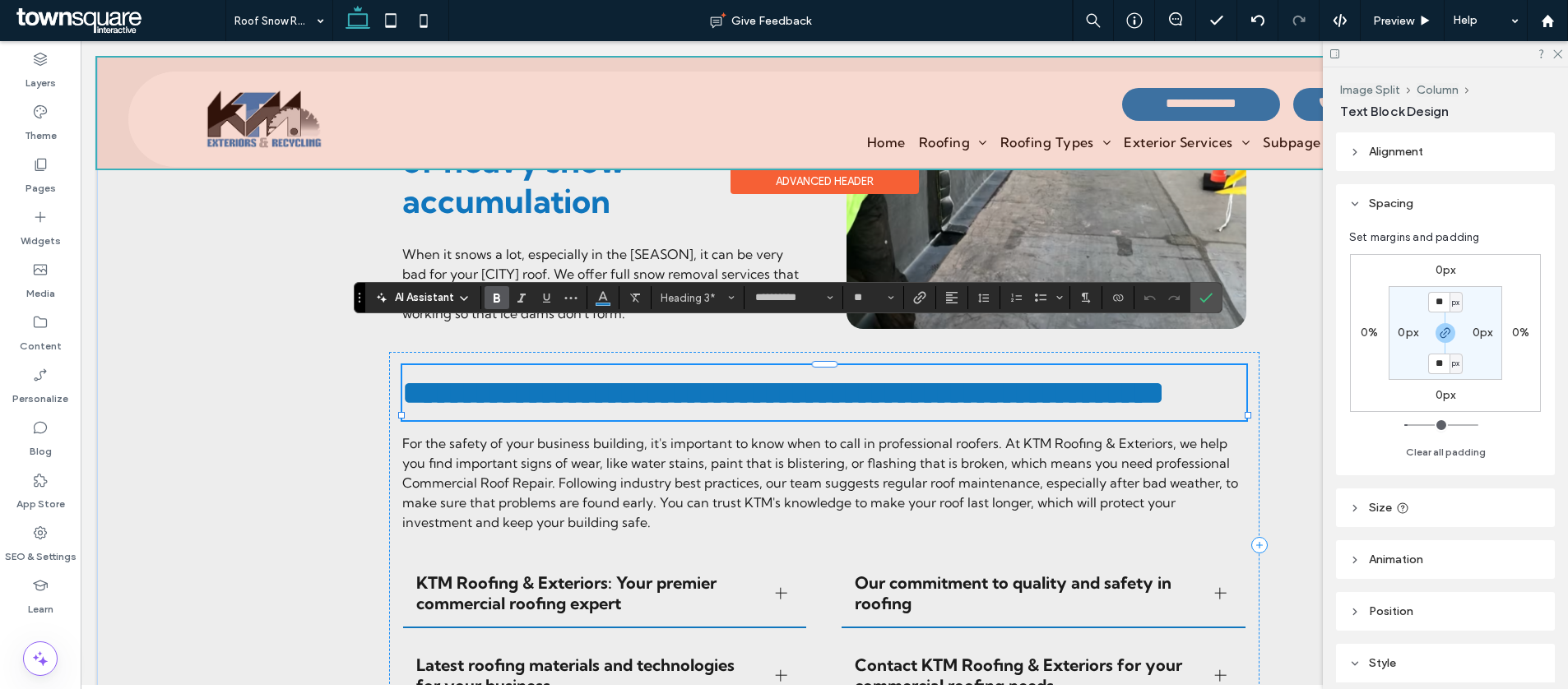 paste 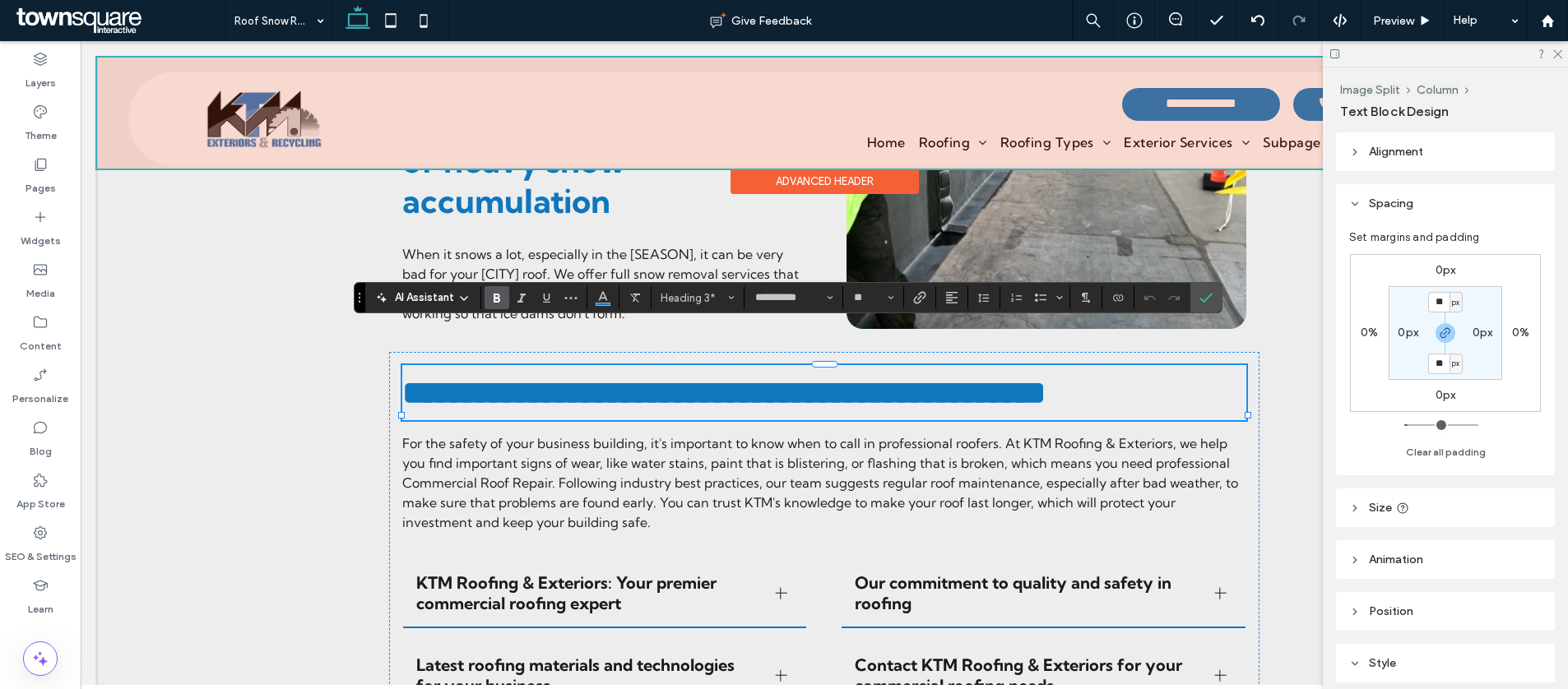 type 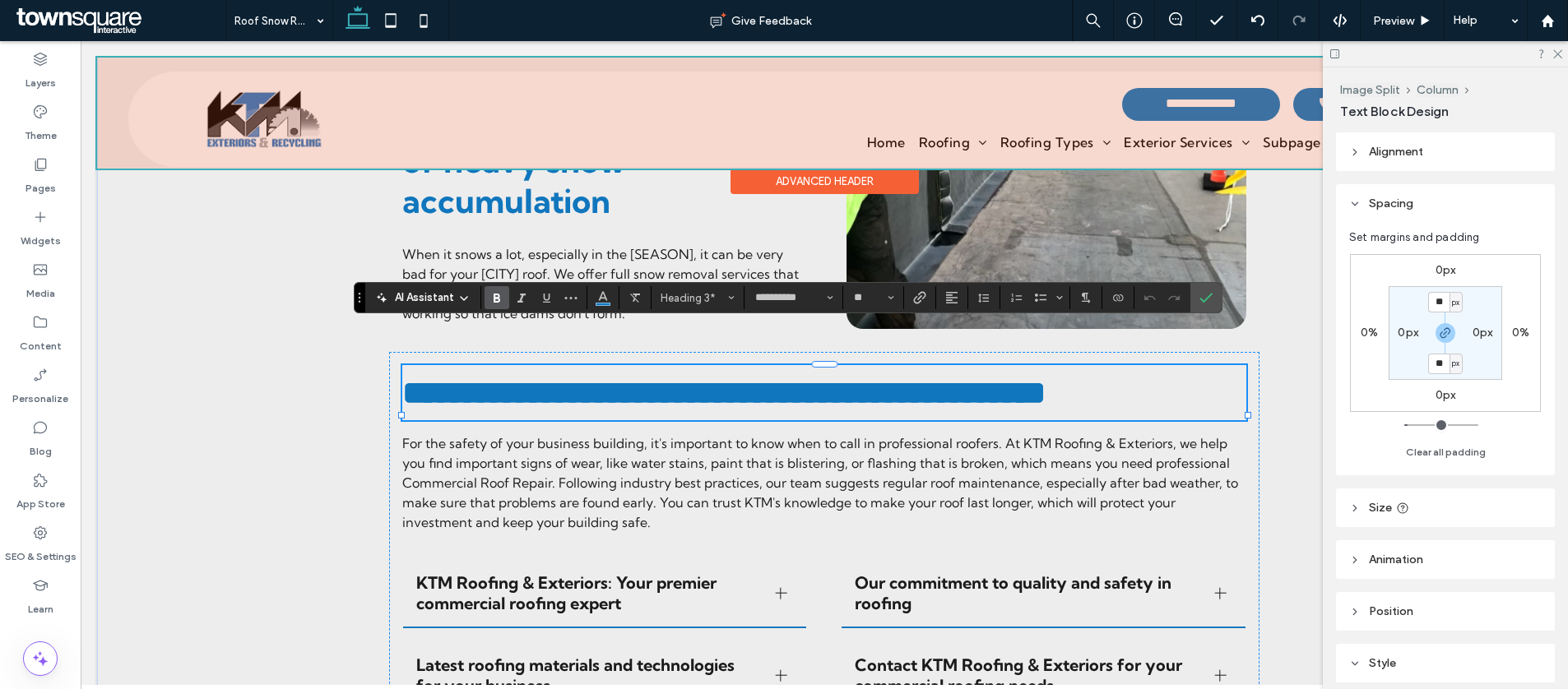 type on "**" 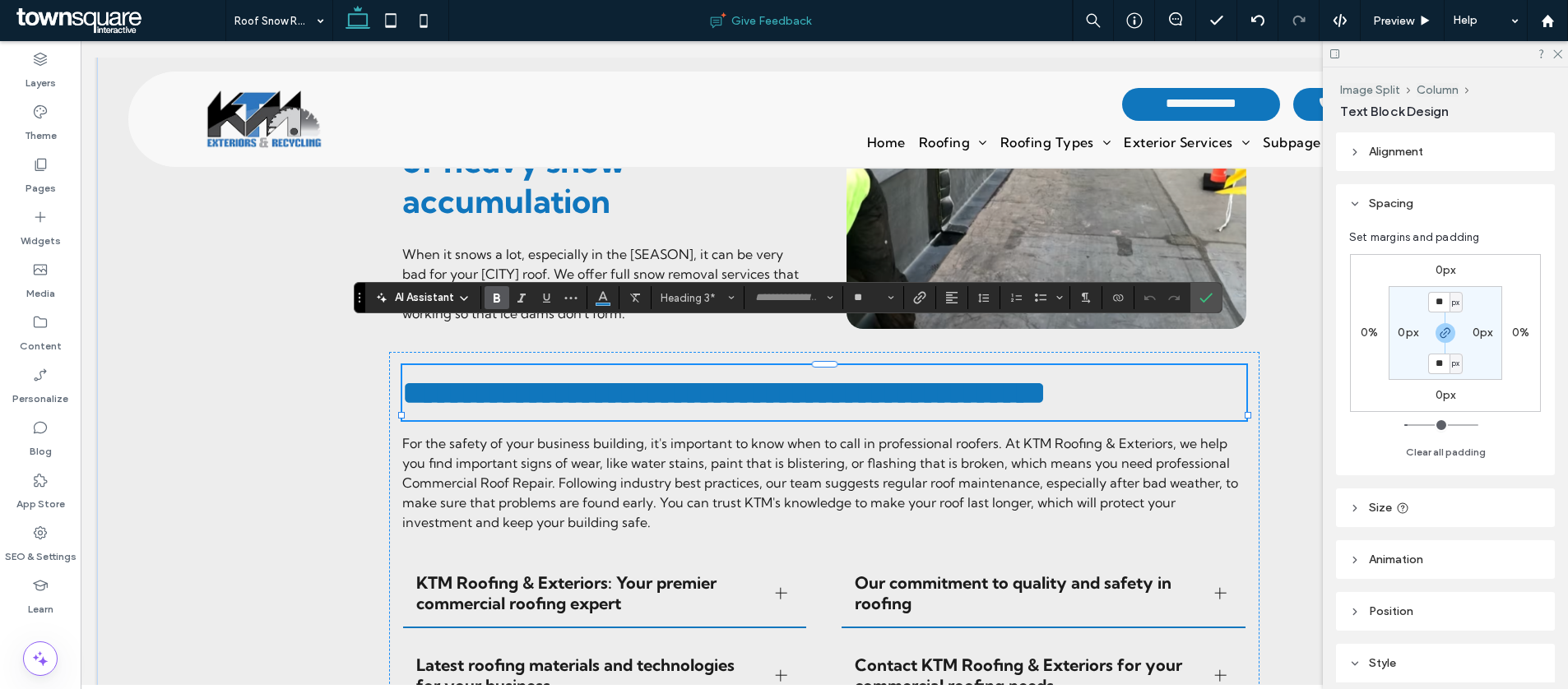 scroll, scrollTop: 15, scrollLeft: 0, axis: vertical 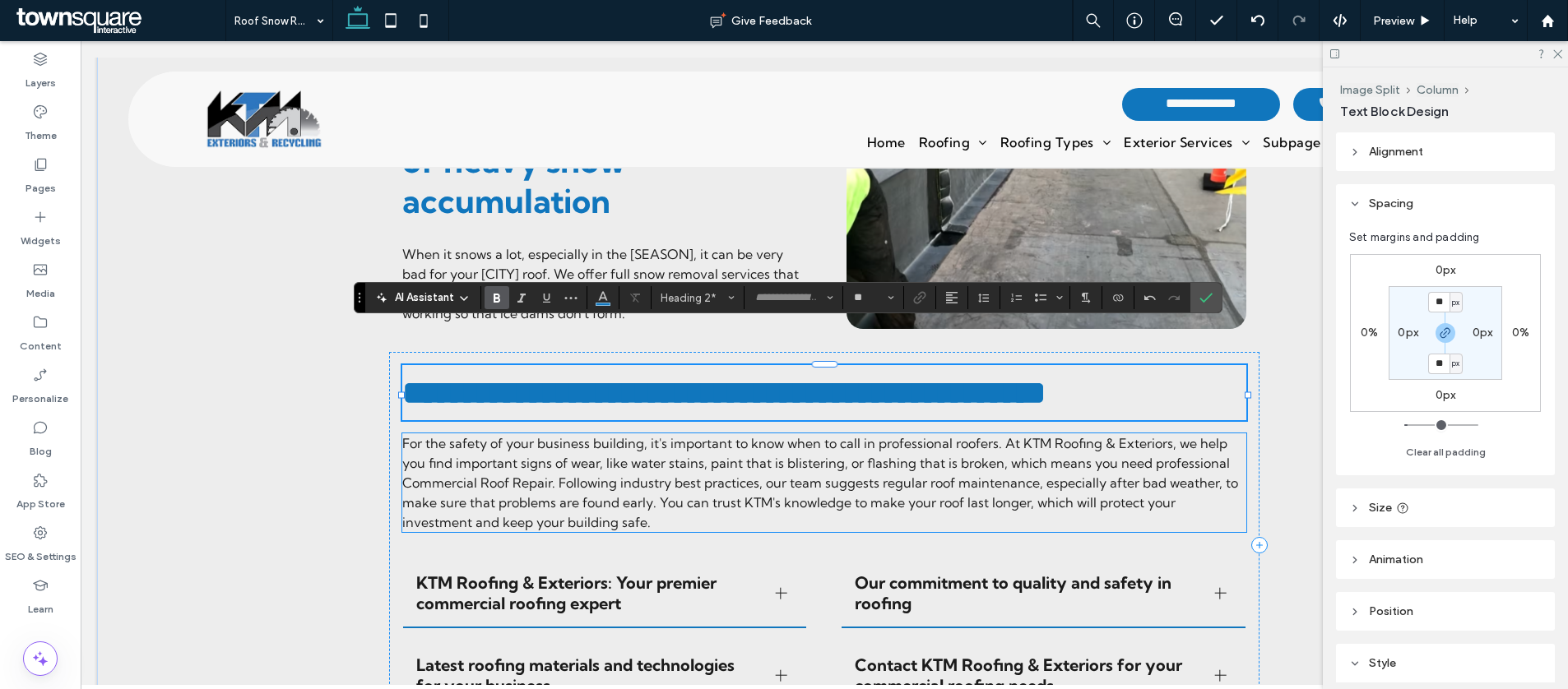 click on "For the safety of your business building, it's important to know when to call in professional roofers. At KTM Roofing & Exteriors, we help you find important signs of wear, like water stains, paint that is blistering, or flashing that is broken, which means you need professional Commercial Roof Repair. Following industry best practices, our team suggests regular roof maintenance, especially after bad weather, to make sure that problems are found early. You can trust KTM's knowledge to make your roof last longer, which will protect your investment and keep your building safe." at bounding box center [820, 483] 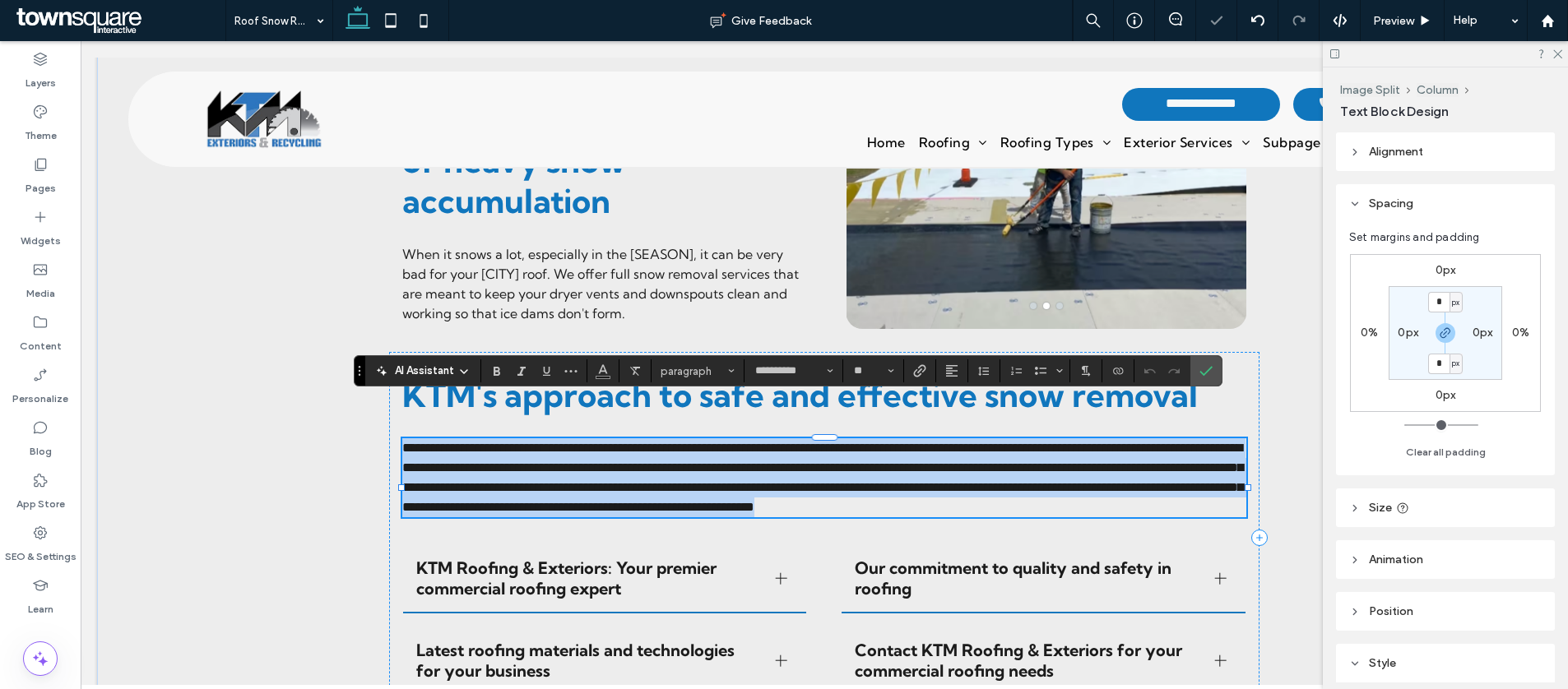 paste 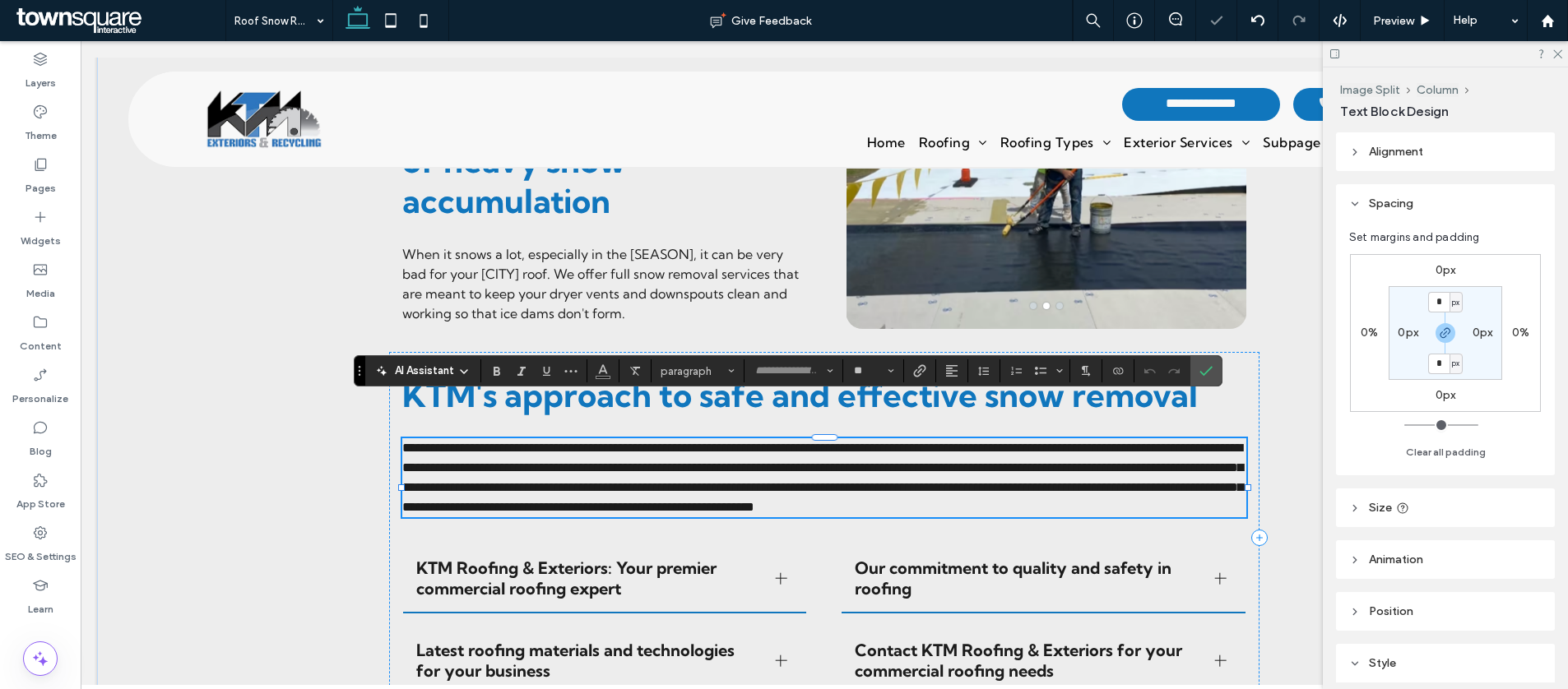 scroll, scrollTop: 2, scrollLeft: 0, axis: vertical 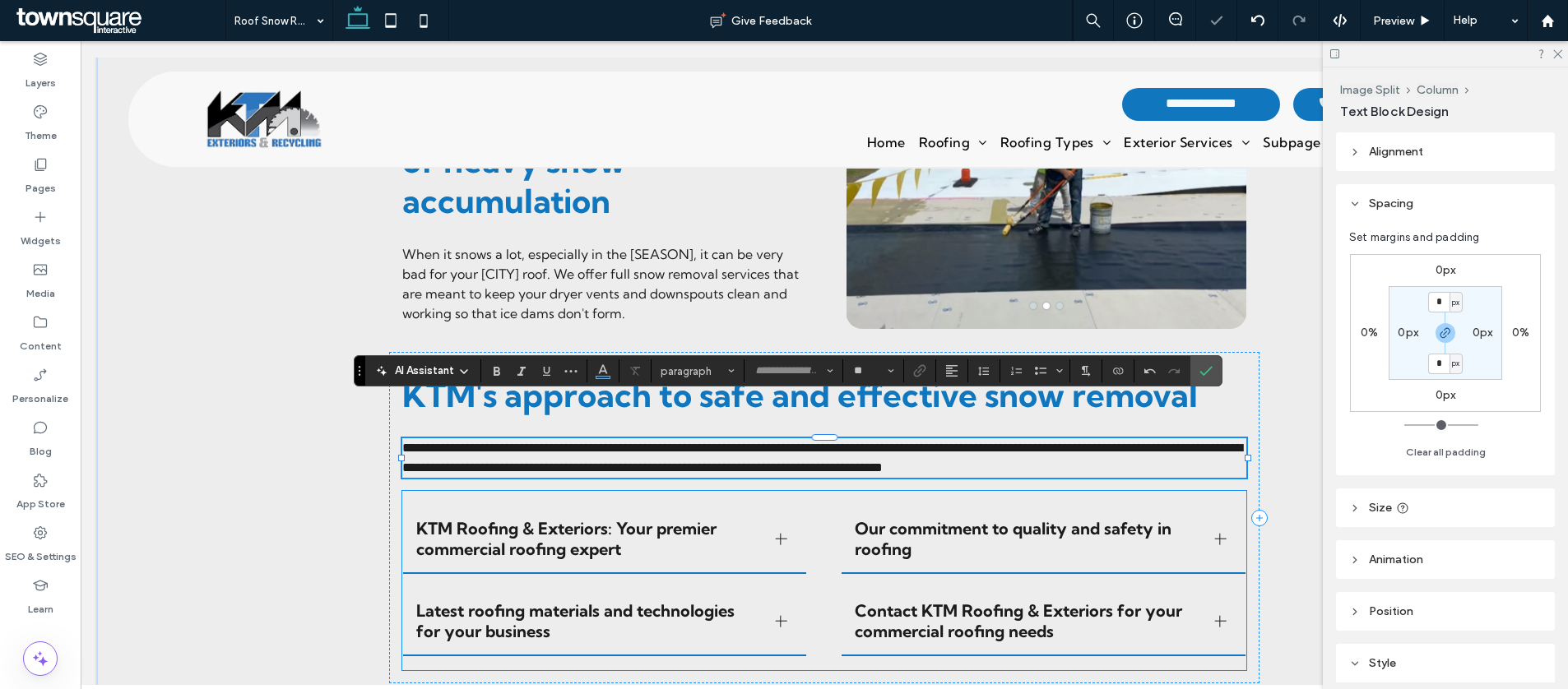 click on "Latest roofing materials and technologies for your business" at bounding box center [605, 622] 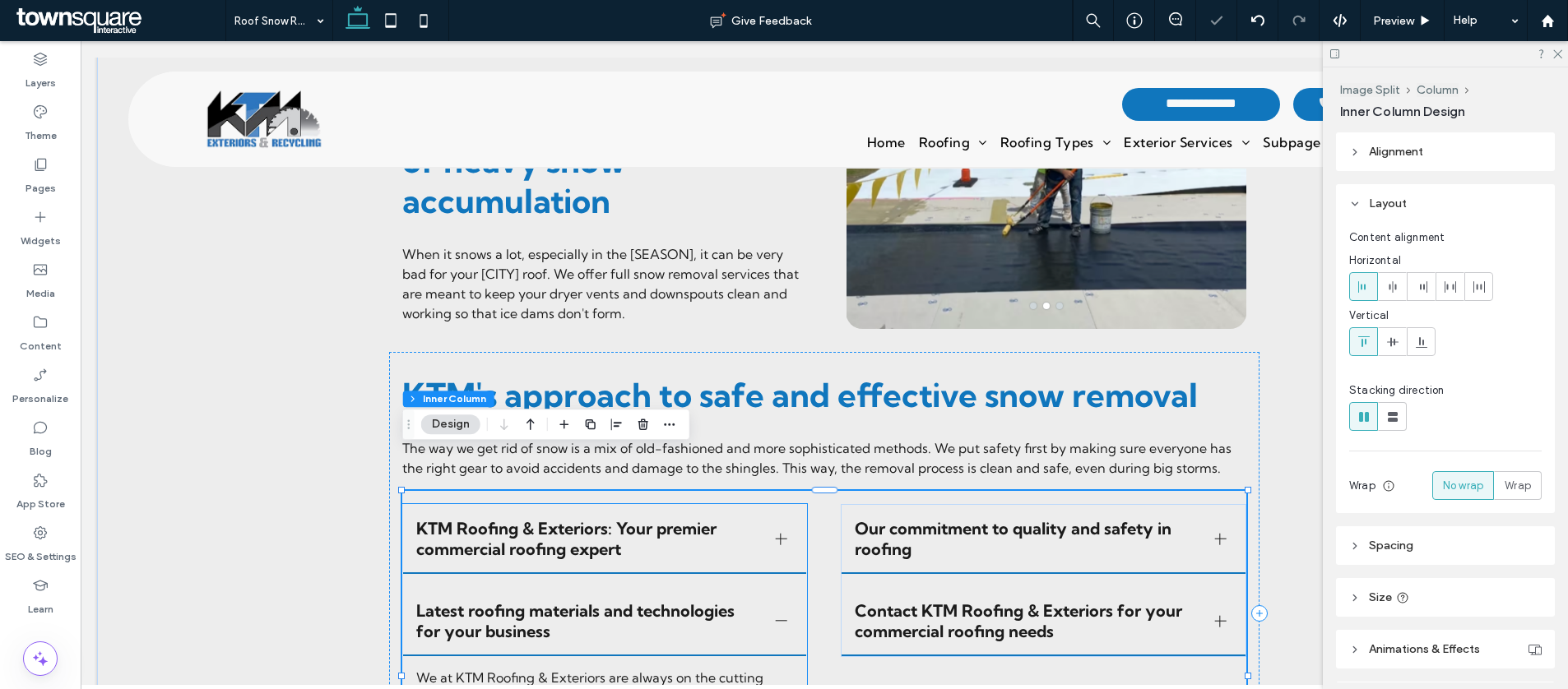 click on "KTM Roofing & Exteriors: Your premier commercial roofing expert" at bounding box center [589, 539] 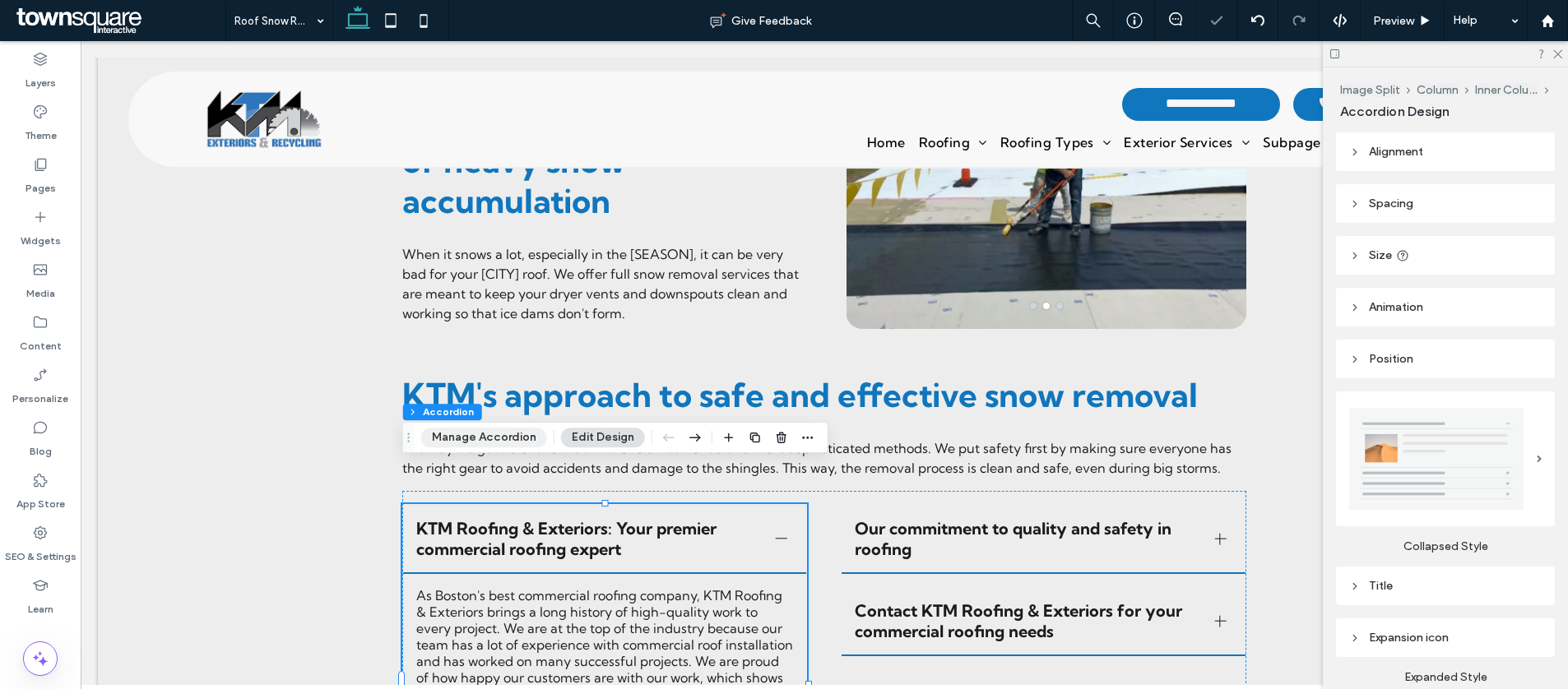 drag, startPoint x: 465, startPoint y: 436, endPoint x: 628, endPoint y: 436, distance: 163 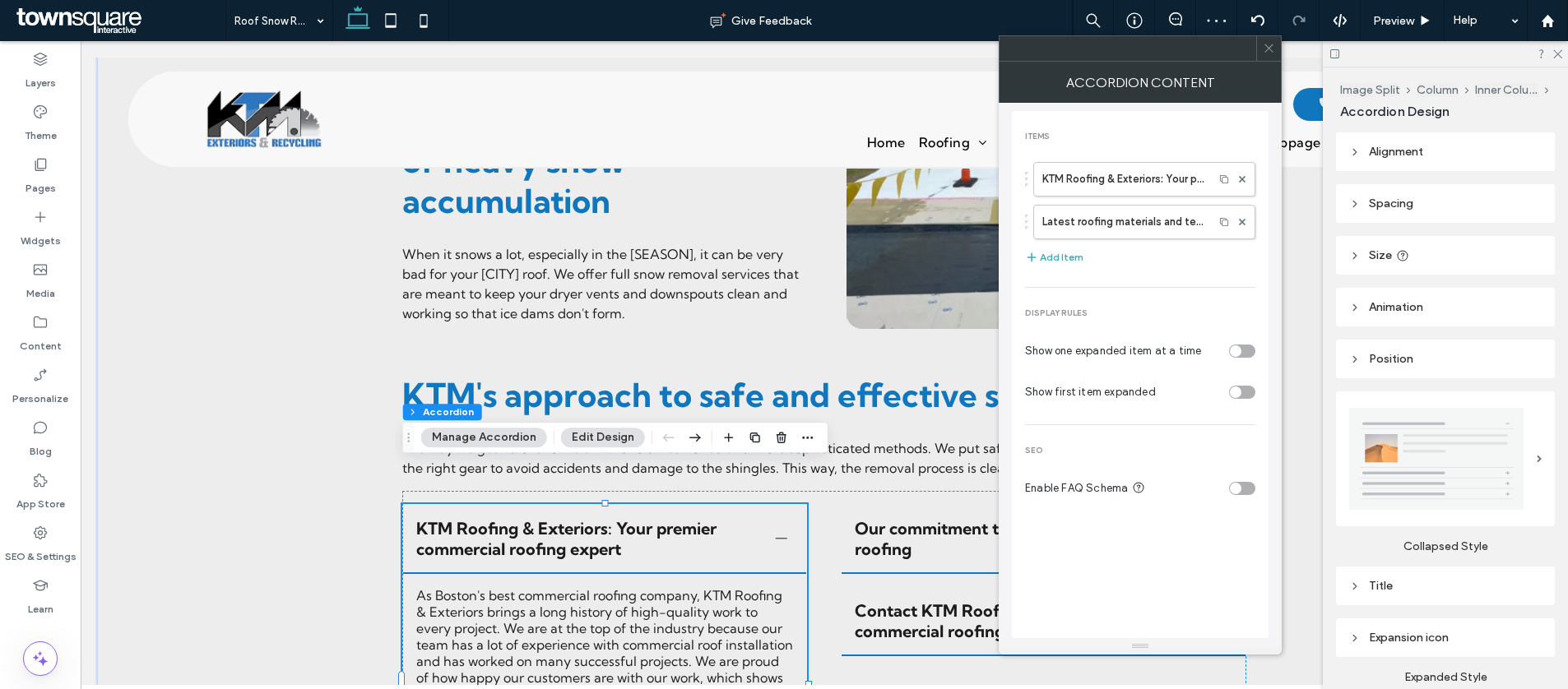 click on "KTM Roofing & Exteriors: Your premier commercial roofing expert" at bounding box center [1124, 179] 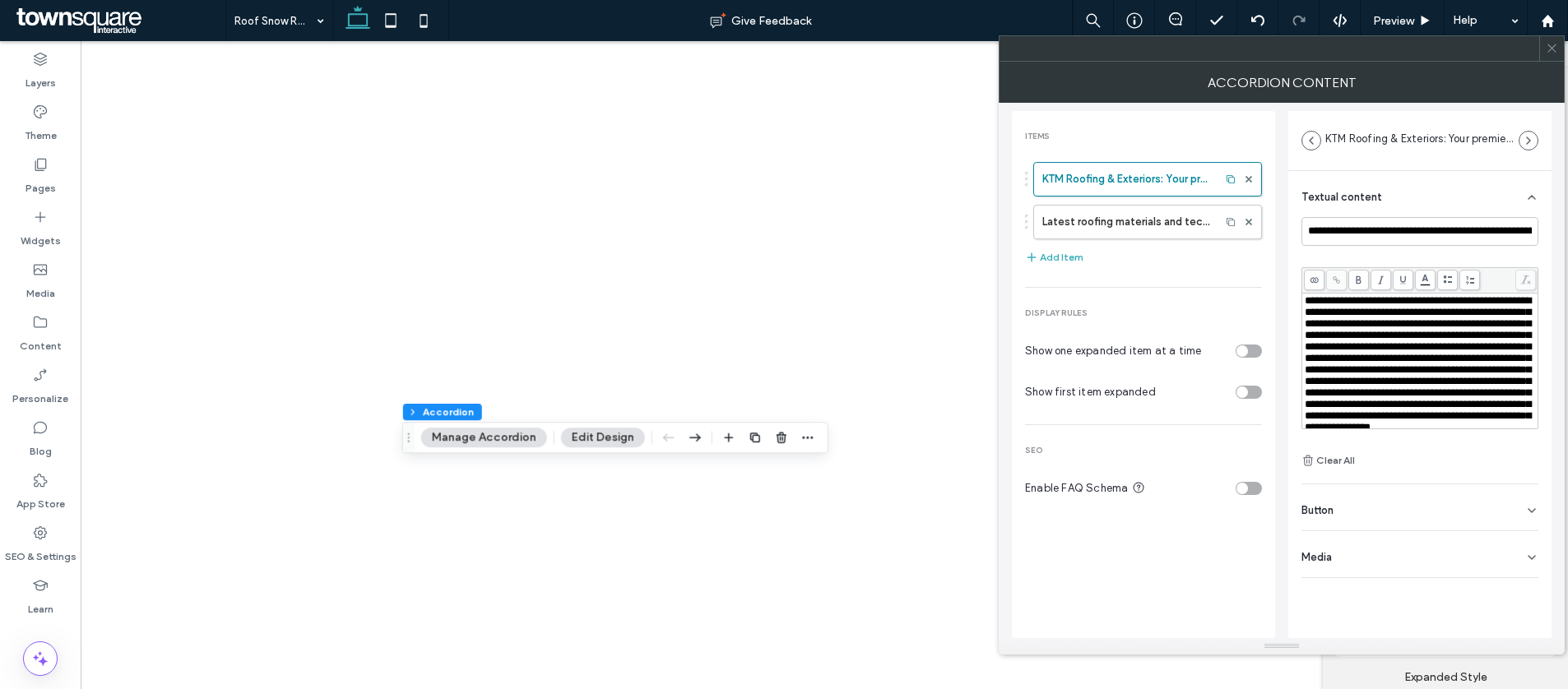 scroll, scrollTop: 0, scrollLeft: 0, axis: both 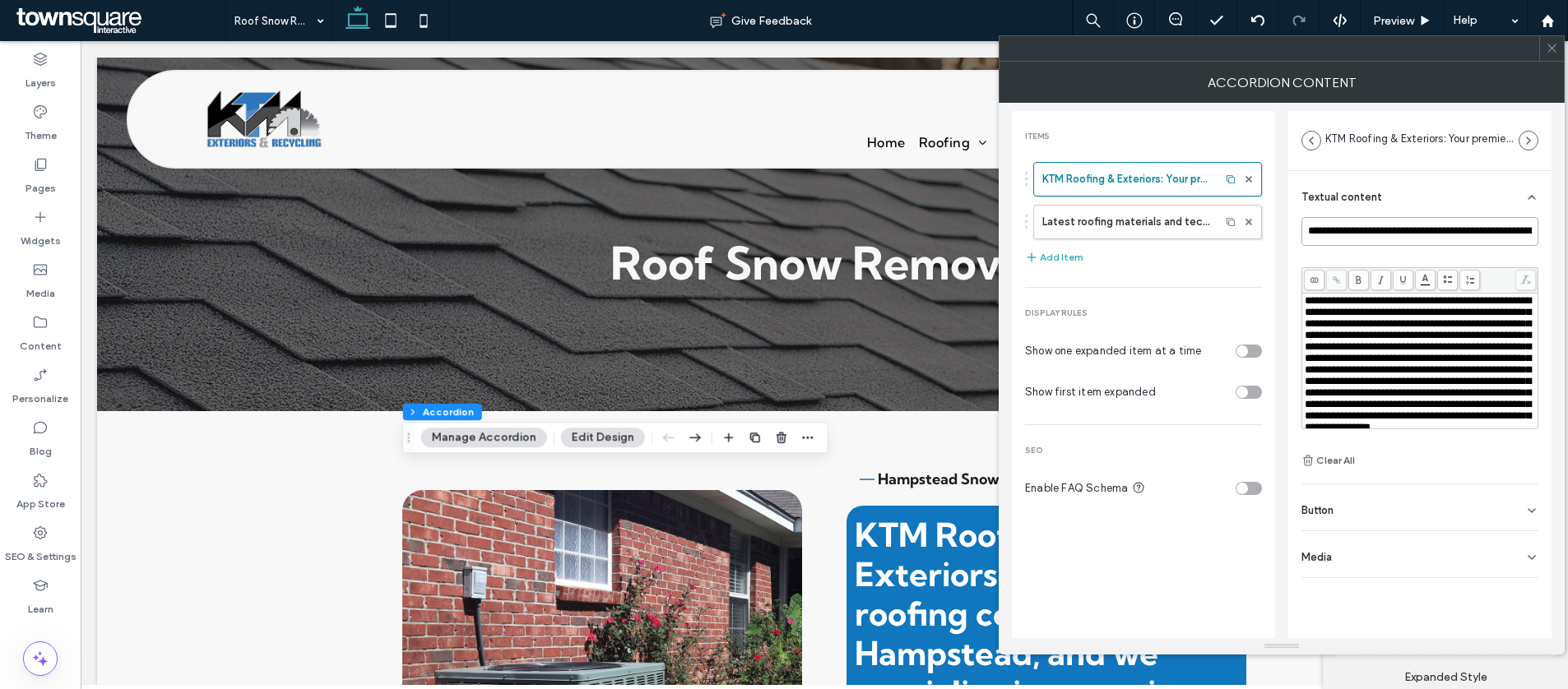click on "**********" at bounding box center (1420, 231) 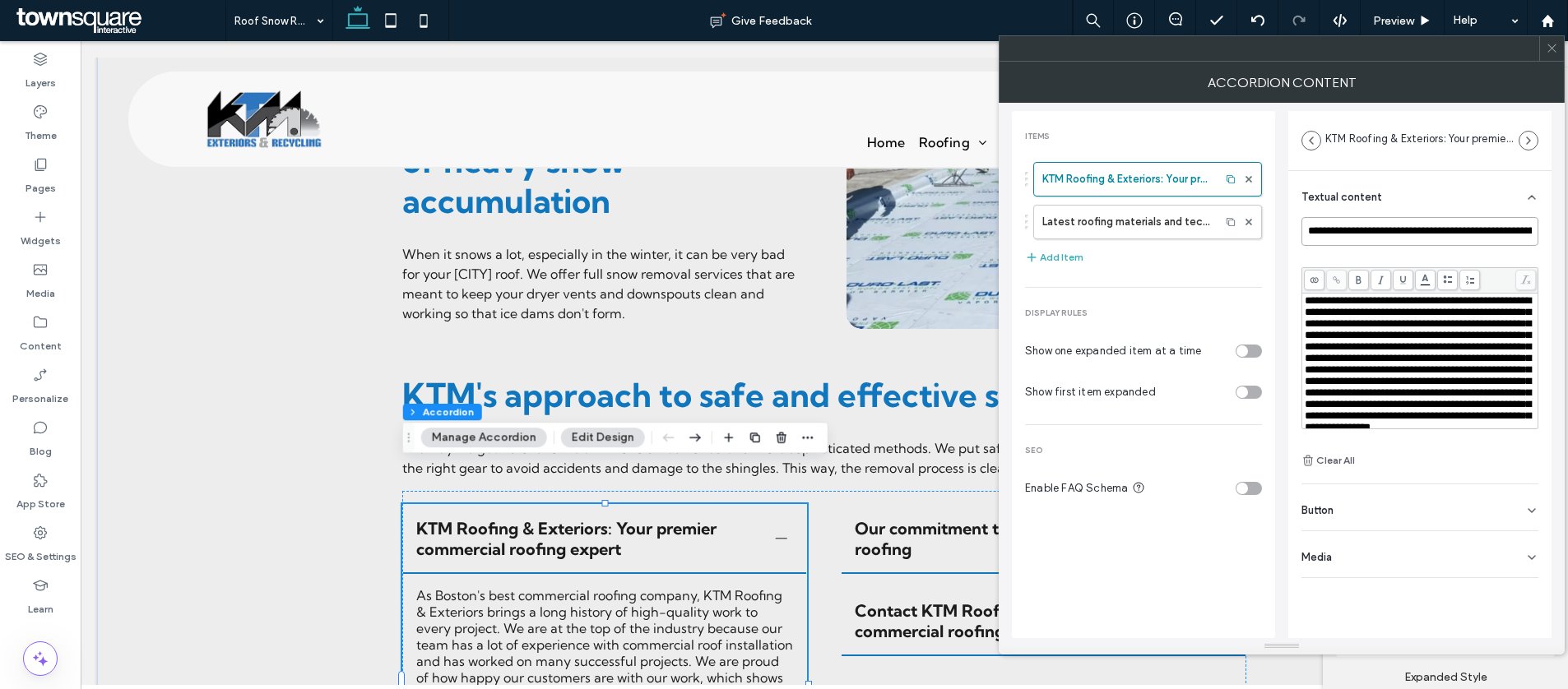 scroll, scrollTop: 0, scrollLeft: 0, axis: both 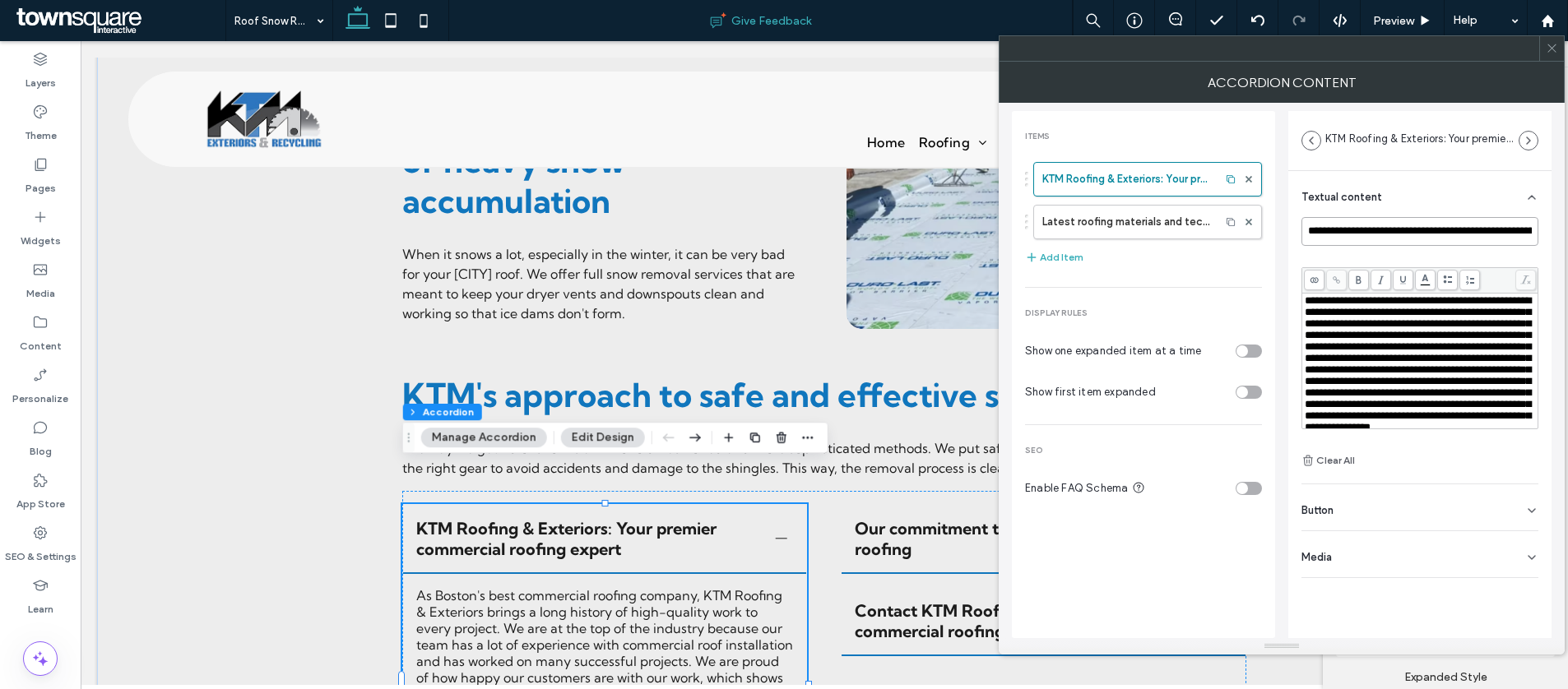 paste 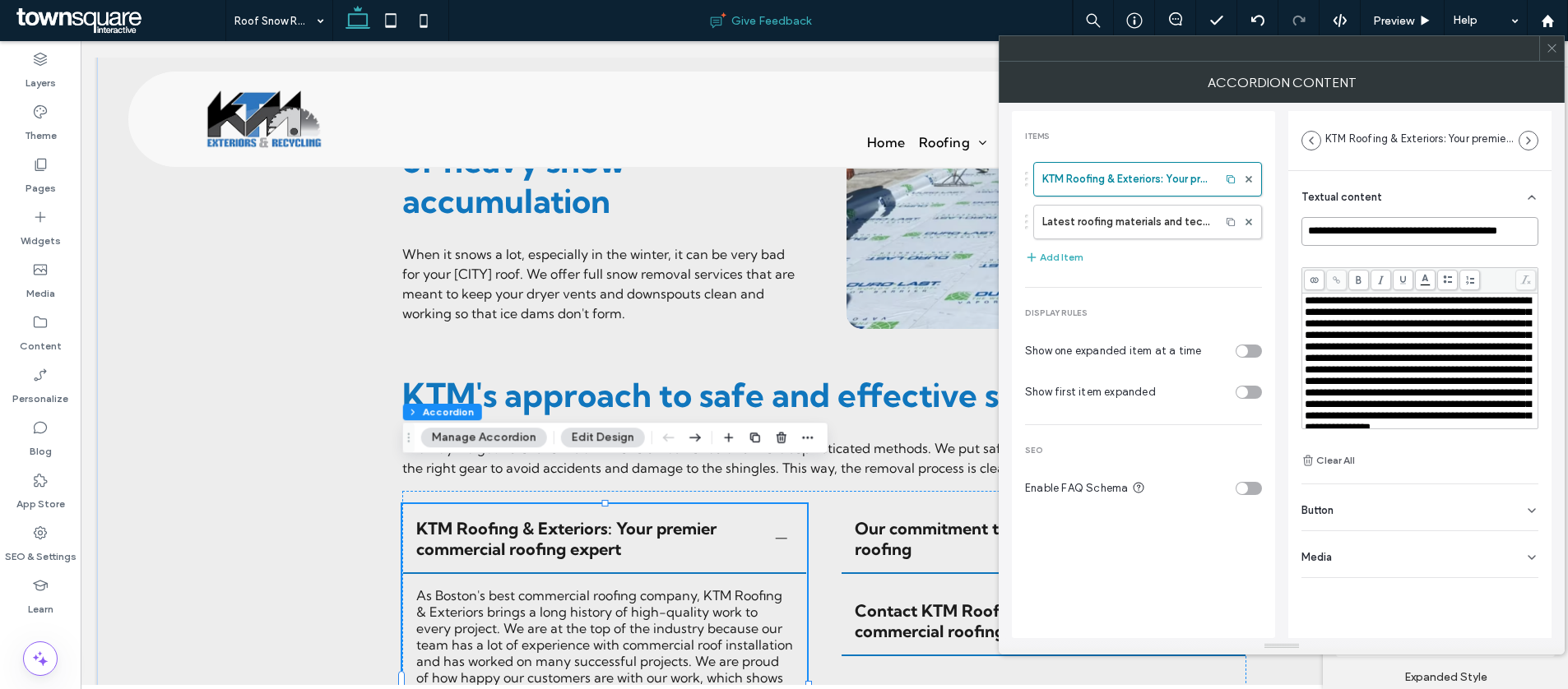 scroll, scrollTop: 0, scrollLeft: 2, axis: horizontal 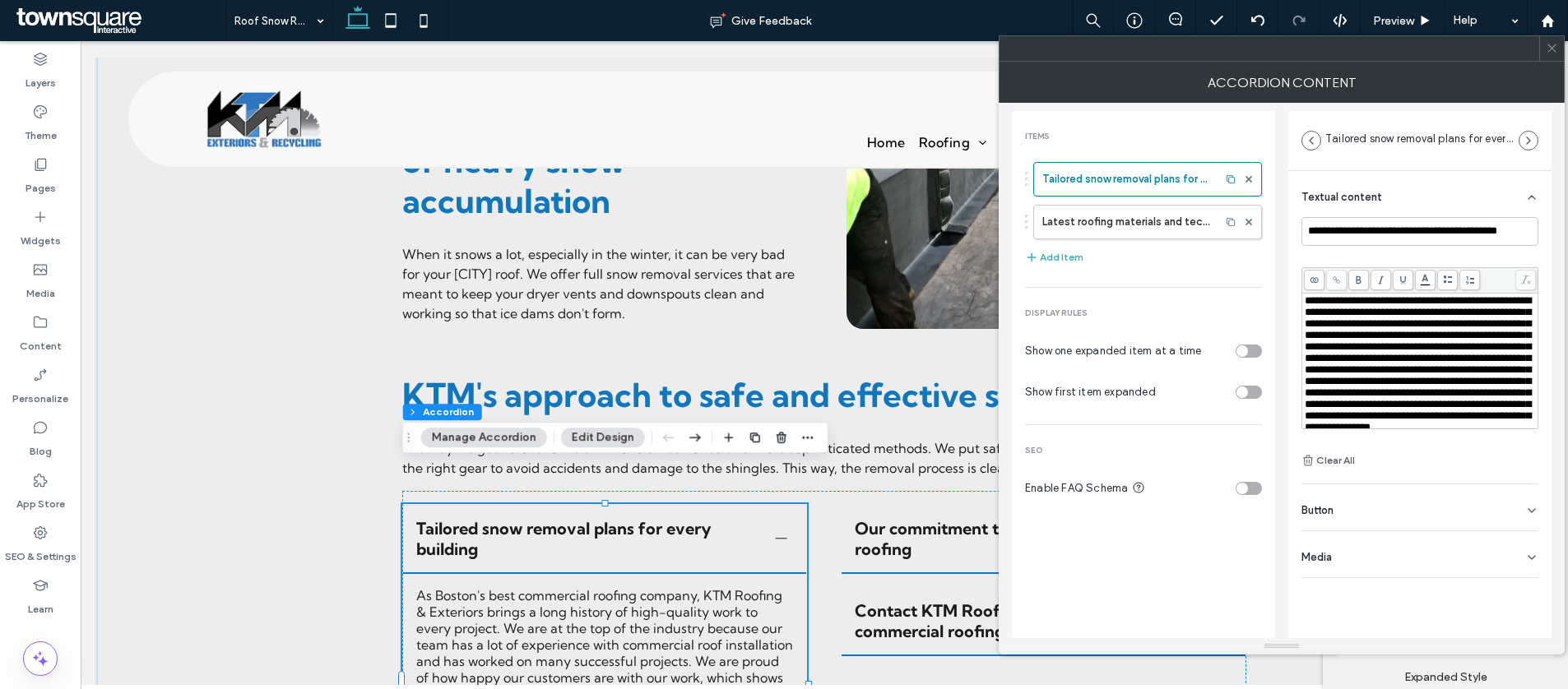 click on "**********" at bounding box center [1417, 363] 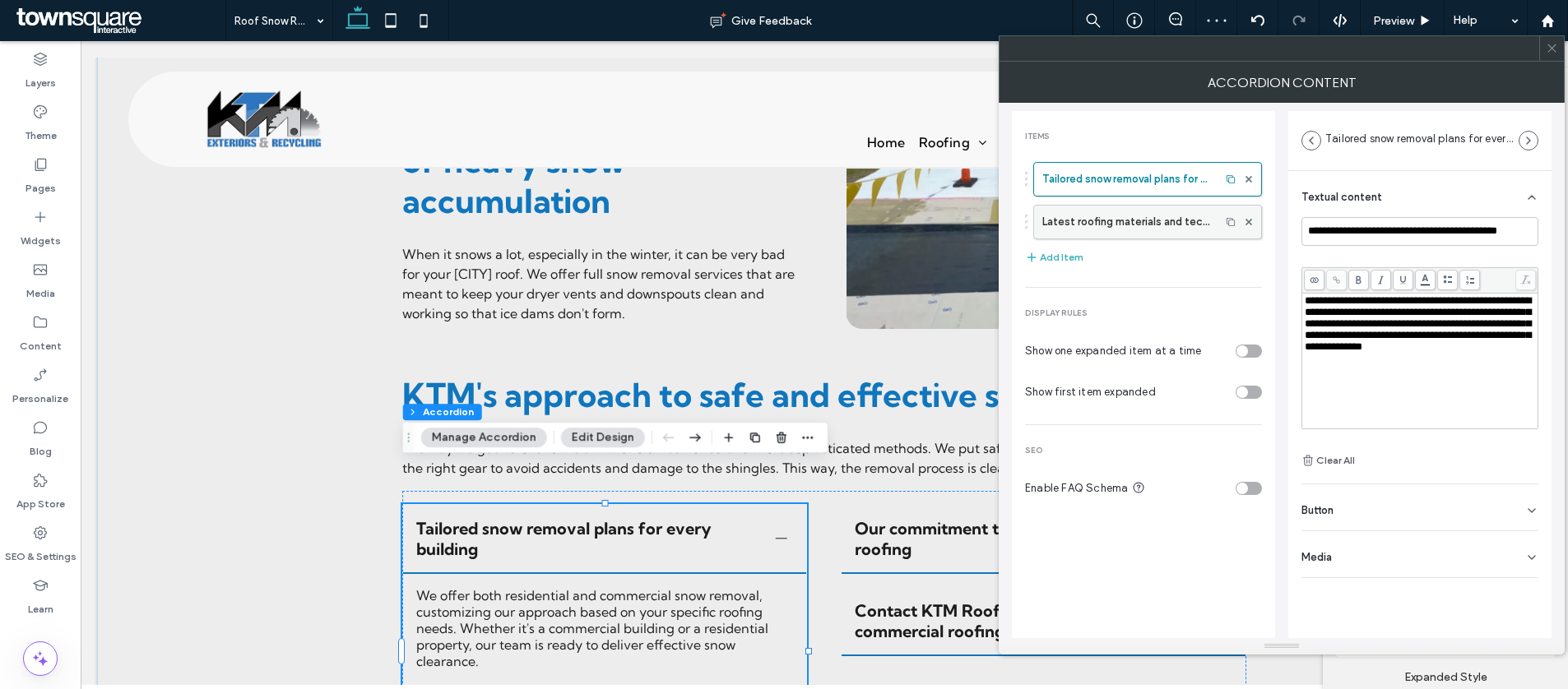 click on "Latest roofing materials and technologies for your business" at bounding box center (1127, 222) 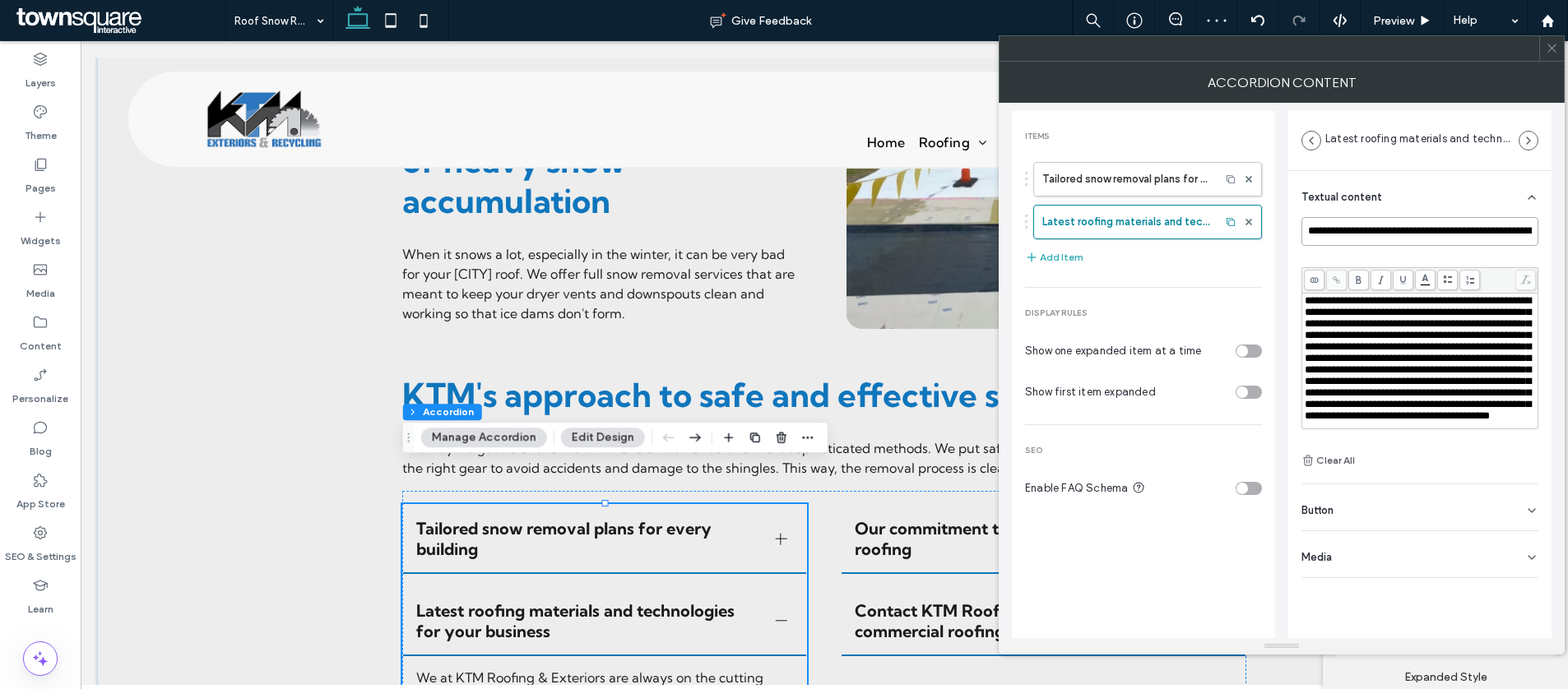click on "**********" at bounding box center (1420, 231) 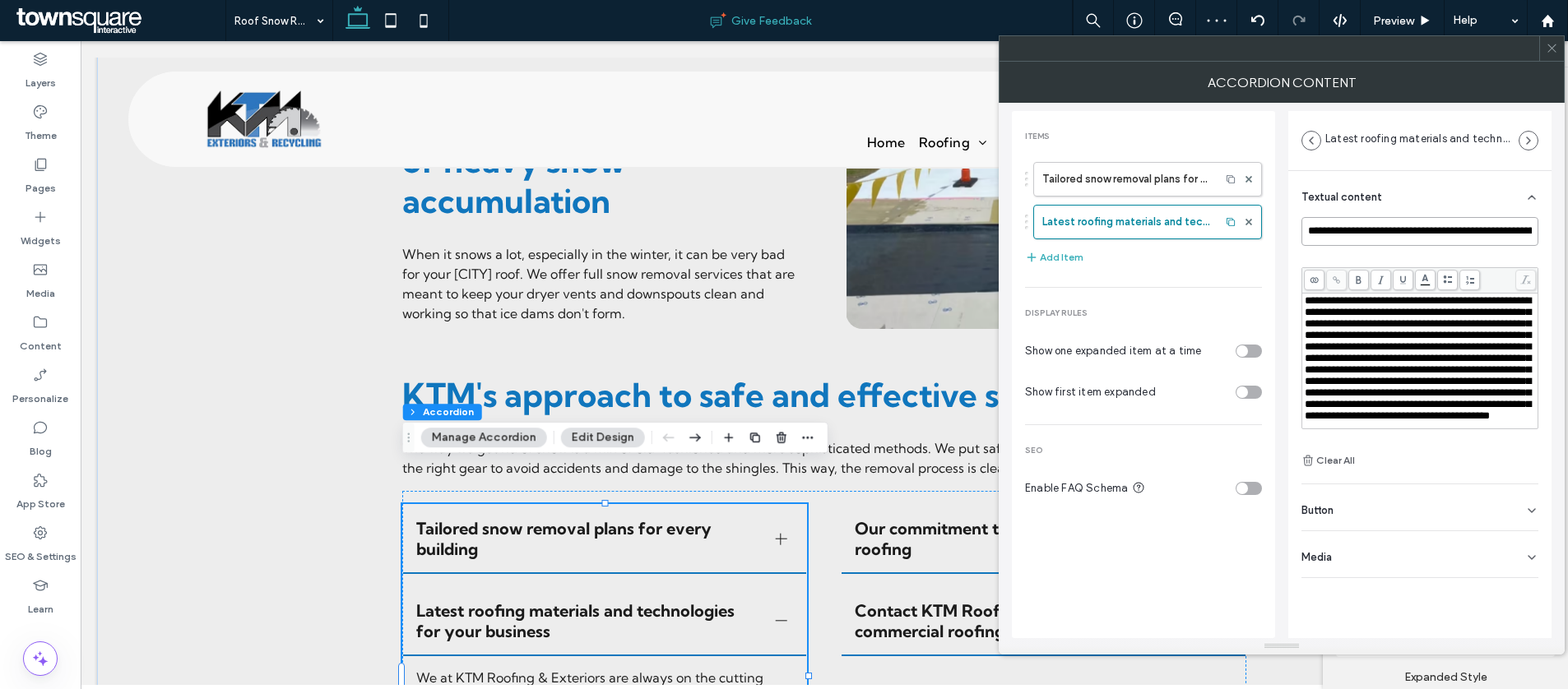 paste 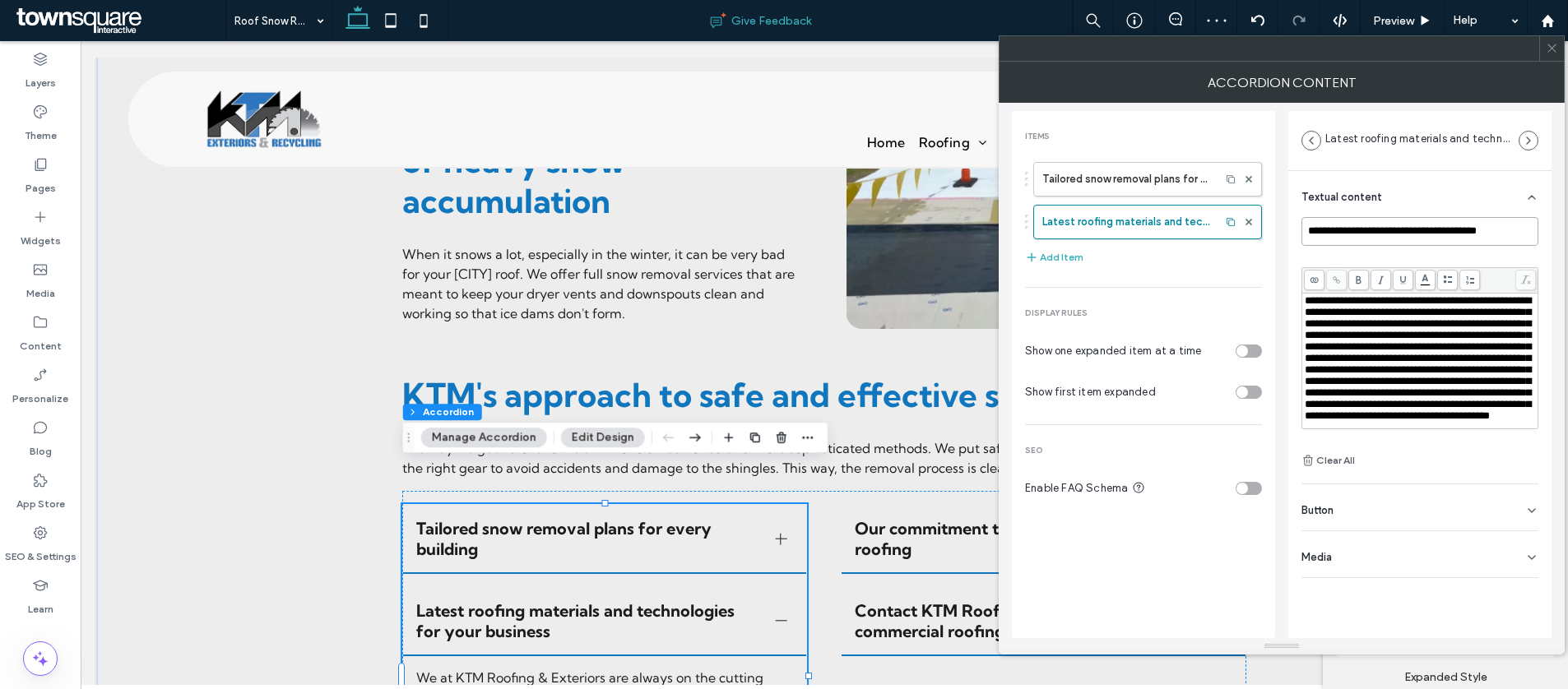 type on "**********" 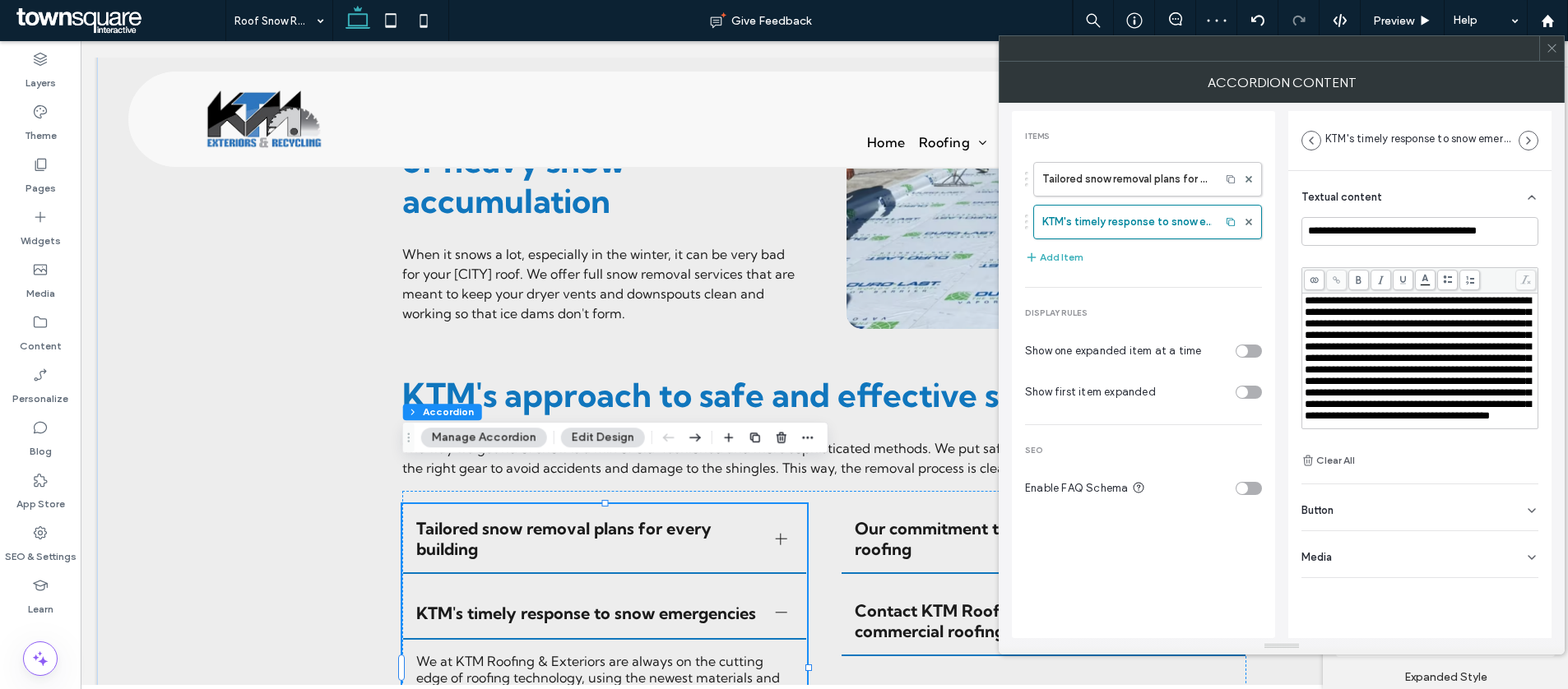 click on "**********" at bounding box center (1417, 358) 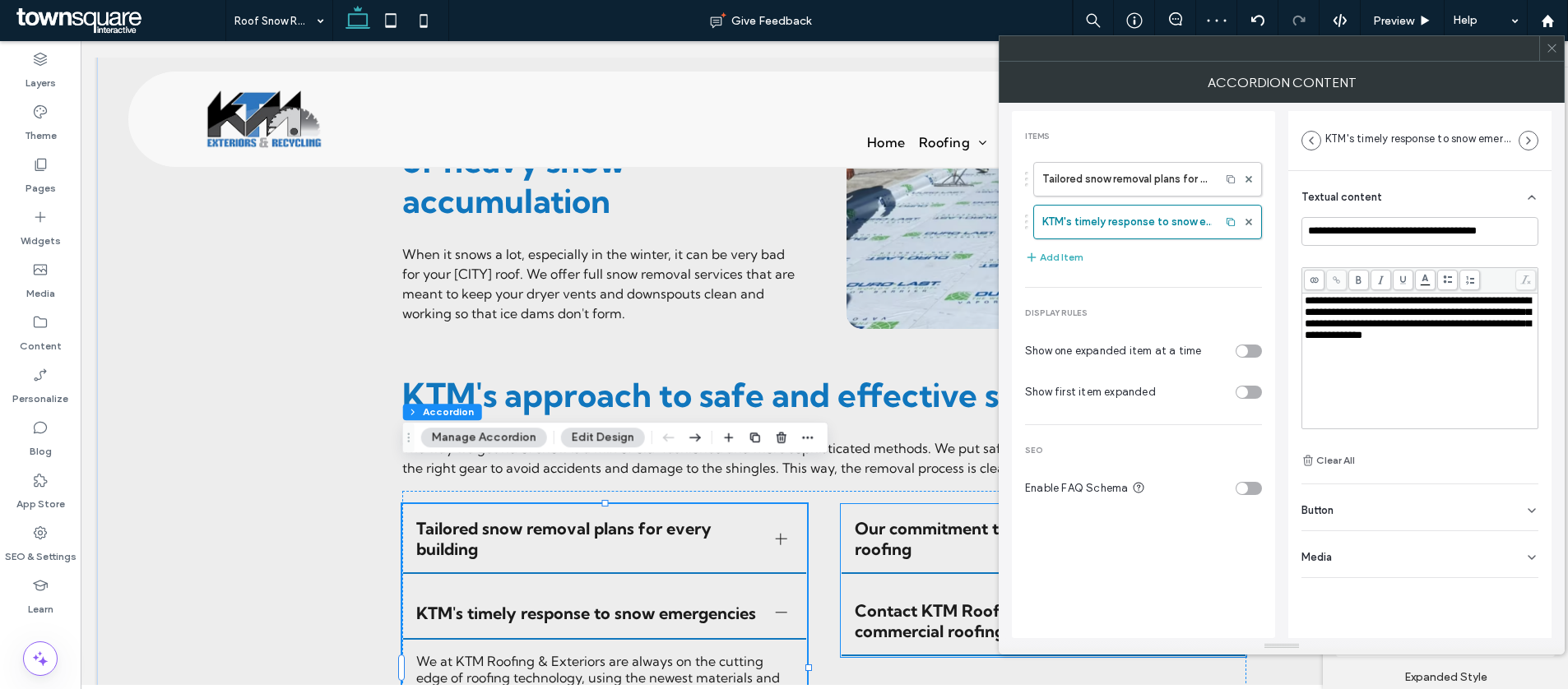 click on "Our commitment to quality and safety in roofing" at bounding box center (1043, 539) 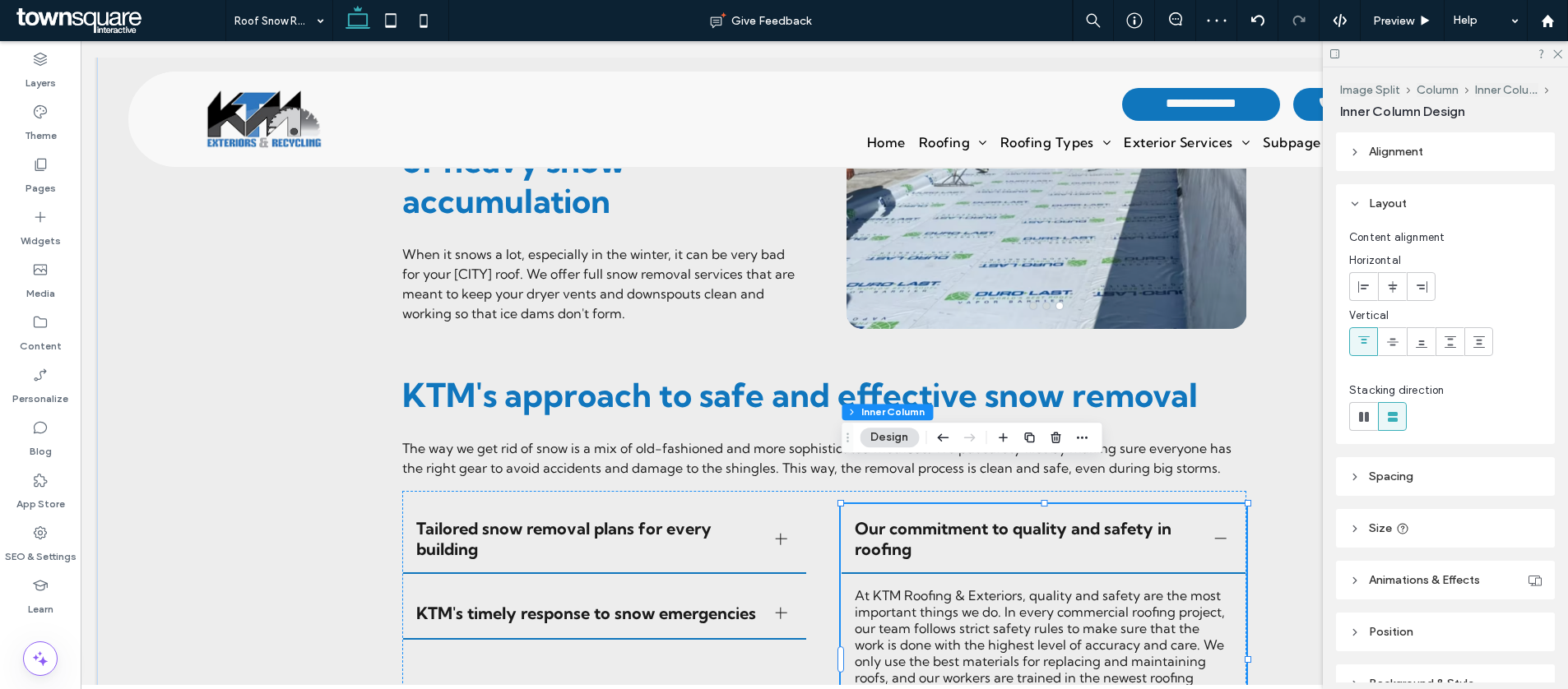 click on "Our commitment to quality and safety in roofing" at bounding box center (1028, 539) 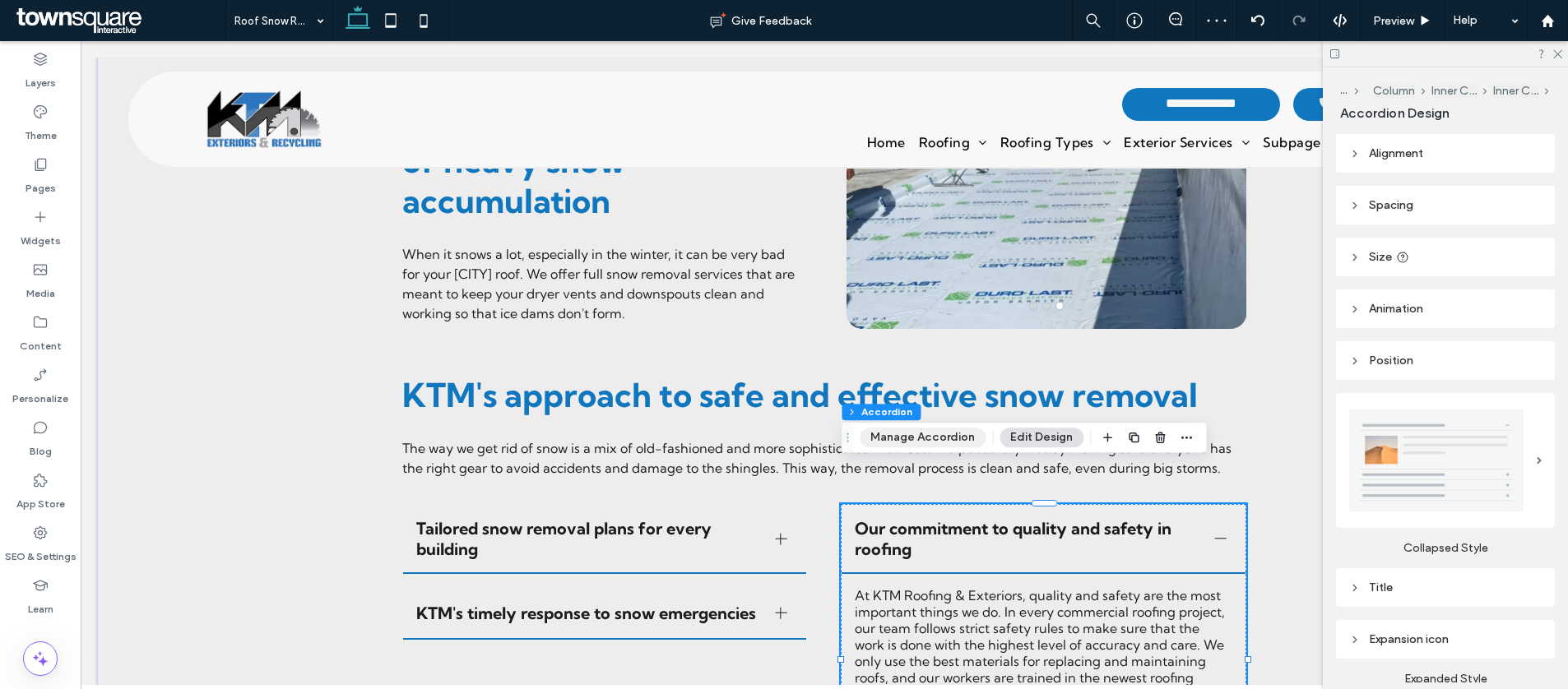 click on "Manage Accordion" at bounding box center [922, 437] 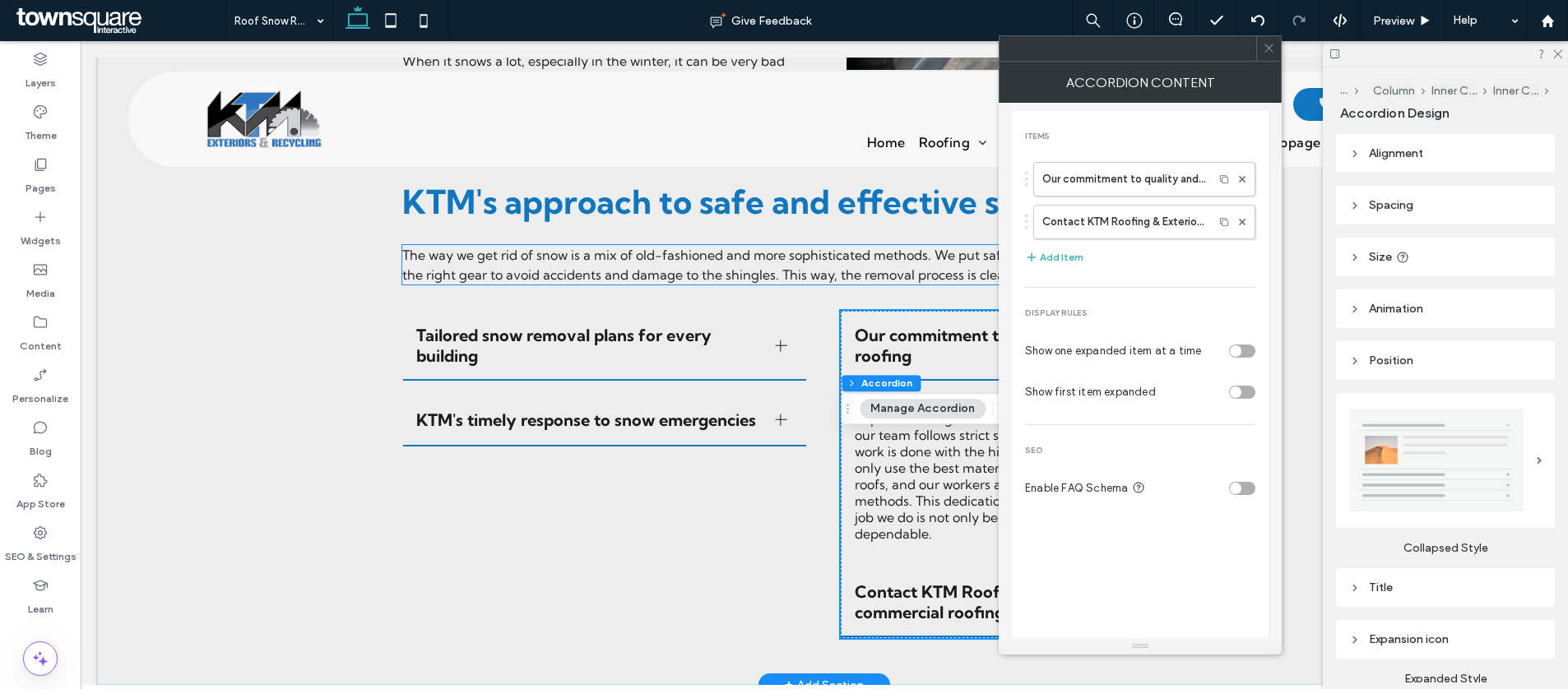 scroll, scrollTop: 1823, scrollLeft: 0, axis: vertical 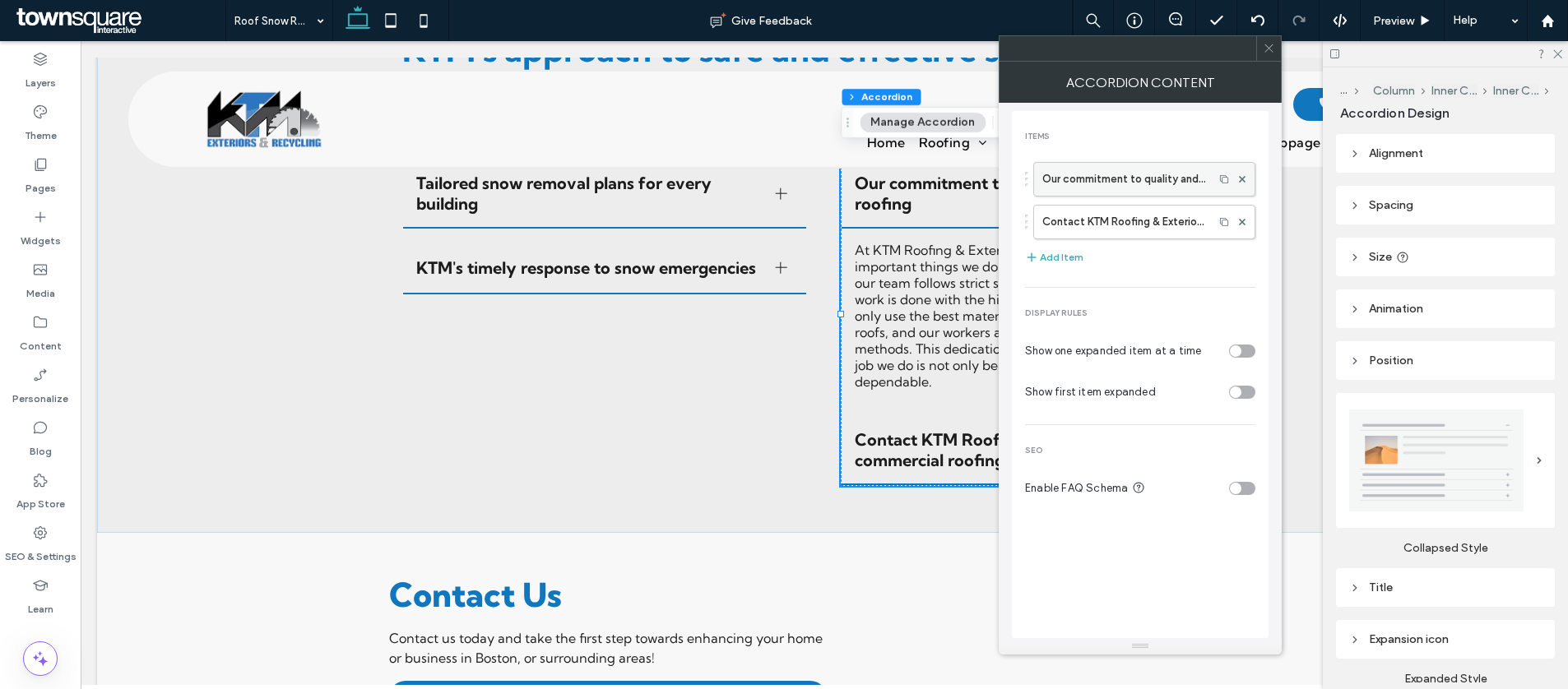 click on "Our commitment to quality and safety in roofing" at bounding box center (1124, 179) 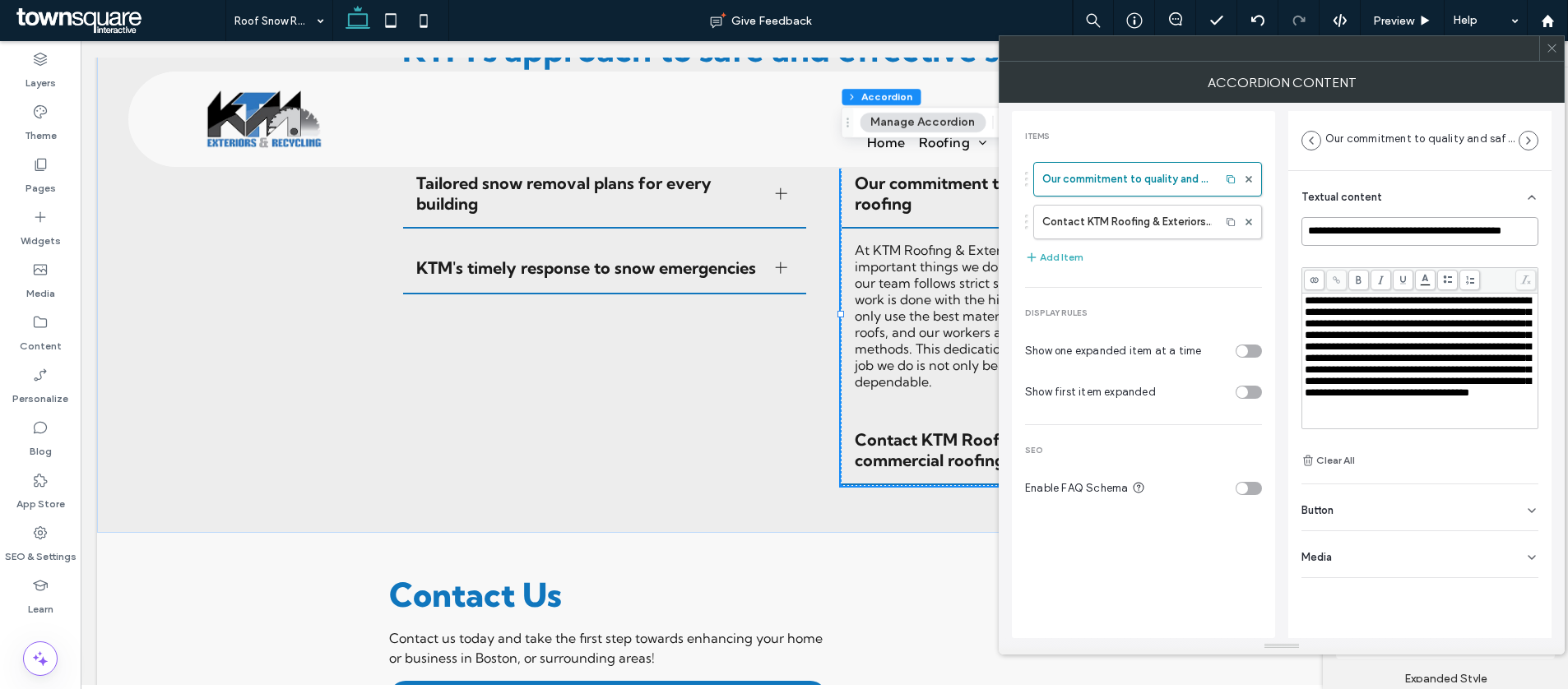 click on "**********" at bounding box center (1420, 231) 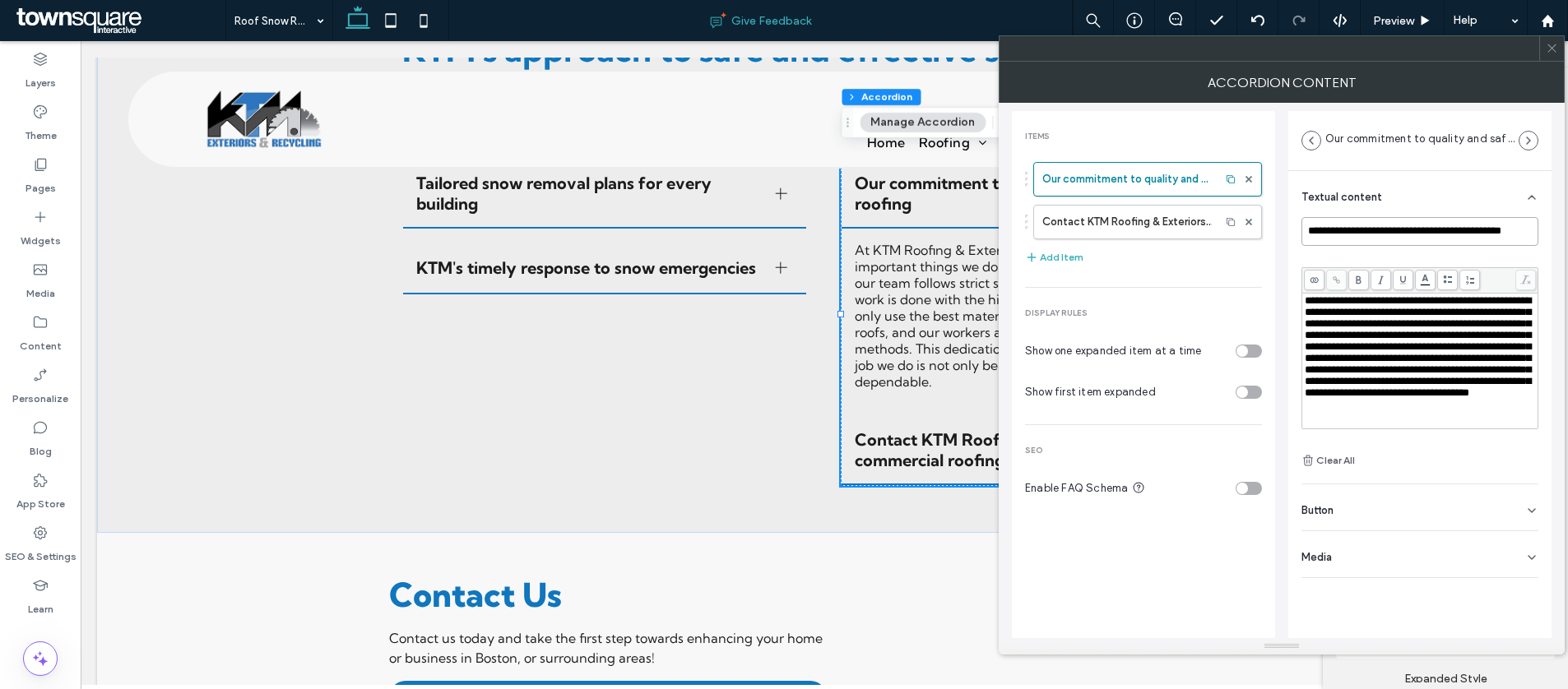 paste on "**********" 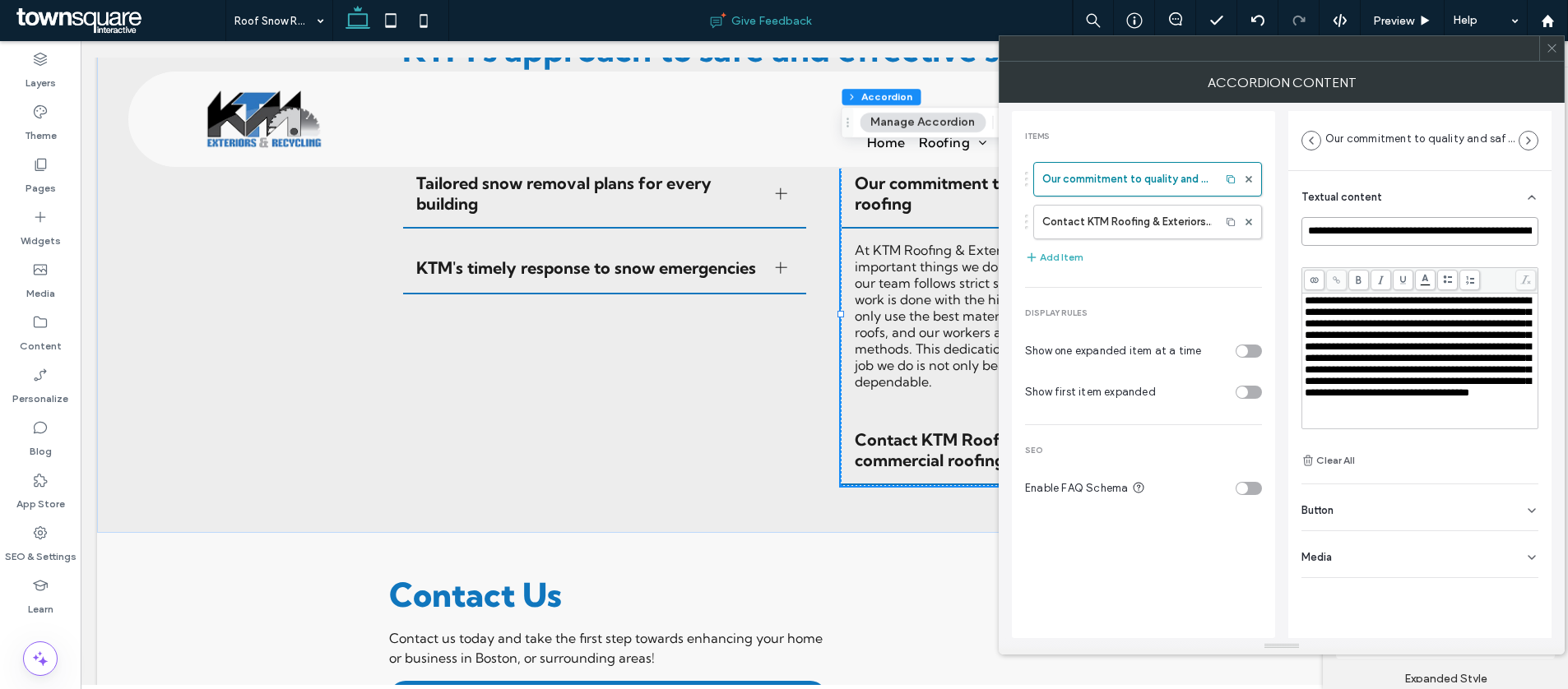 scroll, scrollTop: 0, scrollLeft: 61, axis: horizontal 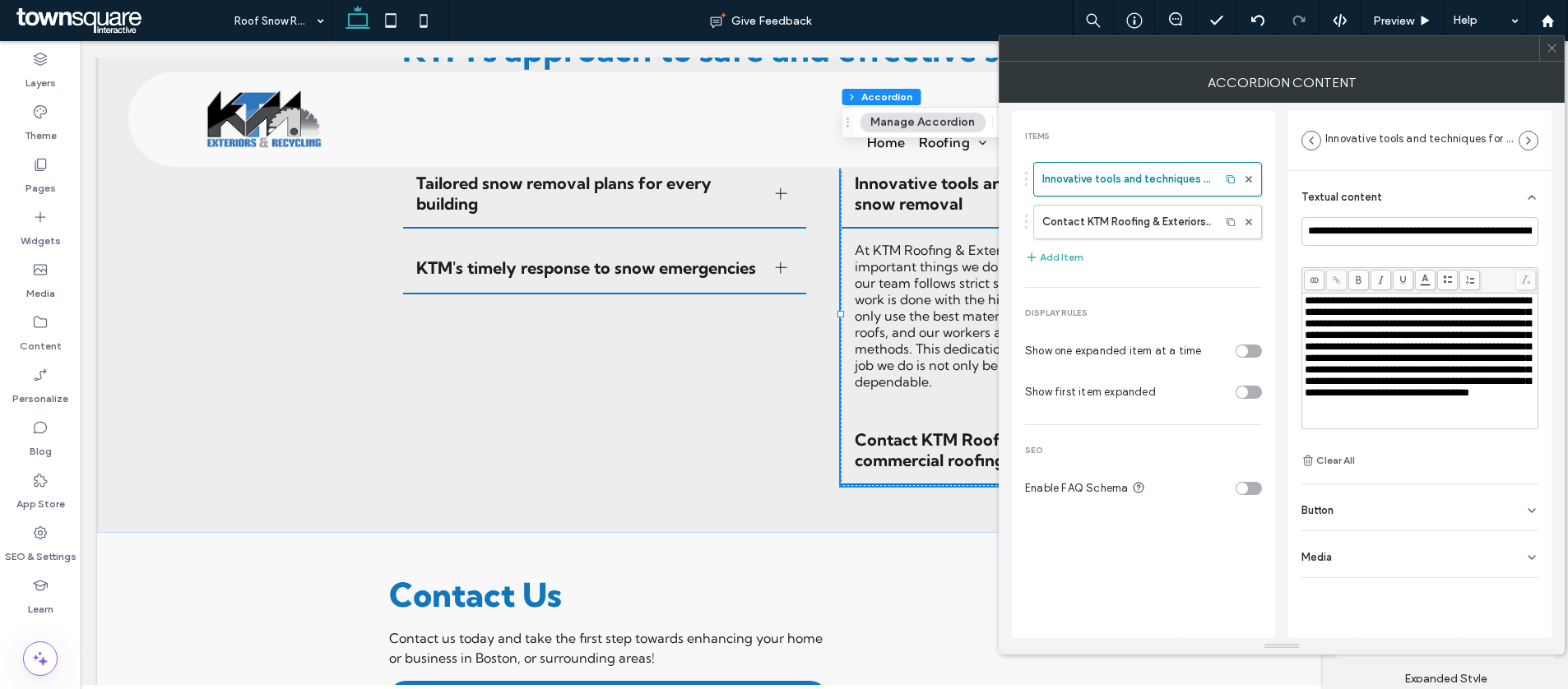 click on "**********" at bounding box center (1417, 346) 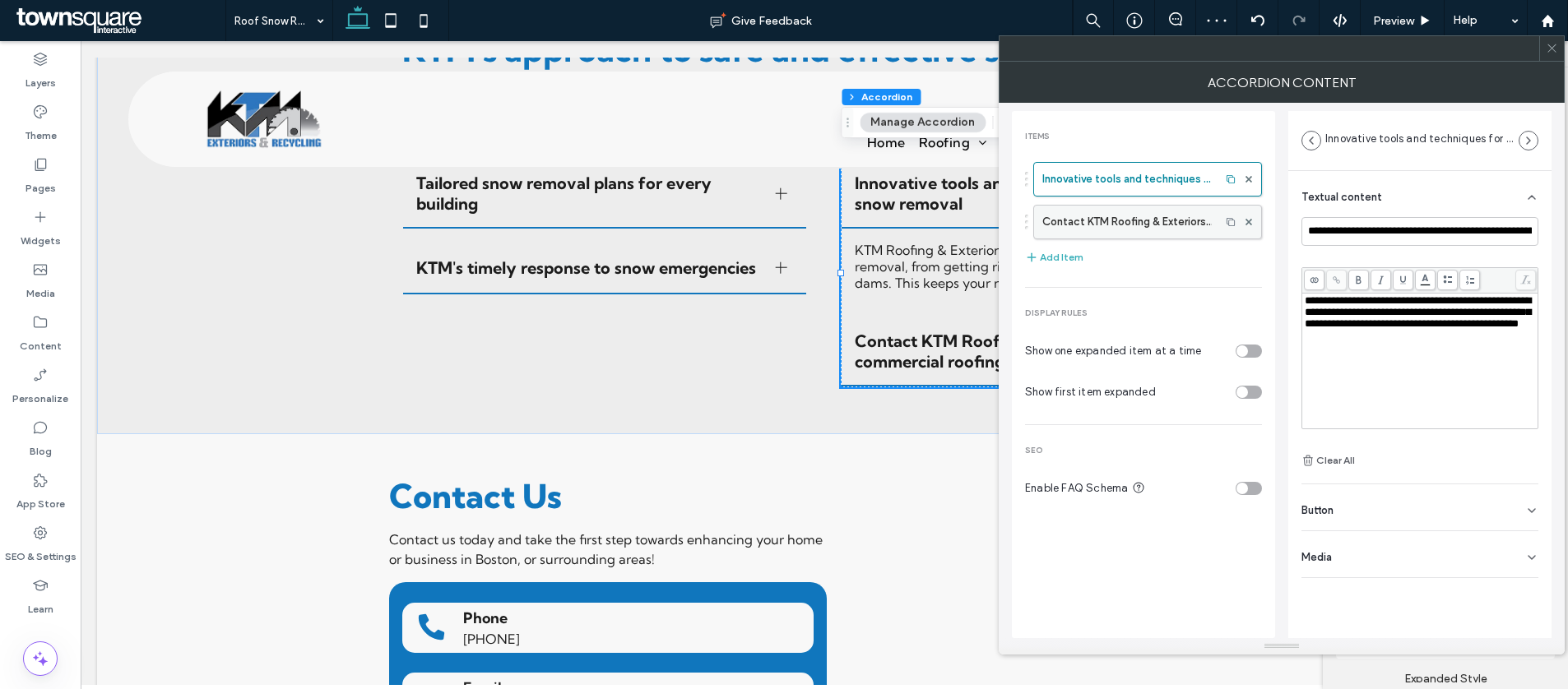 click on "Contact KTM Roofing & Exteriors for your commercial roofing needs" at bounding box center (1127, 222) 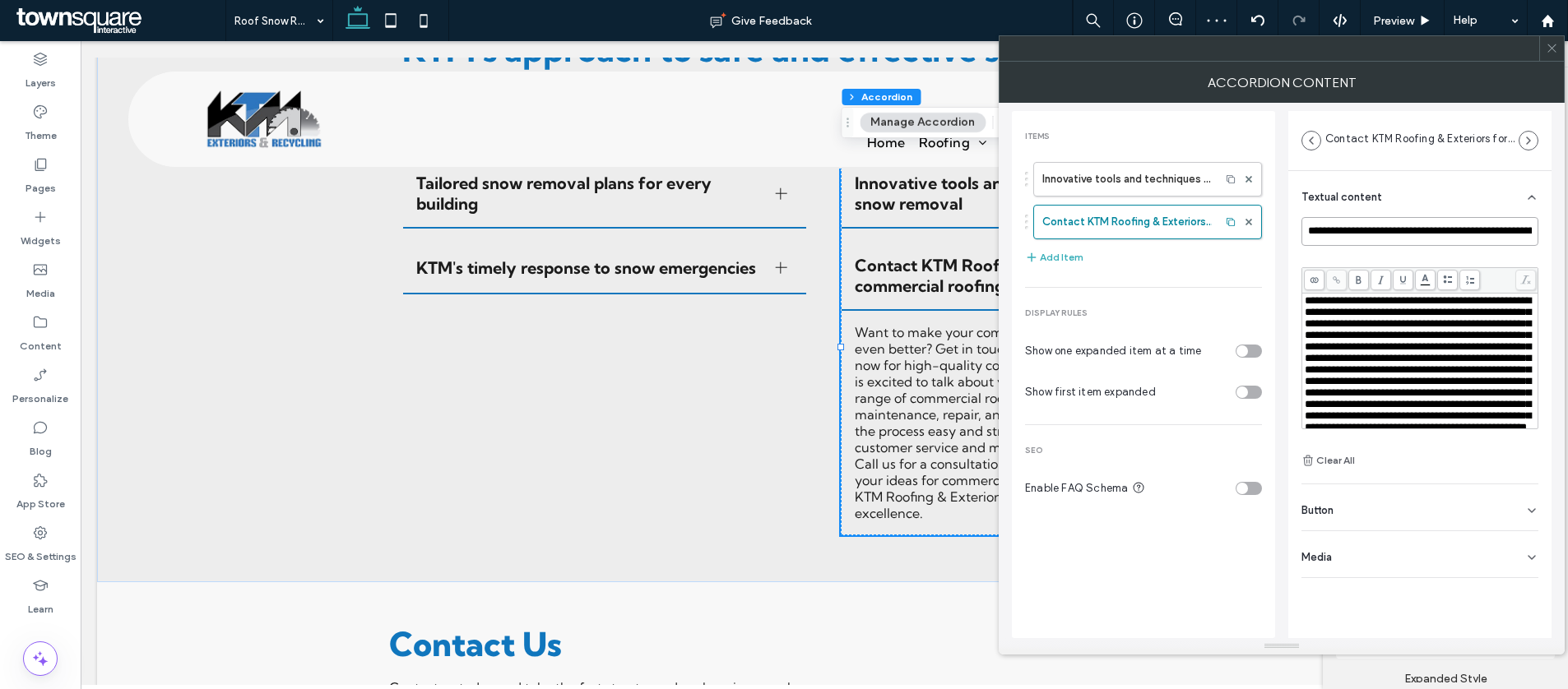 click on "**********" at bounding box center (1420, 231) 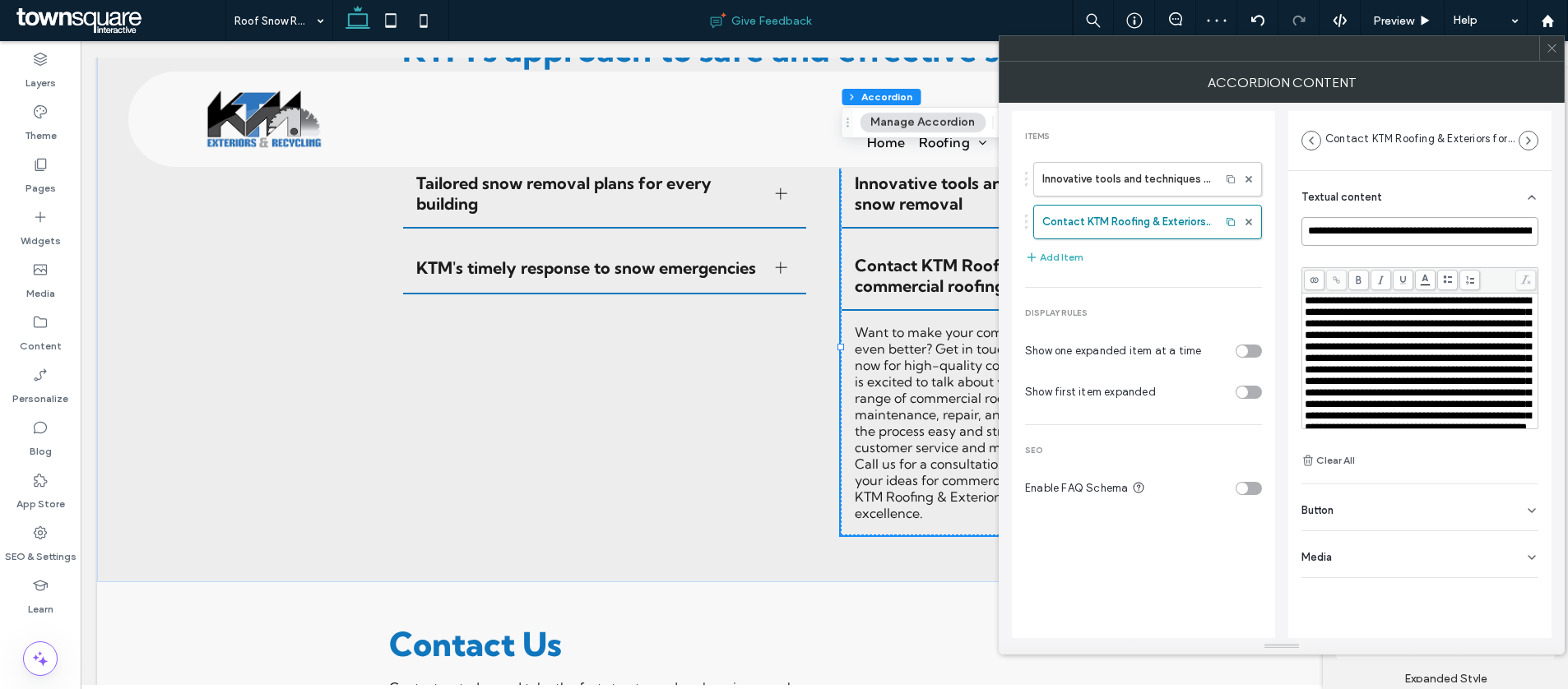 paste 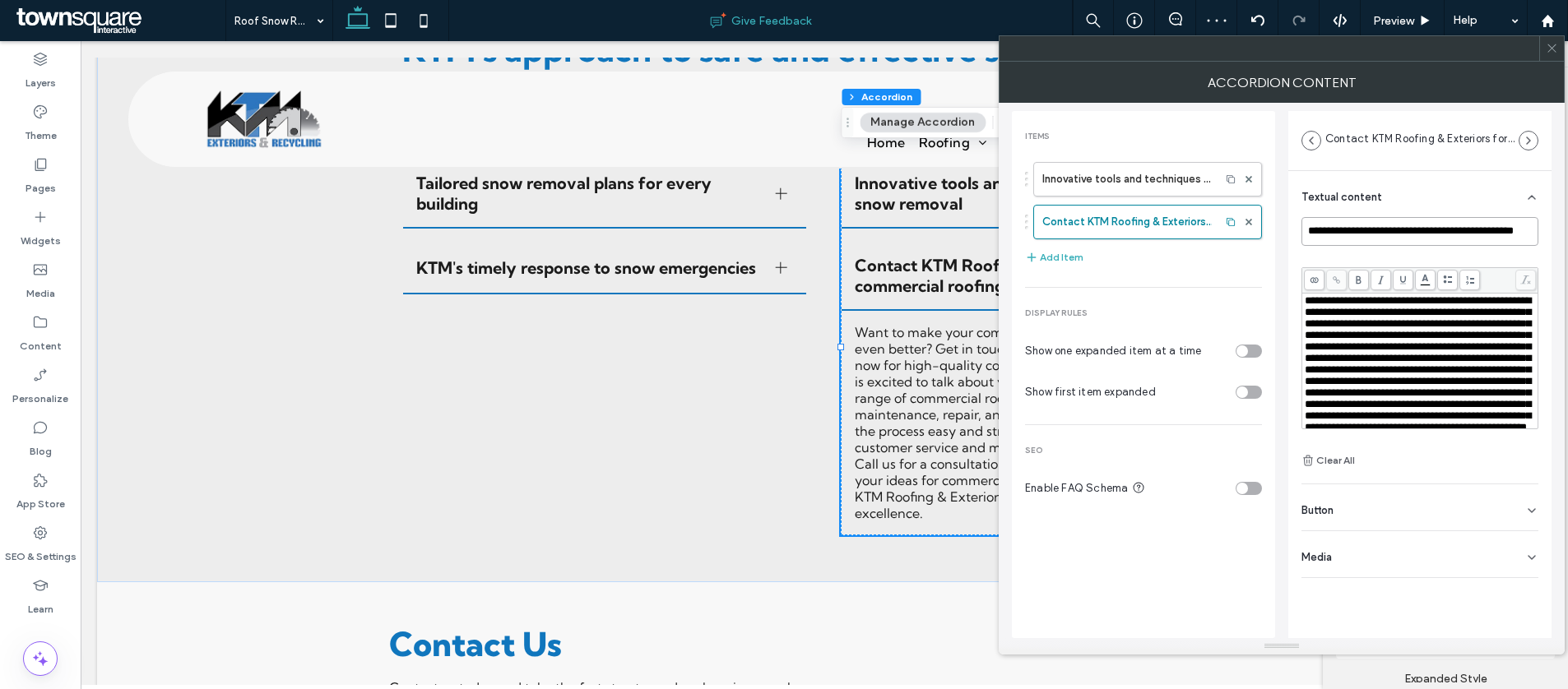 scroll, scrollTop: 0, scrollLeft: 43, axis: horizontal 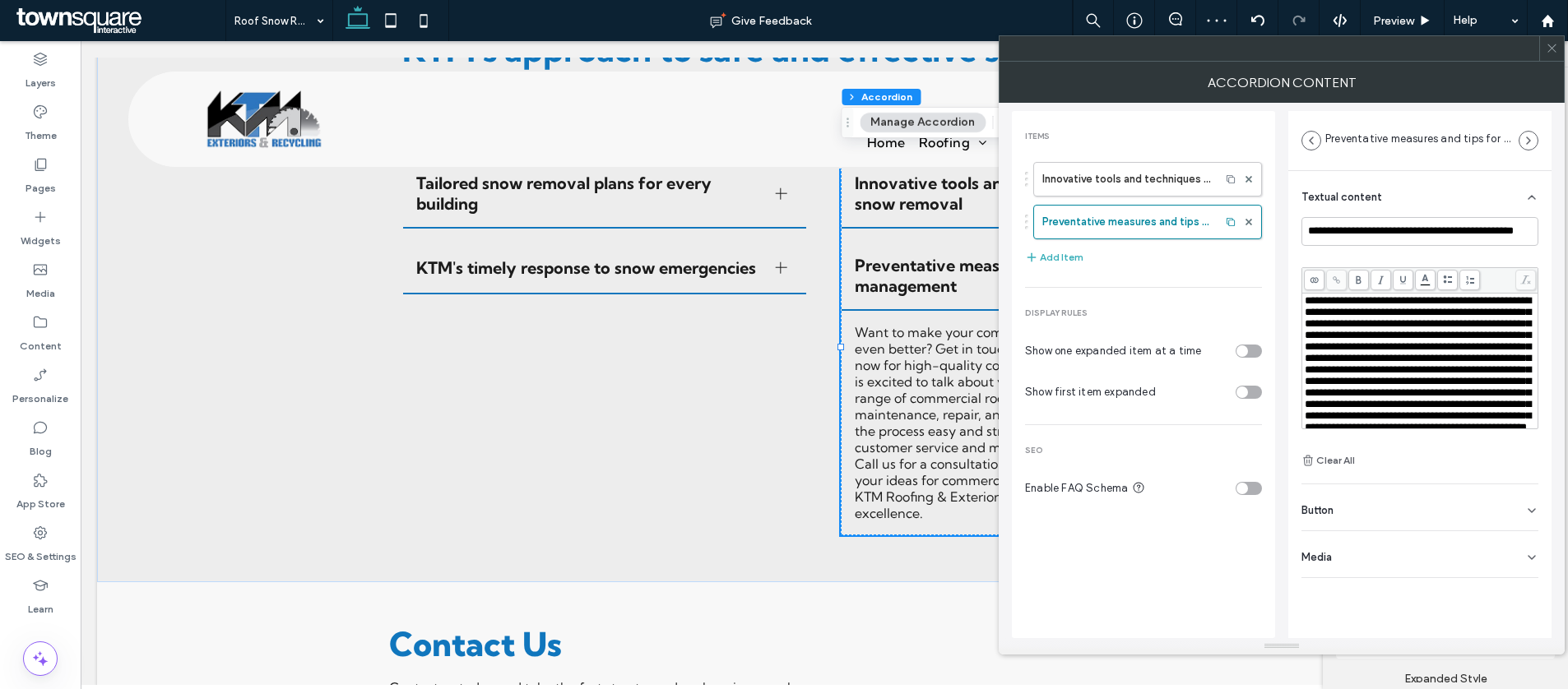 click on "**********" at bounding box center (1417, 363) 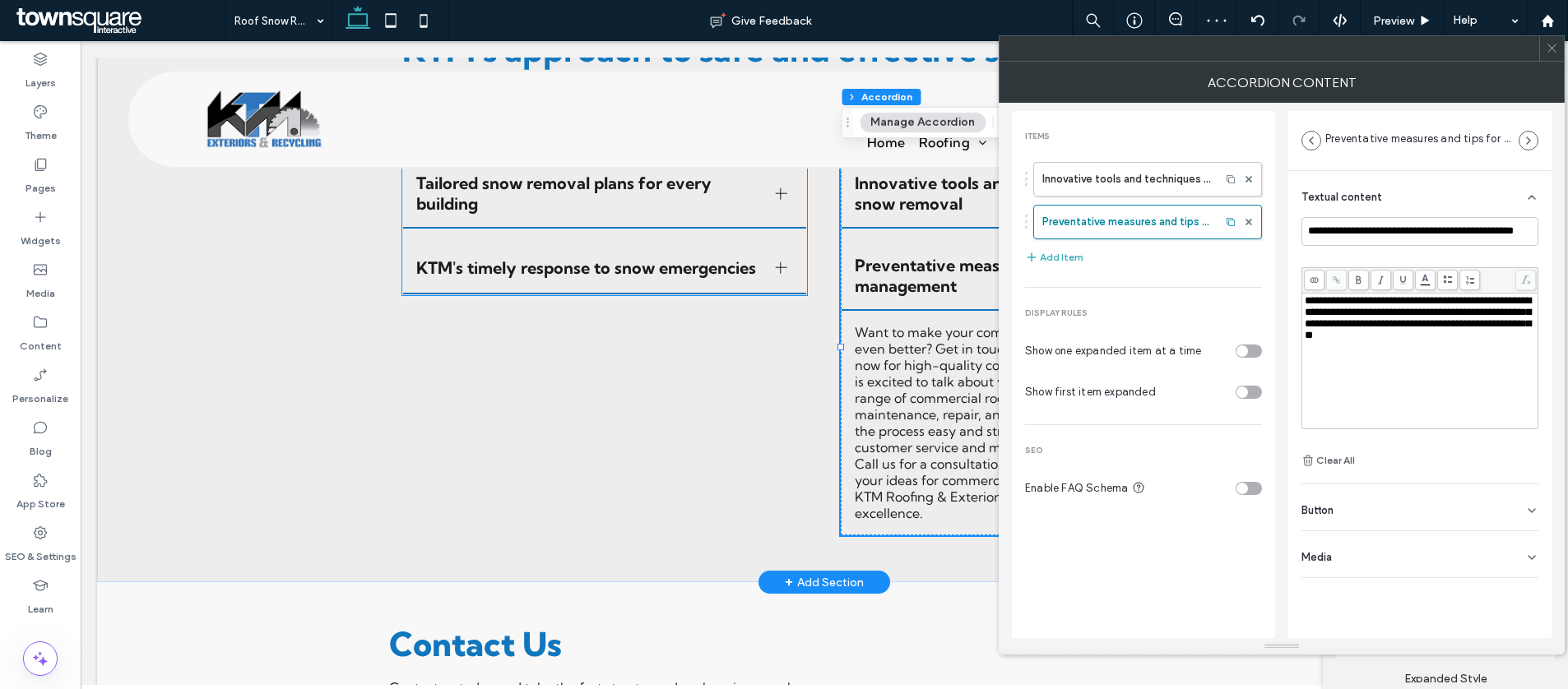 click on "KTM's timely response to snow emergencies" at bounding box center (605, 268) 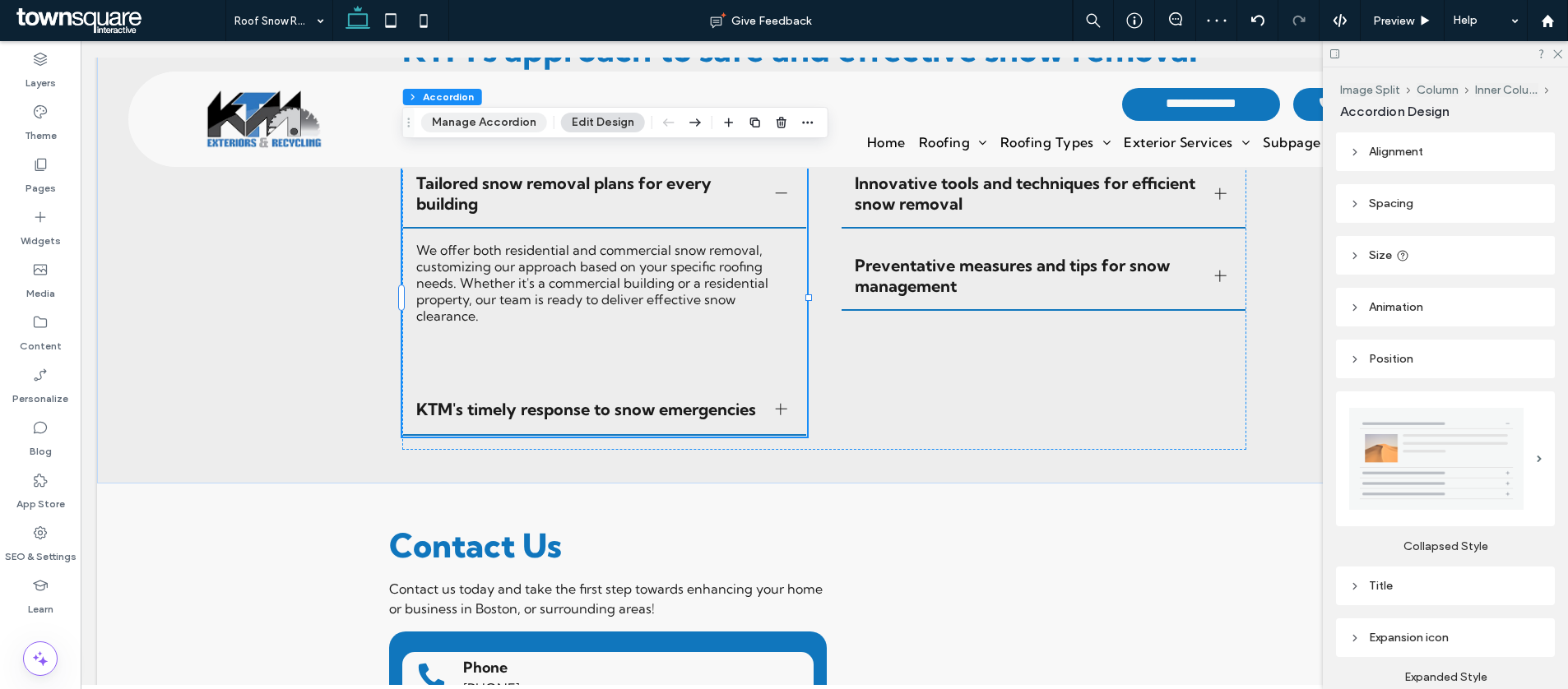 click on "Manage Accordion" at bounding box center [484, 123] 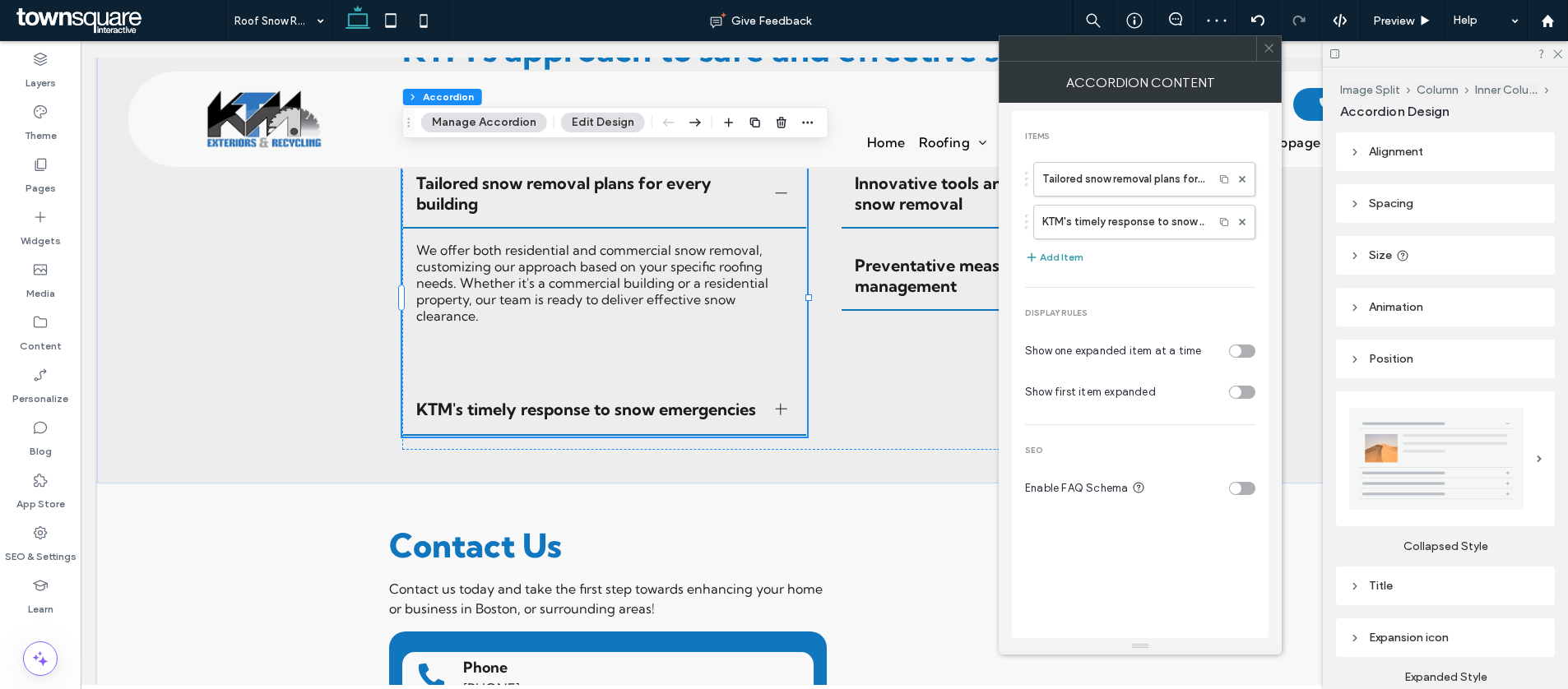 click on "Add Item" at bounding box center [1054, 257] 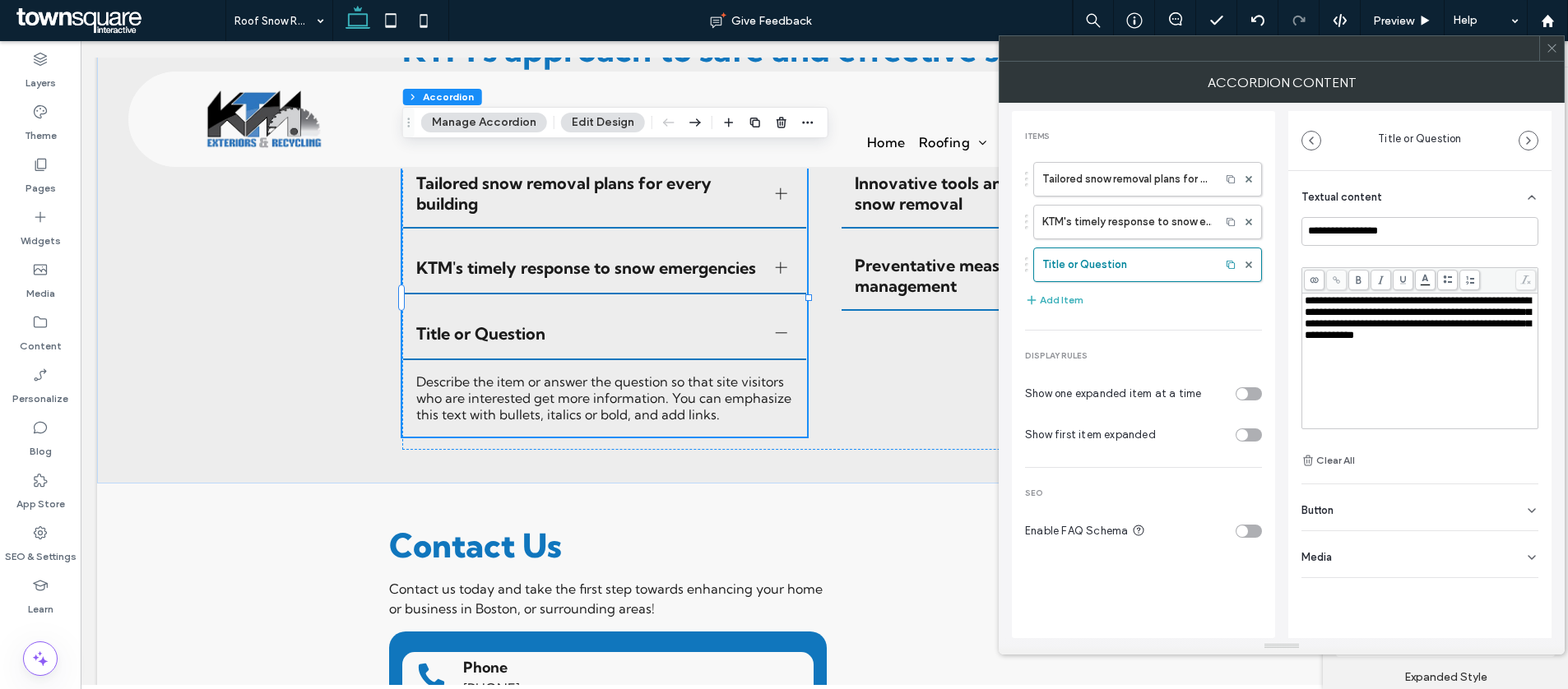 type 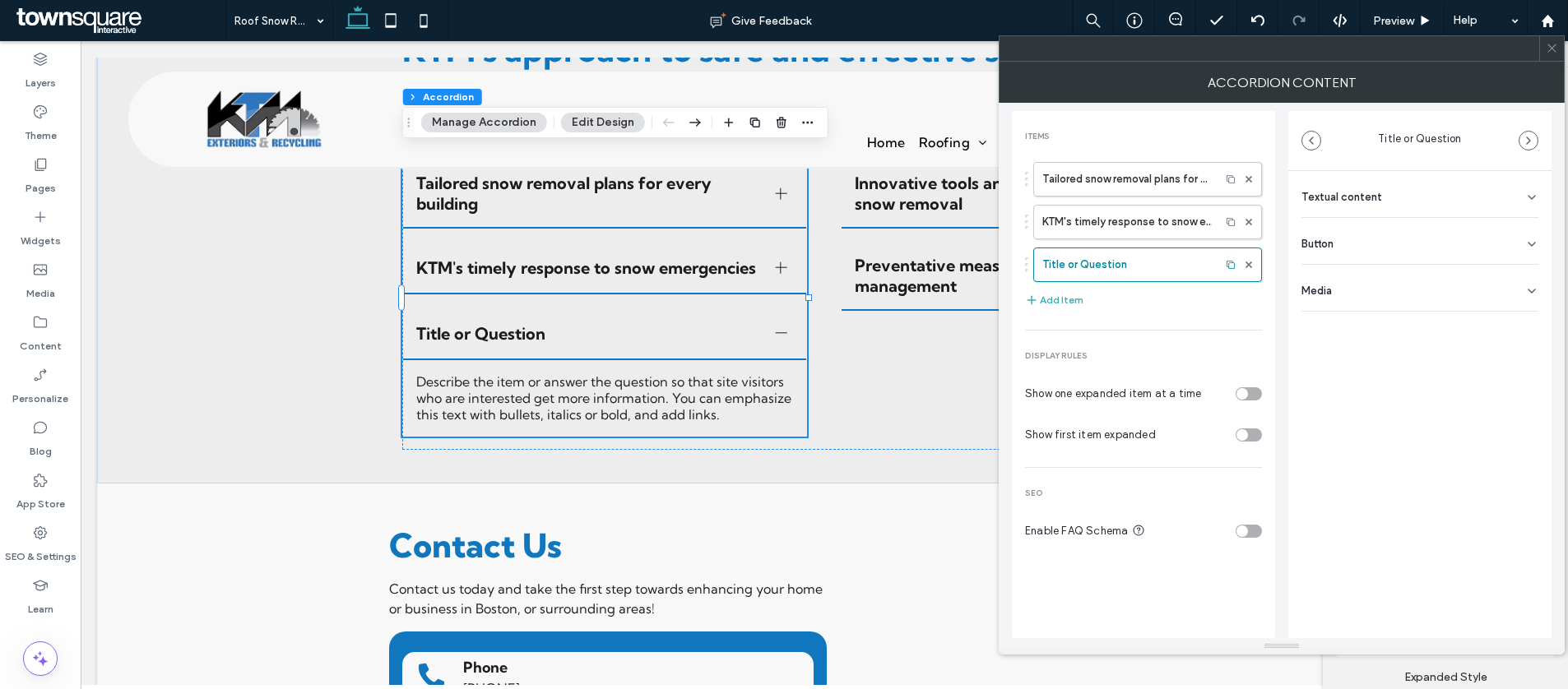click on "Button" at bounding box center [1420, 241] 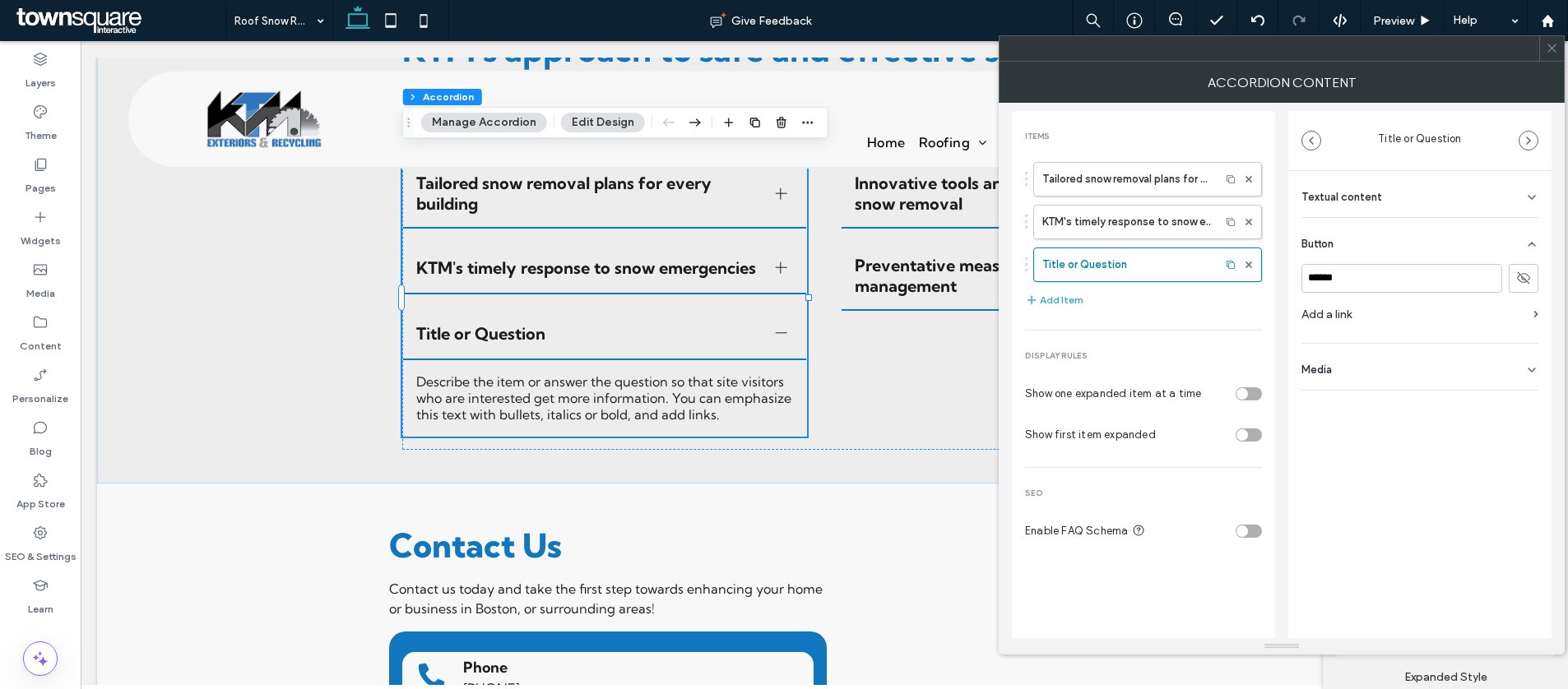 click on "Textual content" at bounding box center (1342, 197) 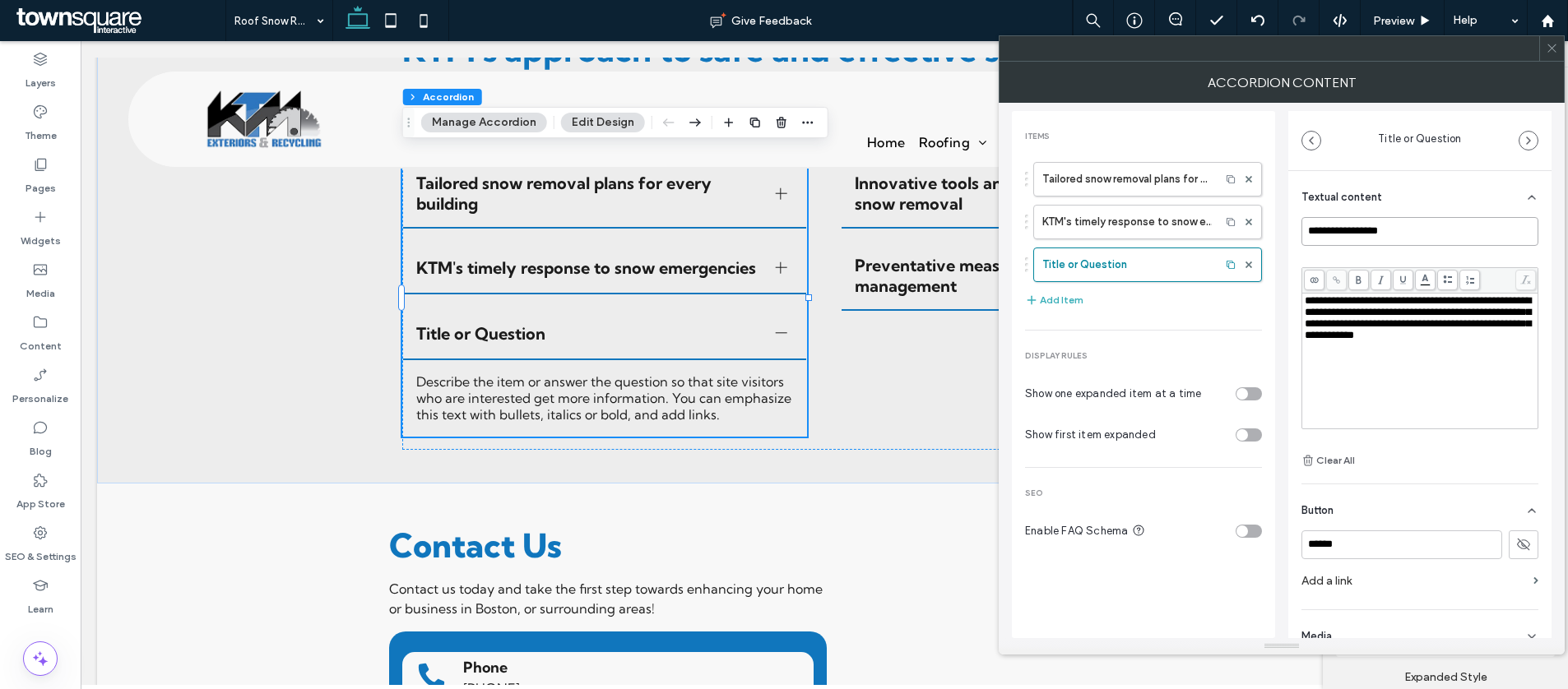click on "**********" at bounding box center [1420, 231] 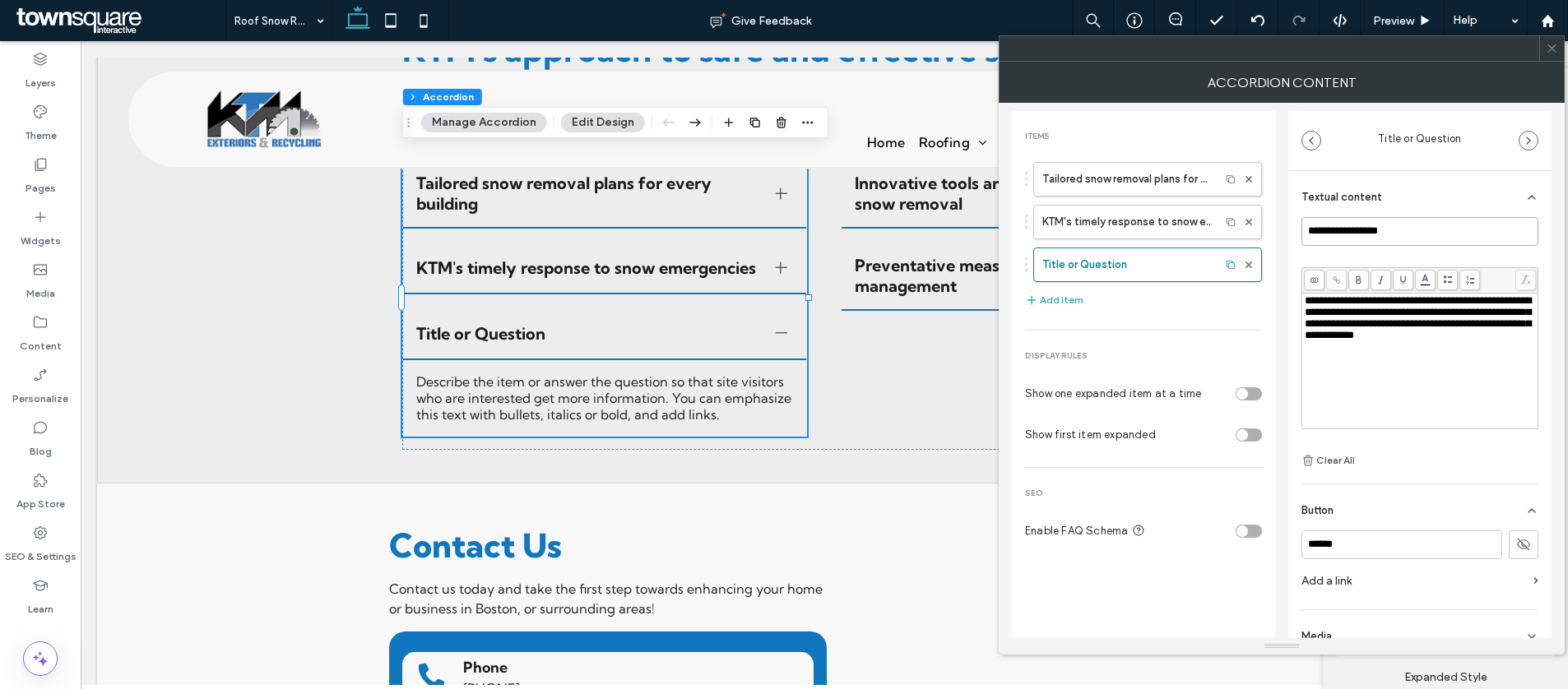 paste on "**********" 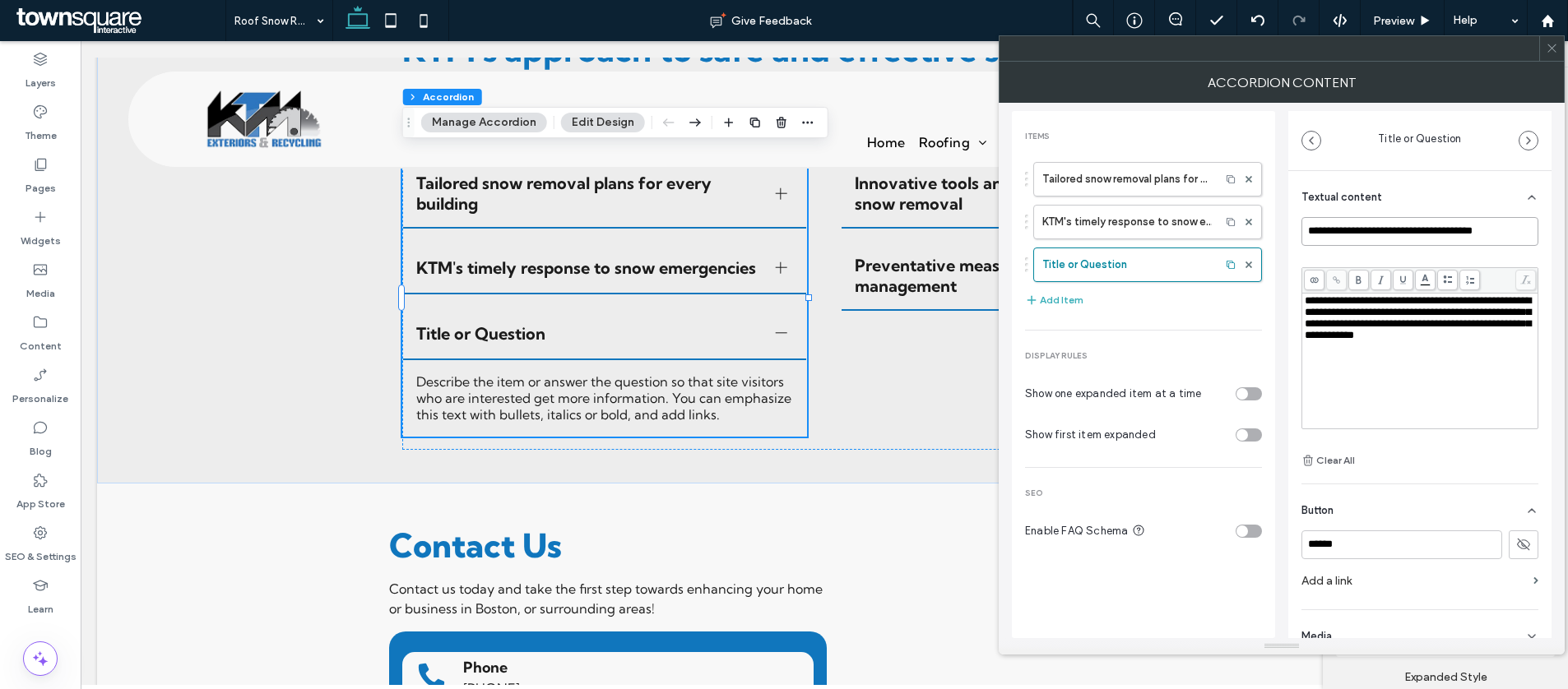 type on "**********" 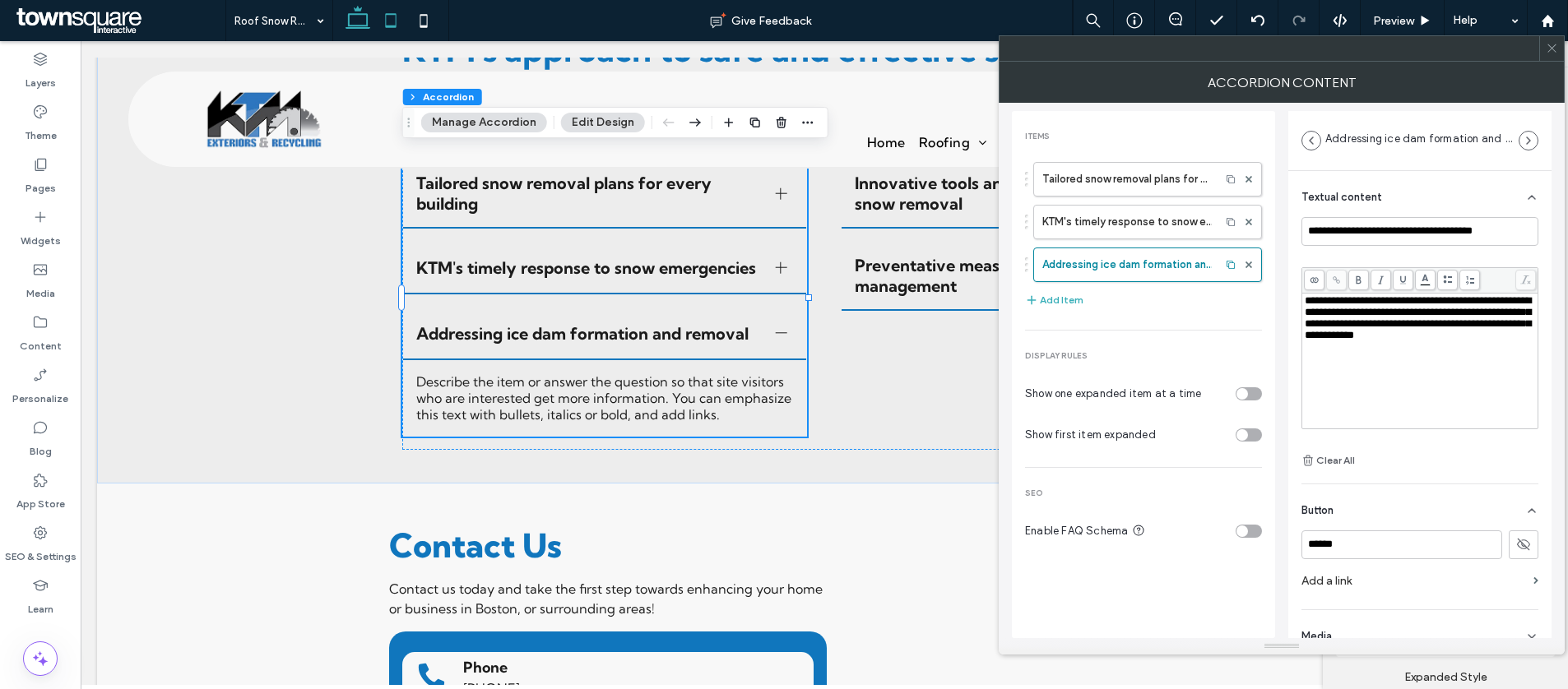 click 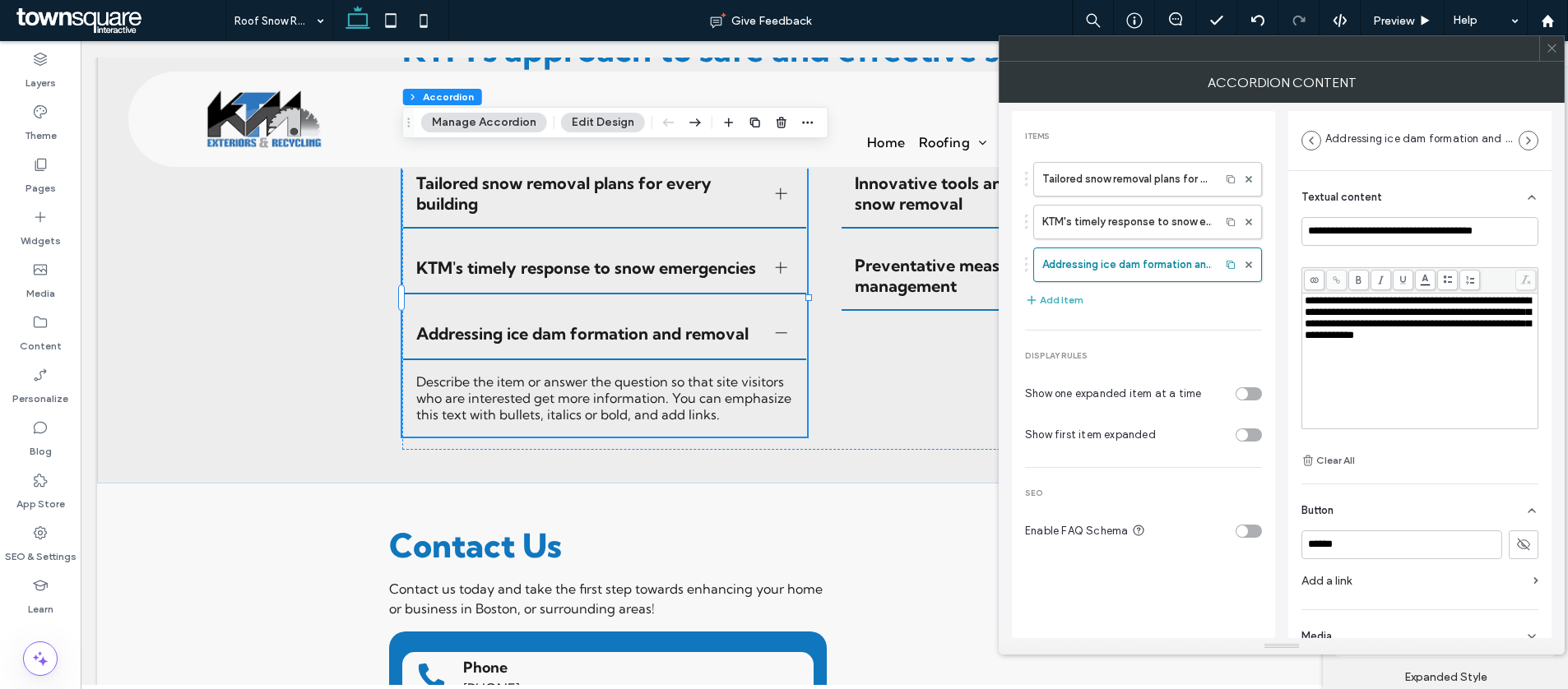 scroll, scrollTop: 2217, scrollLeft: 0, axis: vertical 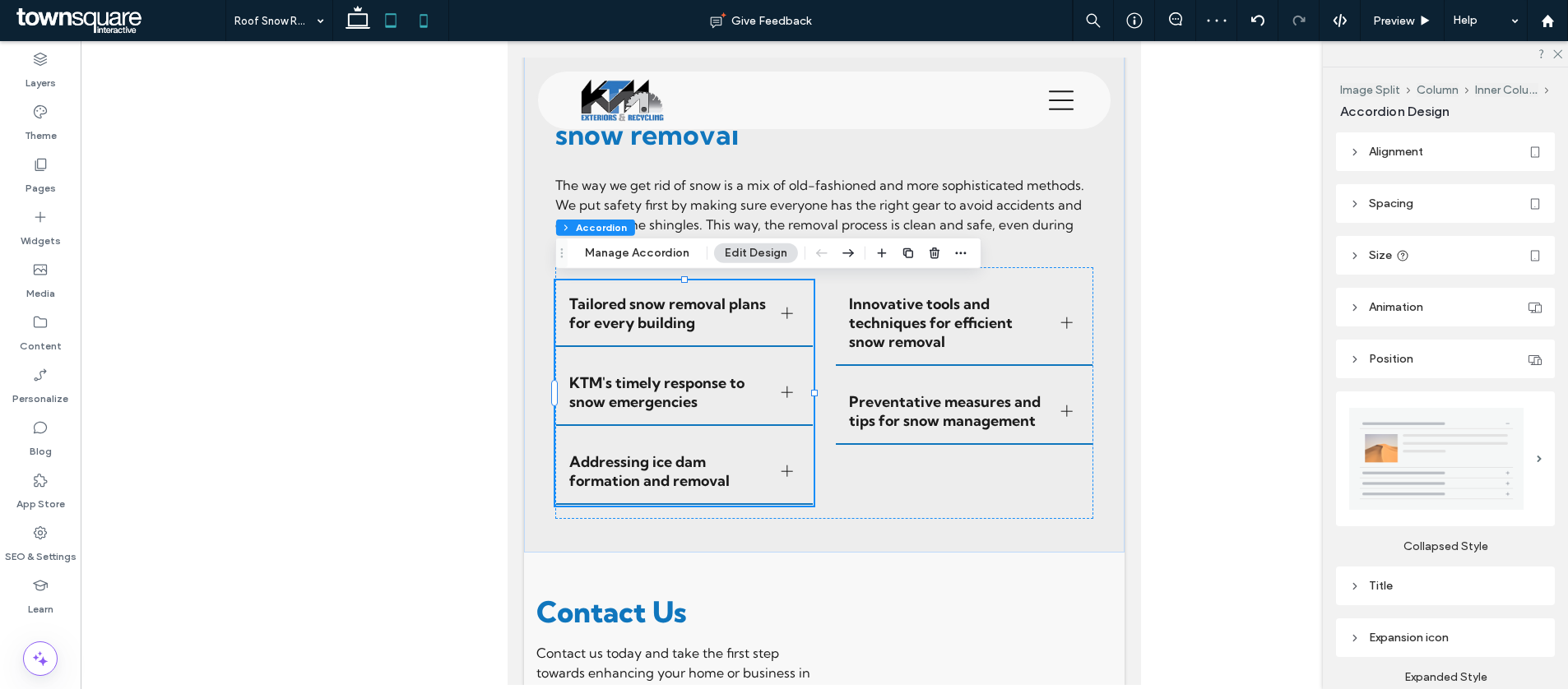 click 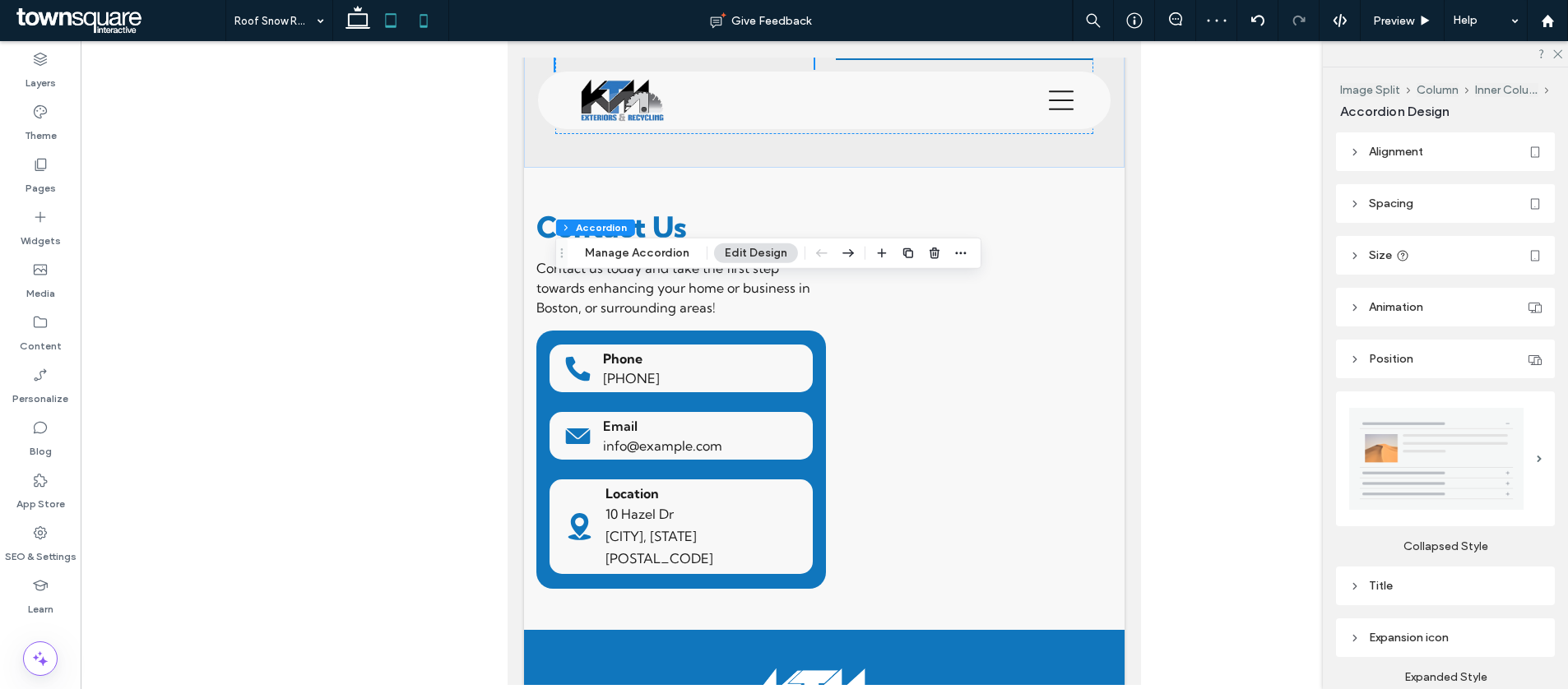 type on "***" 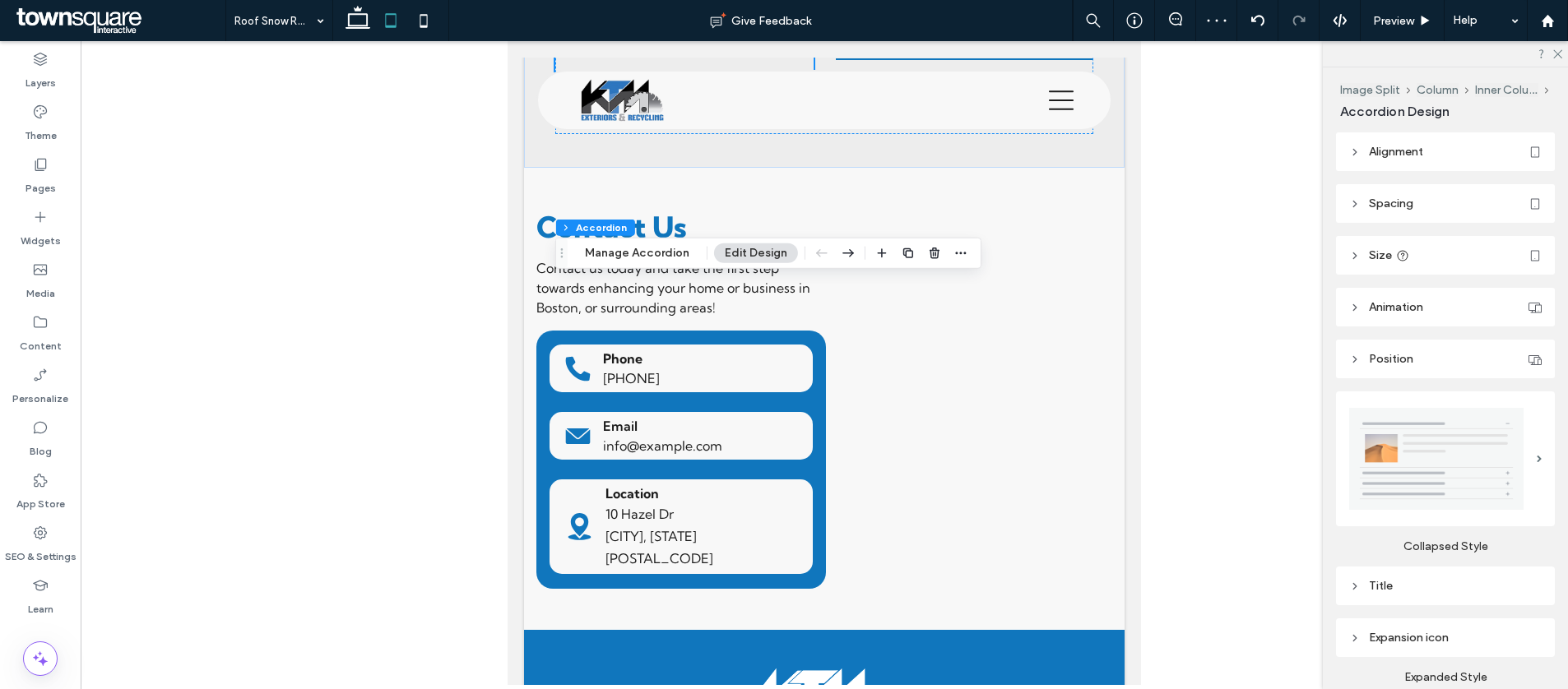 type on "***" 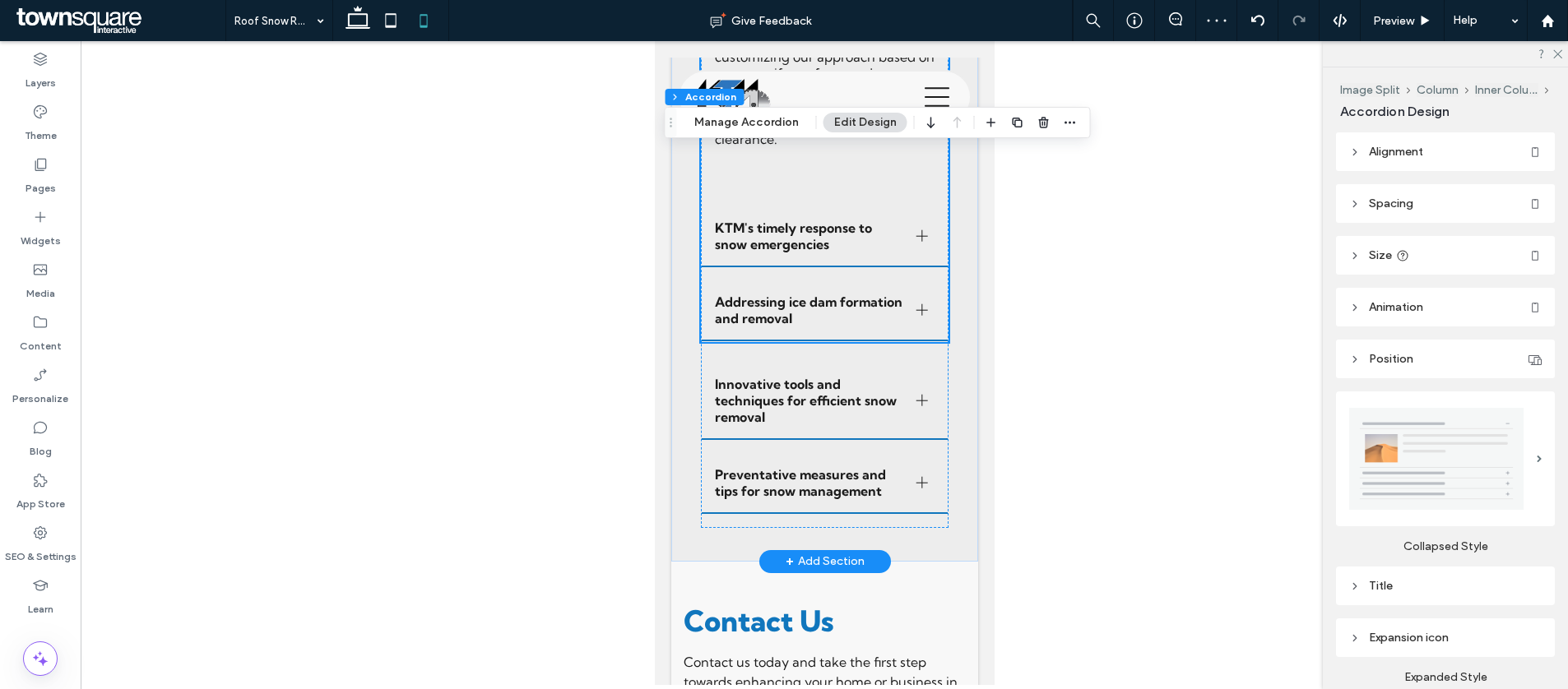 scroll, scrollTop: 3056, scrollLeft: 0, axis: vertical 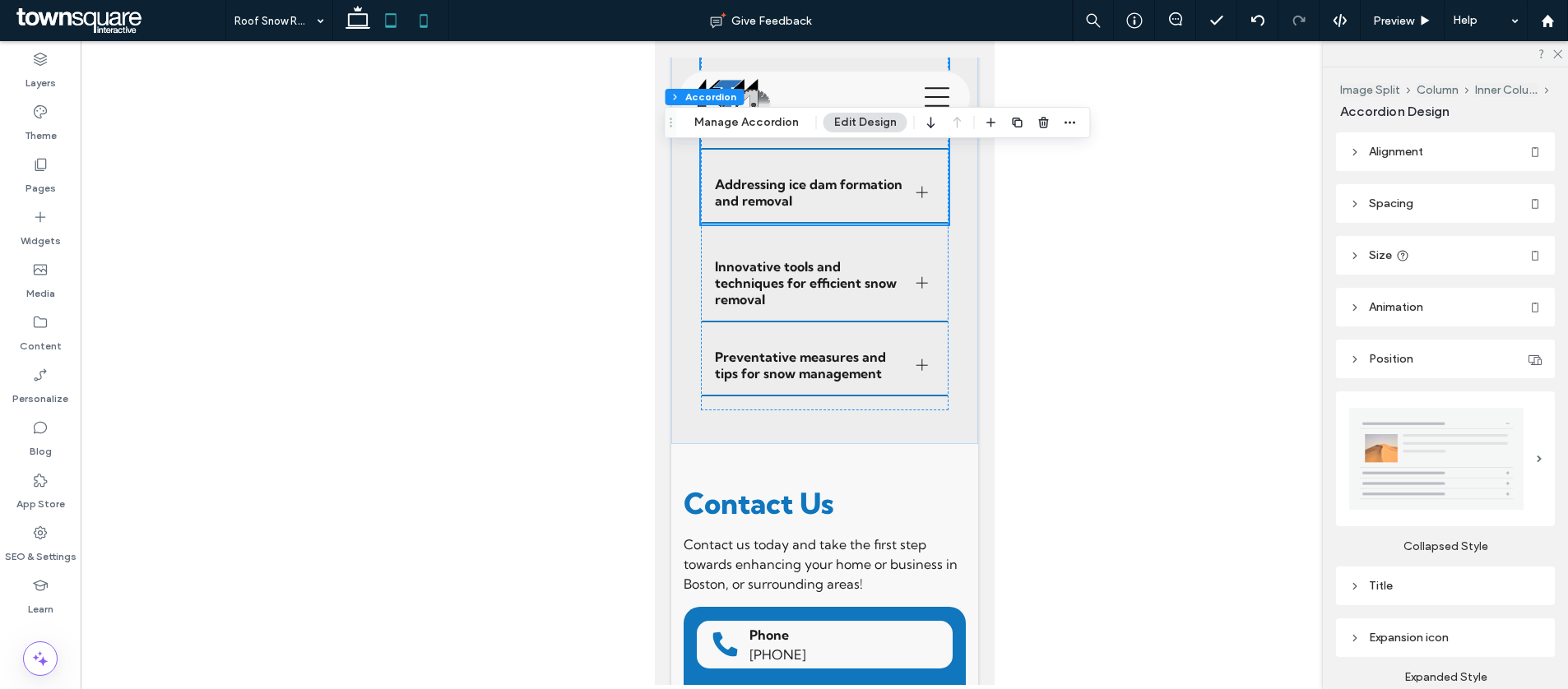 click 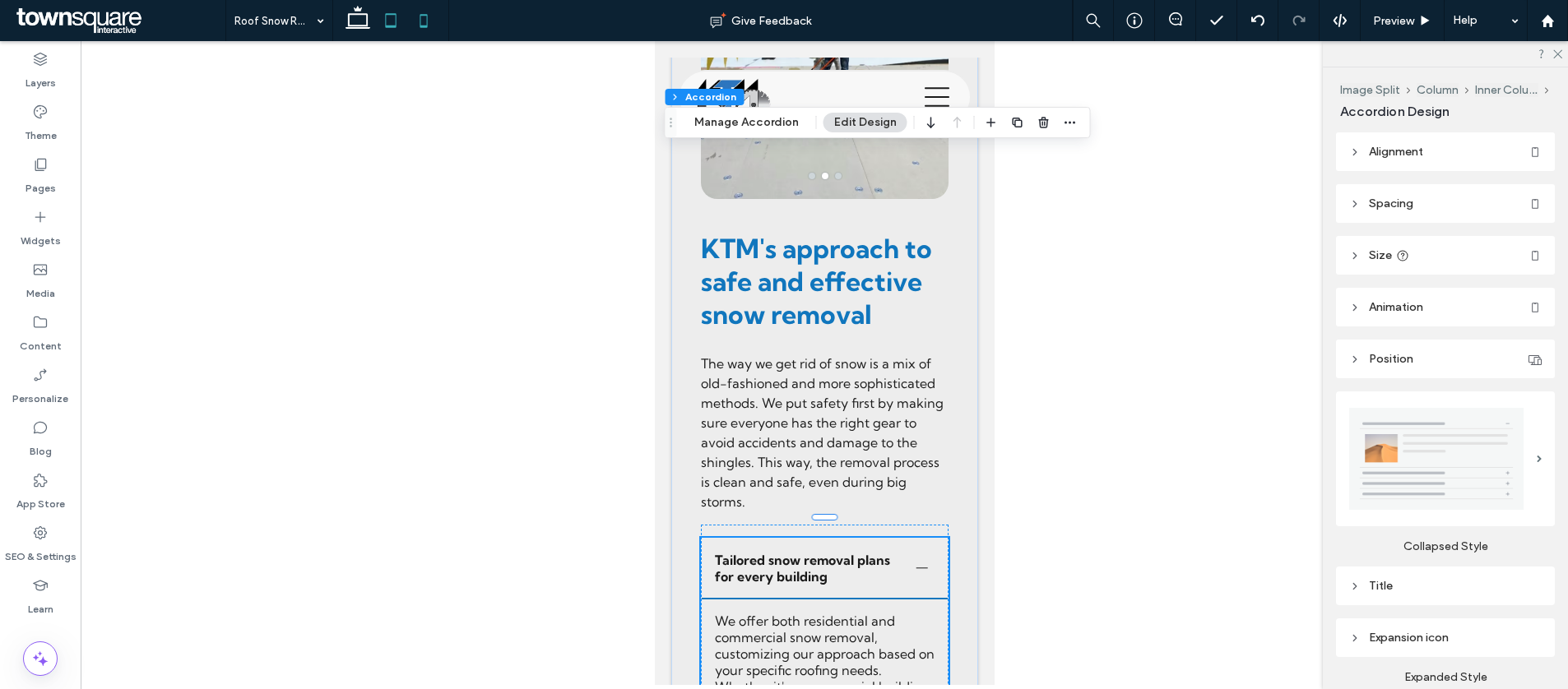 type on "**" 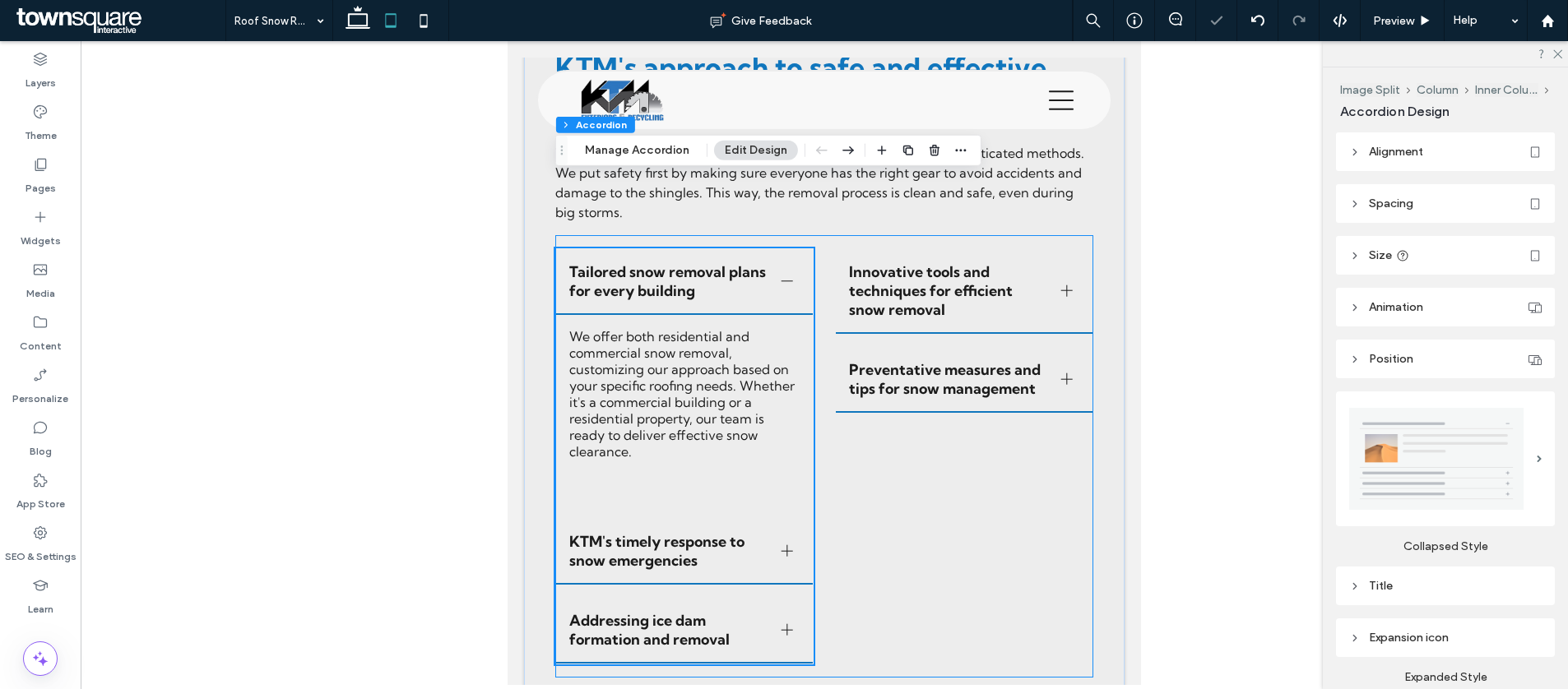 scroll, scrollTop: 2245, scrollLeft: 0, axis: vertical 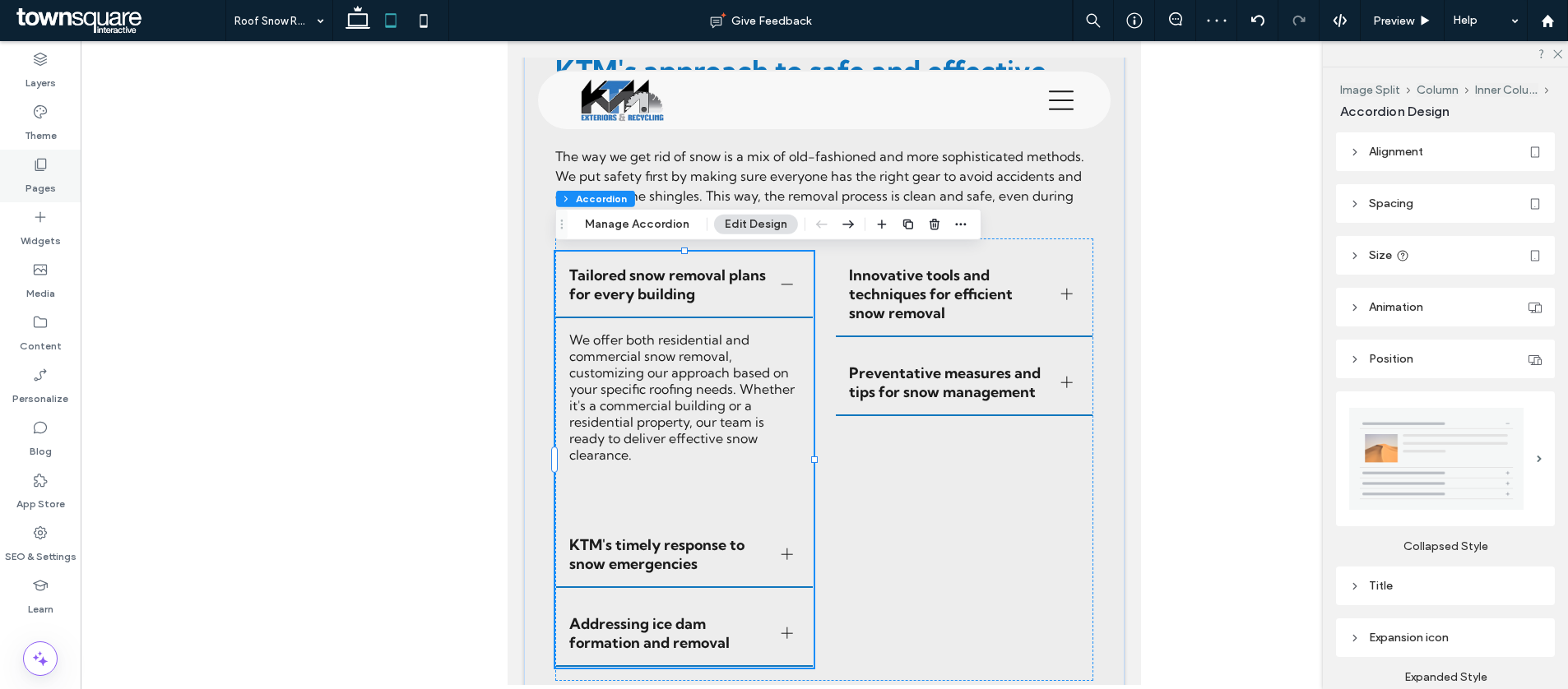 click on "Pages" at bounding box center (40, 184) 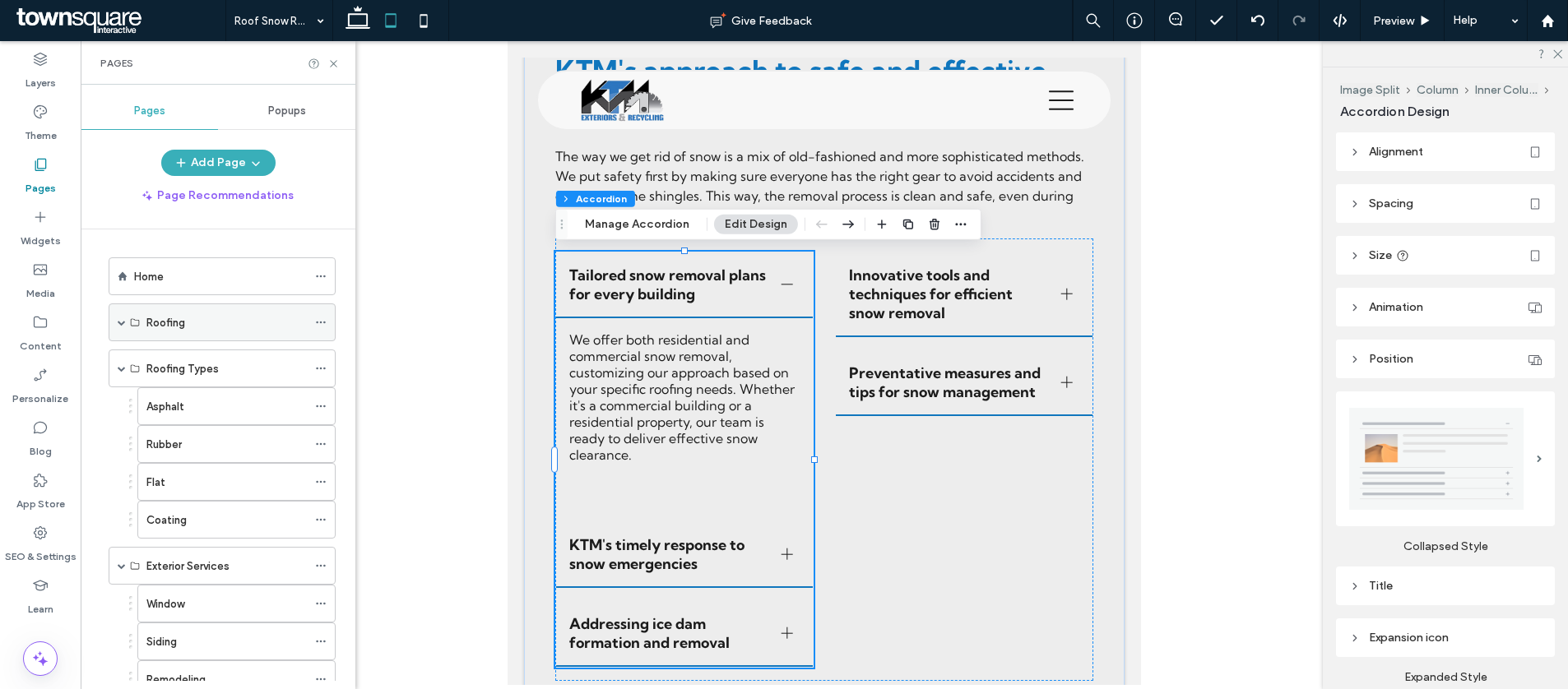 click at bounding box center (122, 322) 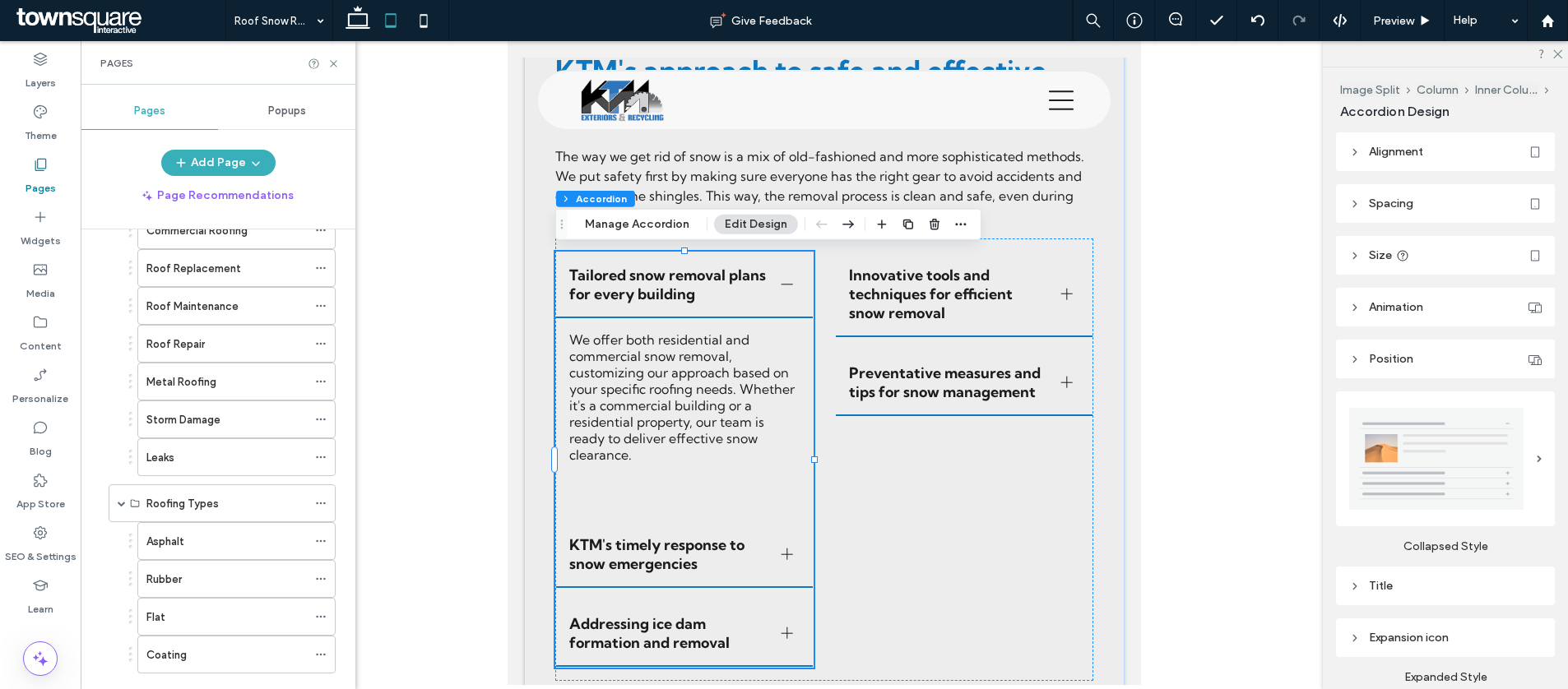 scroll, scrollTop: 0, scrollLeft: 0, axis: both 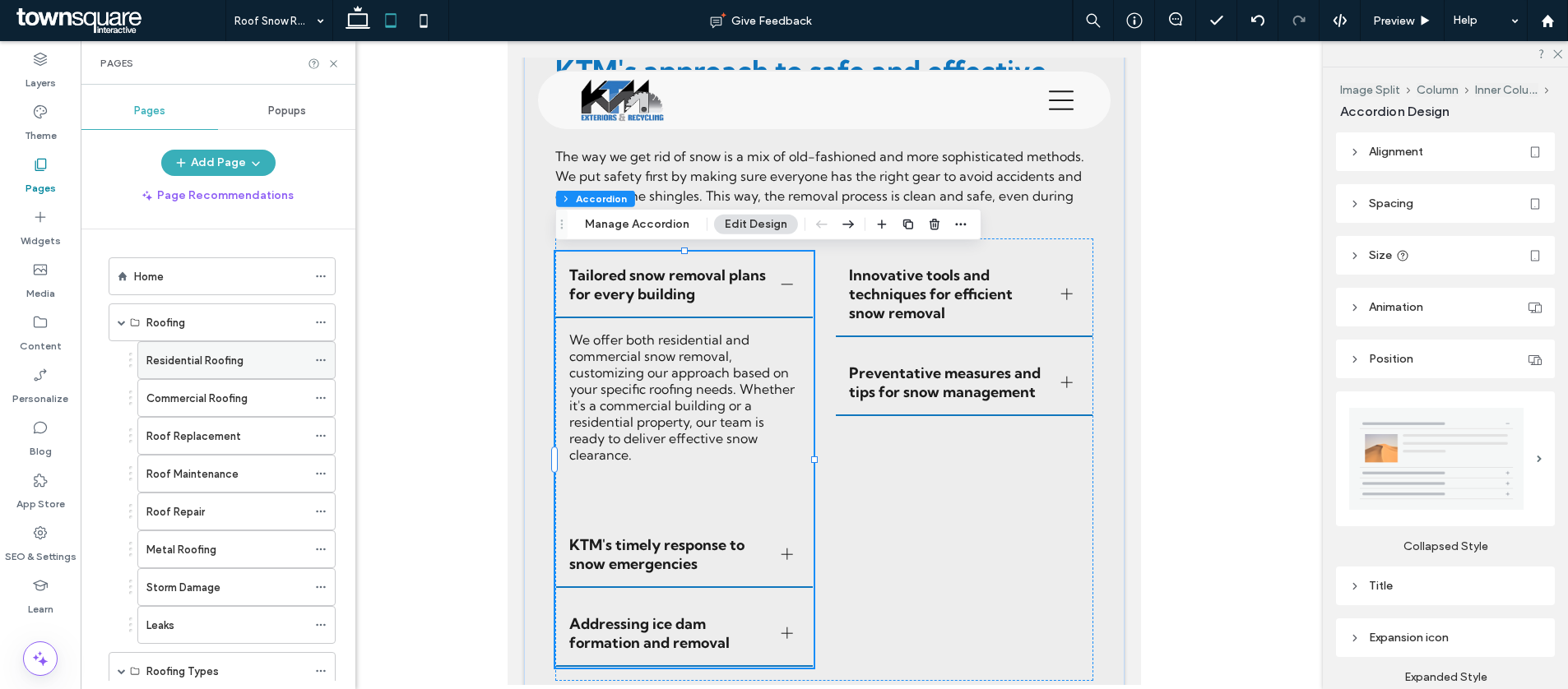 click on "Residential Roofing" at bounding box center (195, 360) 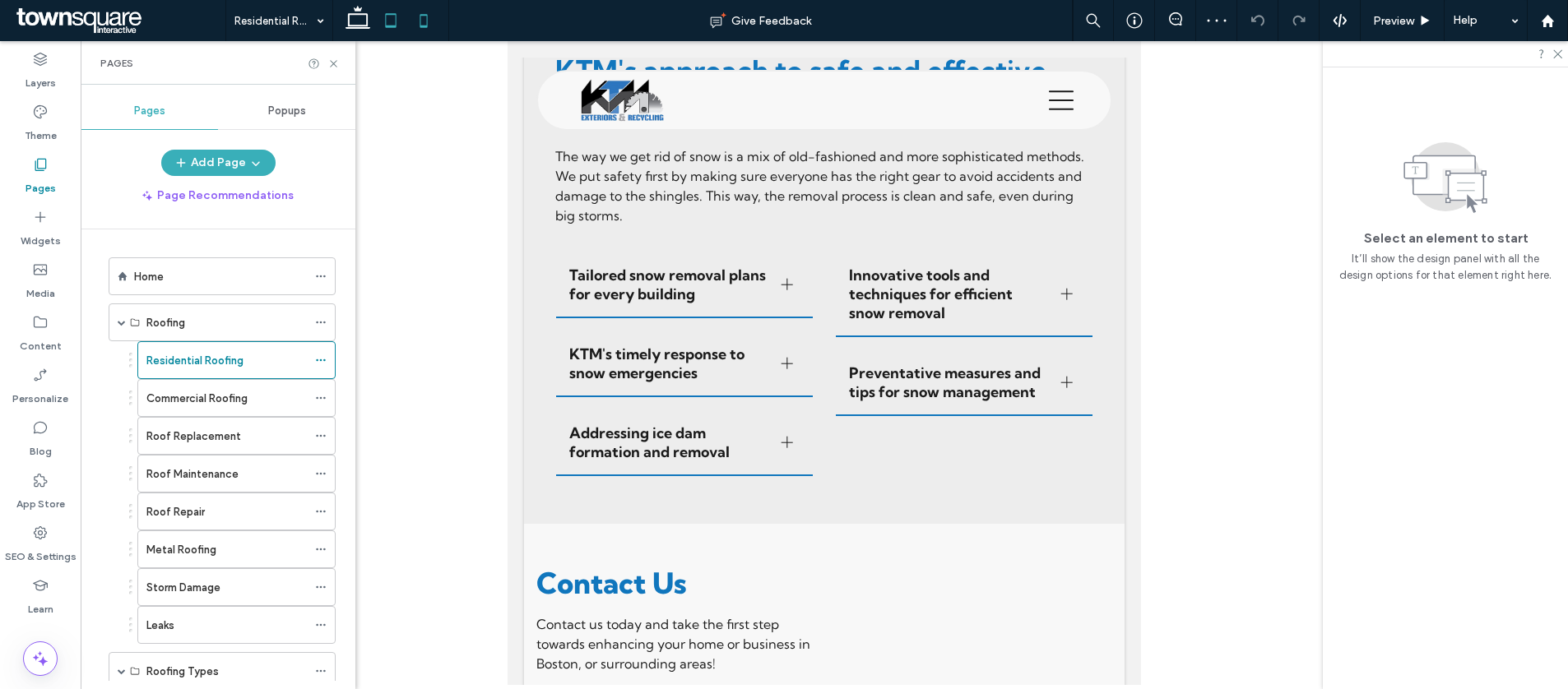 click 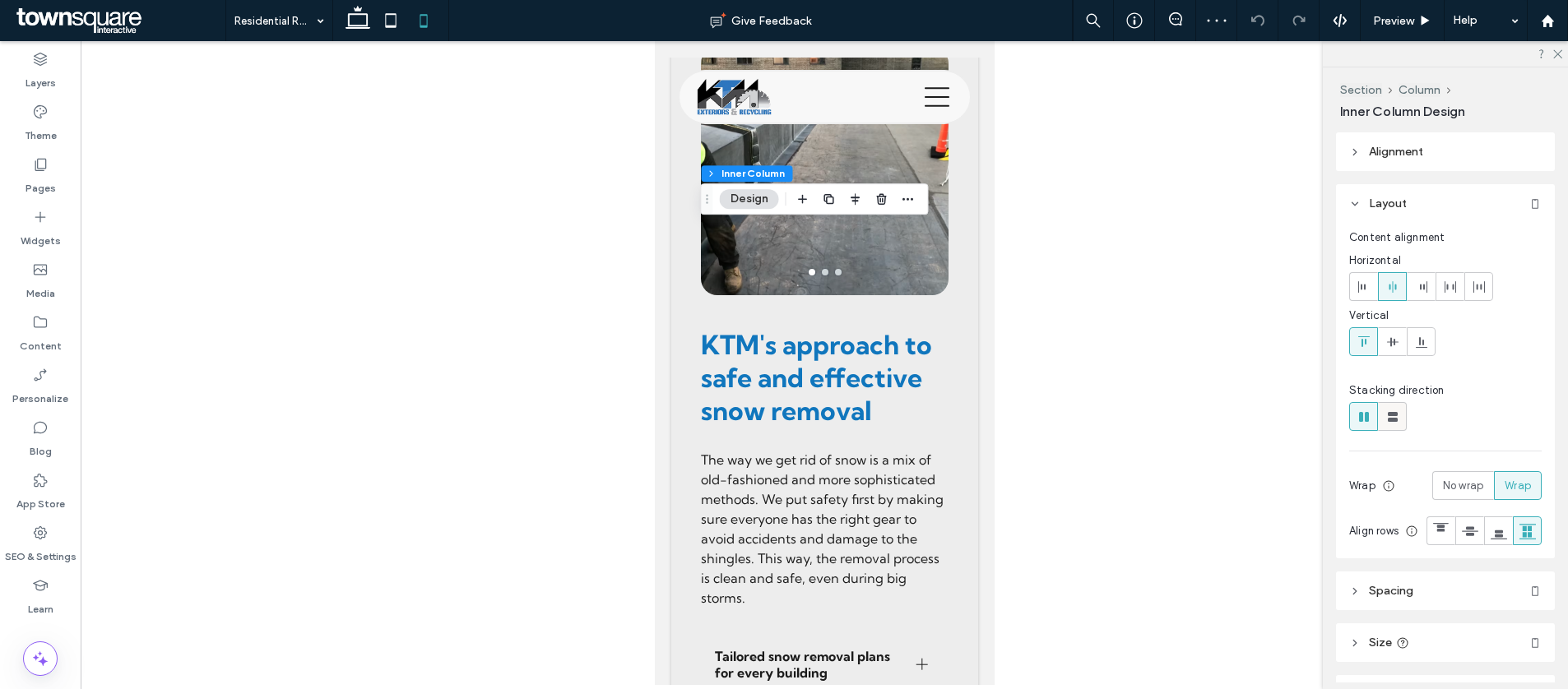 click 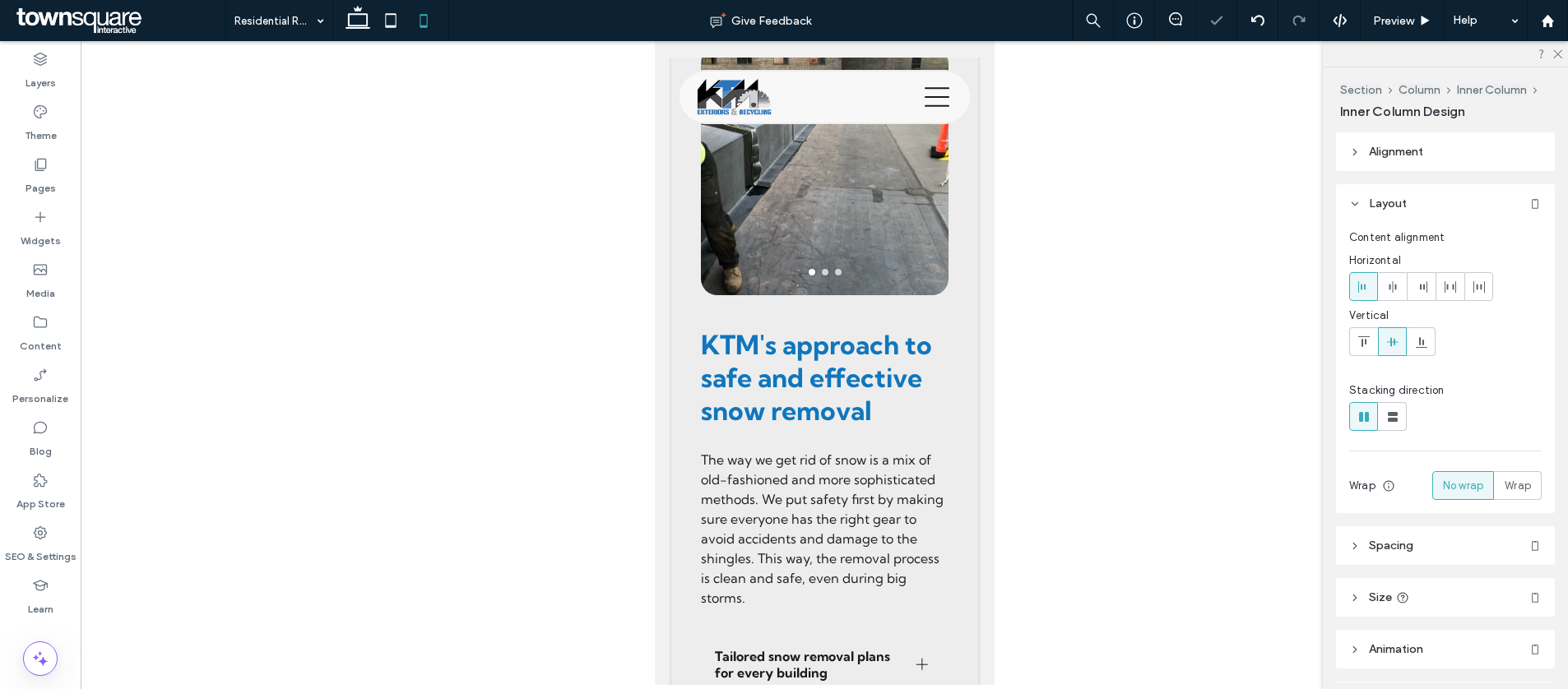 type on "***" 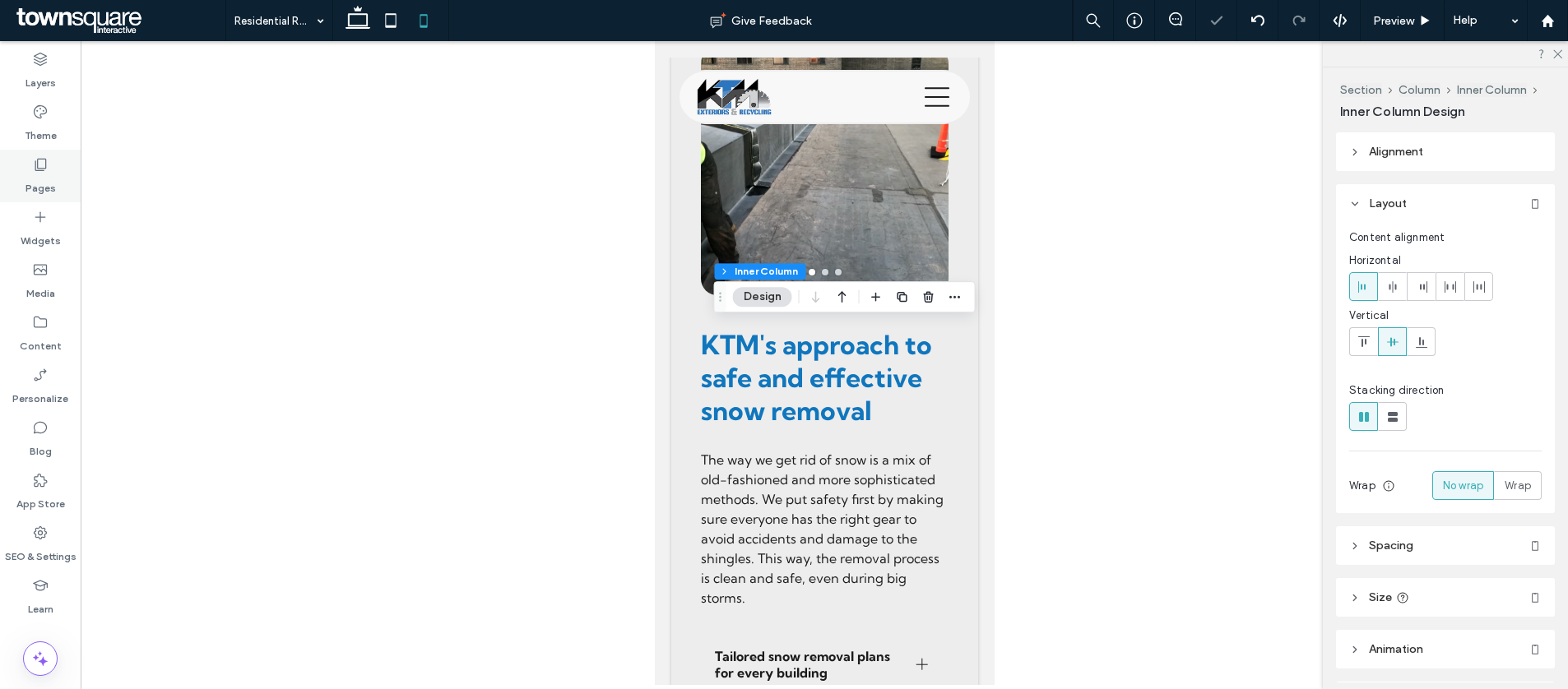 click on "Pages" at bounding box center (40, 176) 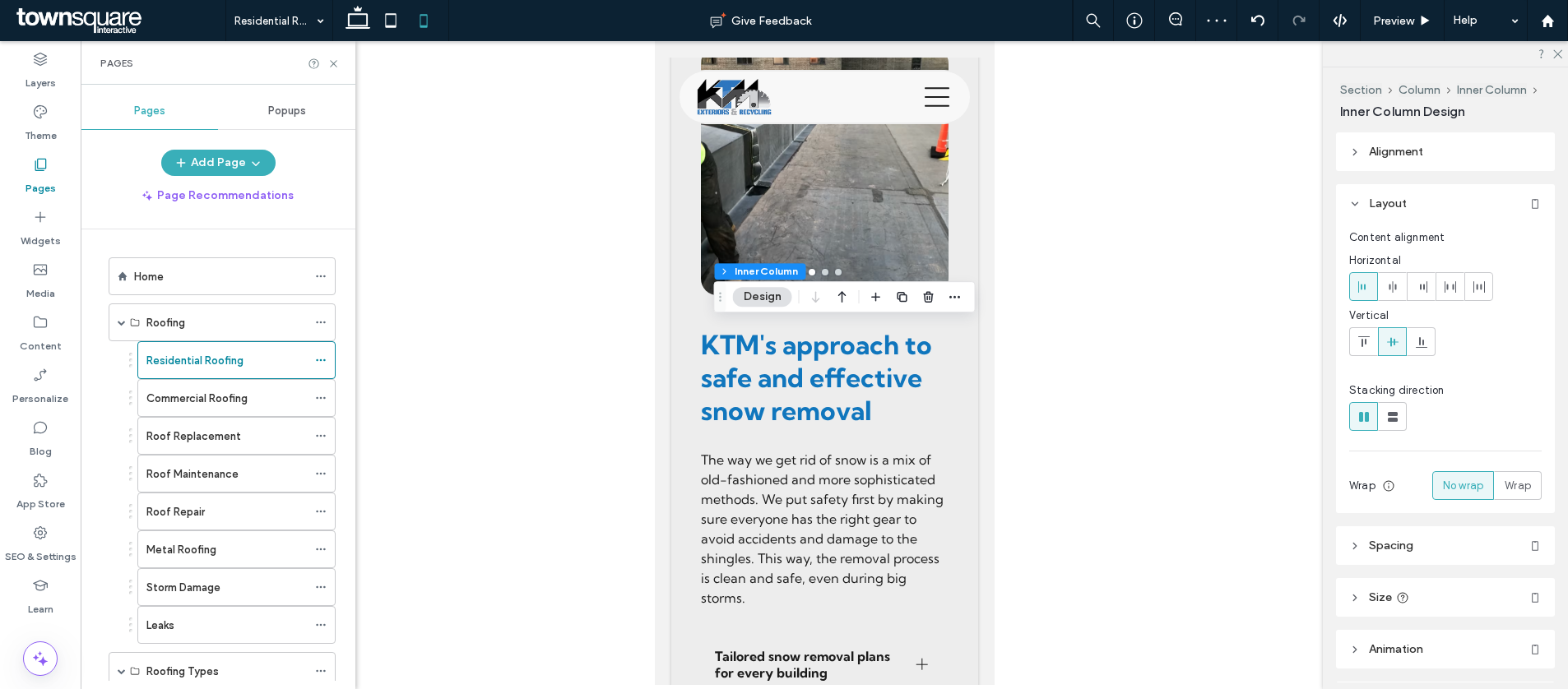 click on "Commercial Roofing" at bounding box center [197, 398] 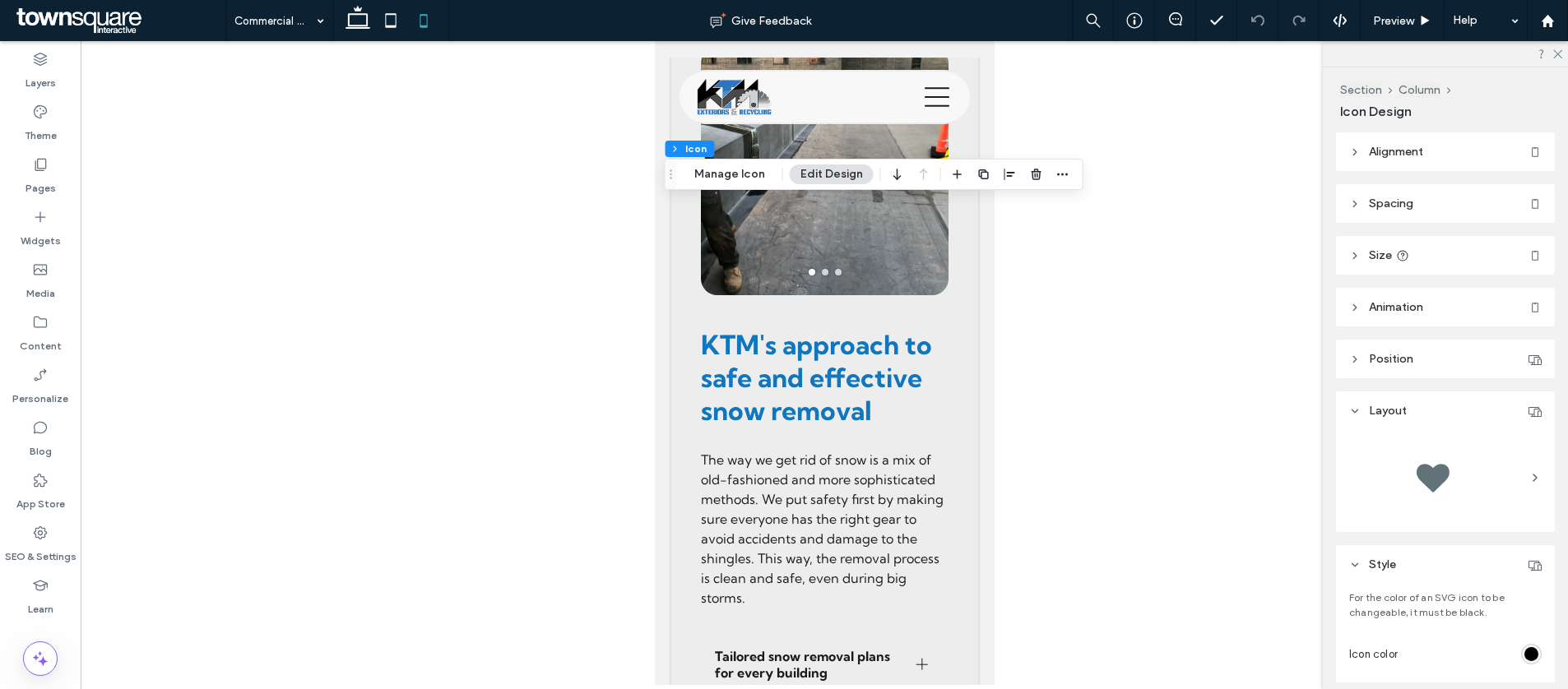 click on "Alignment" at bounding box center (1396, 151) 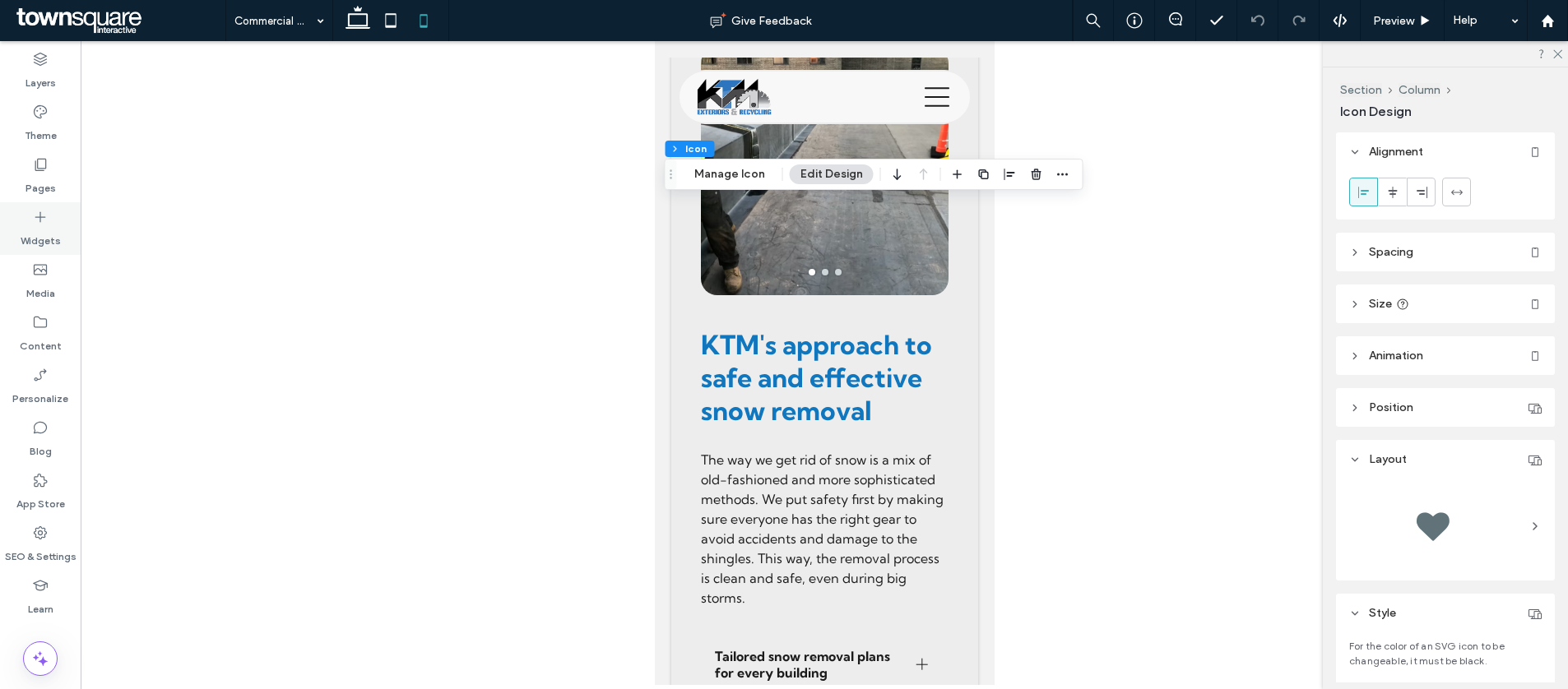 click 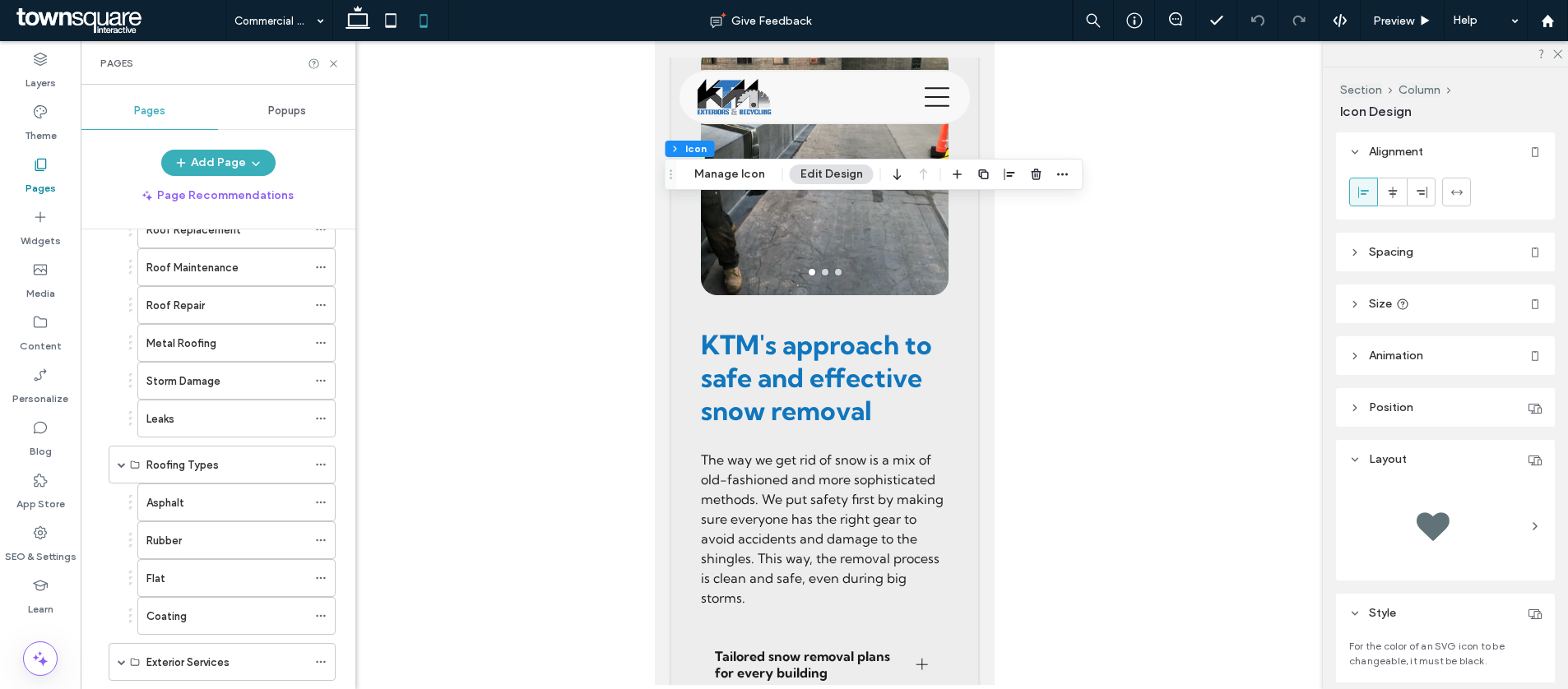 scroll, scrollTop: 537, scrollLeft: 0, axis: vertical 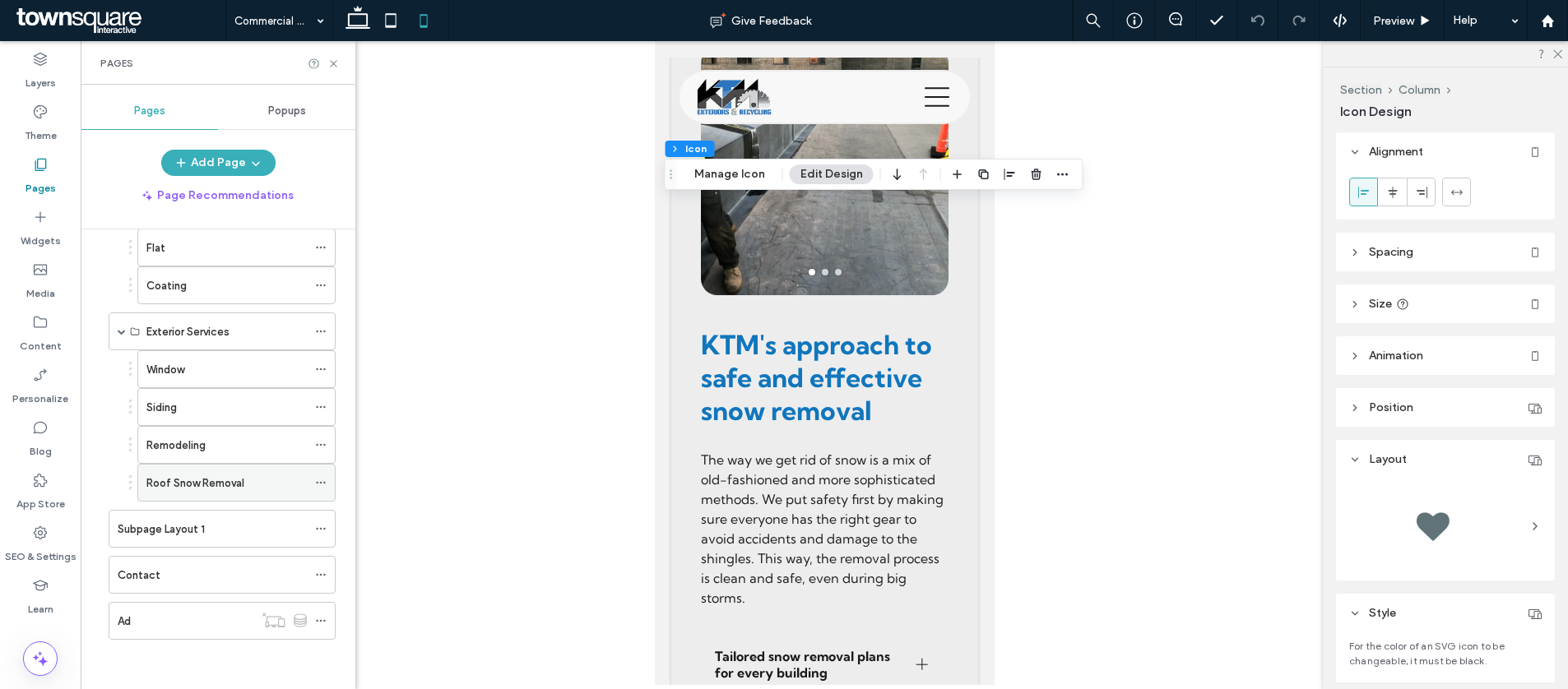click on "Roof Snow Removal" at bounding box center (226, 483) 